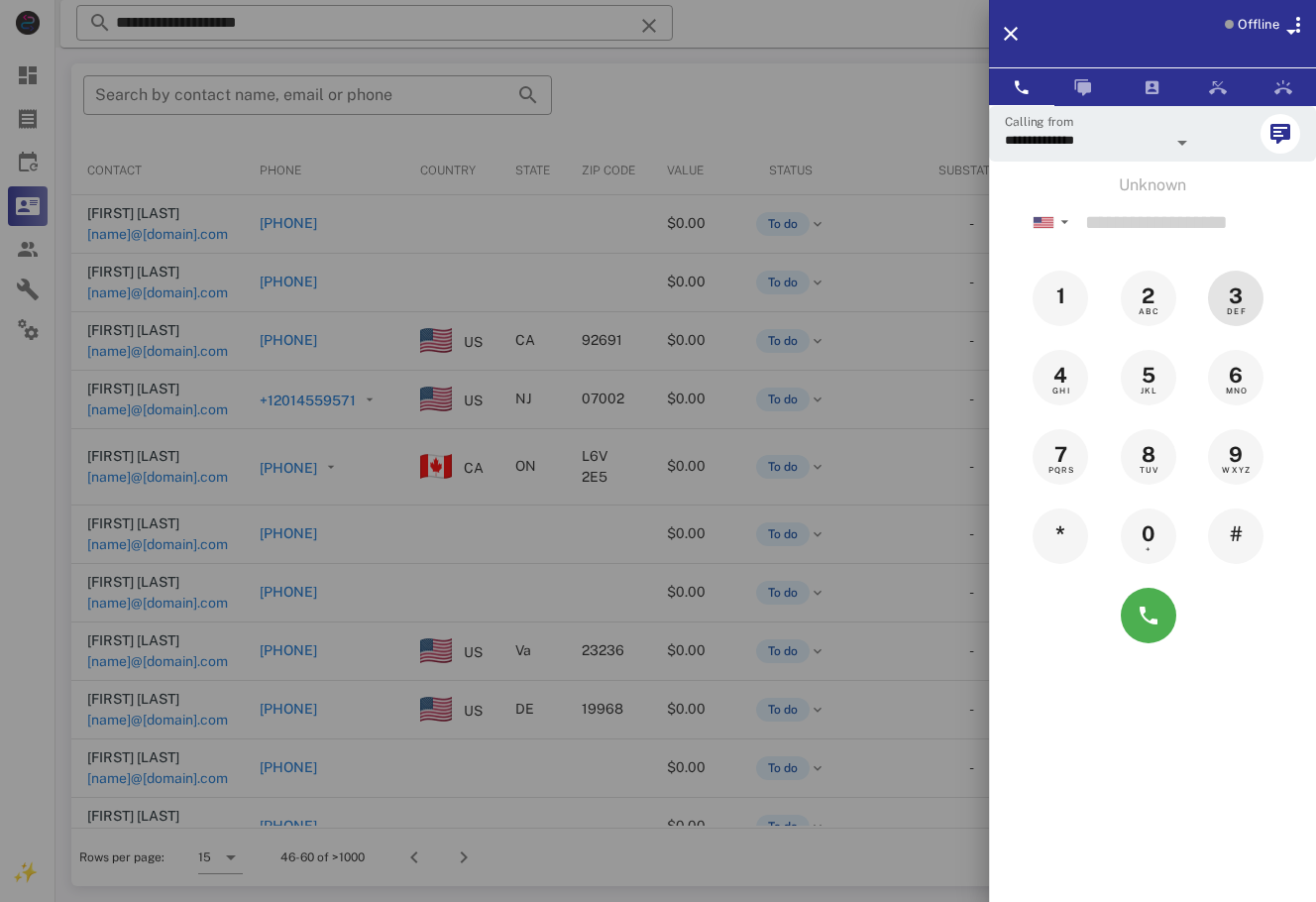 scroll, scrollTop: 0, scrollLeft: 0, axis: both 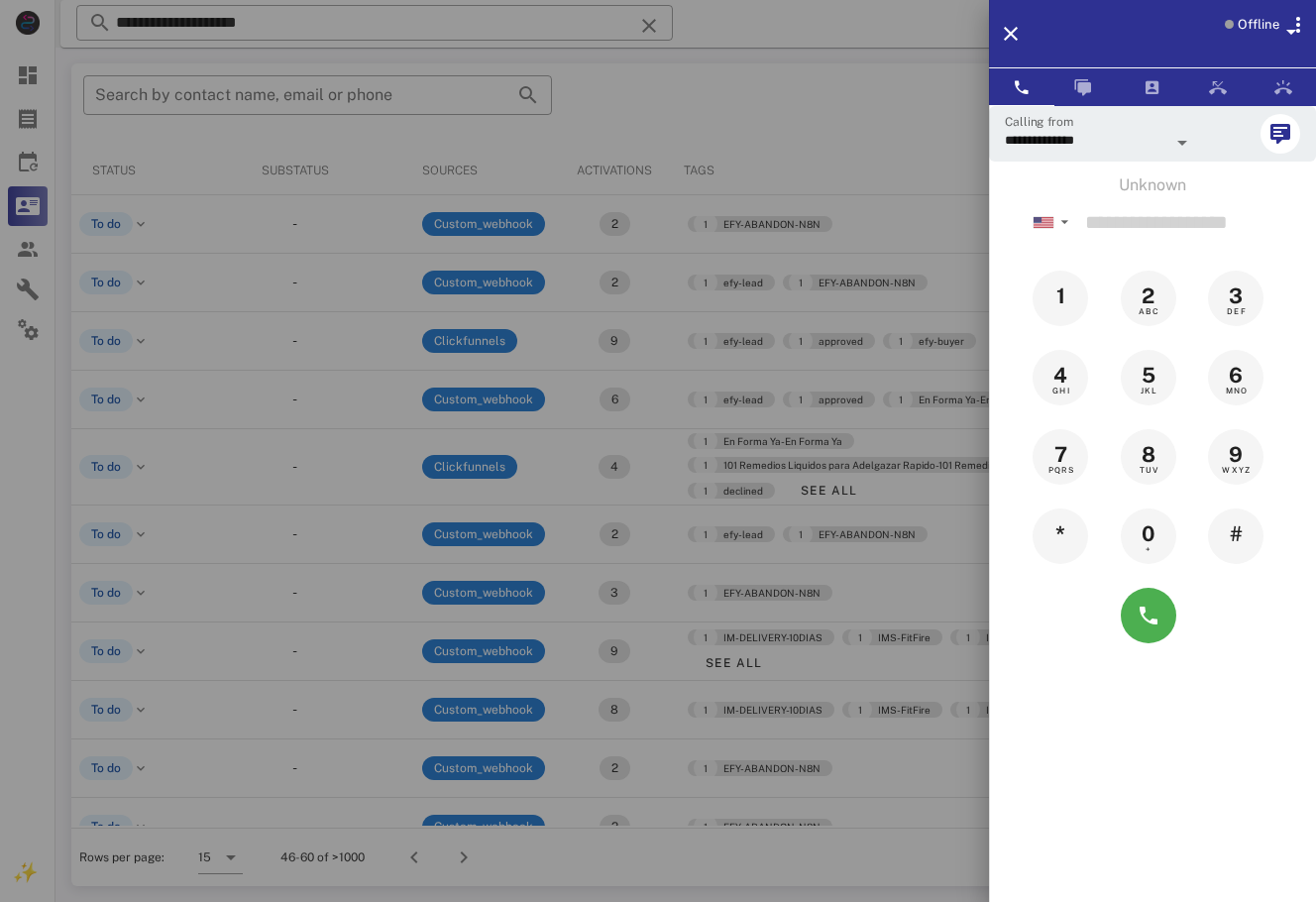 click at bounding box center [658, 451] 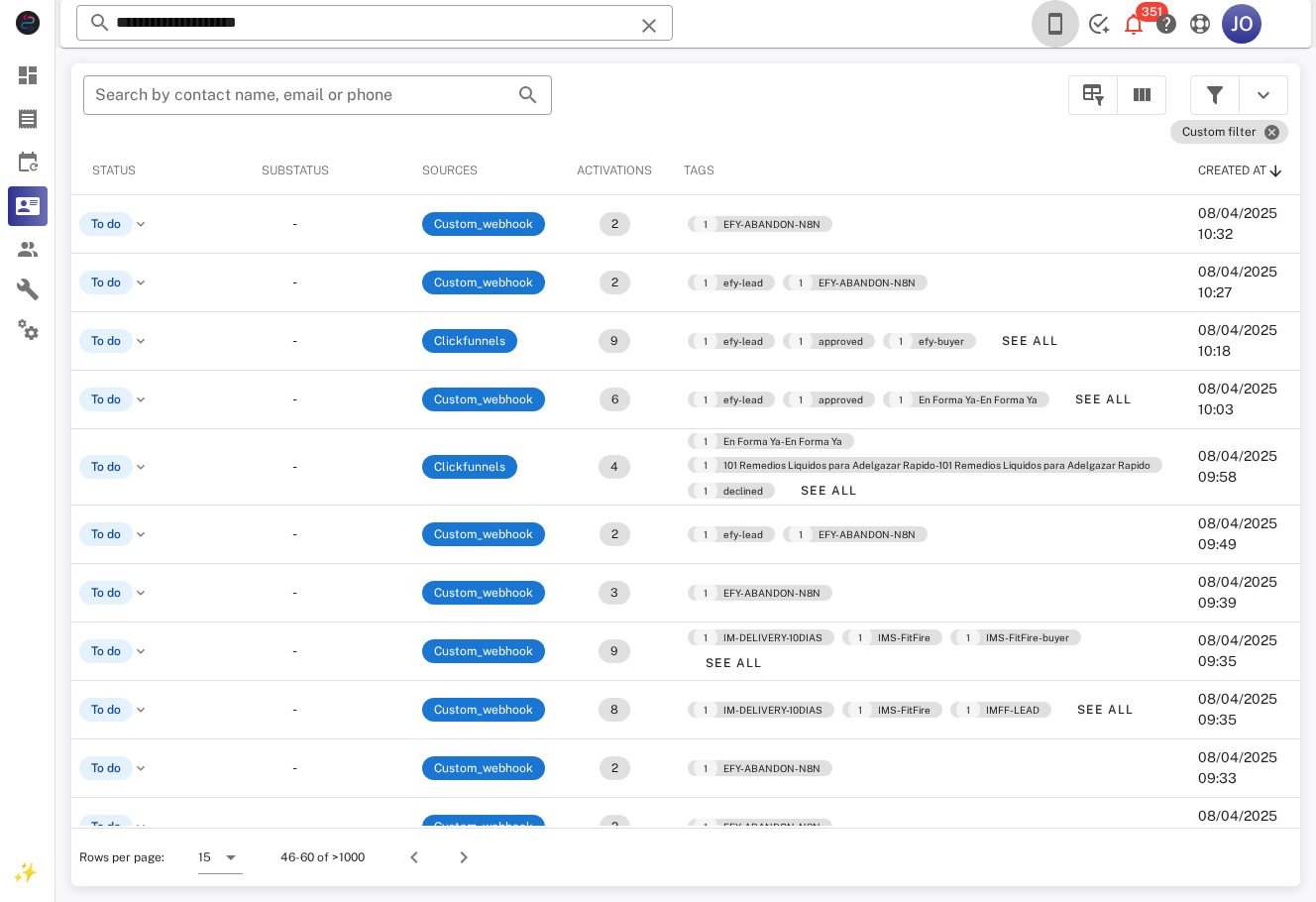 click at bounding box center [1055, 24] 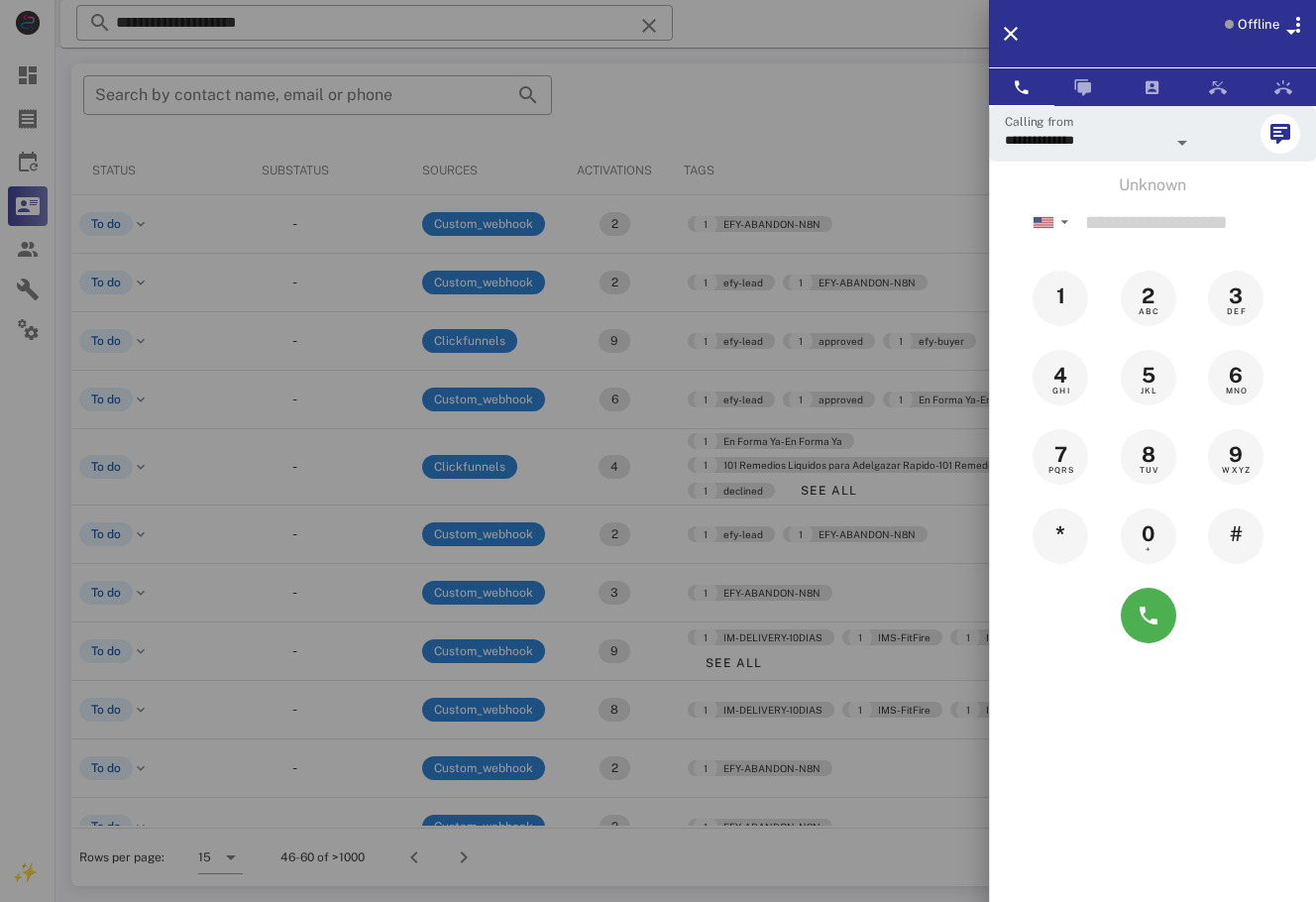 click at bounding box center [658, 451] 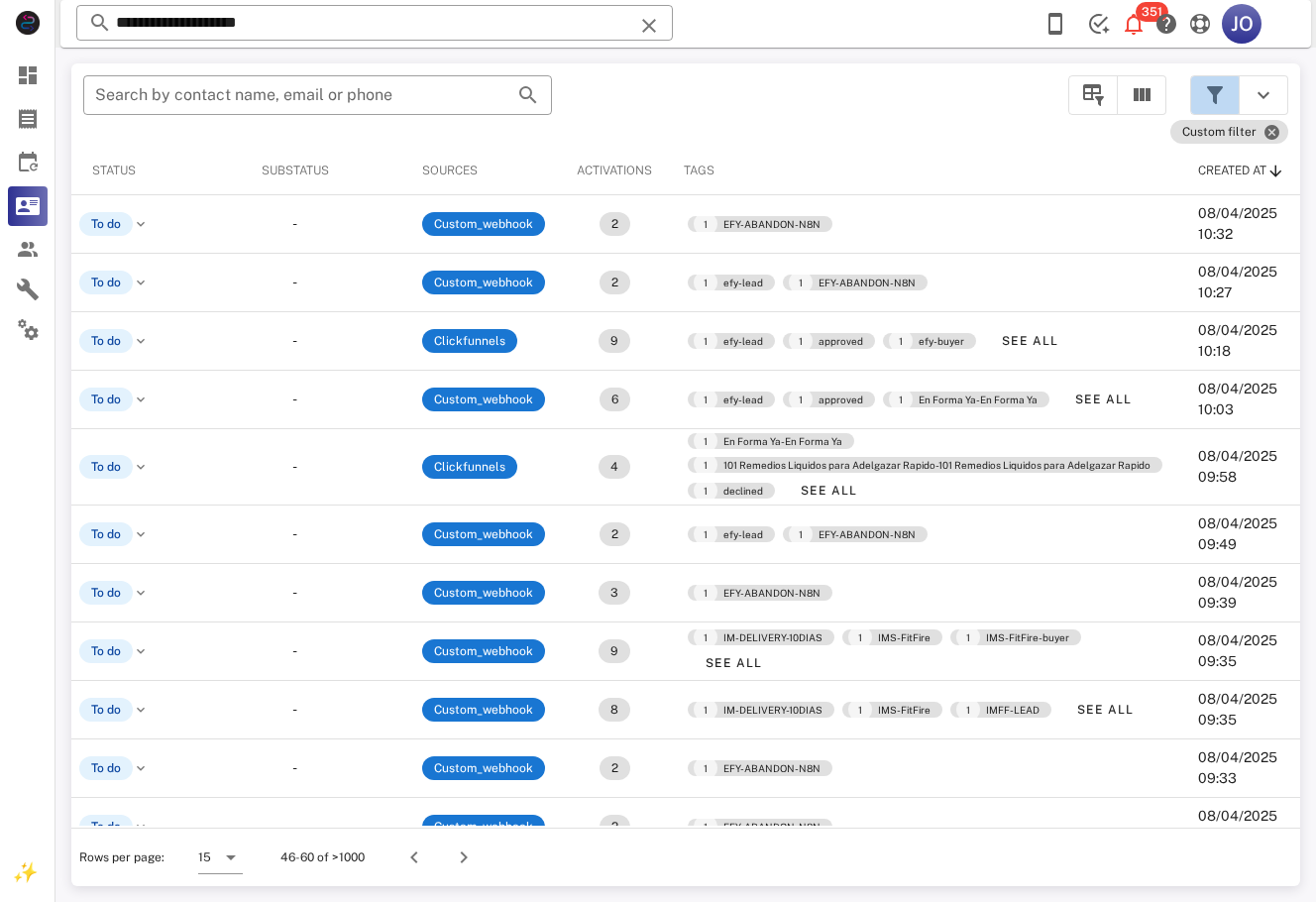 click at bounding box center (1215, 95) 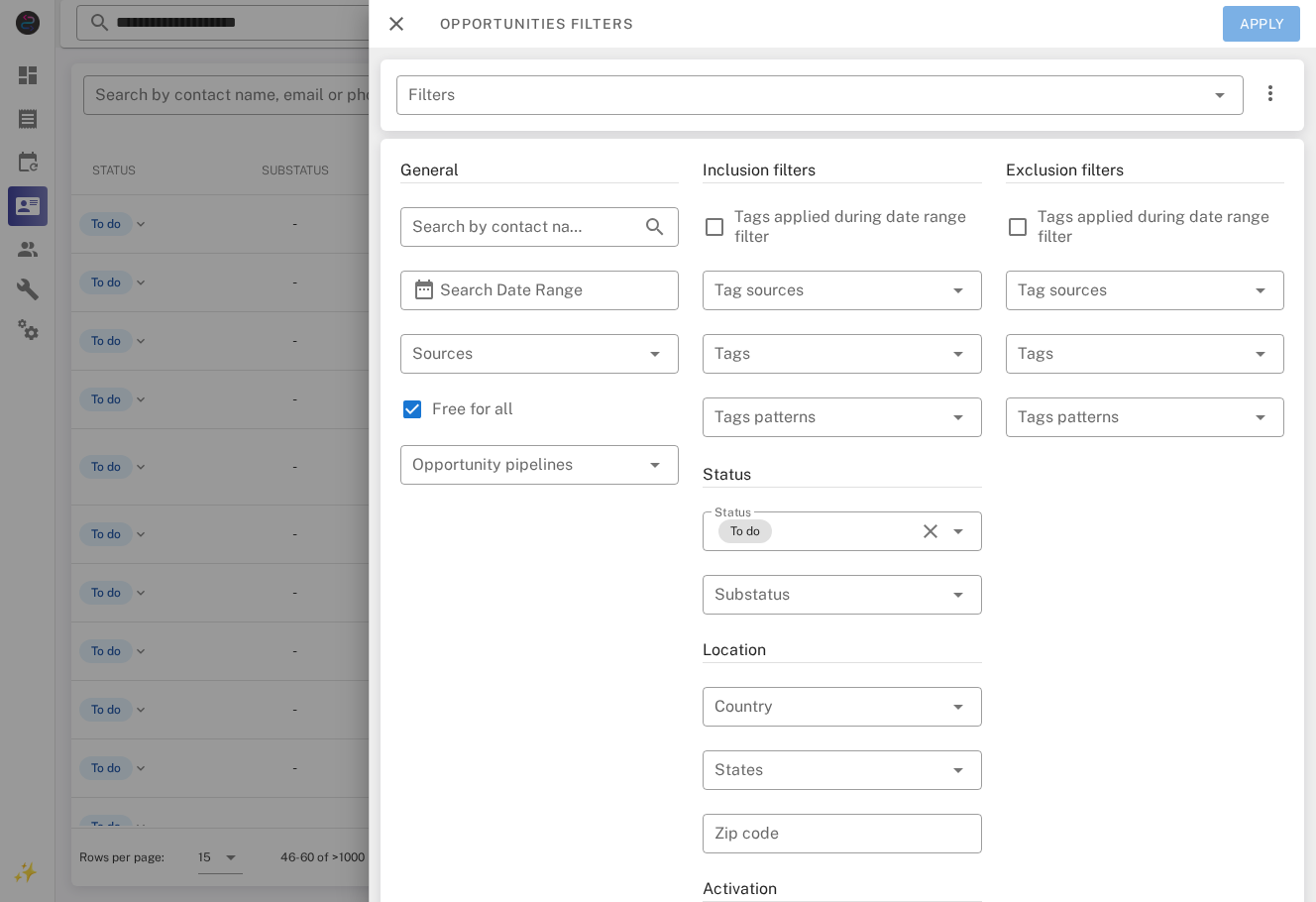 click on "Apply" at bounding box center [1261, 24] 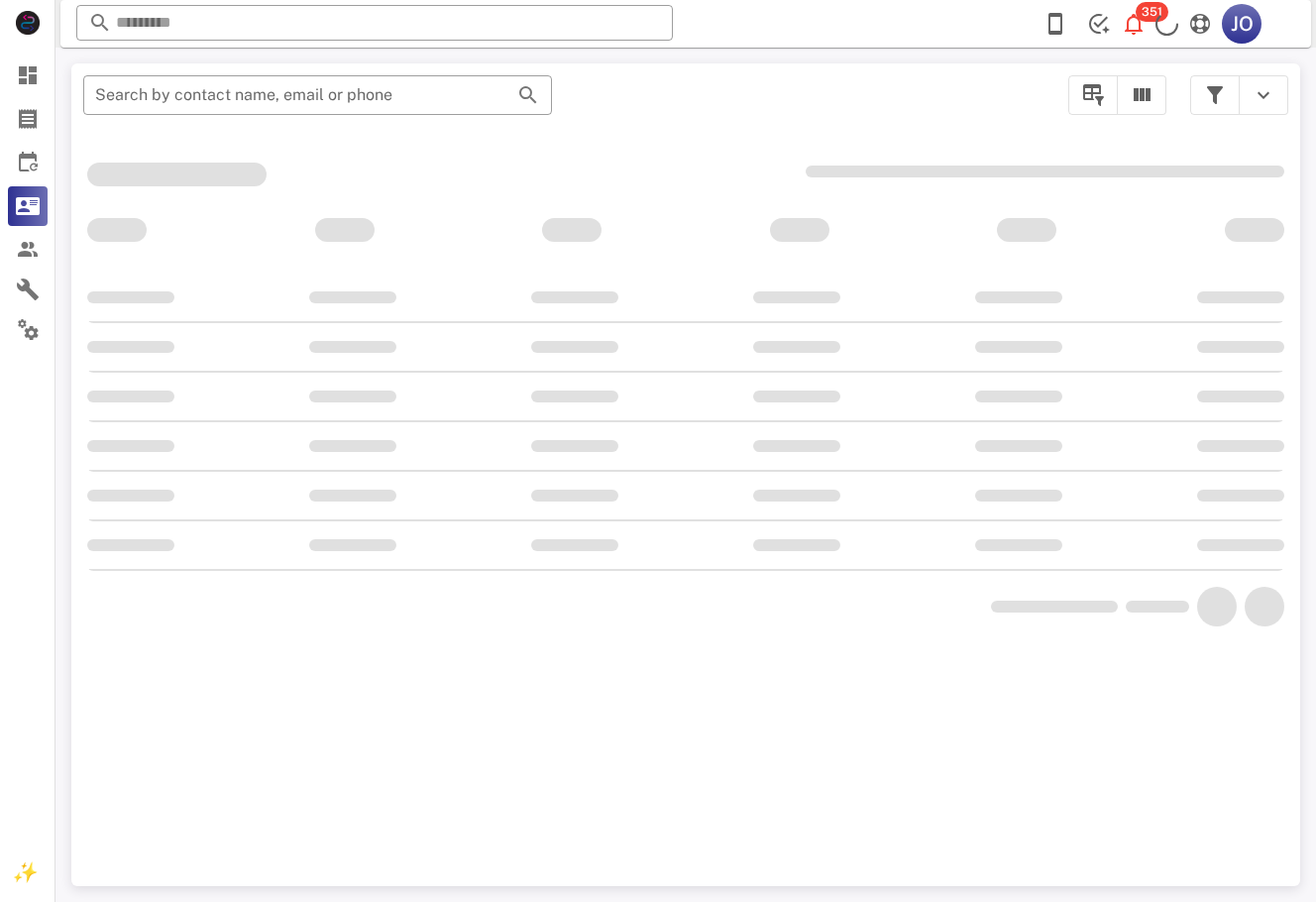 scroll, scrollTop: 0, scrollLeft: 0, axis: both 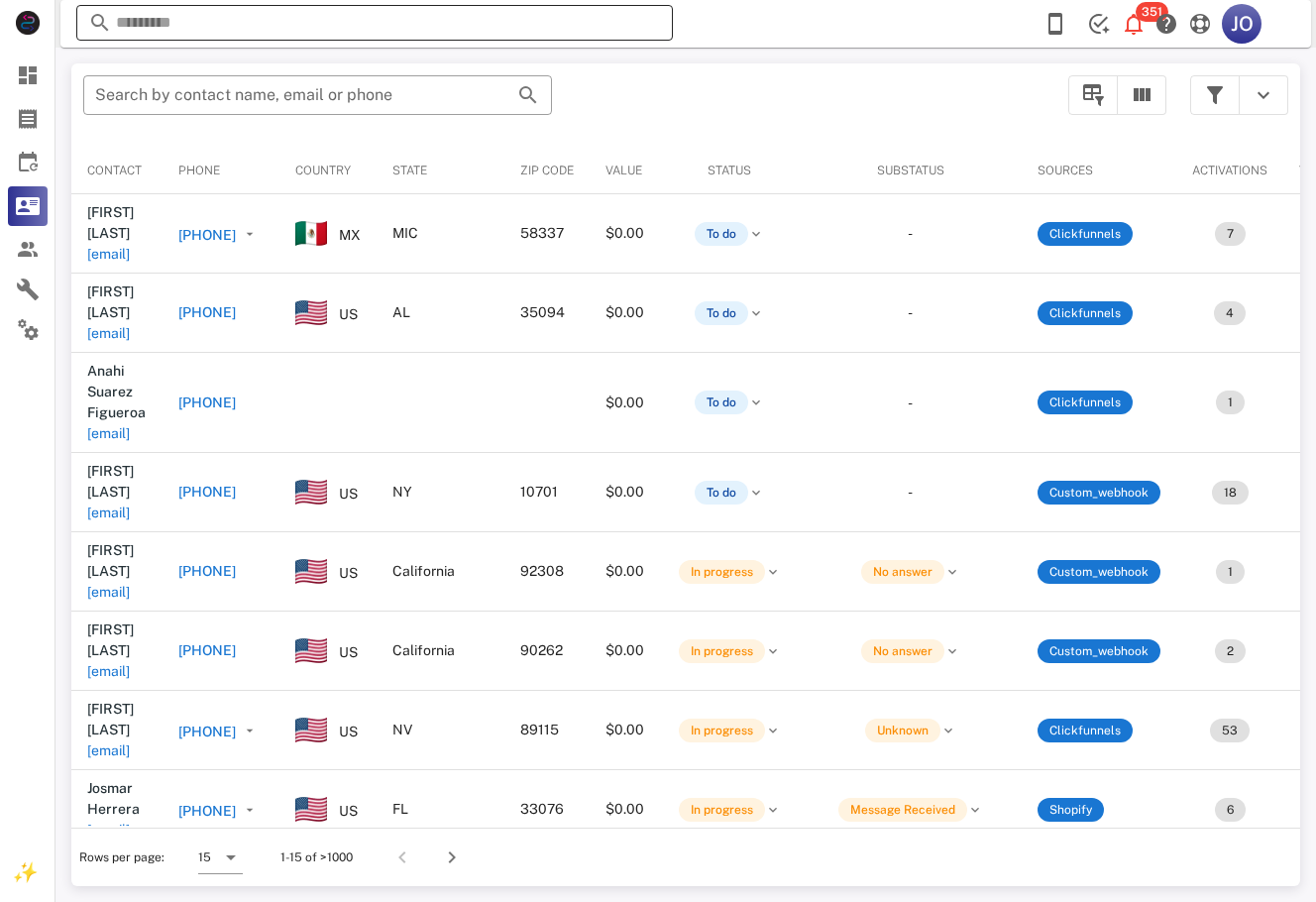click at bounding box center (375, 23) 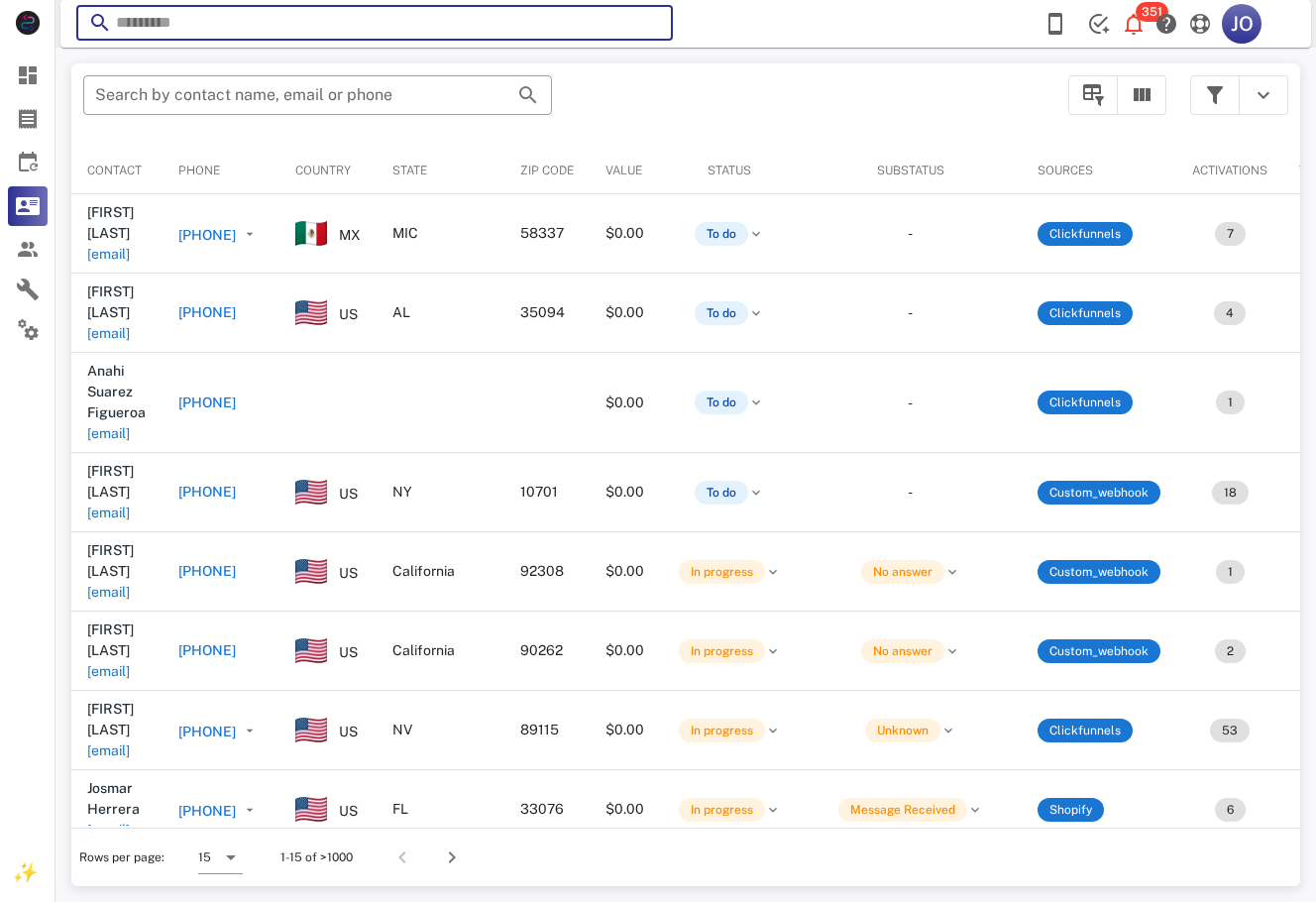 paste on "**********" 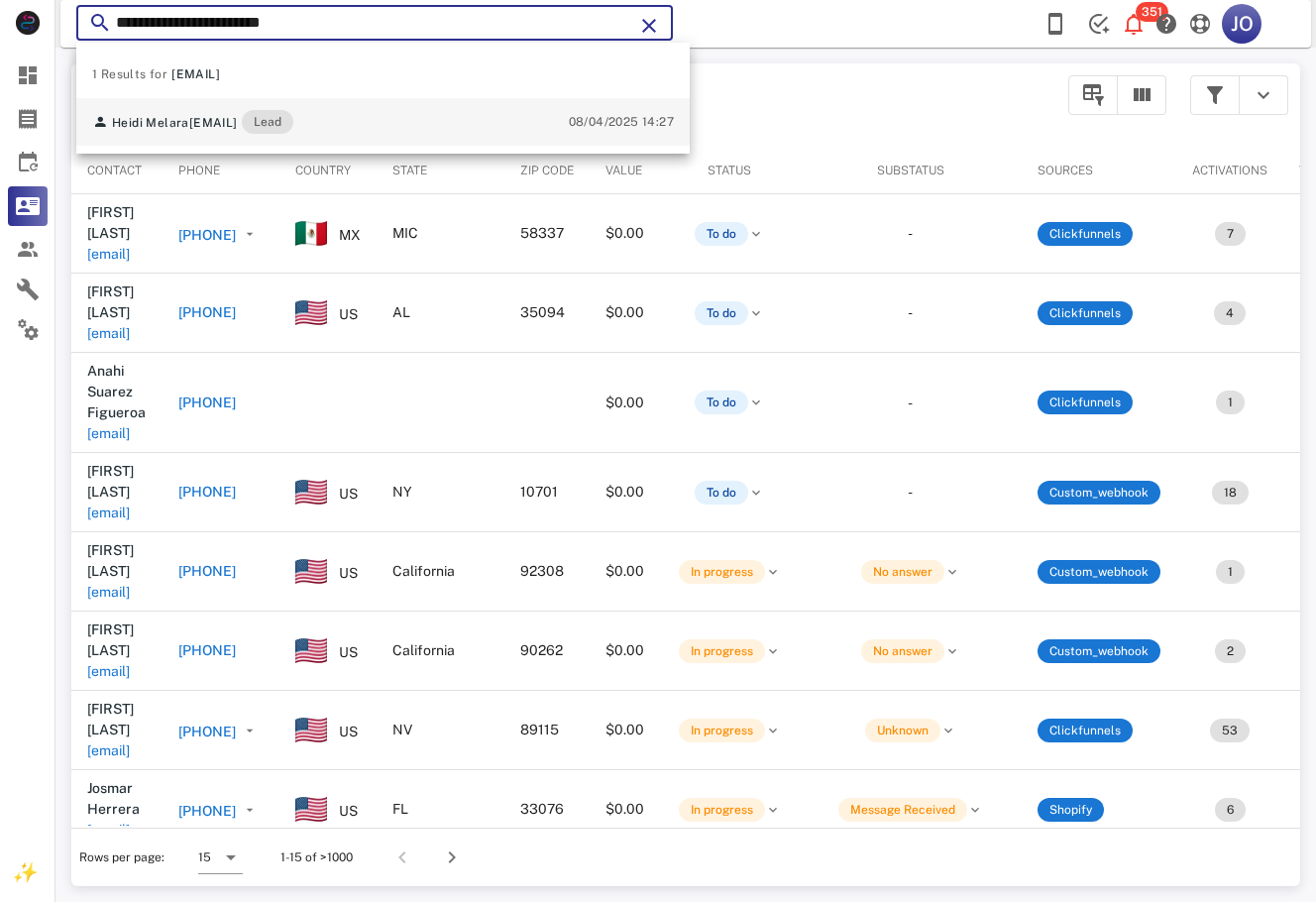 type on "**********" 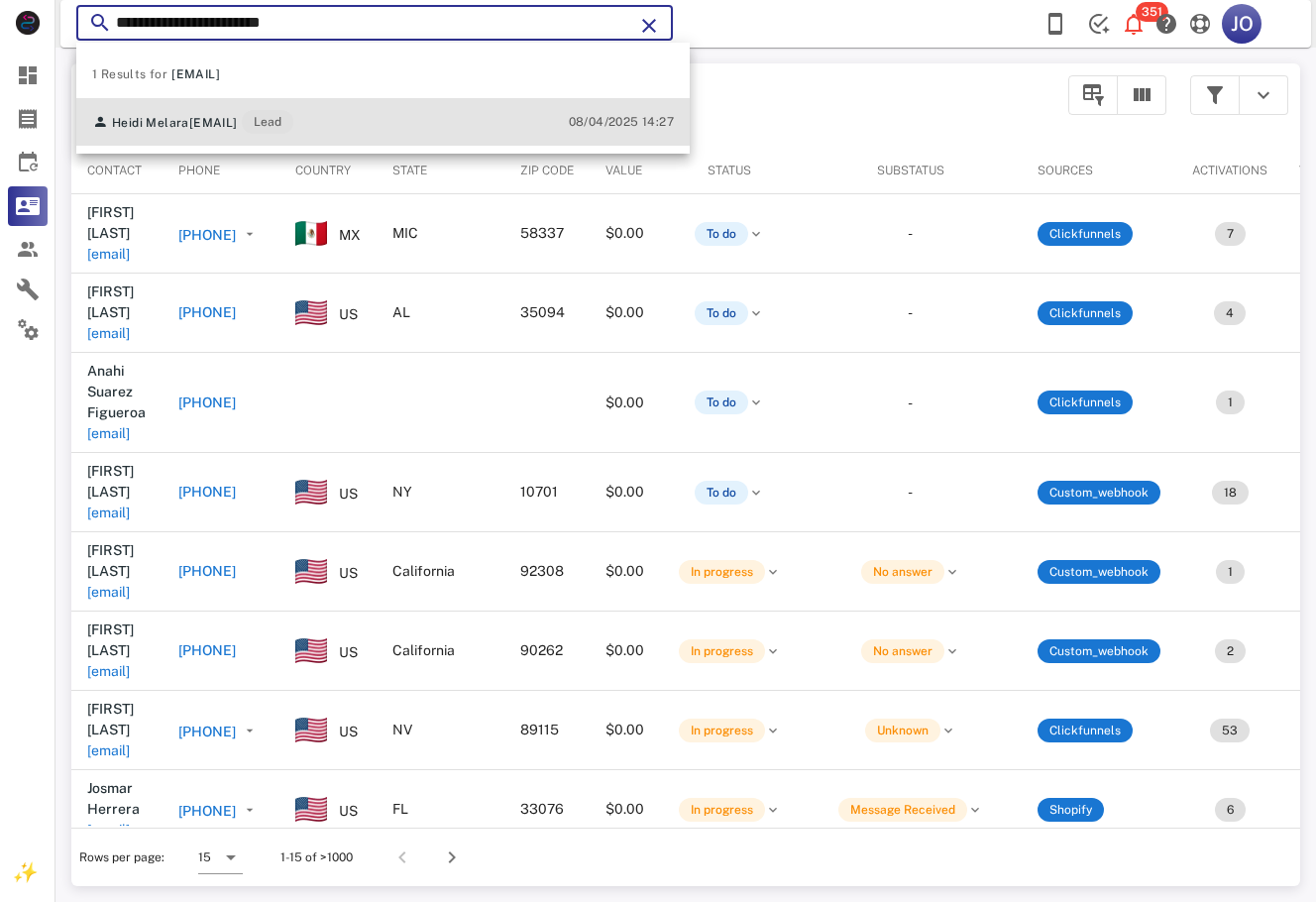 click on "[FIRST] [LAST] [EMAIL]" at bounding box center (192, 122) 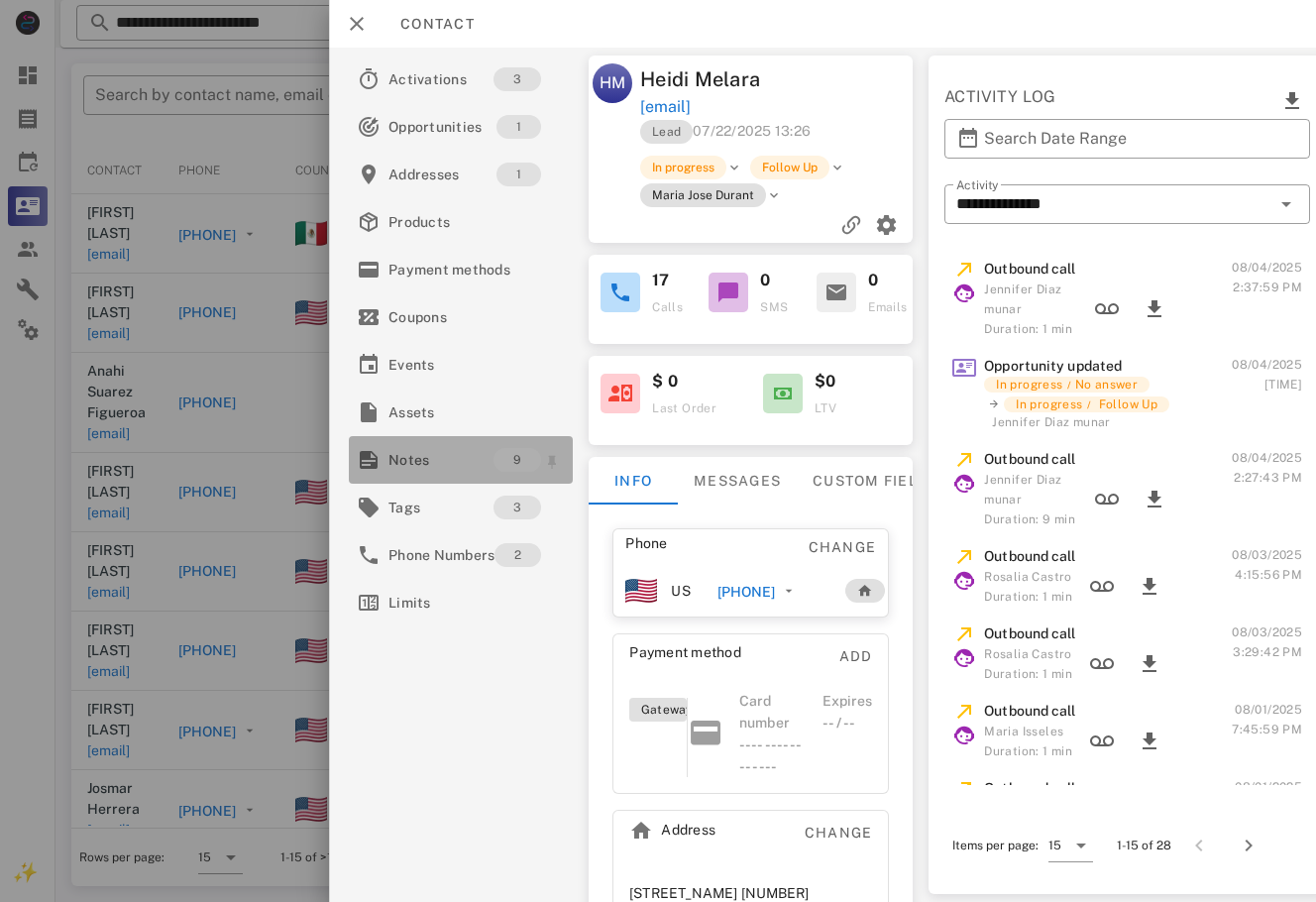 click on "Notes" at bounding box center [441, 460] 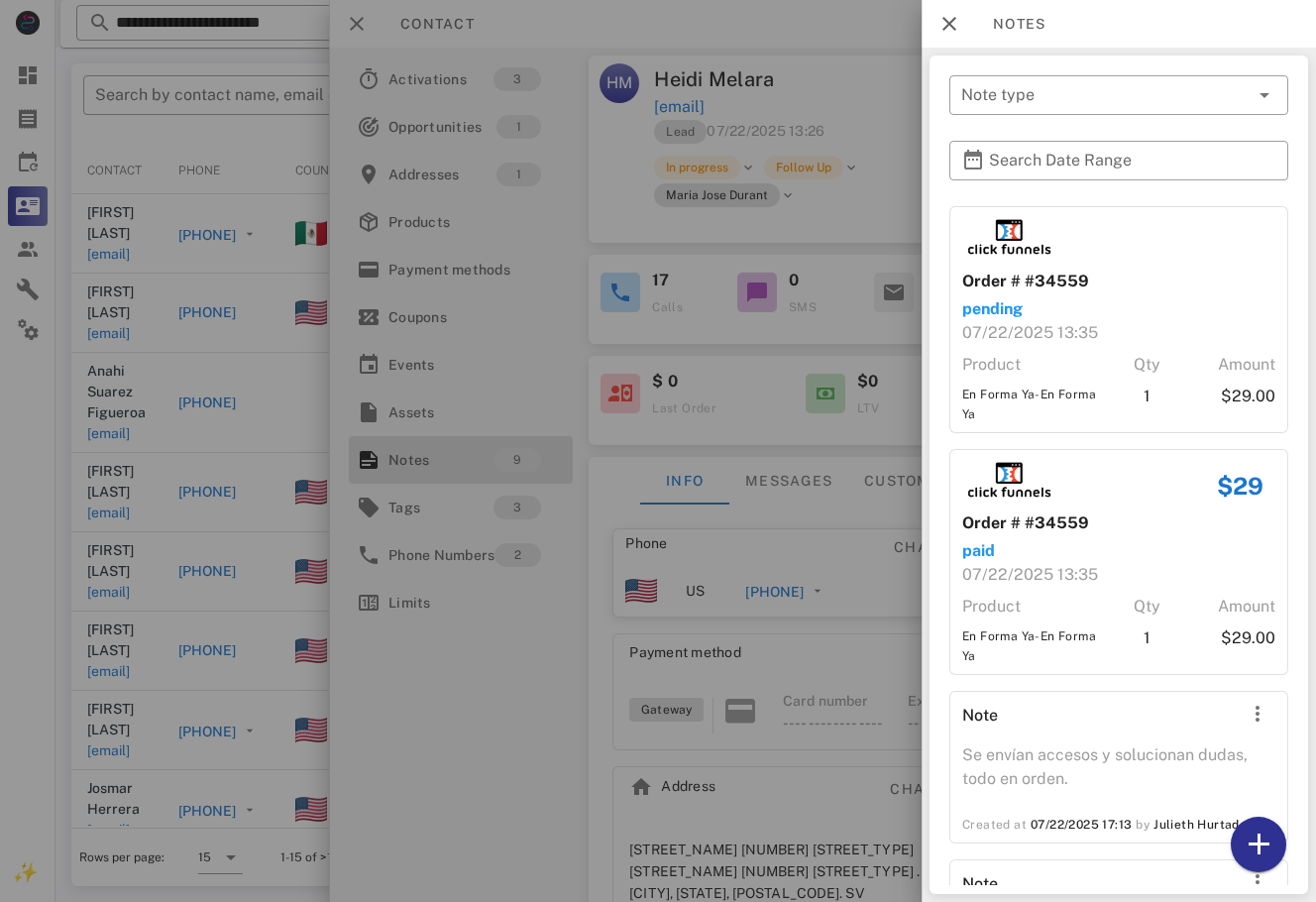 drag, startPoint x: 1301, startPoint y: 247, endPoint x: 1285, endPoint y: 527, distance: 280.45677 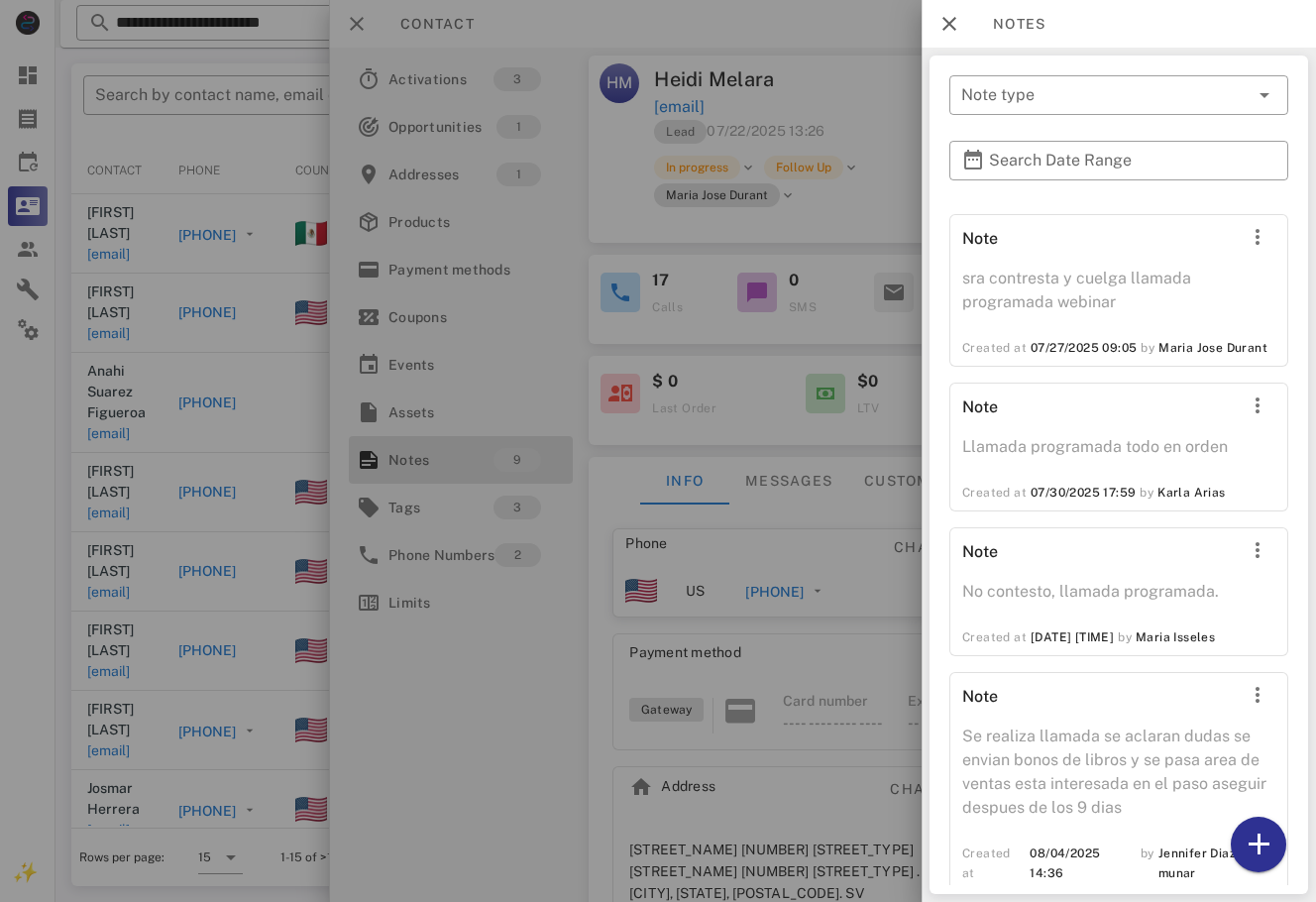 scroll, scrollTop: 987, scrollLeft: 0, axis: vertical 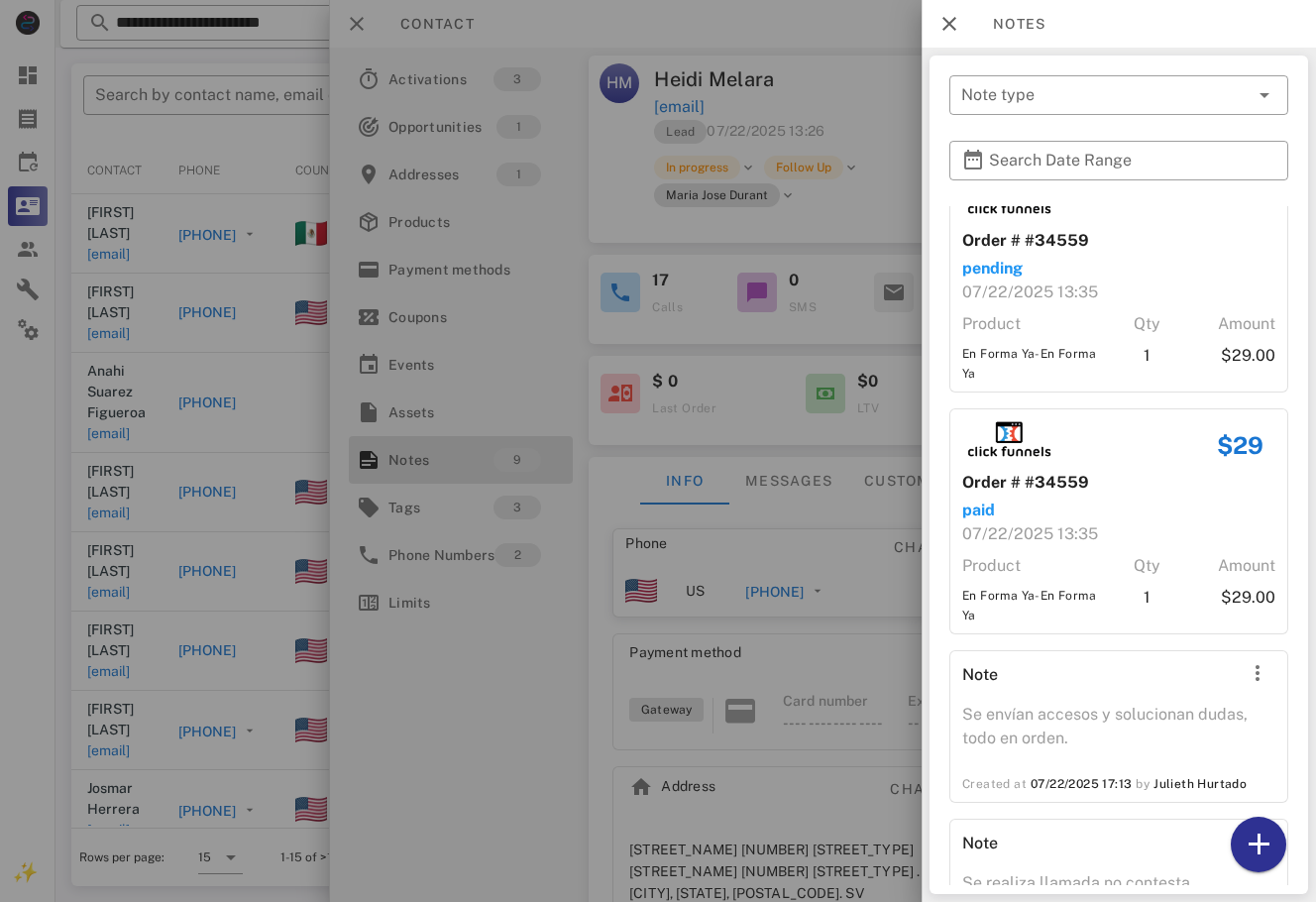 click on "Order # #34559" at bounding box center [1119, 483] 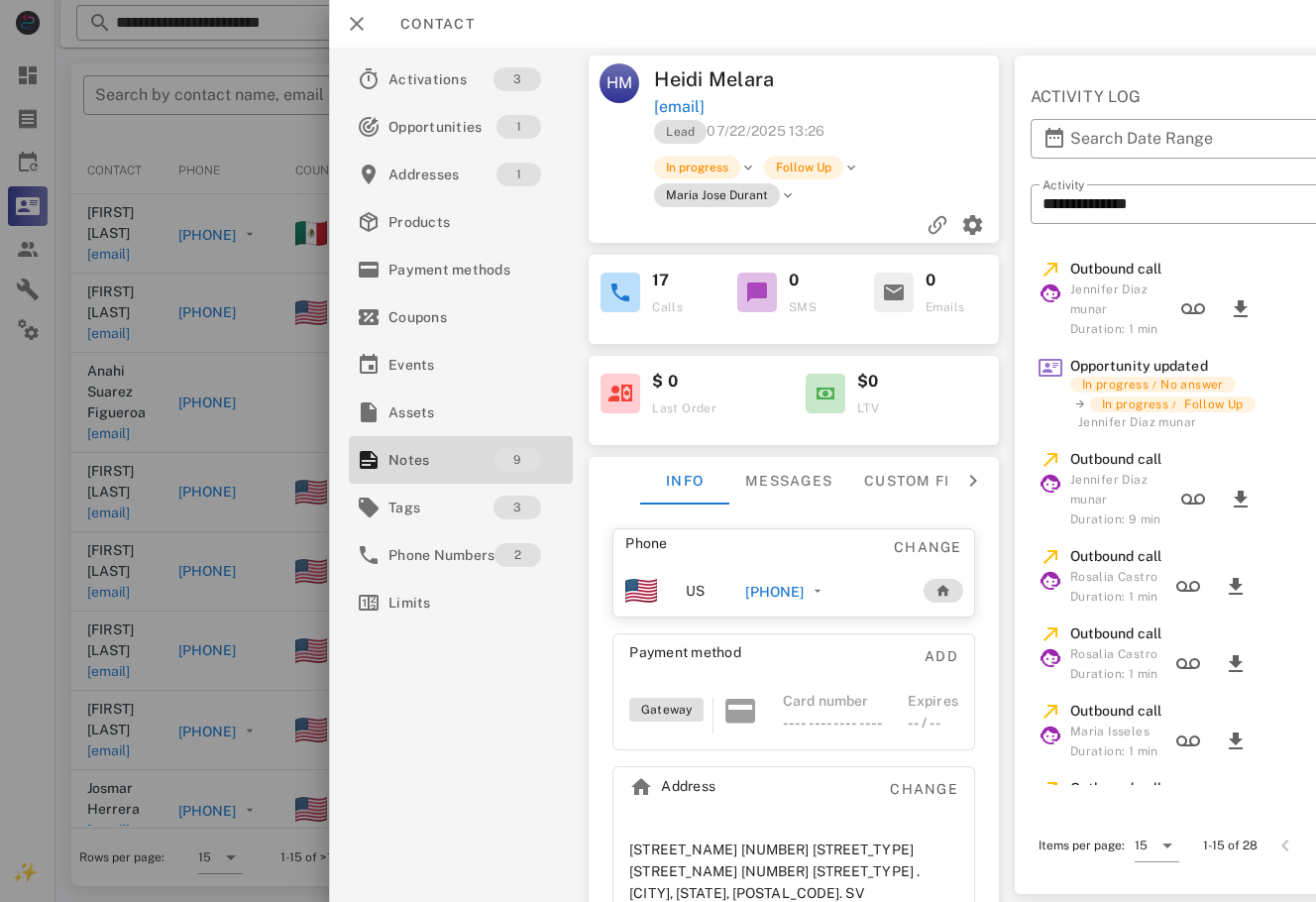 click on "[PHONE]" at bounding box center (774, 592) 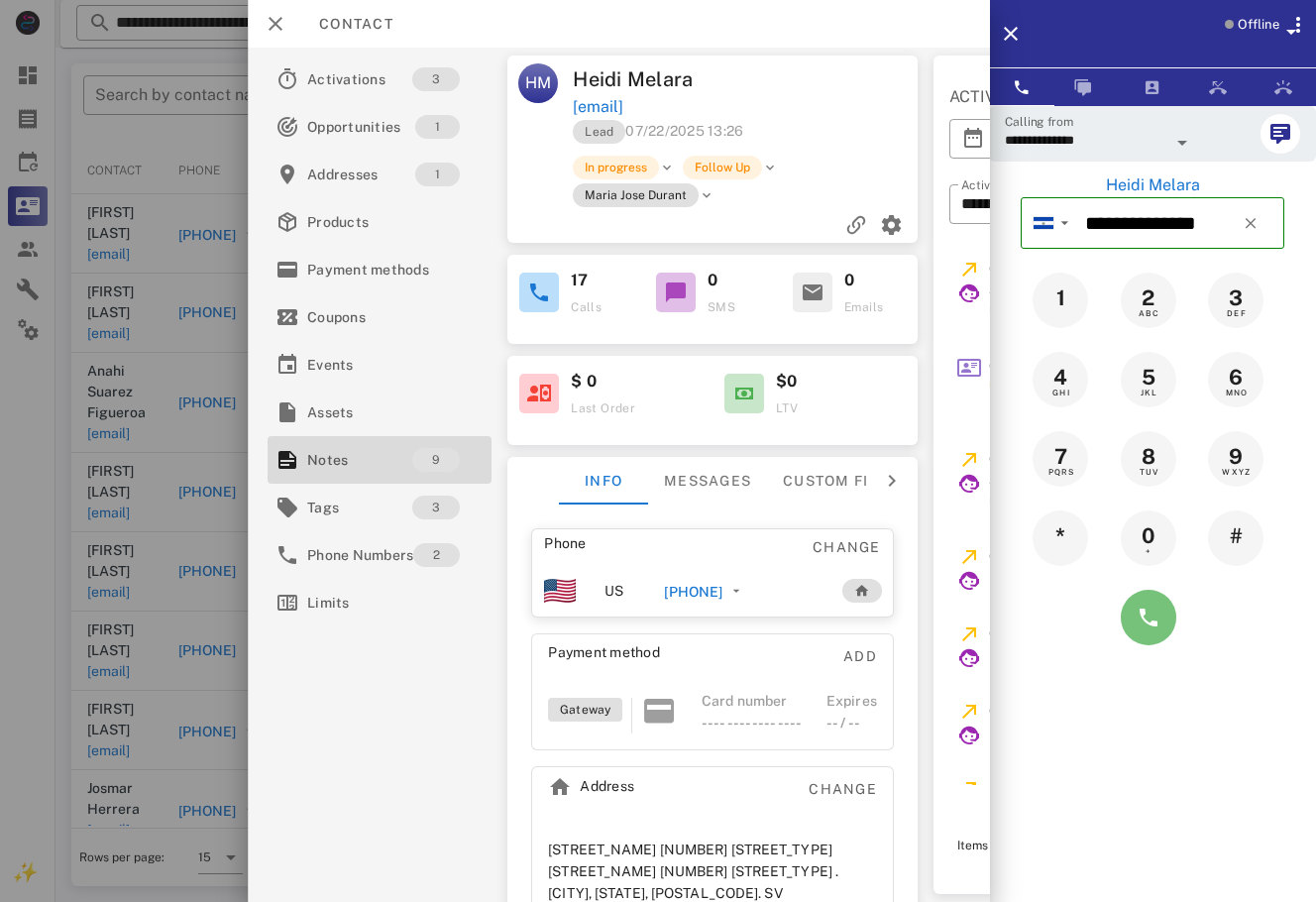 click at bounding box center (1149, 618) 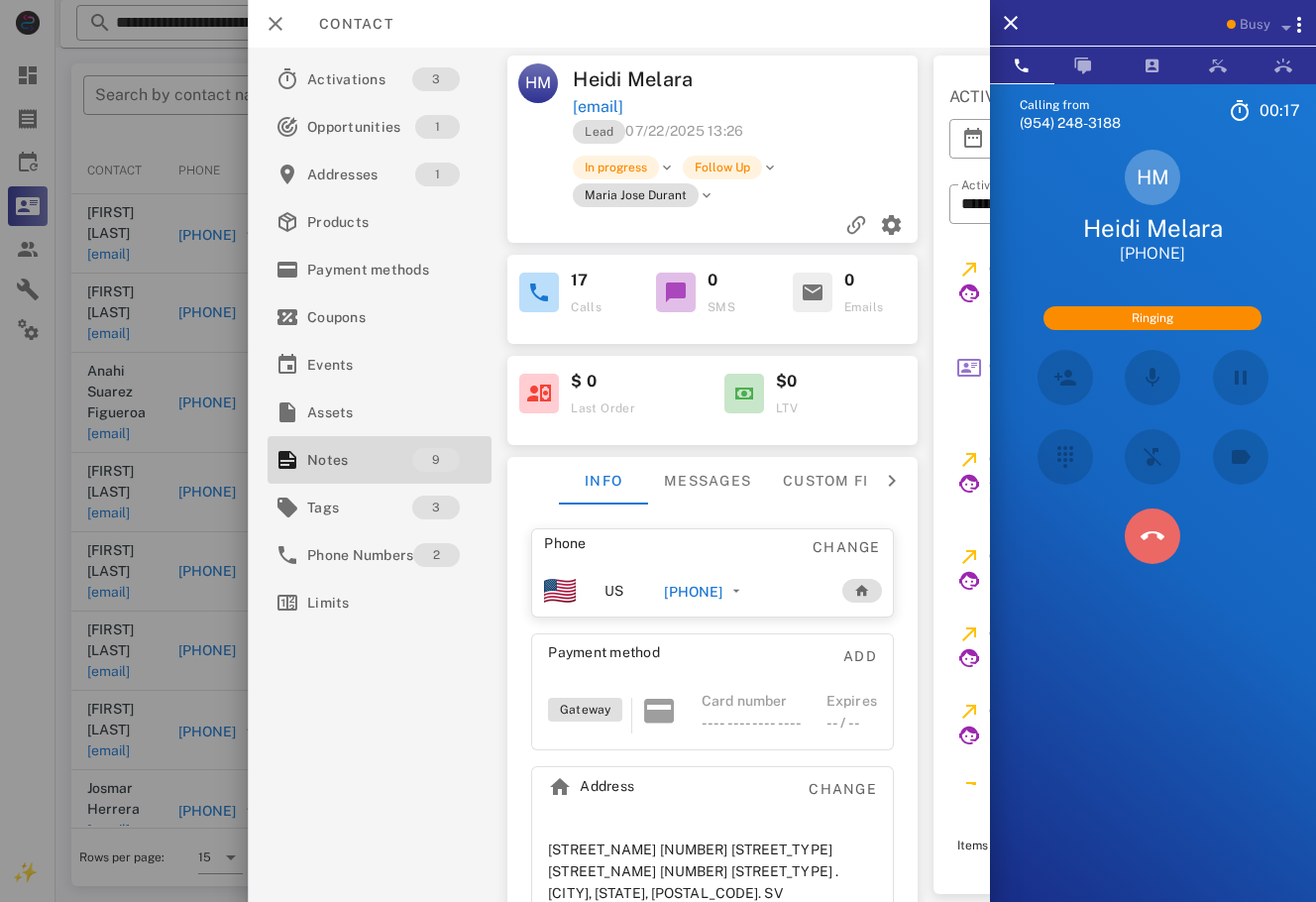 click at bounding box center [1152, 536] 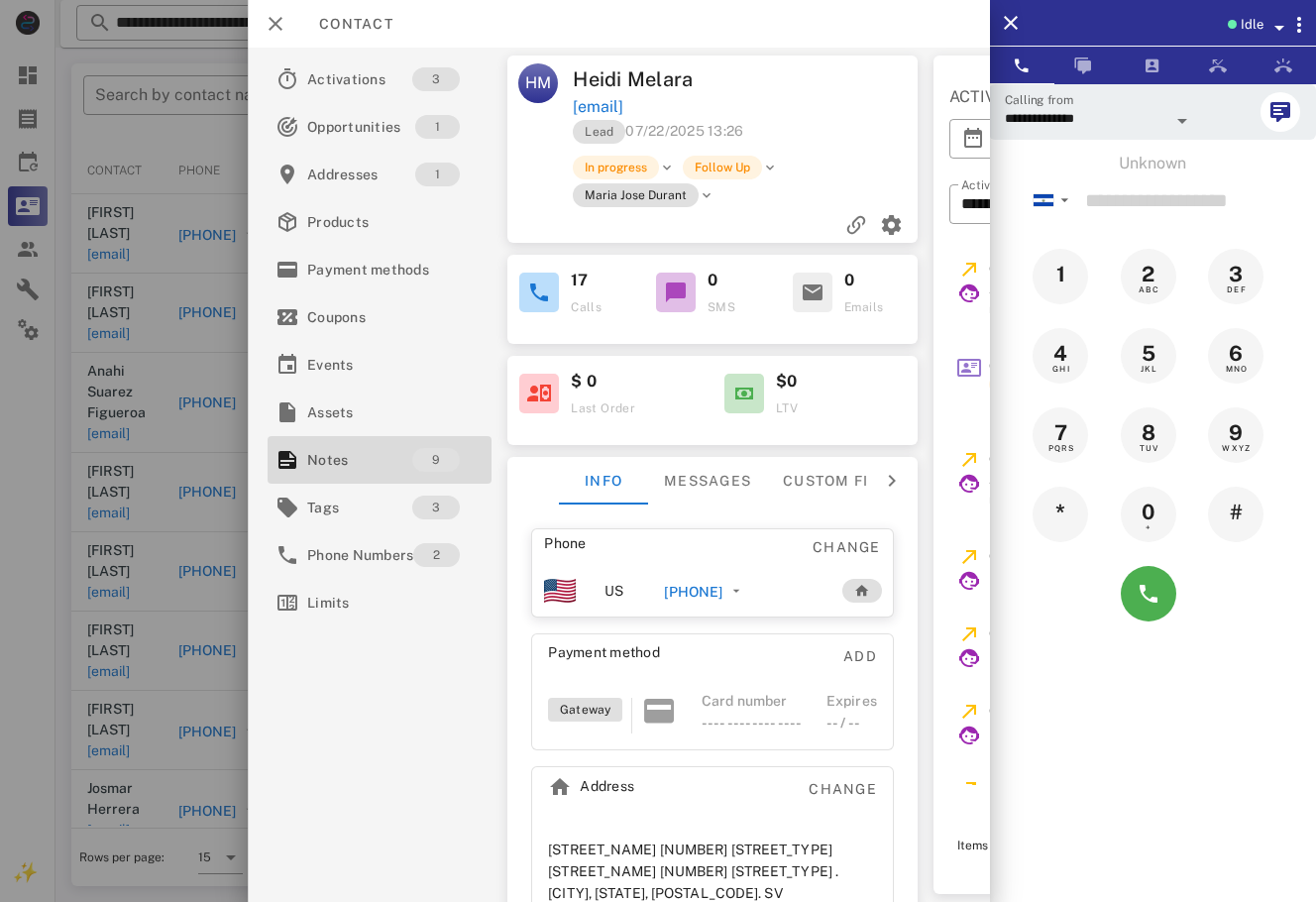 click on "**********" at bounding box center [1152, 534] 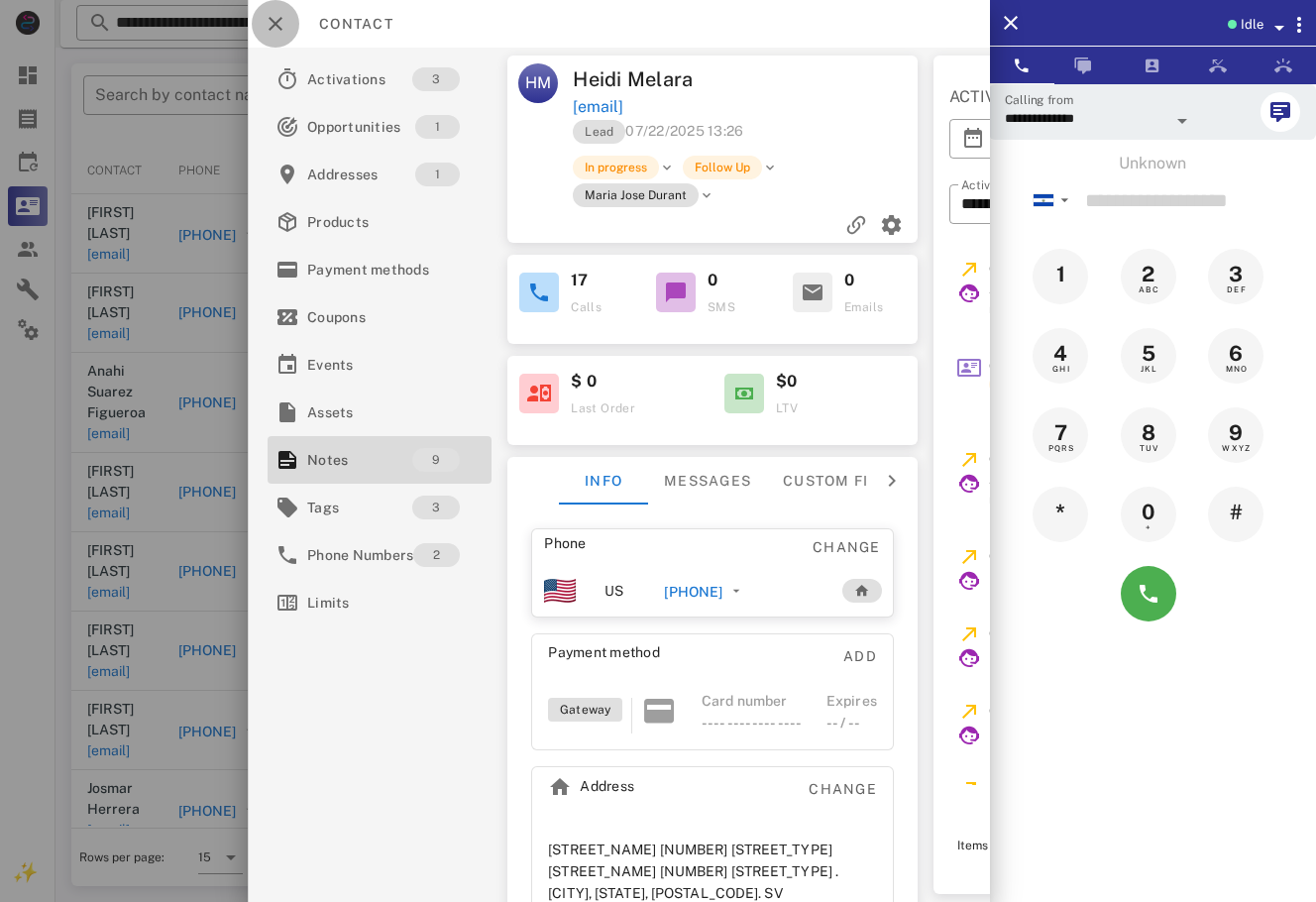 click at bounding box center (275, 24) 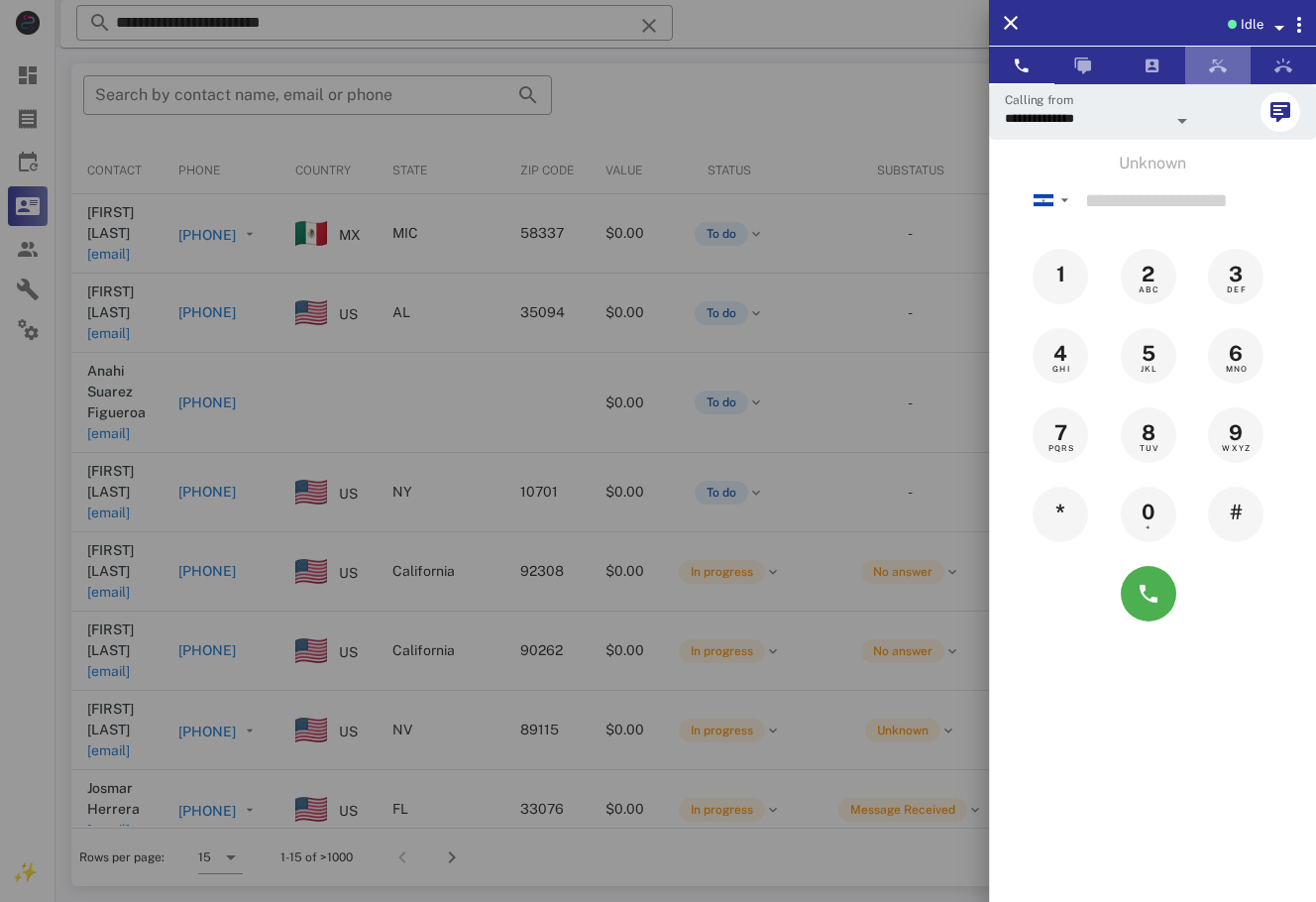 click at bounding box center [1218, 65] 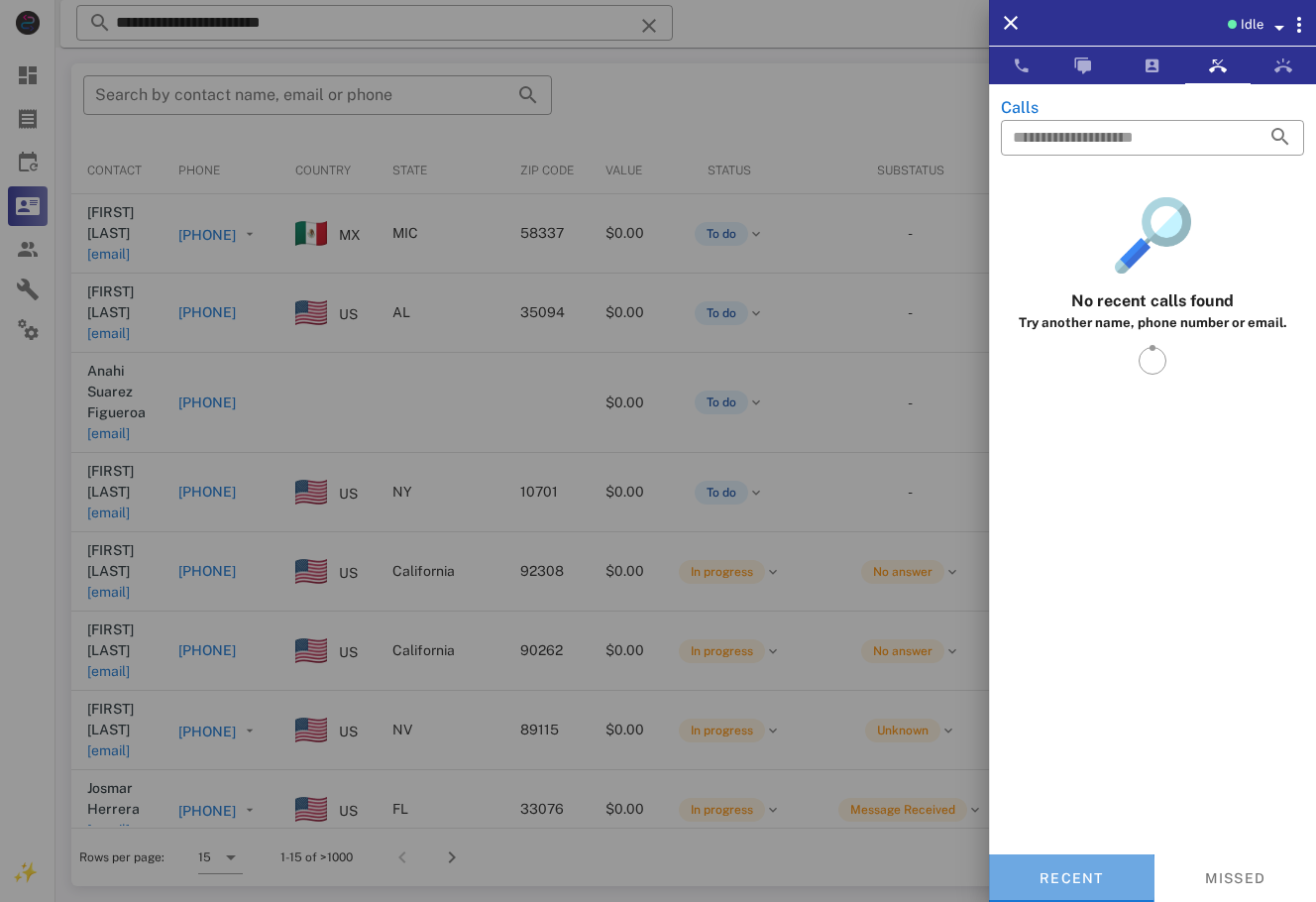 click on "Recent" at bounding box center (1071, 878) 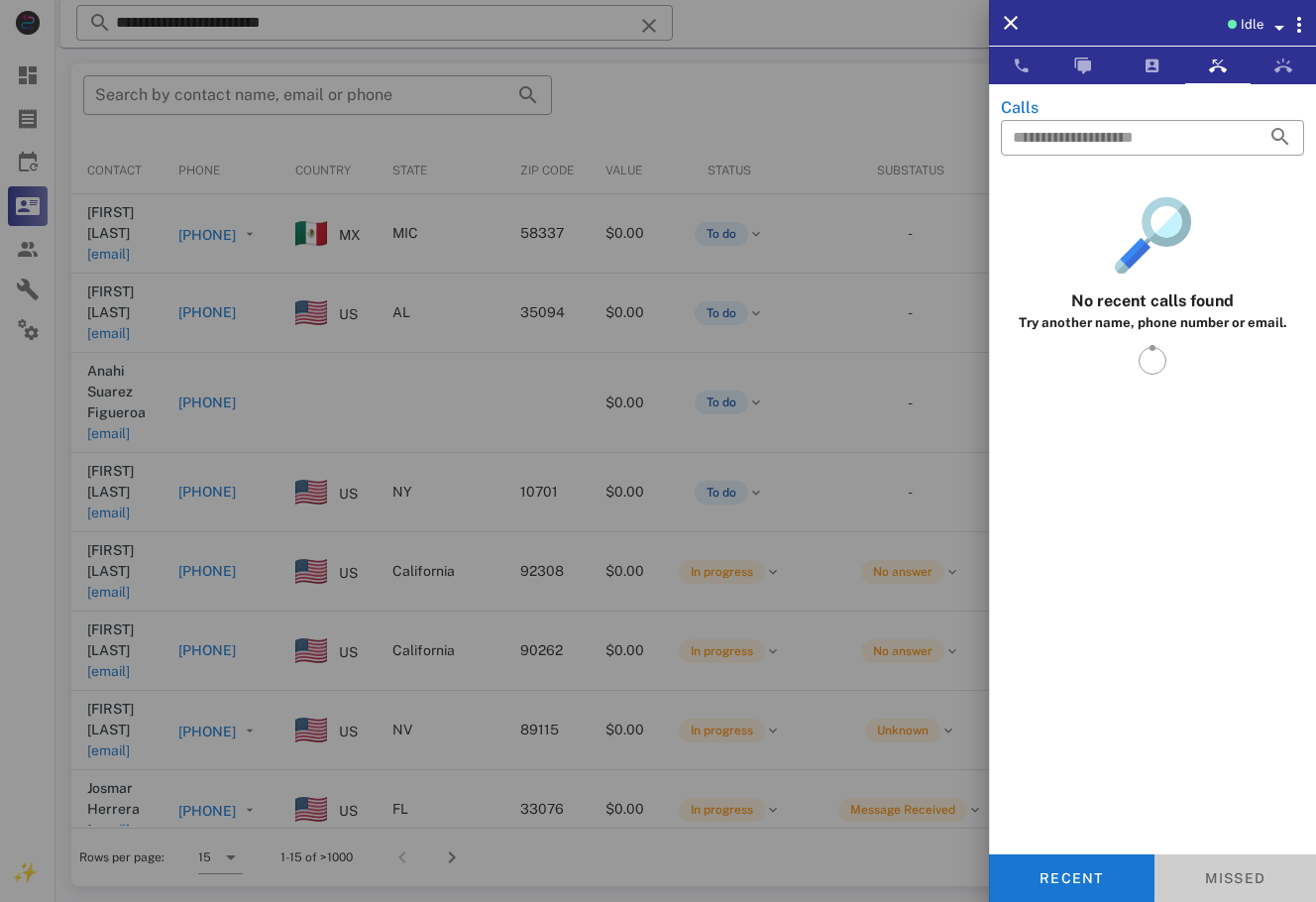 click on "Missed" at bounding box center (1236, 878) 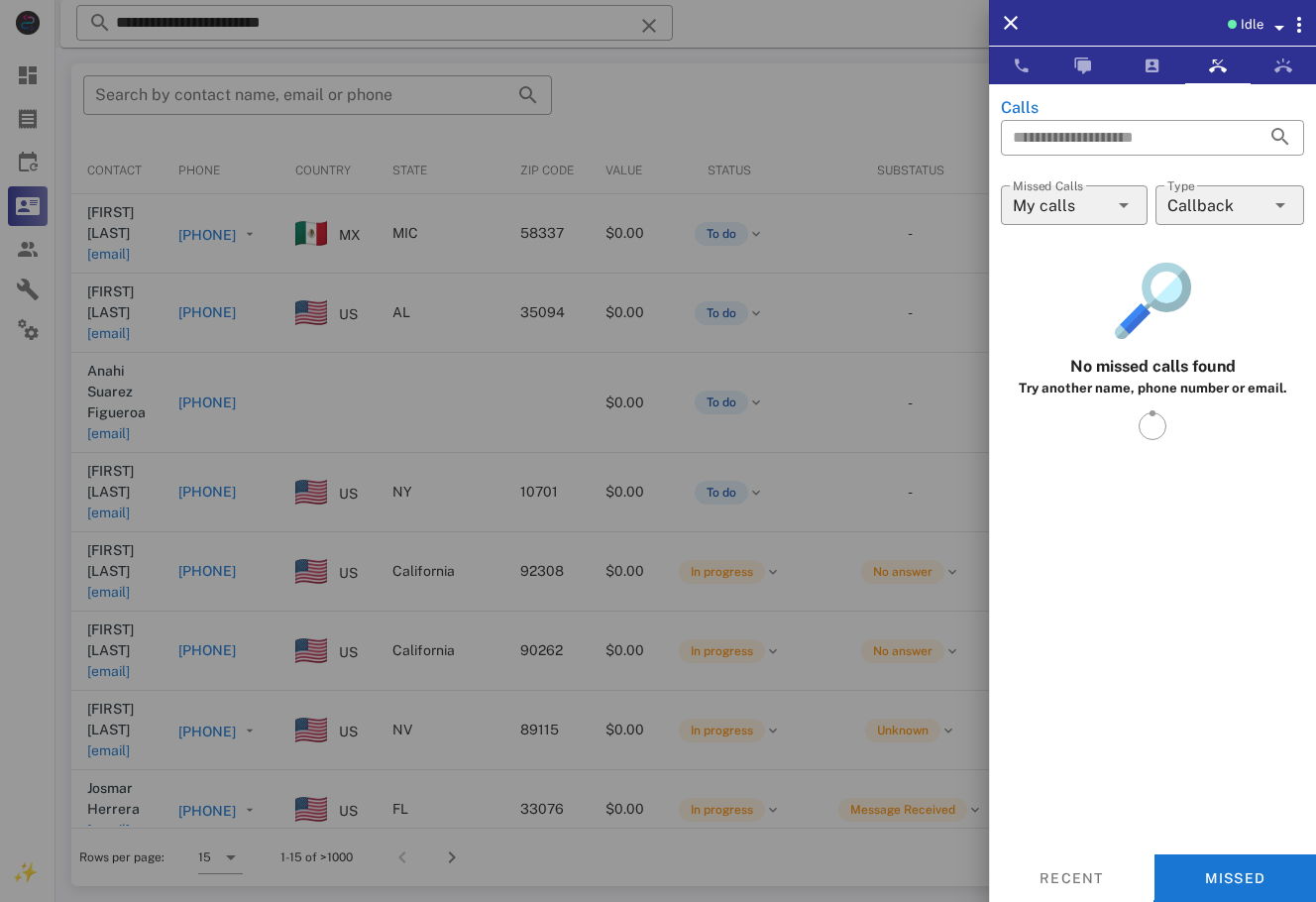 click at bounding box center [1074, 236] 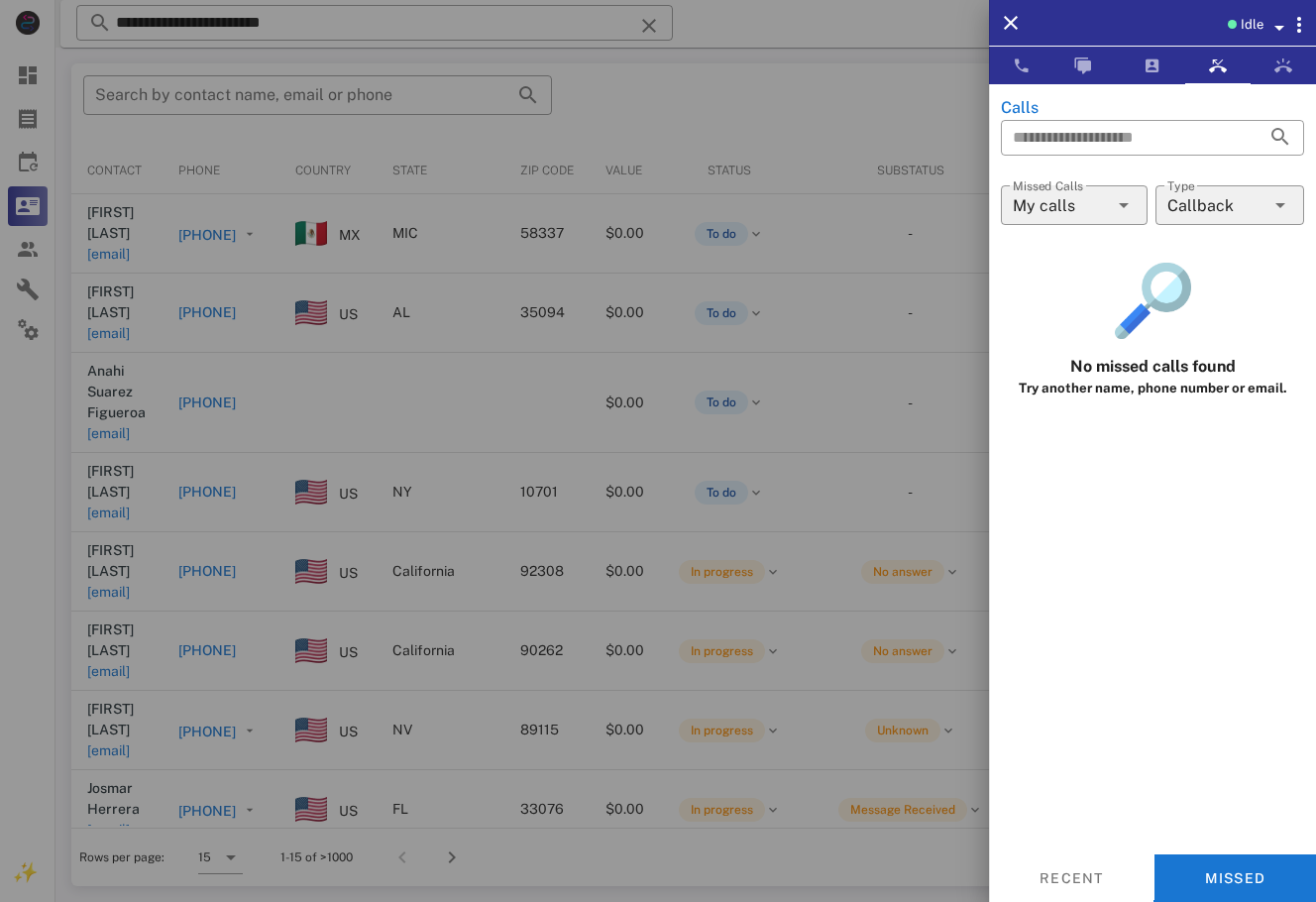 click on "​ Missed Calls My calls" at bounding box center [1074, 218] 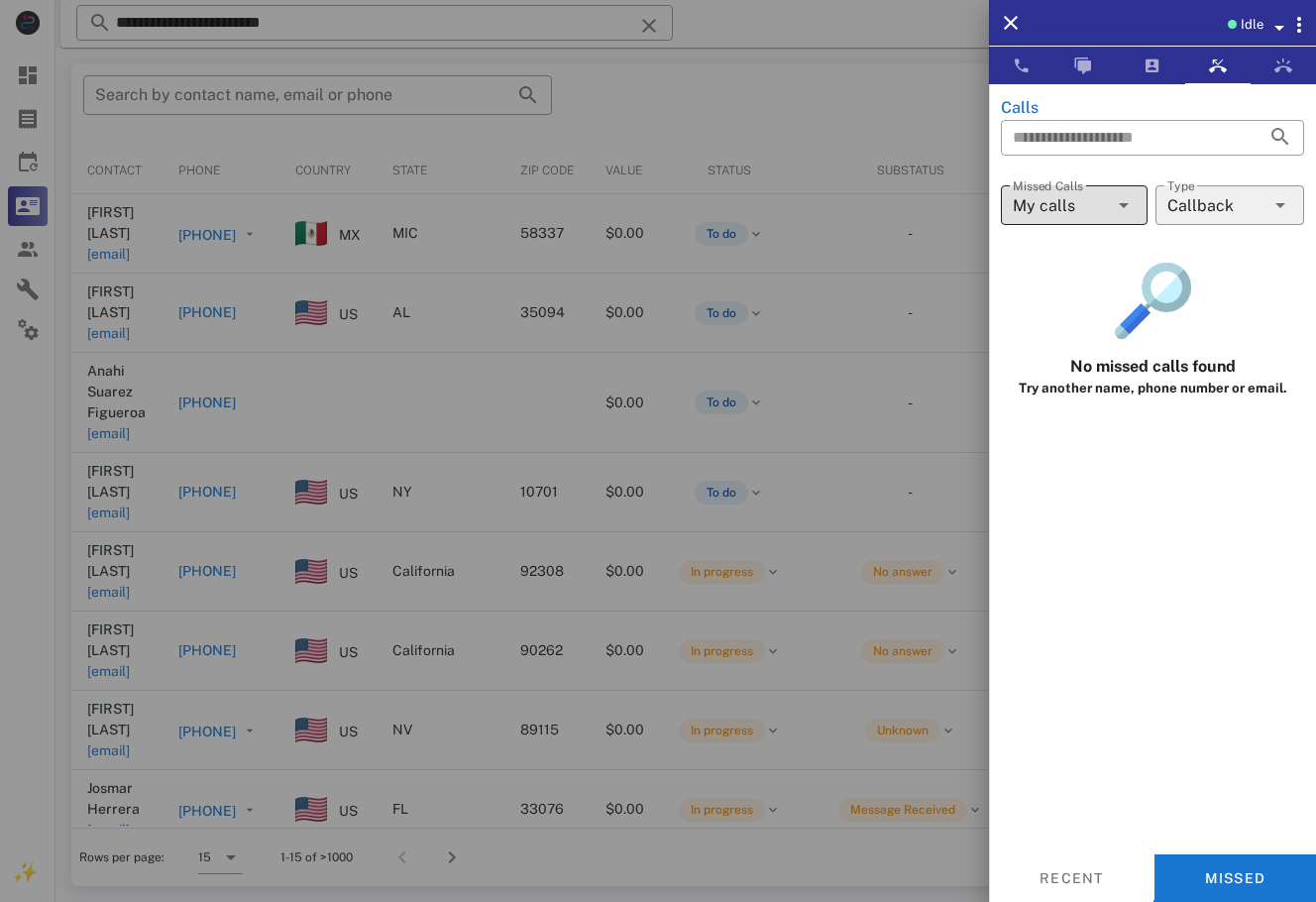click on "My calls" at bounding box center (1060, 205) 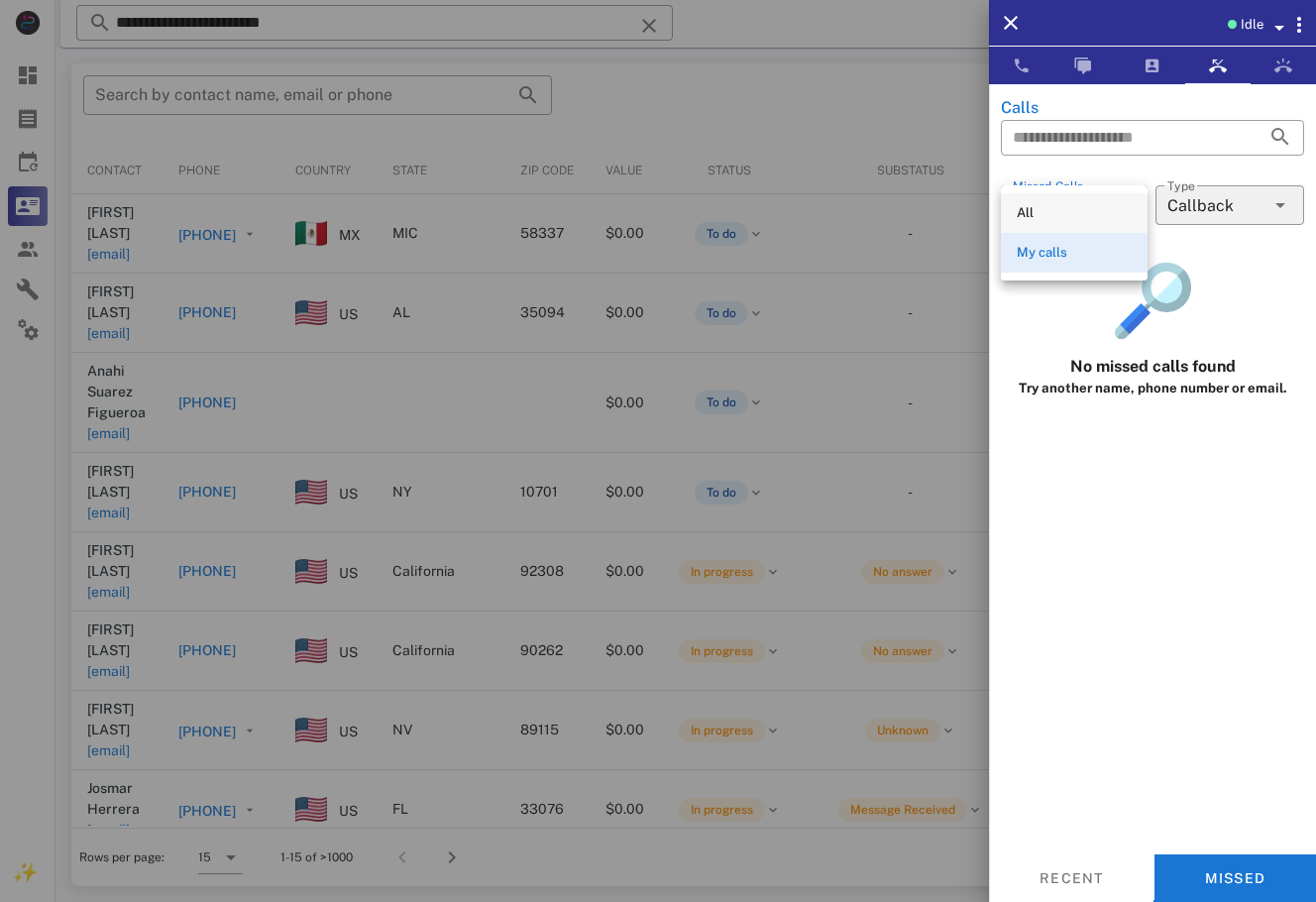 click on "All" at bounding box center (1074, 213) 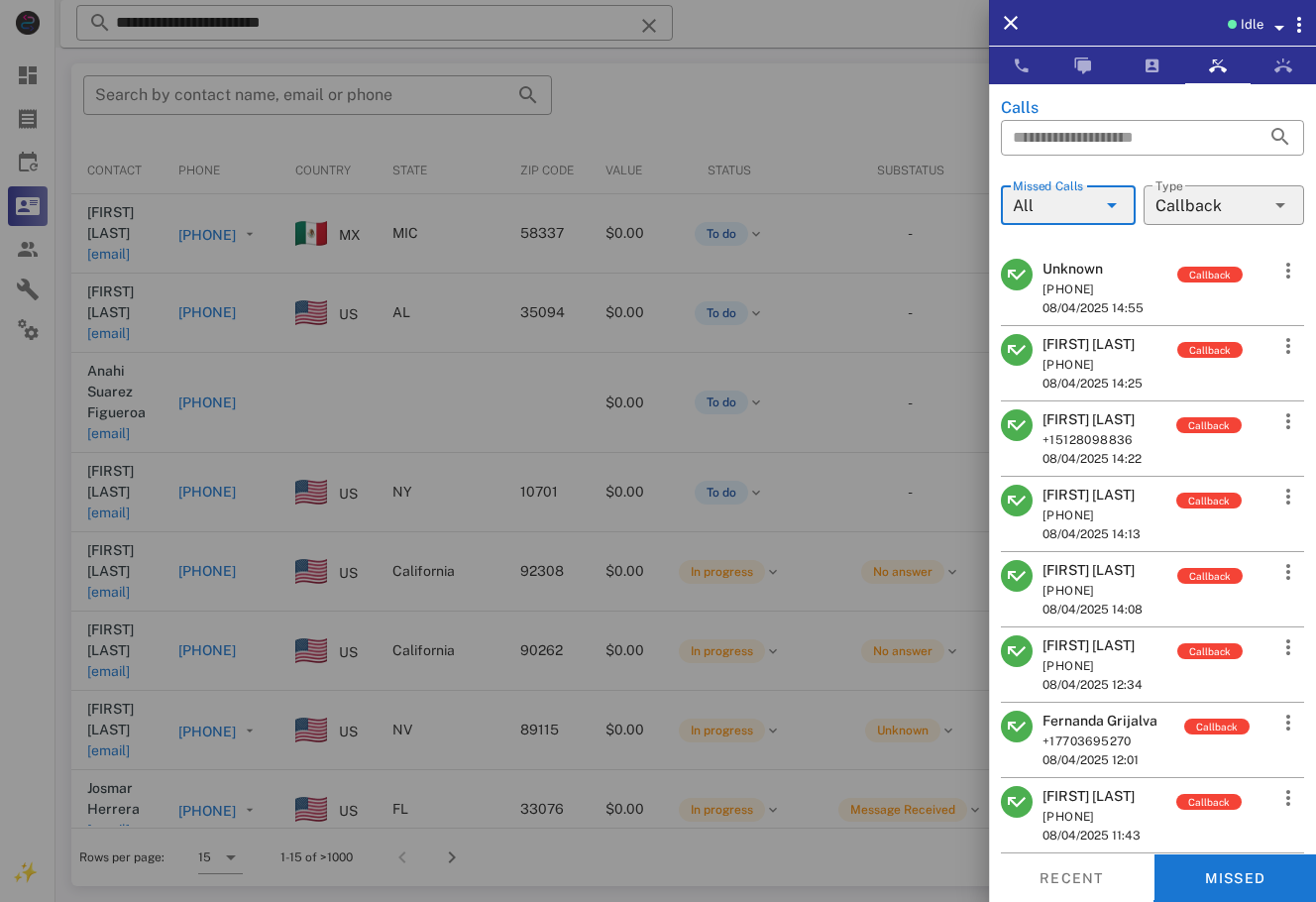 click on "[FIRST] [LAST]" at bounding box center (1092, 344) 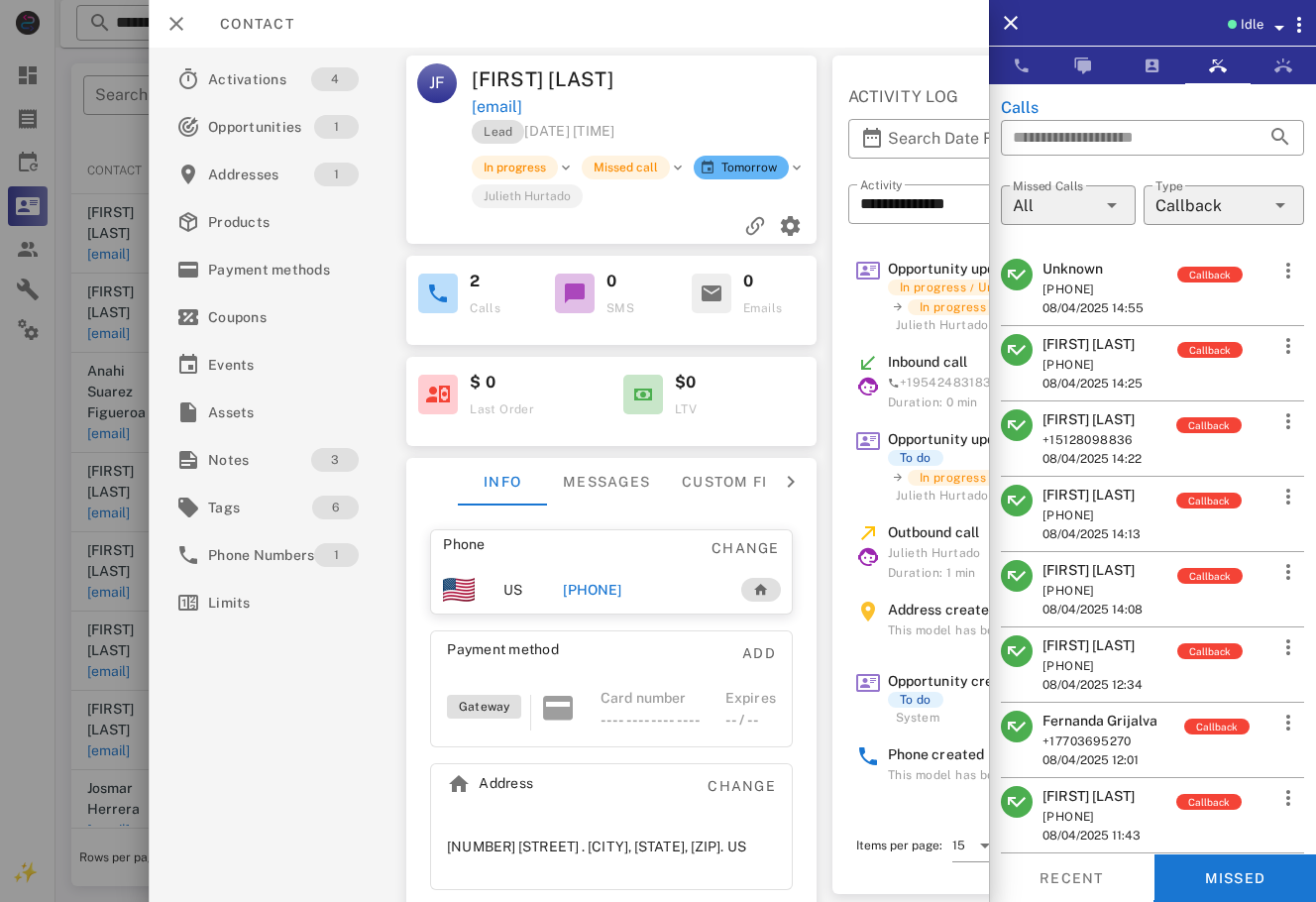 click on "[FIRST] [LAST]" at bounding box center (1091, 495) 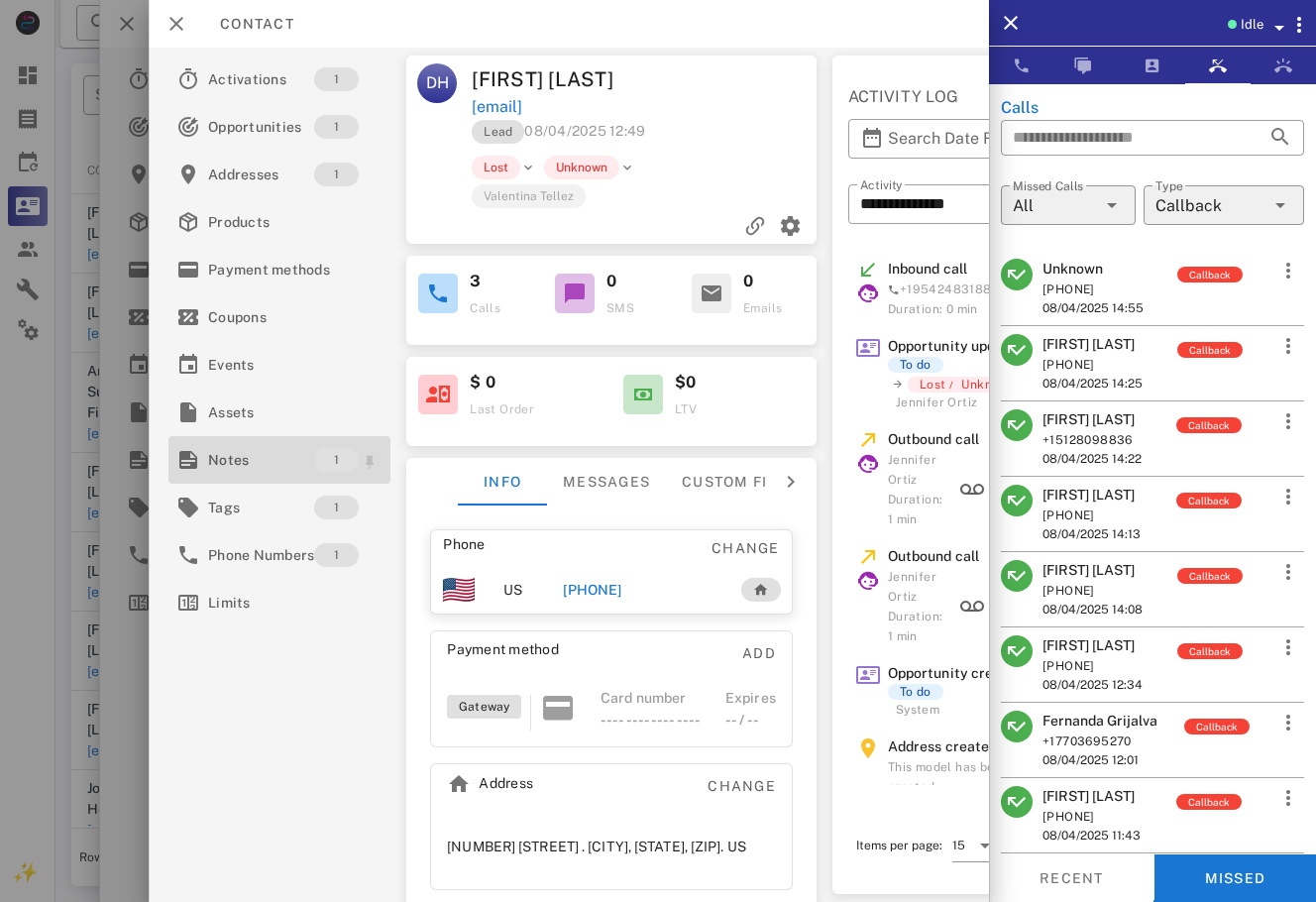 click on "Notes" at bounding box center [261, 460] 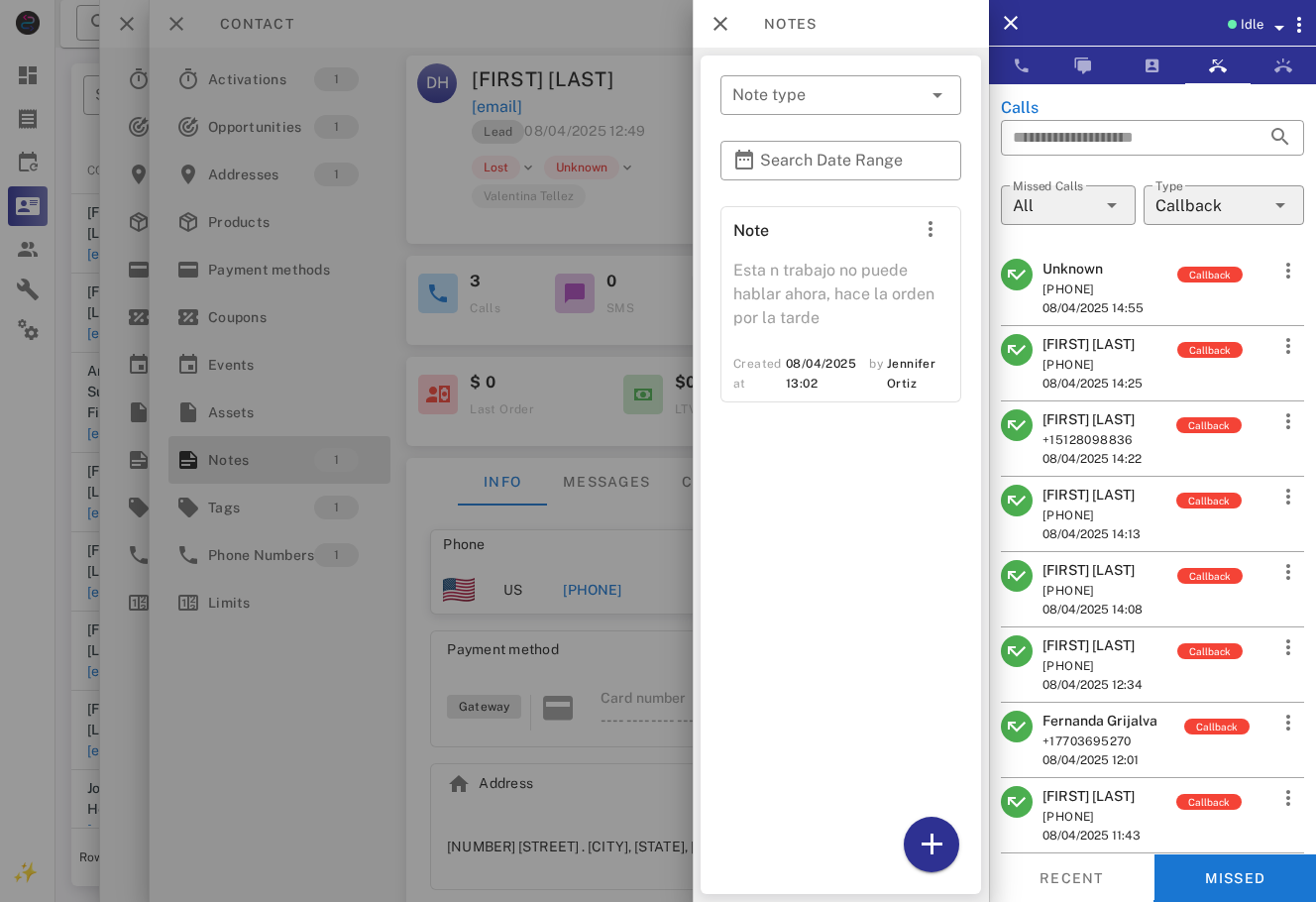 click at bounding box center [658, 451] 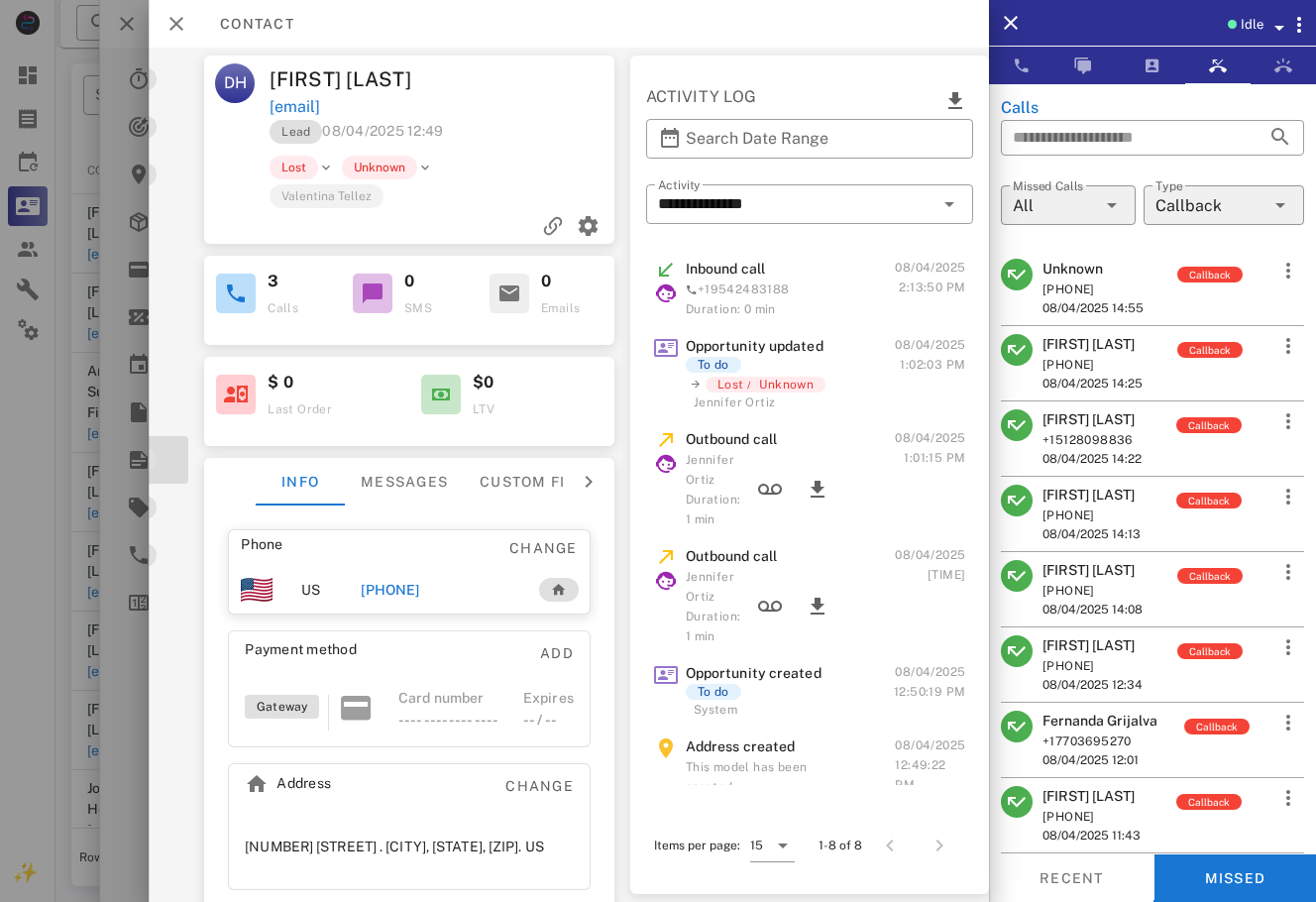 scroll, scrollTop: 0, scrollLeft: 0, axis: both 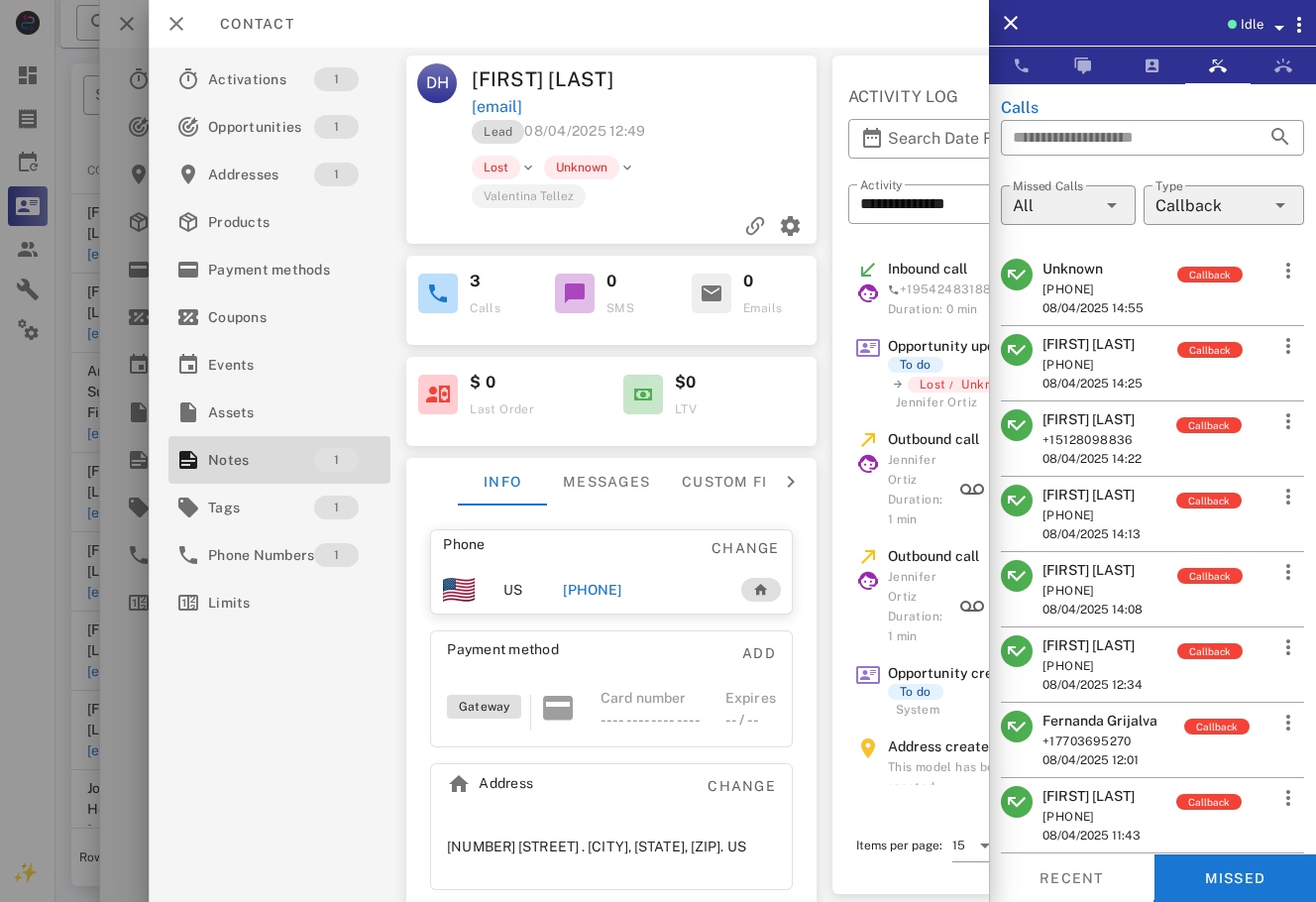click on "[PHONE]" at bounding box center [592, 590] 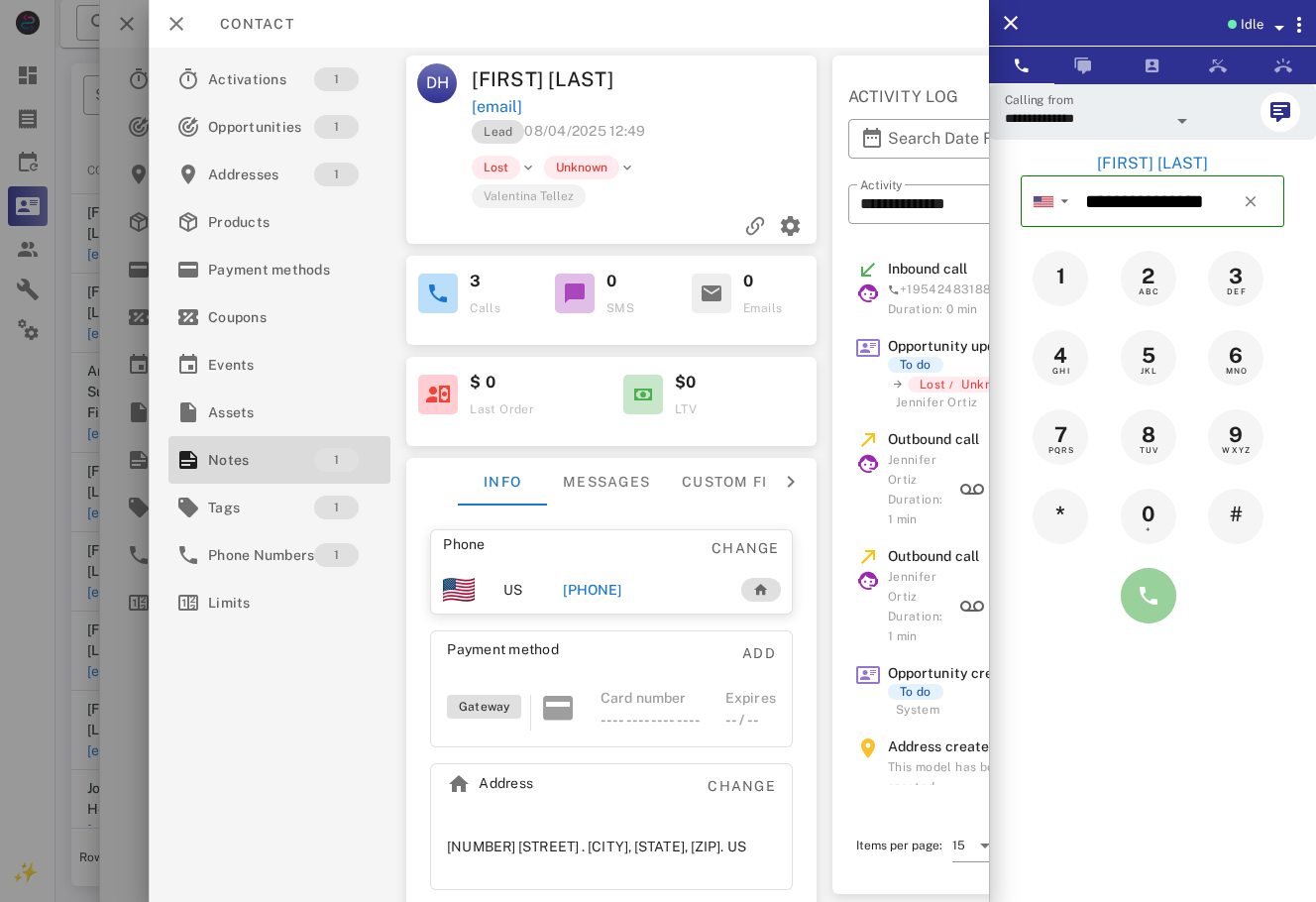 click at bounding box center (1149, 596) 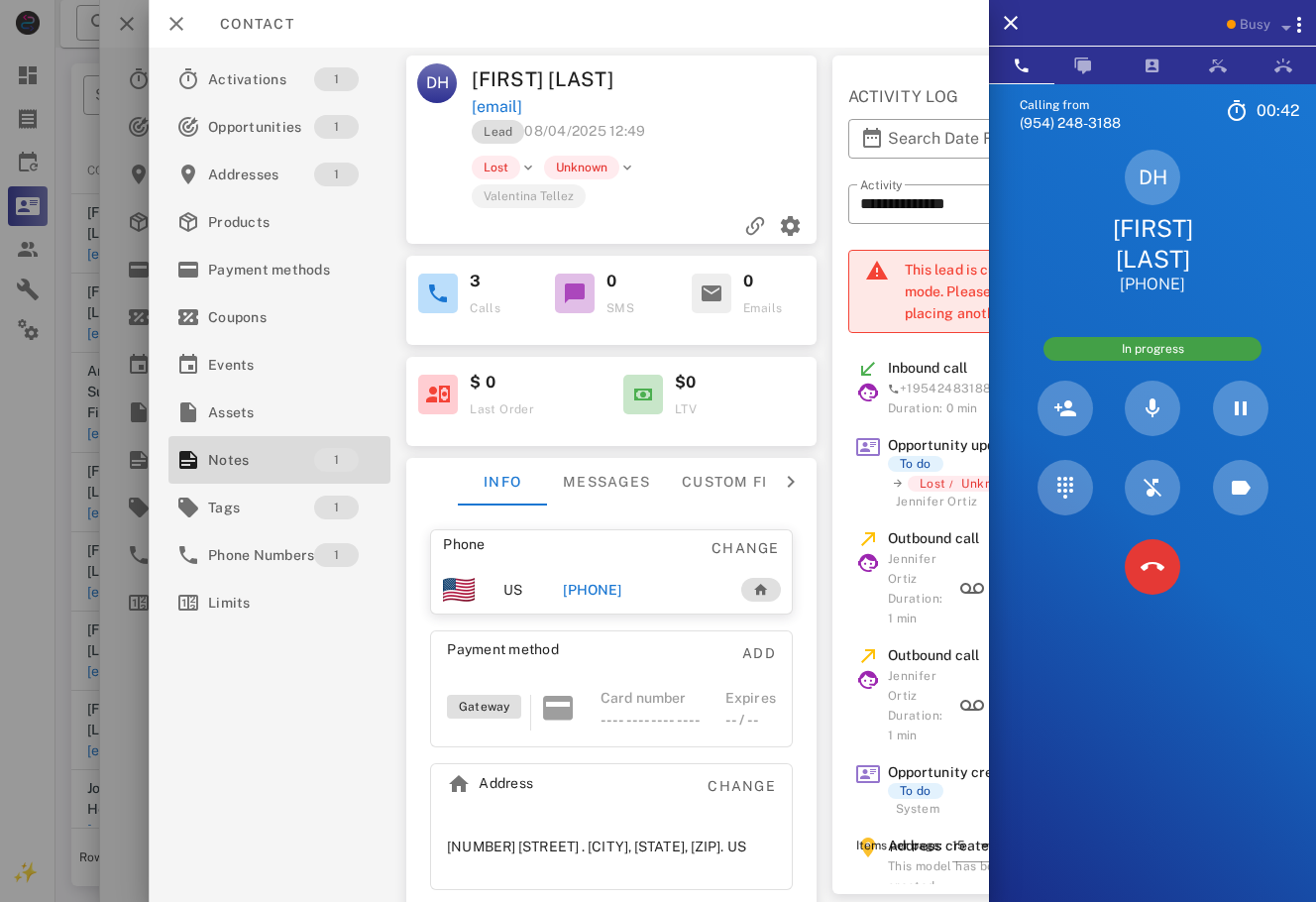 click on "DH   [FIRST] [LAST]  [PHONE]" at bounding box center (1152, 222) 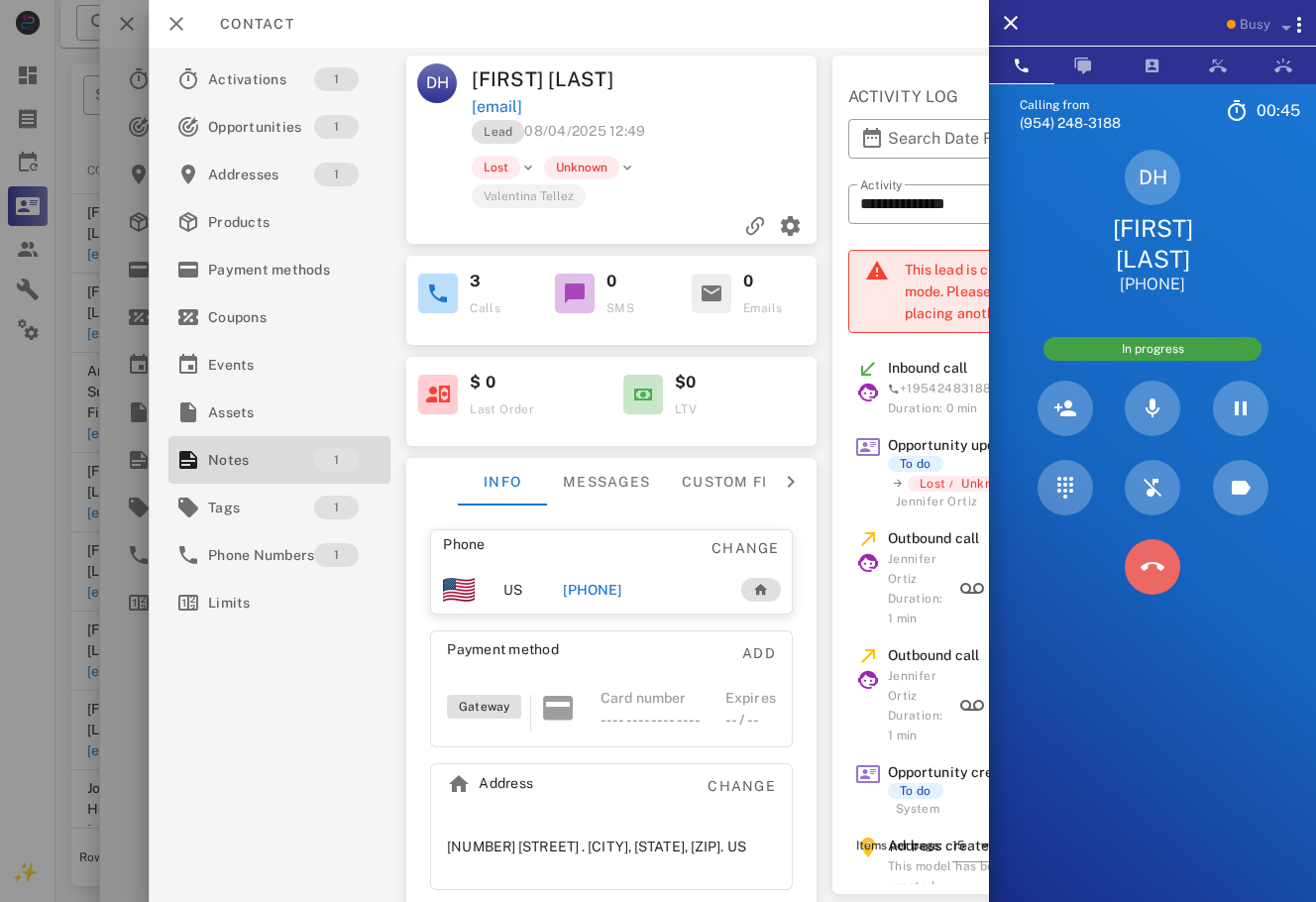 click at bounding box center (1152, 567) 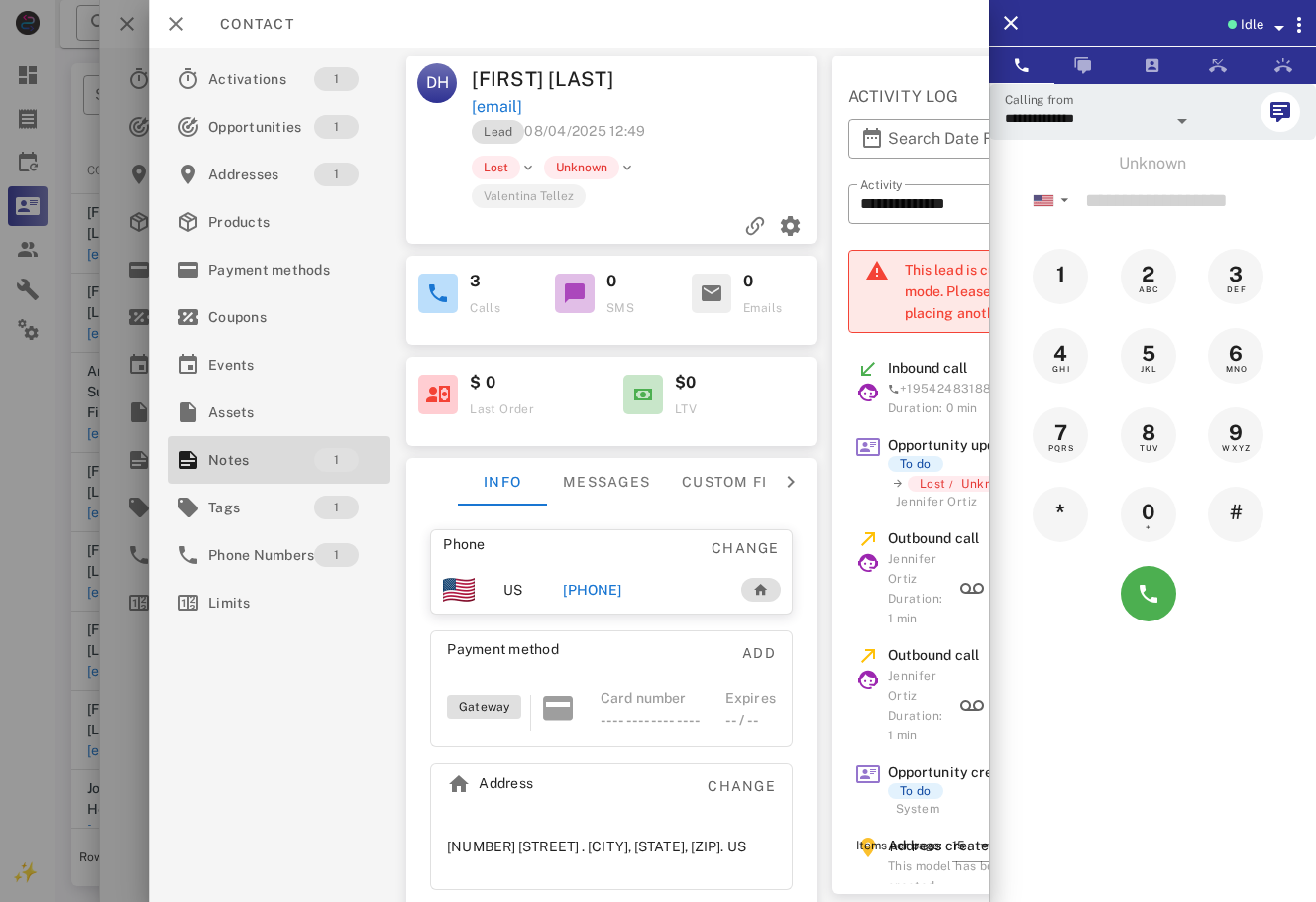 click on "Contact" at bounding box center [569, 24] 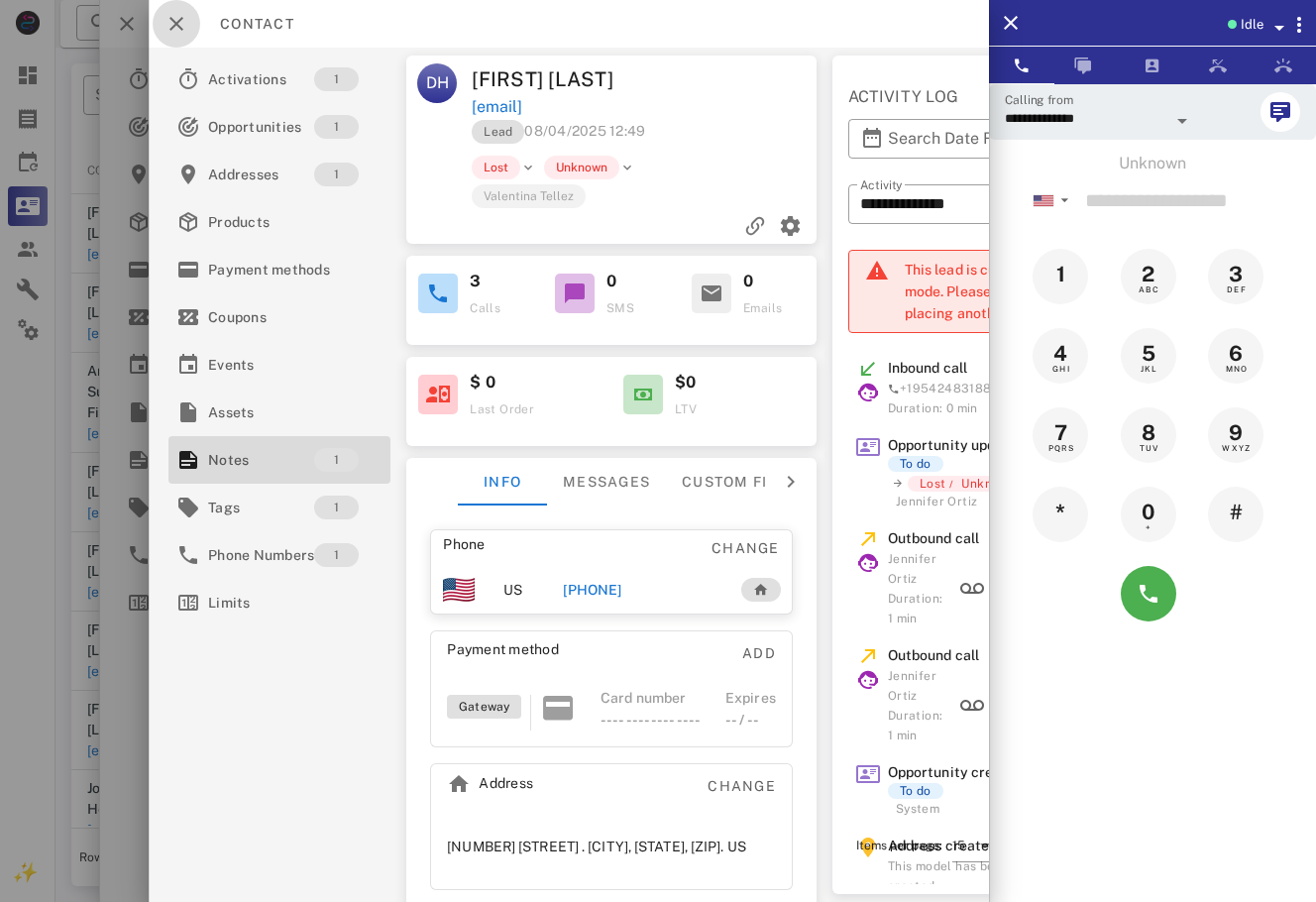 click at bounding box center (176, 24) 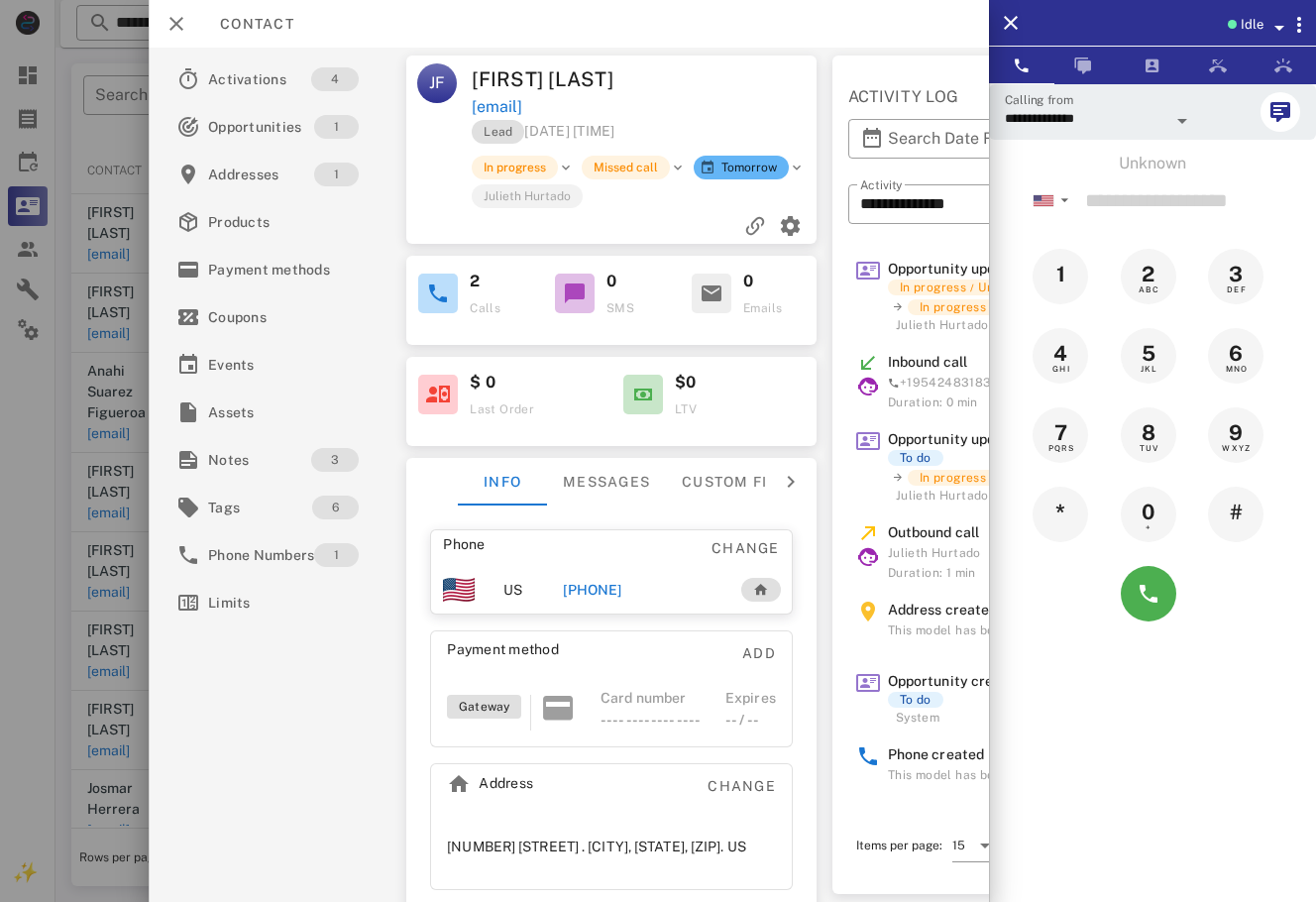 click on "Contact" at bounding box center (569, 24) 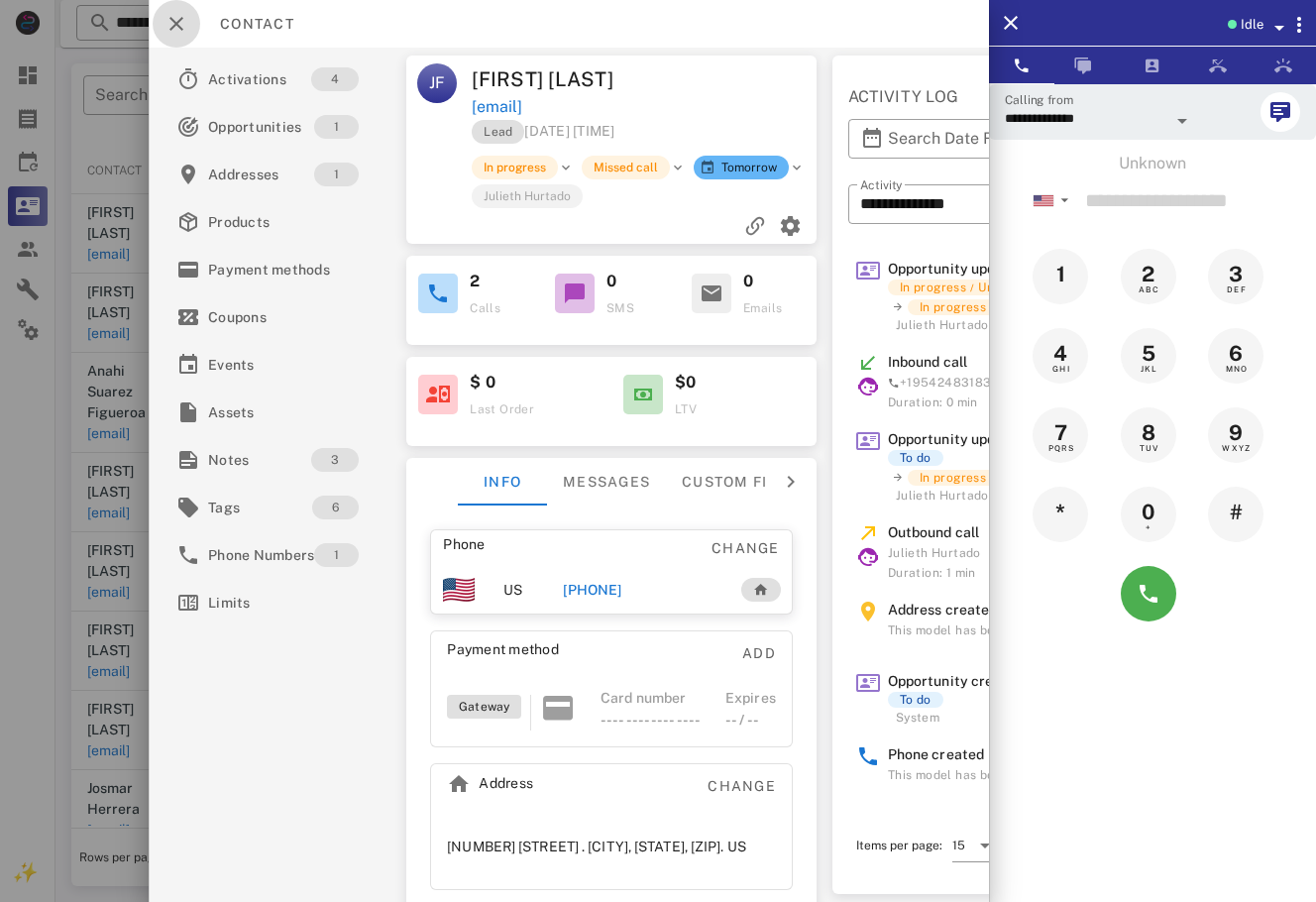 click at bounding box center (176, 24) 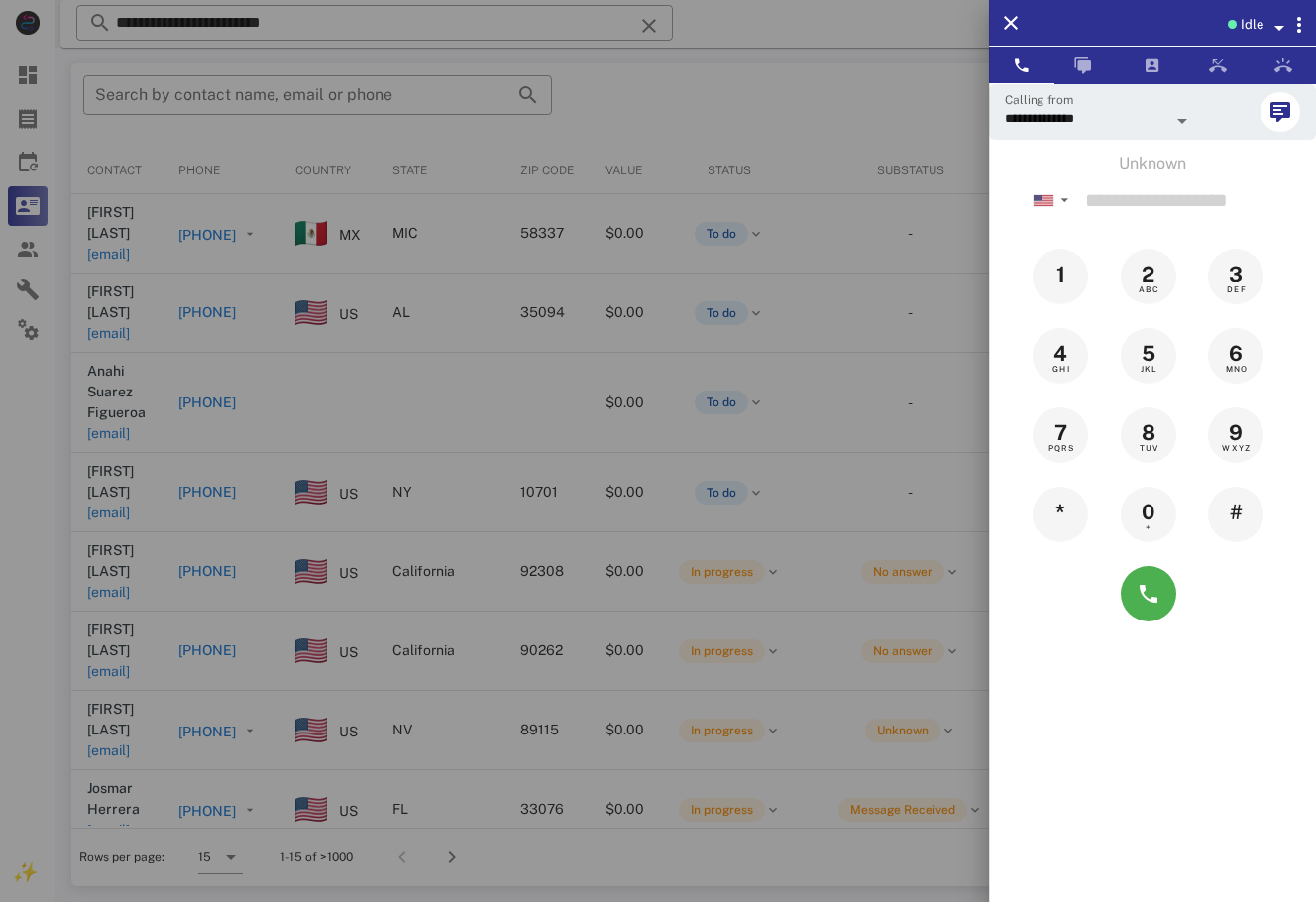 click at bounding box center (658, 451) 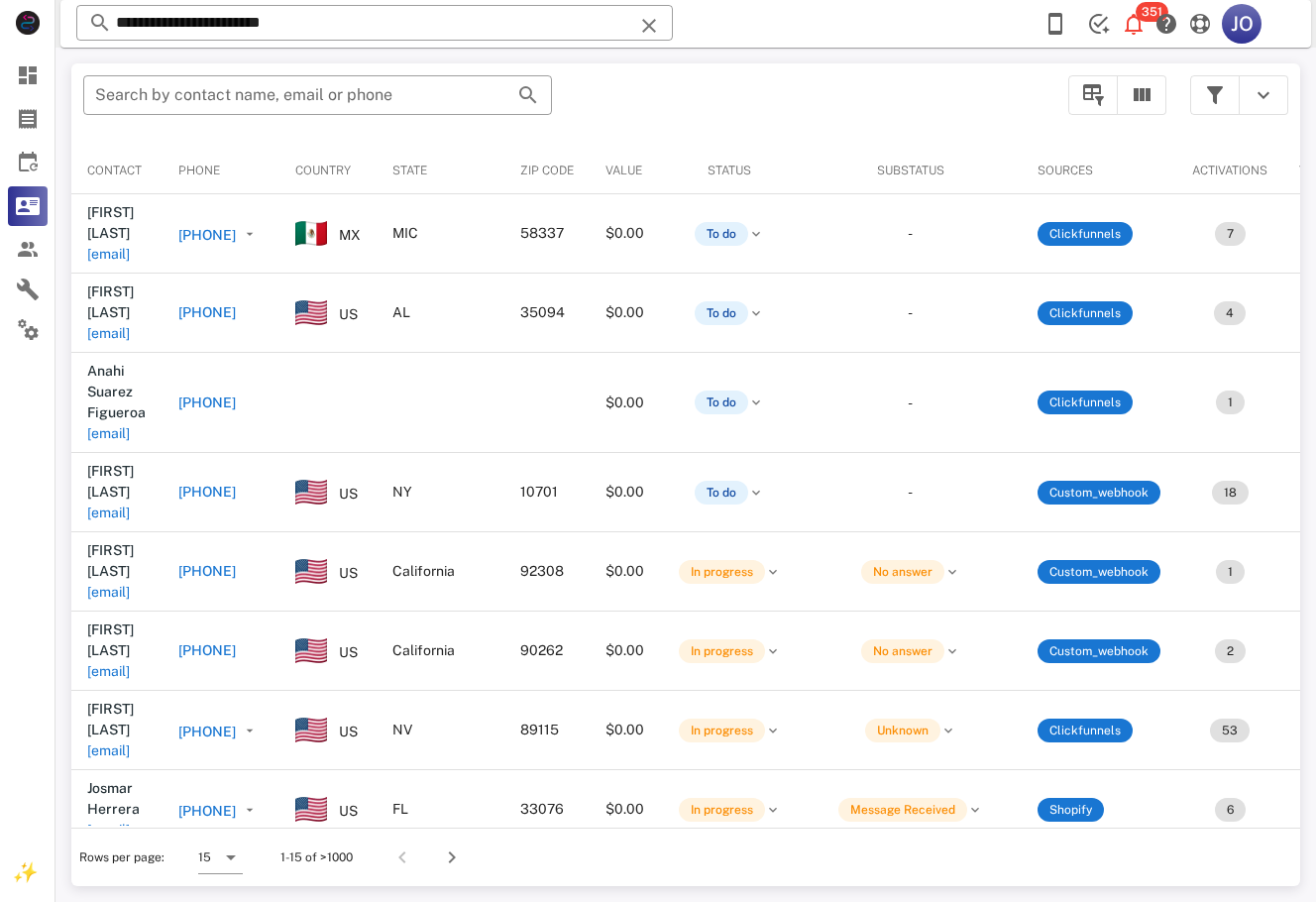 scroll, scrollTop: 0, scrollLeft: 568, axis: horizontal 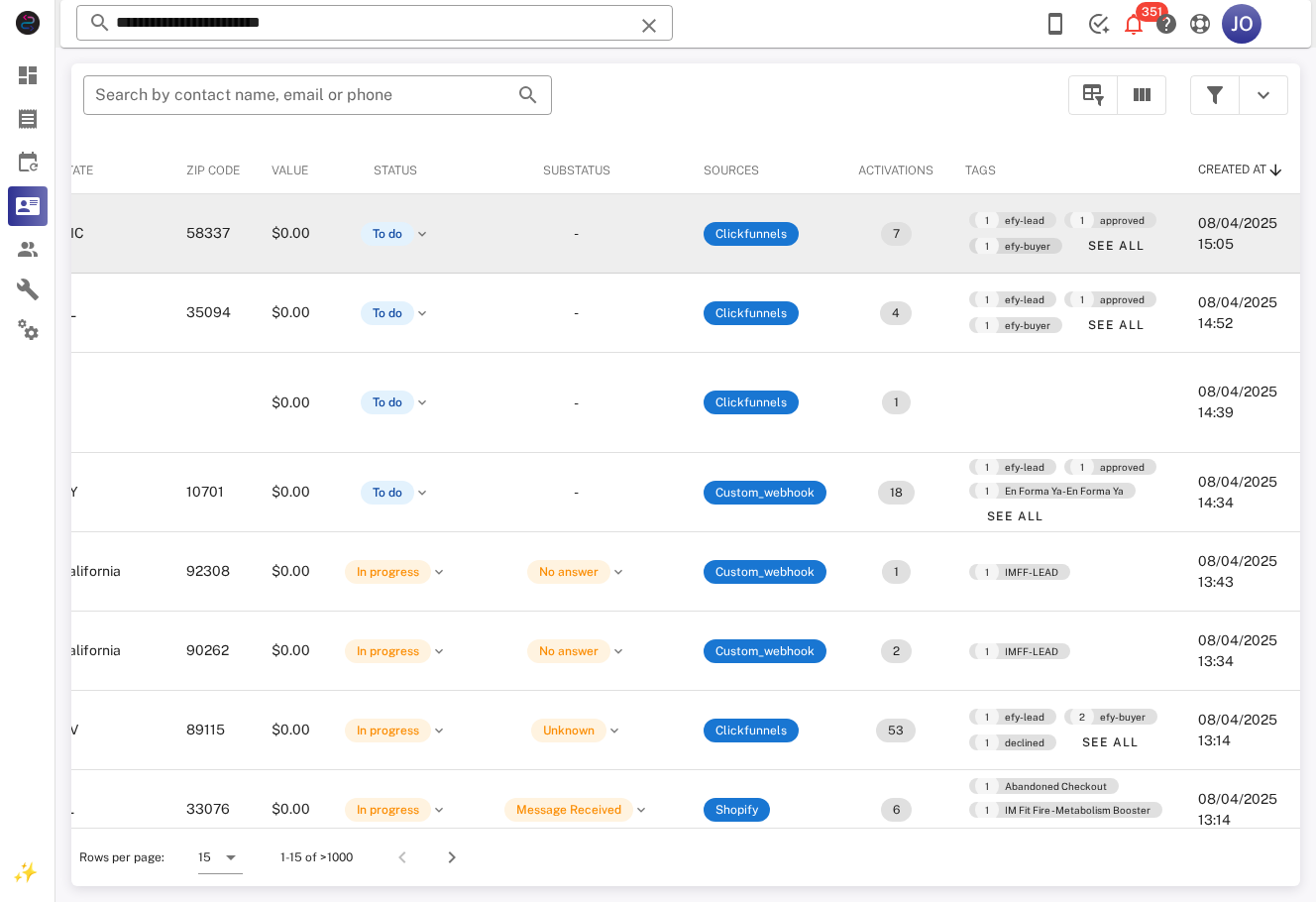 click at bounding box center (1215, 95) 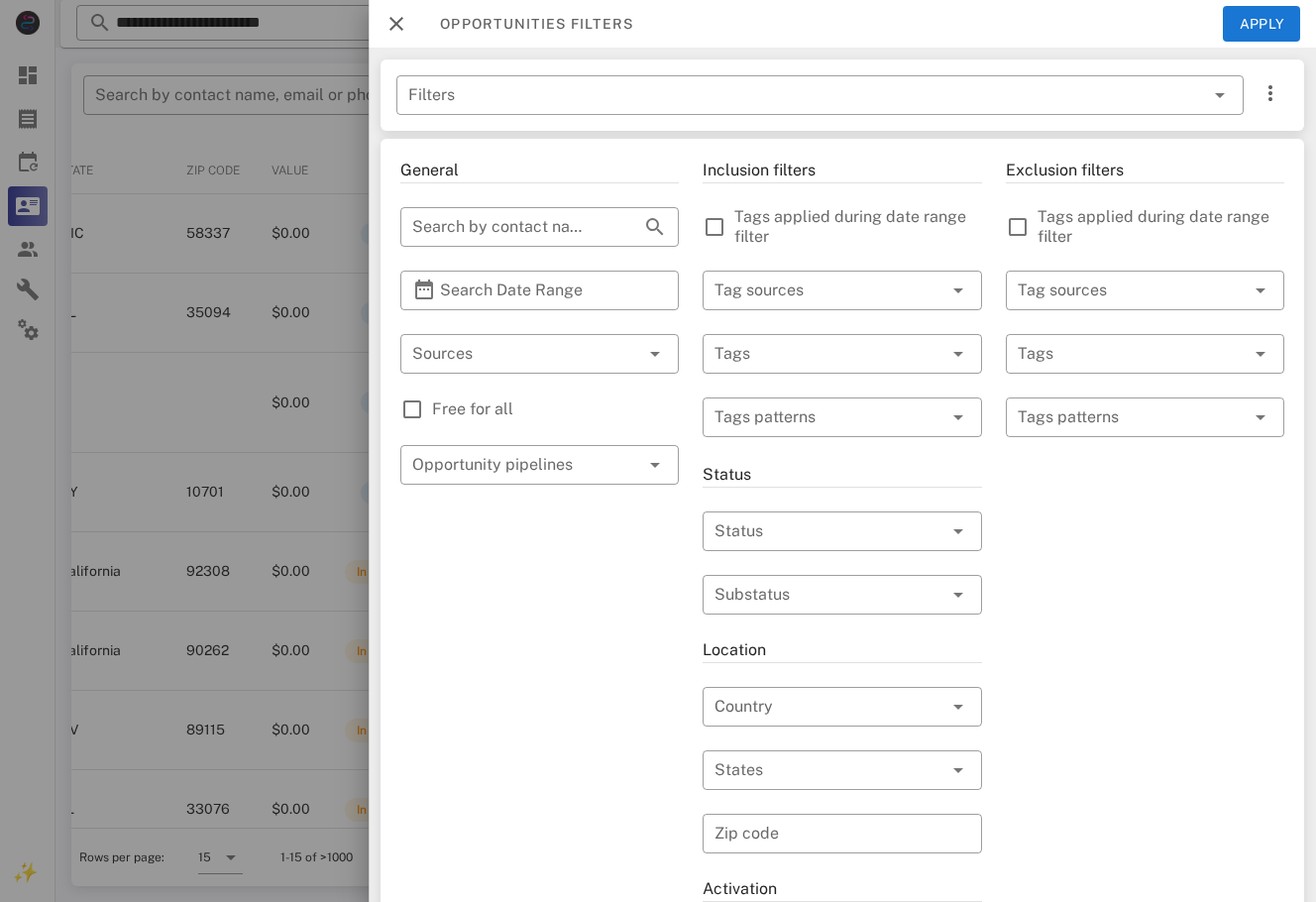click on "Free for all" at bounding box center (555, 409) 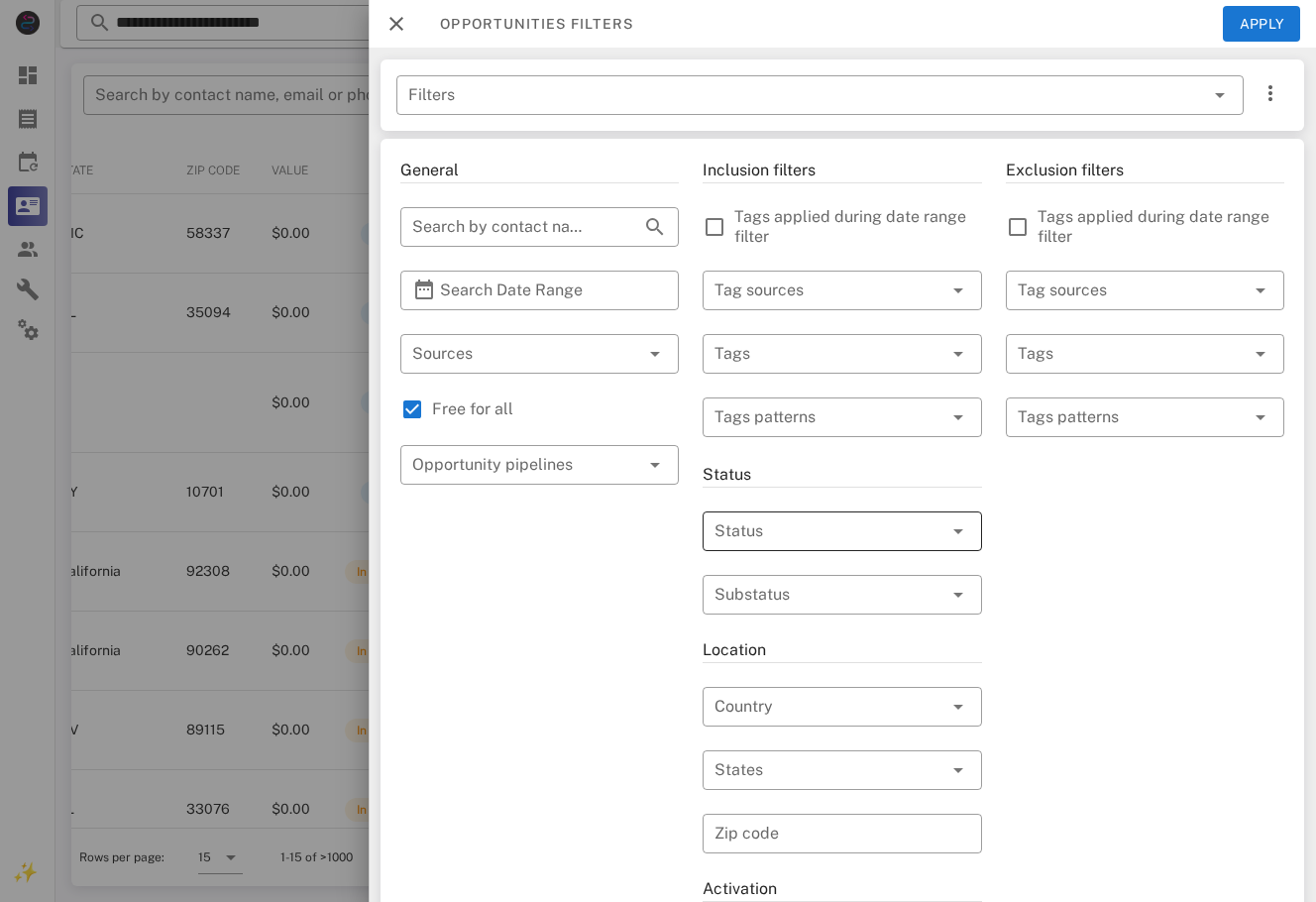 click on "​ Status" at bounding box center (841, 531) 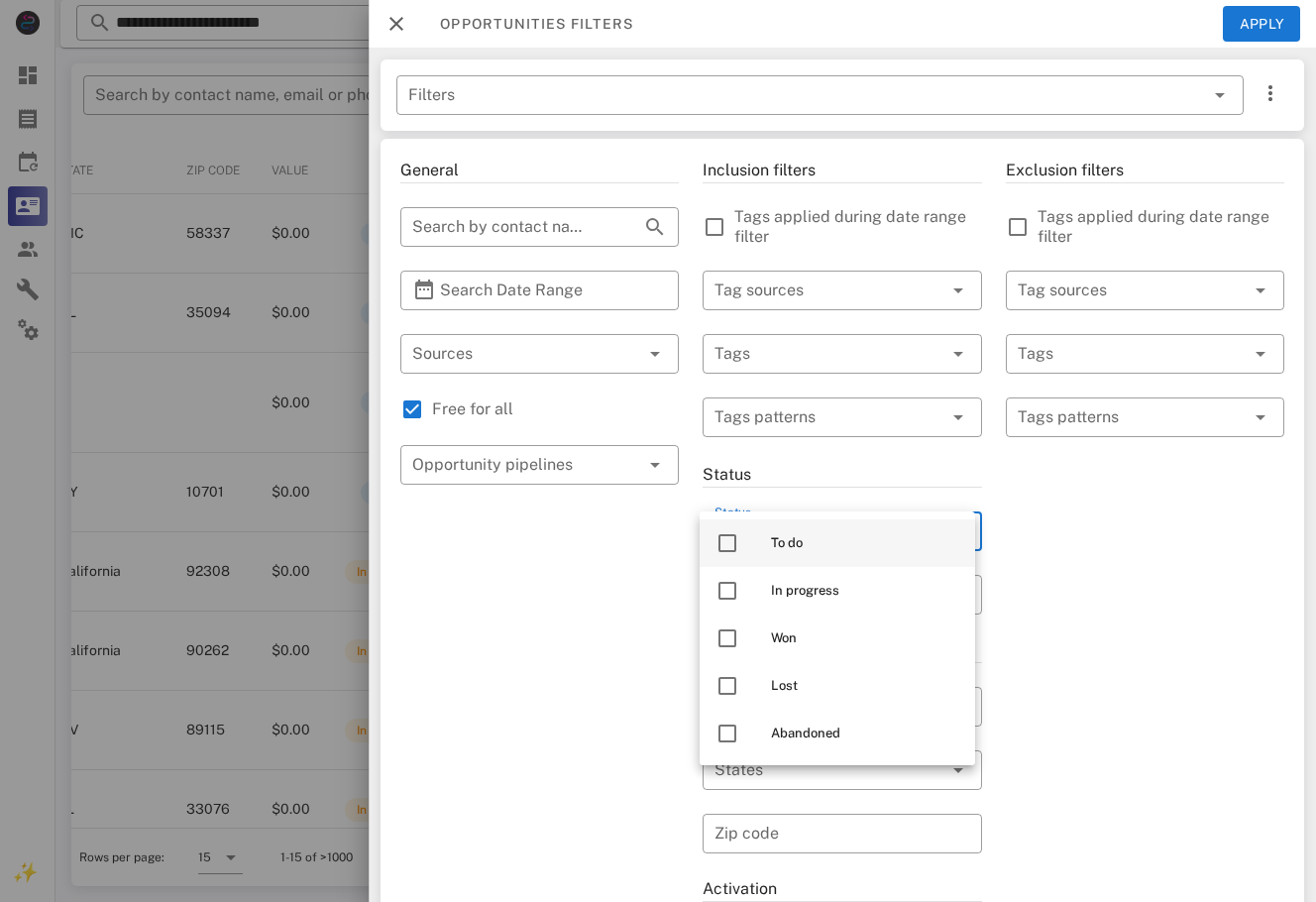 click on "To do" at bounding box center [837, 543] 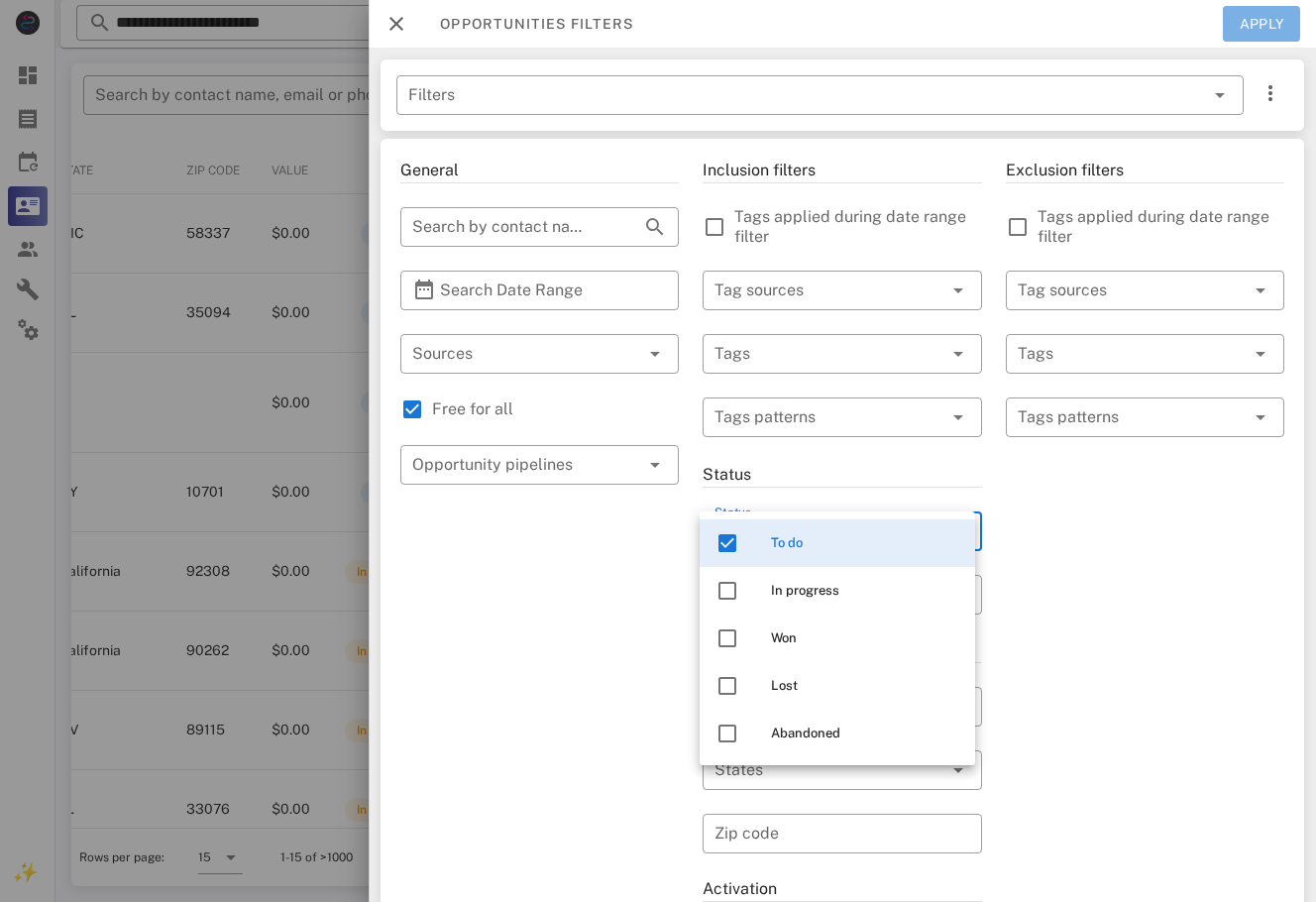 click on "Apply" at bounding box center (1261, 24) 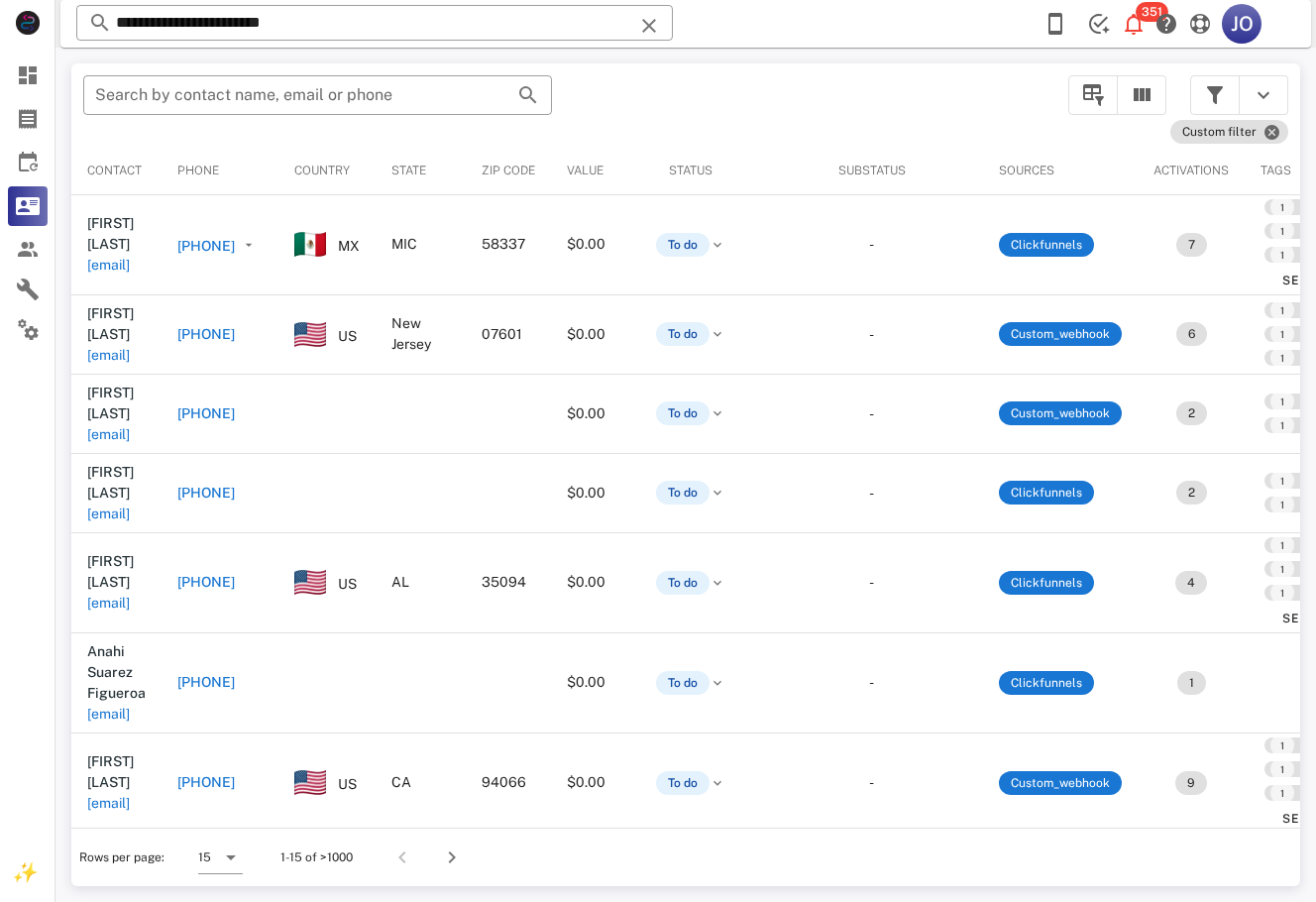 scroll, scrollTop: 0, scrollLeft: 465, axis: horizontal 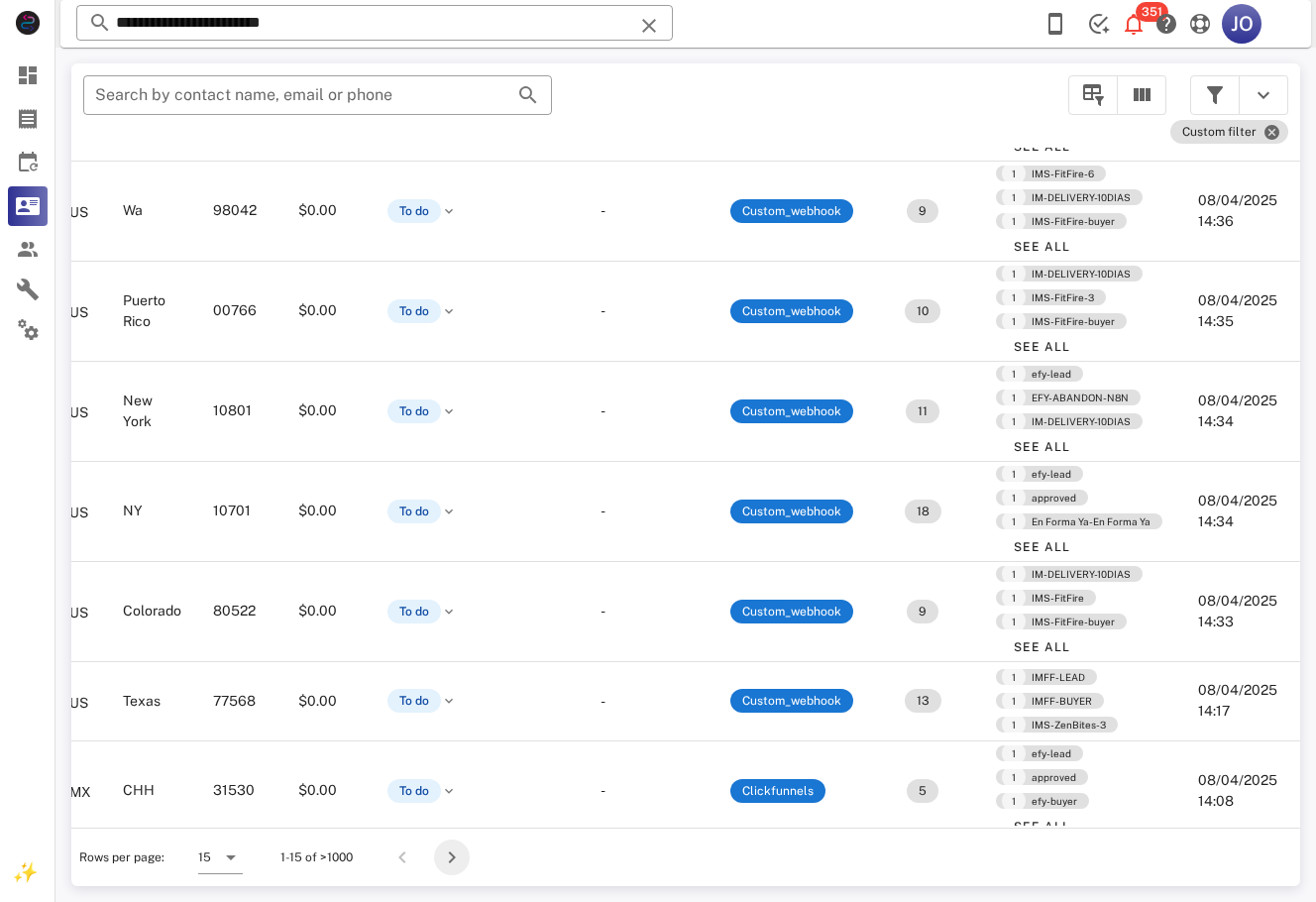 click at bounding box center [452, 857] 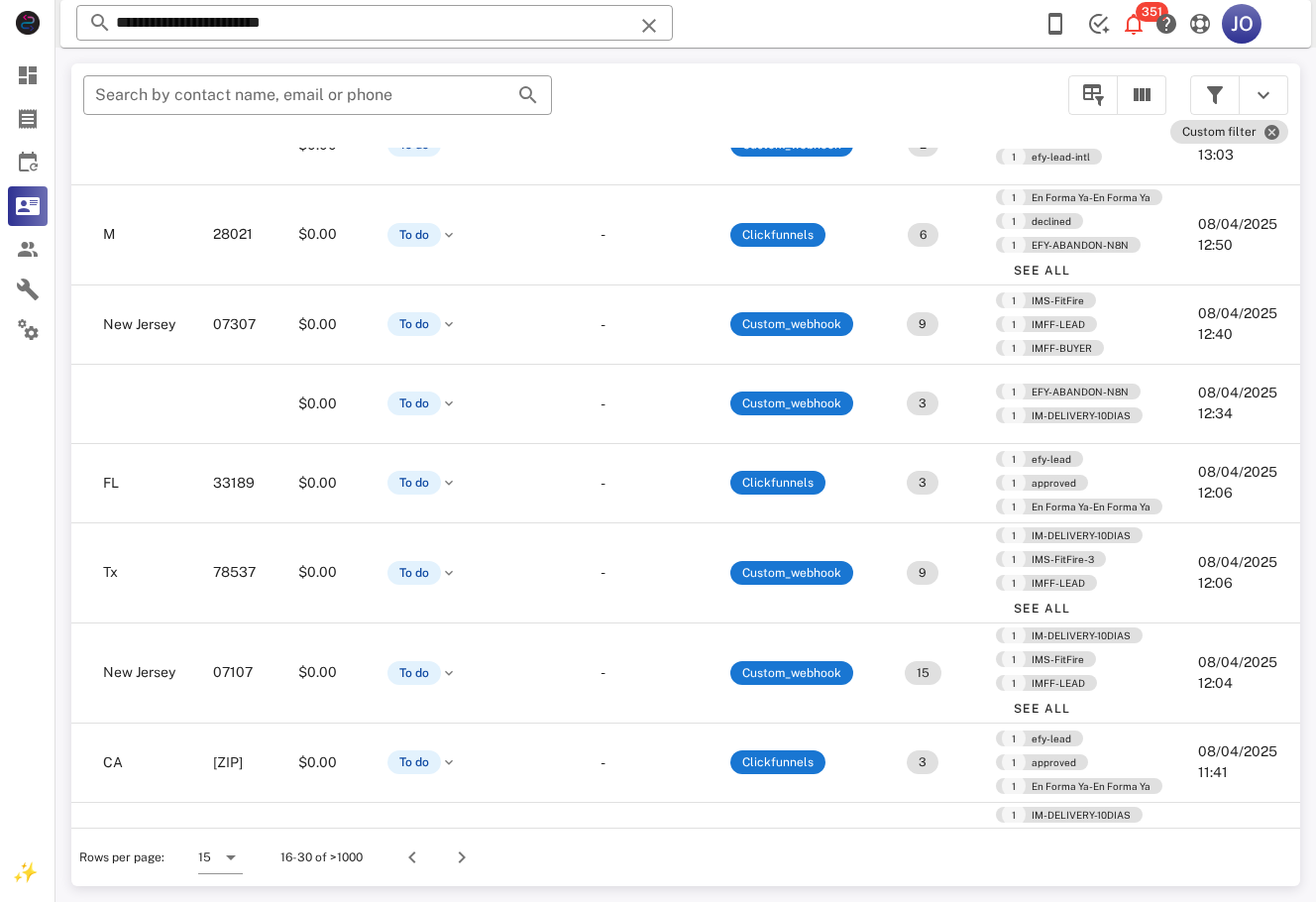 scroll, scrollTop: 561, scrollLeft: 495, axis: both 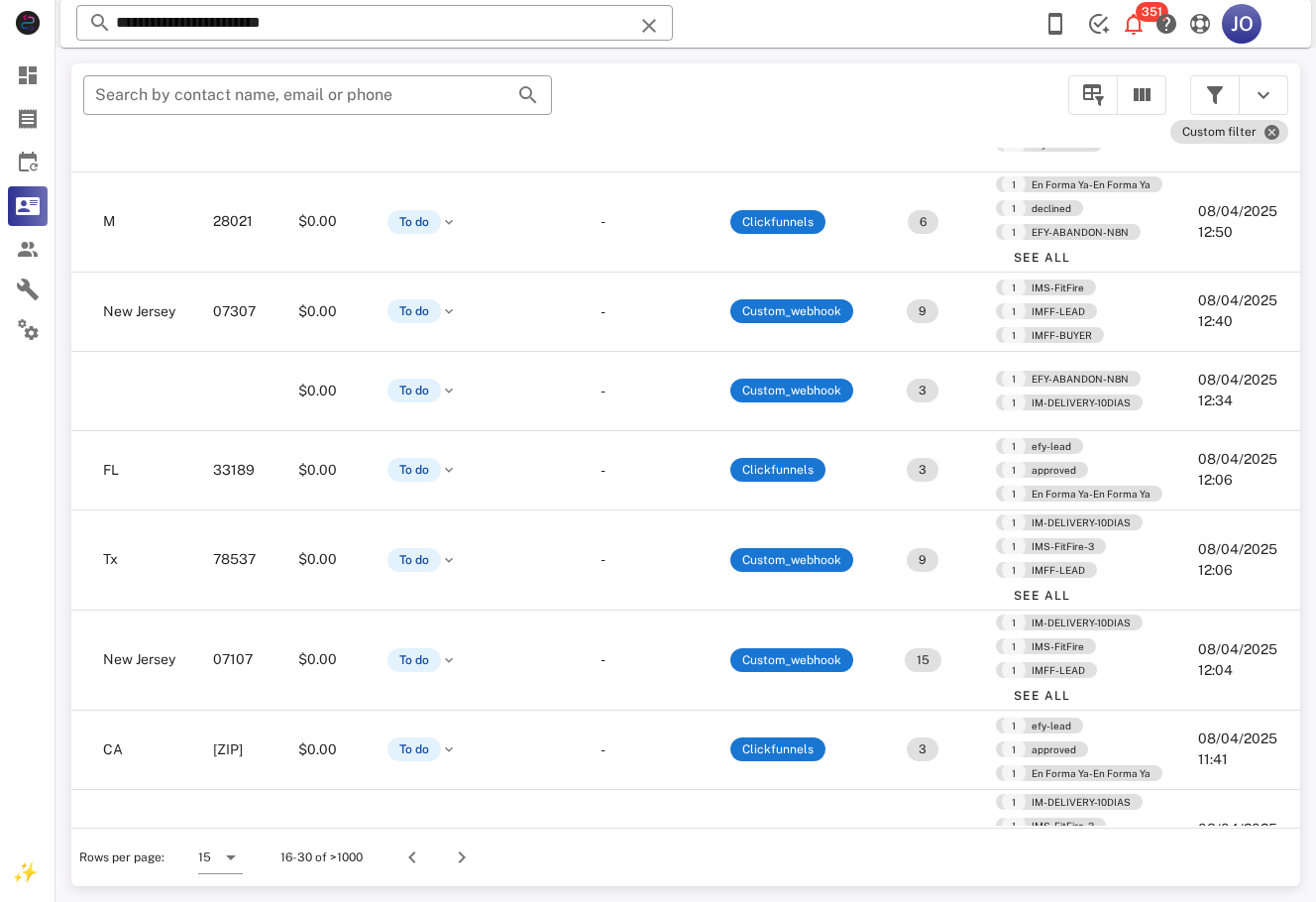 click at bounding box center (458, 857) 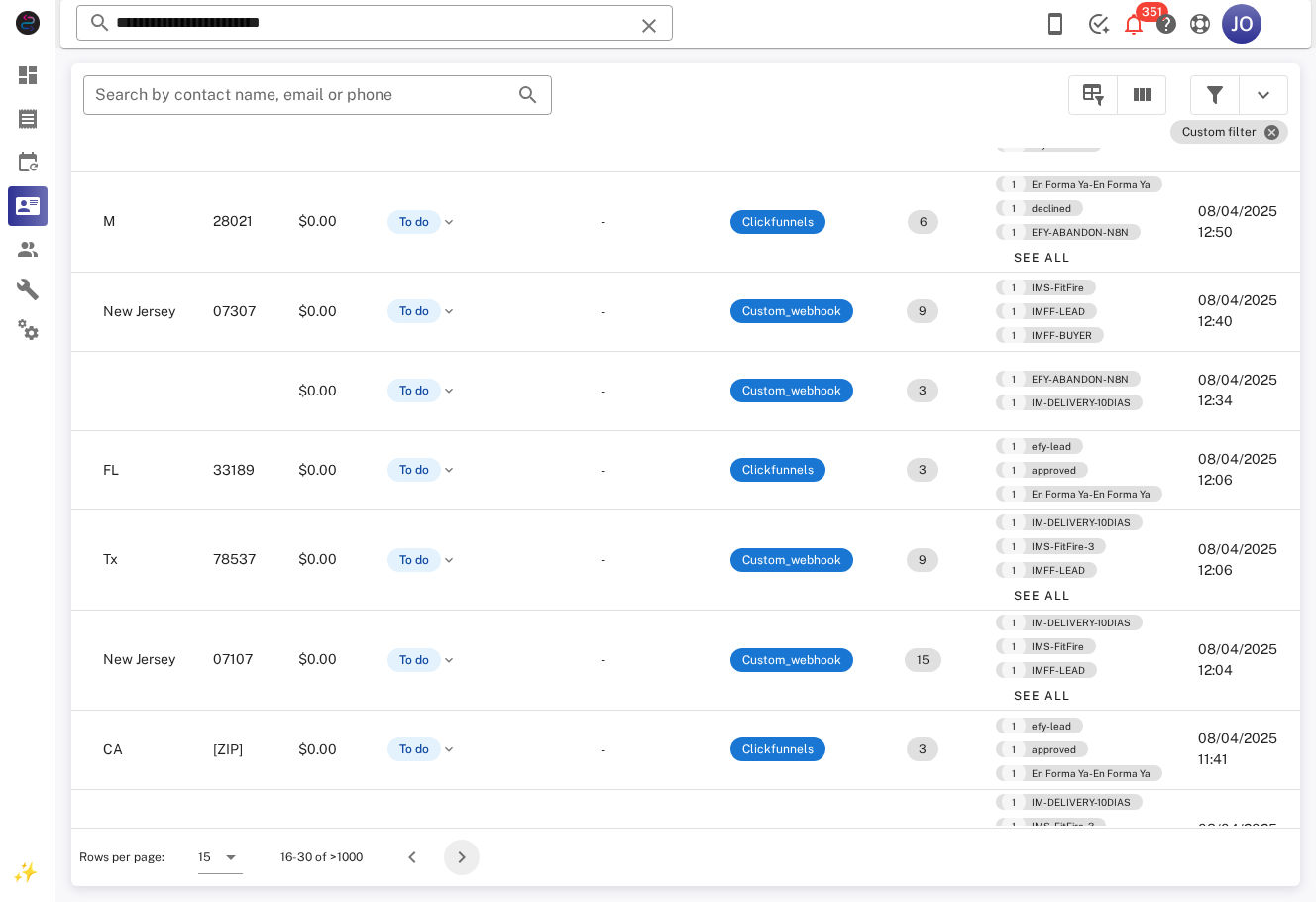 click at bounding box center (462, 857) 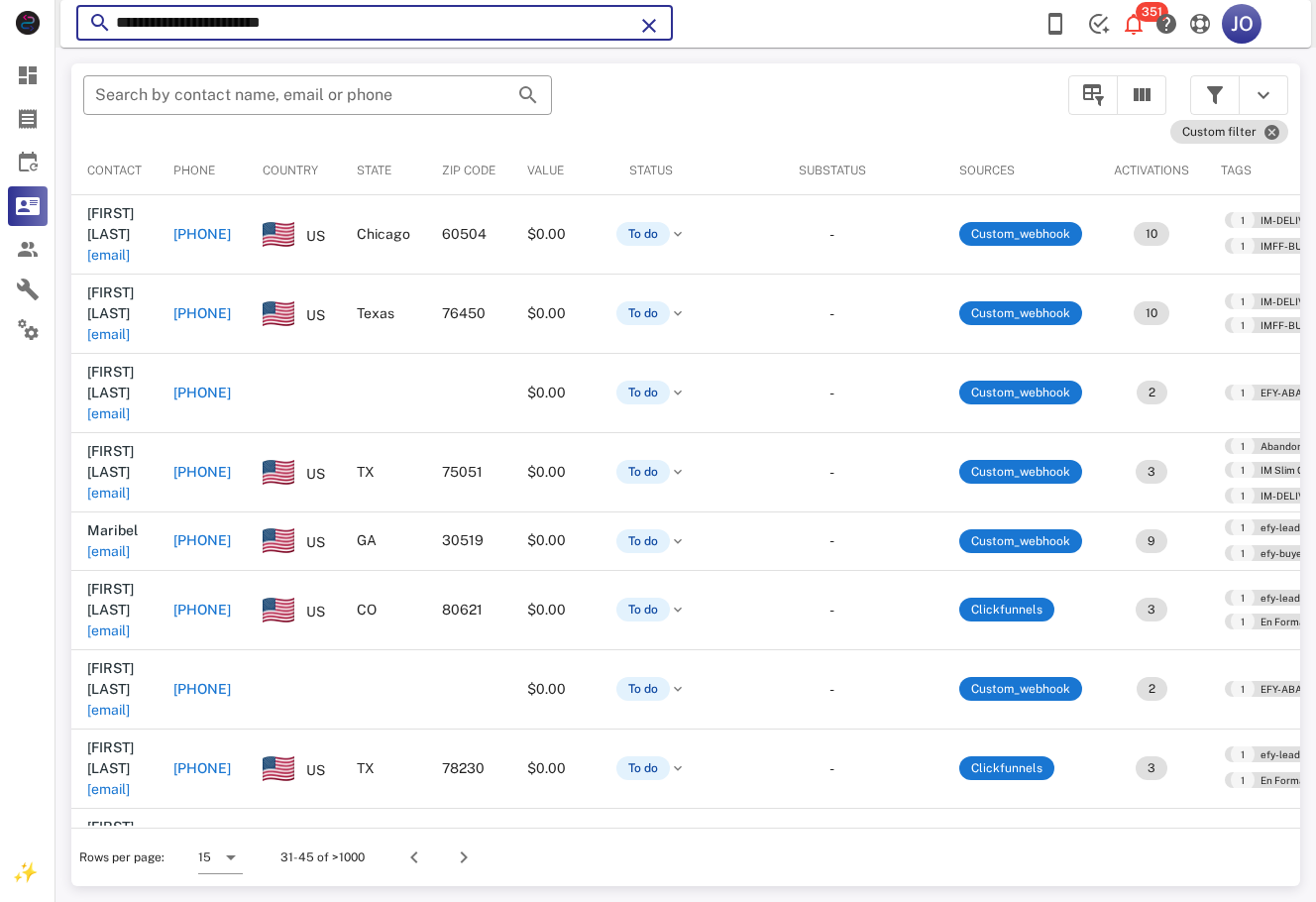 drag, startPoint x: 334, startPoint y: 19, endPoint x: 112, endPoint y: 34, distance: 222.50618 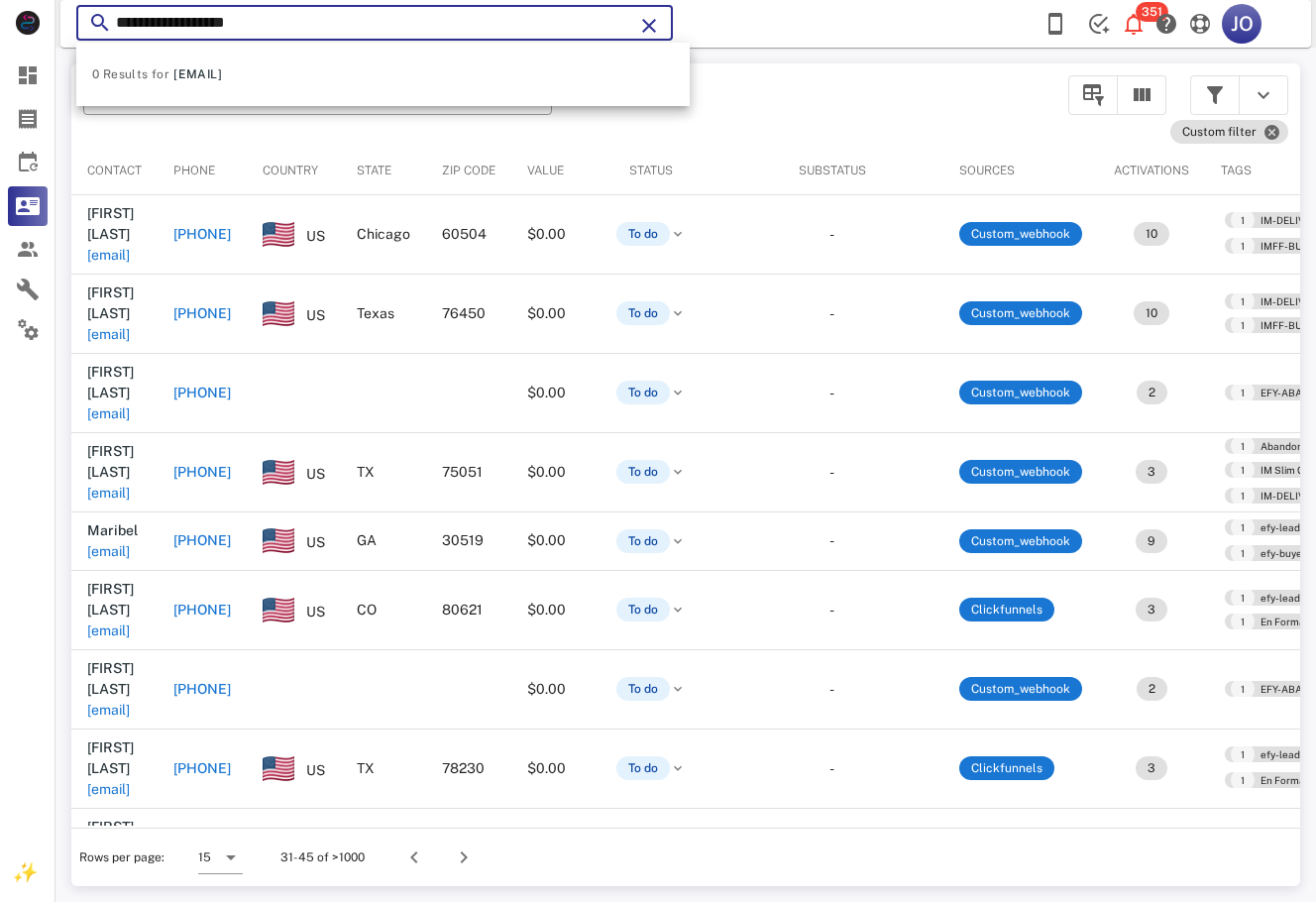 type on "**********" 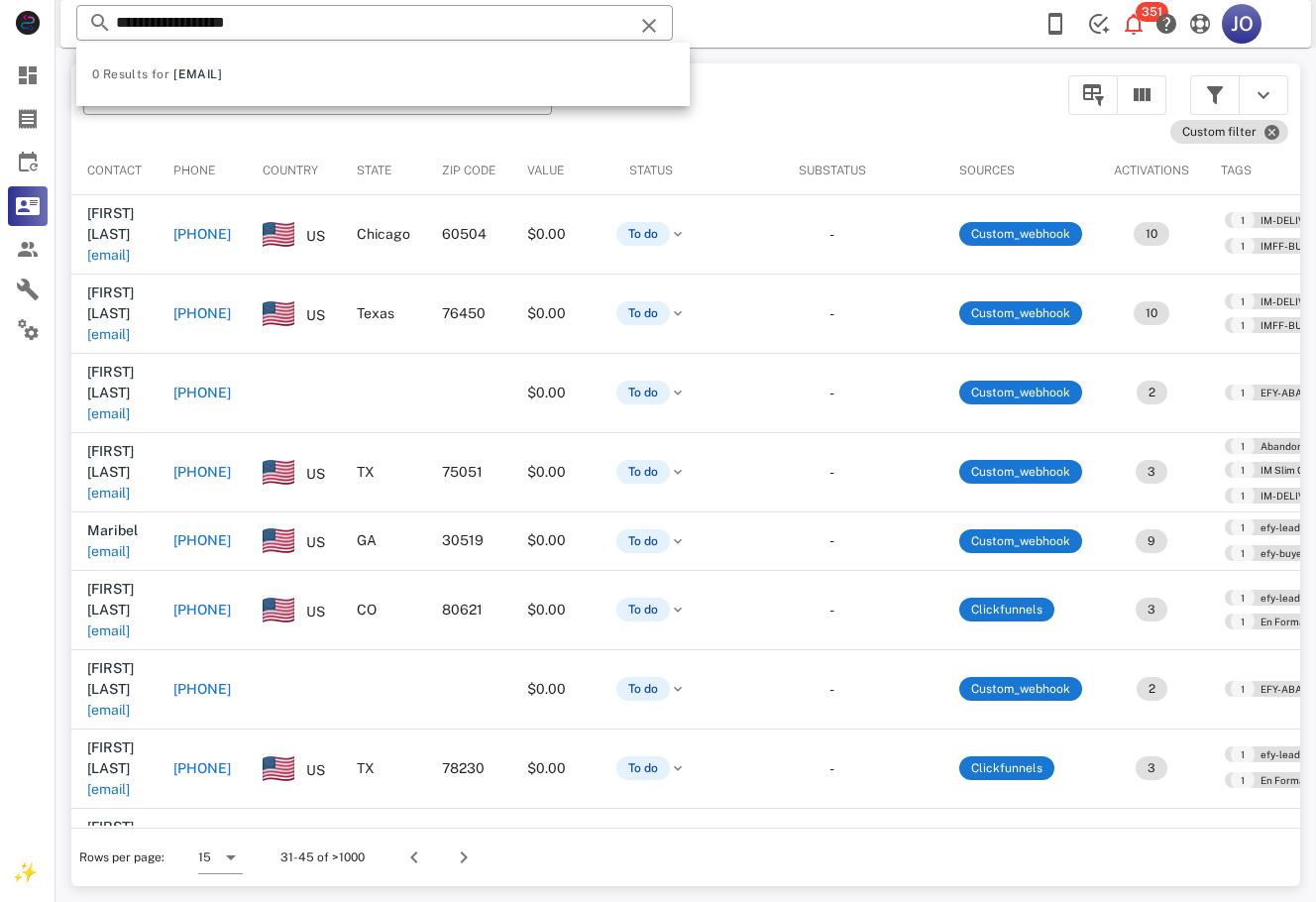 click on "​ Search by contact name, email or phone" at bounding box center [564, 105] 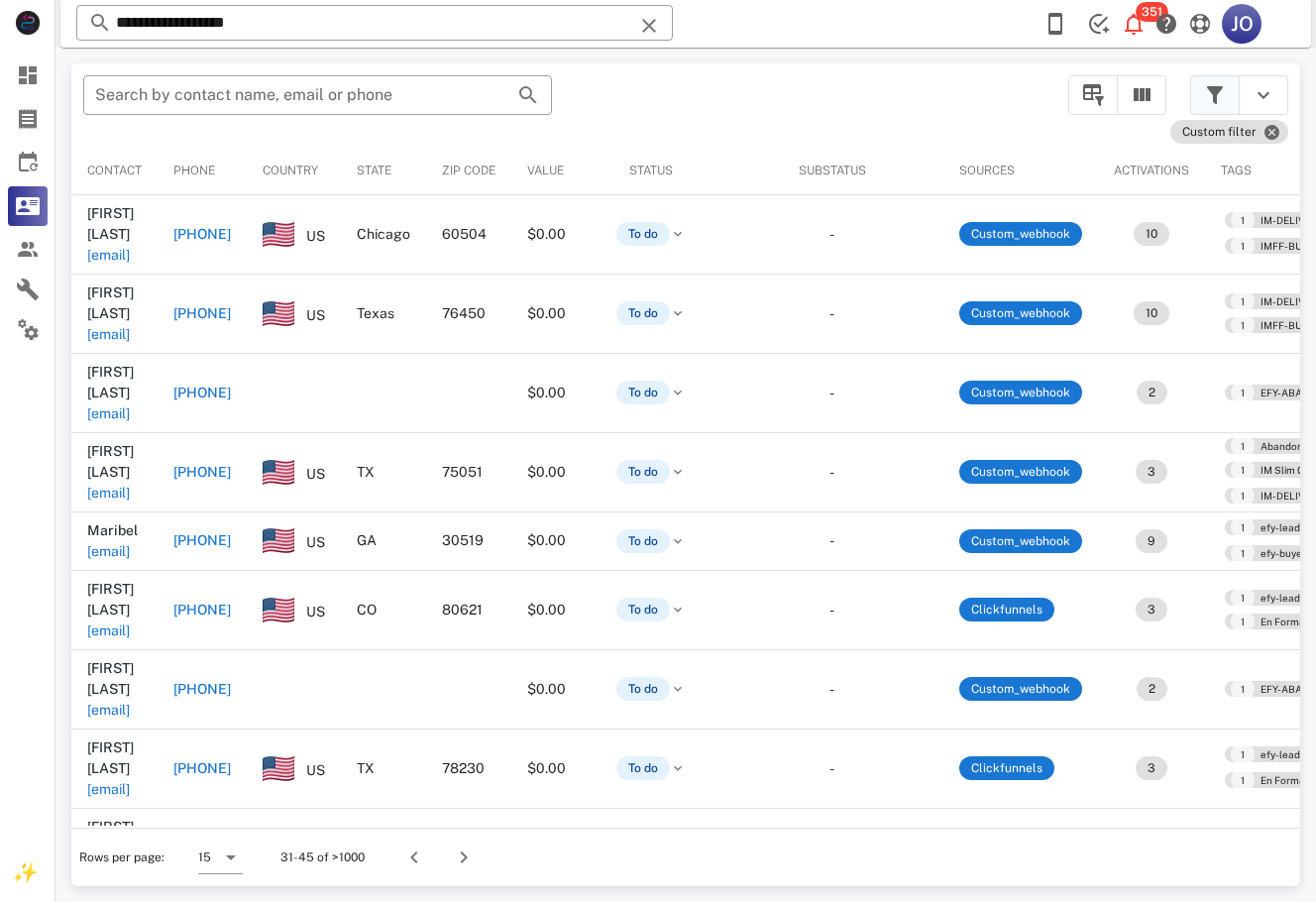 click at bounding box center [1215, 95] 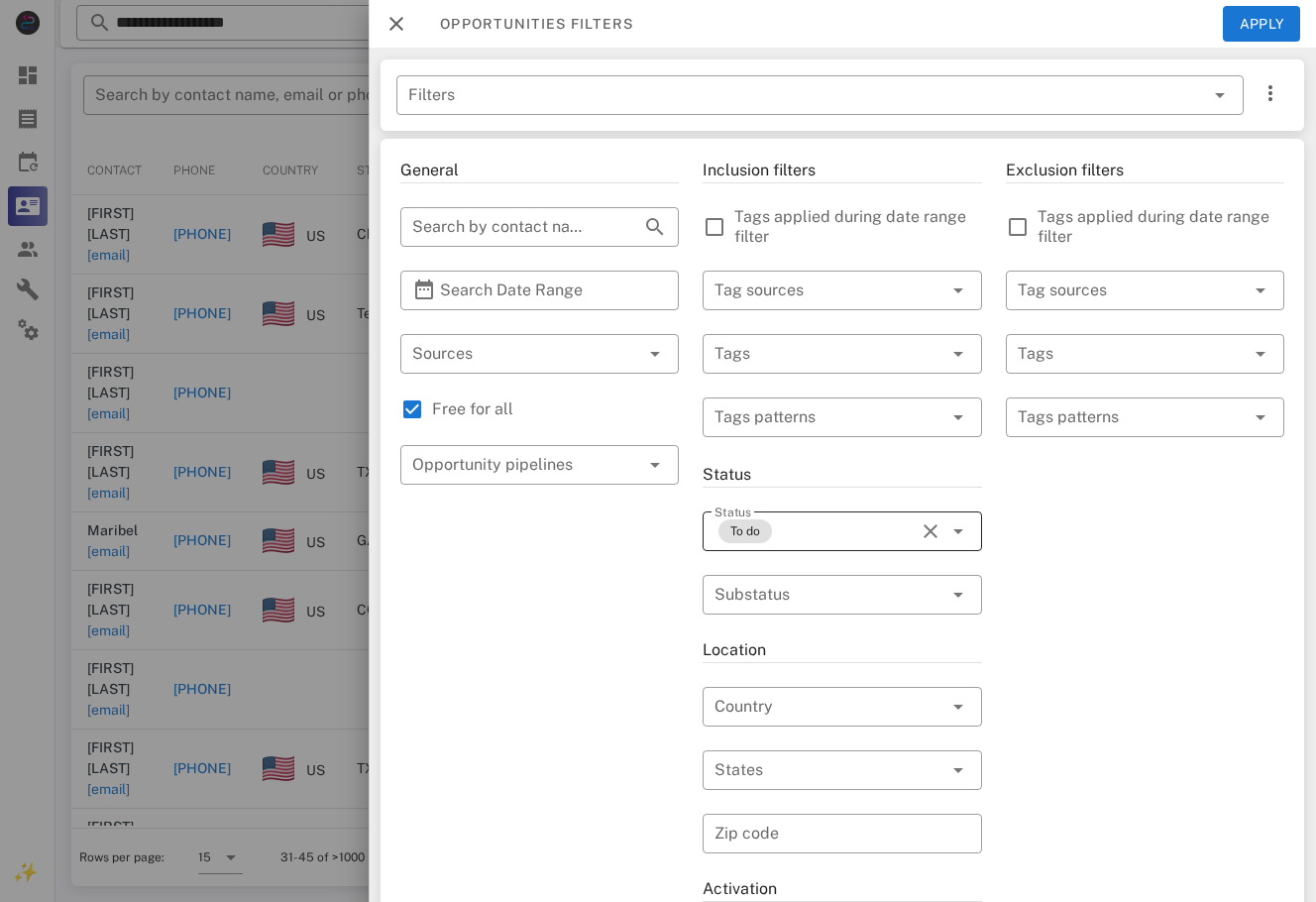 click at bounding box center [931, 531] 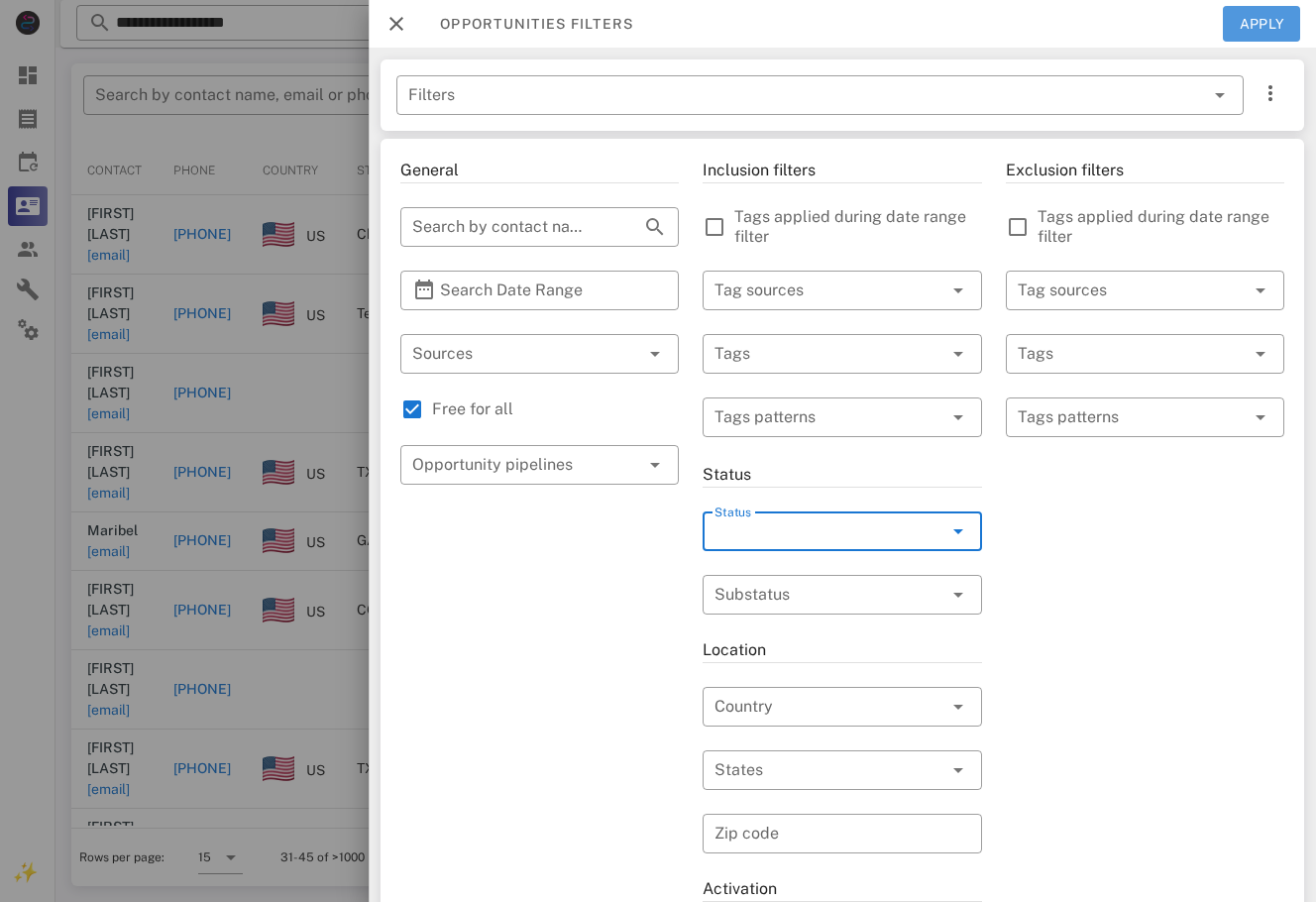 click on "Apply" at bounding box center (1261, 24) 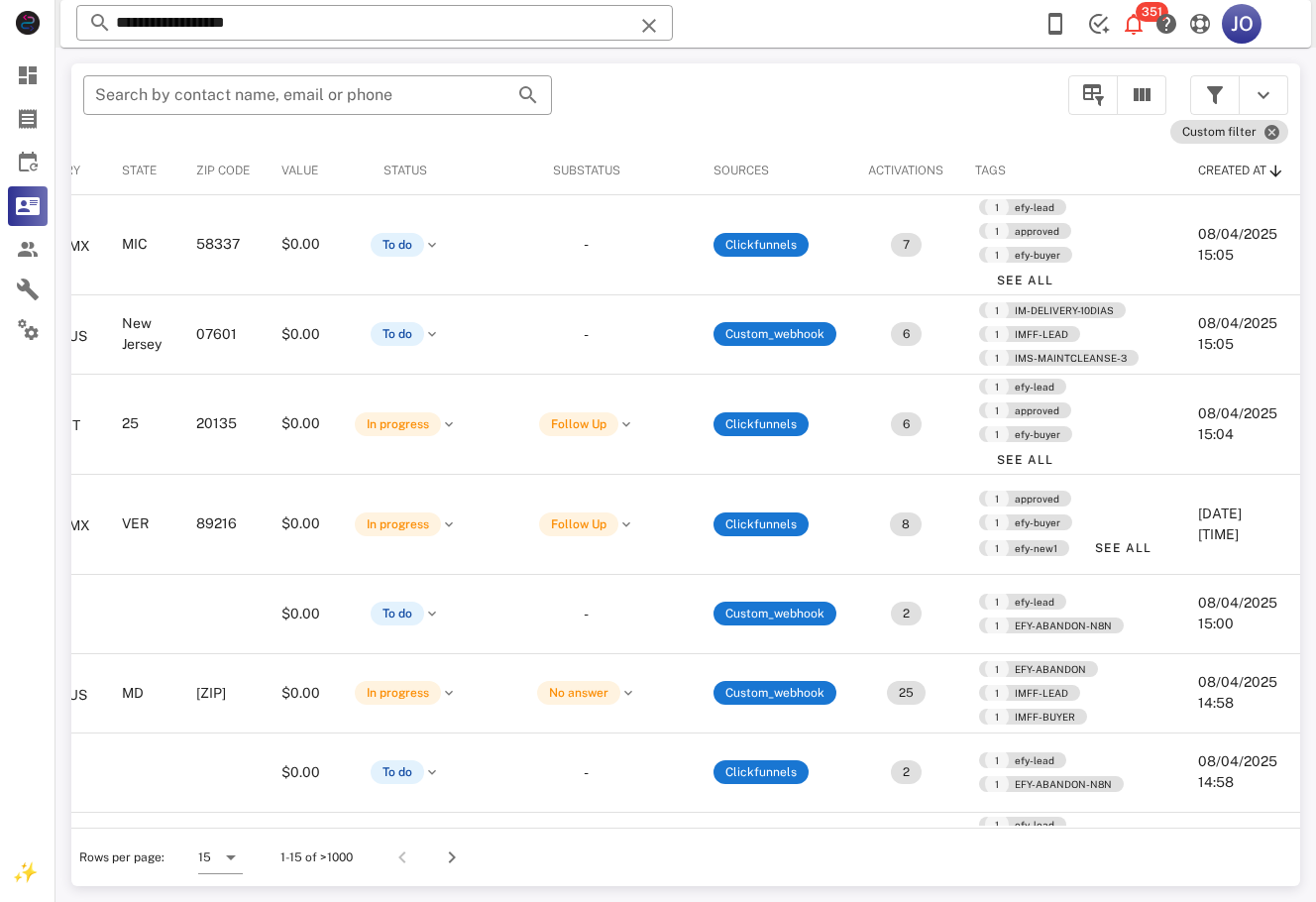 scroll, scrollTop: 0, scrollLeft: 0, axis: both 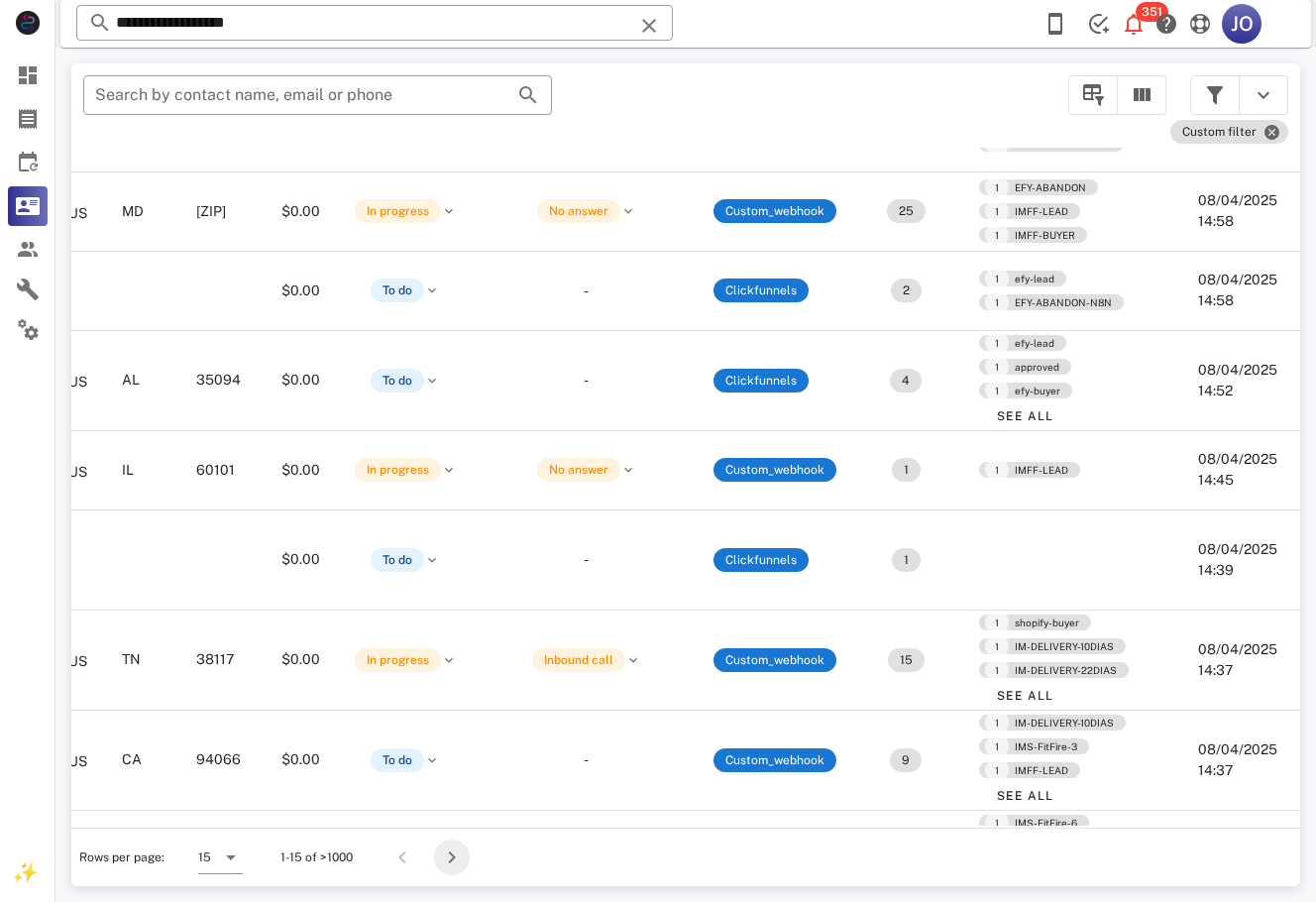 click at bounding box center [452, 857] 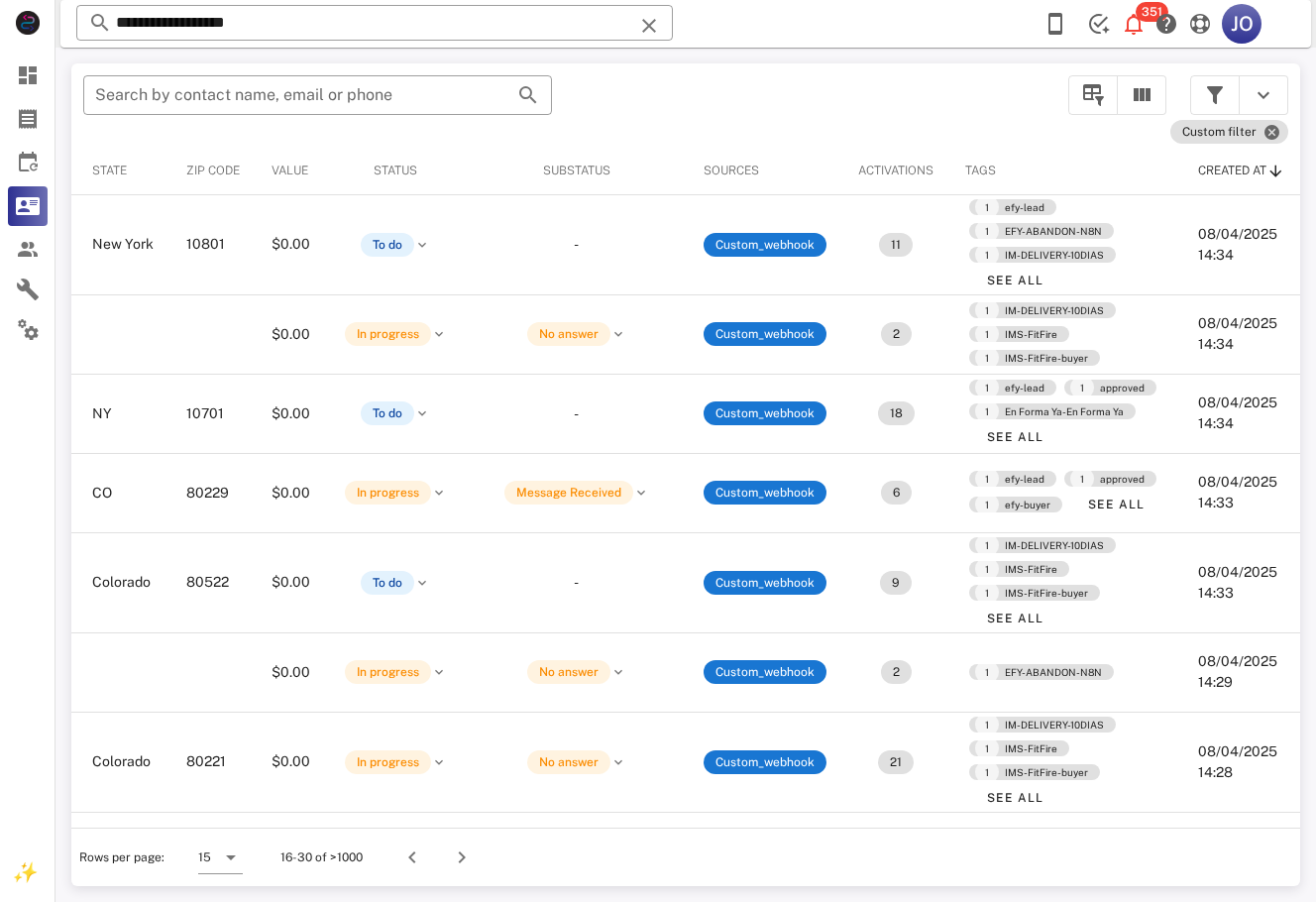 scroll, scrollTop: 0, scrollLeft: 534, axis: horizontal 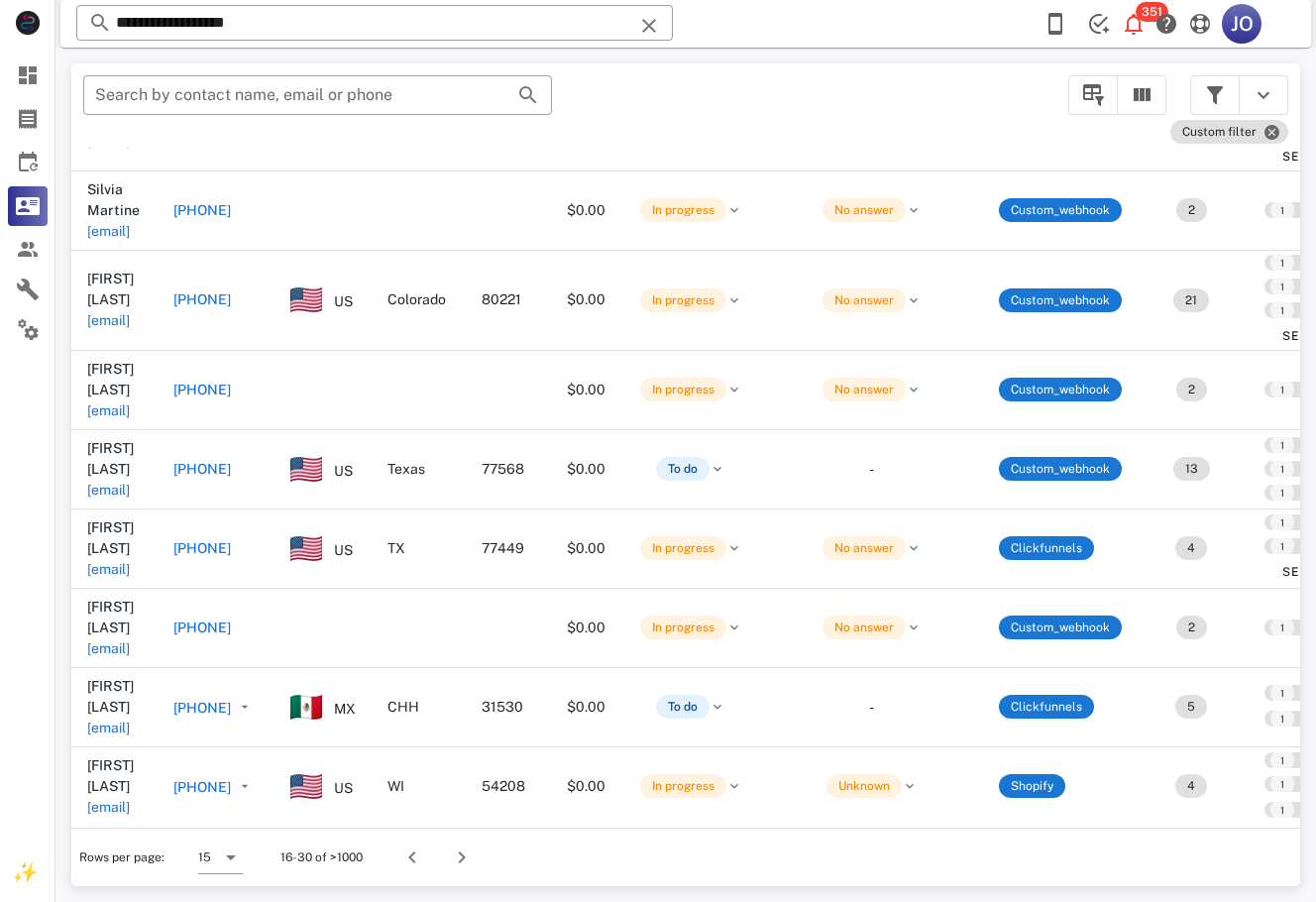 click on "[EMAIL]" at bounding box center [108, 965] 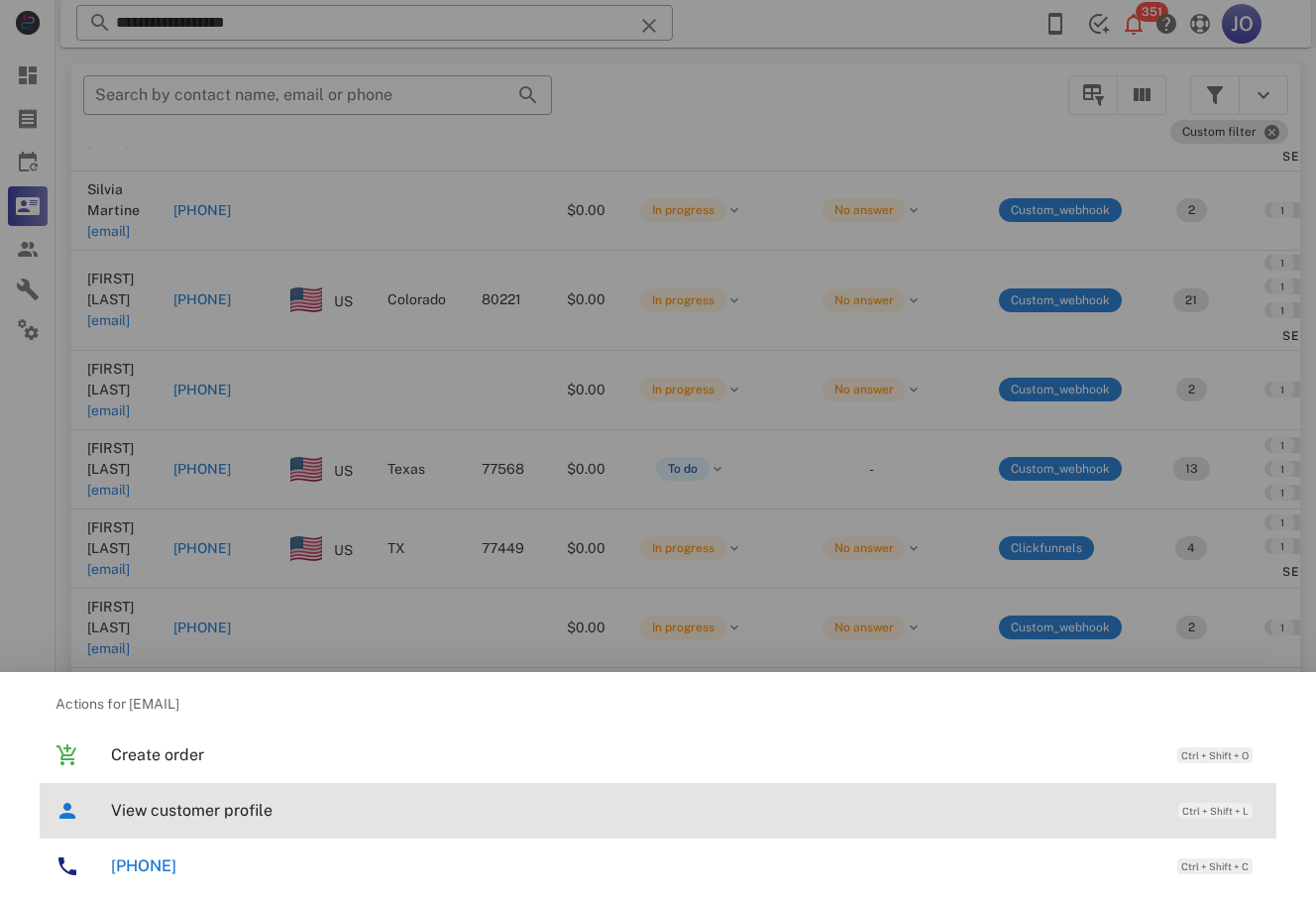 click on "View customer profile Ctrl + Shift + L" at bounding box center [686, 810] 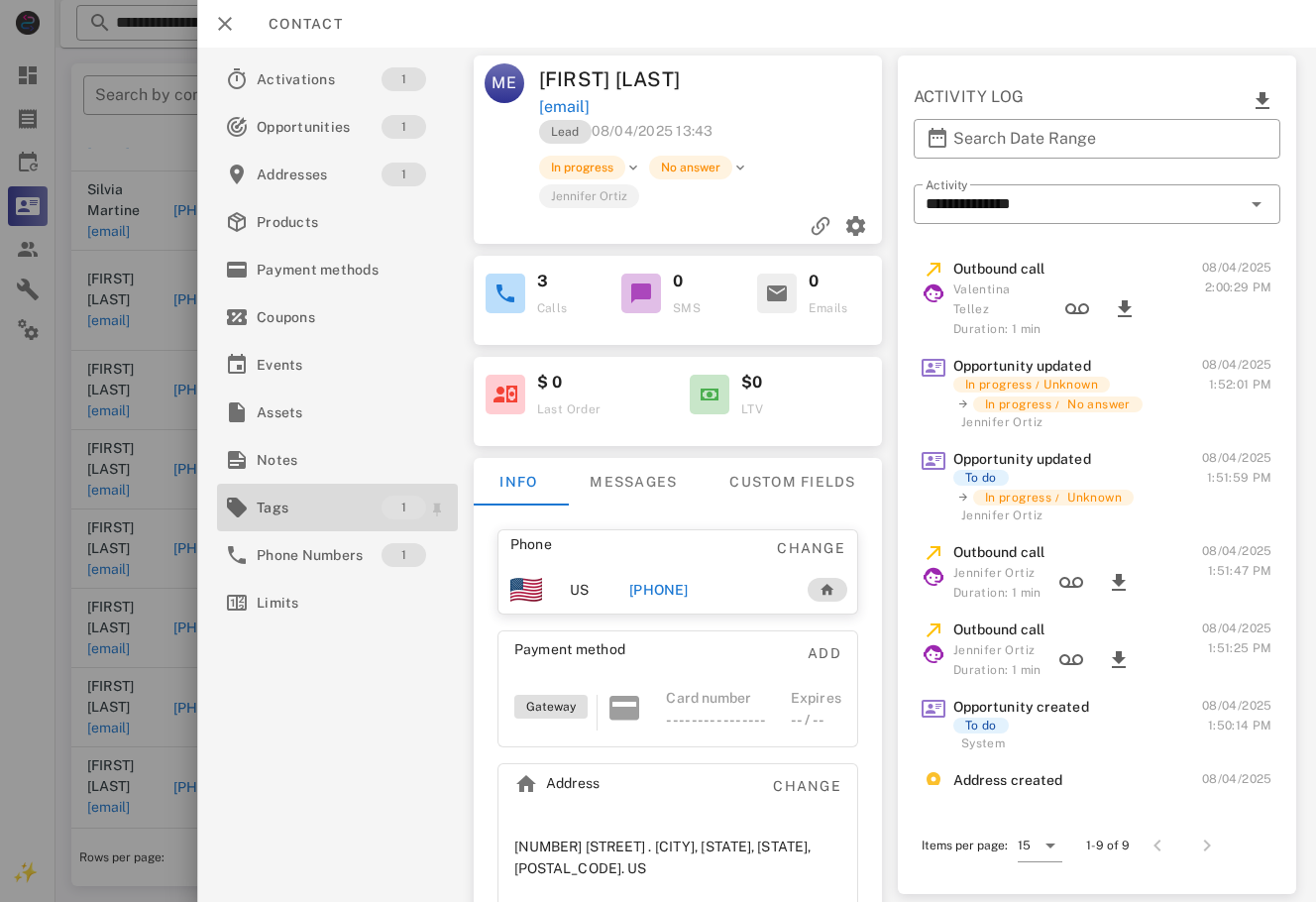 click on "Tags" at bounding box center (319, 507) 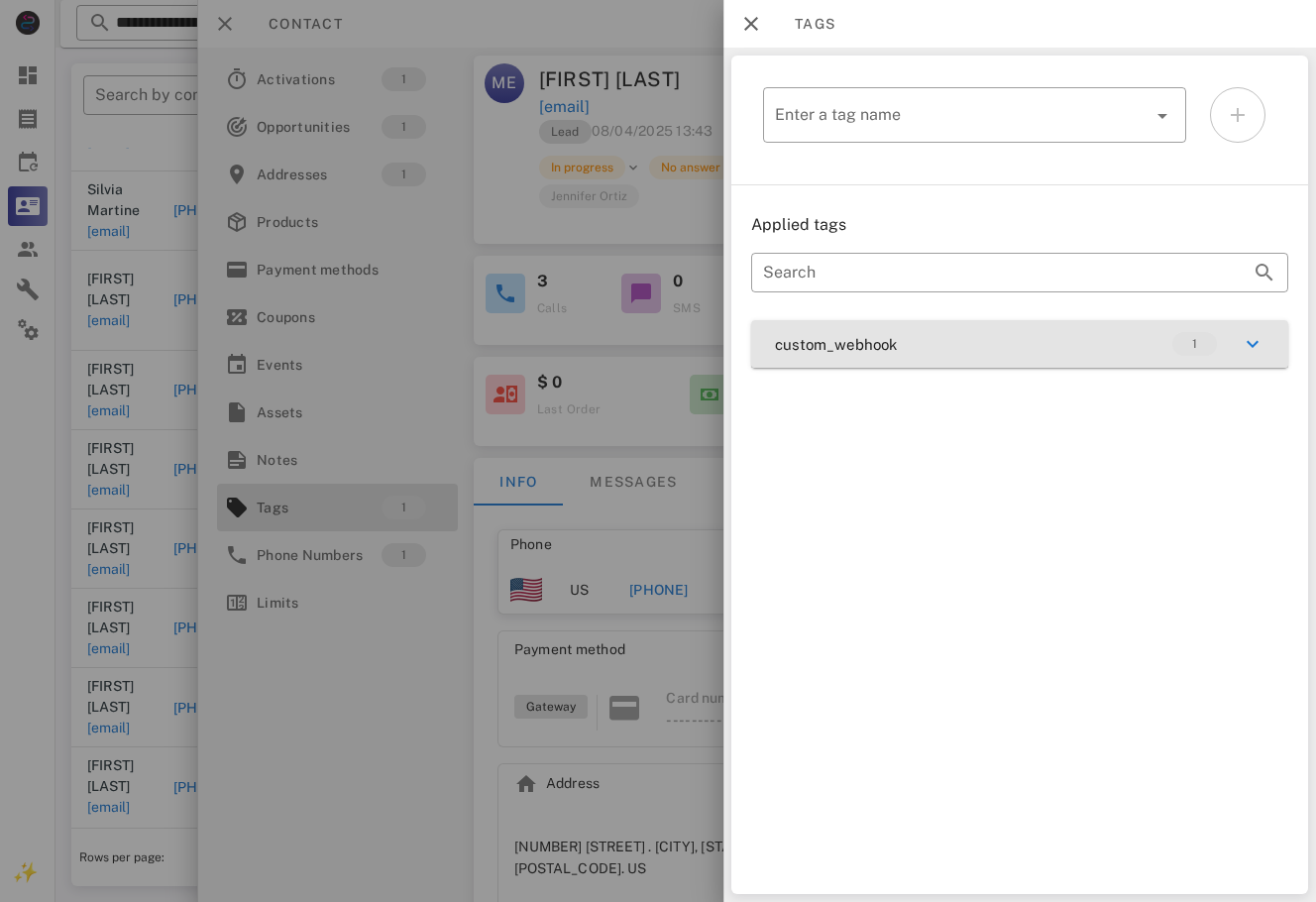 click on "custom_webhook  1" at bounding box center (1020, 344) 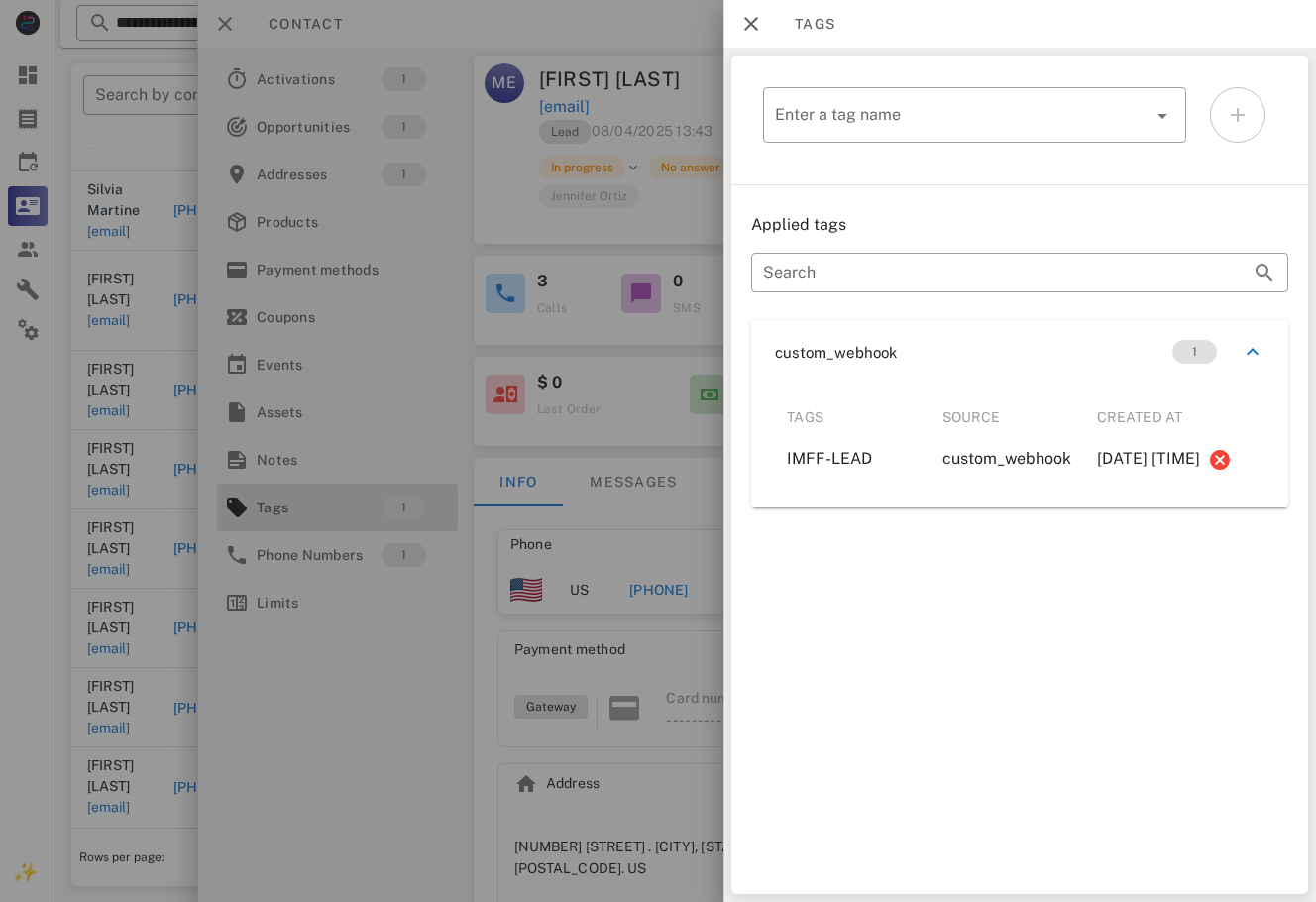 click at bounding box center (723, 451) 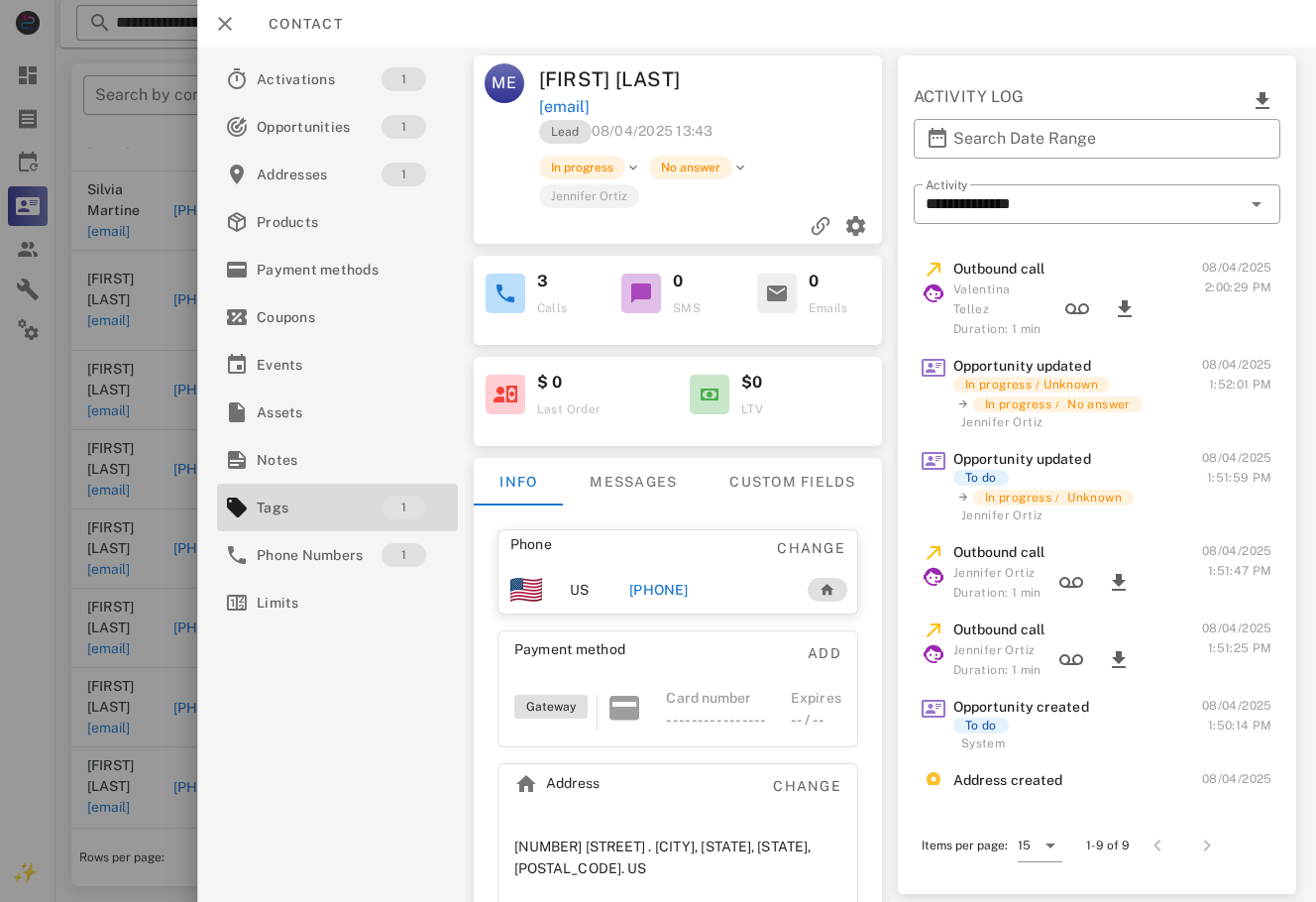 click on "[PHONE]" at bounding box center (659, 590) 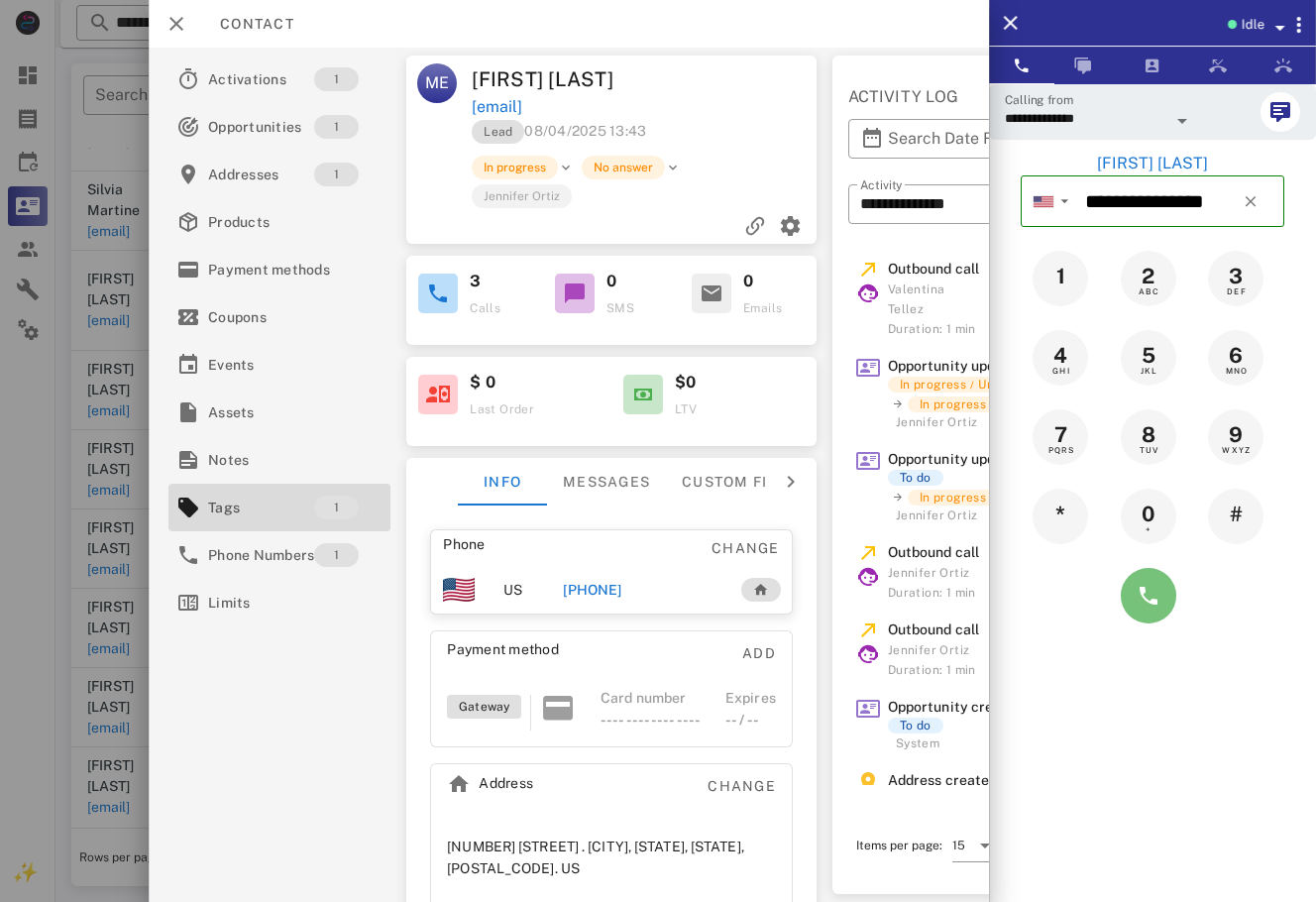 click at bounding box center (1149, 596) 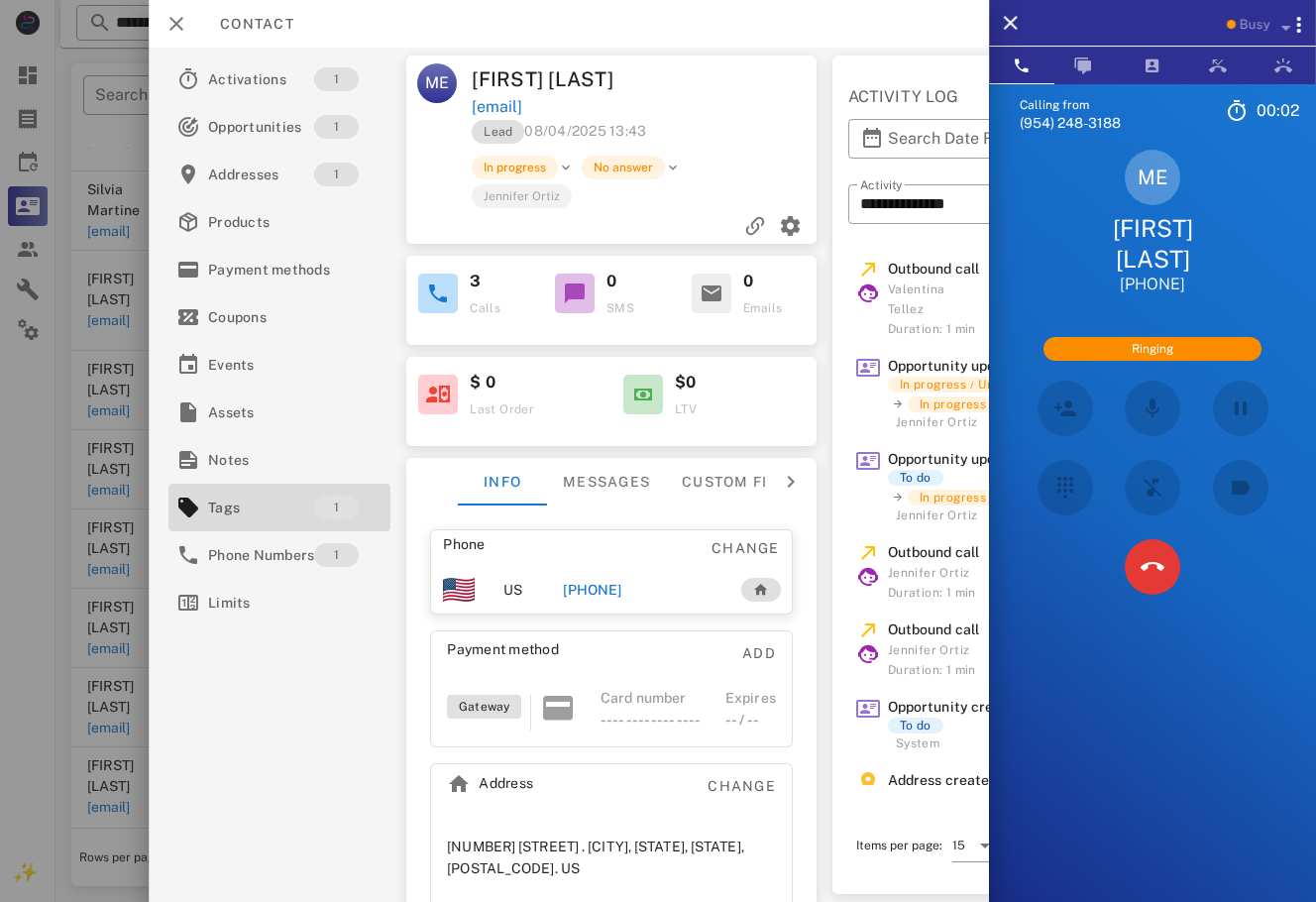 scroll, scrollTop: 403, scrollLeft: 0, axis: vertical 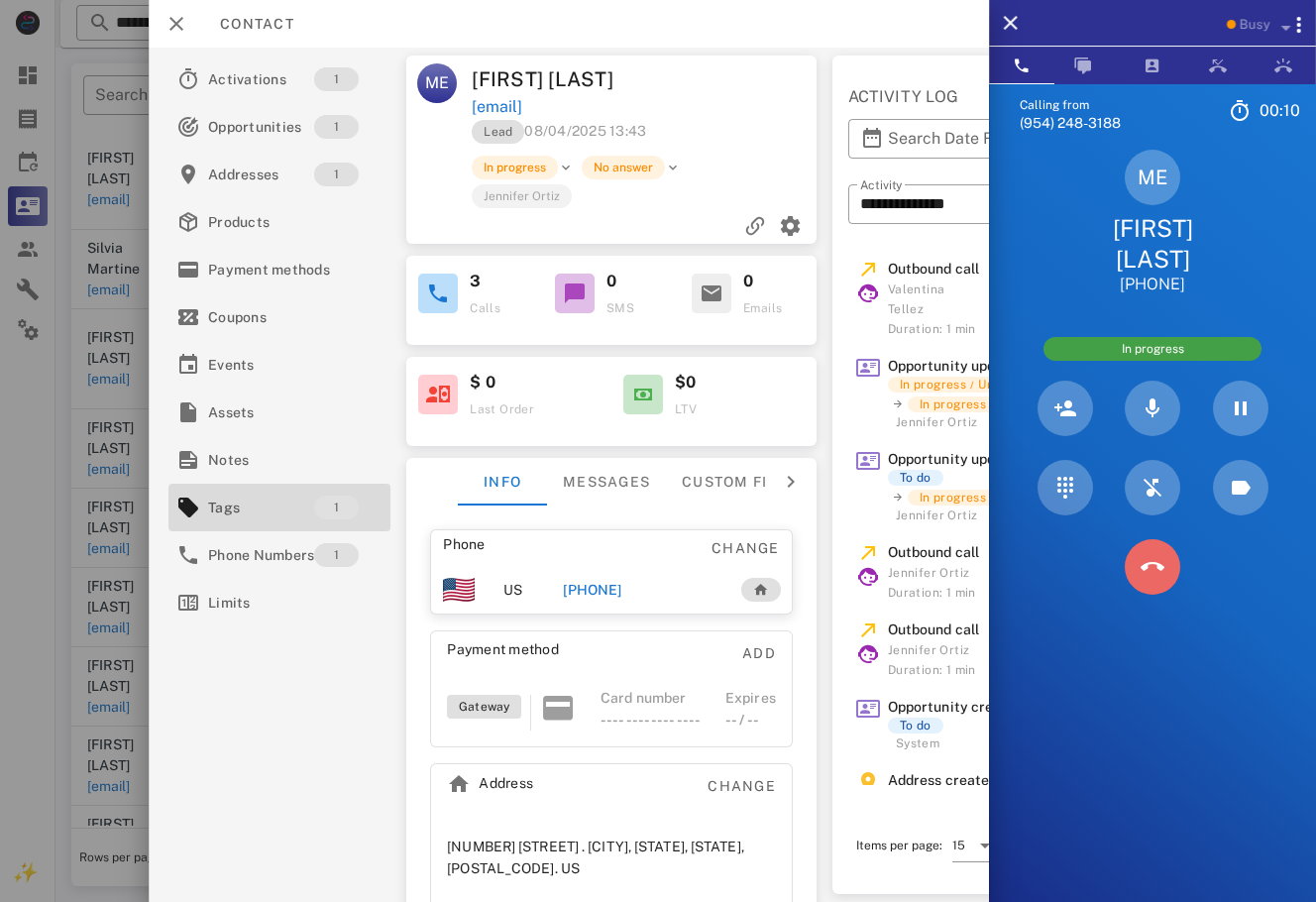 click at bounding box center [1152, 567] 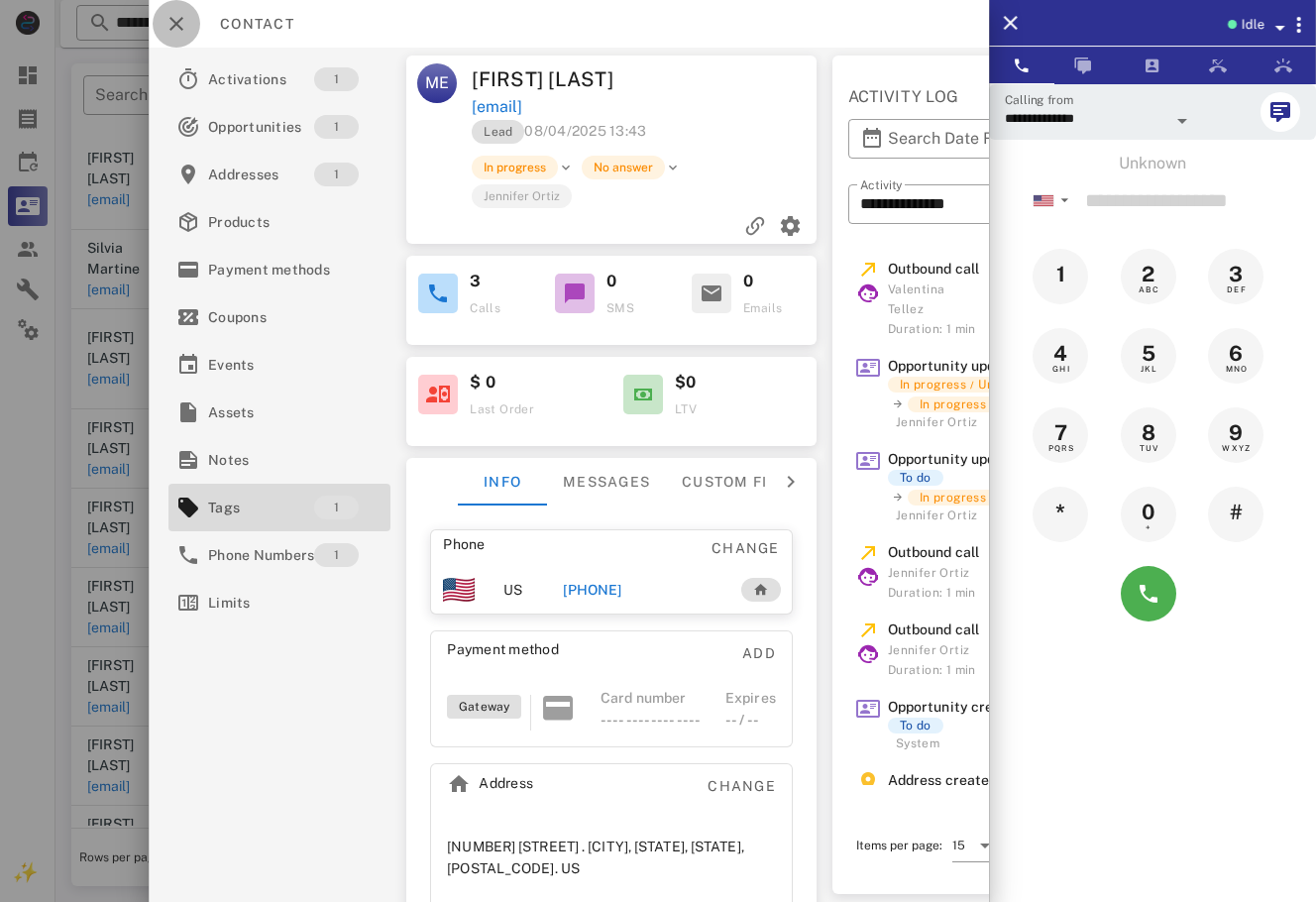 click at bounding box center (176, 24) 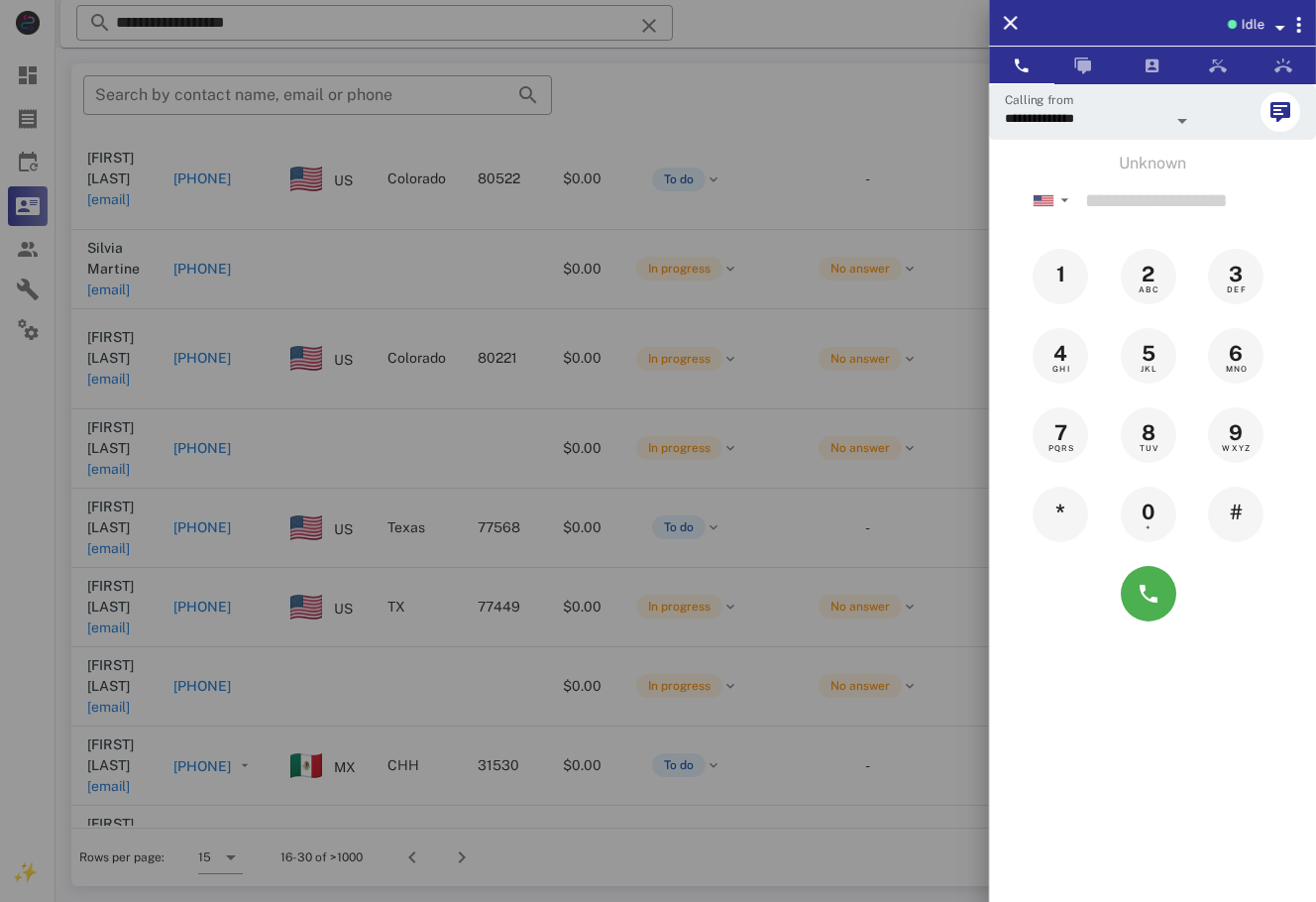 click at bounding box center (658, 451) 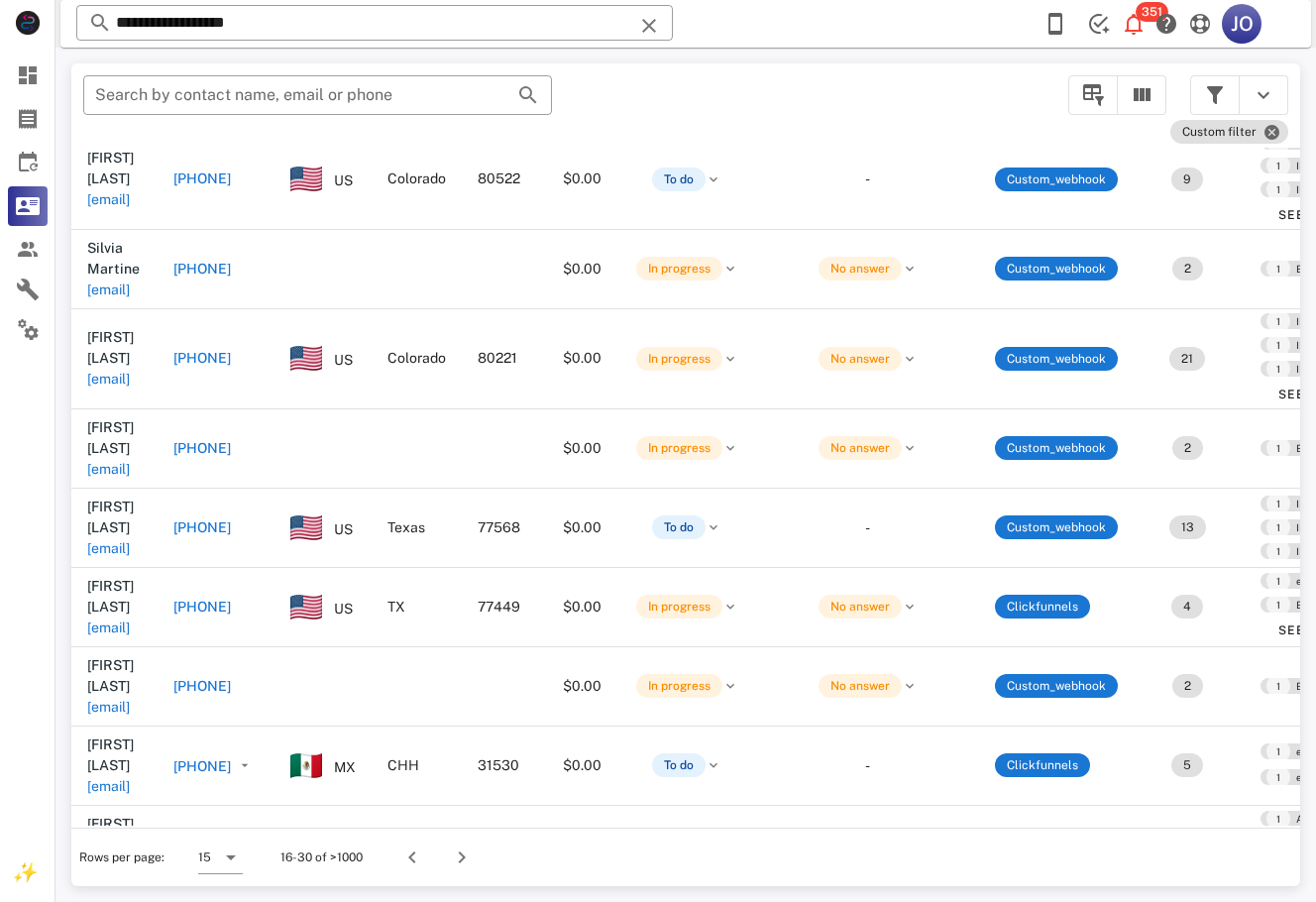 scroll, scrollTop: 403, scrollLeft: 517, axis: both 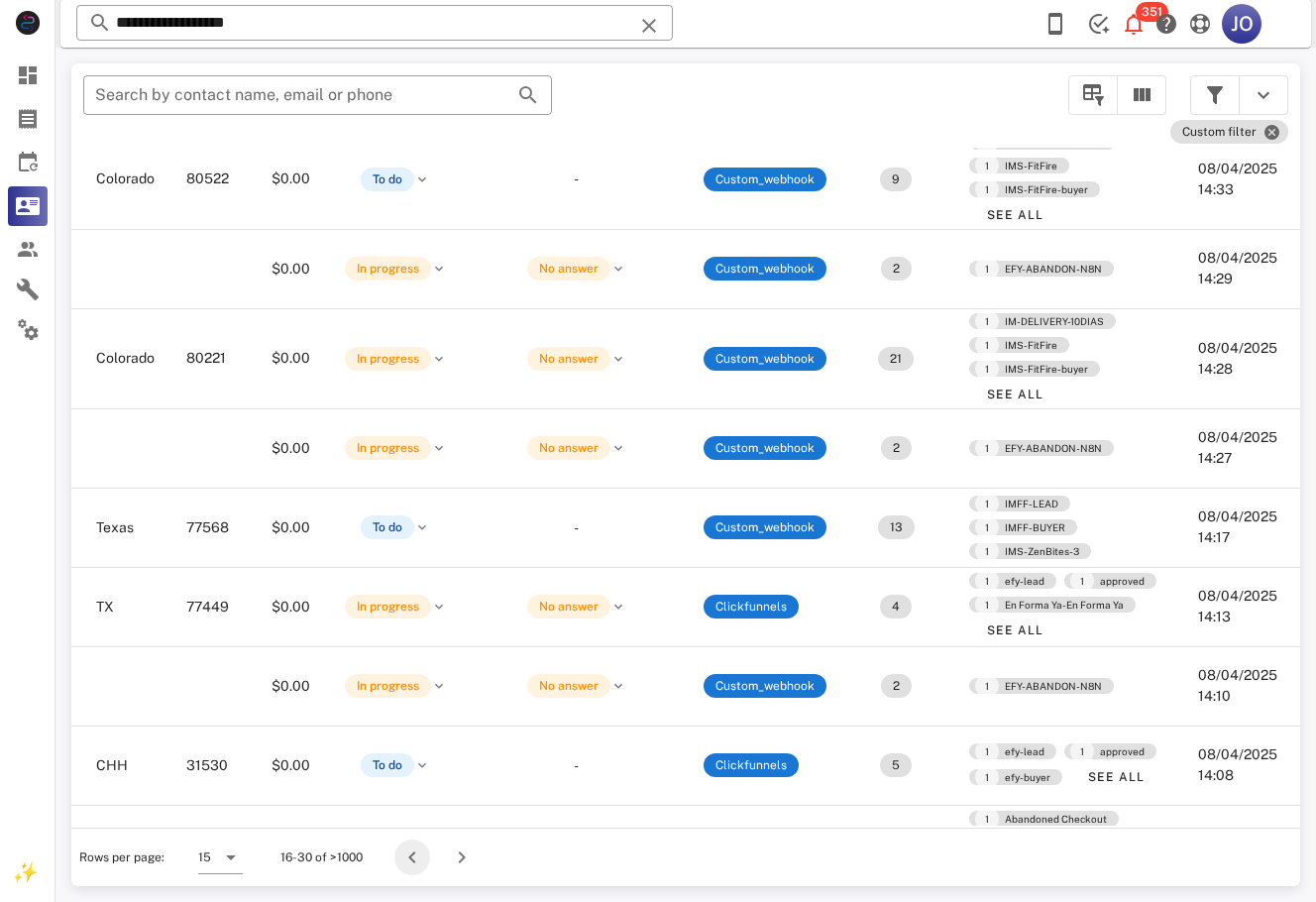 click at bounding box center [412, 857] 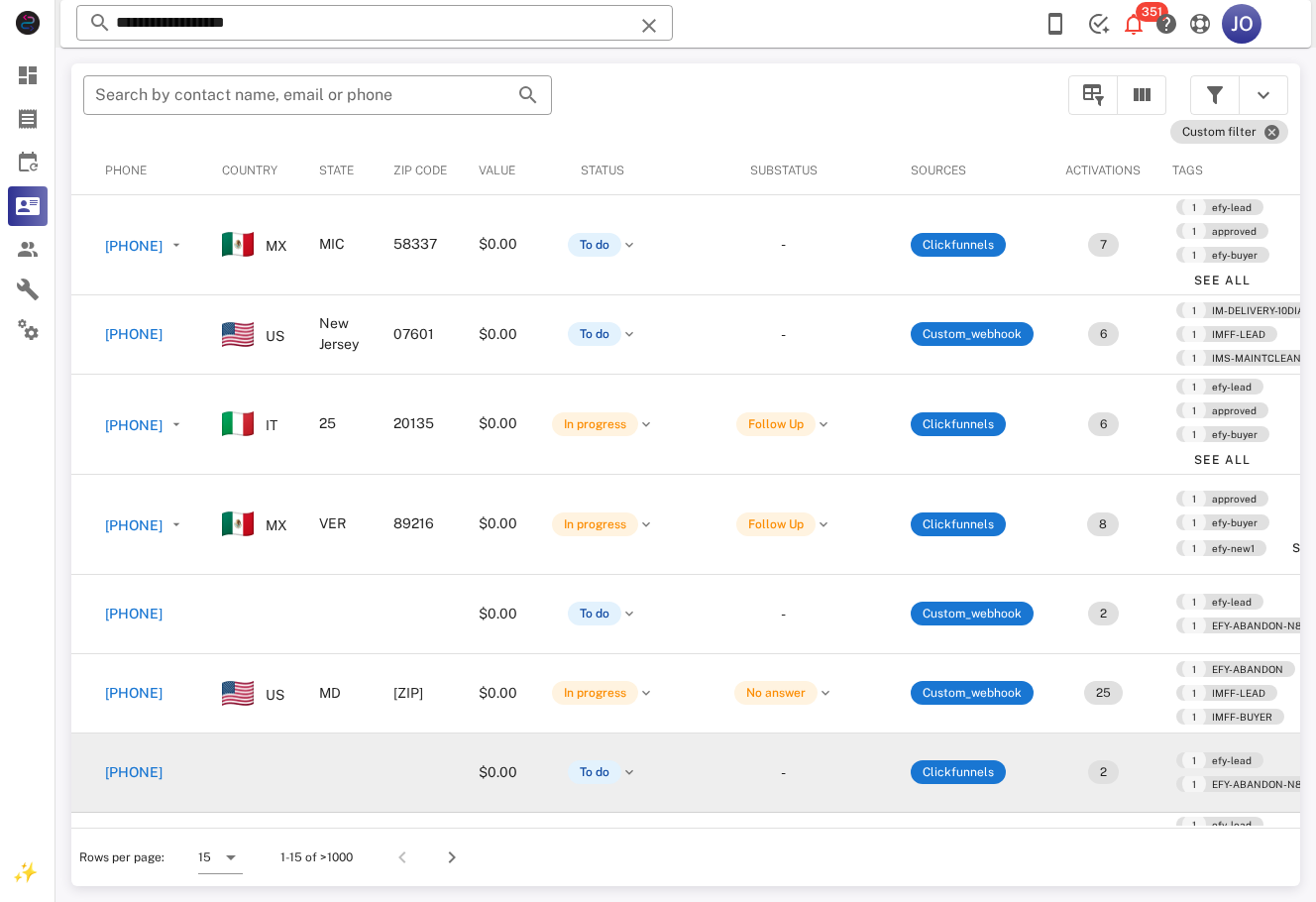 scroll, scrollTop: 0, scrollLeft: 217, axis: horizontal 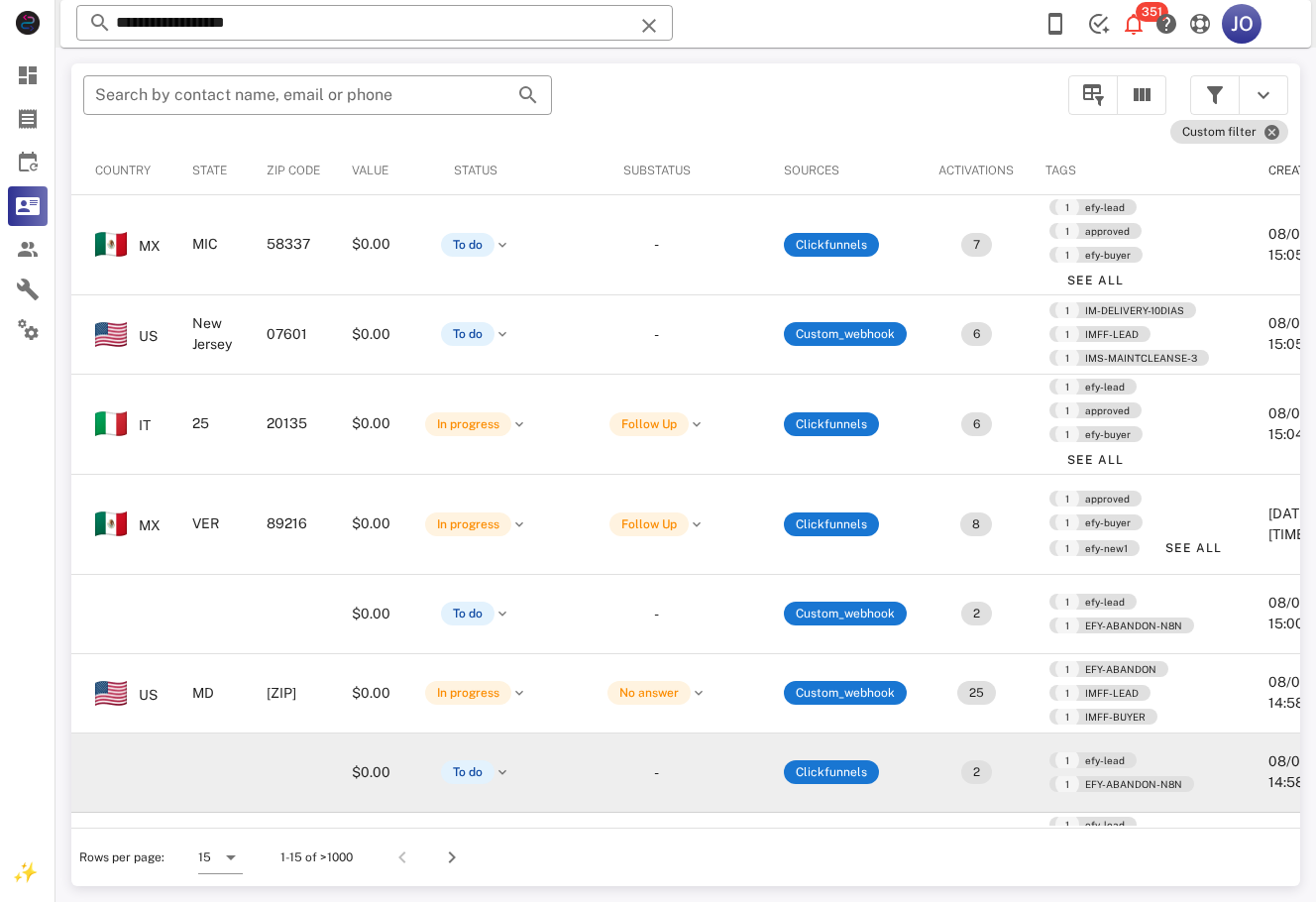 drag, startPoint x: 1289, startPoint y: 516, endPoint x: 1278, endPoint y: 596, distance: 80.75271 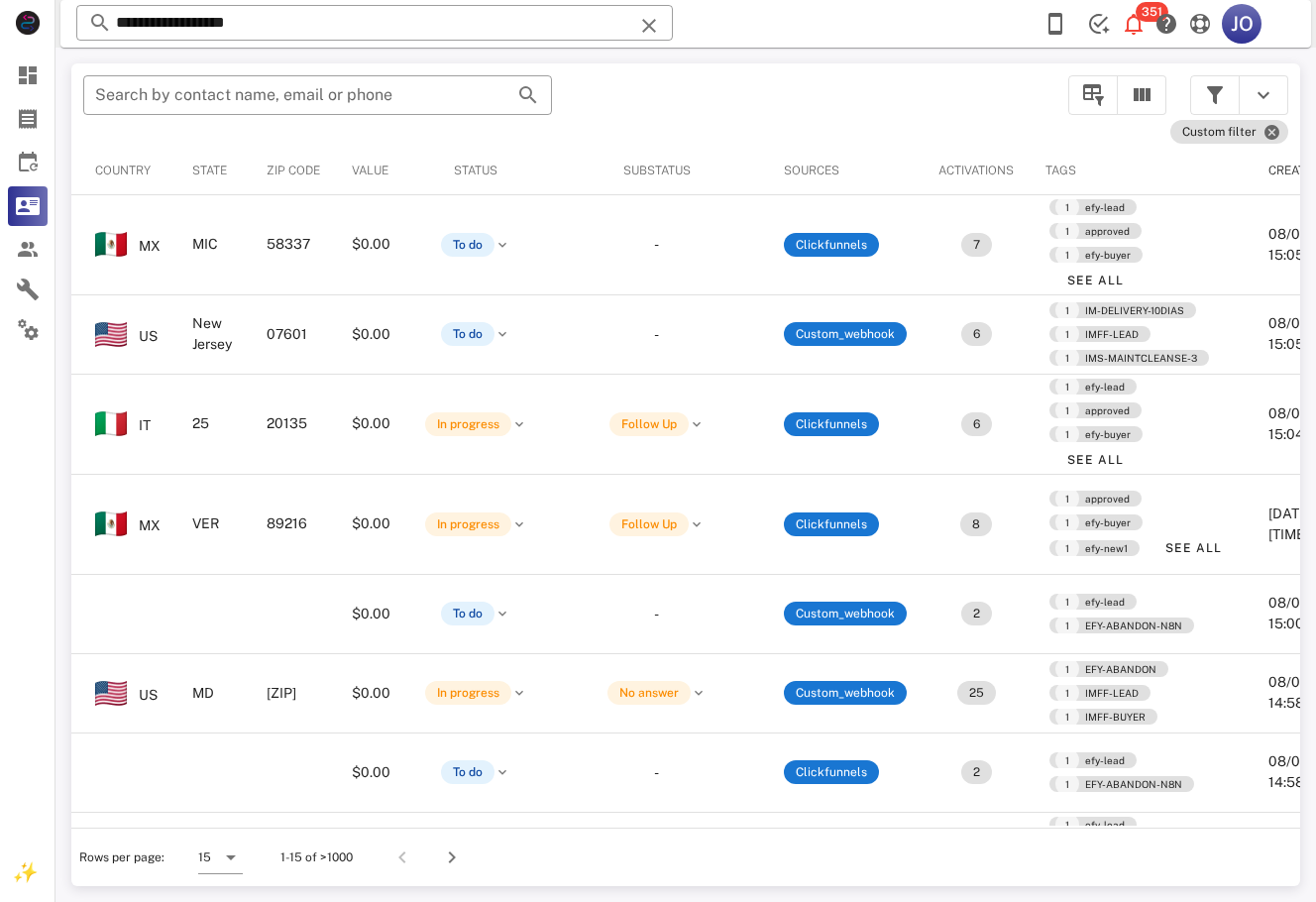 scroll, scrollTop: 482, scrollLeft: 217, axis: both 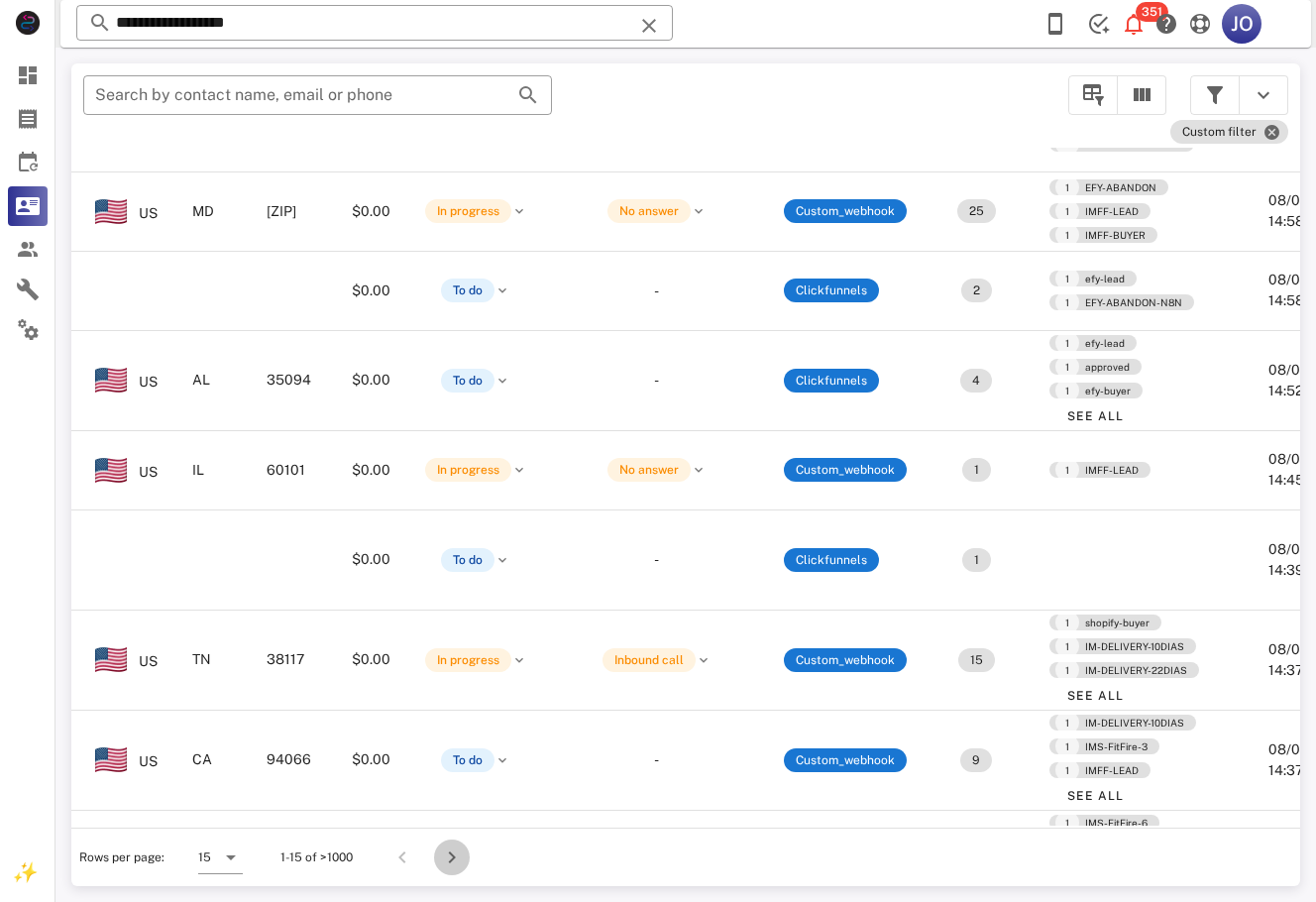 click at bounding box center (452, 857) 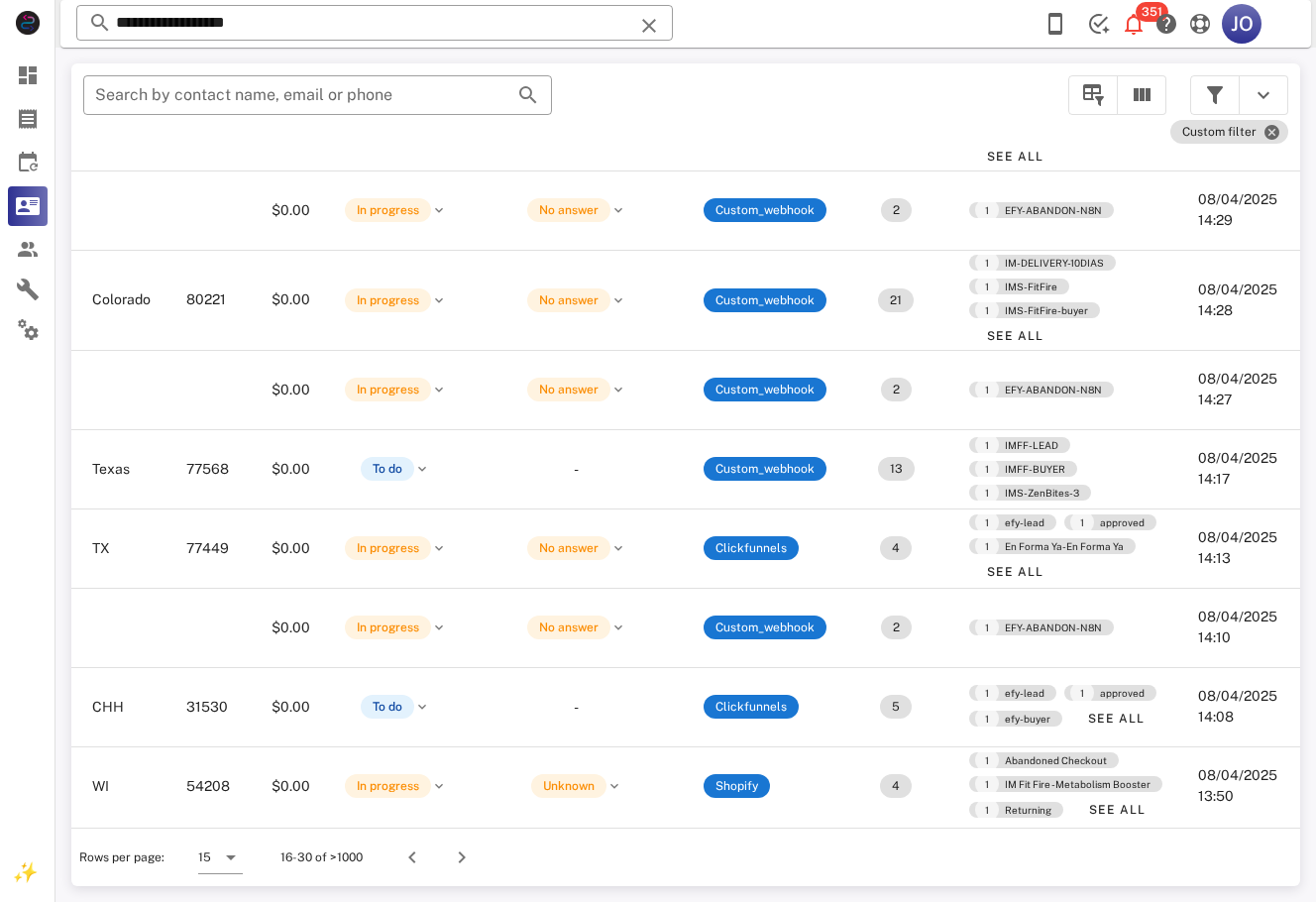 scroll, scrollTop: 462, scrollLeft: 0, axis: vertical 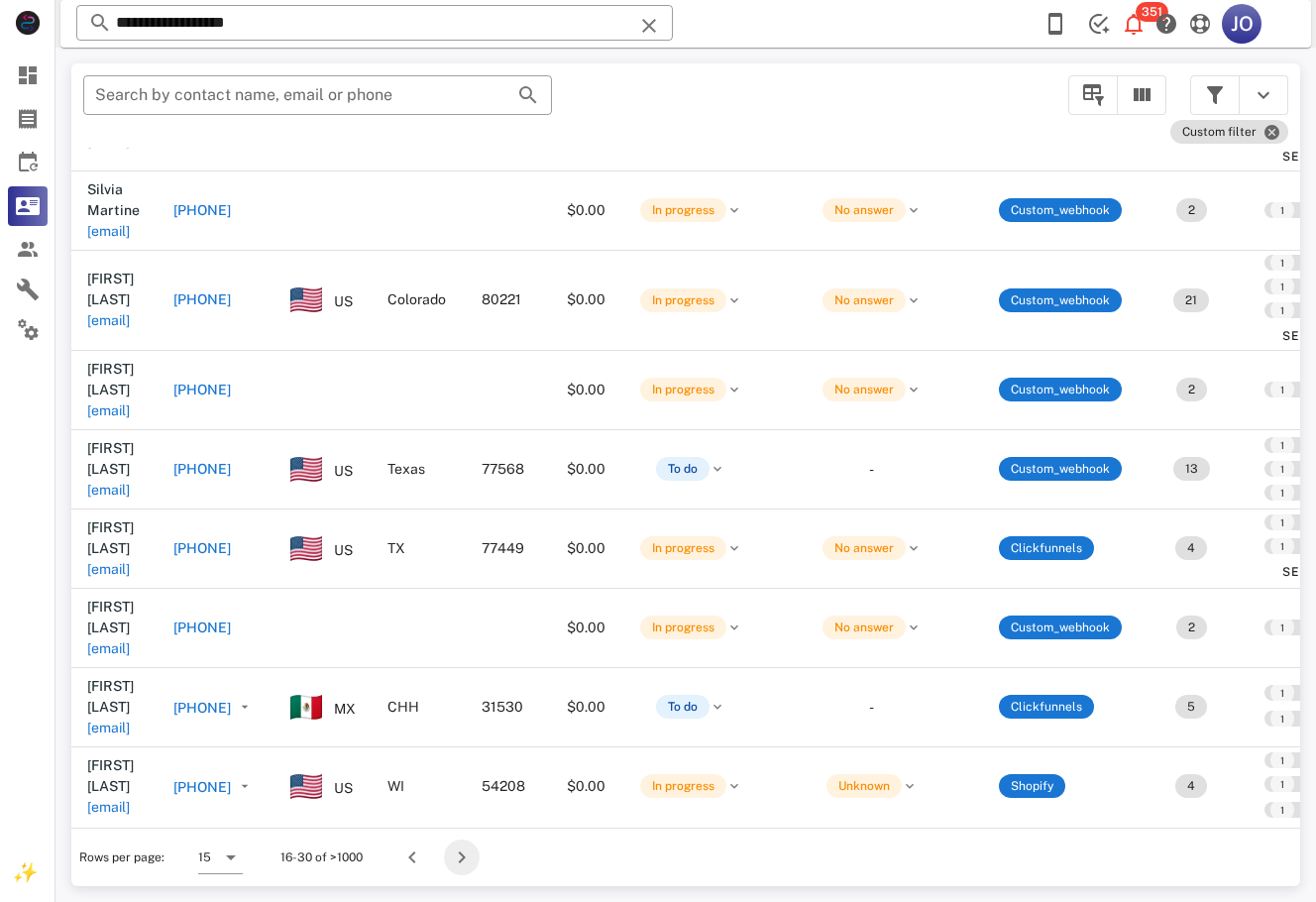 click at bounding box center [462, 857] 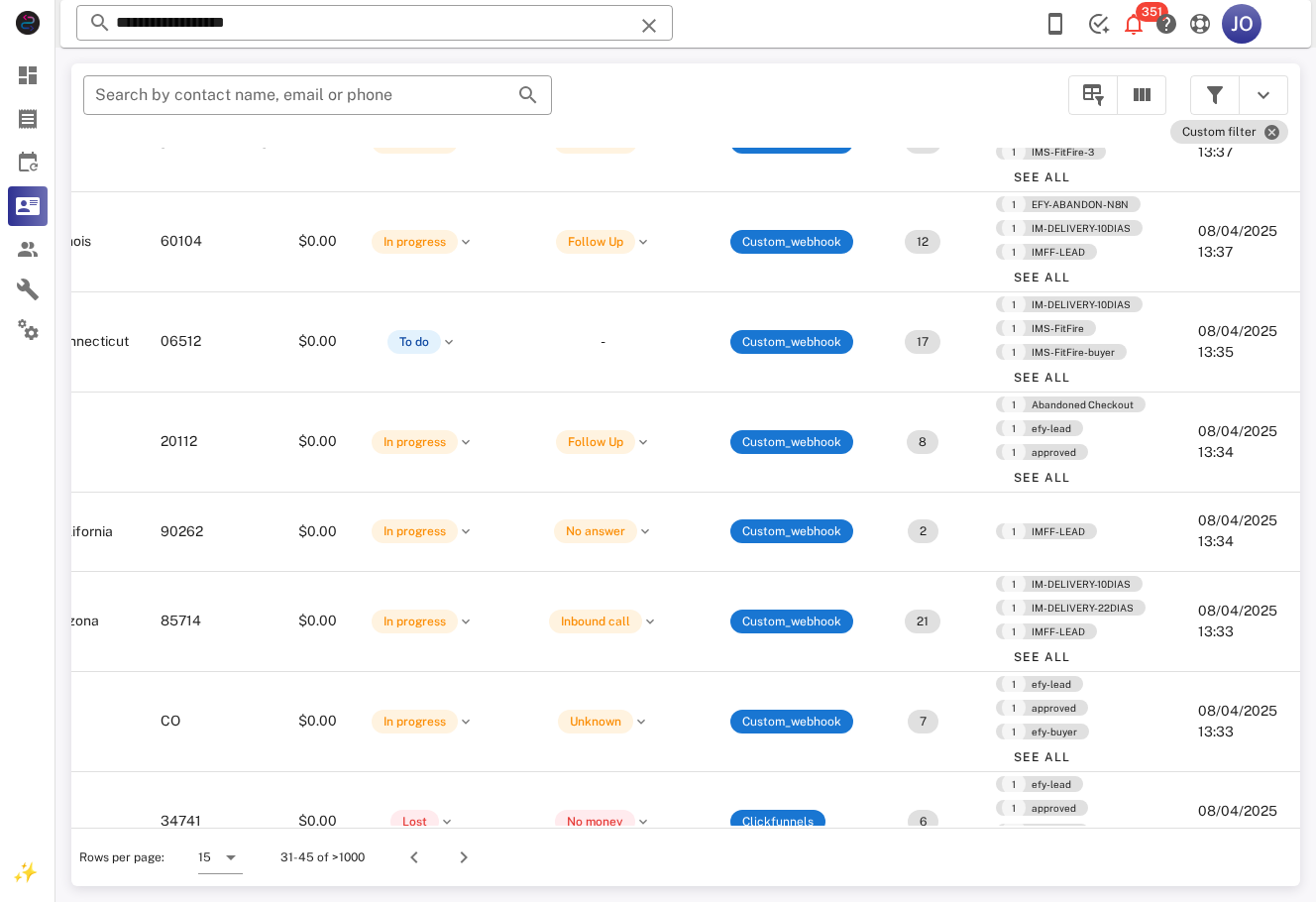 scroll, scrollTop: 282, scrollLeft: 0, axis: vertical 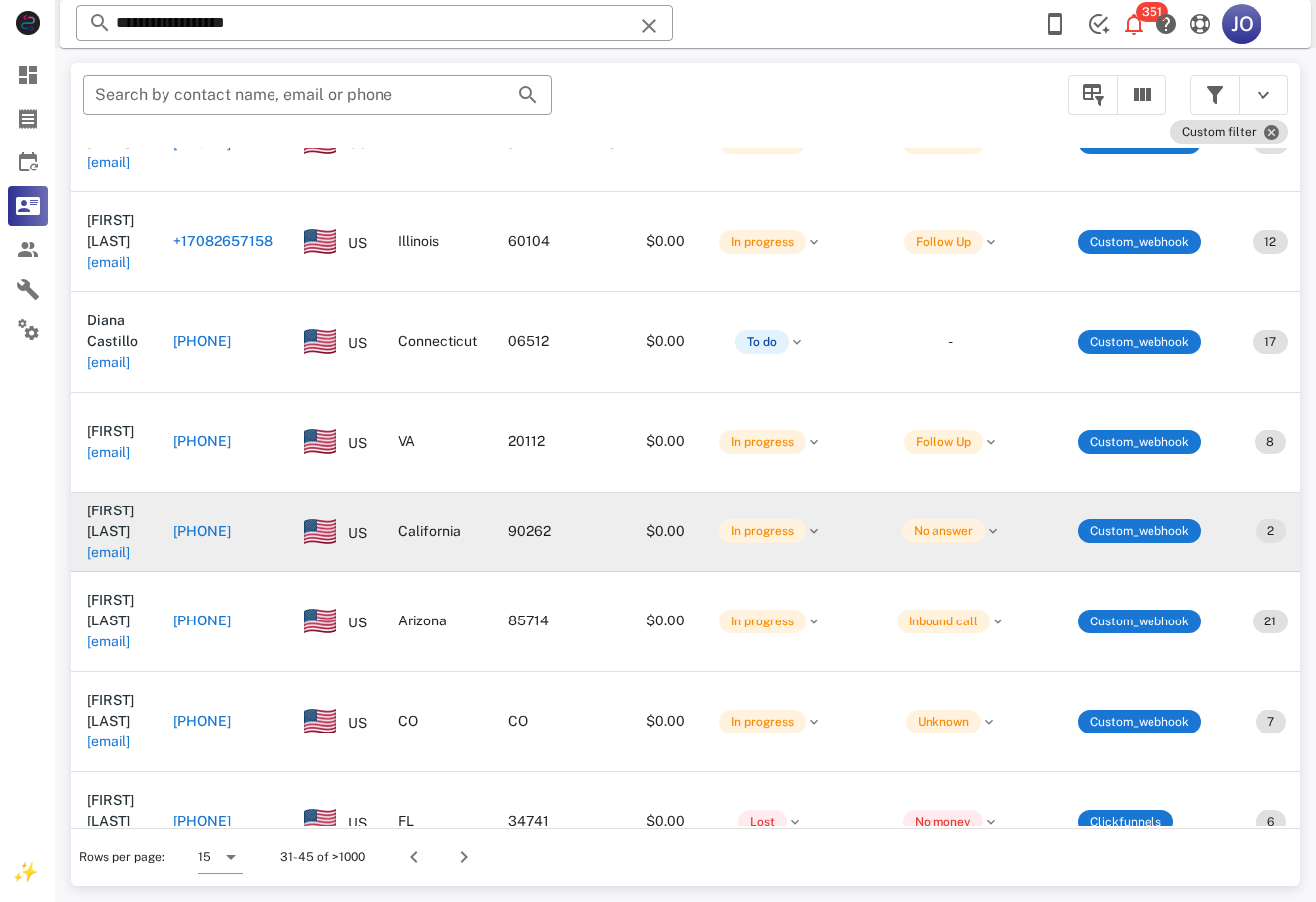 click on "[EMAIL]" at bounding box center (108, 552) 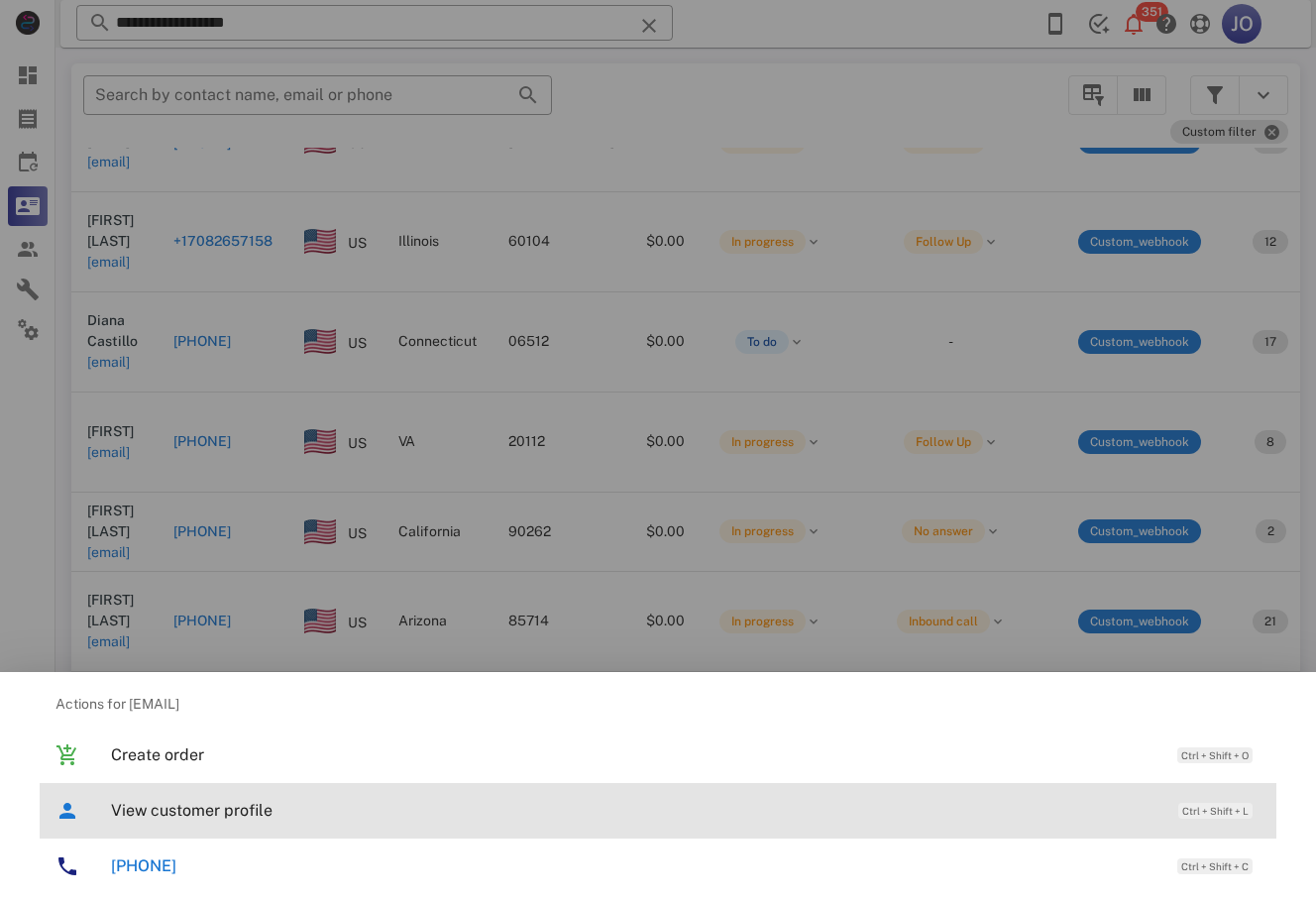 click on "View customer profile Ctrl + Shift + L" at bounding box center (686, 810) 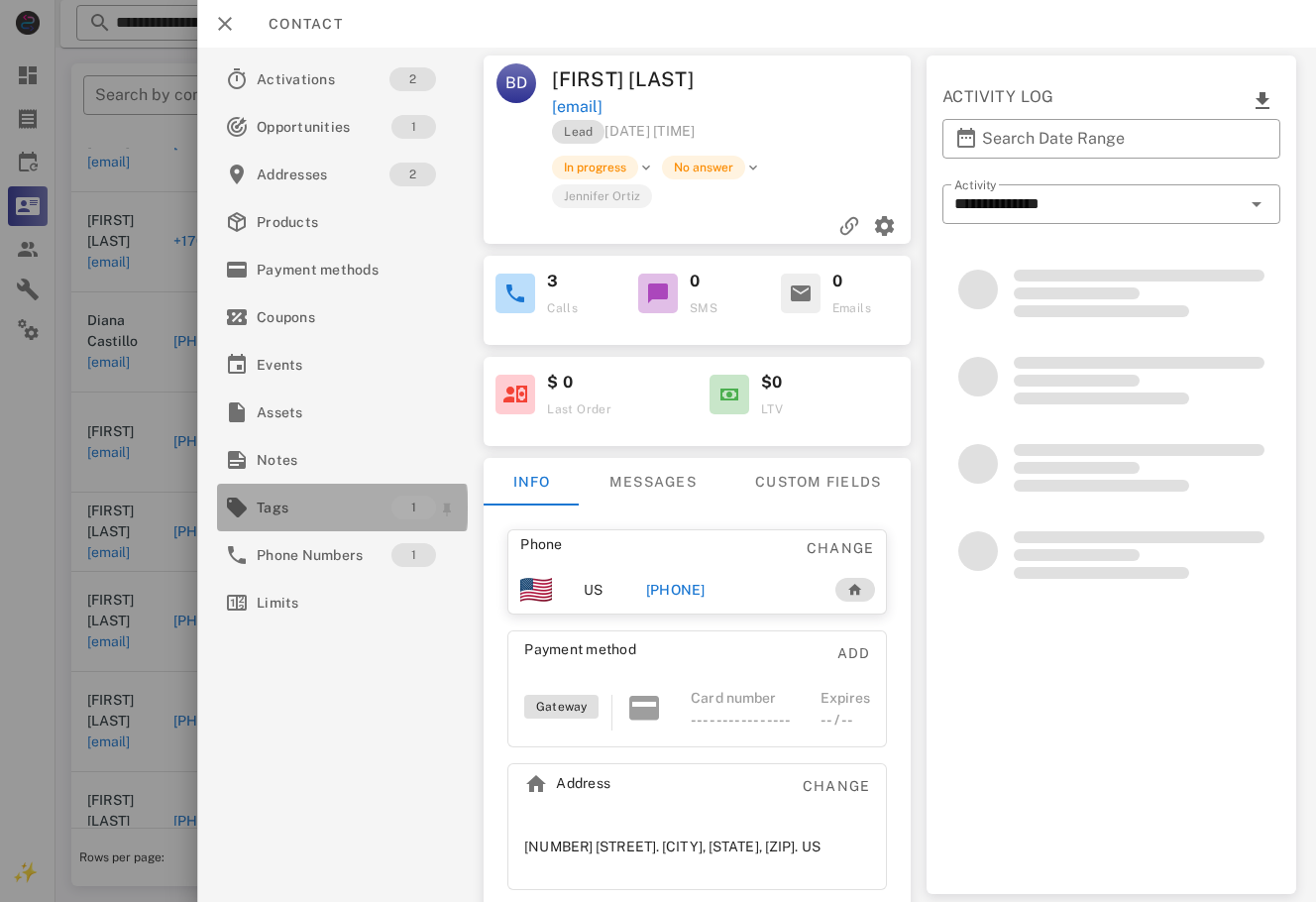 click on "Tags" at bounding box center (324, 507) 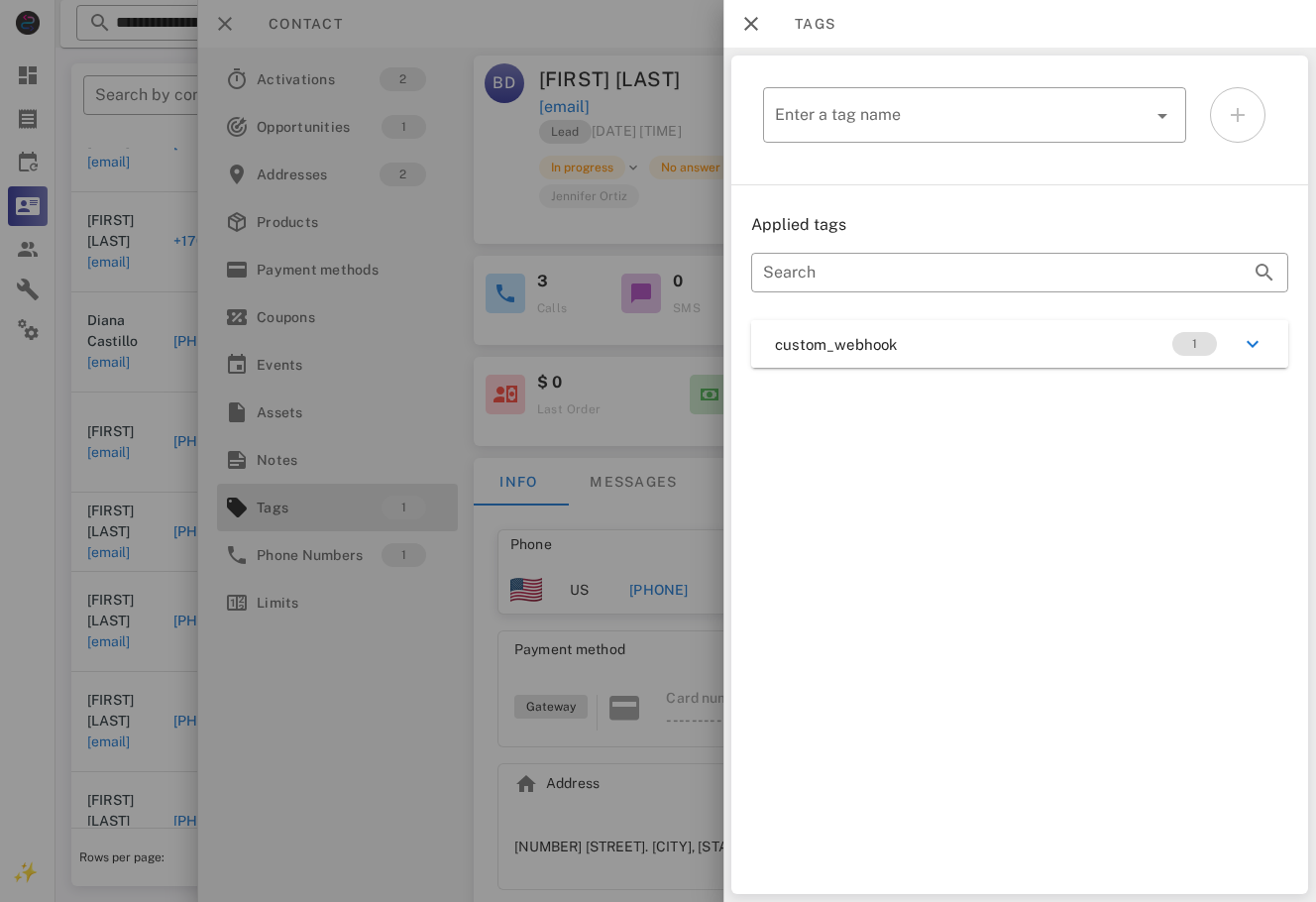click on "custom_webhook  1" at bounding box center [1020, 344] 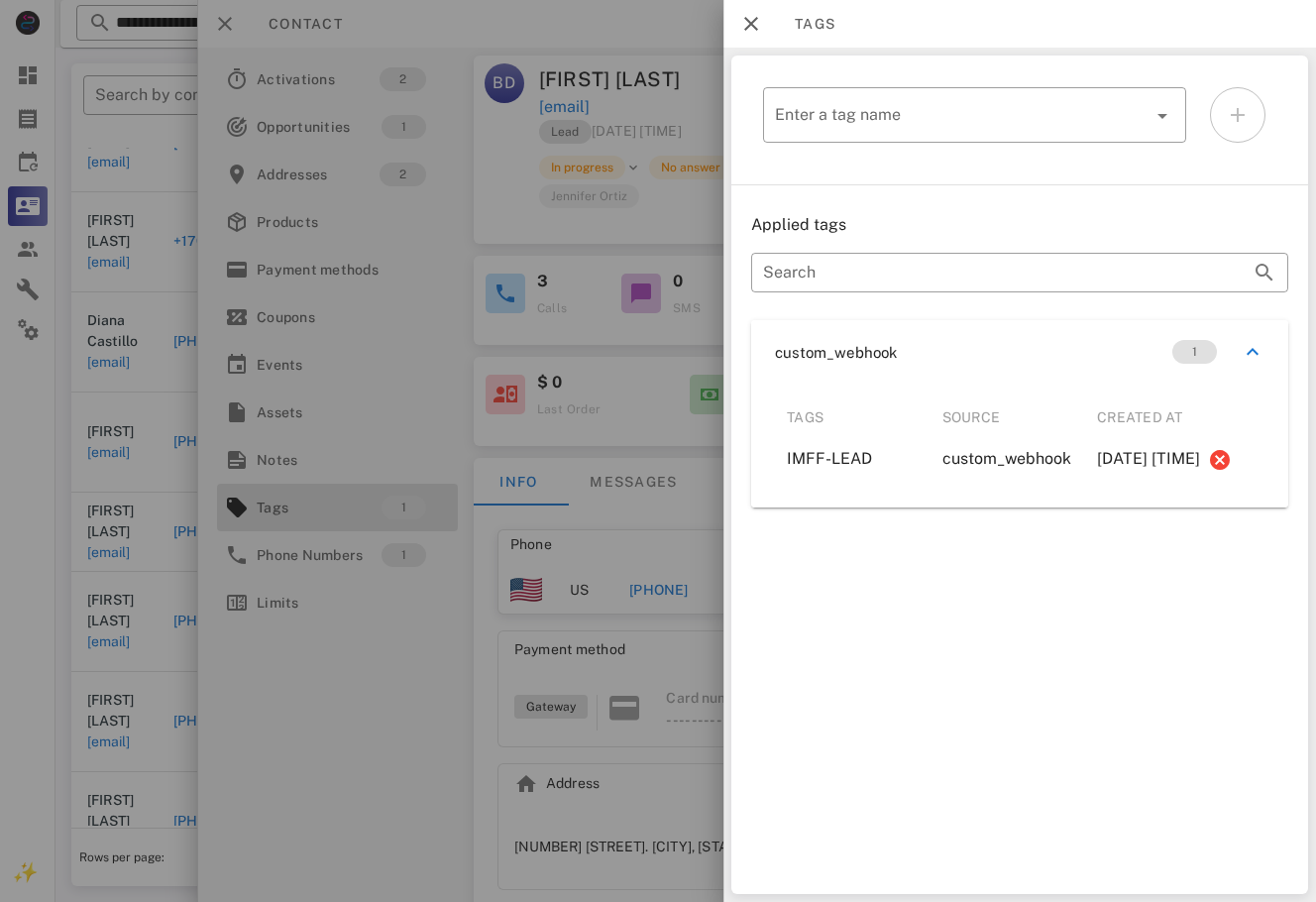 click at bounding box center [658, 451] 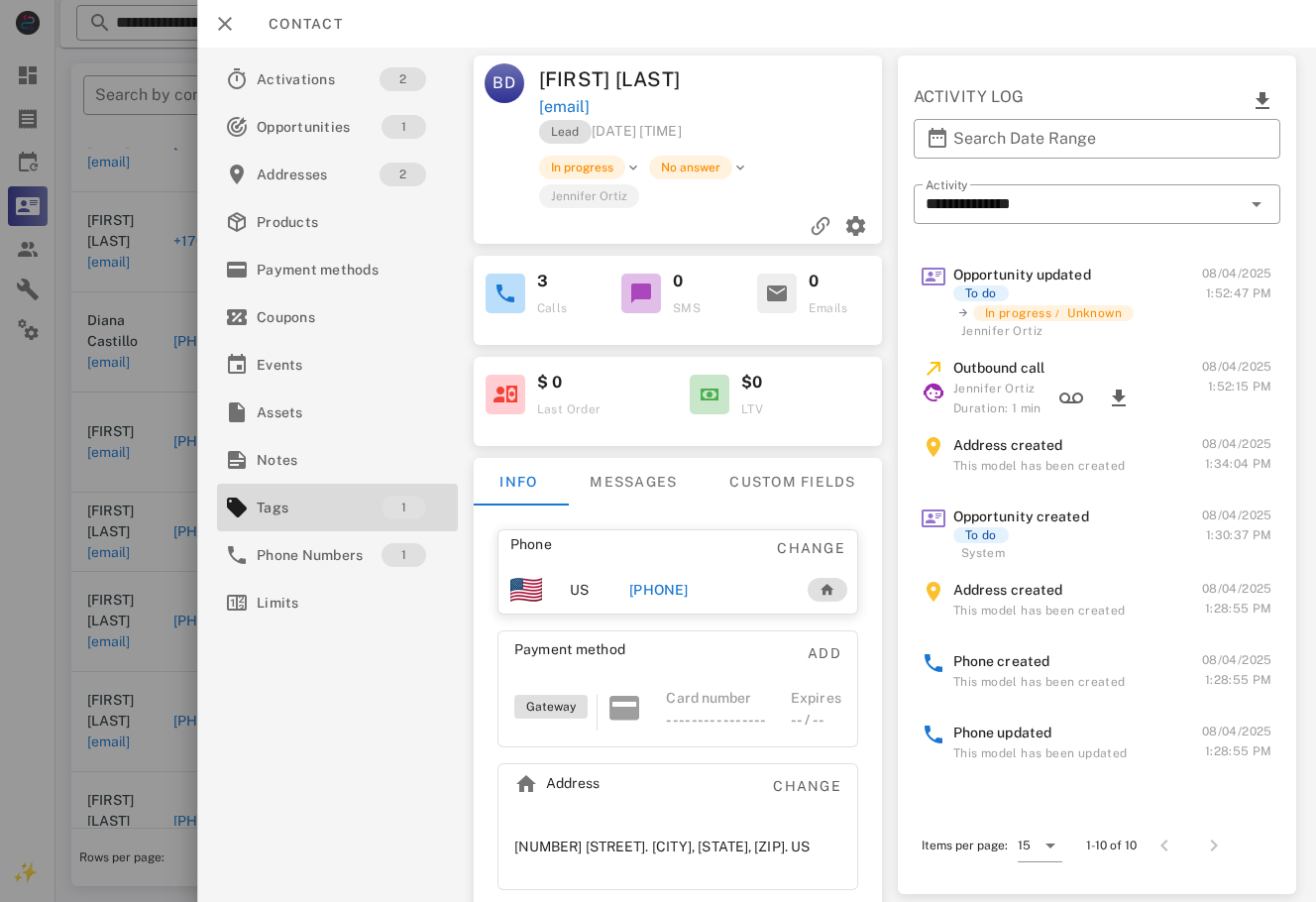 scroll, scrollTop: 0, scrollLeft: 0, axis: both 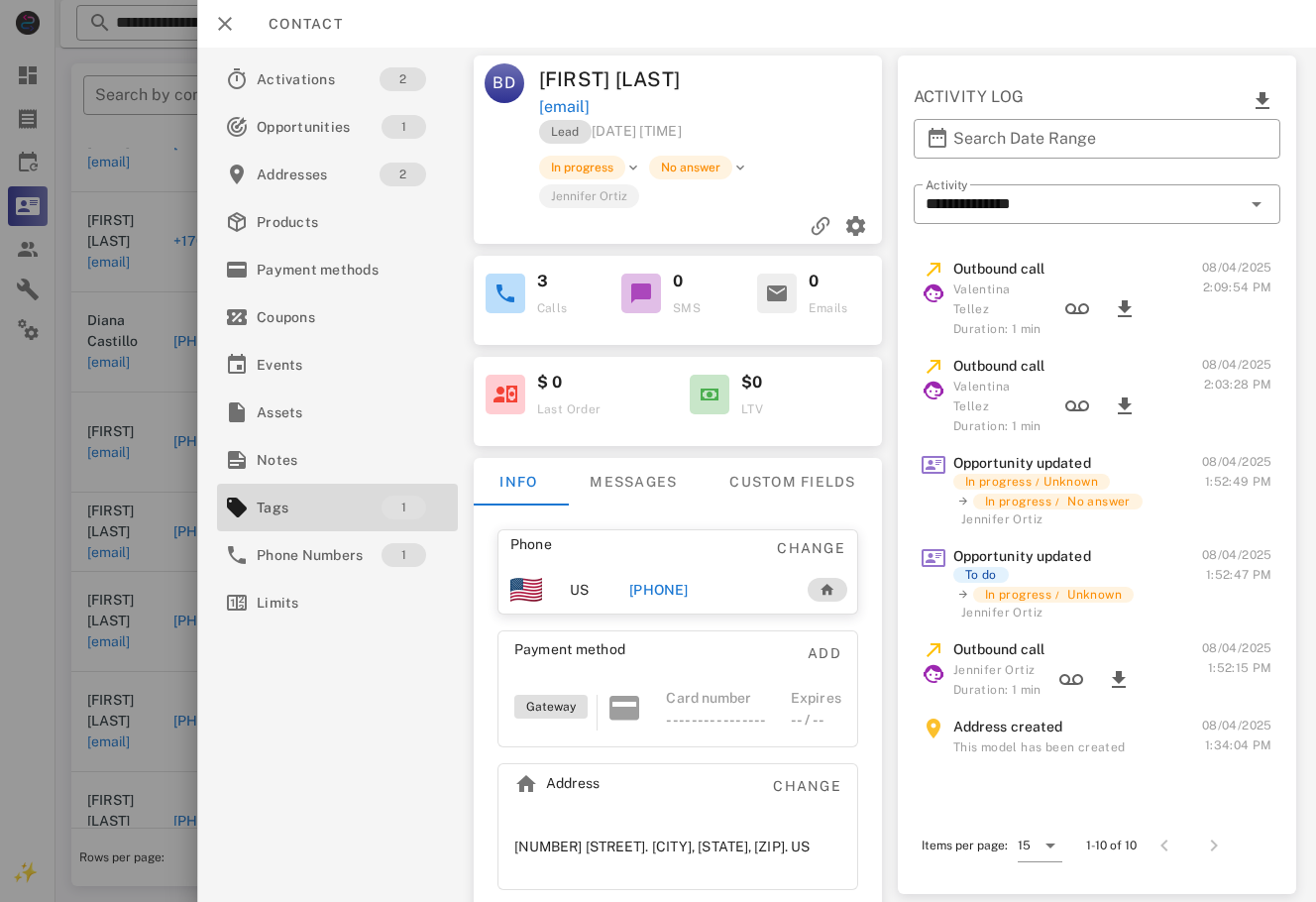 click on "[PHONE]" at bounding box center (659, 590) 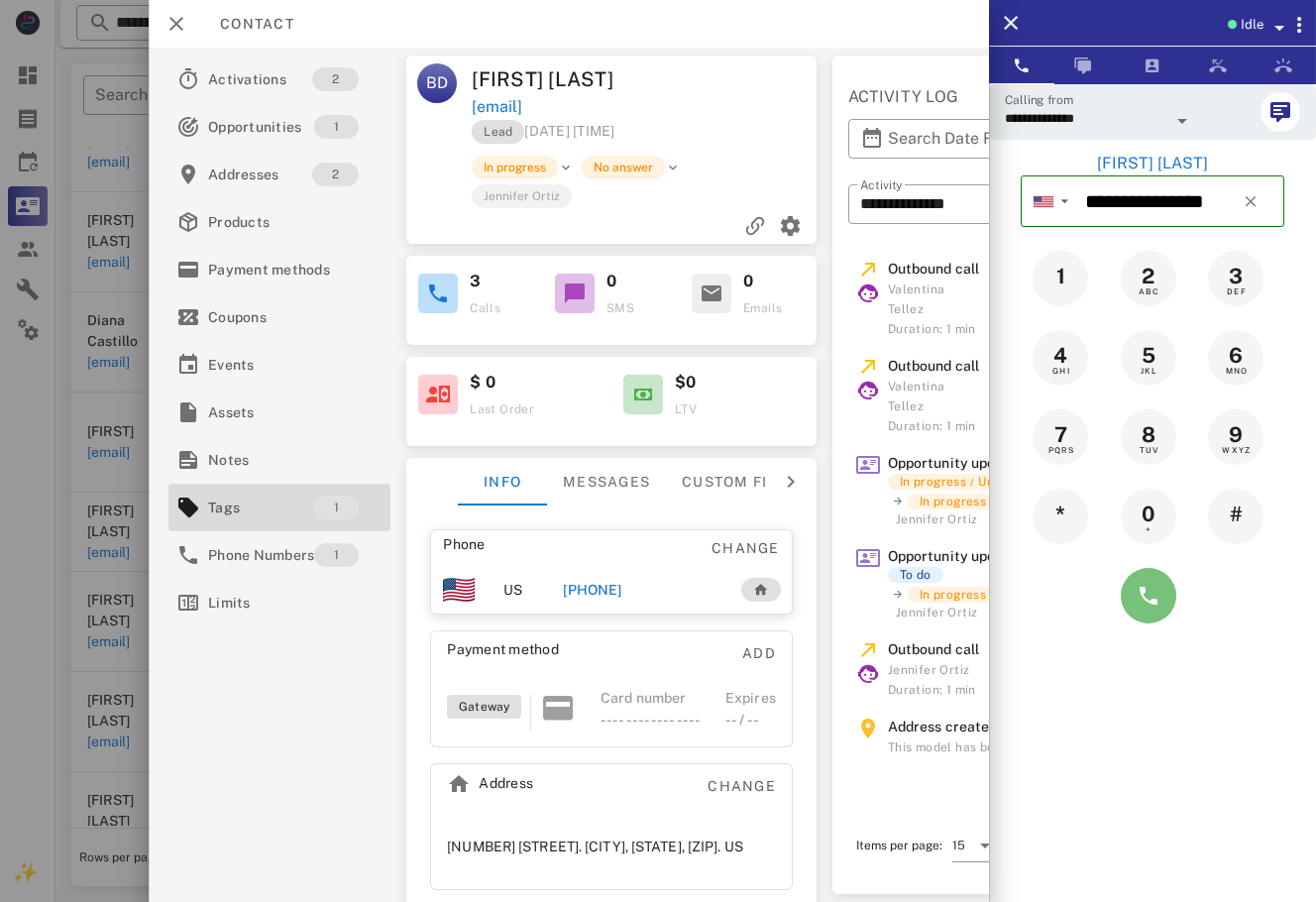 click at bounding box center [1149, 596] 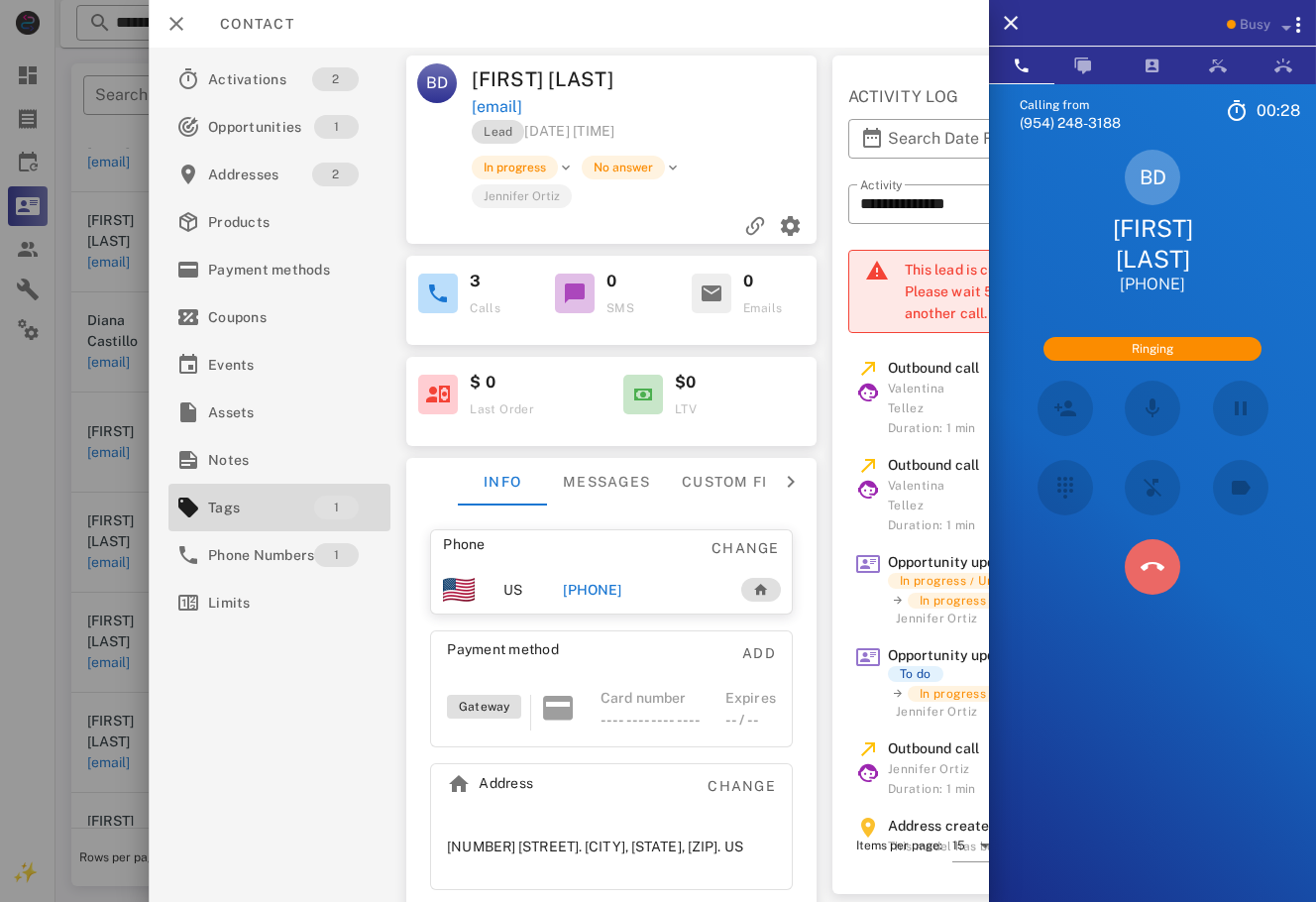 click at bounding box center [1152, 567] 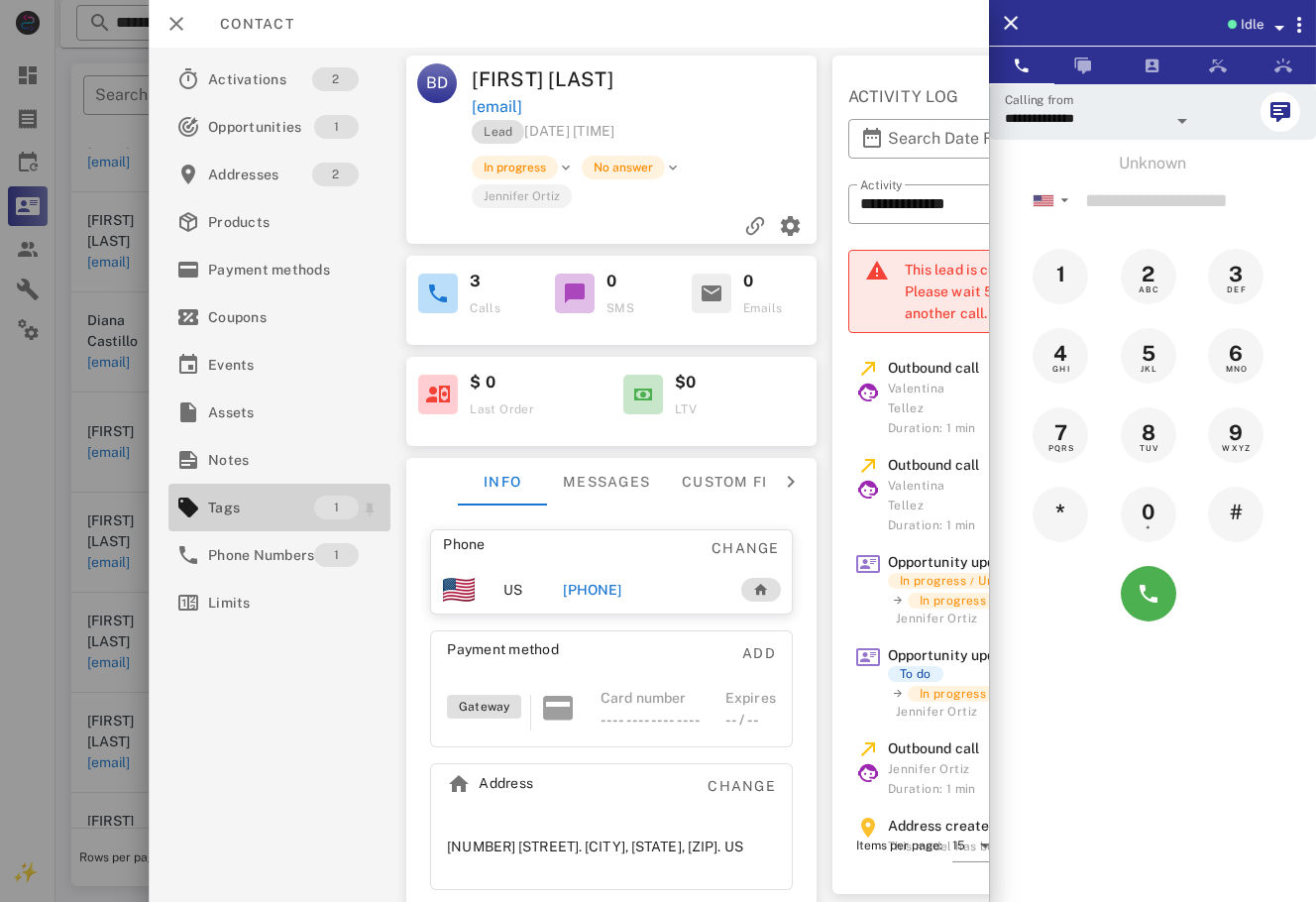 click on "Tags" at bounding box center [261, 507] 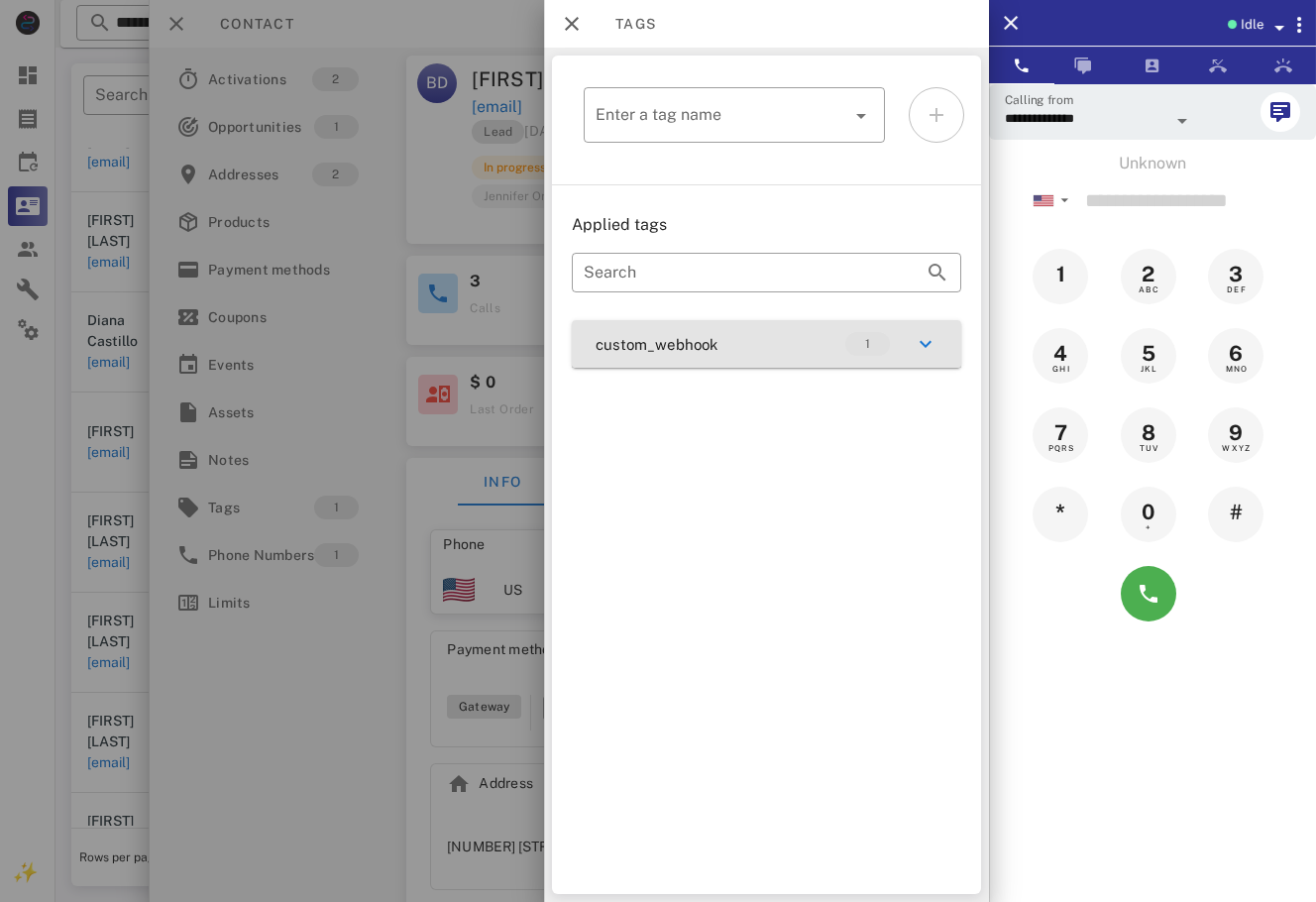click on "custom_webhook  1" at bounding box center [766, 344] 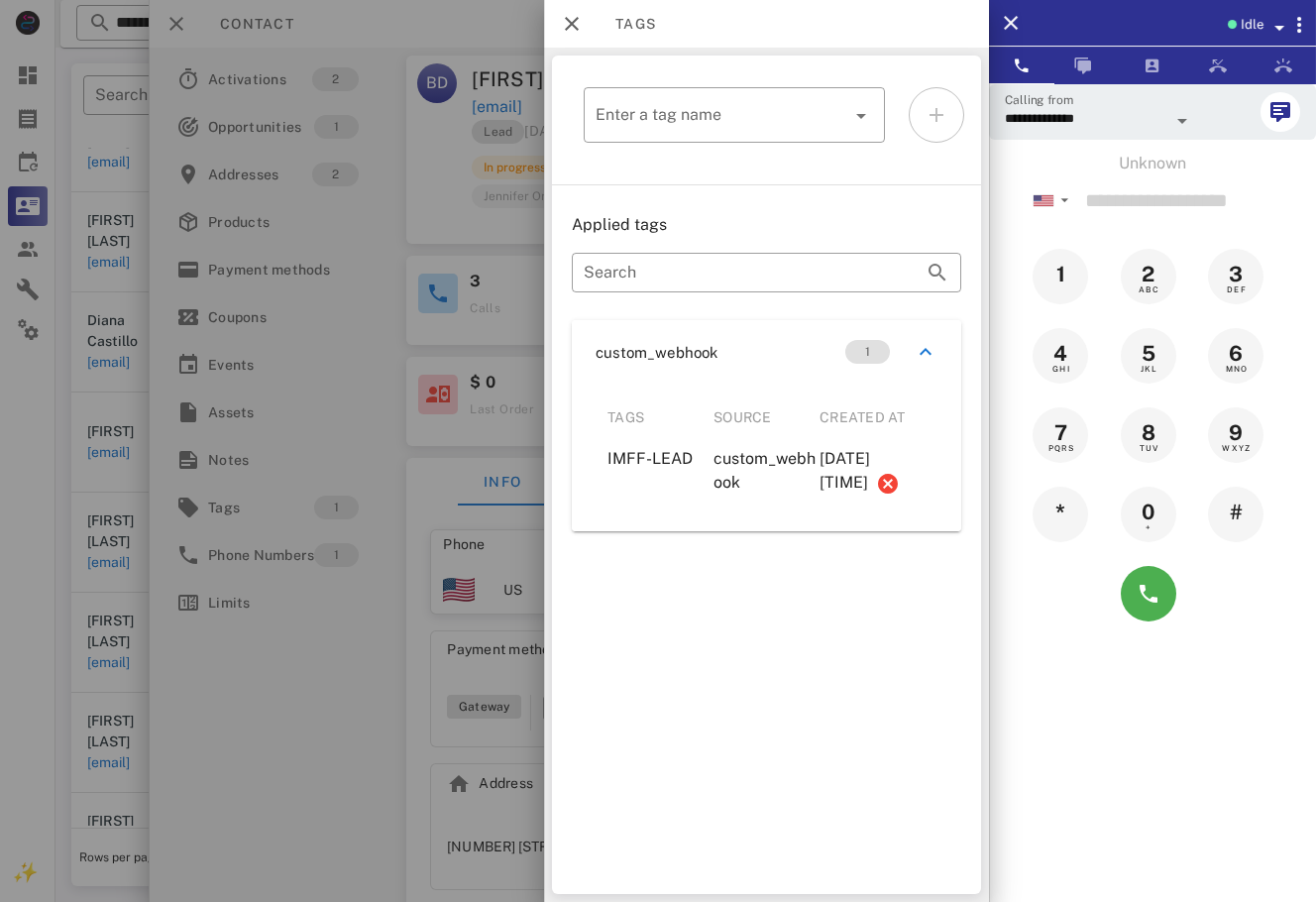 click at bounding box center (658, 451) 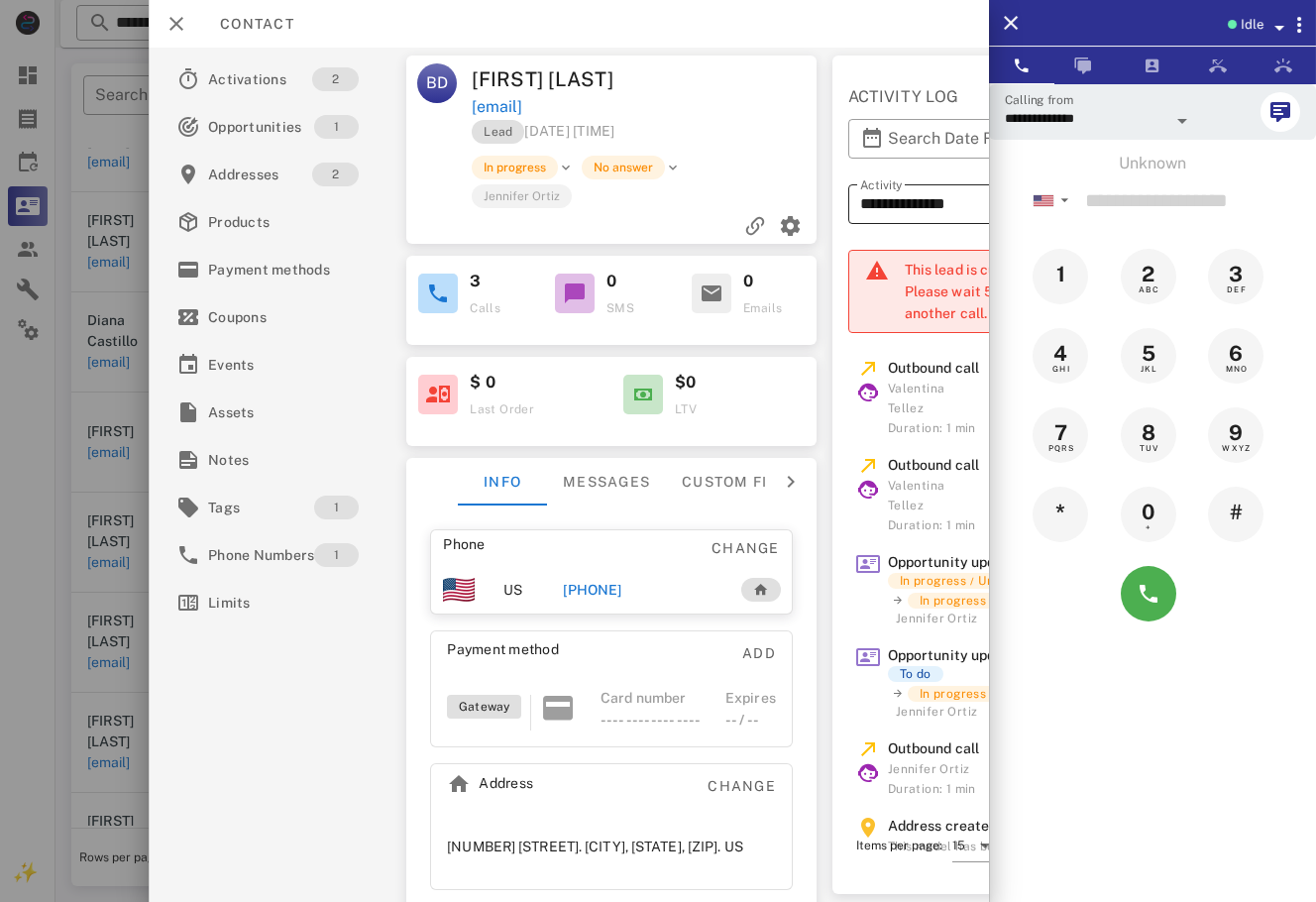 click on "**********" at bounding box center [1017, 204] 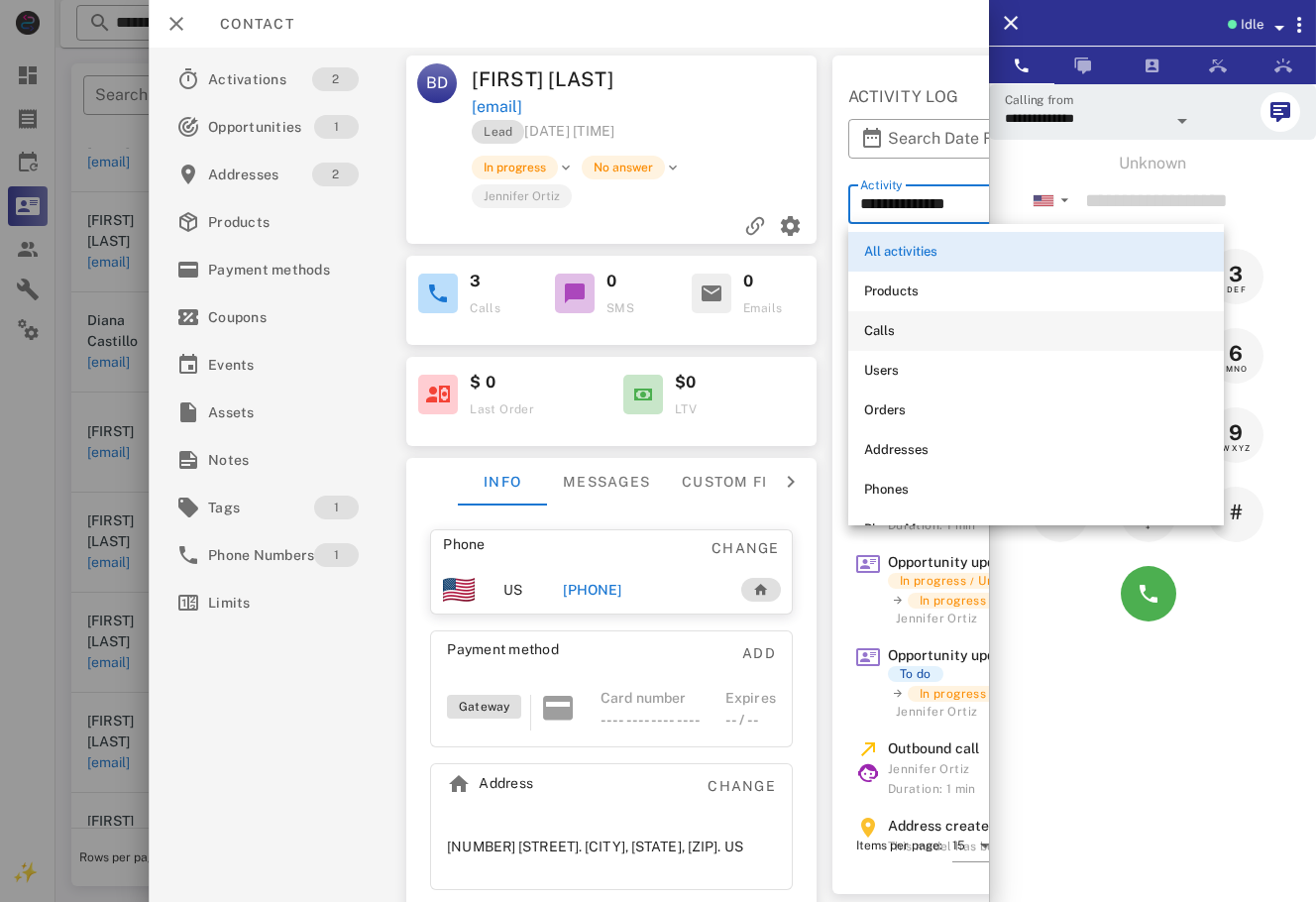 click on "Calls" at bounding box center [1036, 331] 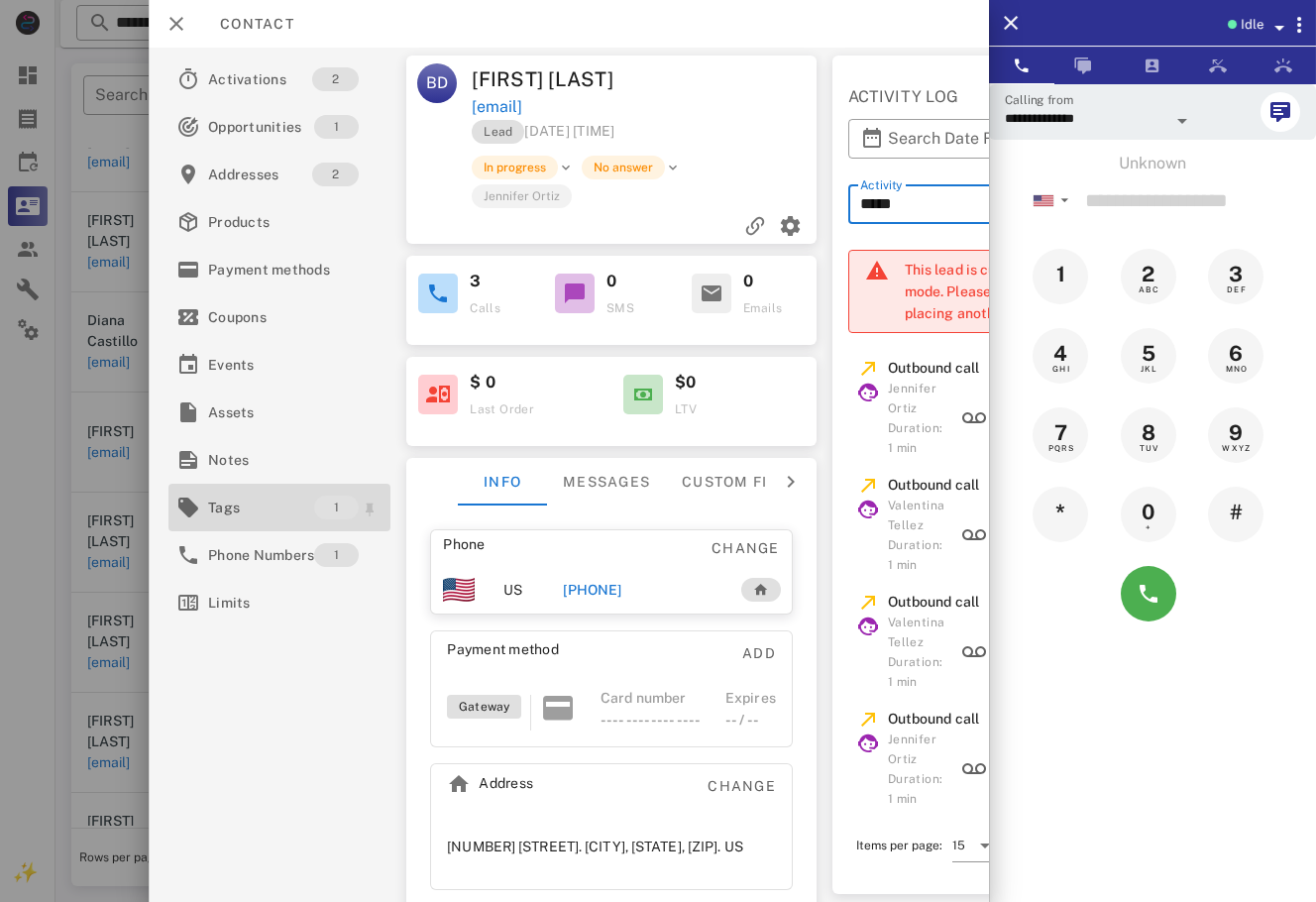 click on "Tags" at bounding box center (261, 507) 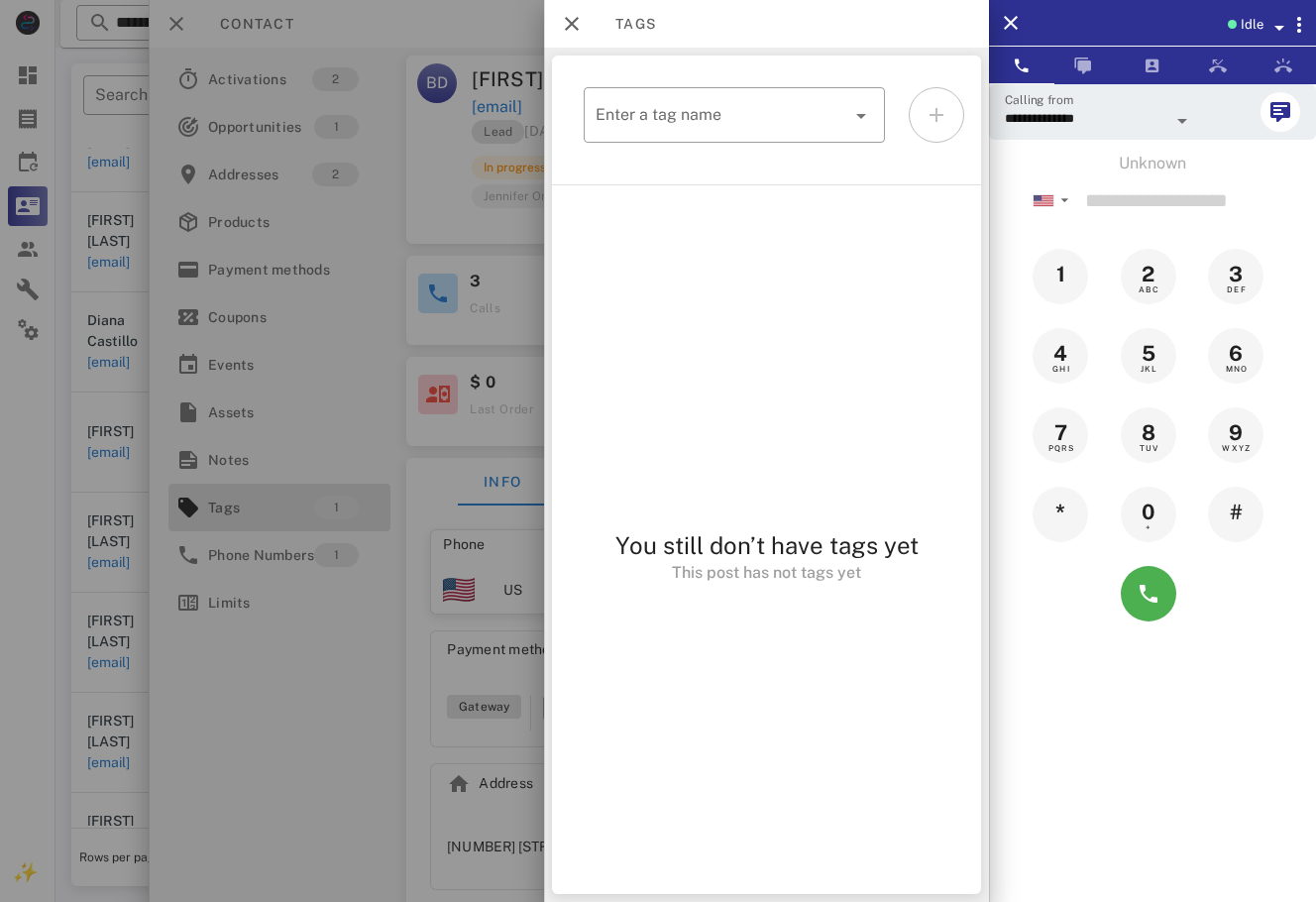 click at bounding box center [658, 451] 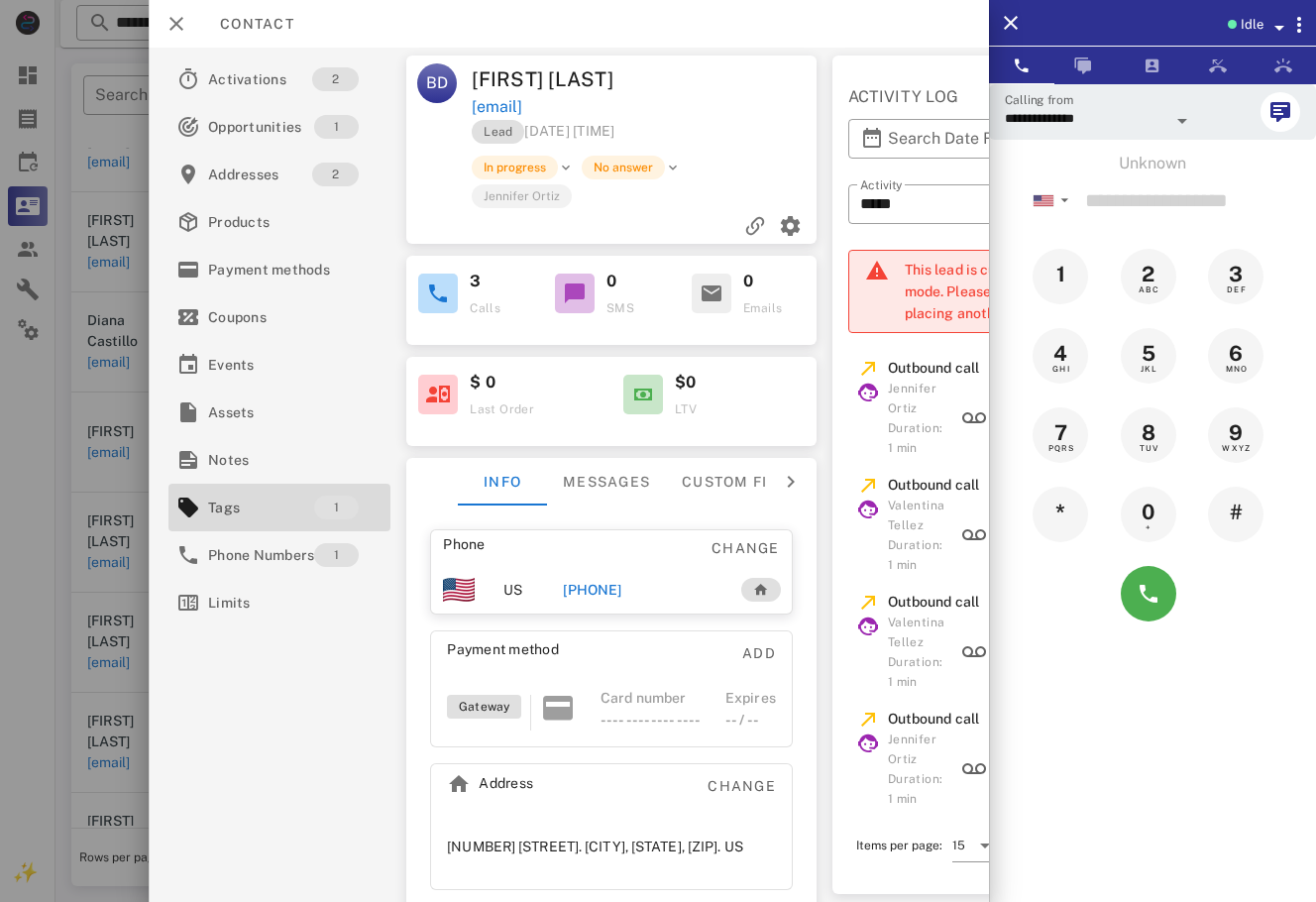 scroll, scrollTop: 0, scrollLeft: 214, axis: horizontal 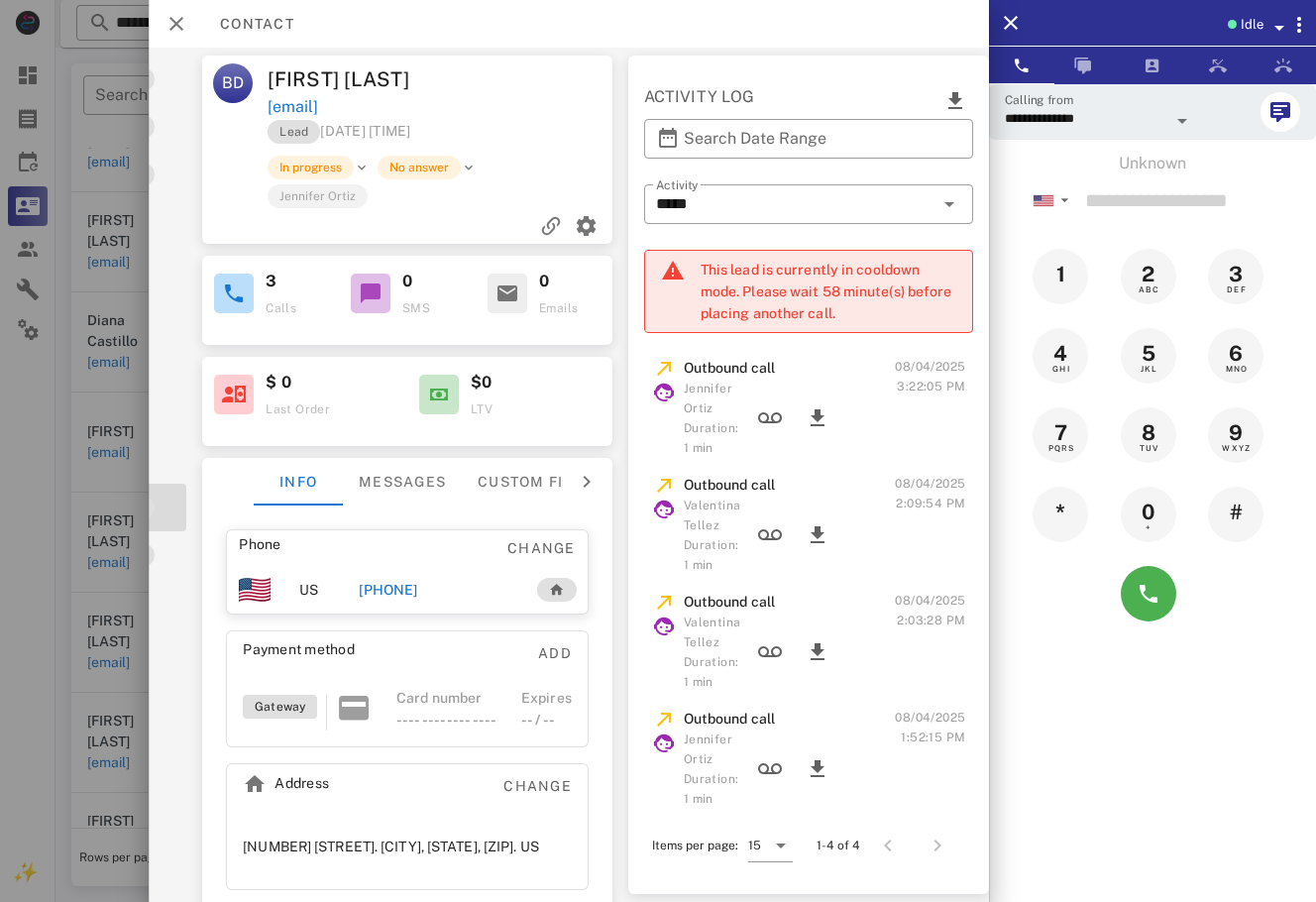 click on "[PHONE]" at bounding box center (387, 590) 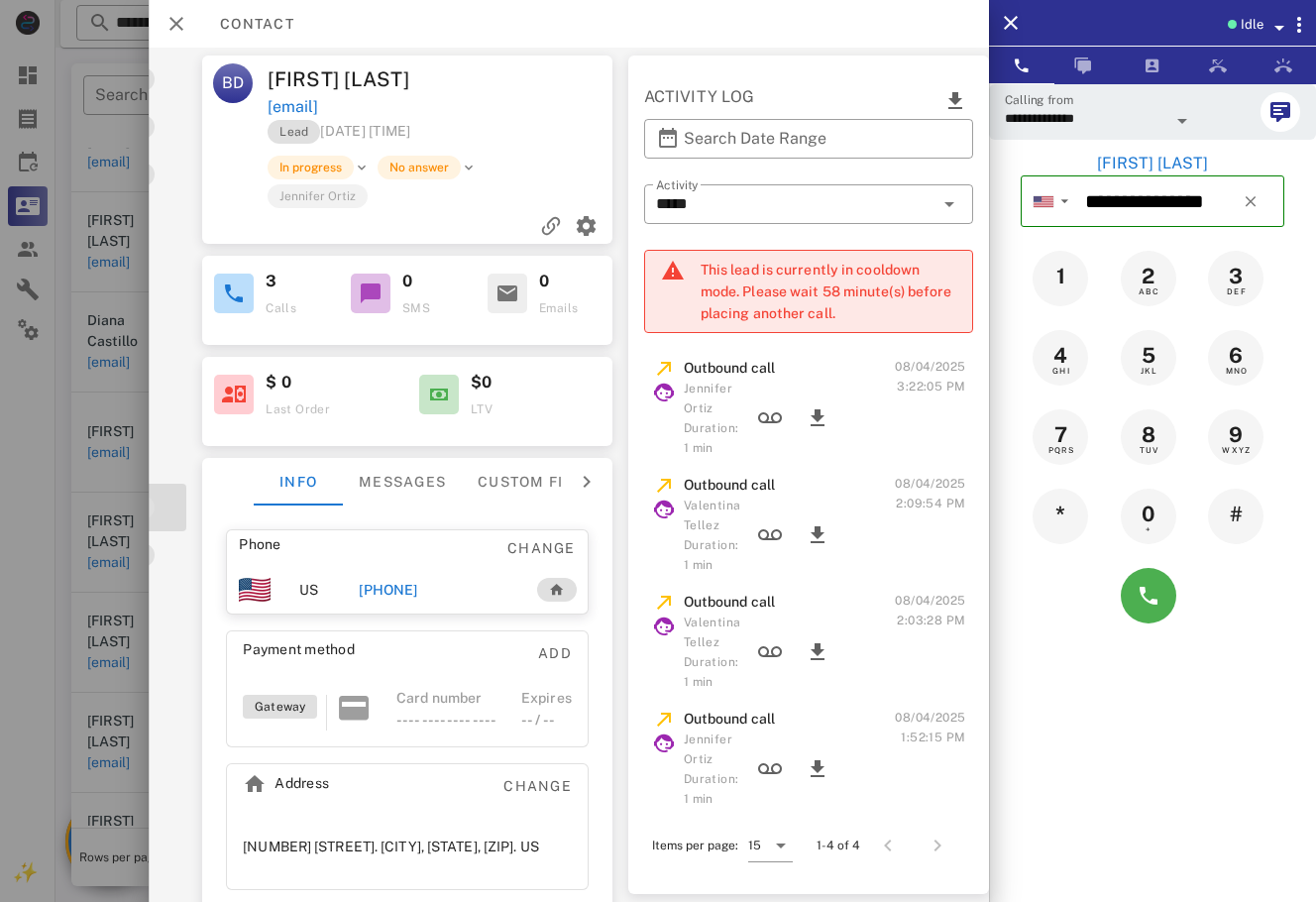 click on "[PHONE]" at bounding box center (437, 590) 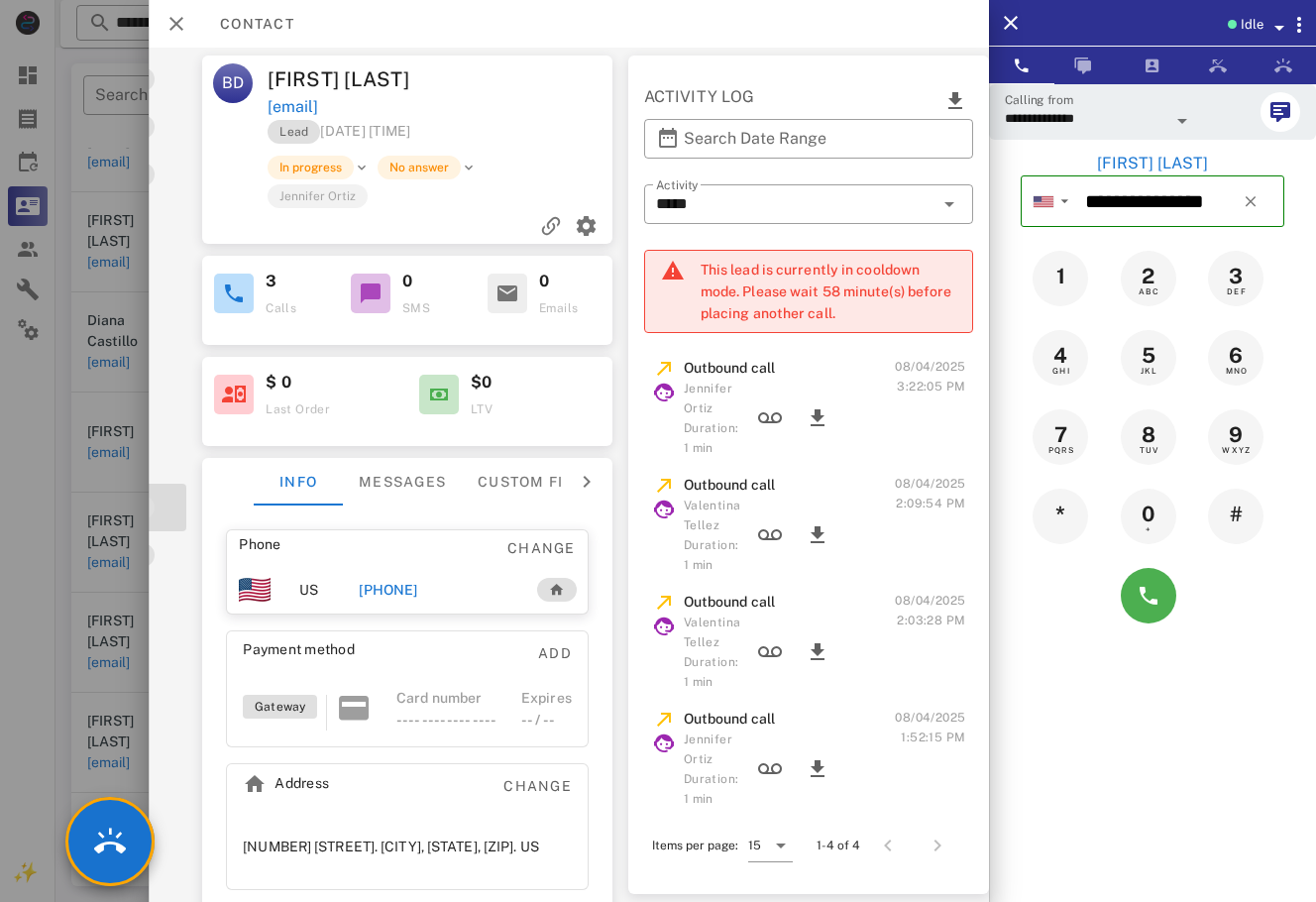click at bounding box center (658, 451) 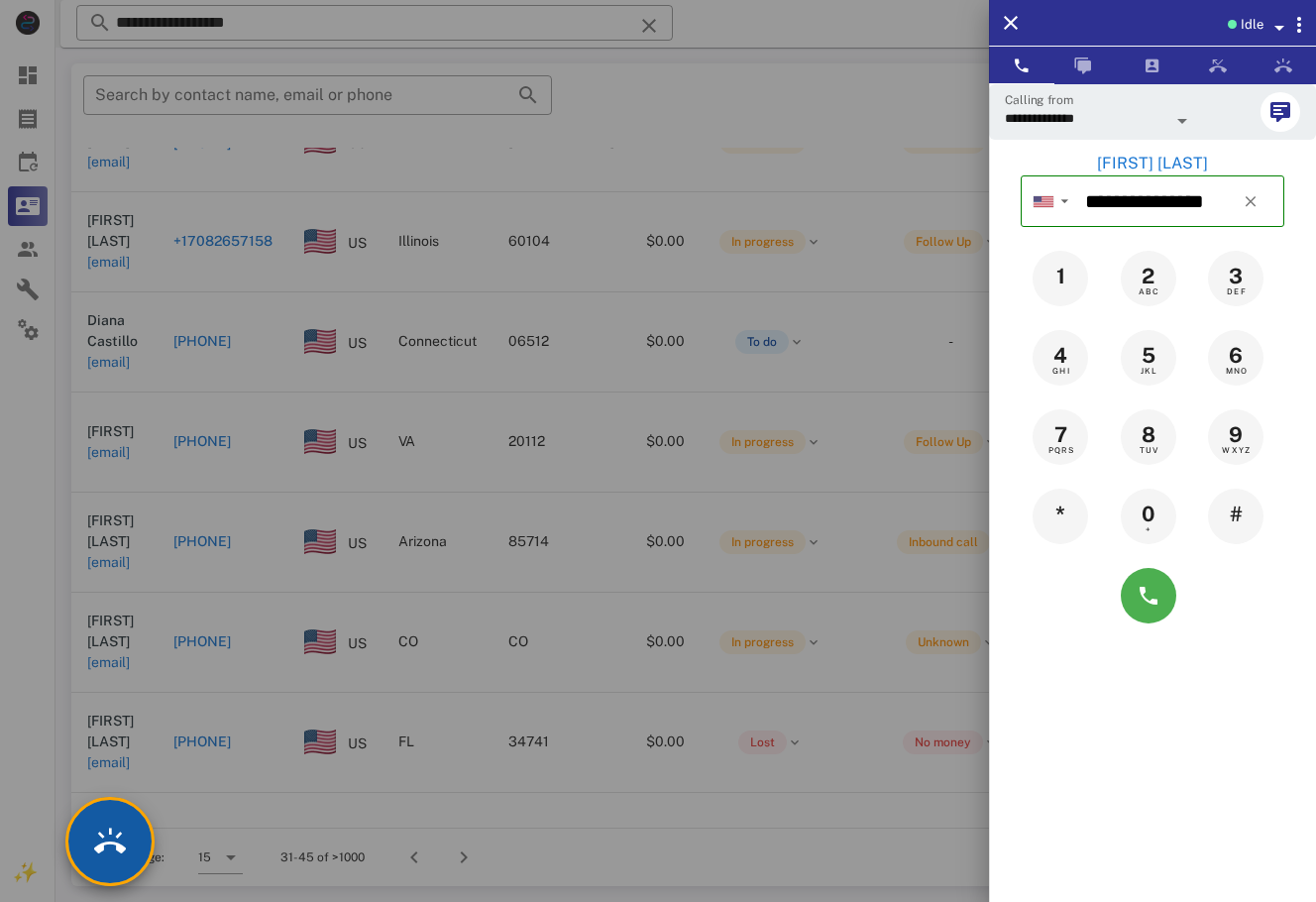 click at bounding box center [110, 842] 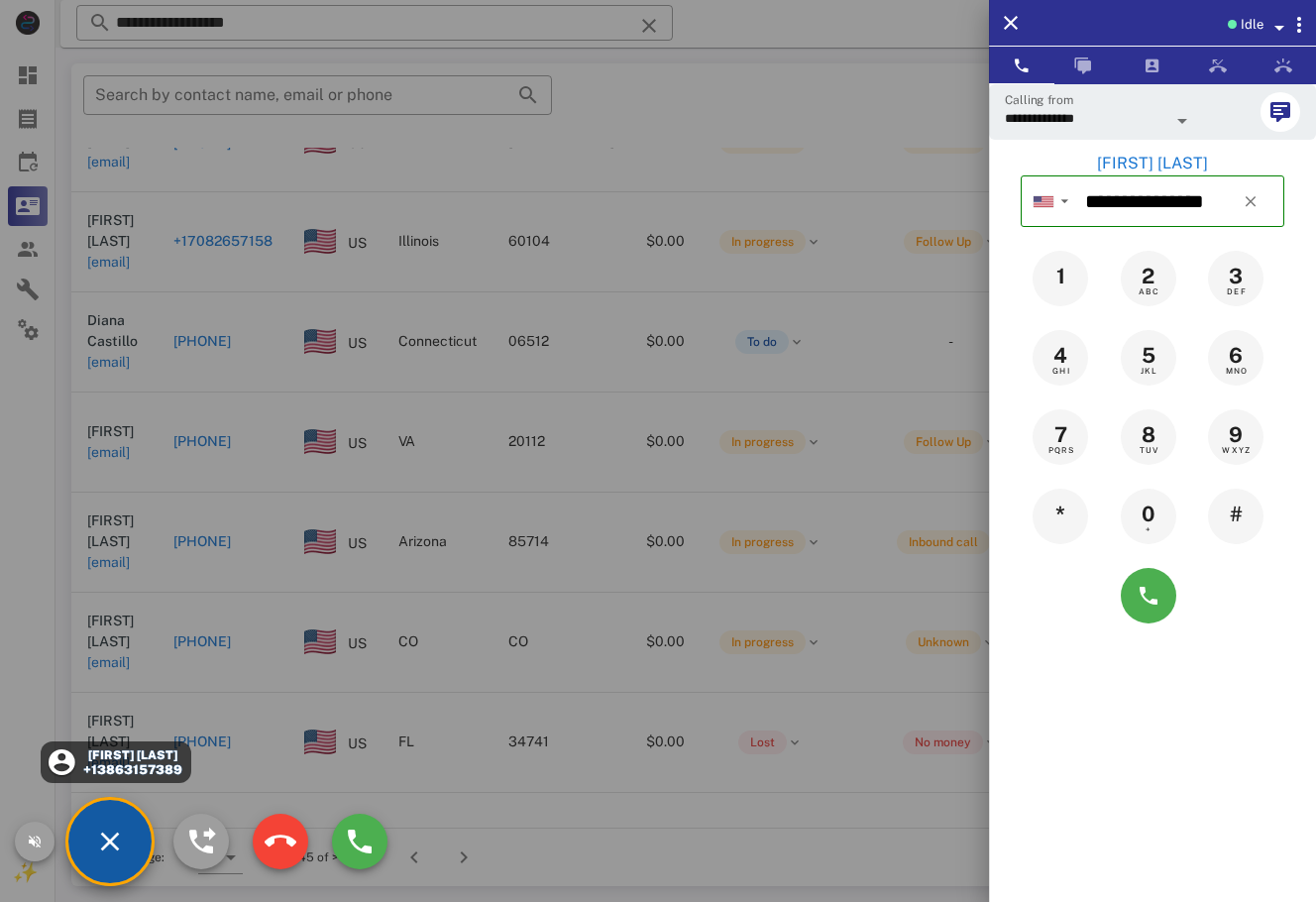 click on "[FIRST] [LAST]" at bounding box center (131, 755) 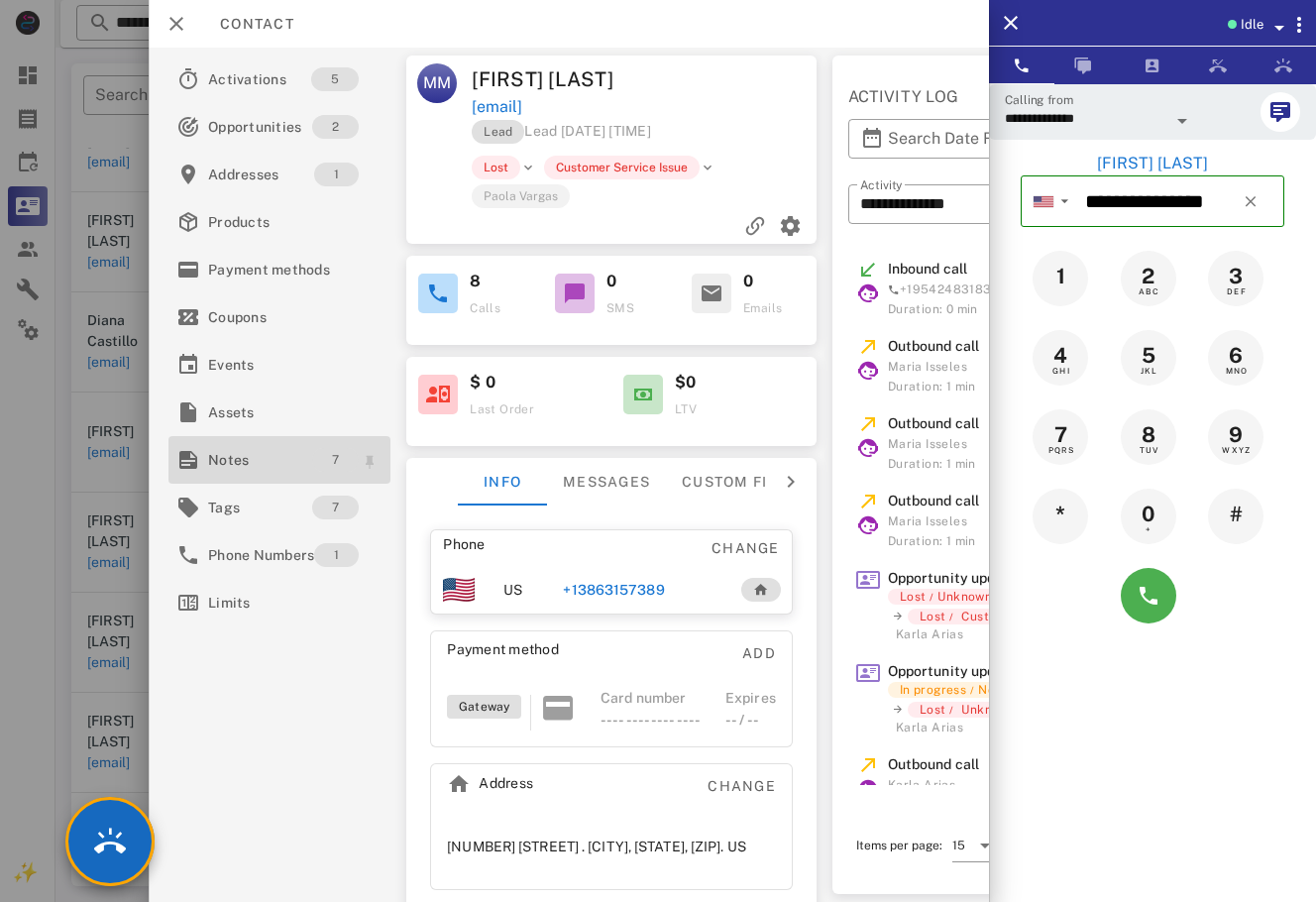 click on "7" at bounding box center [335, 460] 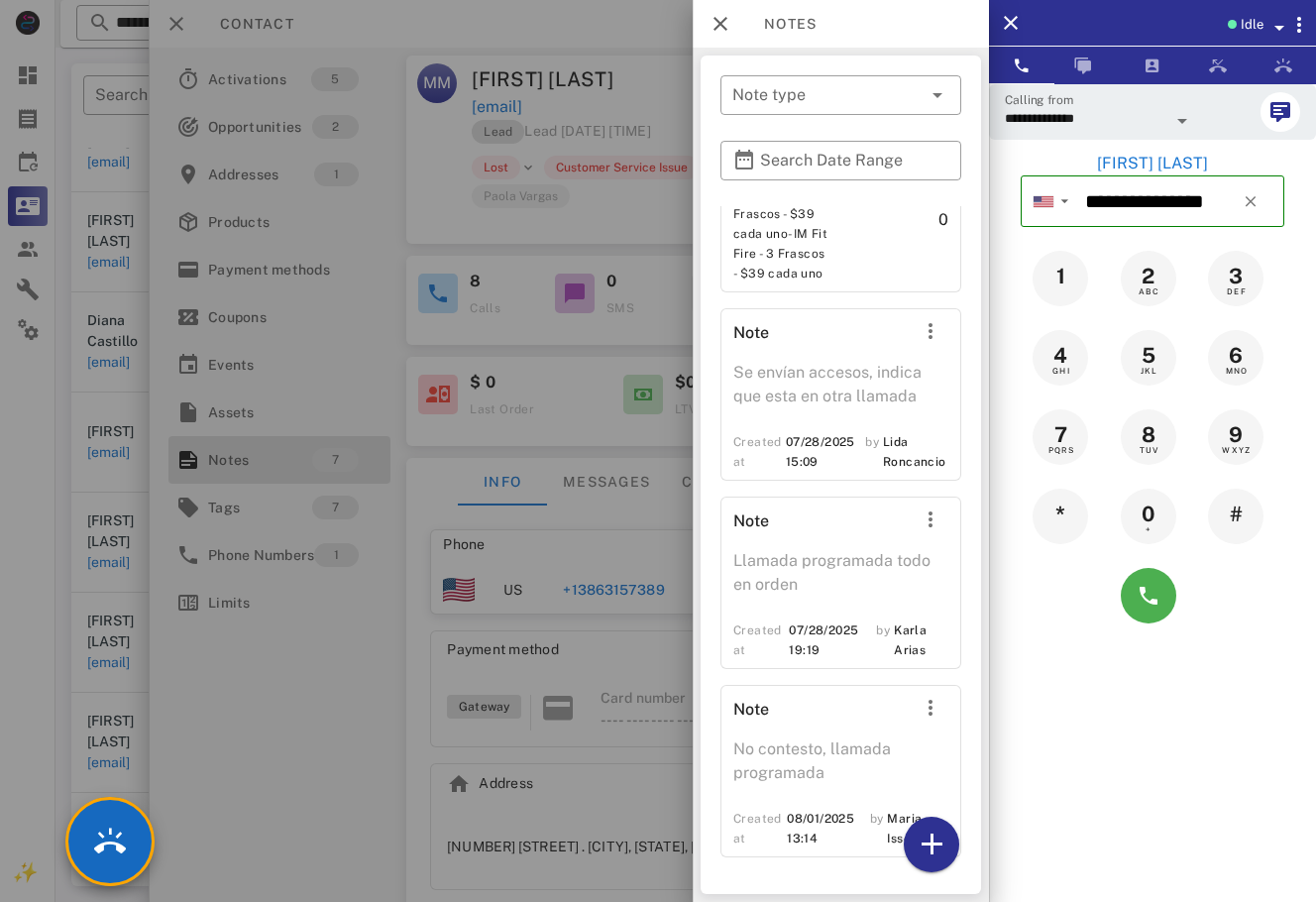 scroll, scrollTop: 1190, scrollLeft: 0, axis: vertical 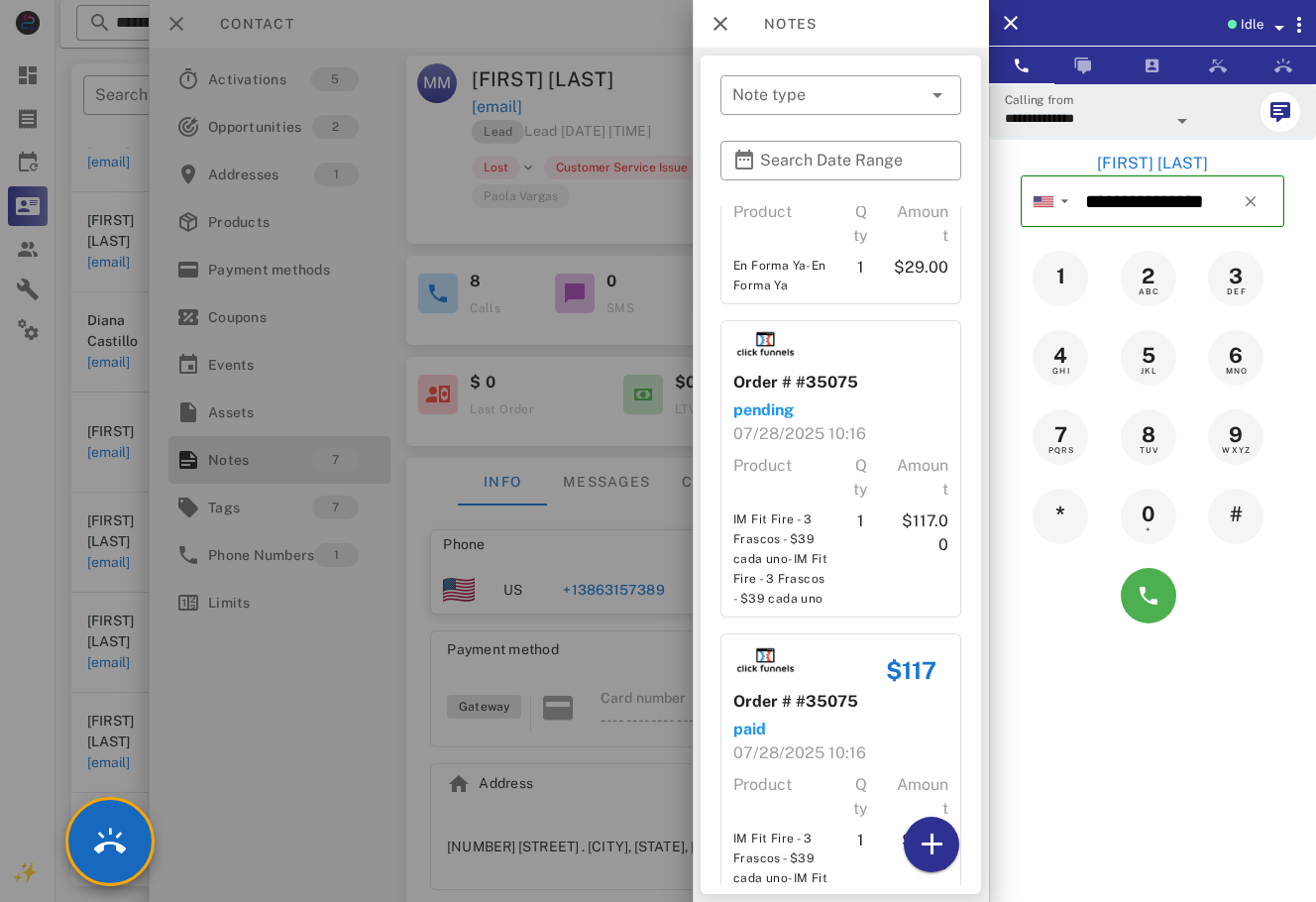 click at bounding box center [658, 451] 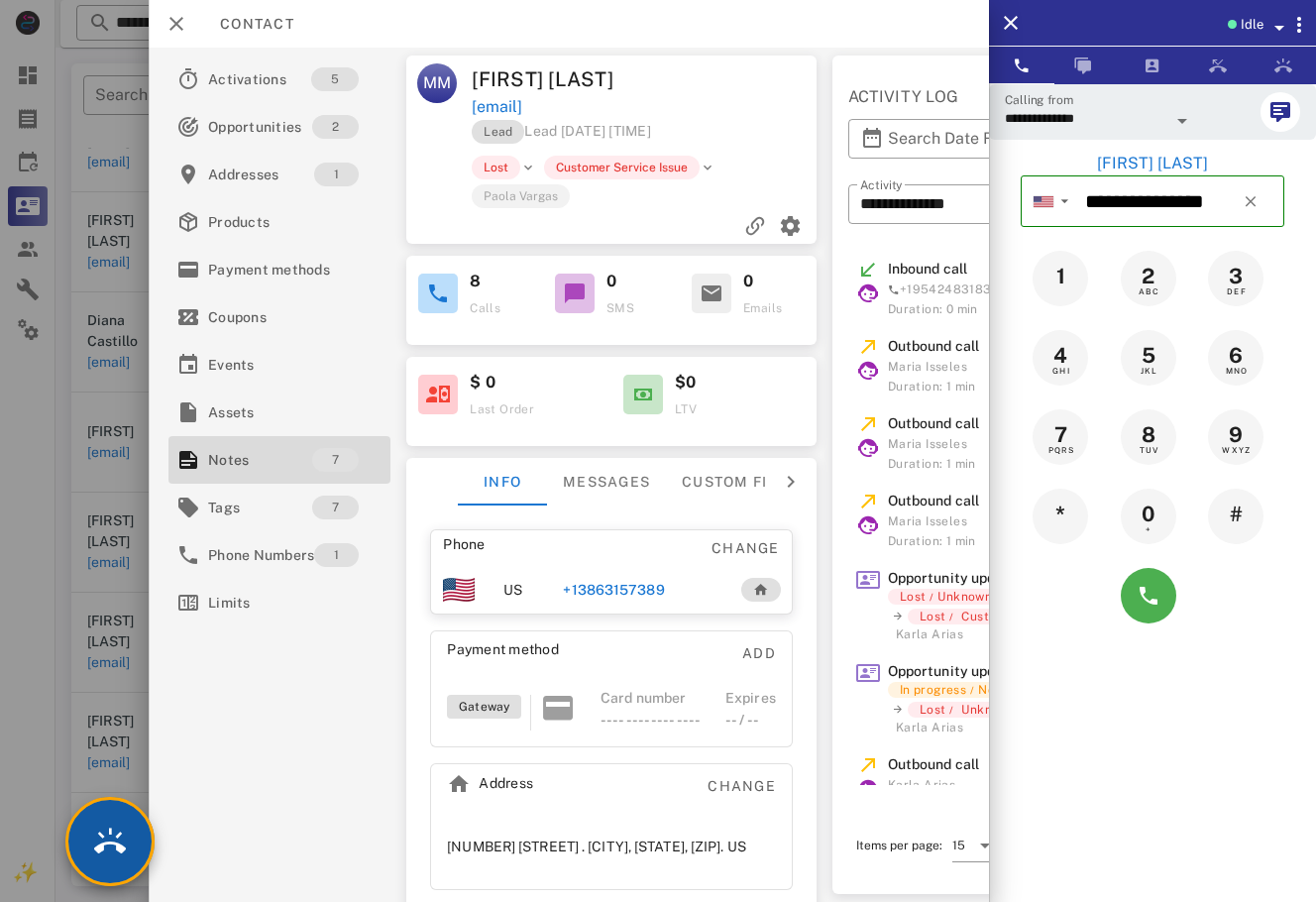 click at bounding box center (110, 842) 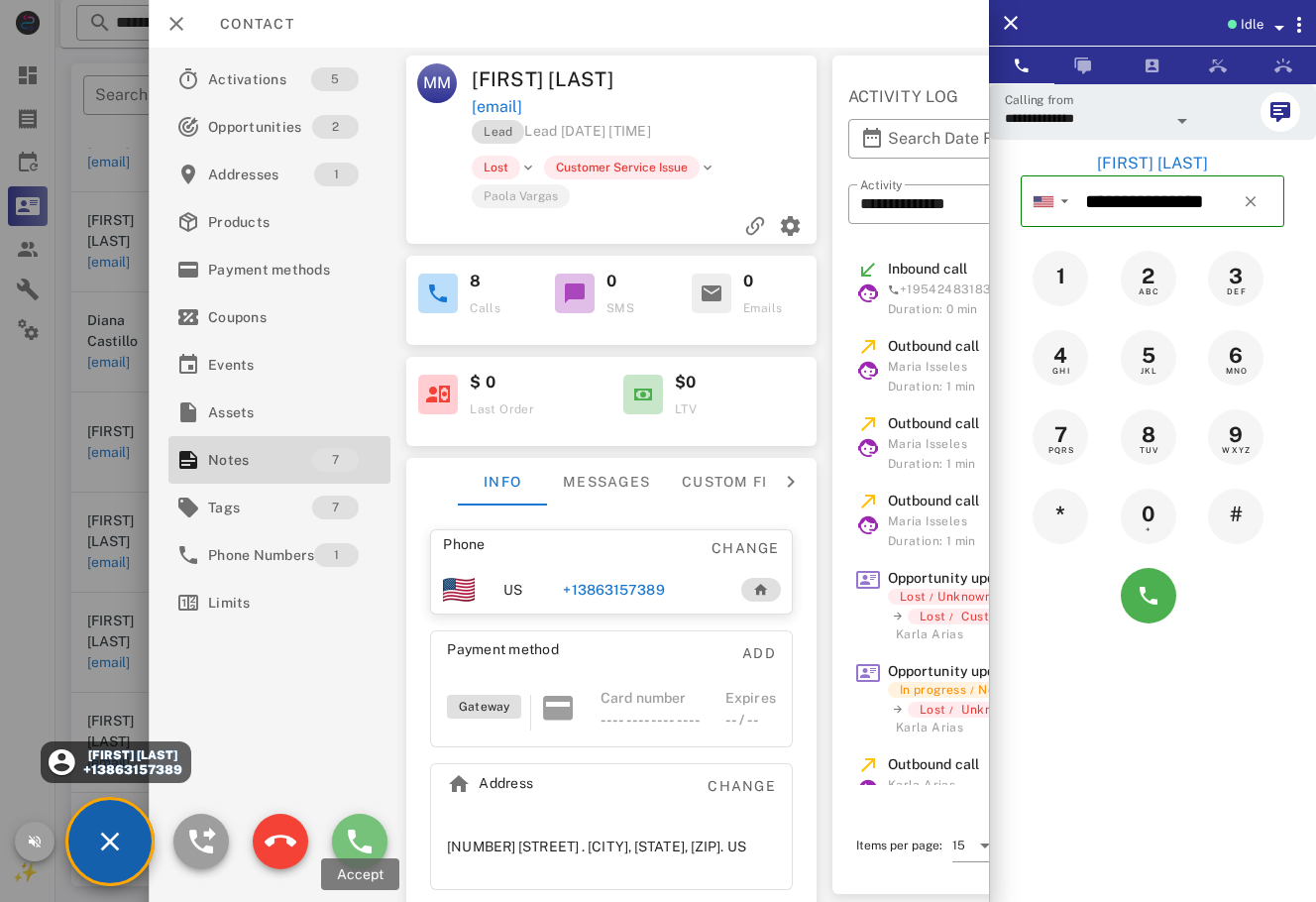 click at bounding box center (360, 842) 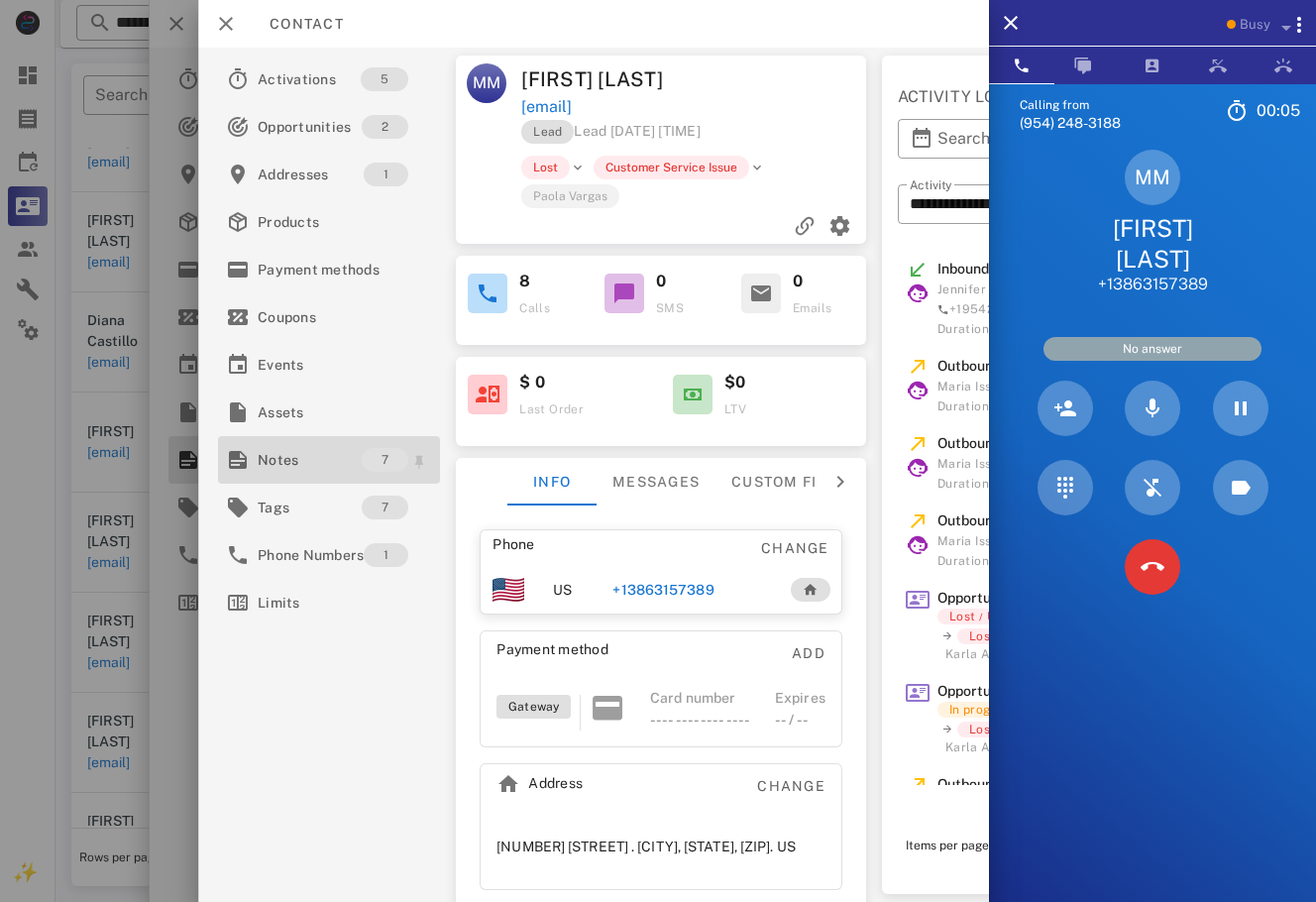click on "Notes" at bounding box center (309, 460) 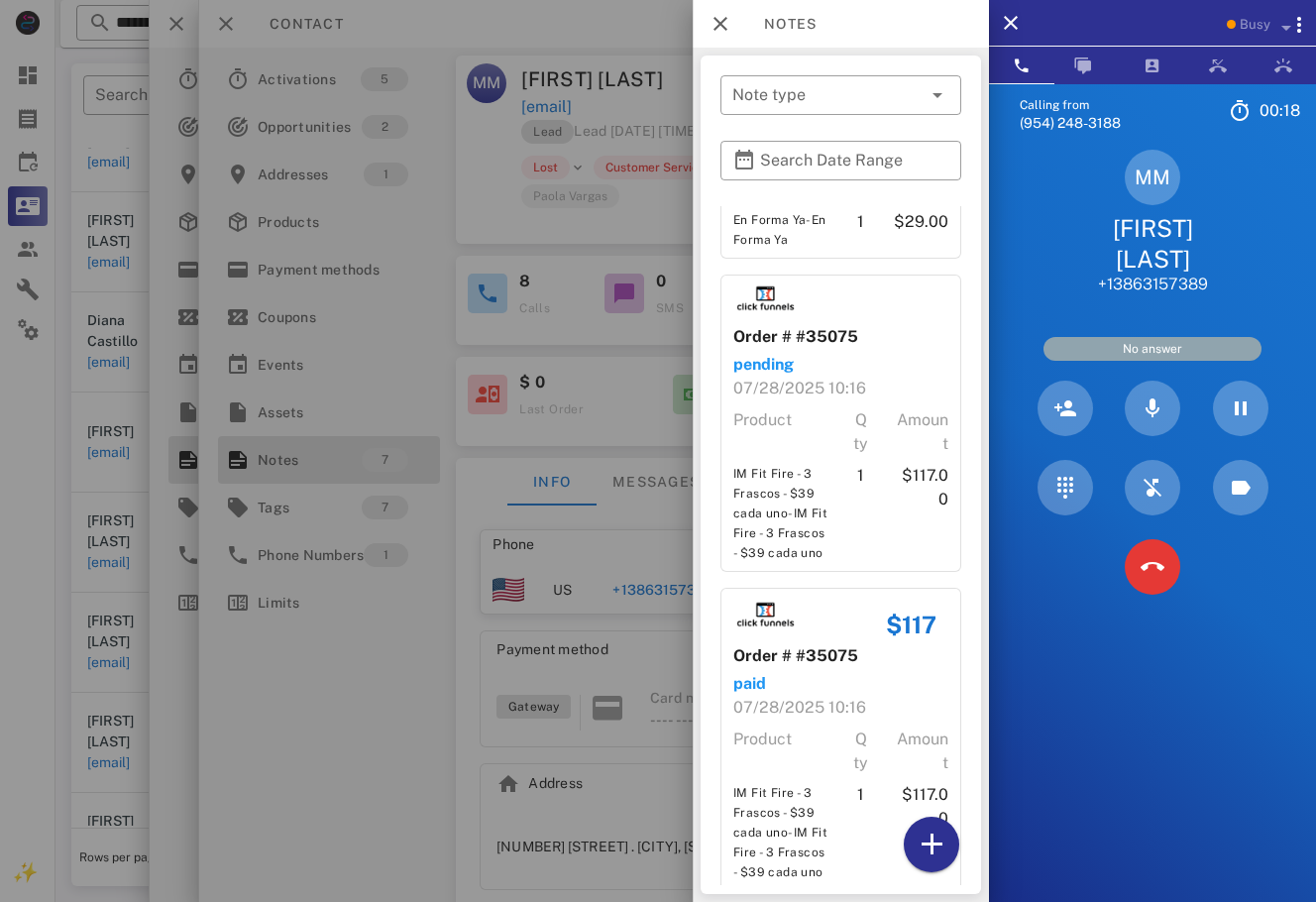 scroll, scrollTop: 0, scrollLeft: 0, axis: both 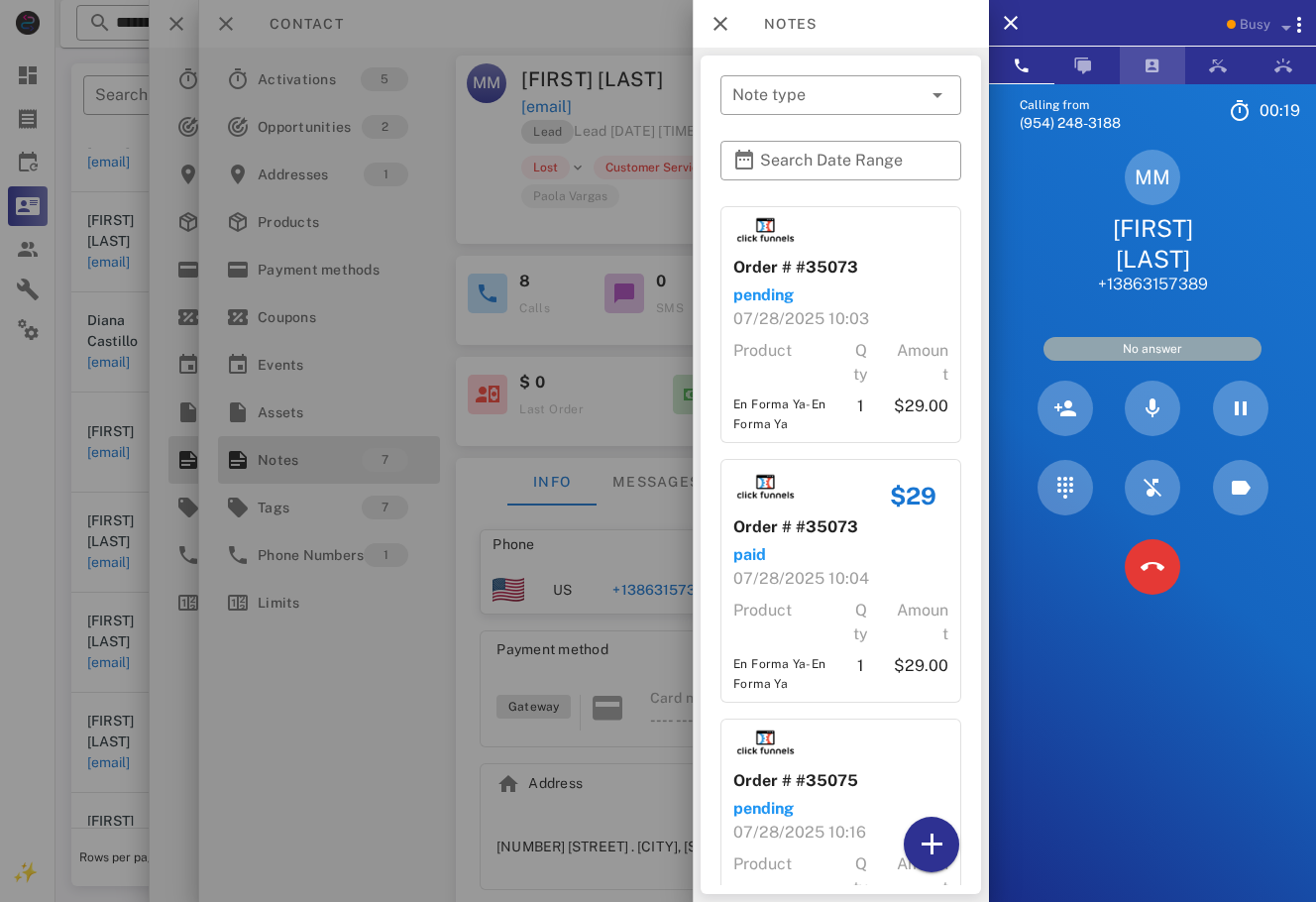 click at bounding box center (1152, 65) 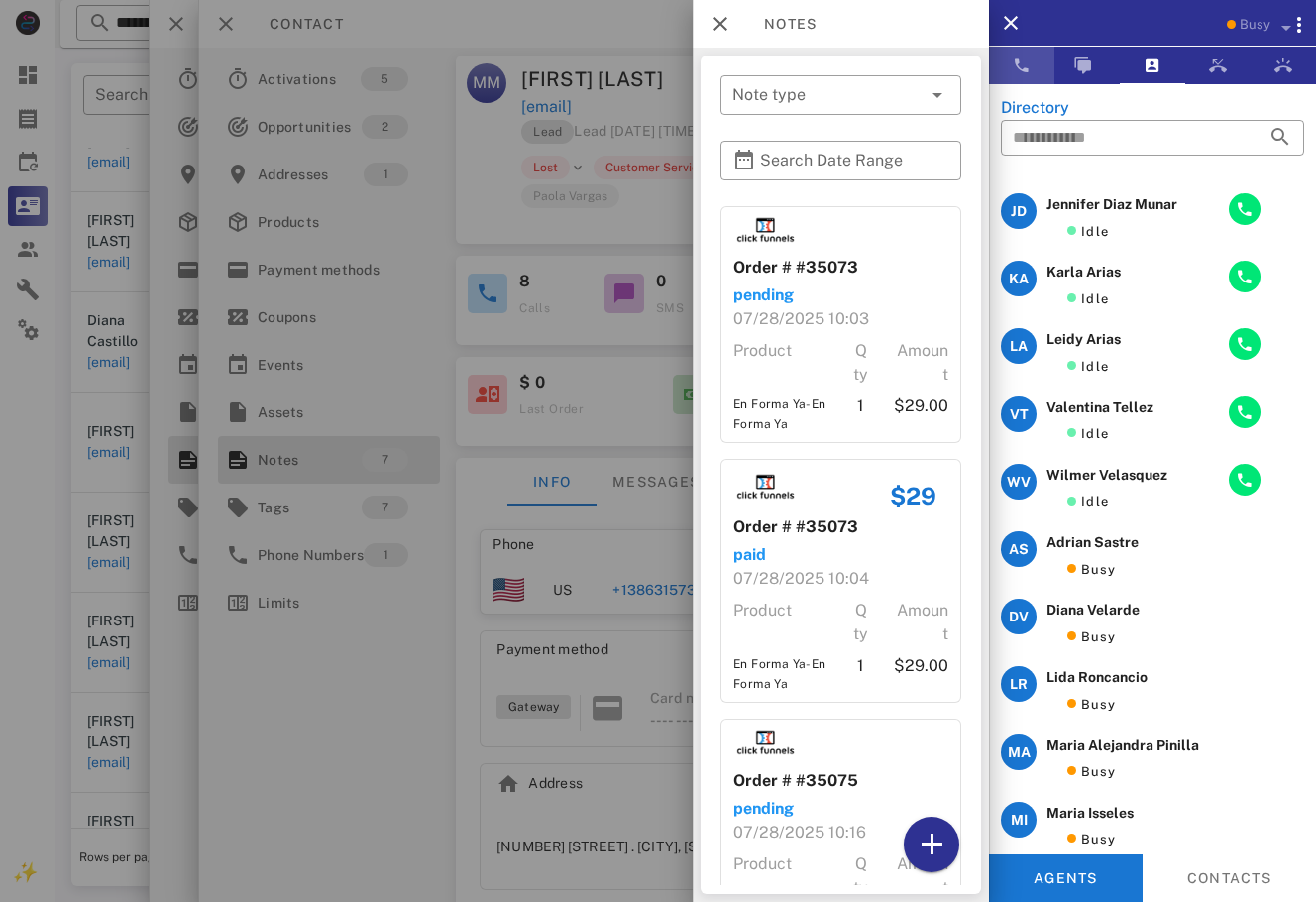 click at bounding box center [1022, 65] 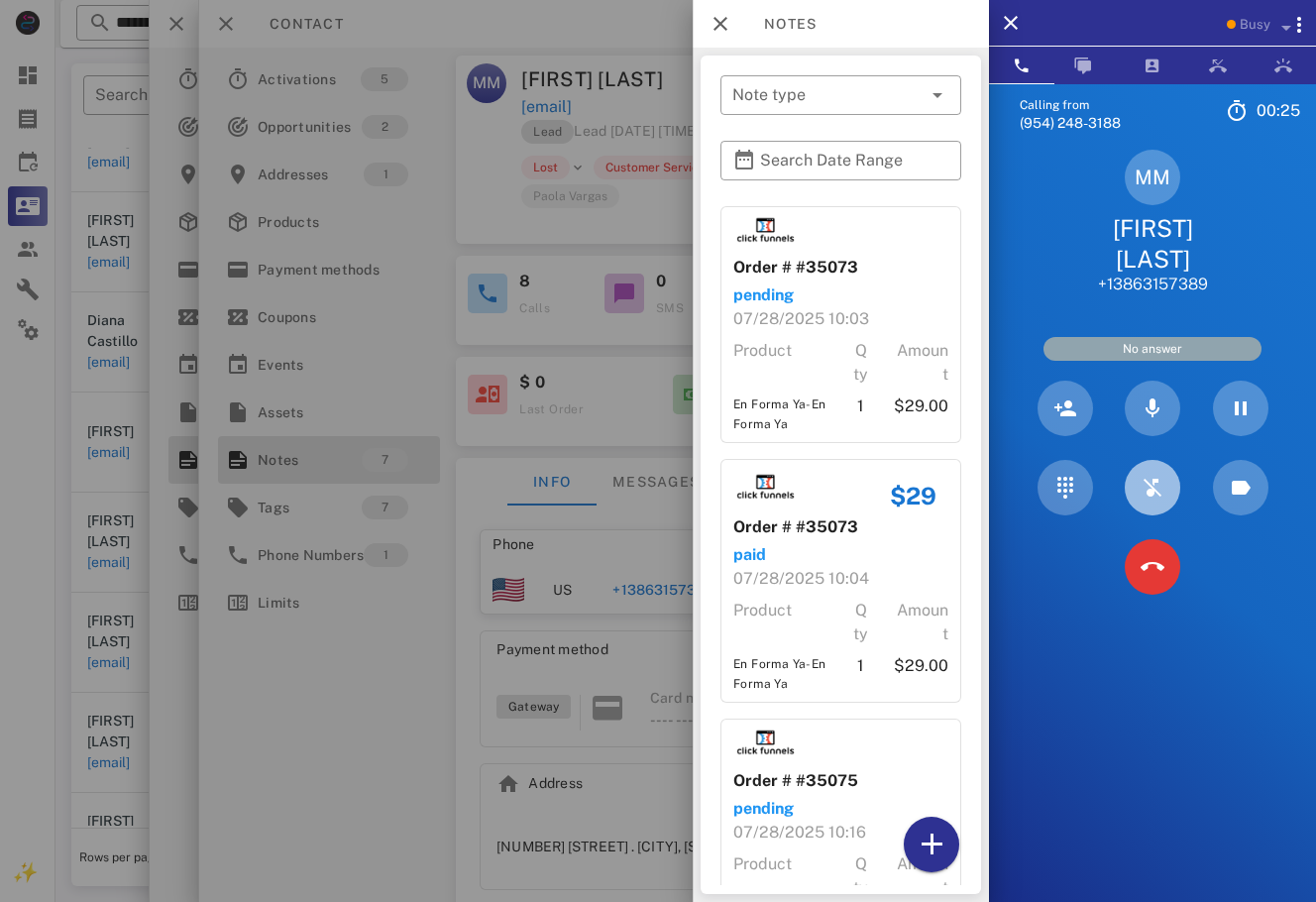 click at bounding box center (1152, 488) 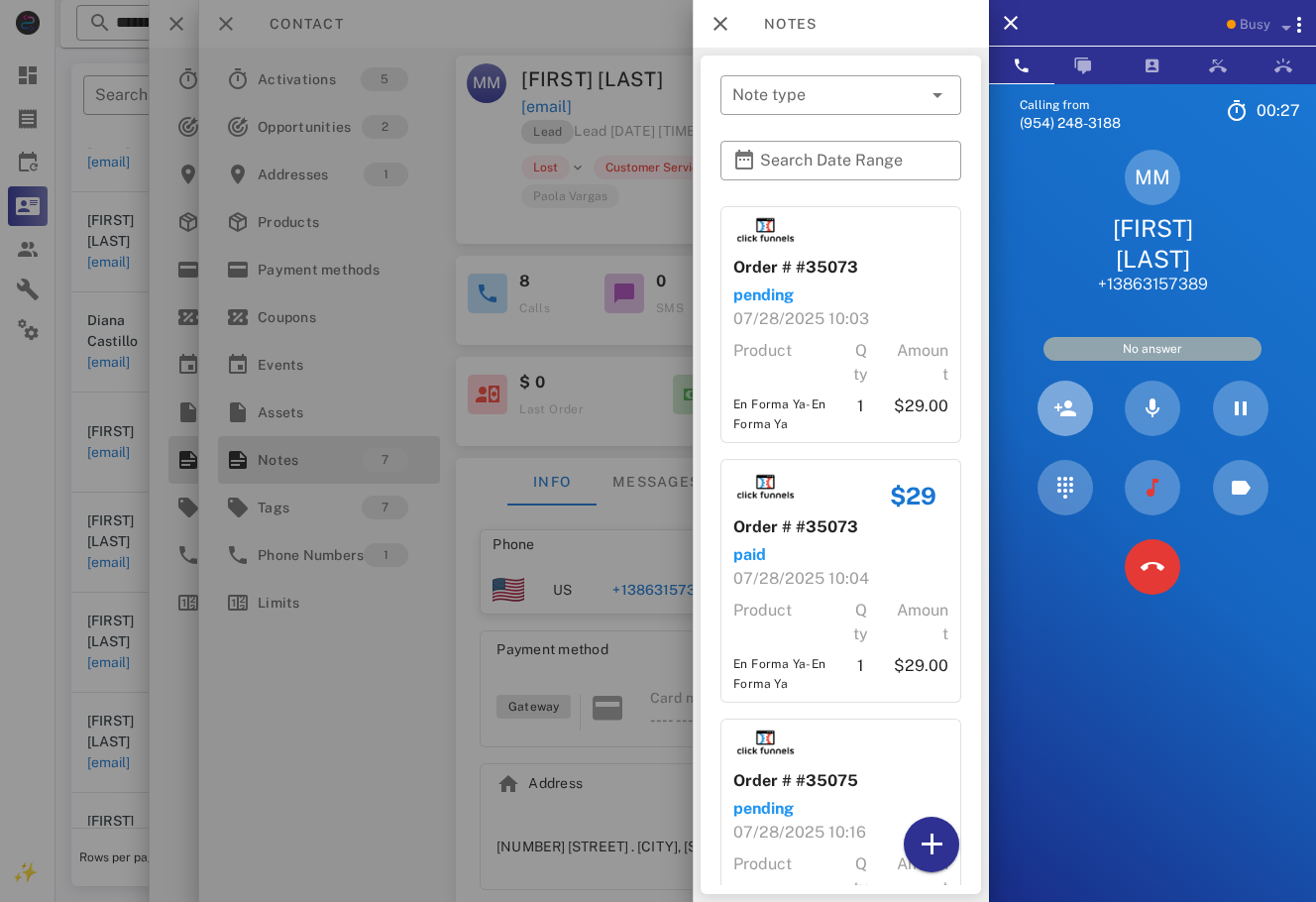 click at bounding box center [1065, 408] 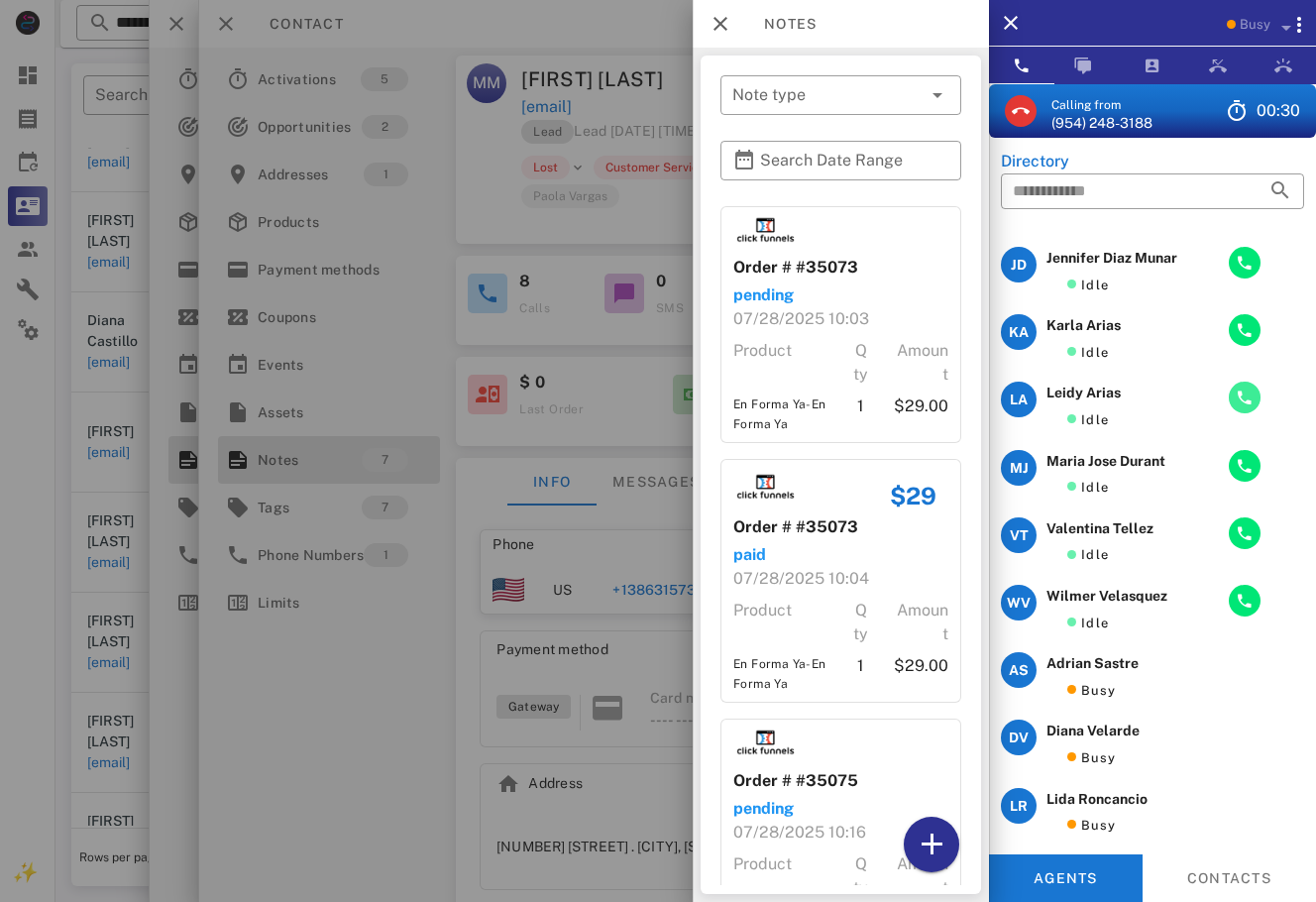click at bounding box center (1245, 397) 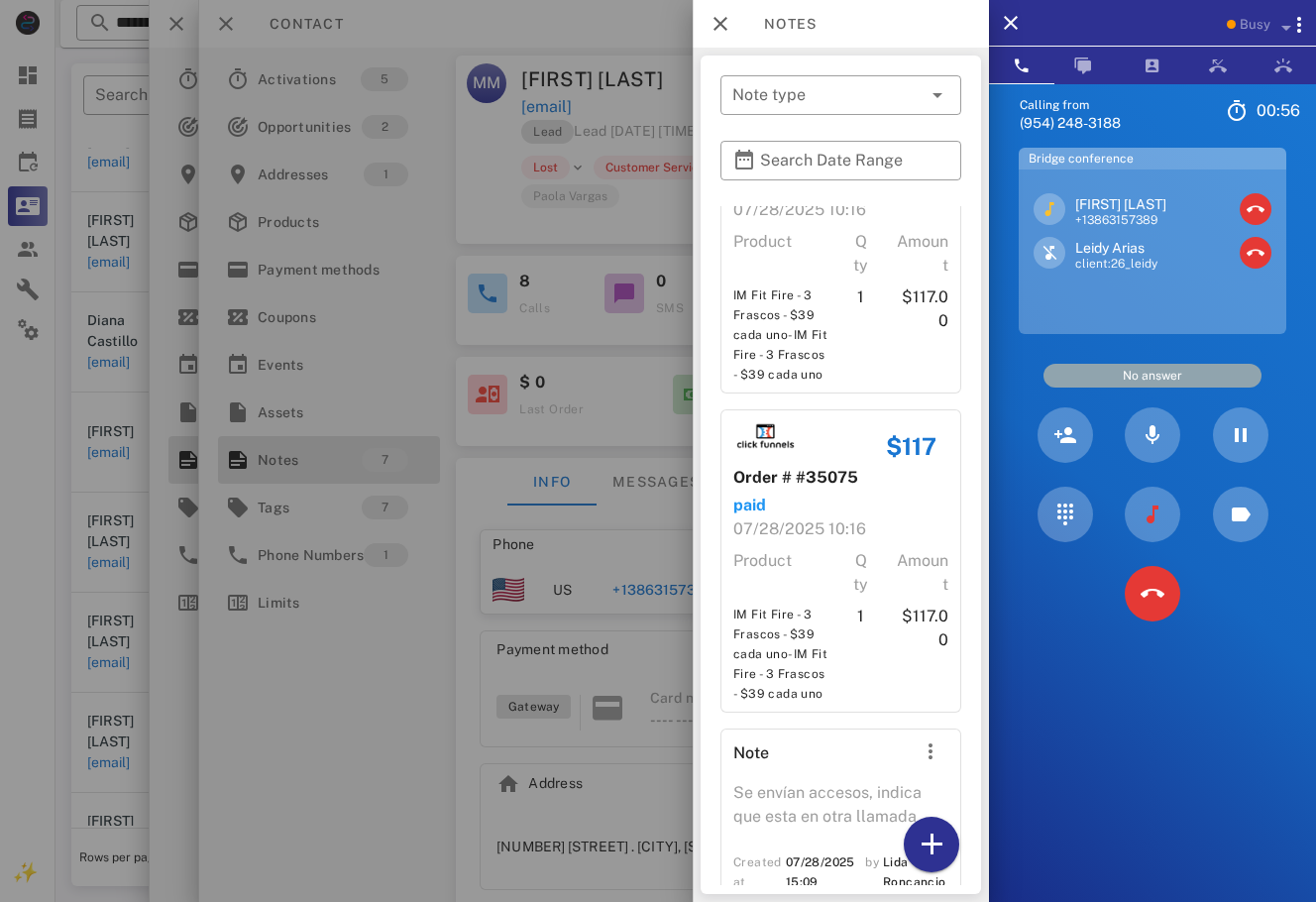 scroll, scrollTop: 664, scrollLeft: 0, axis: vertical 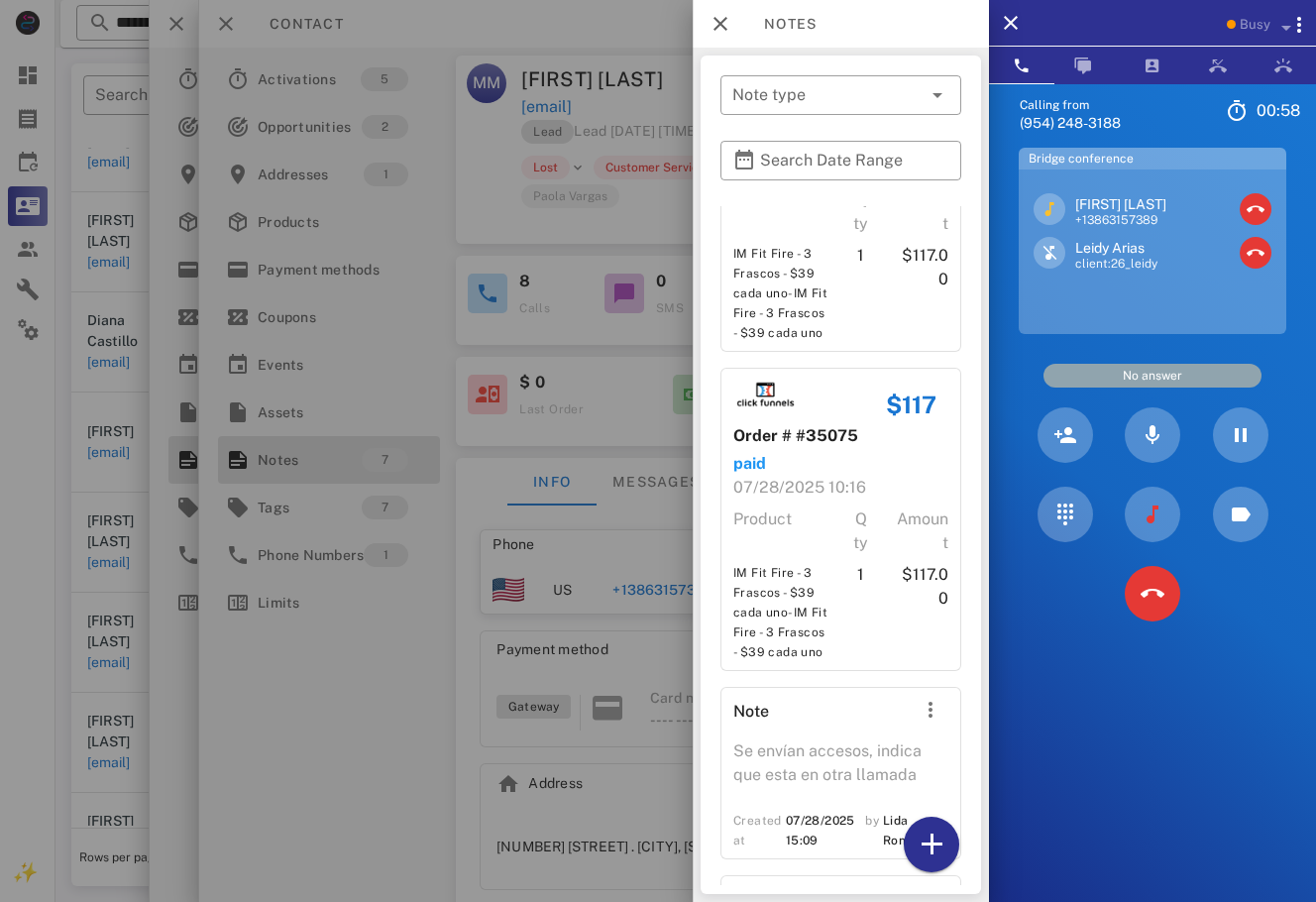drag, startPoint x: 834, startPoint y: 797, endPoint x: 725, endPoint y: 515, distance: 302.3326 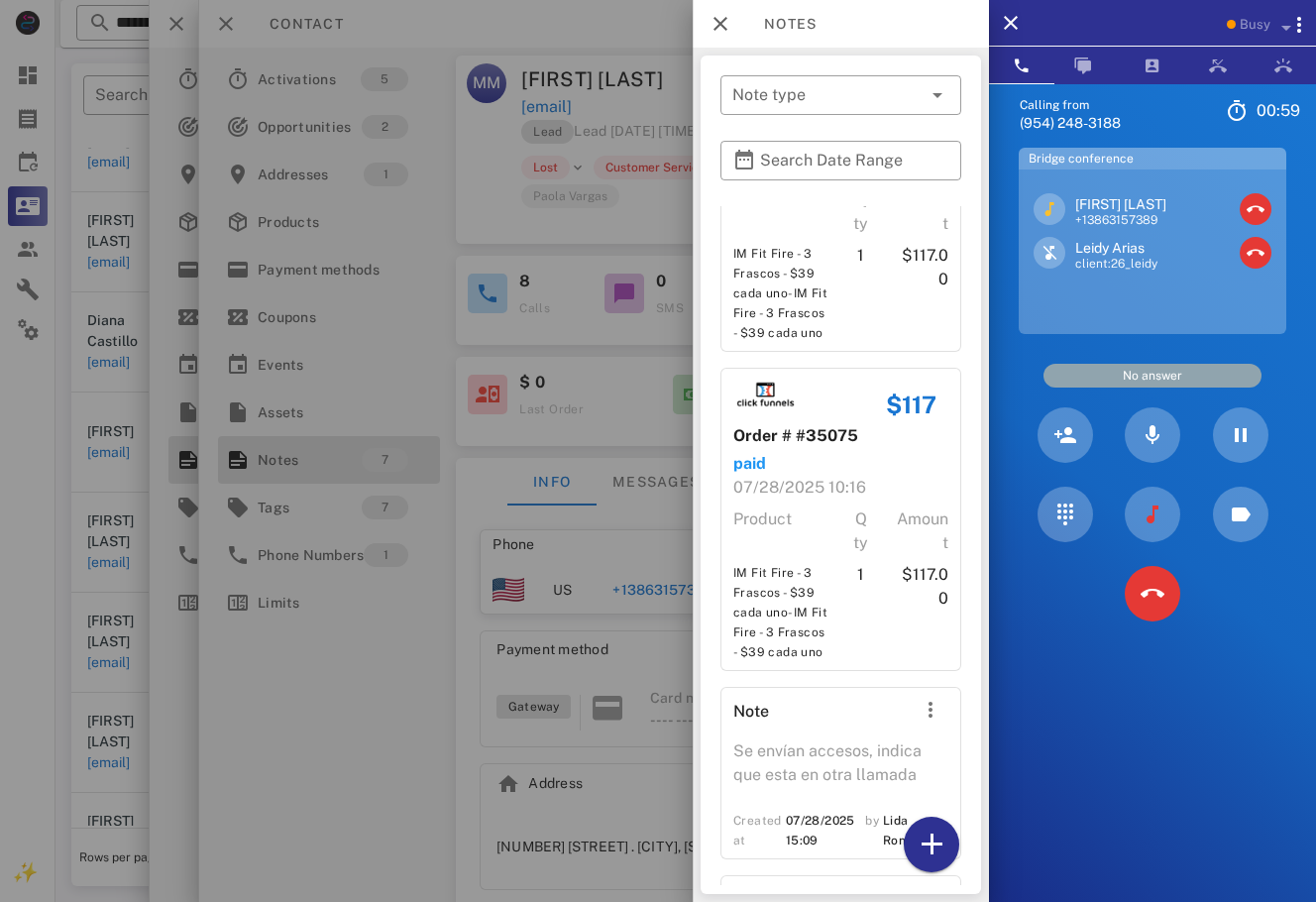 click on "Order # #35073 pending [DATE] [TIME] Product Qty Amount En Forma Ya-En Forma Ya 1 $29.00 $29 Order # #35073 paid [DATE] [TIME] Product Qty Amount En Forma Ya-En Forma Ya 1 $29.00 Order # #35075 pending [DATE] [TIME] Product Qty Amount IM Fit Fire - 3 Frascos - $39 cada uno-IM Fit Fire - 3 Frascos - $39 cada uno 1 $117.00 $117 Order # #35075 paid [DATE] [TIME] Product Qty Amount IM Fit Fire - 3 Frascos - $39 cada uno-IM Fit Fire - 3 Frascos - $39 cada uno 1 $117.00 Note Se envían accesos, indica que esta en otra llamada Created at [DATE] [TIME] by [FIRST] [LAST] Note Llamada programada todo en orden Created at [DATE] [TIME] by [FIRST] [LAST] Note No contesto, llamada programada Created at [DATE] [TIME] by [FIRST] [LAST]" at bounding box center [840, 402] 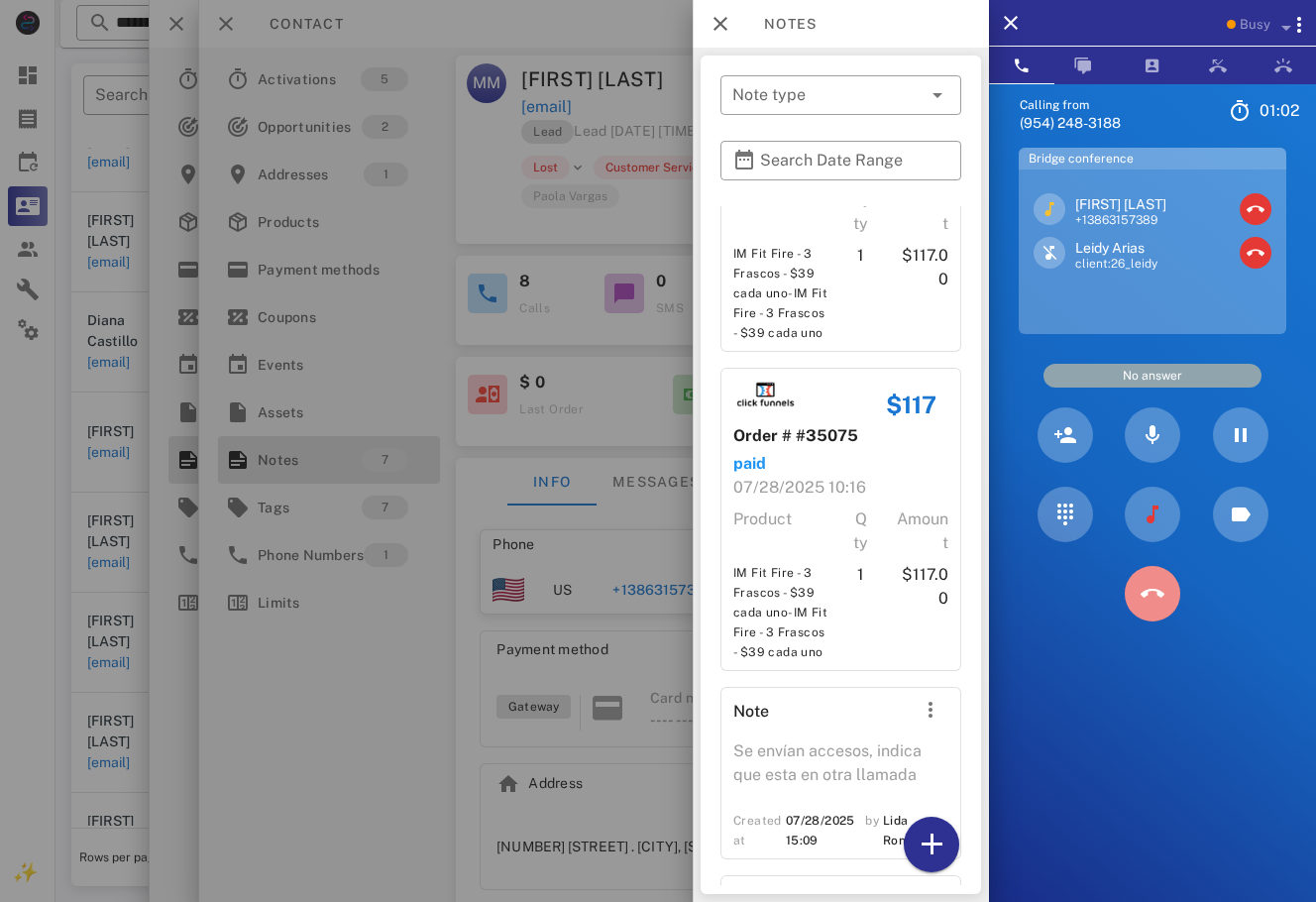click at bounding box center [1152, 594] 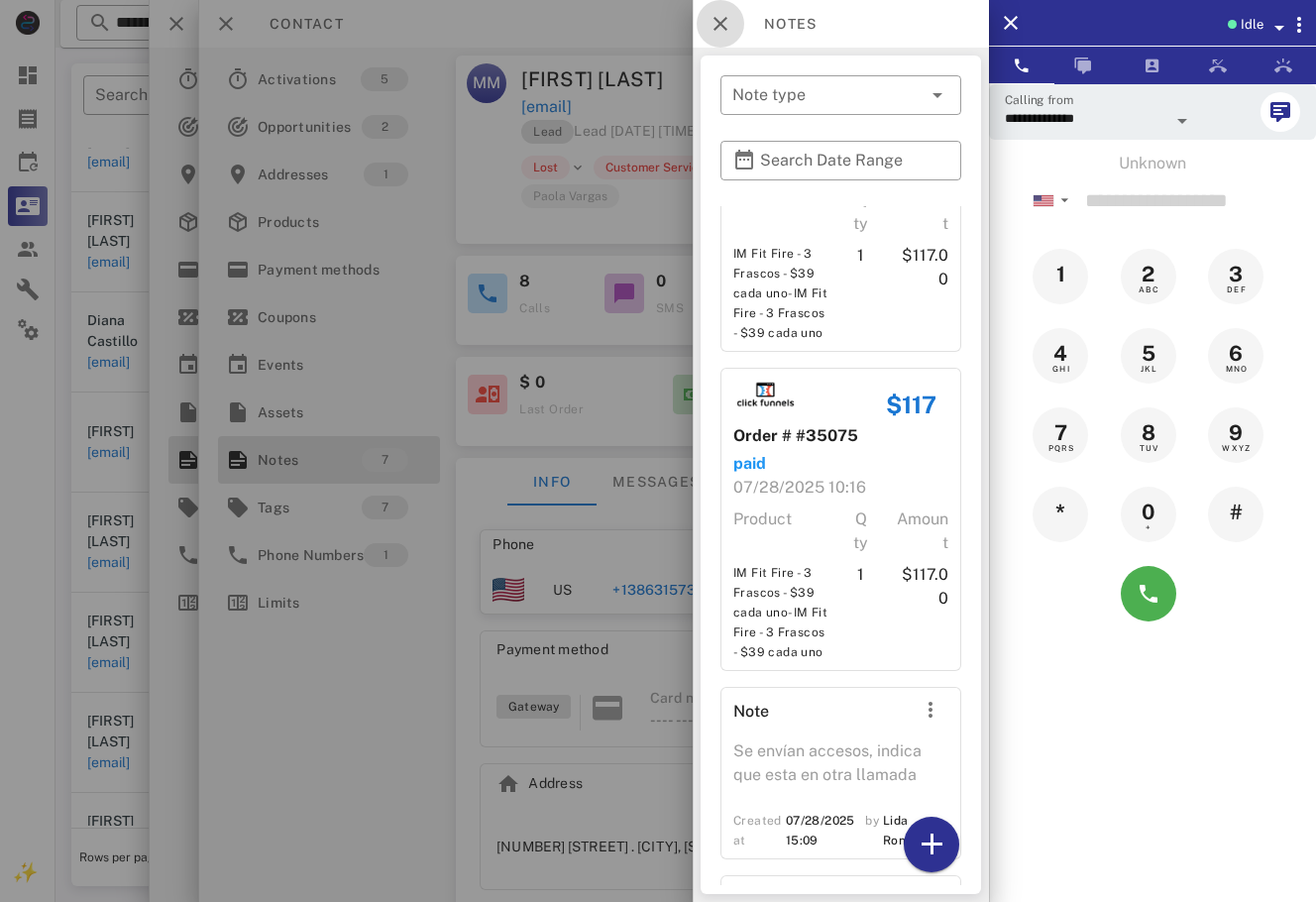 click at bounding box center (720, 24) 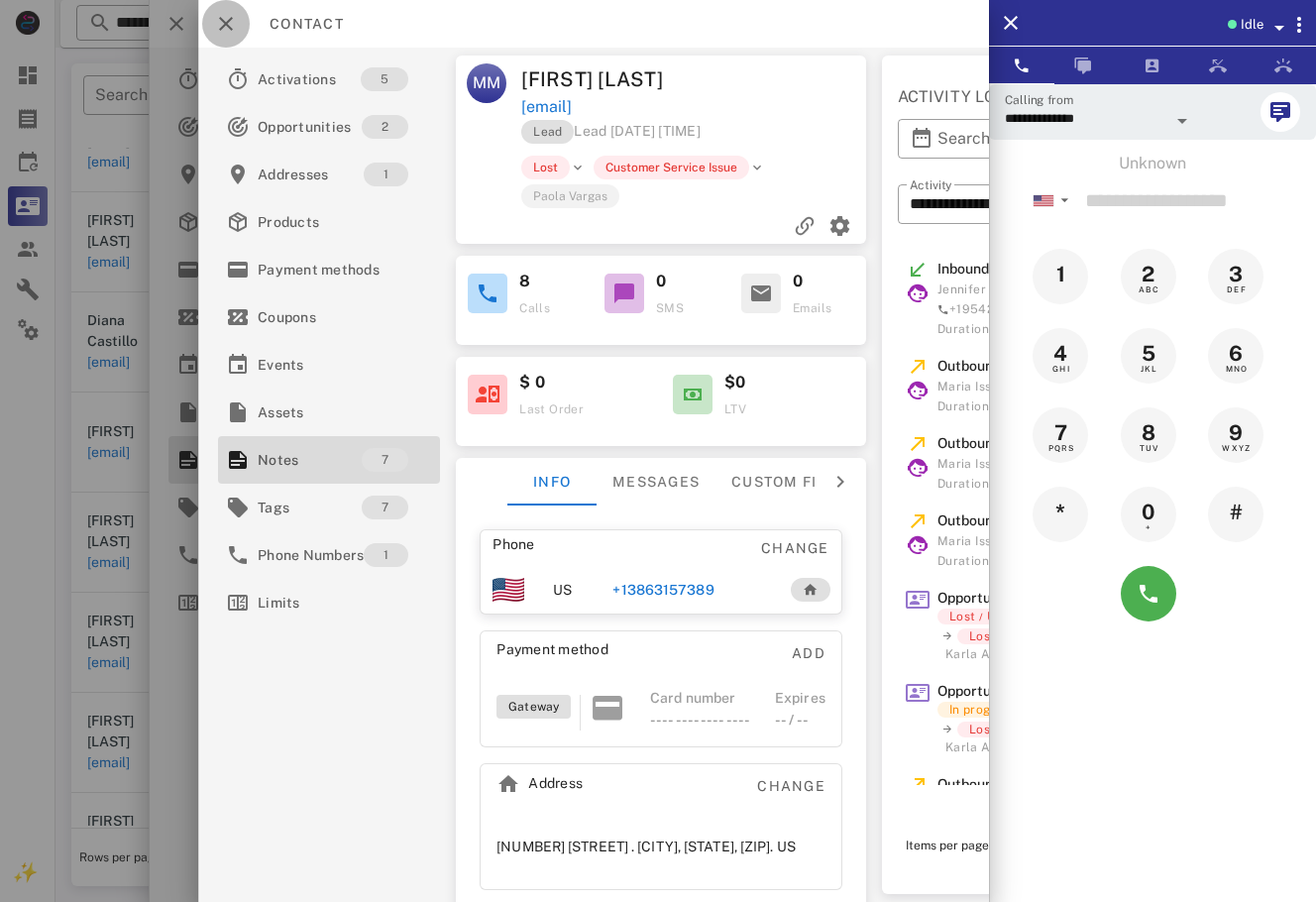 click at bounding box center (226, 24) 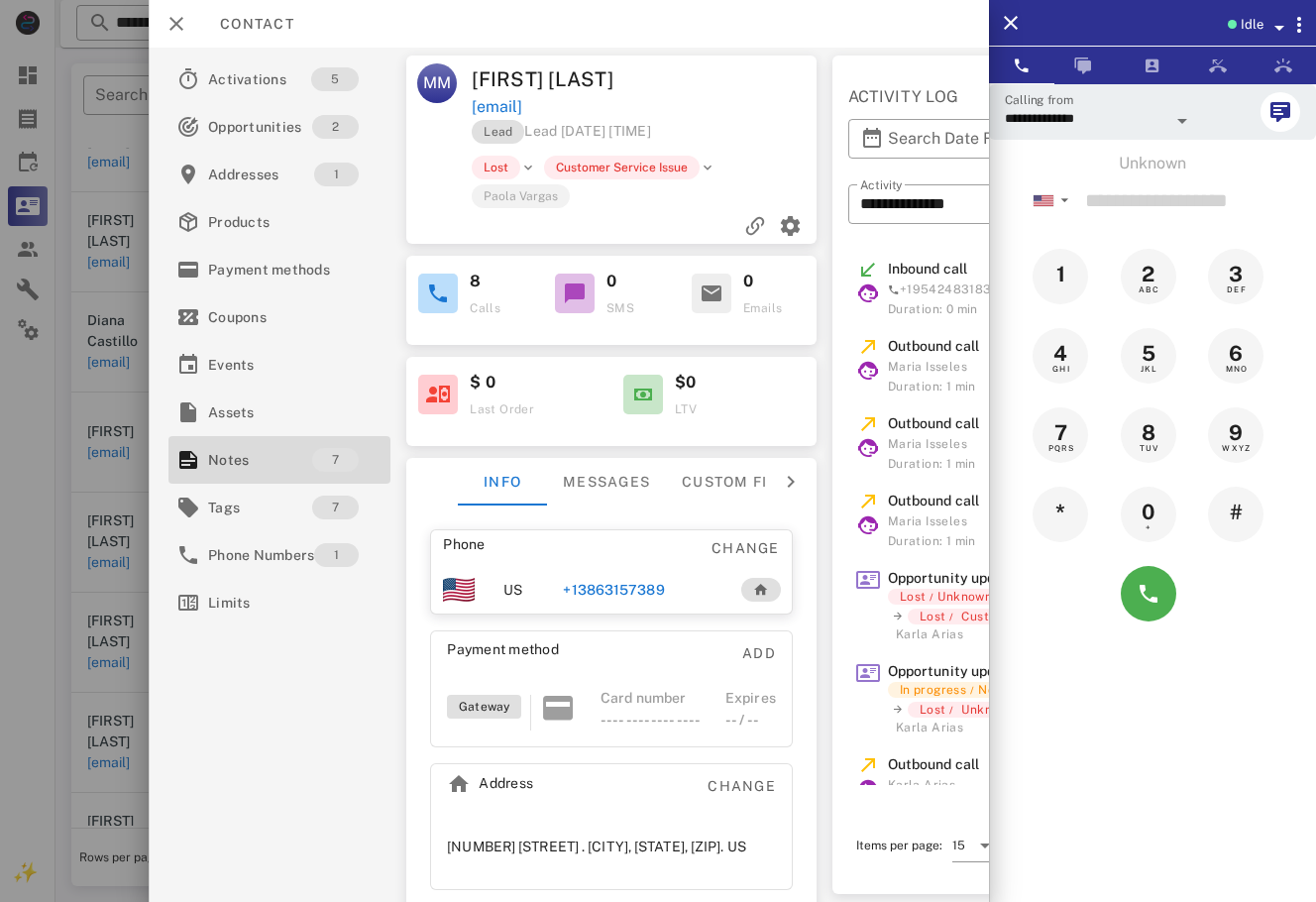 click on "Lead   [DATE] [TIME]" at bounding box center (645, 137) 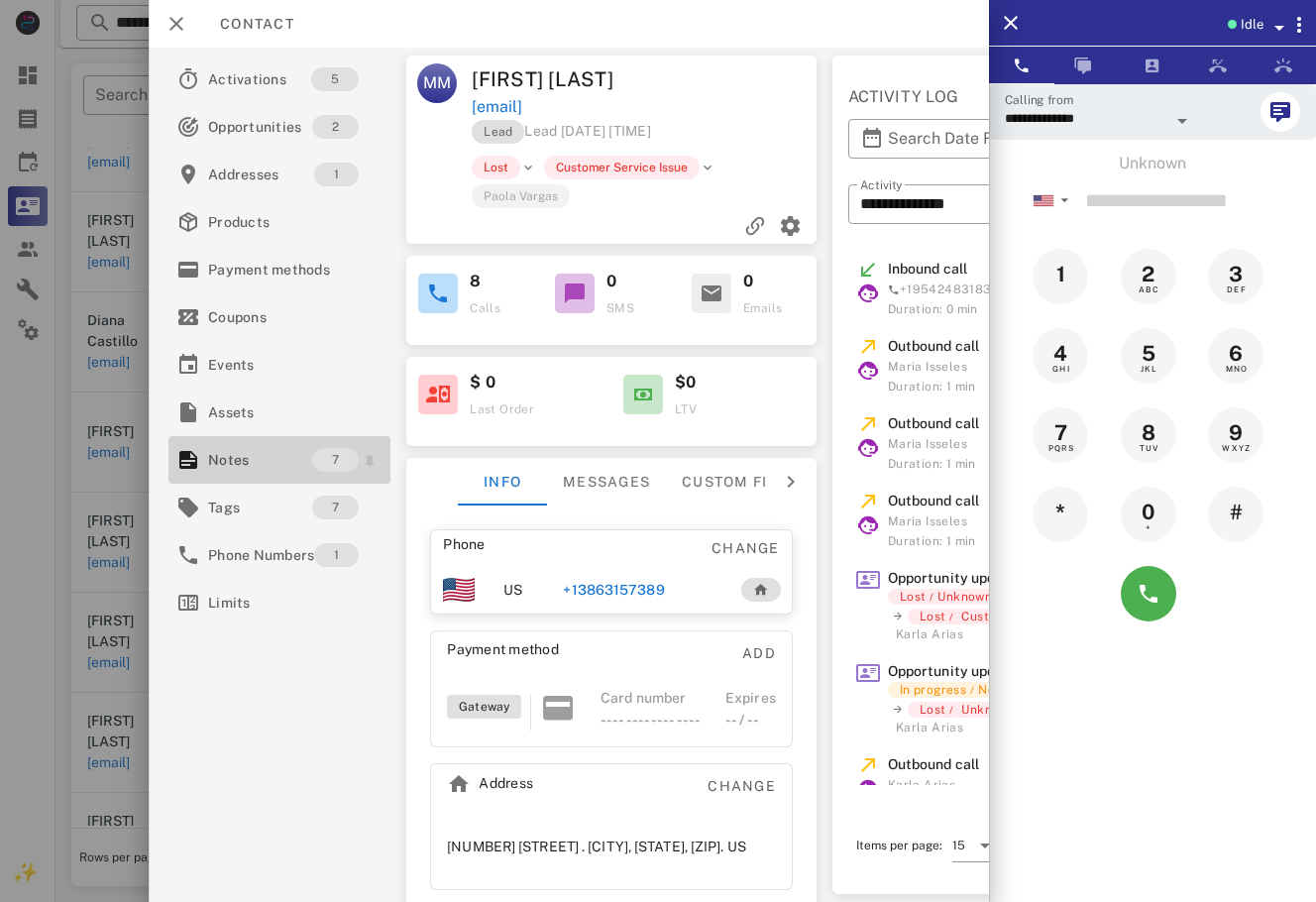 click on "Notes" at bounding box center (260, 460) 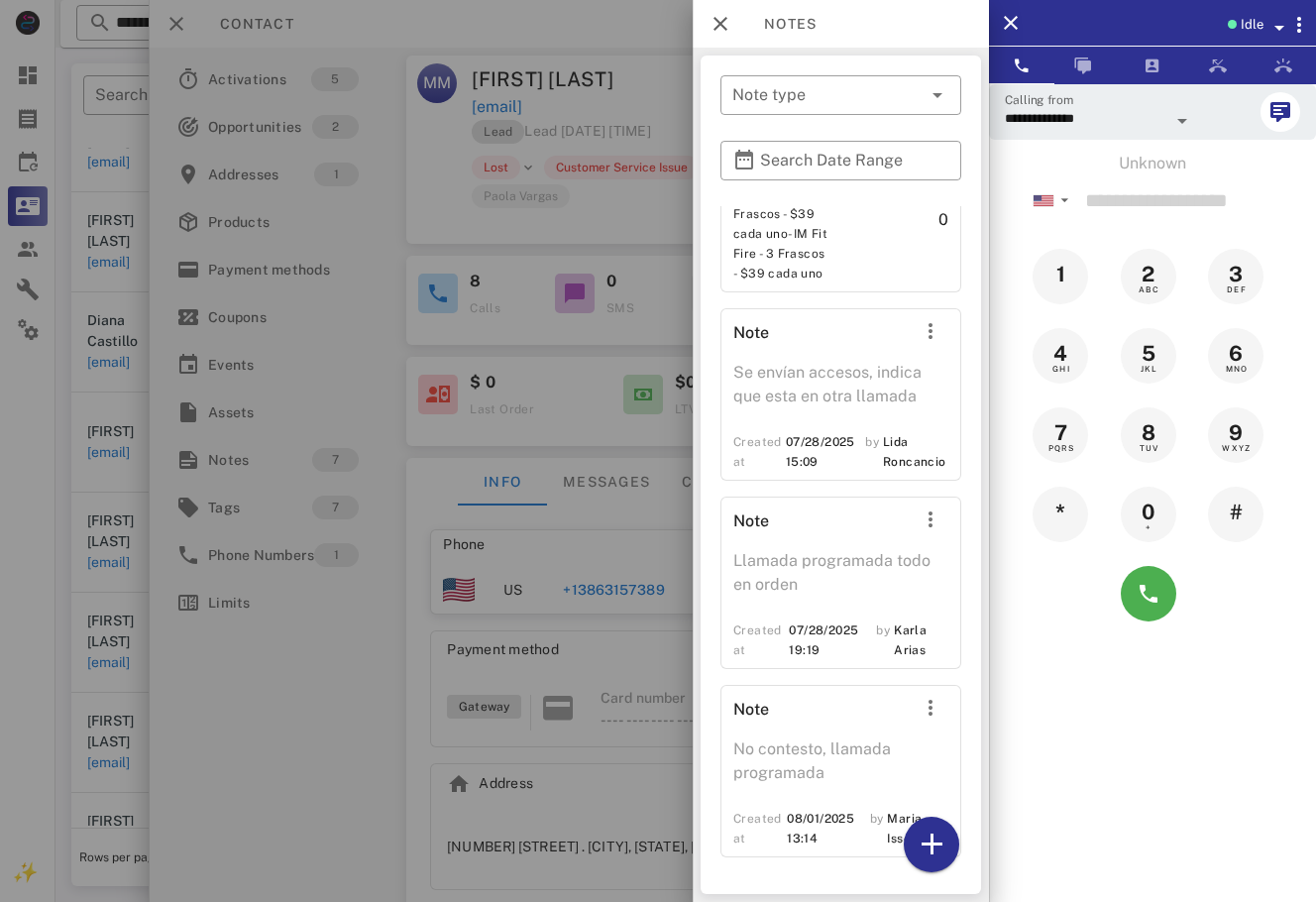 scroll, scrollTop: 1160, scrollLeft: 0, axis: vertical 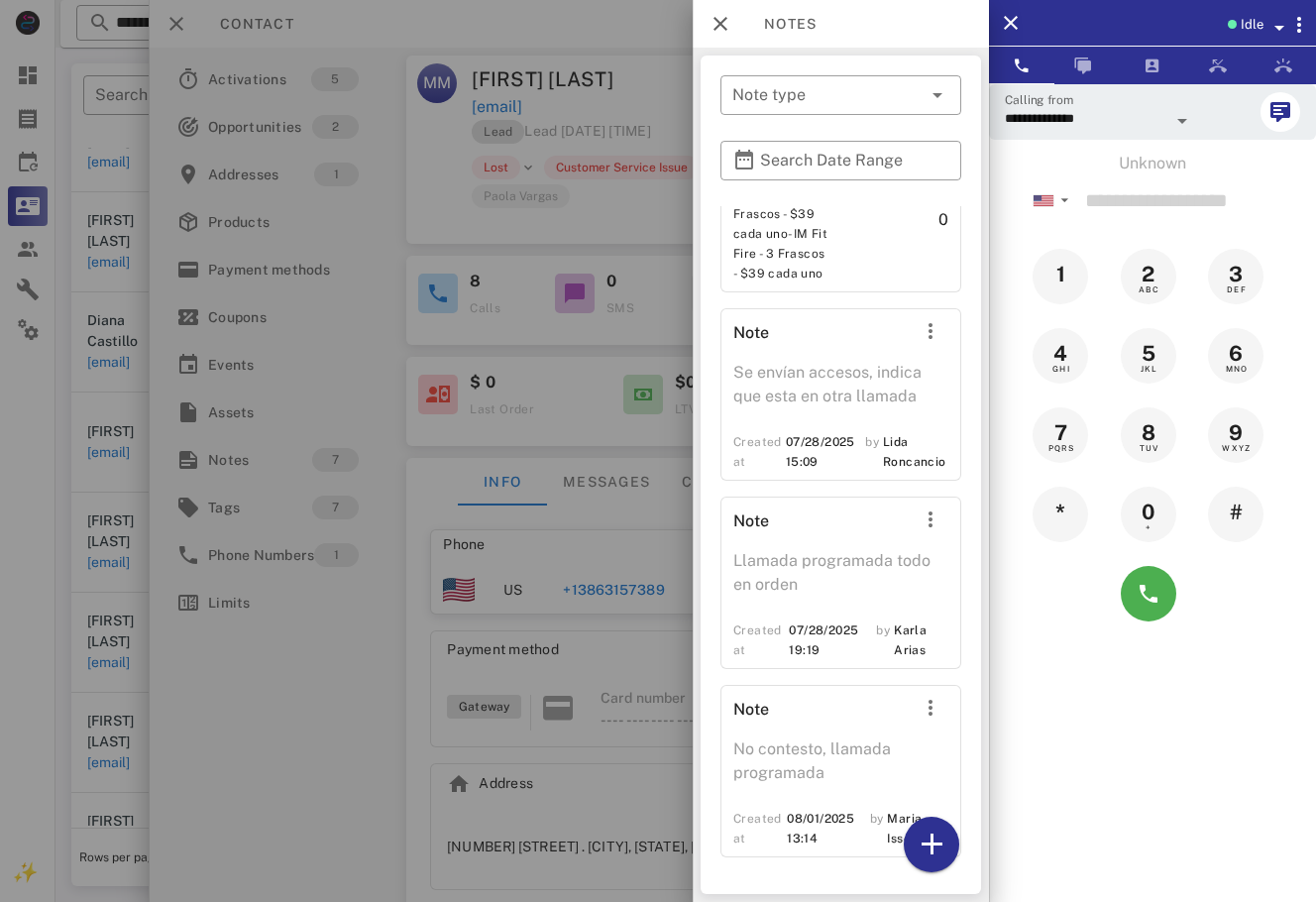 click at bounding box center [658, 451] 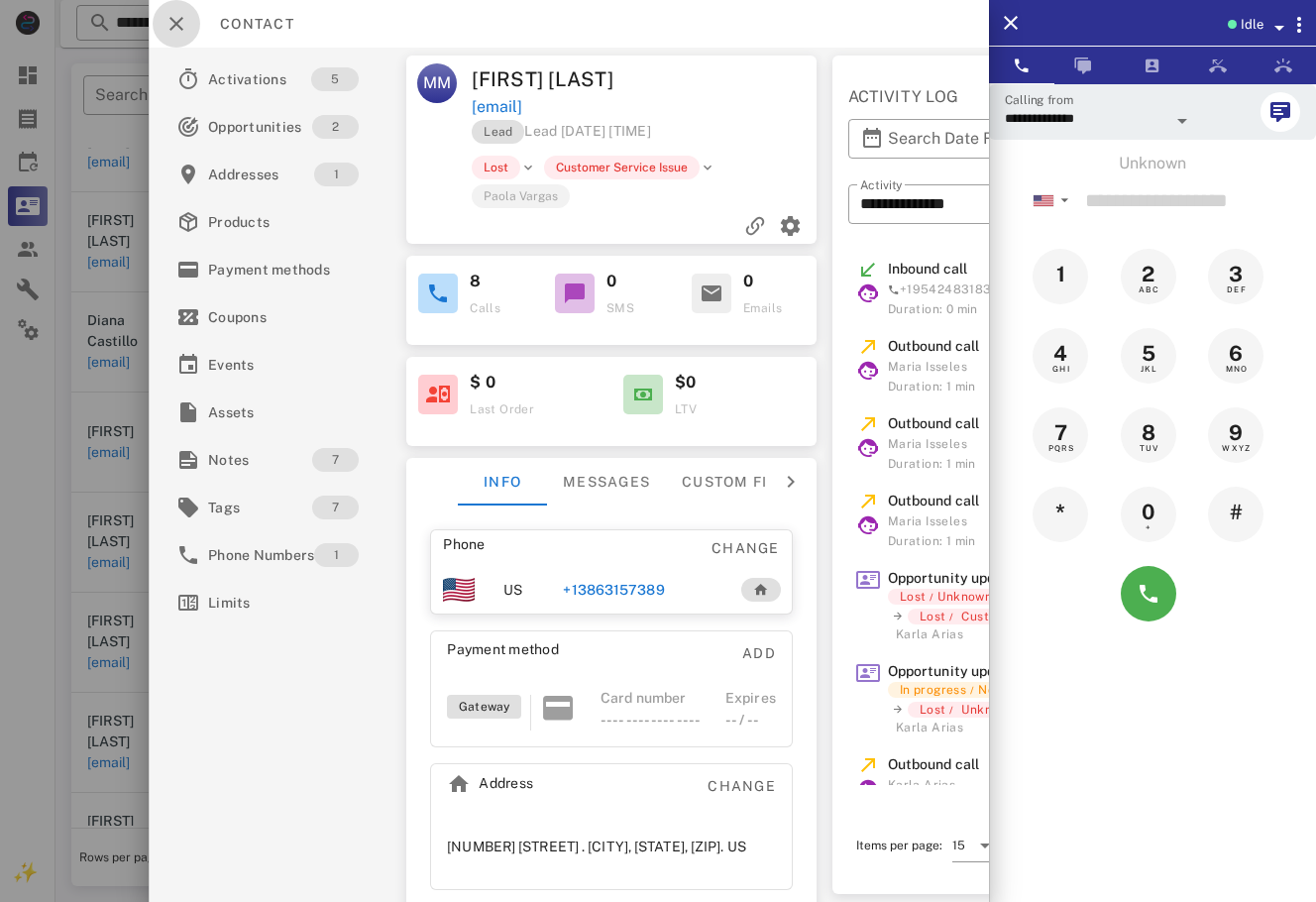 click at bounding box center (176, 24) 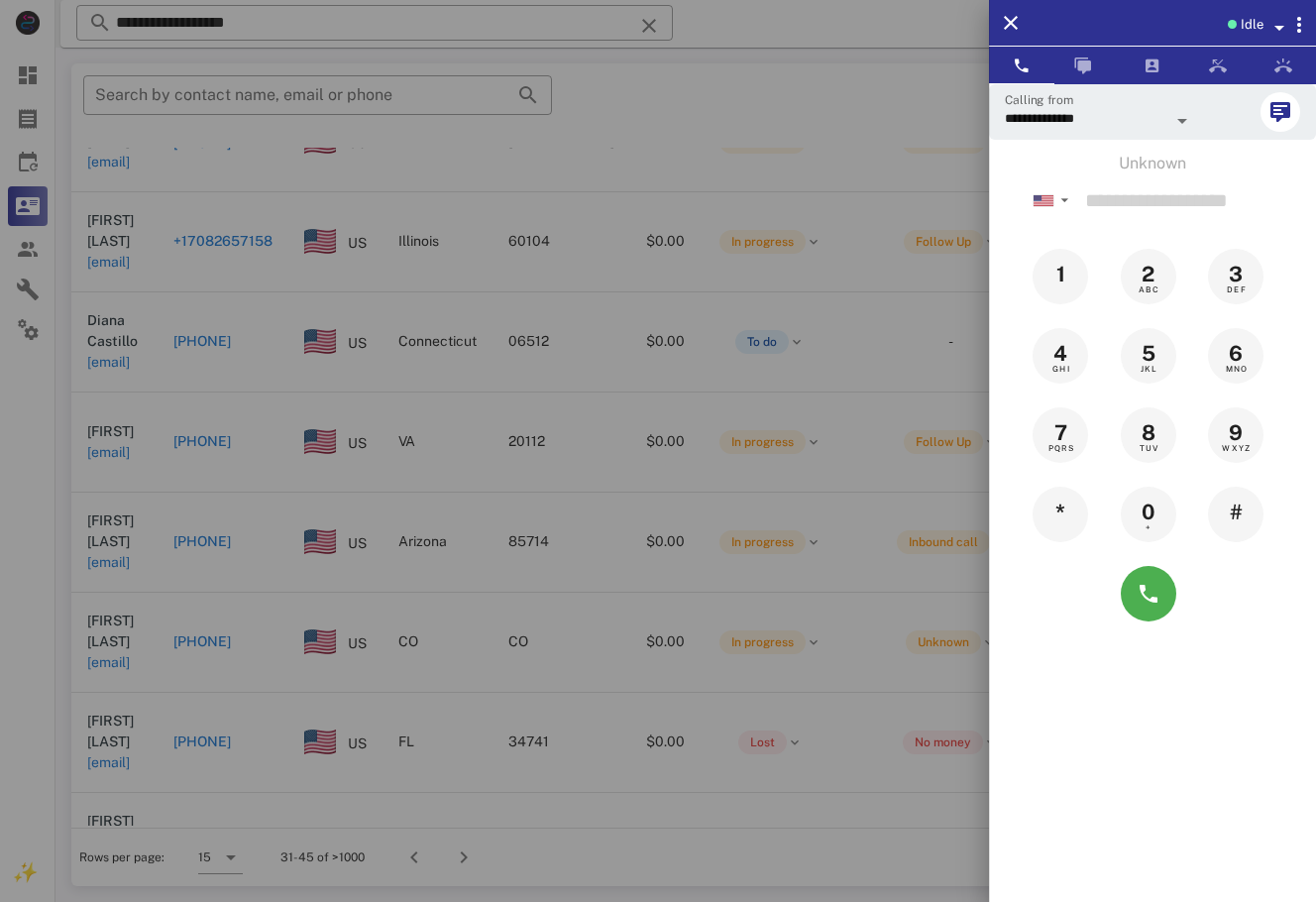 click at bounding box center [658, 451] 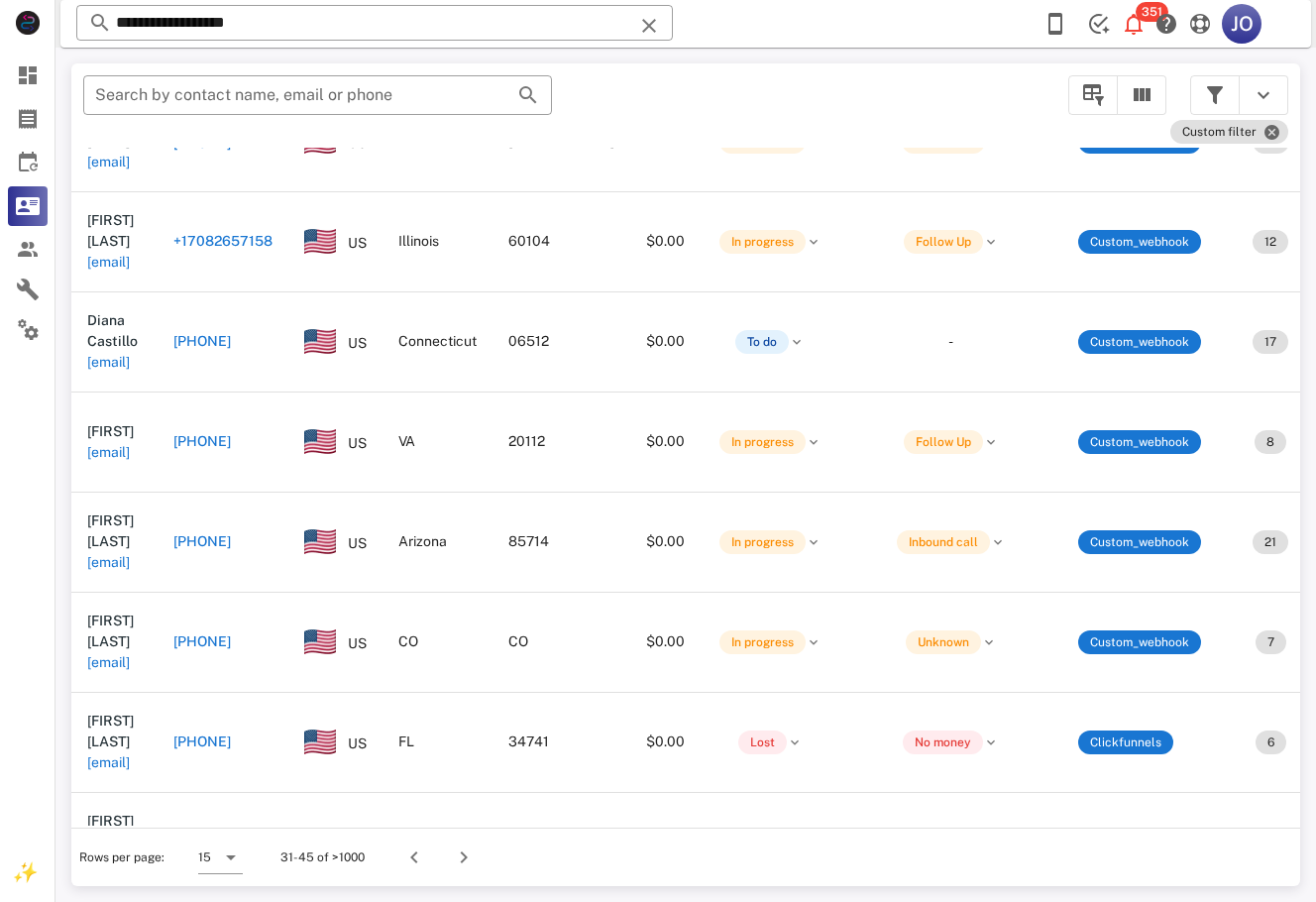 scroll, scrollTop: 282, scrollLeft: 473, axis: both 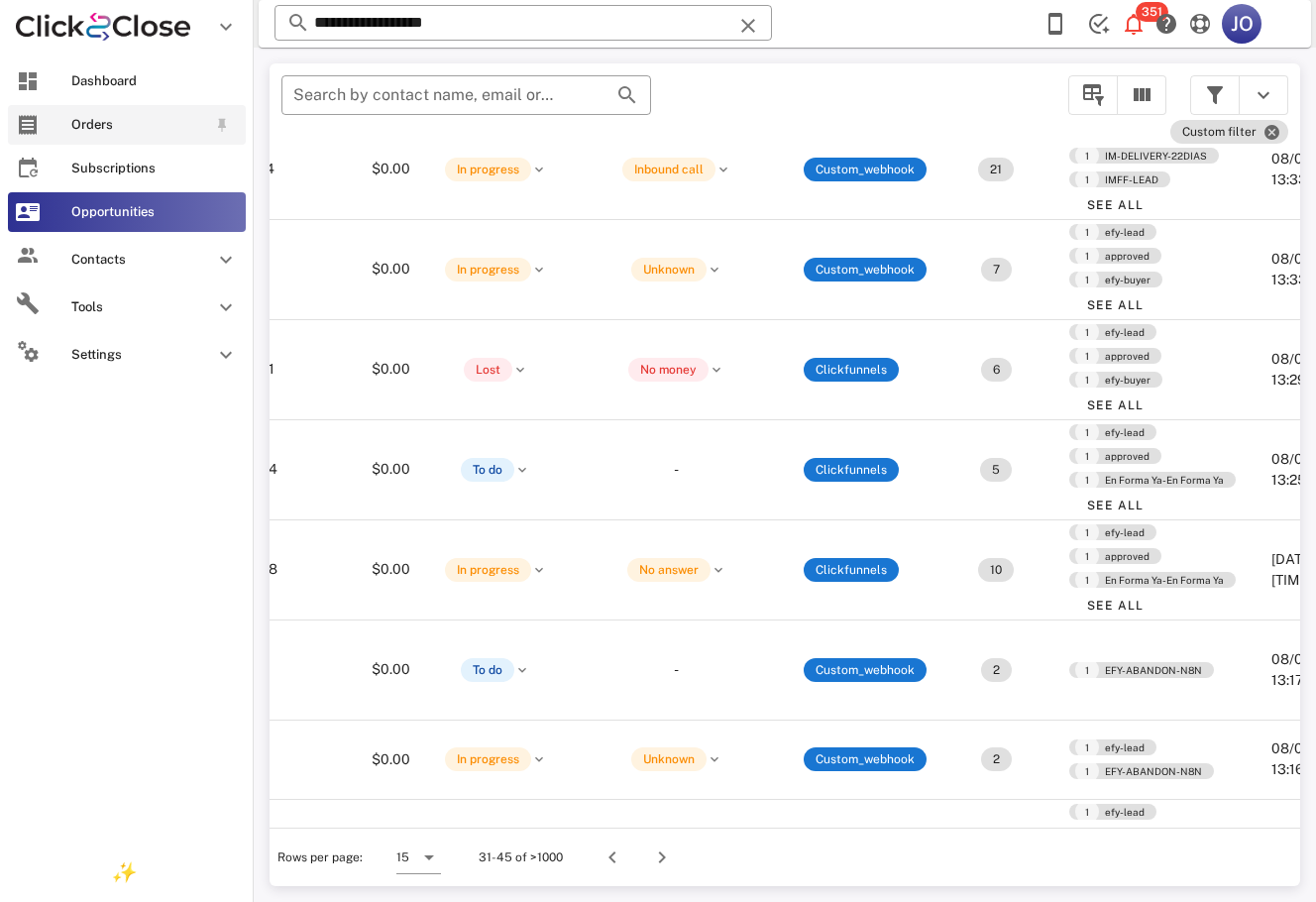 click on "Orders" at bounding box center [127, 125] 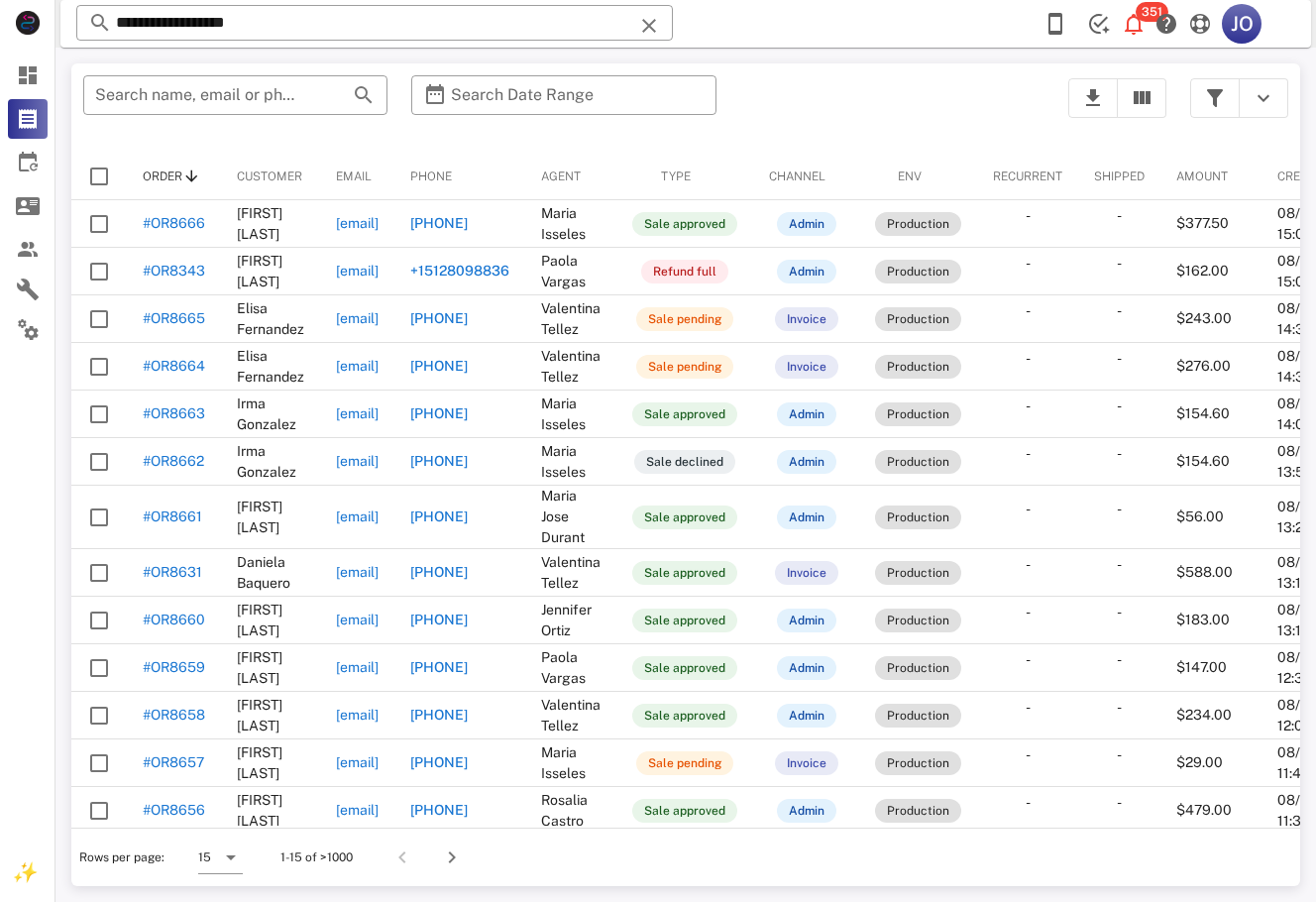 scroll, scrollTop: 0, scrollLeft: 304, axis: horizontal 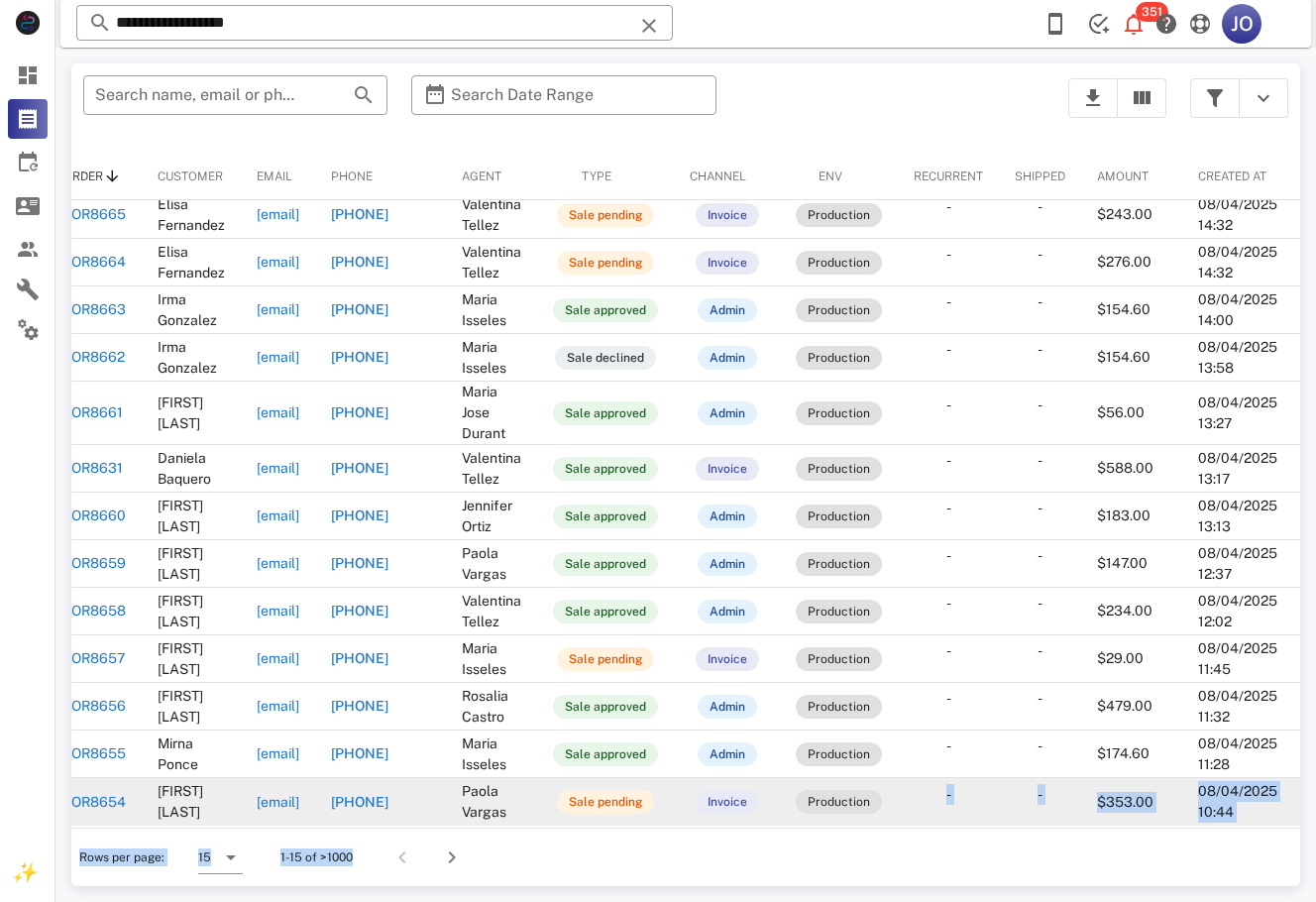 drag, startPoint x: 1205, startPoint y: 835, endPoint x: 914, endPoint y: 806, distance: 292.44145 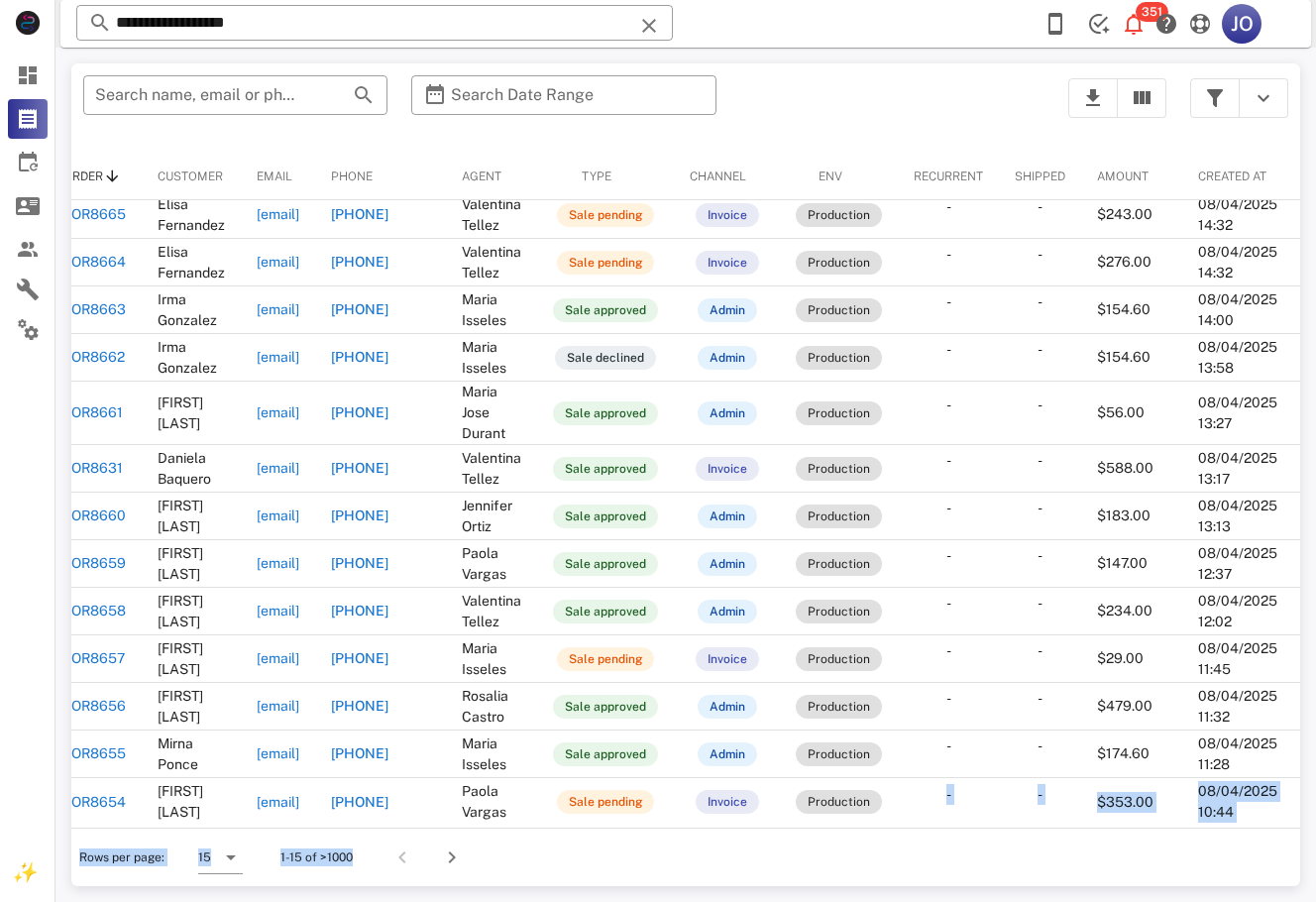 click on "Rows per page: 15  1-15 of >1000" at bounding box center (686, 856) 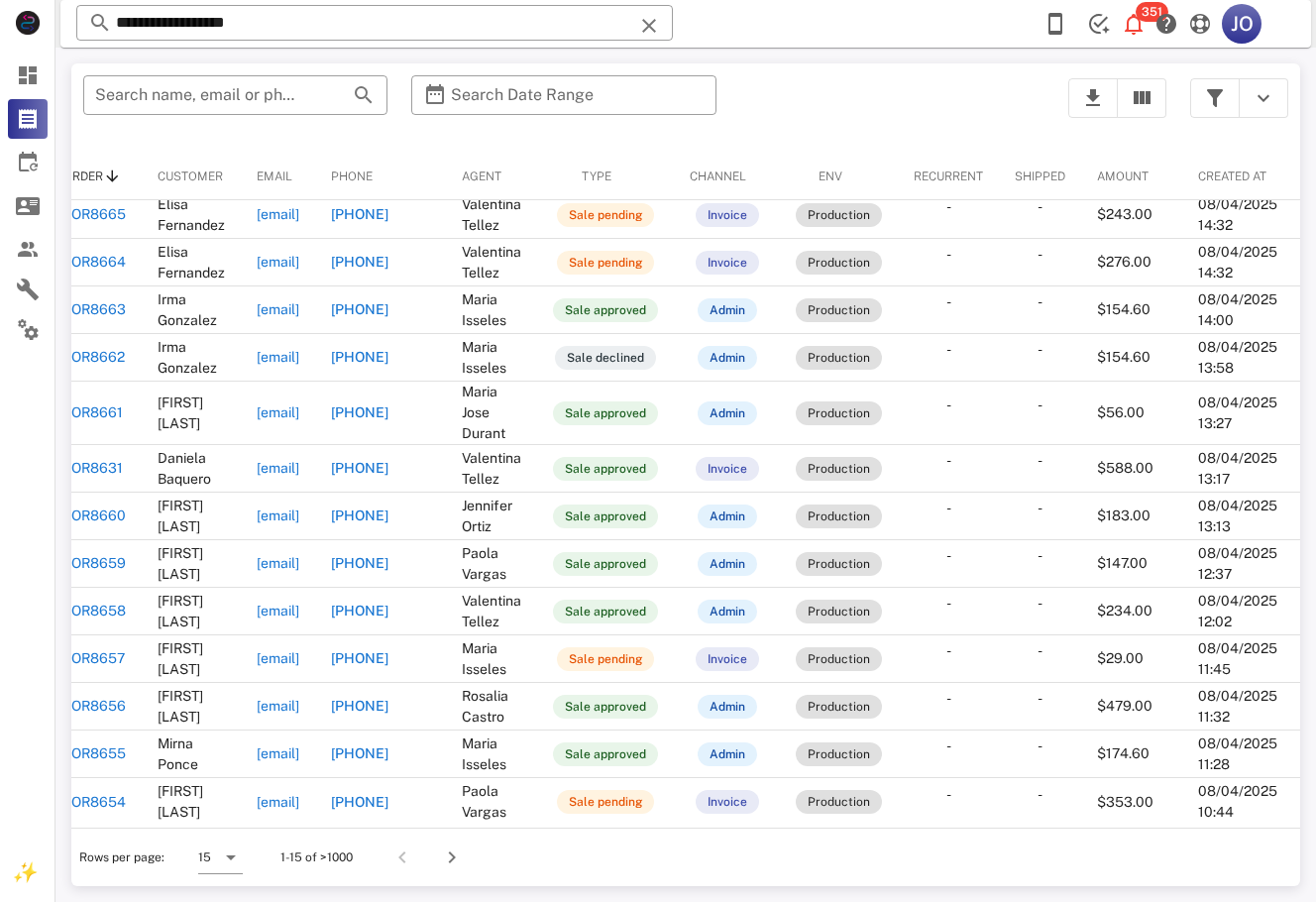 scroll, scrollTop: 114, scrollLeft: 0, axis: vertical 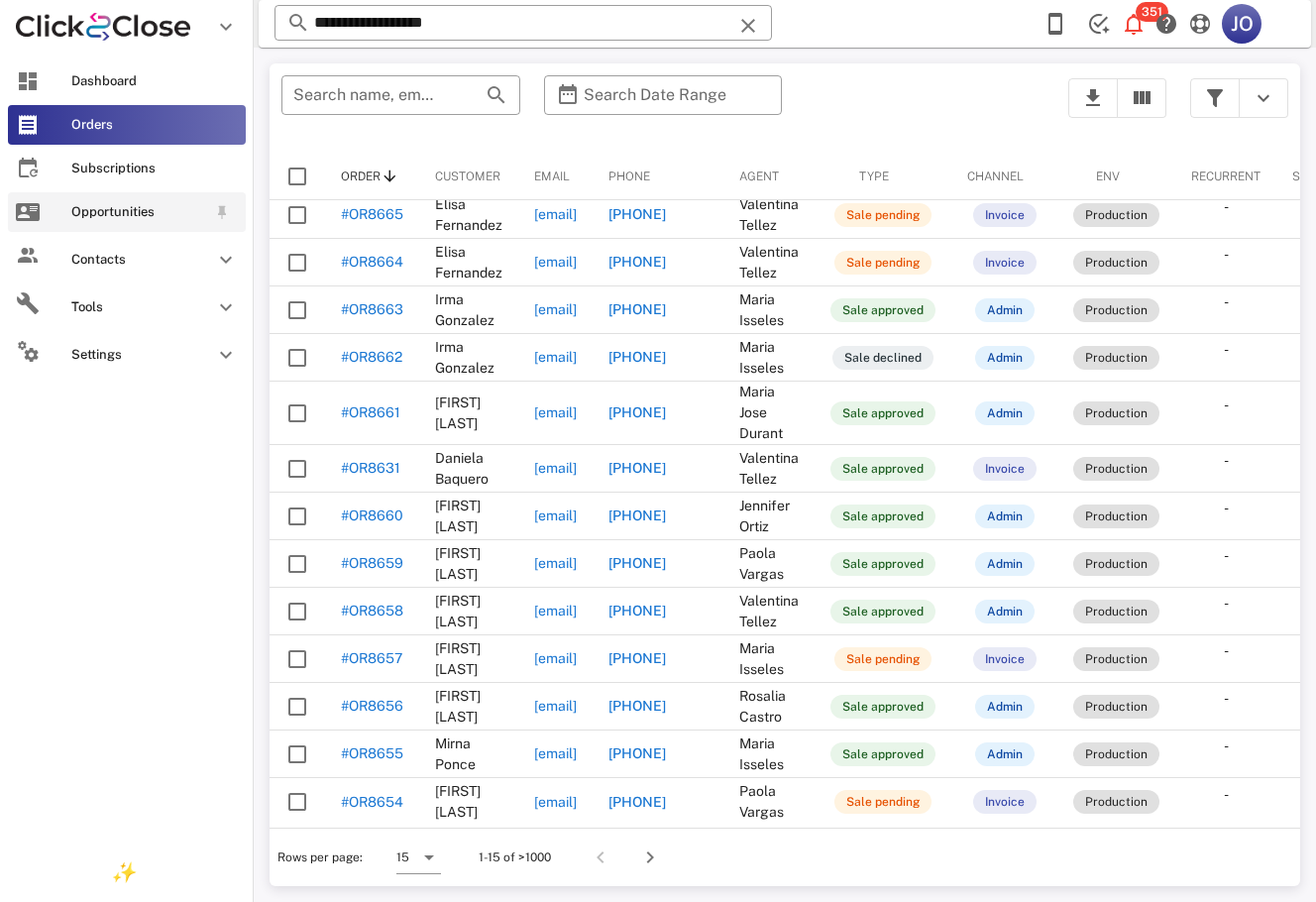 click on "Opportunities" at bounding box center [127, 212] 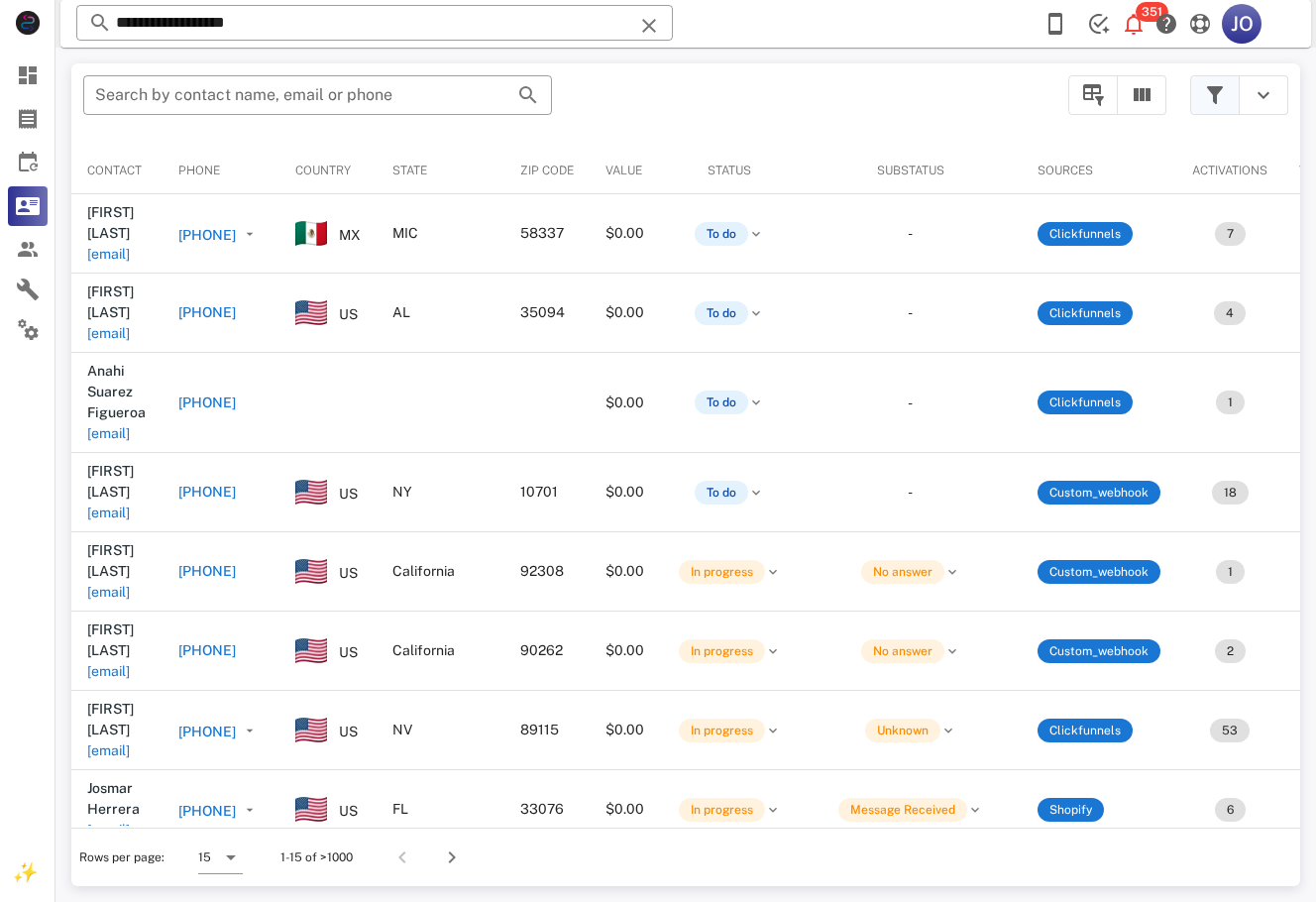 click at bounding box center [1215, 95] 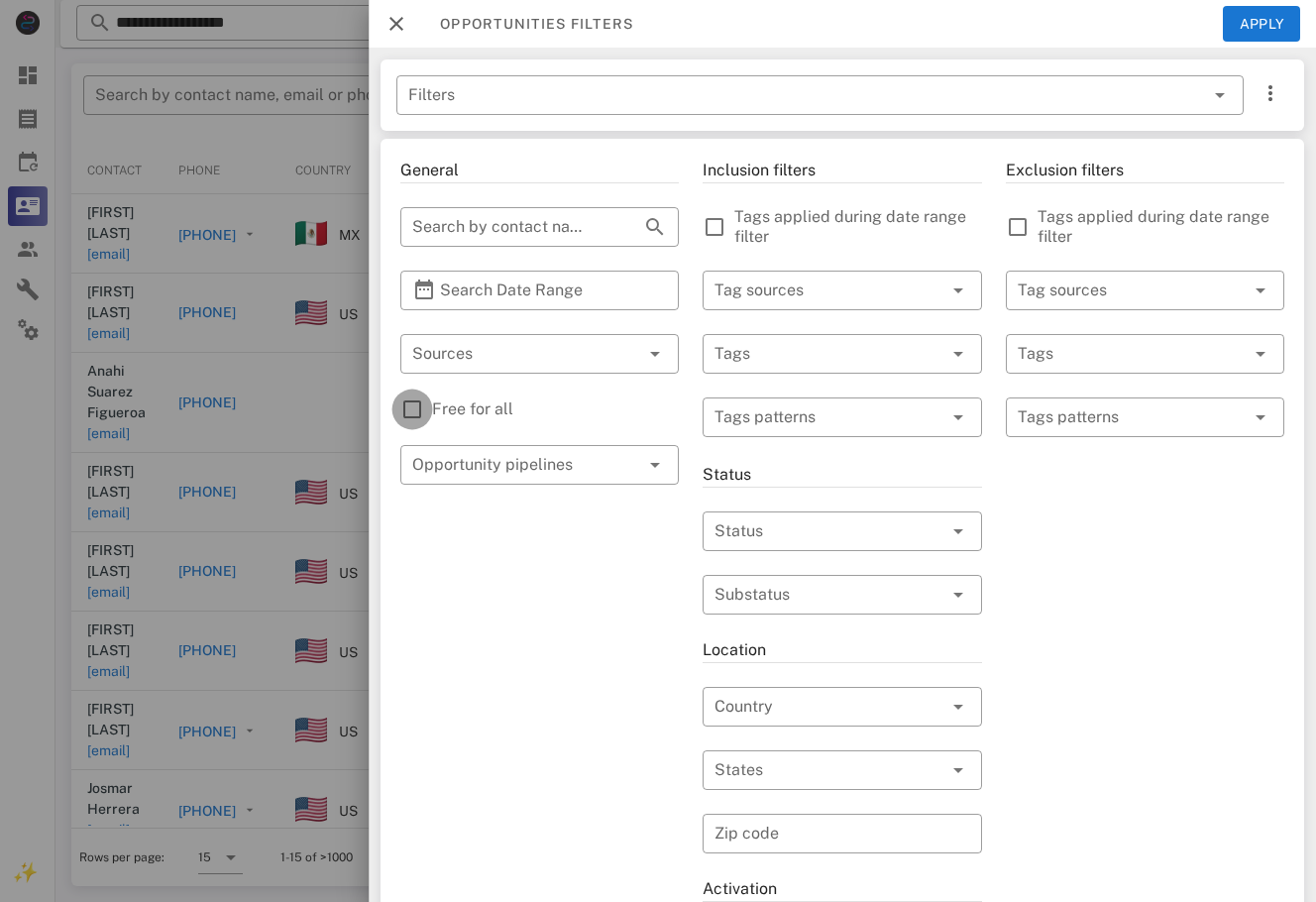 click at bounding box center [412, 409] 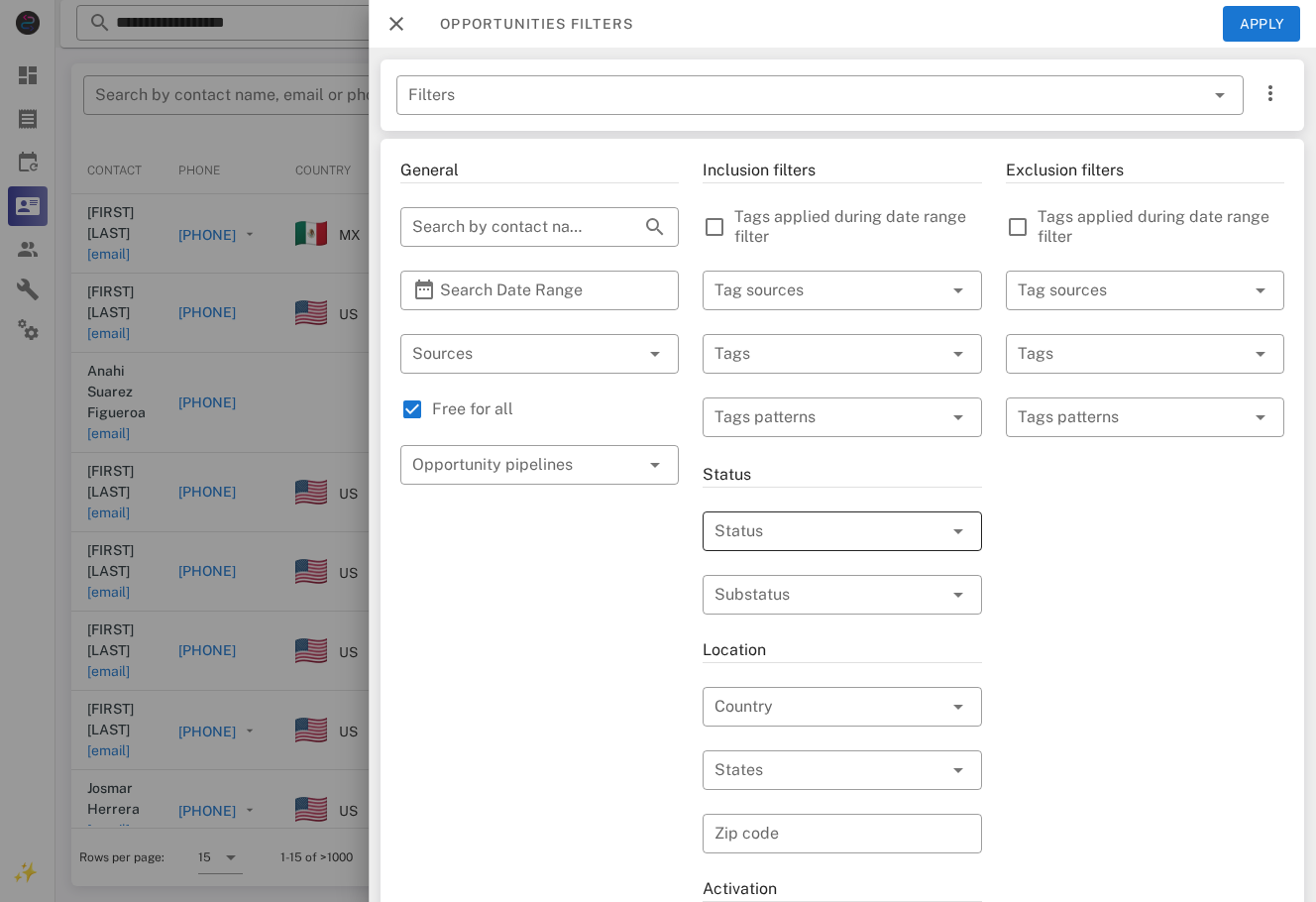 click at bounding box center [814, 531] 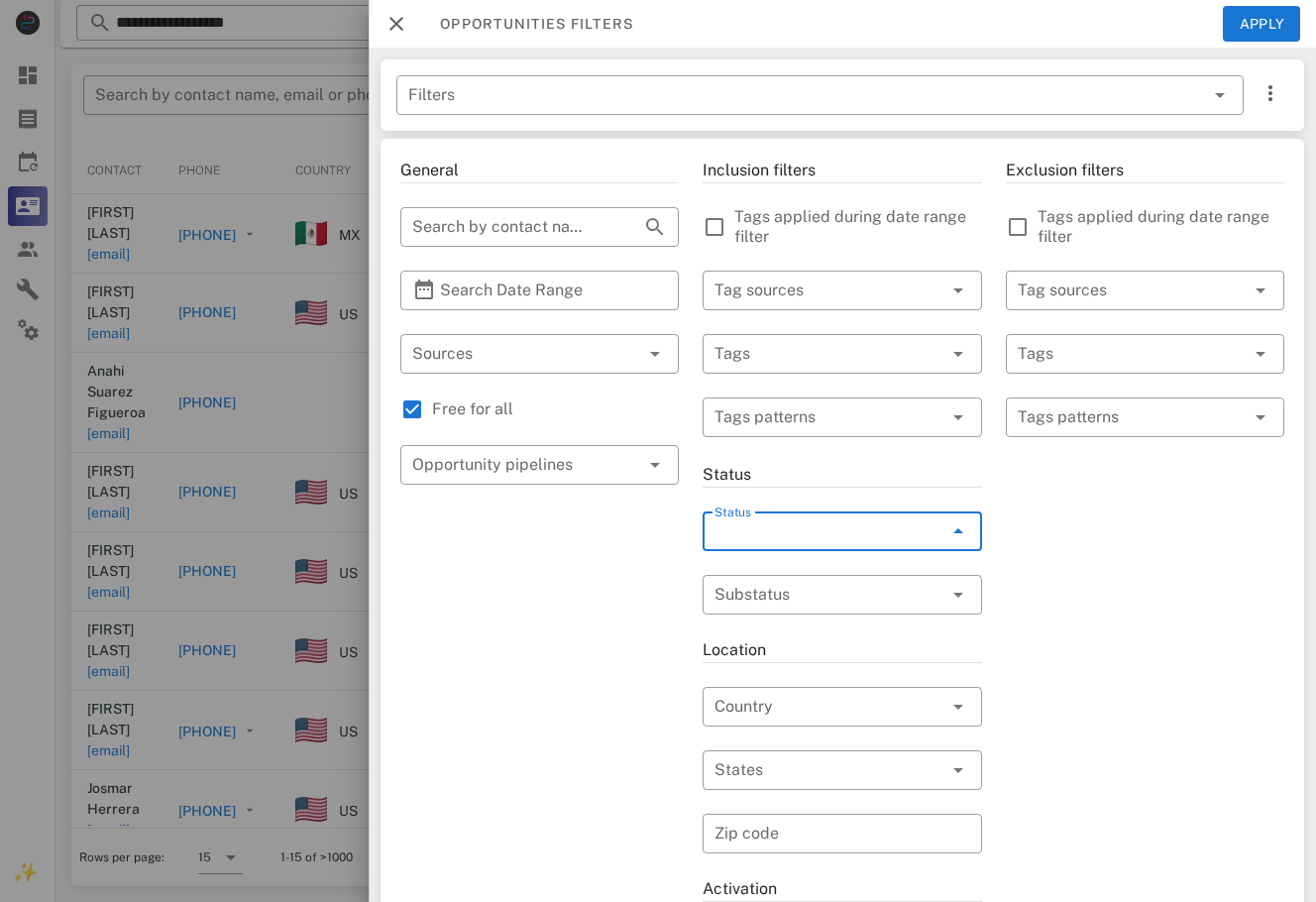 click on "To do" at bounding box center (865, 543) 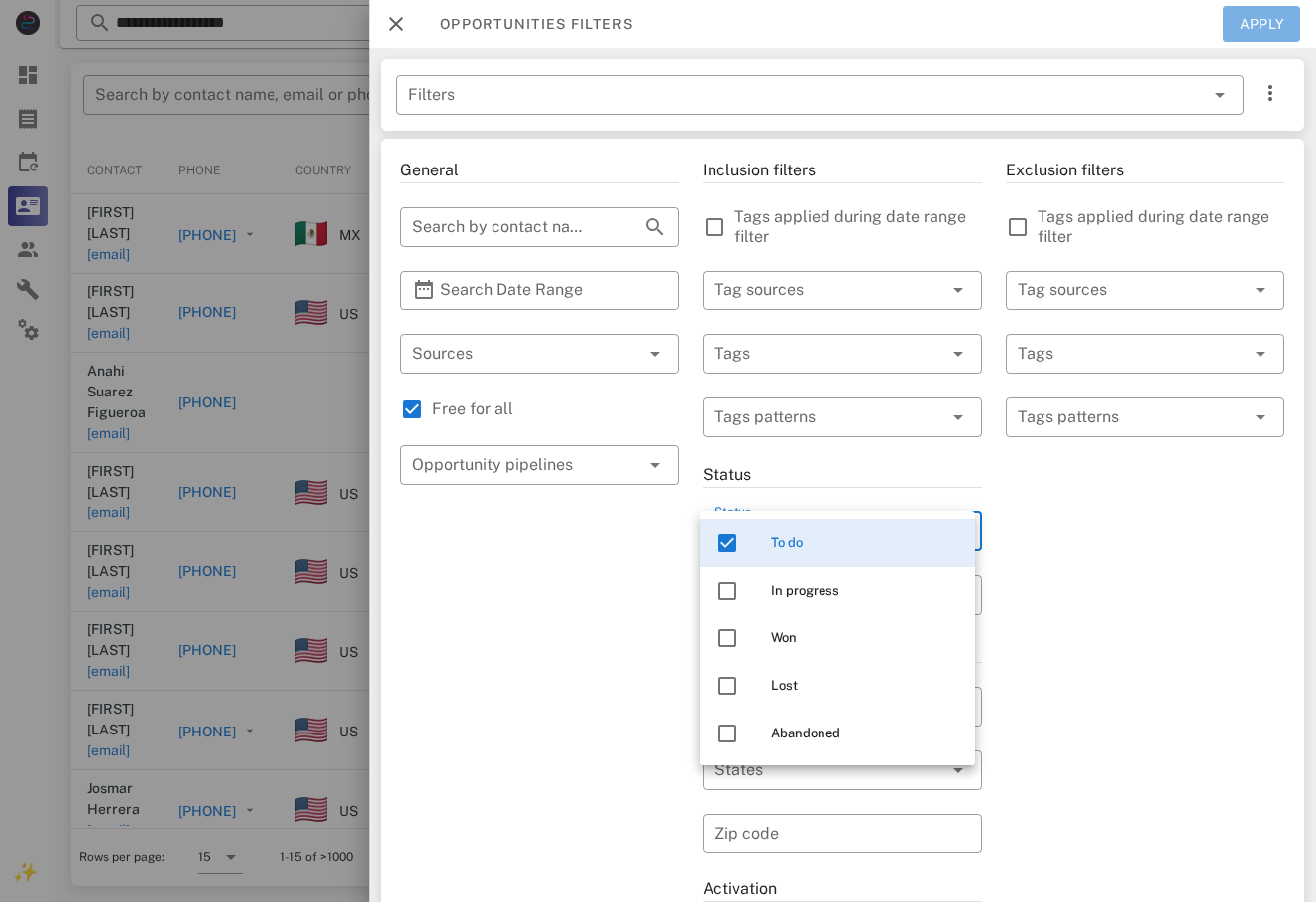 click on "Apply" at bounding box center [1261, 24] 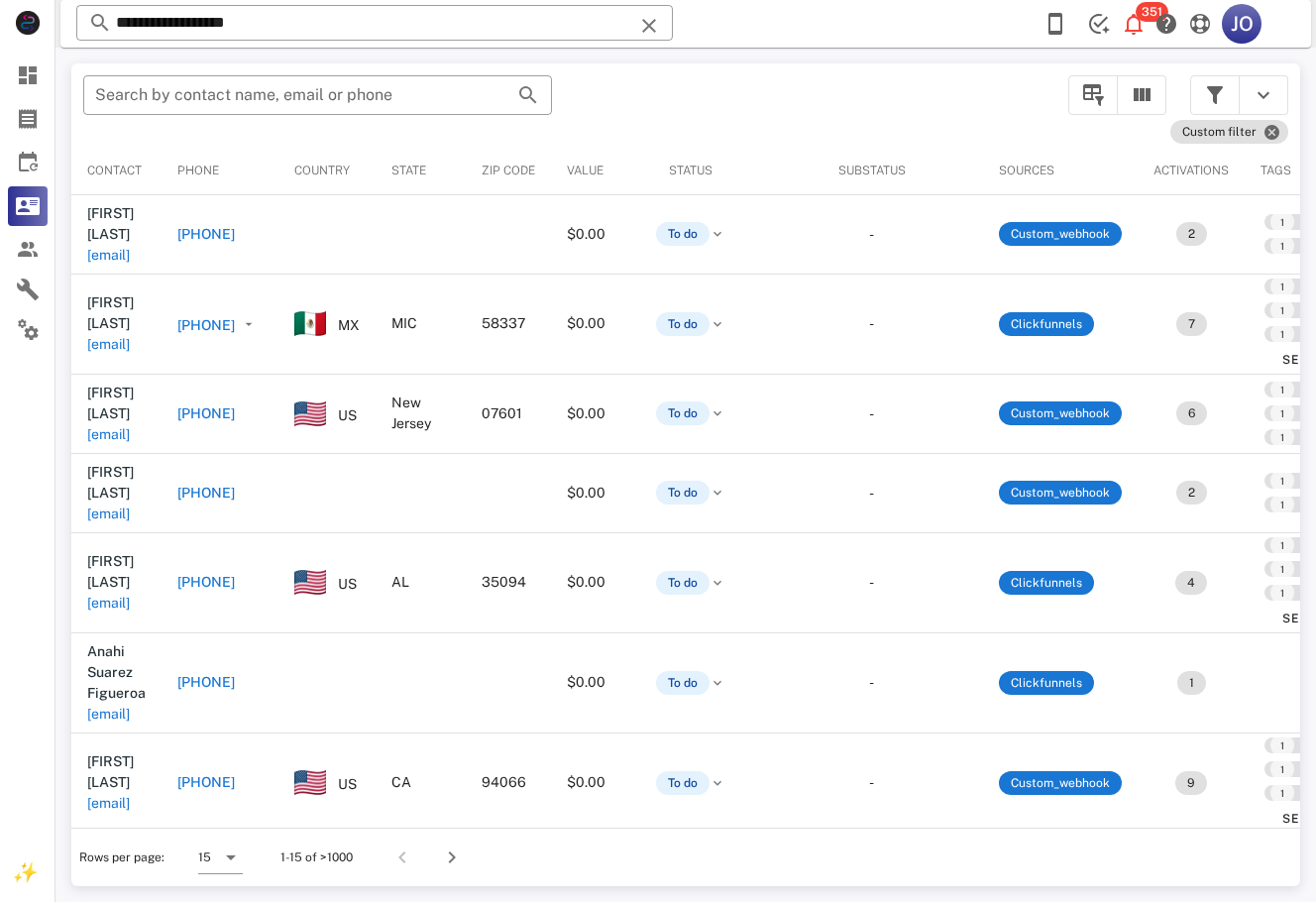 scroll, scrollTop: 0, scrollLeft: 465, axis: horizontal 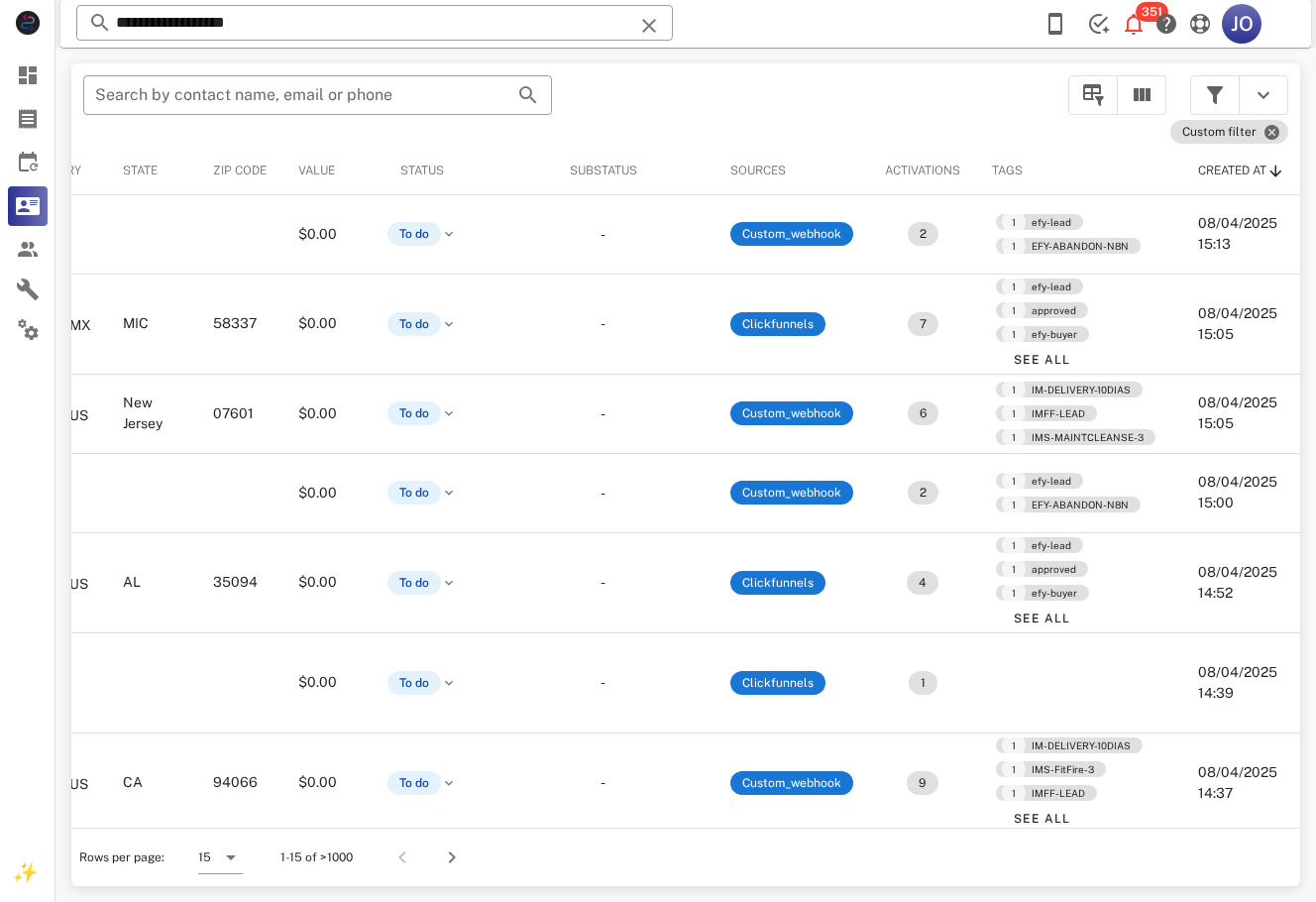 click at bounding box center (1215, 95) 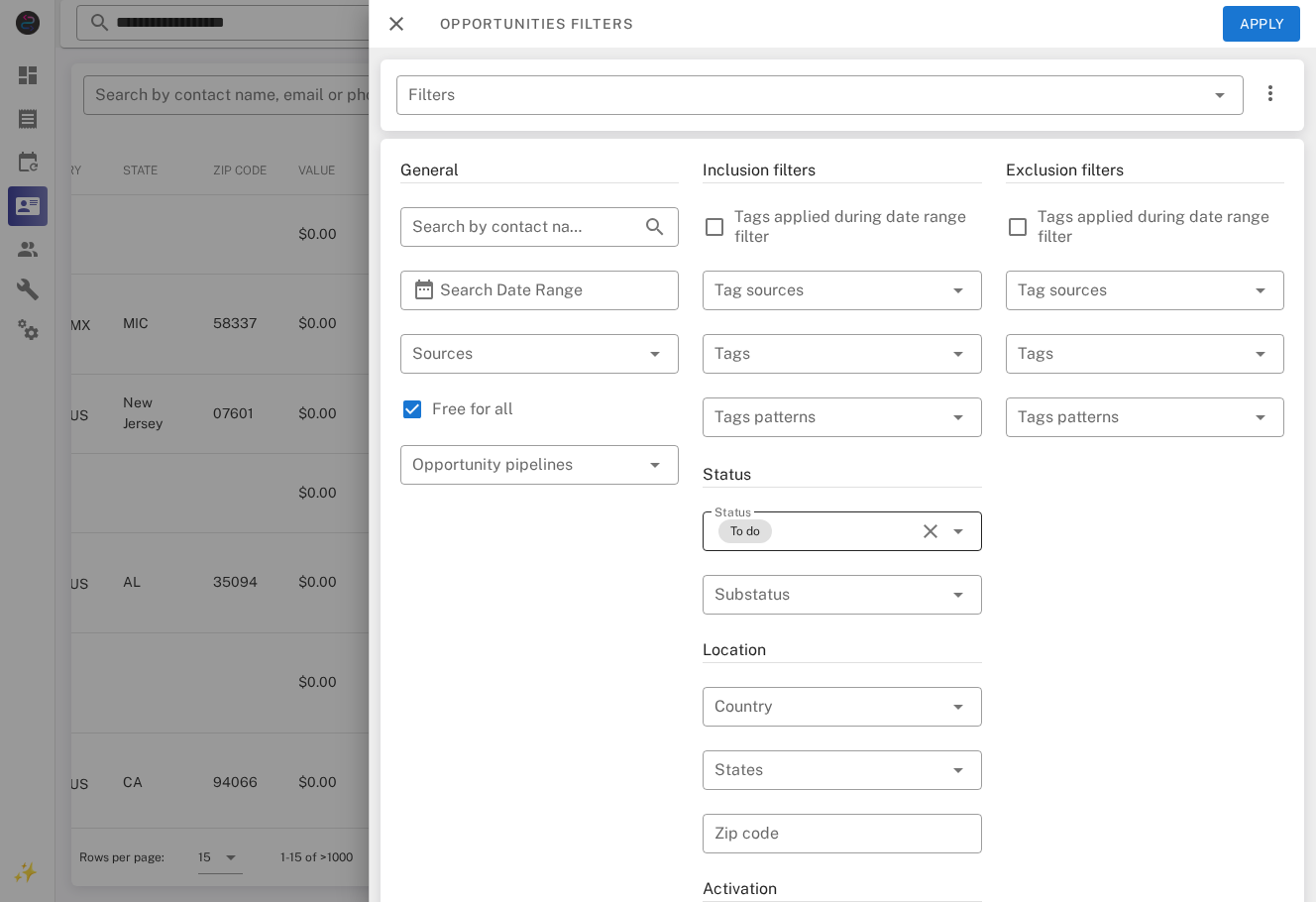 click at bounding box center (931, 531) 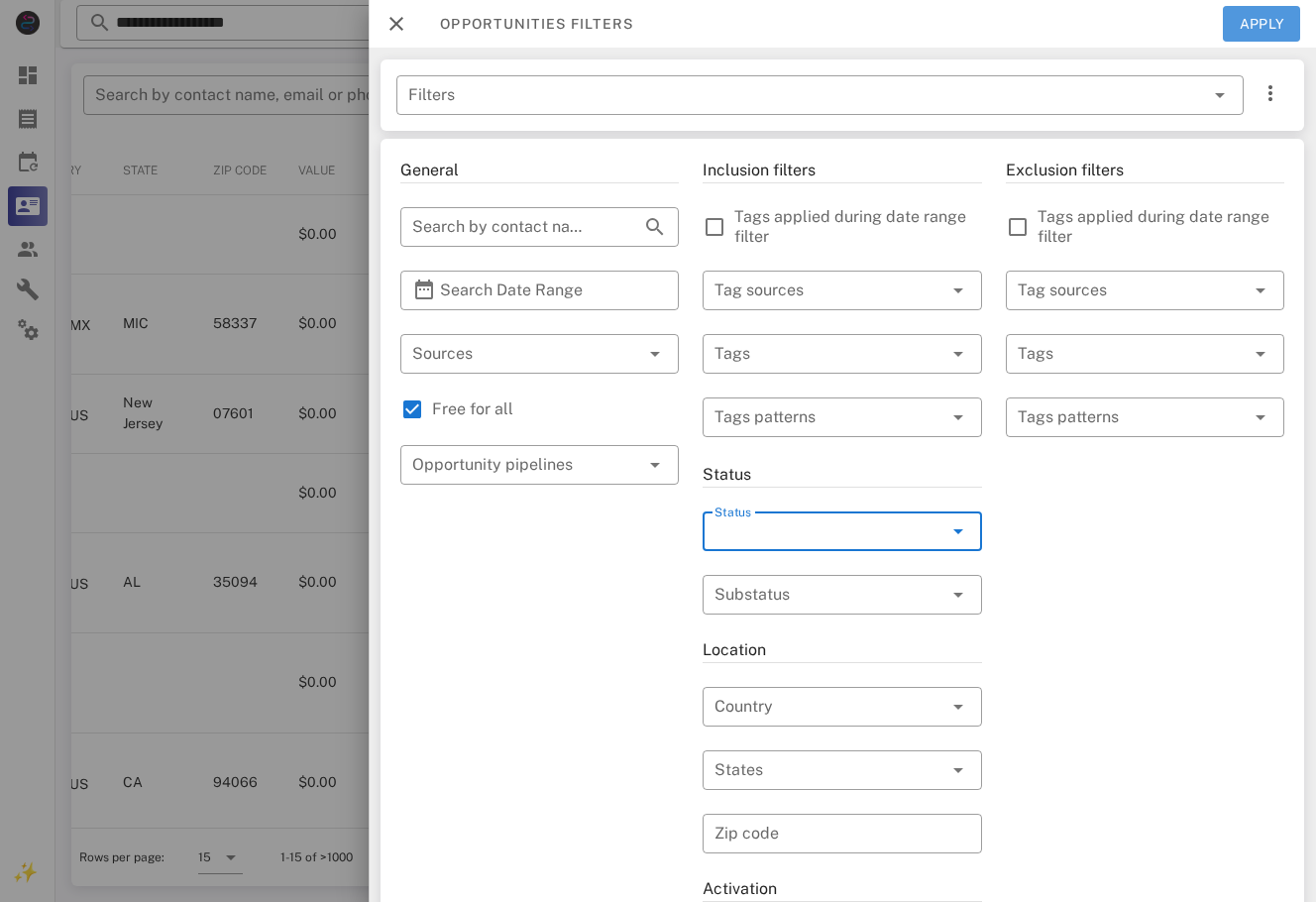 click on "Apply" at bounding box center [1261, 24] 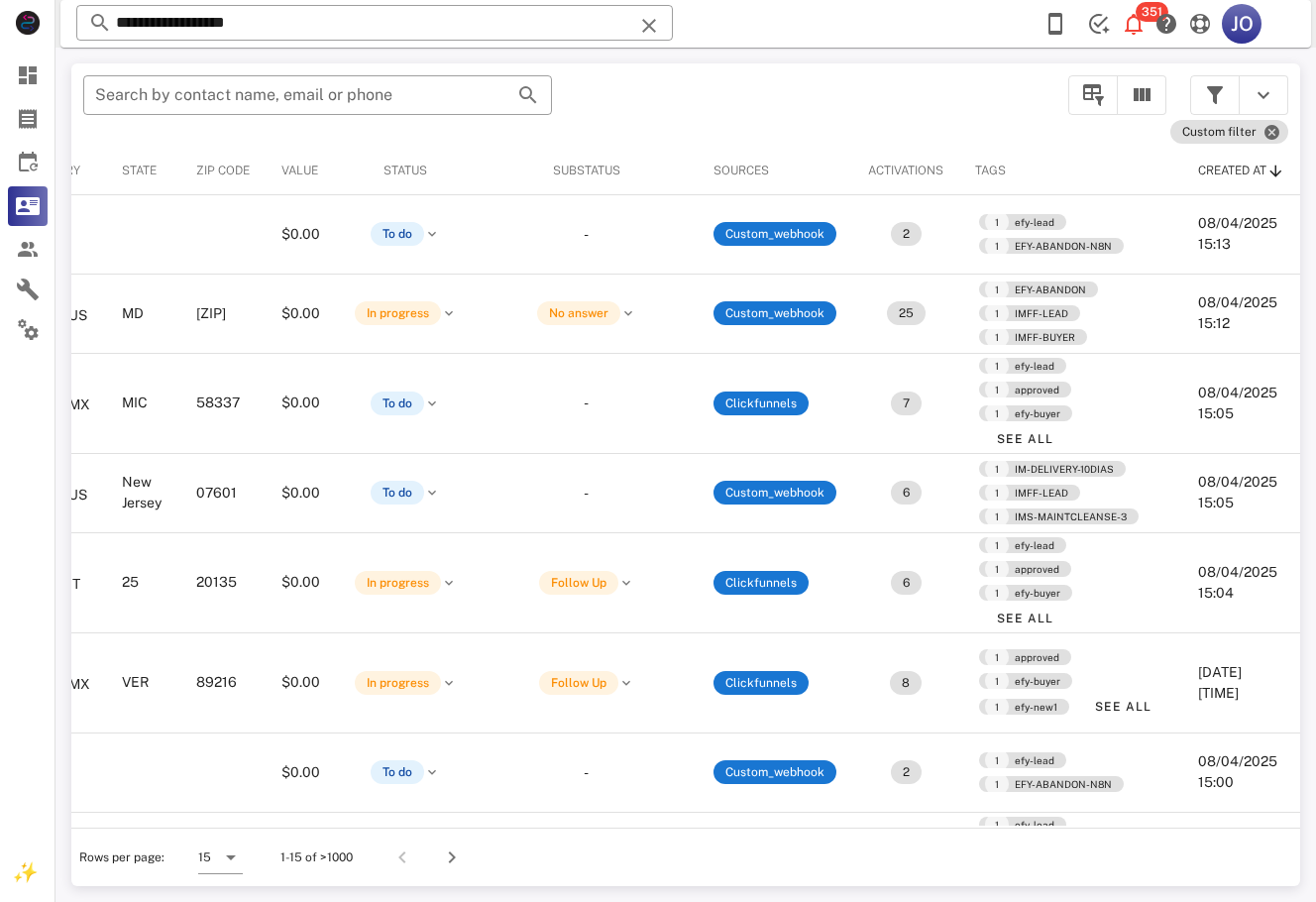 scroll, scrollTop: 0, scrollLeft: 0, axis: both 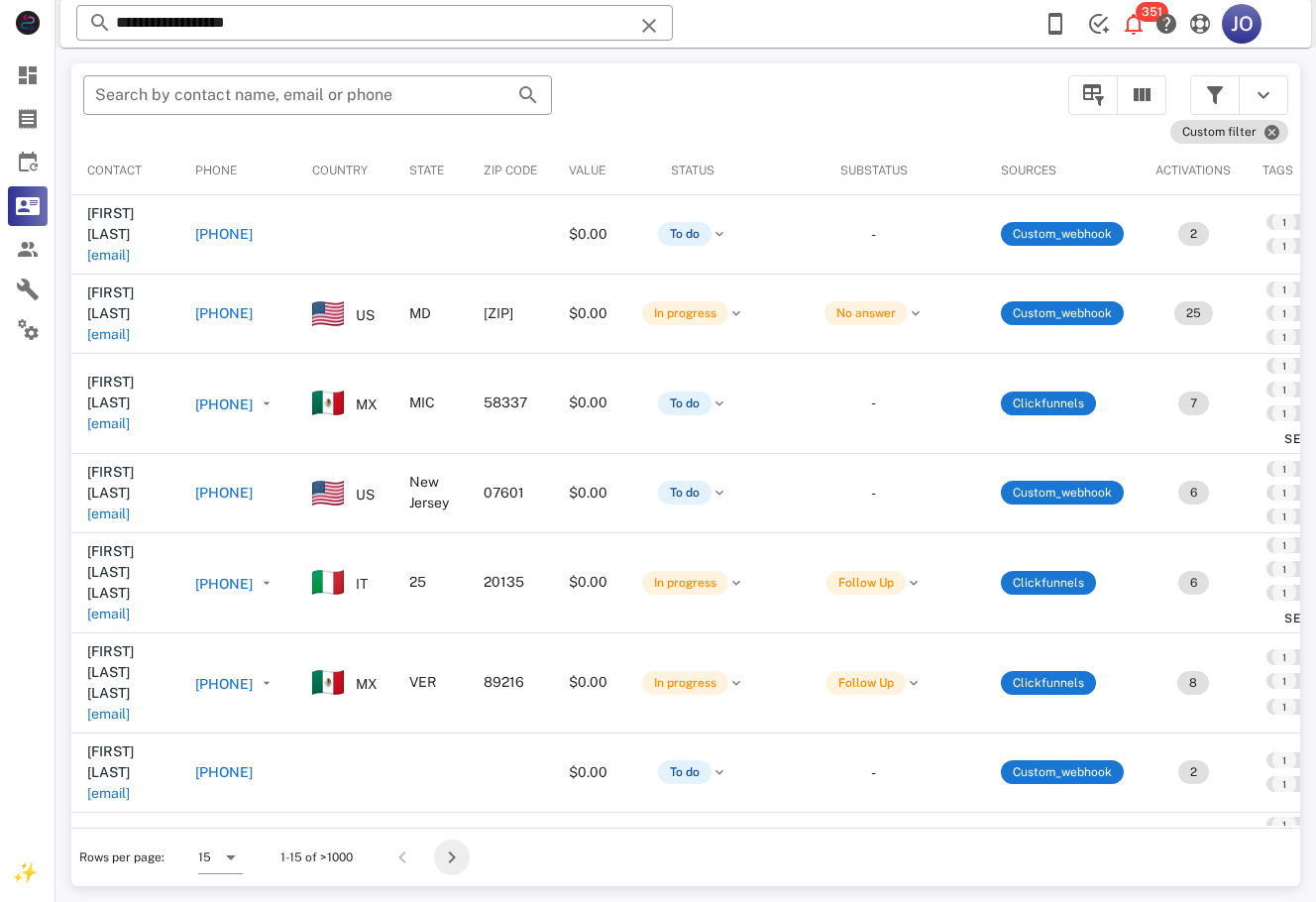 click at bounding box center (452, 857) 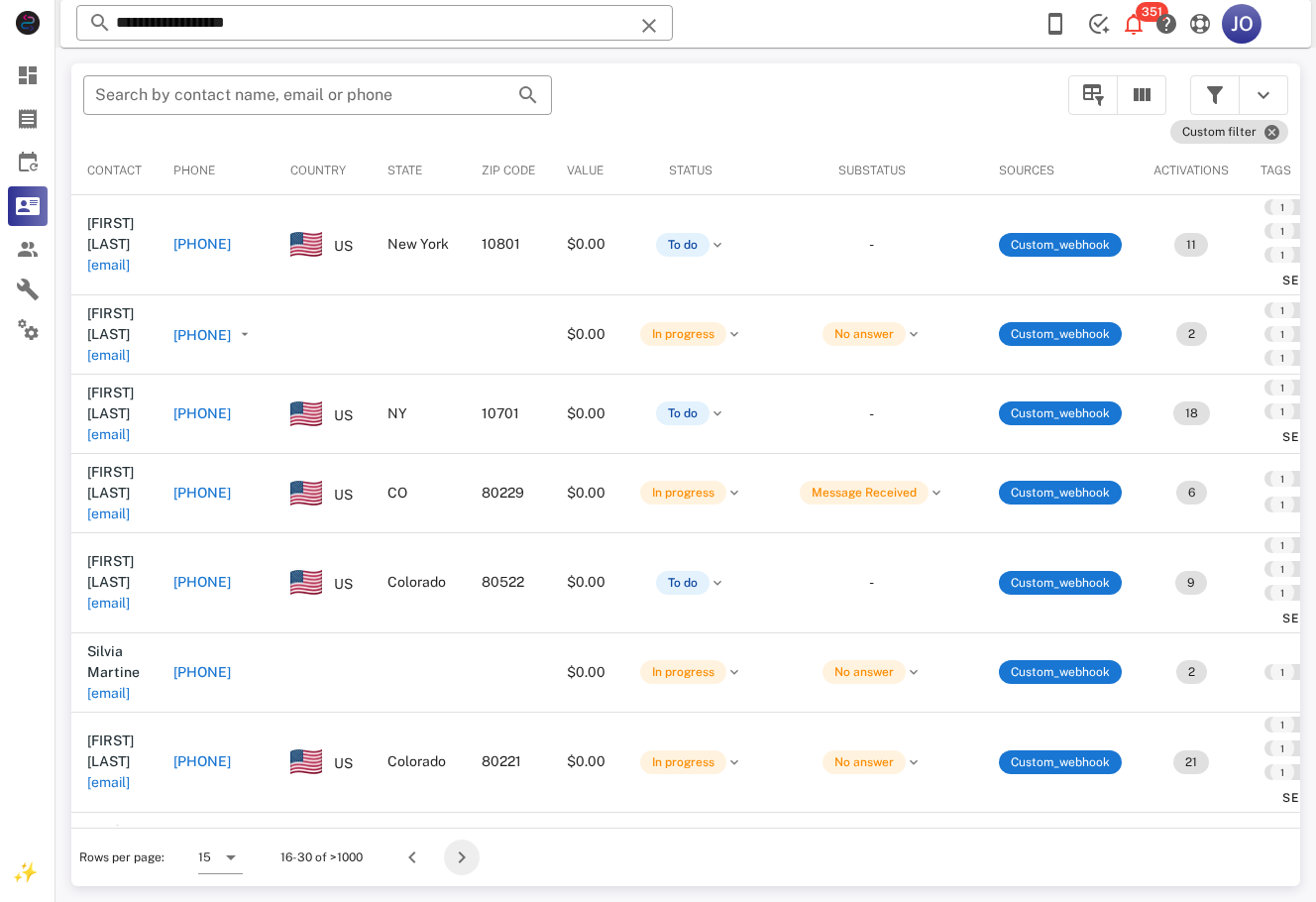 click at bounding box center [462, 857] 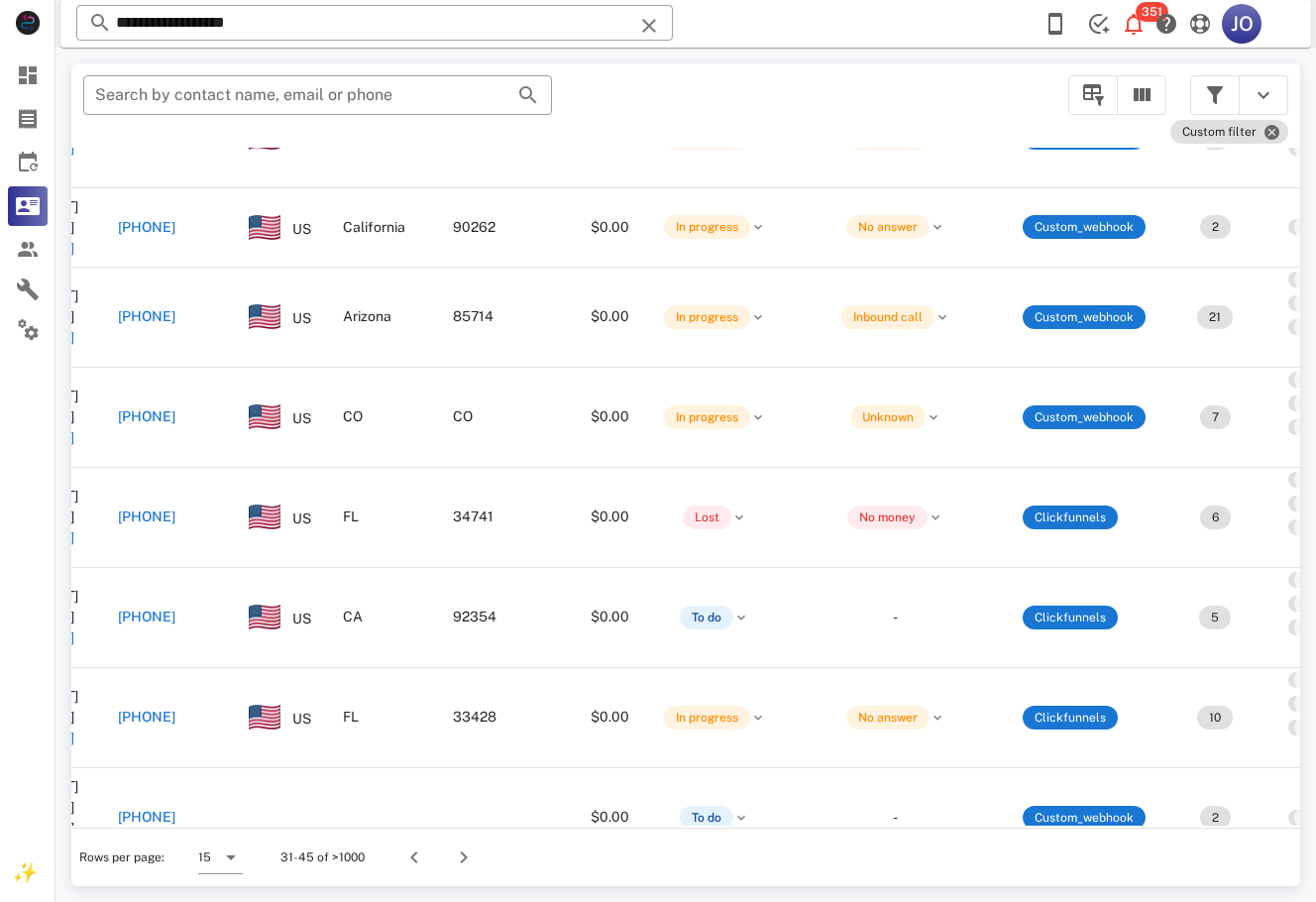scroll, scrollTop: 587, scrollLeft: 0, axis: vertical 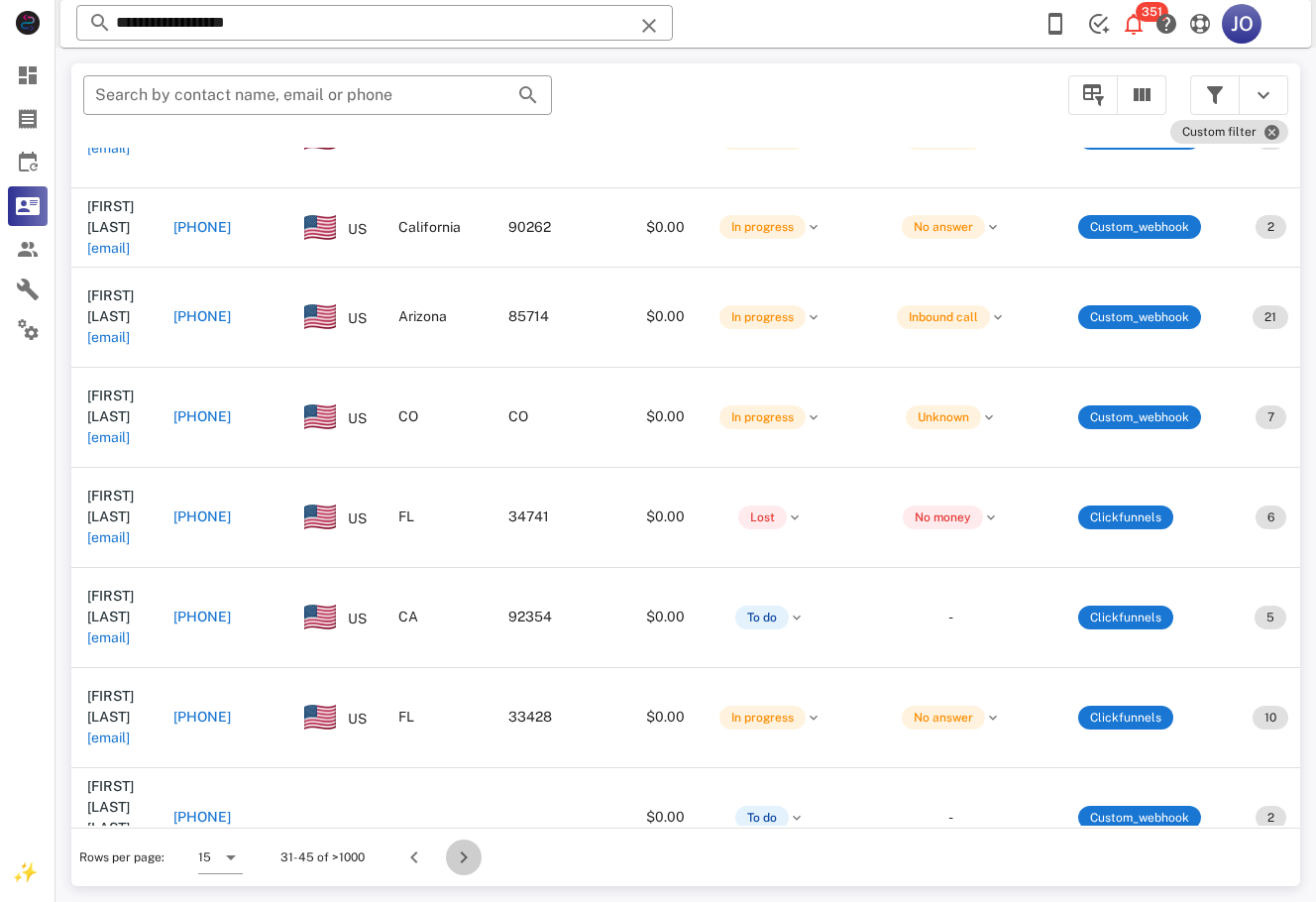 click at bounding box center (464, 857) 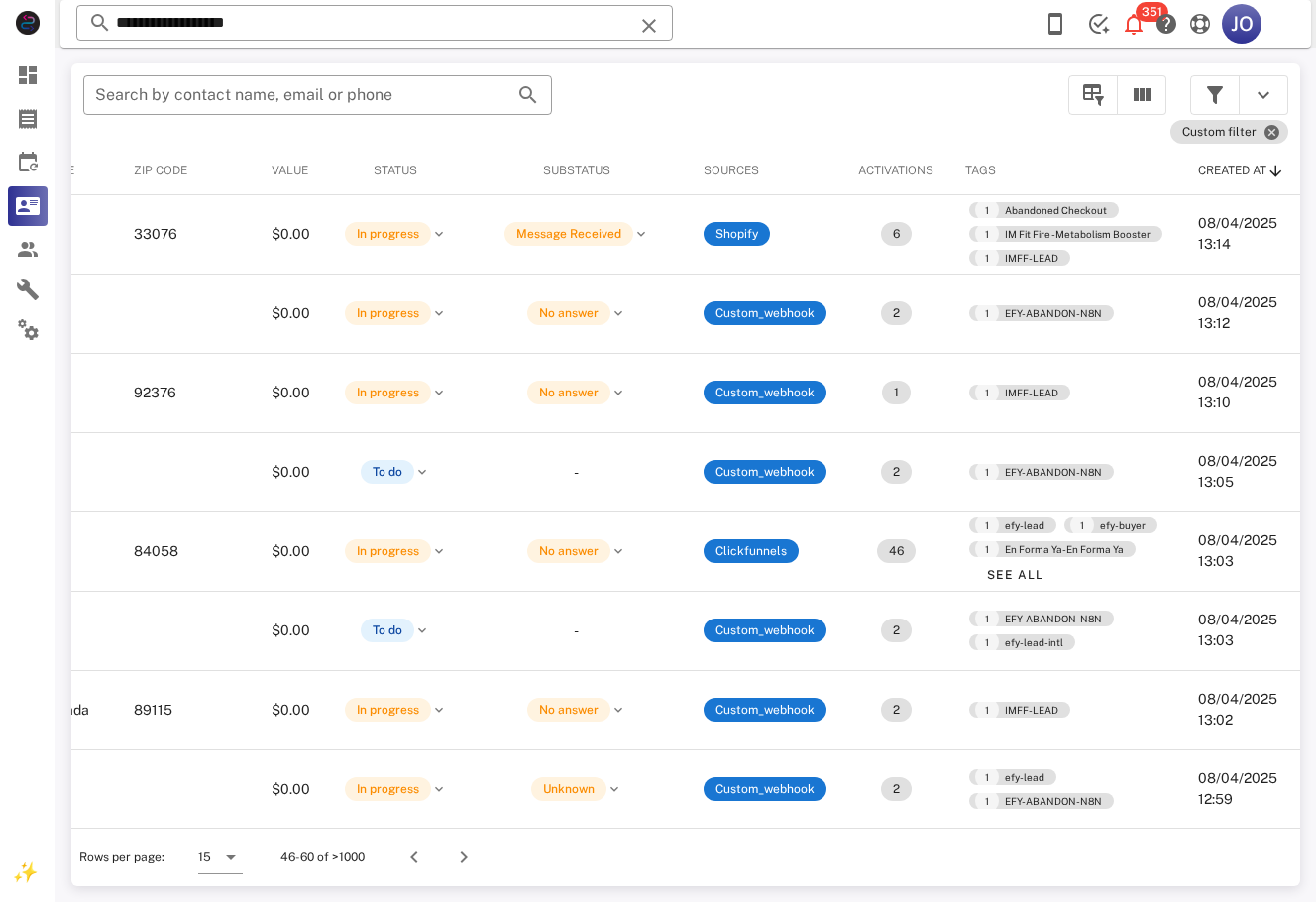 scroll, scrollTop: 0, scrollLeft: 0, axis: both 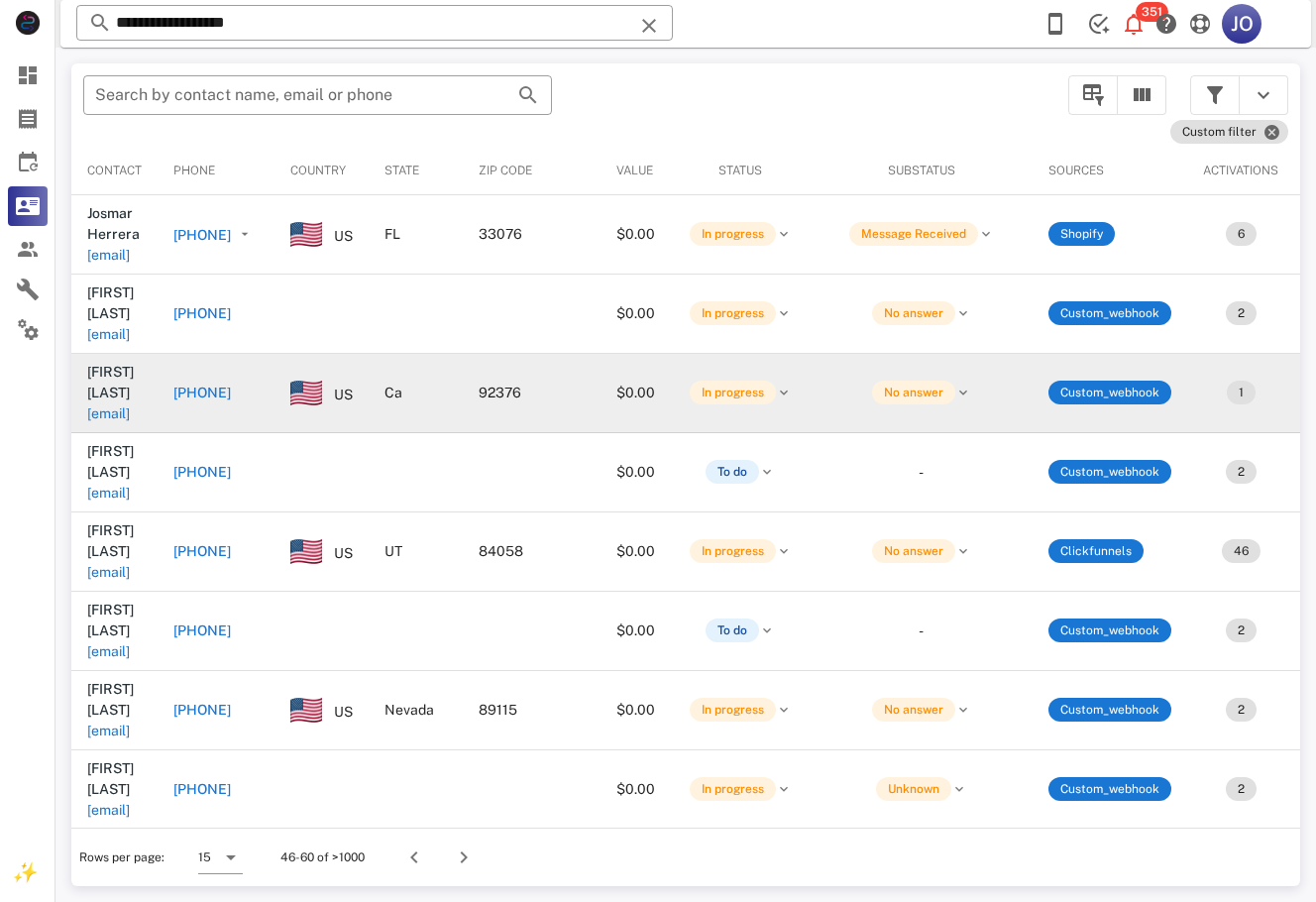 click on "[EMAIL]" at bounding box center [108, 413] 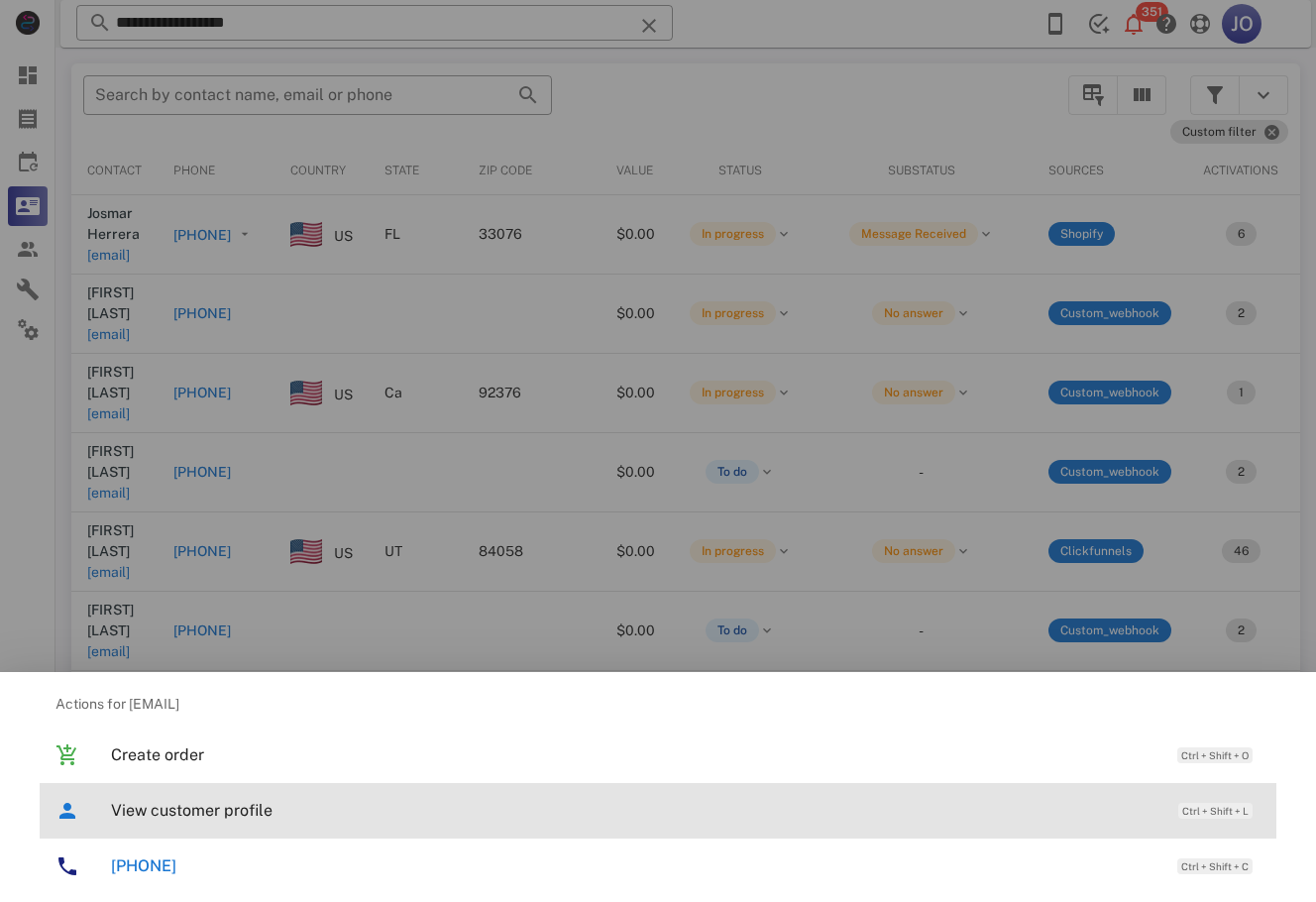 click on "View customer profile" at bounding box center (634, 810) 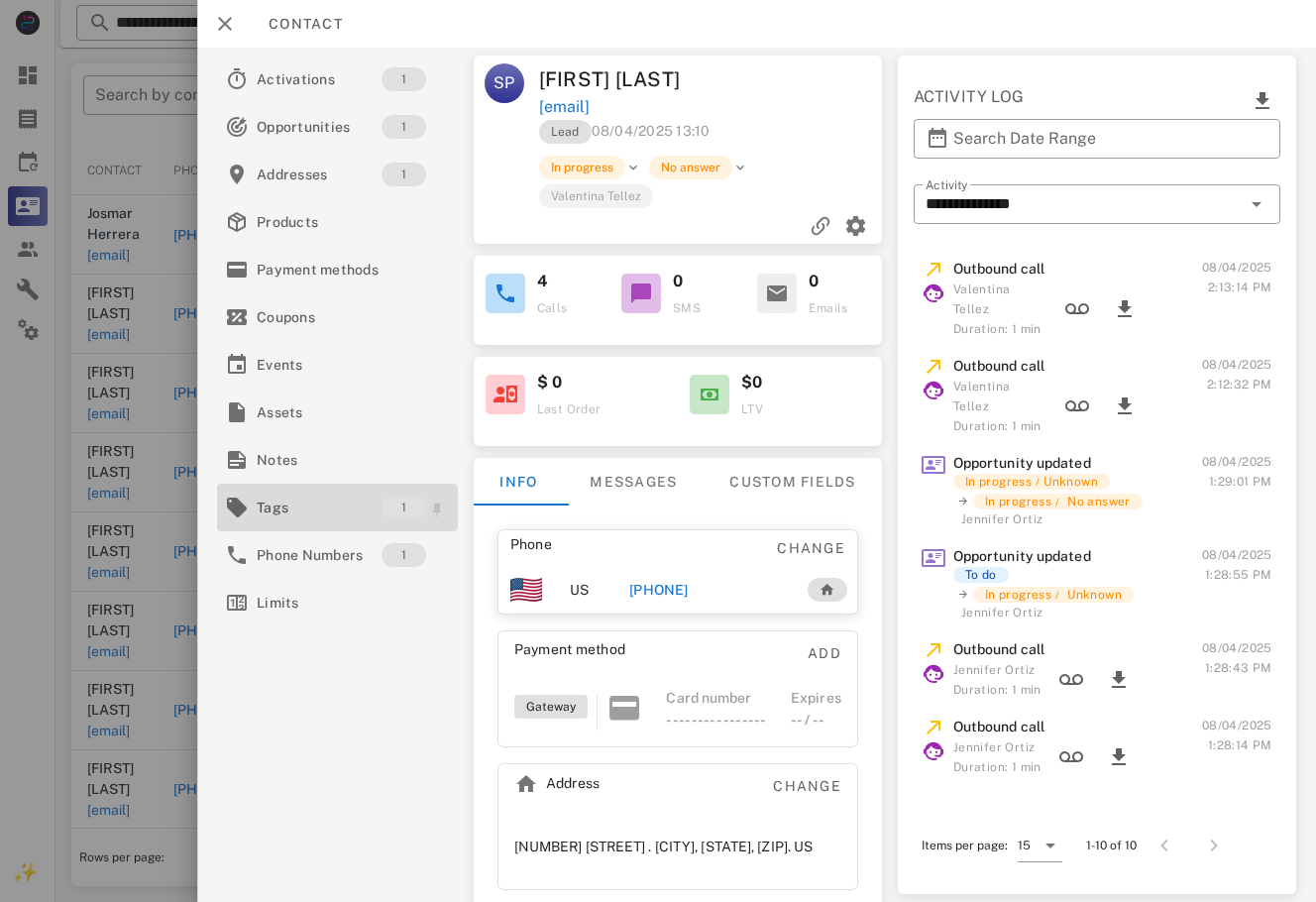 click on "Tags" at bounding box center (319, 507) 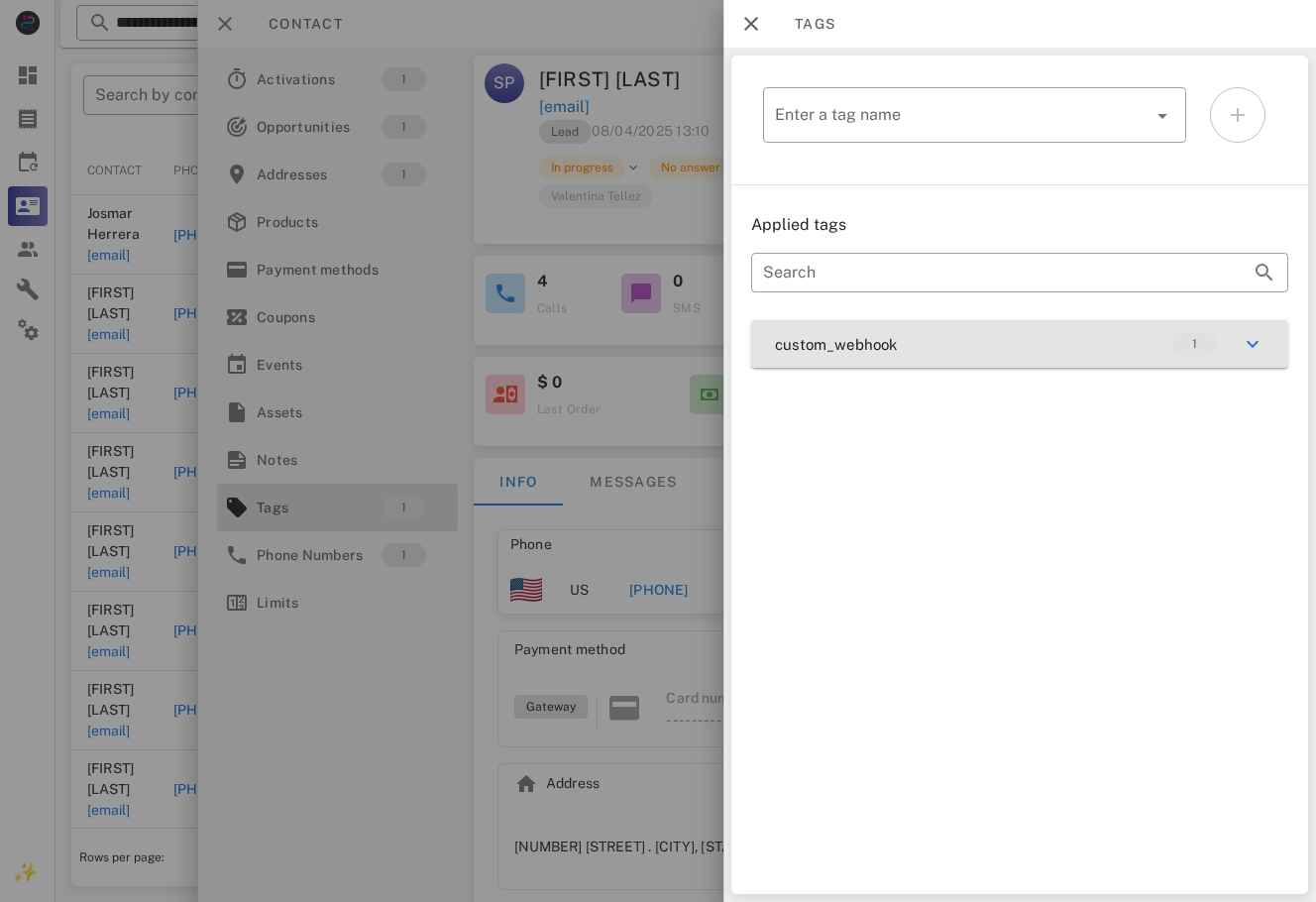 click on "custom_webhook  1" at bounding box center (1020, 344) 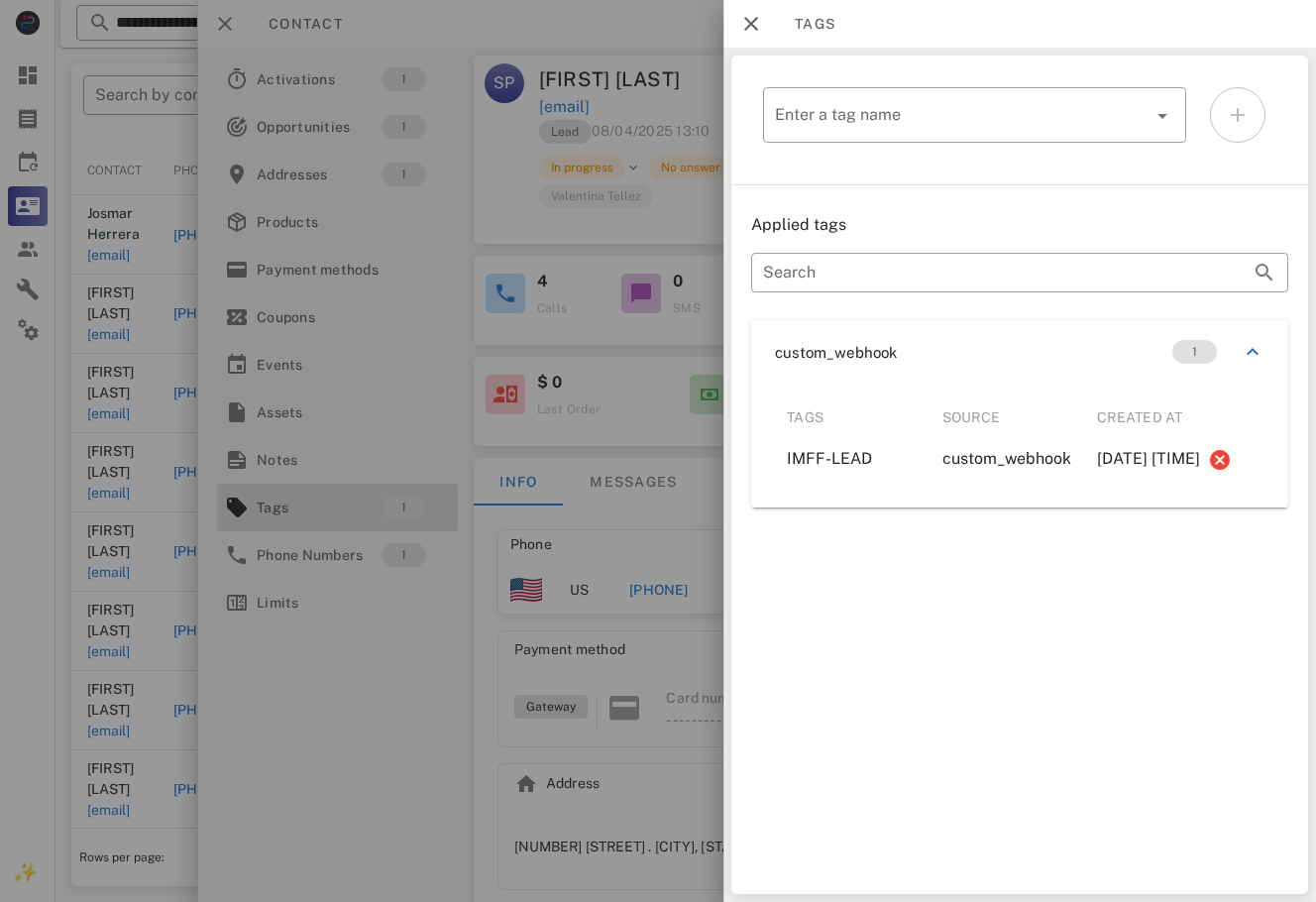 drag, startPoint x: 647, startPoint y: 672, endPoint x: 665, endPoint y: 621, distance: 54.08327 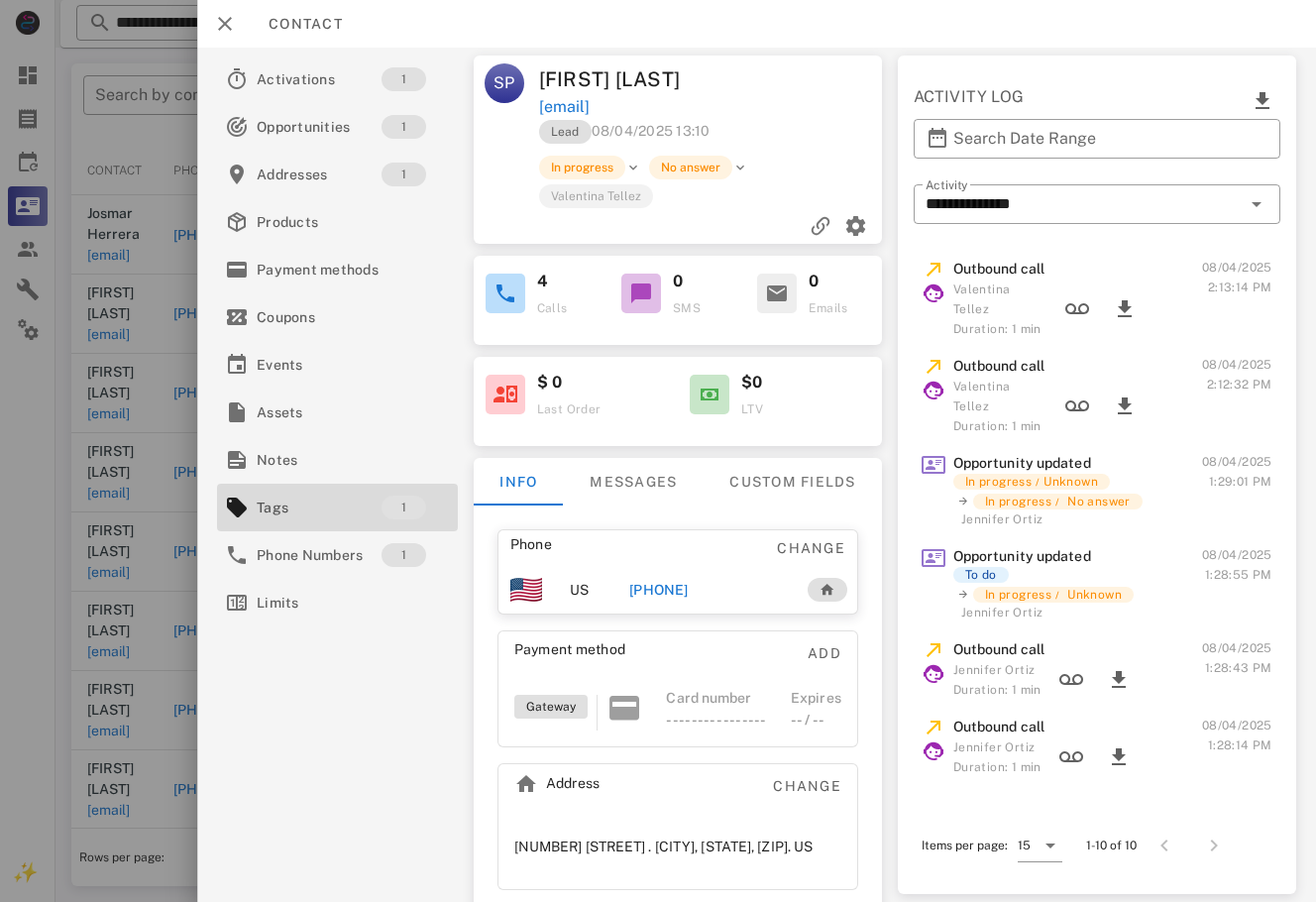 click on "[PHONE]" at bounding box center [659, 590] 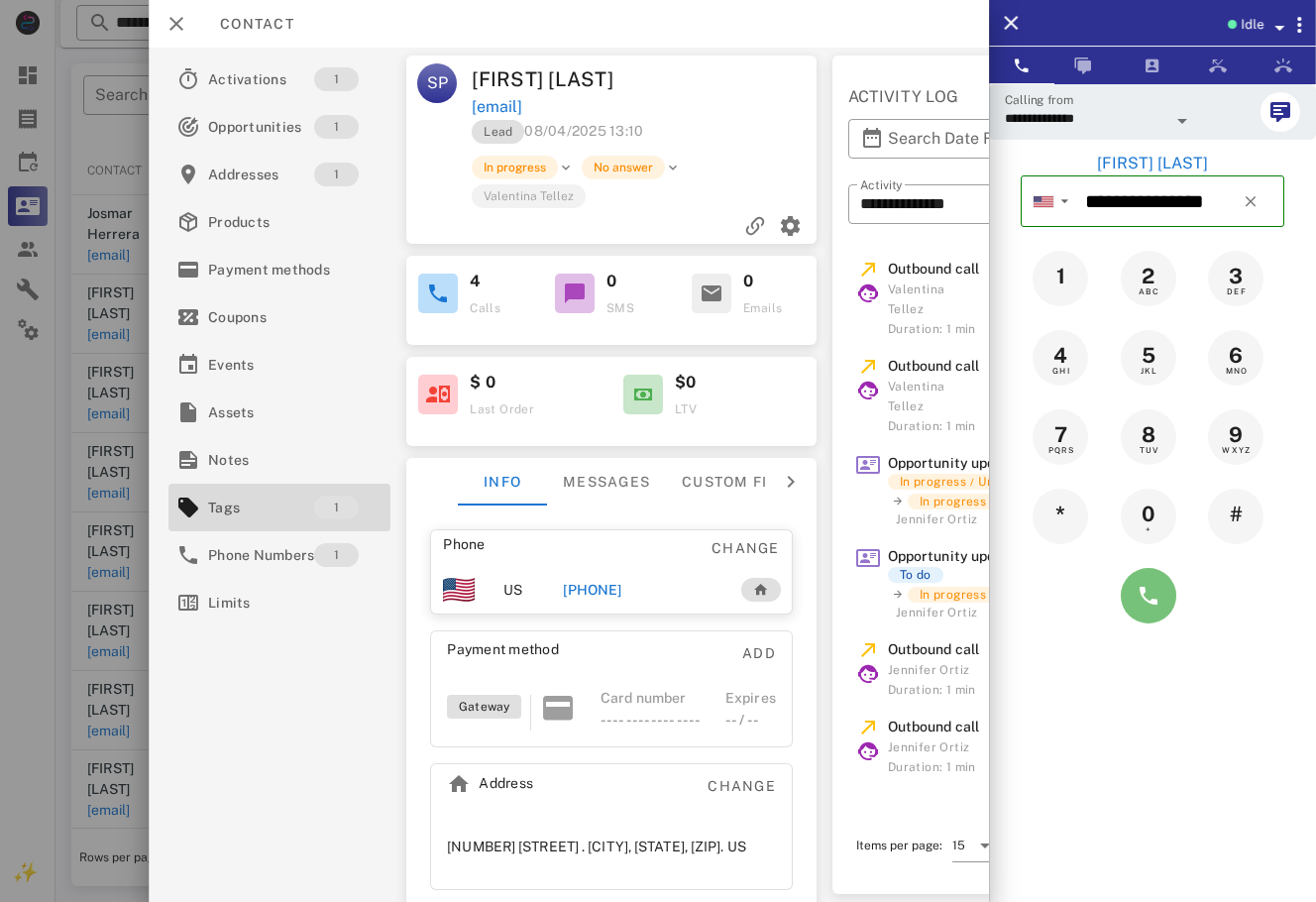 click at bounding box center [1149, 596] 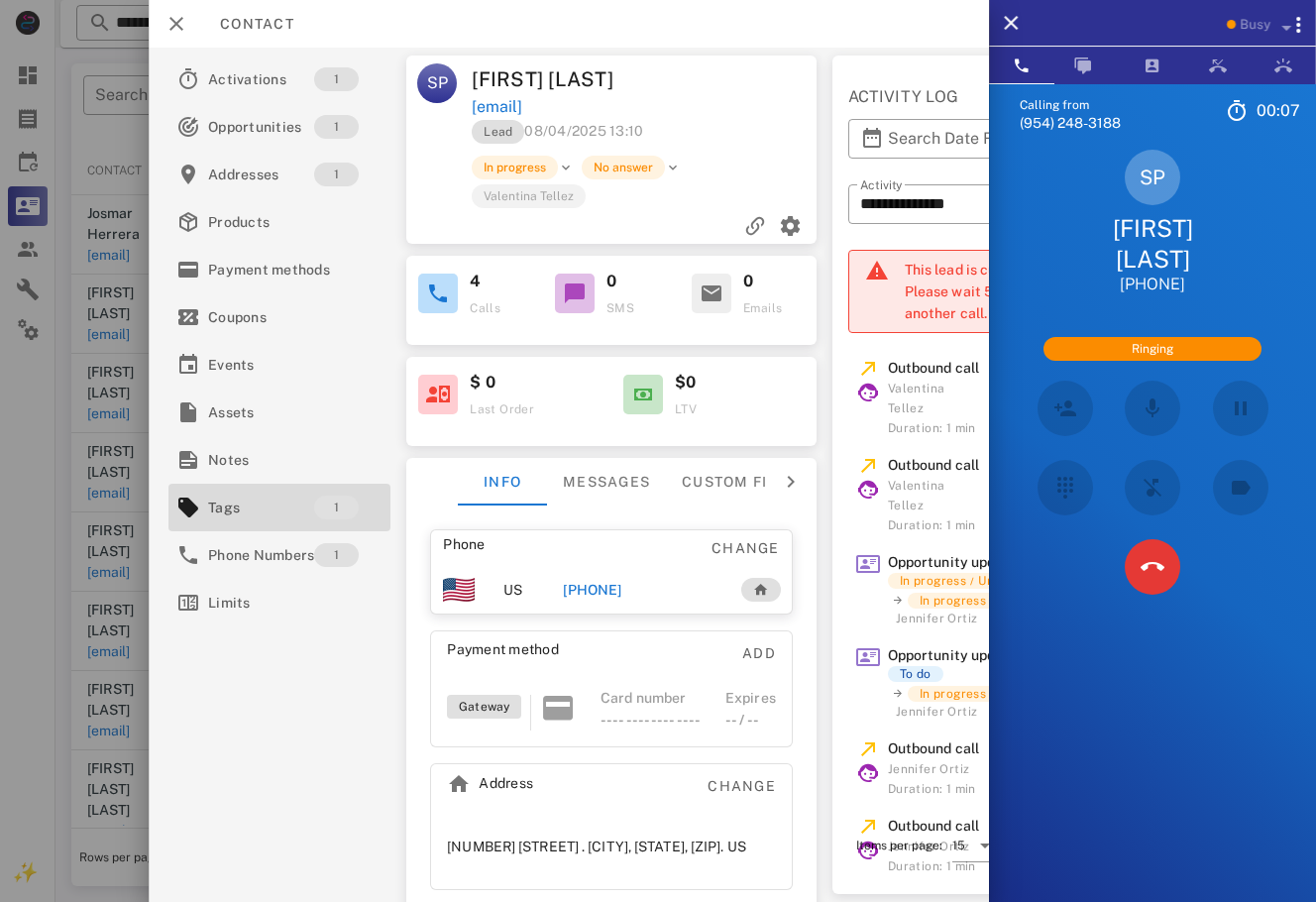 click on "Calling from (954) 248-3188 00: 07  Unknown      ▼     Andorra
+376
Argentina
+54
Aruba
+297
Australia
+61
Belgium (België)
+32
Bolivia
+591
Brazil (Brasil)
+55
Canada
+1
Chile
+56
Colombia
+57
Costa Rica
+506
Dominican Republic (República Dominicana)
+1
Ecuador
+593
El Salvador
+503
France
+33
Germany (Deutschland)
+49
Guadeloupe
+590
Guatemala
+502
Honduras
+504
Iceland (Ísland)
+354
India (भारत)
+91
Israel (‫ישראל‬‎)
+972
Italy (Italia)
+39" at bounding box center (1152, 534) 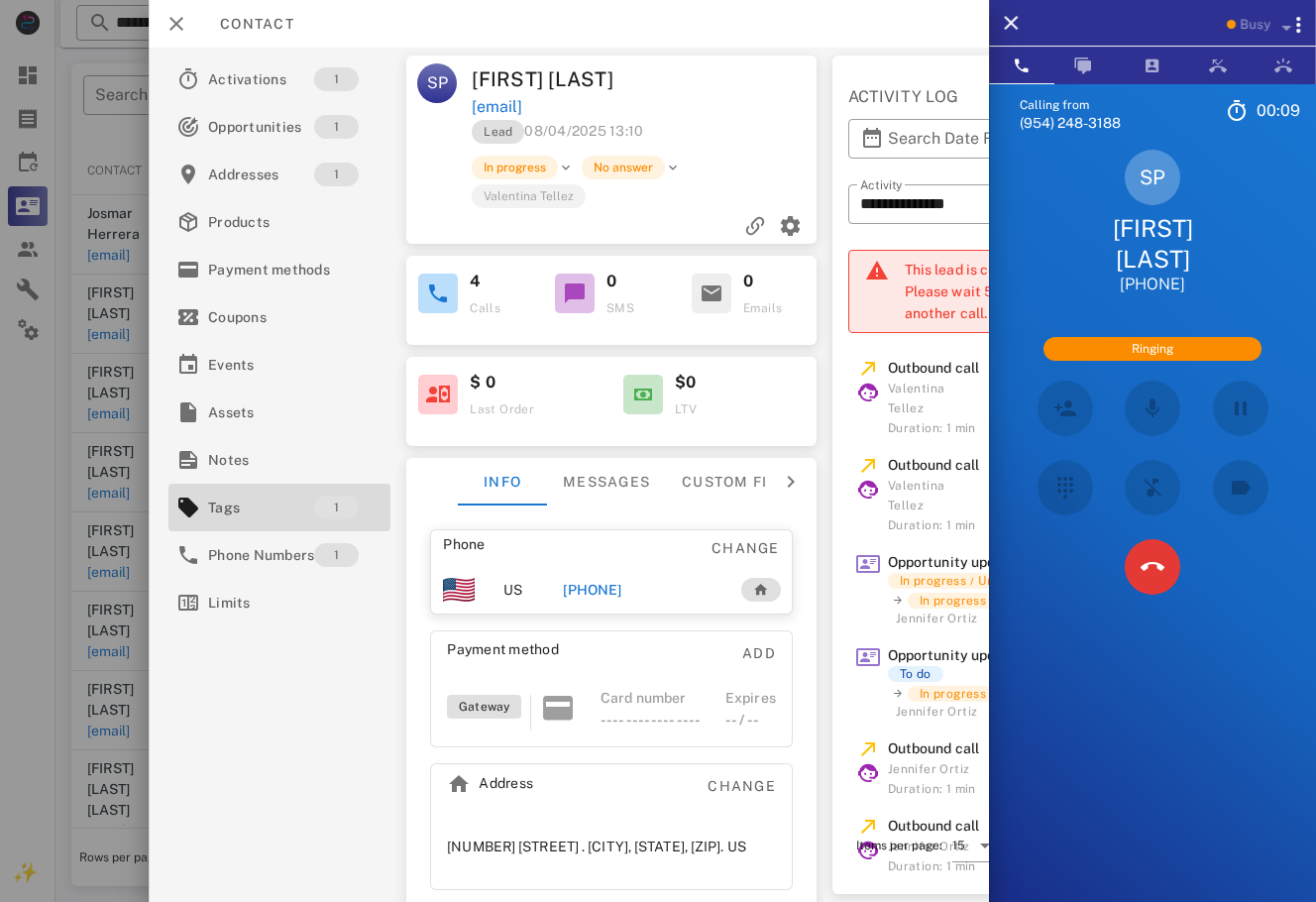 click on "Calling from (954) 248-3188 00: 09  Unknown      ▼     Andorra
+376
Argentina
+54
Aruba
+297
Australia
+61
Belgium (België)
+32
Bolivia
+591
Brazil (Brasil)
+55
Canada
+1
Chile
+56
Colombia
+57
Costa Rica
+506
Dominican Republic (República Dominicana)
+1
Ecuador
+593
El Salvador
+503
France
+33
Germany (Deutschland)
+49
Guadeloupe
+590
Guatemala
+502
Honduras
+504
Iceland (Ísland)
+354
India (भारत)
+91
Israel (‫ישראל‬‎)
+972
Italy (Italia)
+39" at bounding box center (1152, 534) 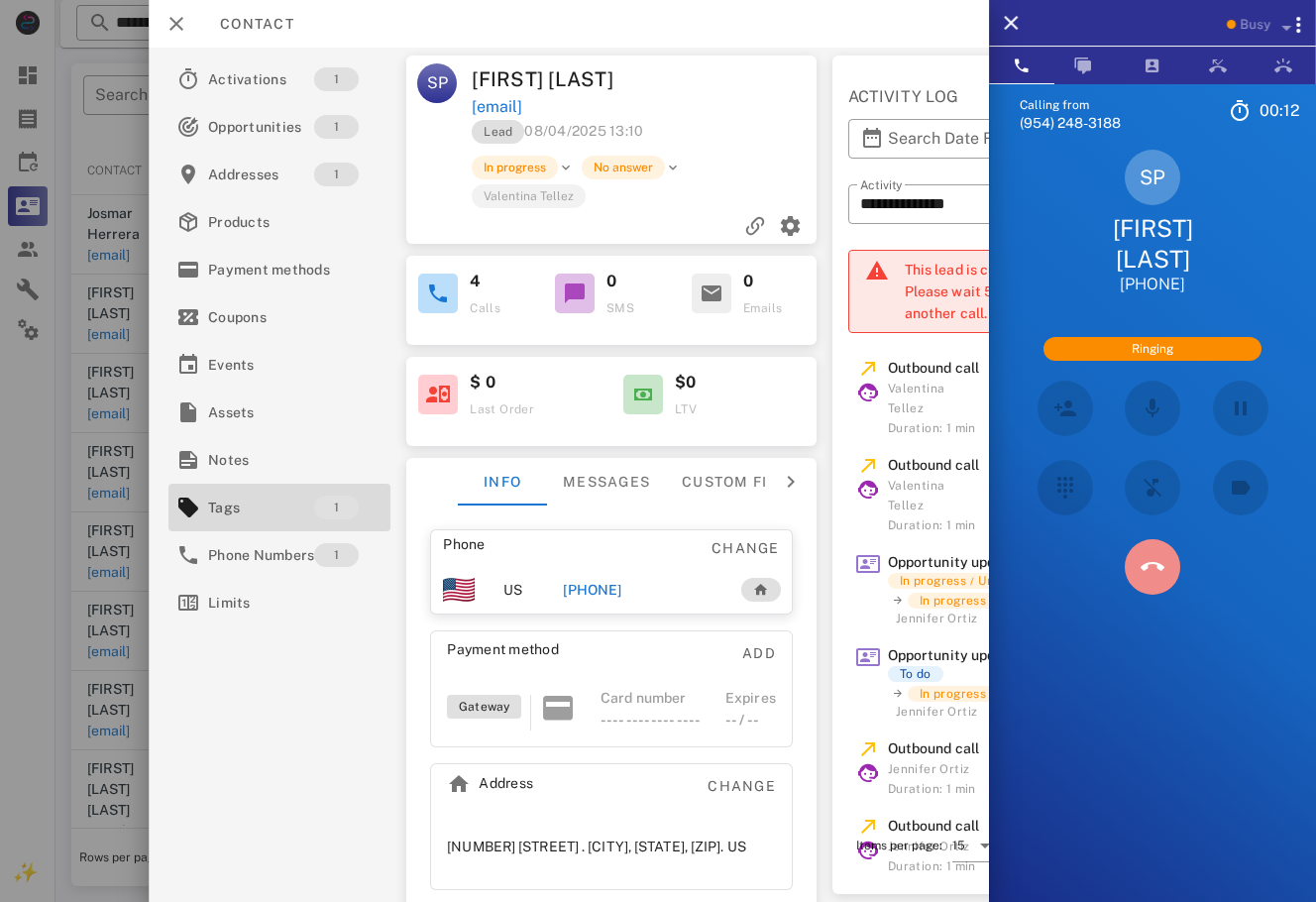 click at bounding box center (1152, 567) 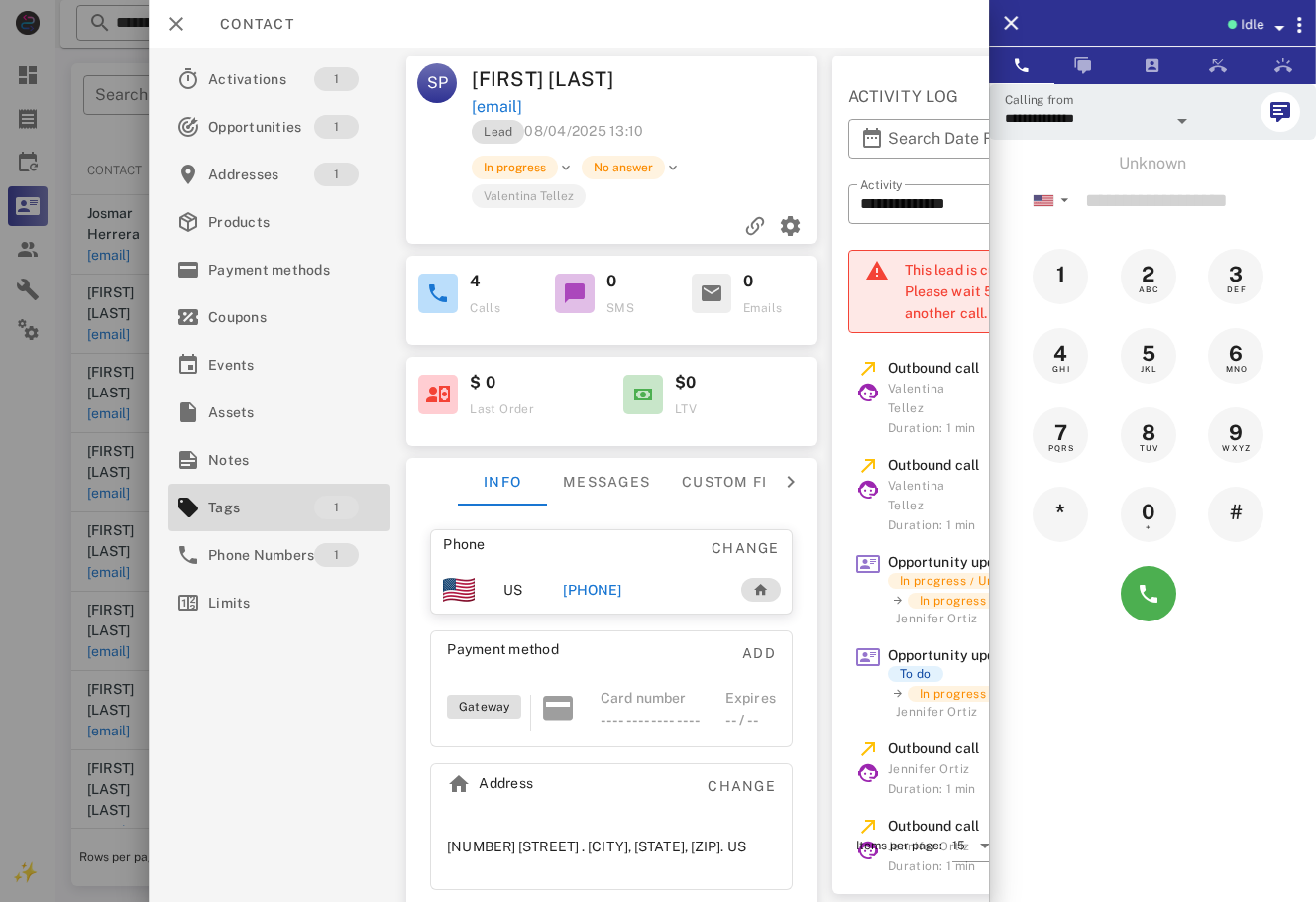 click on "[PHONE]" at bounding box center (592, 590) 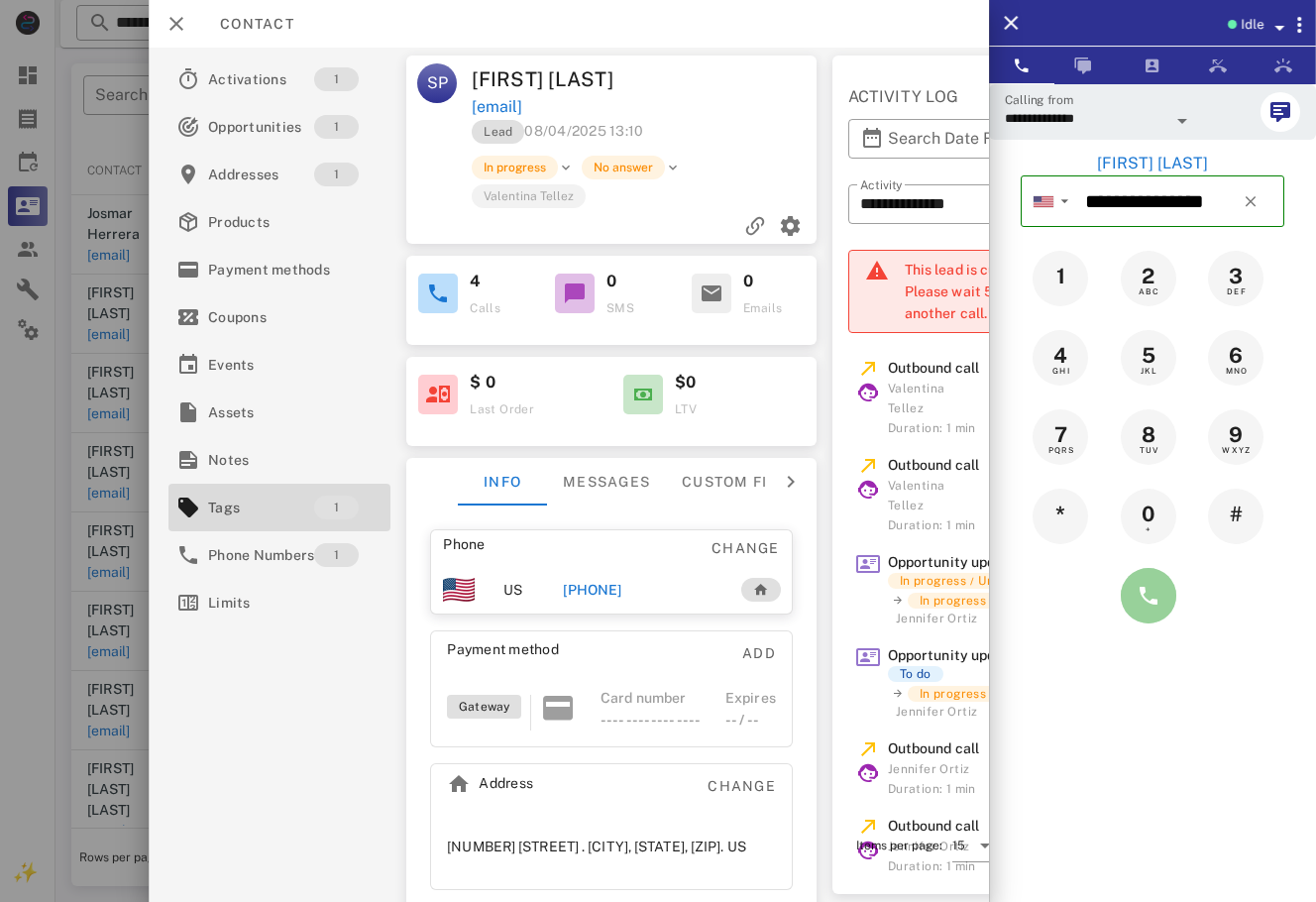 click at bounding box center [1149, 596] 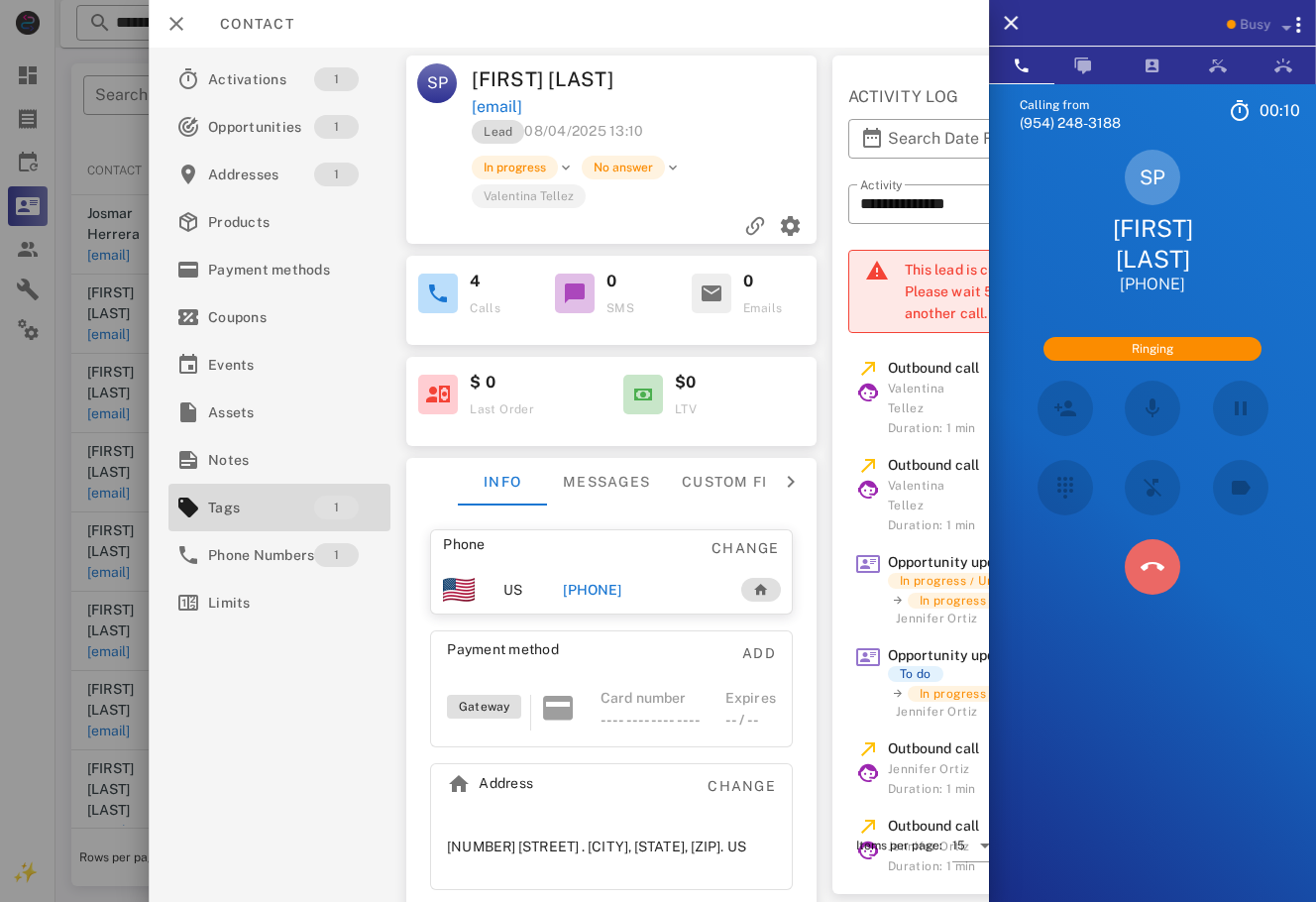click at bounding box center (1152, 567) 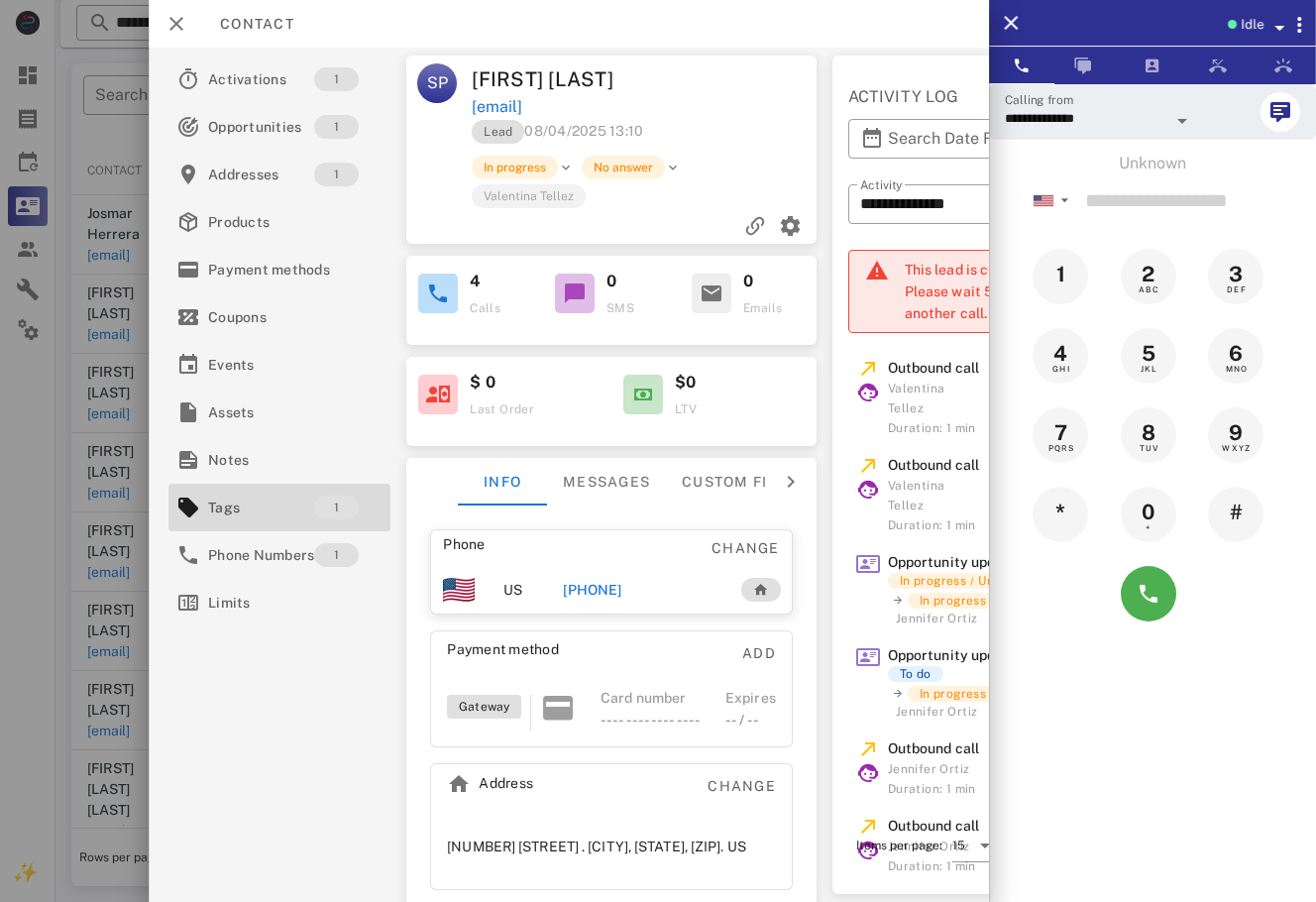 click at bounding box center [658, 451] 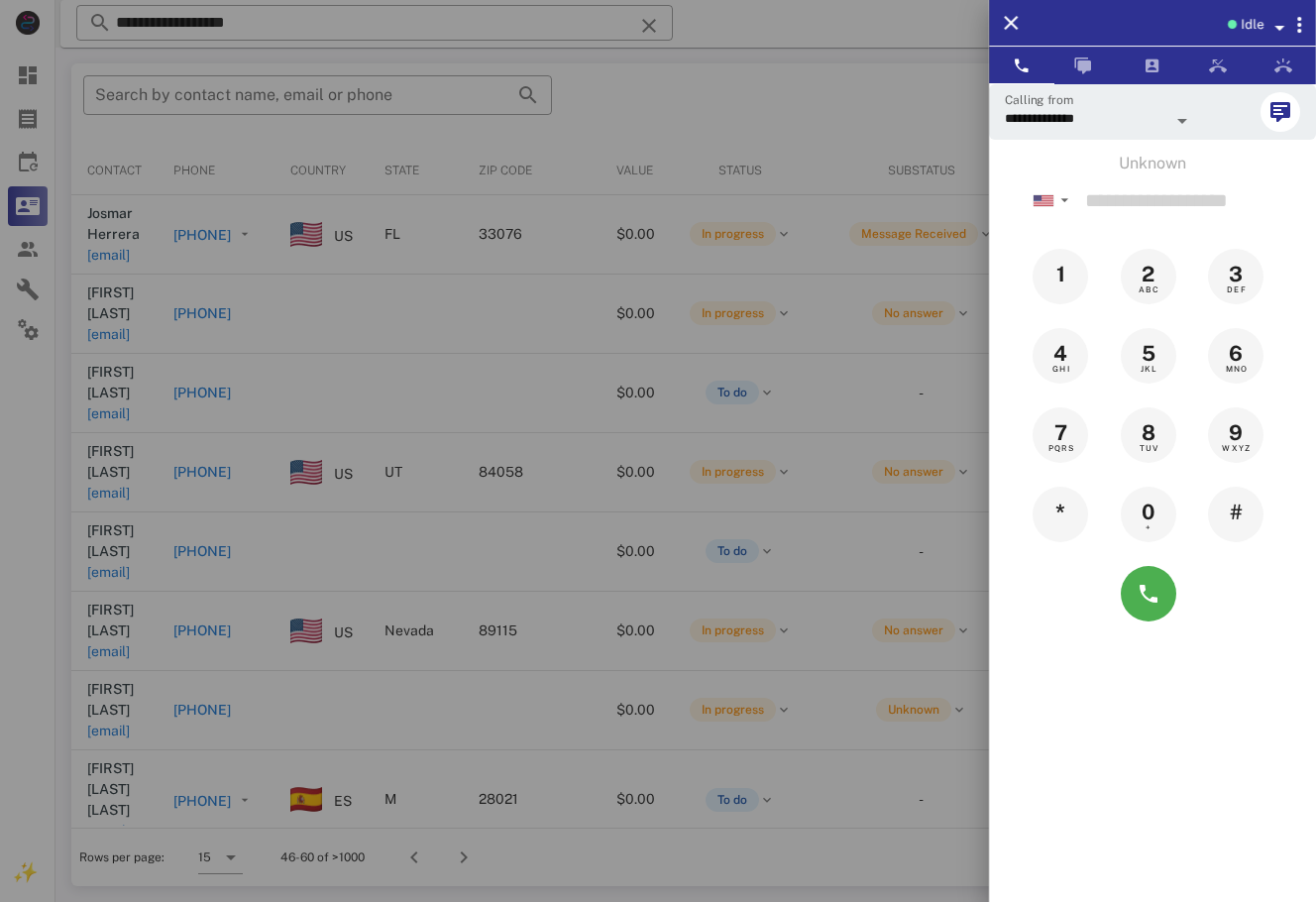 click at bounding box center [658, 451] 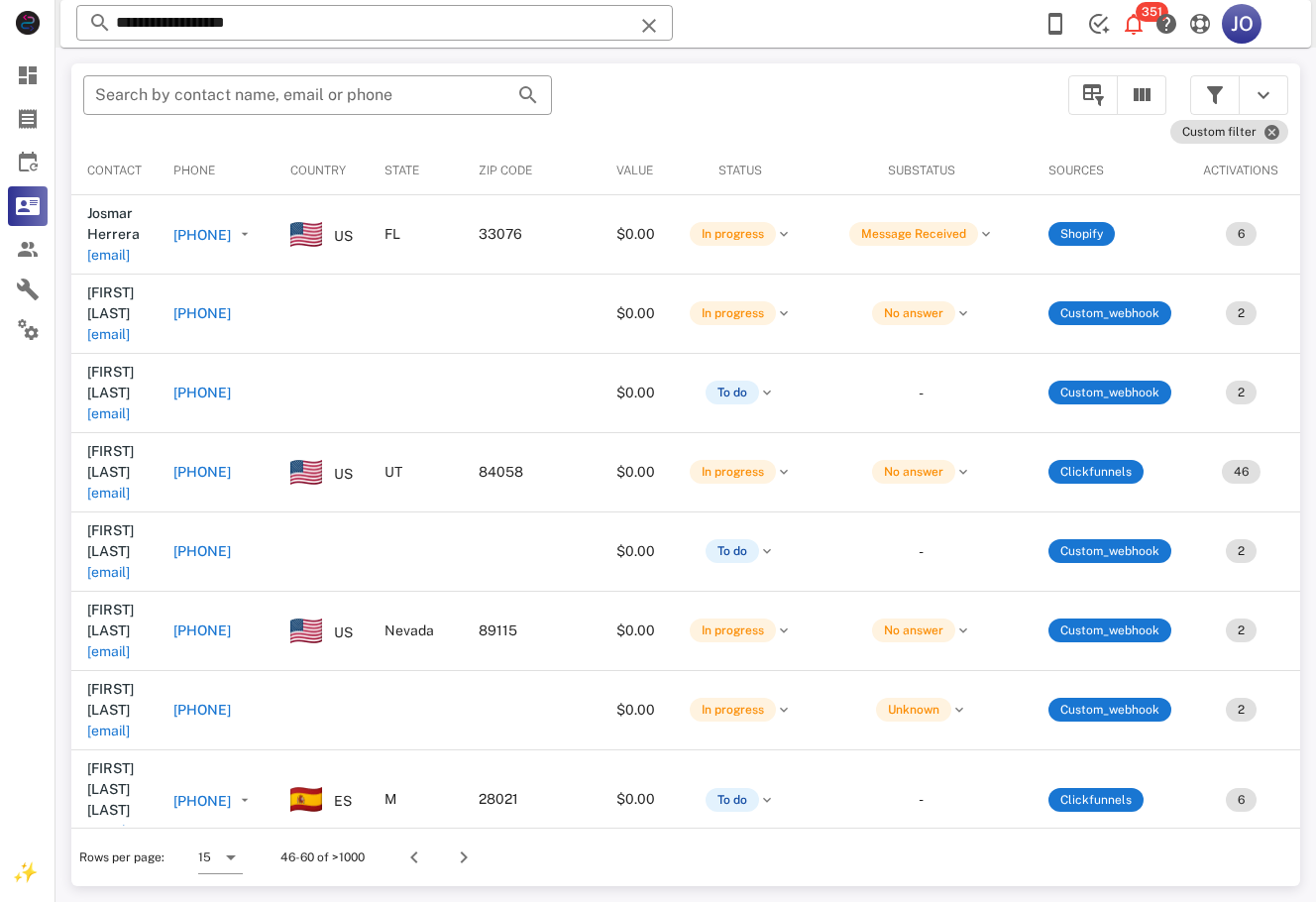 click on "​ Search by contact name, email or phone" at bounding box center (564, 105) 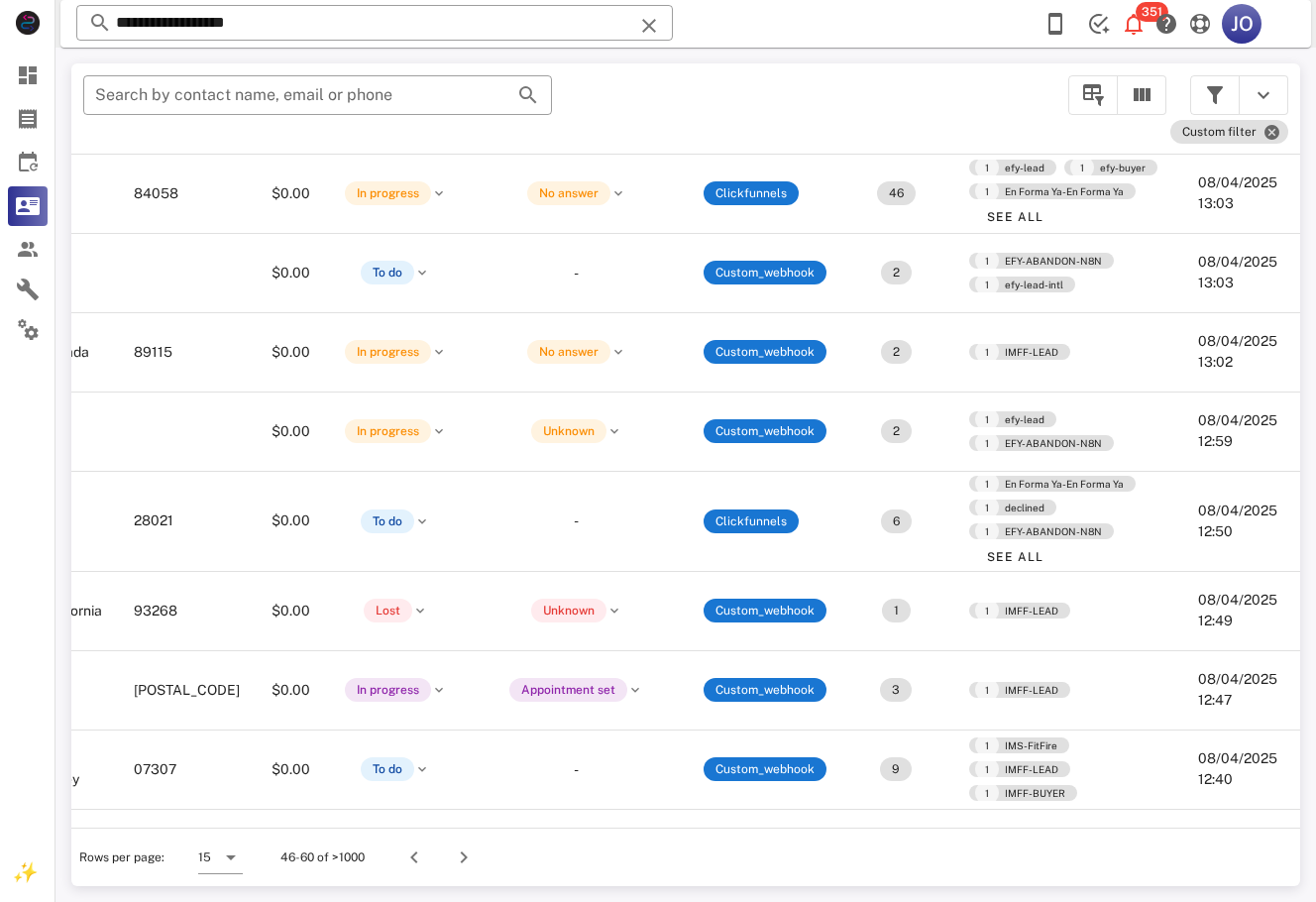 scroll, scrollTop: 284, scrollLeft: 507, axis: both 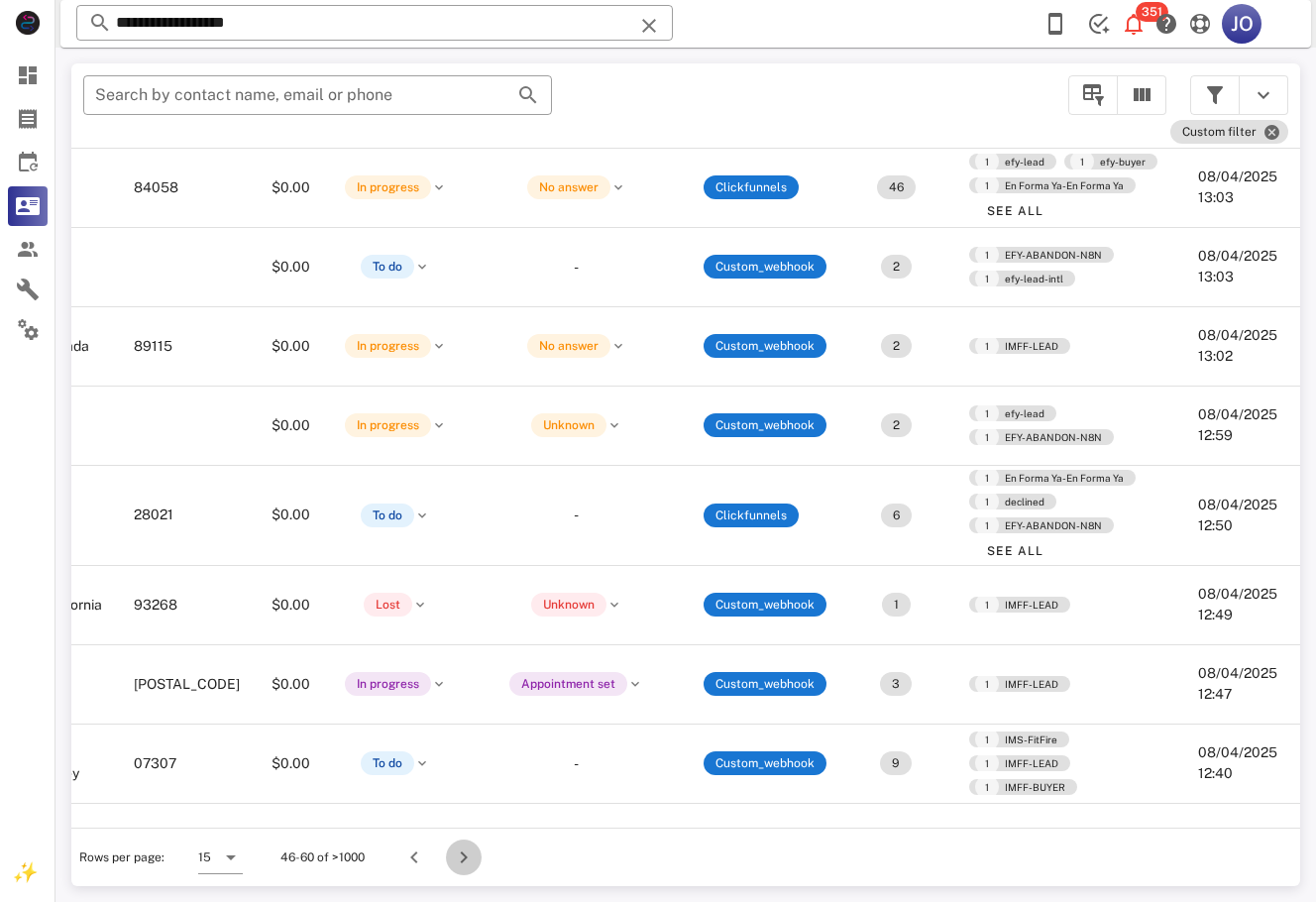 click at bounding box center [464, 857] 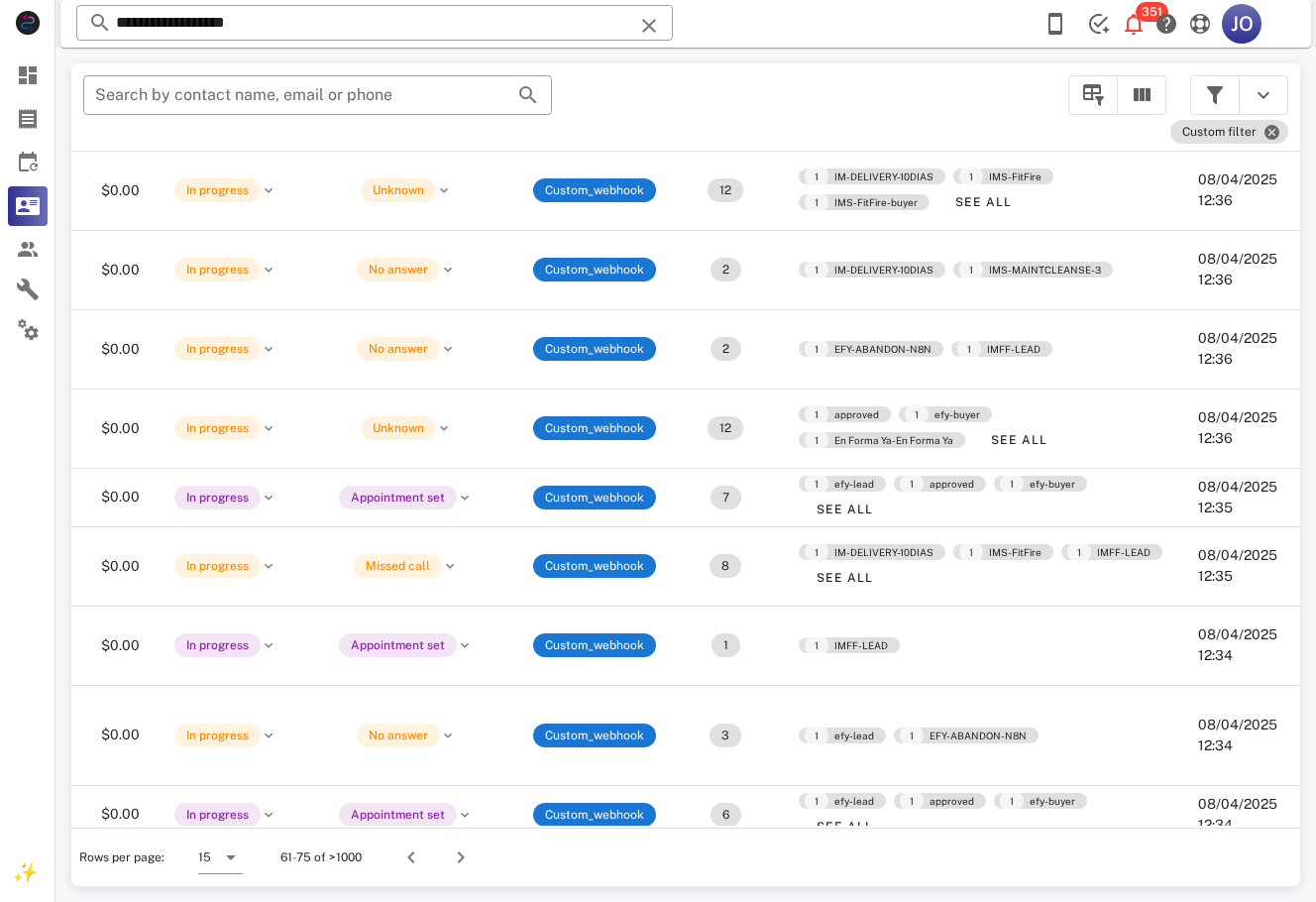 scroll, scrollTop: 294, scrollLeft: 644, axis: both 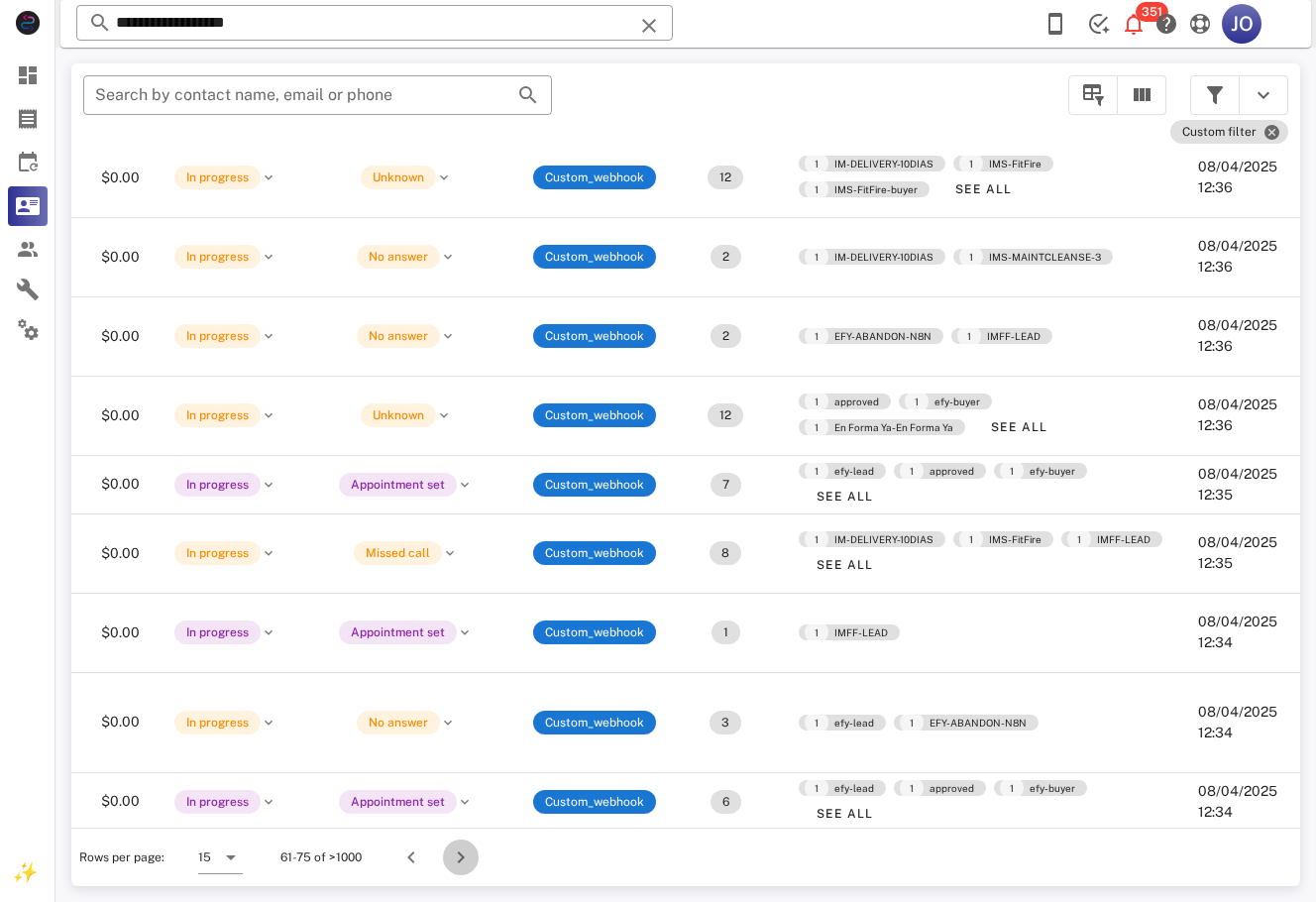 click at bounding box center (461, 857) 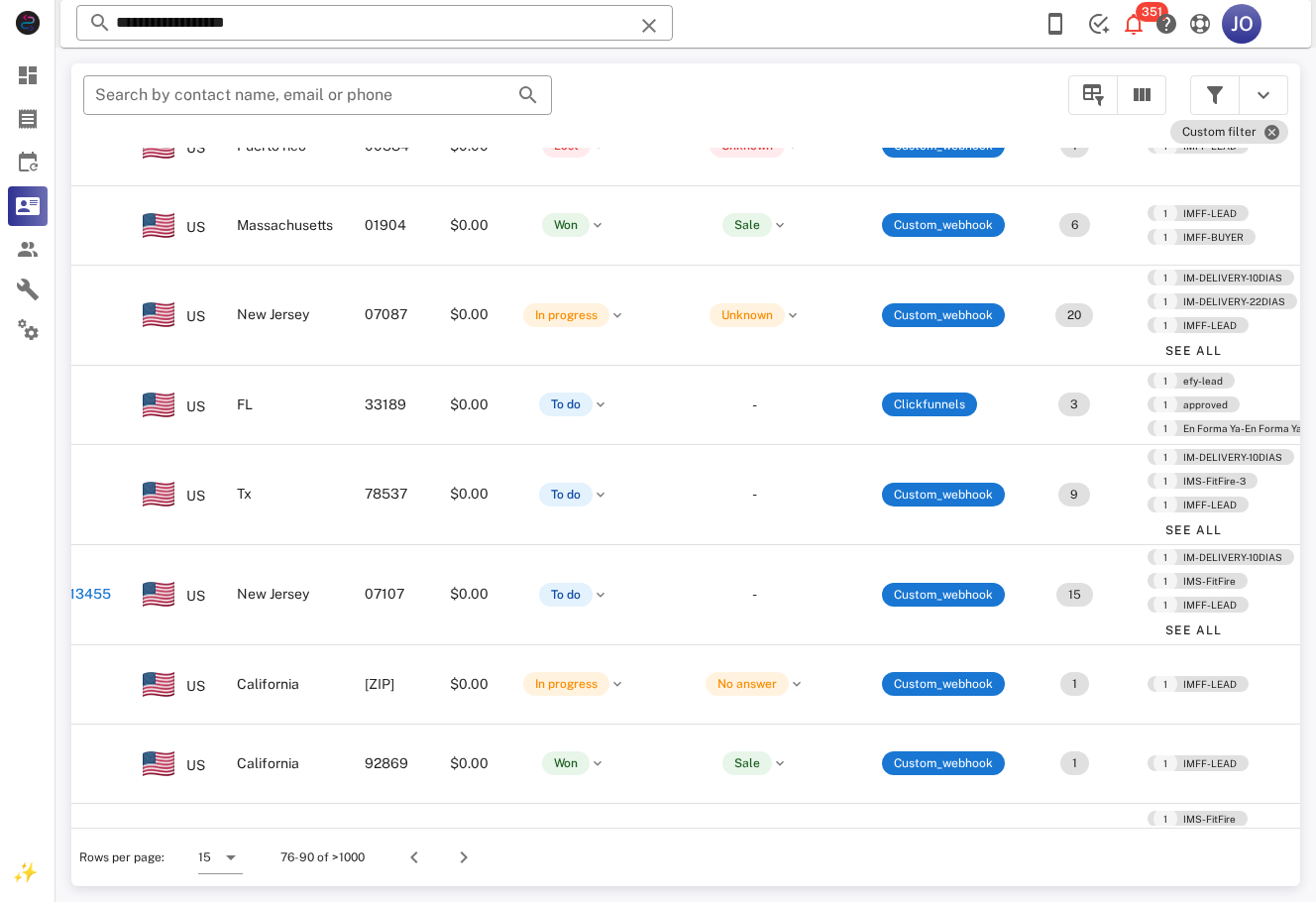 scroll, scrollTop: 506, scrollLeft: 0, axis: vertical 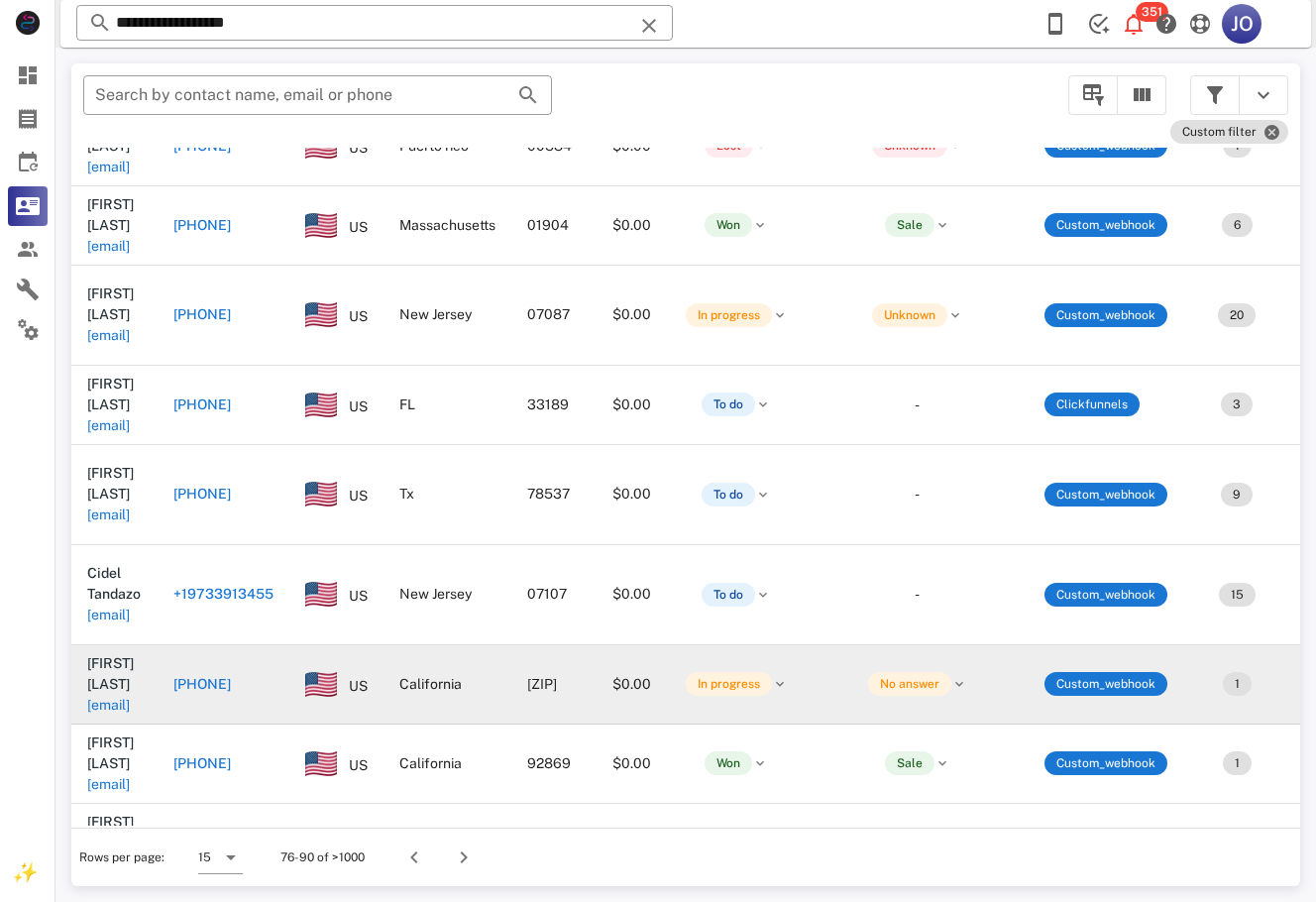 click on "[EMAIL]" at bounding box center (108, 705) 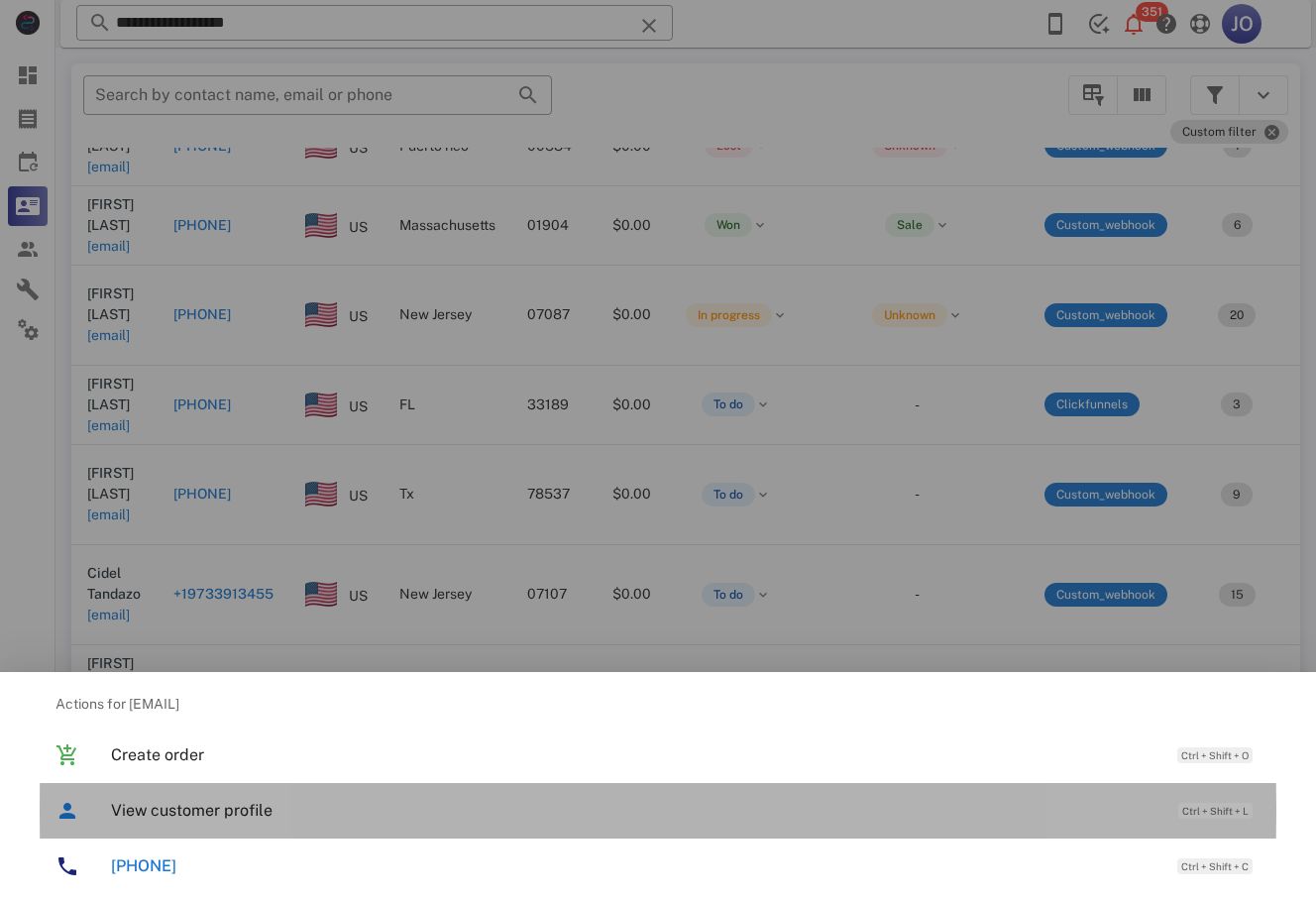 click on "View customer profile" at bounding box center (634, 810) 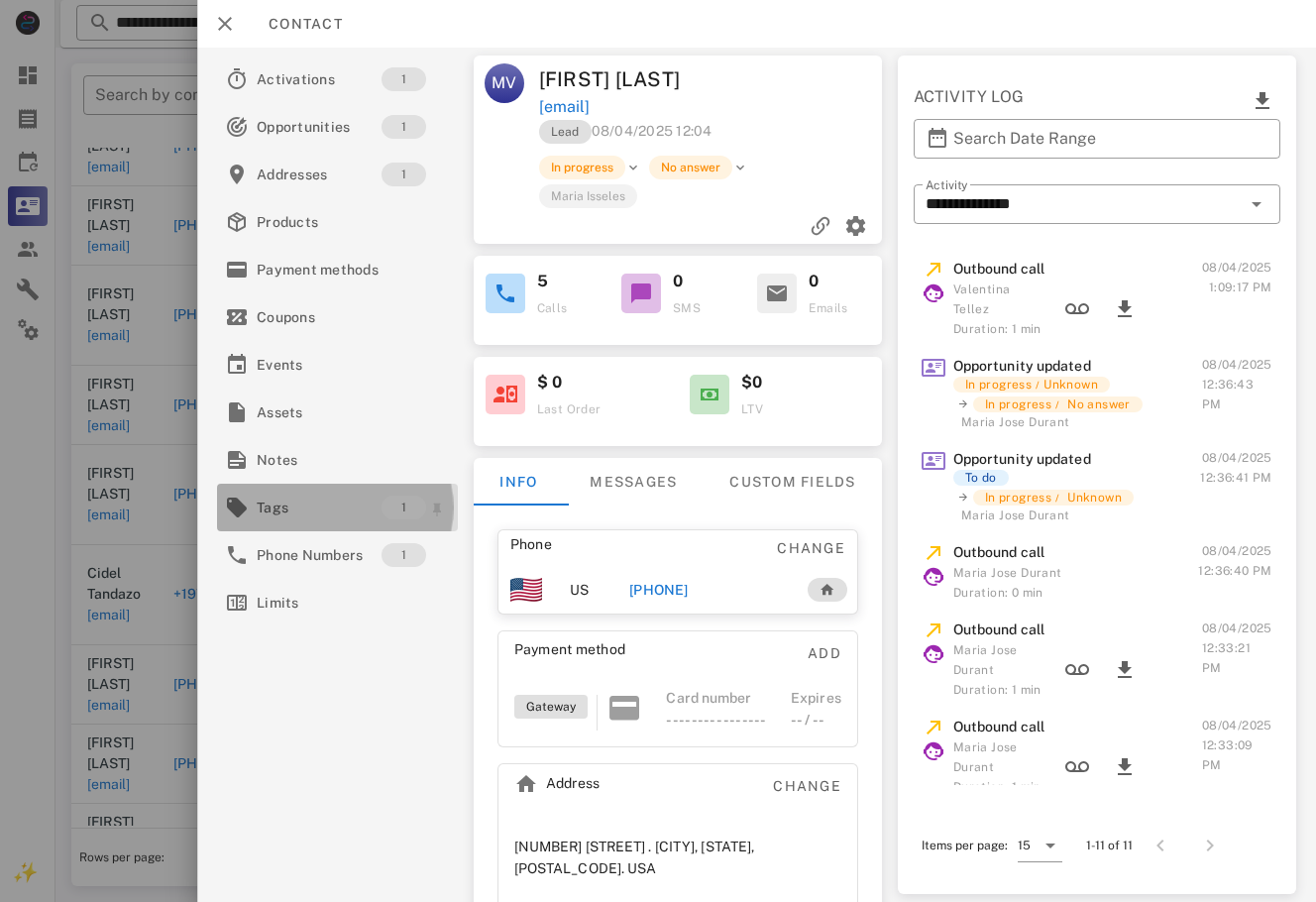 click on "Tags" at bounding box center [319, 507] 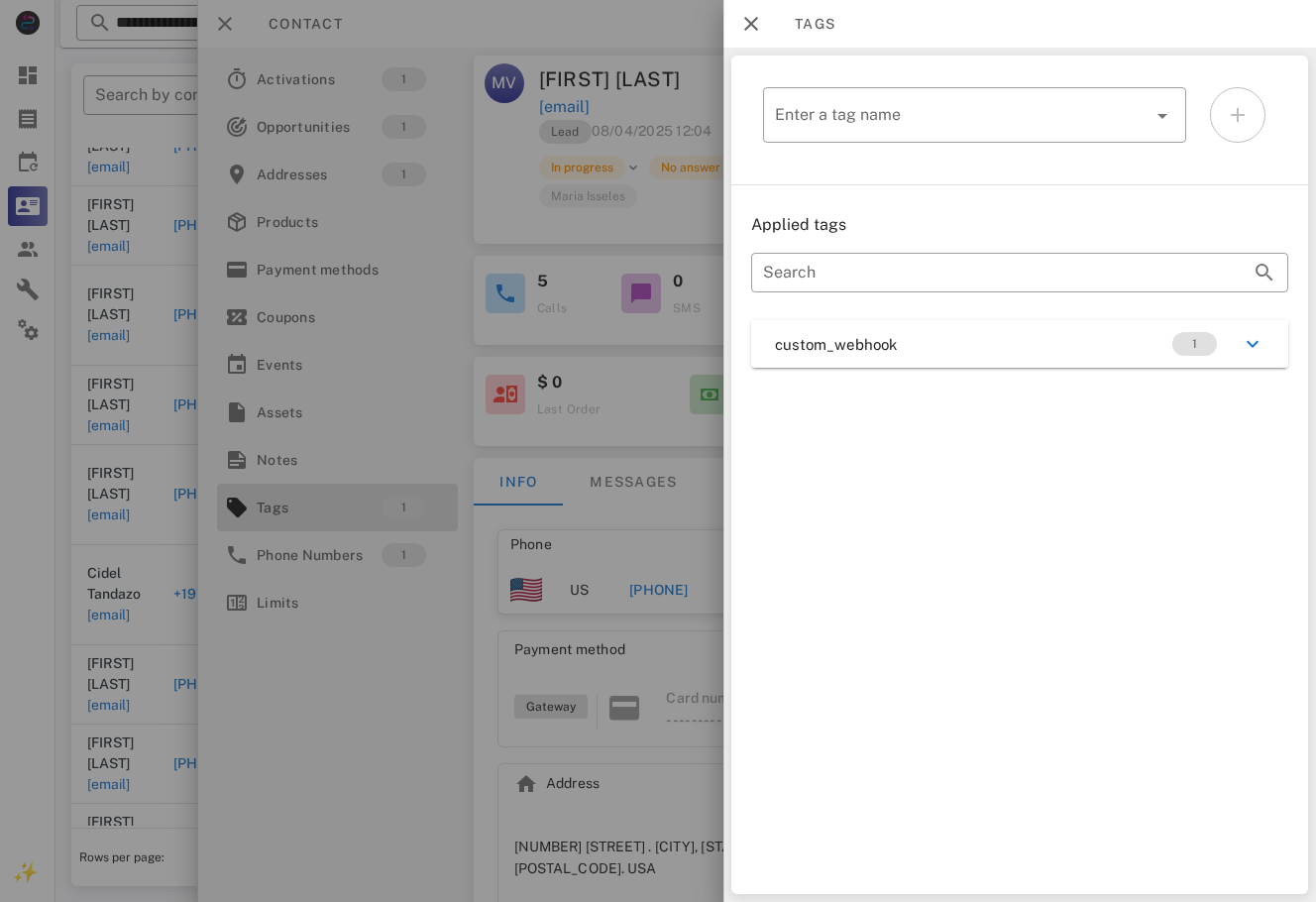 click on "custom_webhook  1" at bounding box center (1020, 344) 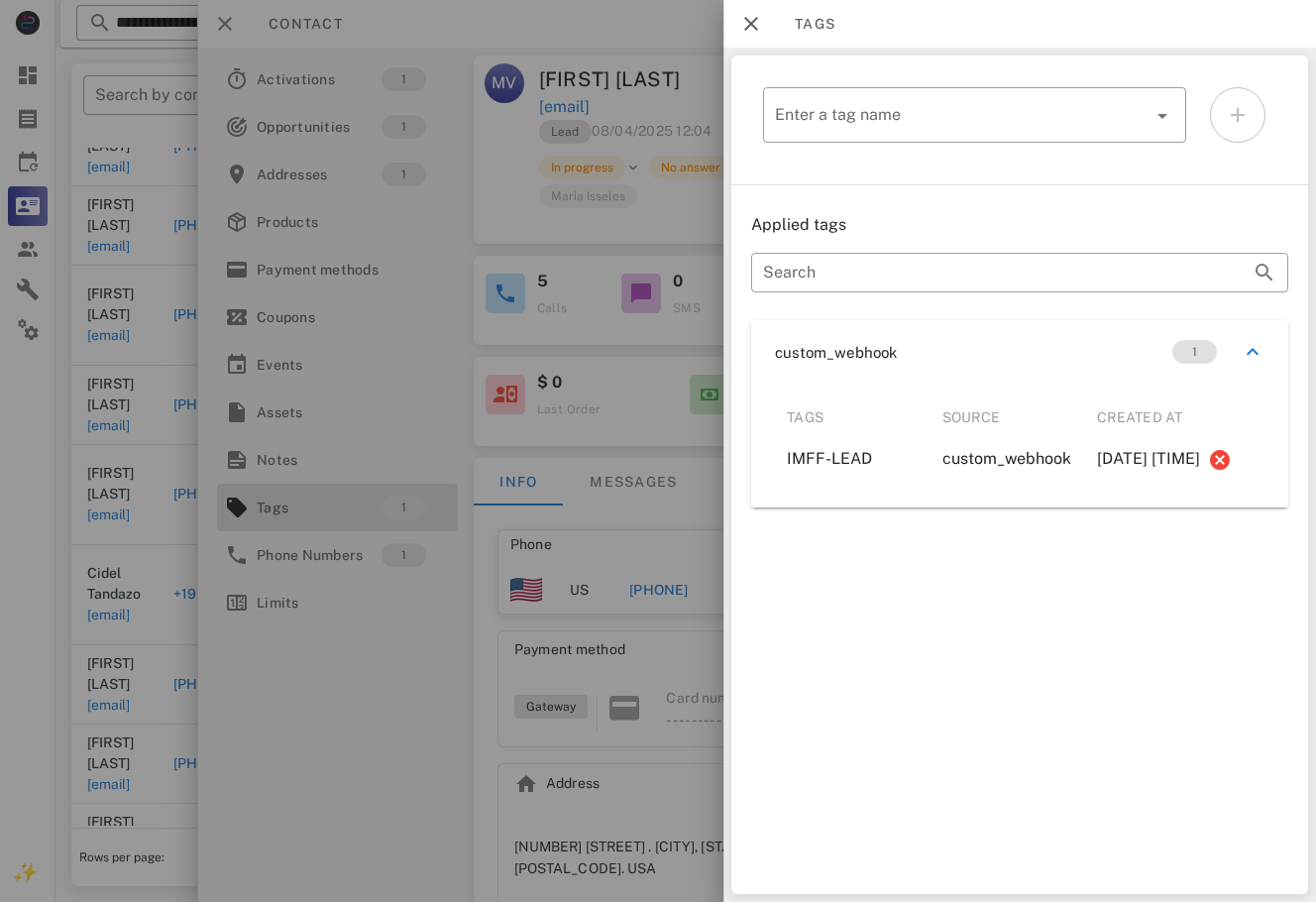 click at bounding box center (658, 451) 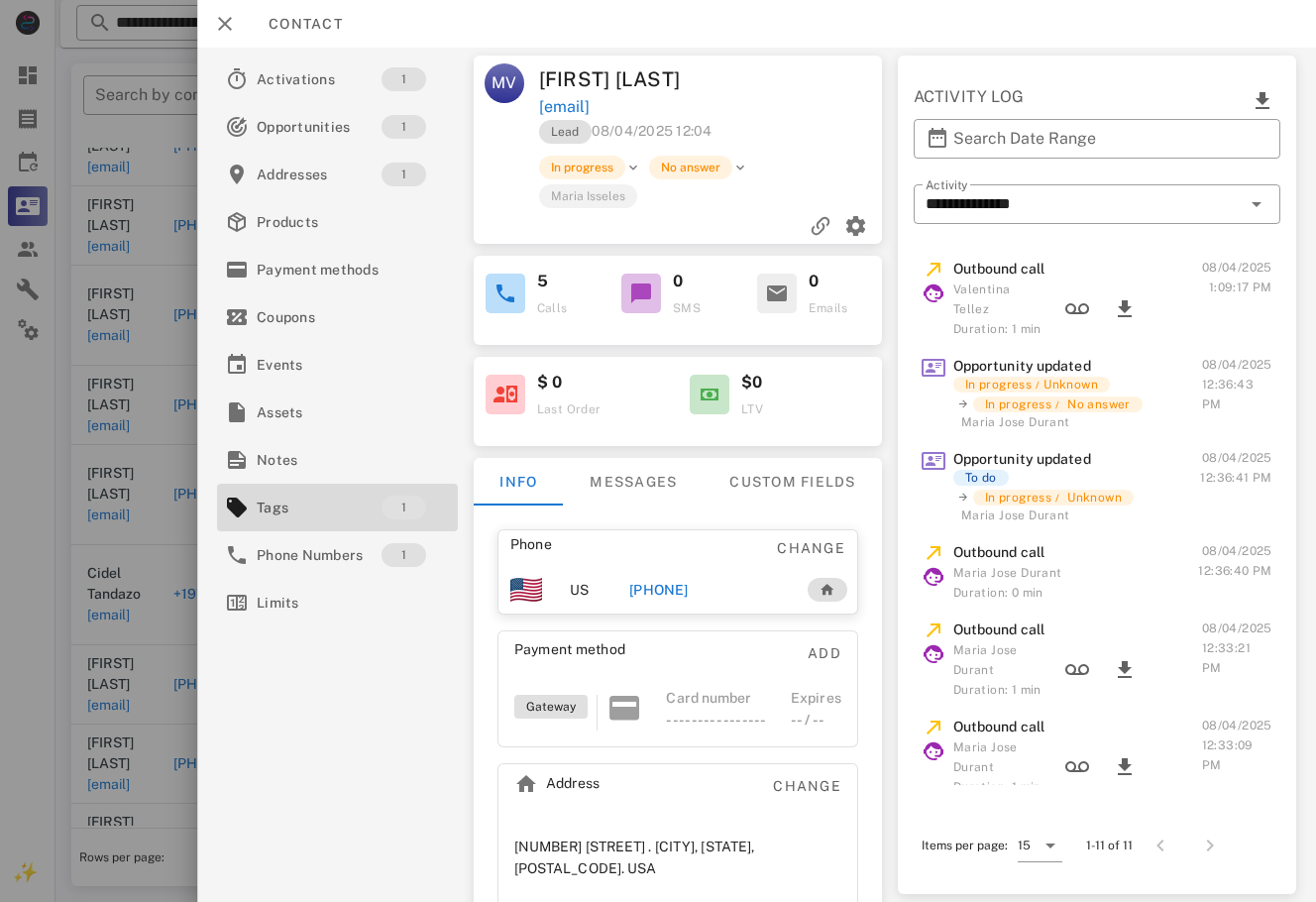 click on "[PHONE]" at bounding box center (659, 590) 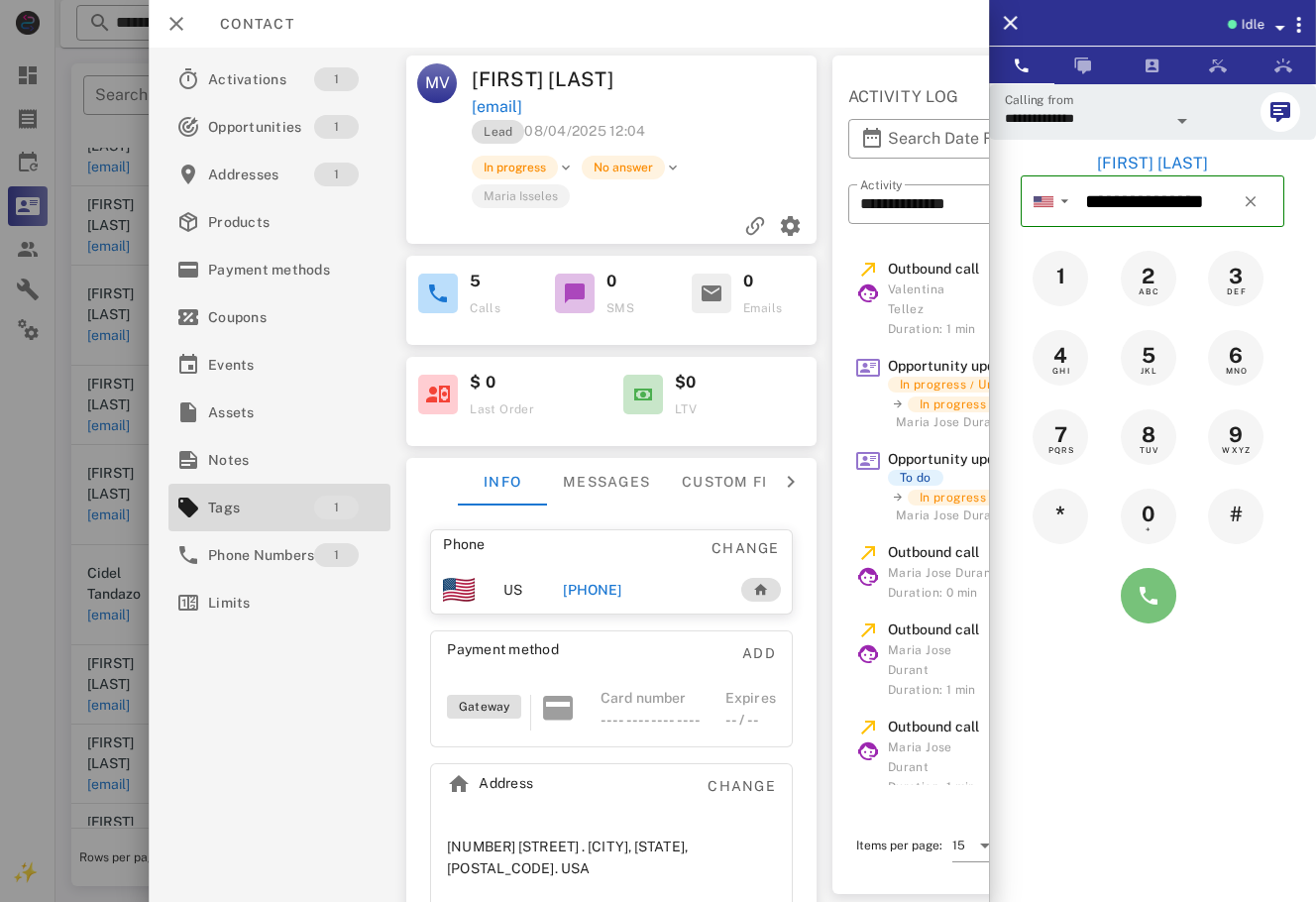 click at bounding box center (1149, 596) 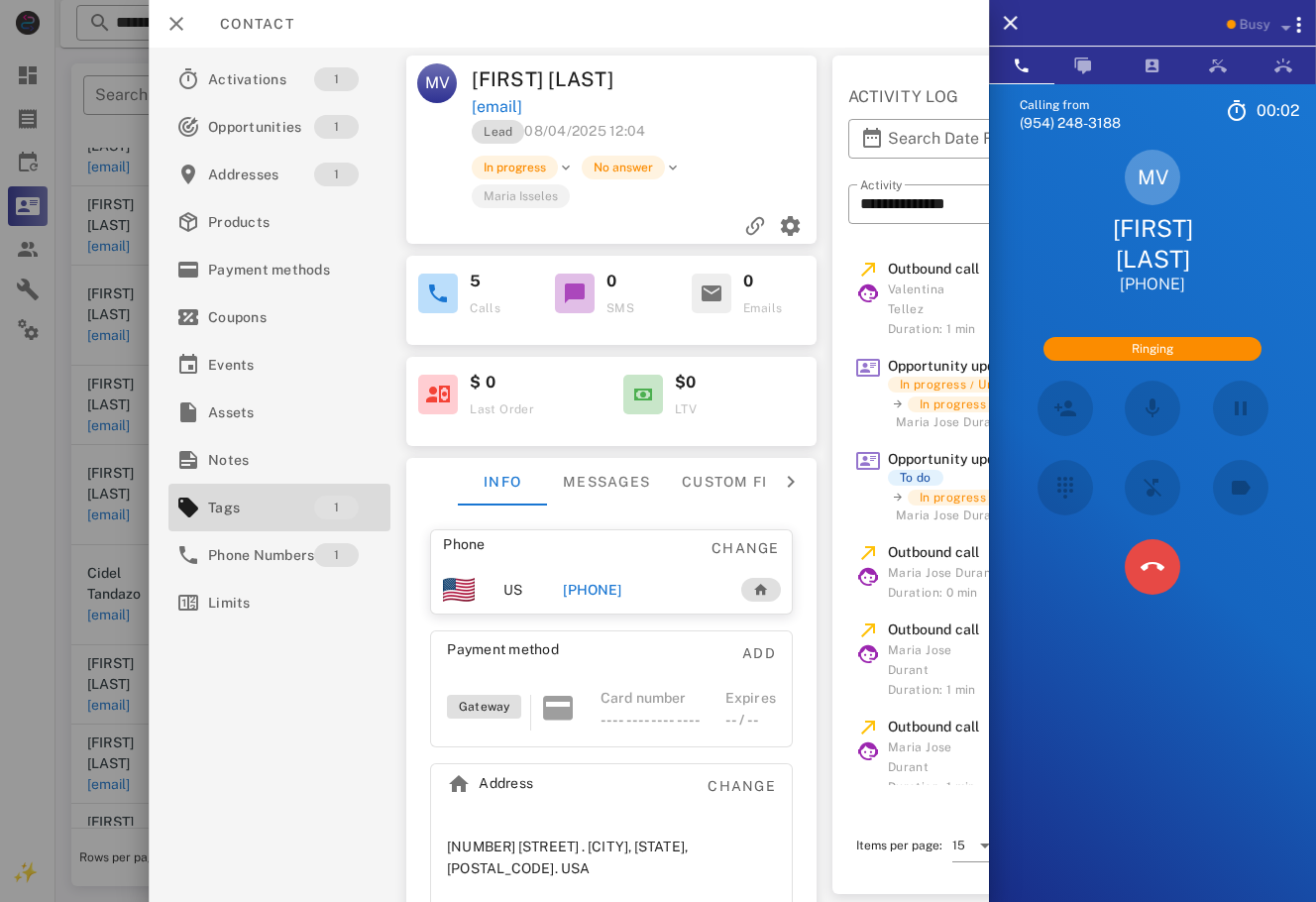 scroll, scrollTop: 447, scrollLeft: 0, axis: vertical 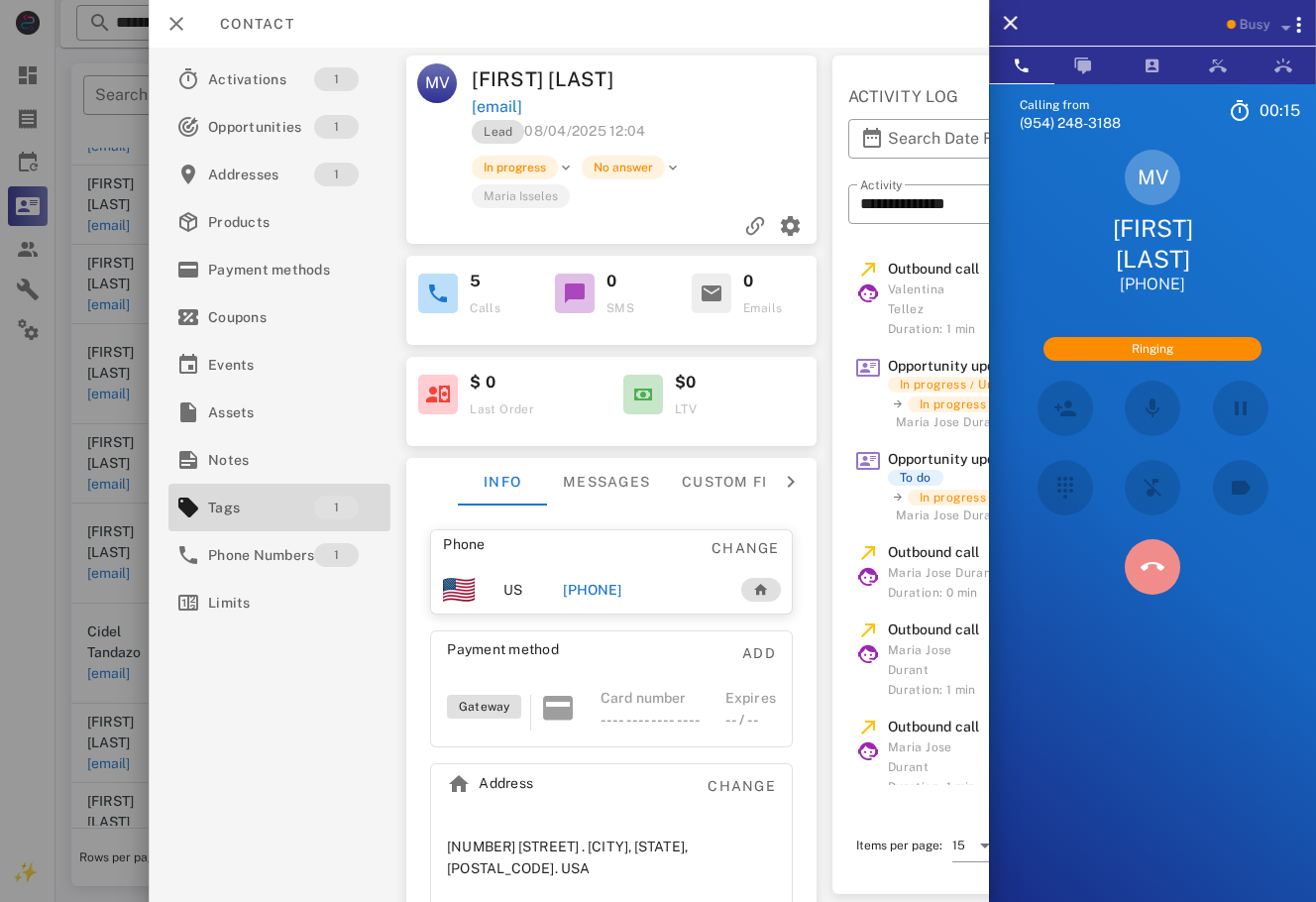 click at bounding box center [1152, 567] 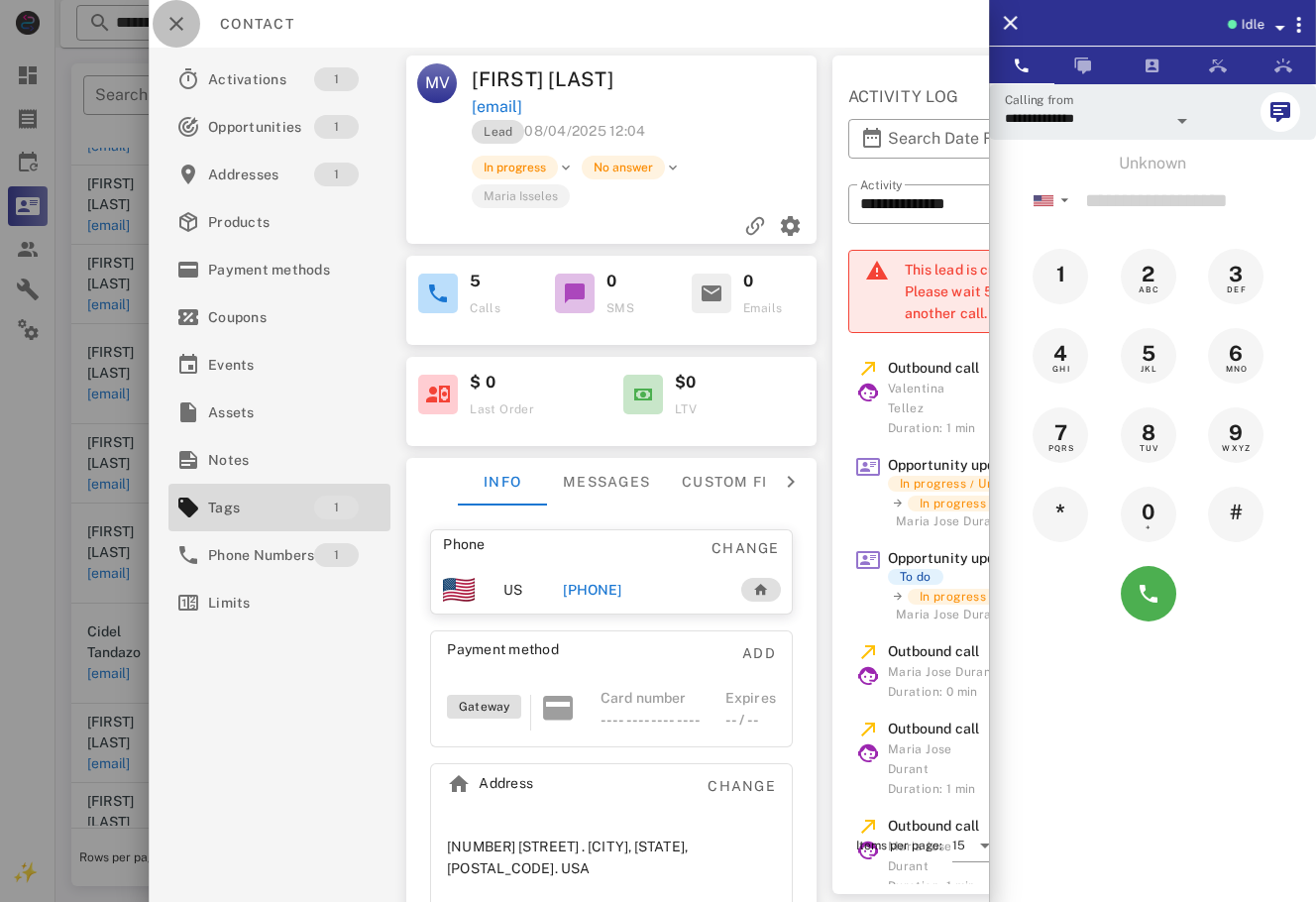 click at bounding box center [176, 24] 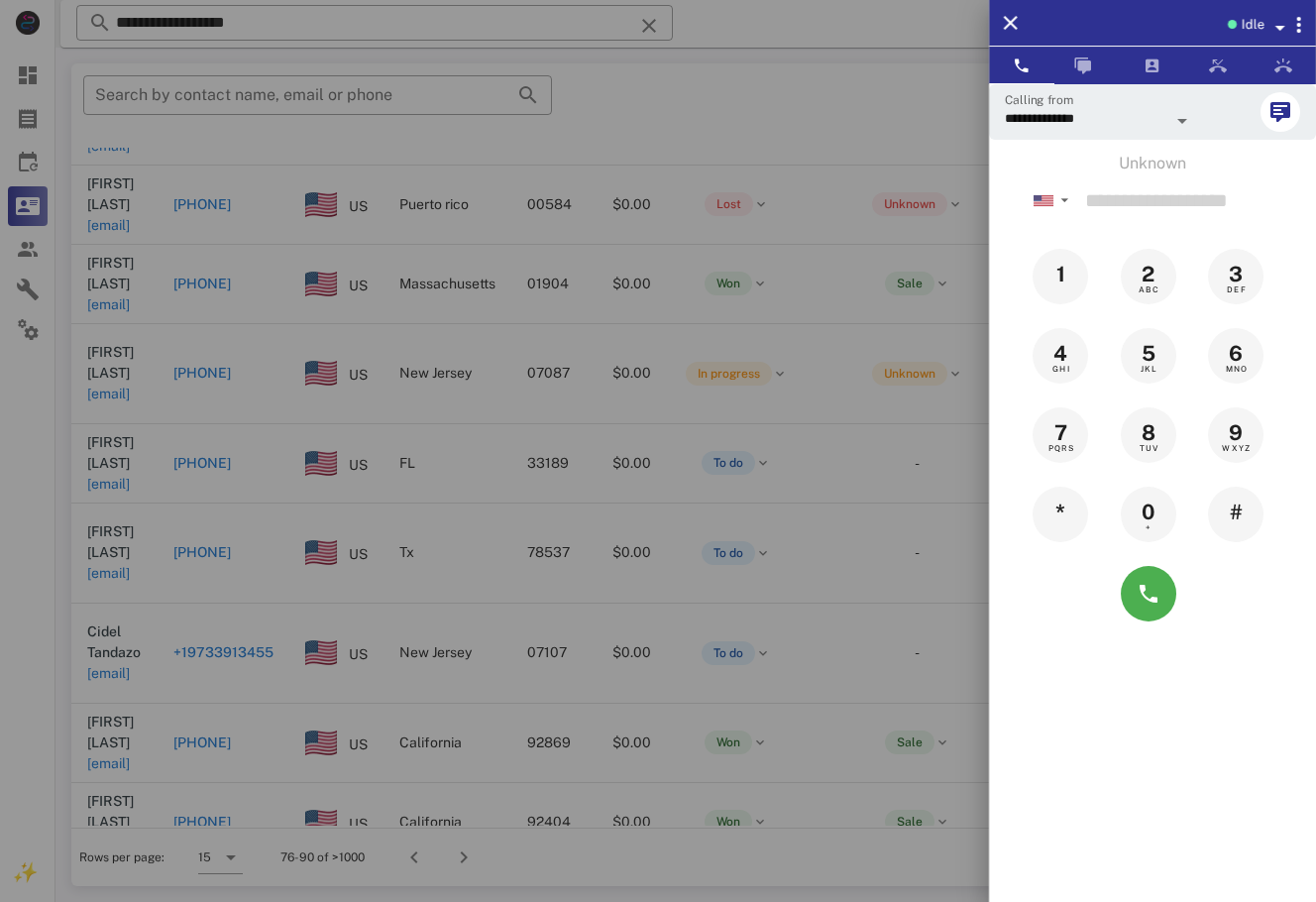 click at bounding box center [658, 451] 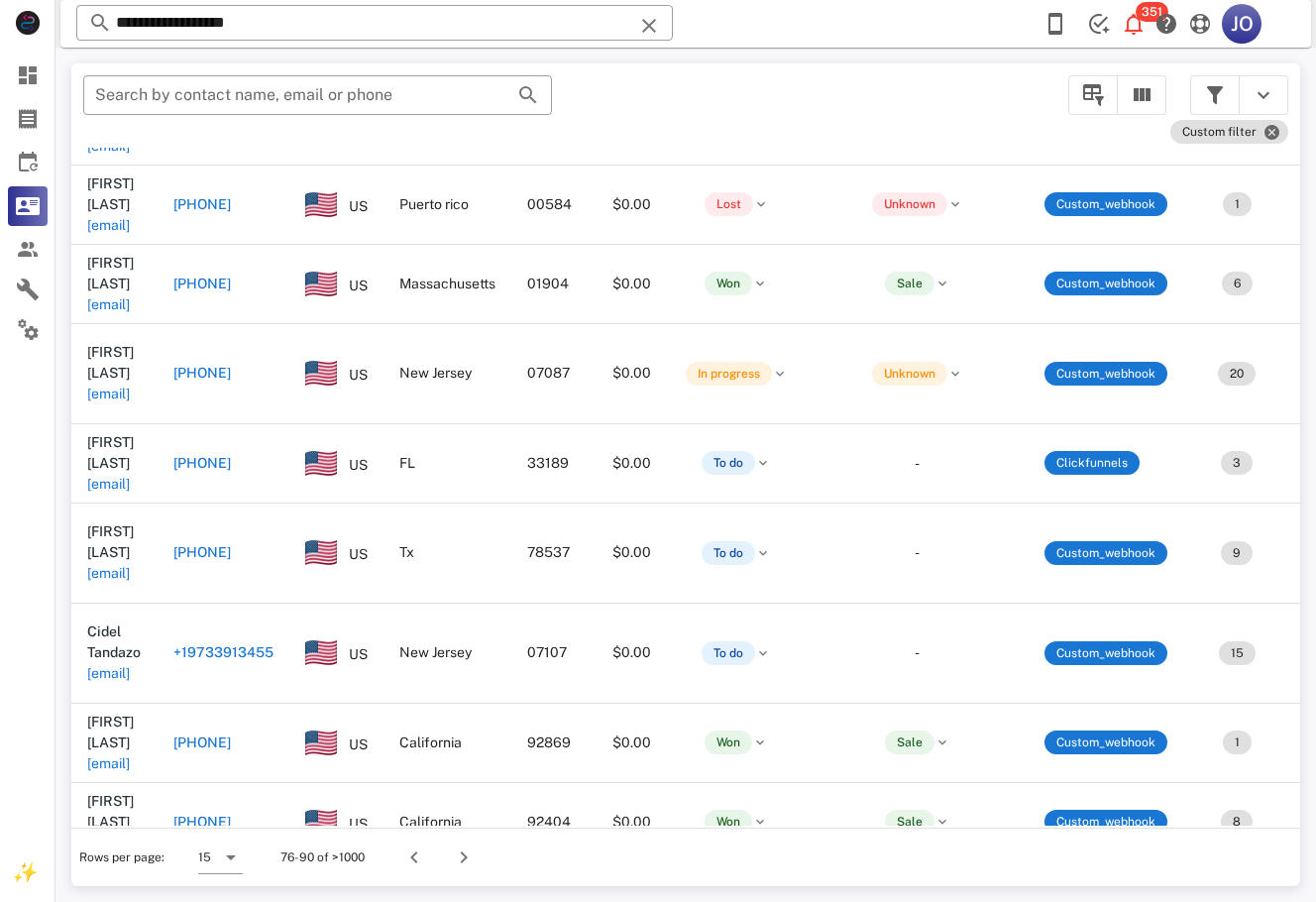 scroll, scrollTop: 447, scrollLeft: 506, axis: both 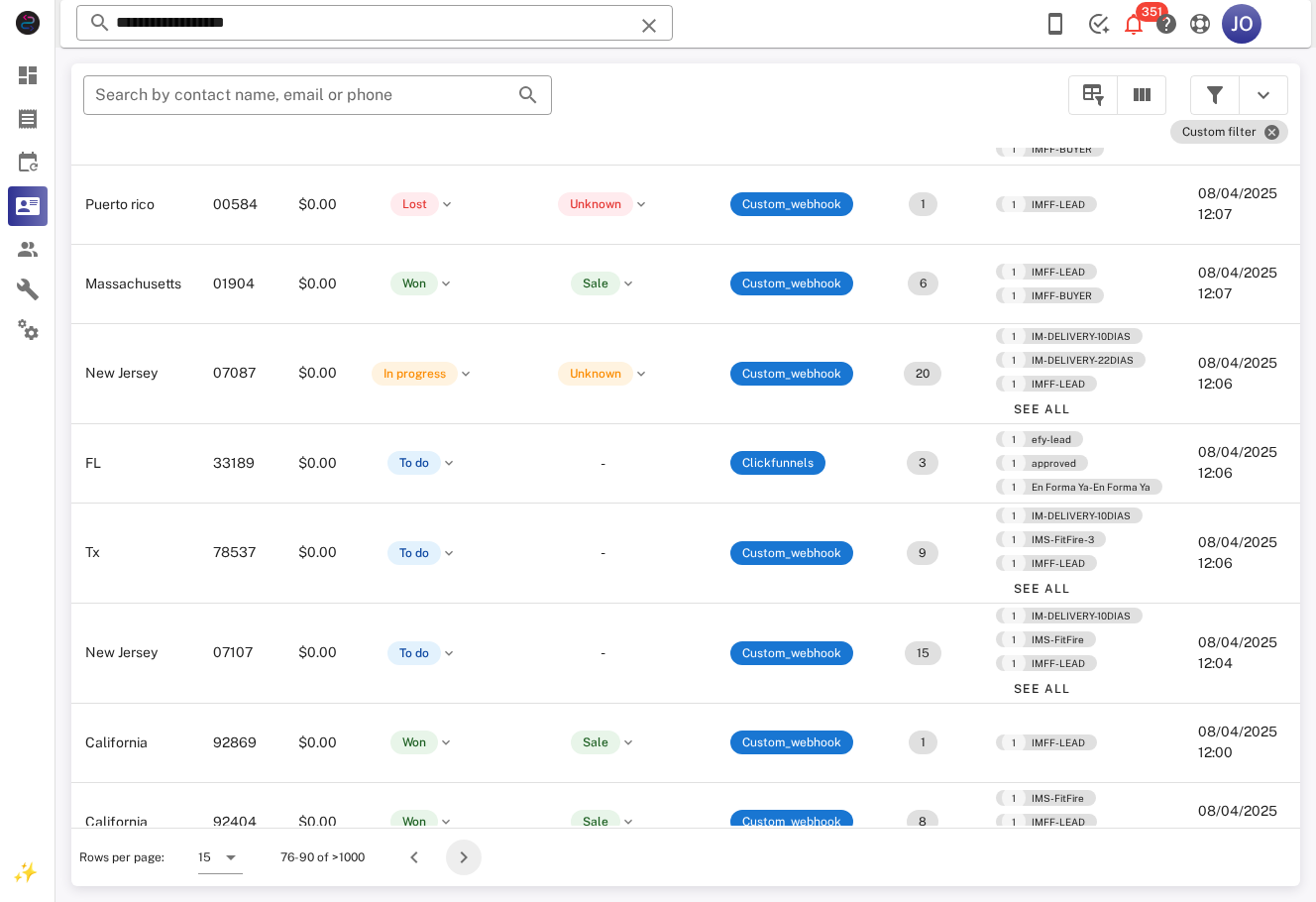 click at bounding box center [464, 857] 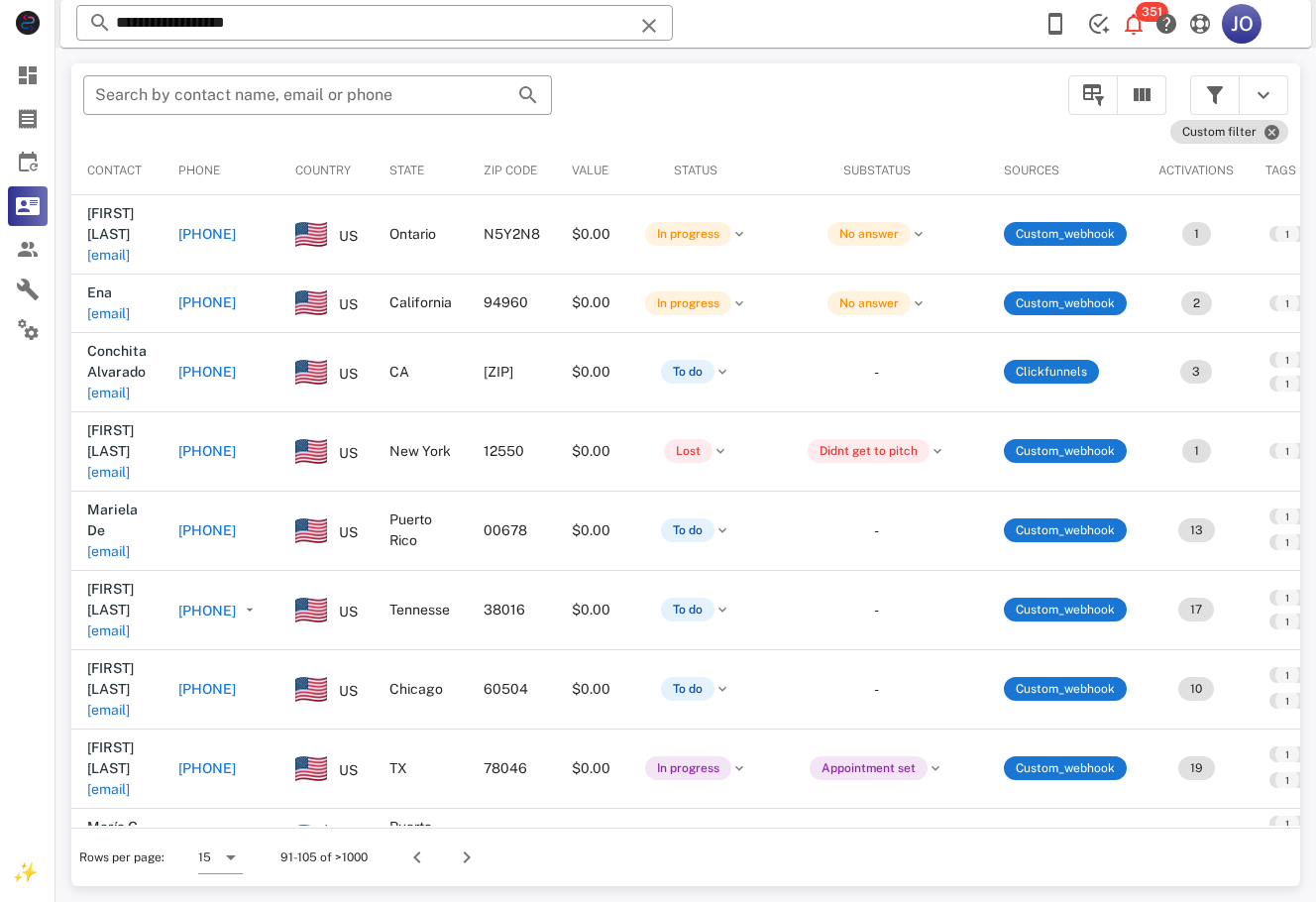 click on "​ Search by contact name, email or phone Custom filter Contact Phone Country State Zip code Value Status Substatus Sources Activations Tags Created at [FIRST] [LAST]  [EMAIL]   [PHONE]   US [STATE] [ZIP]  $0.00   In progress   No answer   Custom_webhook  2 1  IMFF-LEAD   08/04/2025 11:49  [FIRST]  [EMAIL]   [PHONE]   US [STATE] [ZIP]  $0.00   In progress   No answer   Custom_webhook  2 1  IMFF-LEAD   08/04/2025 11:46  [FIRST] [LAST]  [EMAIL]   [PHONE]   US [STATE] [ZIP]  $0.00   To do  -  Clickfunnels  3 1  efy-lead  1  approved  1  En Forma Ya-En Forma Ya   08/04/2025 11:41  [FIRST] [LAST]  [EMAIL]   [PHONE]   US [STATE] [ZIP]  $0.00   Lost   Didnt get to pitch   Custom_webhook  1 1  IMFF-LEAD   08/04/2025 11:41  [FIRST] [LAST]  [EMAIL]   [PHONE]   US [STATE] [ZIP]  $0.00   To do  -  Custom_webhook  13 1  IM-DELIVERY-10DIAS  1  IMS-FitFire-3  1  IMS-FitFire-buyer   See All   08/04/2025 11:37  -" at bounding box center (686, 475) 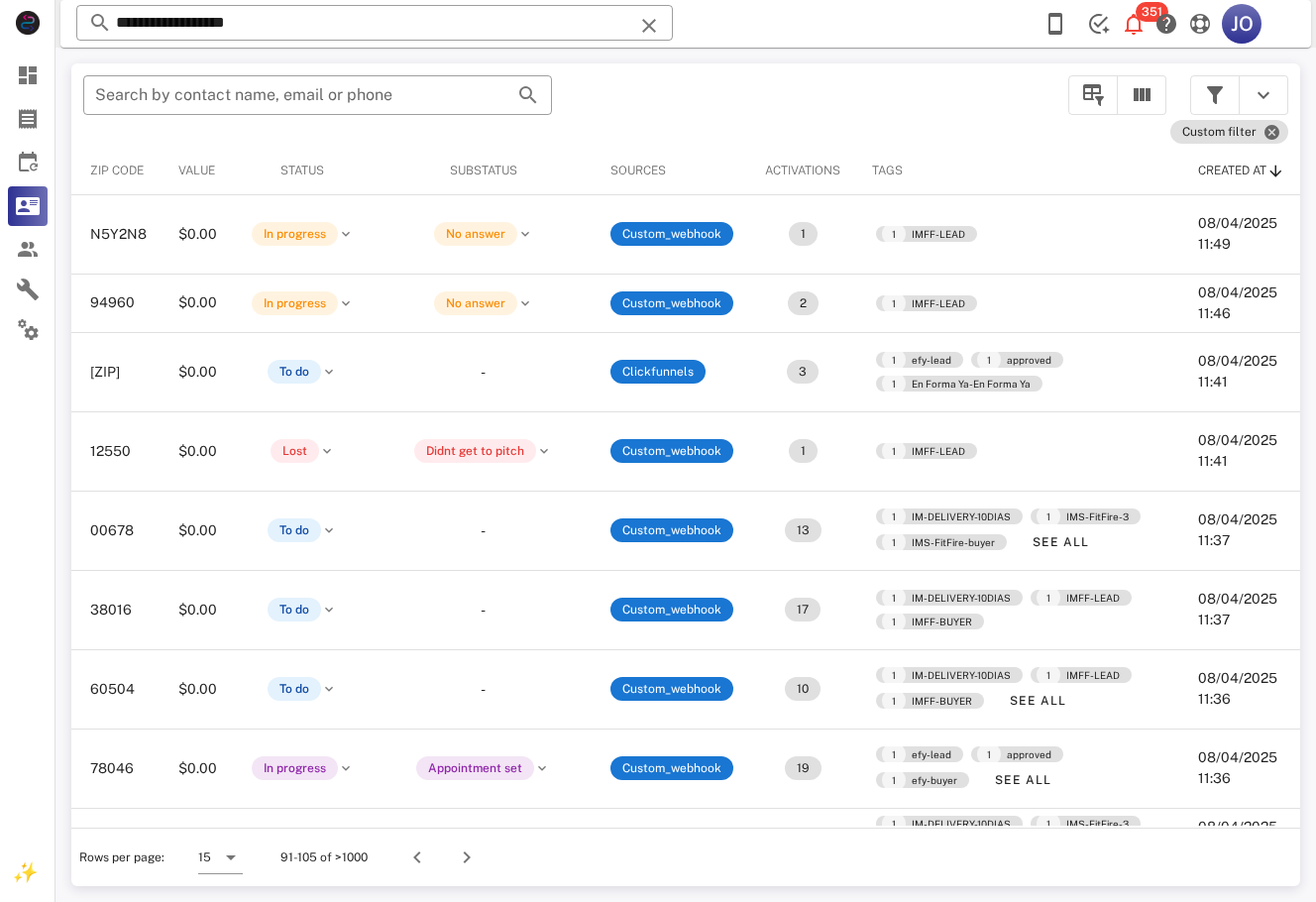 scroll, scrollTop: 0, scrollLeft: 0, axis: both 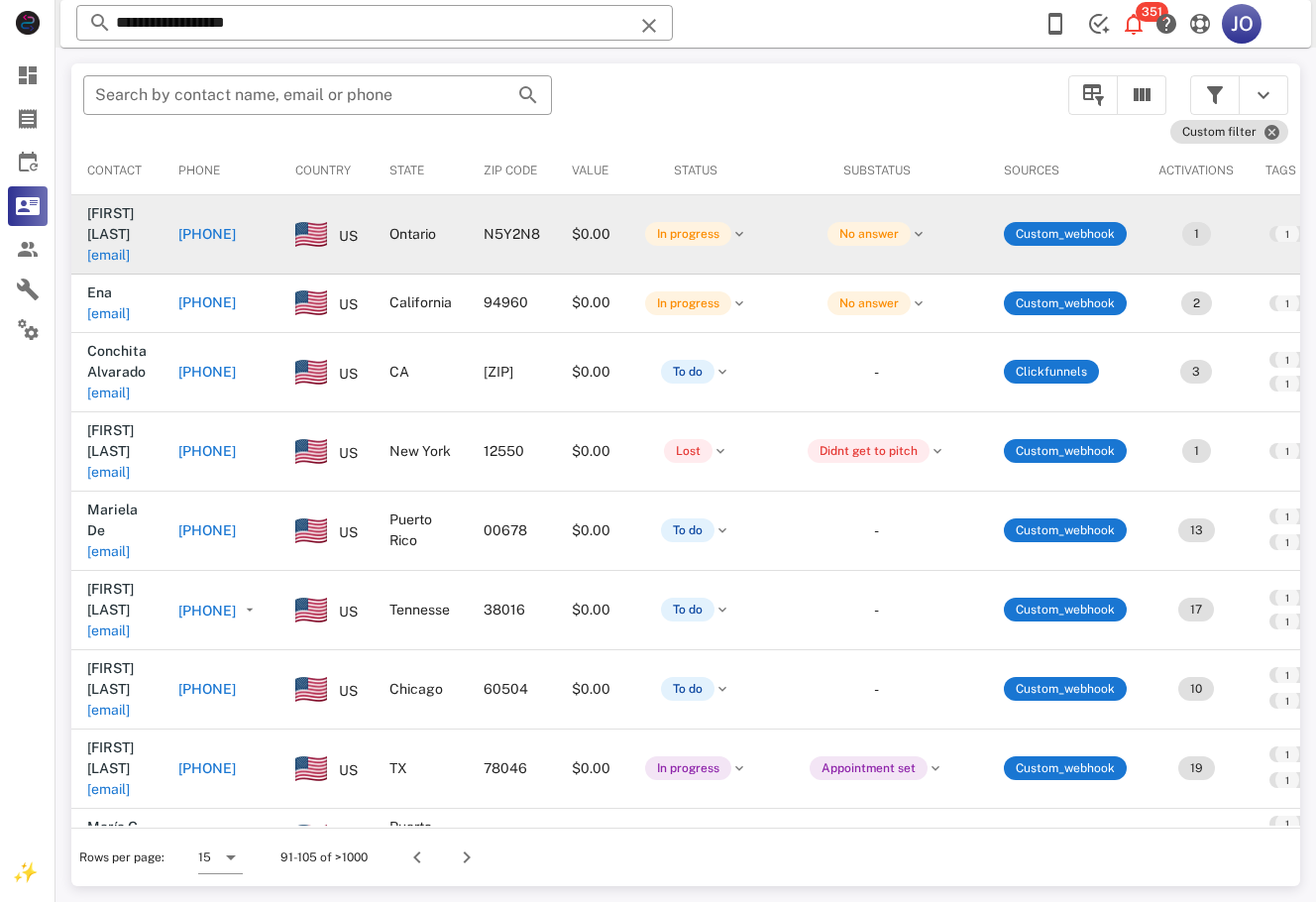 click on "[EMAIL]" at bounding box center [108, 255] 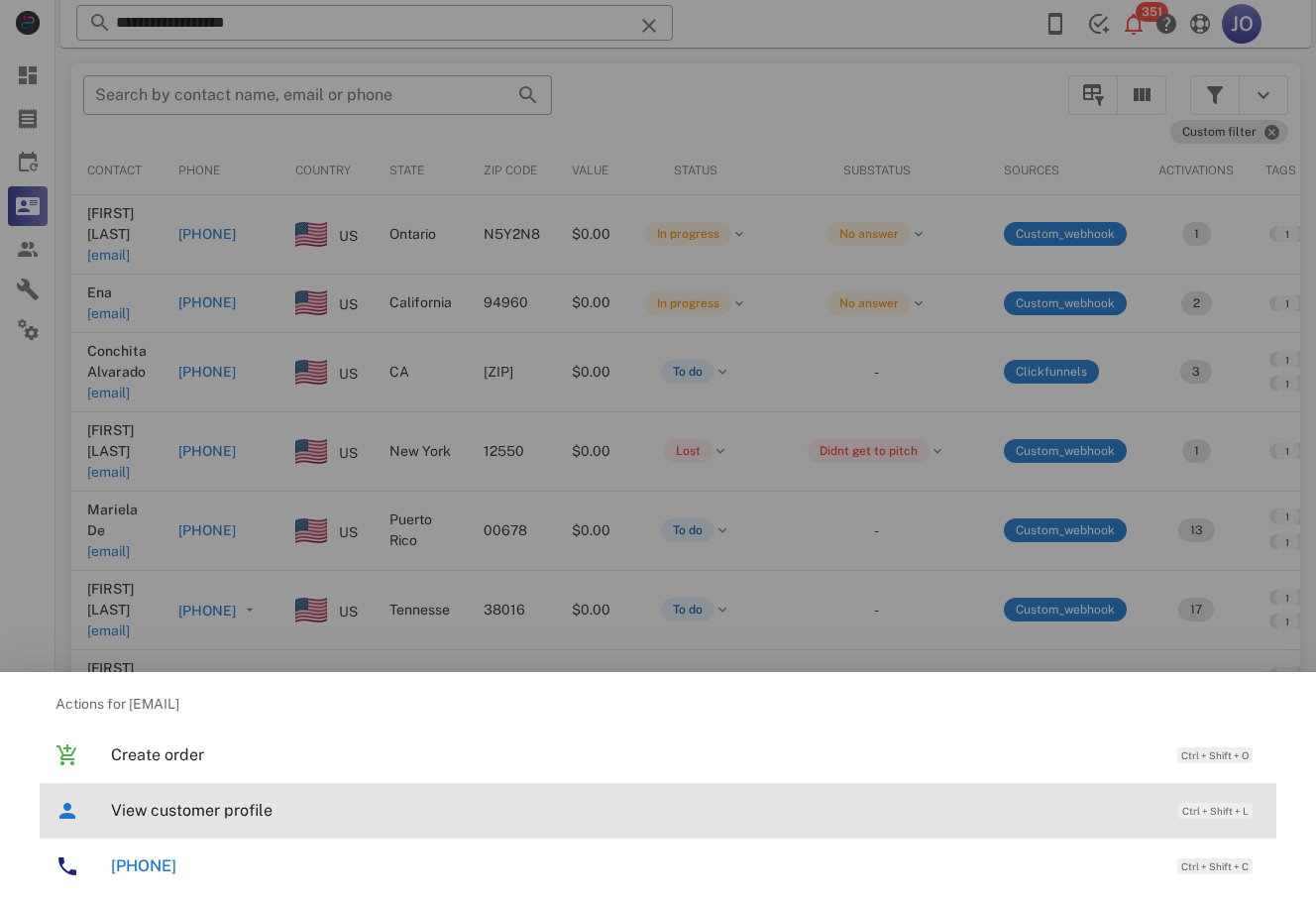 click on "View customer profile Ctrl + Shift + L" at bounding box center [686, 810] 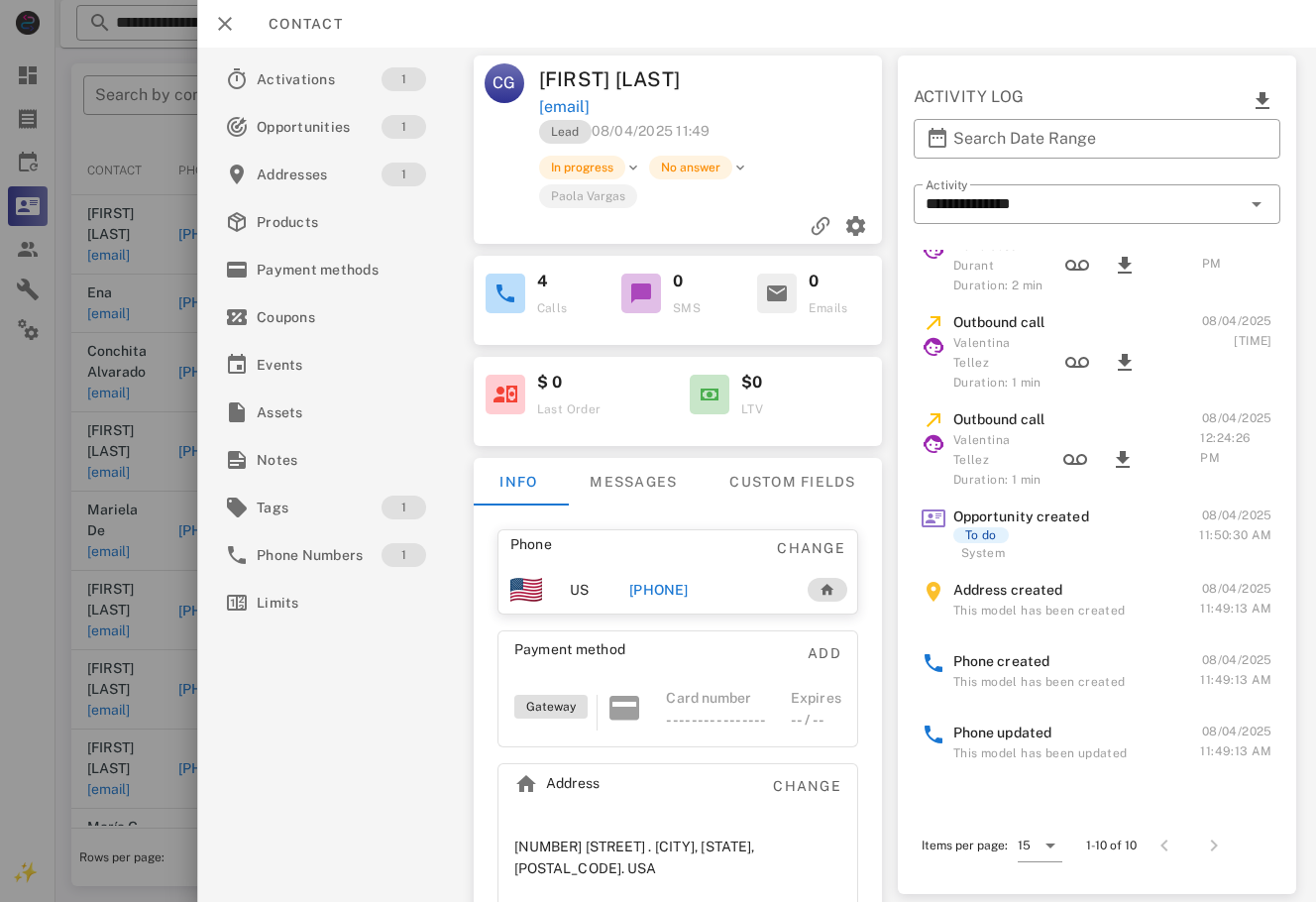 scroll, scrollTop: 0, scrollLeft: 0, axis: both 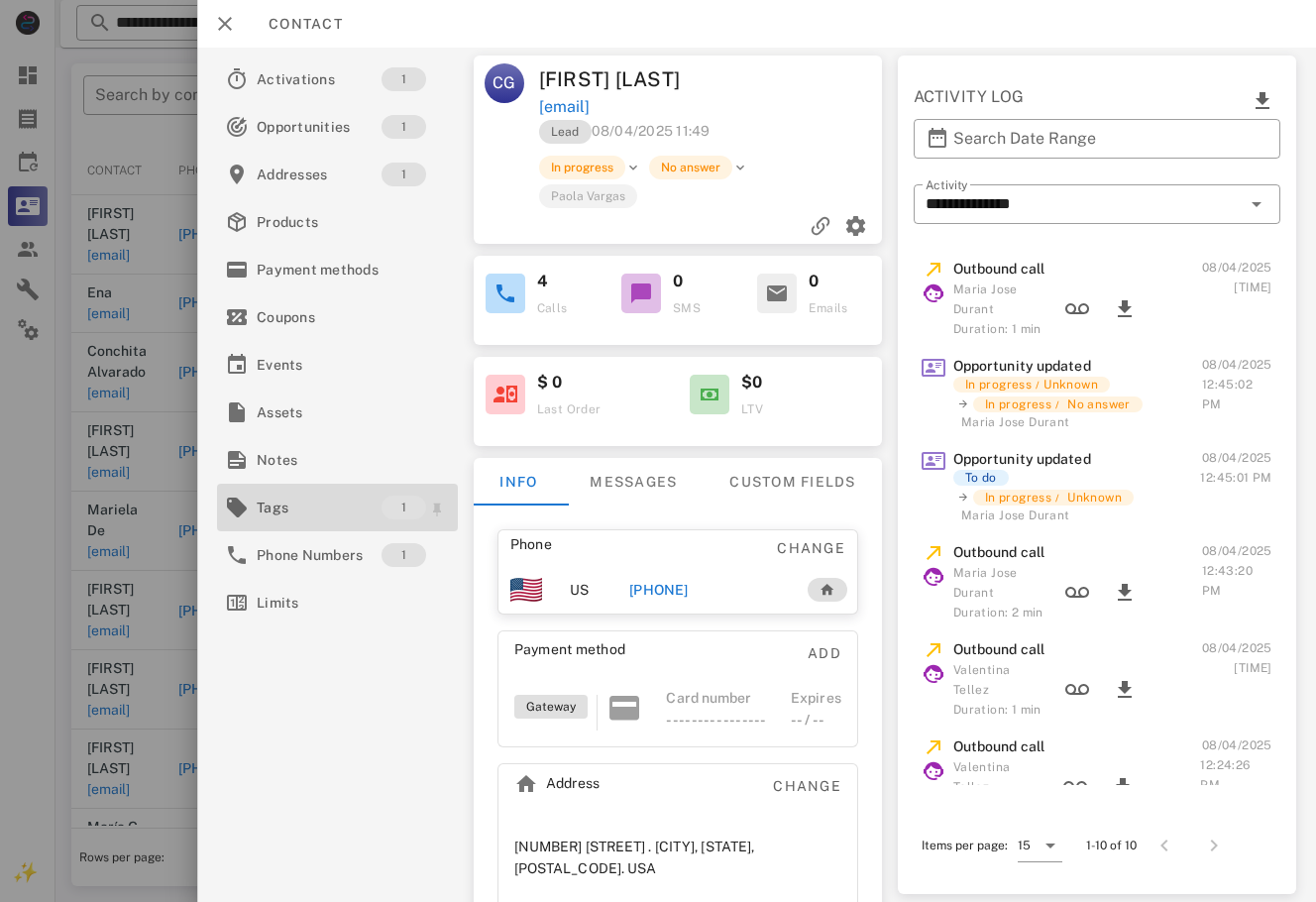 click on "Tags" at bounding box center (319, 507) 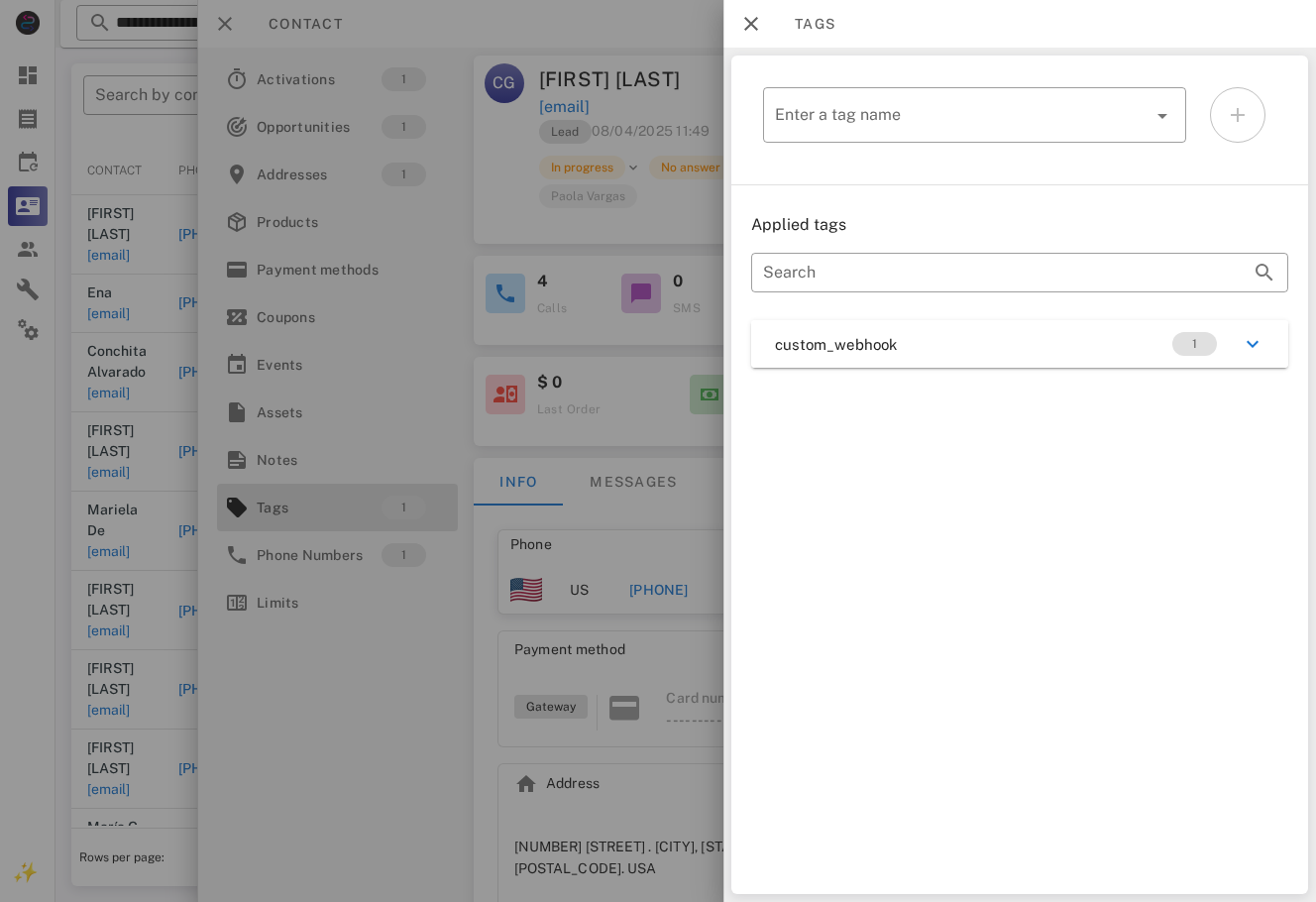 click on "custom_webhook  1" at bounding box center [1020, 344] 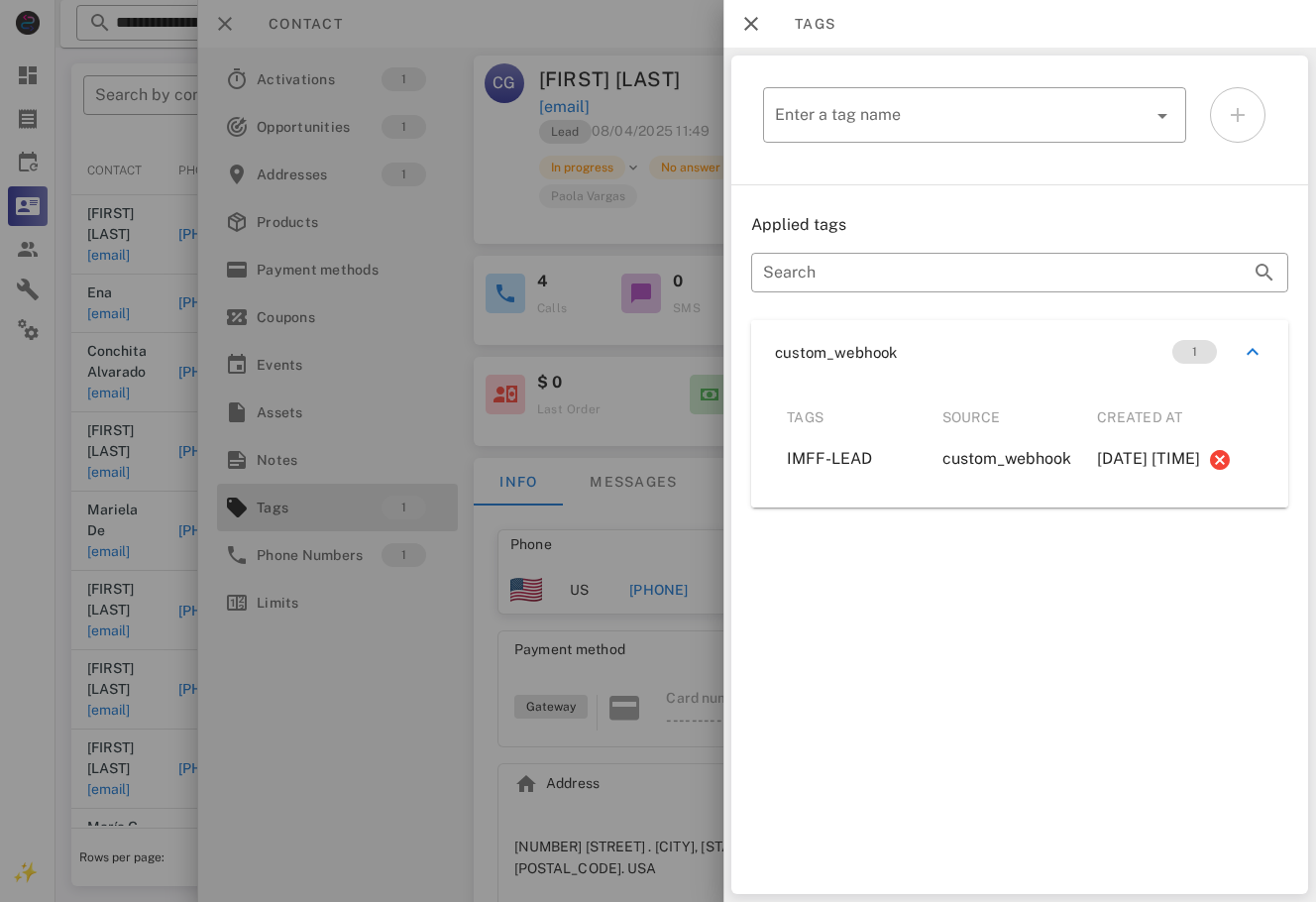 click at bounding box center (658, 451) 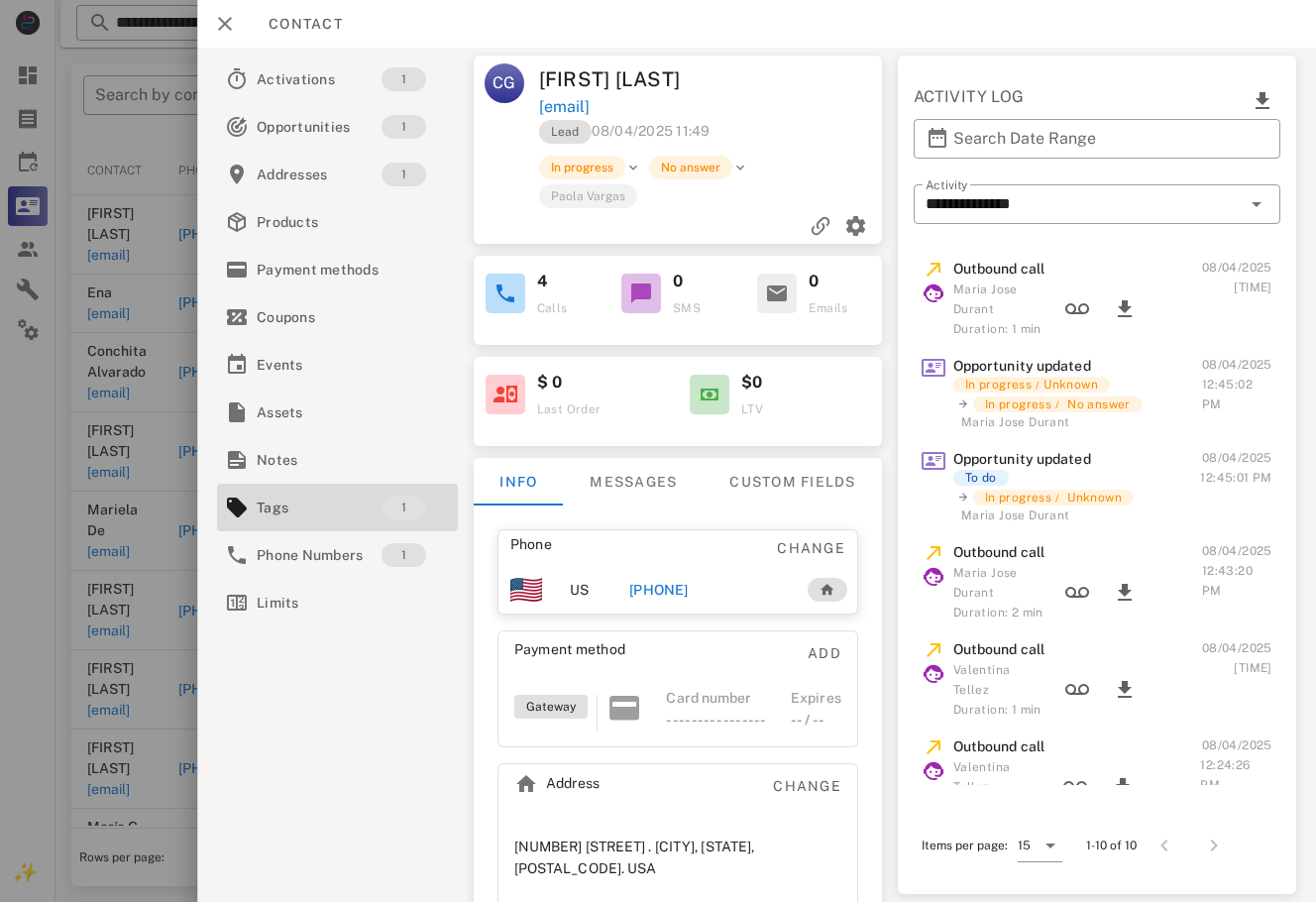 click on "[PHONE]" at bounding box center (708, 590) 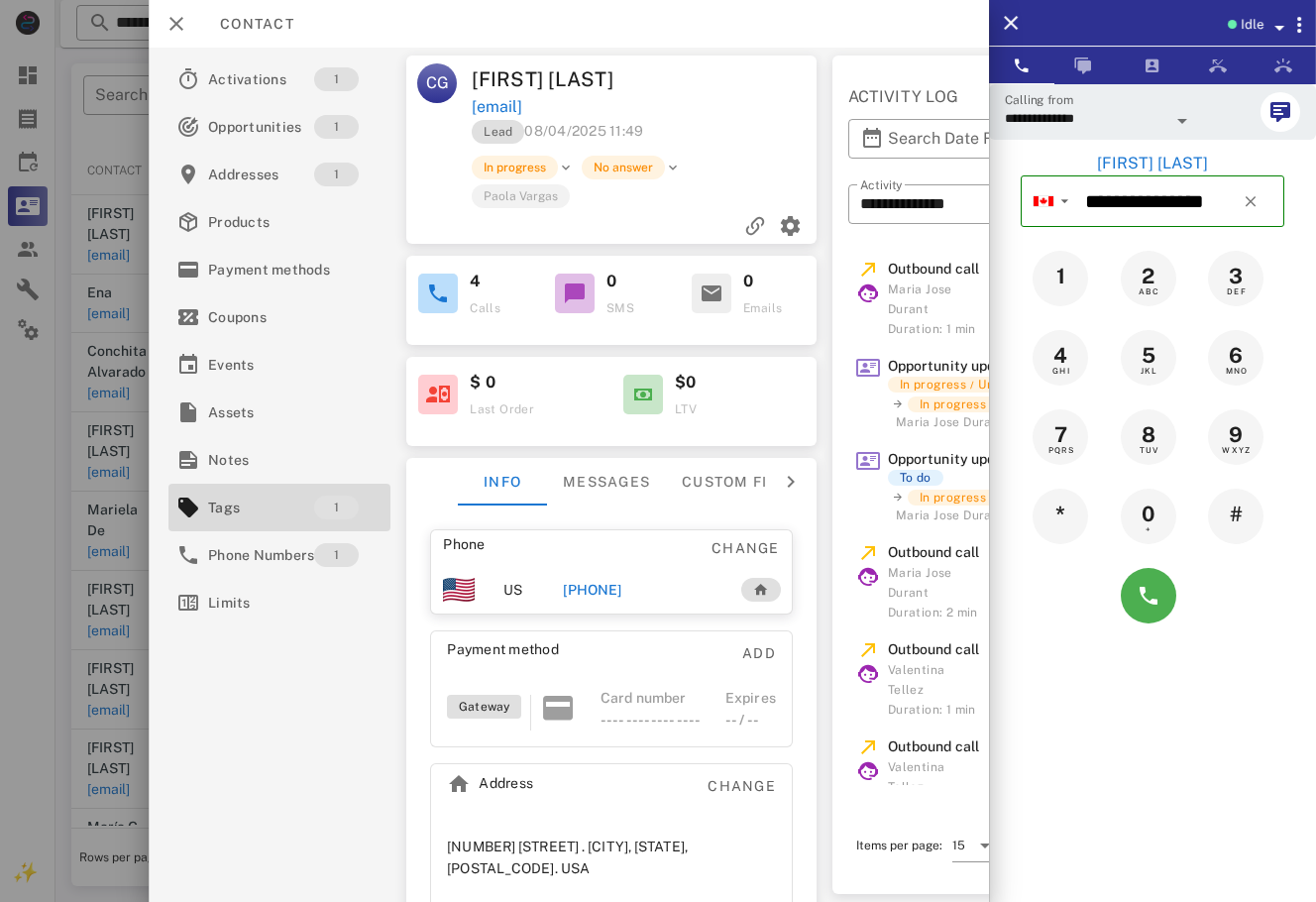 click on "**********" at bounding box center (1152, 534) 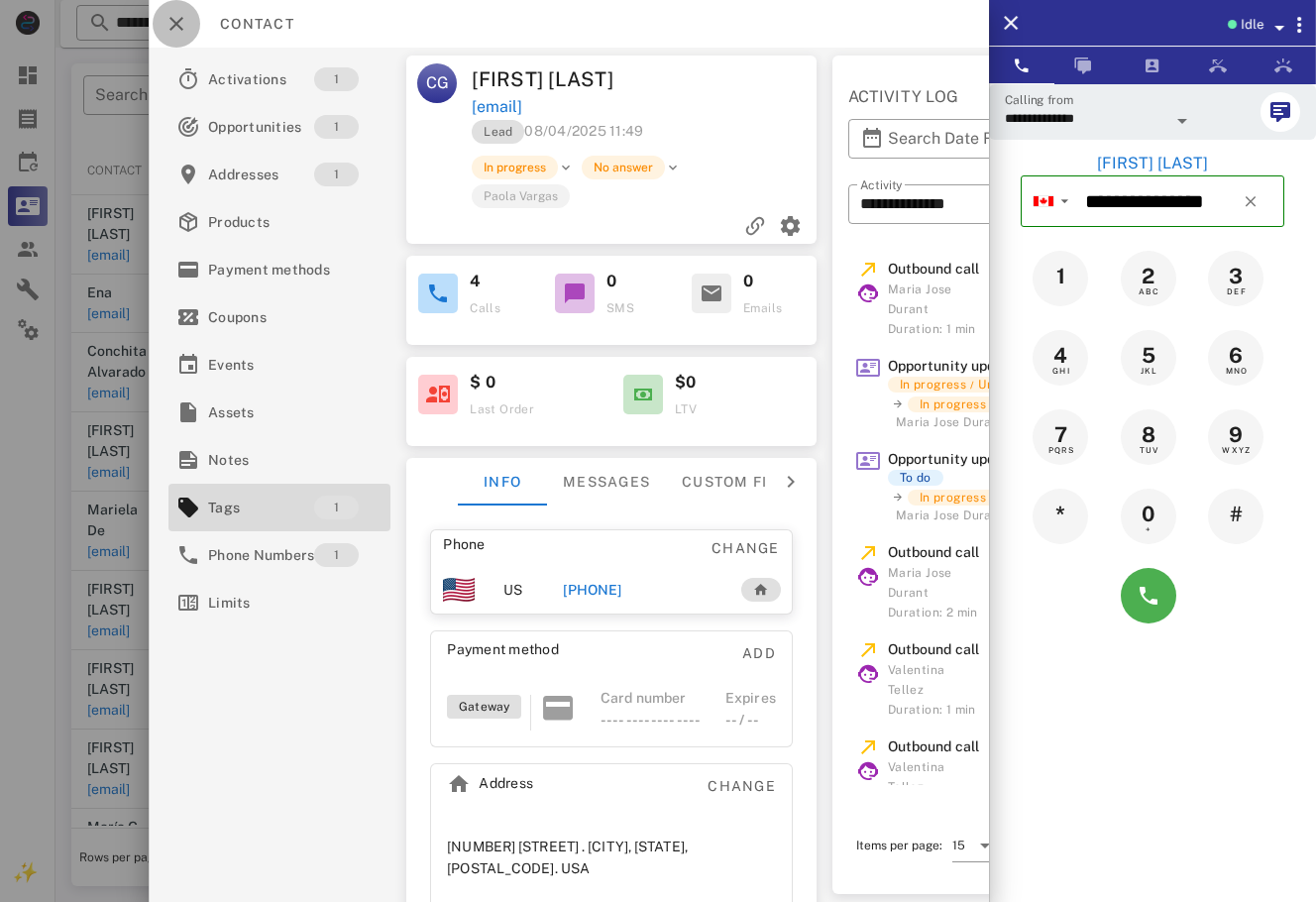 click at bounding box center [176, 24] 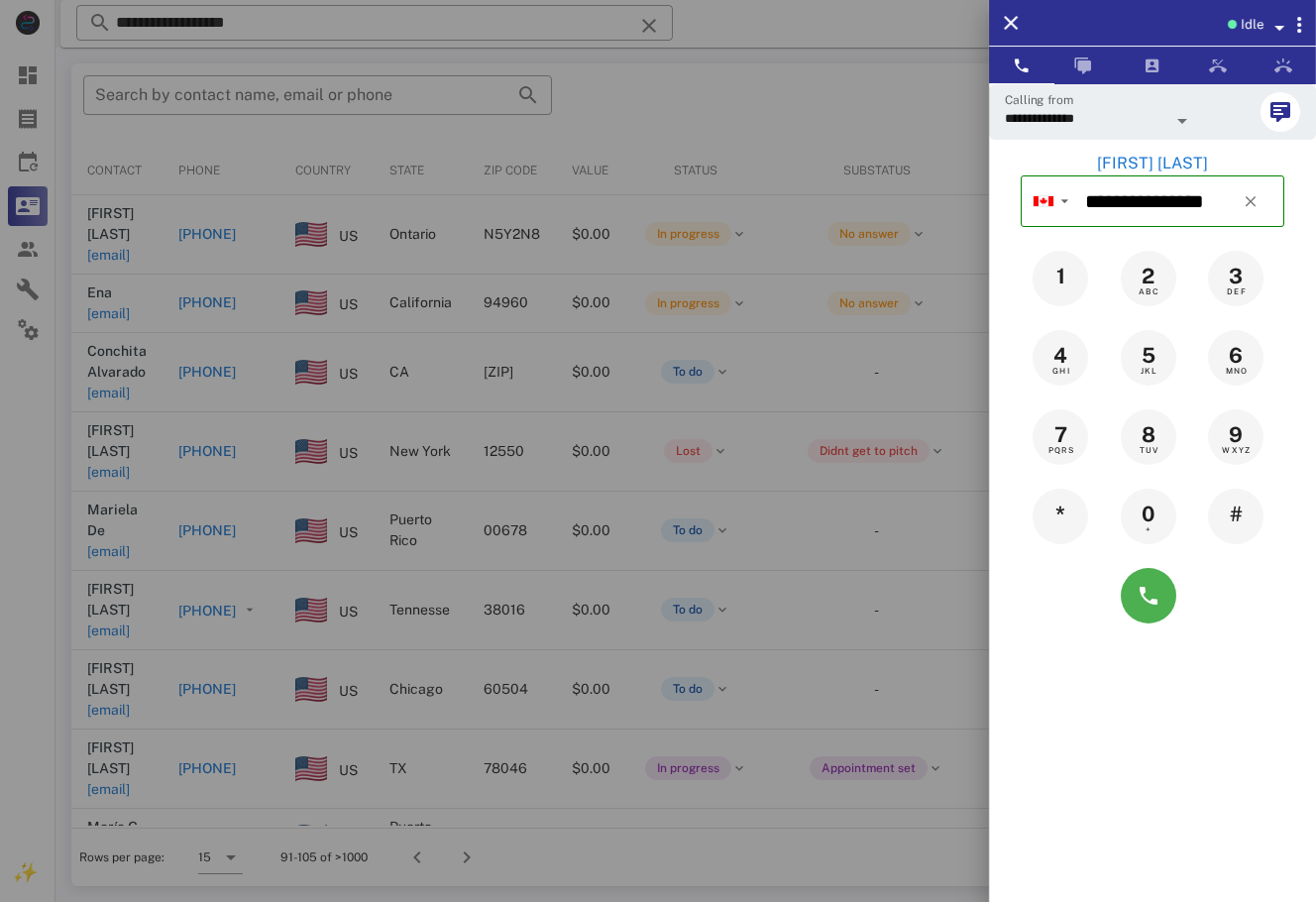 click at bounding box center (658, 451) 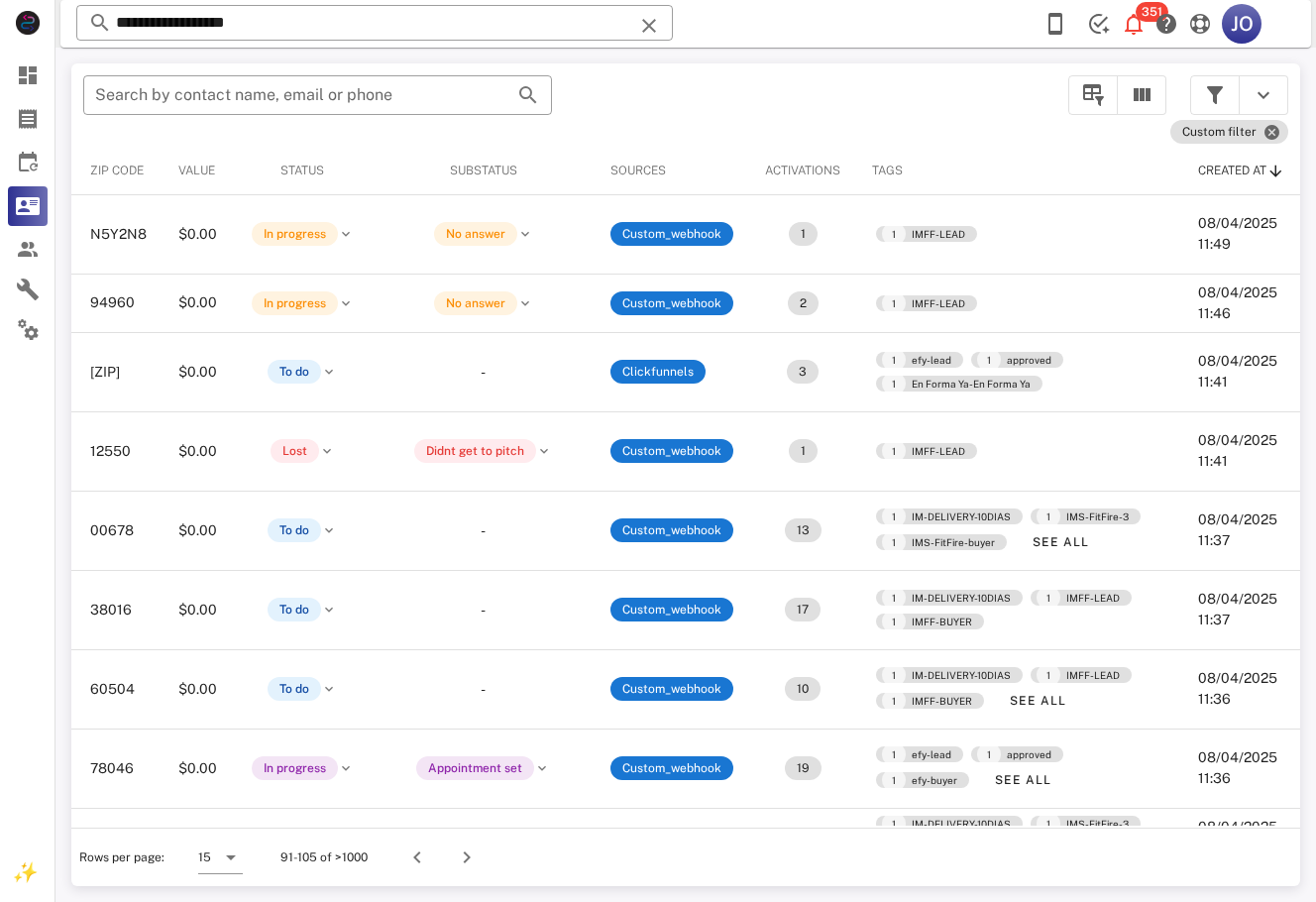 scroll, scrollTop: 0, scrollLeft: 0, axis: both 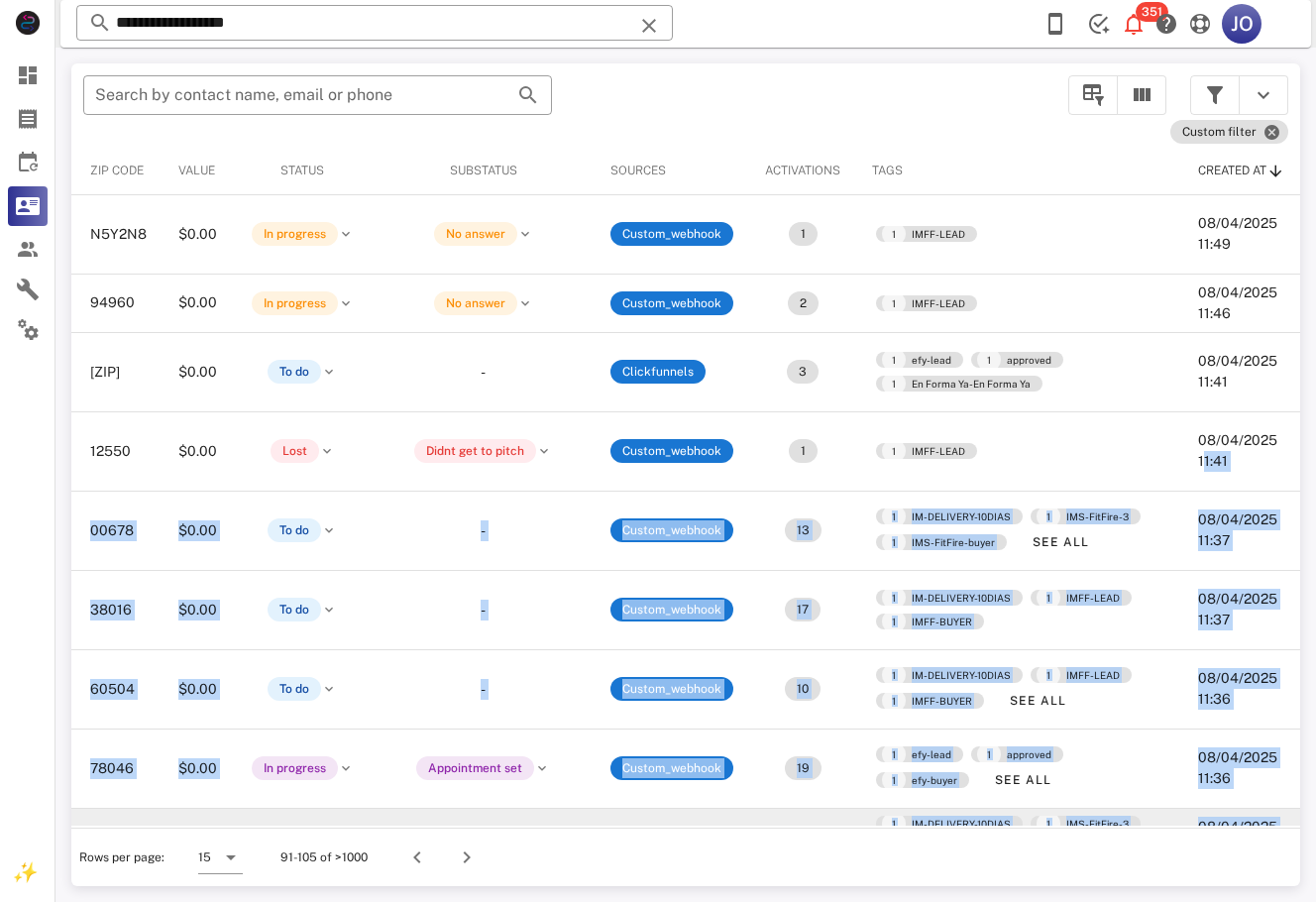 drag, startPoint x: 1289, startPoint y: 418, endPoint x: 1277, endPoint y: 680, distance: 262.27467 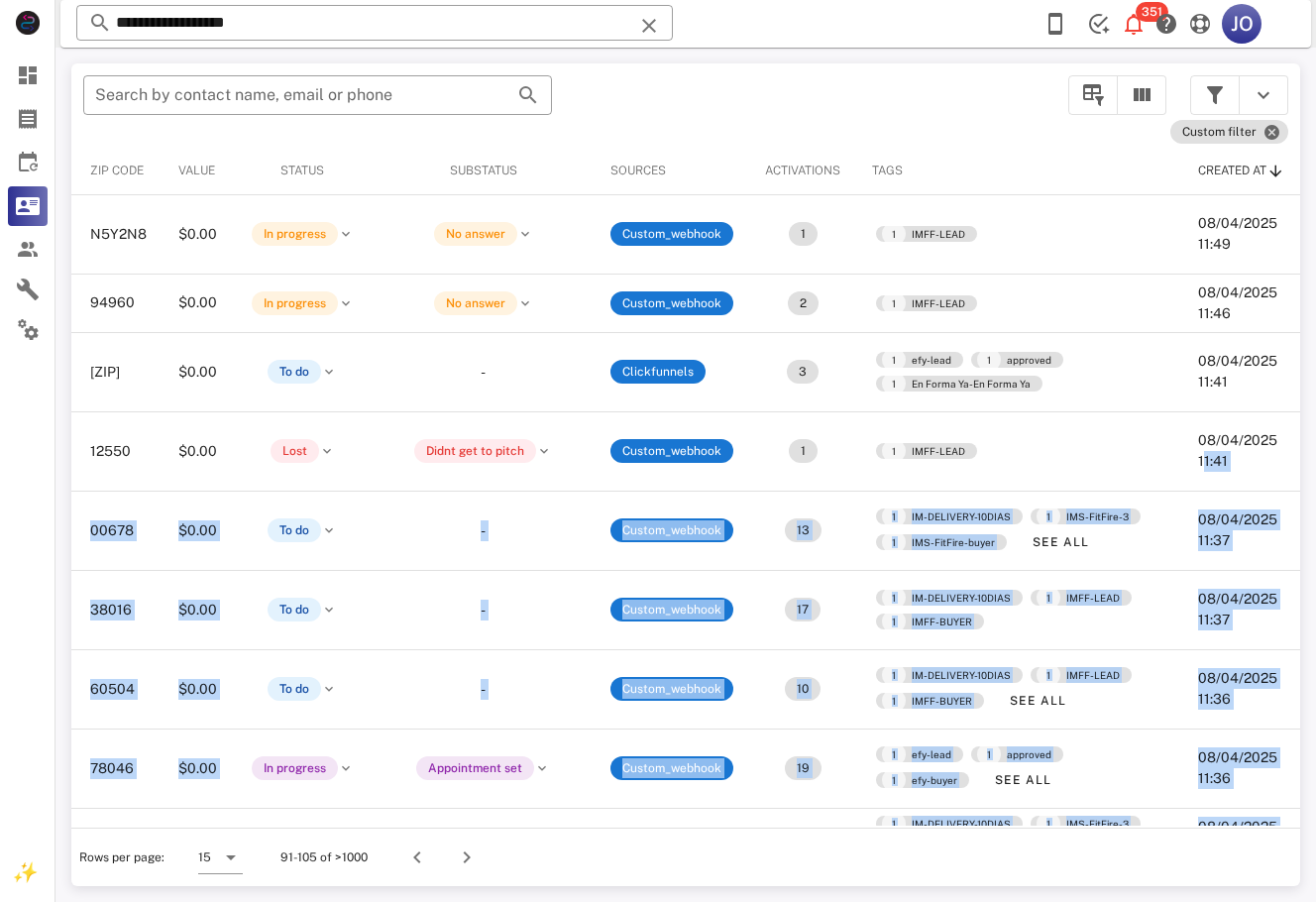 scroll, scrollTop: 274, scrollLeft: 712, axis: both 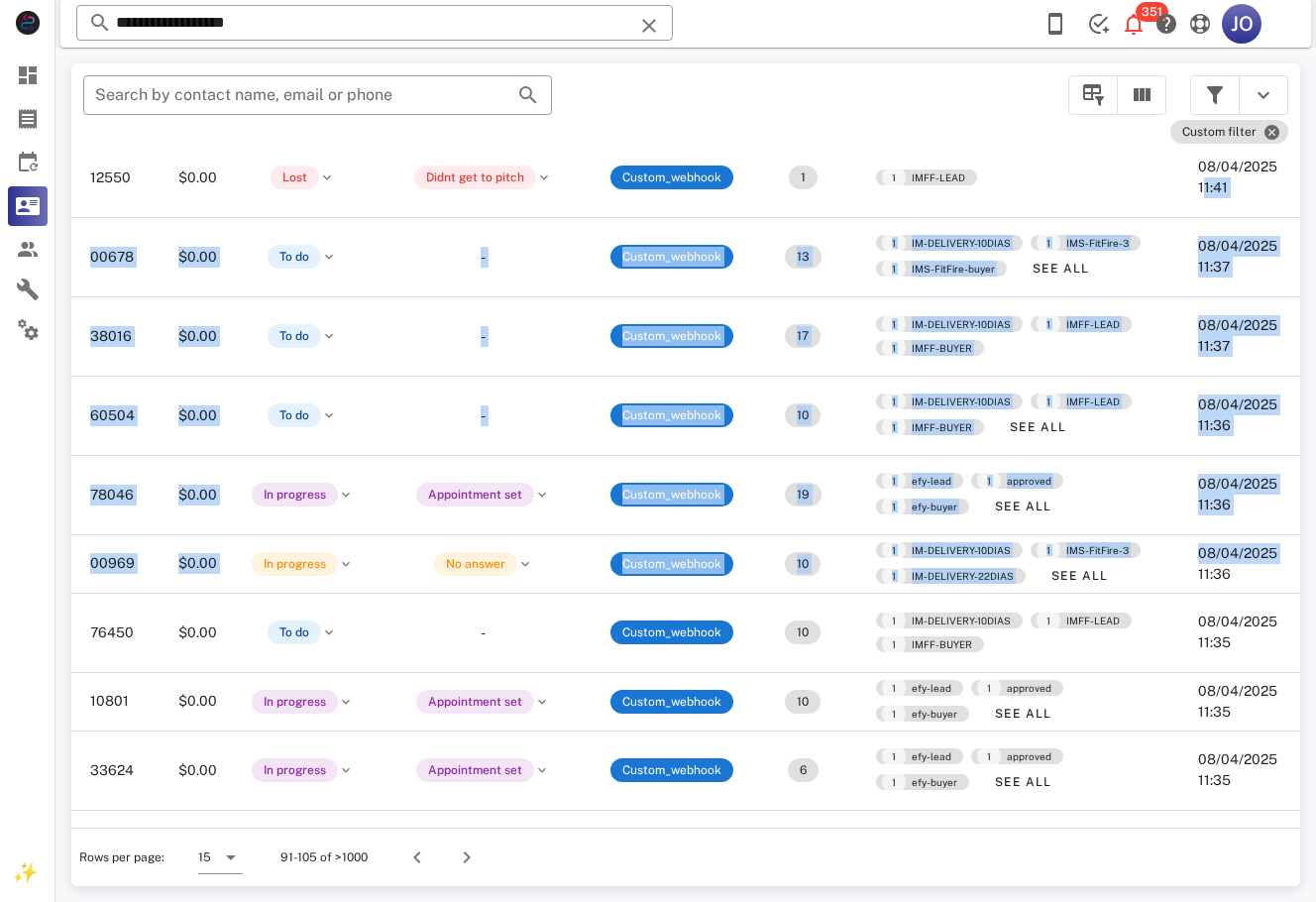 drag, startPoint x: 1294, startPoint y: 564, endPoint x: 4, endPoint y: 27, distance: 1397.3078 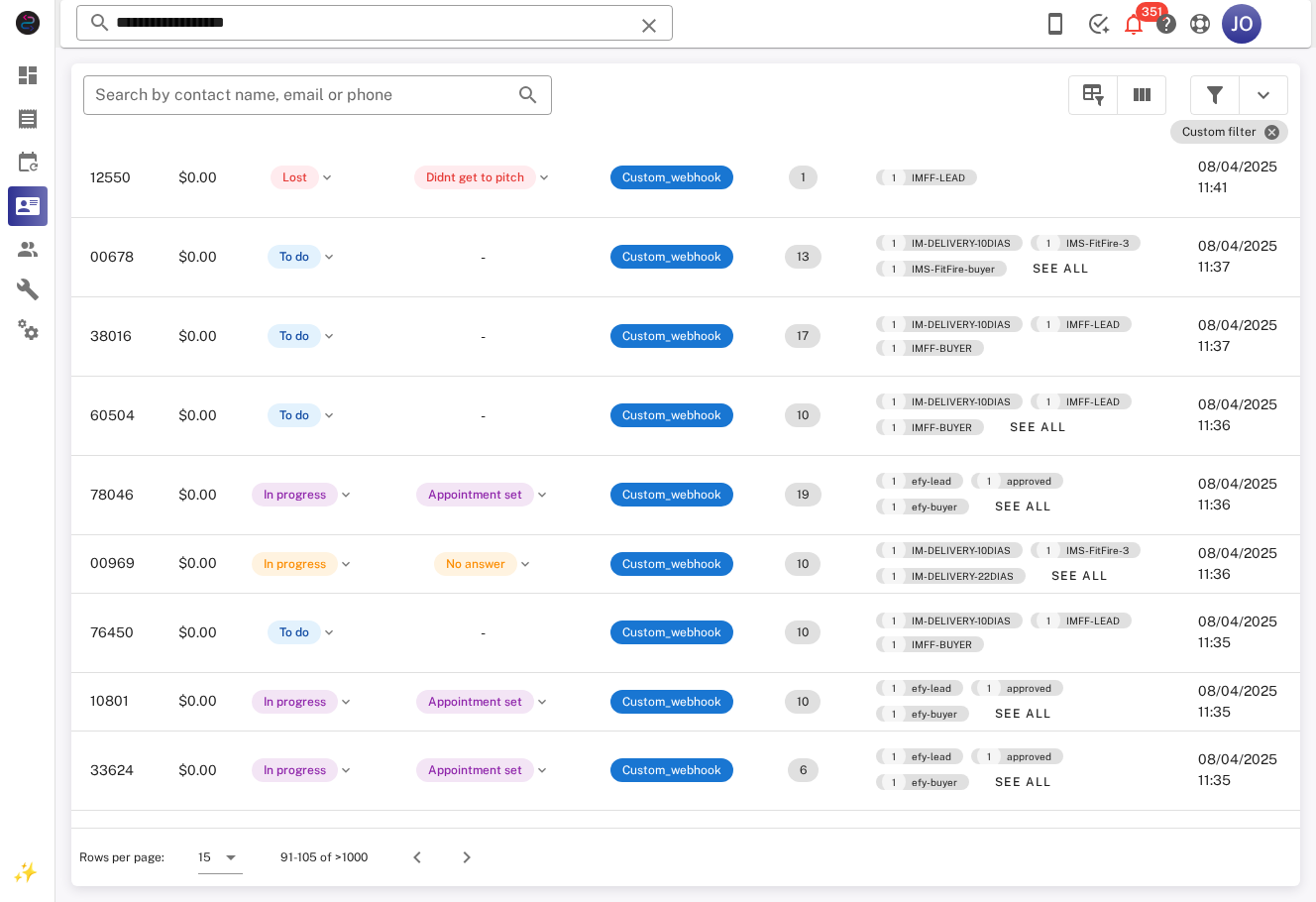 click on "Rows per page: 15  91-105 of >1000" at bounding box center [686, 856] 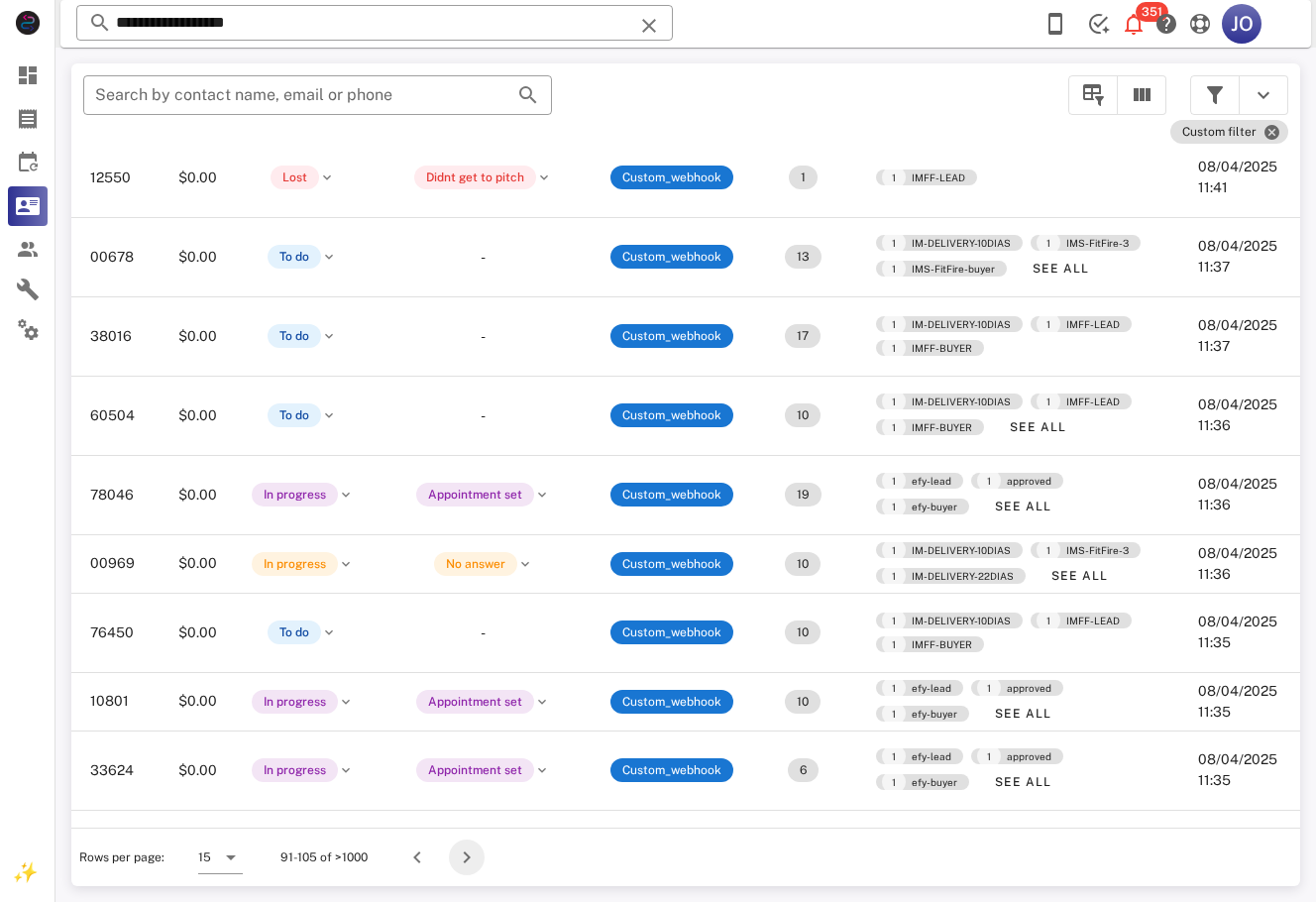 click at bounding box center (467, 857) 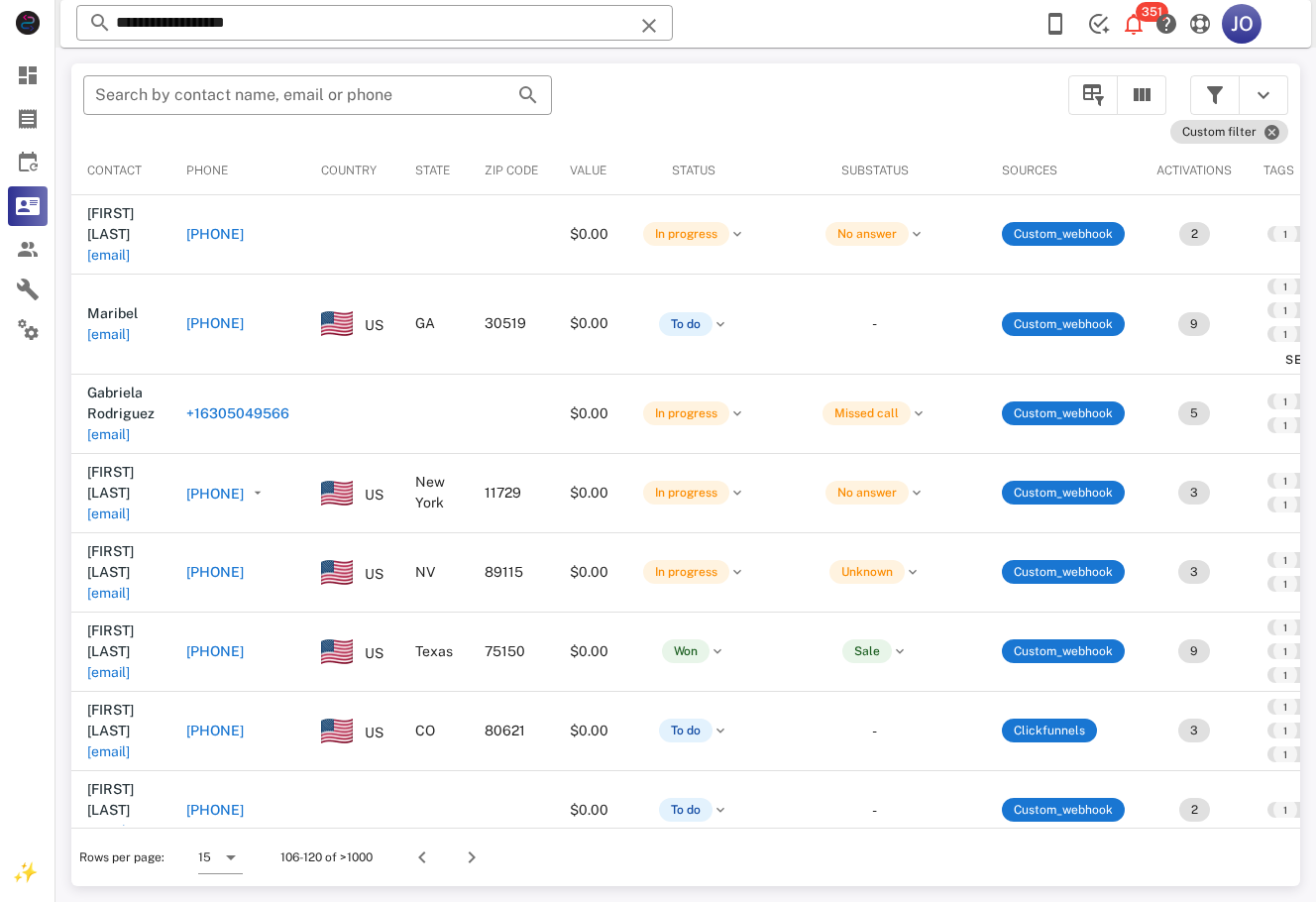 scroll, scrollTop: 0, scrollLeft: 444, axis: horizontal 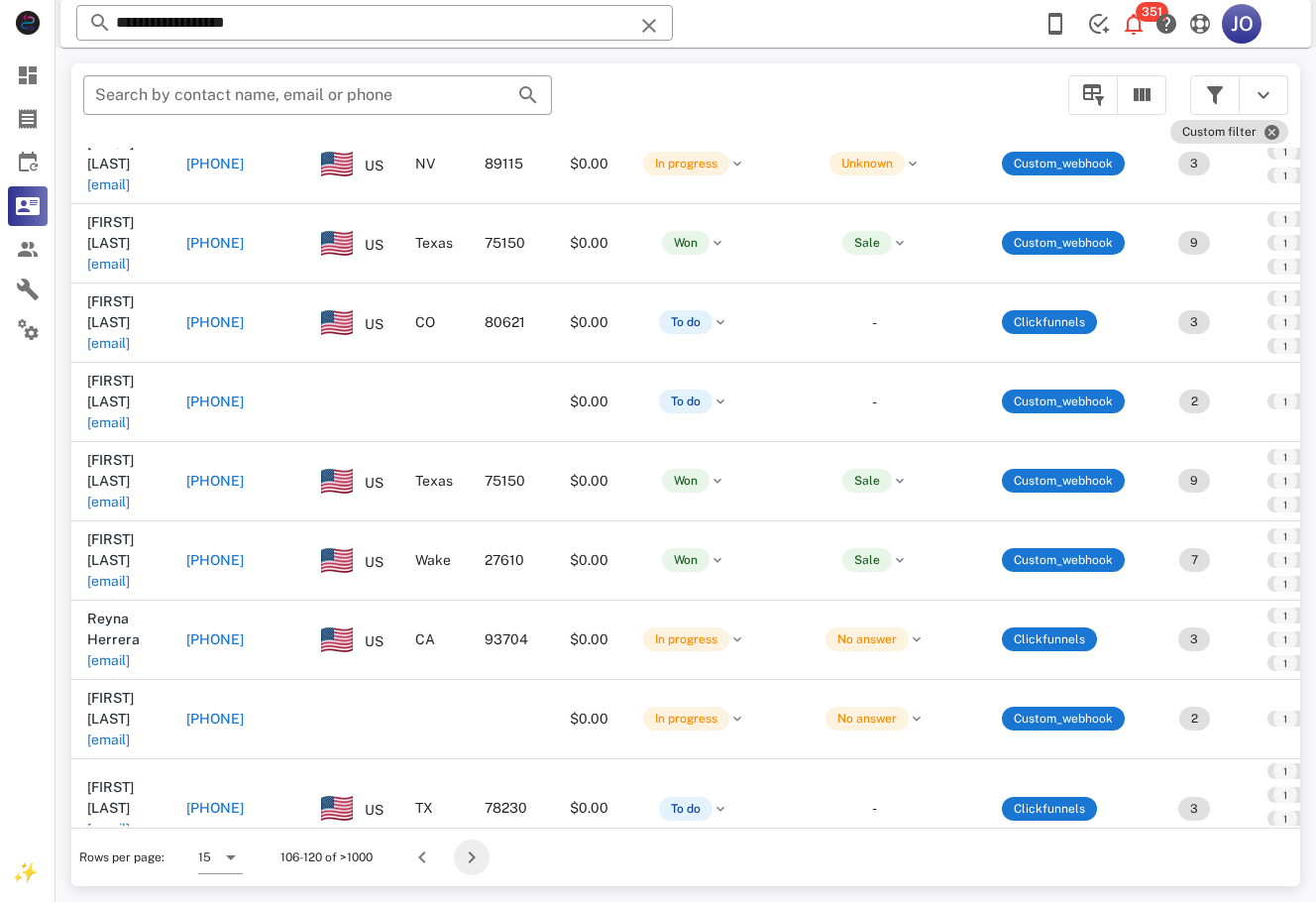 click at bounding box center (472, 857) 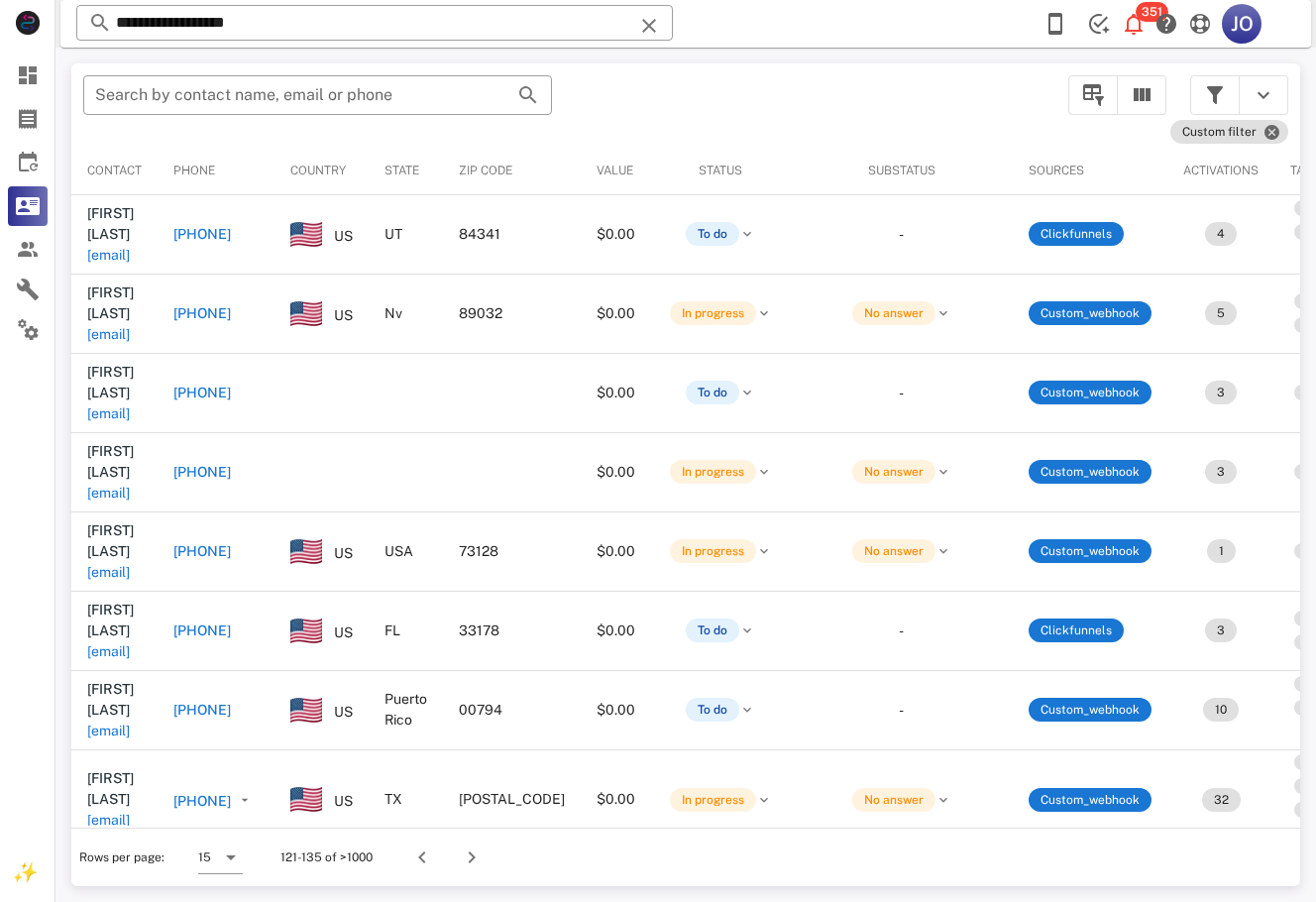 scroll, scrollTop: 0, scrollLeft: 541, axis: horizontal 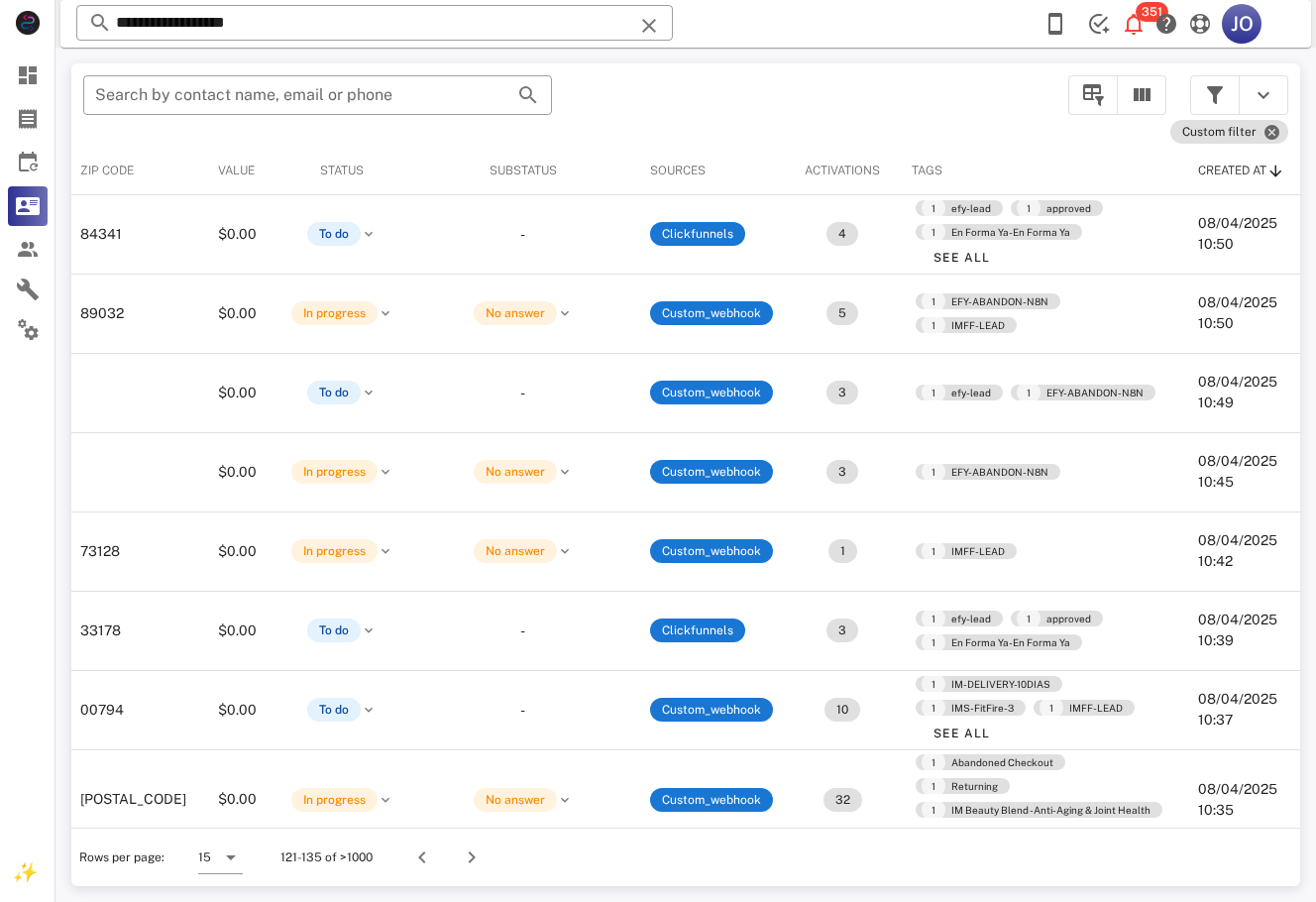 drag, startPoint x: 585, startPoint y: 819, endPoint x: 54, endPoint y: 2, distance: 974.39725 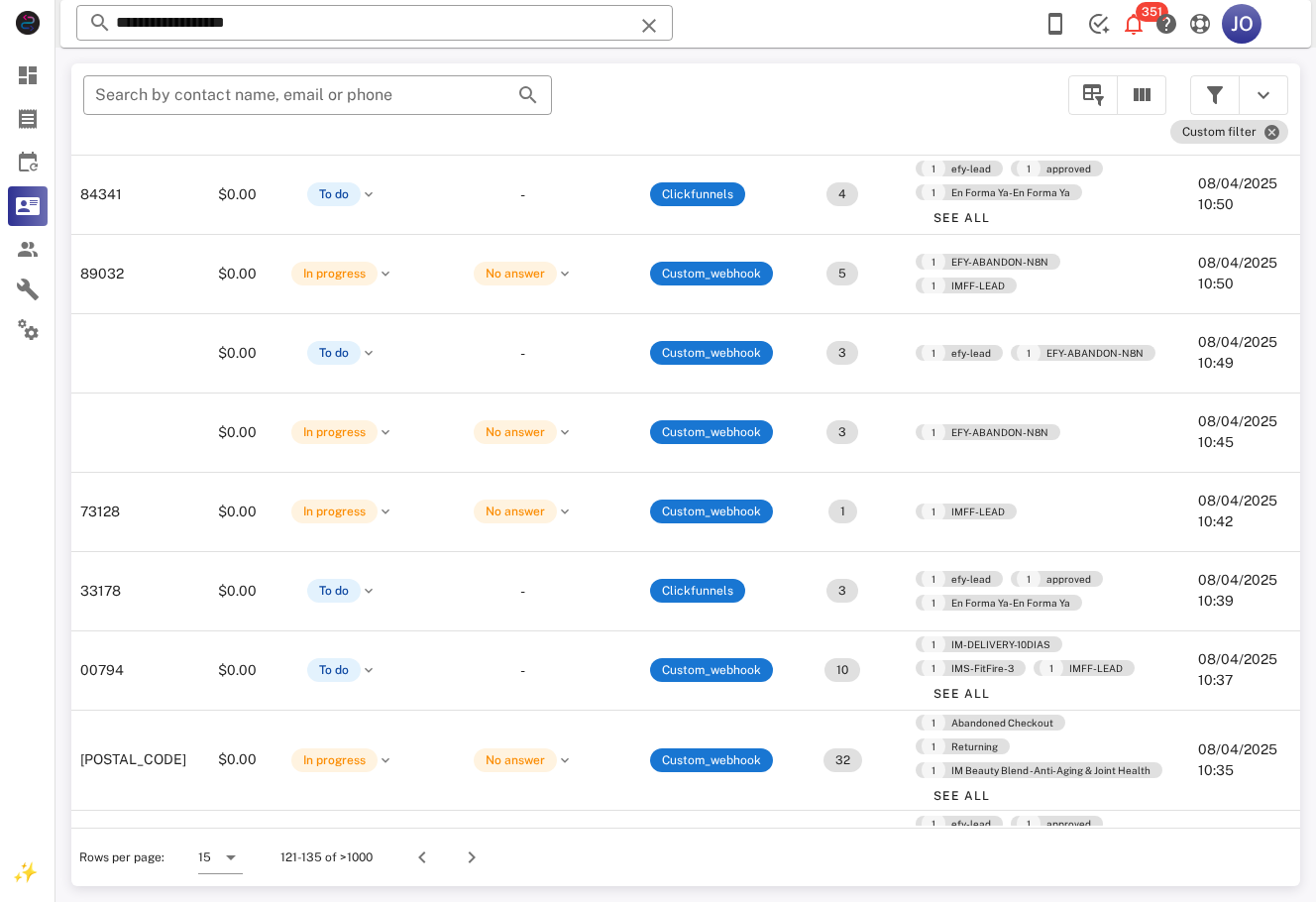 scroll, scrollTop: 51, scrollLeft: 541, axis: both 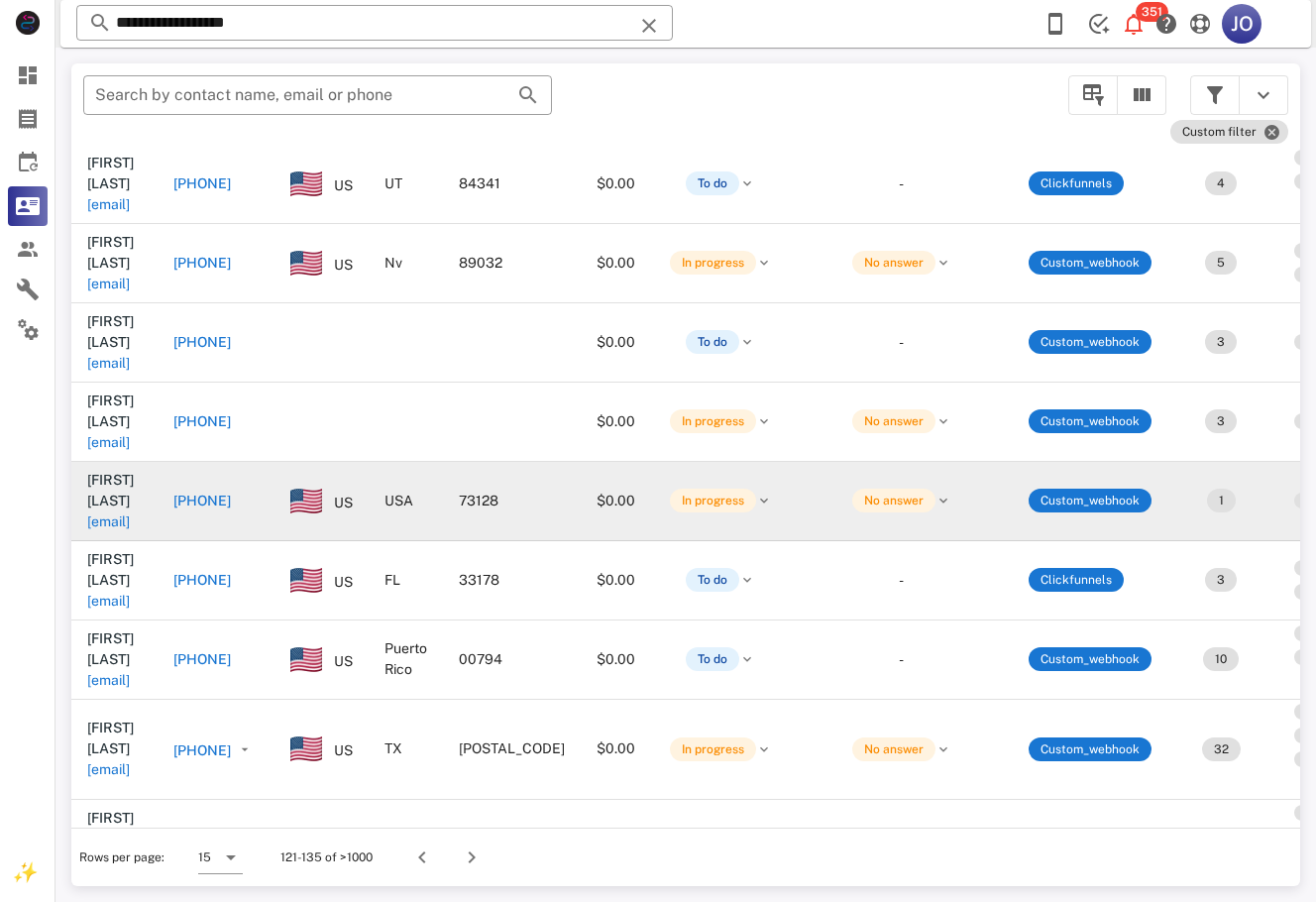 click on "[EMAIL]" at bounding box center (108, 521) 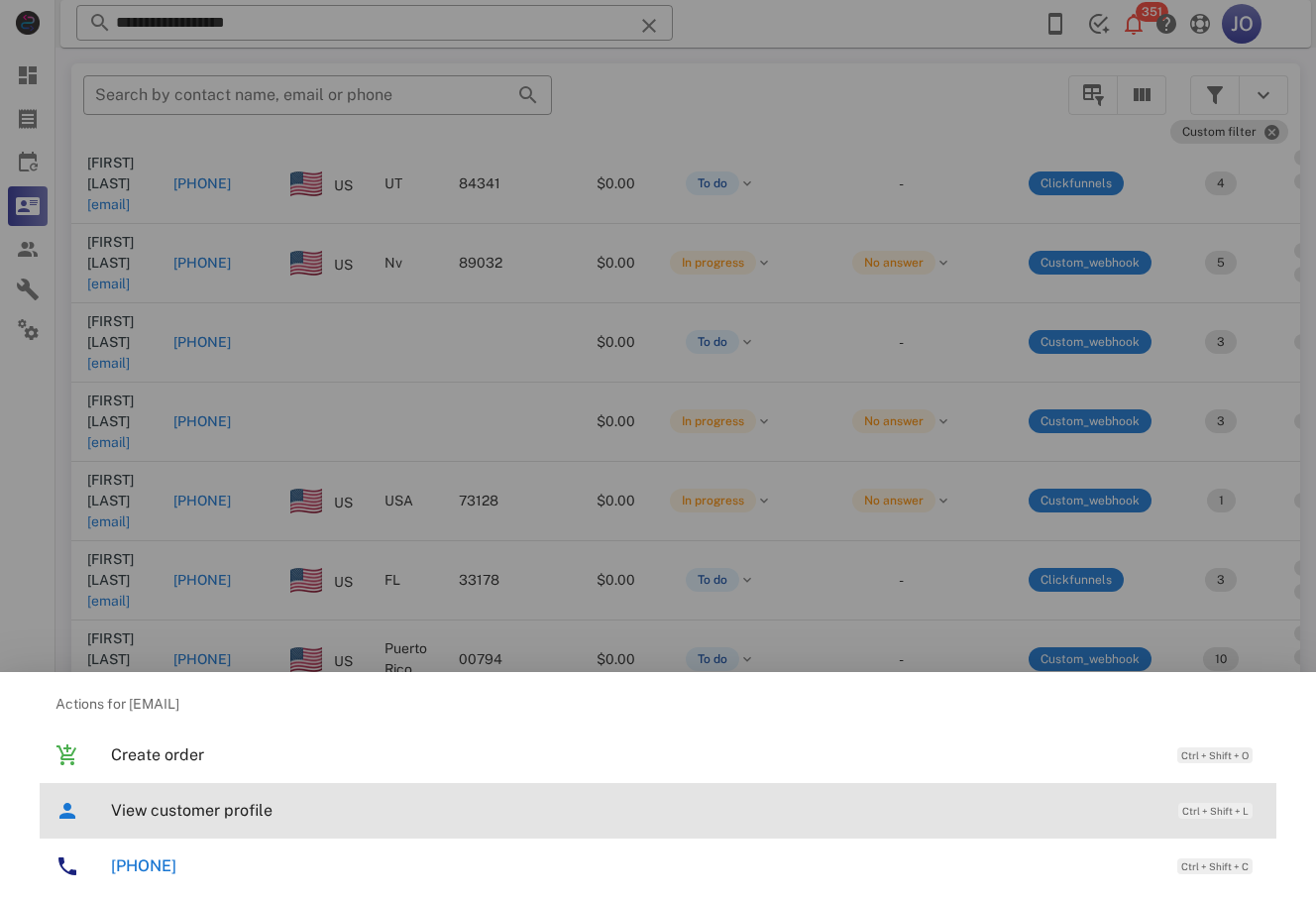 click on "View customer profile Ctrl + Shift + L" at bounding box center [686, 810] 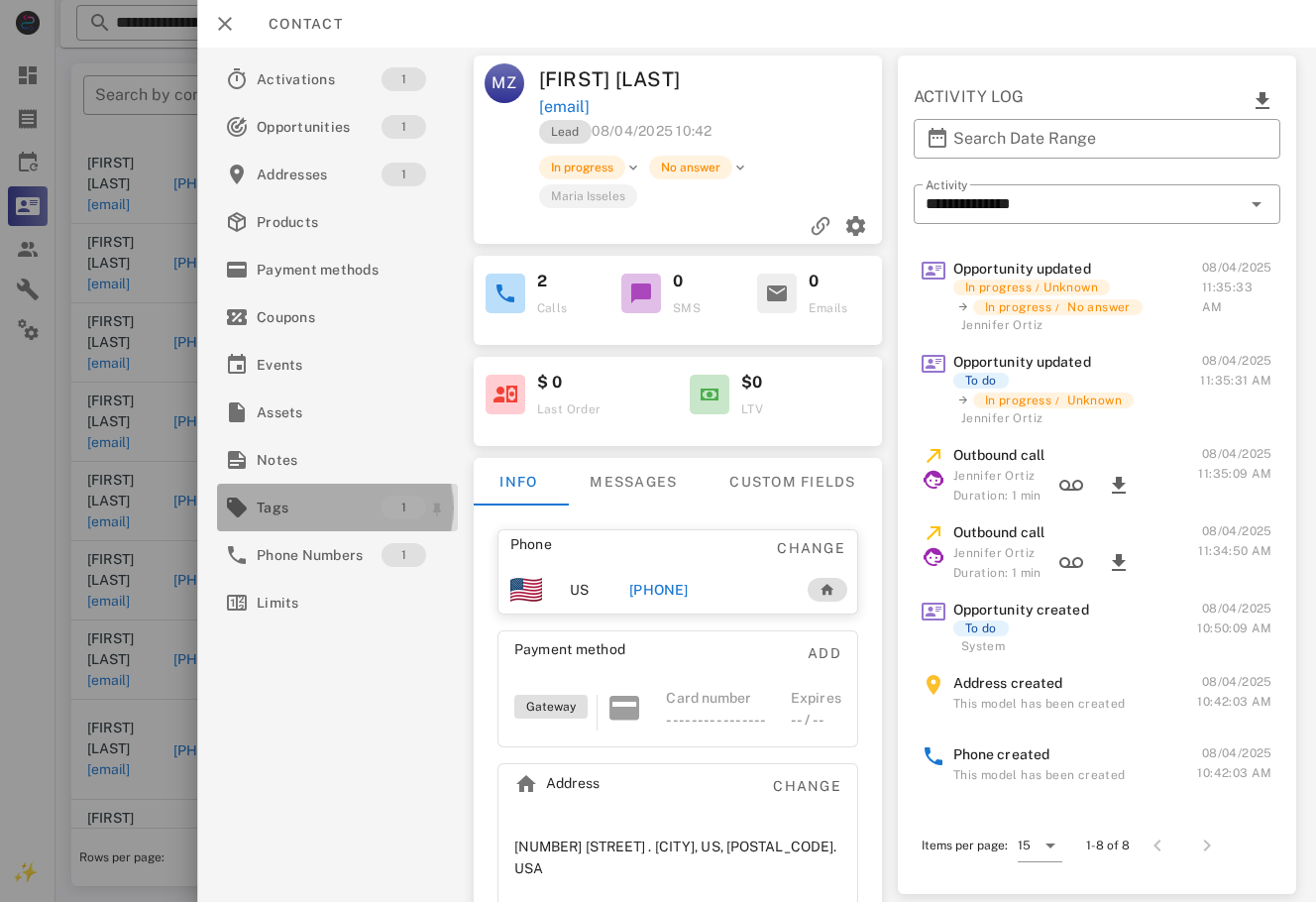 click on "Tags" at bounding box center [319, 507] 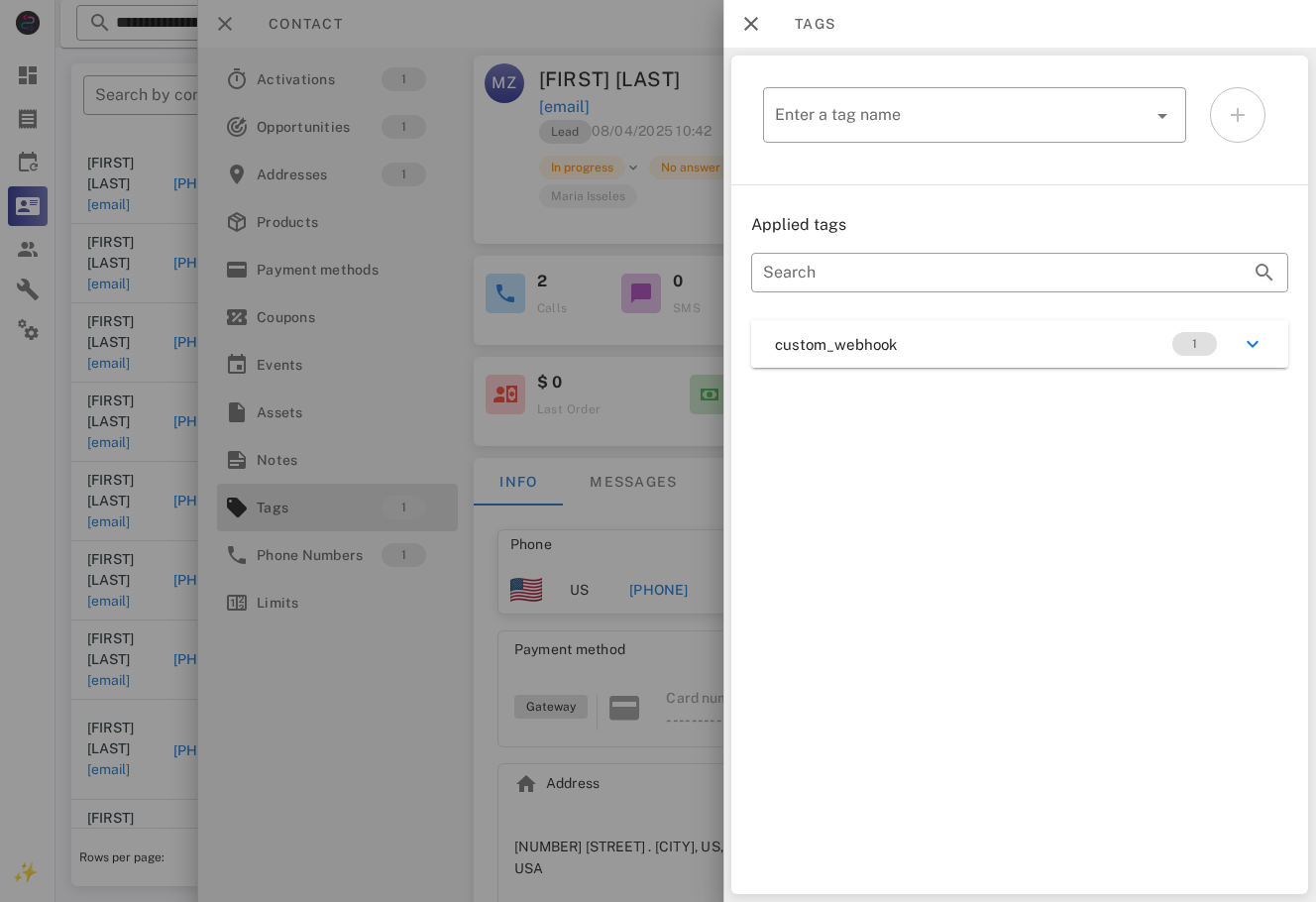 click on "custom_webhook  1" at bounding box center (1020, 344) 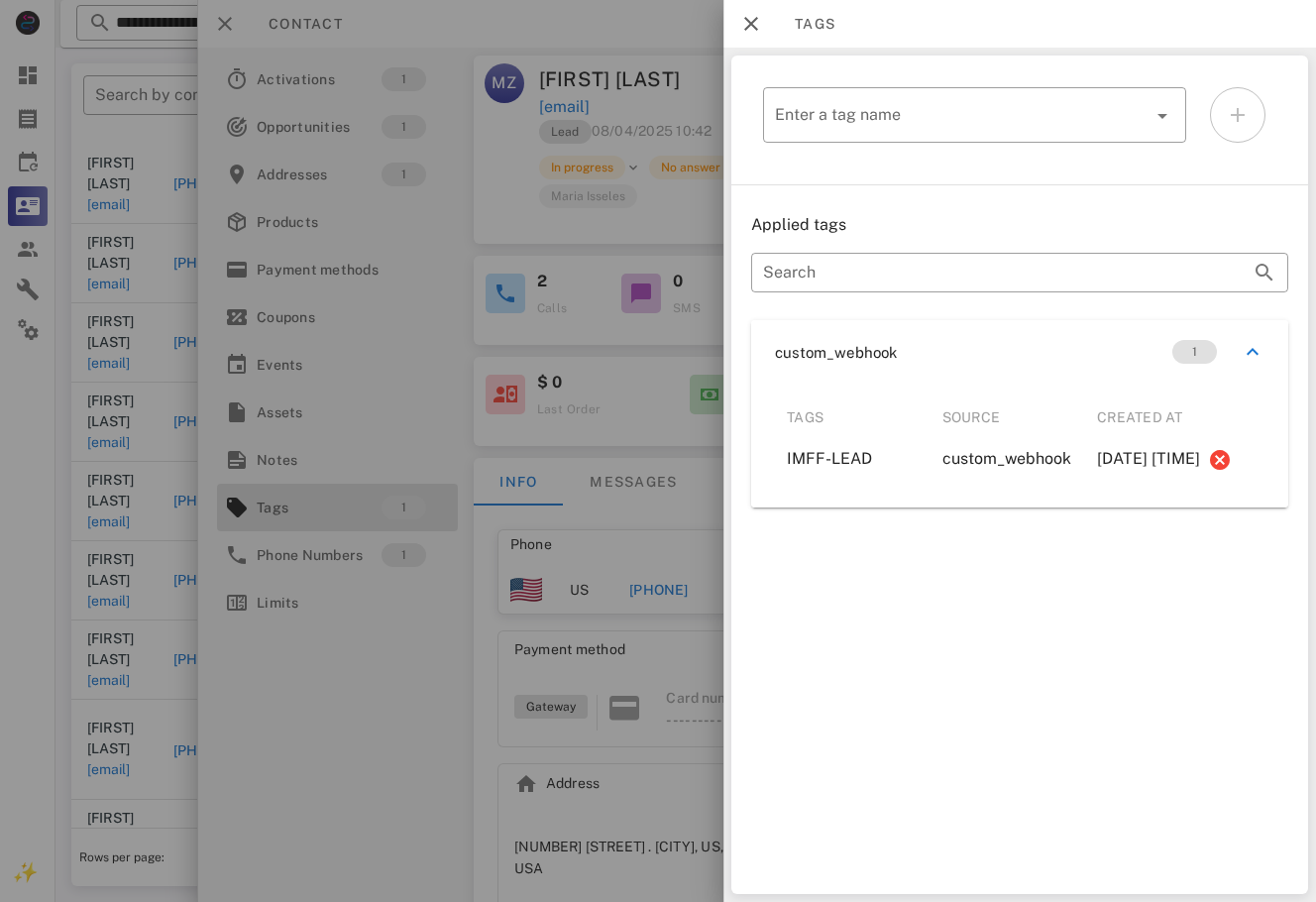 click at bounding box center (658, 451) 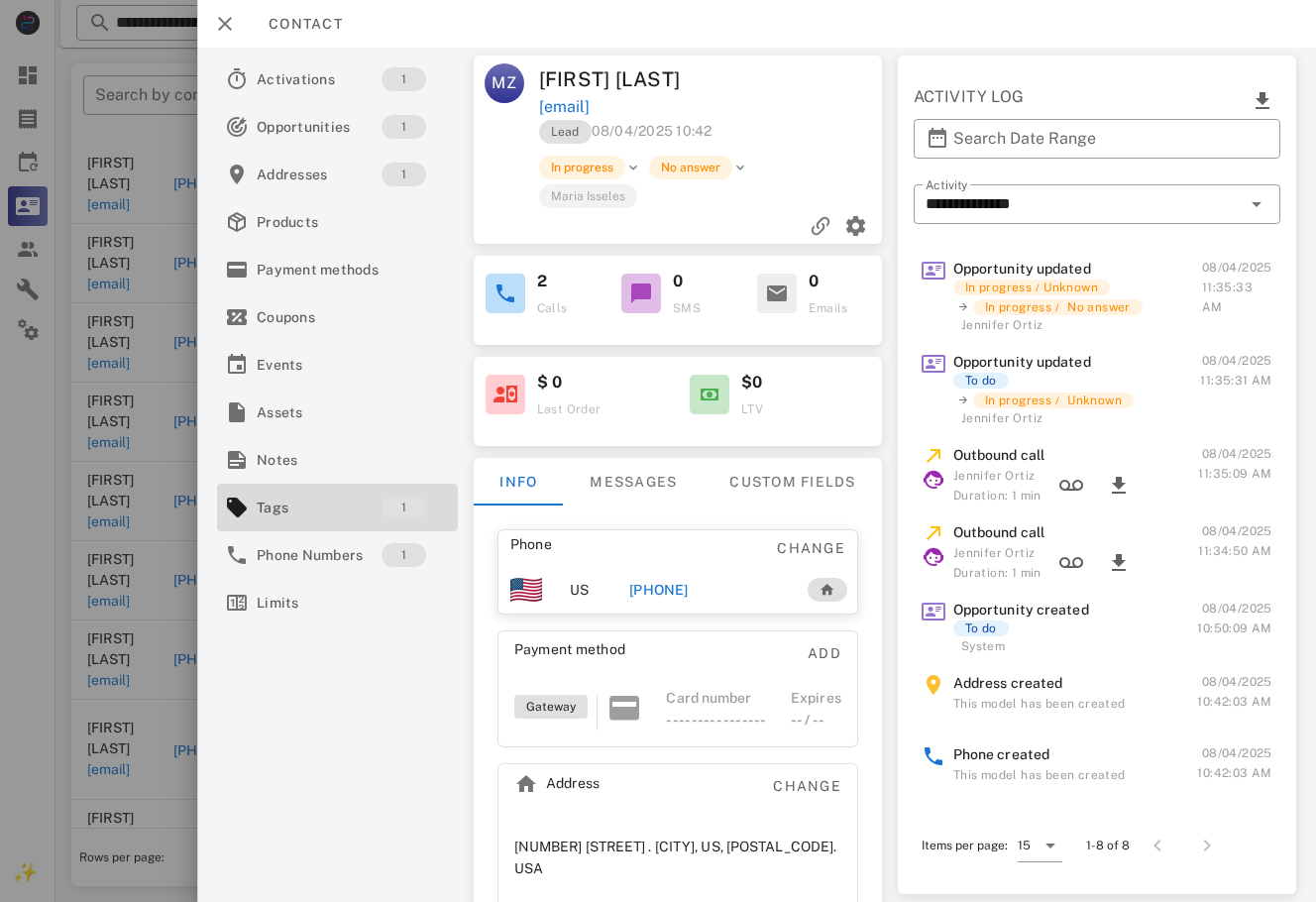 click on "[PHONE]" at bounding box center (659, 590) 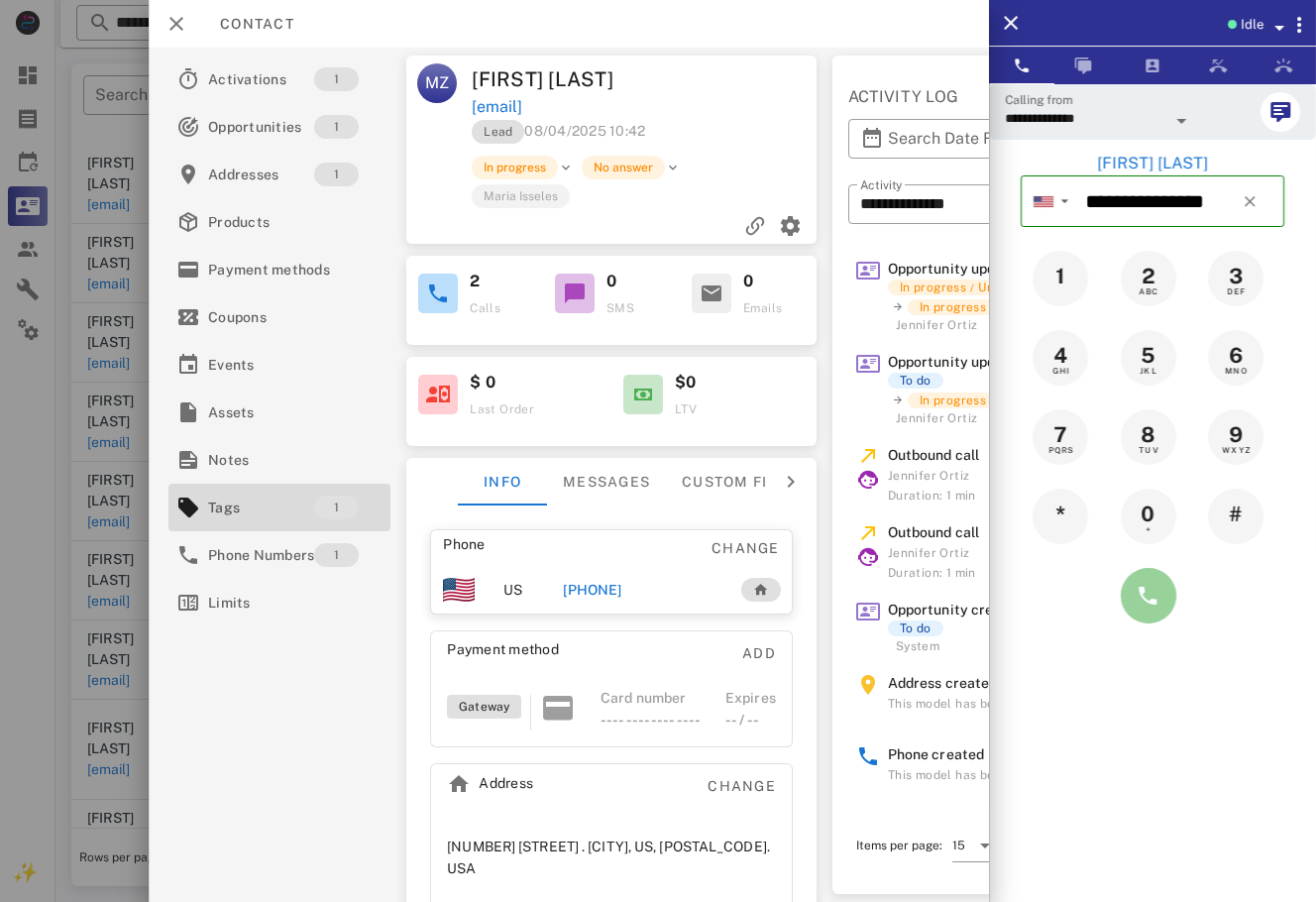 click at bounding box center (1149, 596) 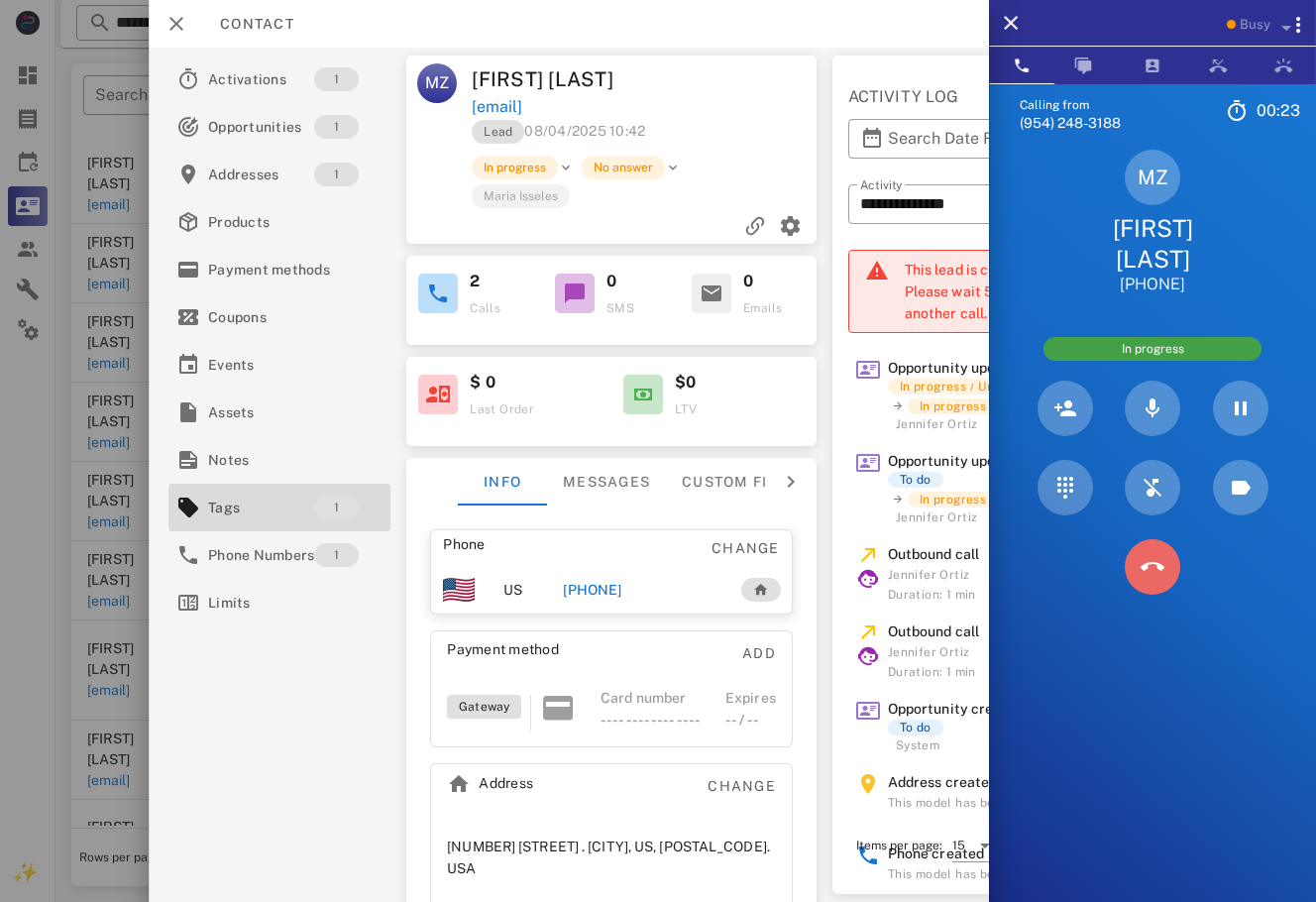 click at bounding box center [1152, 567] 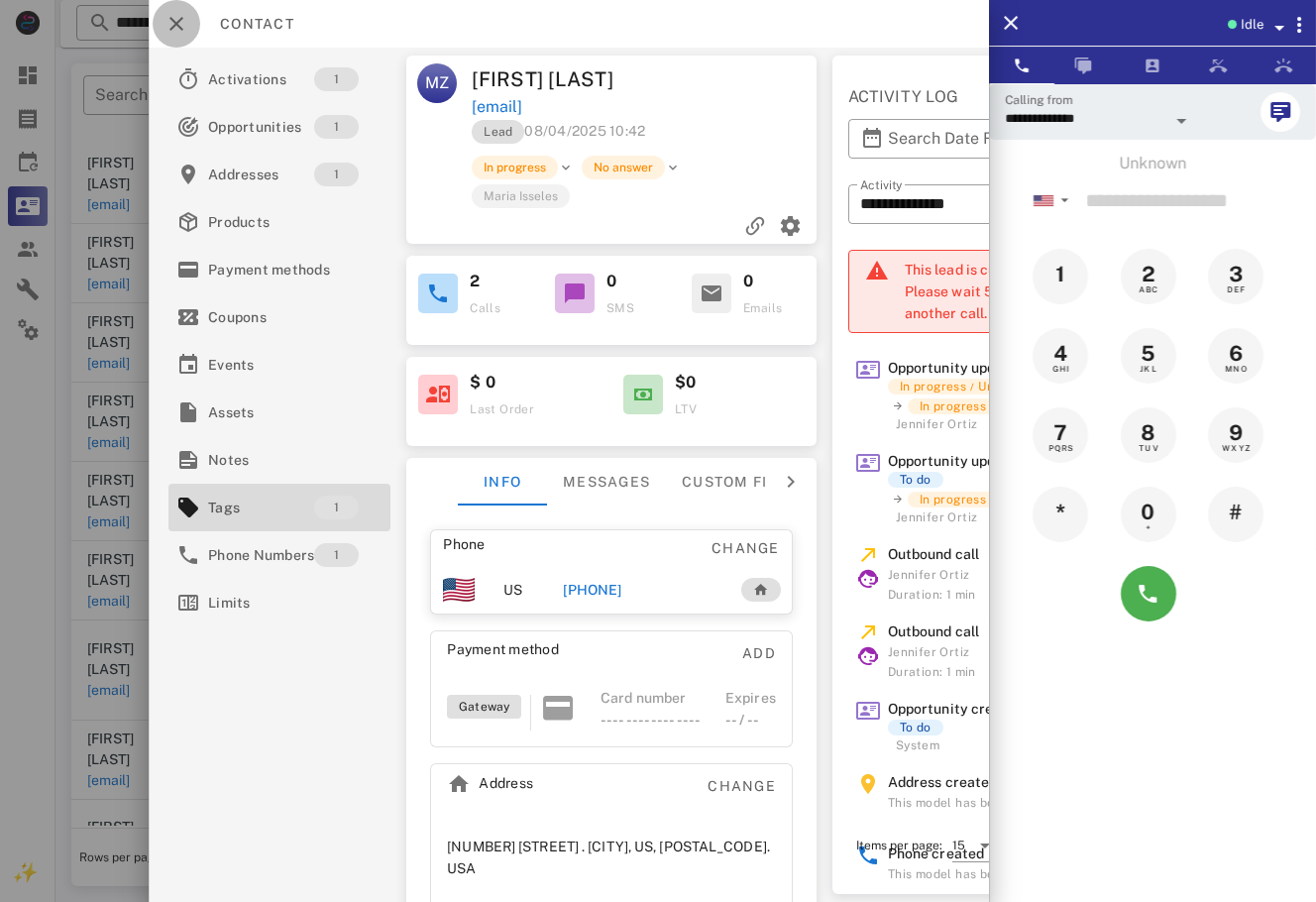 click at bounding box center (176, 24) 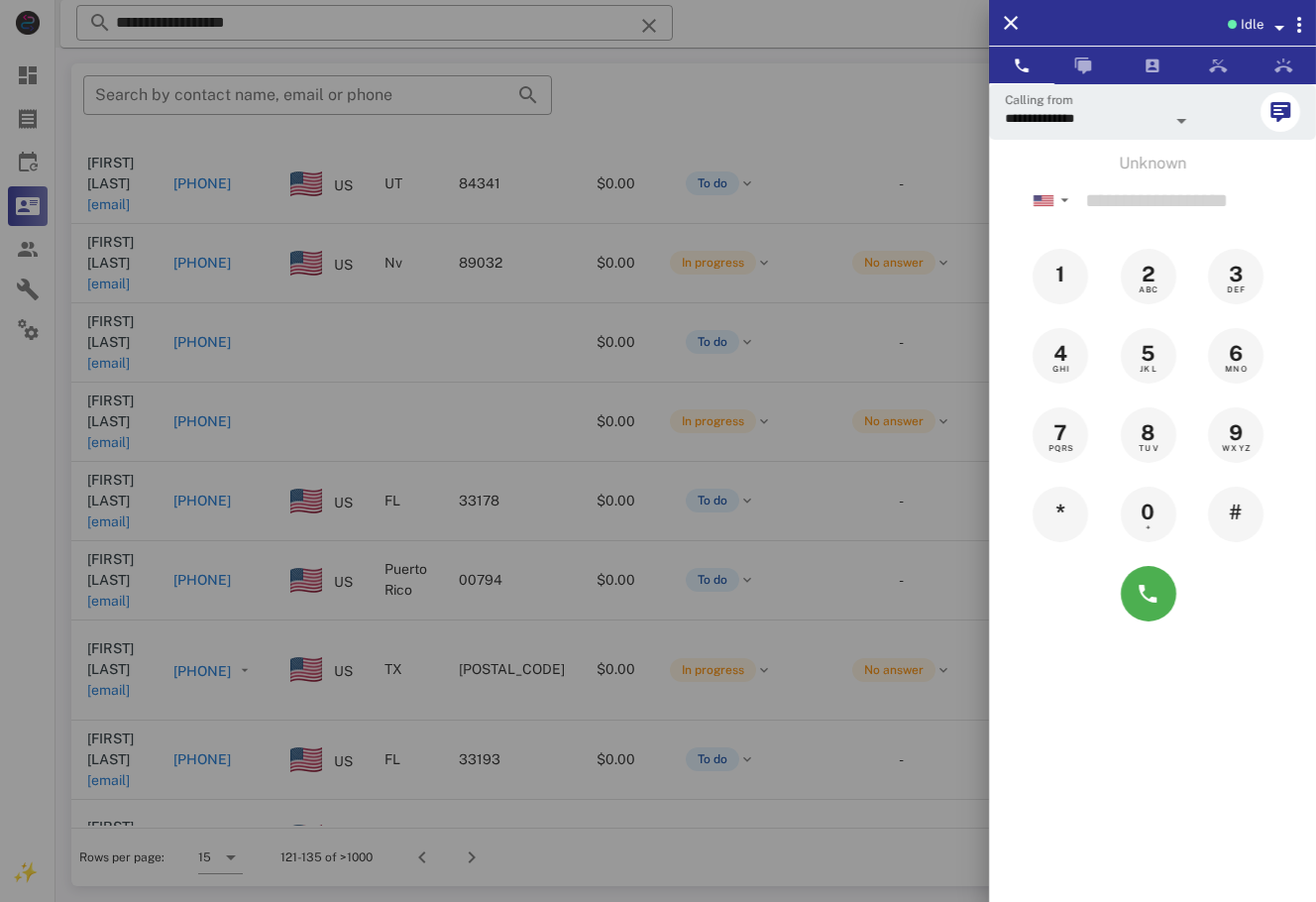 click at bounding box center (658, 451) 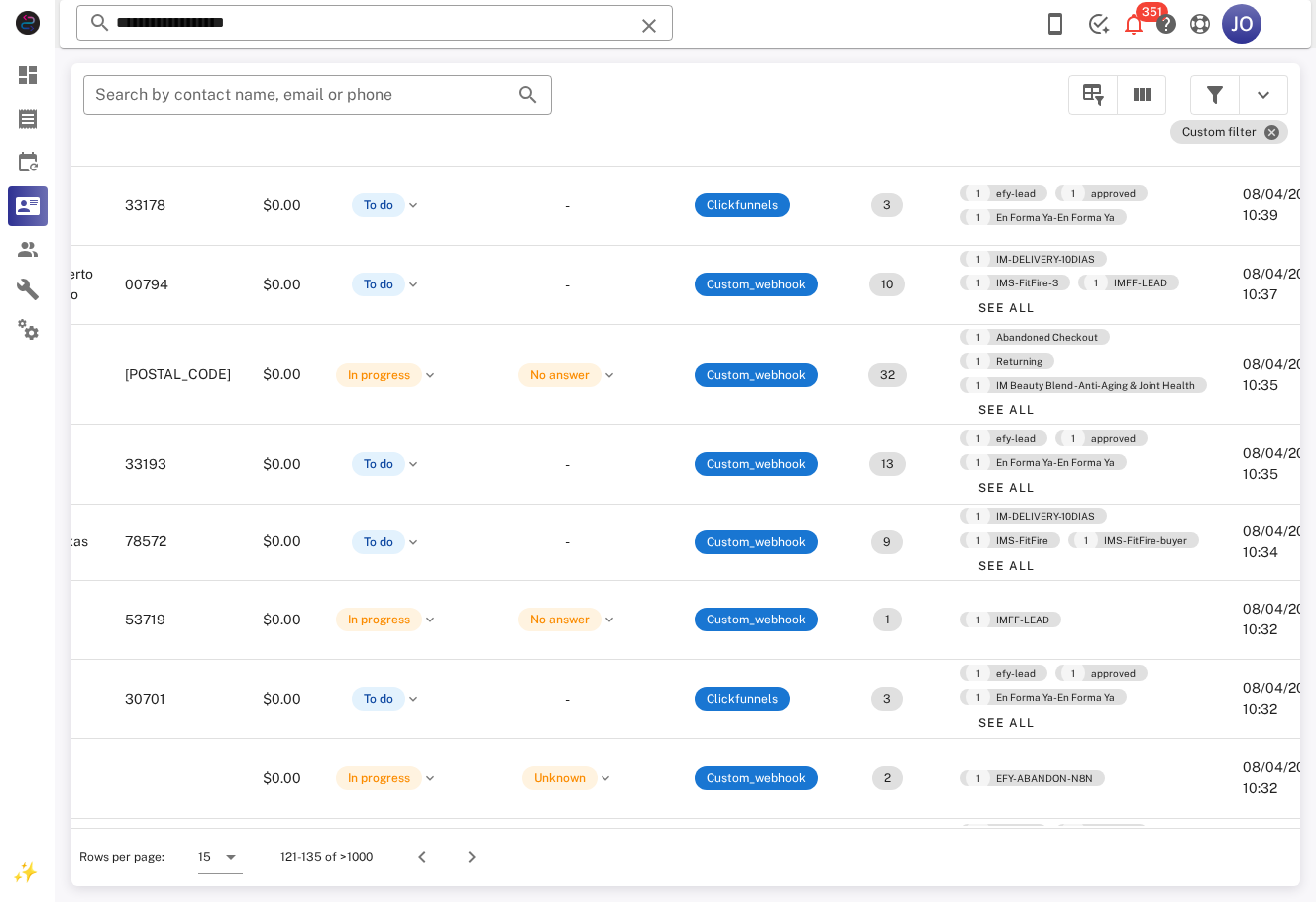 scroll, scrollTop: 346, scrollLeft: 0, axis: vertical 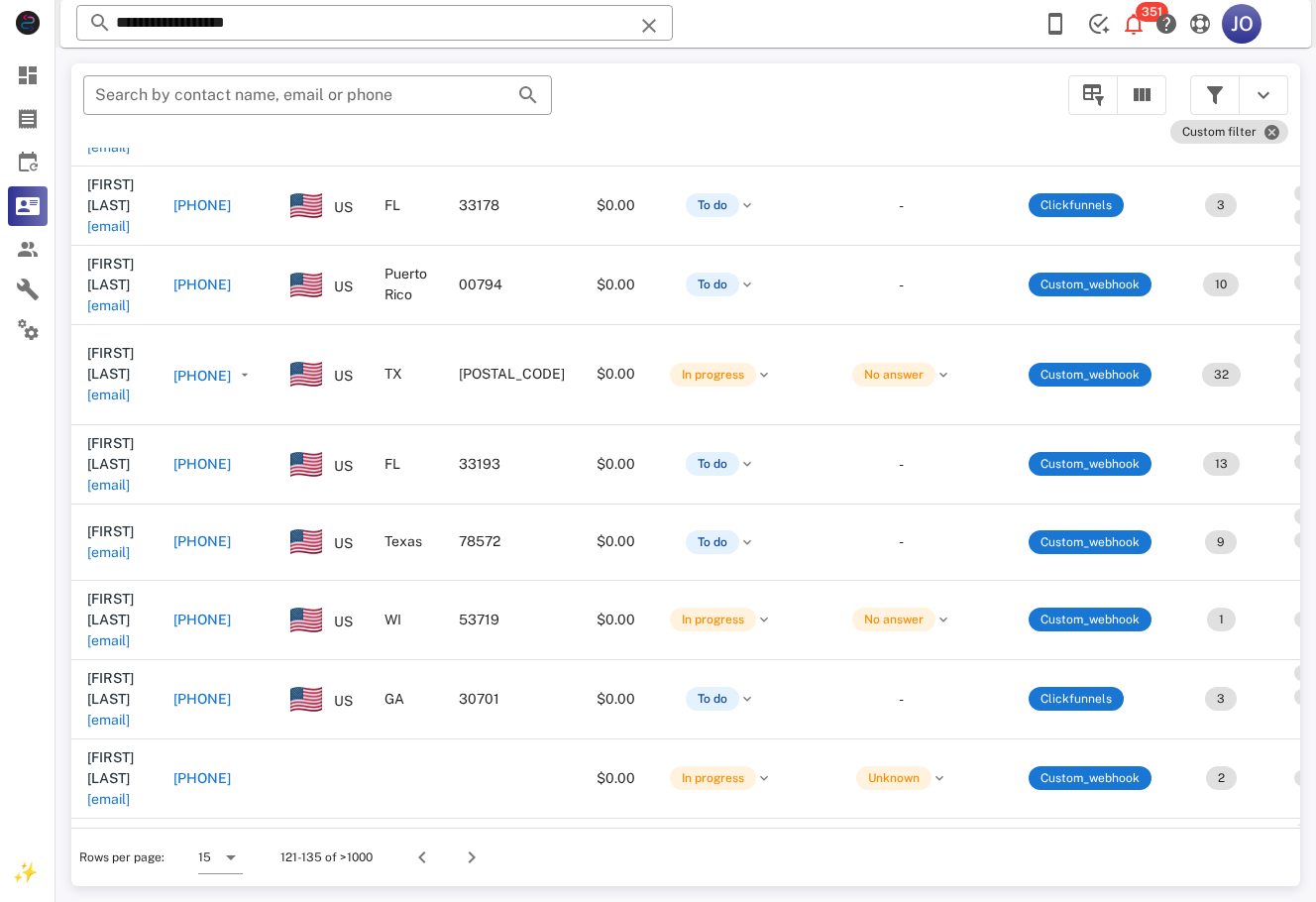 click on "[EMAIL]" at bounding box center (108, 958) 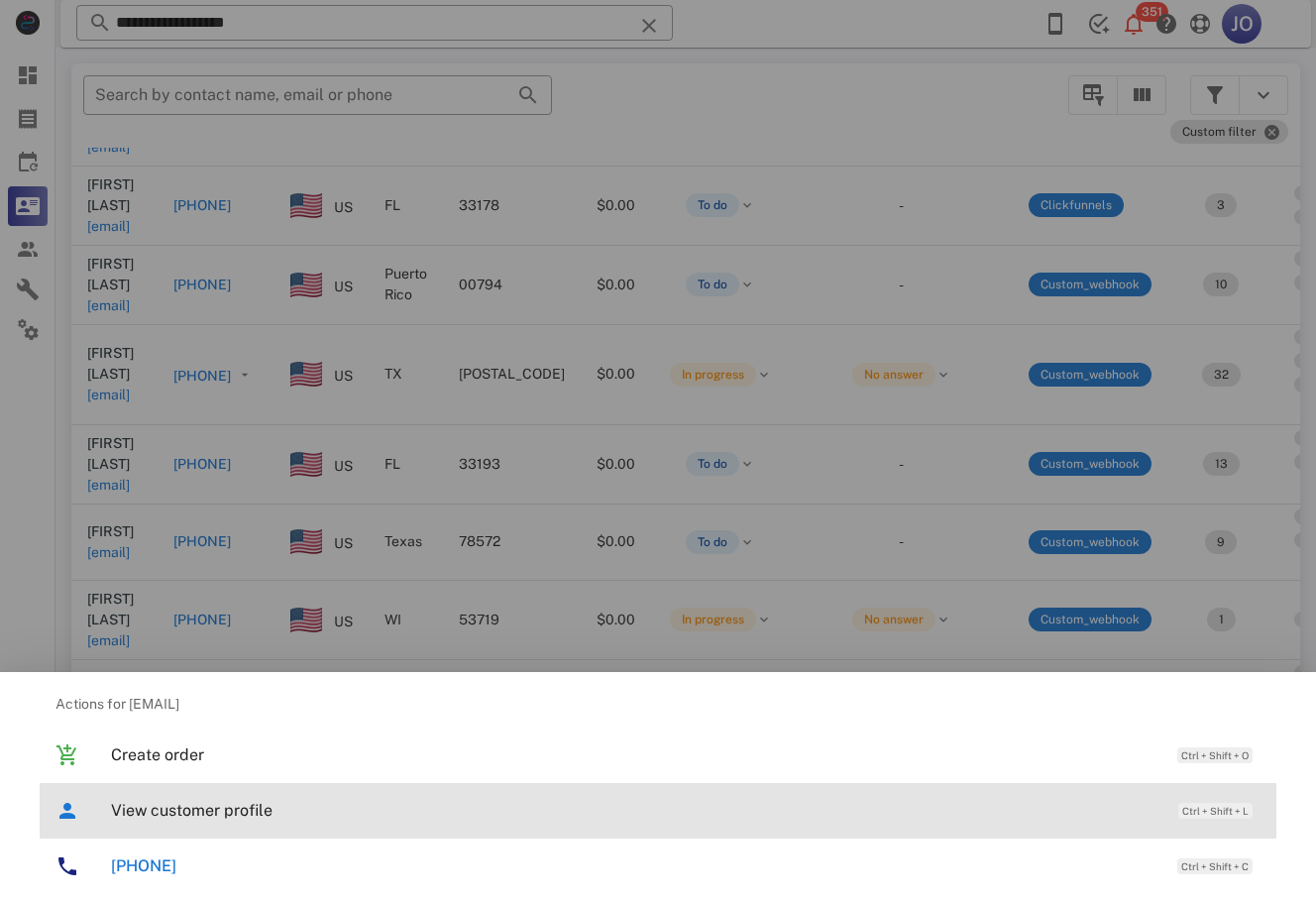 click on "View customer profile" at bounding box center (634, 810) 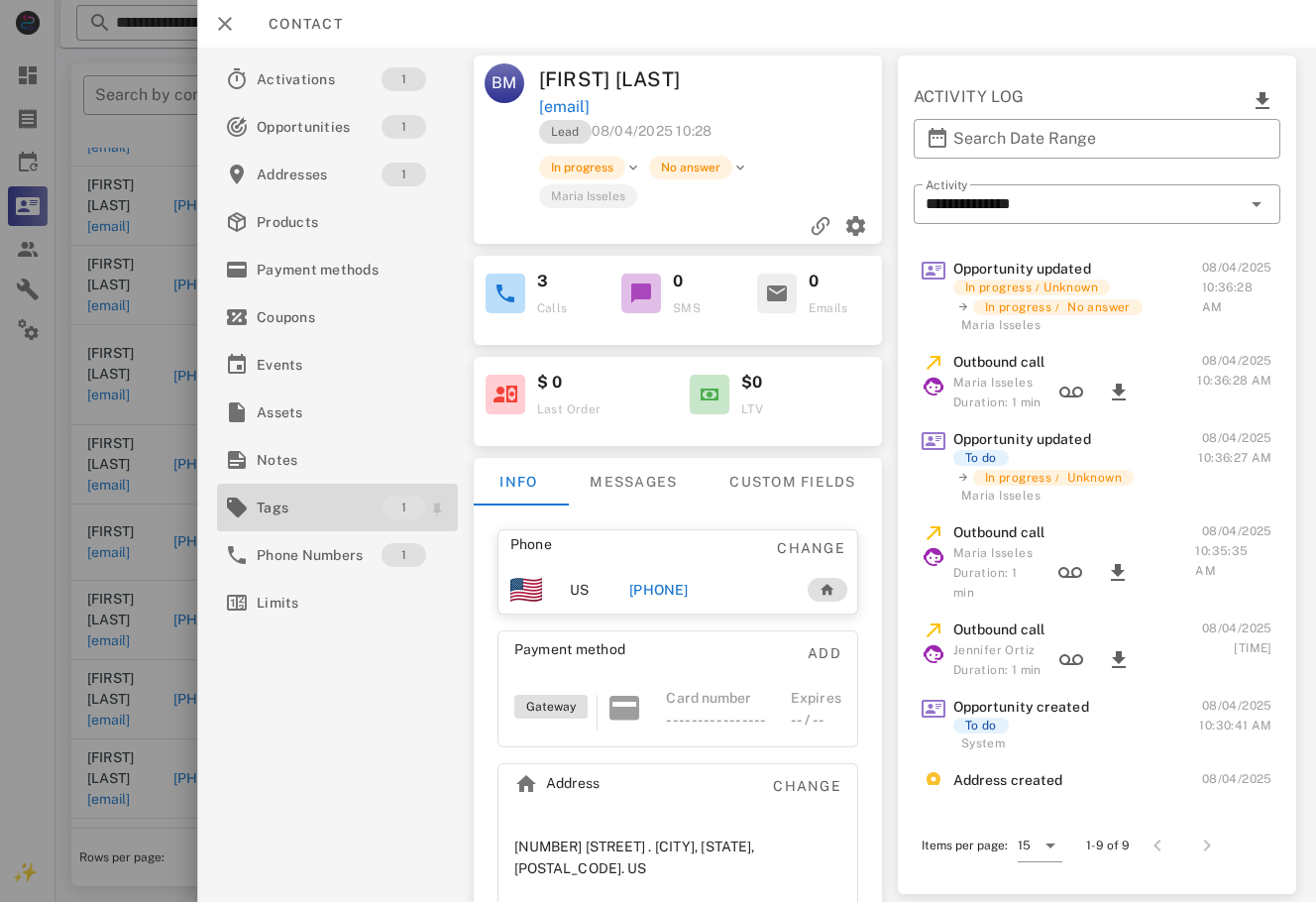 click on "Tags" at bounding box center (319, 507) 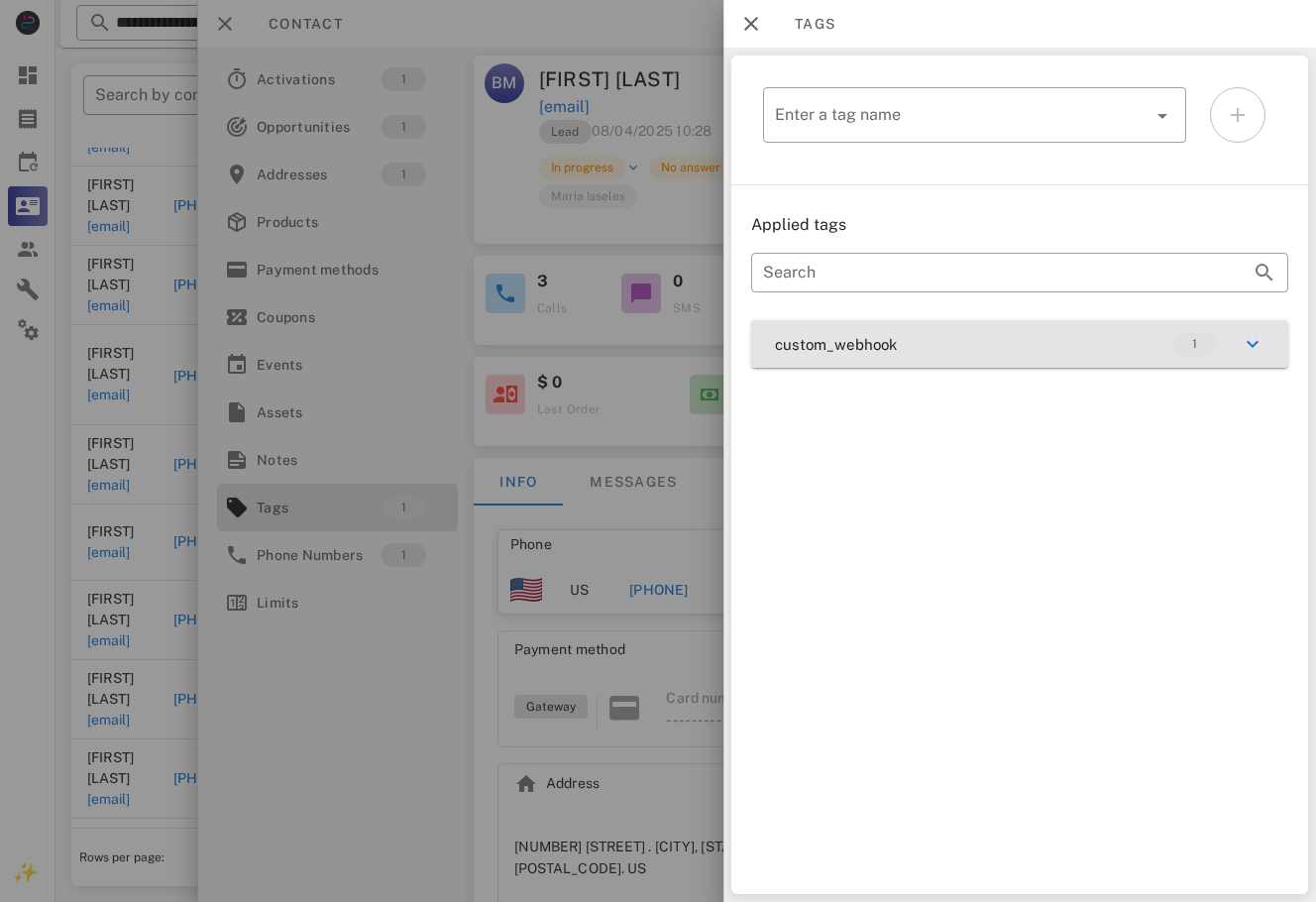 click on "custom_webhook  1" at bounding box center [1020, 344] 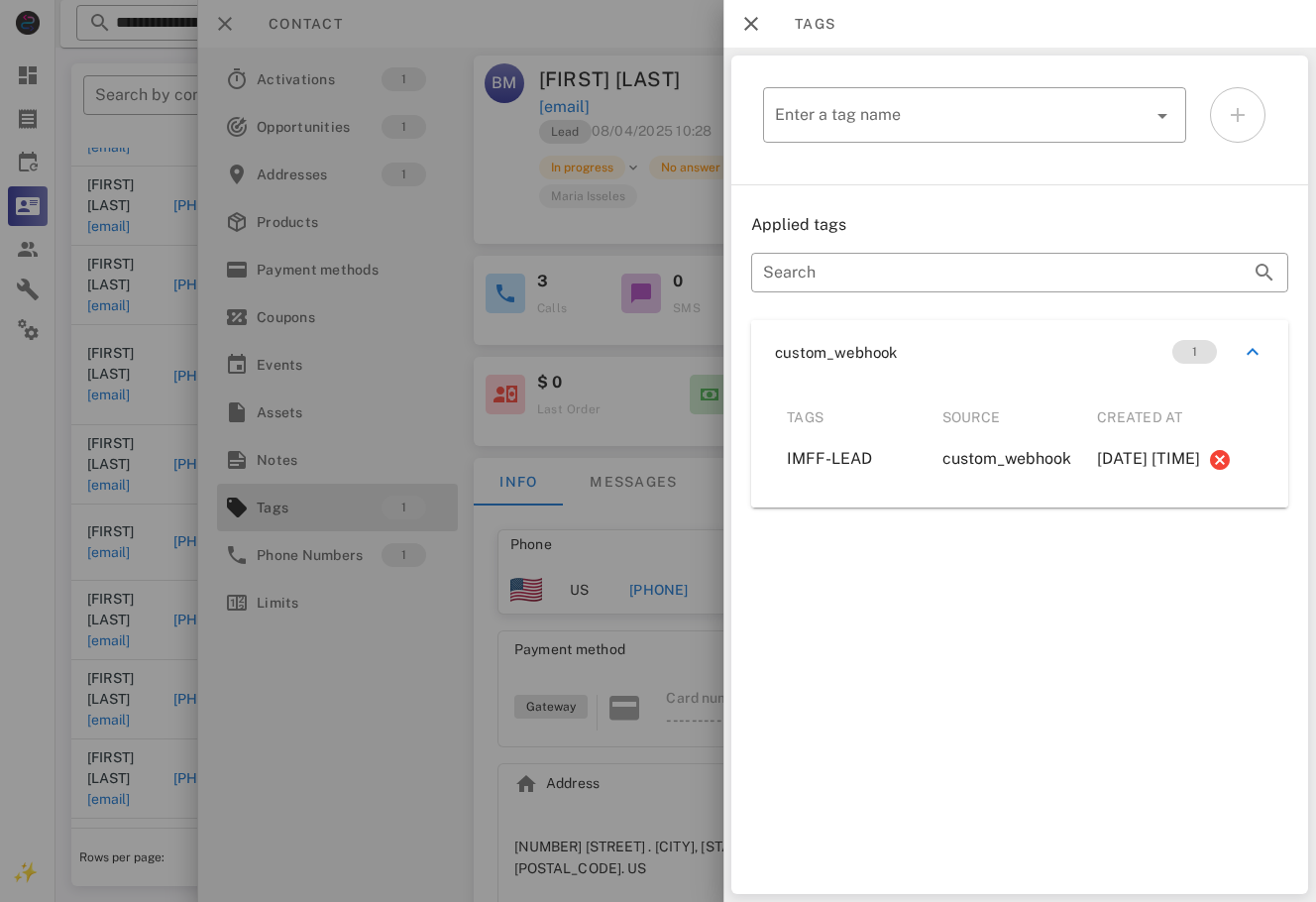 drag, startPoint x: 661, startPoint y: 521, endPoint x: 657, endPoint y: 557, distance: 36.221541 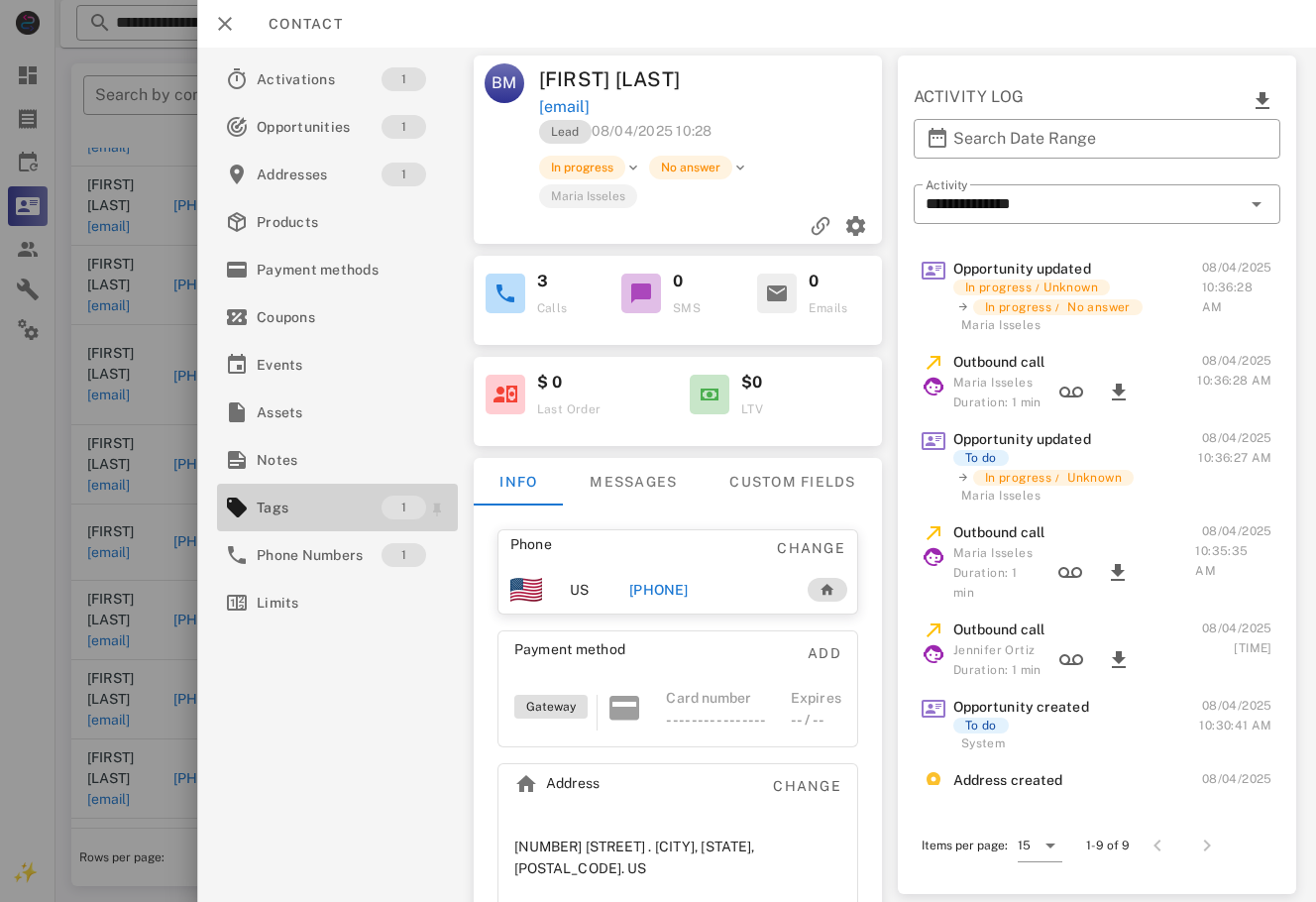 click on "Tags" at bounding box center (319, 507) 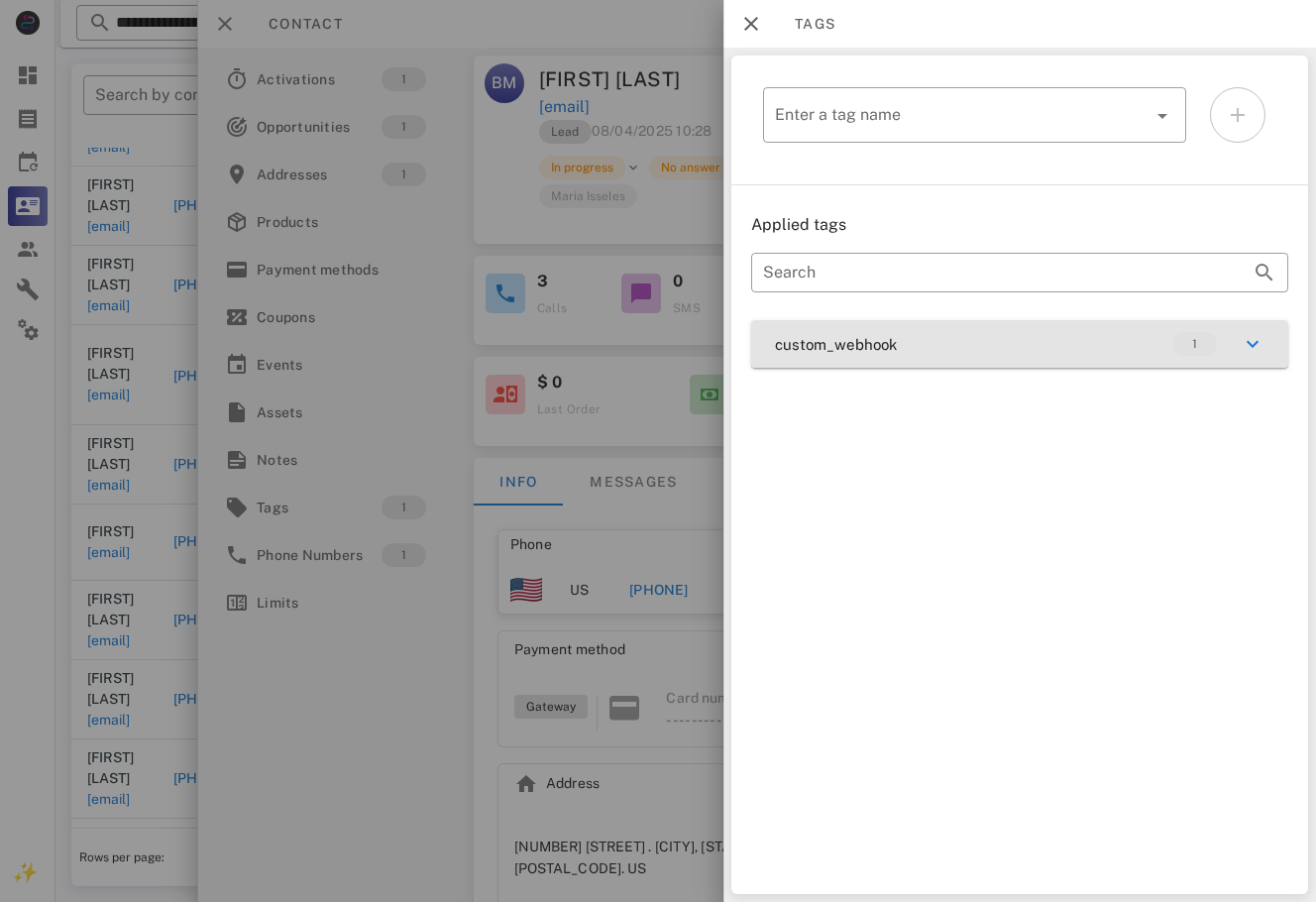 click on "custom_webhook  1" at bounding box center [1020, 344] 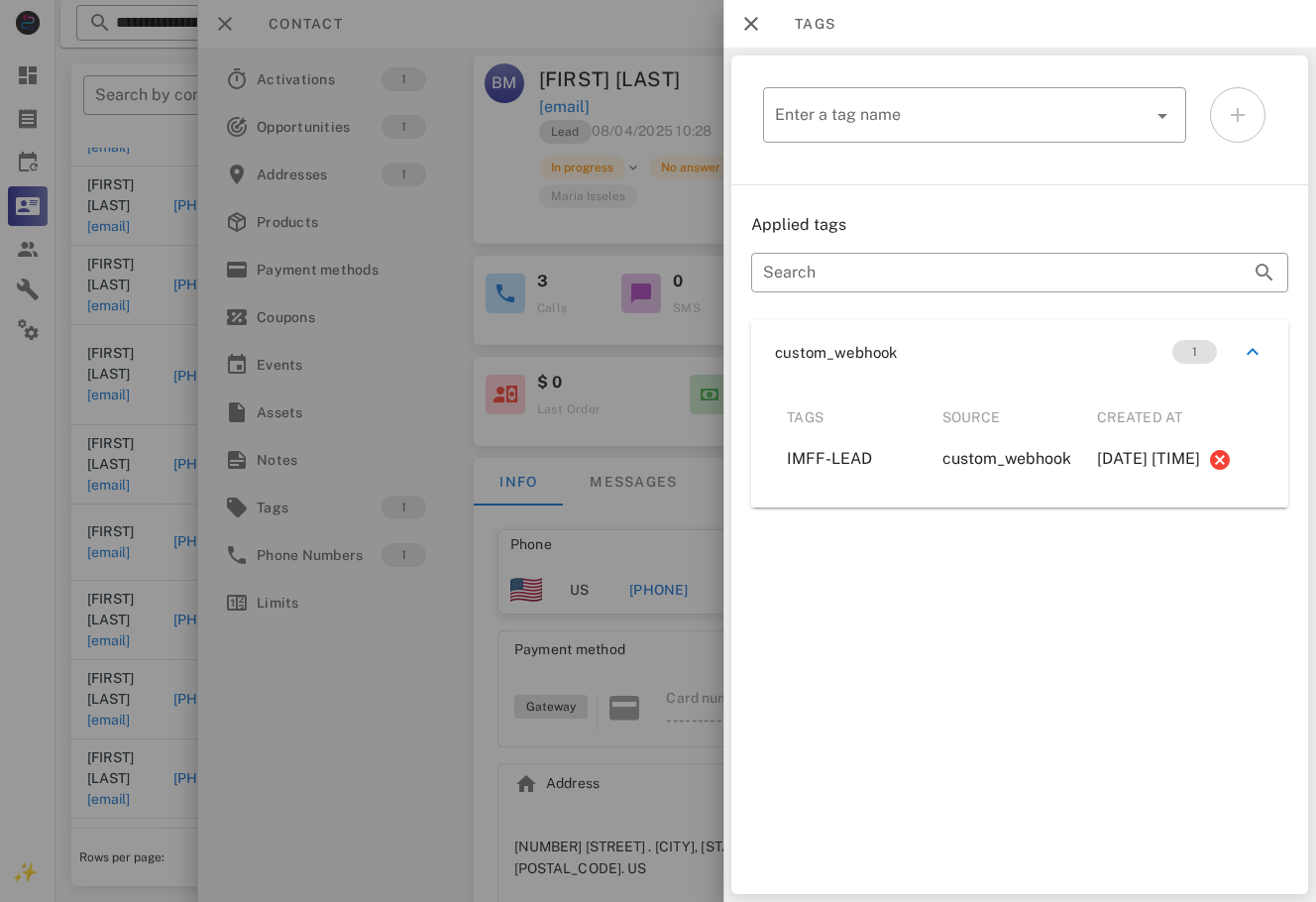 click at bounding box center (658, 451) 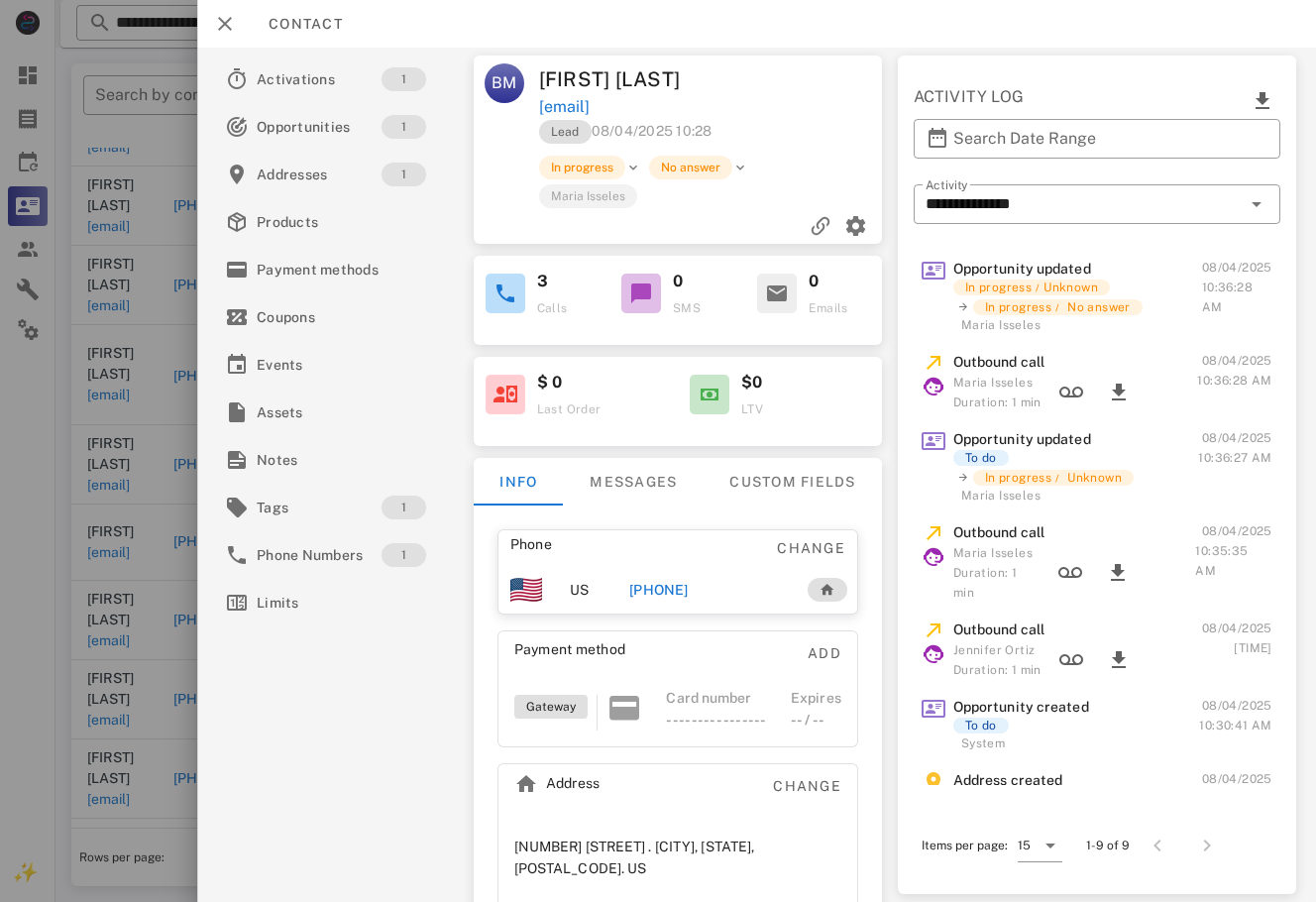 click on "[PHONE]" at bounding box center (708, 590) 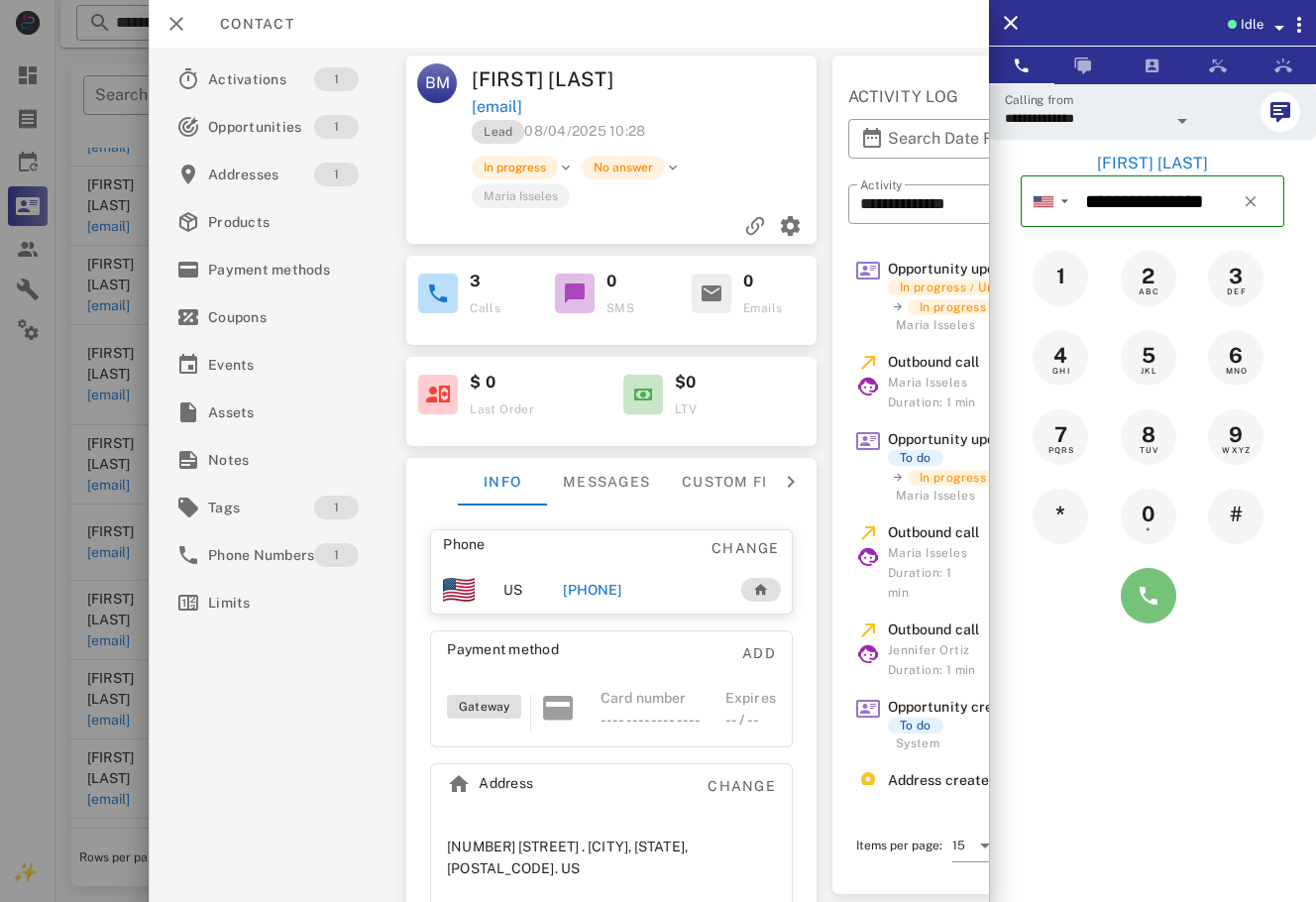 click at bounding box center [1149, 596] 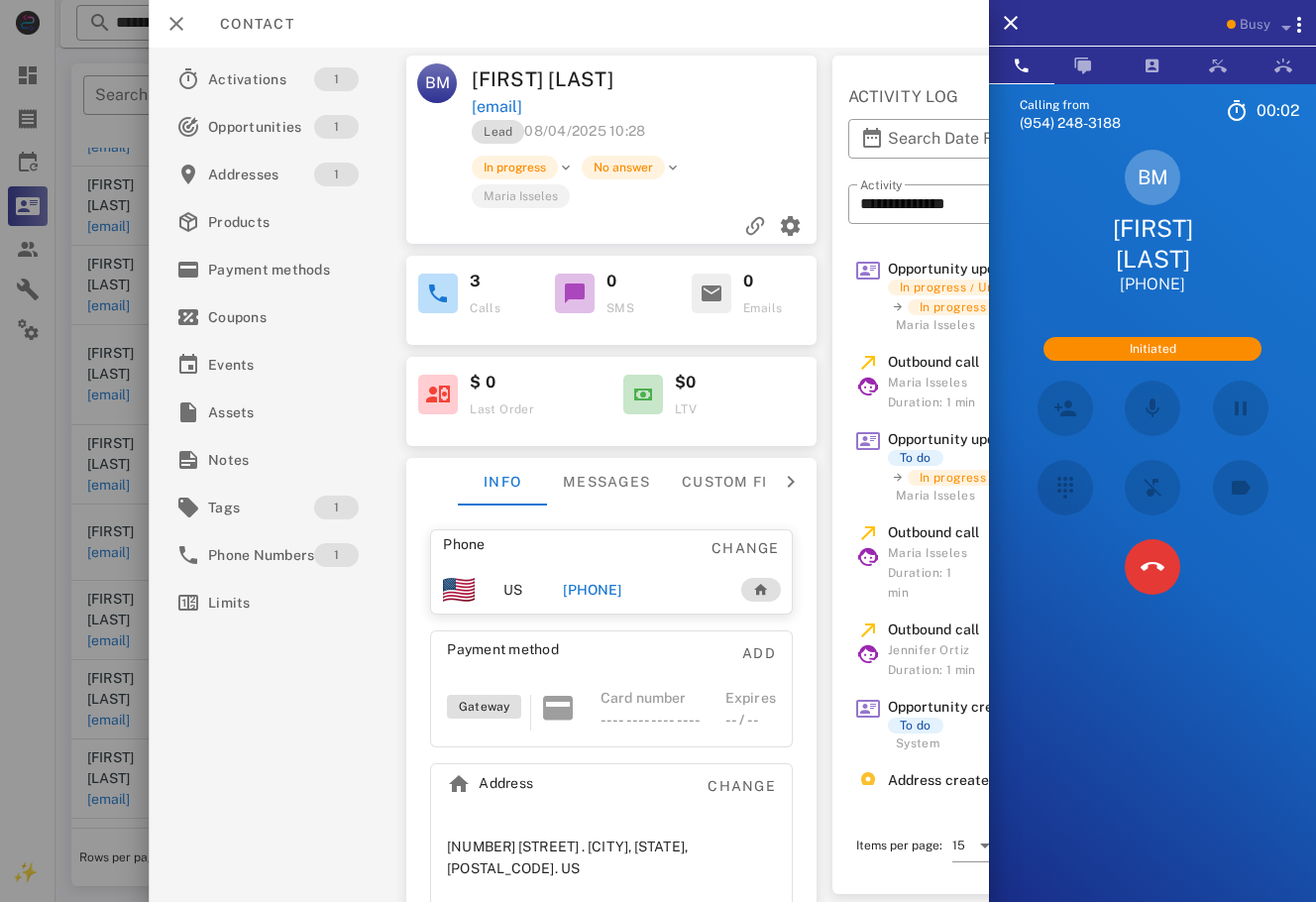 scroll, scrollTop: 287, scrollLeft: 0, axis: vertical 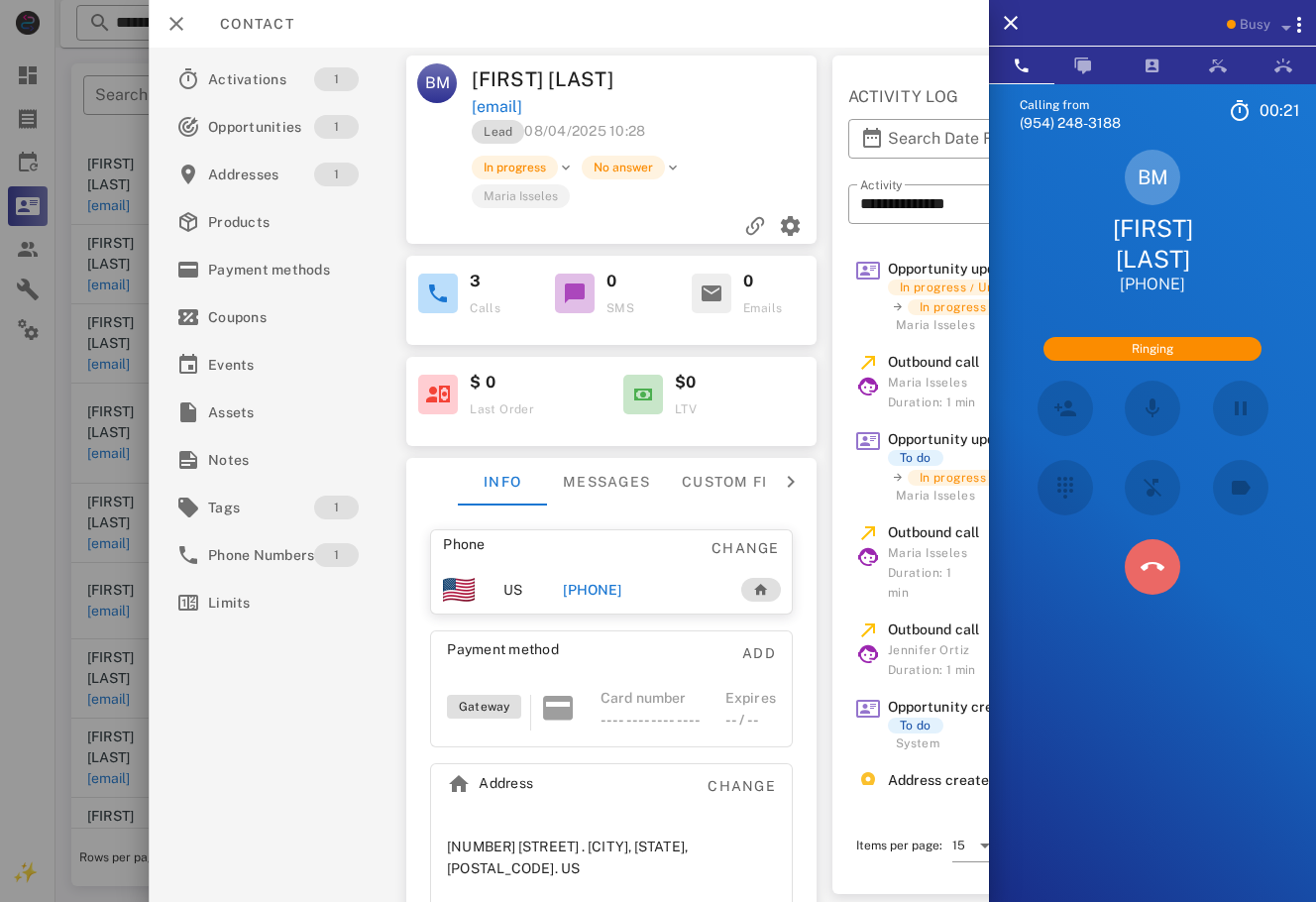 click at bounding box center [1152, 567] 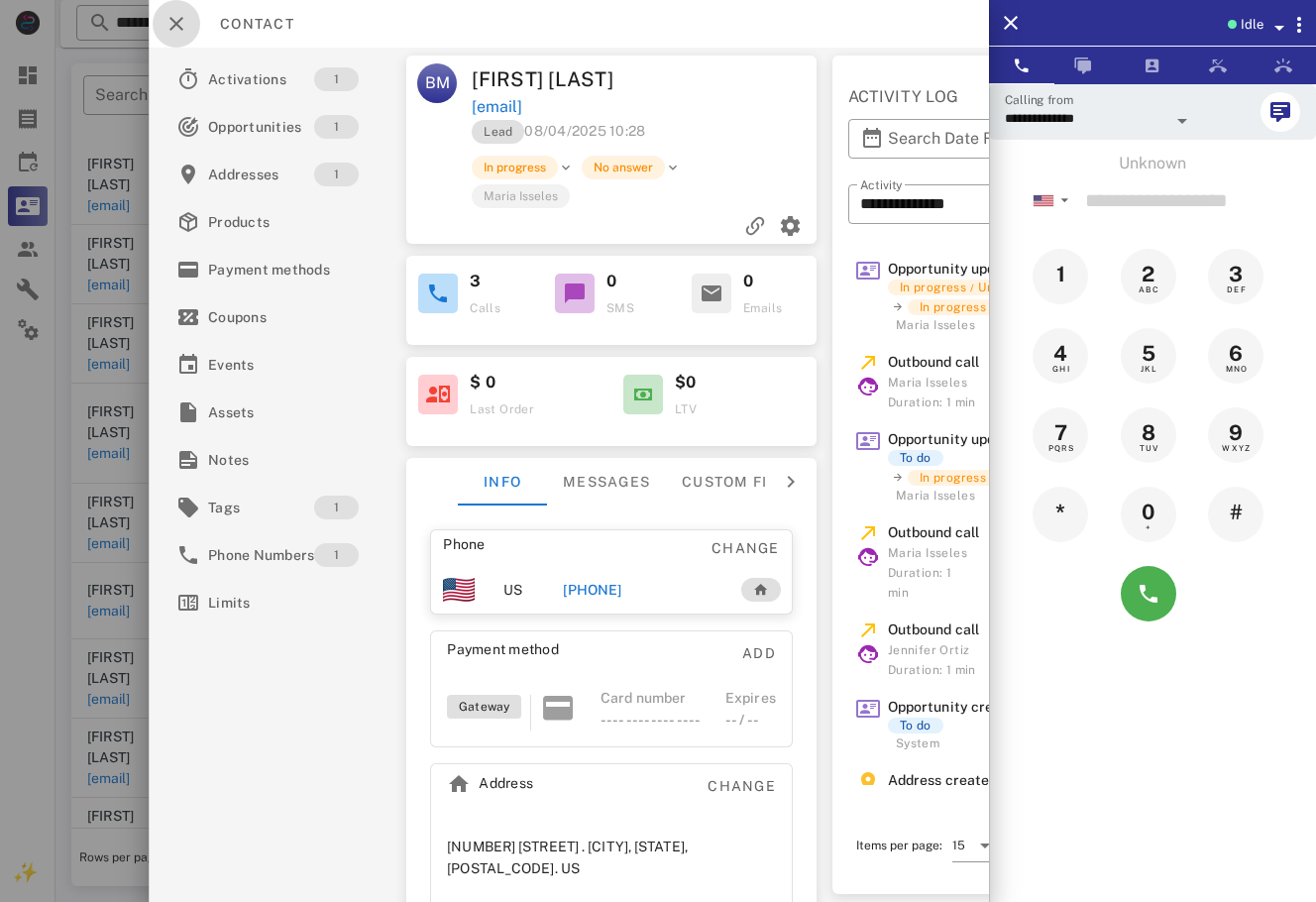 click at bounding box center [176, 24] 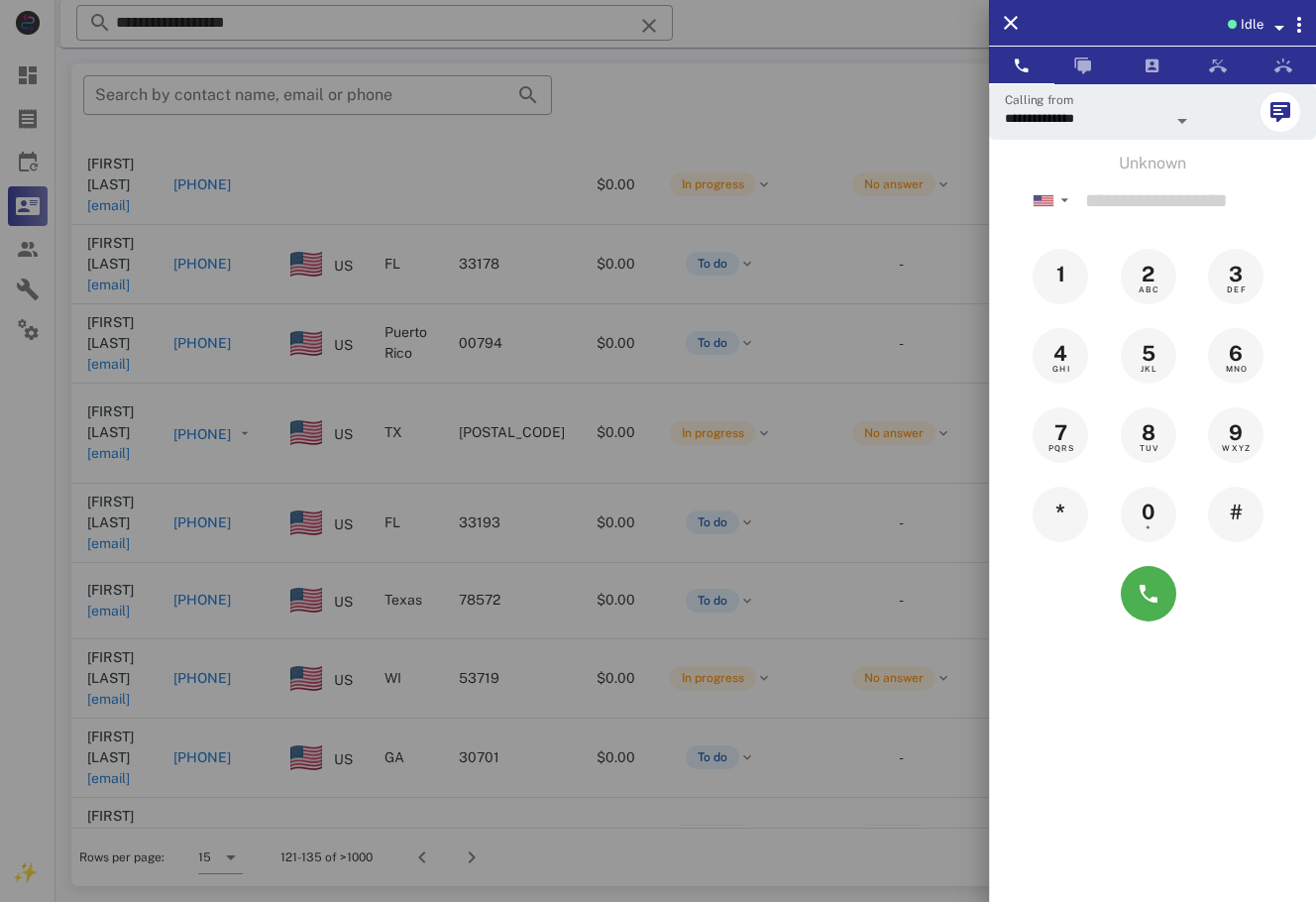 click at bounding box center [658, 451] 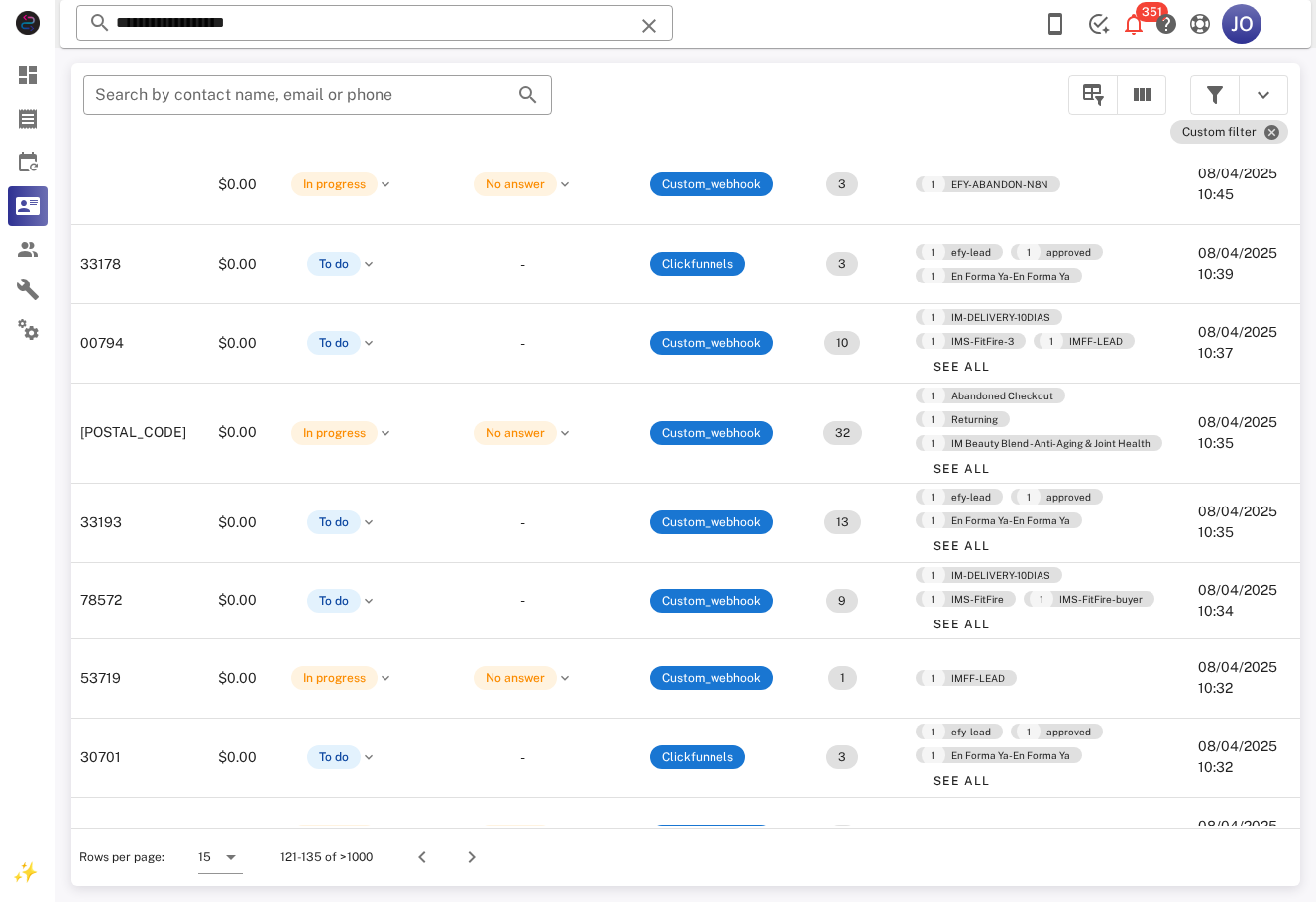 scroll, scrollTop: 287, scrollLeft: 530, axis: both 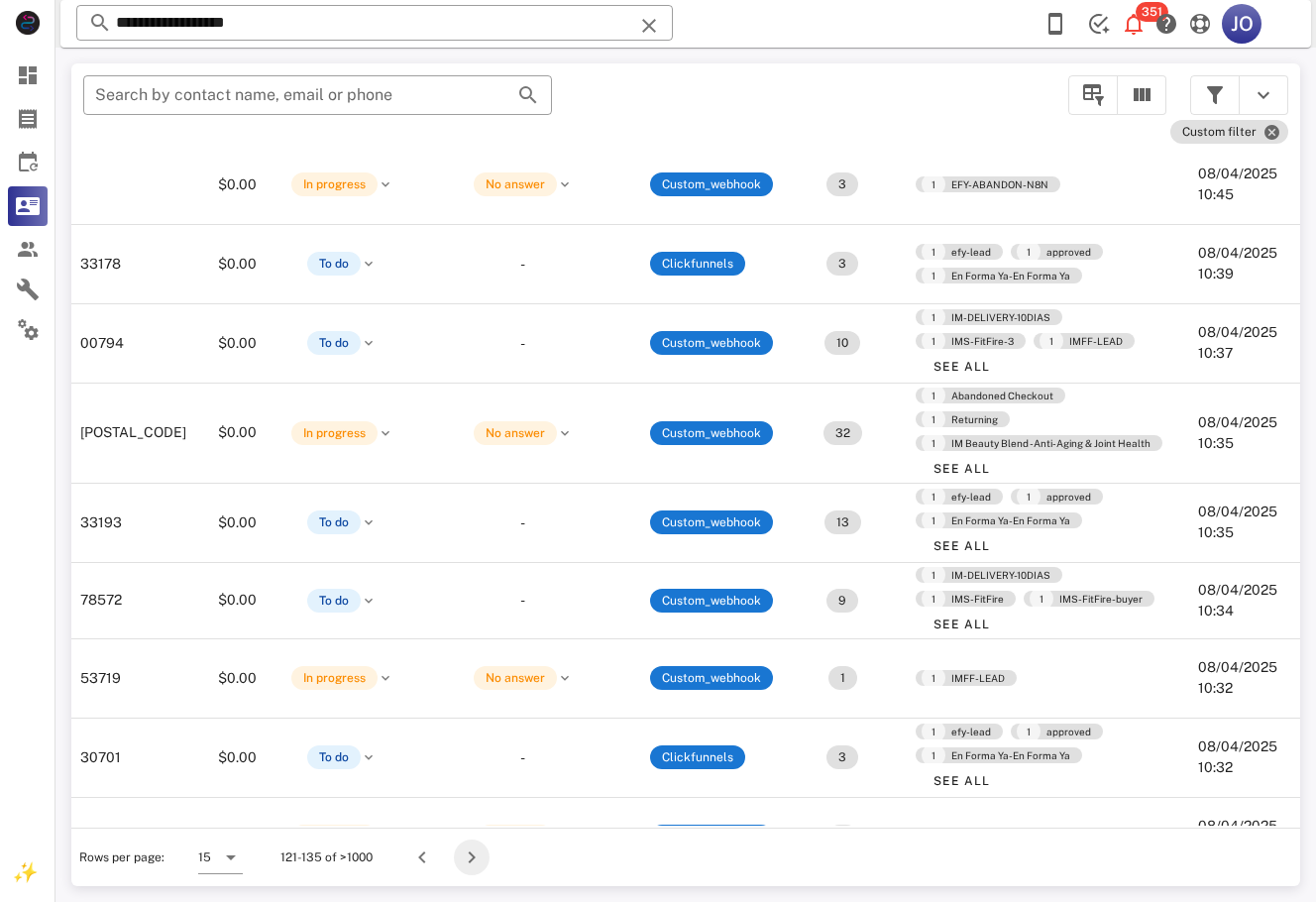 click at bounding box center (472, 857) 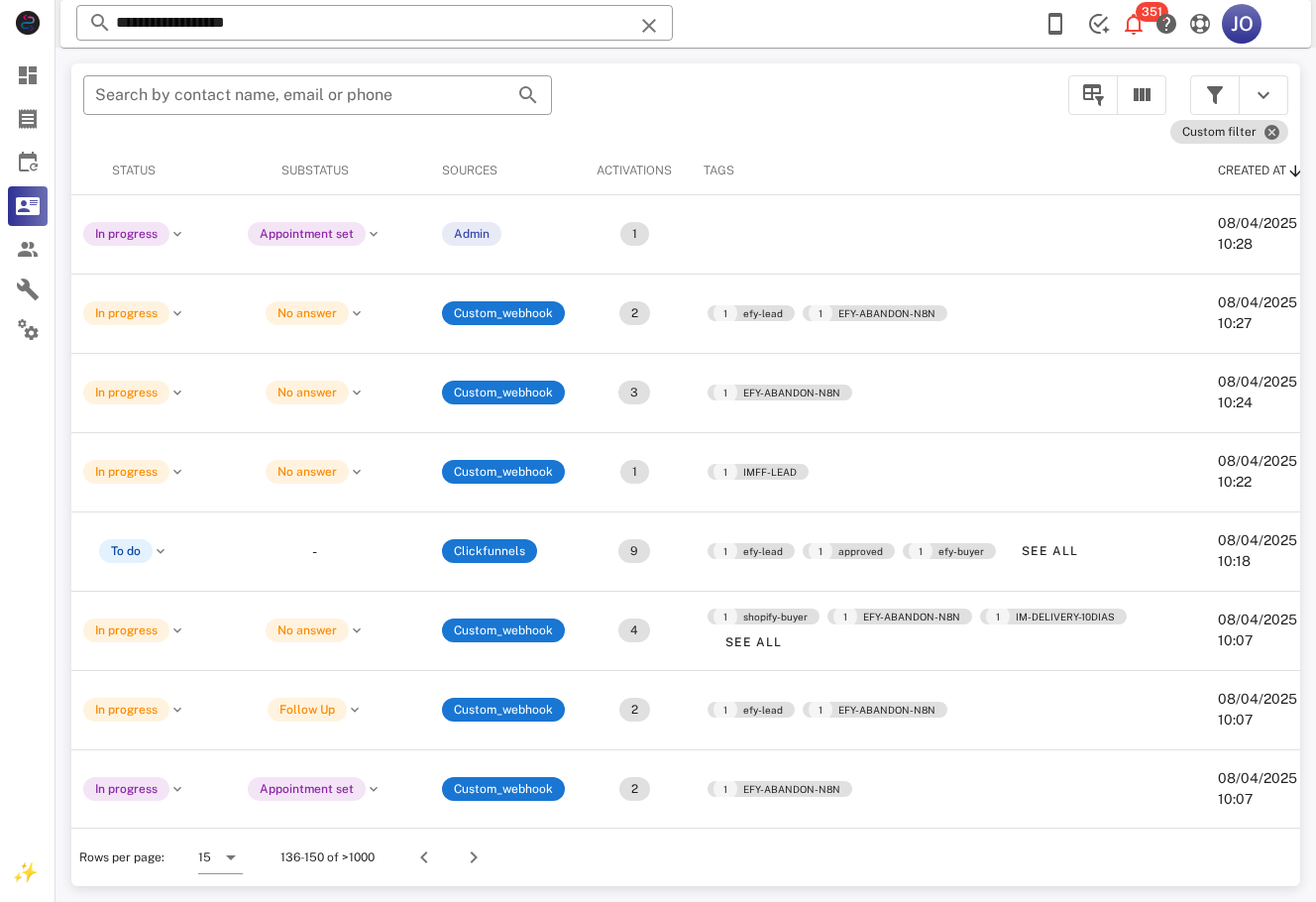 scroll, scrollTop: 0, scrollLeft: 0, axis: both 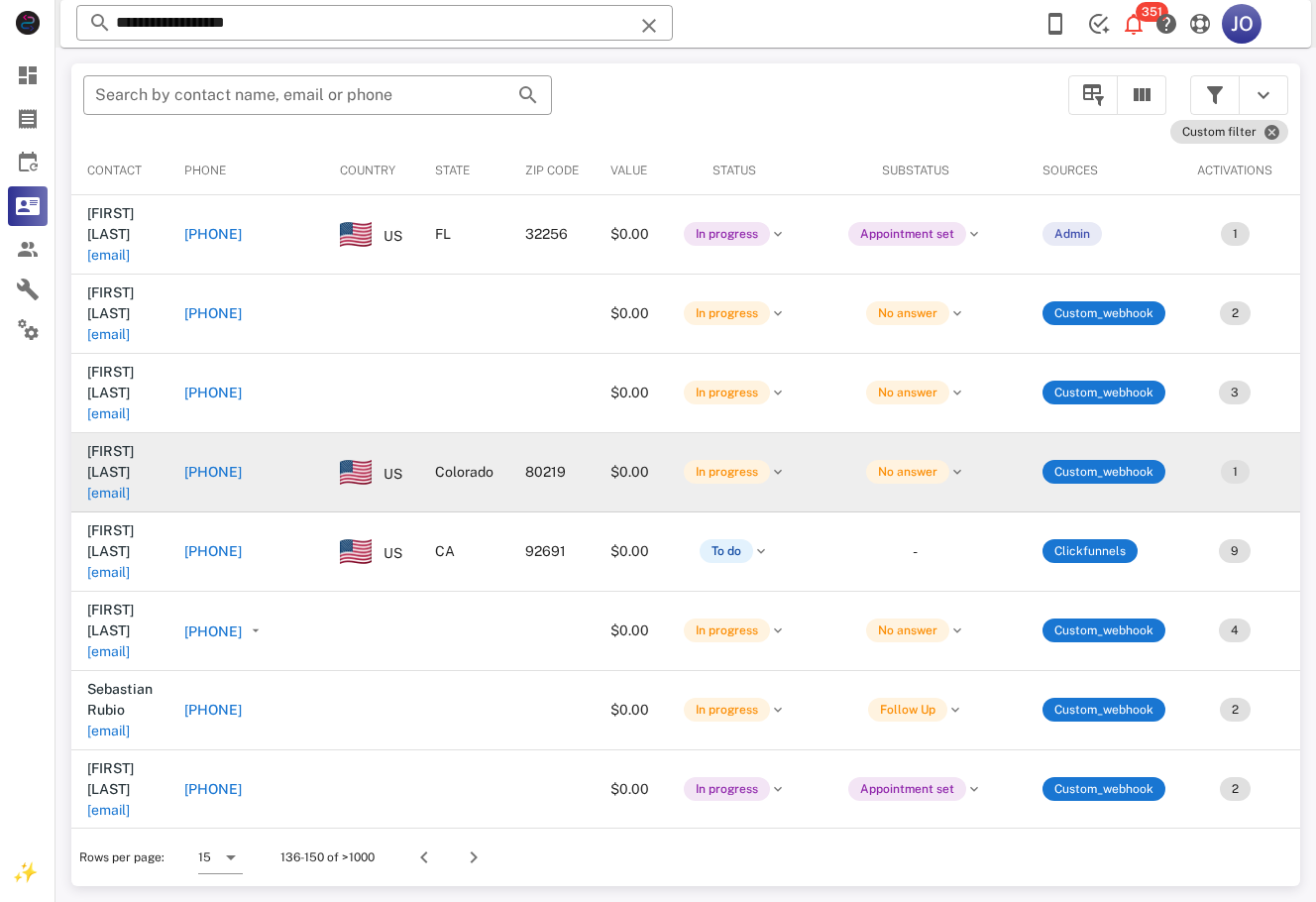 click on "[EMAIL]" at bounding box center (108, 493) 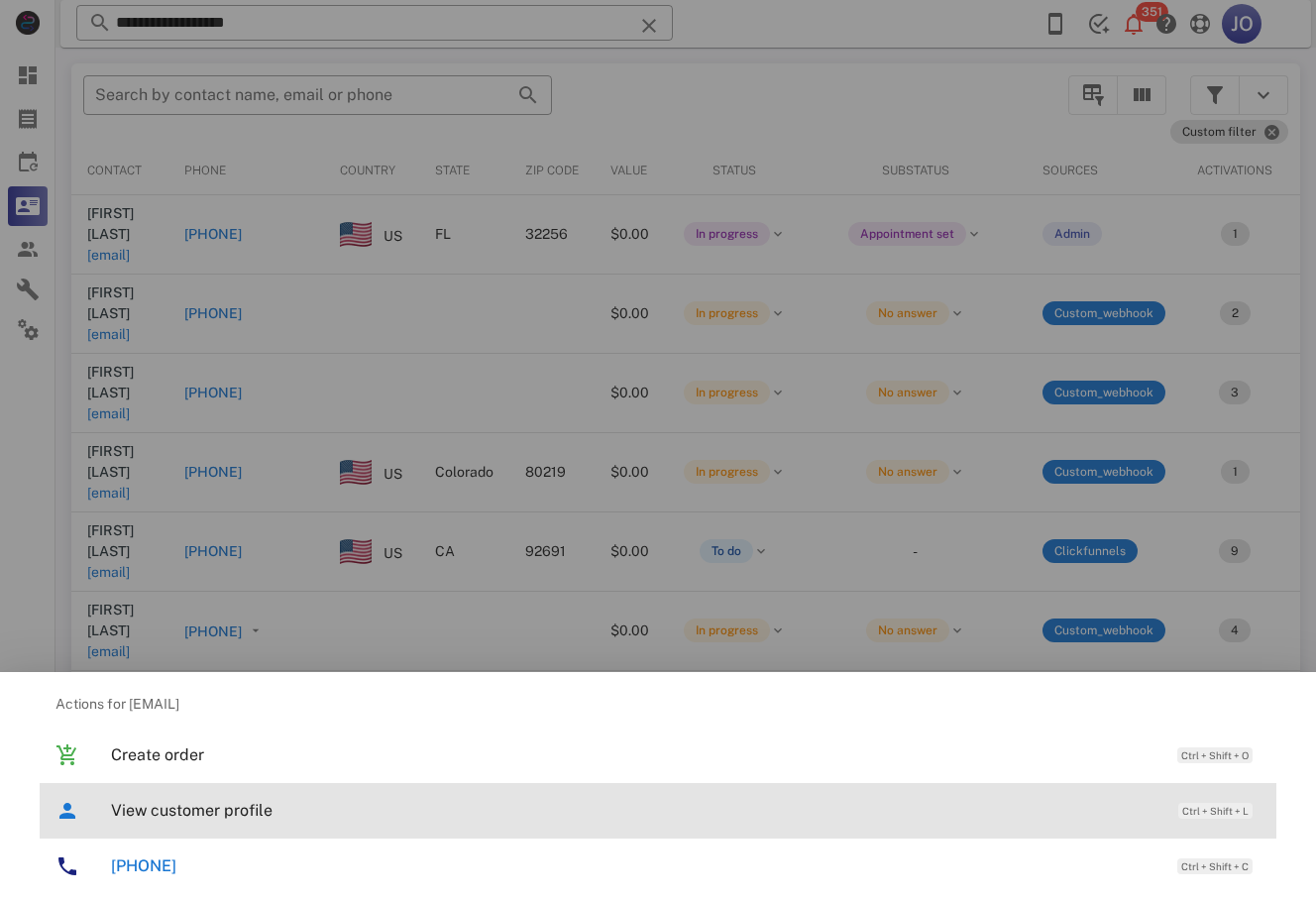 click on "View customer profile Ctrl + Shift + L" at bounding box center (686, 810) 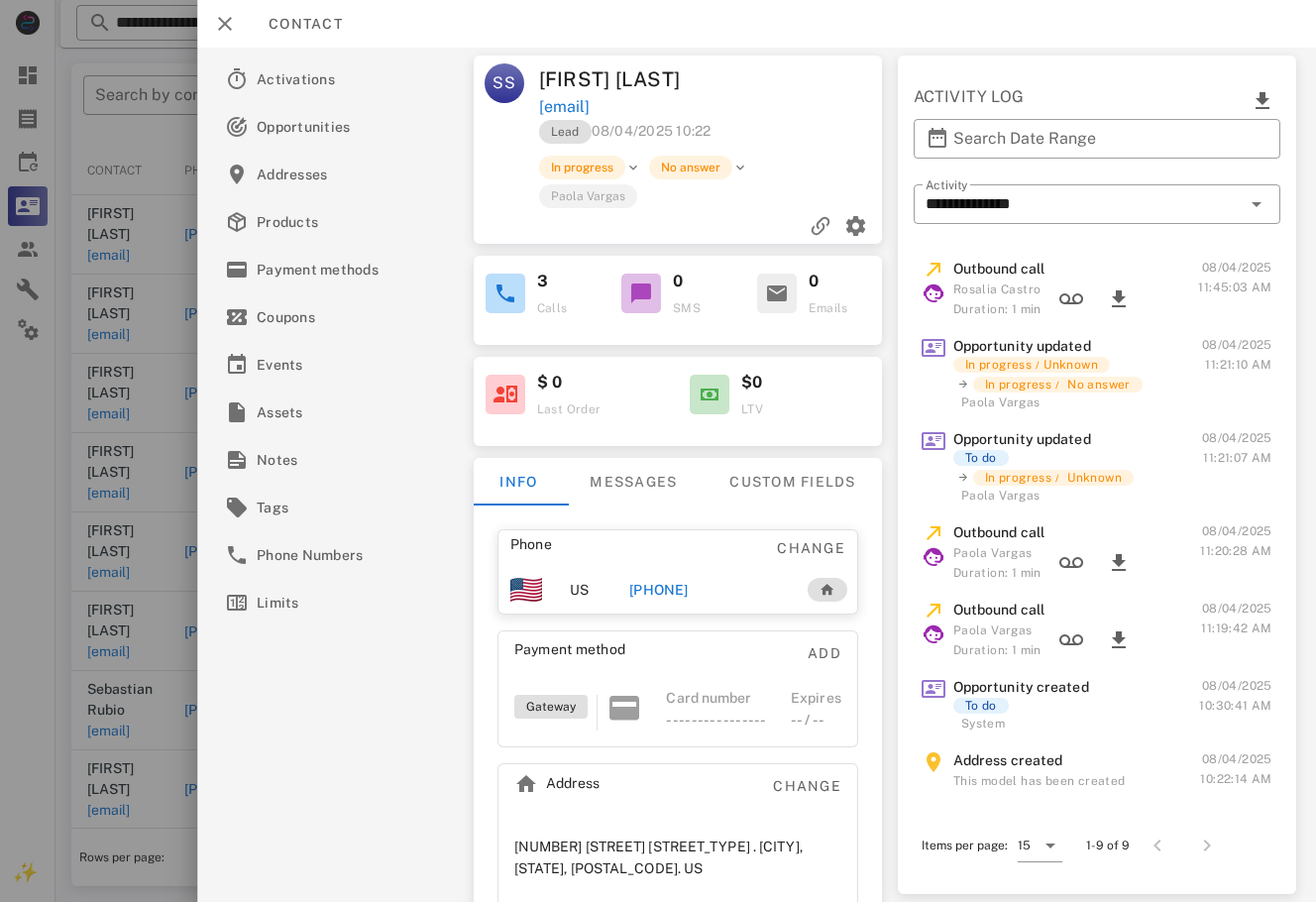 click on "[PHONE]" at bounding box center [659, 590] 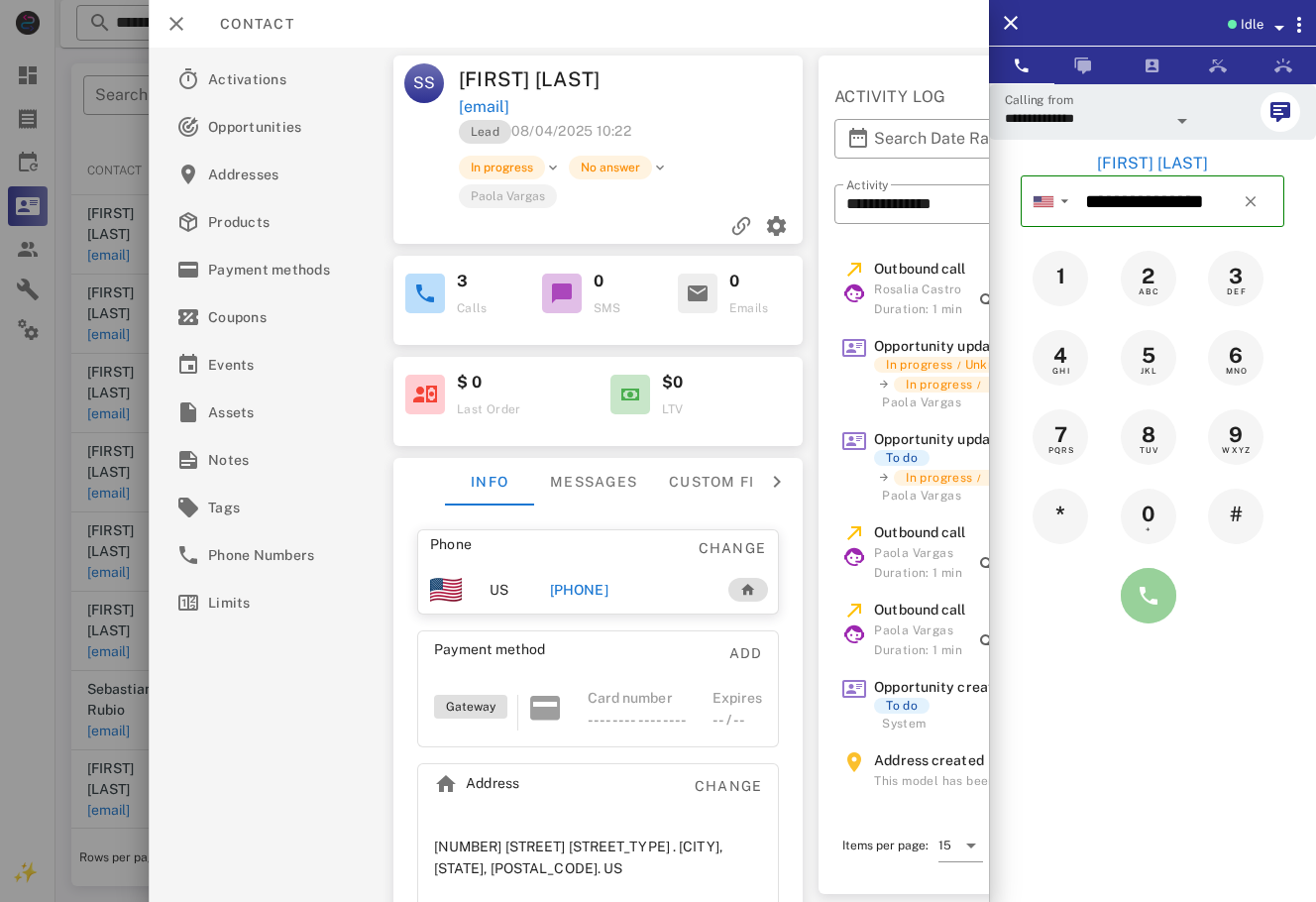 click at bounding box center [1149, 596] 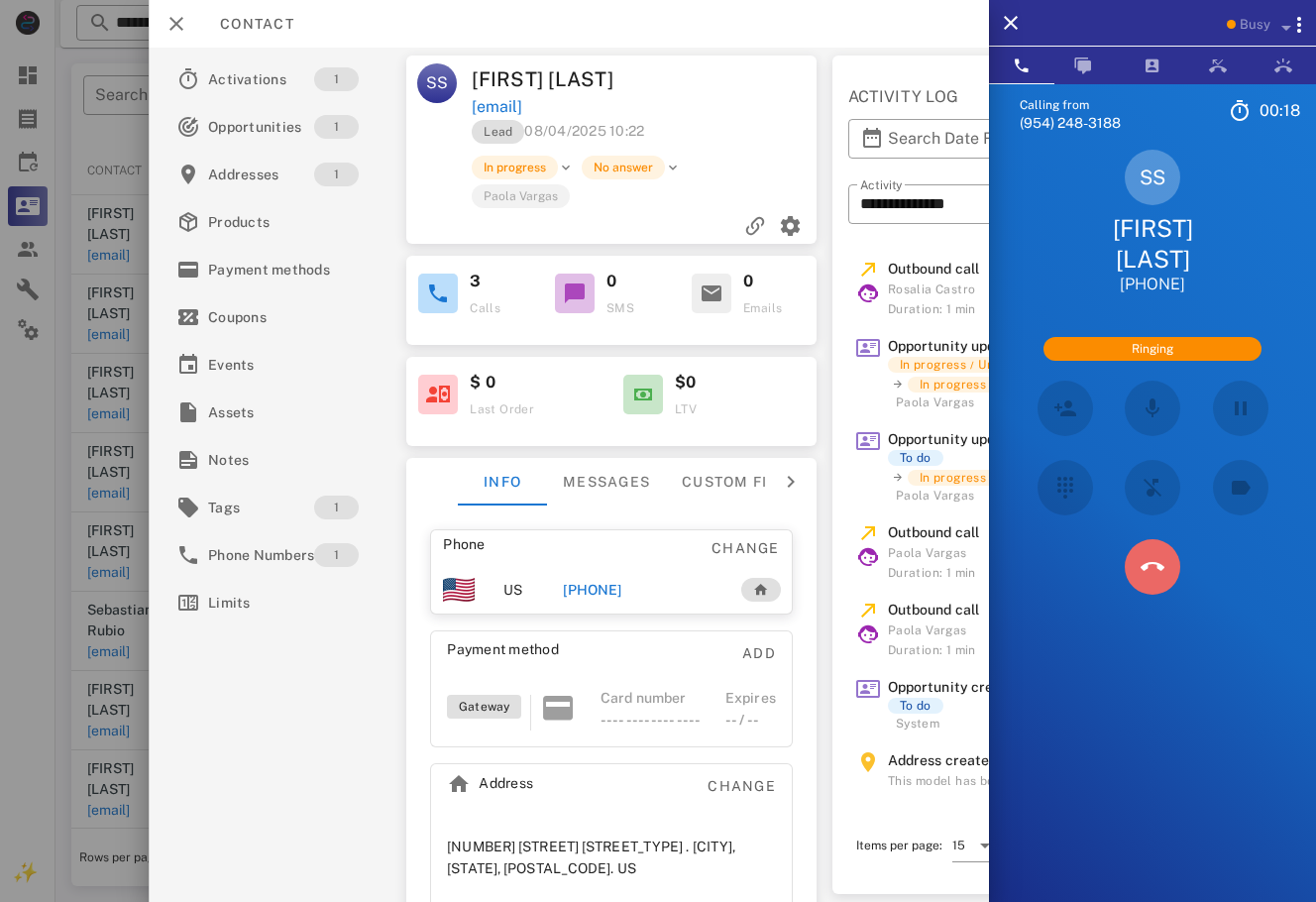 click at bounding box center (1152, 567) 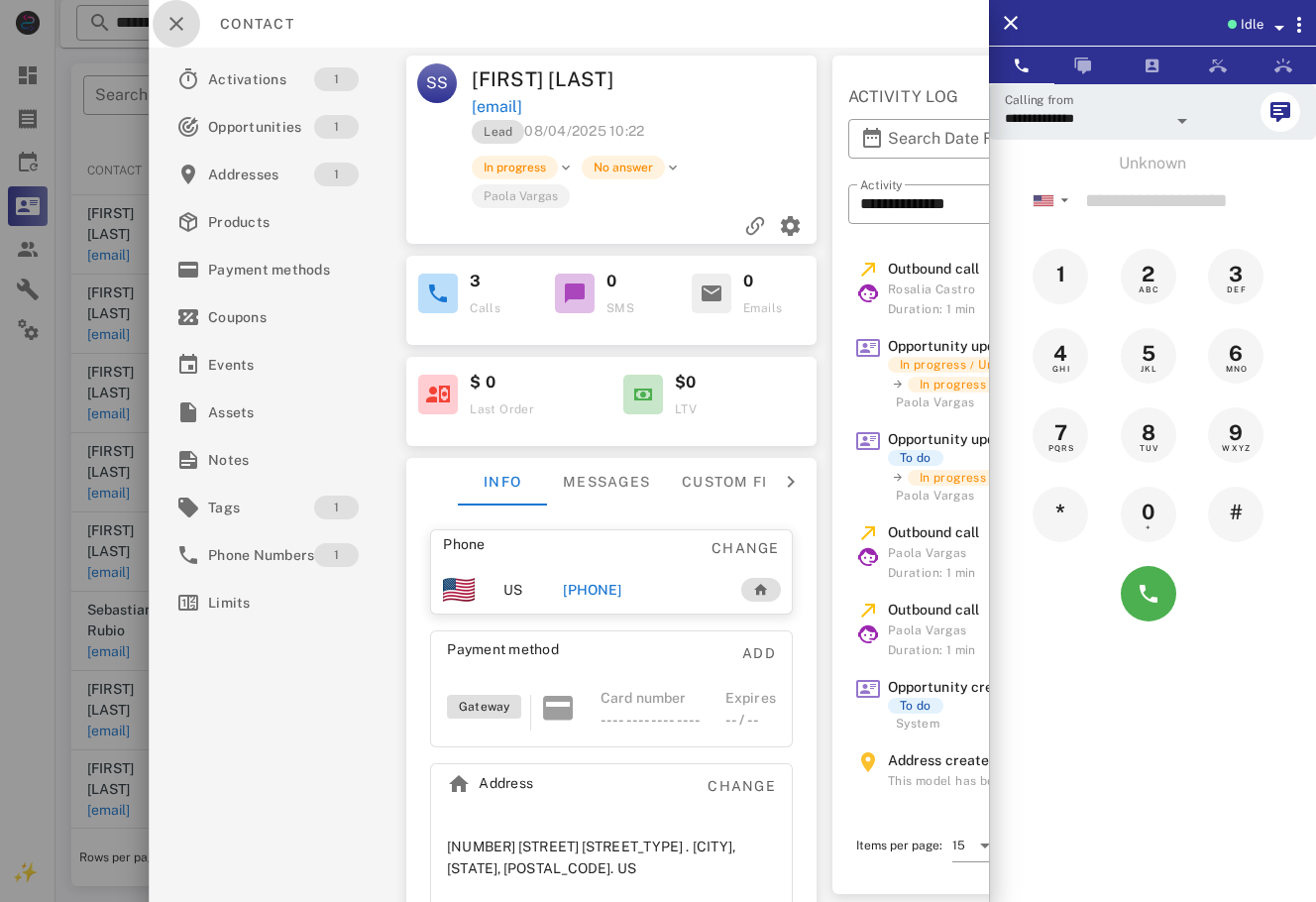 click at bounding box center [176, 24] 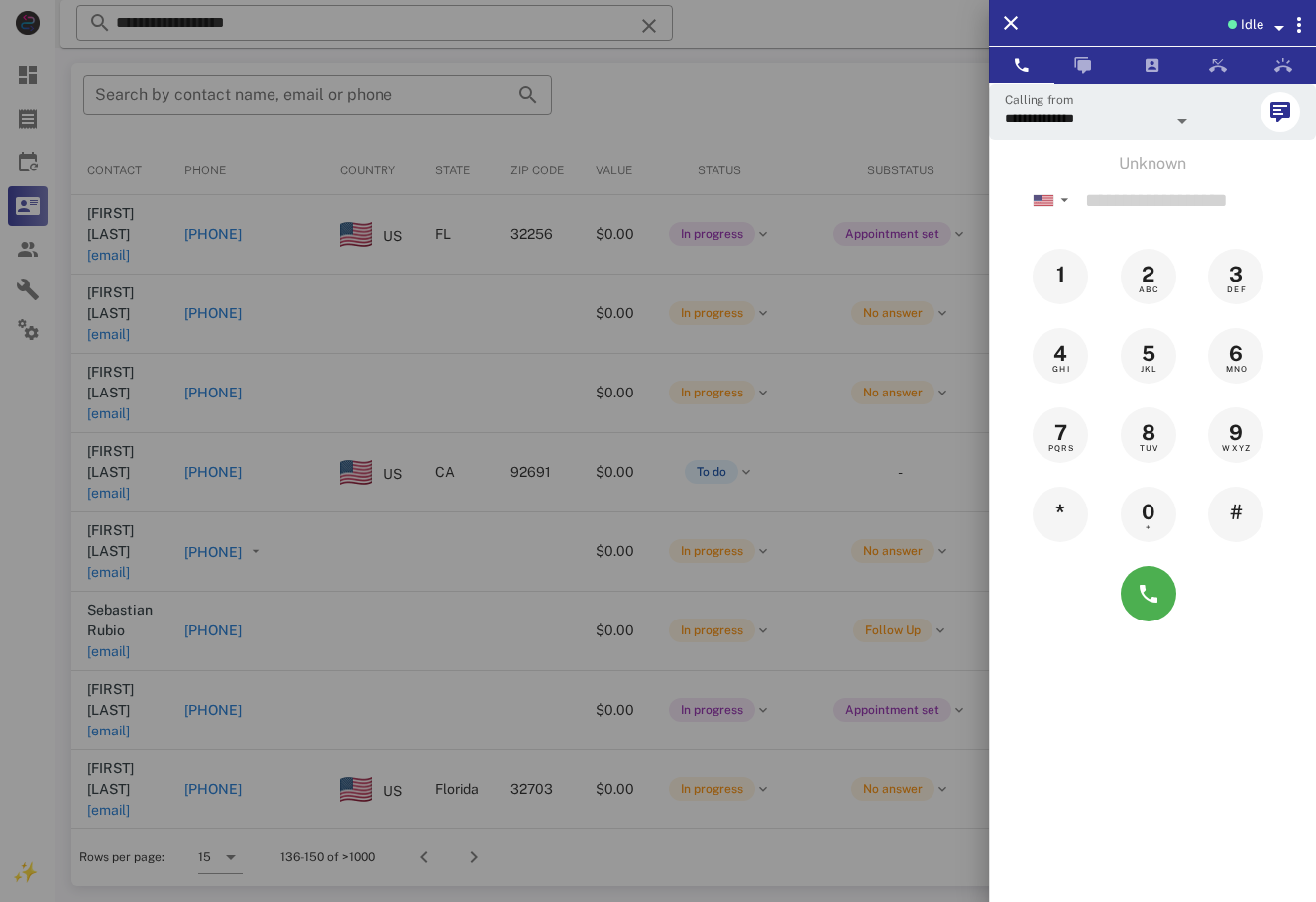 click at bounding box center [658, 451] 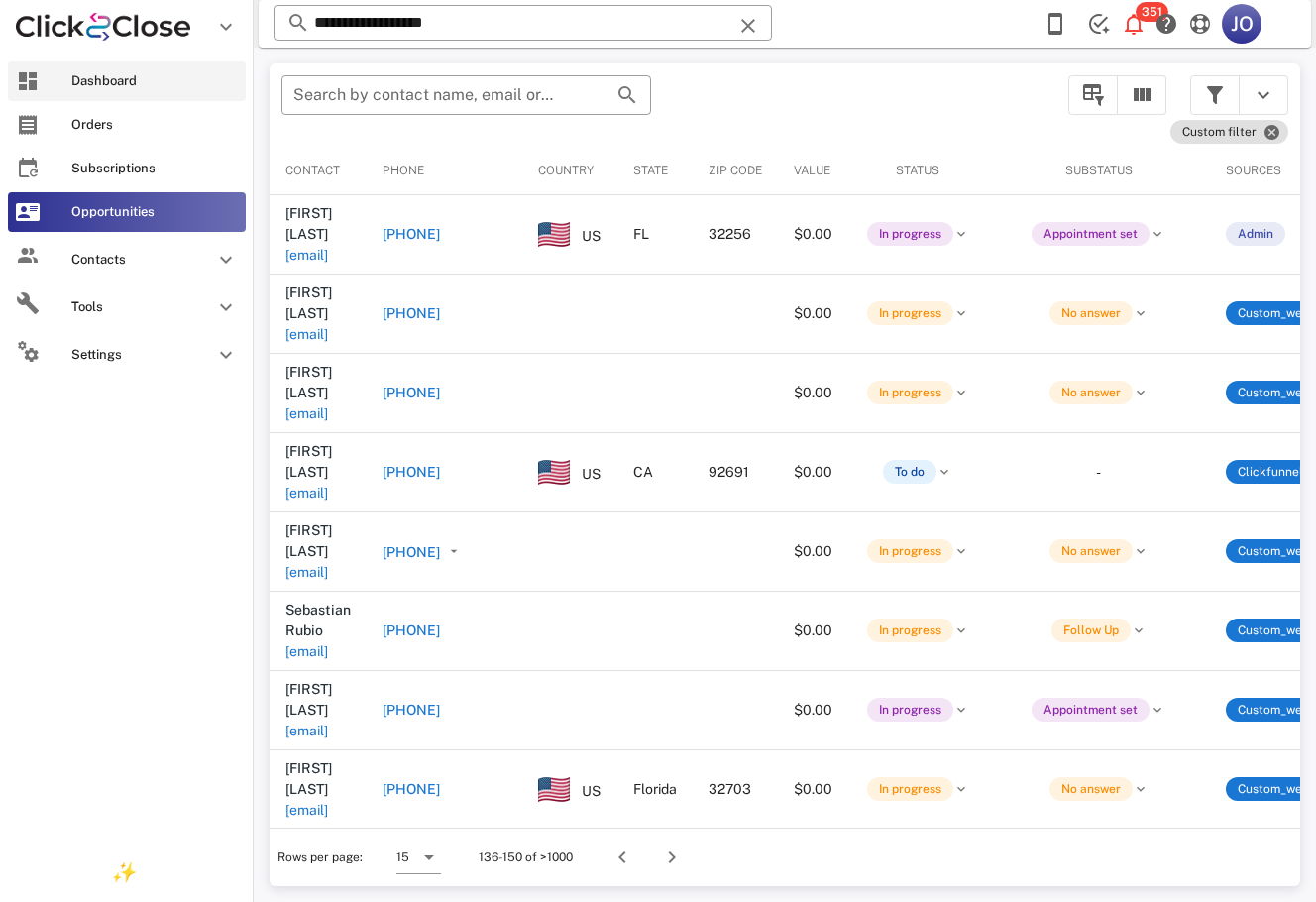 click at bounding box center [28, 81] 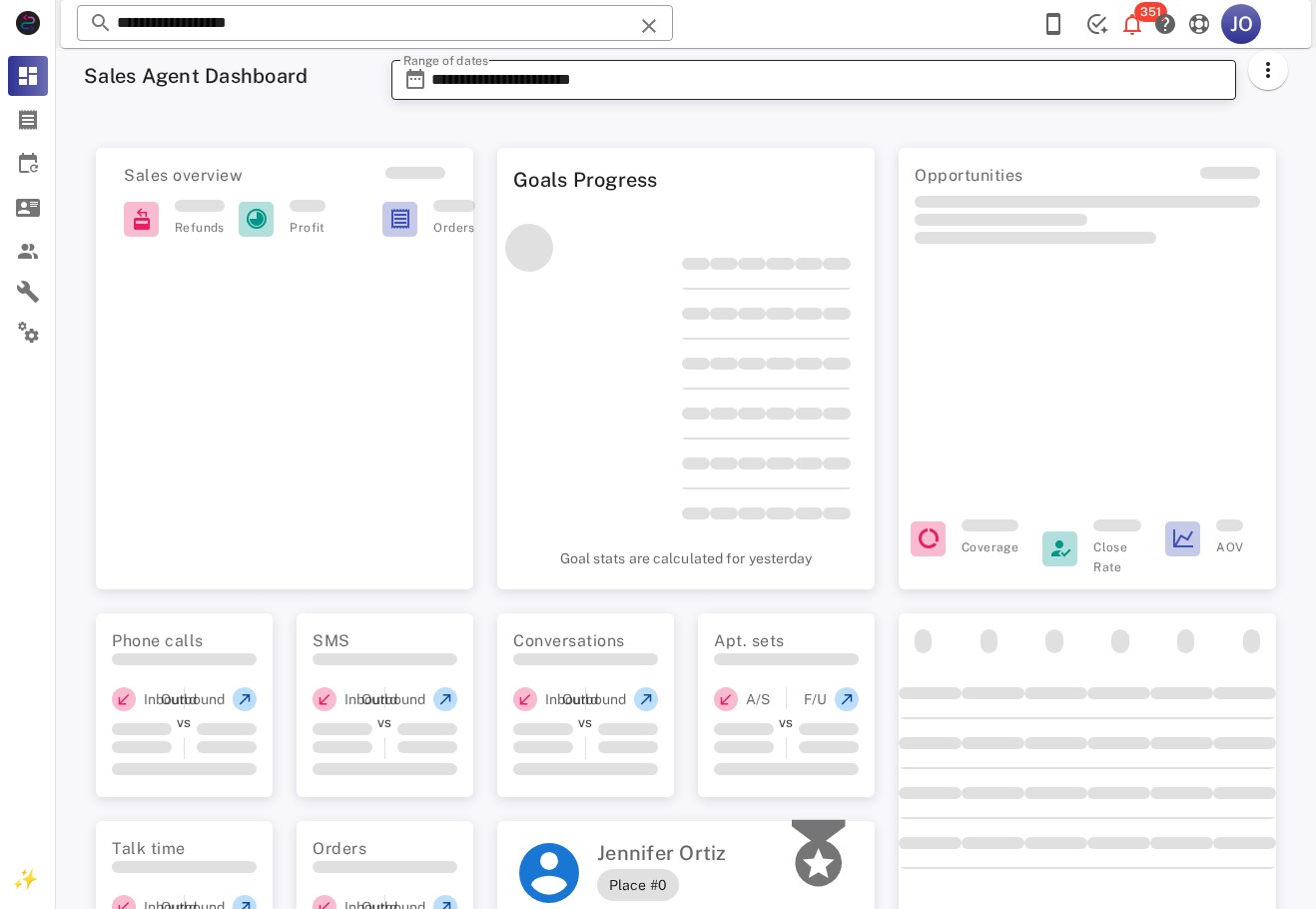 click on "**********" at bounding box center [828, 80] 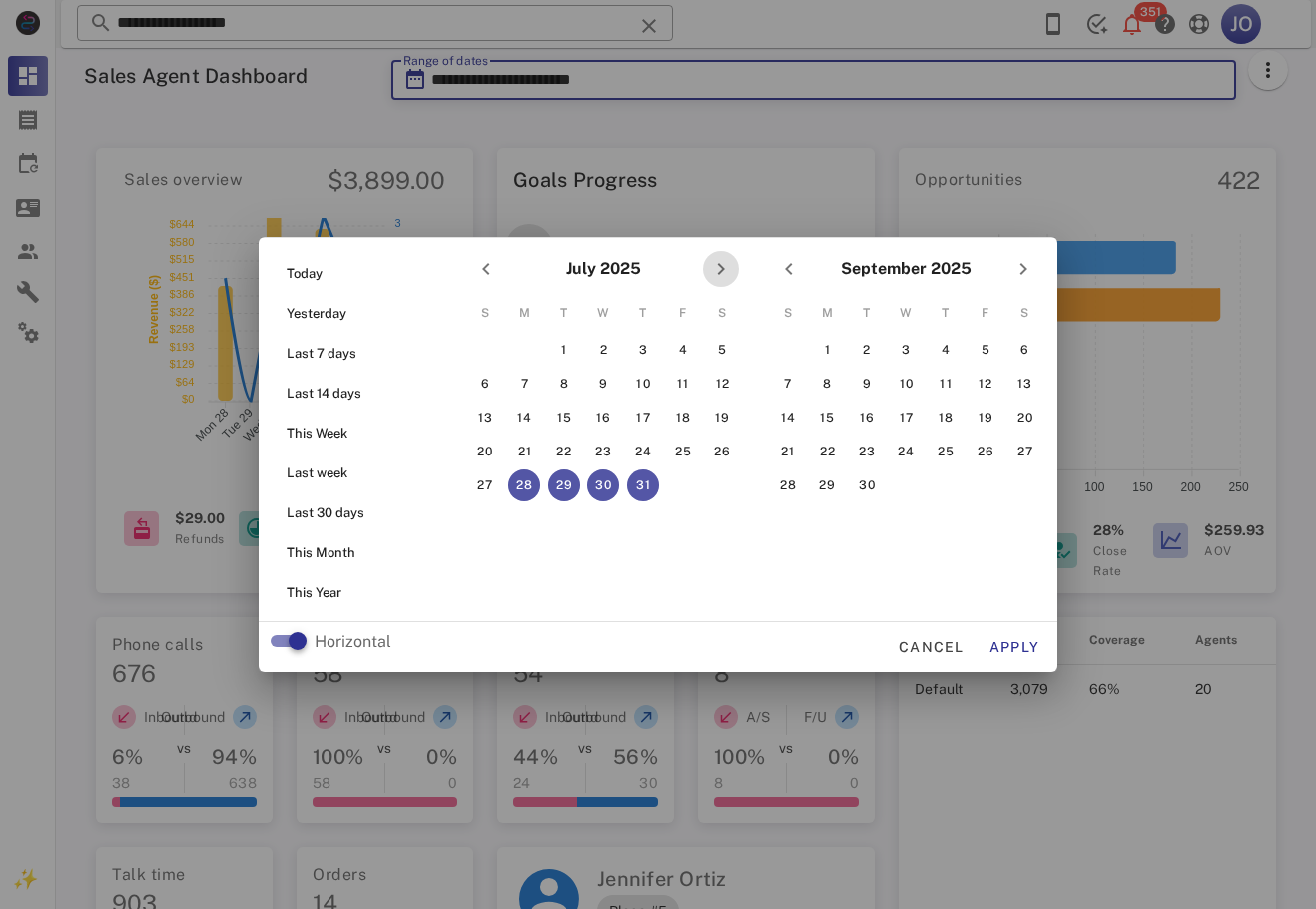 click at bounding box center (721, 269) 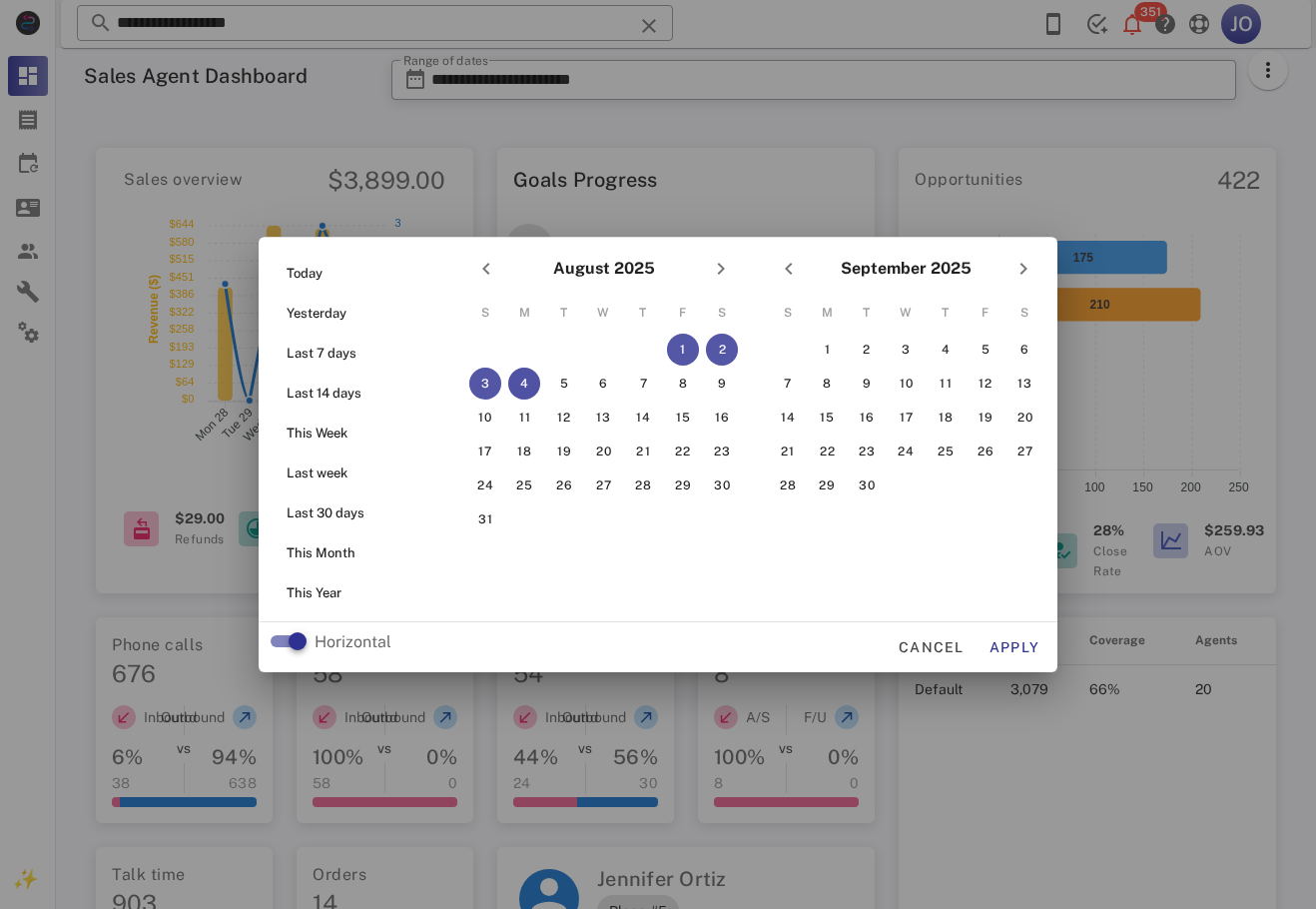click on "4" at bounding box center [524, 384] 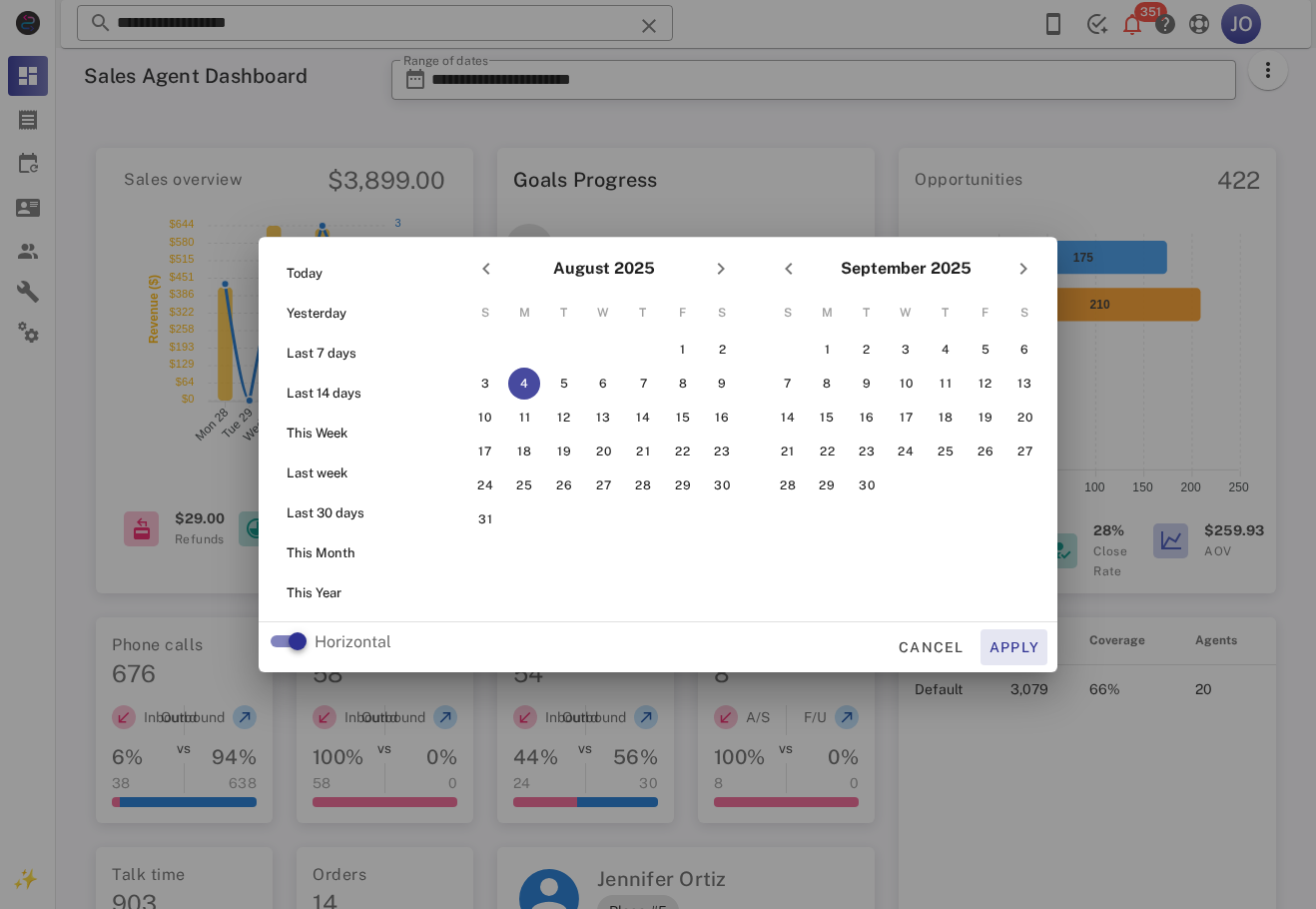 click on "Apply" at bounding box center (1014, 647) 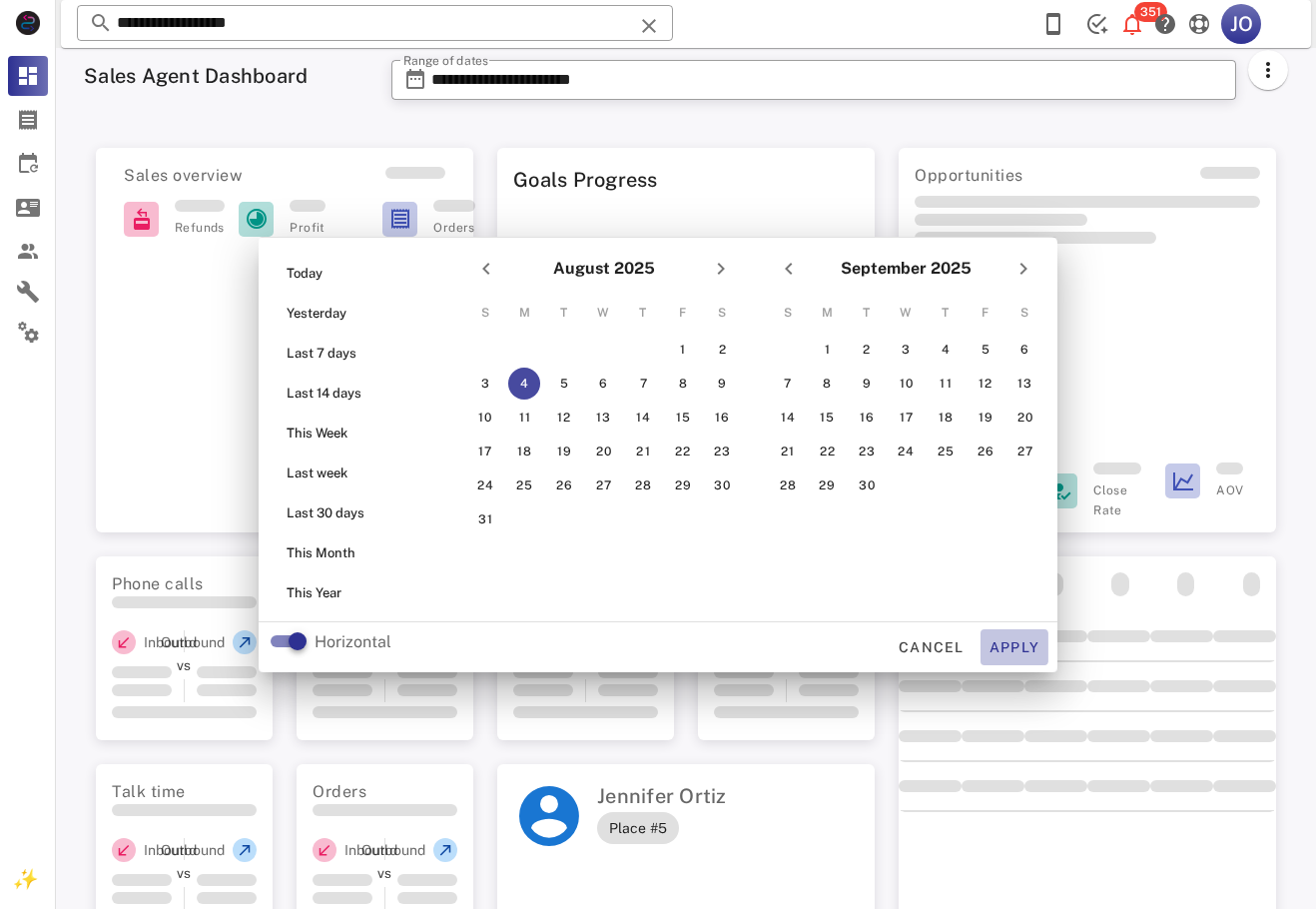 type on "**********" 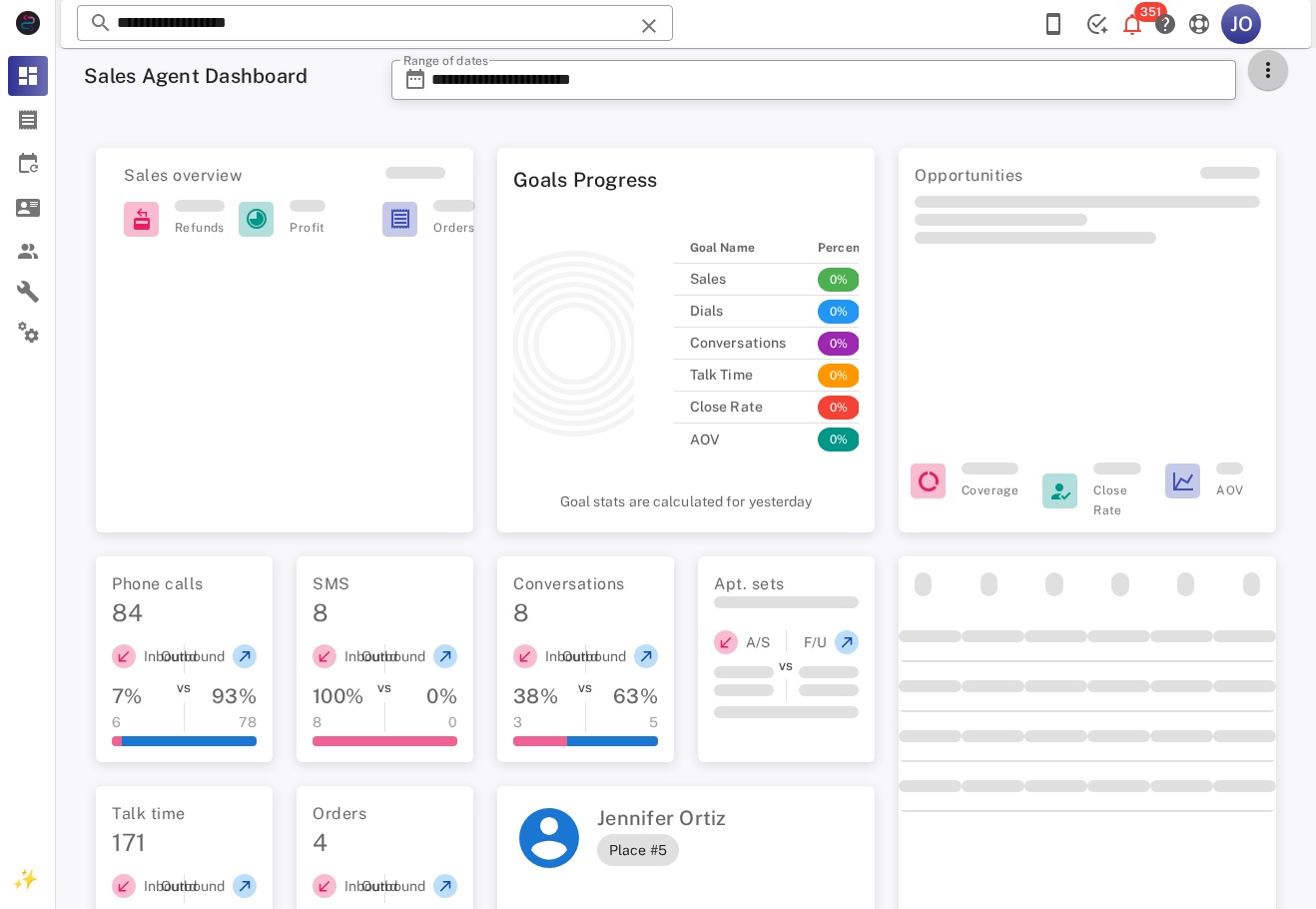 click at bounding box center [1268, 70] 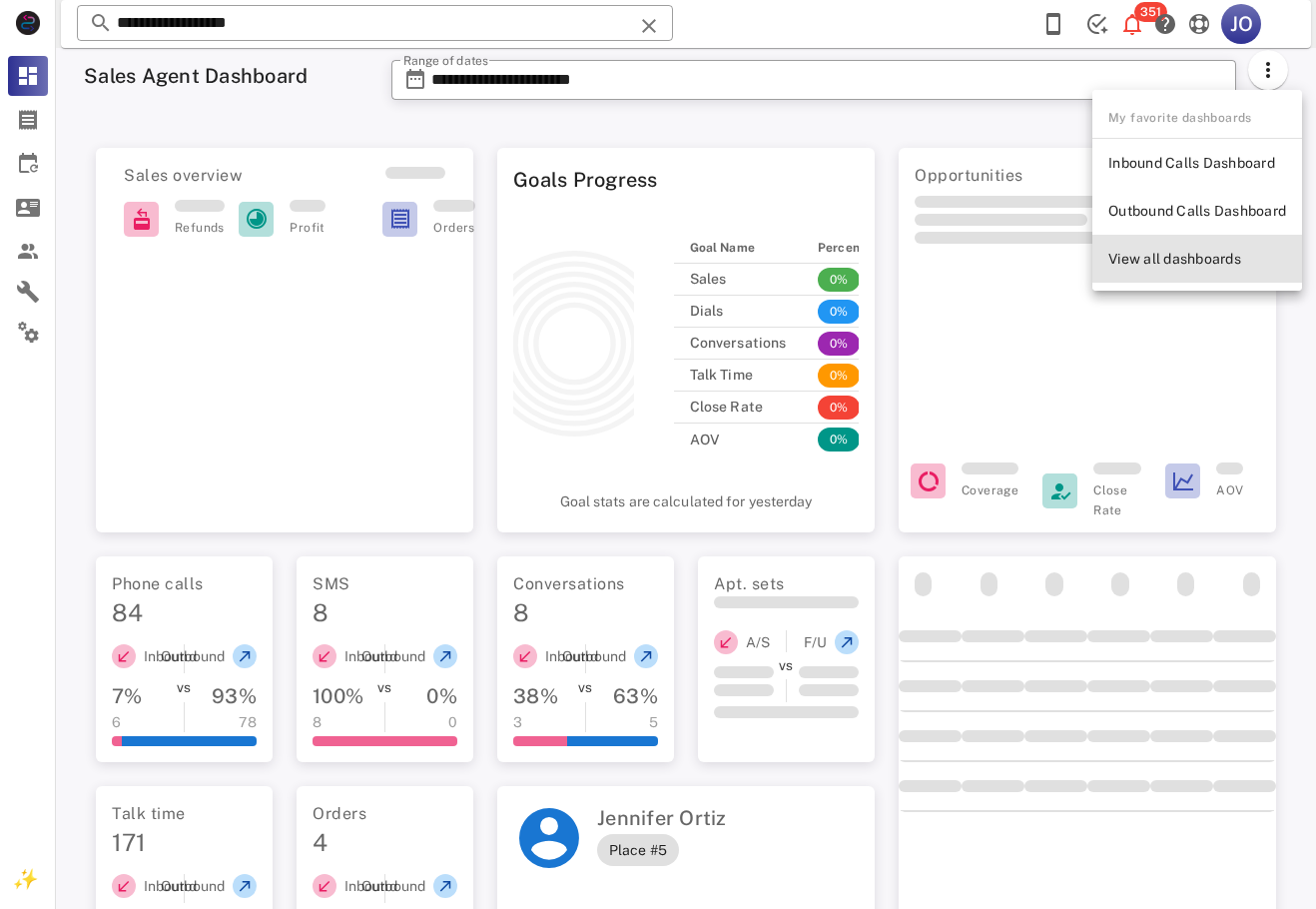 click on "View all dashboards" at bounding box center (1197, 259) 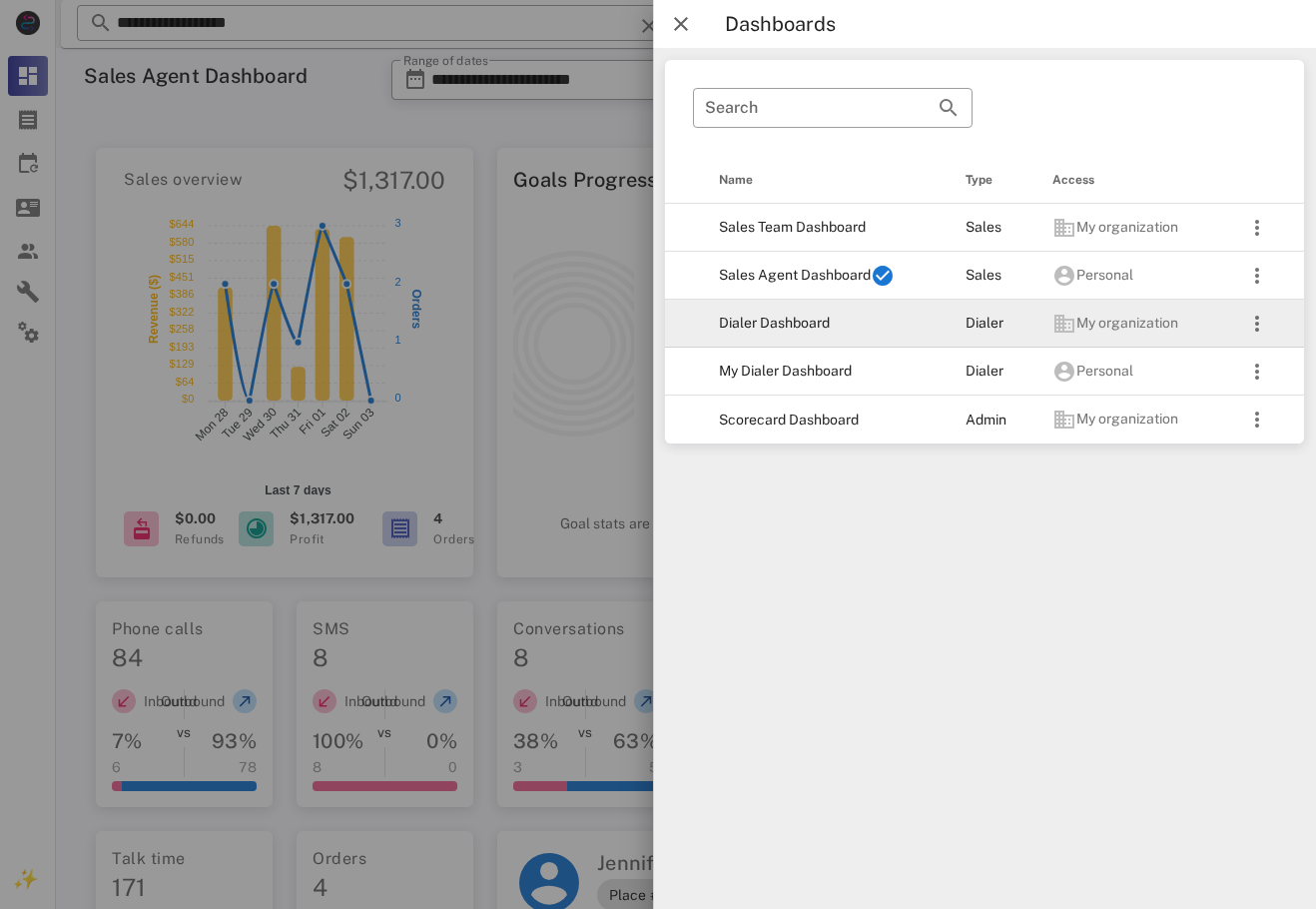 click on "Dialer Dashboard" at bounding box center [826, 324] 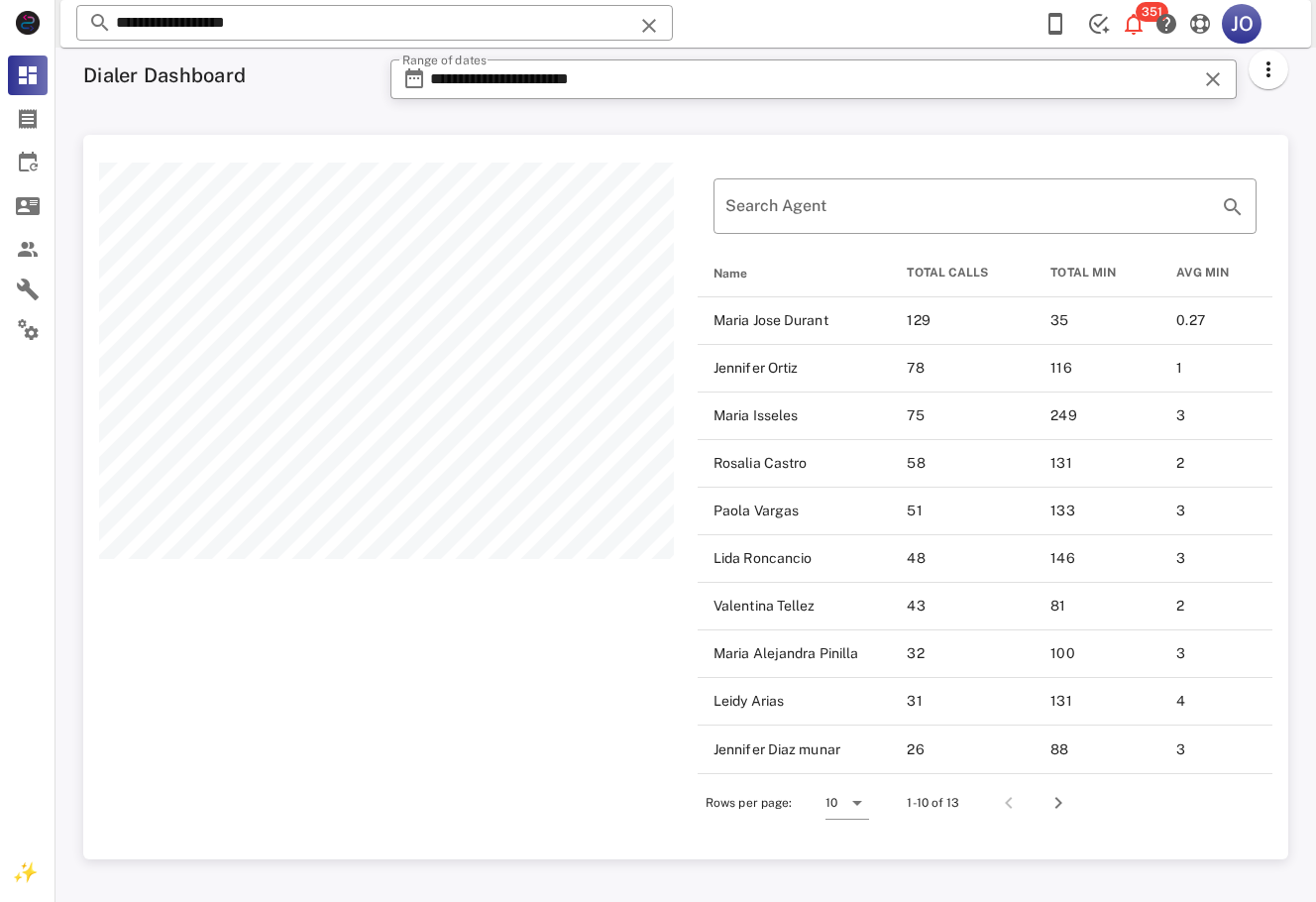 scroll, scrollTop: 990484, scrollLeft: 989759, axis: both 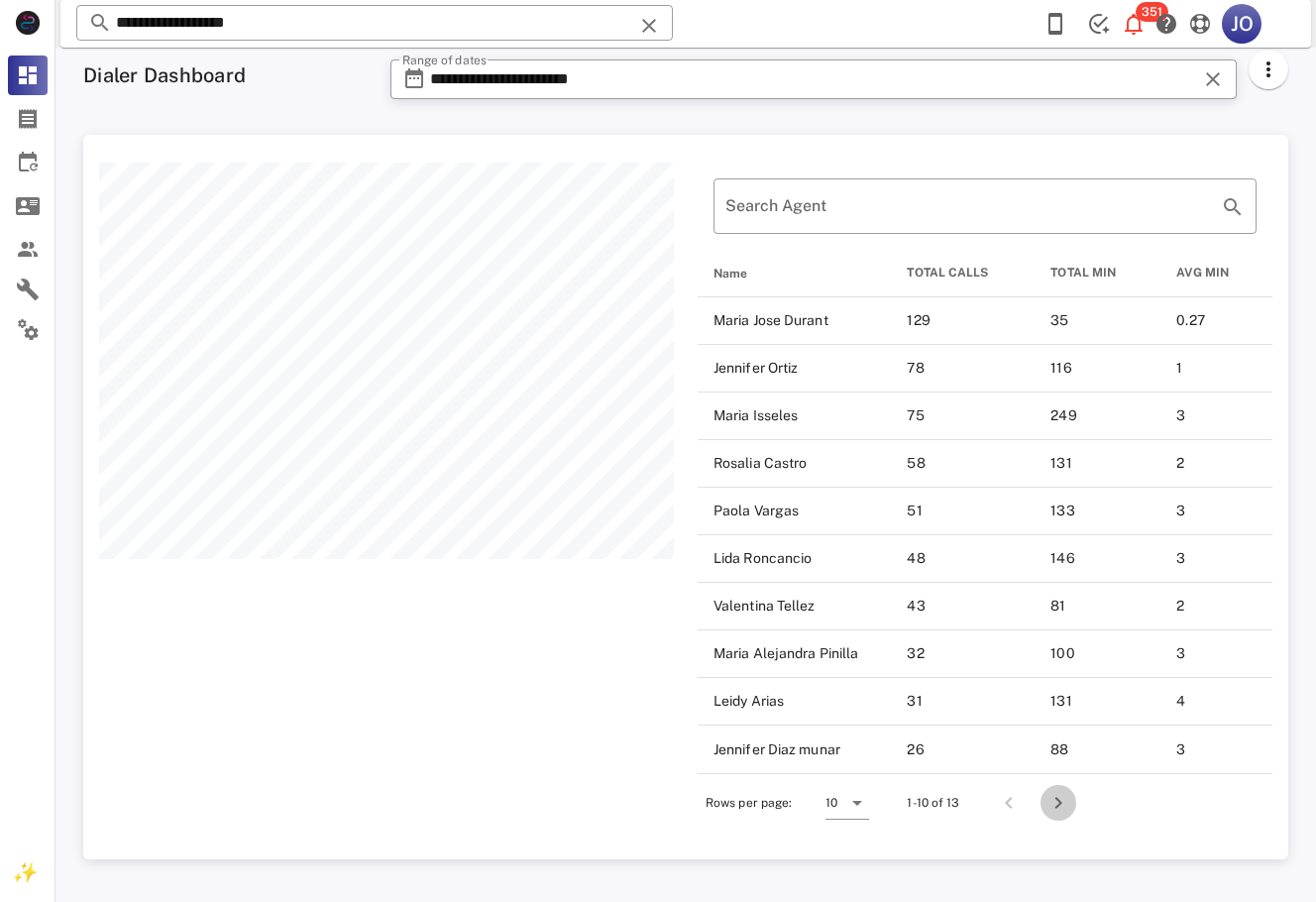 click at bounding box center [1058, 803] 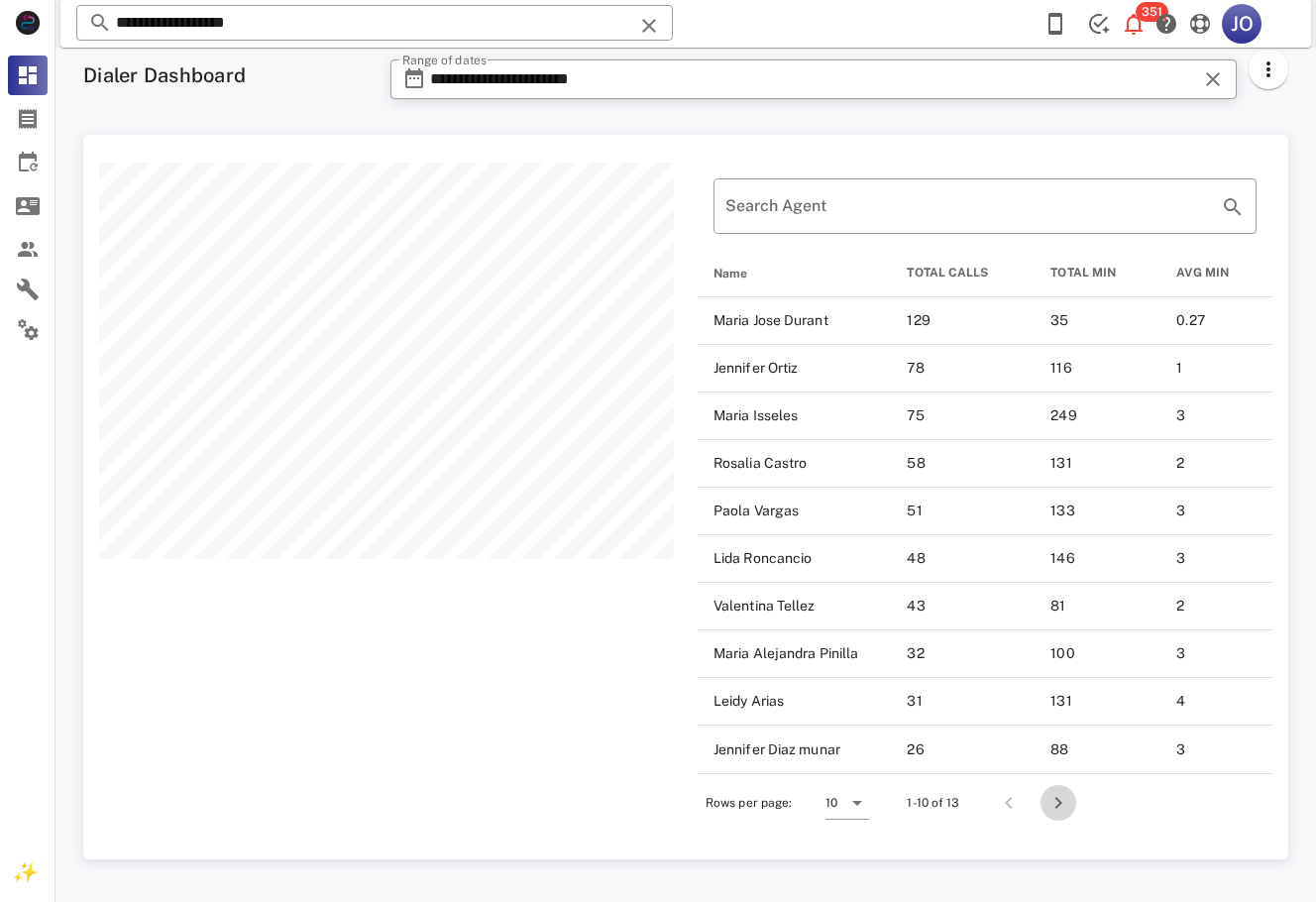 scroll, scrollTop: 452, scrollLeft: 1205, axis: both 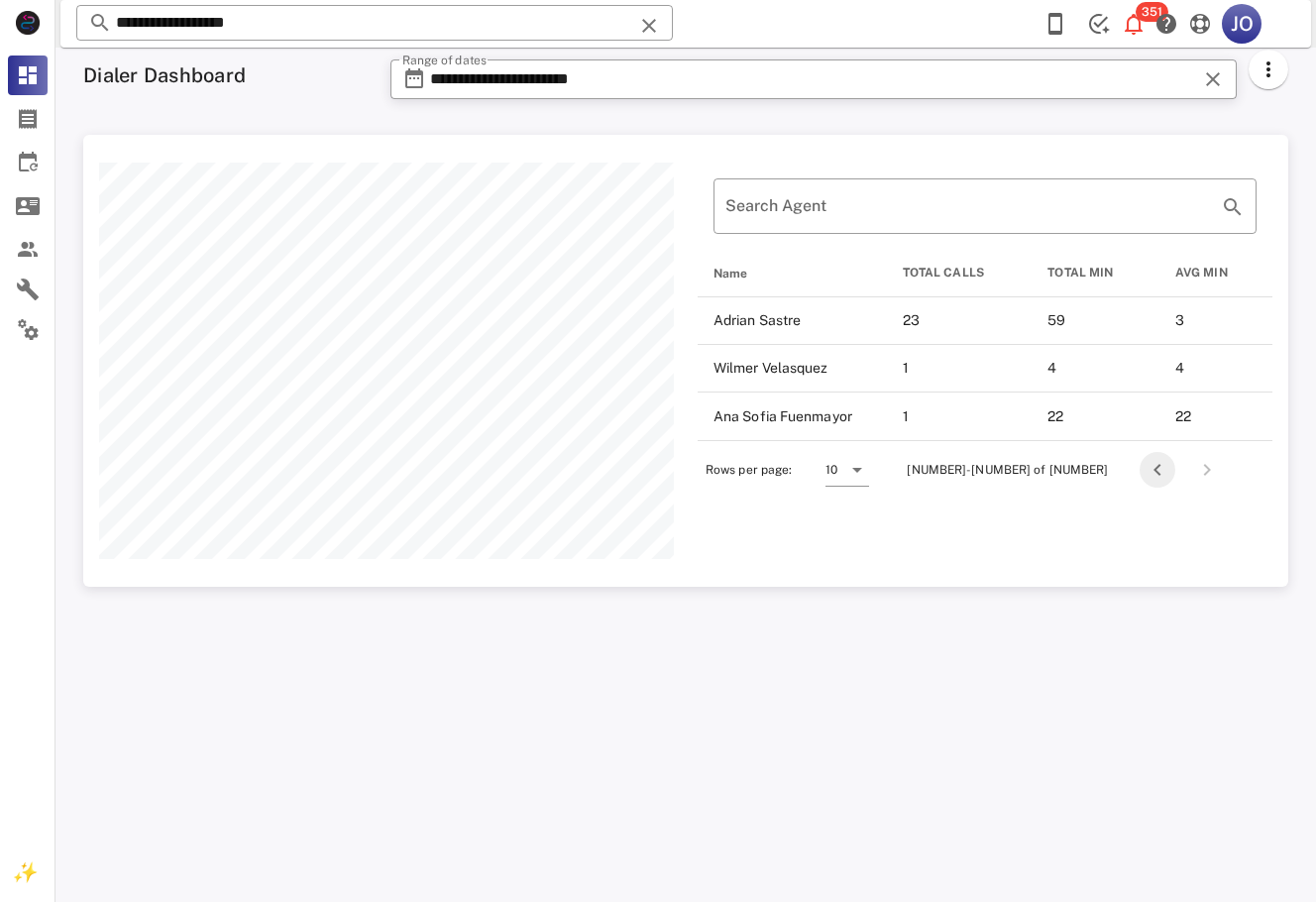click at bounding box center [1157, 470] 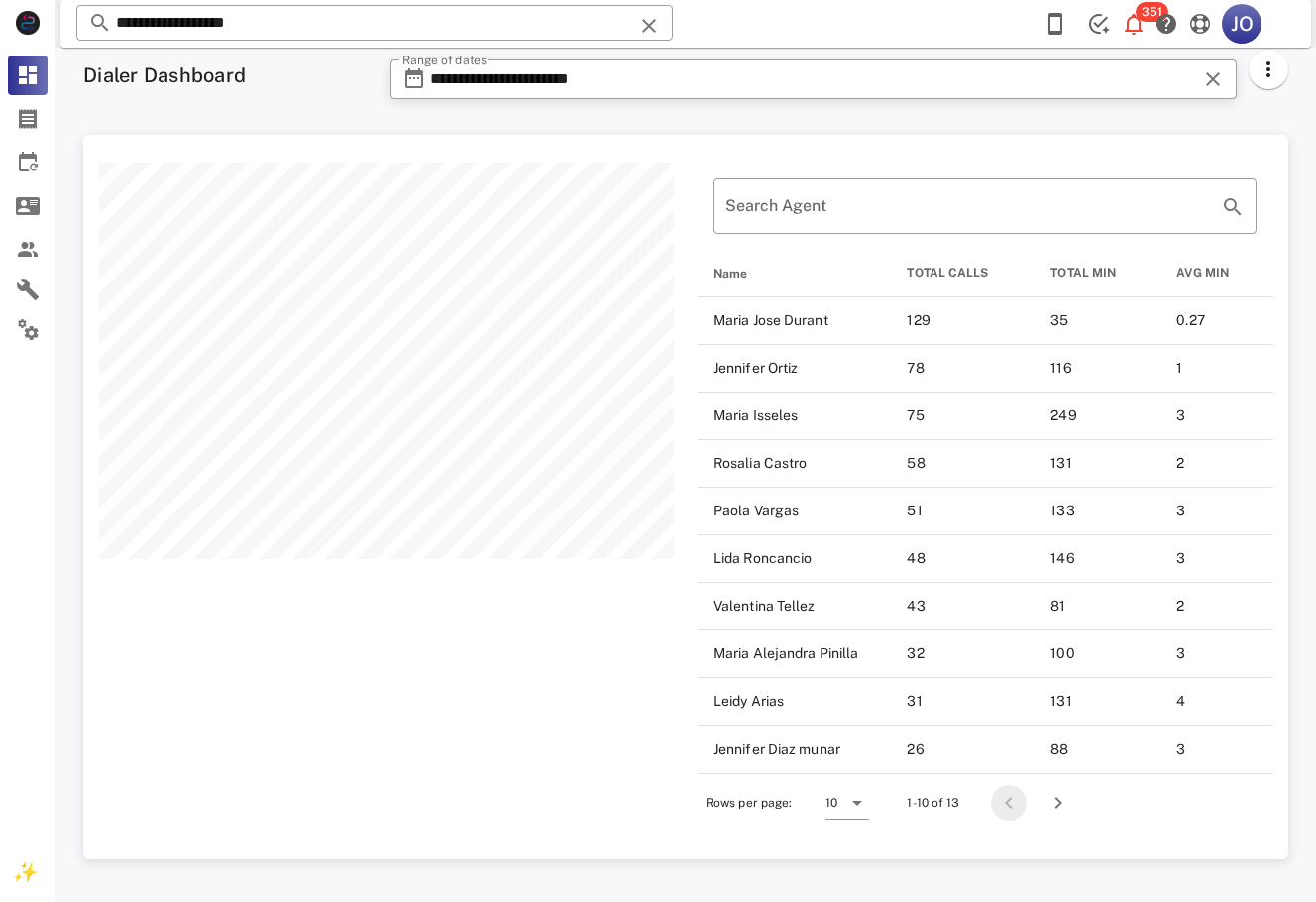 scroll, scrollTop: 990484, scrollLeft: 989759, axis: both 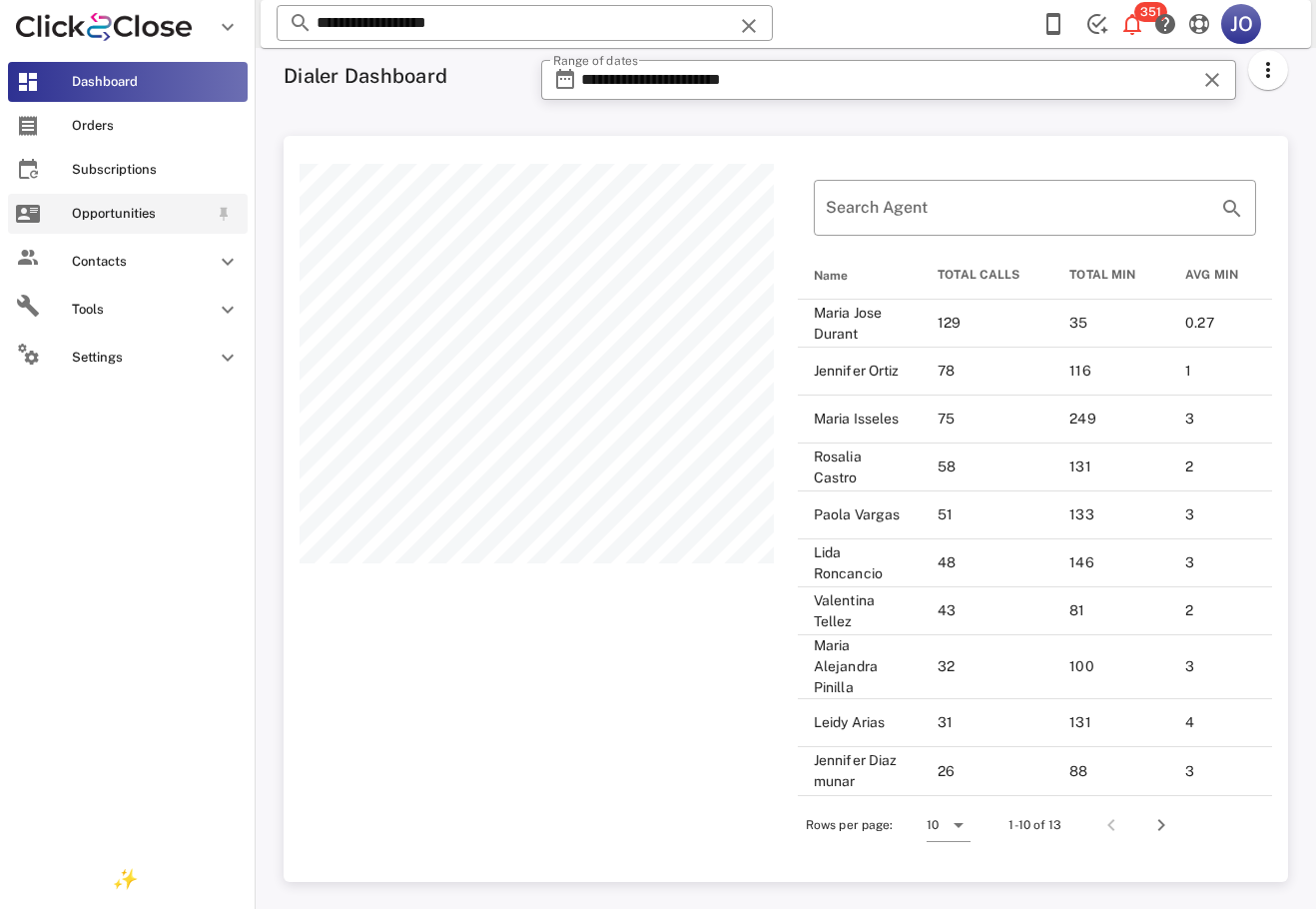 click on "Opportunities" at bounding box center [128, 214] 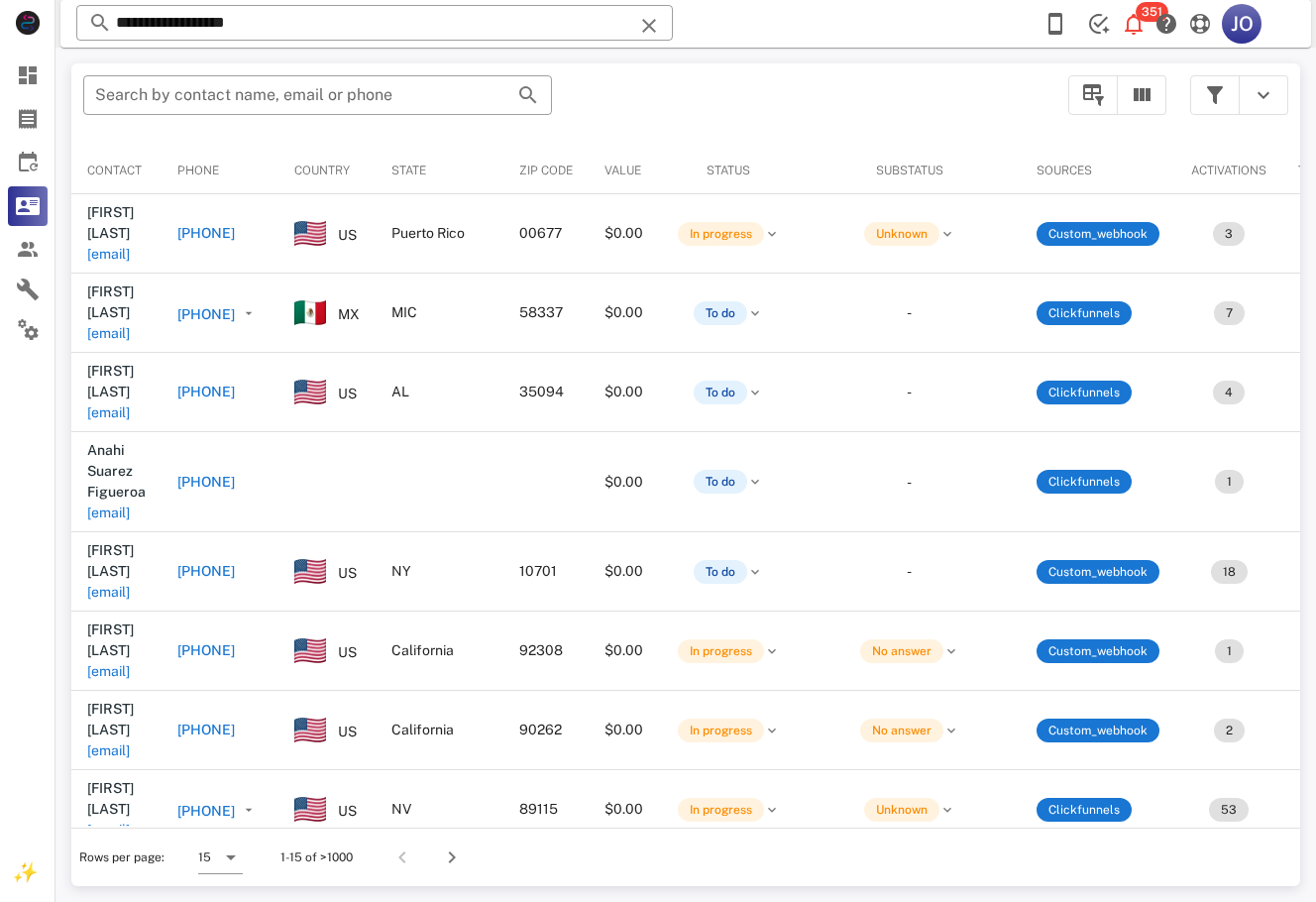 scroll, scrollTop: 0, scrollLeft: 568, axis: horizontal 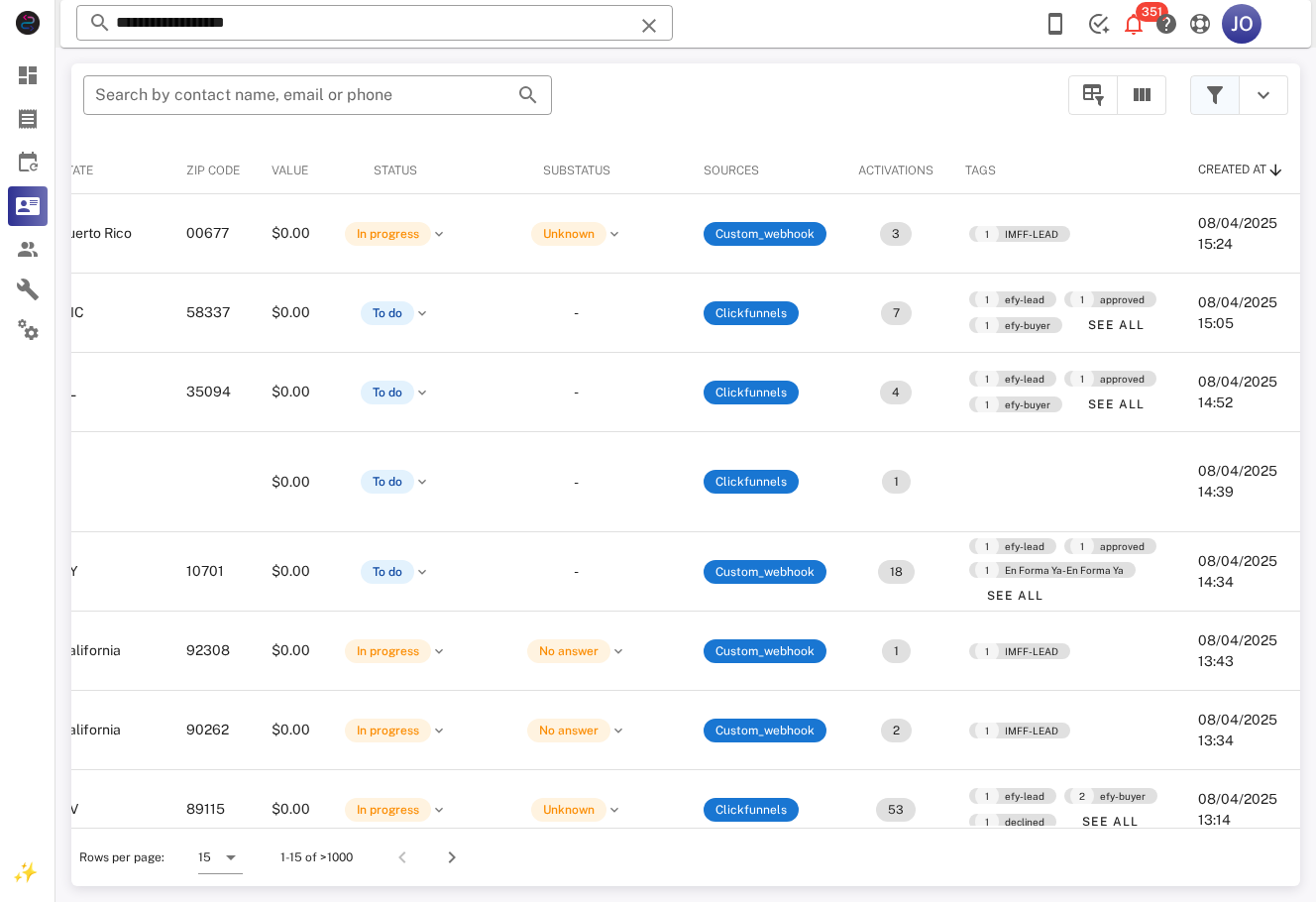 click at bounding box center [1215, 95] 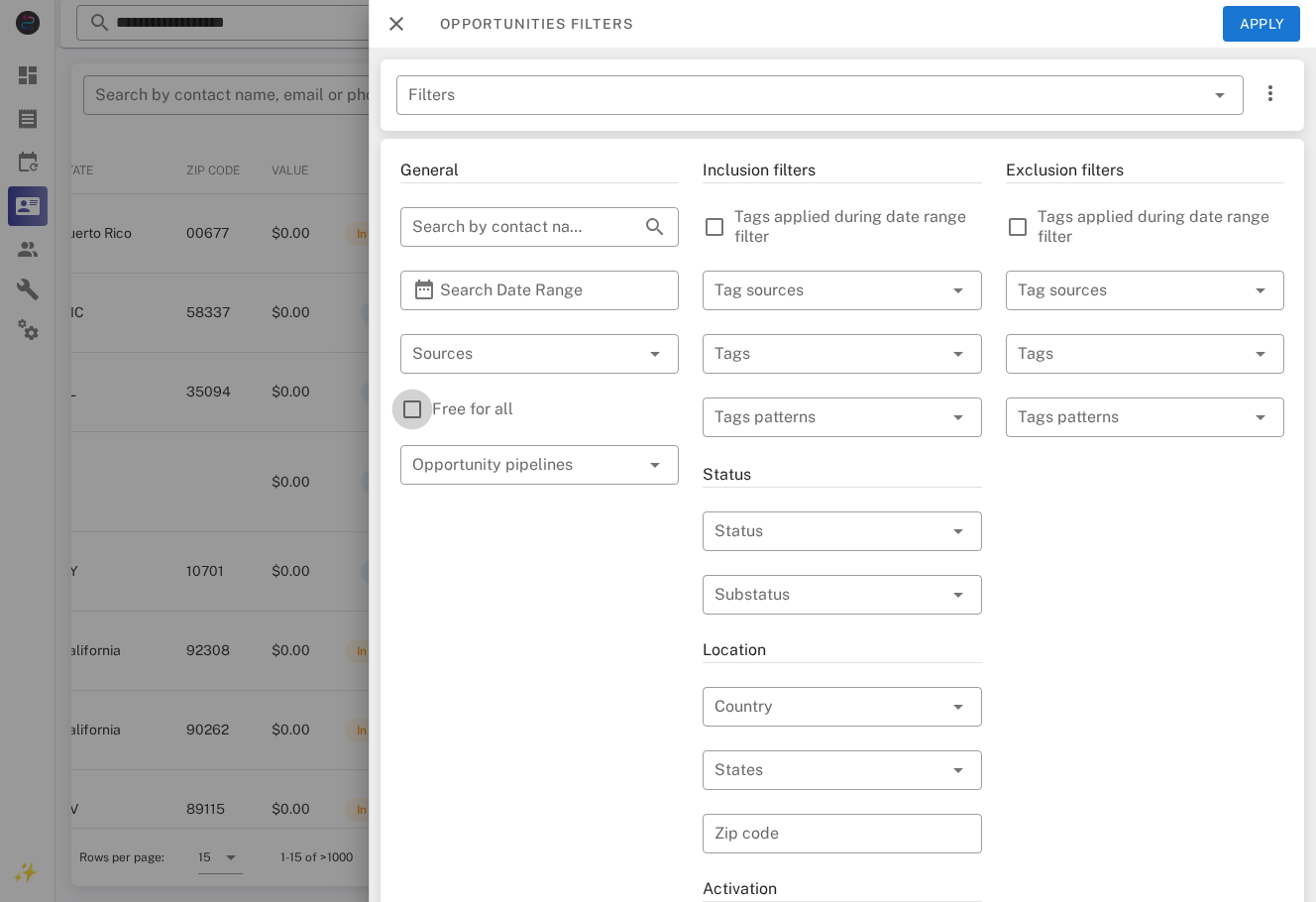 click at bounding box center (412, 409) 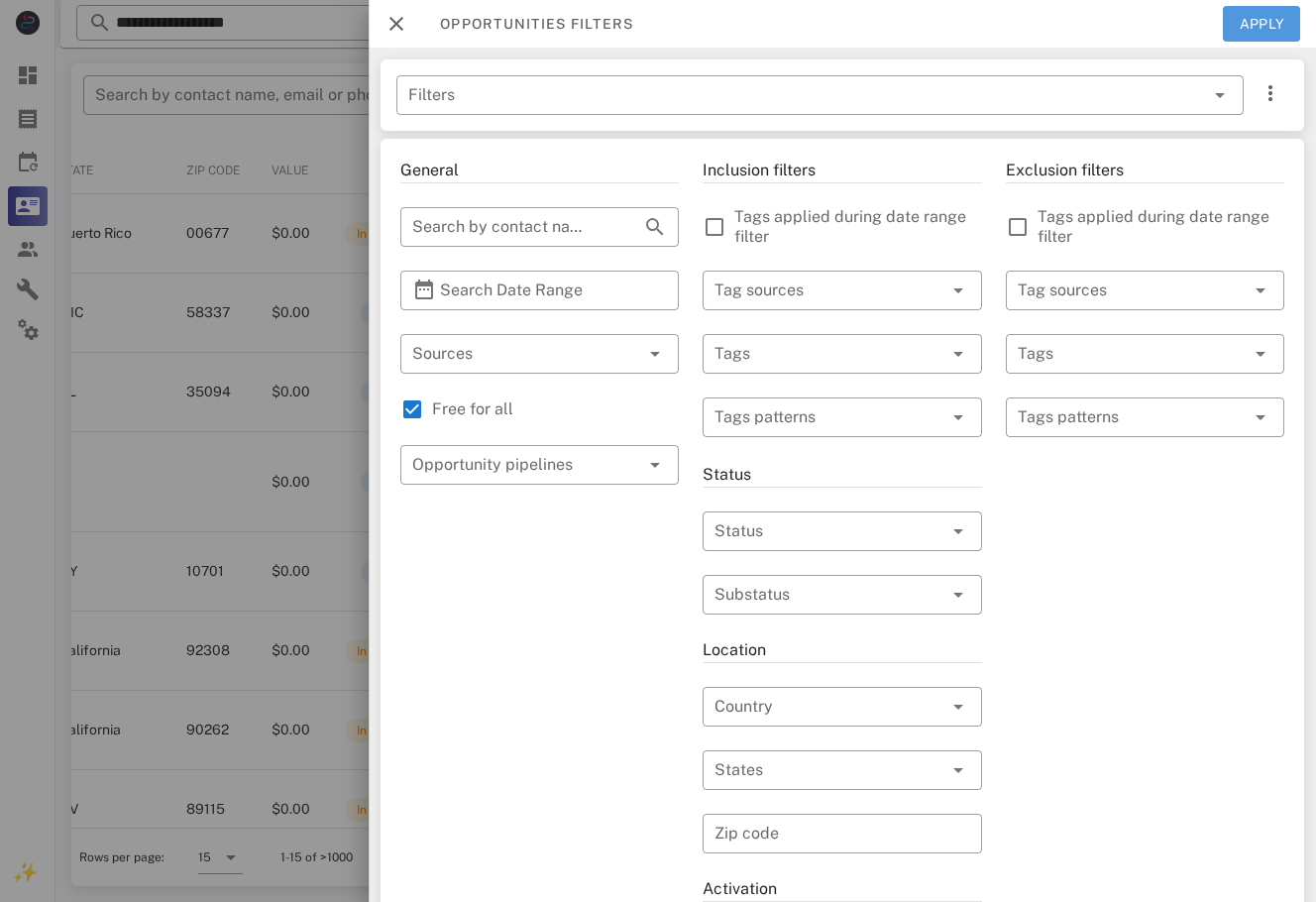 click on "Apply" at bounding box center (1261, 24) 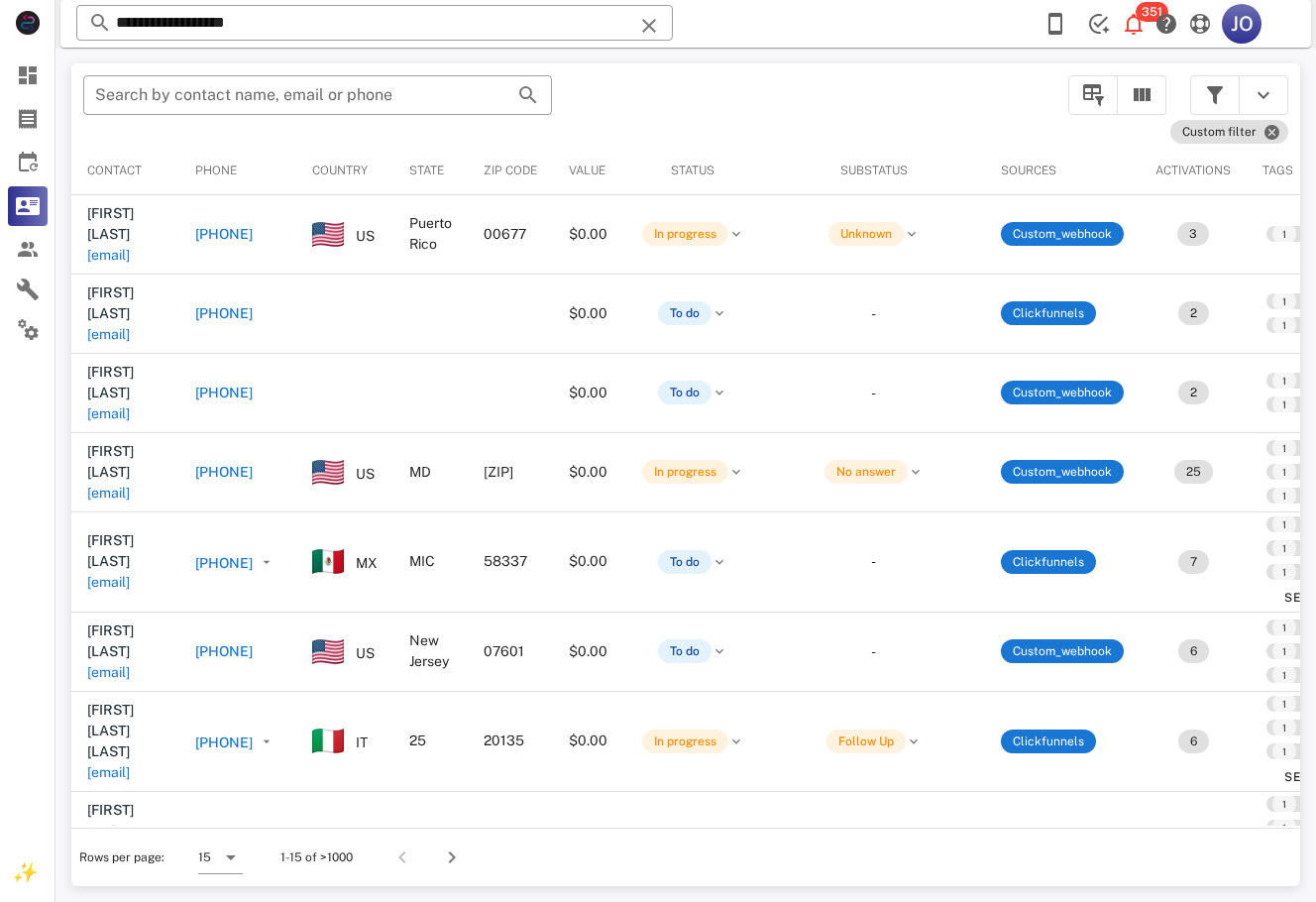 scroll, scrollTop: 0, scrollLeft: 460, axis: horizontal 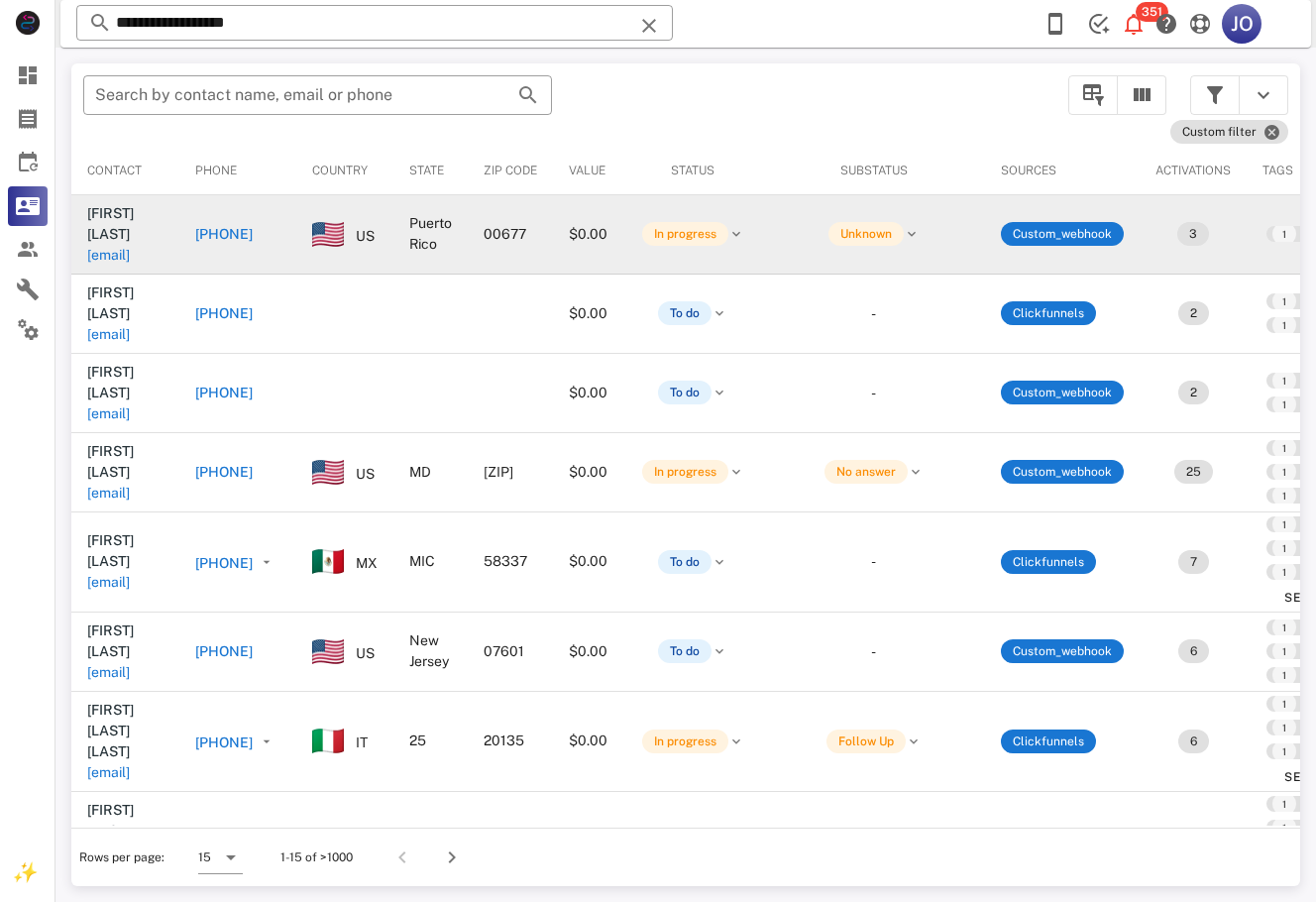 click on "[EMAIL]" at bounding box center (108, 255) 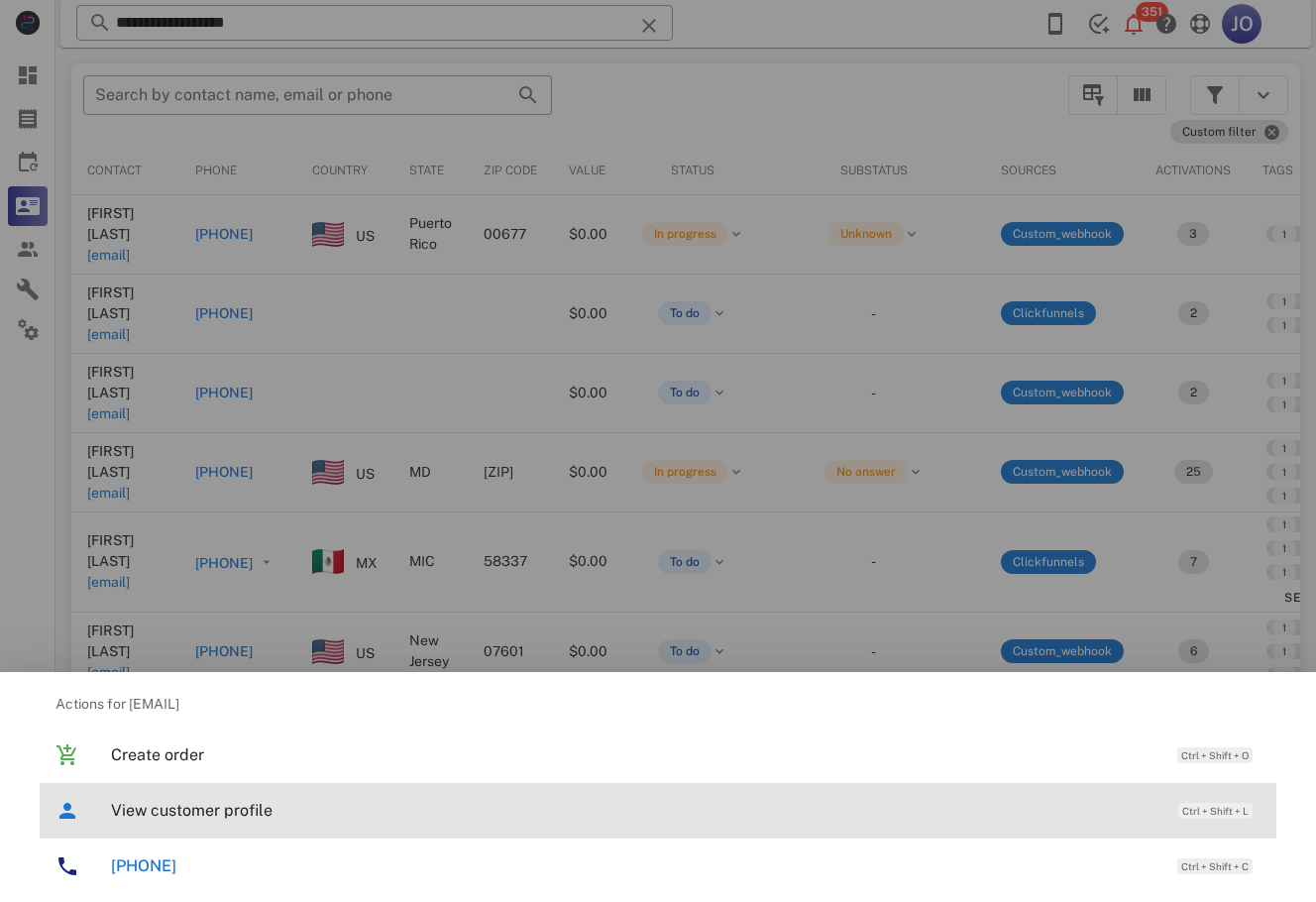 click on "View customer profile" at bounding box center [634, 810] 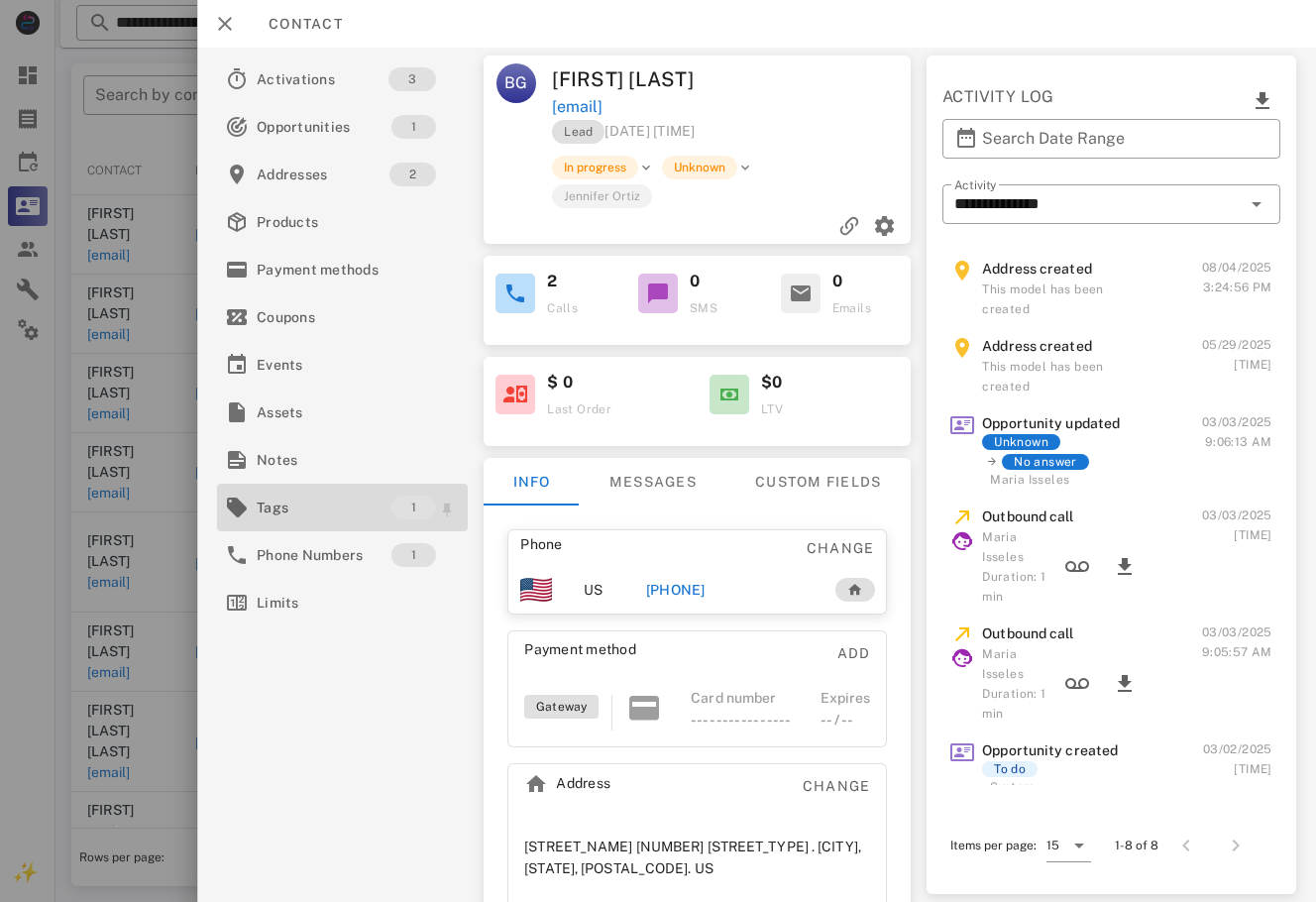 click on "Tags" at bounding box center (324, 507) 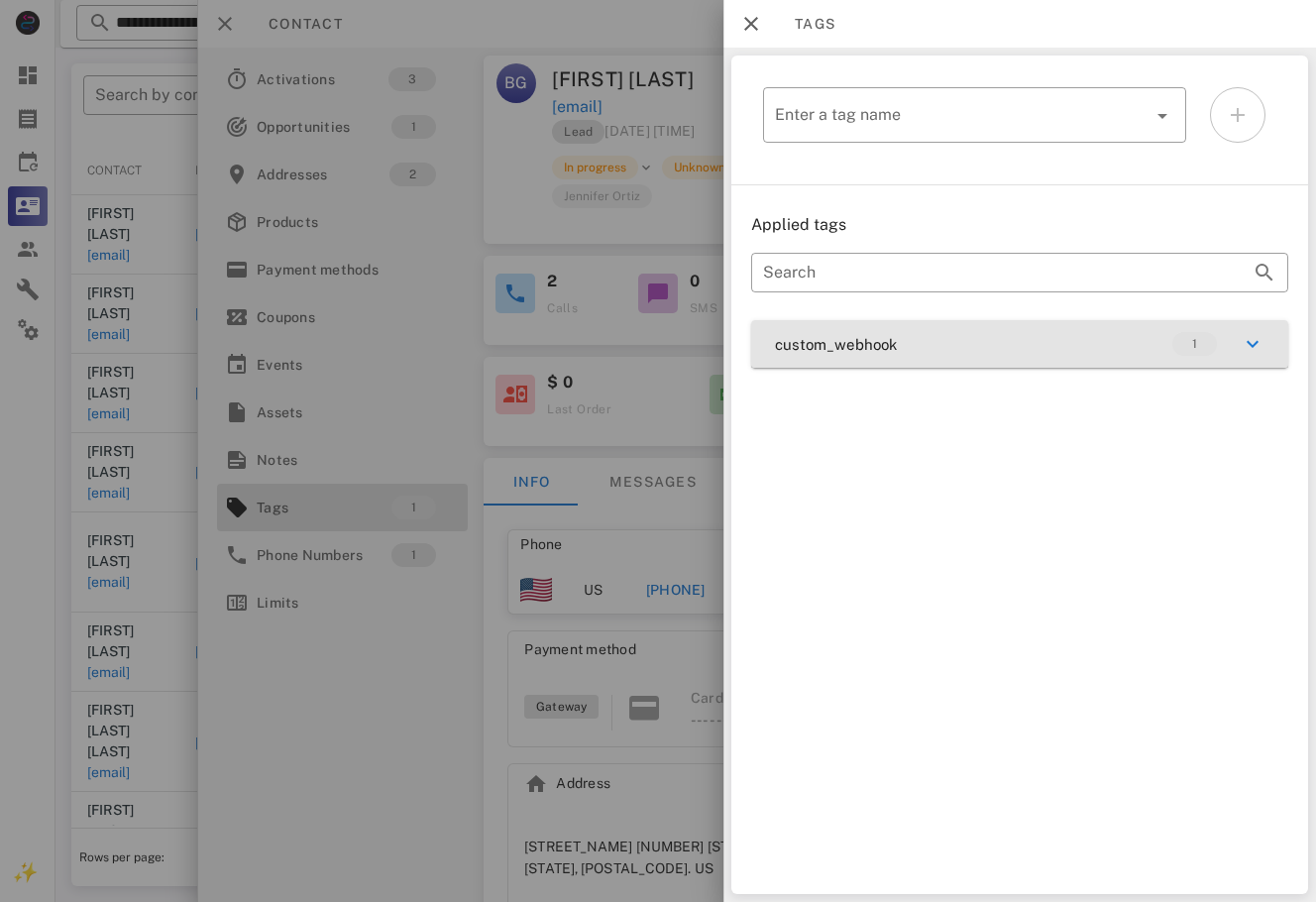 click on "custom_webhook  1" at bounding box center [1020, 344] 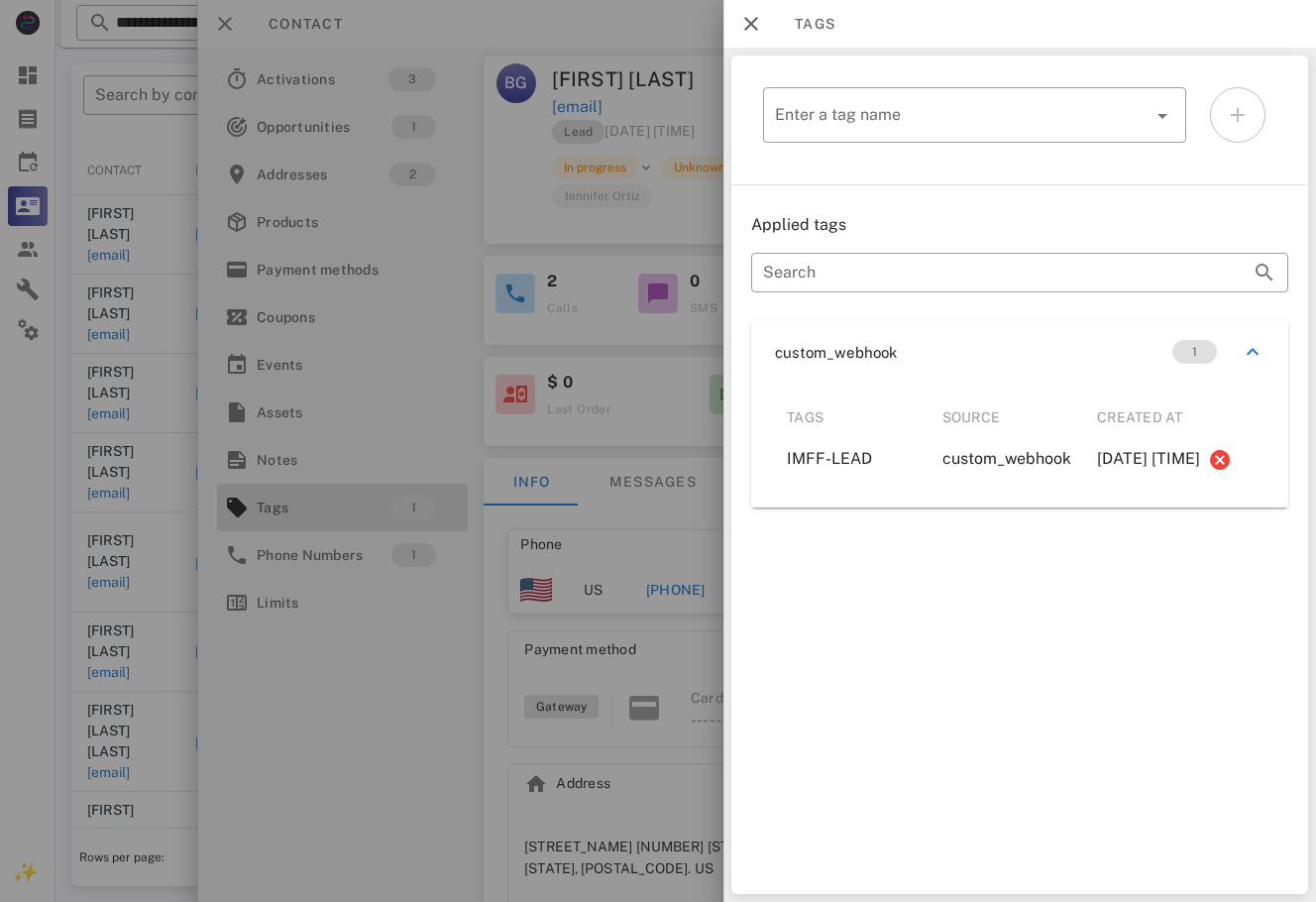 click at bounding box center (658, 451) 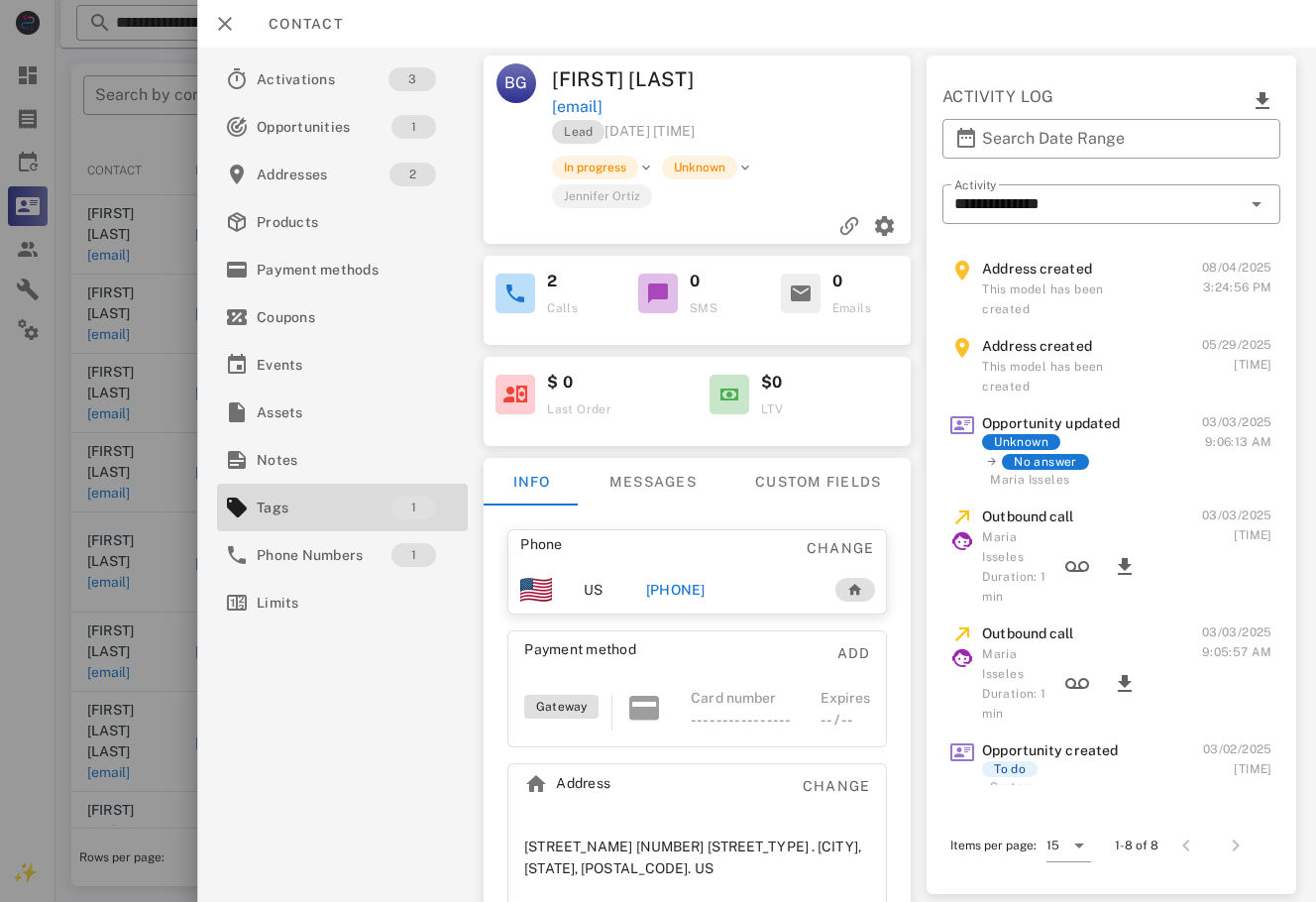 click on "[PHONE]" at bounding box center (676, 590) 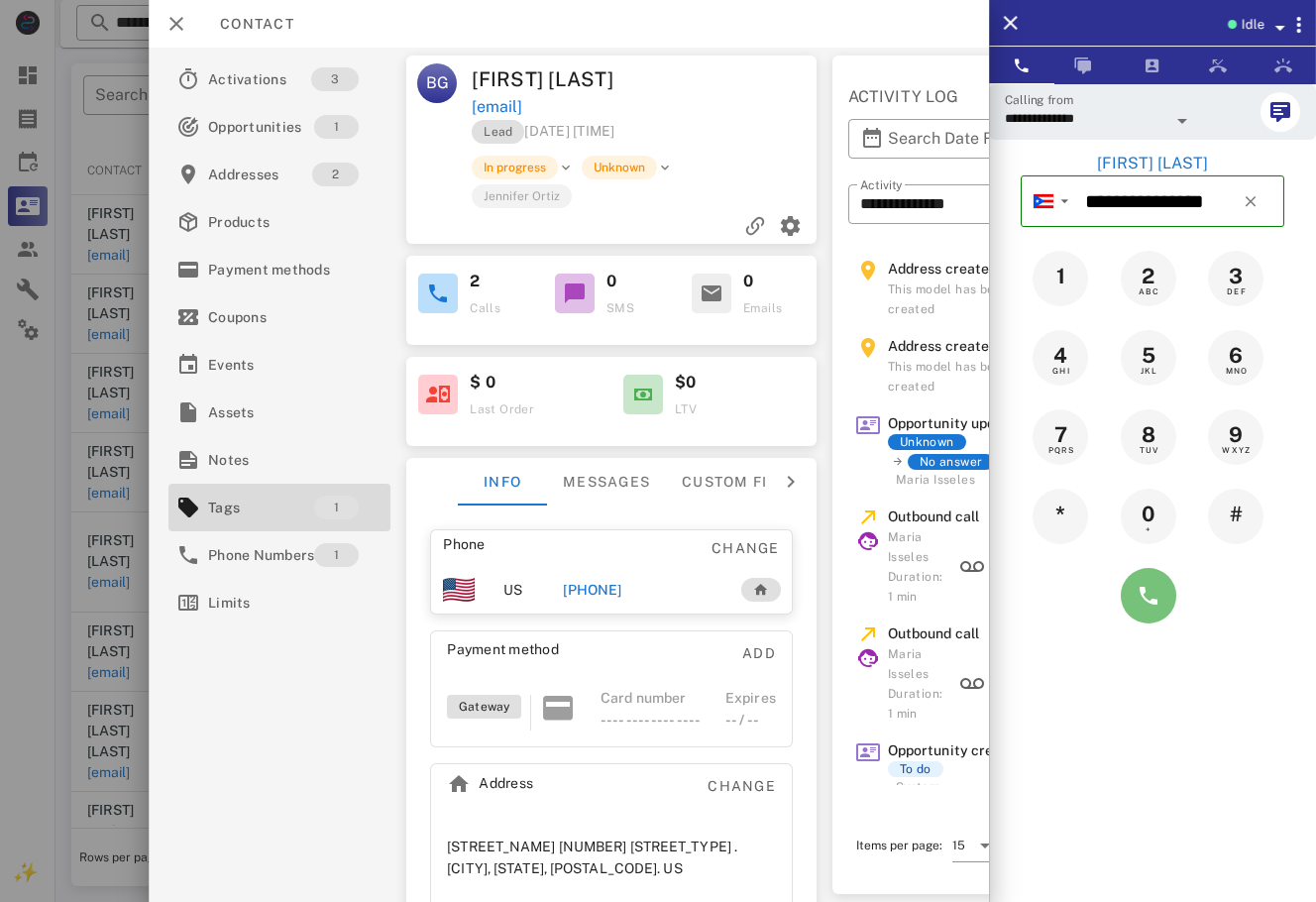 click at bounding box center [1149, 596] 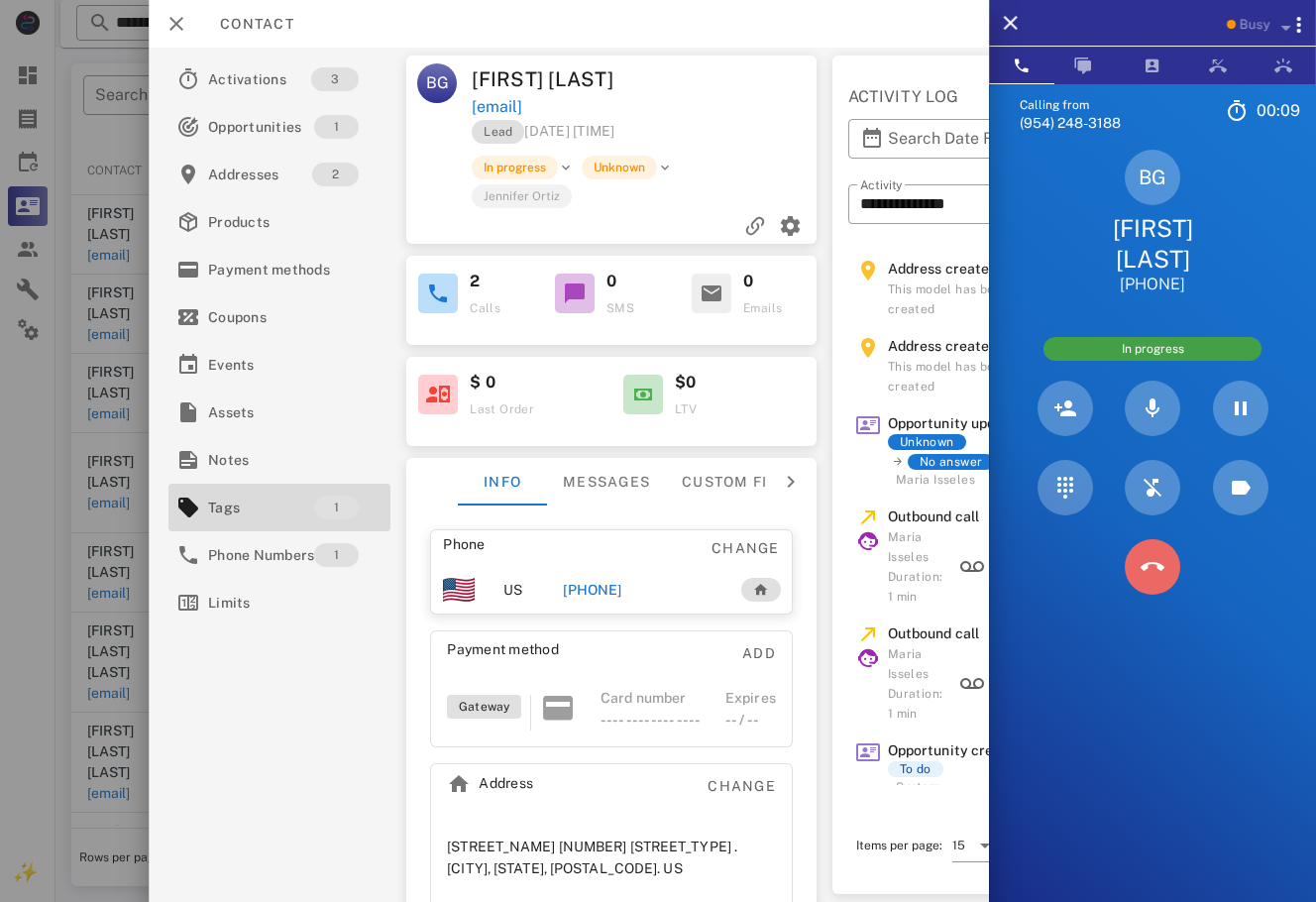 click at bounding box center [1152, 567] 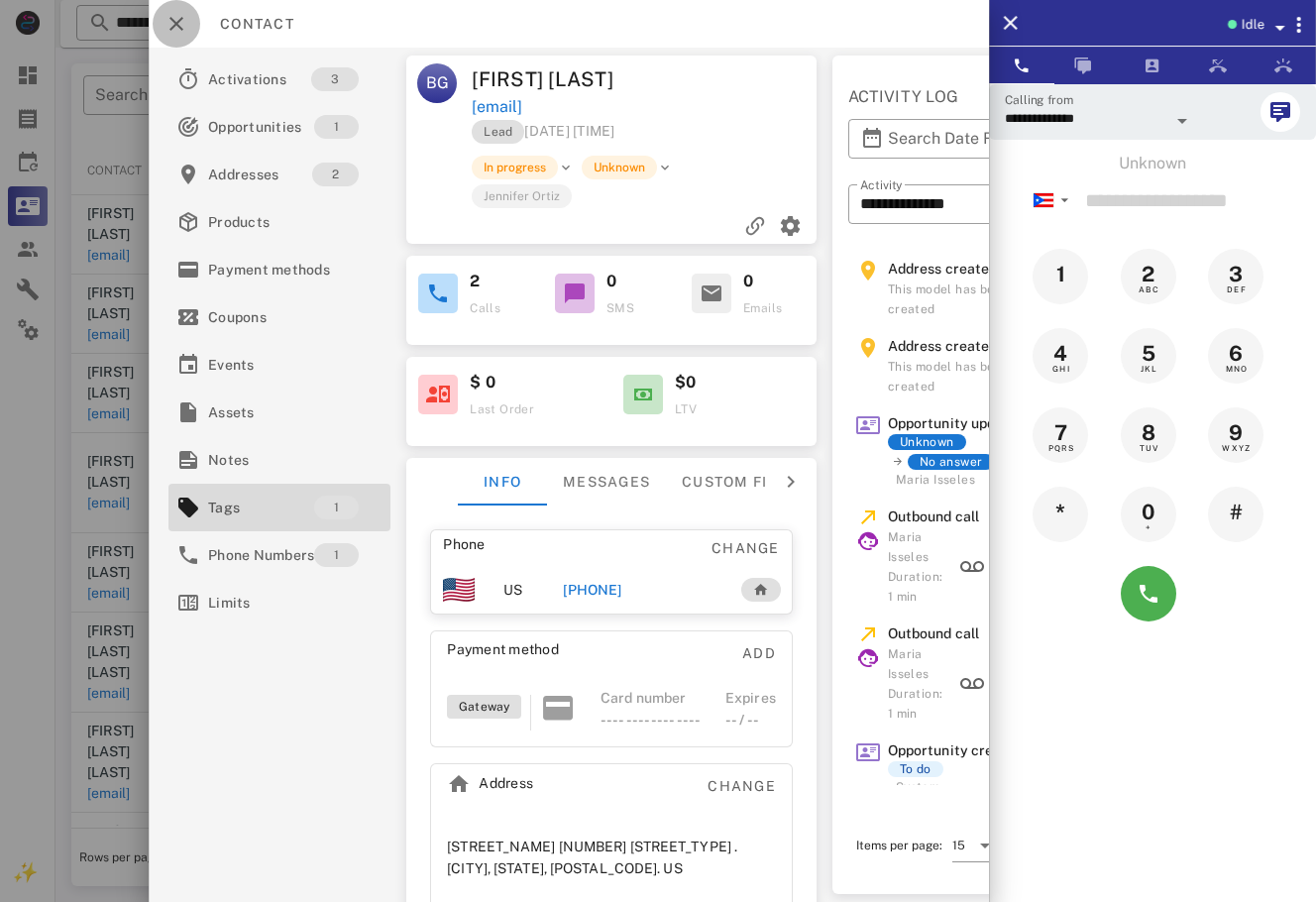 click at bounding box center (176, 24) 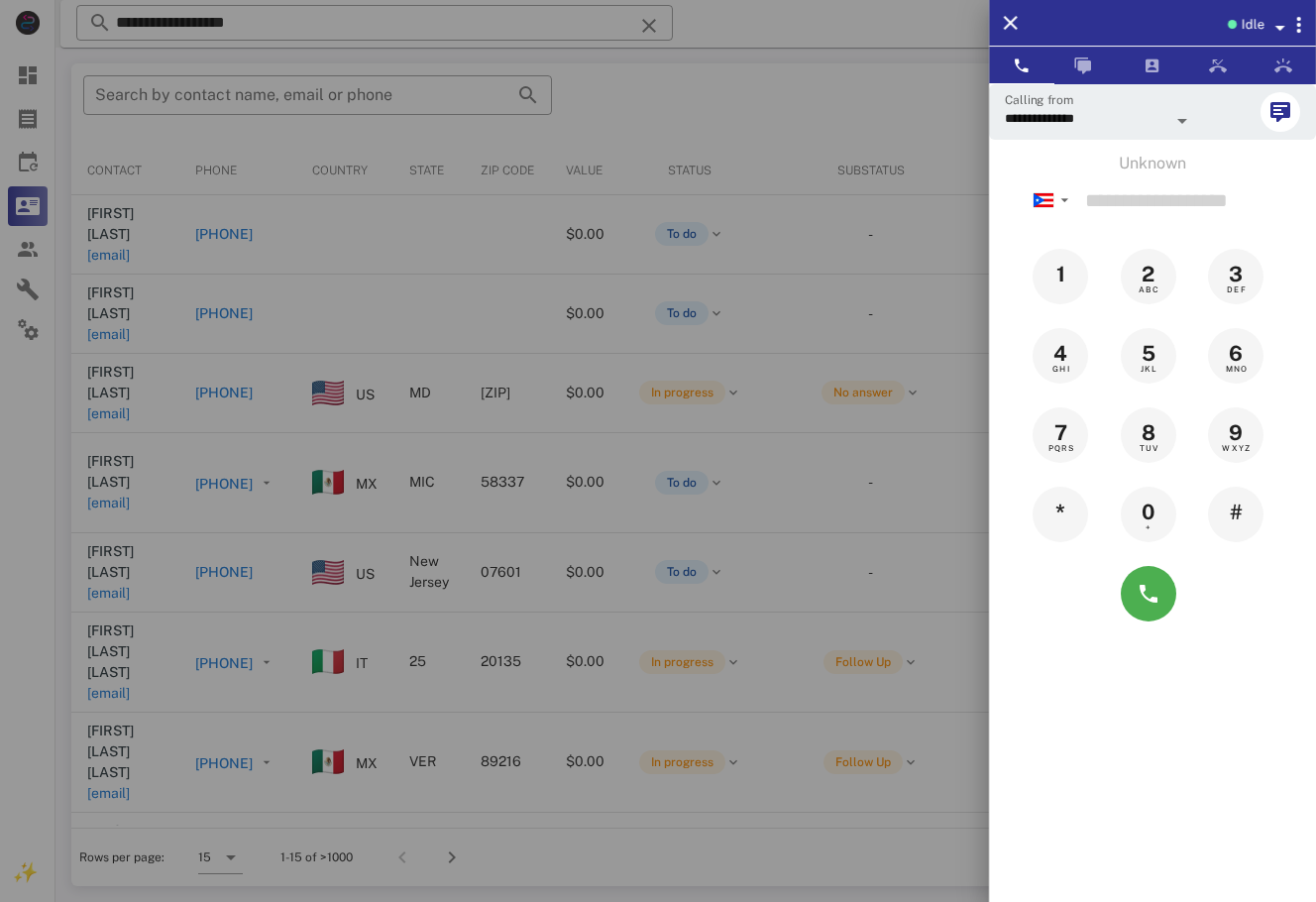 click at bounding box center (658, 451) 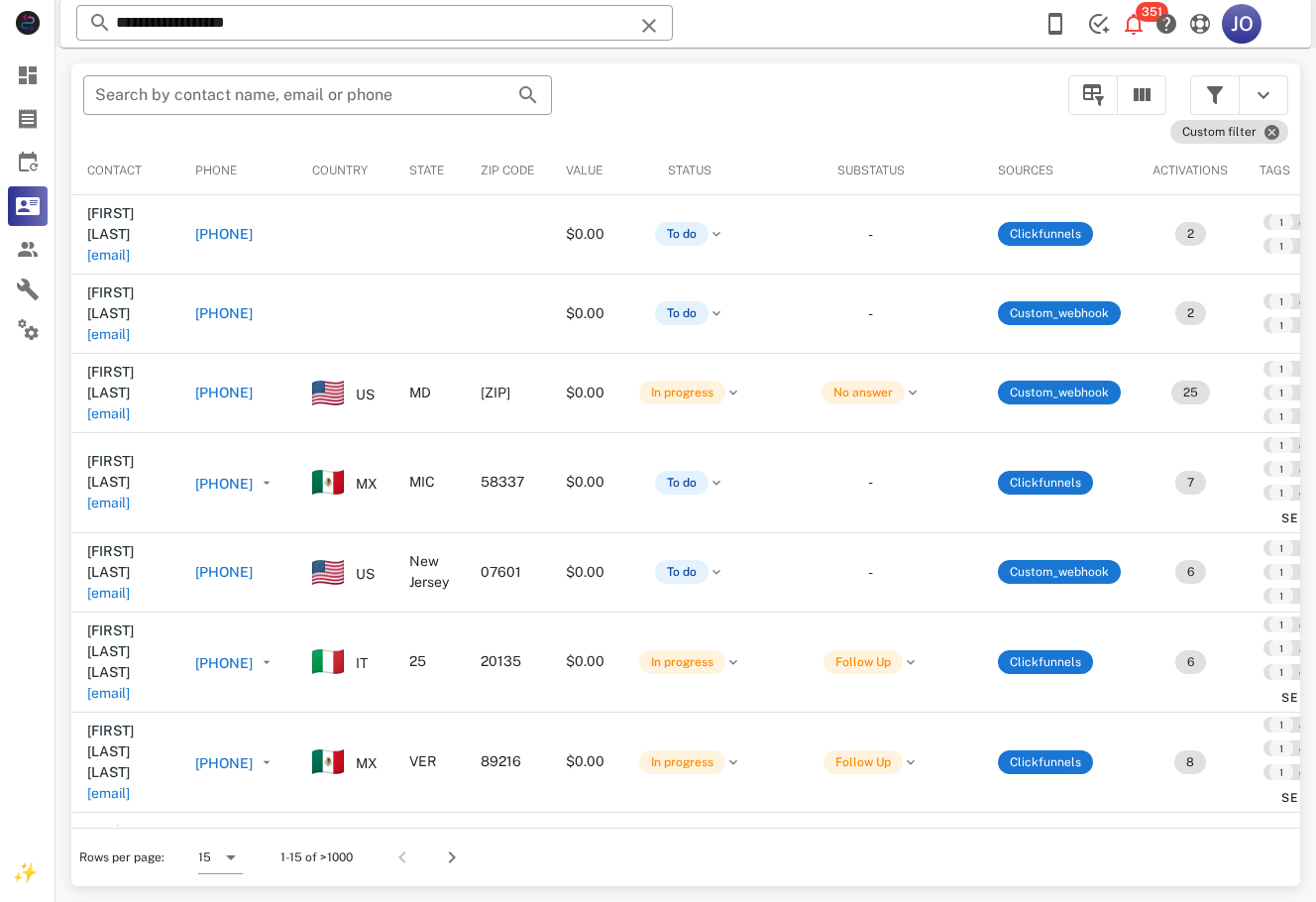 scroll, scrollTop: 0, scrollLeft: 458, axis: horizontal 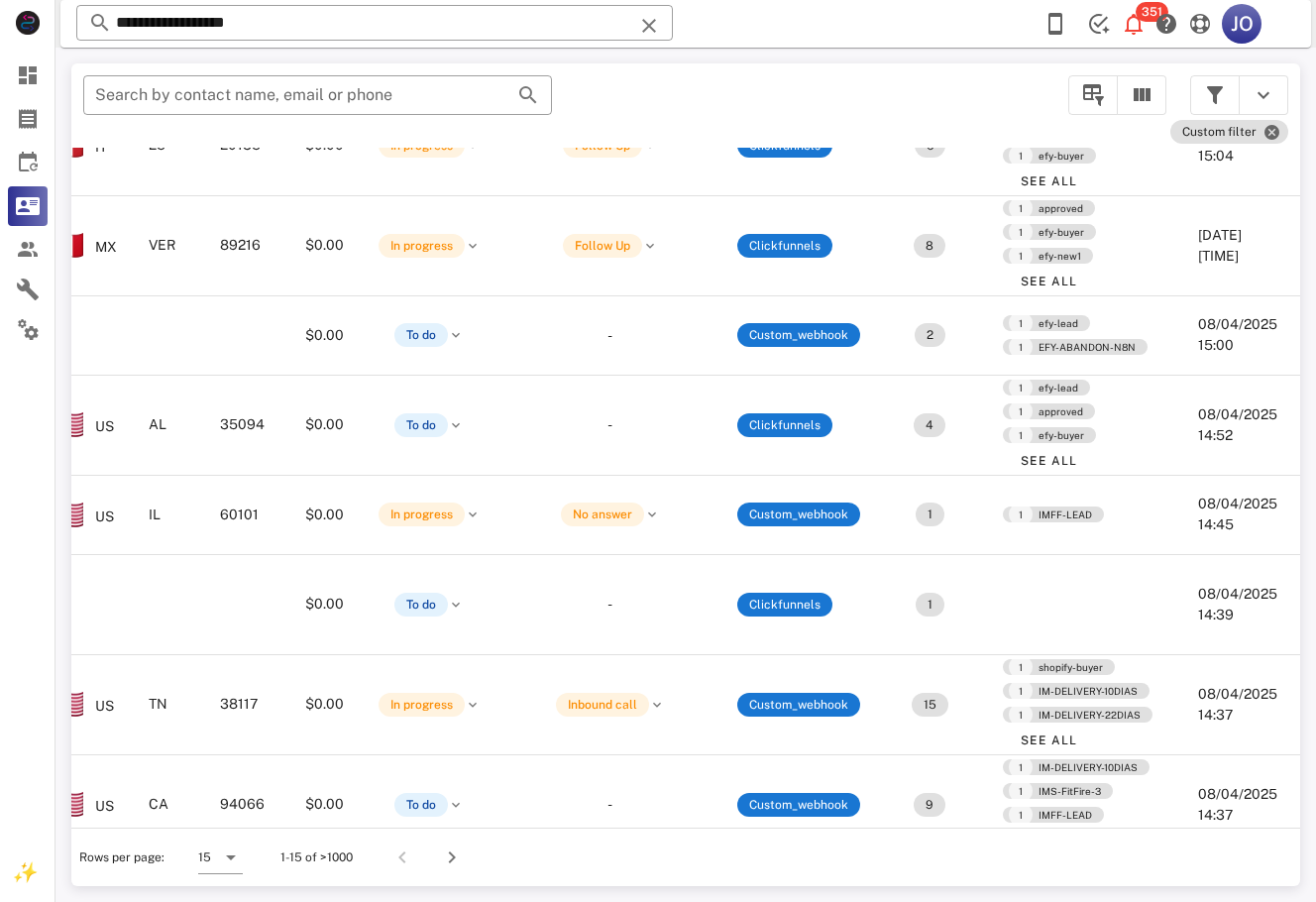click on "-" at bounding box center [609, 905] 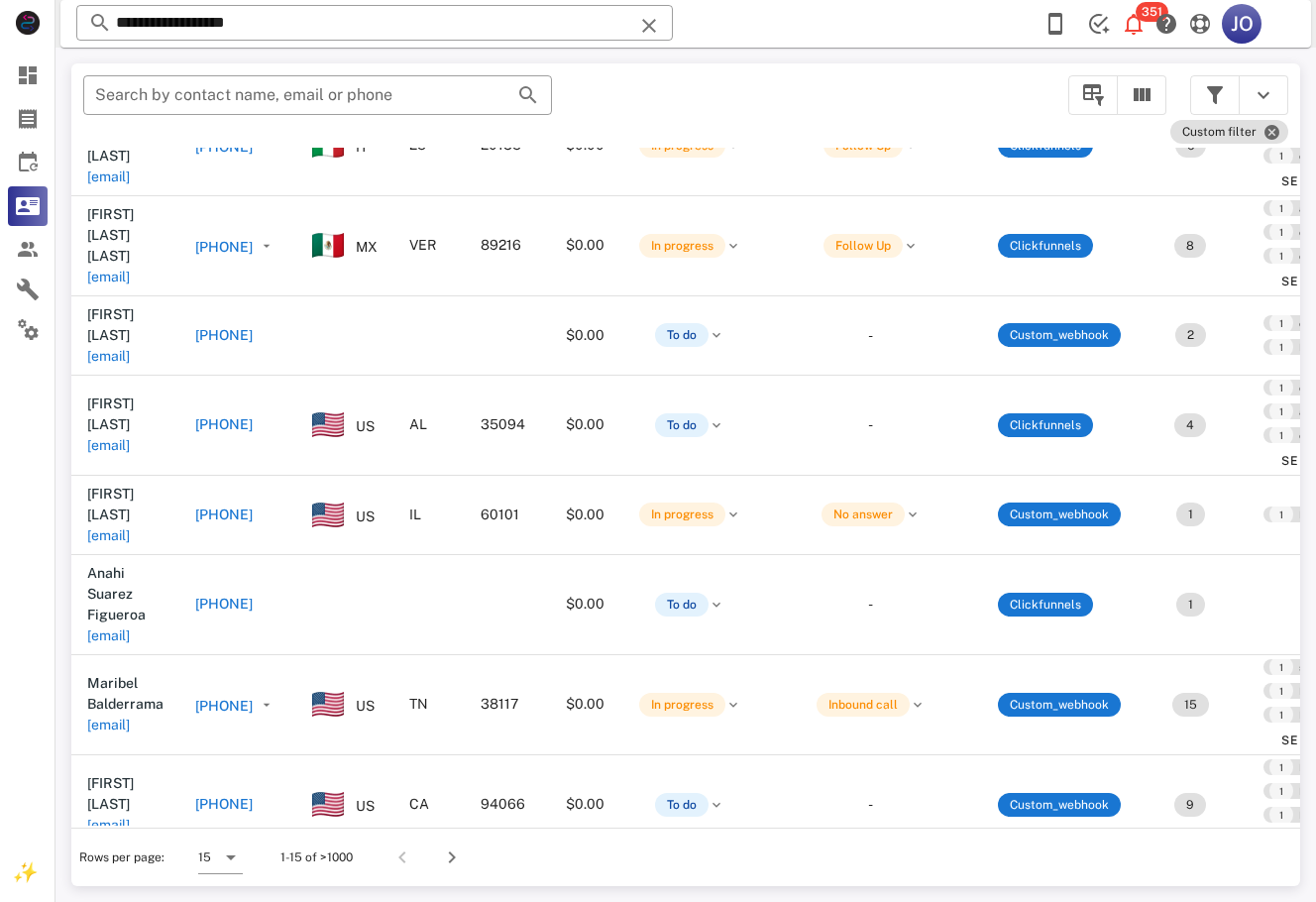 click on "Search by contact name, email or phone Custom filter Contact Phone Country State Zip code Value Status Substatus Sources Activations Tags Created at [FIRST] [LAST] [EMAIL] [PHONE] $0.00 To do - Clickfunnels 2 1 efy-lead 1 EFY-ABANDON-N8N See All [DATE] [TIME] [FIRST] [LAST] [EMAIL] [PHONE] $0.00 To do - Custom_webhook 2 1 efy-lead 1 EFY-ABANDON-N8N [DATE] [TIME] [FIRST] [LAST] [PHONE] US [STATE] [POSTAL_CODE] $0.00 In progress No answer Custom_webhook 25 1 EFY-ABANDON 1 IMFF-LEAD 1 IMFF-BUYER [DATE] [TIME] [FIRST] [LAST] [EMAIL] MX [STATE] [POSTAL_CODE] $0.00 To do - Clickfunnels 7 1 efy-lead 1 approved 1 efy-buyer See All [DATE] [TIME] [FIRST] [LAST] [EMAIL] US [STATE] [POSTAL_CODE] $0.00 To do - Custom_webhook 6 1 IM-DELIVERY-10DIAS 1 IMFF-LEAD 1 IMS-MAINTCLEANSE-3 [DATE] [TIME] [PHONE] IT" at bounding box center (686, 475) 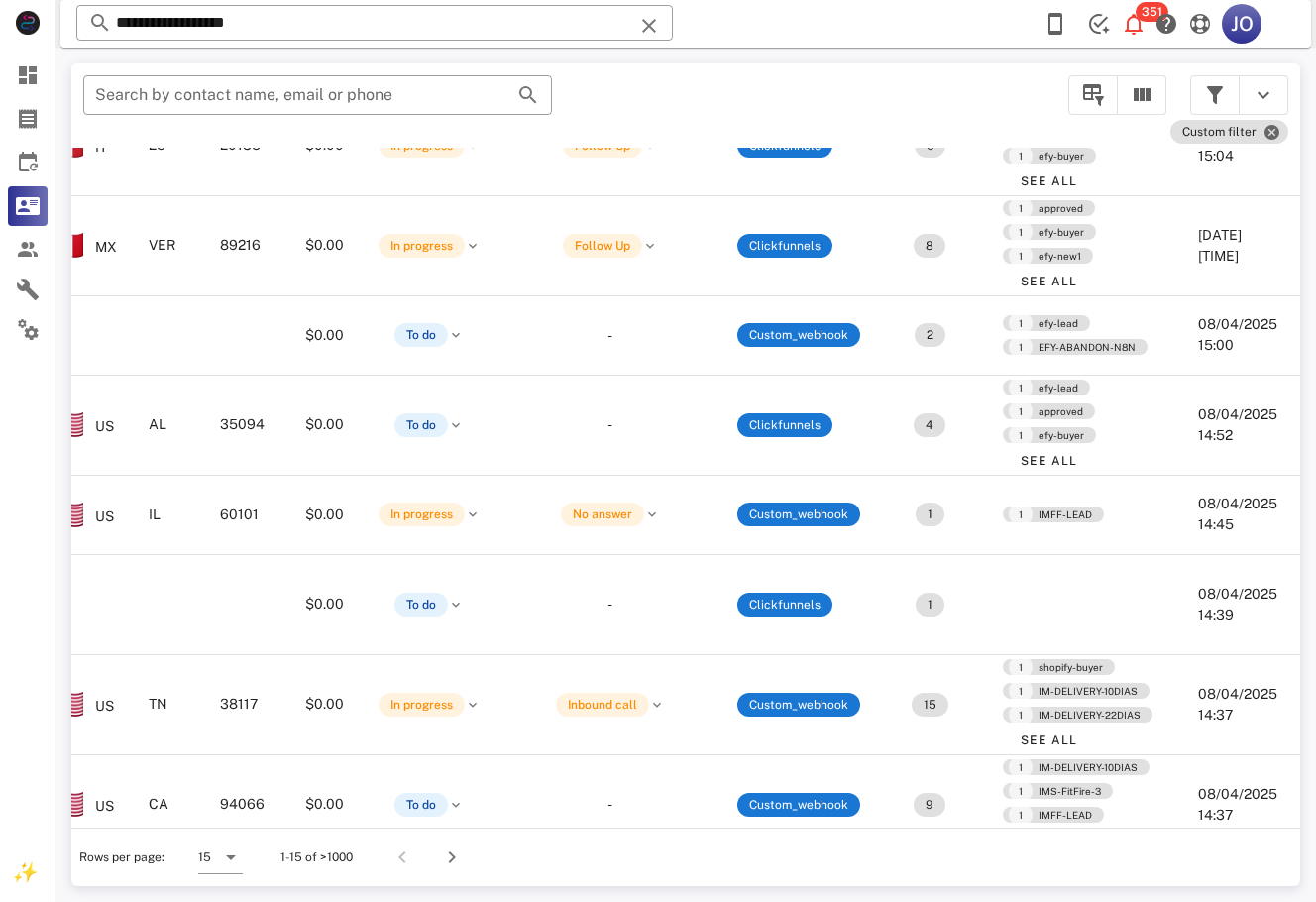 scroll, scrollTop: 516, scrollLeft: 0, axis: vertical 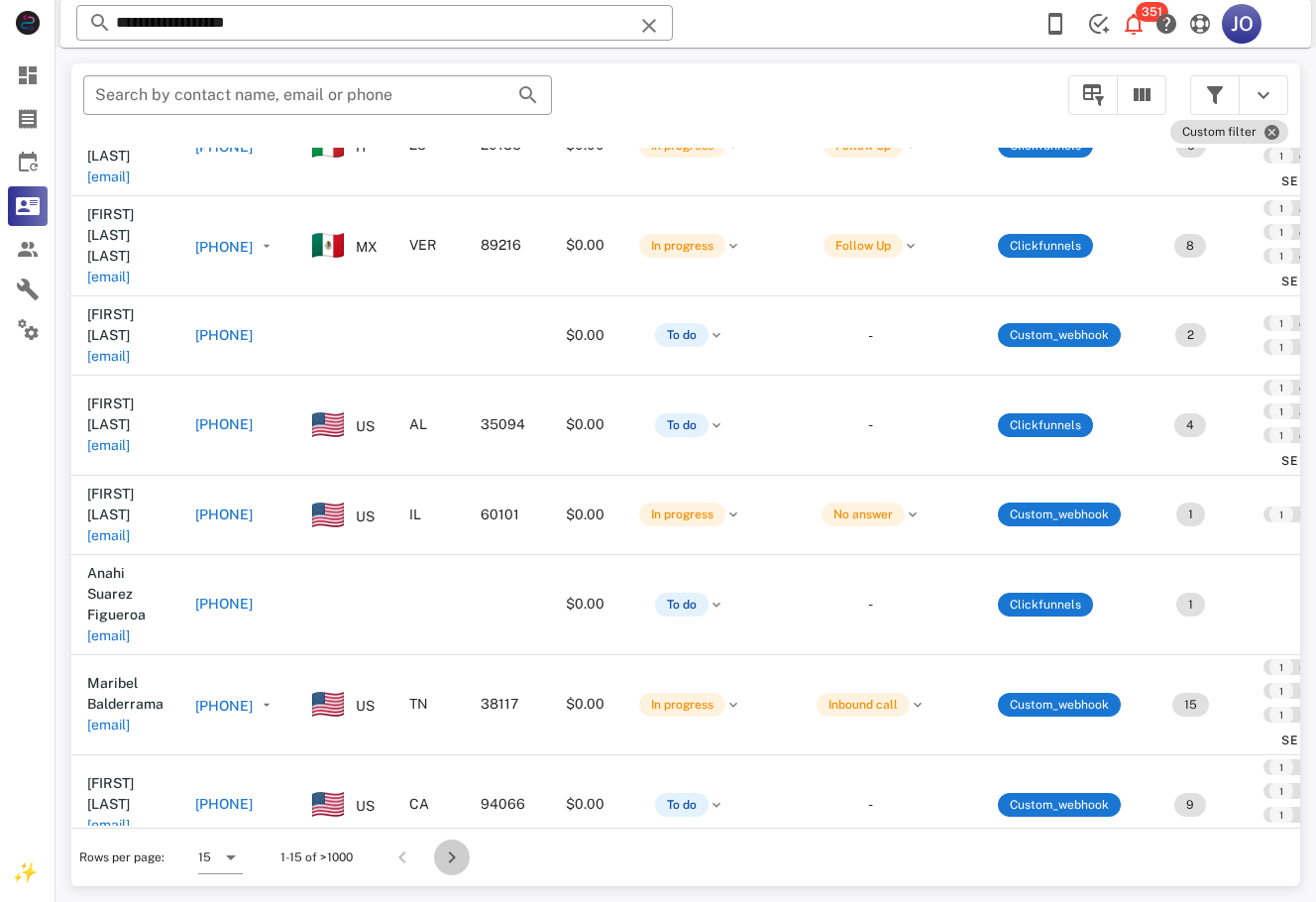 click at bounding box center [452, 857] 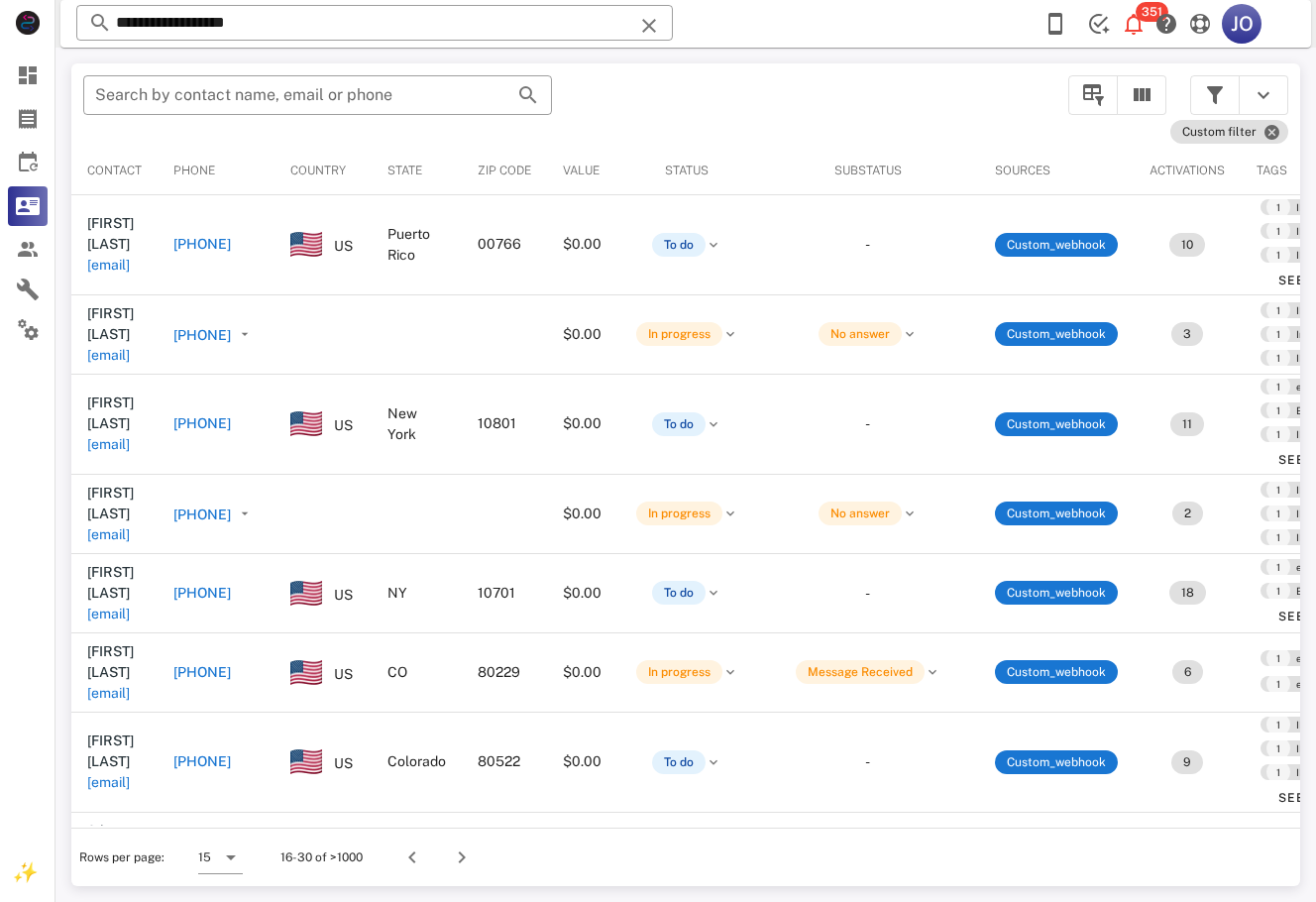 scroll, scrollTop: 0, scrollLeft: 517, axis: horizontal 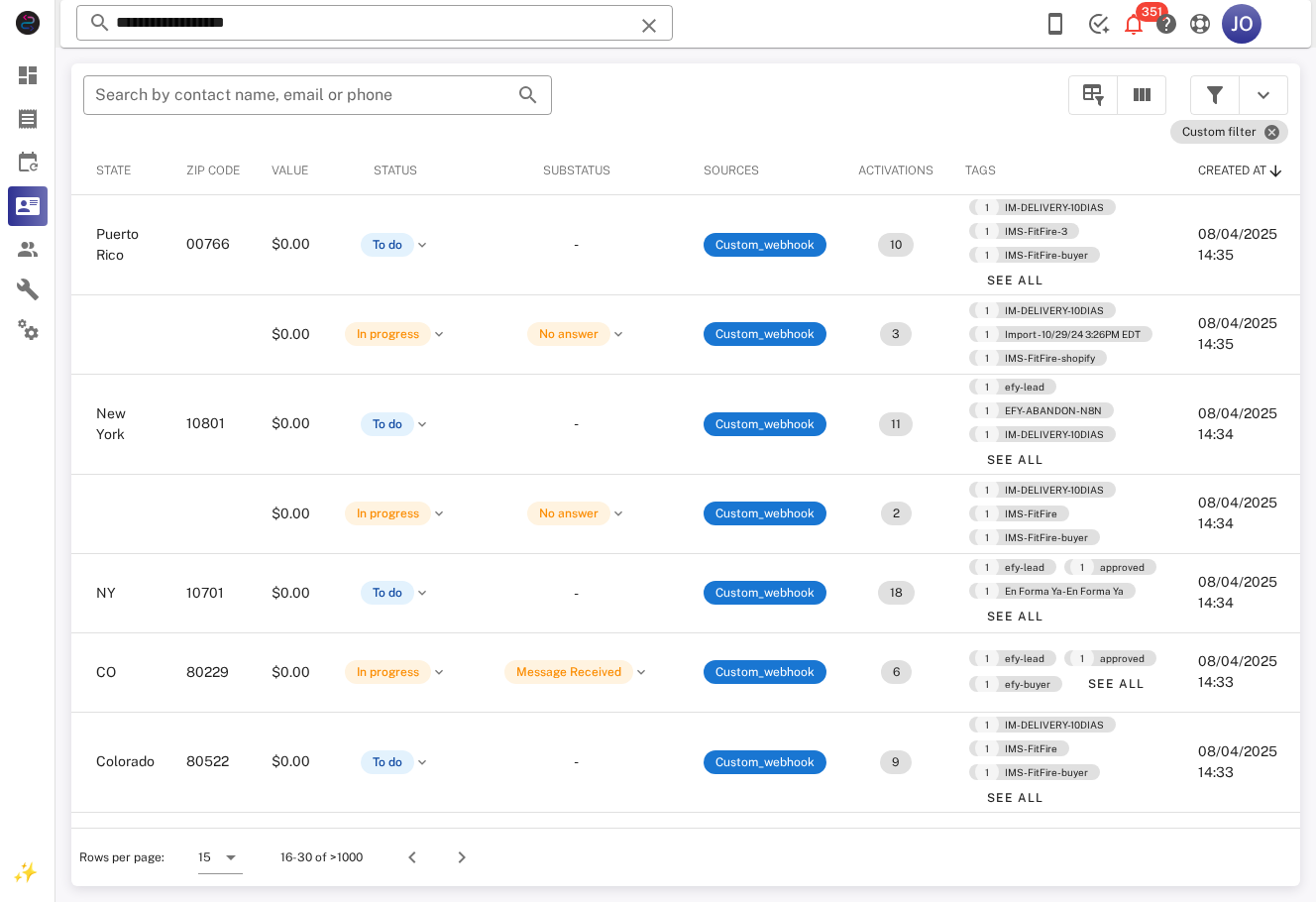 drag, startPoint x: 514, startPoint y: 818, endPoint x: 21, endPoint y: 76, distance: 890.8496 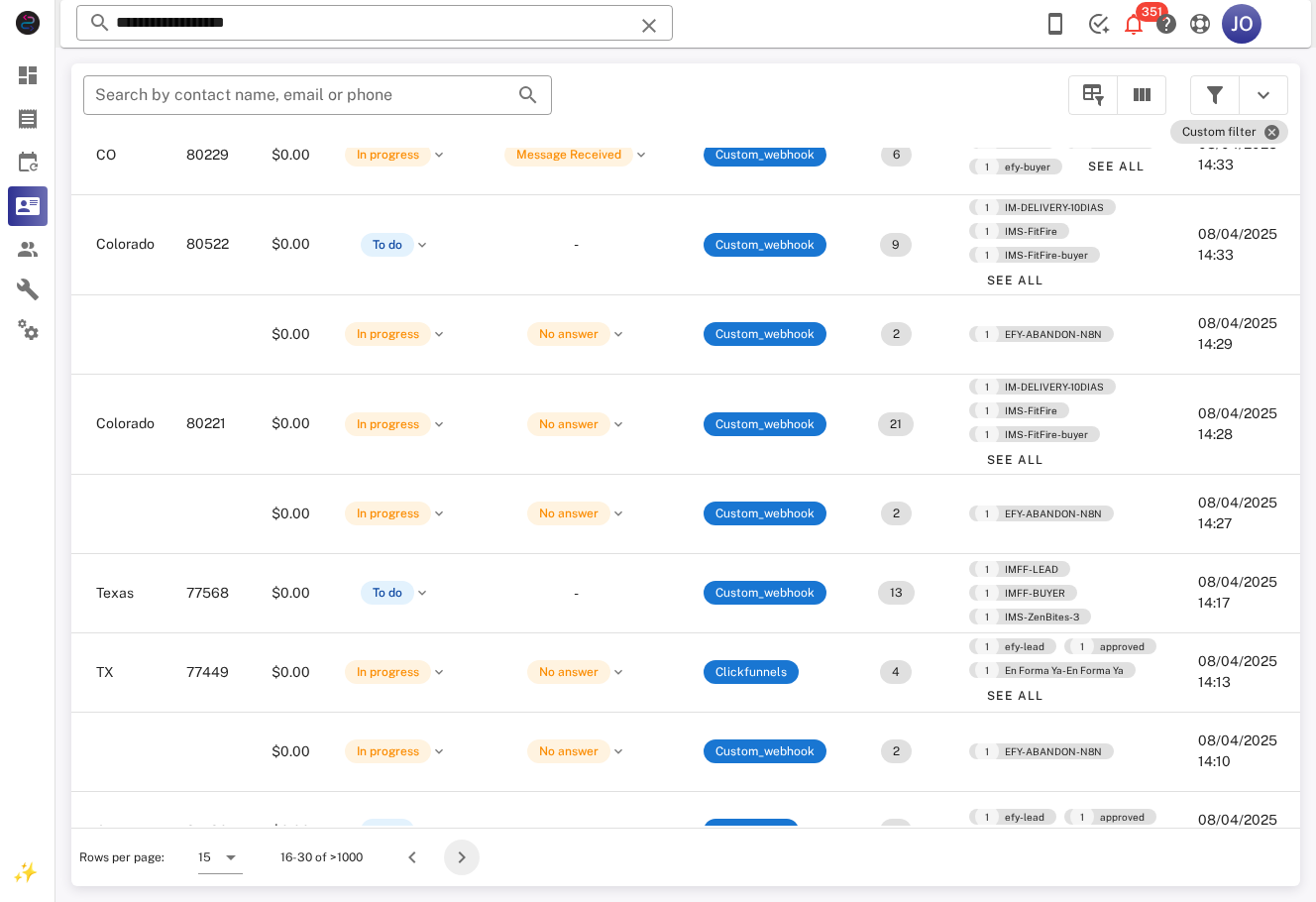 click at bounding box center (462, 857) 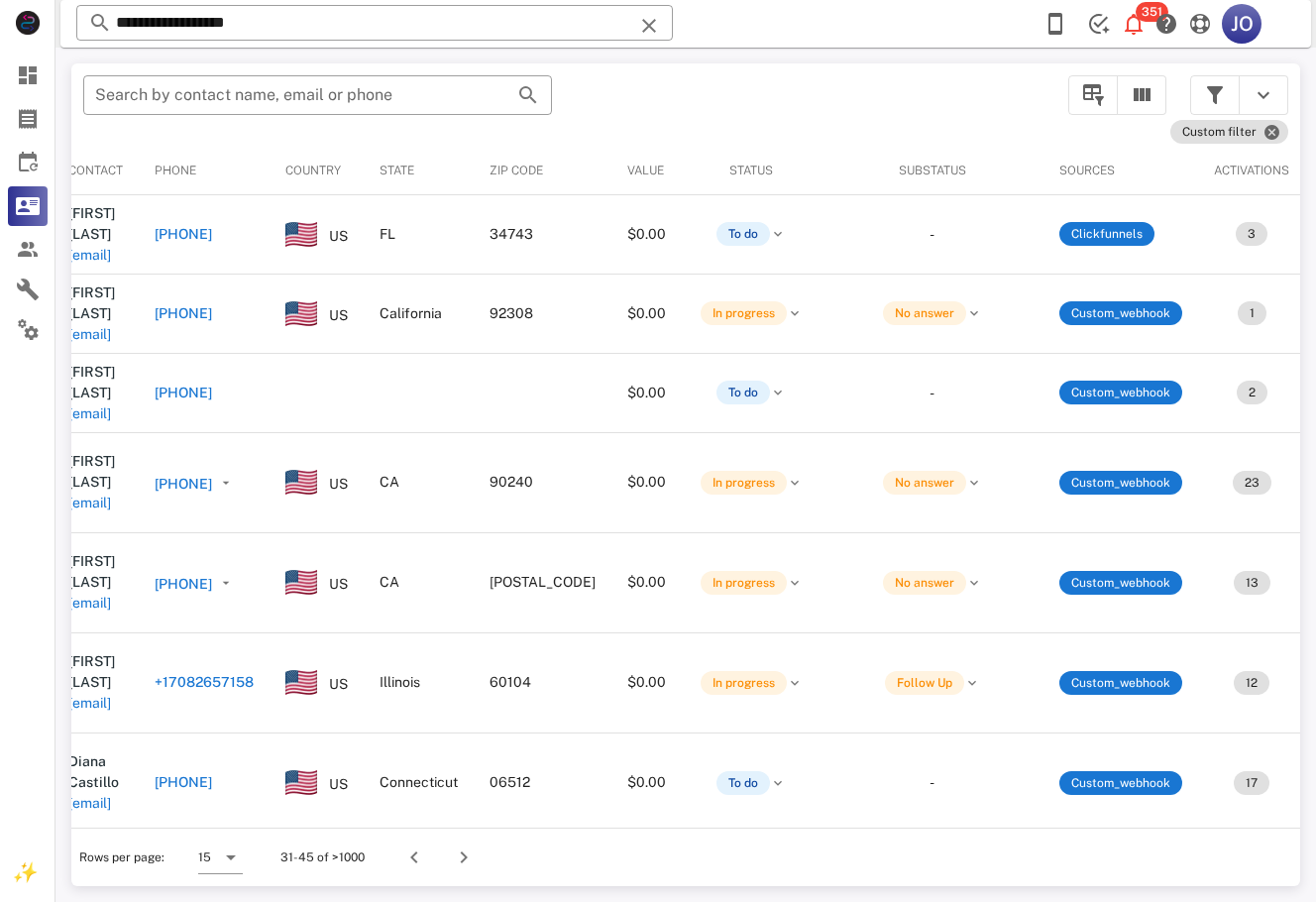 scroll, scrollTop: 0, scrollLeft: 0, axis: both 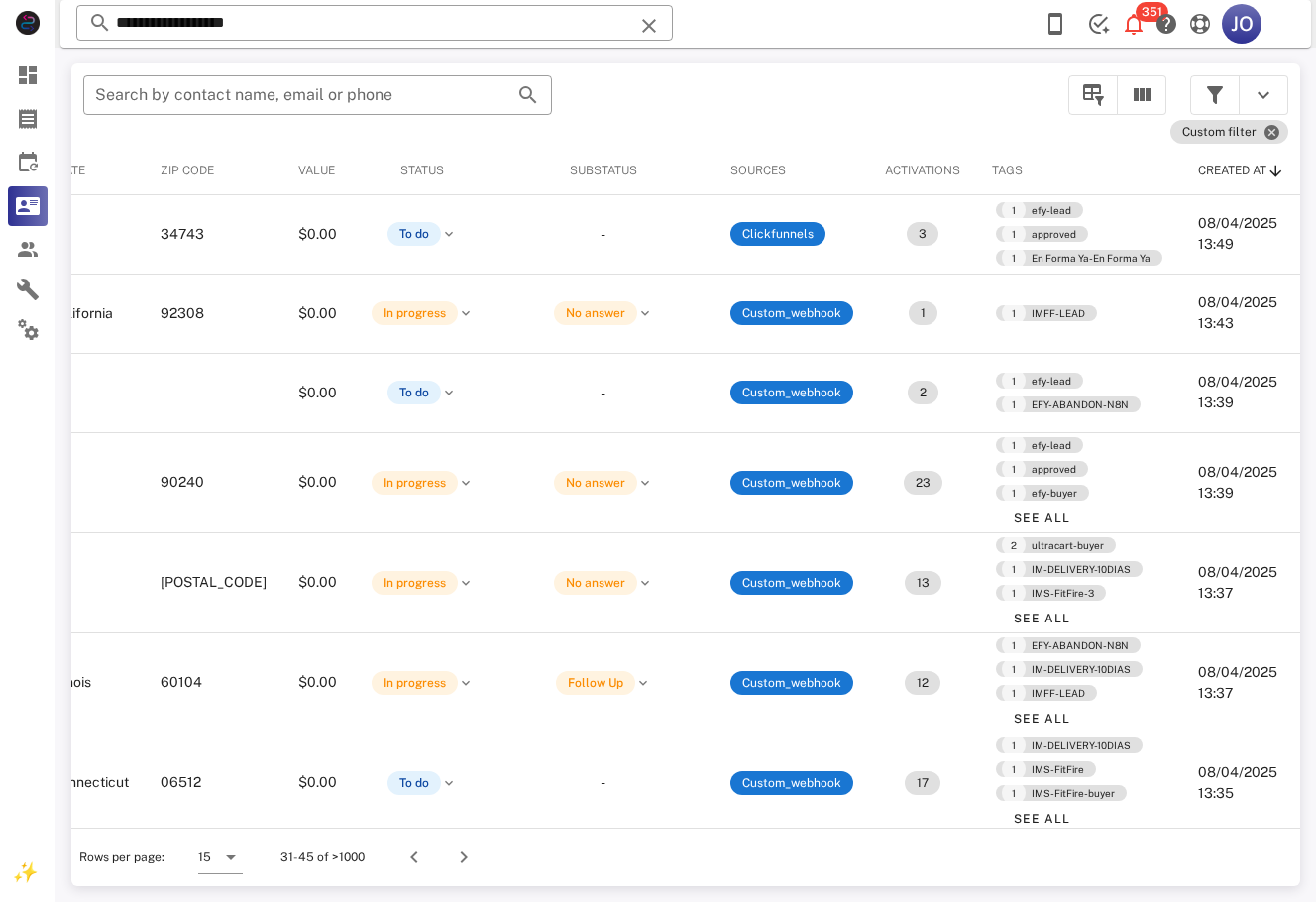 drag, startPoint x: 762, startPoint y: 824, endPoint x: 64, endPoint y: 7, distance: 1074.566 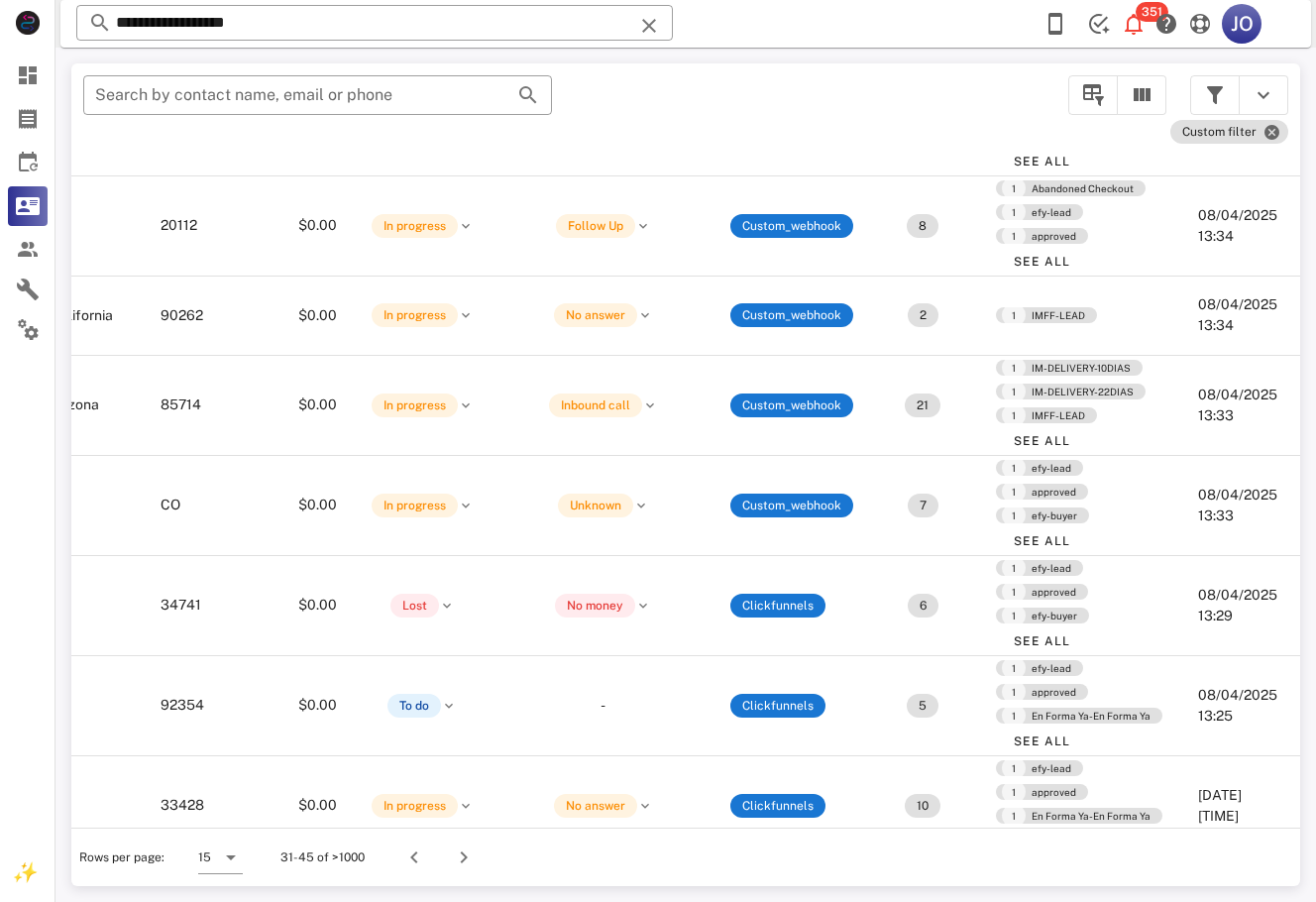 scroll, scrollTop: 686, scrollLeft: 507, axis: both 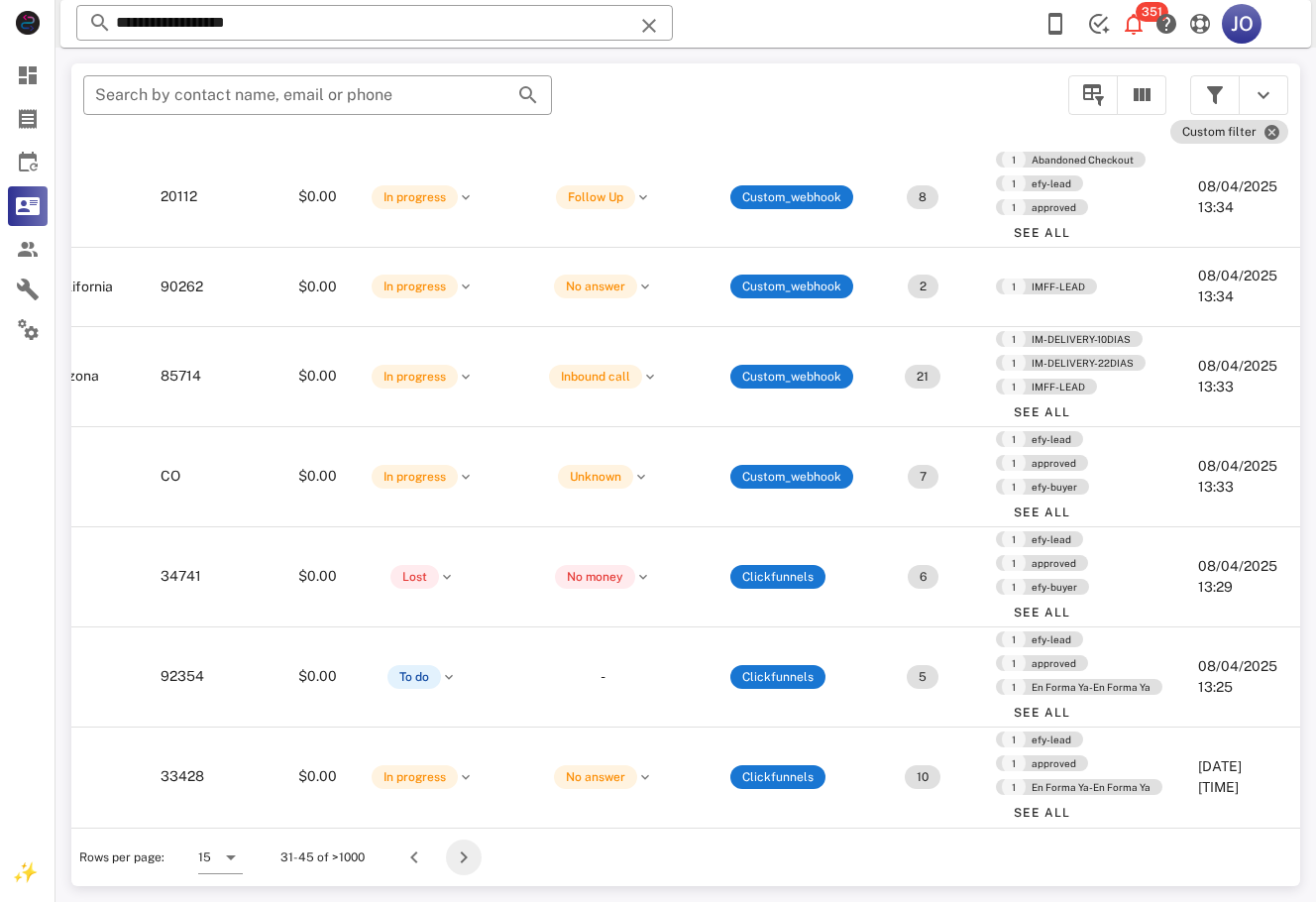click at bounding box center (464, 857) 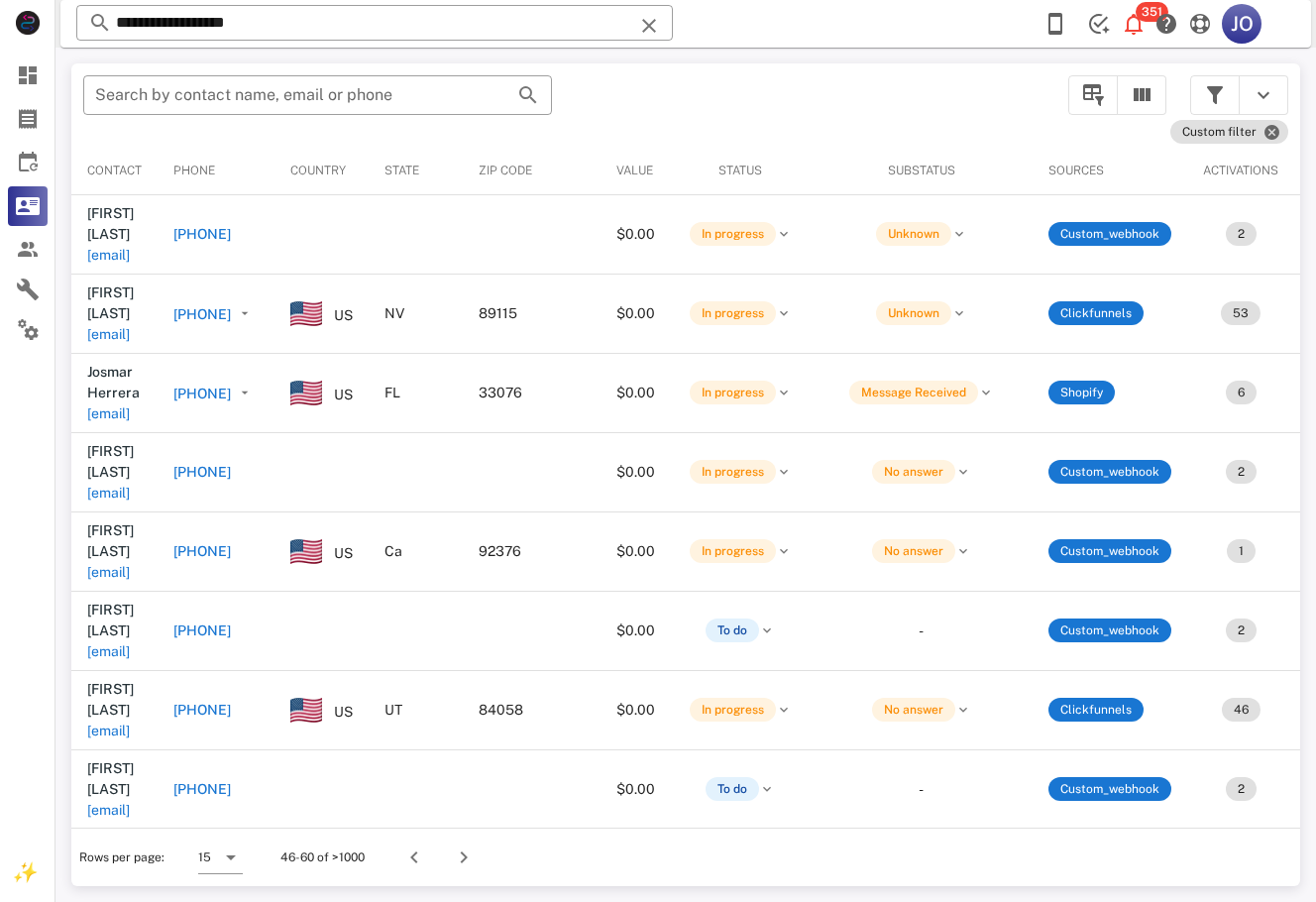scroll, scrollTop: 0, scrollLeft: 507, axis: horizontal 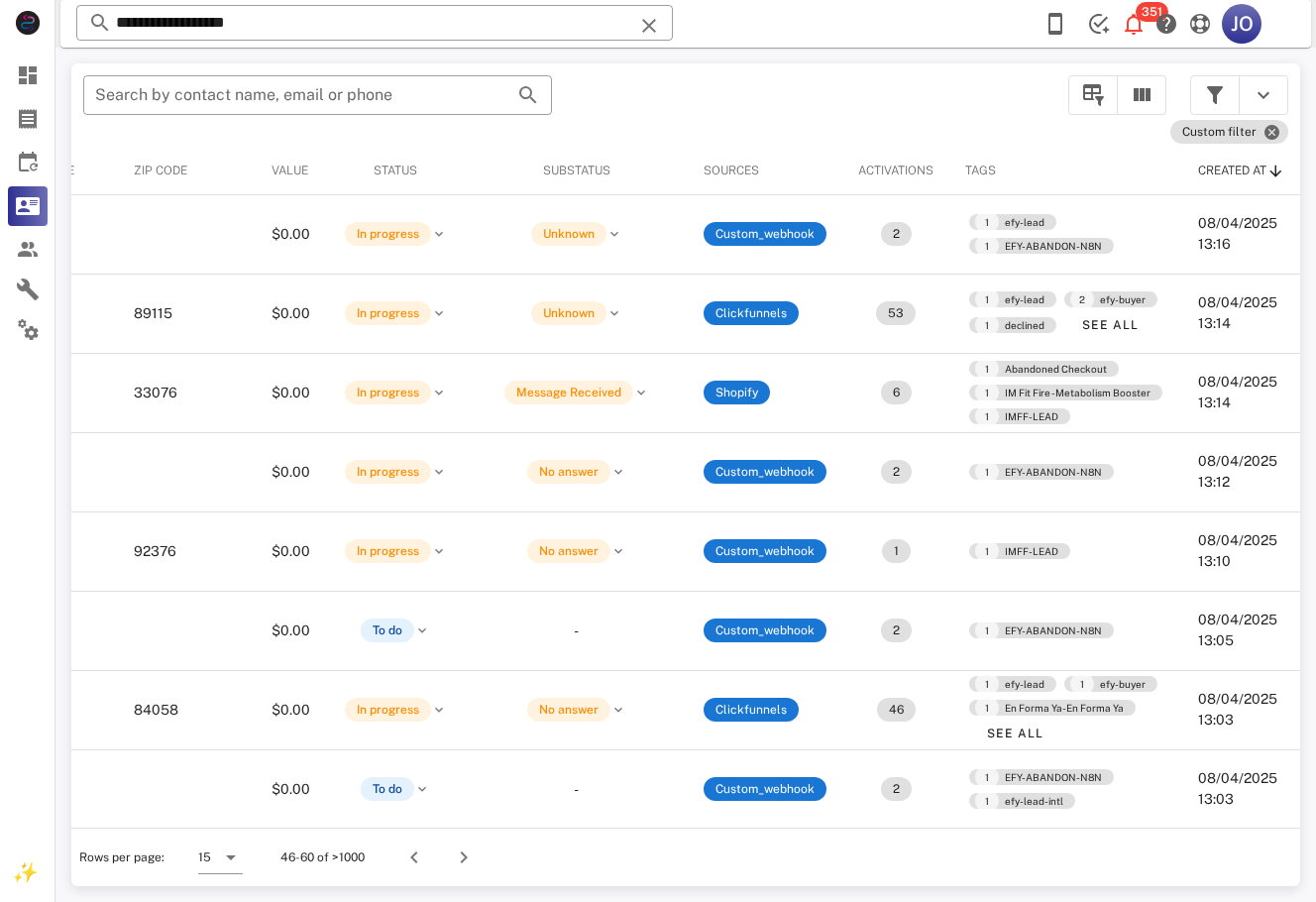 click on "​ Search by contact name, email or phone Custom filter Contact Phone Country State Zip code Value Status Substatus Sources Activations Tags Created at [FIRST] [LAST]  [EMAIL]   [PHONE]   $0.00   In progress   Unknown   Custom_webhook  2 1  efy-lead  1  EFY-ABANDON-N8N   08/04/2025 13:16  [FIRST] [LAST]  [EMAIL]   [PHONE]   US [STATE] [ZIP]  $0.00   In progress   Unknown   Clickfunnels  53 1  efy-lead  2  efy-buyer  1  declined   See All   08/04/2025 13:14  [FIRST] [LAST]  [EMAIL]   [PHONE]   US [STATE] [ZIP]  $0.00   In progress   Message Received   Shopify  6 1  Abandoned Checkout  1  IM Fit Fire - Metabolism Booster  1  IMFF-LEAD   08/04/2025 13:14  [FIRST] [LAST]  [EMAIL]   [PHONE]   $0.00   In progress   No answer   Custom_webhook  2 1  EFY-ABANDON-N8N   08/04/2025 13:12  [FIRST] [LAST]  [EMAIL]   [PHONE]   US [STATE] [ZIP]  $0.00   In progress   No answer   Custom_webhook  1 1  IMFF-LEAD   08/04/2025 13:10  [FIRST] [LAST]  [EMAIL]   $0.00  -" at bounding box center [686, 475] 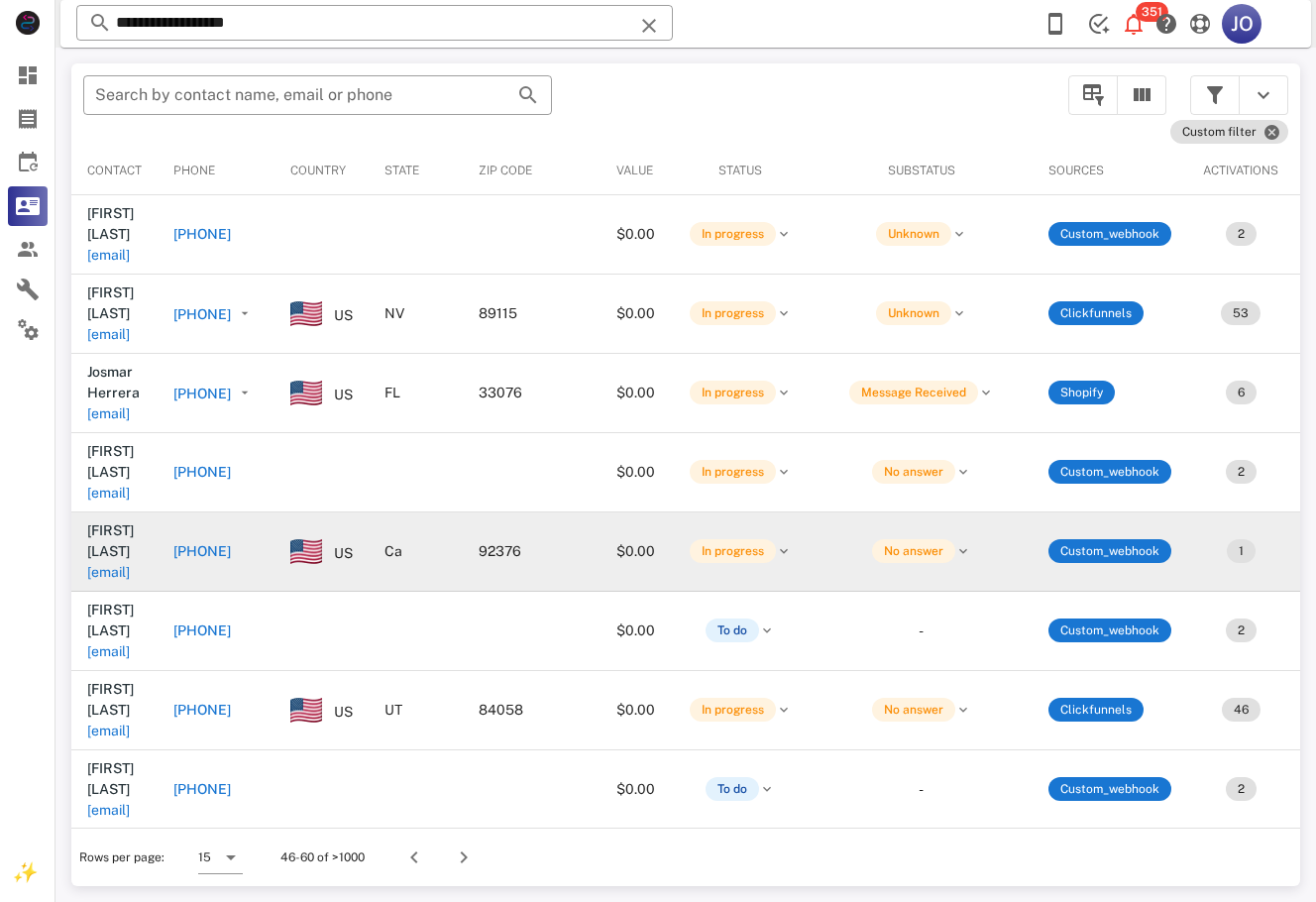click on "[EMAIL]" at bounding box center (108, 572) 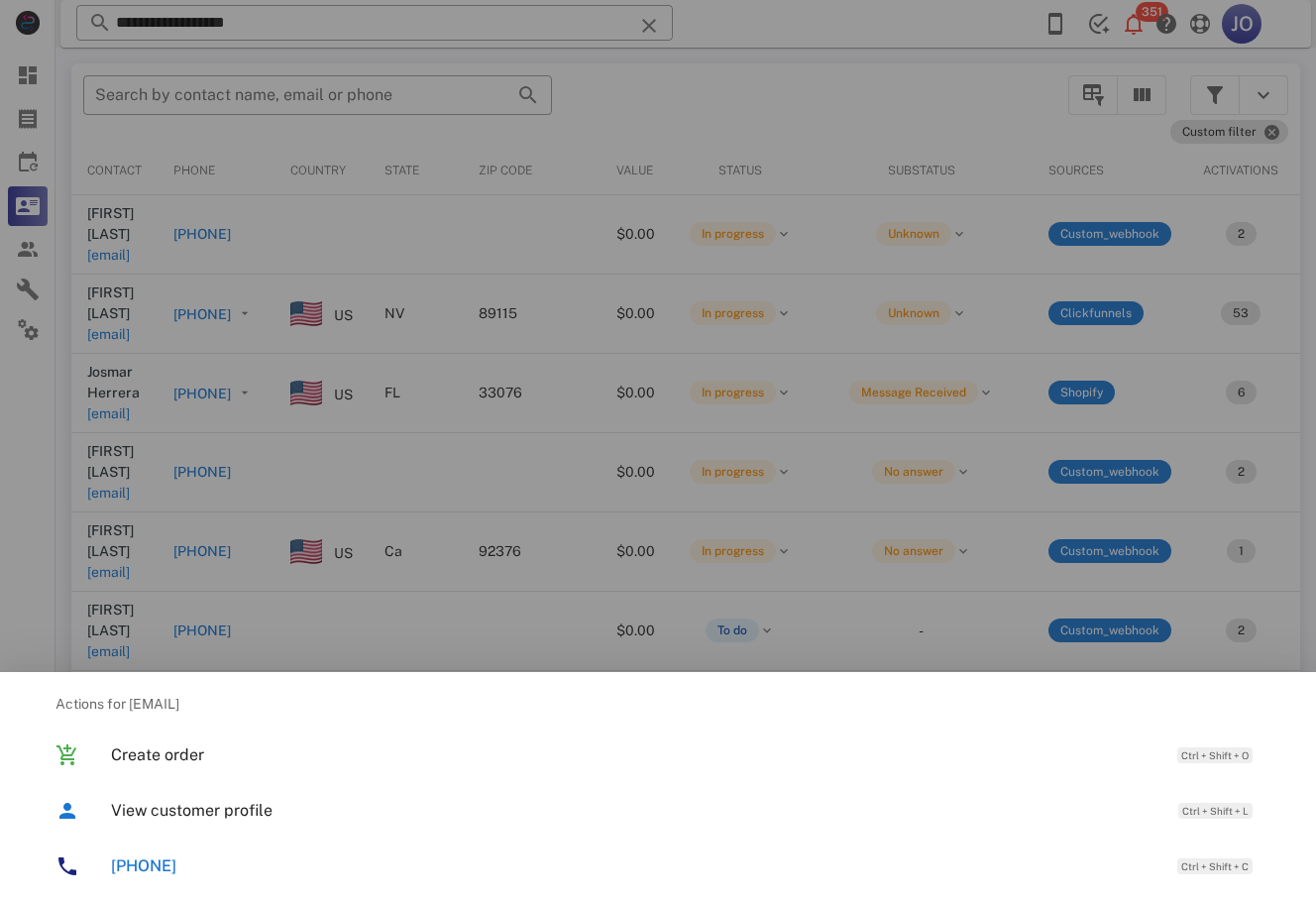 click at bounding box center [658, 451] 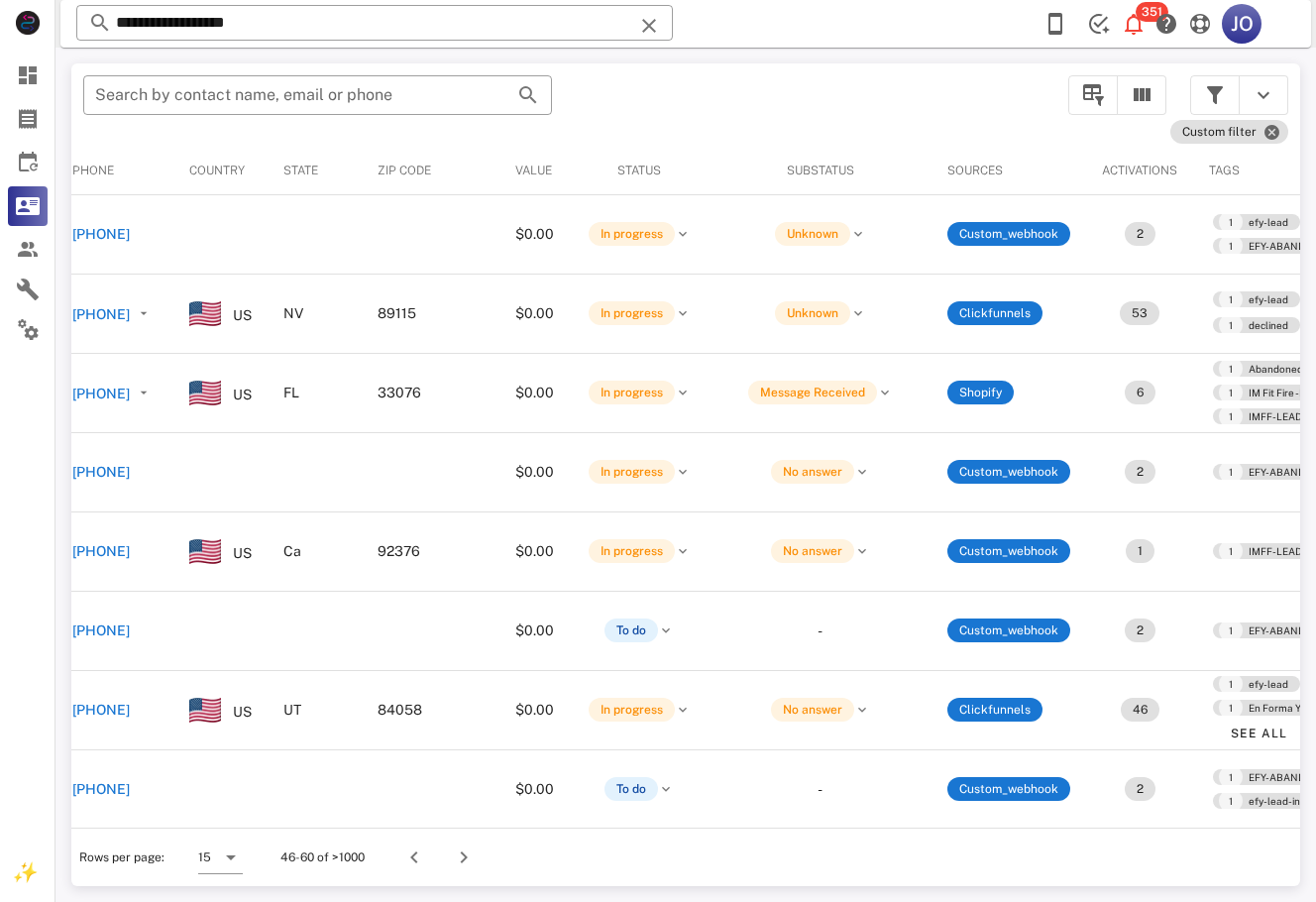 scroll, scrollTop: 0, scrollLeft: 0, axis: both 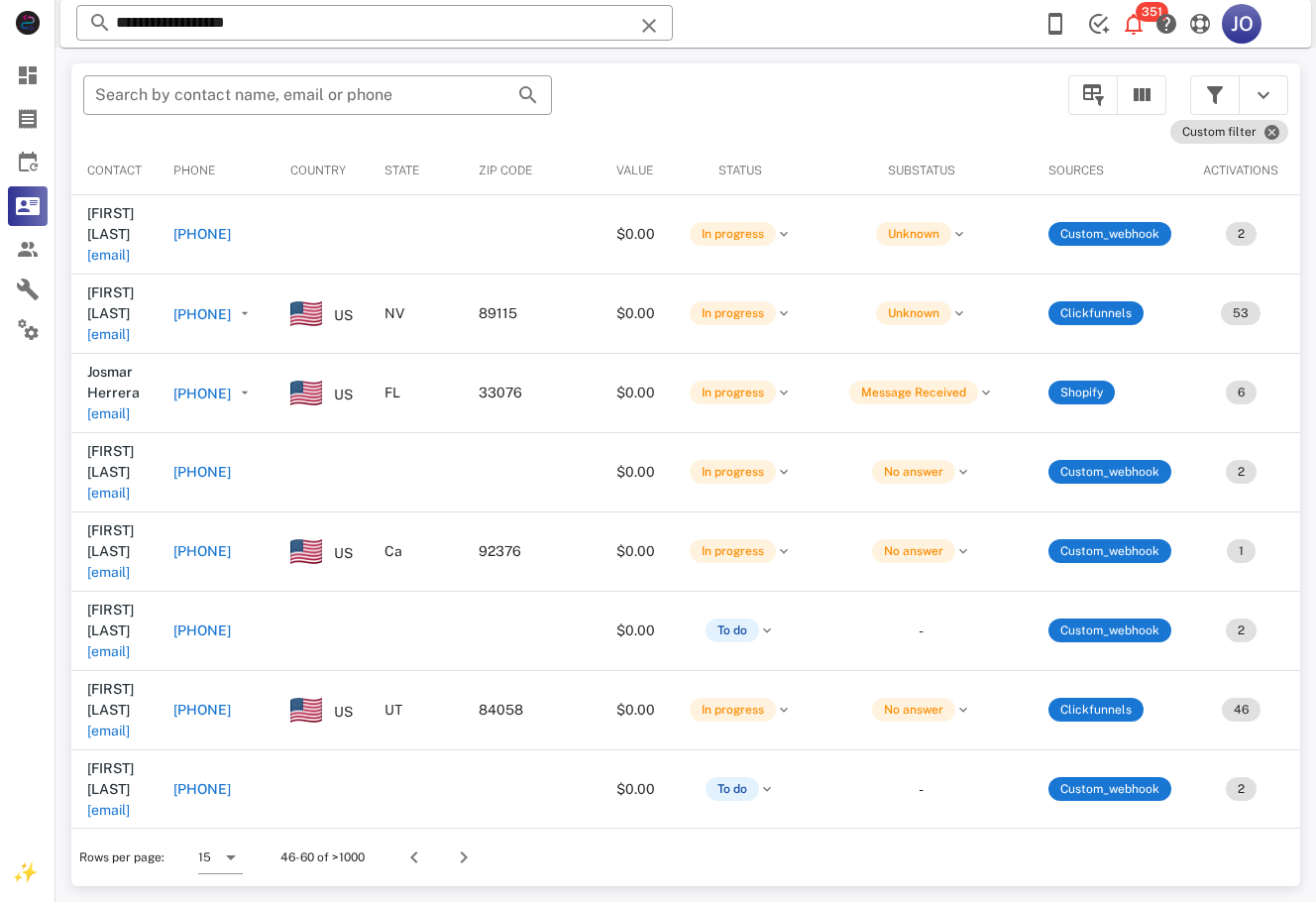 click on "[EMAIL]" at bounding box center [108, 889] 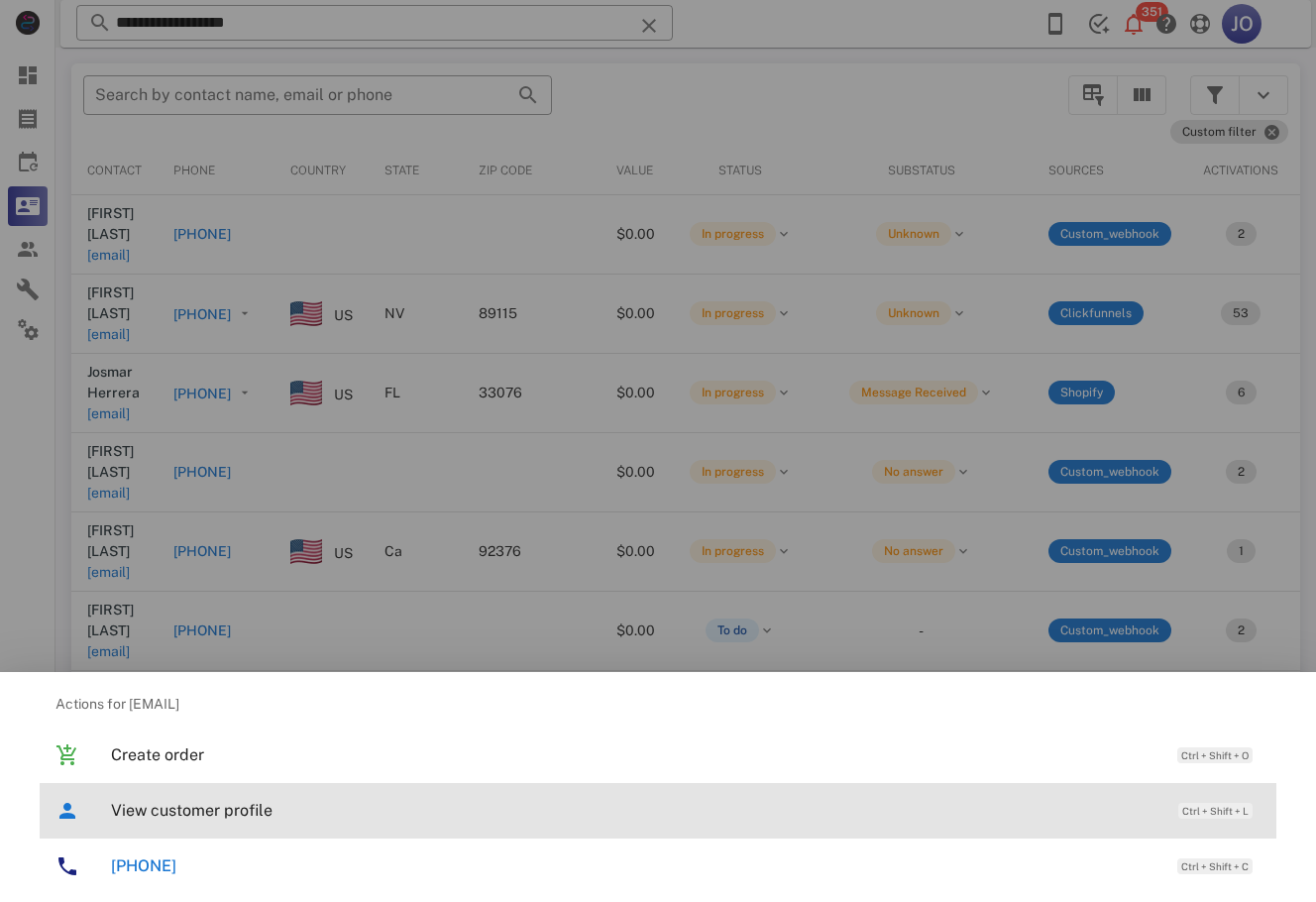 click on "View customer profile" at bounding box center (634, 810) 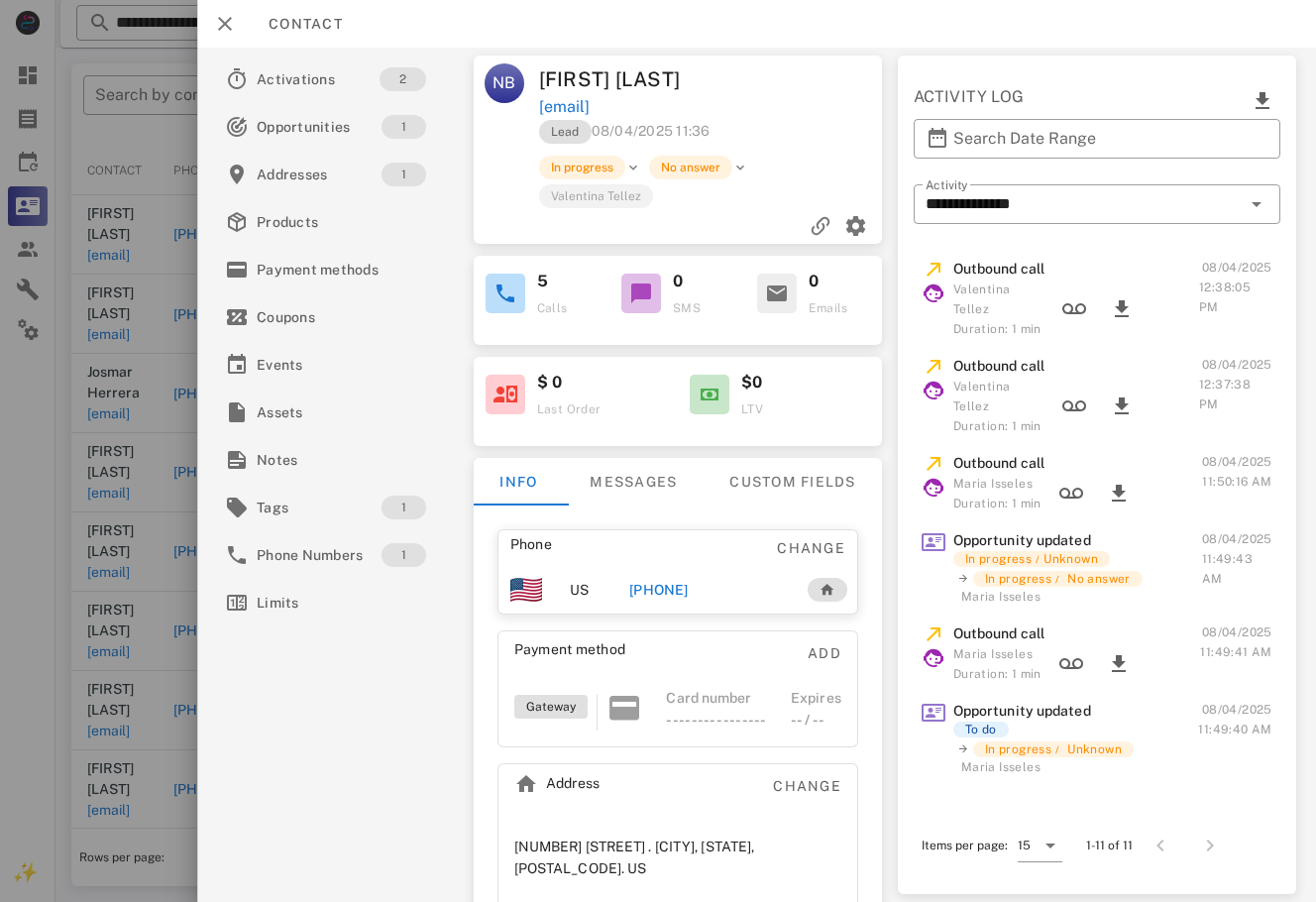 click on "[PHONE]" at bounding box center (659, 590) 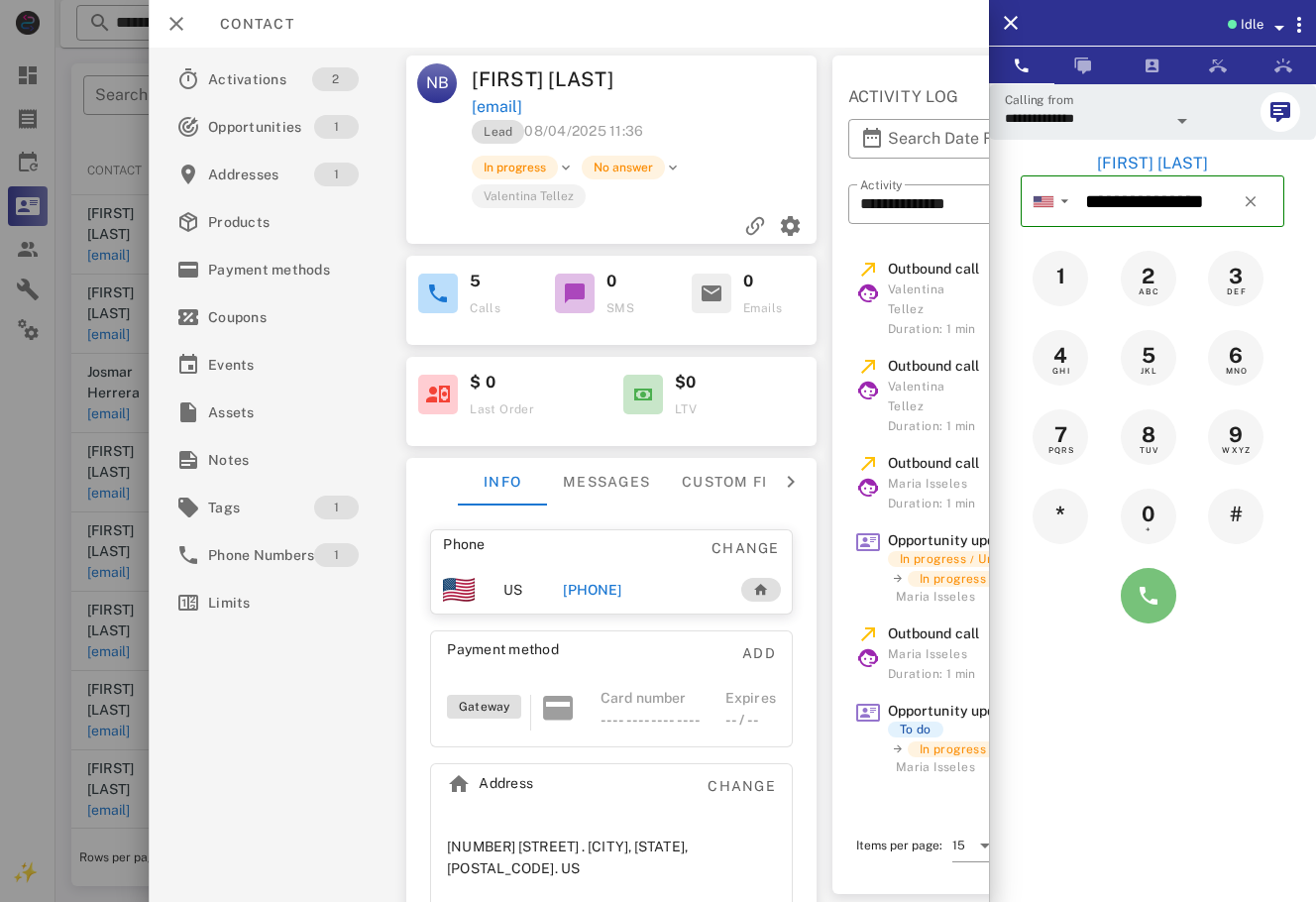 click at bounding box center [1149, 596] 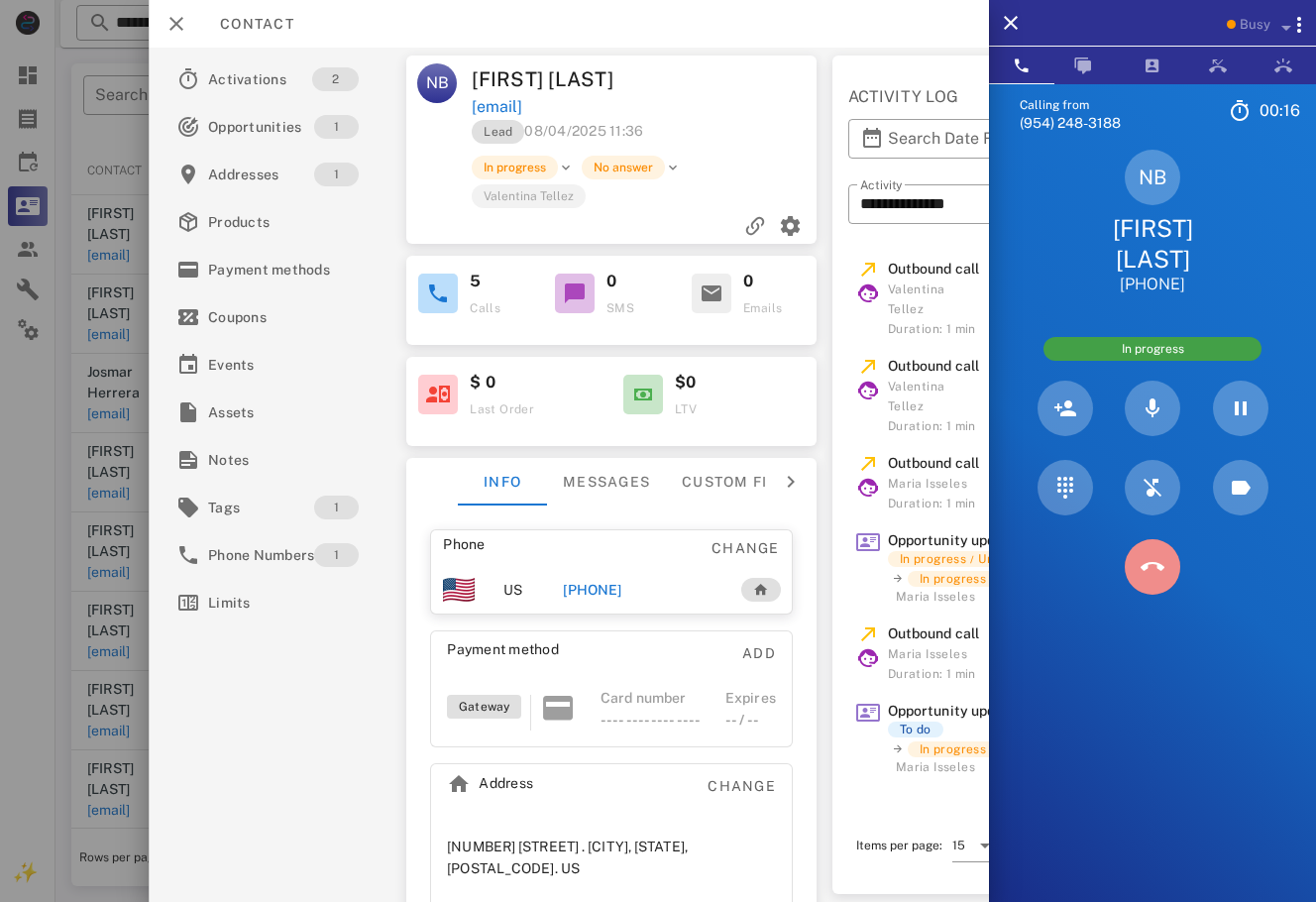 click at bounding box center [1152, 567] 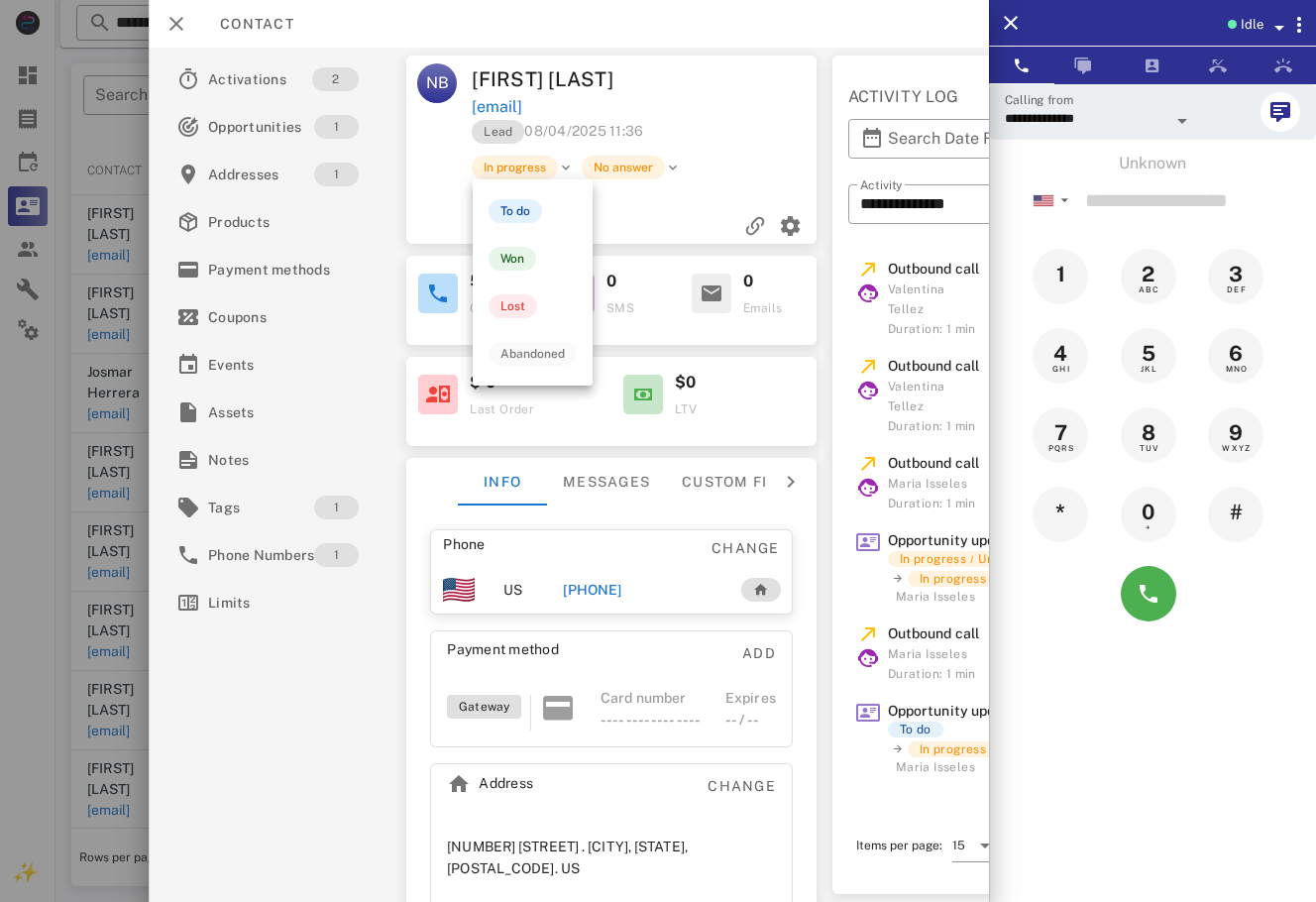 click at bounding box center [658, 451] 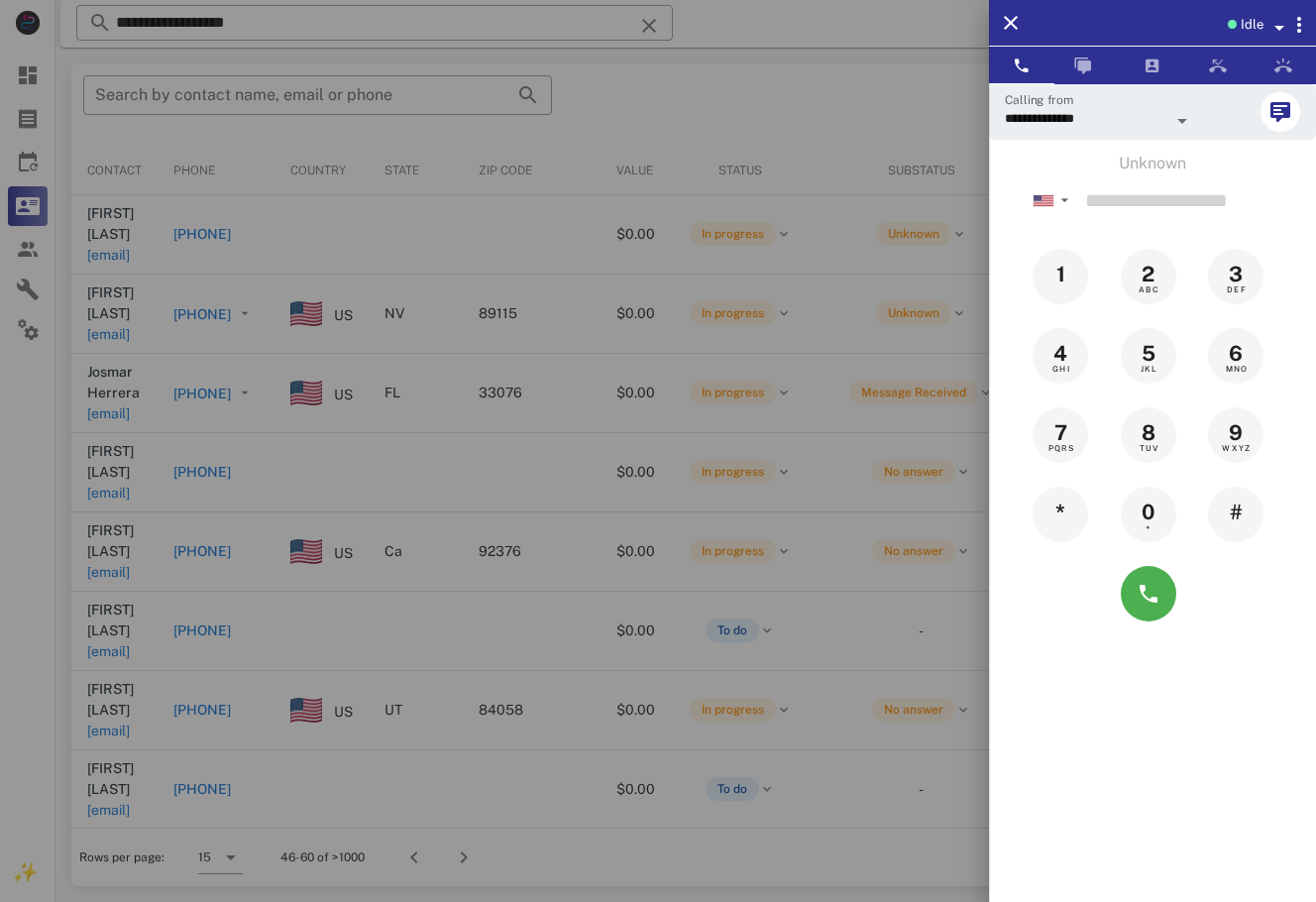 click at bounding box center [658, 451] 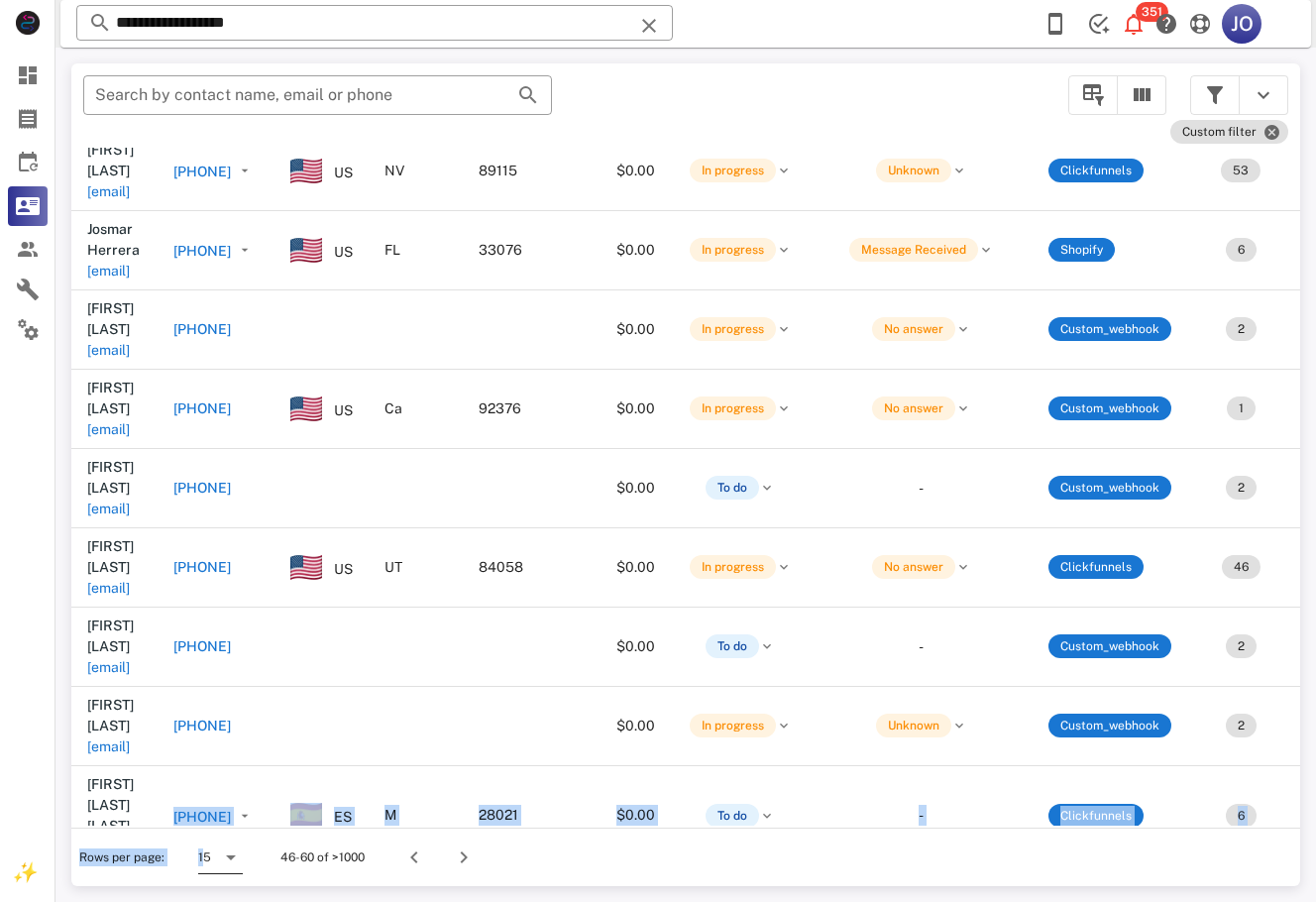 scroll, scrollTop: 284, scrollLeft: 0, axis: vertical 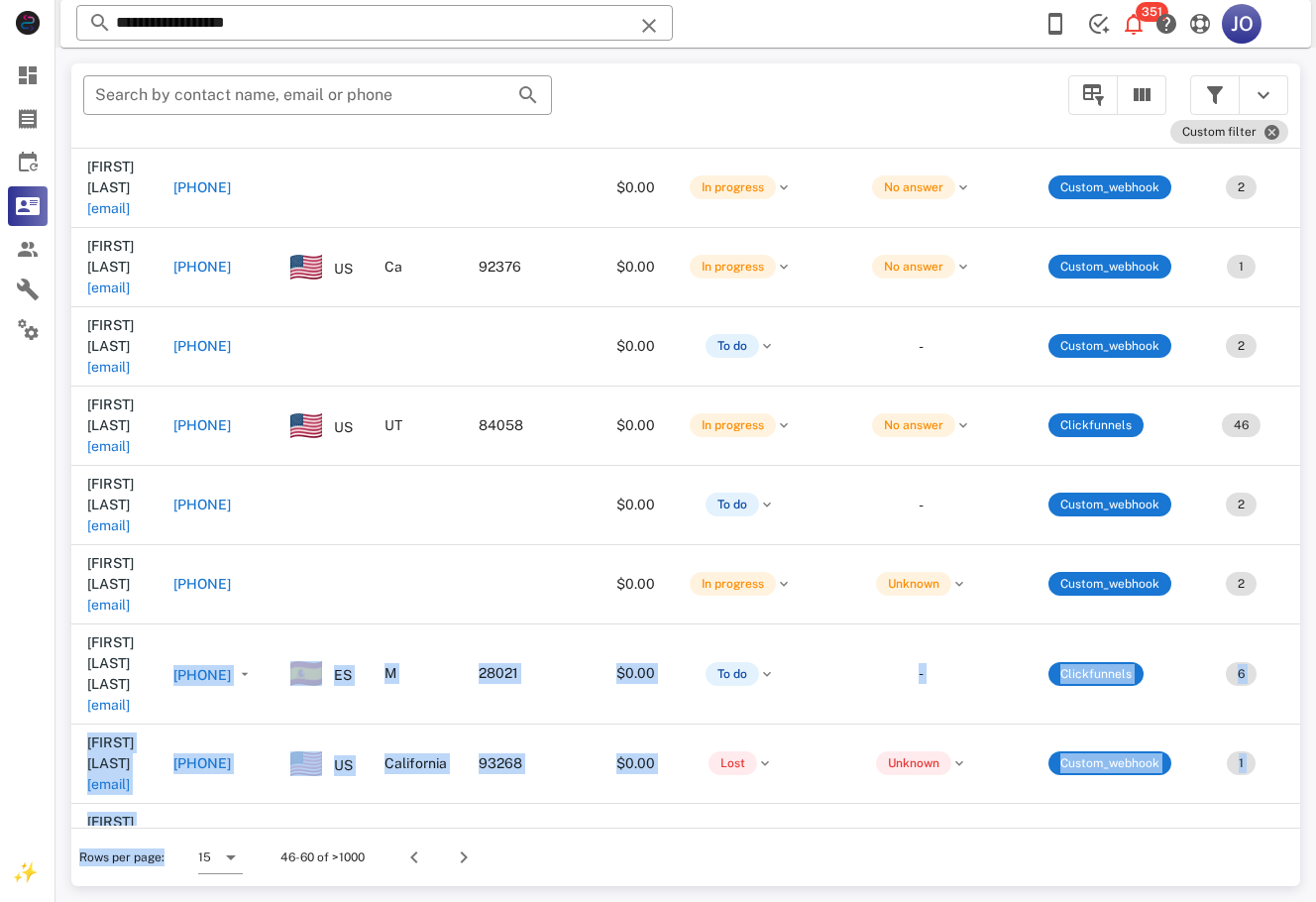 drag, startPoint x: 136, startPoint y: 814, endPoint x: 249, endPoint y: 849, distance: 118.29624 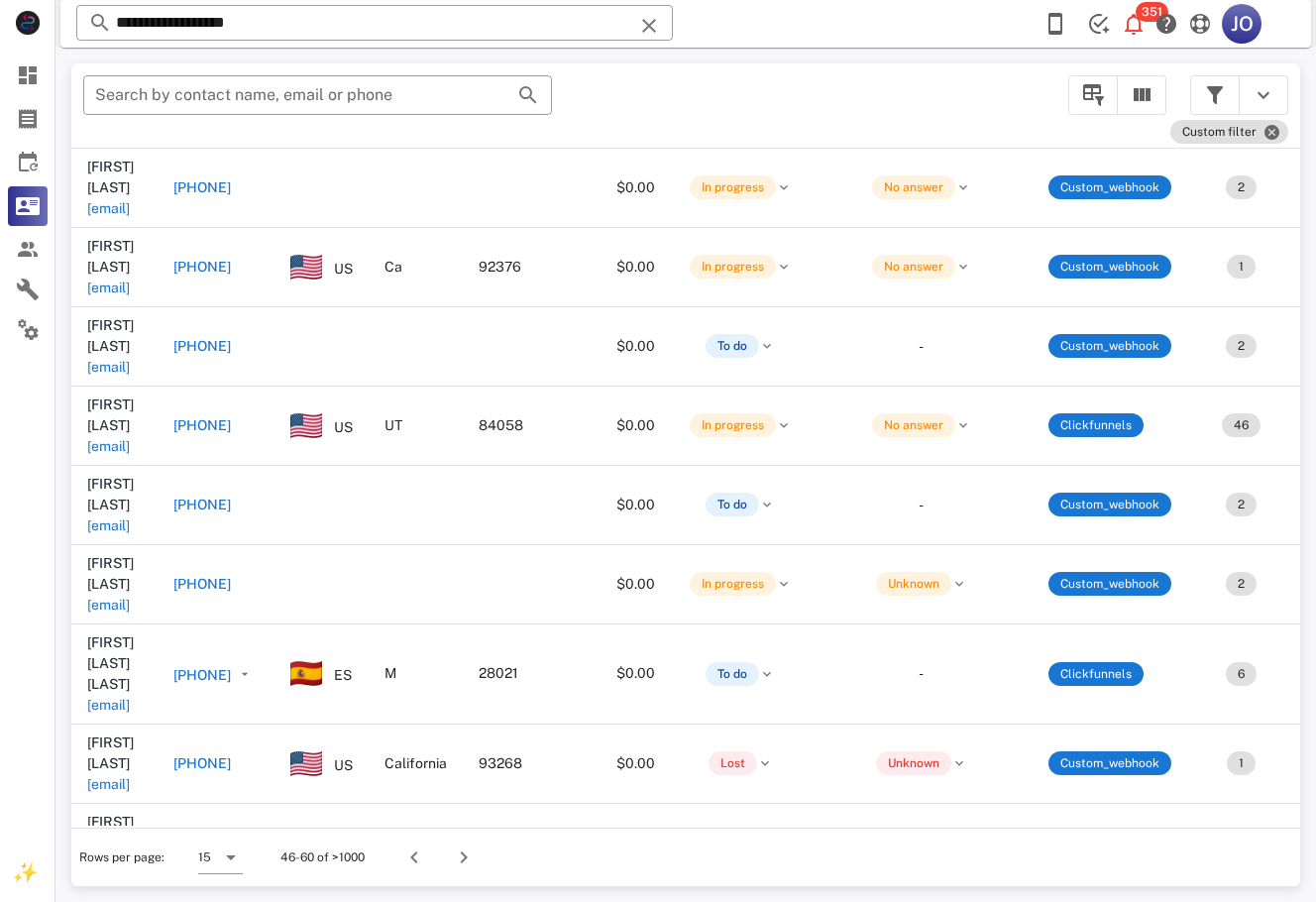 click on "Rows per page: 15  46-60 of >1000" at bounding box center (686, 856) 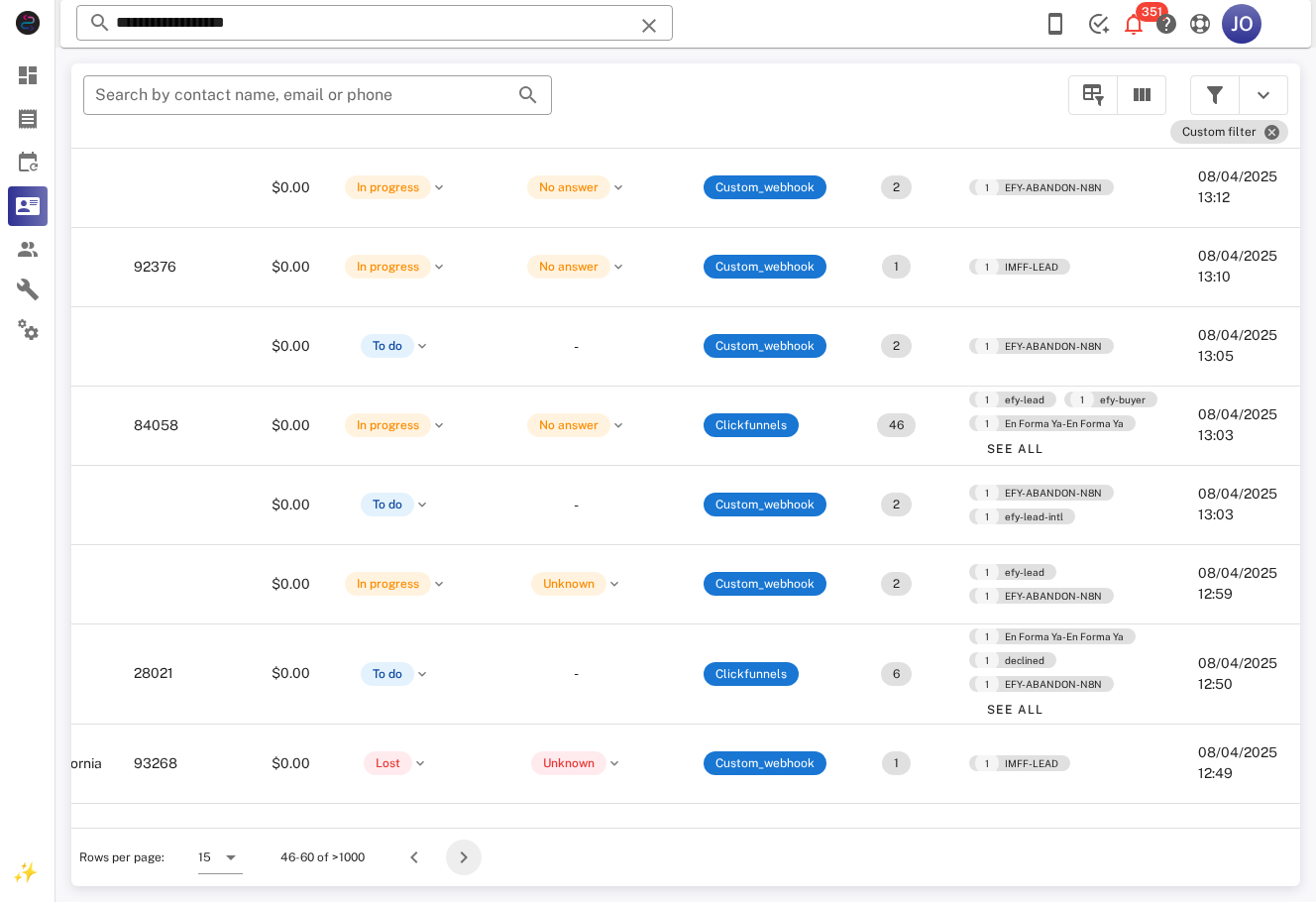 click at bounding box center (464, 857) 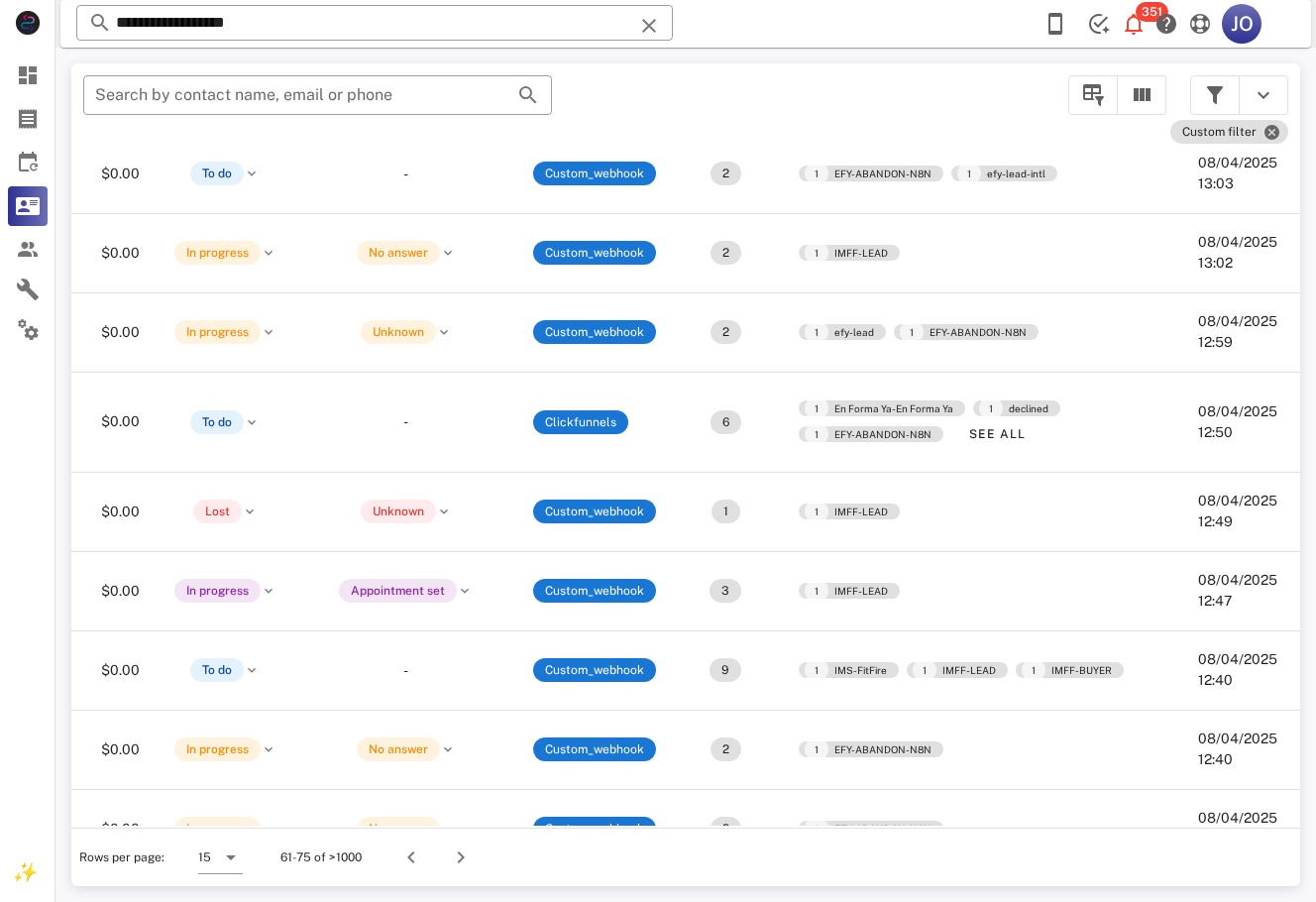 scroll, scrollTop: 274, scrollLeft: 522, axis: both 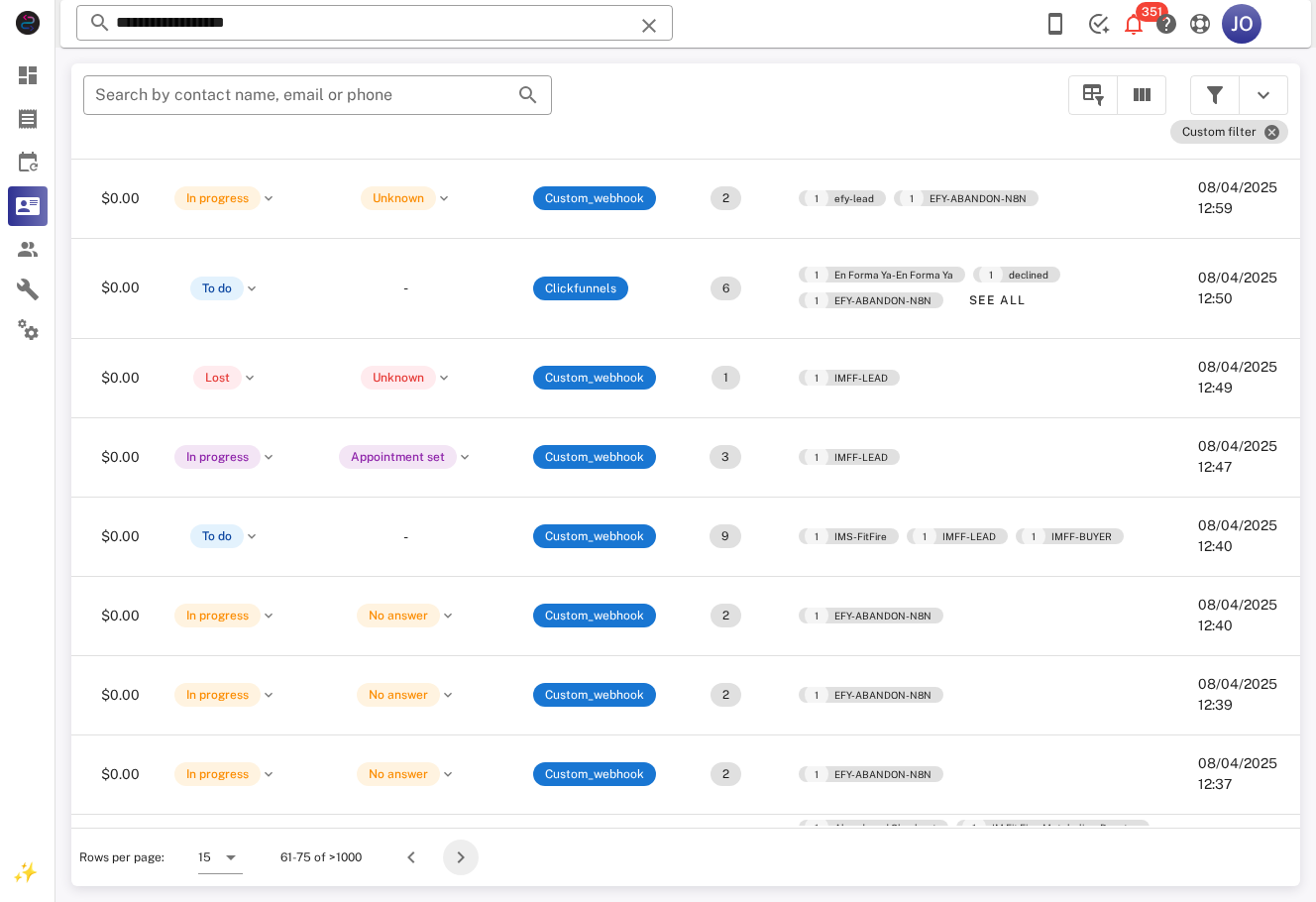 click at bounding box center [461, 857] 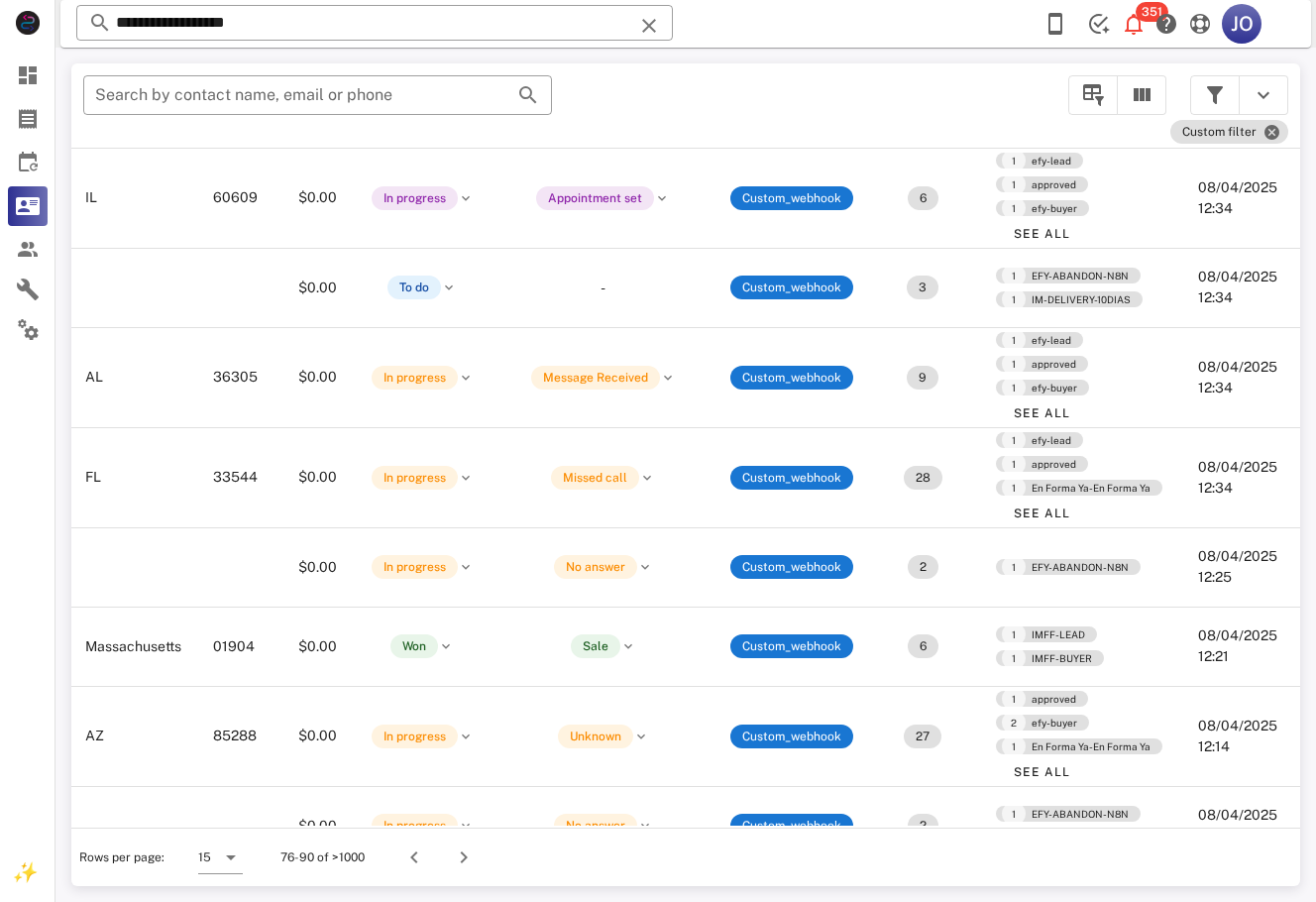 scroll, scrollTop: 582, scrollLeft: 504, axis: both 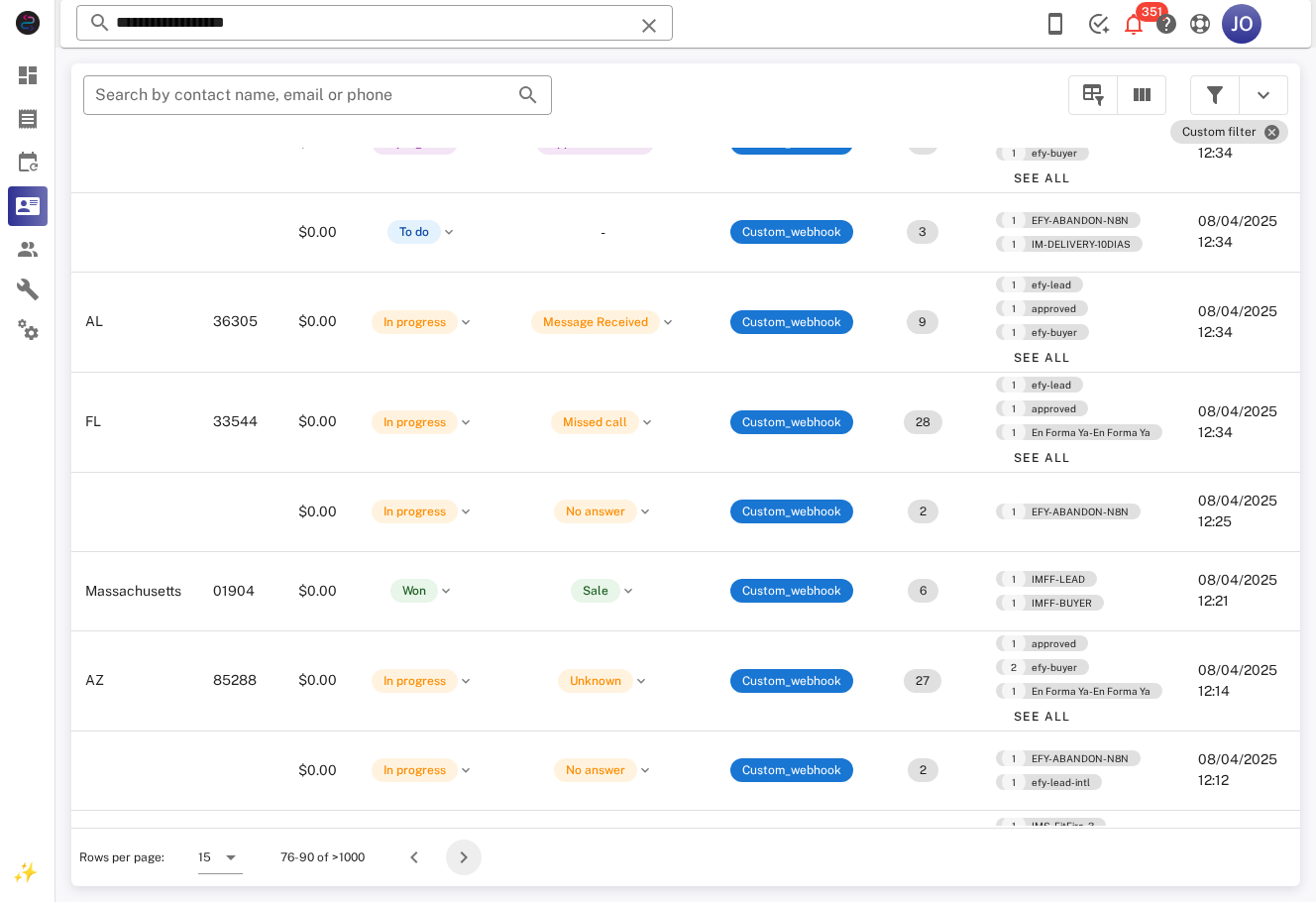 click at bounding box center [464, 857] 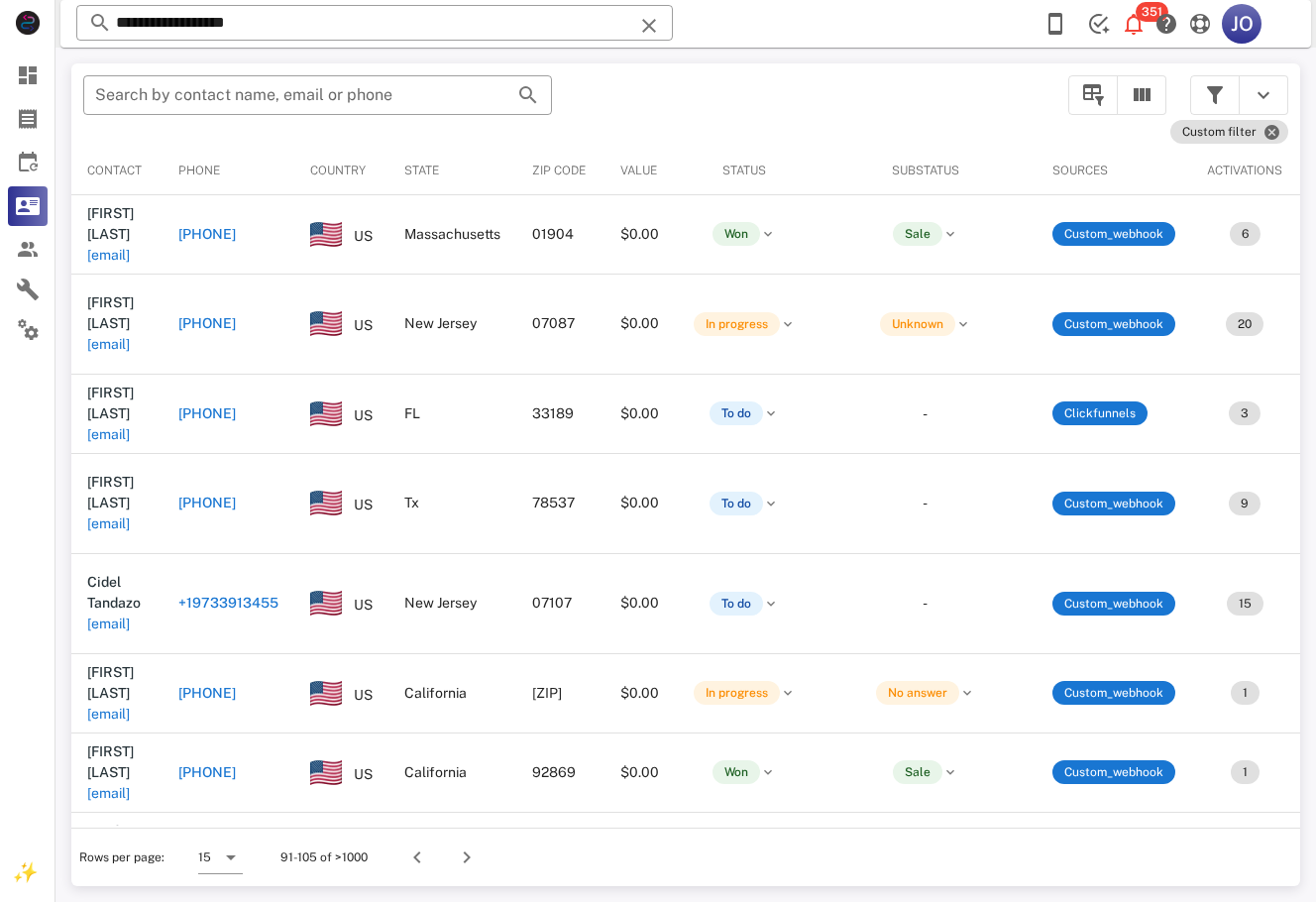 click on "Rows per page: 15  91-105 of >1000" at bounding box center [686, 856] 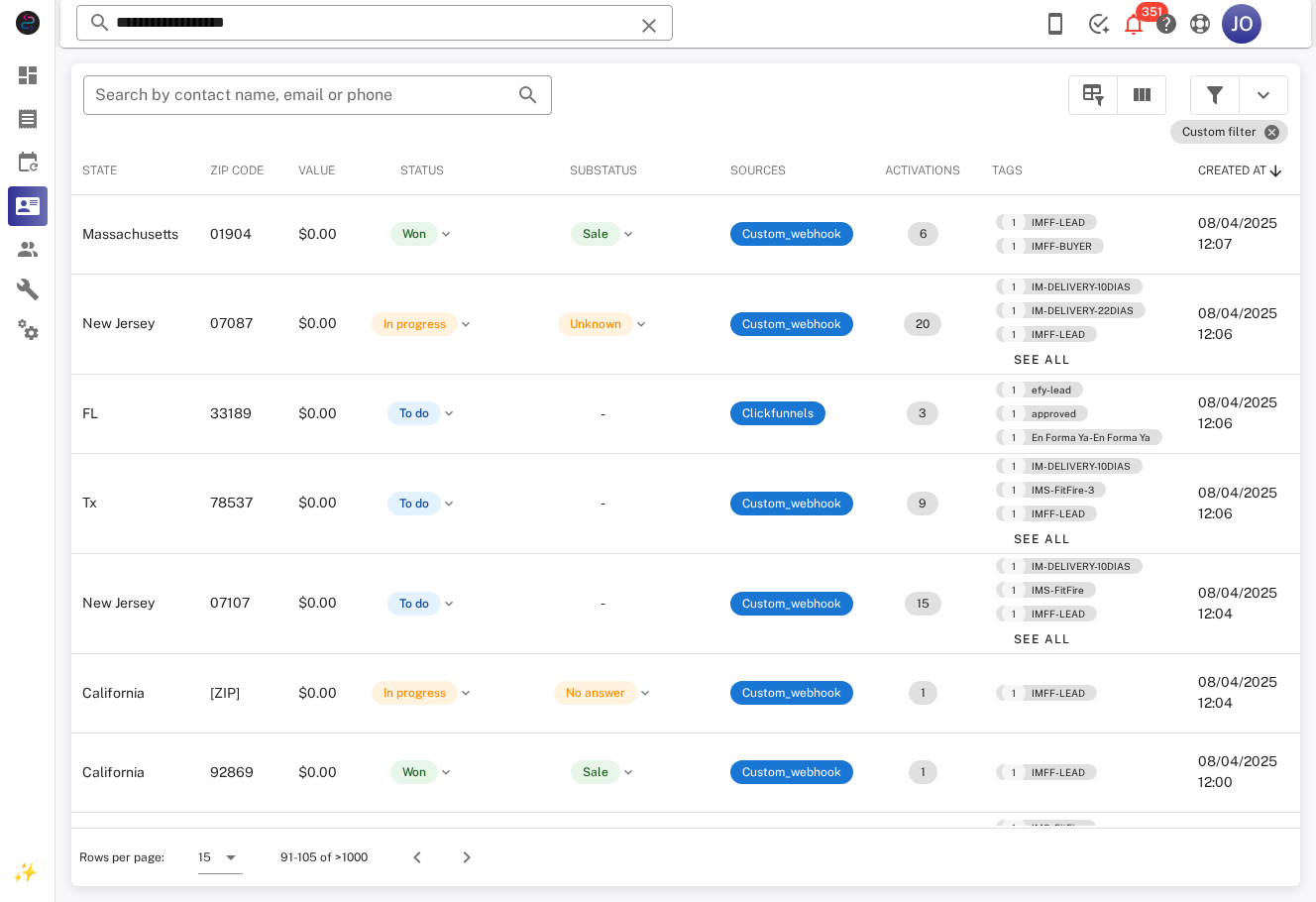 scroll, scrollTop: 0, scrollLeft: 0, axis: both 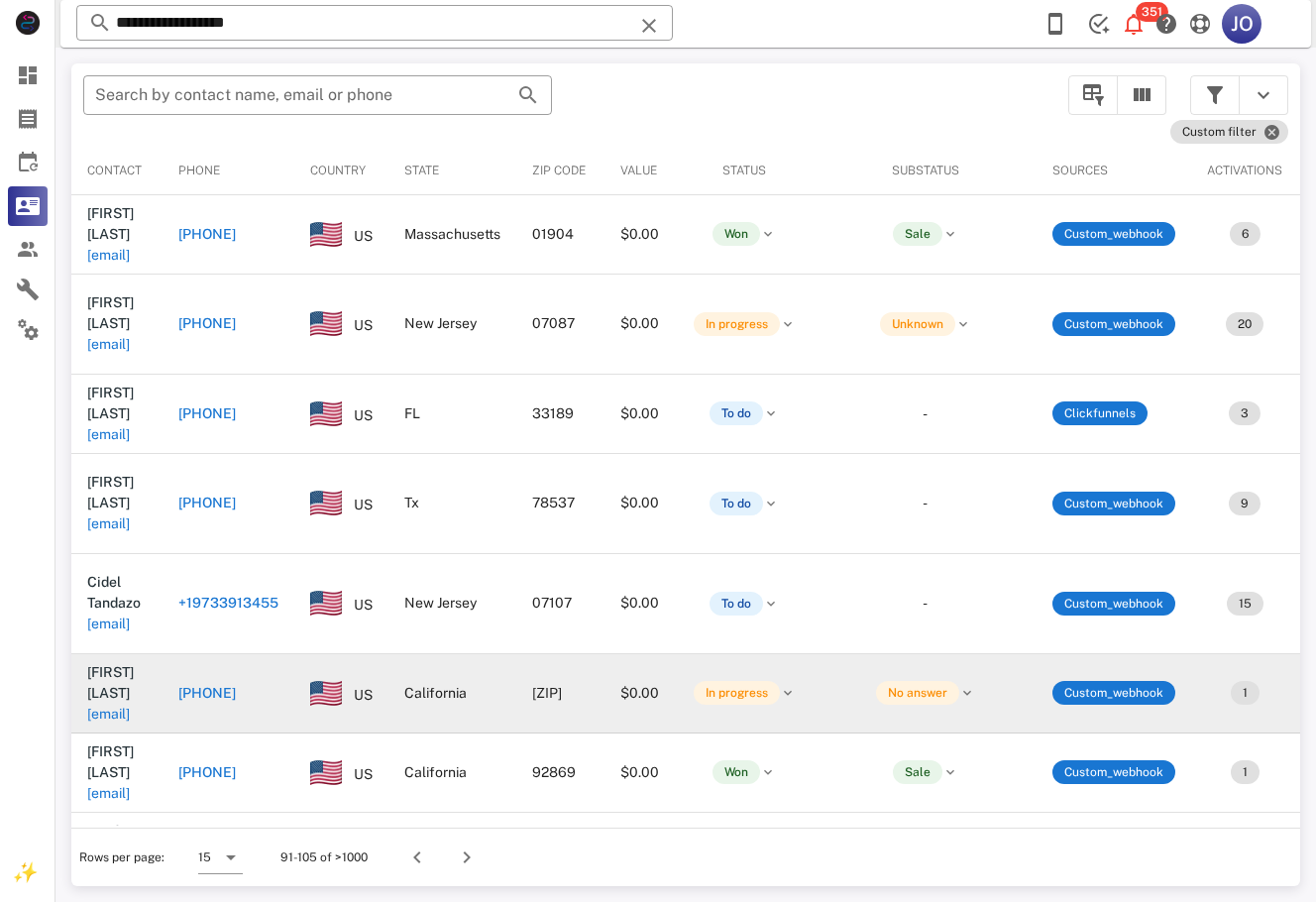 click on "[EMAIL]" at bounding box center [108, 714] 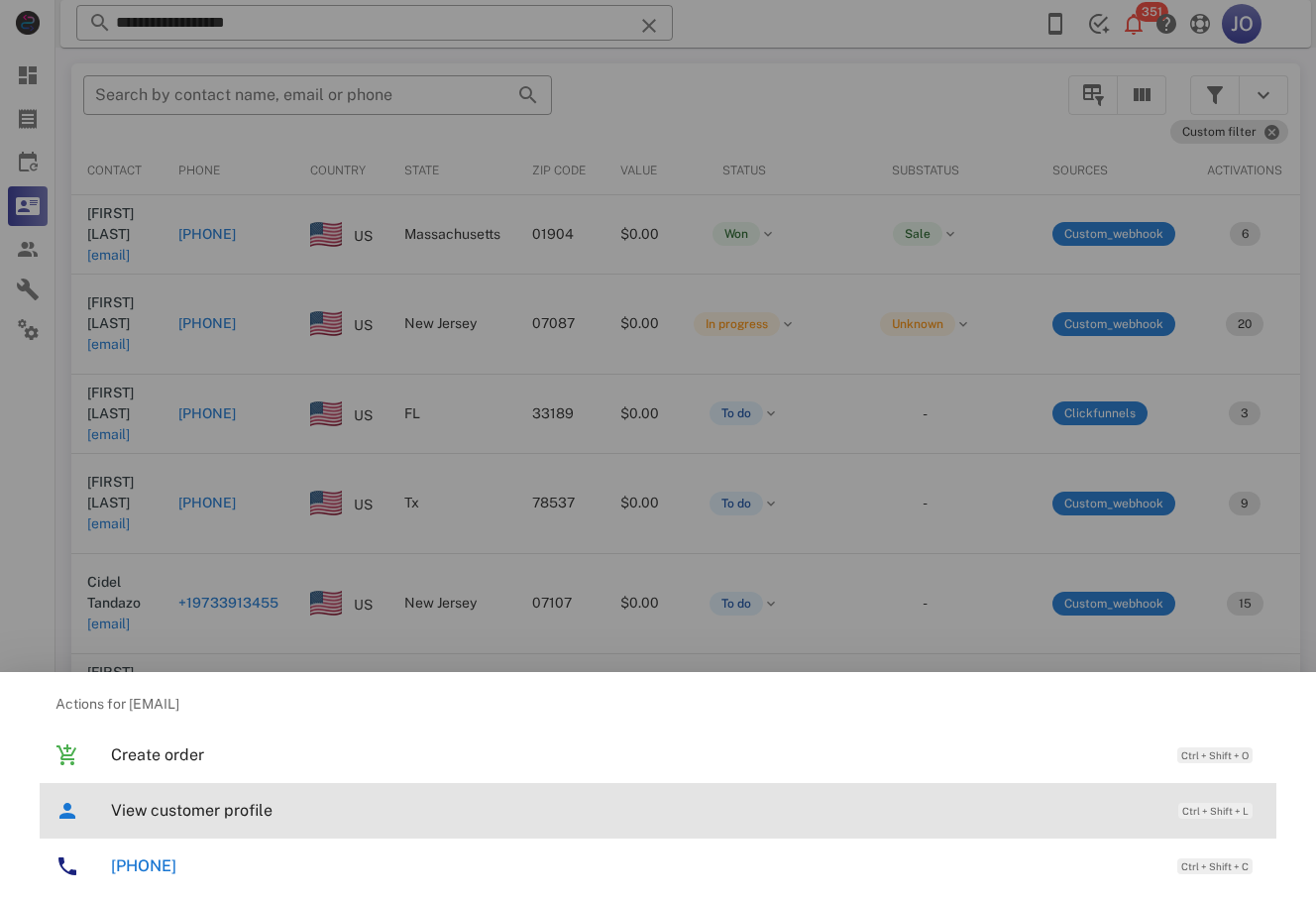 click on "View customer profile" at bounding box center (634, 810) 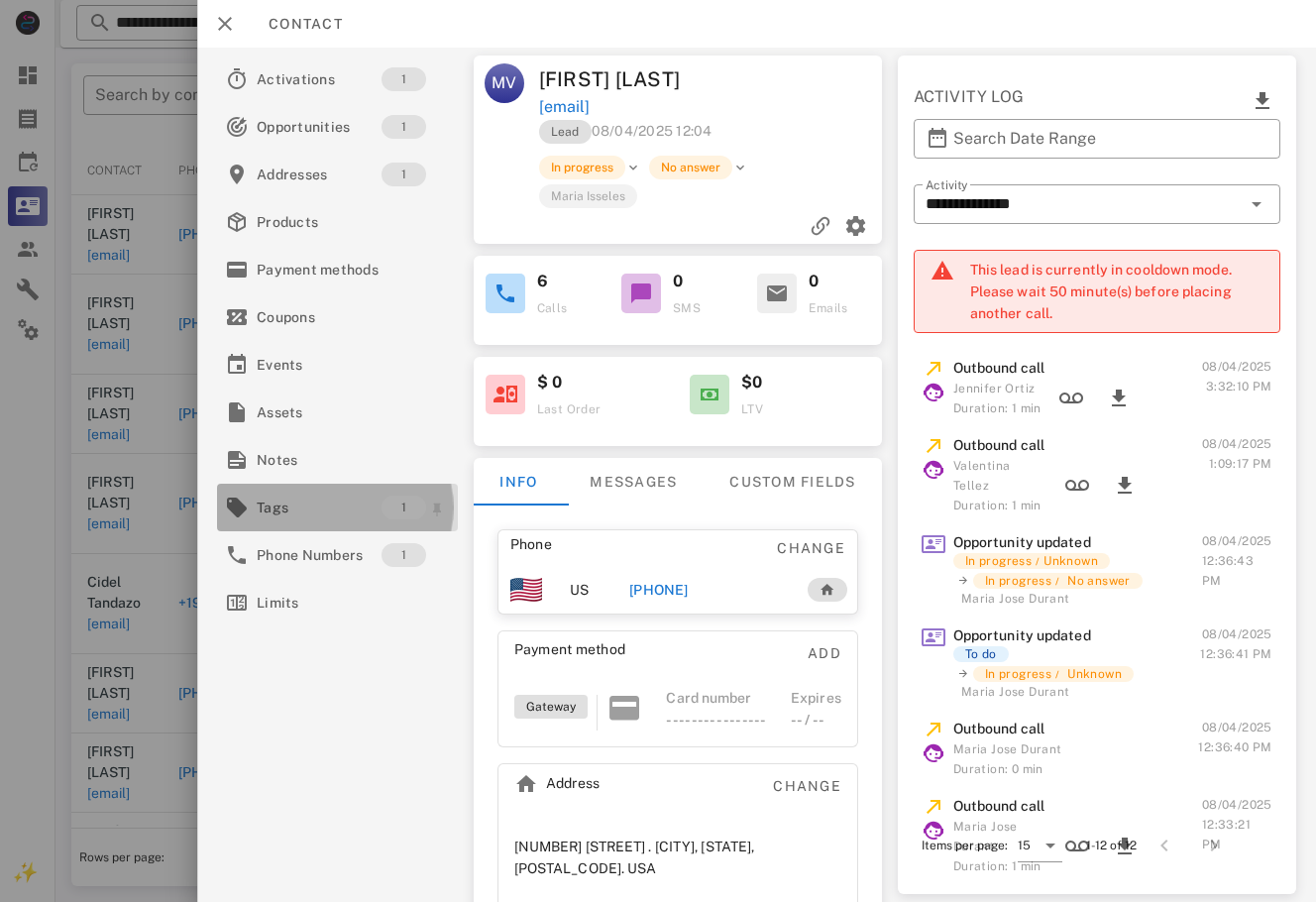 click on "Tags  1" at bounding box center (337, 507) 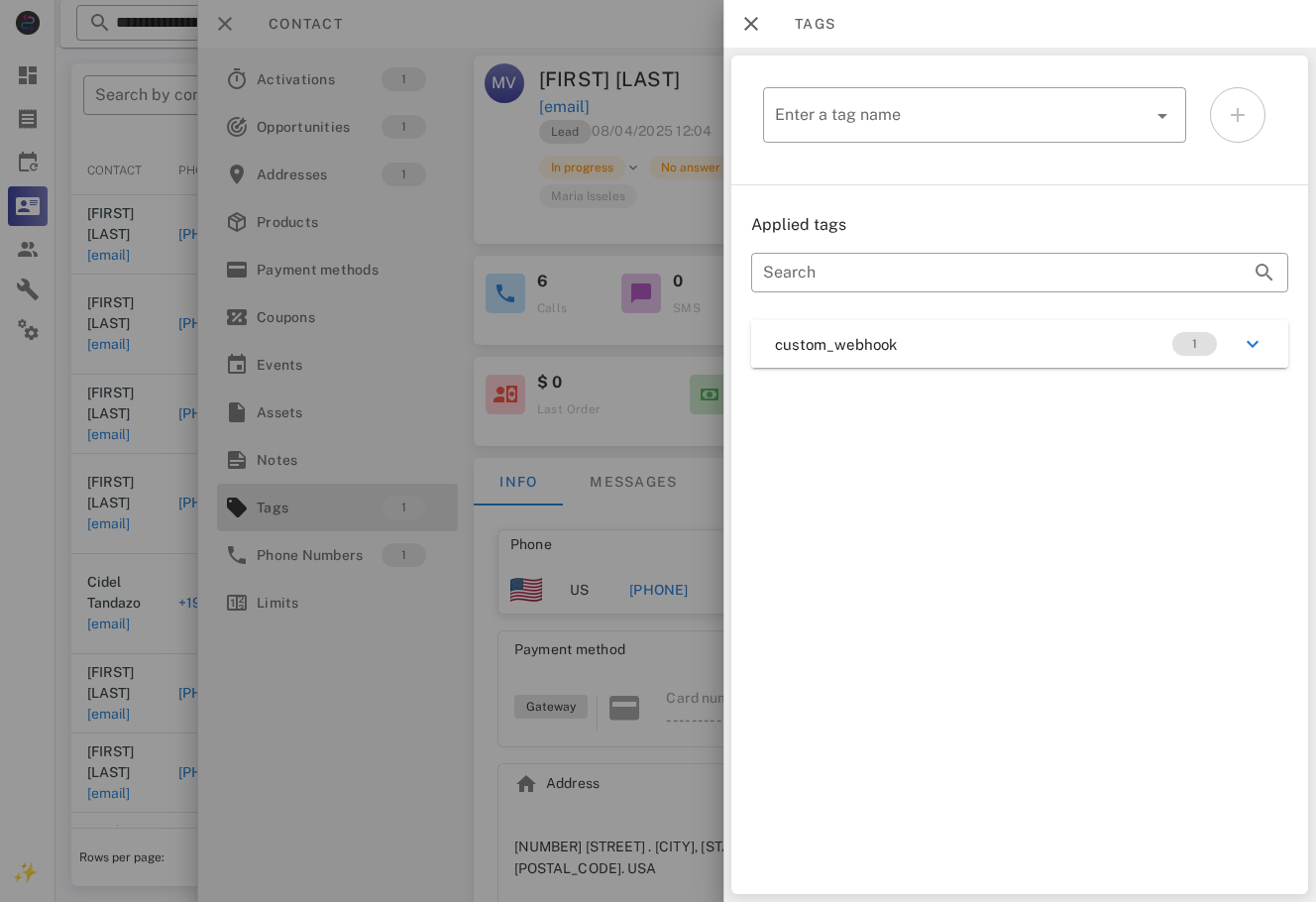 click on "custom_webhook  1" at bounding box center [1020, 344] 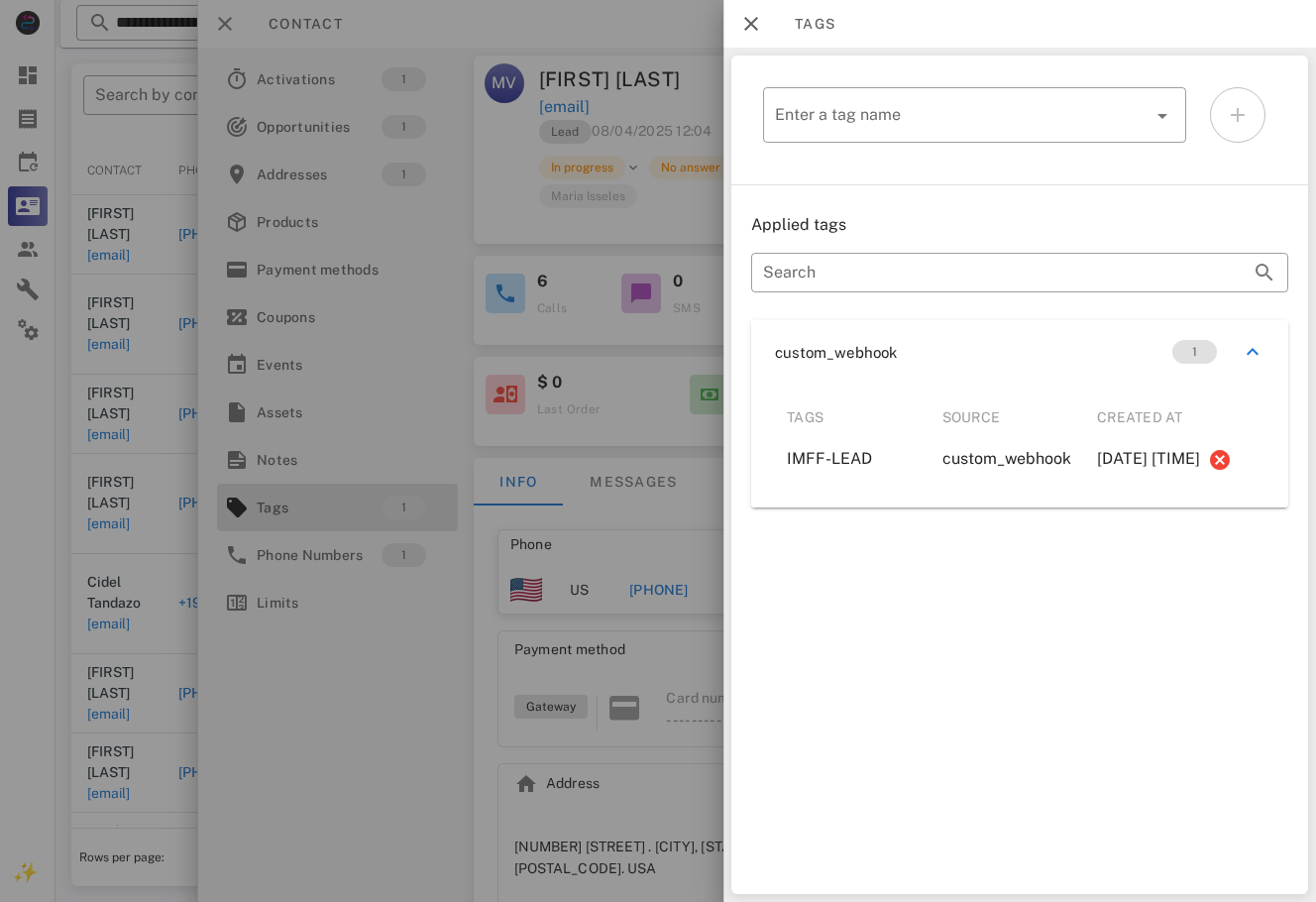 click at bounding box center (658, 451) 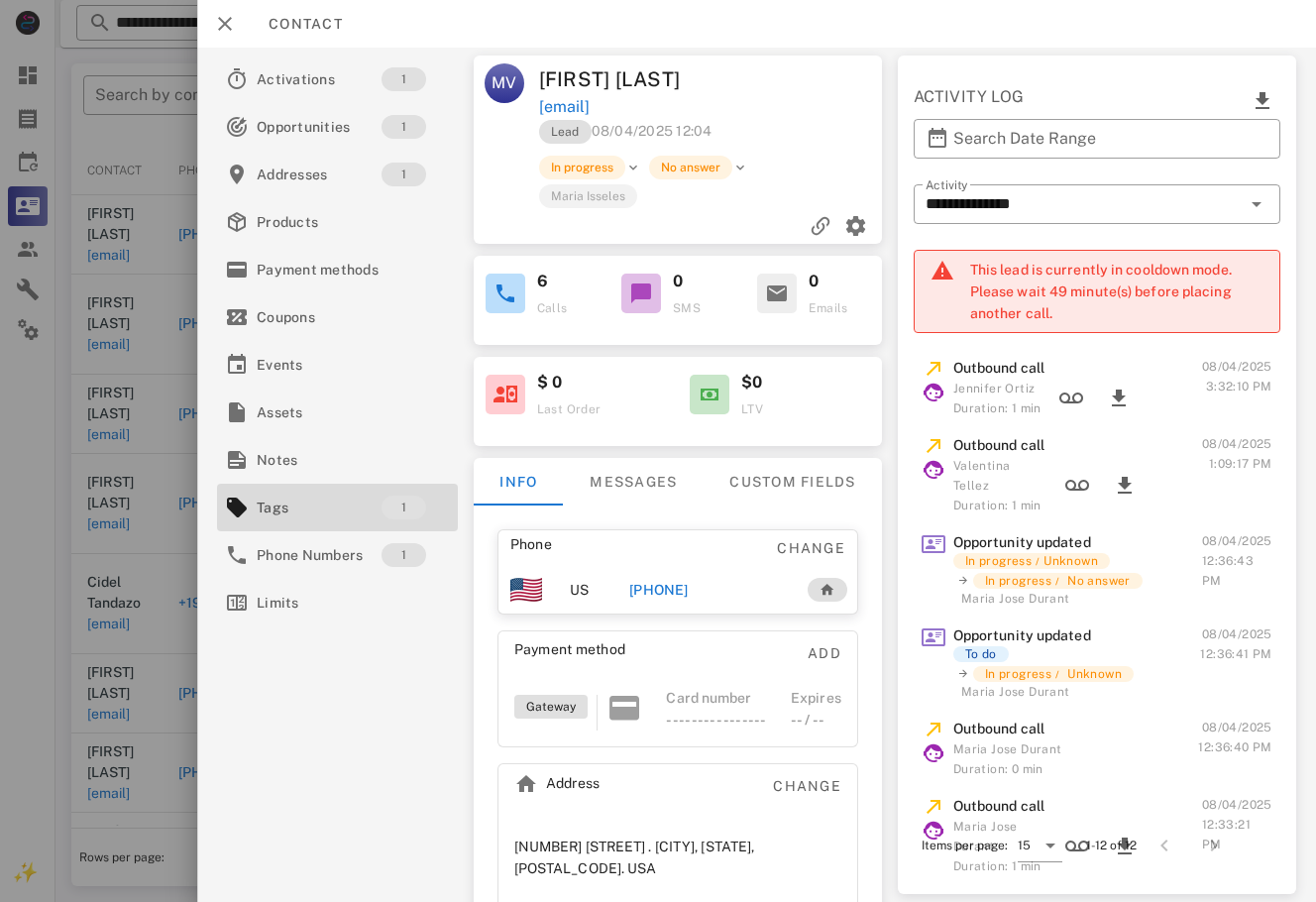 click on "Lead   [DATE] [TIME]" at bounding box center [713, 137] 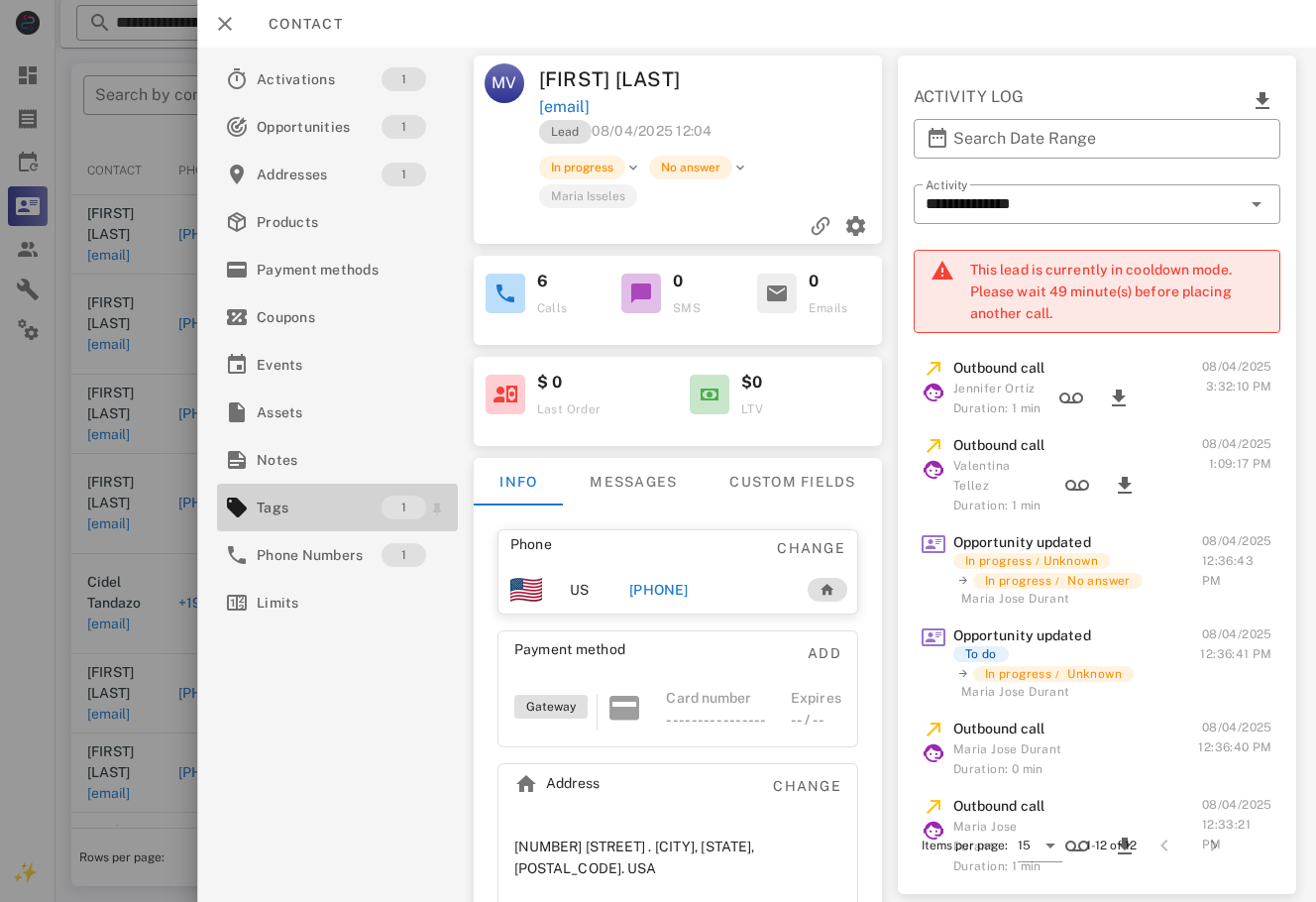 click on "Tags" at bounding box center [319, 507] 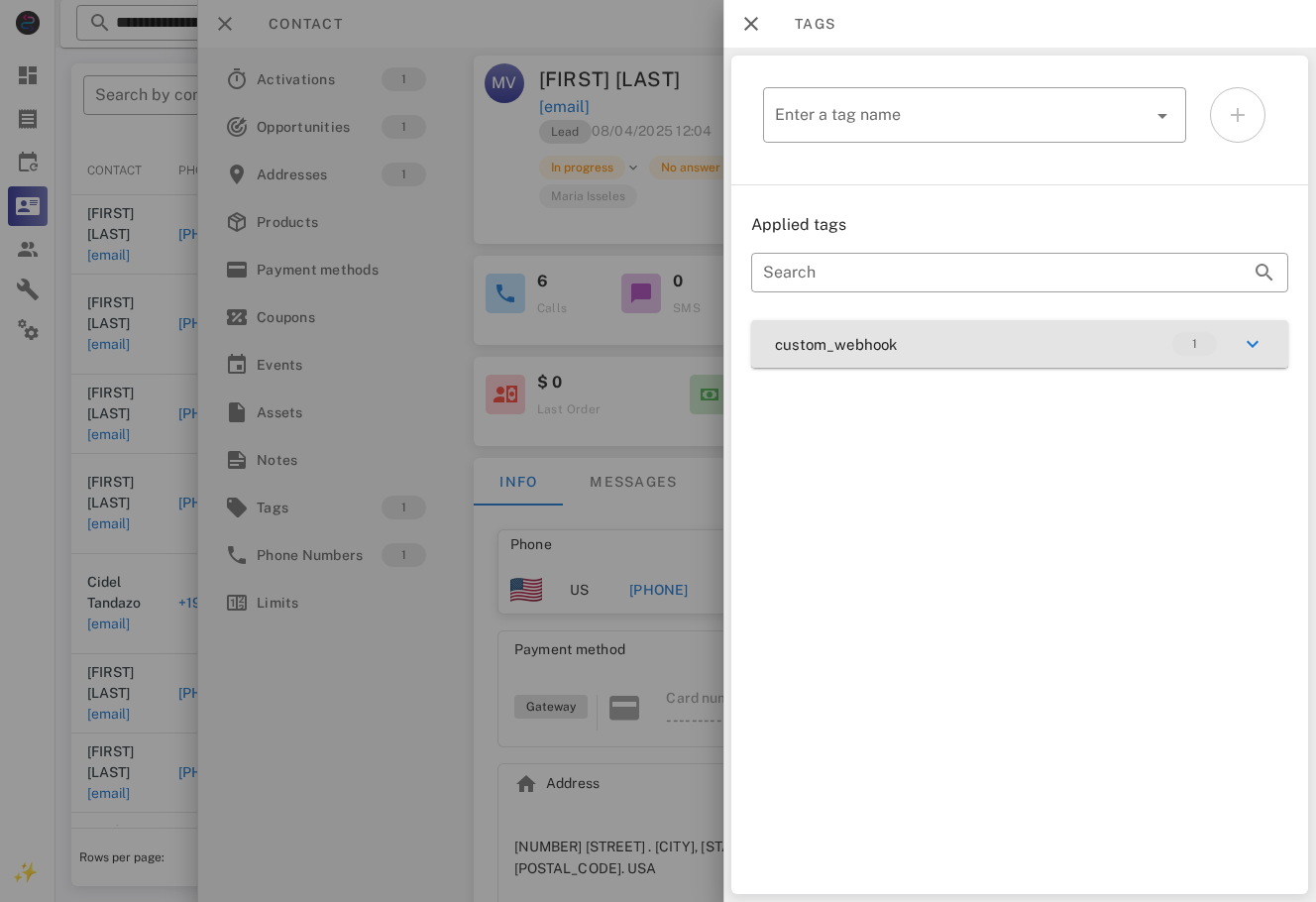click on "custom_webhook  1" at bounding box center [1020, 344] 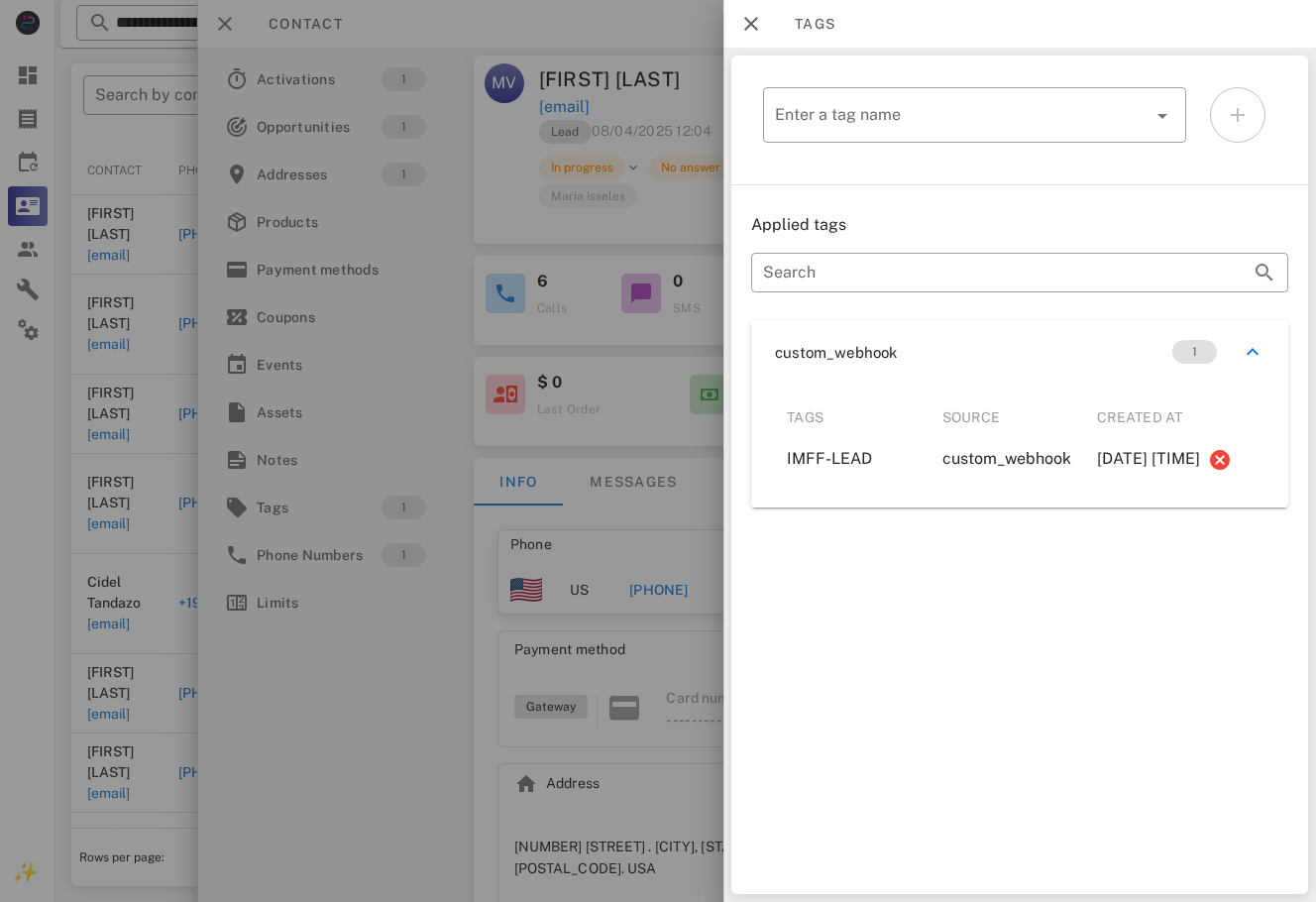 click at bounding box center [658, 451] 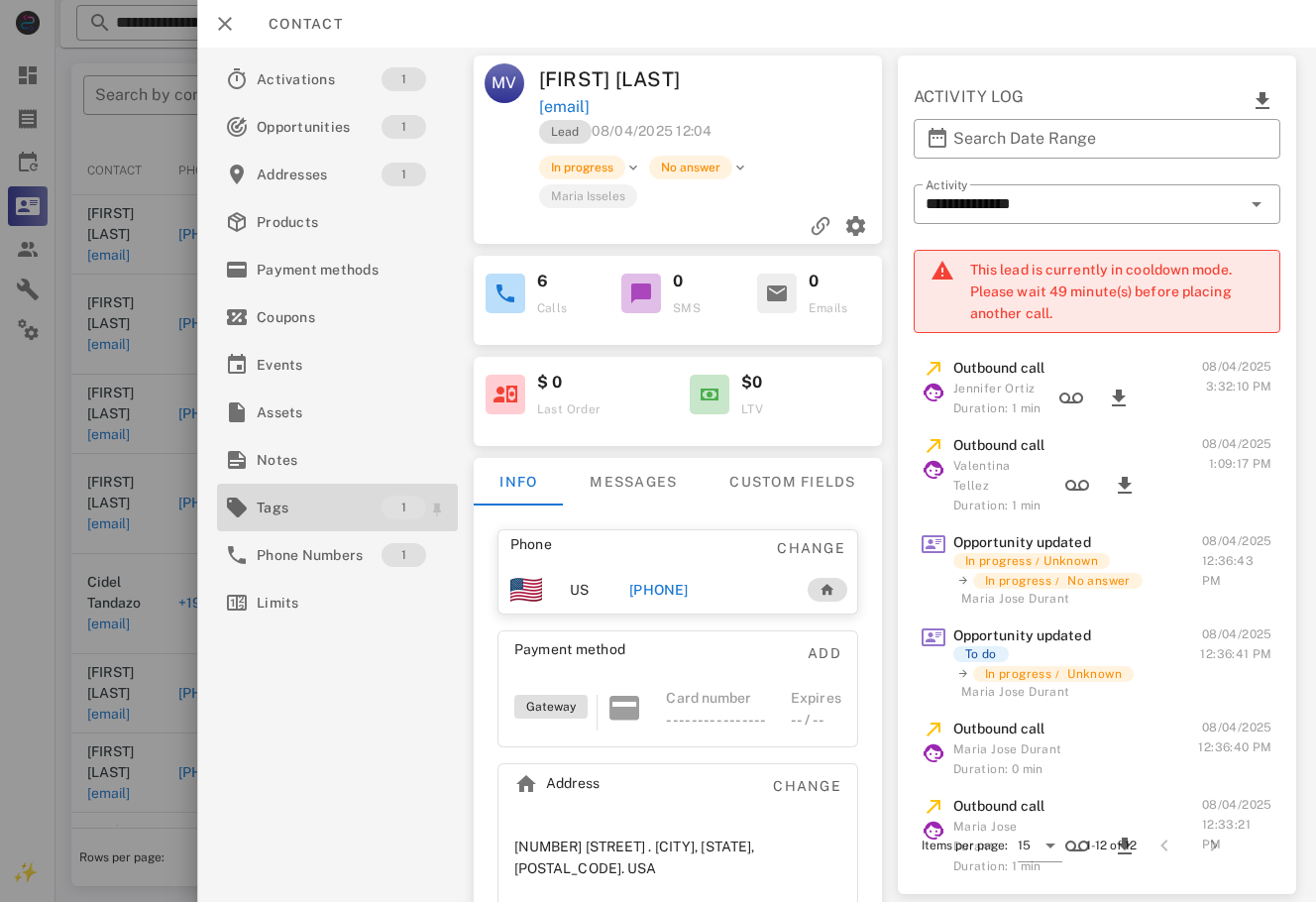 click on "Tags  1" at bounding box center (337, 507) 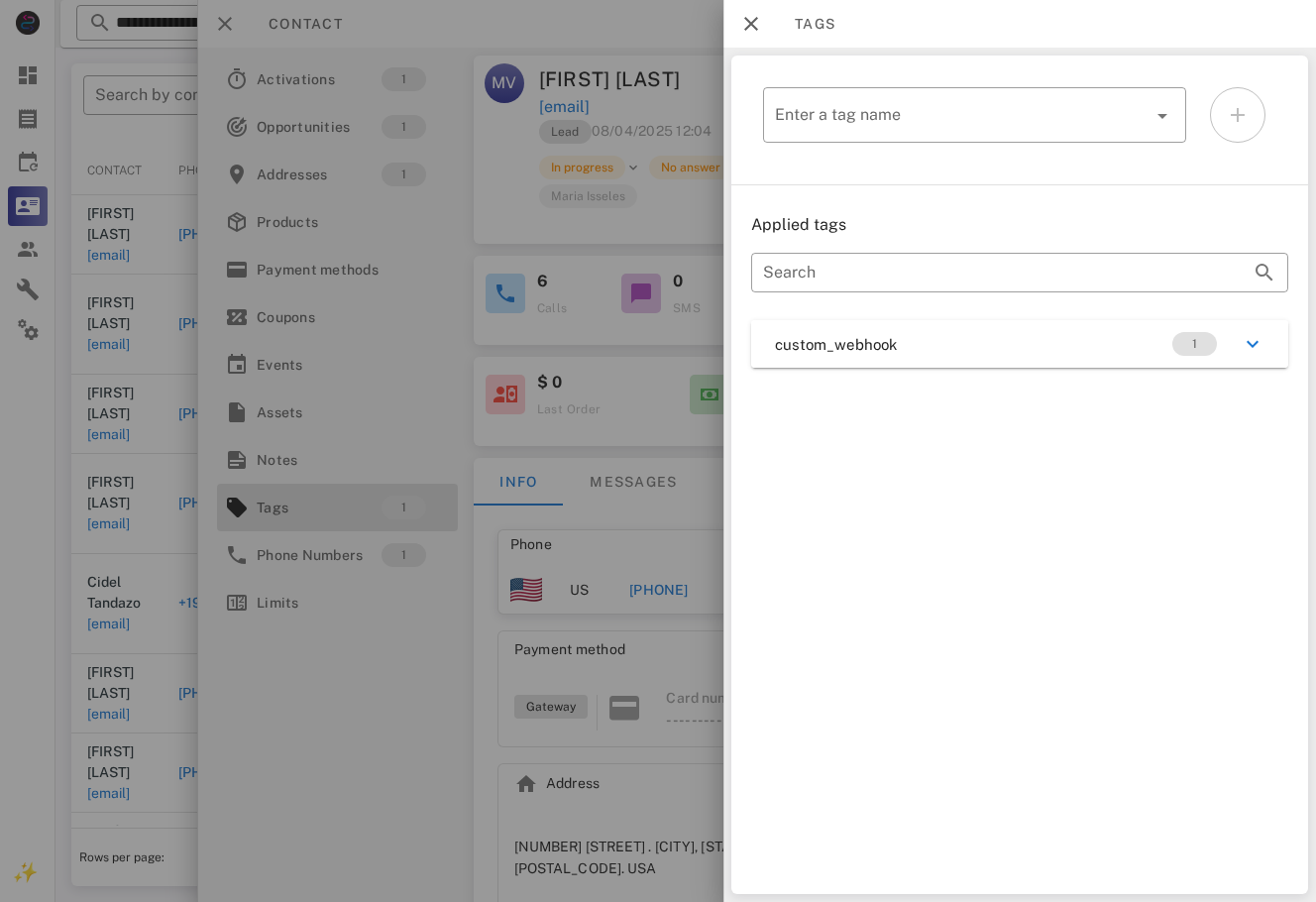 click on "custom_webhook  1" at bounding box center [1020, 344] 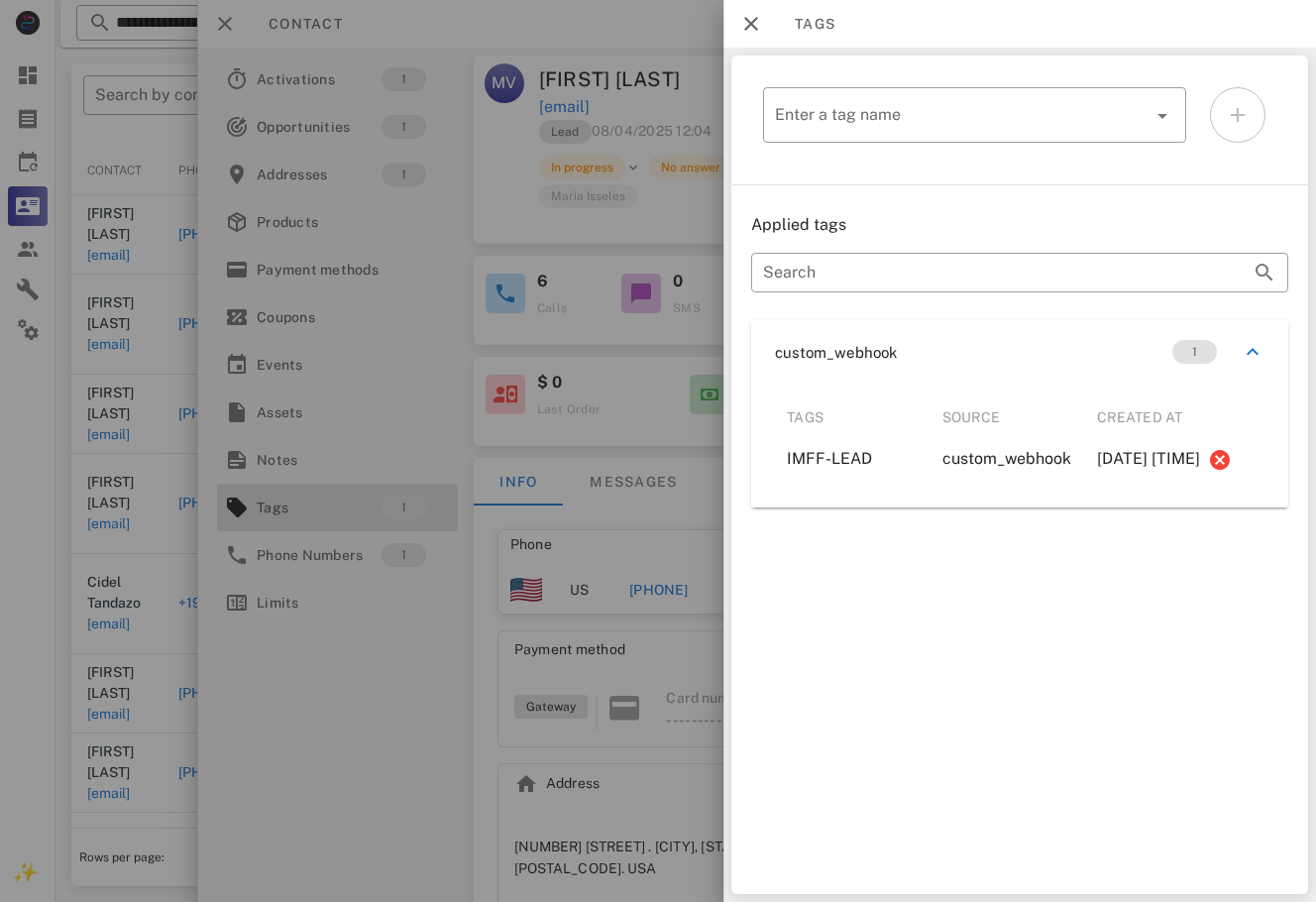 click at bounding box center [658, 451] 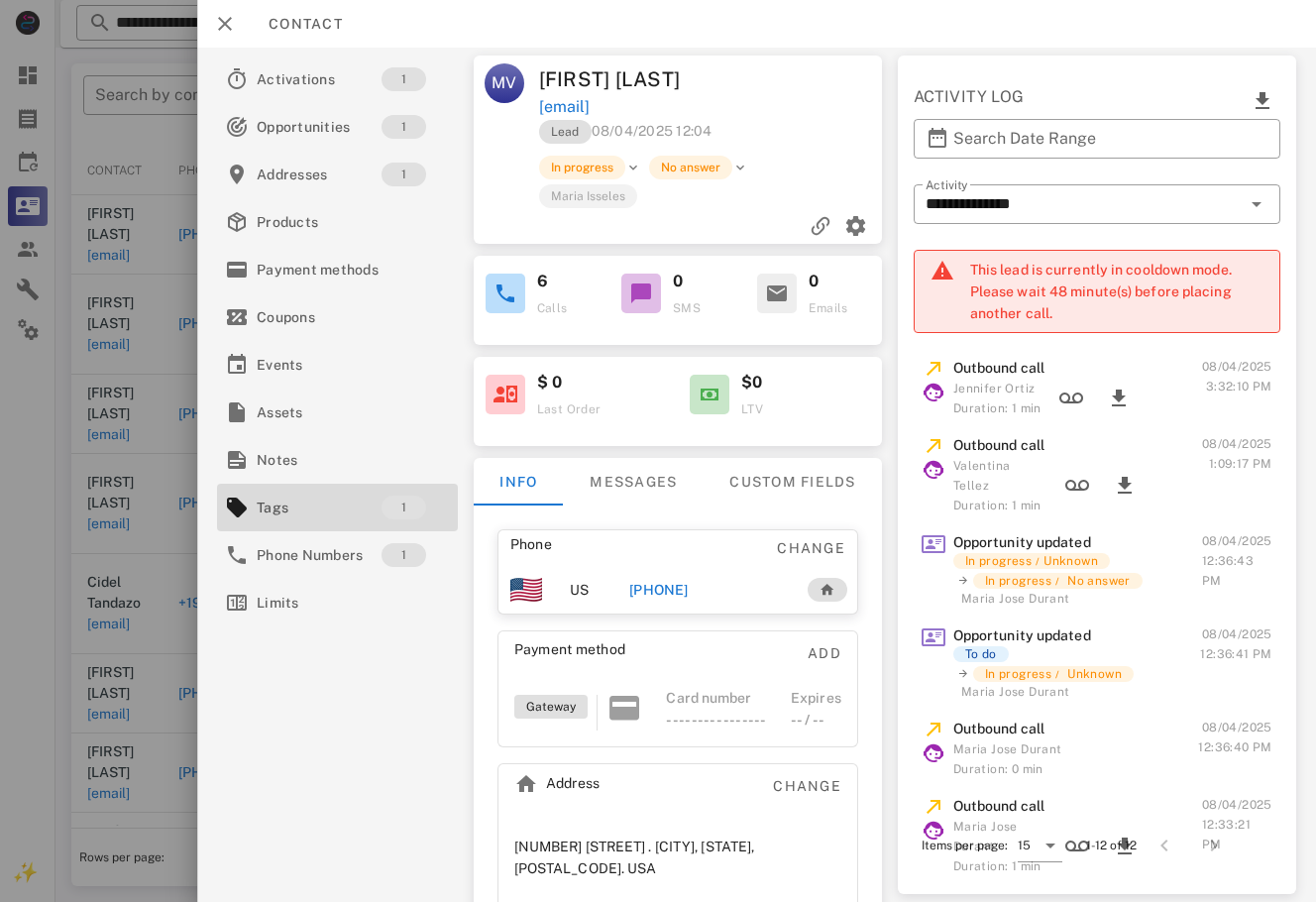 click on "[PHONE]" at bounding box center (659, 590) 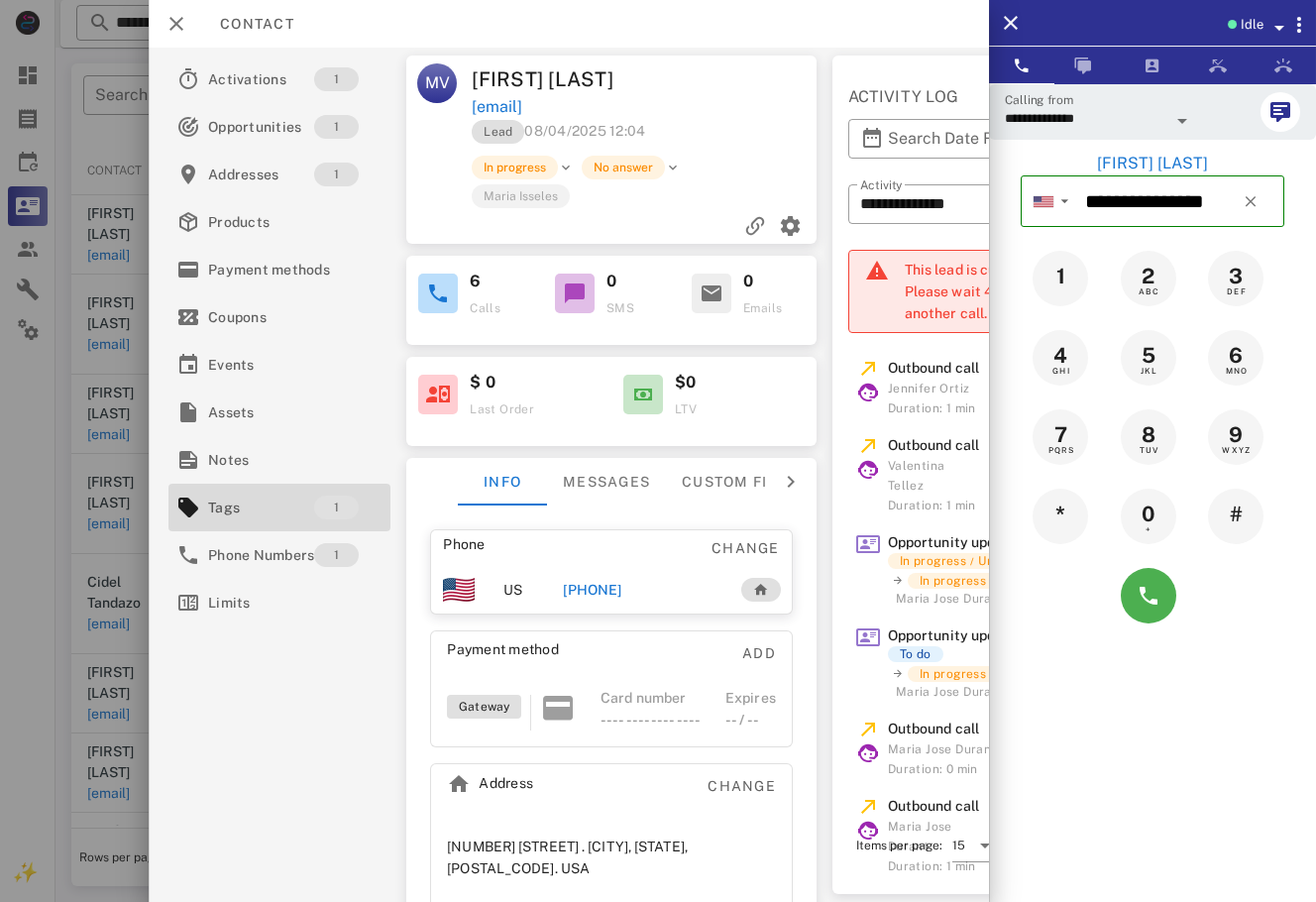 click at bounding box center (658, 451) 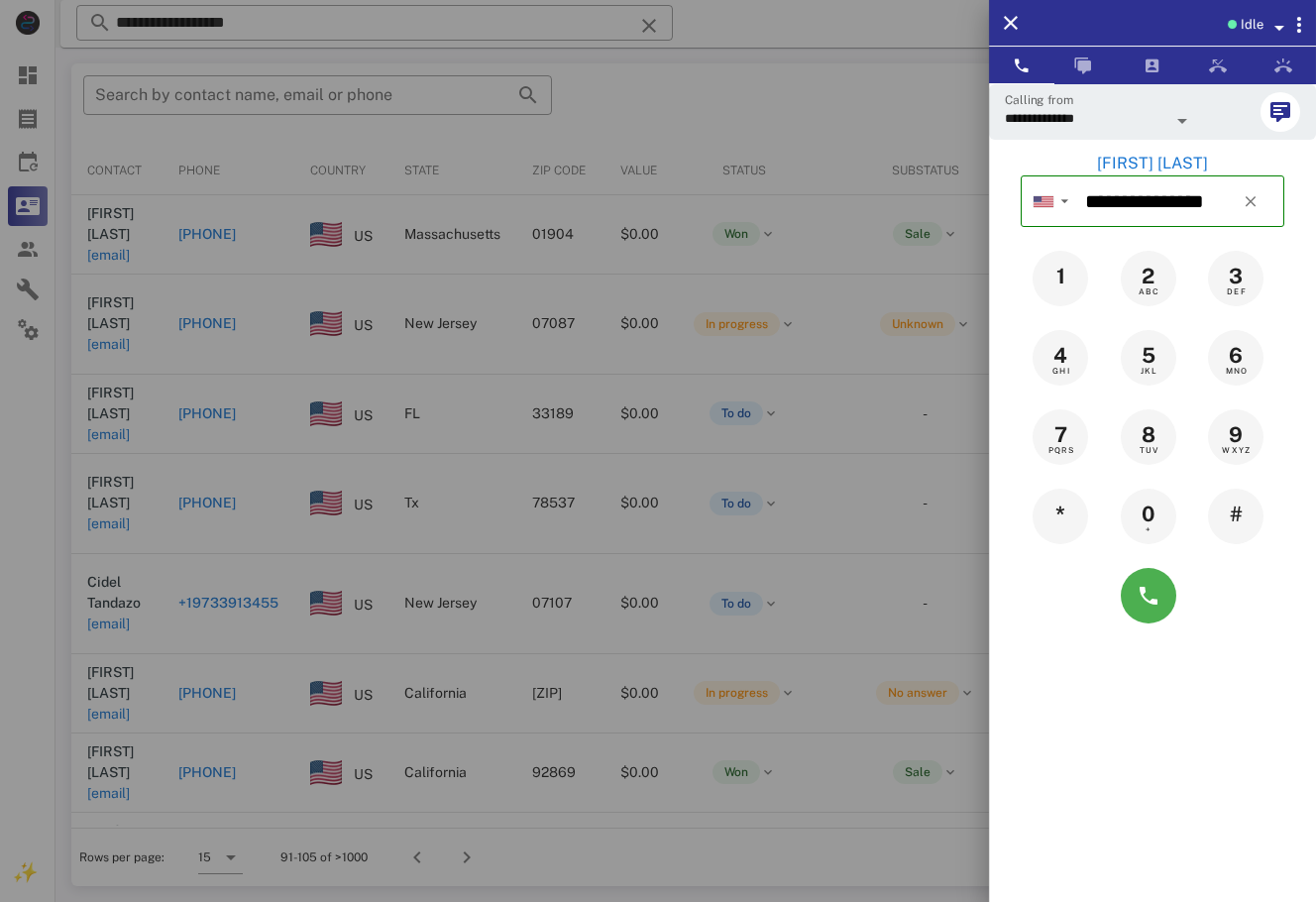 click at bounding box center (658, 451) 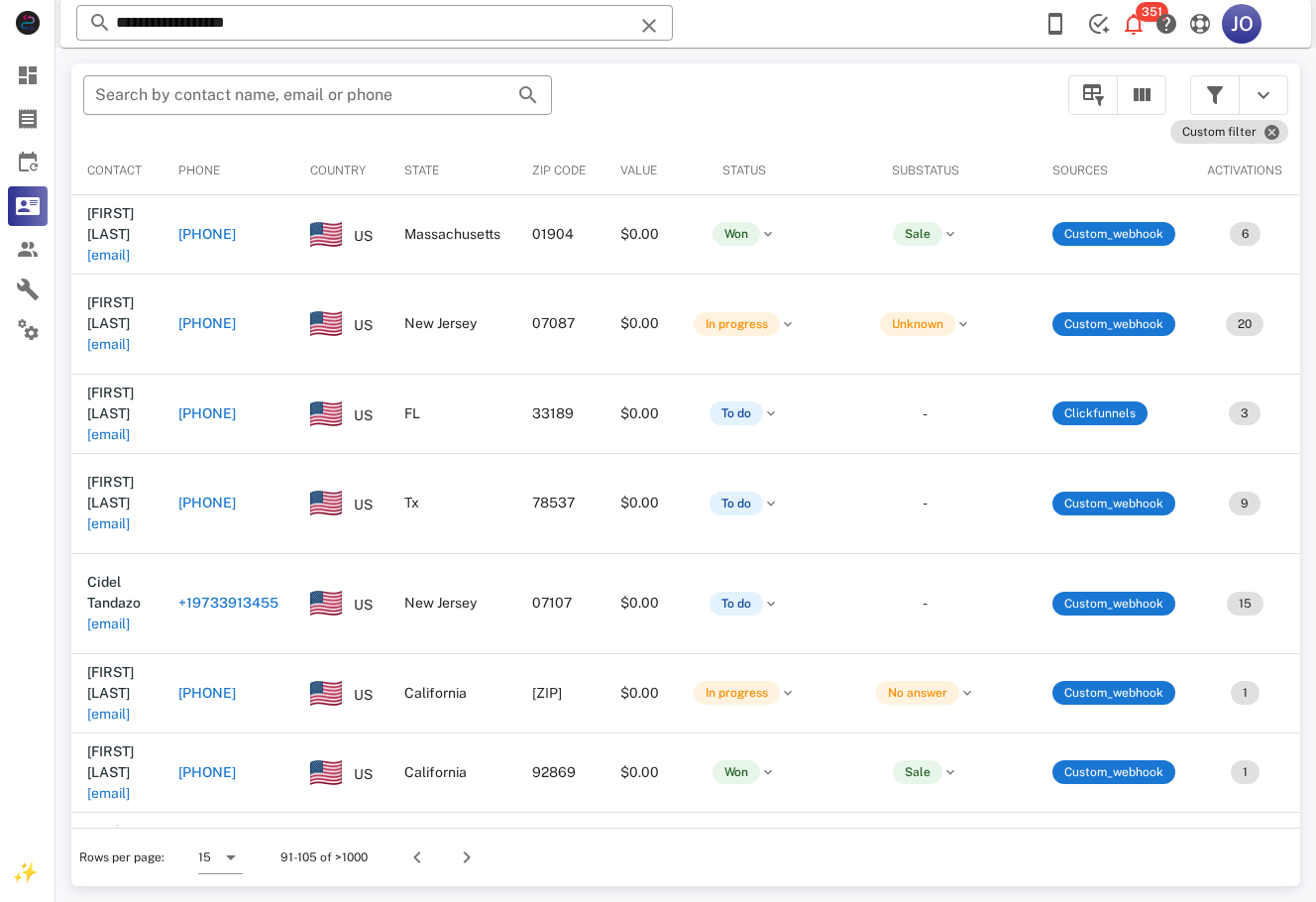scroll, scrollTop: 0, scrollLeft: 501, axis: horizontal 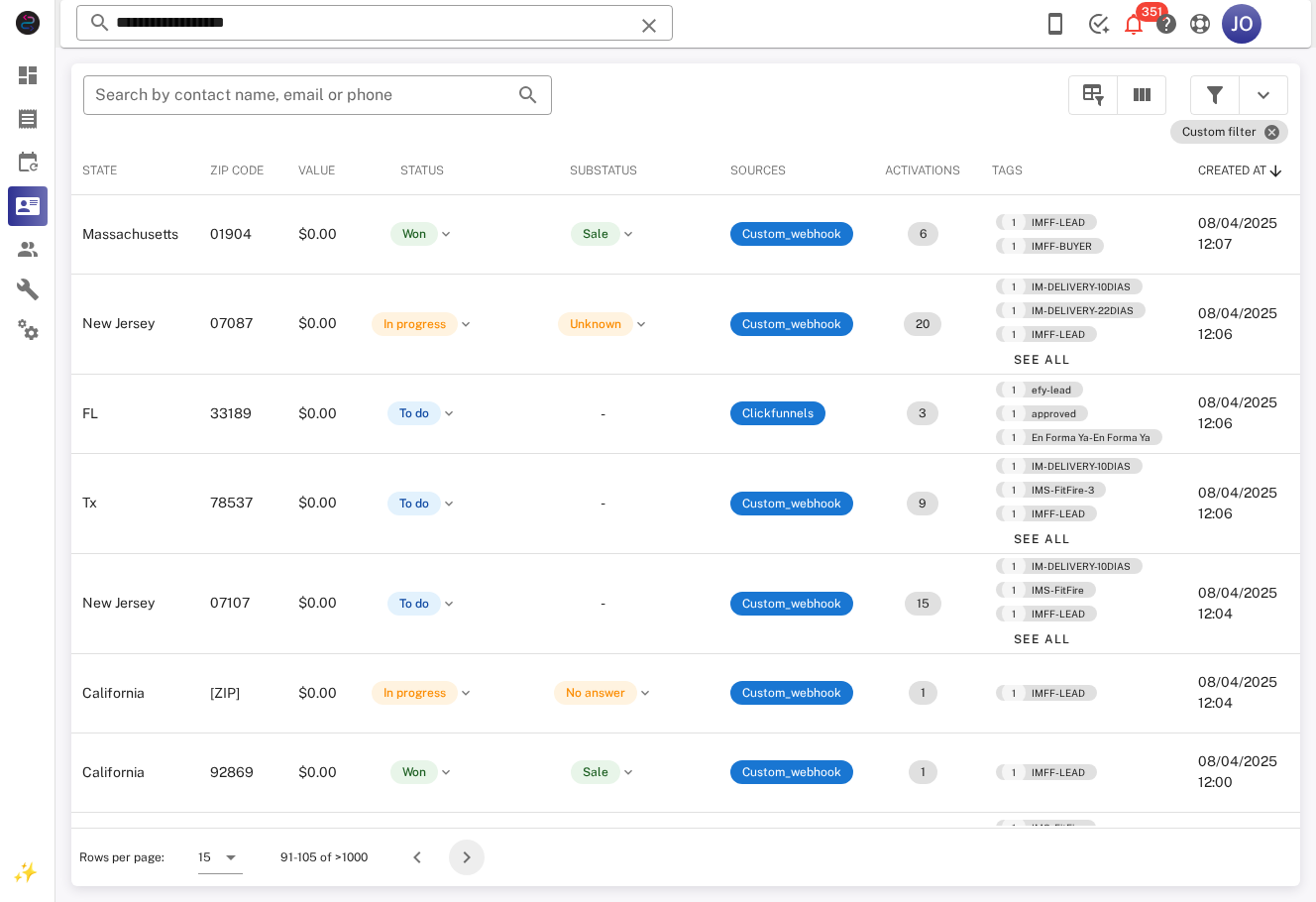 click at bounding box center [467, 857] 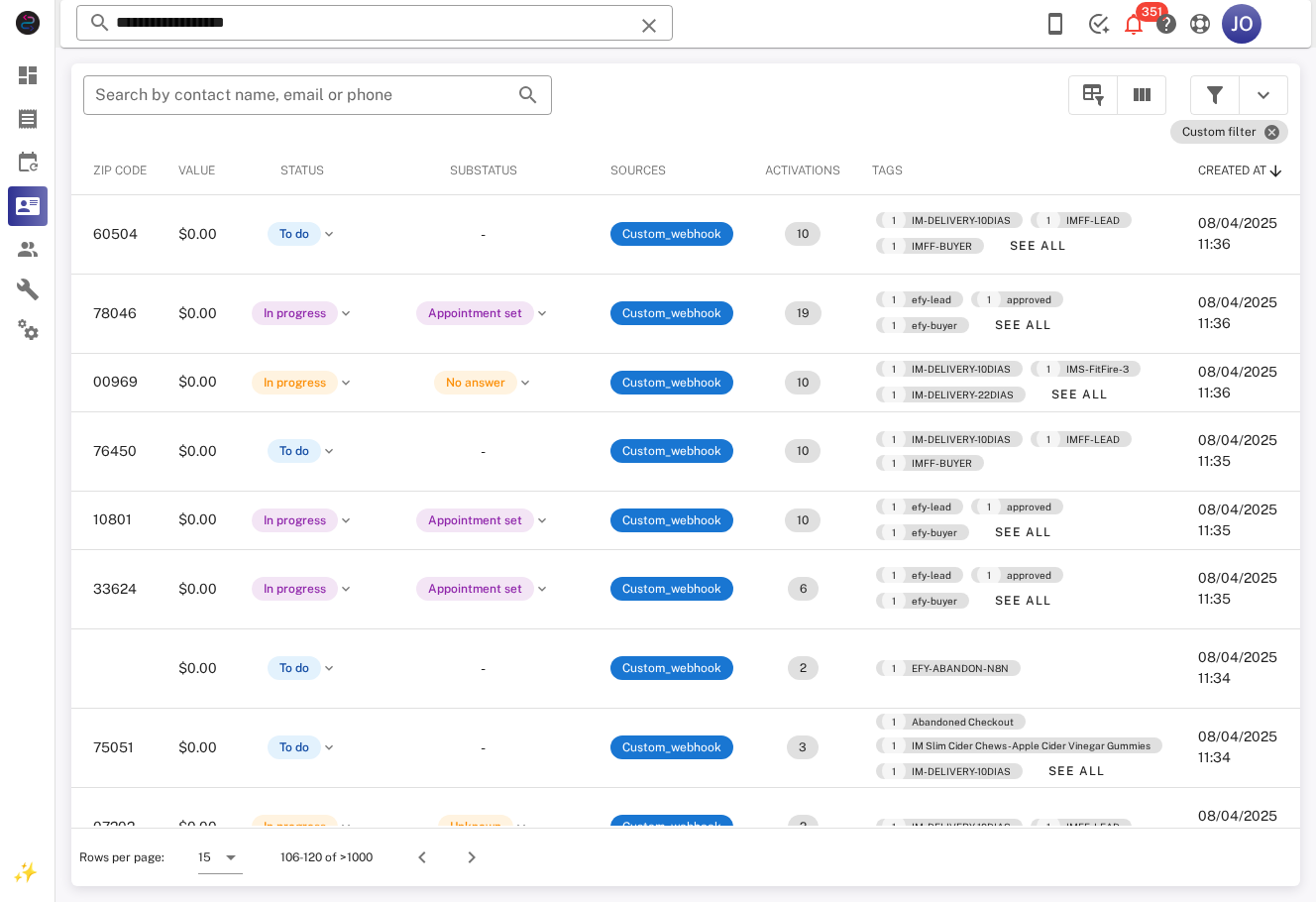 scroll, scrollTop: 0, scrollLeft: 699, axis: horizontal 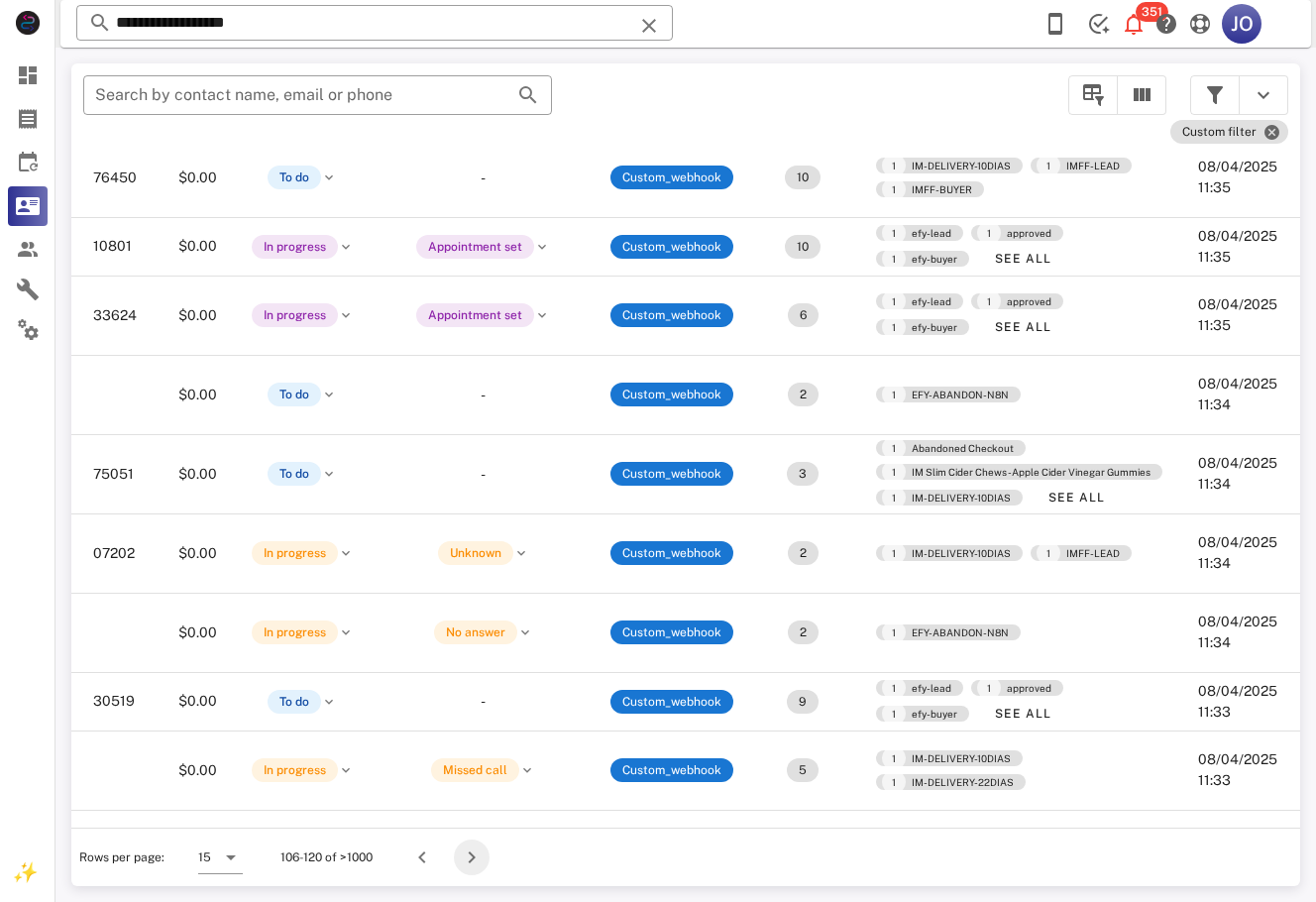 click at bounding box center [472, 857] 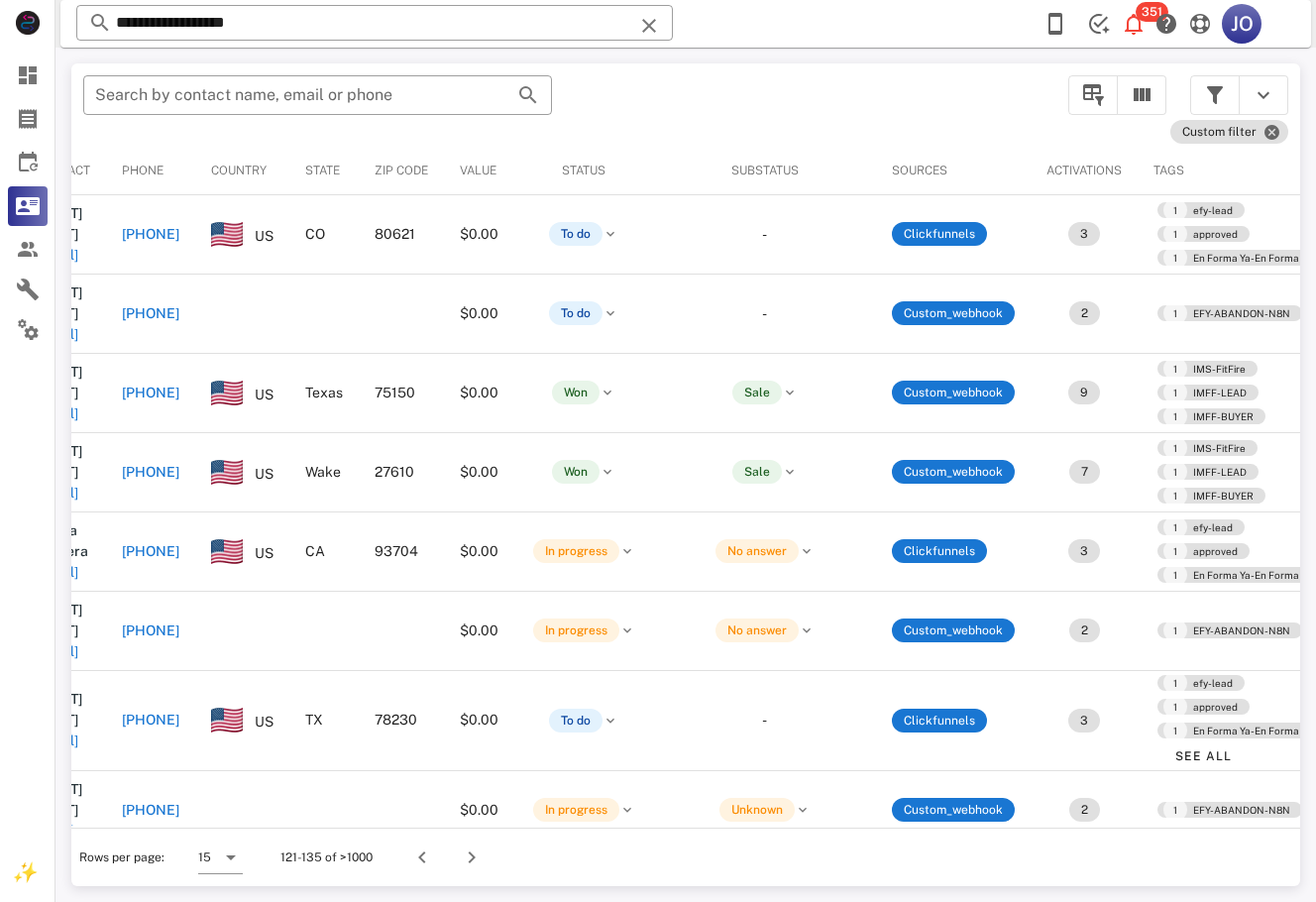 scroll, scrollTop: 0, scrollLeft: 0, axis: both 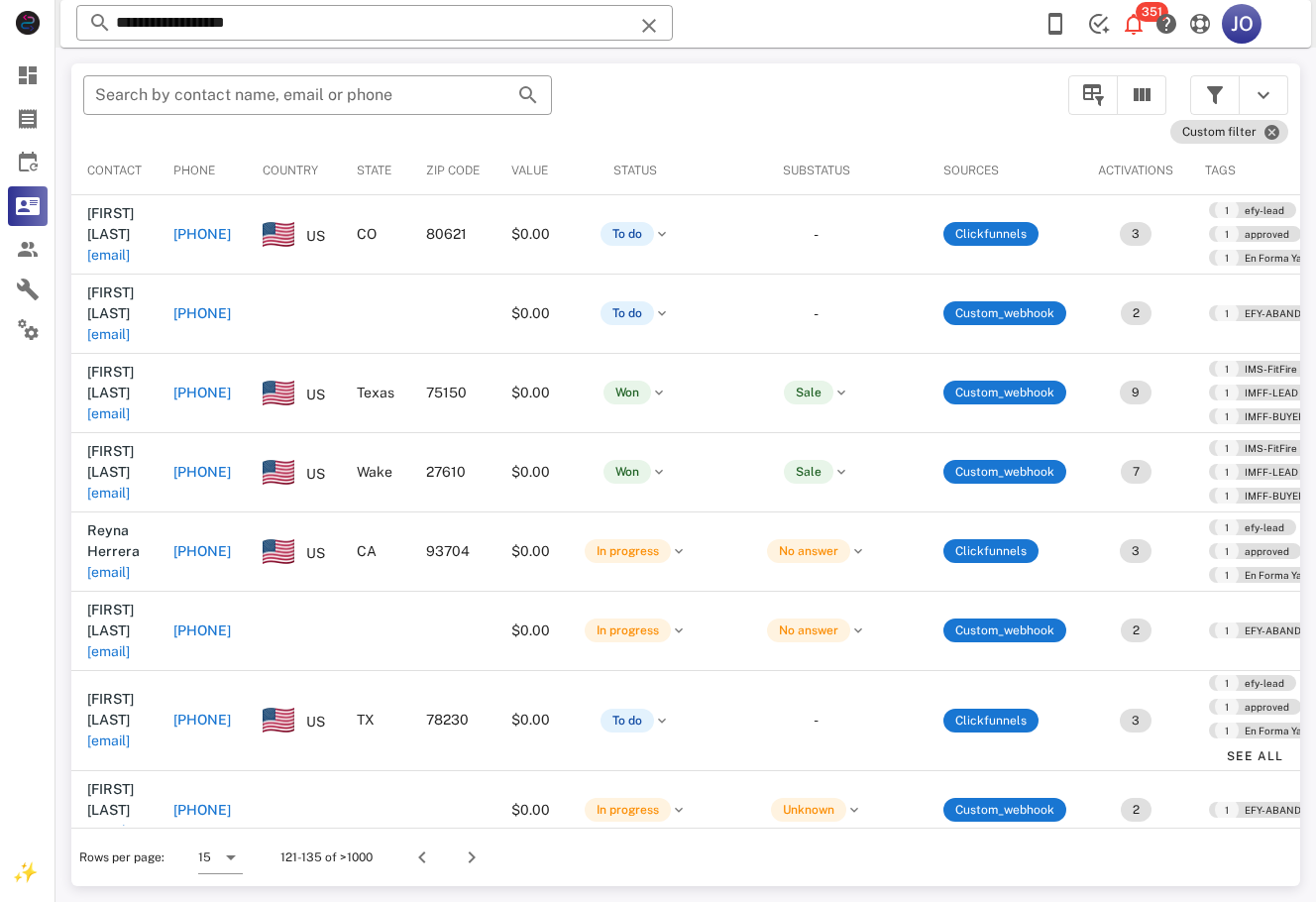 click on "[EMAIL]" at bounding box center [108, 910] 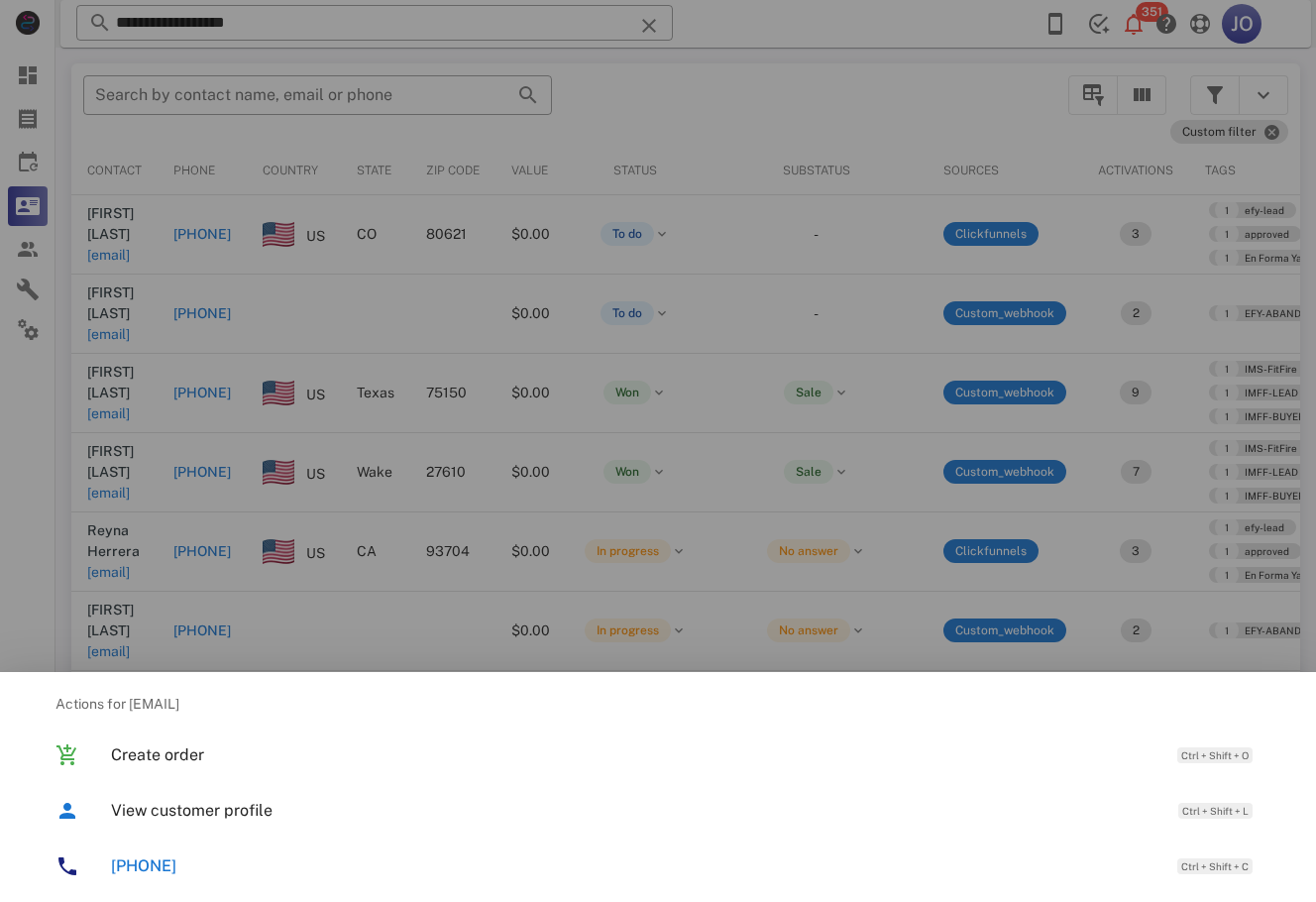 click at bounding box center [658, 451] 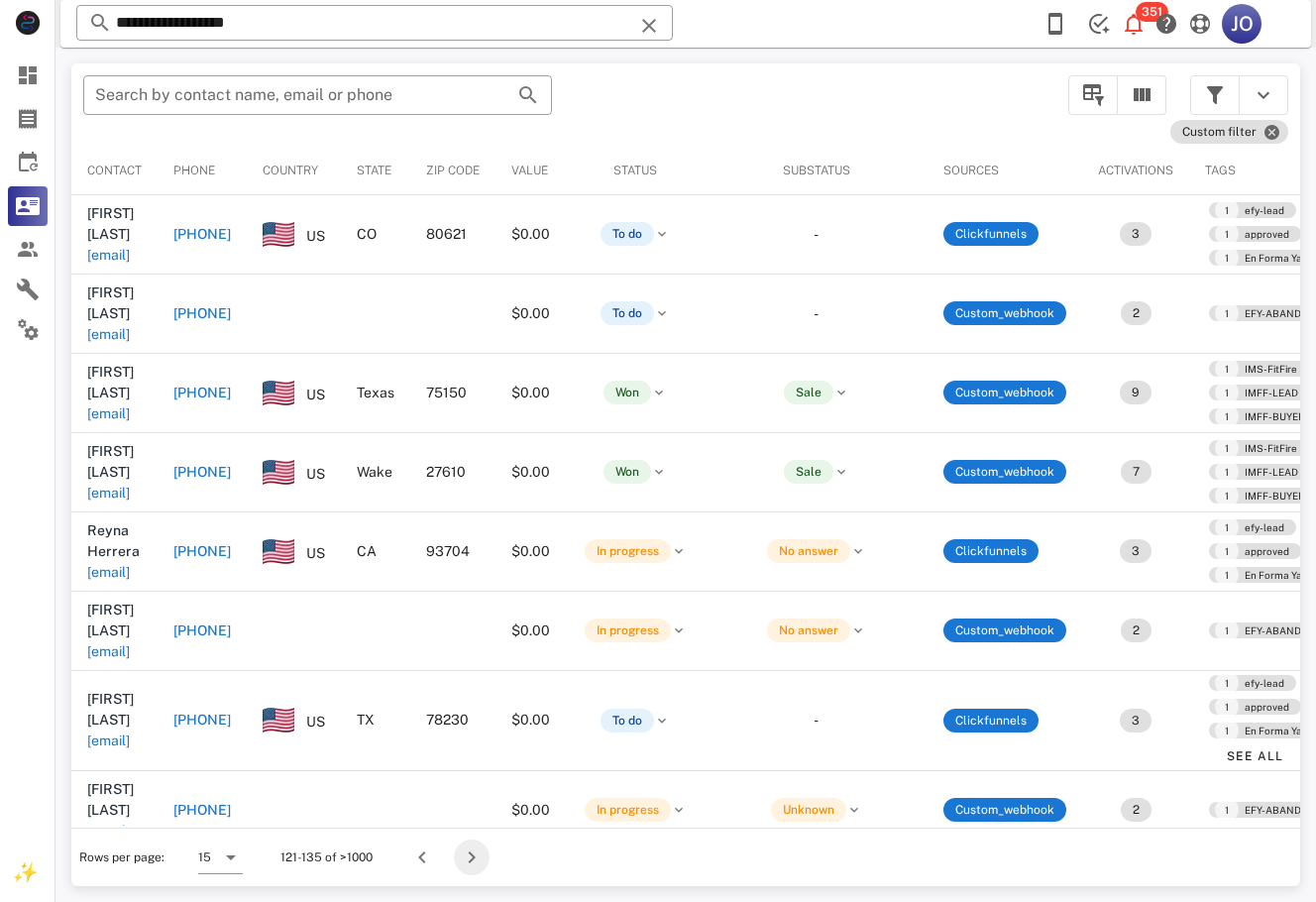 click at bounding box center [472, 857] 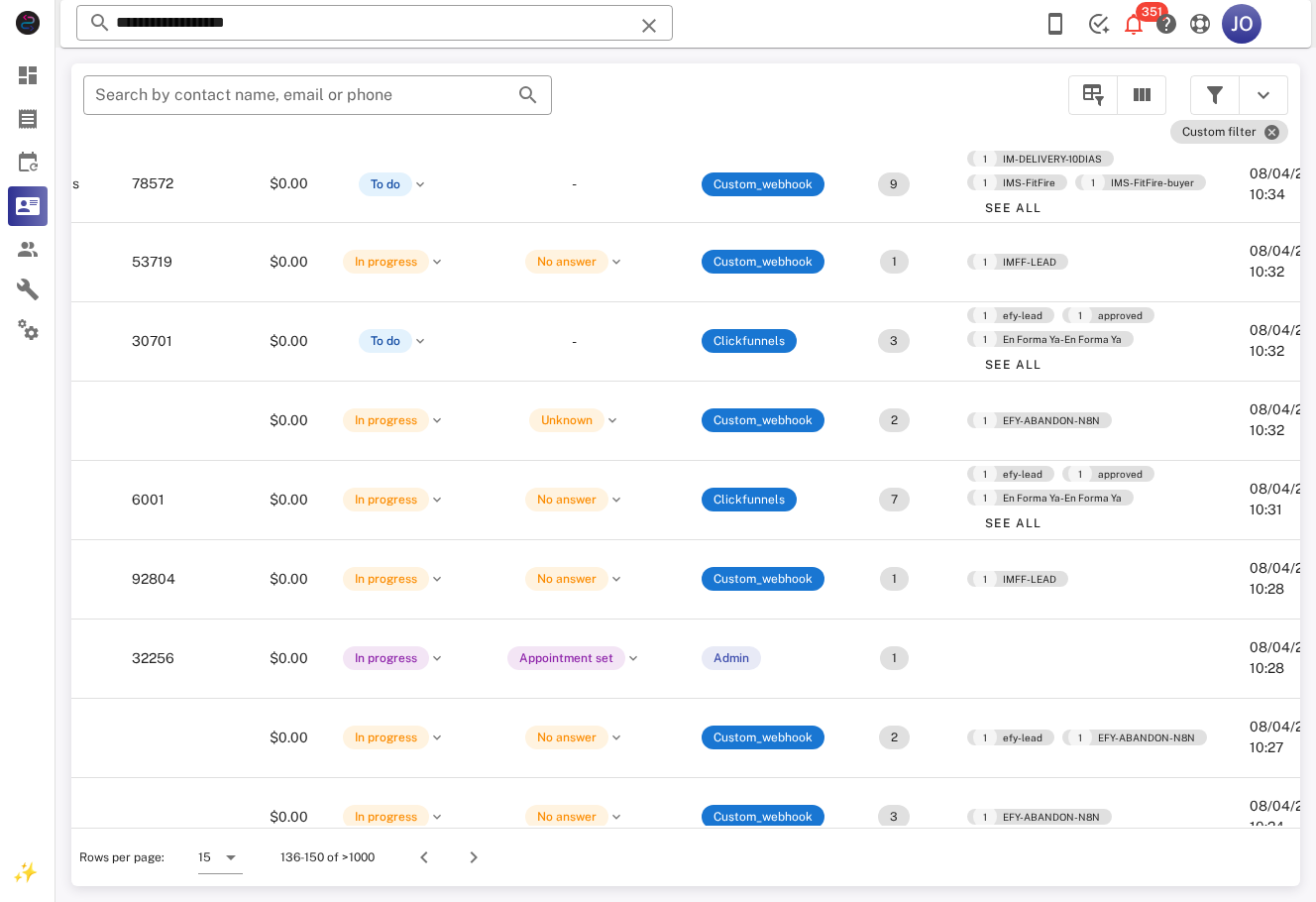 scroll, scrollTop: 307, scrollLeft: 0, axis: vertical 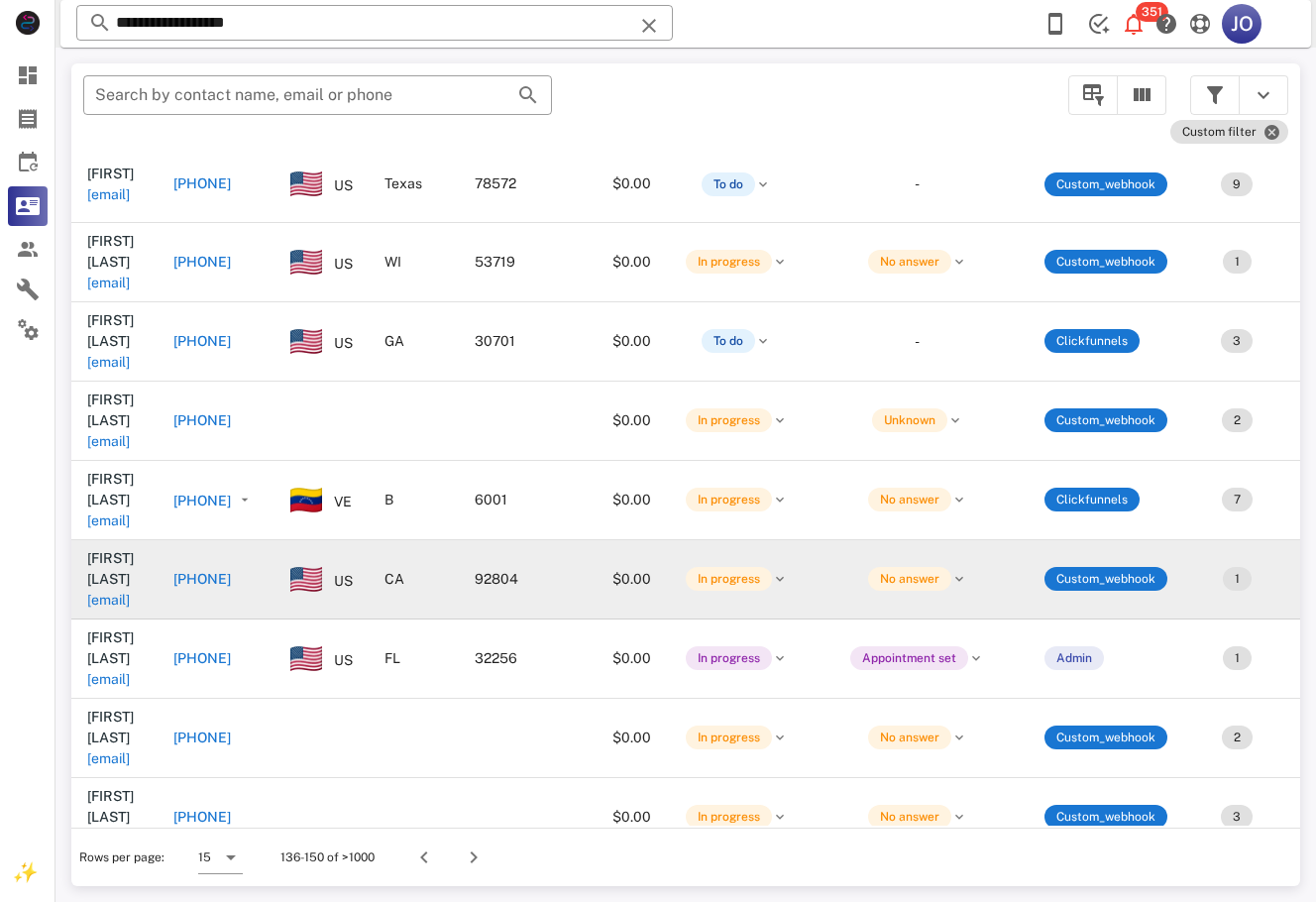 click on "[EMAIL]" at bounding box center [108, 600] 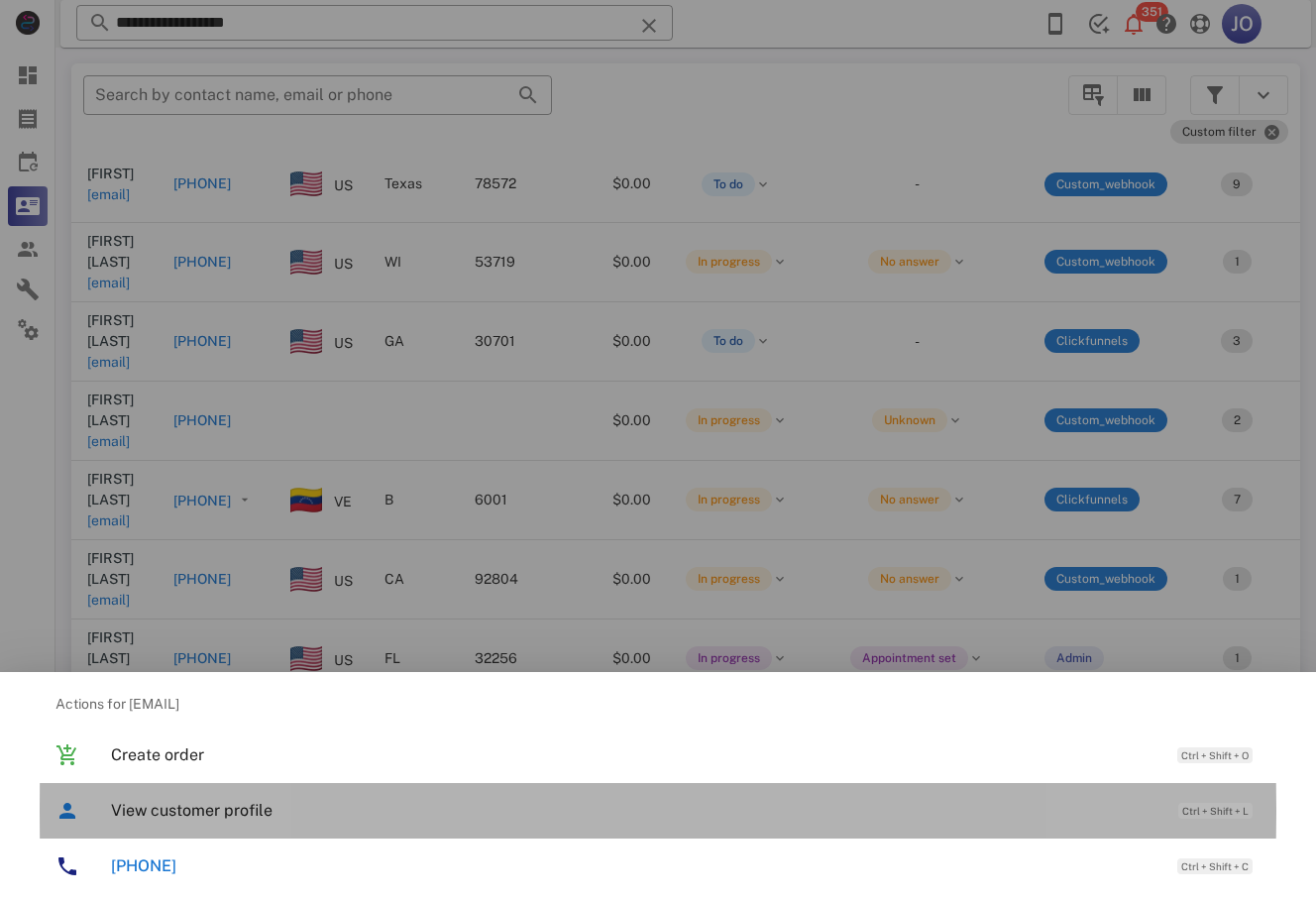 click on "View customer profile" at bounding box center (634, 810) 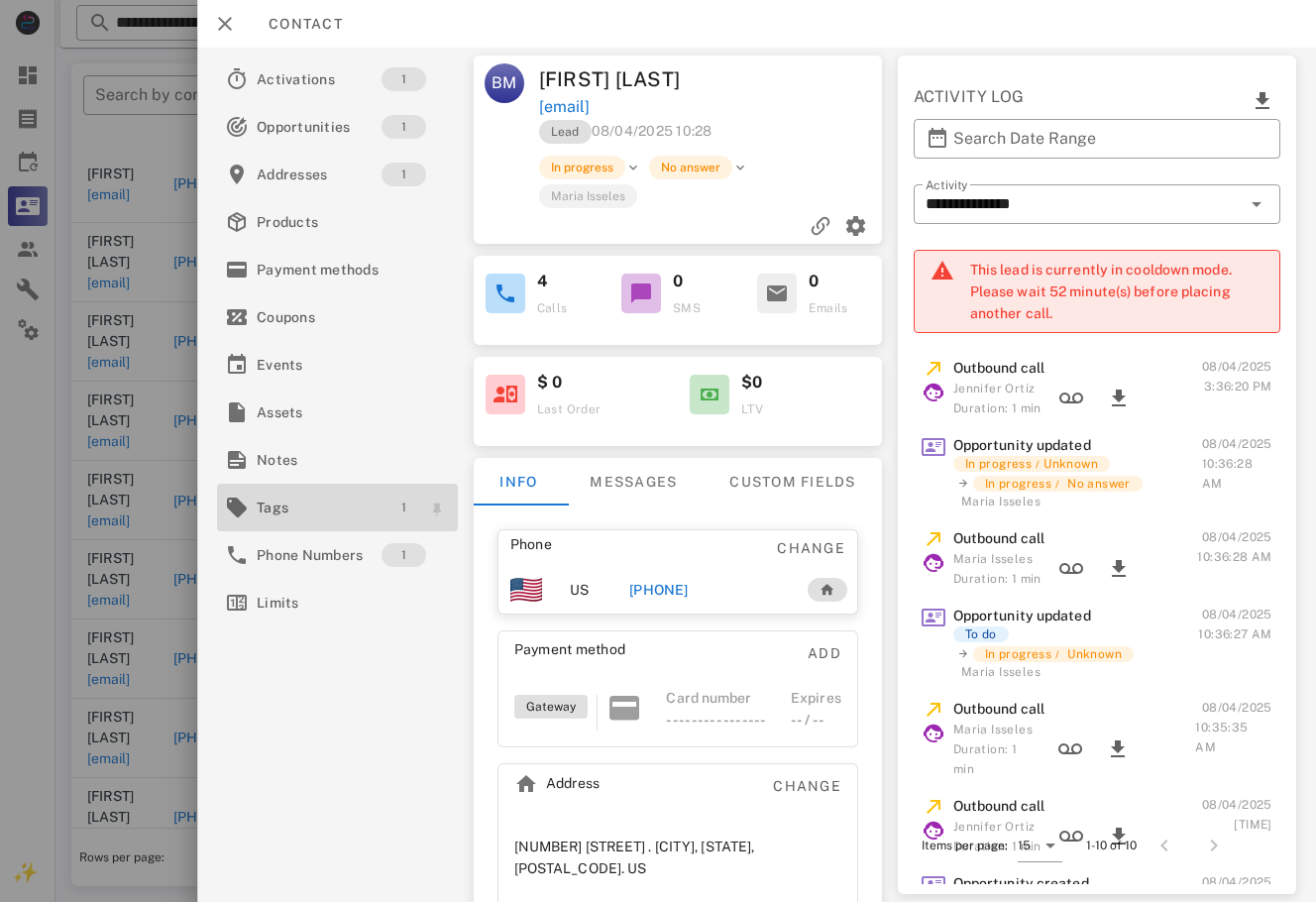 click on "1" at bounding box center (403, 507) 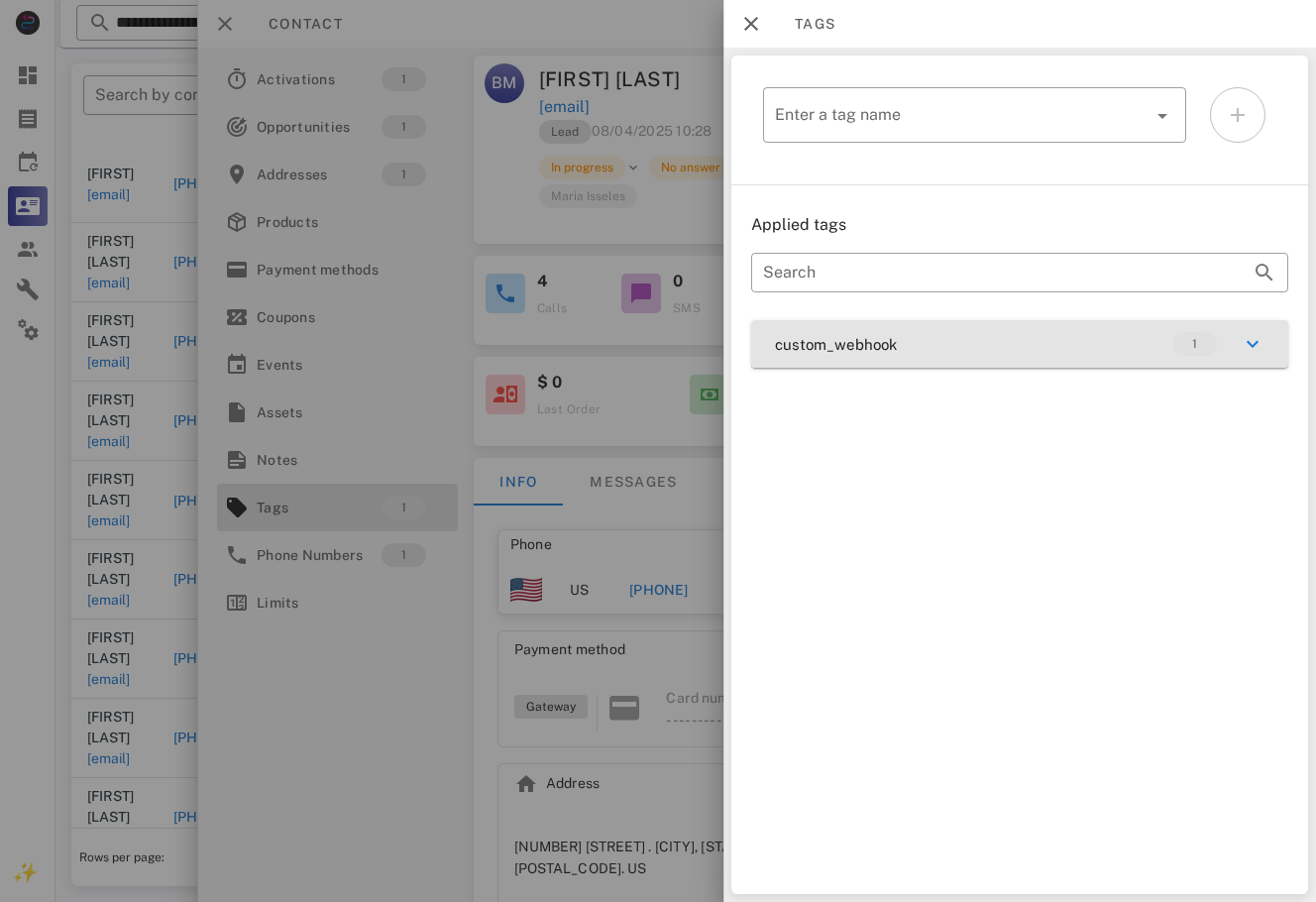 click on "custom_webhook  1" at bounding box center [1020, 344] 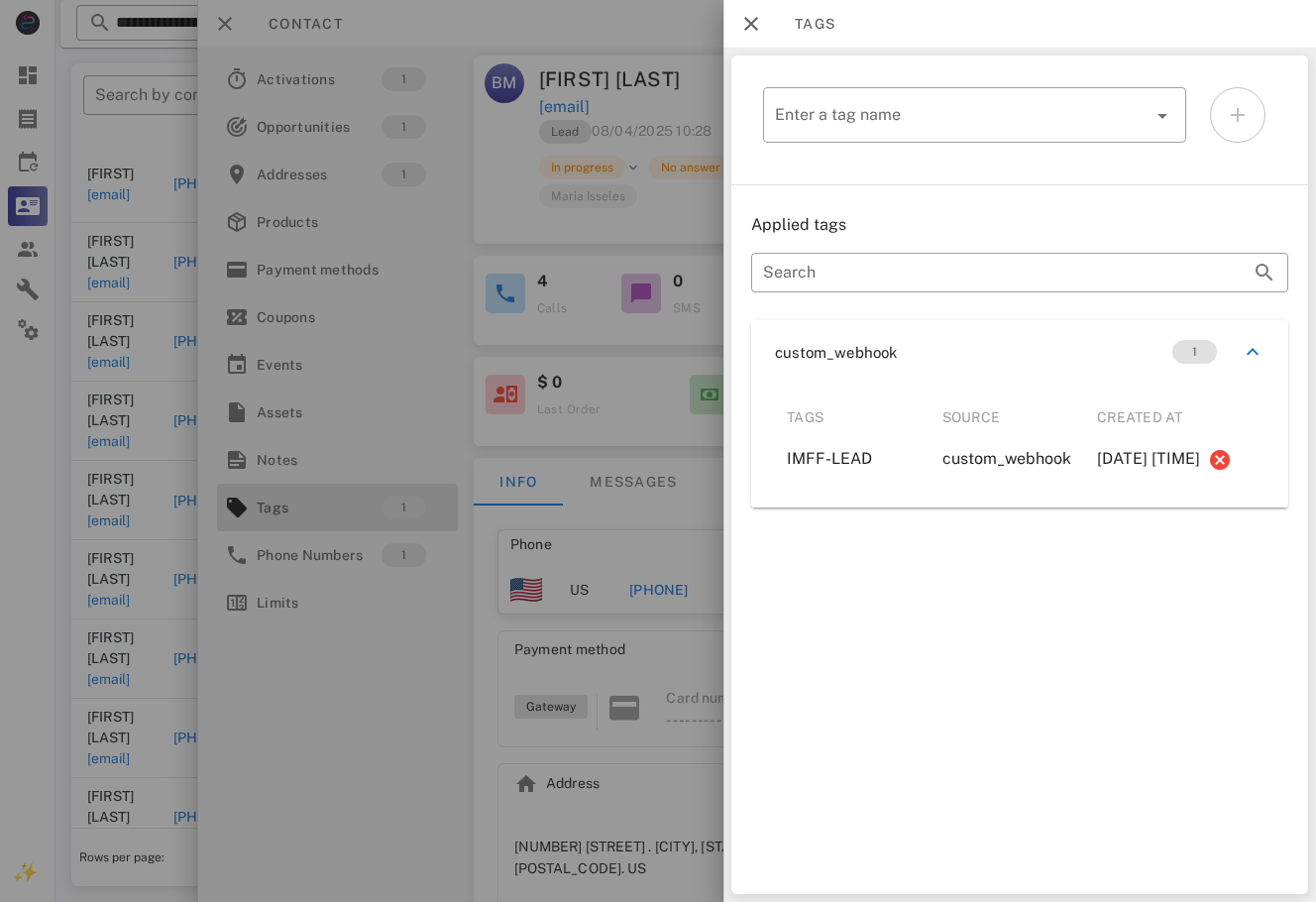 click at bounding box center [658, 451] 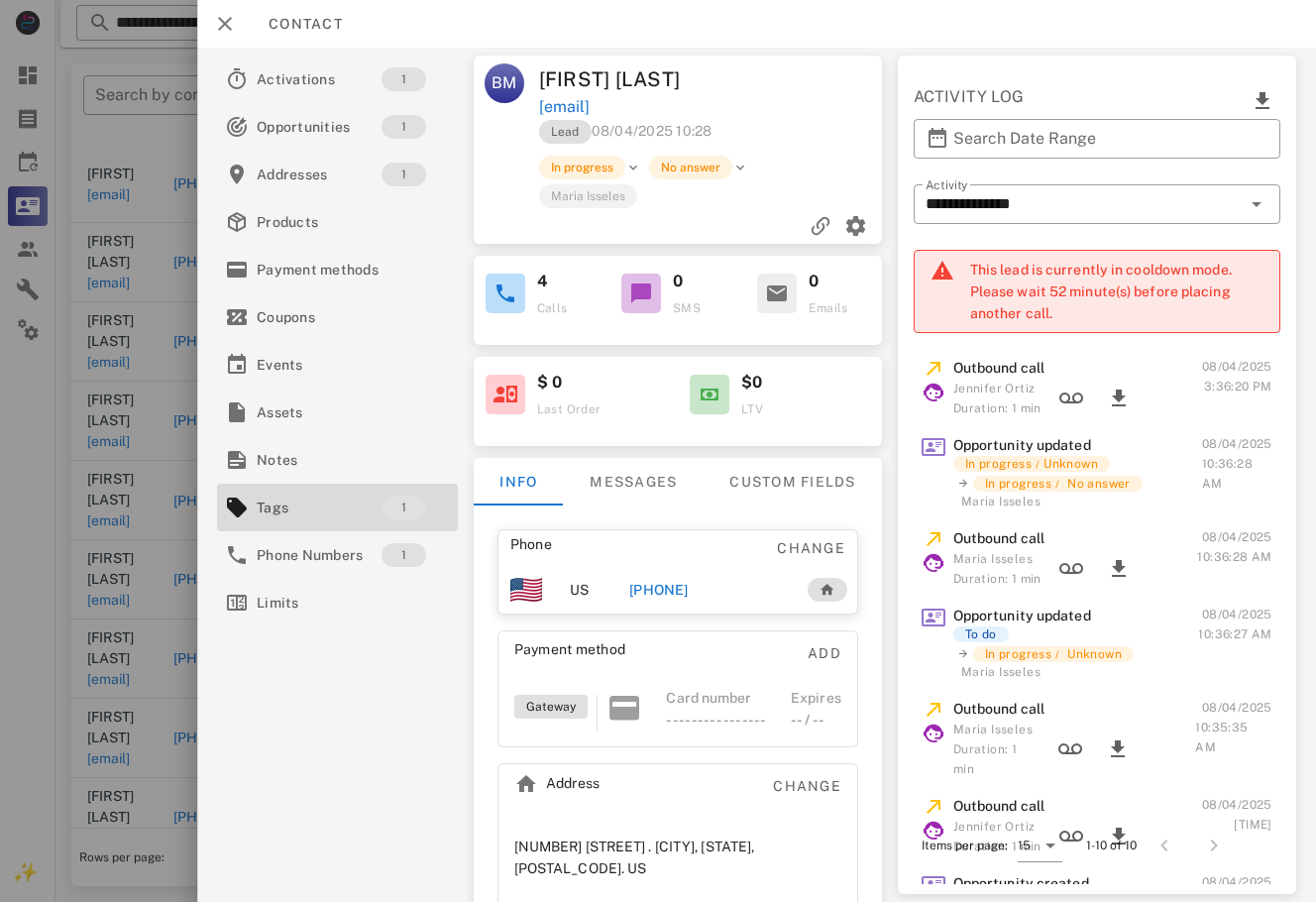 click on "[PHONE]" at bounding box center (659, 590) 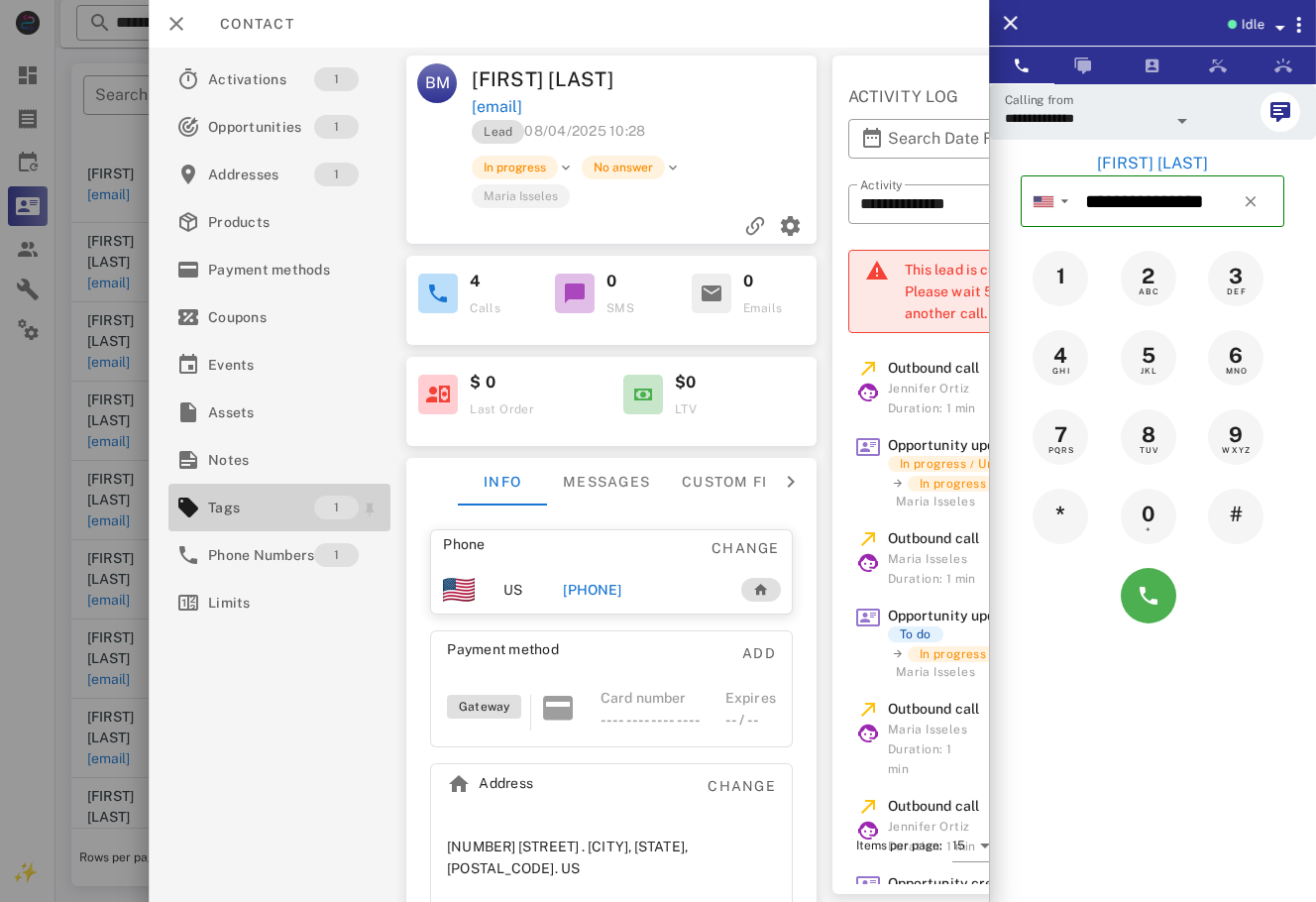 click on "Tags" at bounding box center (261, 507) 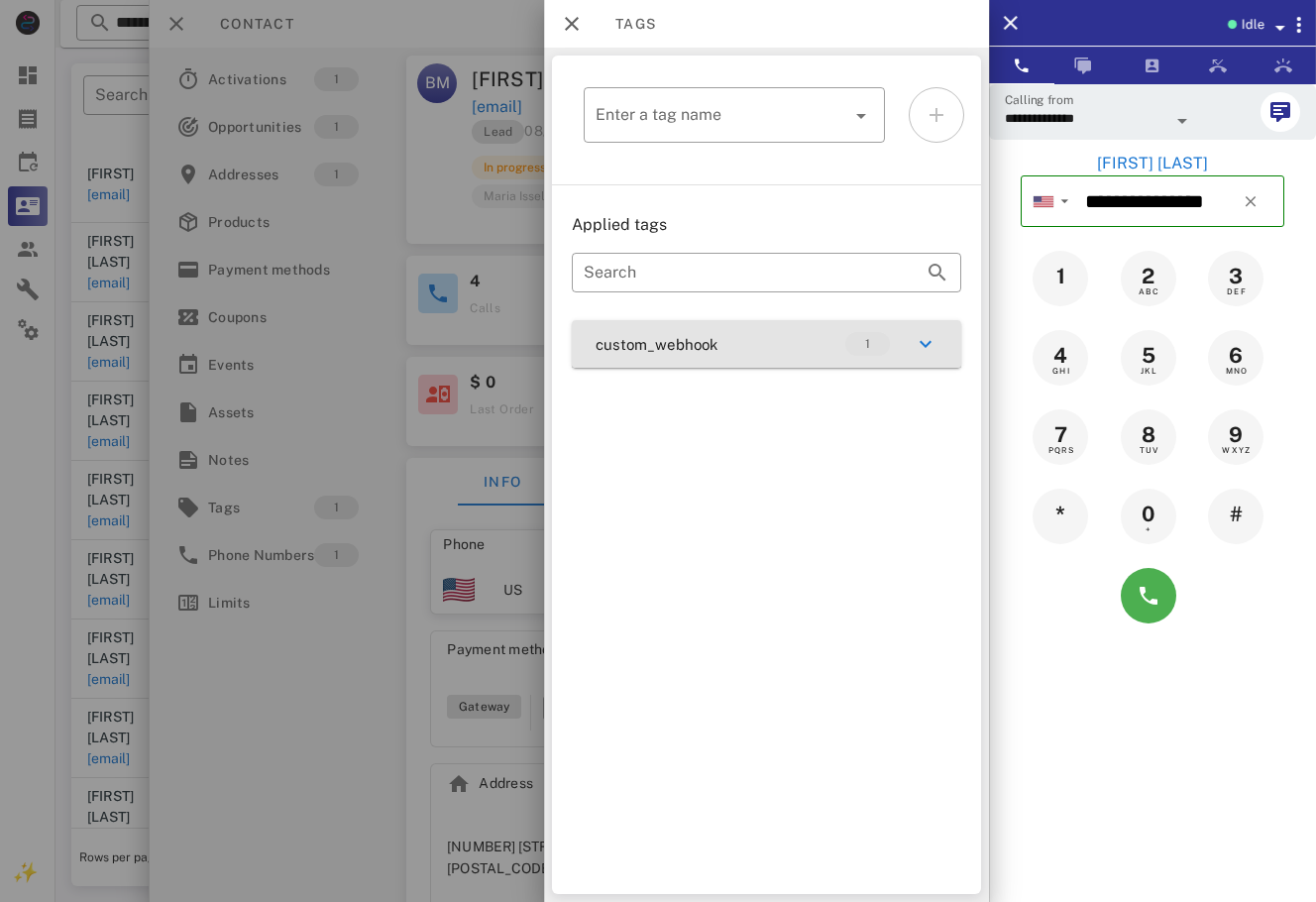 click on "custom_webhook  1" at bounding box center [766, 344] 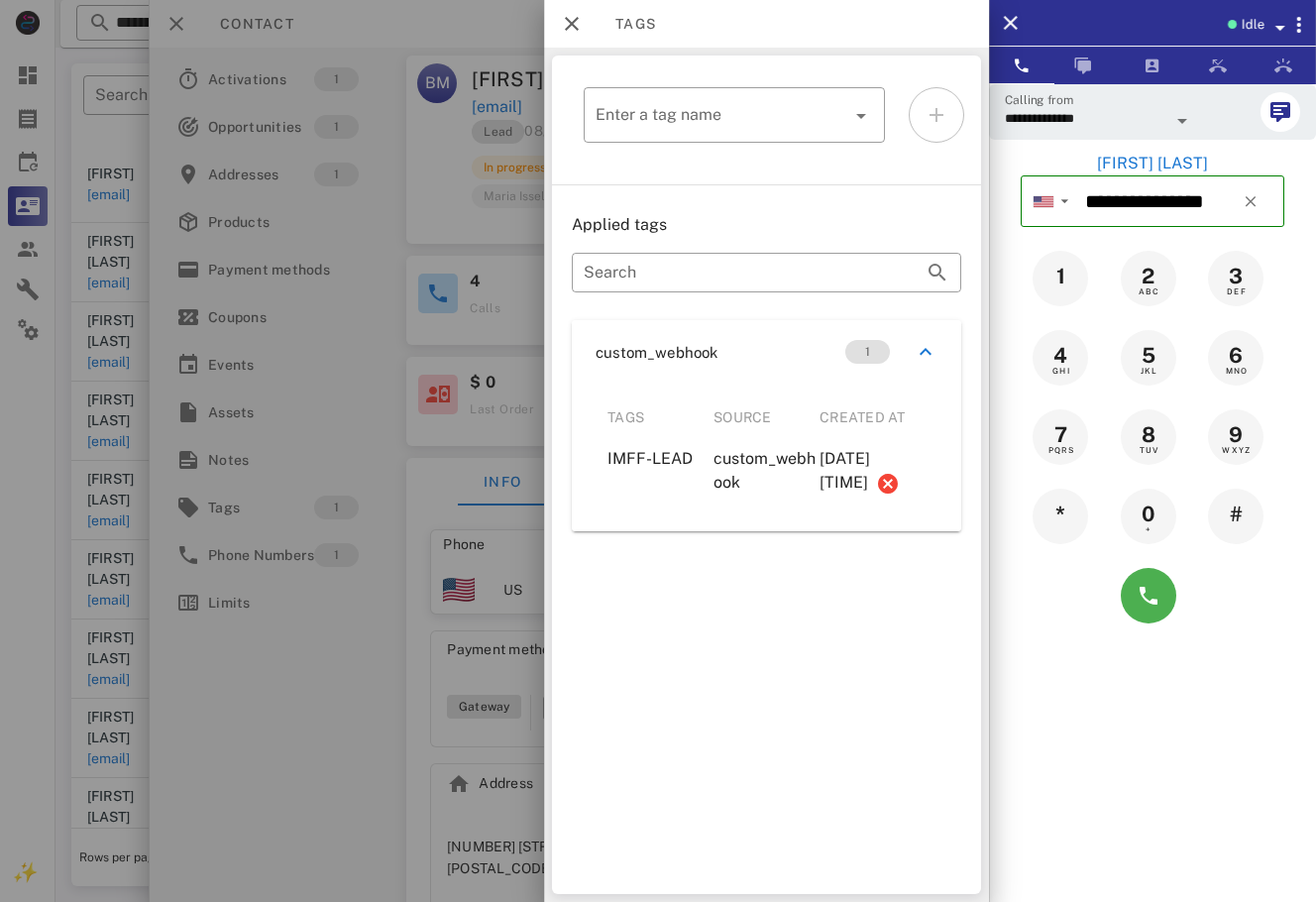 click at bounding box center (658, 451) 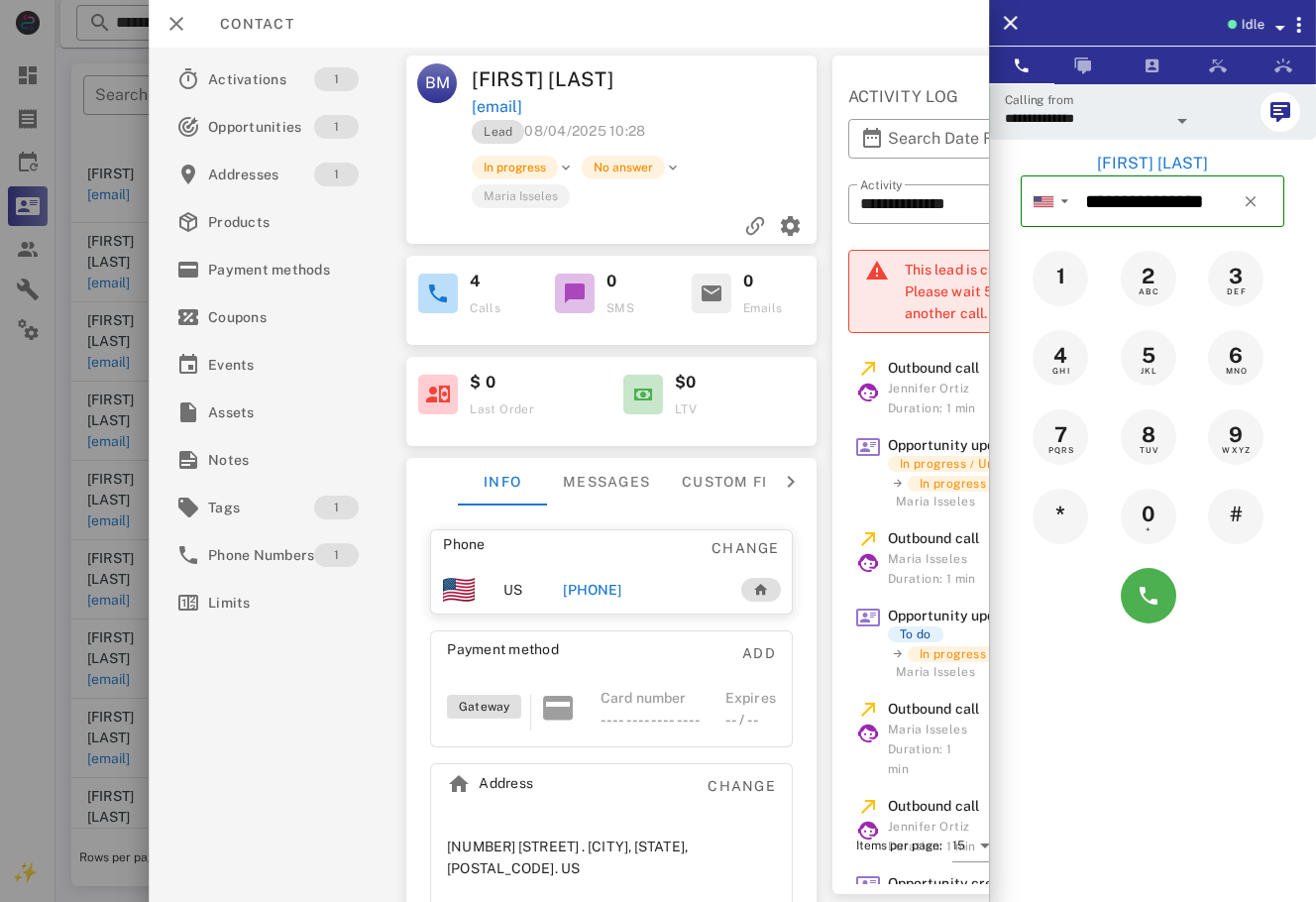 click on "Lead   [DATE] [TIME]" at bounding box center (645, 137) 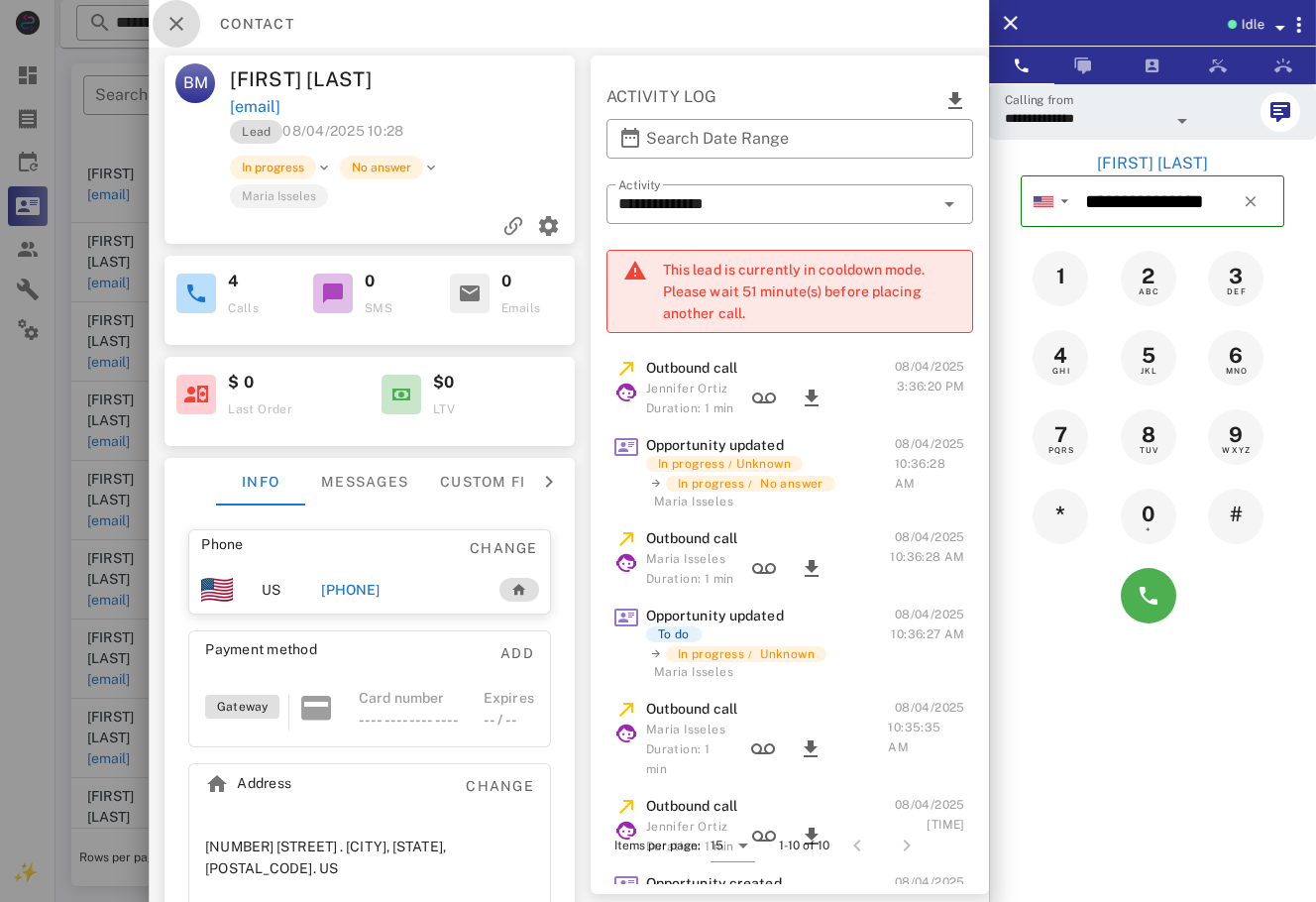 click at bounding box center (176, 24) 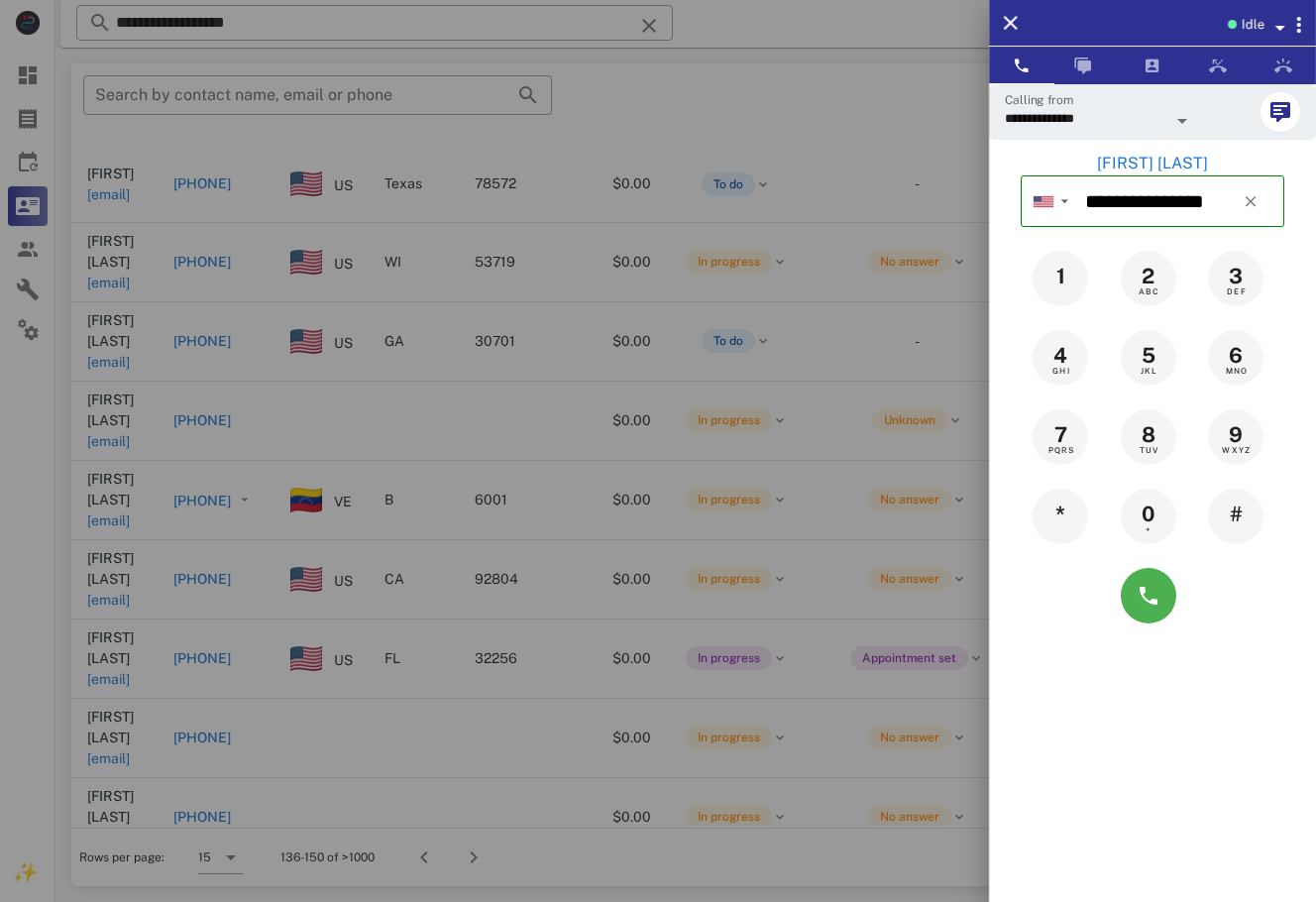 click at bounding box center (658, 451) 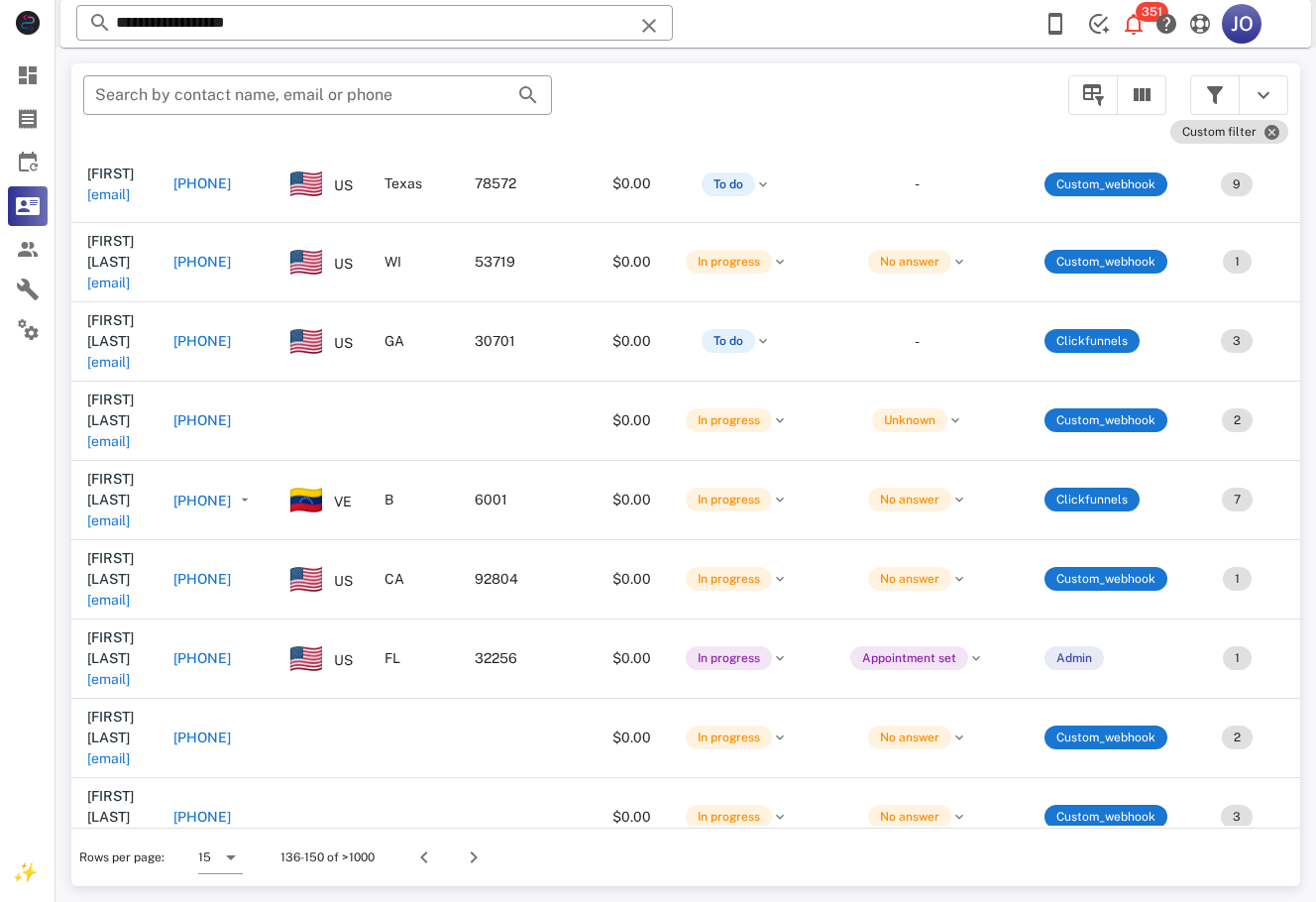 scroll, scrollTop: 307, scrollLeft: 570, axis: both 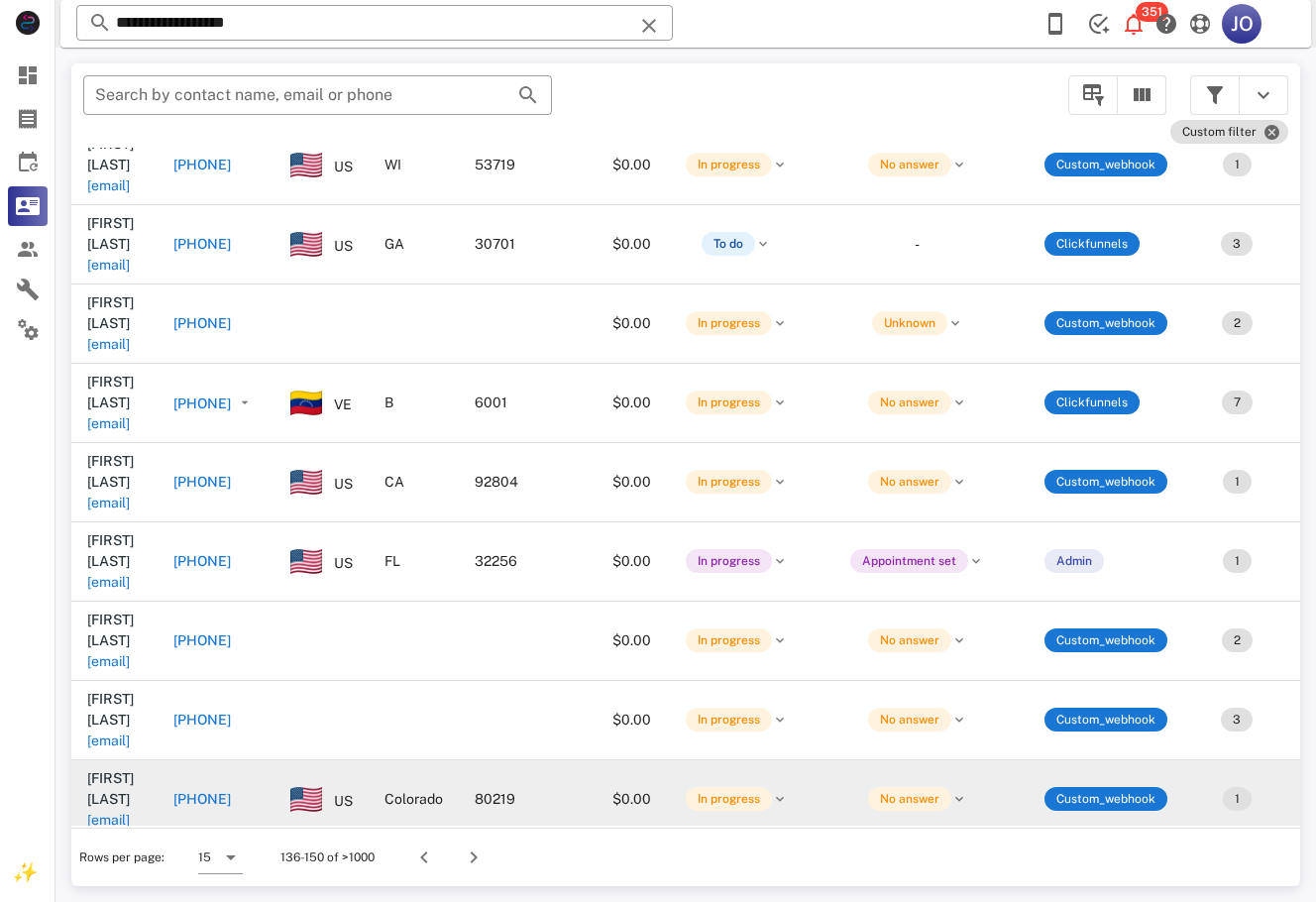 click on "[EMAIL]" at bounding box center [108, 820] 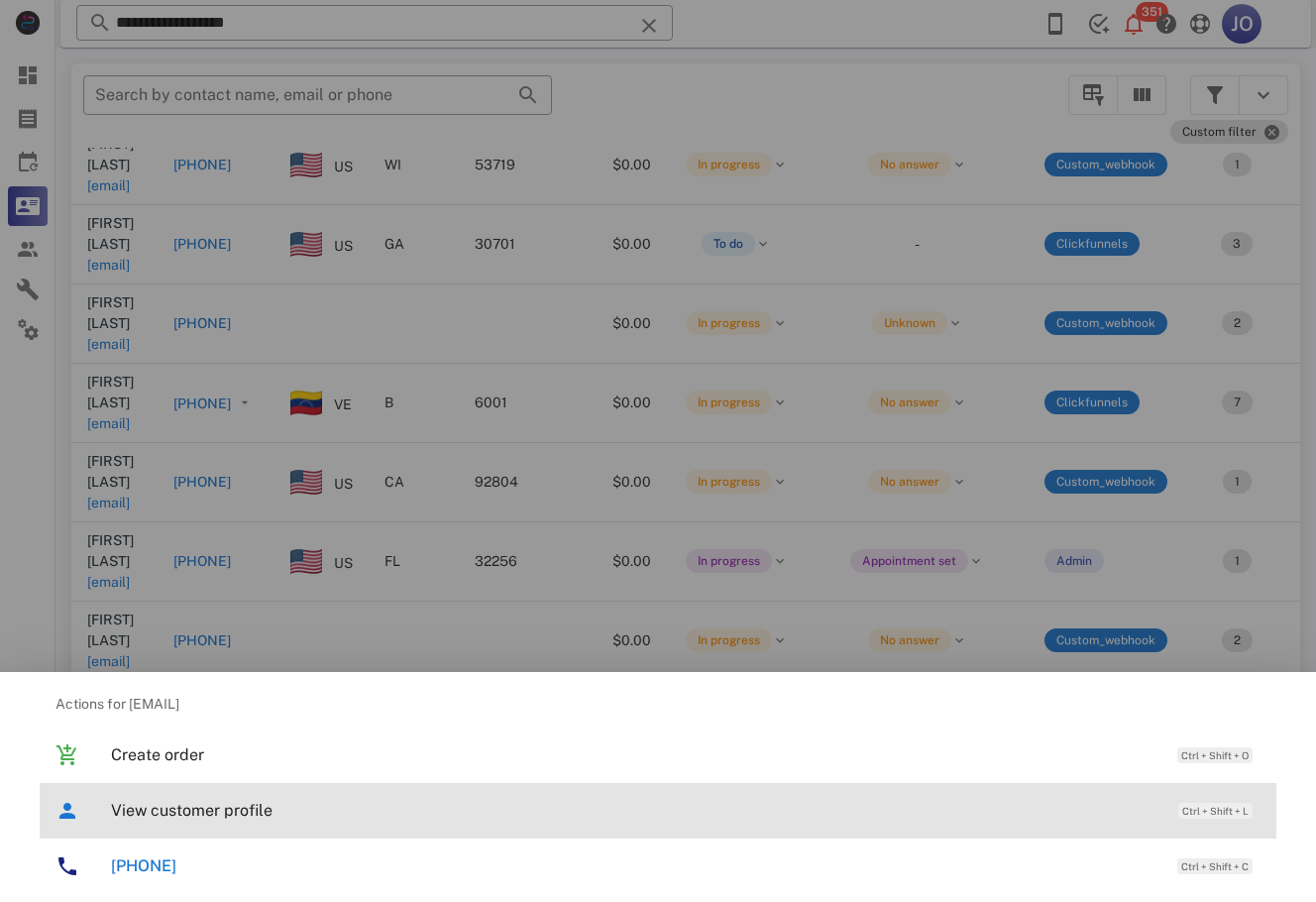 click on "View customer profile Ctrl + Shift + L" at bounding box center [686, 810] 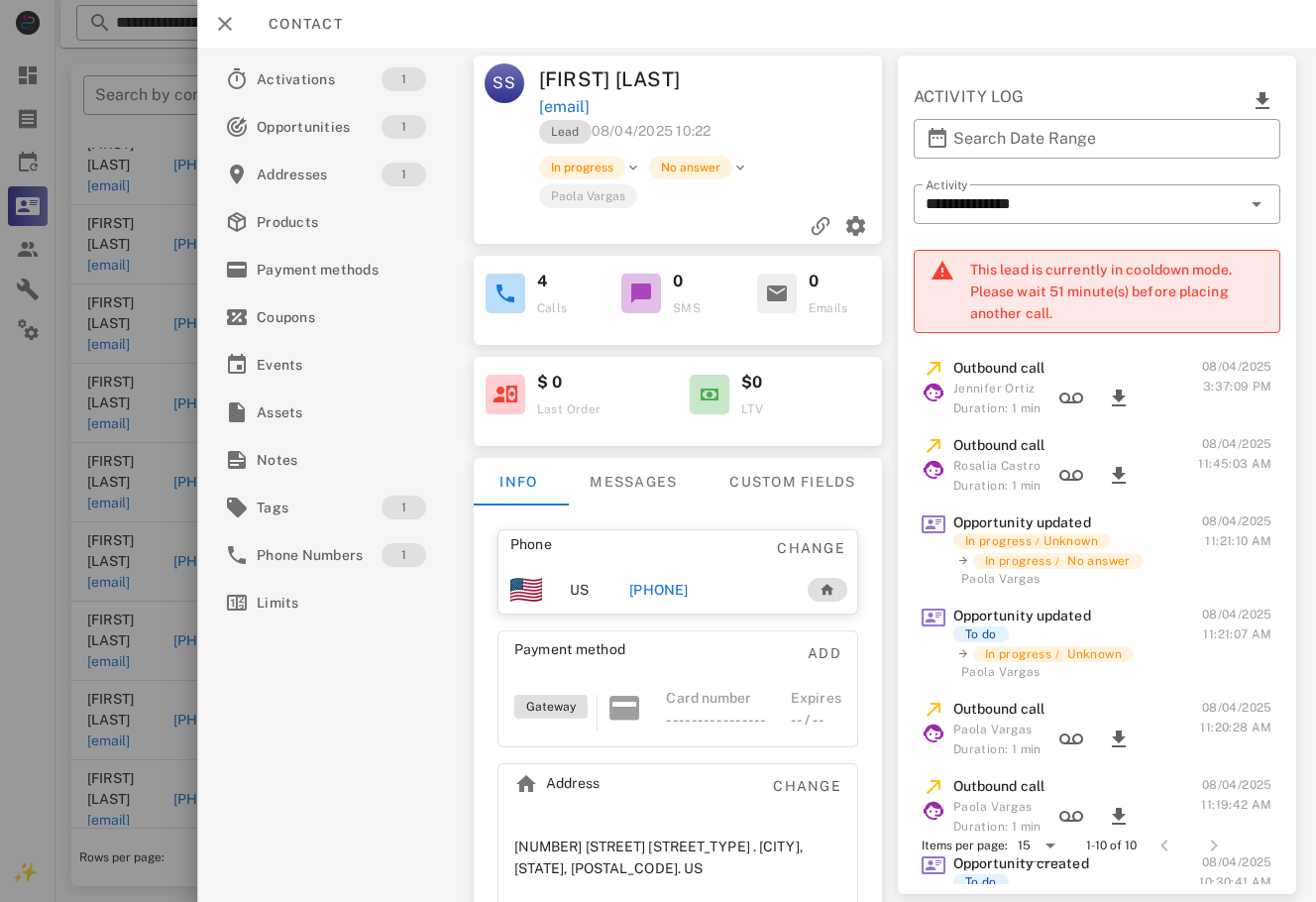 click on "[PHONE]" at bounding box center (659, 590) 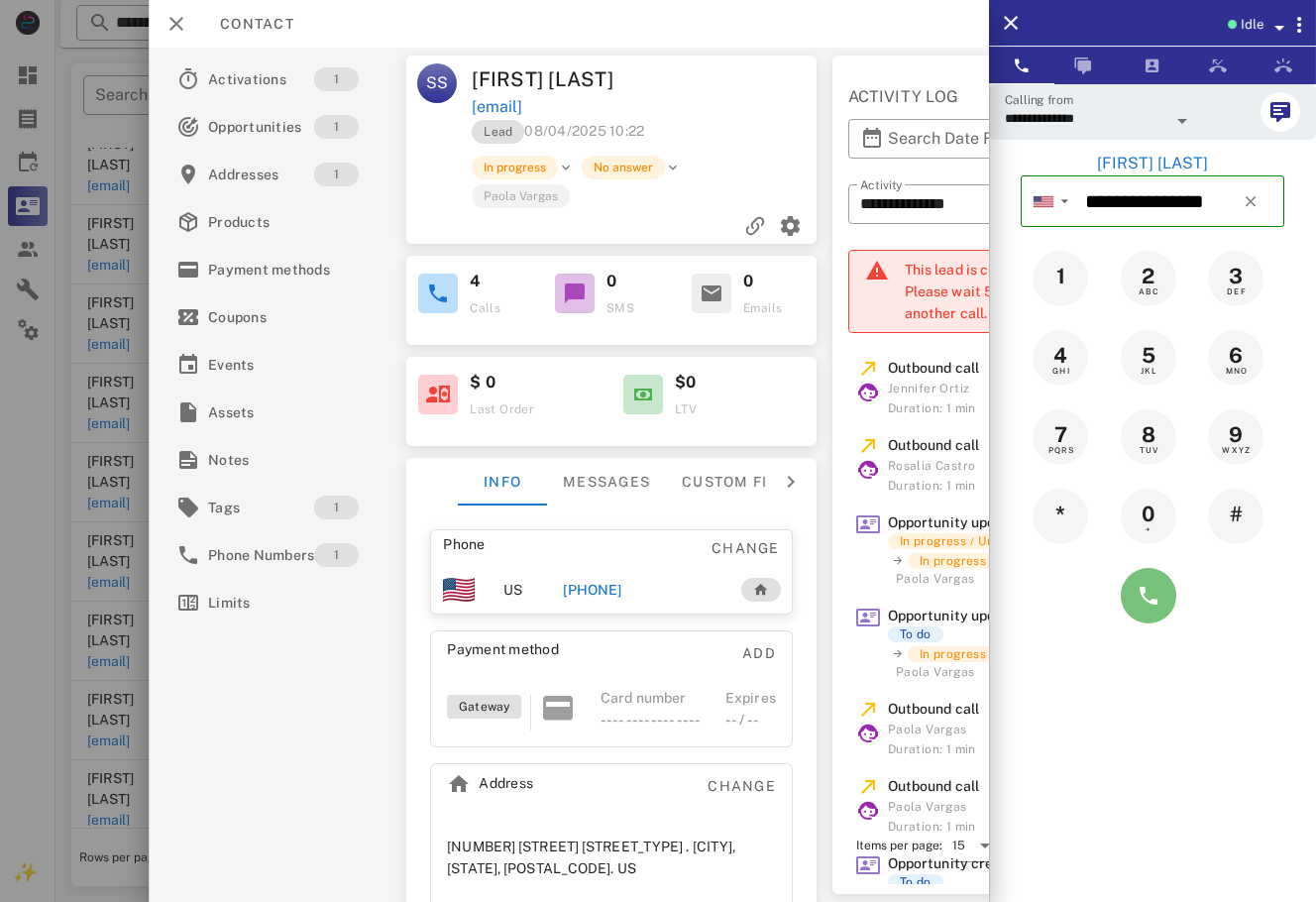 click at bounding box center (1149, 596) 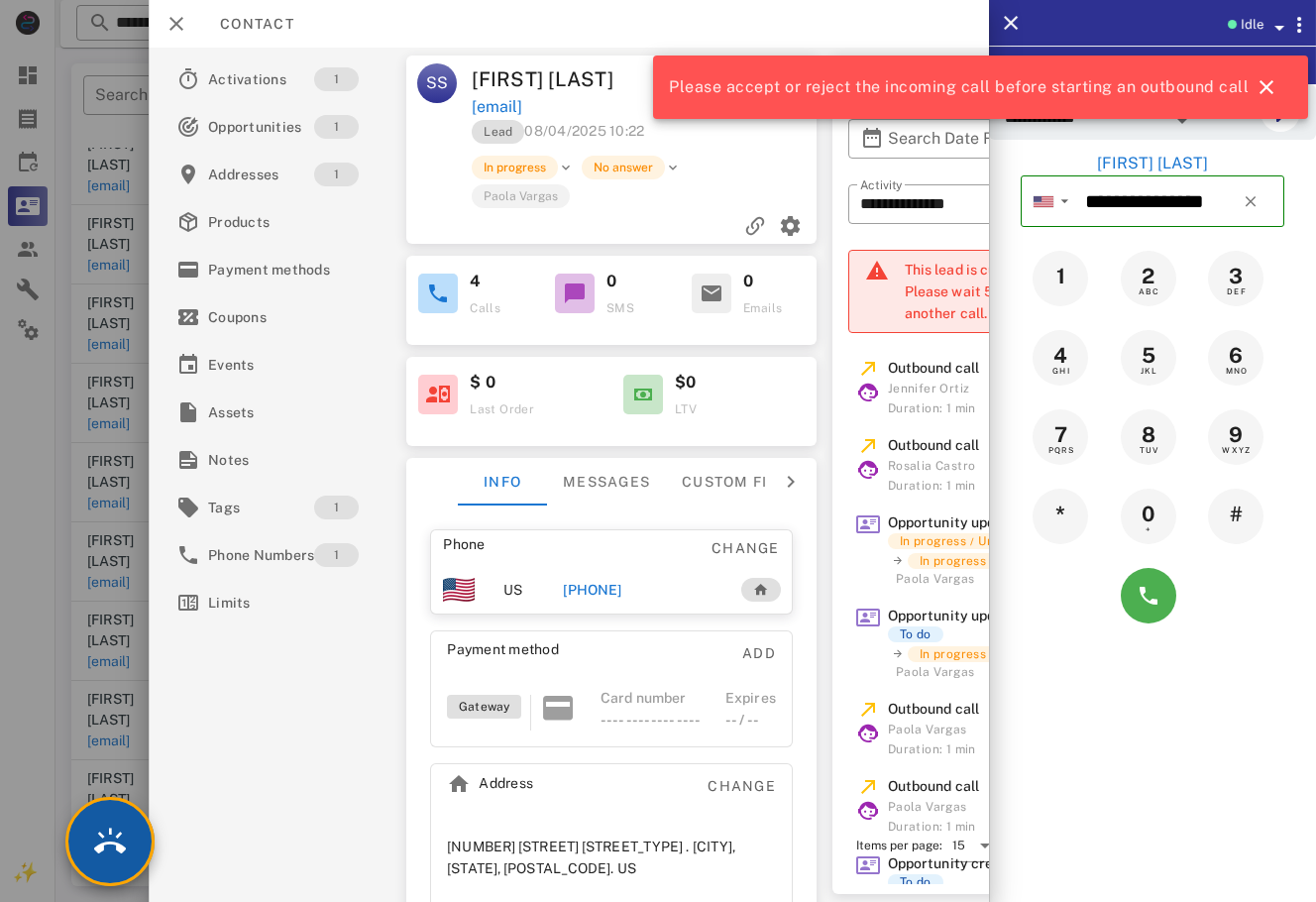 click at bounding box center [110, 842] 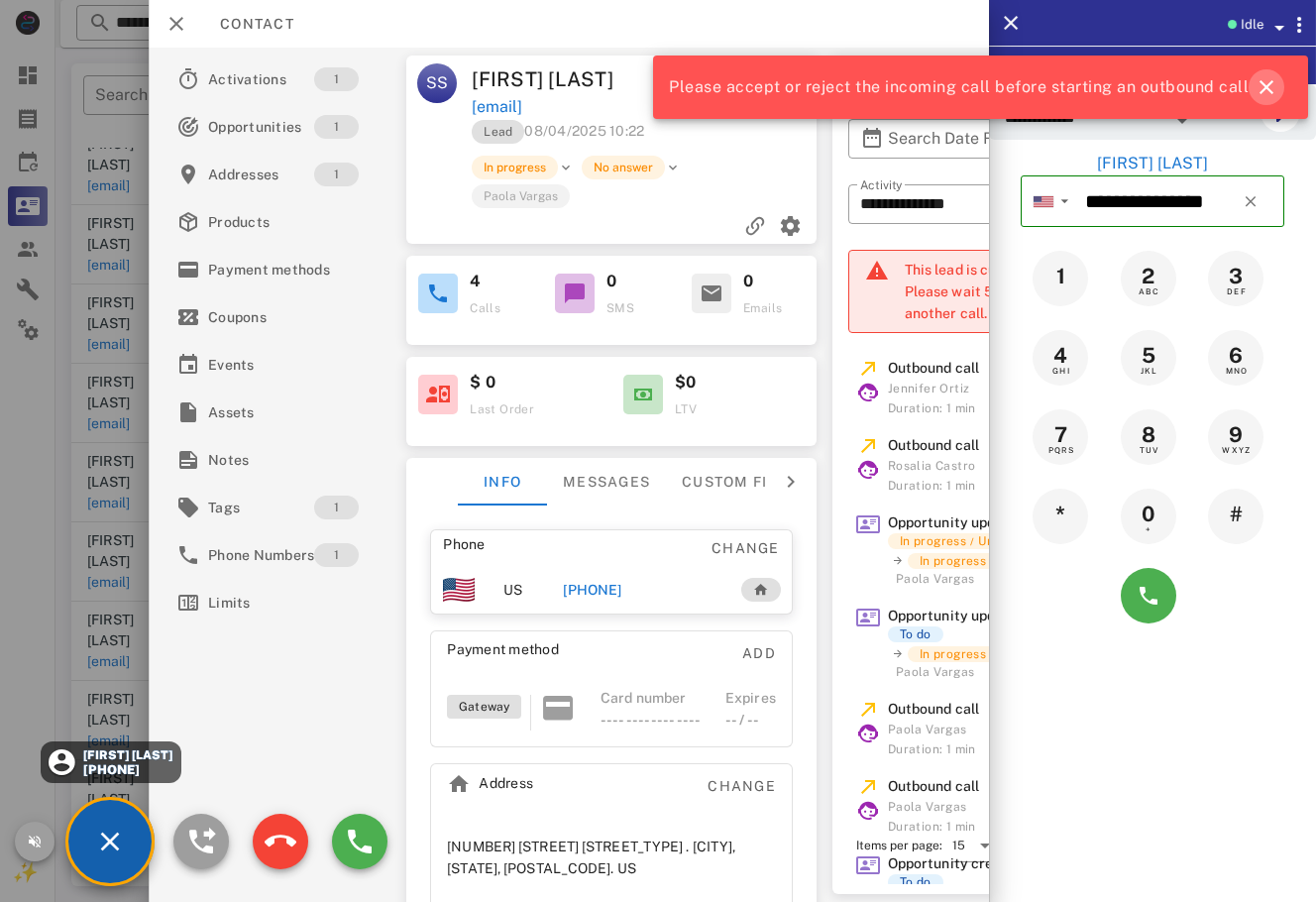 click at bounding box center (1266, 87) 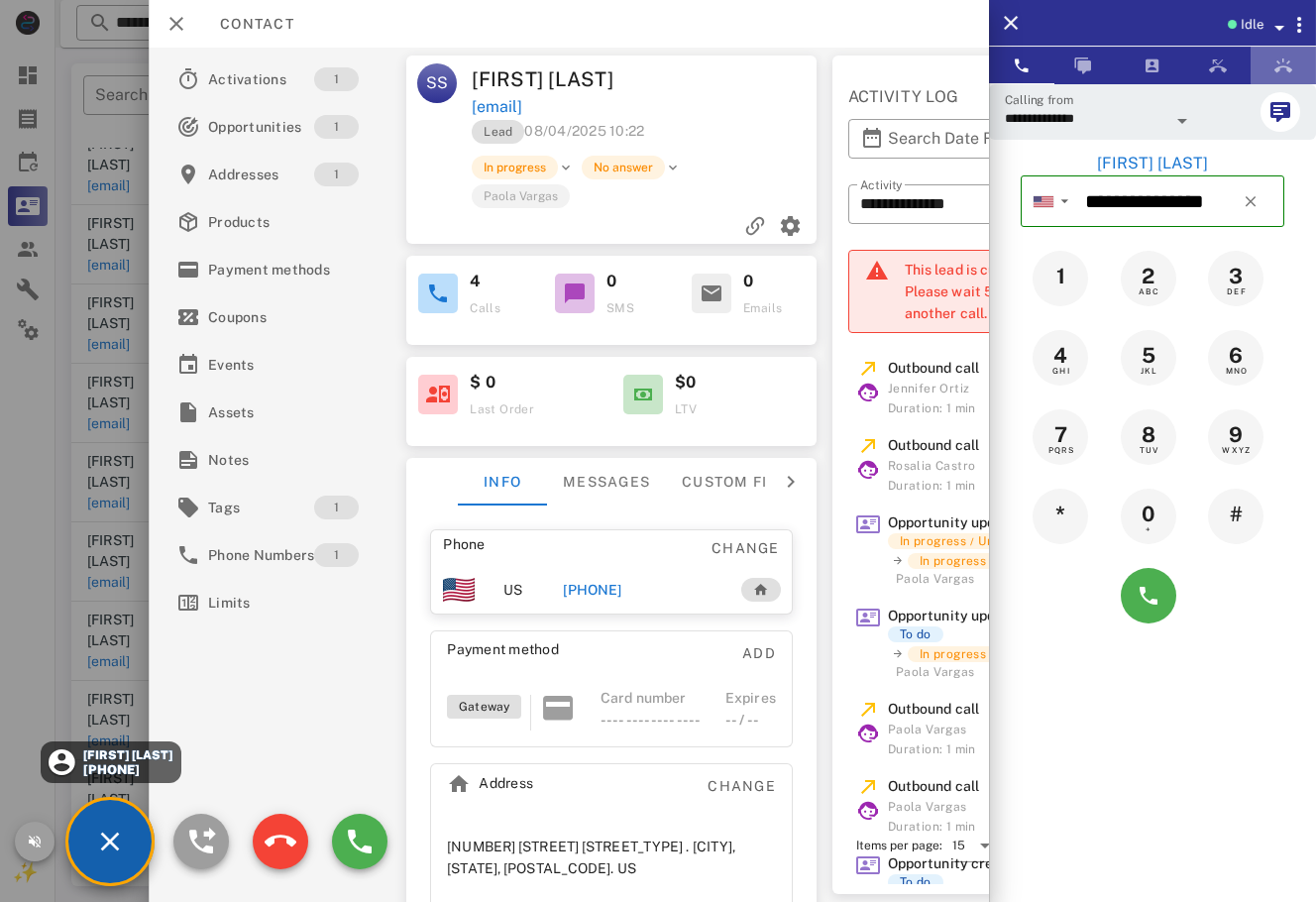 click at bounding box center [1283, 65] 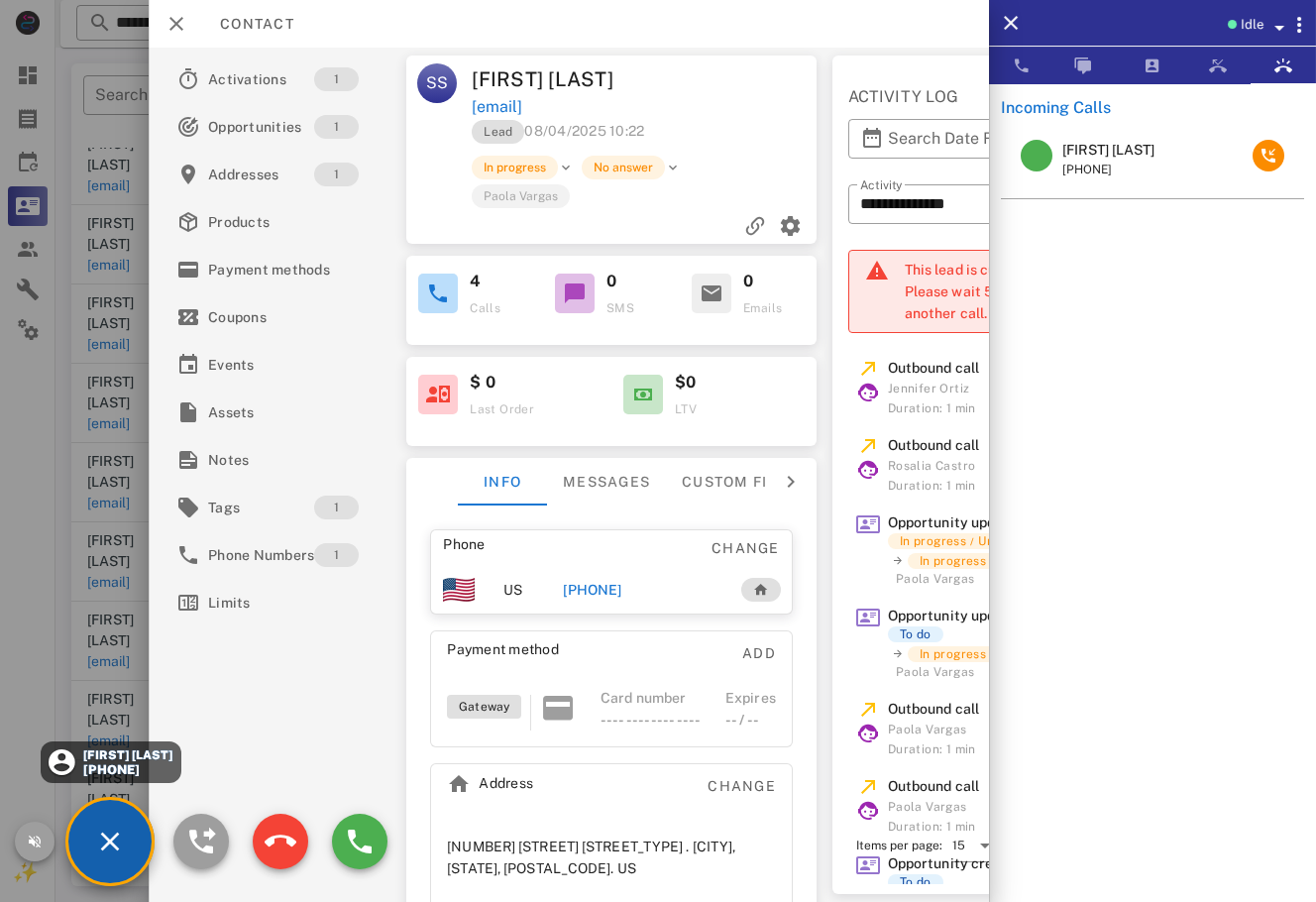 click on "[FIRST] [LAST]" at bounding box center [1108, 150] 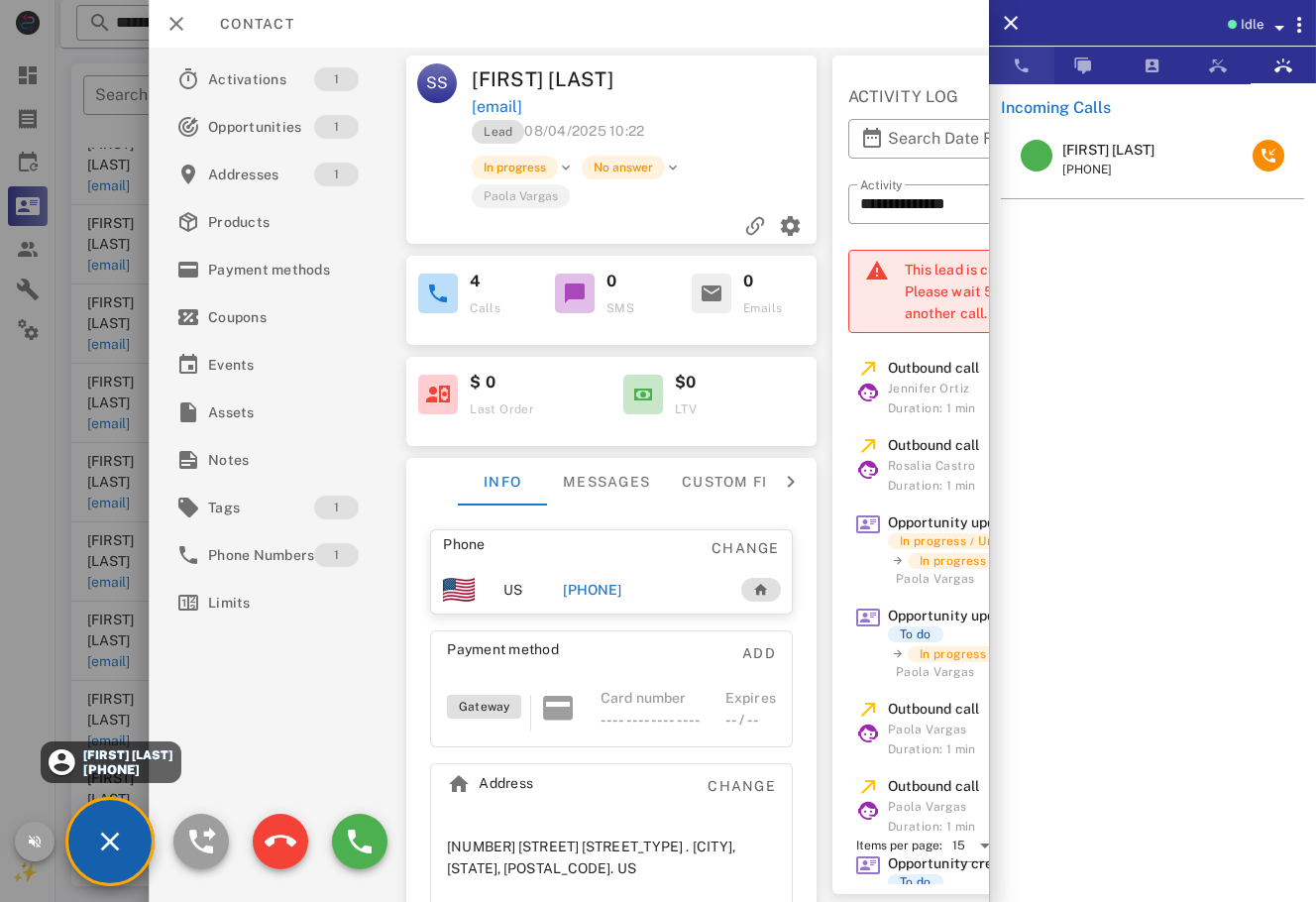 copy on "[PHONE]" 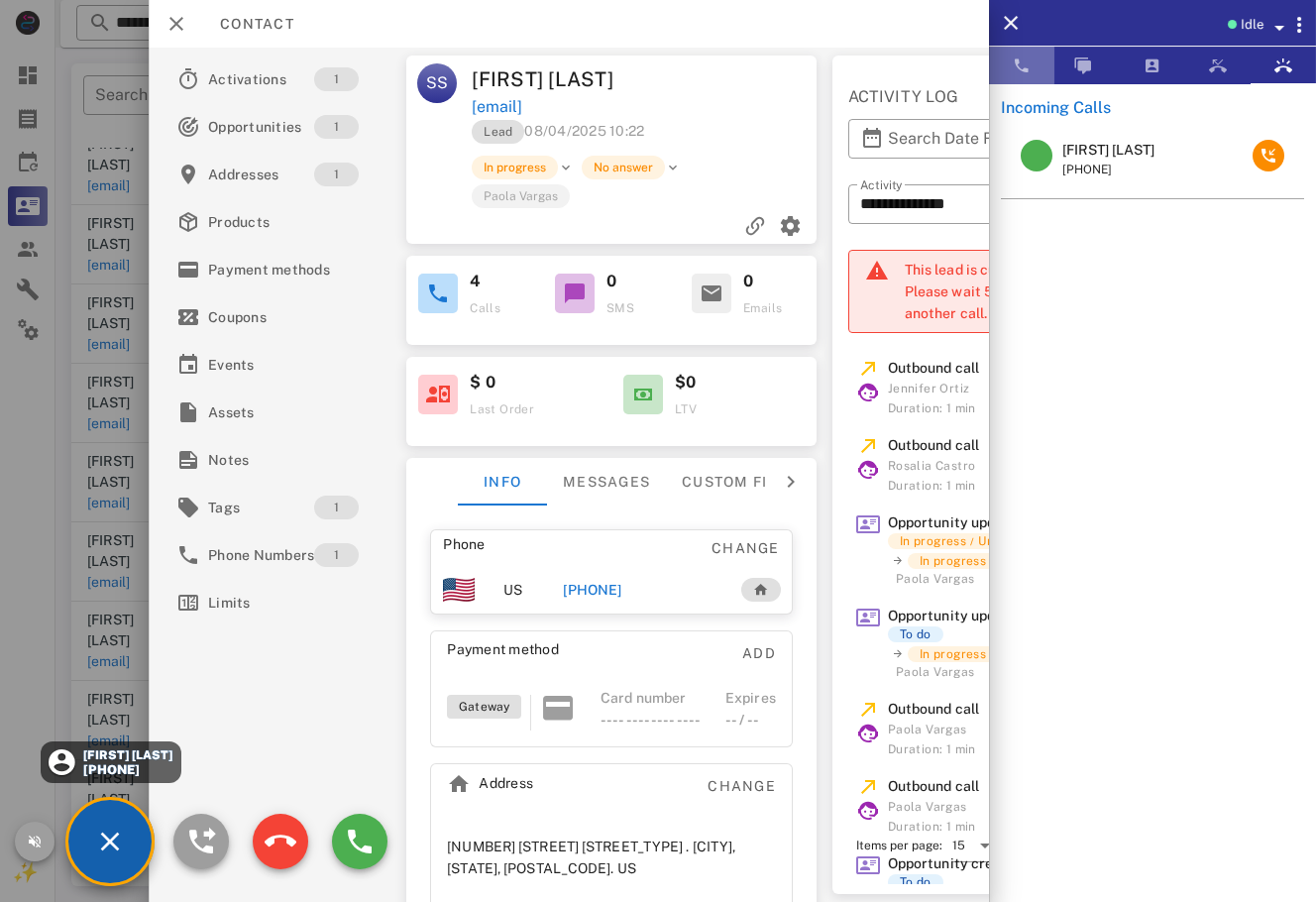 click at bounding box center [1022, 65] 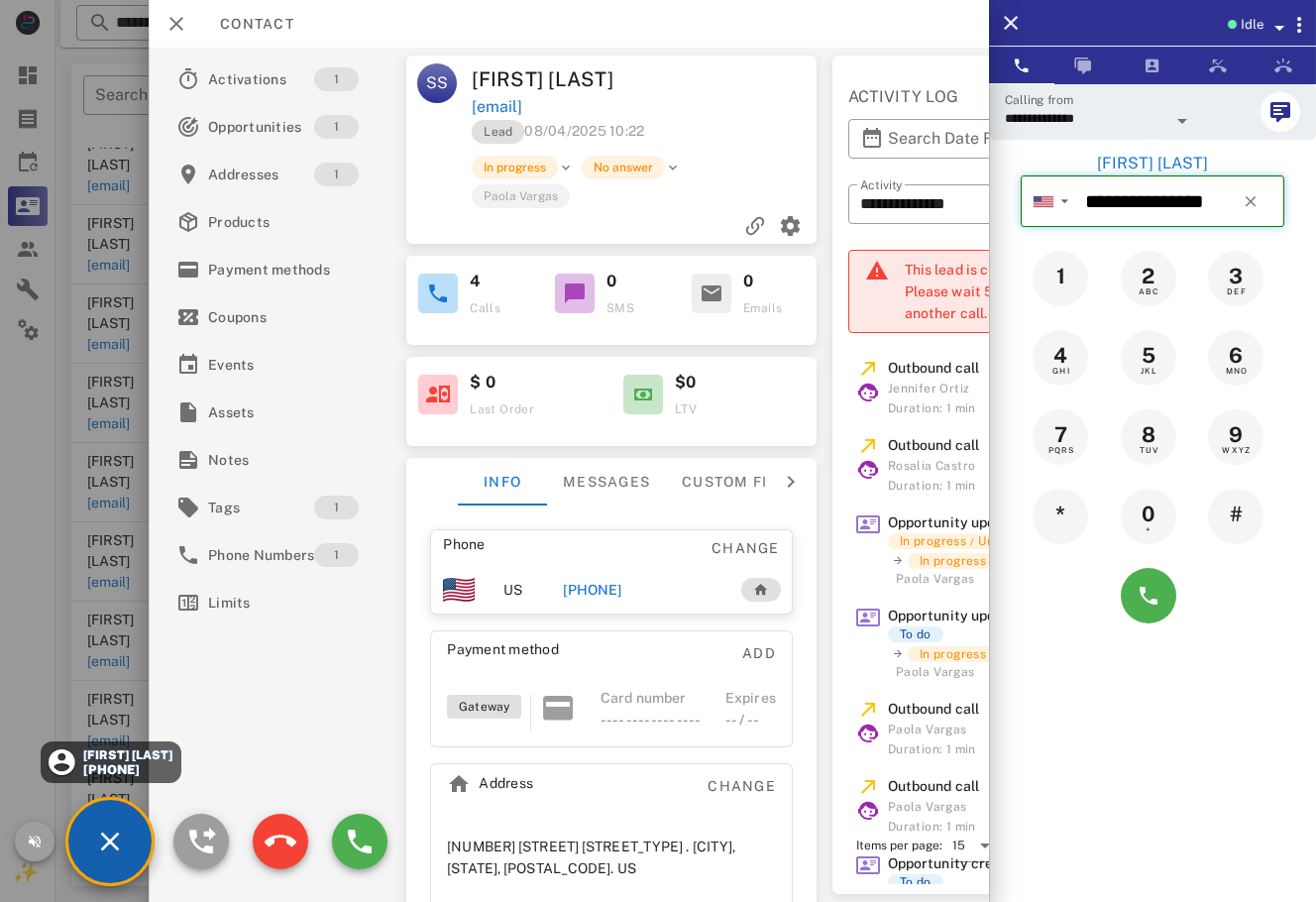 drag, startPoint x: 1227, startPoint y: 186, endPoint x: 832, endPoint y: 191, distance: 395.0316 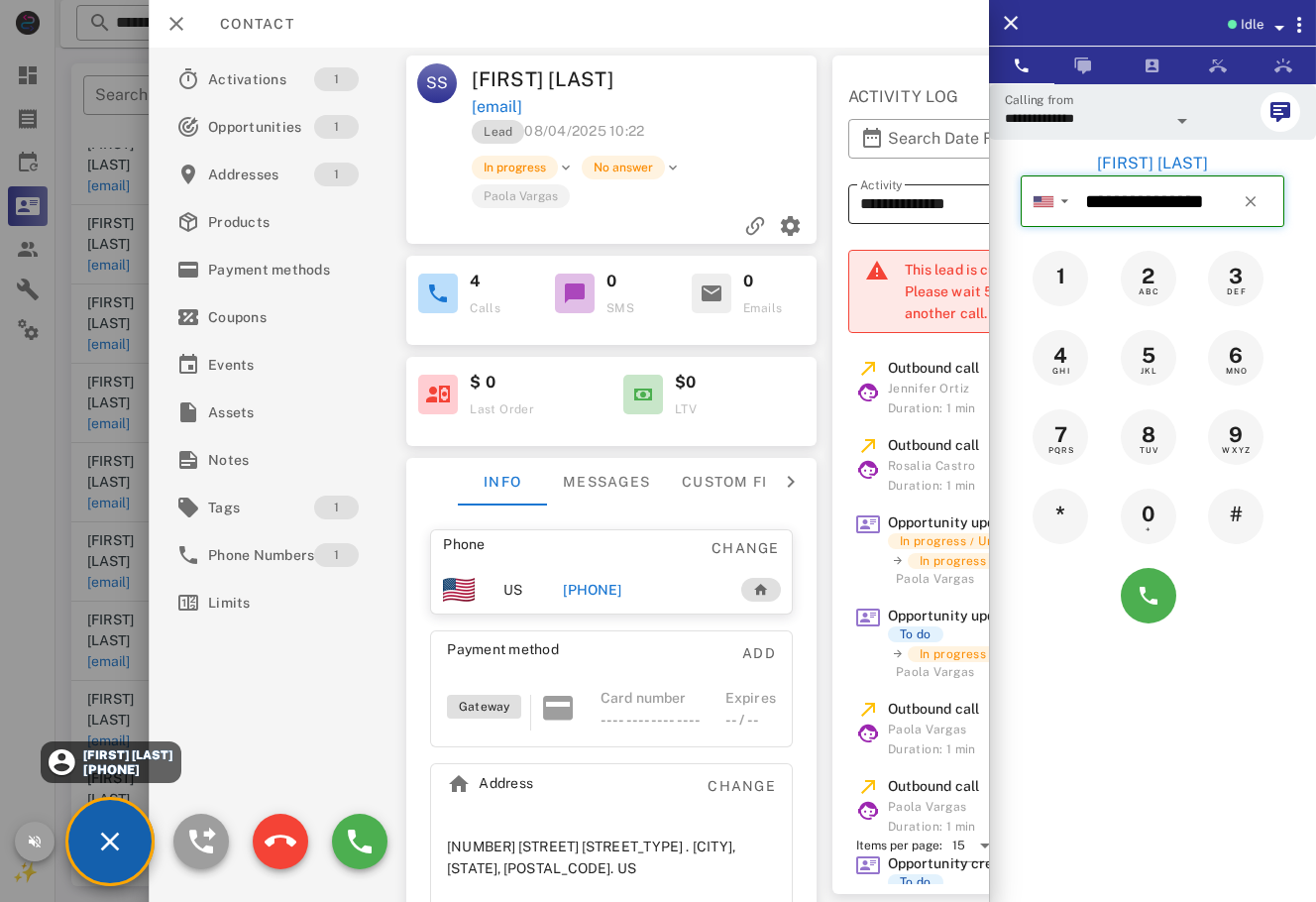 paste 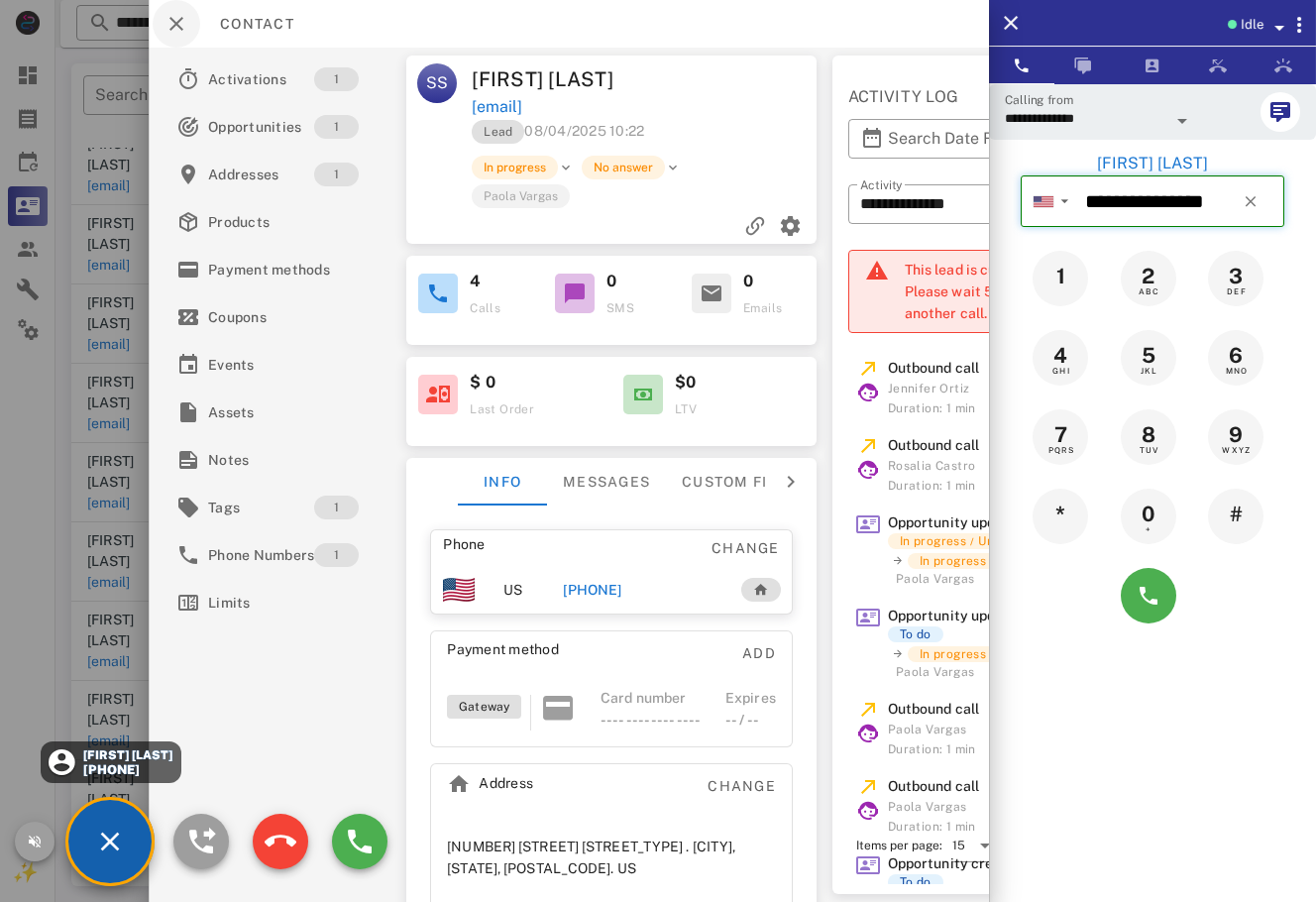 type on "**********" 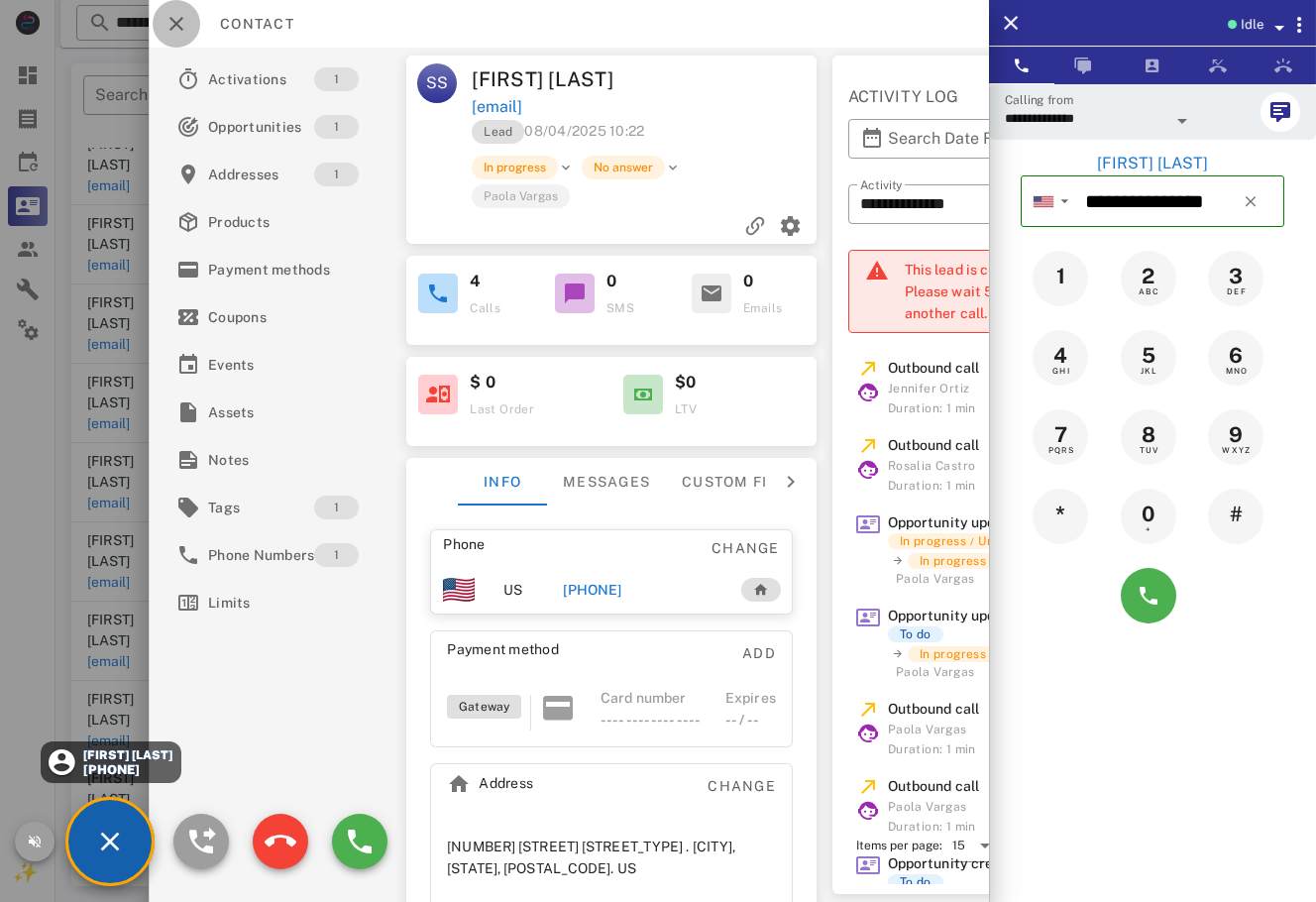 click at bounding box center (176, 24) 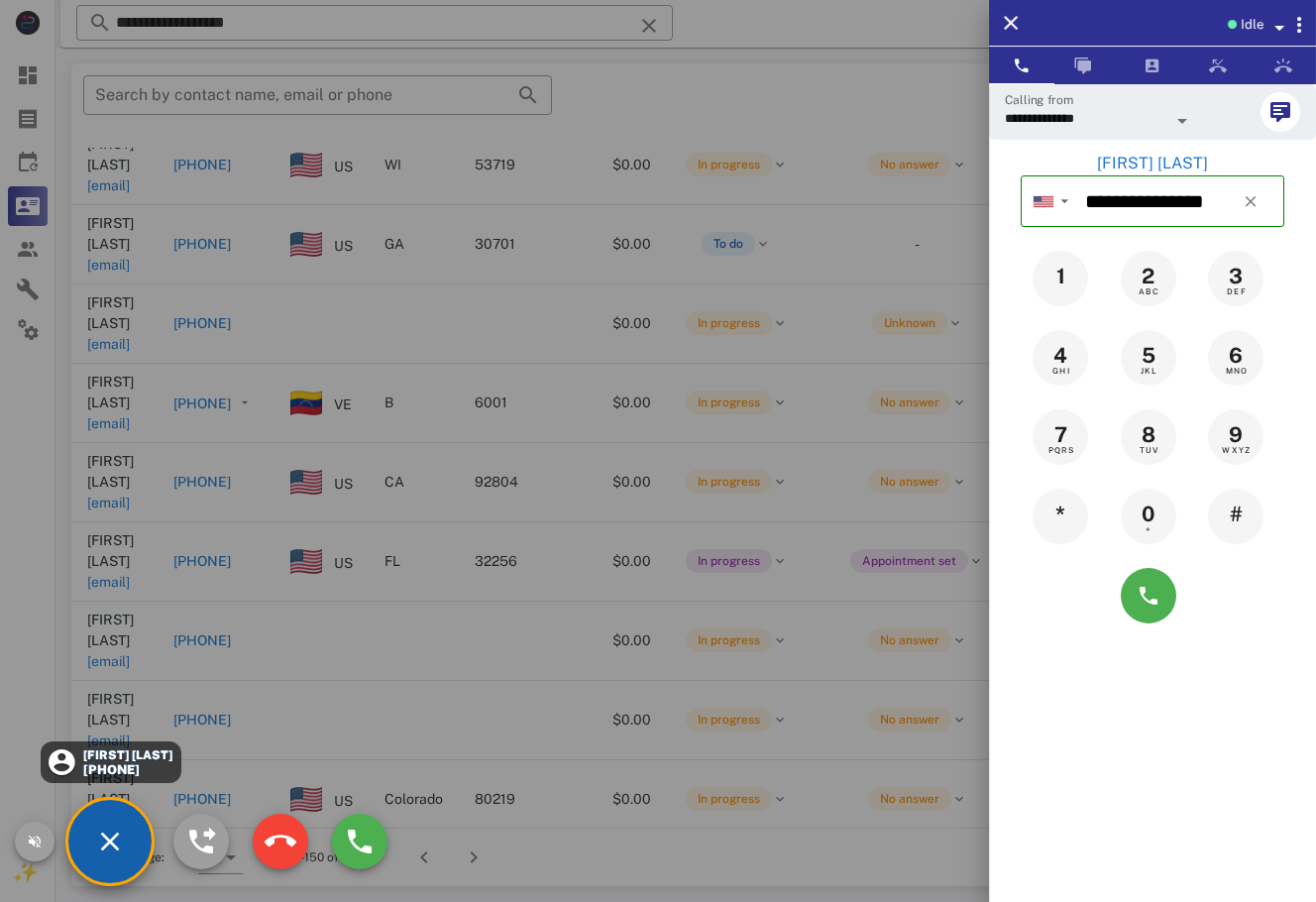 click on "[FIRST] [LAST]" at bounding box center [1152, 164] 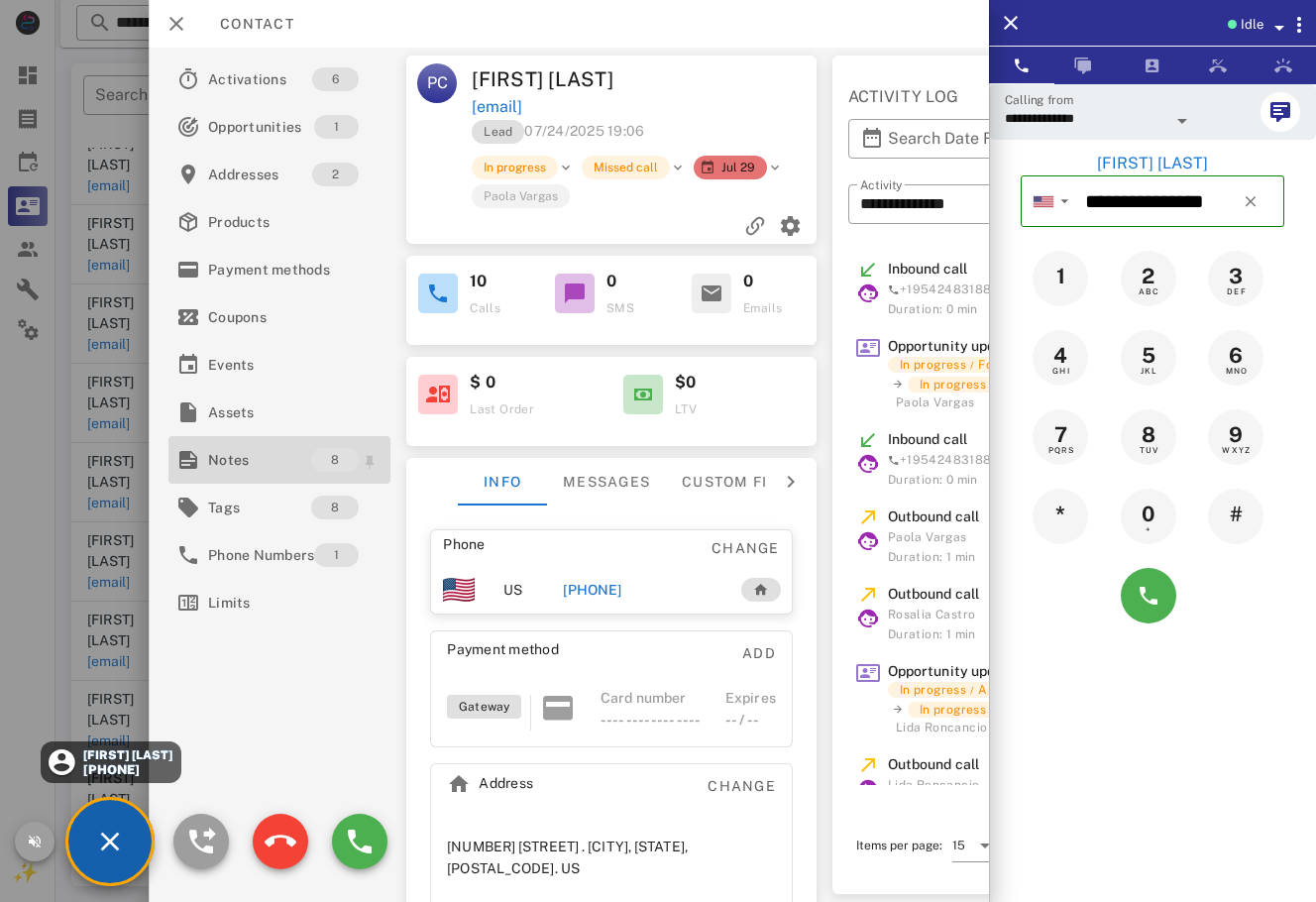 click on "Notes" at bounding box center [260, 460] 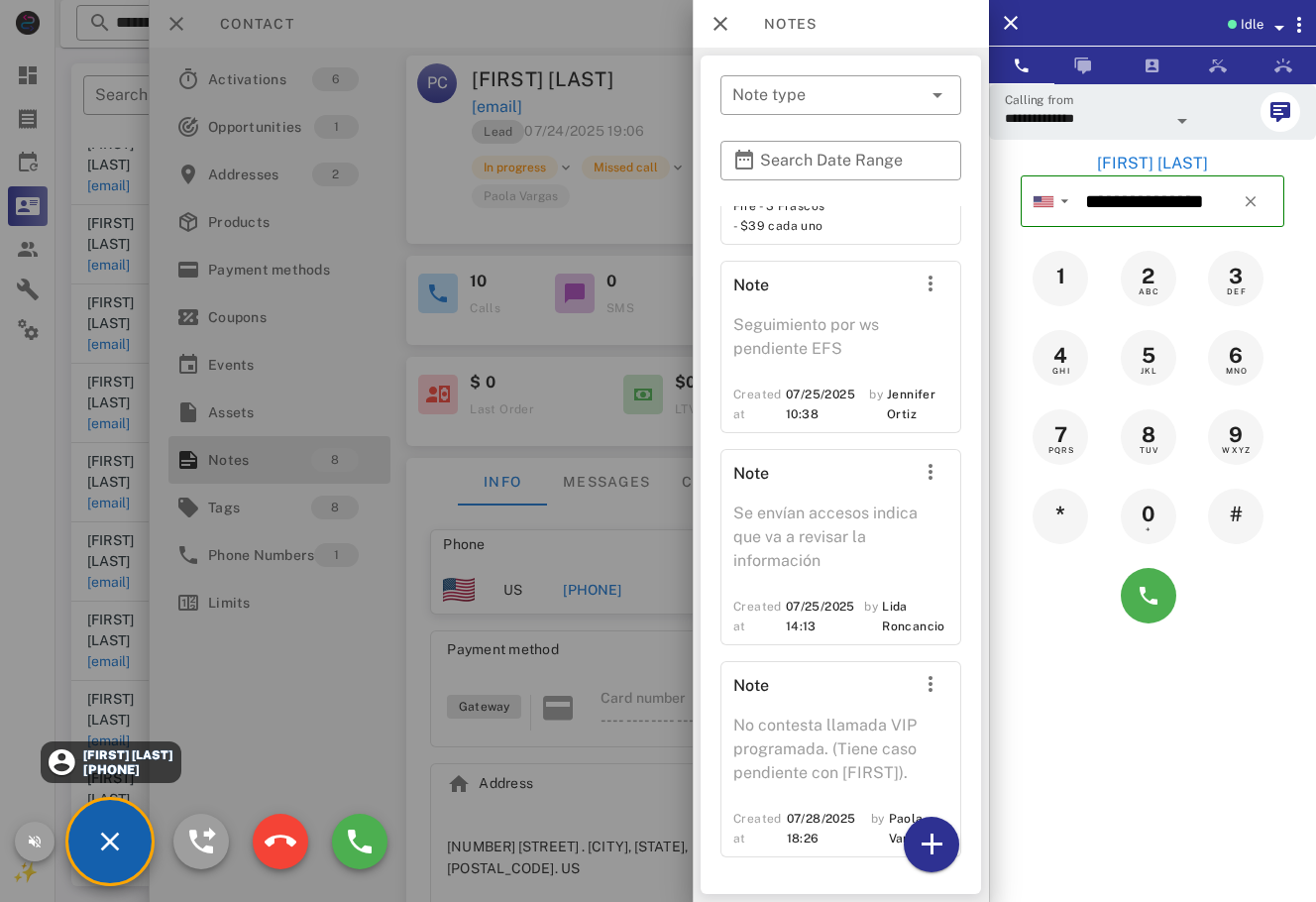 scroll, scrollTop: 1839, scrollLeft: 0, axis: vertical 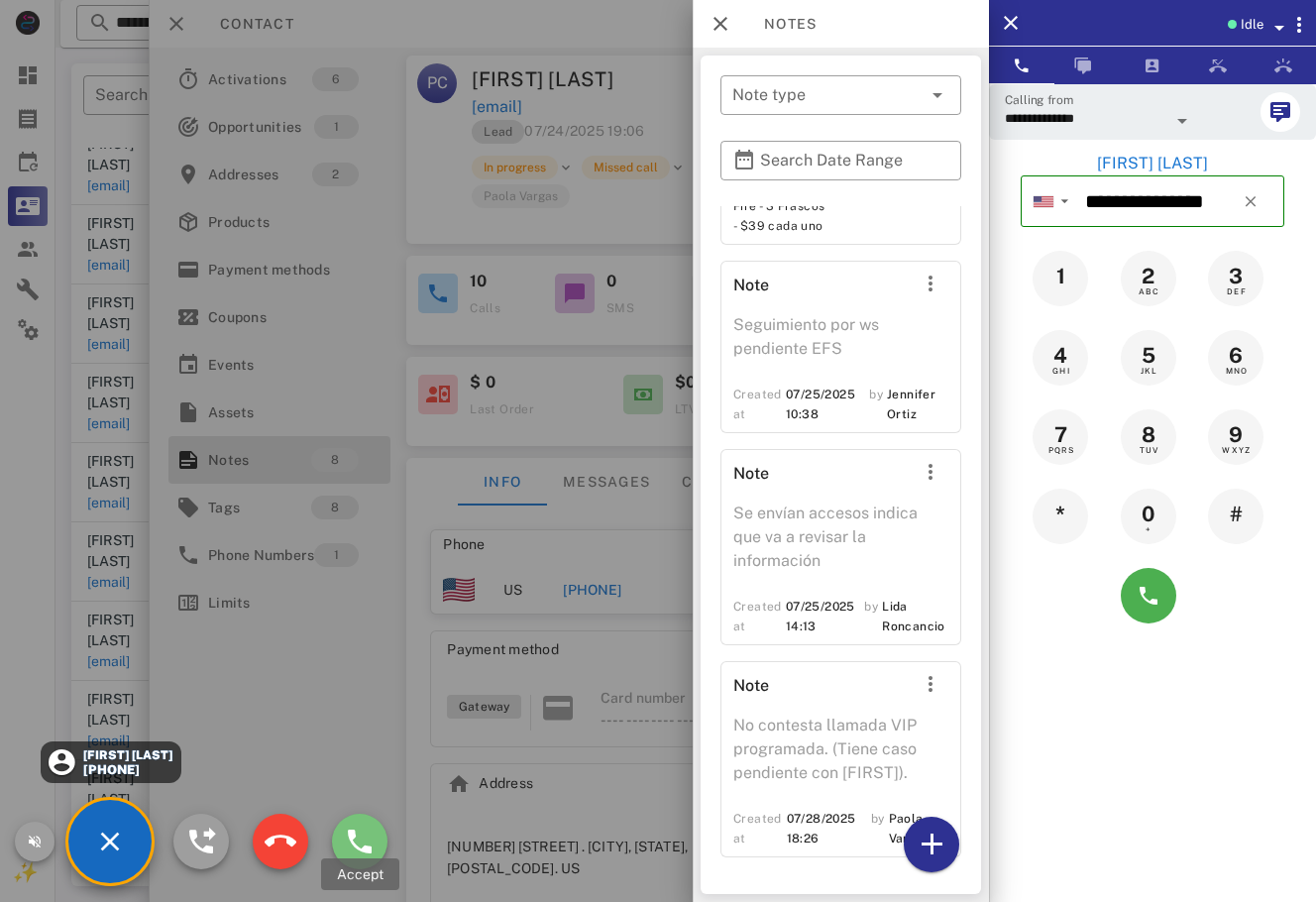 click at bounding box center [360, 842] 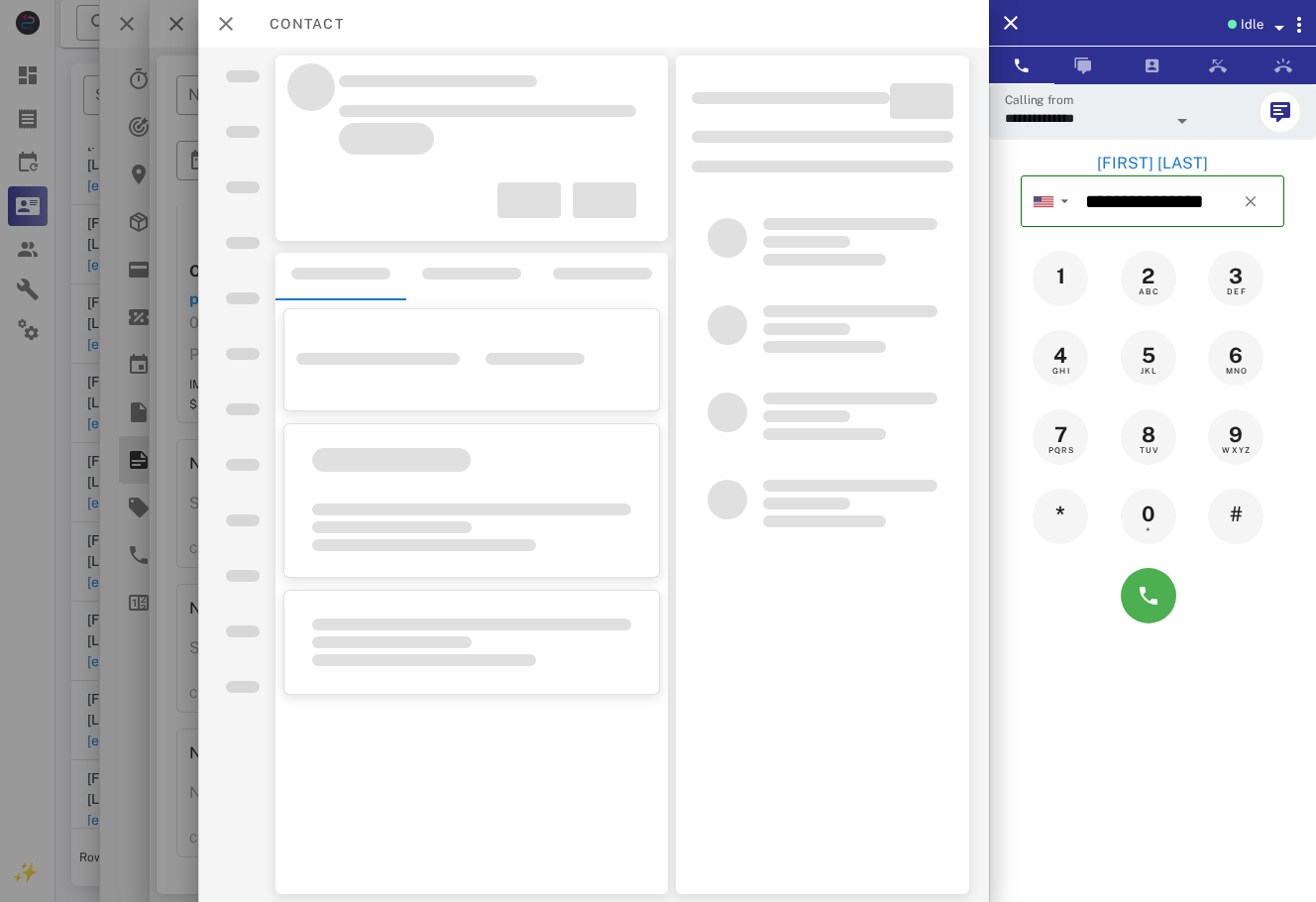 scroll, scrollTop: 1305, scrollLeft: 0, axis: vertical 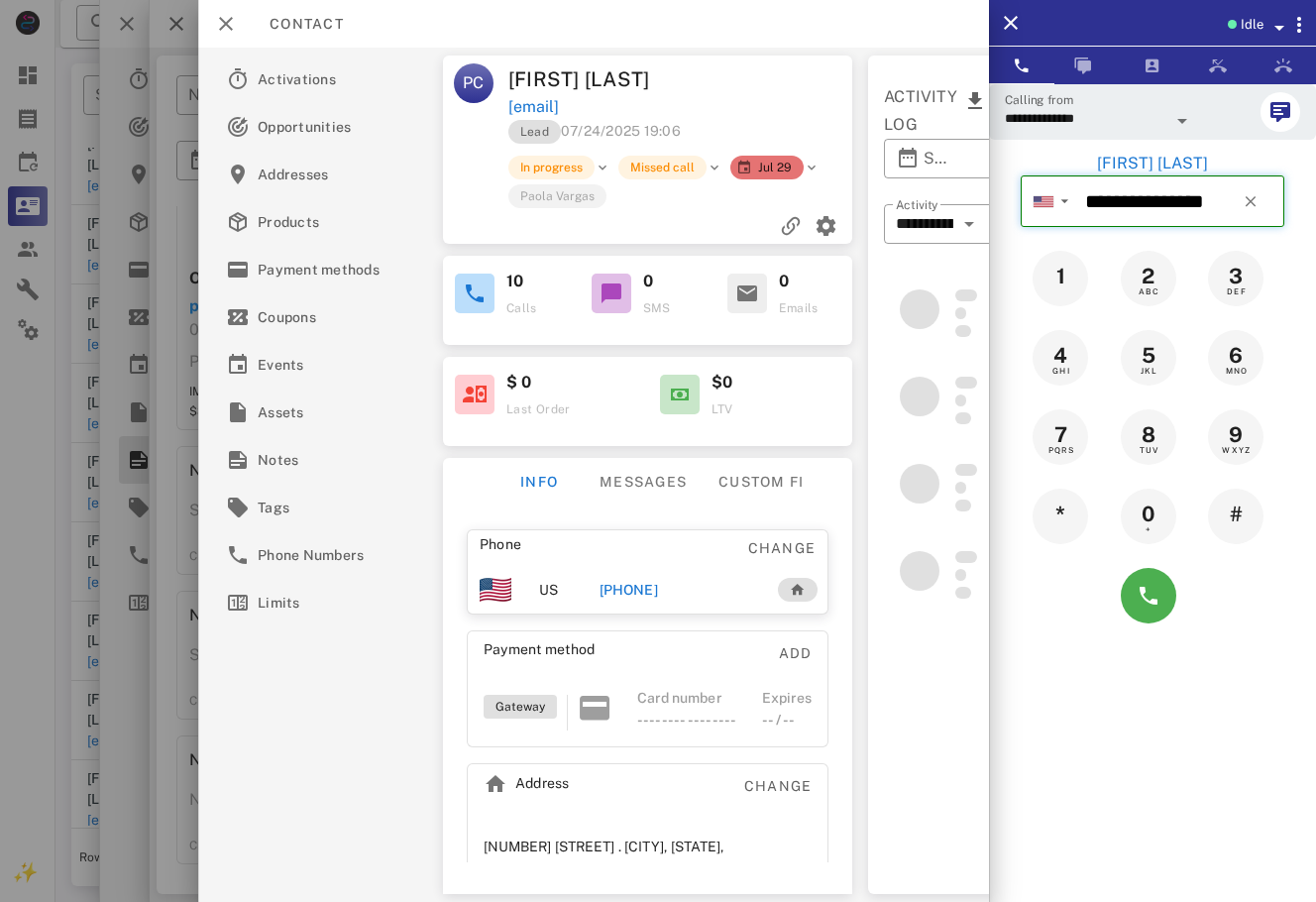 type 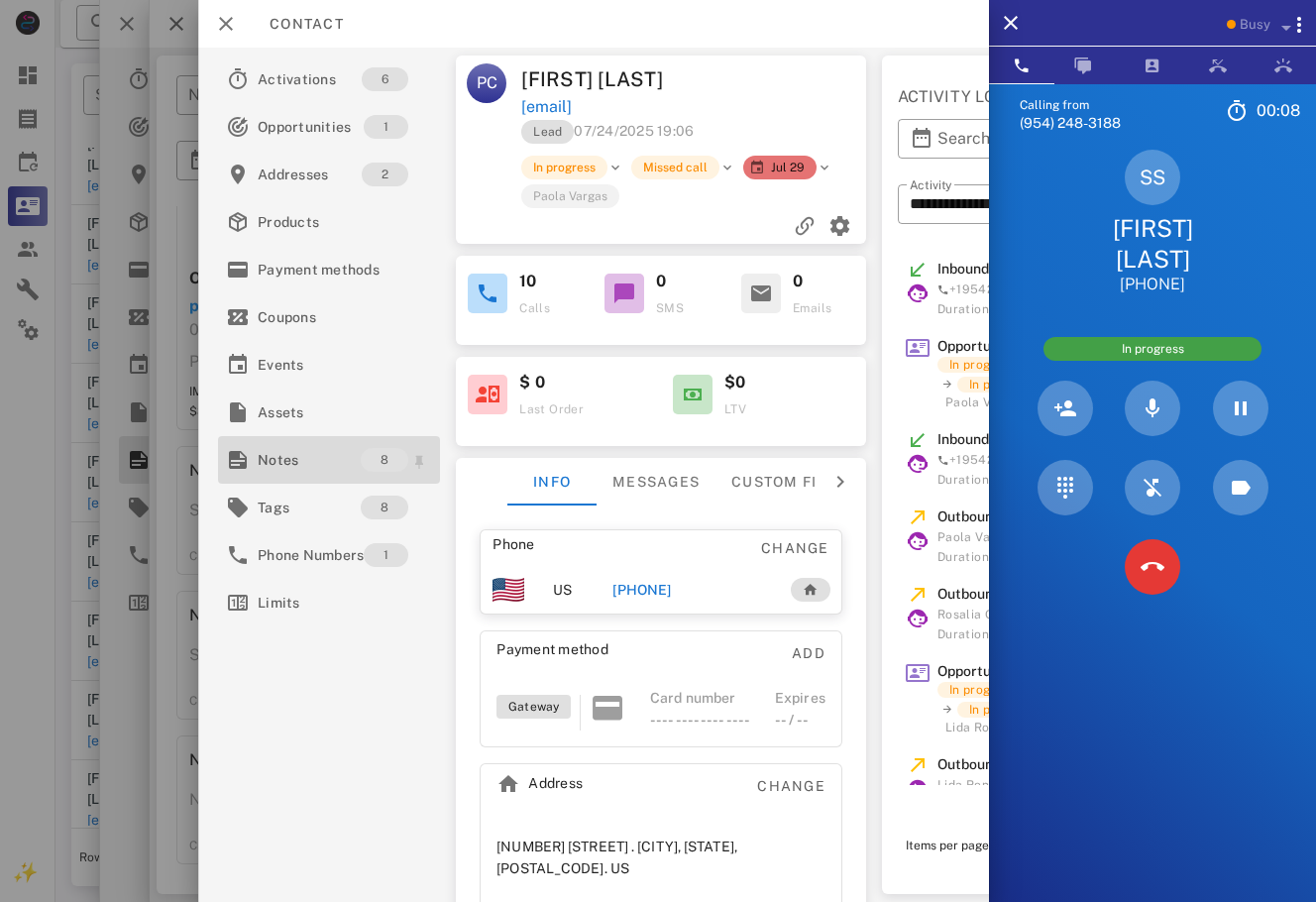 click on "Notes  8" at bounding box center (329, 460) 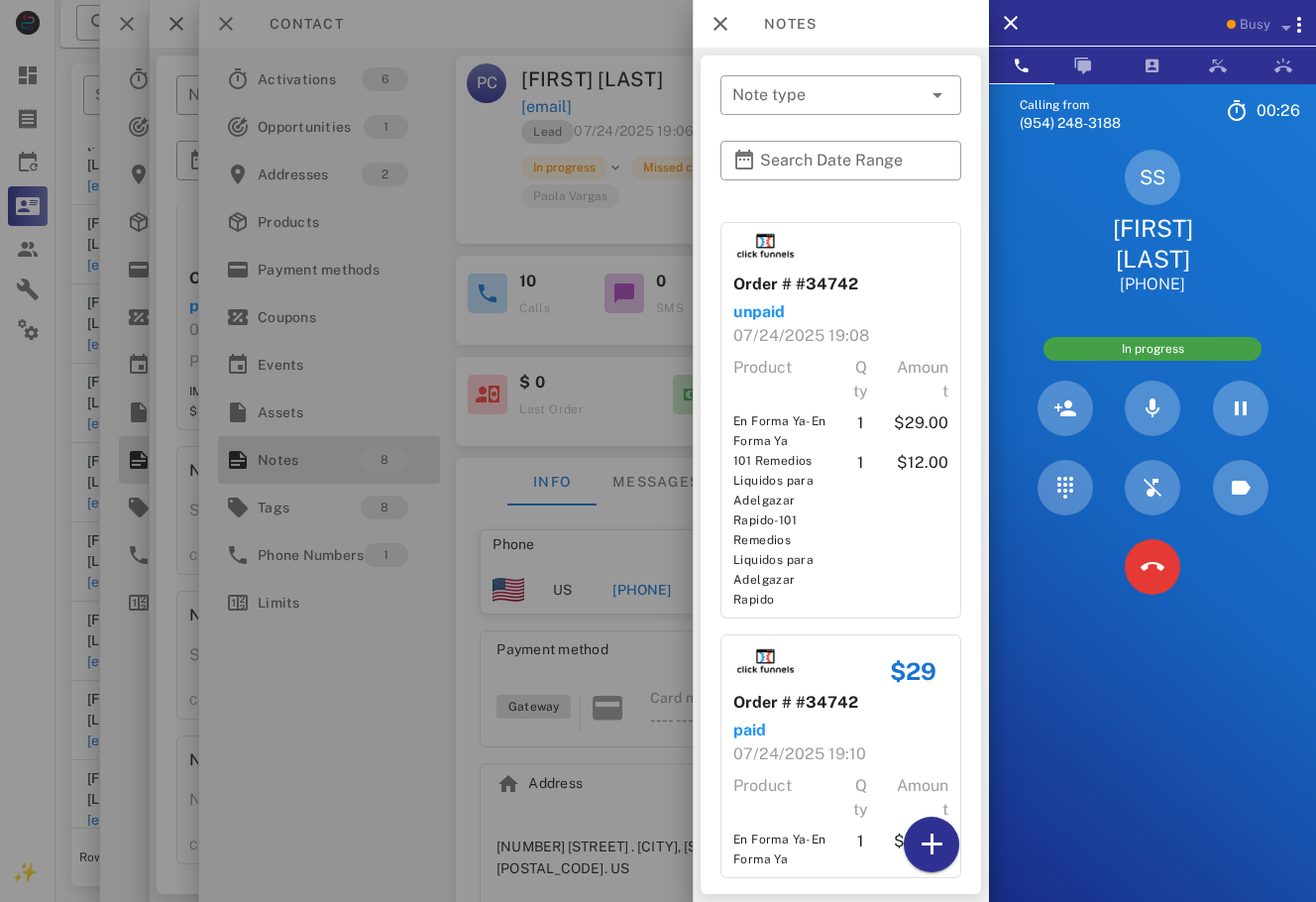 scroll, scrollTop: 0, scrollLeft: 0, axis: both 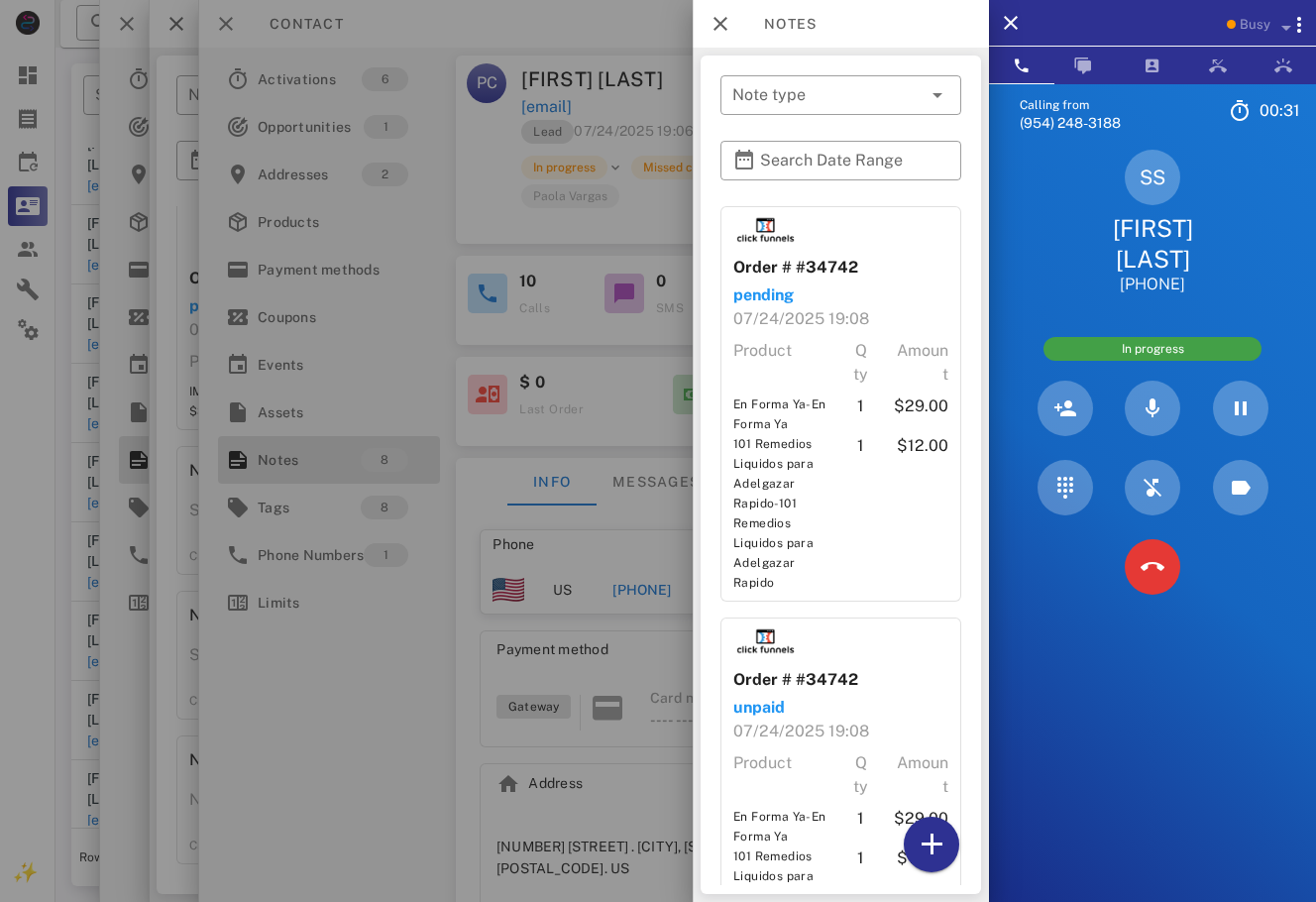 click at bounding box center (658, 451) 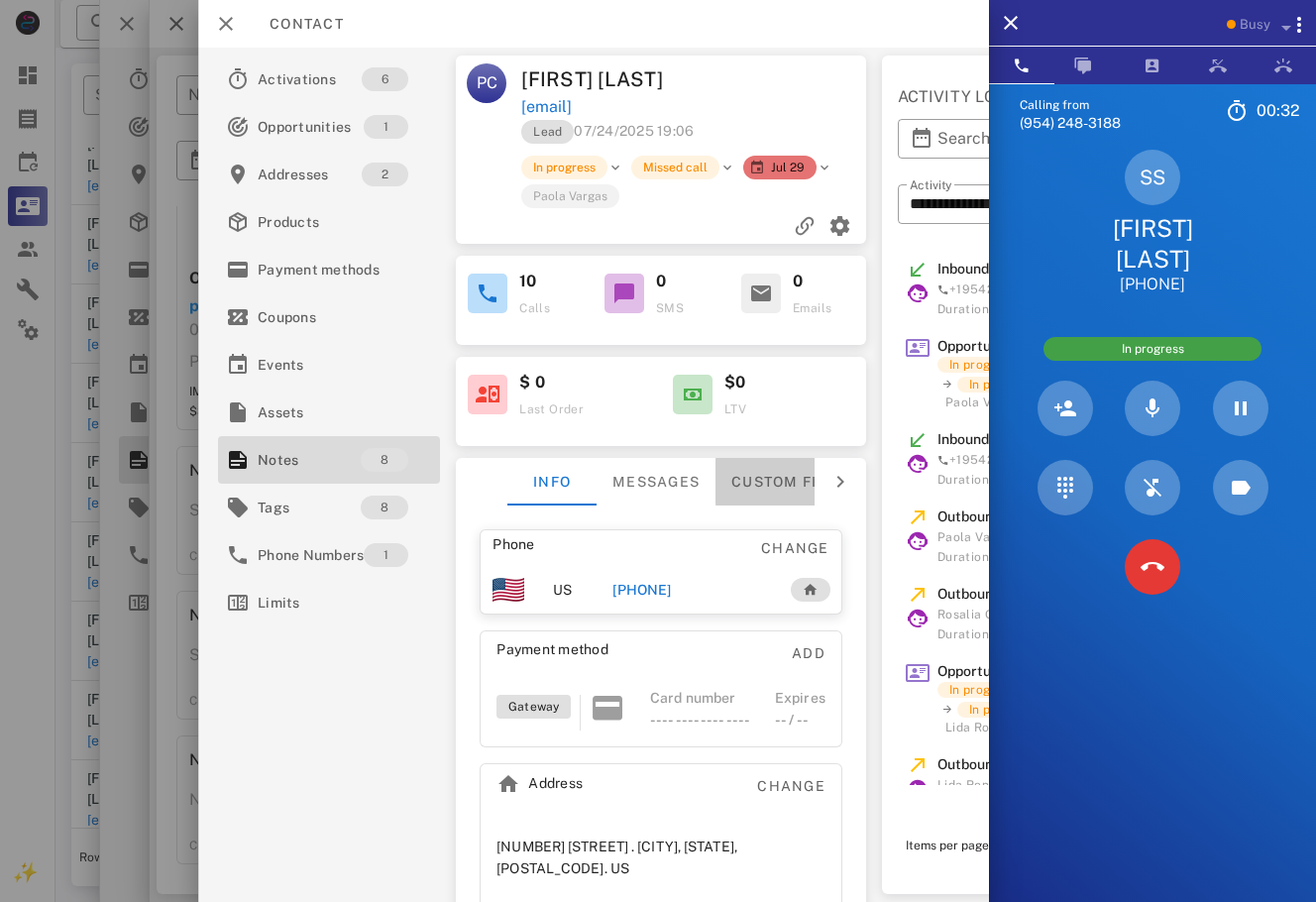 click on "Custom fields" at bounding box center [794, 482] 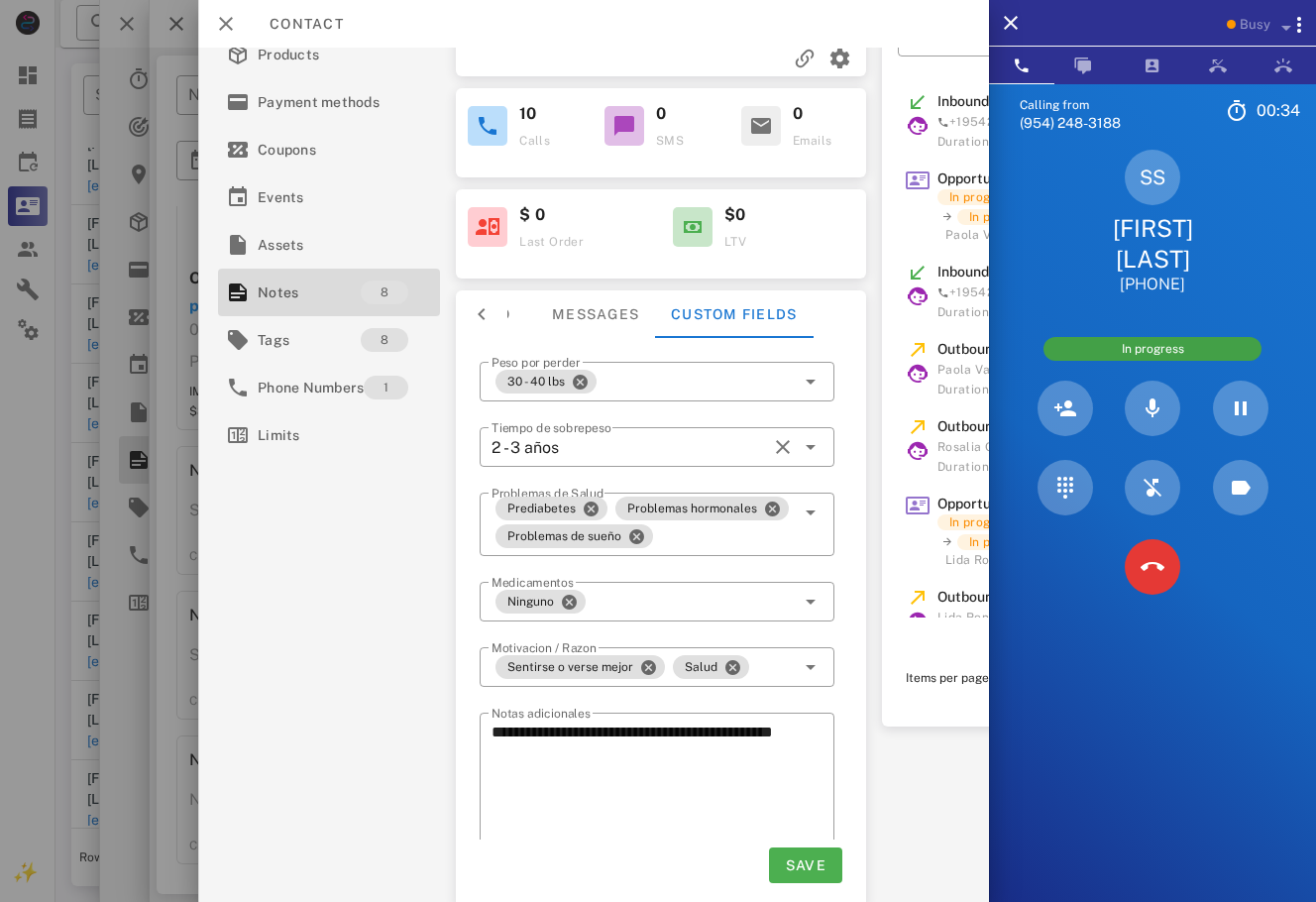 scroll, scrollTop: 182, scrollLeft: 0, axis: vertical 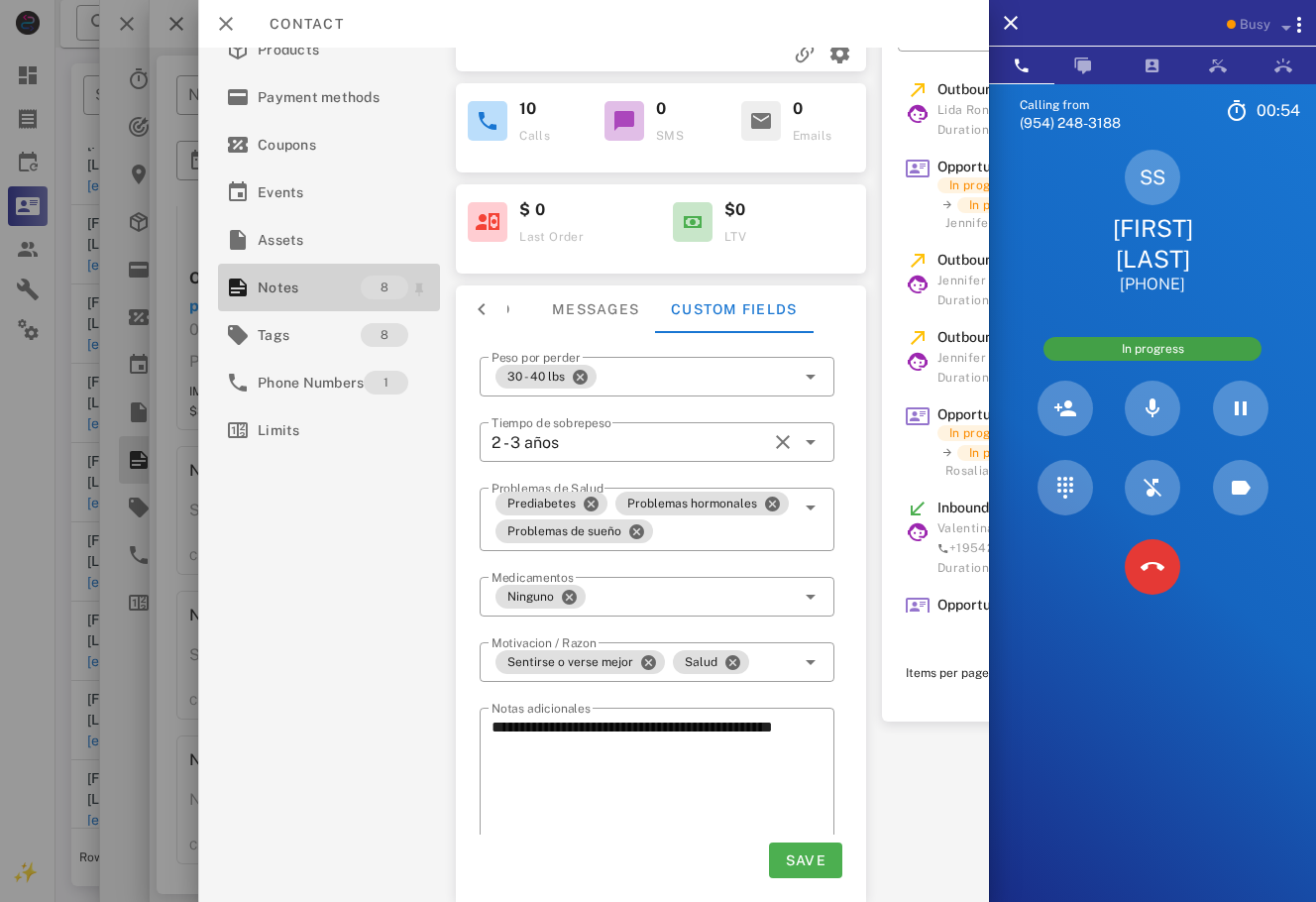 click on "8" at bounding box center [384, 287] 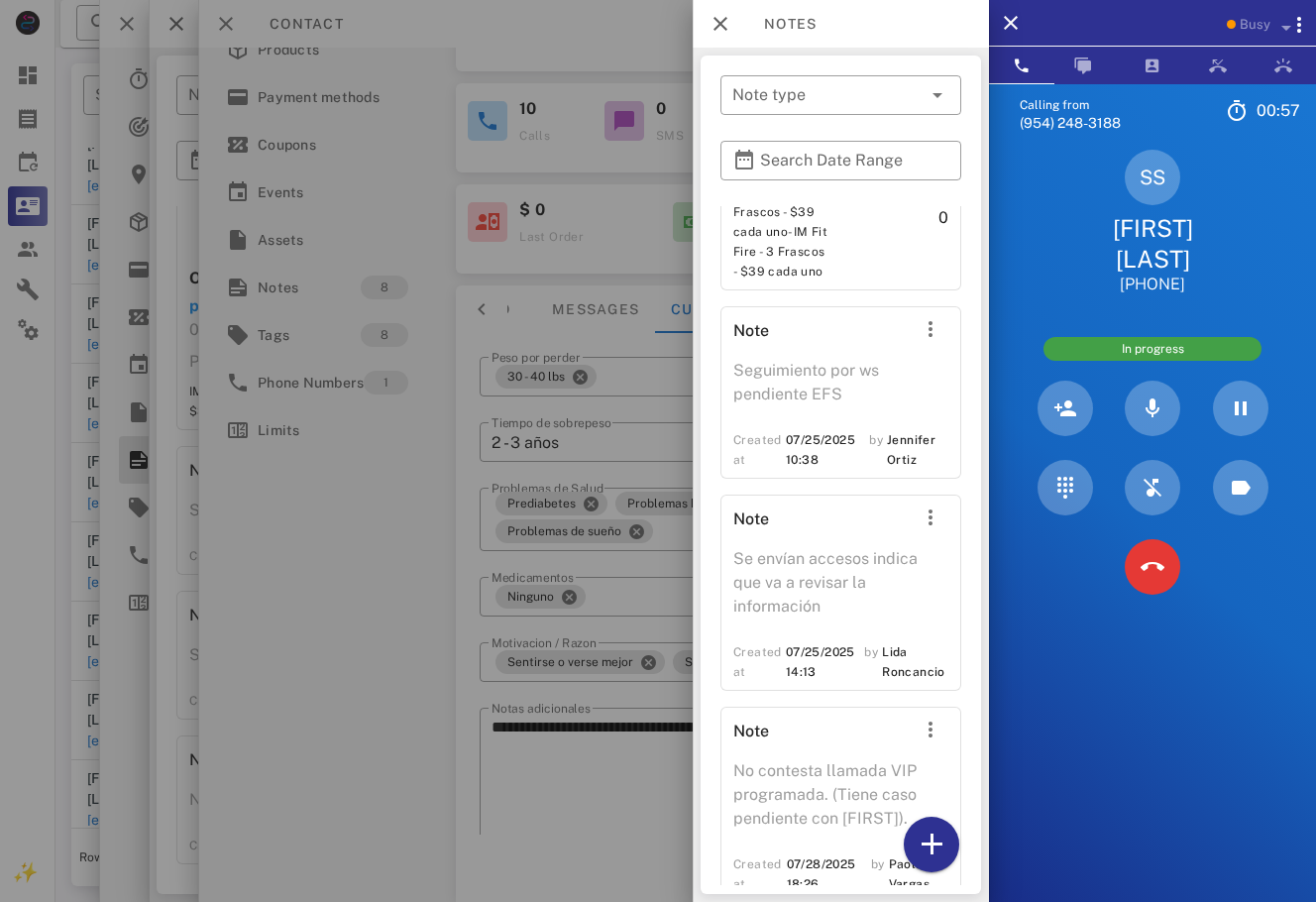 scroll, scrollTop: 1839, scrollLeft: 0, axis: vertical 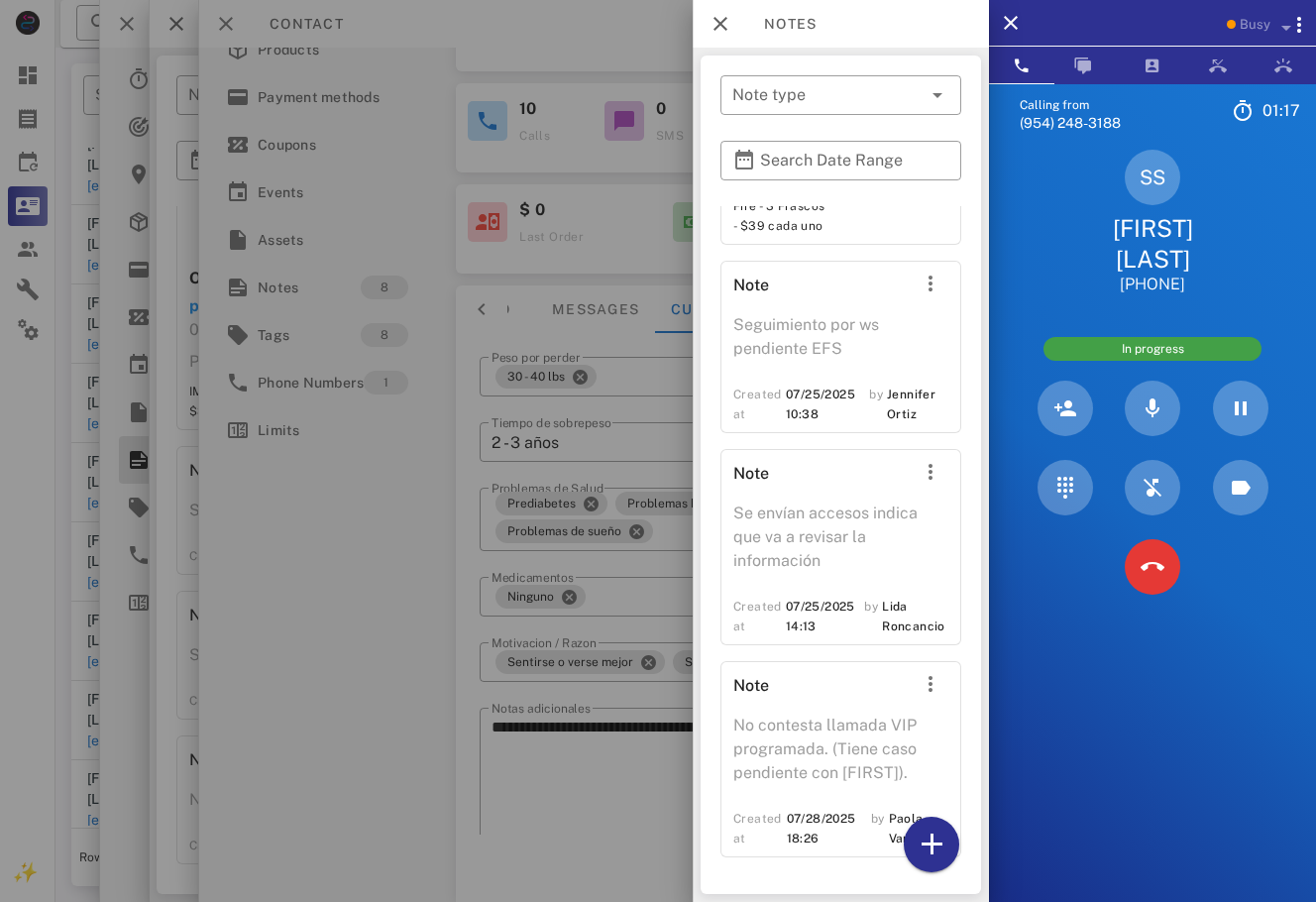 click on "Calling from [PHONE] 01: 17 Unknown Andorra +376 Argentina +54 Aruba +297 Australia +61 Belgium (België) +32 Bolivia +591 Brazil (Brasil) +55 Canada +1 Chile +56 Colombia +57 Costa Rica +506 Dominican Republic (República Dominicana) +1 Ecuador +593 El Salvador +503 France +33 Germany (Deutschland) +49 Guadeloupe +590 Guatemala +502 Honduras +504 Iceland (Ísland) +354 India (भारत) +91 Israel (‫ישראל‬‎) +972 Italy (Italia) +39" at bounding box center (1152, 534) 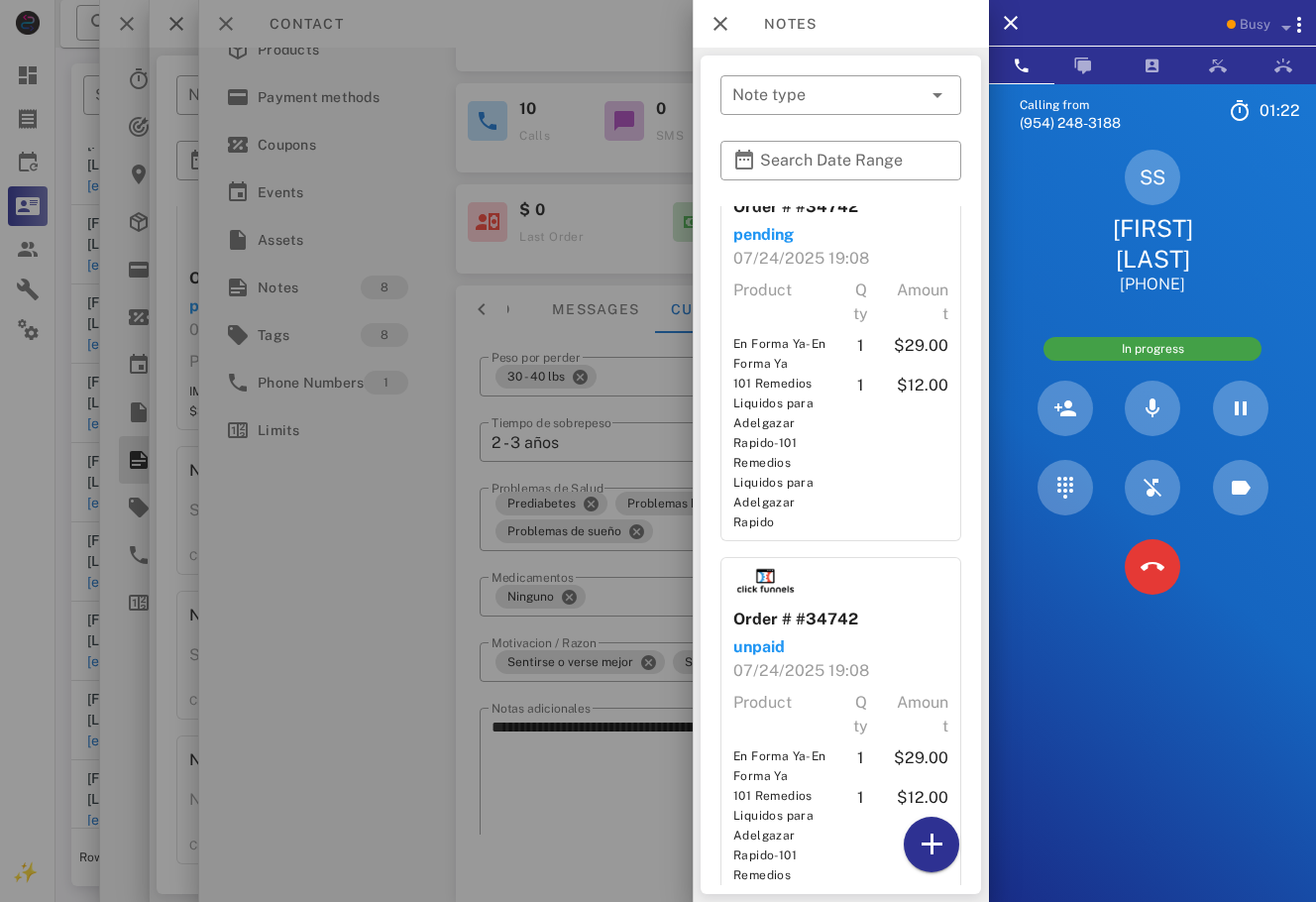 scroll, scrollTop: 0, scrollLeft: 0, axis: both 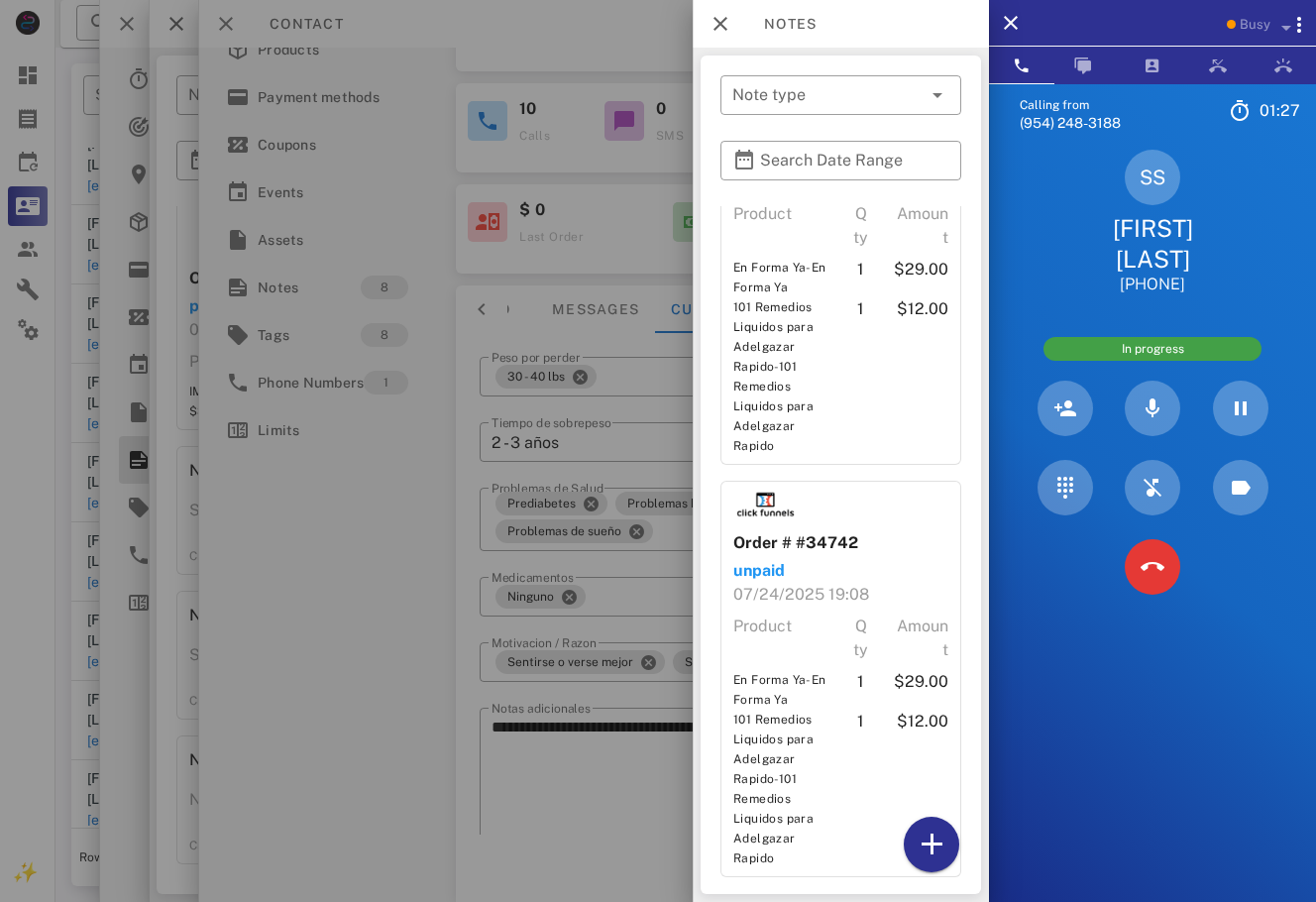 click on "​ Search Date Range" at bounding box center (840, 173) 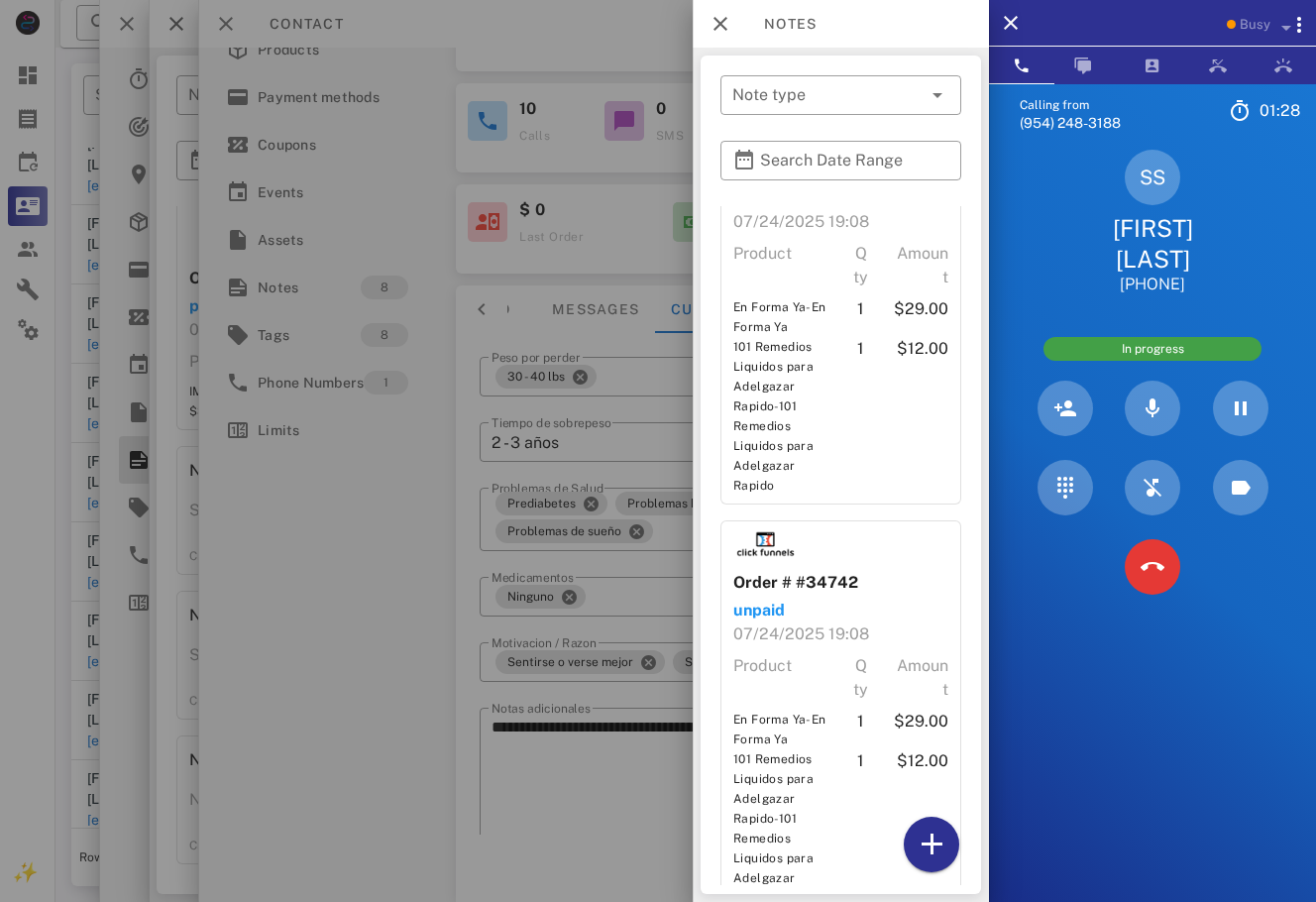 scroll, scrollTop: 0, scrollLeft: 0, axis: both 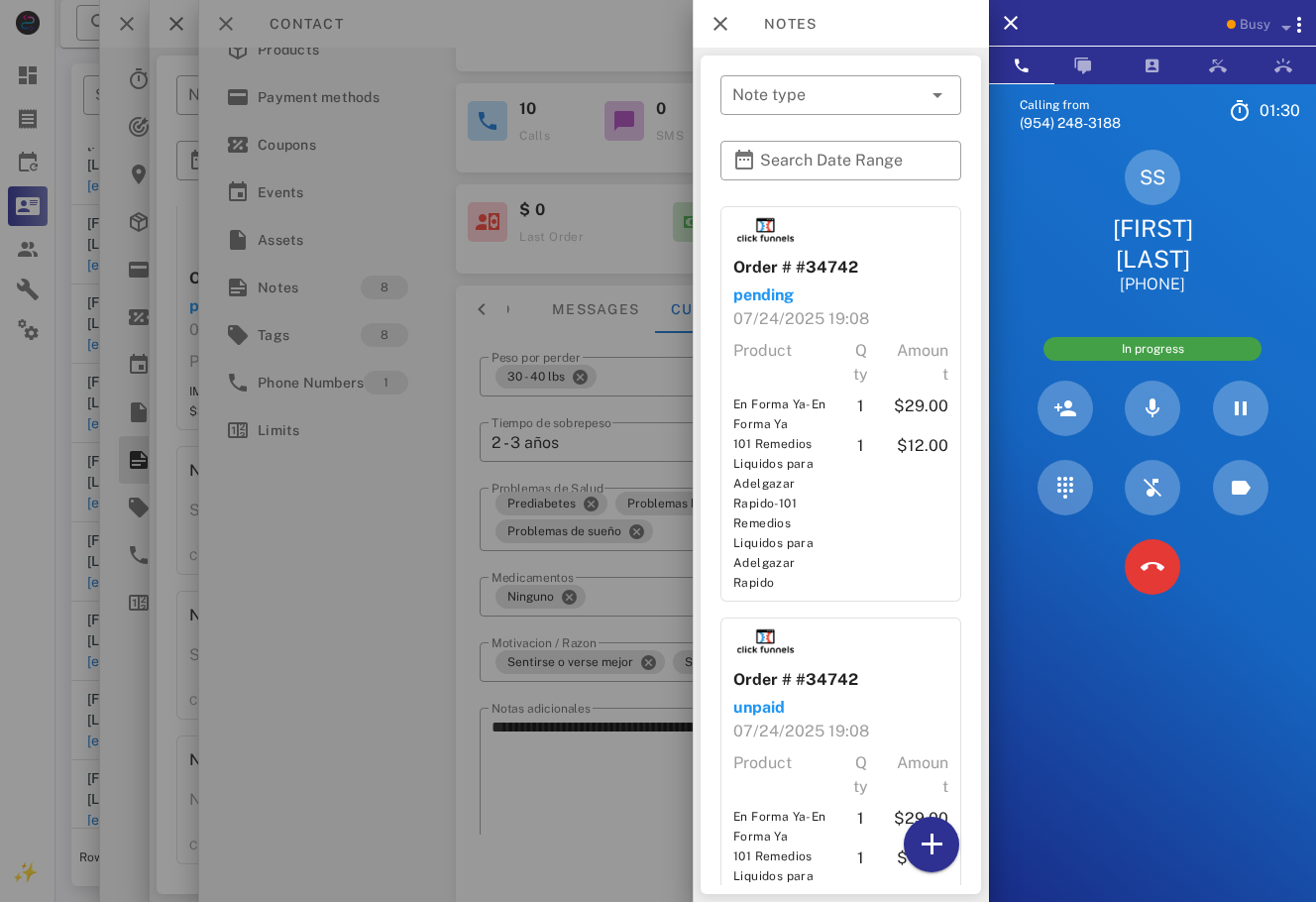 click at bounding box center (658, 451) 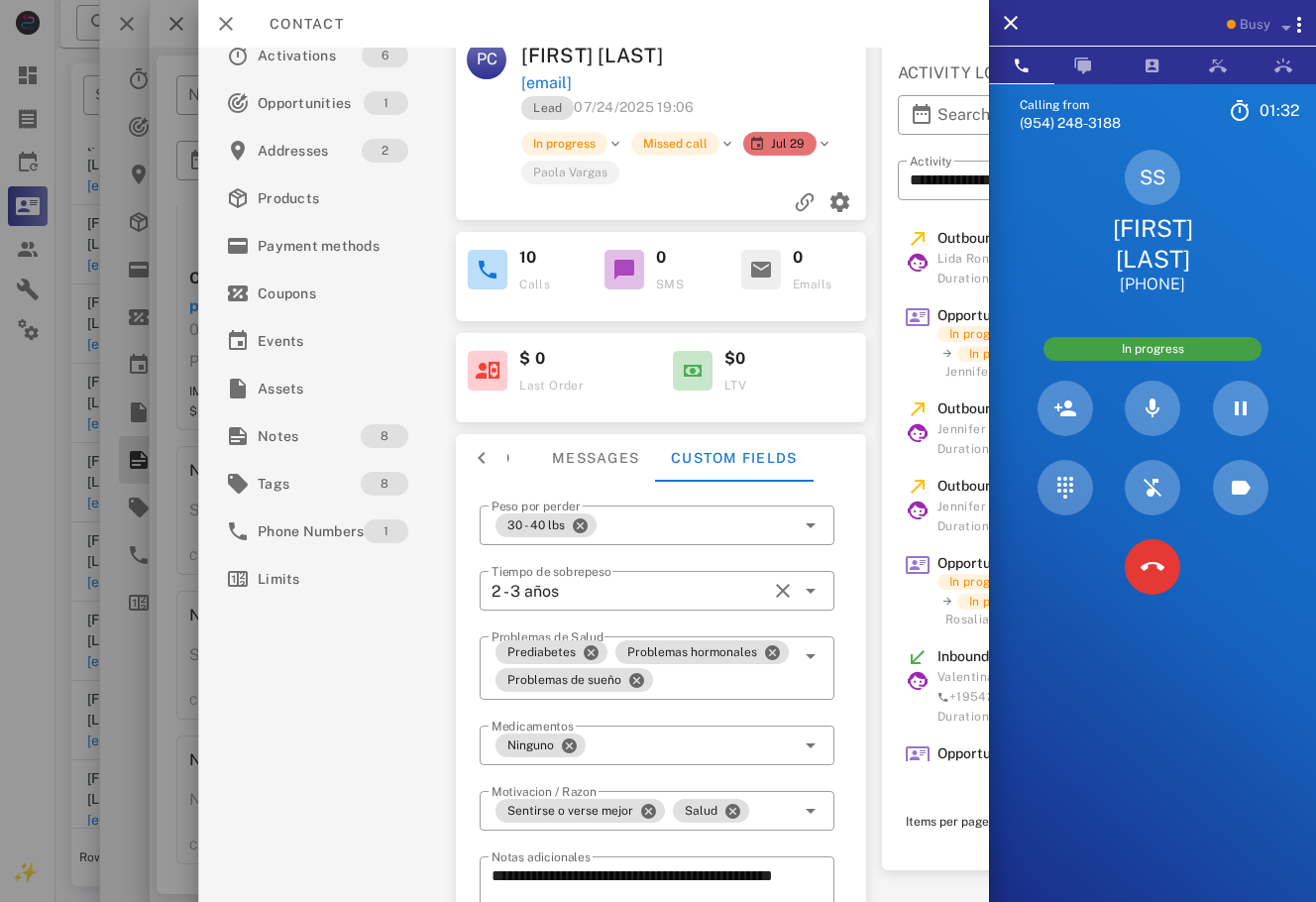 scroll, scrollTop: 0, scrollLeft: 0, axis: both 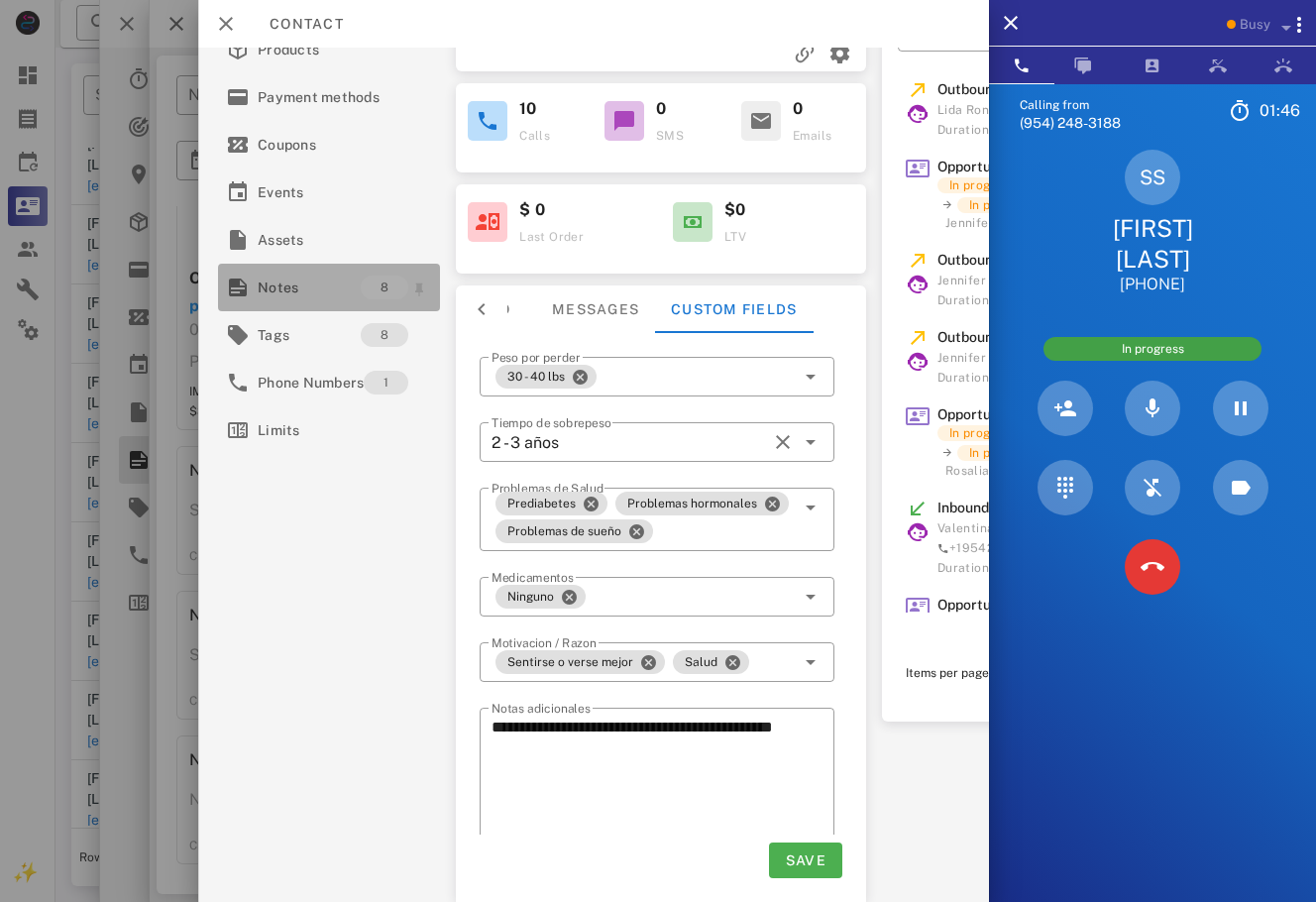 click on "Notes" at bounding box center [309, 287] 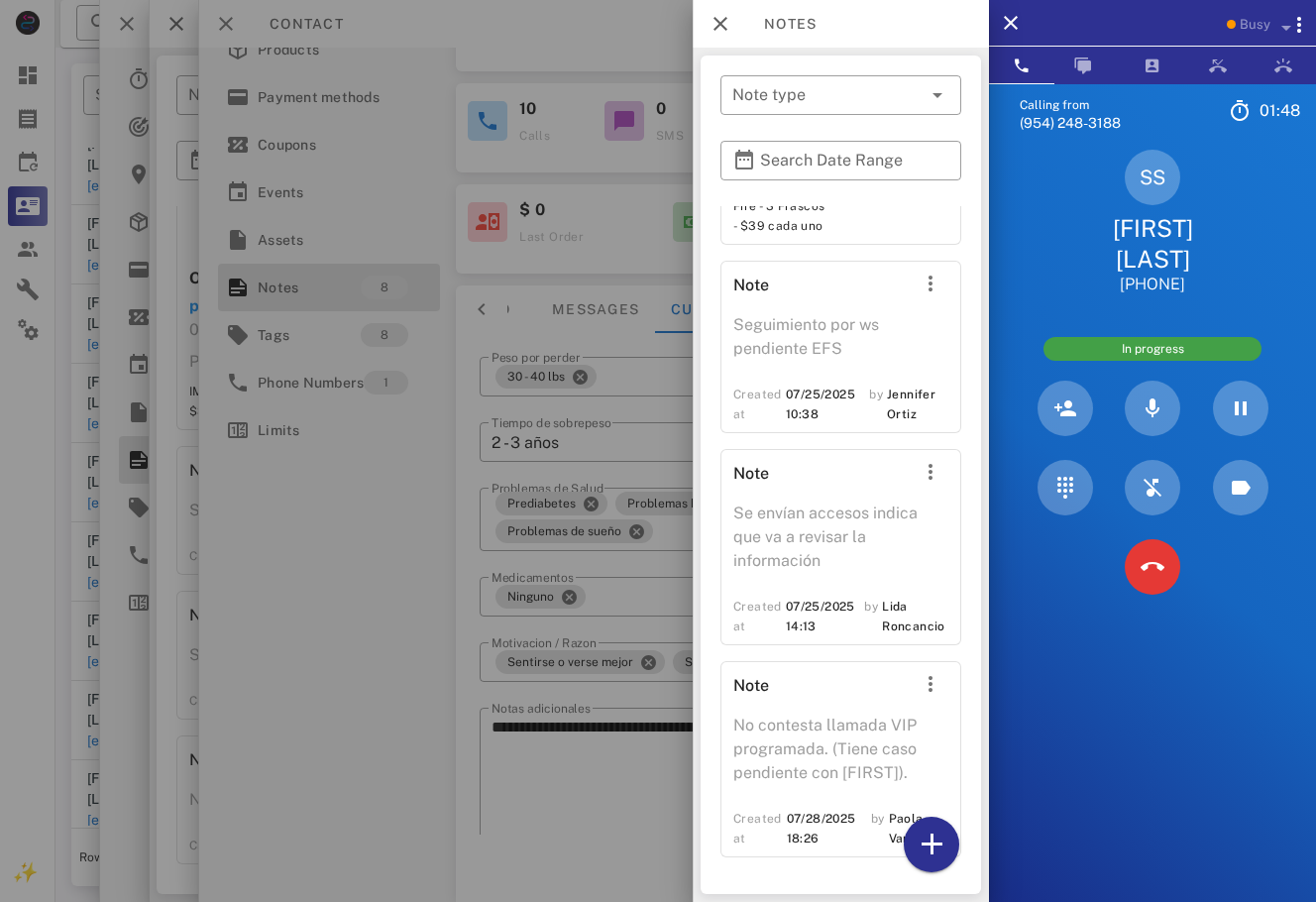 scroll, scrollTop: 1839, scrollLeft: 0, axis: vertical 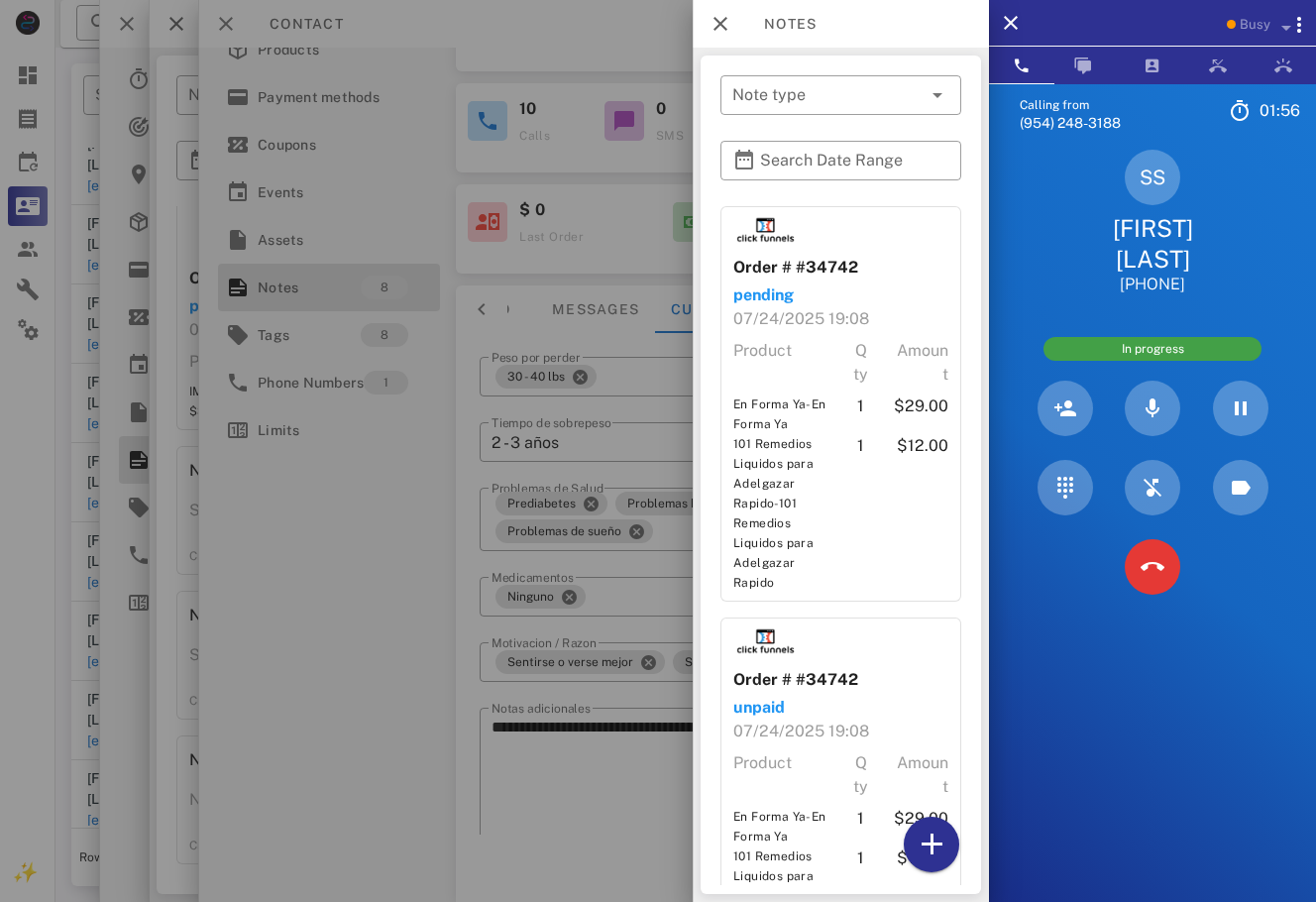 click at bounding box center (658, 451) 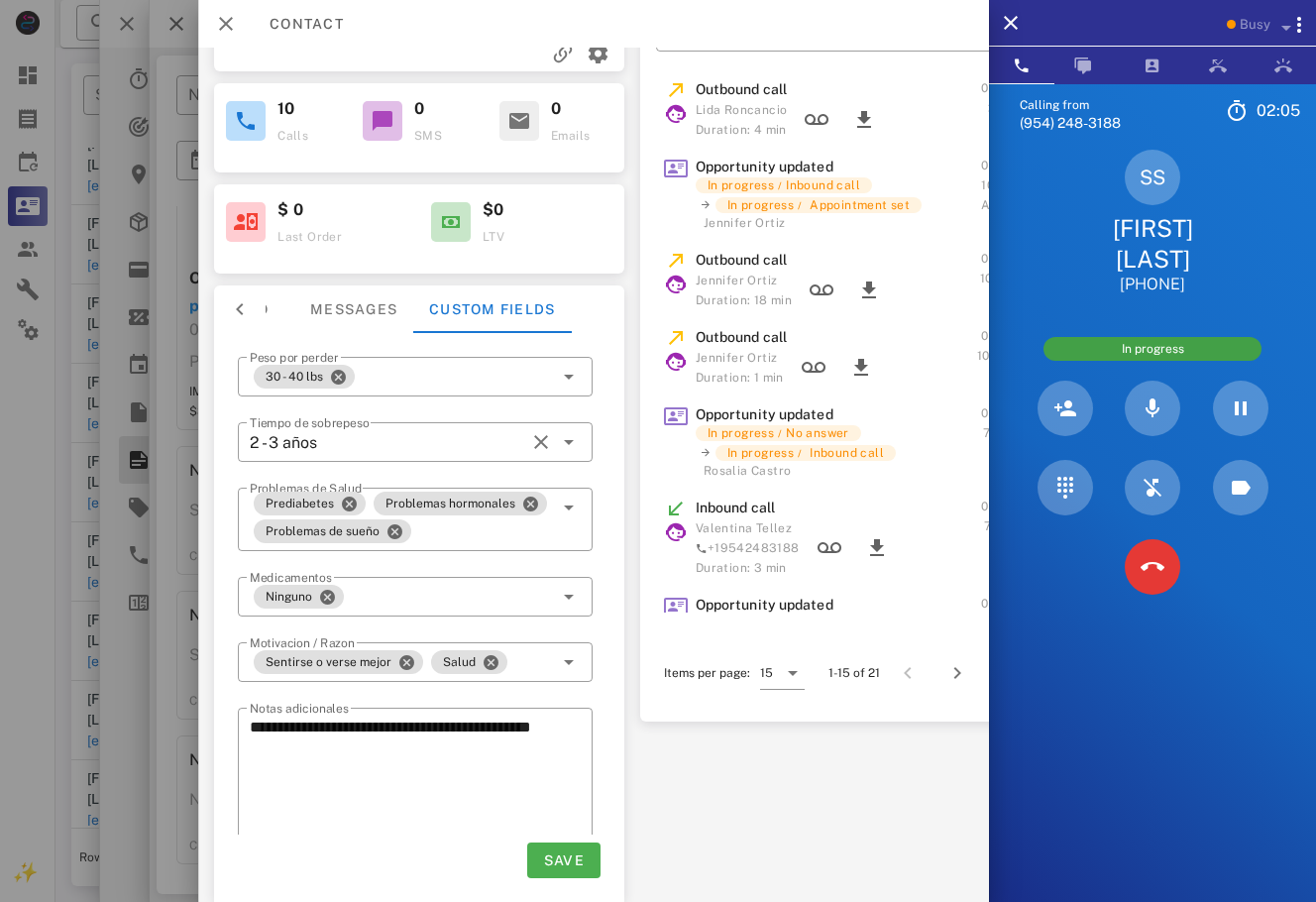 scroll, scrollTop: 182, scrollLeft: 247, axis: both 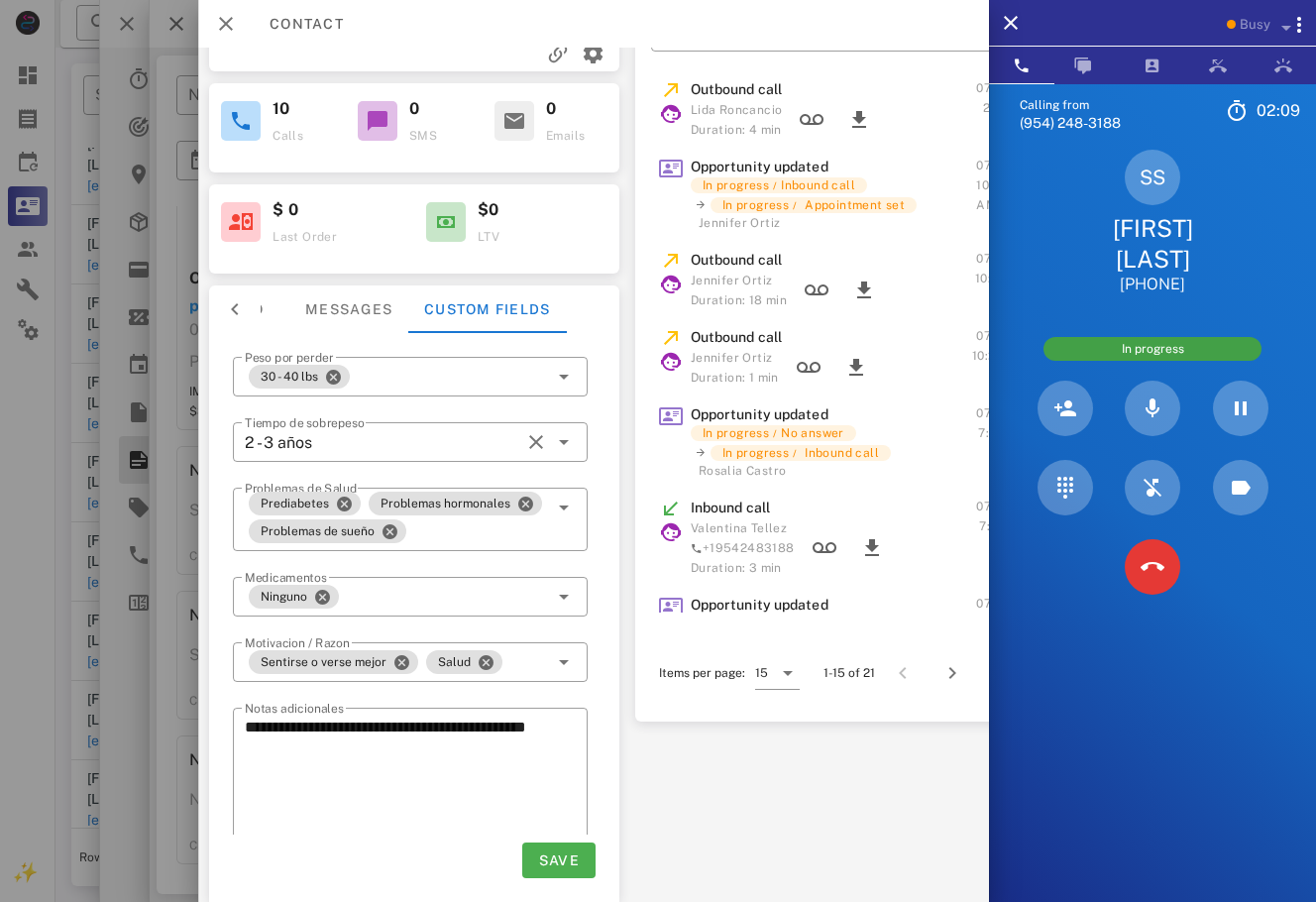 click on "**********" at bounding box center (594, 475) 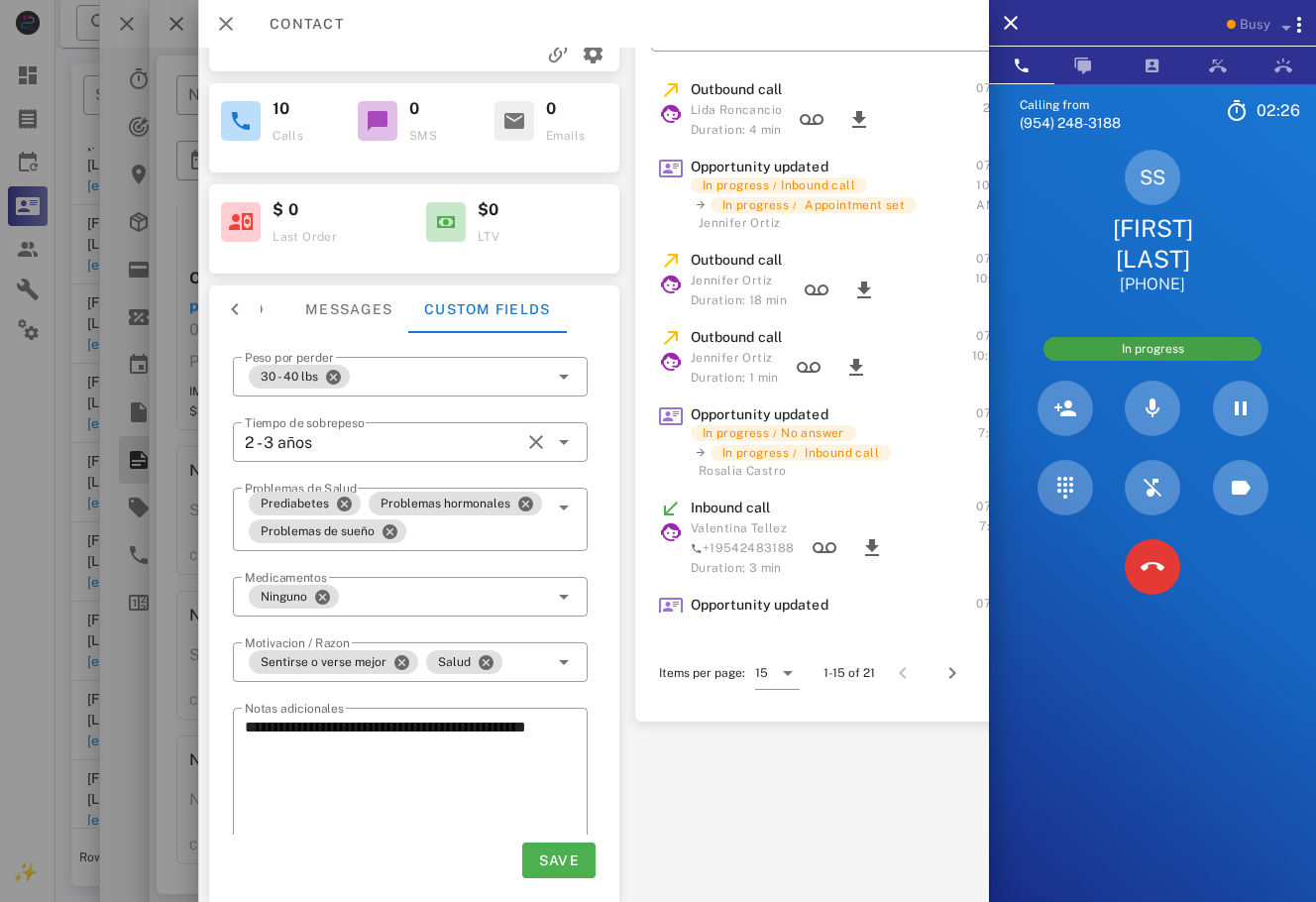 scroll, scrollTop: 0, scrollLeft: 247, axis: horizontal 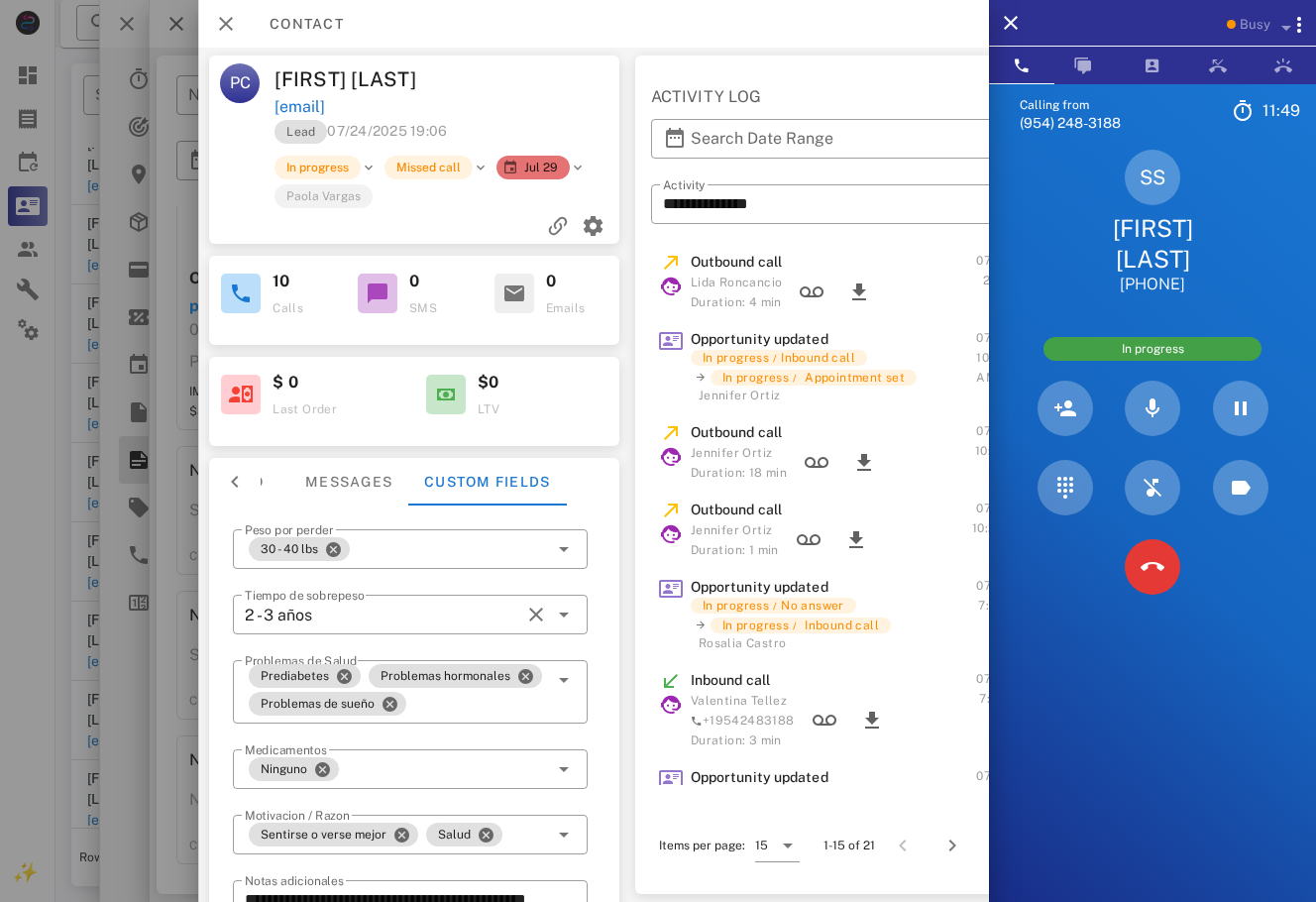 click on "Calling from [PHONE] 11: 49  Unknown      ▼     Andorra
+376
Argentina
+54
Aruba
+297
Australia
+61
Belgium (België)
+32
Bolivia
+591
Brazil (Brasil)
+55
Canada
+1
Chile
+56
Colombia
+57
Costa Rica
+506
Dominican Republic (República Dominicana)
+1
Ecuador
+593
El Salvador
+503
France
+33
Germany (Deutschland)
+49
Guadeloupe
+590
Guatemala
+502
Honduras
+504
Iceland (Ísland)
+354
India (भारत)
+91
Israel (‫ישראל‬‎)
+972
Italy (Italia)
+39" at bounding box center (1152, 534) 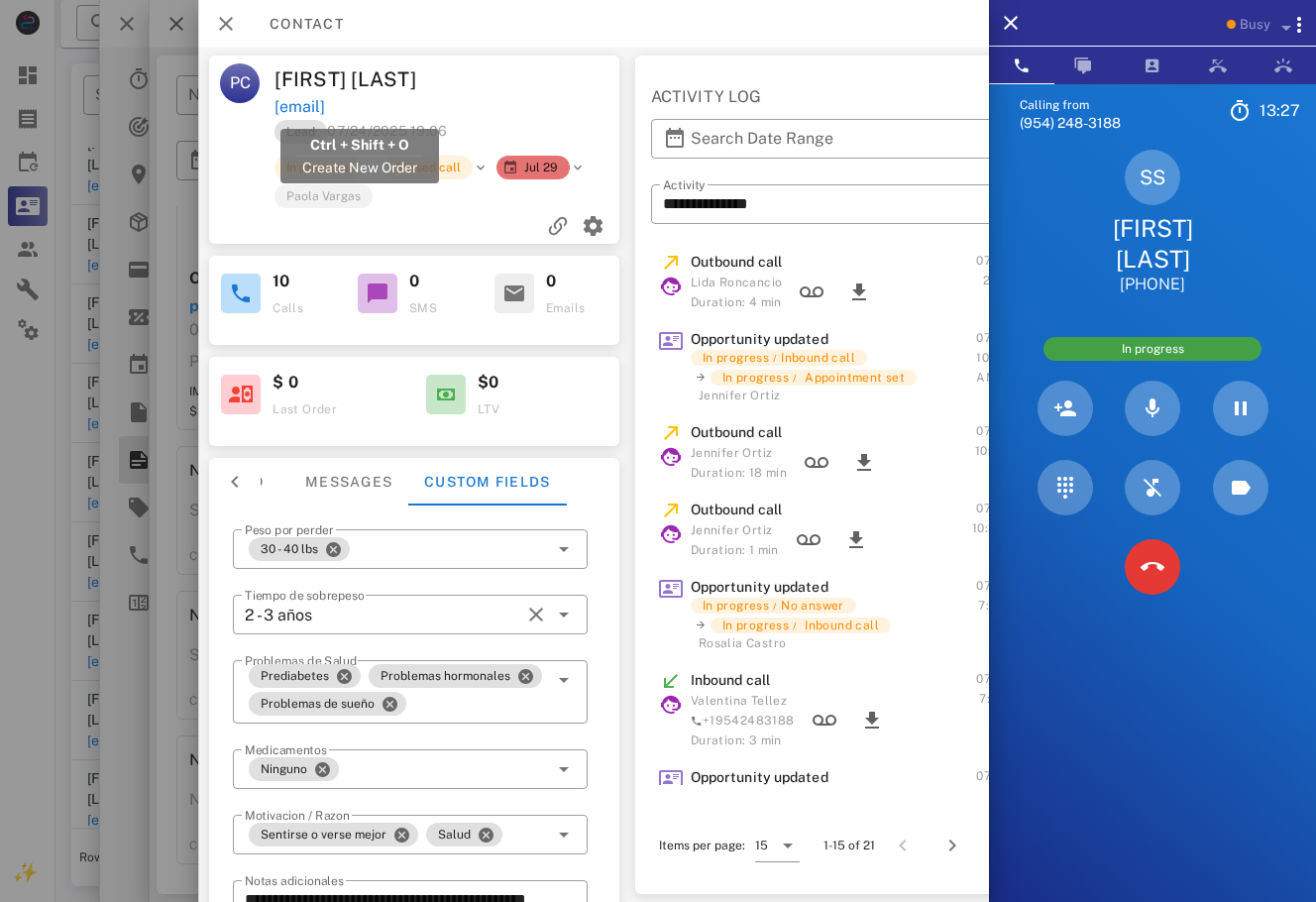 drag, startPoint x: 474, startPoint y: 118, endPoint x: 277, endPoint y: 113, distance: 197.06344 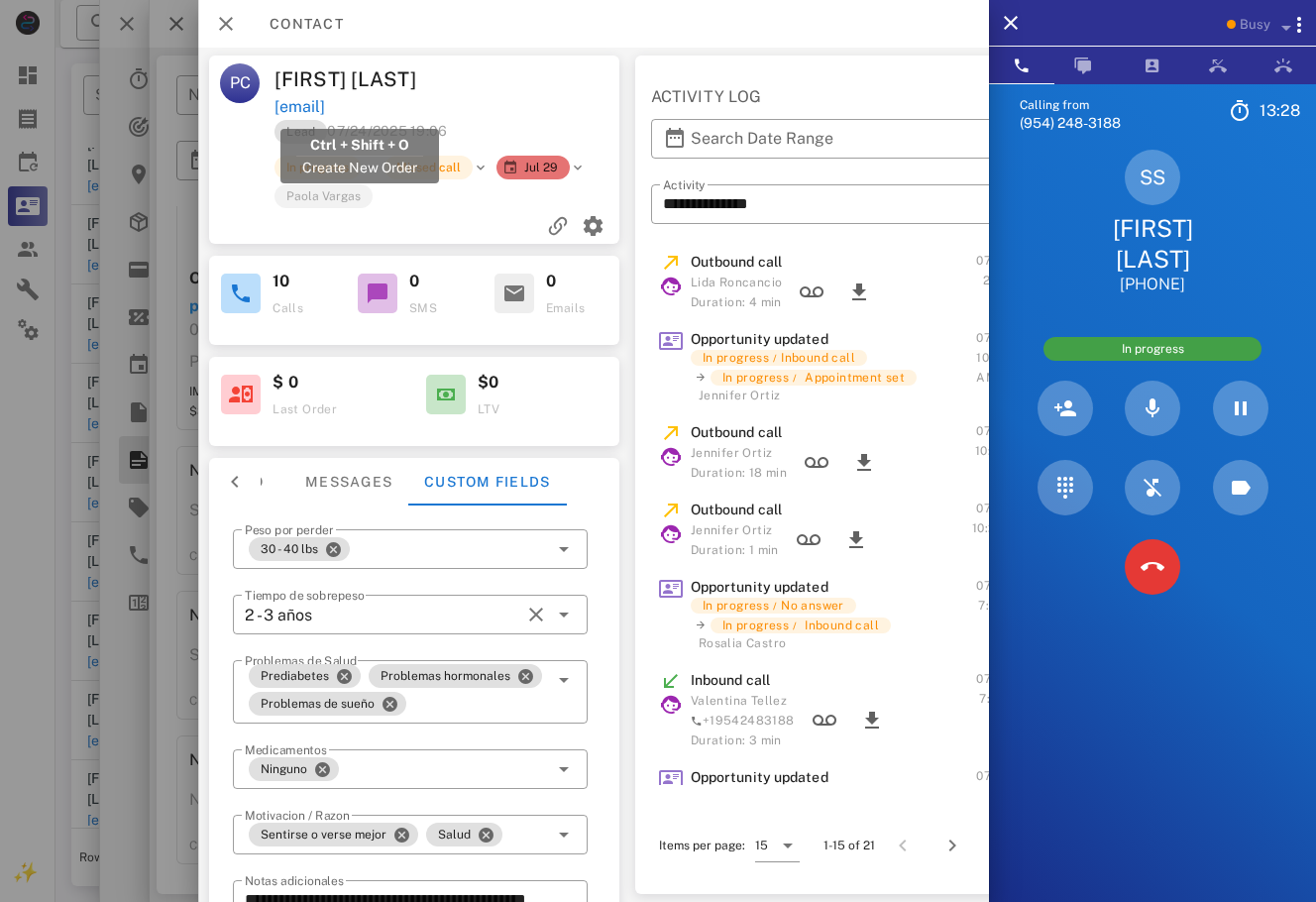 copy on "[EMAIL]" 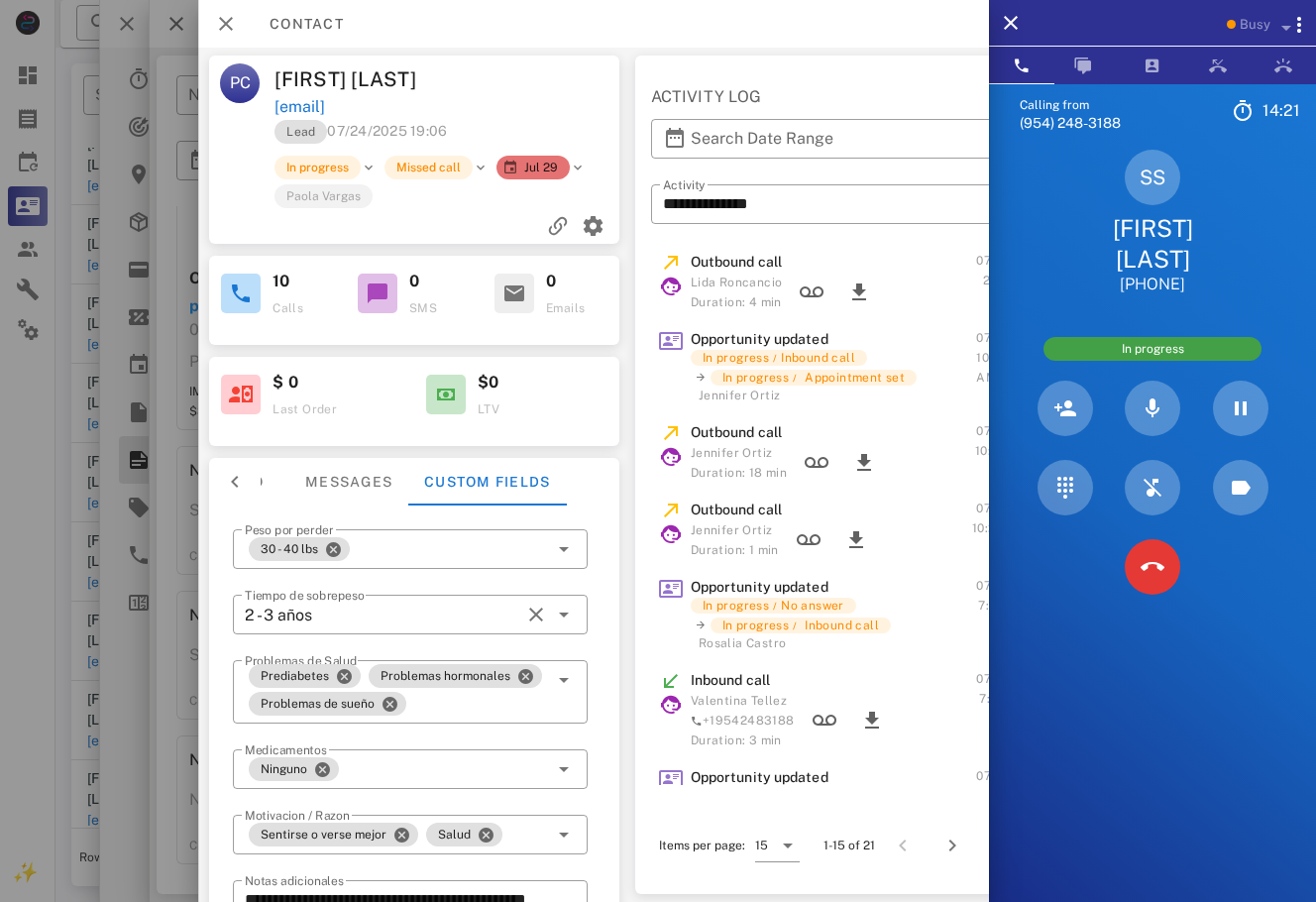 click on "[EMAIL]" at bounding box center (448, 107) 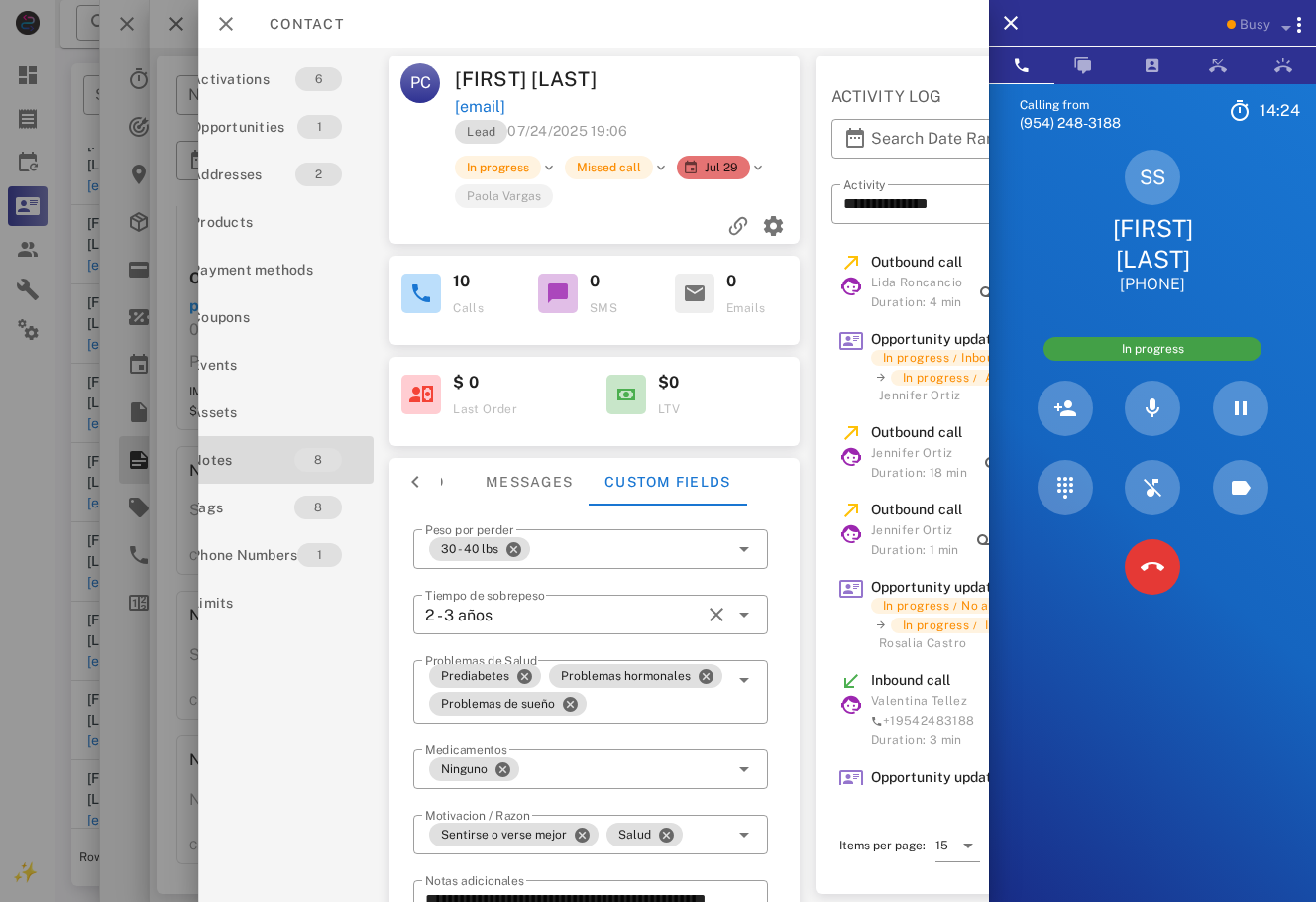 scroll, scrollTop: 0, scrollLeft: 0, axis: both 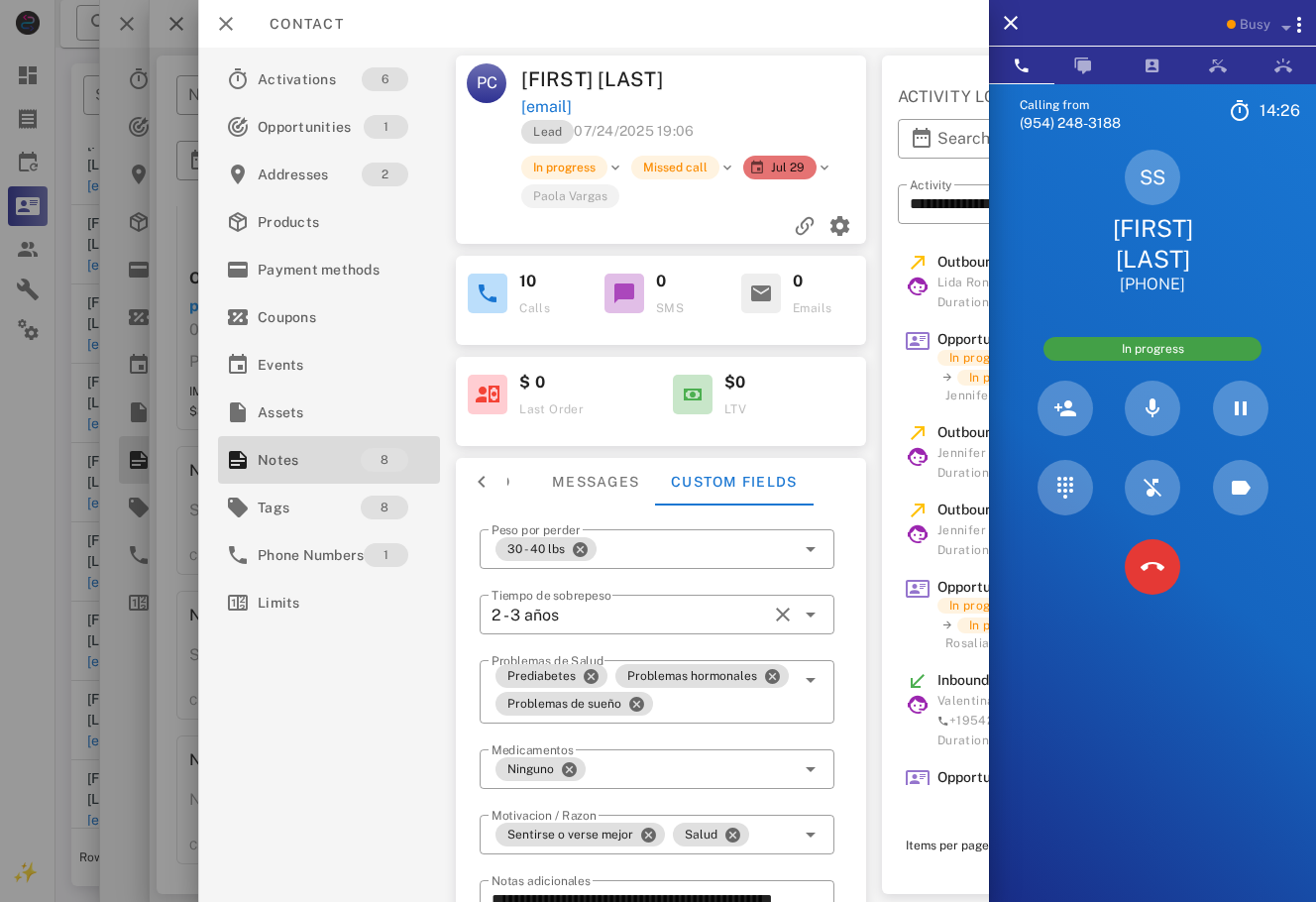 click on "Activations  6  Opportunities  1  Addresses  2  Products Payment methods Coupons Events Assets Notes  8  Tags  8  Phone Numbers  1  Limits" at bounding box center (329, 475) 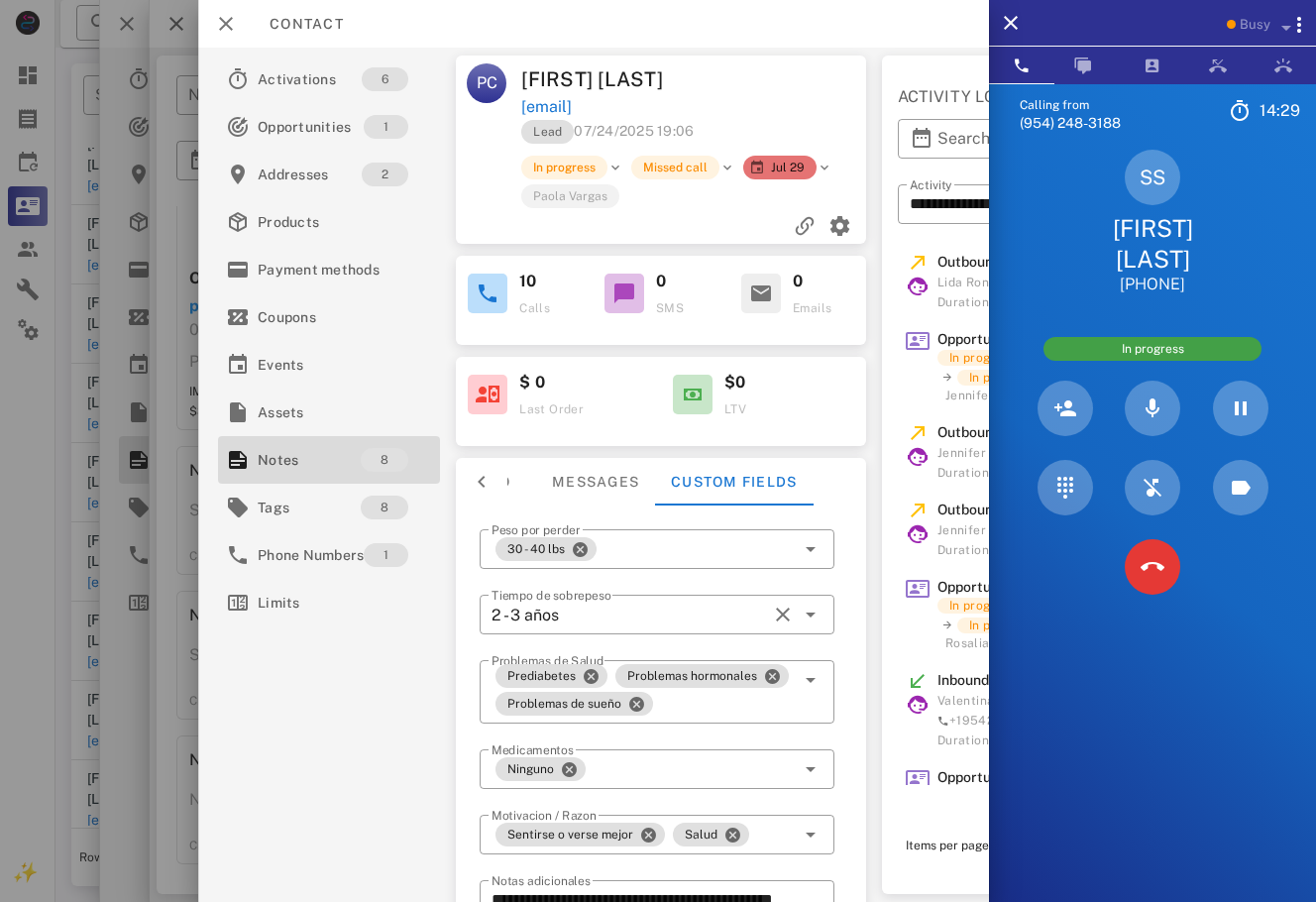 click on "SS   [FIRST] [LAST]  [PHONE]" at bounding box center (1152, 222) 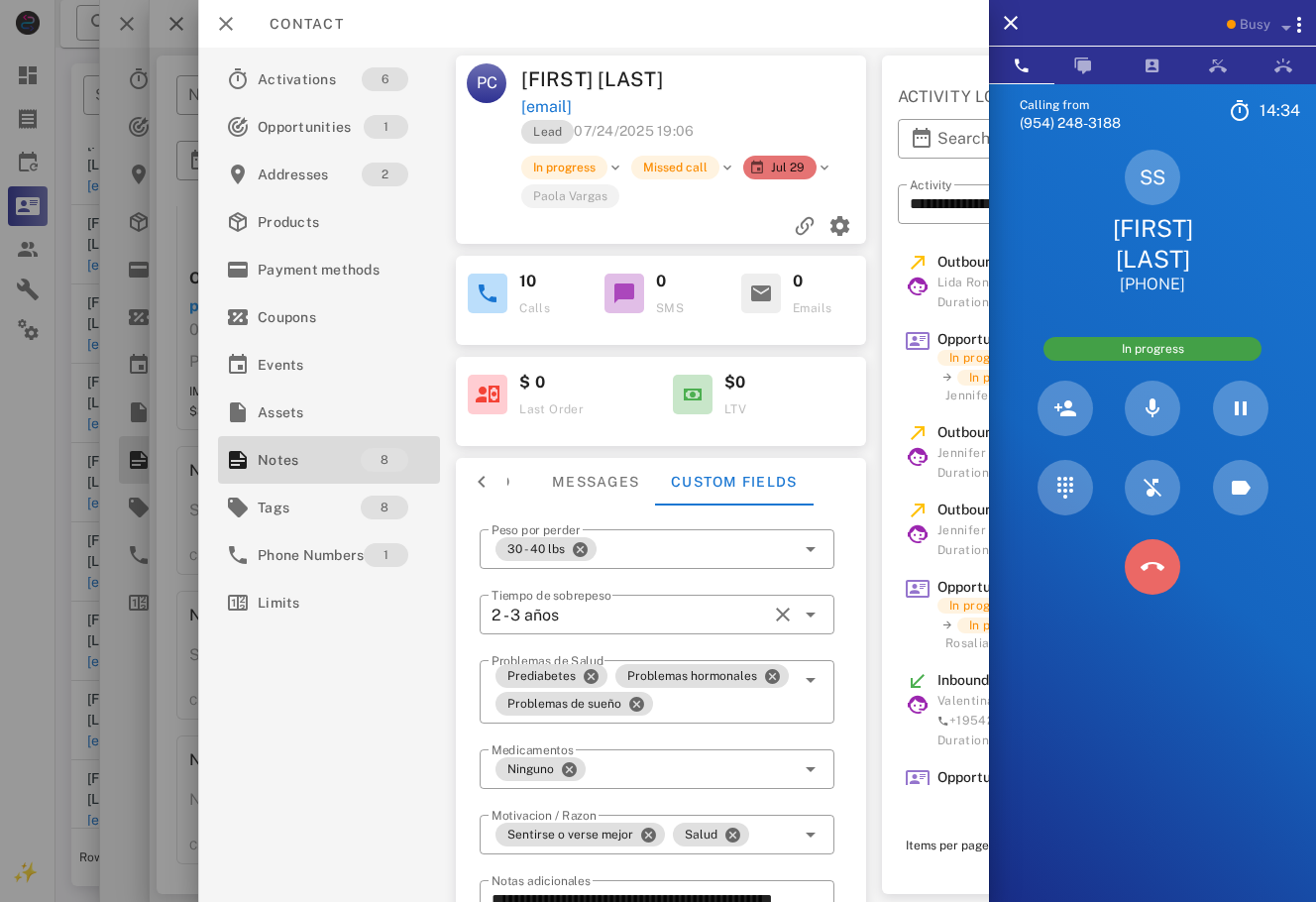 click at bounding box center [1152, 567] 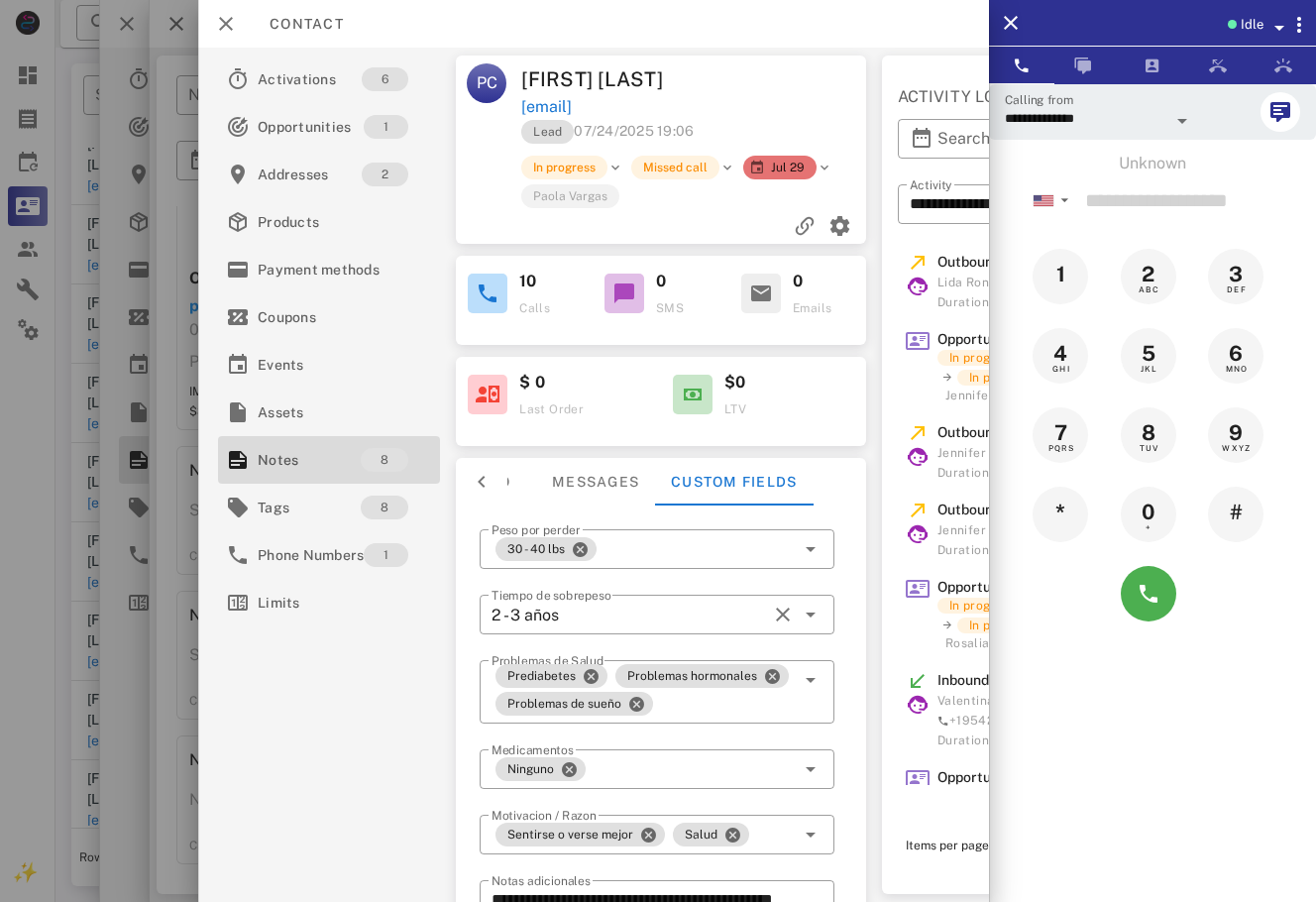 click at bounding box center [482, 482] 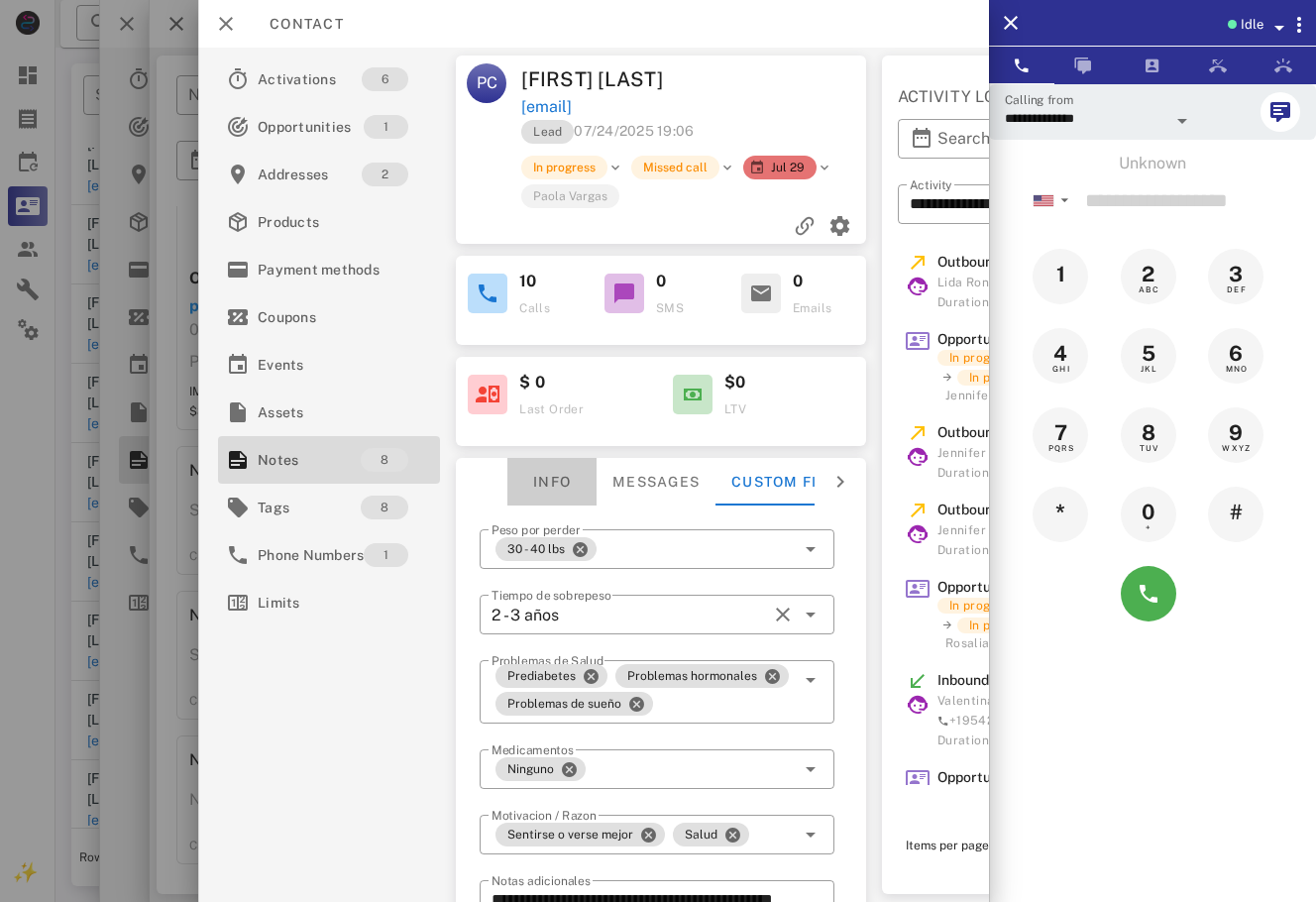 click on "Info" at bounding box center [552, 482] 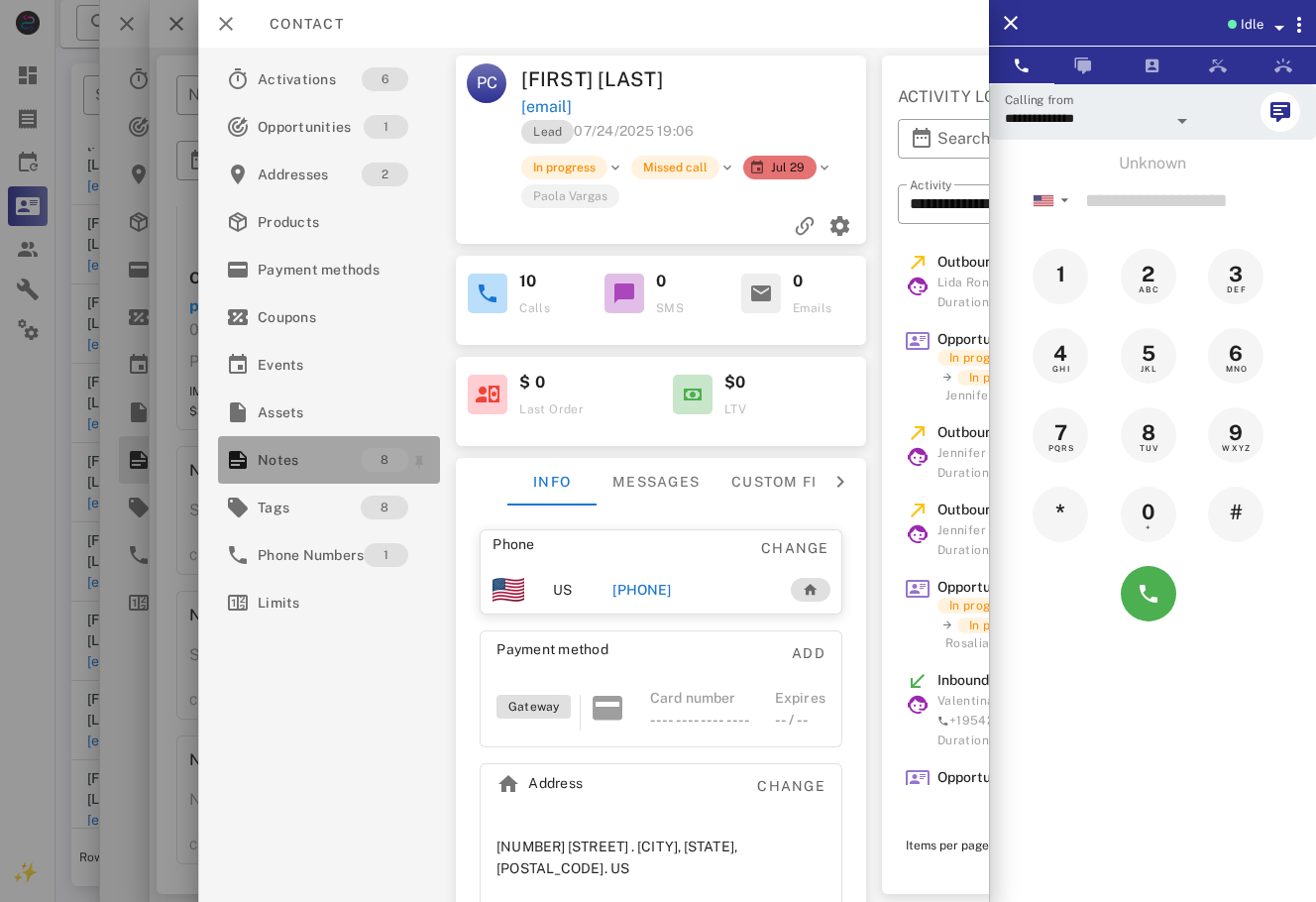 click on "8" at bounding box center [384, 460] 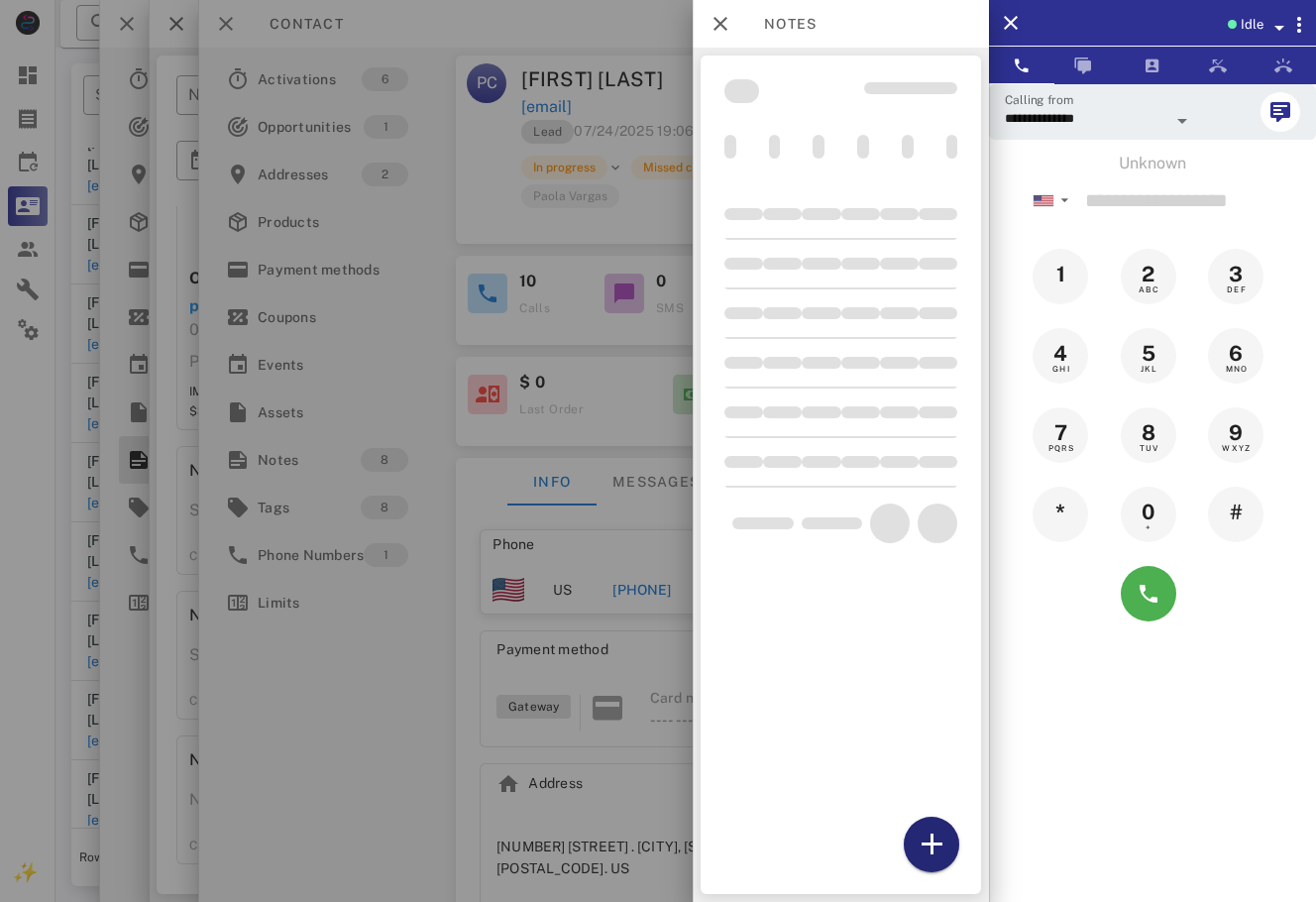 click at bounding box center [932, 845] 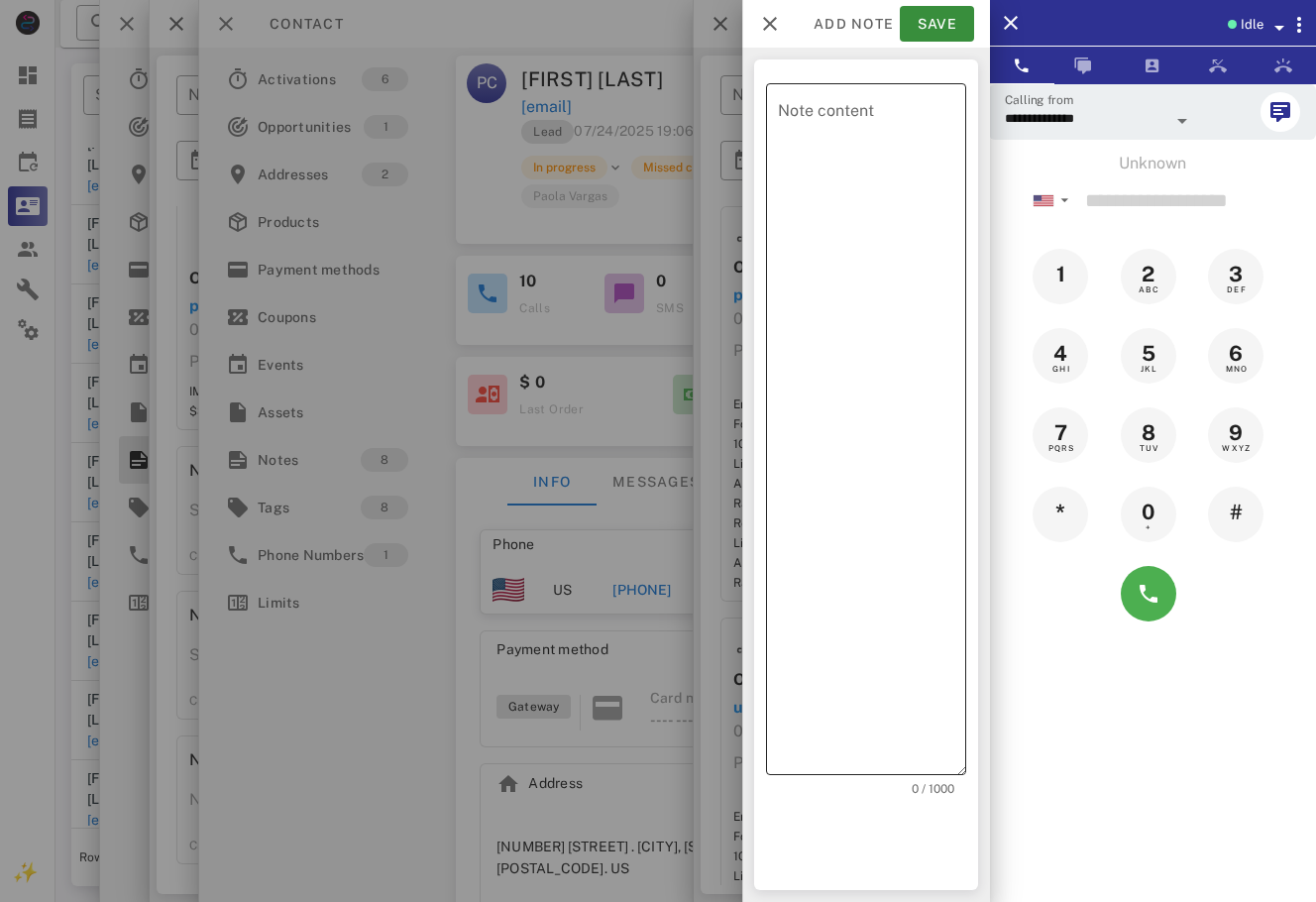 click on "Note content" at bounding box center (872, 434) 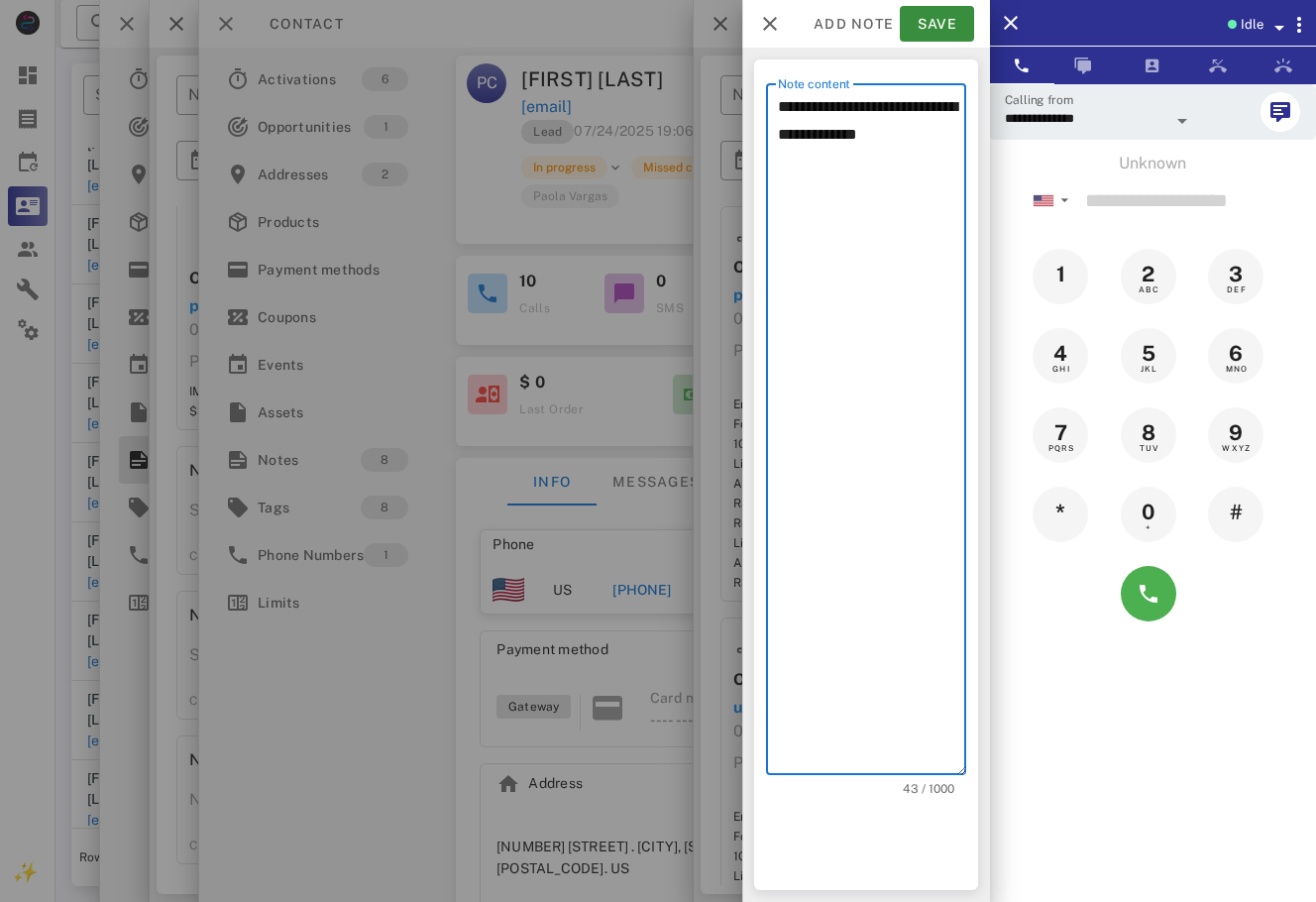 click on "**********" at bounding box center (872, 434) 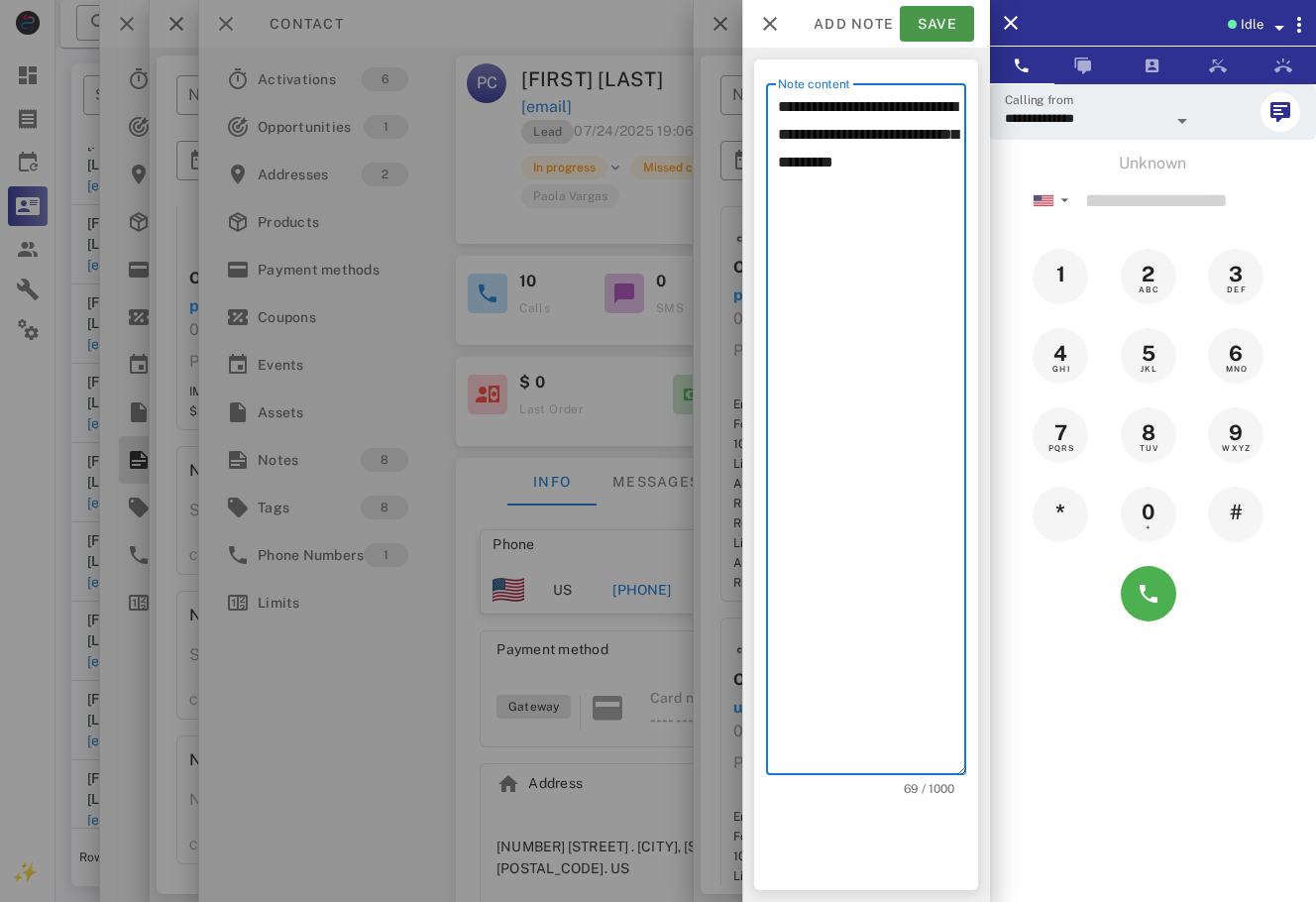 type on "**********" 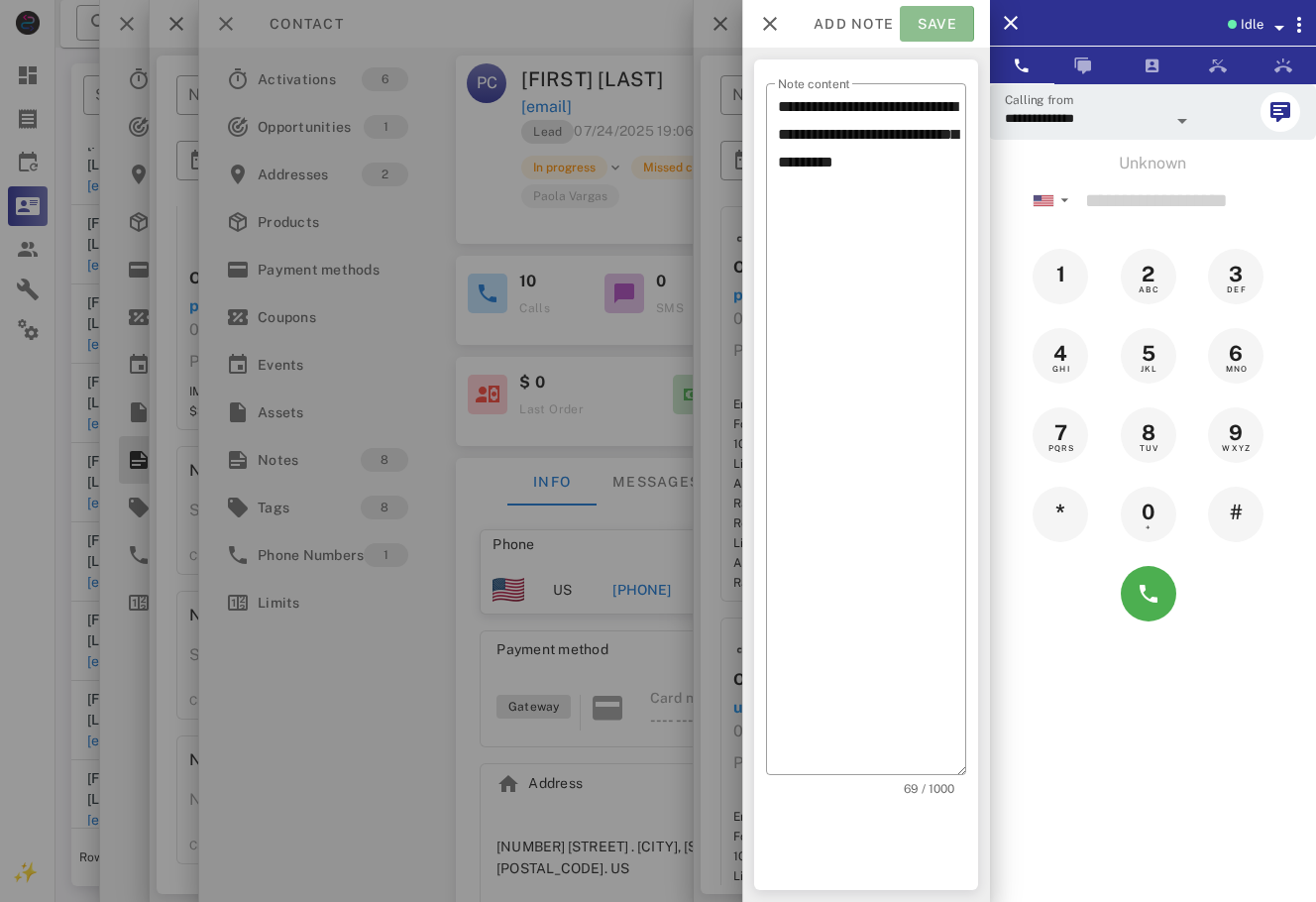 click on "Save" at bounding box center (936, 24) 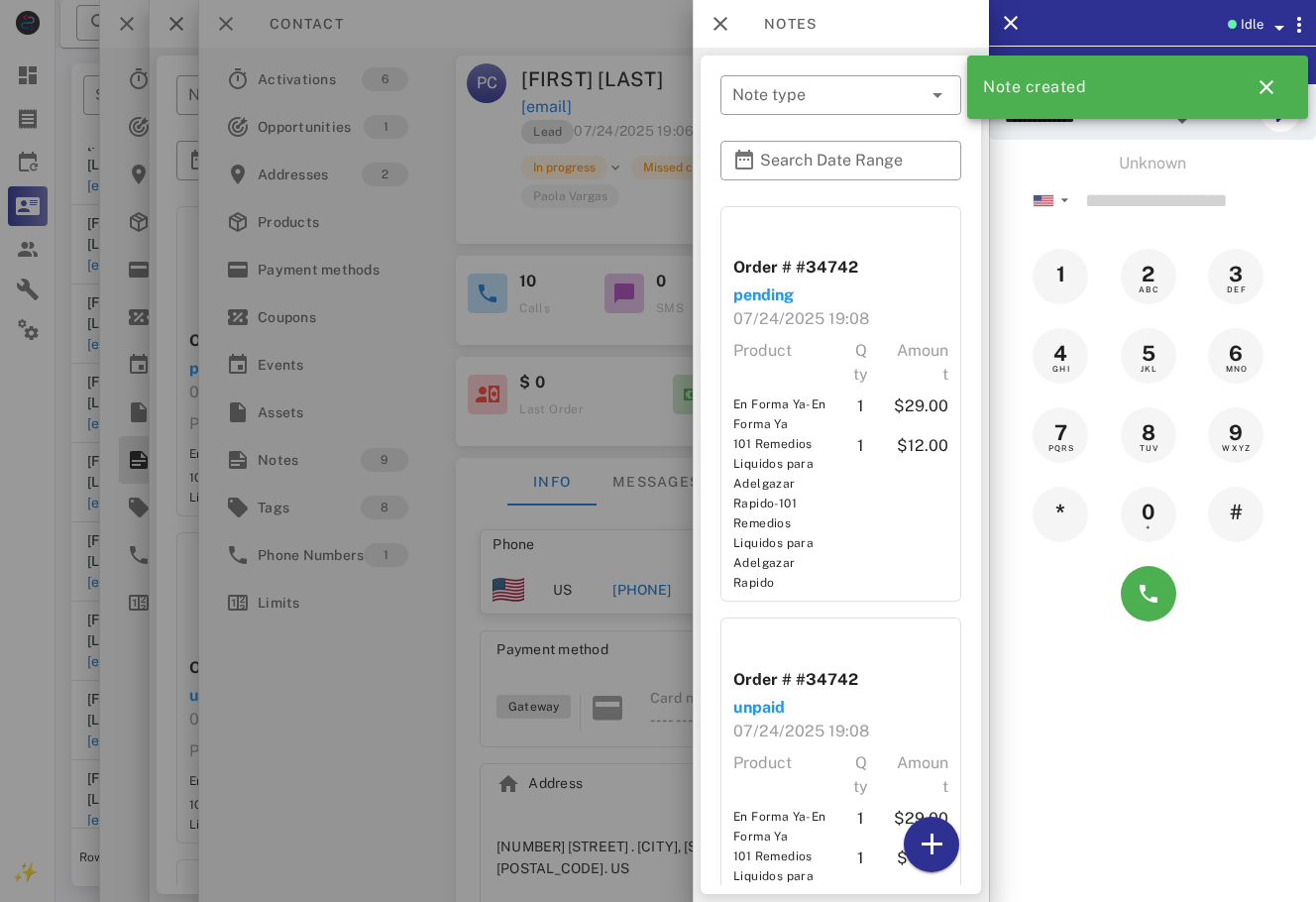 click at bounding box center (658, 451) 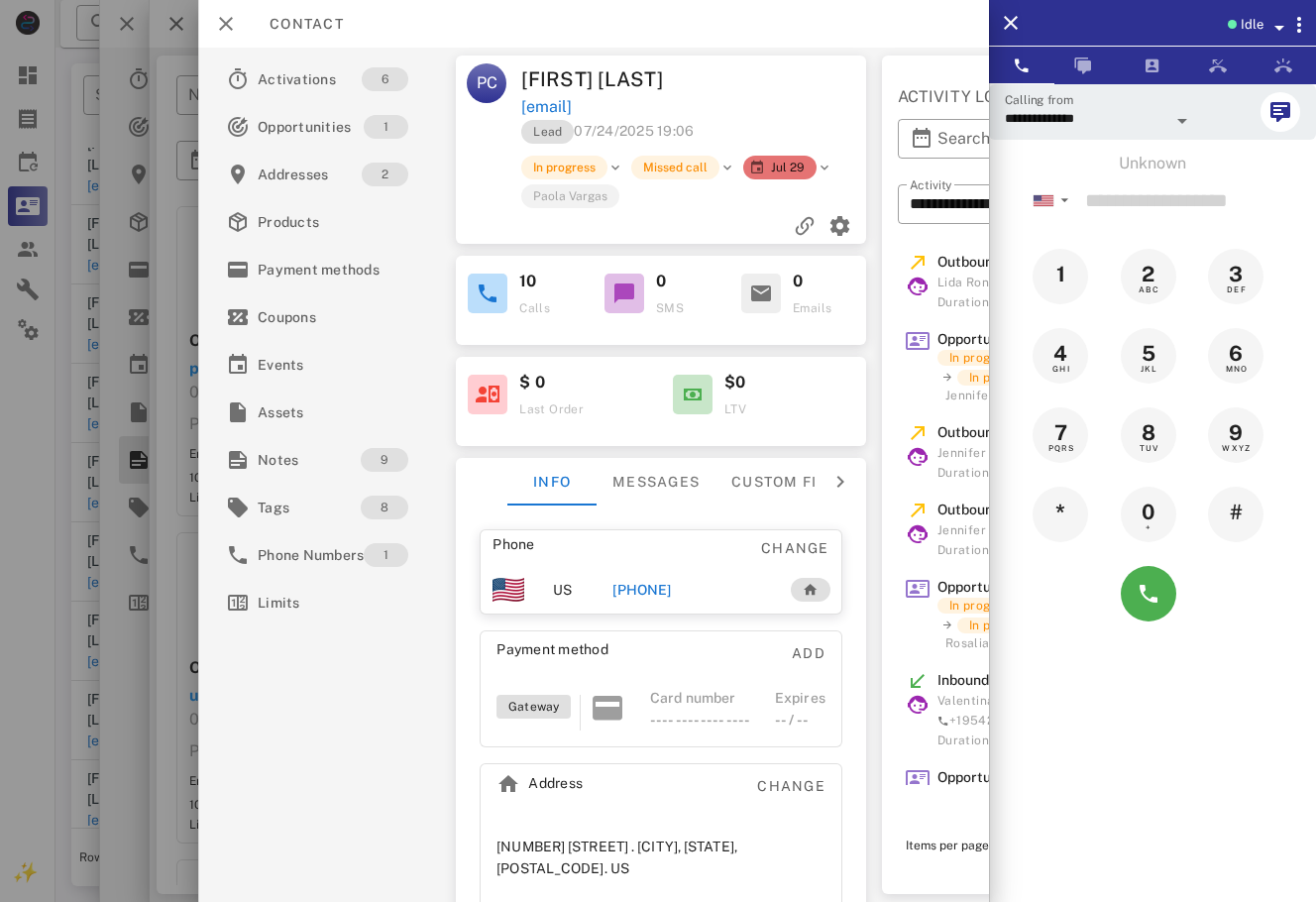 drag, startPoint x: 1224, startPoint y: 673, endPoint x: 1229, endPoint y: 687, distance: 14.866069 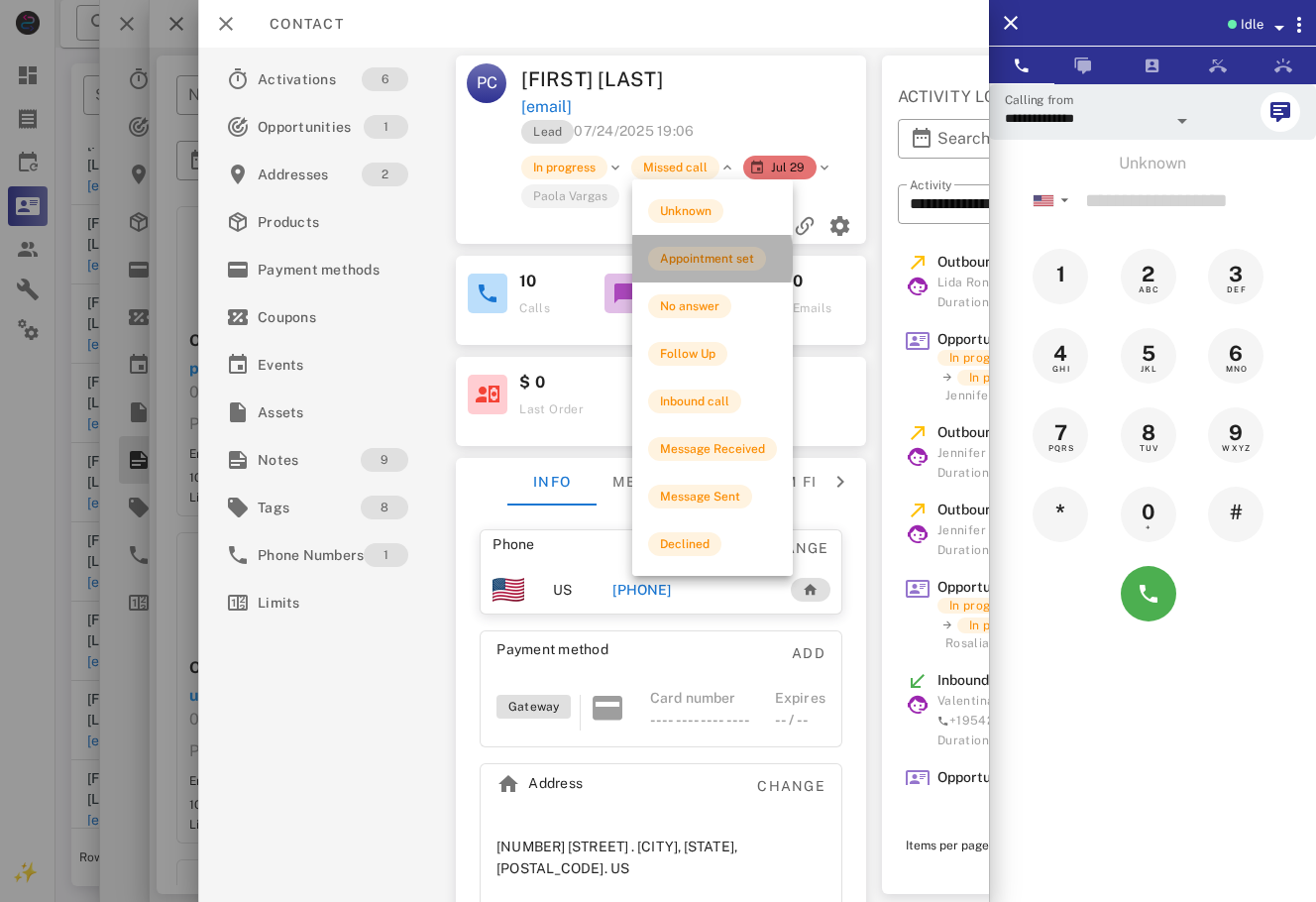 click on "Appointment set" at bounding box center (713, 259) 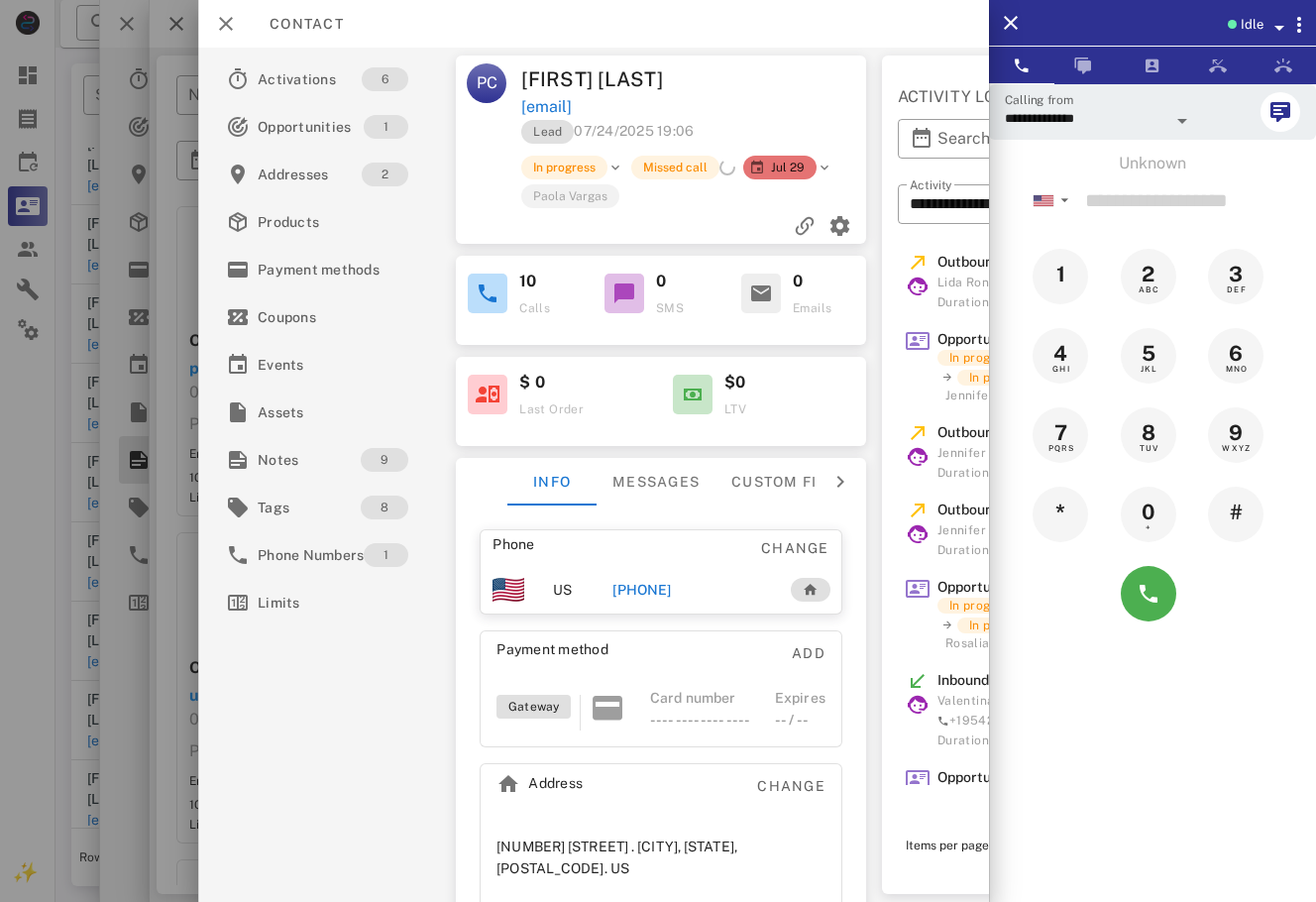 click at bounding box center [783, 79] 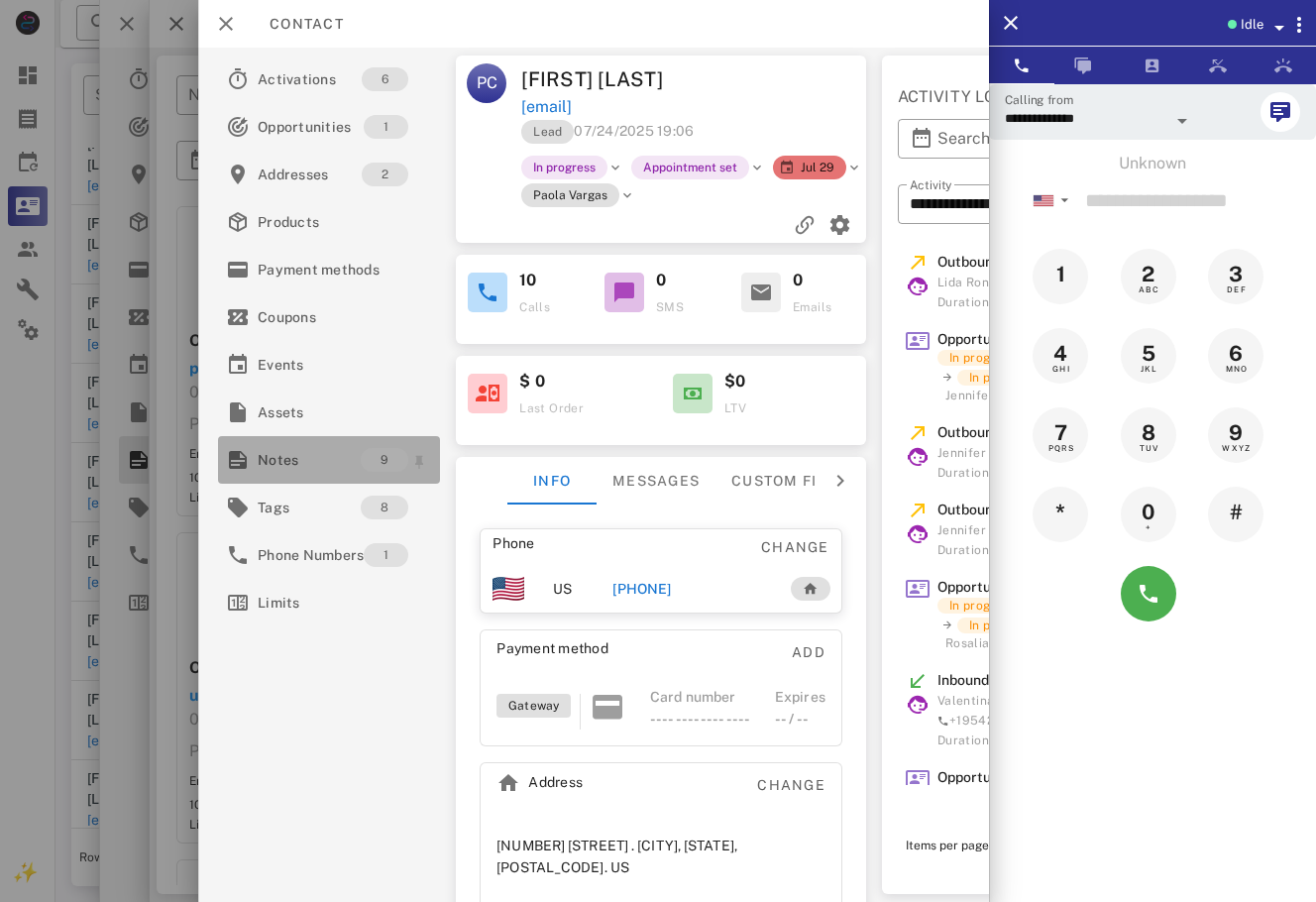 click on "Notes" at bounding box center (309, 460) 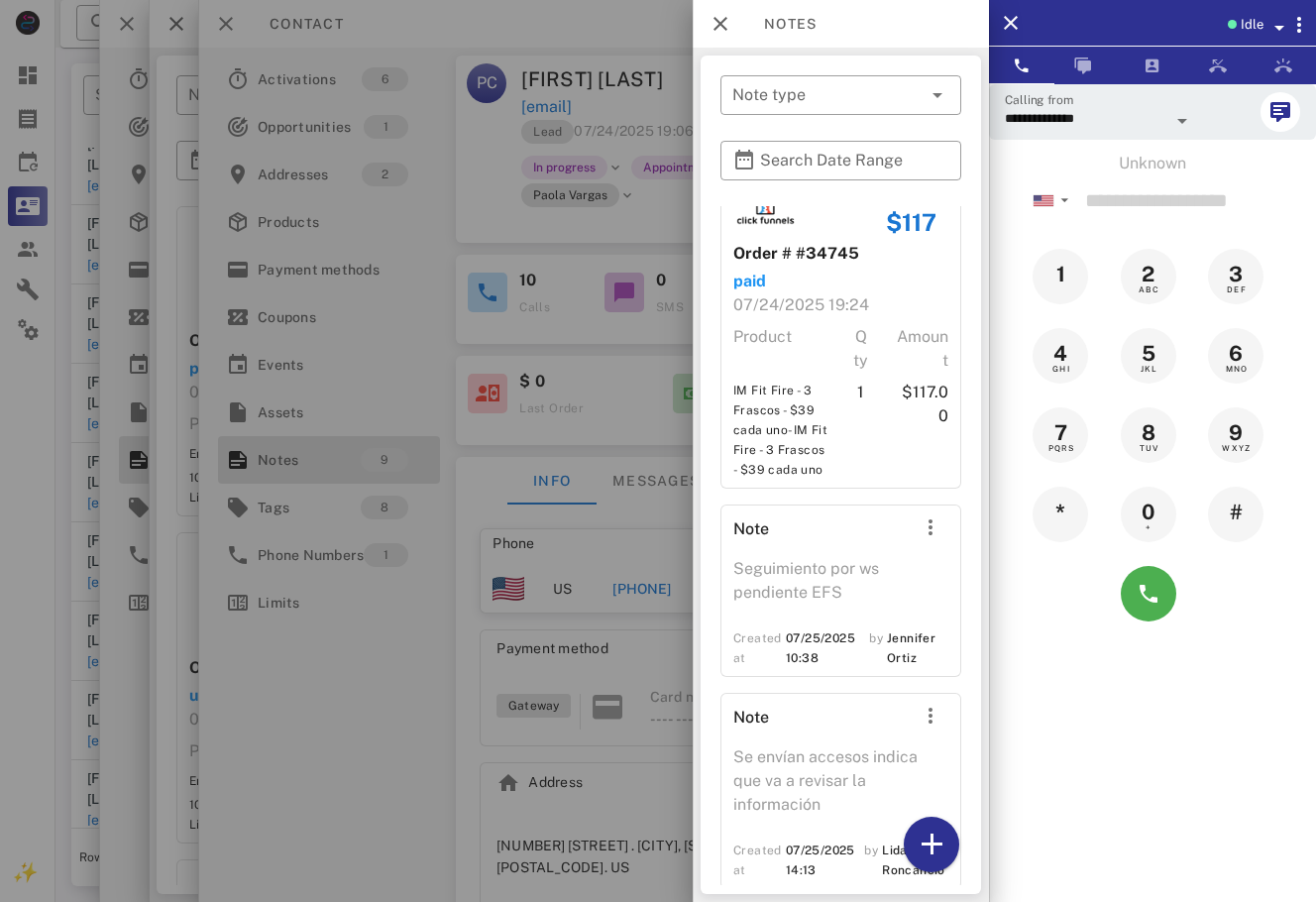 scroll, scrollTop: 2051, scrollLeft: 0, axis: vertical 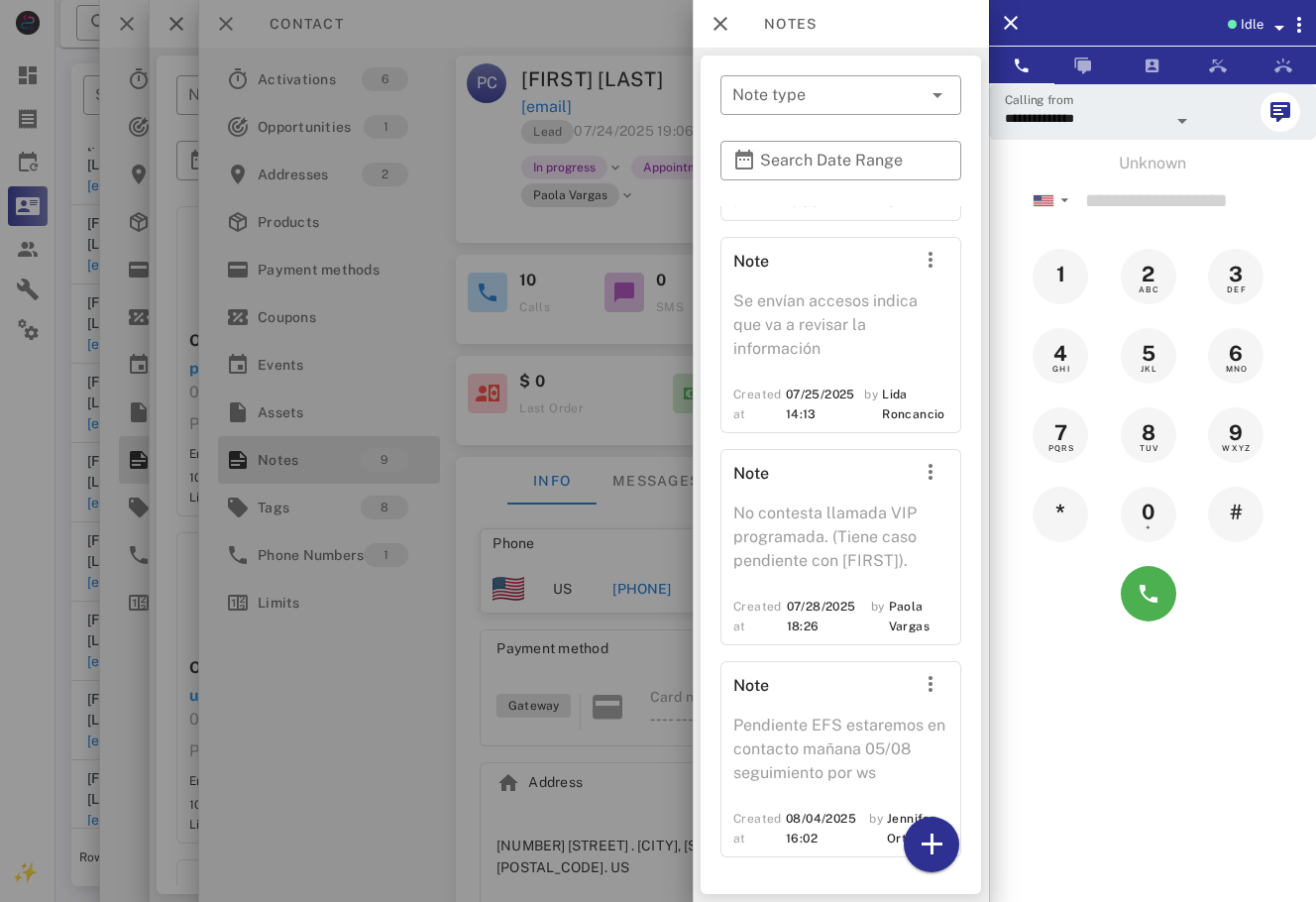 click at bounding box center [658, 451] 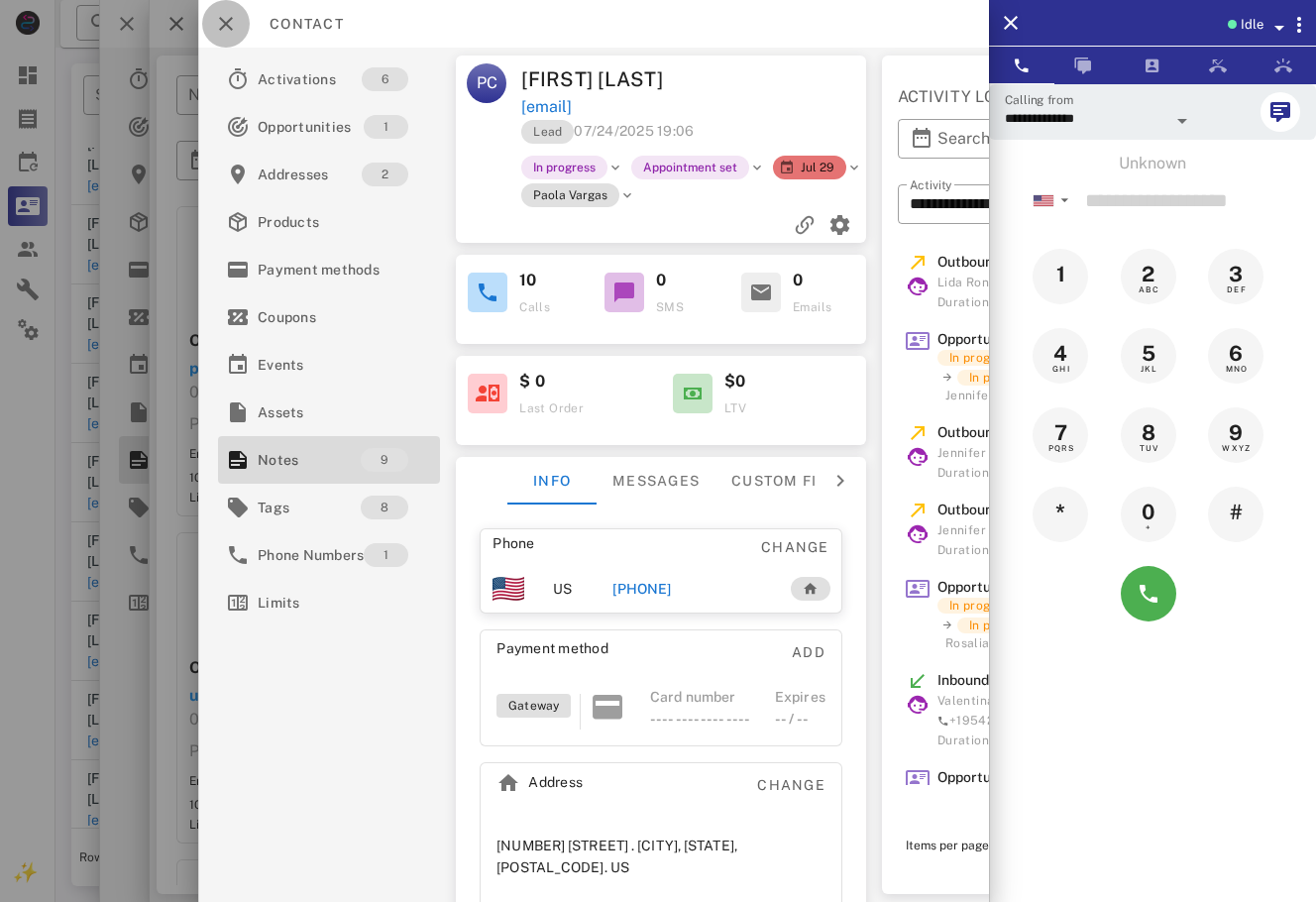 click at bounding box center (226, 24) 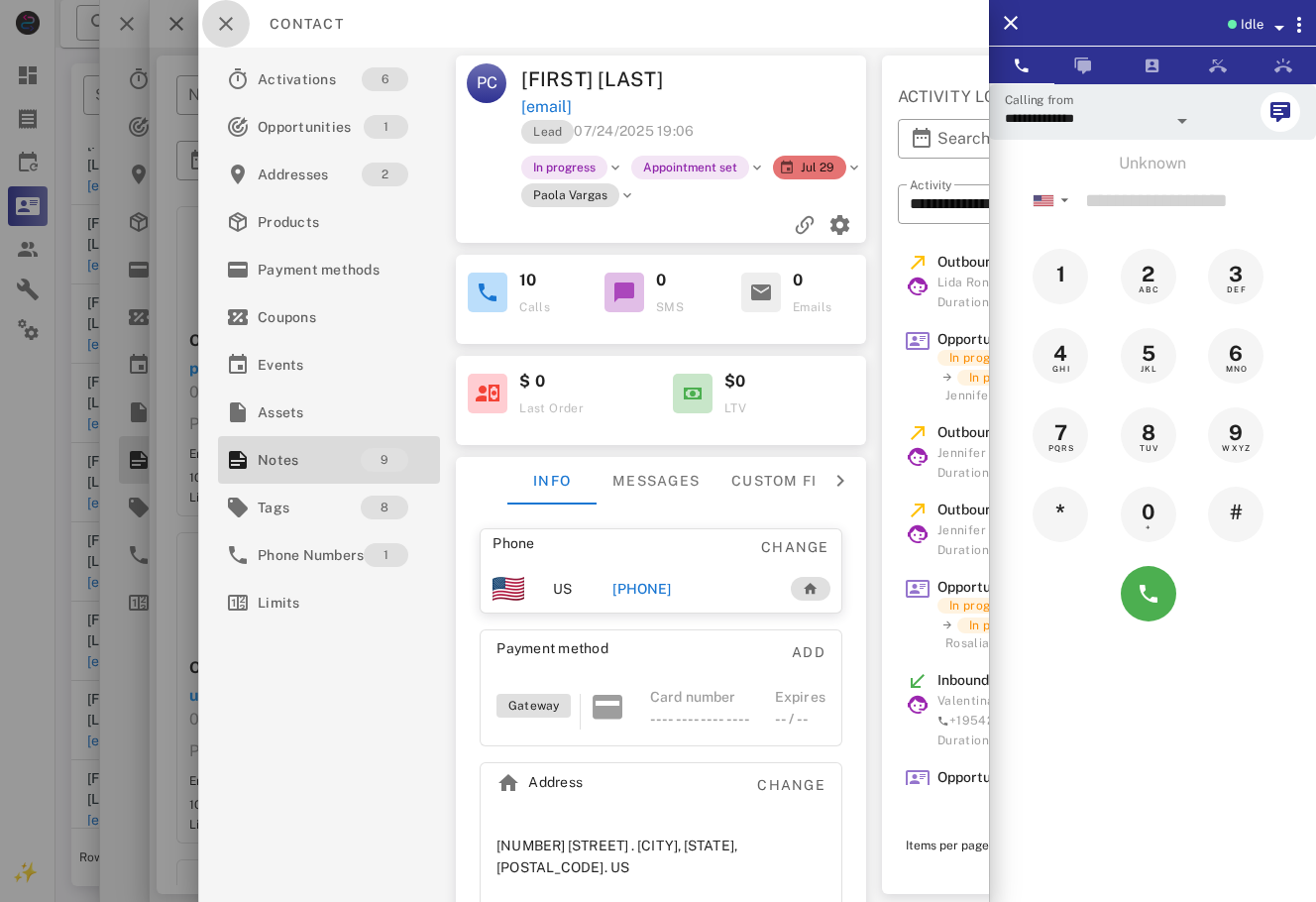 click at bounding box center [658, 451] 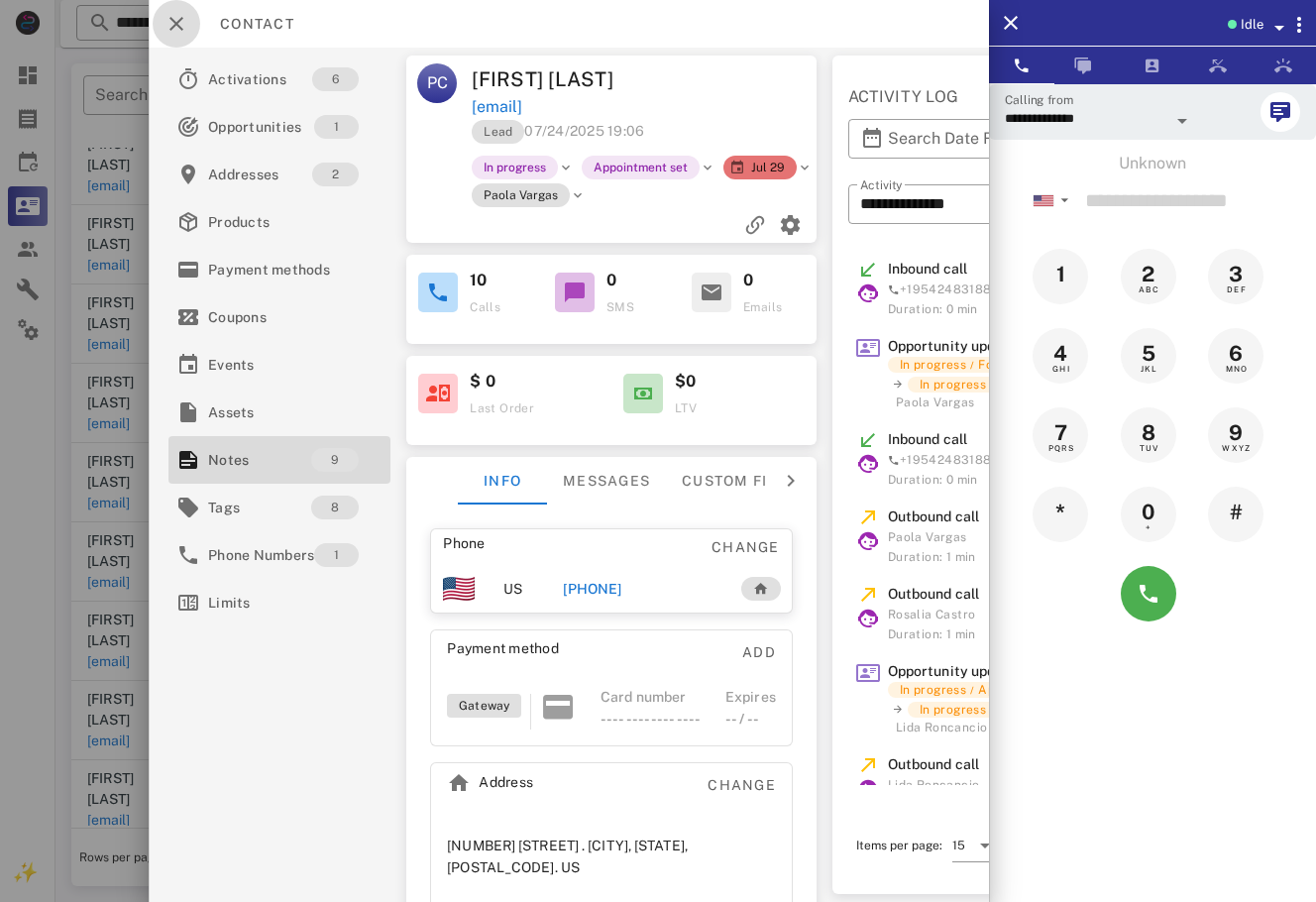 click at bounding box center (176, 24) 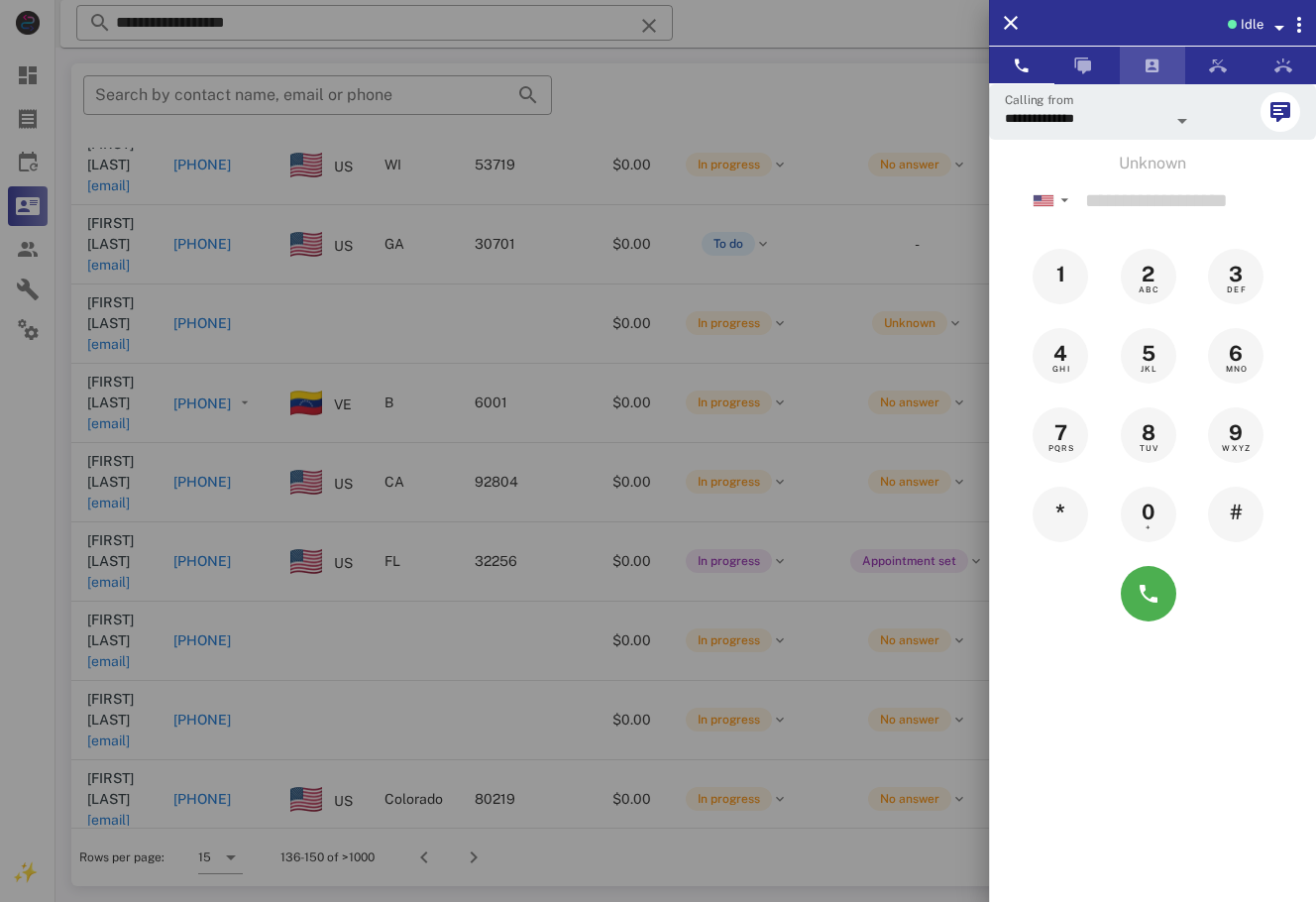 click at bounding box center (1152, 65) 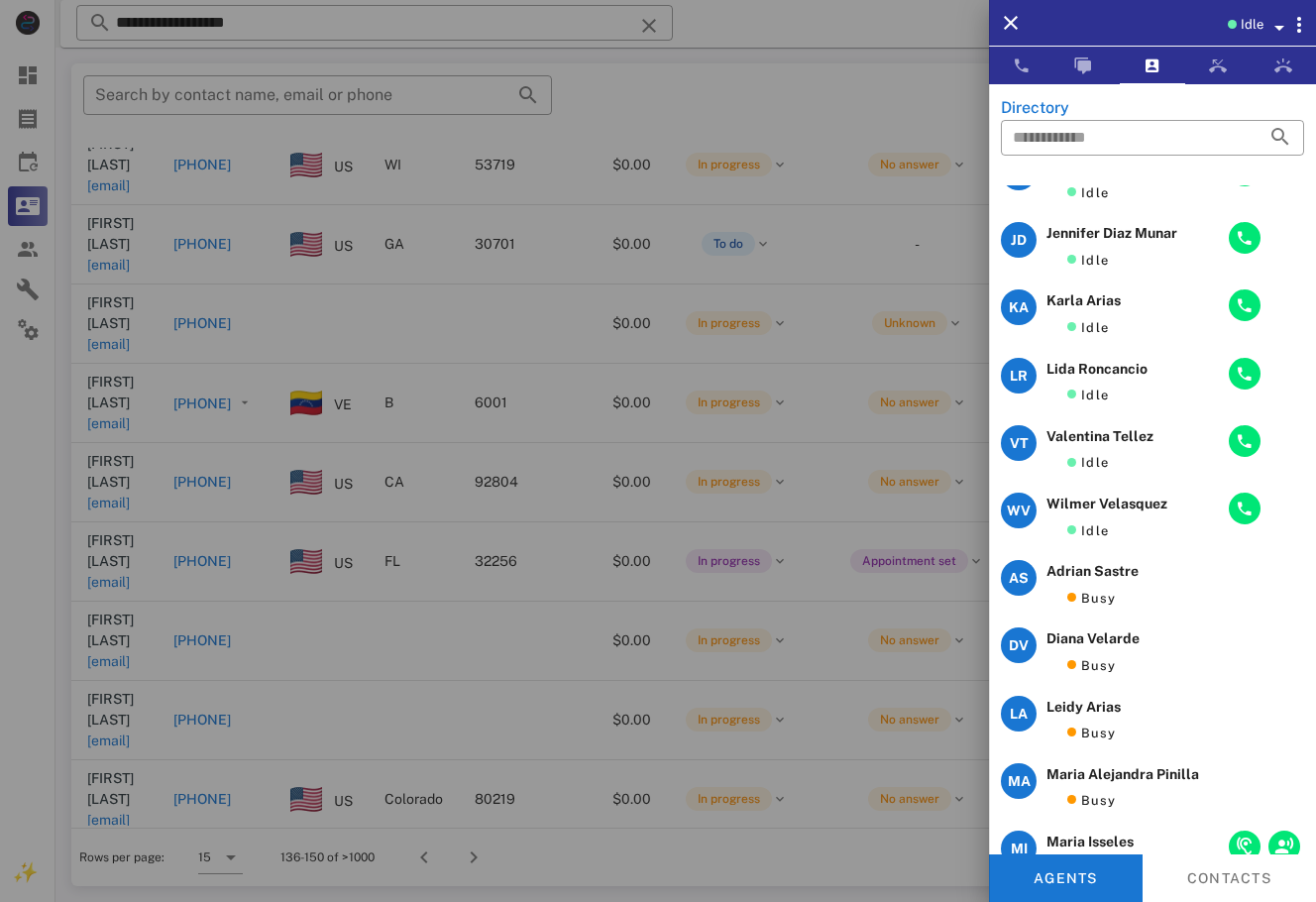 scroll, scrollTop: 0, scrollLeft: 0, axis: both 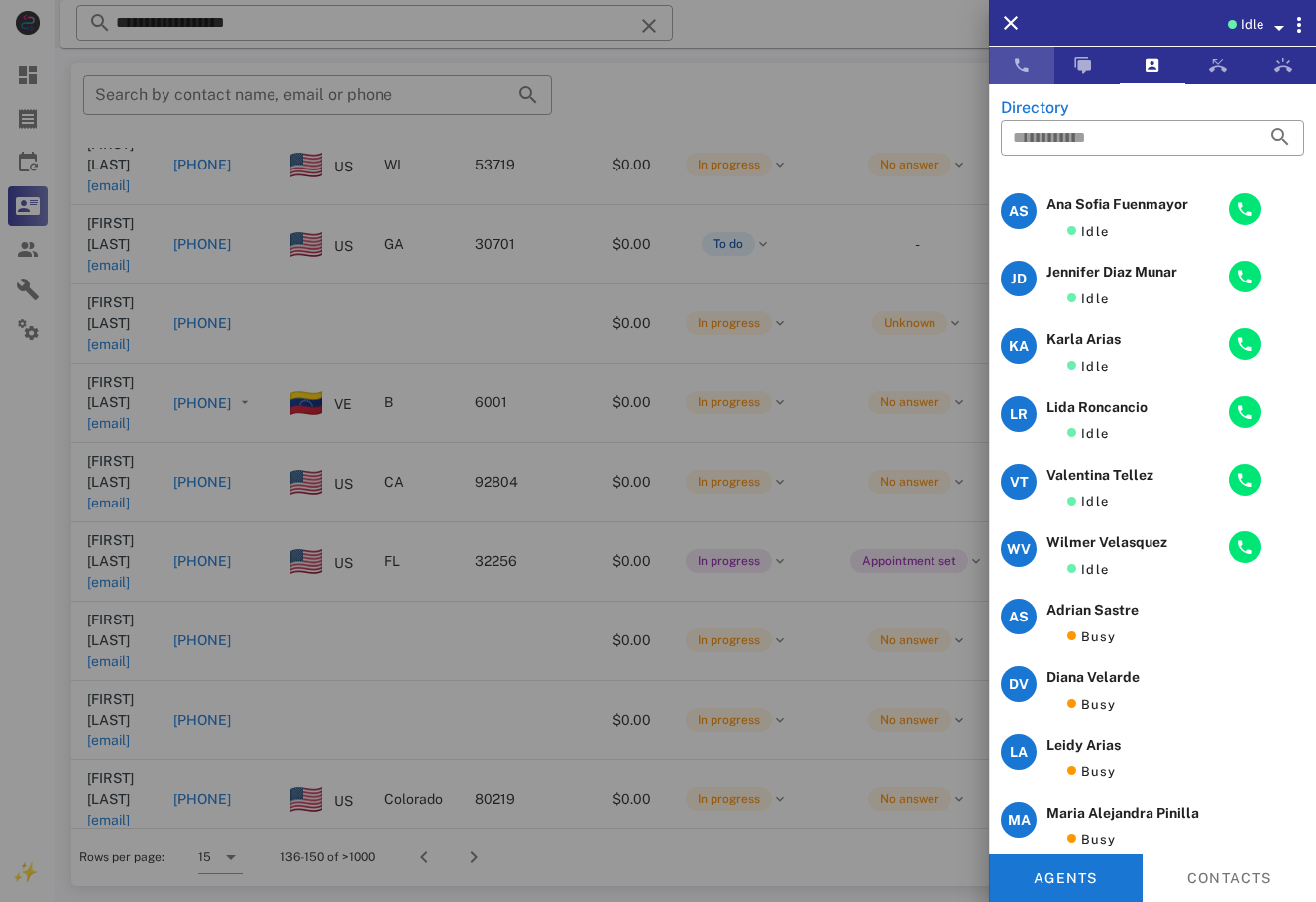 click at bounding box center (1022, 65) 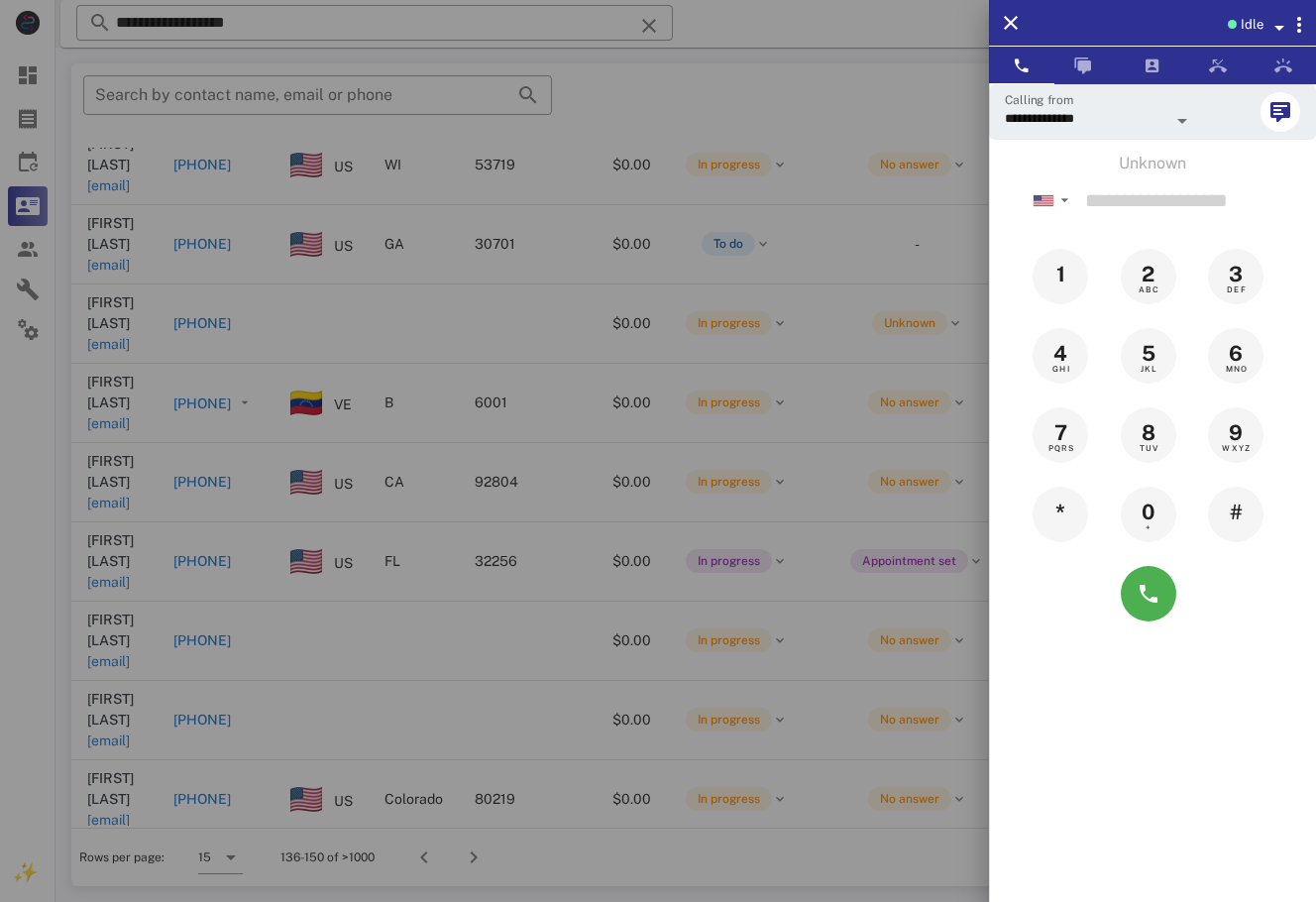click at bounding box center (658, 451) 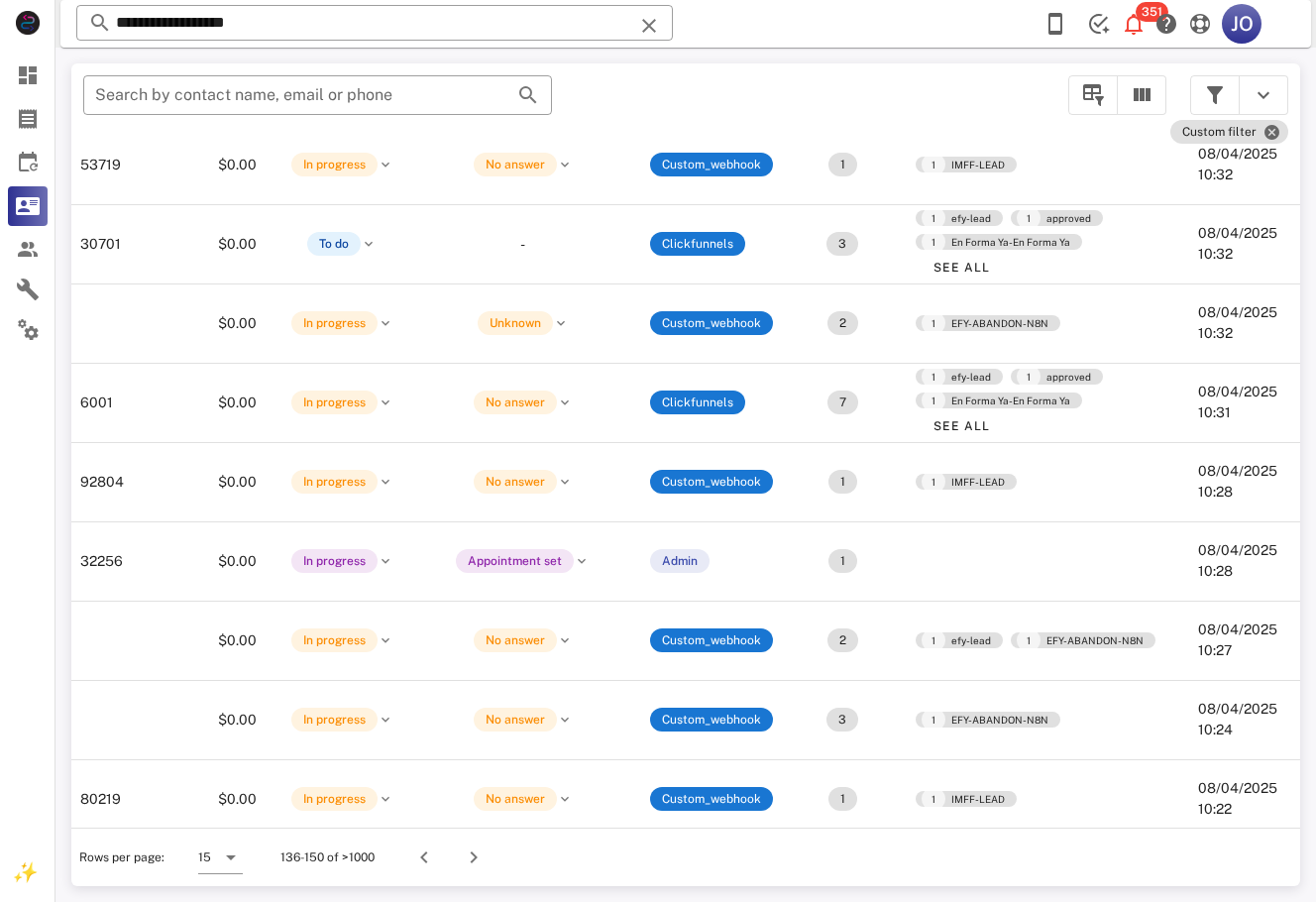 scroll, scrollTop: 404, scrollLeft: 0, axis: vertical 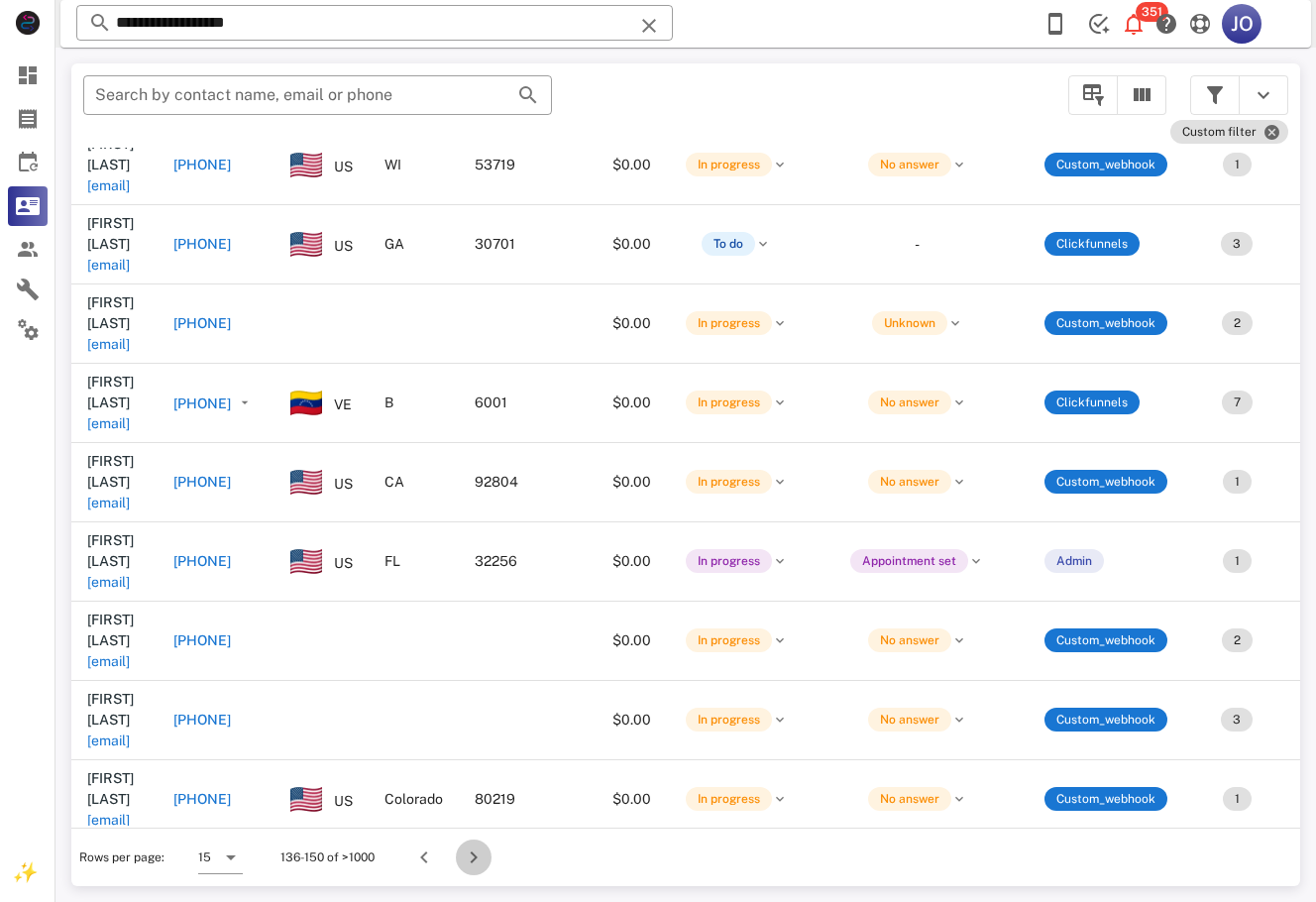 click at bounding box center (474, 857) 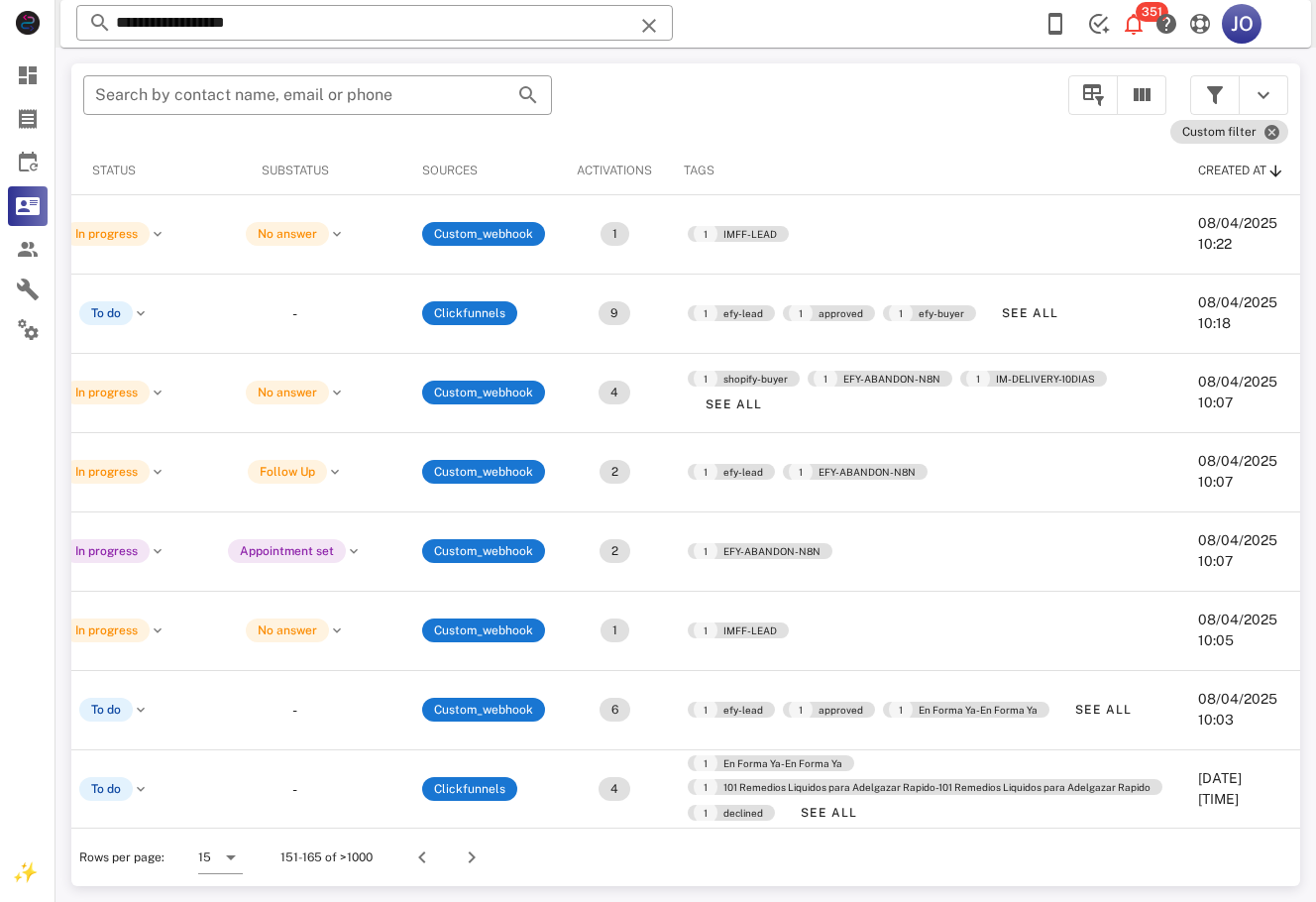 scroll, scrollTop: 0, scrollLeft: 762, axis: horizontal 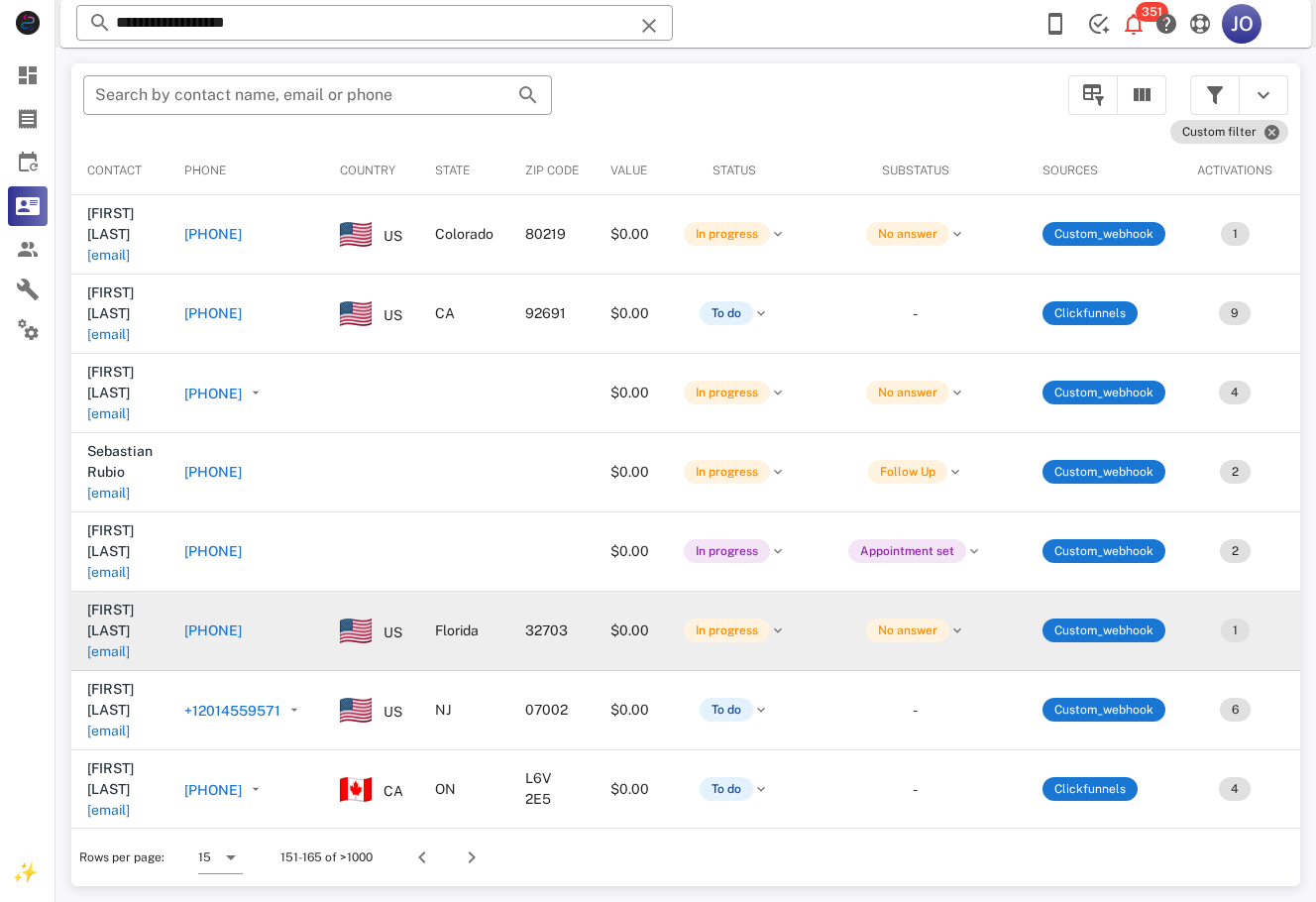 click on "[FIRST] [LAST]  [EMAIL]" at bounding box center [120, 630] 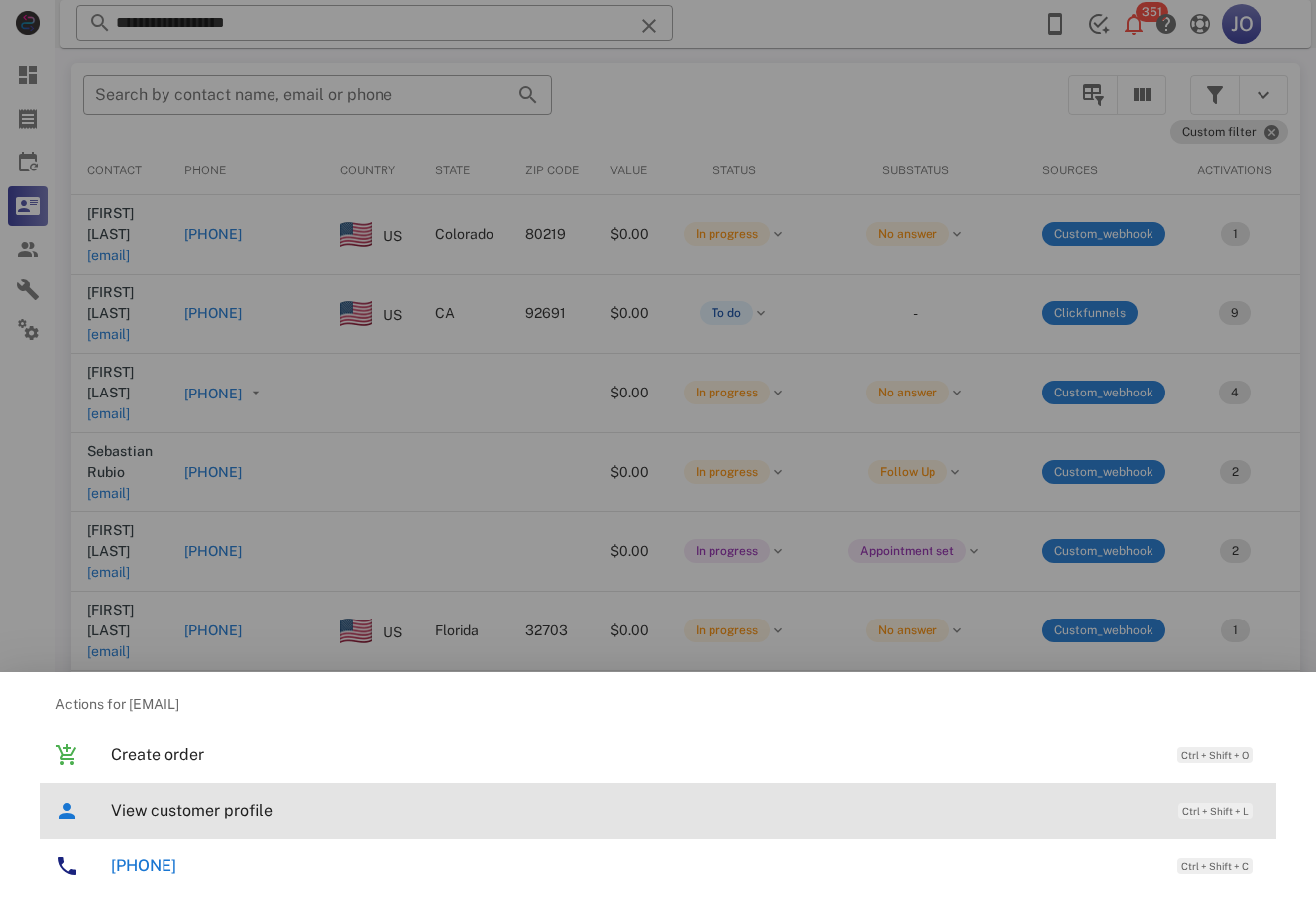 click on "View customer profile Ctrl + Shift + L" at bounding box center [686, 810] 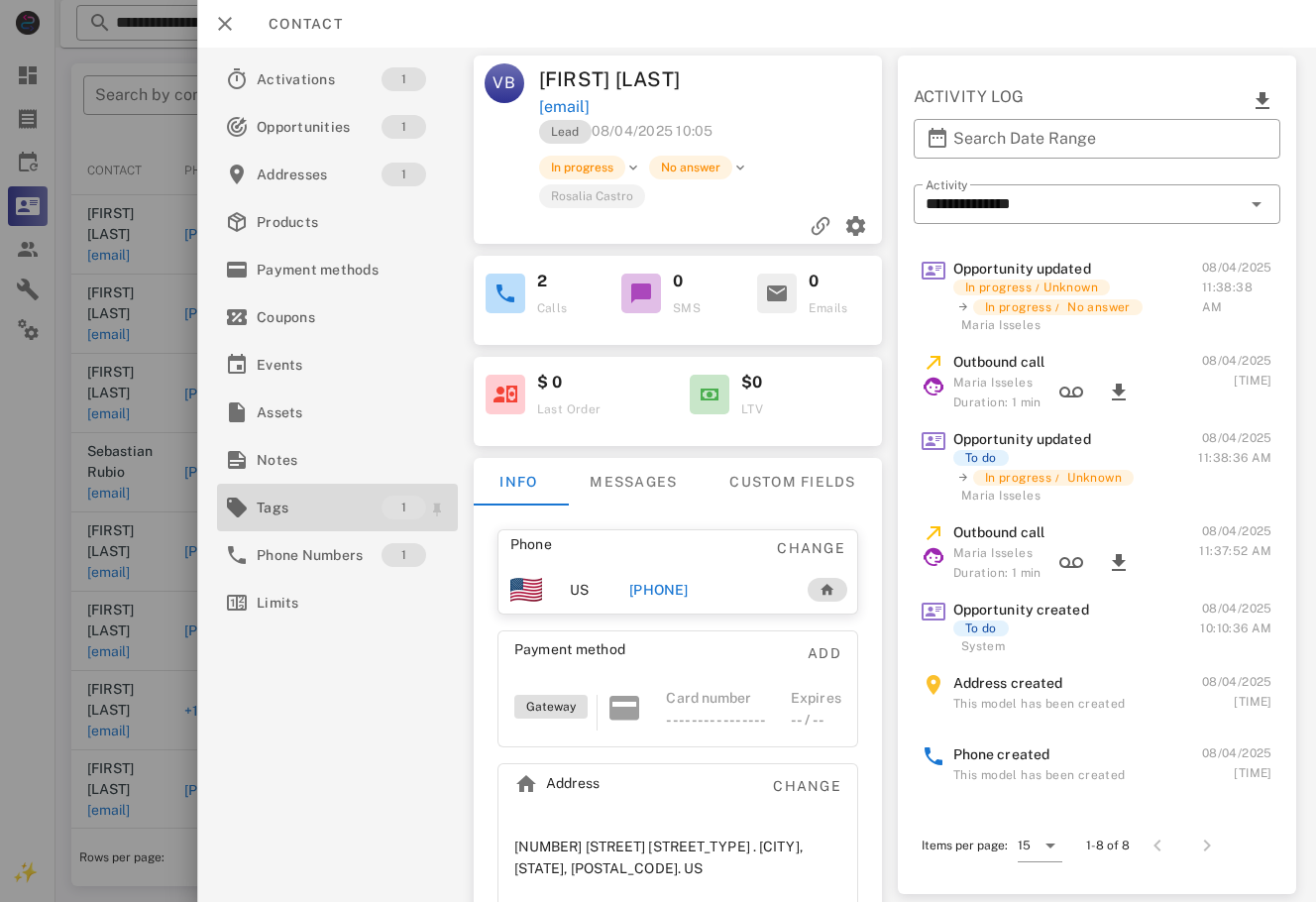 click on "Tags" at bounding box center [319, 507] 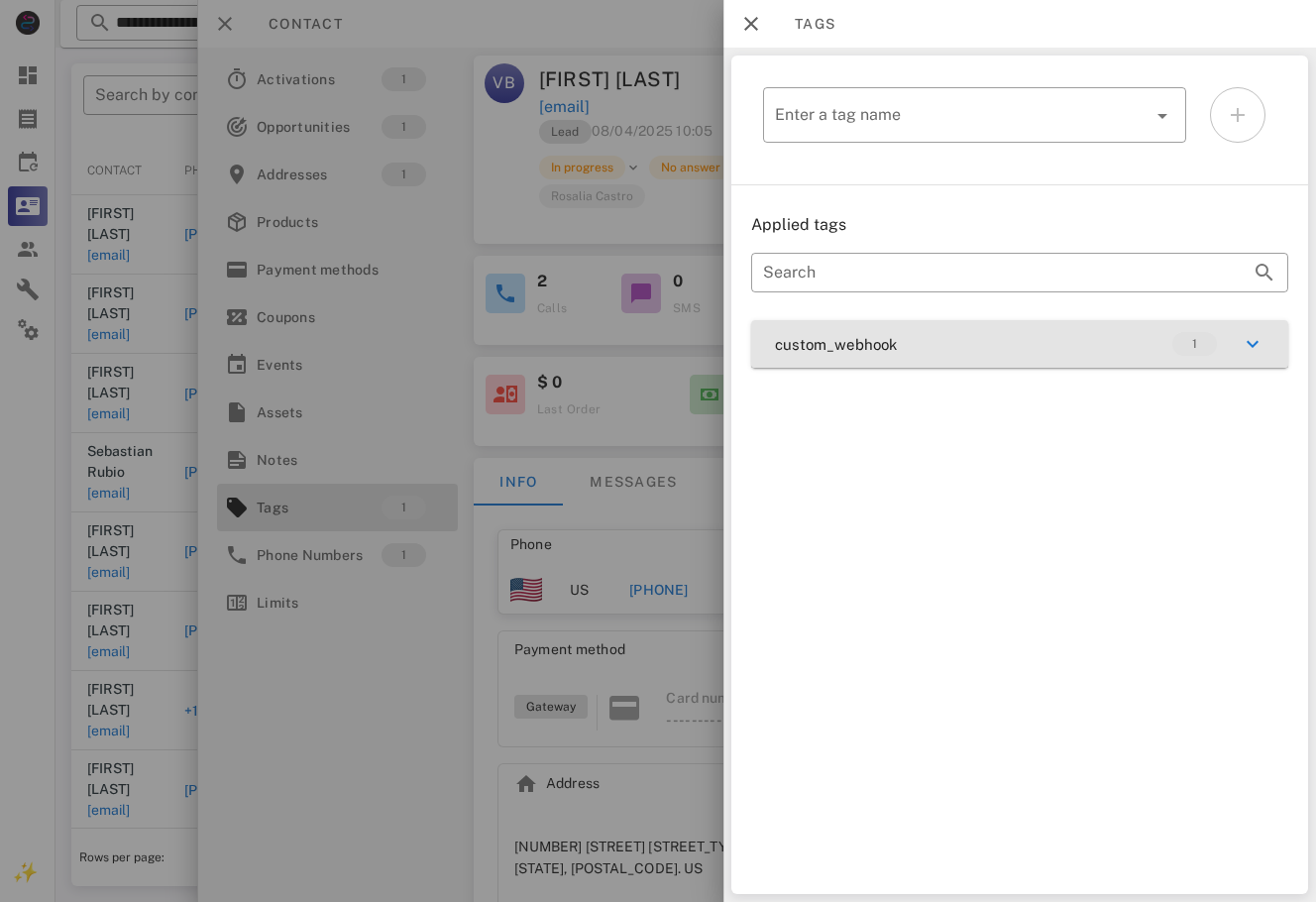 click on "custom_webhook  1" at bounding box center (1020, 344) 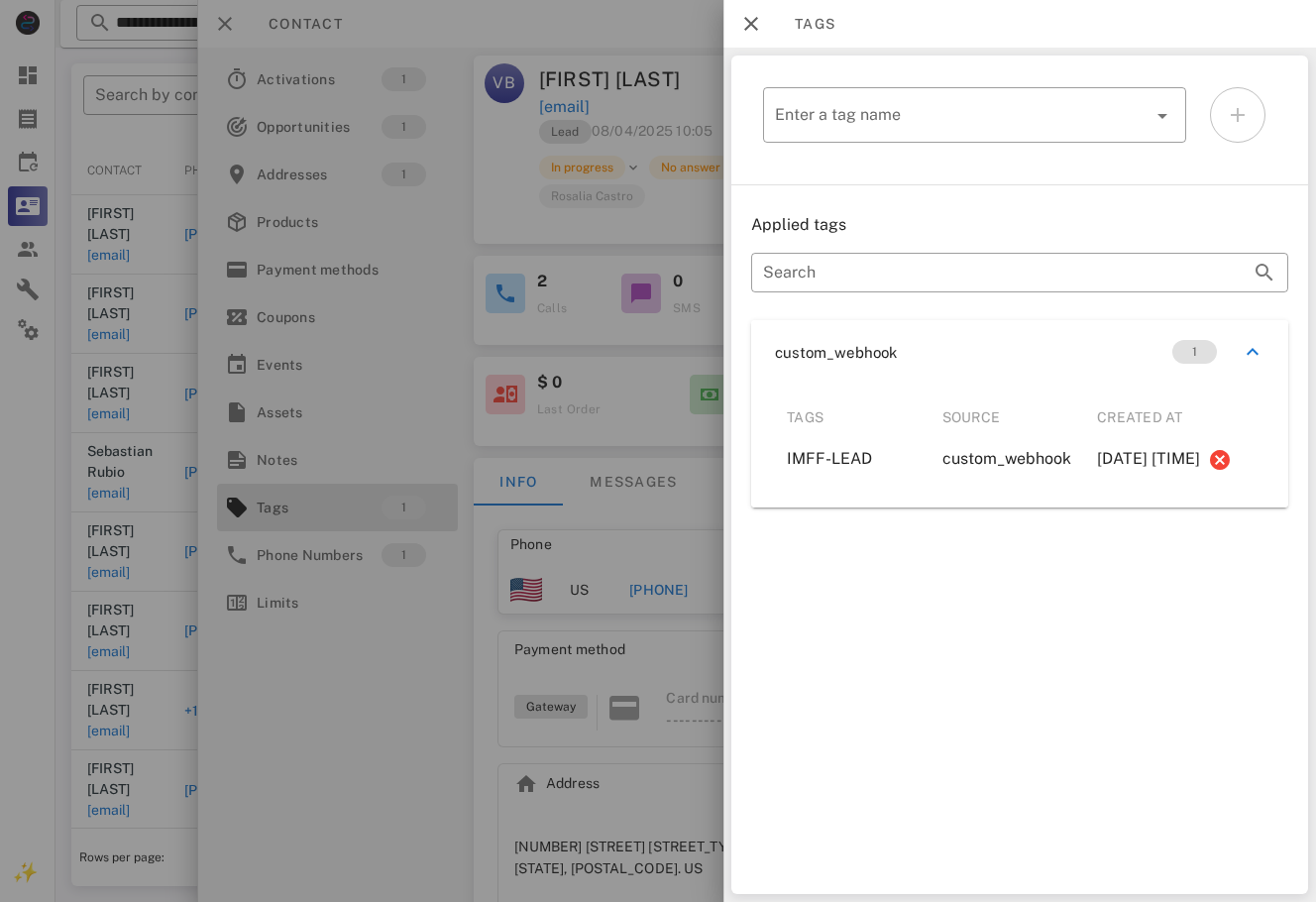 click at bounding box center (658, 451) 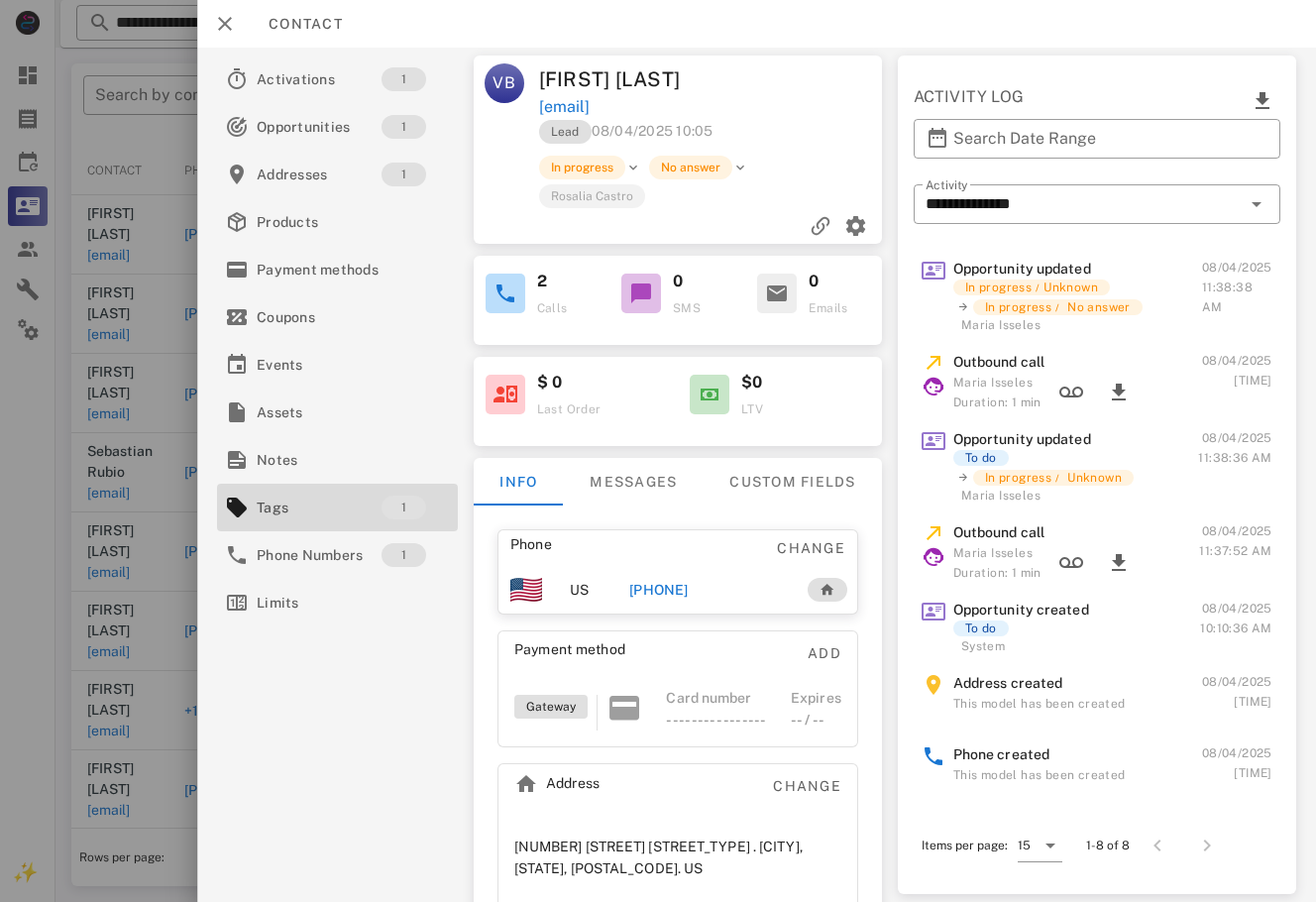 click on "[PHONE]" at bounding box center [659, 590] 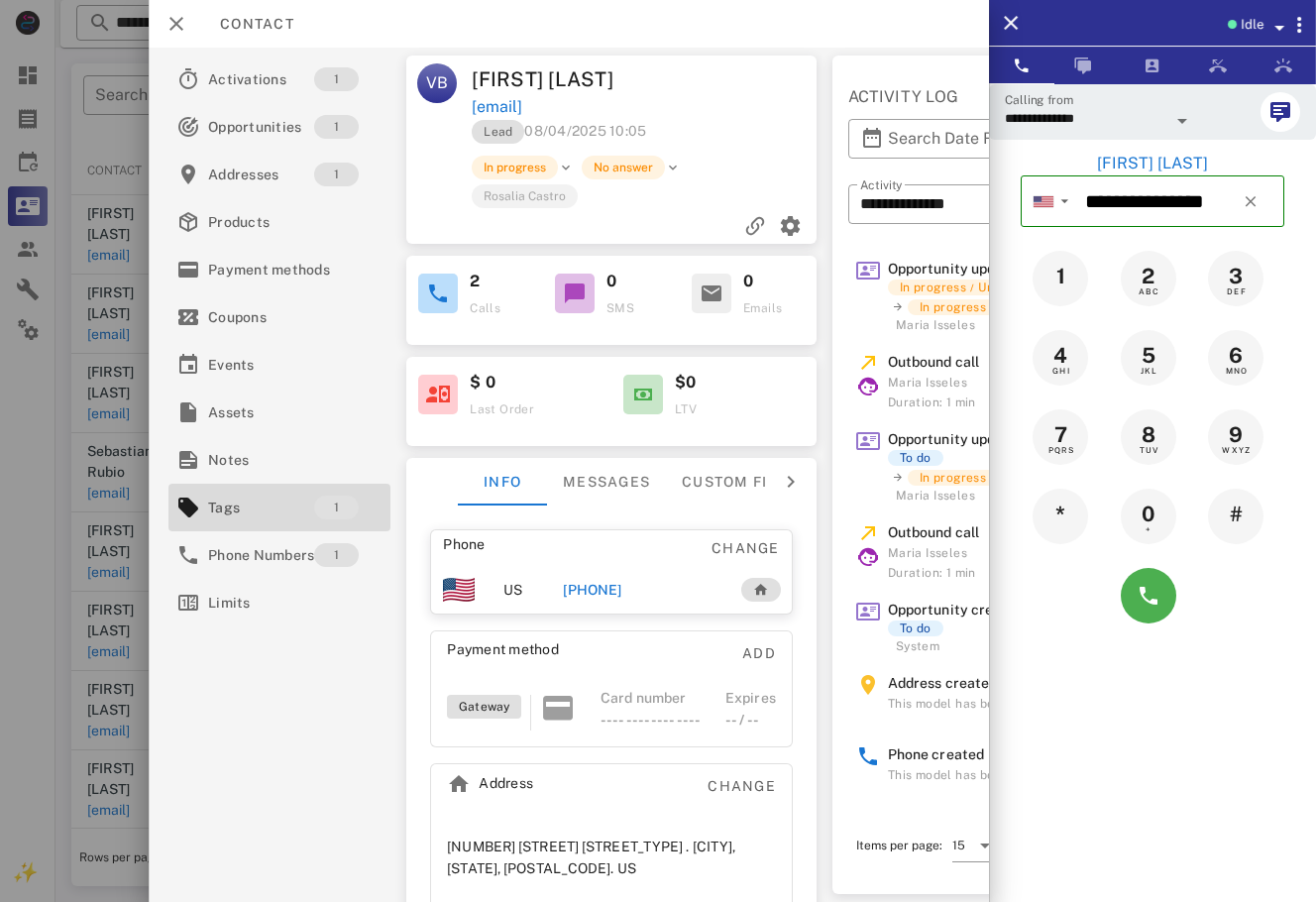 click on "[PHONE]" at bounding box center [592, 590] 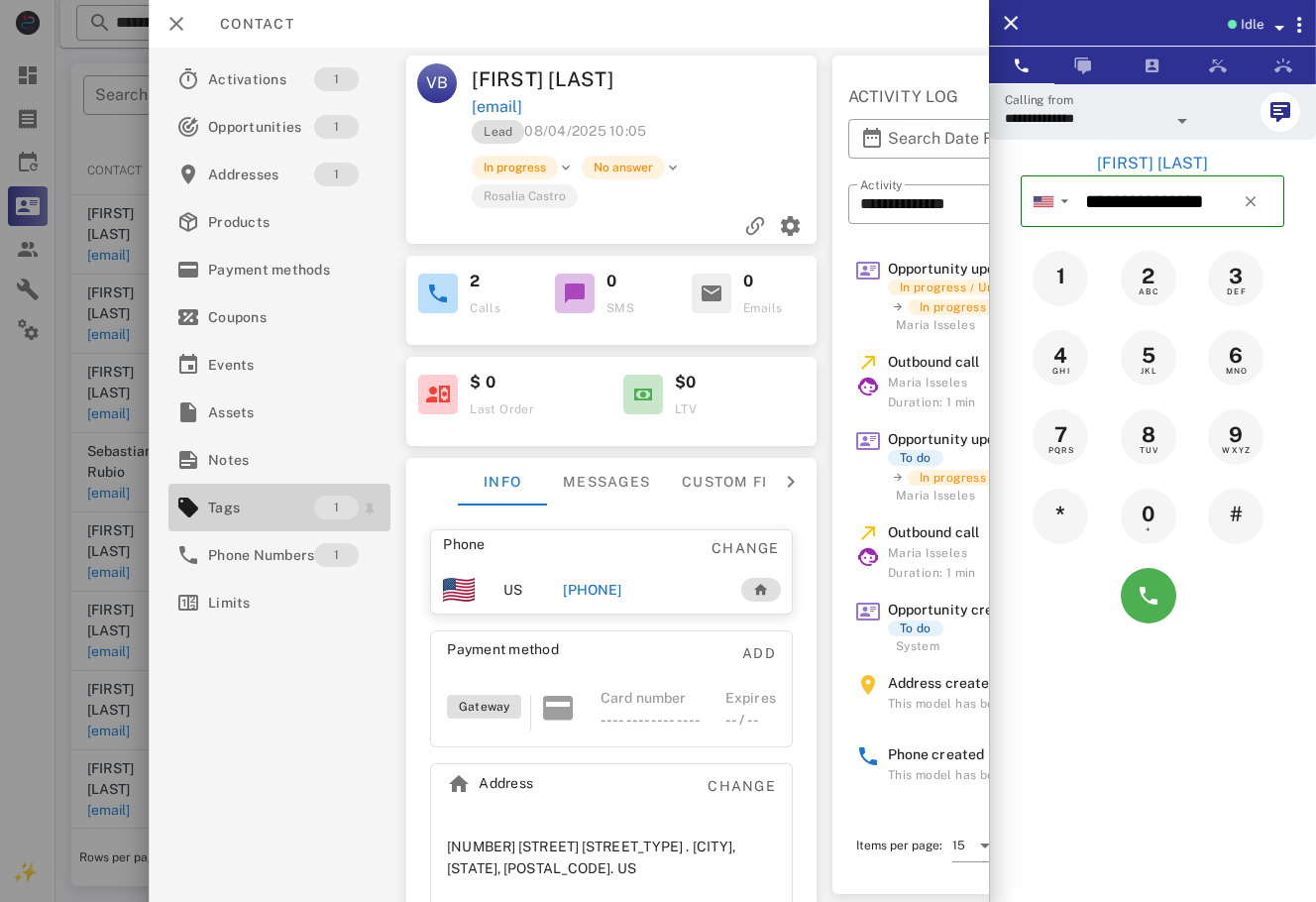 click on "Tags" at bounding box center [261, 507] 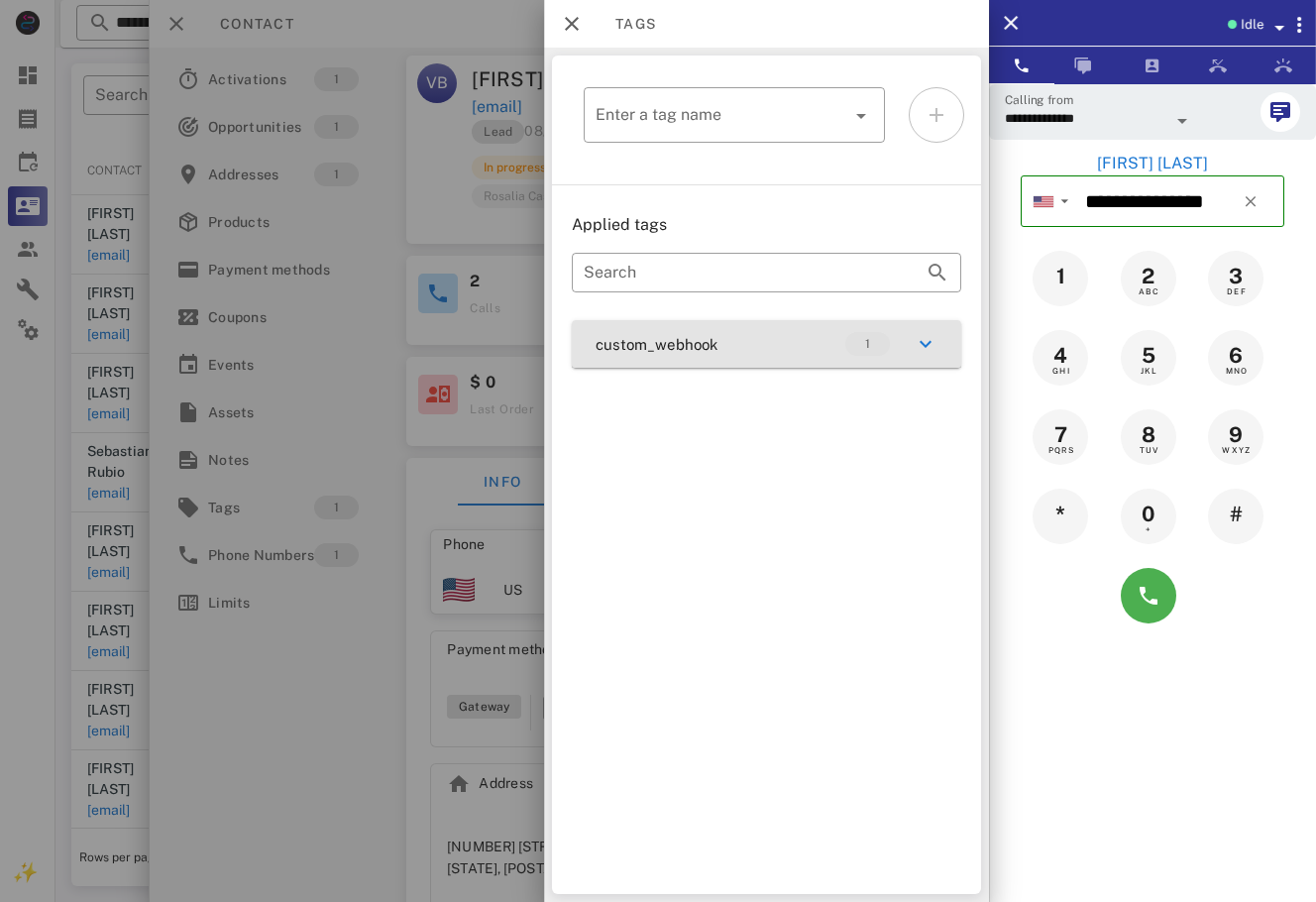 click on "custom_webhook  1" at bounding box center (766, 344) 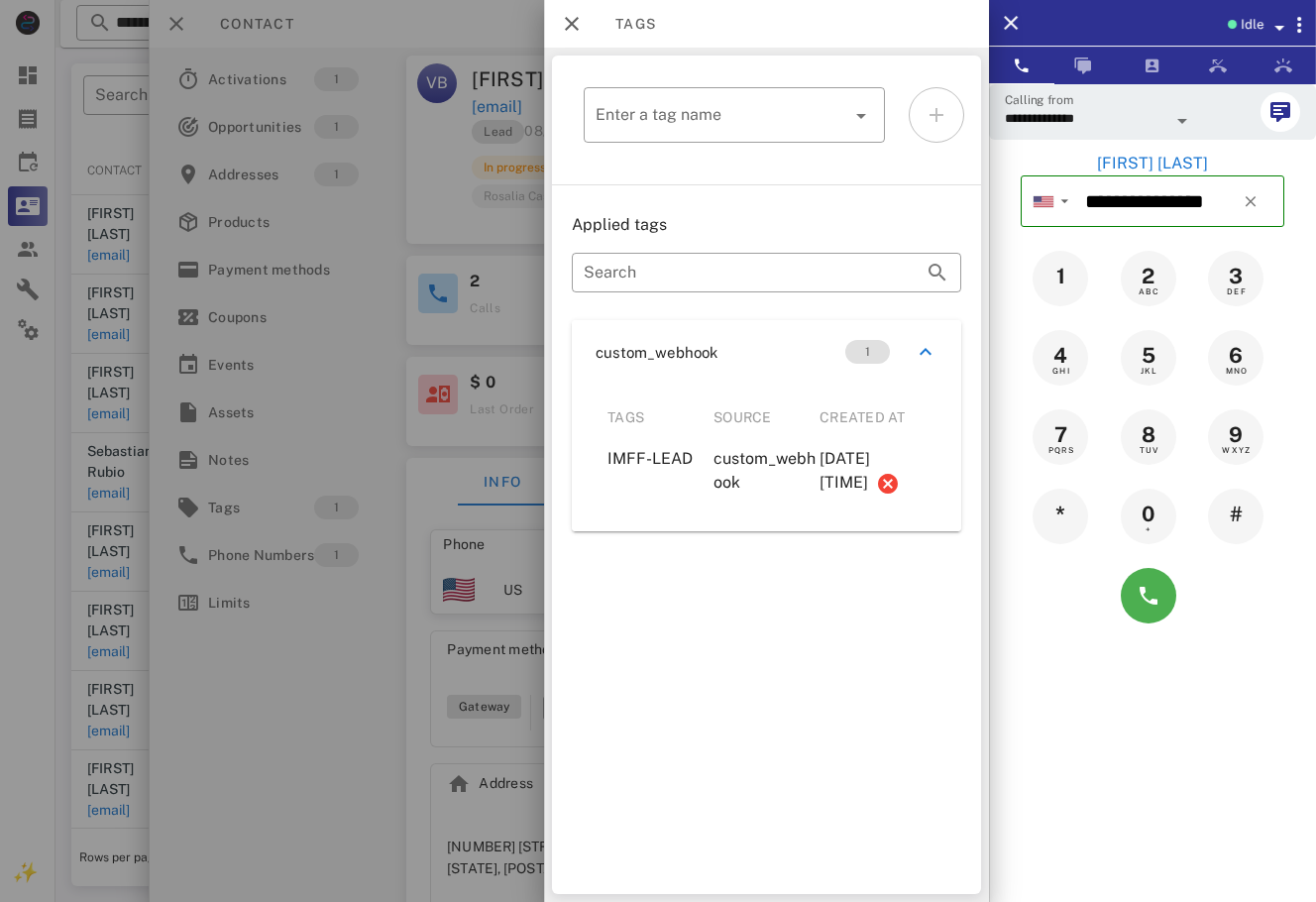 click at bounding box center (658, 451) 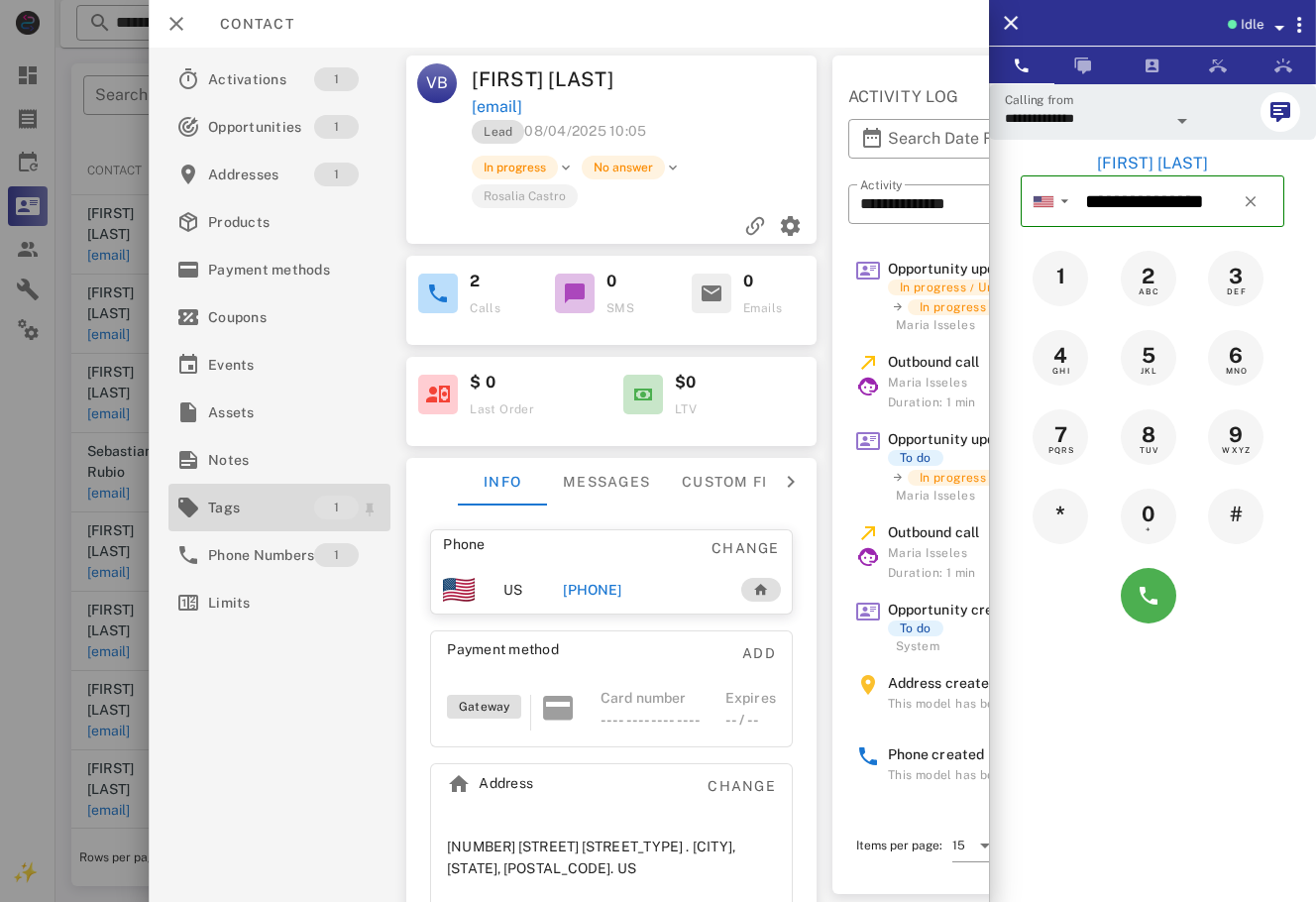click on "Tags" at bounding box center [261, 507] 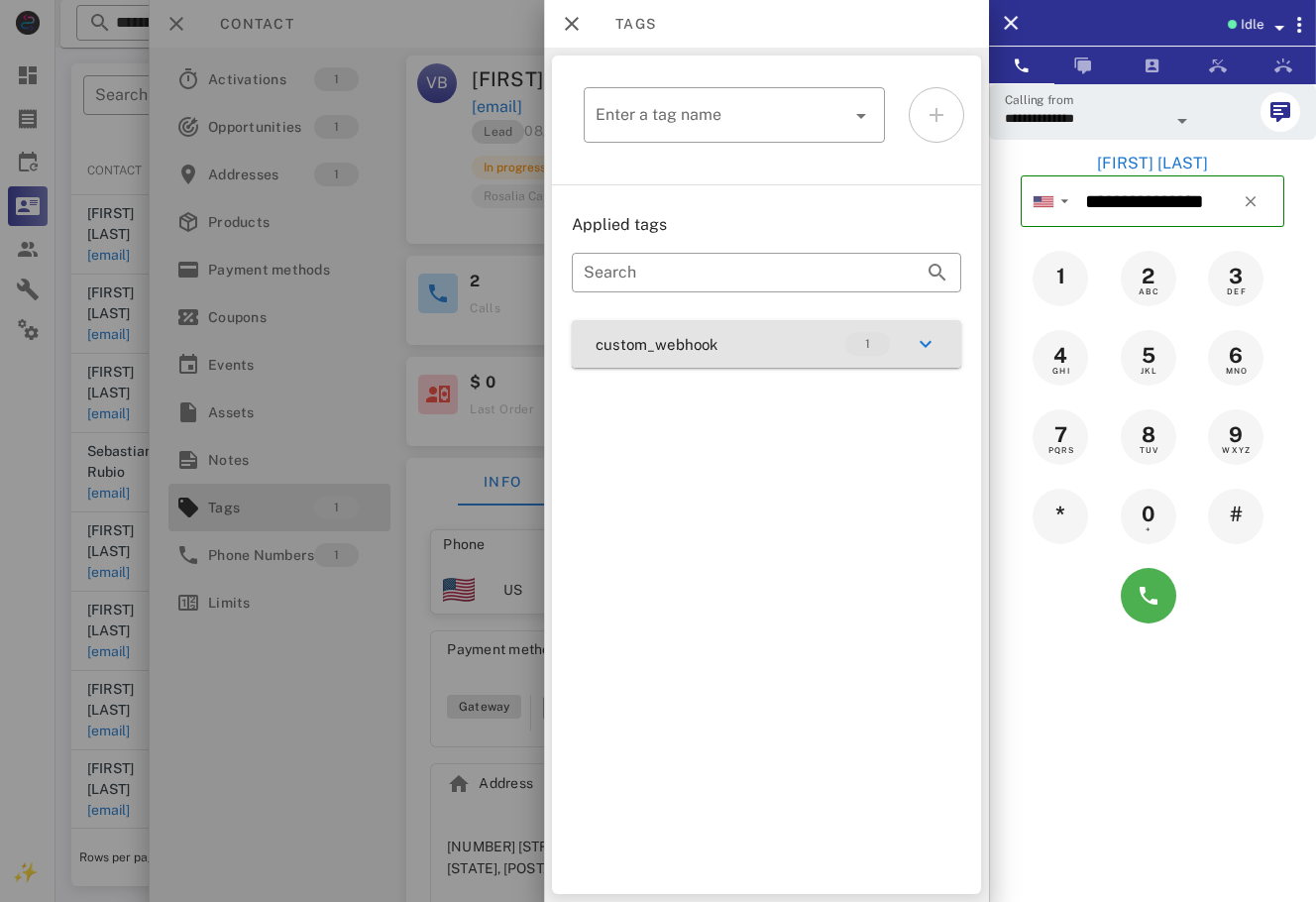 click on "custom_webhook  1" at bounding box center [766, 344] 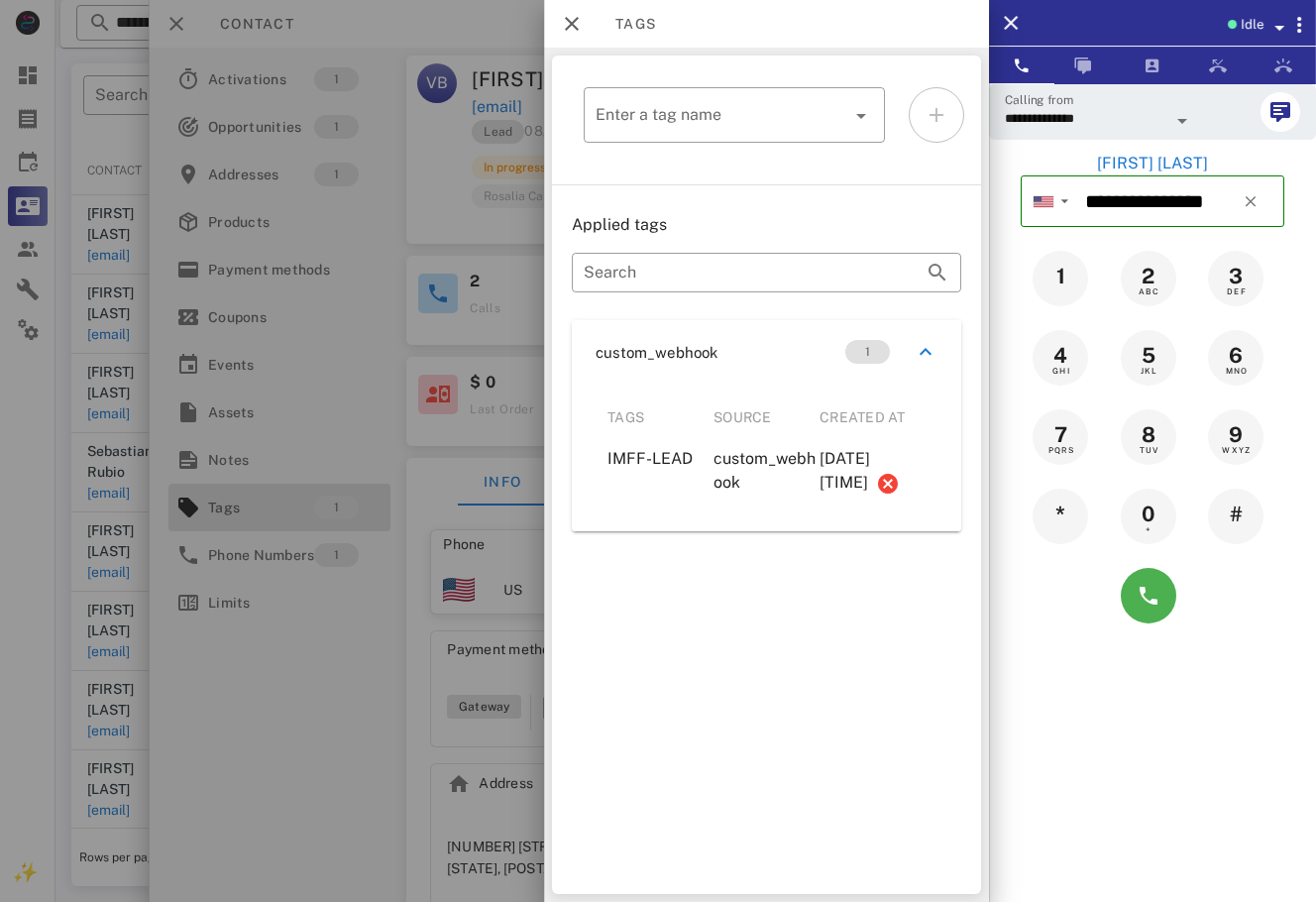 drag, startPoint x: 598, startPoint y: 450, endPoint x: 912, endPoint y: 487, distance: 316.172 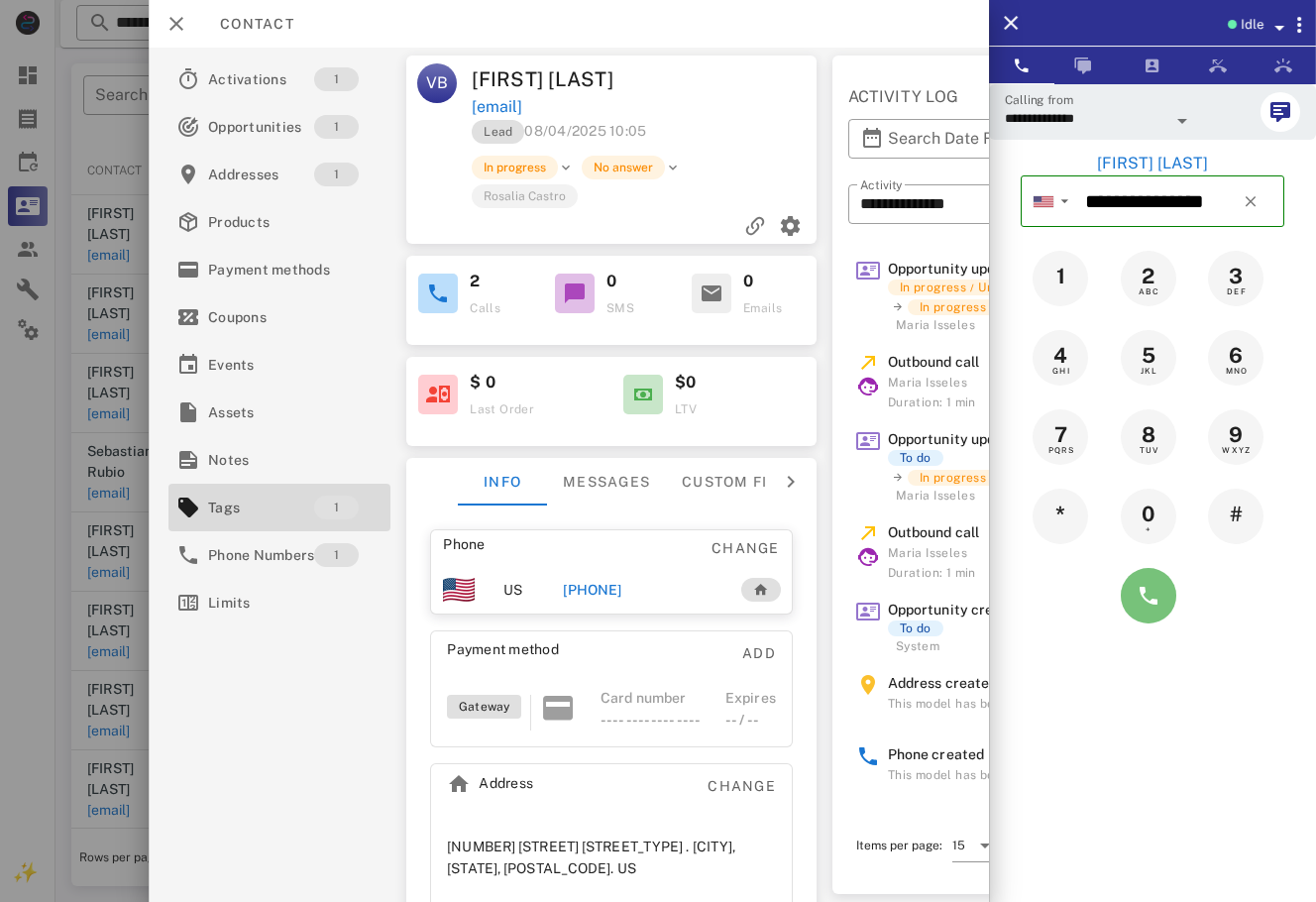 click at bounding box center [1149, 596] 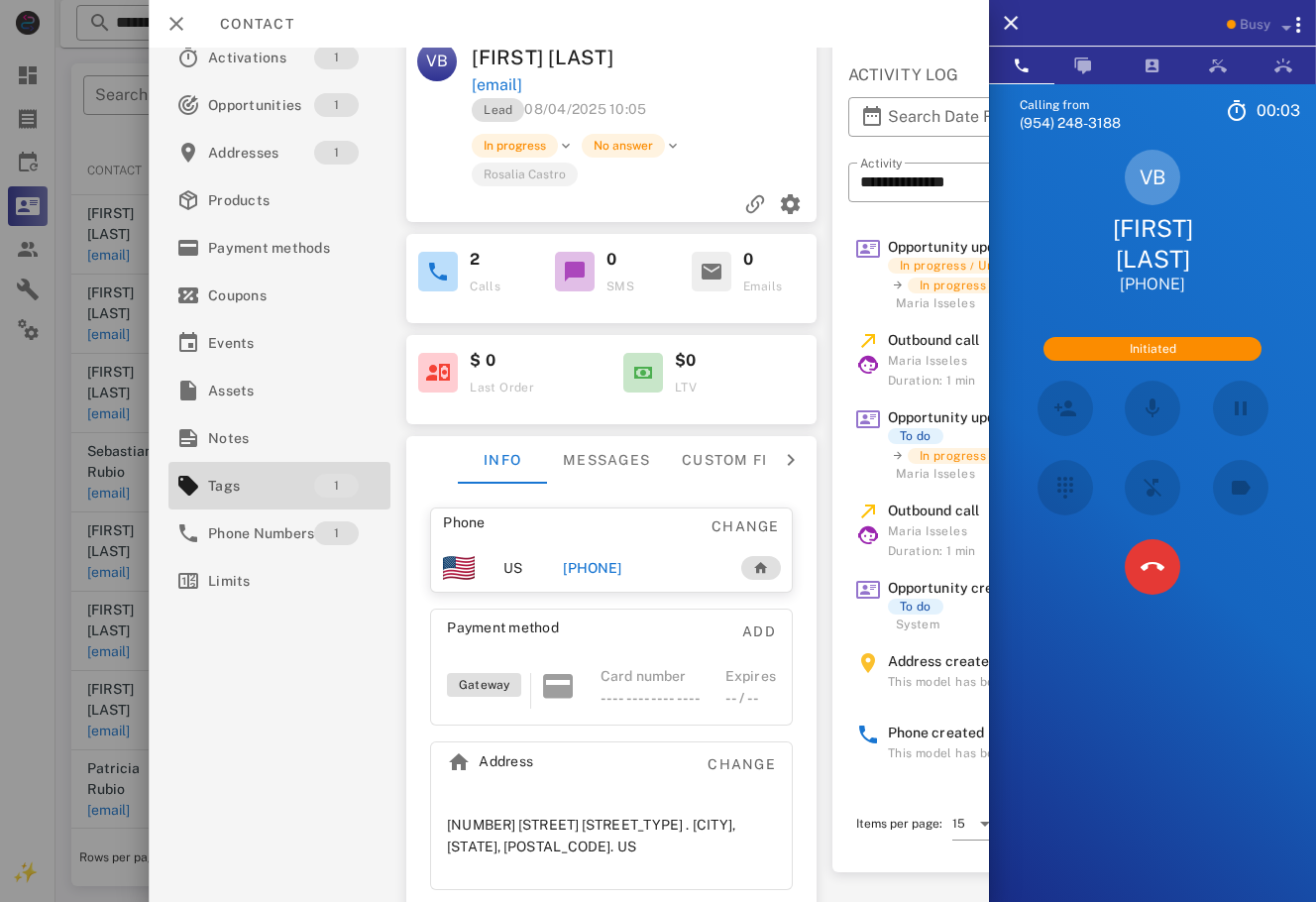 scroll, scrollTop: 0, scrollLeft: 0, axis: both 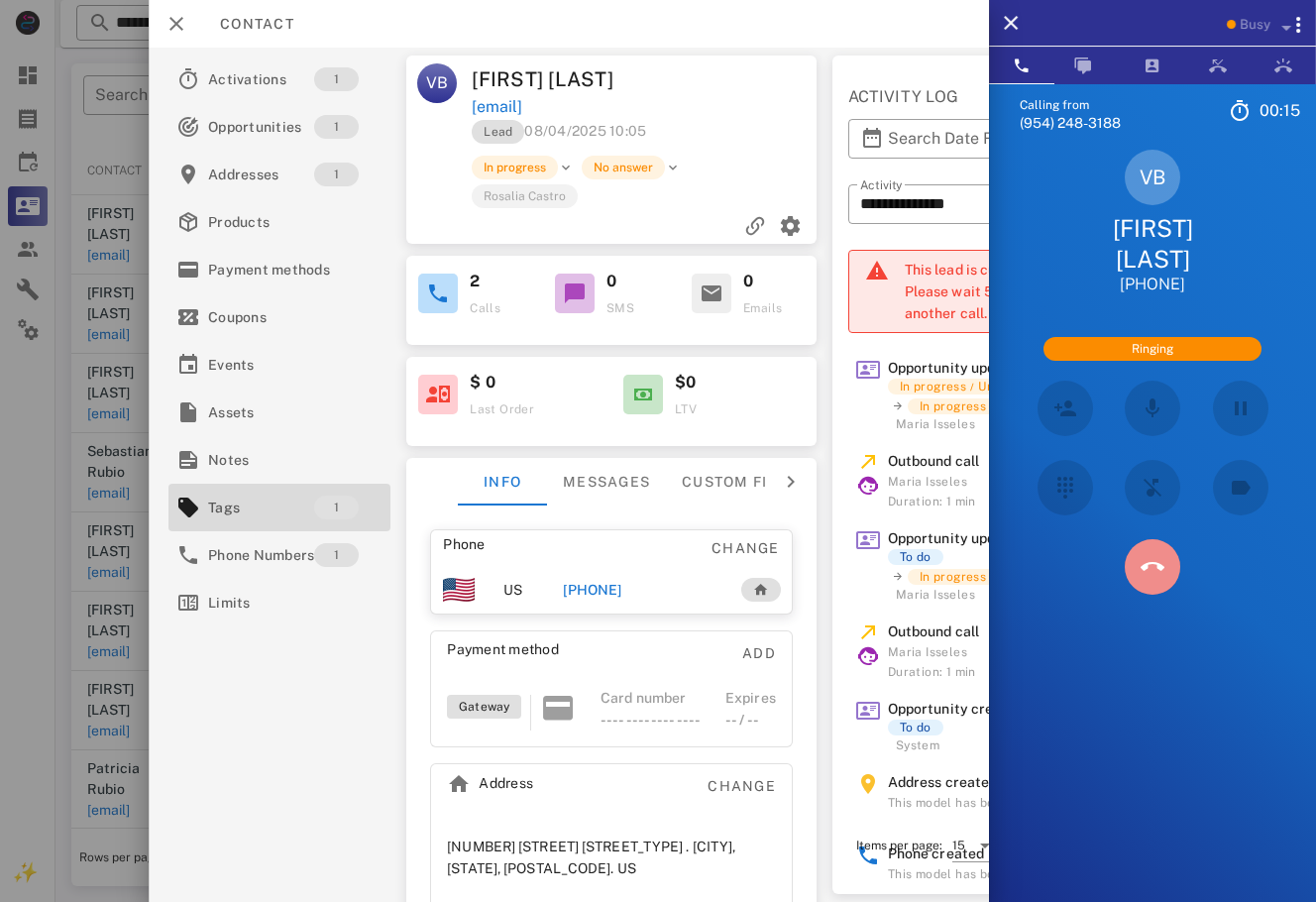click at bounding box center [1152, 567] 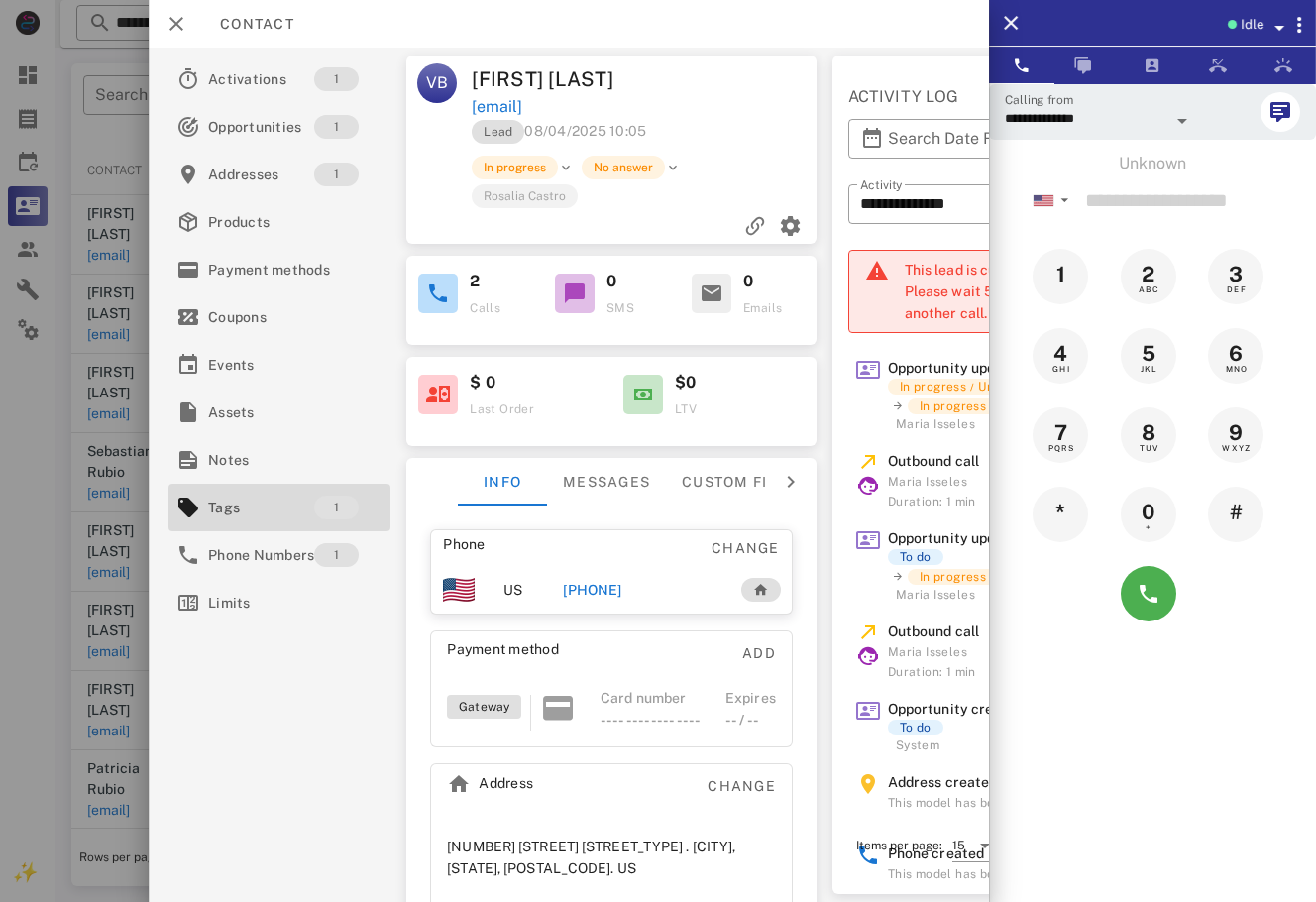 click at bounding box center (733, 79) 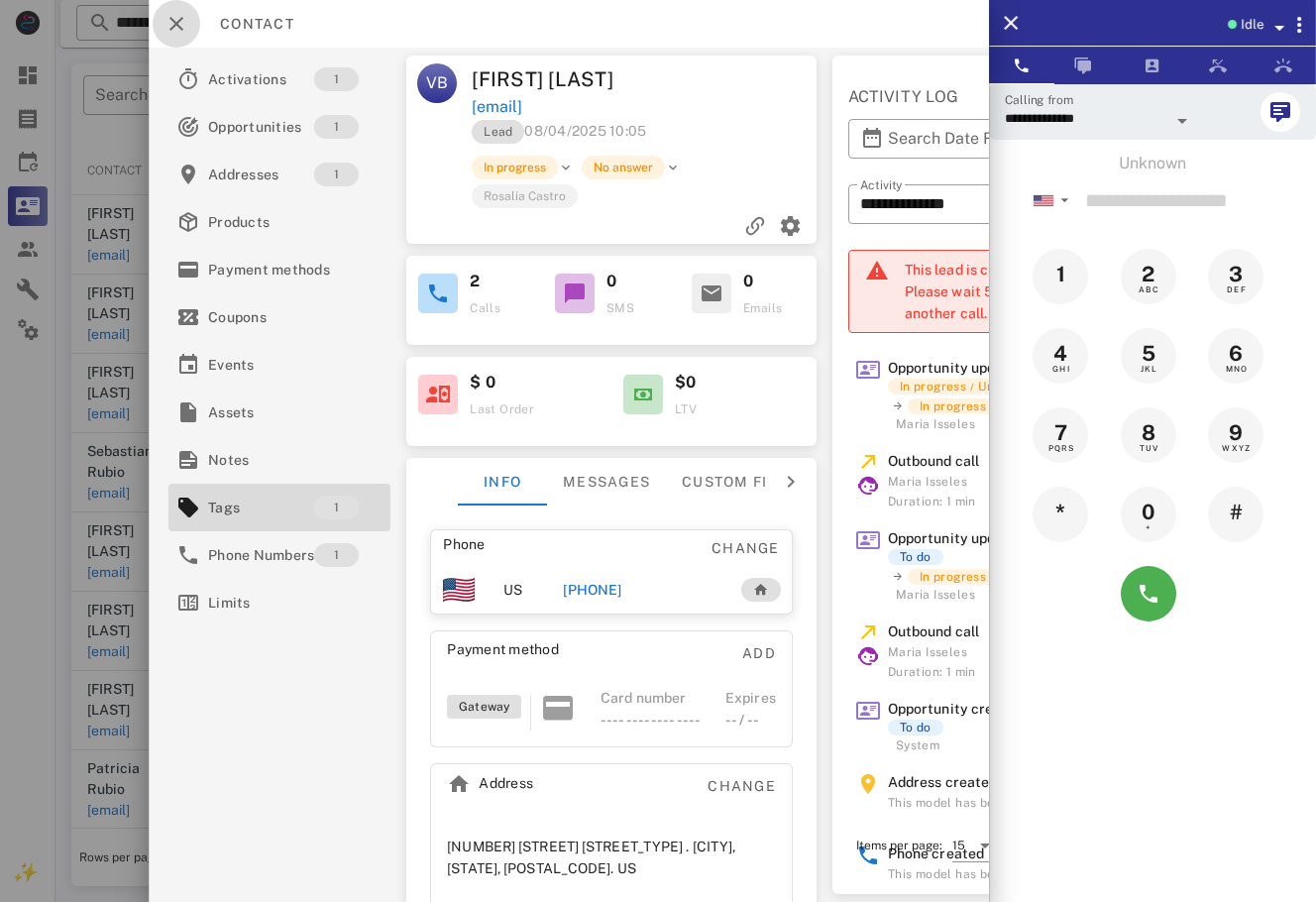click at bounding box center [176, 24] 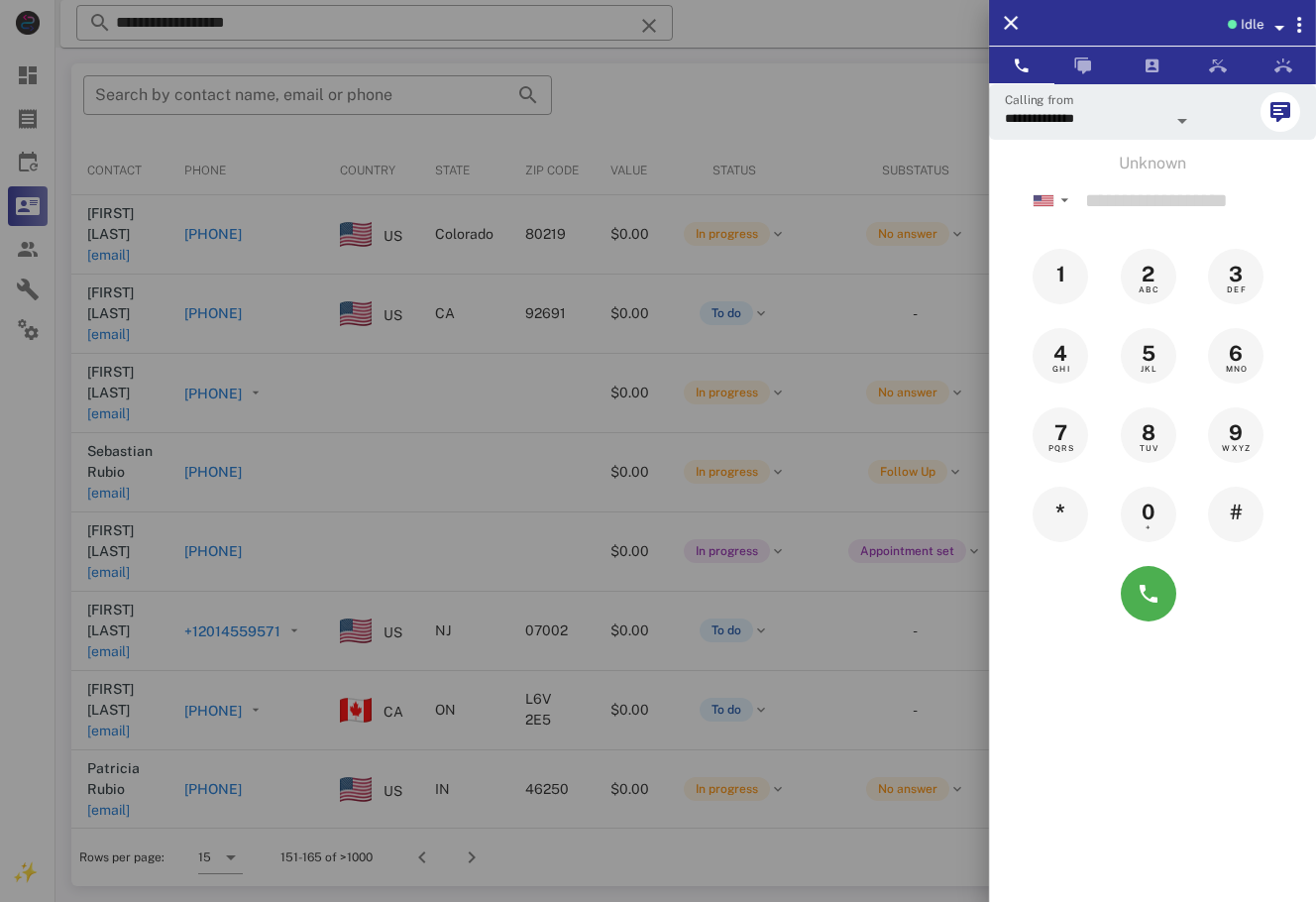 click at bounding box center [658, 451] 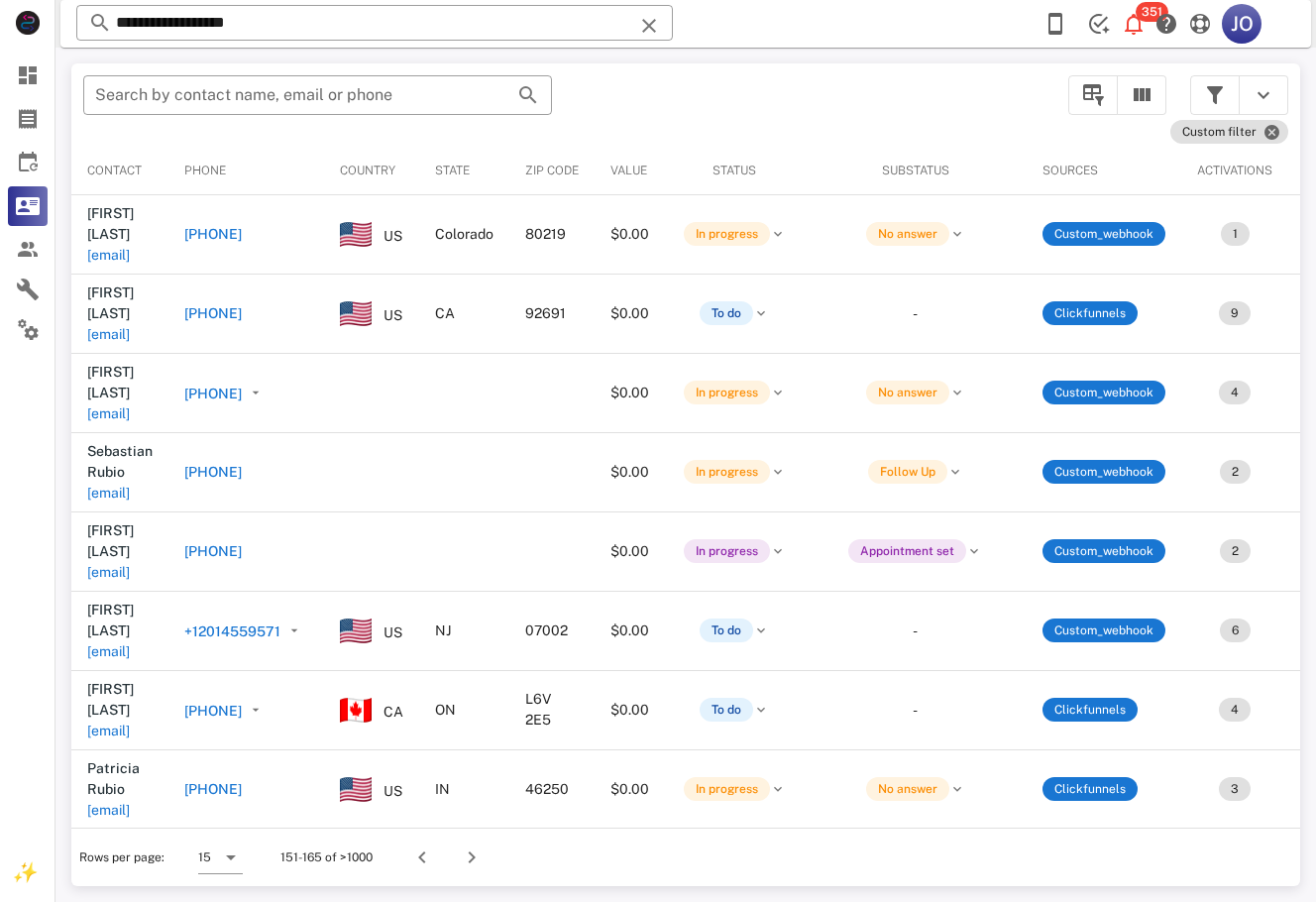 scroll, scrollTop: 0, scrollLeft: 762, axis: horizontal 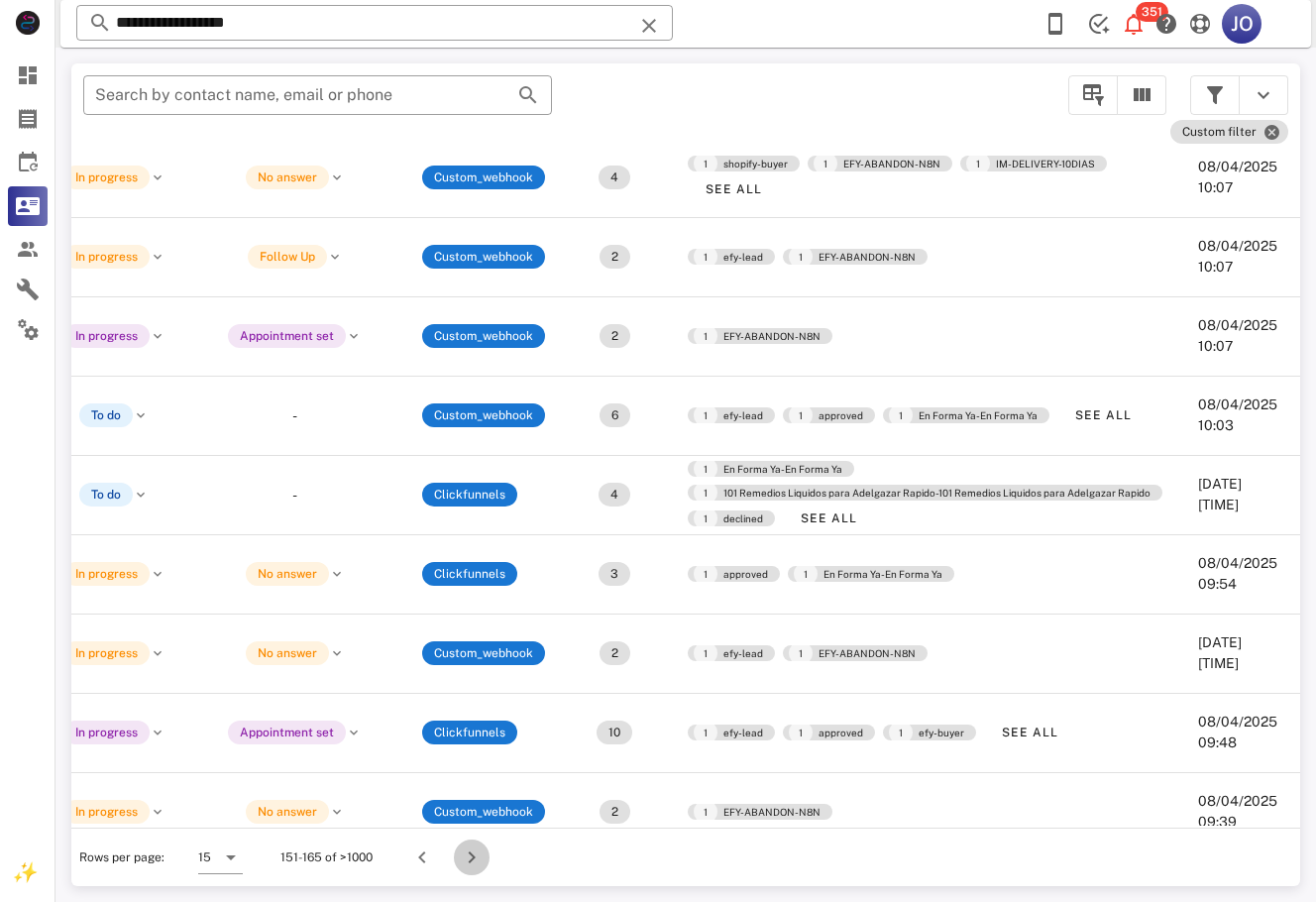 click at bounding box center (472, 857) 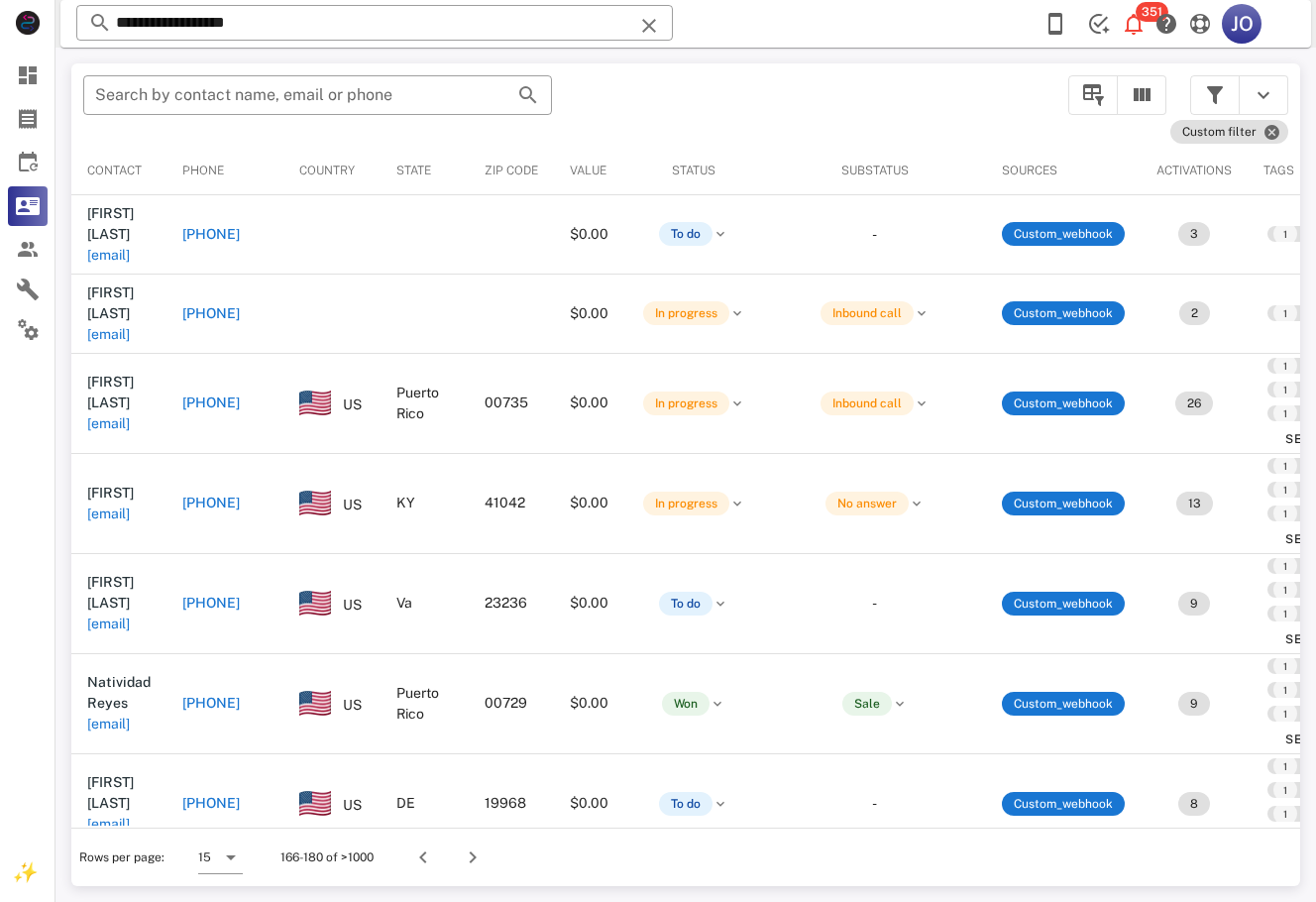 scroll, scrollTop: 0, scrollLeft: 443, axis: horizontal 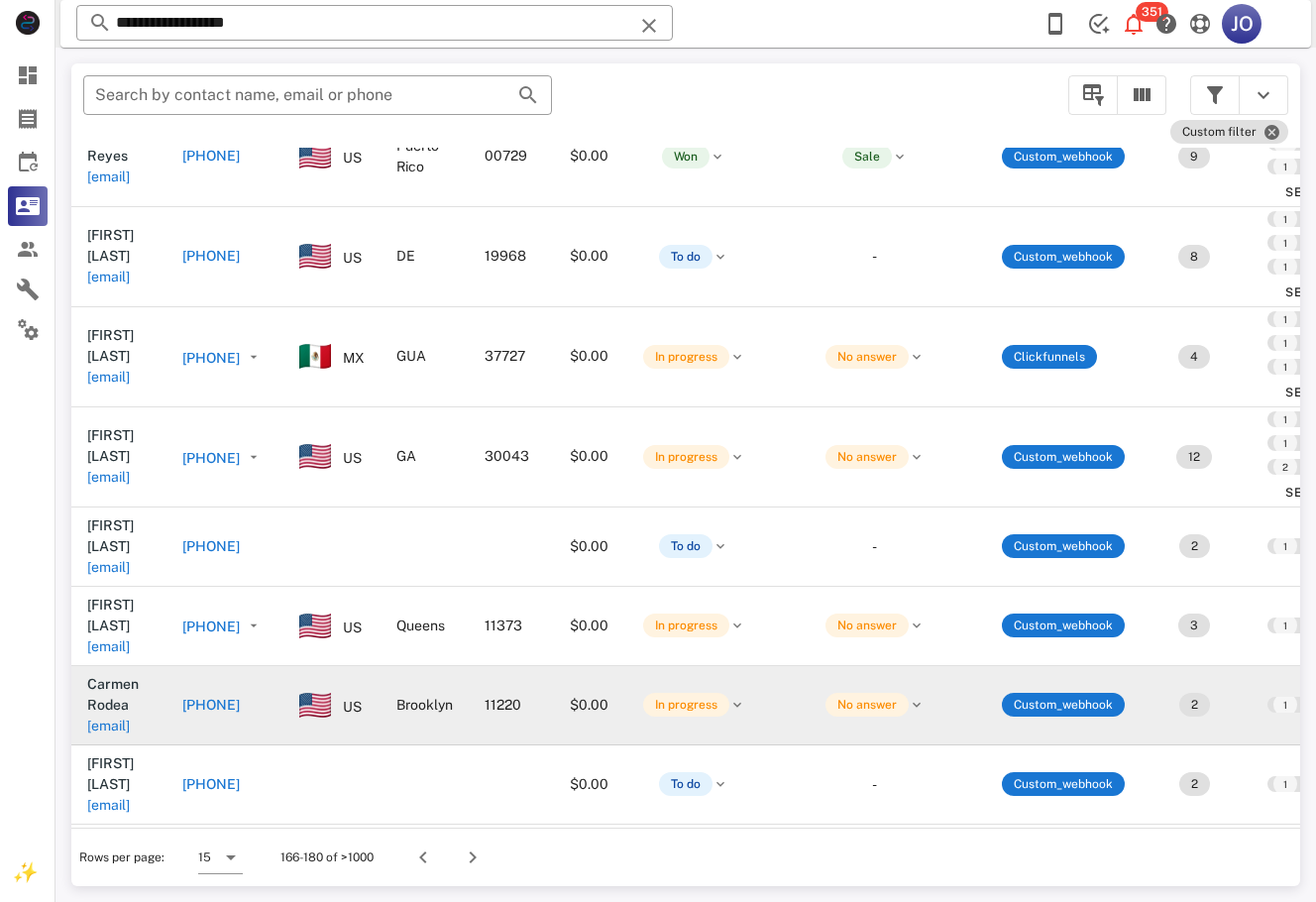 click on "[EMAIL]" at bounding box center (108, 726) 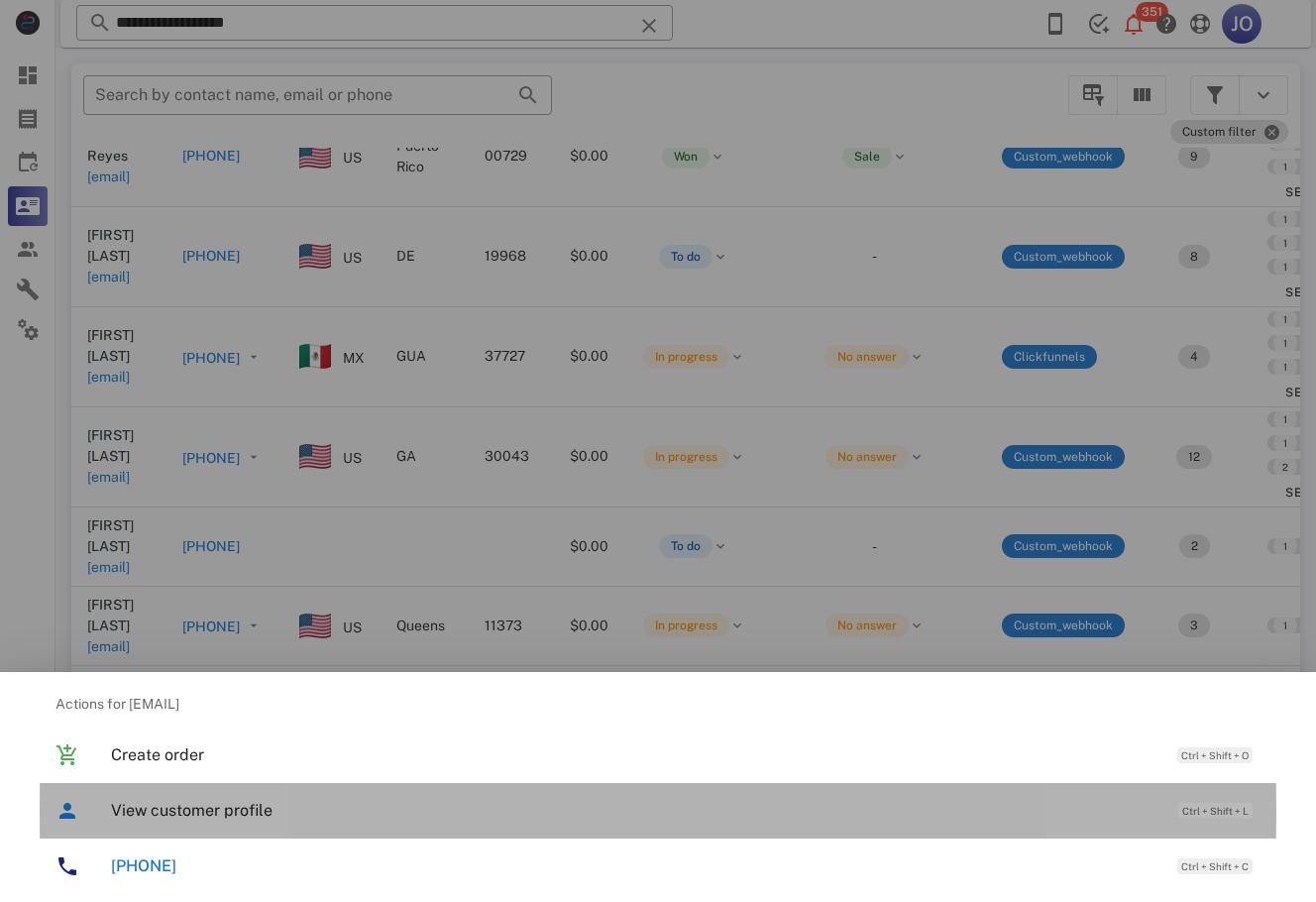click on "View customer profile Ctrl + Shift + L" at bounding box center [686, 810] 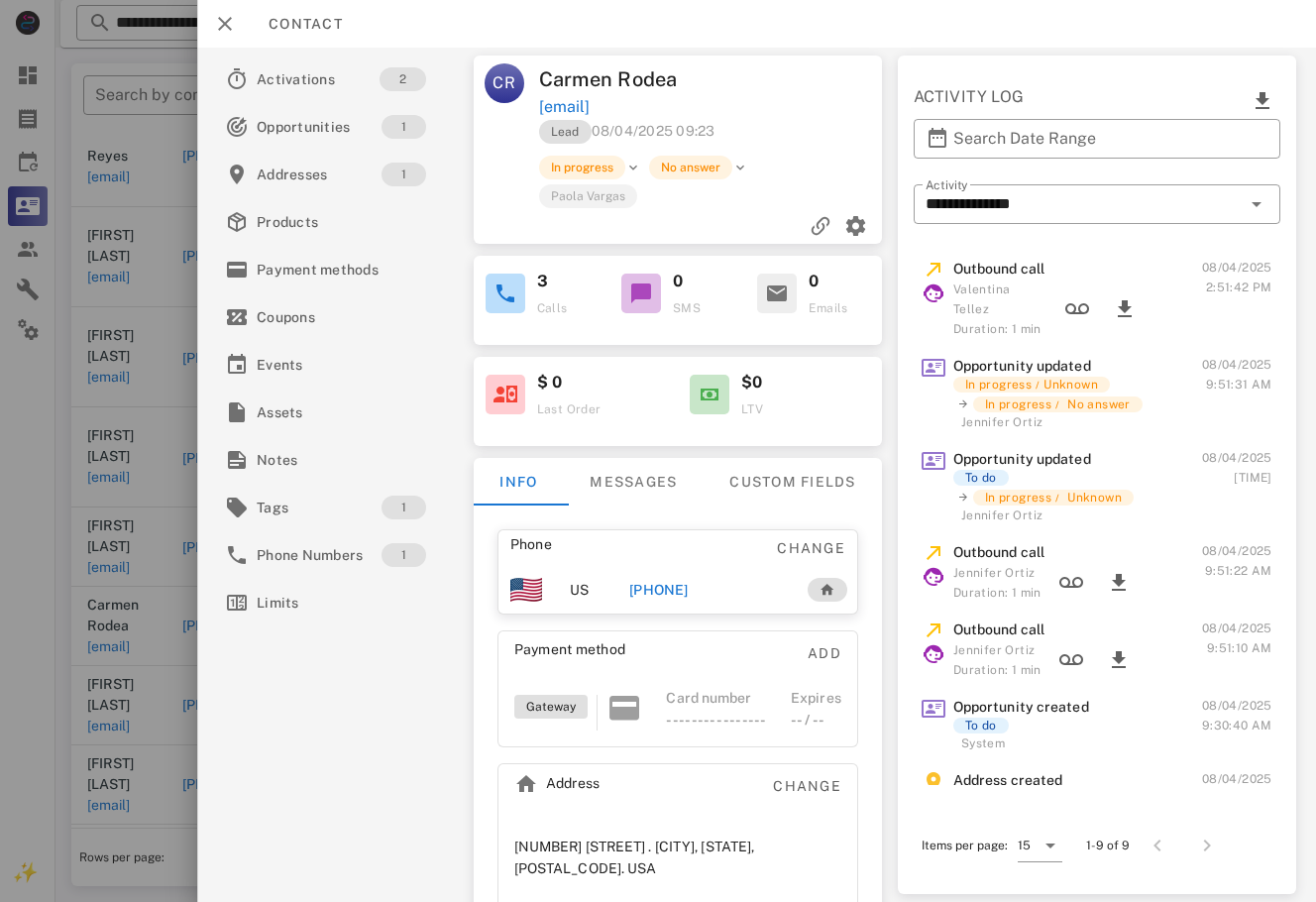 scroll, scrollTop: 489, scrollLeft: 0, axis: vertical 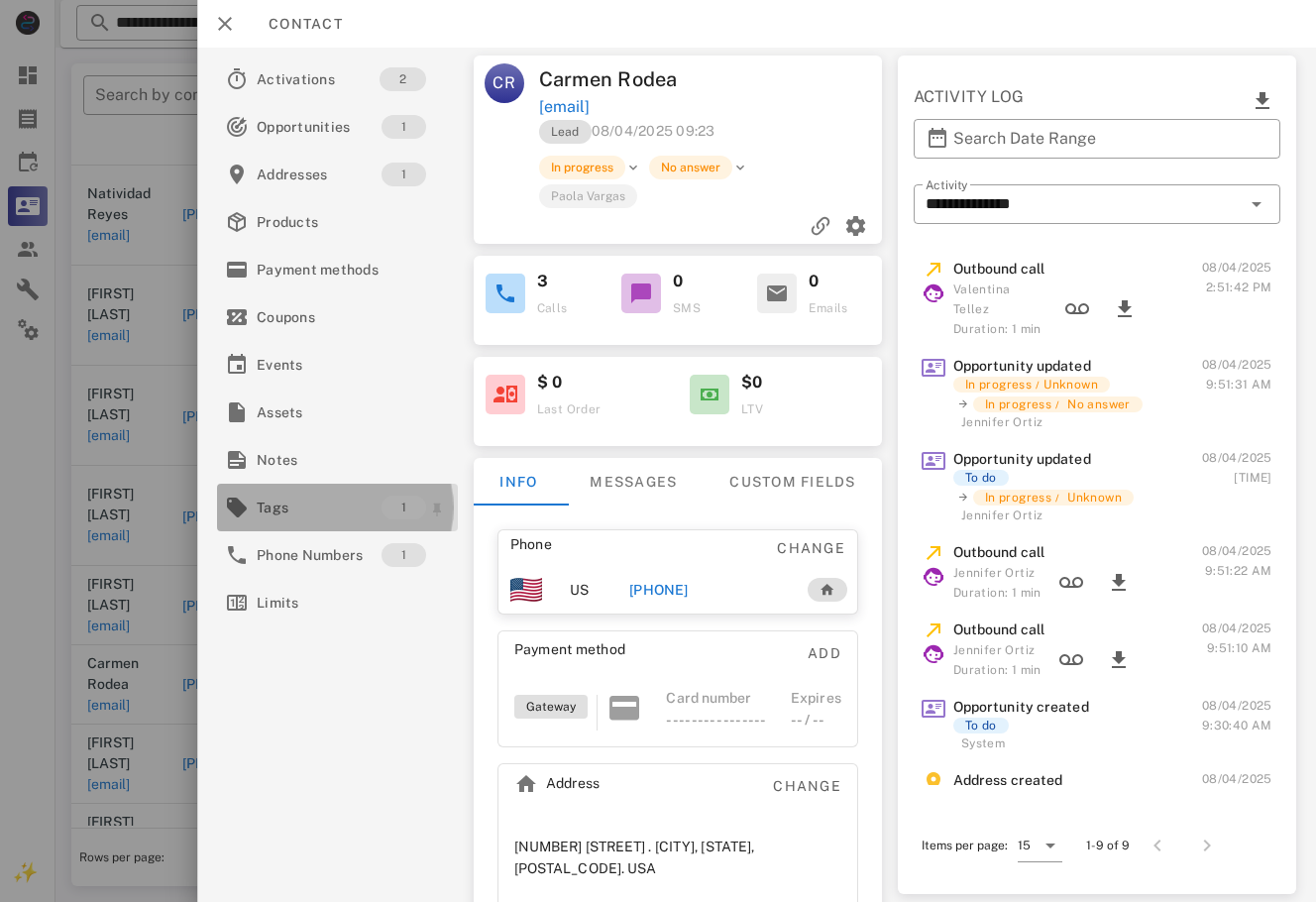 click on "Tags" at bounding box center (319, 507) 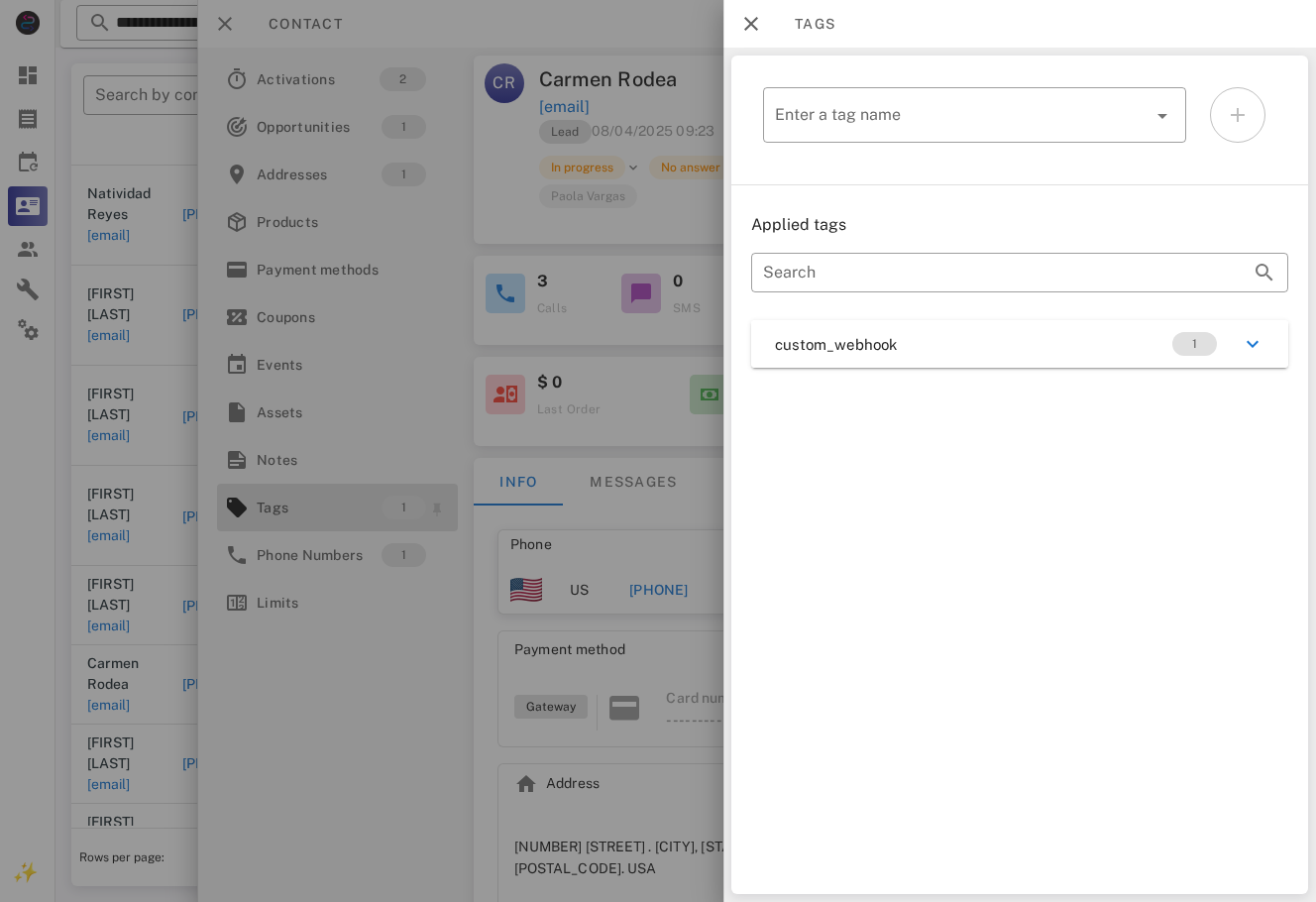 scroll, scrollTop: 430, scrollLeft: 0, axis: vertical 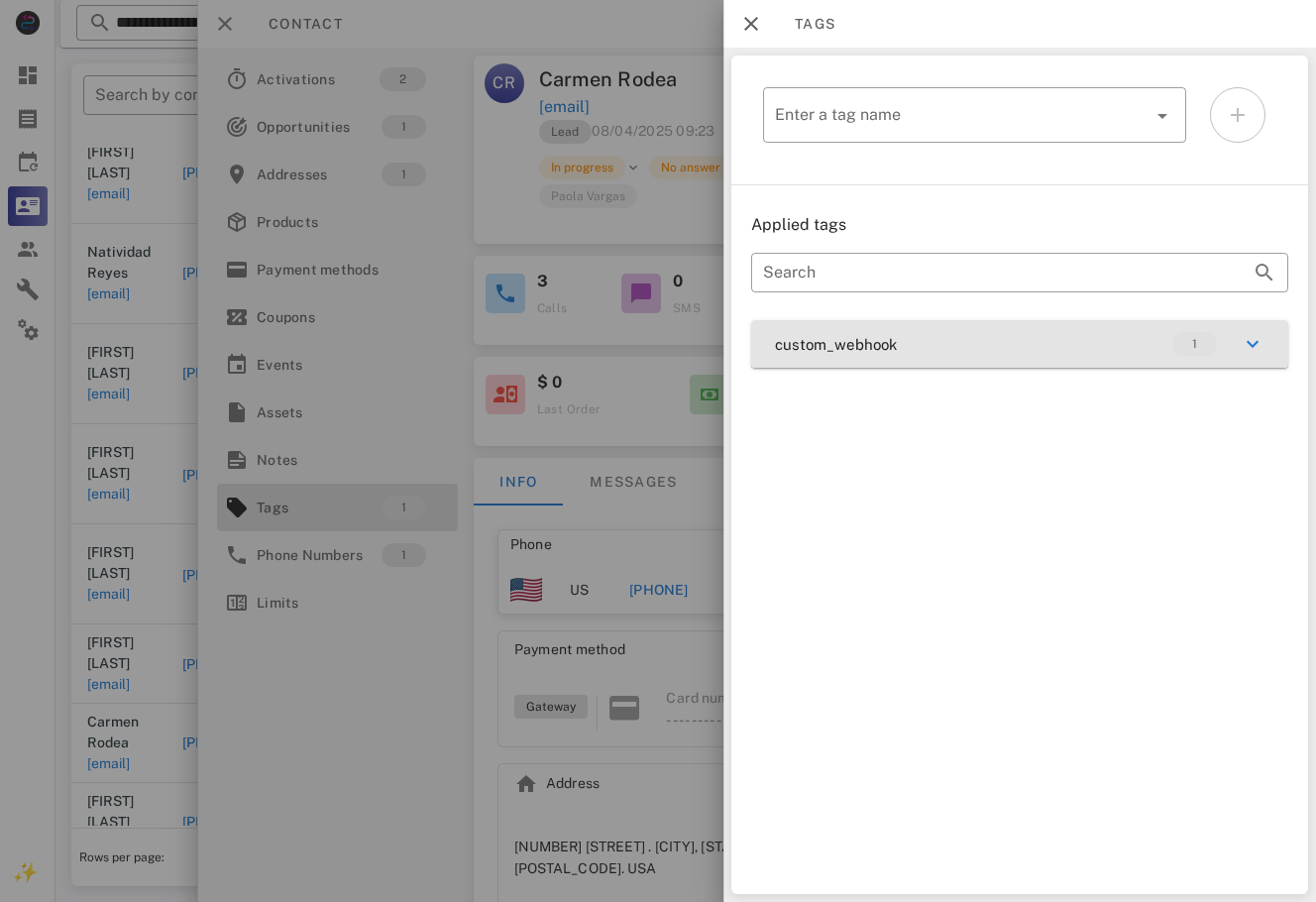 click on "custom_webhook  1" at bounding box center (1020, 344) 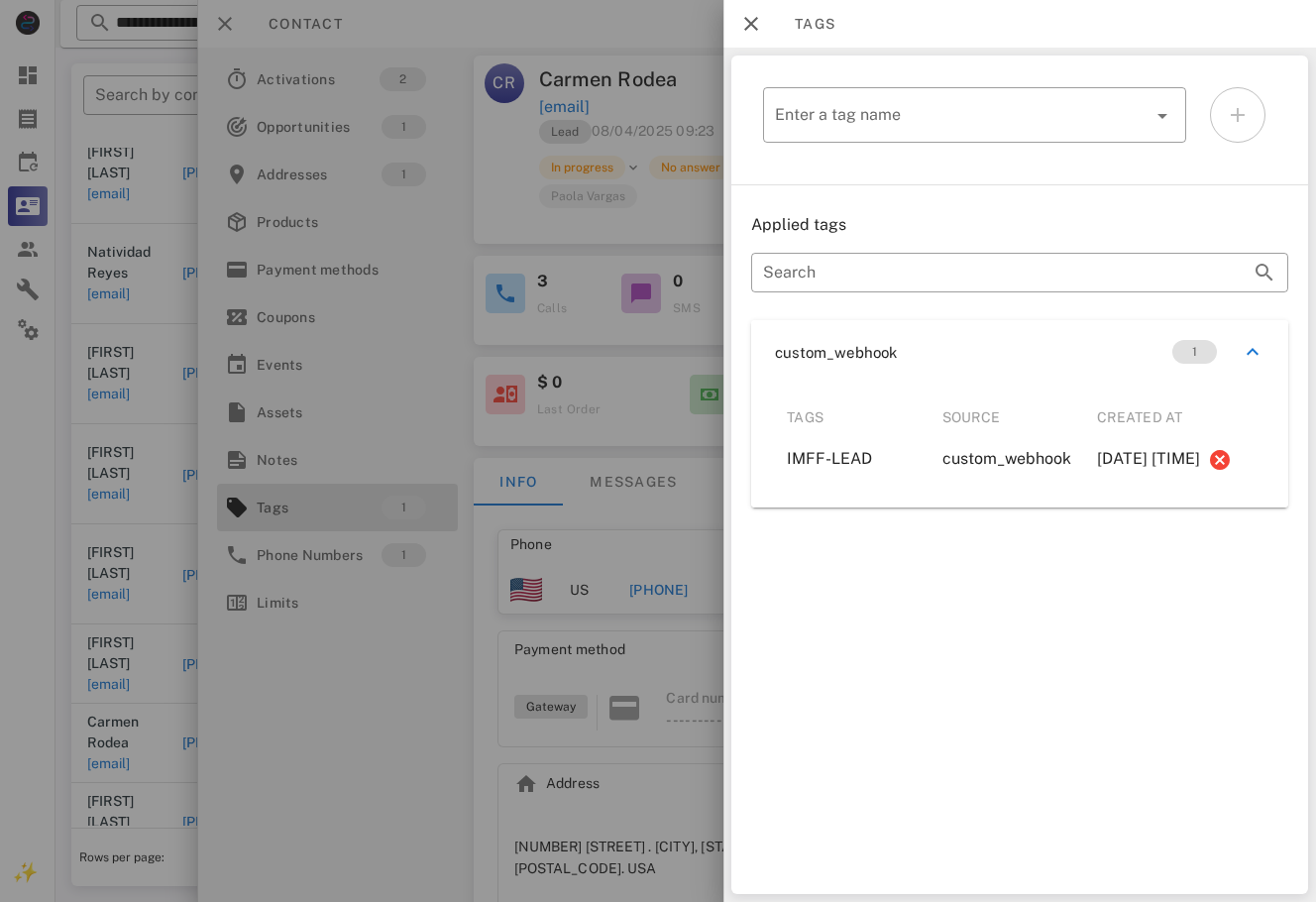 click at bounding box center [658, 451] 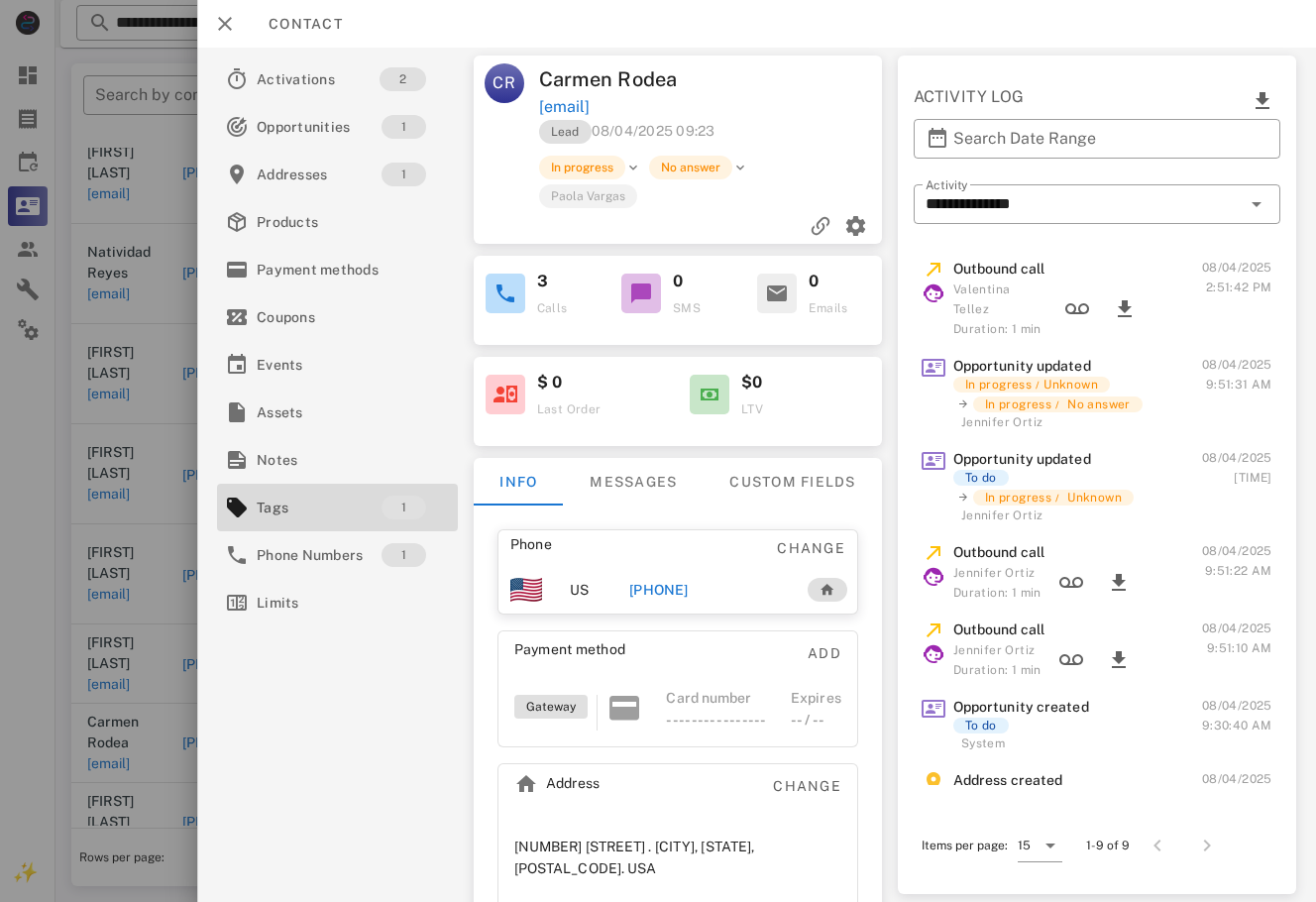 click on "[PHONE]" at bounding box center (659, 590) 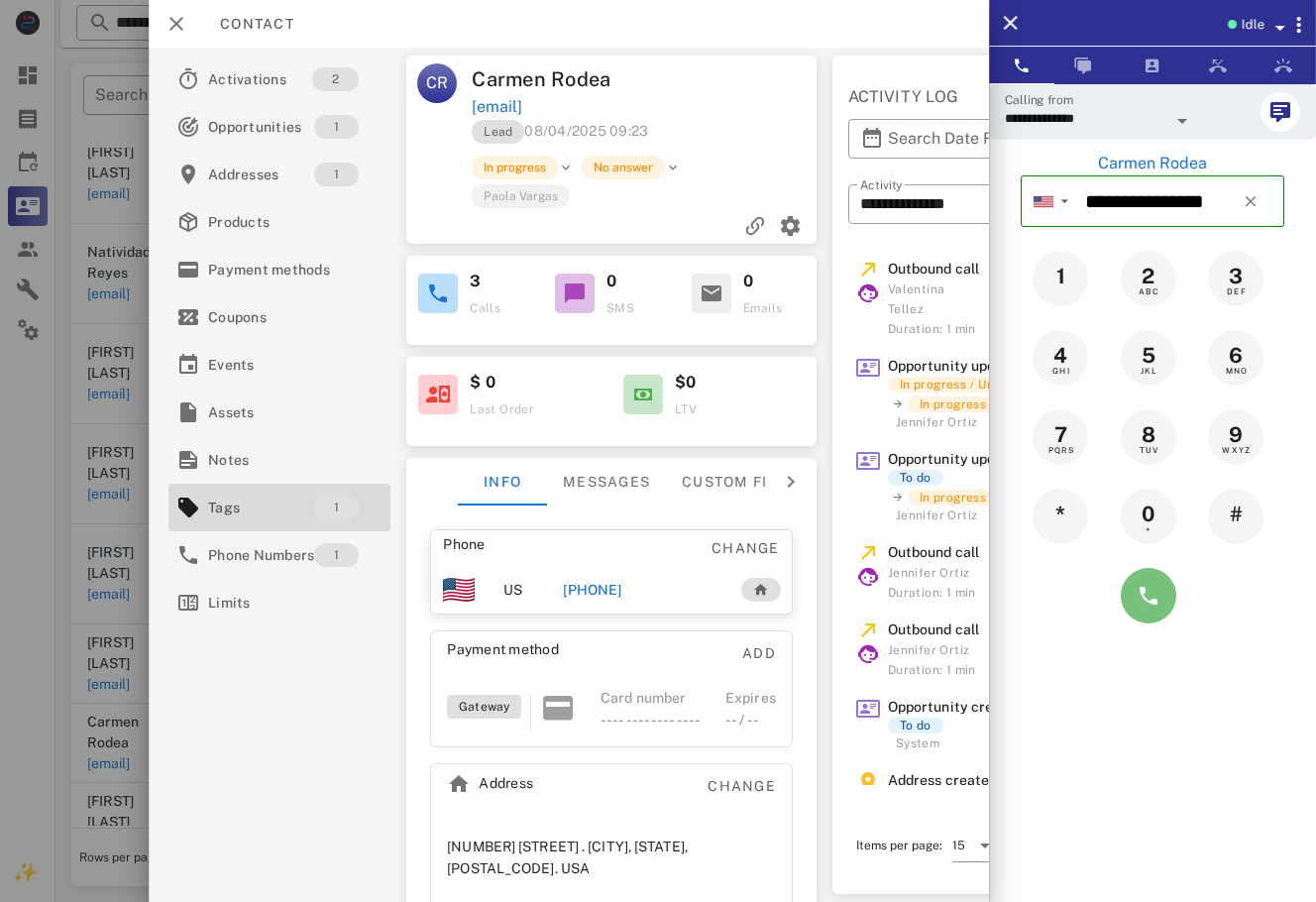 click at bounding box center (1149, 596) 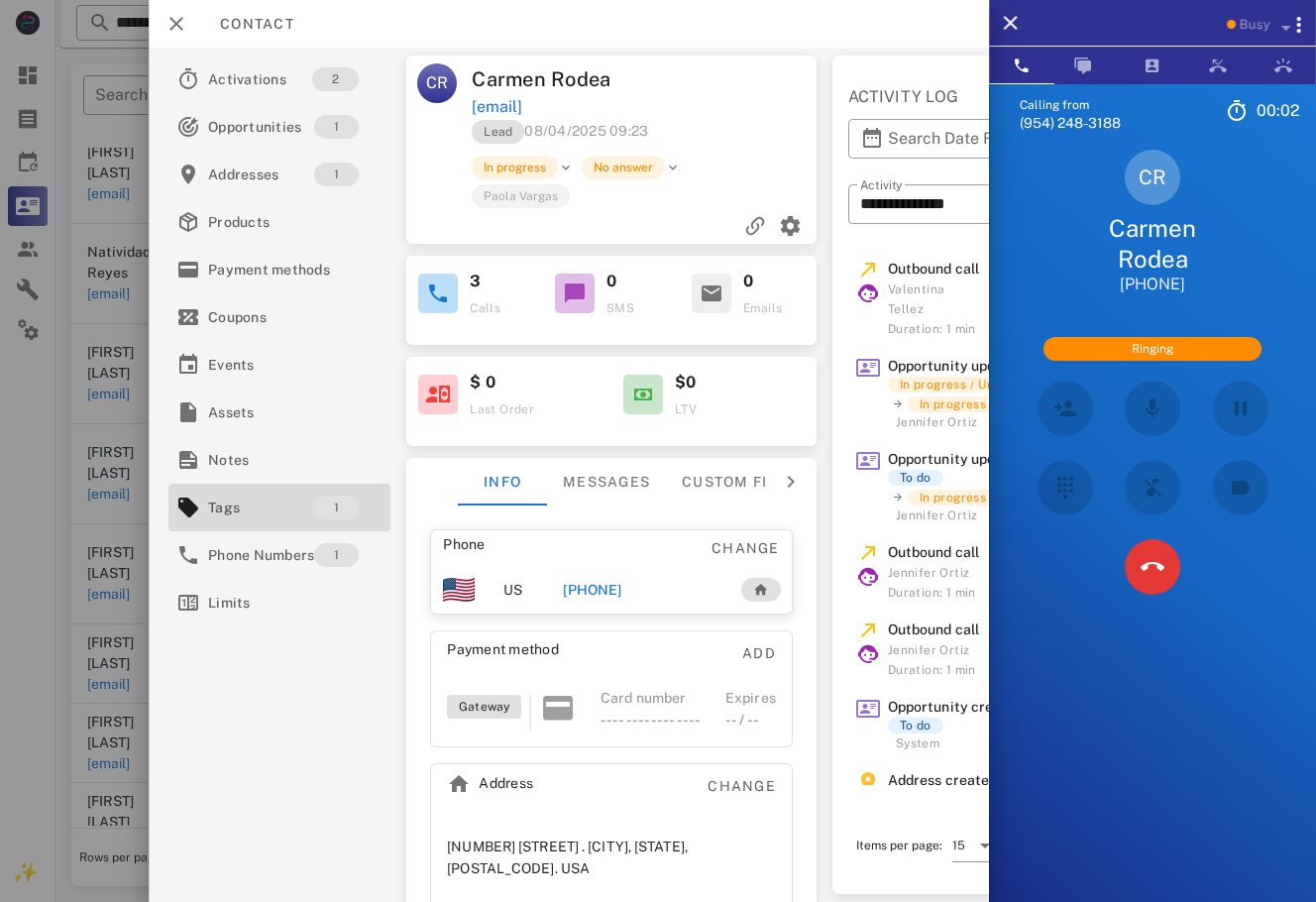 scroll, scrollTop: 372, scrollLeft: 0, axis: vertical 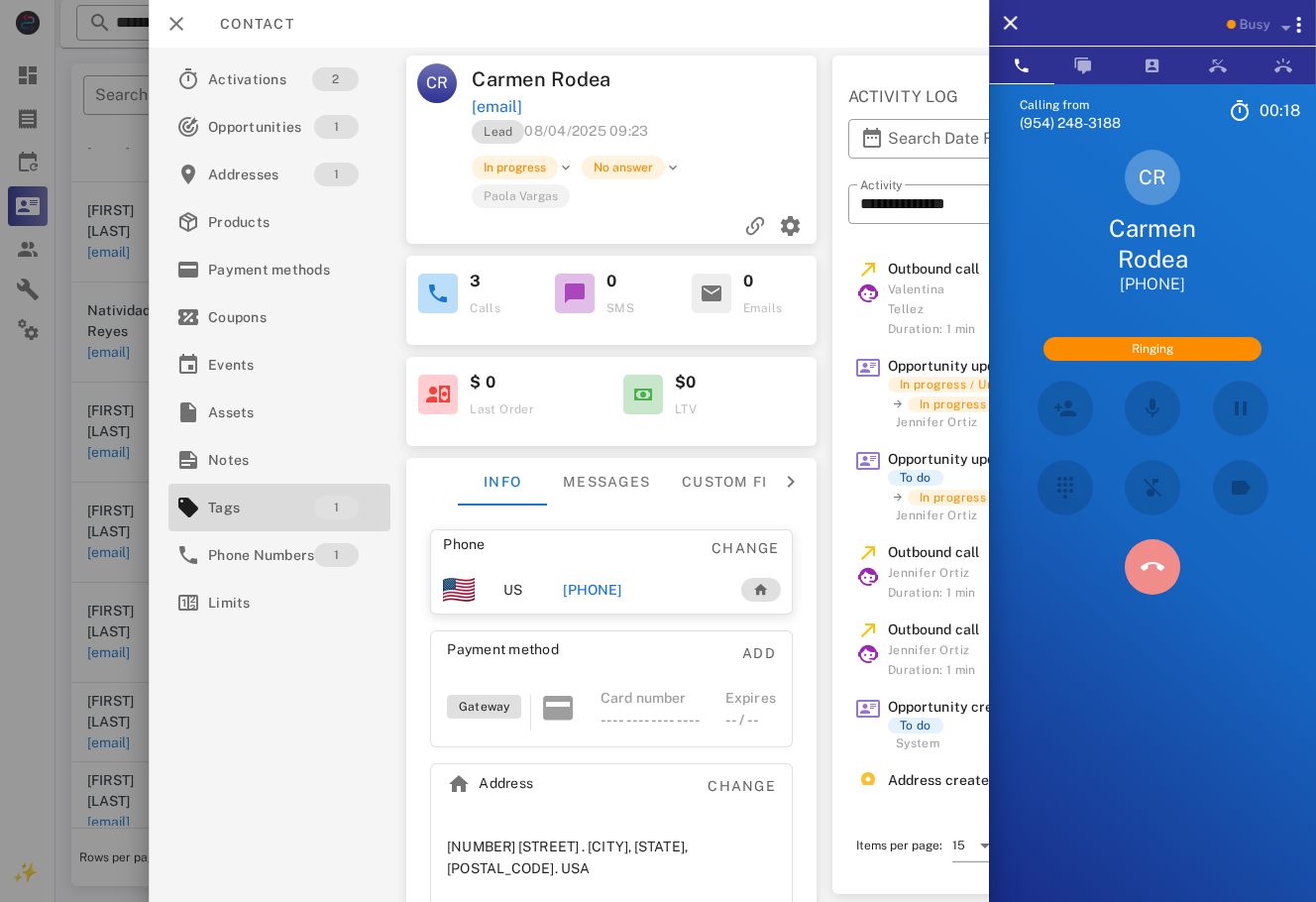 click at bounding box center [1152, 567] 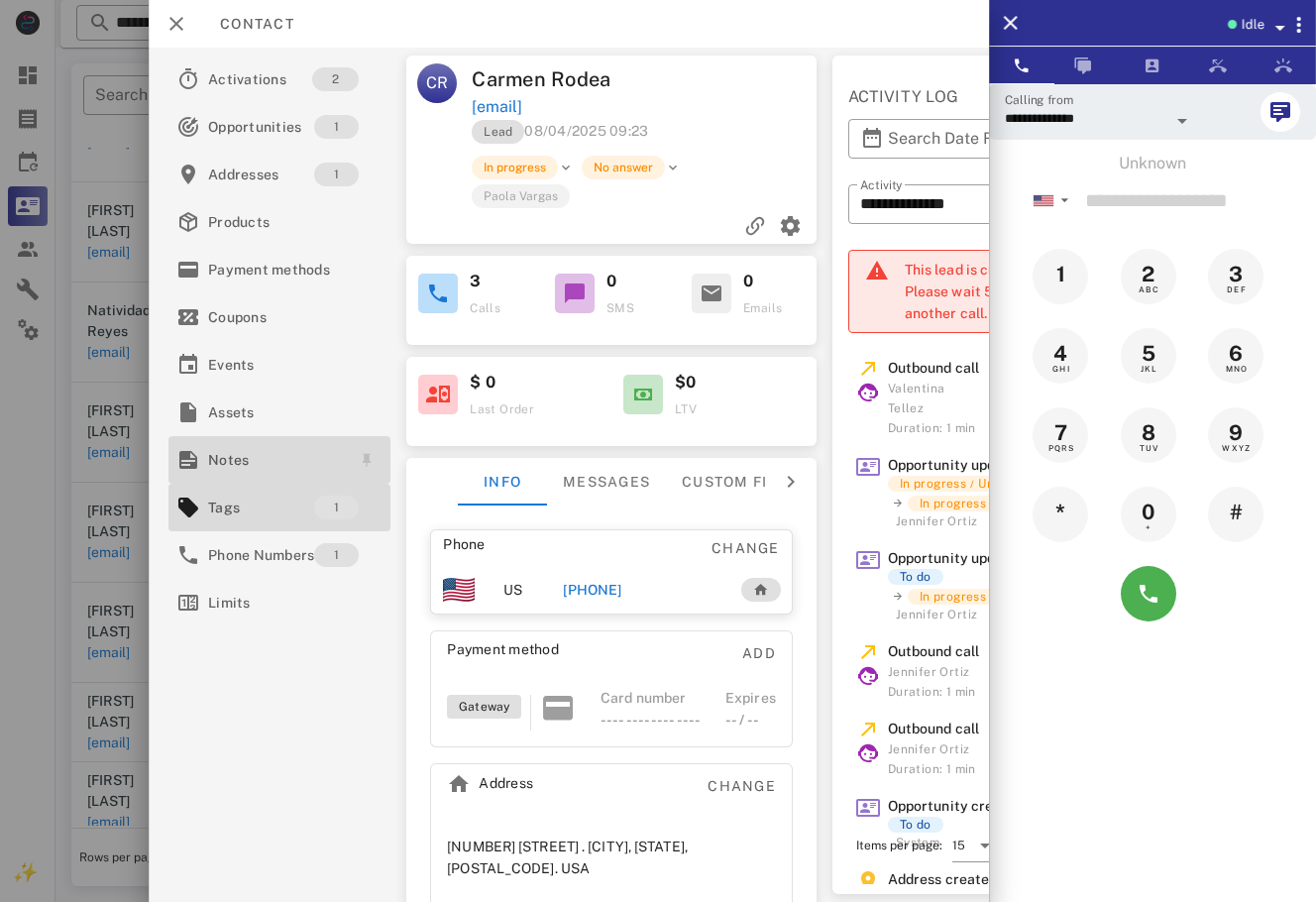 click on "Notes" at bounding box center (275, 460) 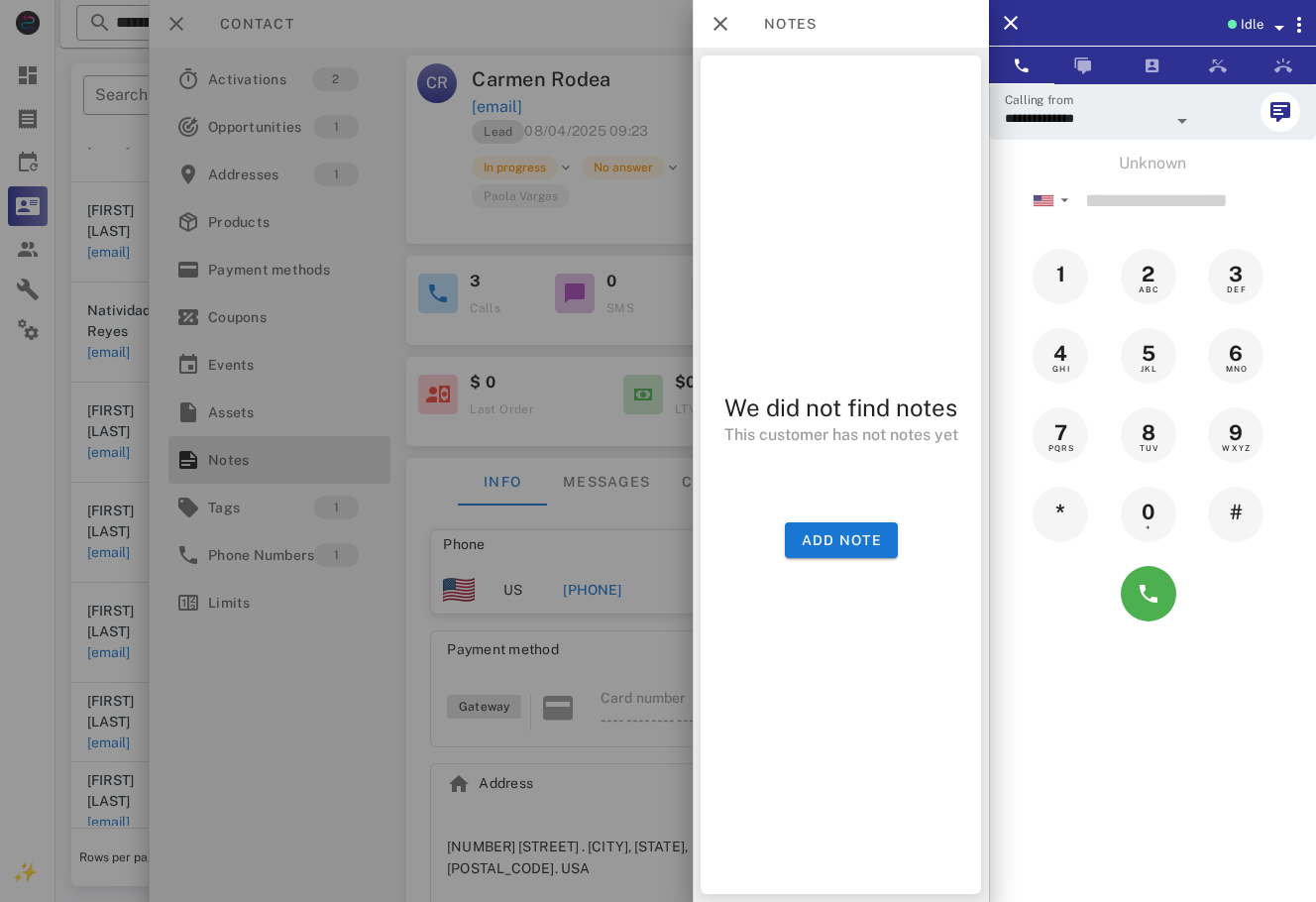 click at bounding box center (658, 451) 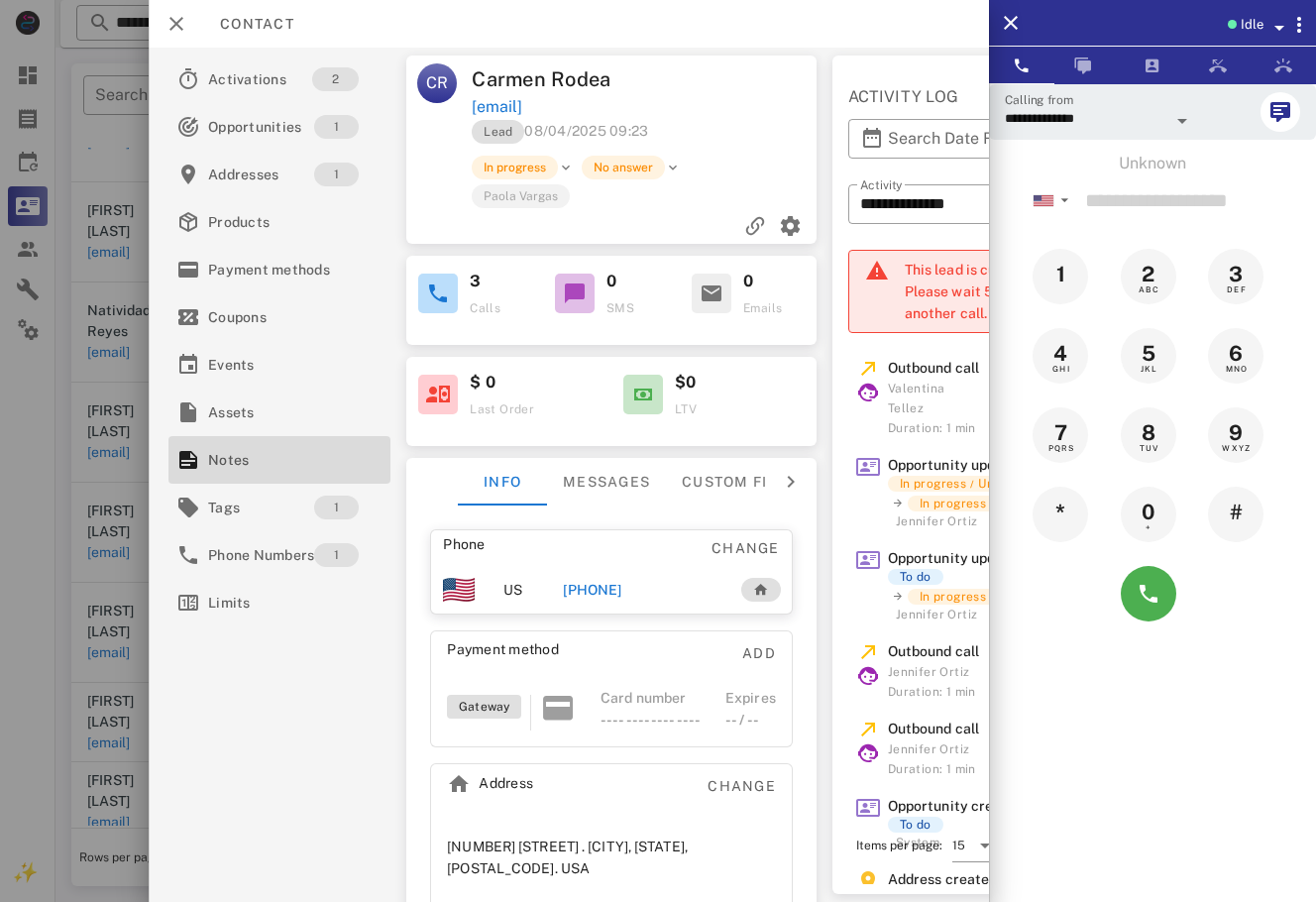 scroll, scrollTop: 313, scrollLeft: 0, axis: vertical 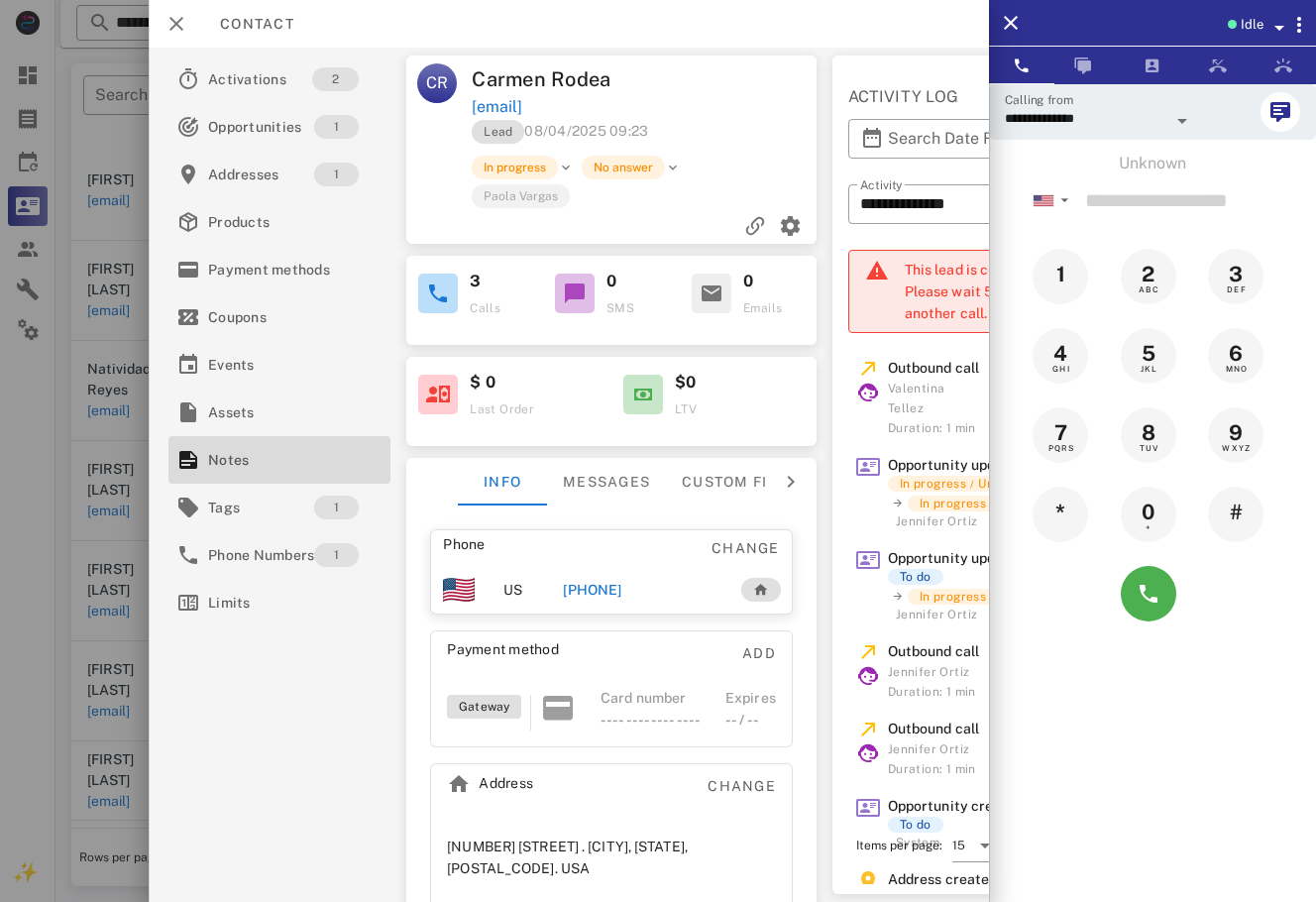 click on "Lead   [DATE] [TIME]" at bounding box center [645, 137] 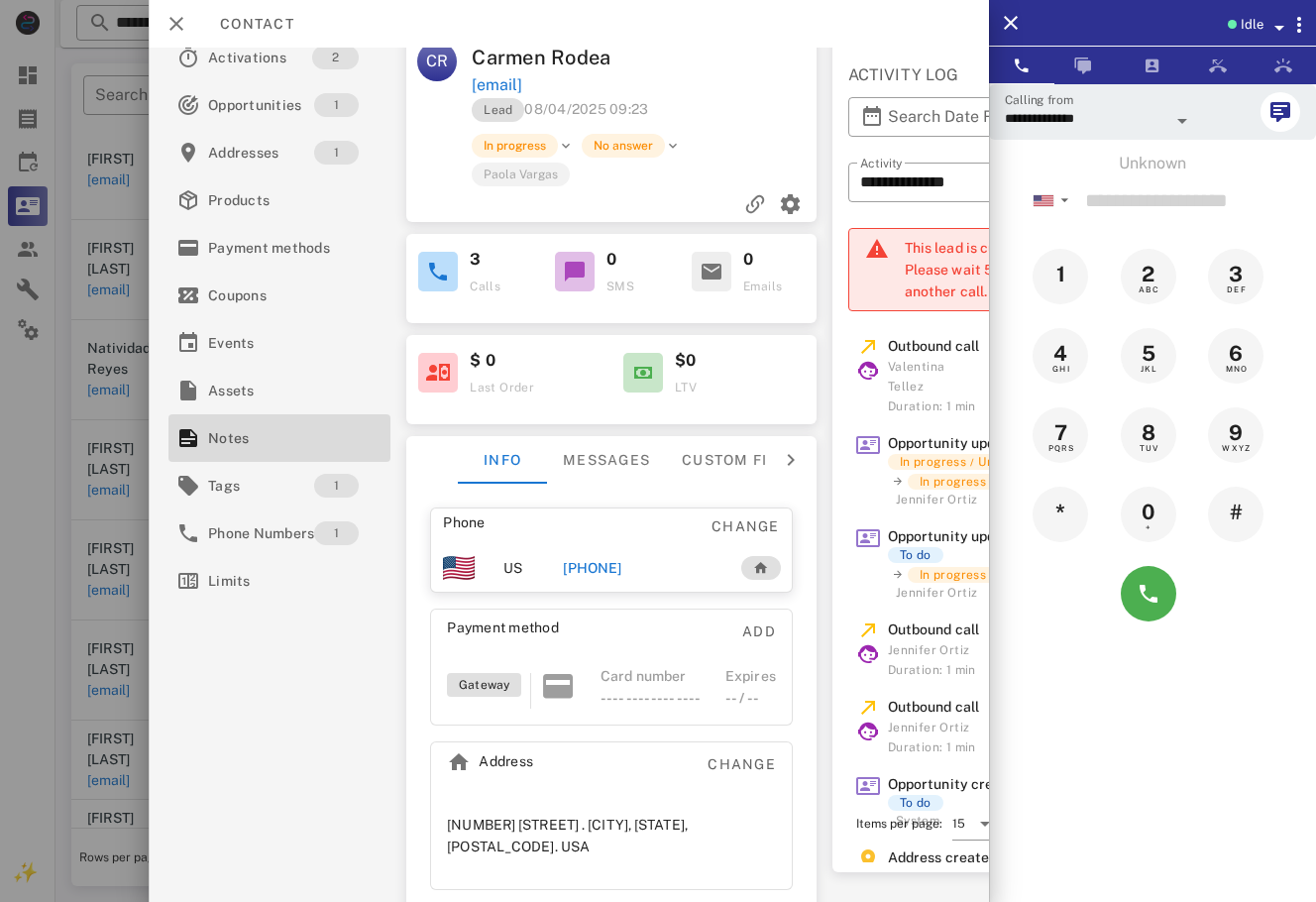 scroll, scrollTop: 0, scrollLeft: 0, axis: both 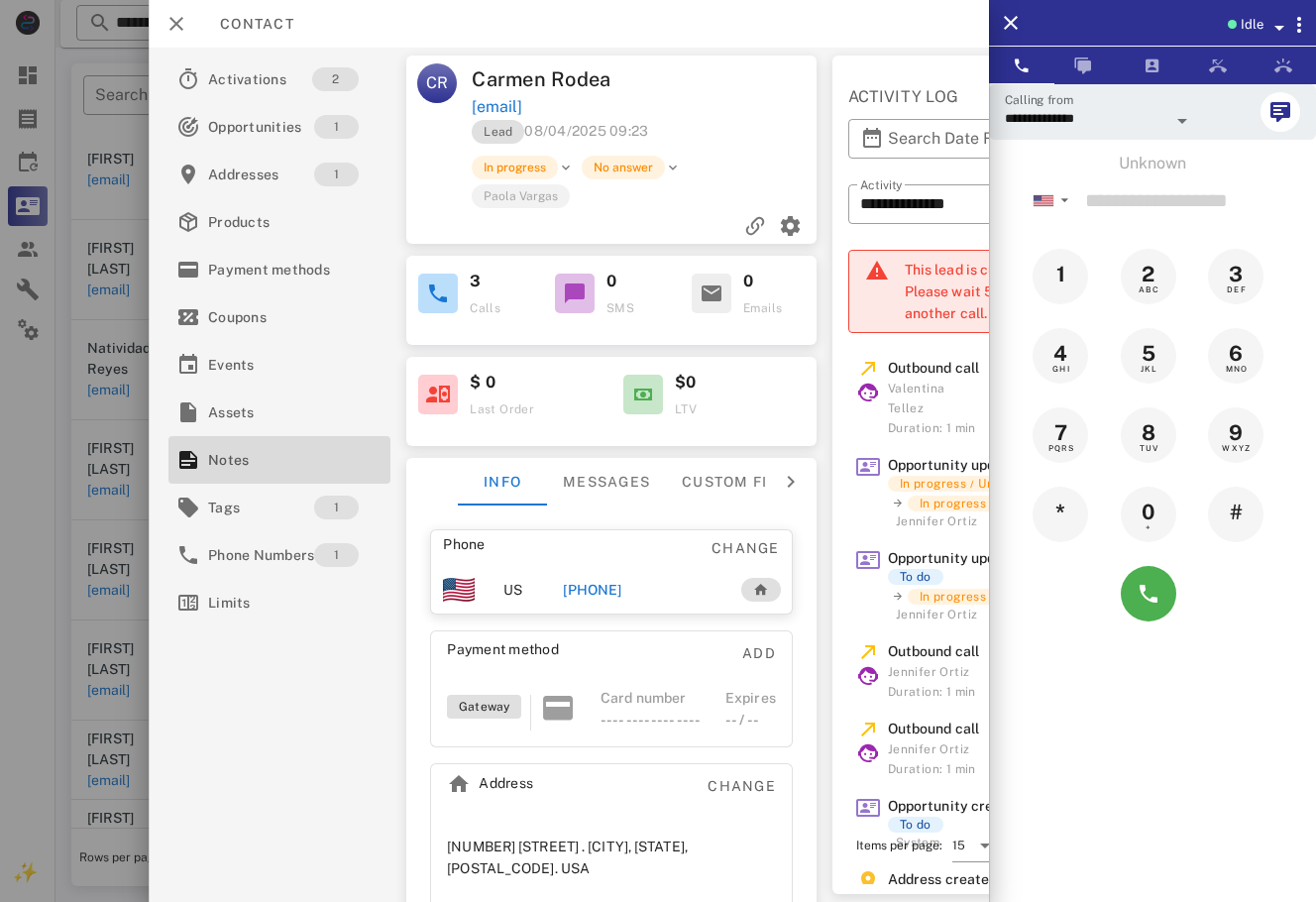 click on "[EMAIL]" at bounding box center (645, 107) 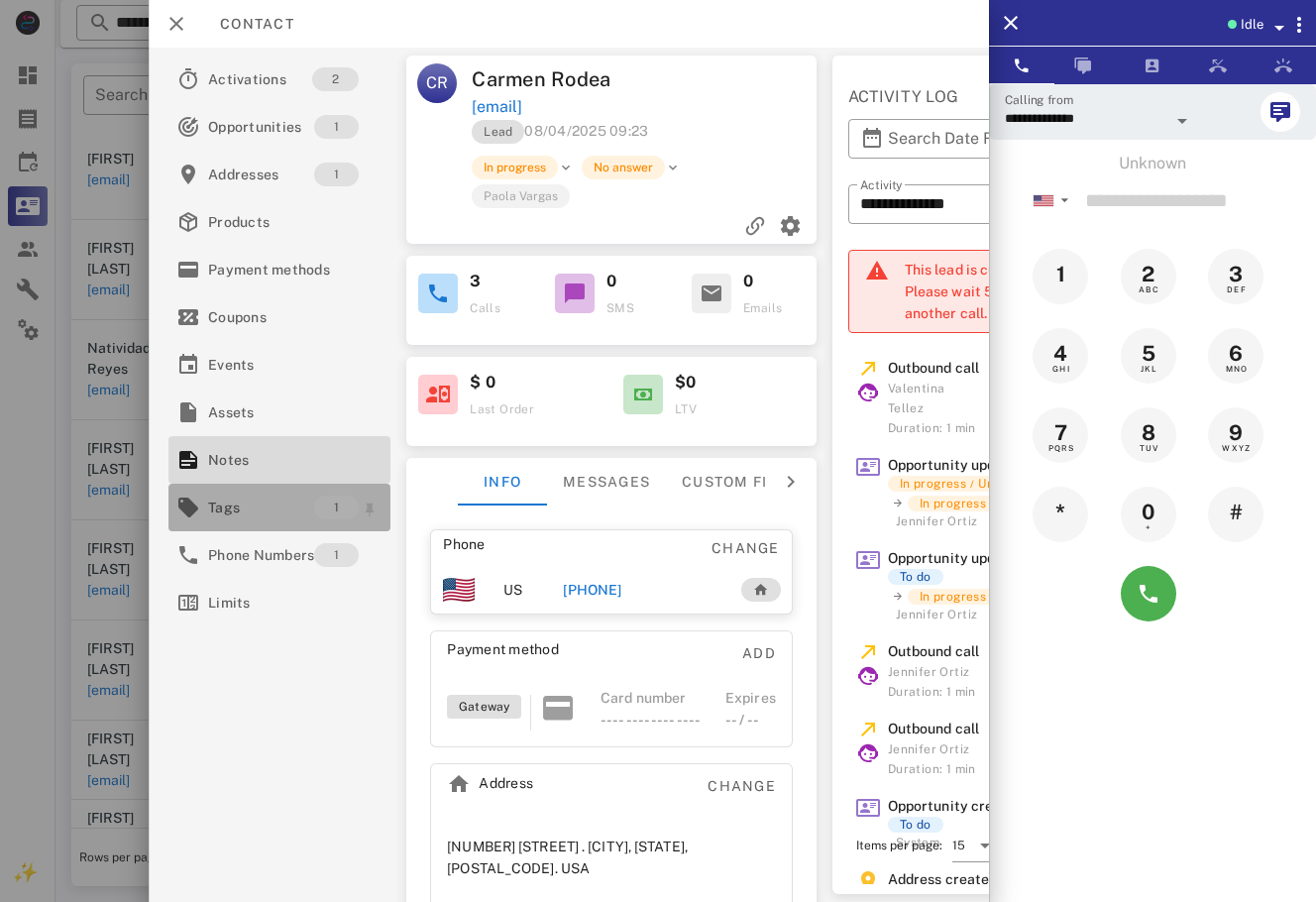 click on "Tags" at bounding box center (261, 507) 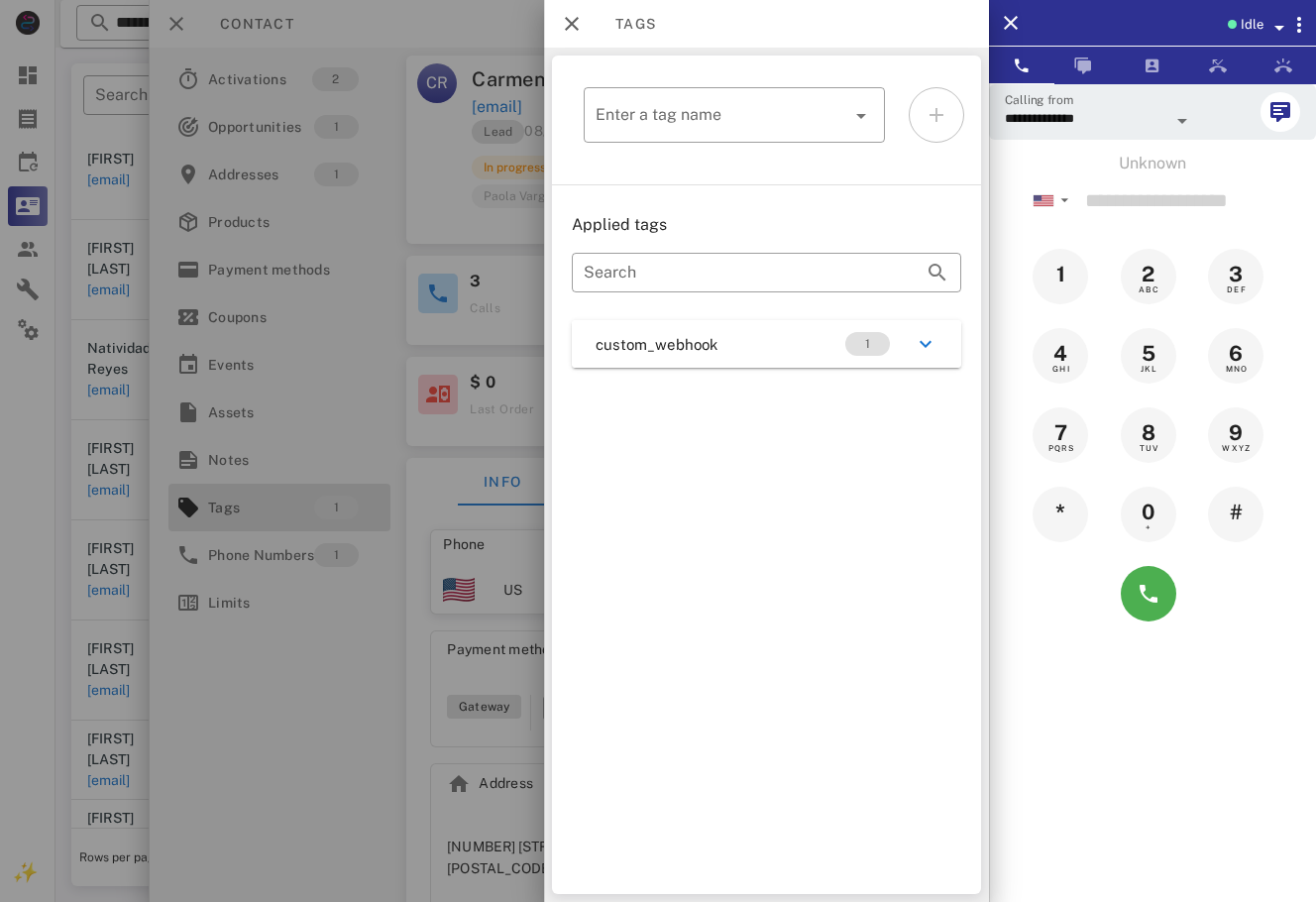 click on "Applied tags ​ Search  custom_webhook  1" at bounding box center (766, 290) 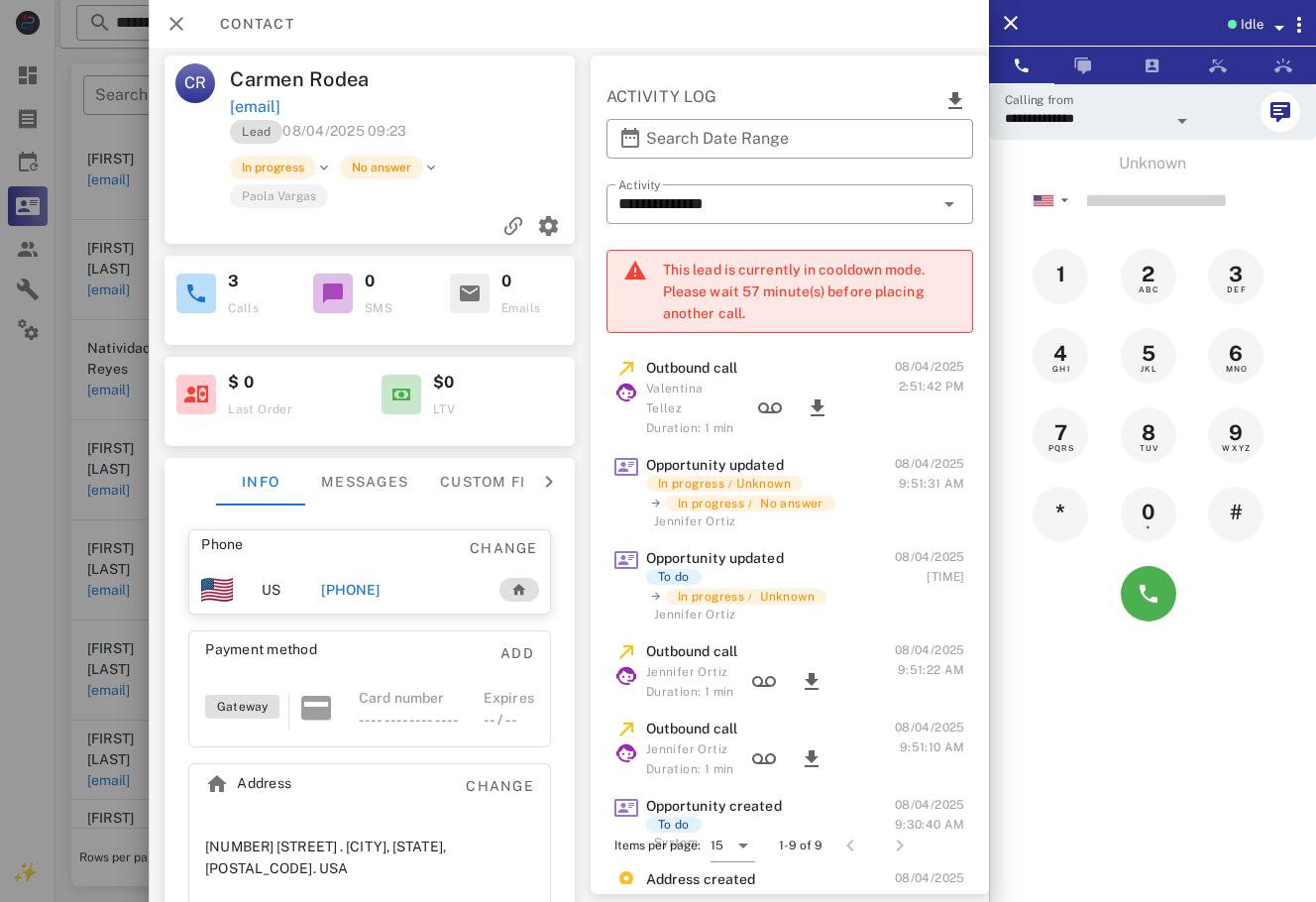 scroll, scrollTop: 0, scrollLeft: 0, axis: both 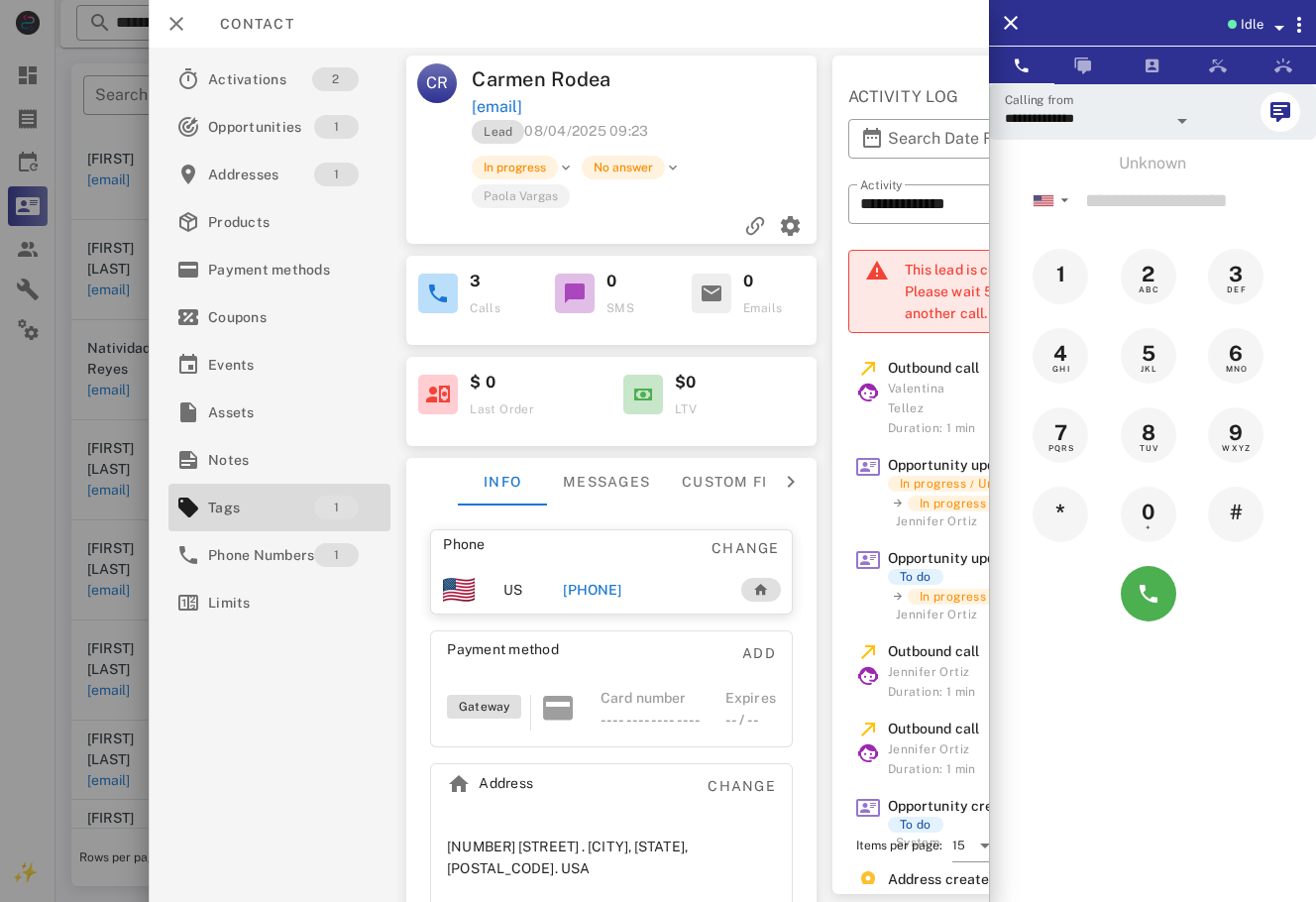 click on "[PHONE]" at bounding box center (592, 590) 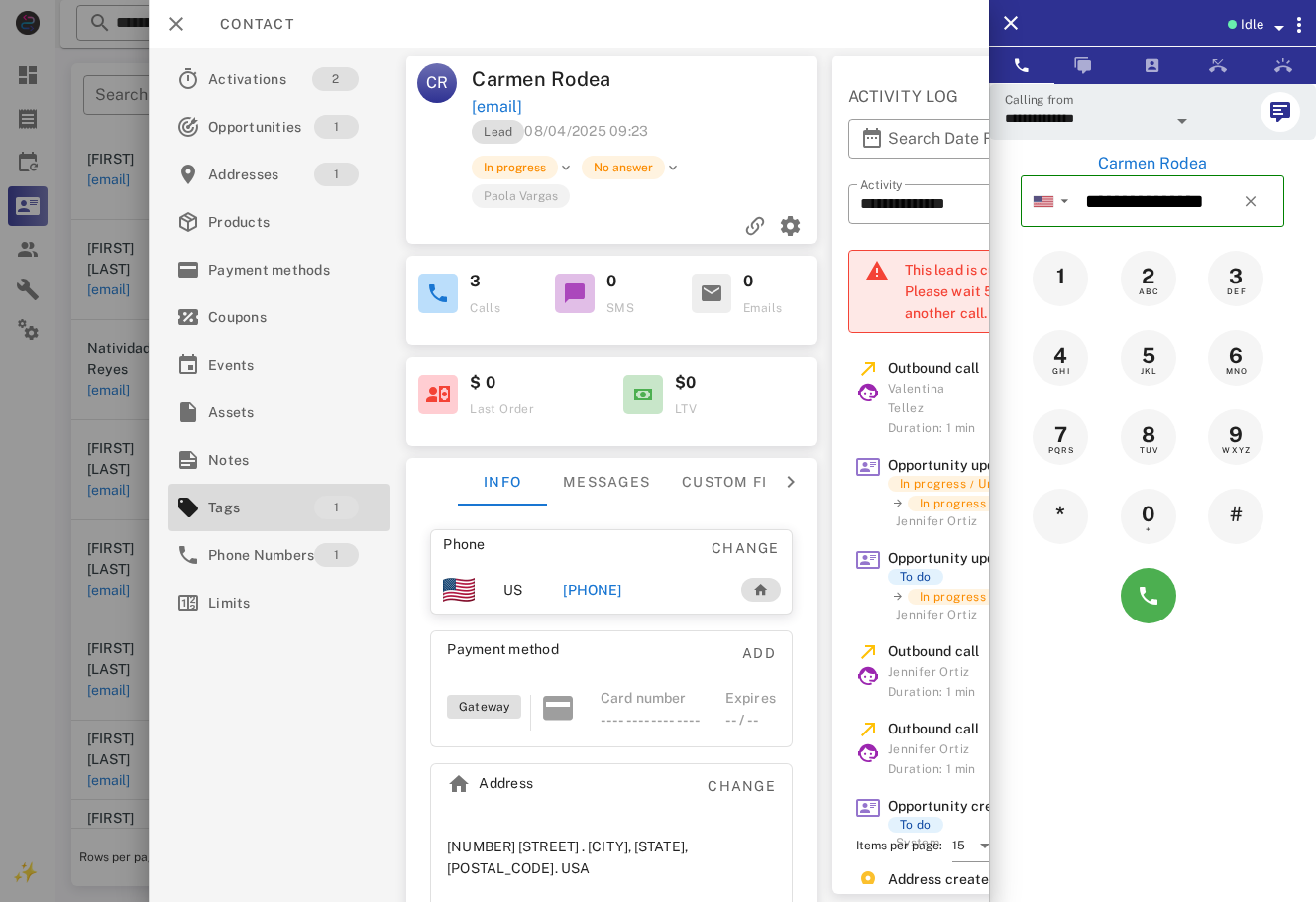 click at bounding box center [1152, 596] 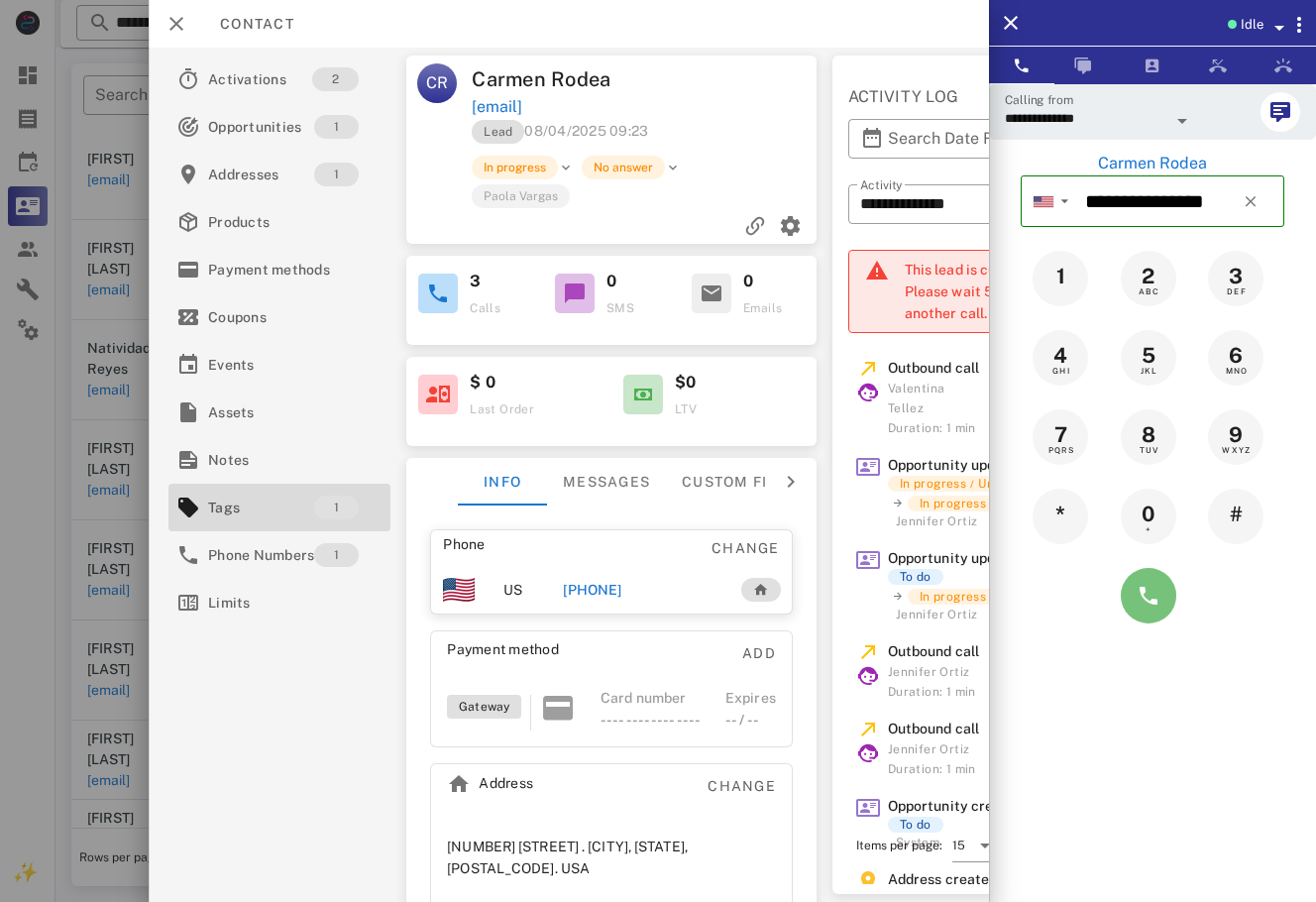click at bounding box center (1149, 596) 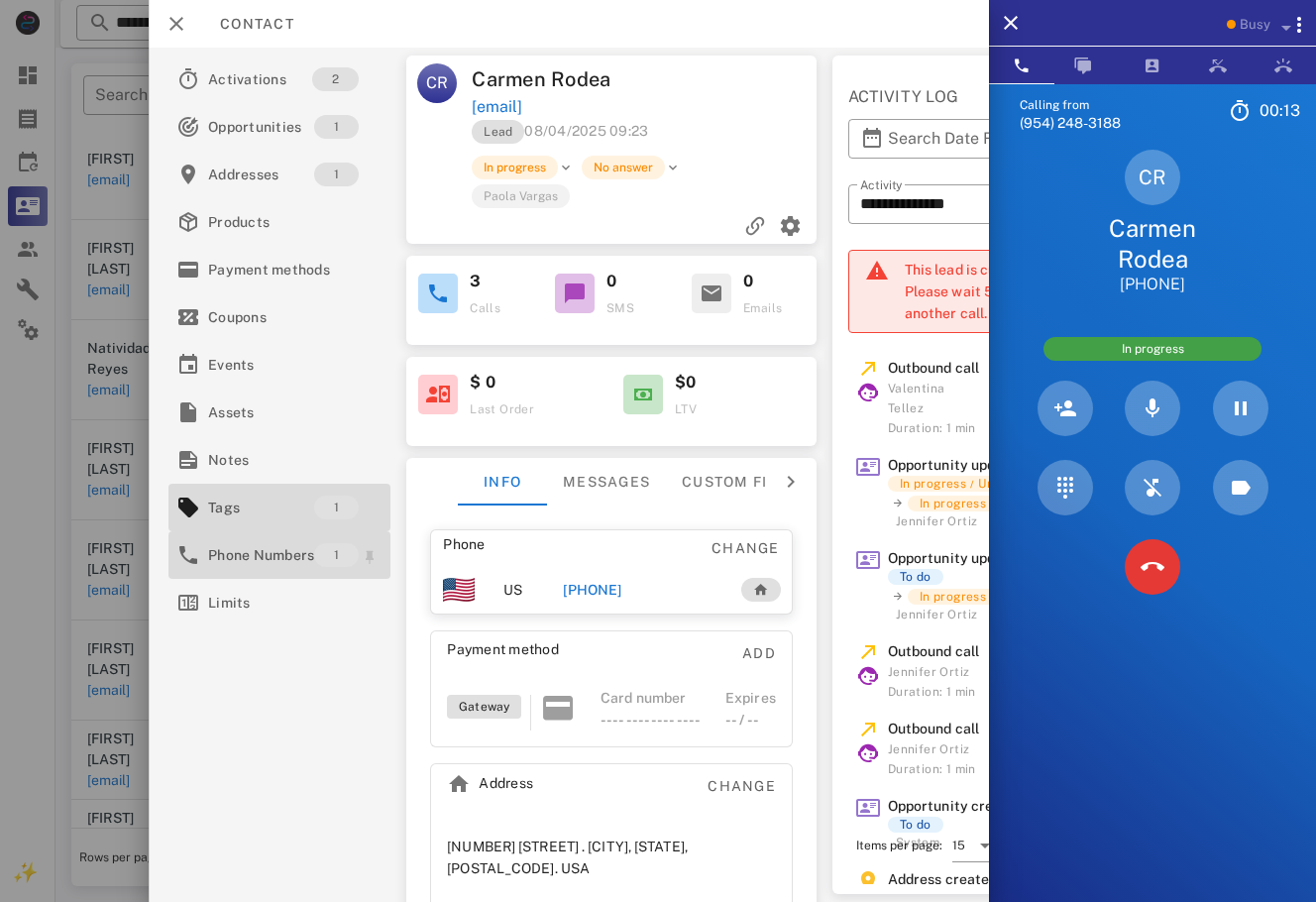click on "Phone Numbers" at bounding box center [261, 555] 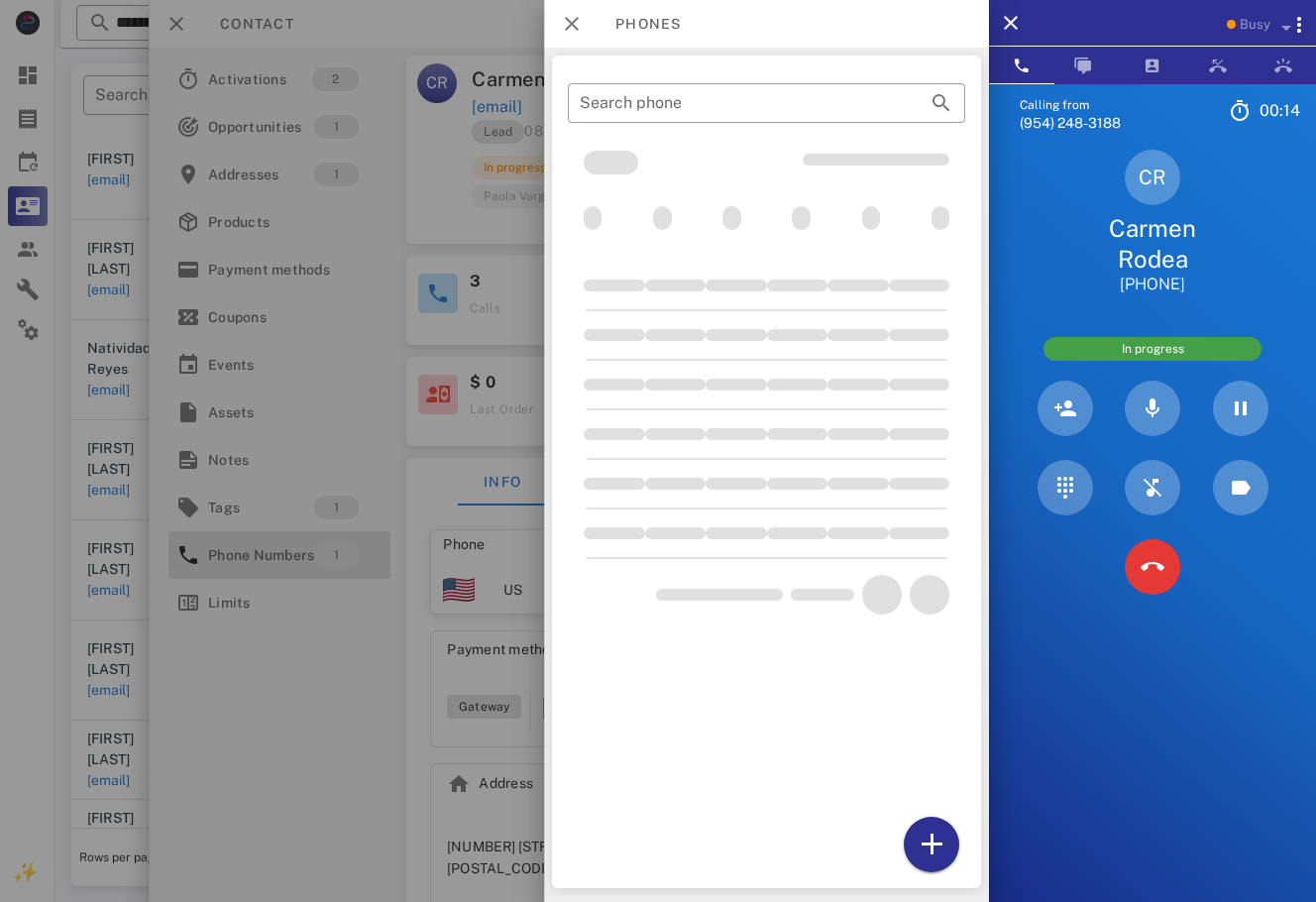 click at bounding box center (658, 451) 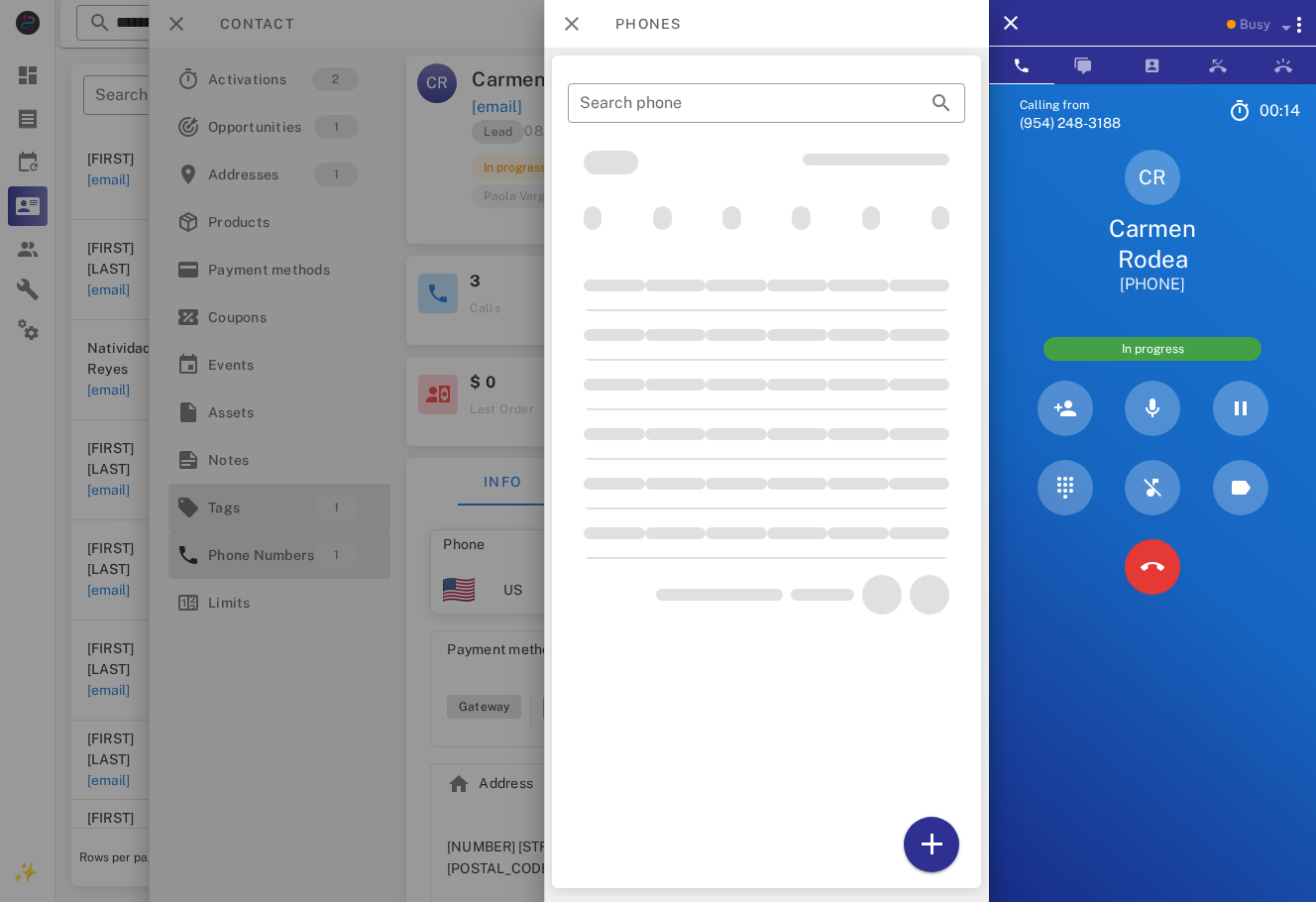 click on "Tags" at bounding box center [261, 507] 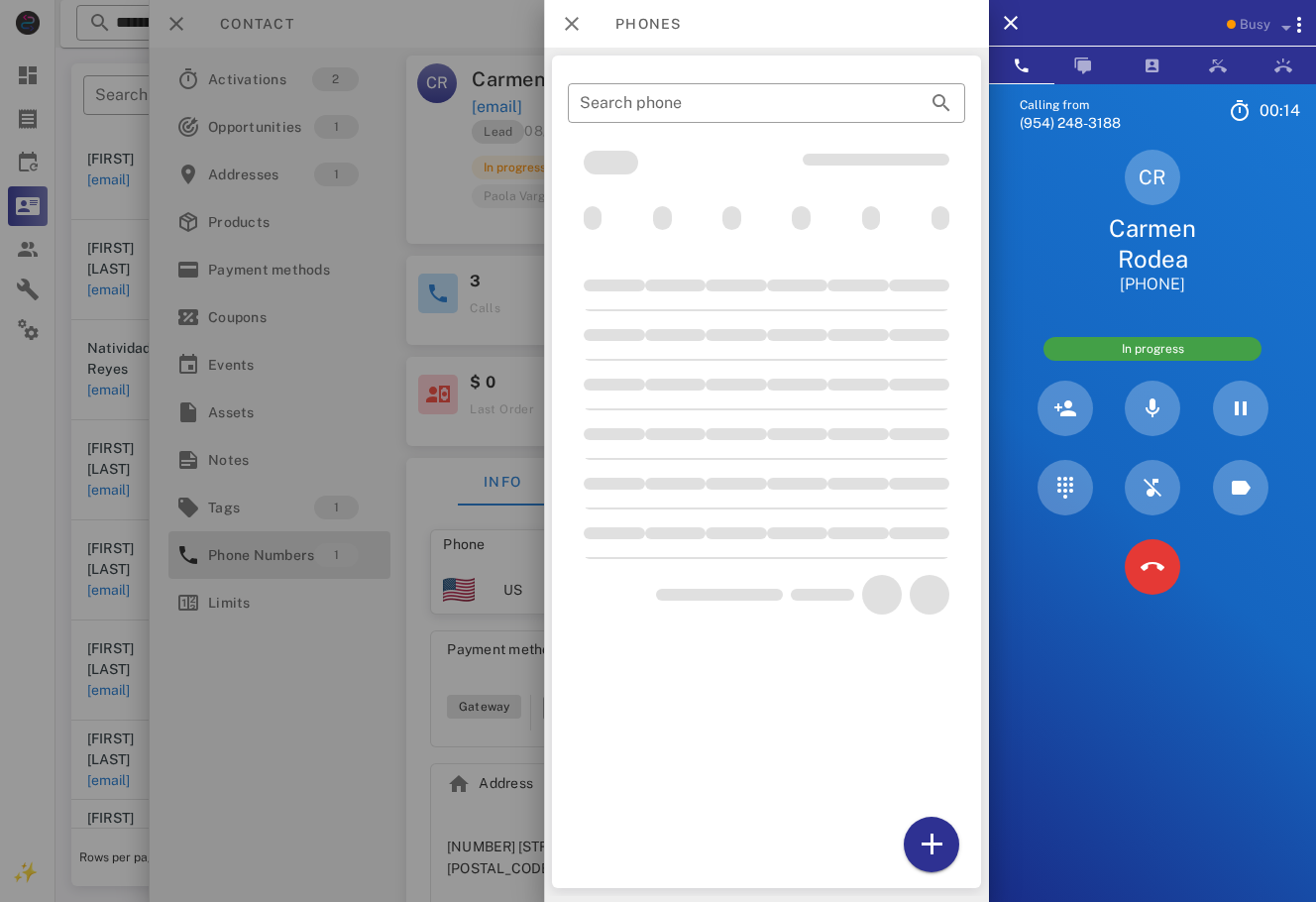 click at bounding box center [658, 451] 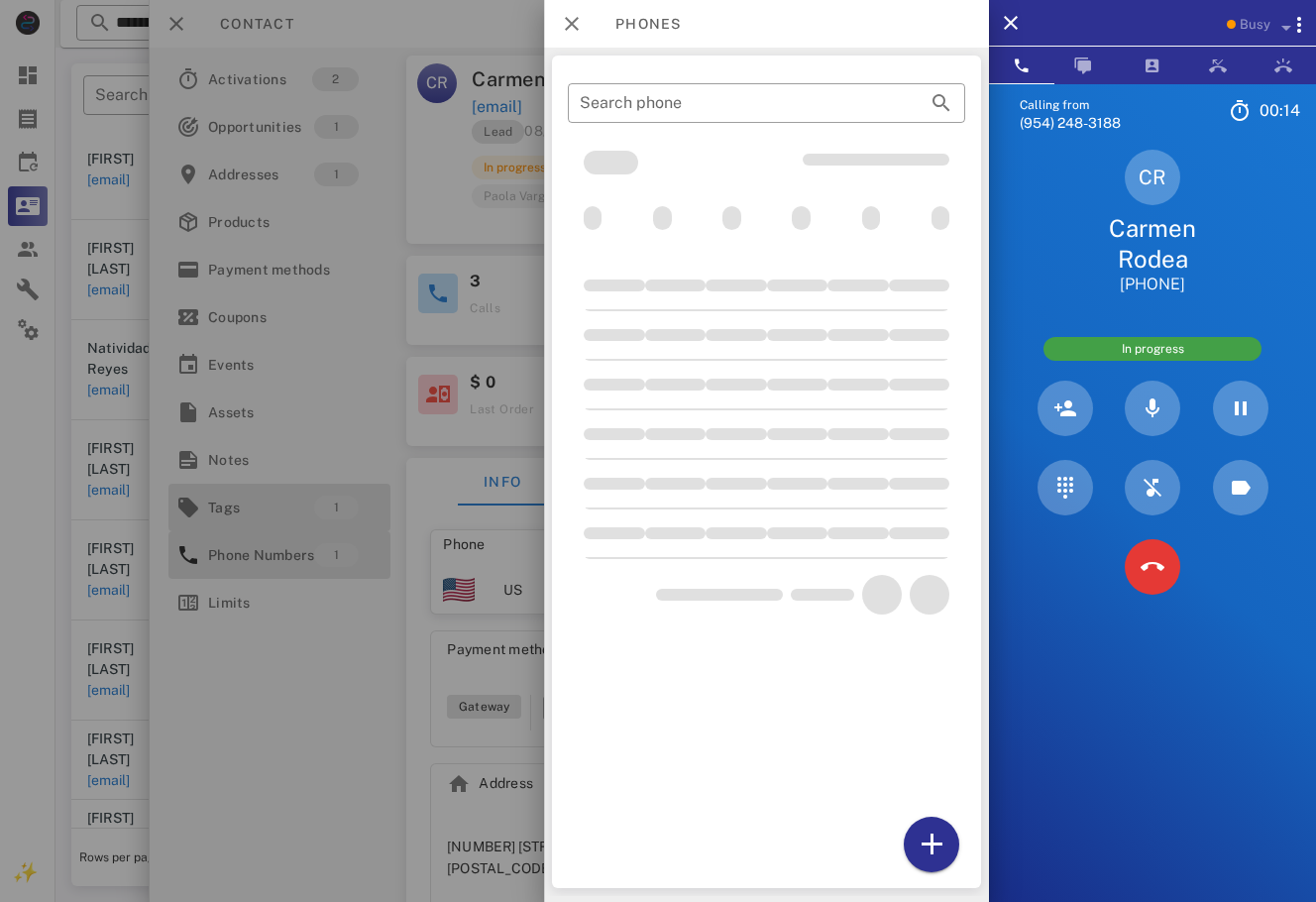 click on "Tags" at bounding box center [261, 507] 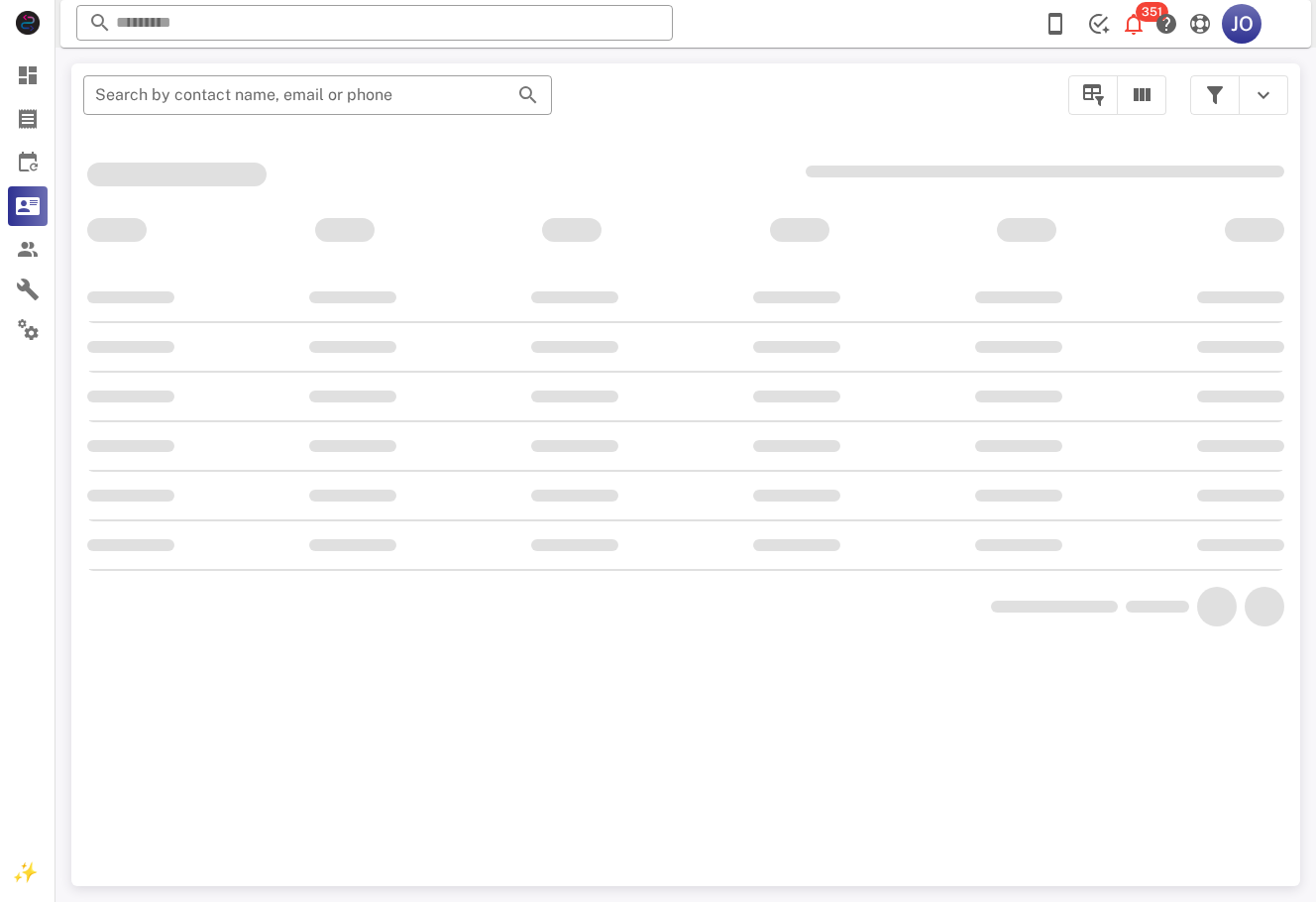 scroll, scrollTop: 0, scrollLeft: 0, axis: both 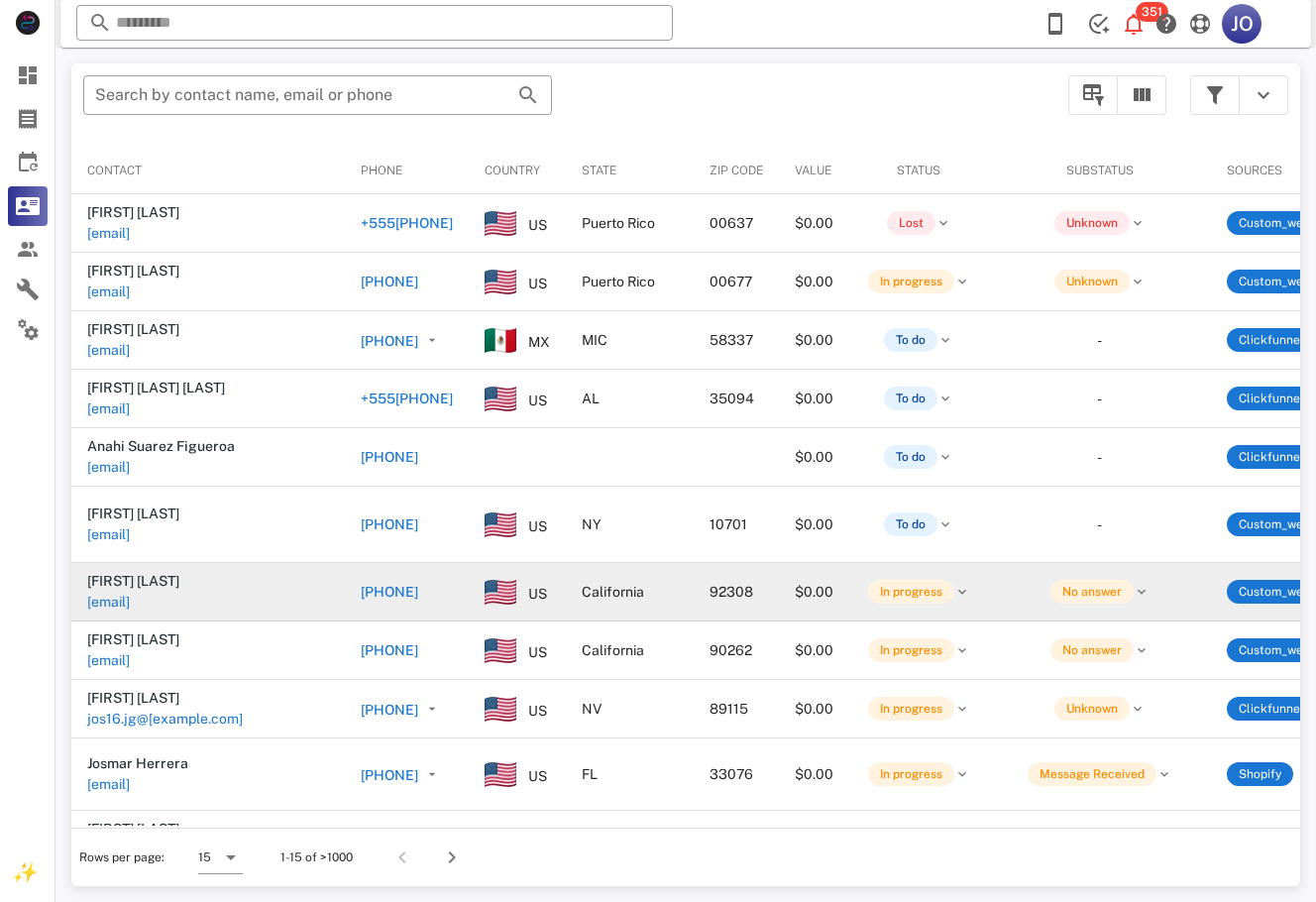 click on "[EMAIL]" at bounding box center [108, 602] 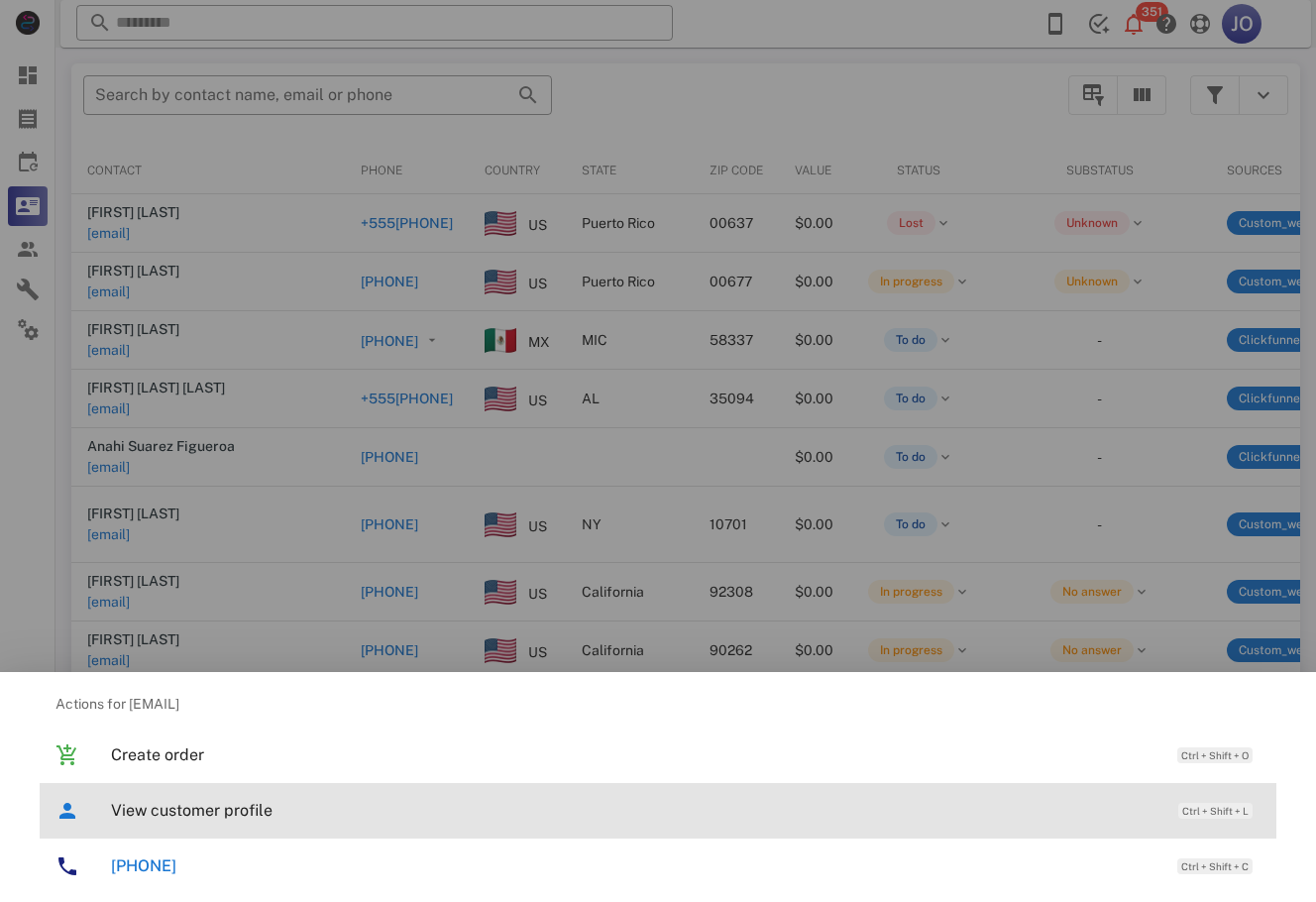 click on "View customer profile" at bounding box center [634, 810] 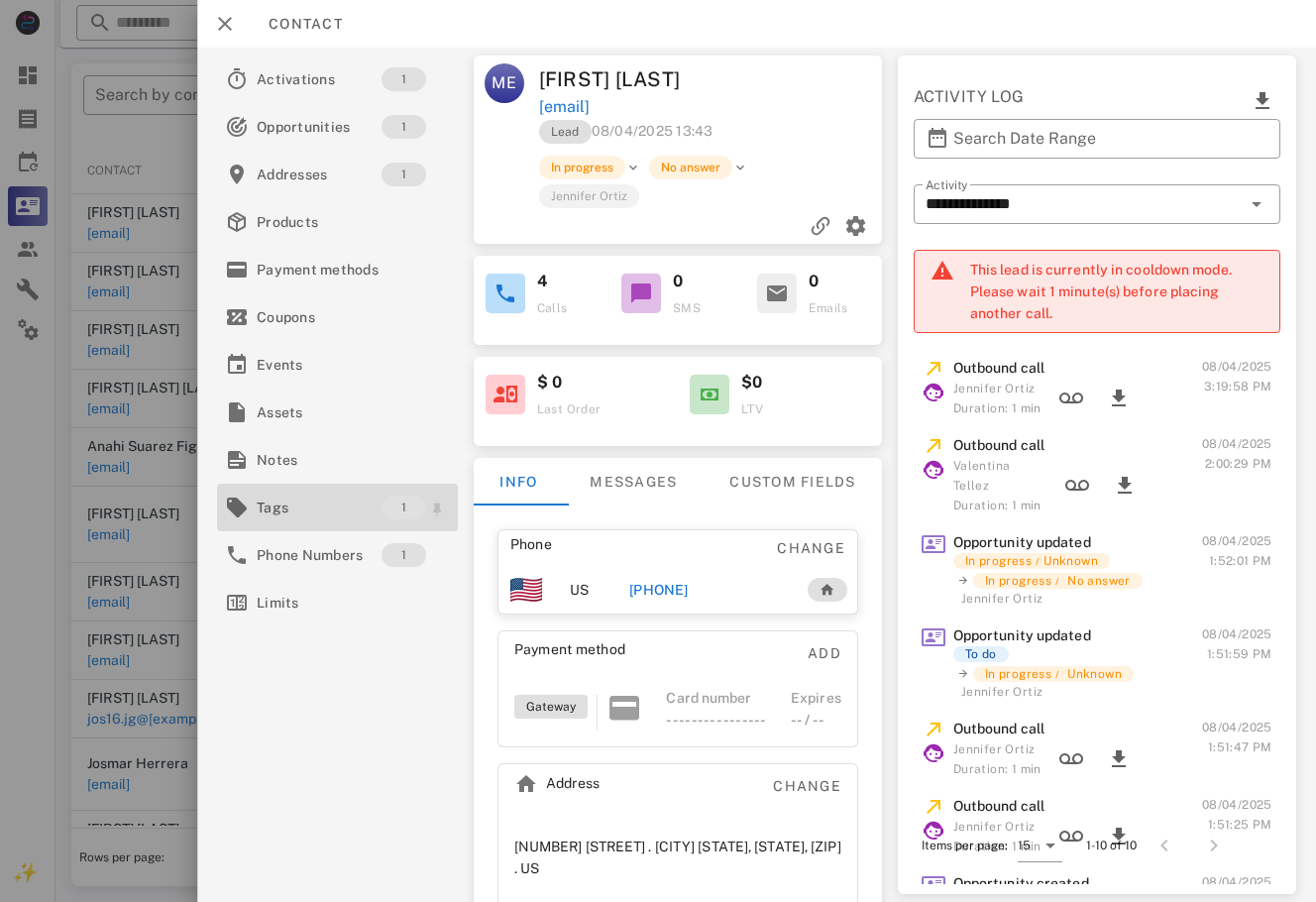 click on "Tags" at bounding box center [319, 507] 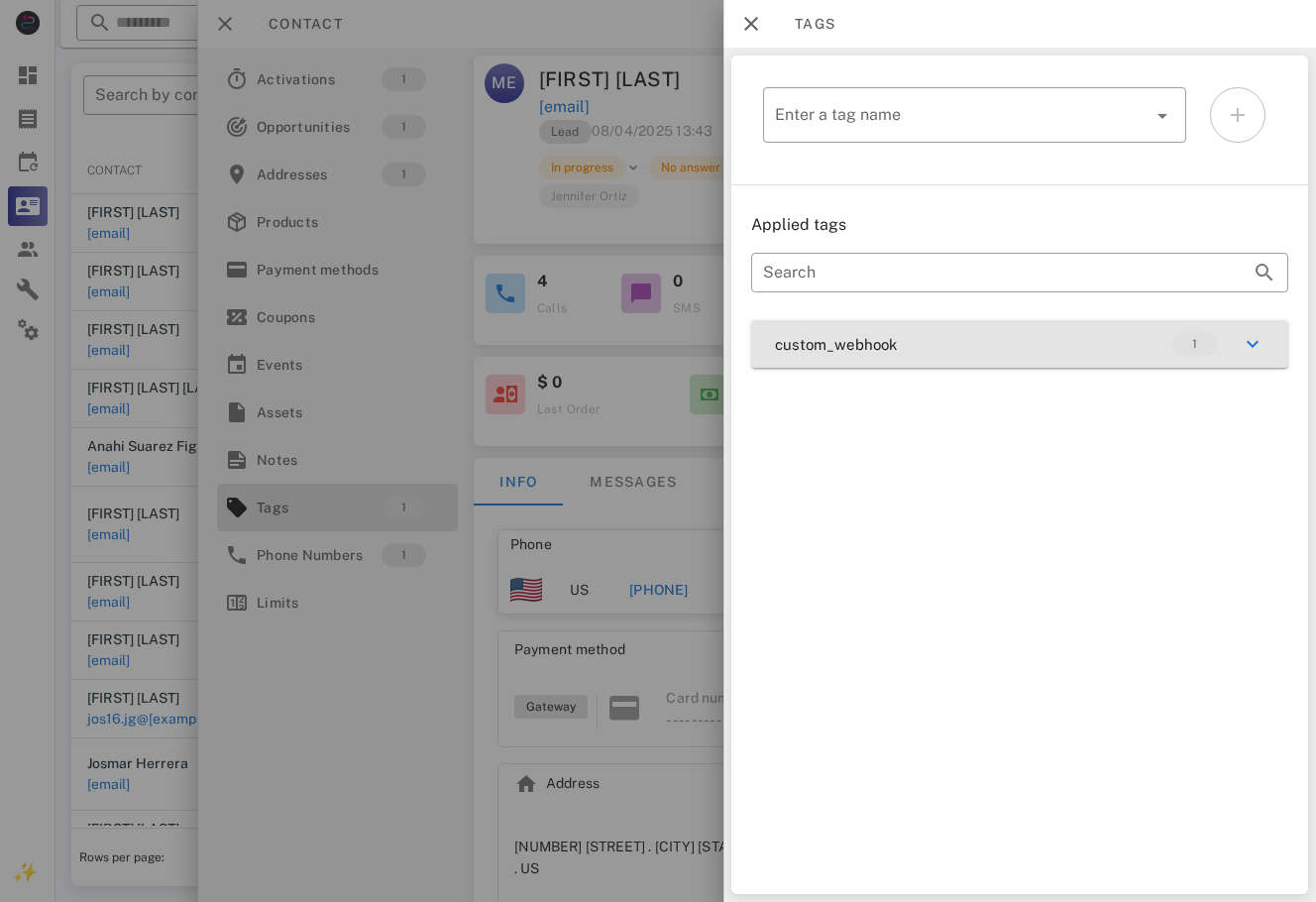click on "custom_webhook  1" at bounding box center (1020, 344) 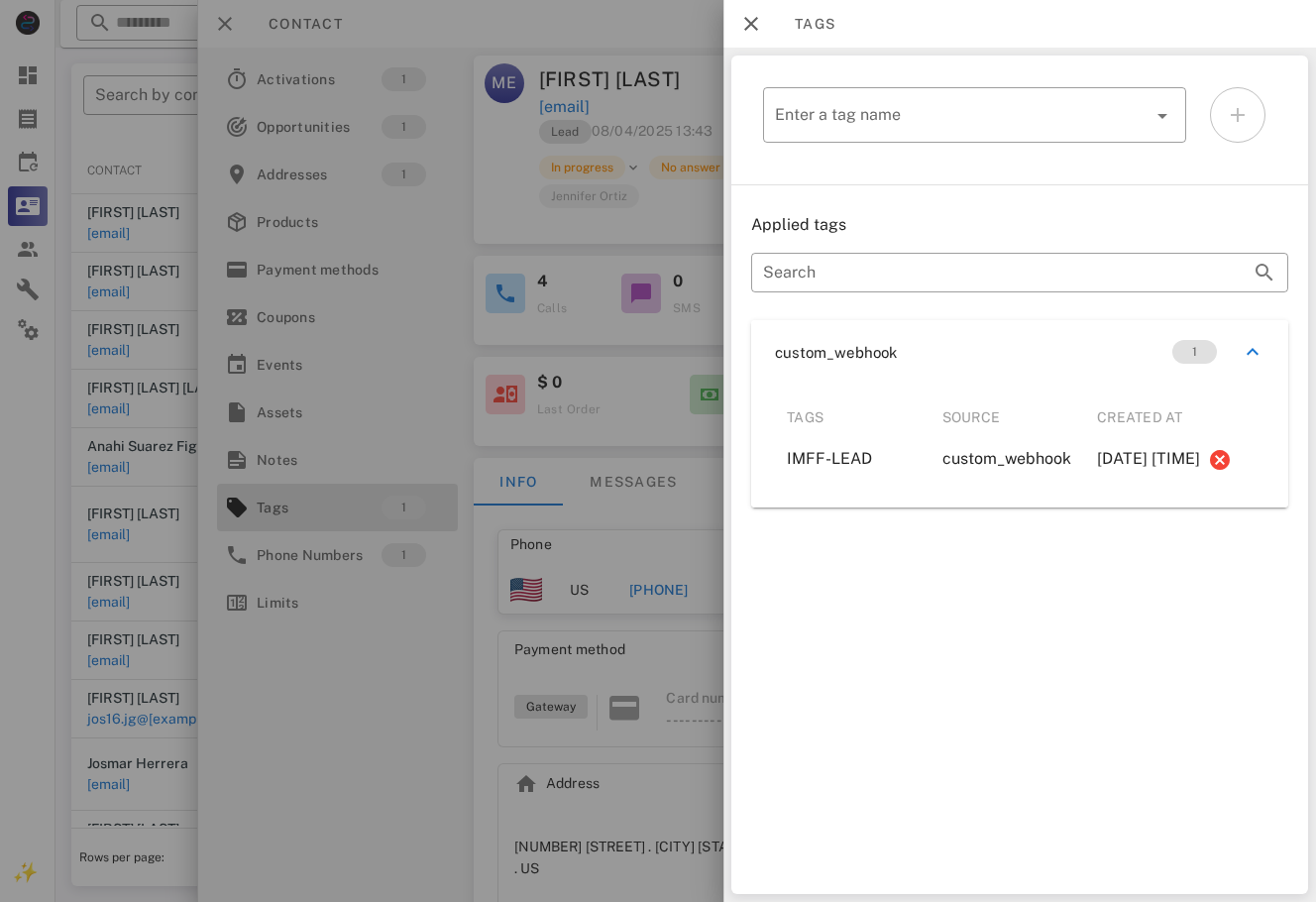 click at bounding box center [658, 451] 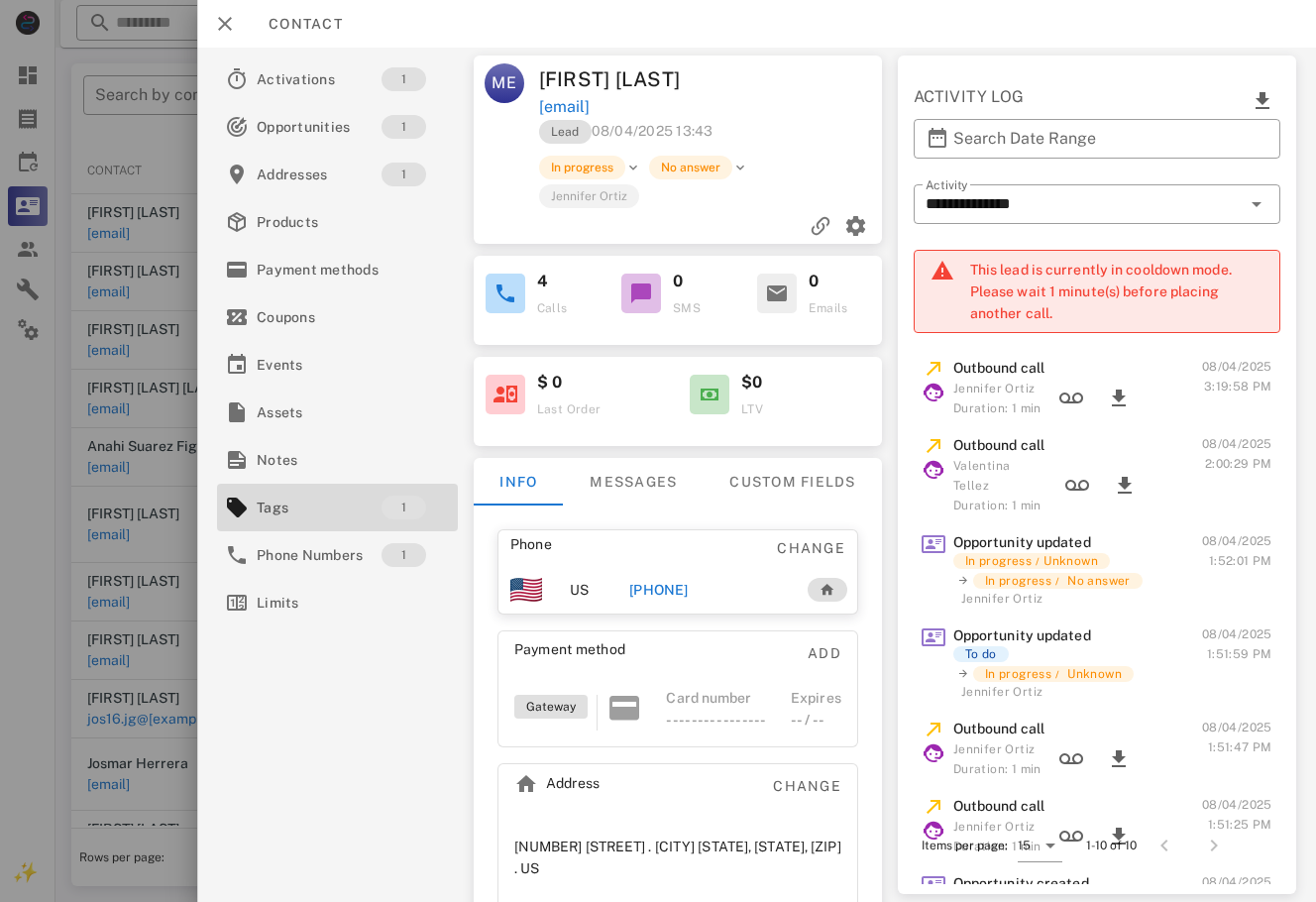 click on "[PHONE]" at bounding box center (708, 590) 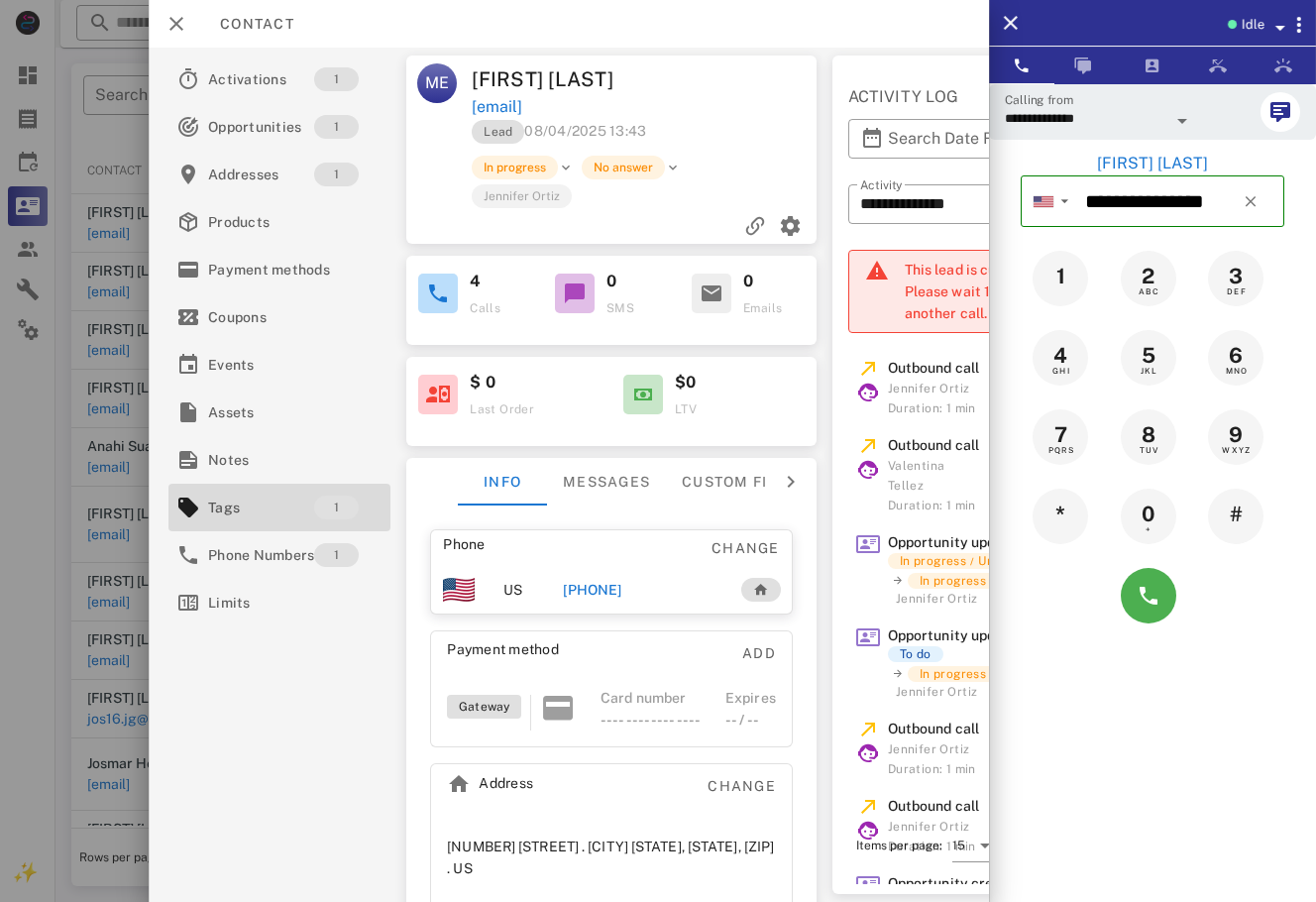 click on "[PHONE]" at bounding box center [592, 590] 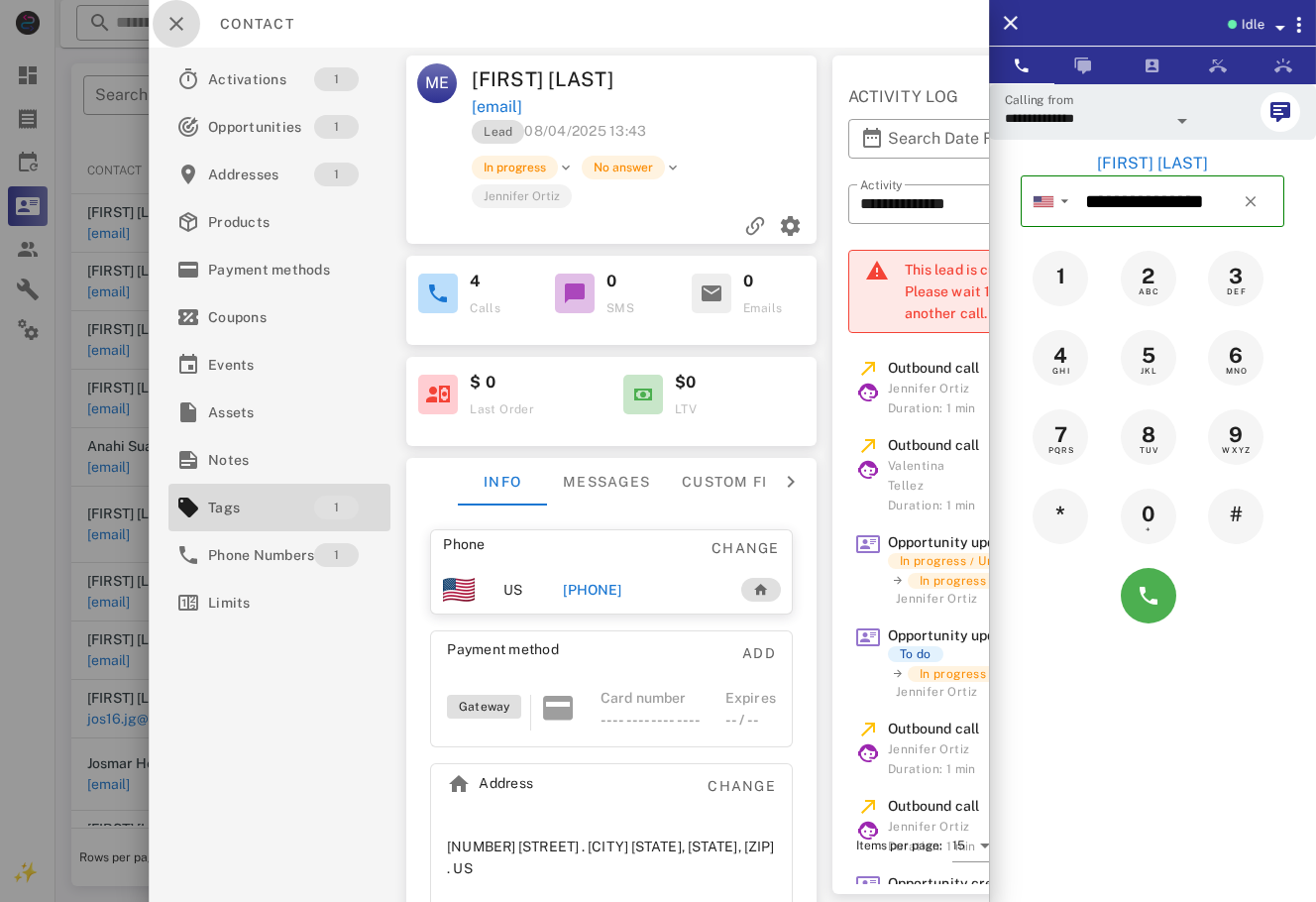 click at bounding box center (176, 24) 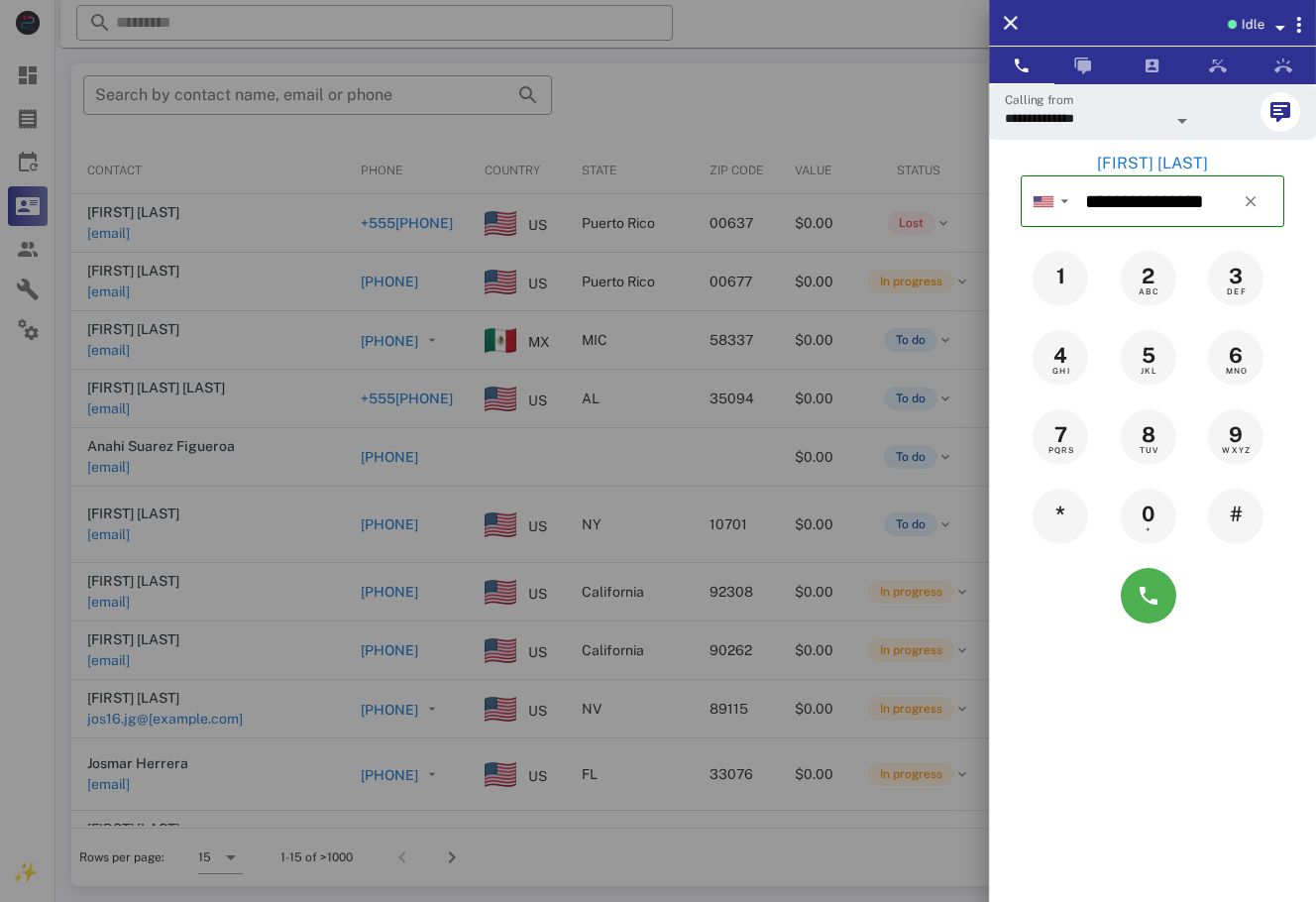 click at bounding box center (658, 451) 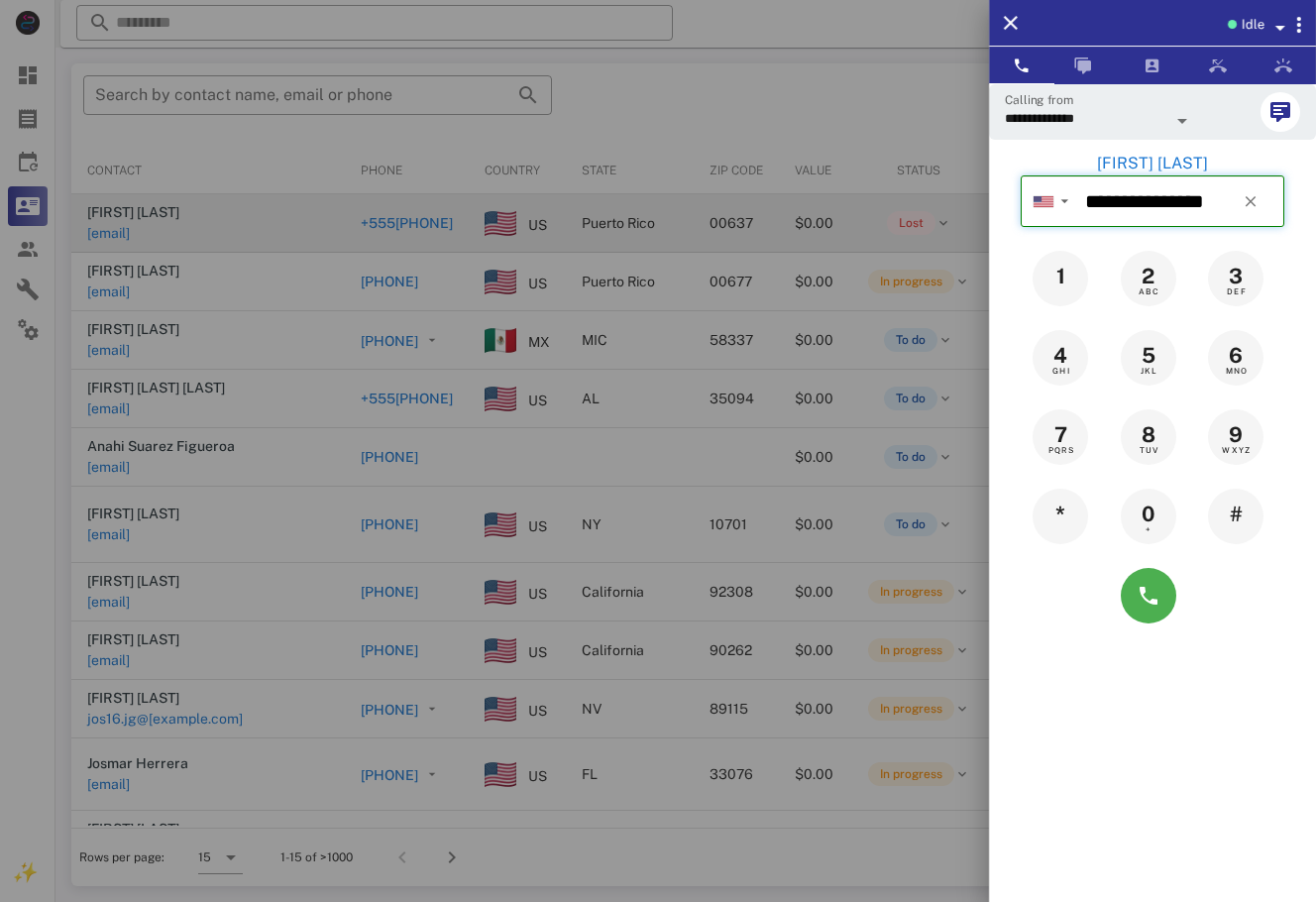type 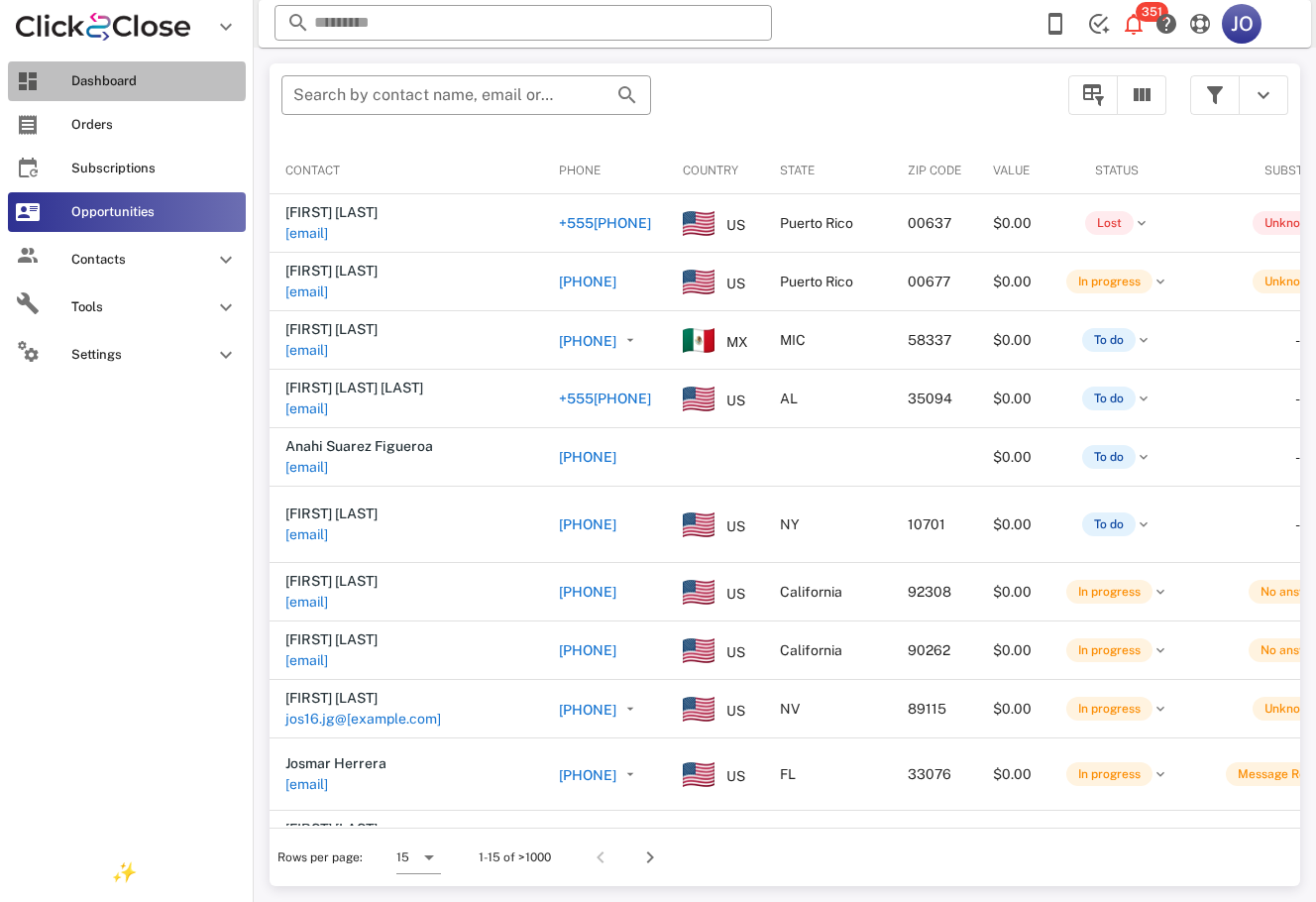 click at bounding box center [28, 81] 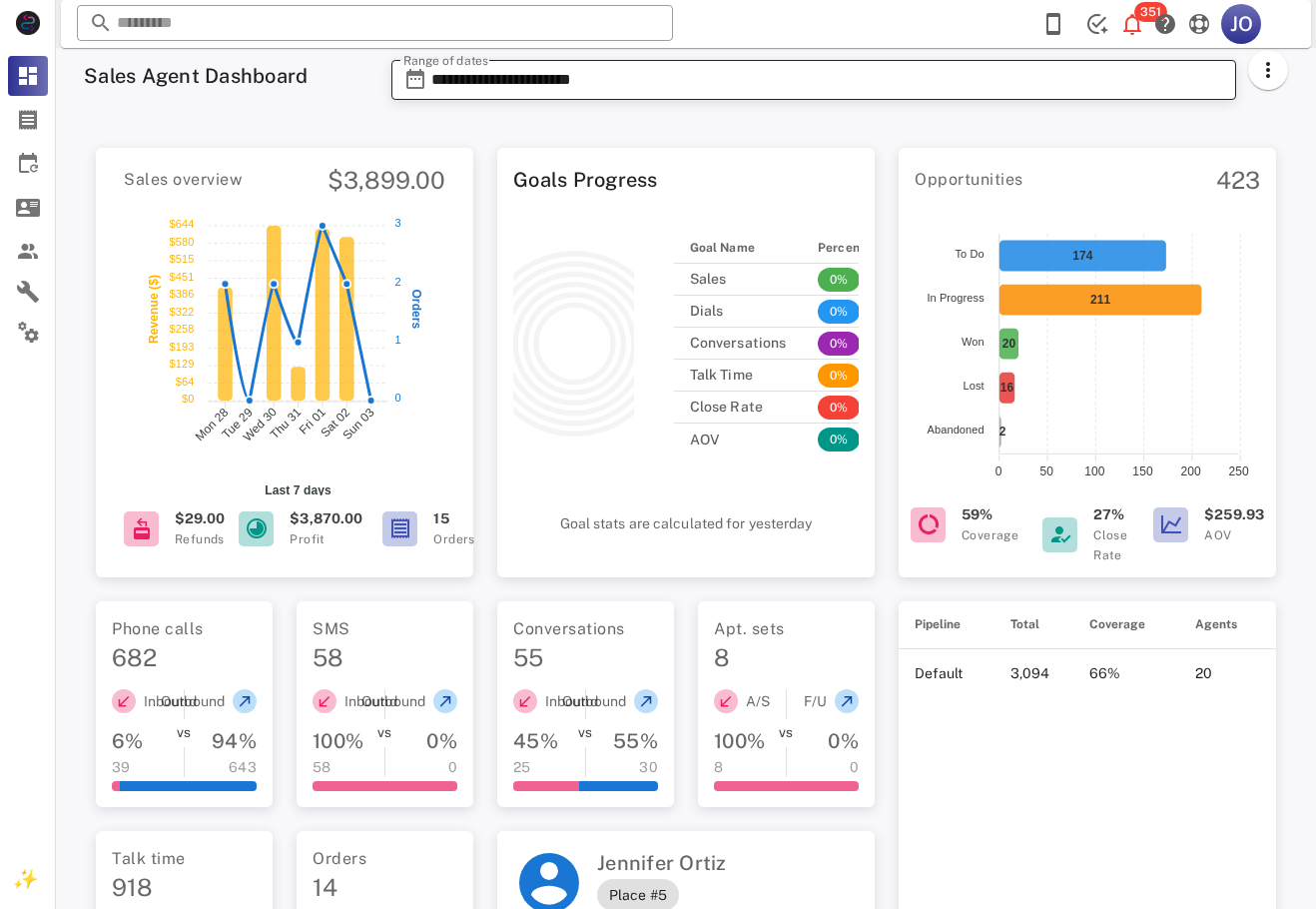 click on "**********" at bounding box center (828, 80) 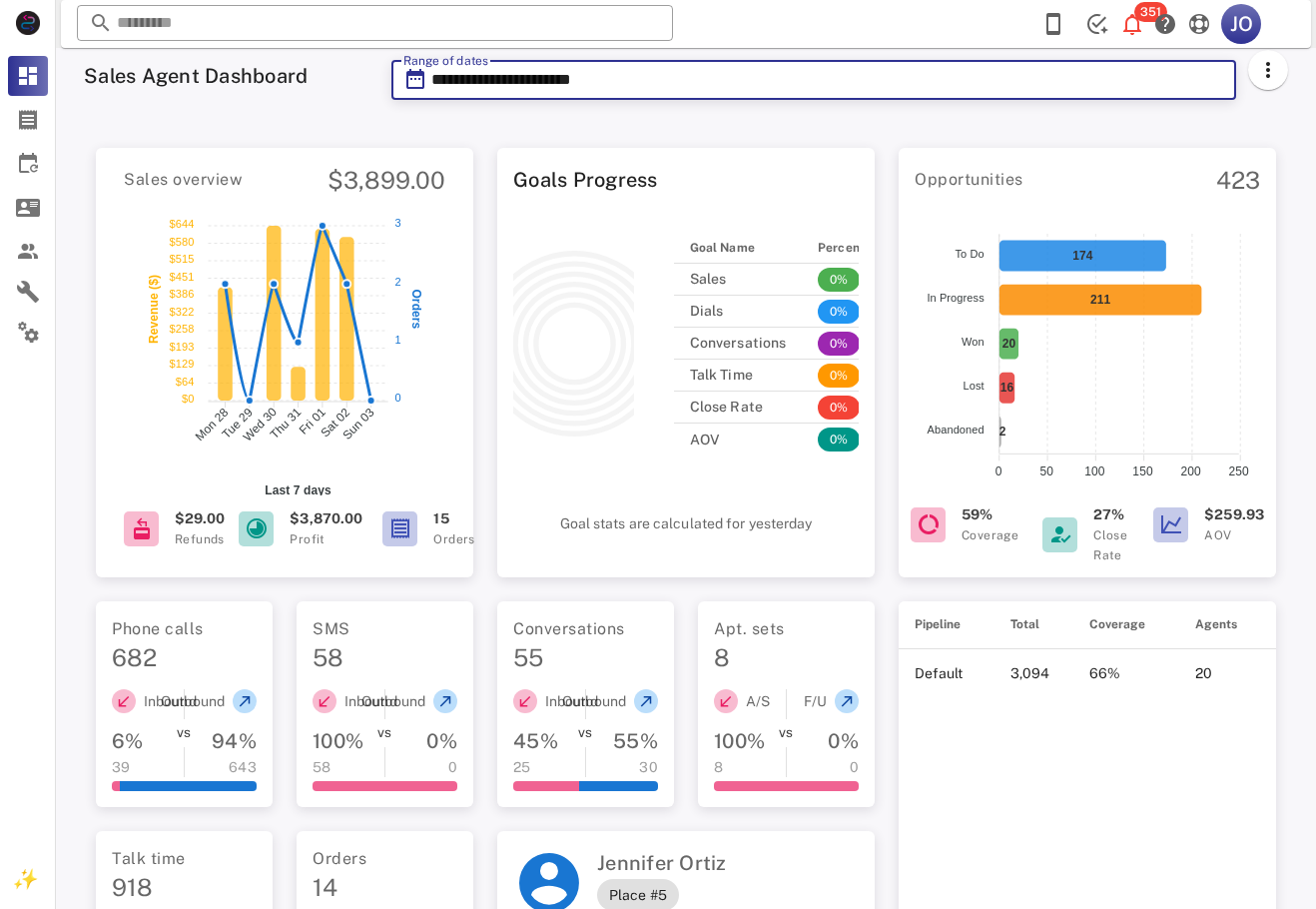 click on "**********" at bounding box center [828, 80] 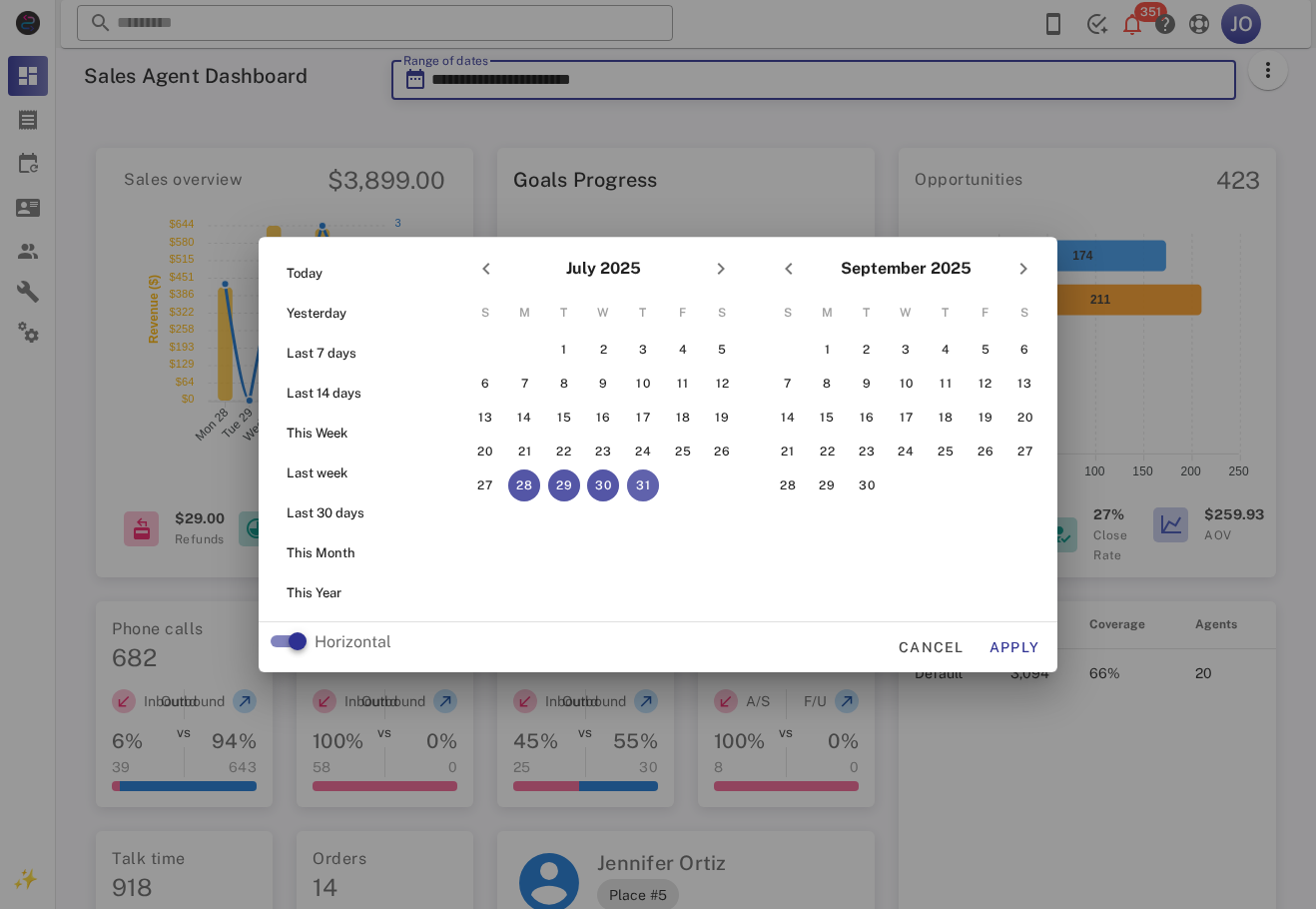click on "31" at bounding box center (643, 485) 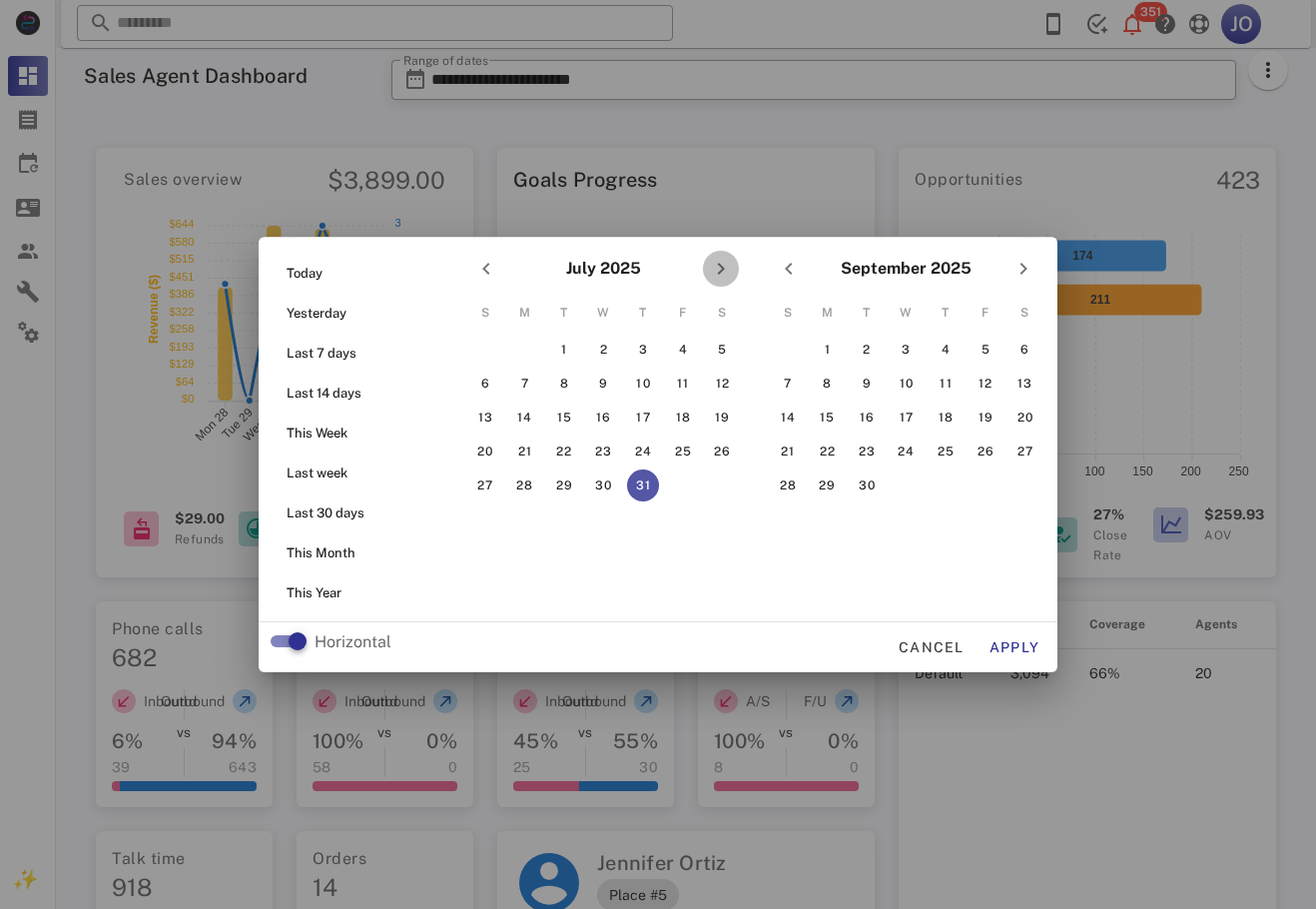 click at bounding box center (721, 269) 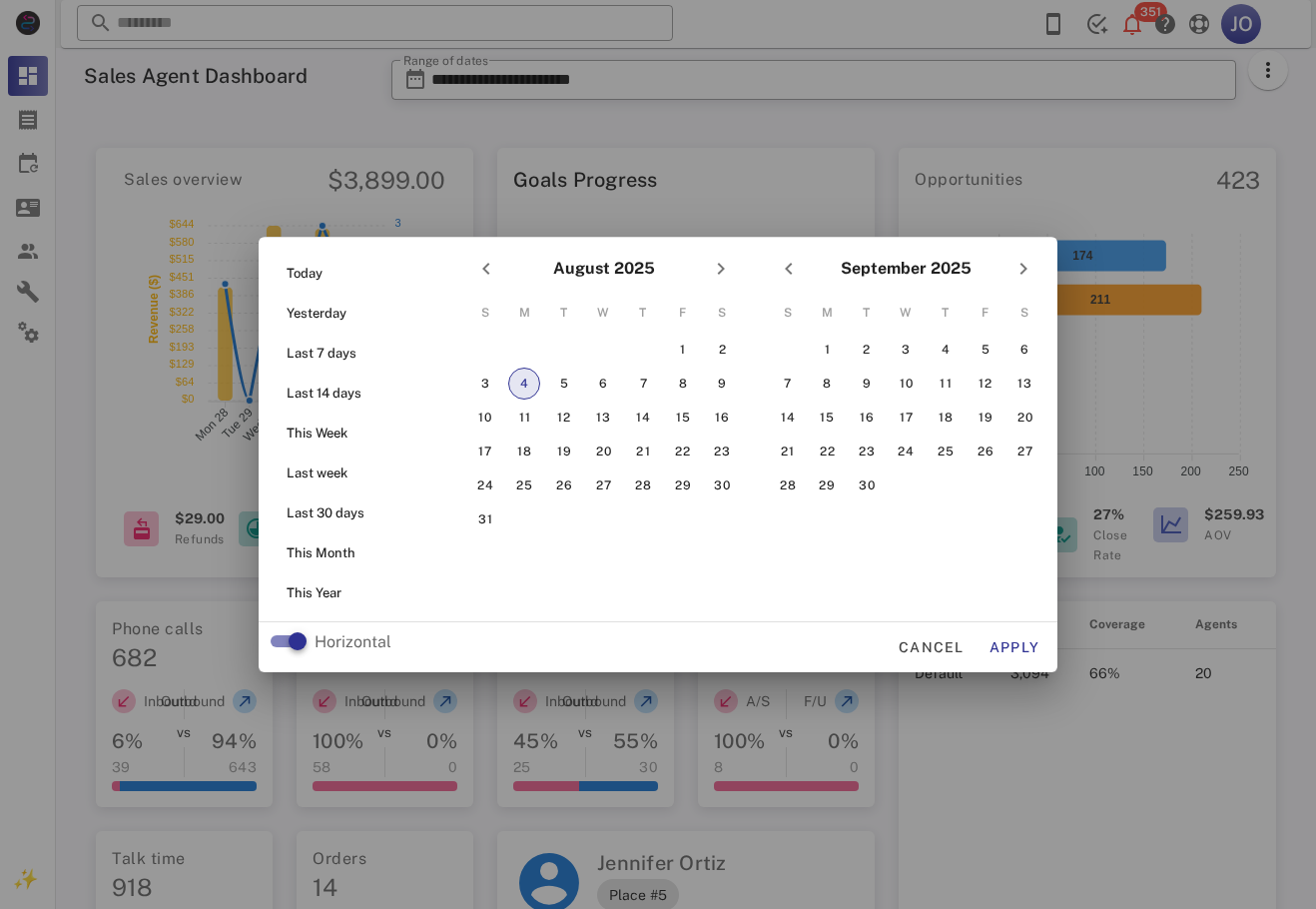click on "4" at bounding box center [524, 384] 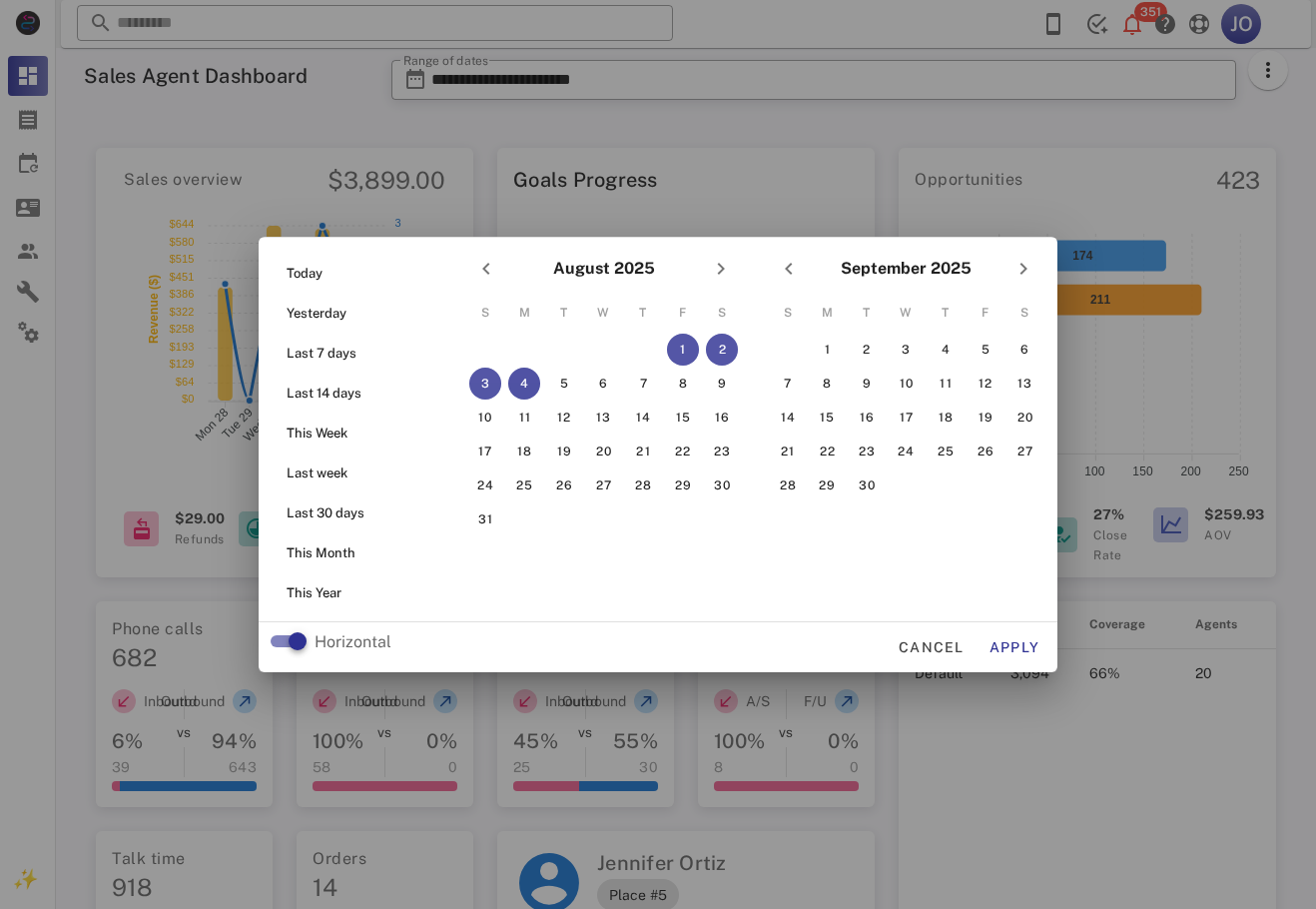 click on "4" at bounding box center [524, 384] 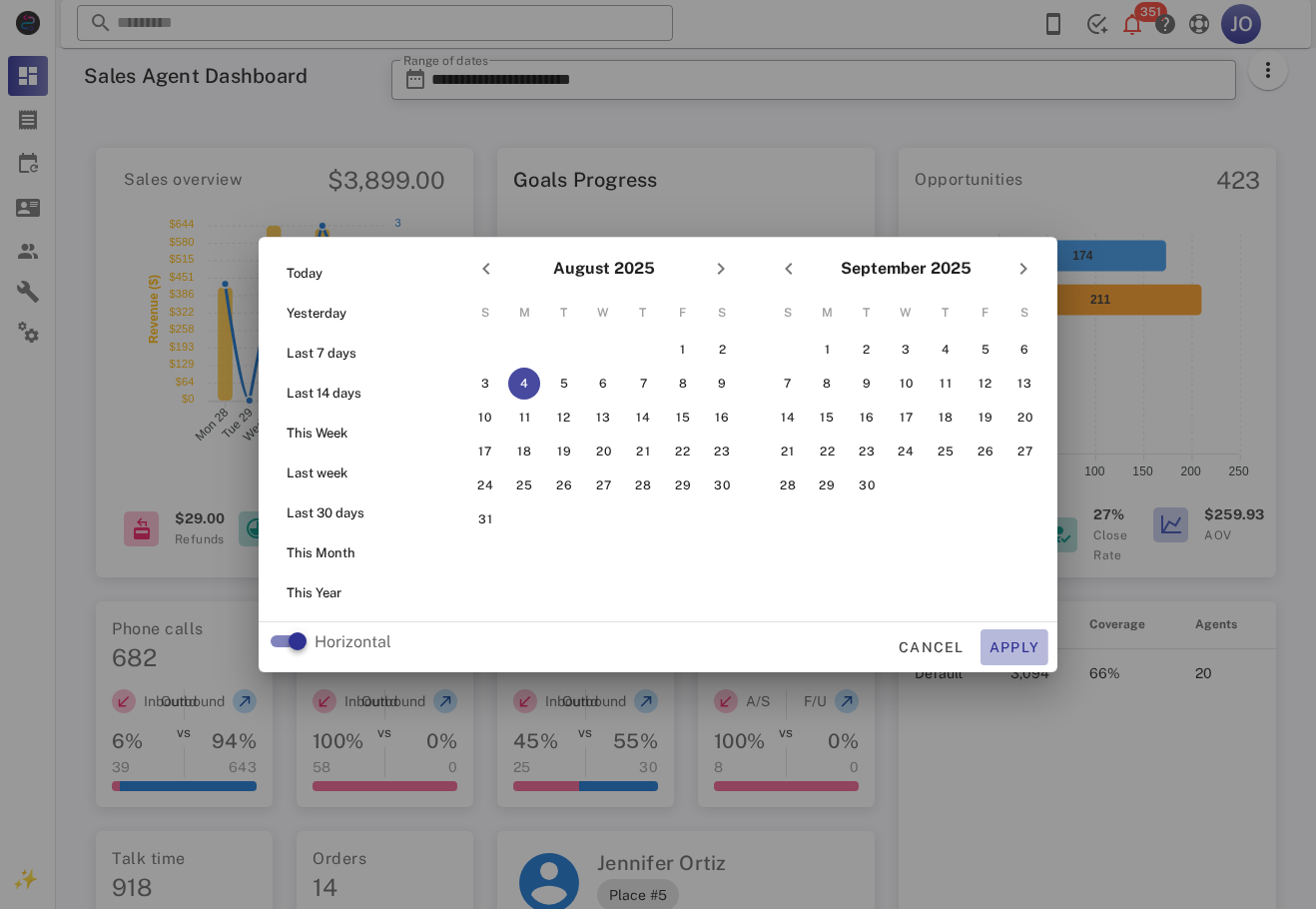 click on "Apply" at bounding box center [1014, 647] 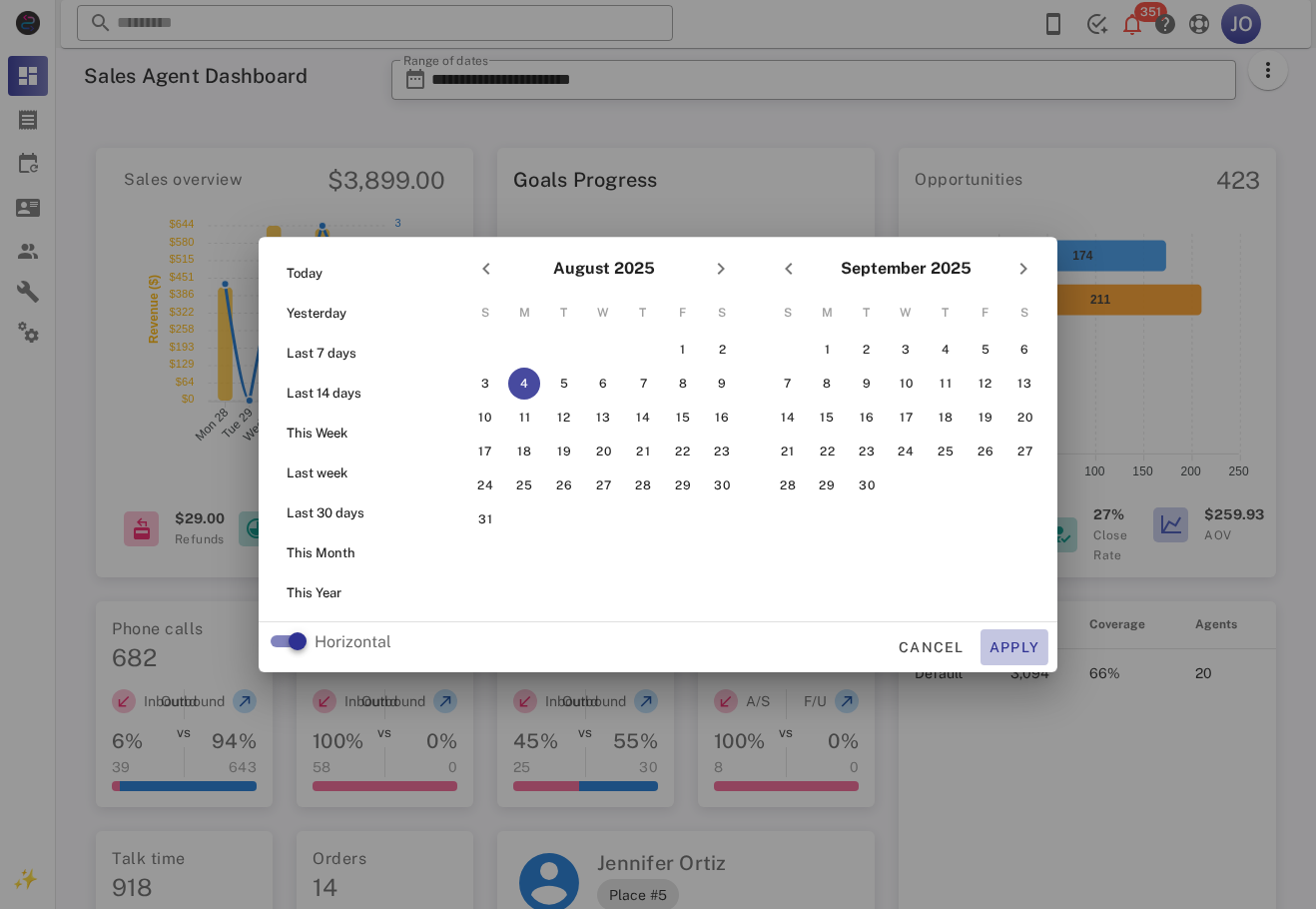 type on "**********" 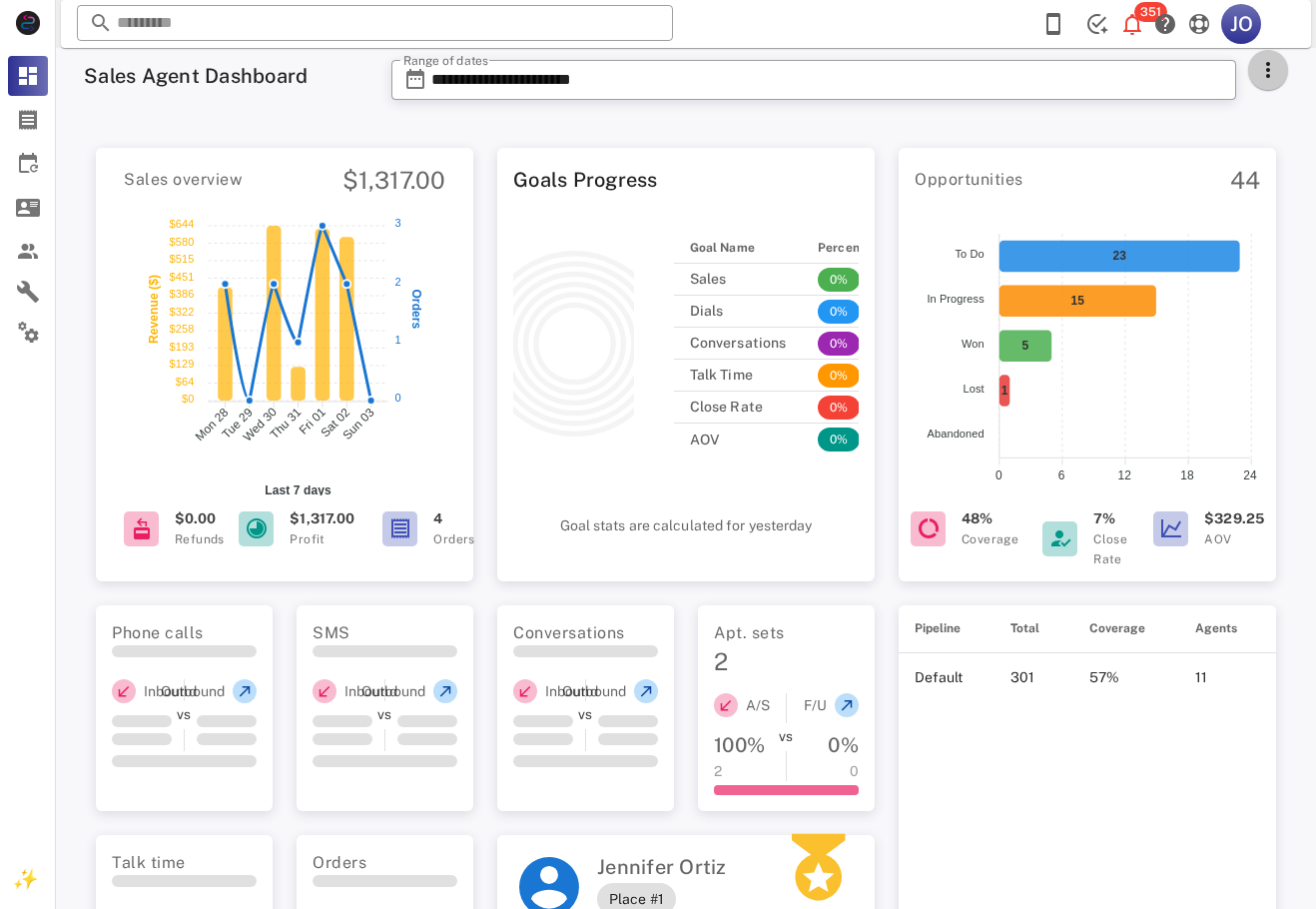 click at bounding box center [1268, 70] 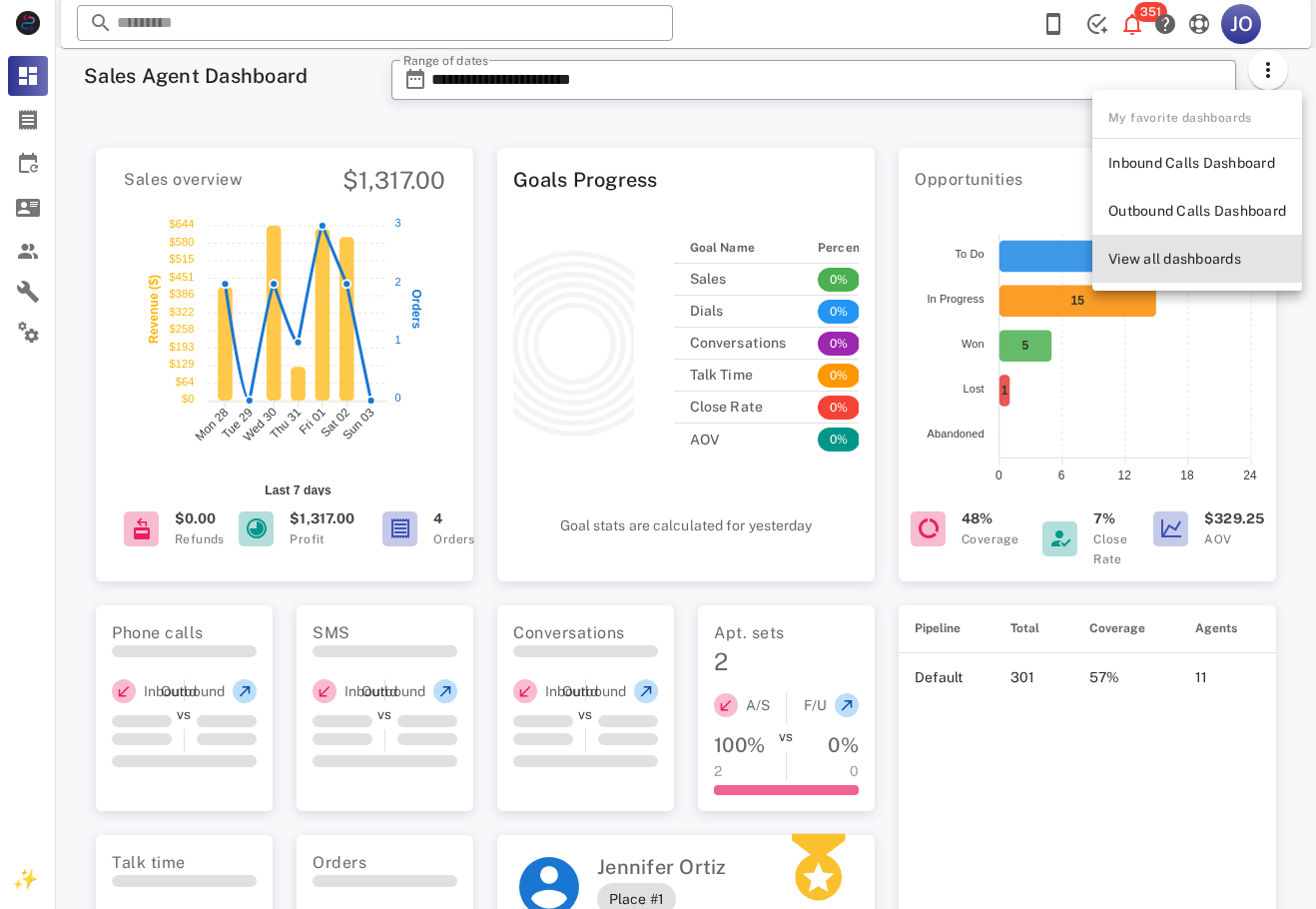 click on "View all dashboards" at bounding box center [1197, 259] 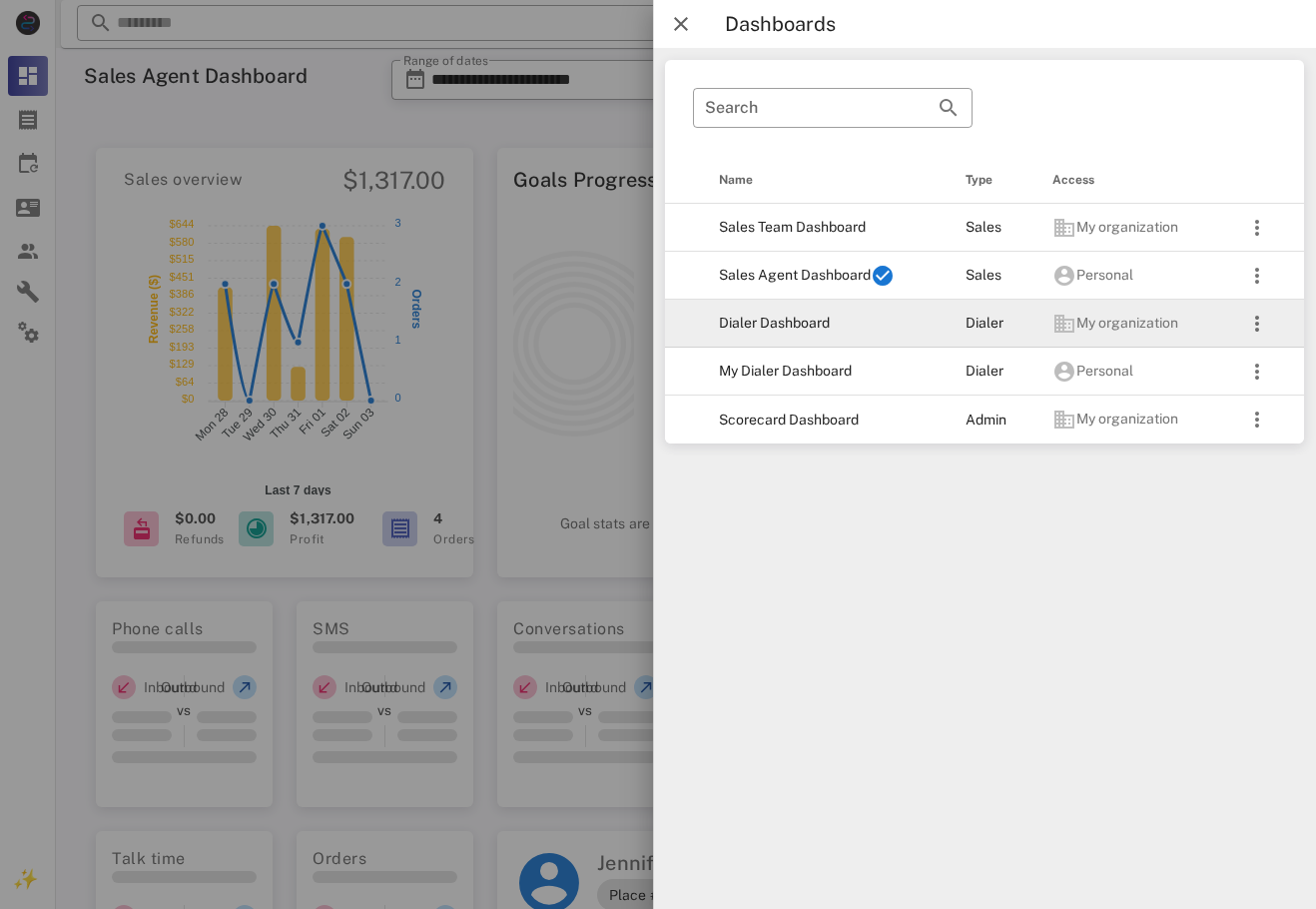 click on "Dialer Dashboard" at bounding box center (826, 324) 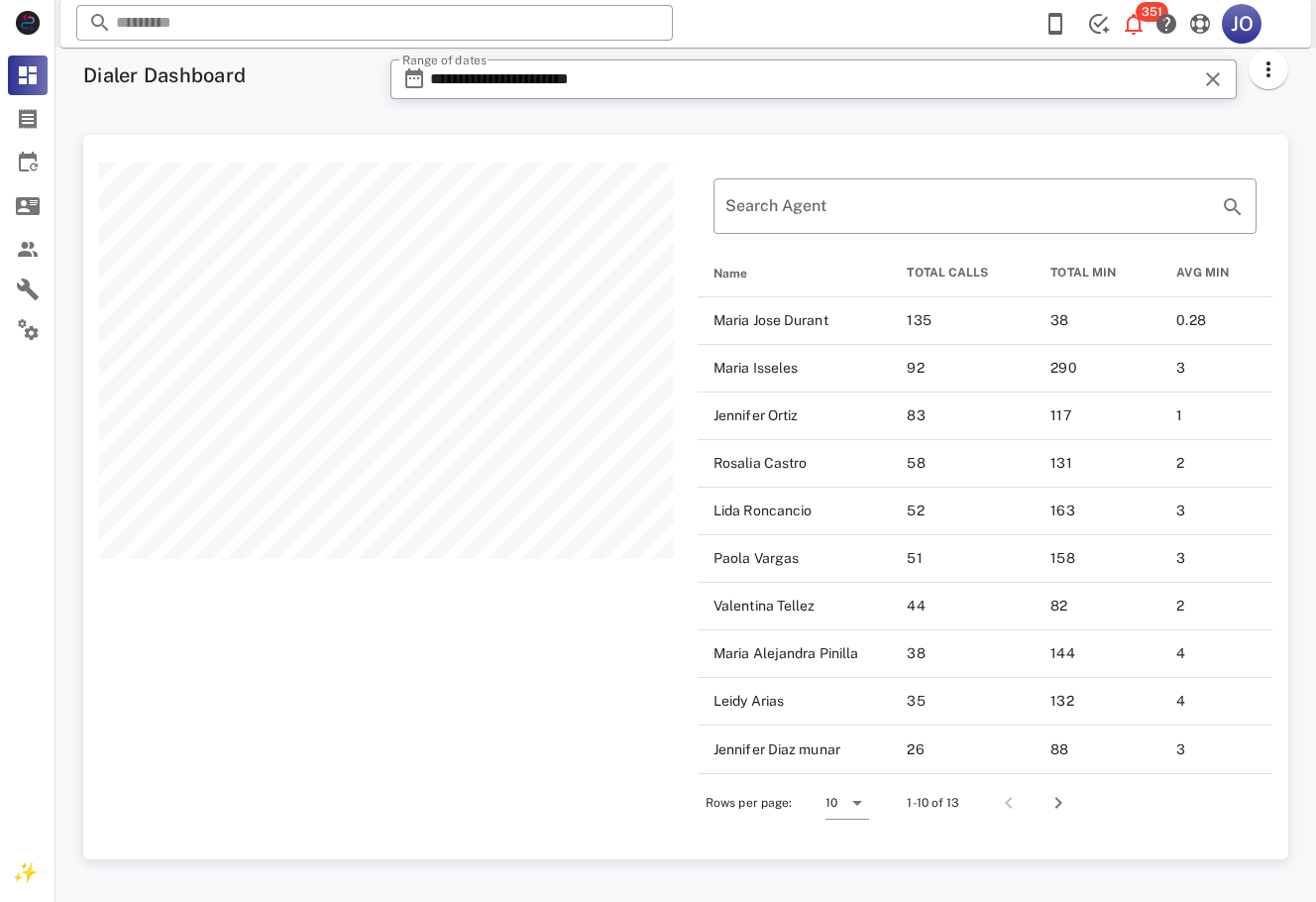 scroll, scrollTop: 990484, scrollLeft: 989759, axis: both 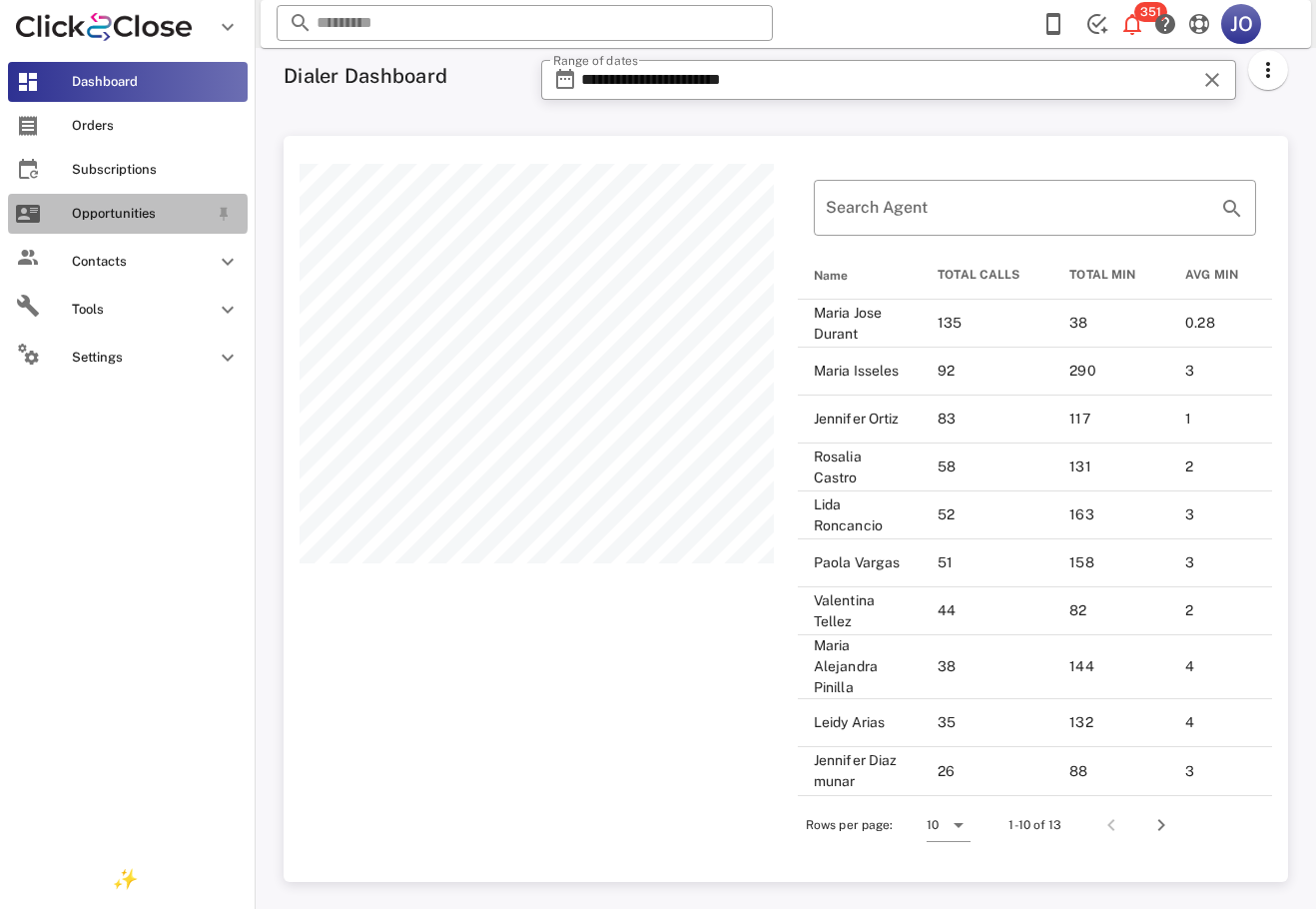 click on "Opportunities" at bounding box center [128, 214] 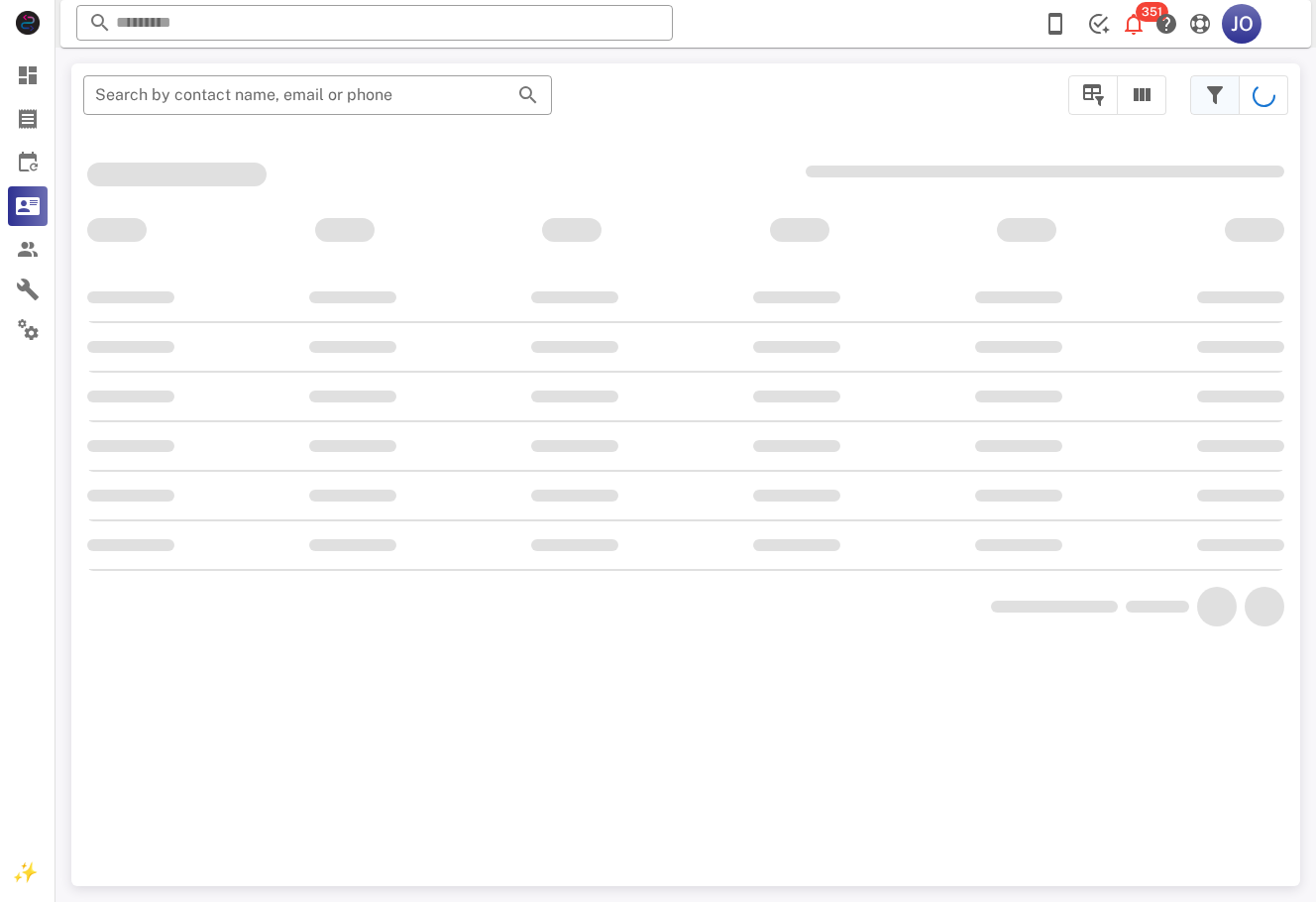 click at bounding box center [1215, 95] 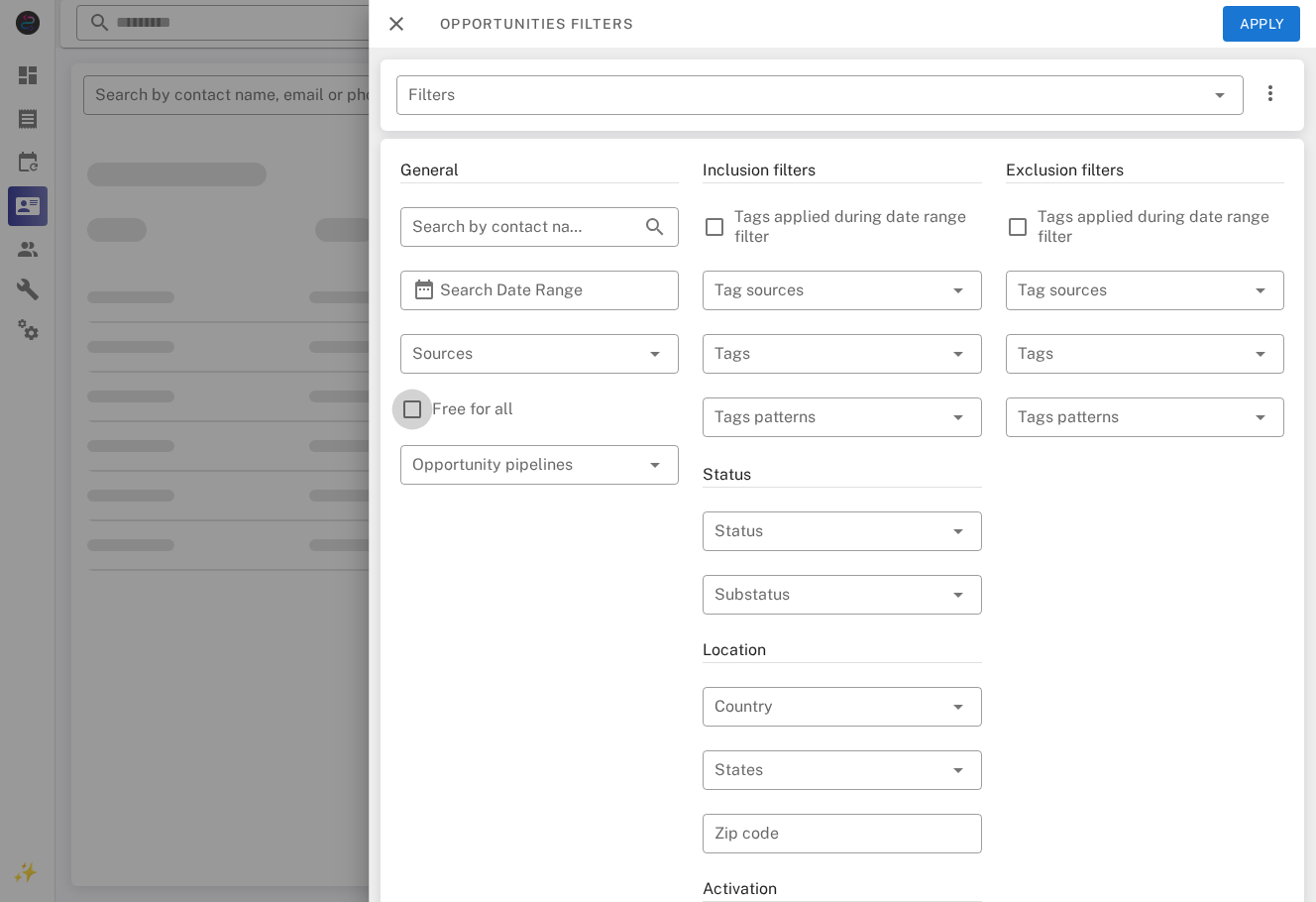 click at bounding box center (412, 409) 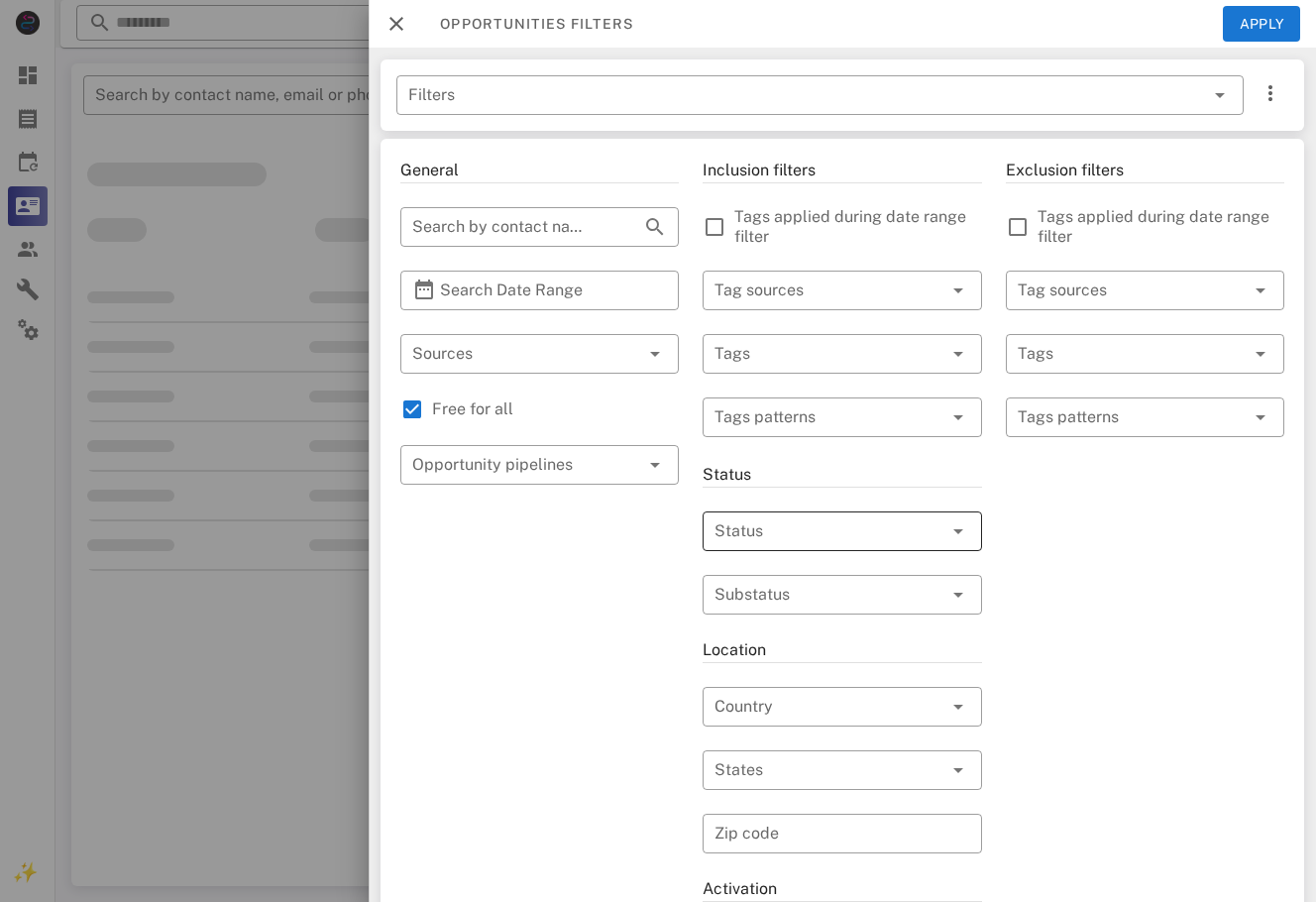click at bounding box center [814, 531] 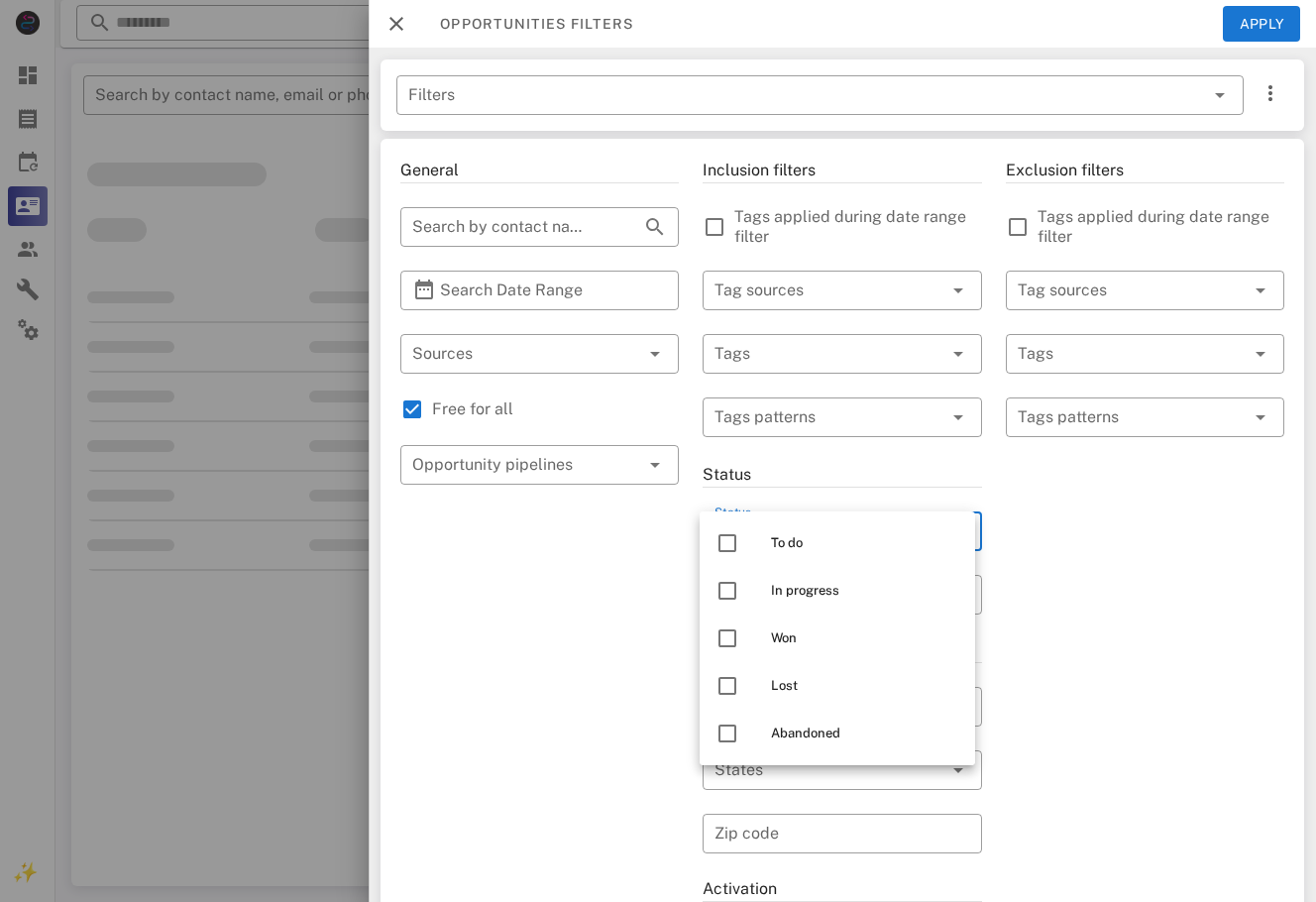 click at bounding box center [727, 543] 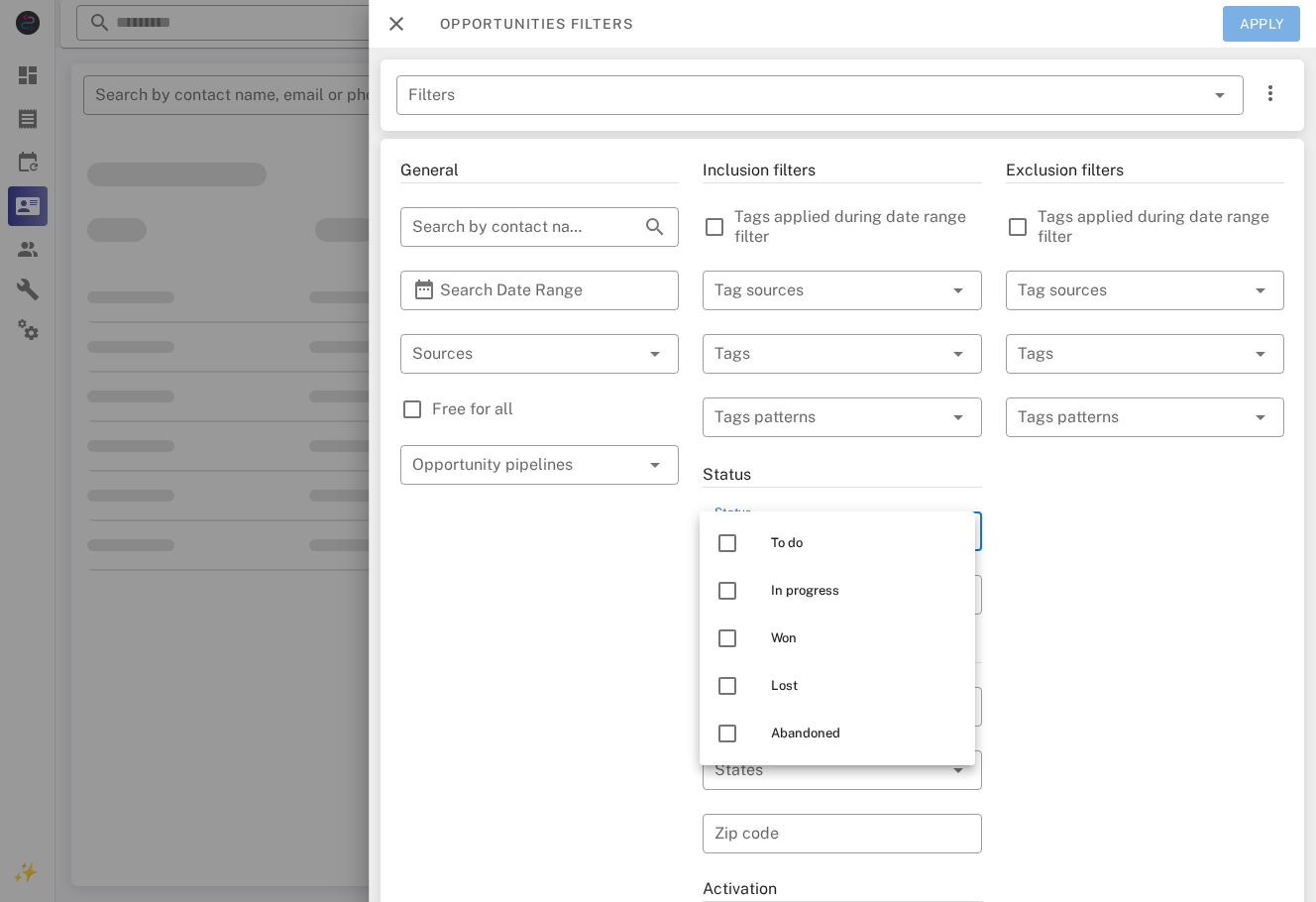 click on "Apply" at bounding box center (1261, 24) 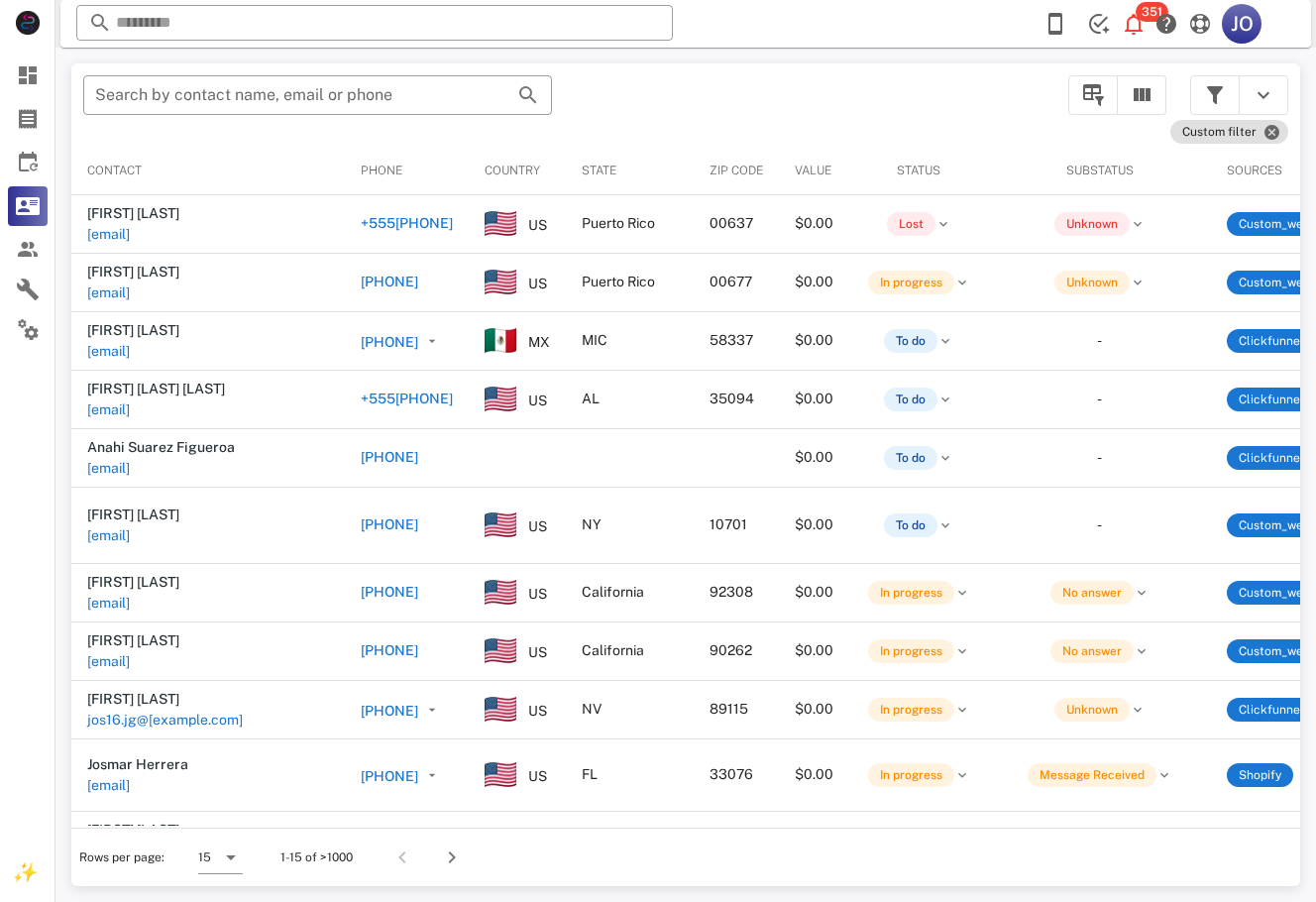 click at bounding box center (1239, 95) 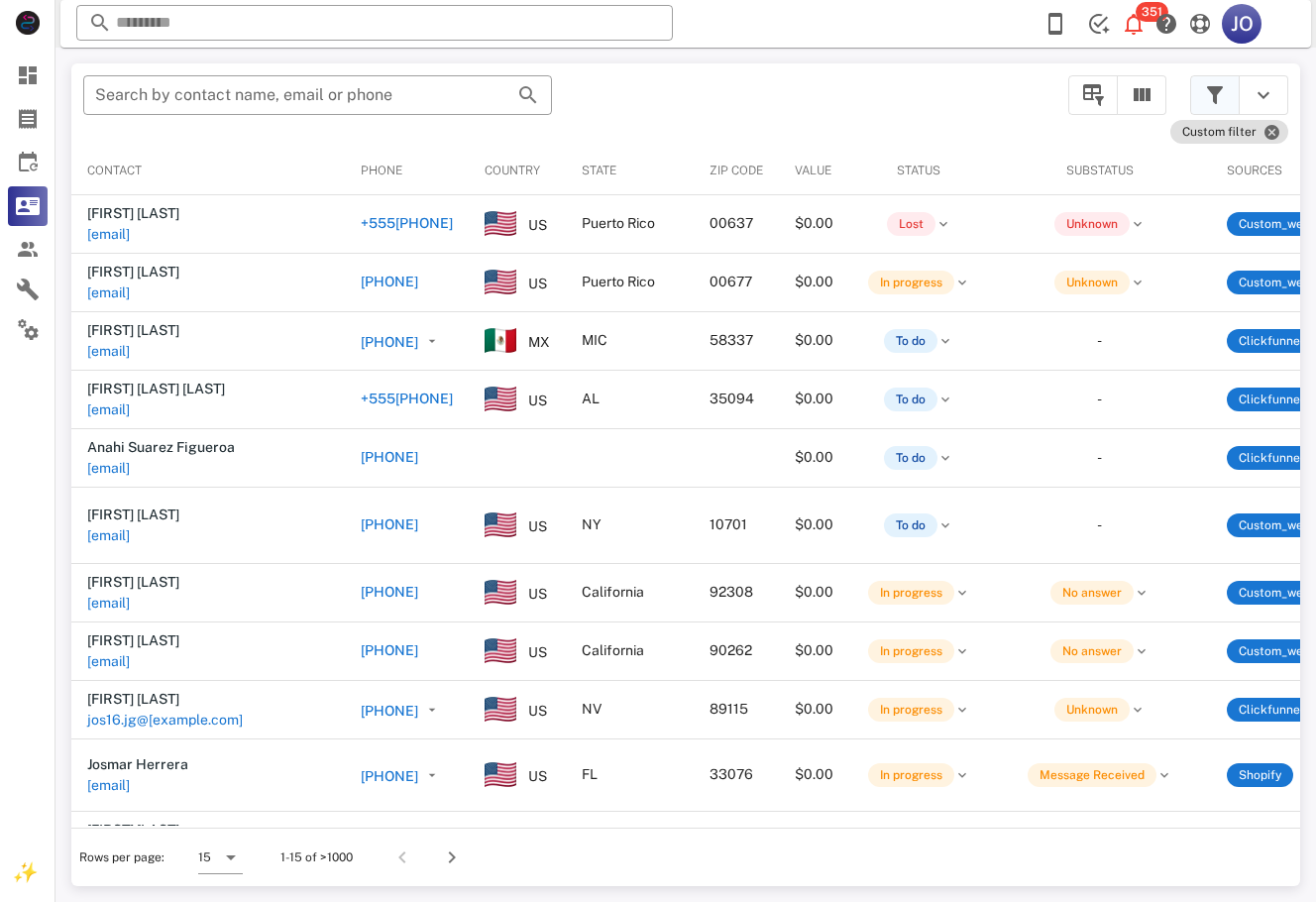 click at bounding box center [1215, 95] 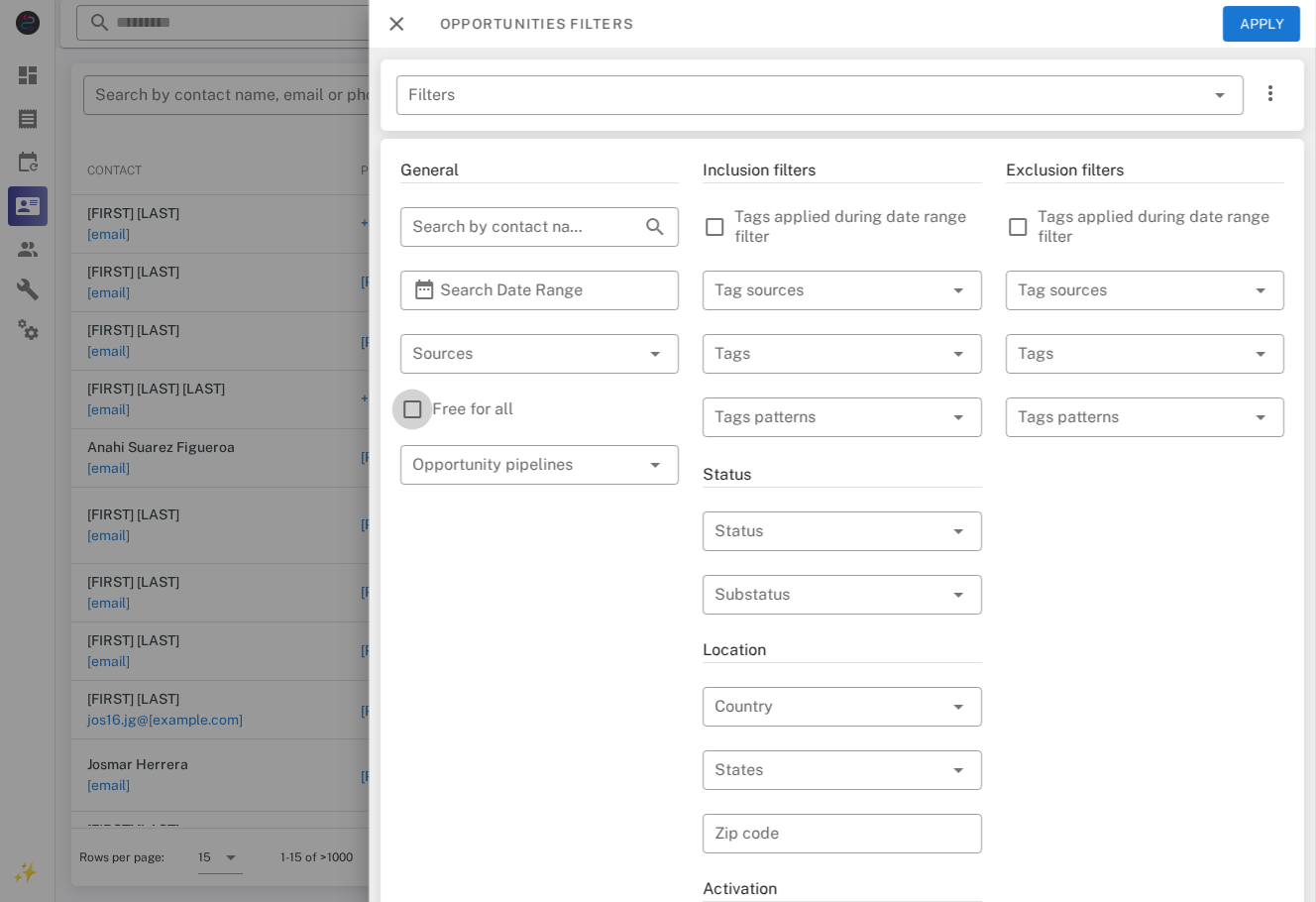 click at bounding box center [412, 409] 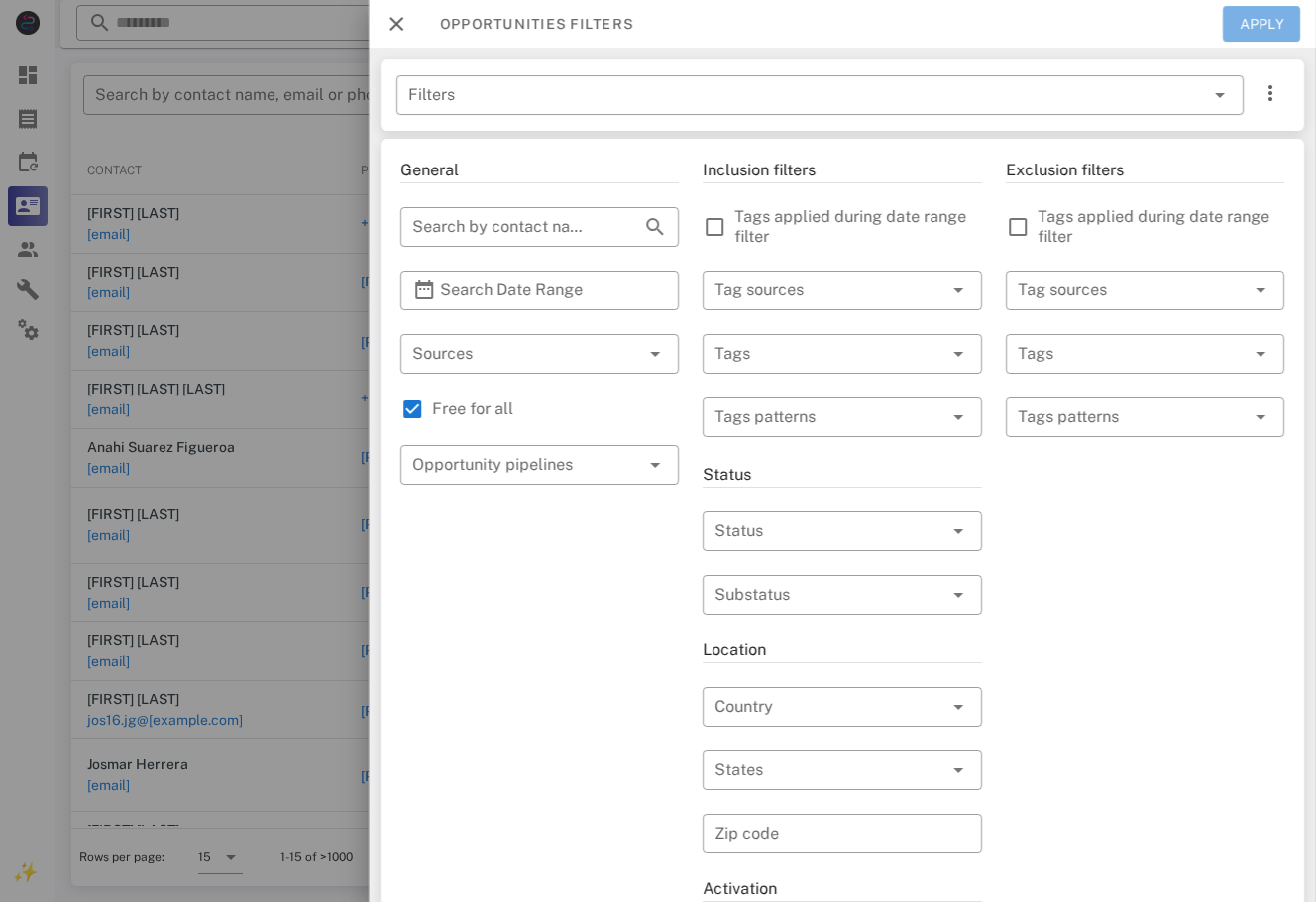 click on "Apply" at bounding box center (1261, 24) 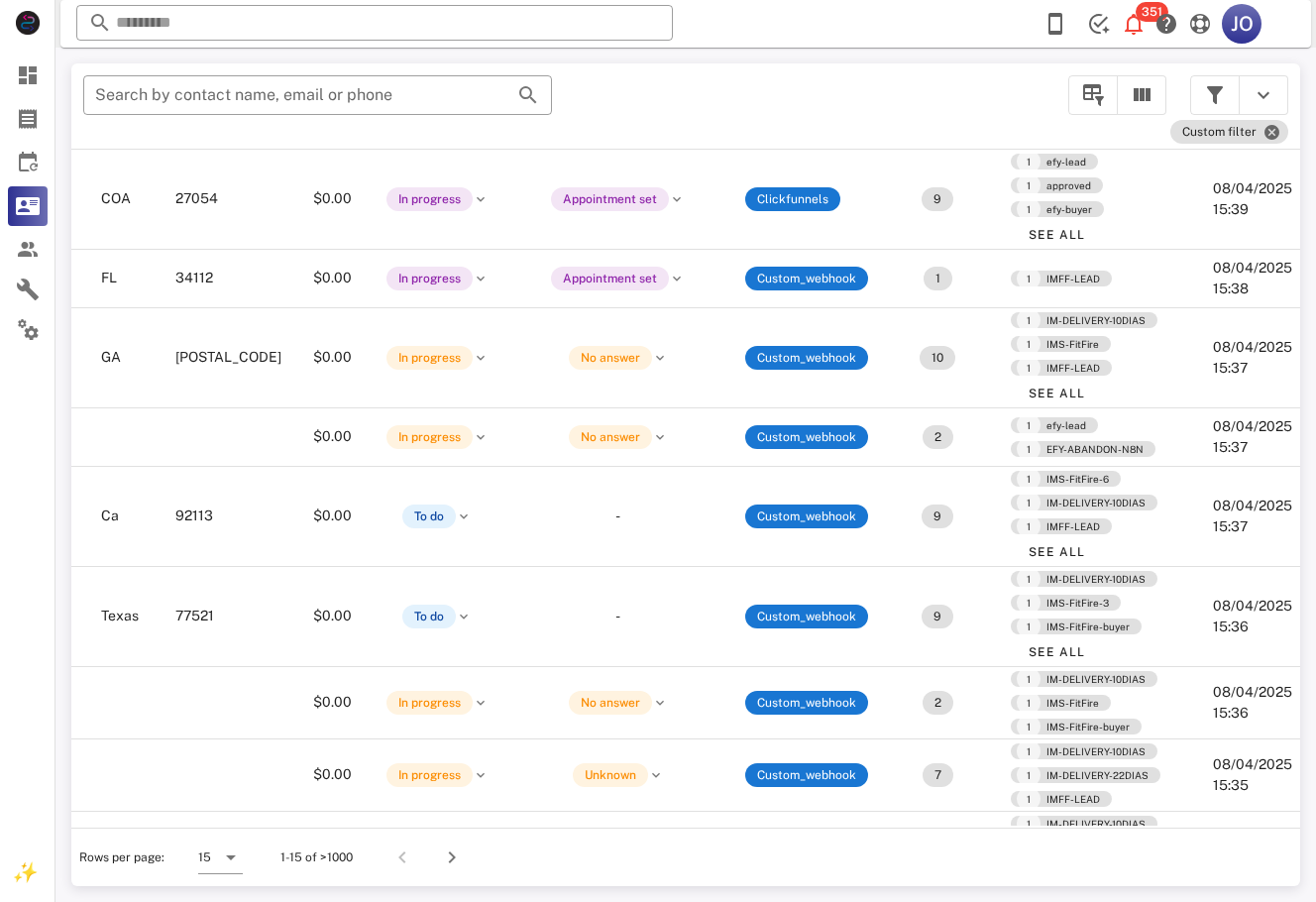 scroll, scrollTop: 630, scrollLeft: 470, axis: both 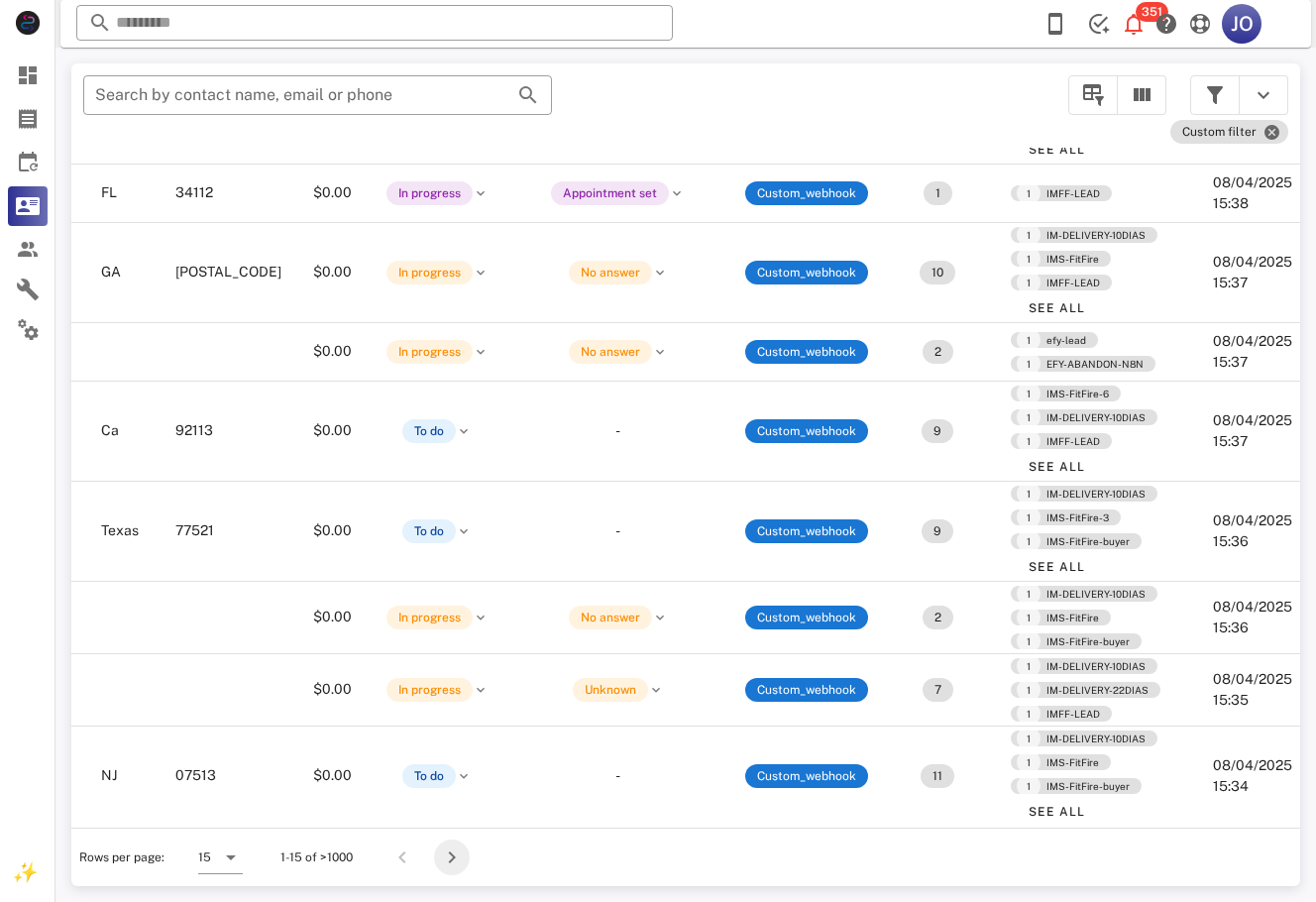 click at bounding box center [452, 857] 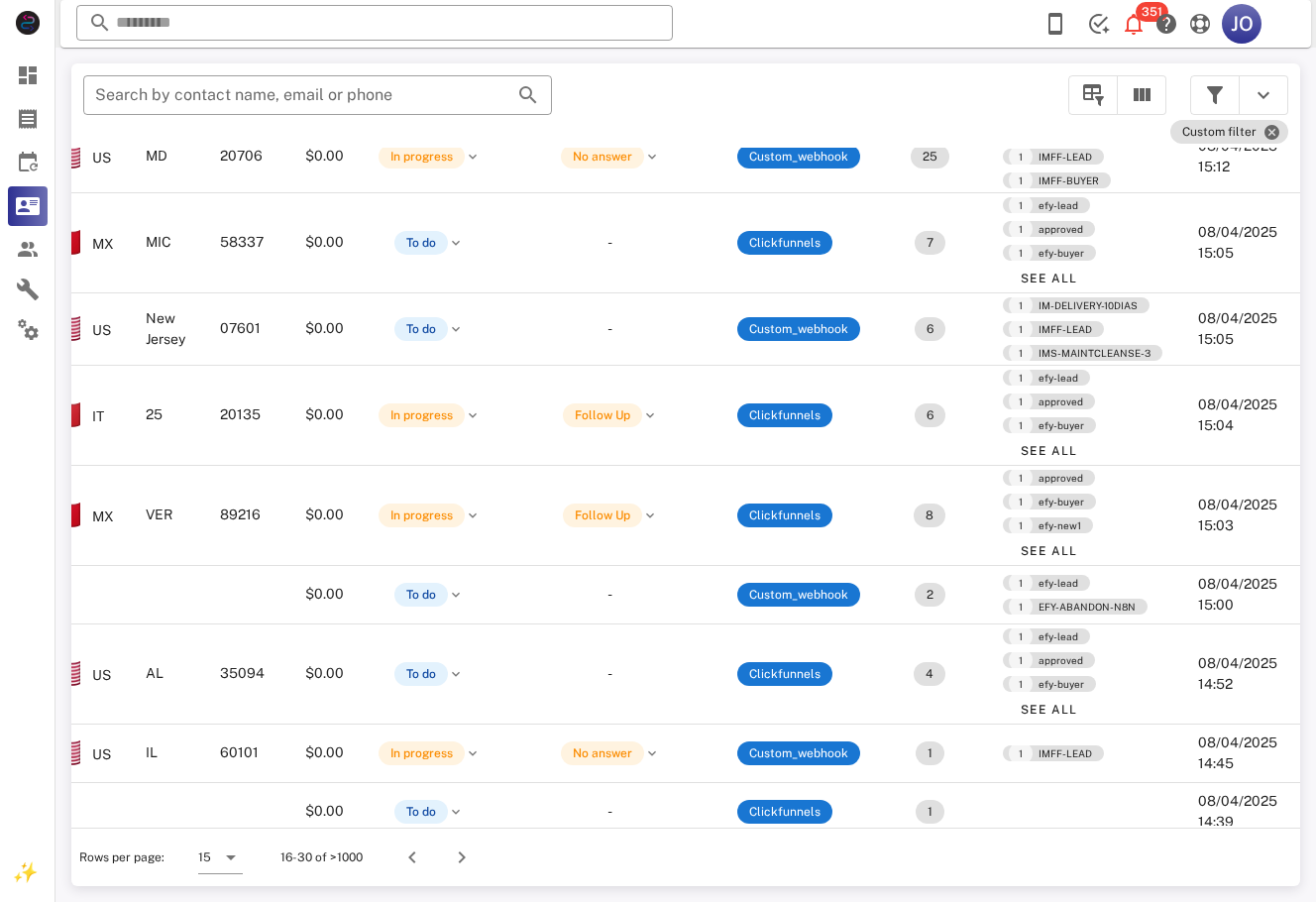 scroll, scrollTop: 561, scrollLeft: 460, axis: both 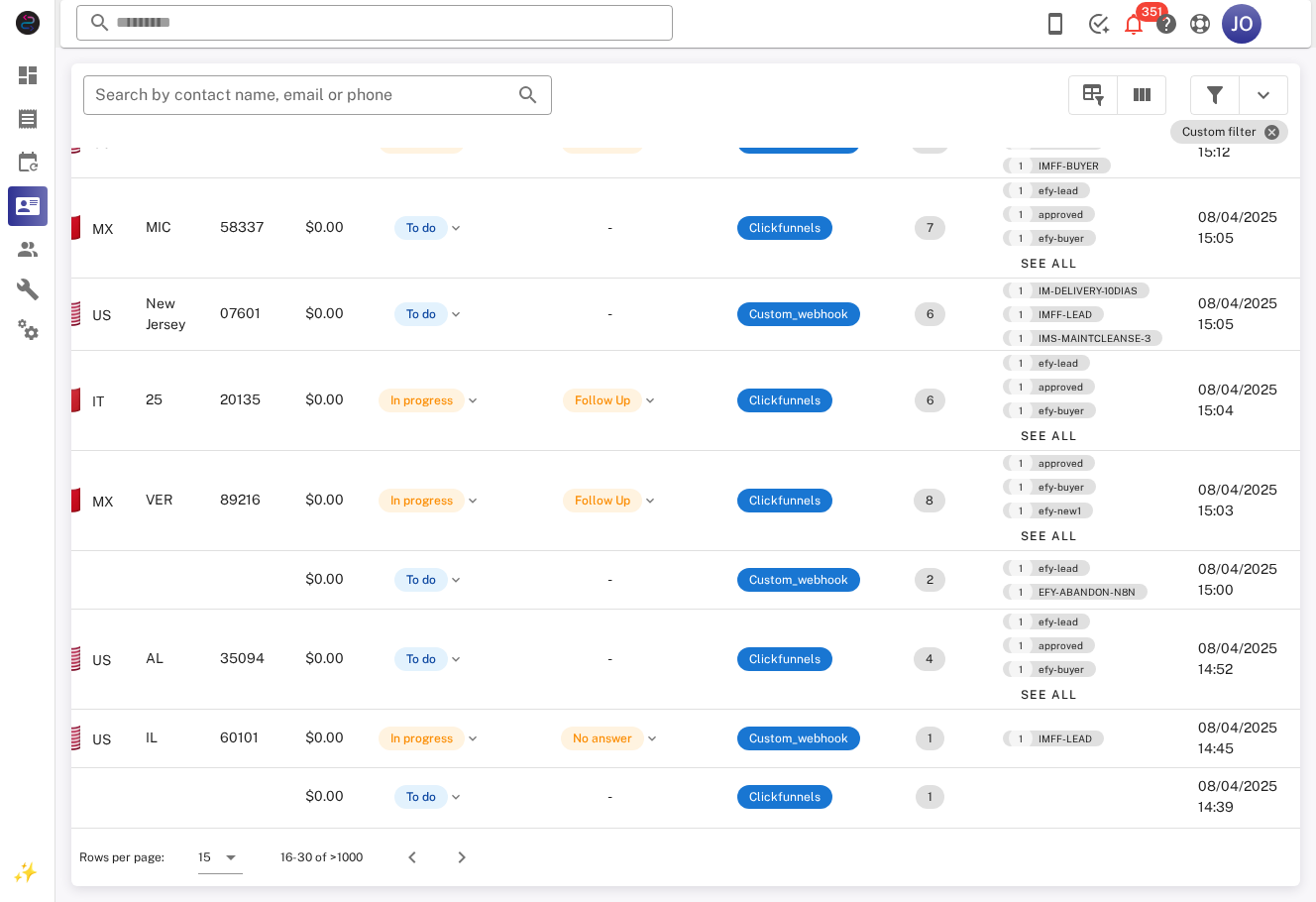 drag, startPoint x: 1292, startPoint y: 461, endPoint x: 23, endPoint y: 10, distance: 1346.7598 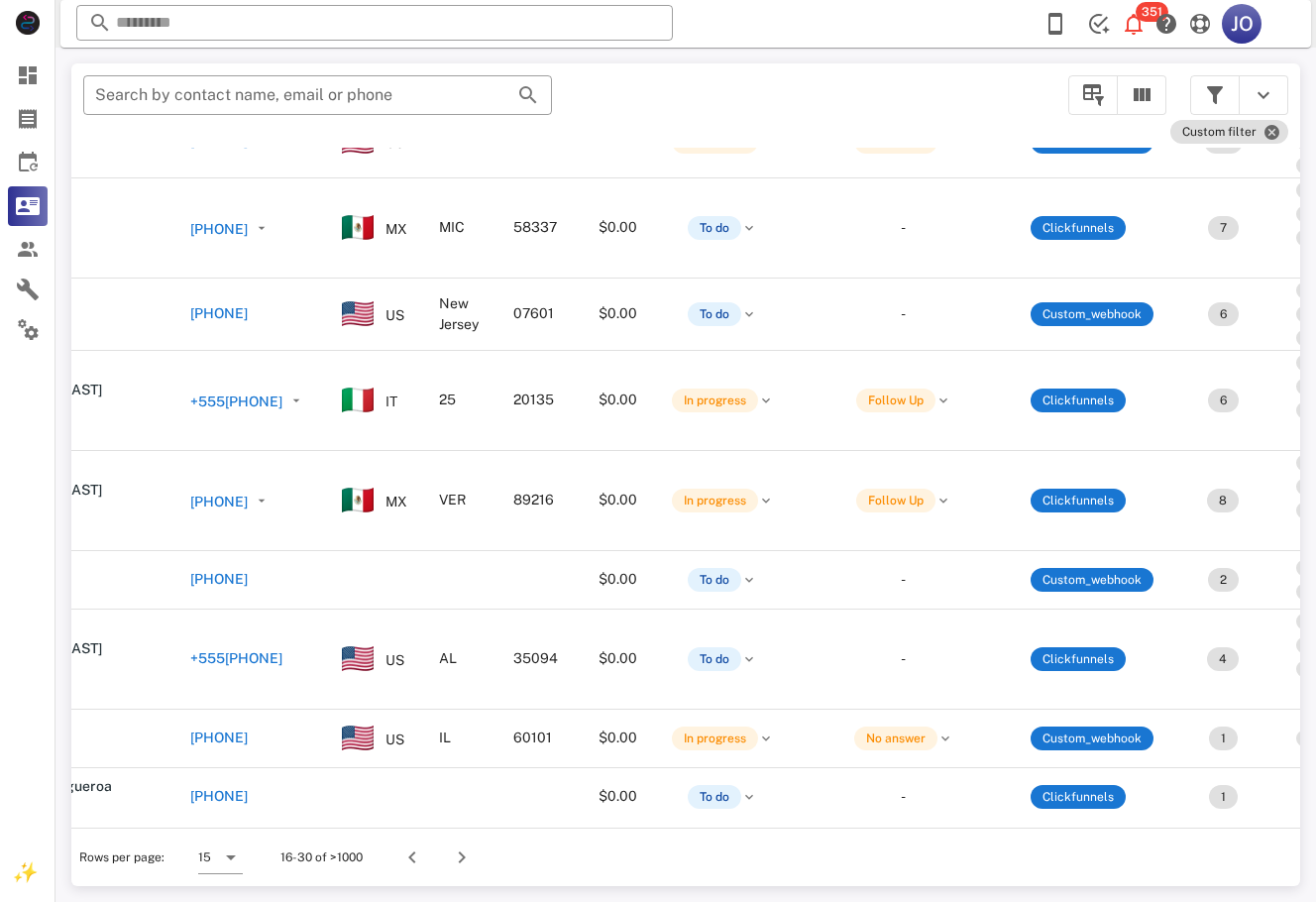 scroll, scrollTop: 561, scrollLeft: 0, axis: vertical 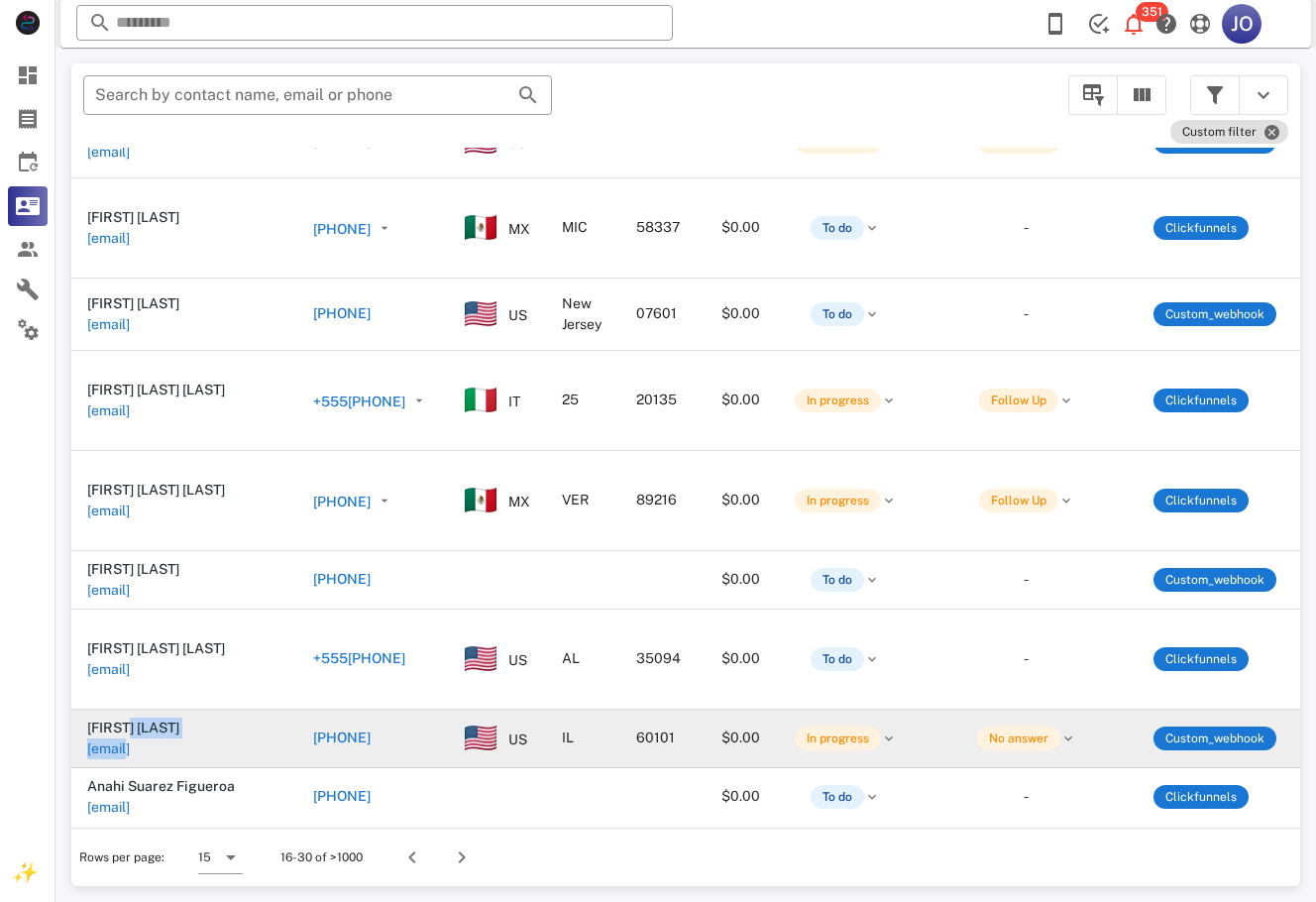 click on "Maria Ruiz  mruizmandoza@gmail.com" at bounding box center (184, 738) 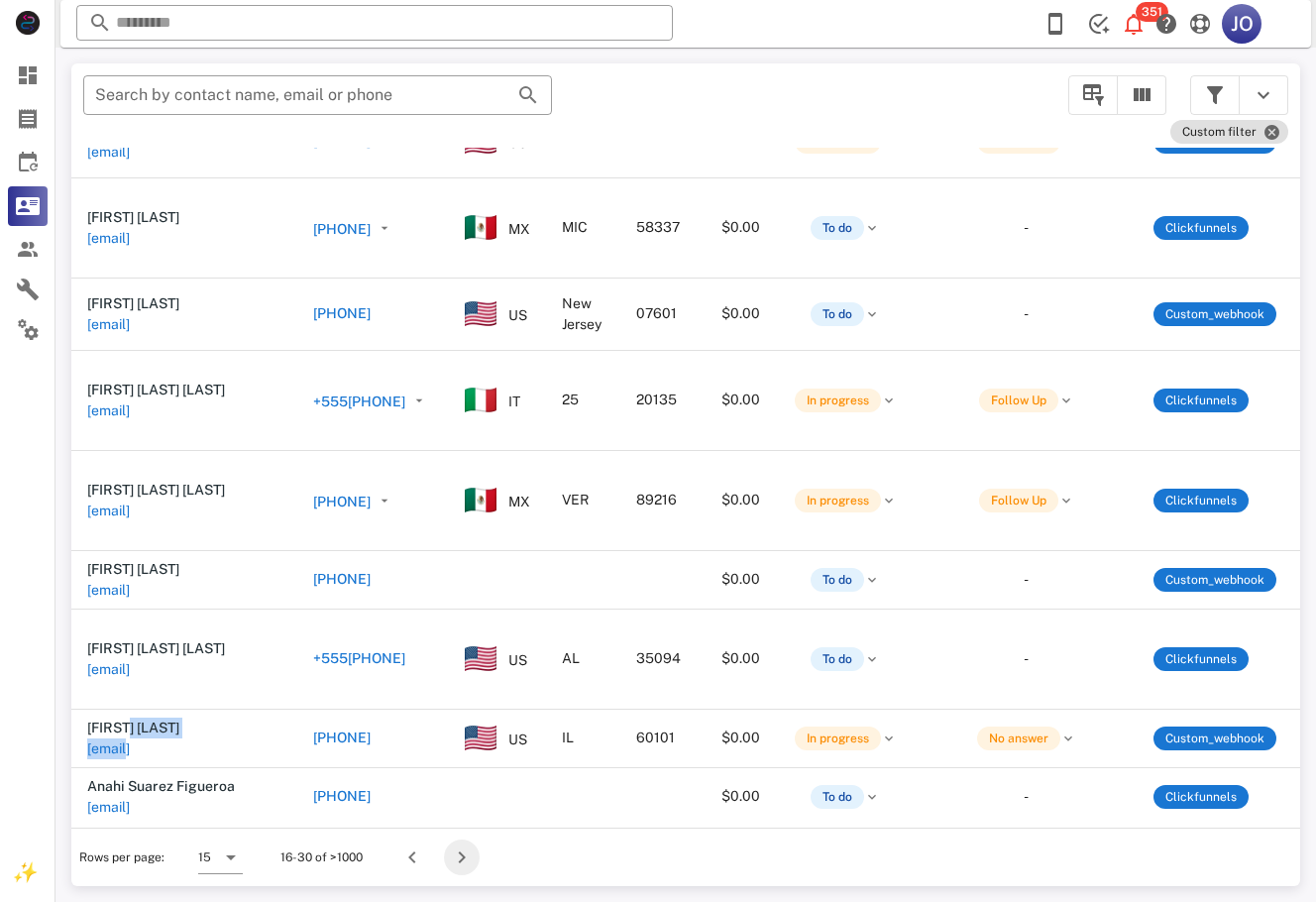 click at bounding box center (462, 857) 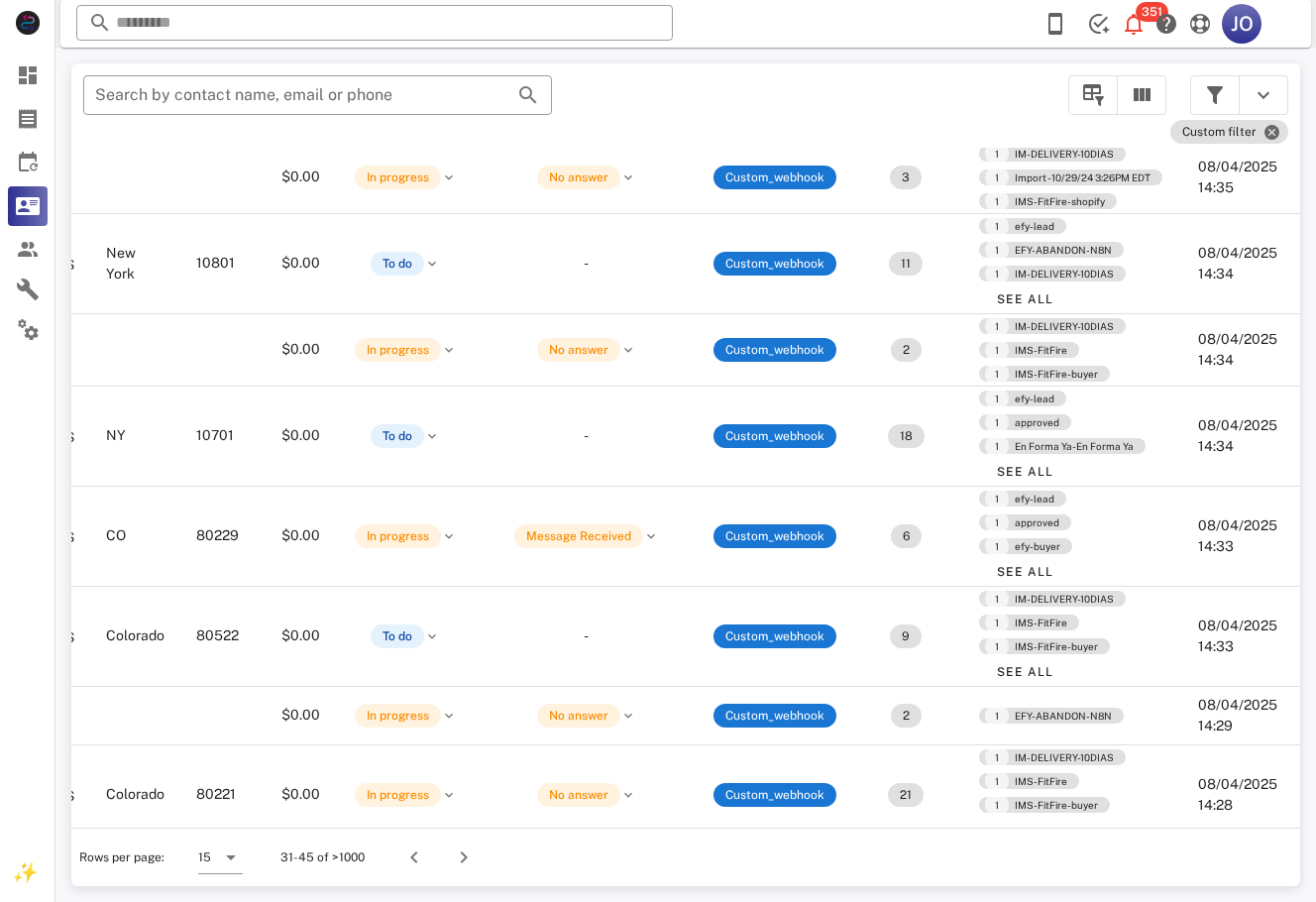 scroll, scrollTop: 624, scrollLeft: 498, axis: both 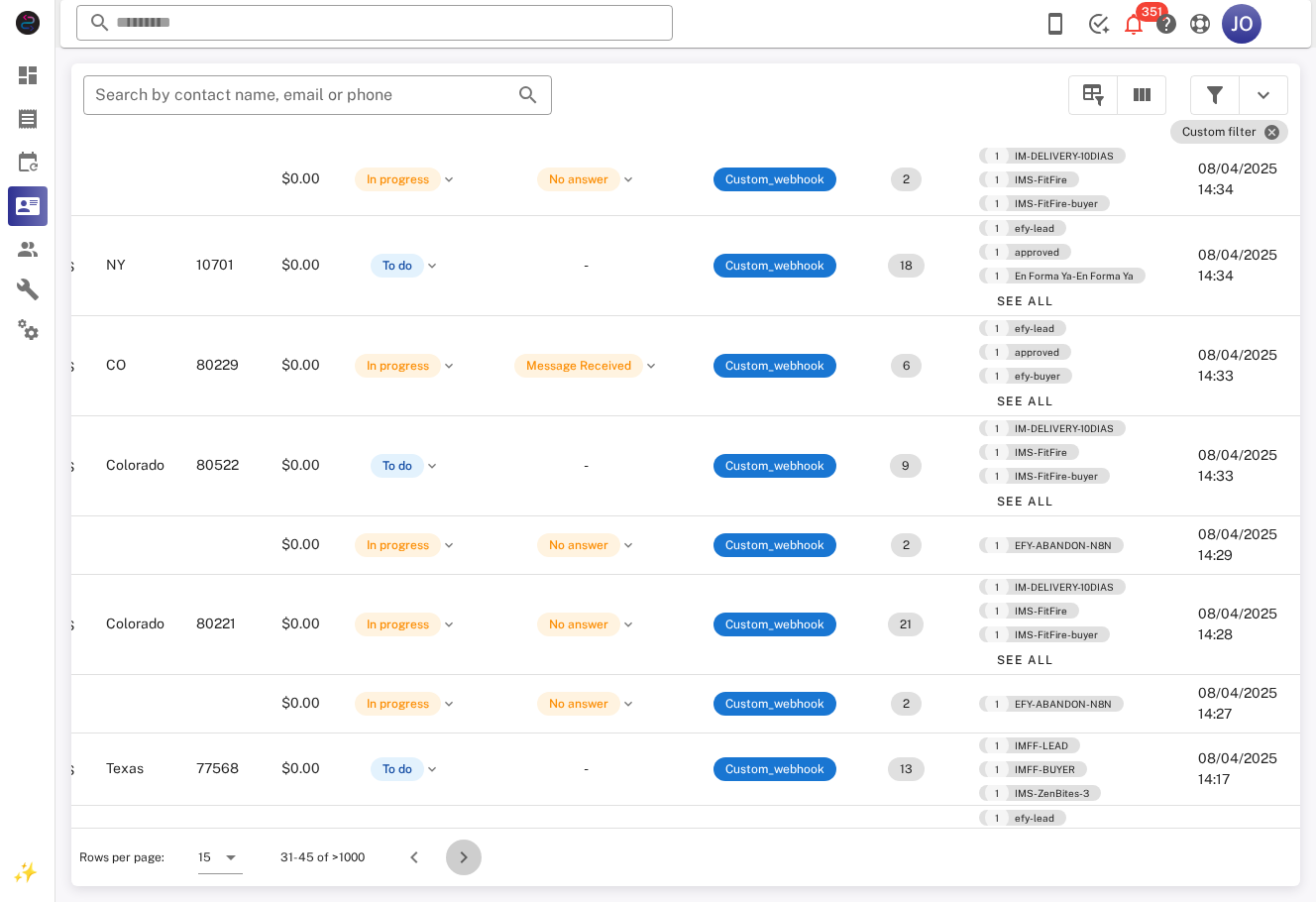 click at bounding box center (464, 857) 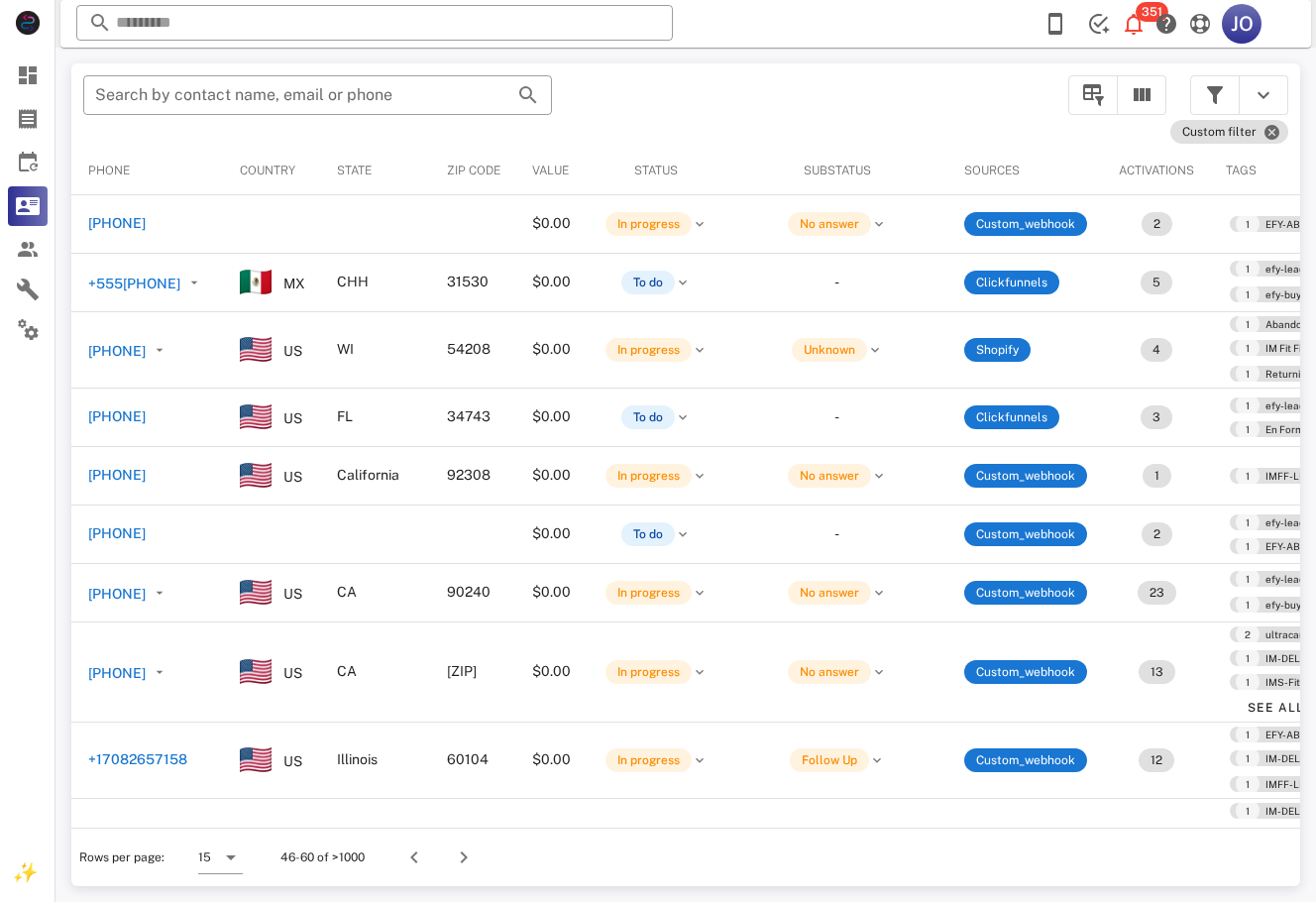 scroll, scrollTop: 0, scrollLeft: 0, axis: both 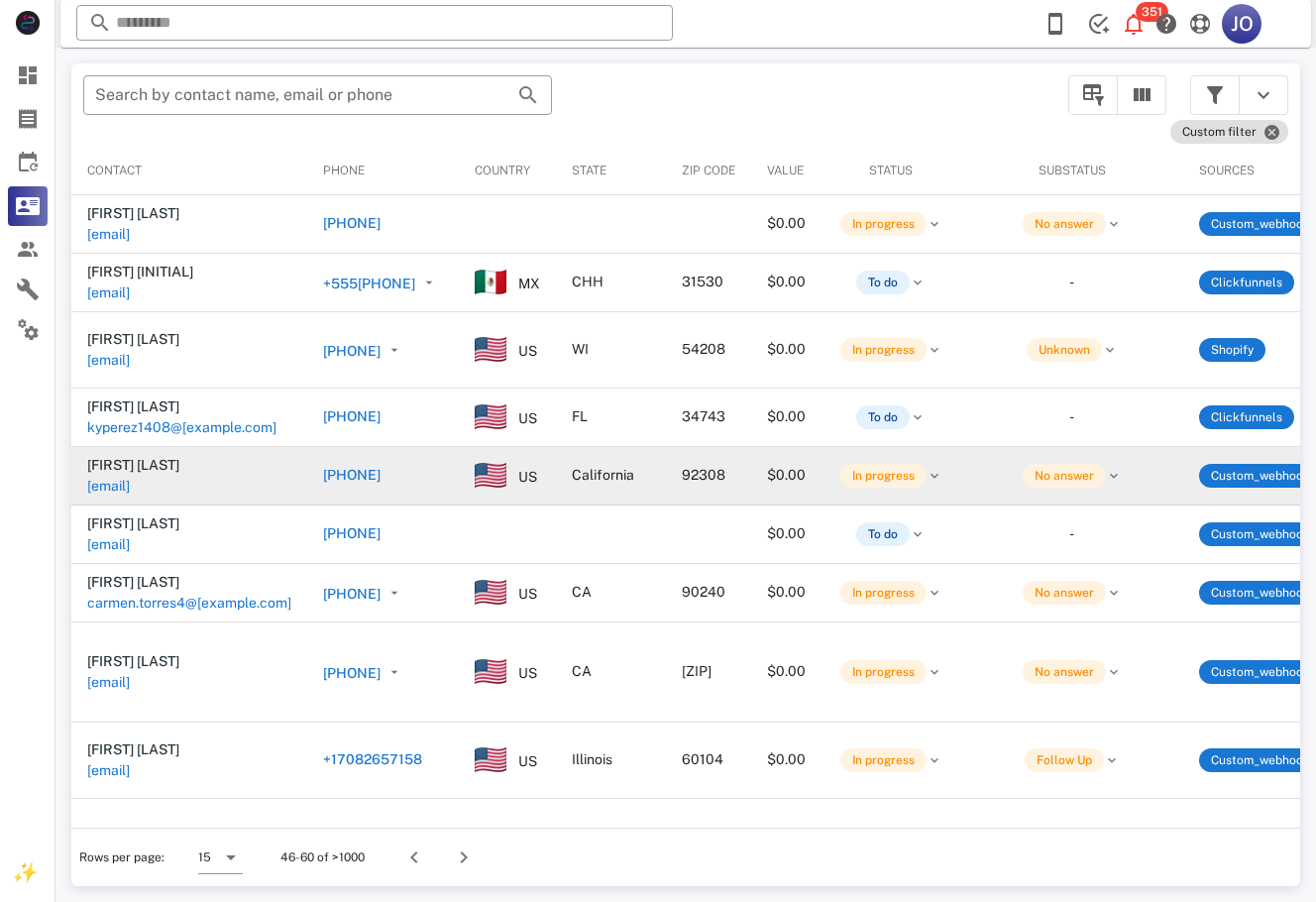 click on "[EMAIL]" at bounding box center [108, 486] 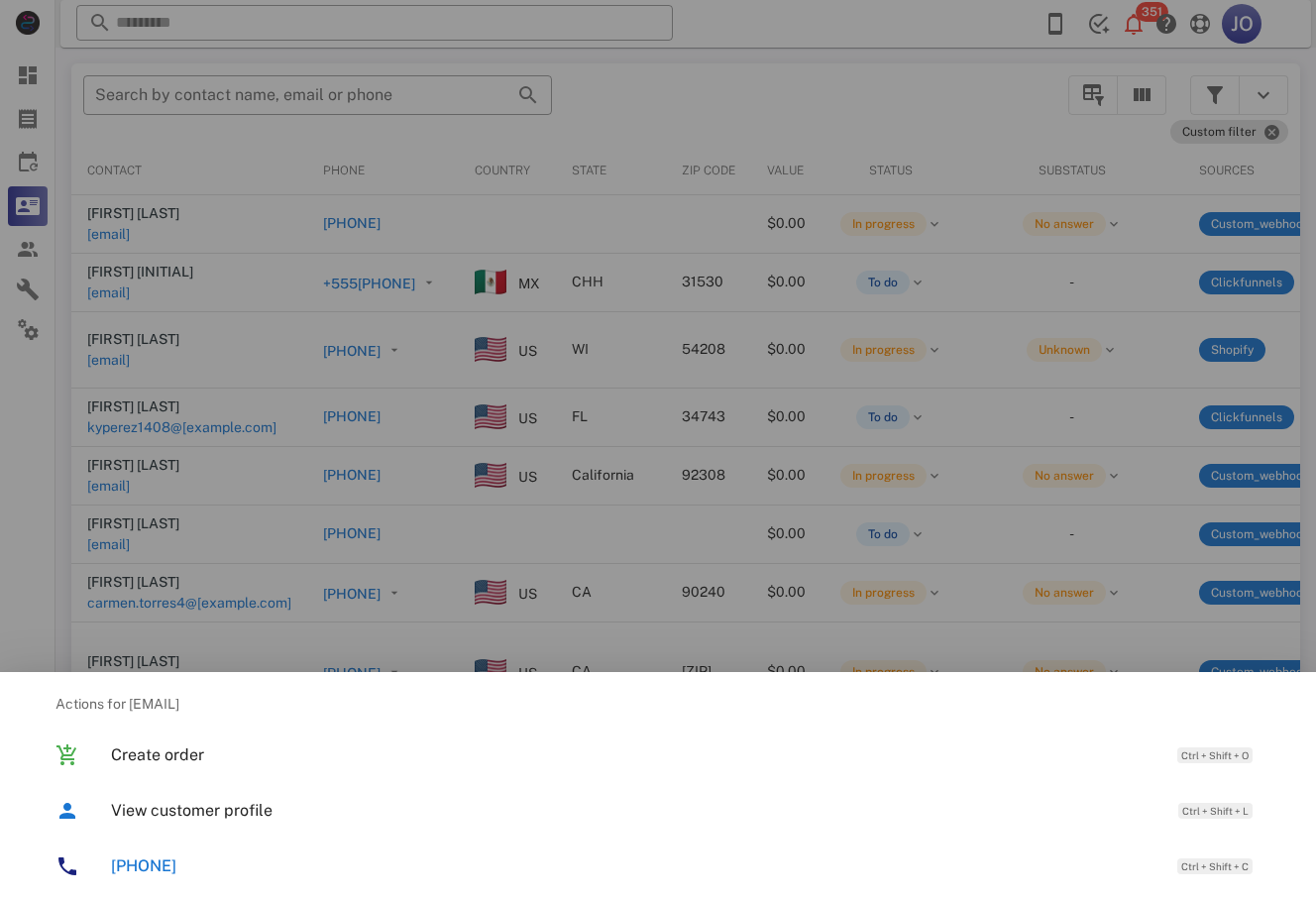 click at bounding box center [658, 451] 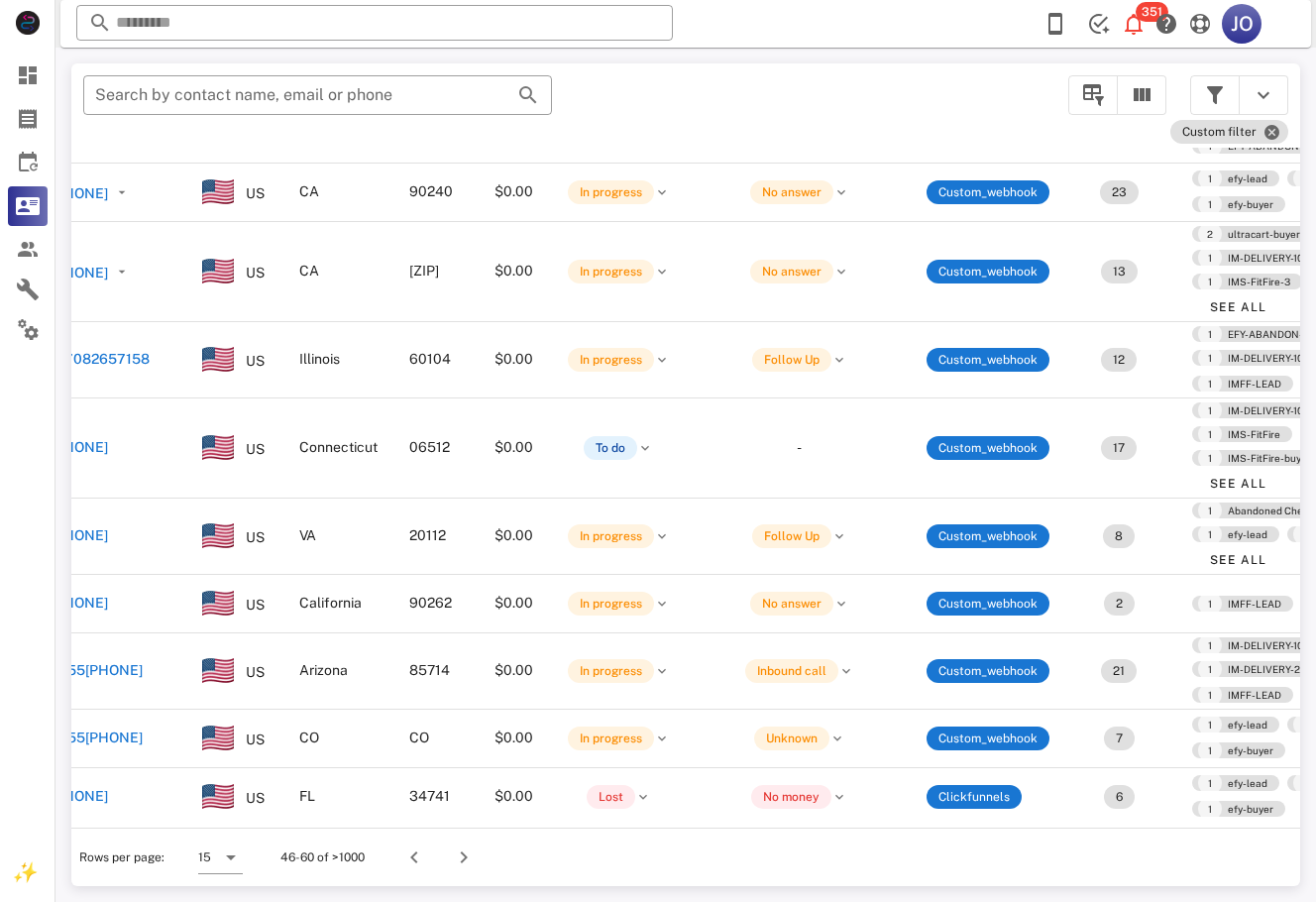 scroll, scrollTop: 410, scrollLeft: 550, axis: both 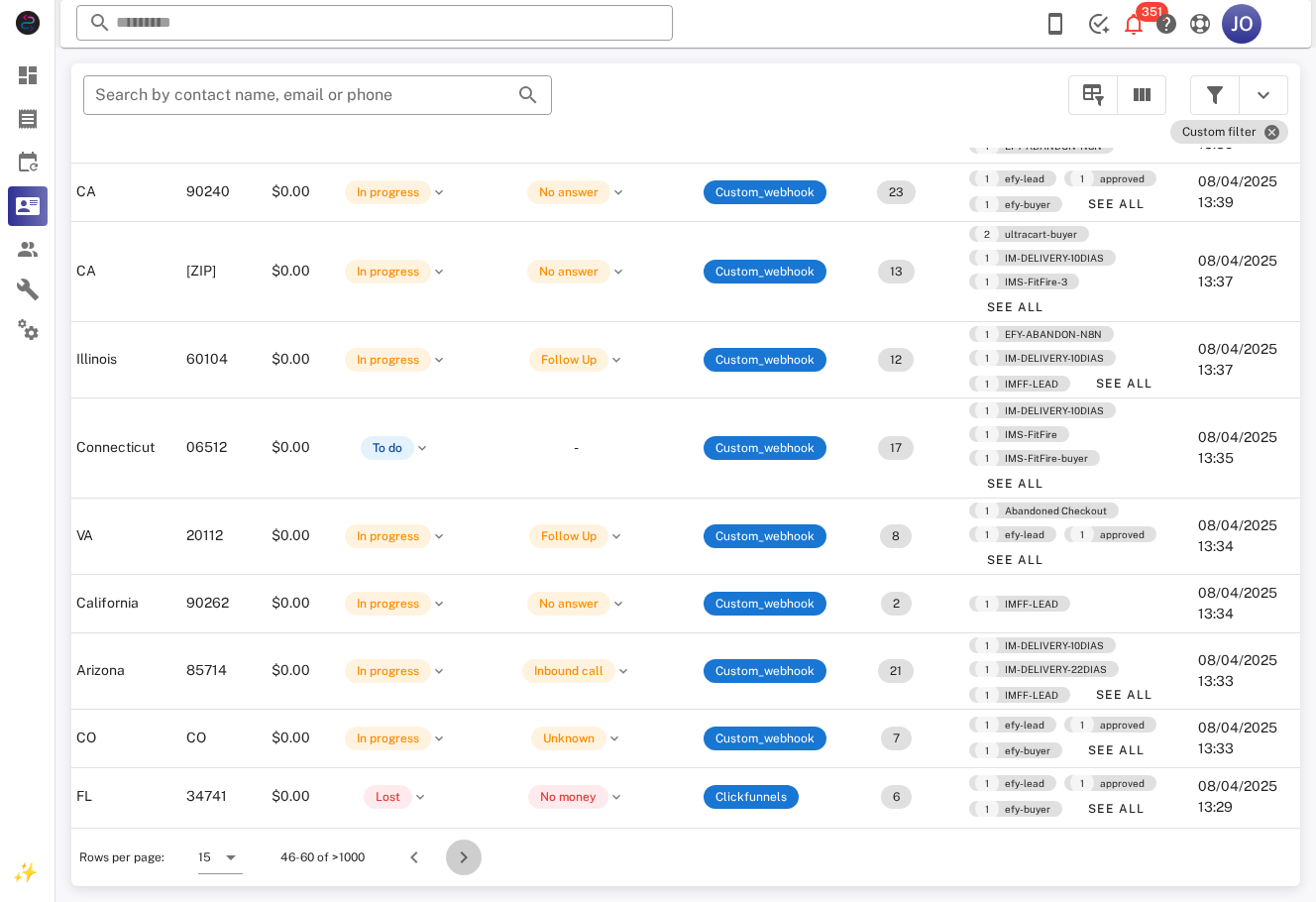 click at bounding box center [464, 857] 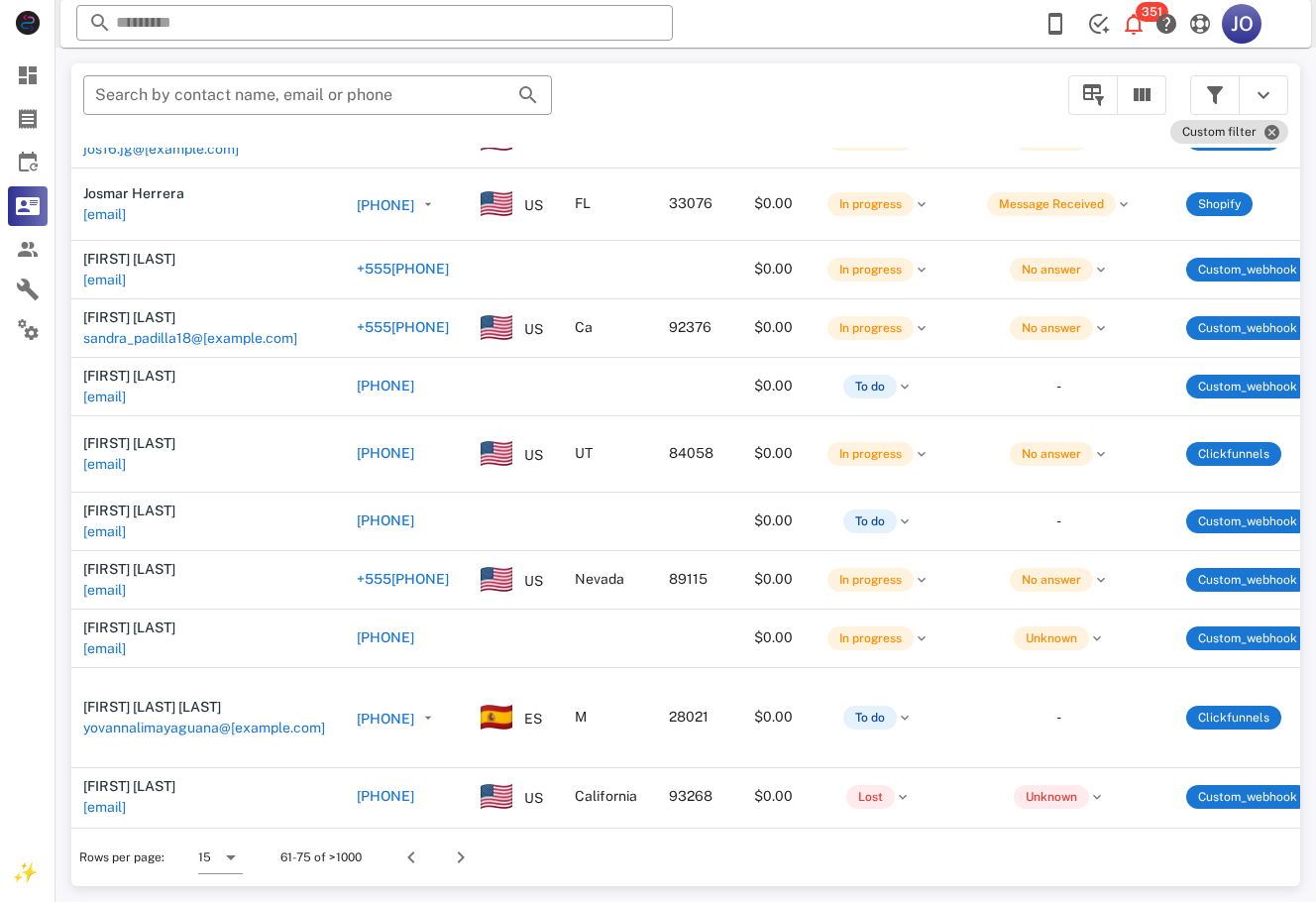 scroll, scrollTop: 365, scrollLeft: 0, axis: vertical 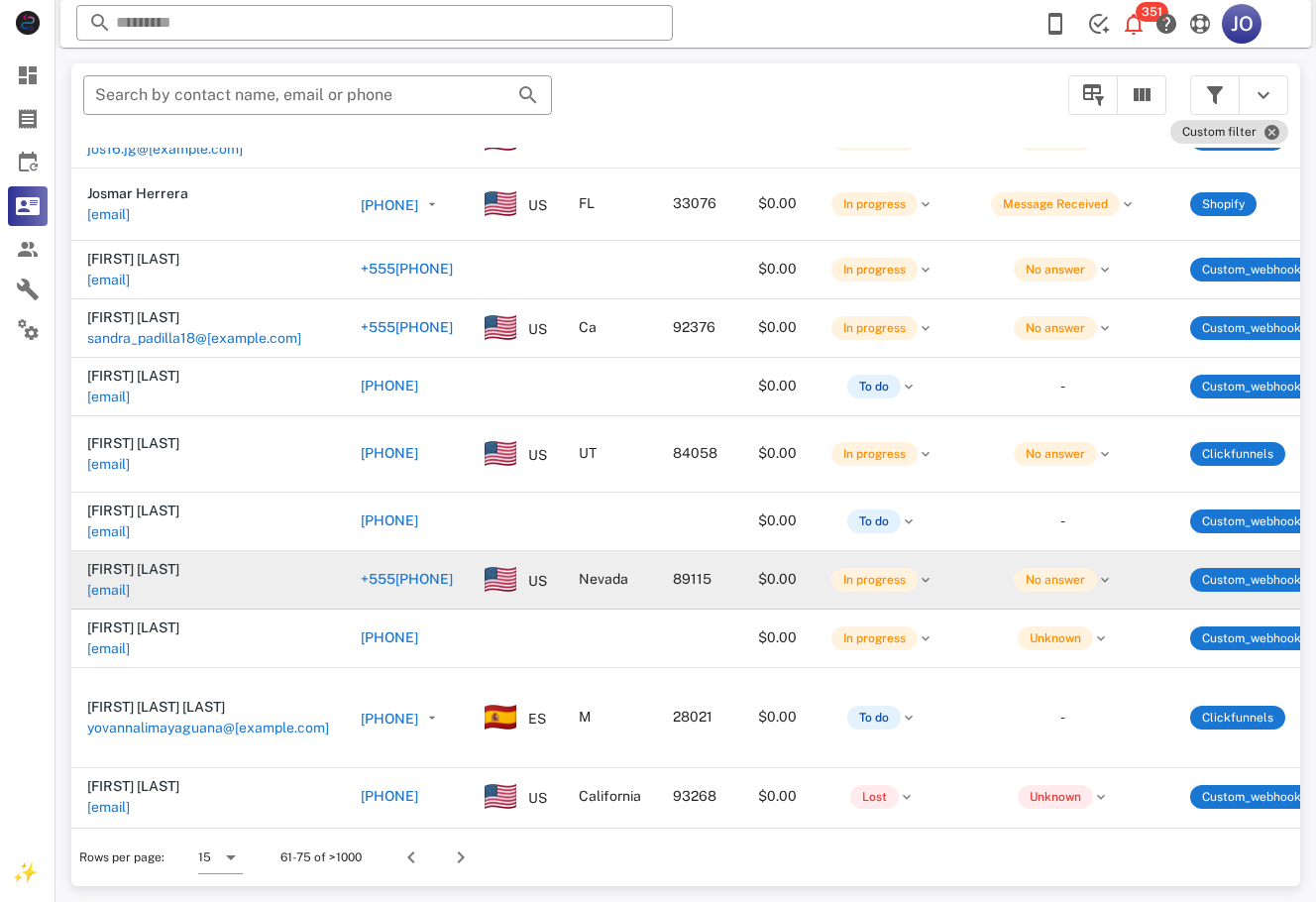 click on "[EMAIL]" at bounding box center (108, 590) 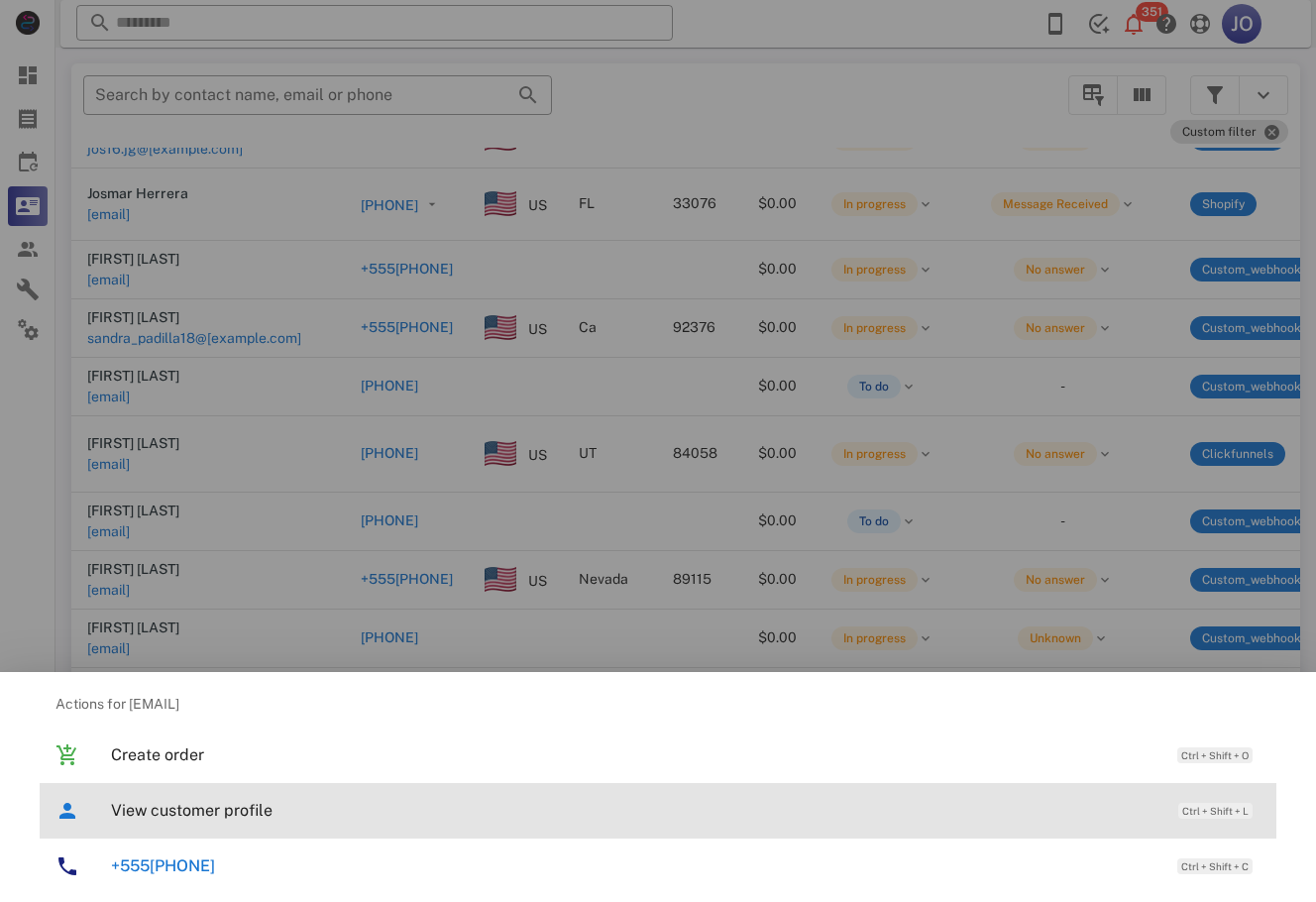 click on "View customer profile Ctrl + Shift + L" at bounding box center (686, 810) 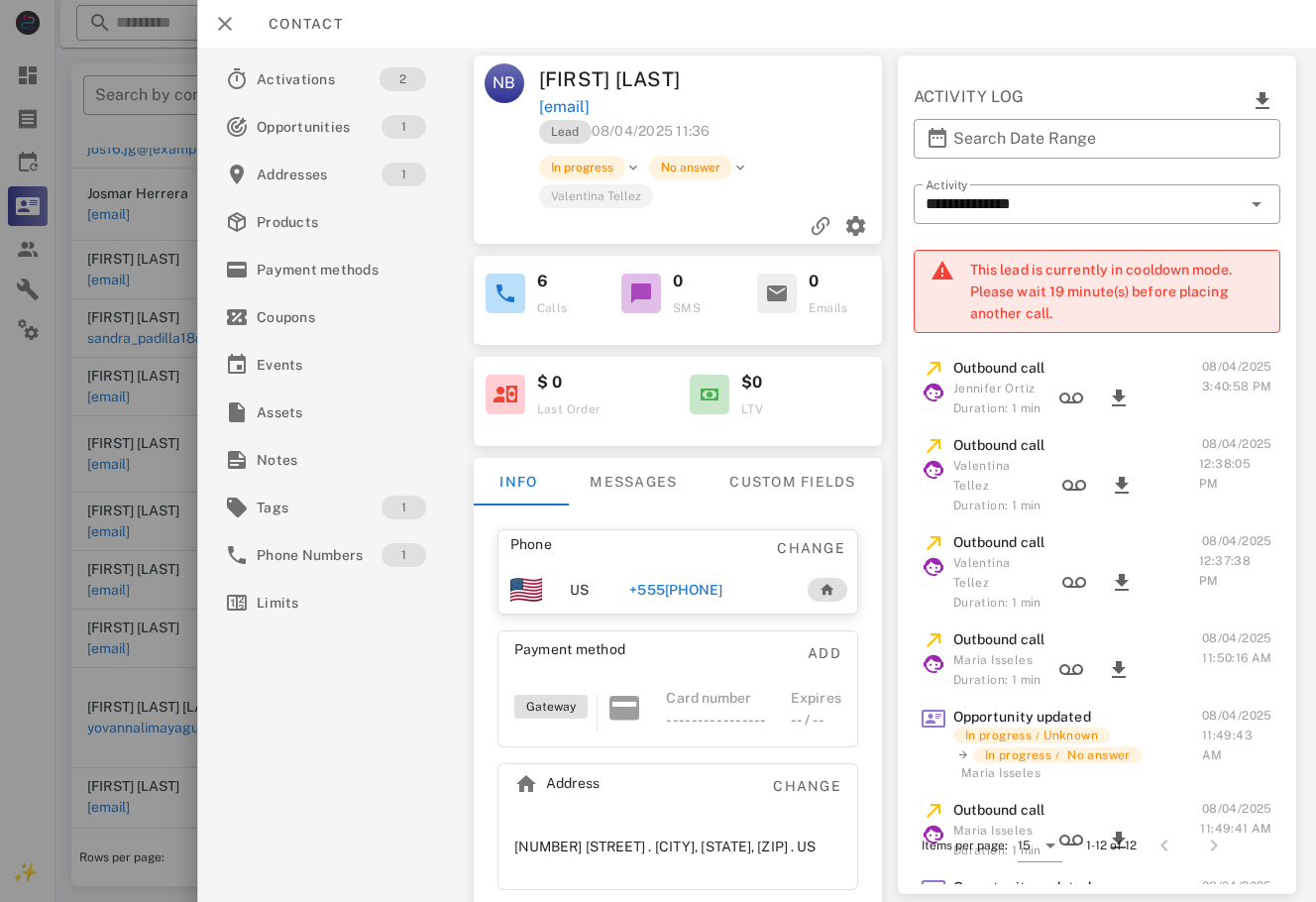 click on "[PHONE]" at bounding box center [677, 590] 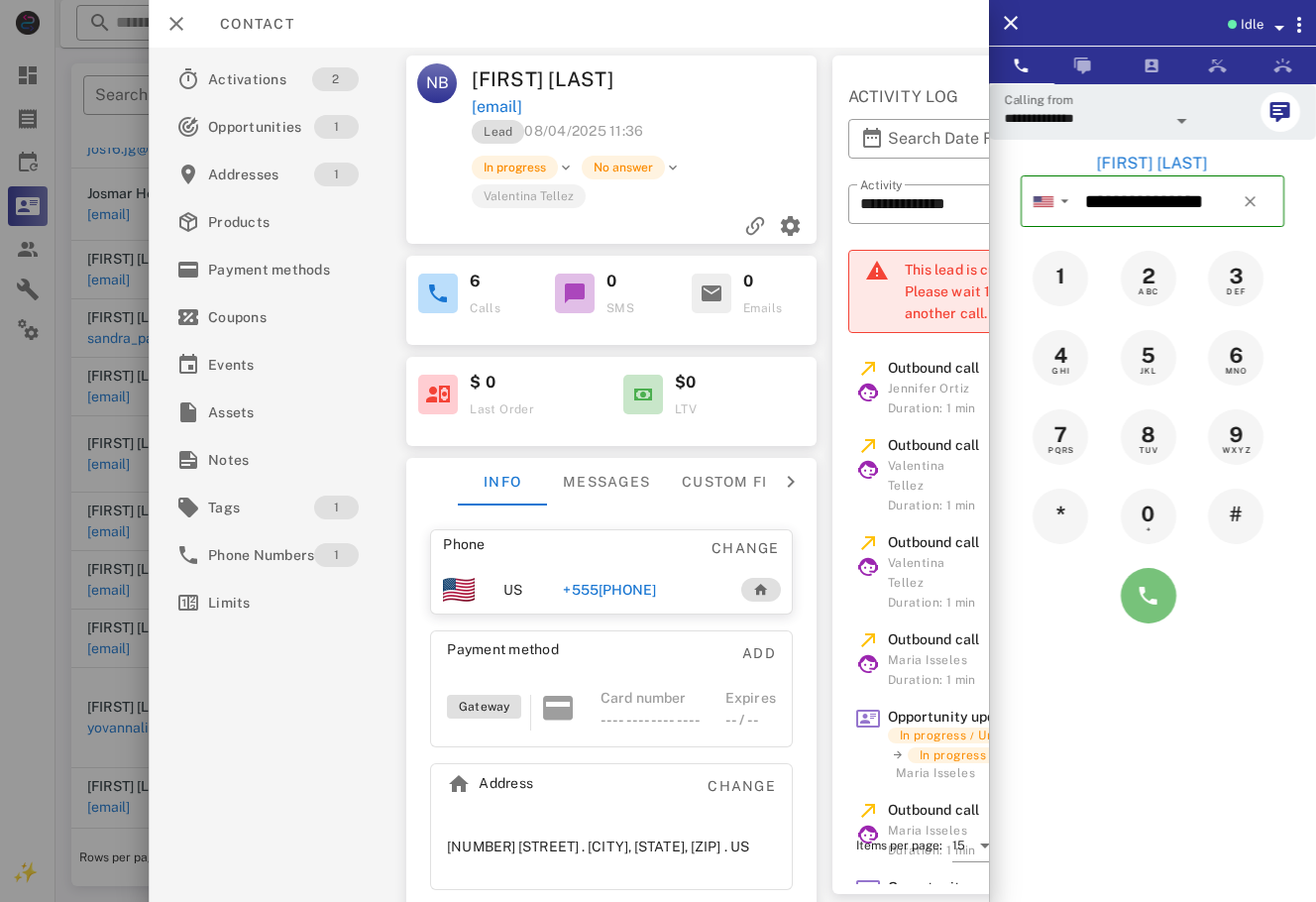 click at bounding box center (1149, 596) 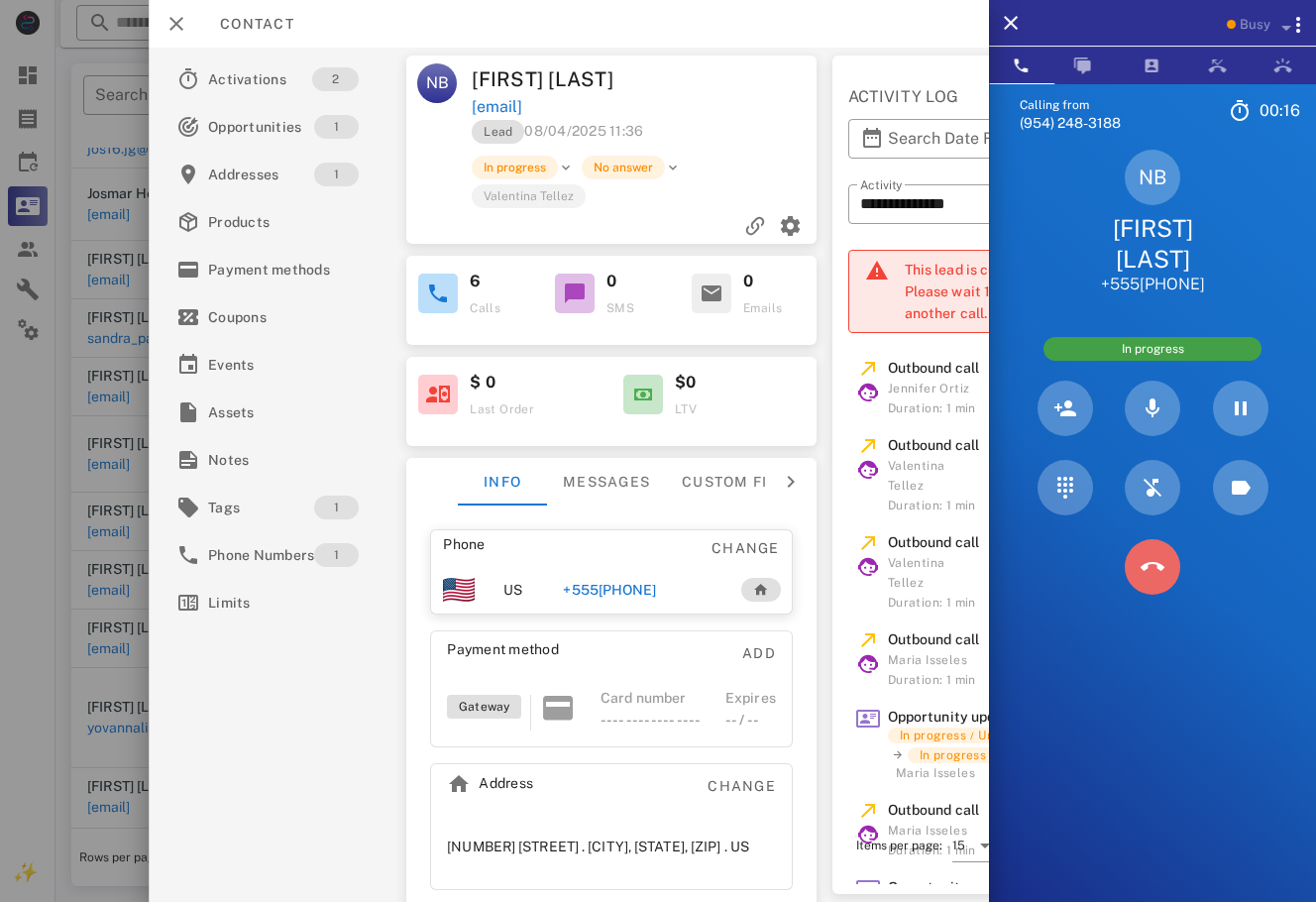 drag, startPoint x: 1138, startPoint y: 565, endPoint x: 711, endPoint y: 416, distance: 452.24993 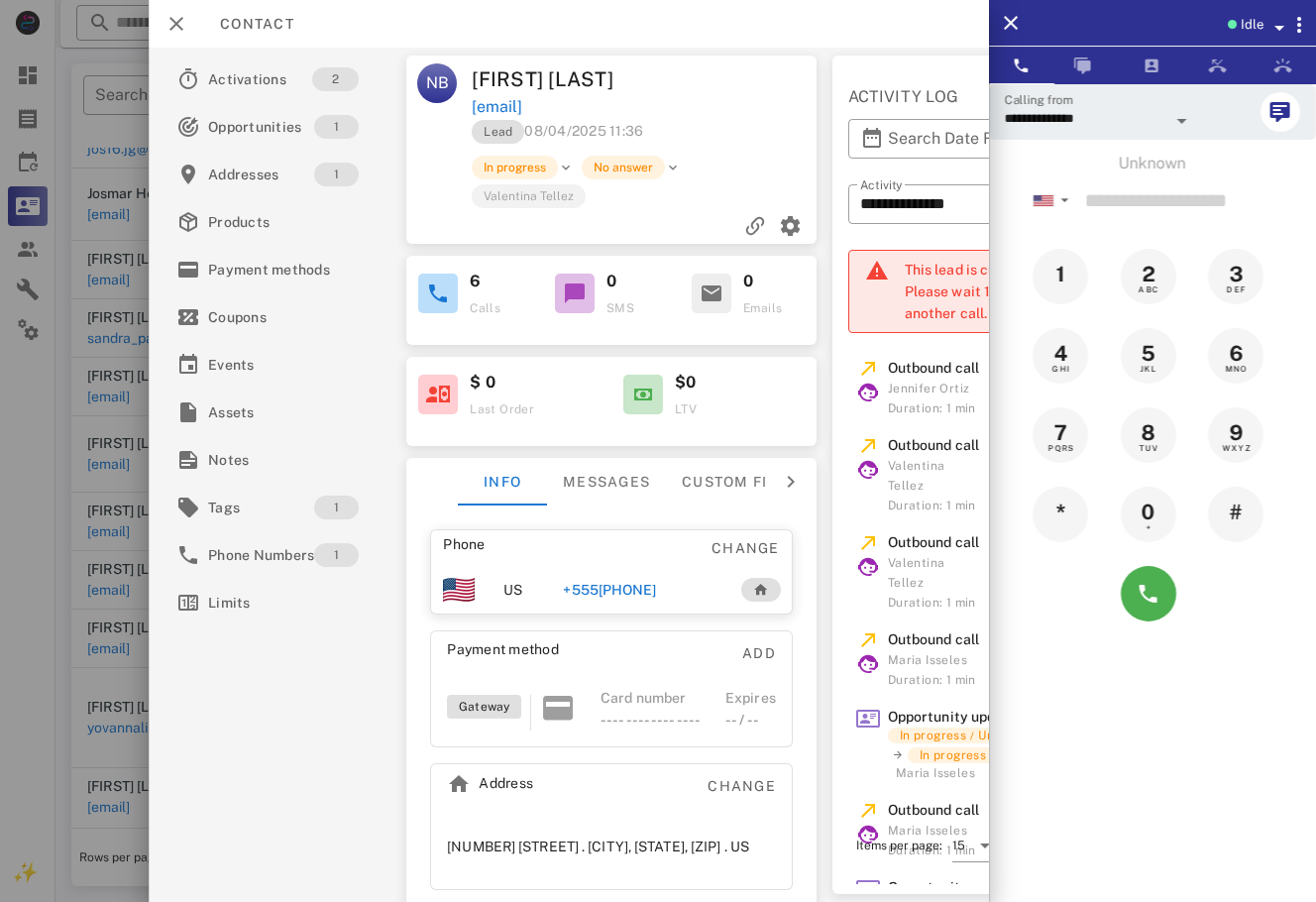 click at bounding box center [658, 451] 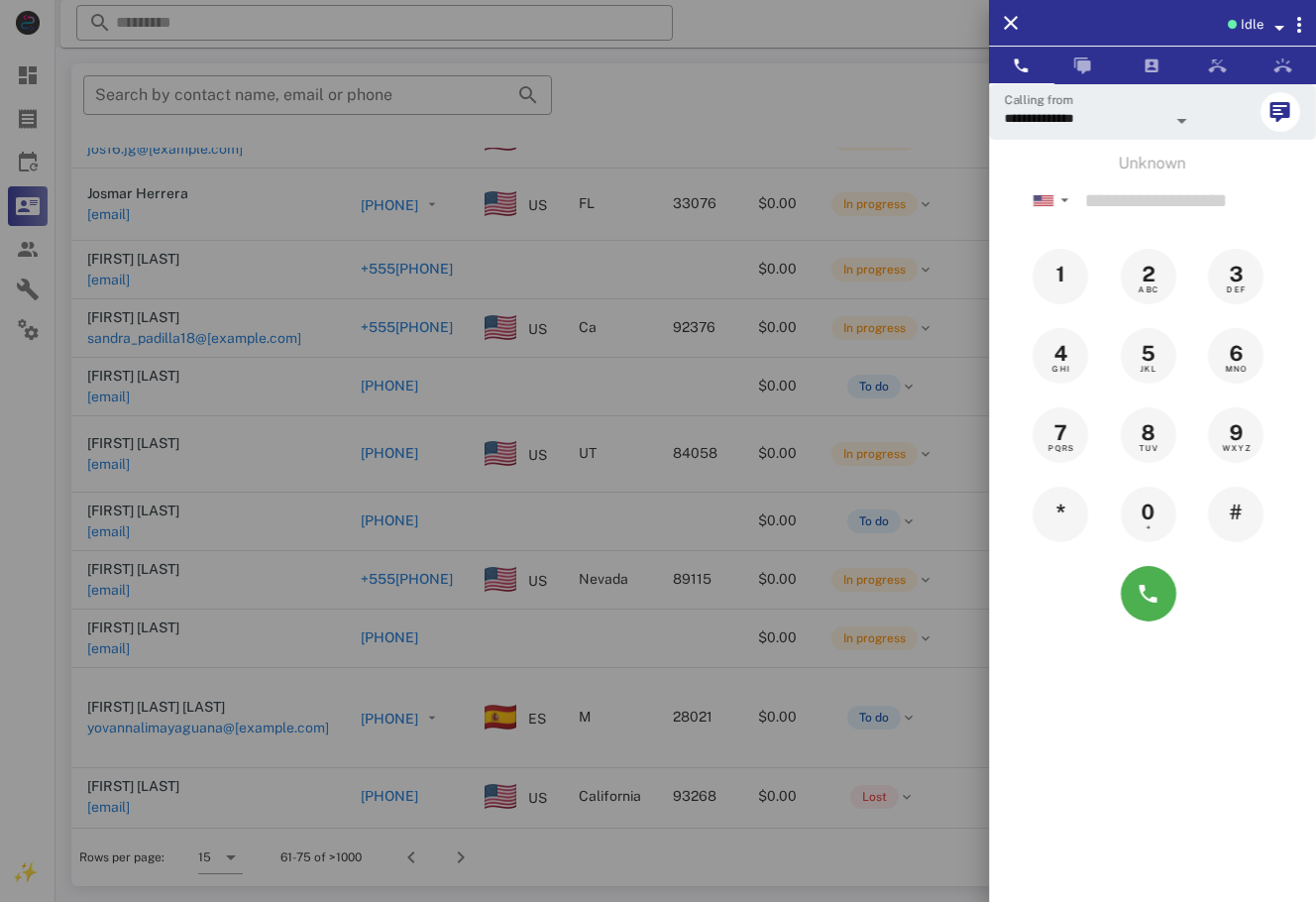 click at bounding box center (658, 451) 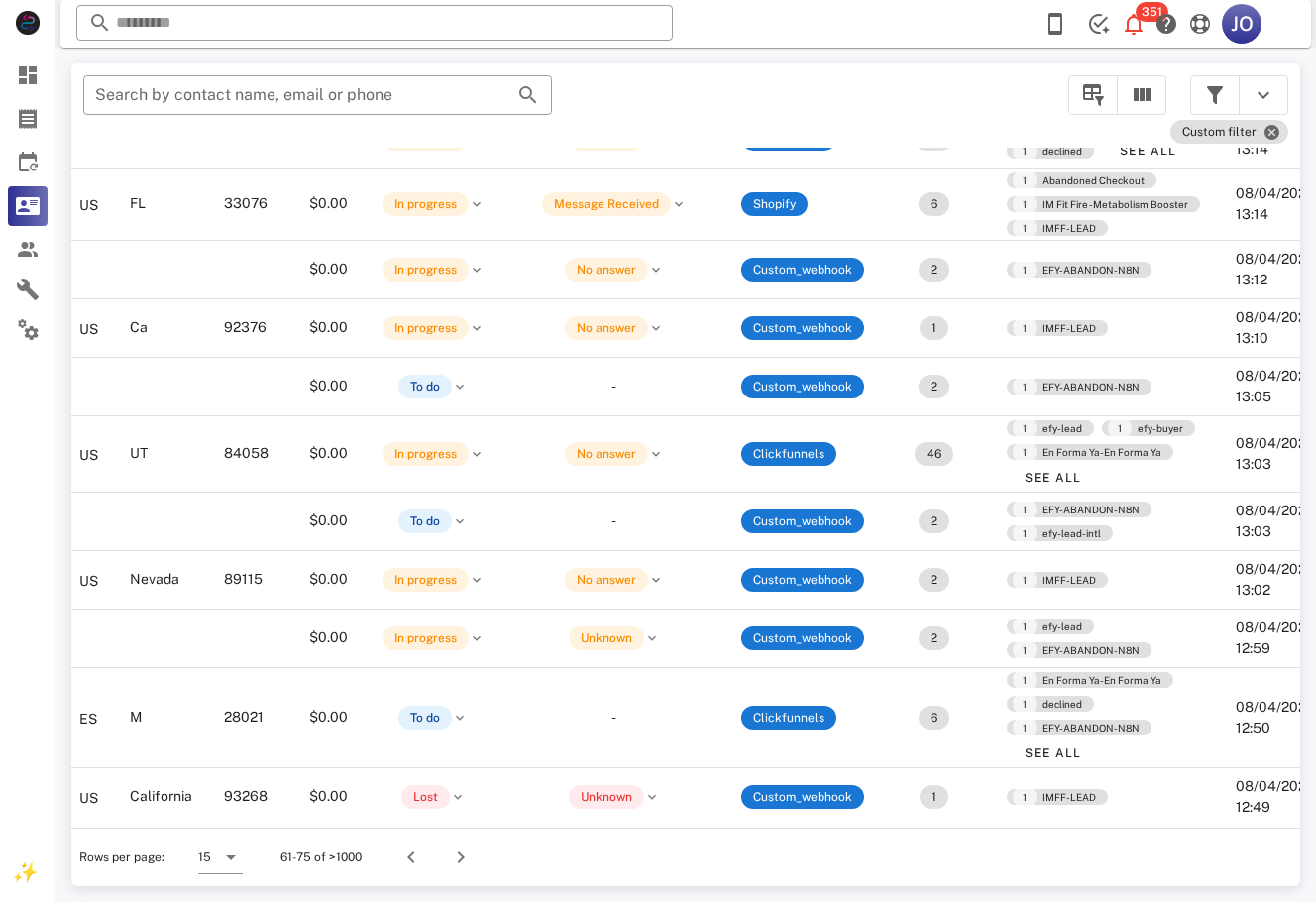 scroll, scrollTop: 365, scrollLeft: 507, axis: both 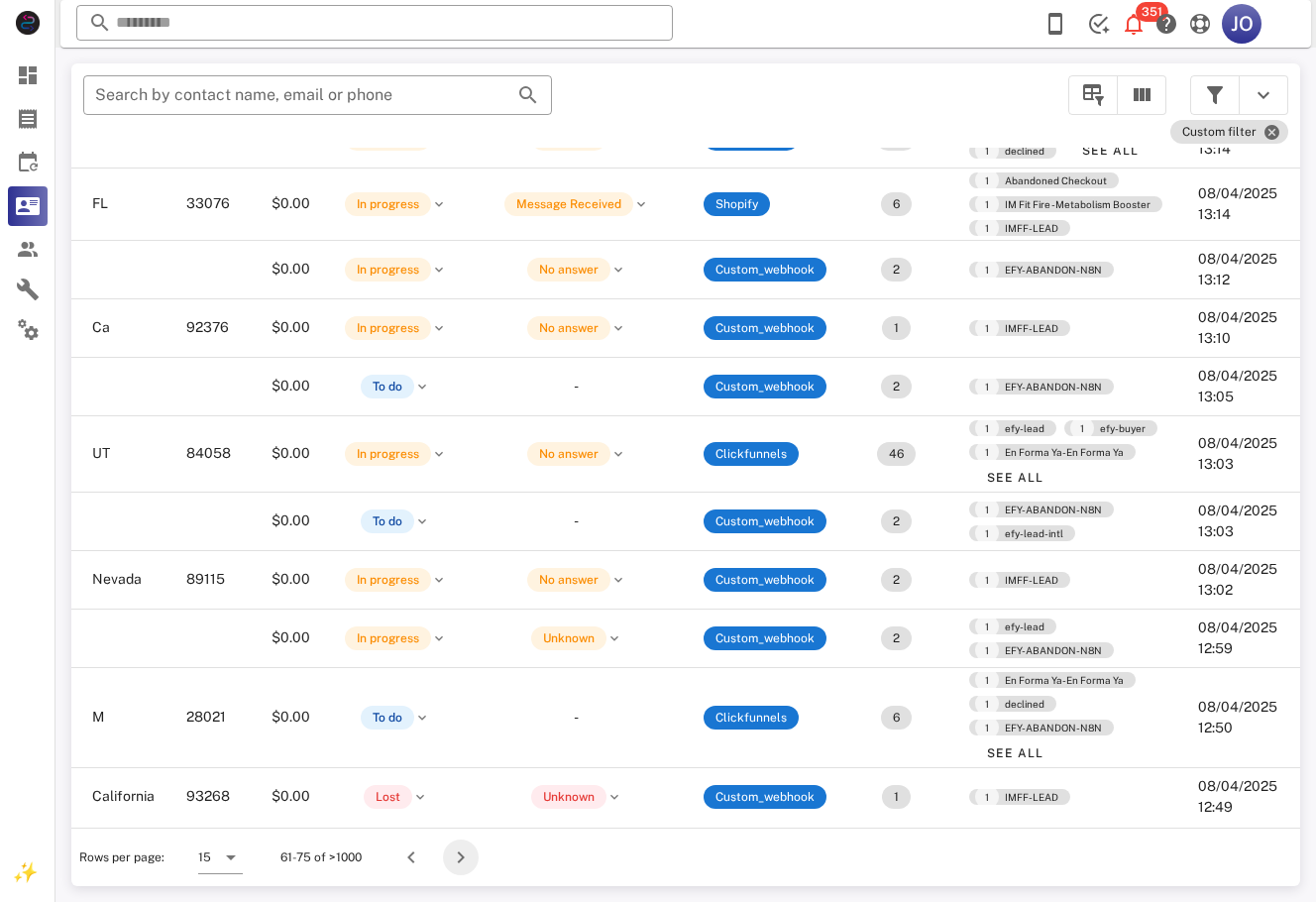 click at bounding box center (461, 857) 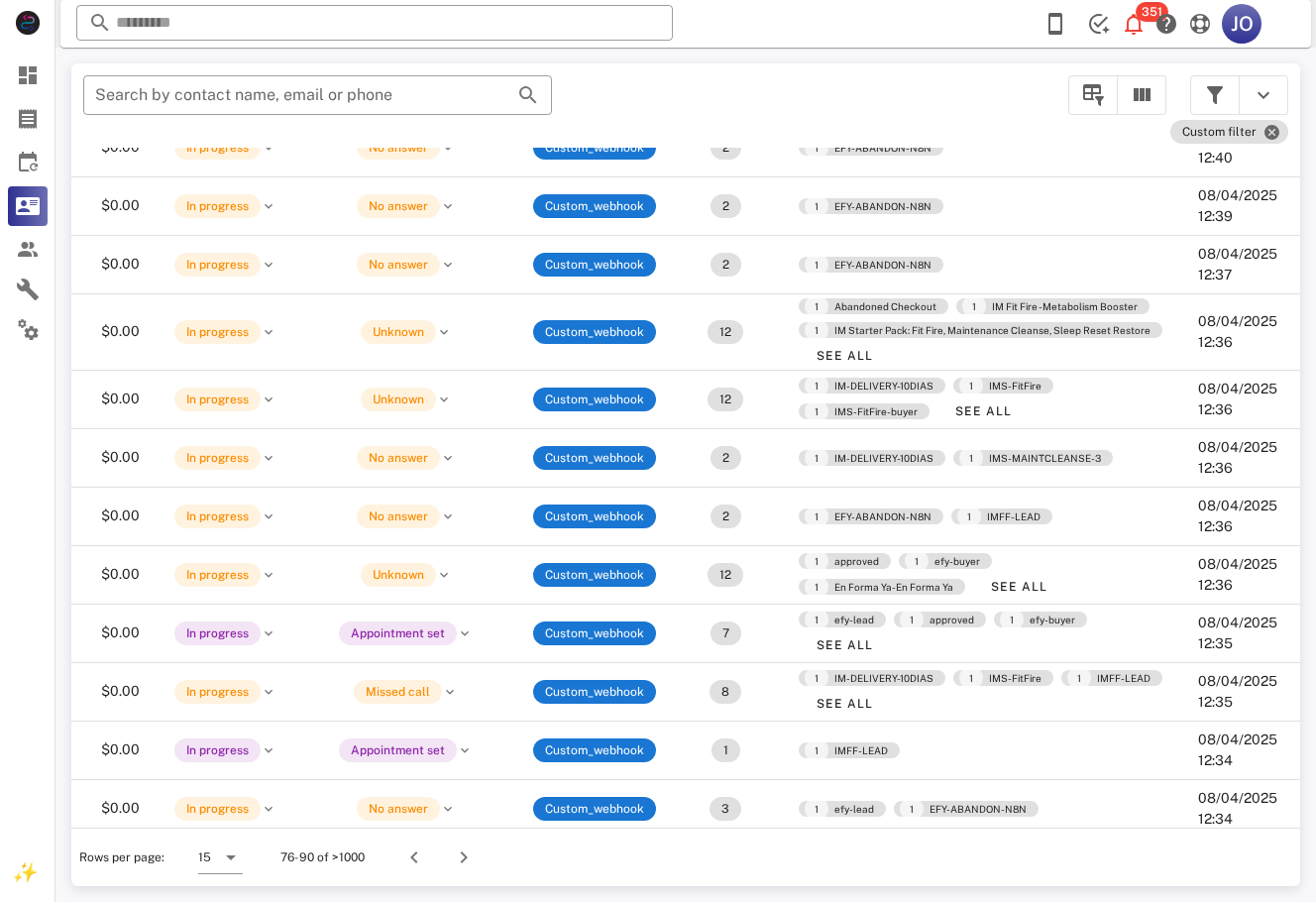 scroll, scrollTop: 294, scrollLeft: 644, axis: both 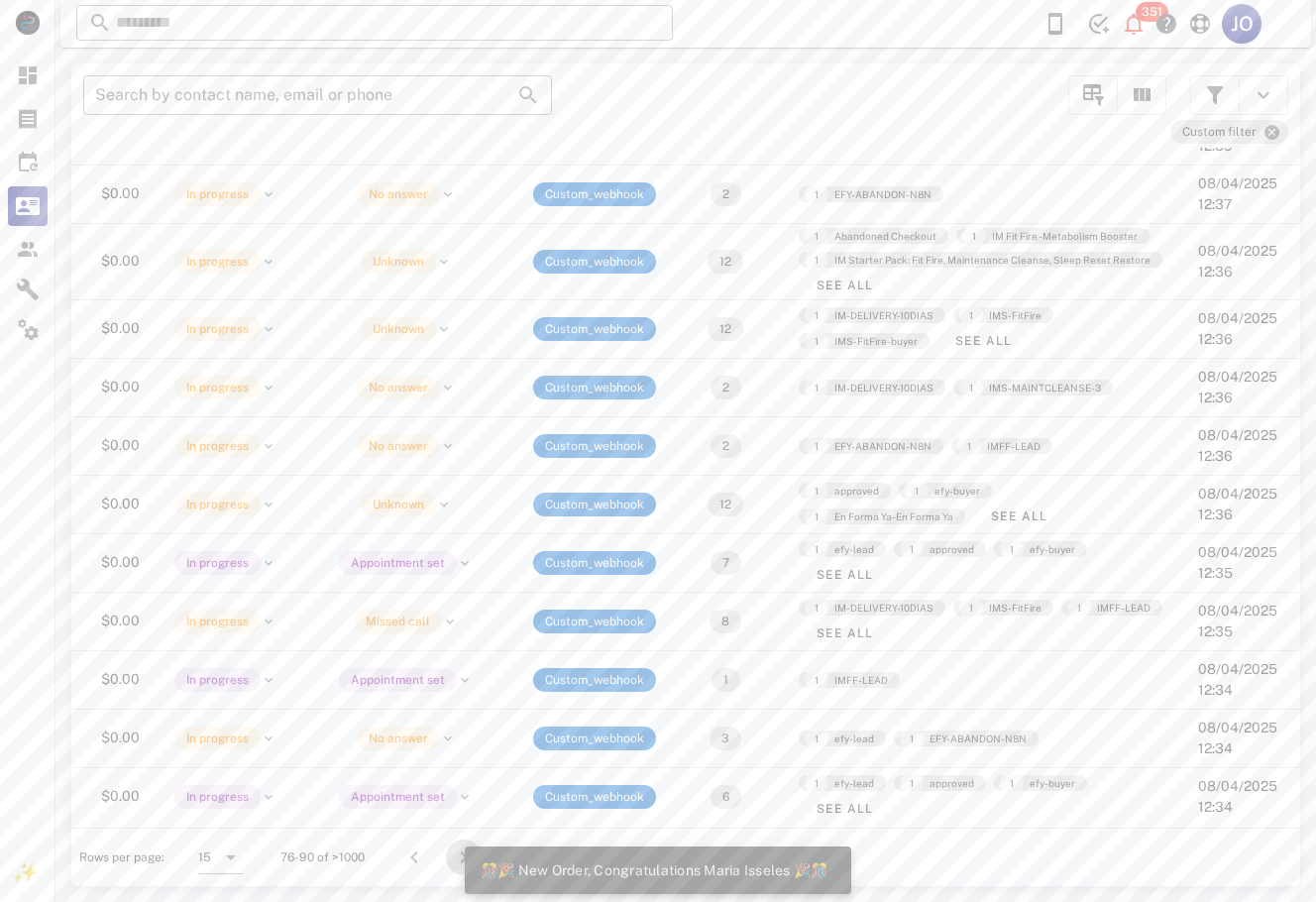 click on "**********" at bounding box center [686, 475] 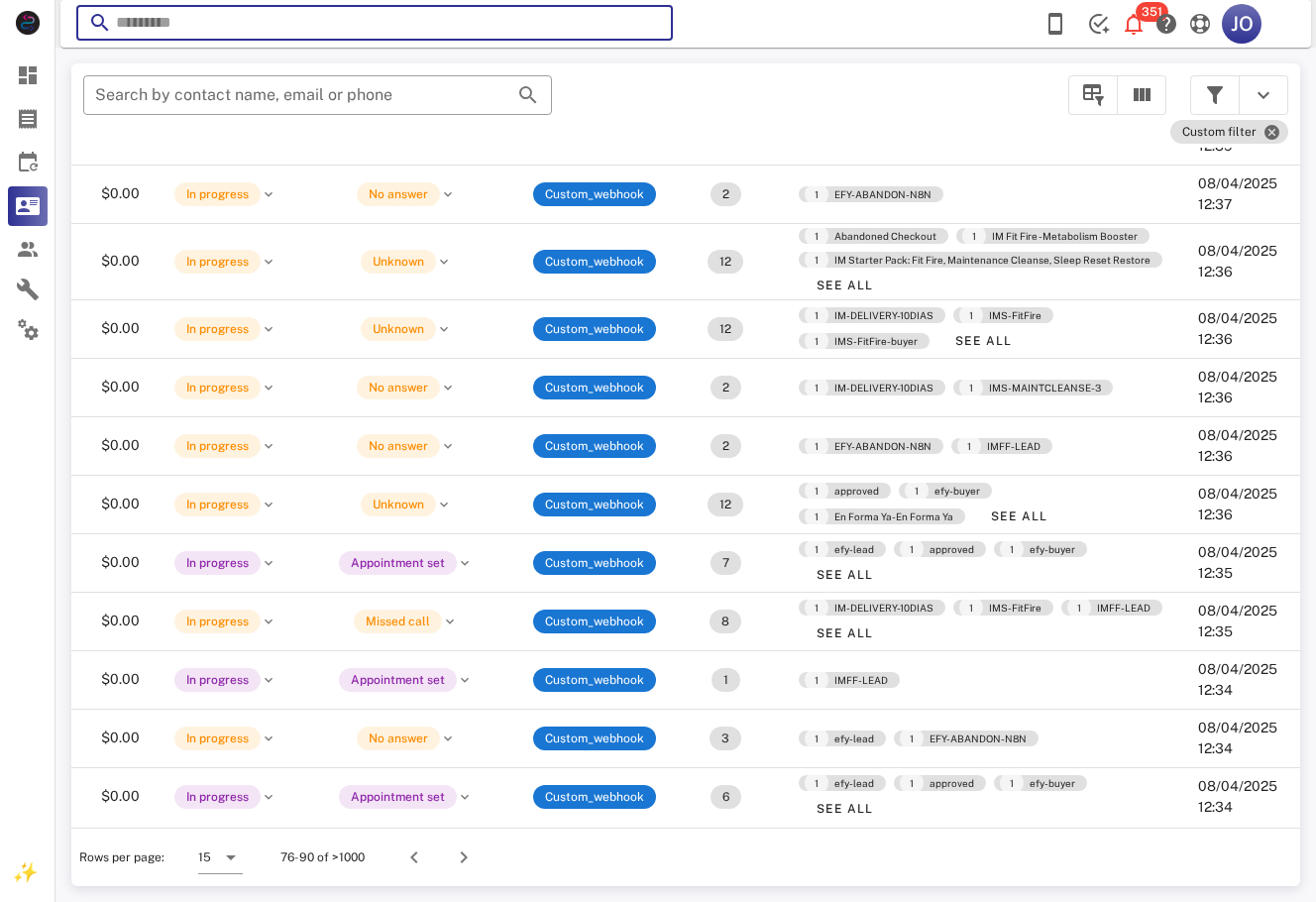 click at bounding box center (375, 23) 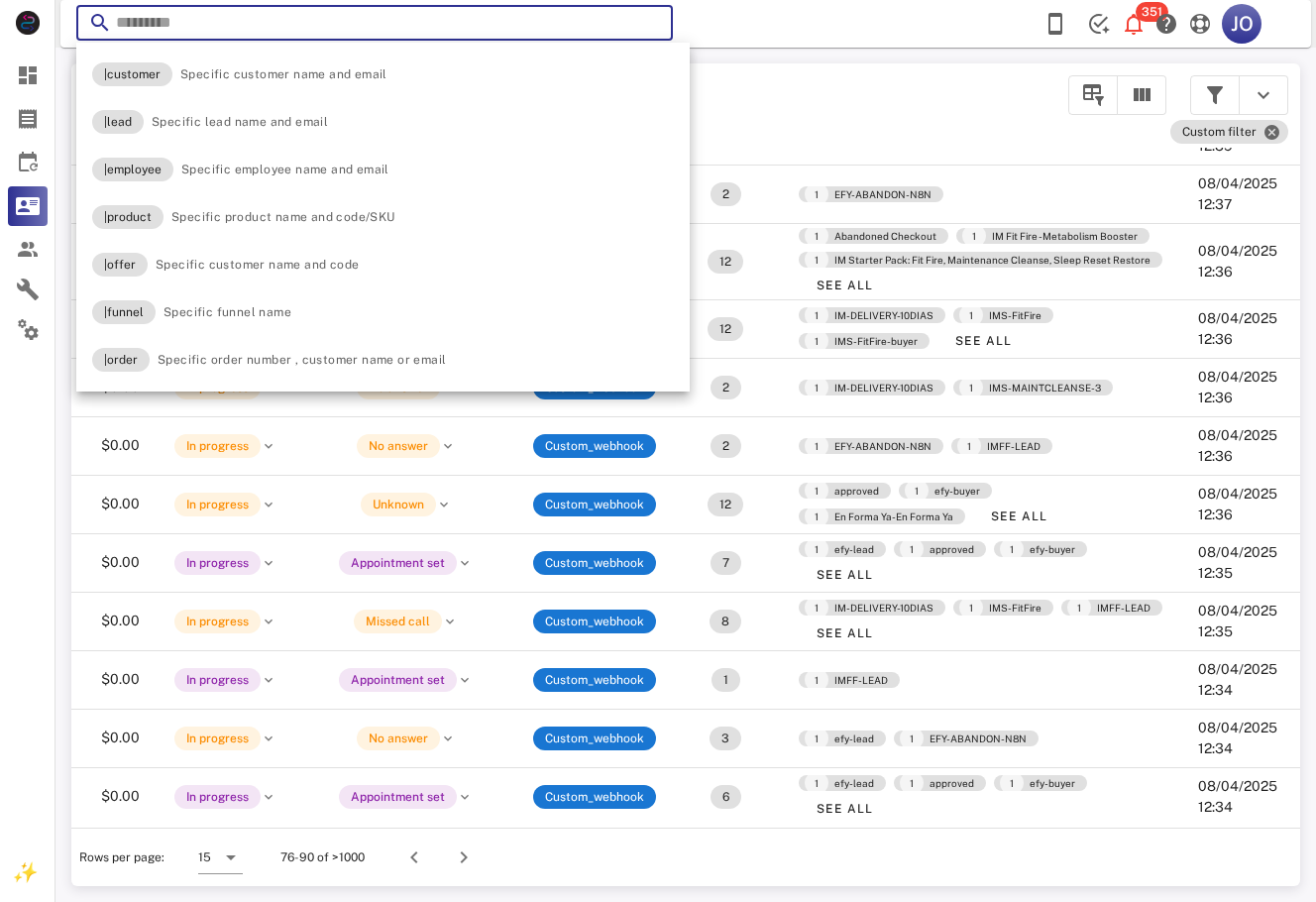 paste on "**********" 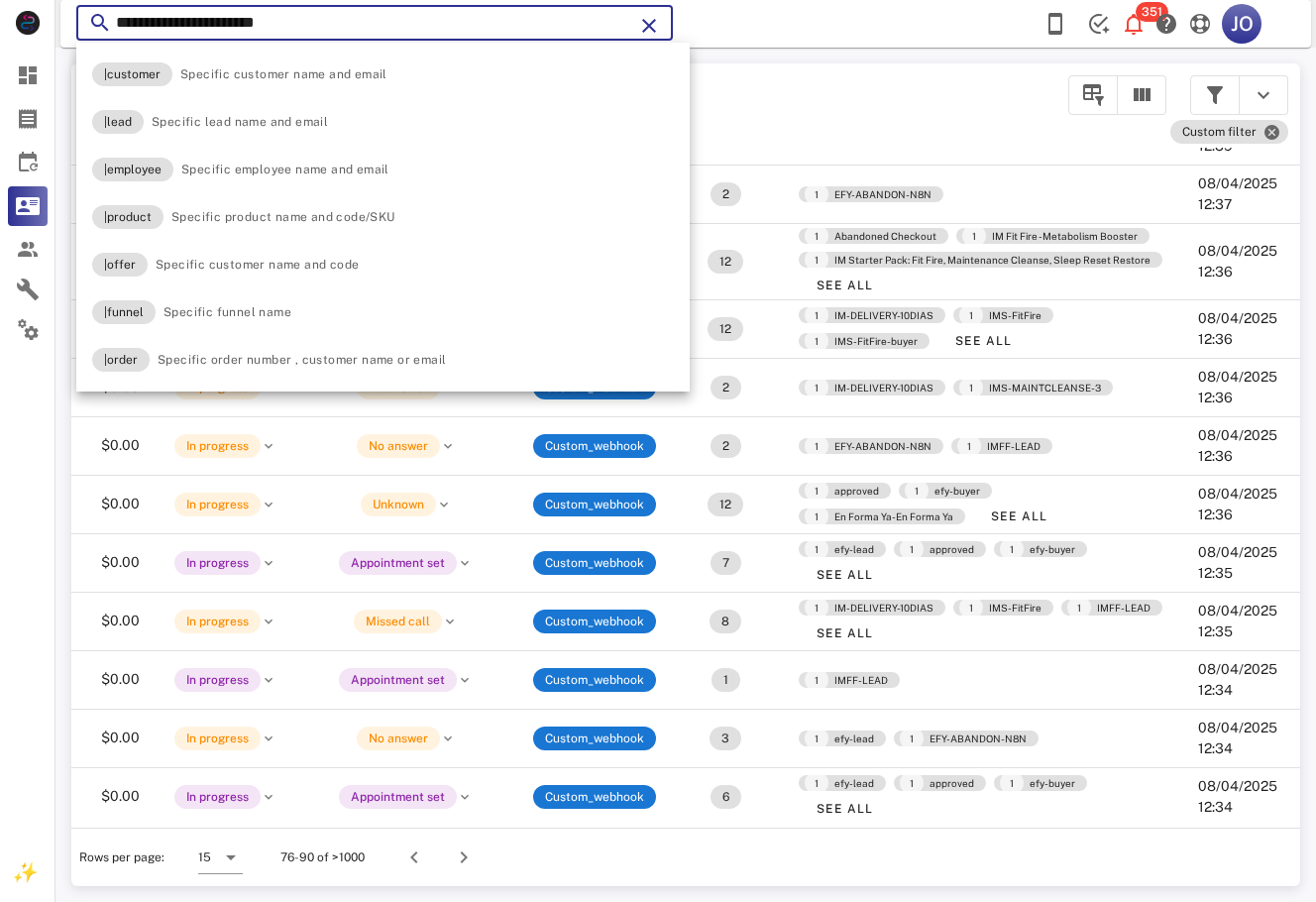 click on "**********" at bounding box center [375, 23] 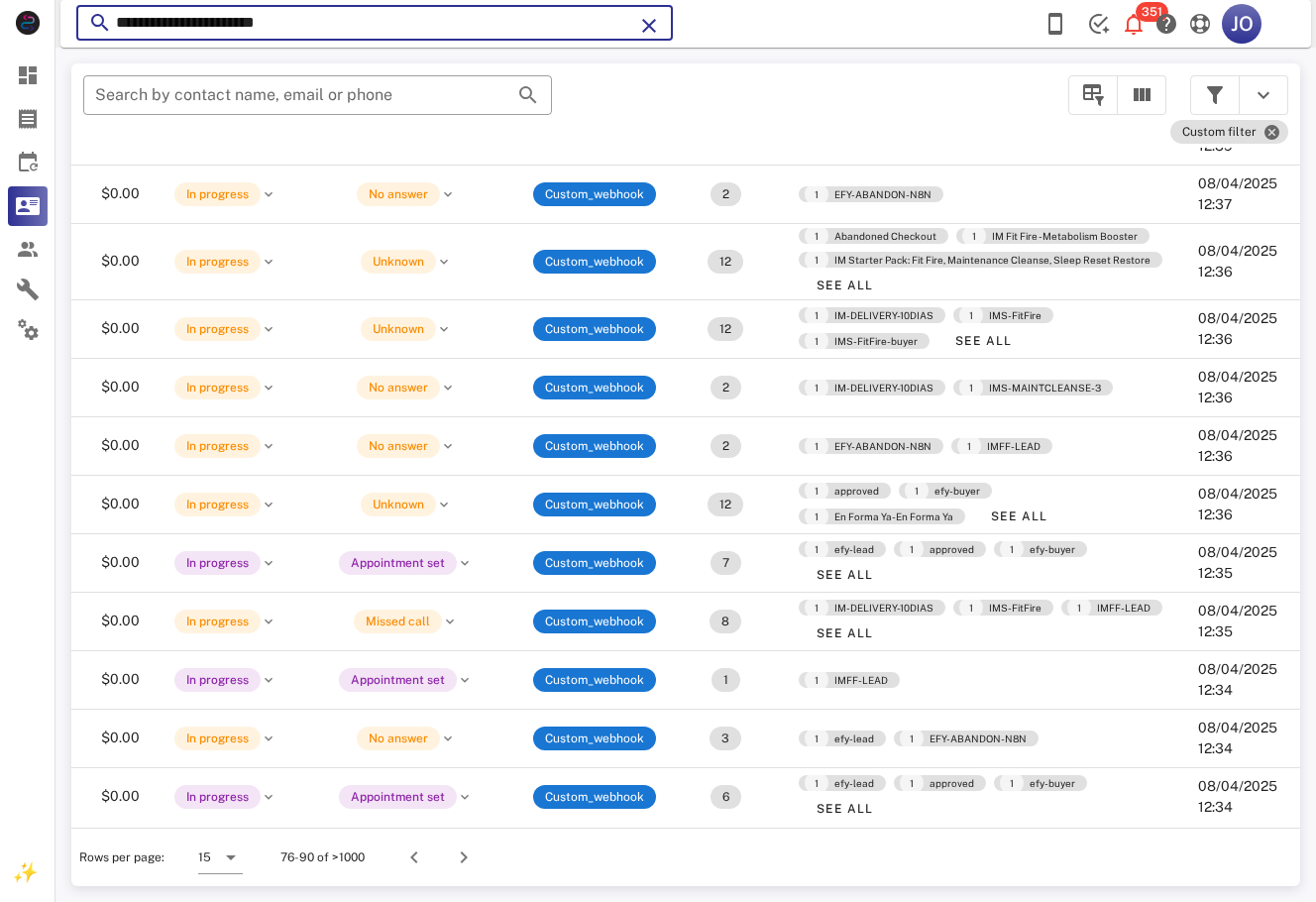 click on "**********" at bounding box center [375, 23] 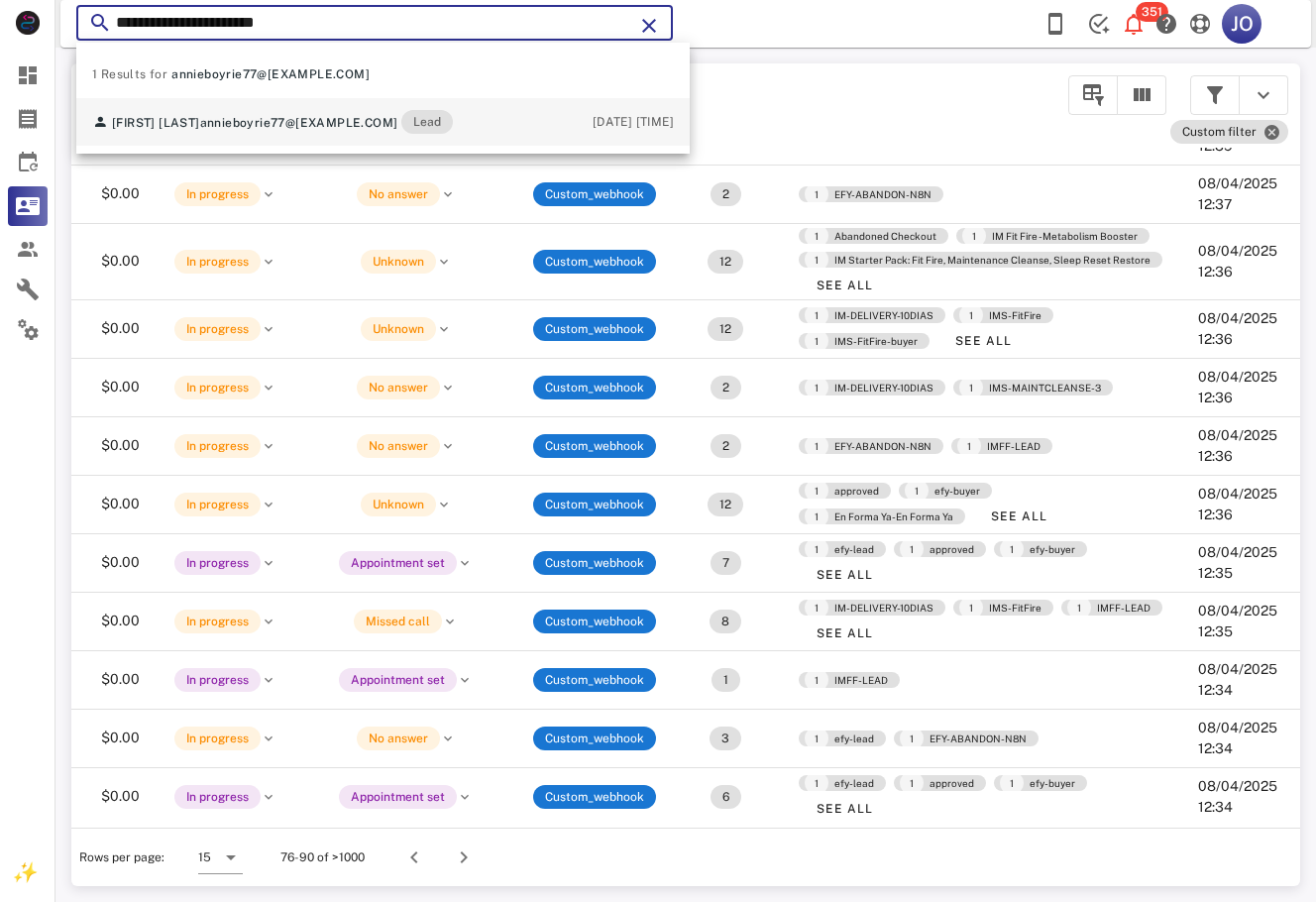 type on "**********" 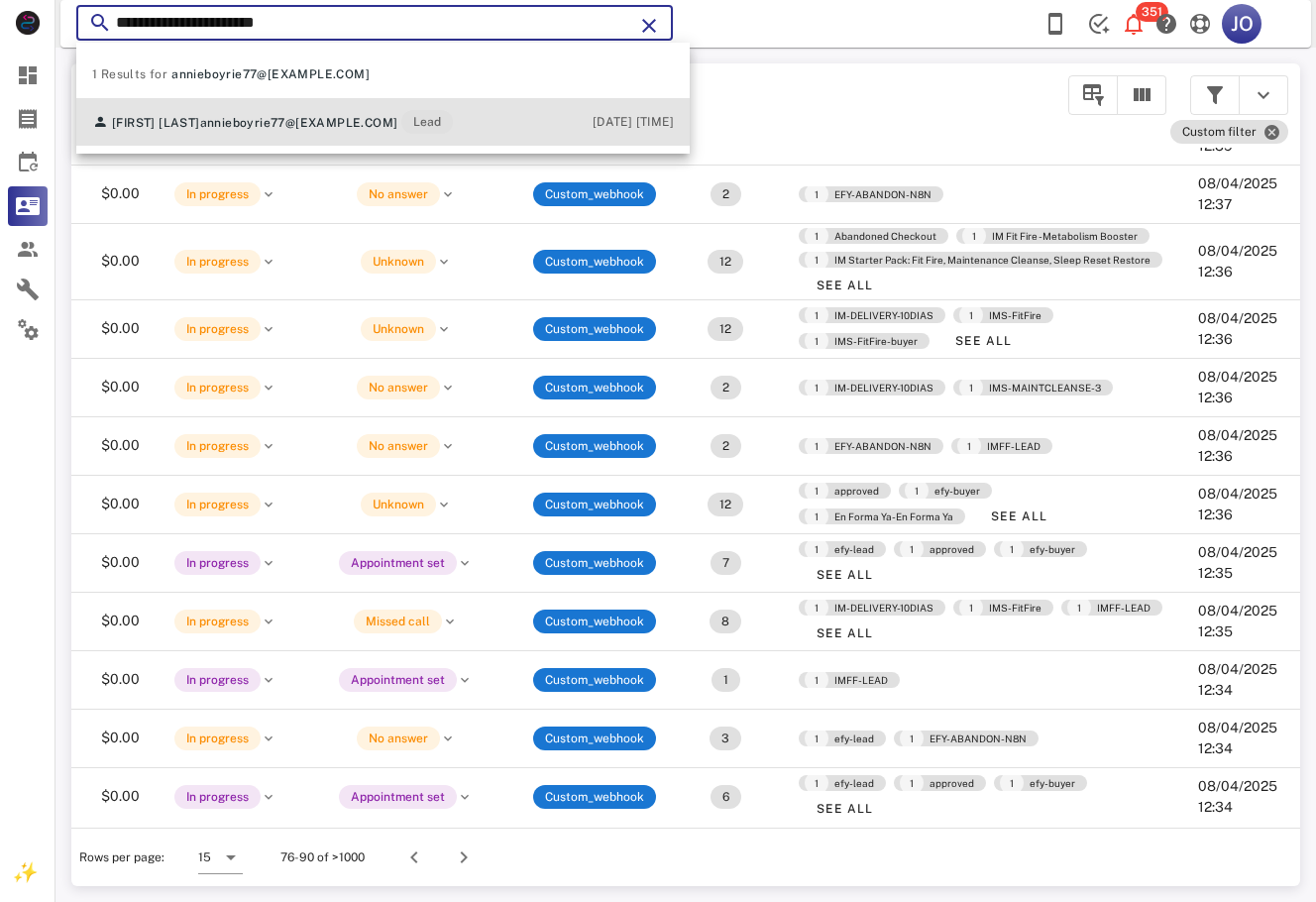 click on "[EMAIL]" at bounding box center (299, 123) 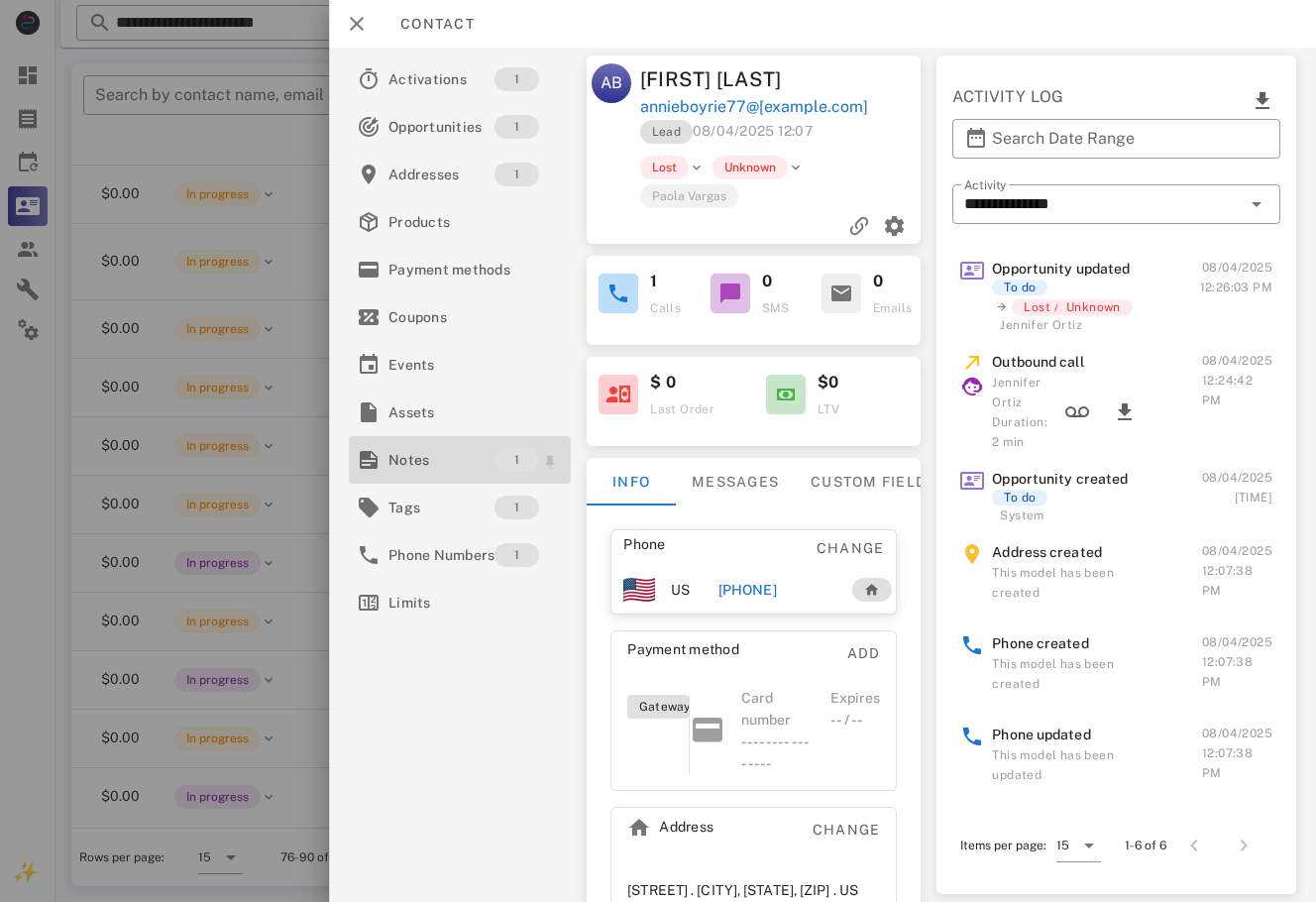 click on "Notes" at bounding box center [441, 460] 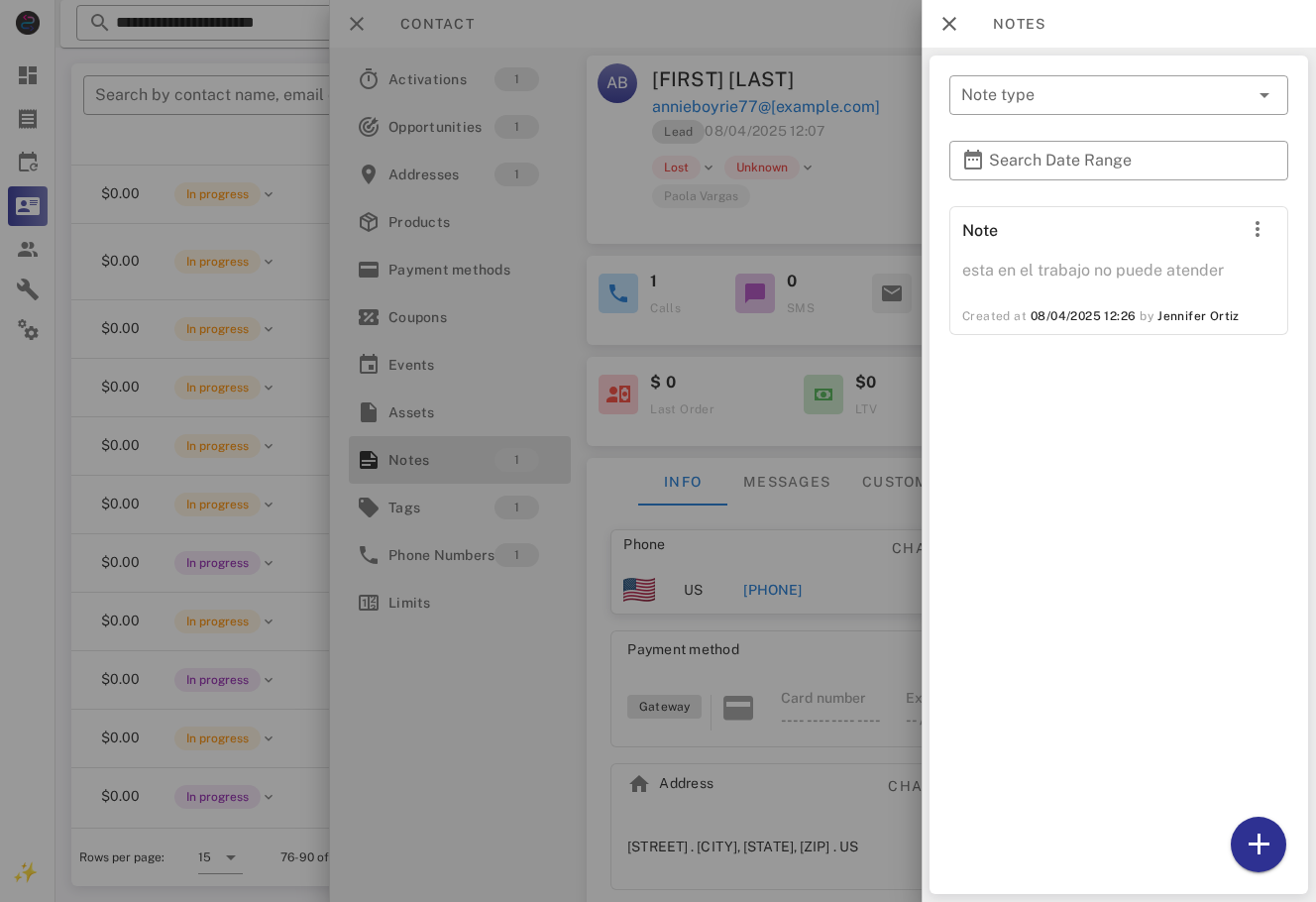click at bounding box center (658, 451) 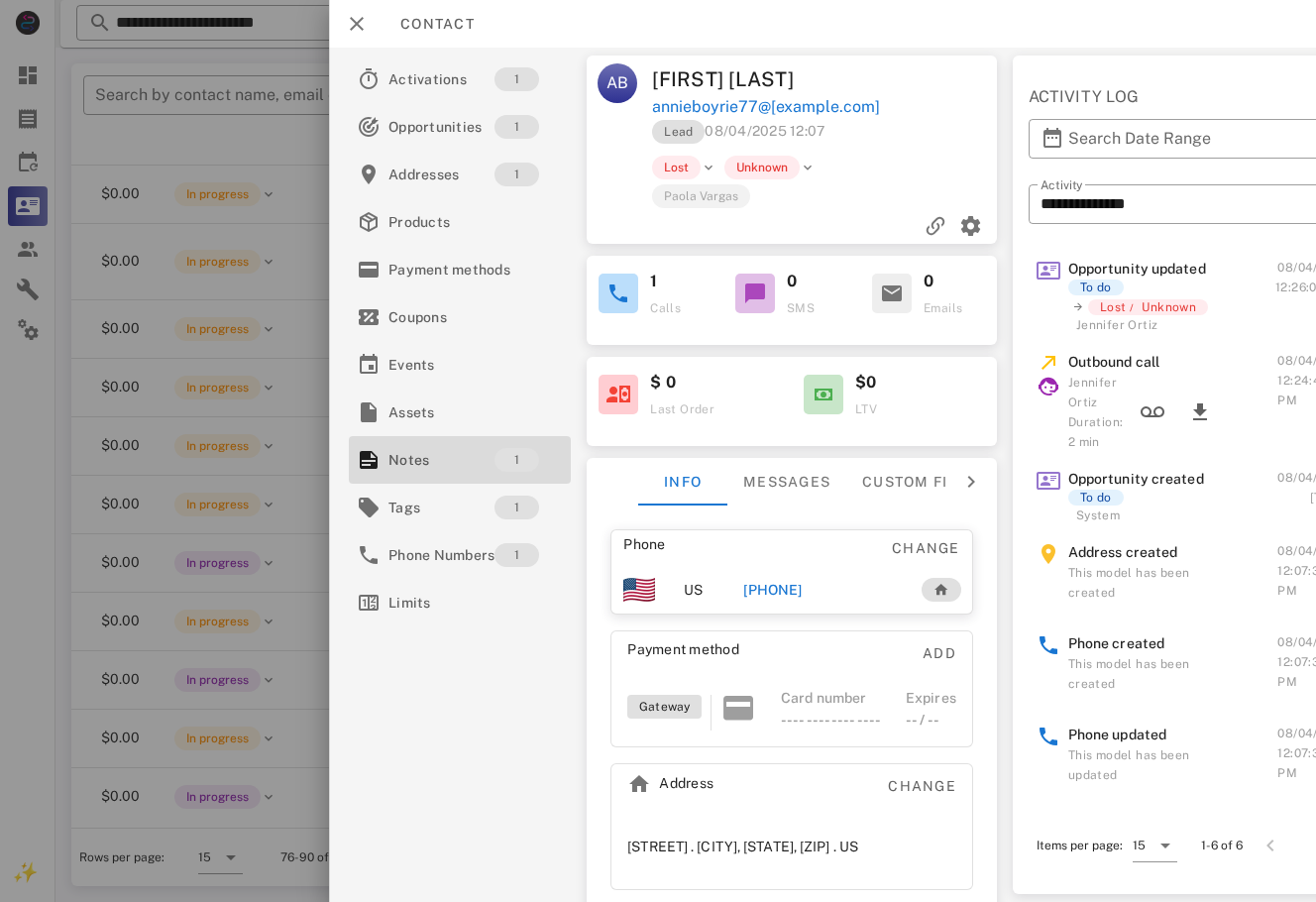 click on "[PHONE]" at bounding box center (772, 590) 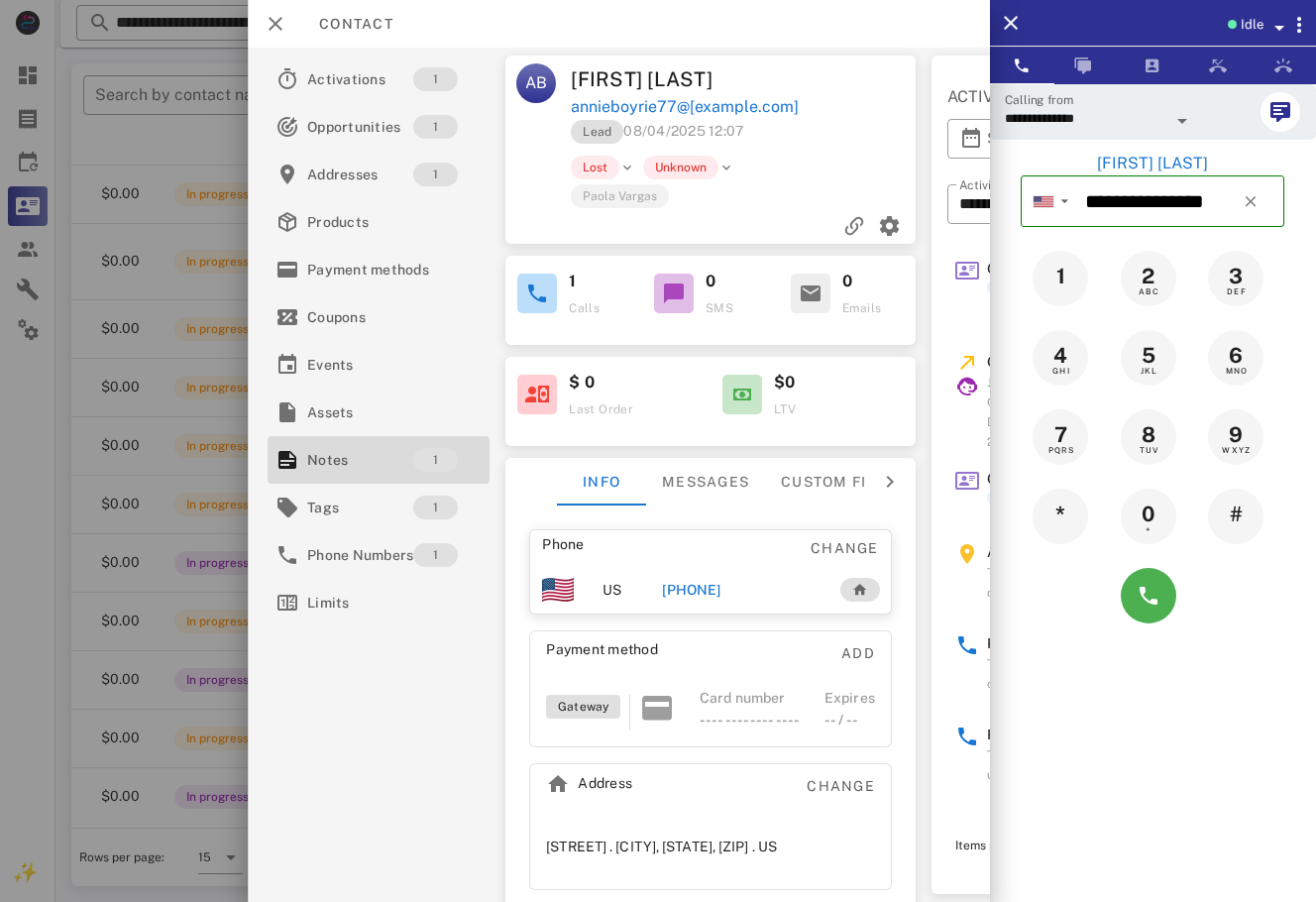 drag, startPoint x: 783, startPoint y: 585, endPoint x: 664, endPoint y: 590, distance: 119.105 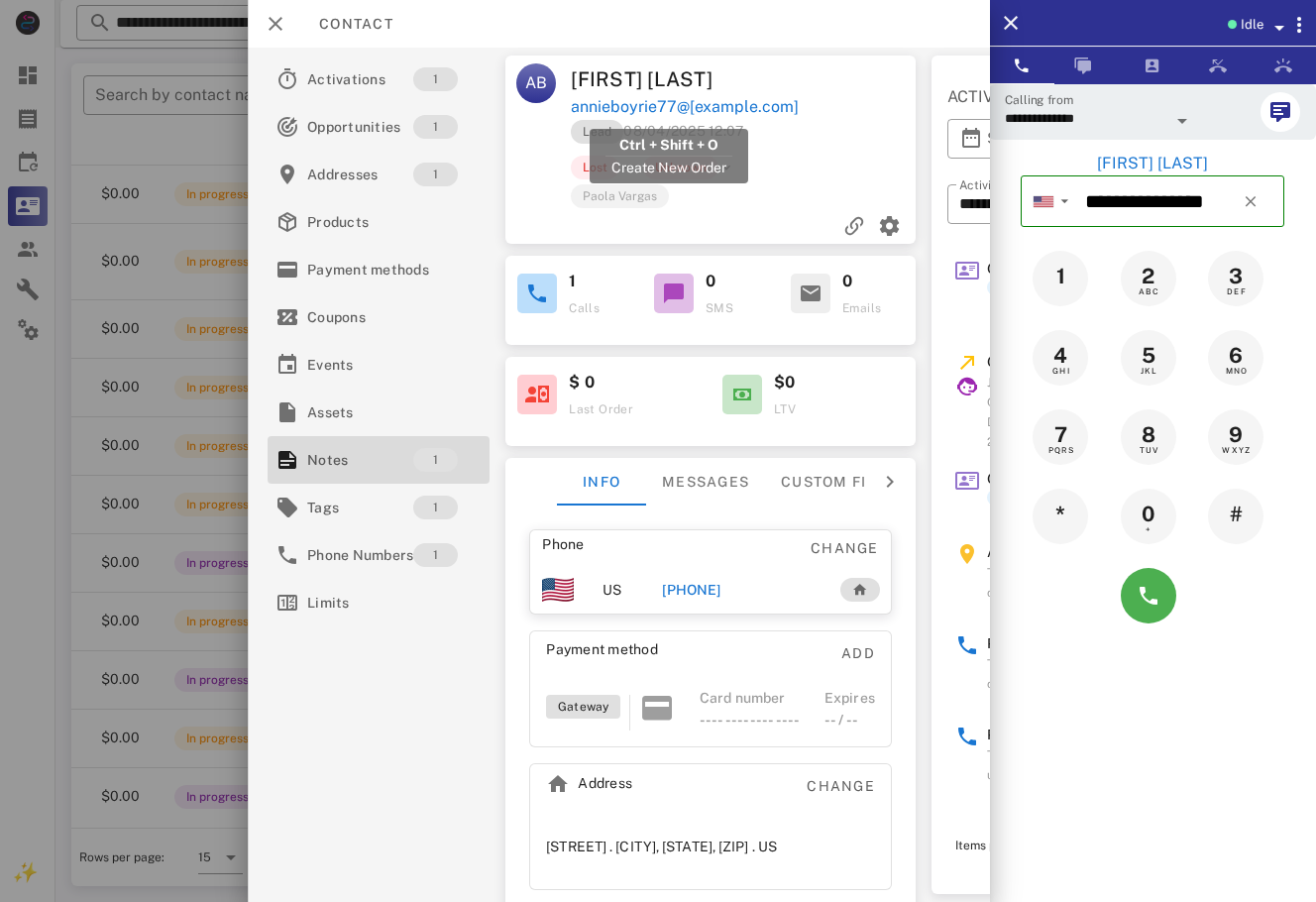 drag, startPoint x: 786, startPoint y: 125, endPoint x: 649, endPoint y: 111, distance: 137.71347 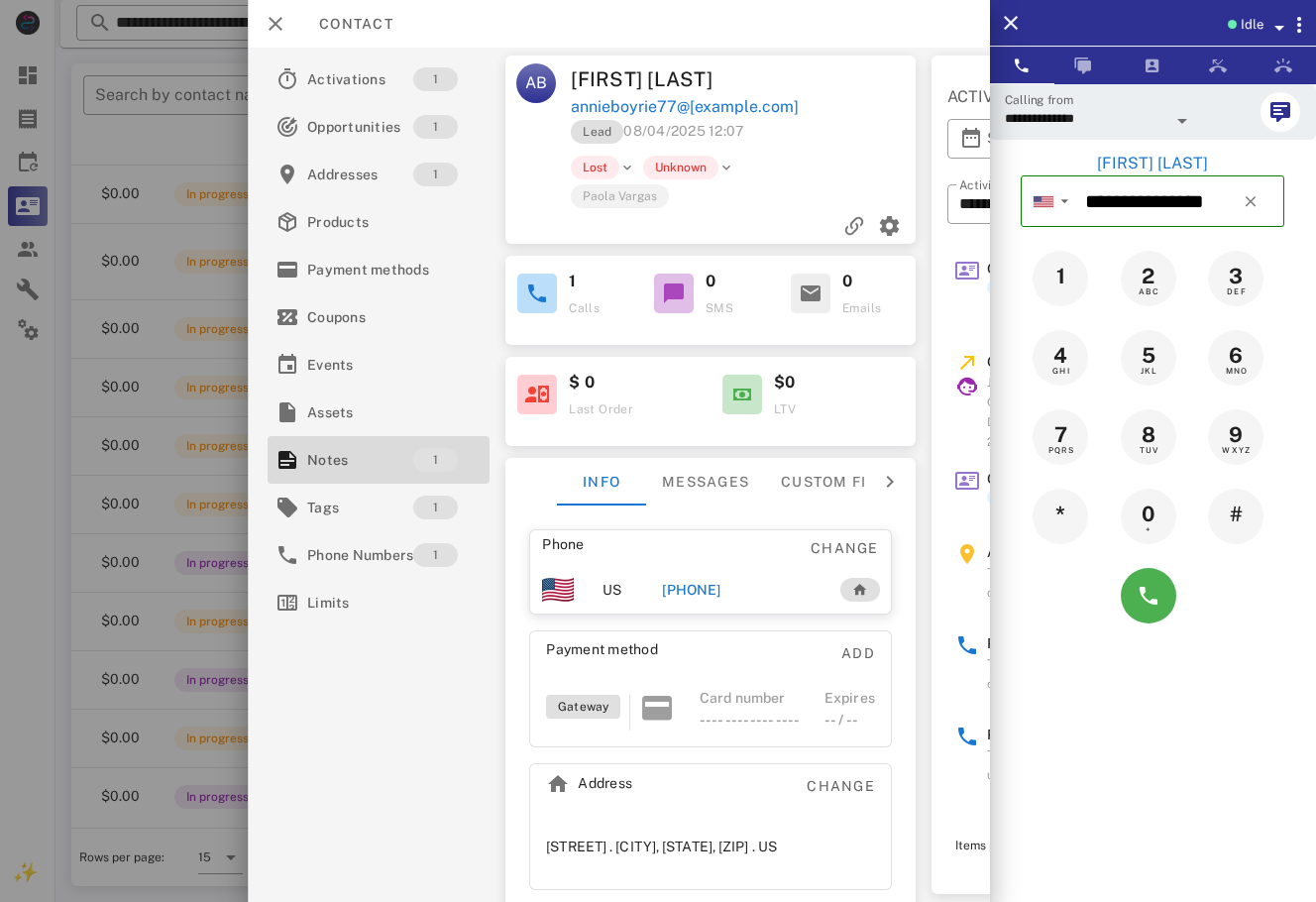 click on "Lead   08/04/2025 12:07" at bounding box center (744, 137) 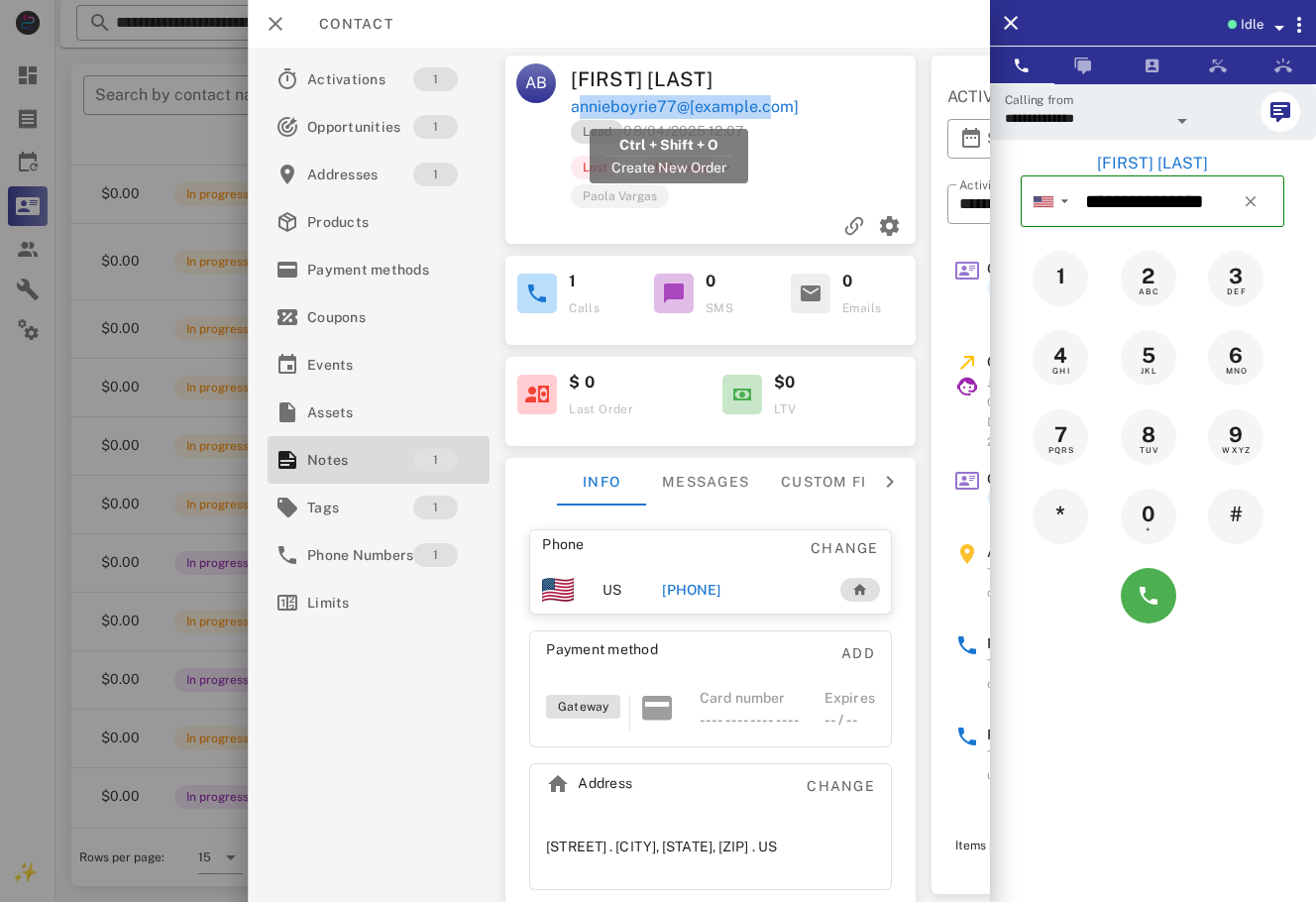 drag, startPoint x: 824, startPoint y: 116, endPoint x: 574, endPoint y: 106, distance: 250.19992 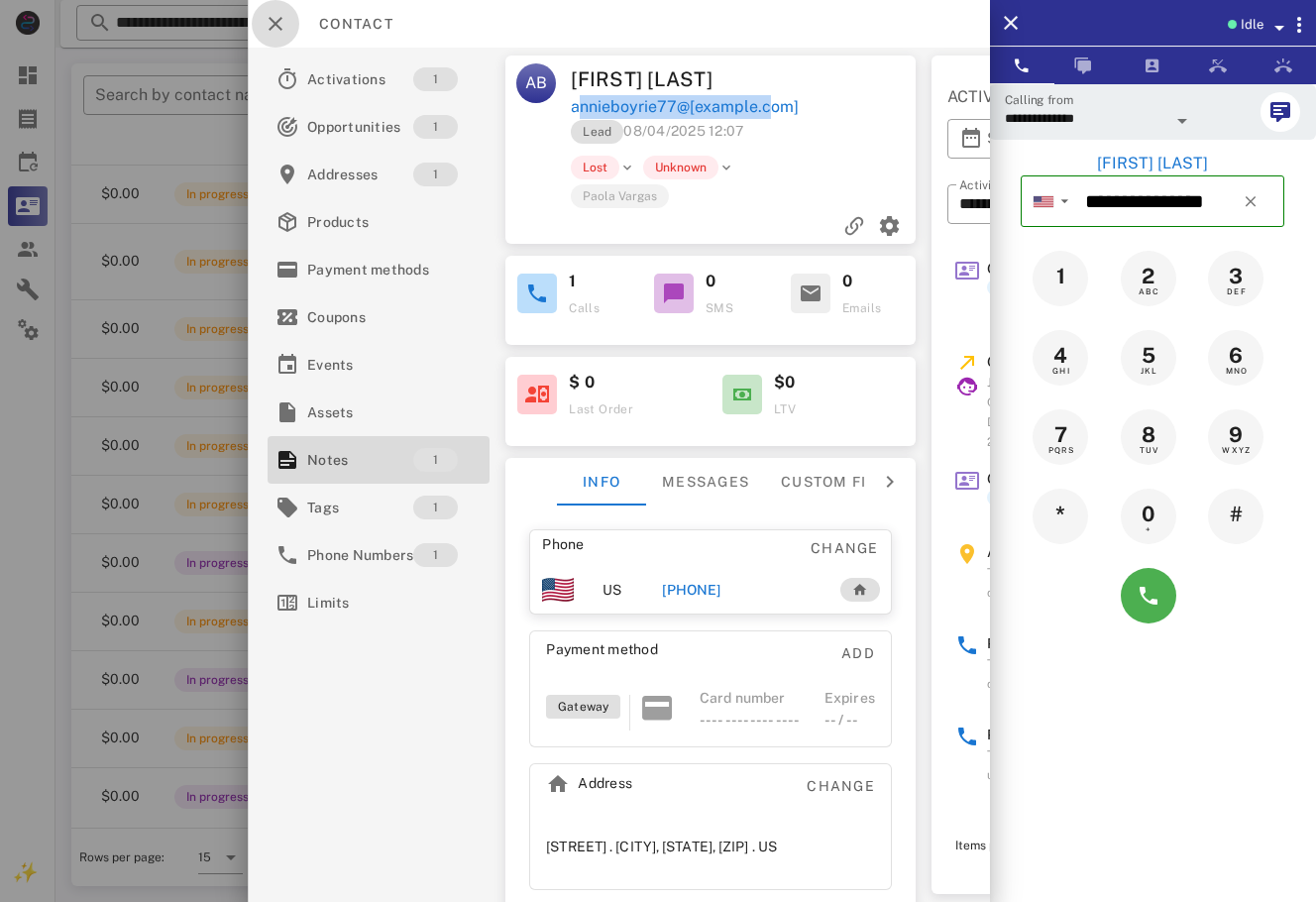 click at bounding box center (275, 24) 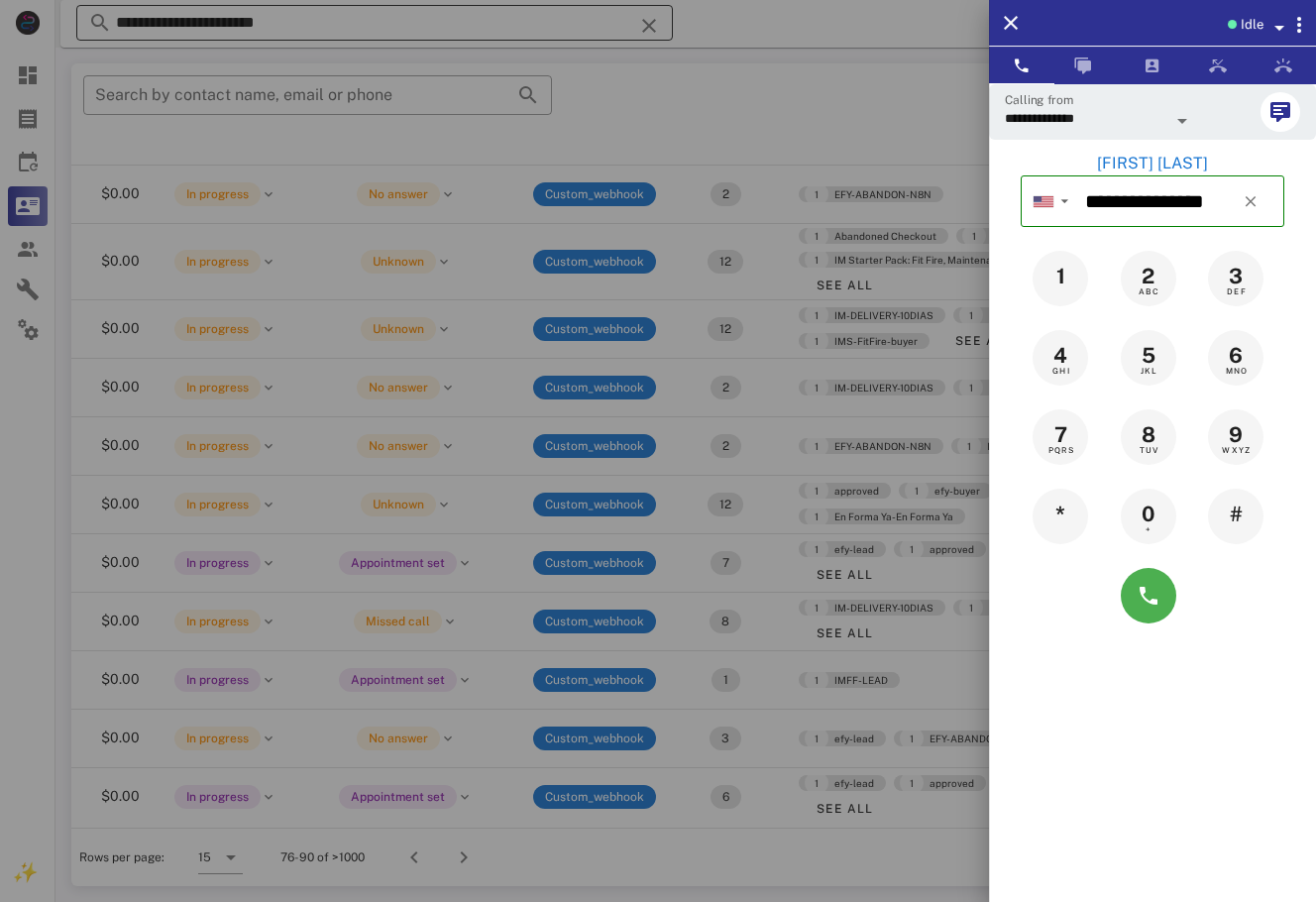 click at bounding box center (658, 451) 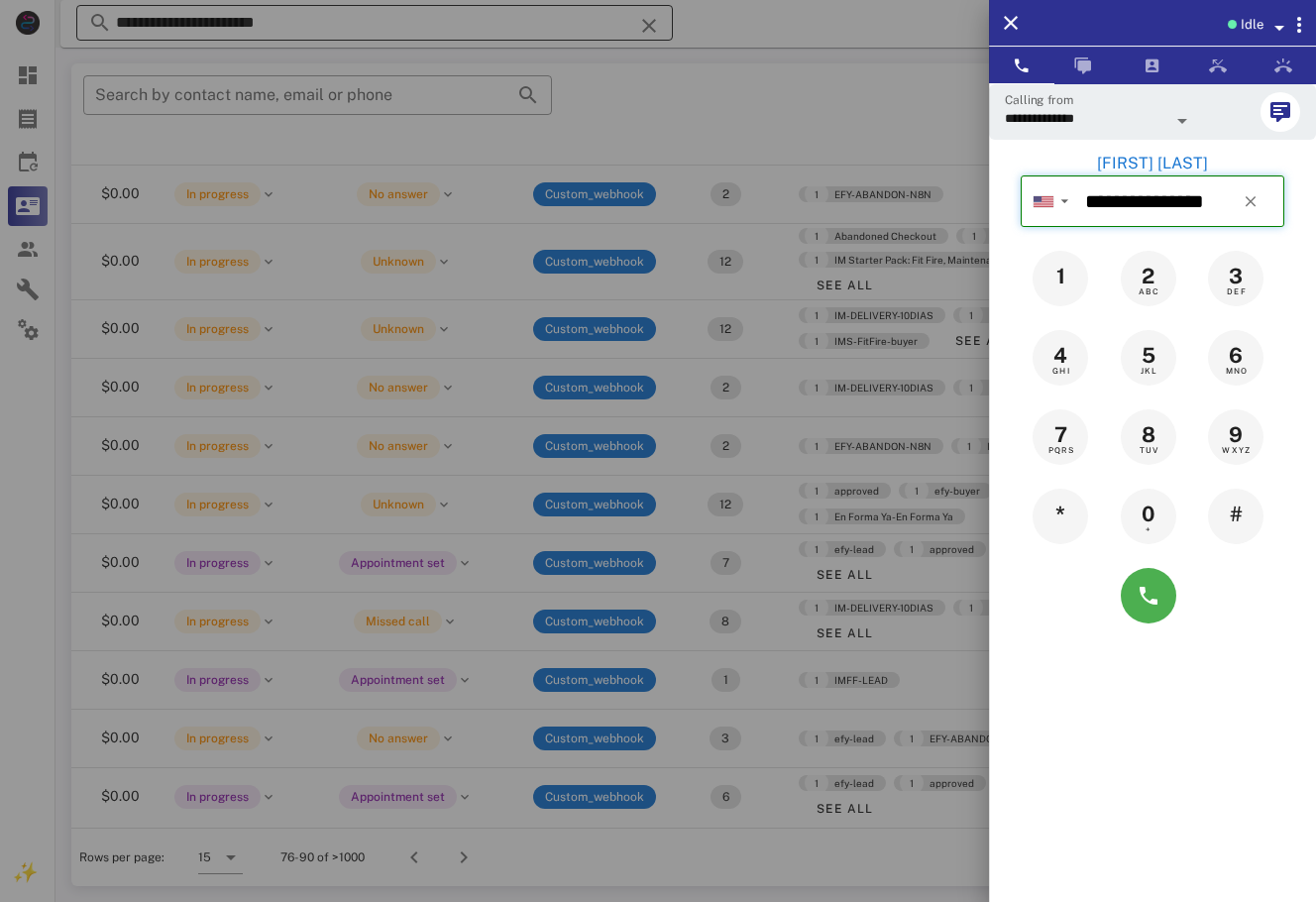 type 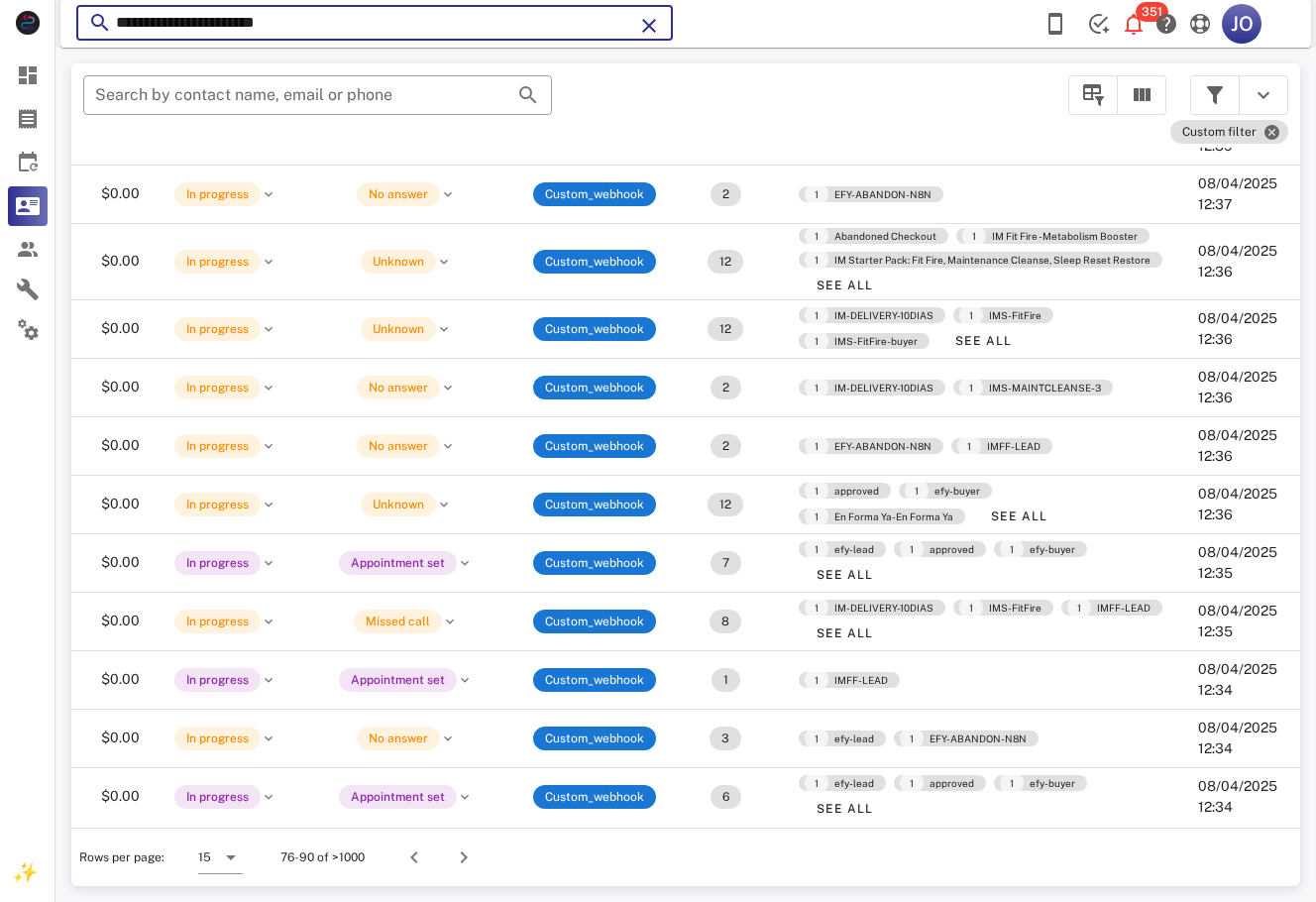 drag, startPoint x: 381, startPoint y: 26, endPoint x: 104, endPoint y: 26, distance: 277 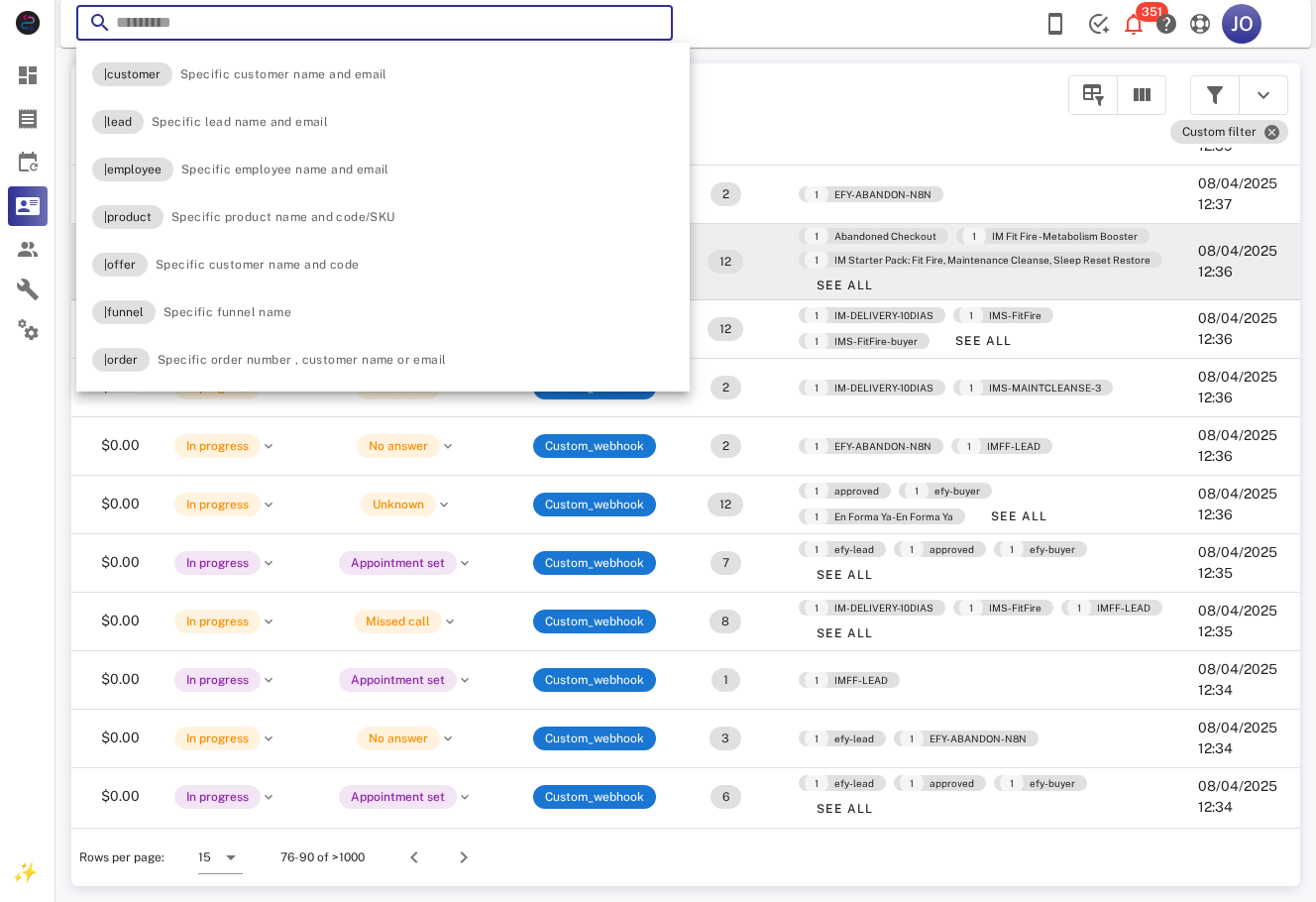 paste on "**********" 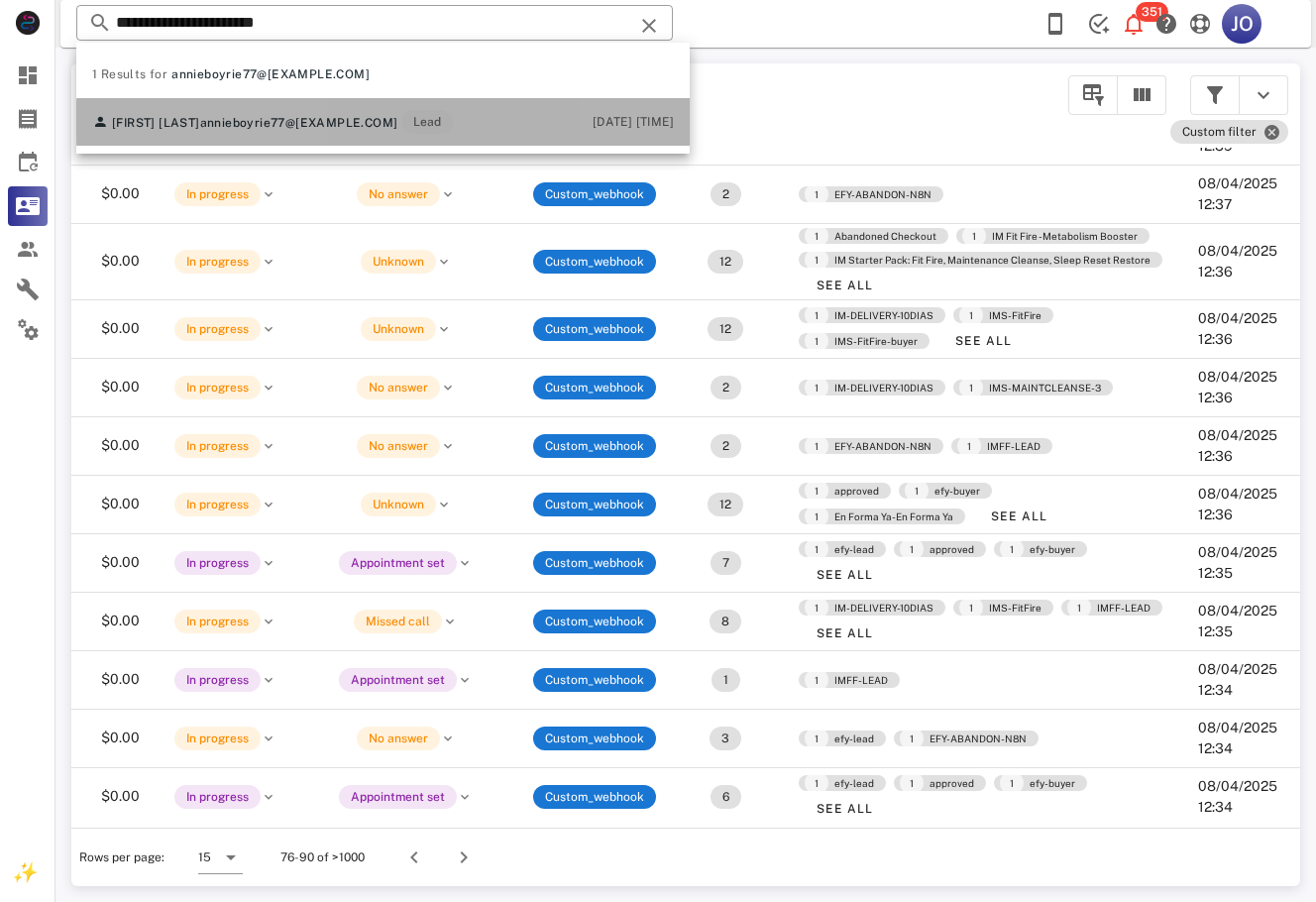 click on "[EMAIL]" at bounding box center [299, 123] 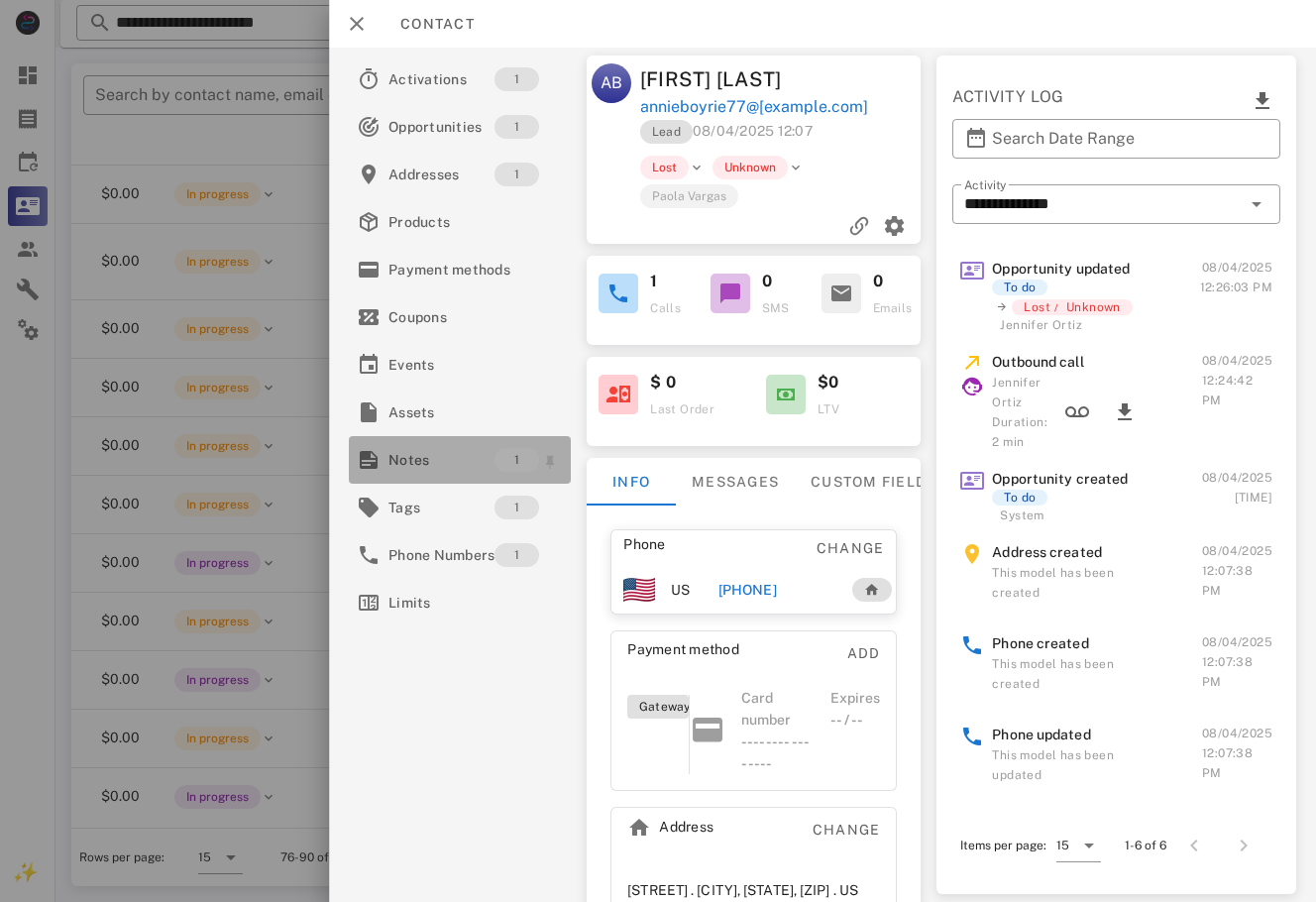 click on "Notes  1" at bounding box center [460, 460] 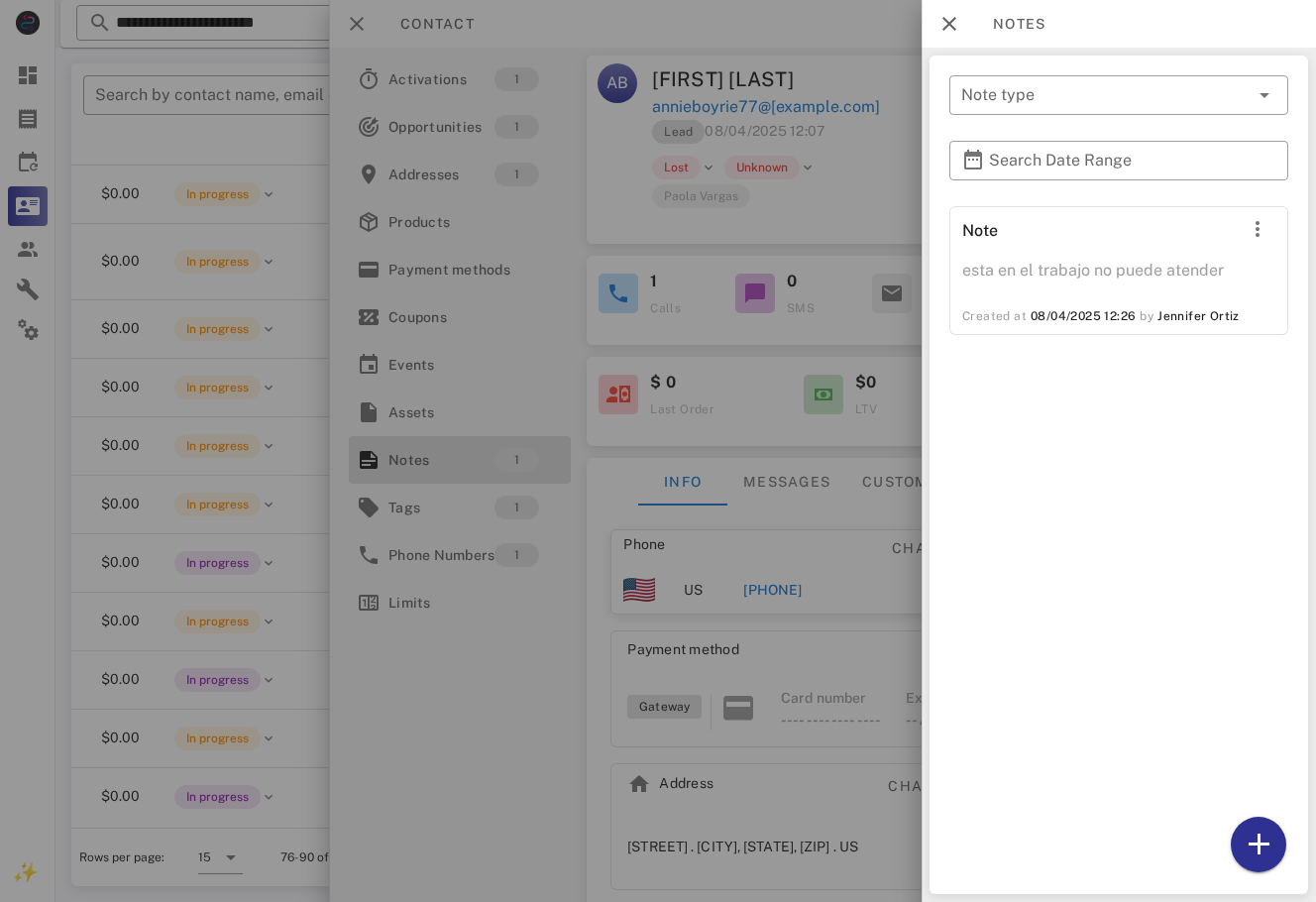 click on "Jennifer Ortiz" at bounding box center (1198, 316) 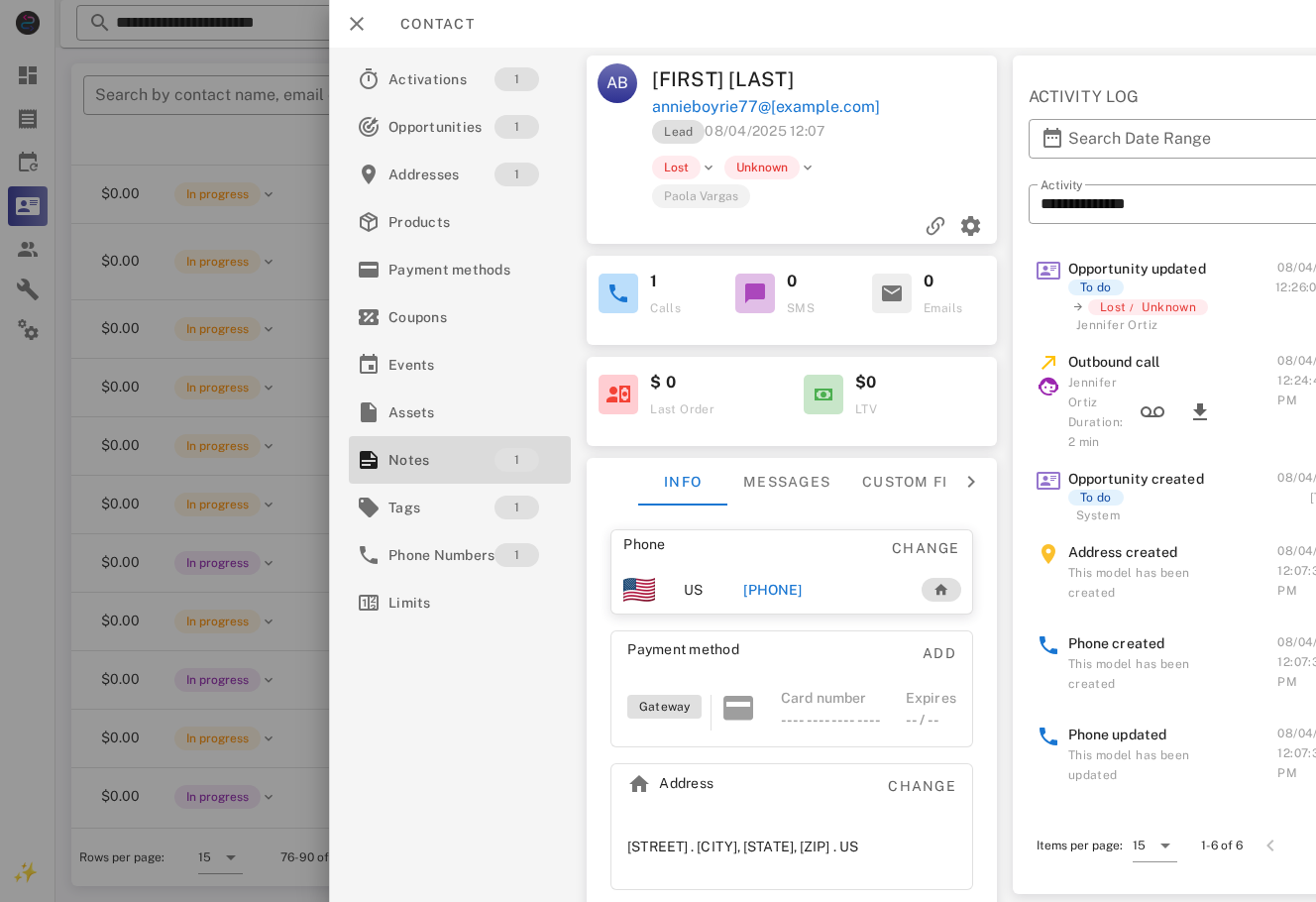click at bounding box center (658, 451) 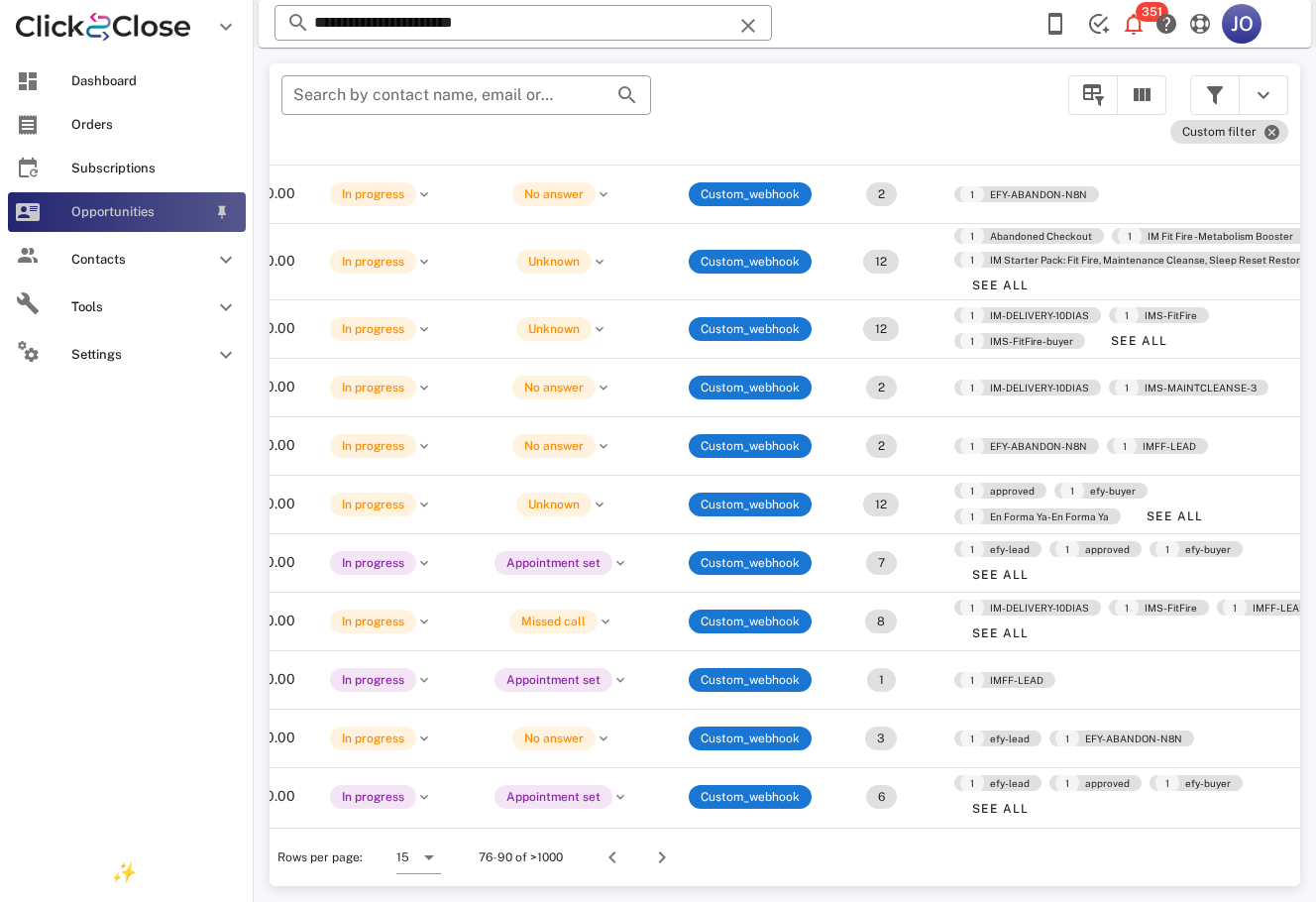 click at bounding box center (28, 212) 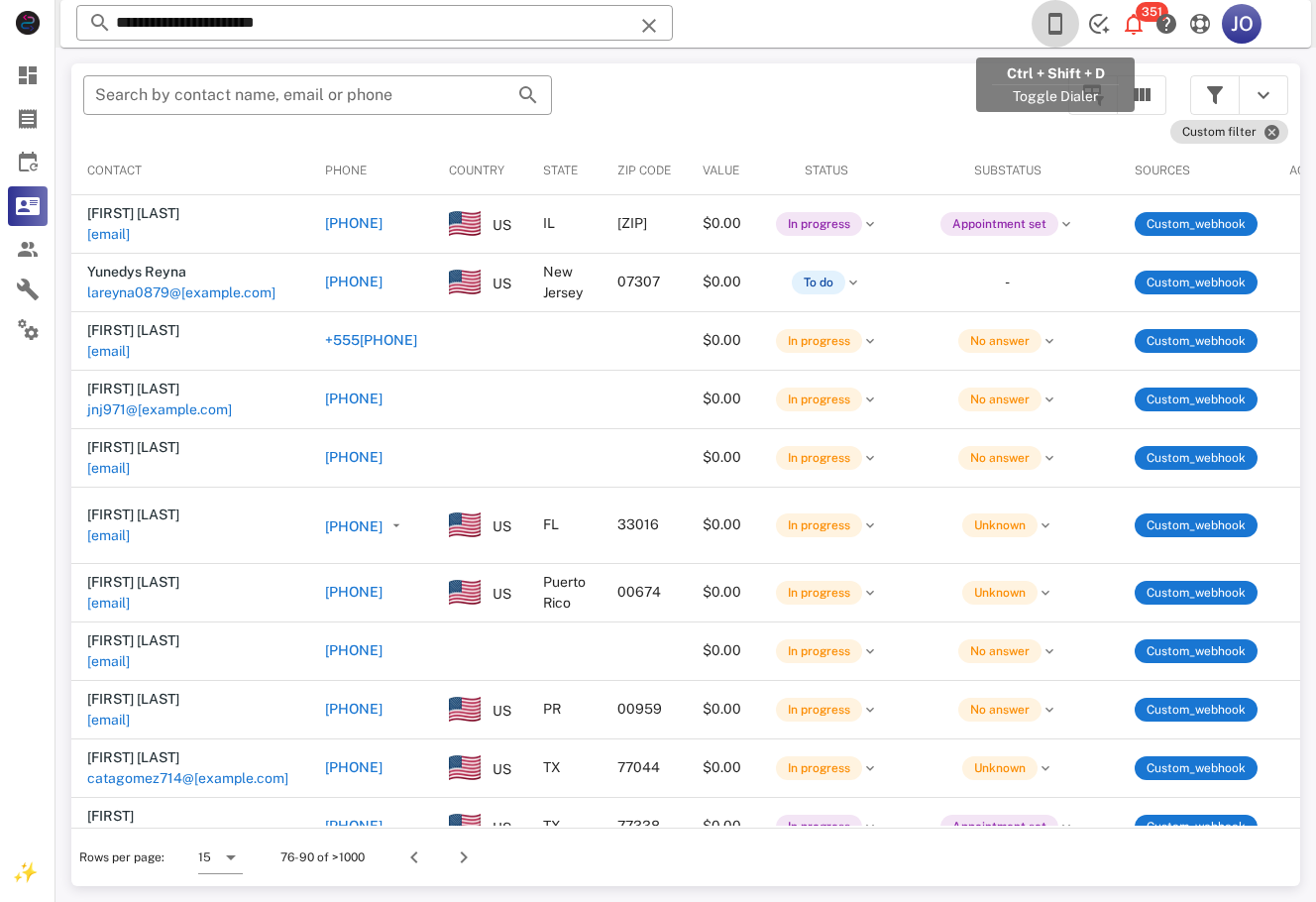 click at bounding box center [1055, 24] 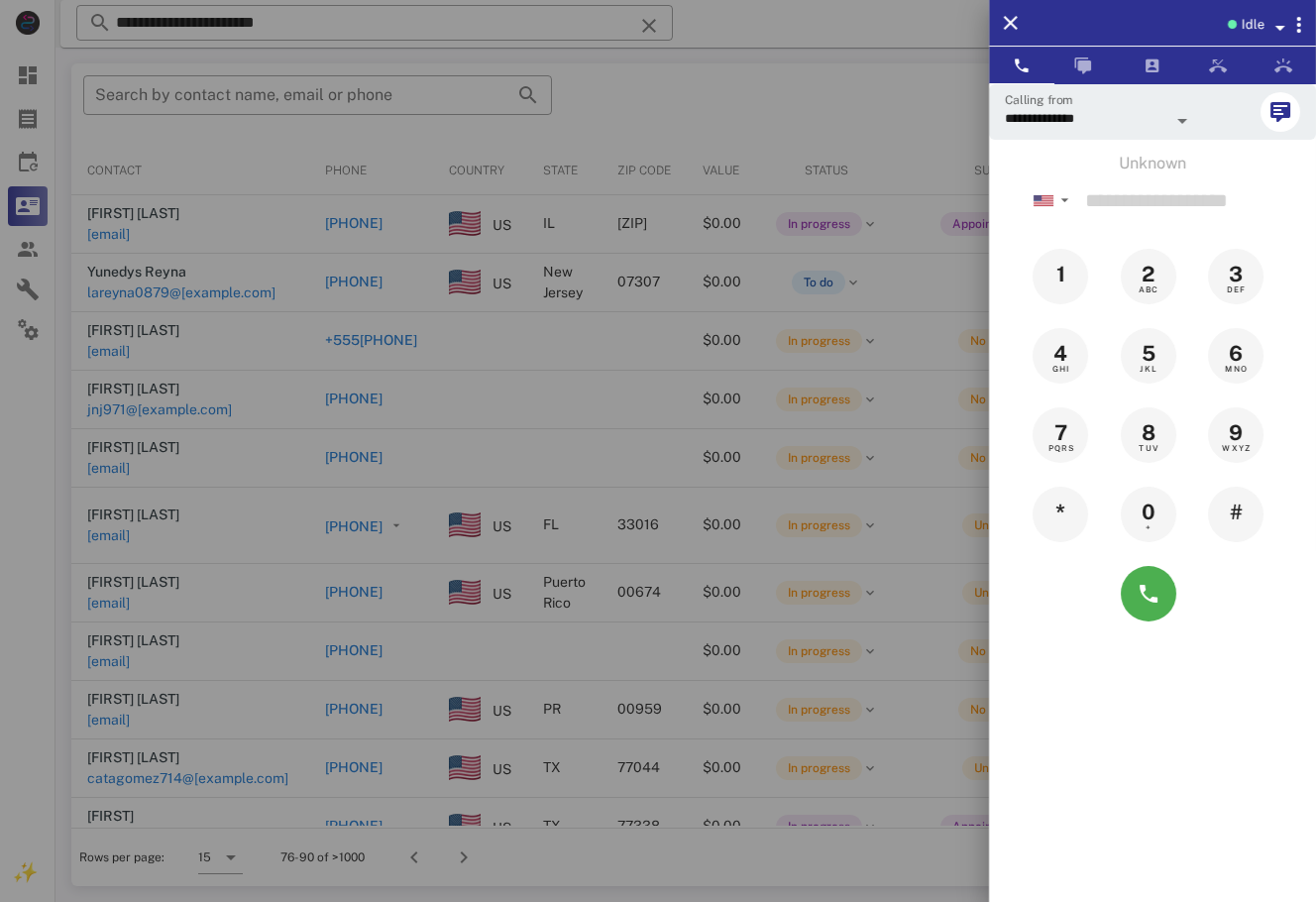 click at bounding box center [658, 451] 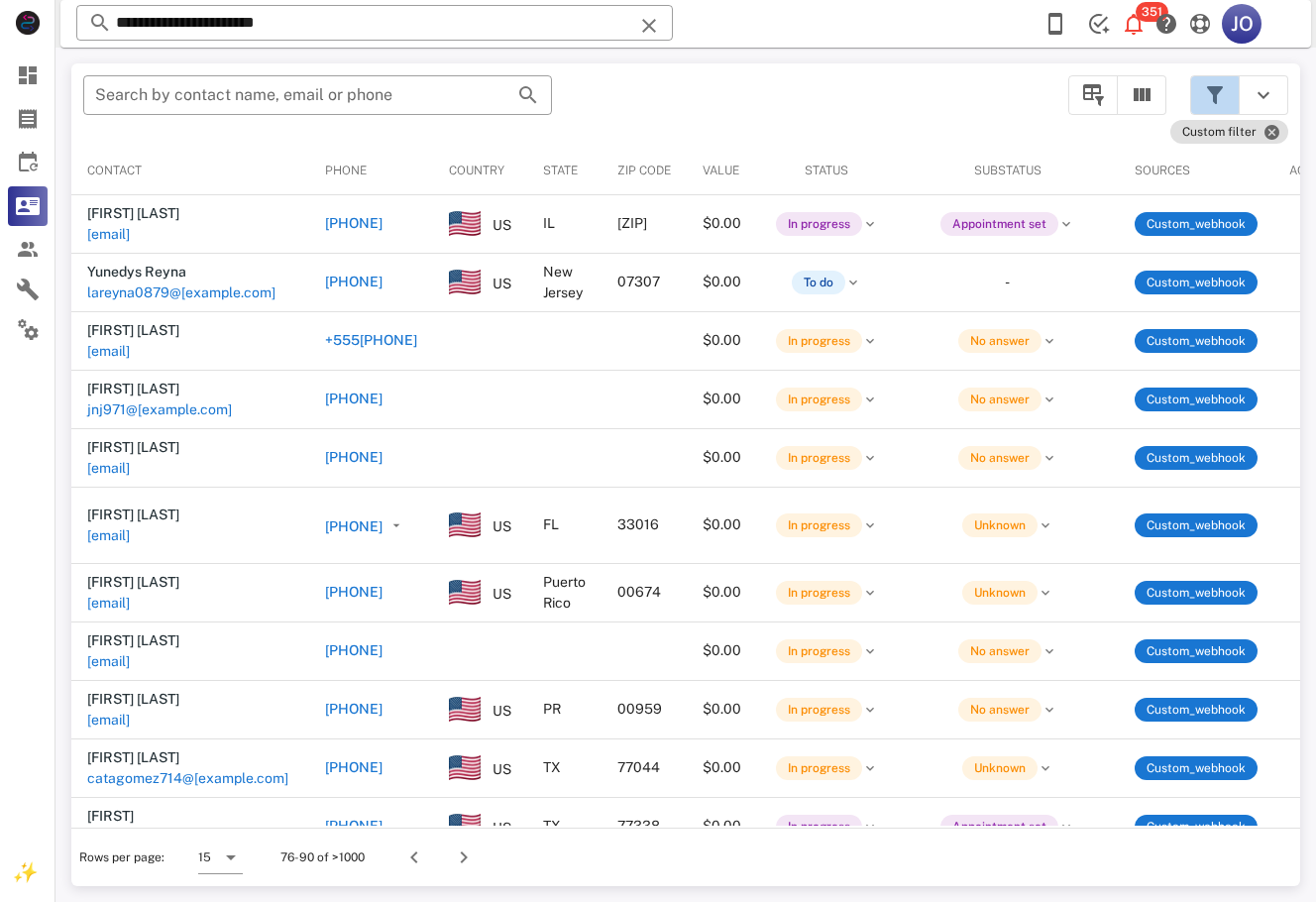 click at bounding box center (1215, 95) 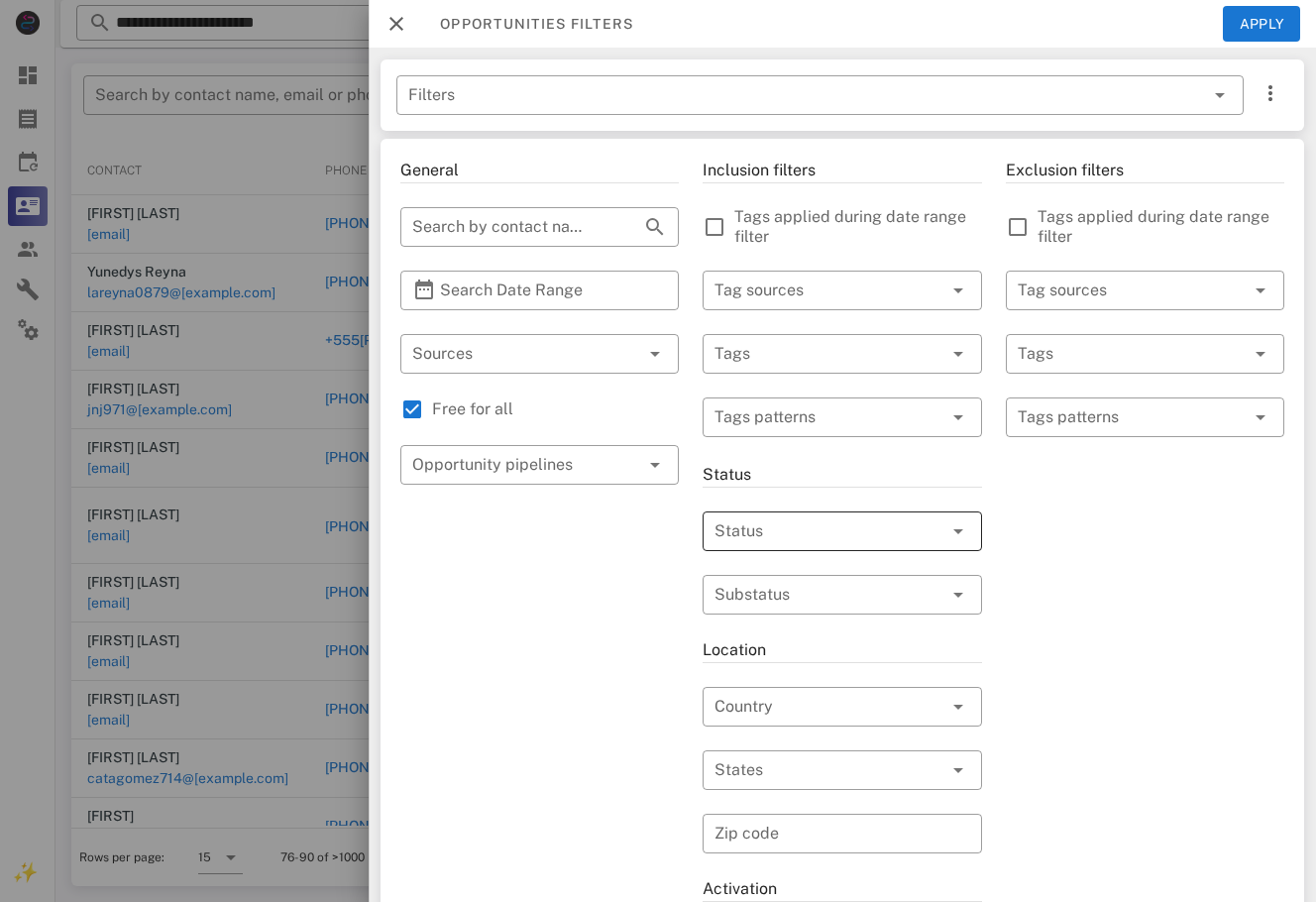 click at bounding box center [814, 531] 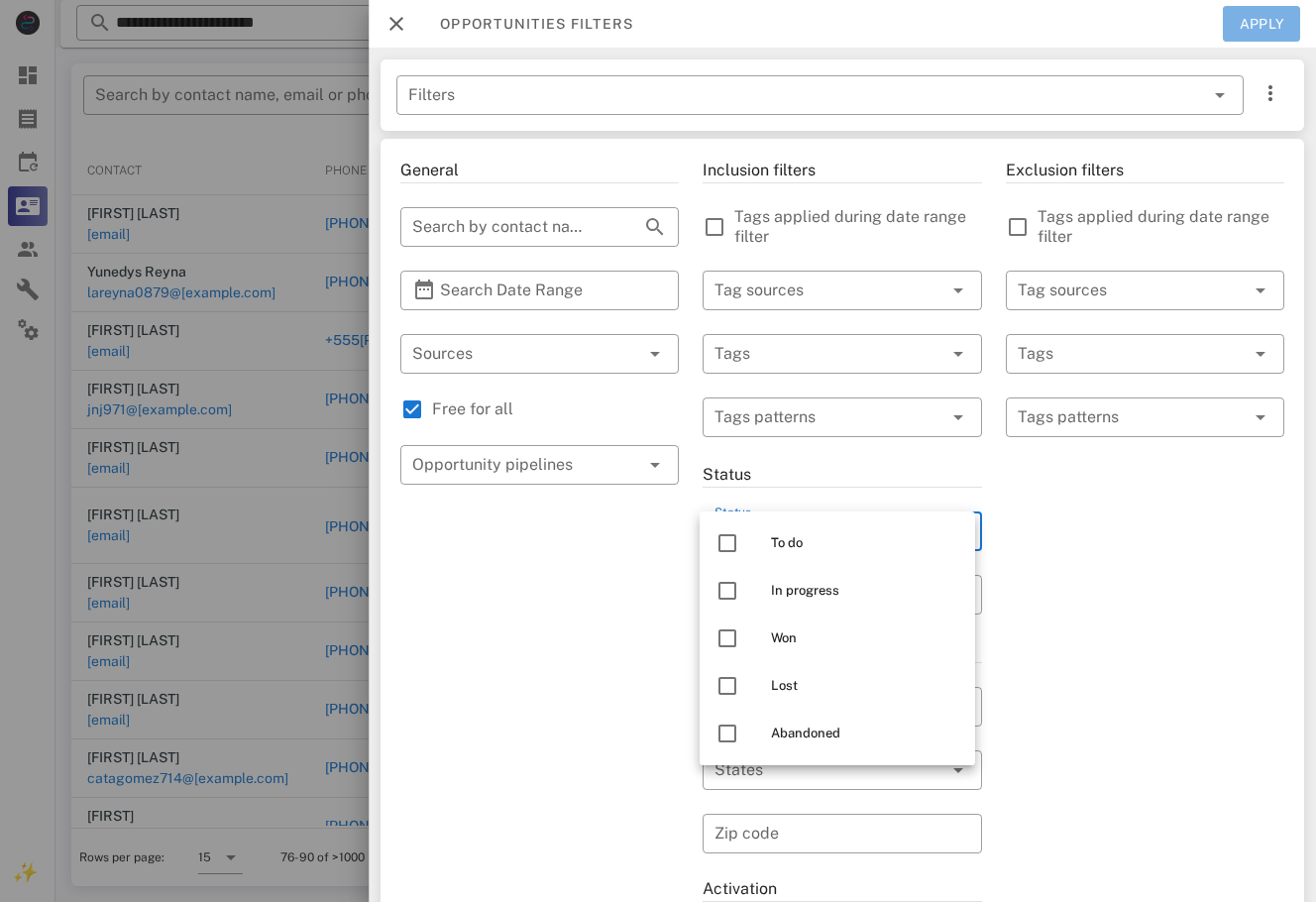 click on "Apply" at bounding box center (1261, 24) 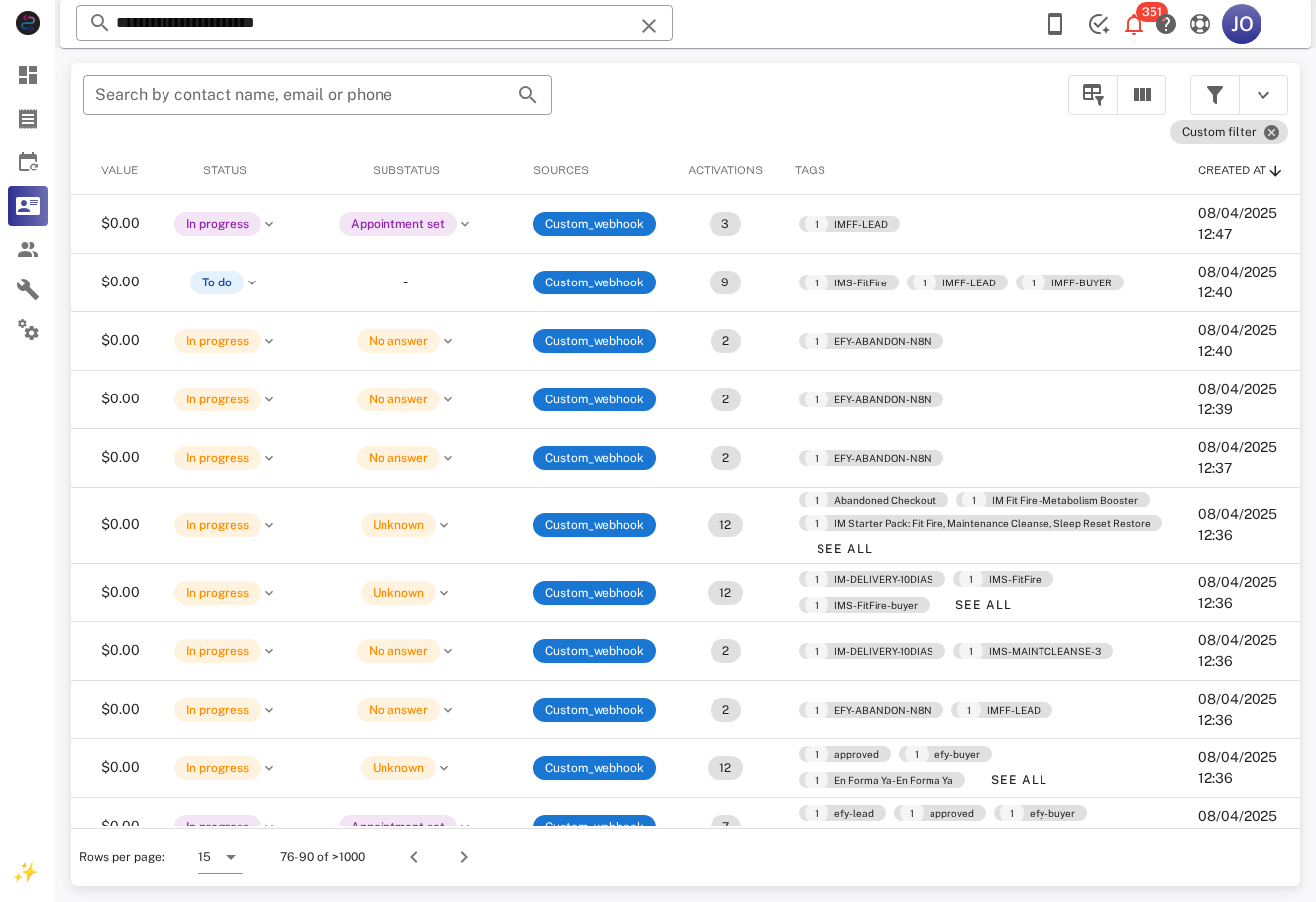 scroll, scrollTop: 294, scrollLeft: 644, axis: both 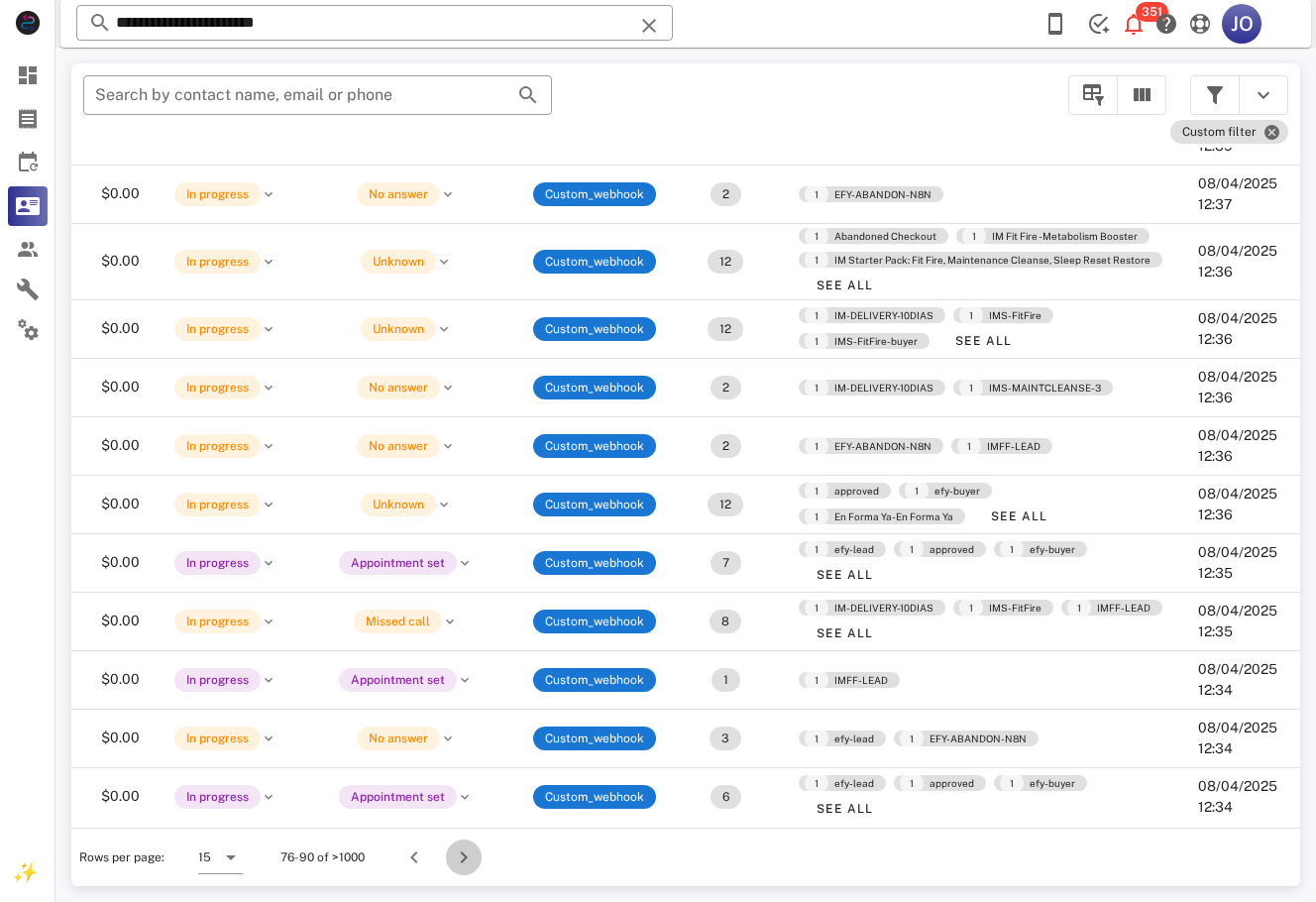 click at bounding box center (464, 857) 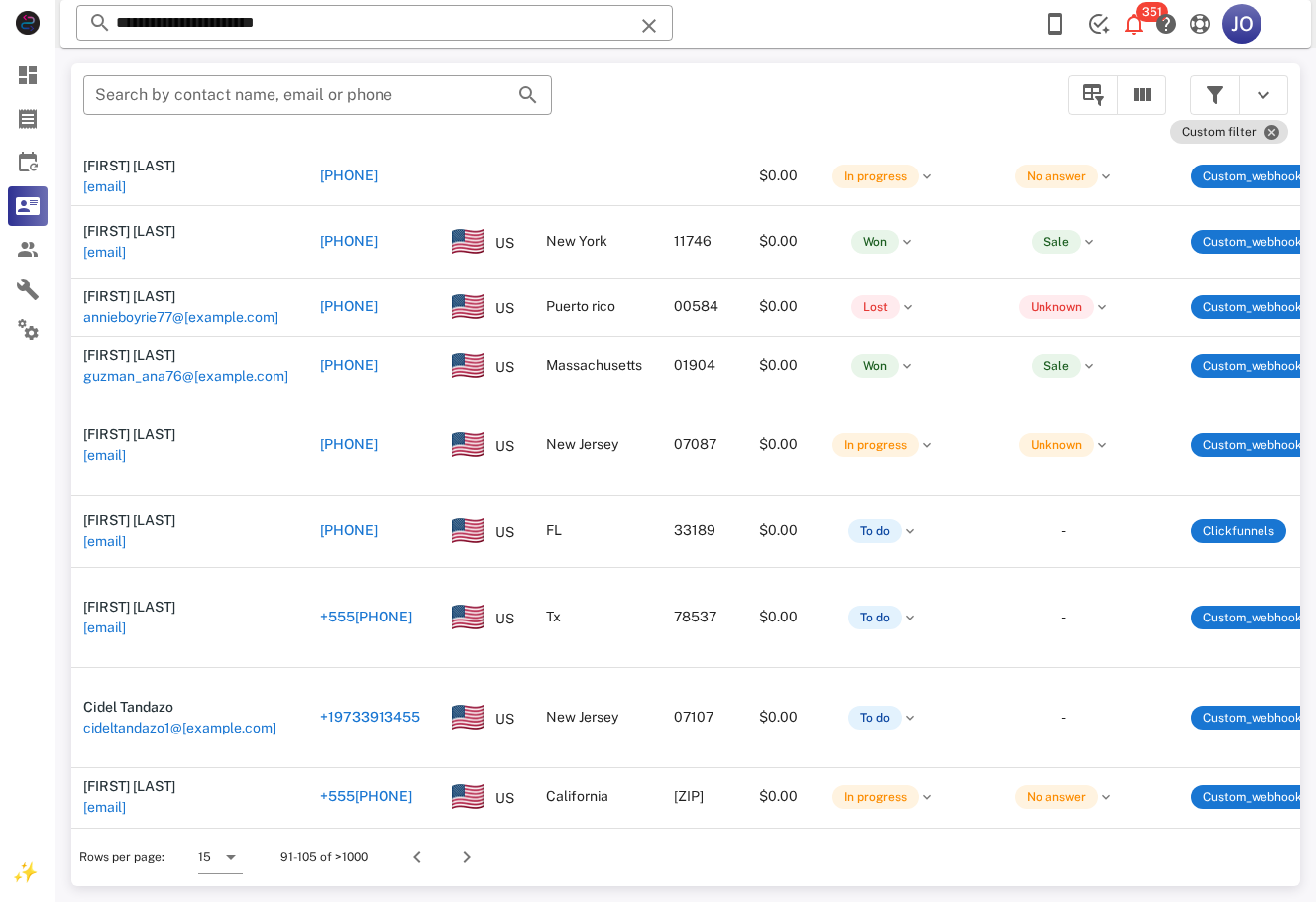 scroll, scrollTop: 533, scrollLeft: 0, axis: vertical 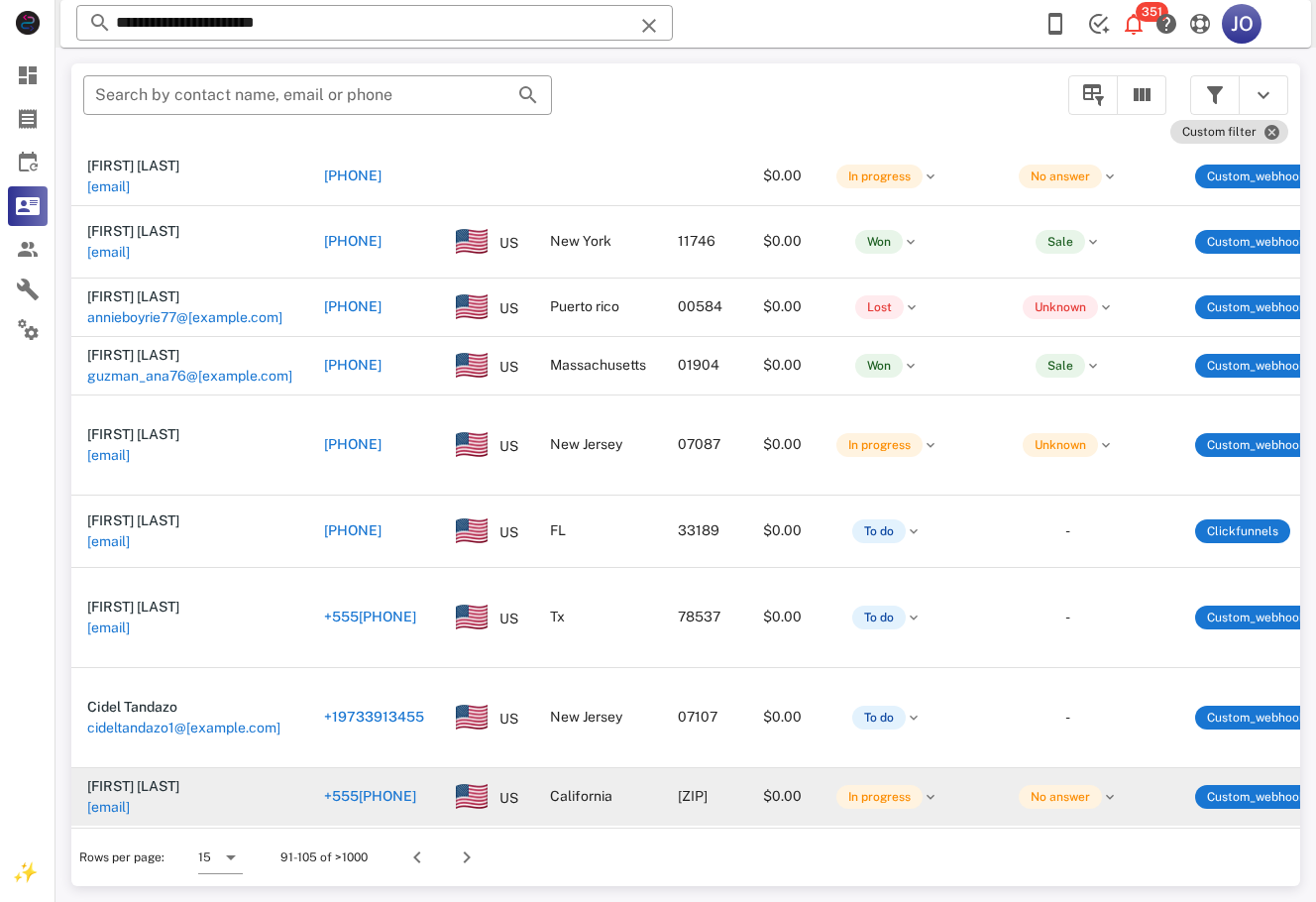 click on "[EMAIL]" at bounding box center [108, 807] 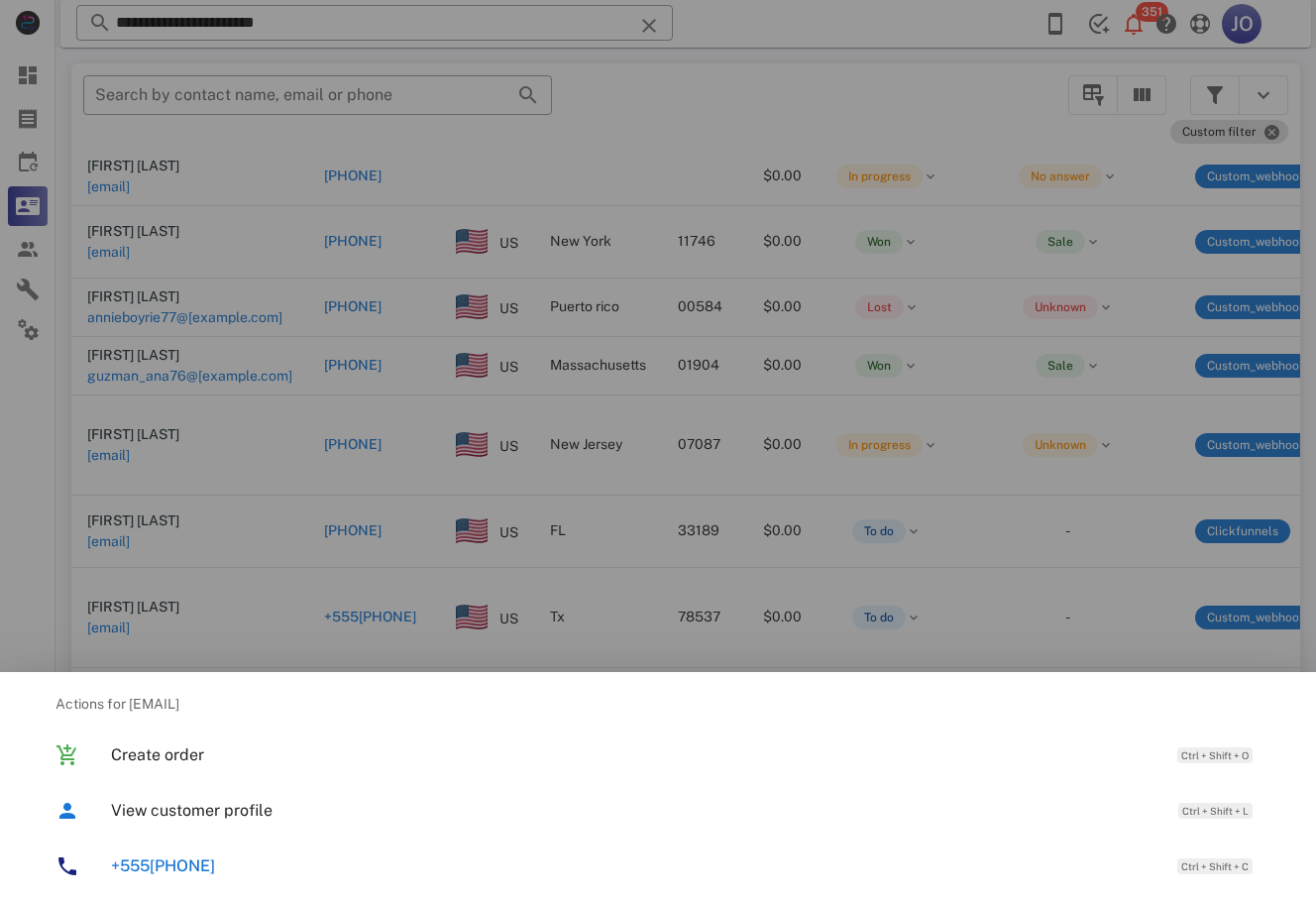 click at bounding box center (658, 451) 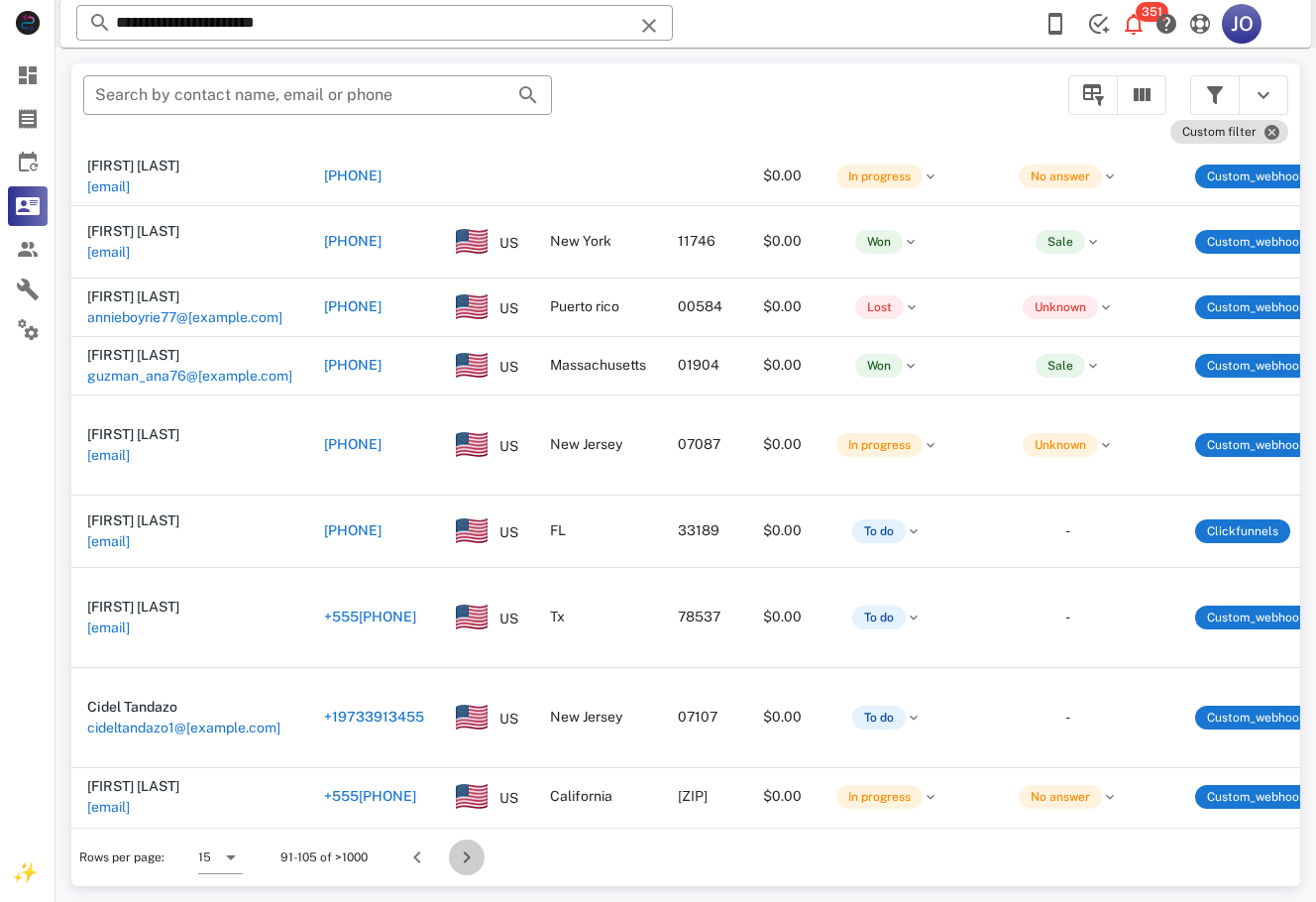 click at bounding box center (467, 857) 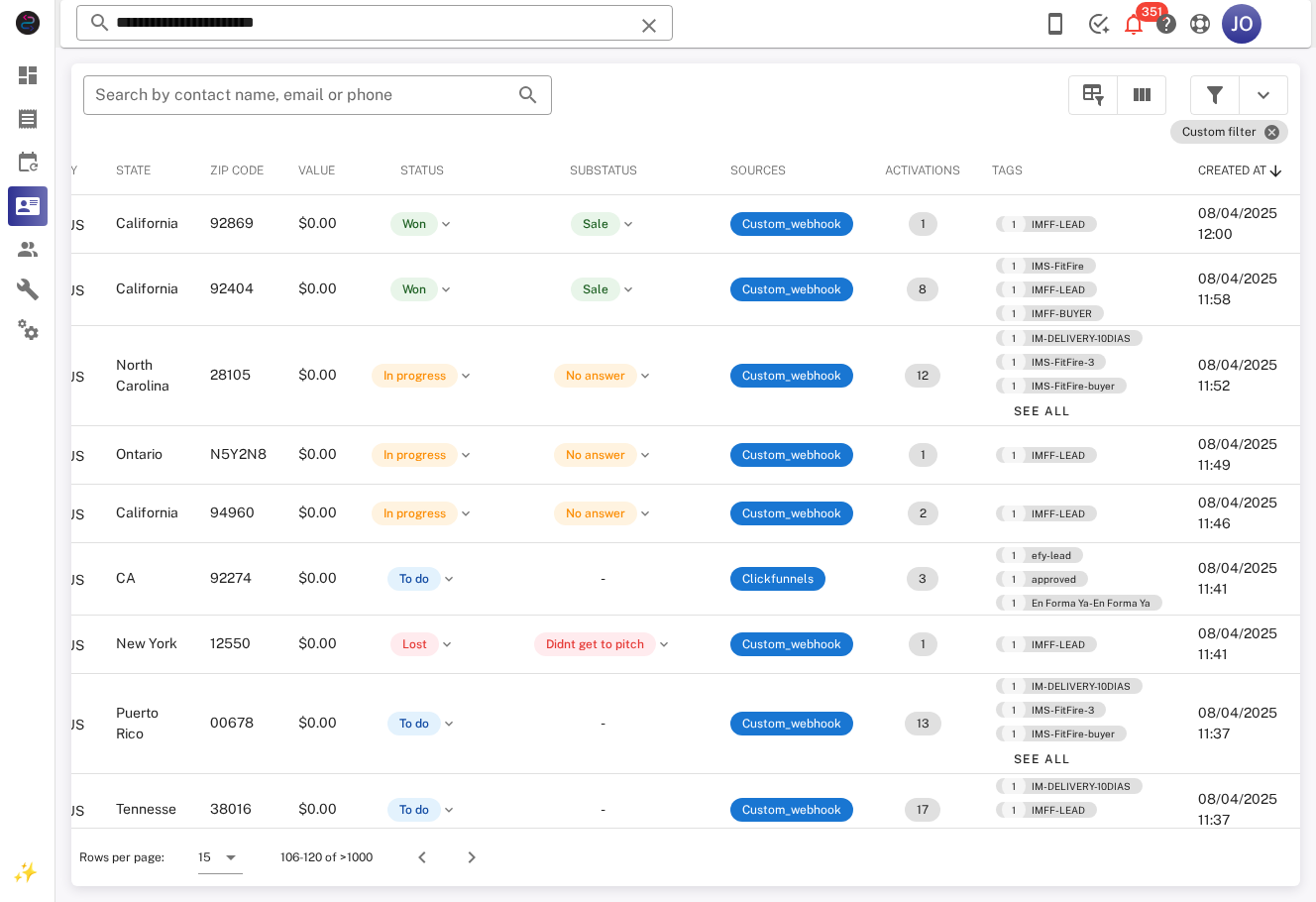 scroll, scrollTop: 0, scrollLeft: 0, axis: both 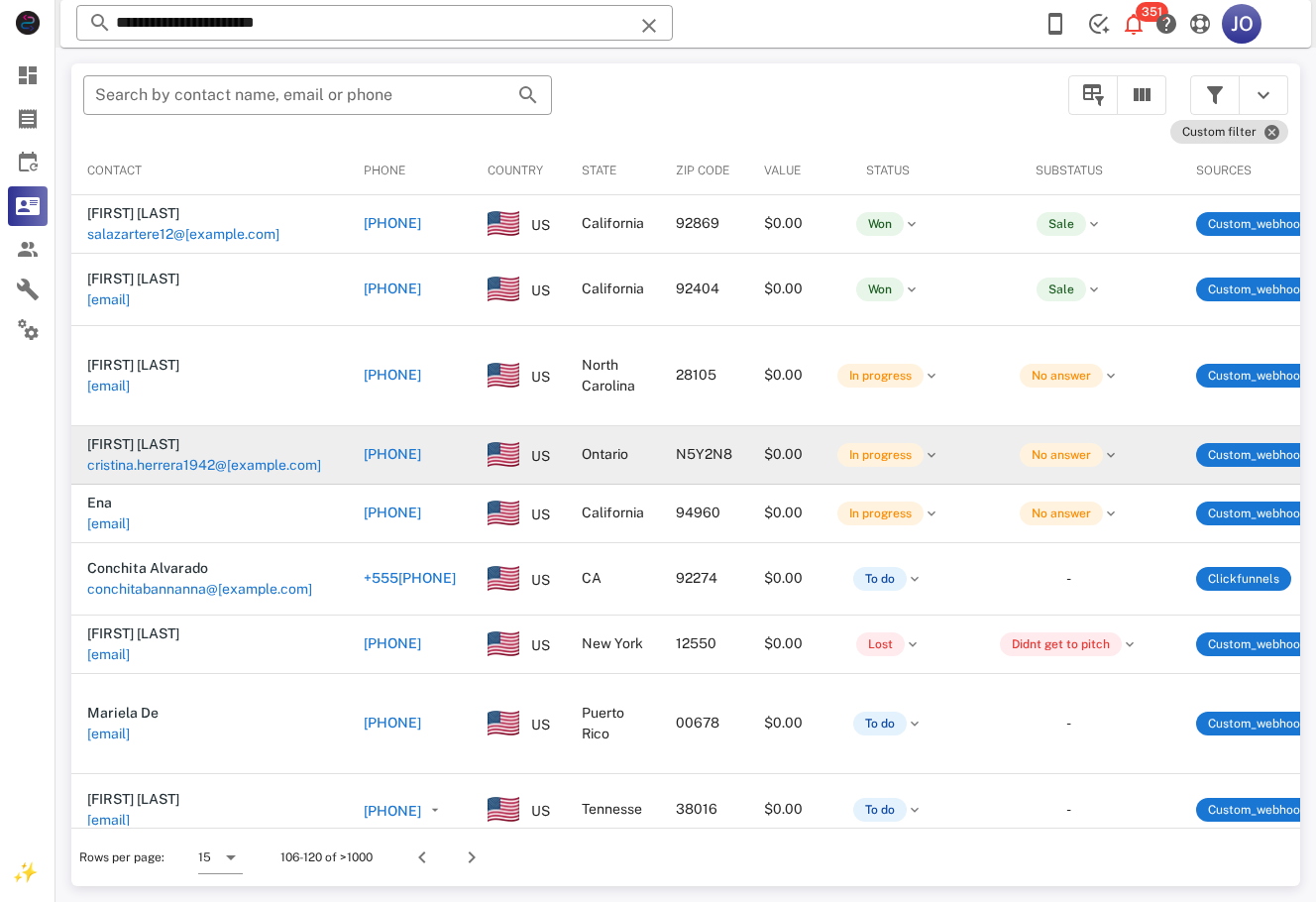 click on "[EMAIL]" at bounding box center [204, 465] 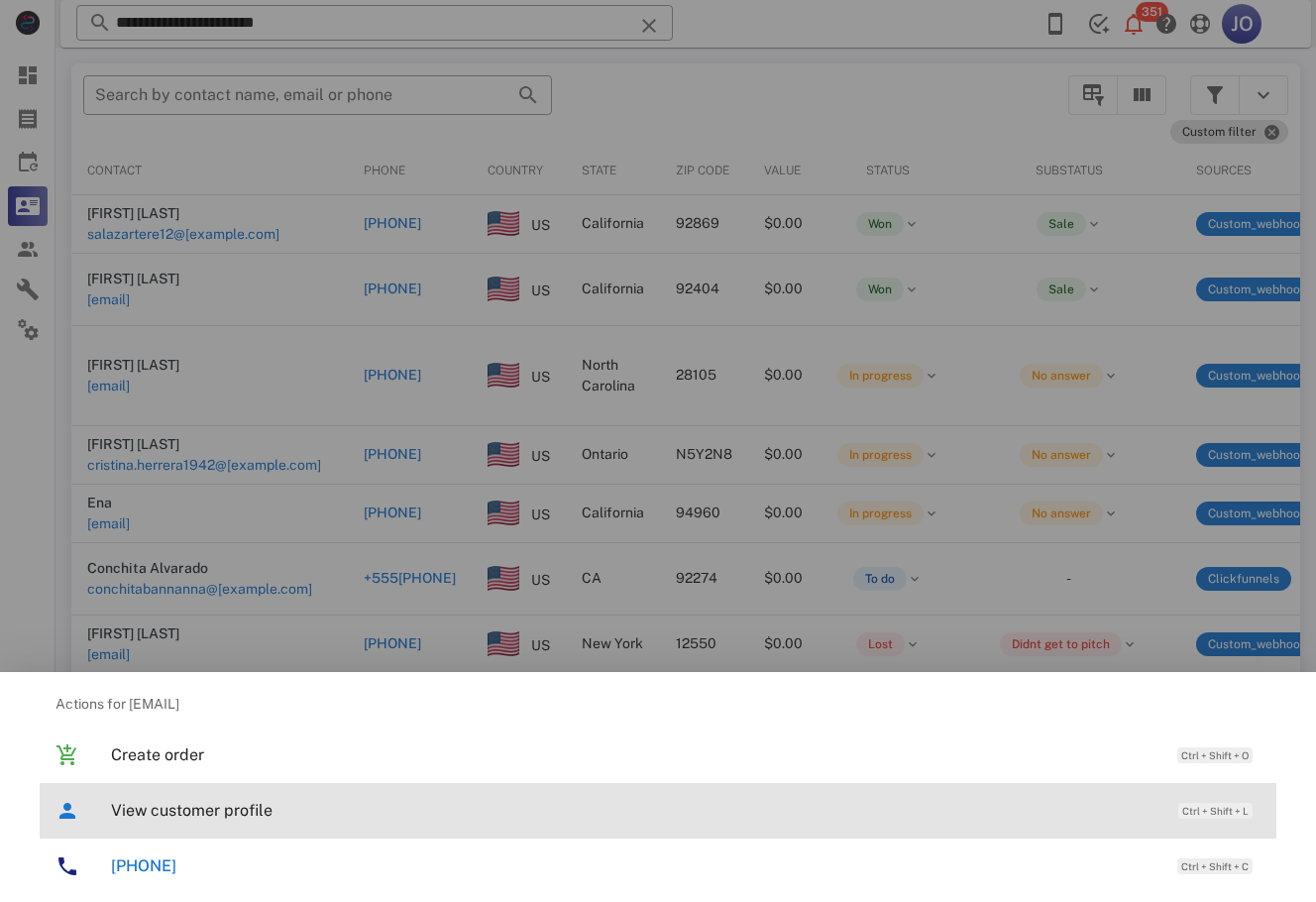 click on "View customer profile" at bounding box center (634, 810) 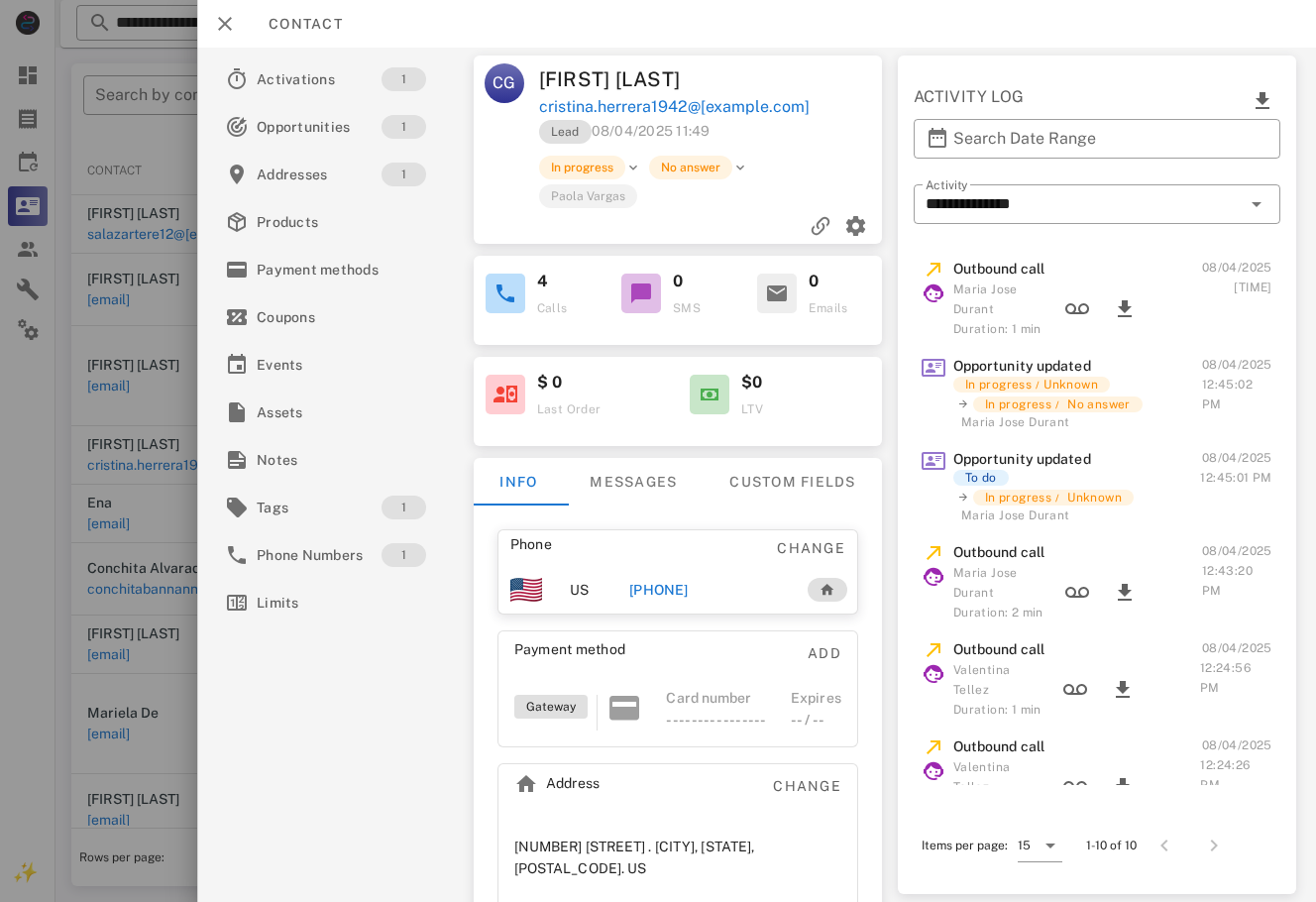 click on "[PHONE]" at bounding box center [659, 590] 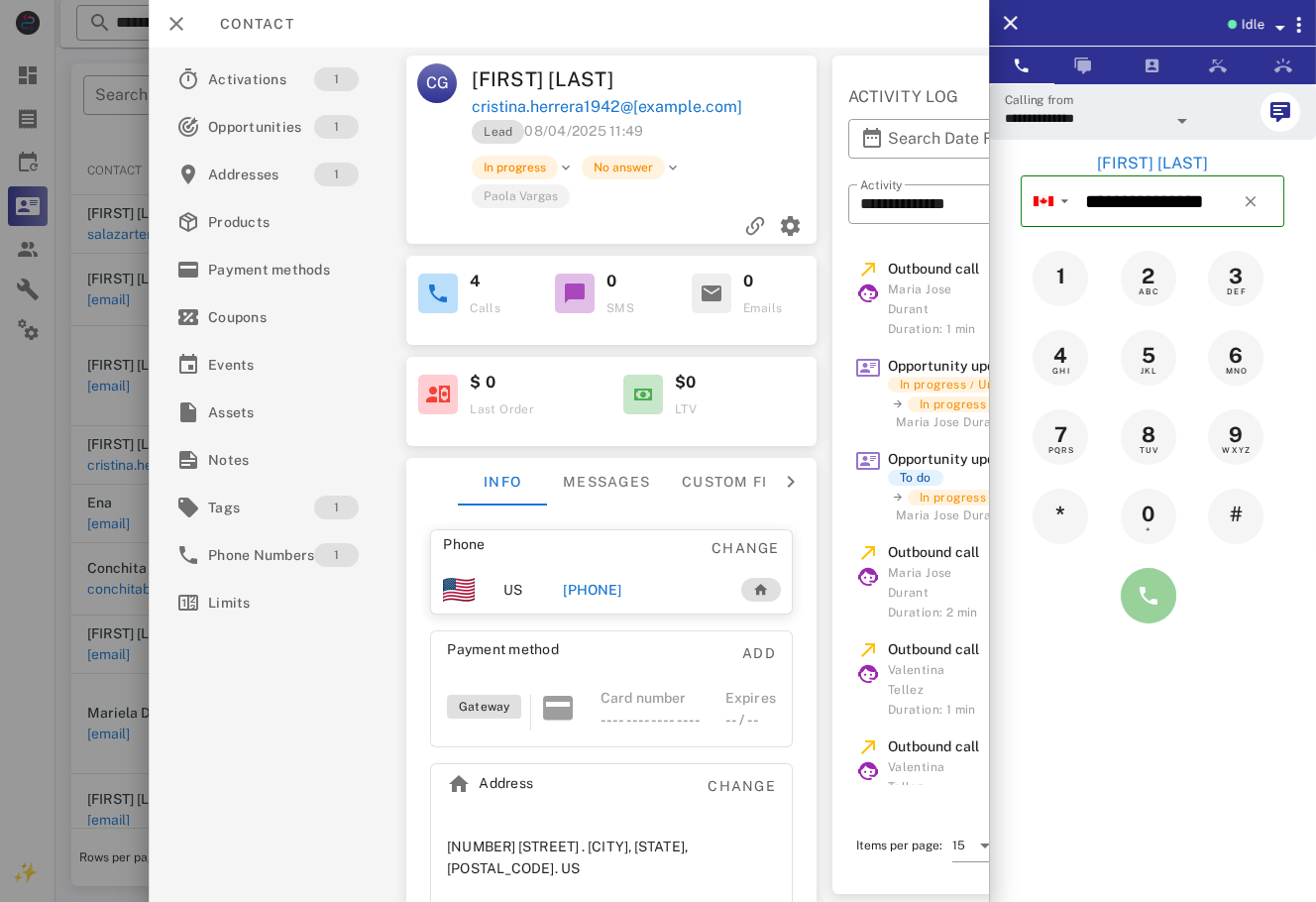 click at bounding box center (1149, 596) 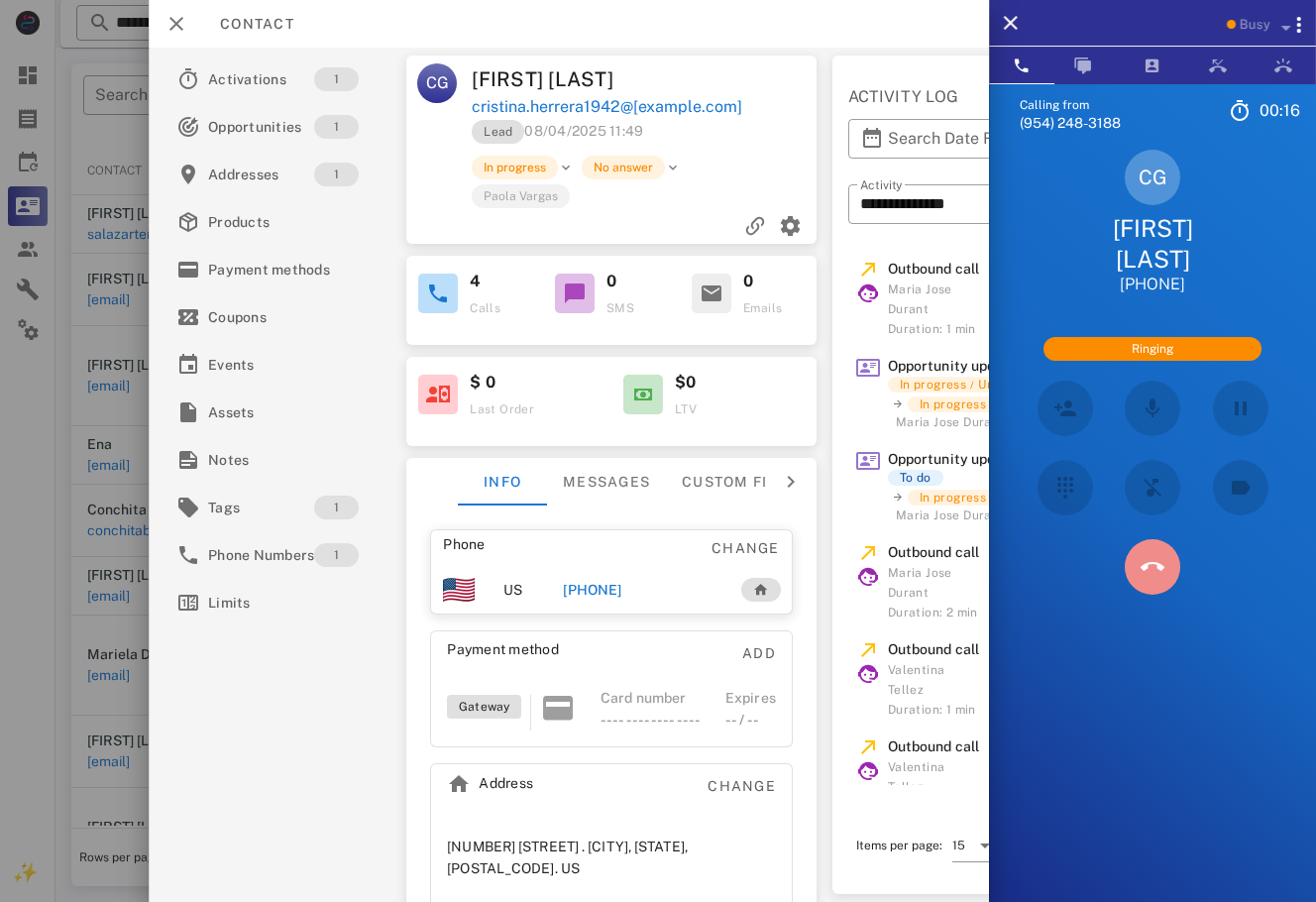 click at bounding box center [1152, 567] 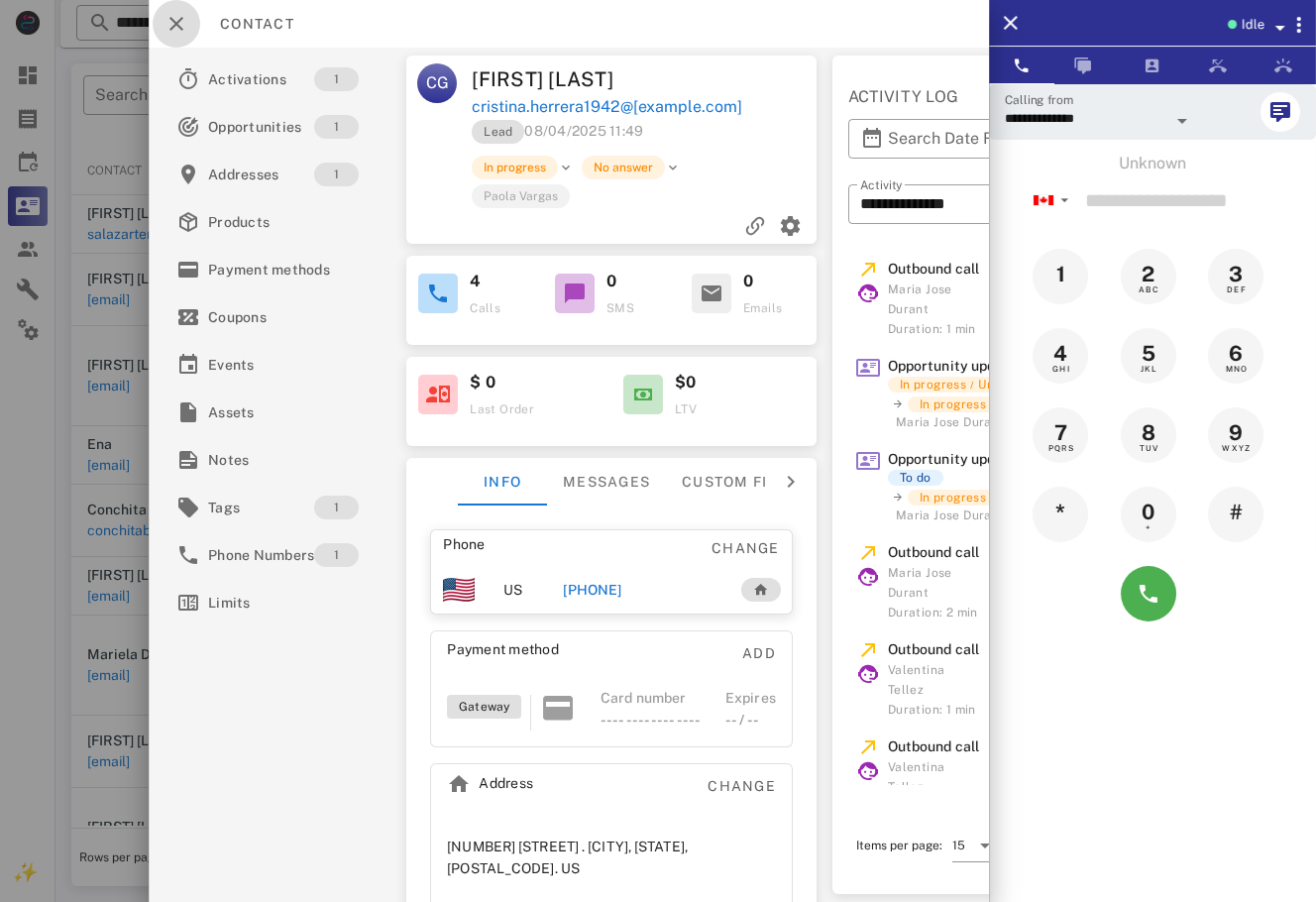 click at bounding box center (176, 24) 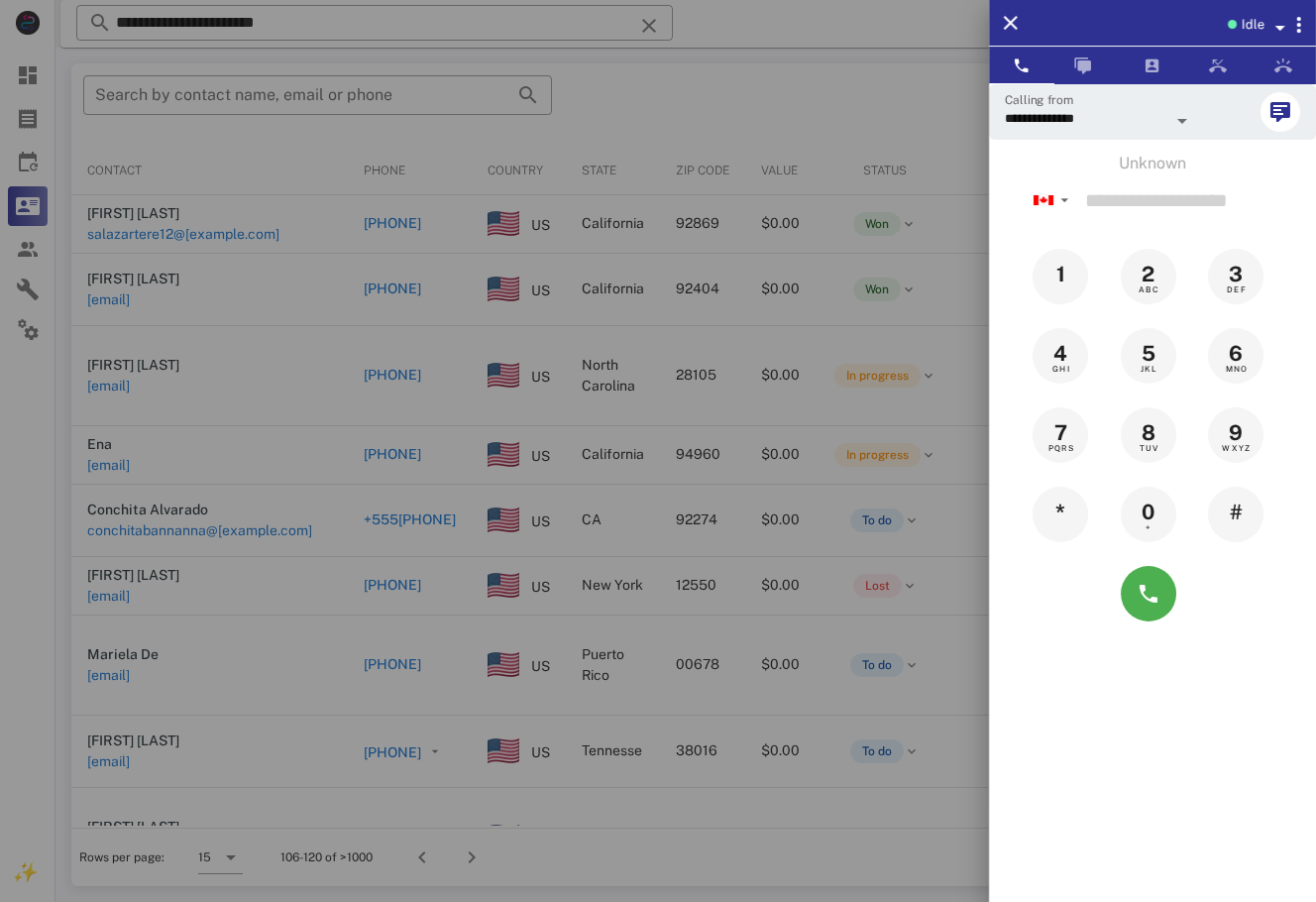 click at bounding box center [658, 451] 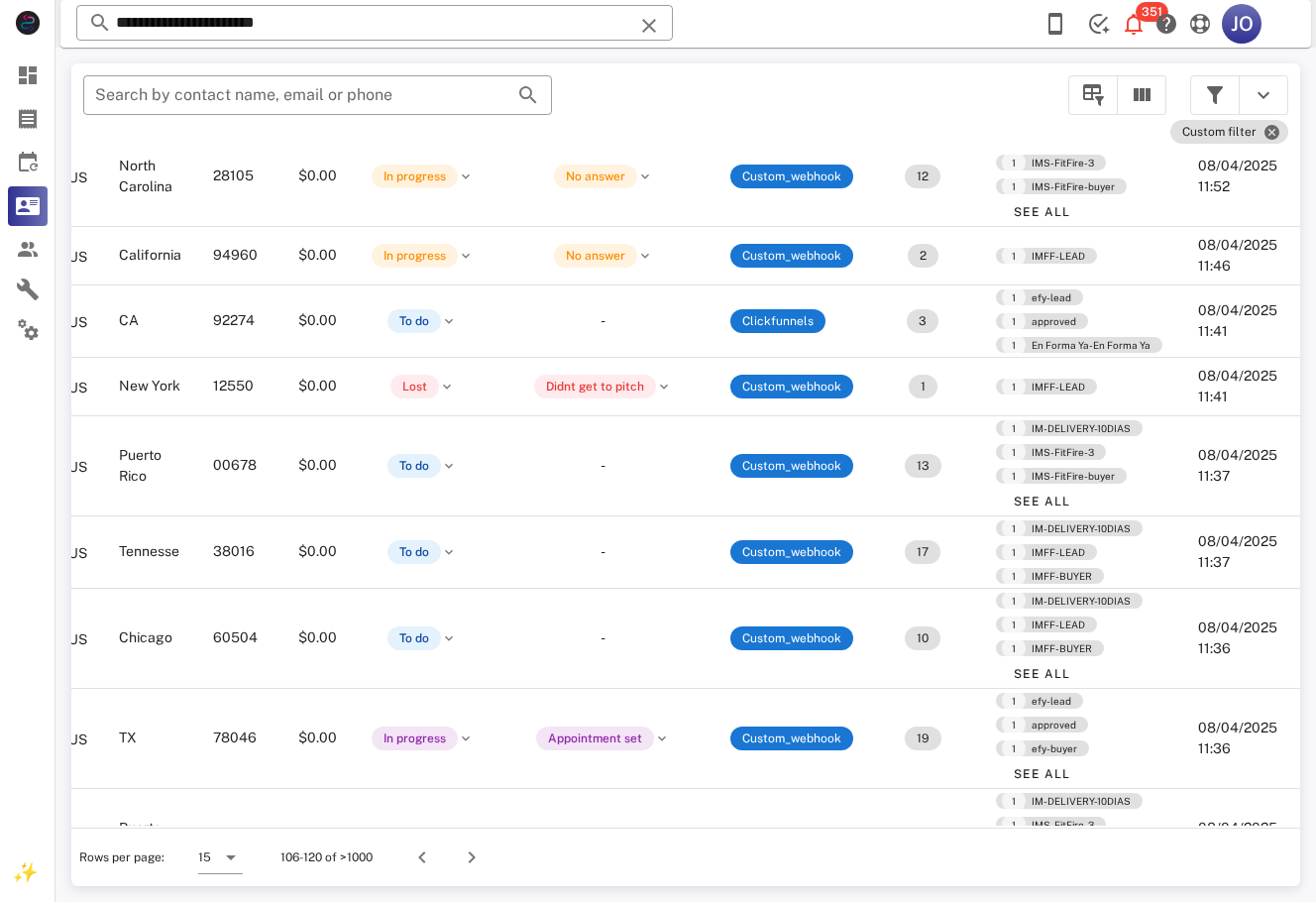 scroll, scrollTop: 544, scrollLeft: 487, axis: both 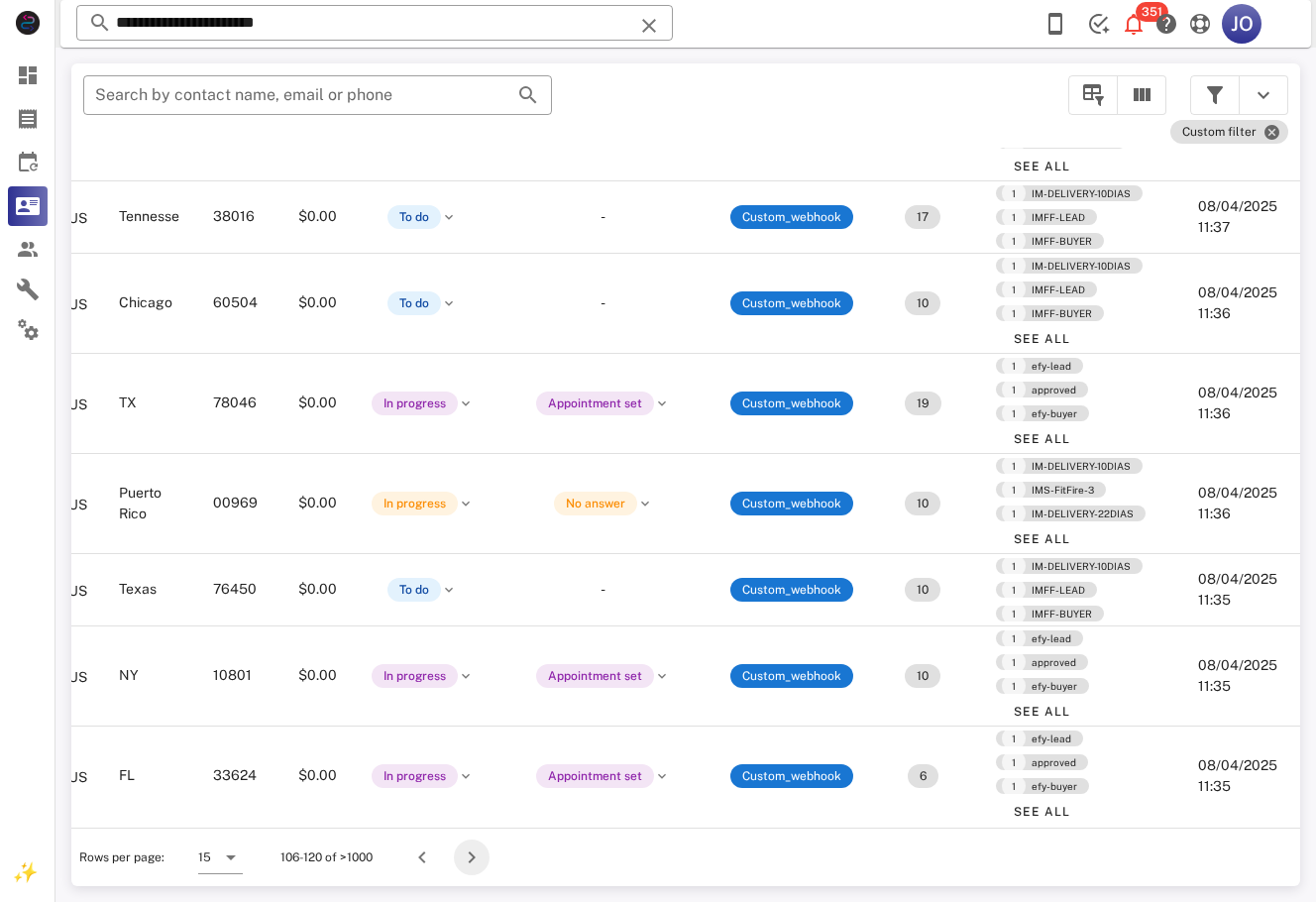 click at bounding box center (472, 857) 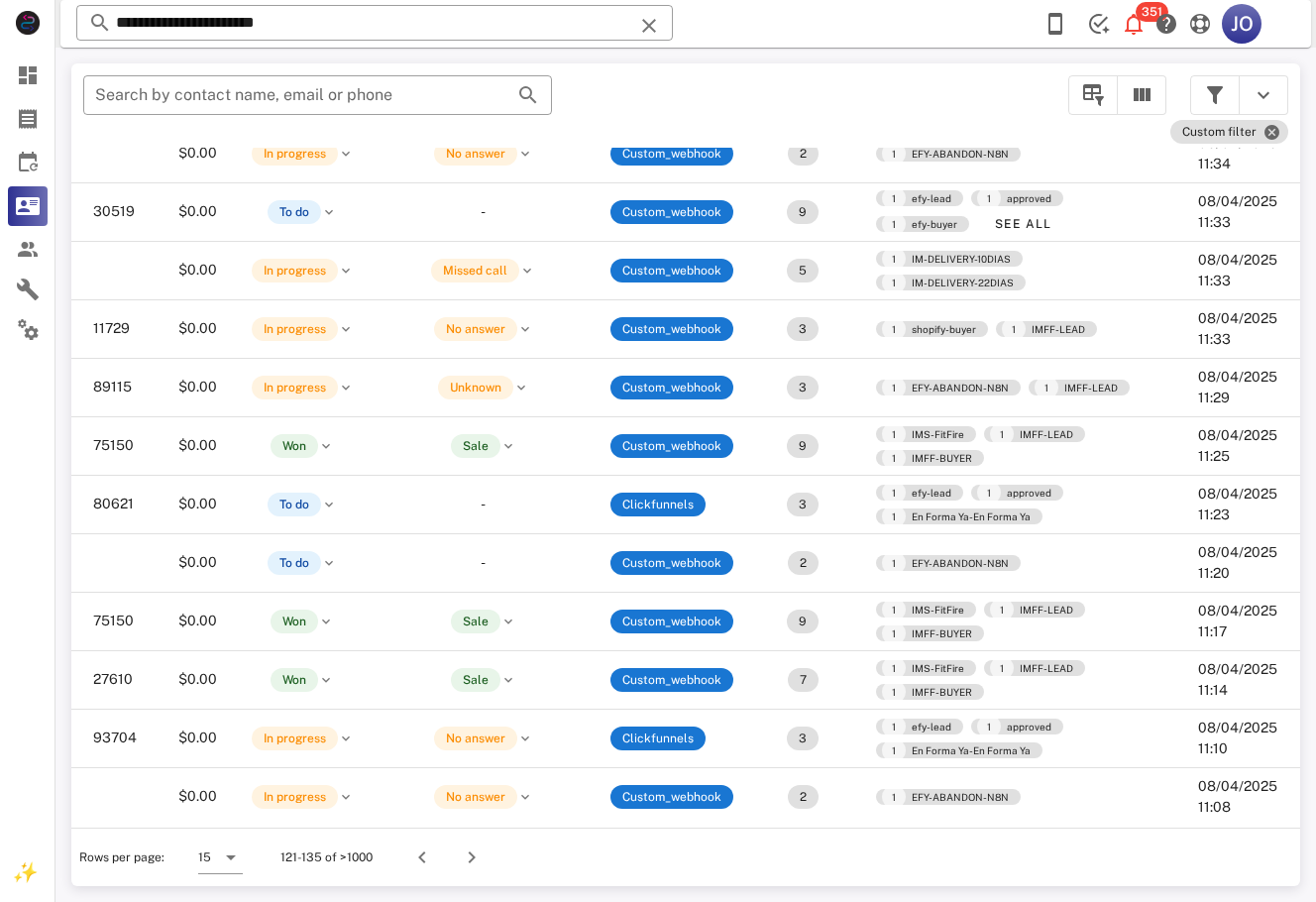 scroll, scrollTop: 274, scrollLeft: 0, axis: vertical 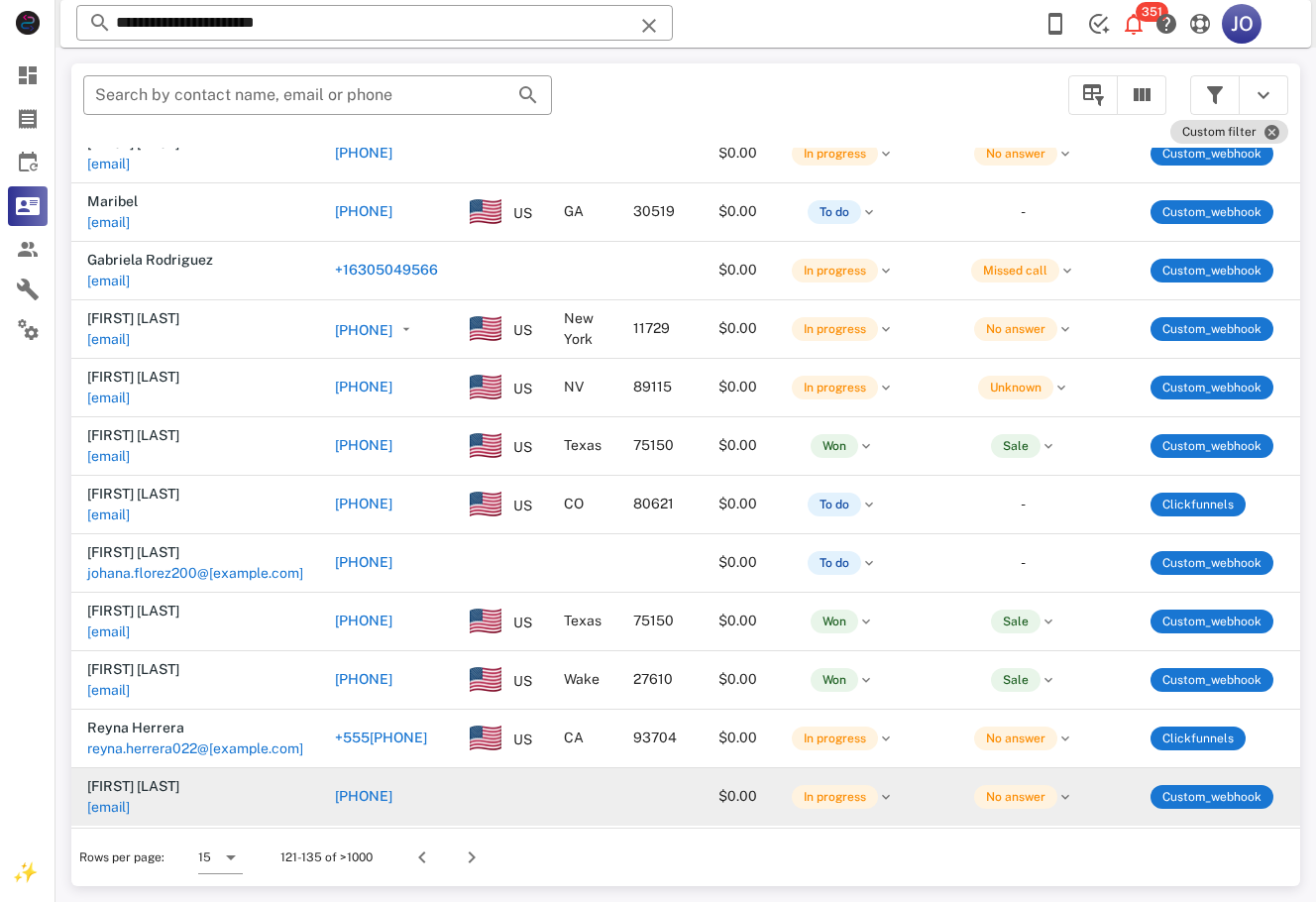 click on "[EMAIL]" at bounding box center (108, 807) 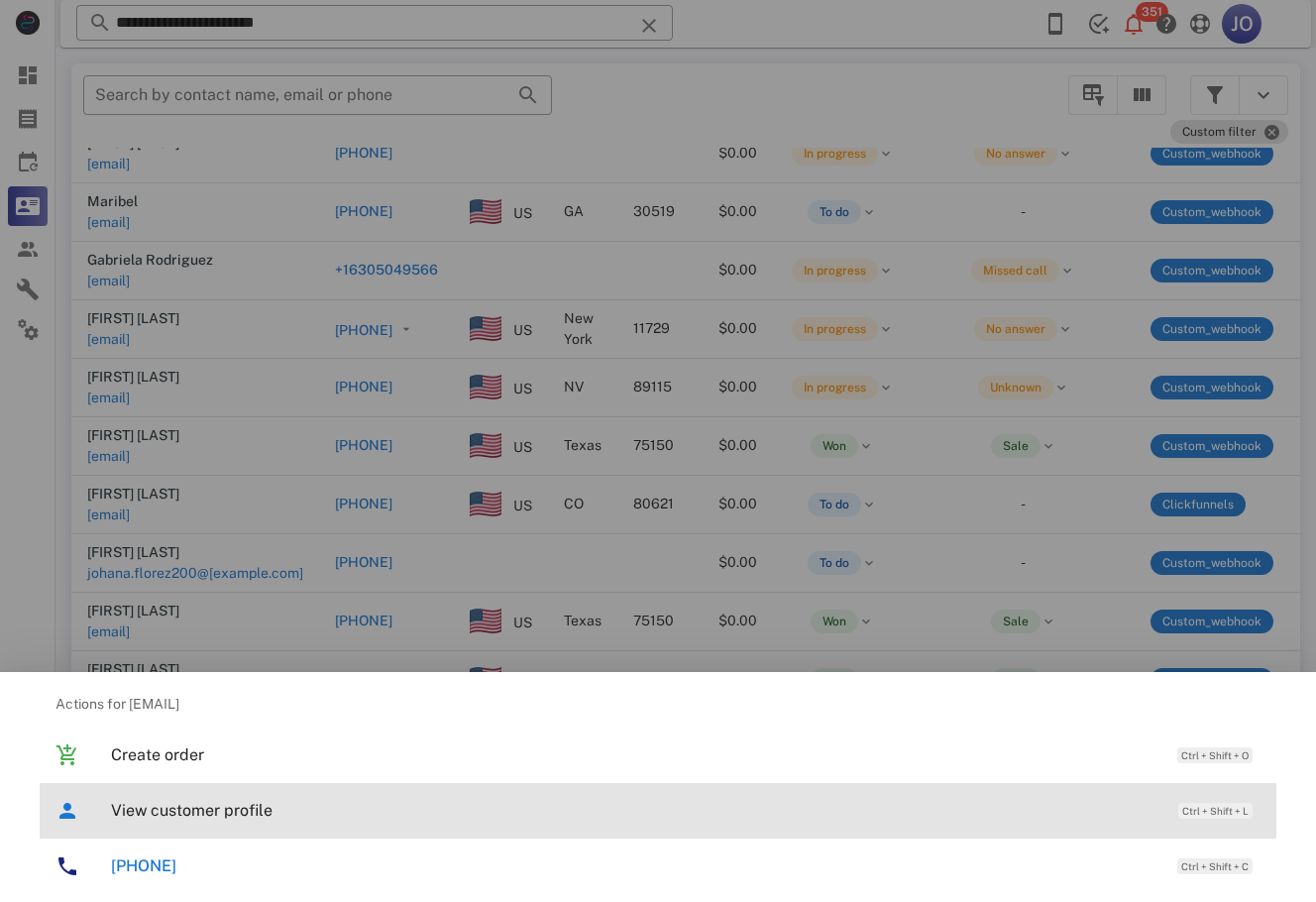 click on "View customer profile" at bounding box center [634, 810] 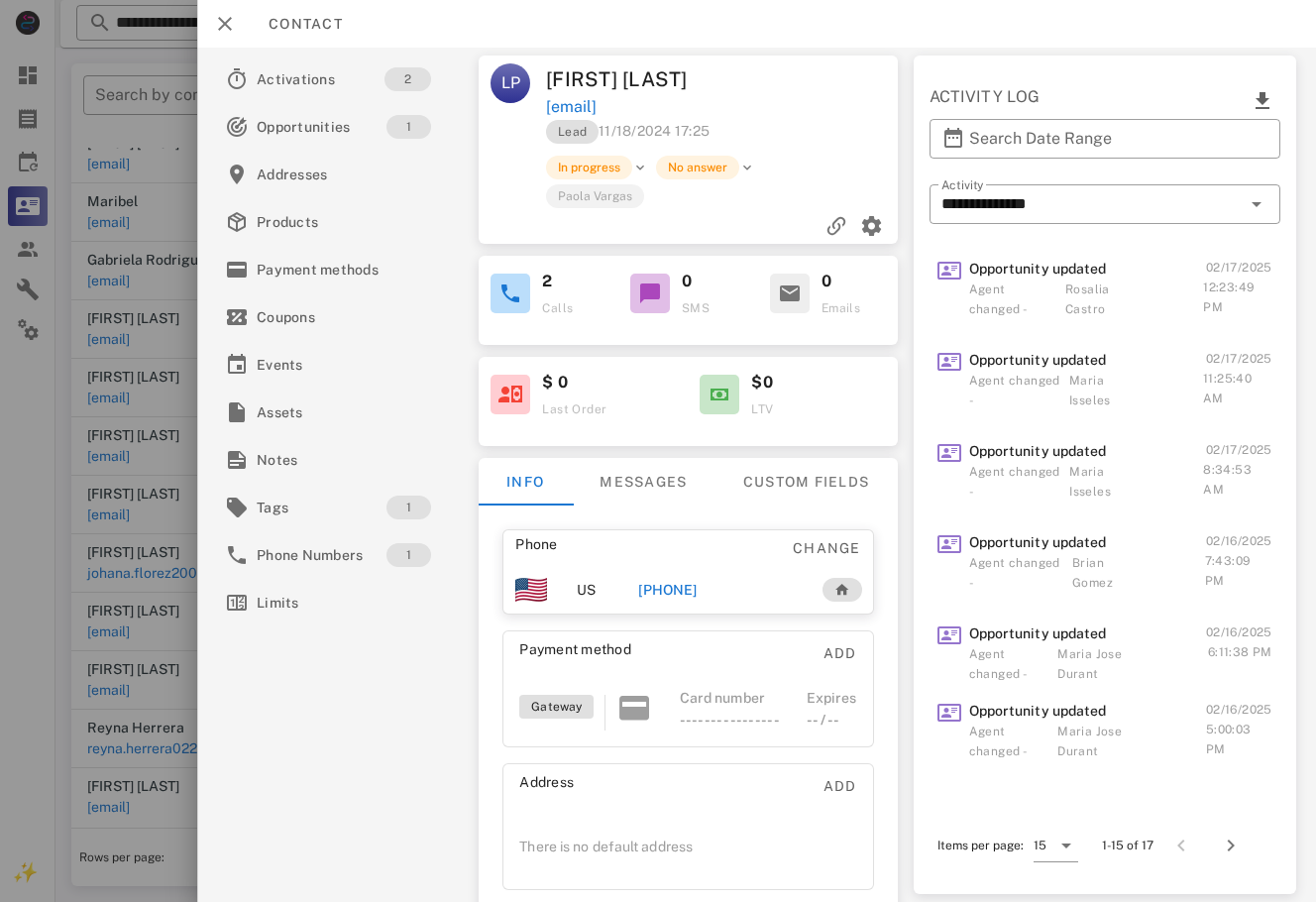 click on "[PHONE]" at bounding box center [668, 590] 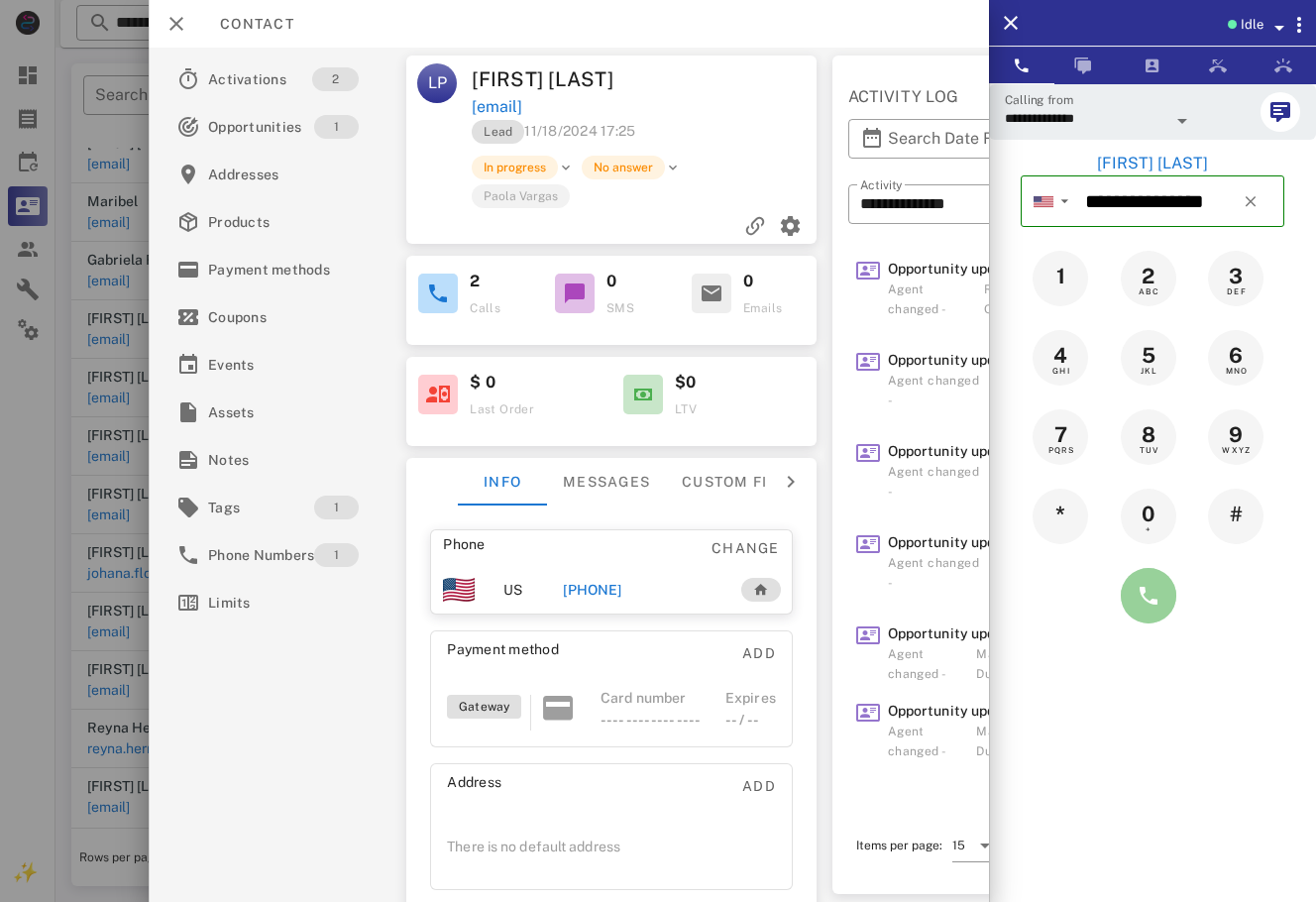 click at bounding box center (1149, 596) 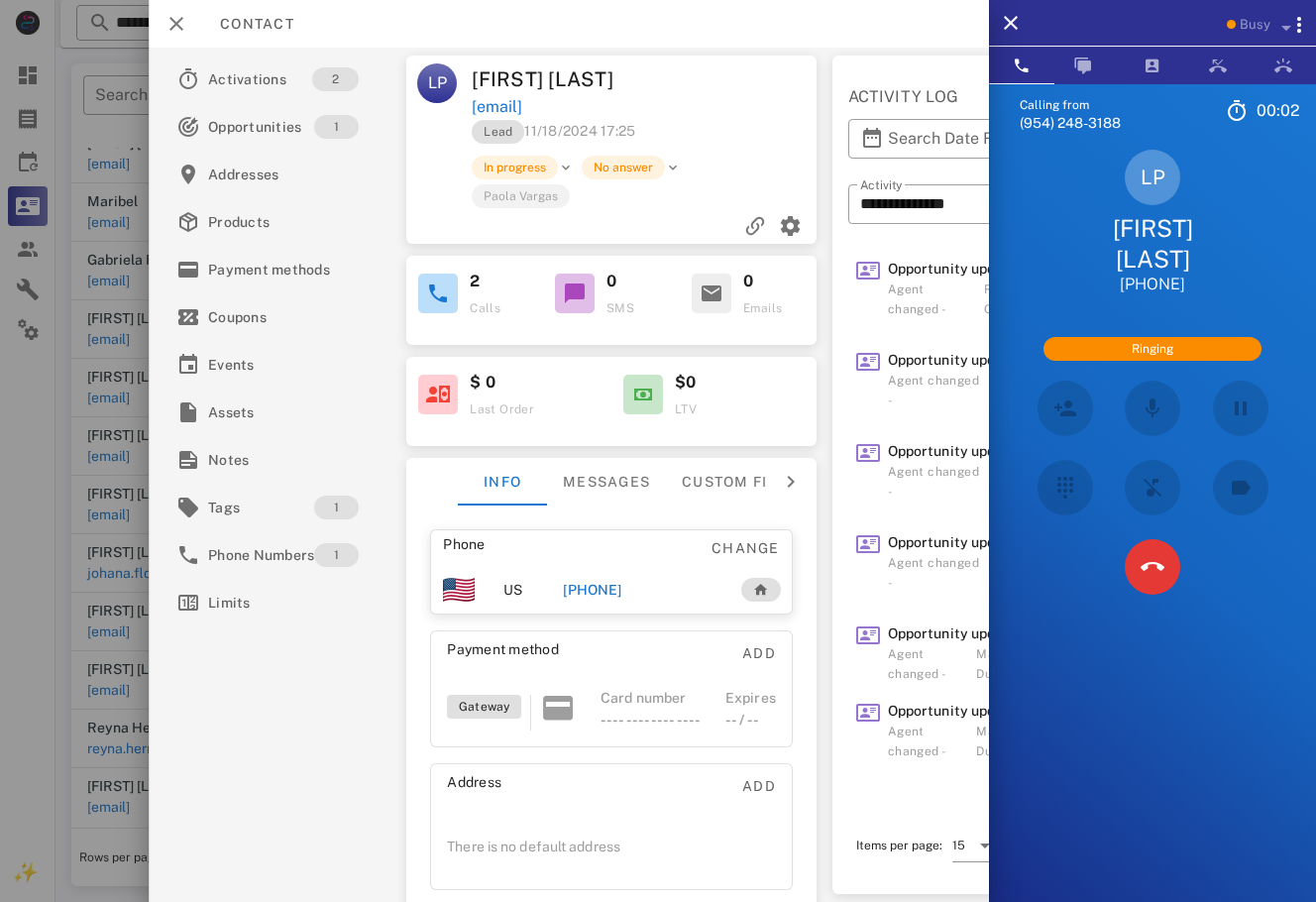 scroll, scrollTop: 215, scrollLeft: 0, axis: vertical 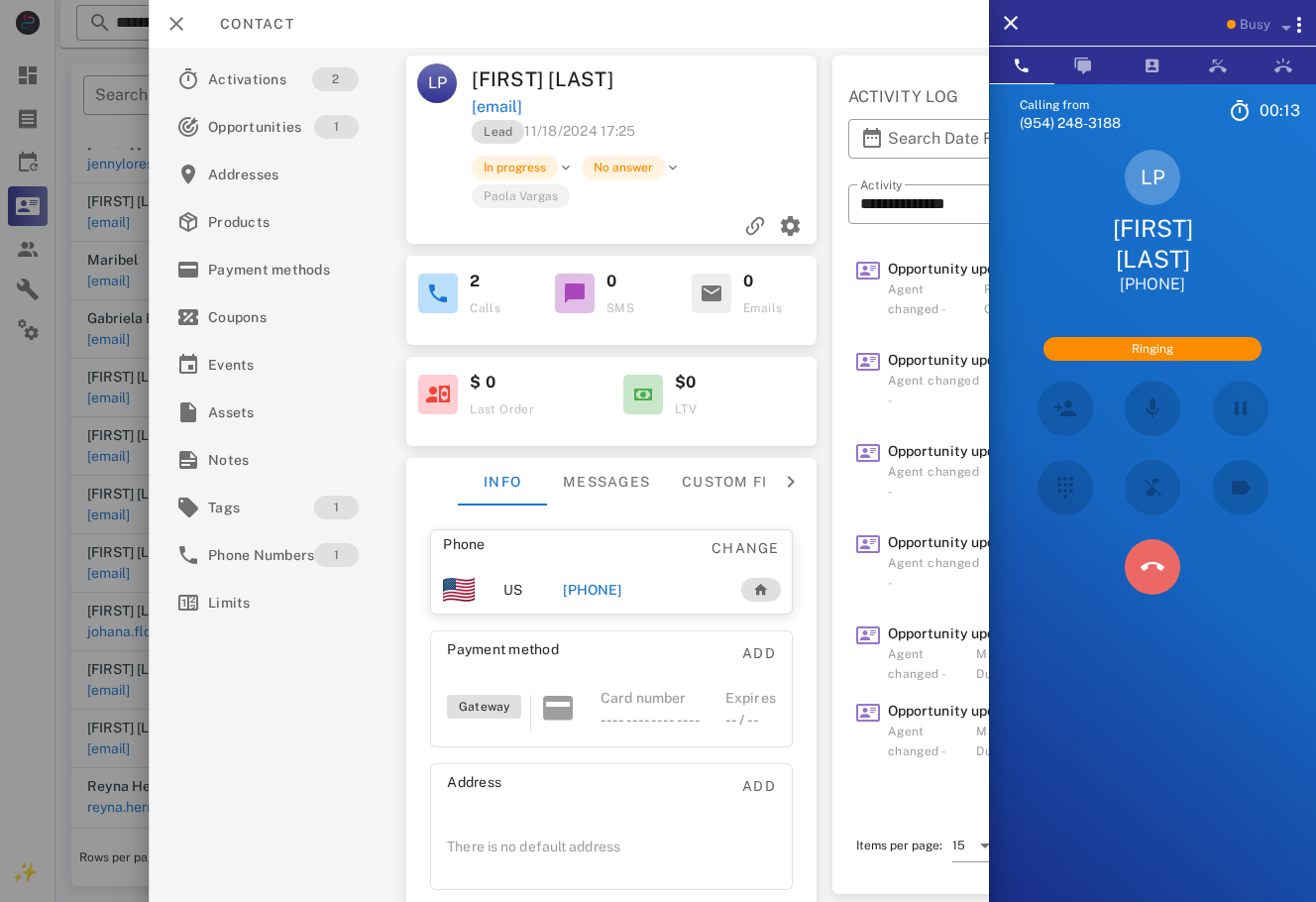 drag, startPoint x: 1138, startPoint y: 555, endPoint x: 1071, endPoint y: 578, distance: 70.837843 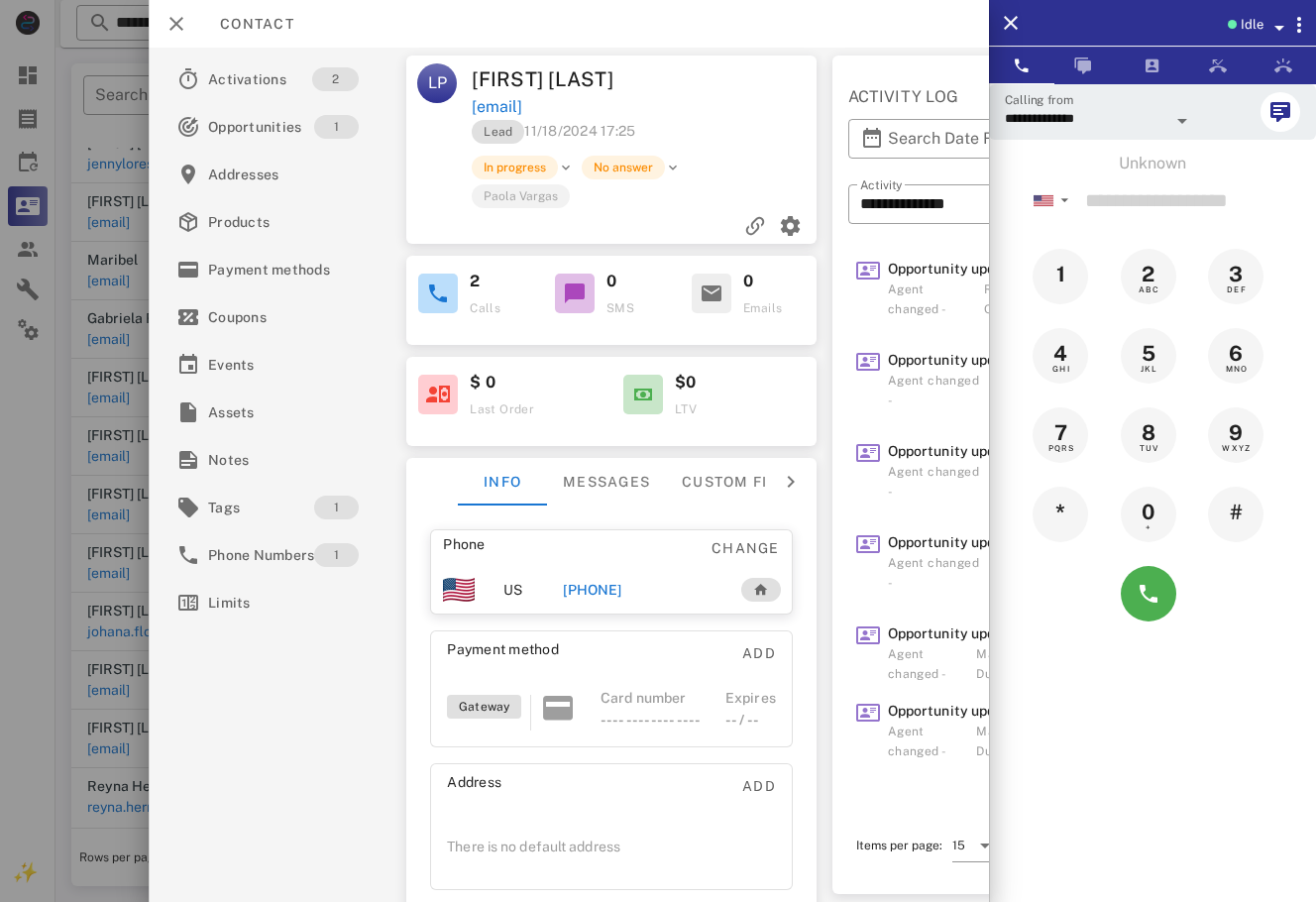 click at bounding box center [658, 451] 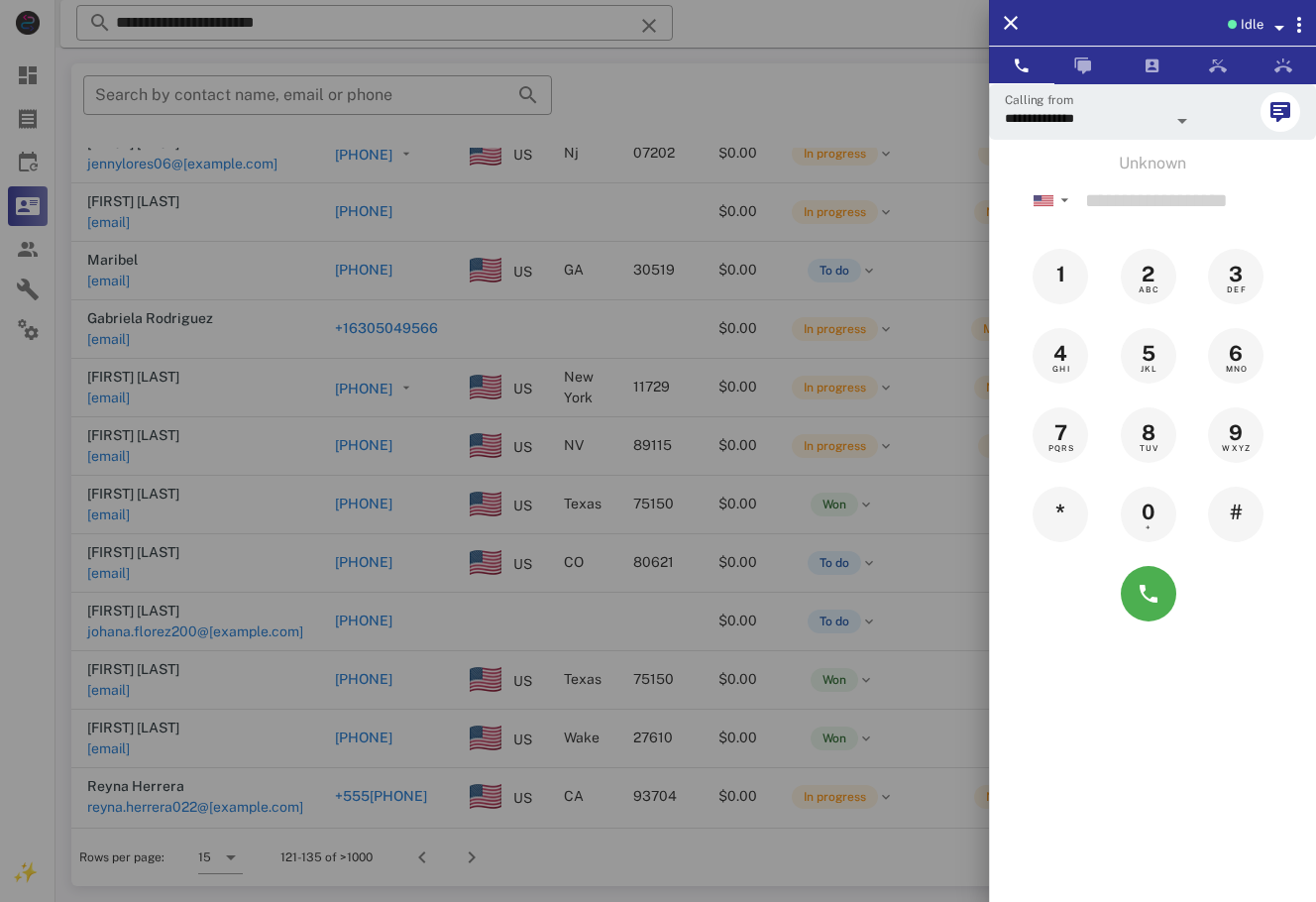 click at bounding box center [658, 451] 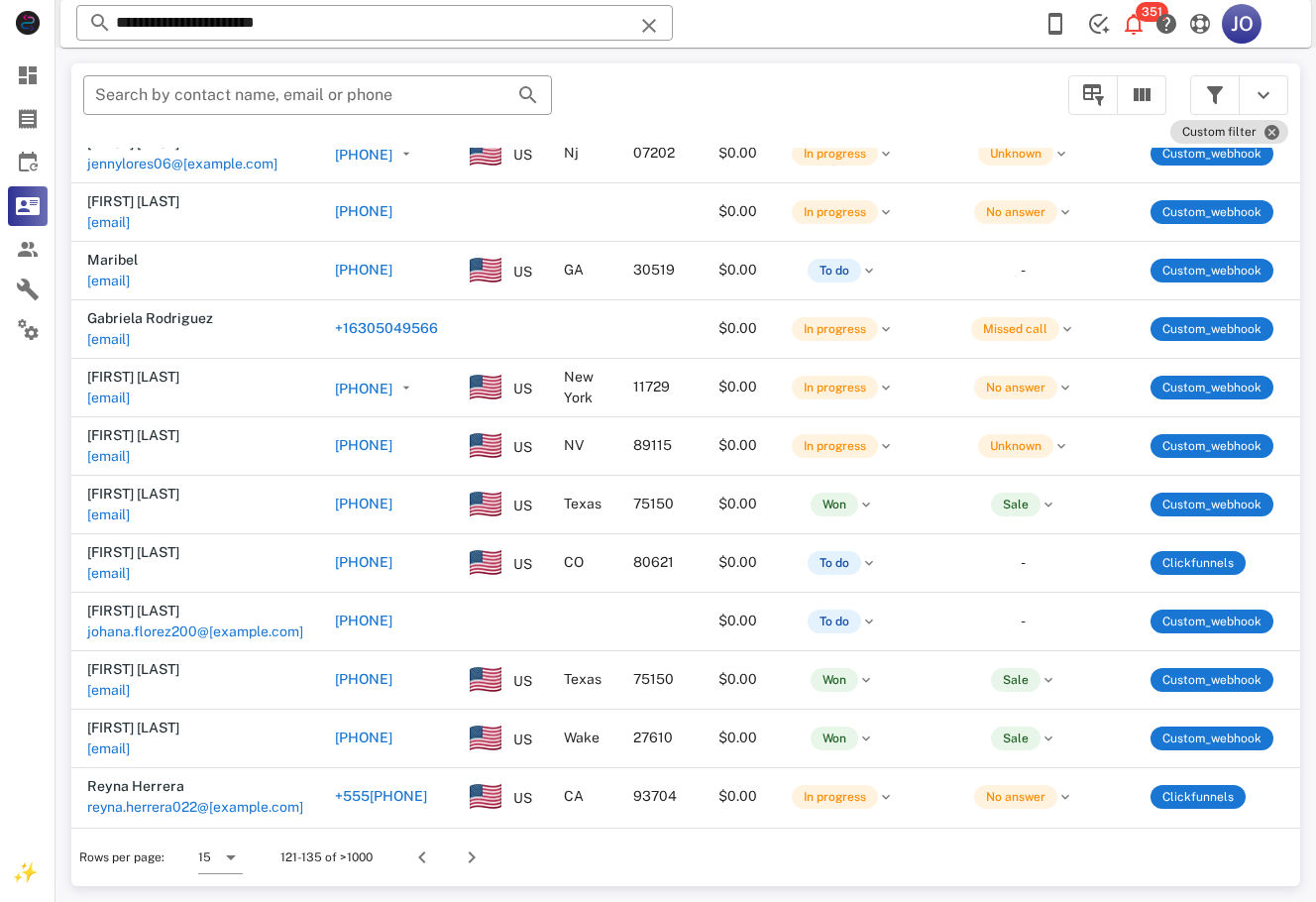 scroll, scrollTop: 215, scrollLeft: 666, axis: both 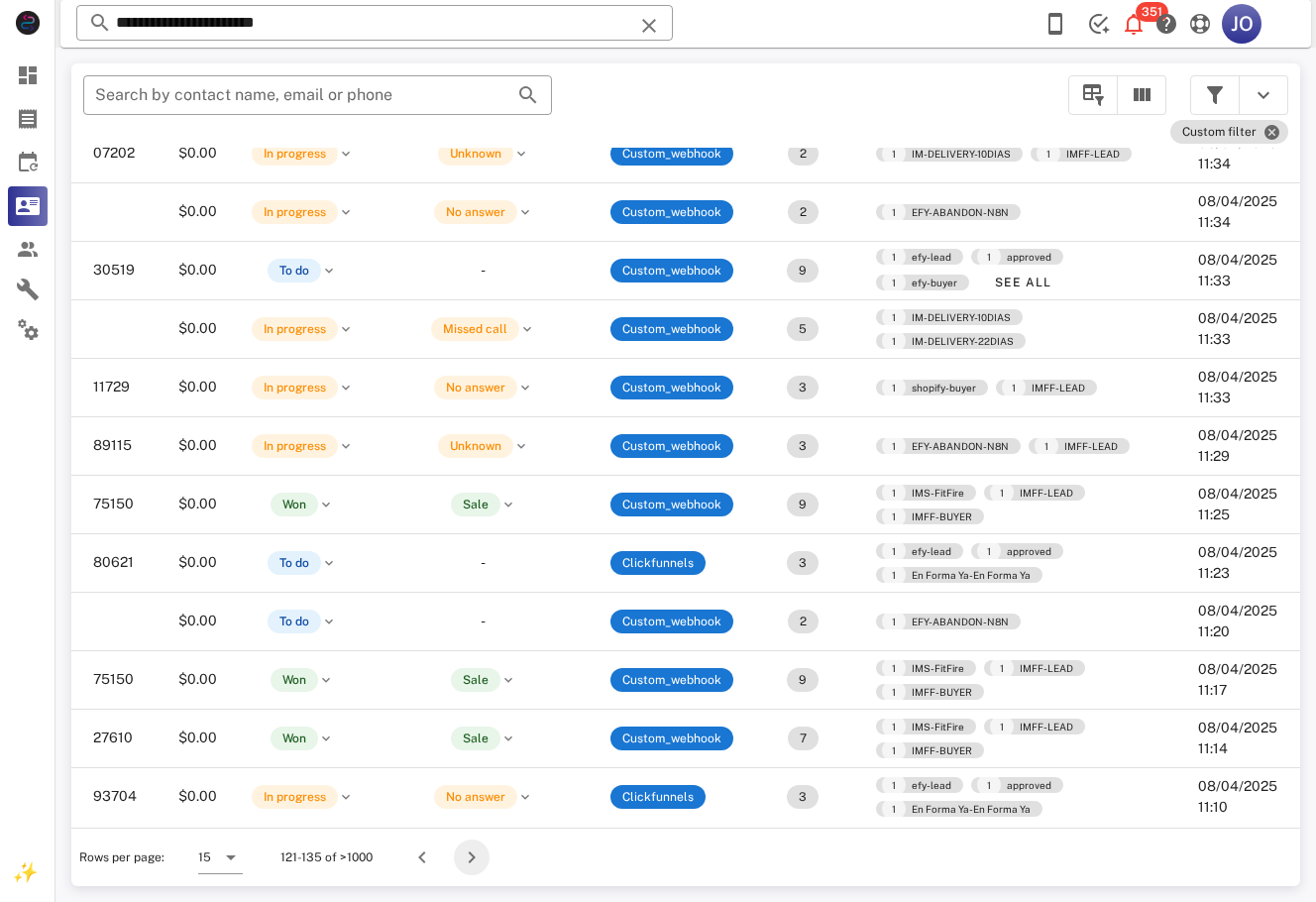 click at bounding box center (472, 857) 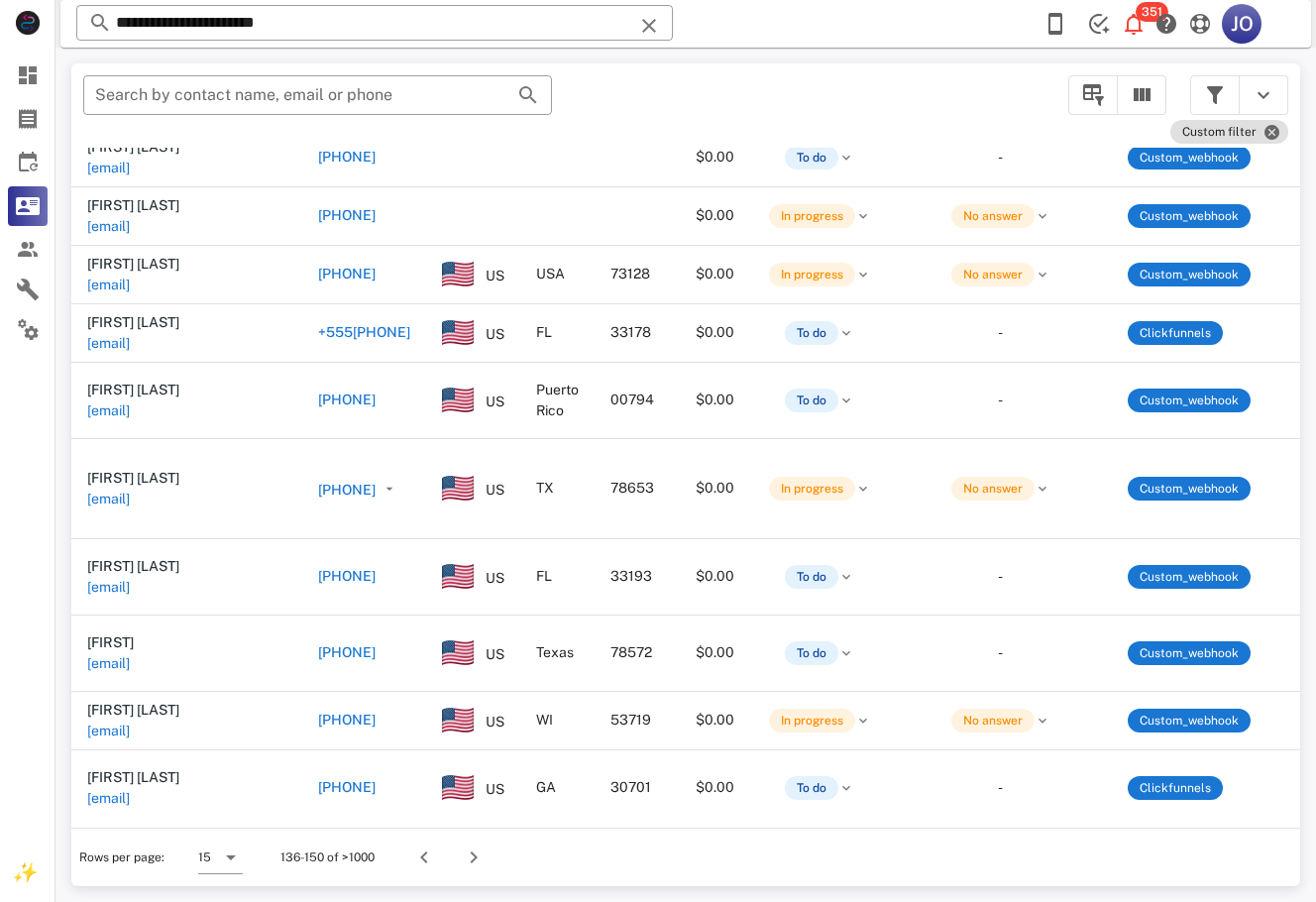 scroll, scrollTop: 404, scrollLeft: 520, axis: both 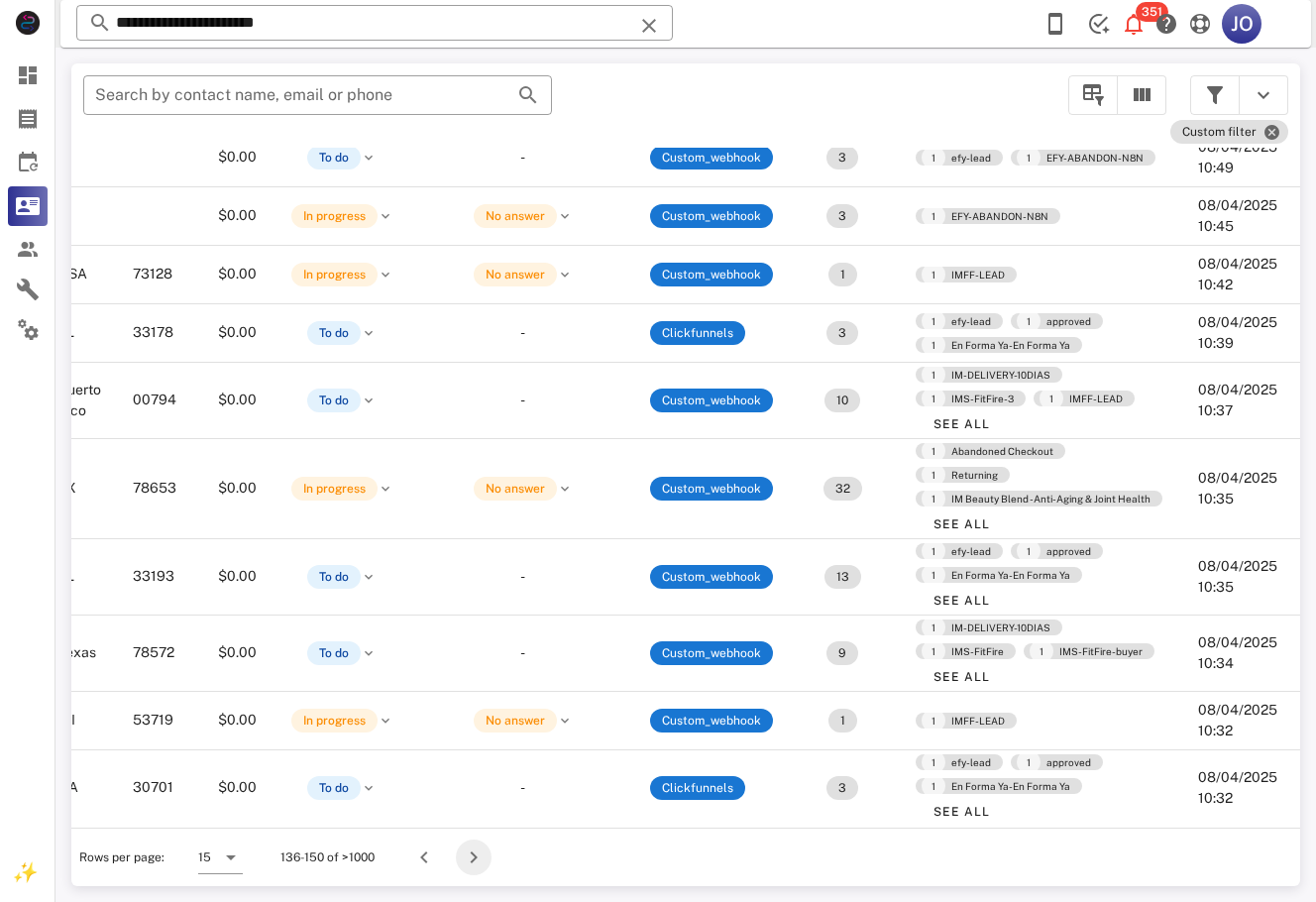 click at bounding box center (474, 857) 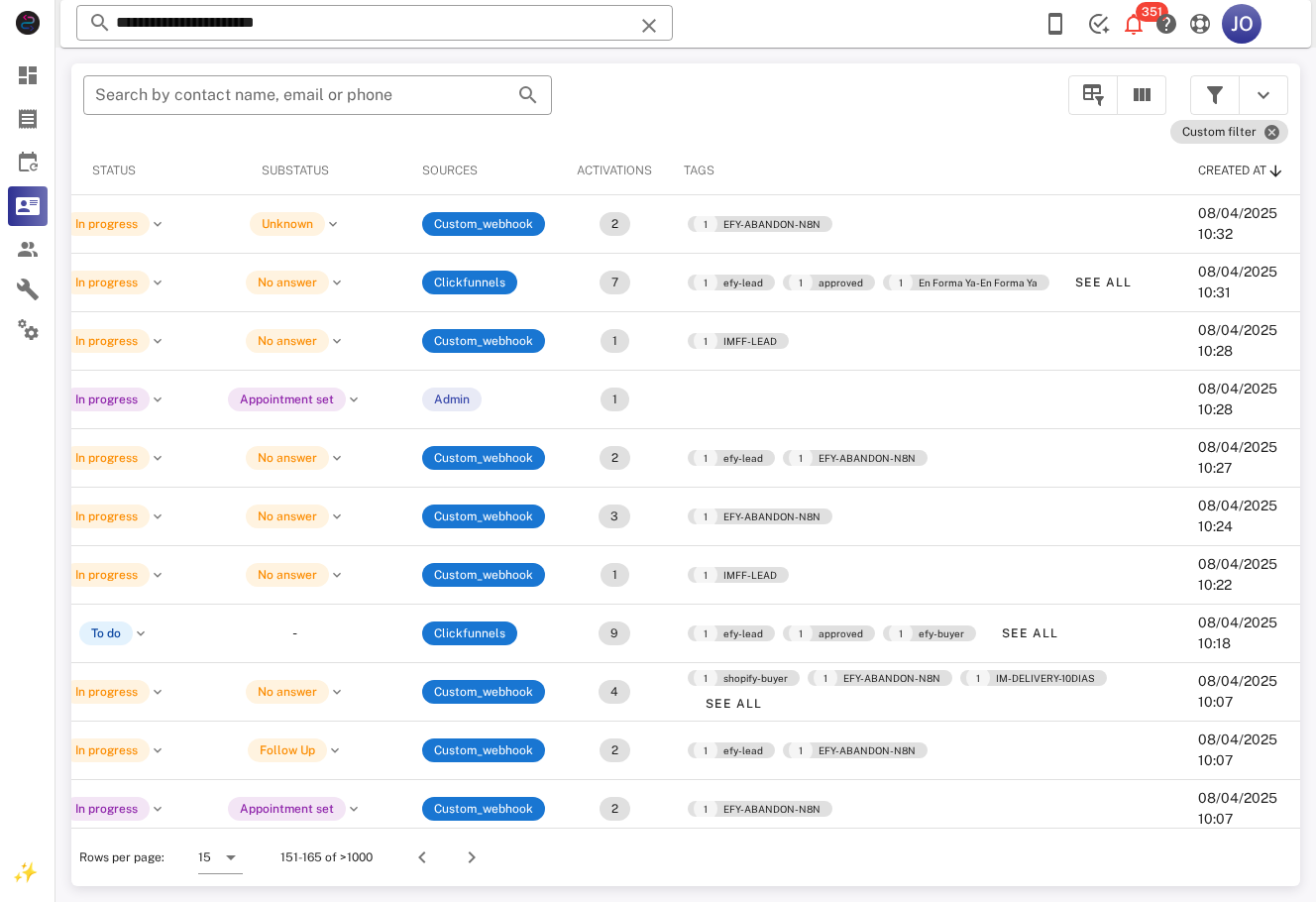 scroll, scrollTop: 0, scrollLeft: 0, axis: both 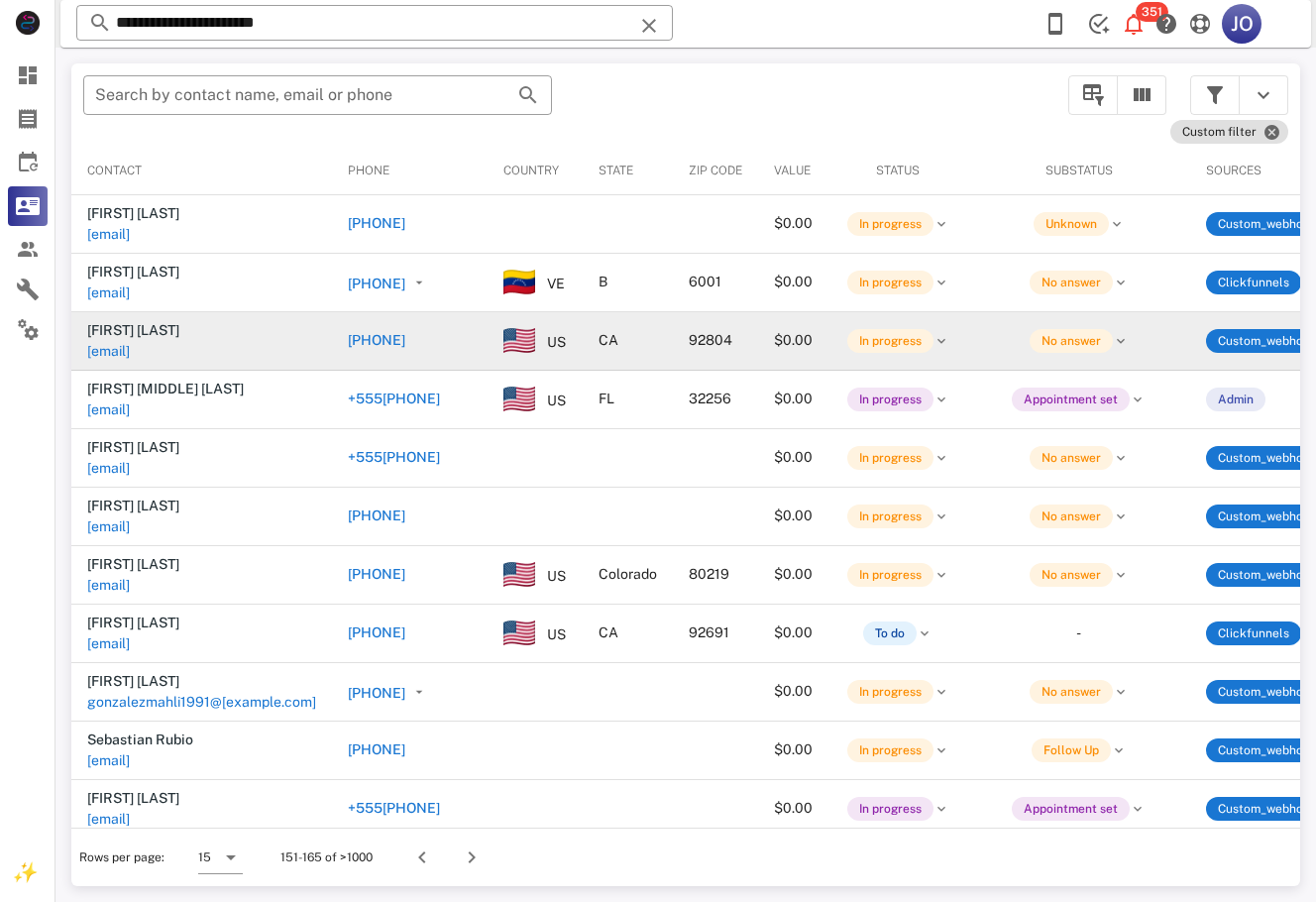 click on "[EMAIL]" at bounding box center (108, 351) 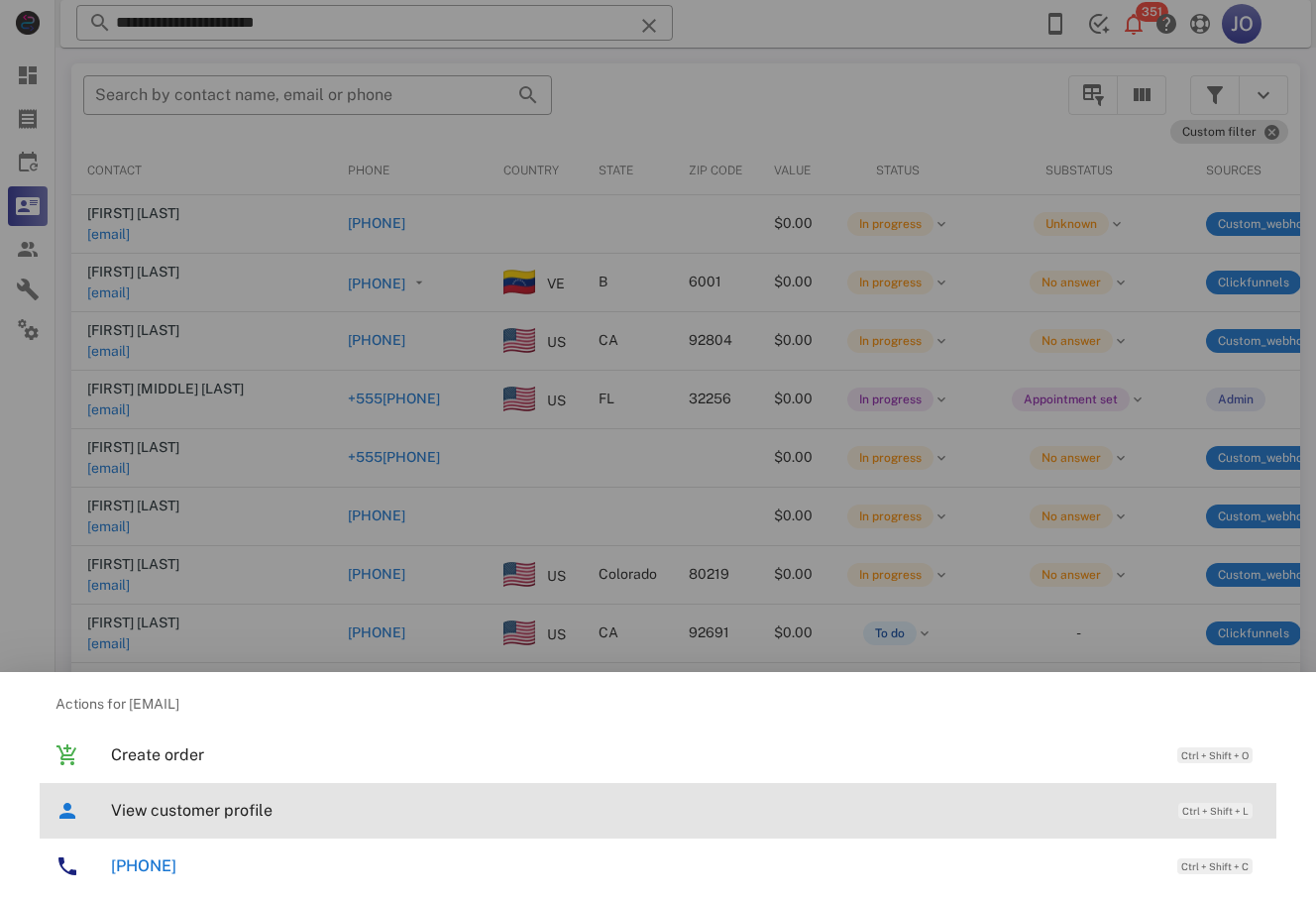 click on "View customer profile" at bounding box center (634, 810) 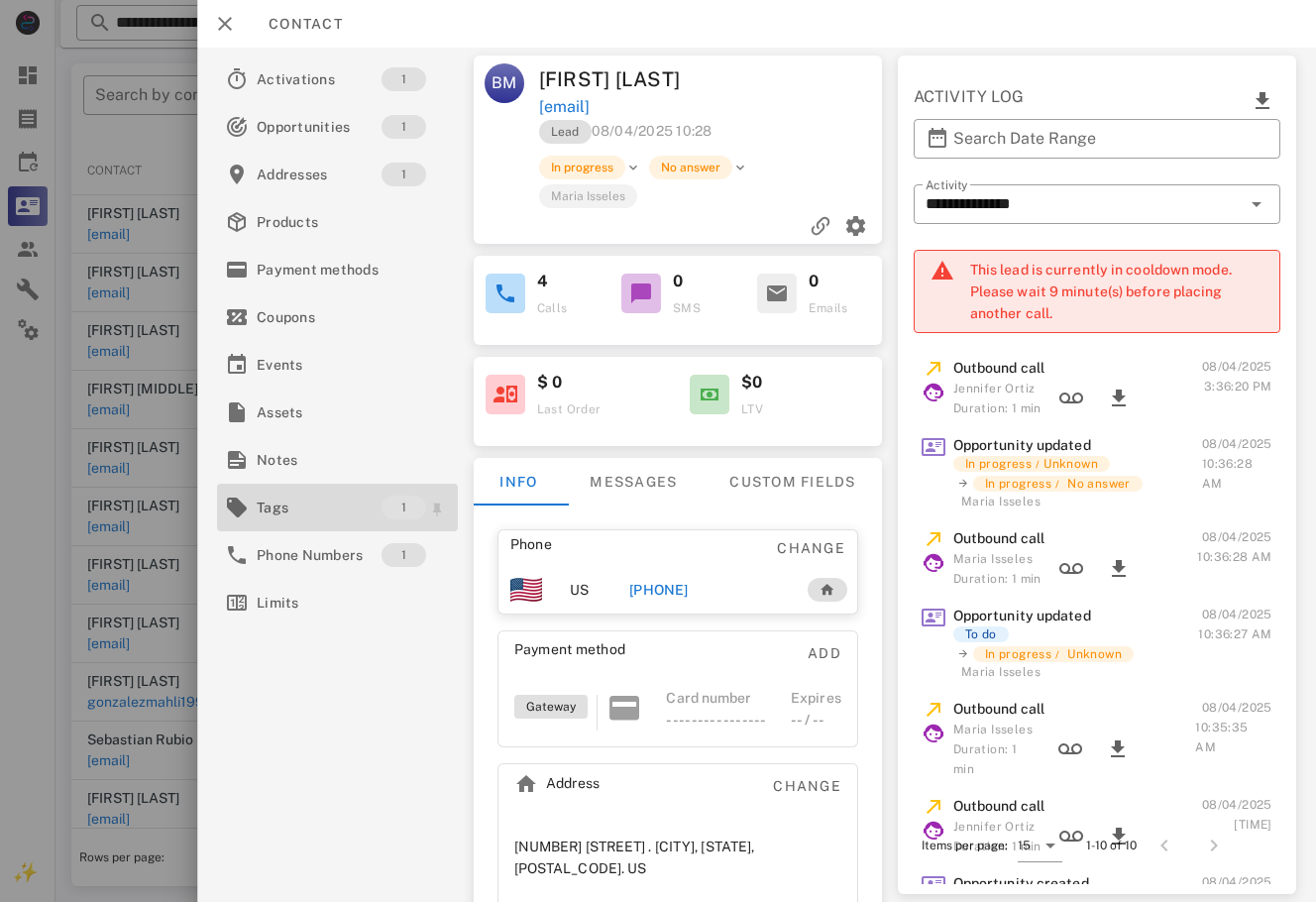 click on "Tags" at bounding box center (319, 507) 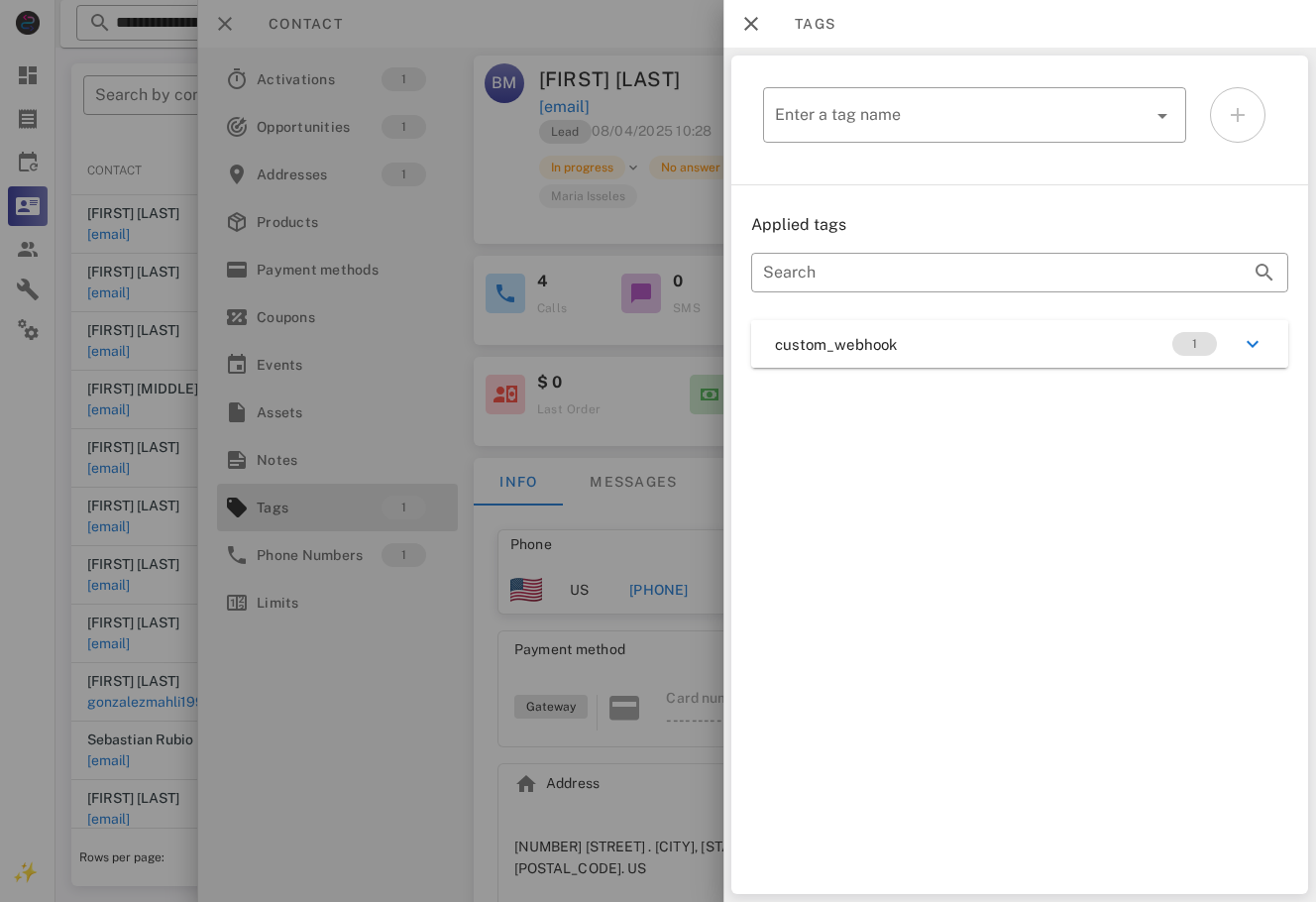 click on "​ Enter a tag name Applied tags ​ Search  custom_webhook  1" at bounding box center (1020, 475) 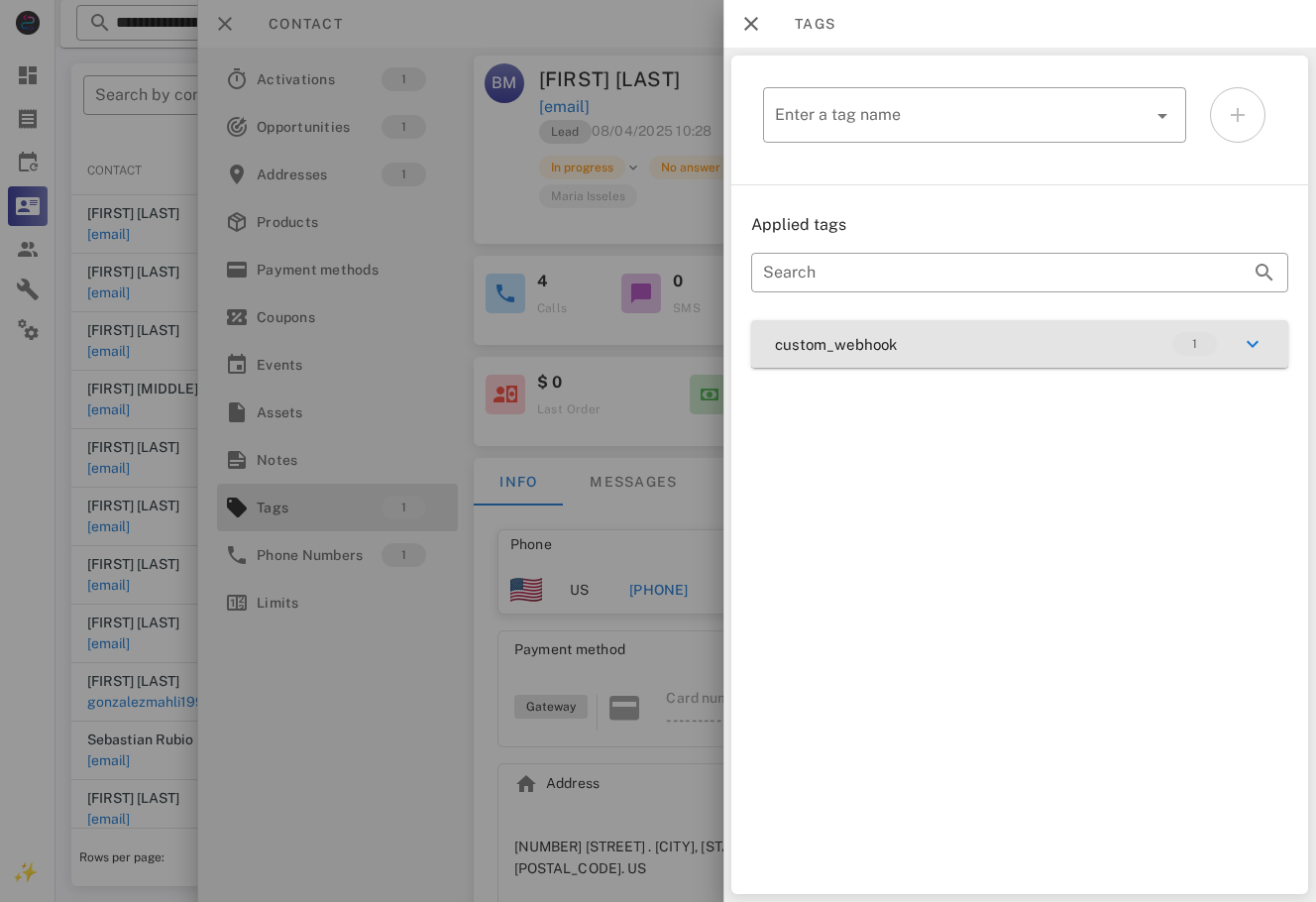 click on "custom_webhook  1" at bounding box center [1020, 344] 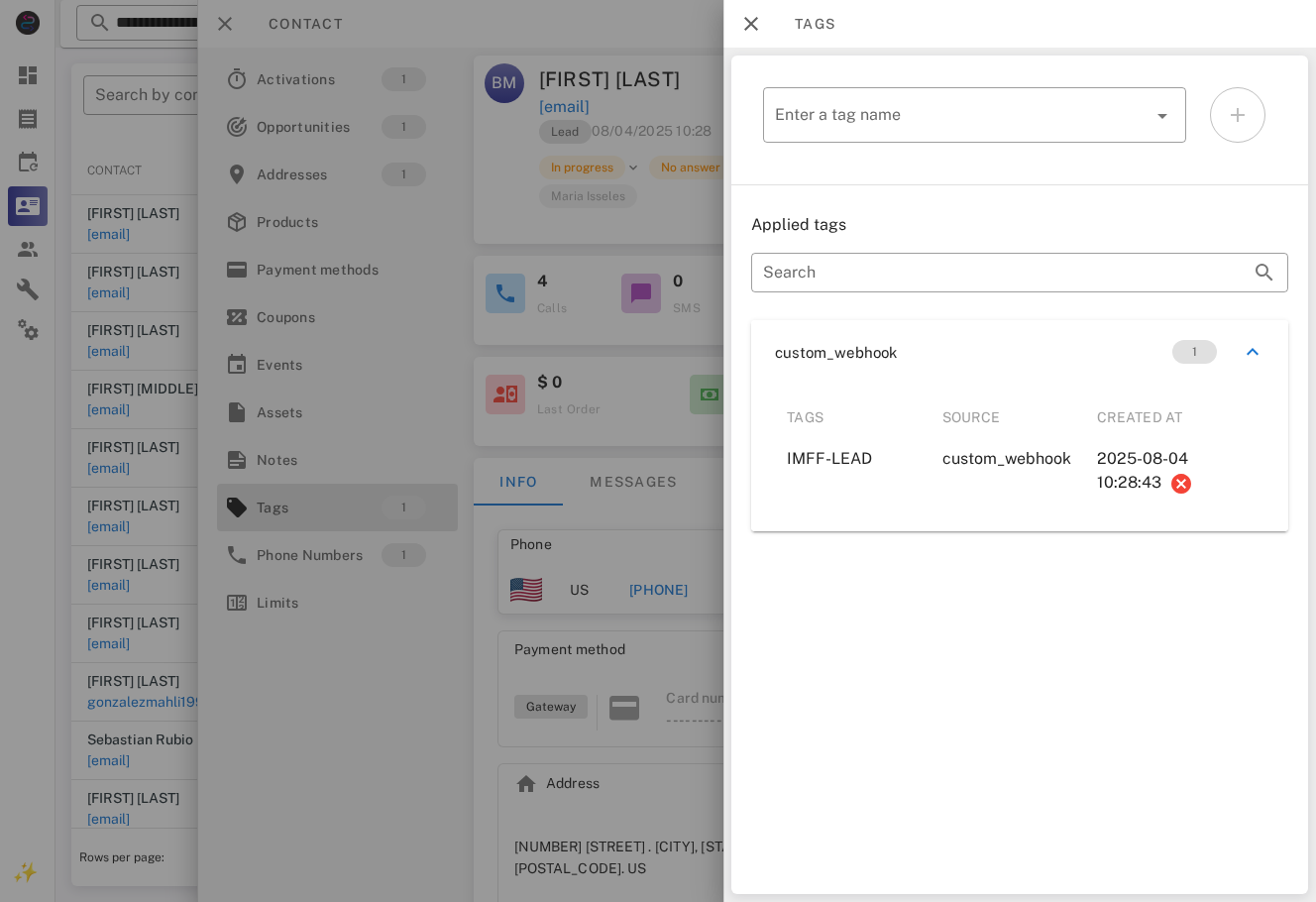 click at bounding box center [658, 451] 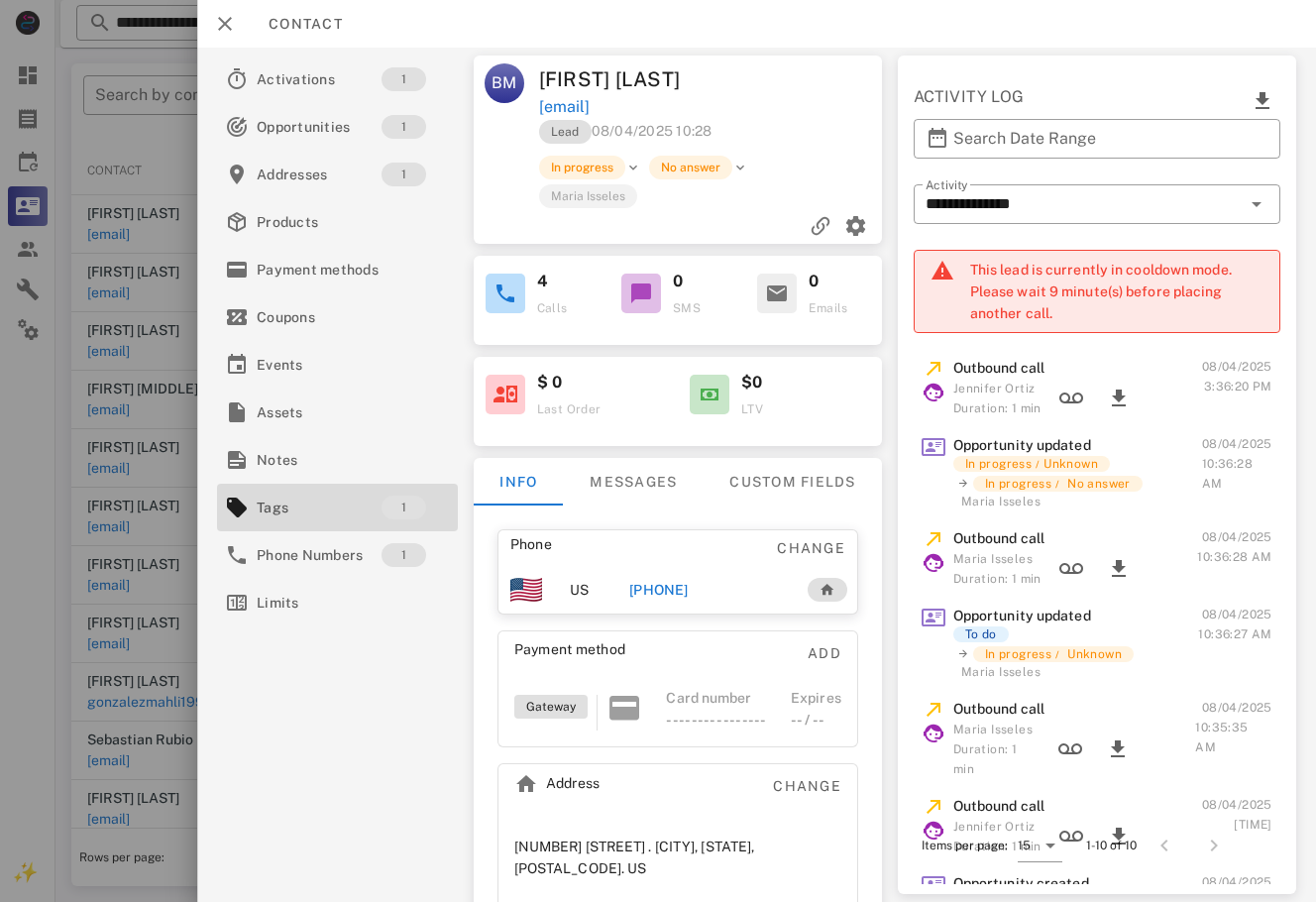 click on "[PHONE]" at bounding box center (659, 590) 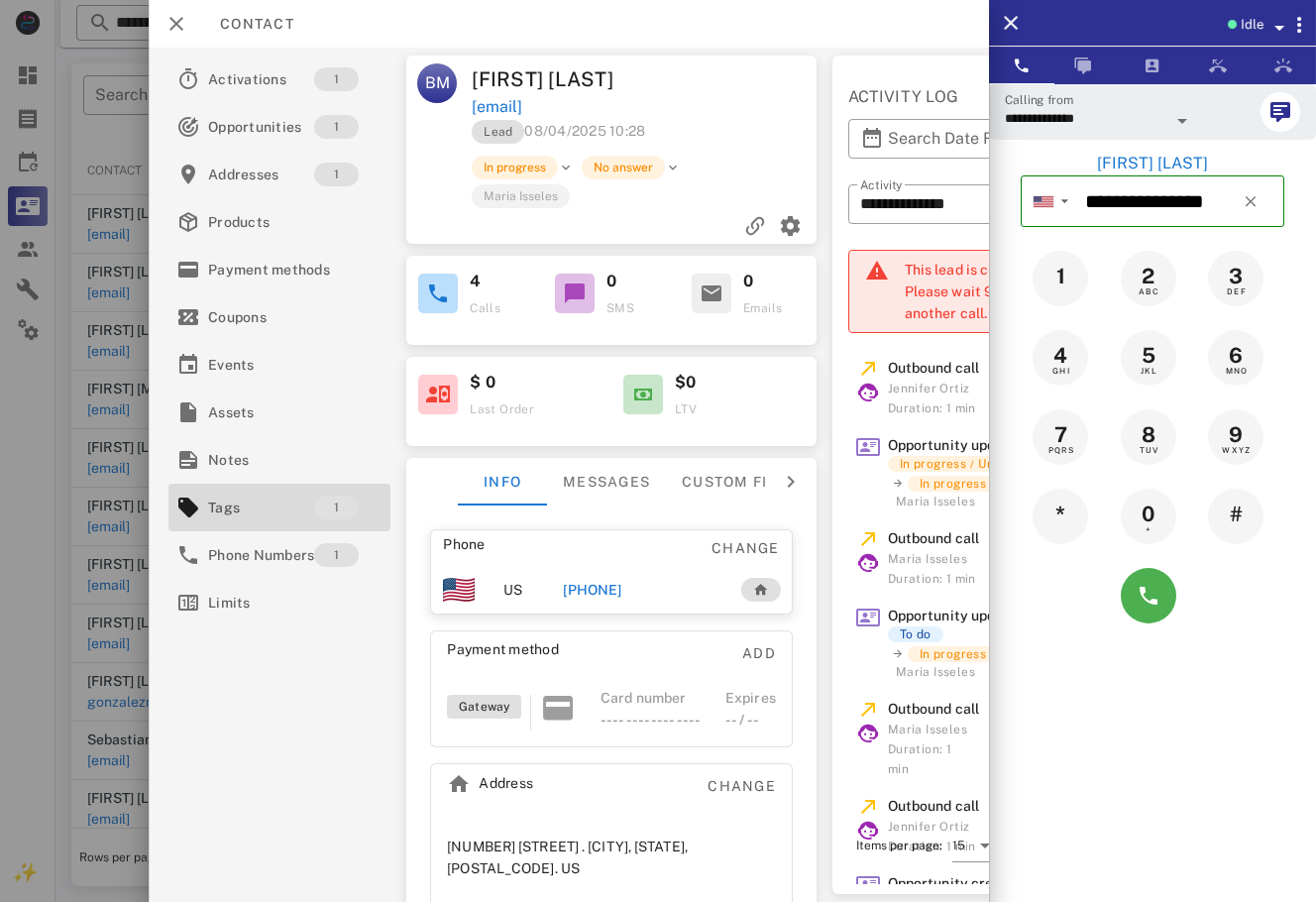 click on "---- ---- ---- ----" at bounding box center (650, 720) 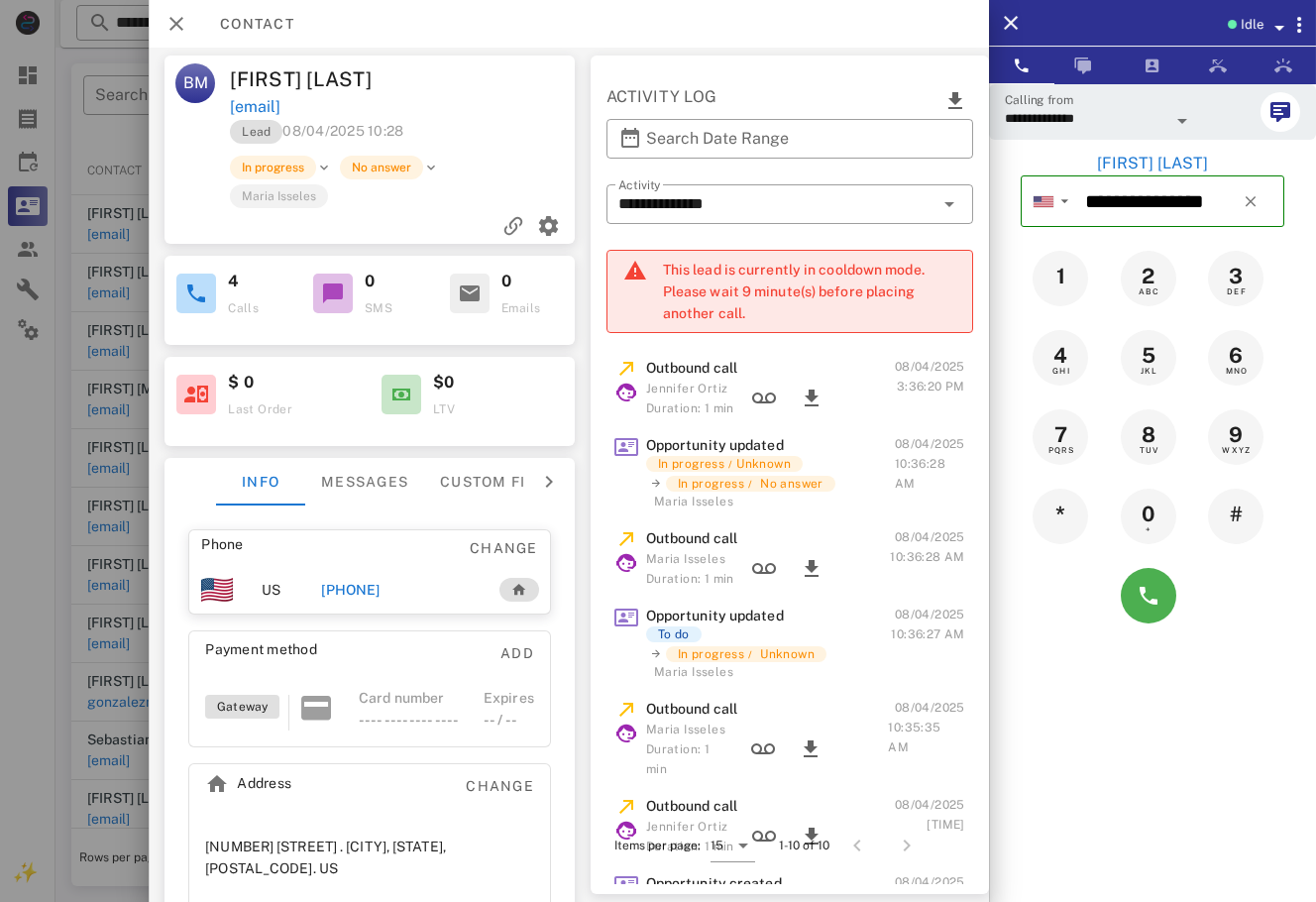 scroll, scrollTop: 0, scrollLeft: 0, axis: both 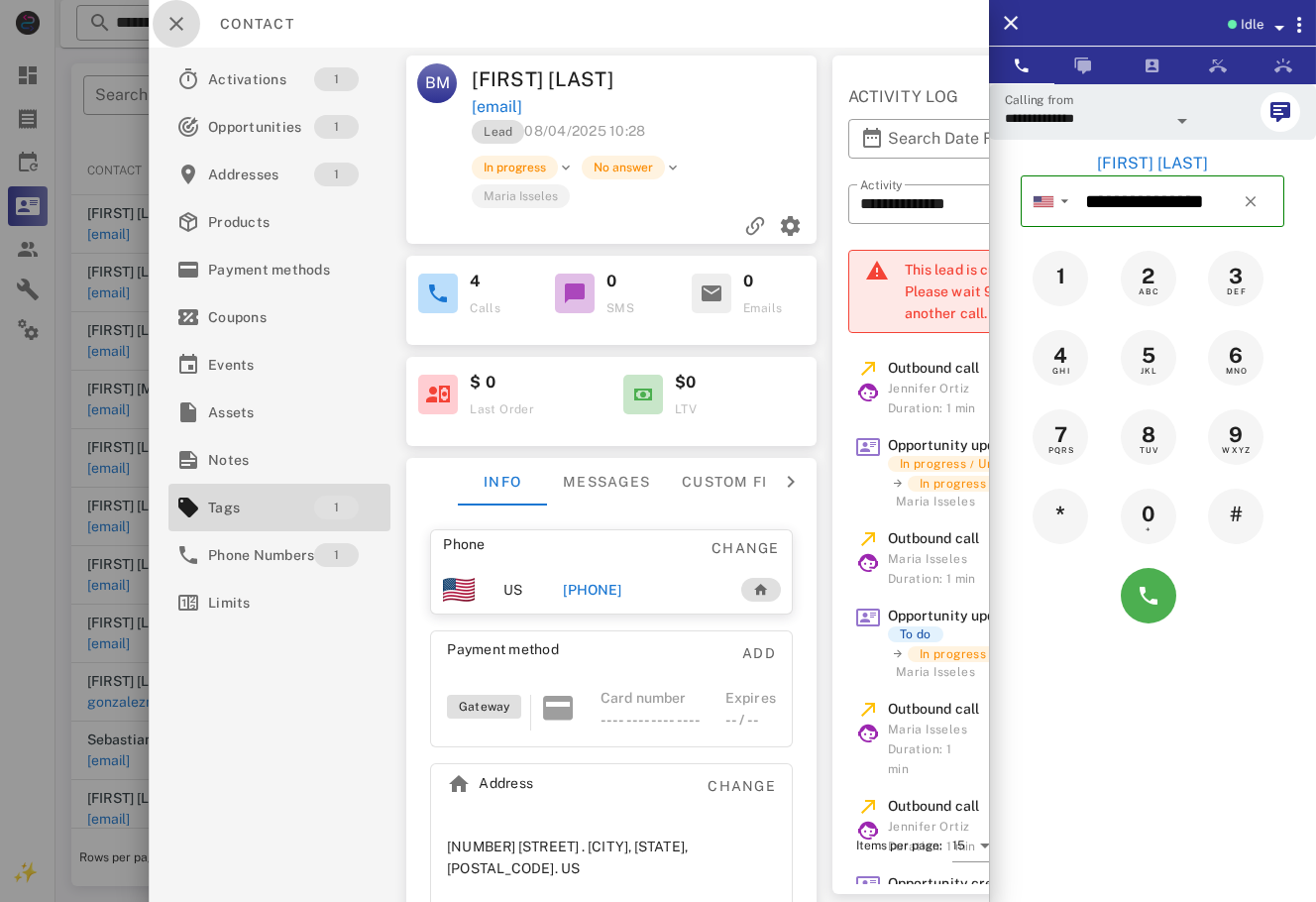 click at bounding box center (176, 24) 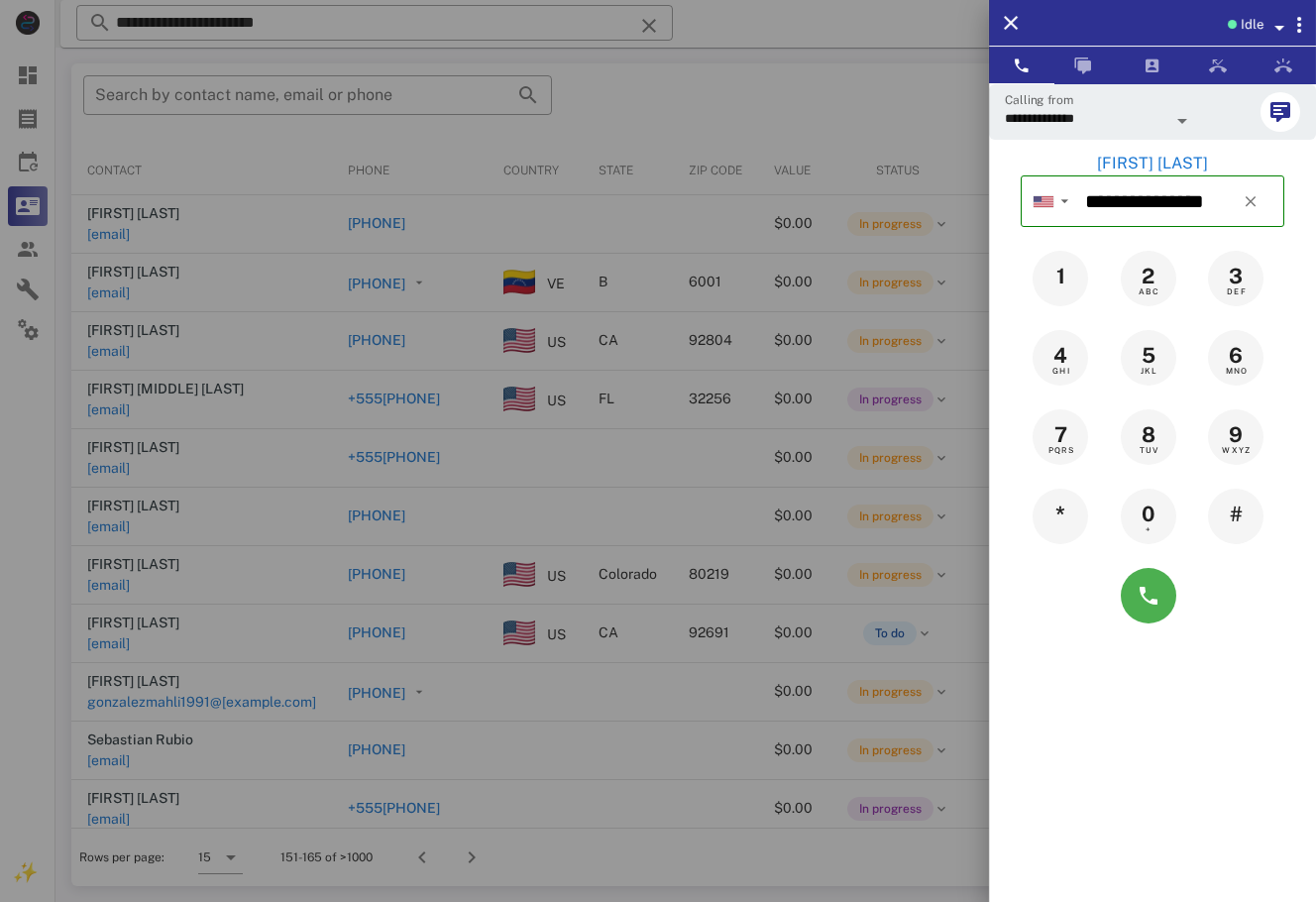 click at bounding box center (658, 451) 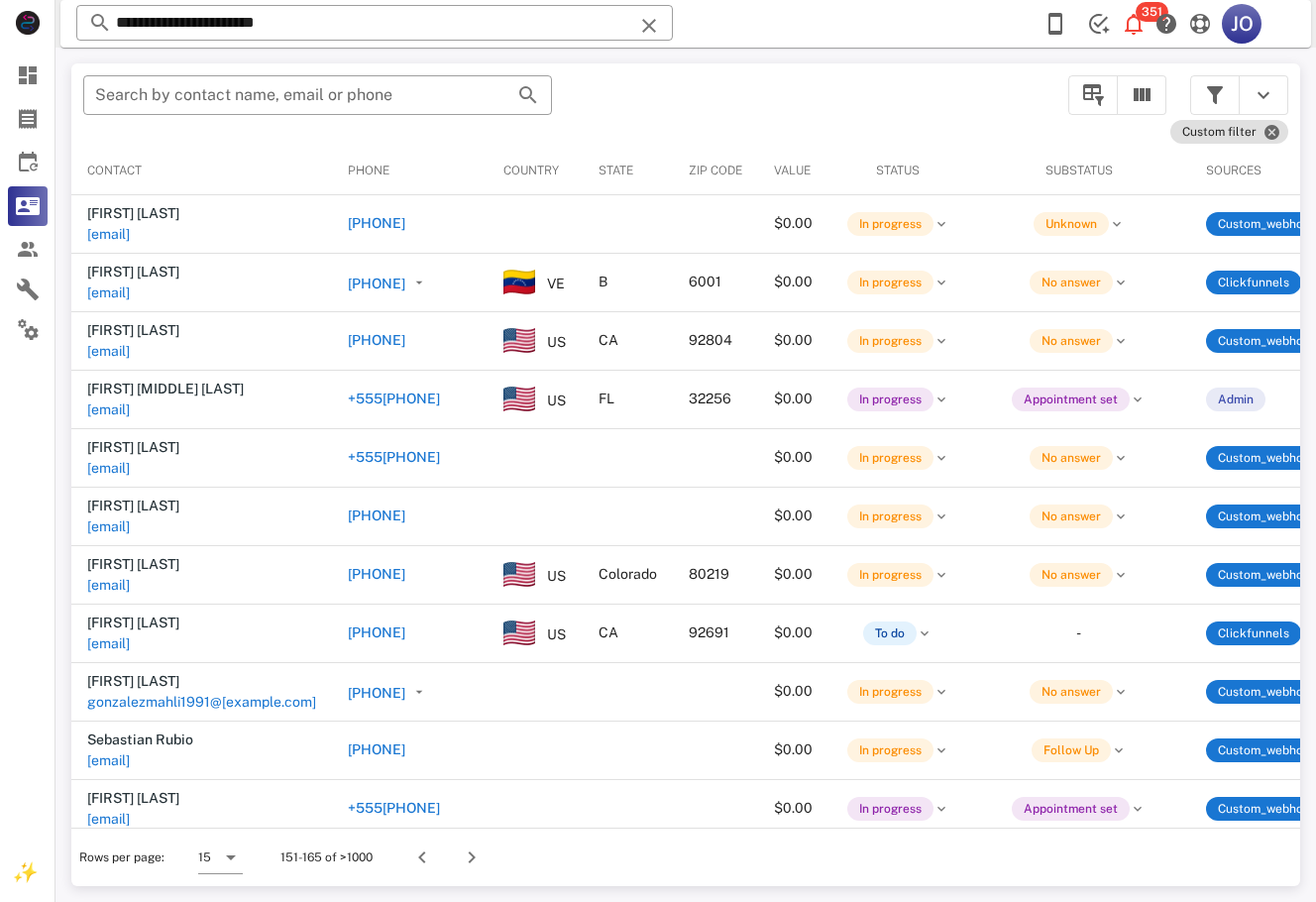 scroll, scrollTop: 0, scrollLeft: 666, axis: horizontal 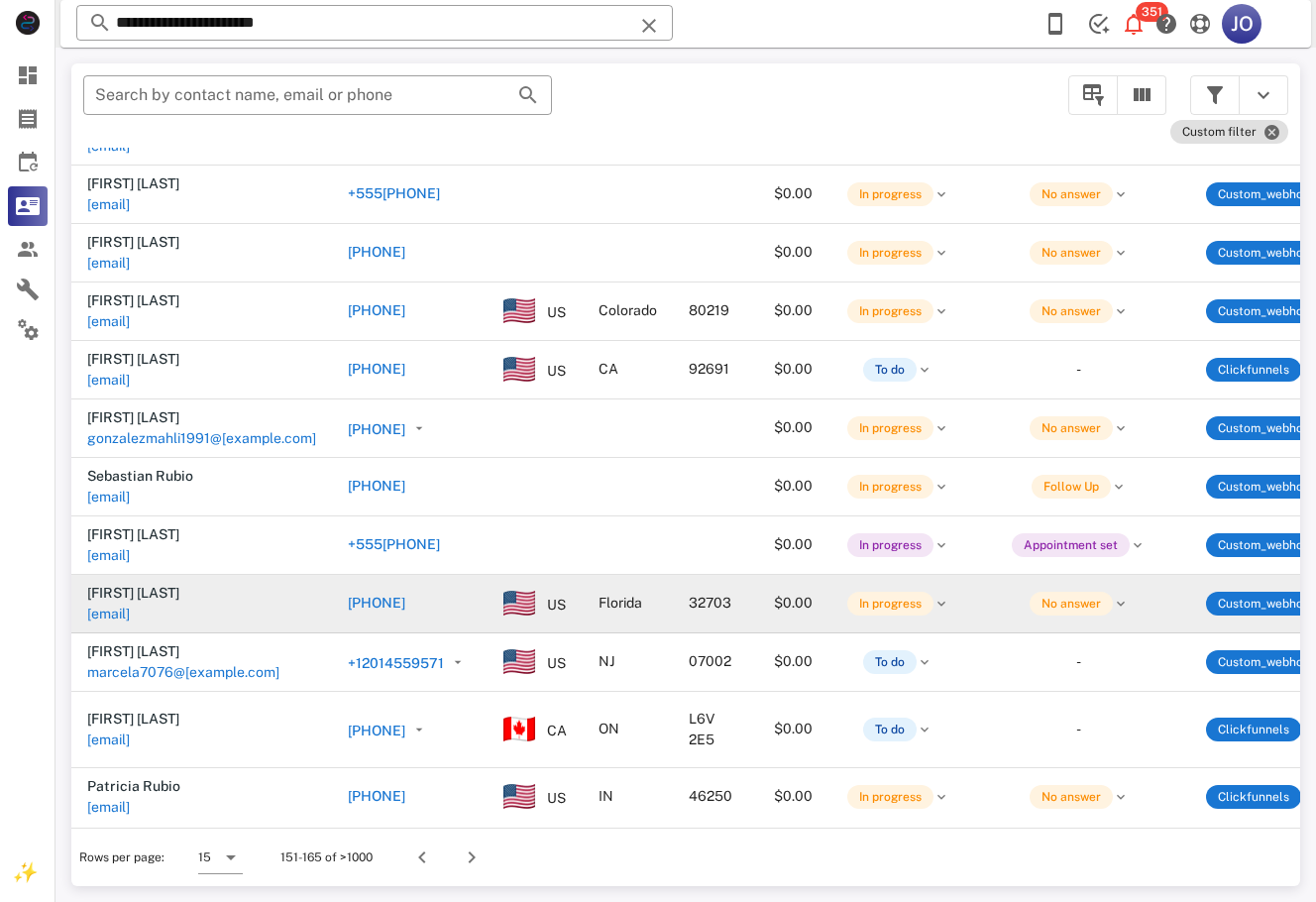 click on "[EMAIL]" at bounding box center (108, 614) 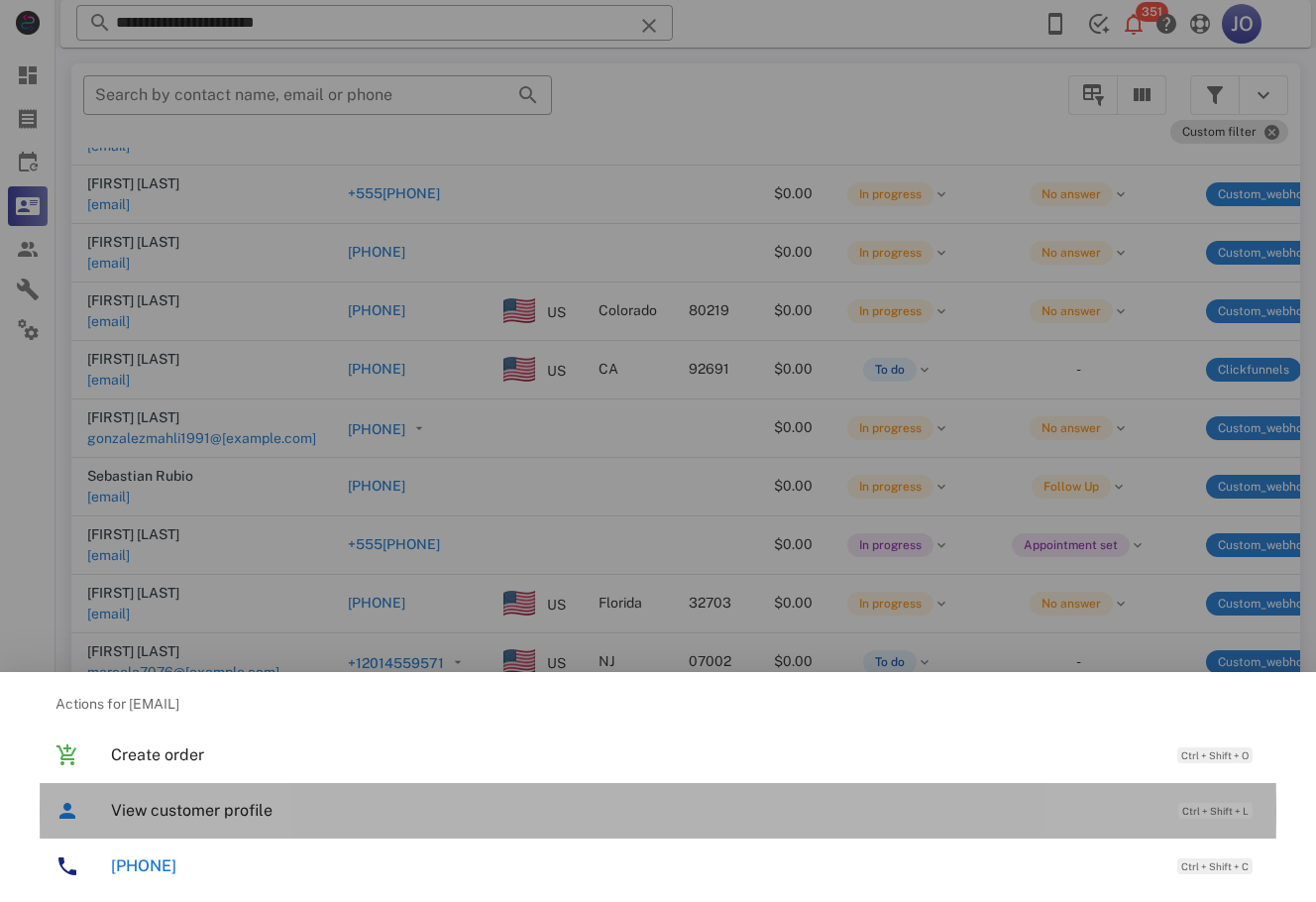 click on "View customer profile" at bounding box center [634, 810] 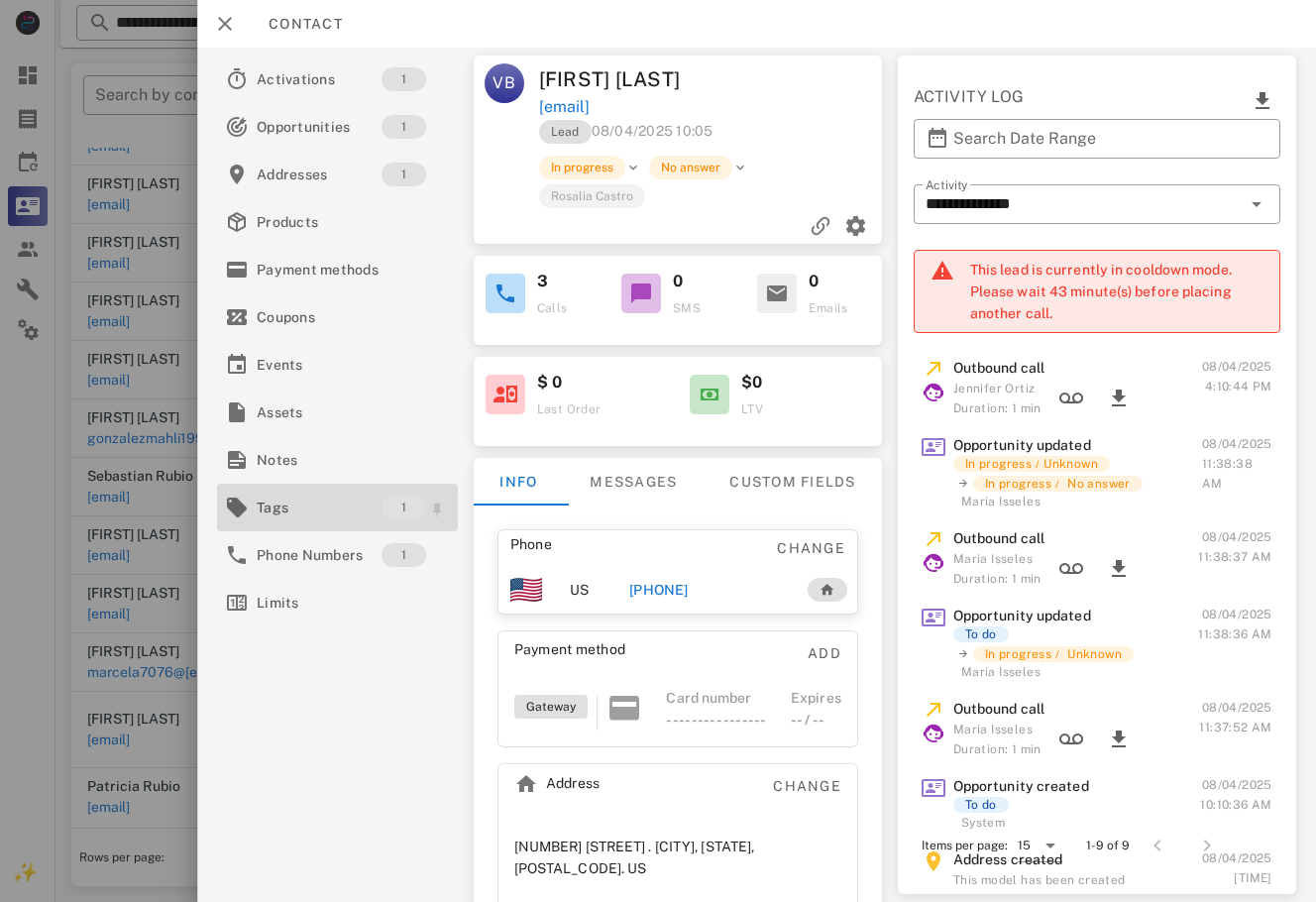 click on "Tags" at bounding box center (319, 507) 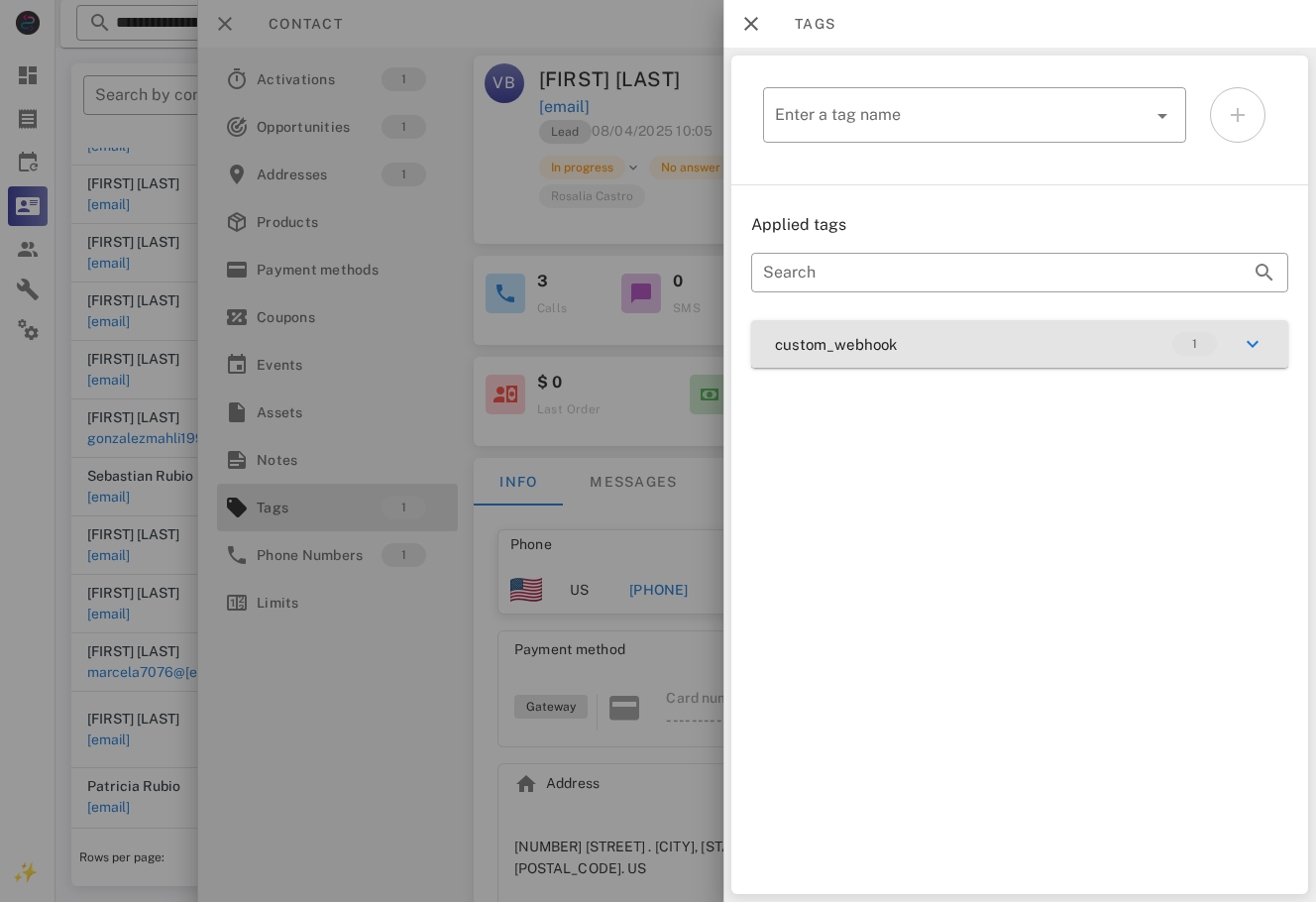 click on "custom_webhook  1" at bounding box center (1020, 344) 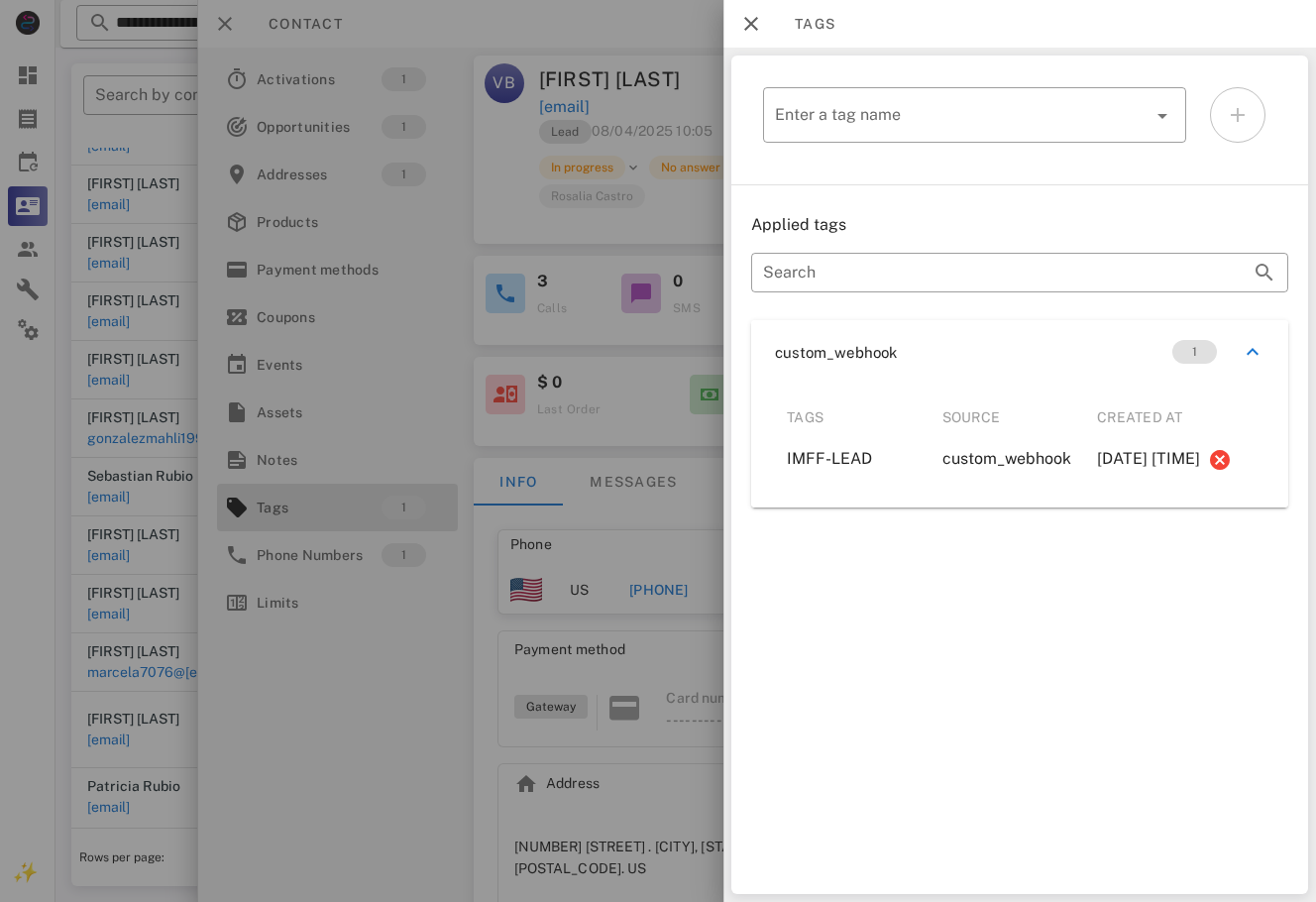 drag, startPoint x: 671, startPoint y: 661, endPoint x: 664, endPoint y: 611, distance: 50.48762 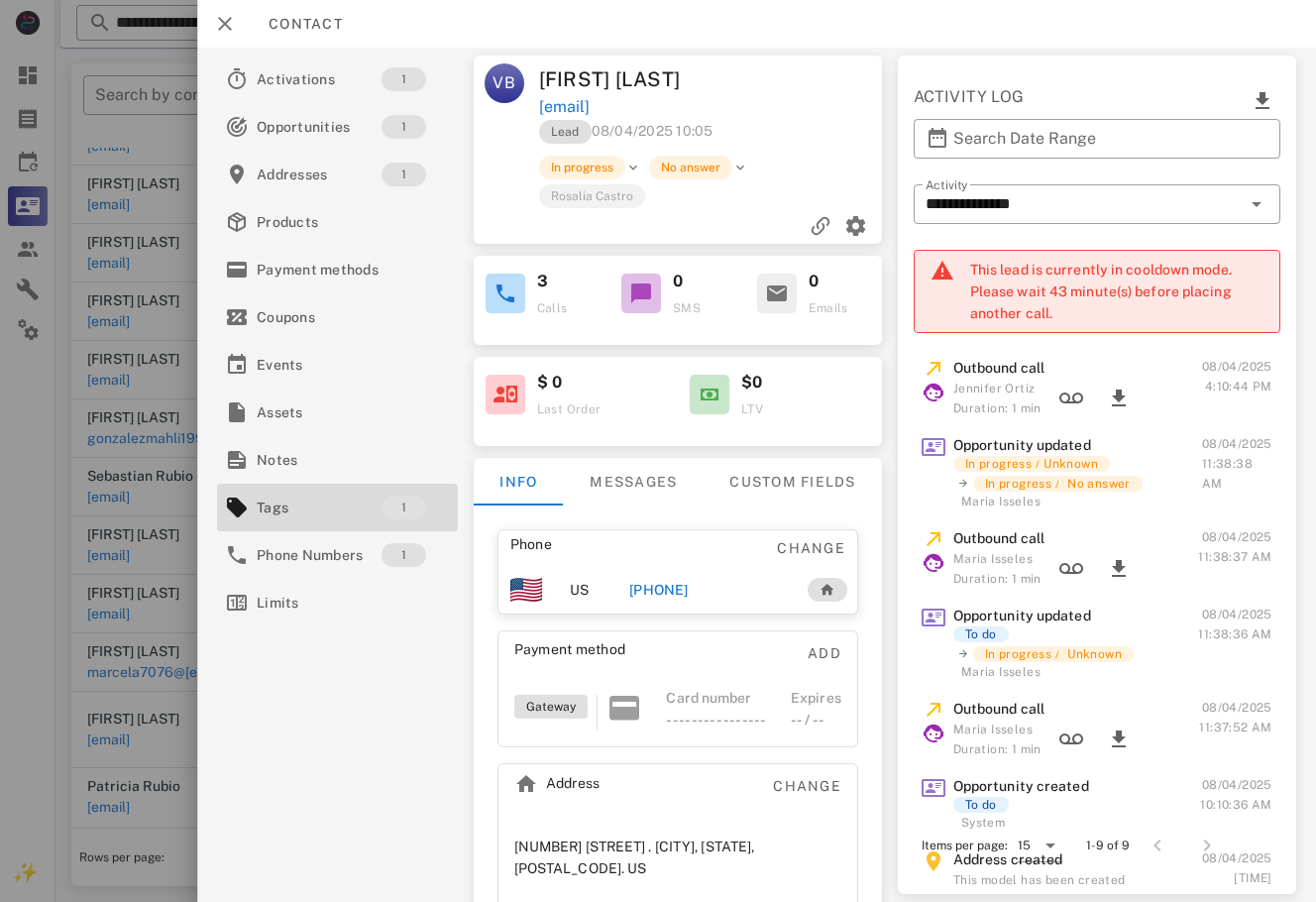 click on "[PHONE]" at bounding box center [659, 590] 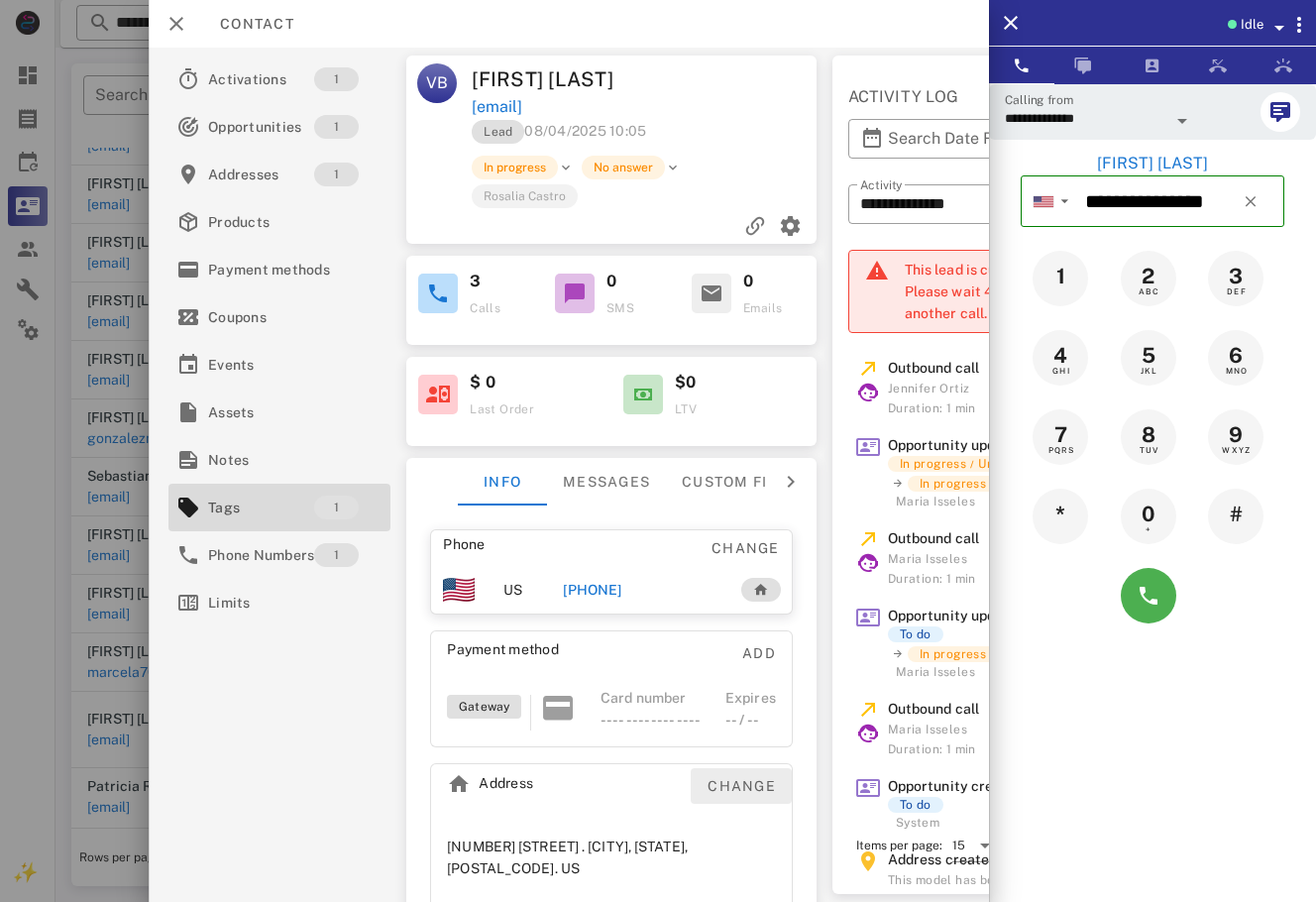 drag, startPoint x: 751, startPoint y: 781, endPoint x: 713, endPoint y: 831, distance: 62.801274 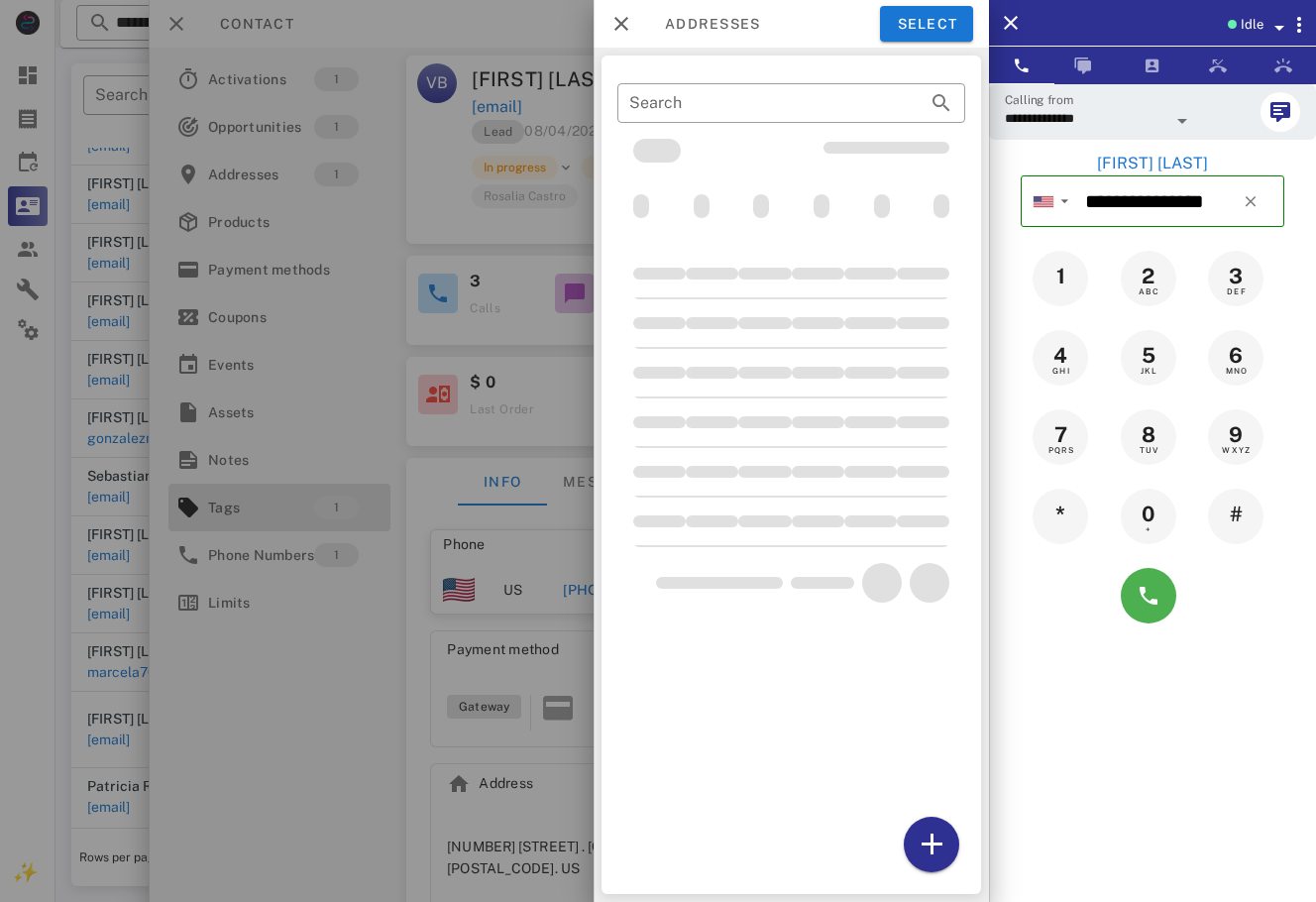 click at bounding box center (658, 451) 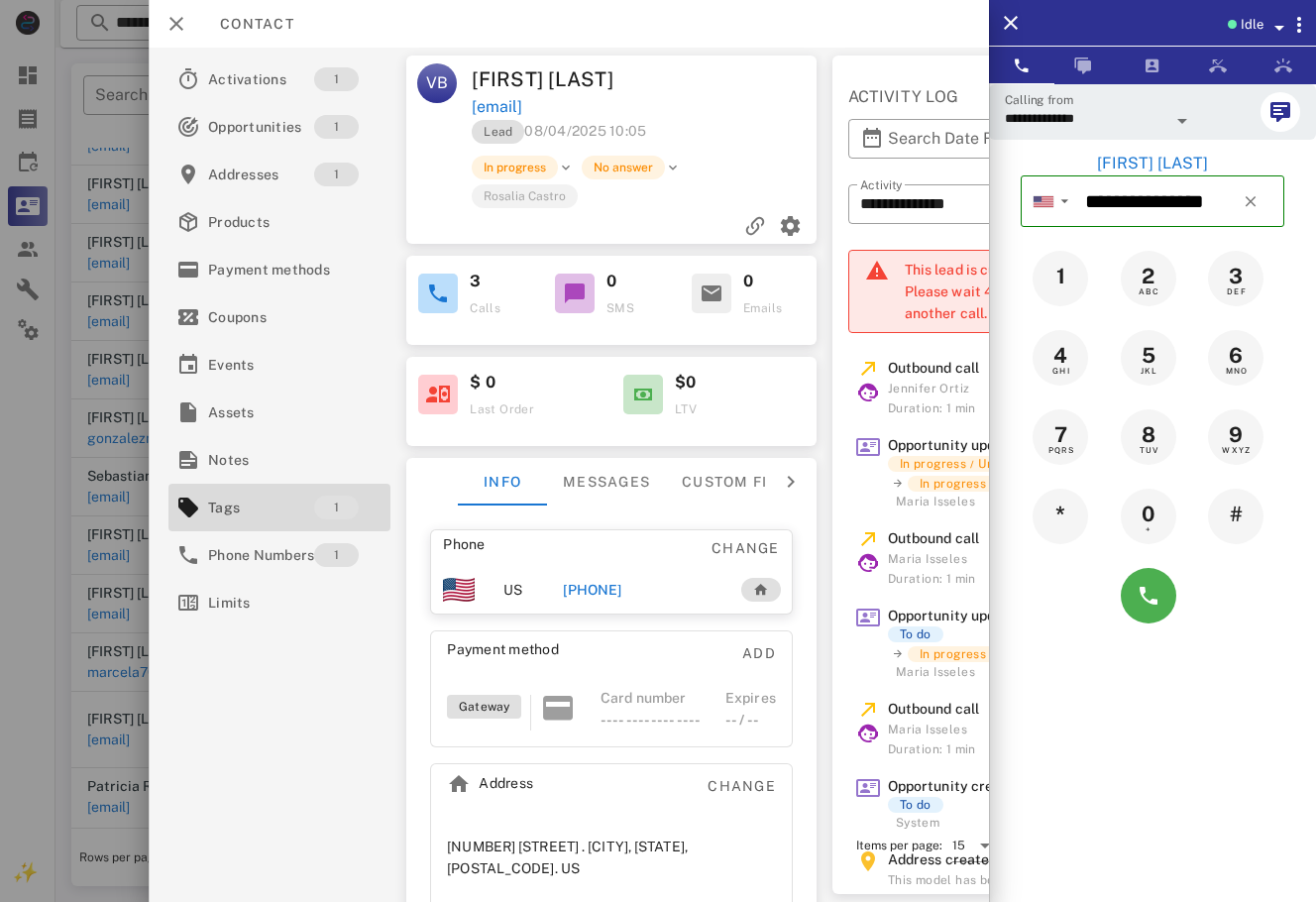 click on "Address" at bounding box center [490, 788] 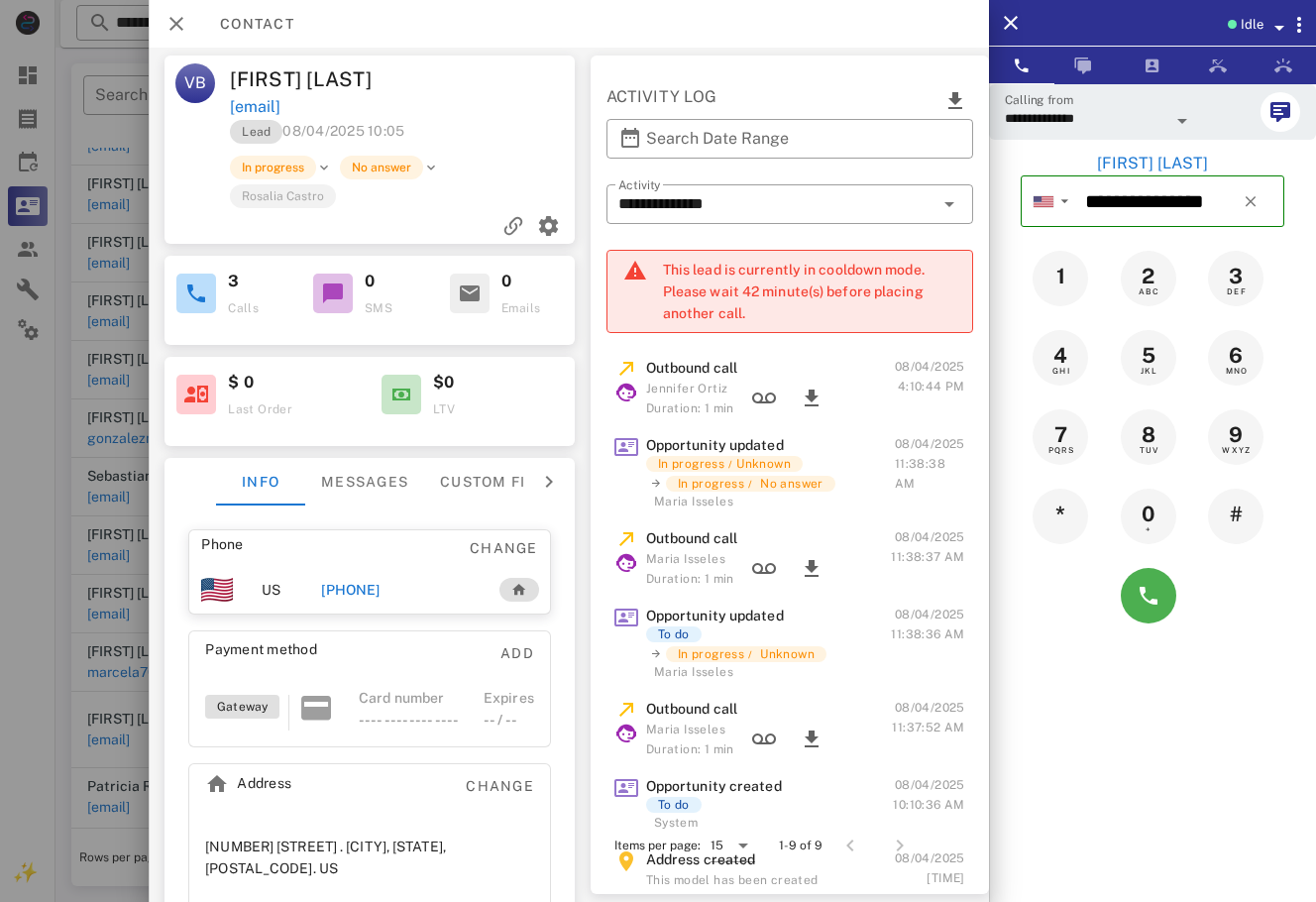 scroll, scrollTop: 0, scrollLeft: 0, axis: both 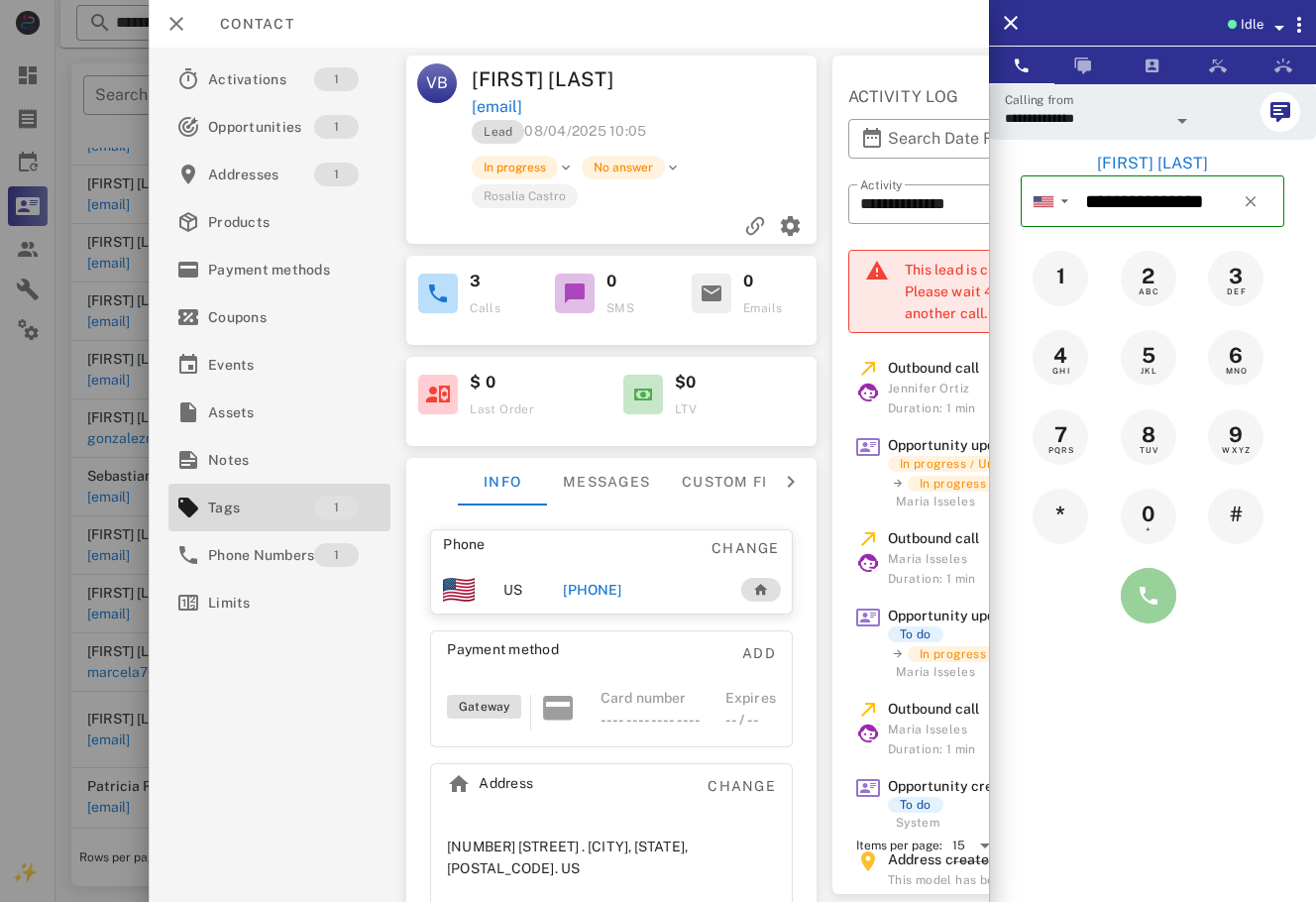 click at bounding box center [1149, 596] 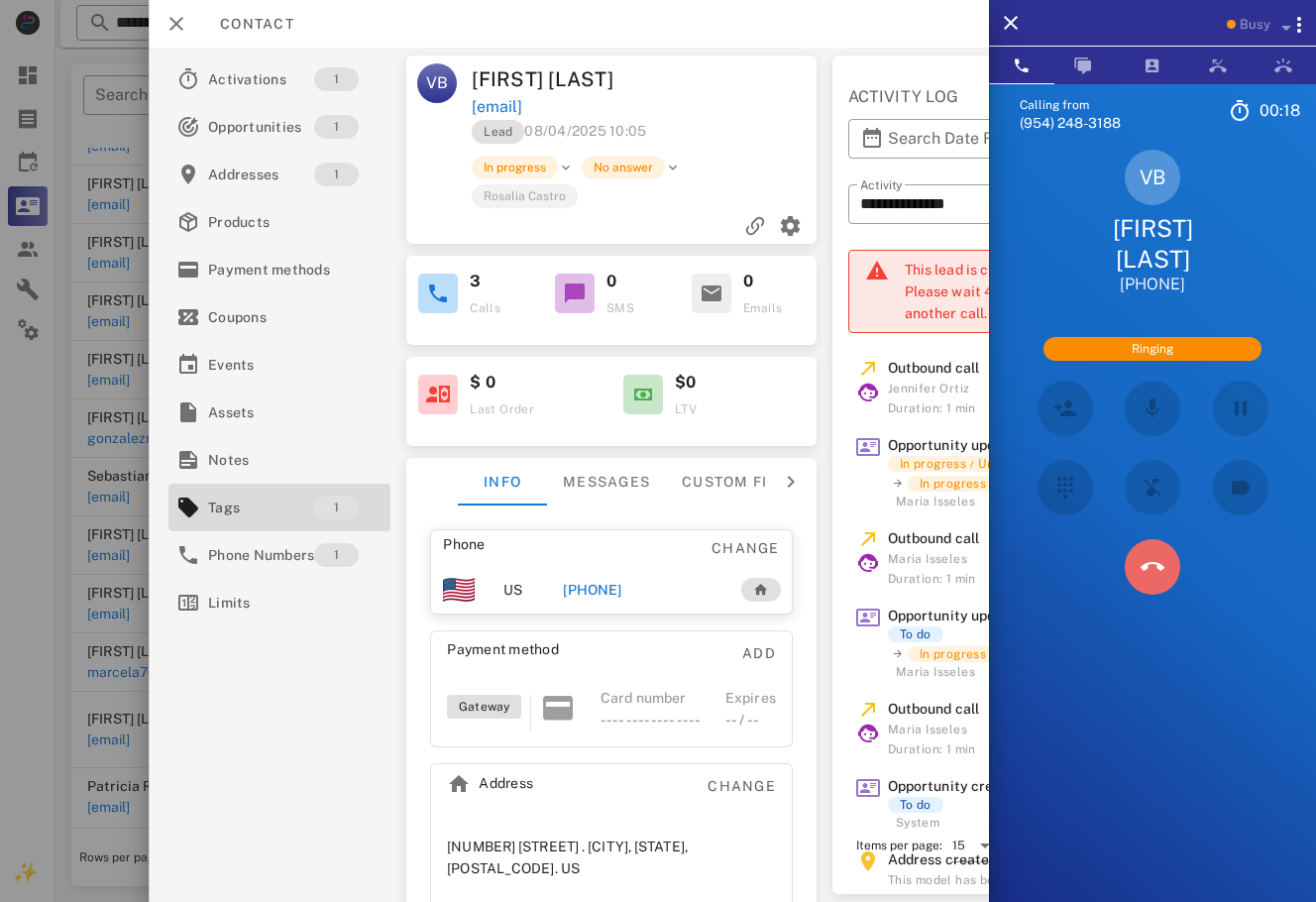 click at bounding box center [1152, 567] 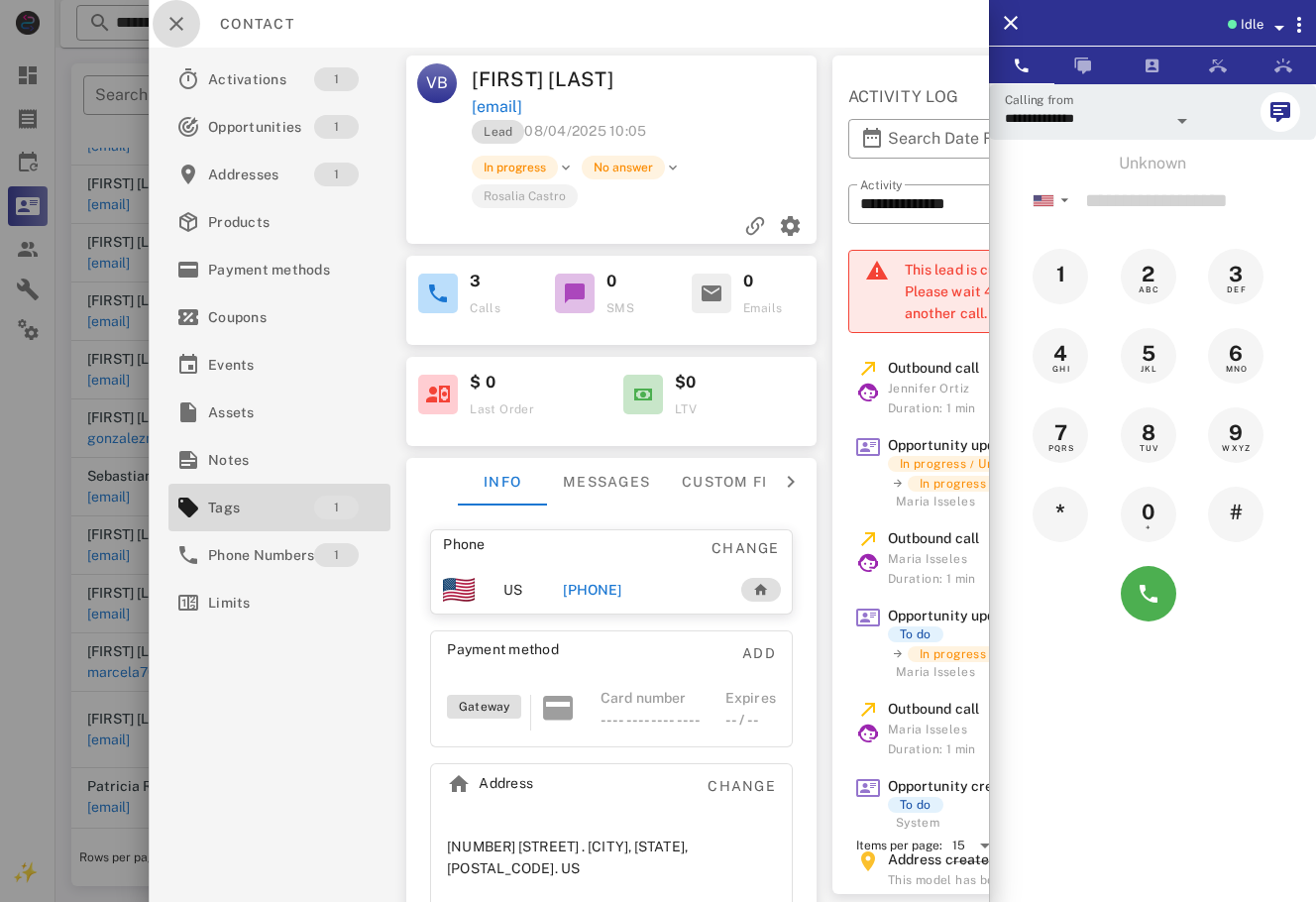 click at bounding box center (176, 24) 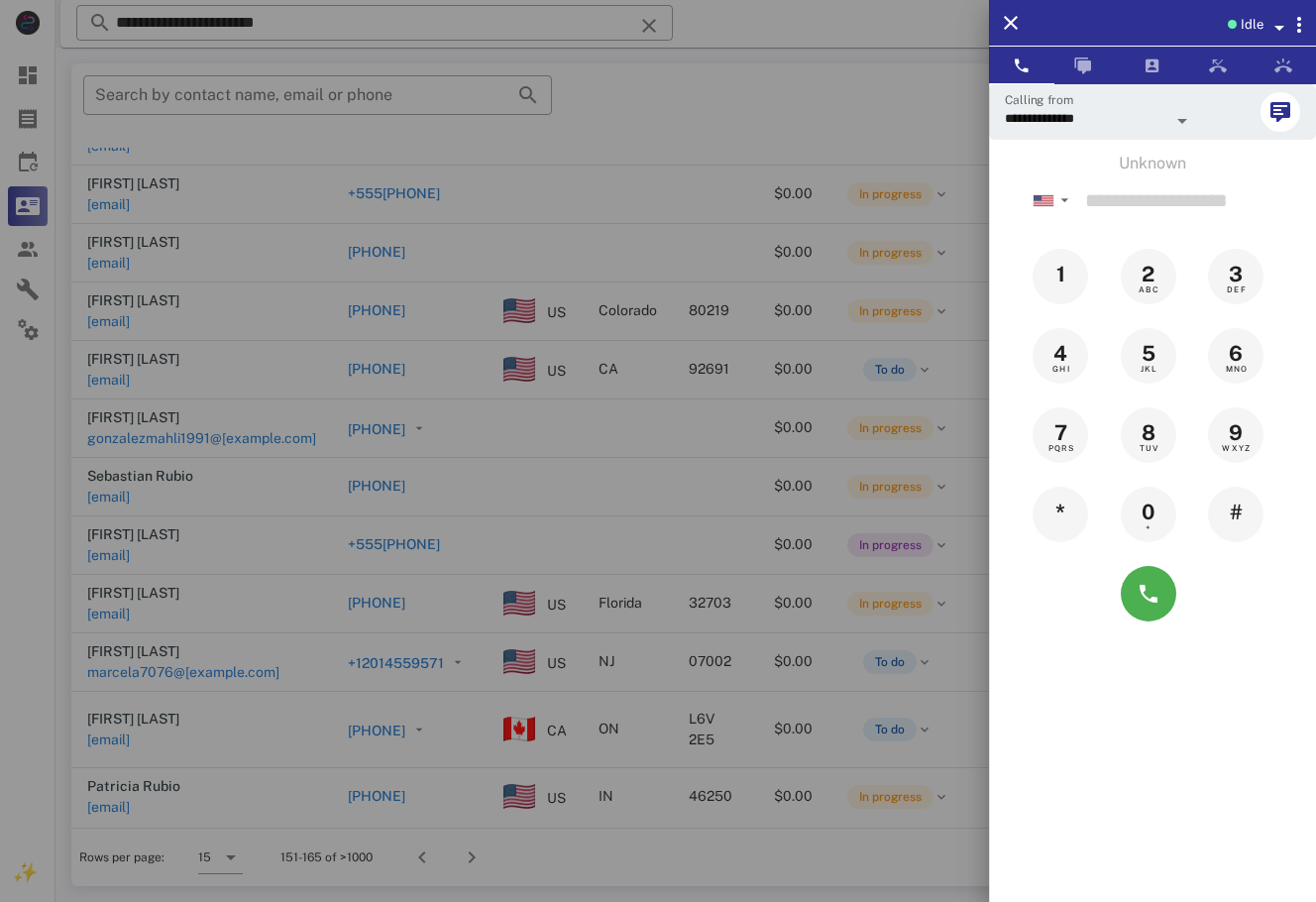 click at bounding box center [658, 451] 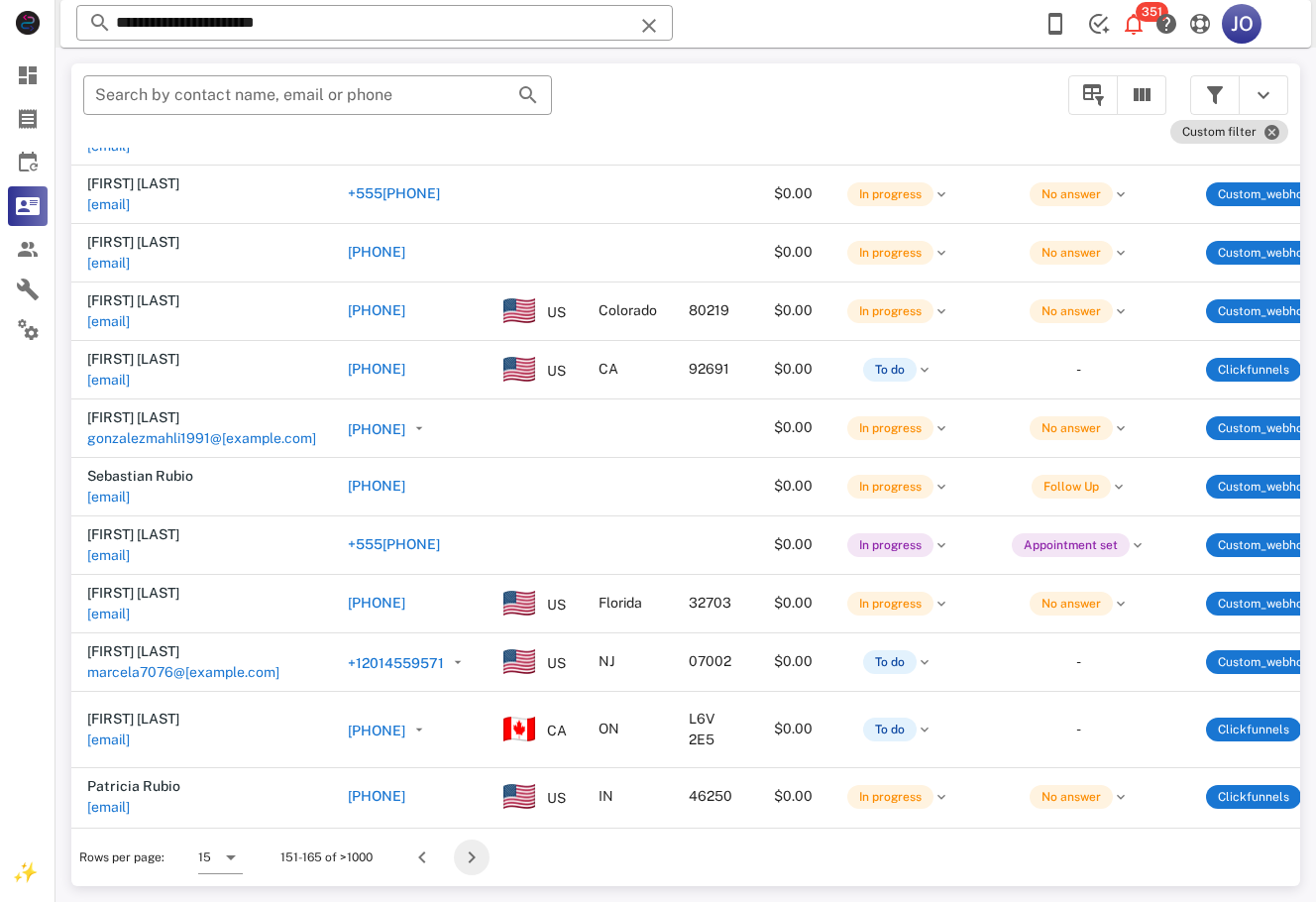 click at bounding box center [472, 857] 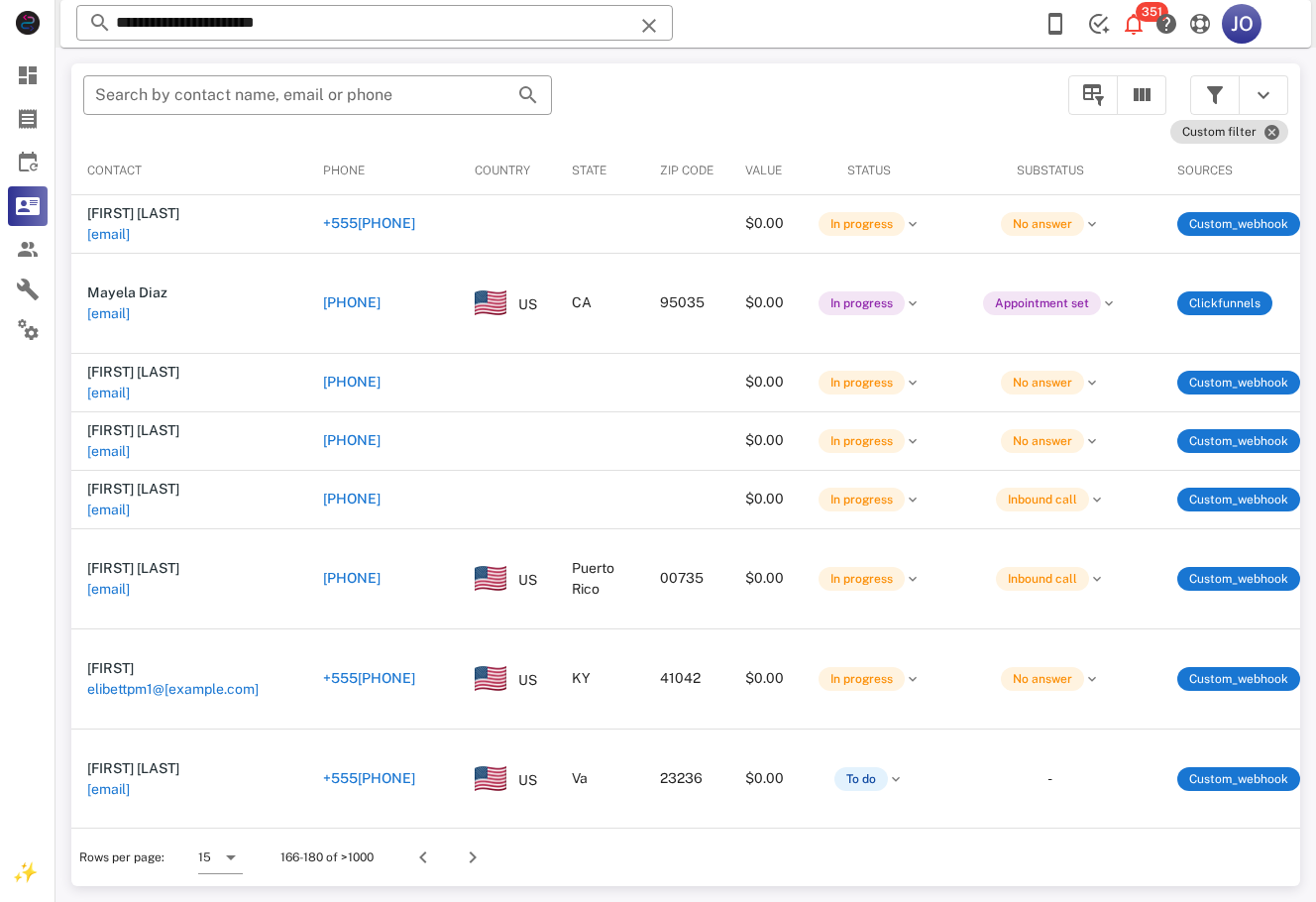scroll, scrollTop: 0, scrollLeft: 444, axis: horizontal 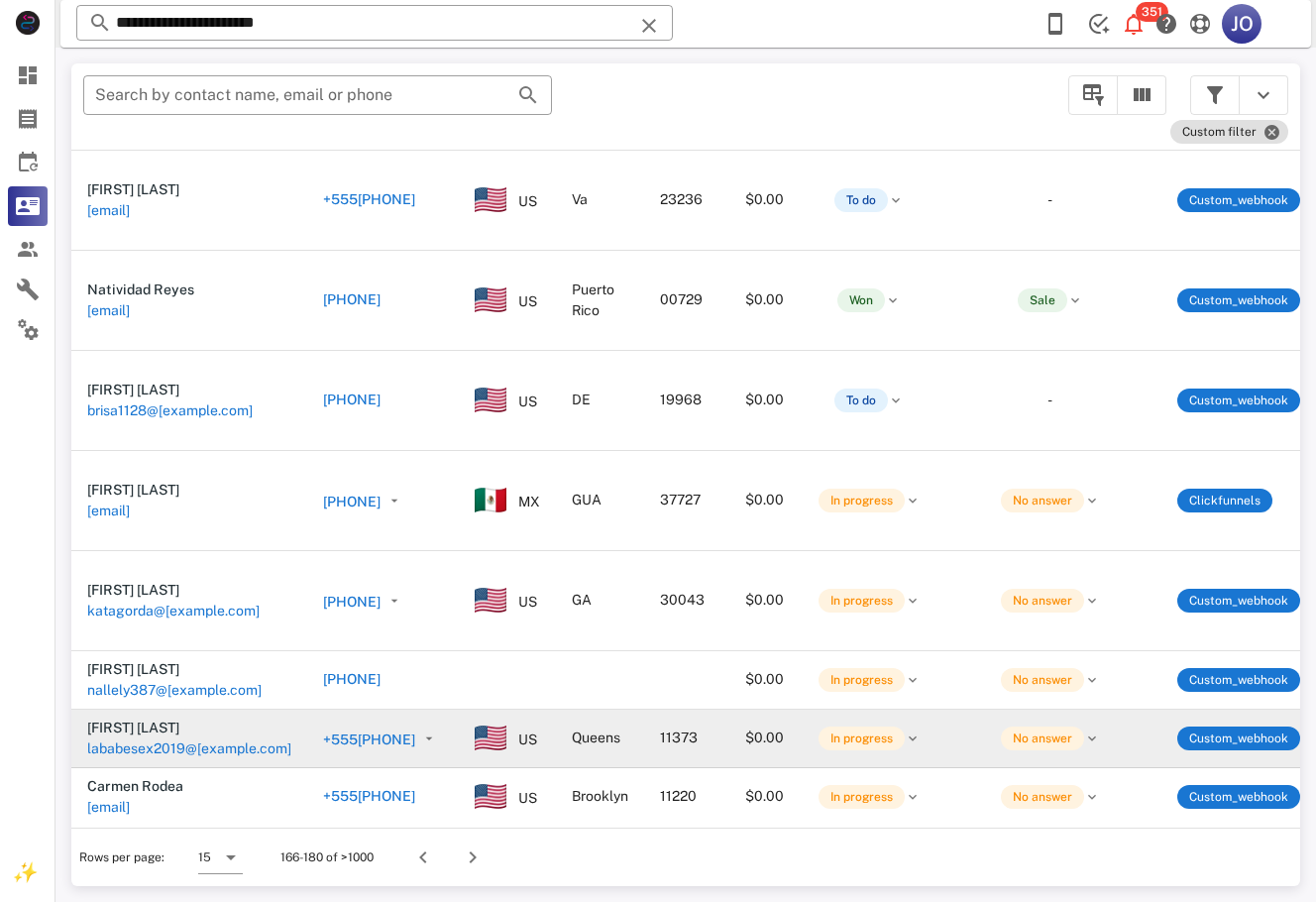 click on "[EMAIL]" at bounding box center [189, 748] 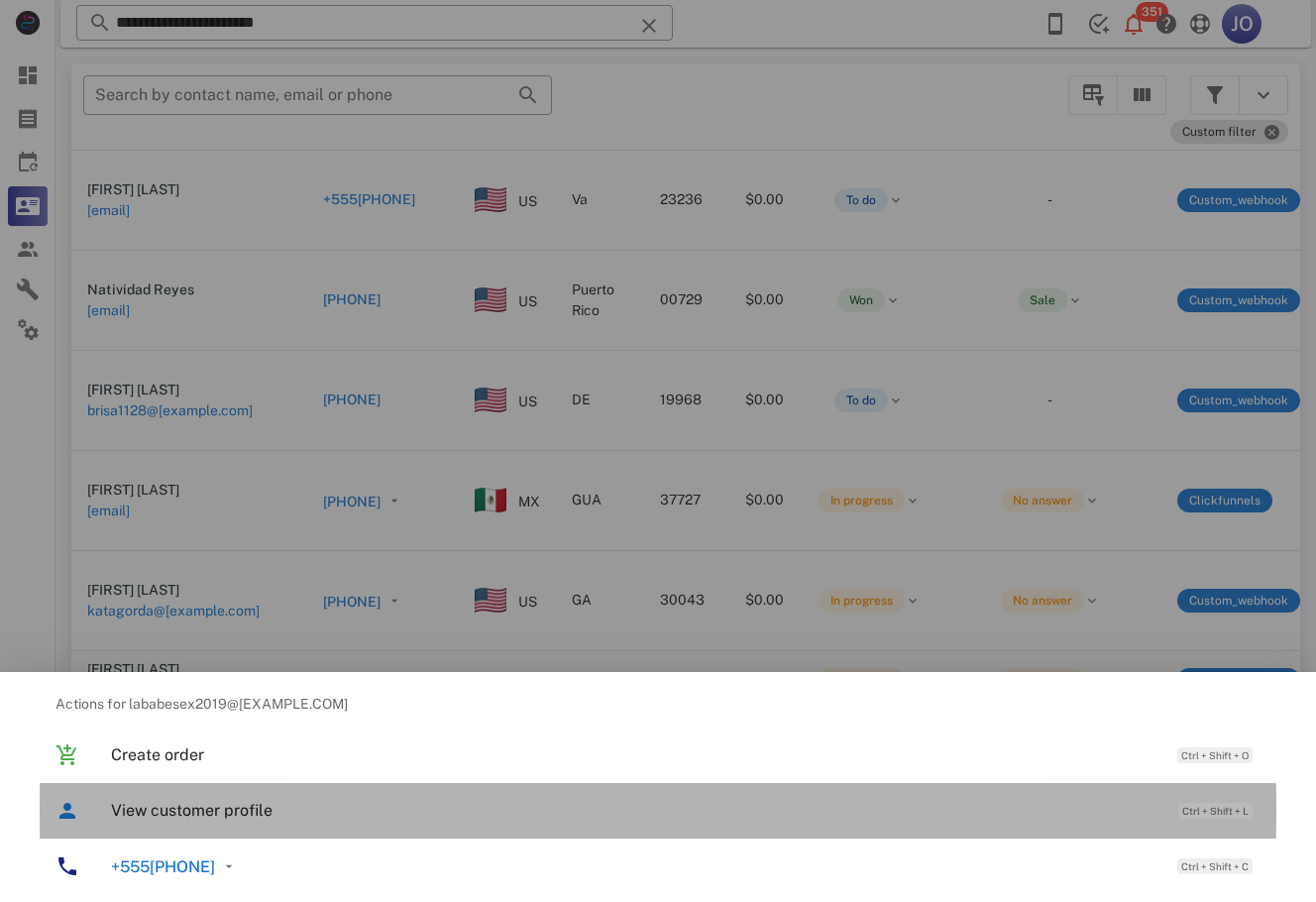 click on "View customer profile Ctrl + Shift + L" at bounding box center [658, 811] 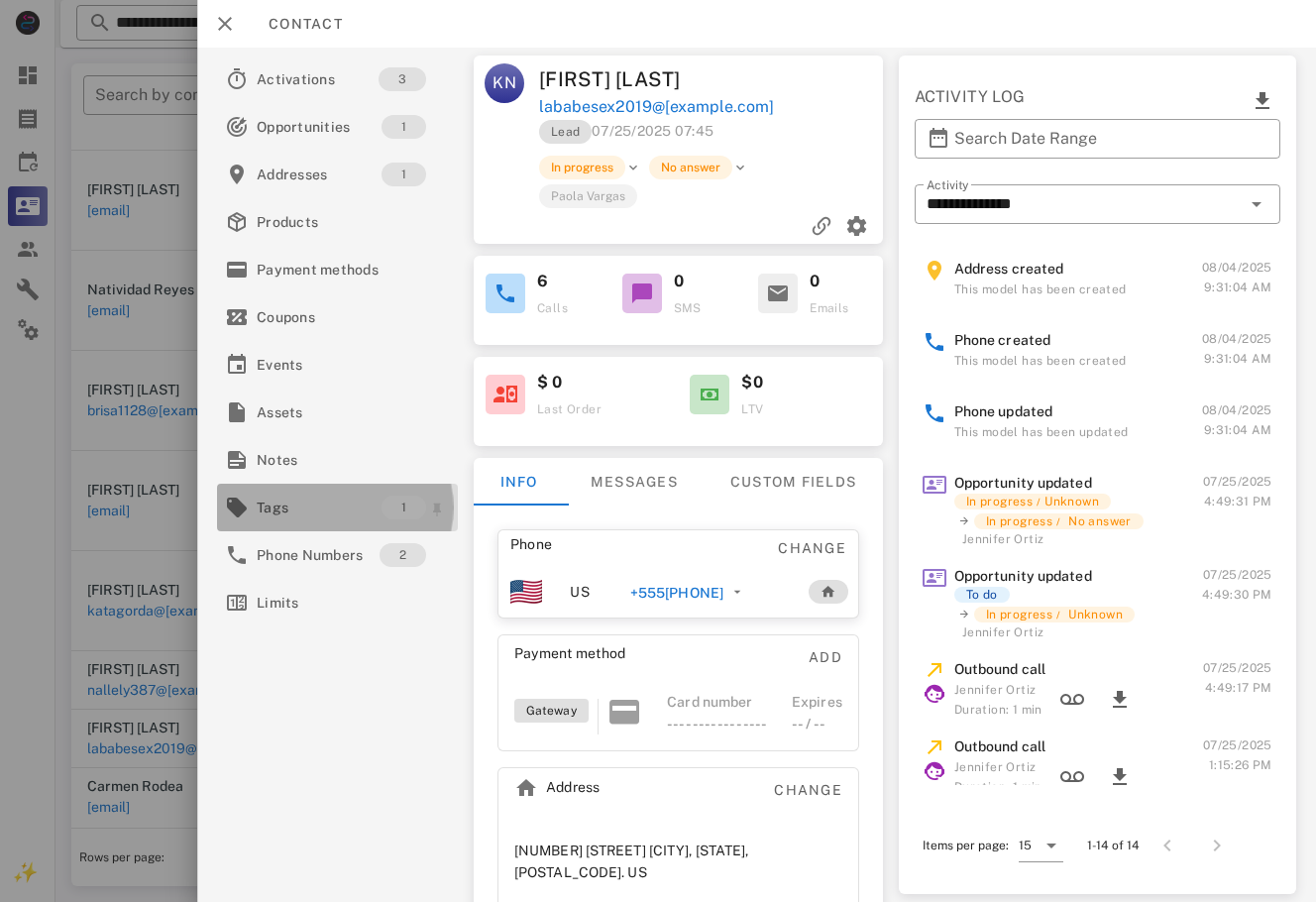 click on "Tags" at bounding box center (319, 507) 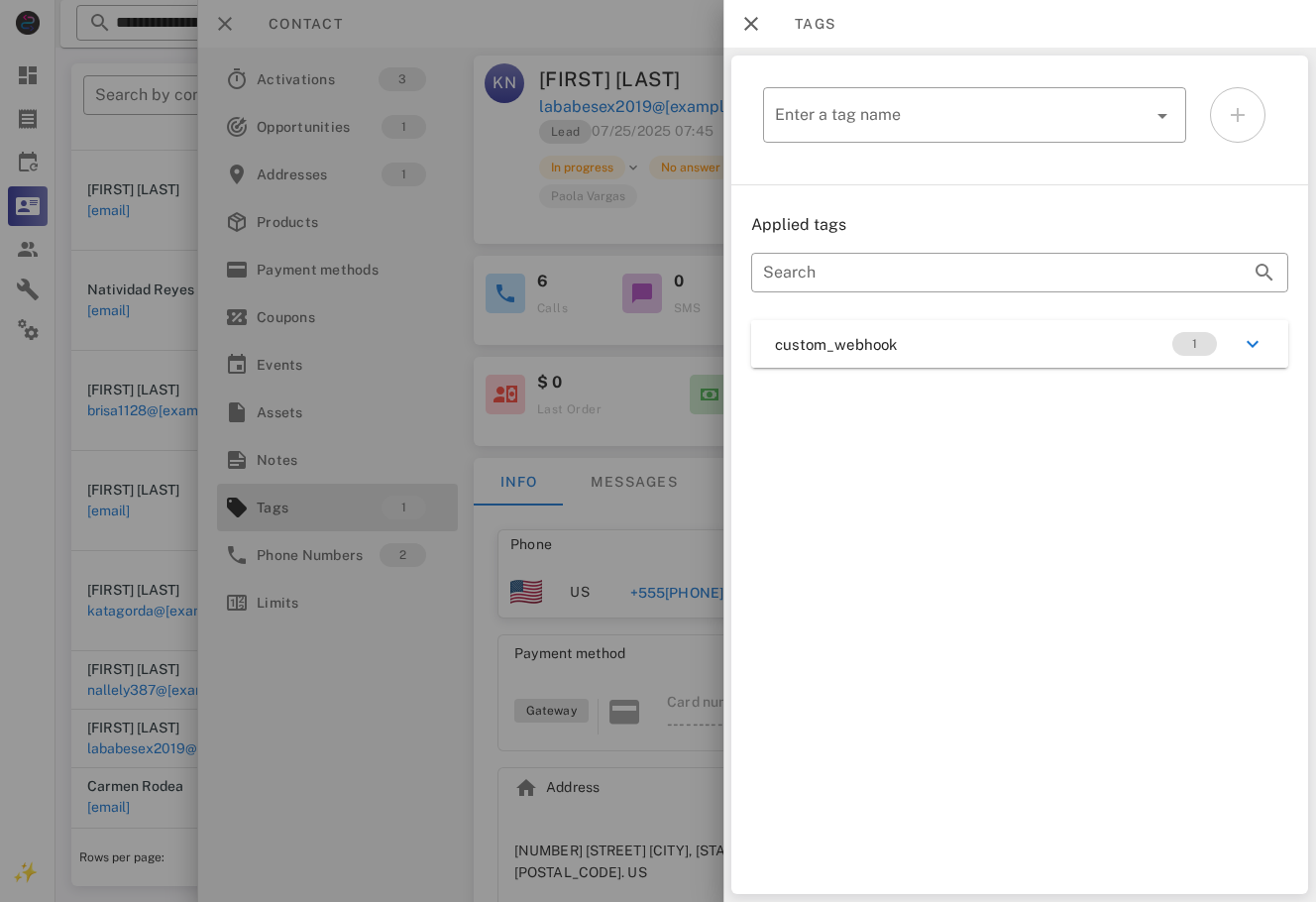 click on "custom_webhook  1" at bounding box center (1020, 344) 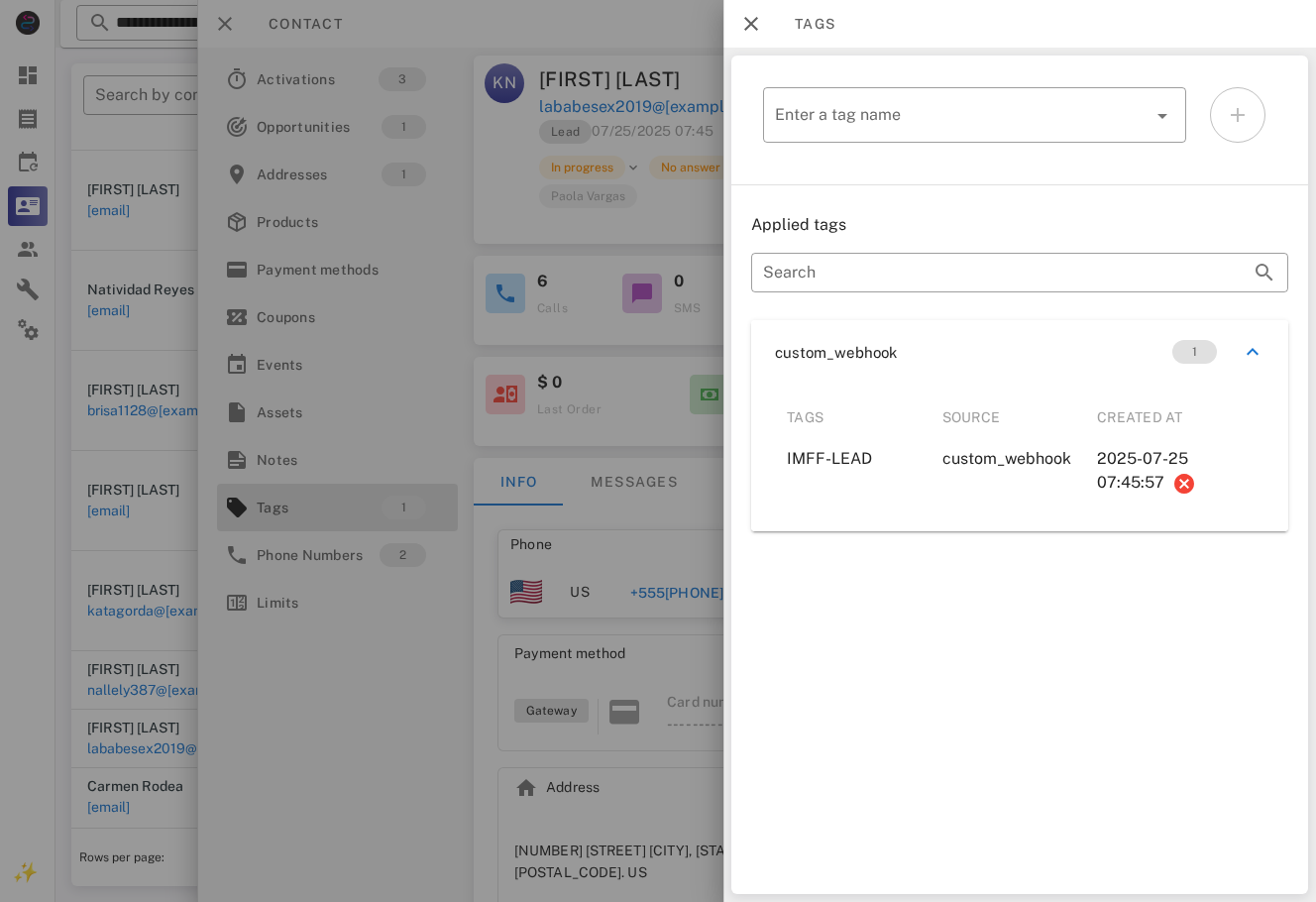click at bounding box center (658, 451) 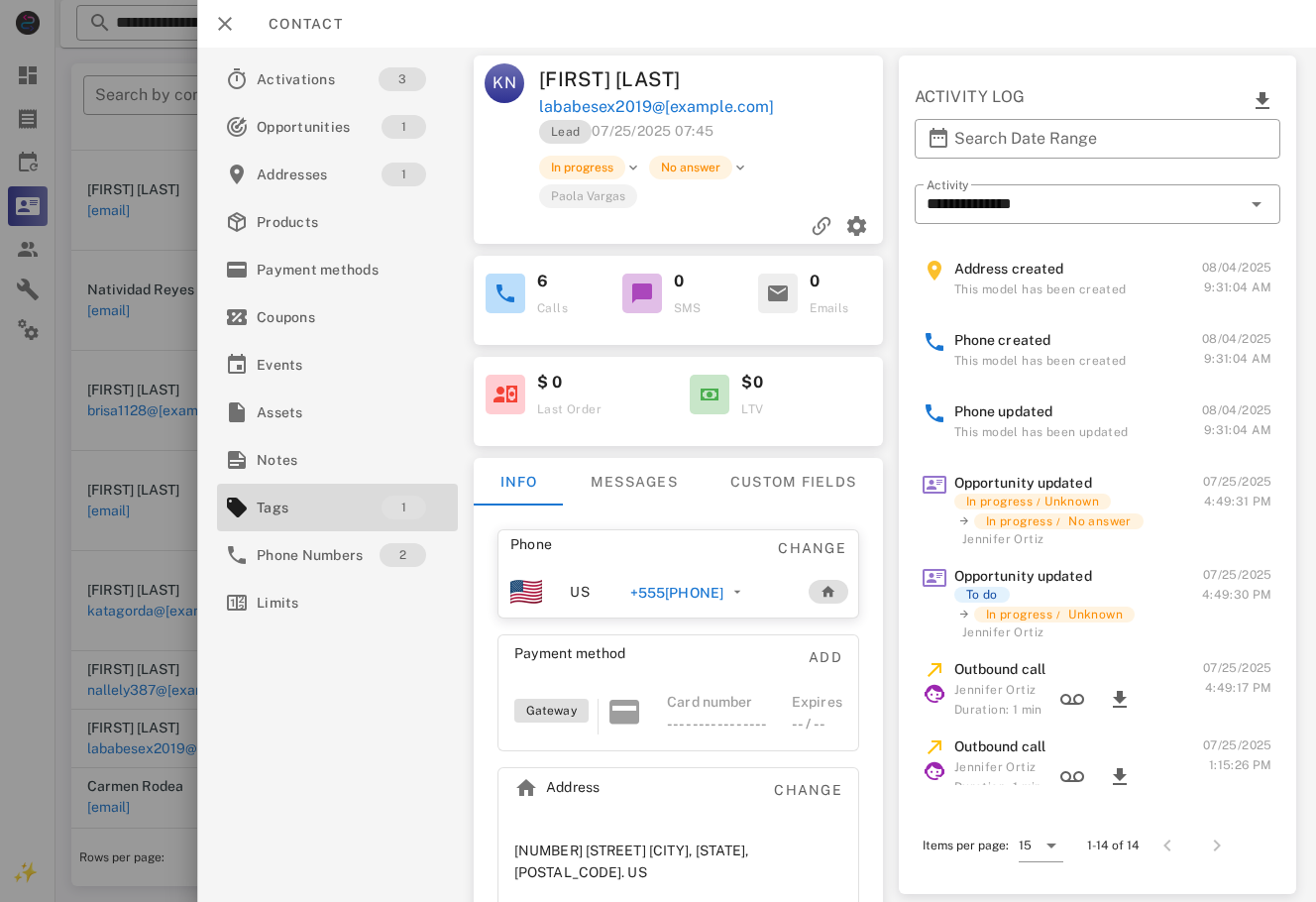 click on "[PHONE]" at bounding box center (677, 593) 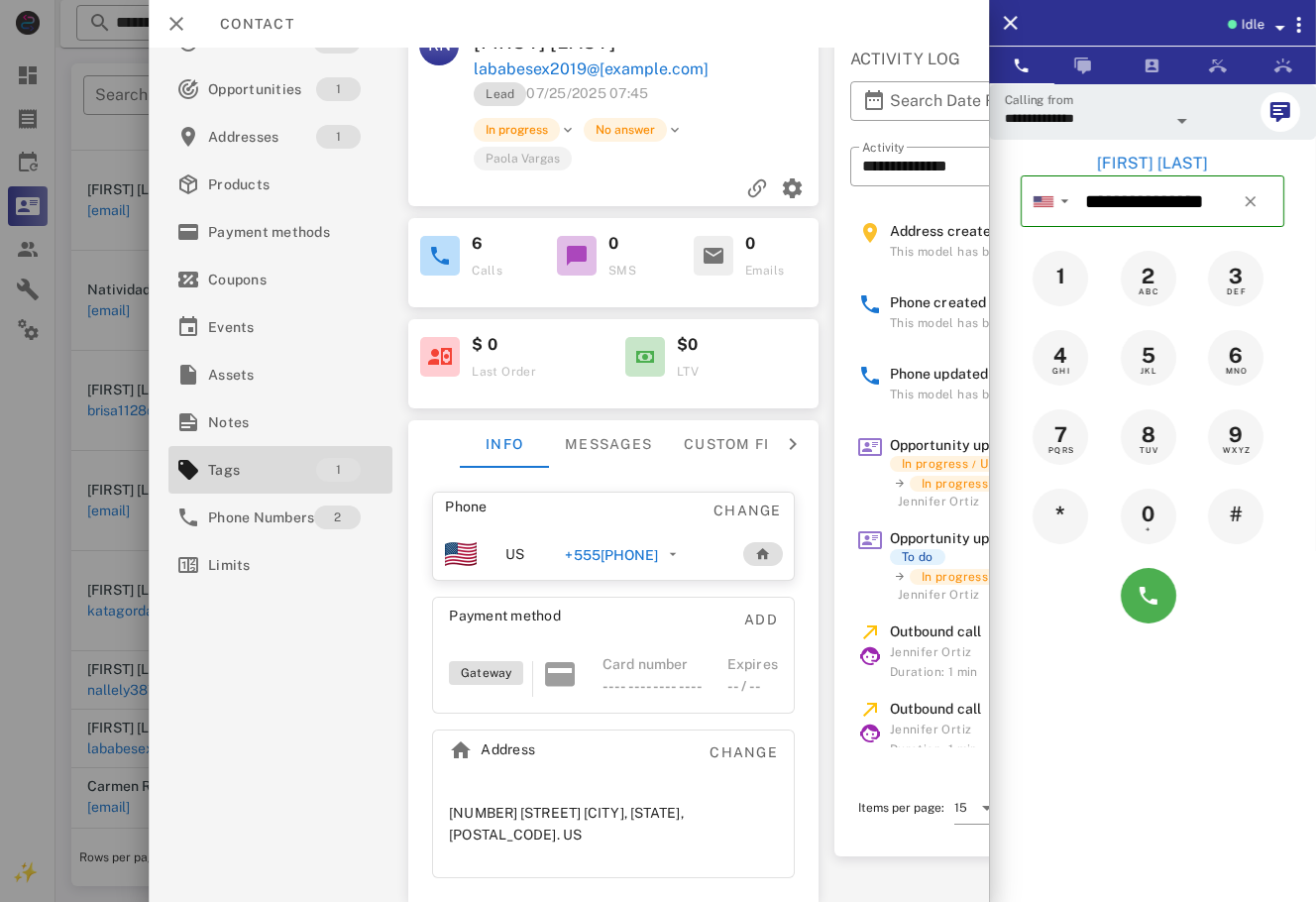 scroll, scrollTop: 0, scrollLeft: 0, axis: both 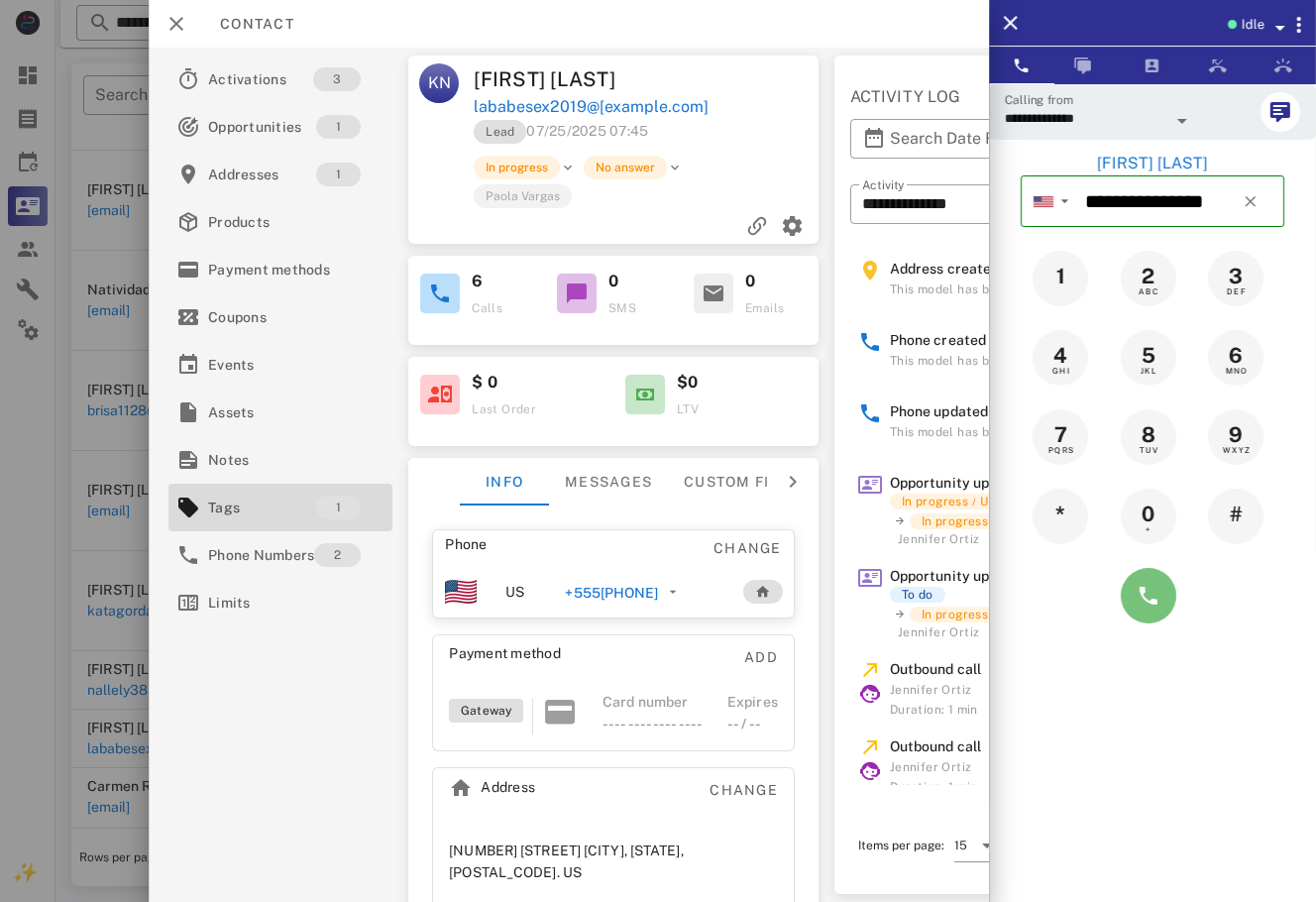 click at bounding box center [1149, 596] 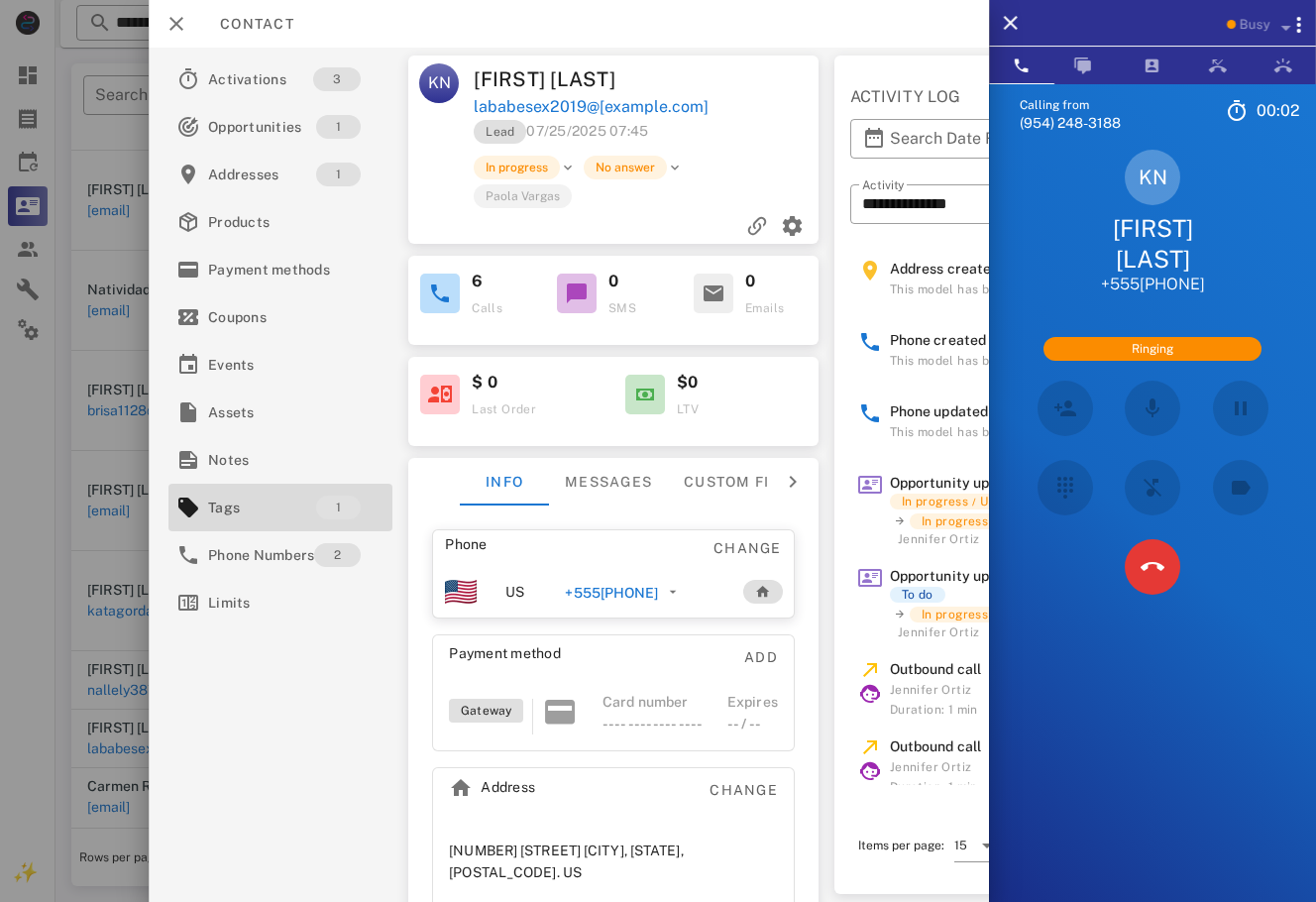 scroll, scrollTop: 530, scrollLeft: 0, axis: vertical 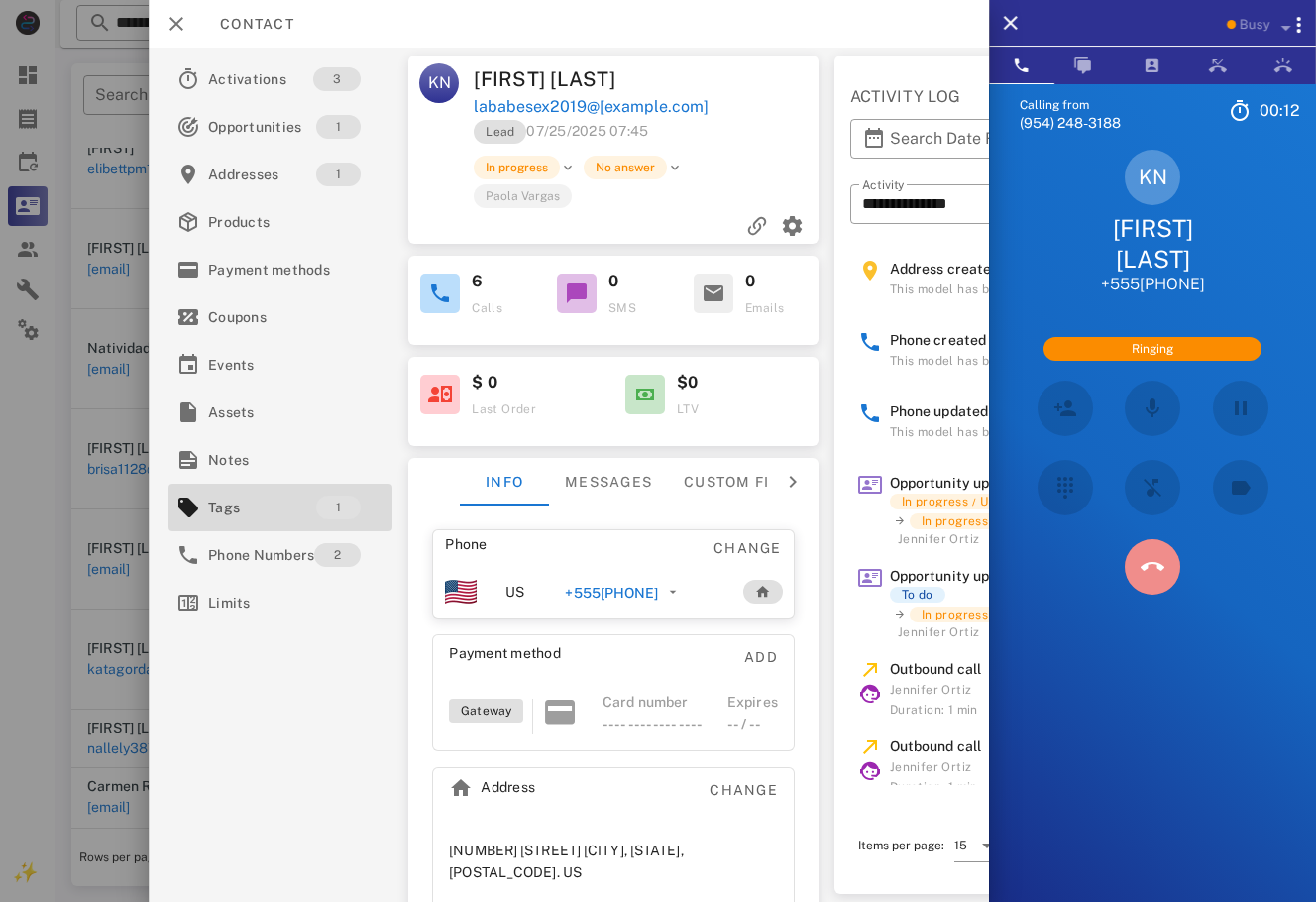 click at bounding box center [1152, 567] 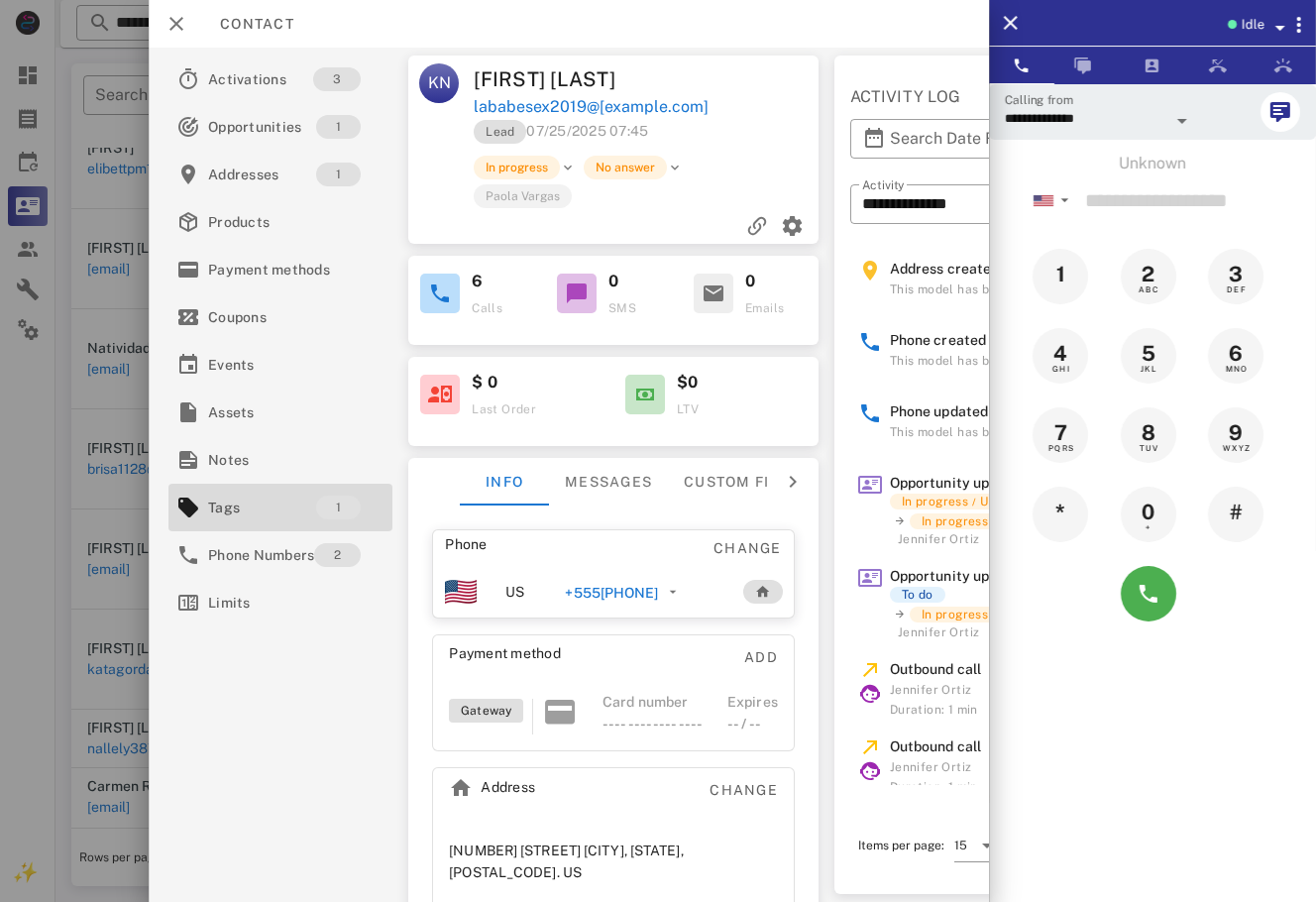 click at bounding box center [658, 451] 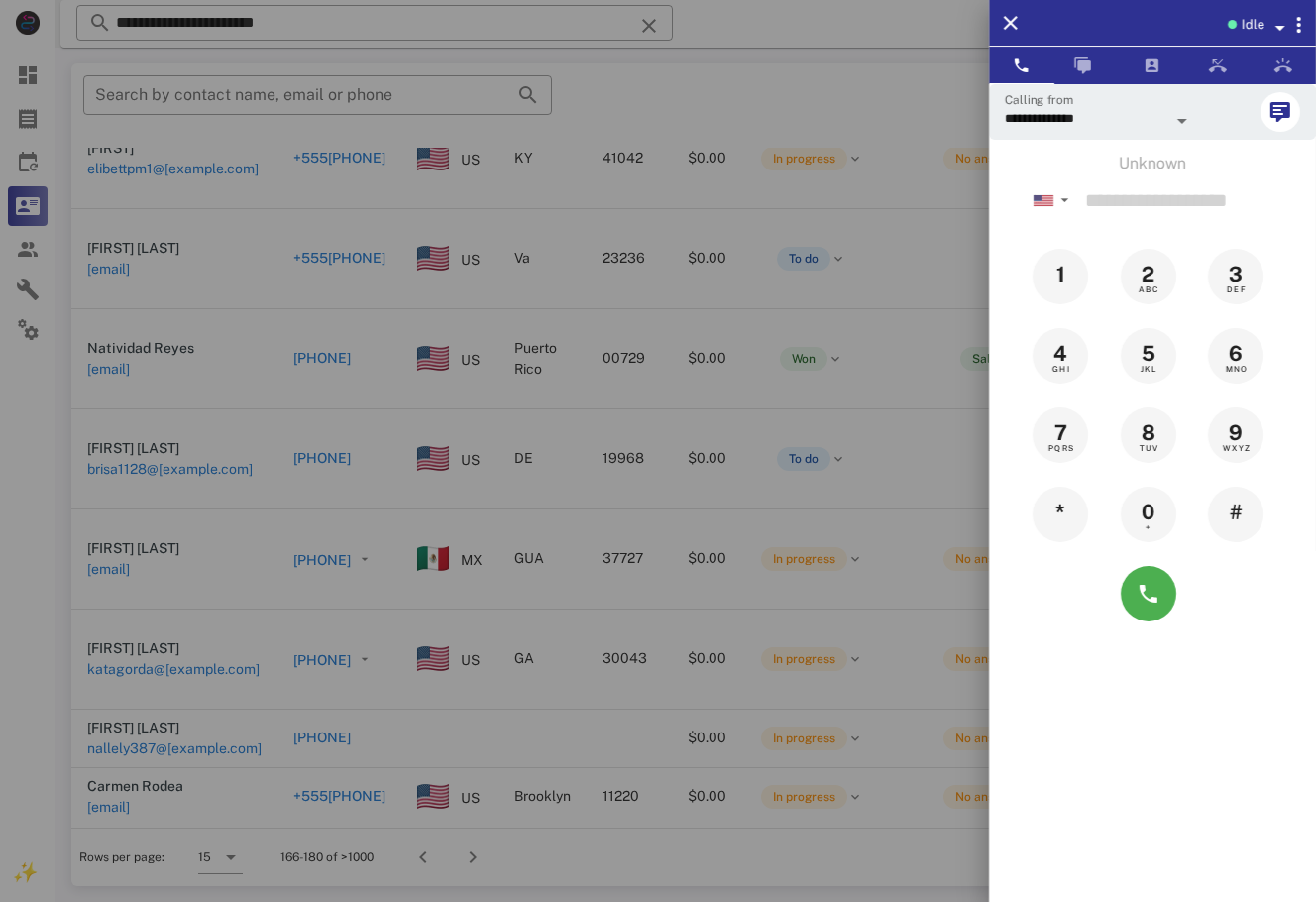 click at bounding box center (658, 451) 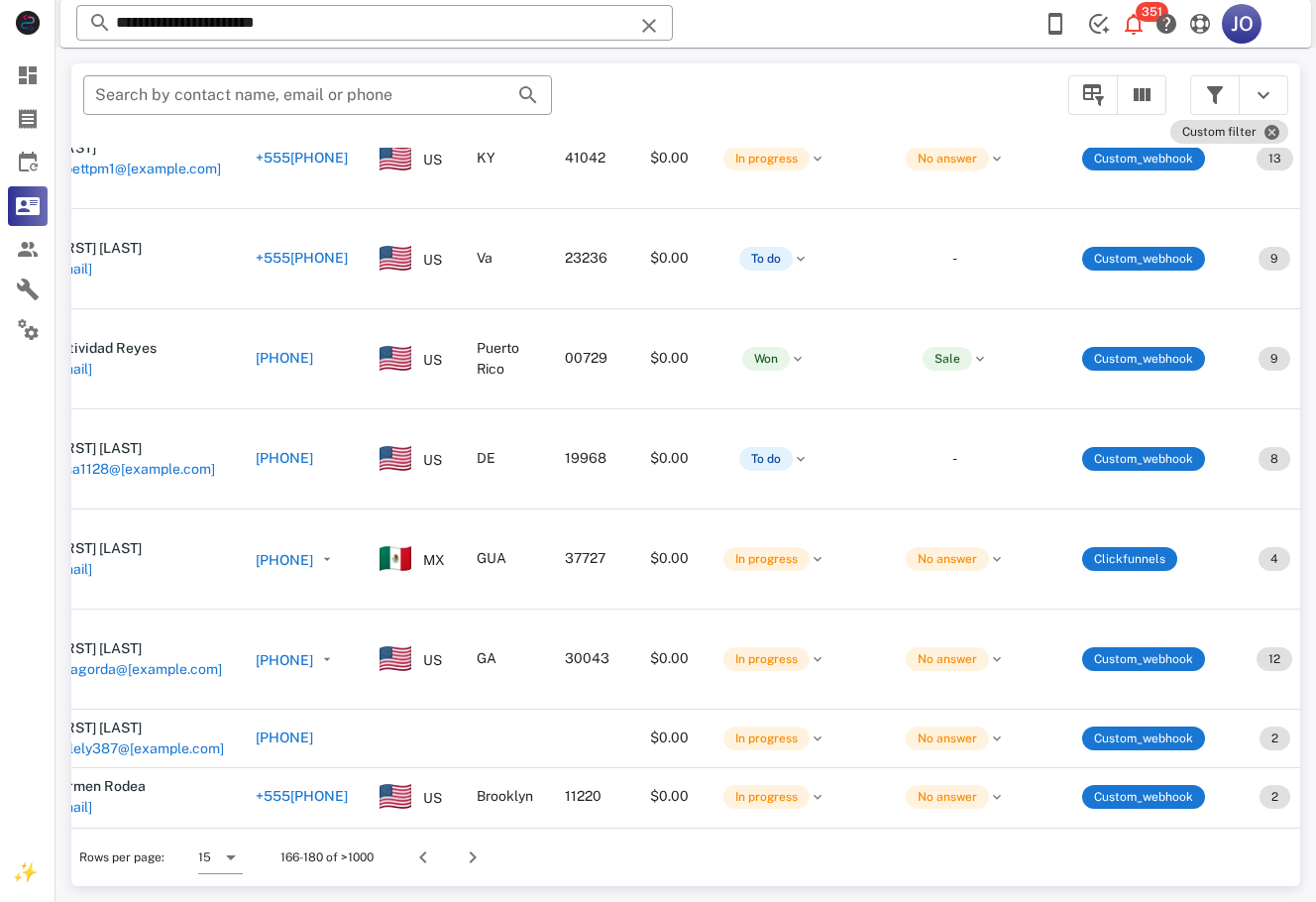 scroll, scrollTop: 530, scrollLeft: 0, axis: vertical 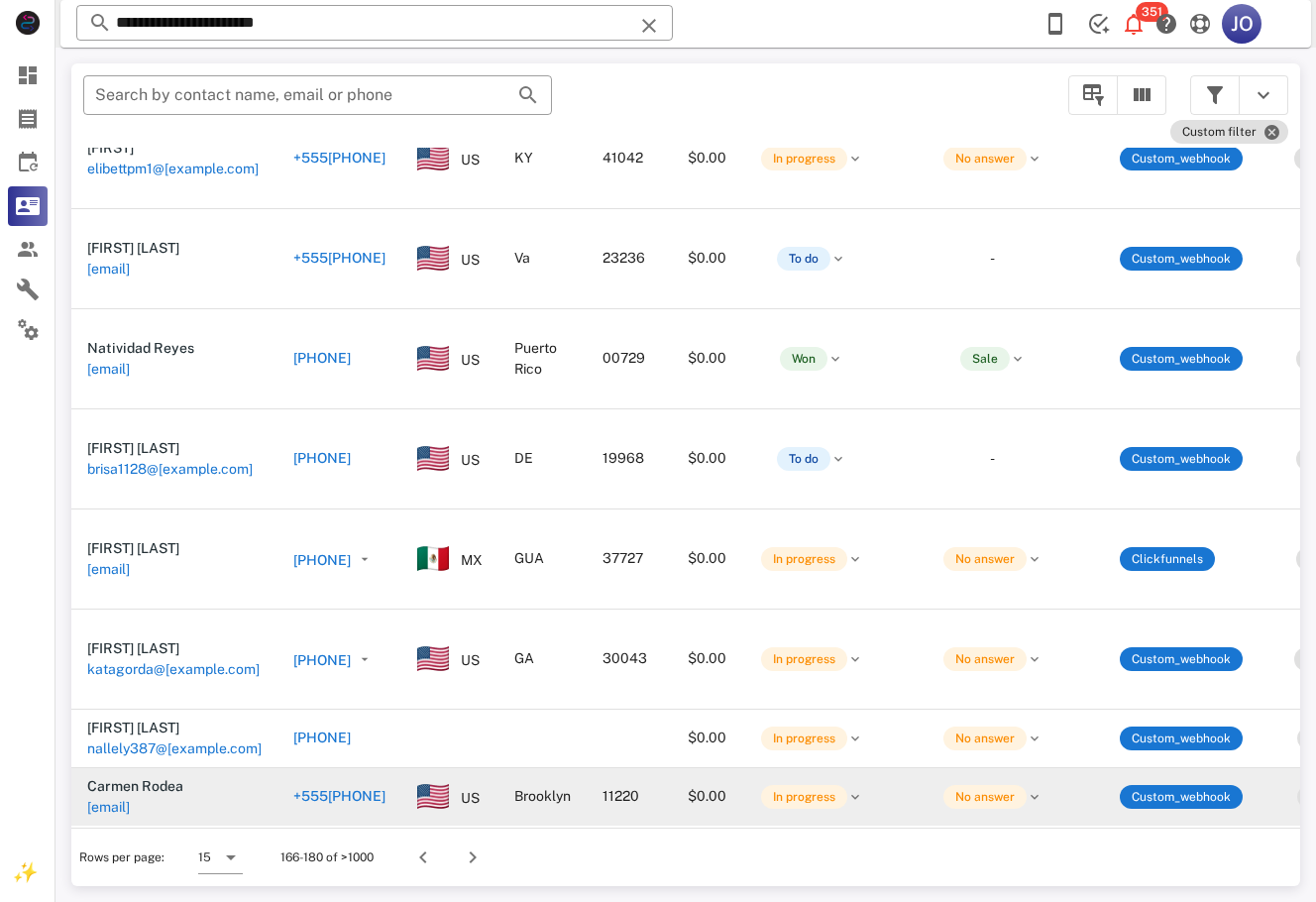 click on "[EMAIL]" at bounding box center [108, 807] 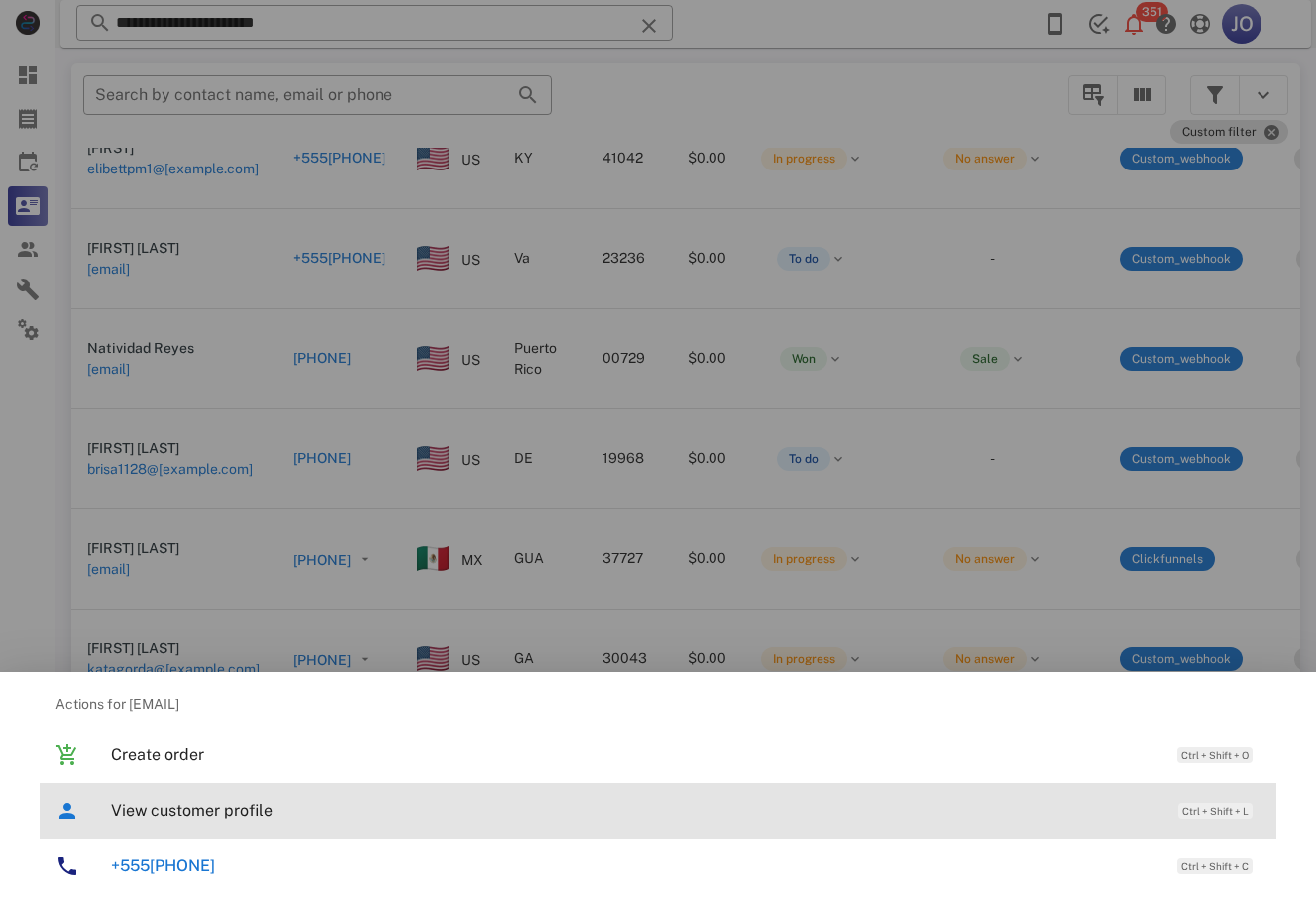 click on "View customer profile" at bounding box center (634, 810) 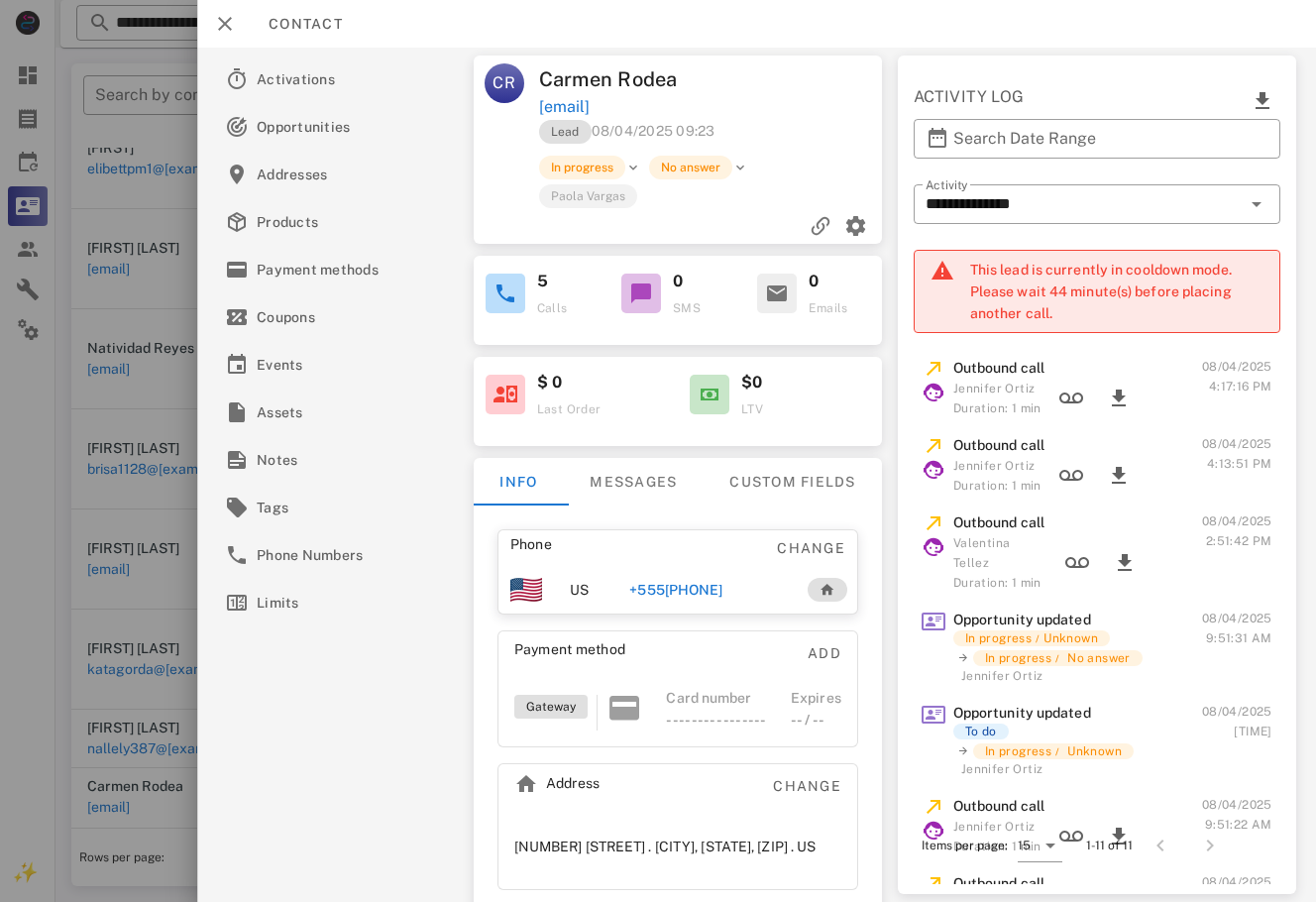 click at bounding box center [658, 451] 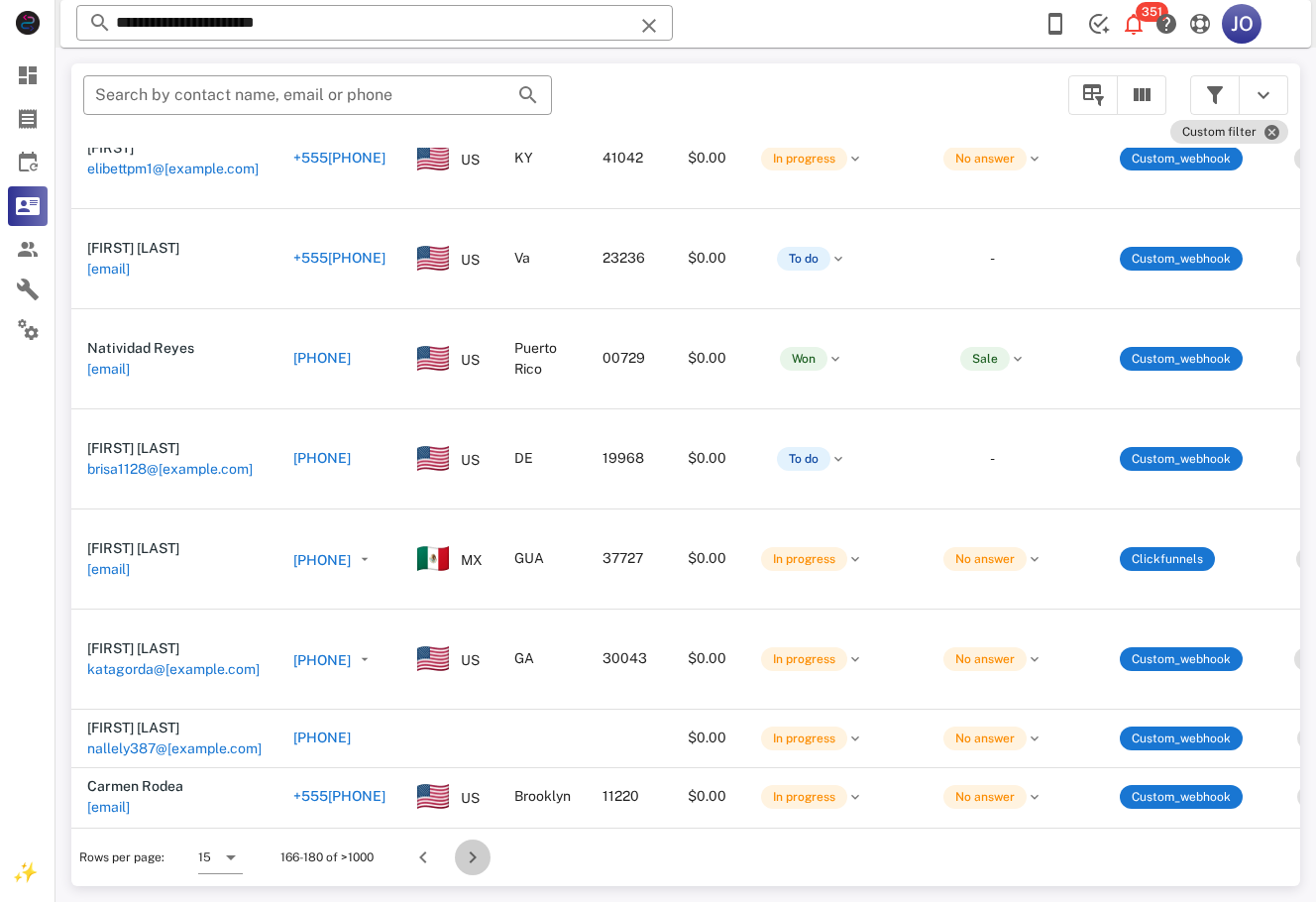 click at bounding box center (473, 857) 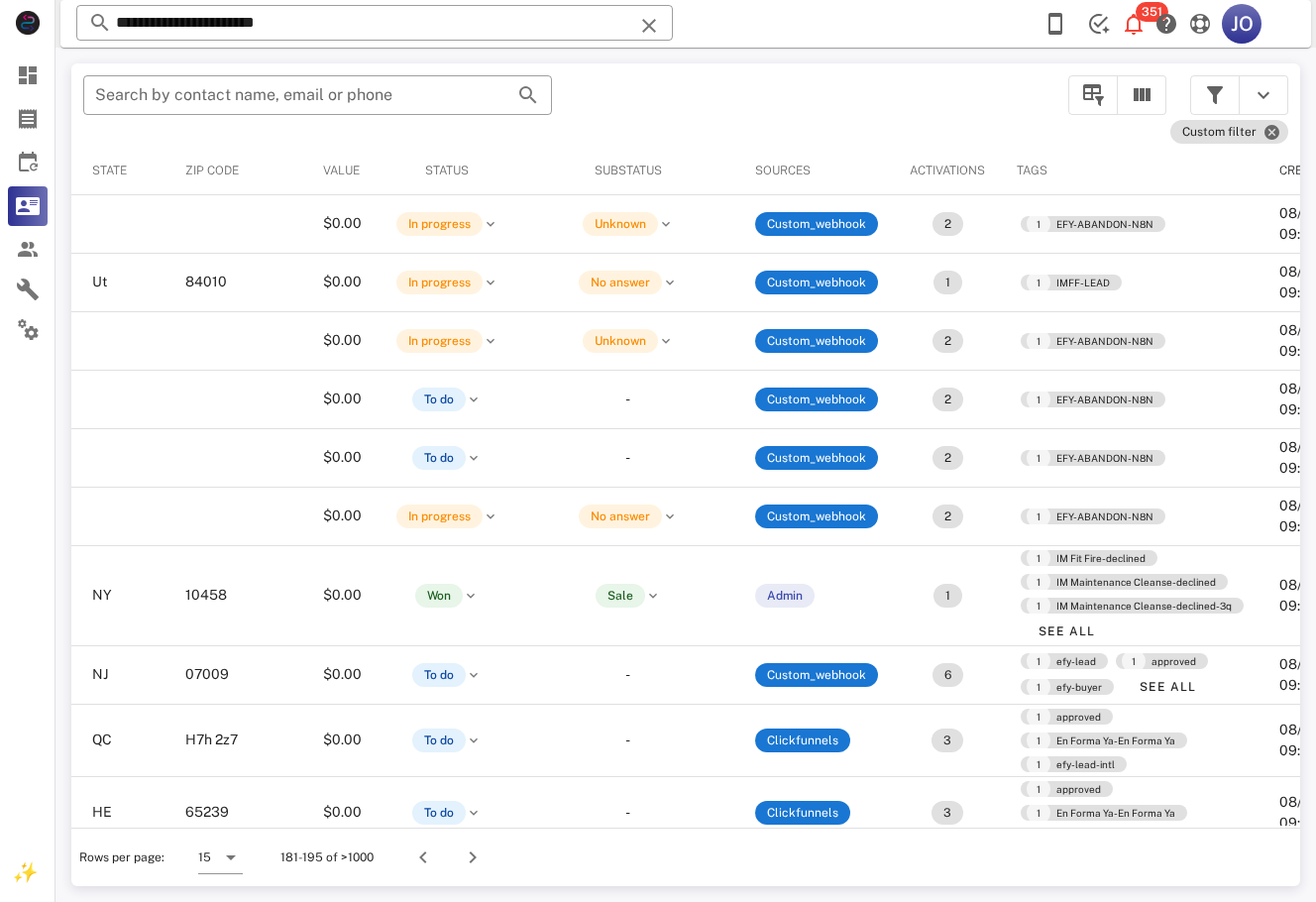scroll, scrollTop: 0, scrollLeft: 0, axis: both 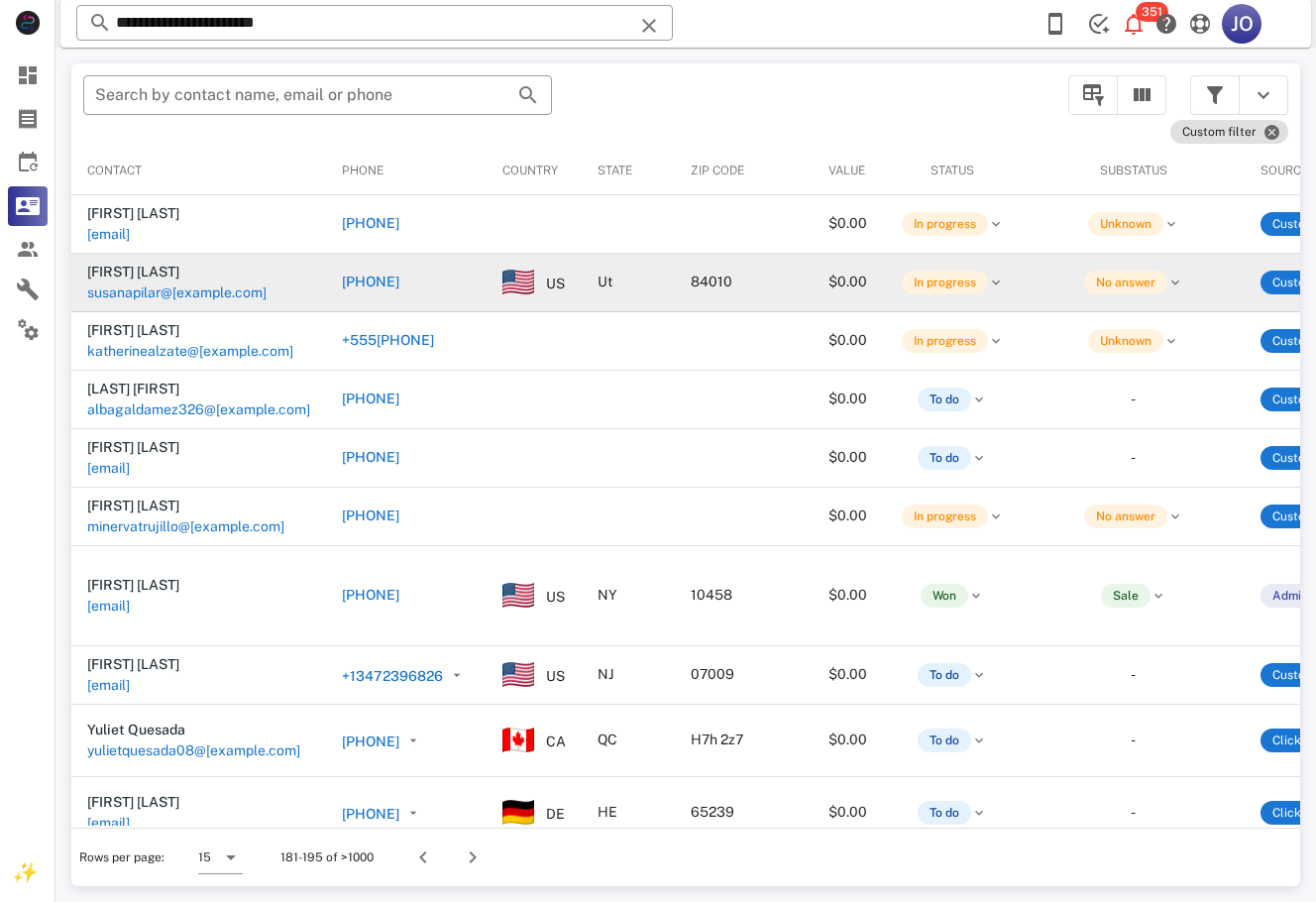 click on "Susana Espinoza  susanapilar@hotmail.com" at bounding box center (198, 282) 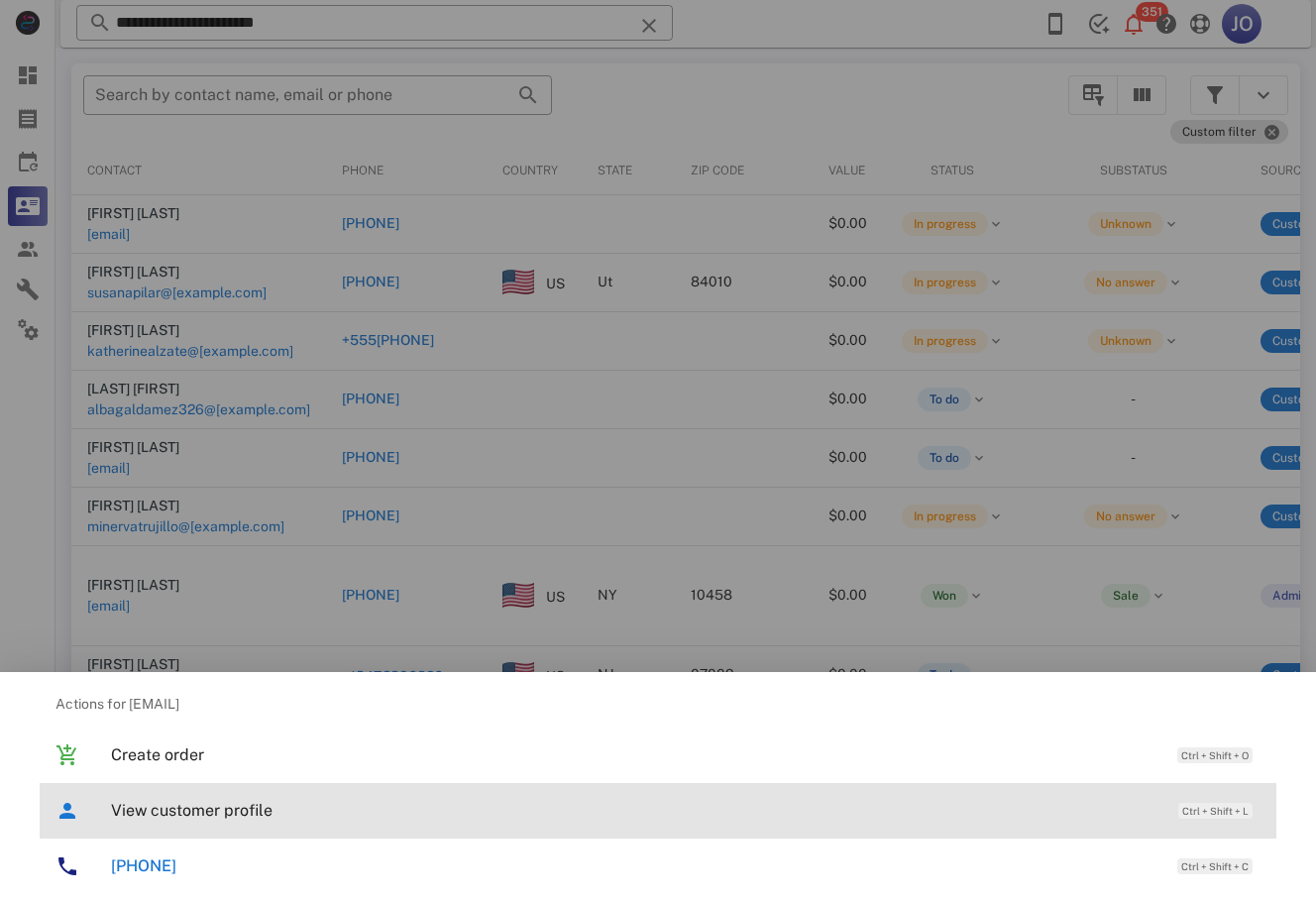 click on "View customer profile Ctrl + Shift + L" at bounding box center [658, 811] 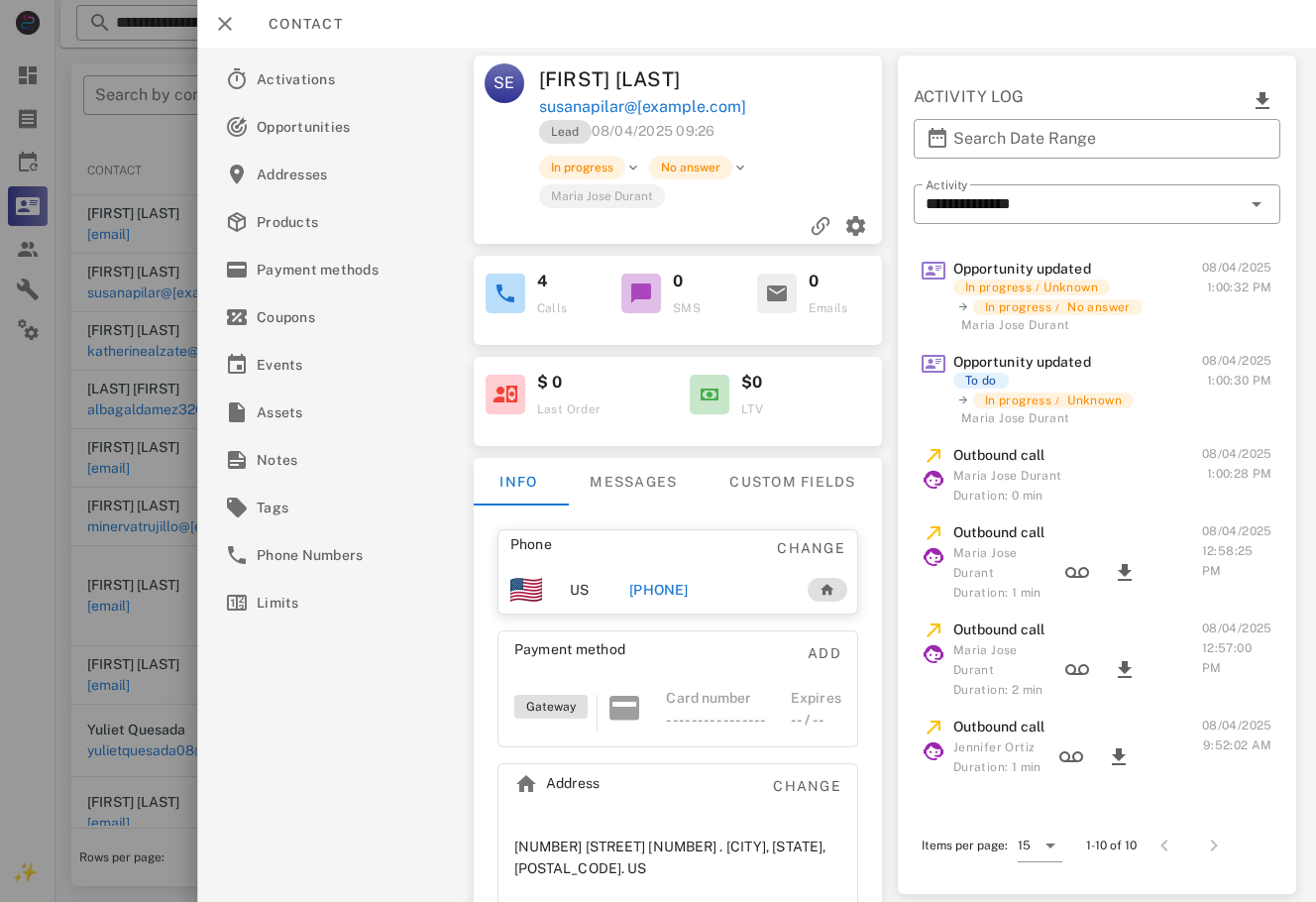 click on "[PHONE]" at bounding box center (659, 590) 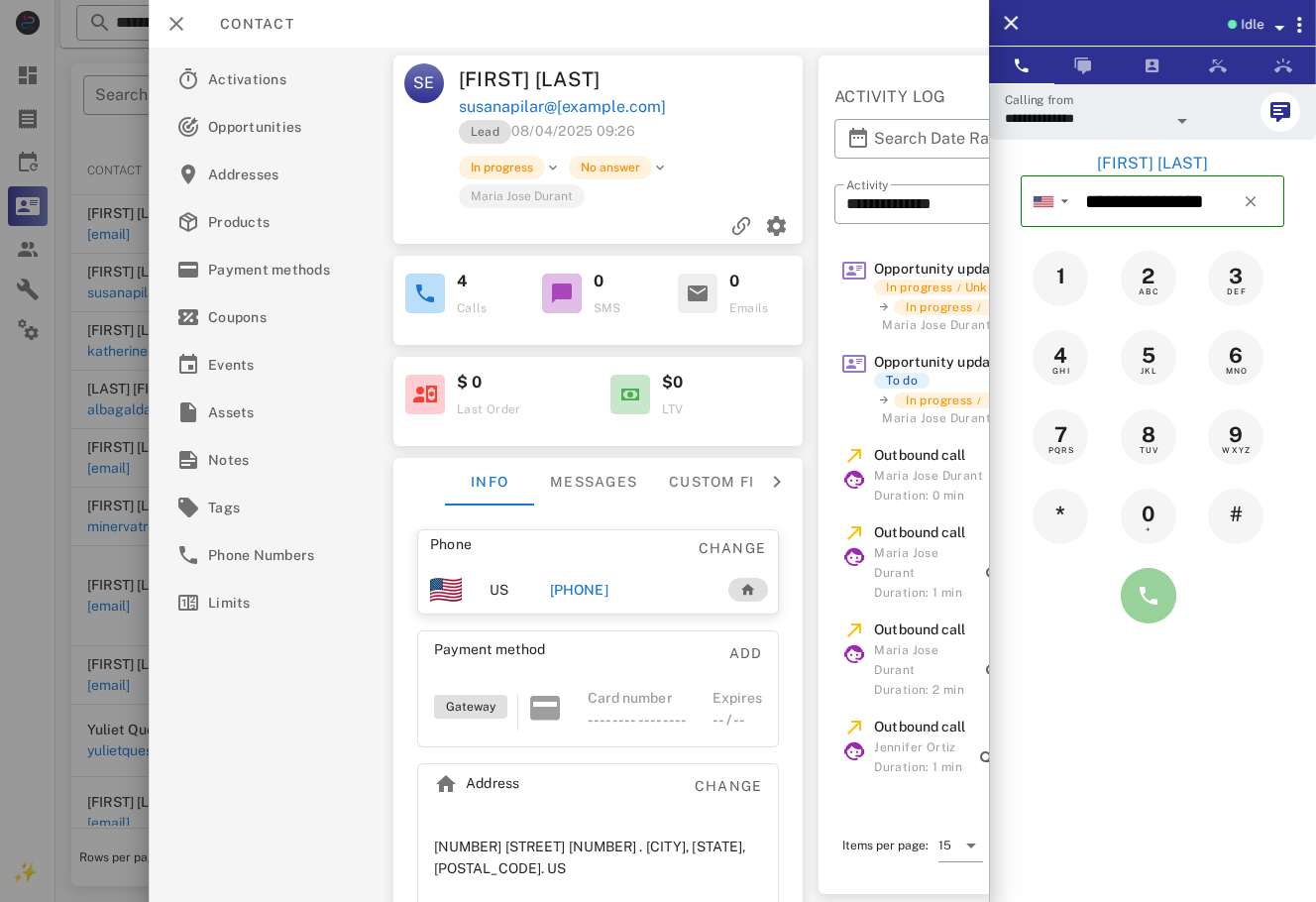 click at bounding box center [1149, 596] 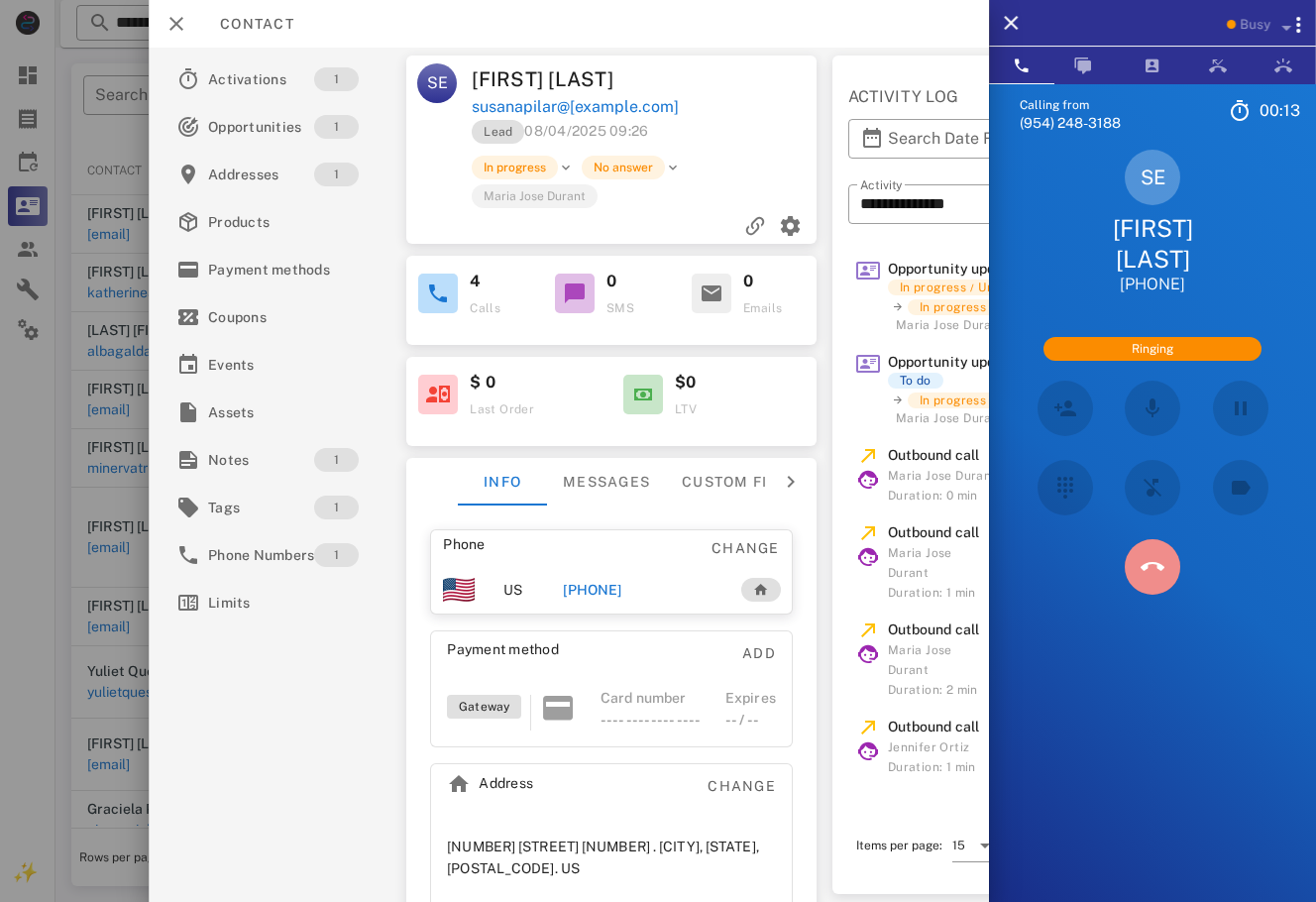click at bounding box center [1152, 567] 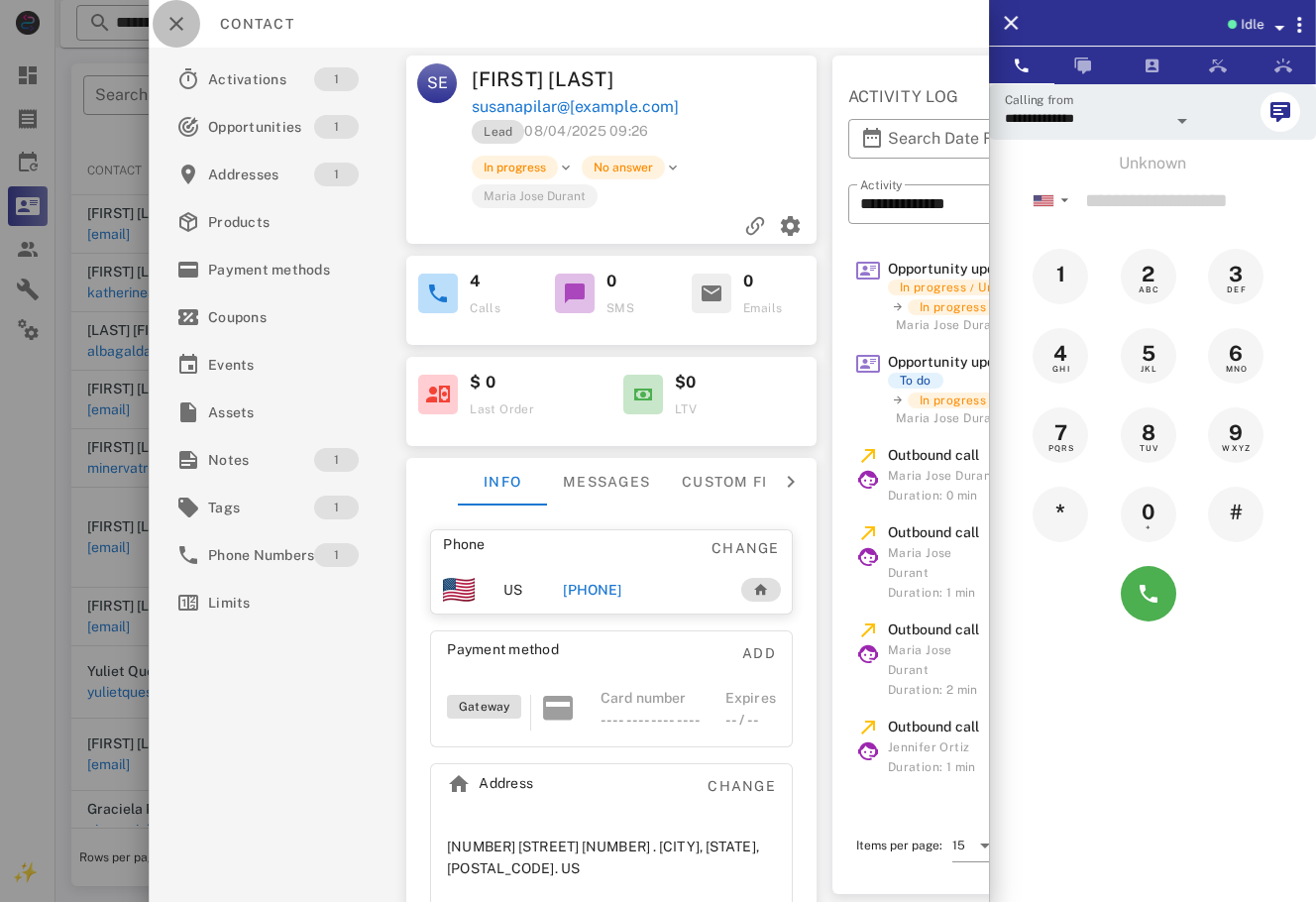 click at bounding box center [176, 24] 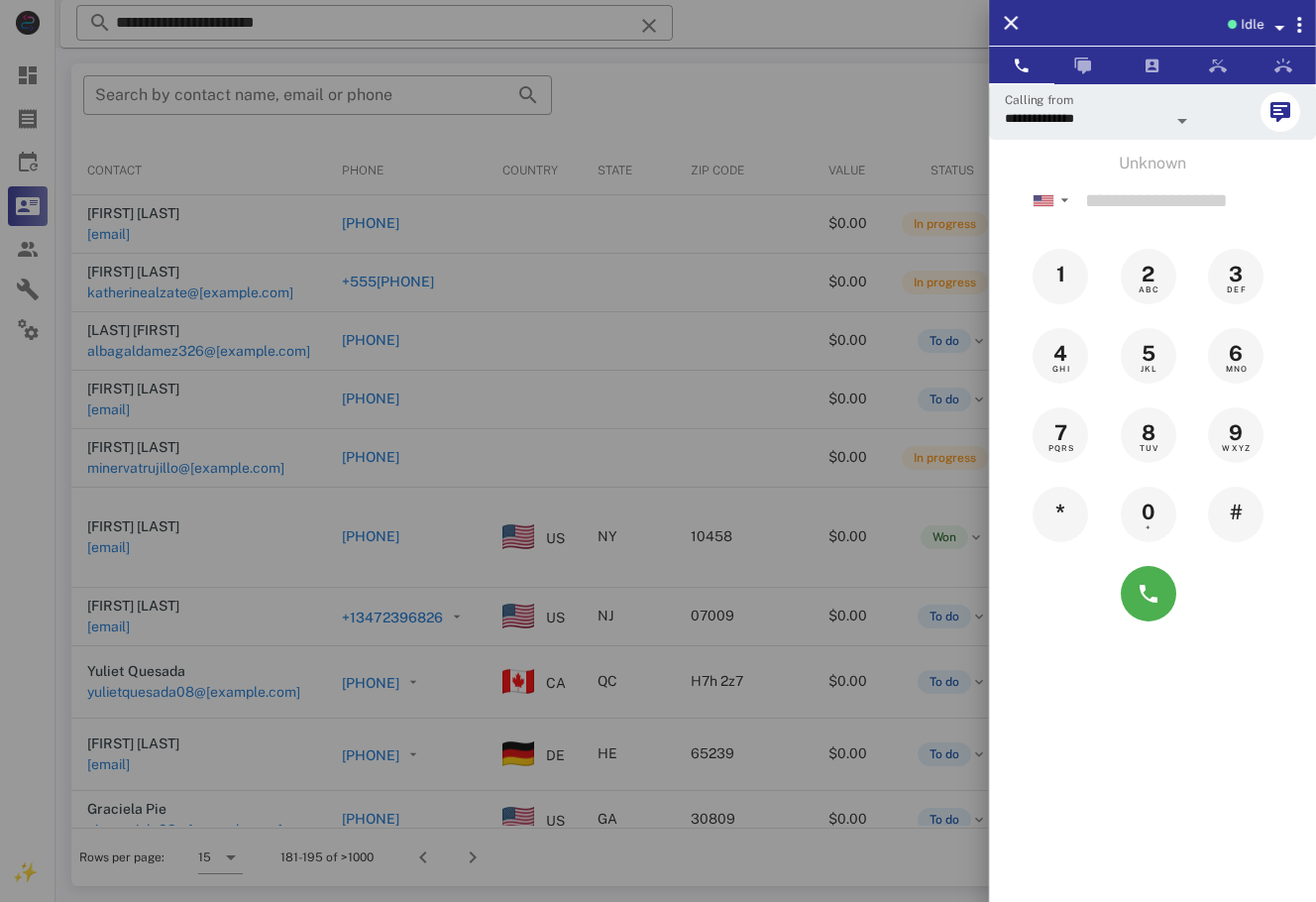 click at bounding box center (658, 451) 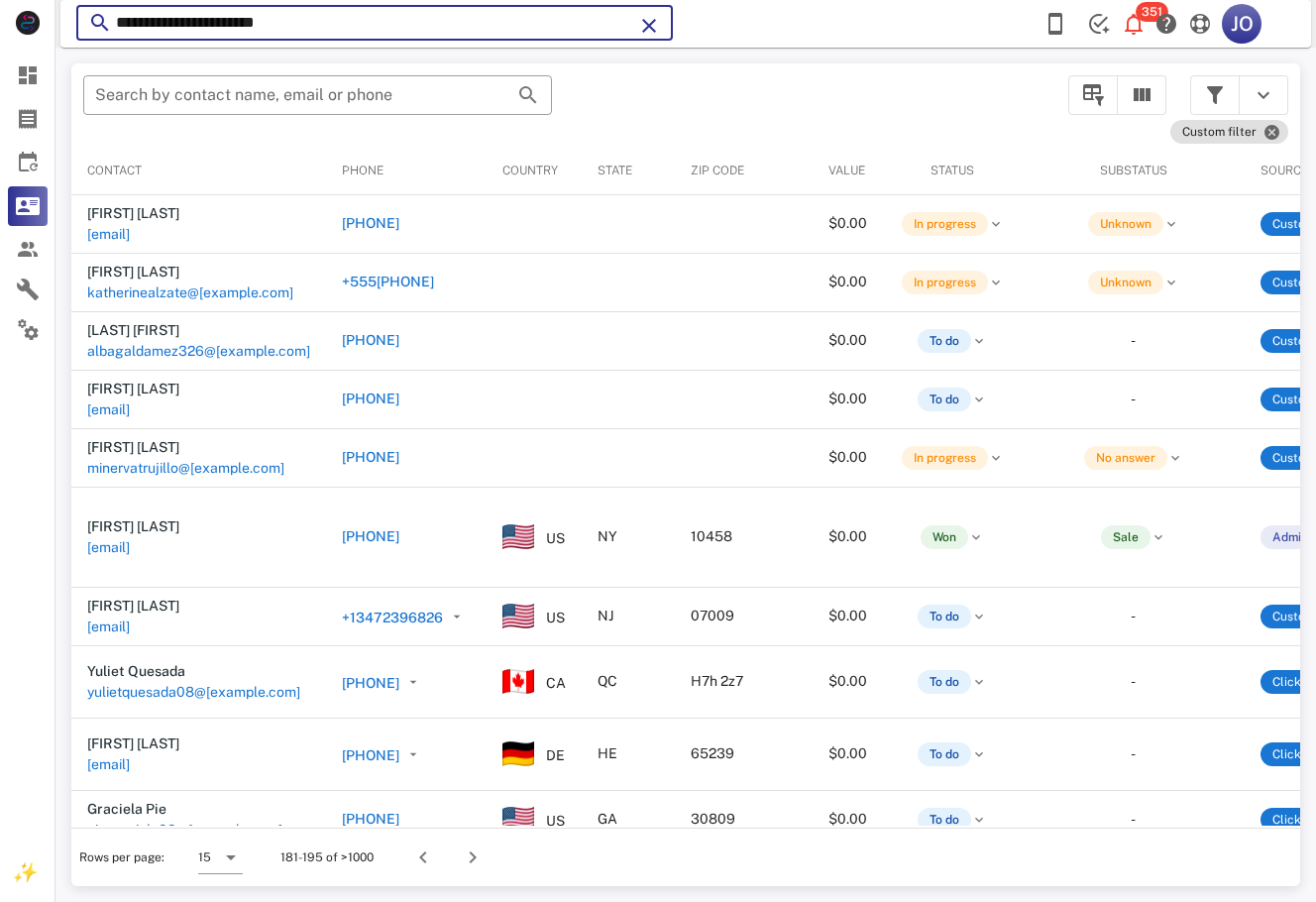 drag, startPoint x: 339, startPoint y: 28, endPoint x: 97, endPoint y: 19, distance: 242.1673 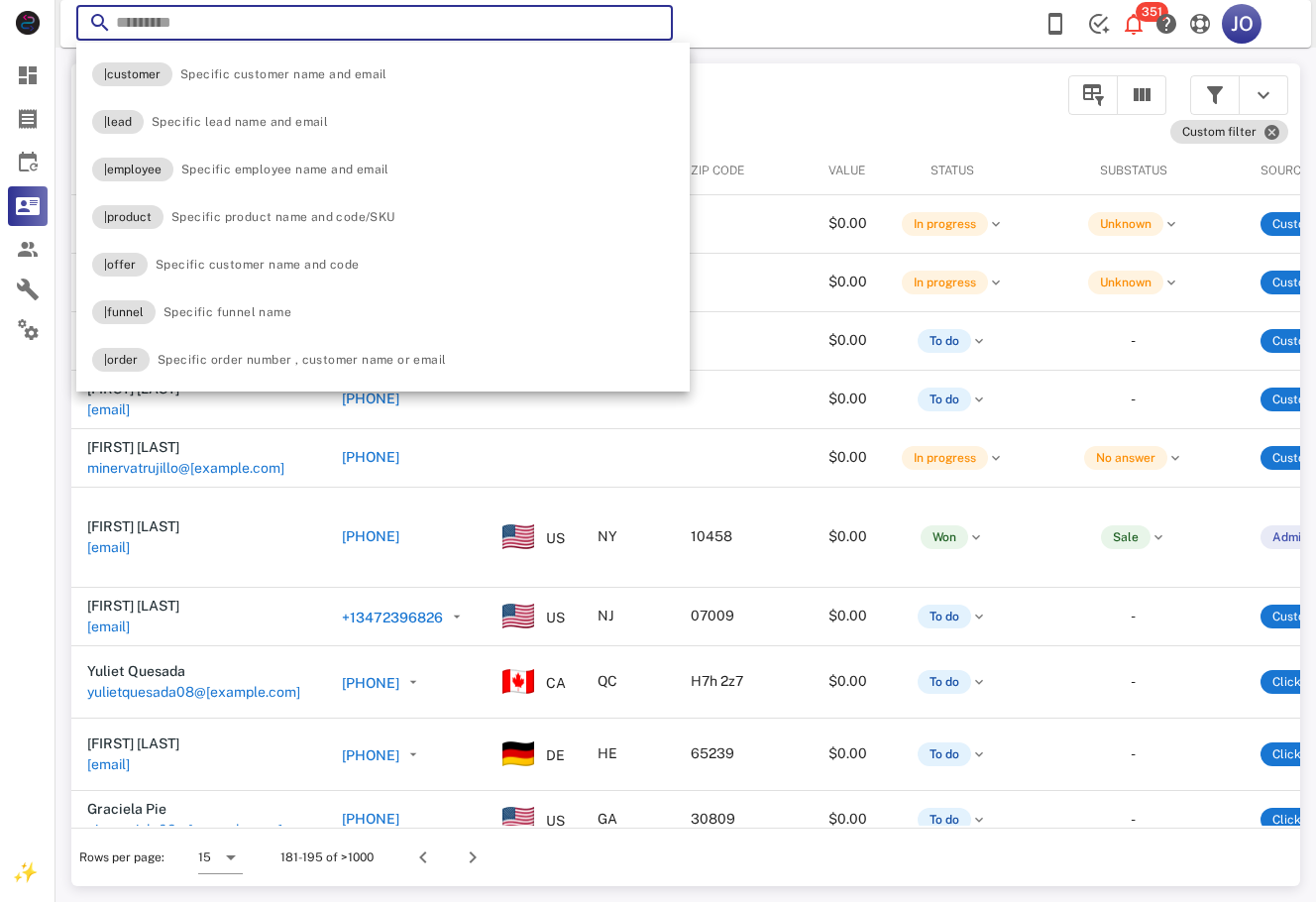 paste on "**********" 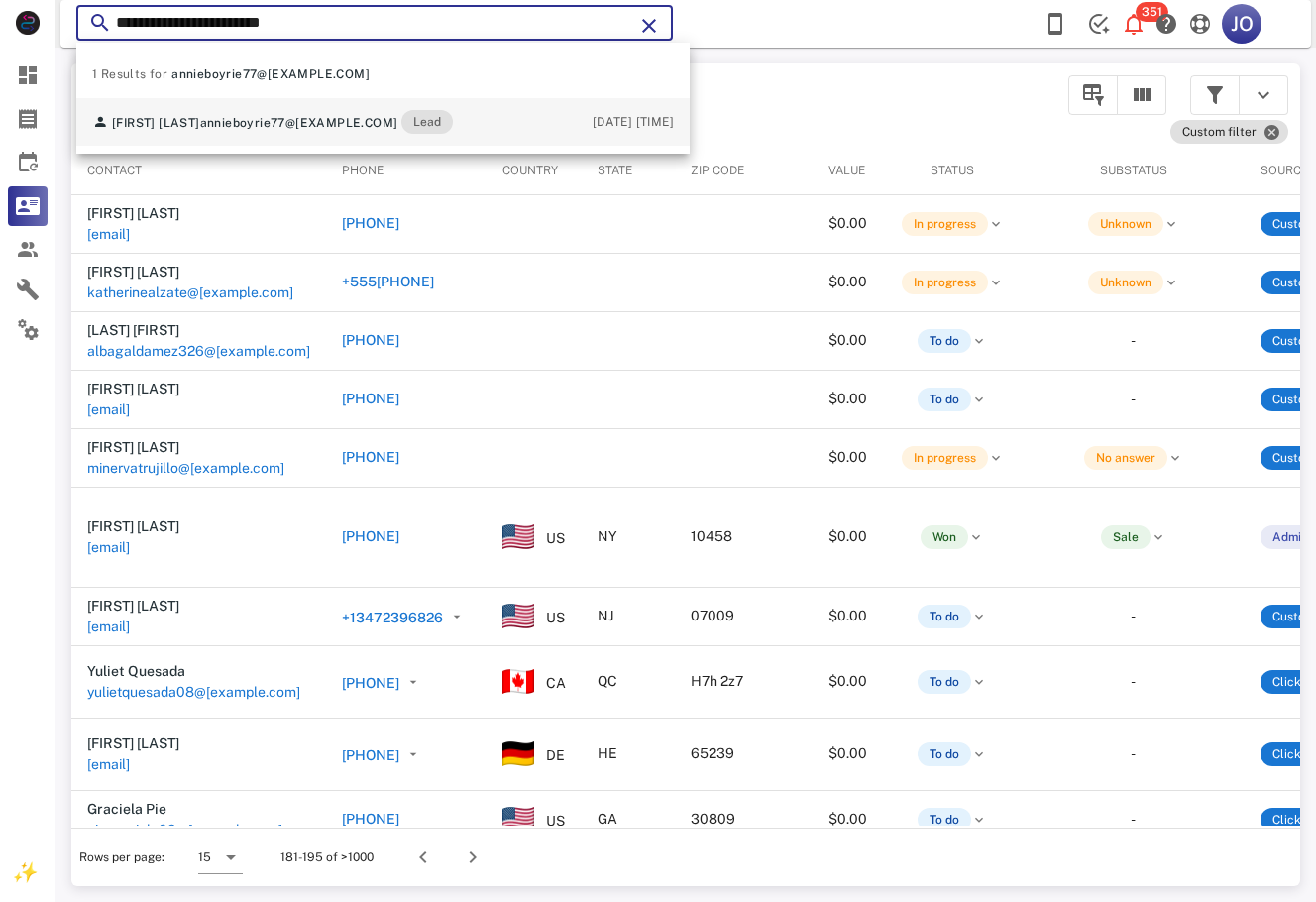 type on "**********" 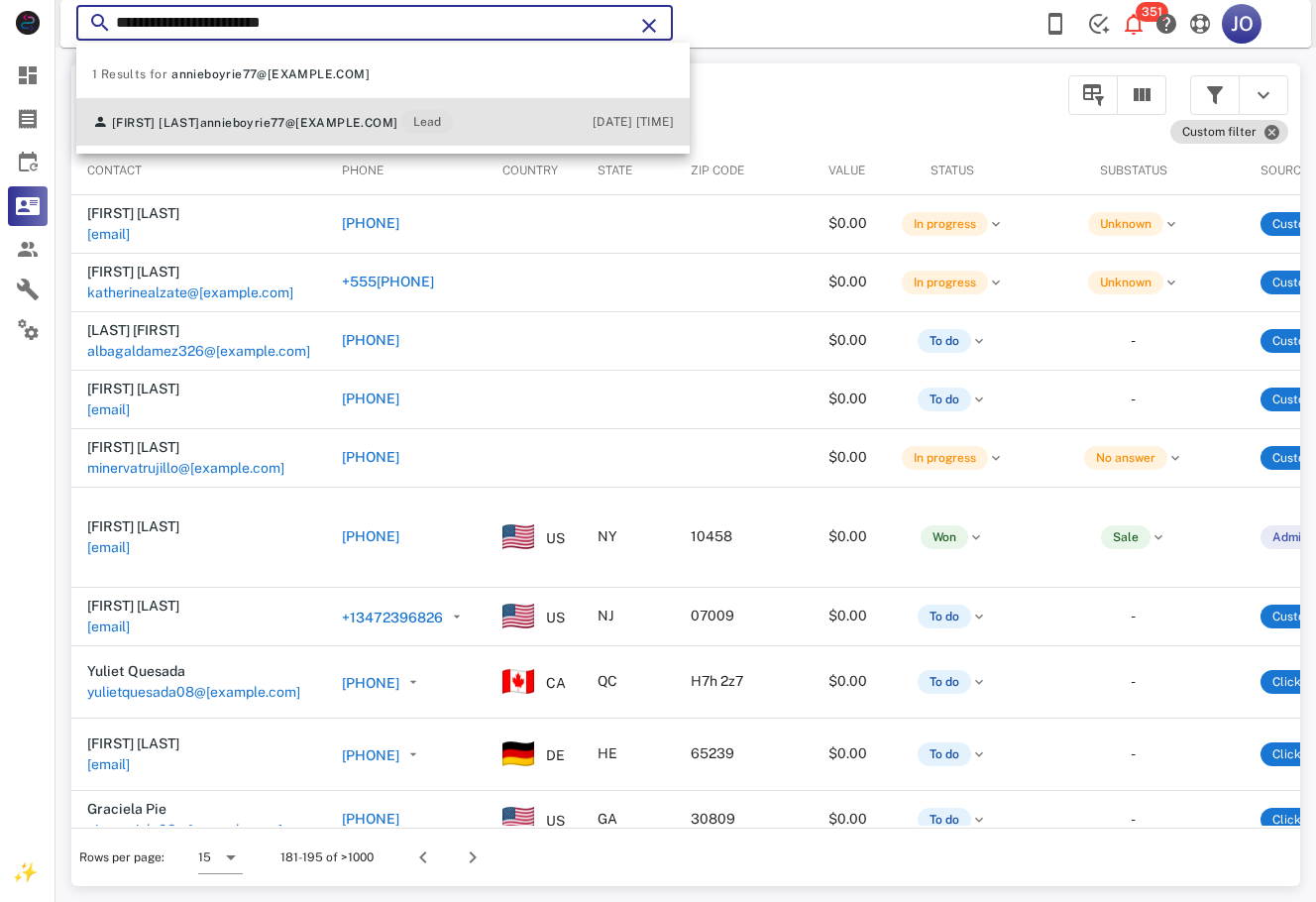 click on "Anna Boyrie   annieboyrie77@gmail.com   Lead" at bounding box center [273, 122] 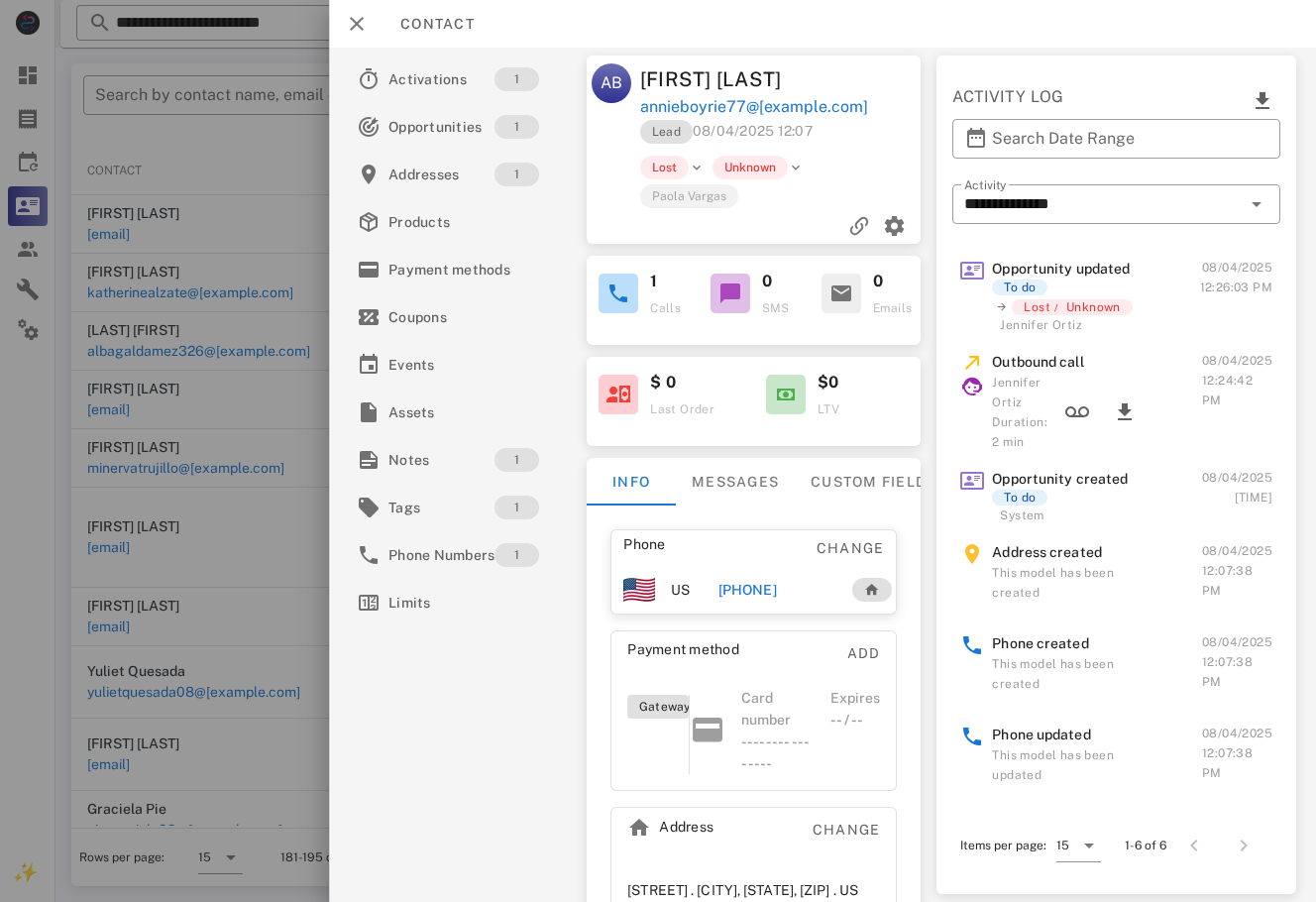 click on "[PHONE]" at bounding box center [747, 590] 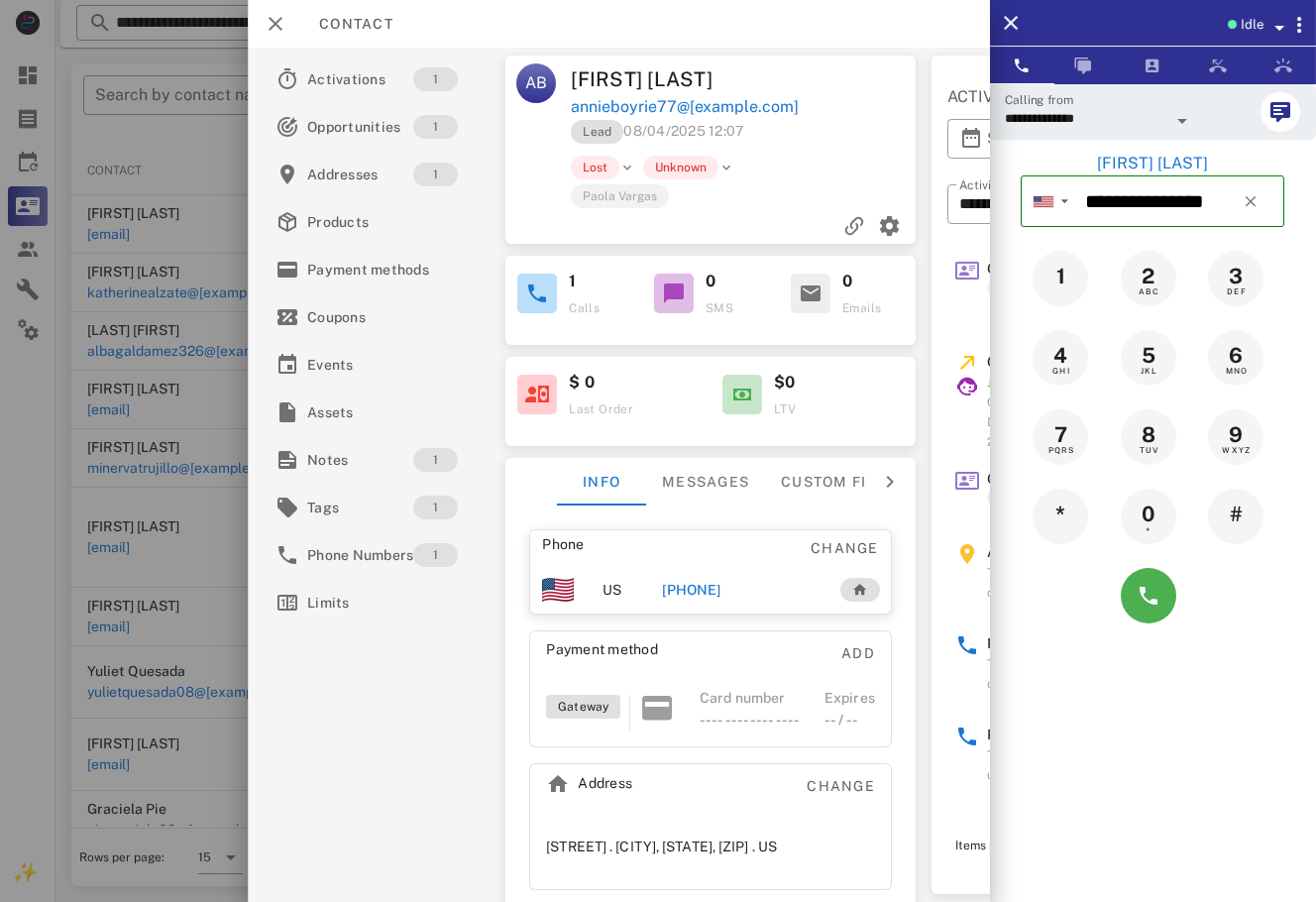 click on "[PHONE]" at bounding box center [691, 590] 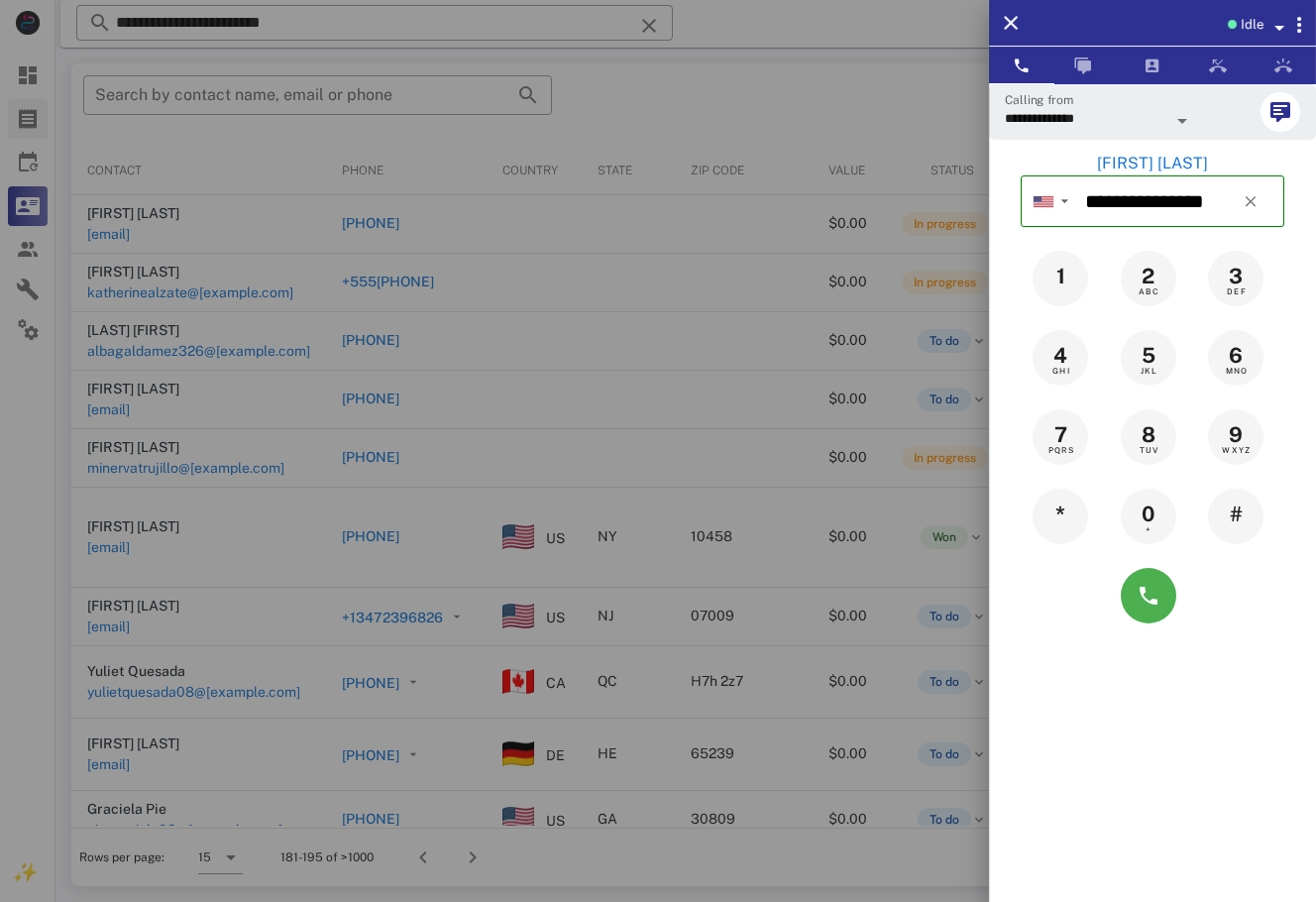 drag, startPoint x: 6, startPoint y: 100, endPoint x: 14, endPoint y: 112, distance: 14.422205 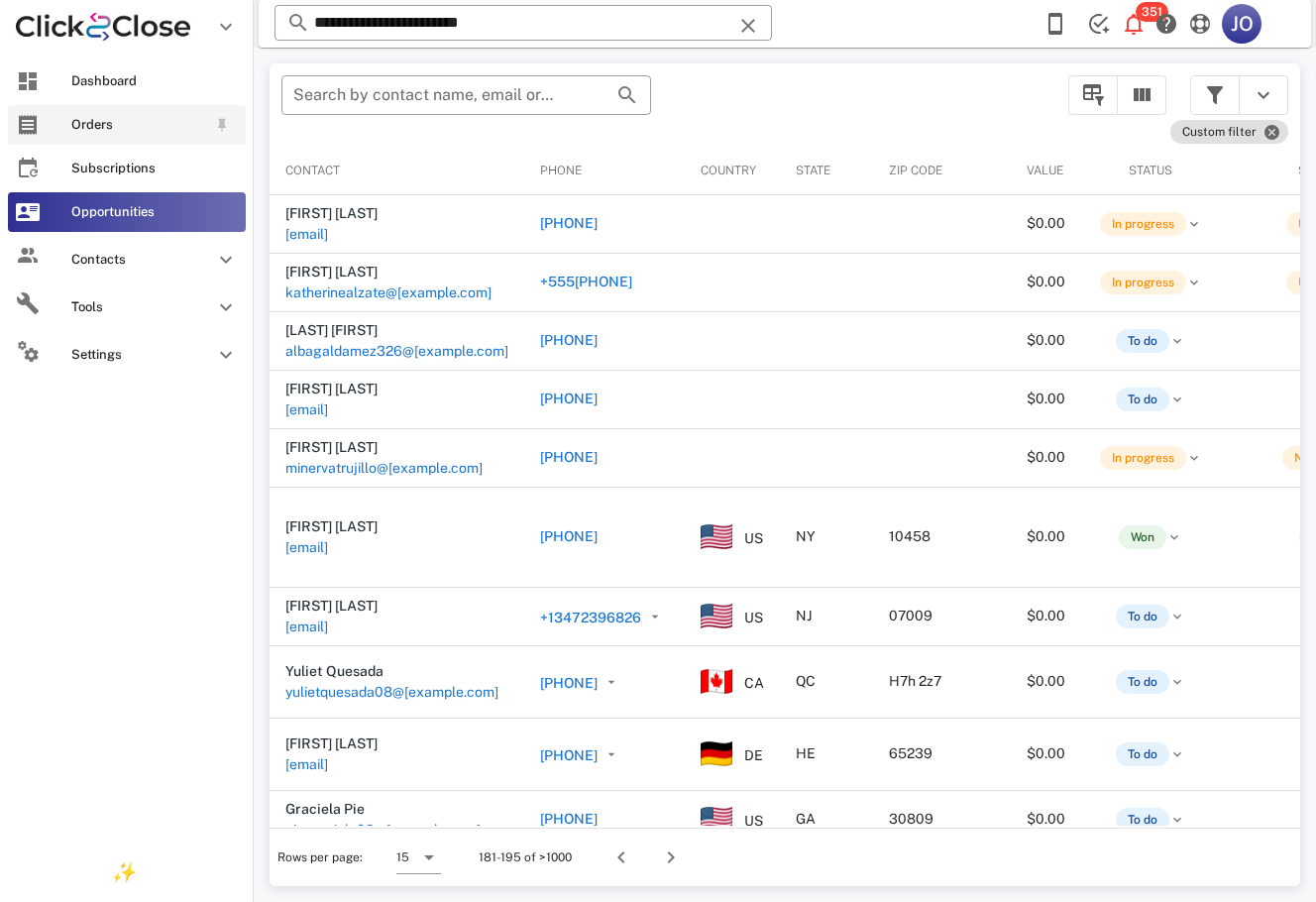 click at bounding box center (28, 125) 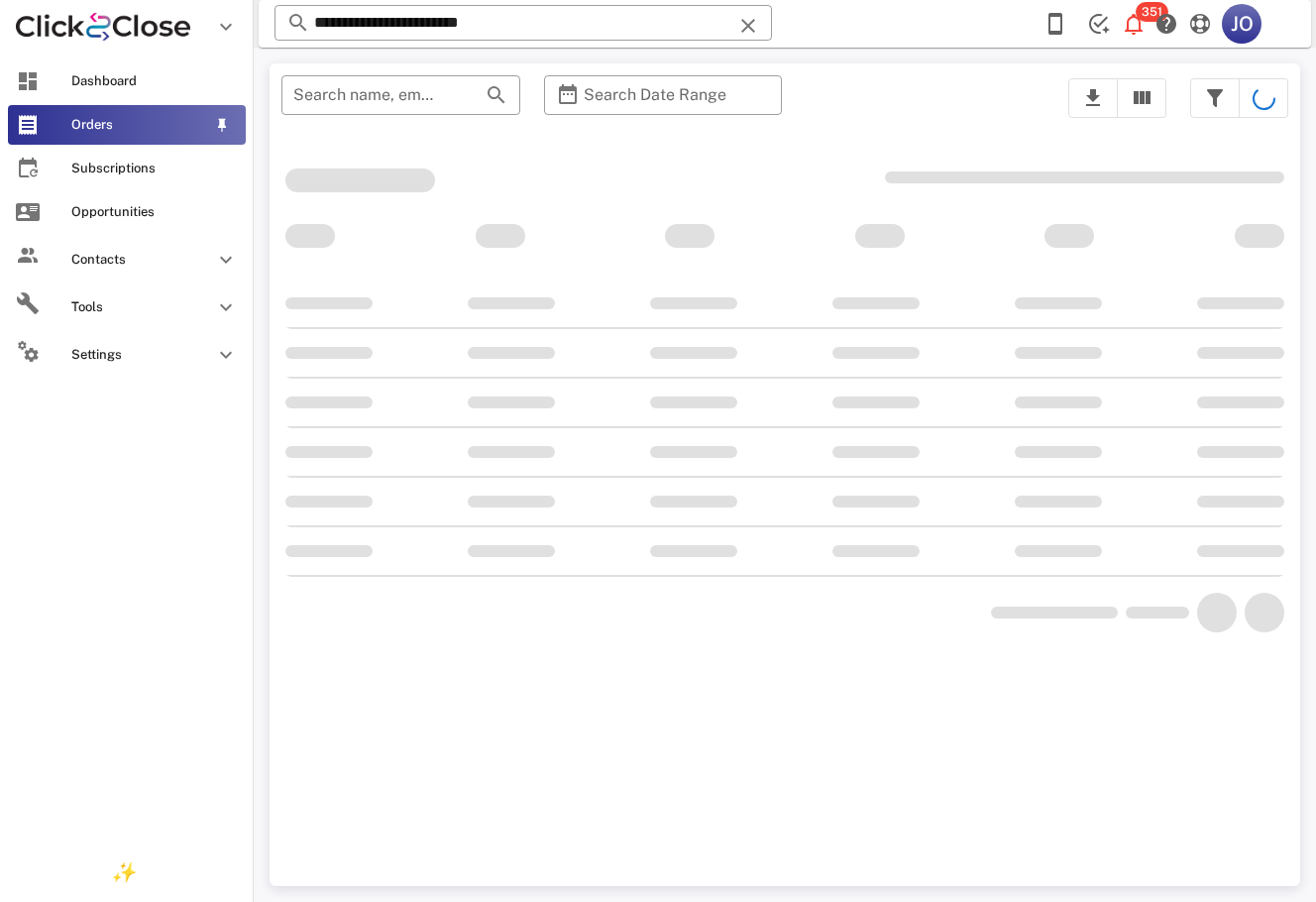 click at bounding box center [28, 125] 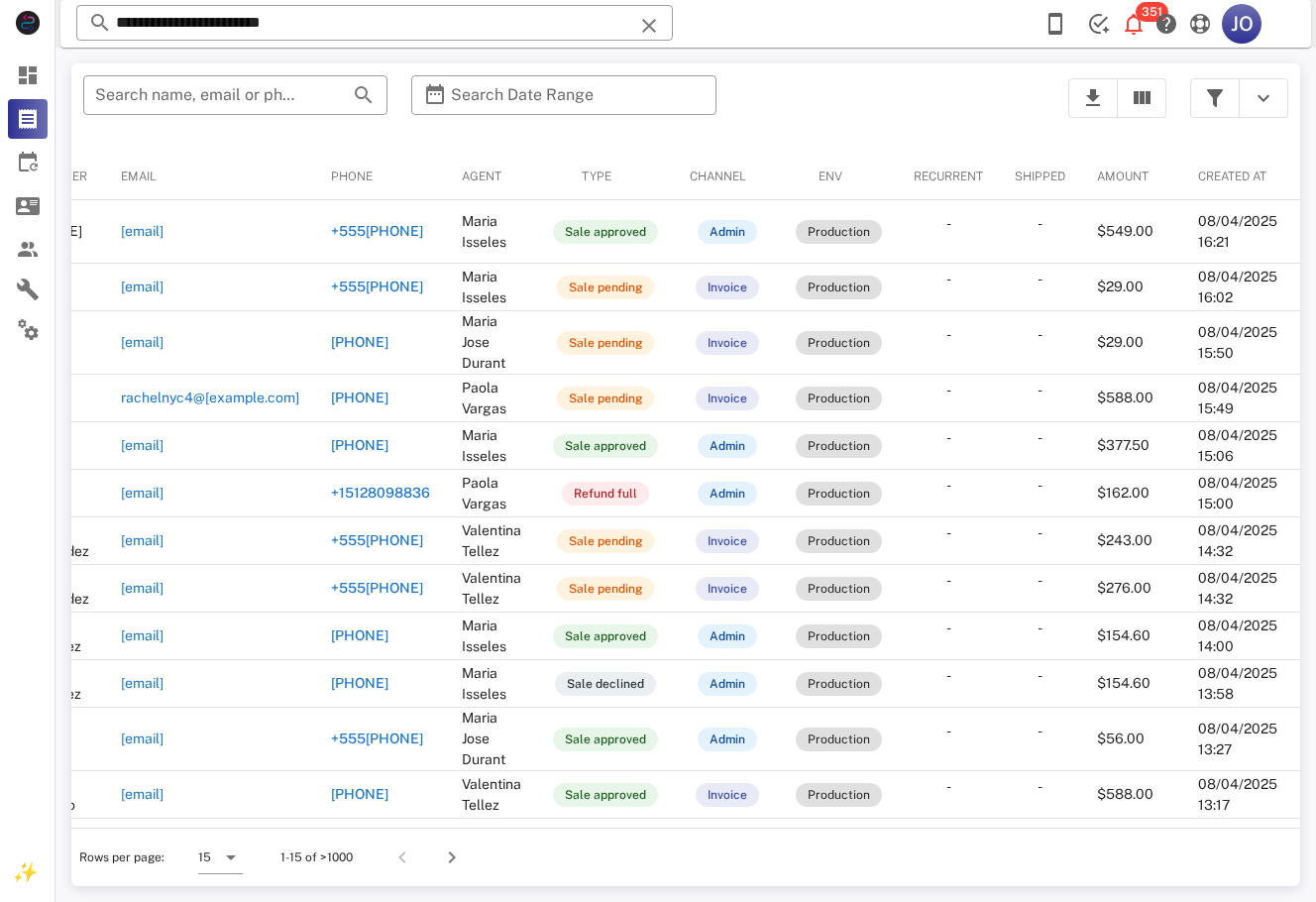 scroll, scrollTop: 0, scrollLeft: 0, axis: both 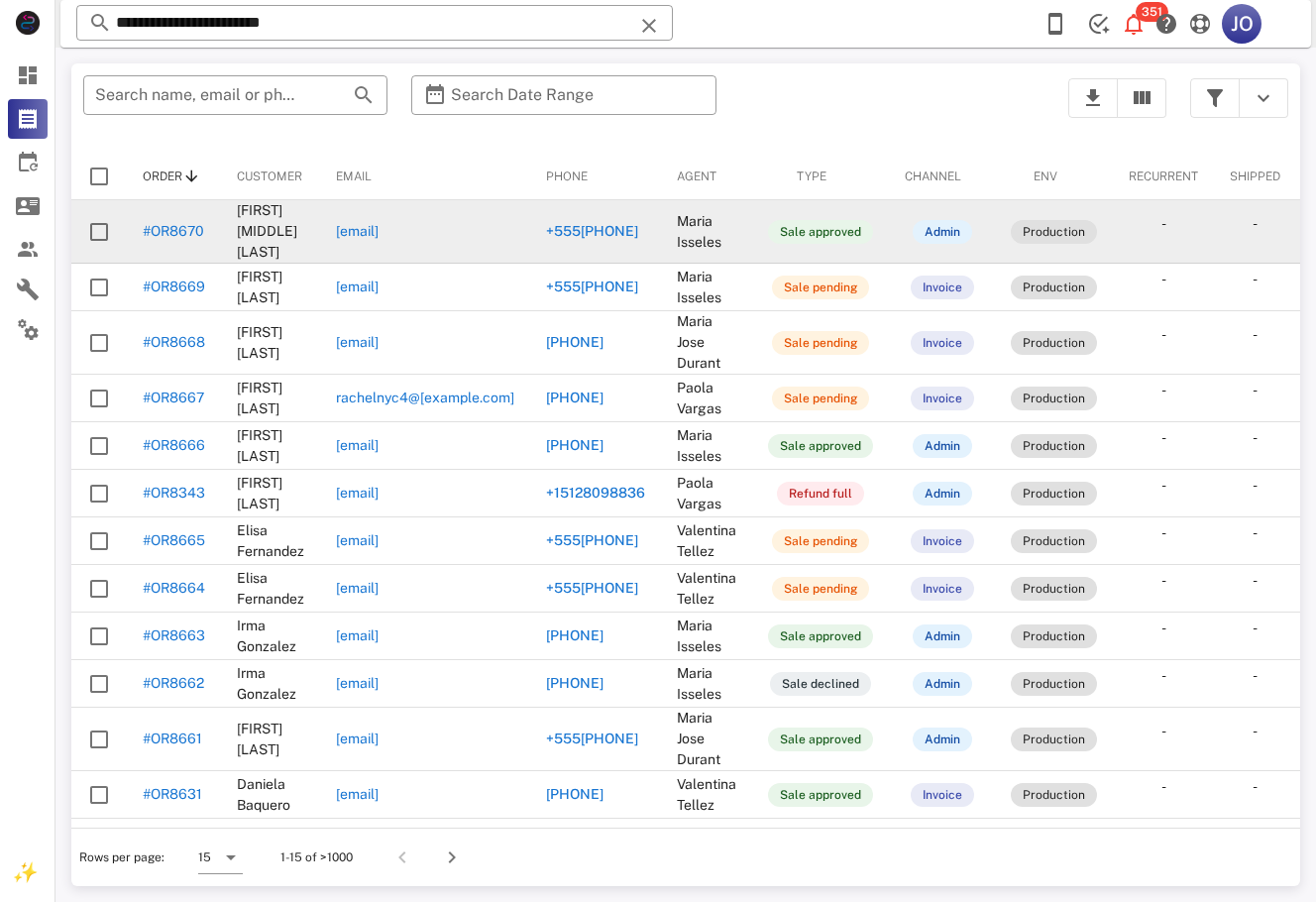 click on "amtorres5683@gmail.com" at bounding box center (357, 231) 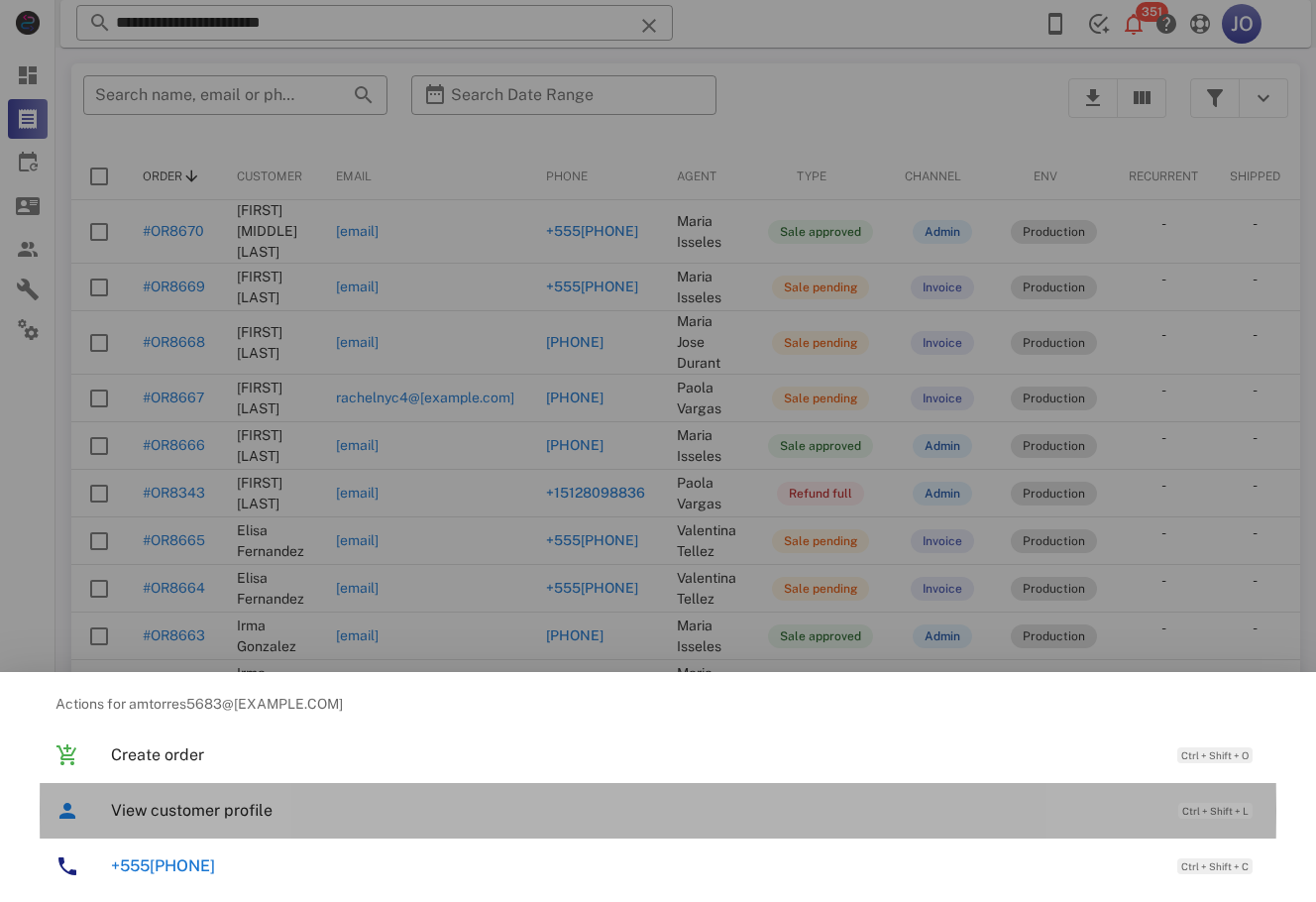 click on "View customer profile" at bounding box center [634, 810] 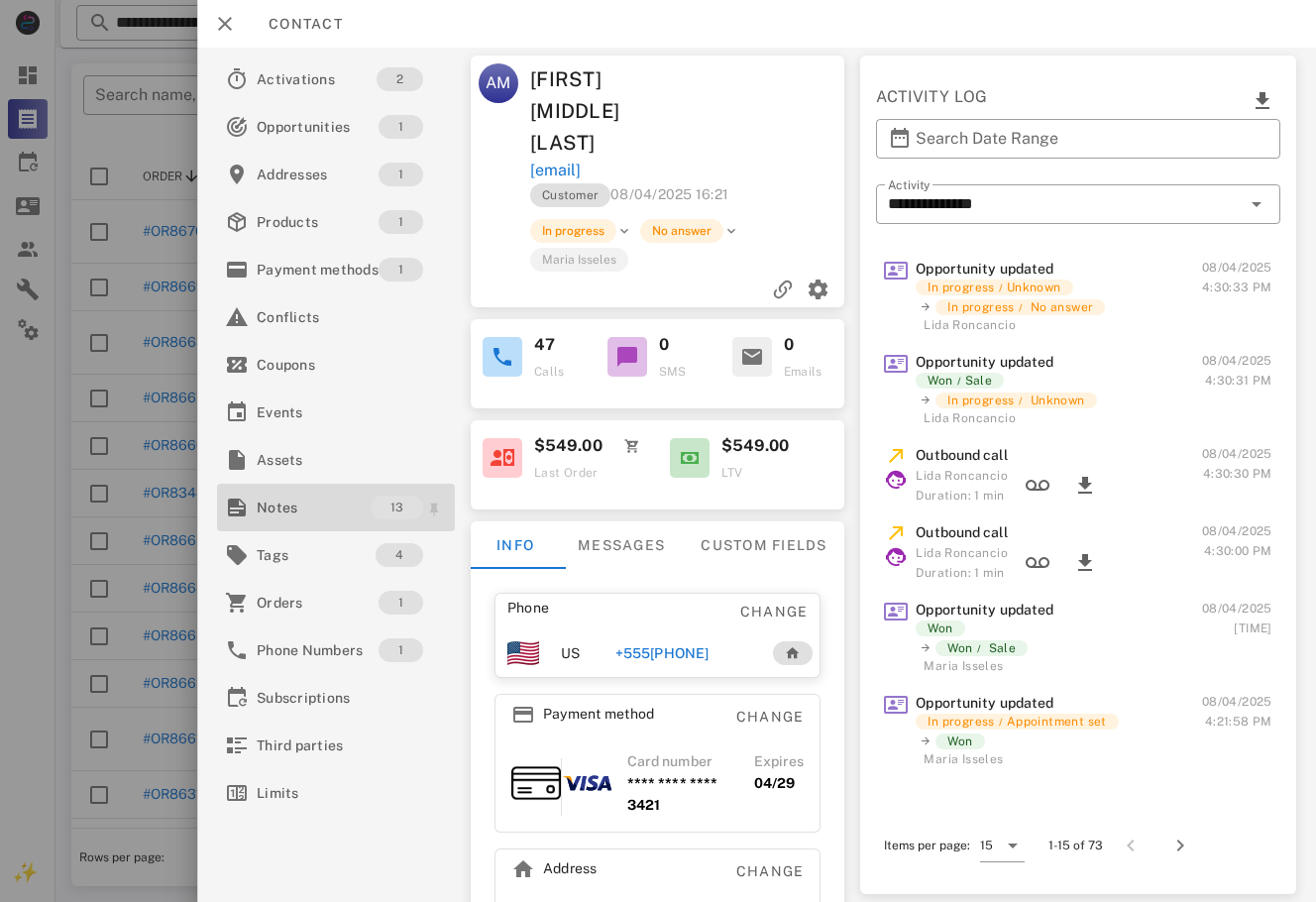 click on "Notes" at bounding box center (313, 507) 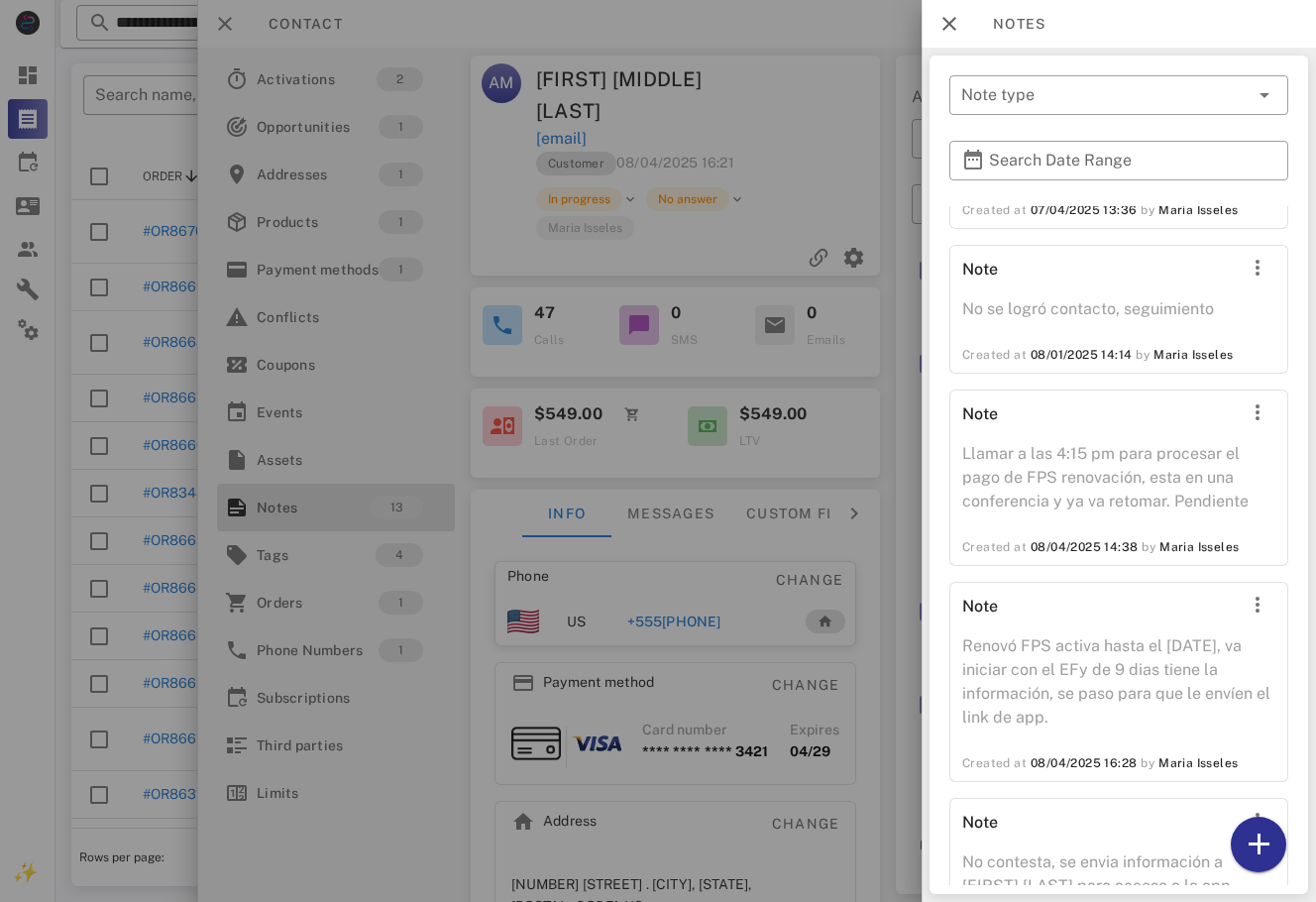 scroll, scrollTop: 1448, scrollLeft: 0, axis: vertical 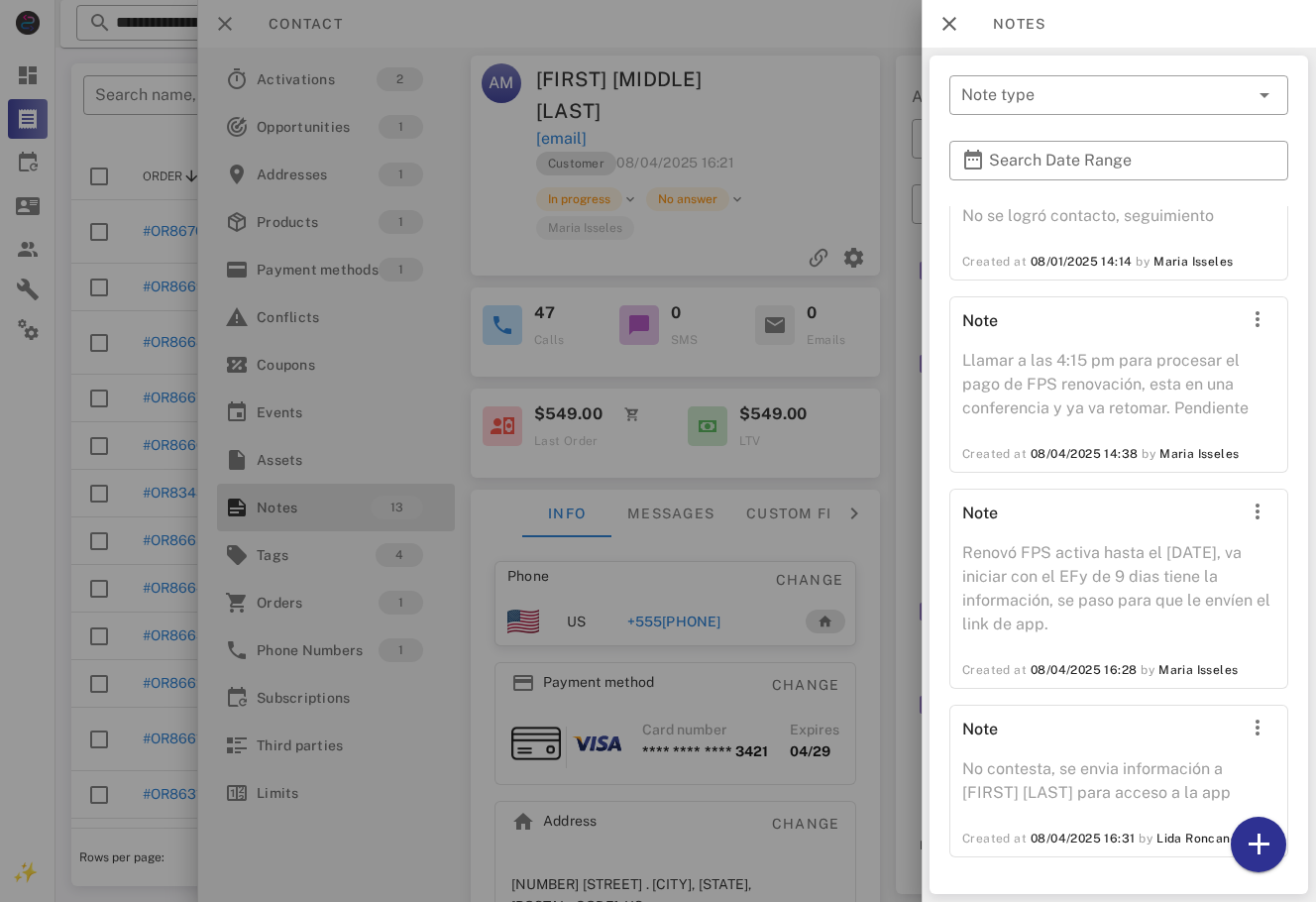 click at bounding box center [658, 451] 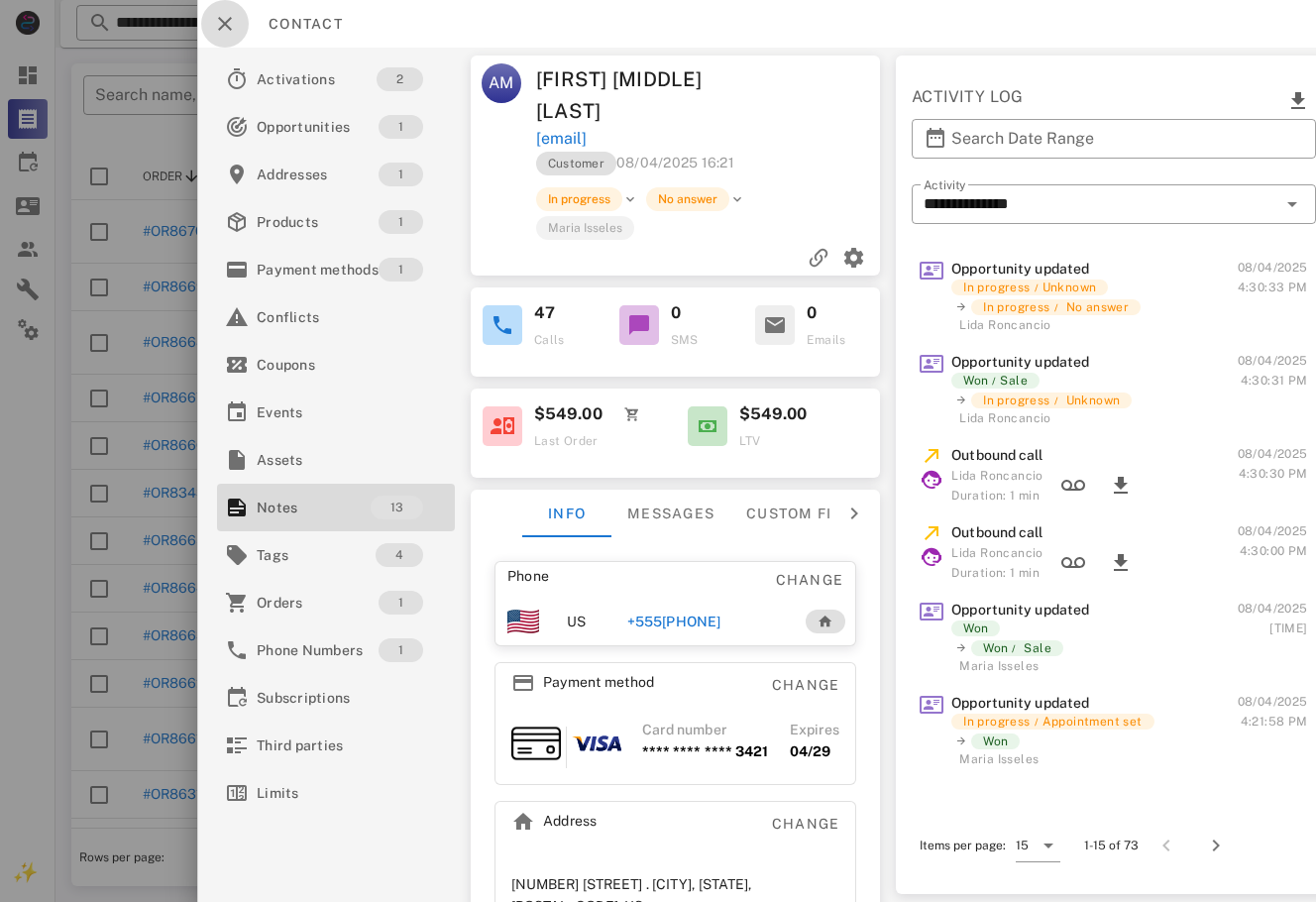 click at bounding box center [225, 24] 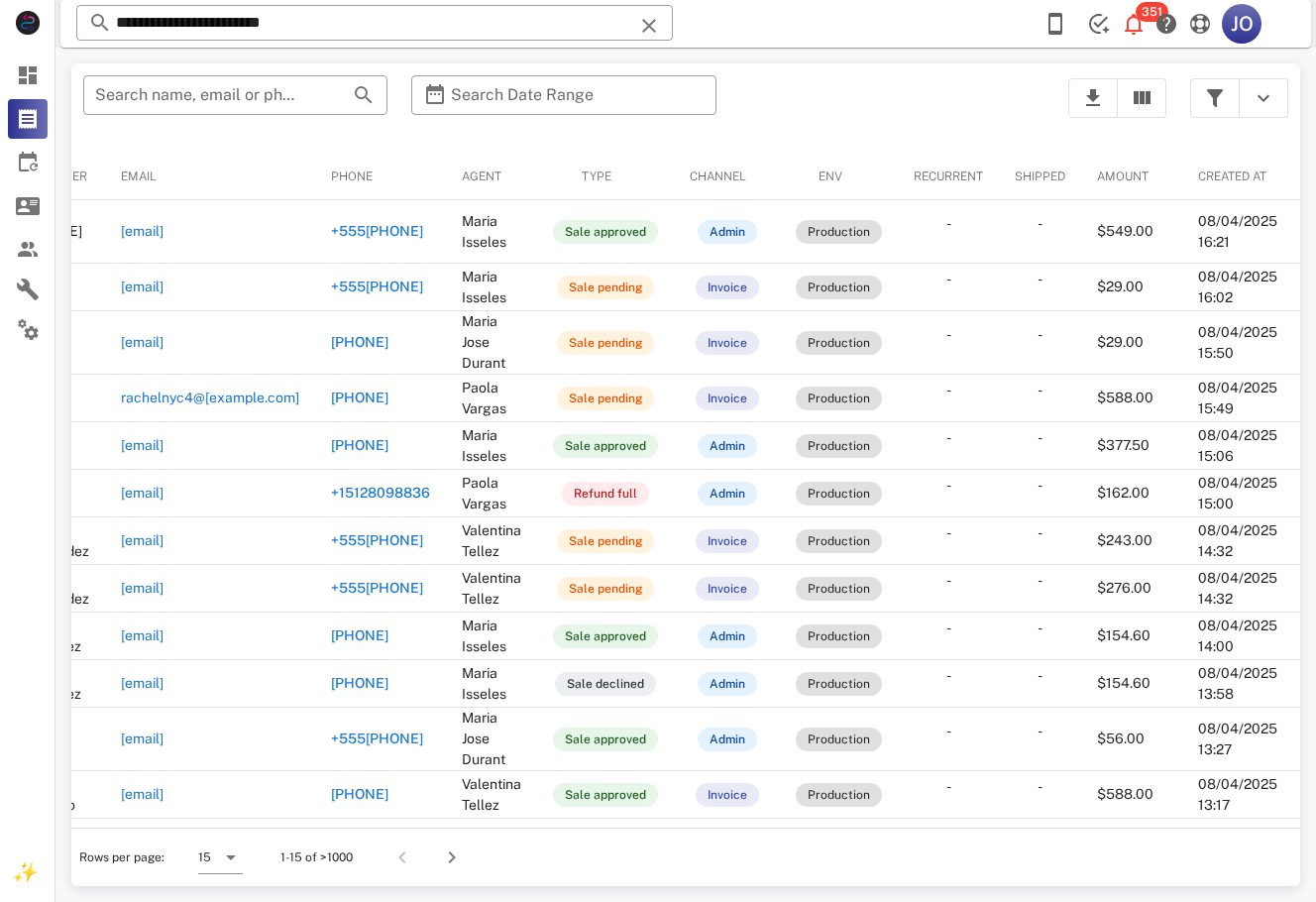 scroll, scrollTop: 0, scrollLeft: 0, axis: both 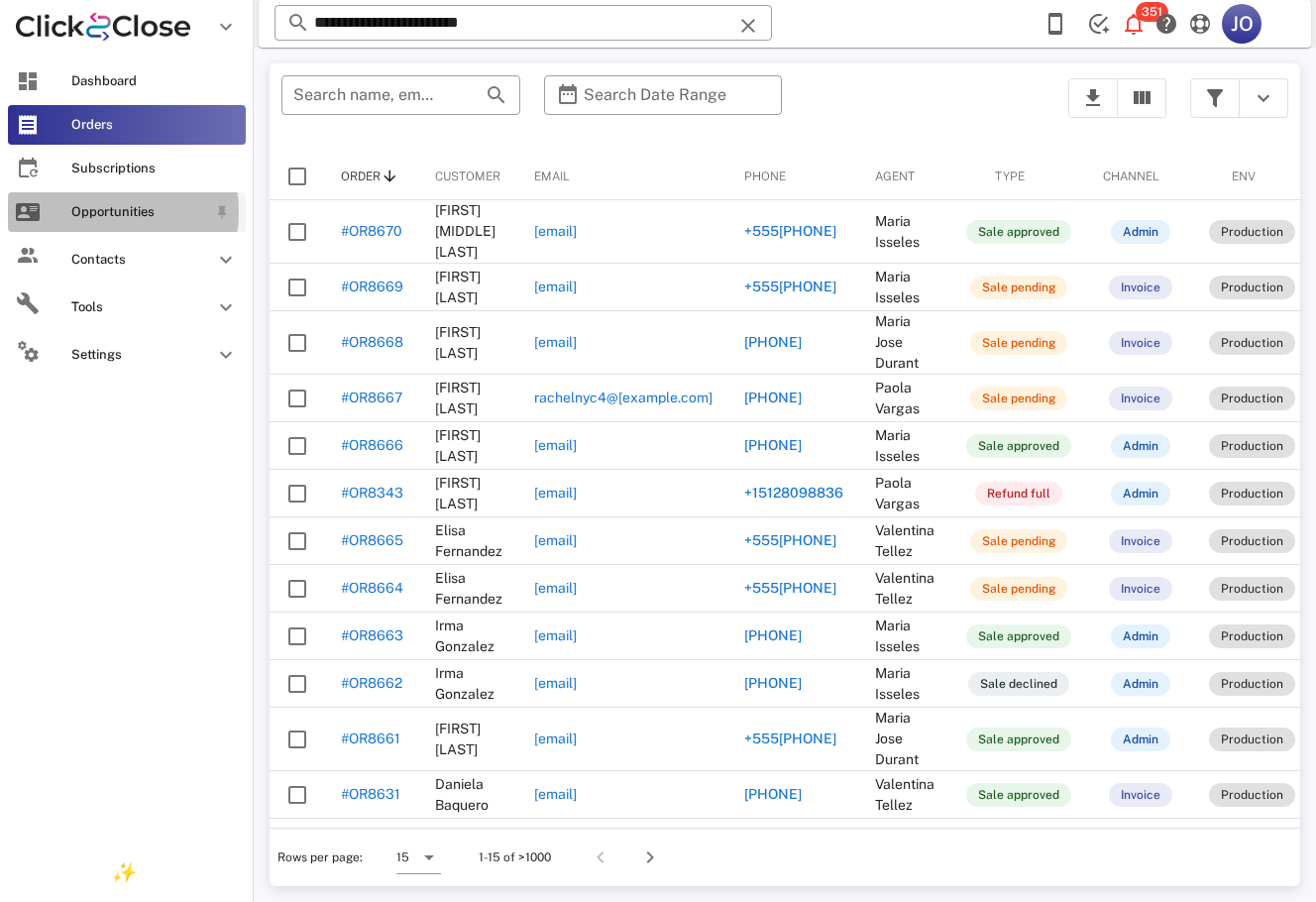 click on "Opportunities" at bounding box center [127, 212] 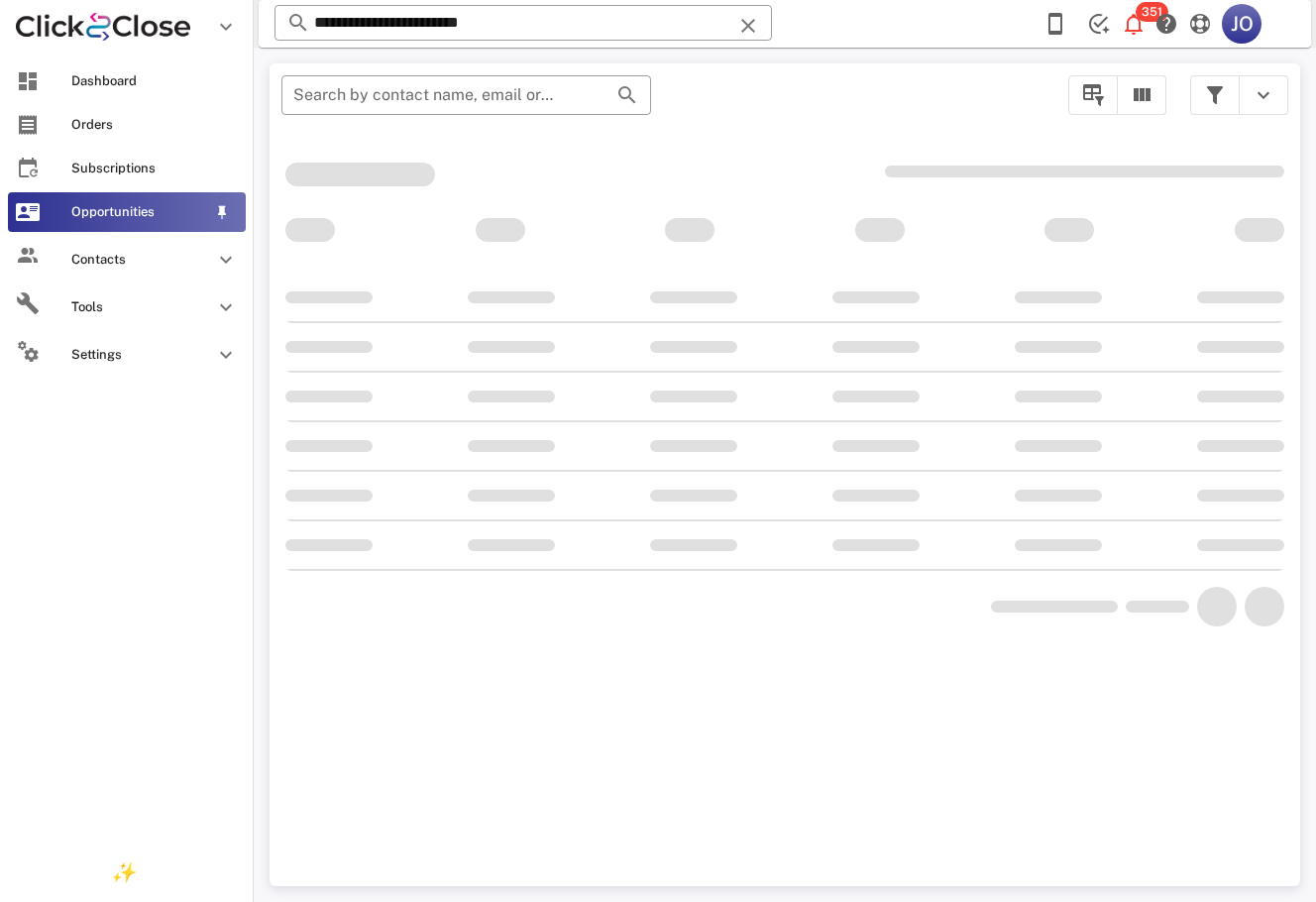 click on "Opportunities" at bounding box center [127, 212] 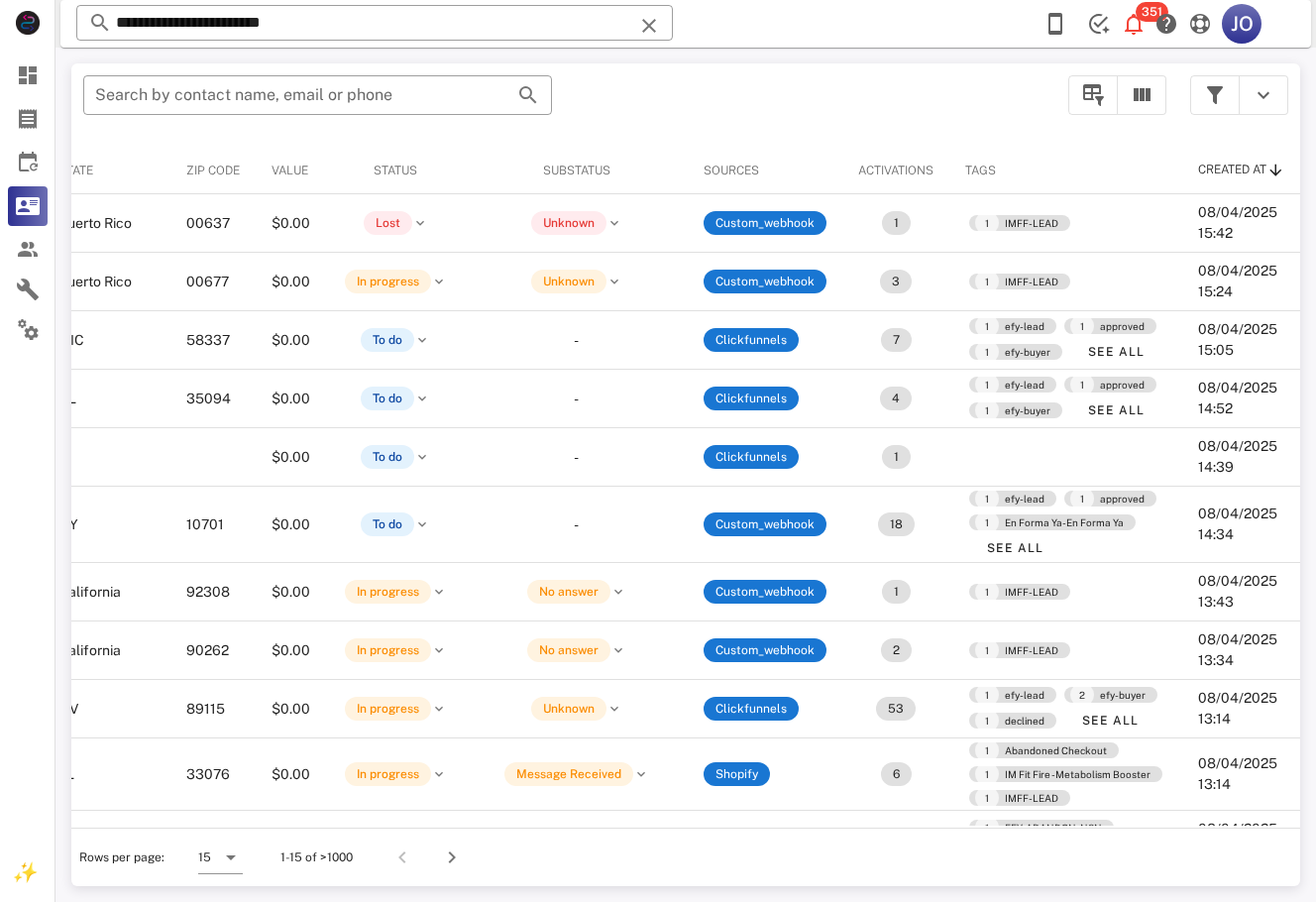 scroll, scrollTop: 0, scrollLeft: 568, axis: horizontal 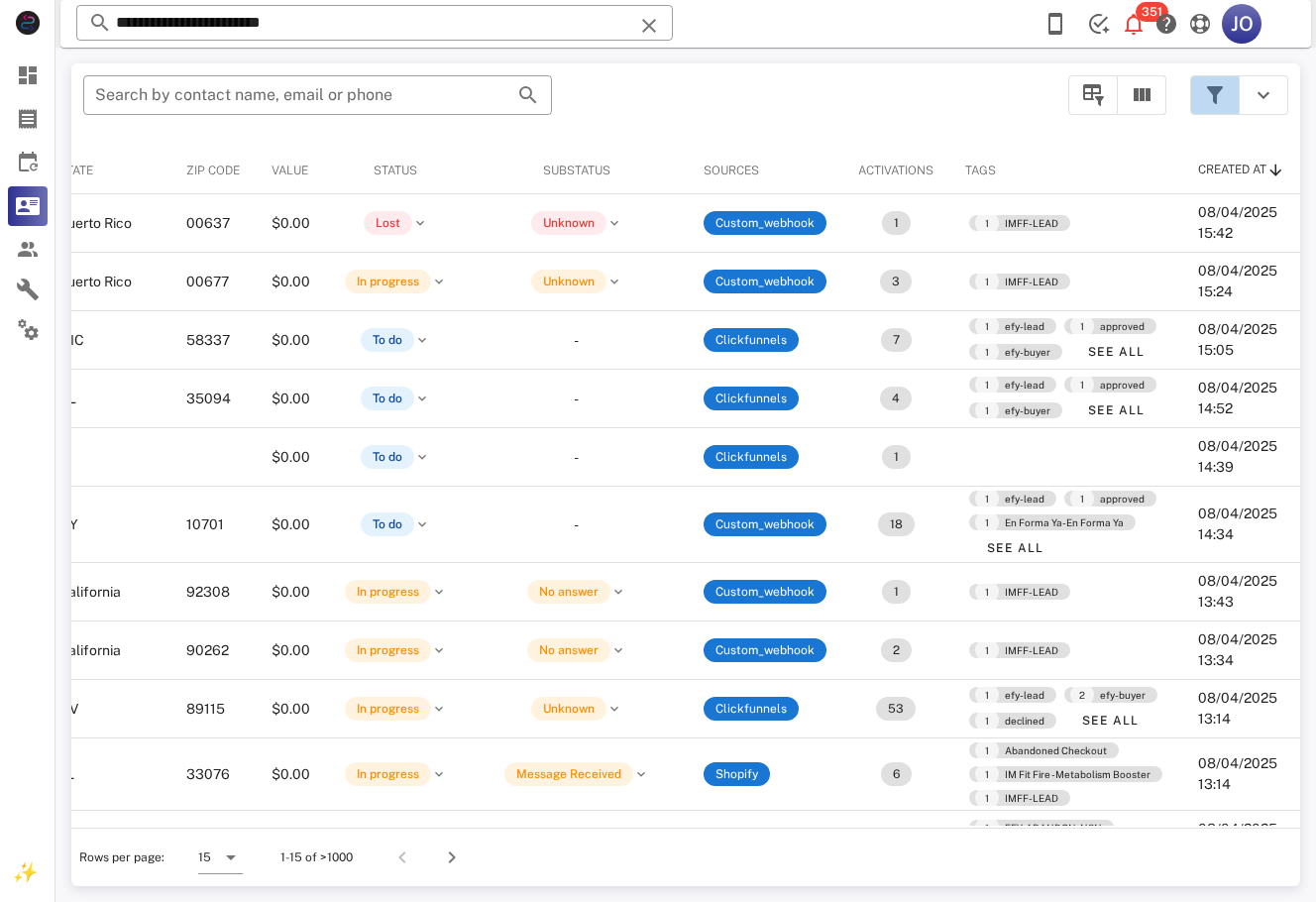 click at bounding box center (1215, 95) 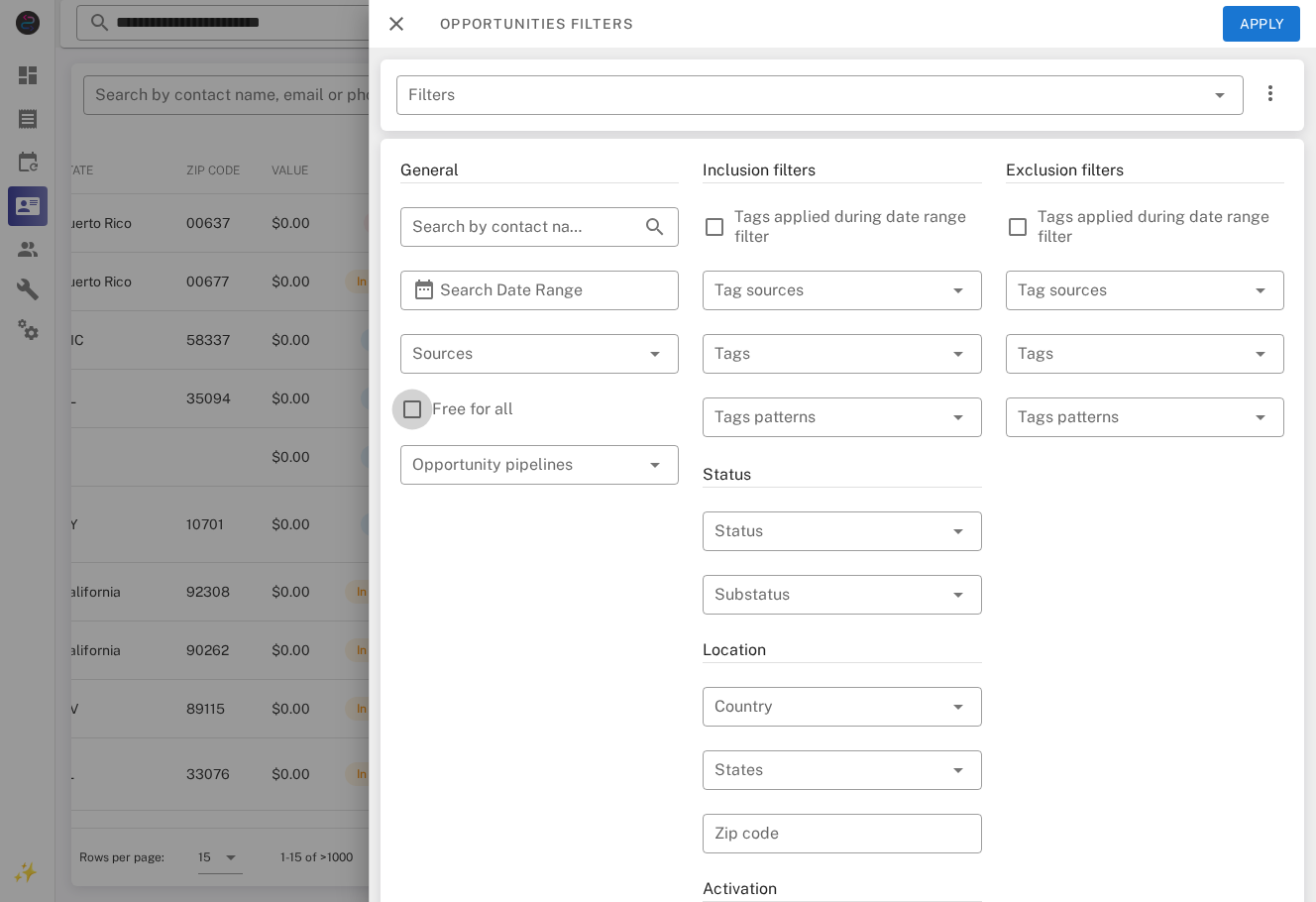 click at bounding box center [412, 409] 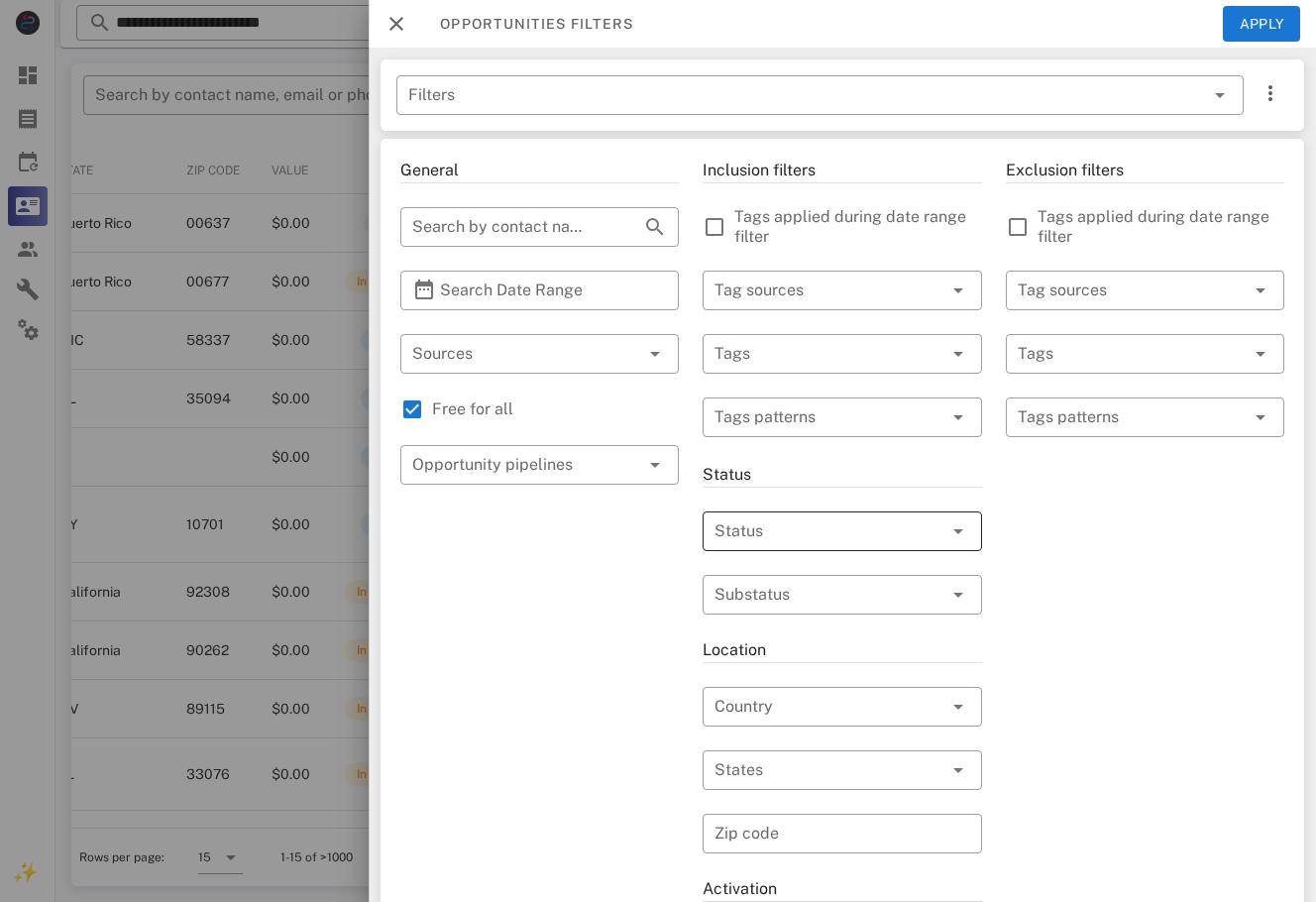 click at bounding box center (814, 531) 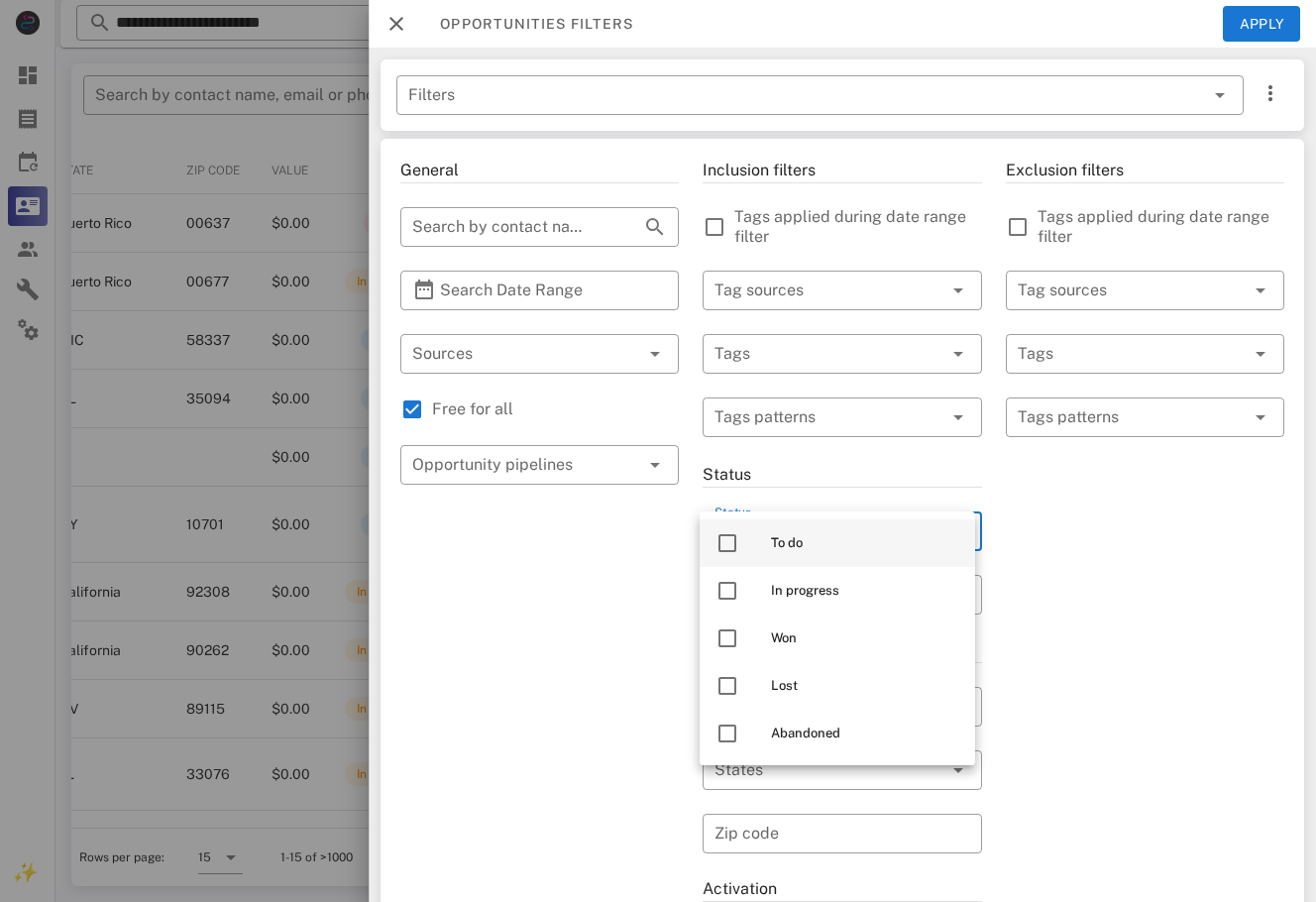 click on "To do" at bounding box center (865, 543) 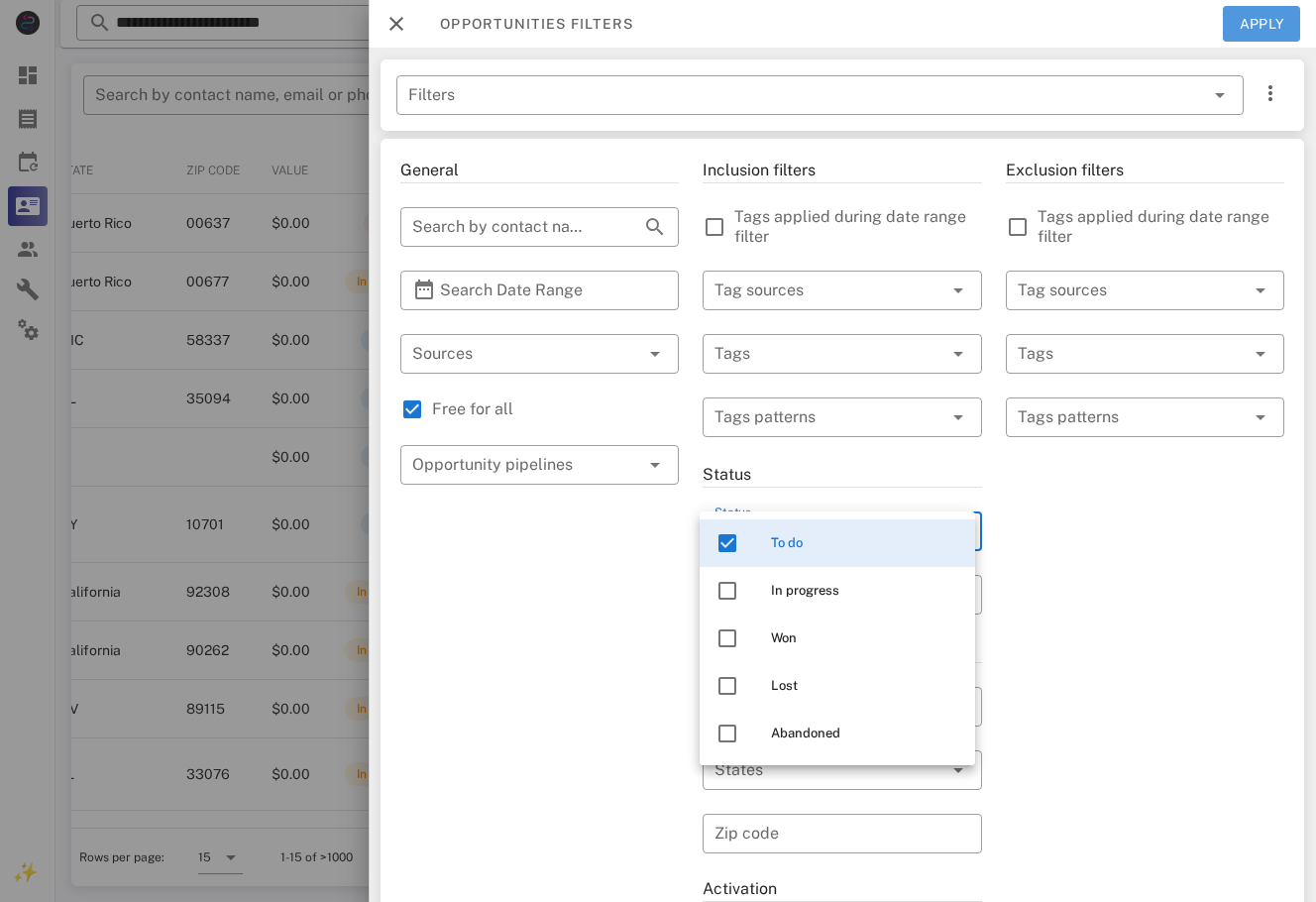 click on "Apply" at bounding box center (1261, 24) 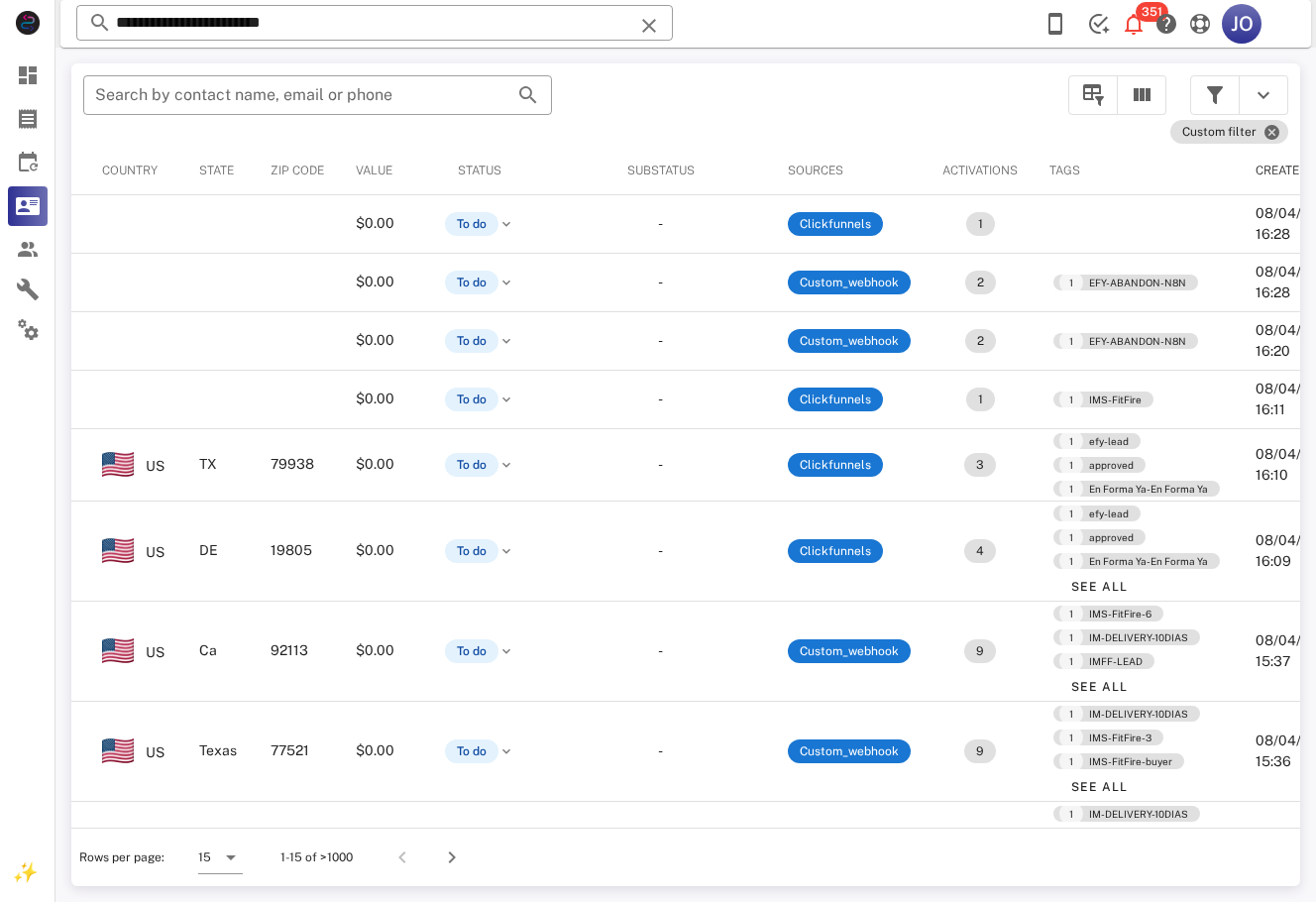 scroll, scrollTop: 0, scrollLeft: 468, axis: horizontal 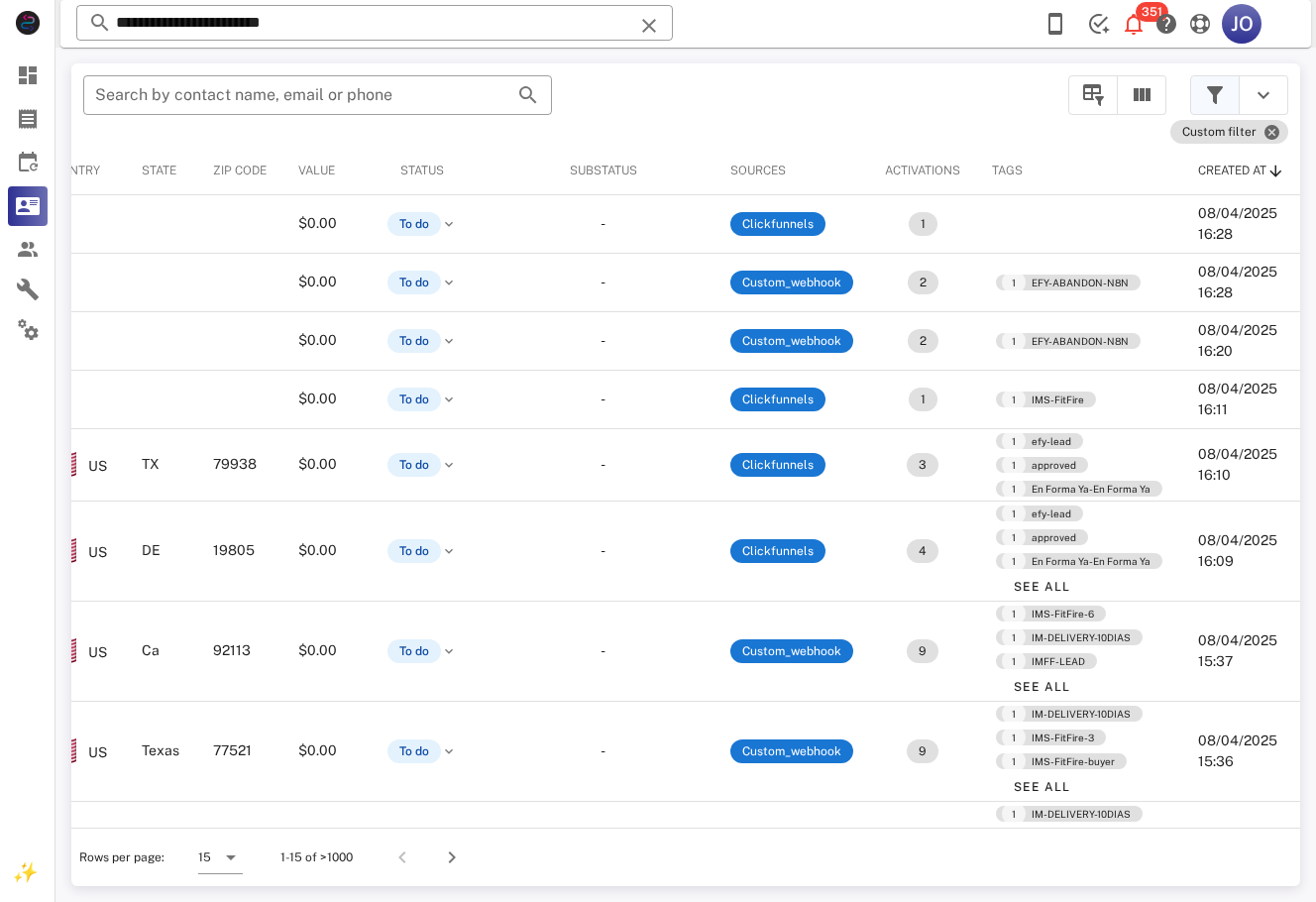click at bounding box center [1215, 95] 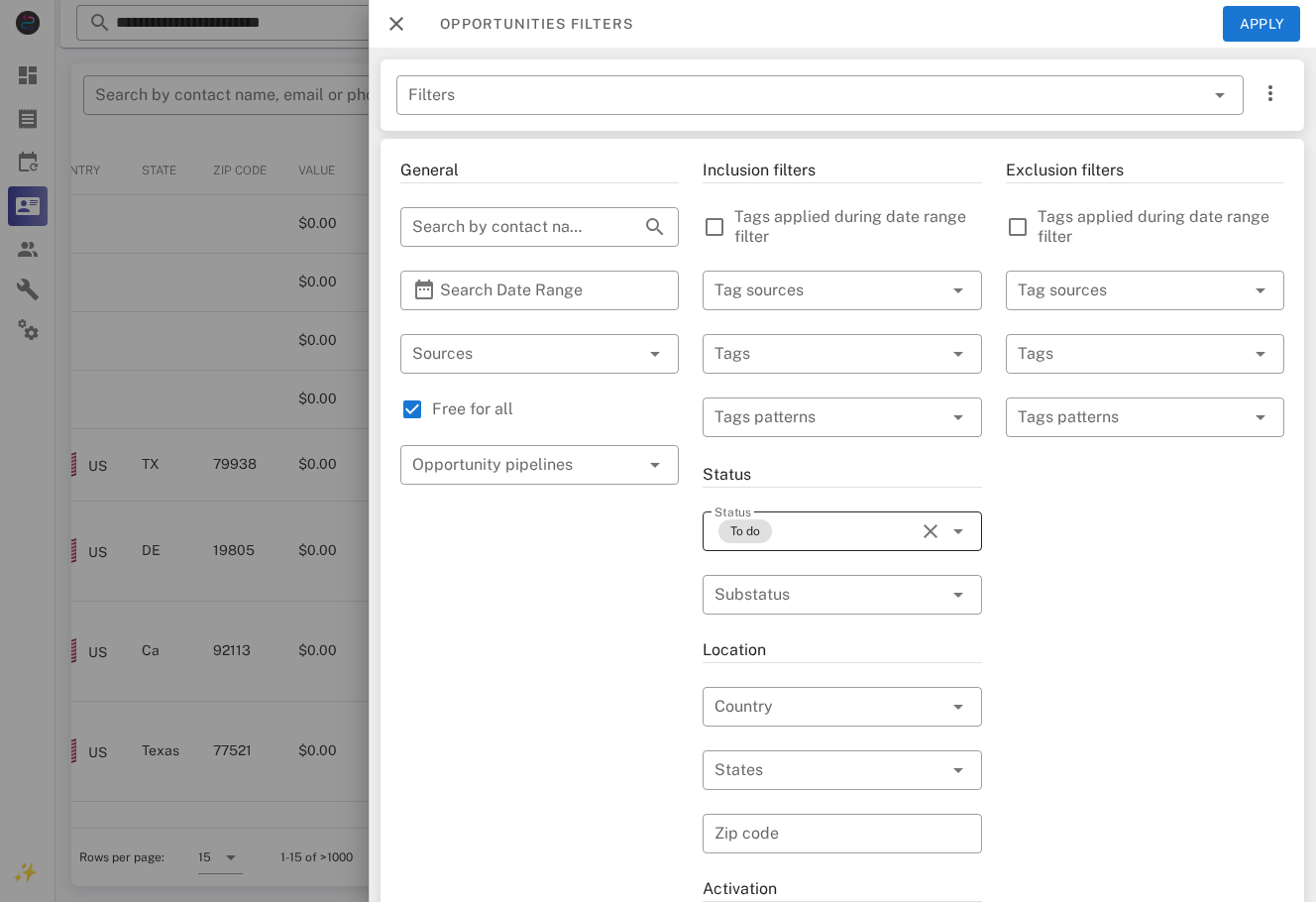 click at bounding box center [931, 531] 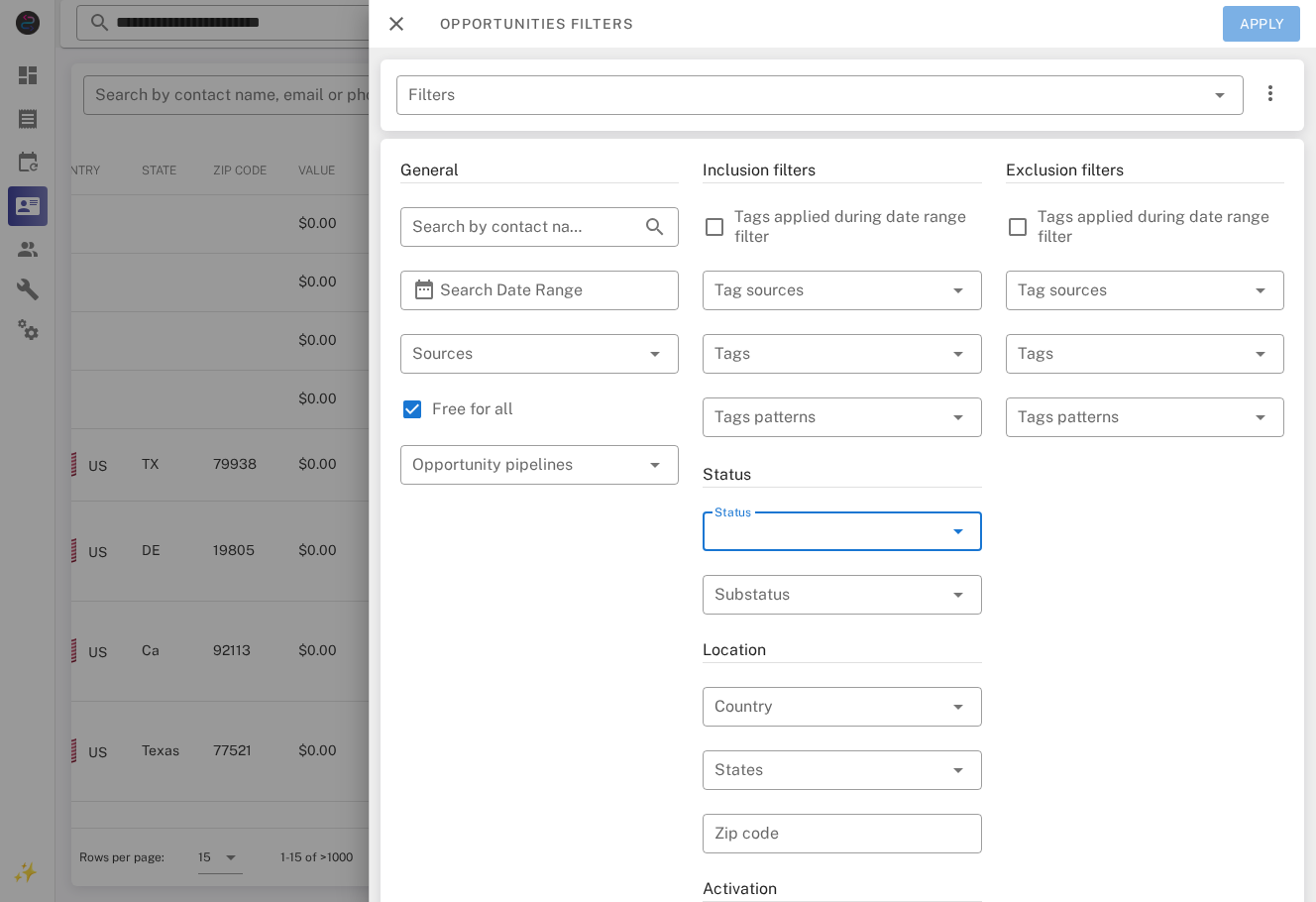 click on "Apply" at bounding box center (1261, 24) 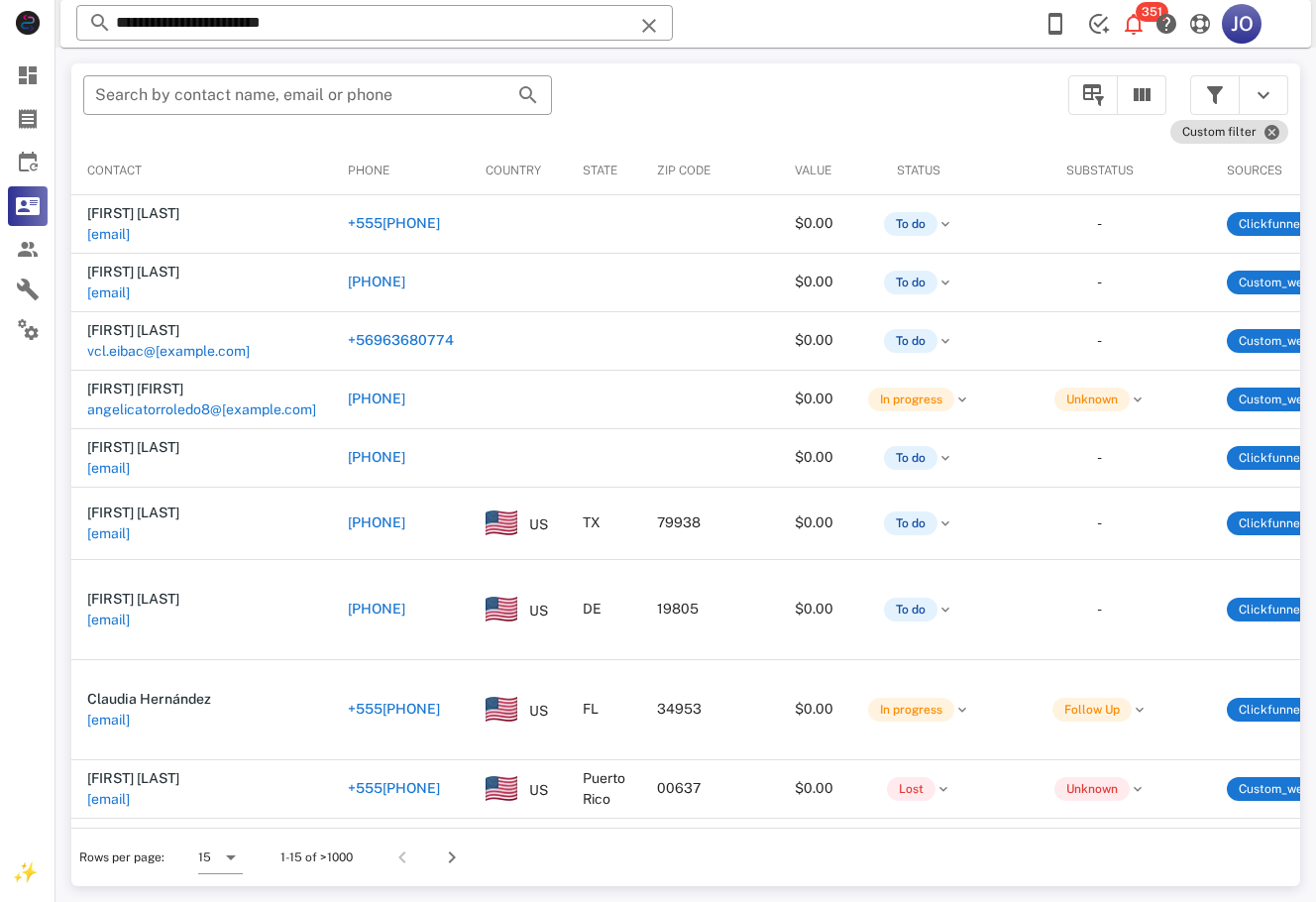 scroll, scrollTop: 0, scrollLeft: 470, axis: horizontal 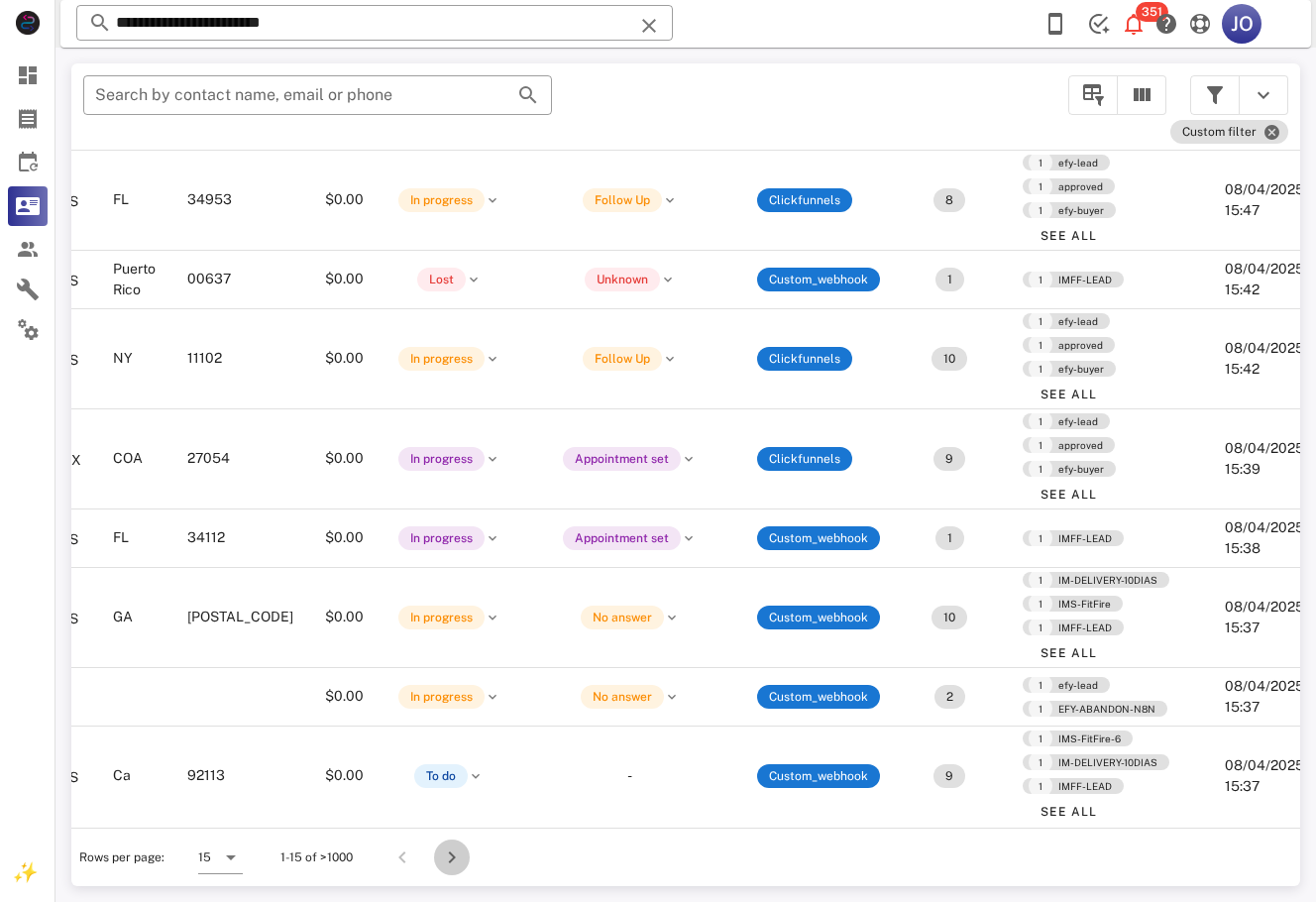 click at bounding box center [452, 857] 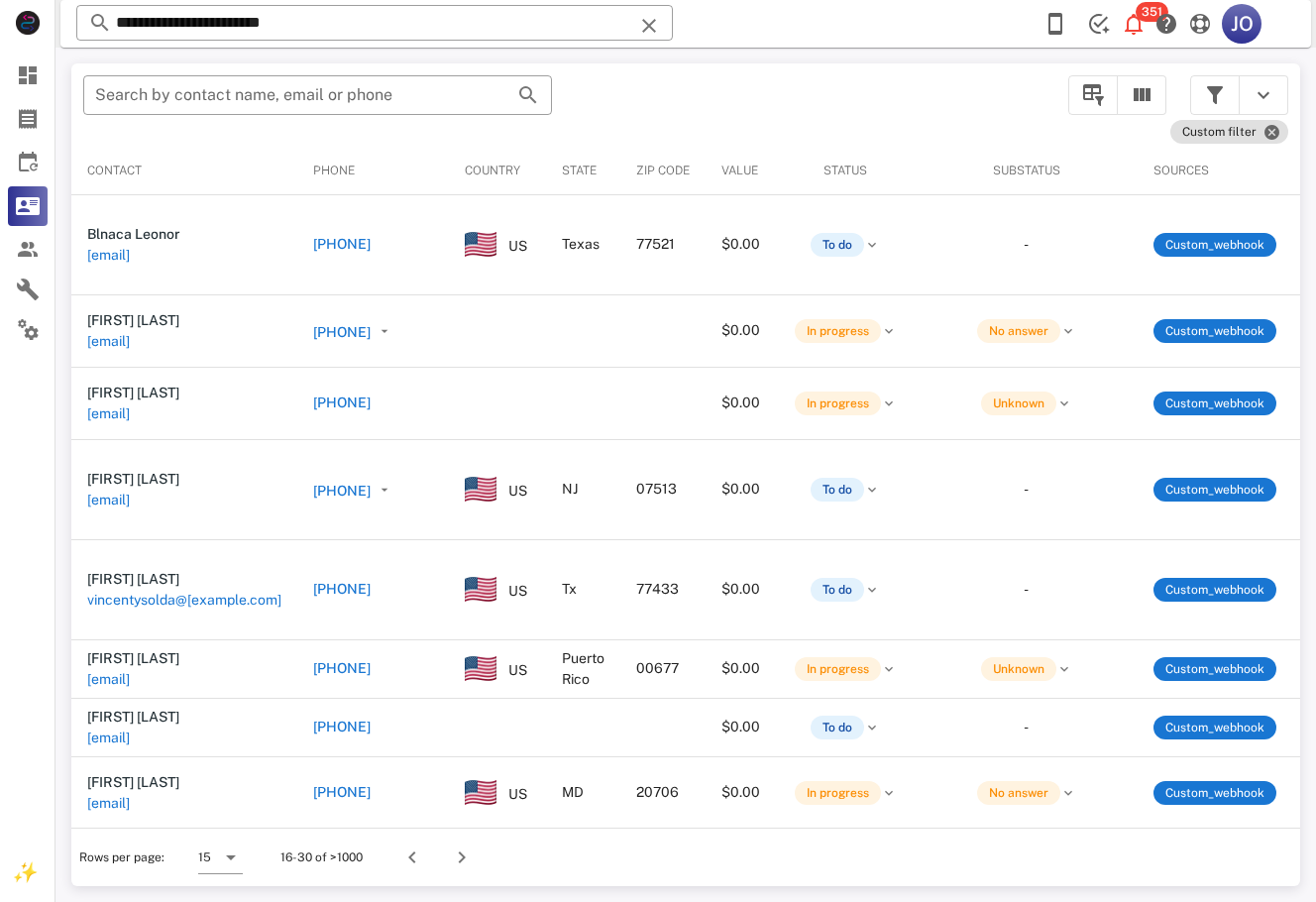 scroll, scrollTop: 0, scrollLeft: 460, axis: horizontal 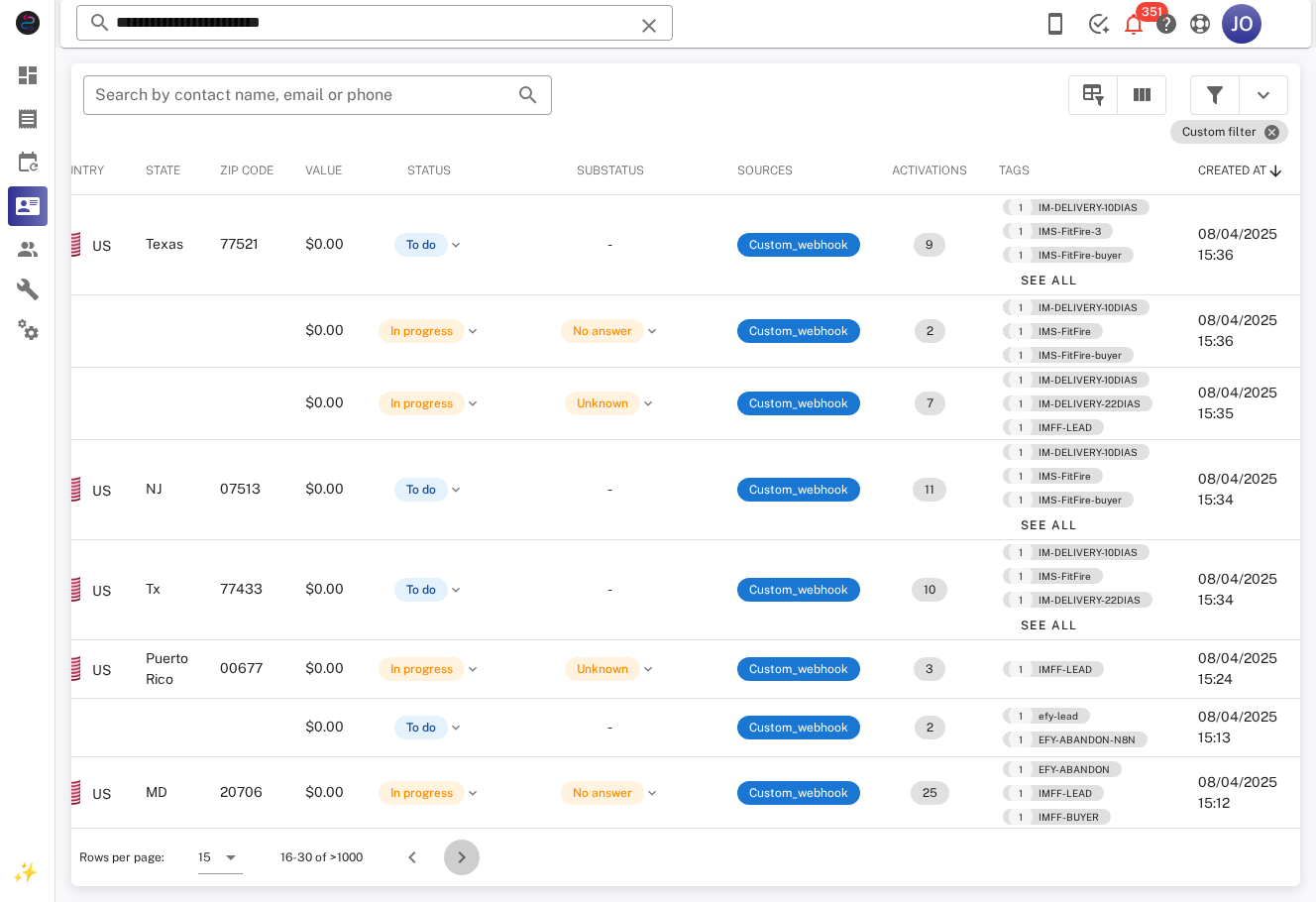 click at bounding box center (462, 857) 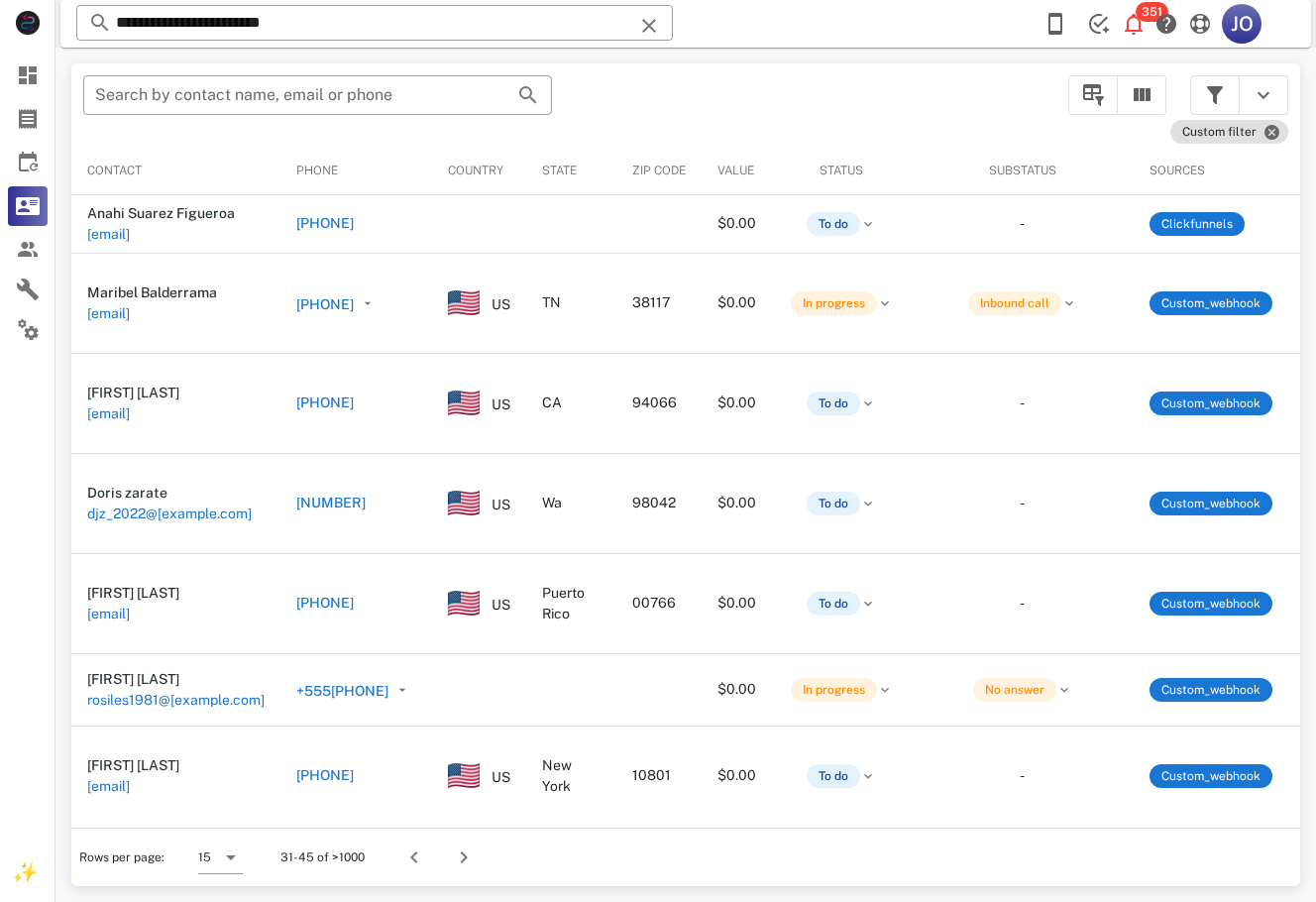 scroll, scrollTop: 0, scrollLeft: 498, axis: horizontal 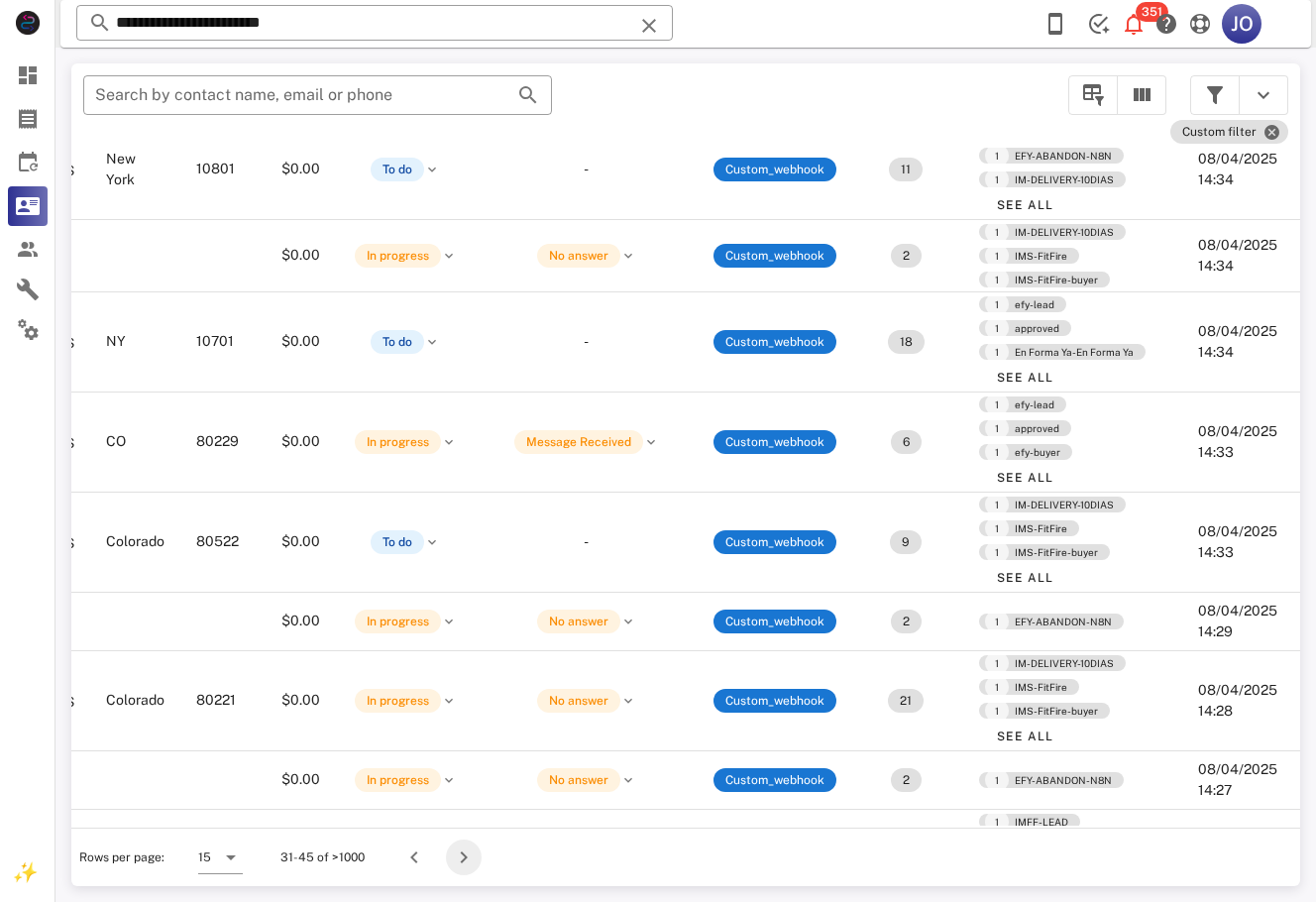 click at bounding box center [464, 857] 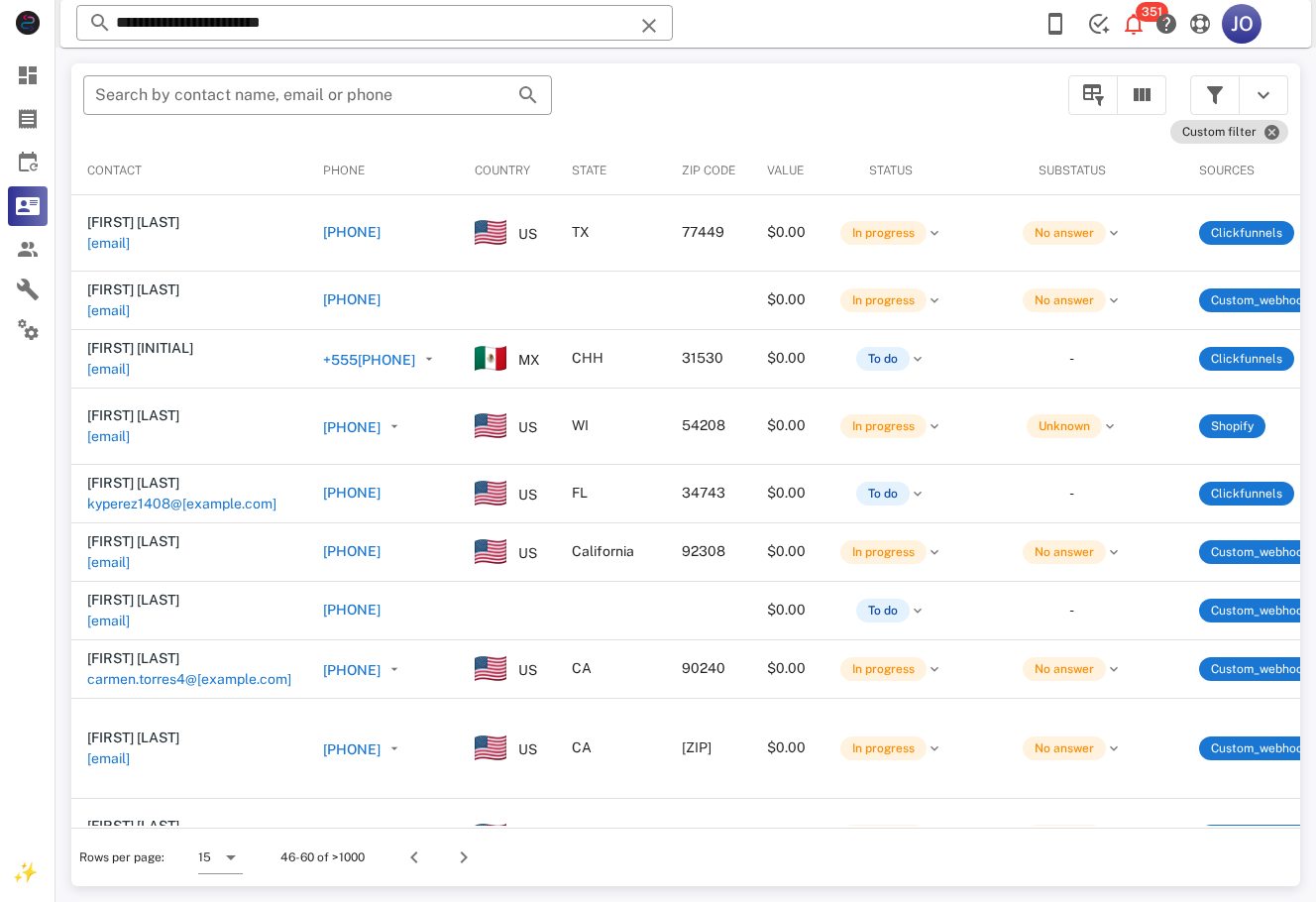 scroll, scrollTop: 0, scrollLeft: 550, axis: horizontal 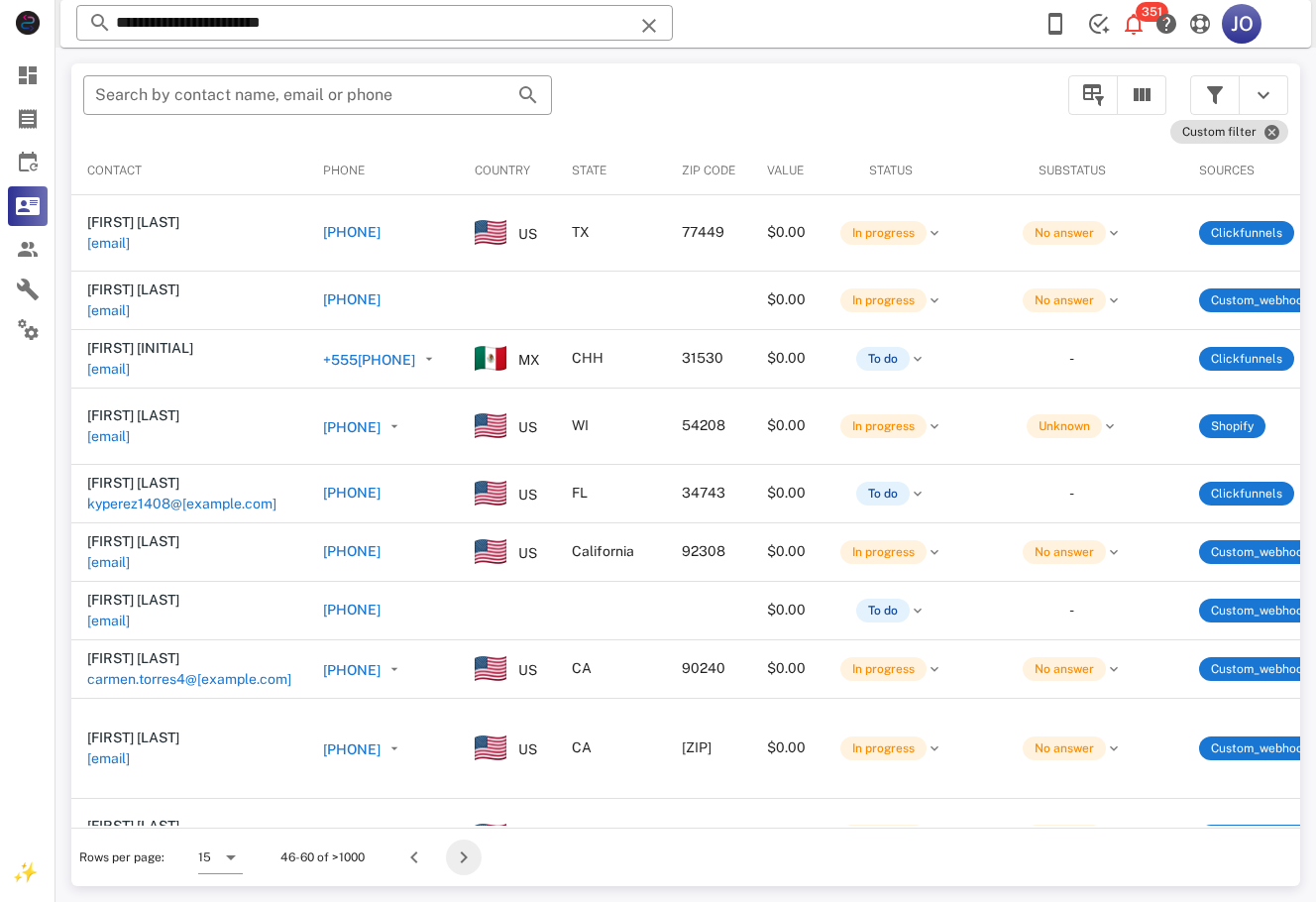 click at bounding box center (464, 857) 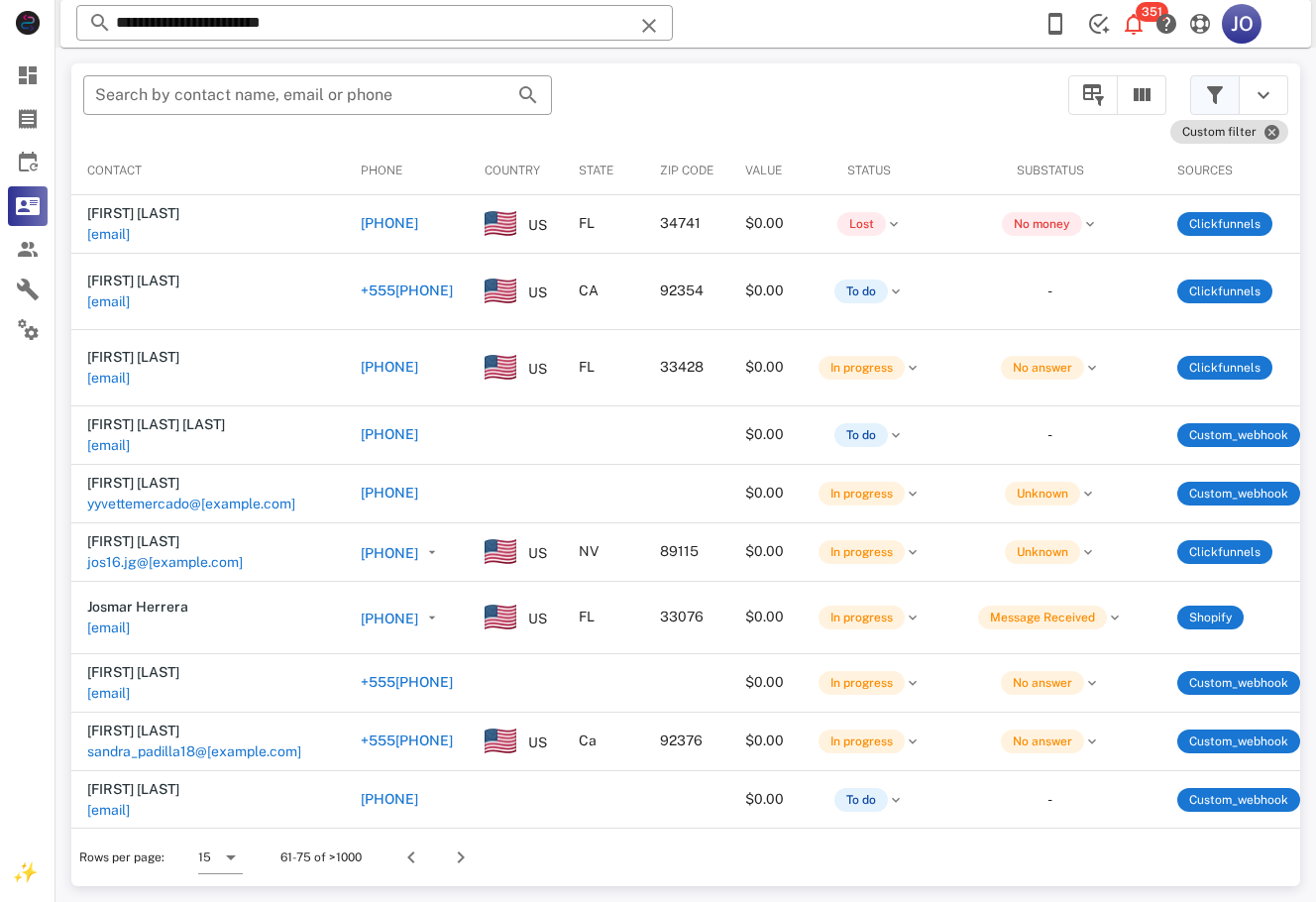 click at bounding box center (1215, 95) 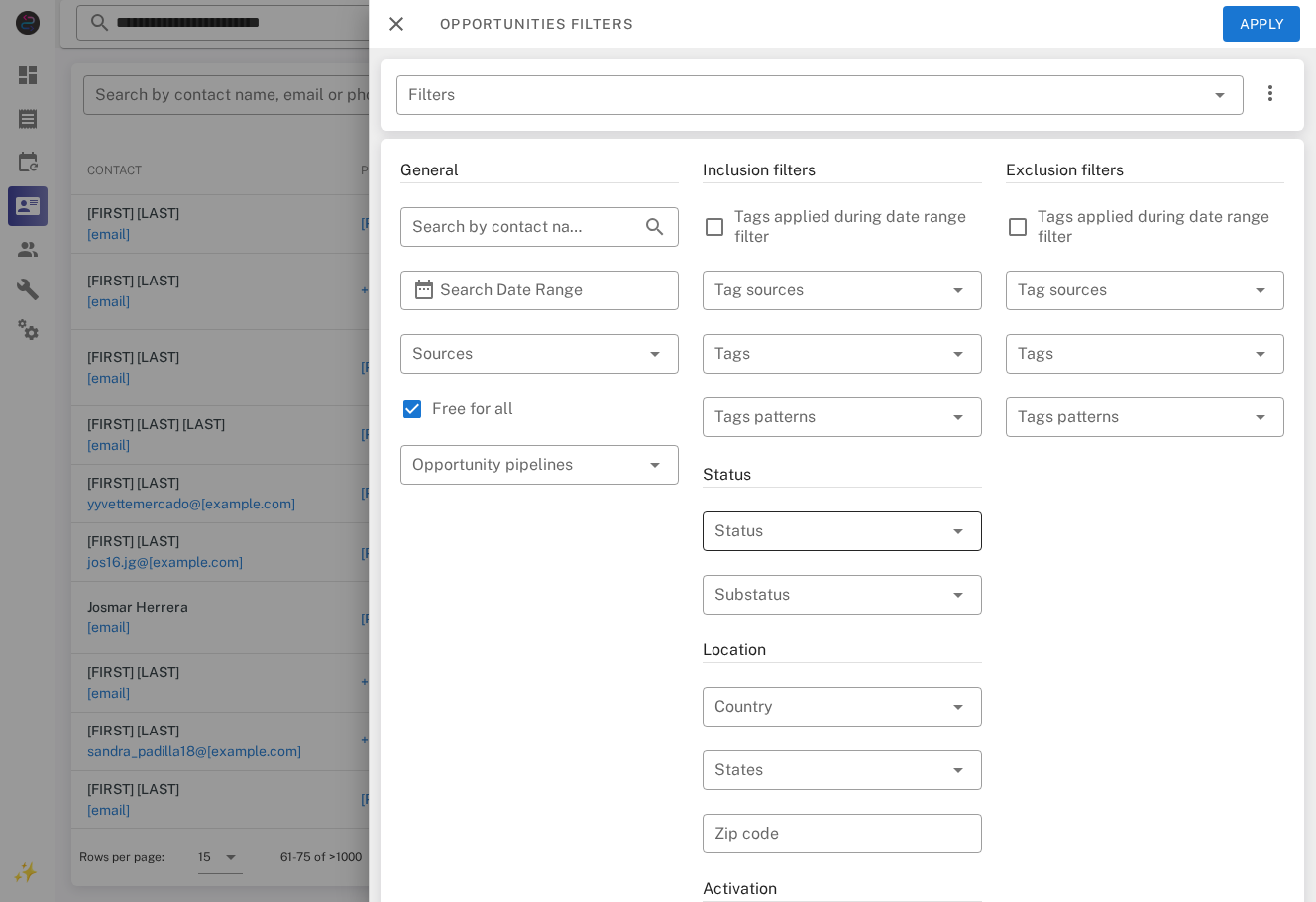 click at bounding box center (814, 531) 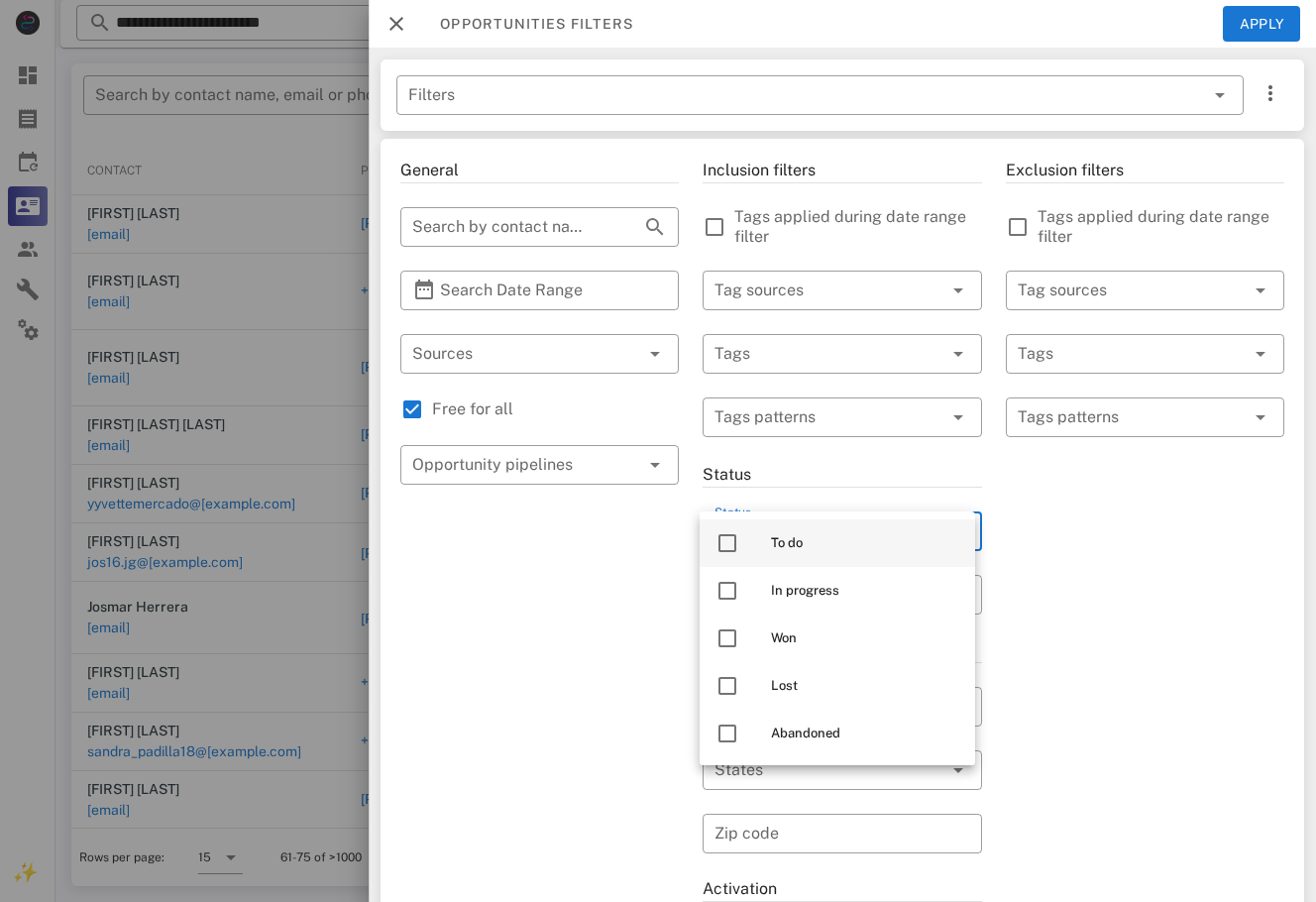 click on "To do" at bounding box center [865, 543] 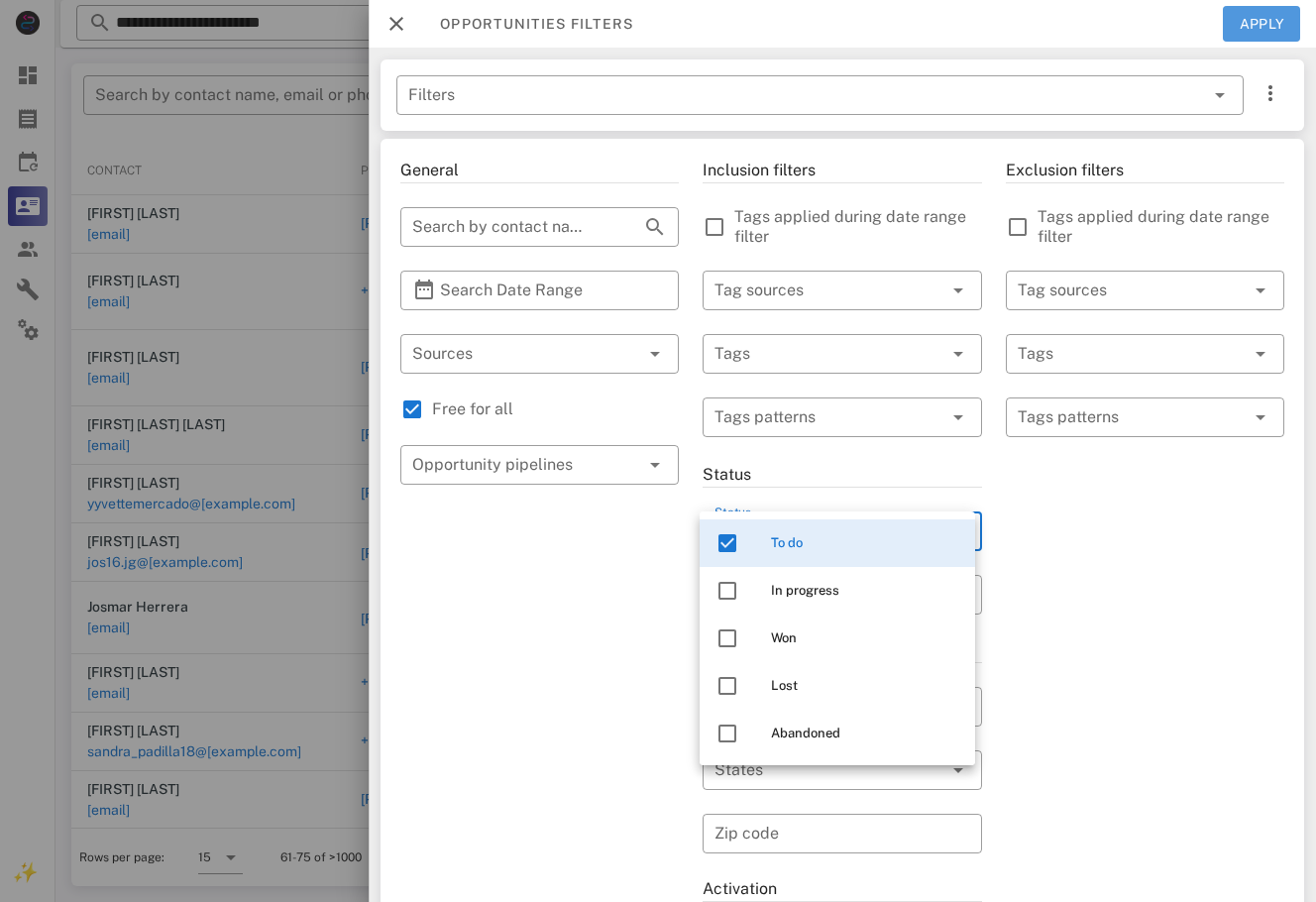 click on "Apply" at bounding box center (1261, 24) 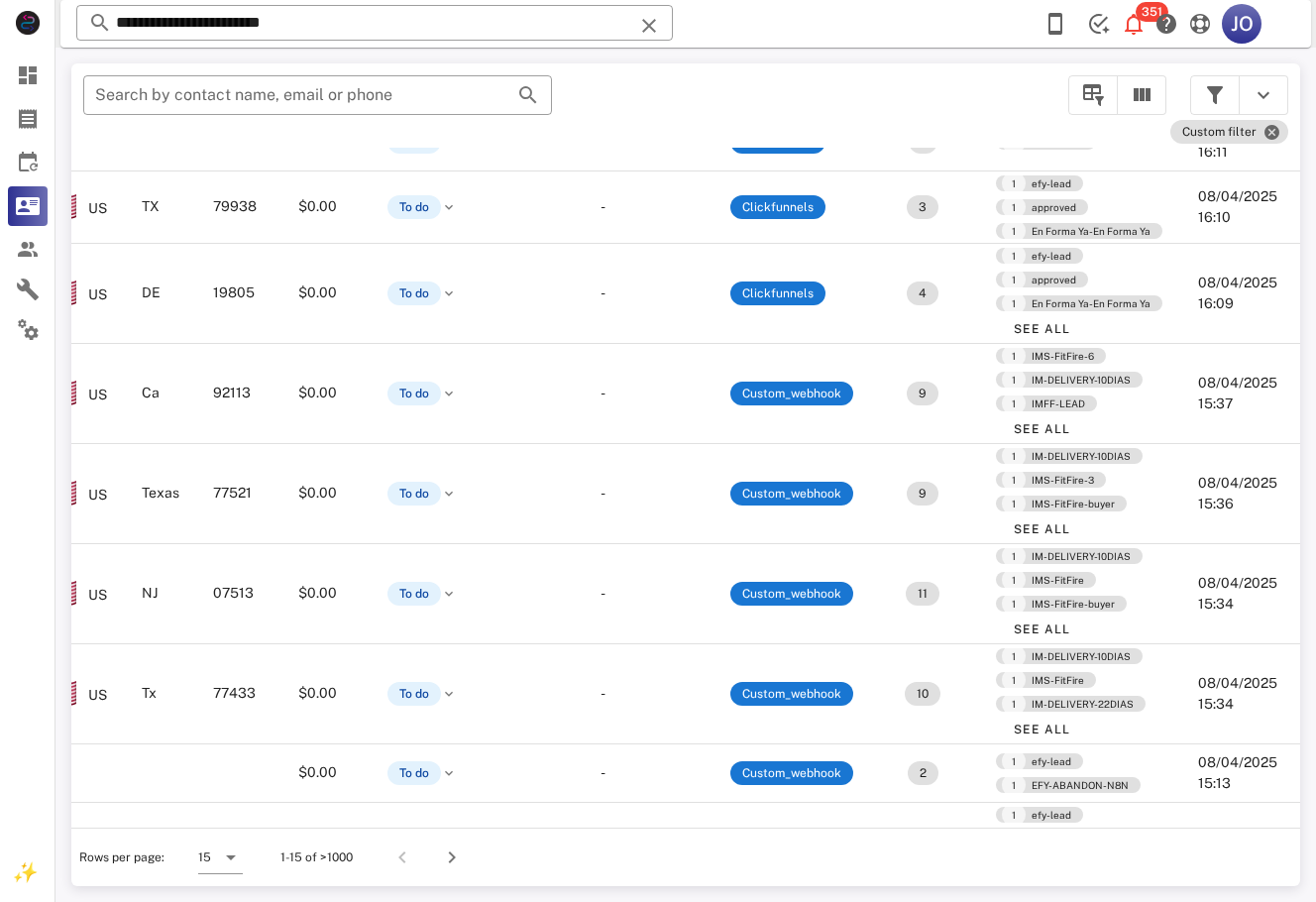 scroll, scrollTop: 575, scrollLeft: 468, axis: both 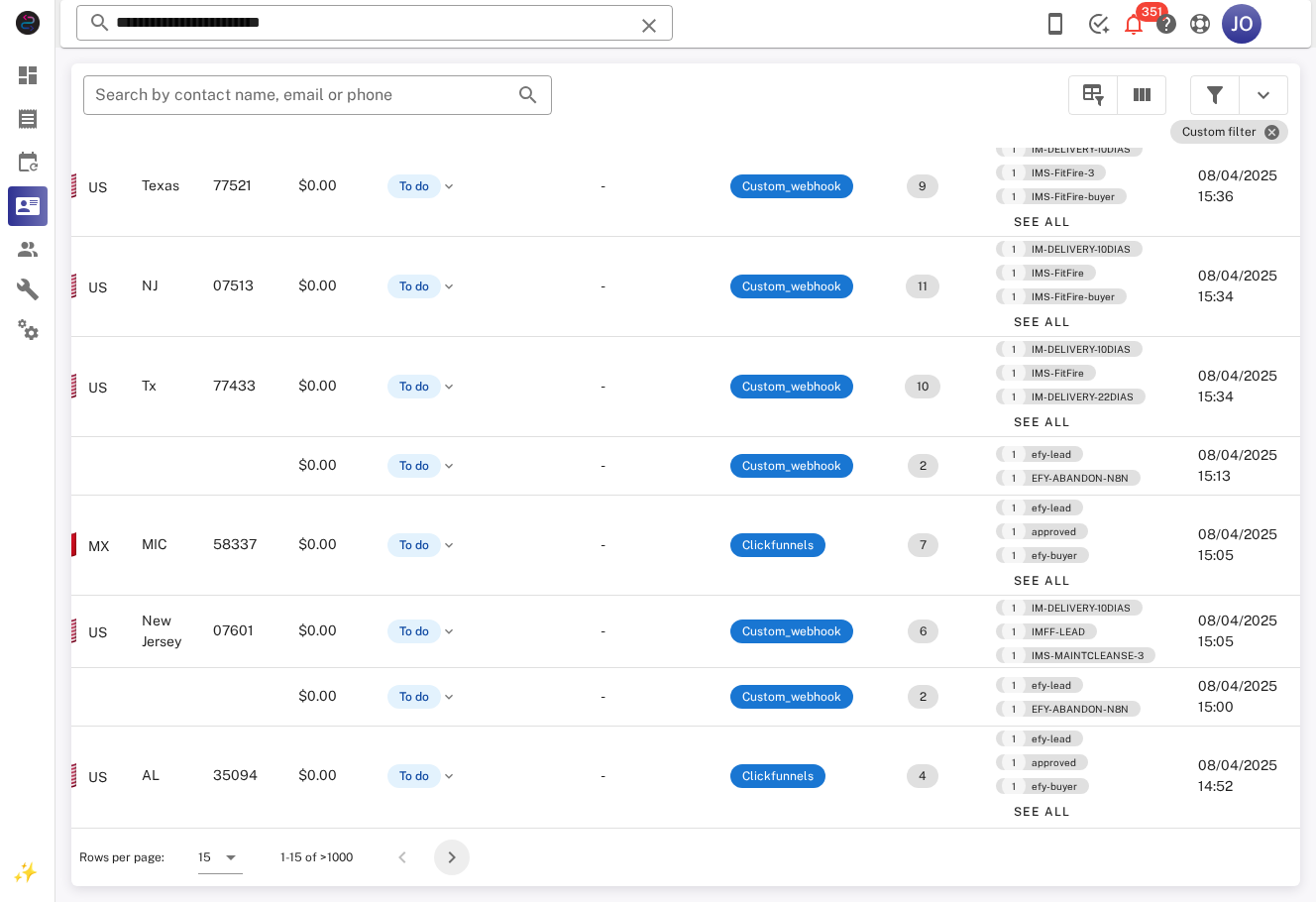 click at bounding box center (452, 857) 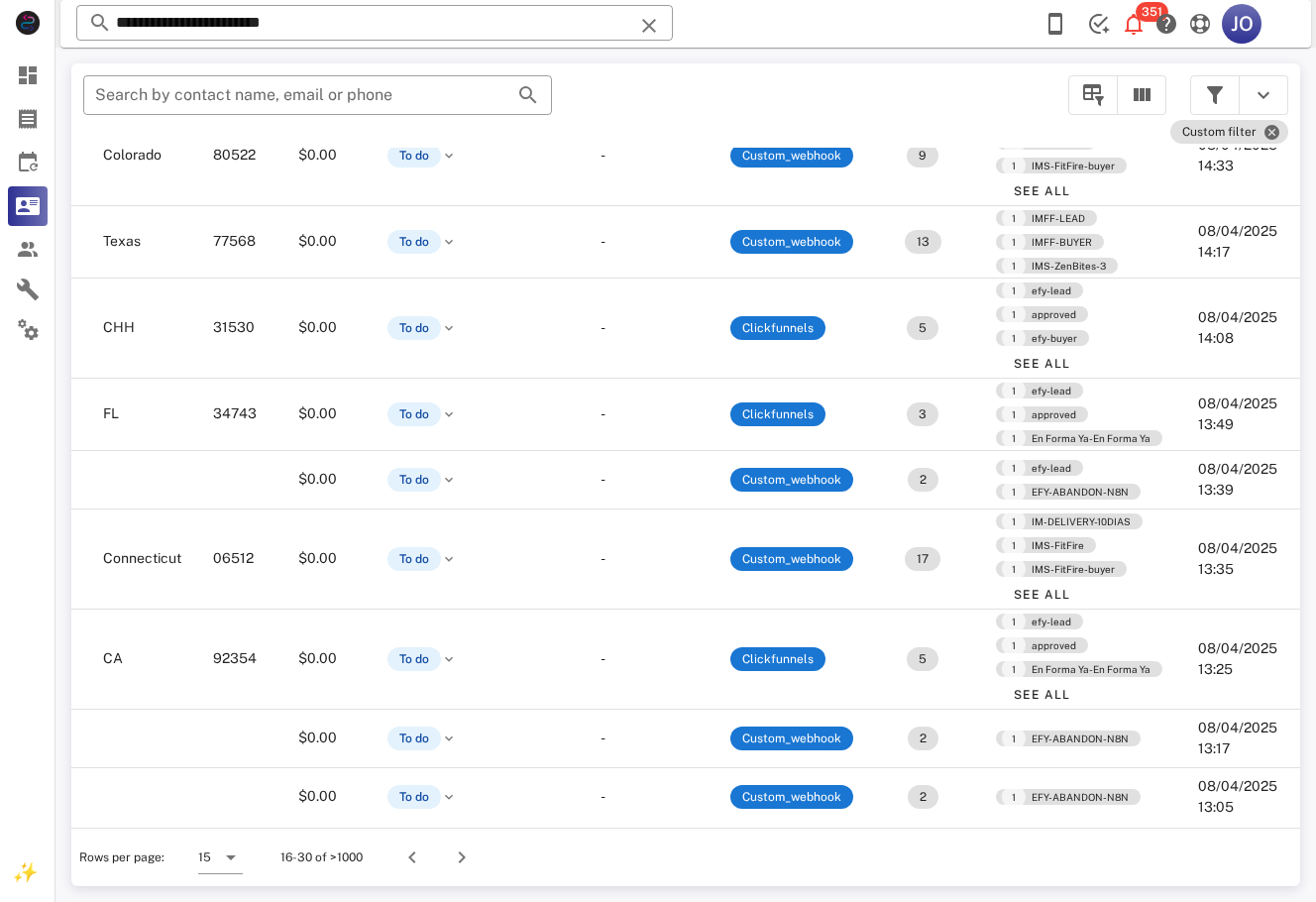 scroll, scrollTop: 658, scrollLeft: 0, axis: vertical 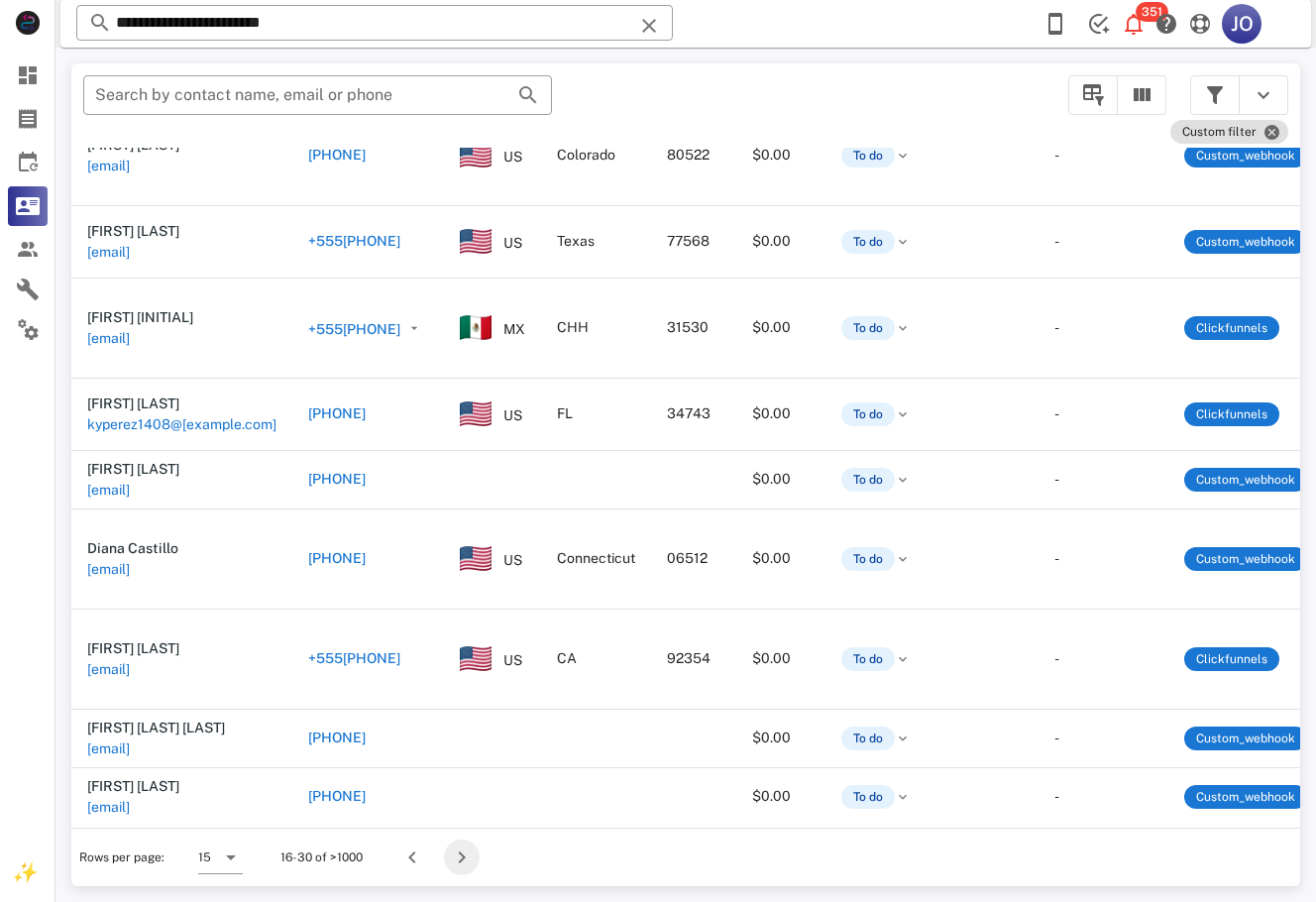 click at bounding box center (462, 857) 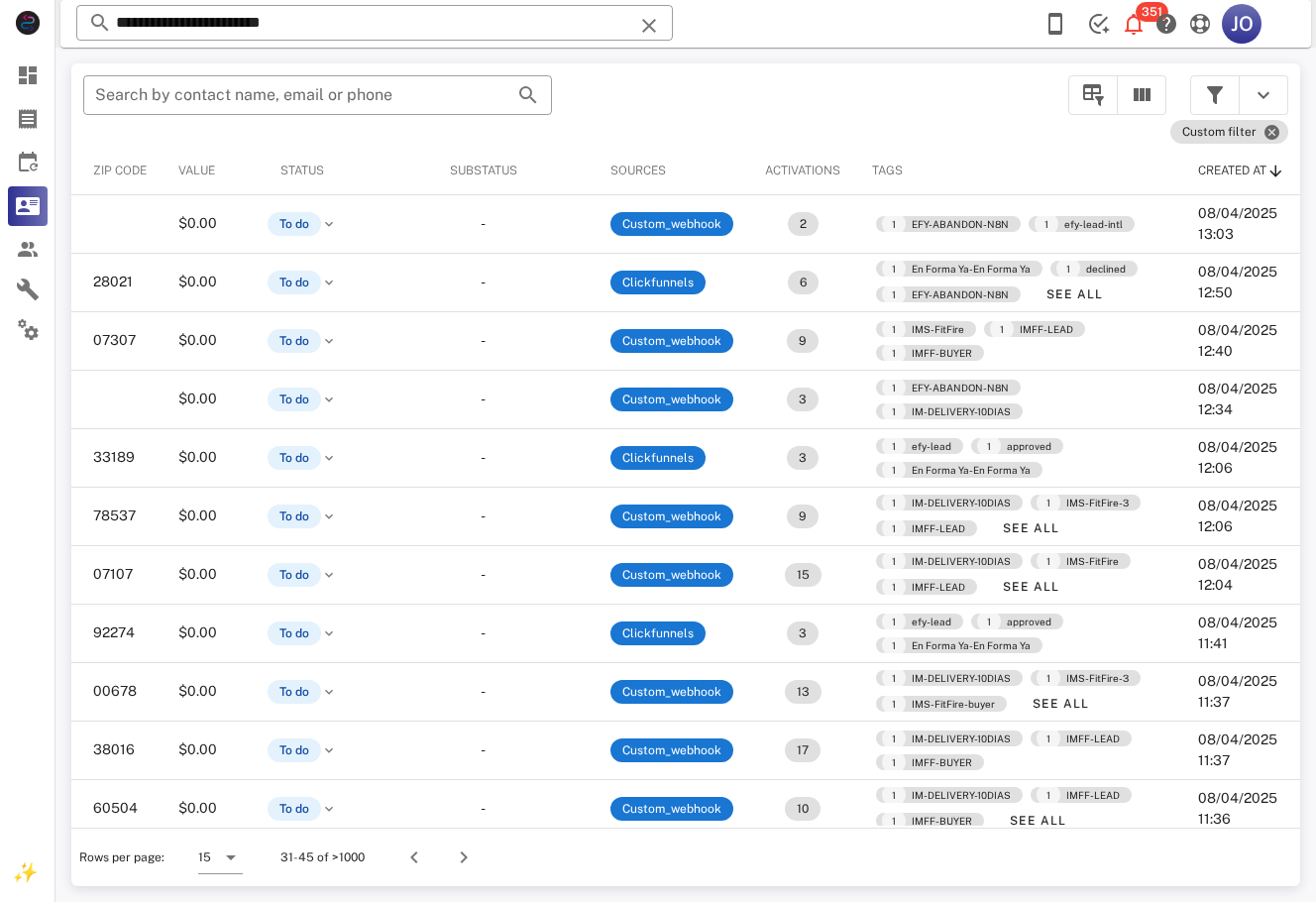scroll, scrollTop: 274, scrollLeft: 616, axis: both 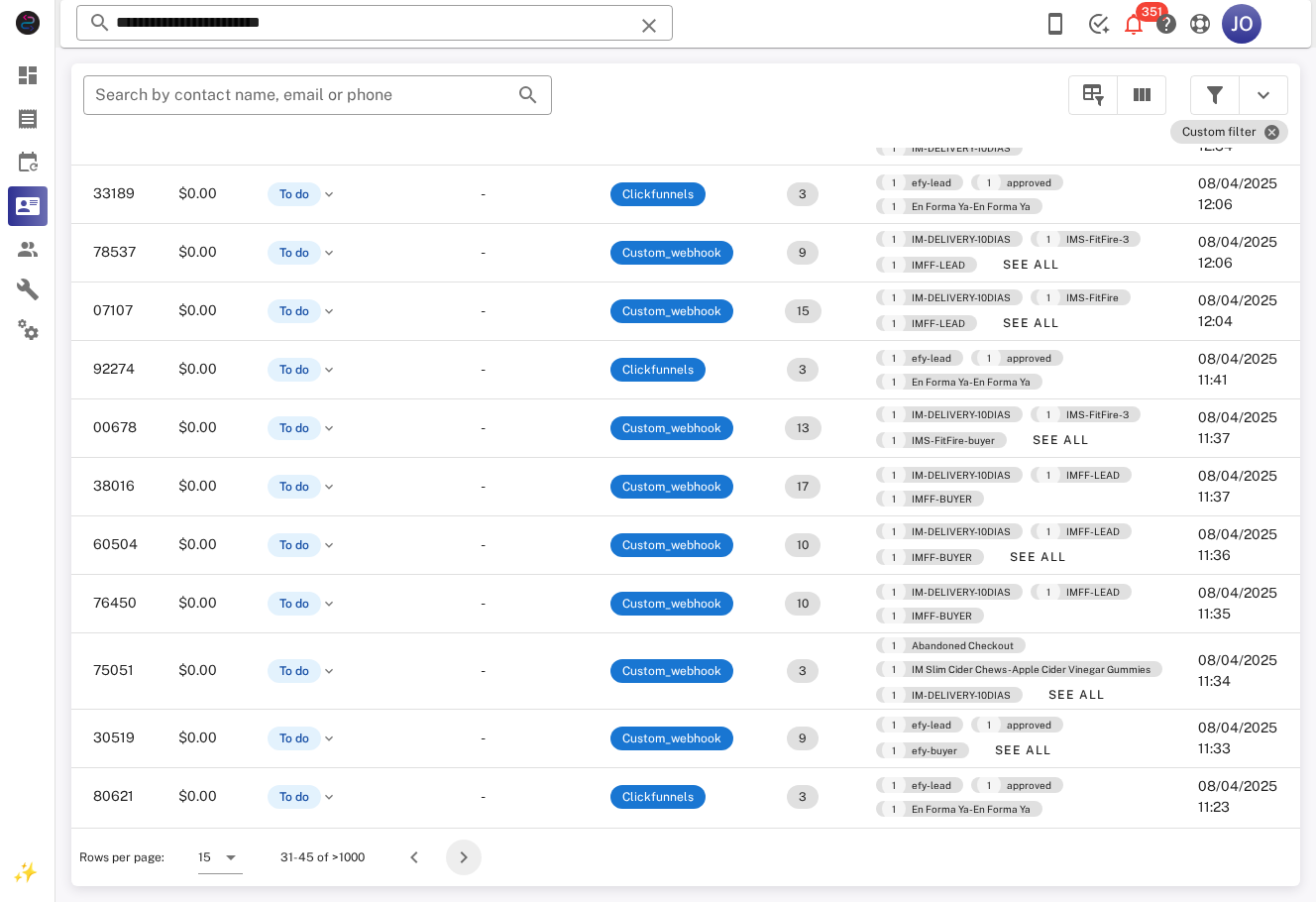 click at bounding box center (464, 857) 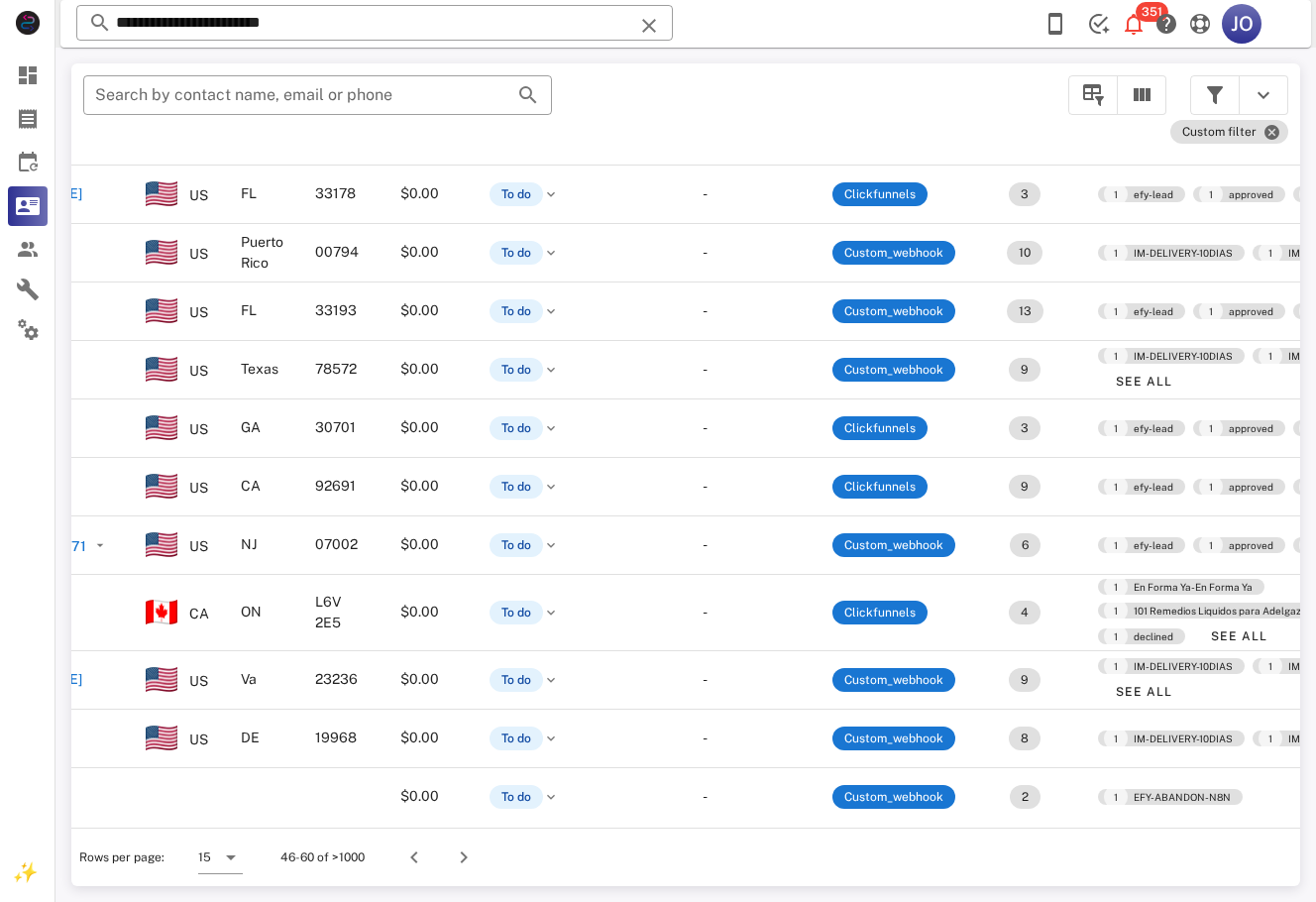 scroll, scrollTop: 274, scrollLeft: 0, axis: vertical 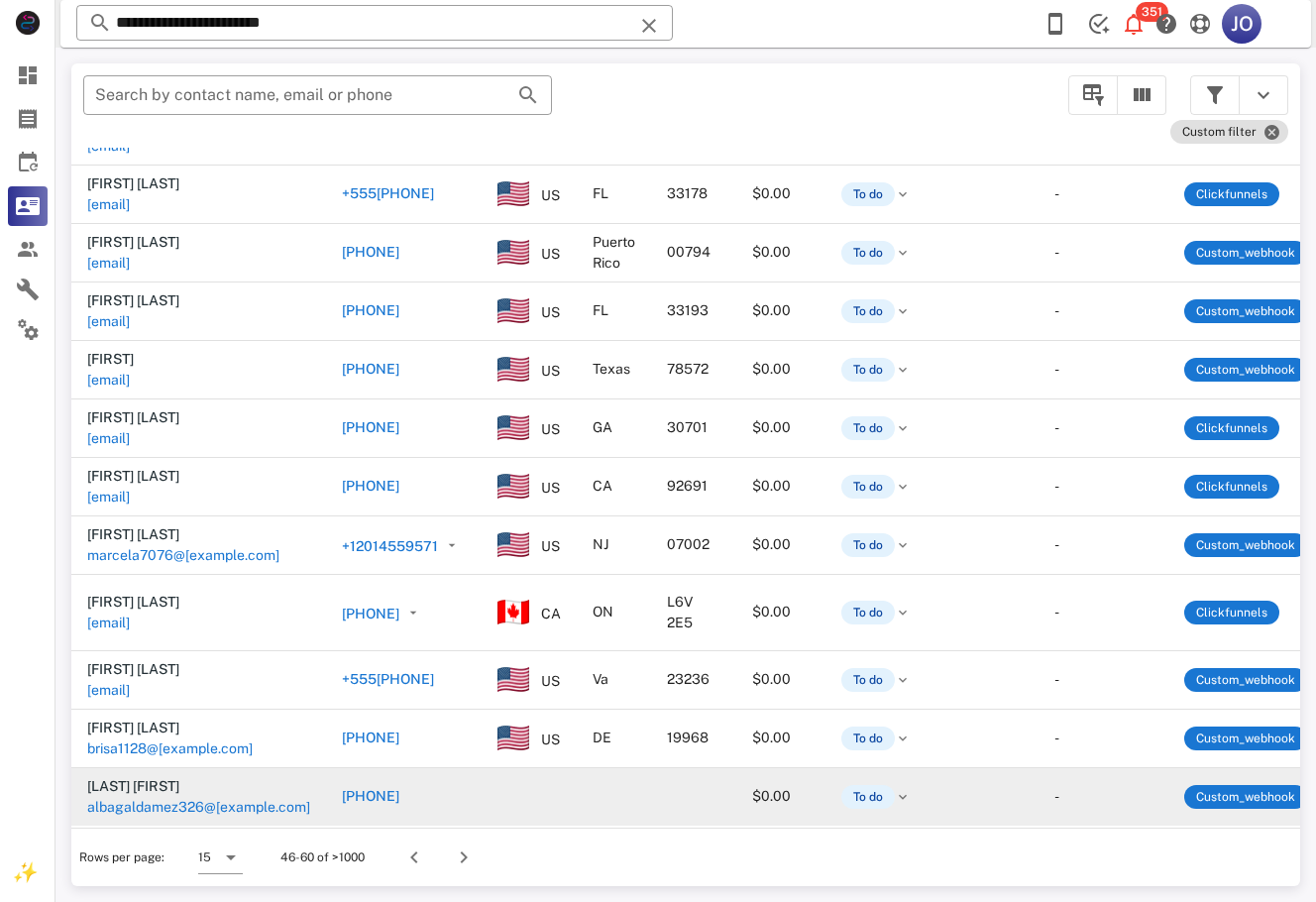 click on "albagaldamez326@yahoo.com" at bounding box center [198, 807] 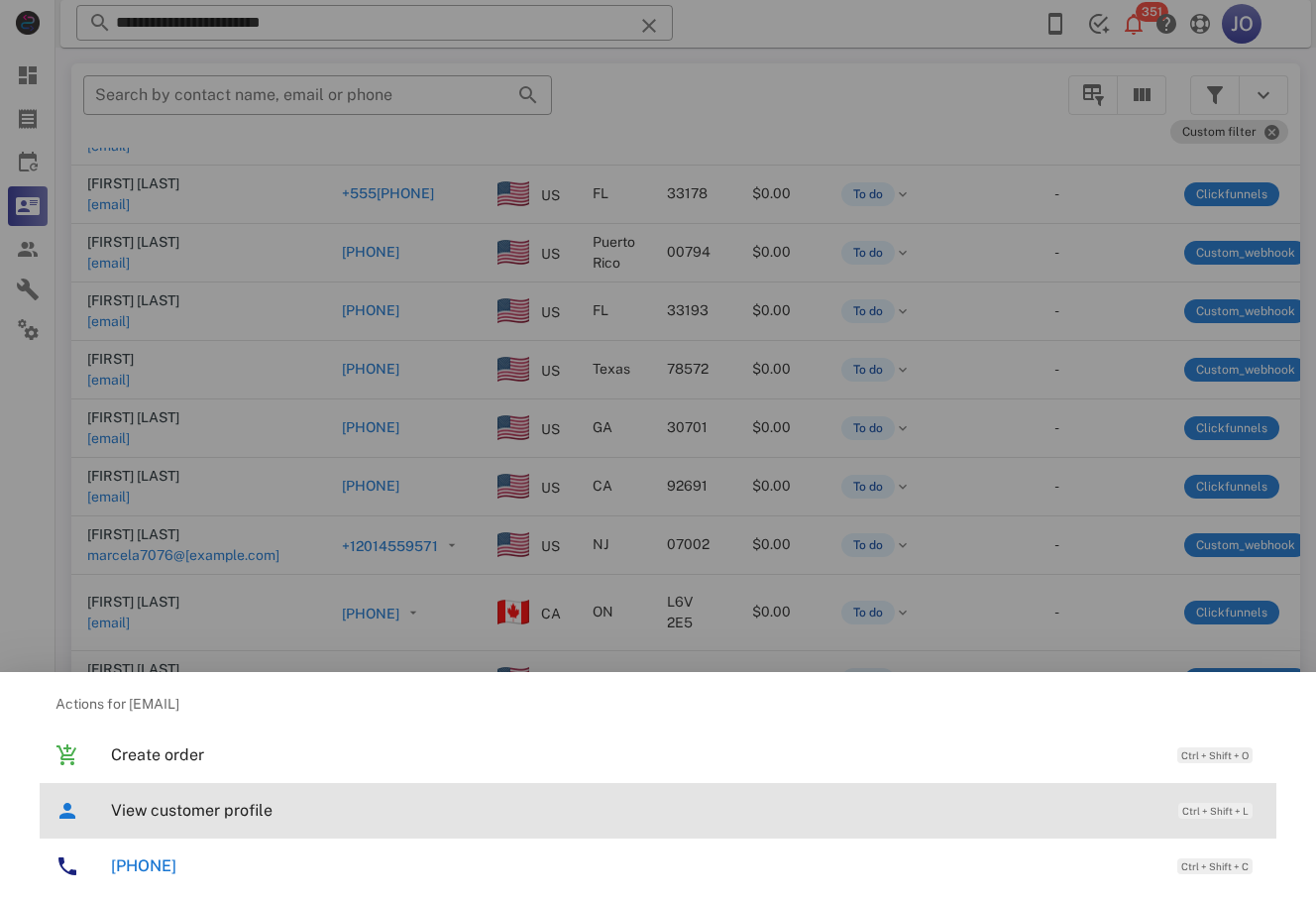 click on "View customer profile Ctrl + Shift + L" at bounding box center (686, 810) 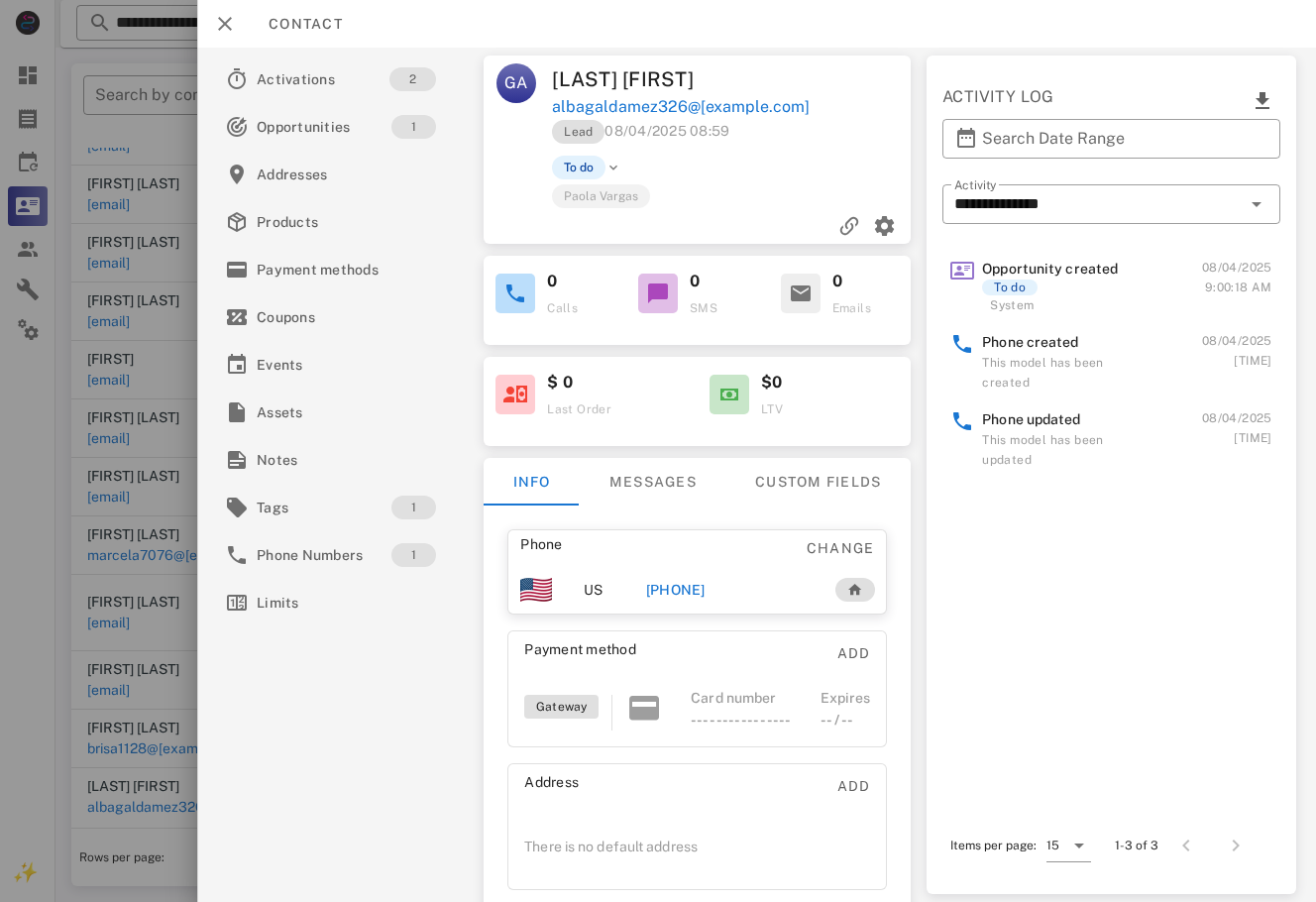 click on "+15149198572" at bounding box center [676, 590] 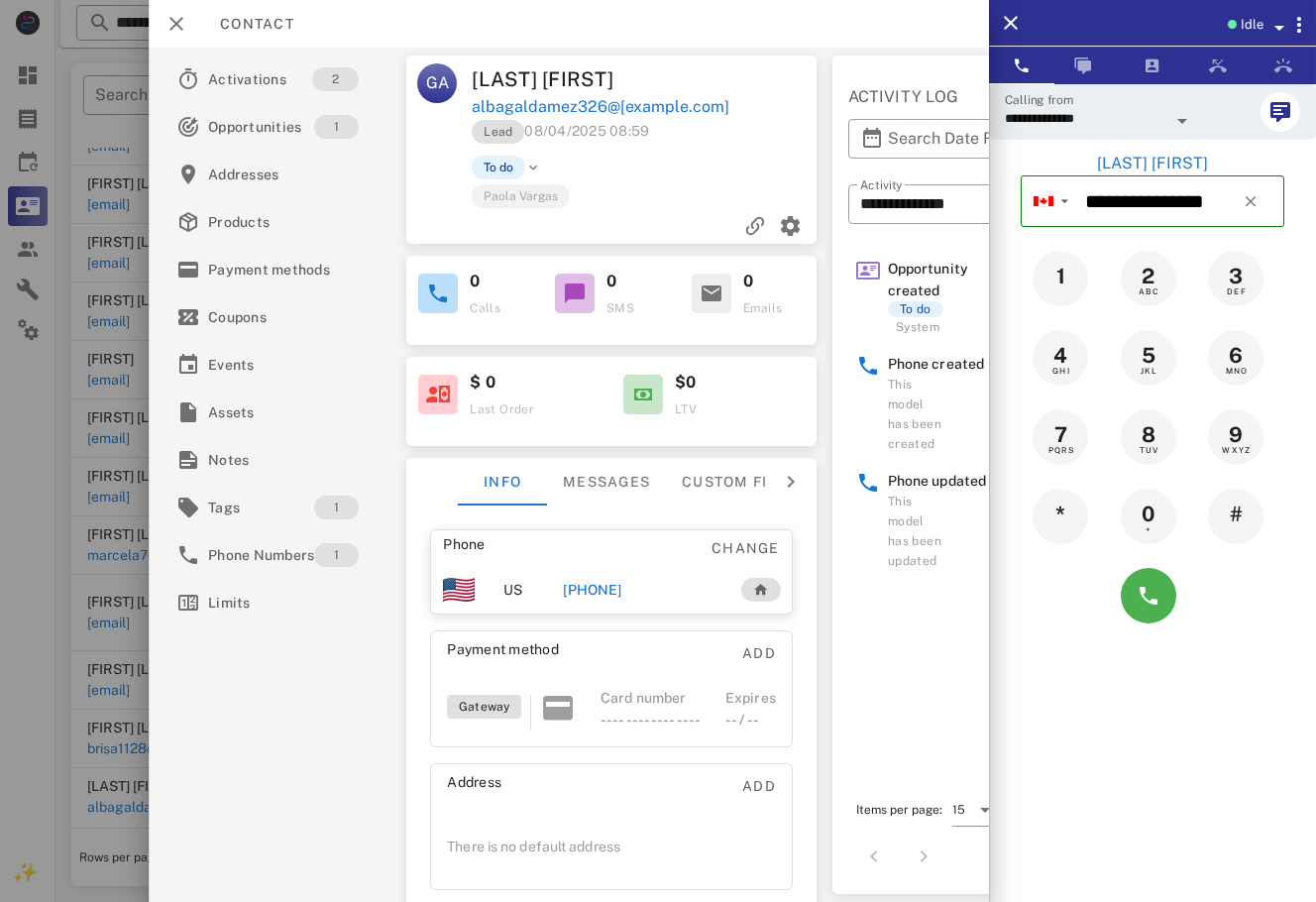 click at bounding box center [1152, 596] 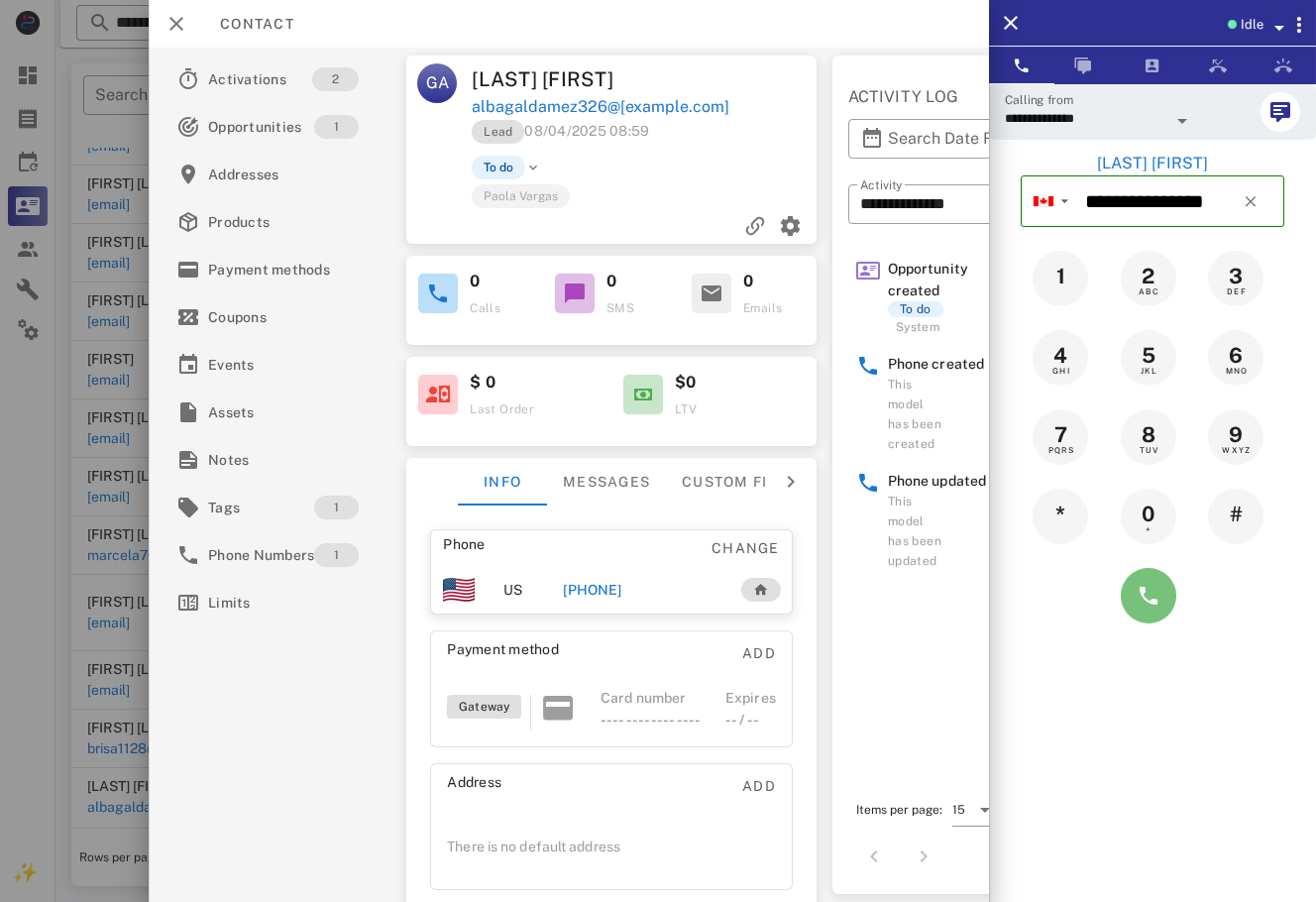 click at bounding box center [1149, 596] 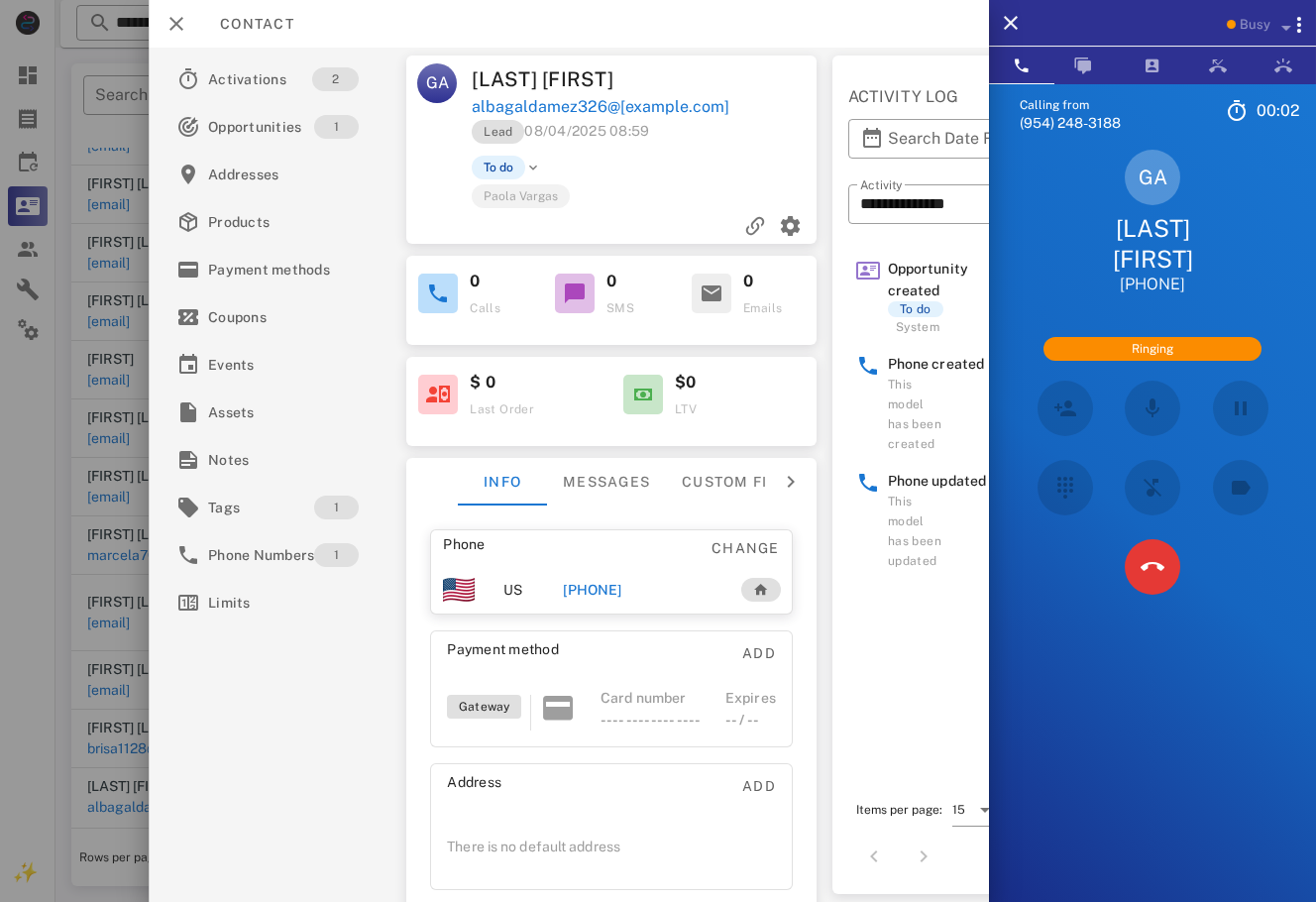 scroll, scrollTop: 215, scrollLeft: 0, axis: vertical 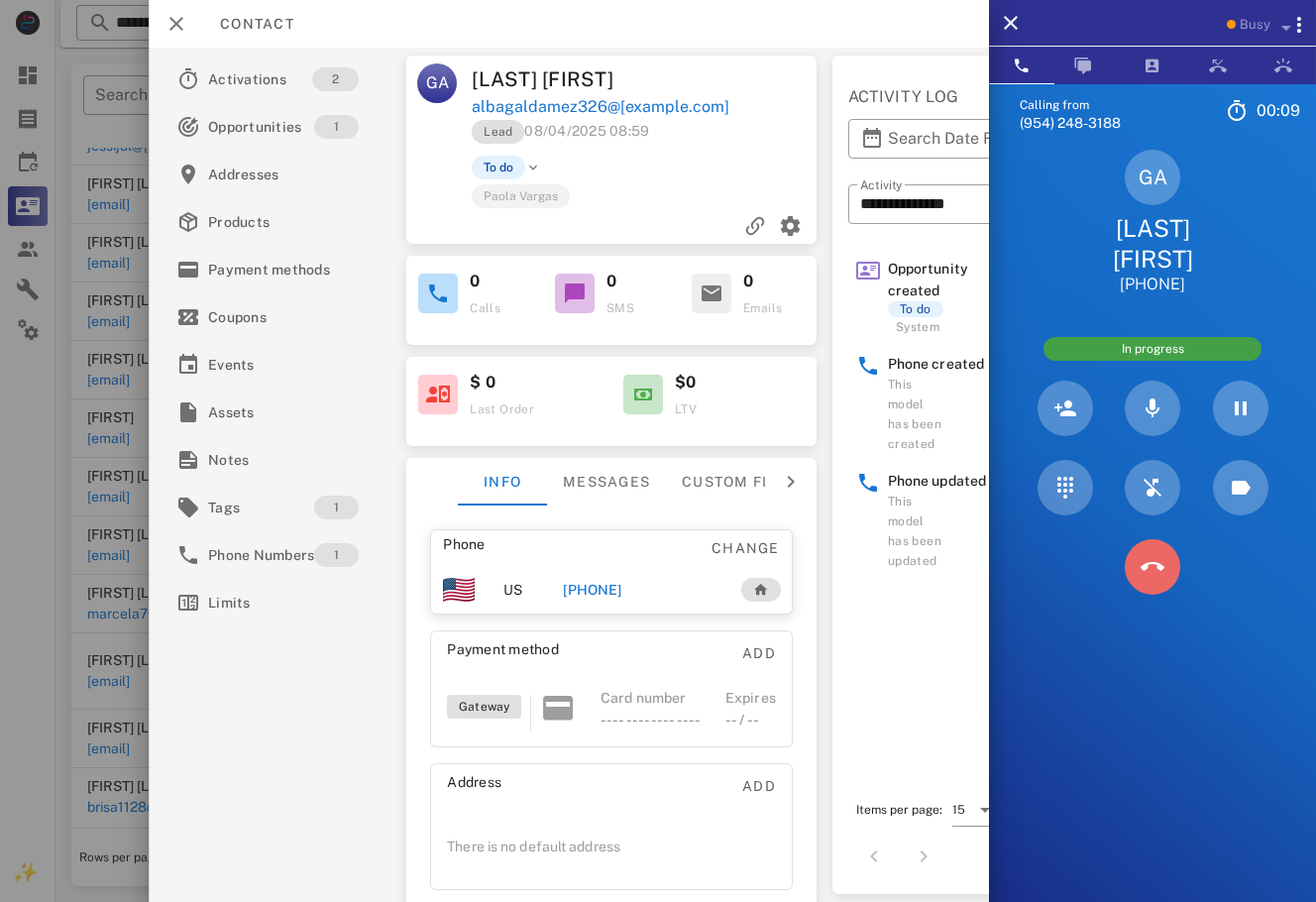click at bounding box center [1152, 567] 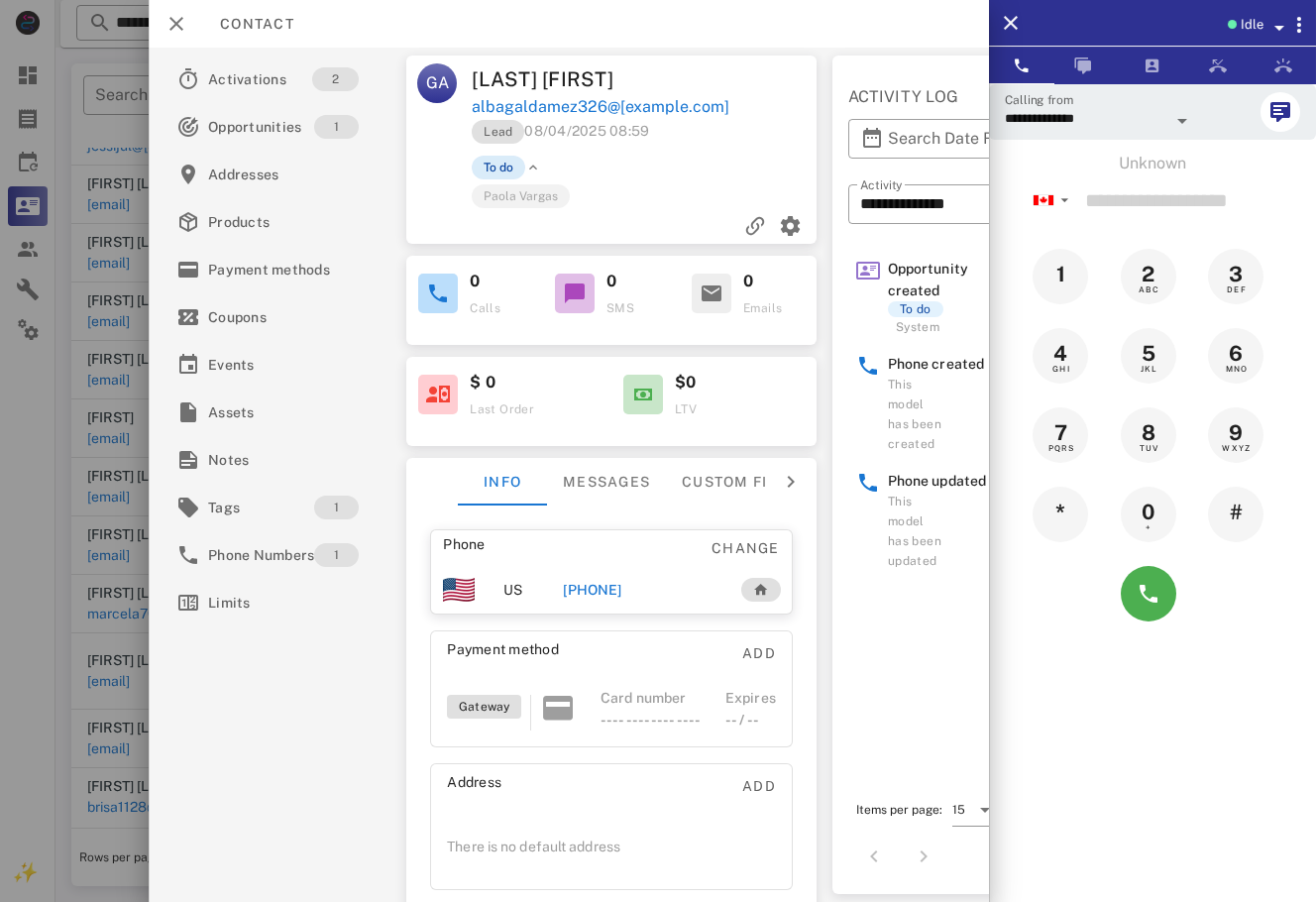 click on "To do" at bounding box center [498, 168] 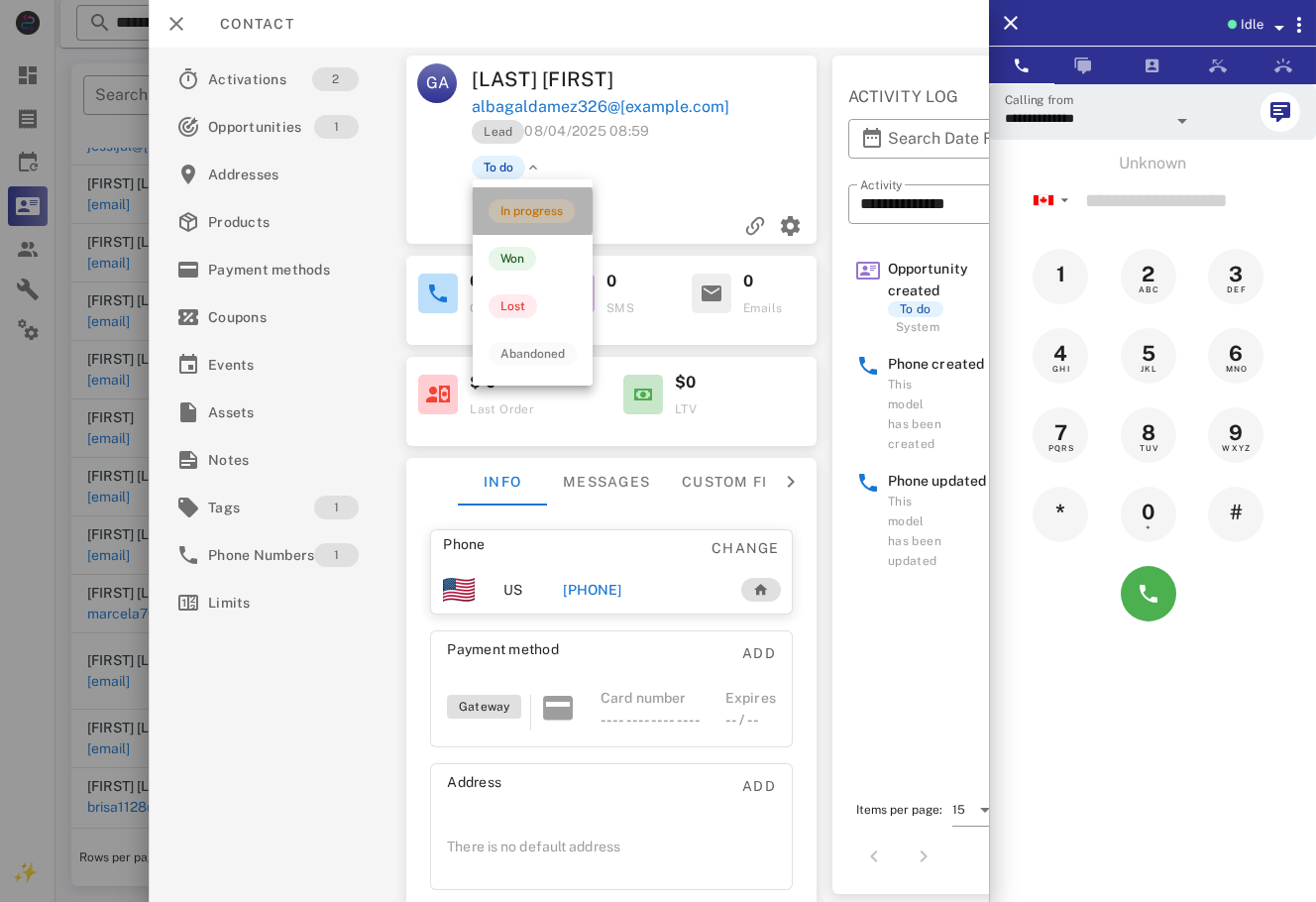 click on "In progress" at bounding box center [532, 211] 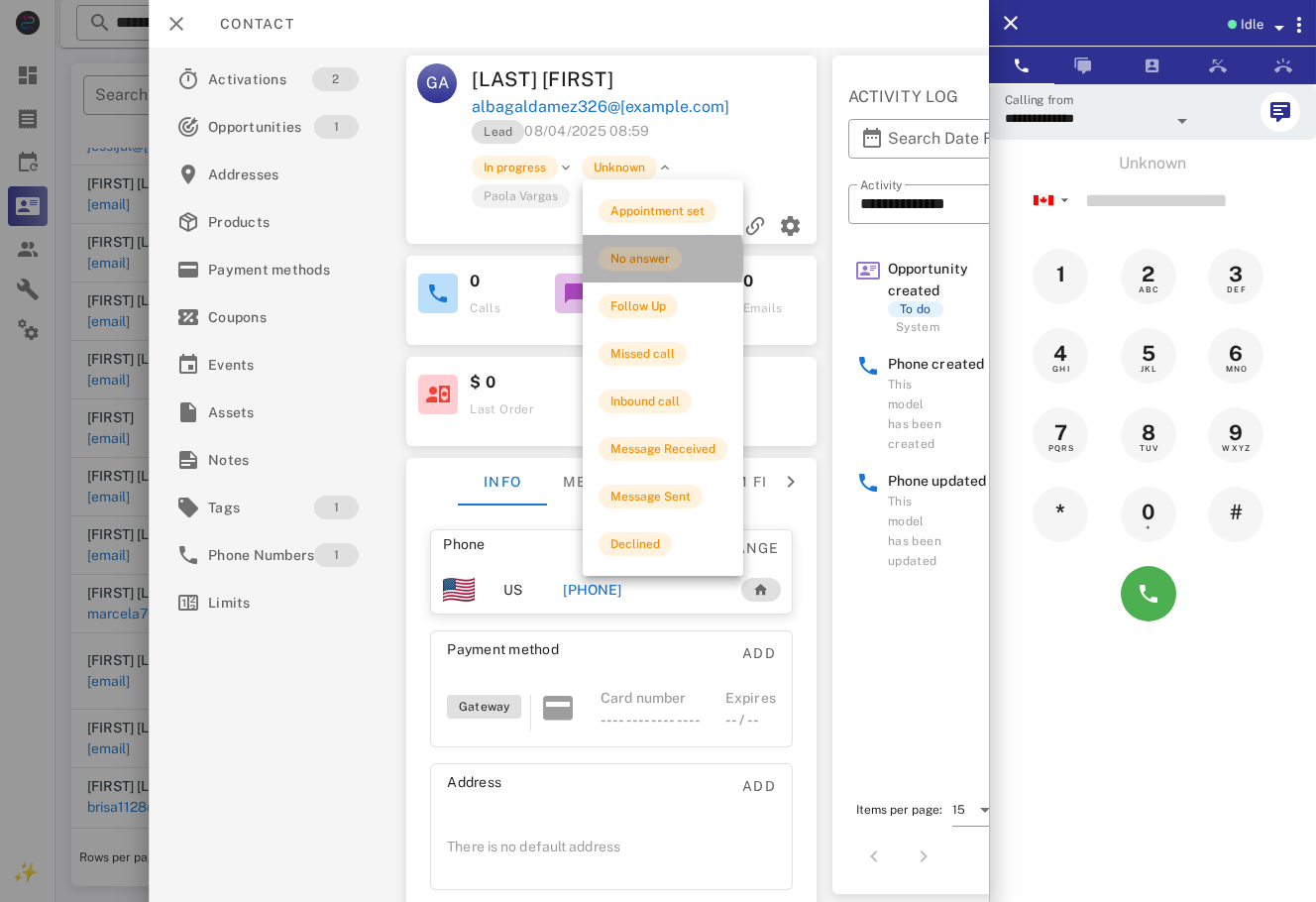 click on "No answer" at bounding box center [640, 259] 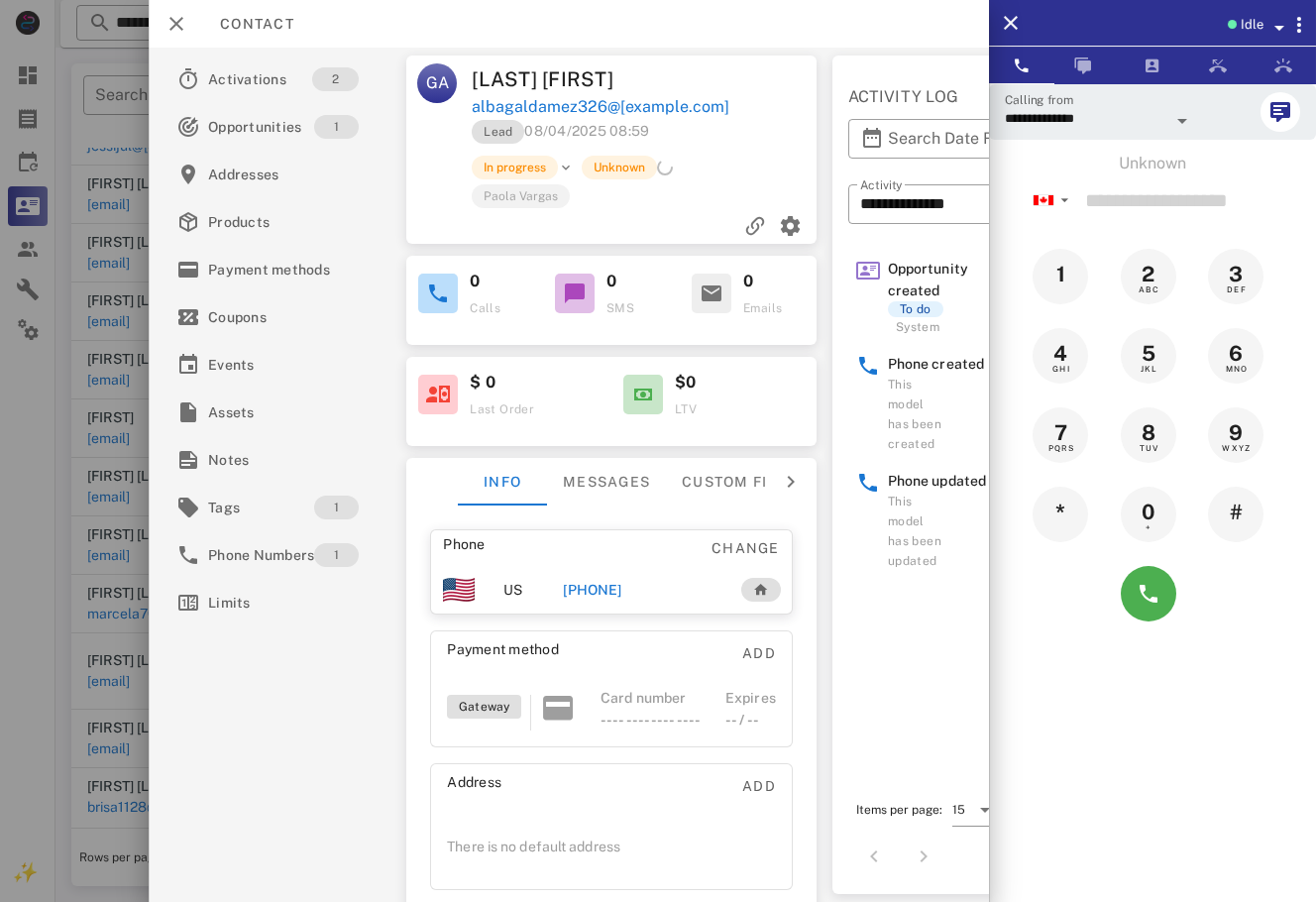 click at bounding box center (658, 451) 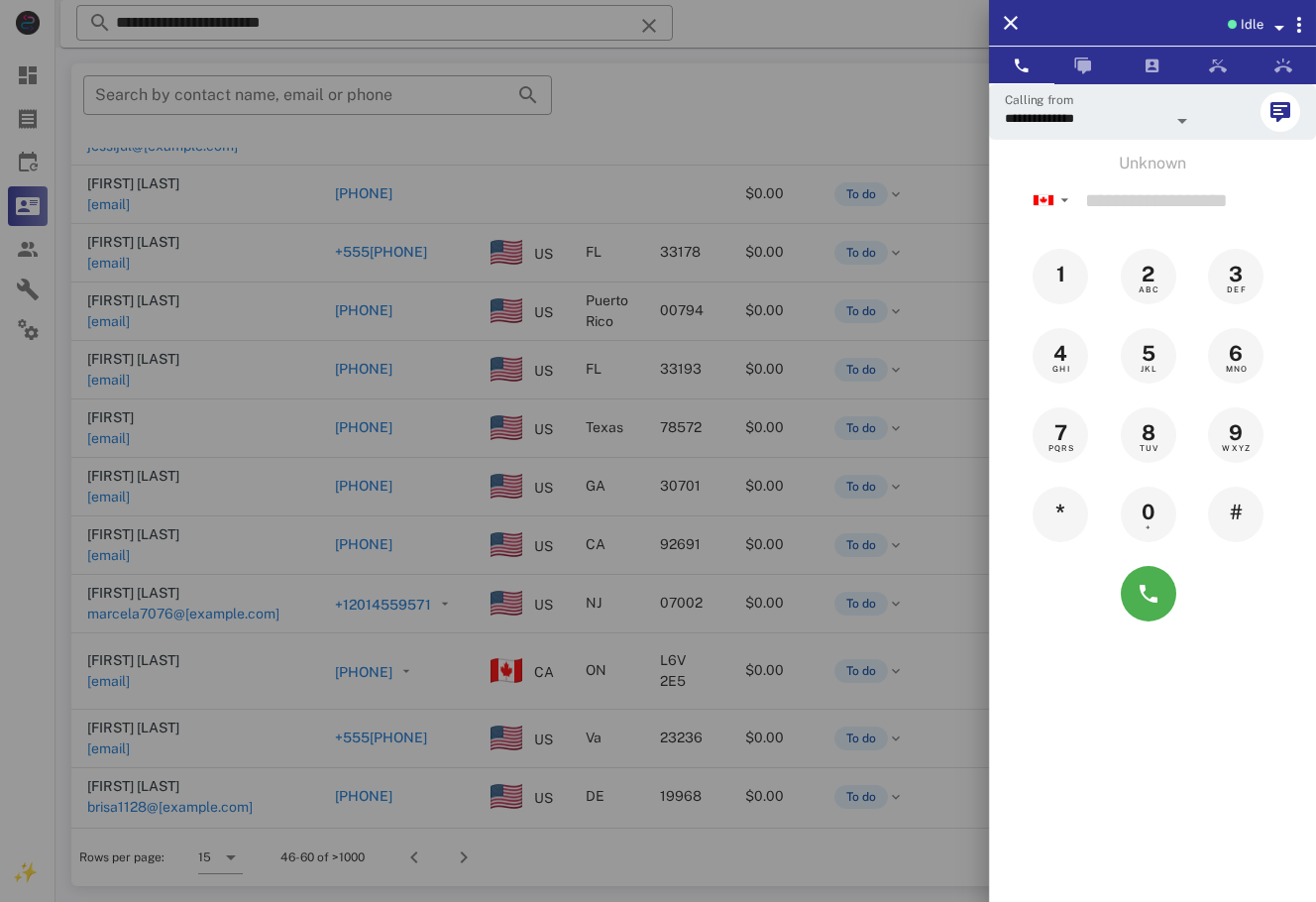 click at bounding box center (658, 451) 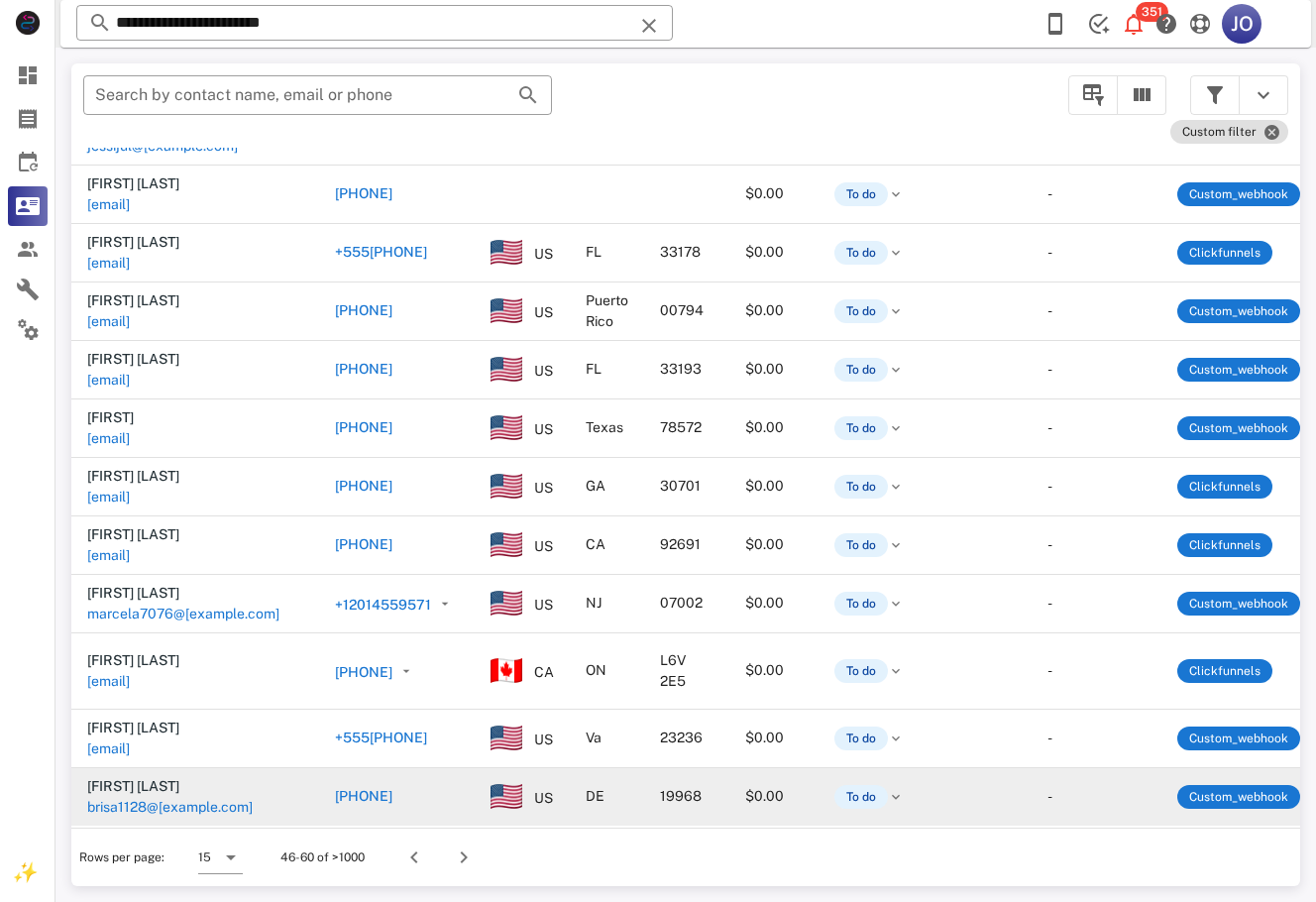 click on "Briss Escobar  brisa1128@icloud.com" at bounding box center (195, 797) 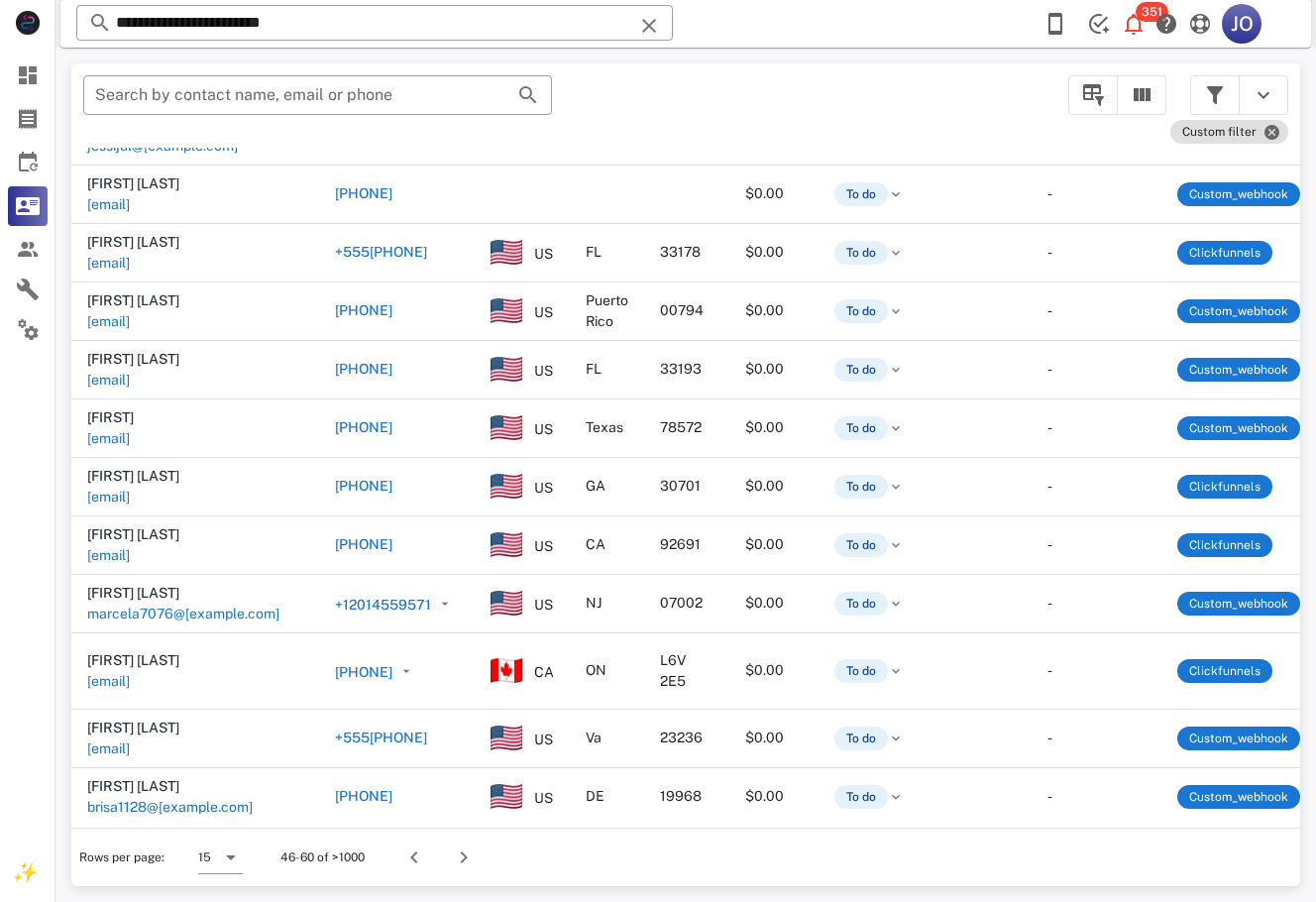 scroll, scrollTop: 215, scrollLeft: 744, axis: both 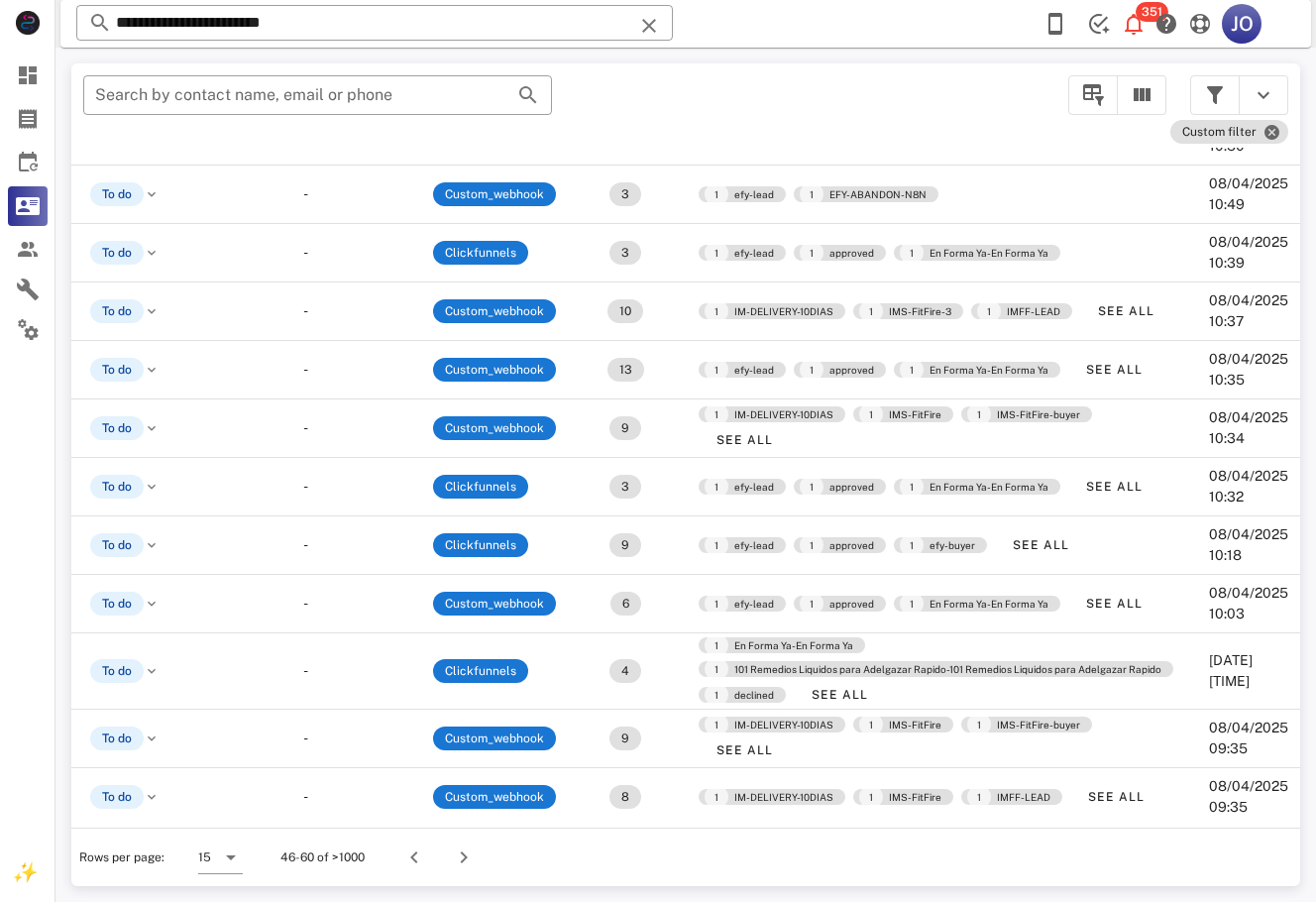 click at bounding box center (460, 857) 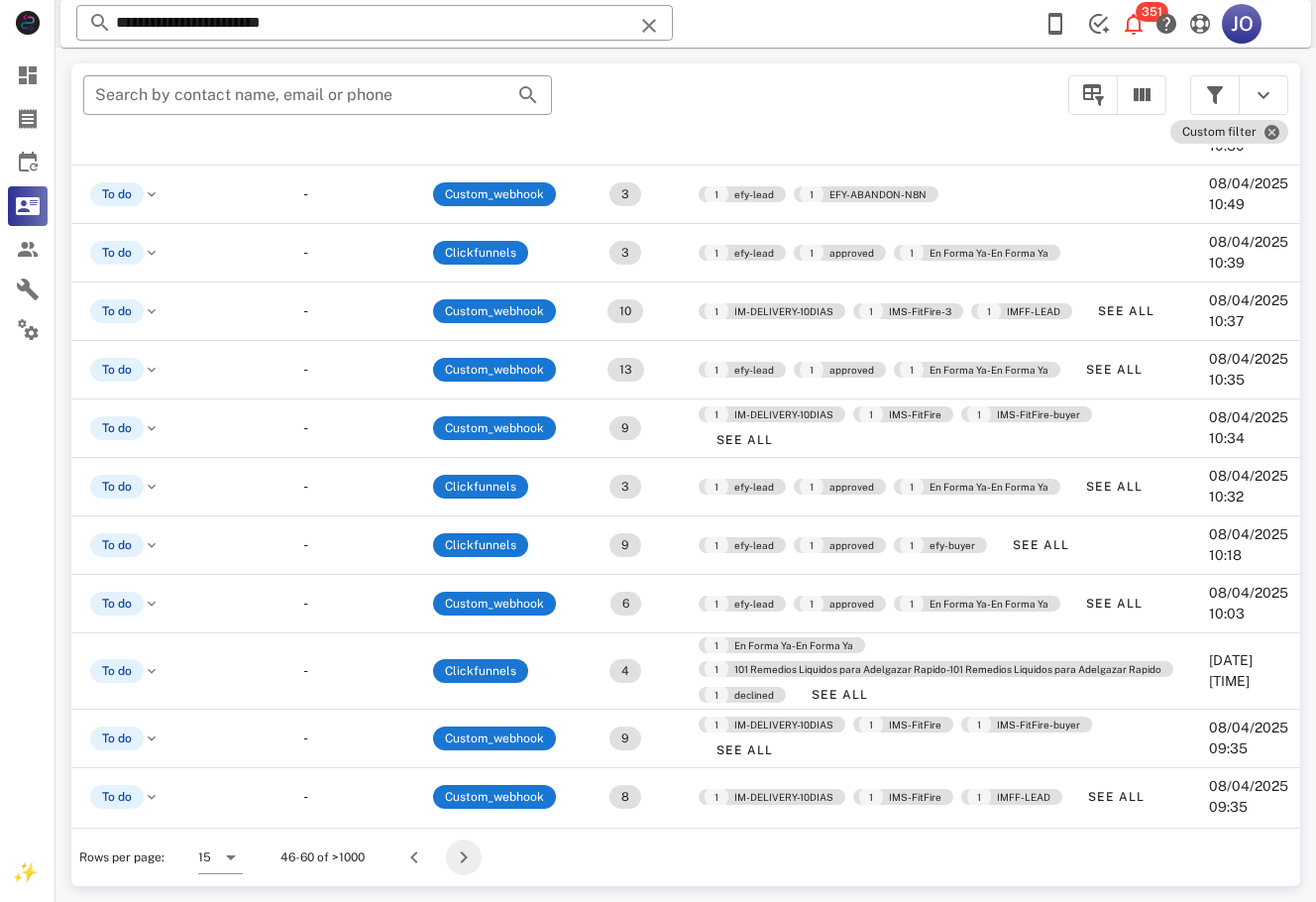 click at bounding box center (464, 857) 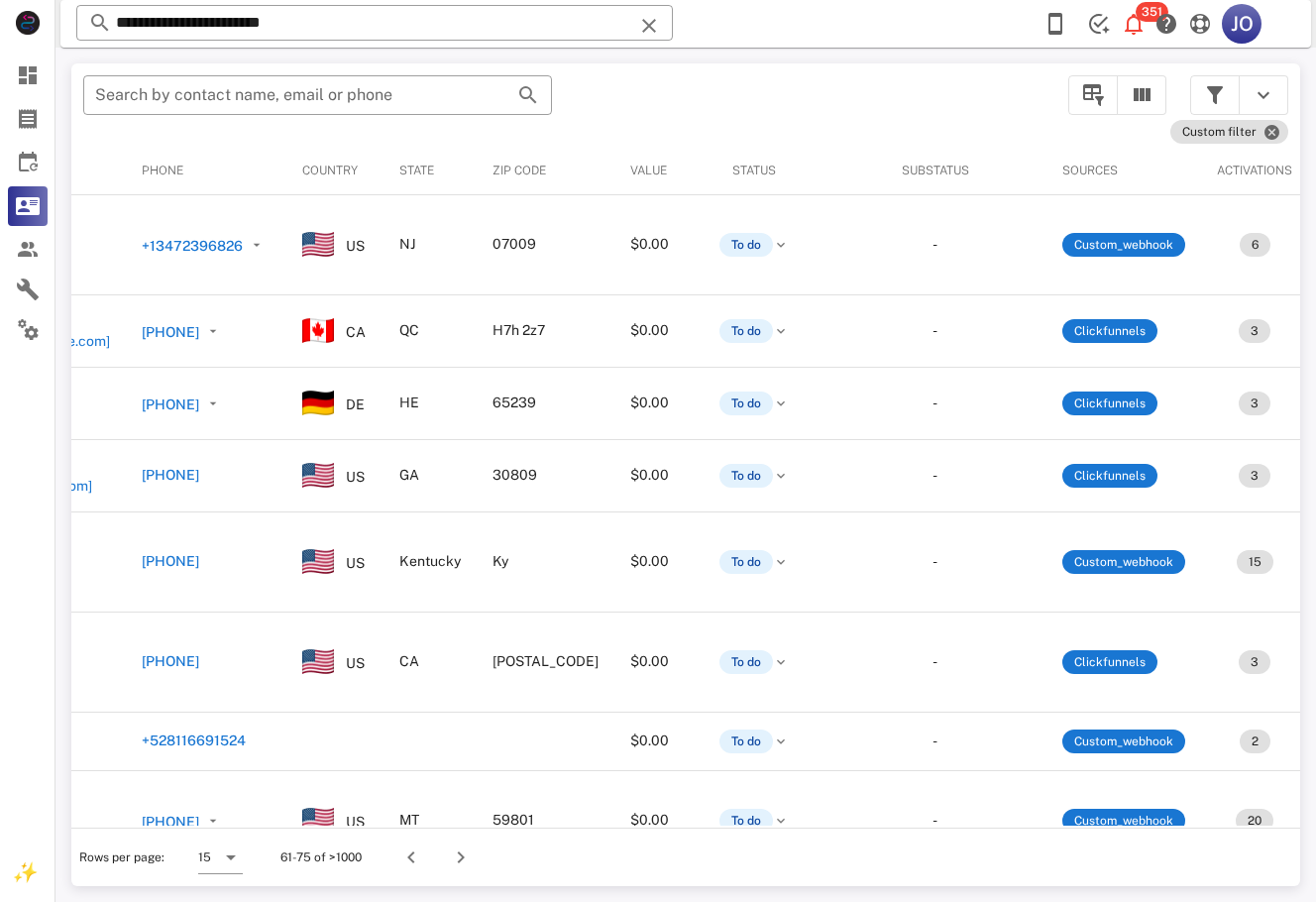 scroll, scrollTop: 0, scrollLeft: 0, axis: both 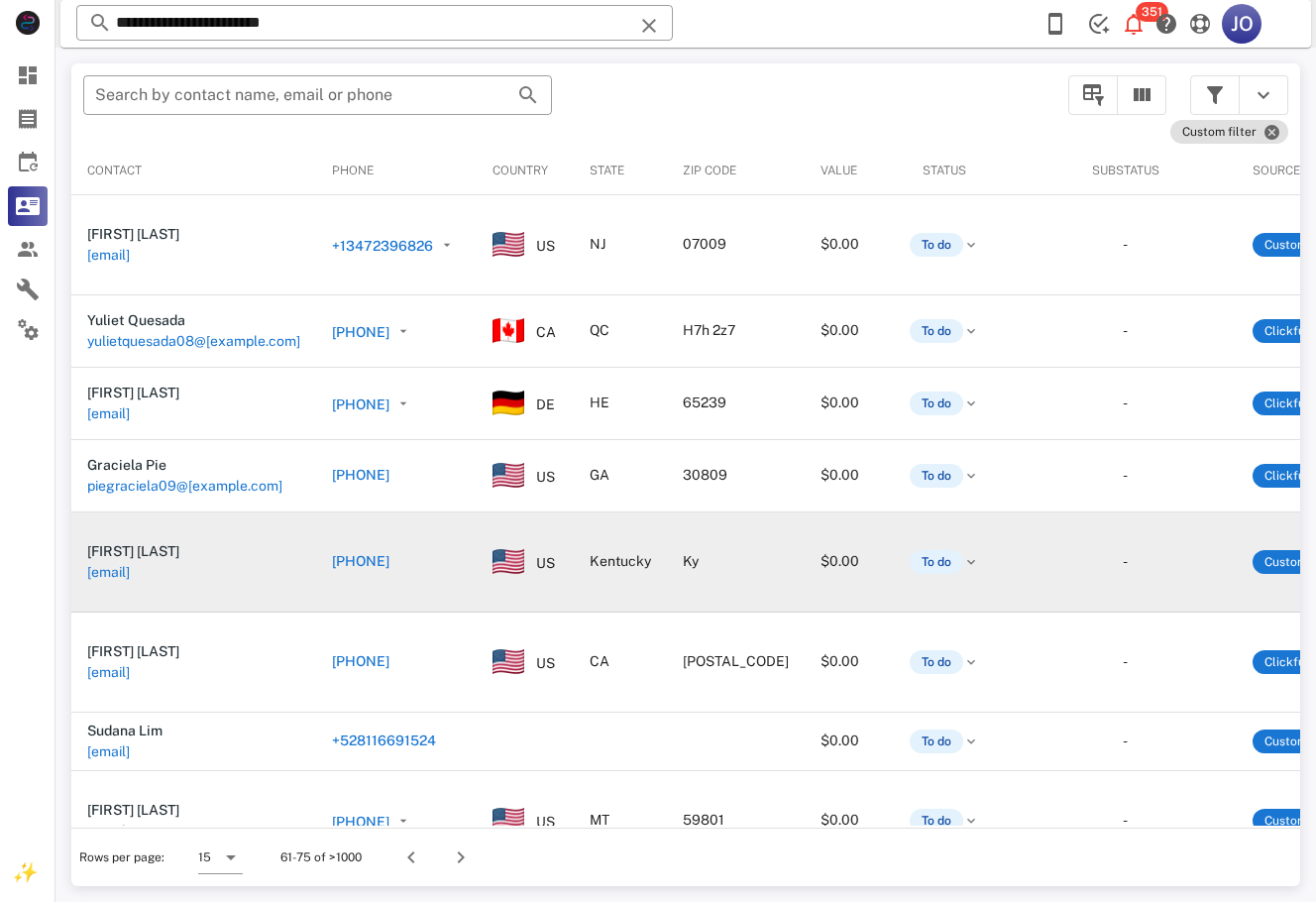 click on "nerysdb@gmail.com" at bounding box center (108, 572) 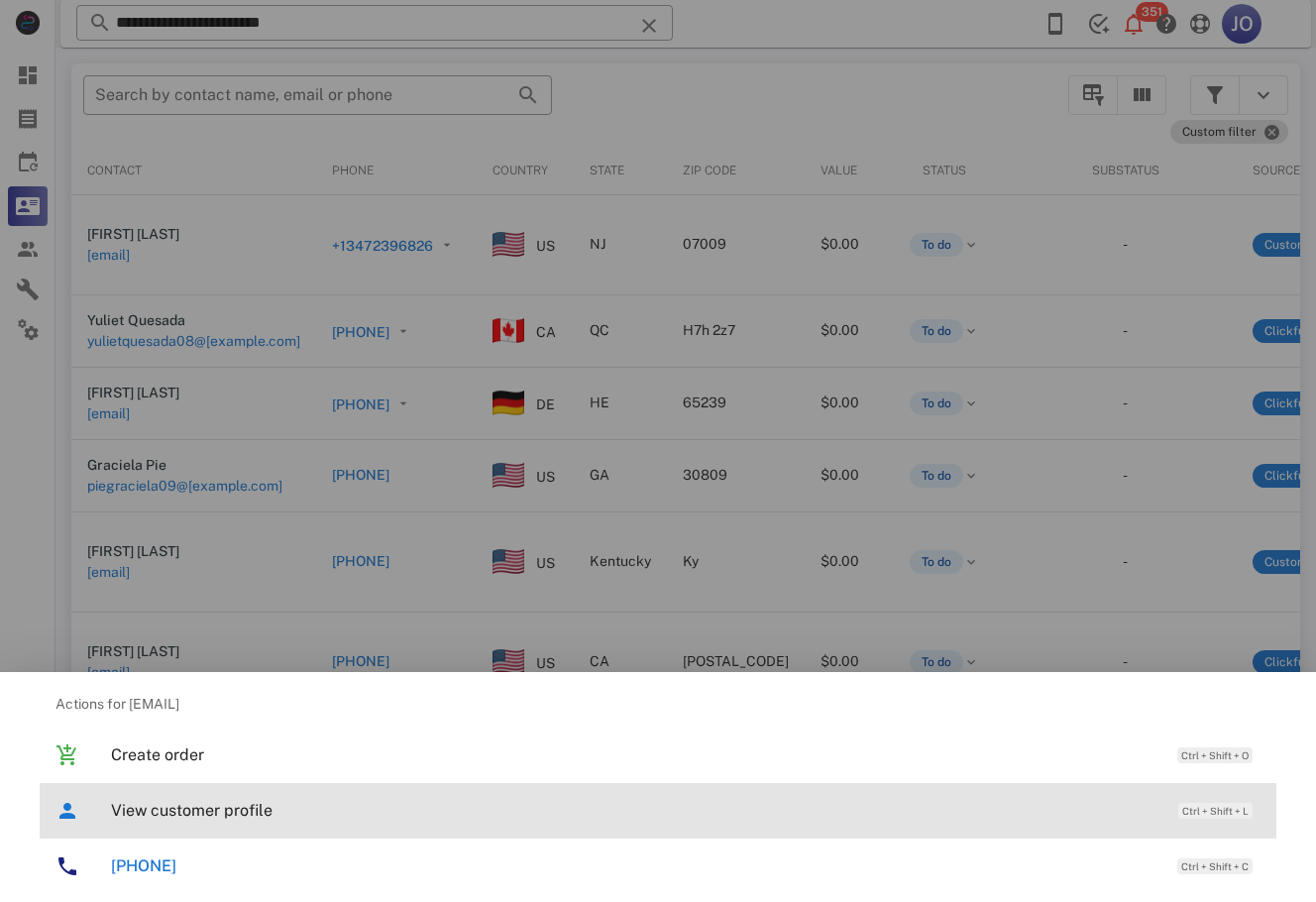 click on "View customer profile" at bounding box center [634, 810] 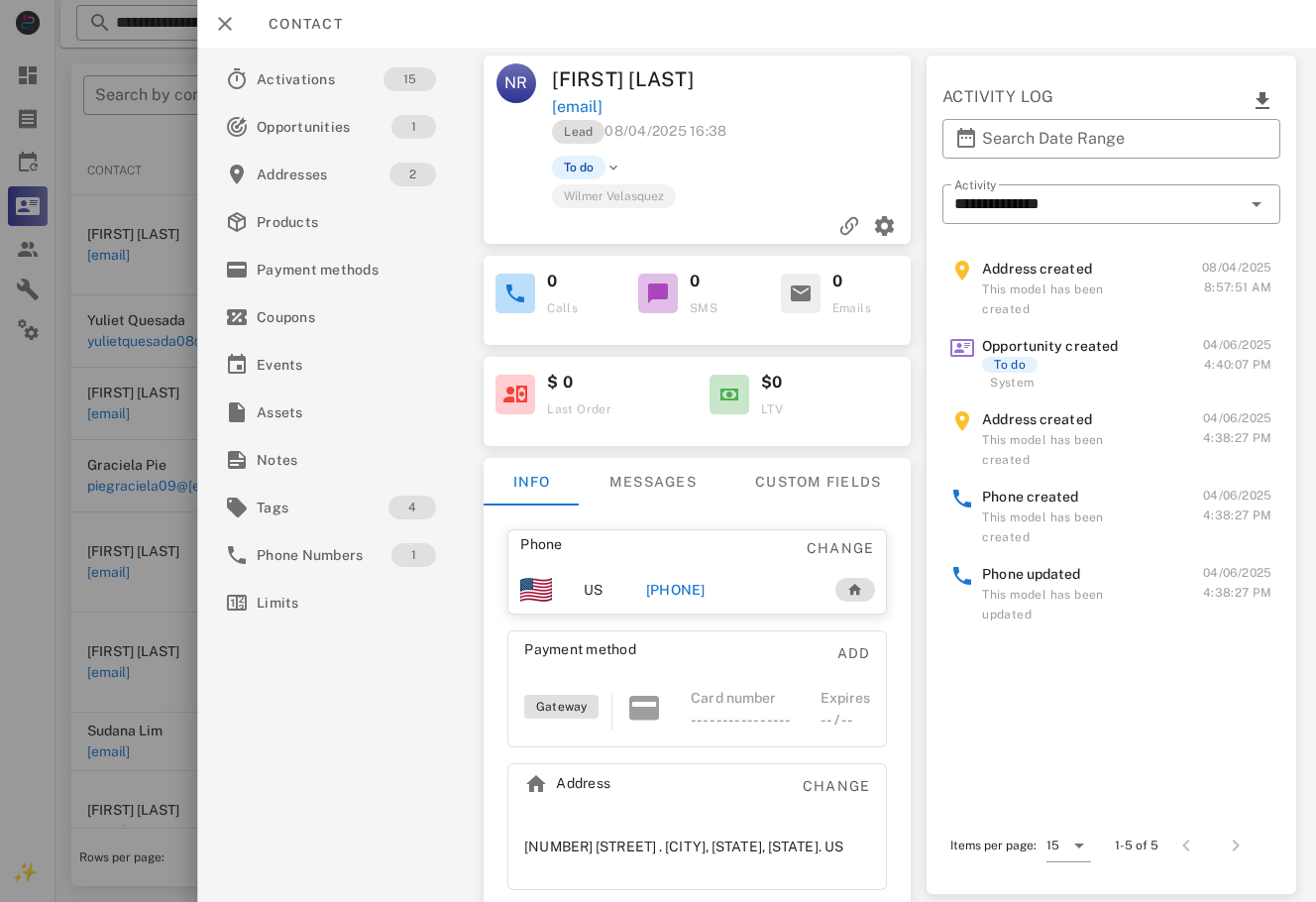 click on "+15026150593" at bounding box center (676, 590) 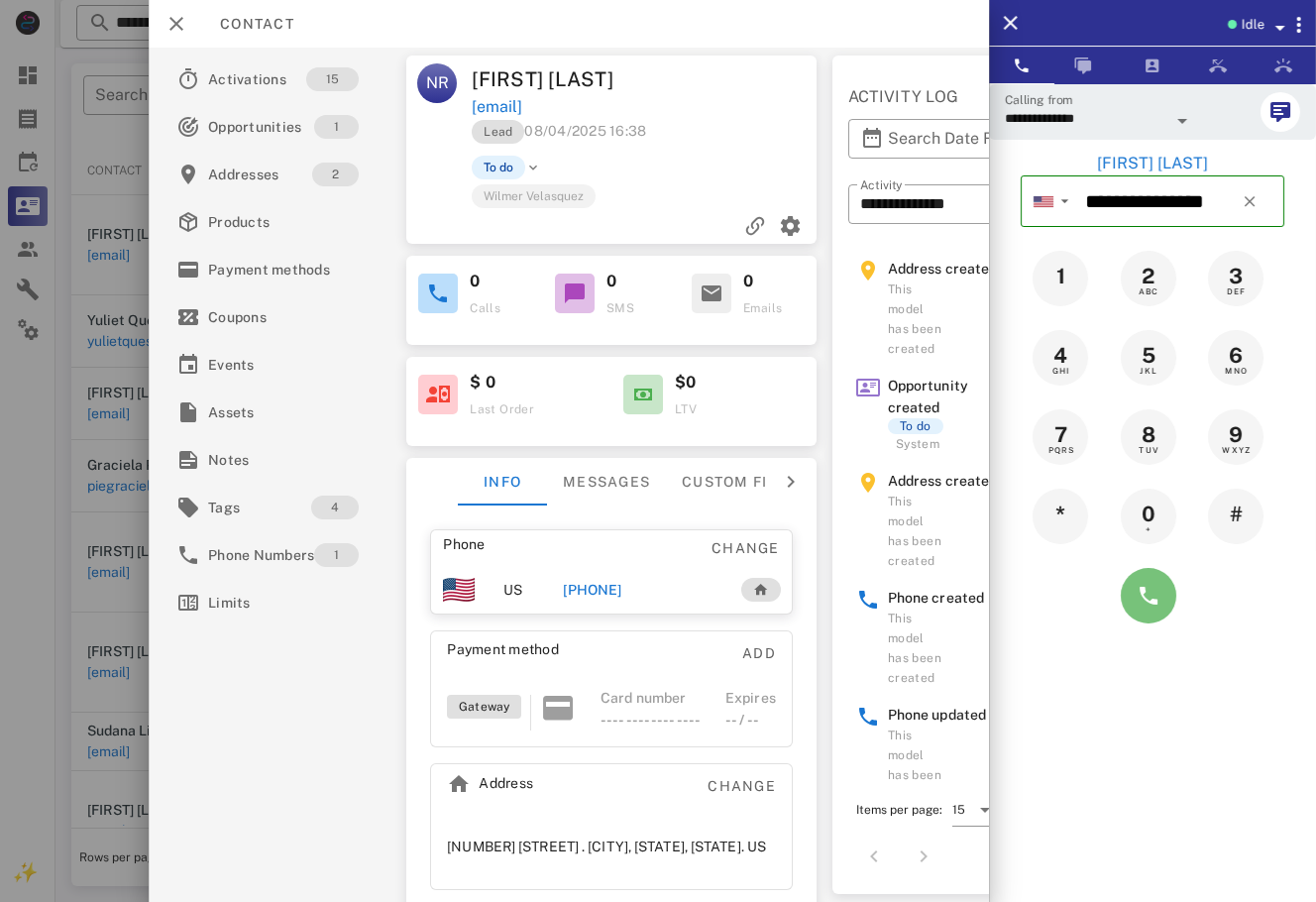click at bounding box center (1149, 596) 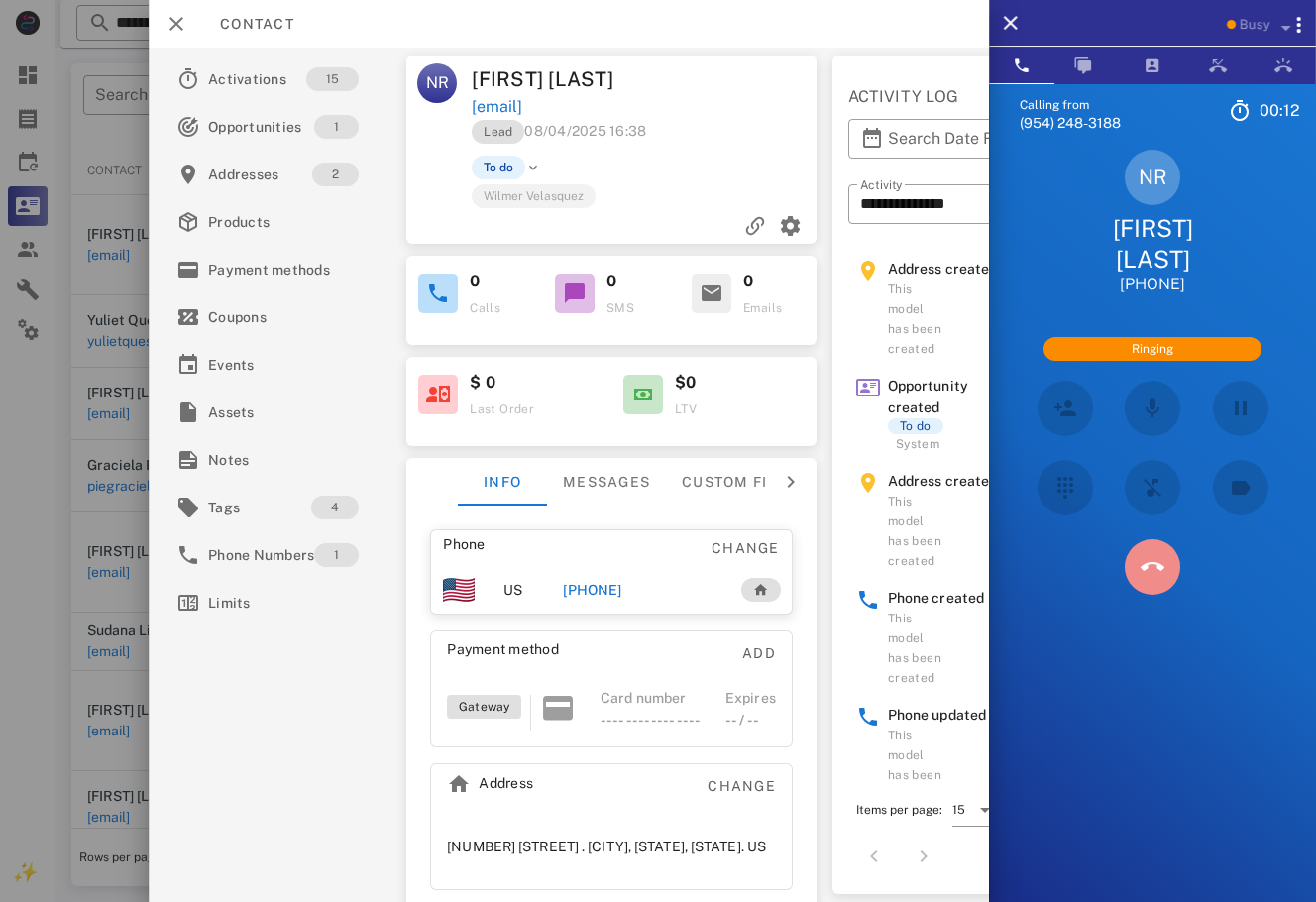click at bounding box center [1152, 567] 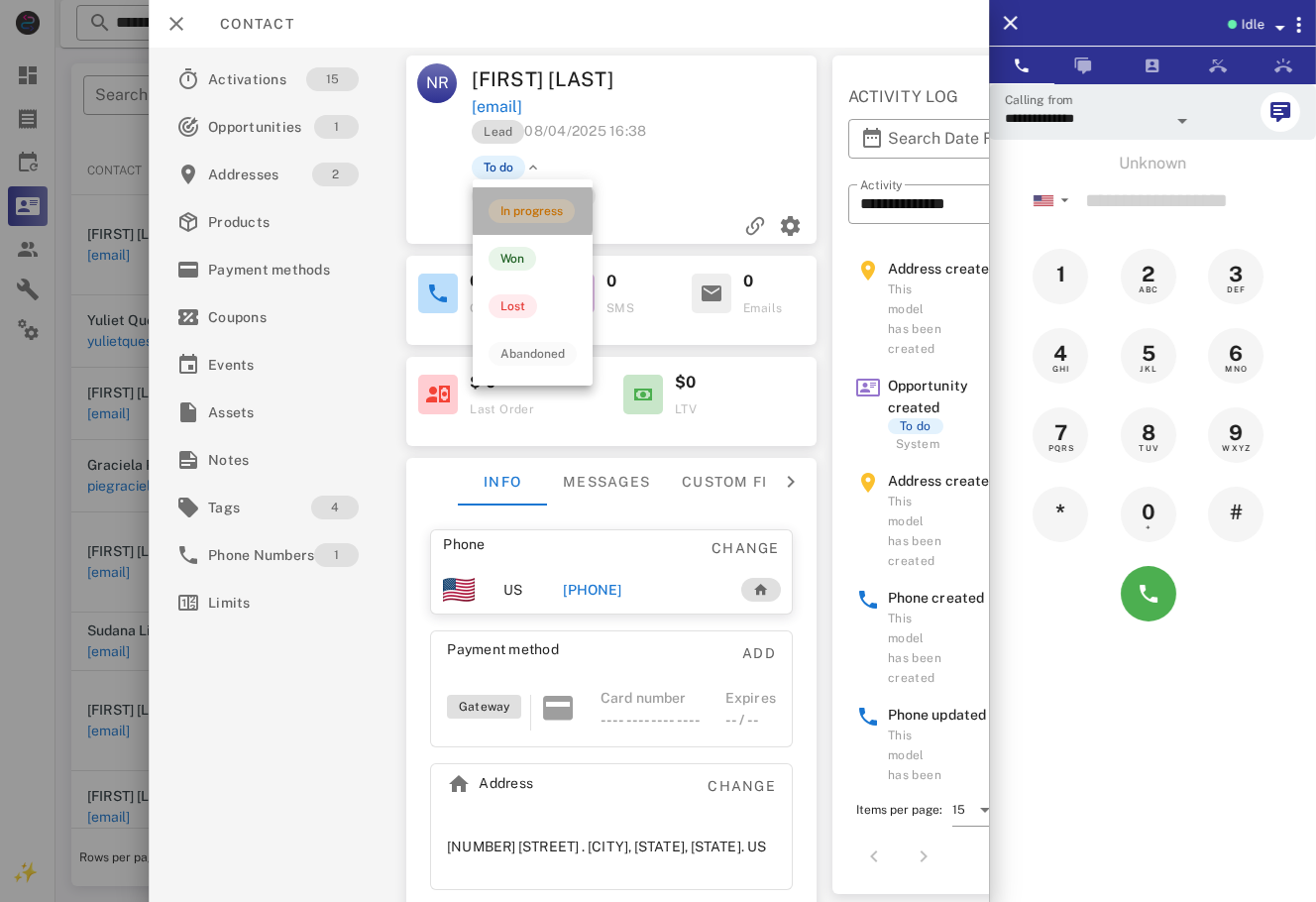click on "In progress" at bounding box center (532, 211) 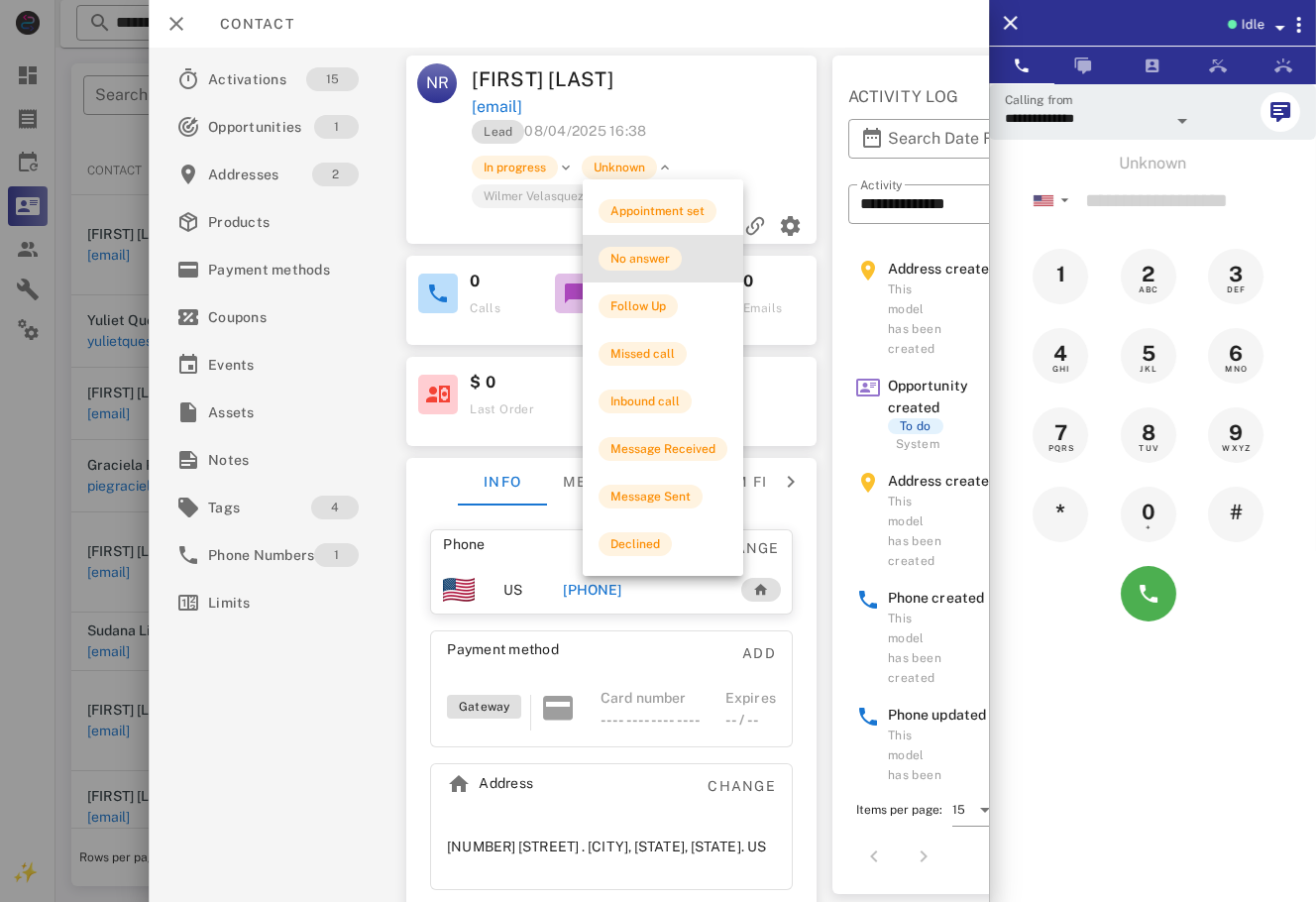 click on "No answer" at bounding box center [663, 259] 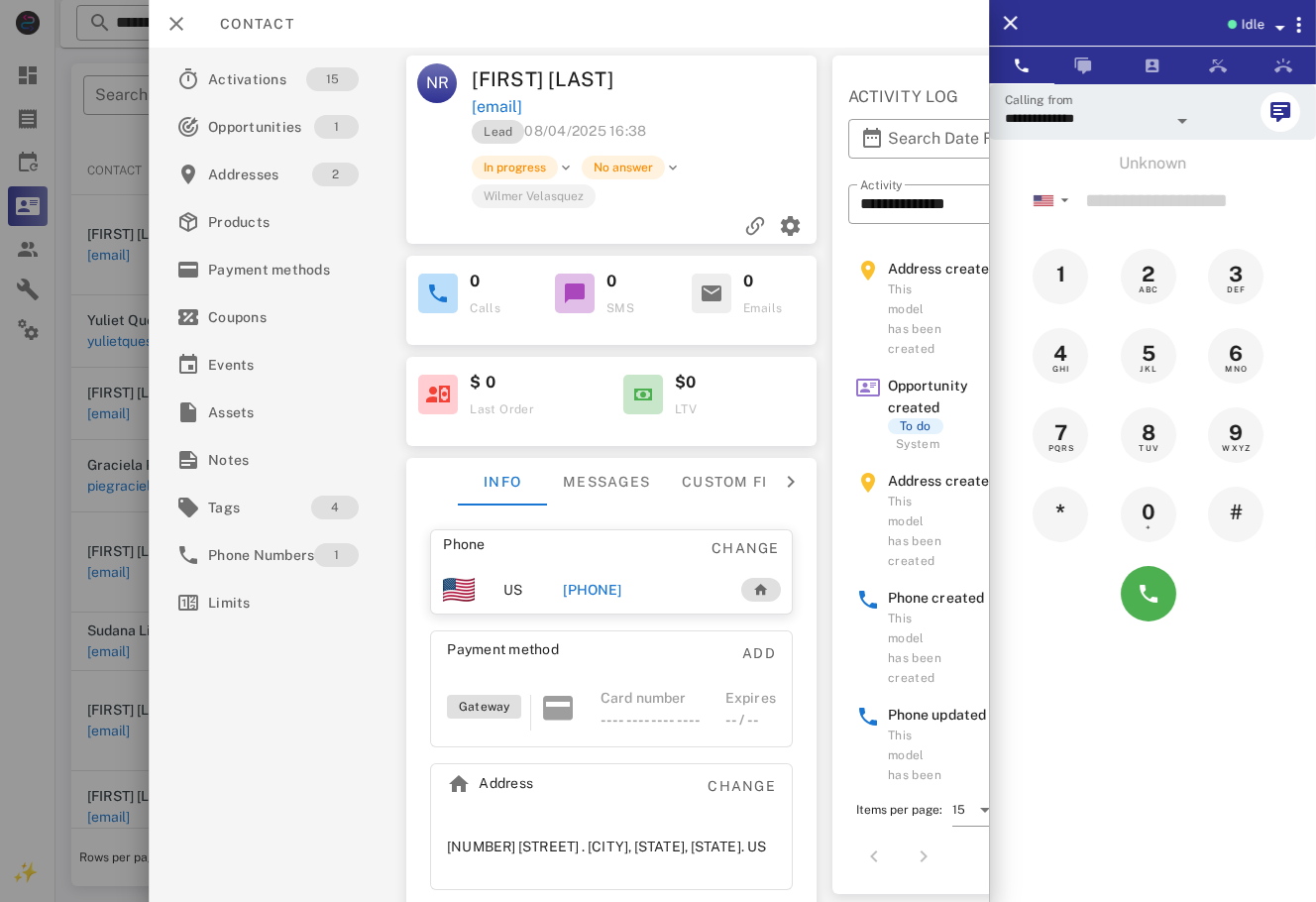 click at bounding box center (658, 451) 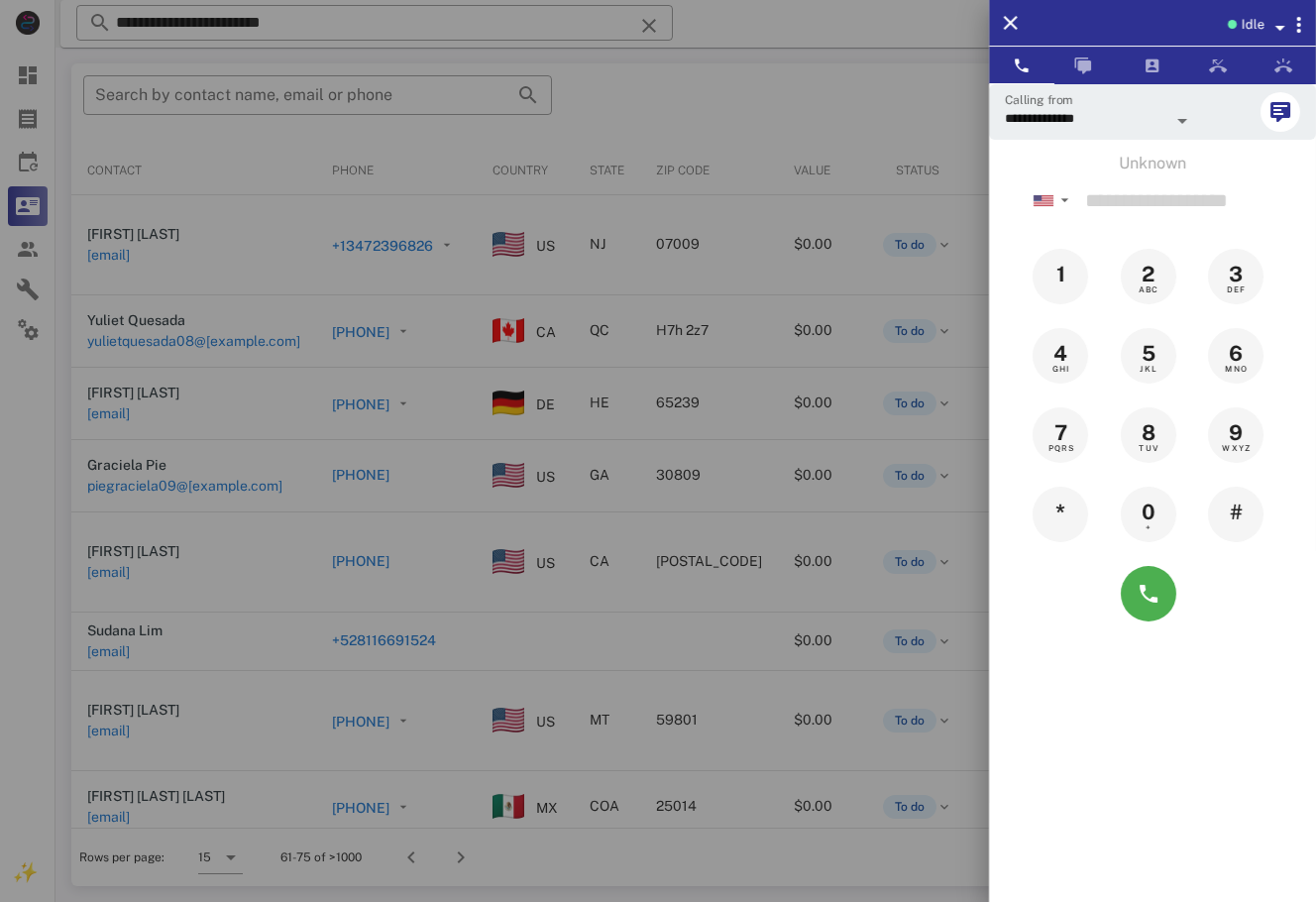 click at bounding box center (658, 451) 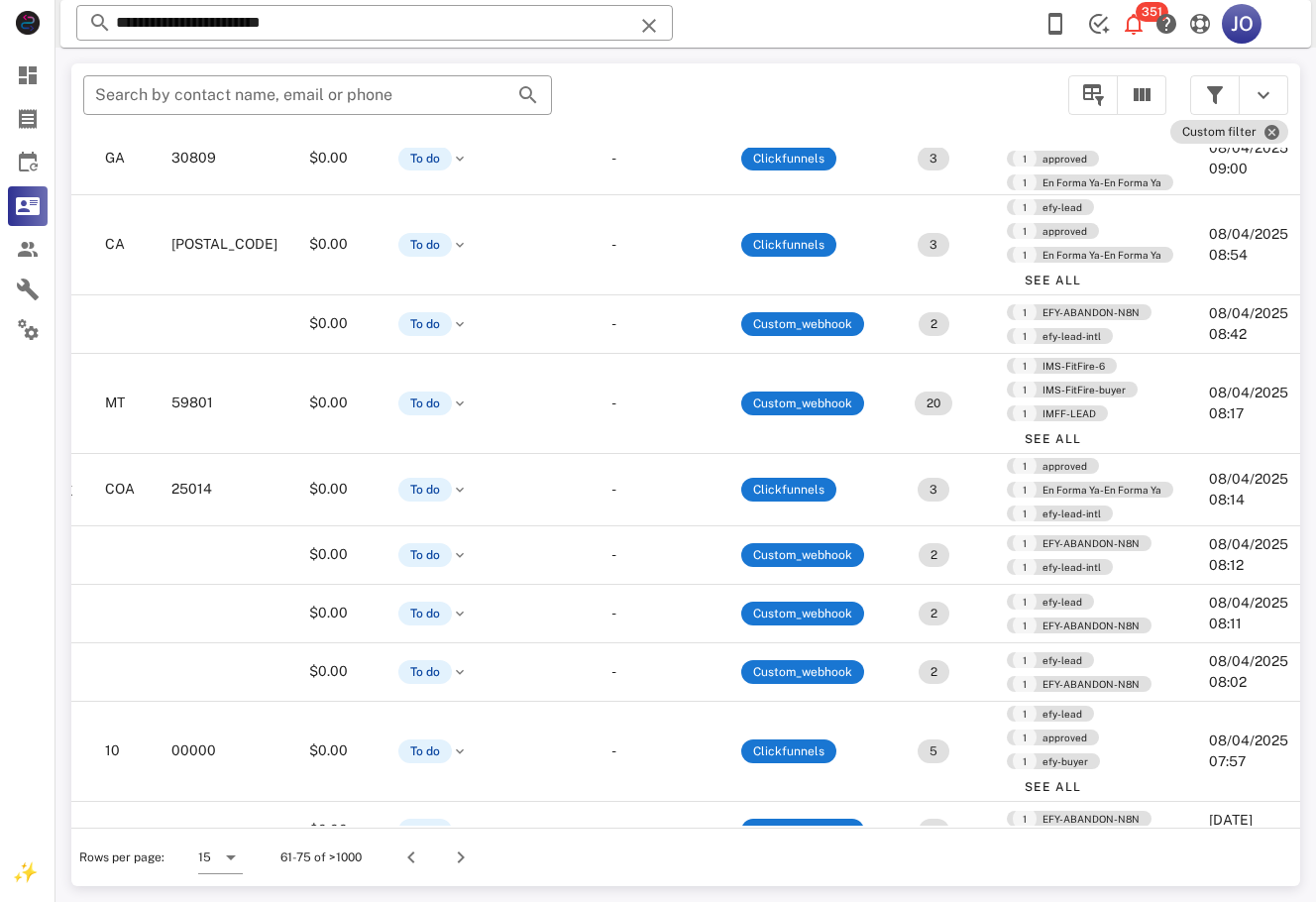scroll, scrollTop: 419, scrollLeft: 485, axis: both 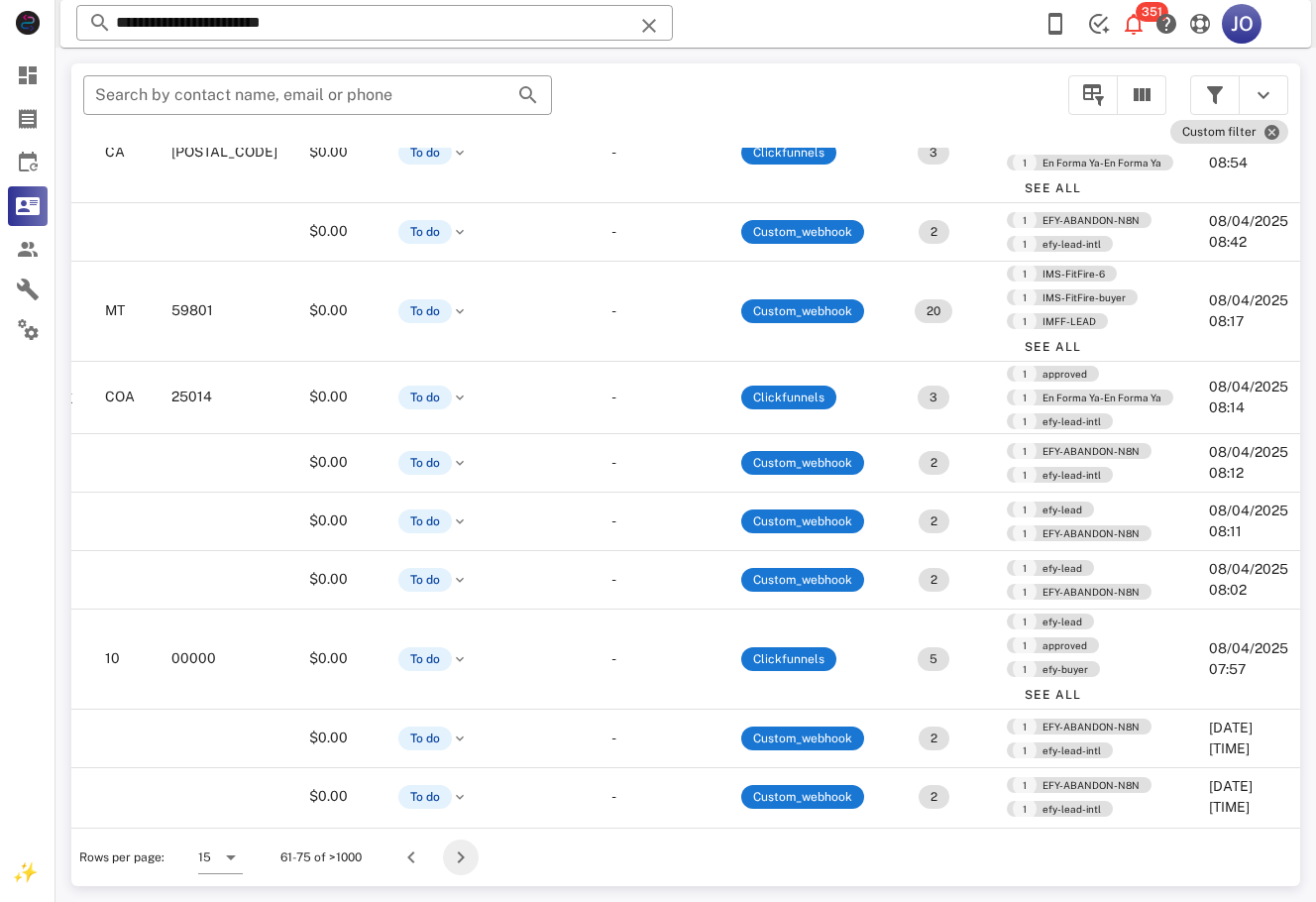 click at bounding box center (461, 857) 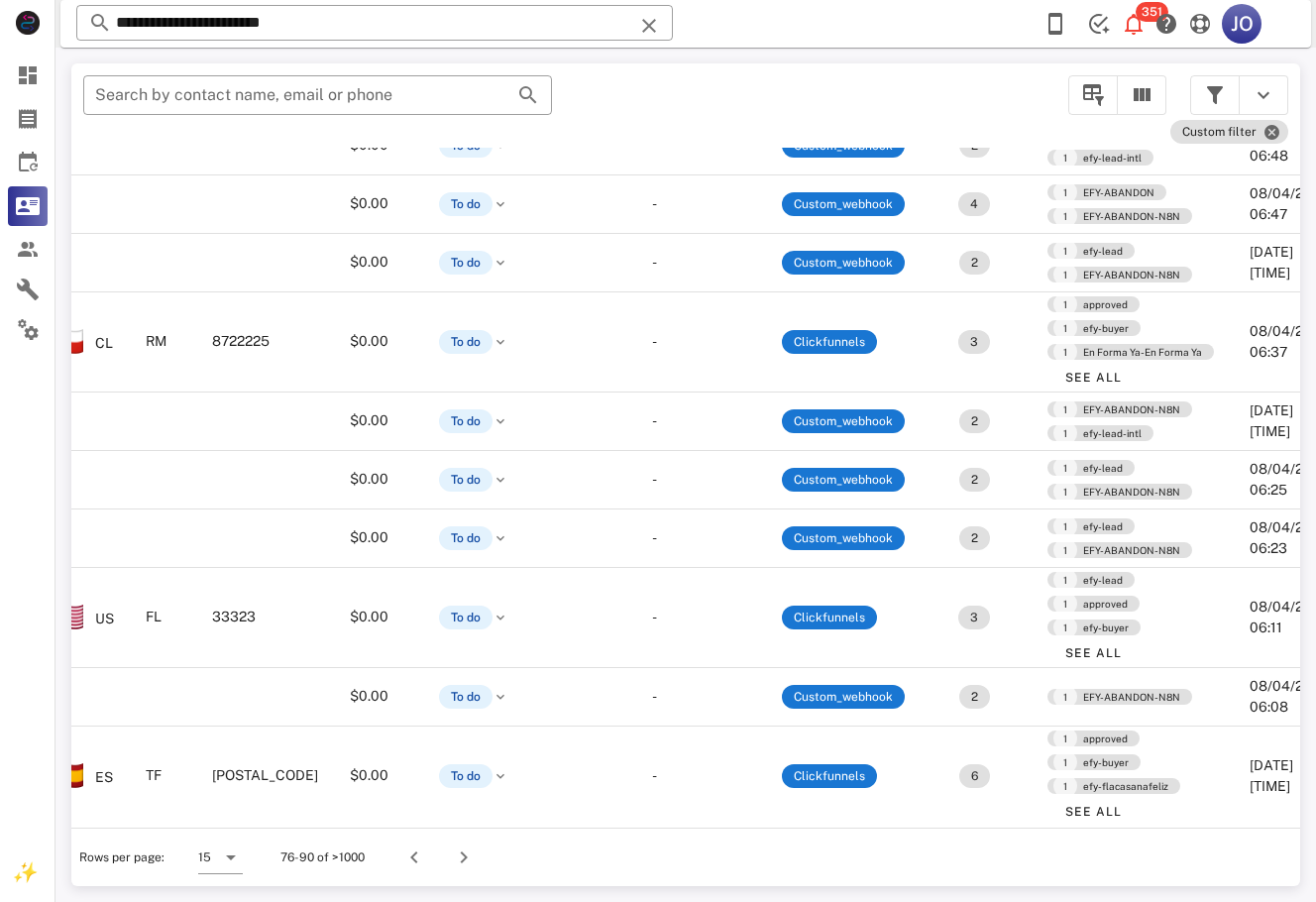 scroll, scrollTop: 464, scrollLeft: 0, axis: vertical 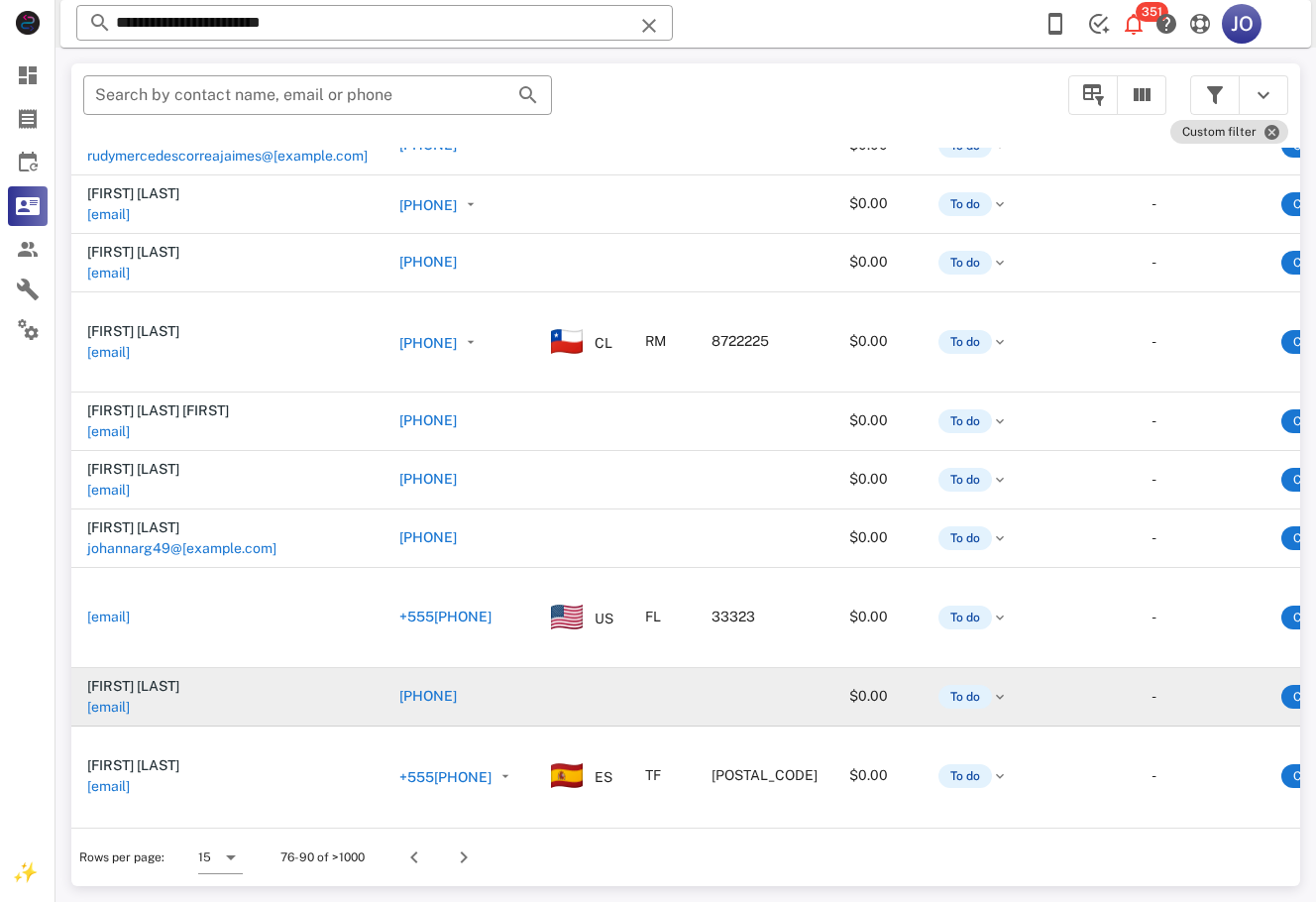 click on "aratello16@yahoo.com.mx" at bounding box center [108, 707] 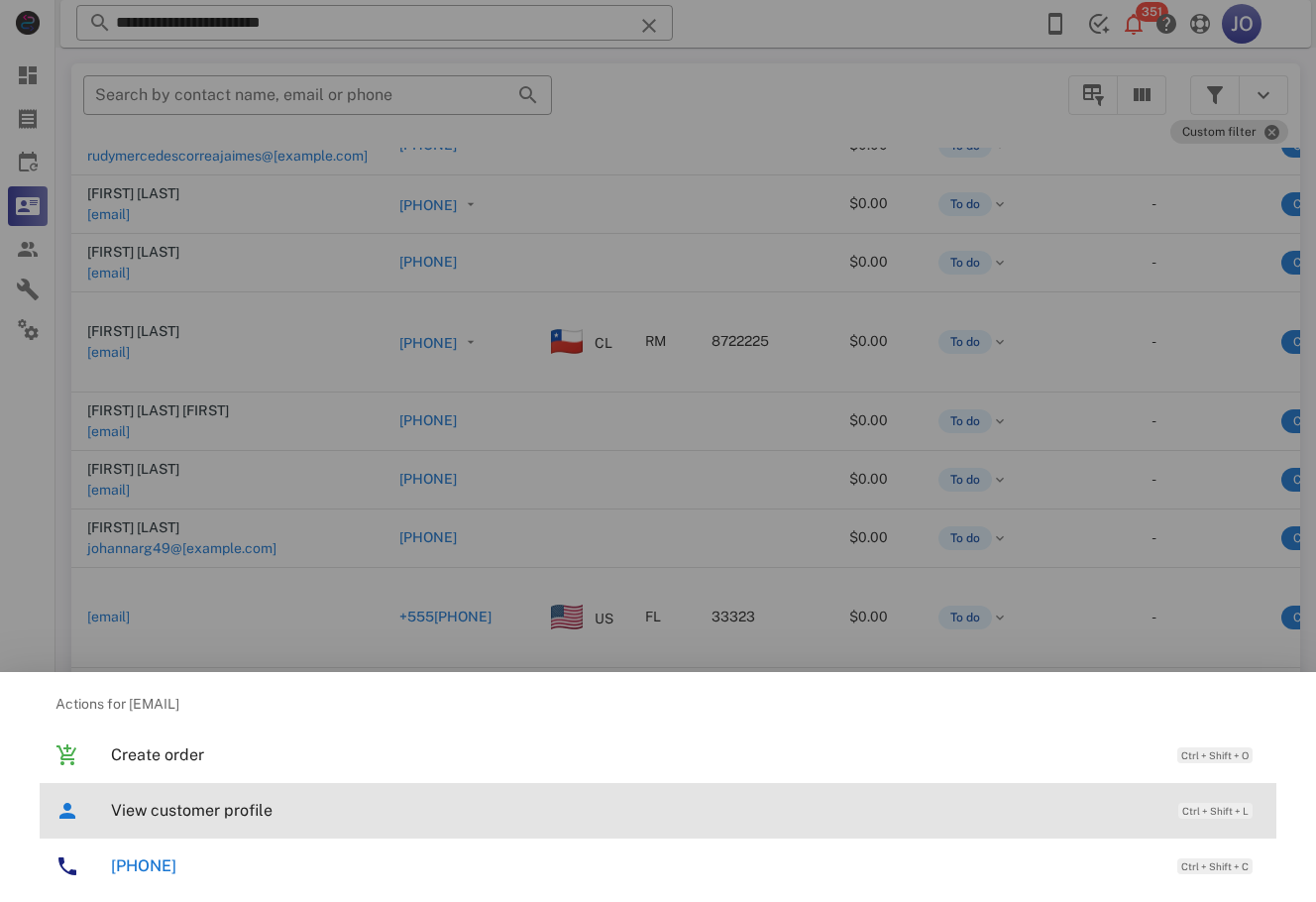 click on "View customer profile" at bounding box center (634, 810) 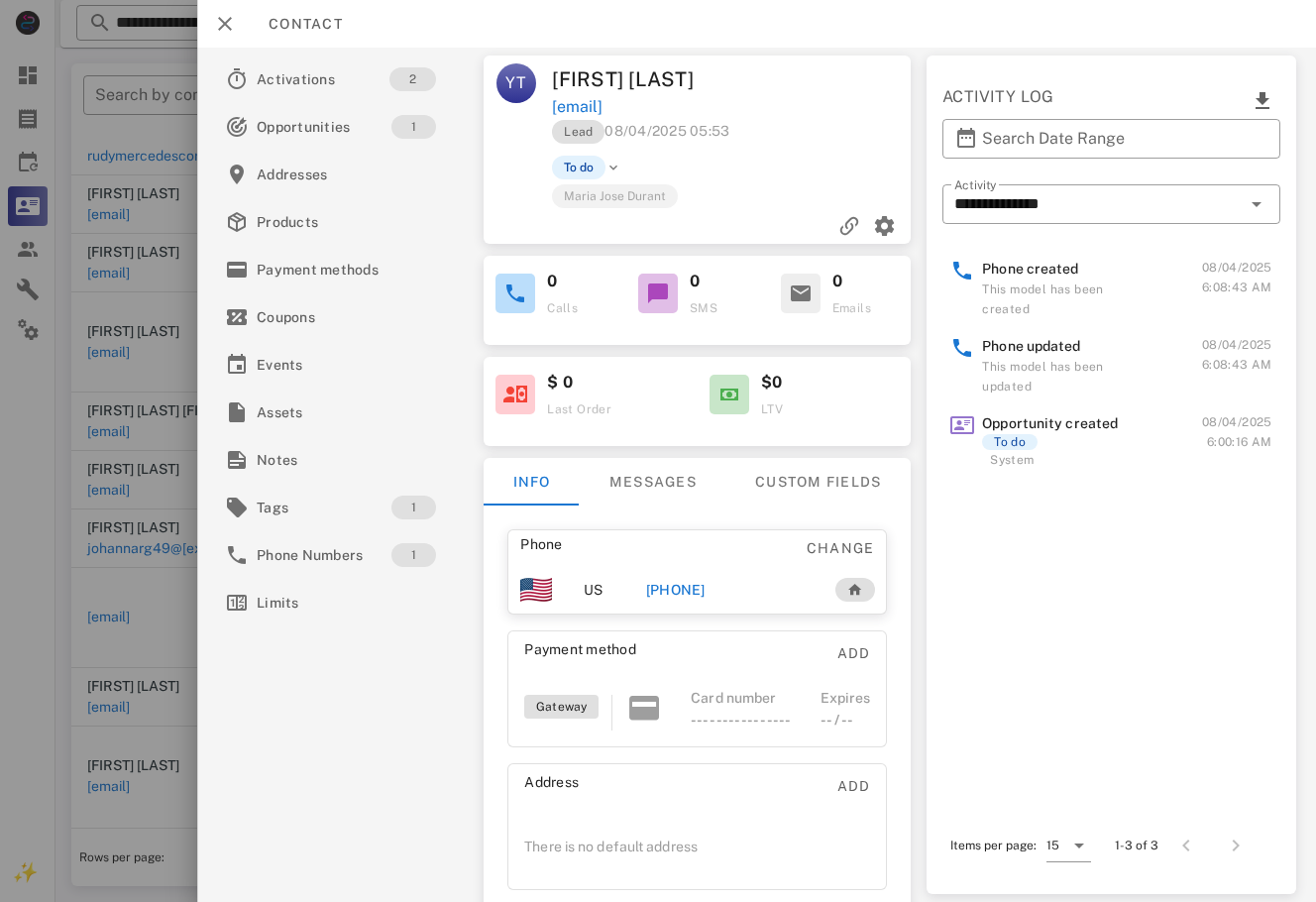 click on "+525554540982" at bounding box center (729, 590) 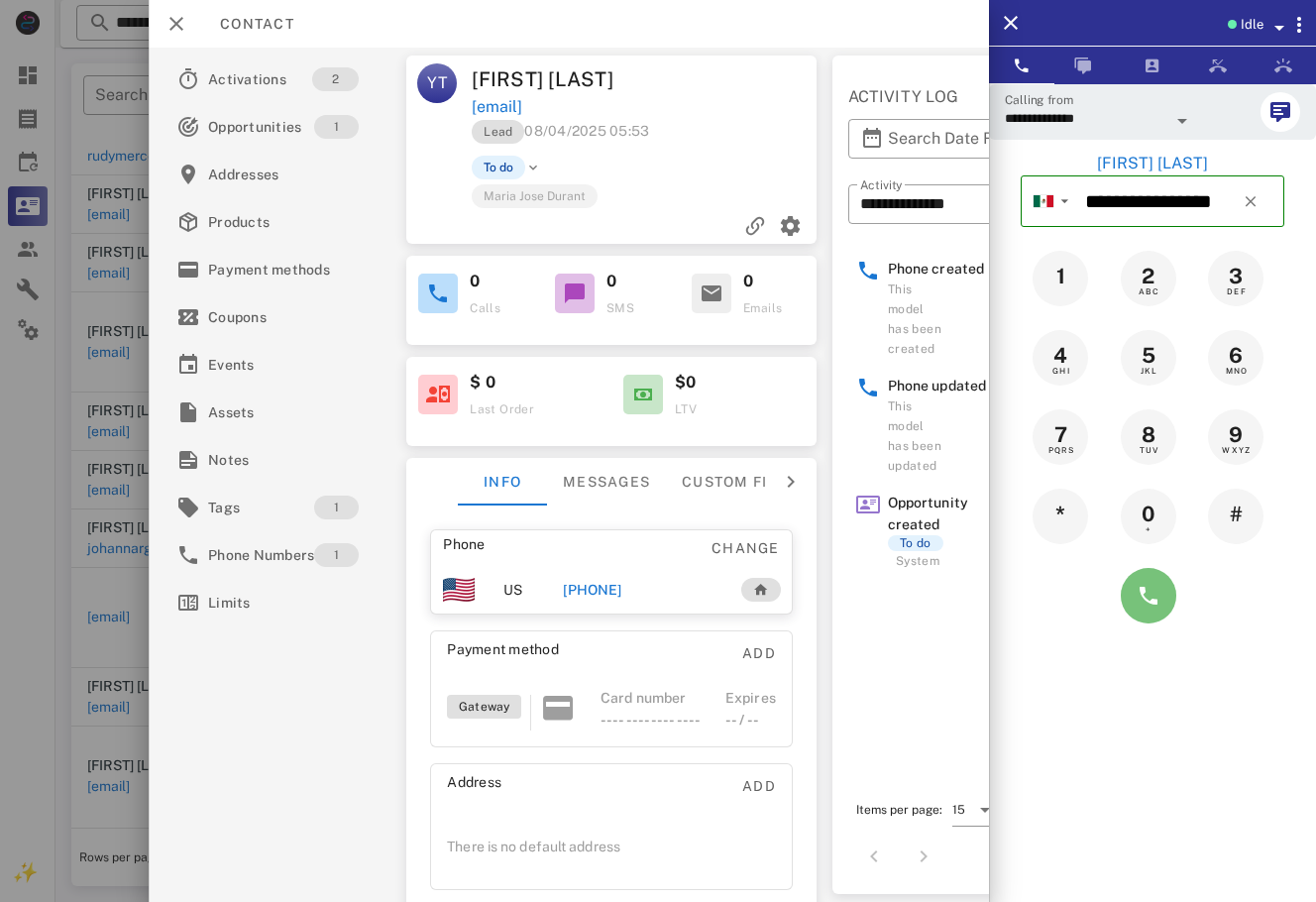 click at bounding box center [1149, 596] 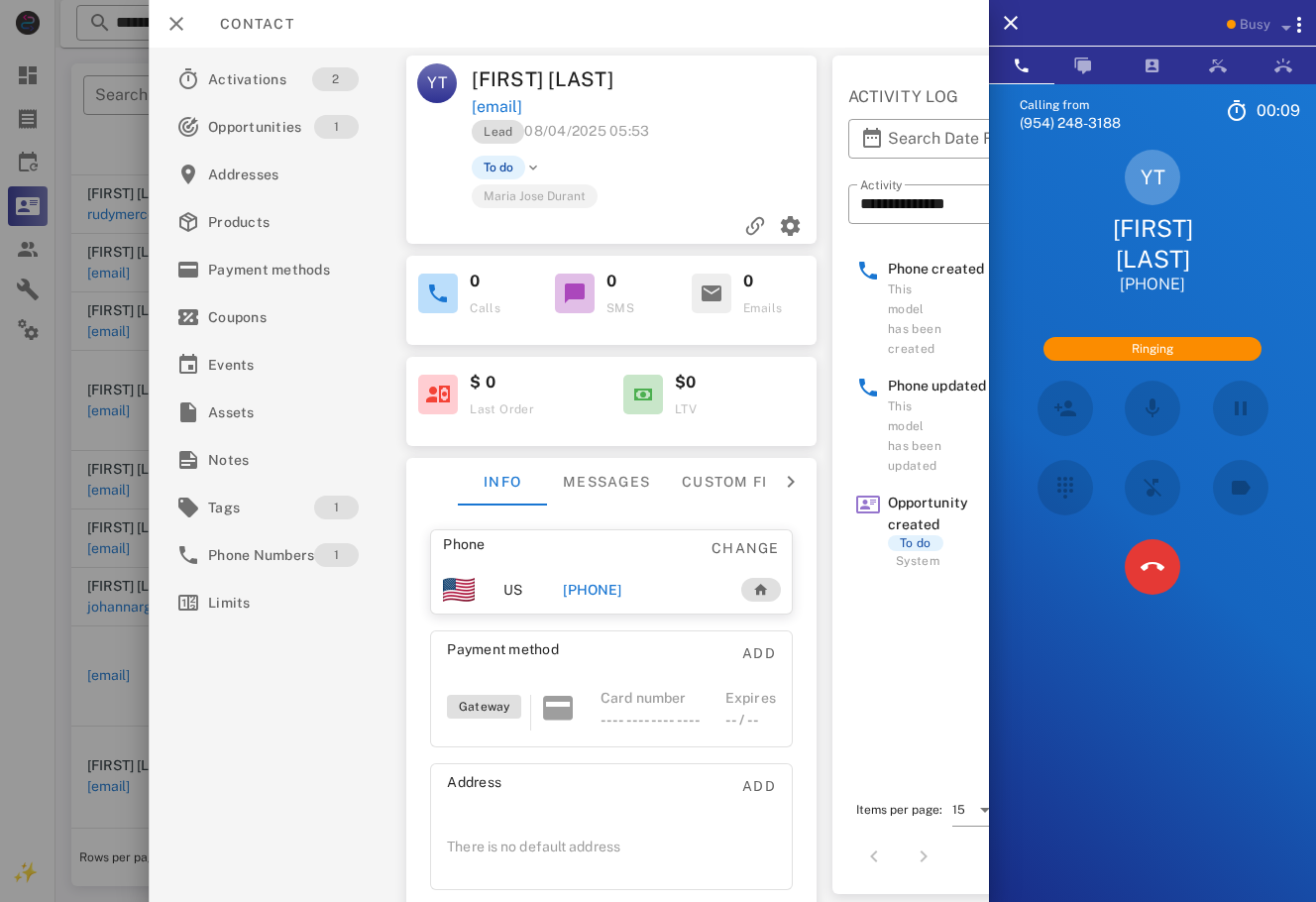 scroll, scrollTop: 305, scrollLeft: 0, axis: vertical 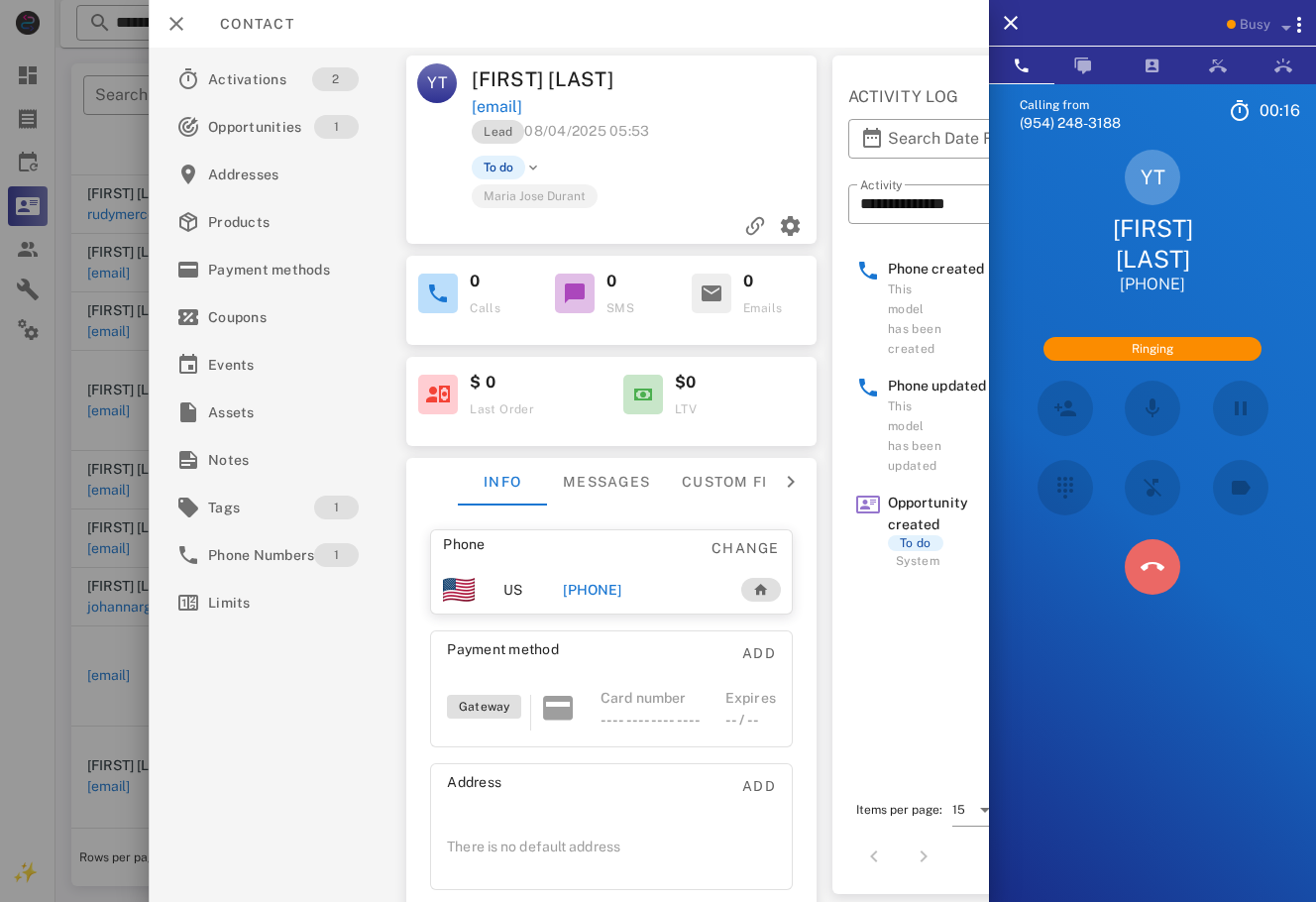 click at bounding box center (1152, 567) 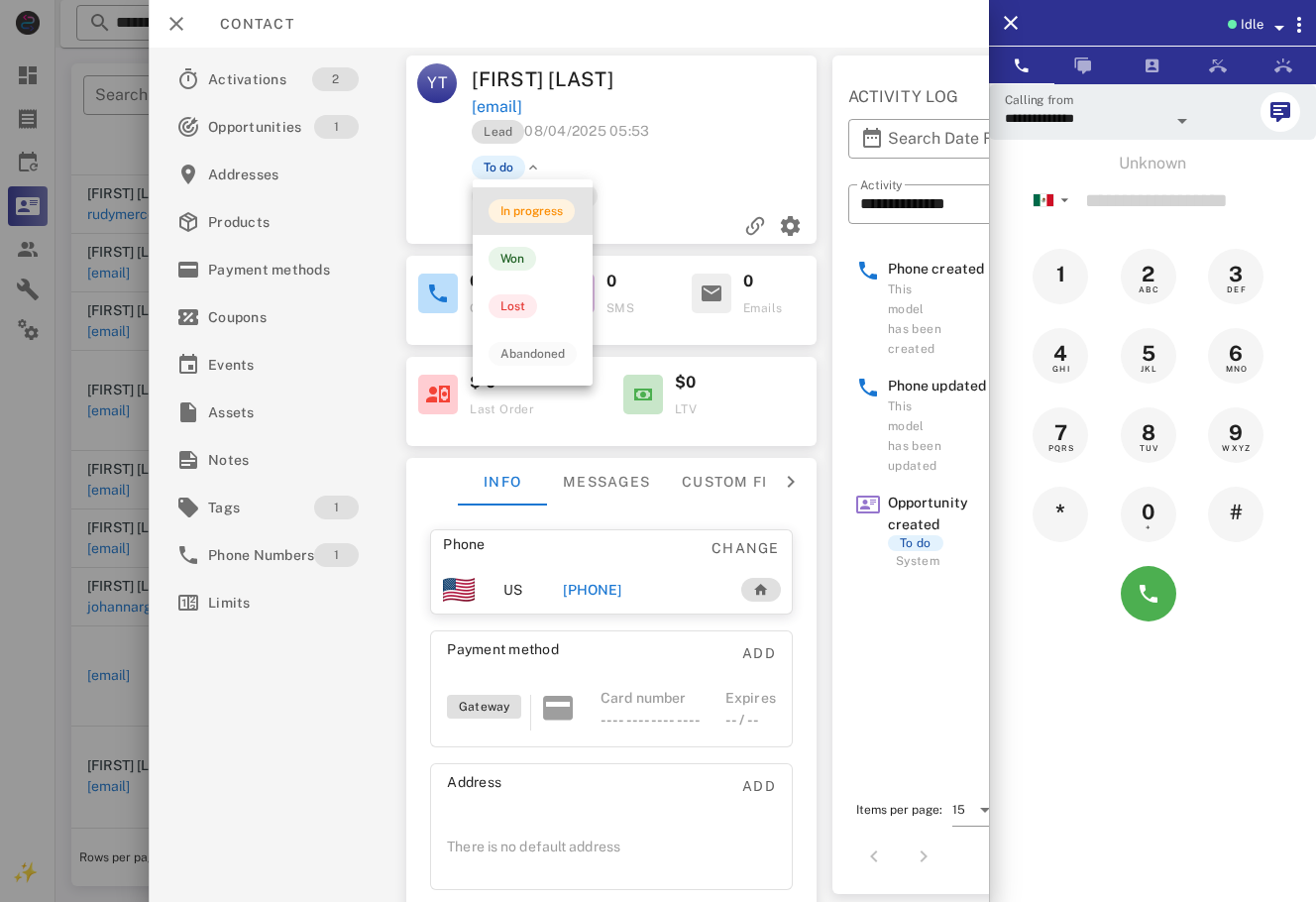 click on "In progress" at bounding box center [532, 211] 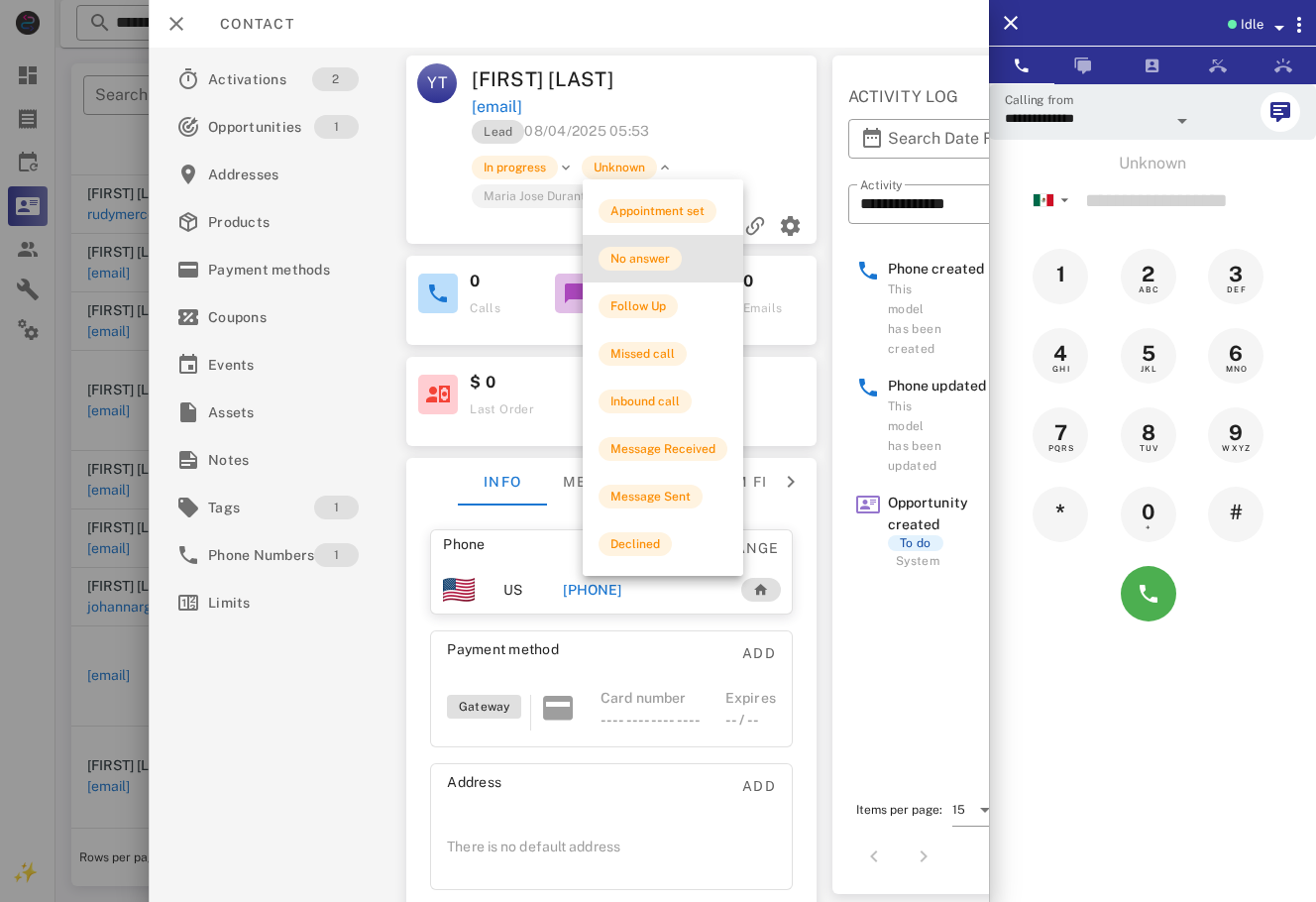 click on "No answer" at bounding box center [640, 259] 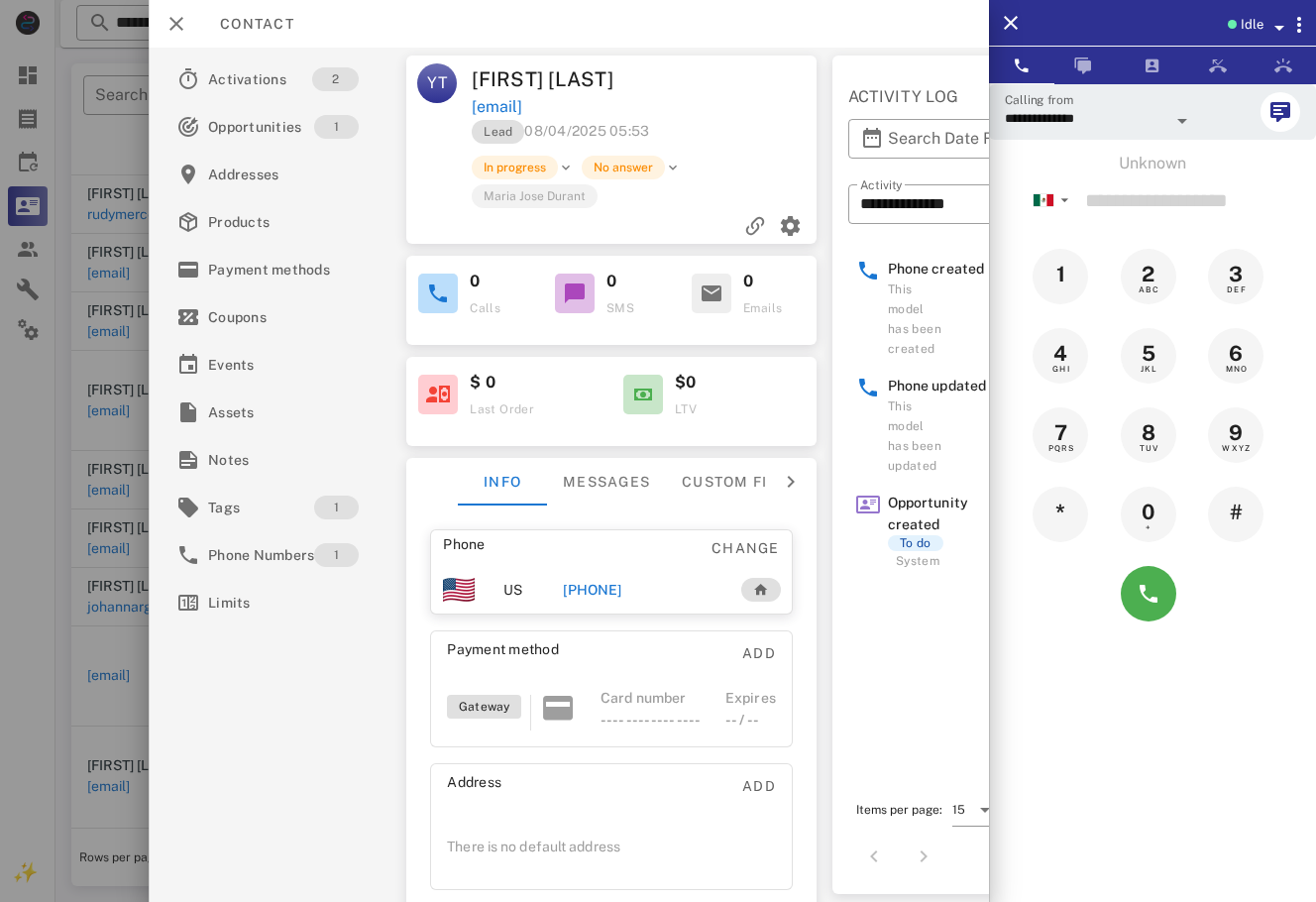 click at bounding box center [658, 451] 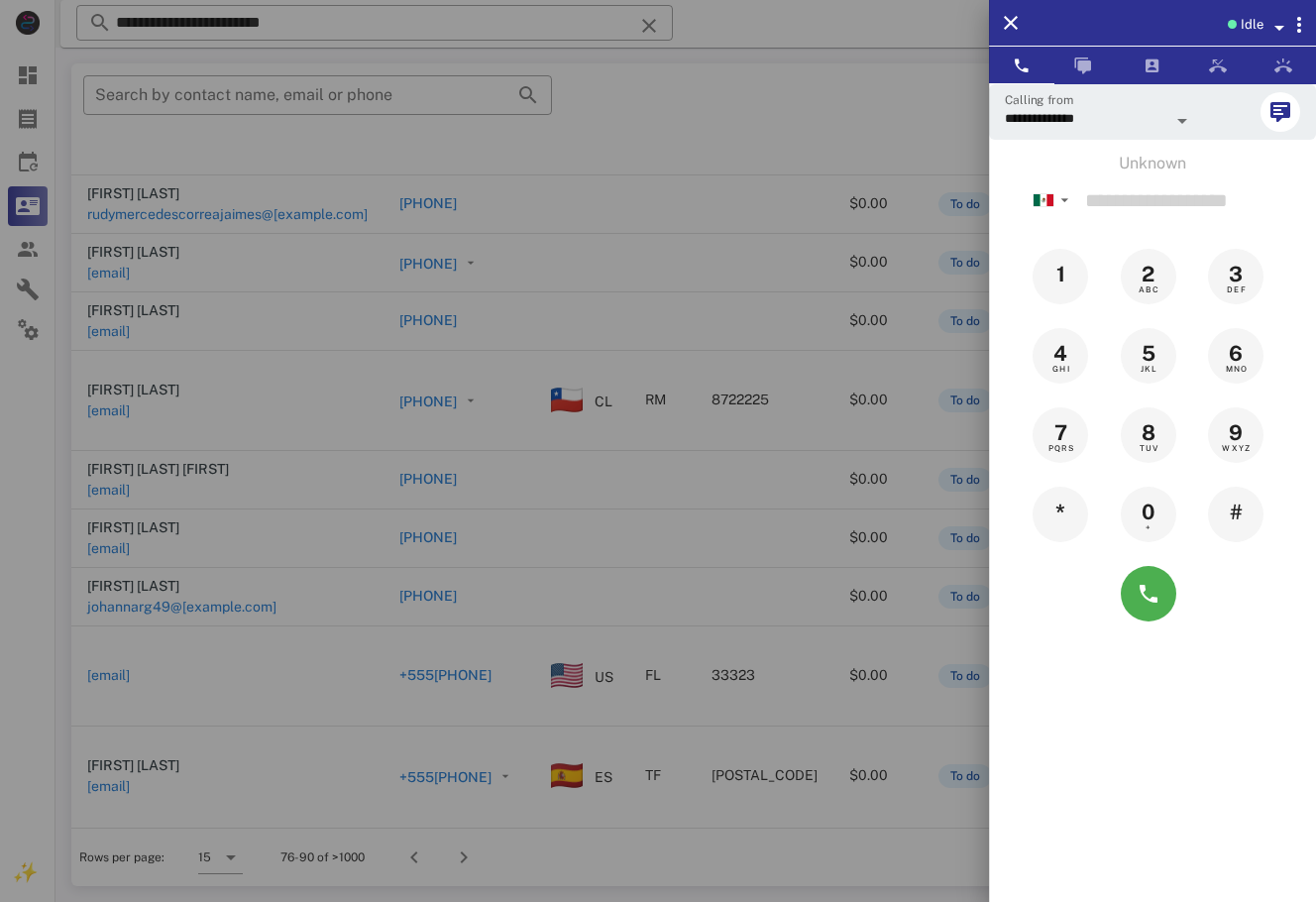click at bounding box center (658, 451) 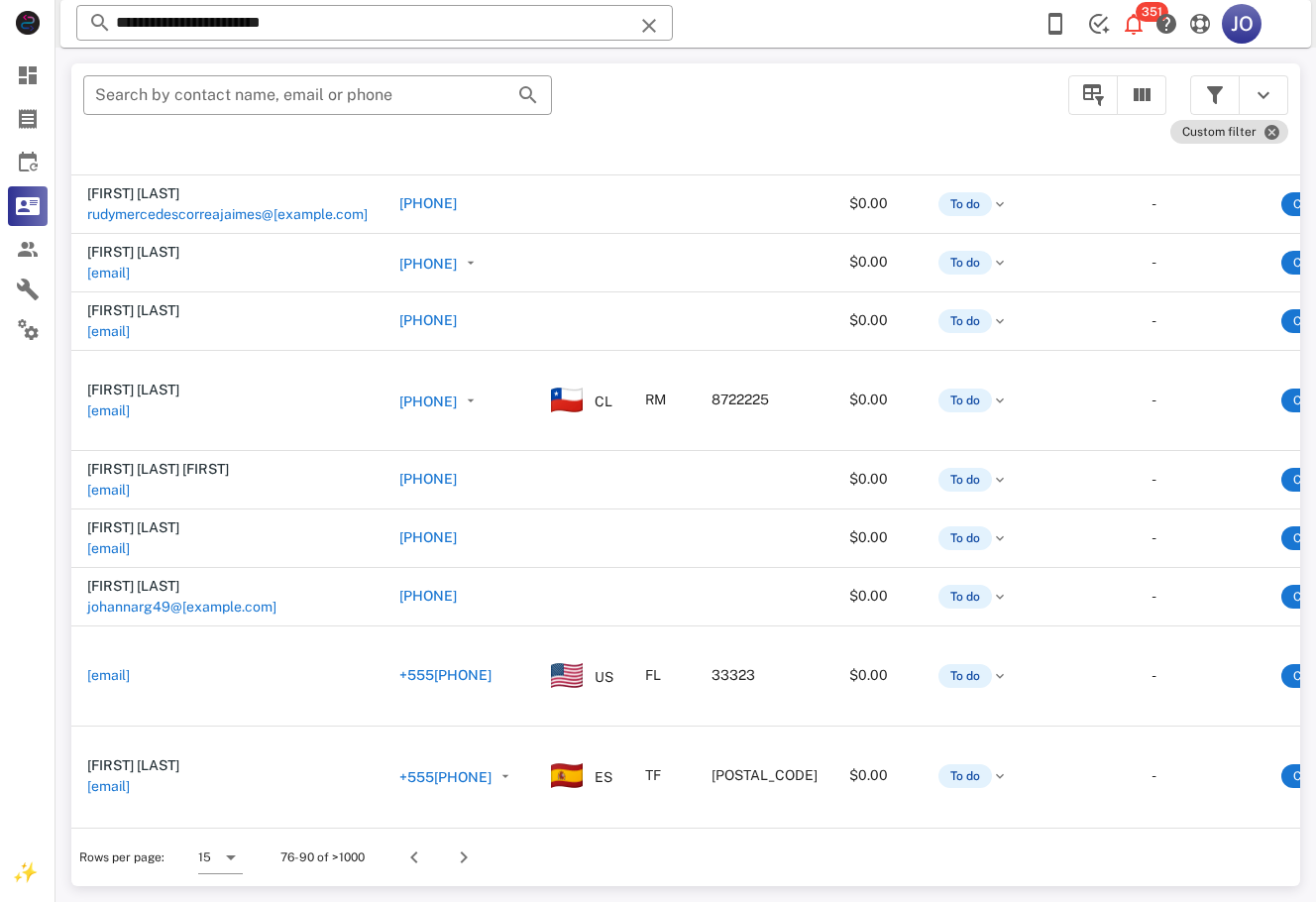 scroll, scrollTop: 305, scrollLeft: 499, axis: both 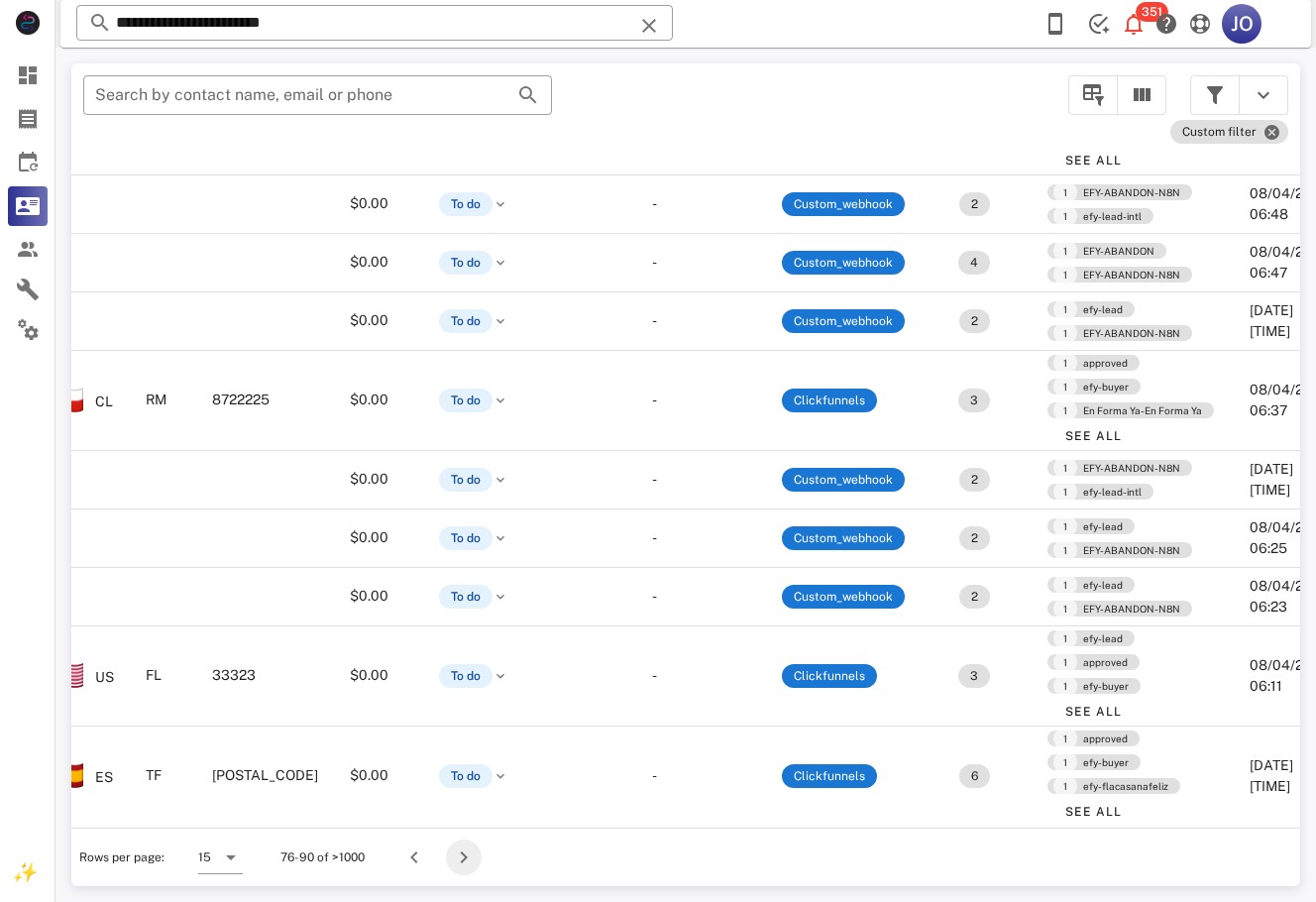 click at bounding box center (464, 857) 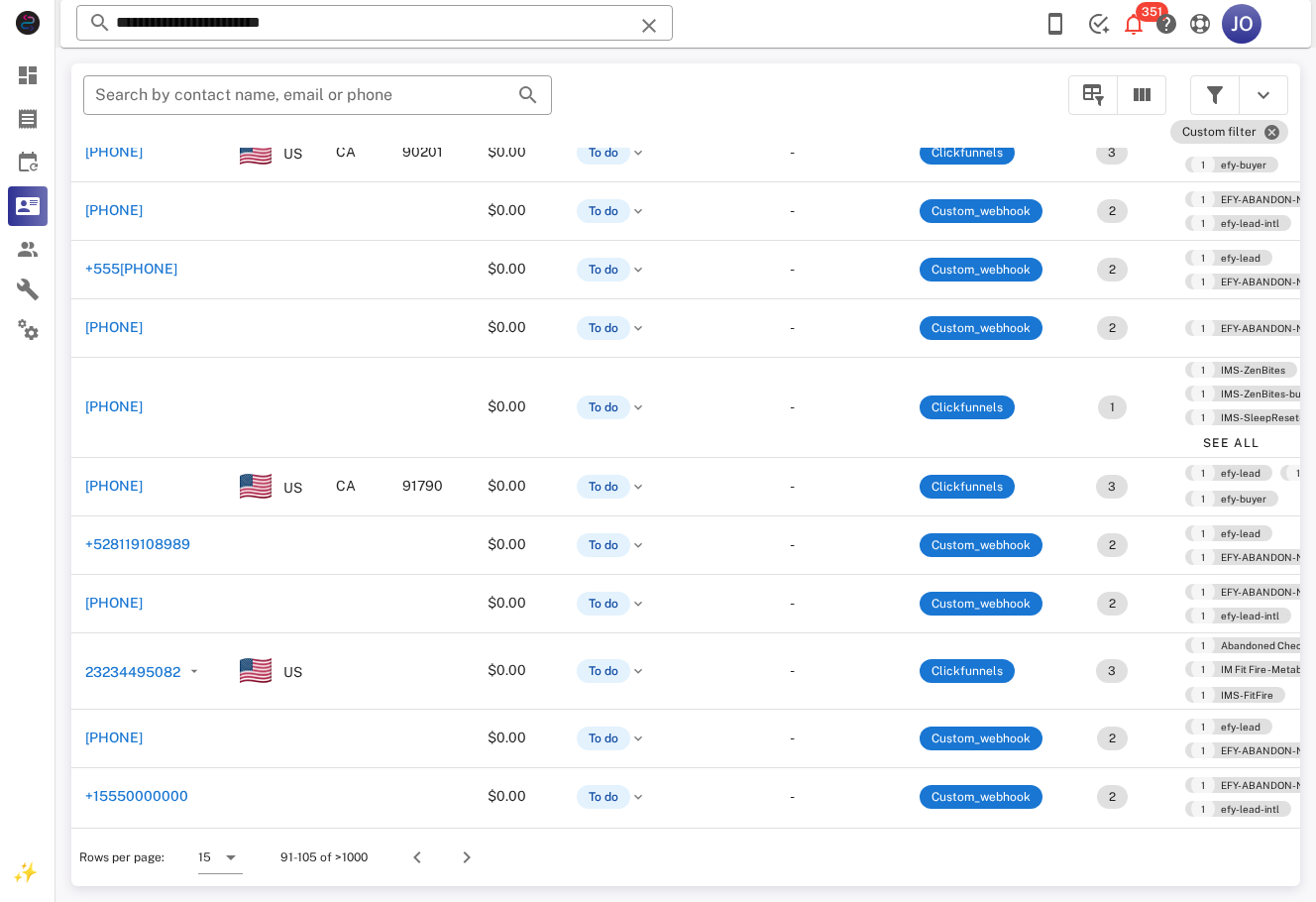 scroll, scrollTop: 354, scrollLeft: 0, axis: vertical 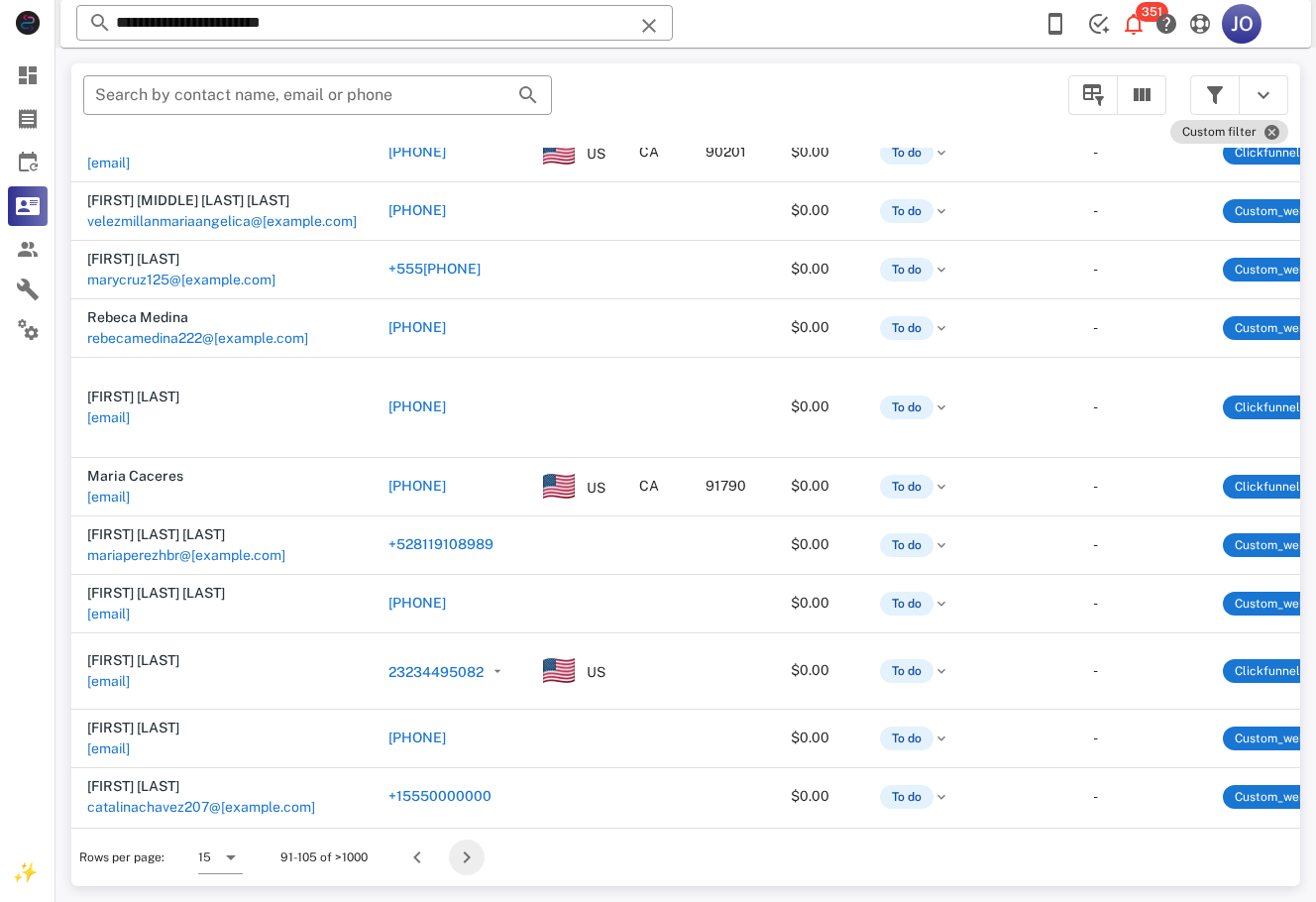 click at bounding box center [467, 857] 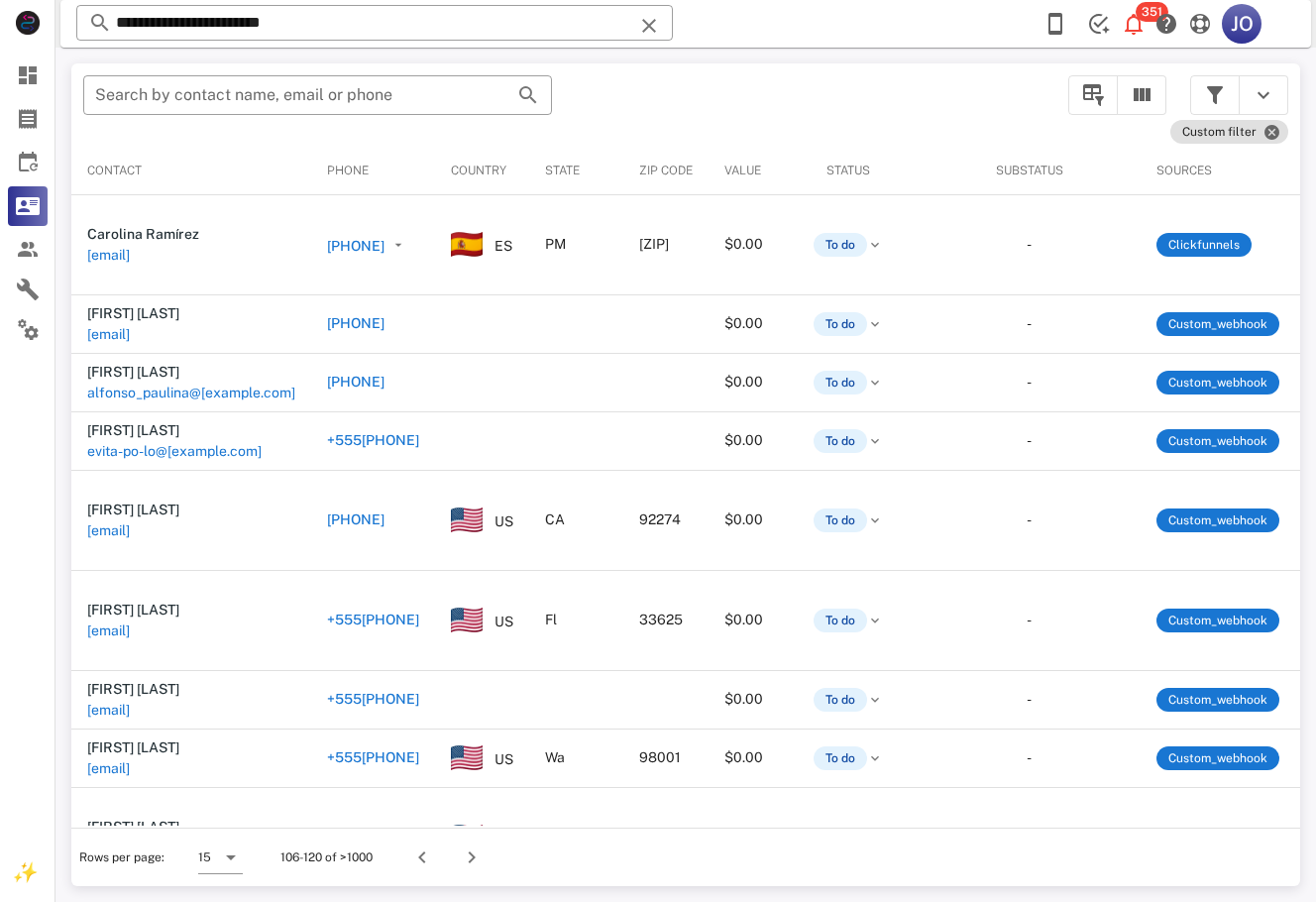 scroll, scrollTop: 0, scrollLeft: 467, axis: horizontal 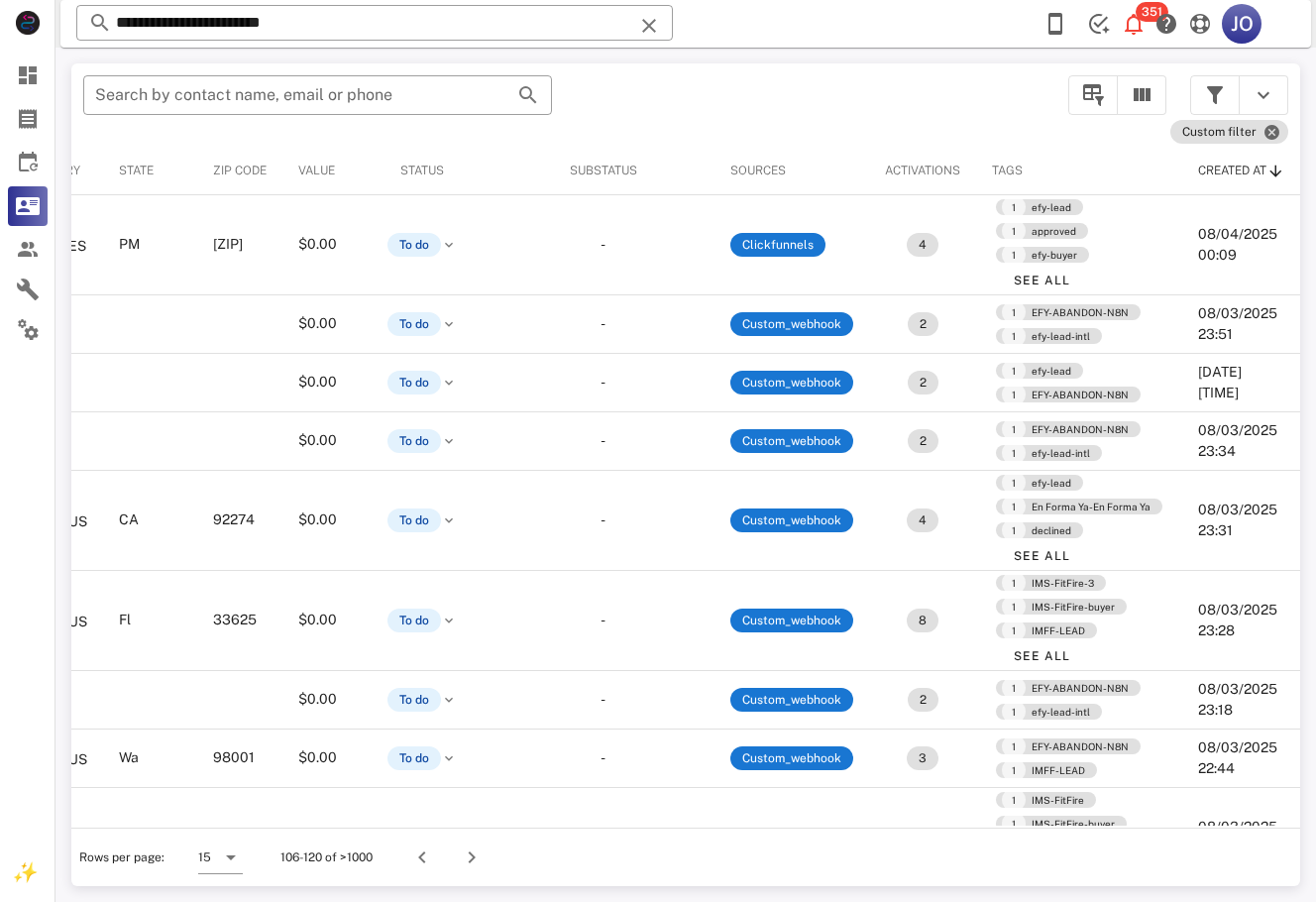 drag, startPoint x: 454, startPoint y: 820, endPoint x: 59, endPoint y: 33, distance: 880.5646 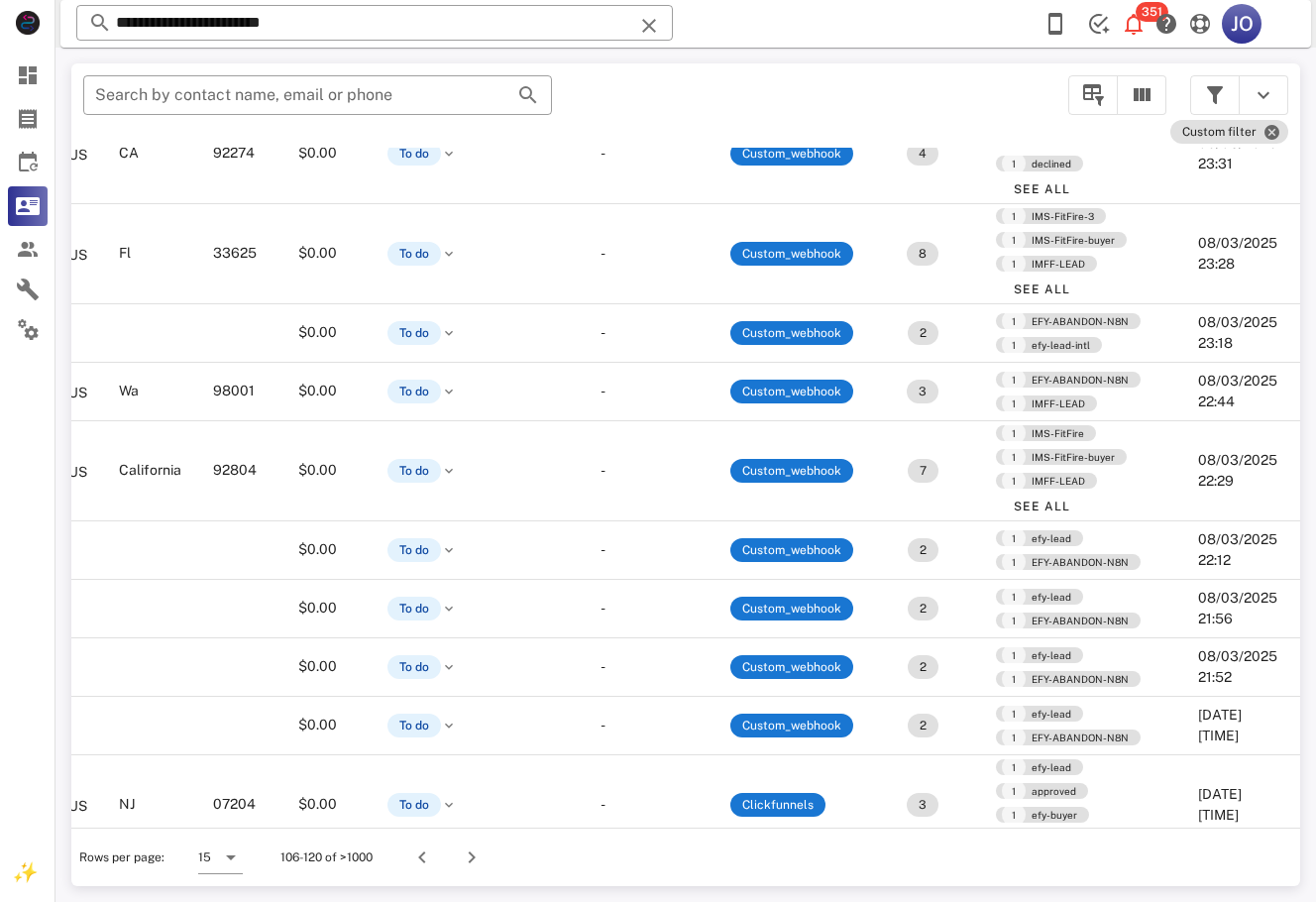 scroll, scrollTop: 464, scrollLeft: 467, axis: both 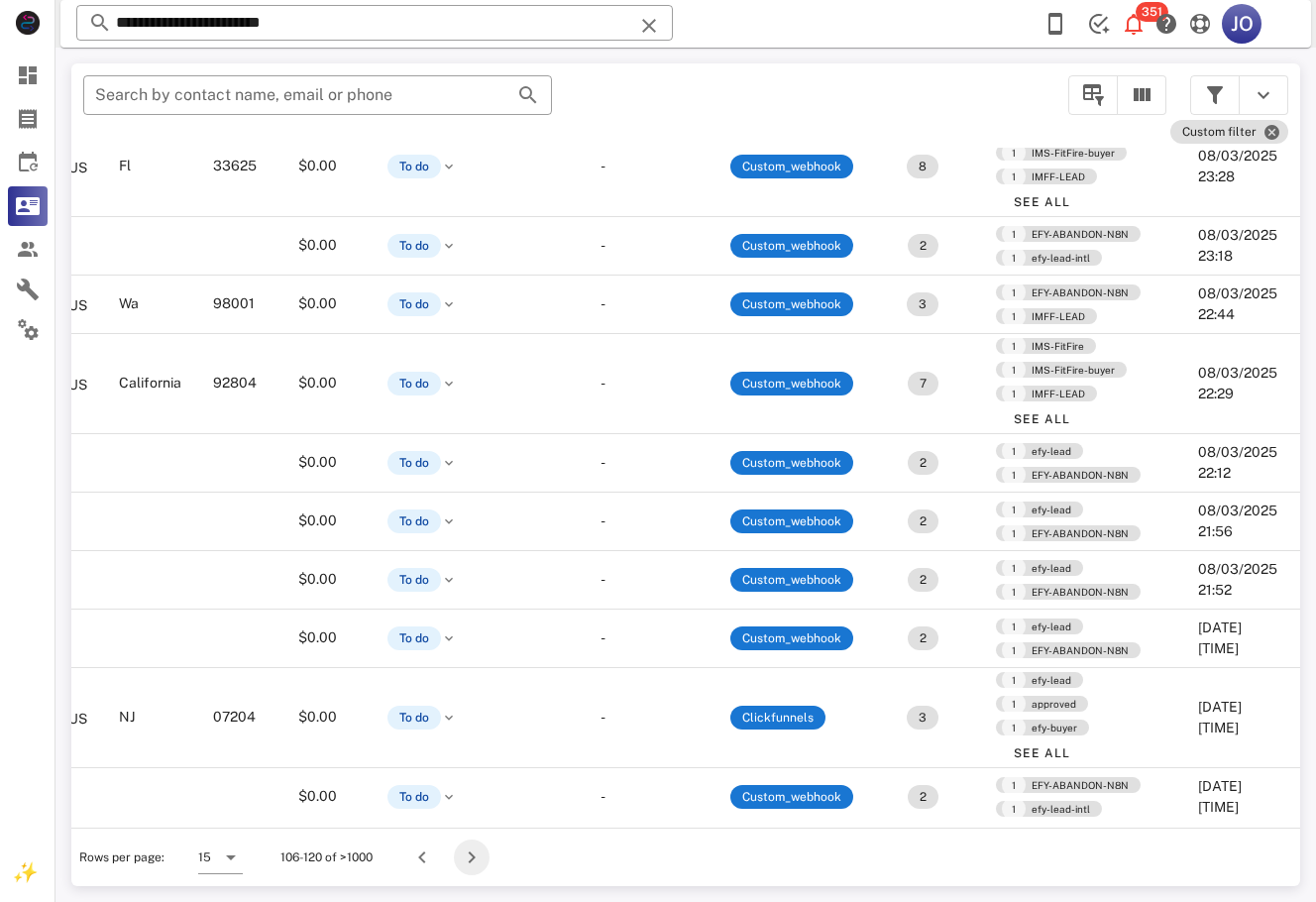 click at bounding box center (472, 857) 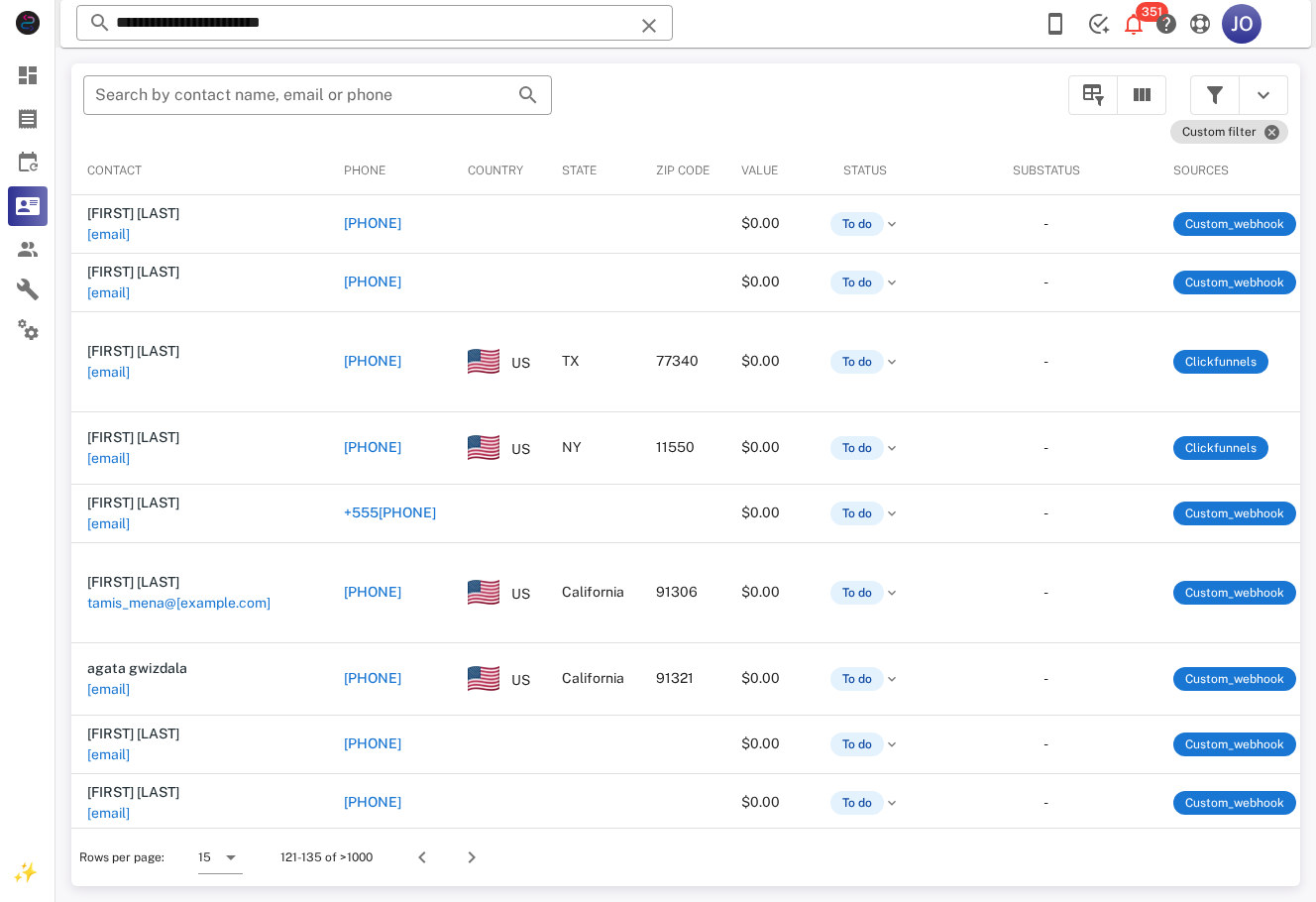 scroll, scrollTop: 0, scrollLeft: 444, axis: horizontal 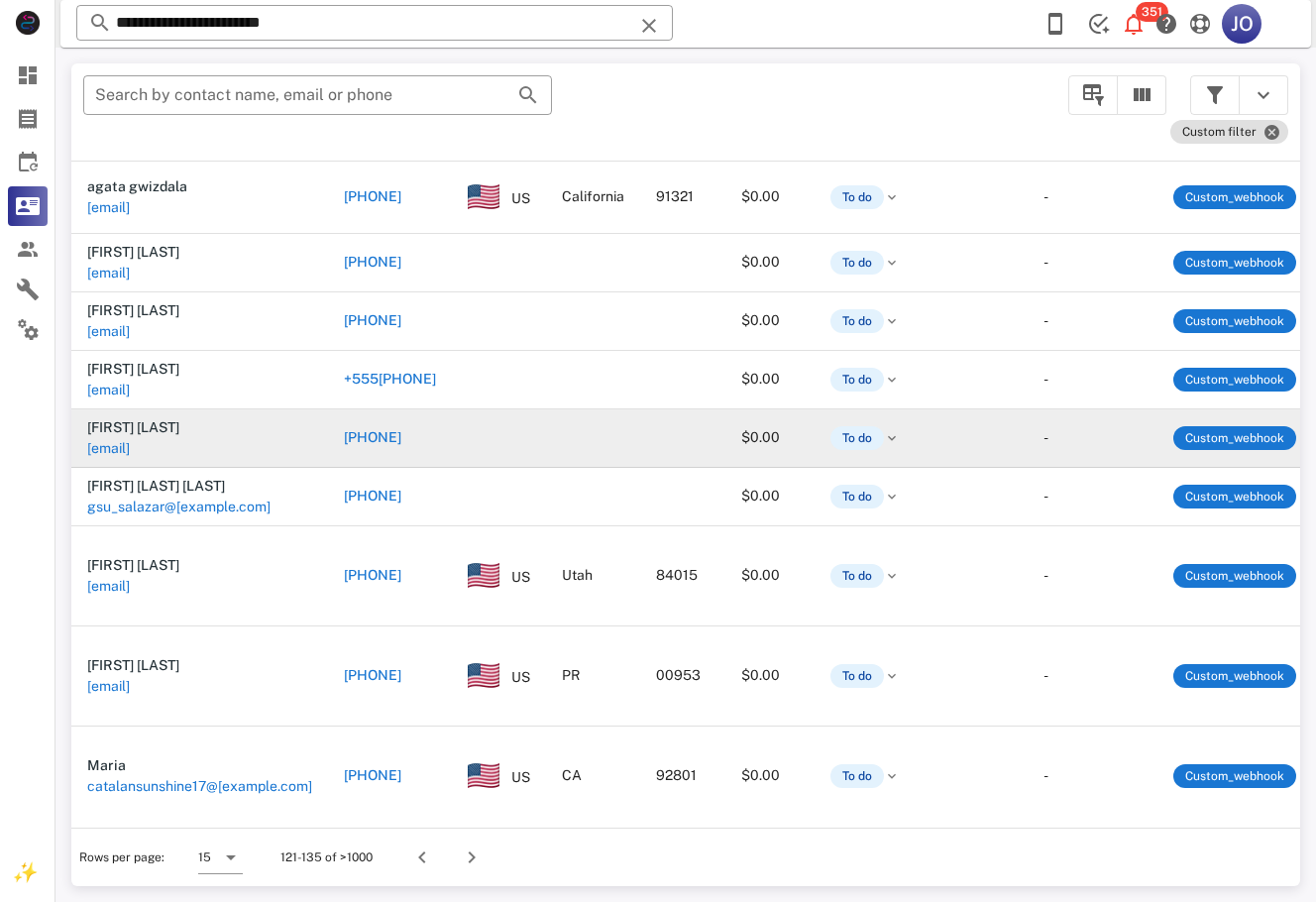 click on "katamcer28@gmail.com" at bounding box center [108, 448] 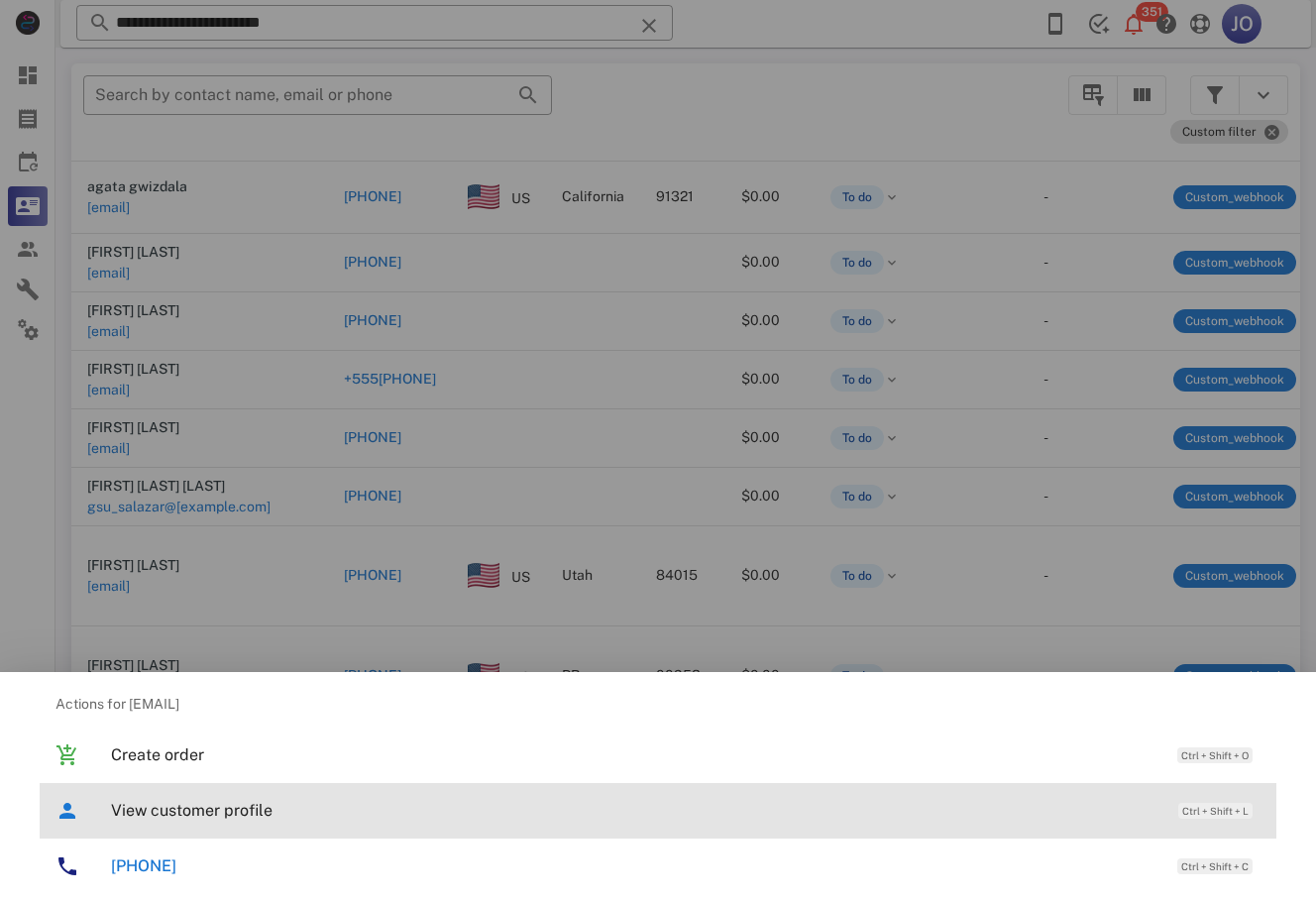 click on "View customer profile" at bounding box center [634, 810] 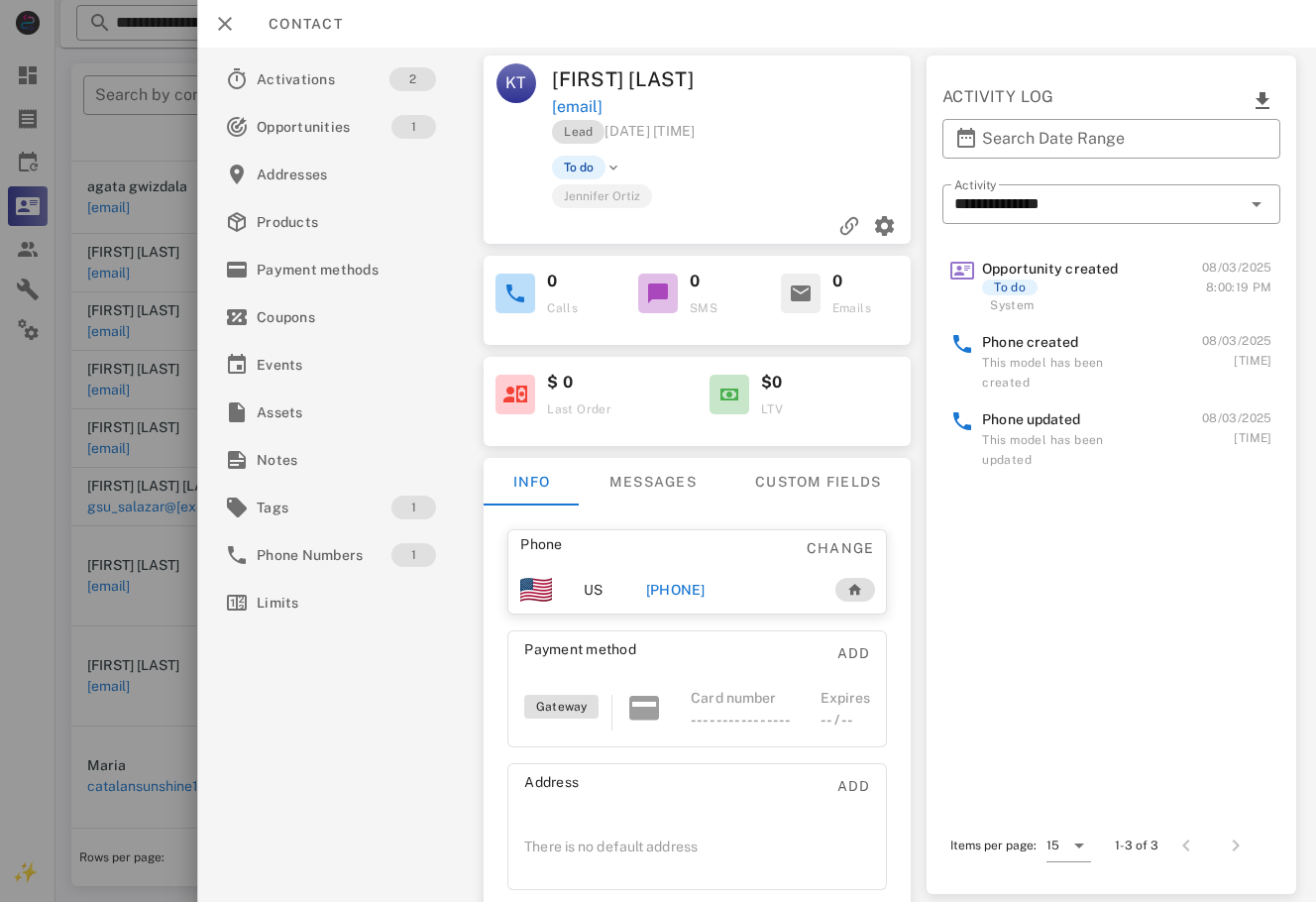 click on "+527712027690" at bounding box center (676, 590) 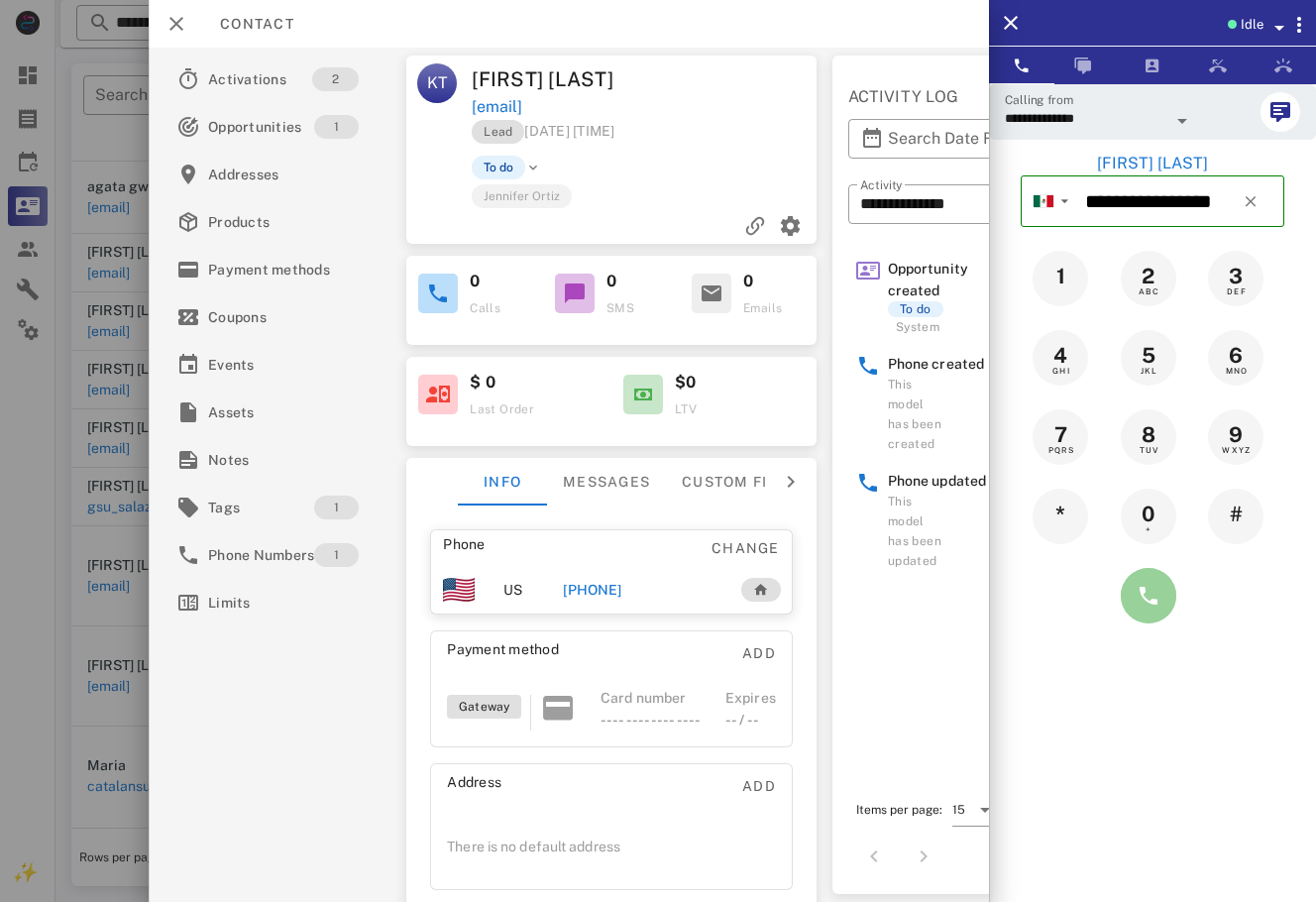 click at bounding box center (1149, 596) 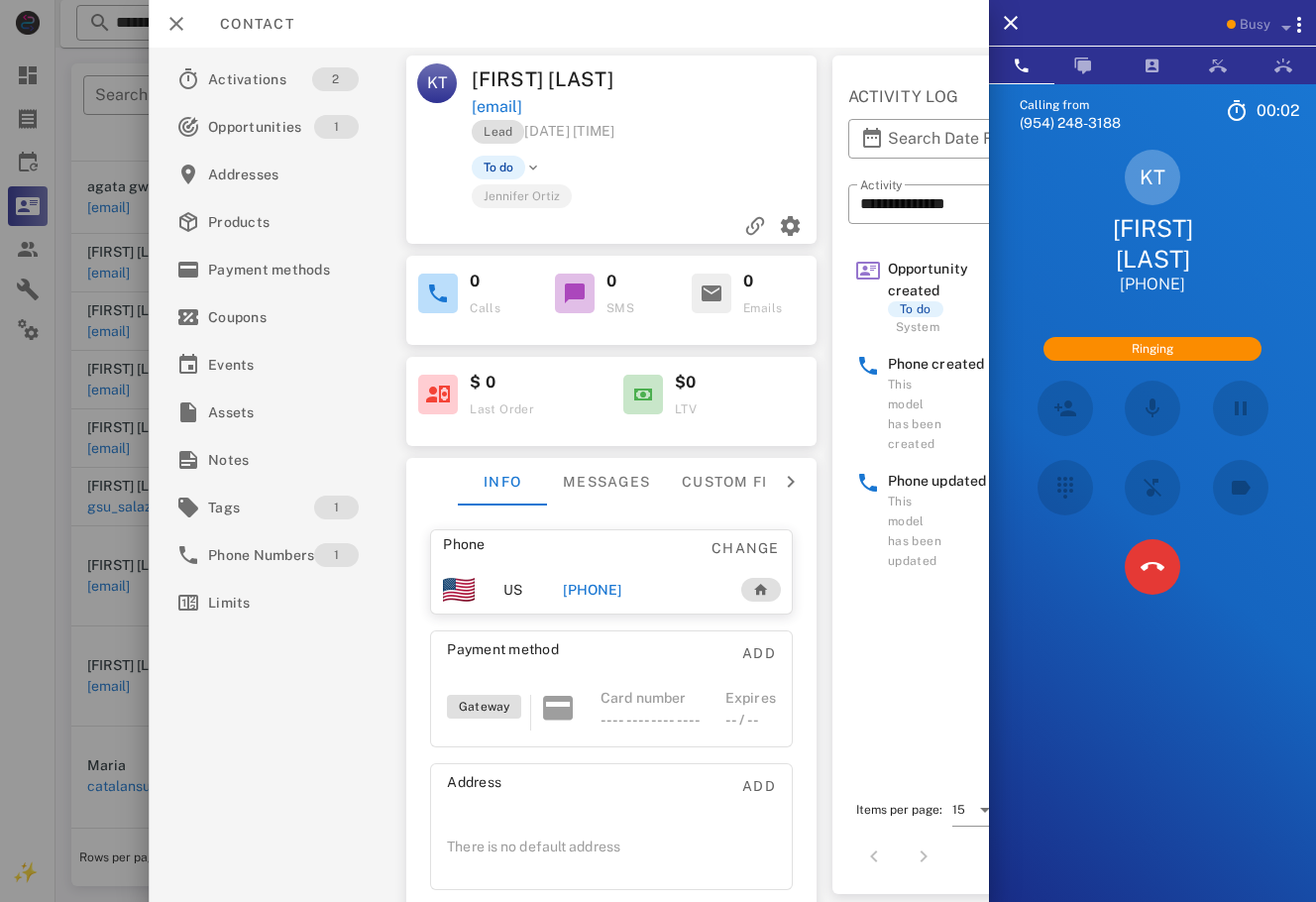 scroll, scrollTop: 433, scrollLeft: 0, axis: vertical 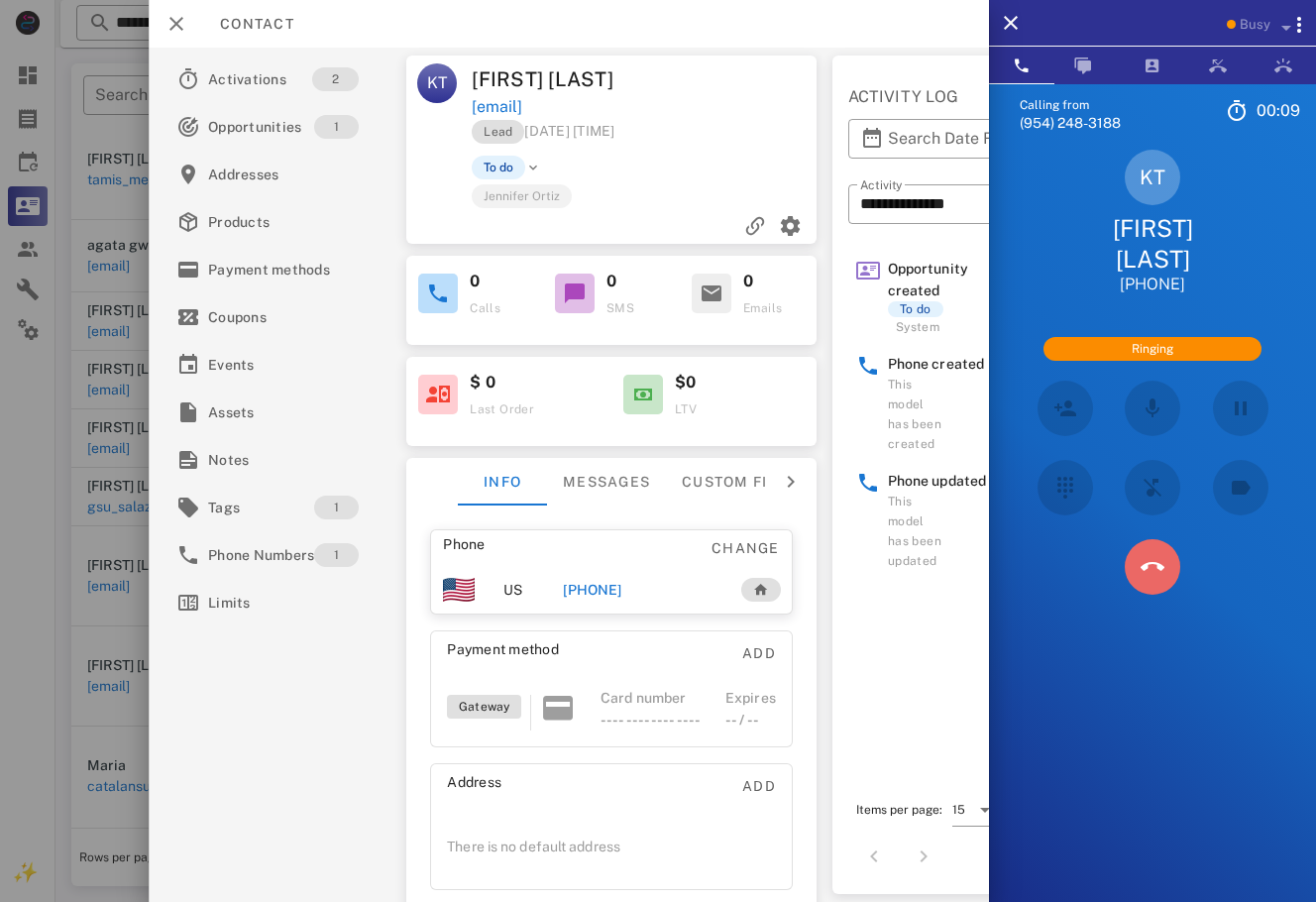 click at bounding box center [1152, 567] 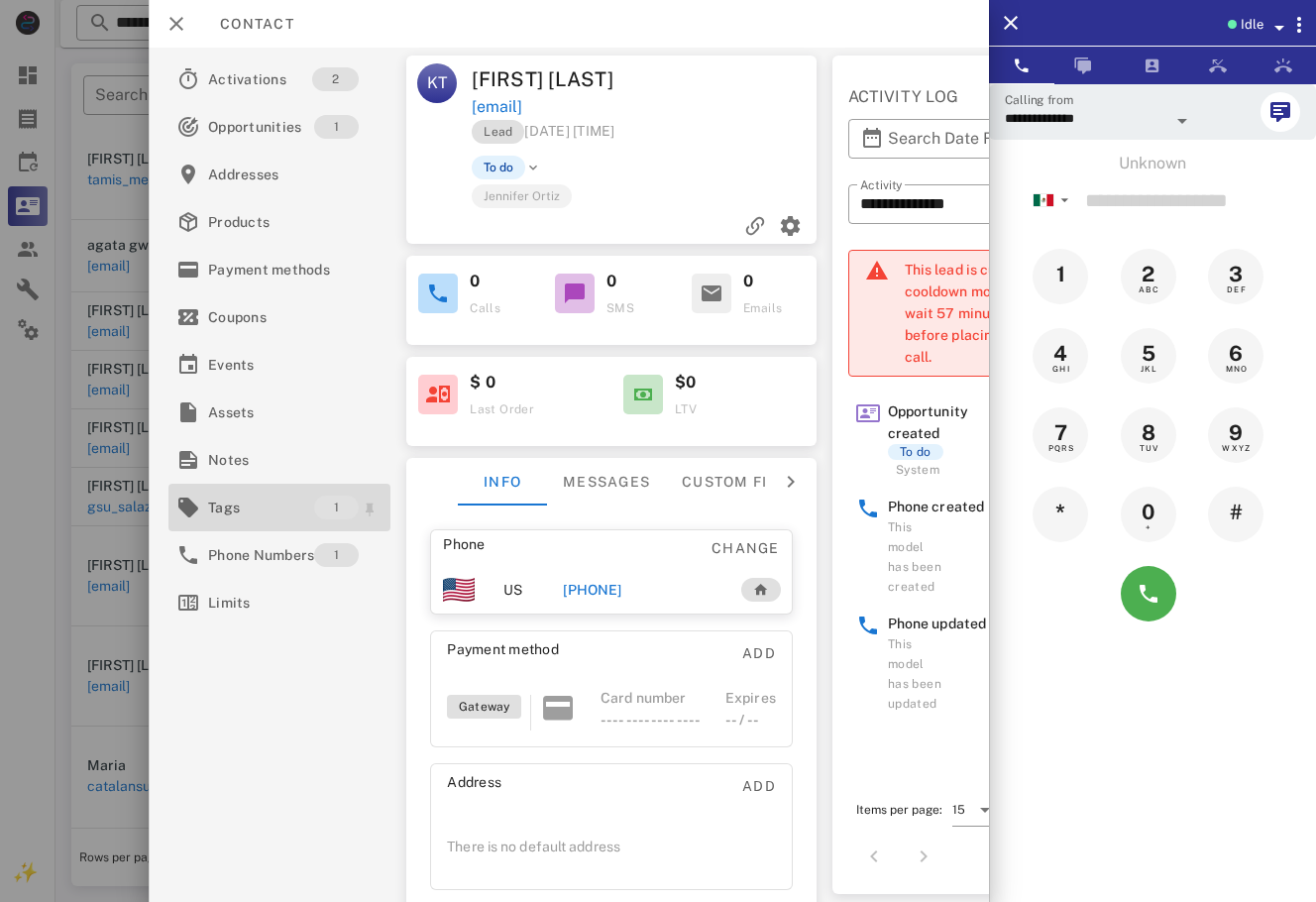 click on "Tags" at bounding box center [261, 507] 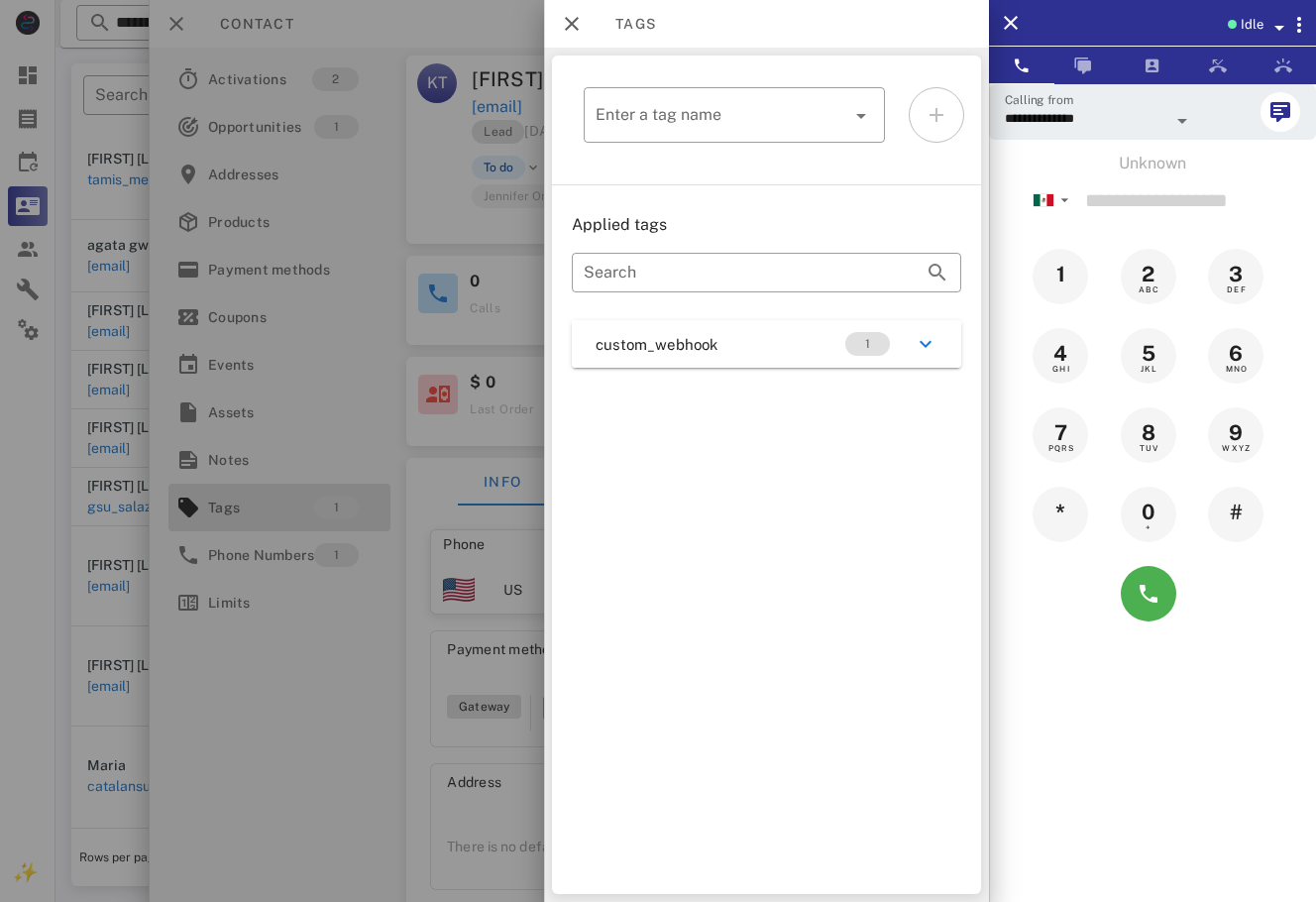 click on "​ Enter a tag name Applied tags ​ Search  custom_webhook  1" at bounding box center [766, 475] 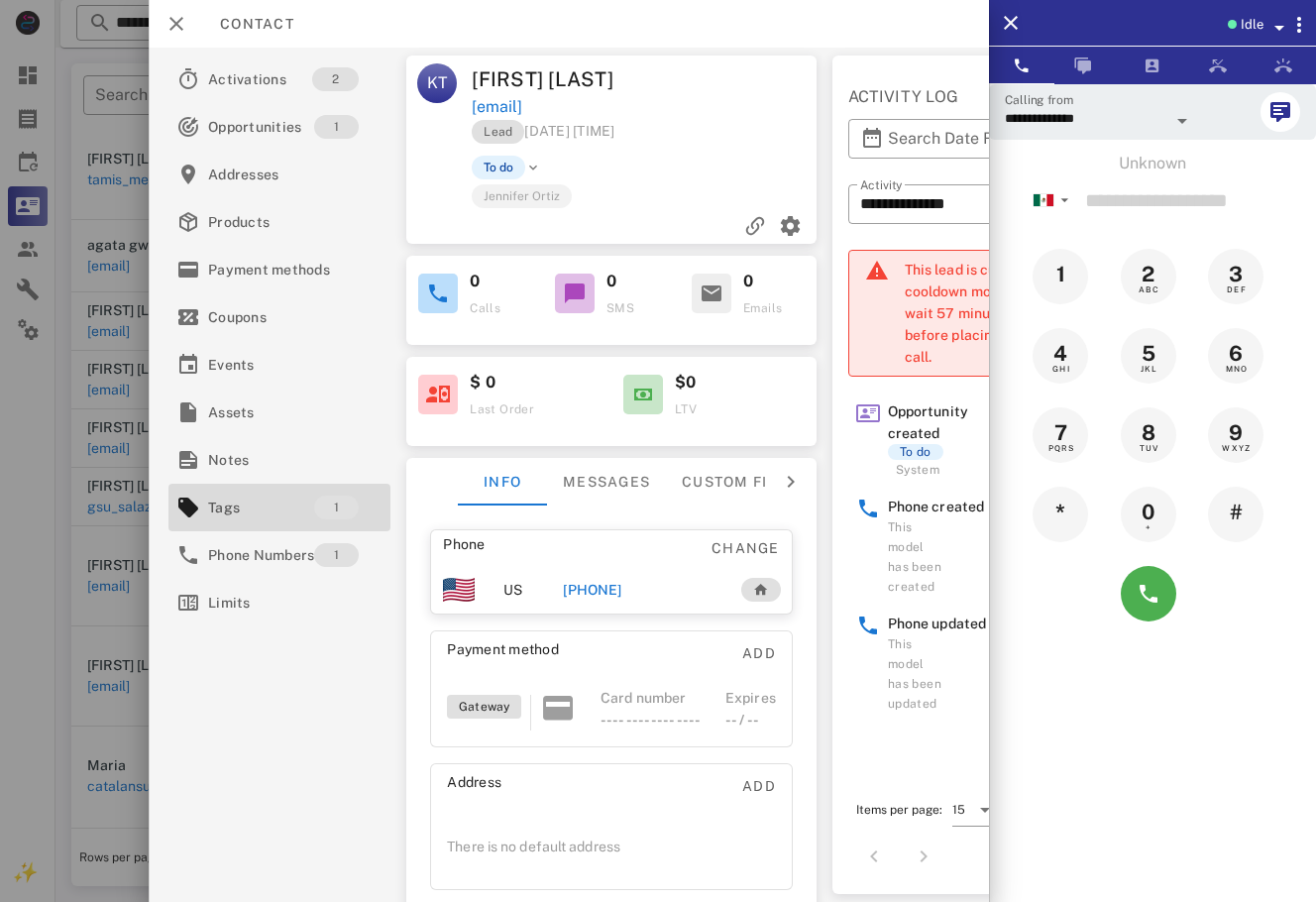 click on "+527712027690" at bounding box center [592, 590] 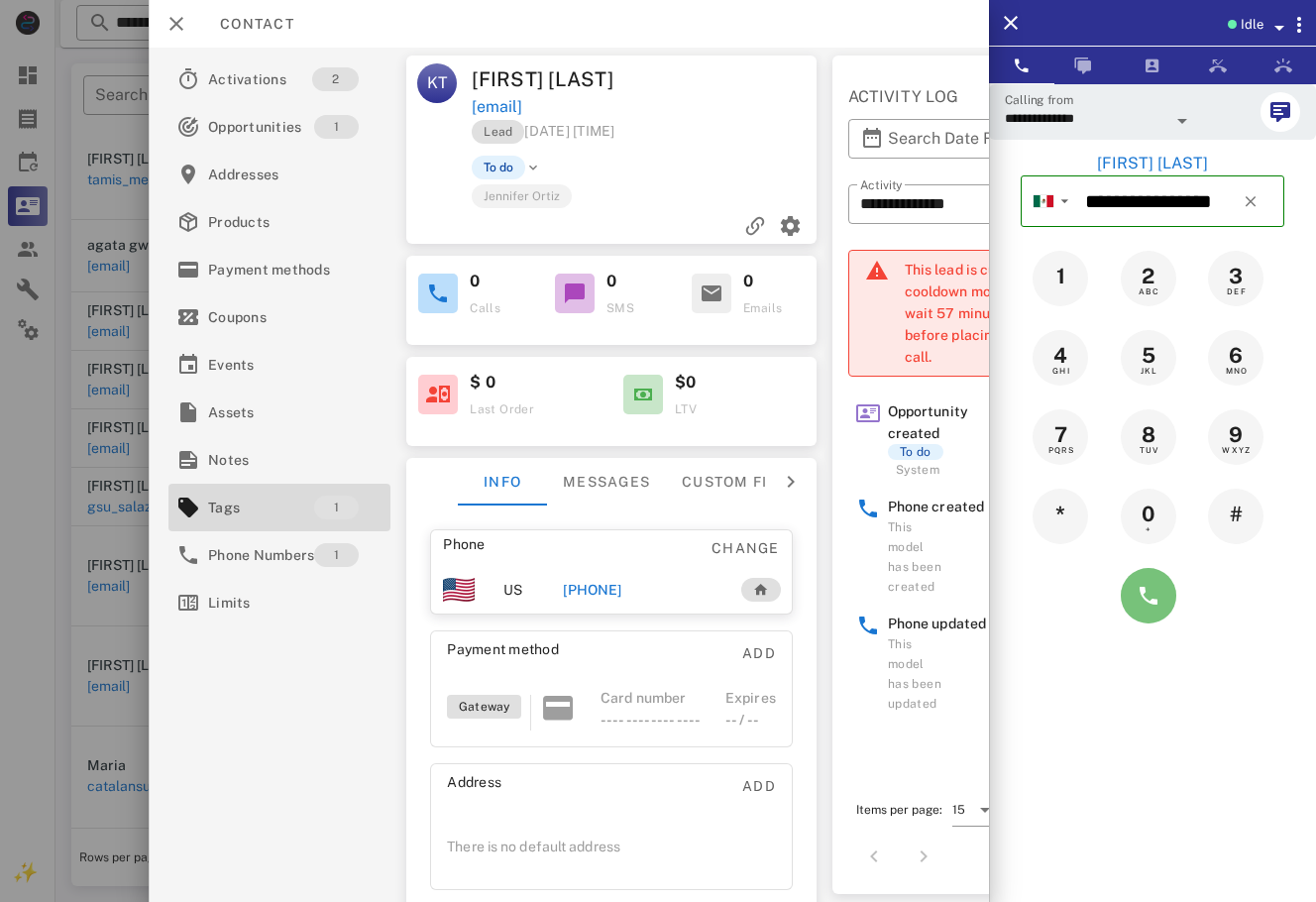 click at bounding box center [1149, 596] 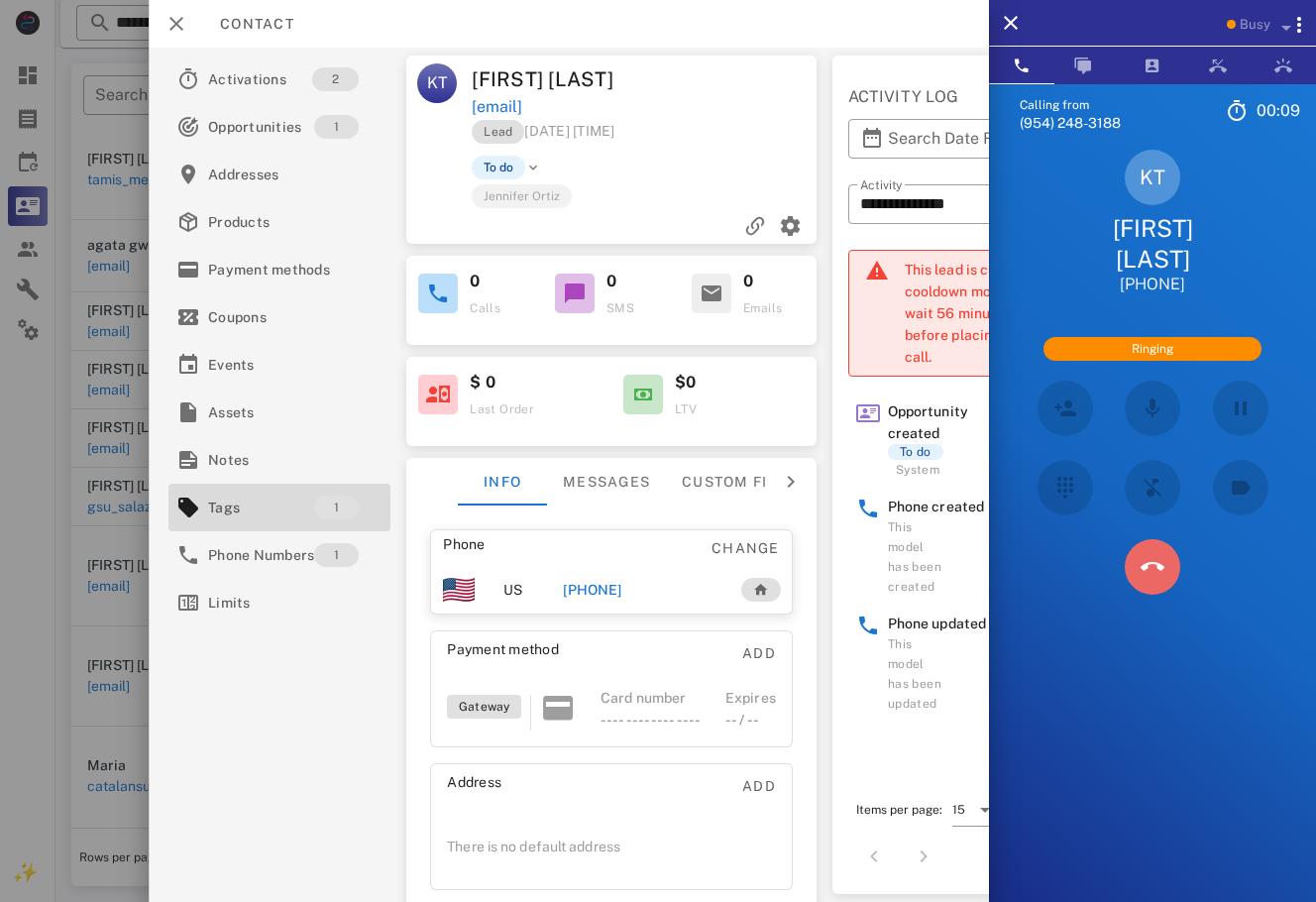 click at bounding box center [1152, 567] 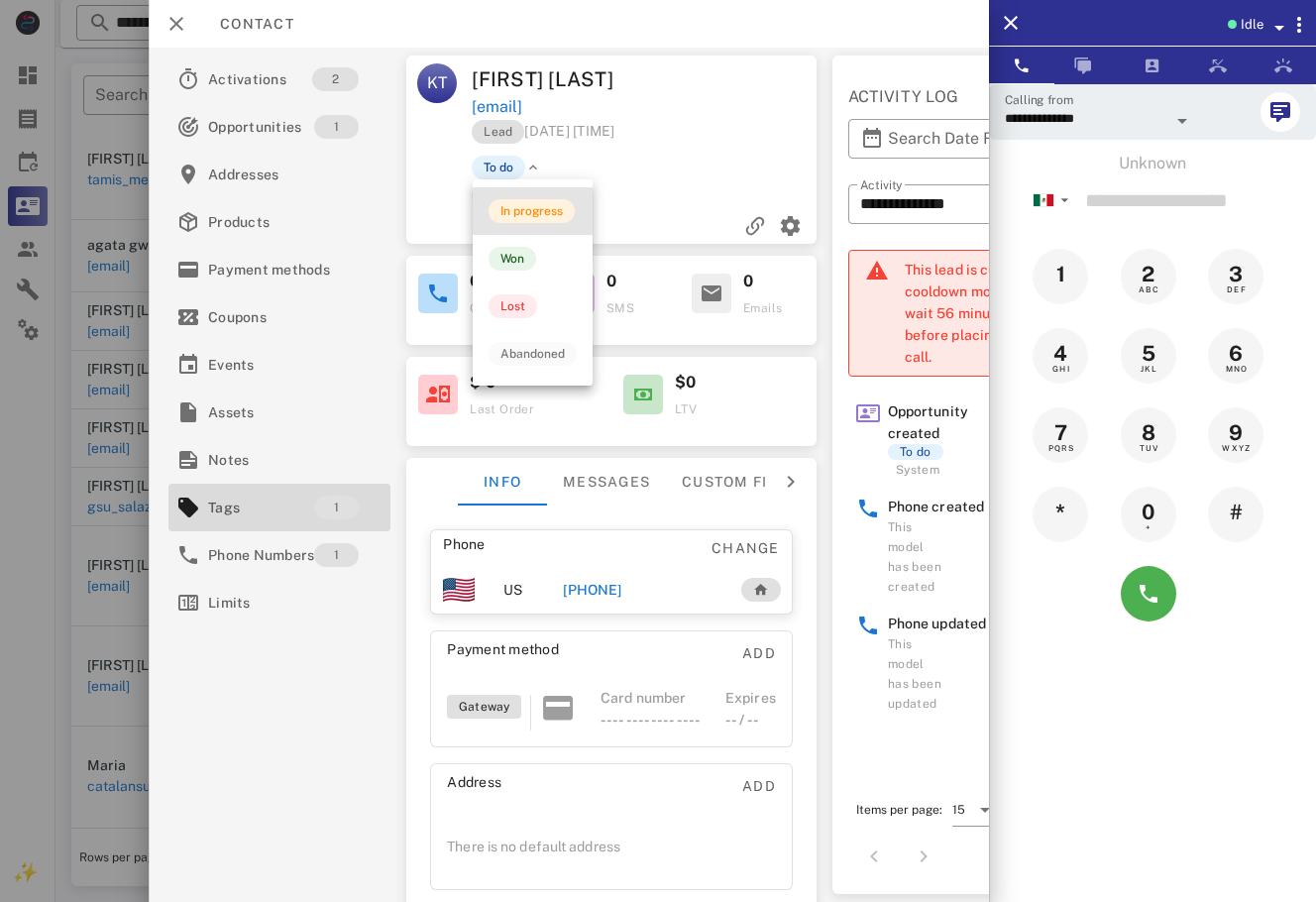 click on "In progress" at bounding box center (532, 211) 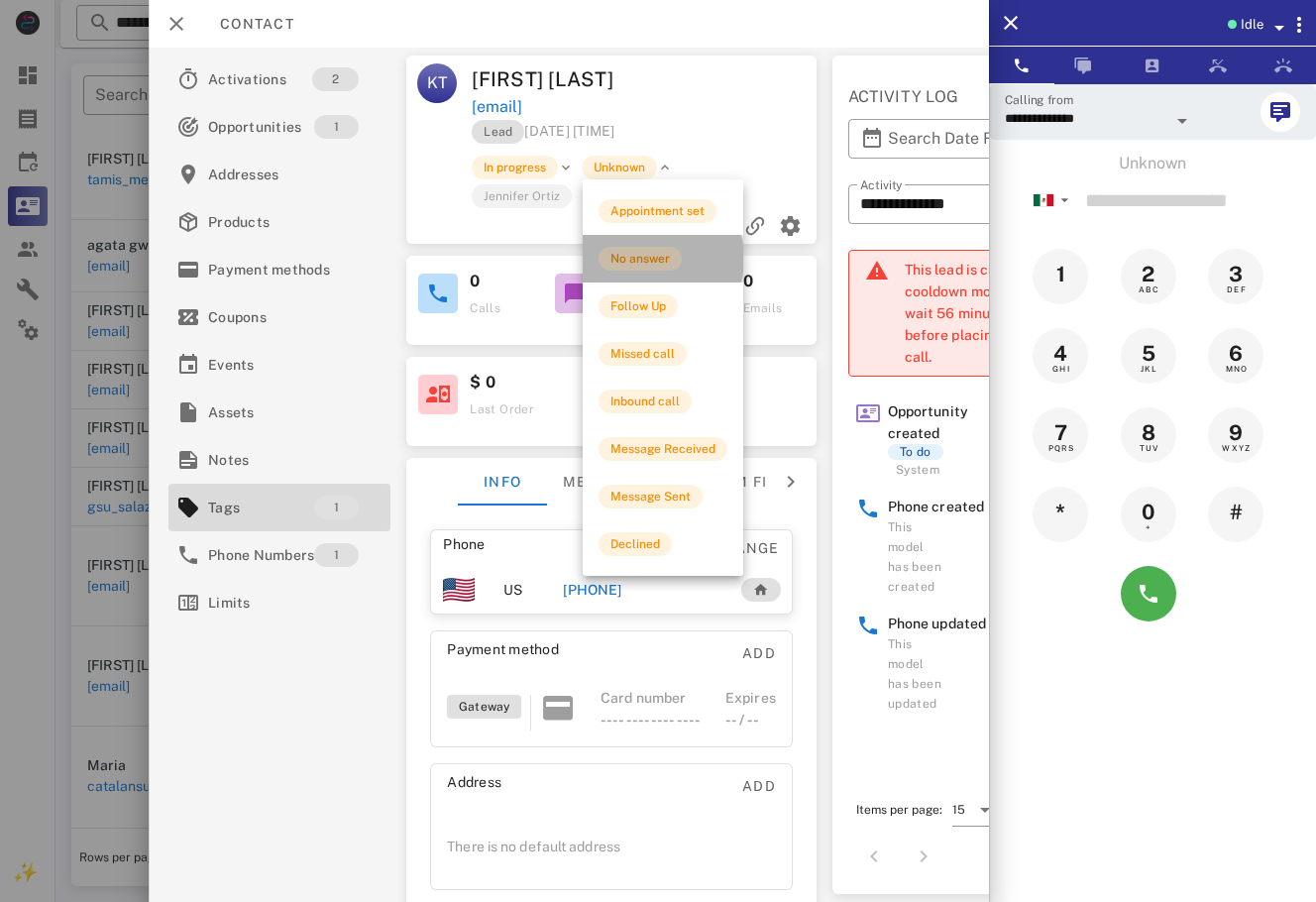 click on "No answer" at bounding box center [640, 259] 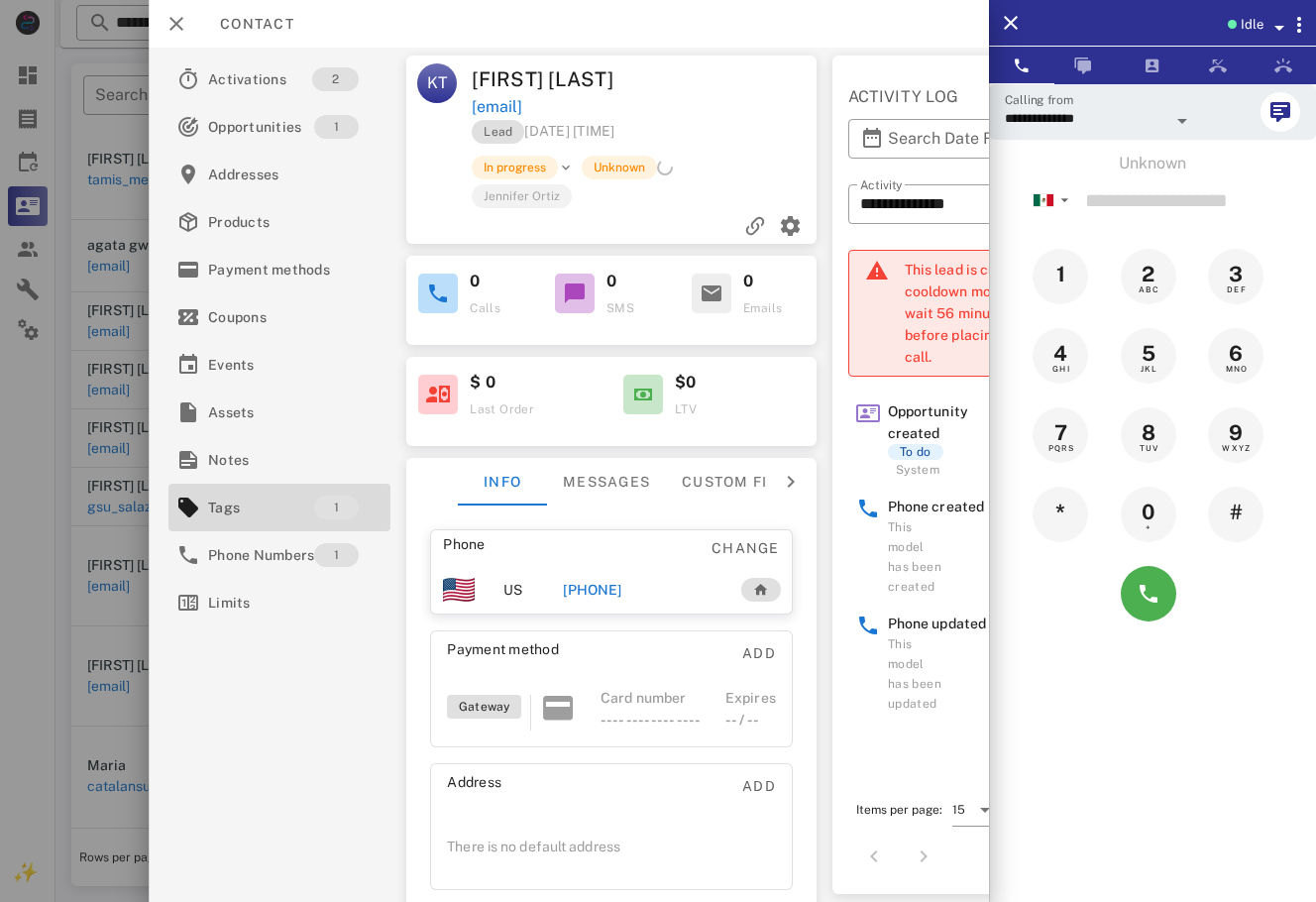 click on "**********" at bounding box center (569, 475) 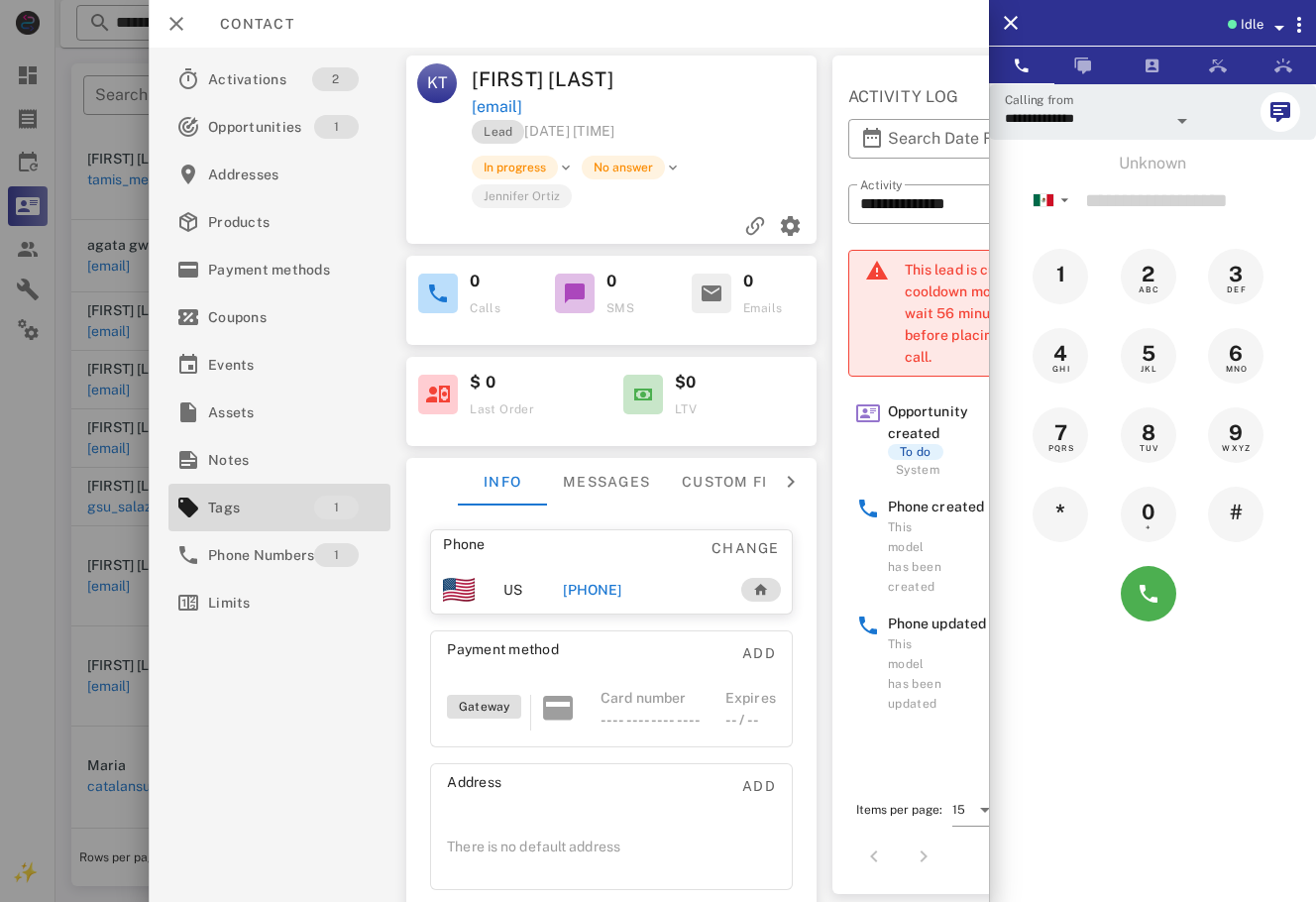click at bounding box center (658, 451) 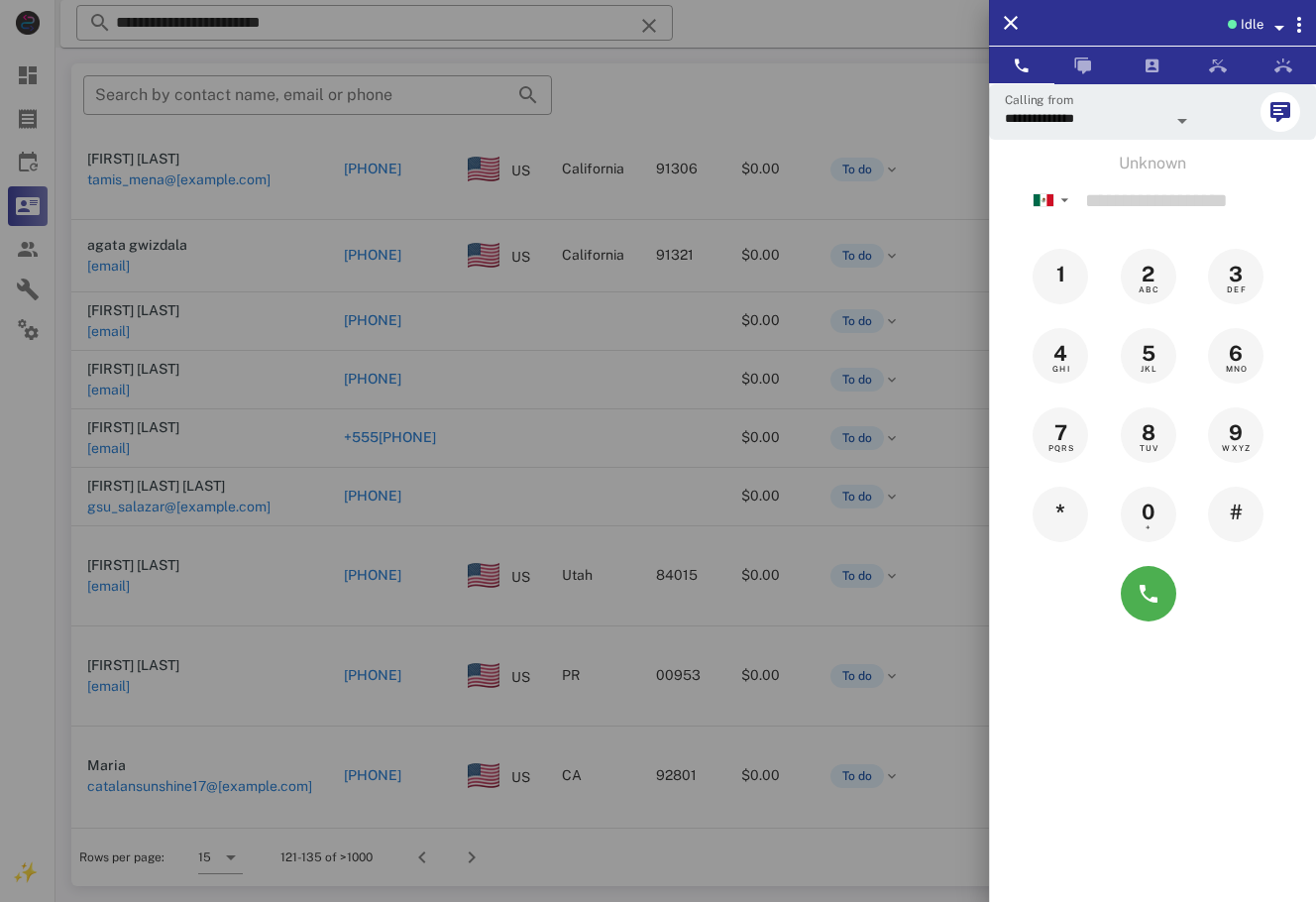 click at bounding box center [658, 451] 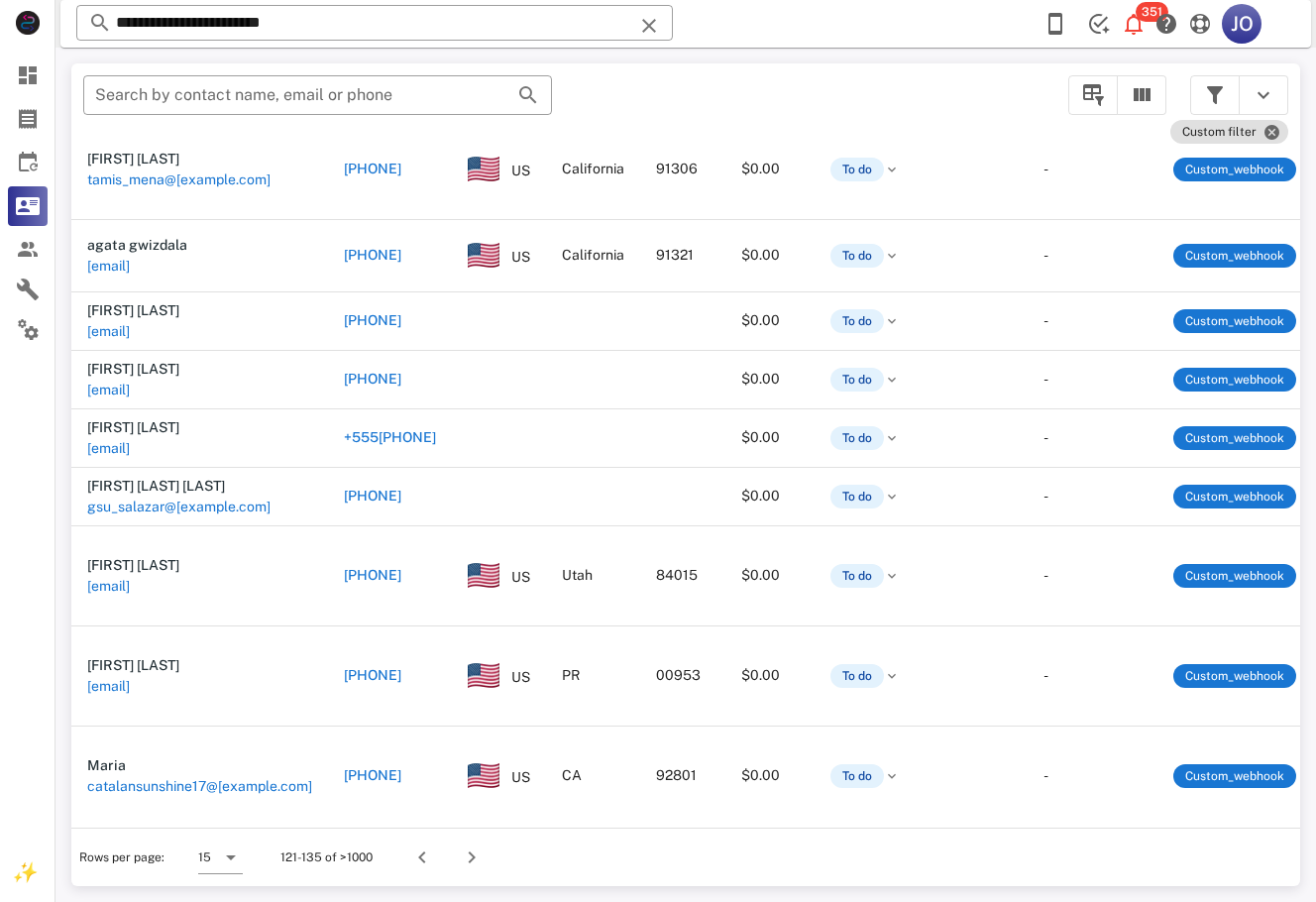 scroll, scrollTop: 433, scrollLeft: 444, axis: both 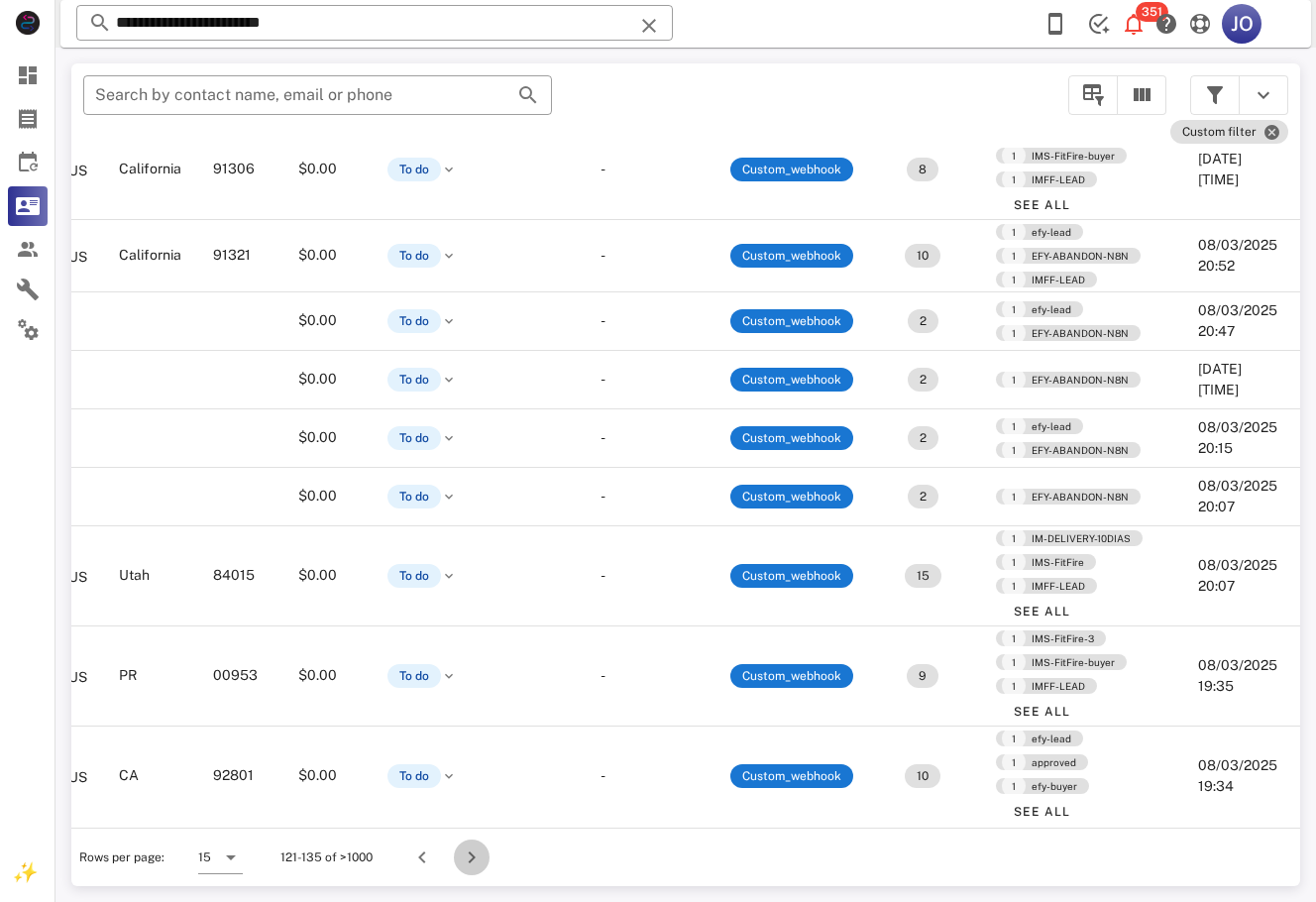 click at bounding box center (472, 857) 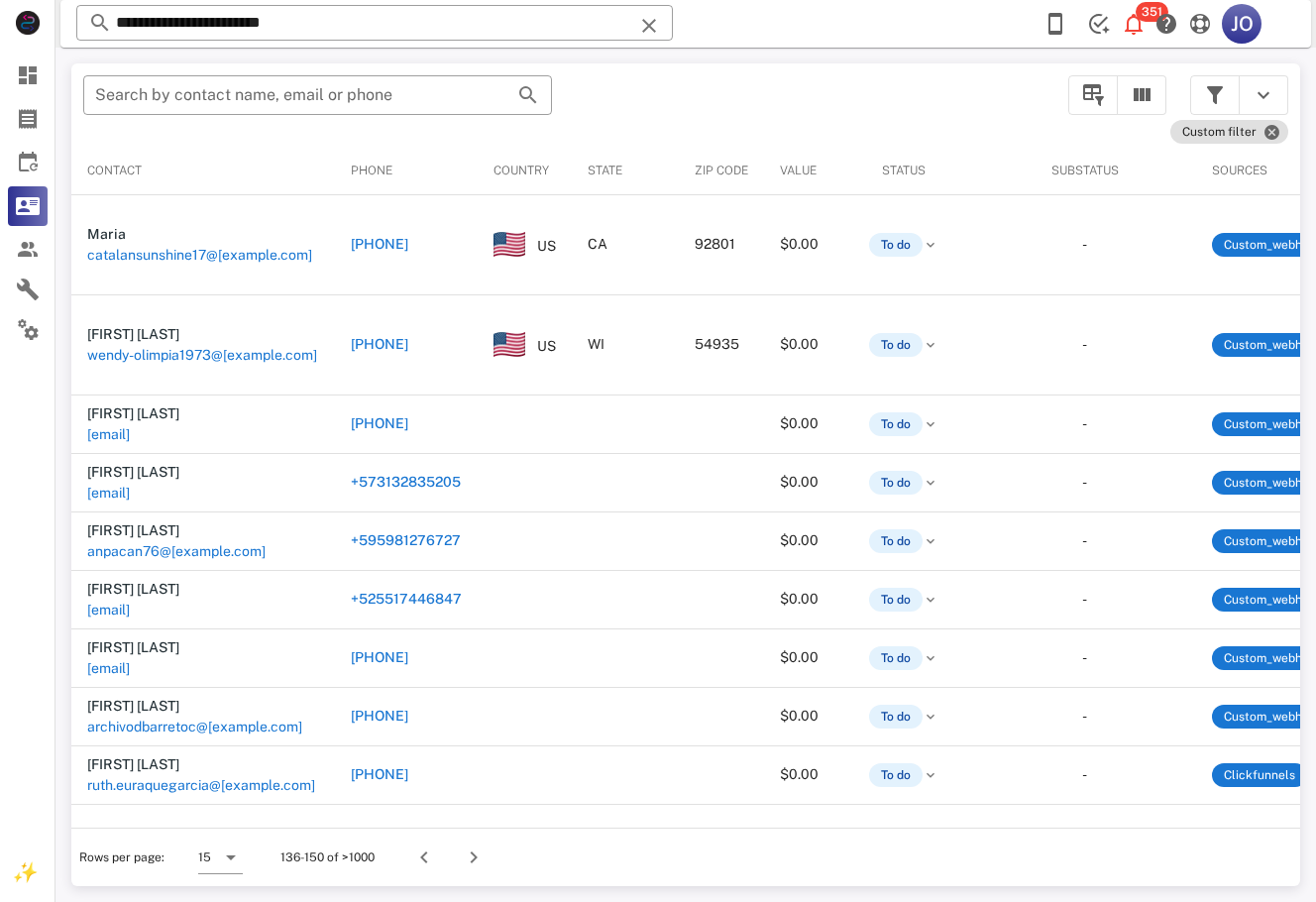 scroll, scrollTop: 0, scrollLeft: 464, axis: horizontal 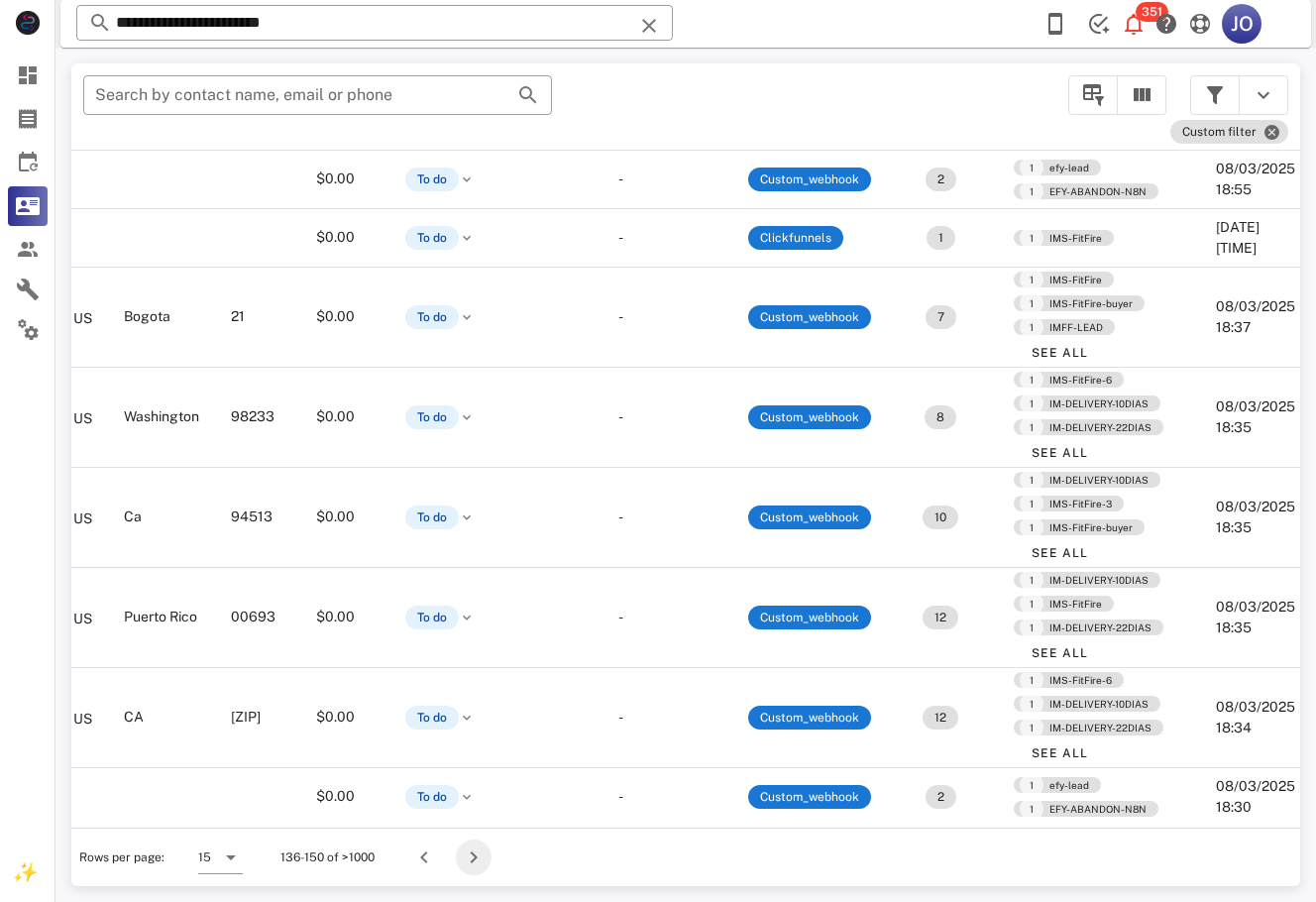 click at bounding box center (474, 857) 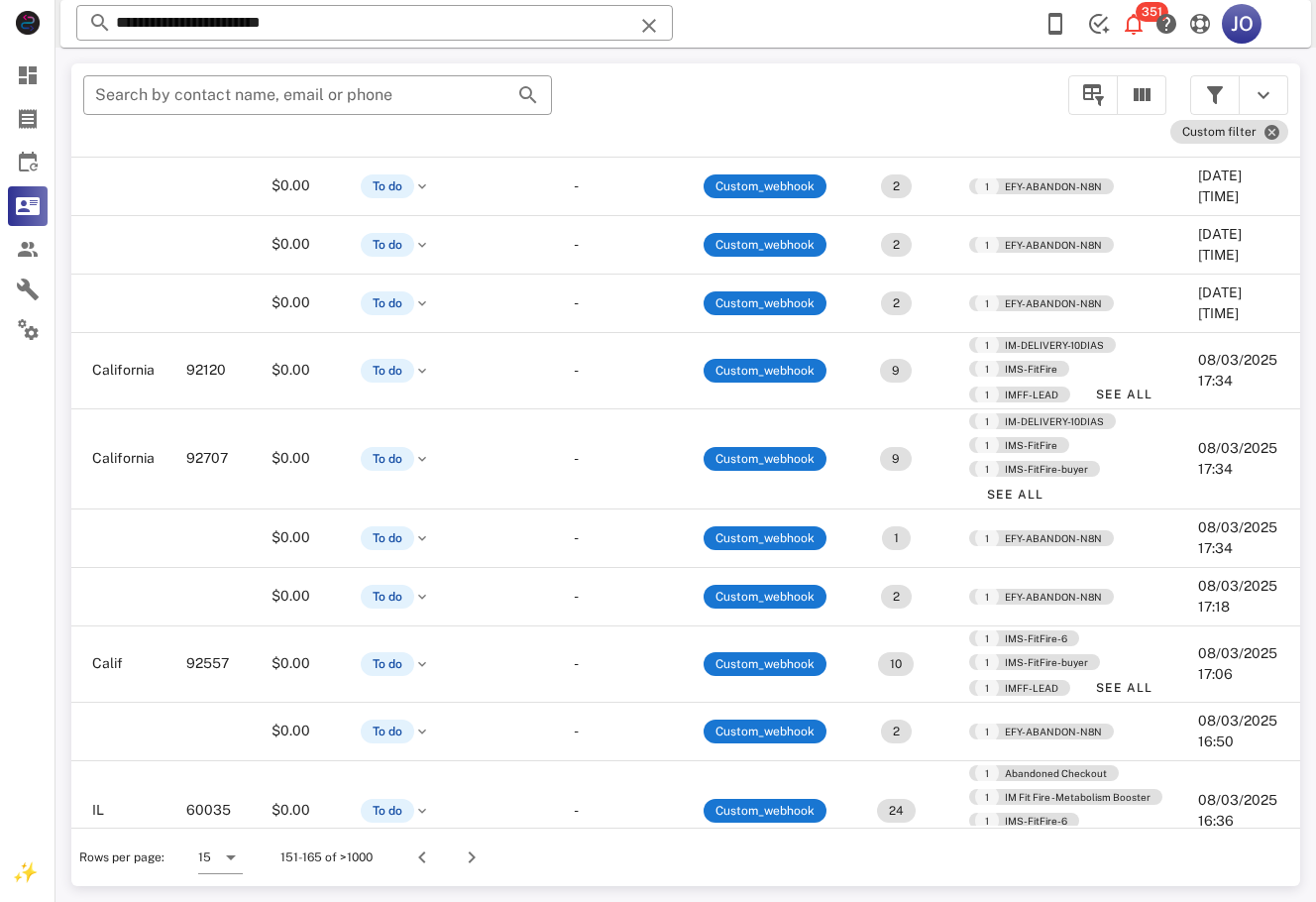 scroll, scrollTop: 416, scrollLeft: 476, axis: both 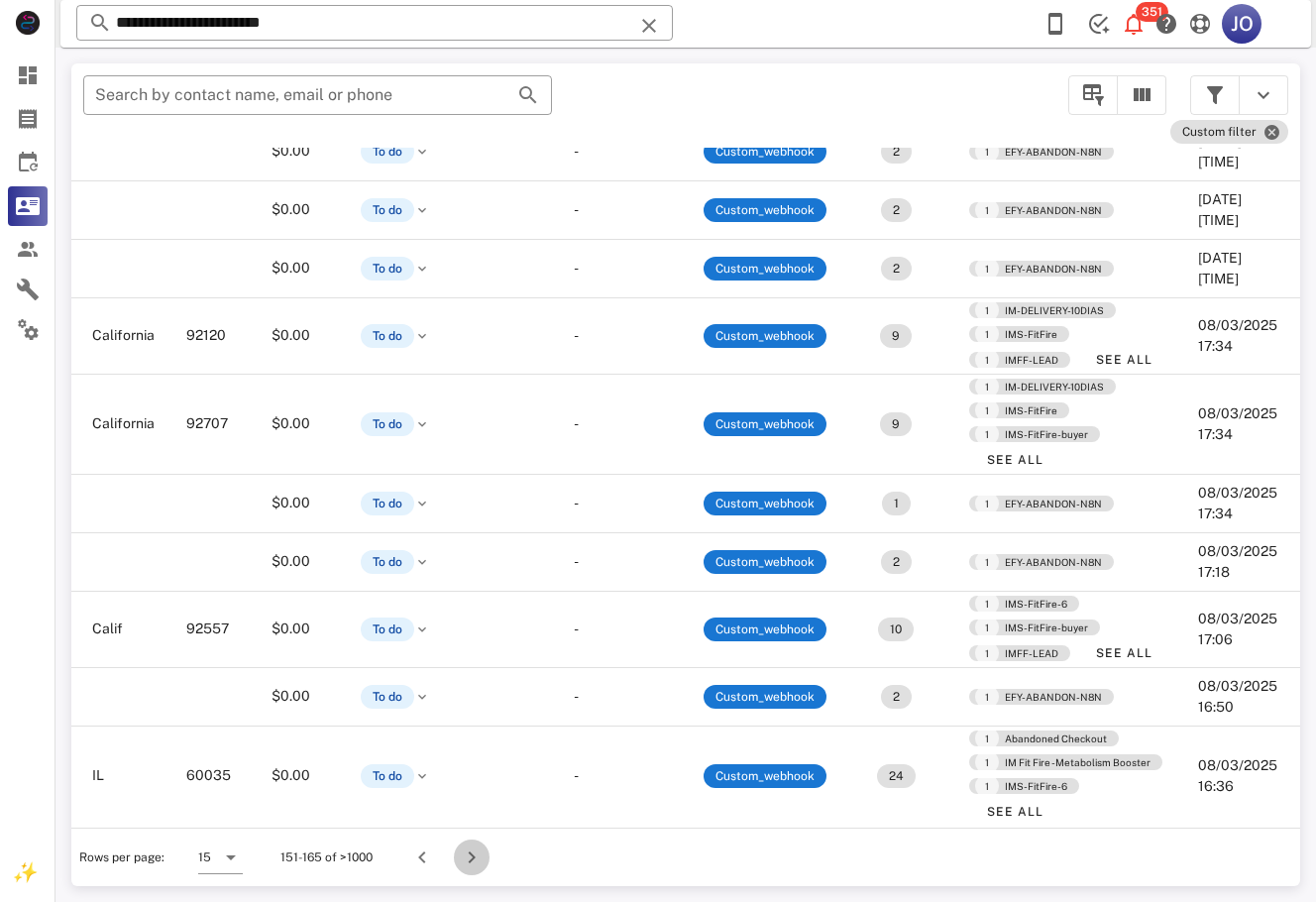 click at bounding box center [472, 857] 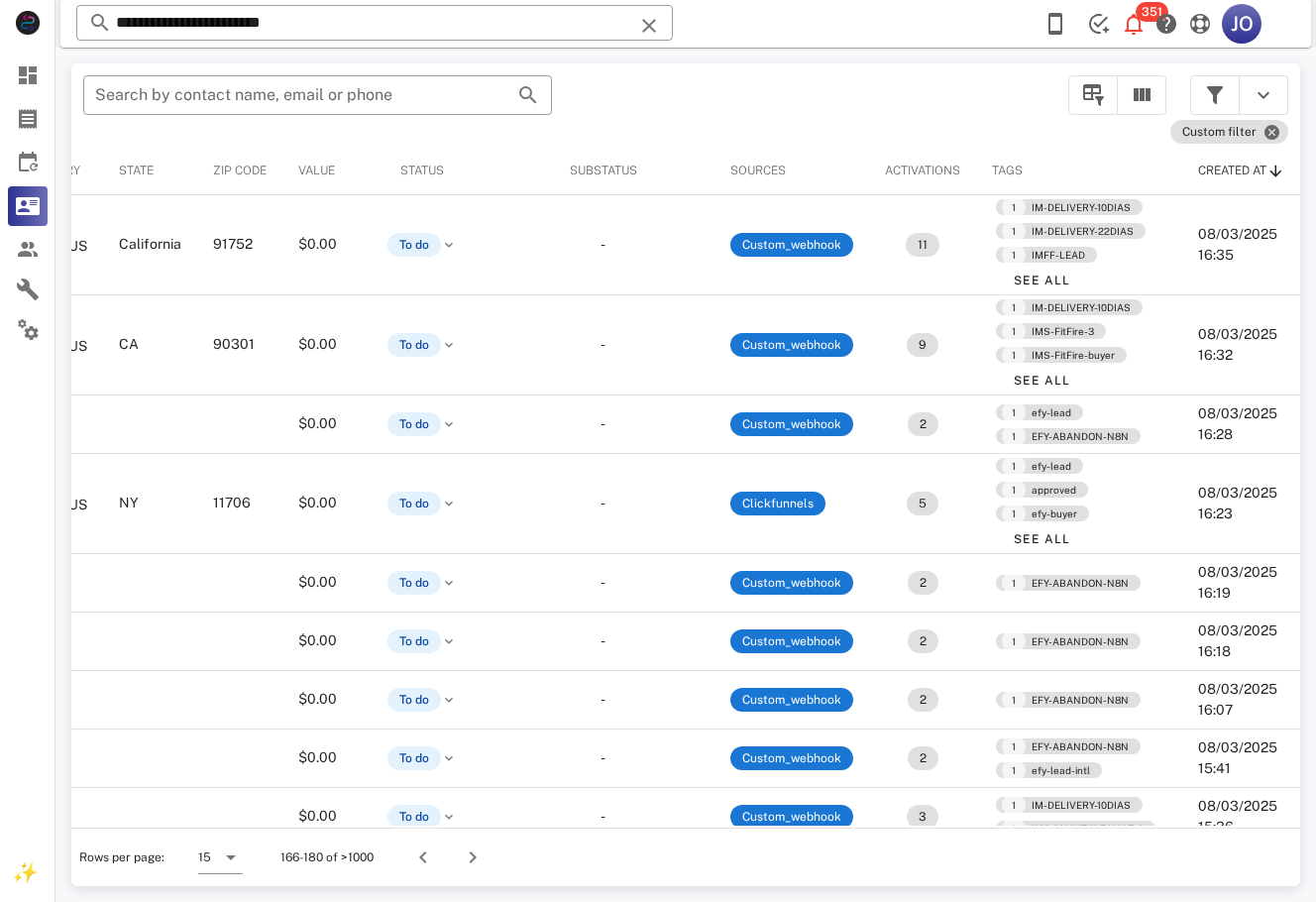 scroll, scrollTop: 0, scrollLeft: 0, axis: both 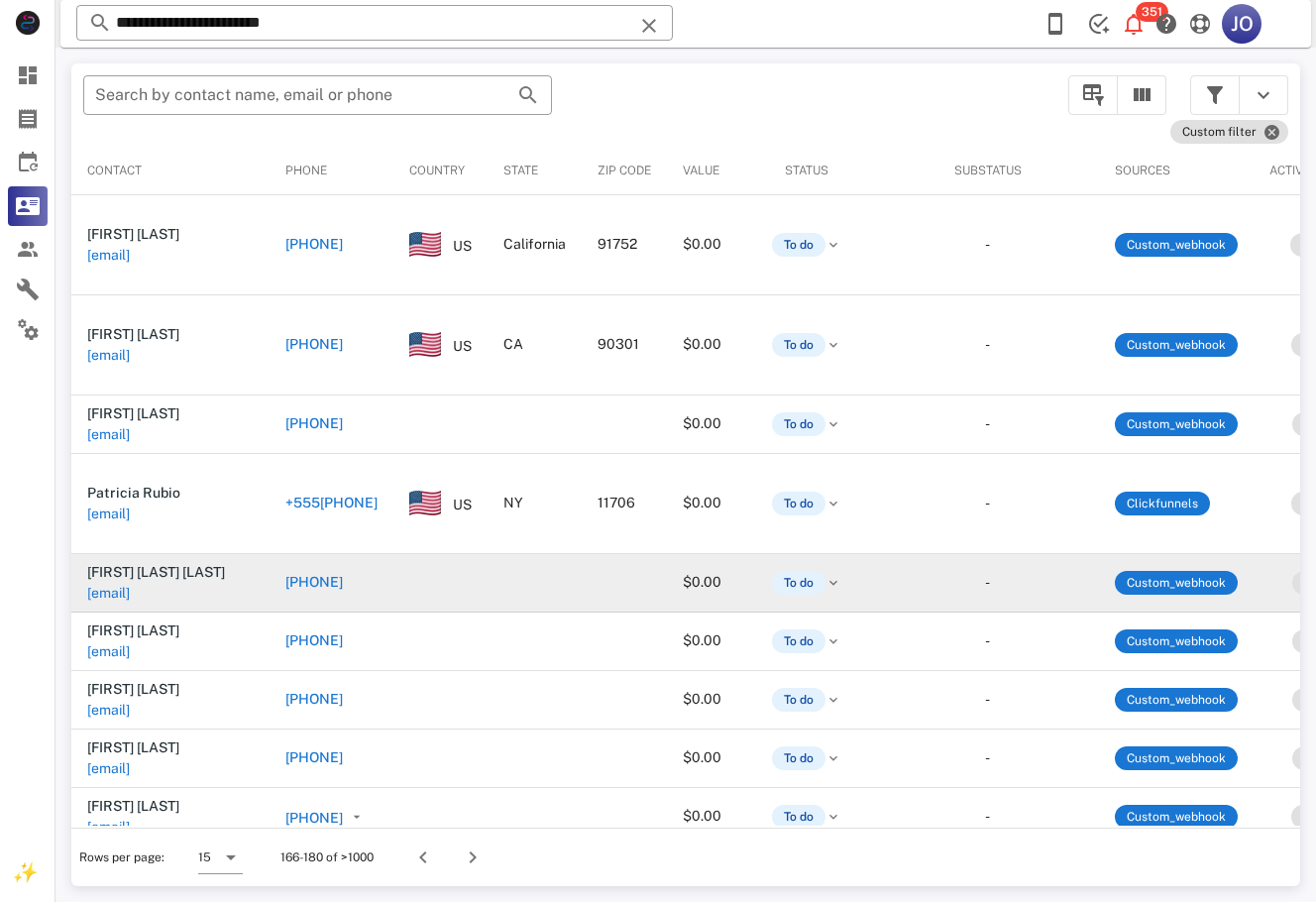 click on "segunda_luz@hotmail.com" at bounding box center [108, 593] 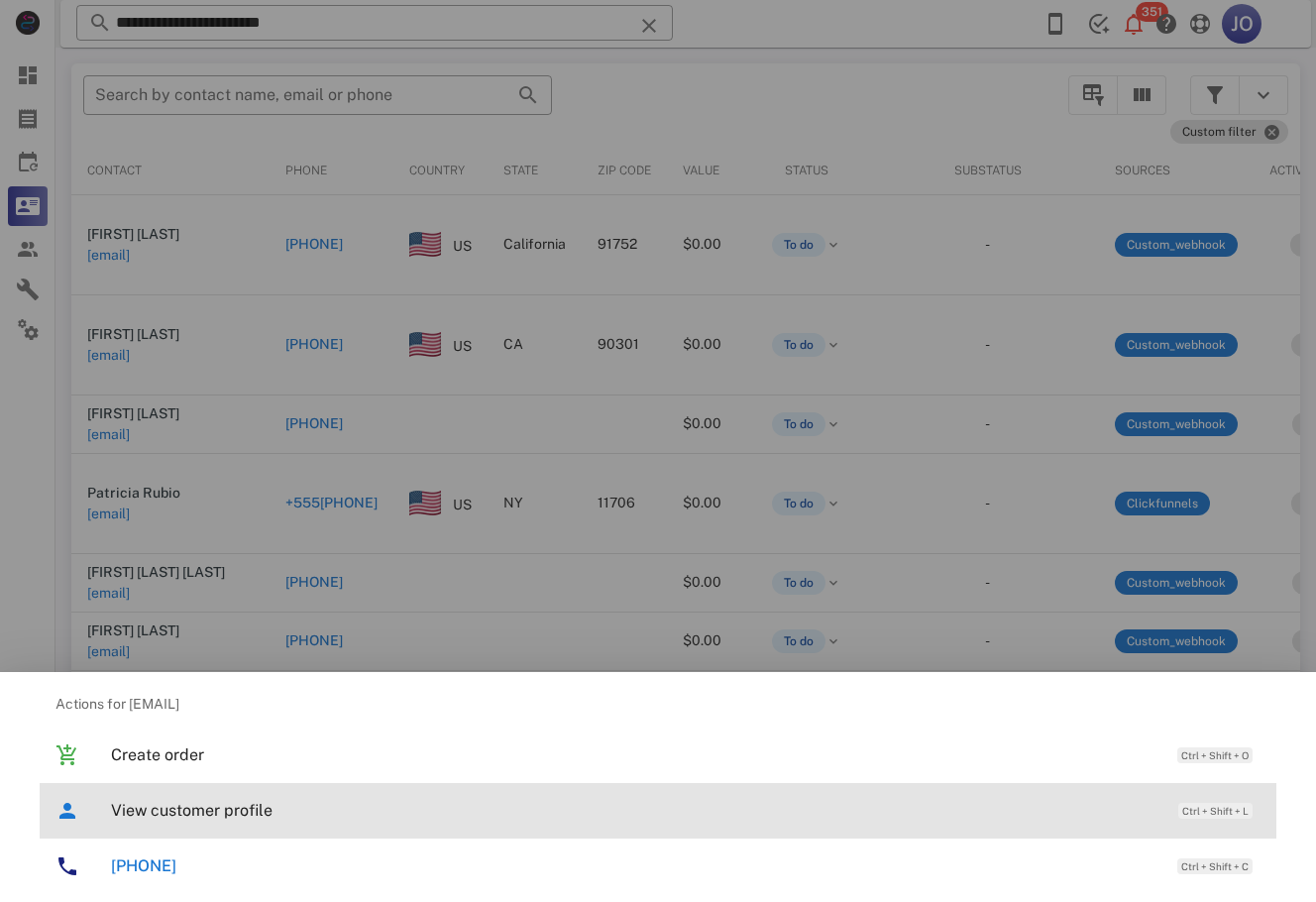 click on "View customer profile Ctrl + Shift + L" at bounding box center (686, 810) 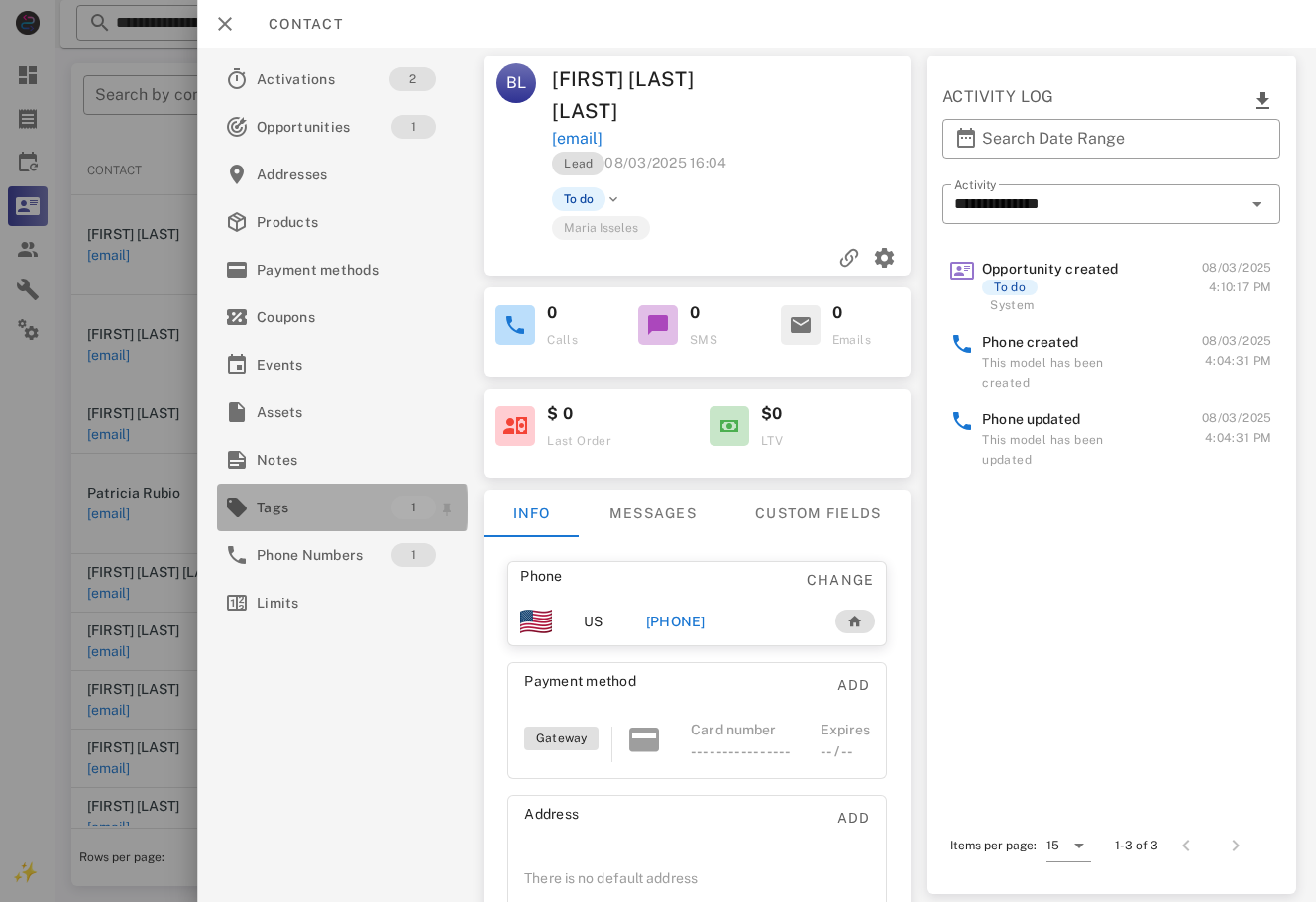 click on "Tags" at bounding box center (324, 507) 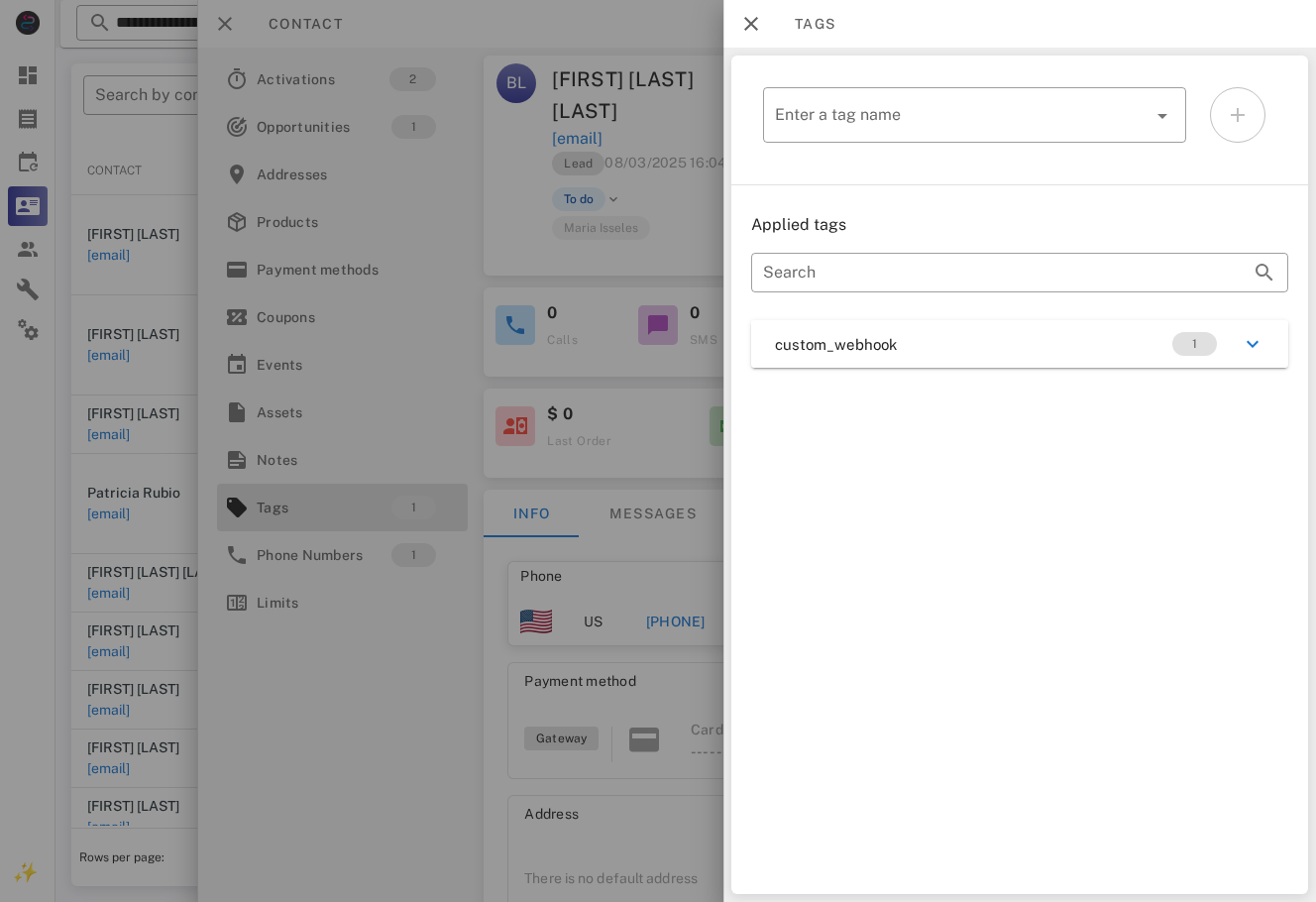 click on "custom_webhook  1" at bounding box center [1020, 344] 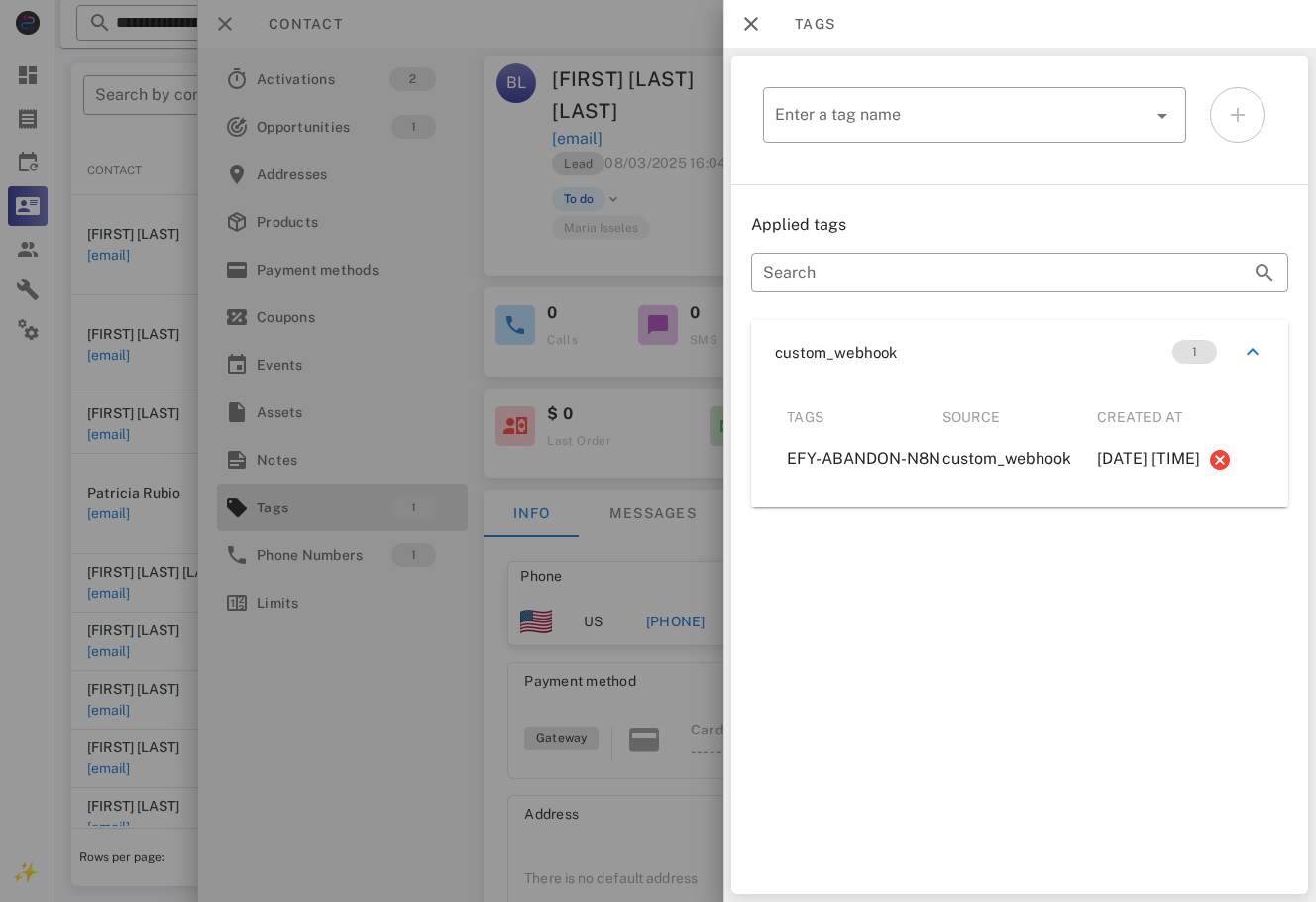 click at bounding box center (658, 451) 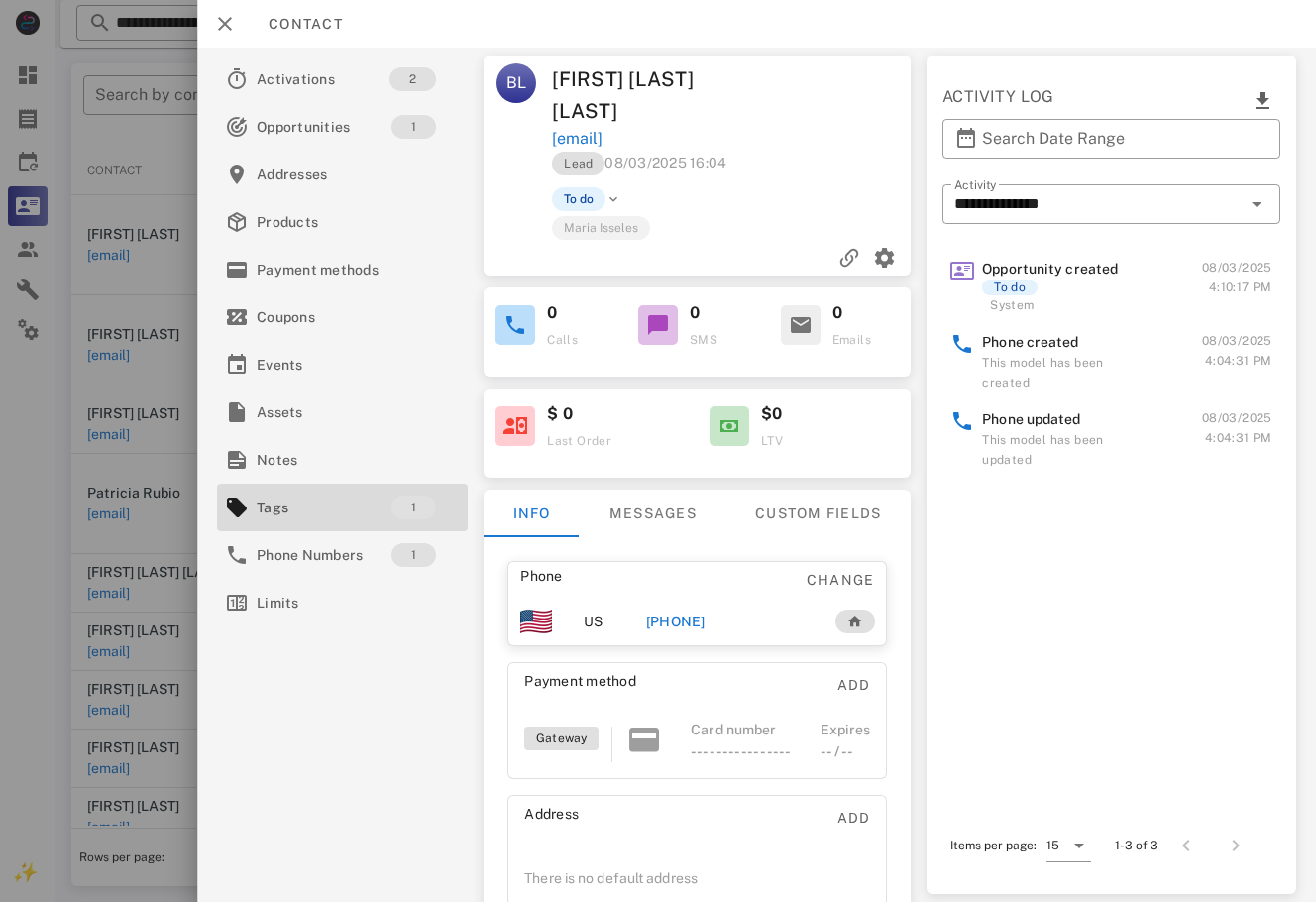 click on "+523335768060" at bounding box center (676, 621) 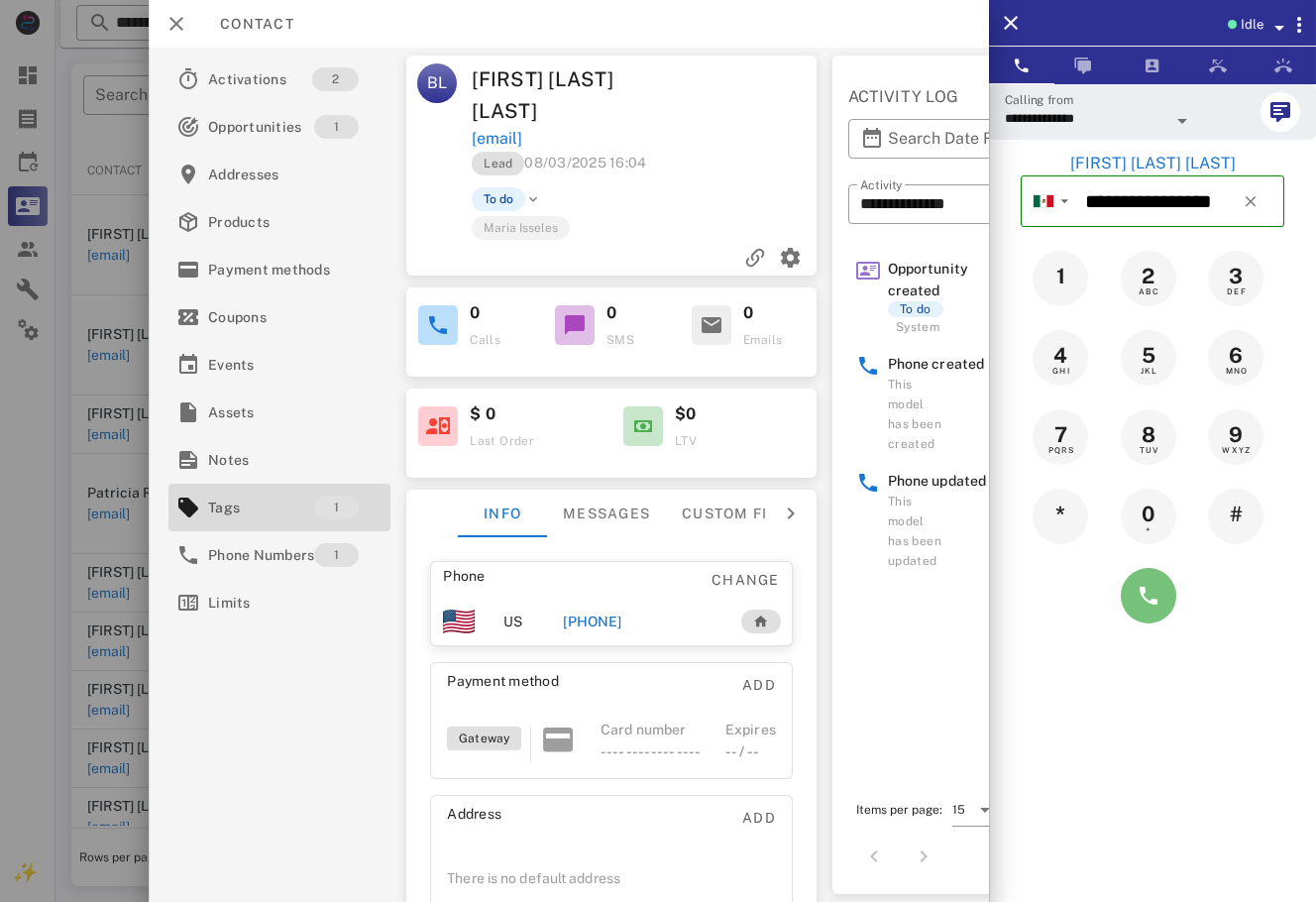 click at bounding box center [1149, 596] 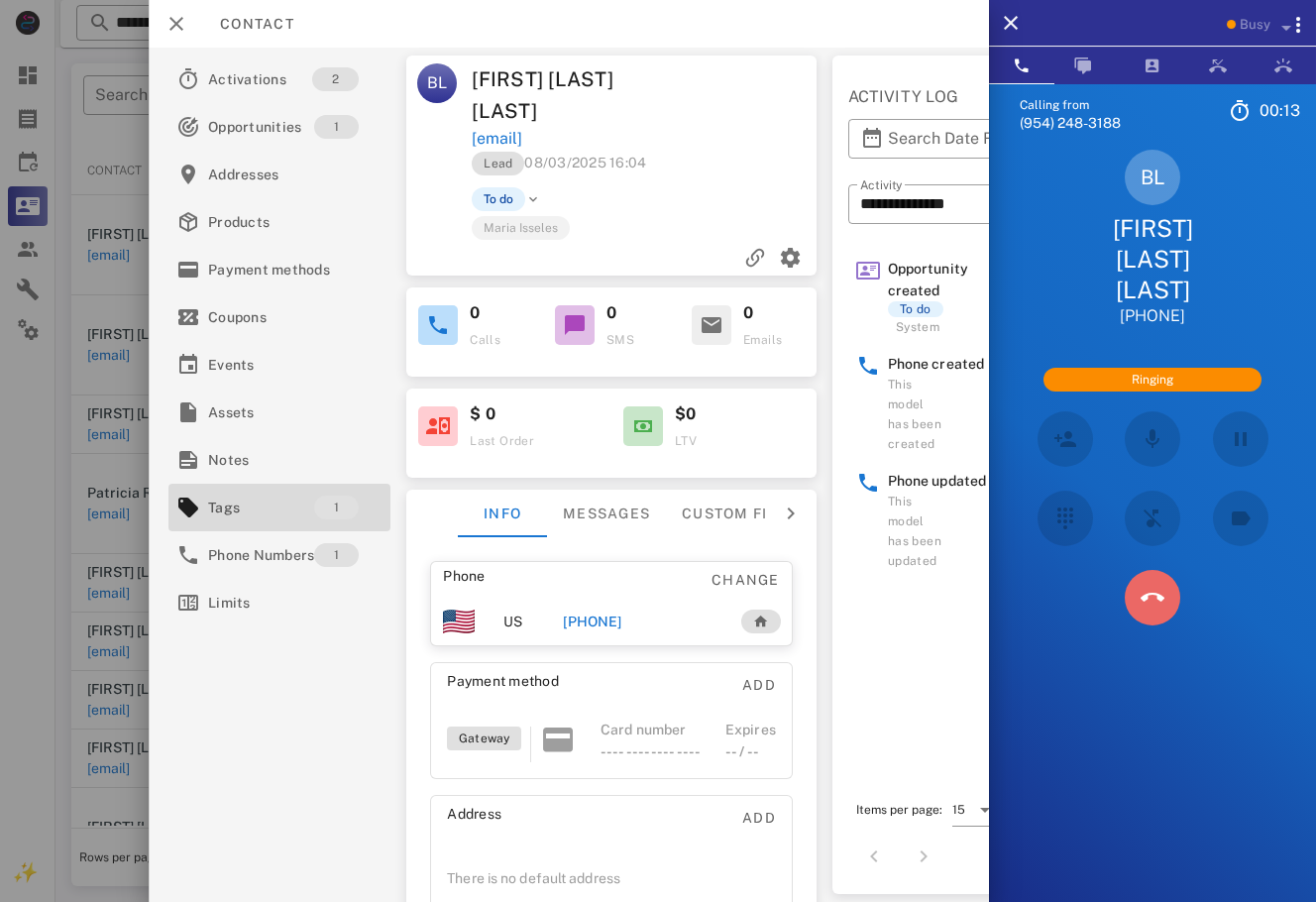 click at bounding box center [1152, 598] 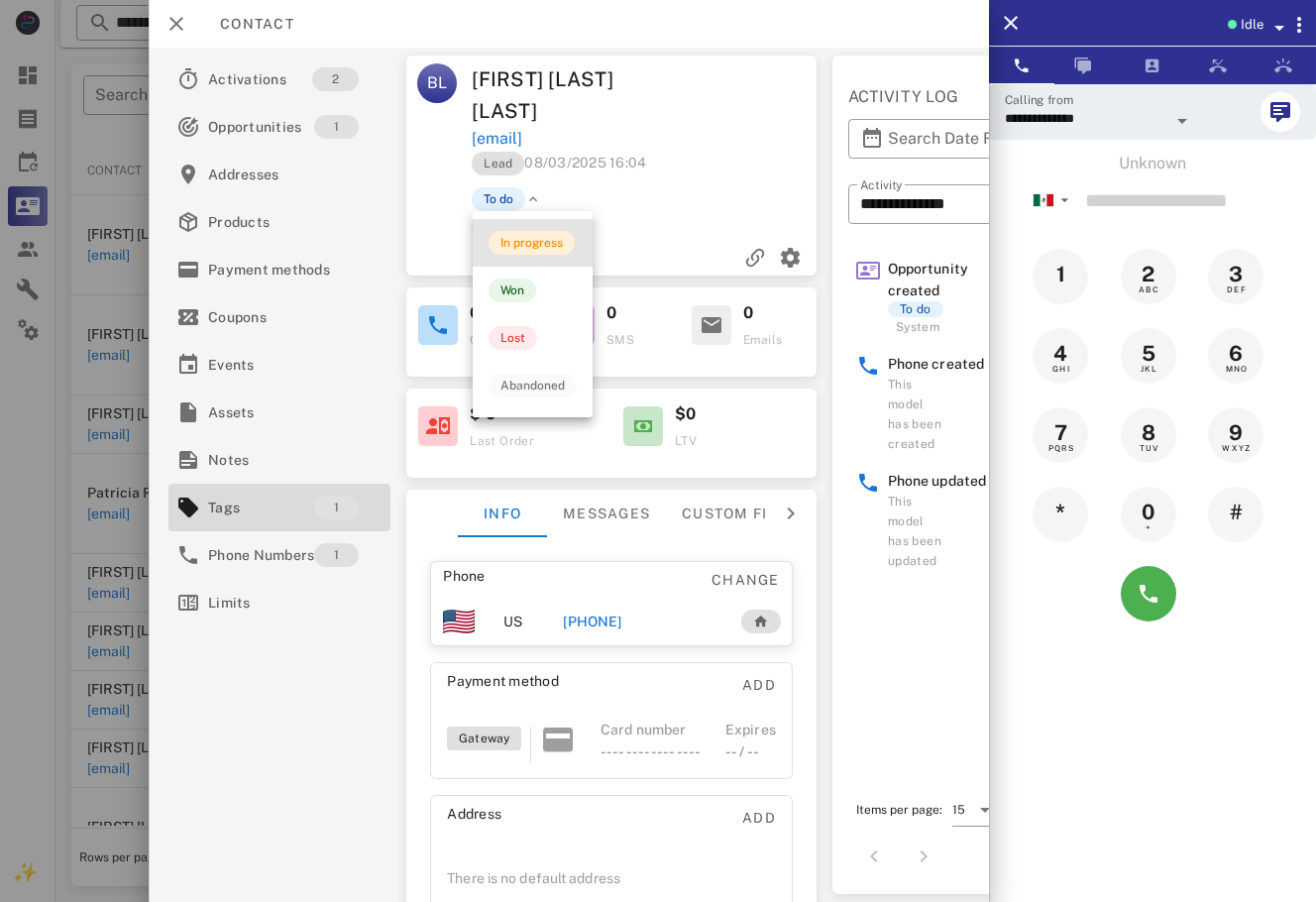 click on "In progress" at bounding box center (531, 243) 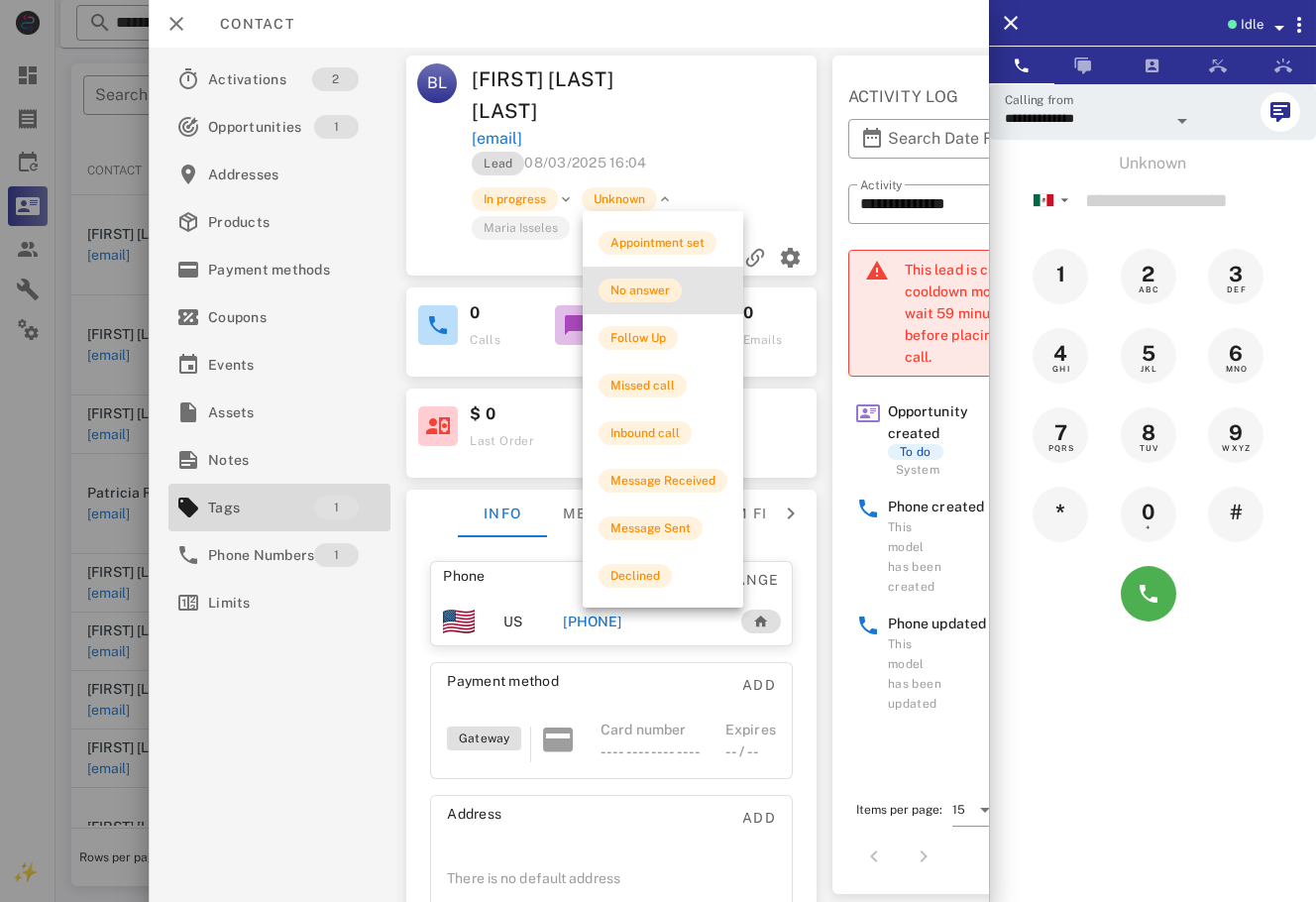 click on "No answer" at bounding box center (640, 290) 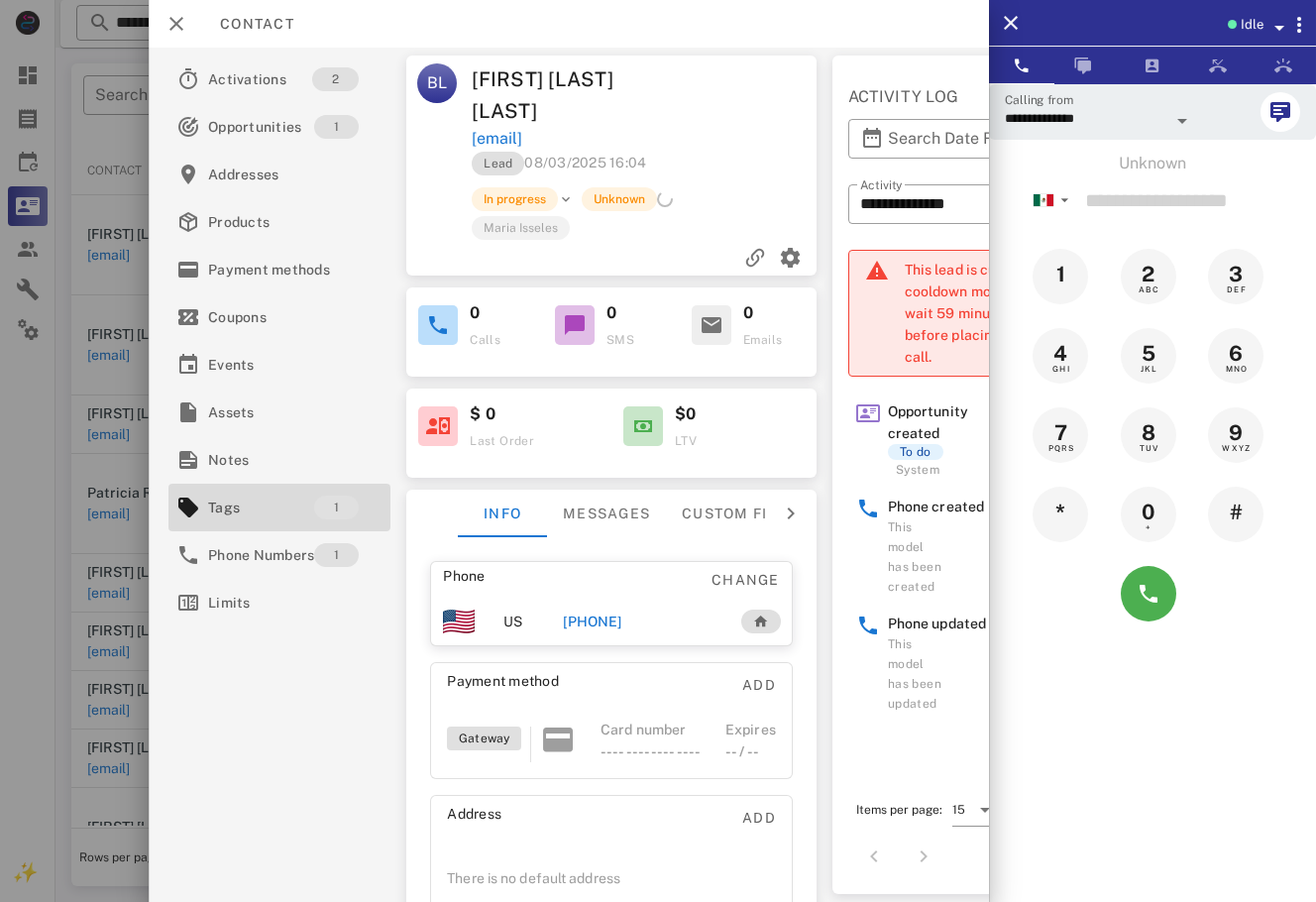 click at bounding box center (658, 451) 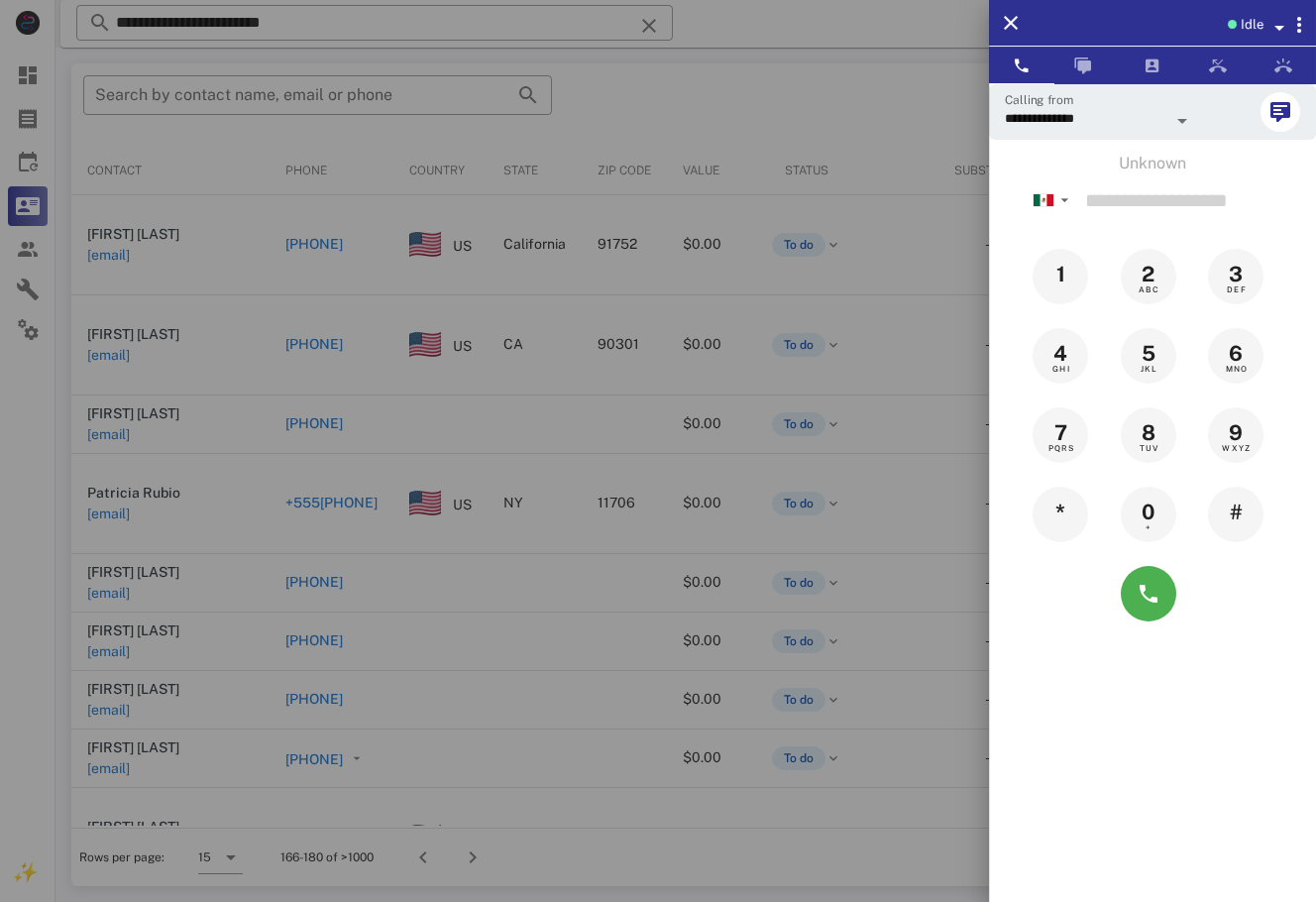 click at bounding box center [658, 451] 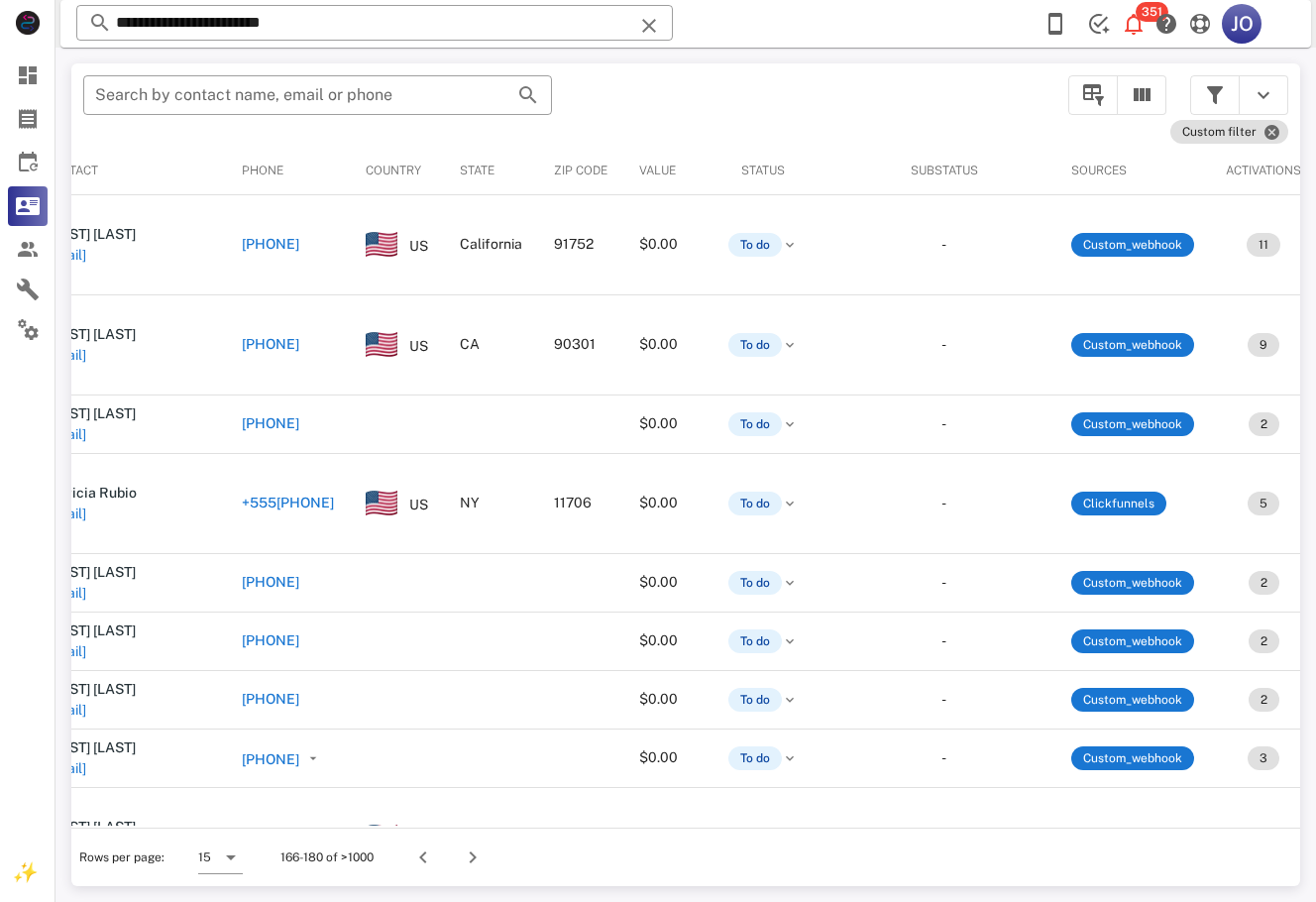 scroll, scrollTop: 0, scrollLeft: 0, axis: both 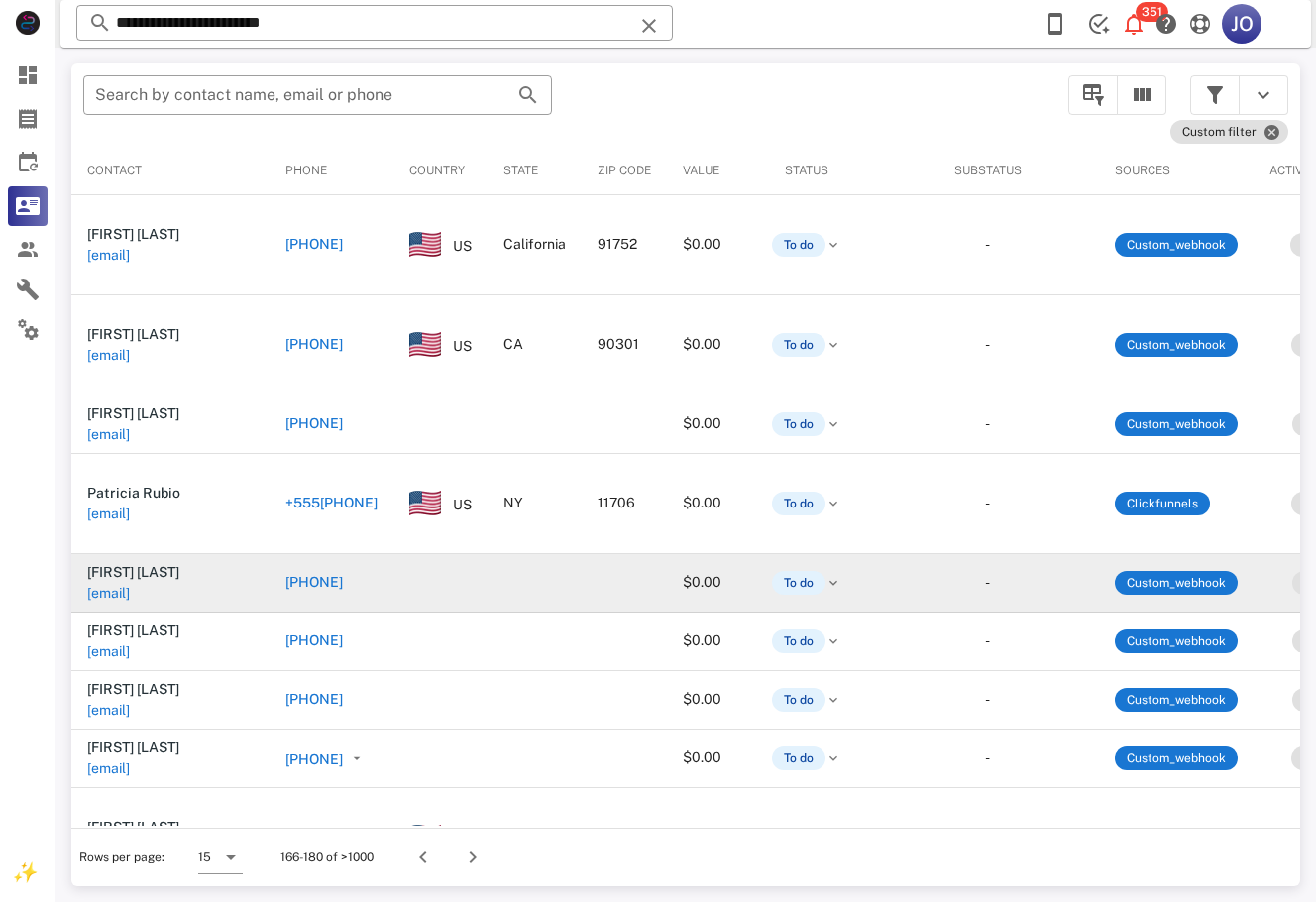 click on "ivonneg17@tahoo.com" at bounding box center (108, 593) 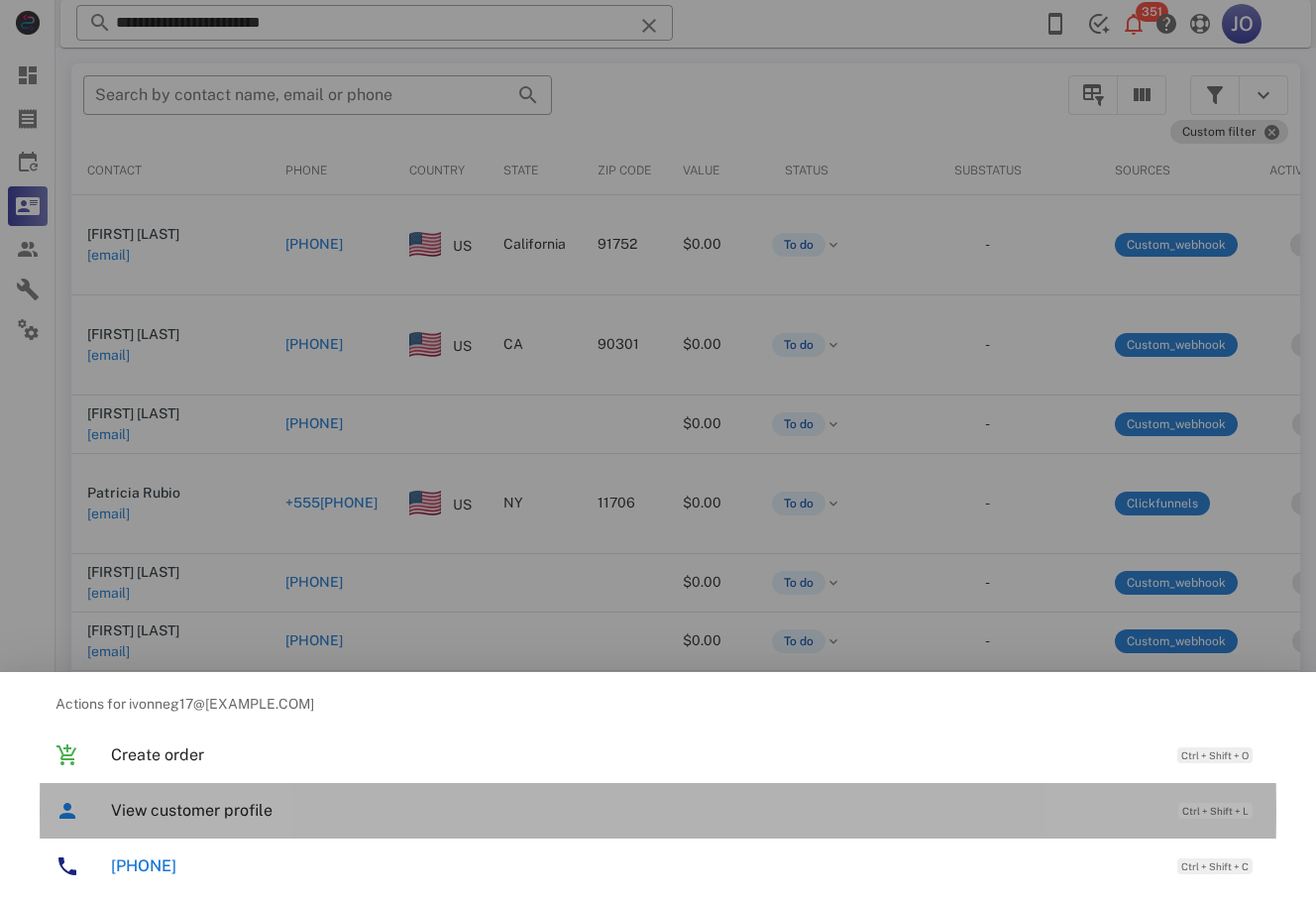 click on "View customer profile Ctrl + Shift + L" at bounding box center (686, 810) 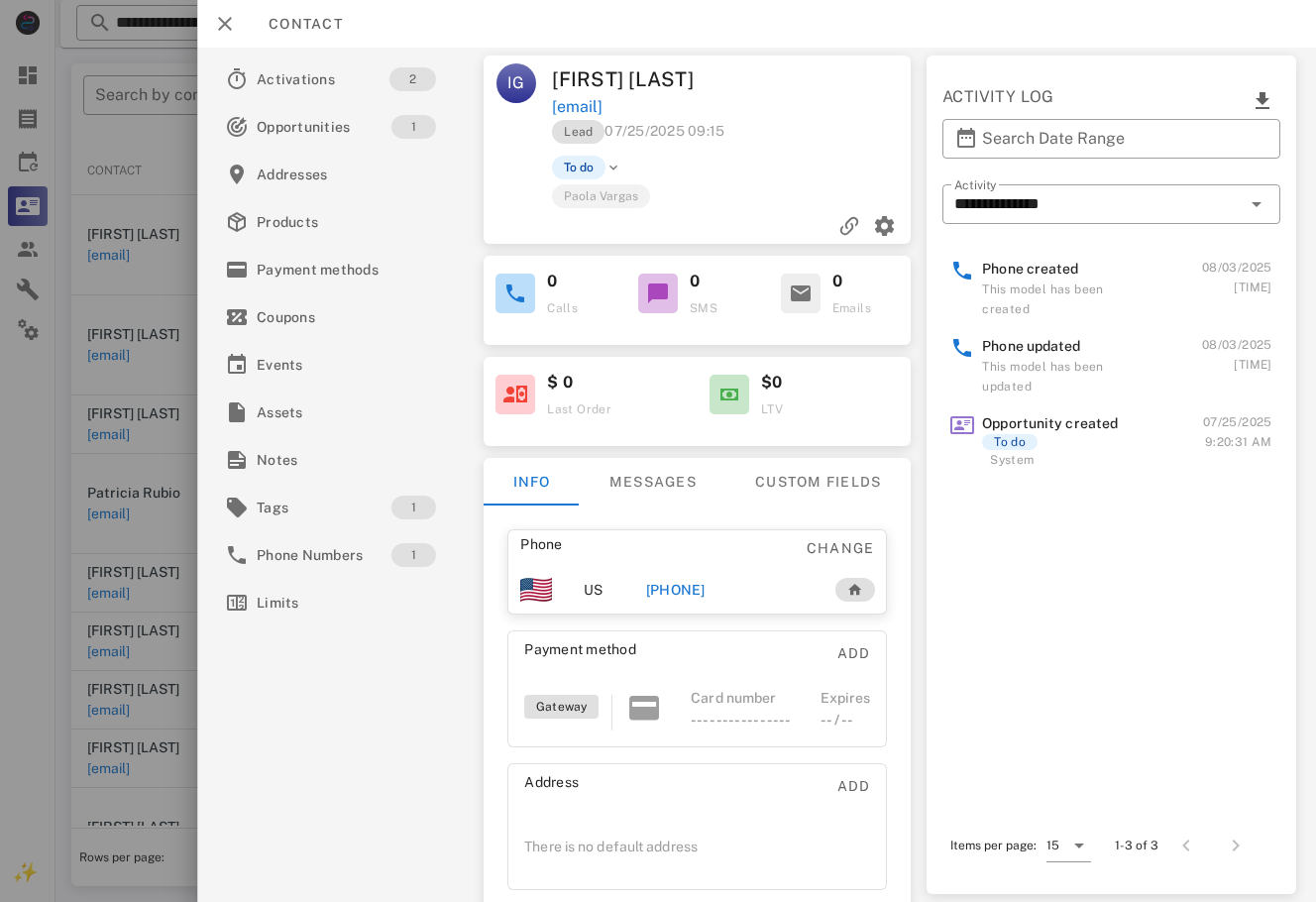 click on "+12817777387" at bounding box center (676, 590) 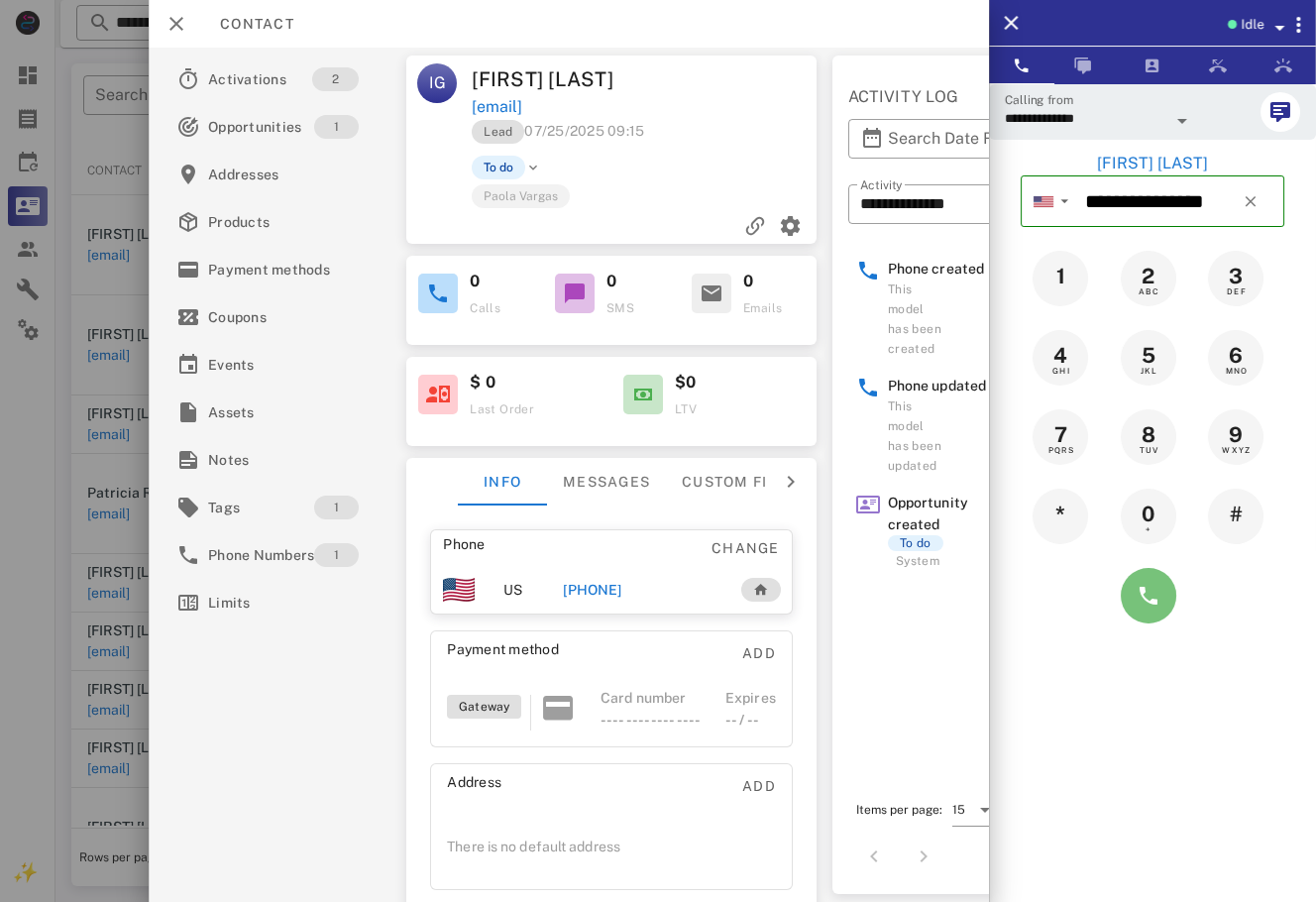 click at bounding box center (1149, 596) 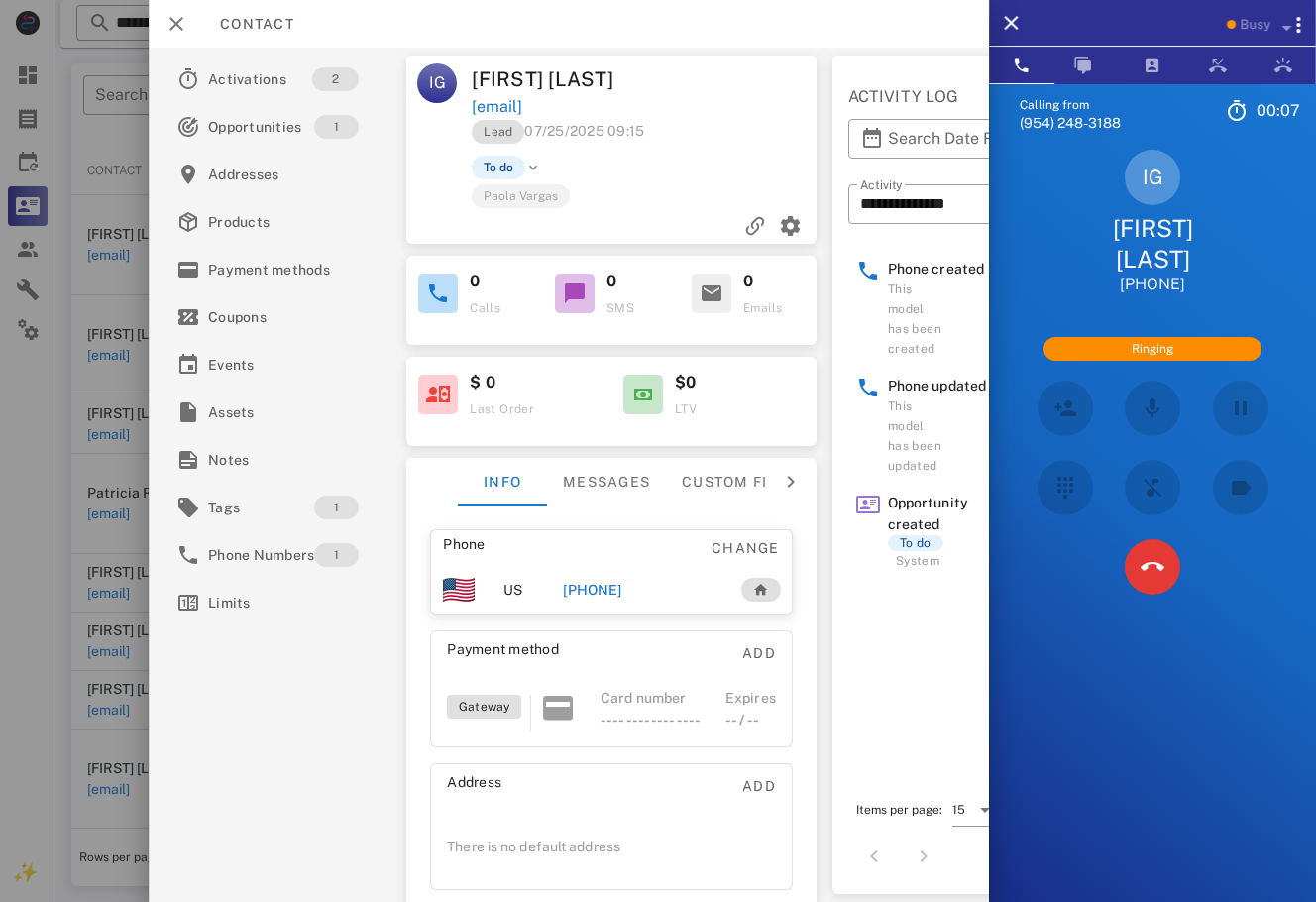 click on "Calling from (954) 248-3188 00: 07  Unknown      ▼     Andorra
+376
Argentina
+54
Aruba
+297
Australia
+61
Belgium (België)
+32
Bolivia
+591
Brazil (Brasil)
+55
Canada
+1
Chile
+56
Colombia
+57
Costa Rica
+506
Dominican Republic (República Dominicana)
+1
Ecuador
+593
El Salvador
+503
France
+33
Germany (Deutschland)
+49
Guadeloupe
+590
Guatemala
+502
Honduras
+504
Iceland (Ísland)
+354
India (भारत)
+91
Israel (‫ישראל‬‎)
+972
Italy (Italia)
+39" at bounding box center [1152, 534] 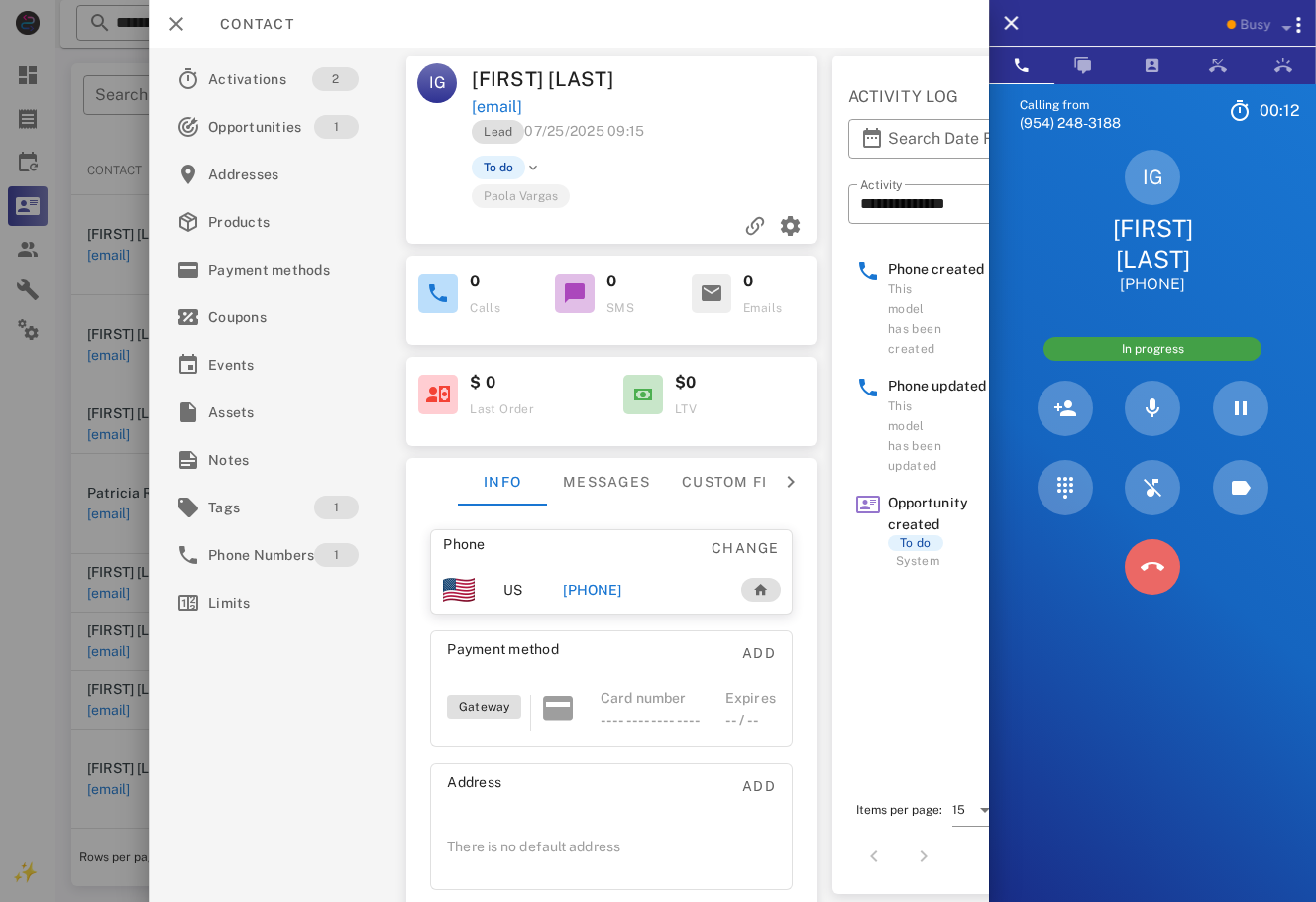 click at bounding box center (1152, 567) 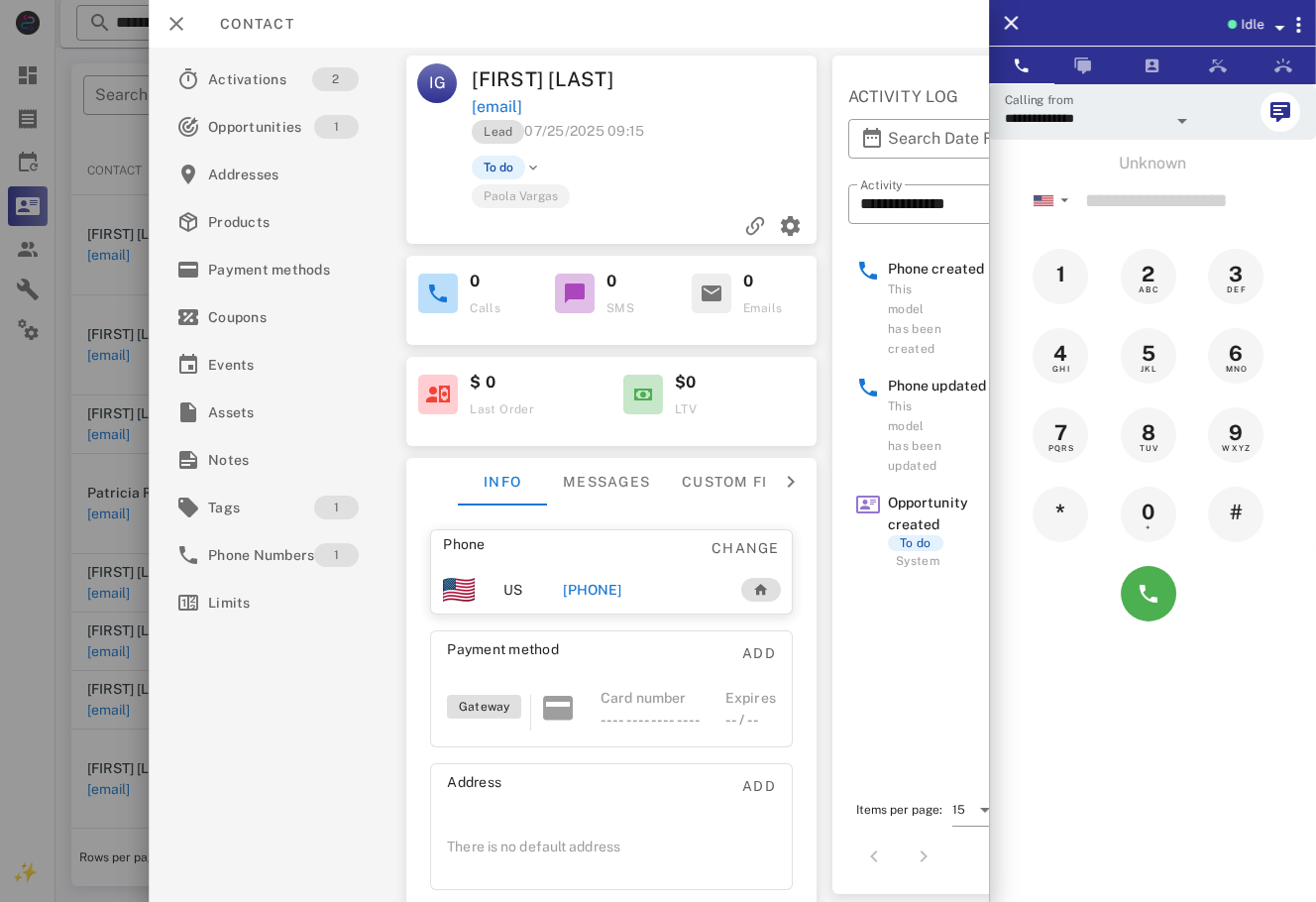 click on "Lead   07/25/2025 09:15" at bounding box center (645, 137) 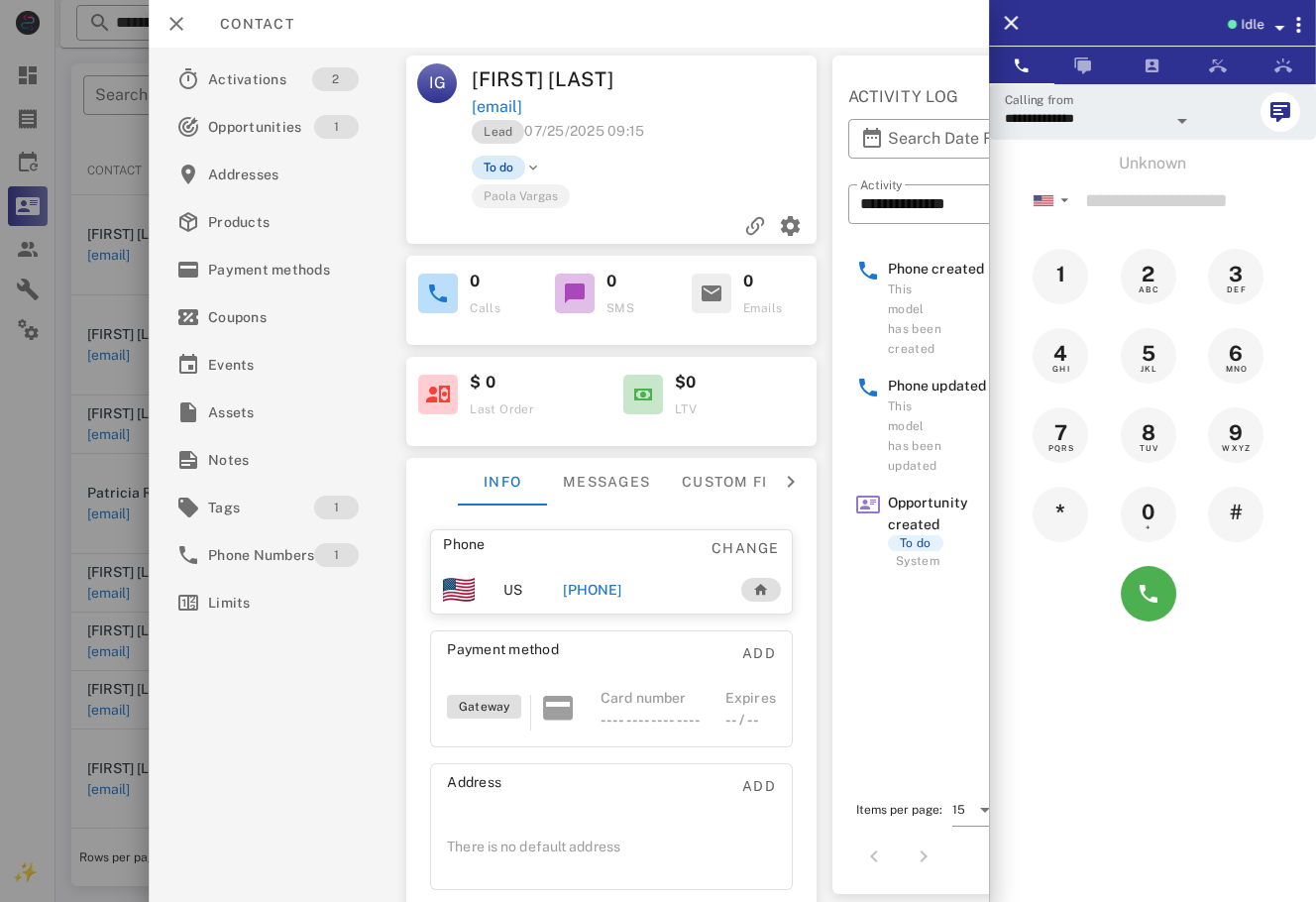 click on "To do" at bounding box center (498, 168) 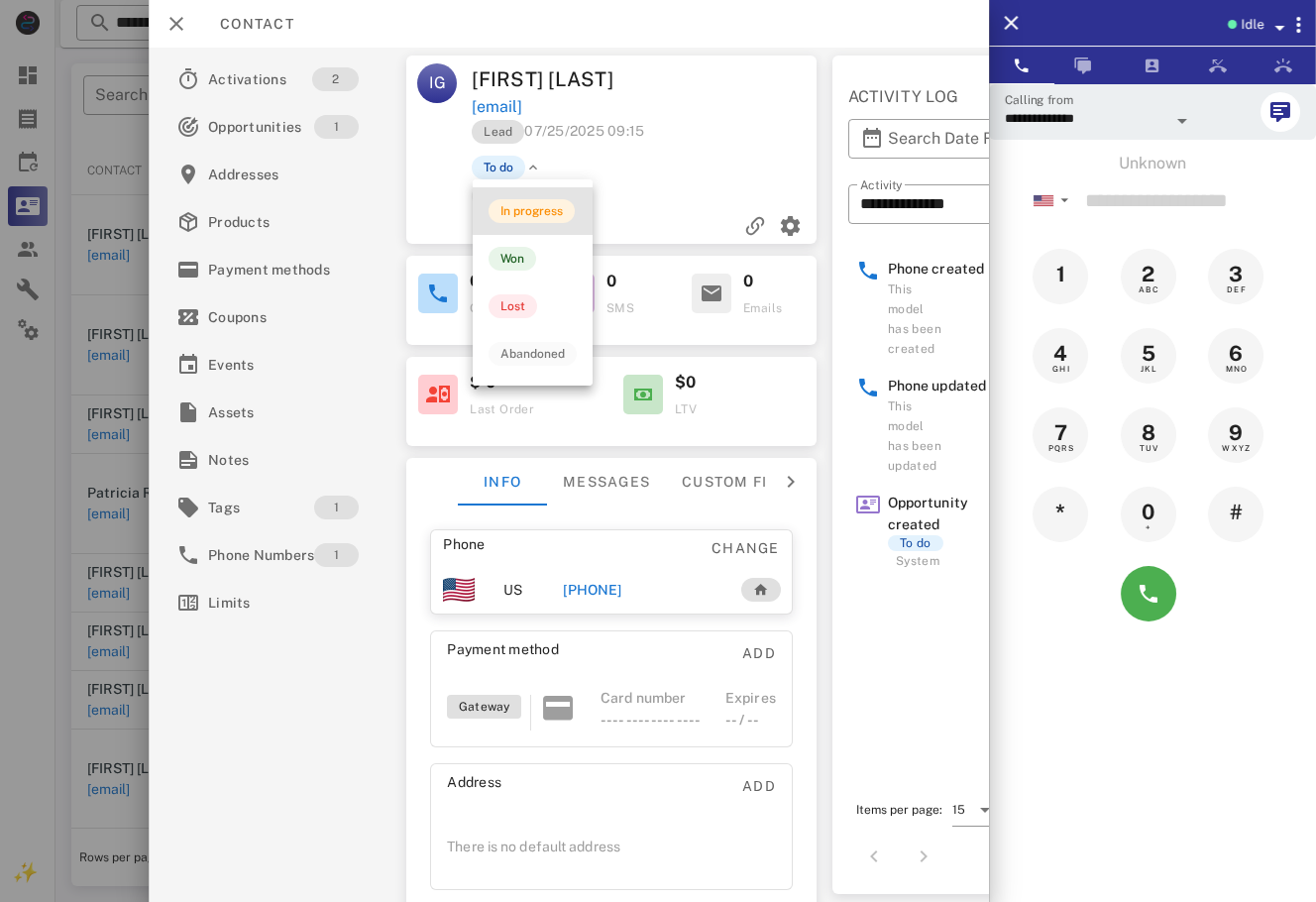 click on "In progress" at bounding box center [532, 211] 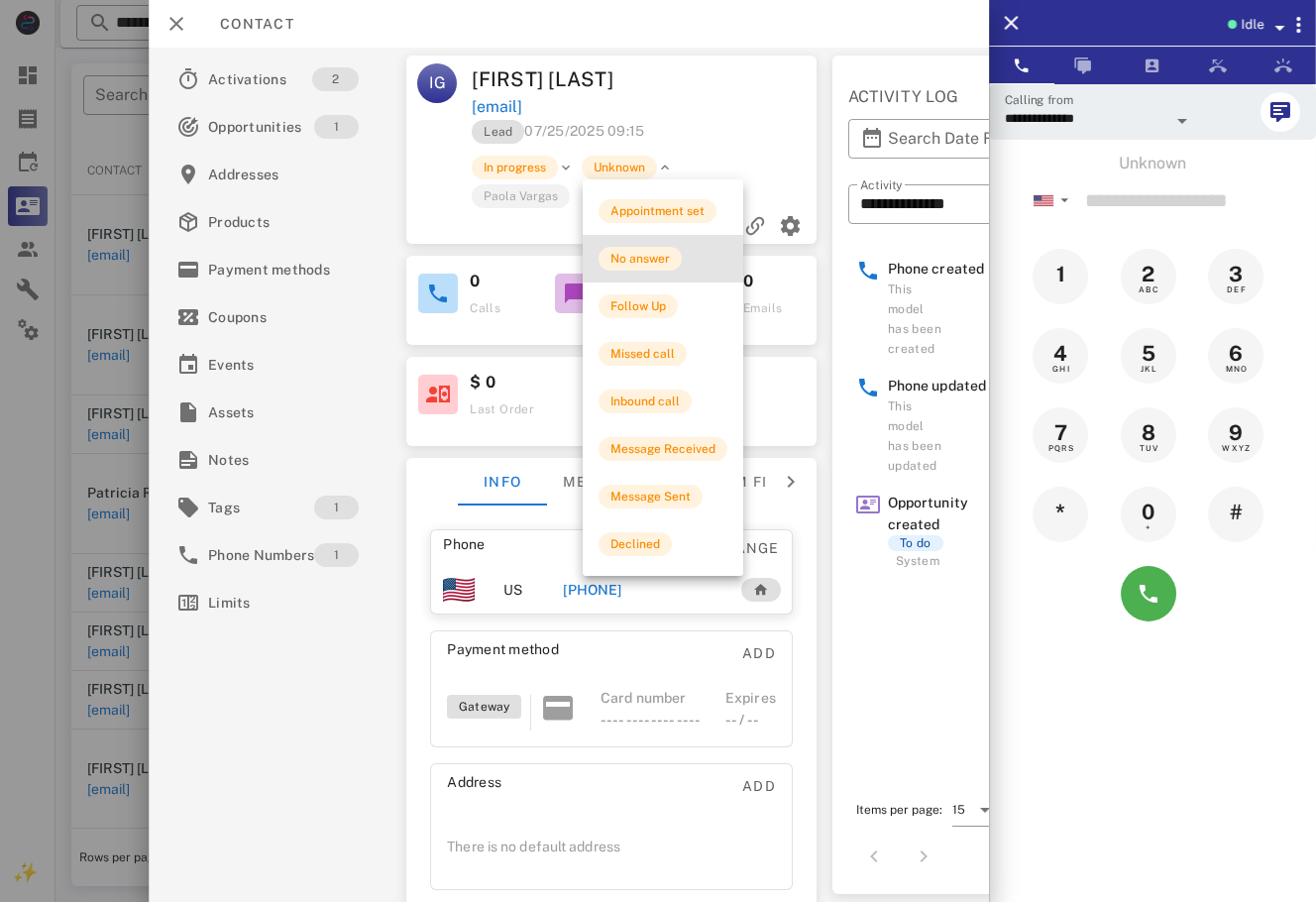 click on "No answer" at bounding box center [640, 259] 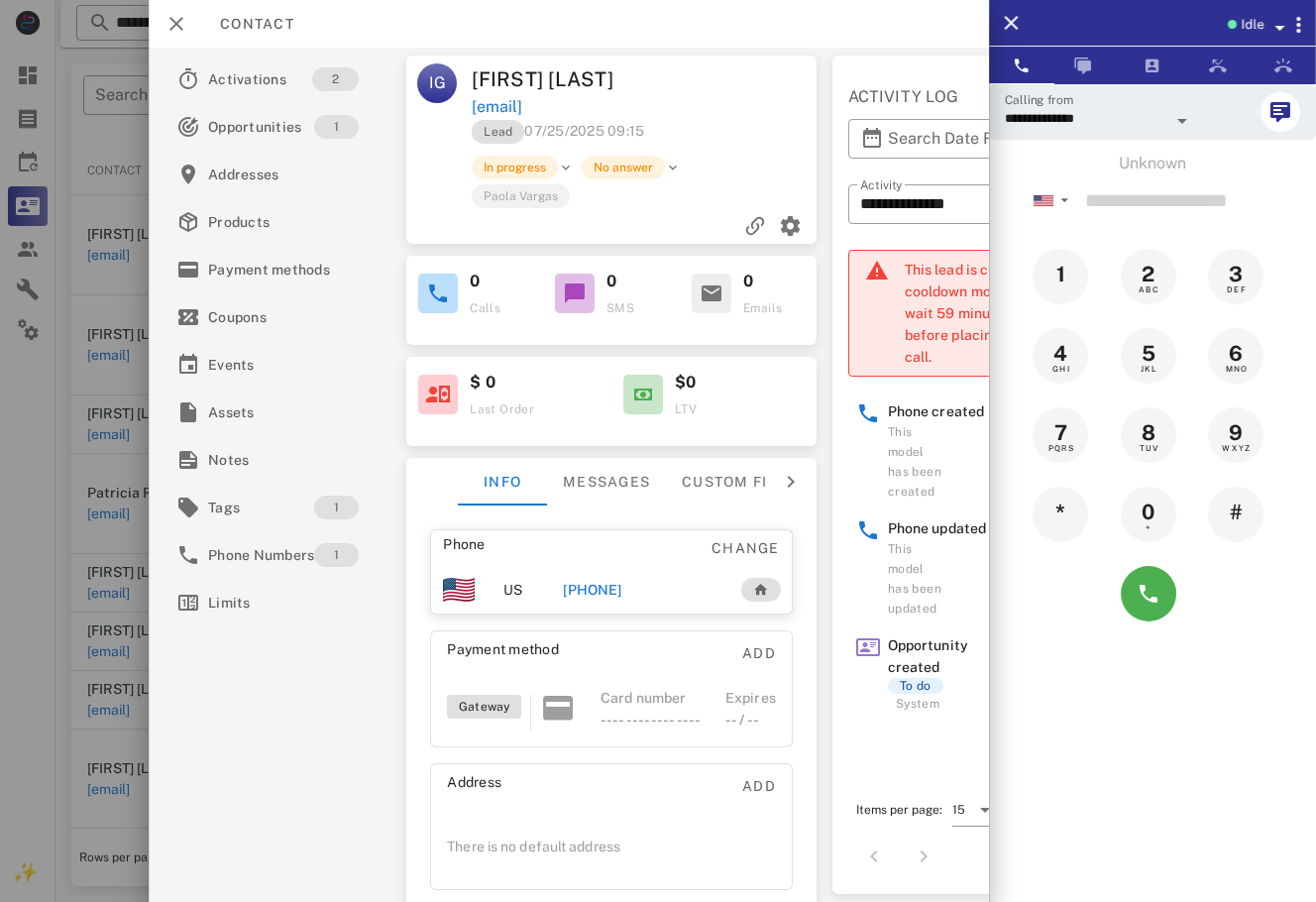 click at bounding box center (658, 451) 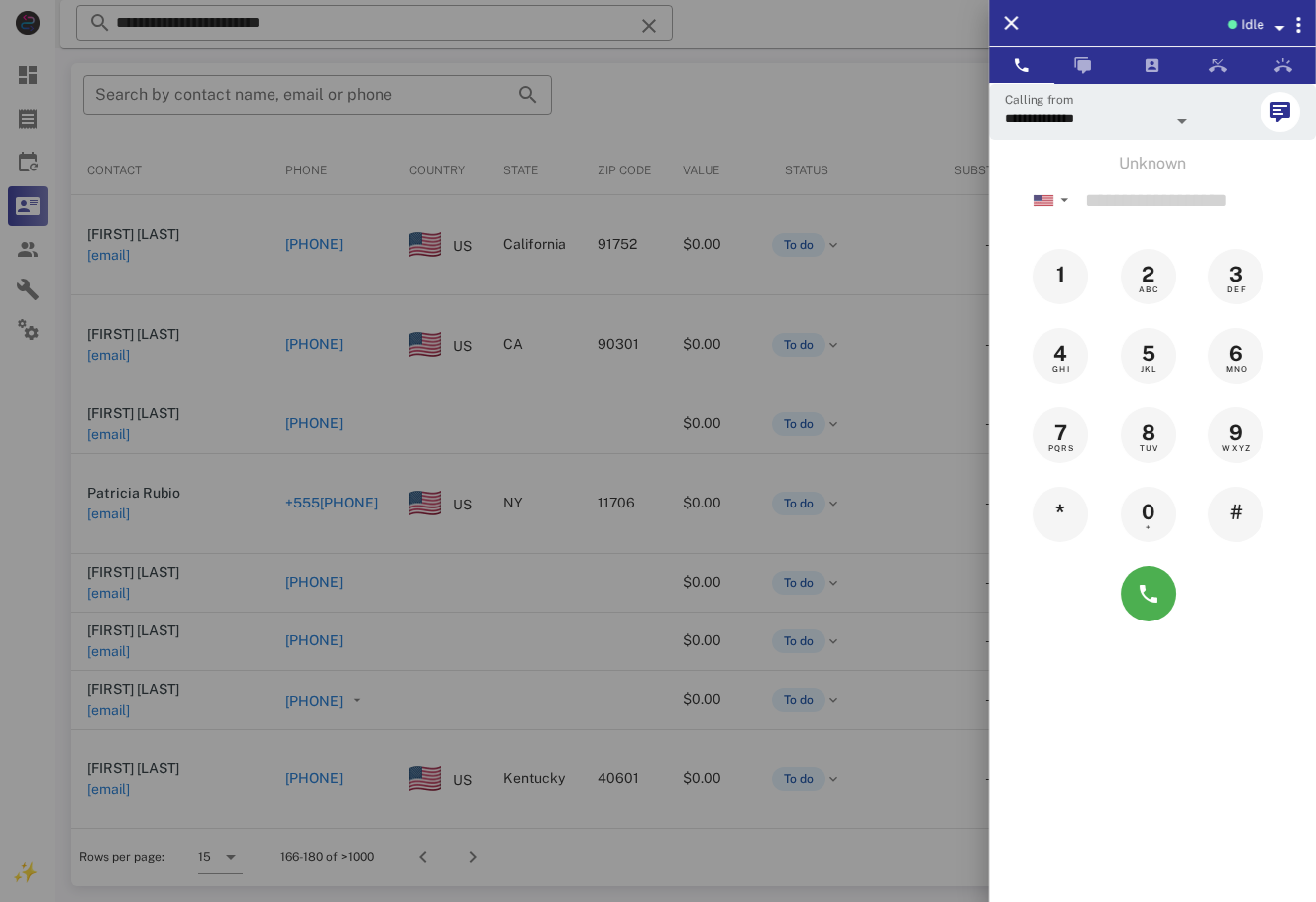 click at bounding box center (658, 451) 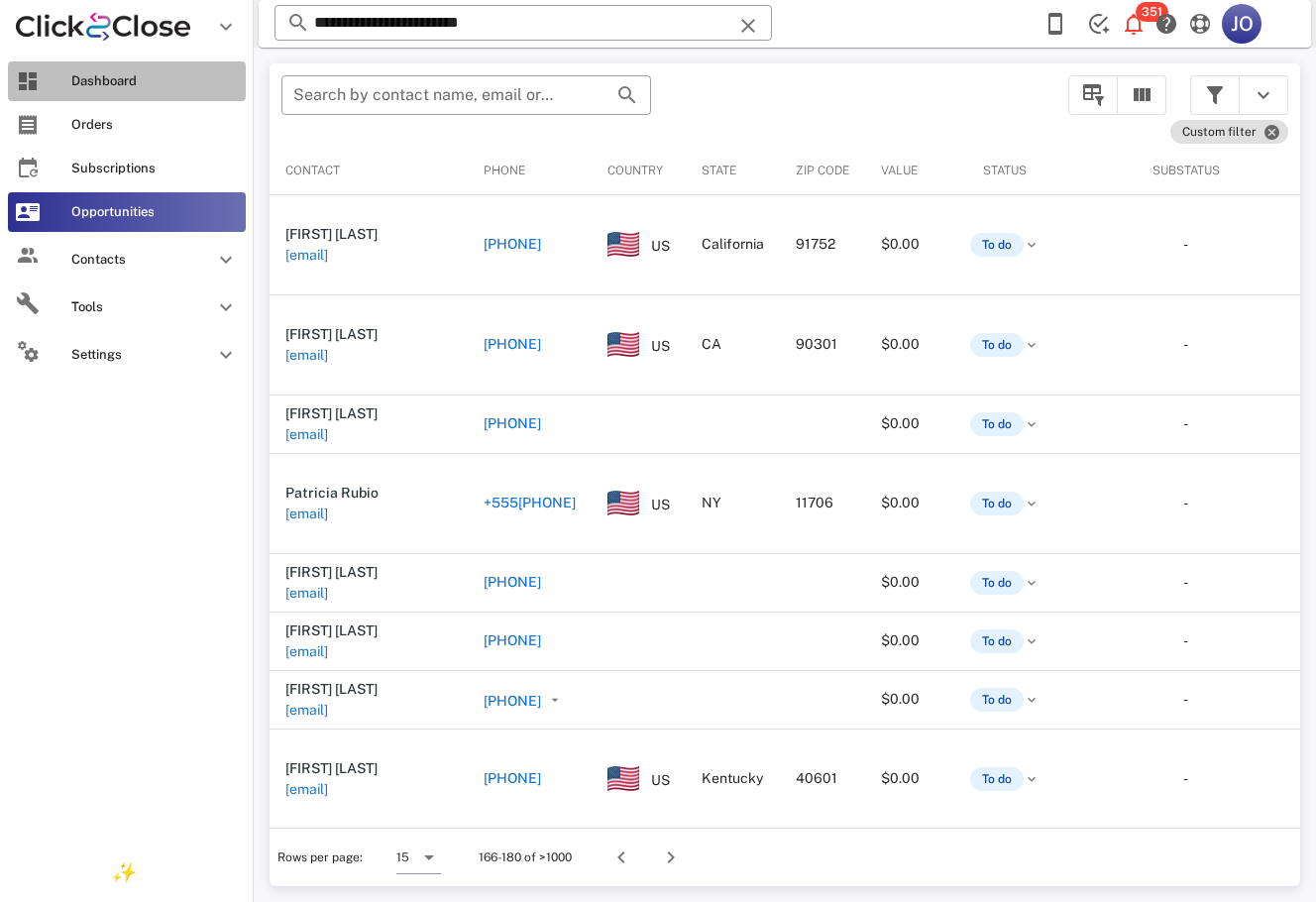 click at bounding box center (28, 81) 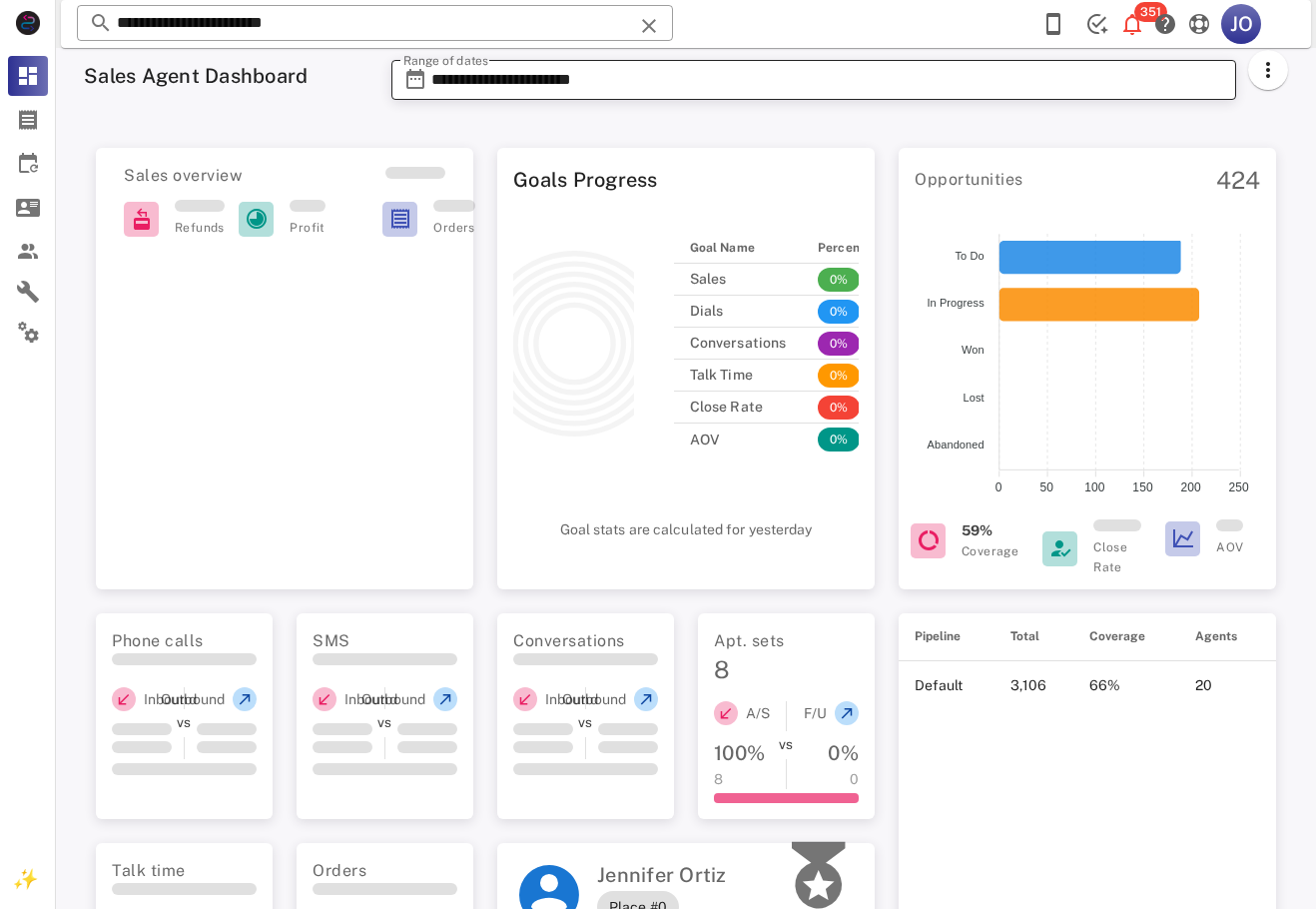click on "**********" at bounding box center [828, 80] 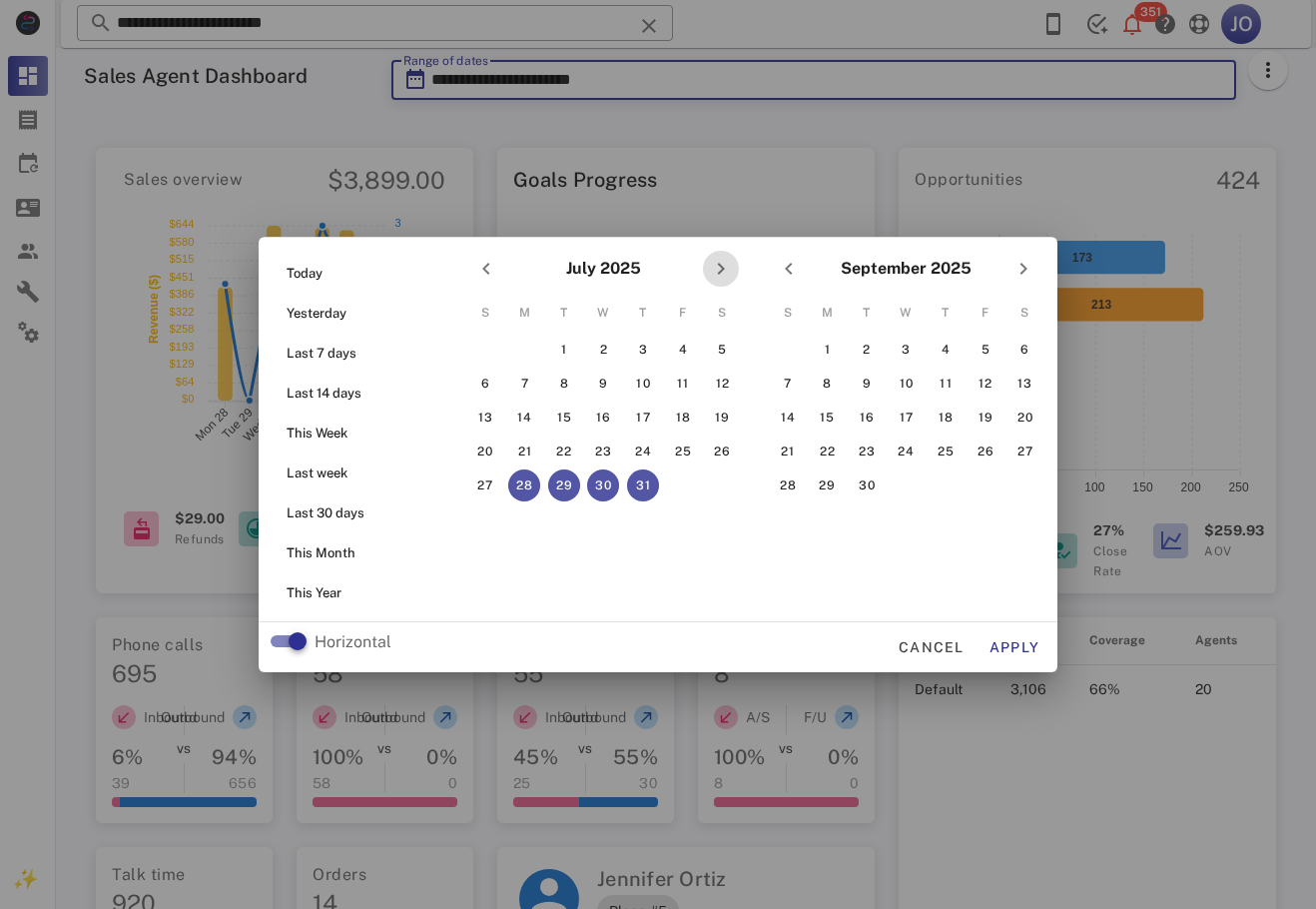 click at bounding box center [721, 269] 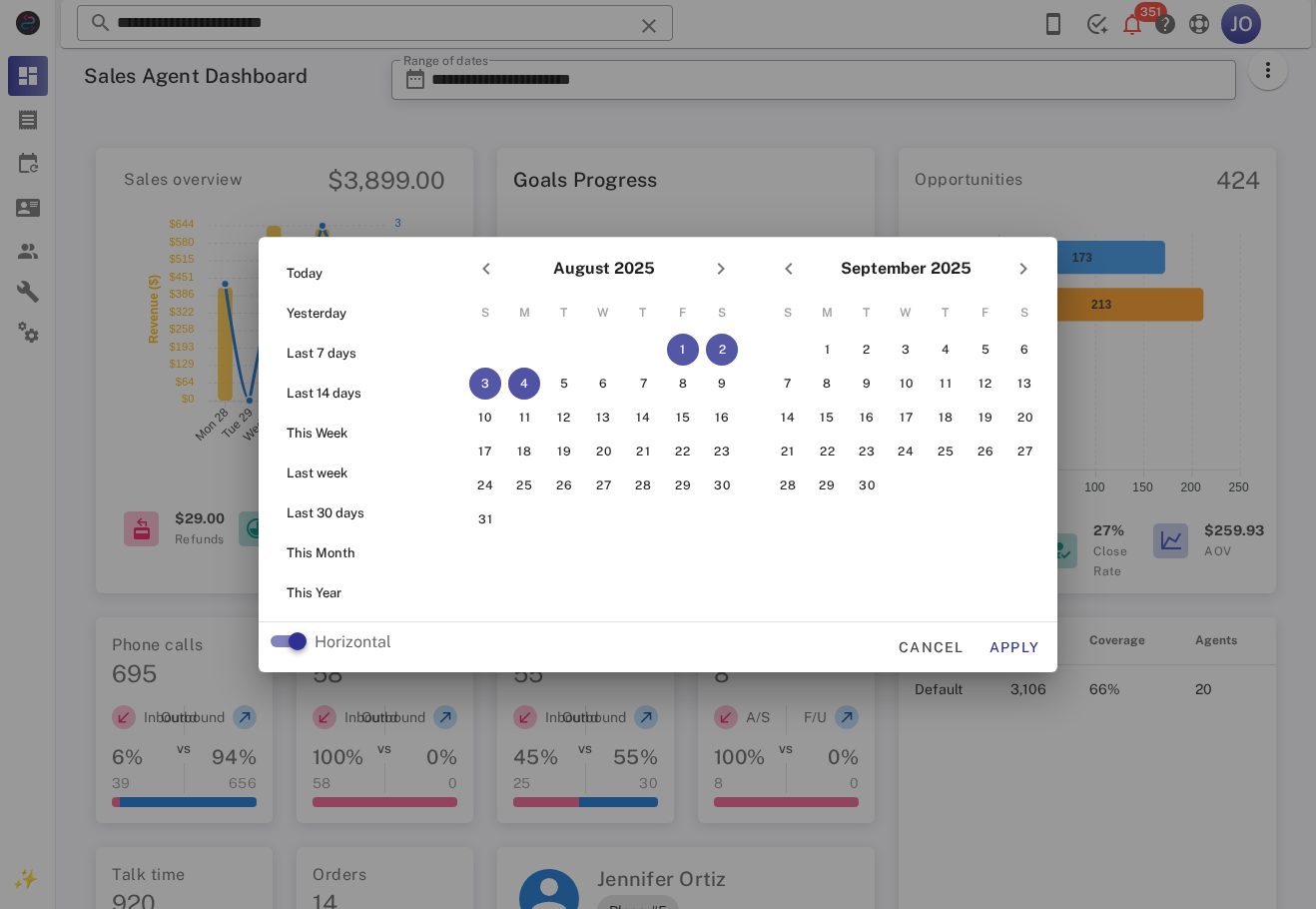 click on "4" at bounding box center [524, 384] 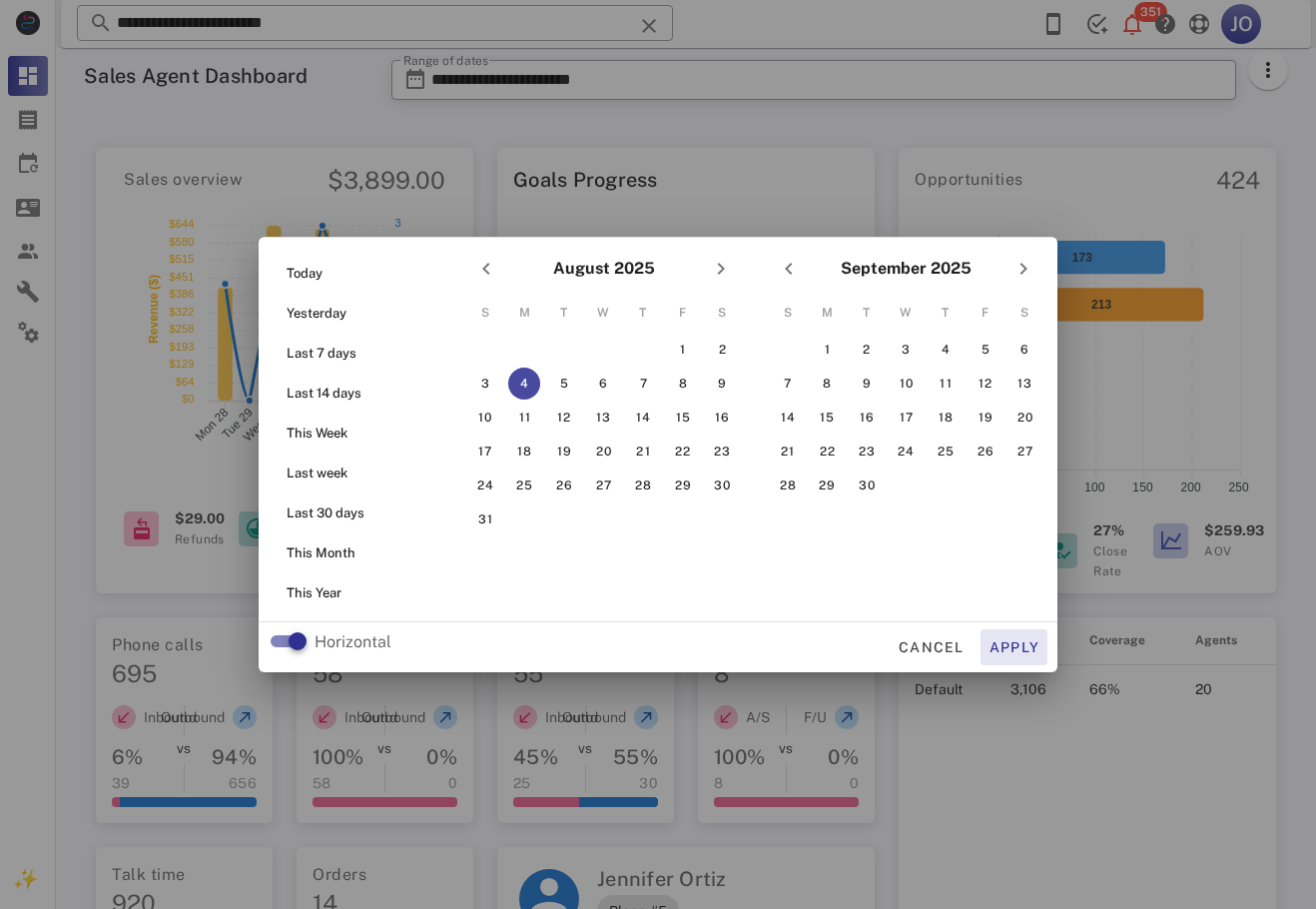 click on "Apply" at bounding box center [1014, 647] 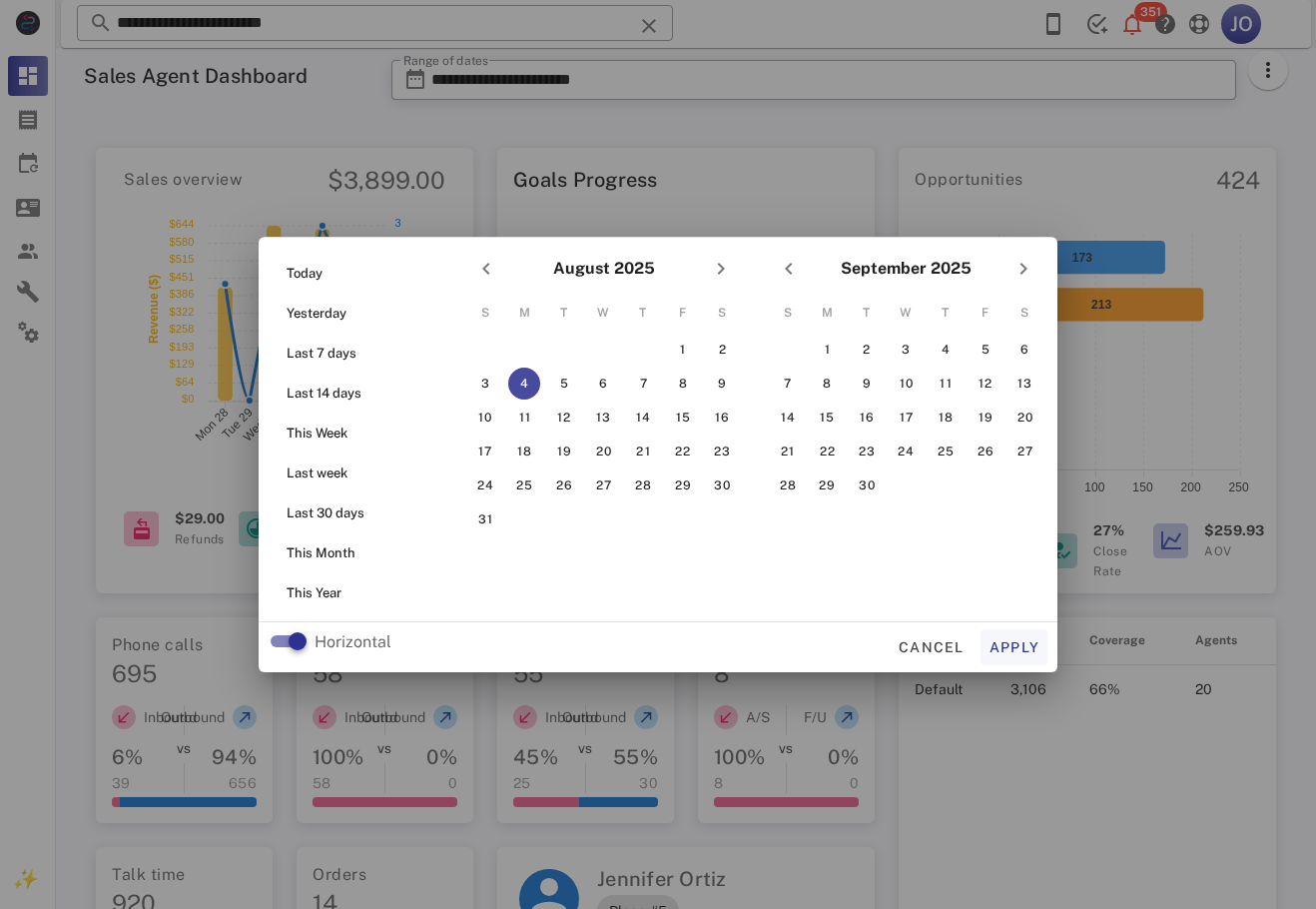 type on "**********" 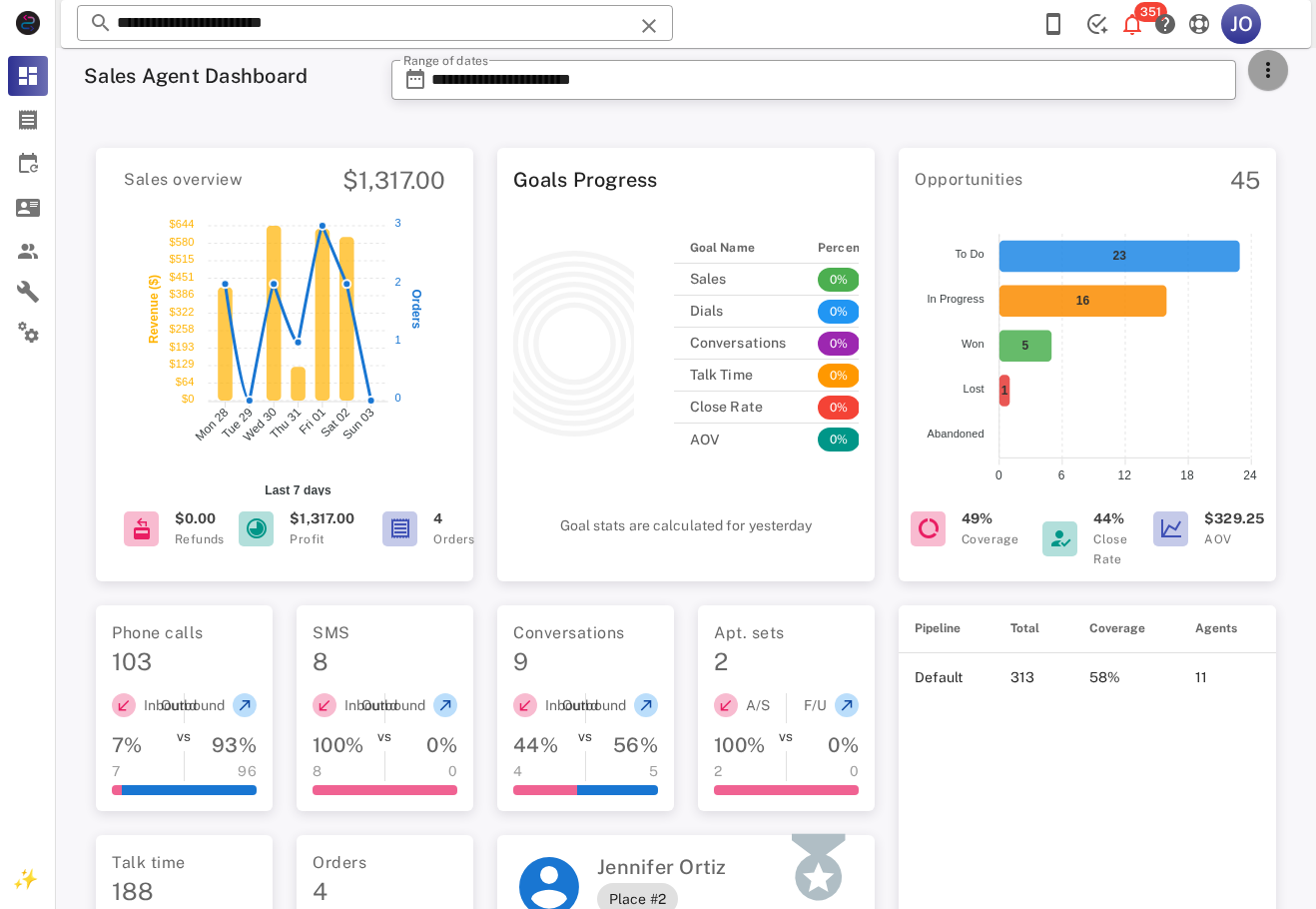 click at bounding box center [1268, 70] 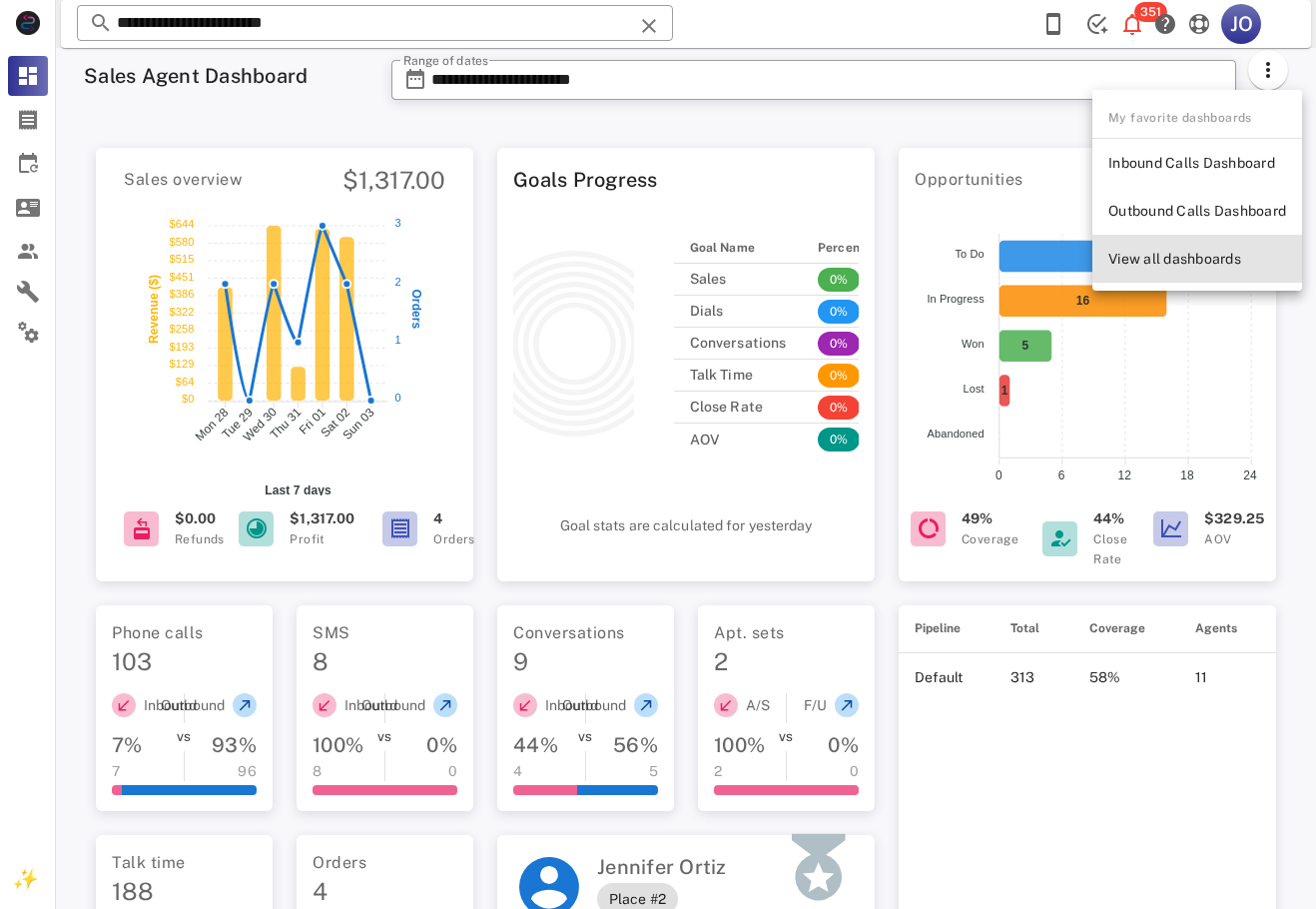 click on "View all dashboards" at bounding box center (1197, 259) 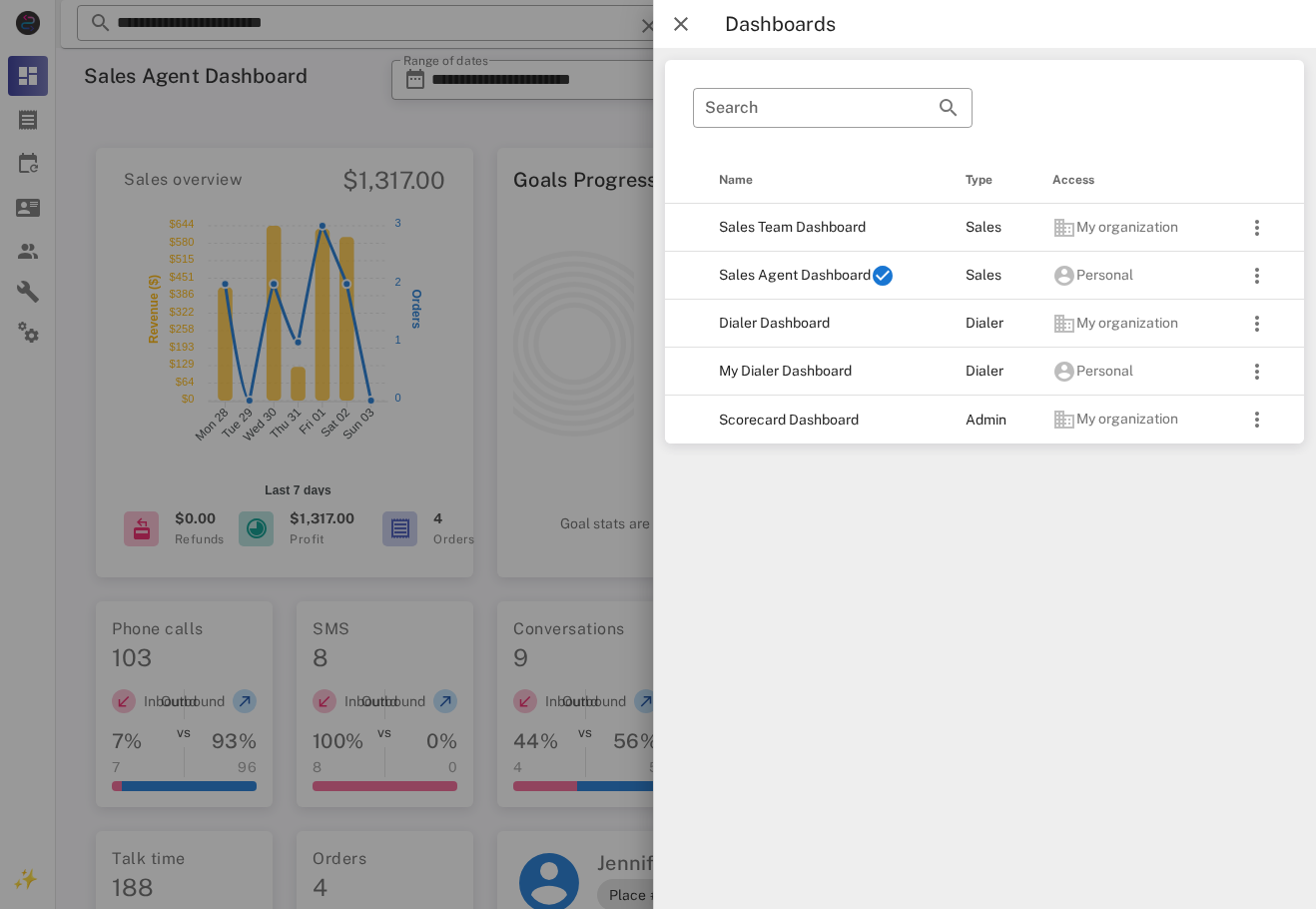 click on "Dialer Dashboard" at bounding box center [826, 324] 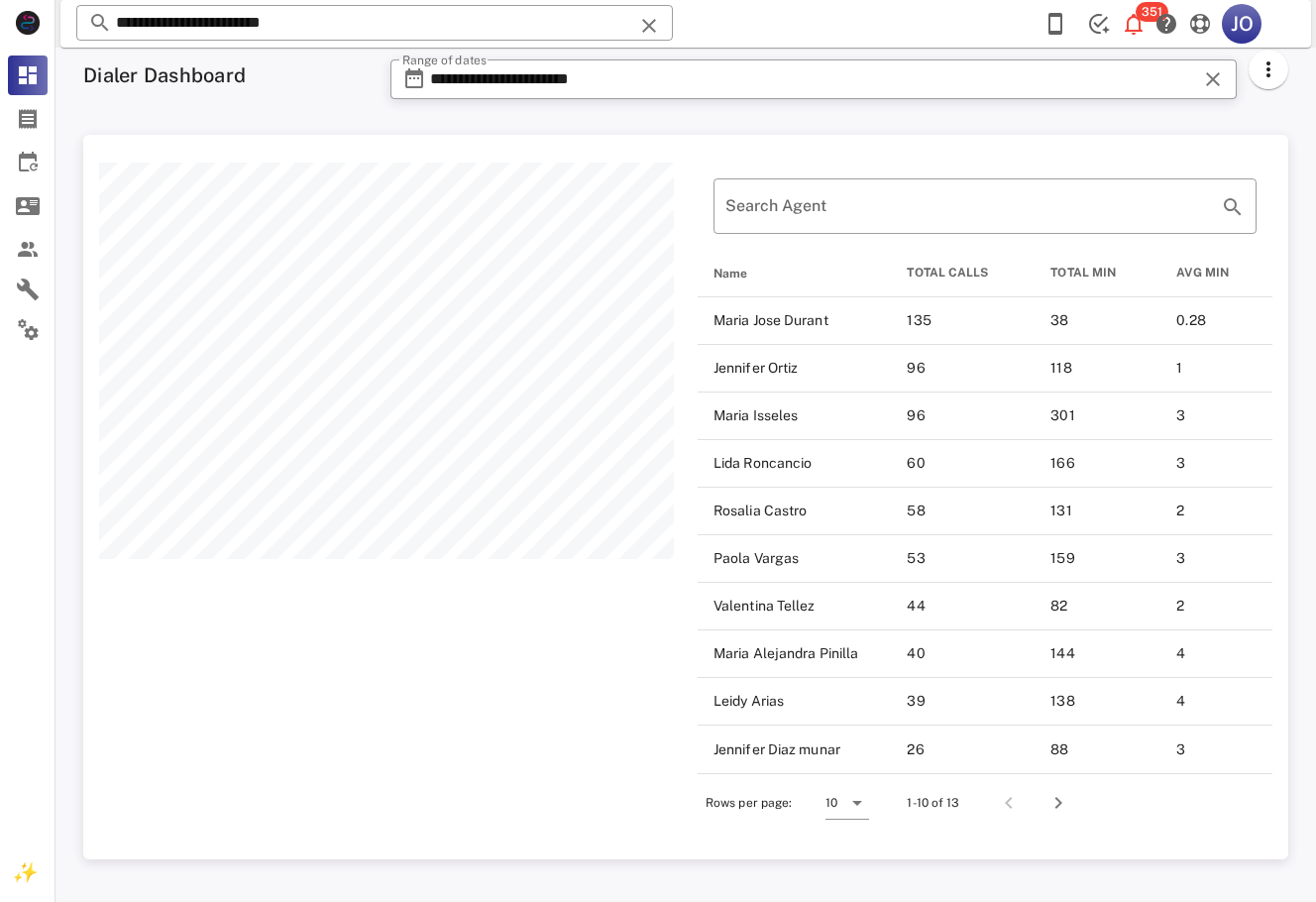 scroll, scrollTop: 990484, scrollLeft: 989759, axis: both 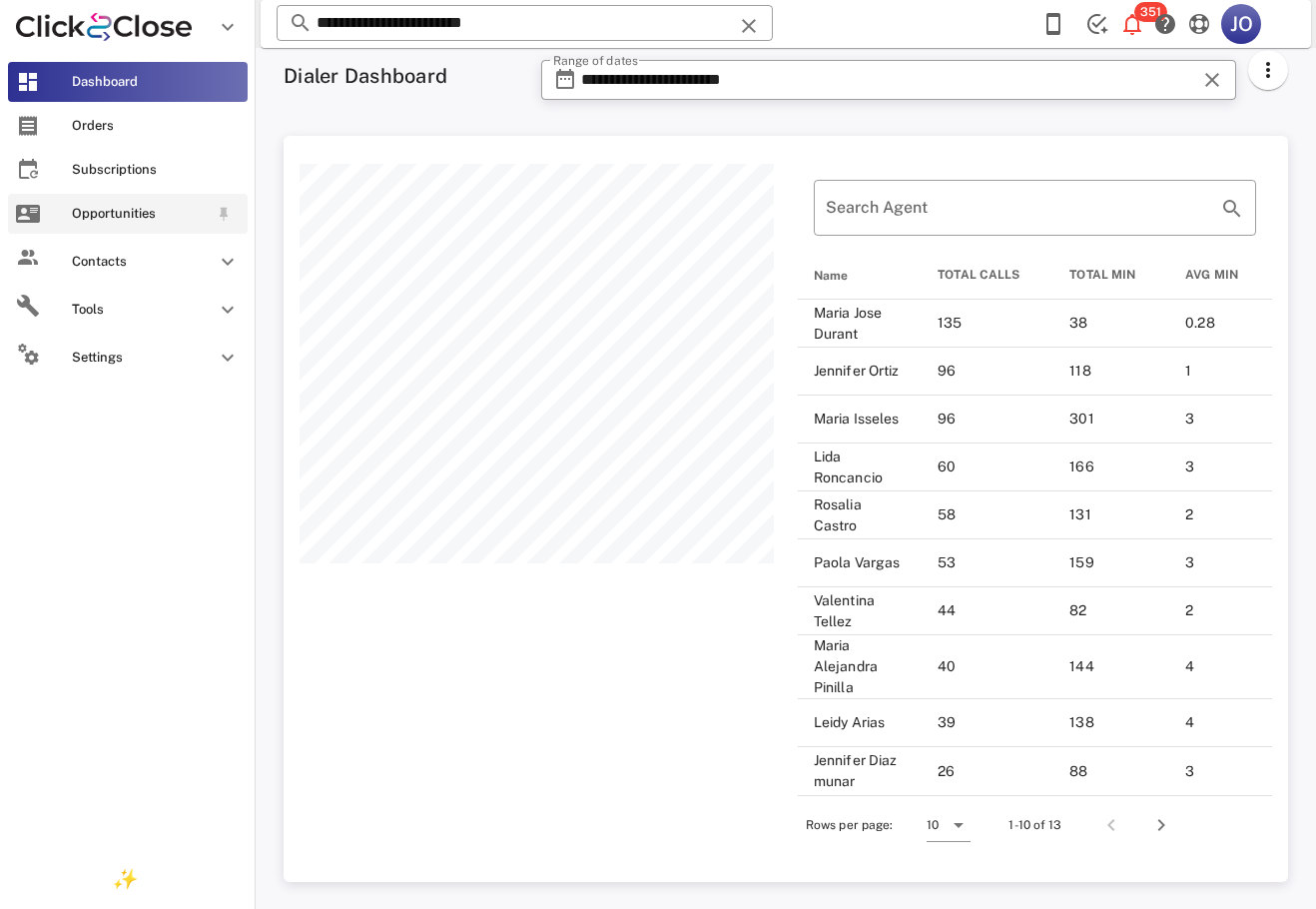 click on "Opportunities" at bounding box center [128, 214] 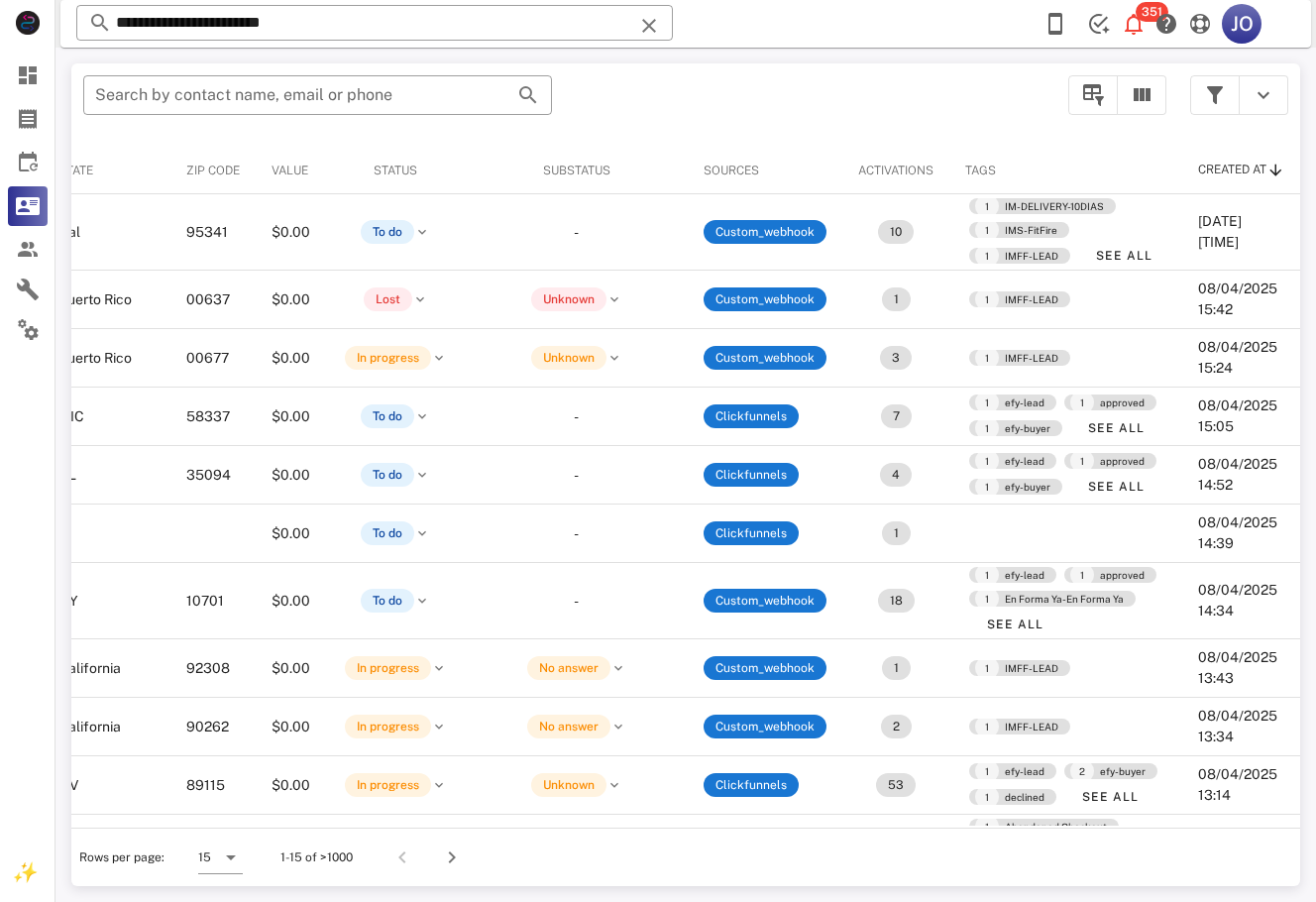 scroll, scrollTop: 0, scrollLeft: 0, axis: both 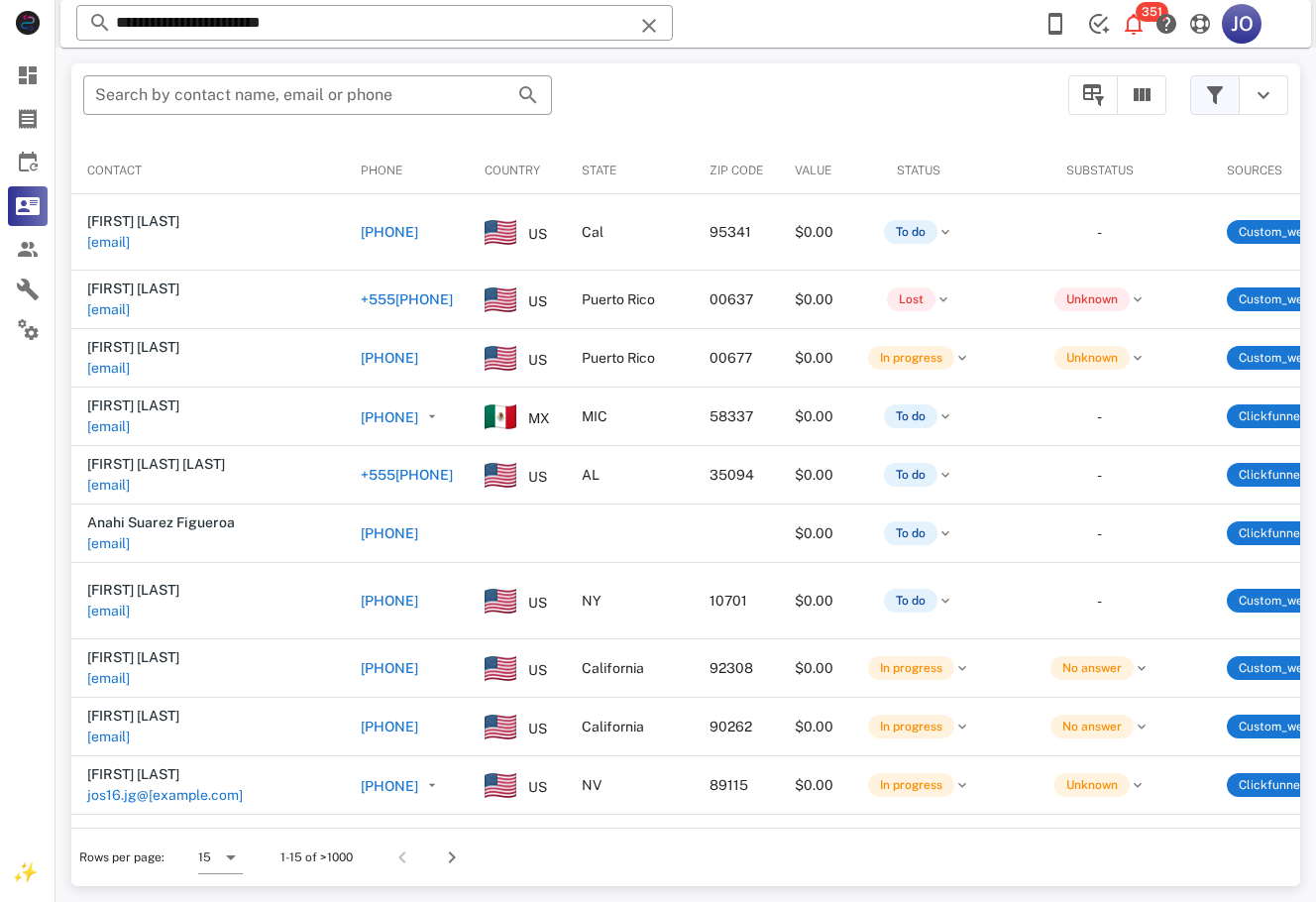 click at bounding box center [1215, 95] 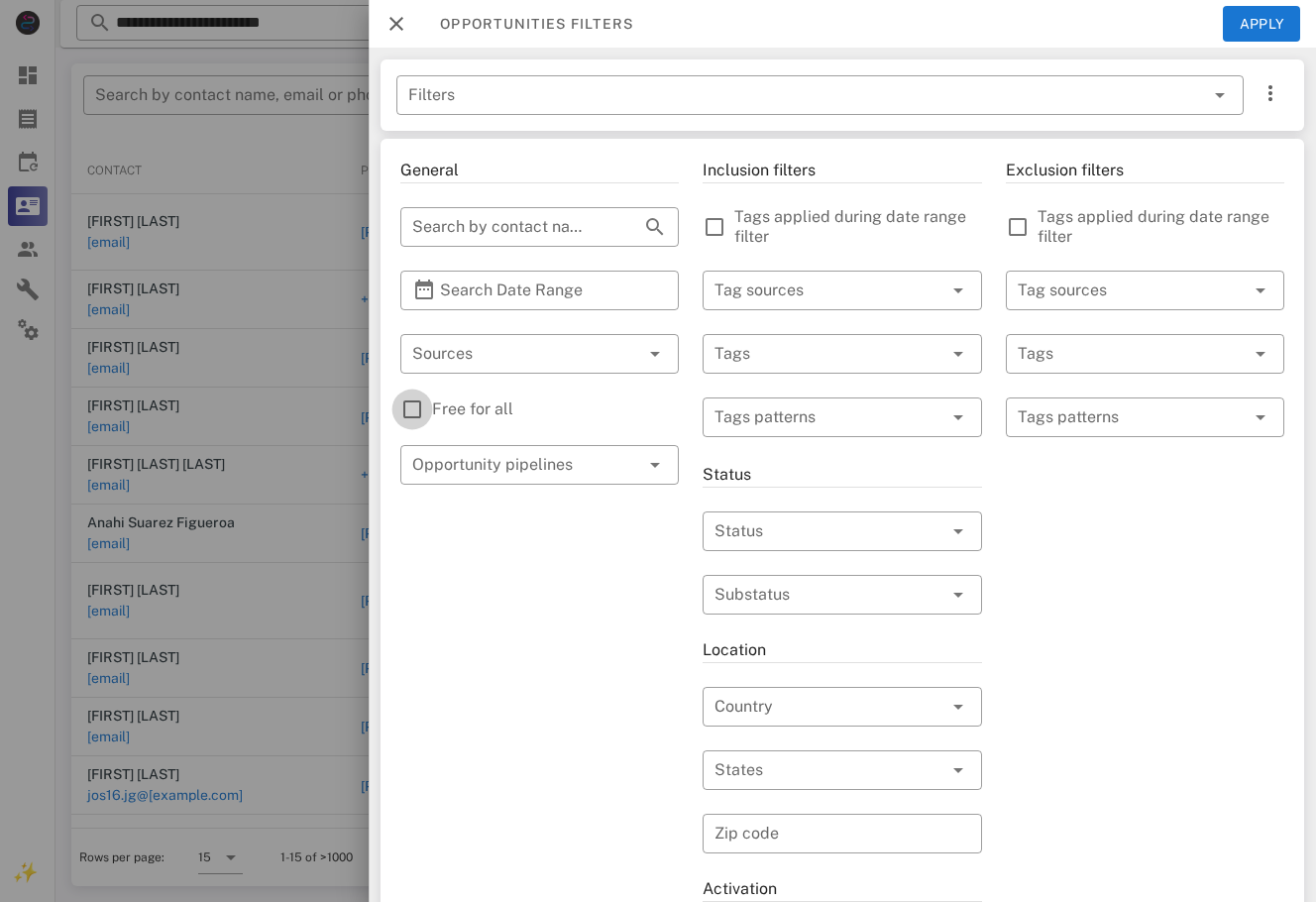 click at bounding box center [412, 409] 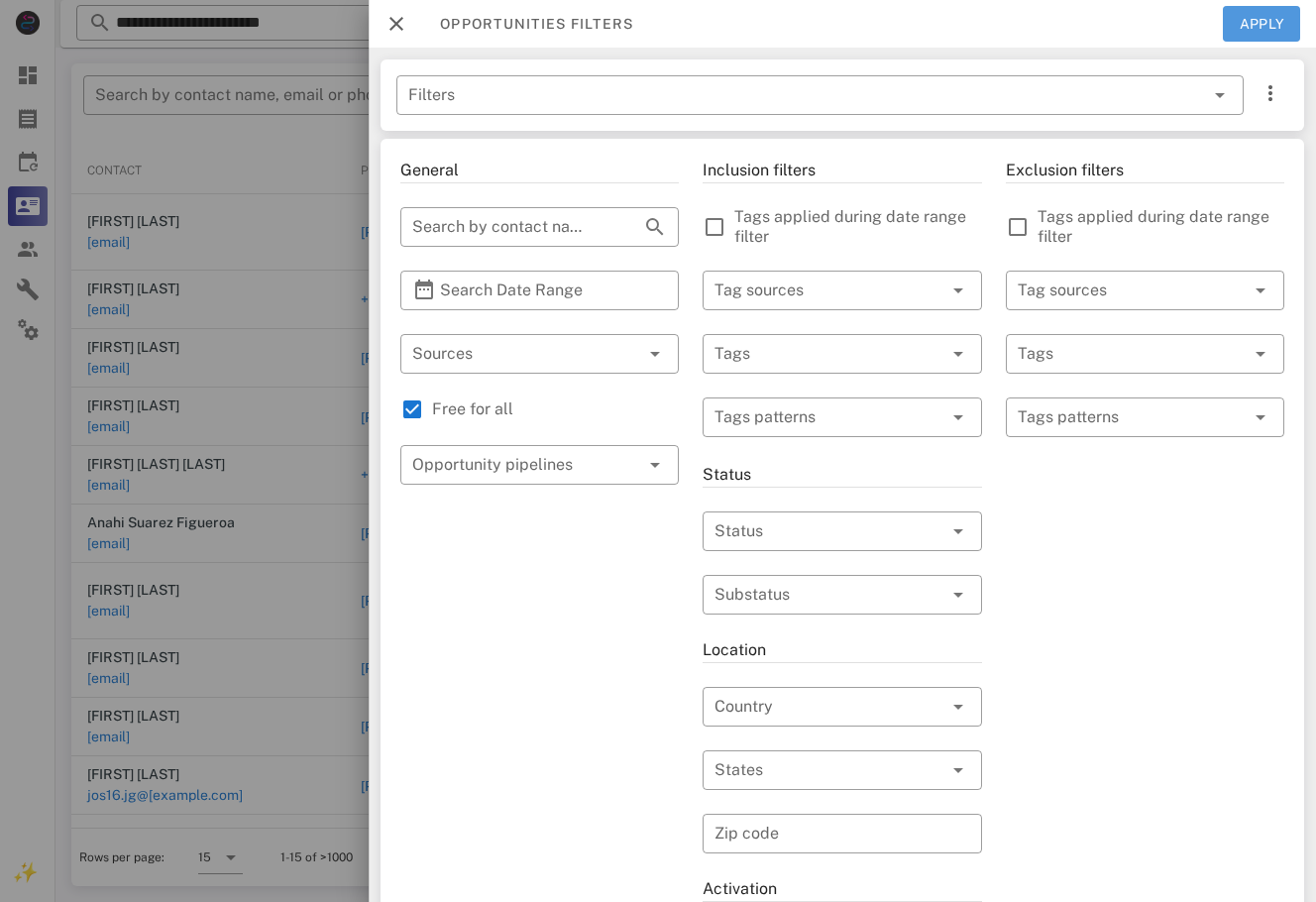 click on "Apply" at bounding box center [1261, 24] 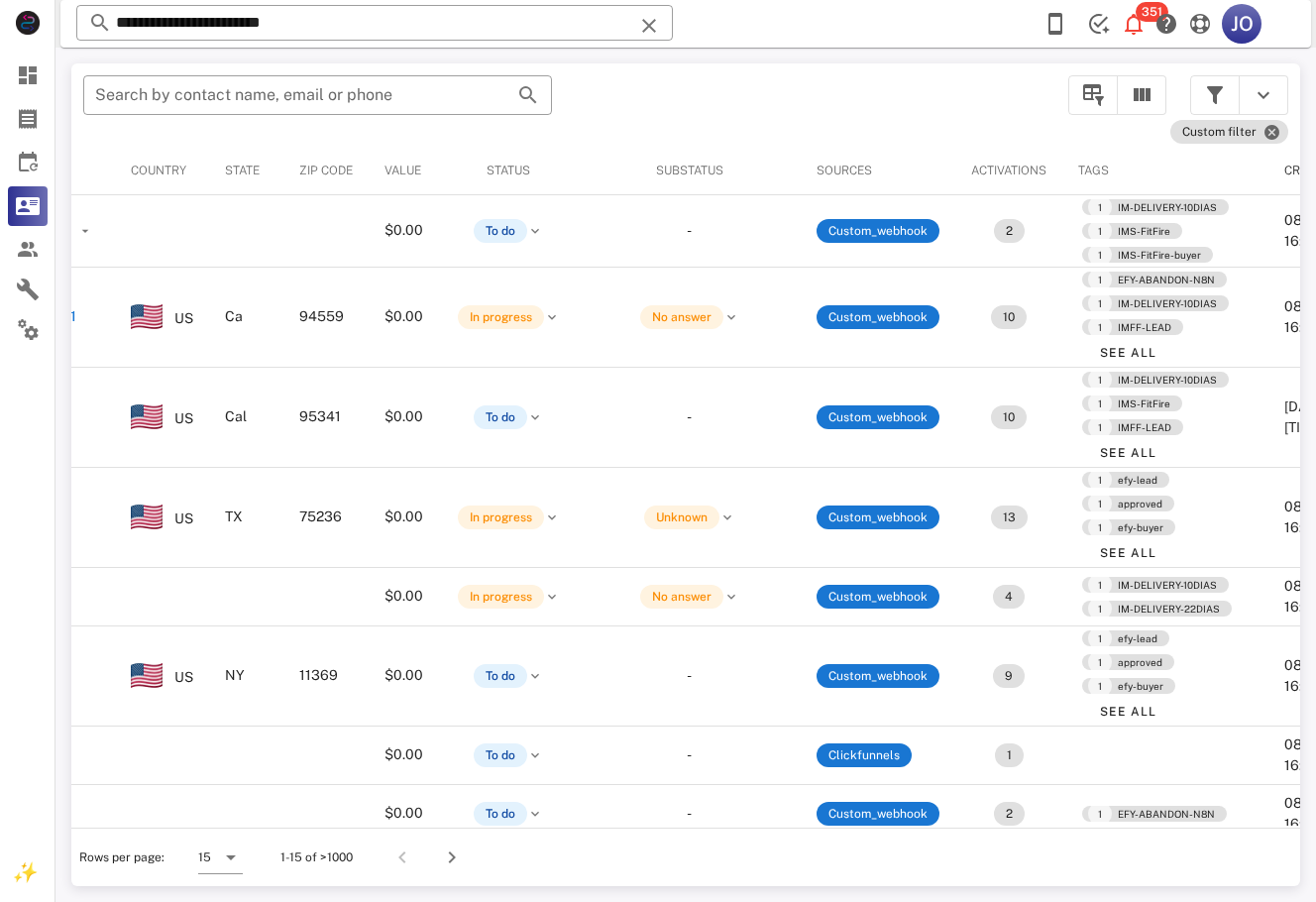 scroll, scrollTop: 0, scrollLeft: 458, axis: horizontal 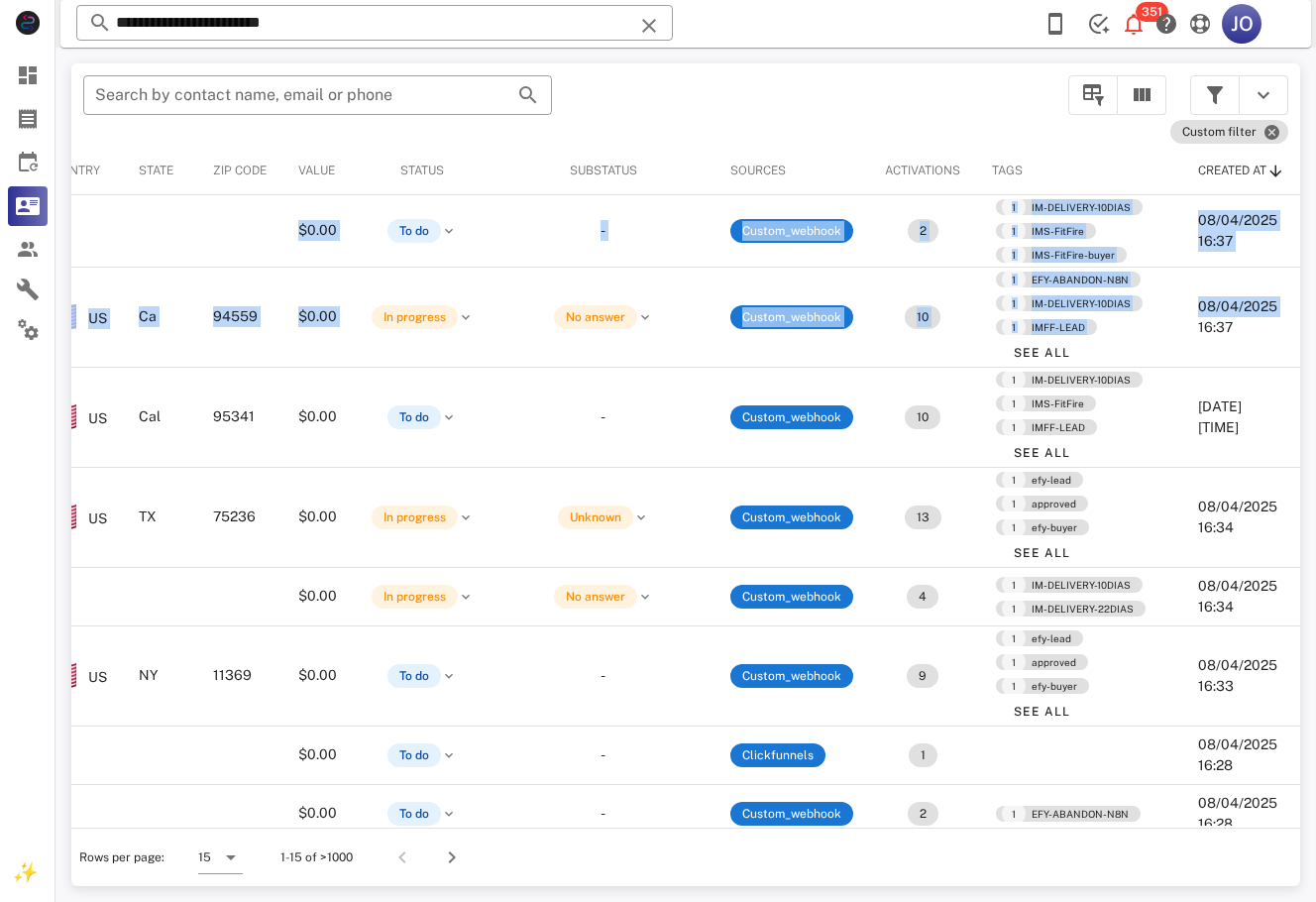 drag, startPoint x: 1289, startPoint y: 290, endPoint x: 1295, endPoint y: 423, distance: 133.13527 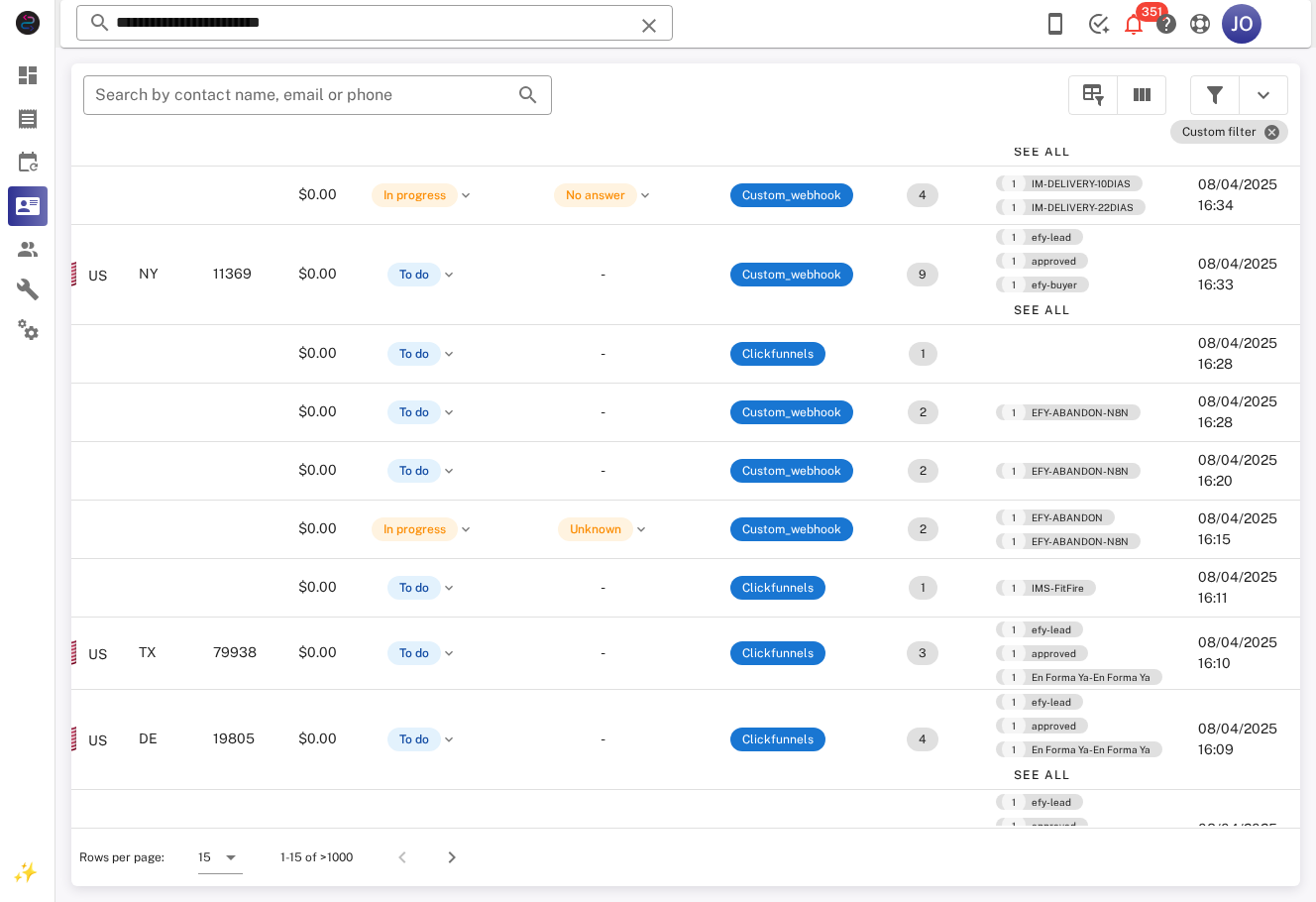 scroll, scrollTop: 533, scrollLeft: 458, axis: both 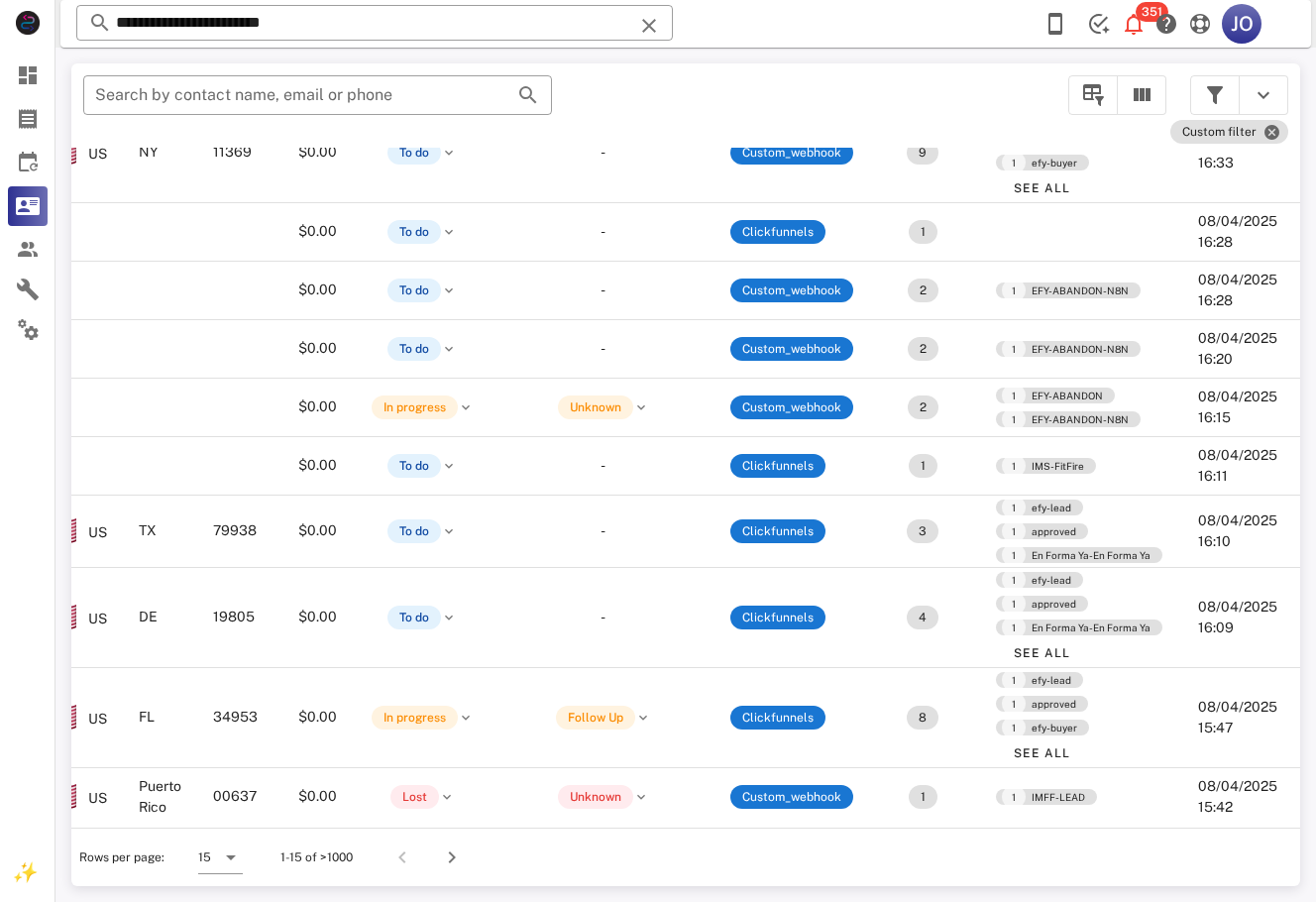 click on "Rows per page: 15  1-15 of >1000" at bounding box center [686, 856] 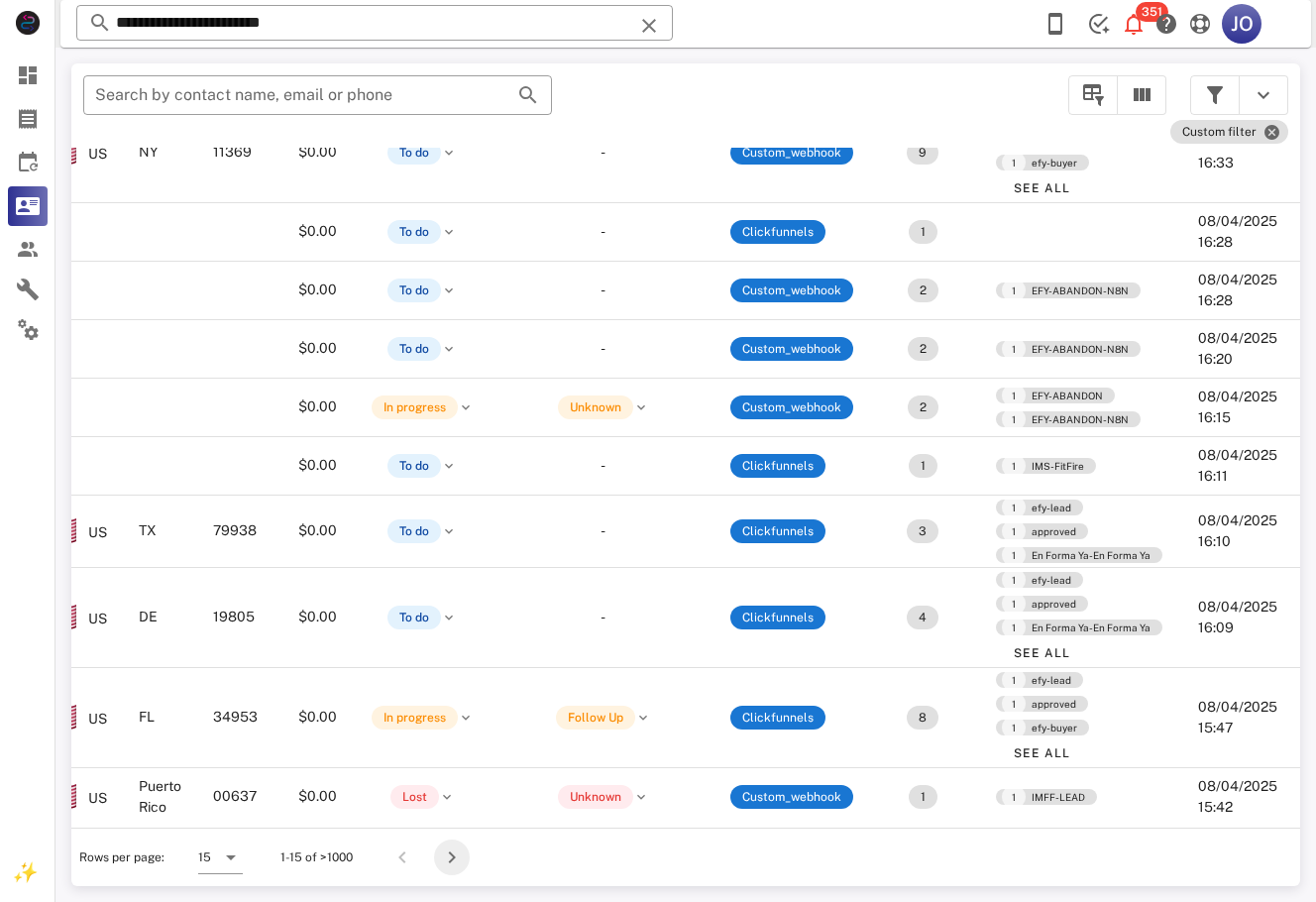 click at bounding box center (452, 857) 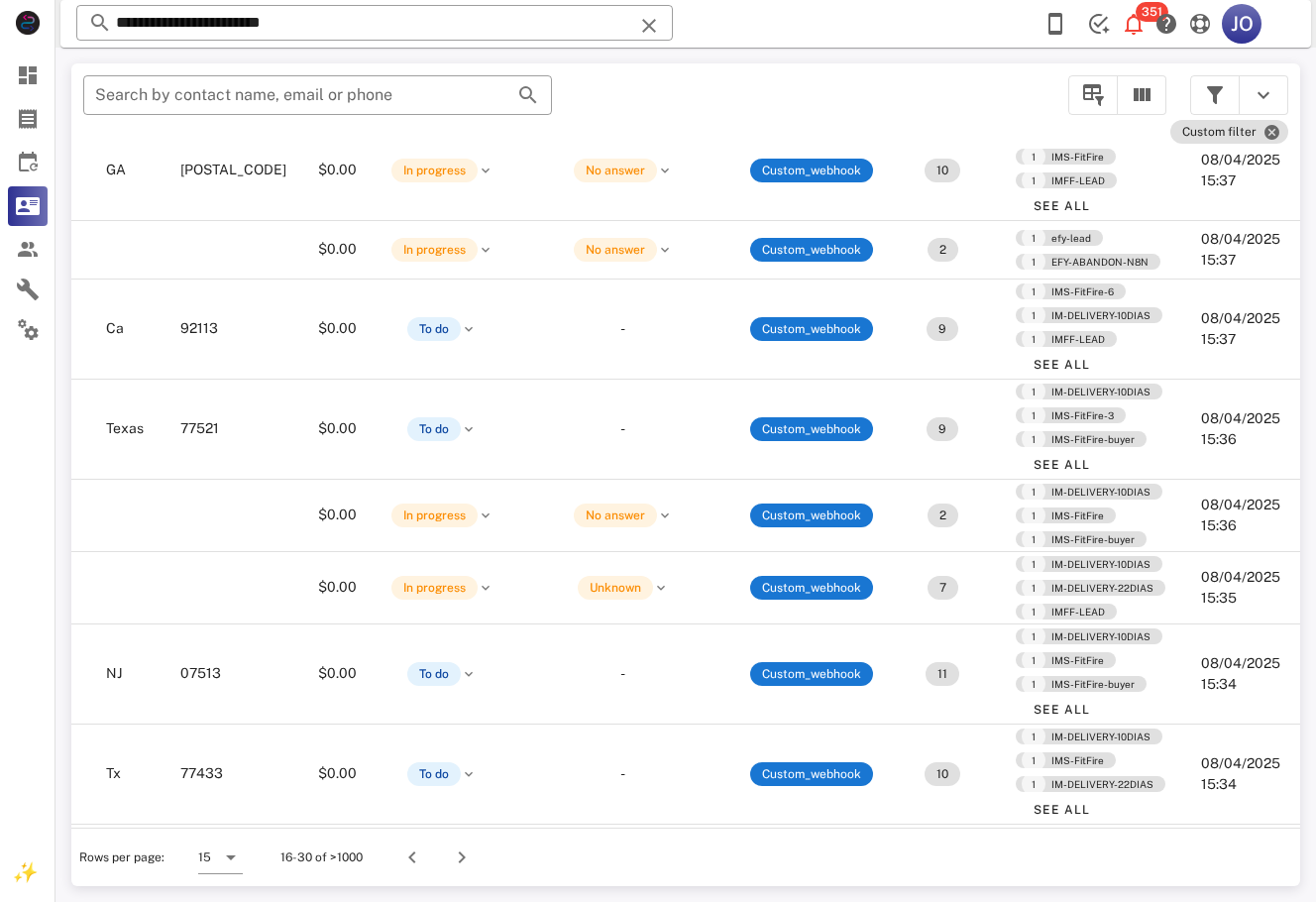 scroll, scrollTop: 630, scrollLeft: 451, axis: both 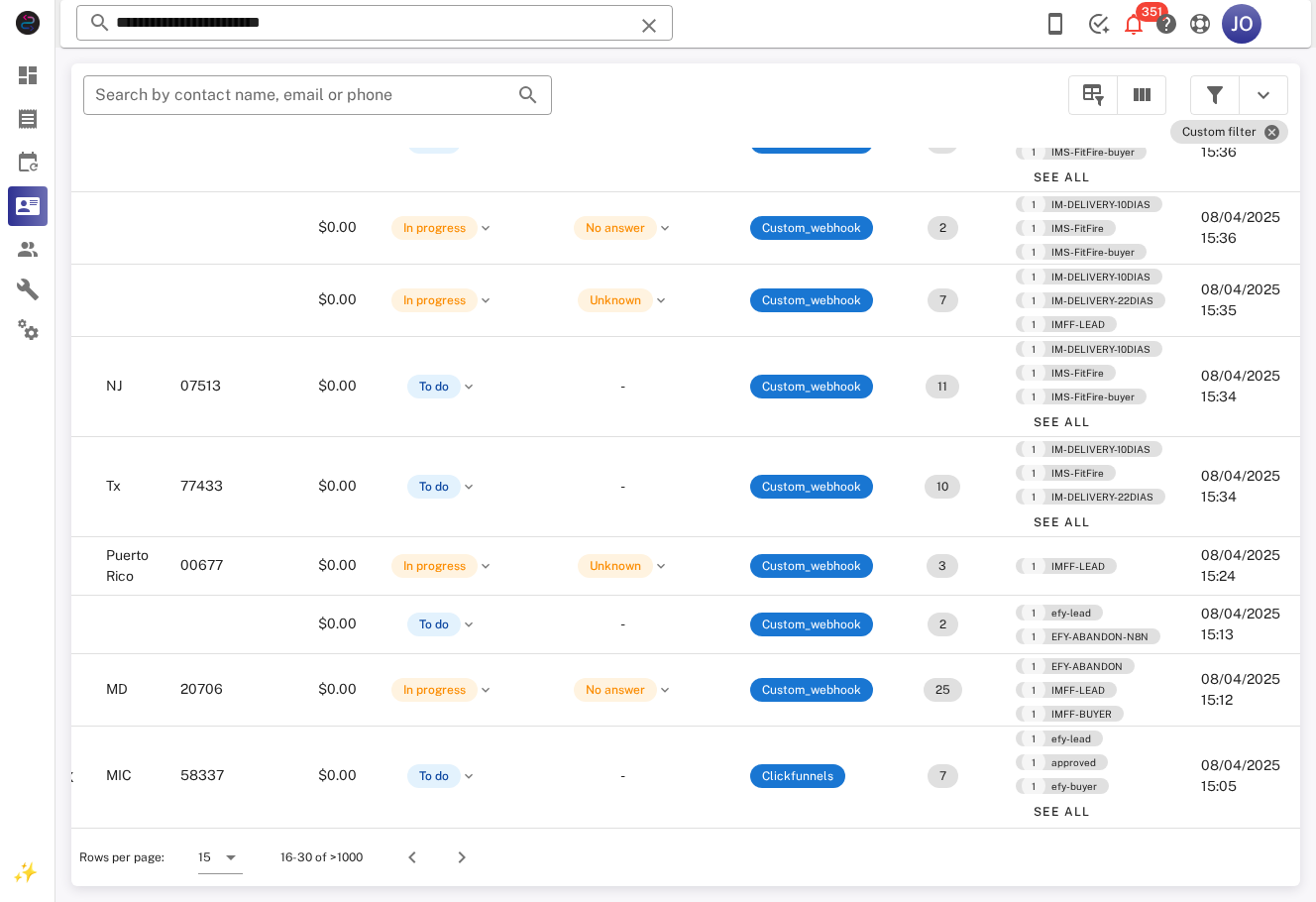 drag, startPoint x: 1298, startPoint y: 434, endPoint x: 20, endPoint y: 54, distance: 1333.2982 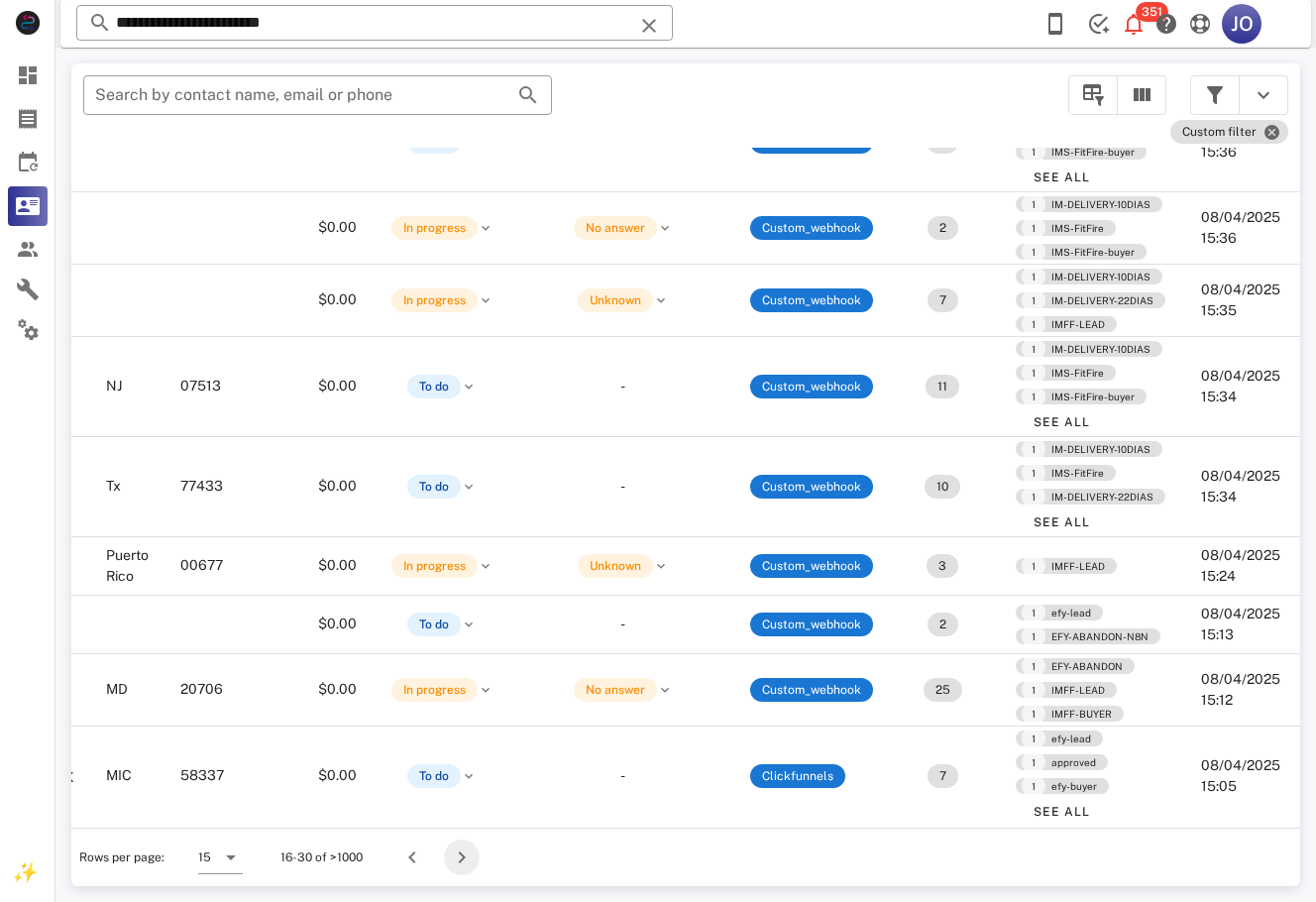 click at bounding box center [462, 857] 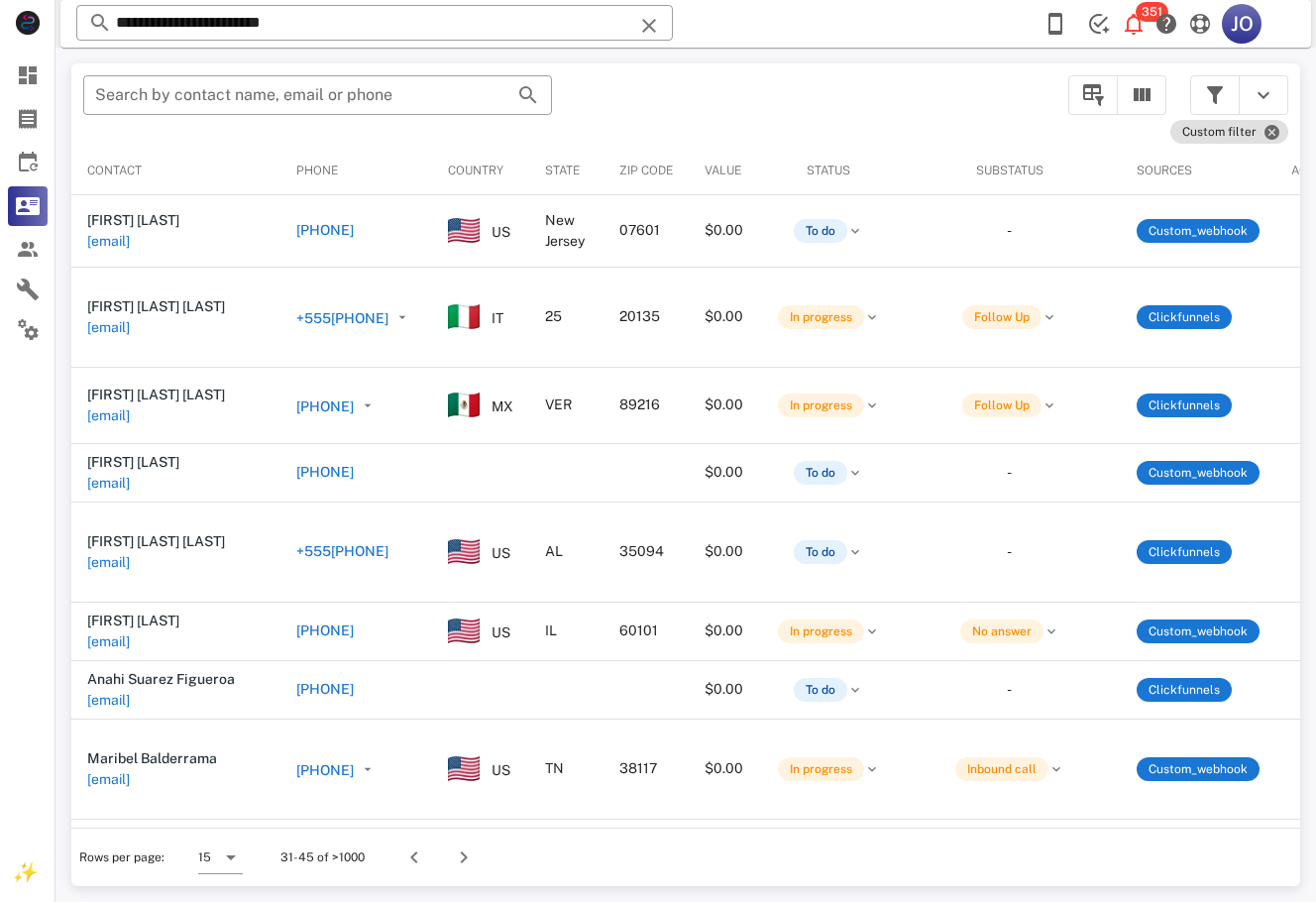 scroll, scrollTop: 0, scrollLeft: 481, axis: horizontal 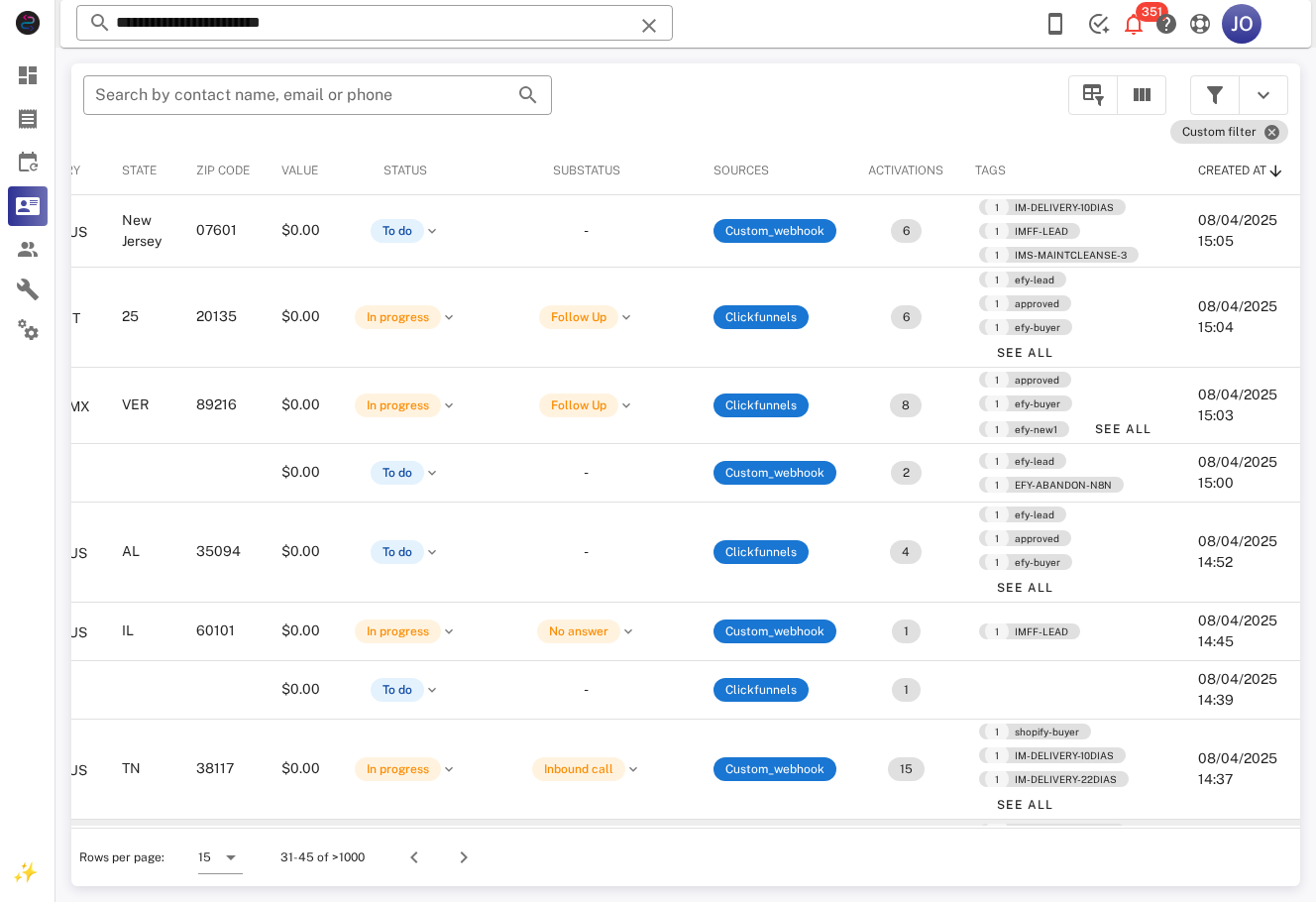click on "Custom_webhook" at bounding box center (775, 869) 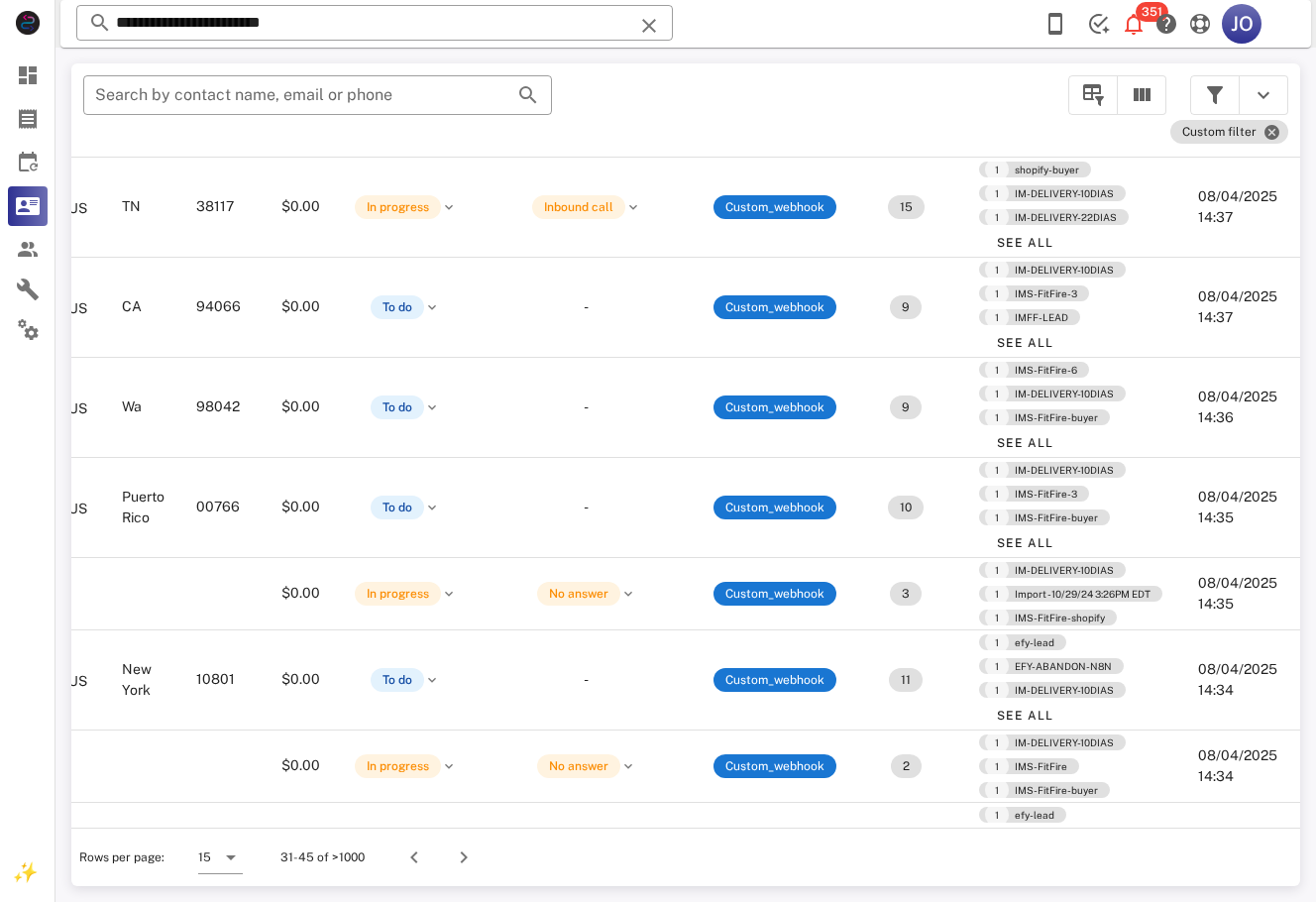 scroll, scrollTop: 562, scrollLeft: 0, axis: vertical 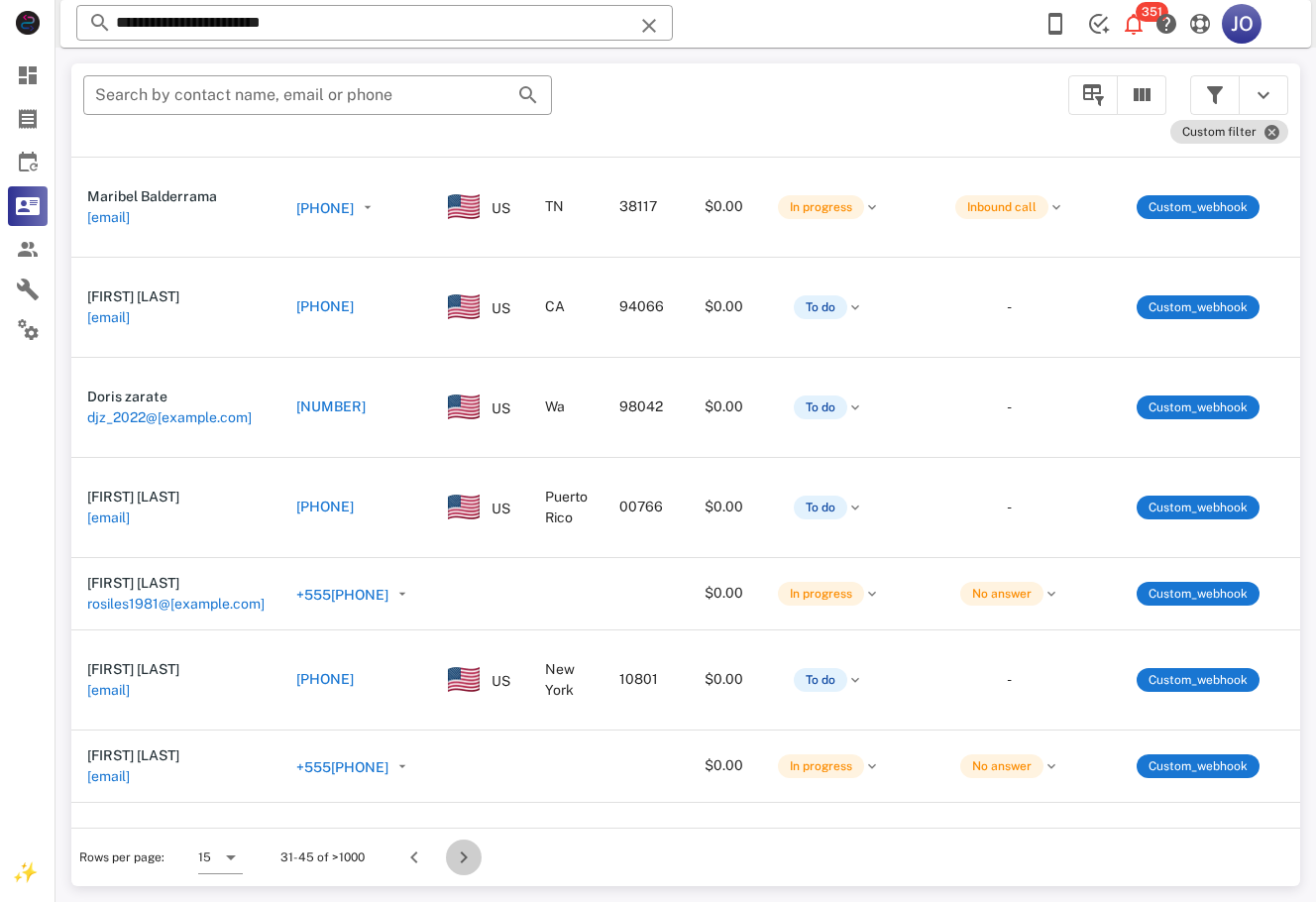 click at bounding box center (464, 857) 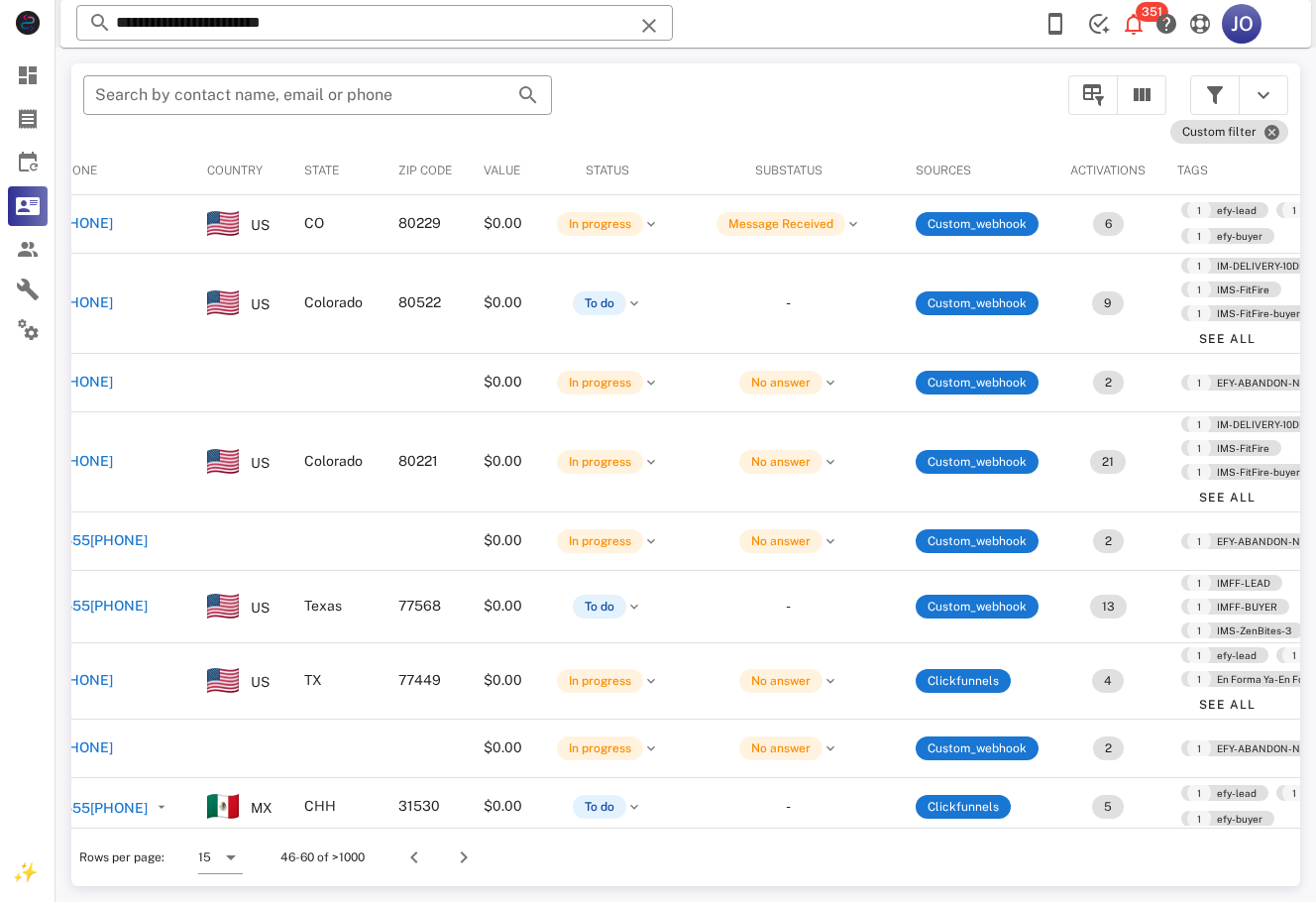 scroll, scrollTop: 0, scrollLeft: 534, axis: horizontal 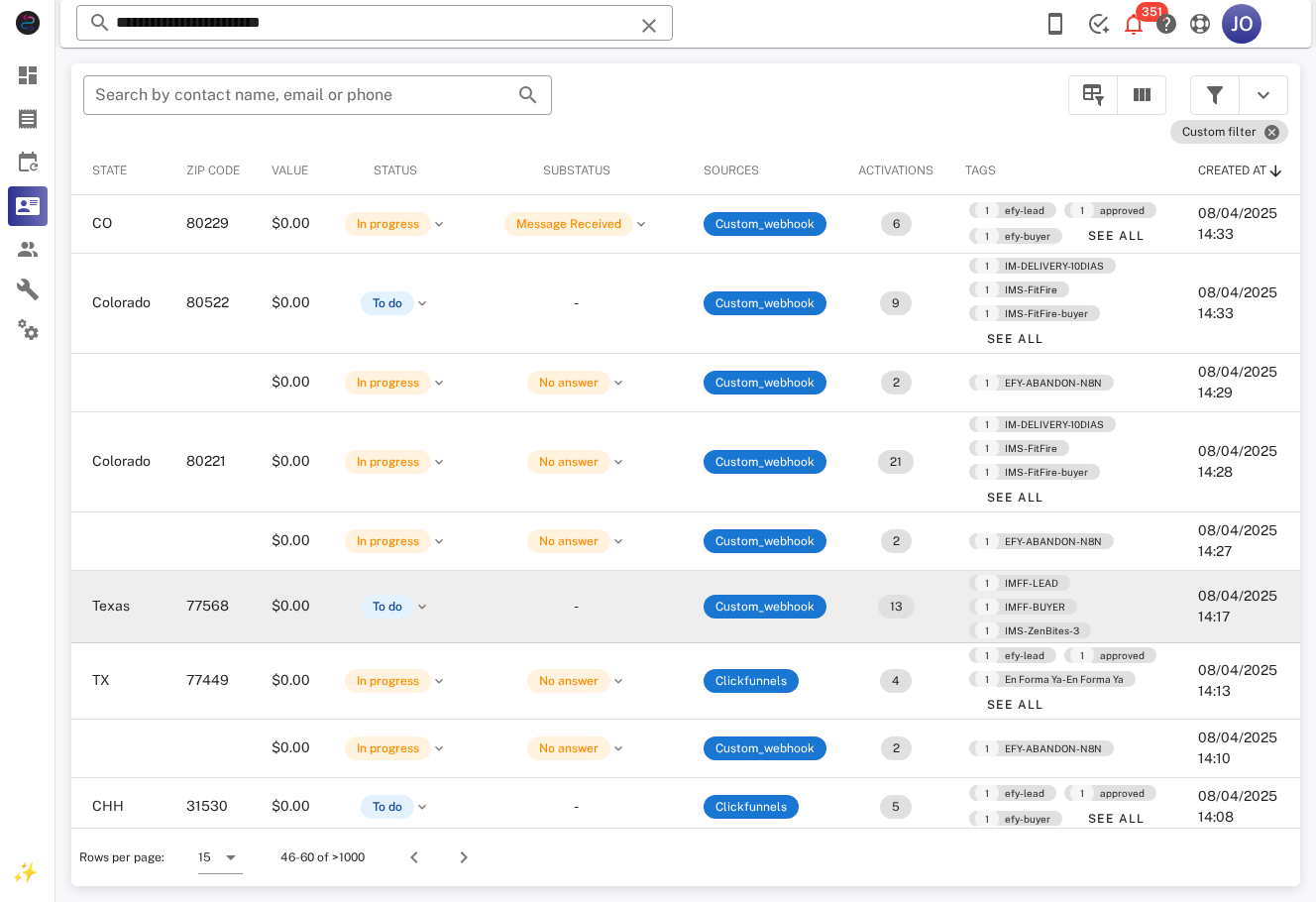 drag, startPoint x: 1289, startPoint y: 425, endPoint x: 1272, endPoint y: 638, distance: 213.67733 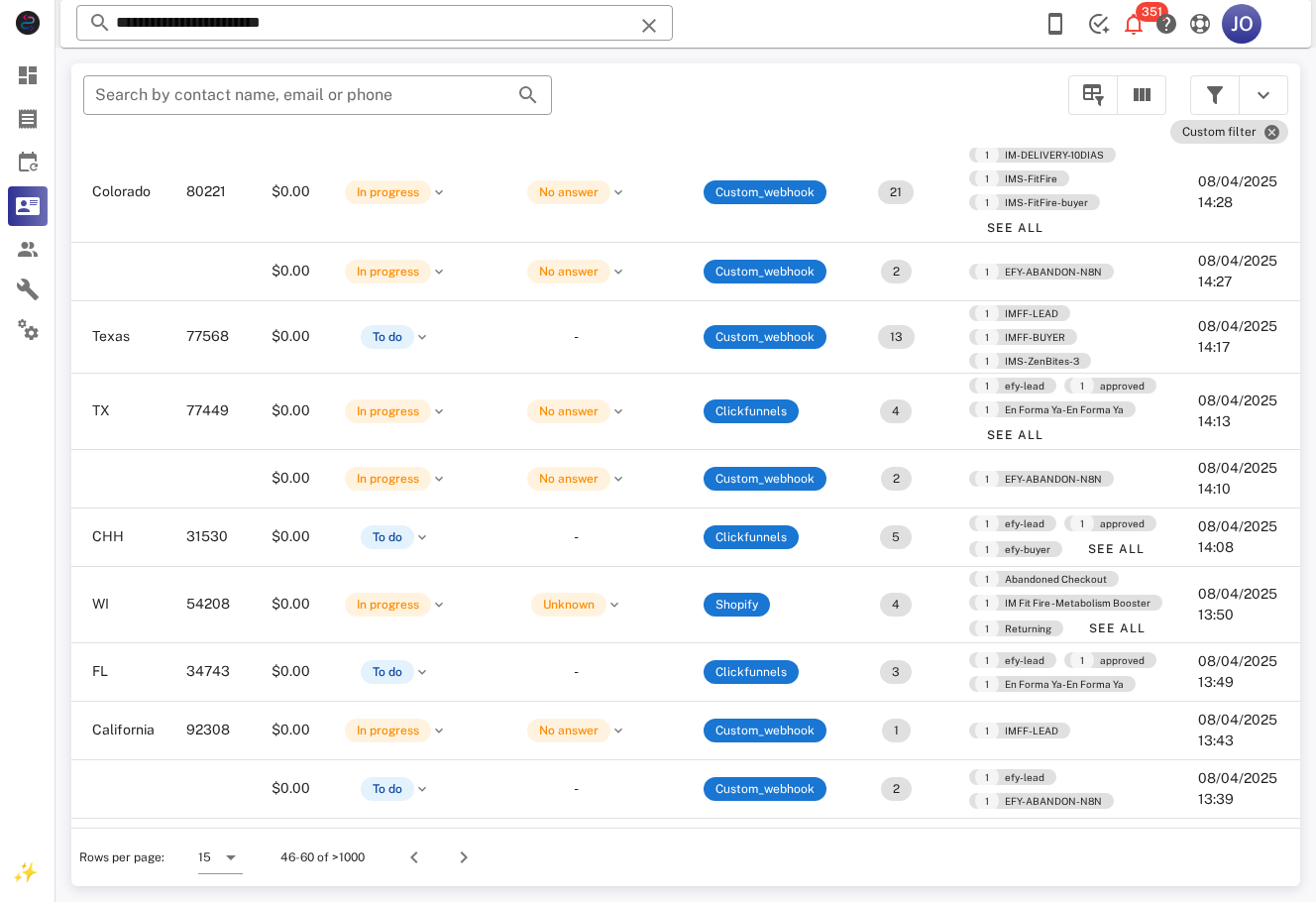 scroll, scrollTop: 430, scrollLeft: 534, axis: both 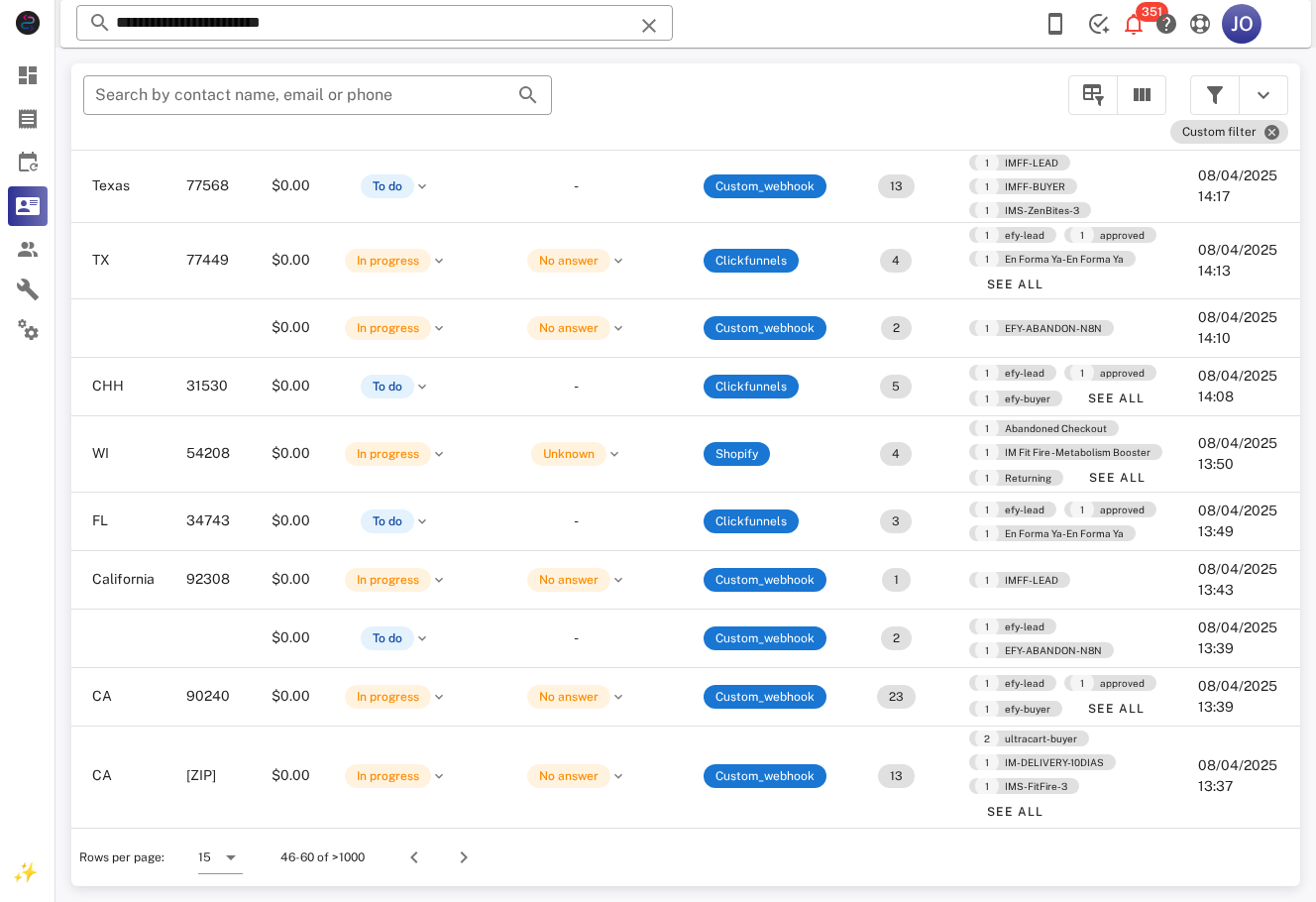 drag, startPoint x: 1291, startPoint y: 531, endPoint x: 7, endPoint y: 23, distance: 1380.8403 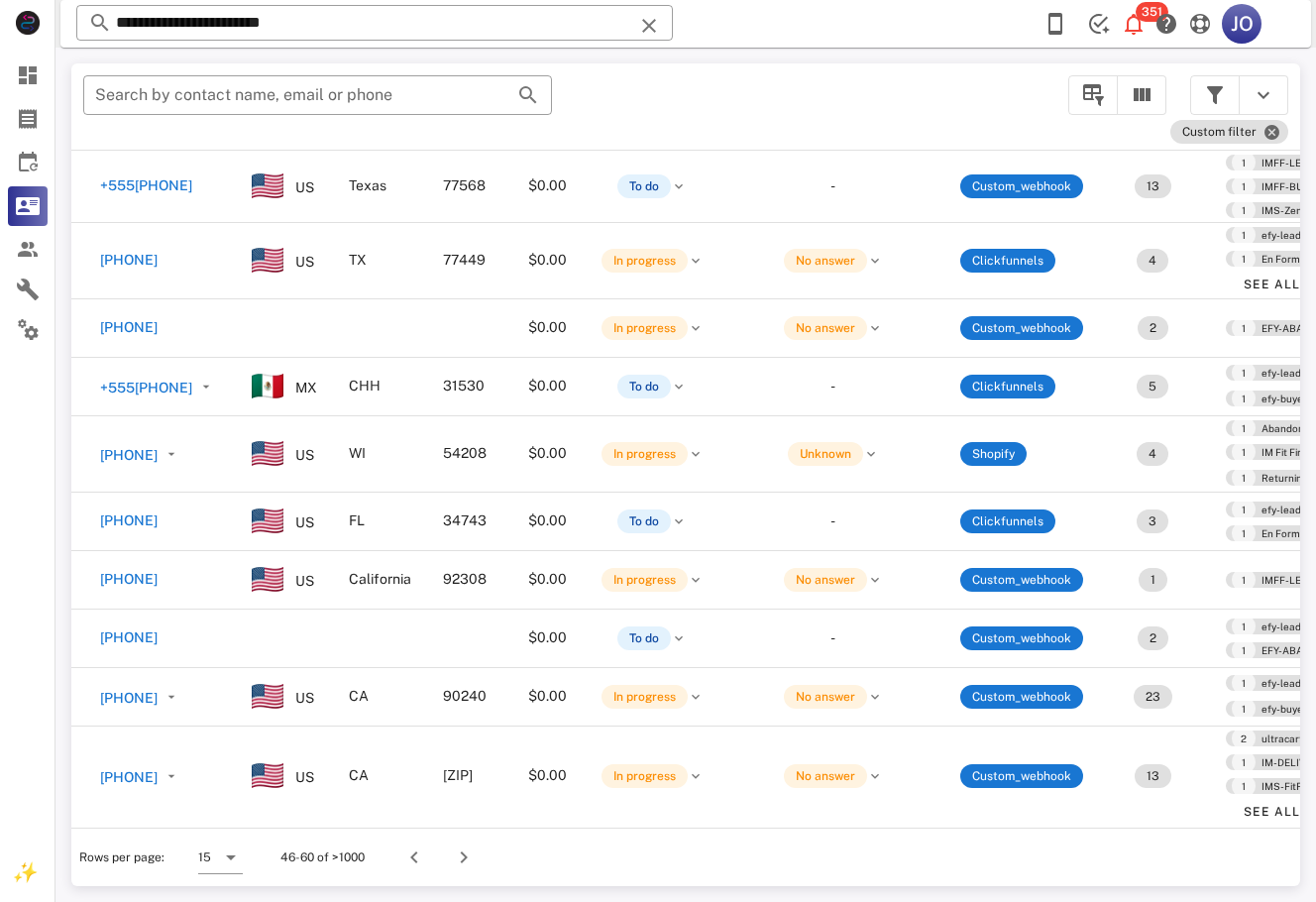 scroll, scrollTop: 430, scrollLeft: 0, axis: vertical 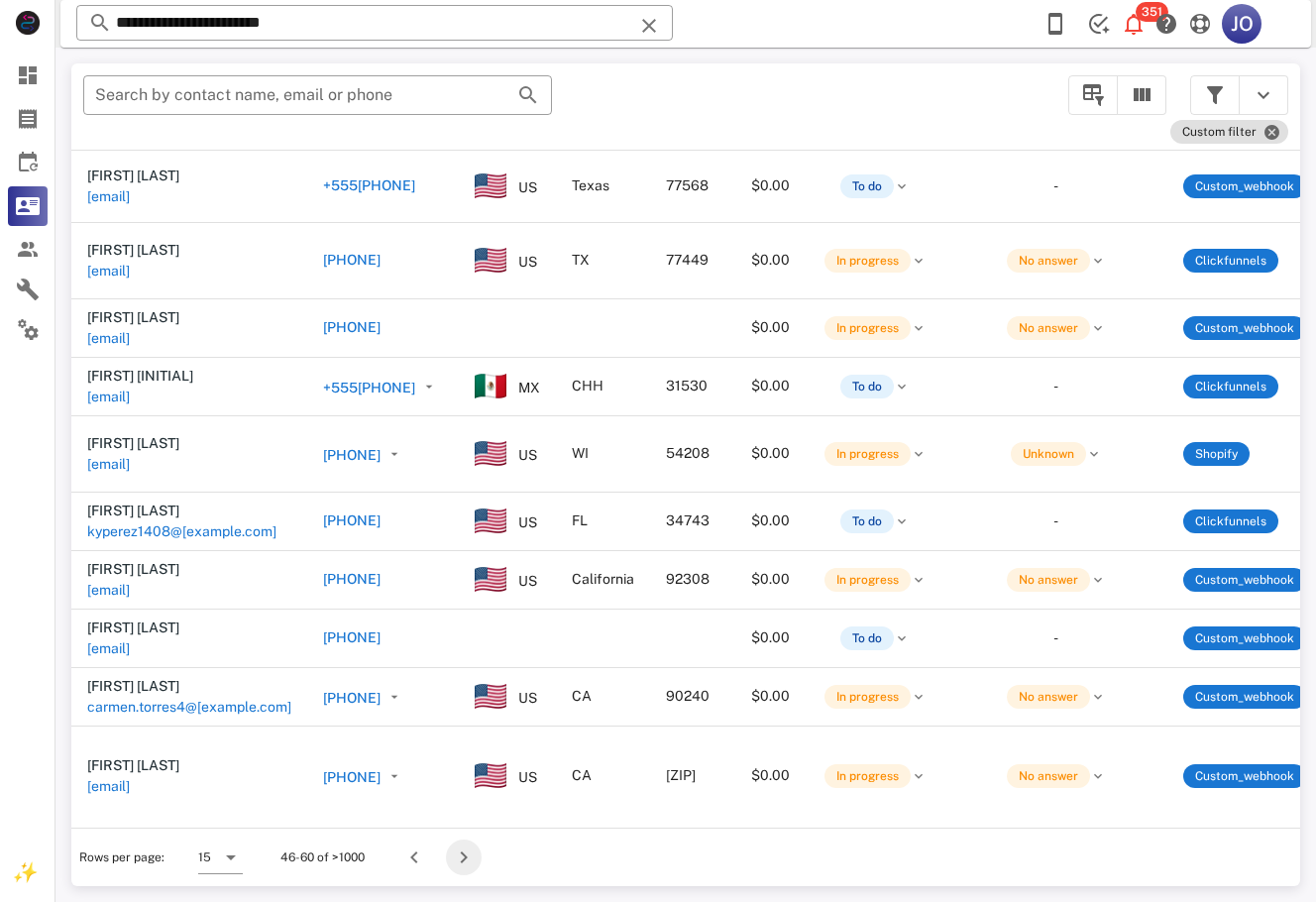click at bounding box center [464, 857] 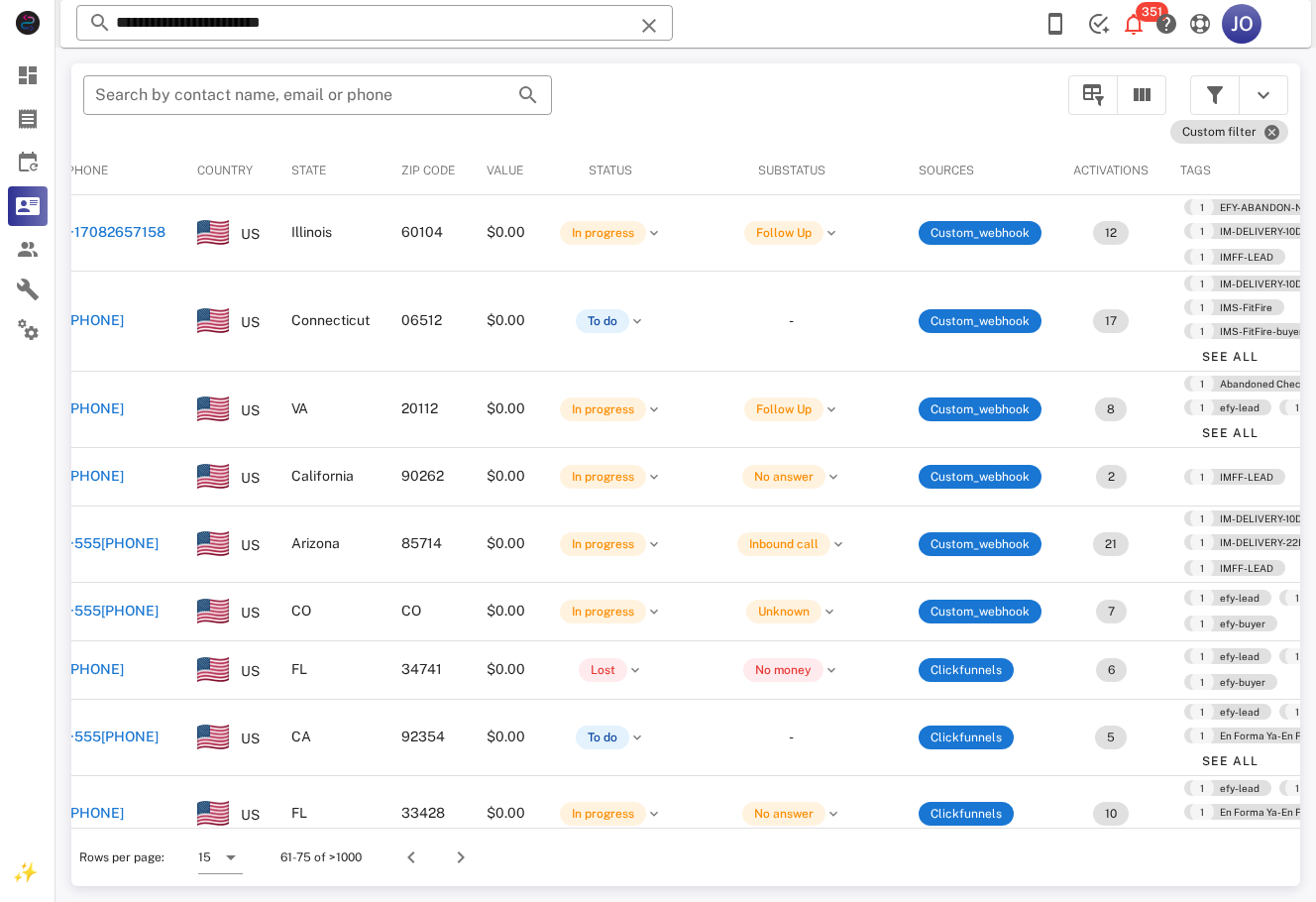 scroll, scrollTop: 0, scrollLeft: 0, axis: both 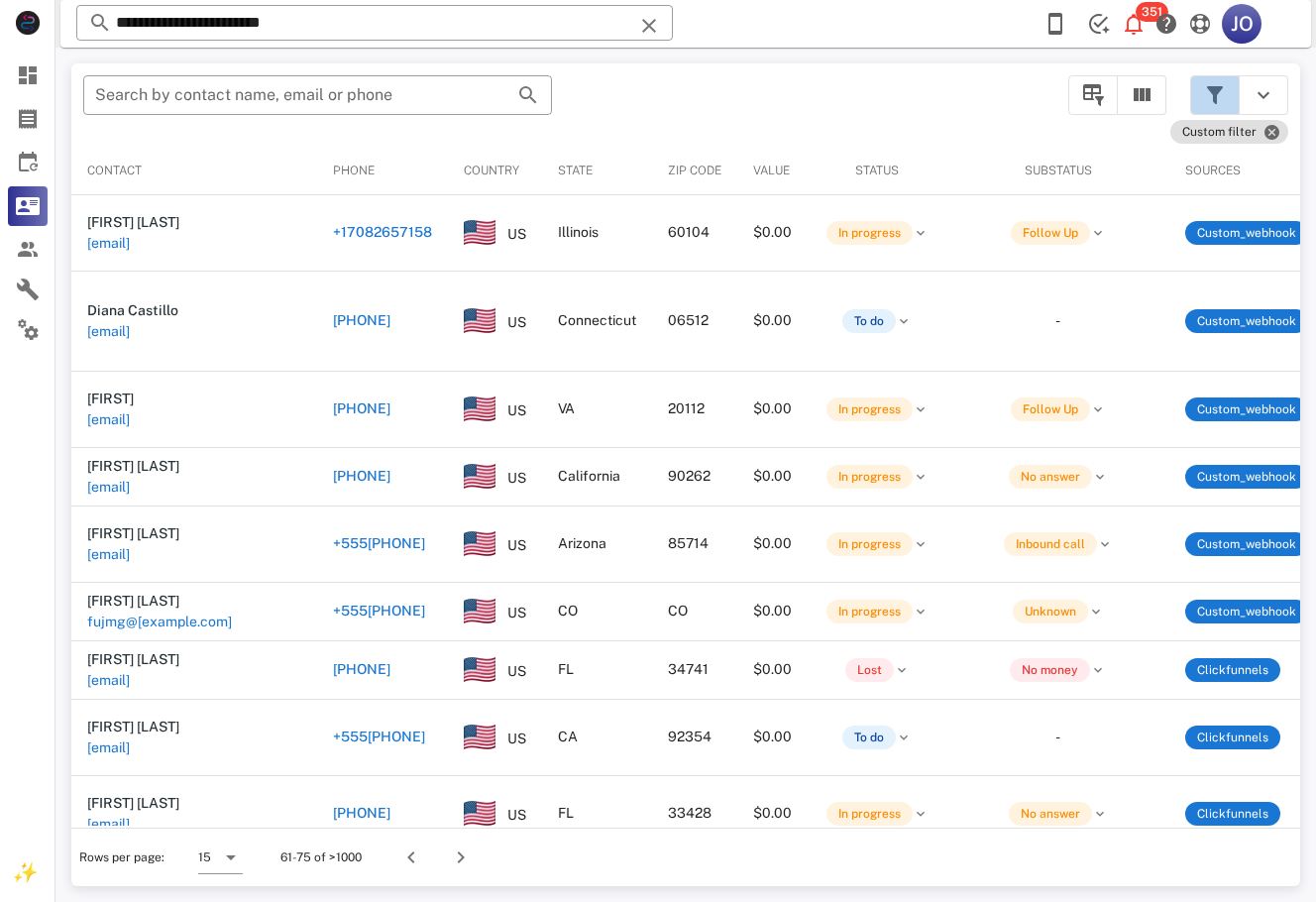 click at bounding box center (1215, 95) 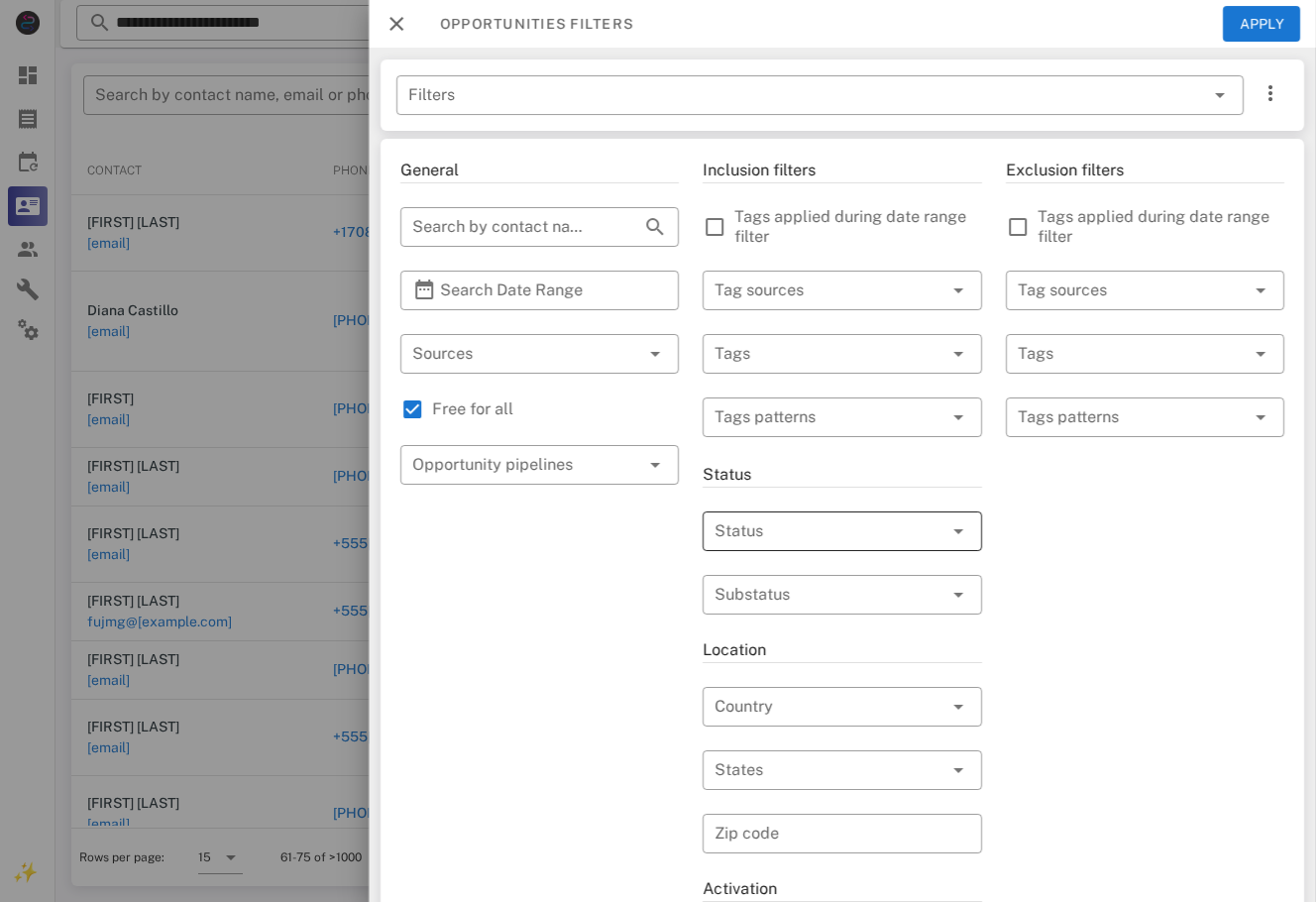 click at bounding box center (814, 531) 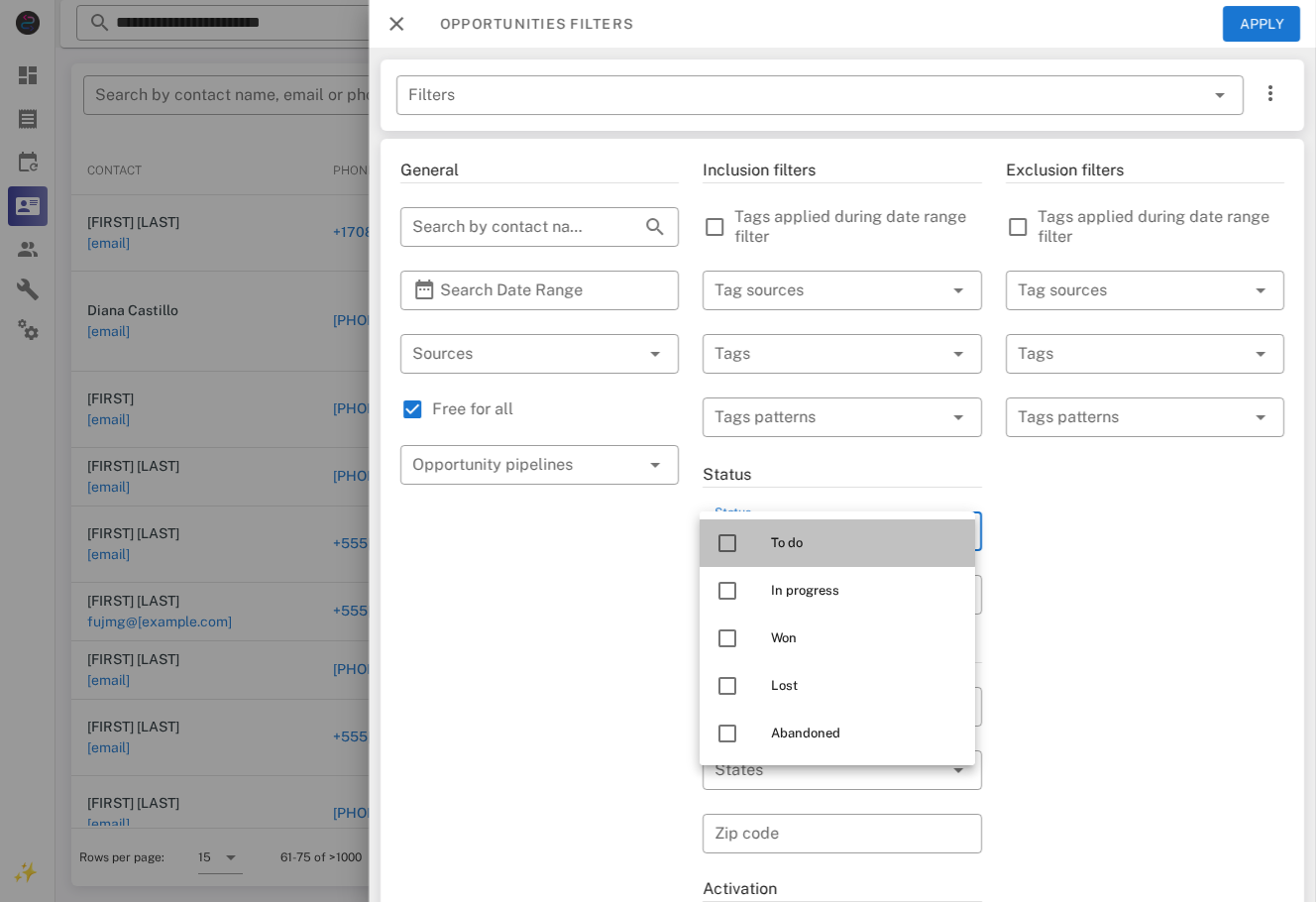 click on "To do" at bounding box center (837, 543) 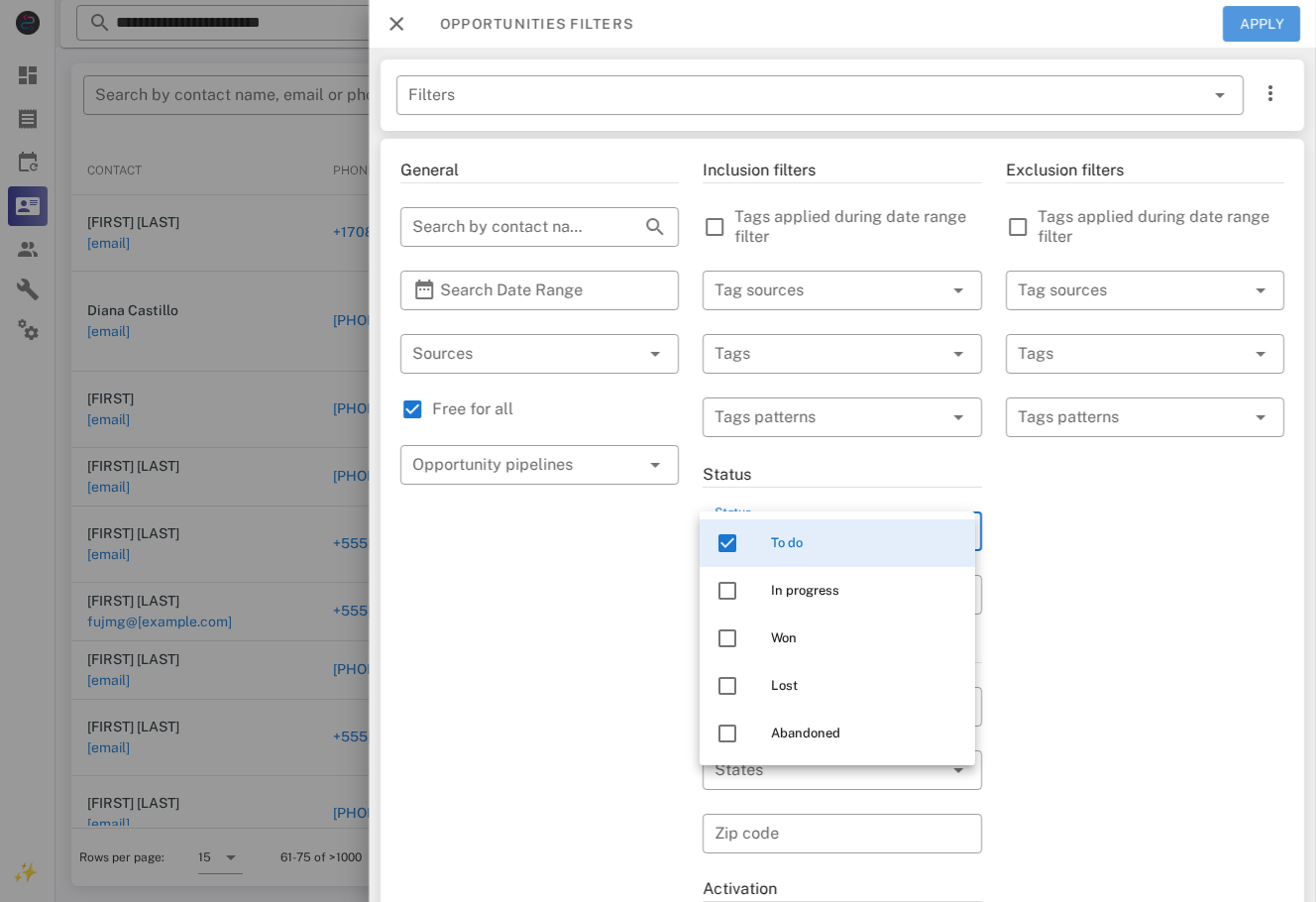 click on "Apply" at bounding box center (1261, 24) 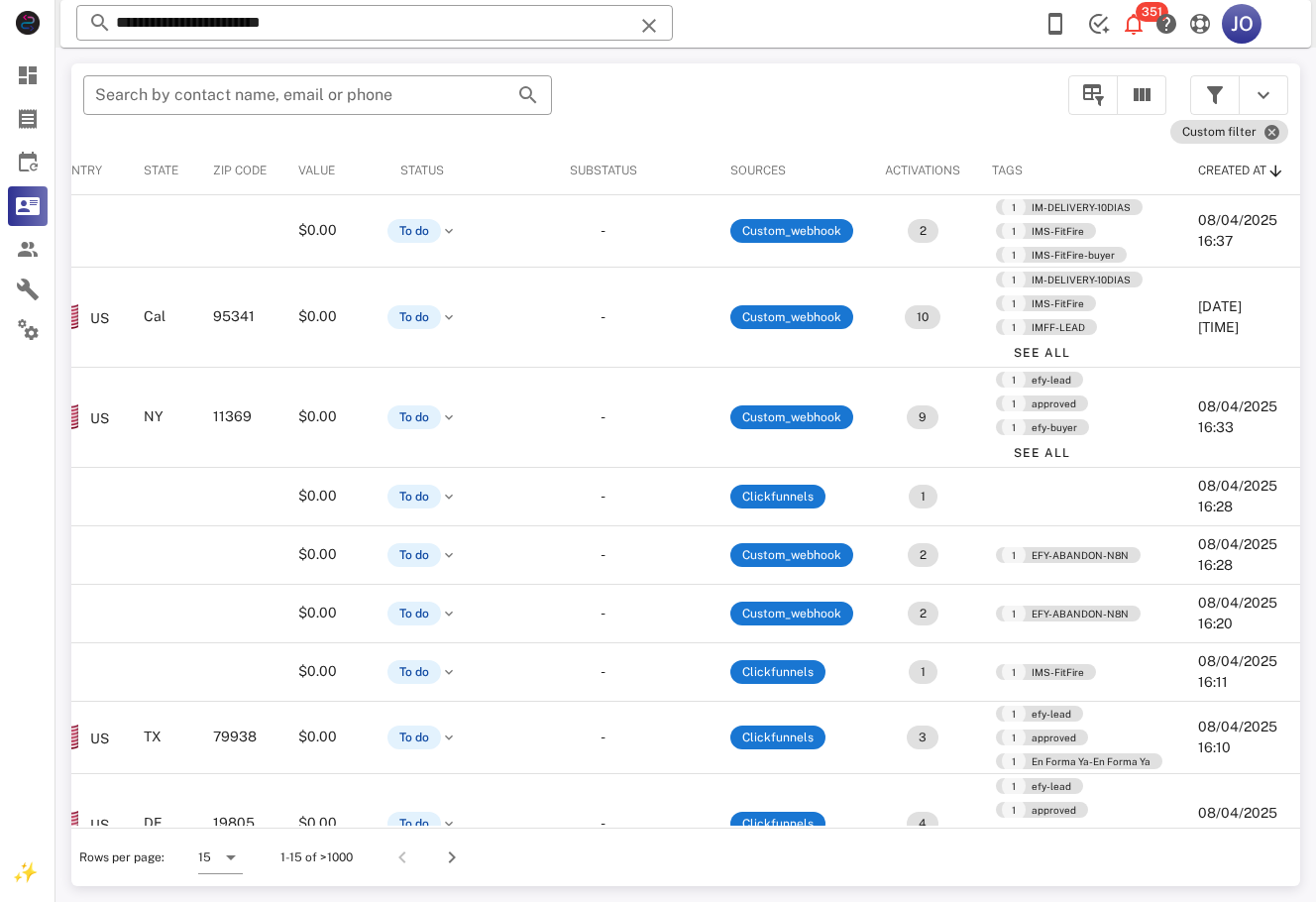 scroll, scrollTop: 0, scrollLeft: 0, axis: both 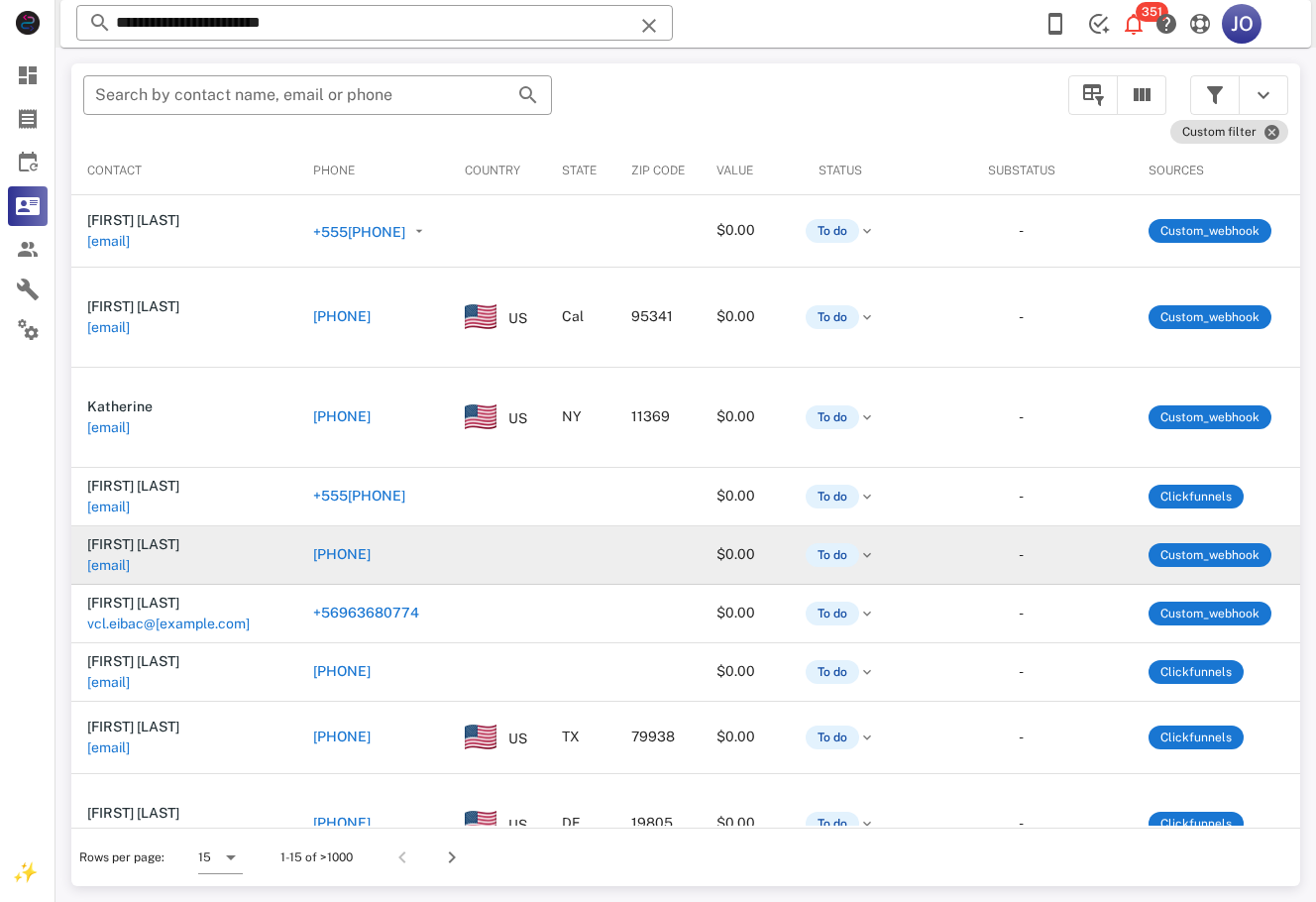 click on "ramosi1979@gmail.com" at bounding box center [108, 565] 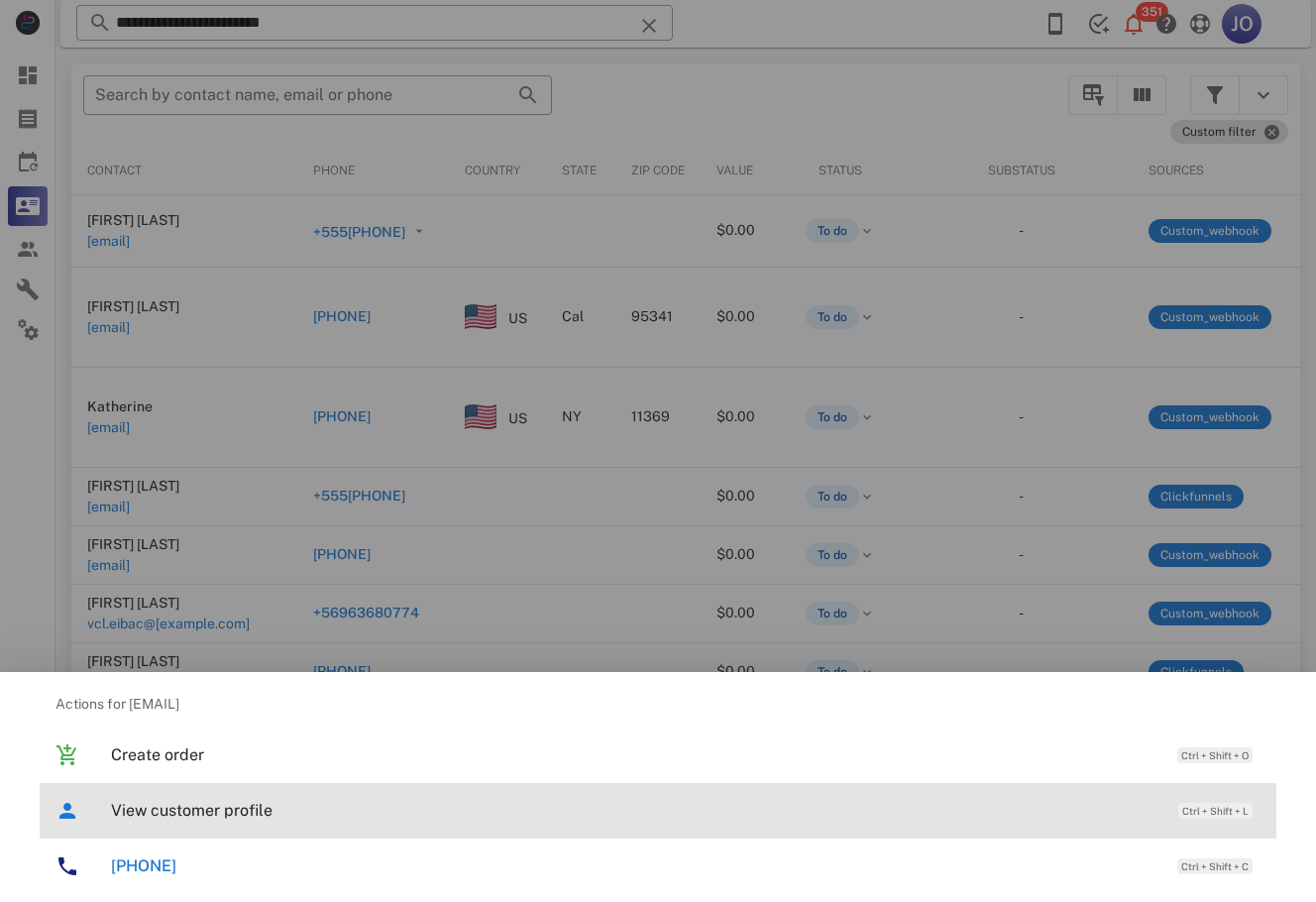 click on "View customer profile" at bounding box center [634, 810] 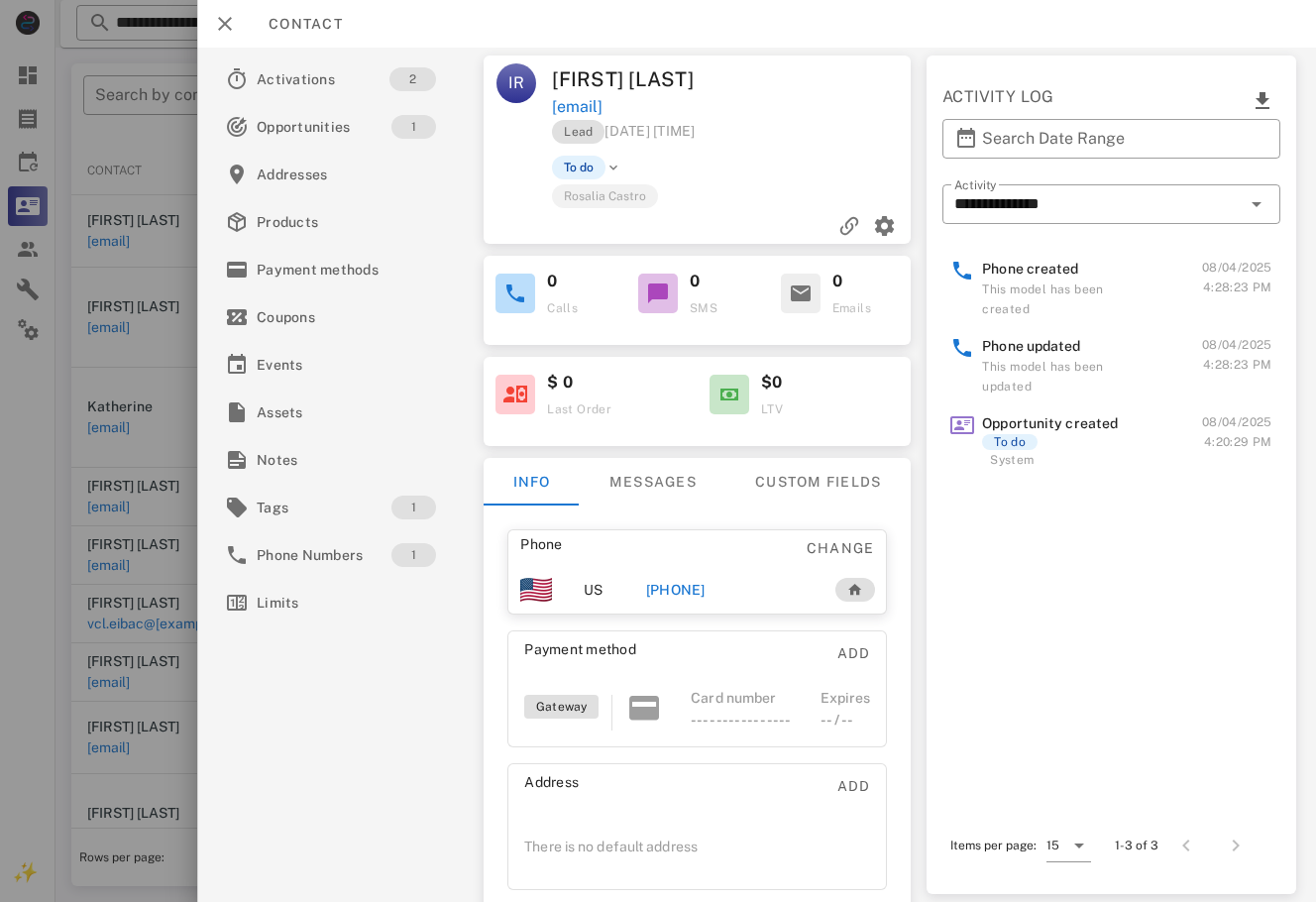 click on "+19097306529" at bounding box center [676, 590] 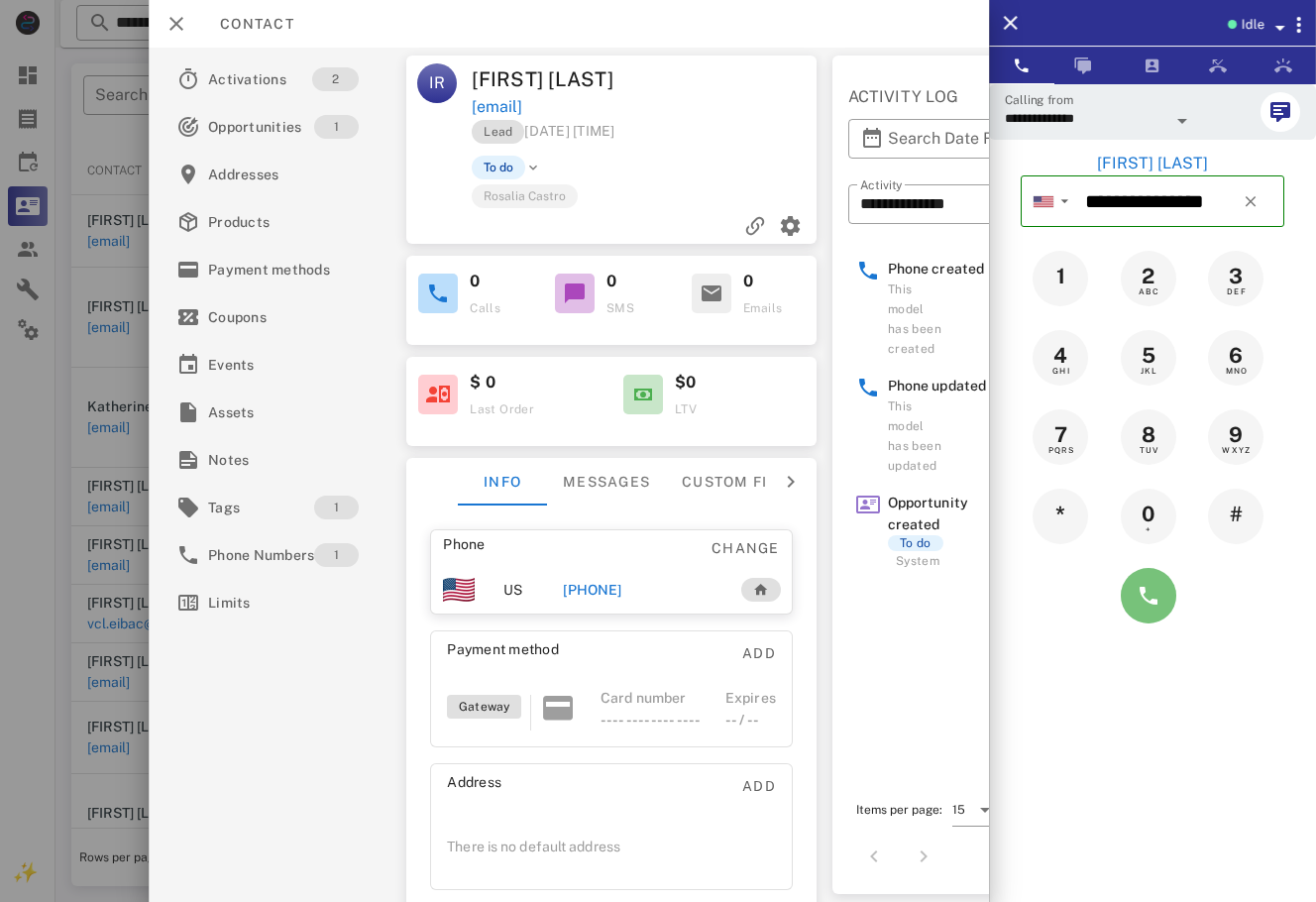 click at bounding box center (1149, 596) 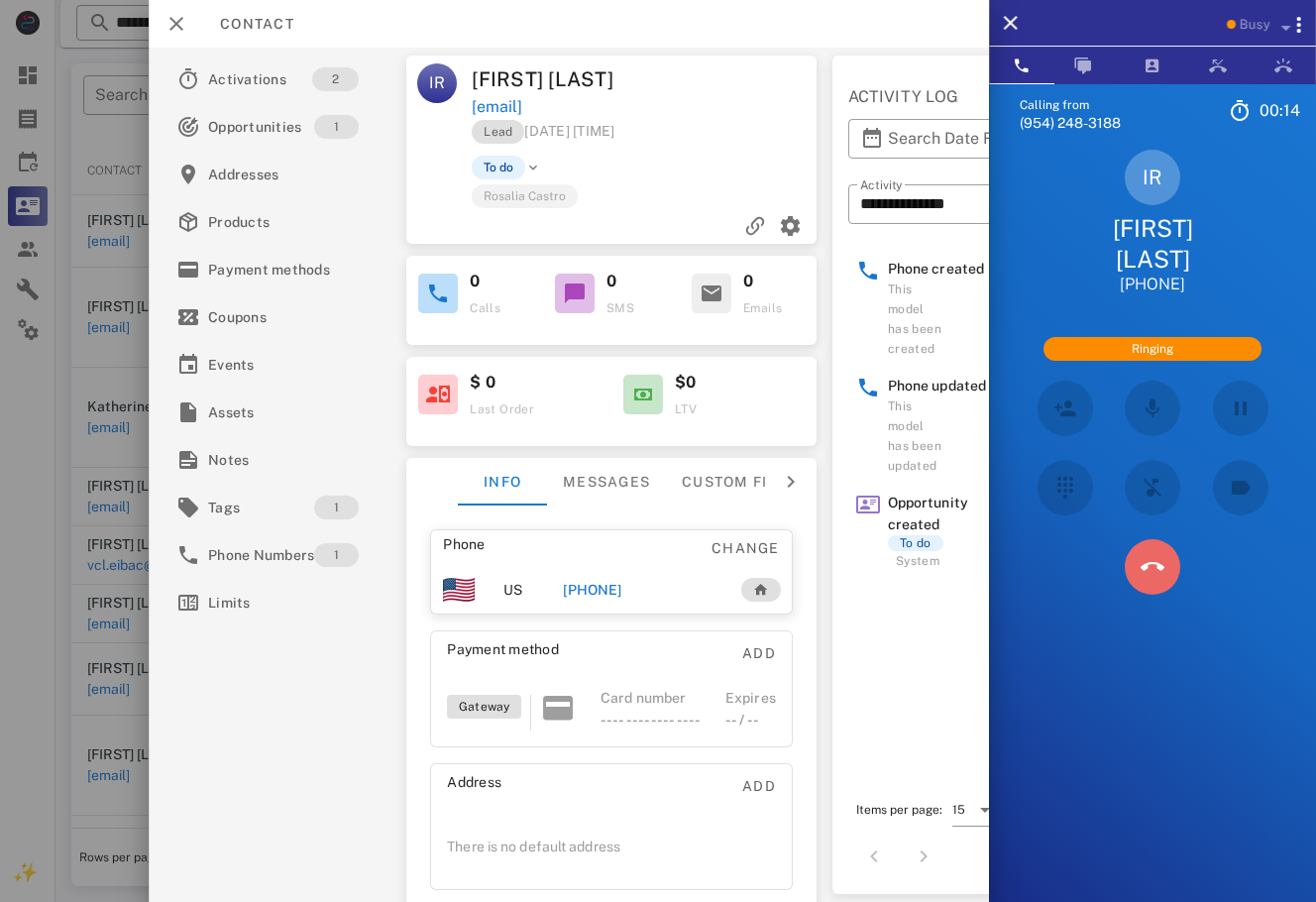 click at bounding box center [1152, 567] 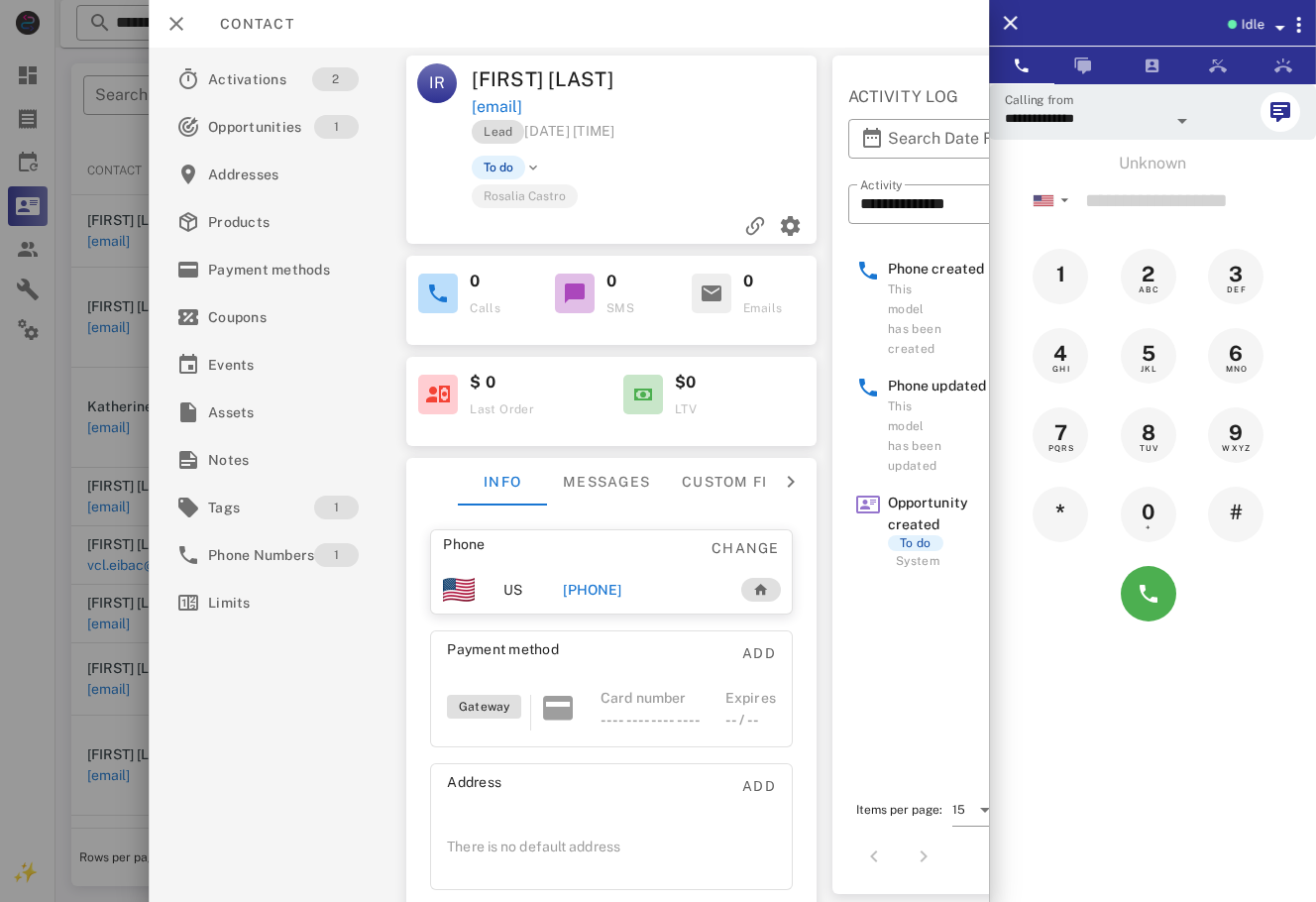 click on "Rosalia Castro" at bounding box center [524, 195] 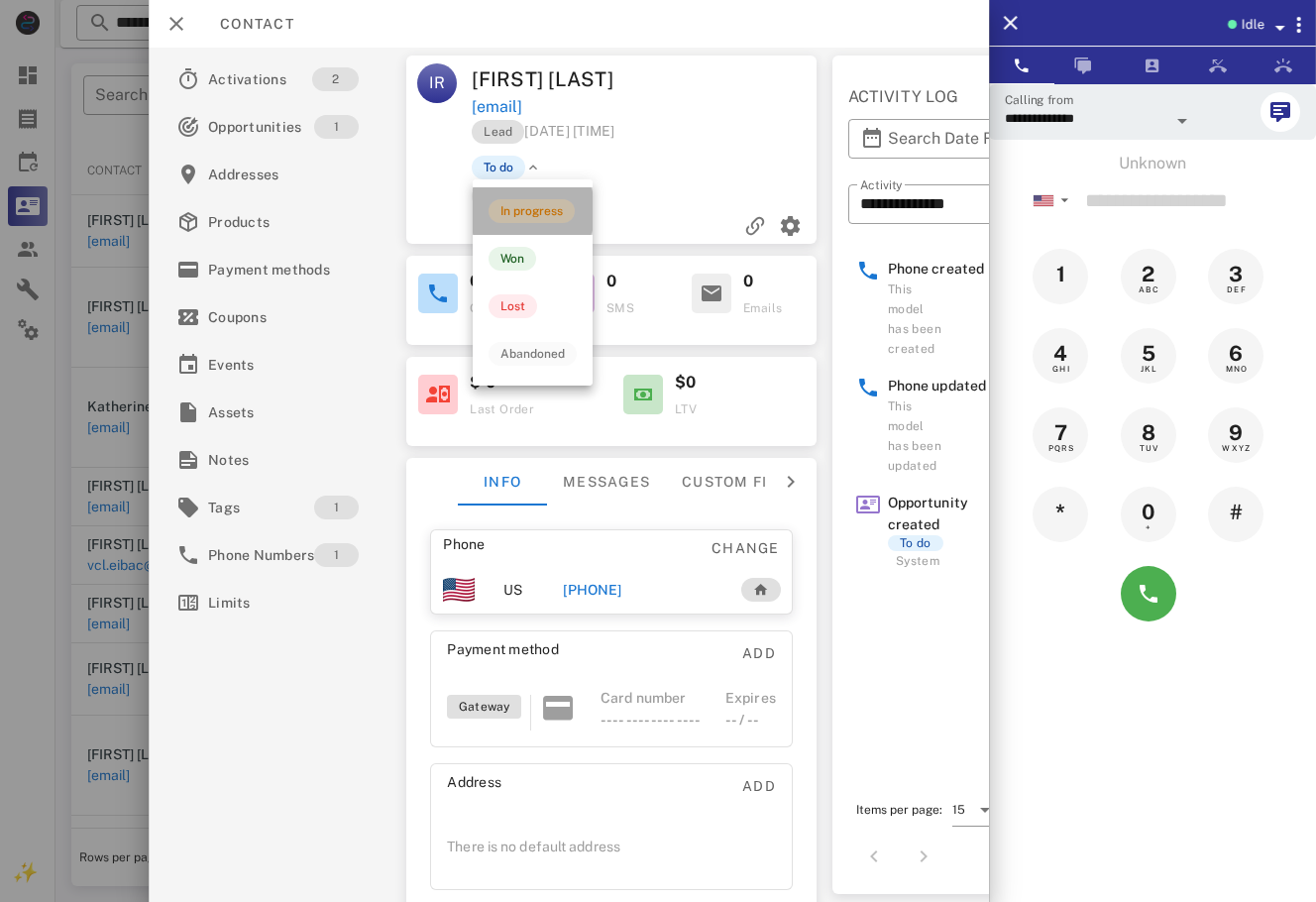 click on "In progress" at bounding box center [531, 211] 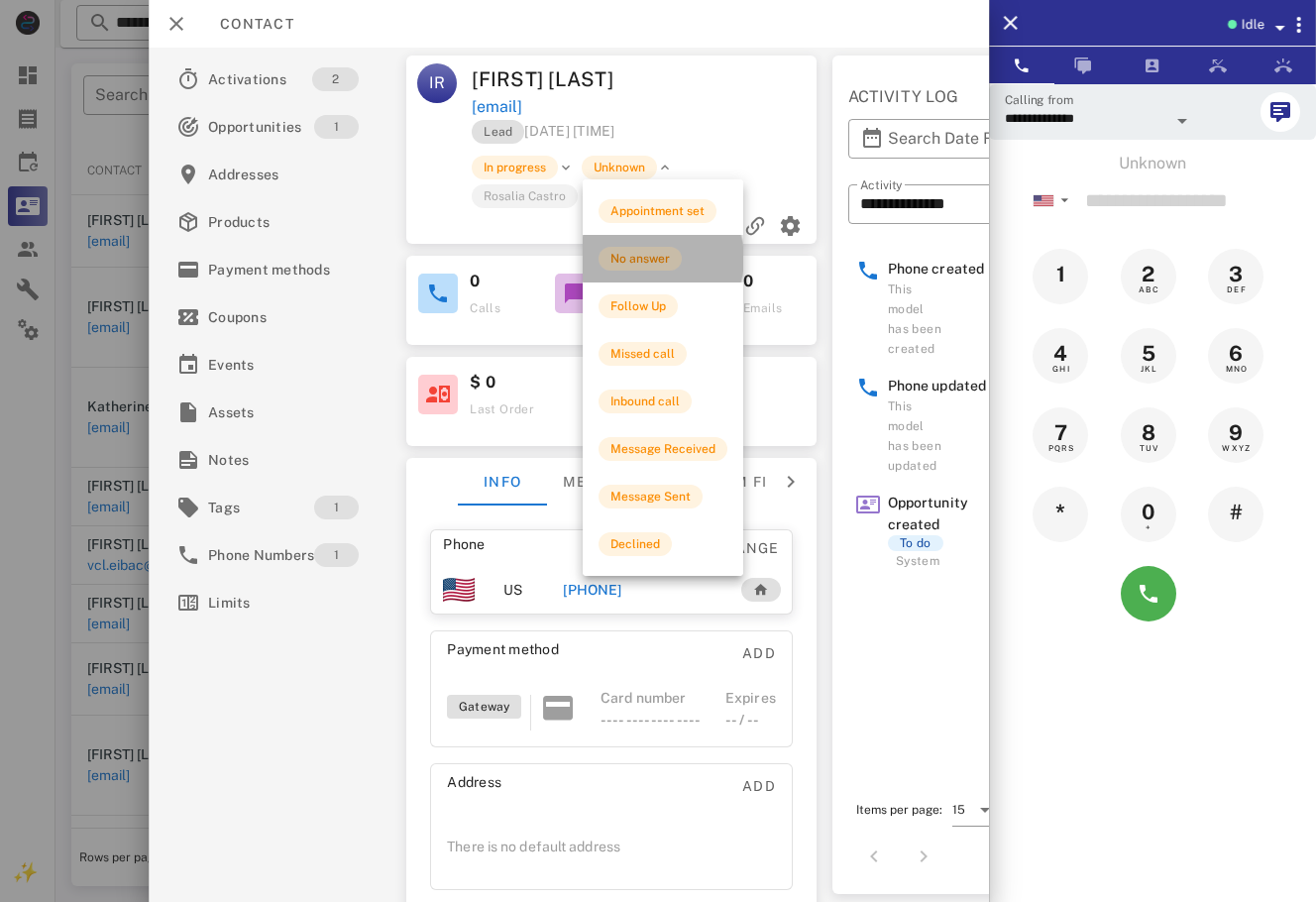 click on "No answer" at bounding box center (640, 259) 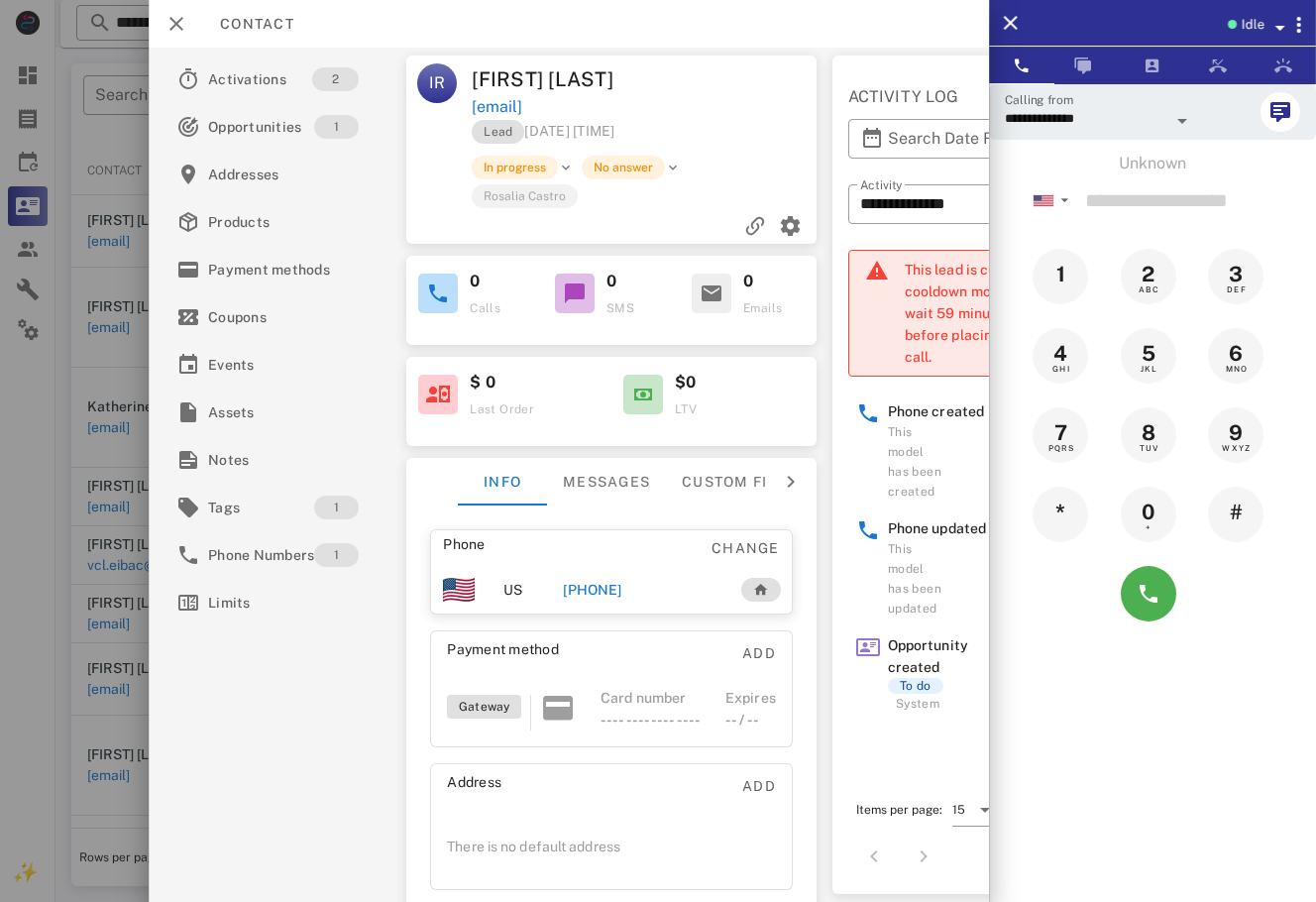 click at bounding box center [658, 451] 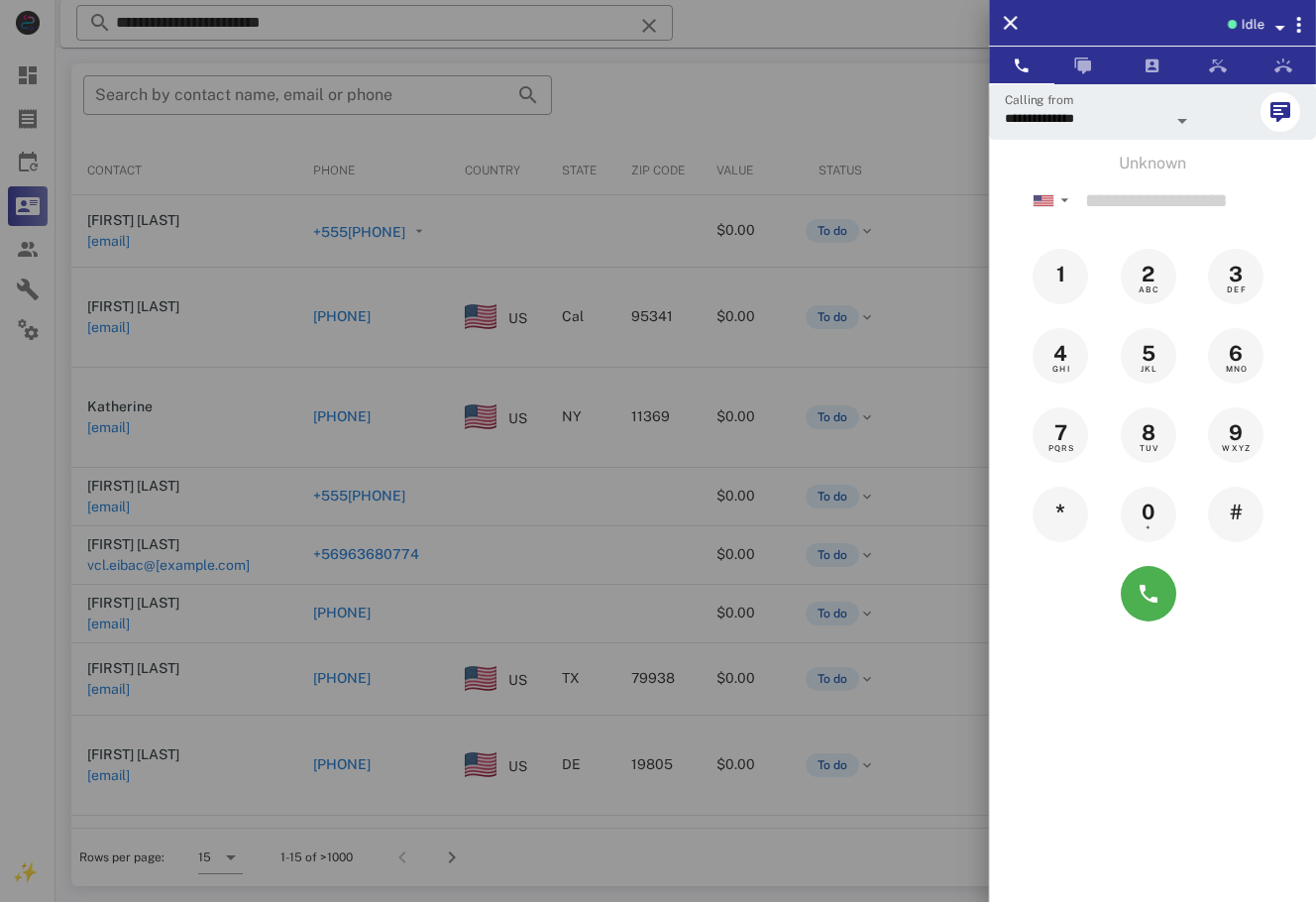 click at bounding box center [658, 451] 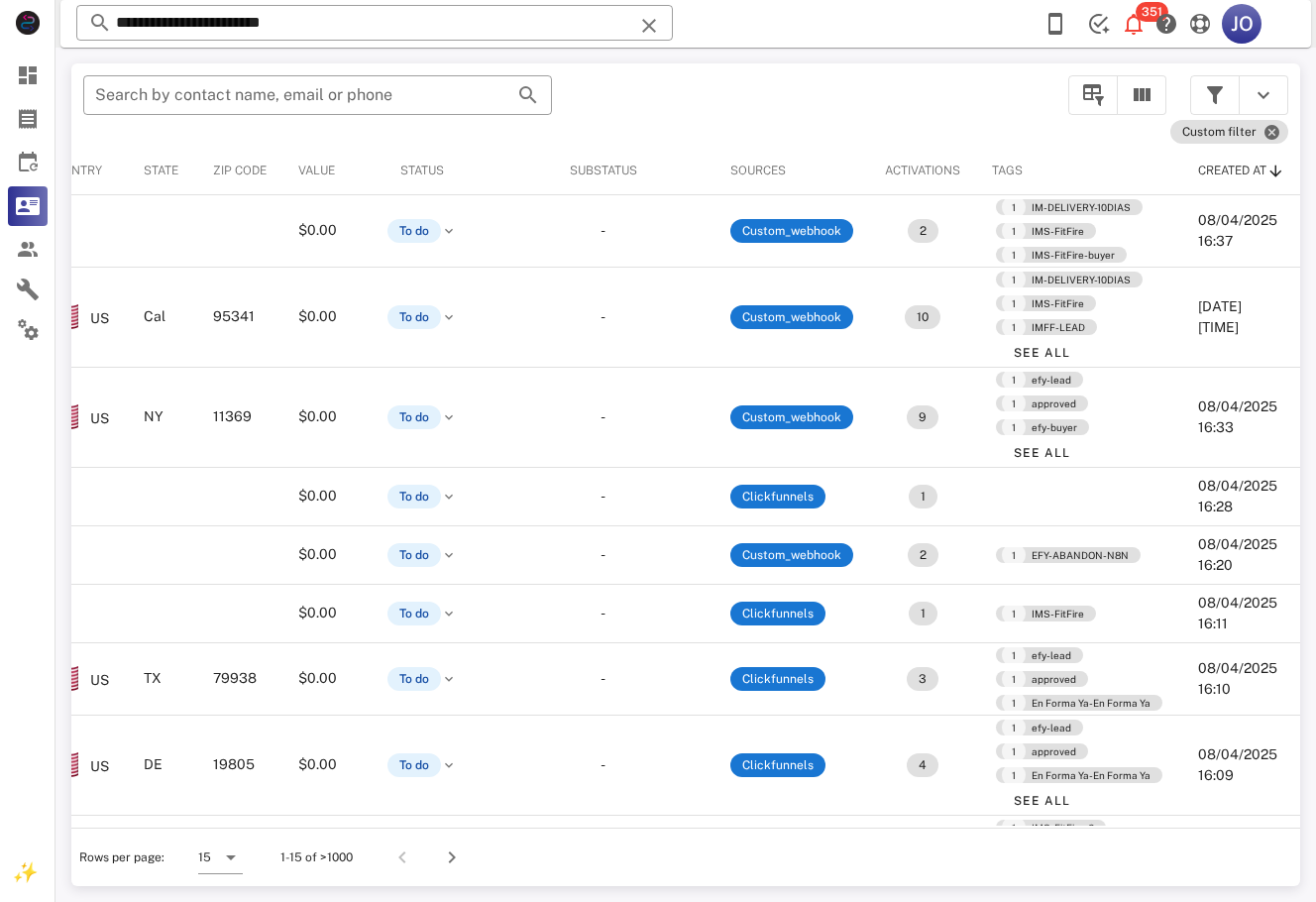 scroll, scrollTop: 558, scrollLeft: 464, axis: both 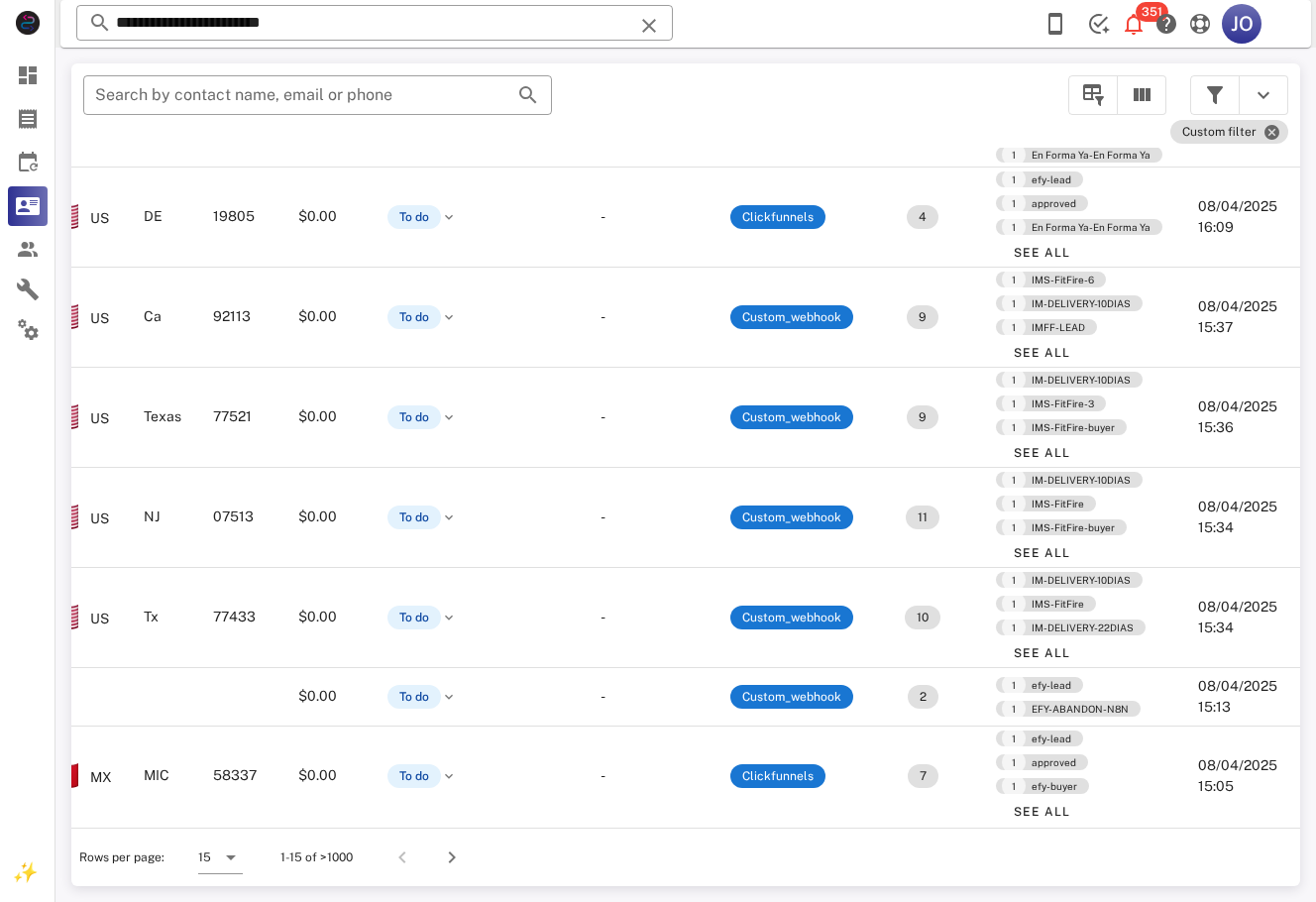 drag, startPoint x: 1299, startPoint y: 379, endPoint x: 3, endPoint y: 41, distance: 1339.3506 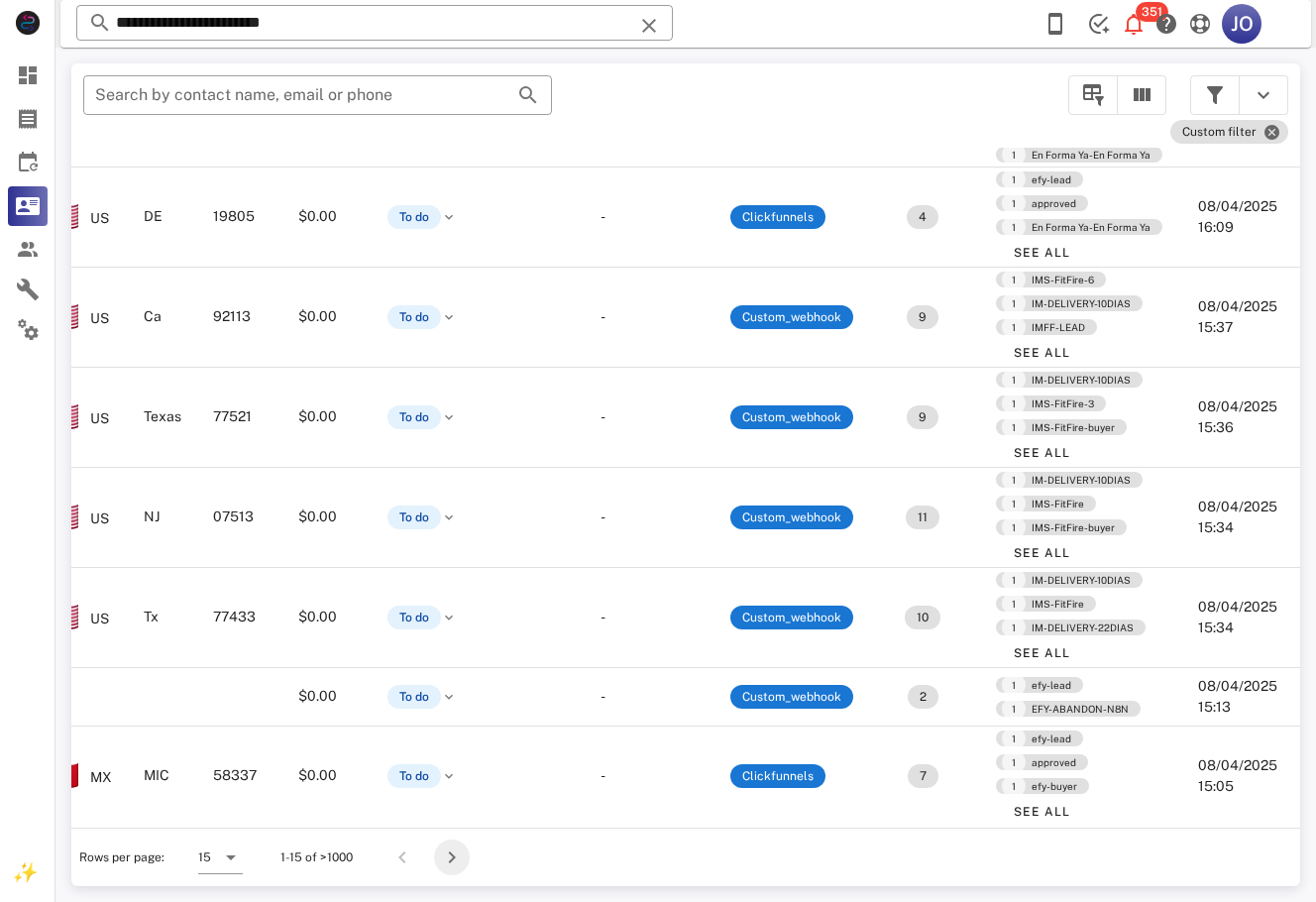 click at bounding box center (452, 857) 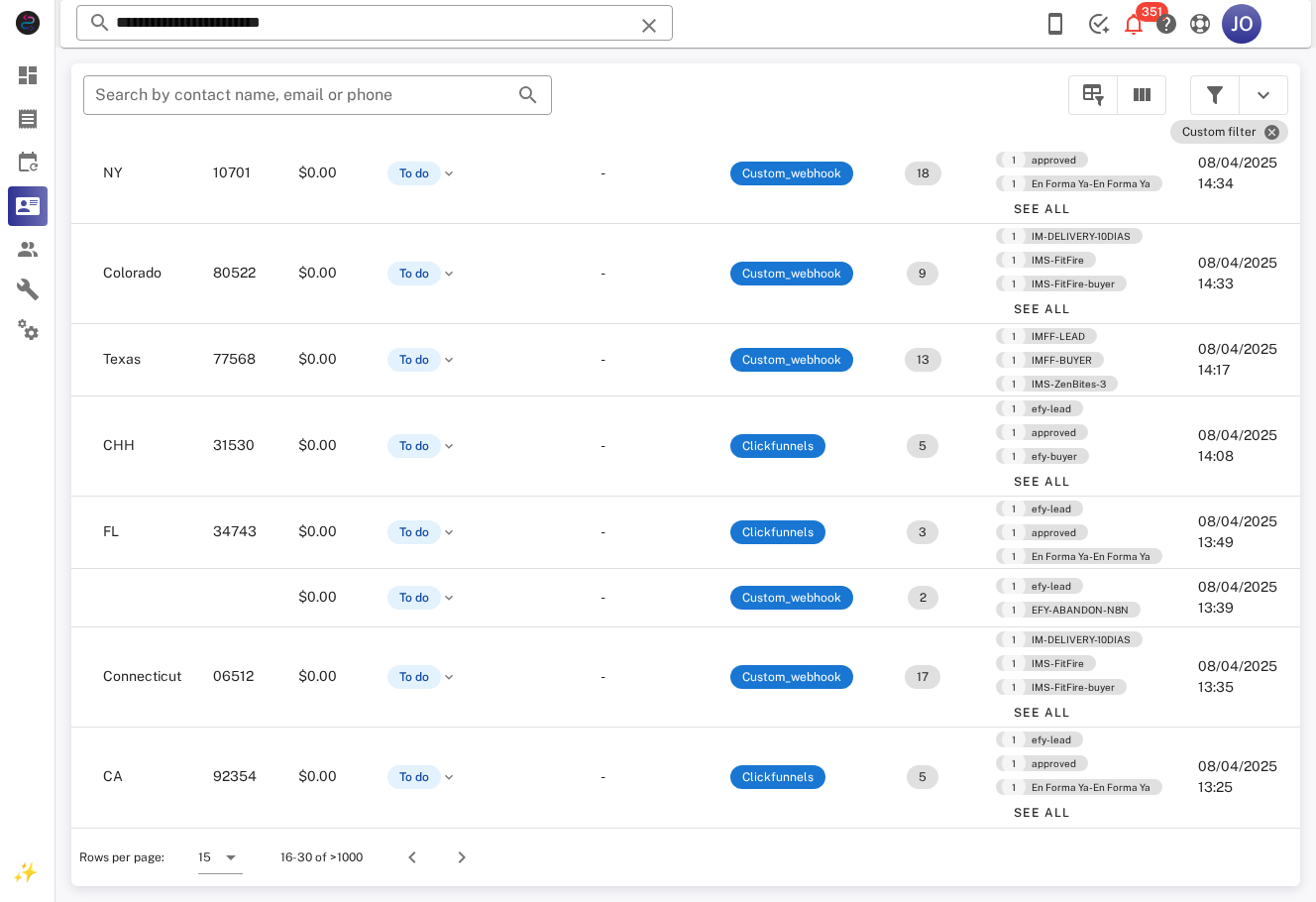 scroll, scrollTop: 700, scrollLeft: 464, axis: both 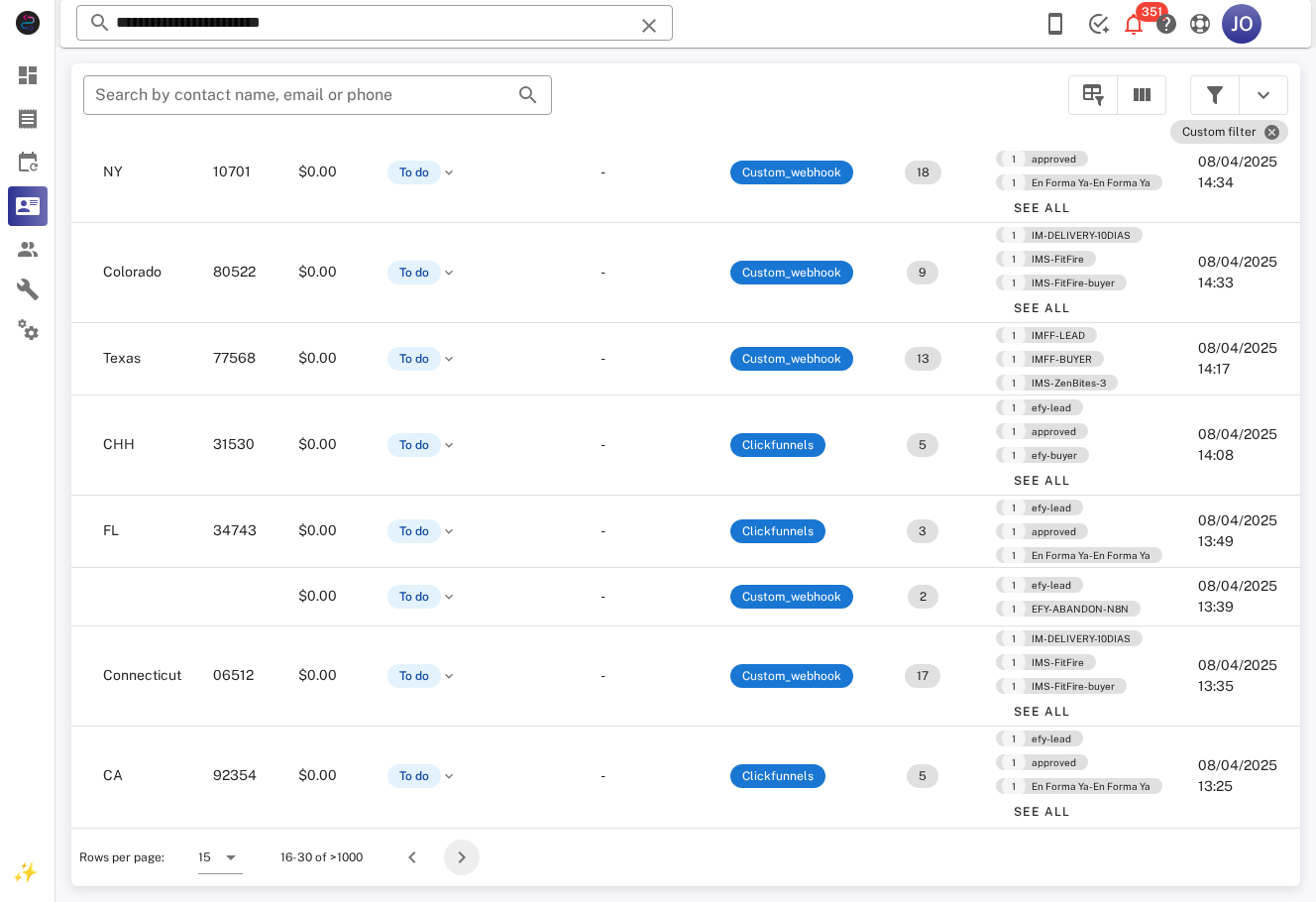 click at bounding box center [462, 857] 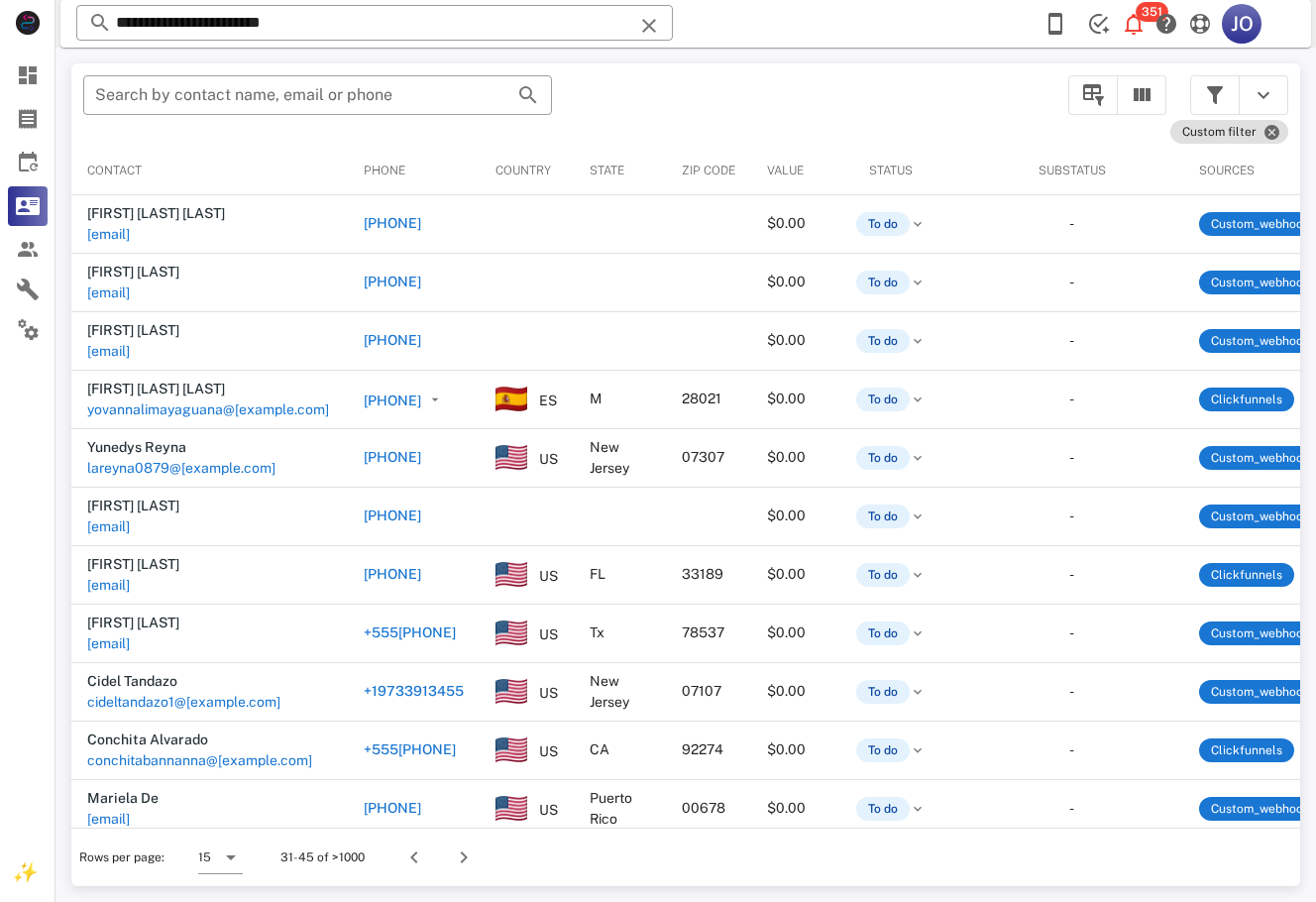 scroll, scrollTop: 0, scrollLeft: 616, axis: horizontal 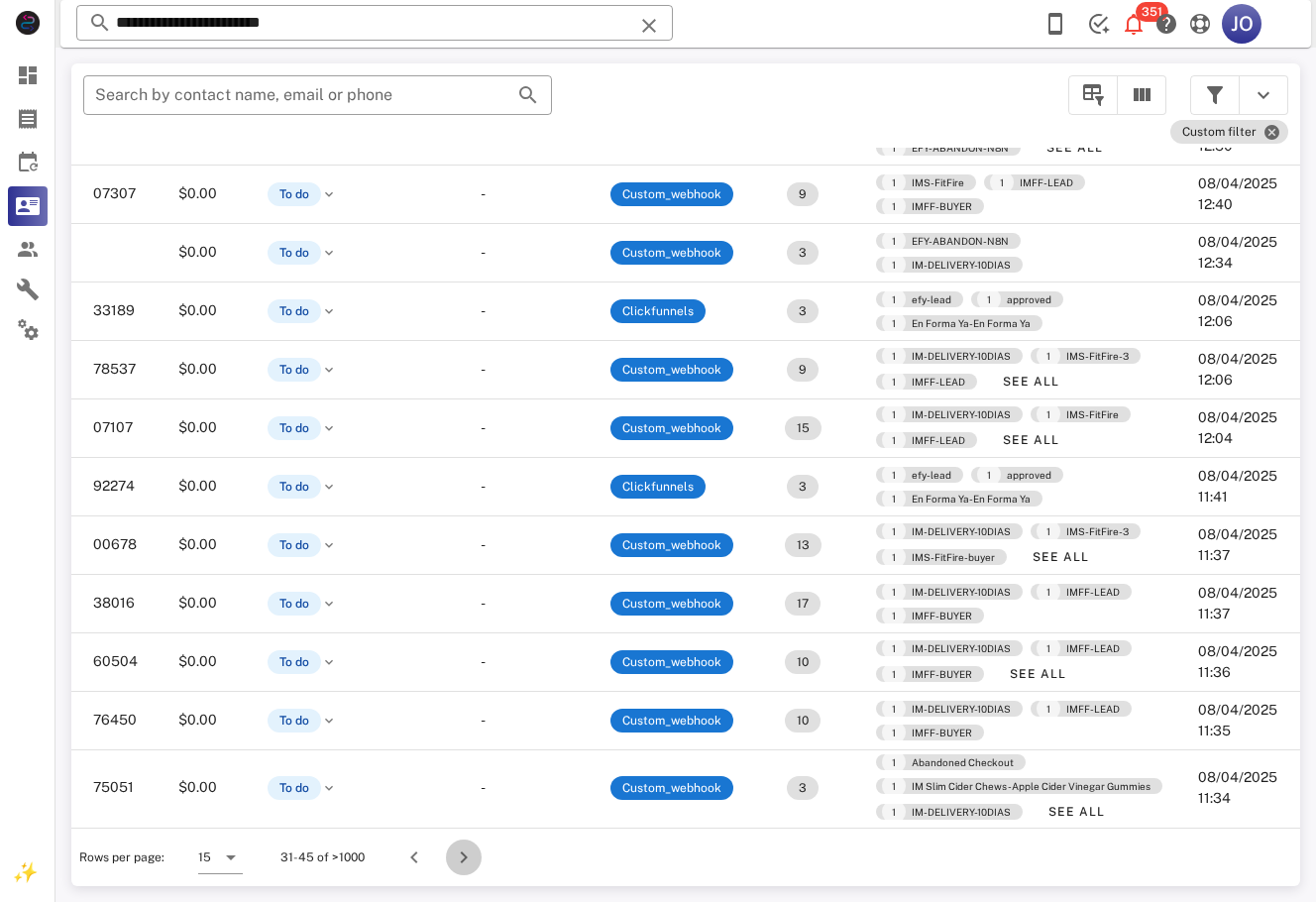 click at bounding box center [464, 857] 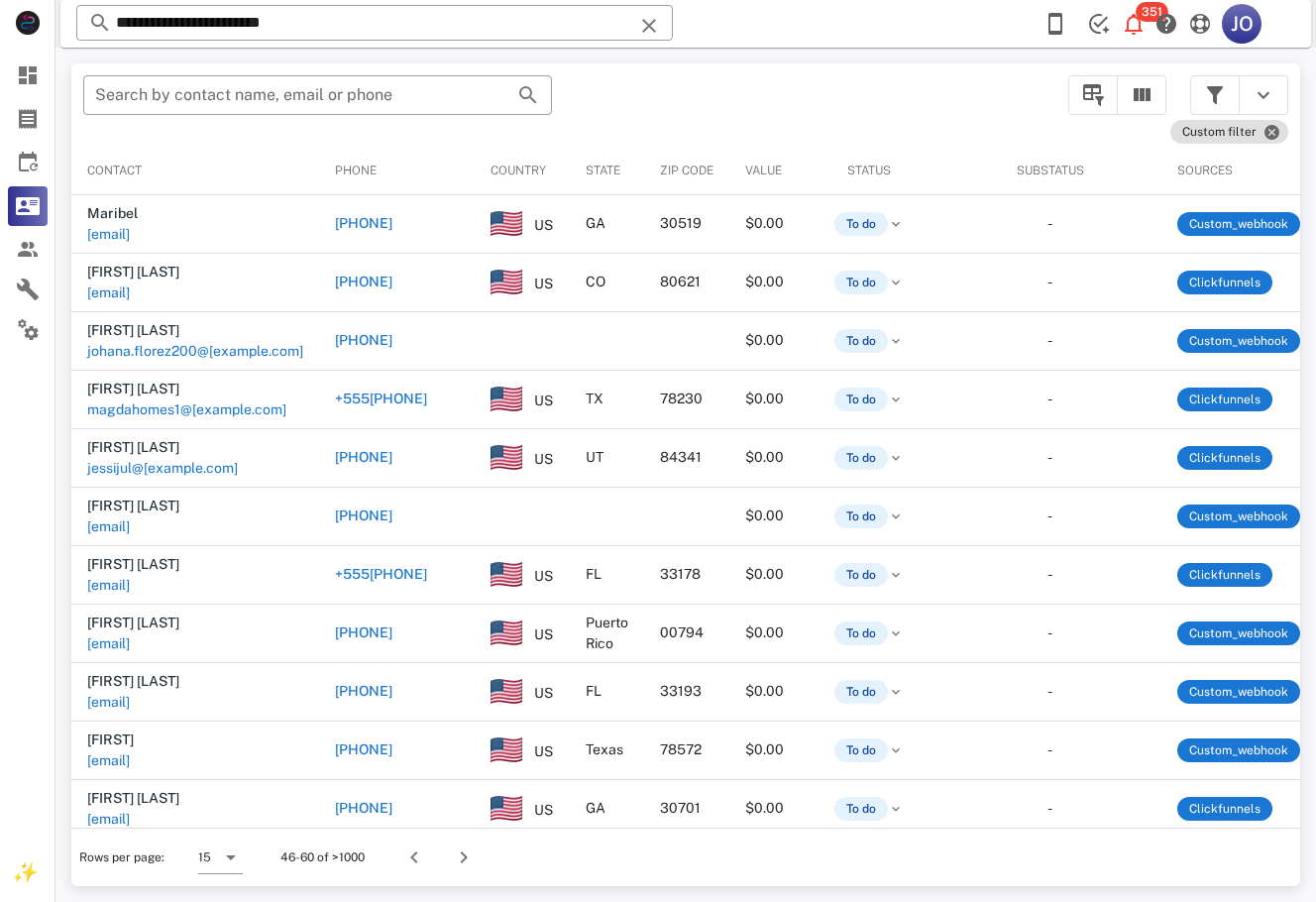 scroll, scrollTop: 0, scrollLeft: 754, axis: horizontal 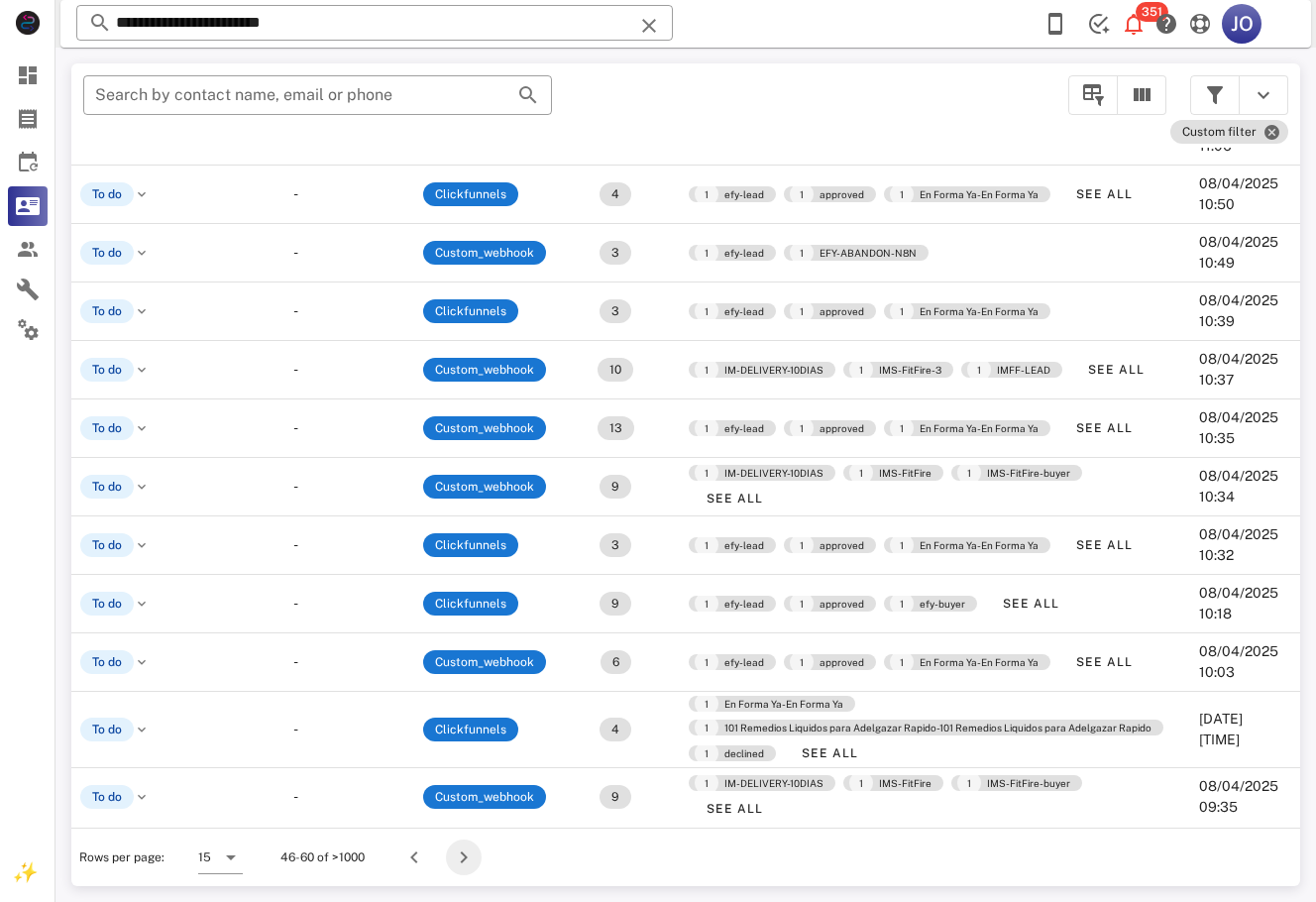 click at bounding box center [464, 857] 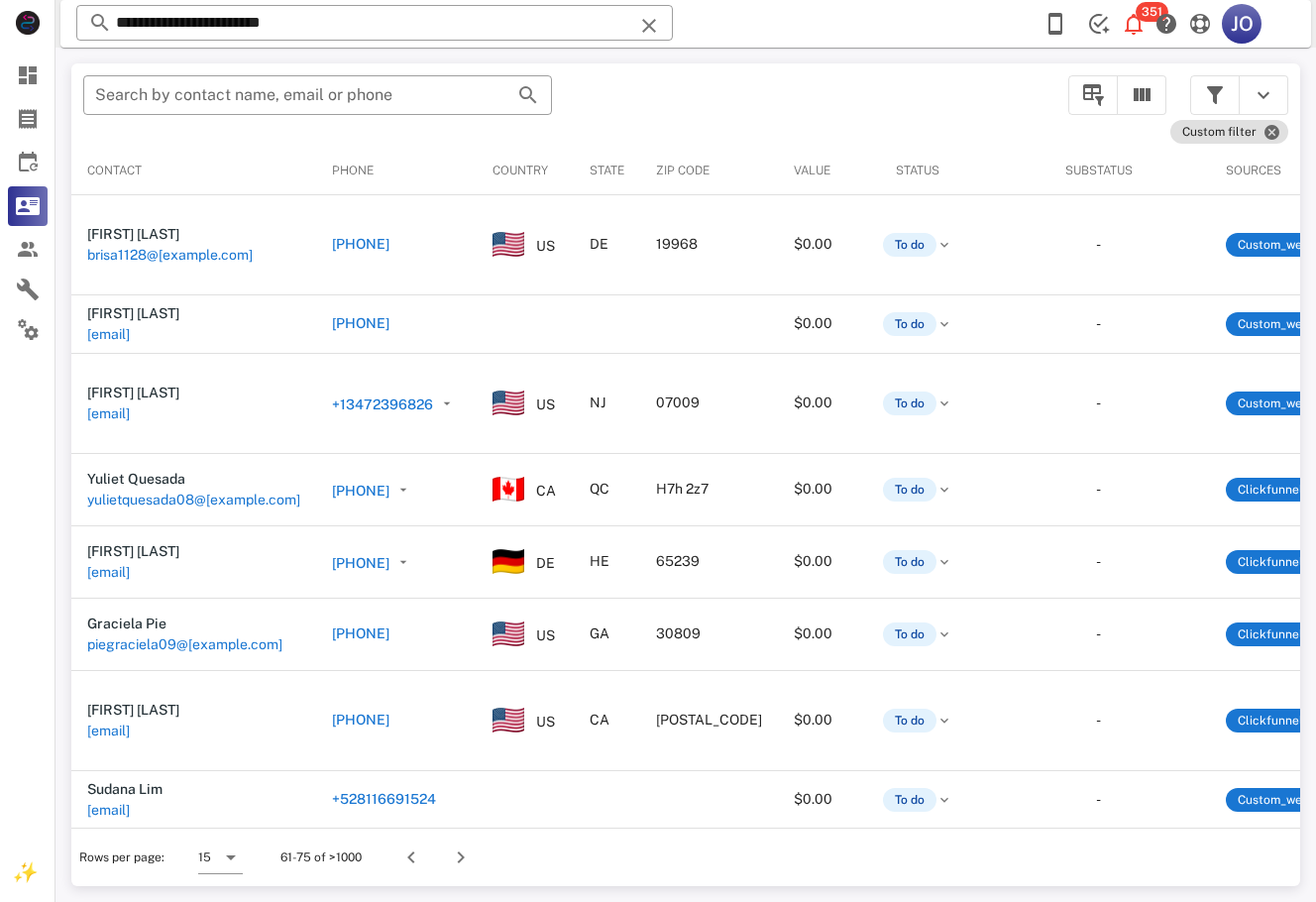 scroll, scrollTop: 0, scrollLeft: 485, axis: horizontal 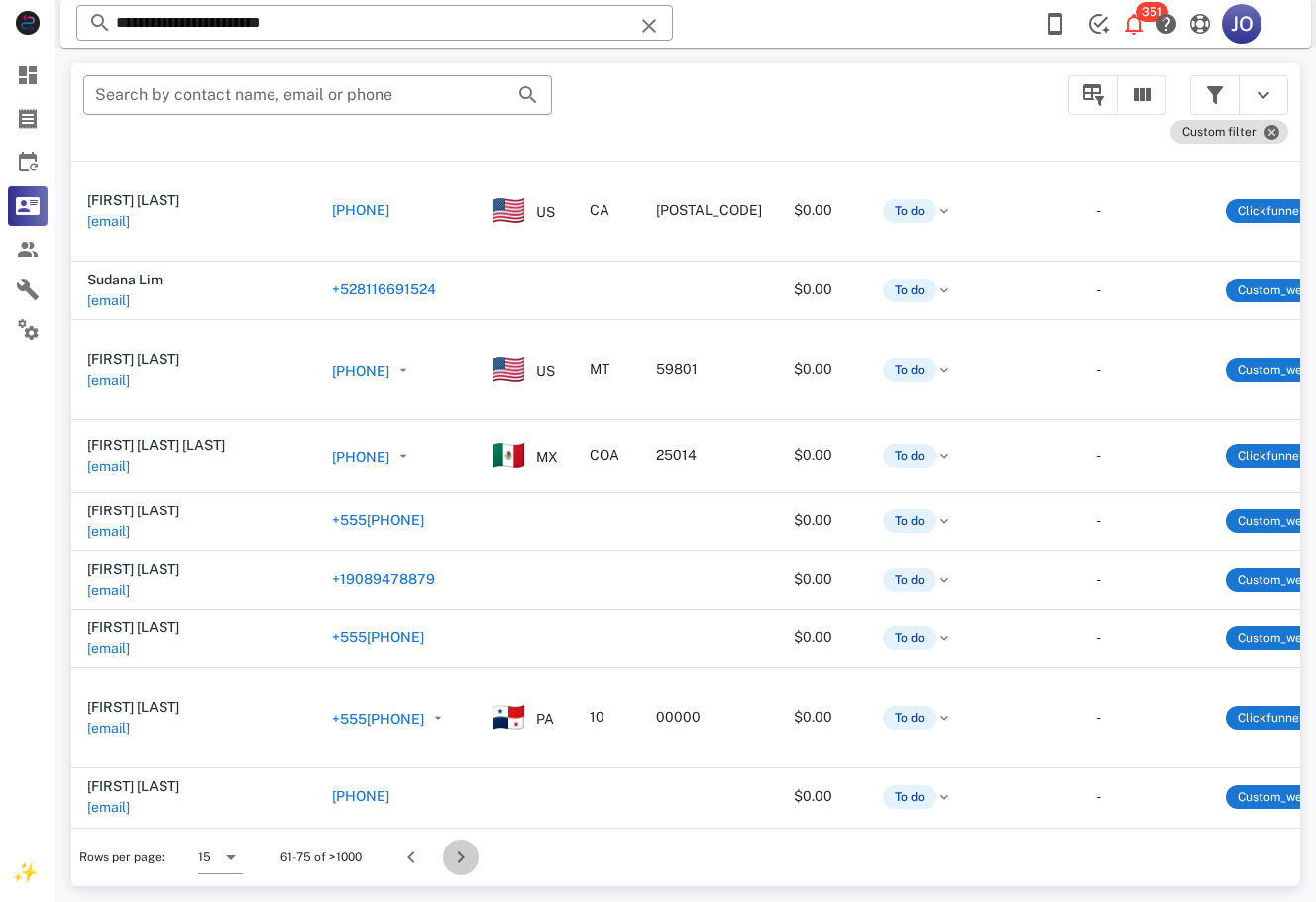 click at bounding box center (461, 857) 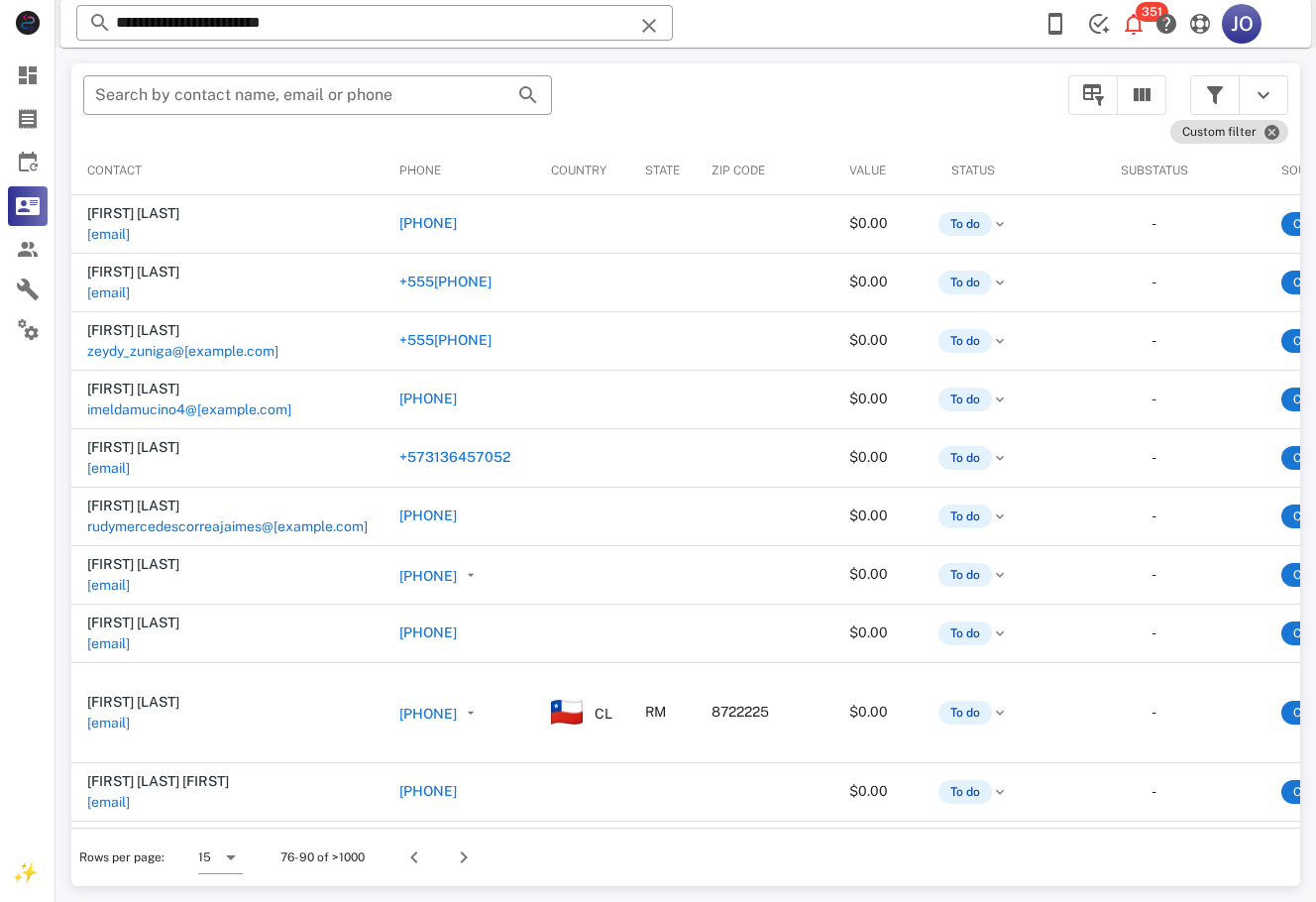 scroll, scrollTop: 0, scrollLeft: 499, axis: horizontal 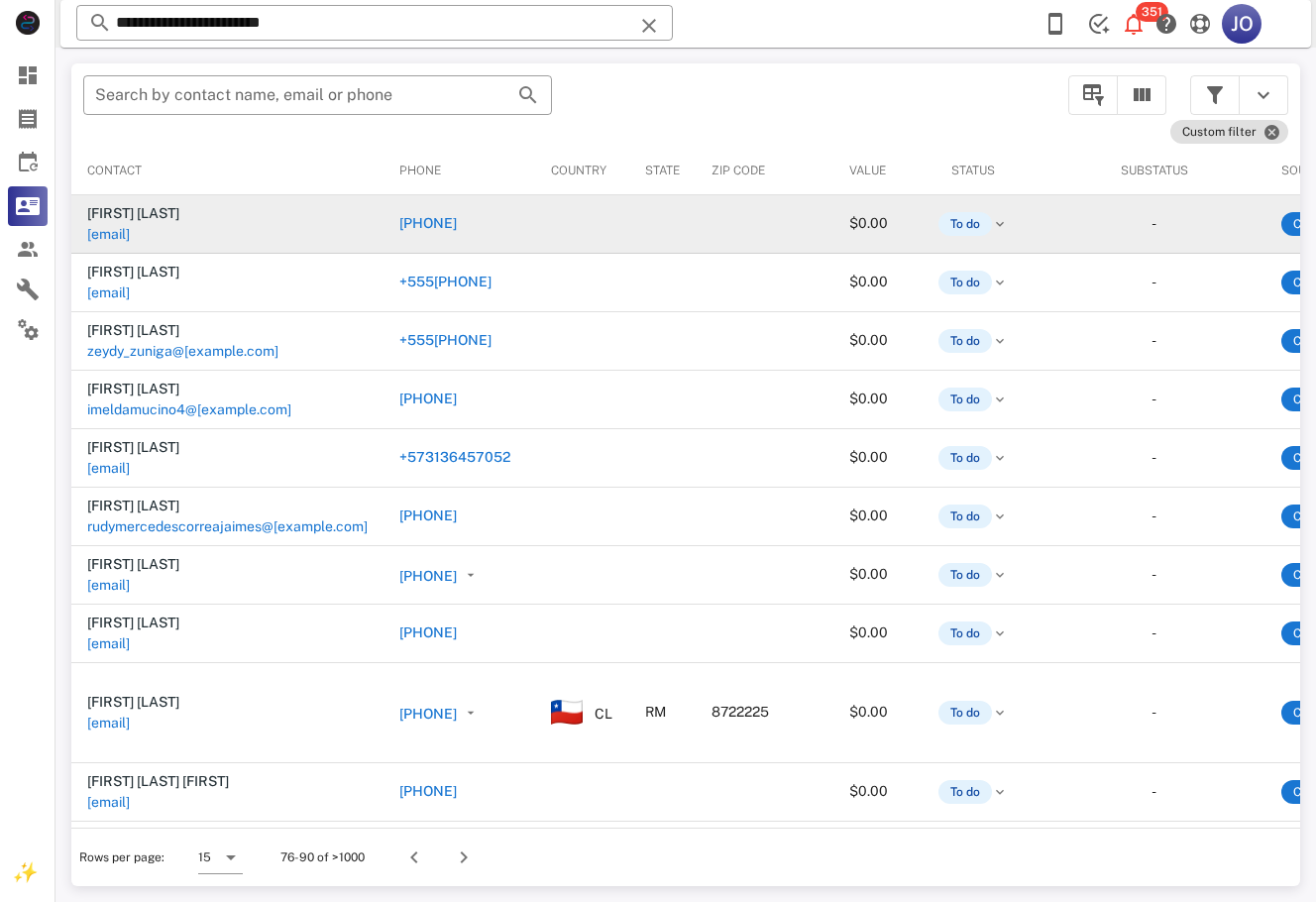 click on "sandrahospital@gmail.com" at bounding box center [108, 234] 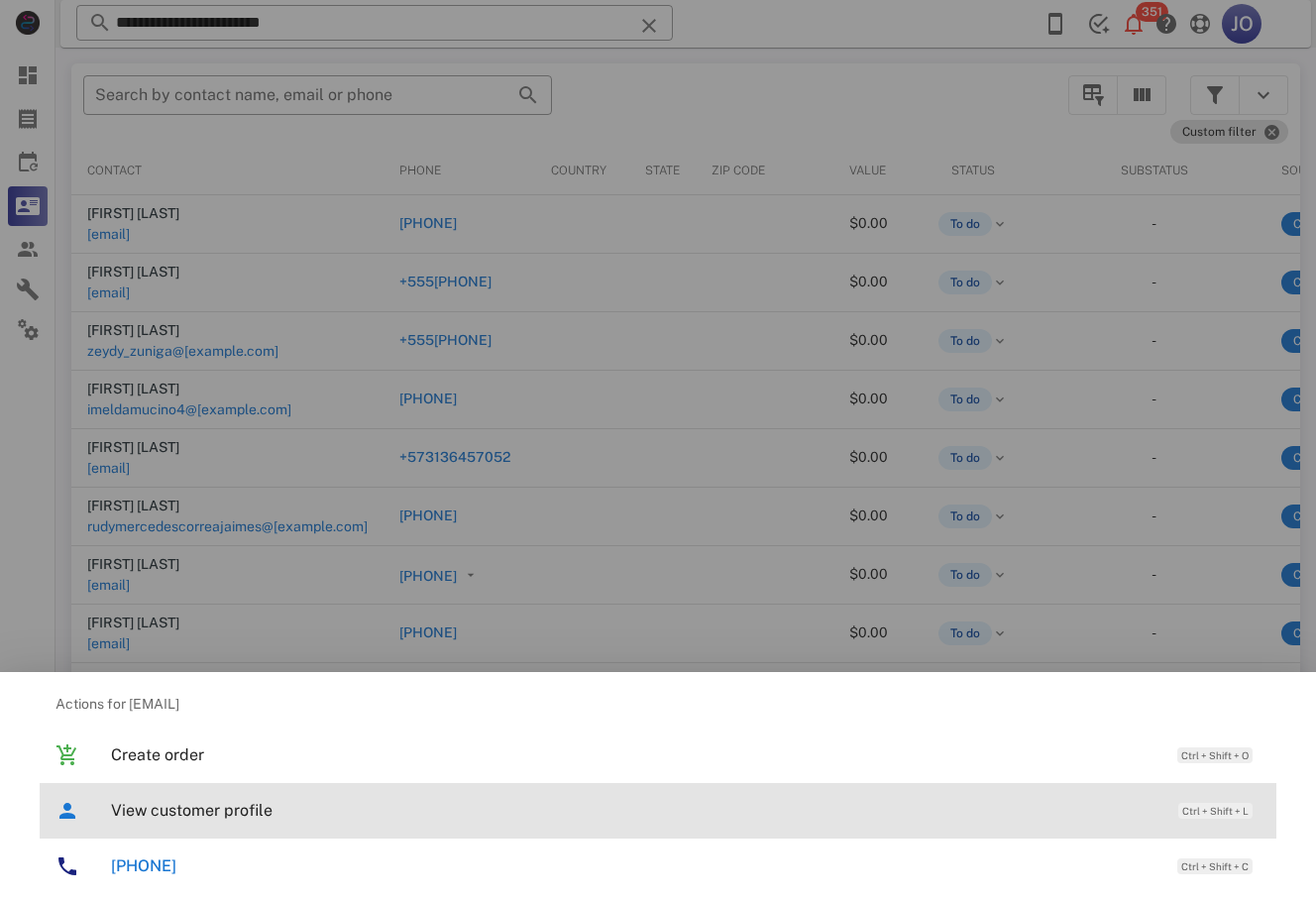 click on "View customer profile Ctrl + Shift + L" at bounding box center [686, 810] 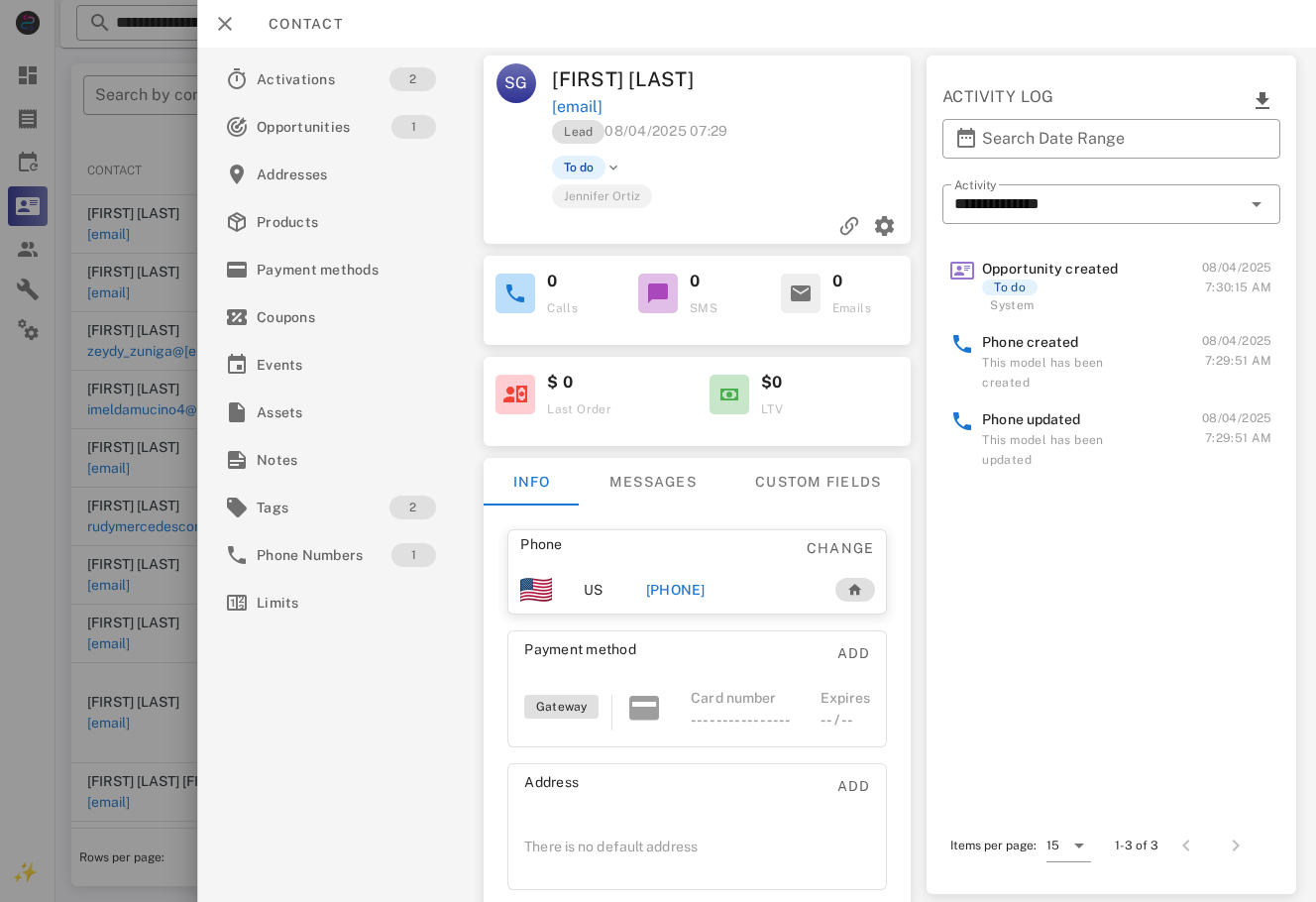 click on "+12266885844" at bounding box center [676, 590] 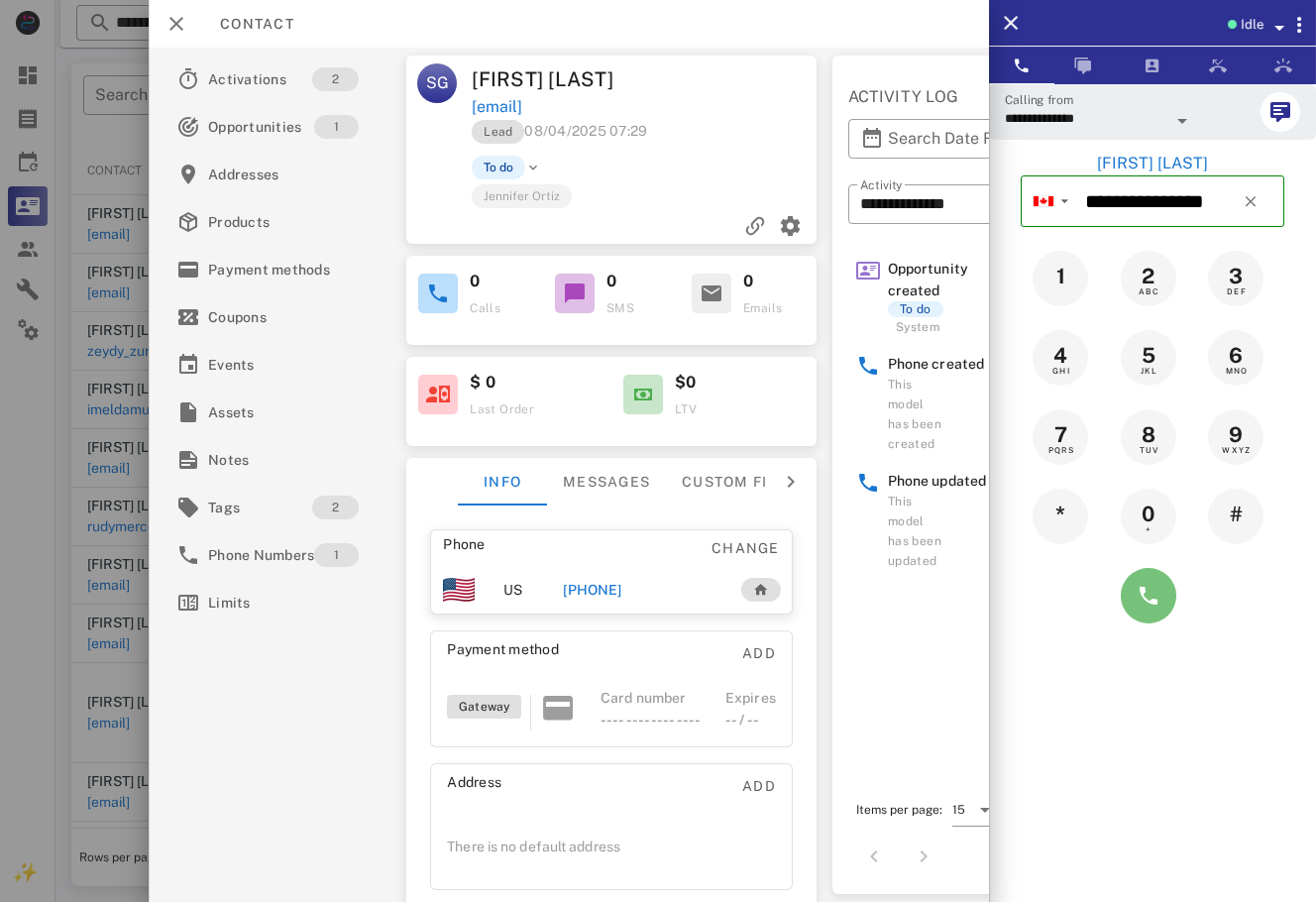 click at bounding box center [1149, 596] 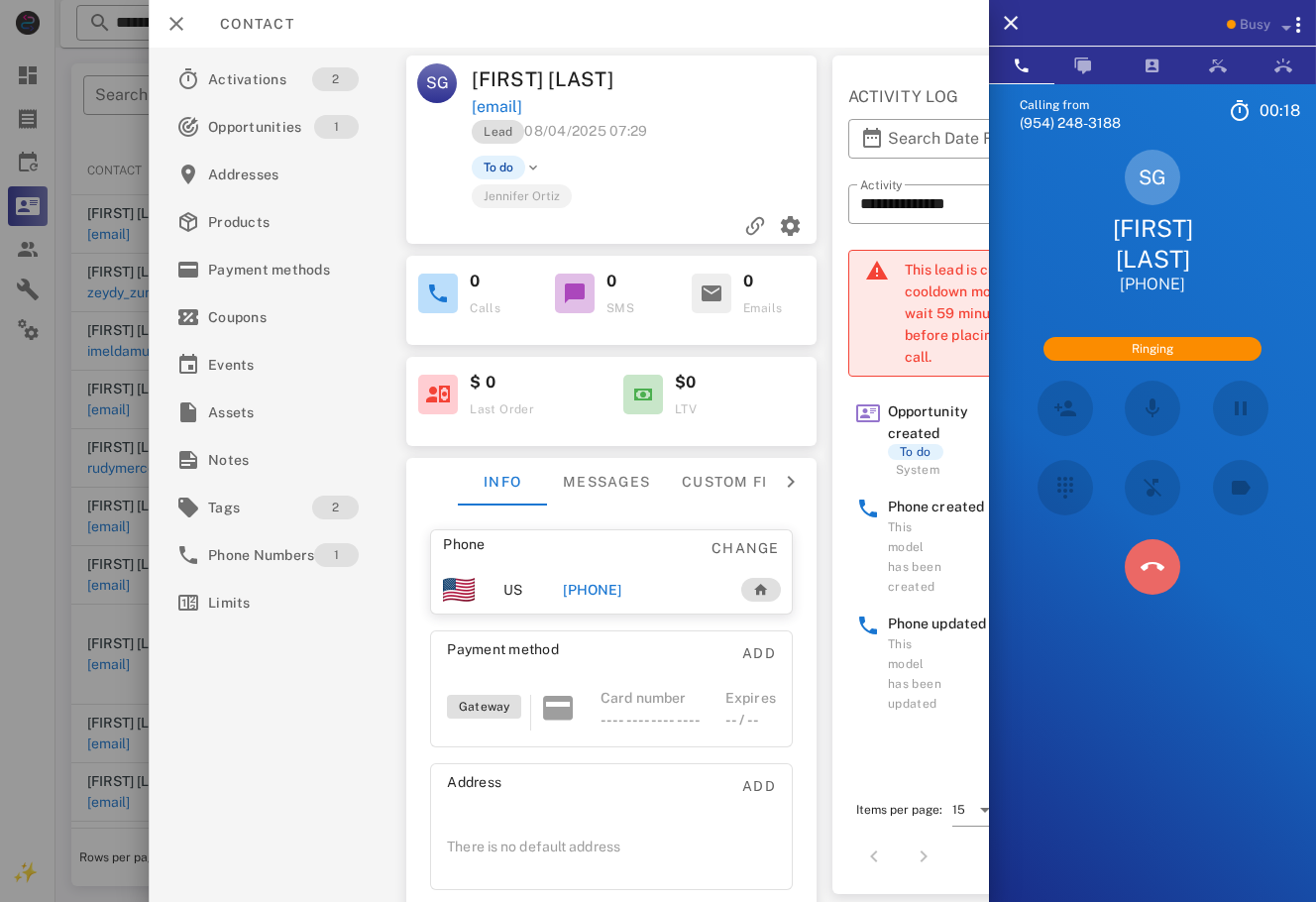 click at bounding box center (1152, 567) 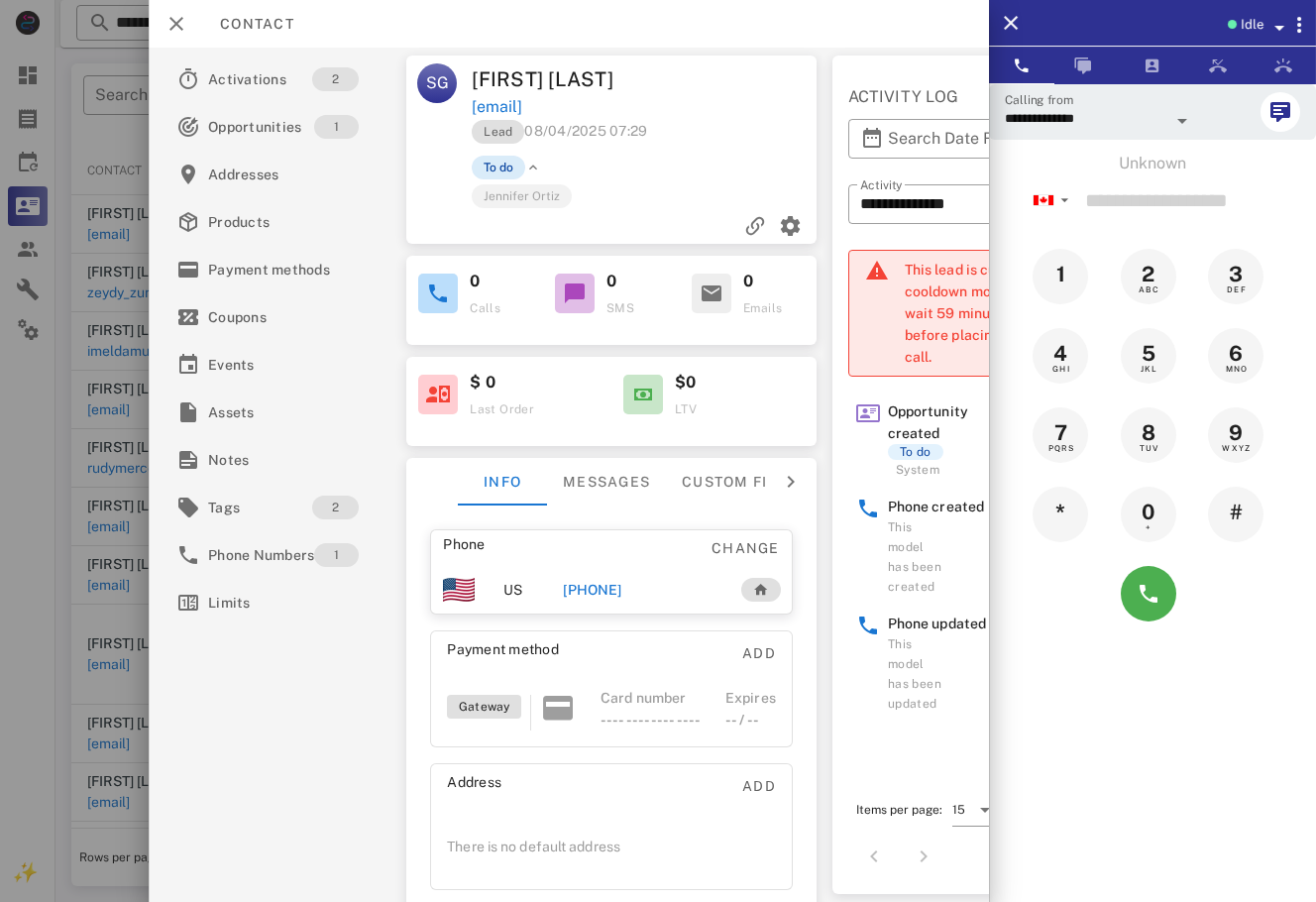 click on "To do" at bounding box center (498, 168) 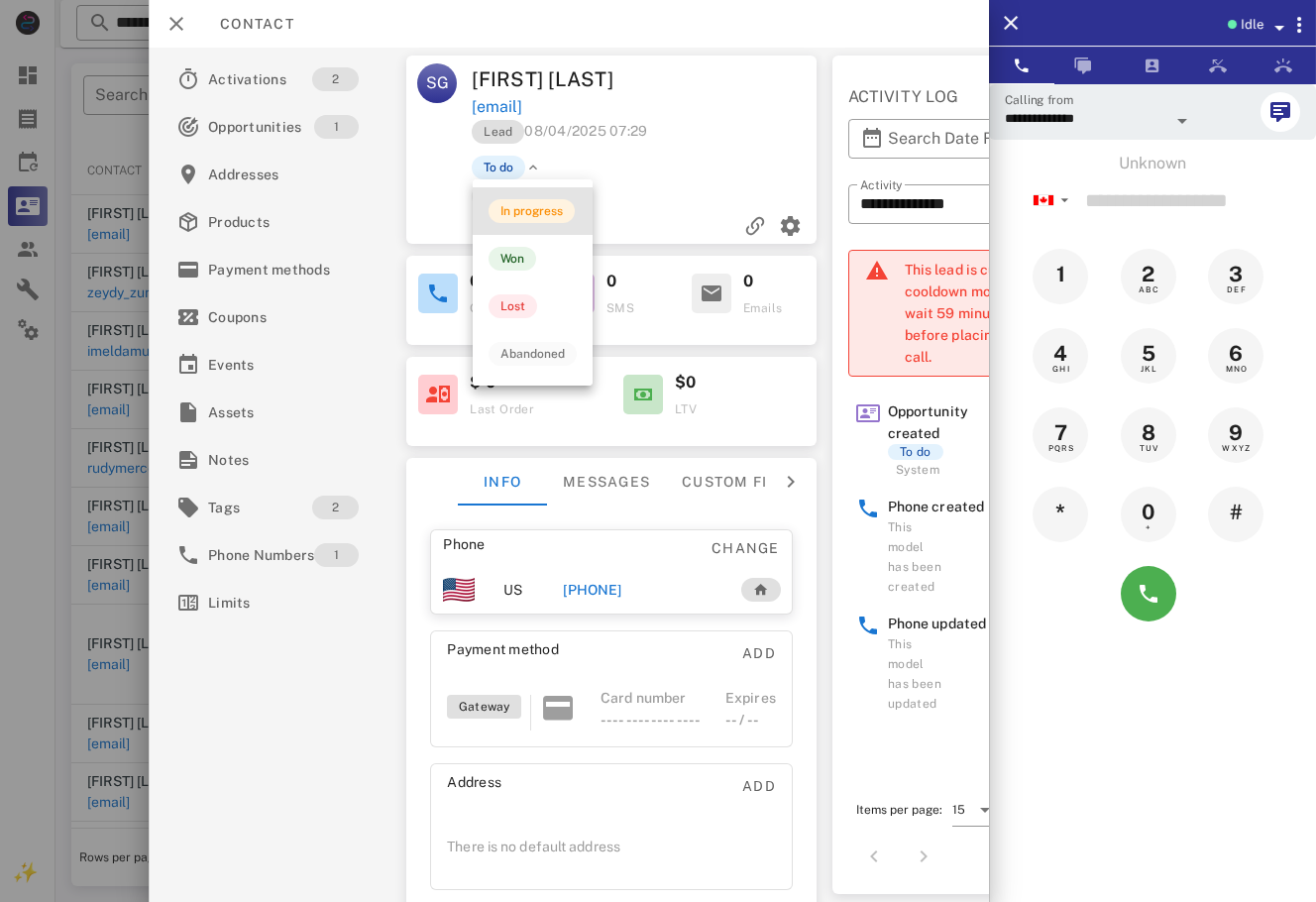 click on "In progress" at bounding box center (532, 211) 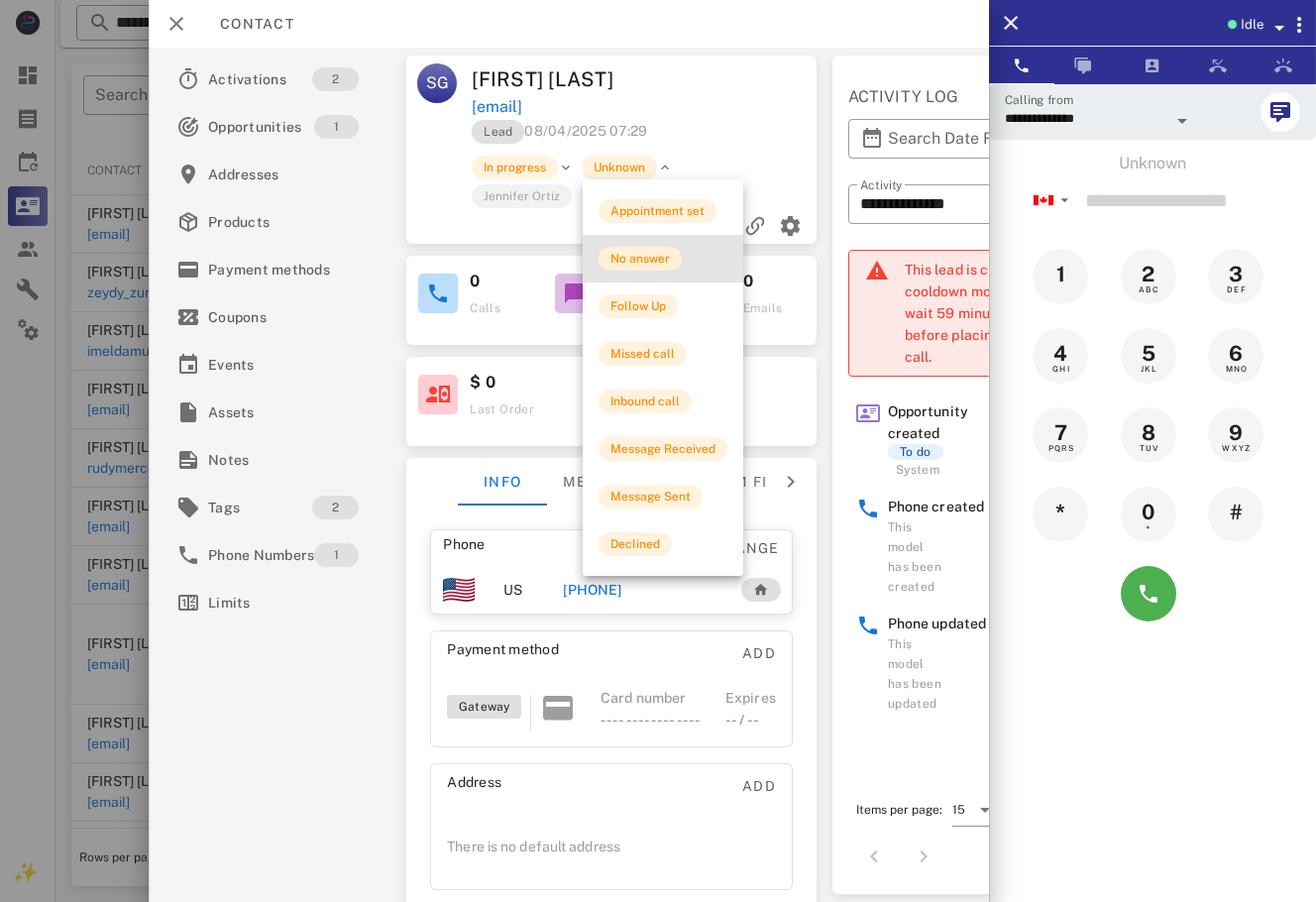 click on "No answer" at bounding box center [640, 259] 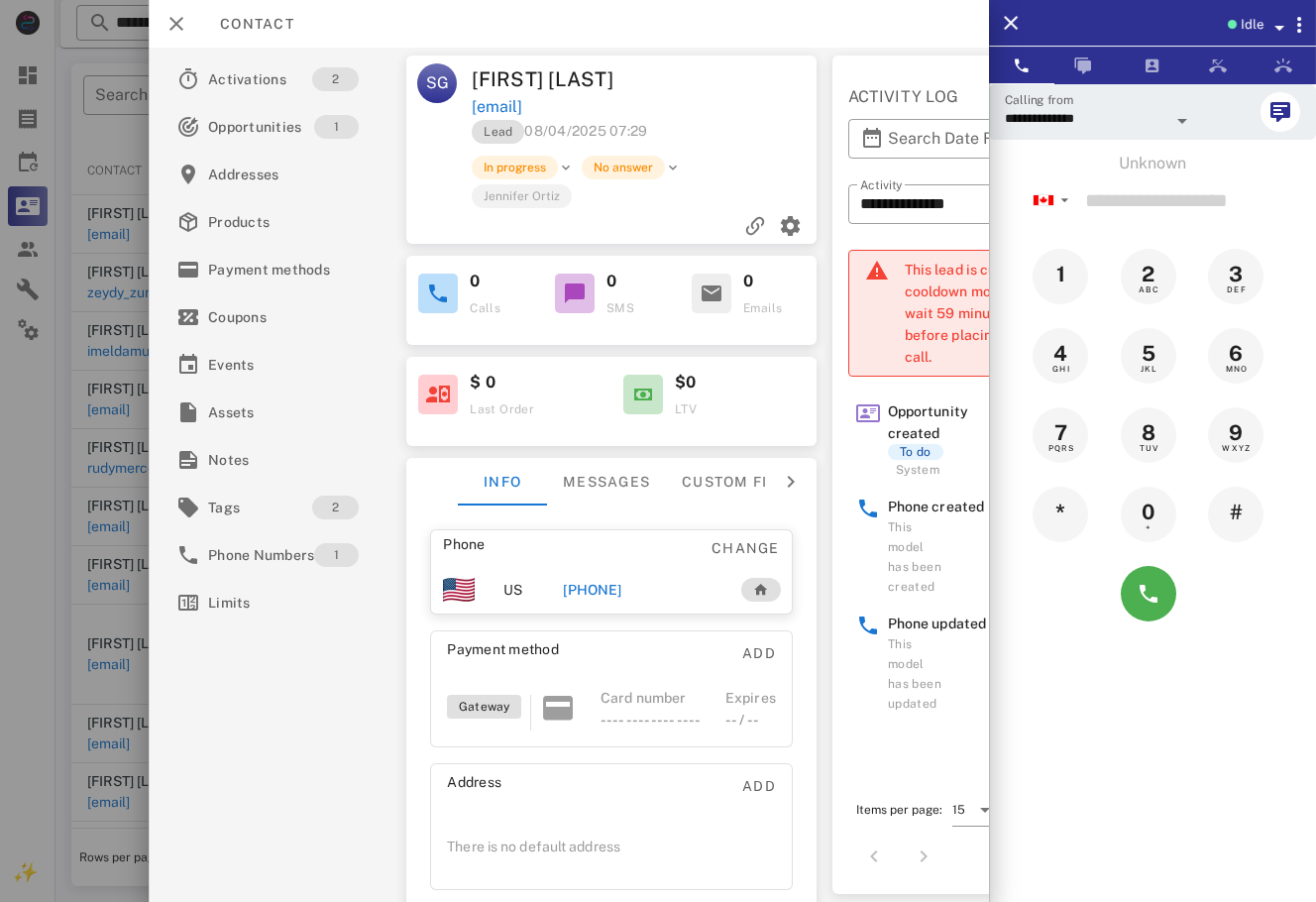 click at bounding box center [658, 451] 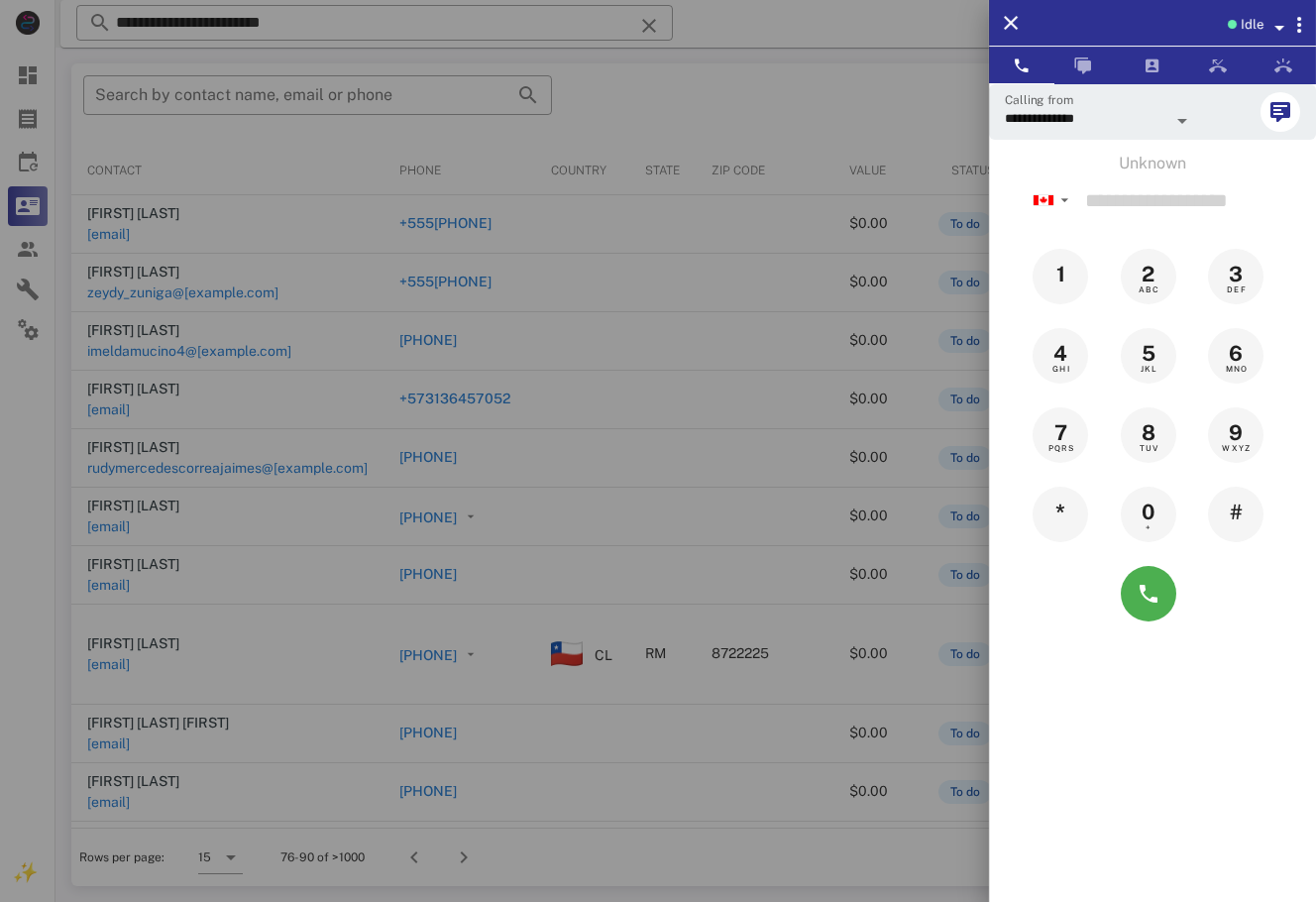 click at bounding box center (658, 451) 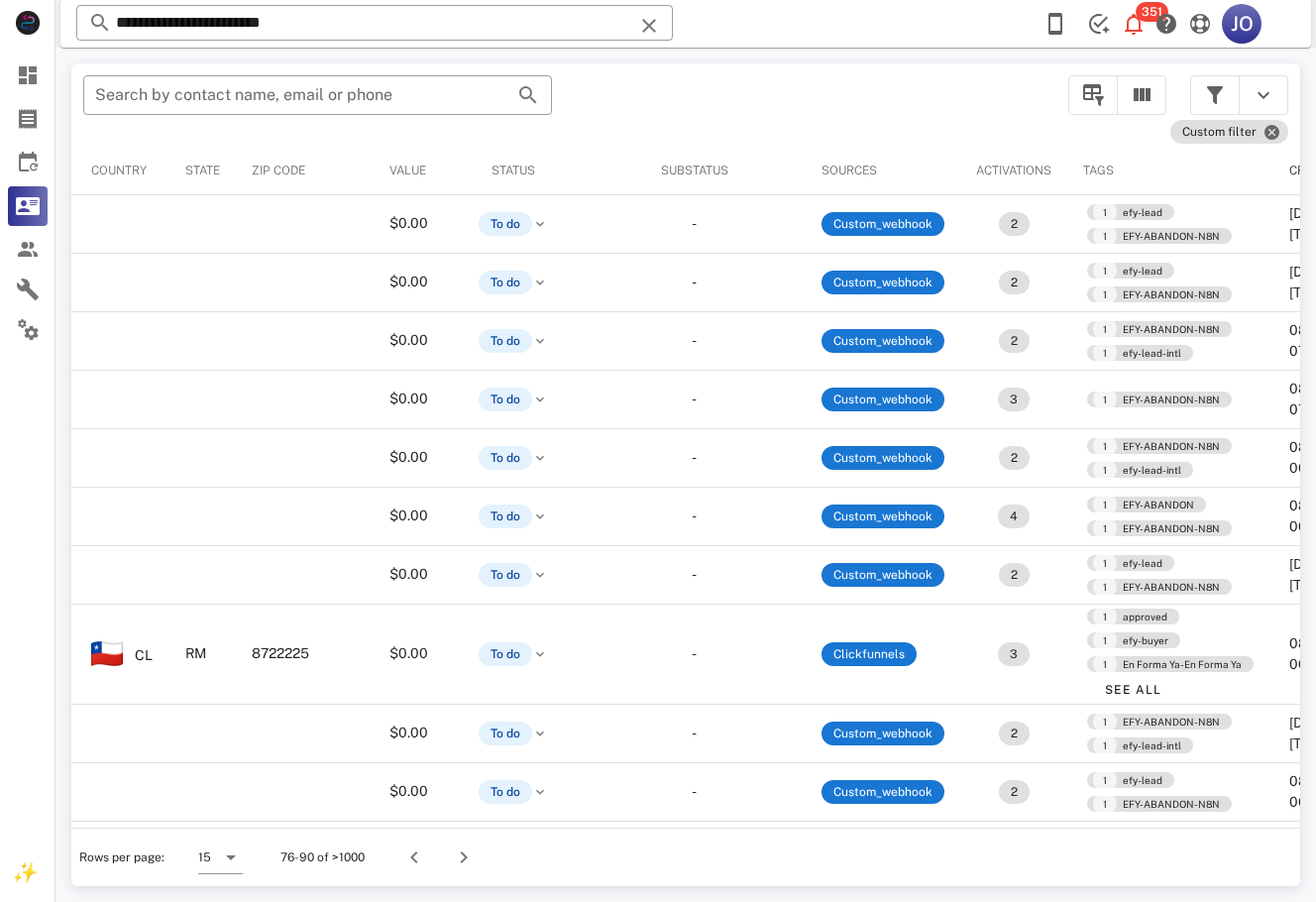 scroll, scrollTop: 0, scrollLeft: 499, axis: horizontal 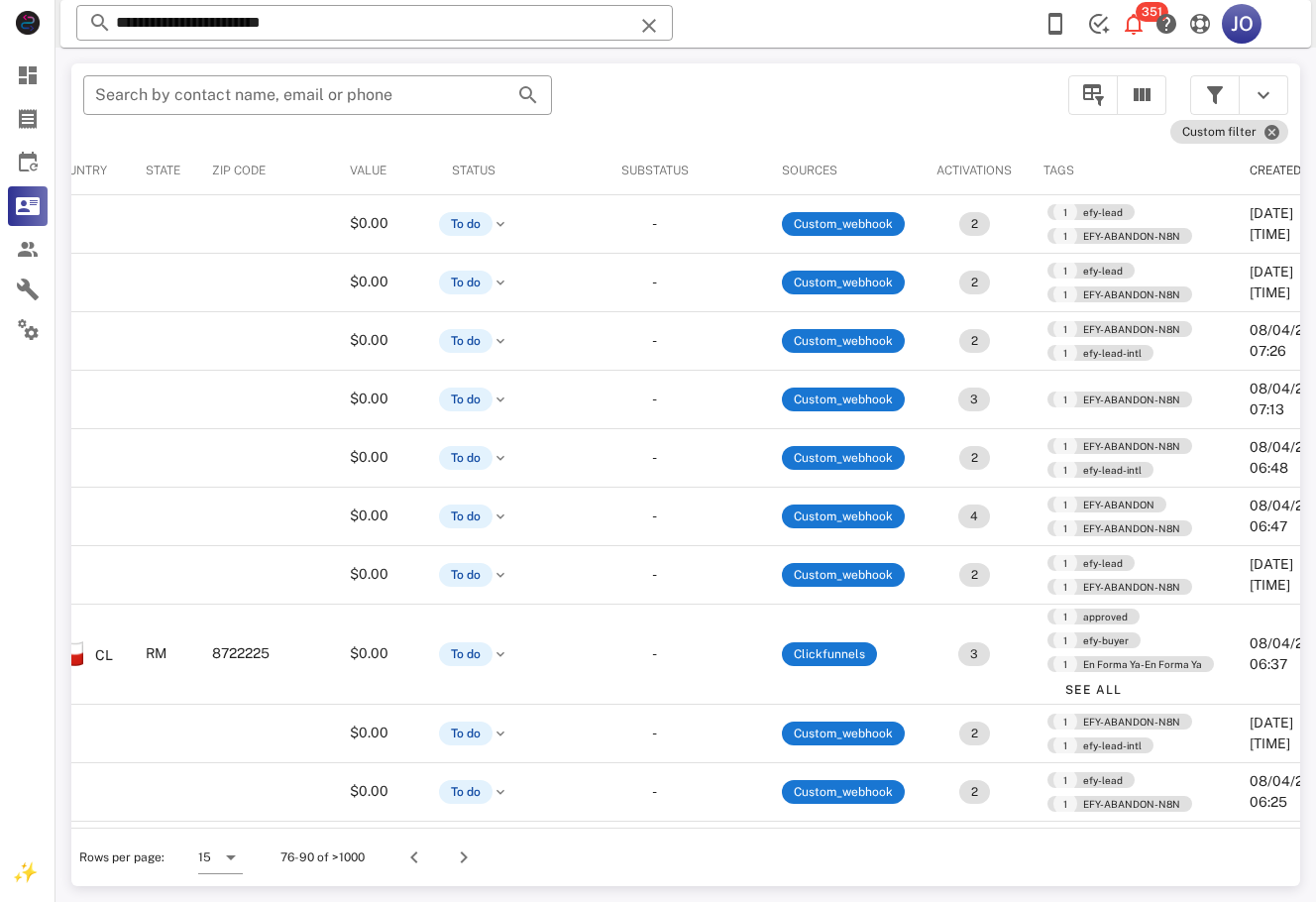 drag, startPoint x: 917, startPoint y: 820, endPoint x: 43, endPoint y: 26, distance: 1180.8099 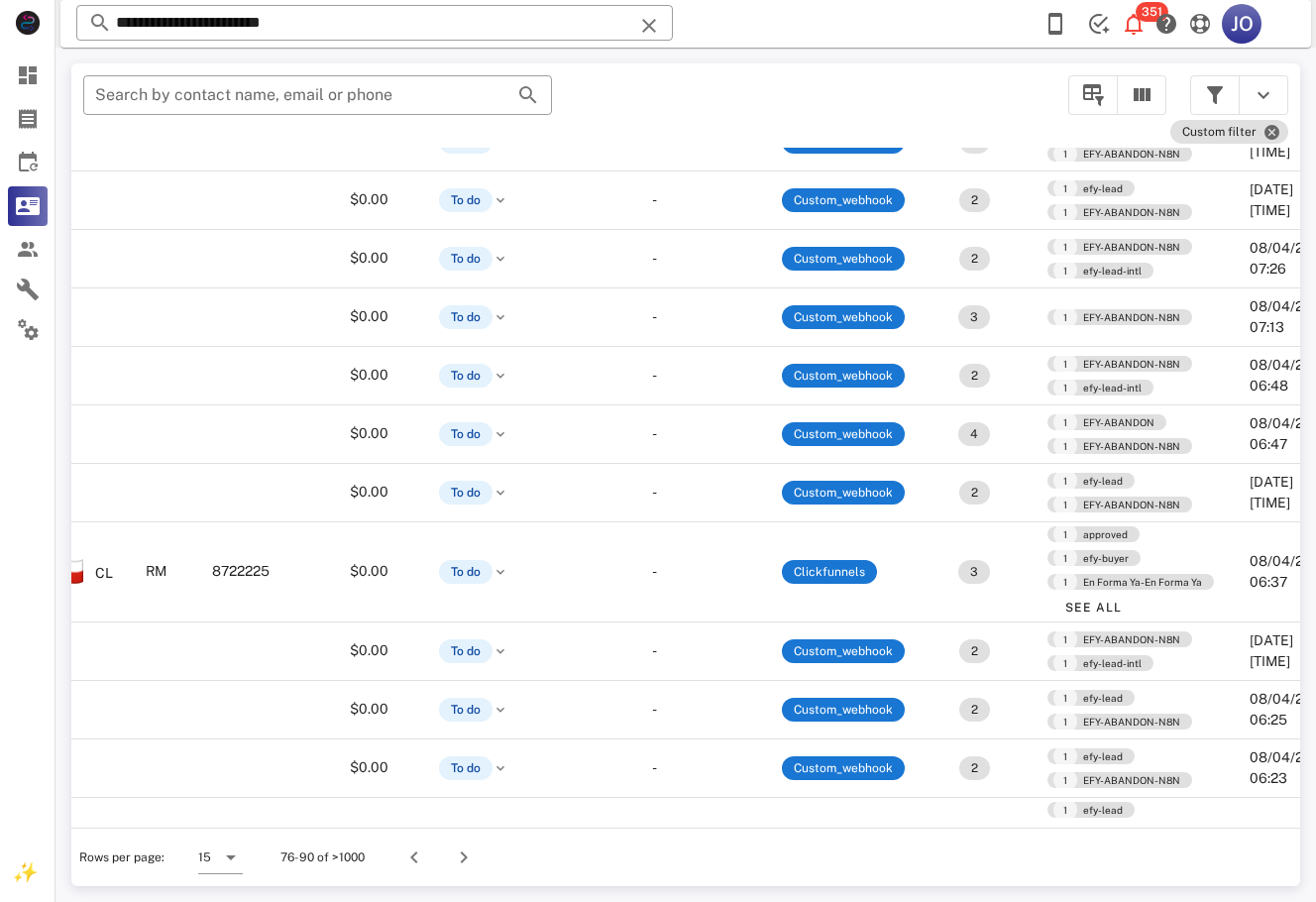 scroll, scrollTop: 0, scrollLeft: 499, axis: horizontal 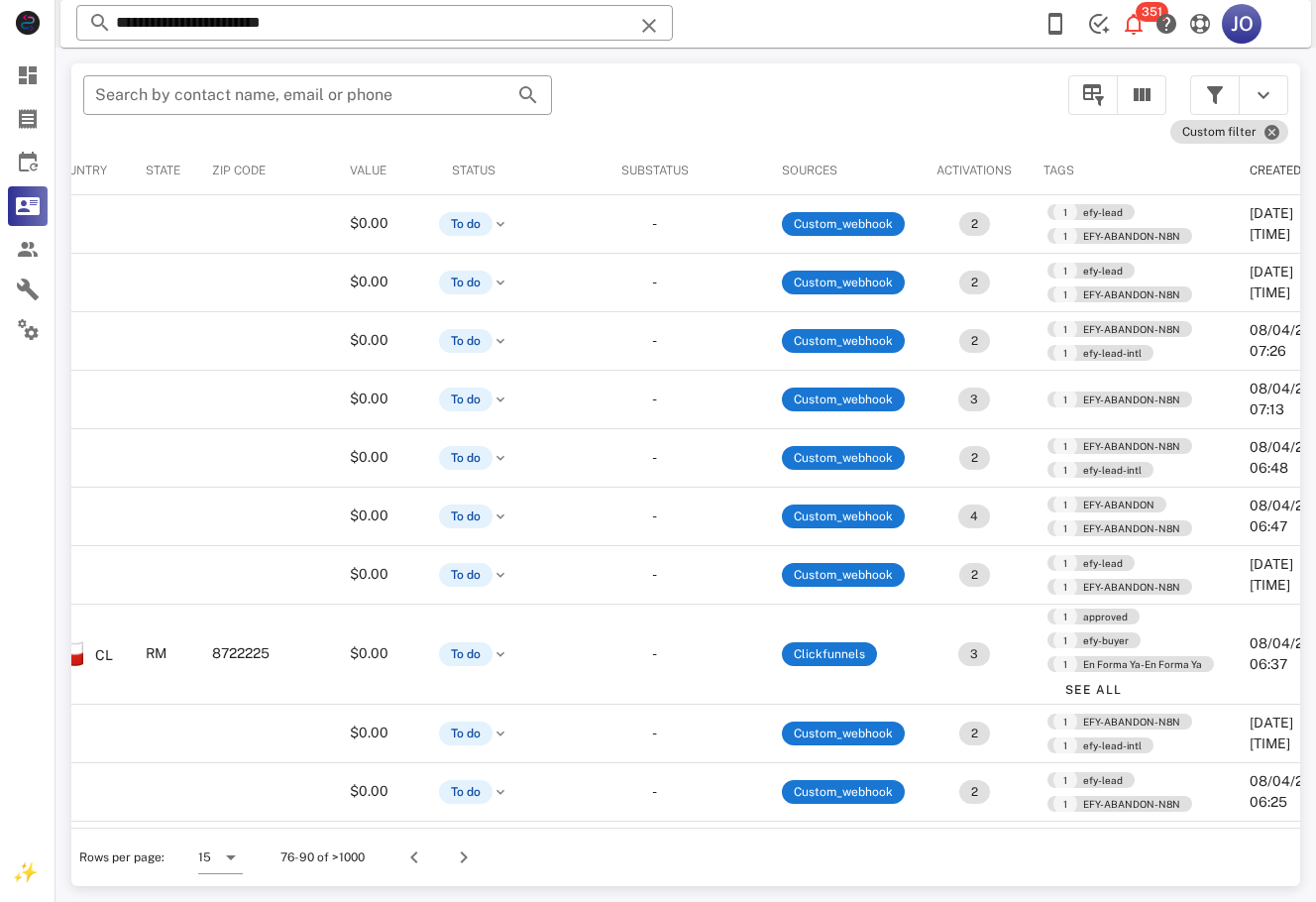 click on "​ Search by contact name, email or phone" at bounding box center (564, 105) 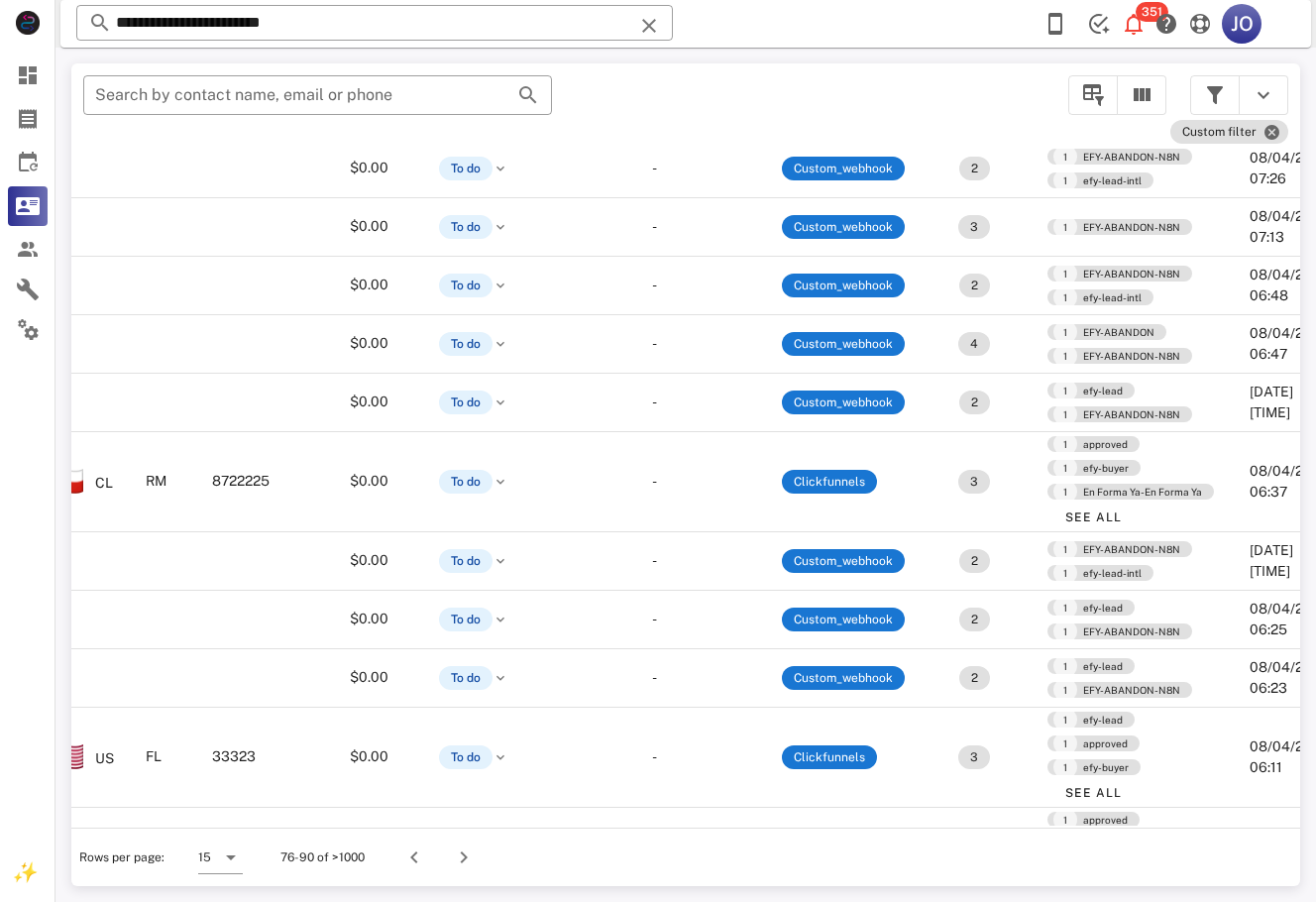 scroll, scrollTop: 0, scrollLeft: 499, axis: horizontal 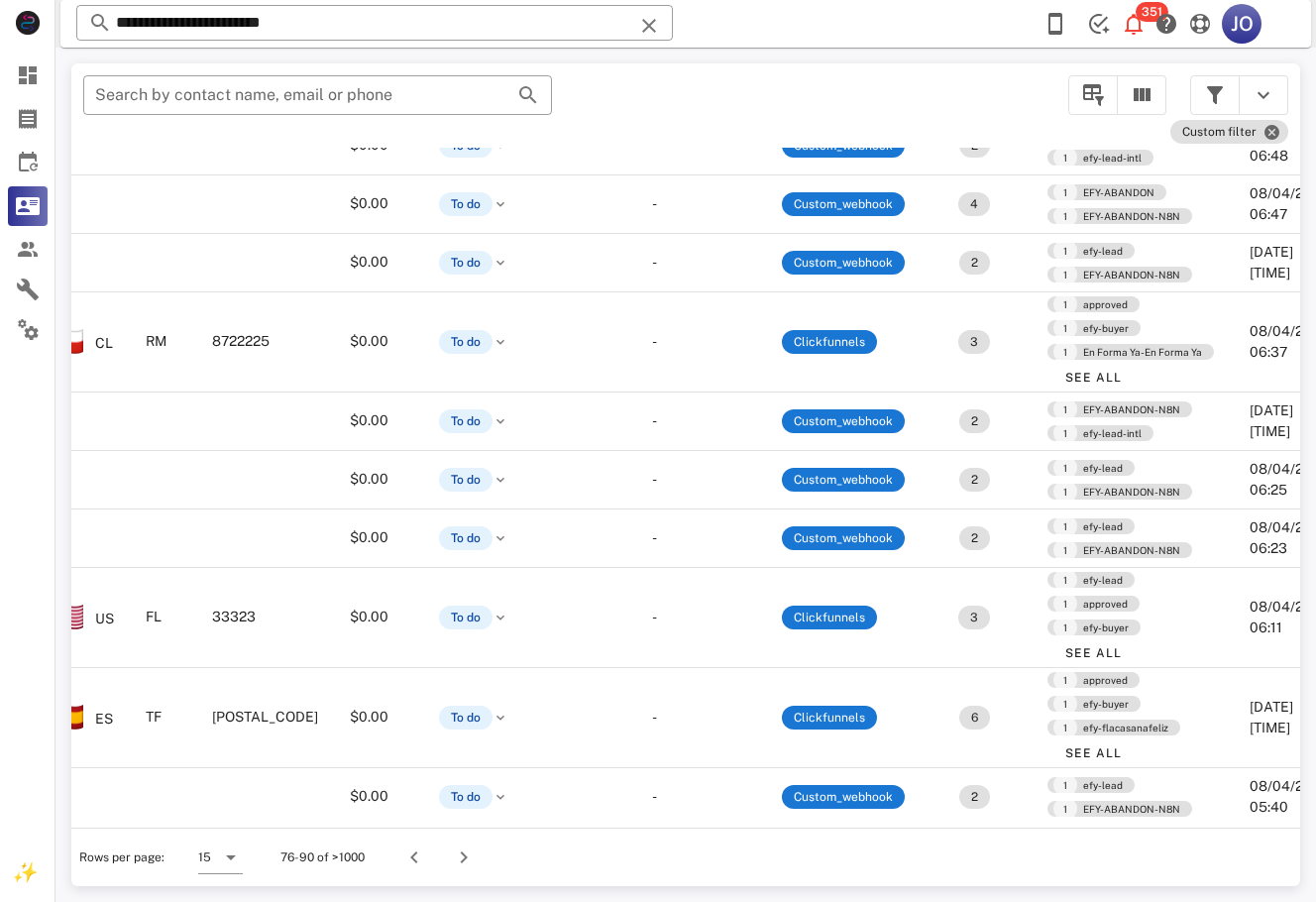 drag, startPoint x: 1293, startPoint y: 504, endPoint x: 1, endPoint y: 68, distance: 1363.5835 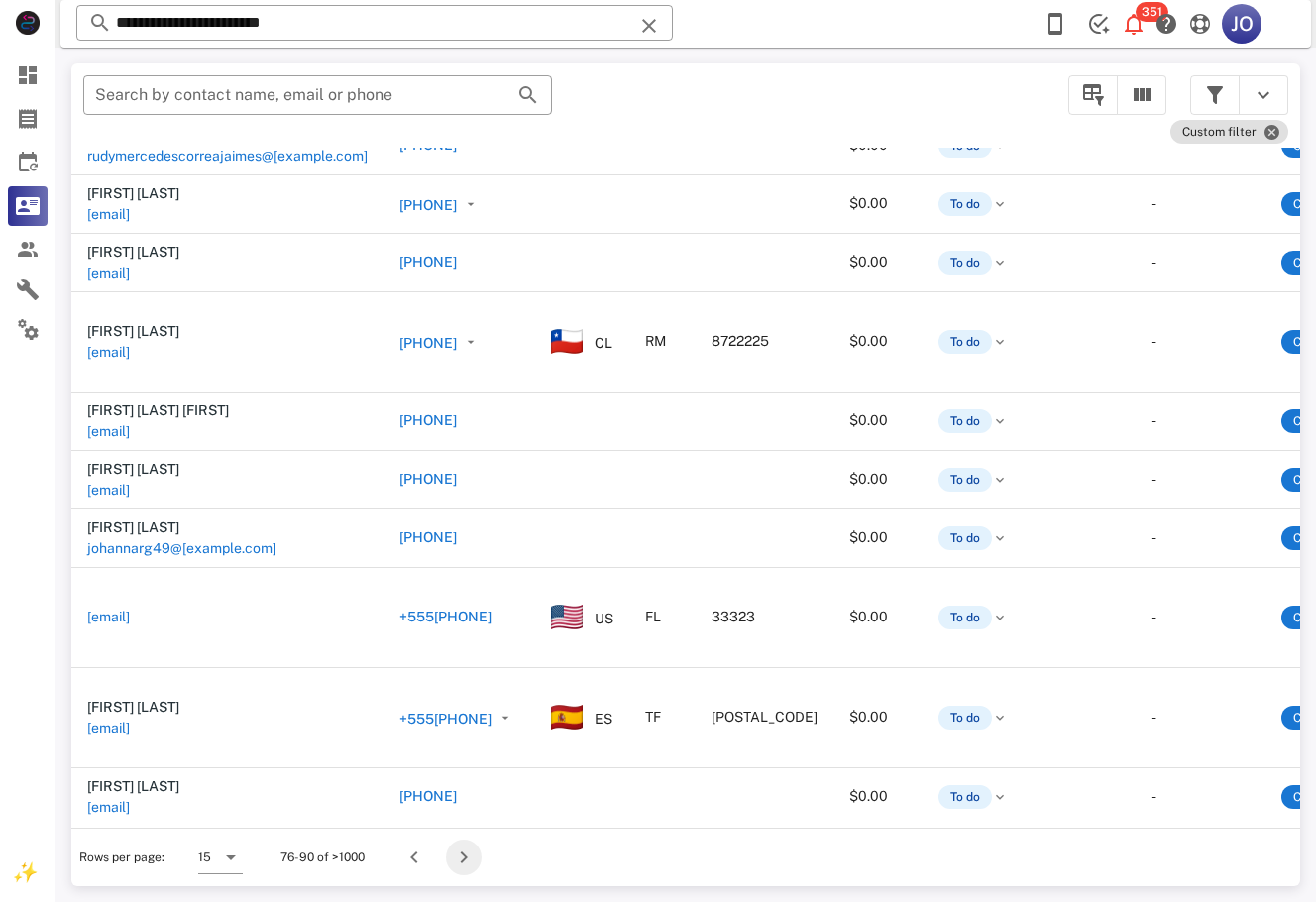 click at bounding box center (464, 857) 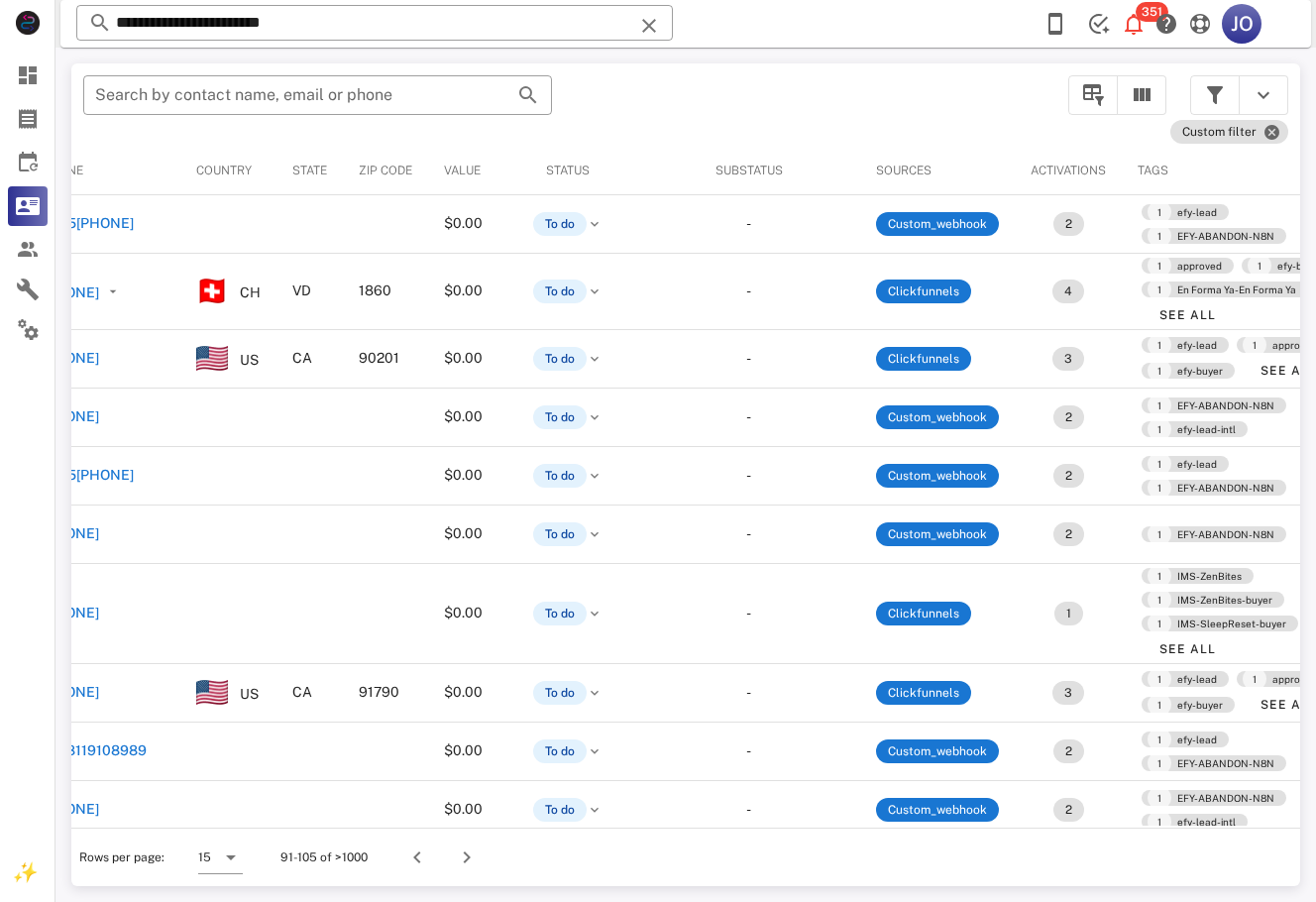 scroll, scrollTop: 0, scrollLeft: 505, axis: horizontal 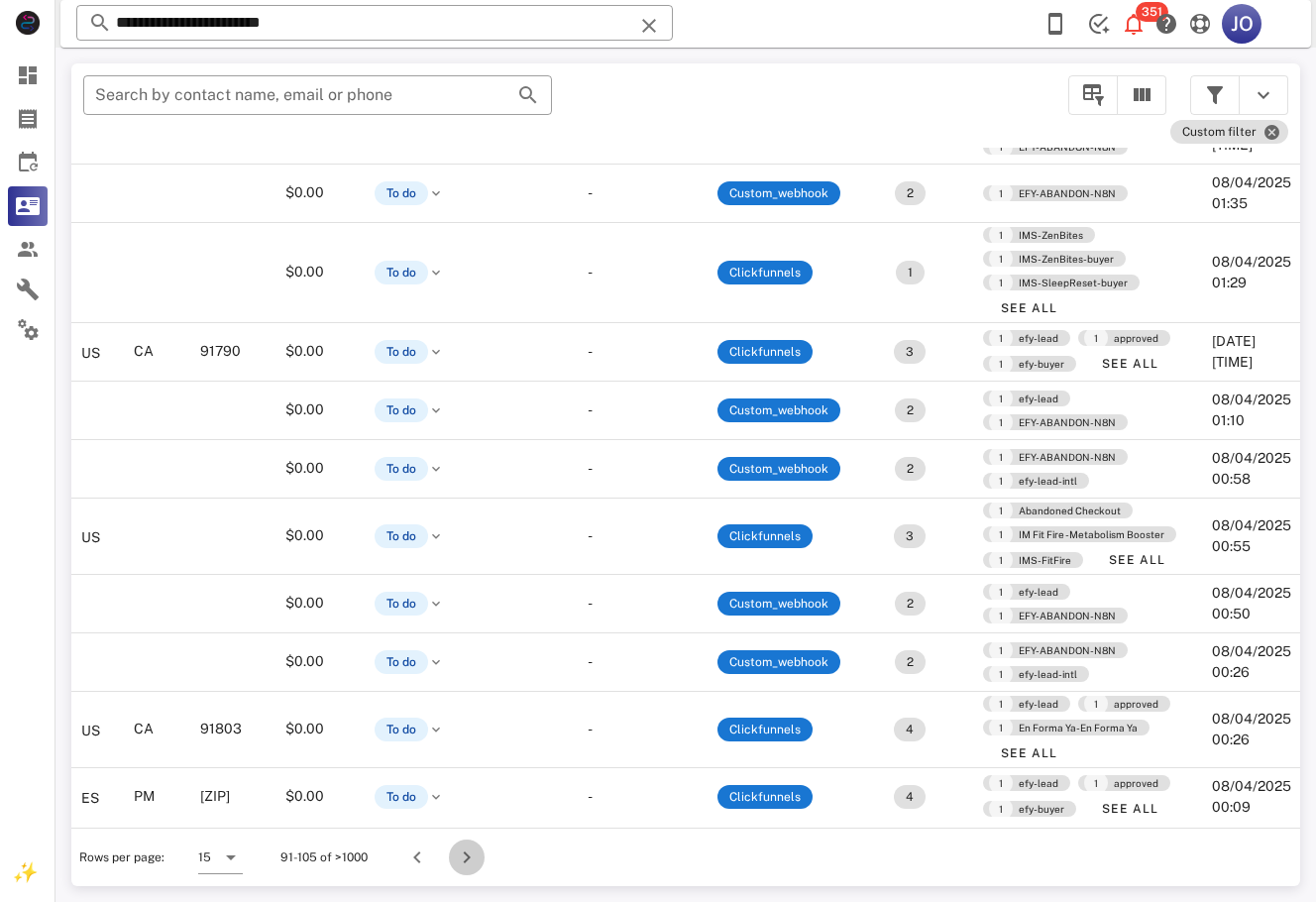 click at bounding box center (467, 857) 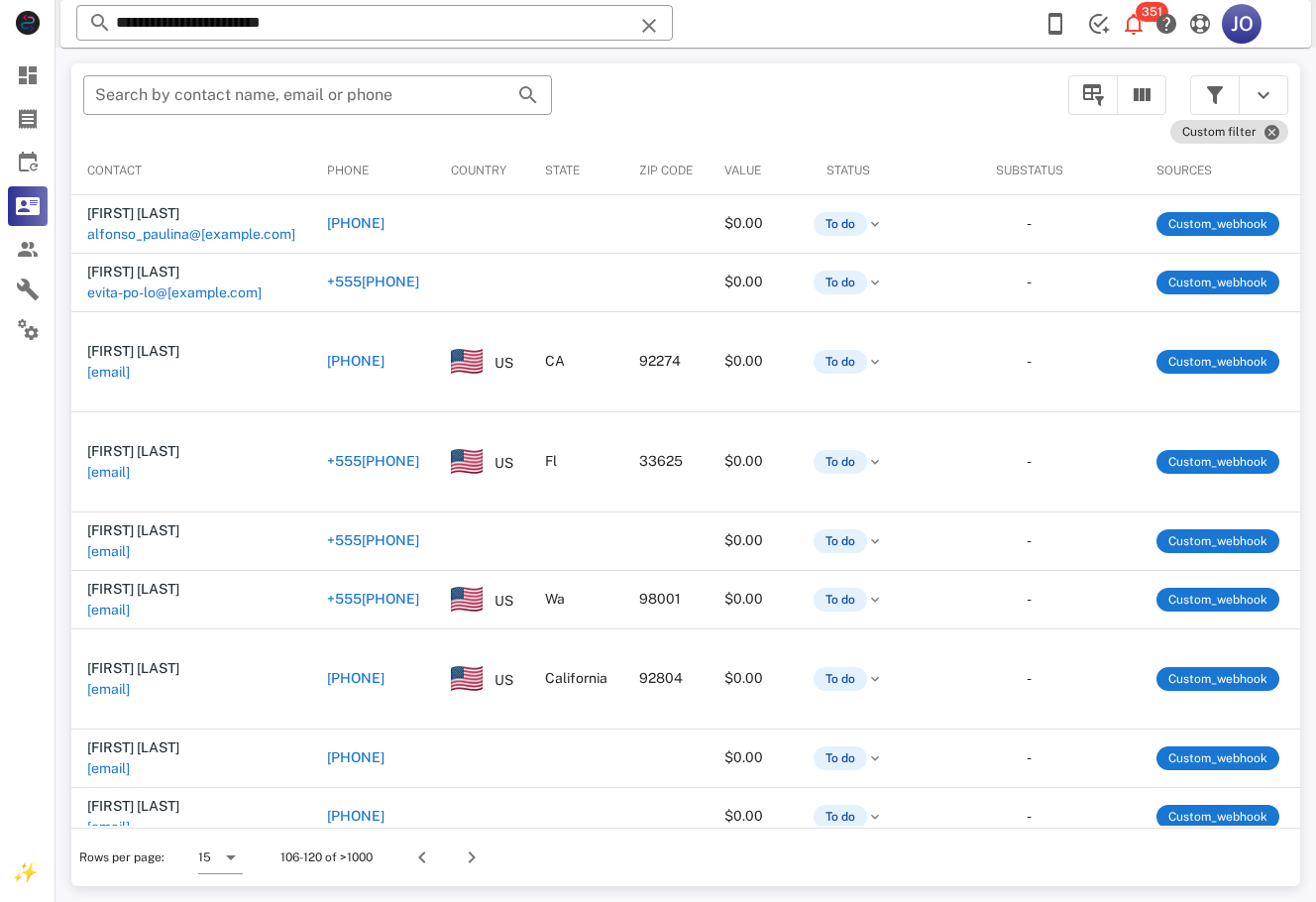 scroll, scrollTop: 0, scrollLeft: 452, axis: horizontal 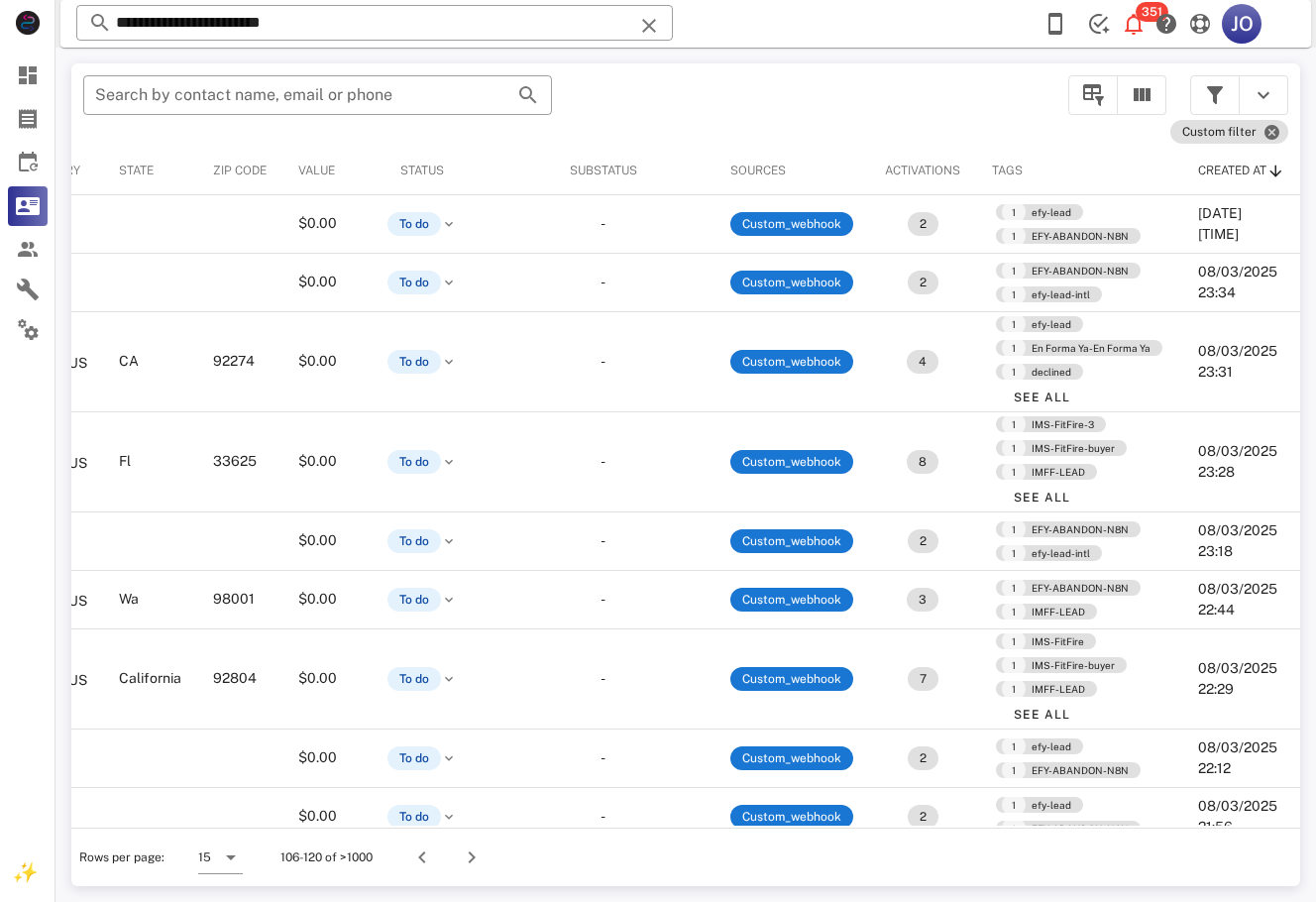 drag, startPoint x: 539, startPoint y: 821, endPoint x: 49, endPoint y: 6, distance: 950.96 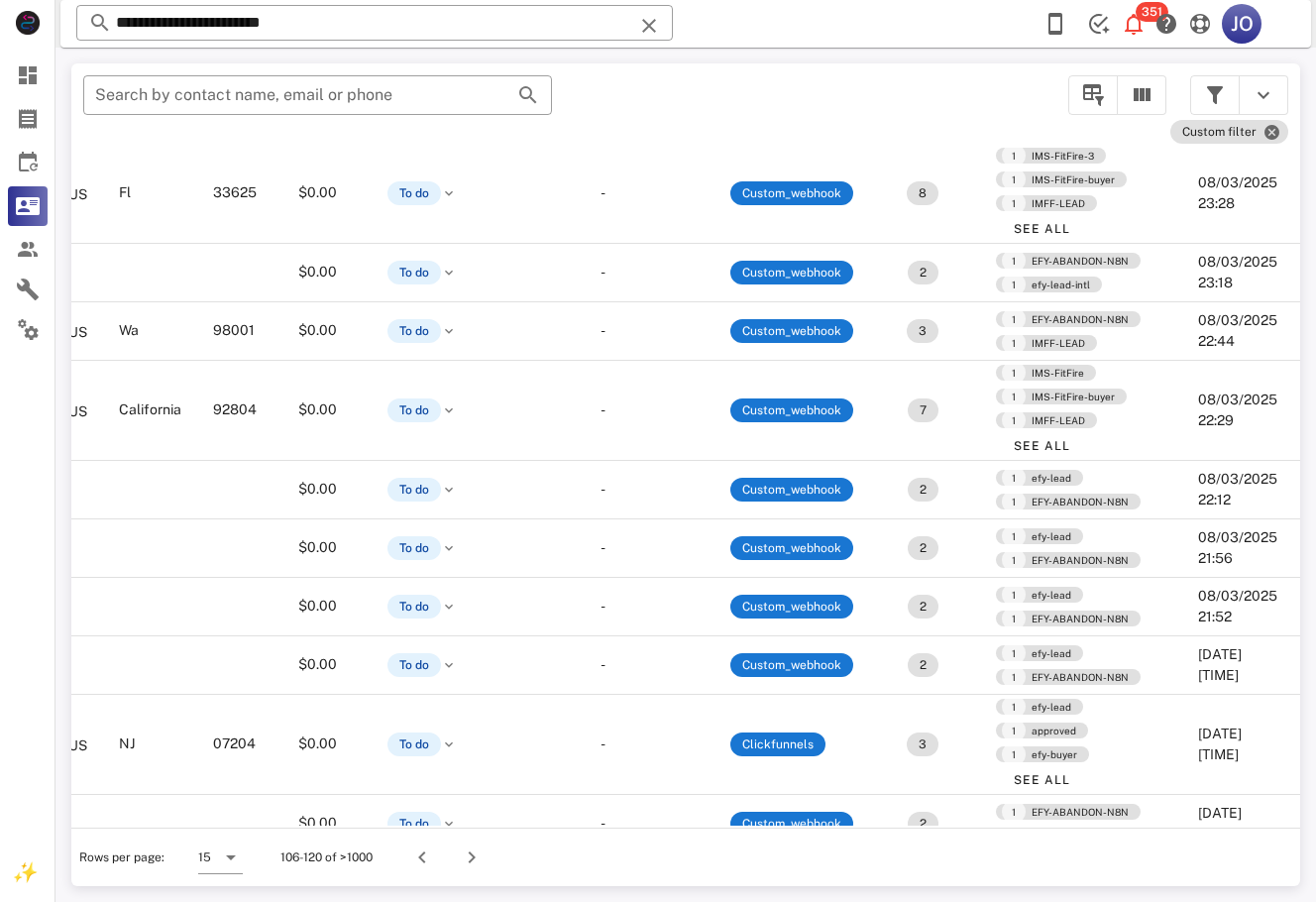 scroll, scrollTop: 422, scrollLeft: 452, axis: both 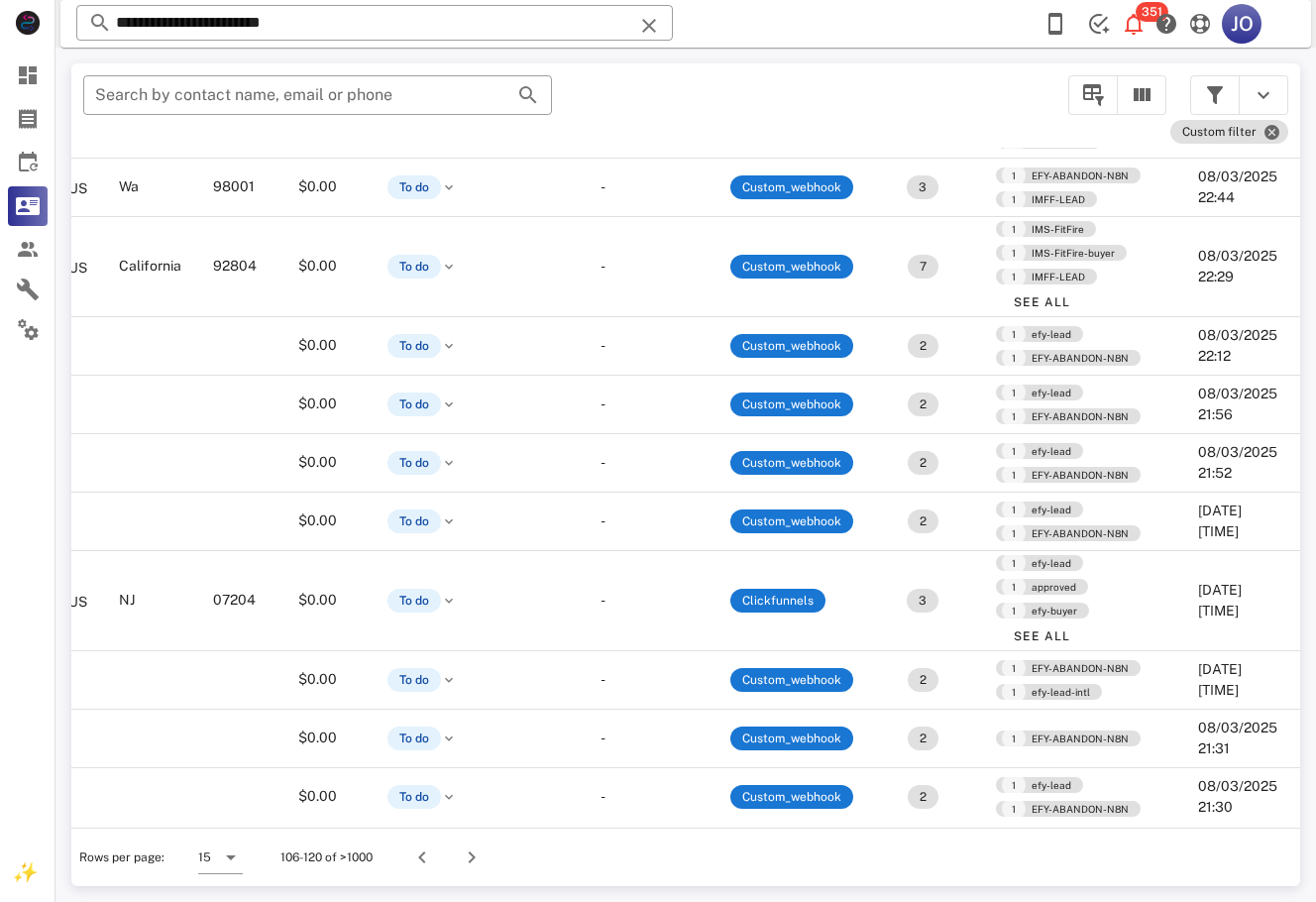 drag, startPoint x: 1292, startPoint y: 288, endPoint x: 15, endPoint y: 53, distance: 1298.443 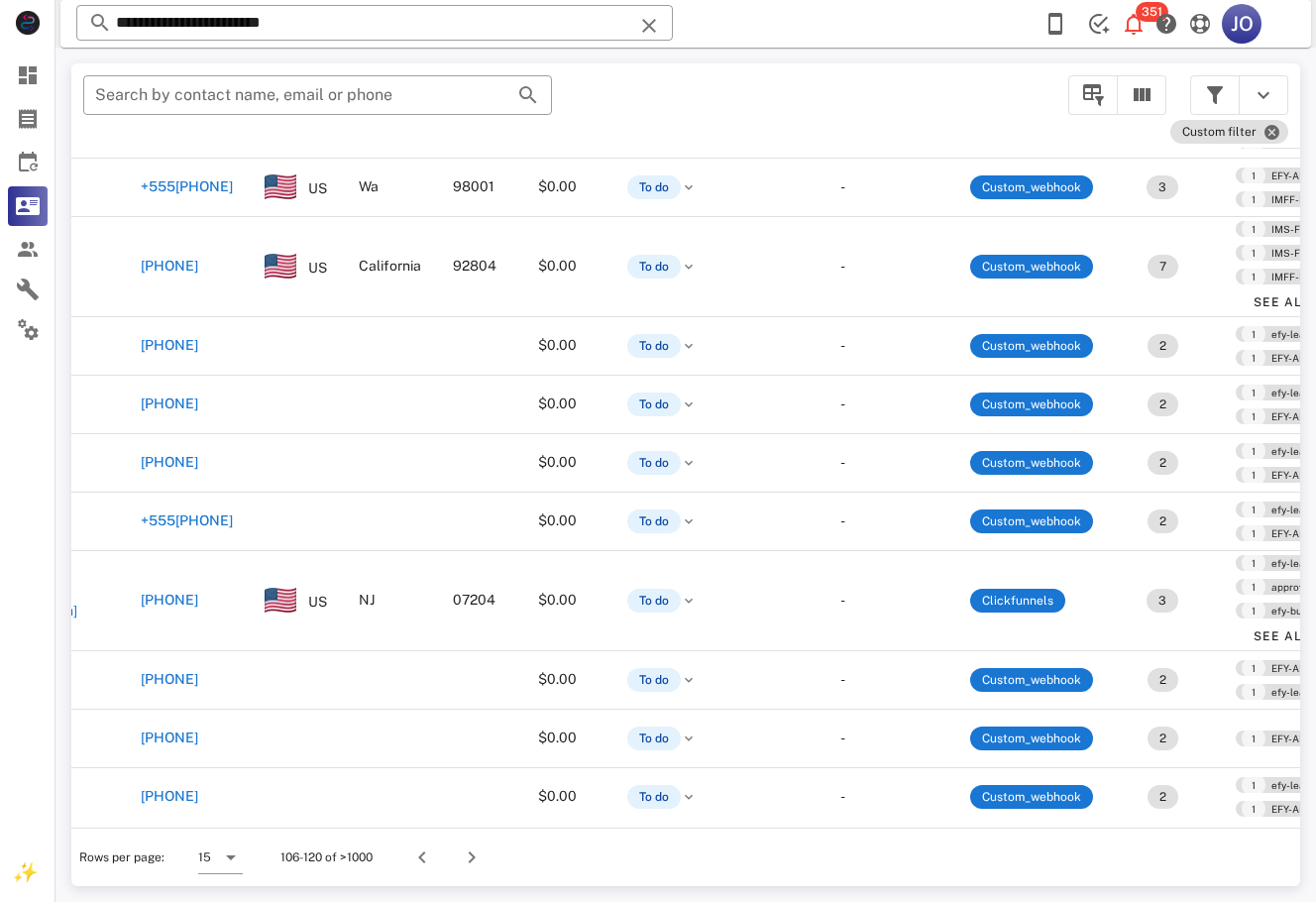 scroll, scrollTop: 422, scrollLeft: 0, axis: vertical 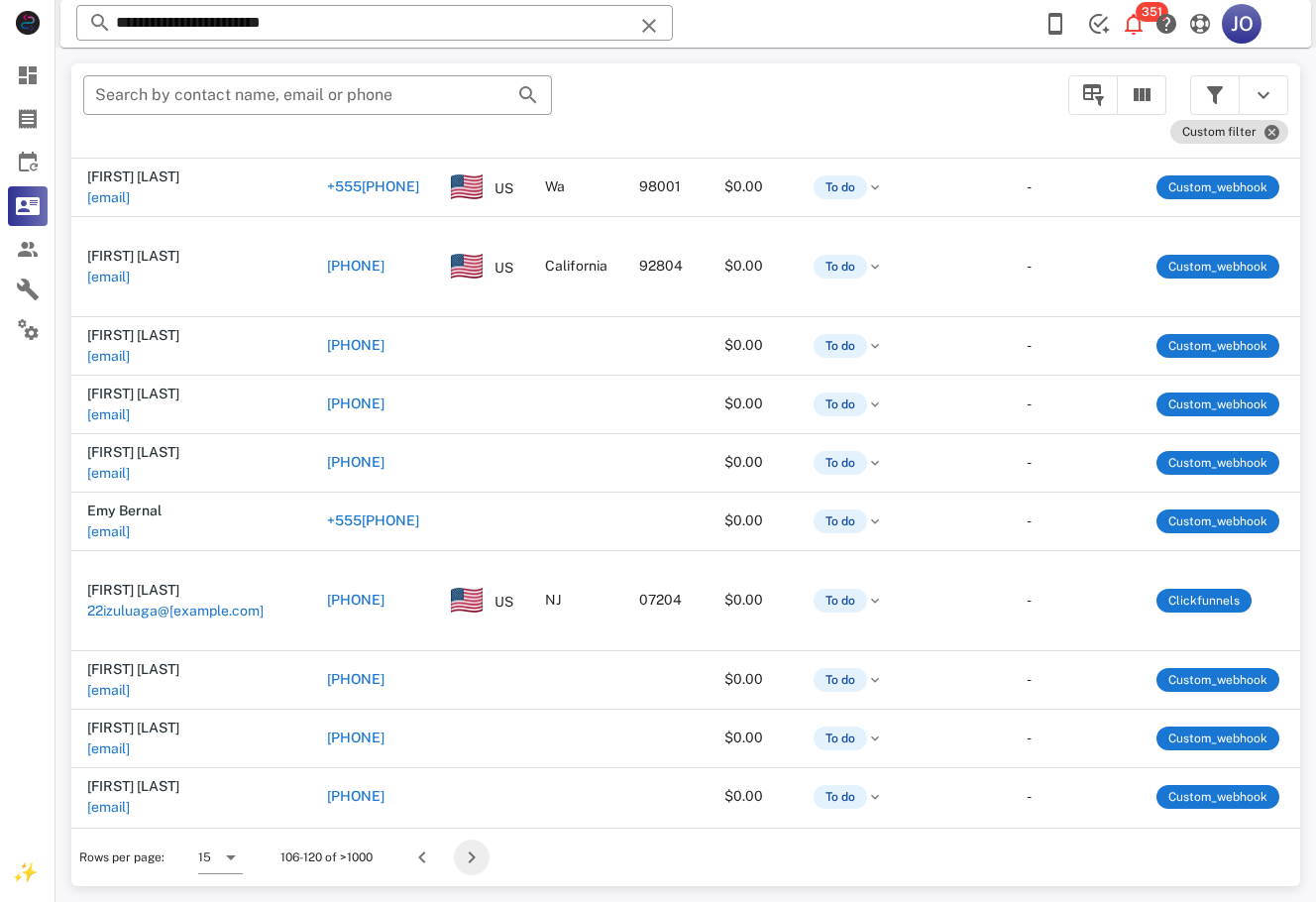 click at bounding box center (472, 857) 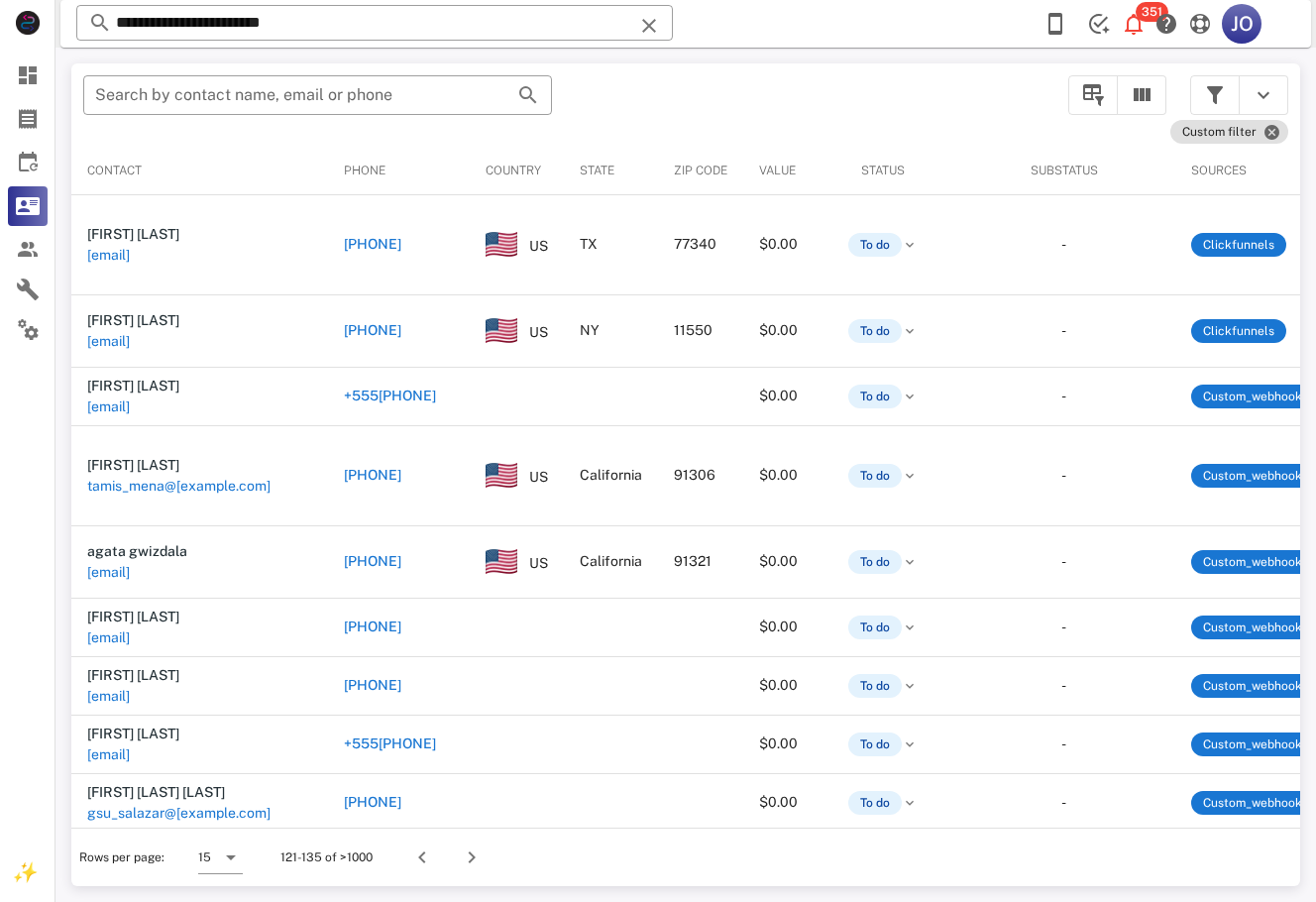 scroll, scrollTop: 0, scrollLeft: 444, axis: horizontal 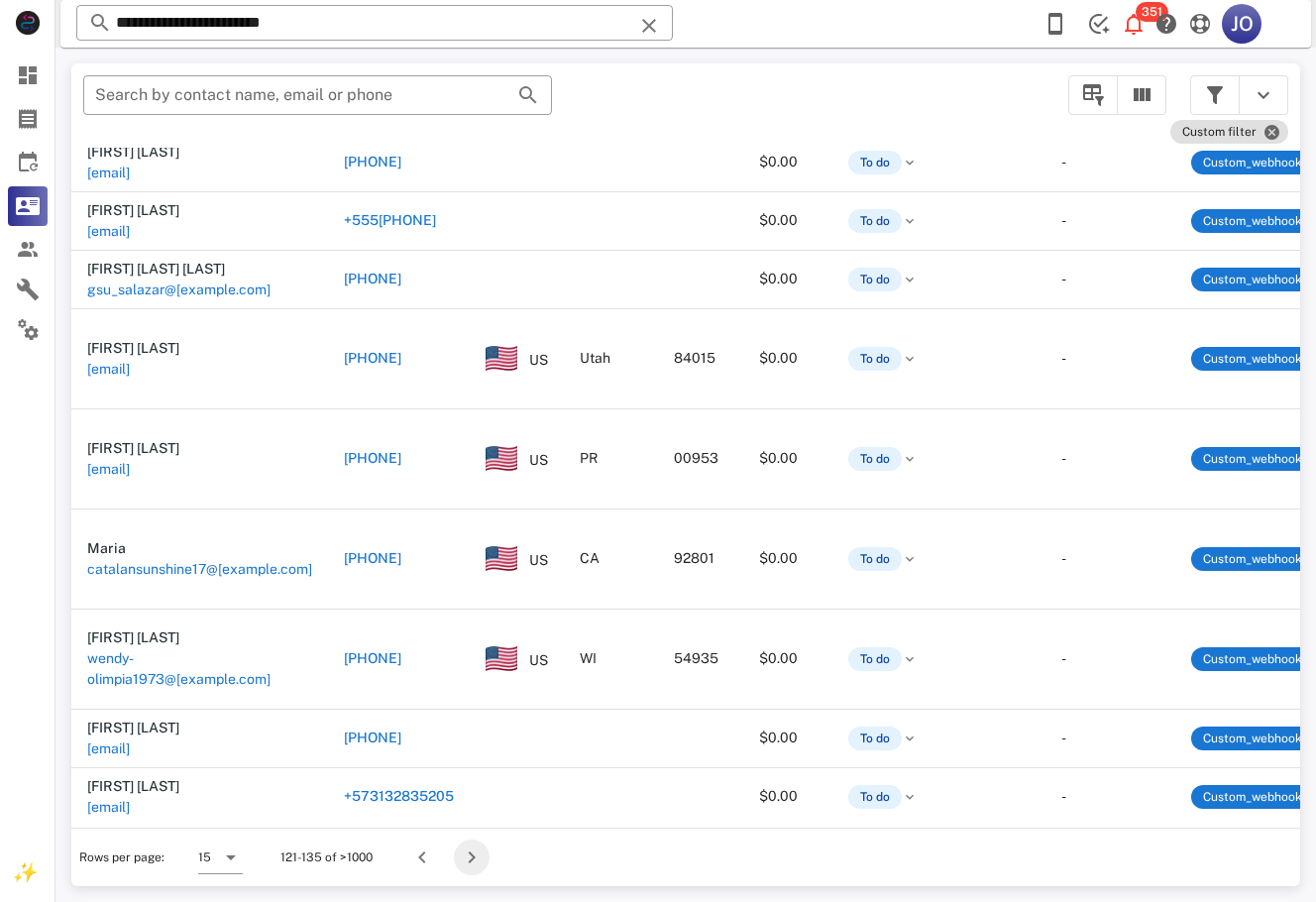 click at bounding box center [472, 857] 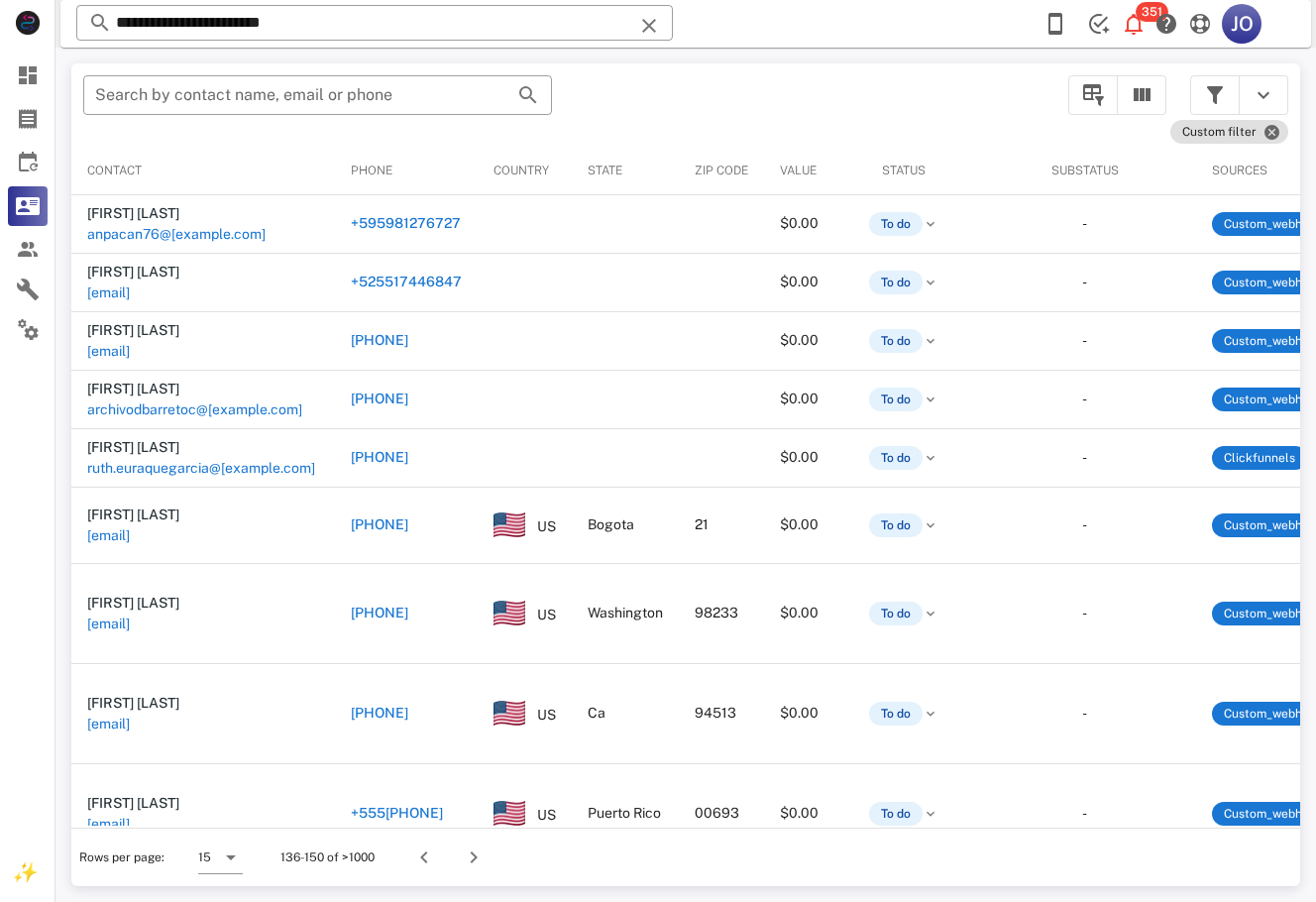 scroll, scrollTop: 0, scrollLeft: 491, axis: horizontal 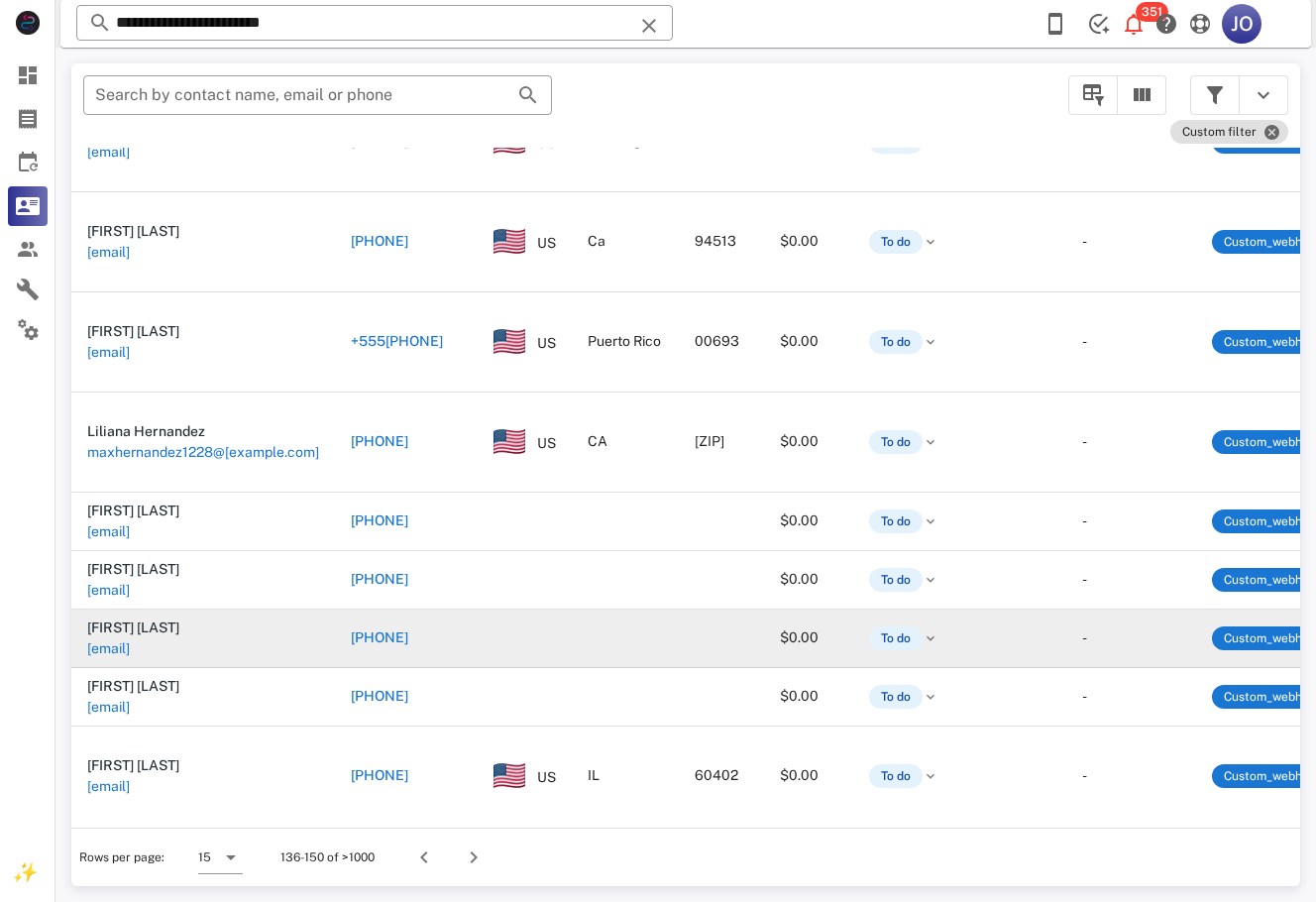 click on "svega1105@gmail.com" at bounding box center (108, 648) 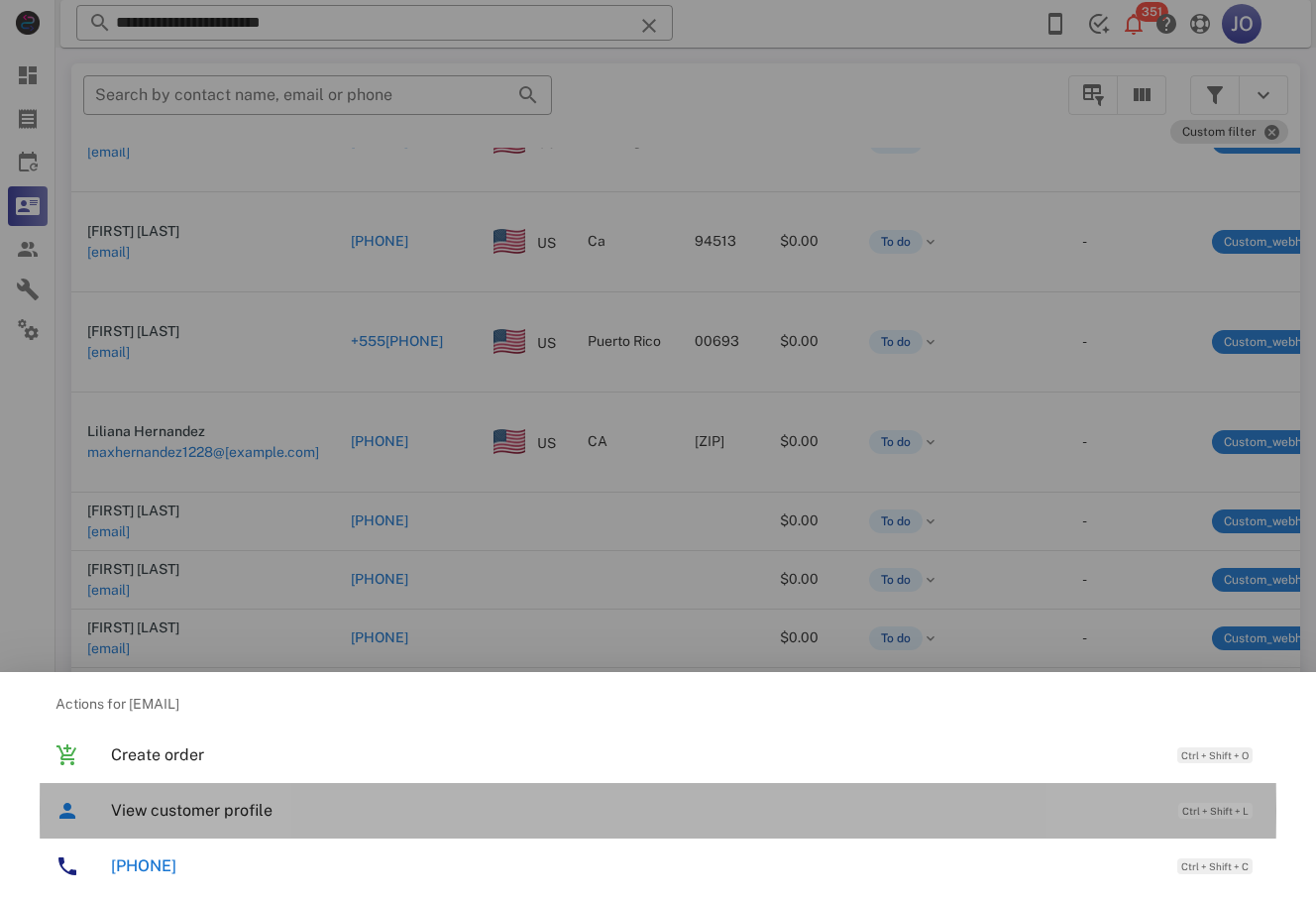 click on "View customer profile" at bounding box center (634, 810) 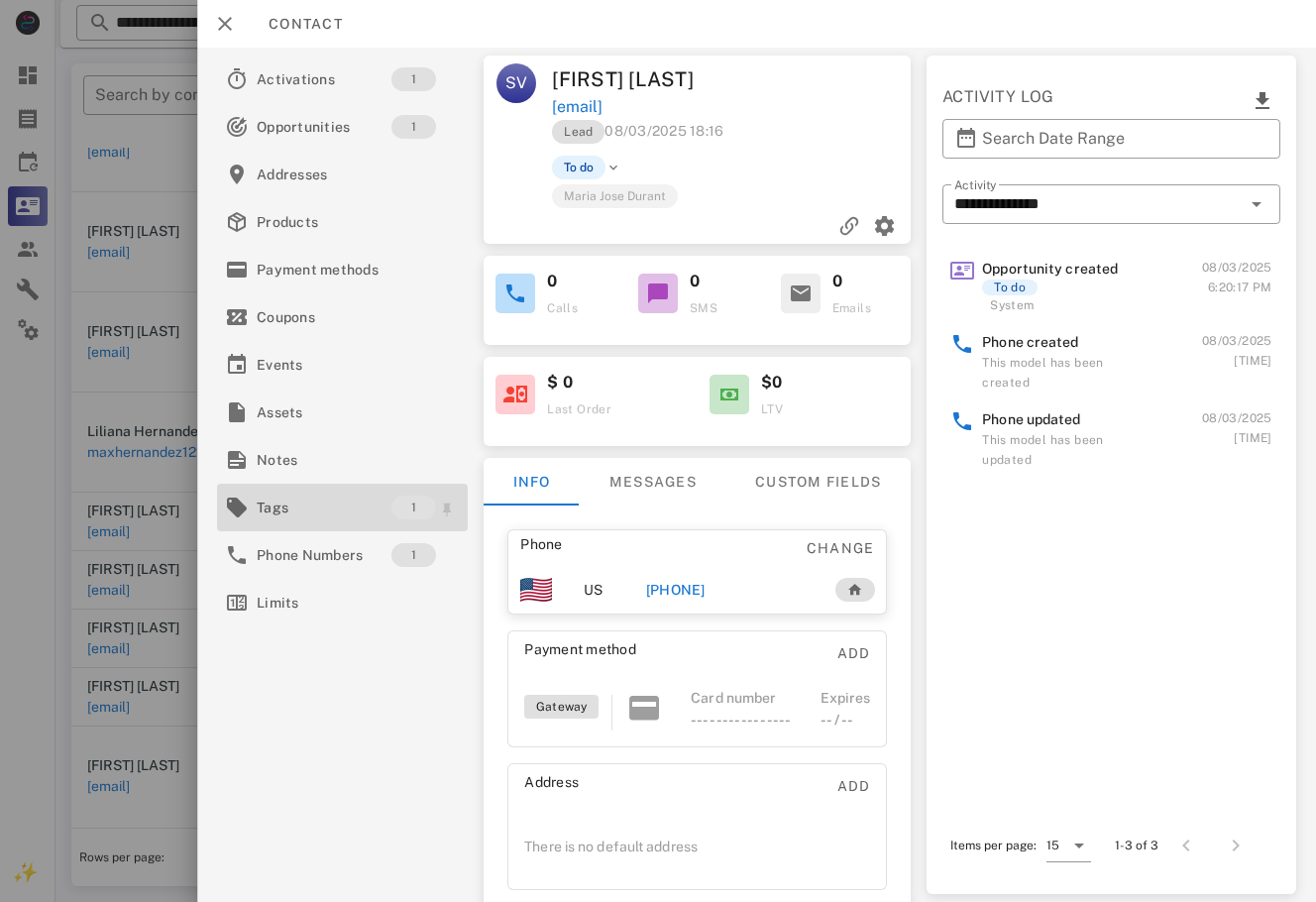 click at bounding box center (237, 507) 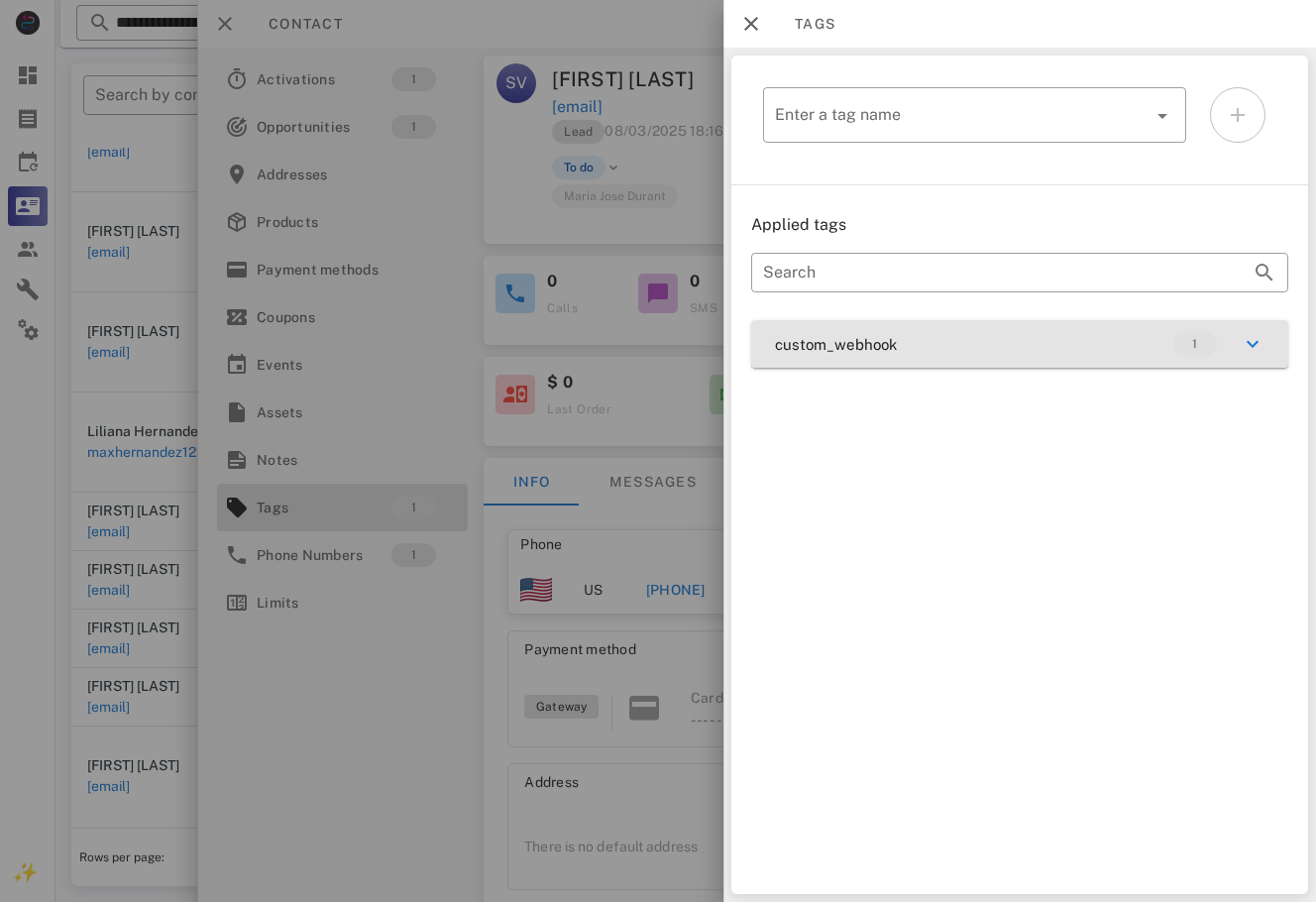 click on "custom_webhook  1" at bounding box center [1020, 344] 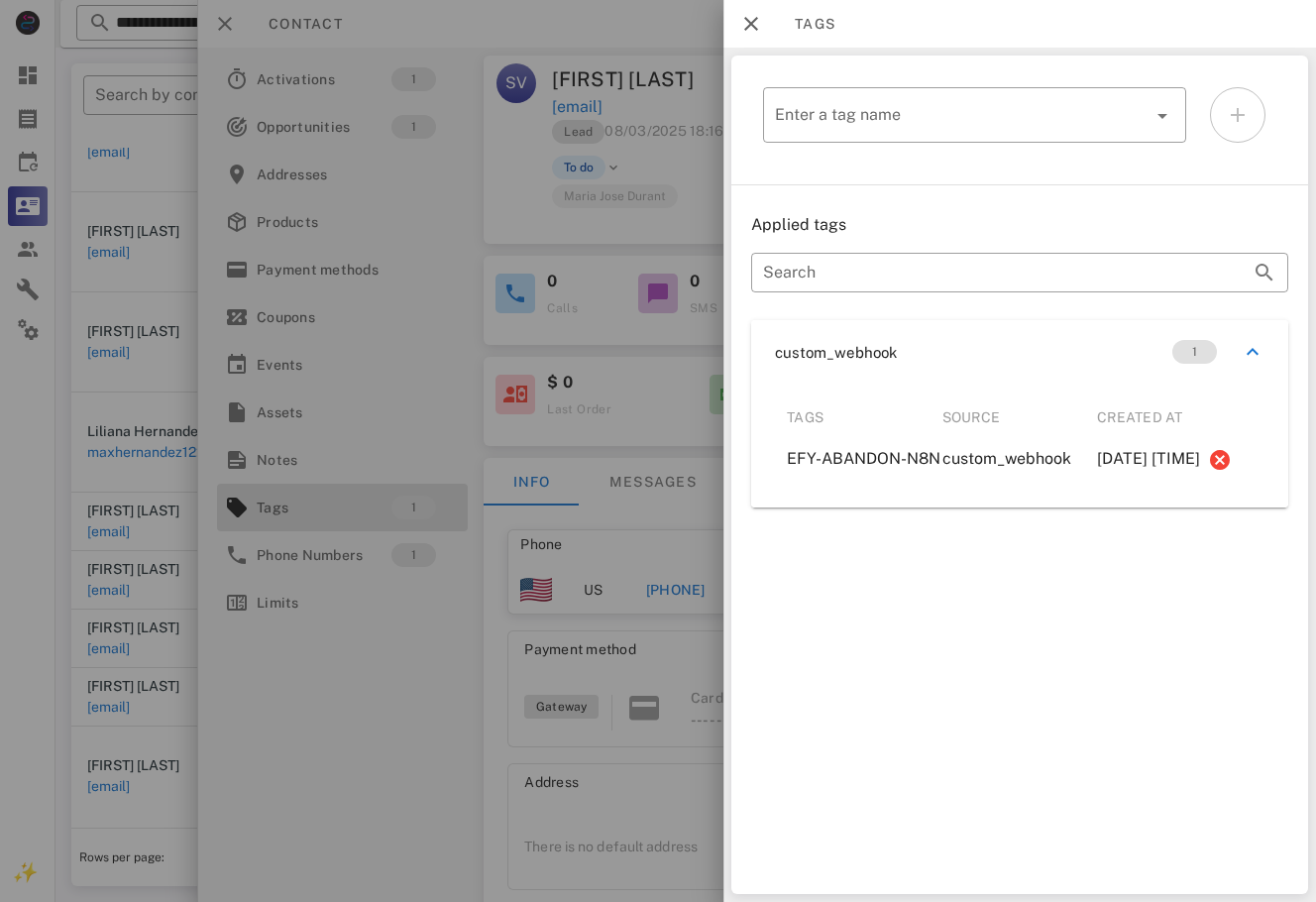 click on "​ Enter a tag name Applied tags ​ Search  custom_webhook  1  Tags   Source   Created at   EFY-ABANDON-N8N  custom_webhook   2025-08-03 18:16:57" at bounding box center (1020, 475) 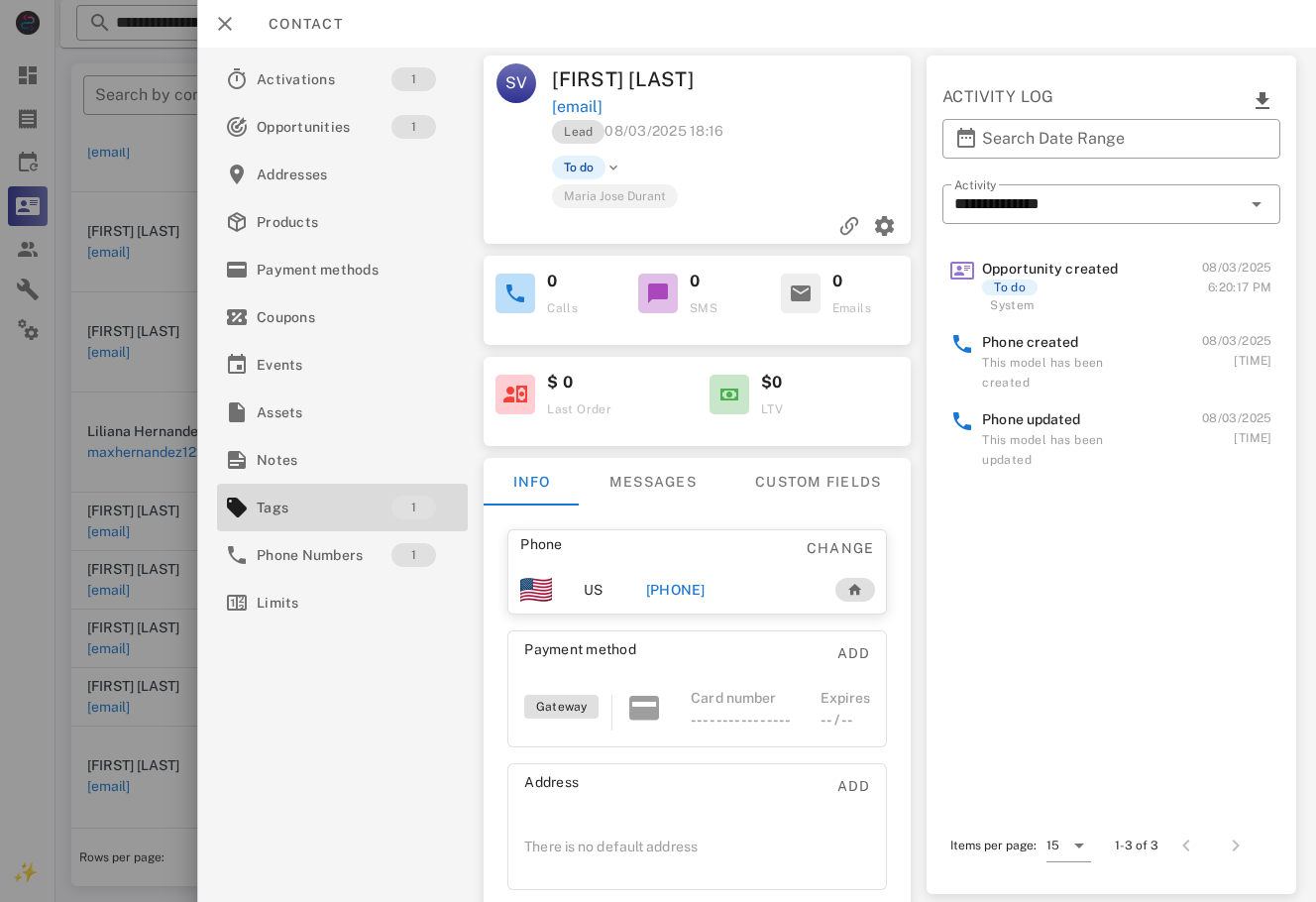 click on "+15854903372" at bounding box center [676, 590] 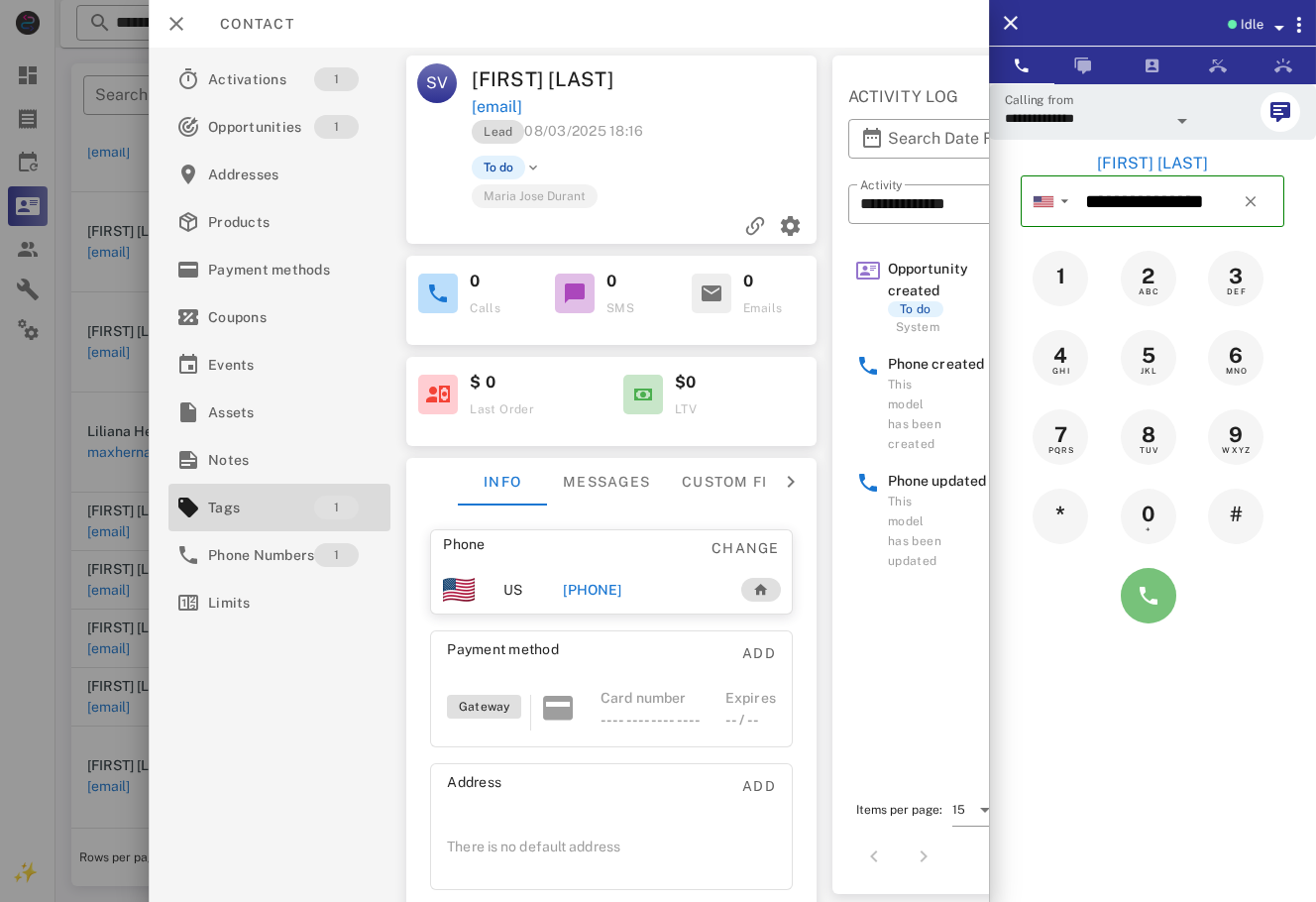 click at bounding box center (1149, 596) 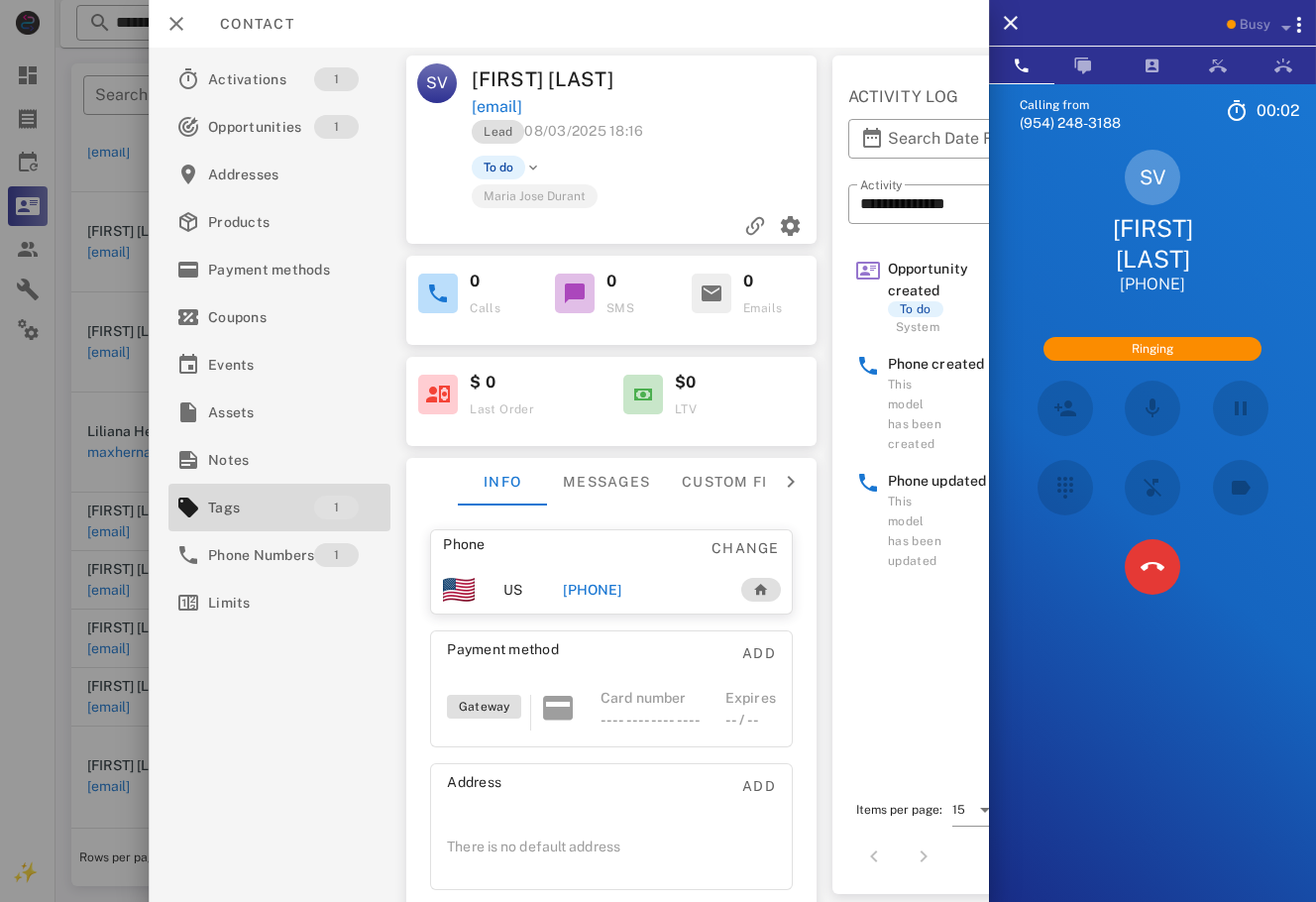scroll, scrollTop: 423, scrollLeft: 0, axis: vertical 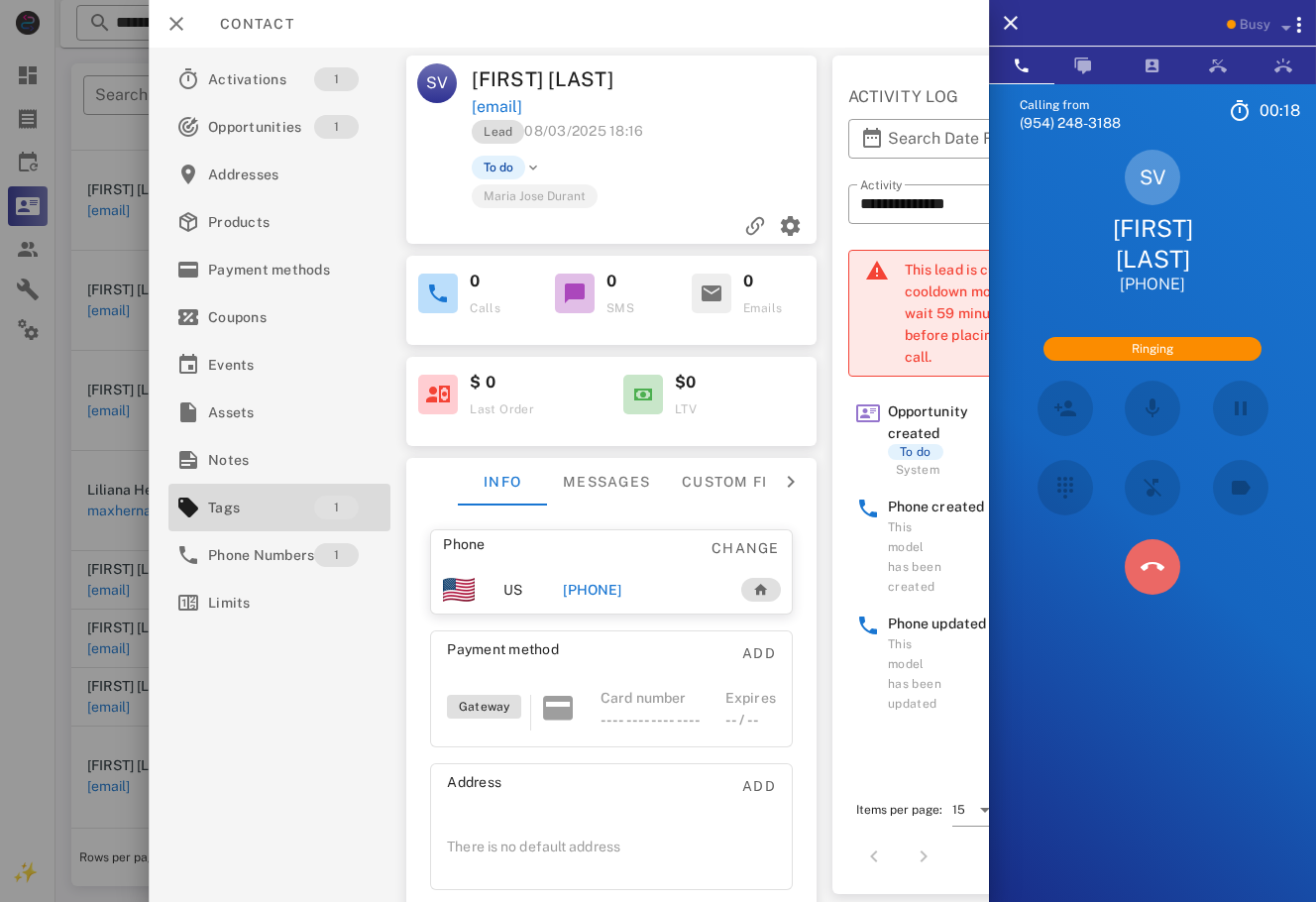 click at bounding box center (1152, 567) 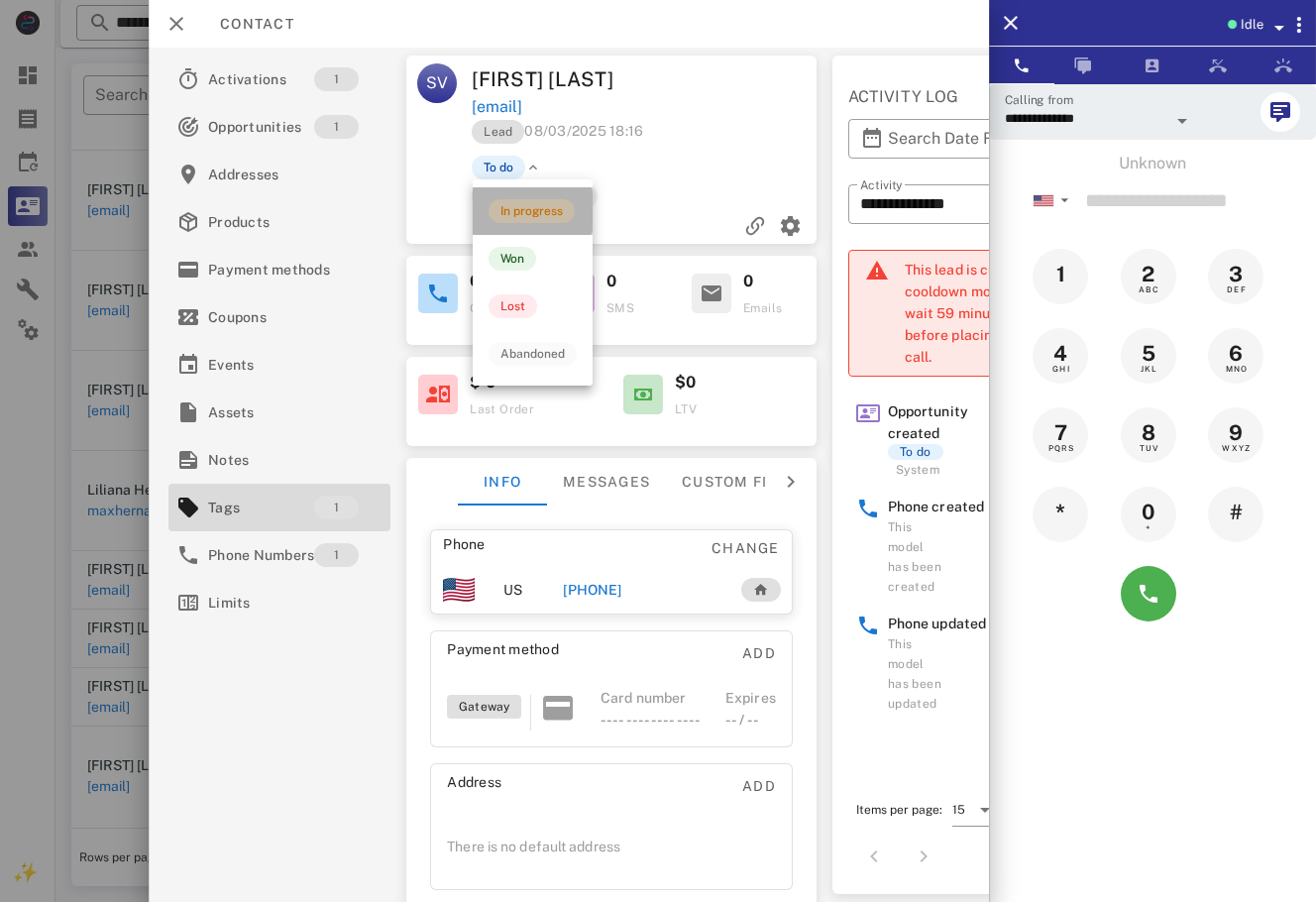 click on "In progress" at bounding box center [531, 211] 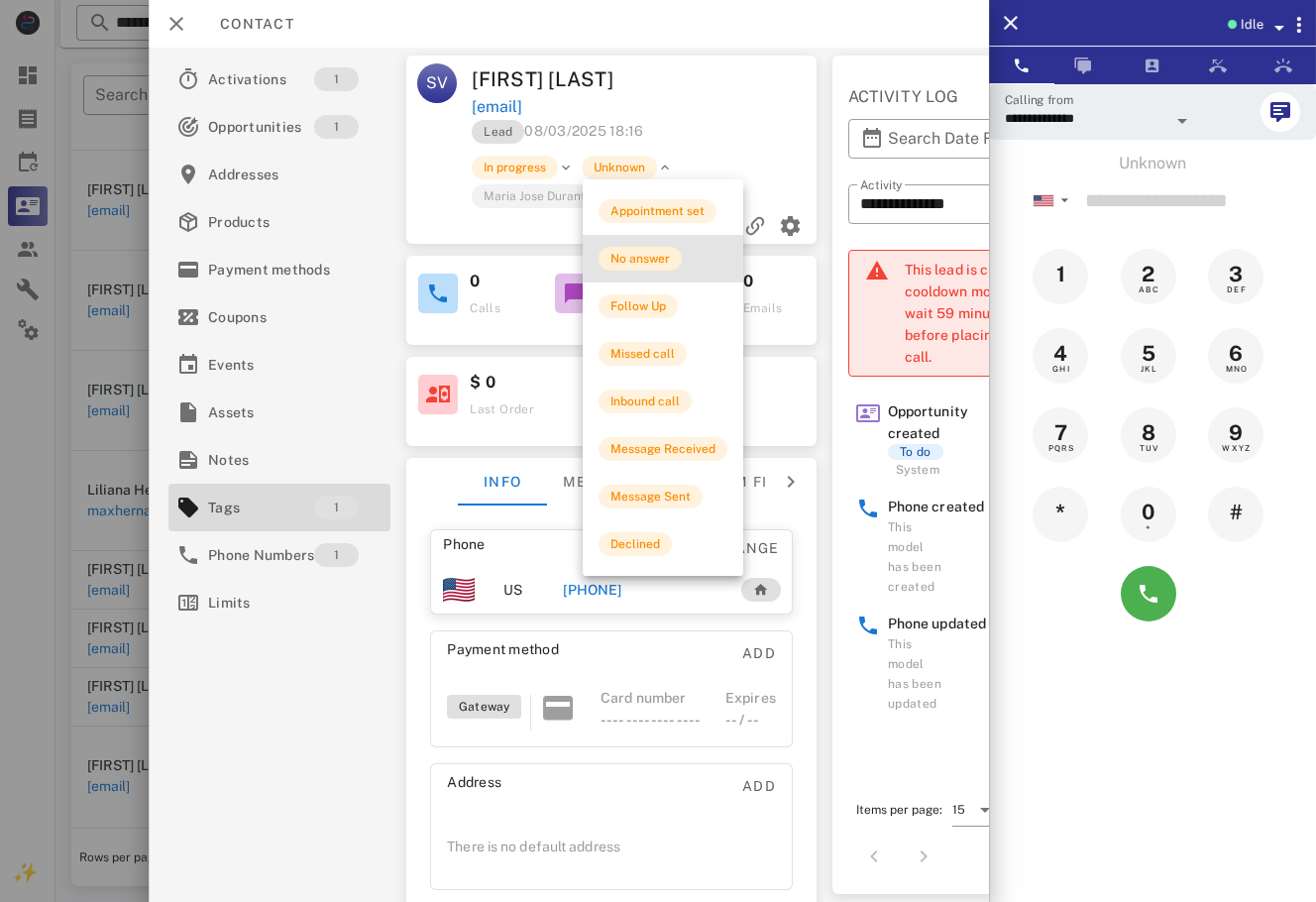 click on "No answer" at bounding box center (640, 259) 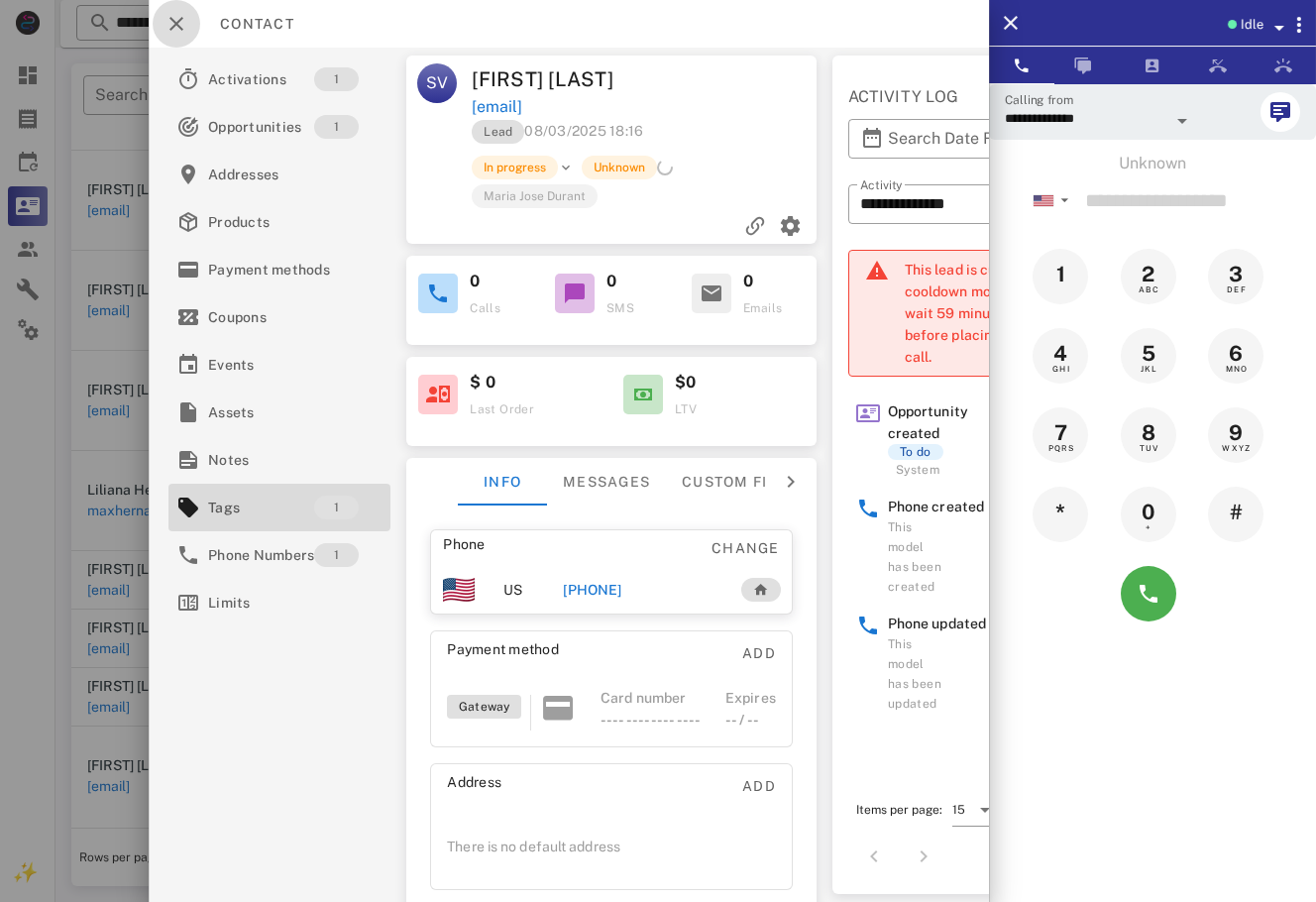 click at bounding box center (176, 24) 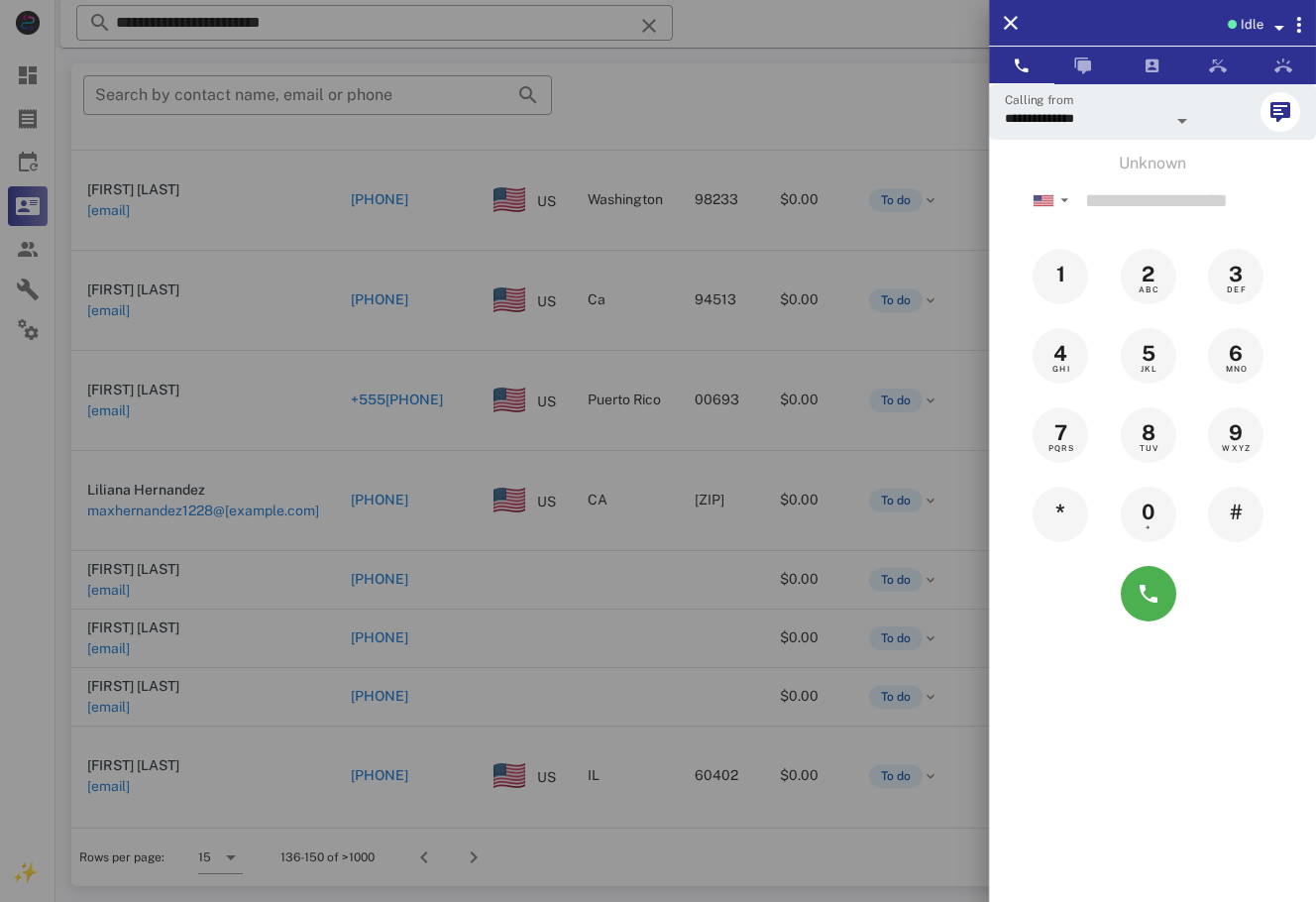 click at bounding box center (658, 451) 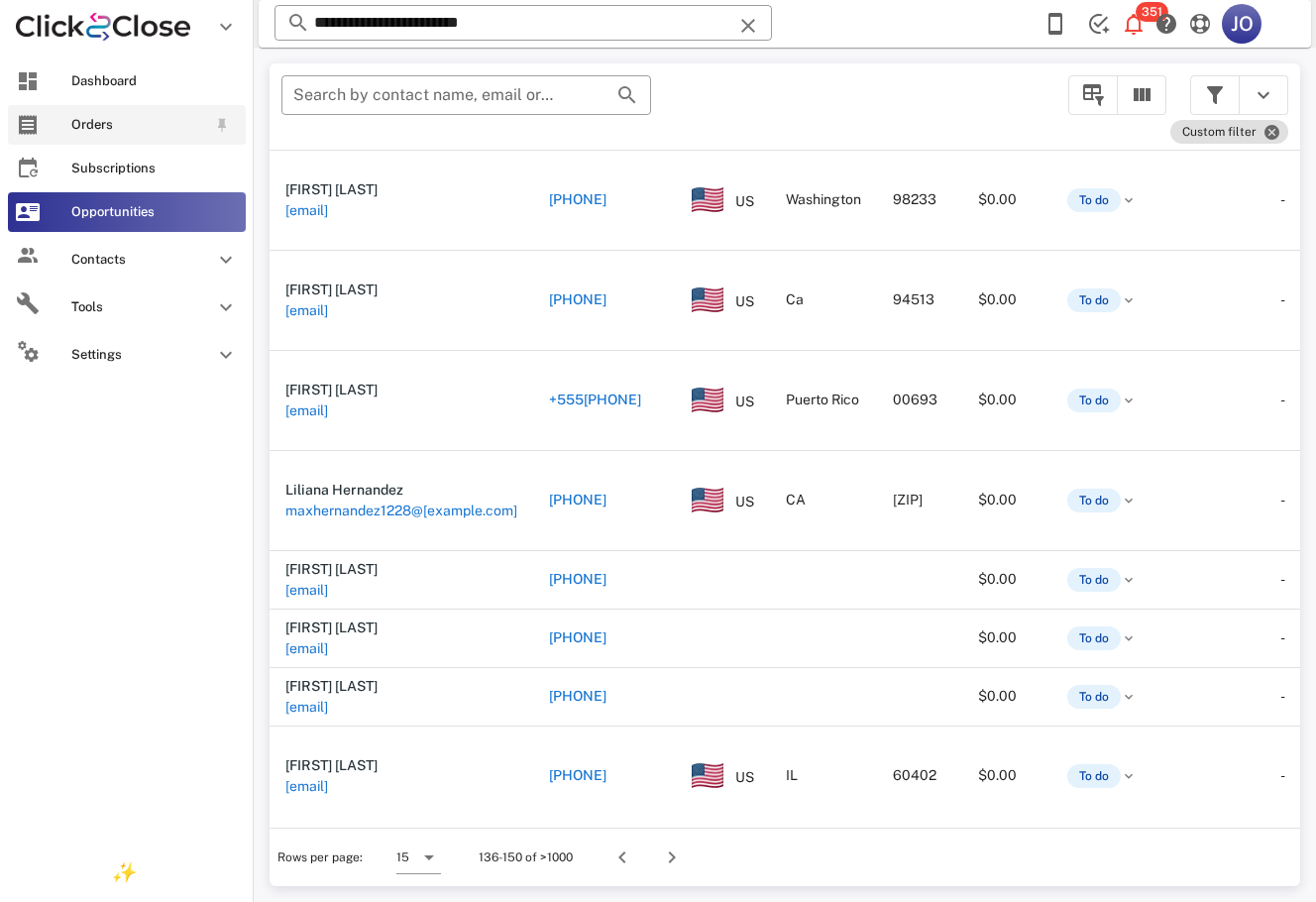 click on "Orders" at bounding box center [127, 125] 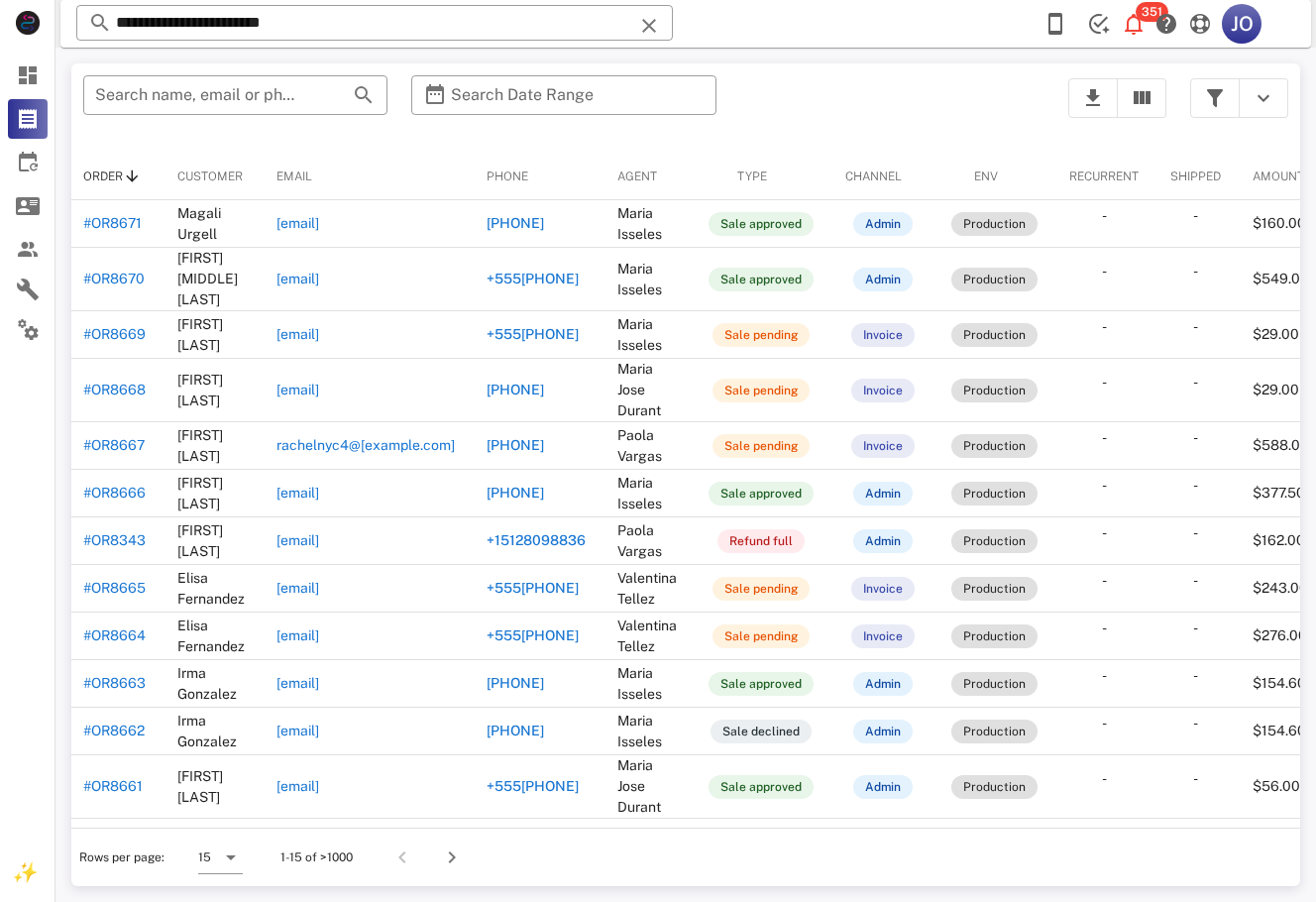 scroll, scrollTop: 0, scrollLeft: 0, axis: both 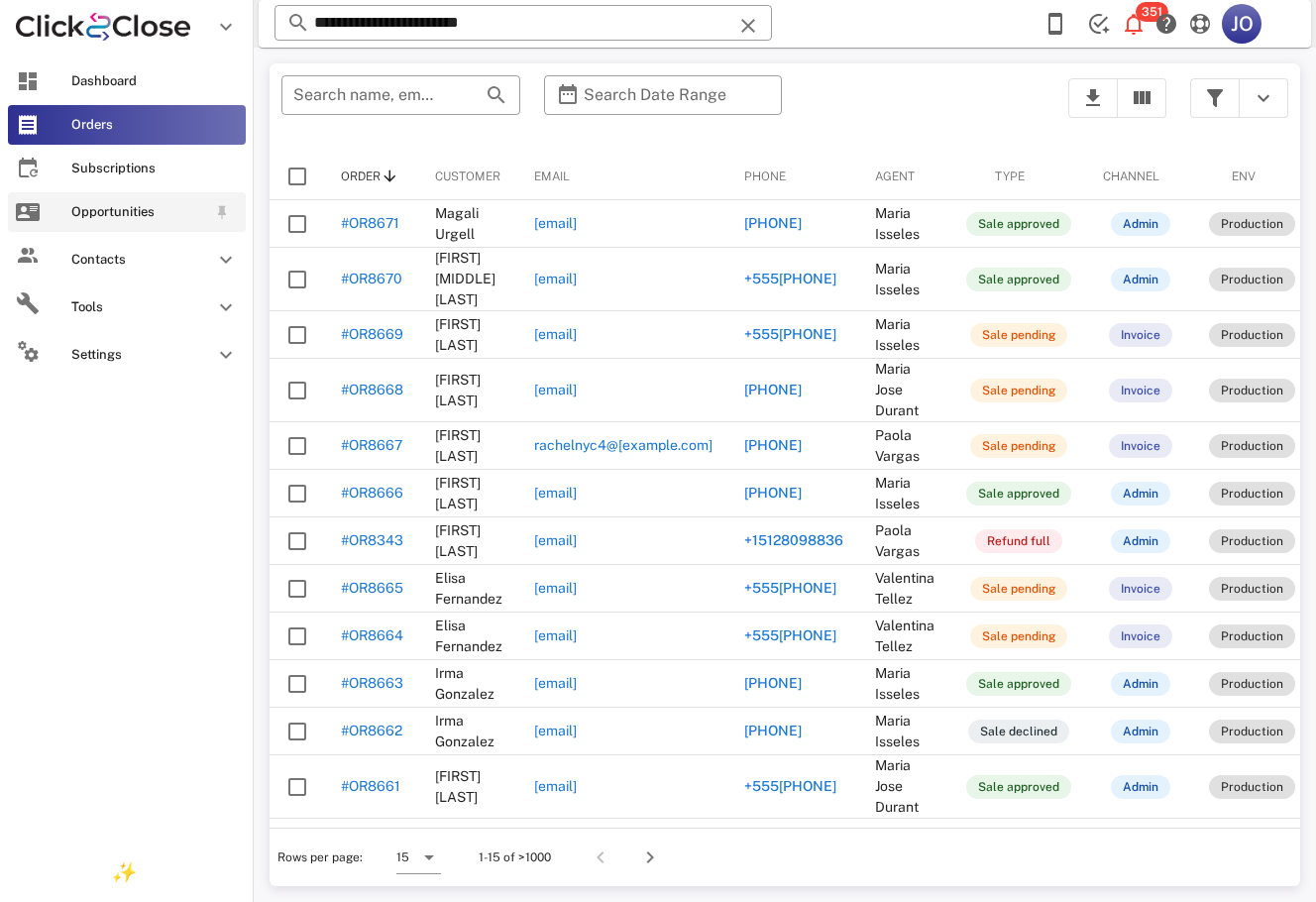 click on "Opportunities" at bounding box center [127, 212] 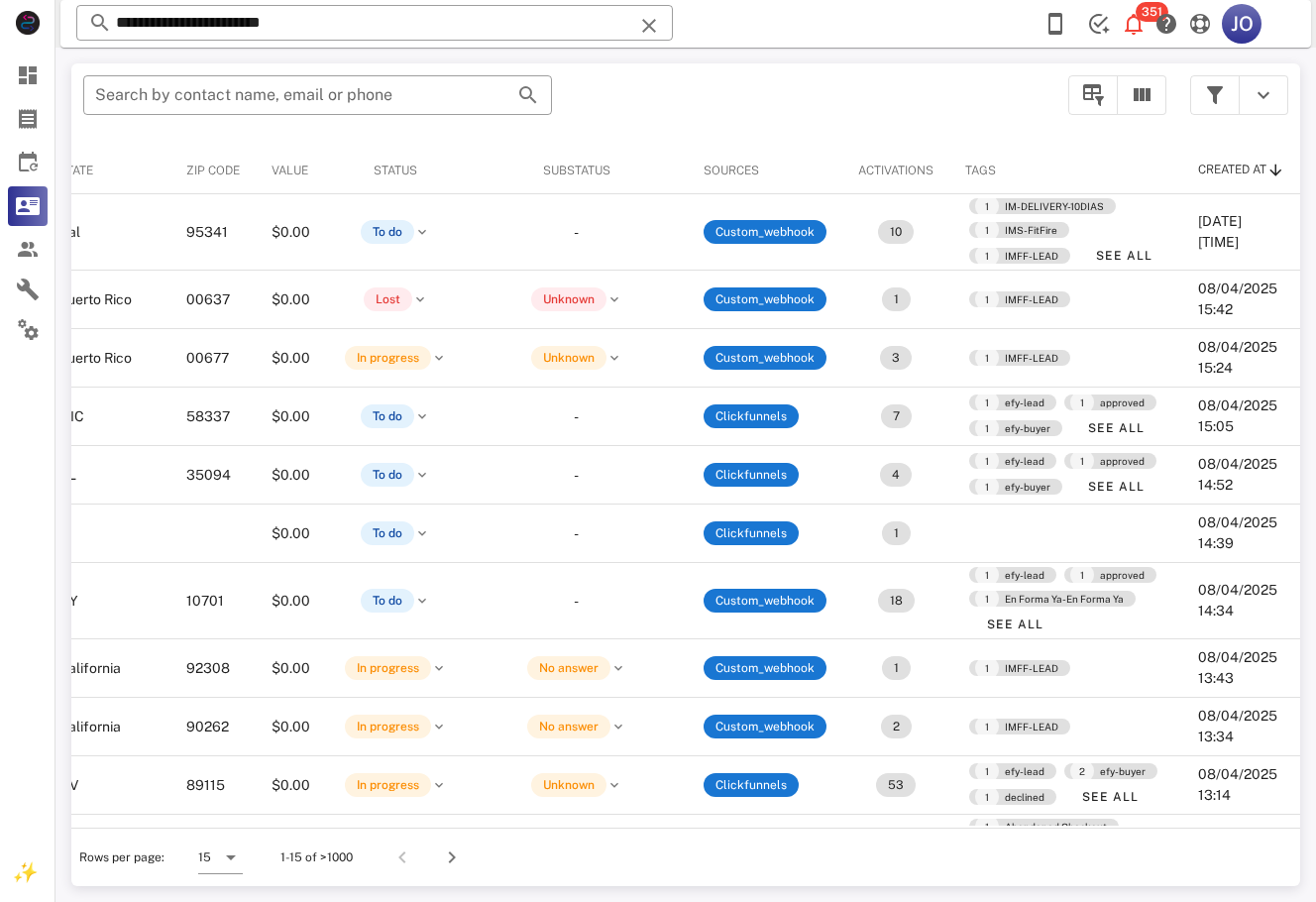 scroll, scrollTop: 364, scrollLeft: 568, axis: both 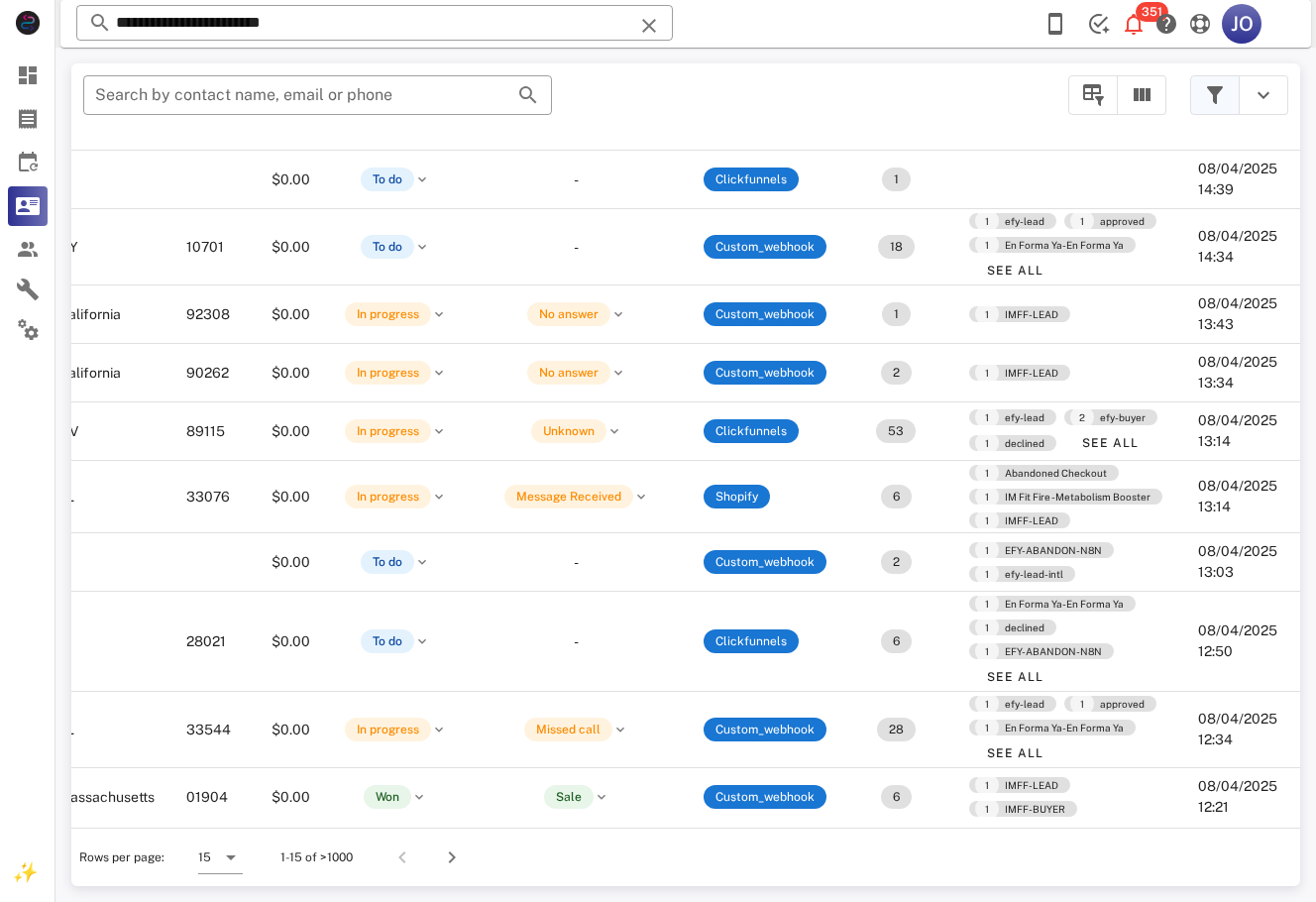 click at bounding box center (1215, 95) 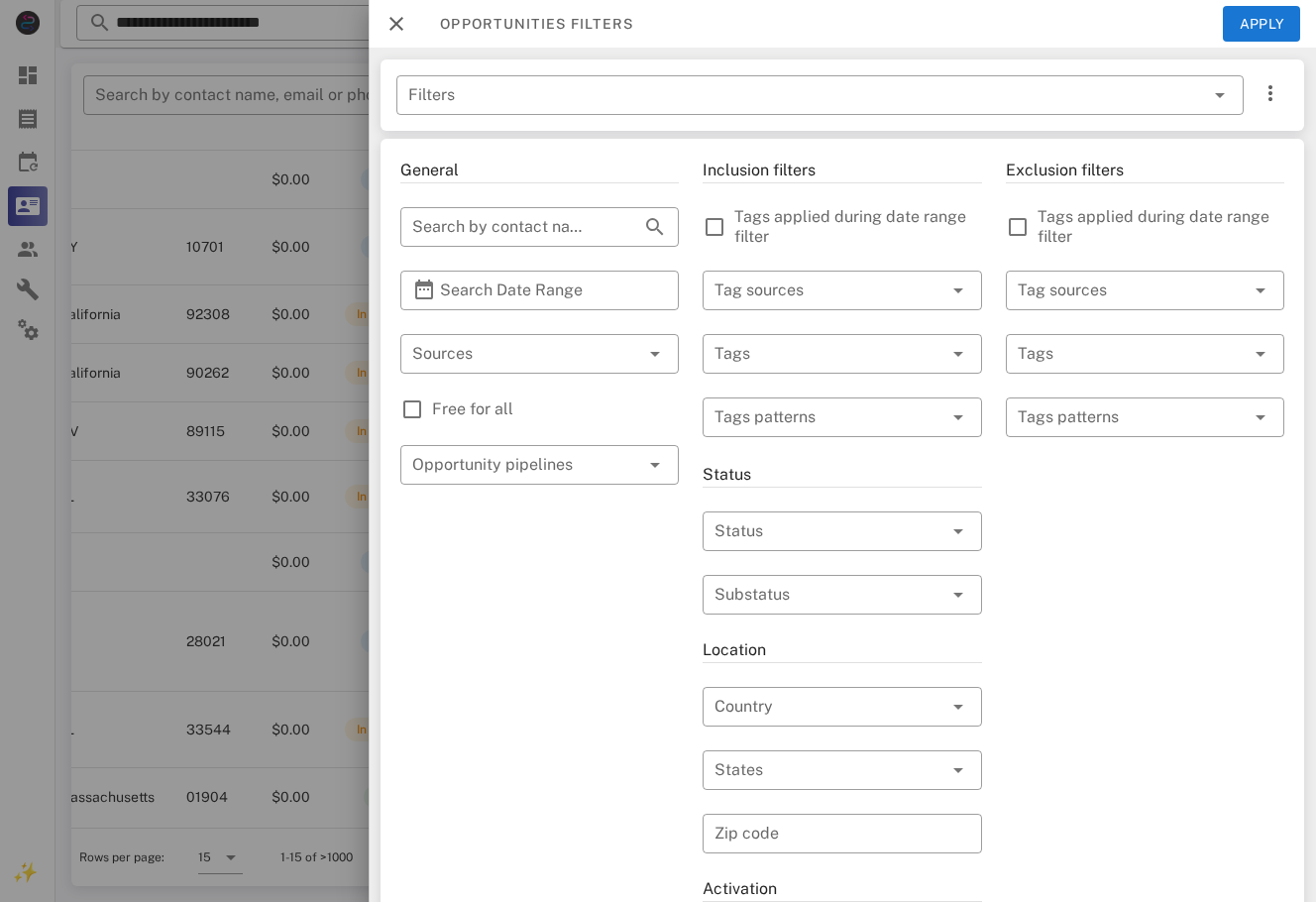 click on "Free for all" at bounding box center (555, 409) 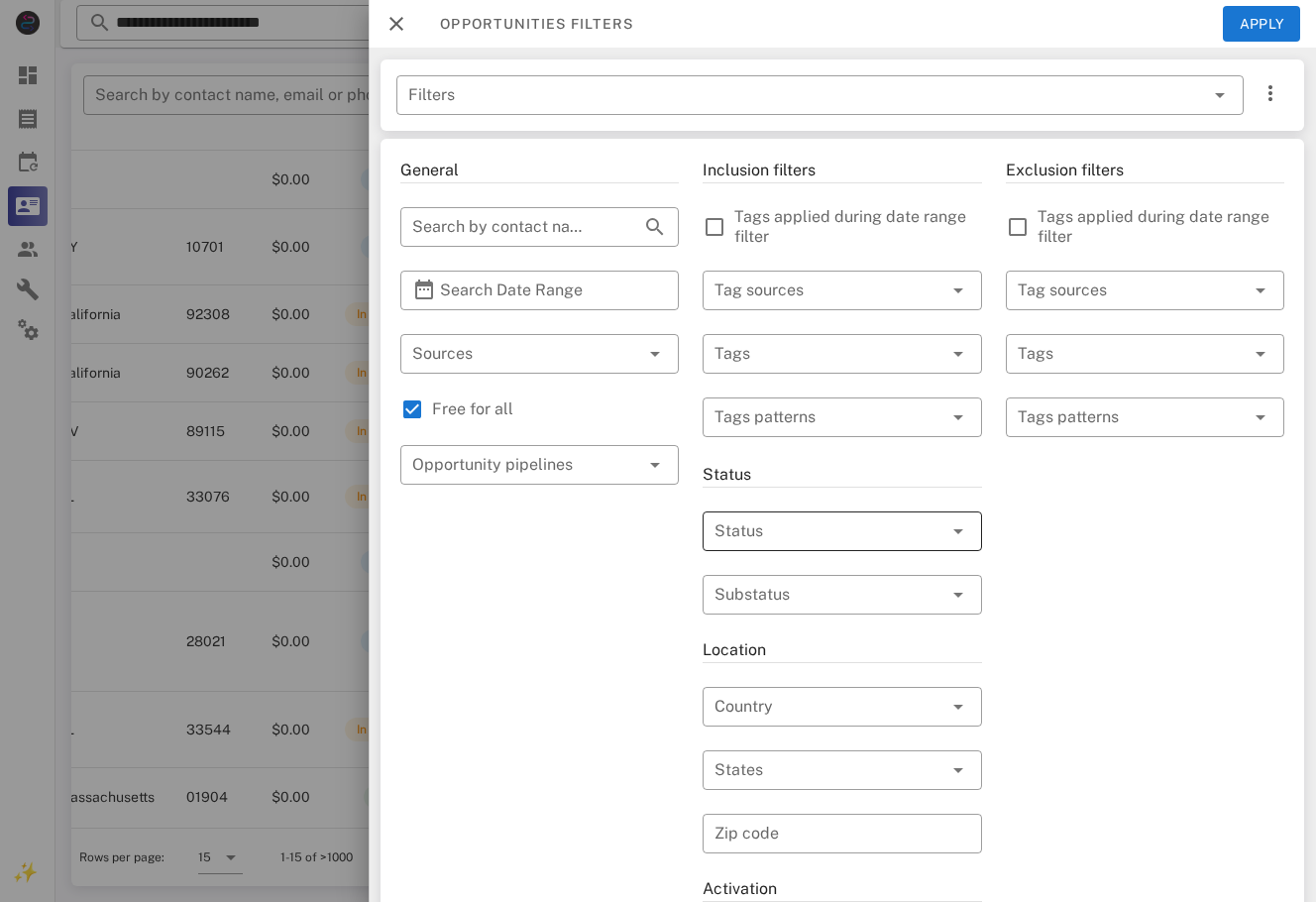 click at bounding box center [814, 531] 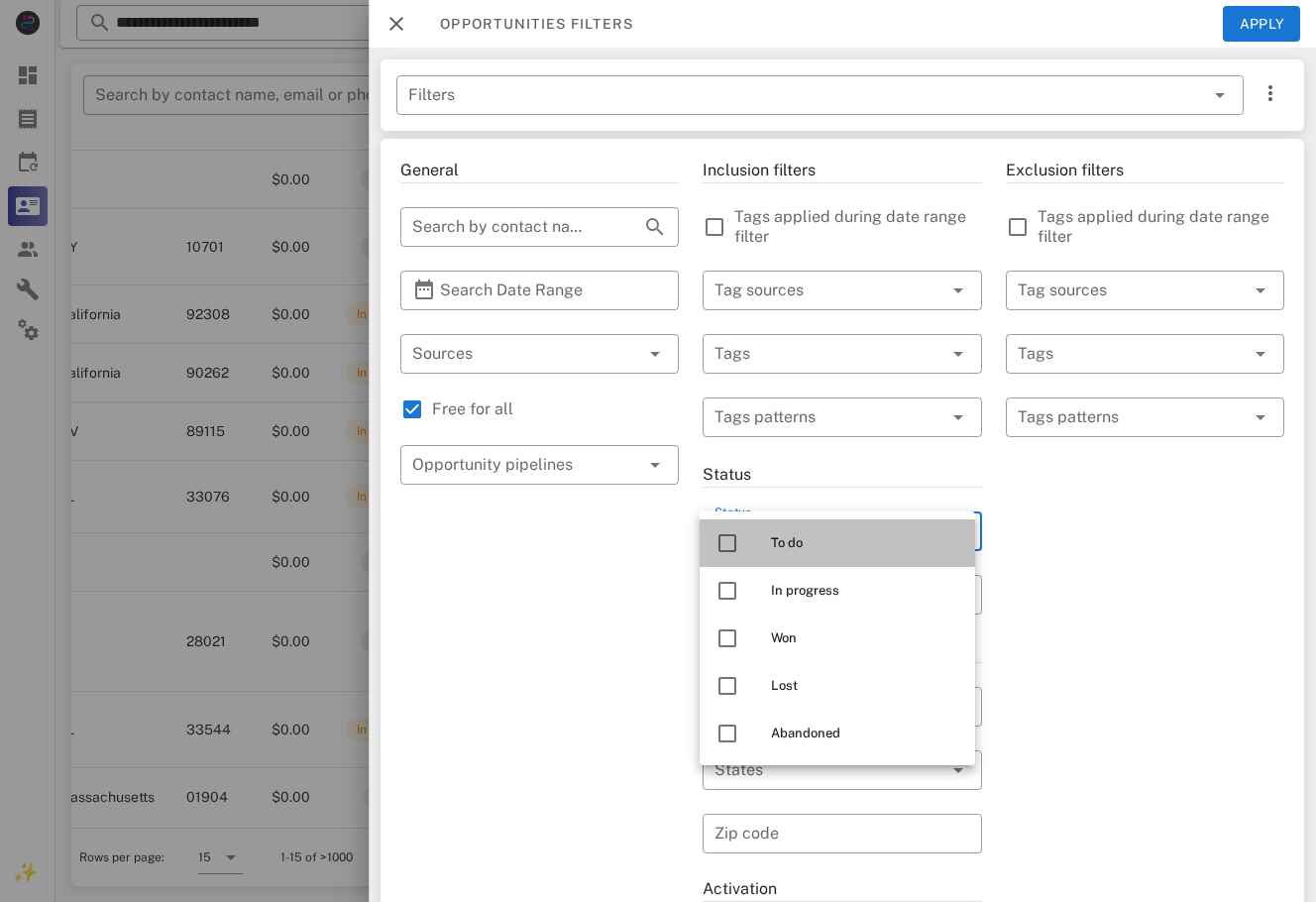 click on "To do" at bounding box center [837, 543] 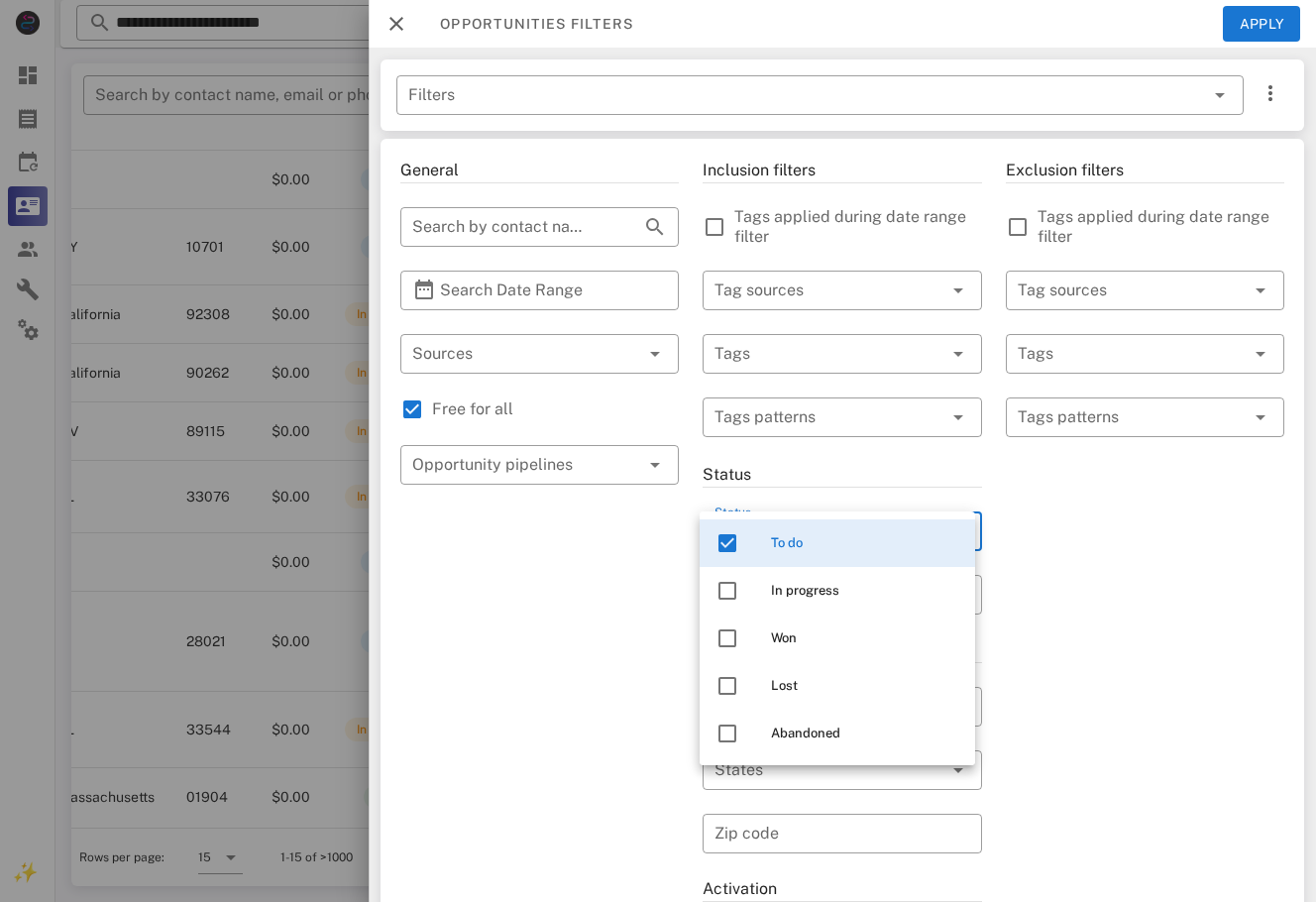 click on "Opportunities filters Apply" at bounding box center [842, 24] 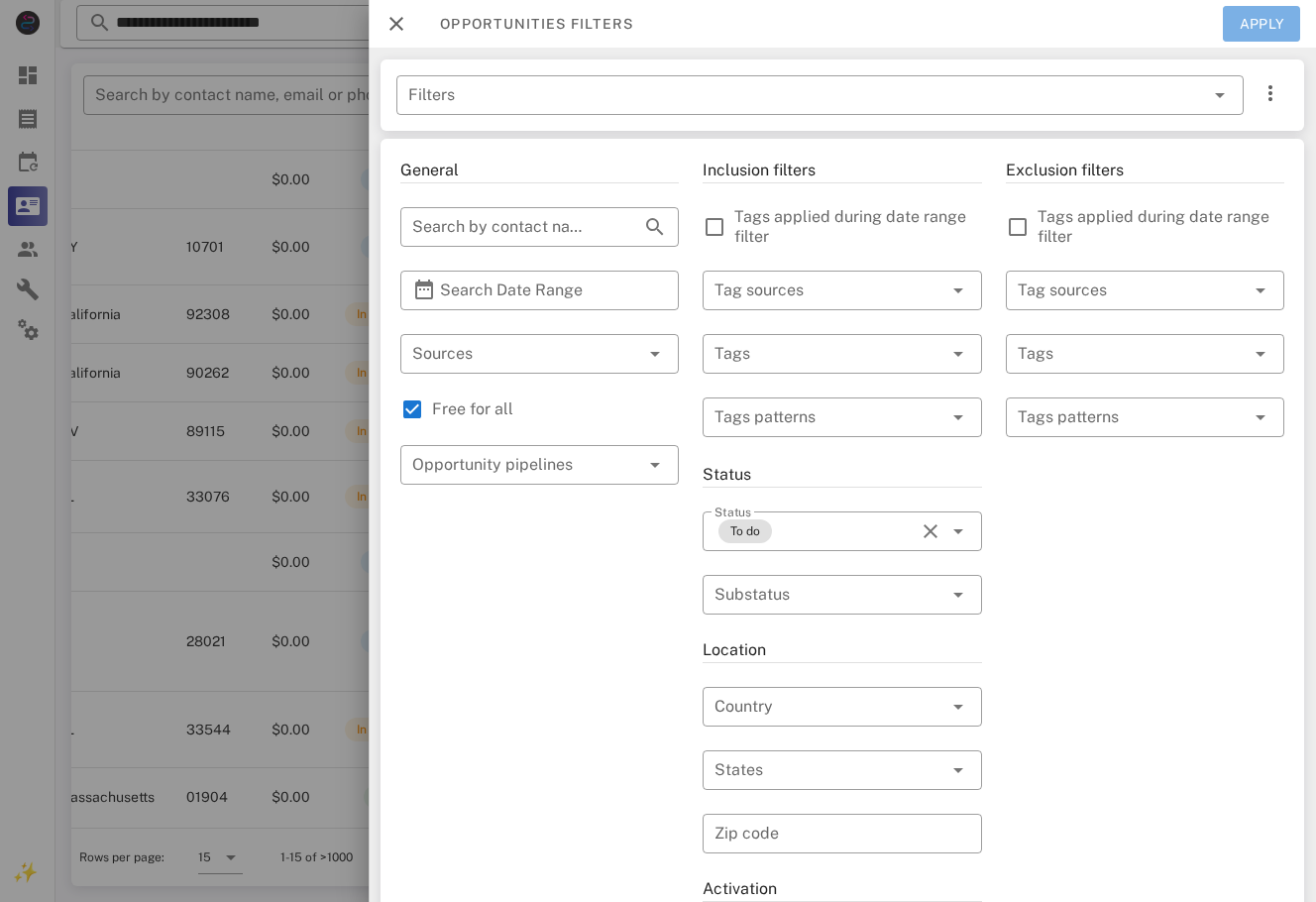 click on "Apply" at bounding box center (1261, 24) 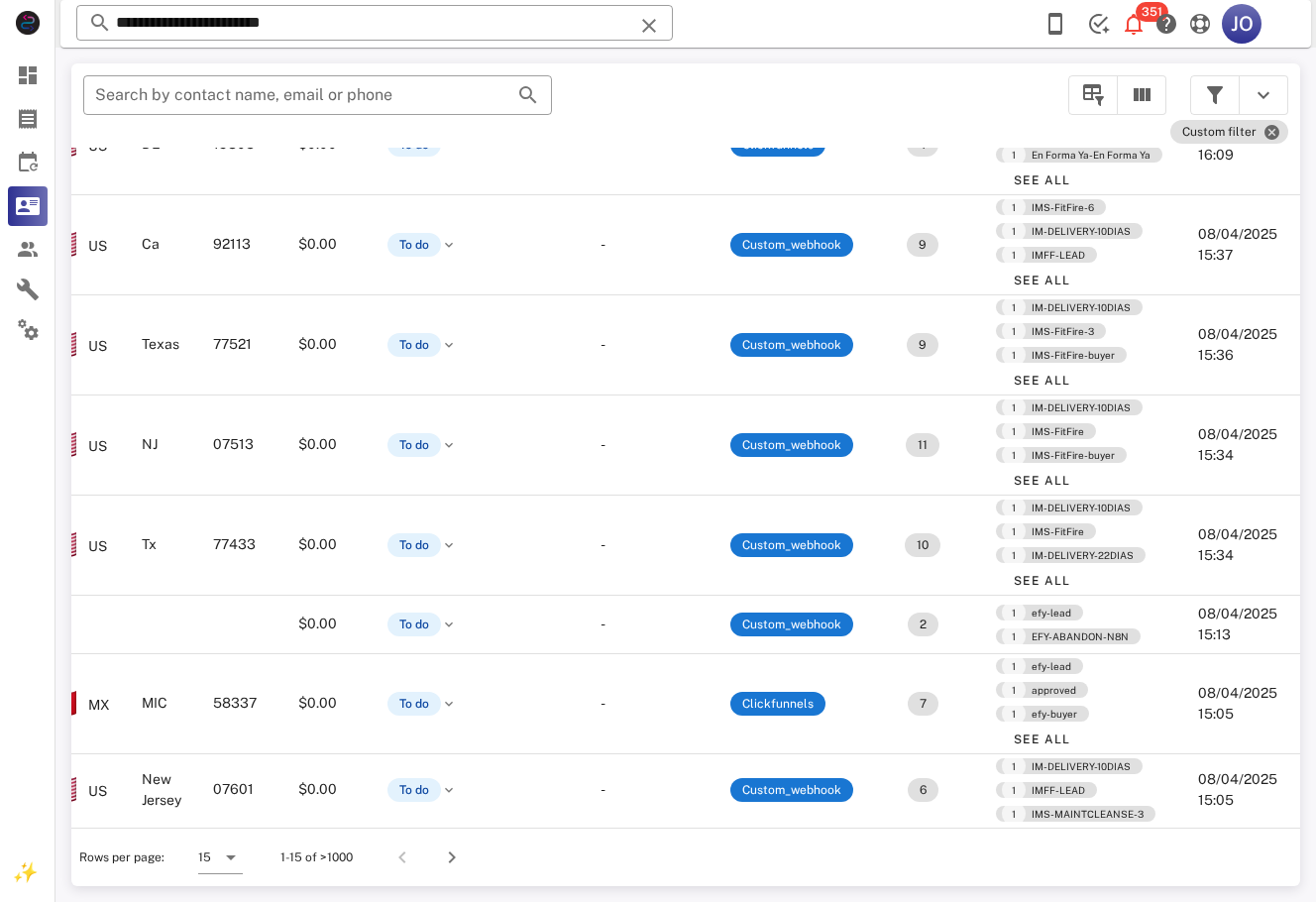 scroll, scrollTop: 630, scrollLeft: 0, axis: vertical 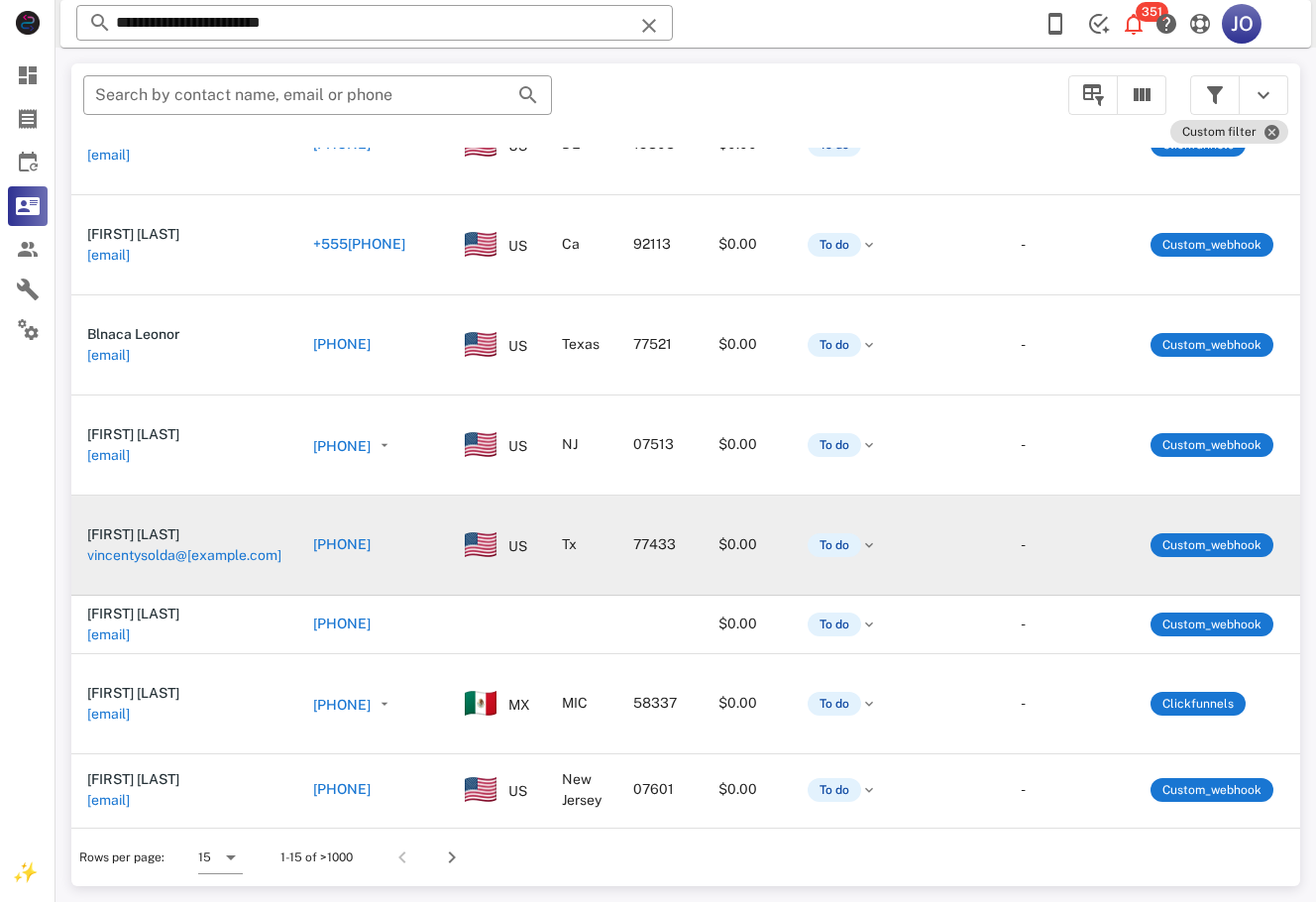 click on "vincentysolda@gmail.com" at bounding box center (184, 555) 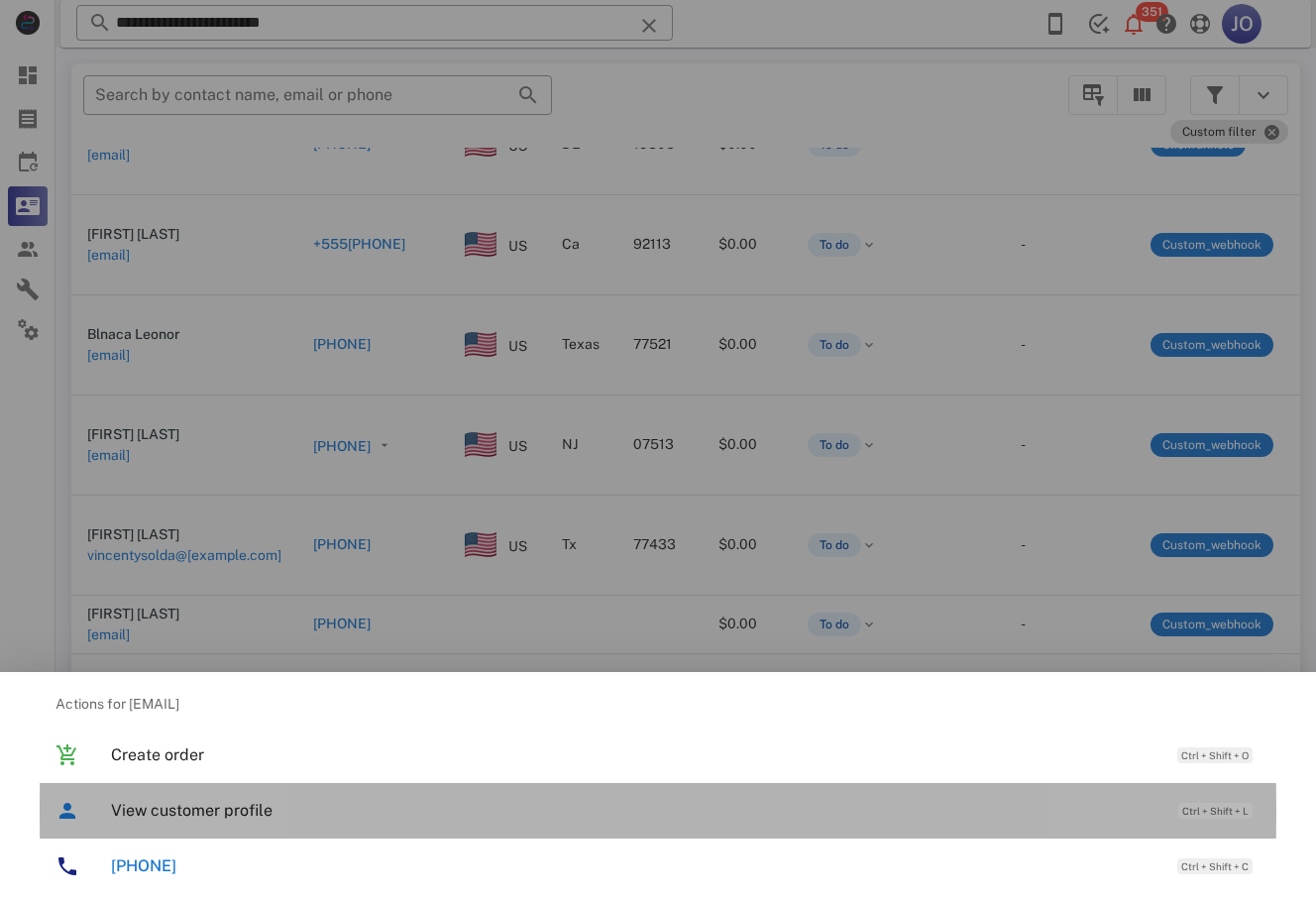 click on "View customer profile" at bounding box center (634, 810) 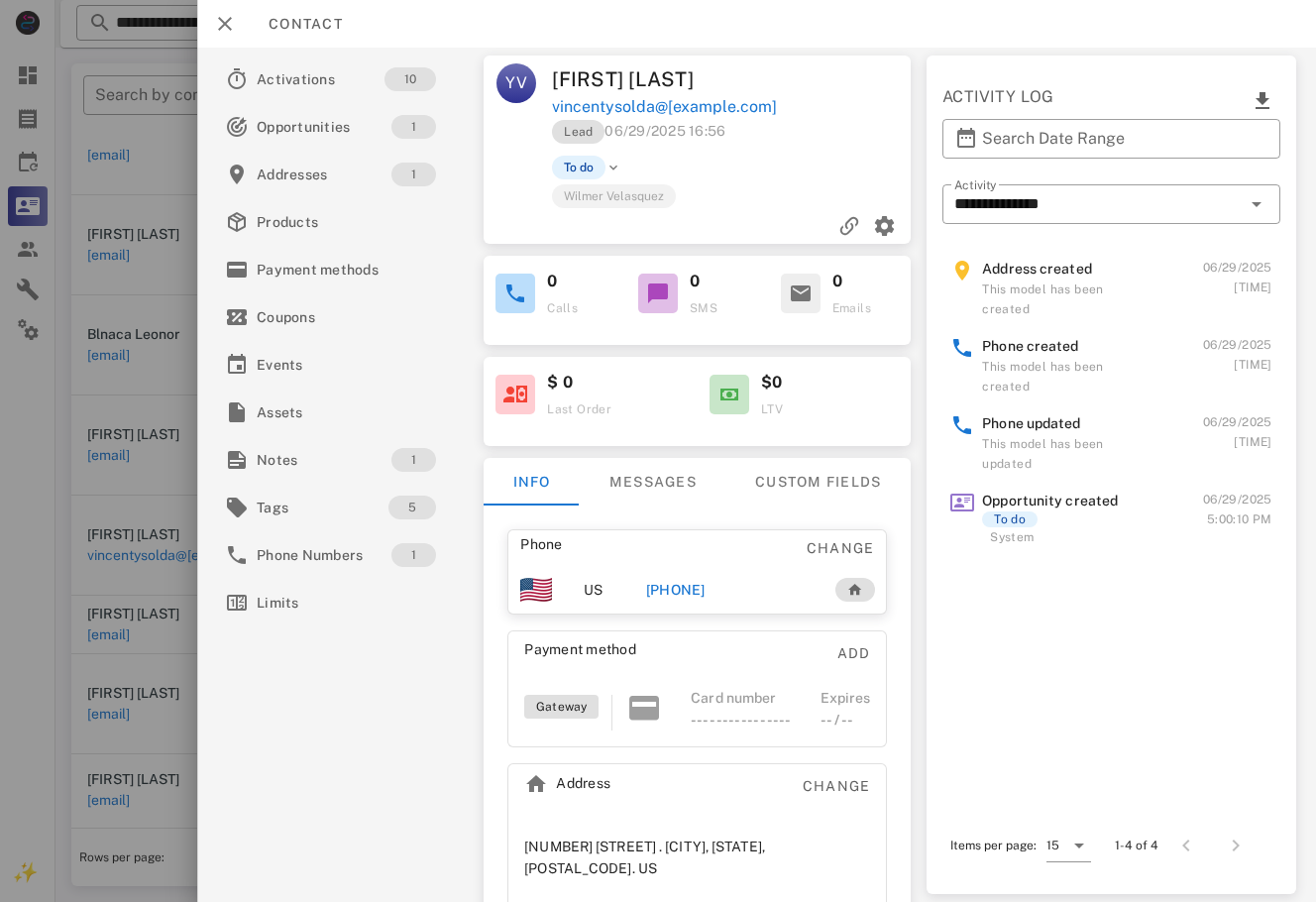 click on "+17137056115" at bounding box center (676, 590) 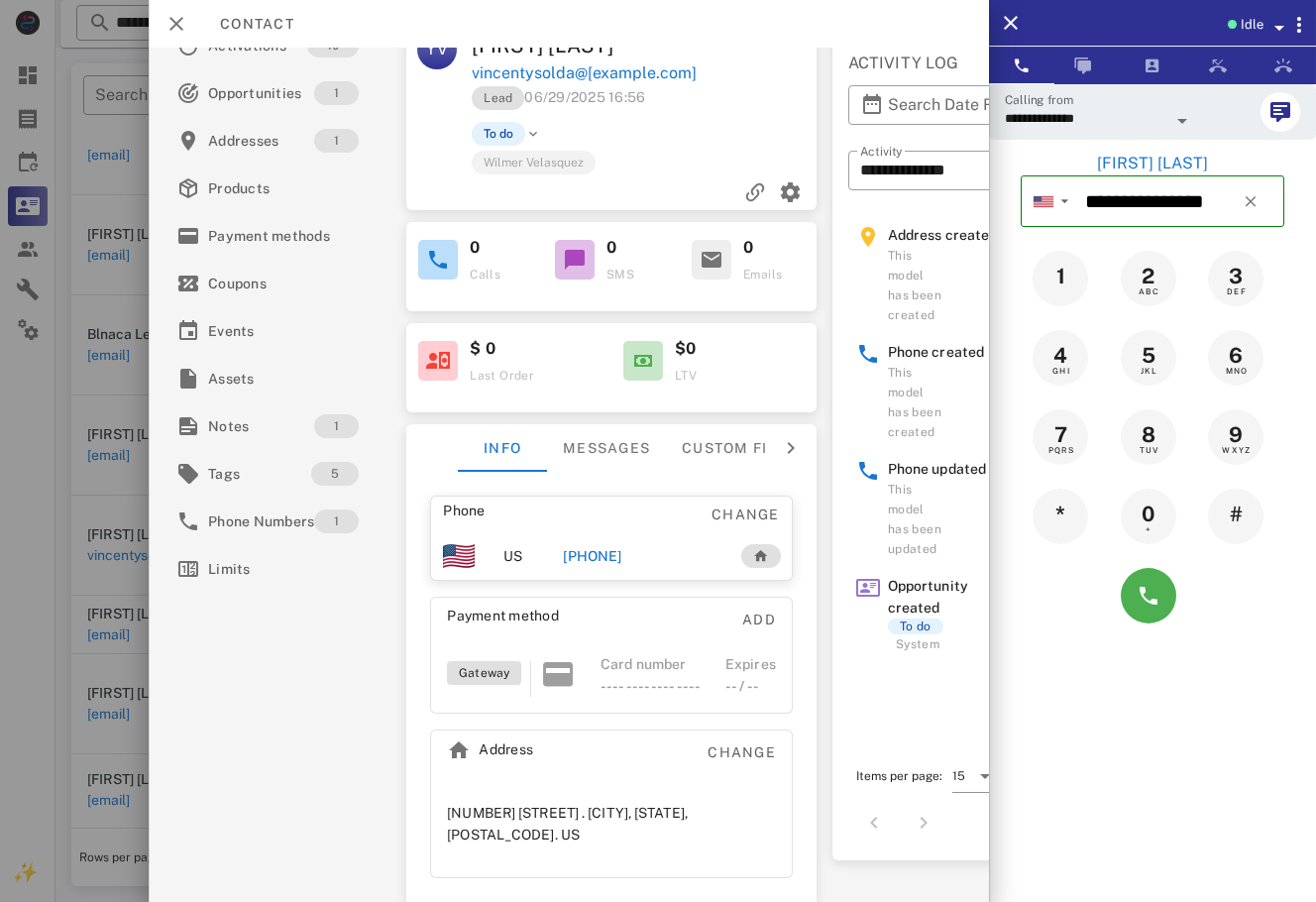 scroll, scrollTop: 0, scrollLeft: 0, axis: both 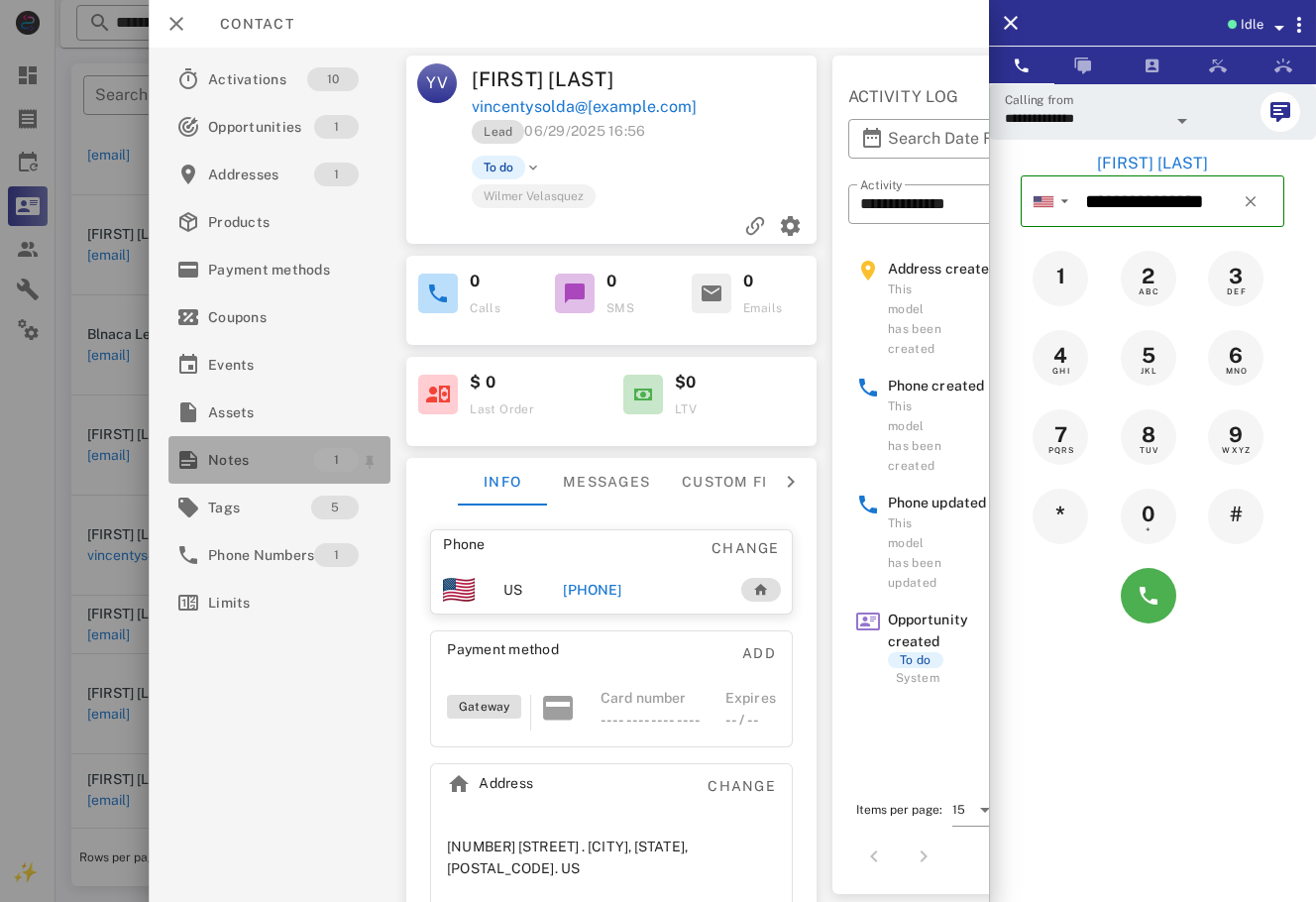 click on "Notes" at bounding box center (261, 460) 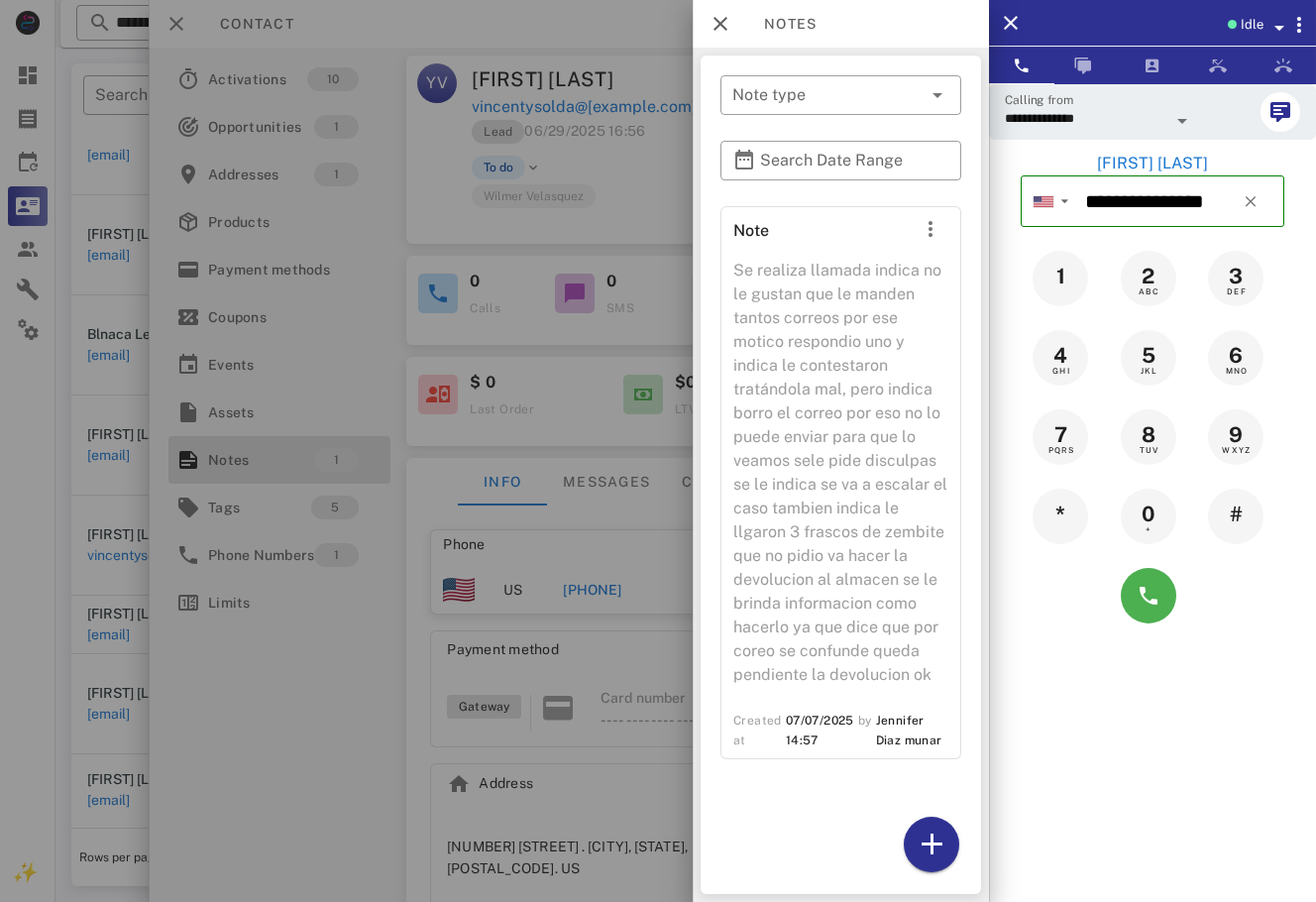 click at bounding box center (658, 451) 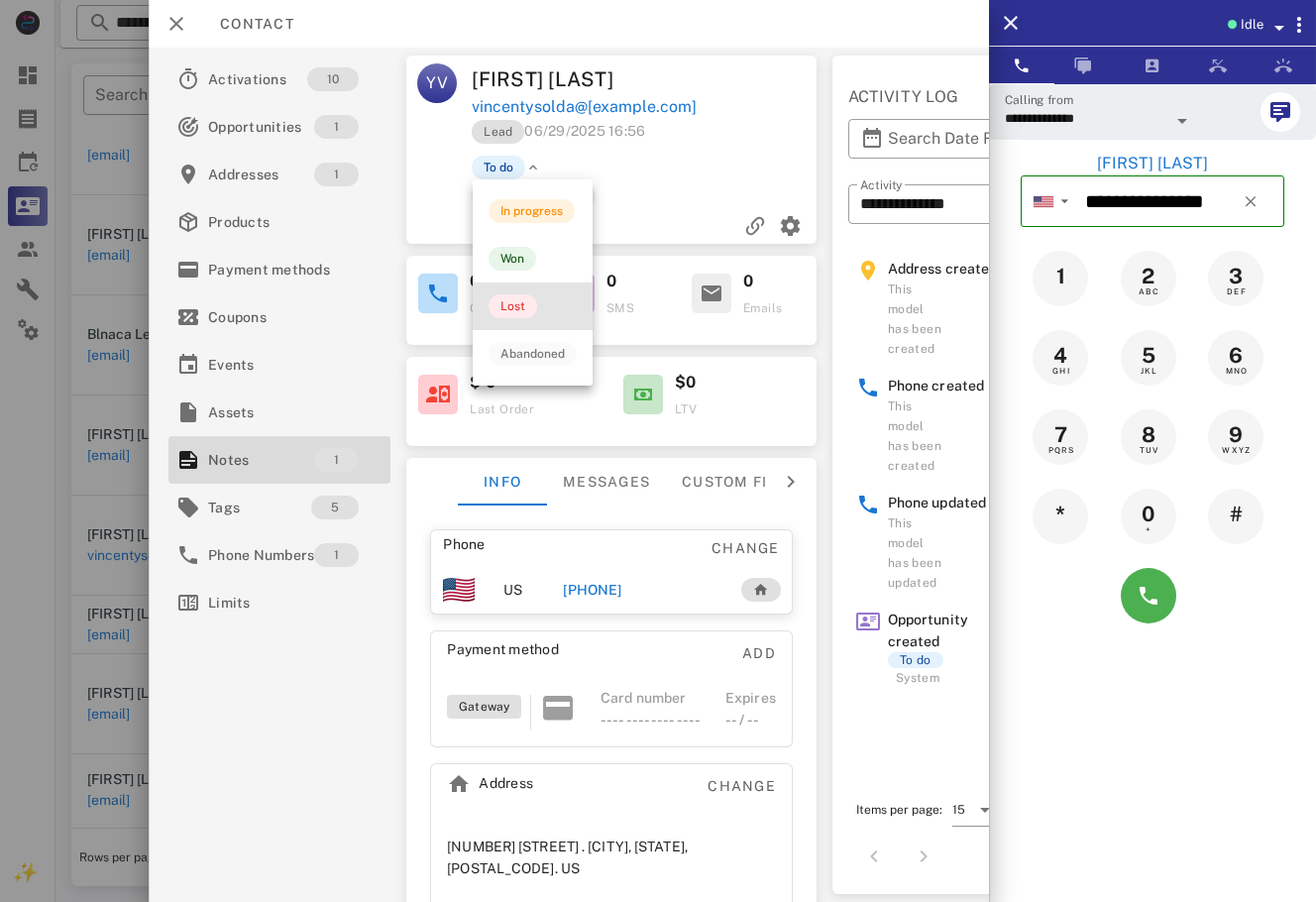 click on "Lost" at bounding box center [532, 306] 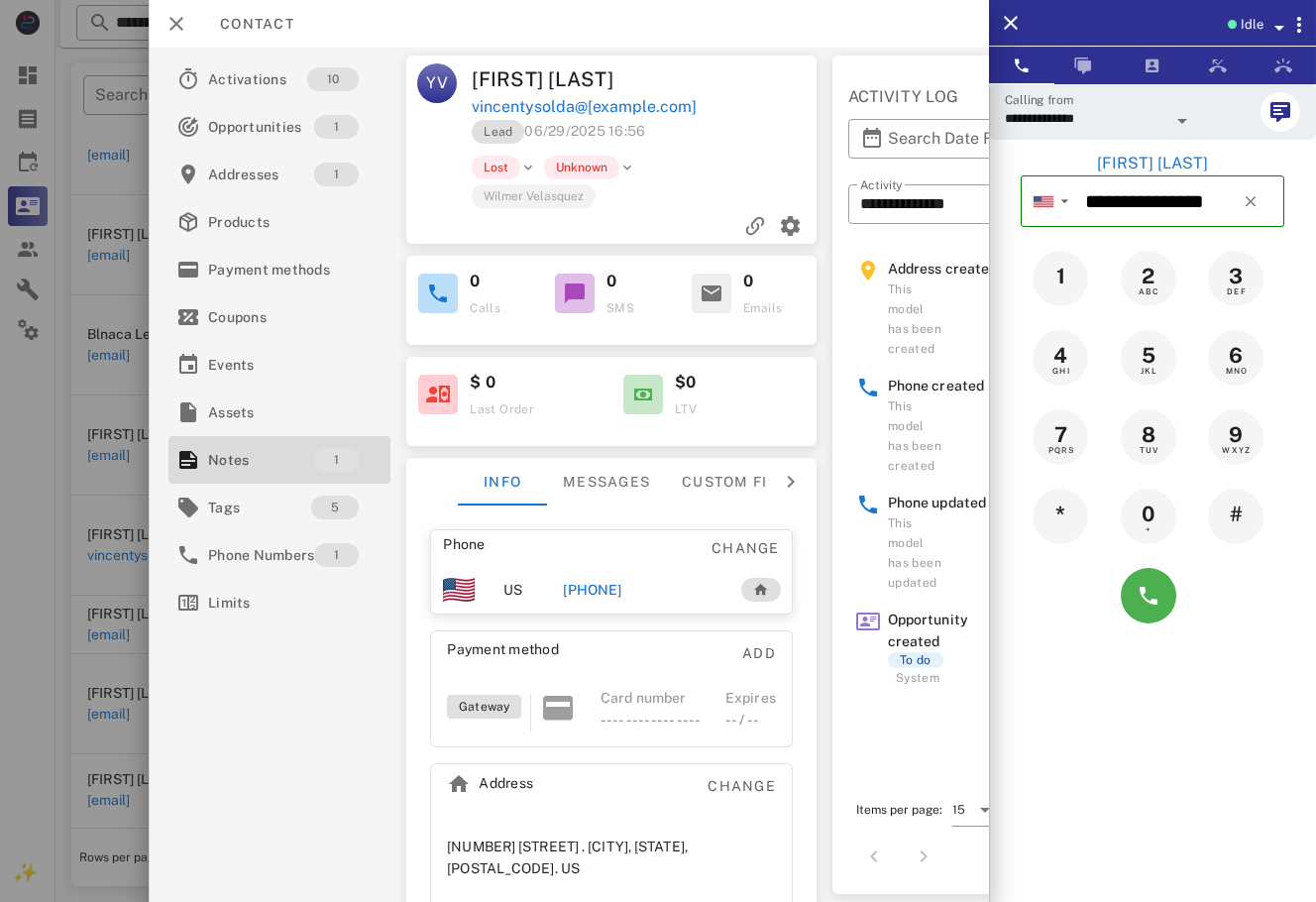 click at bounding box center (658, 451) 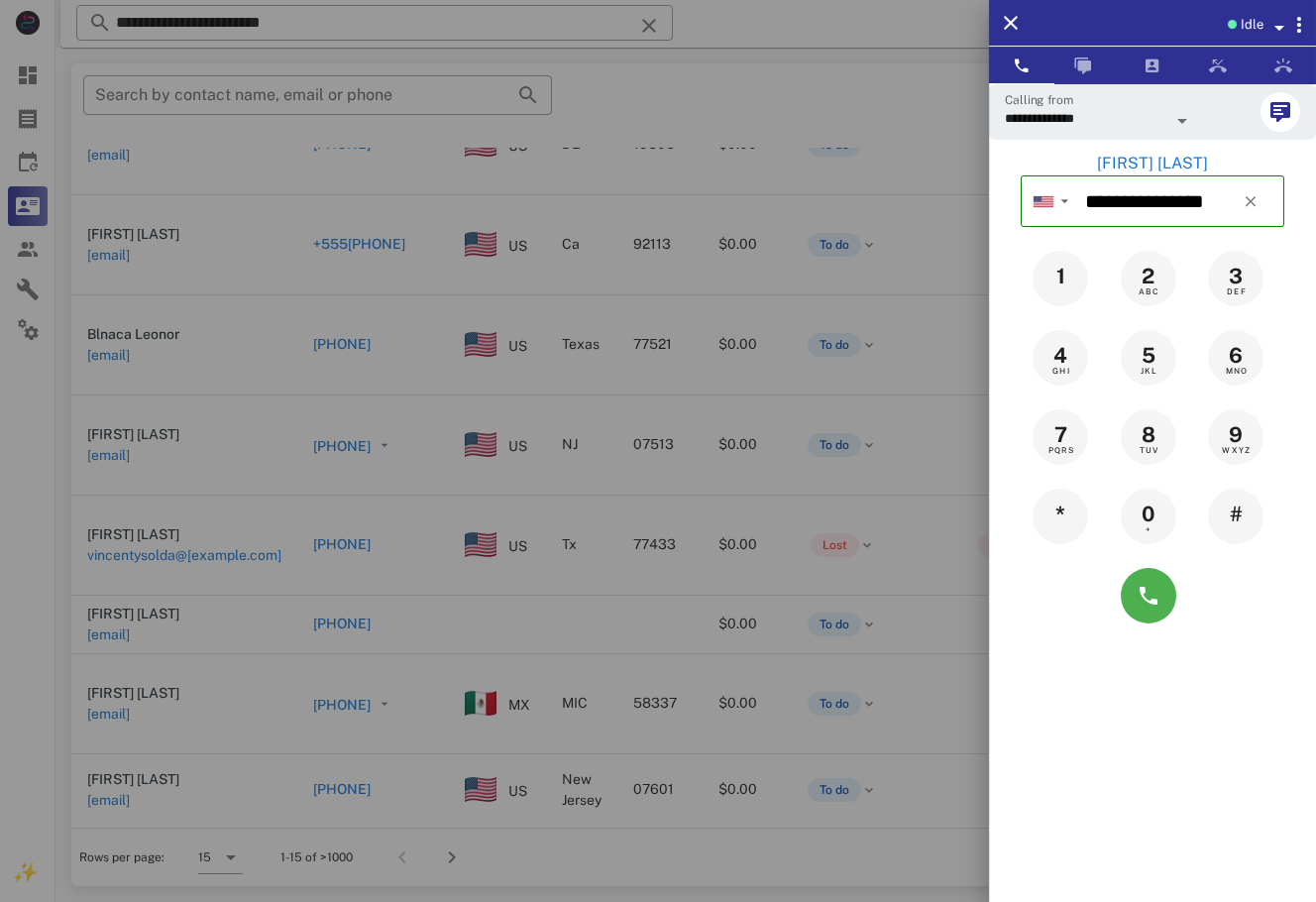 click at bounding box center (658, 451) 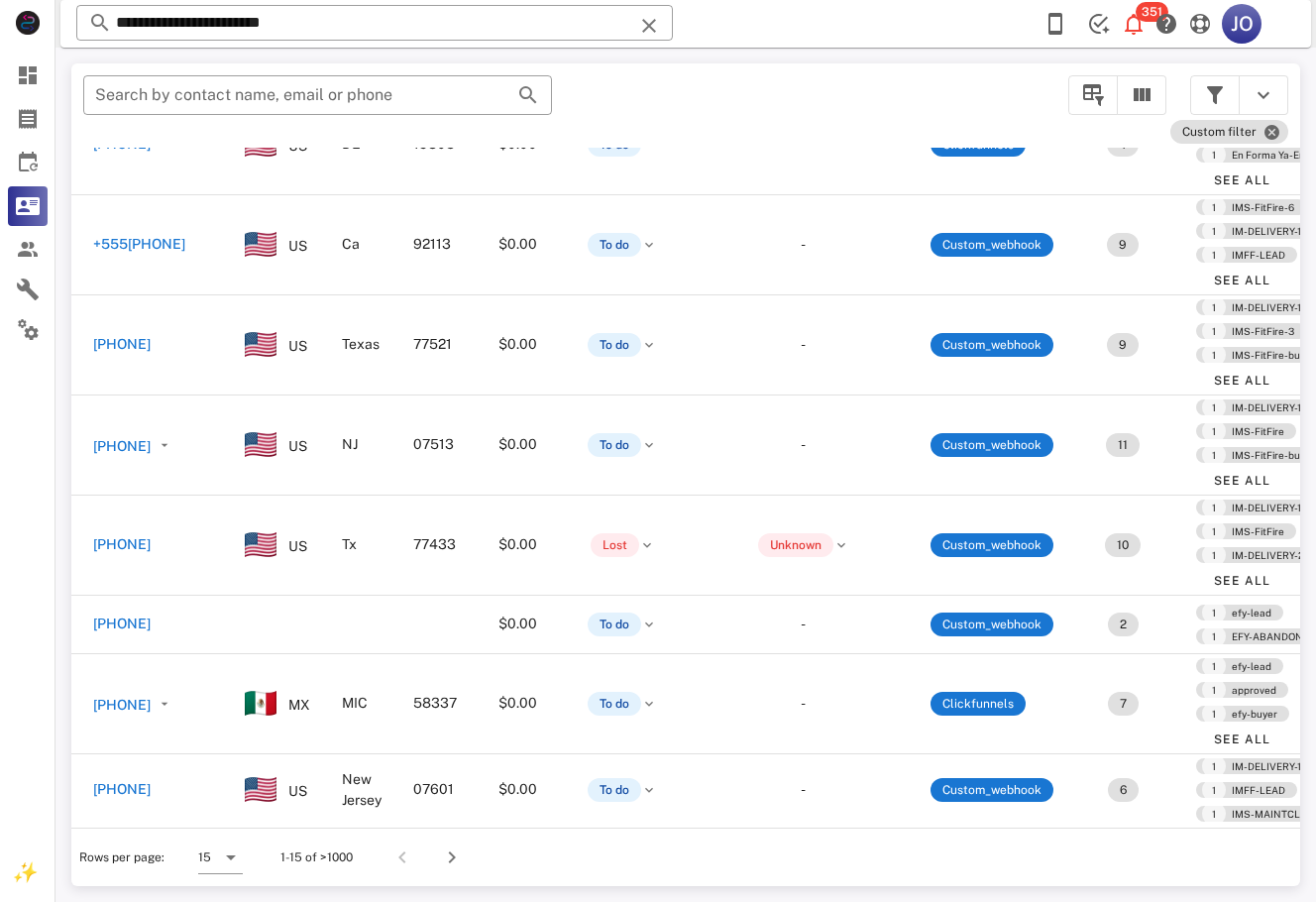 scroll, scrollTop: 630, scrollLeft: 468, axis: both 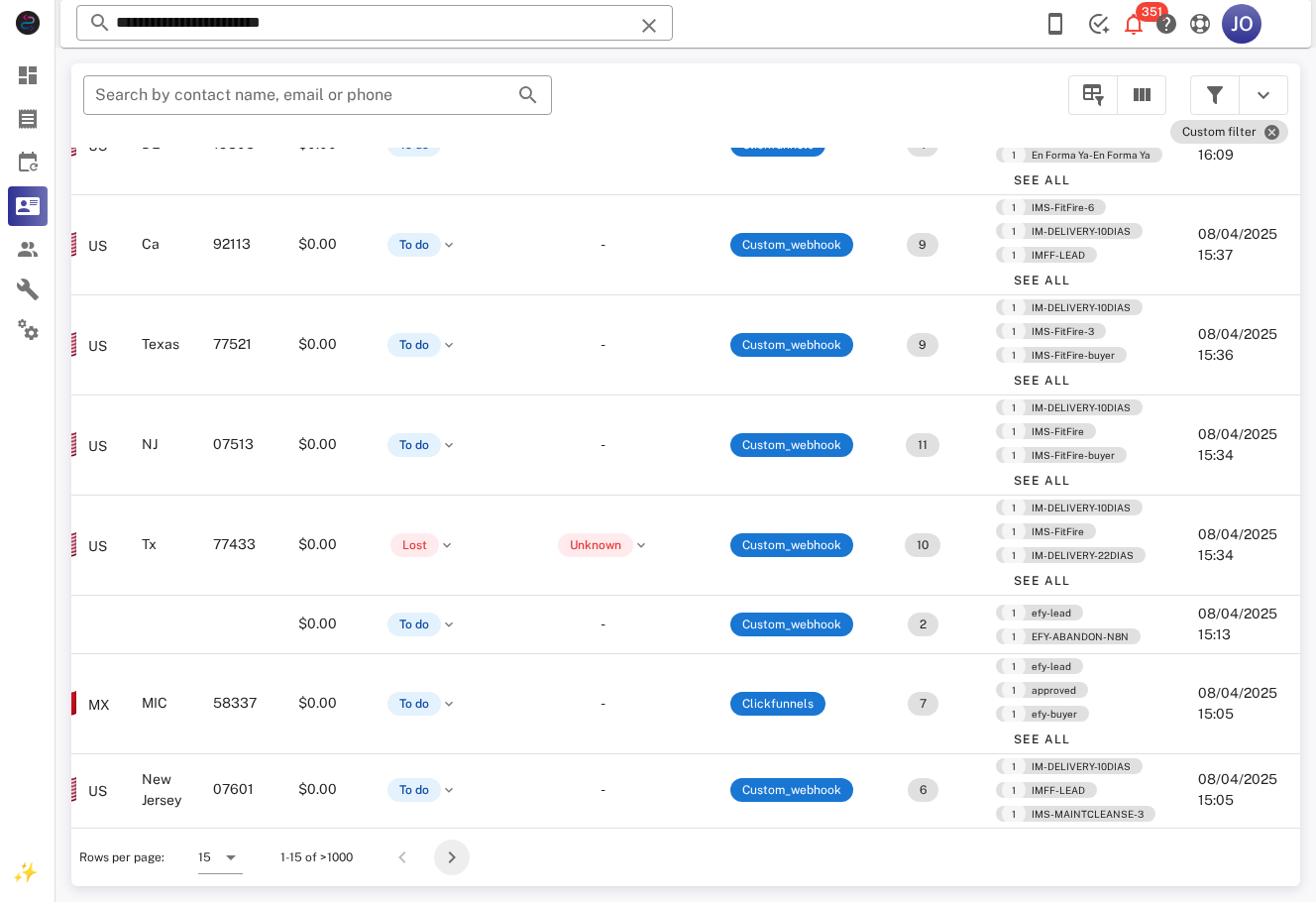 click at bounding box center [452, 857] 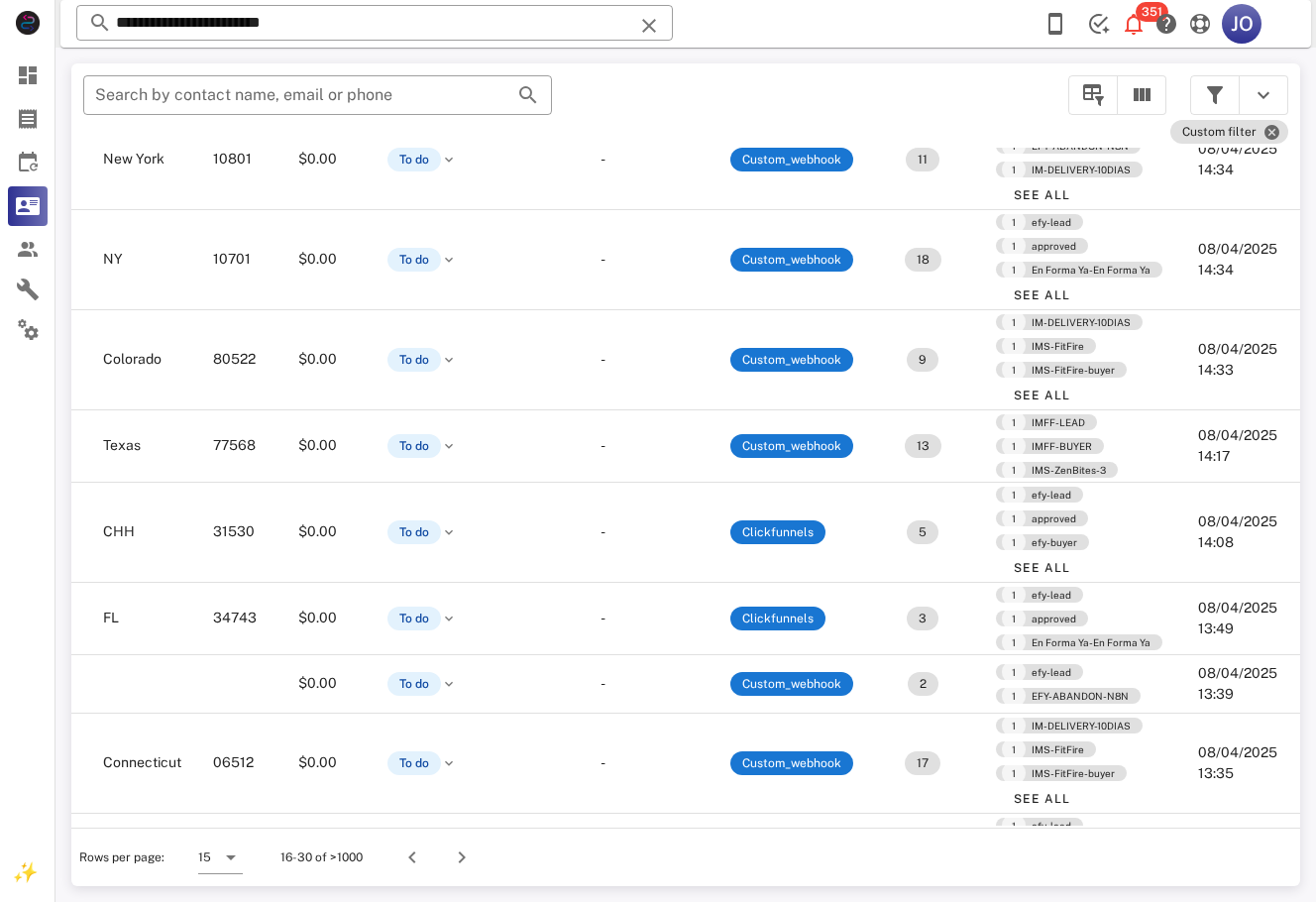 scroll, scrollTop: 700, scrollLeft: 464, axis: both 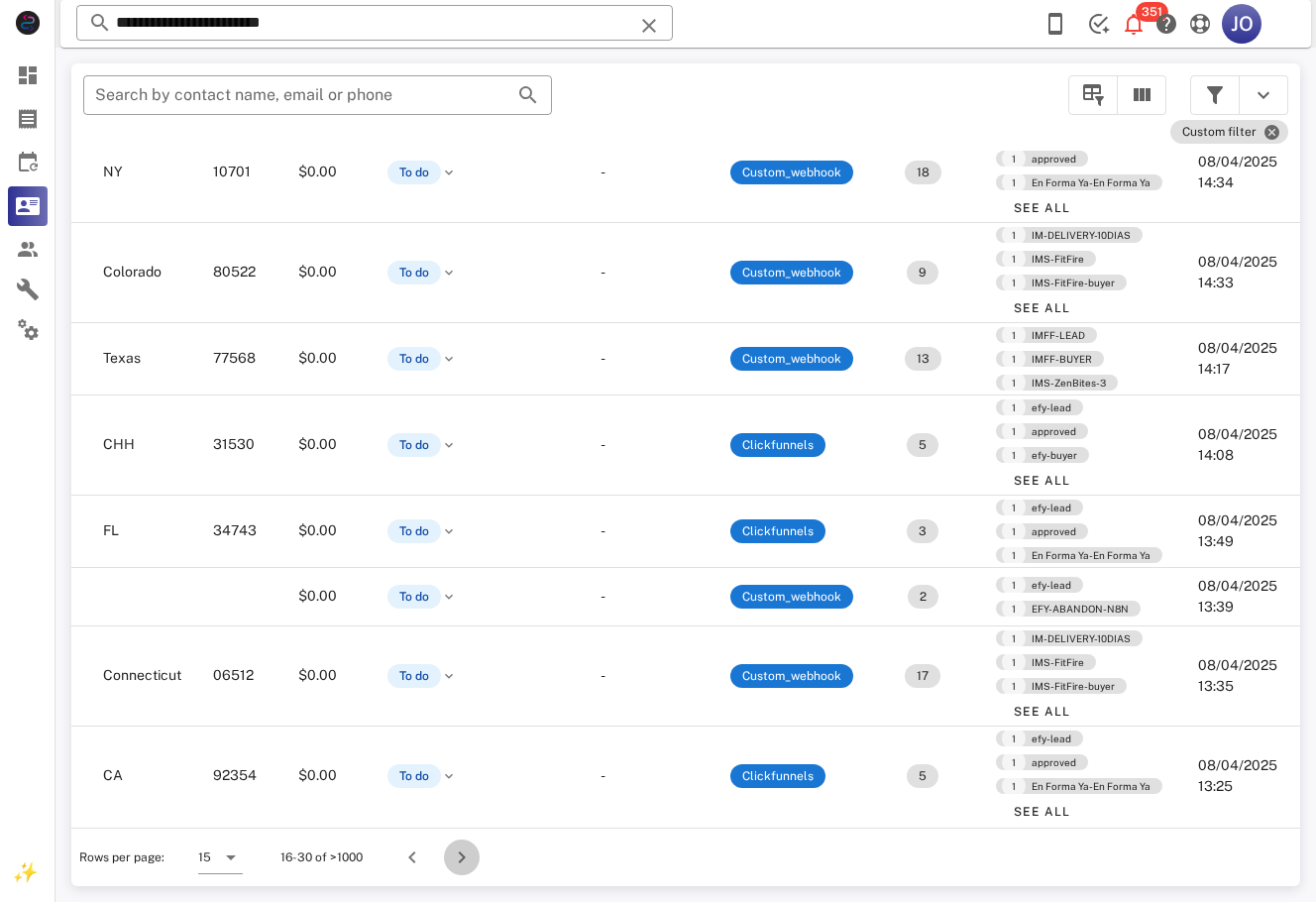 click at bounding box center (462, 857) 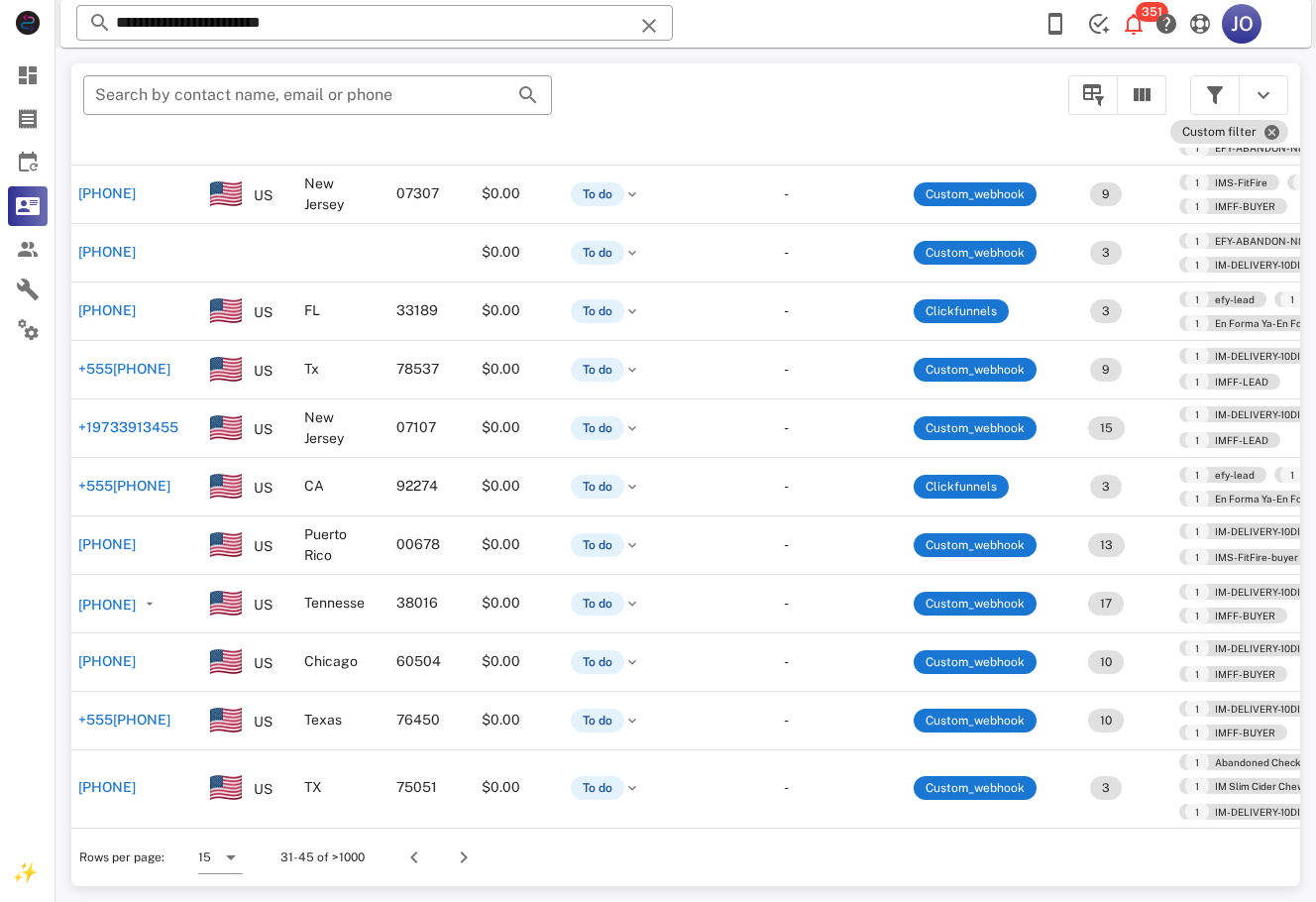 scroll, scrollTop: 274, scrollLeft: 0, axis: vertical 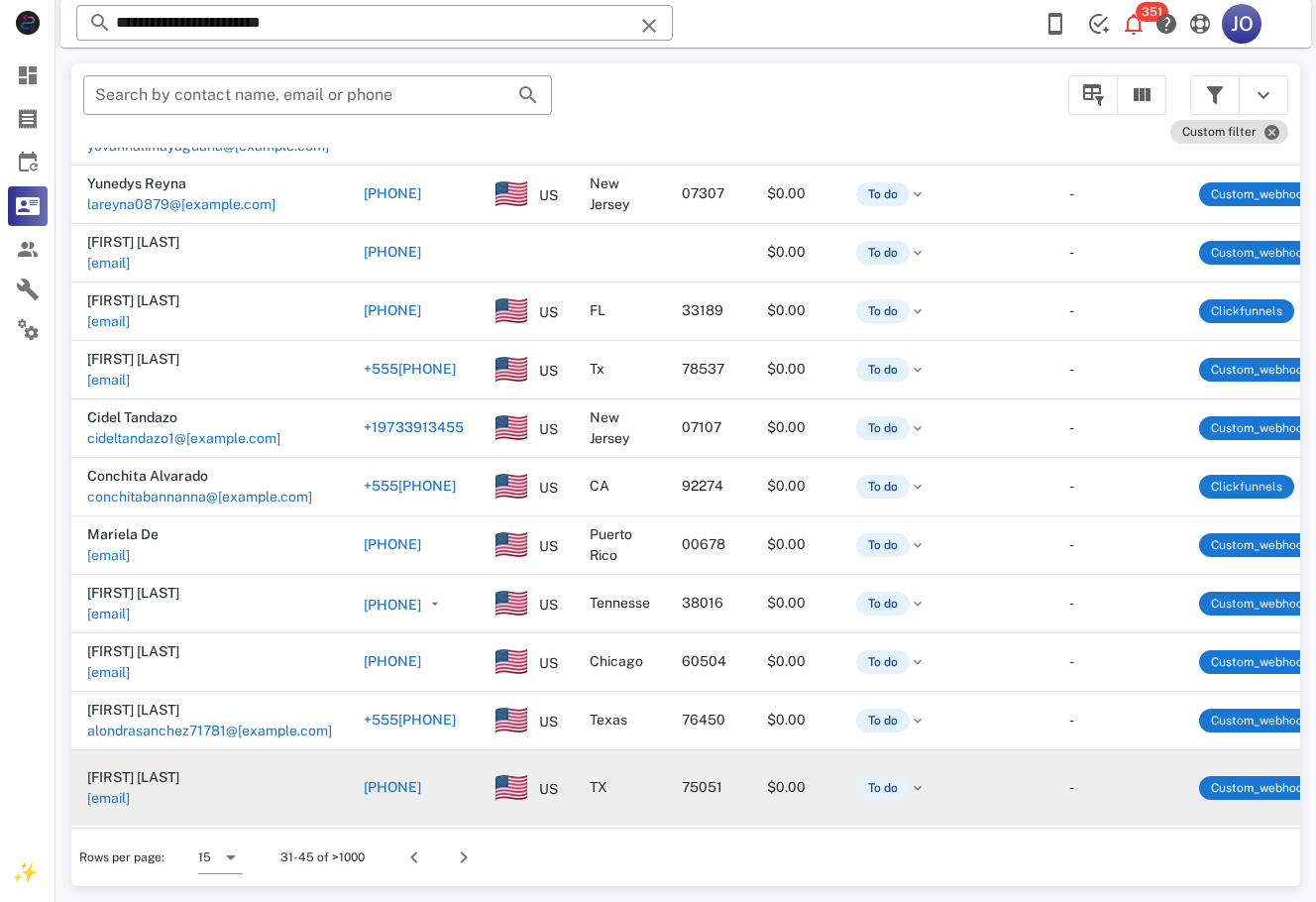 click on "[EMAIL]" at bounding box center [108, 798] 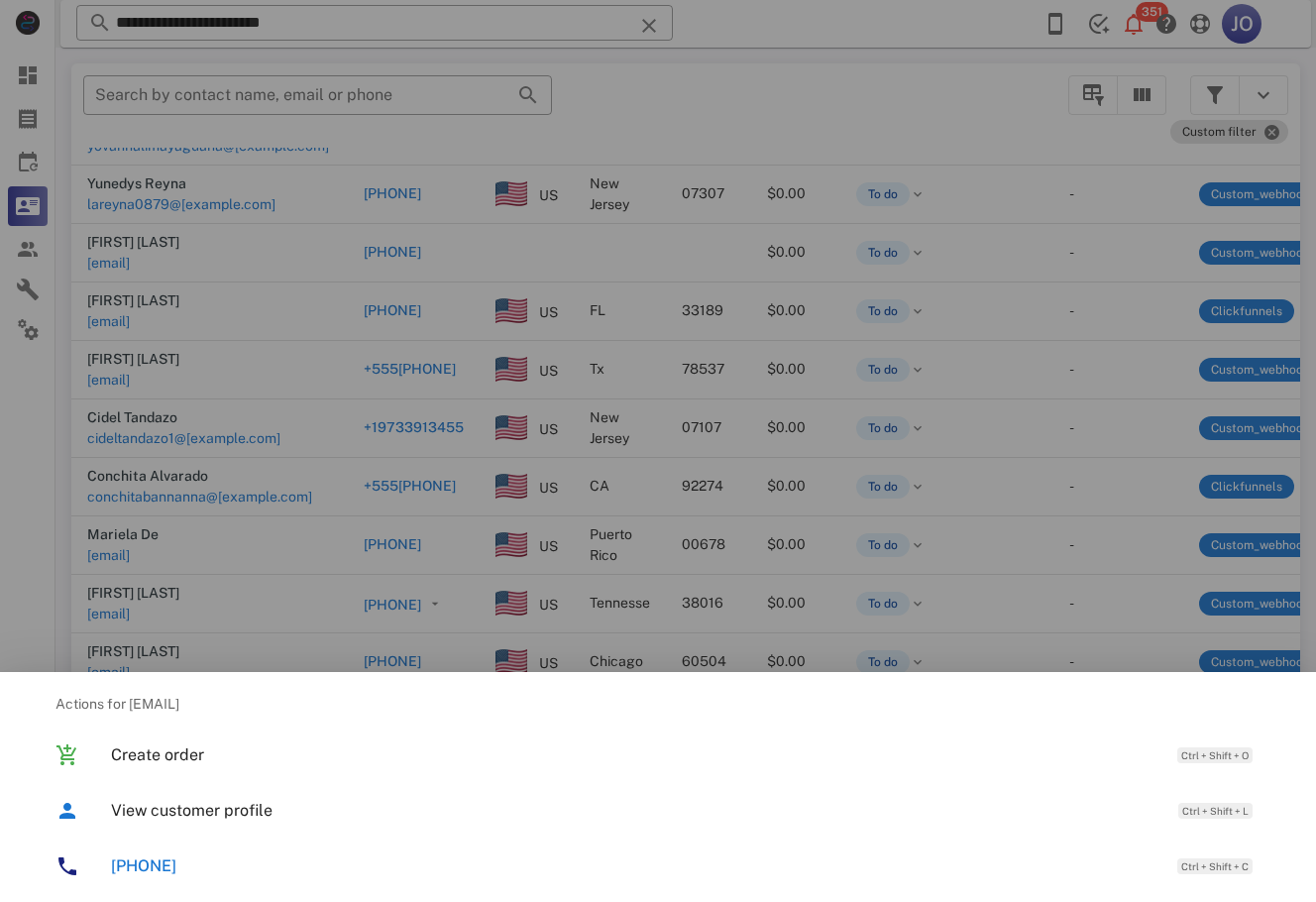 click on "+12144061469  Ctrl + Shift + C" at bounding box center (658, 866) 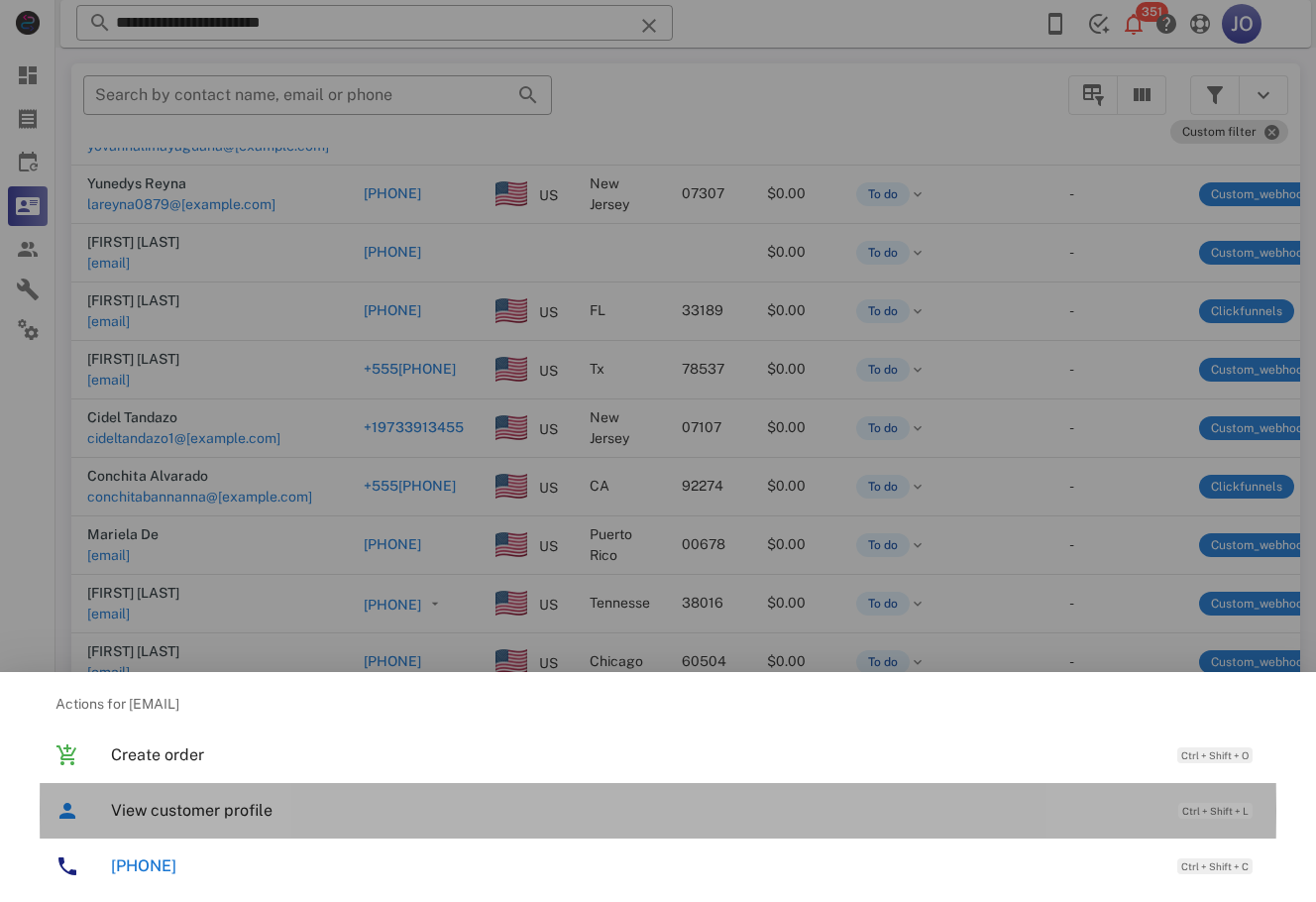 click on "View customer profile Ctrl + Shift + L" at bounding box center [686, 810] 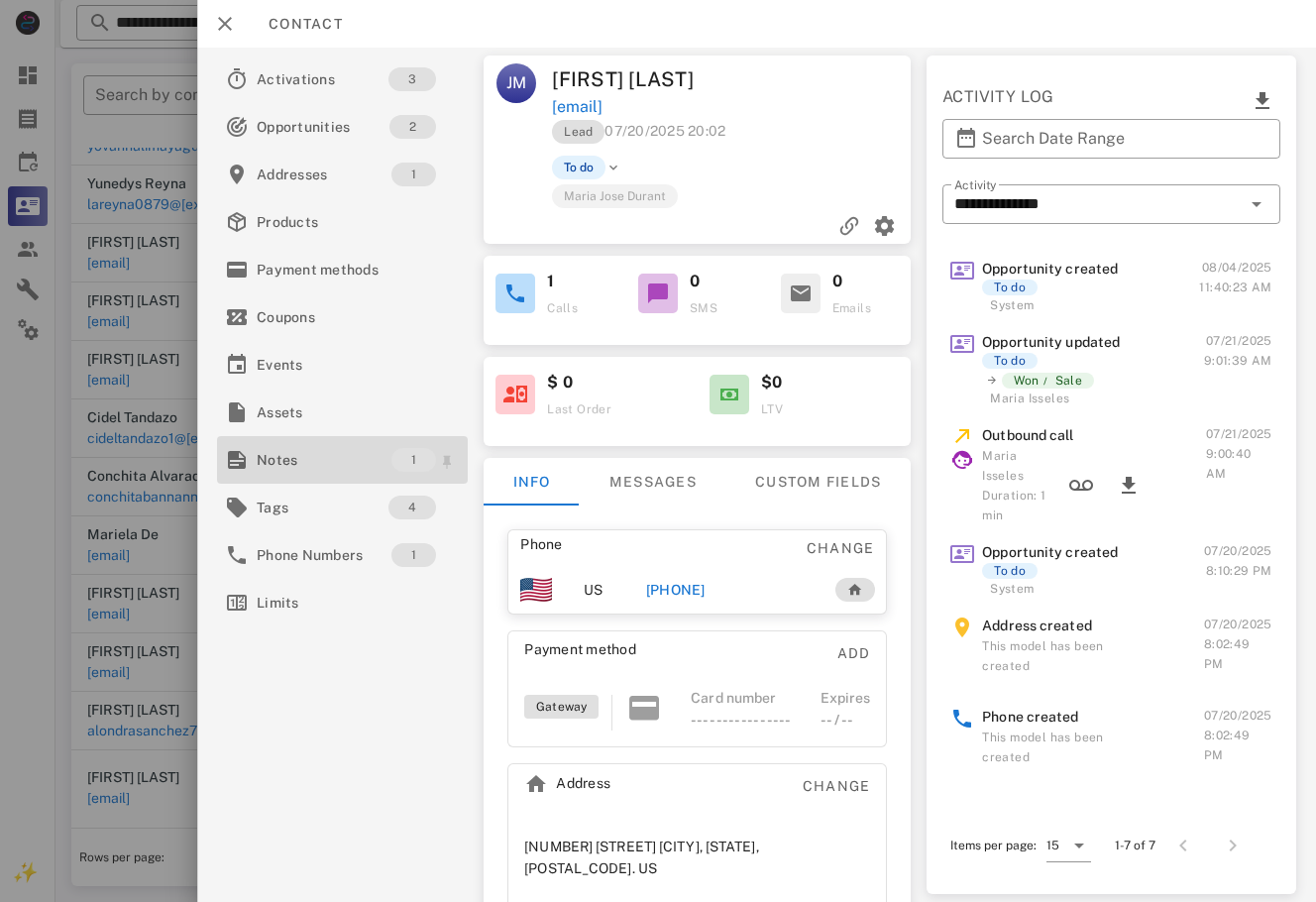 click on "Notes" at bounding box center [324, 460] 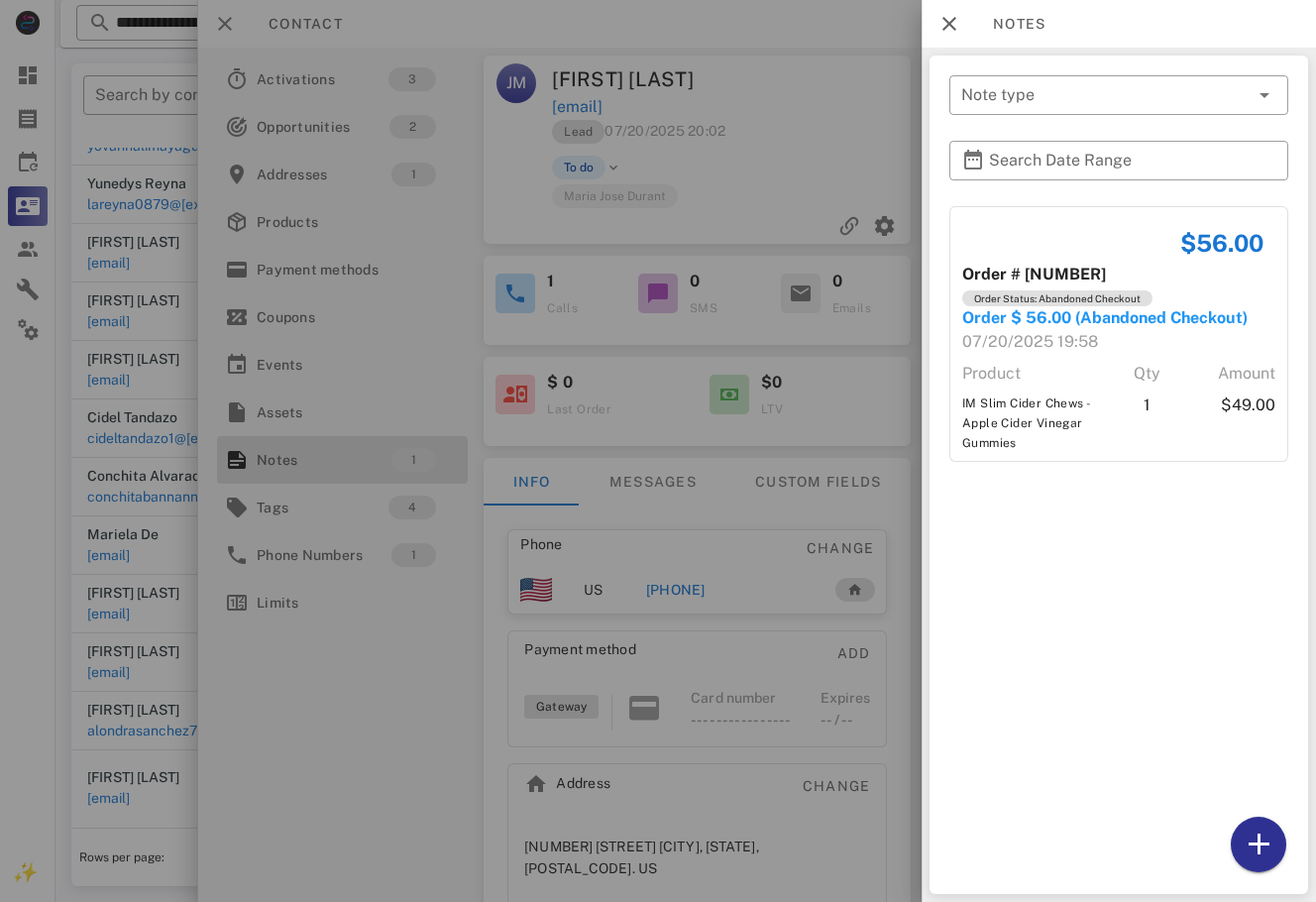 click at bounding box center (658, 451) 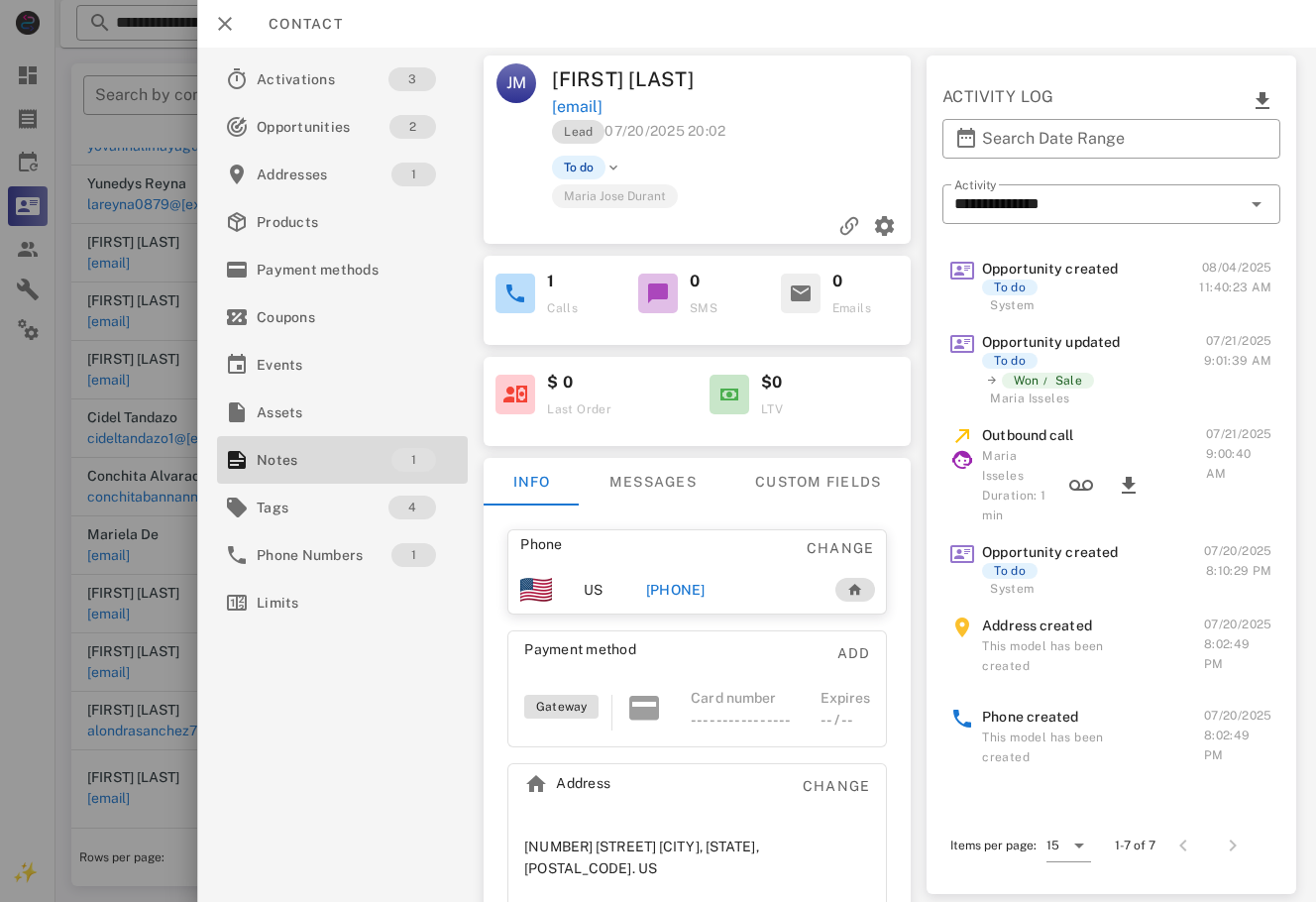 click on "[PHONE]" at bounding box center [676, 590] 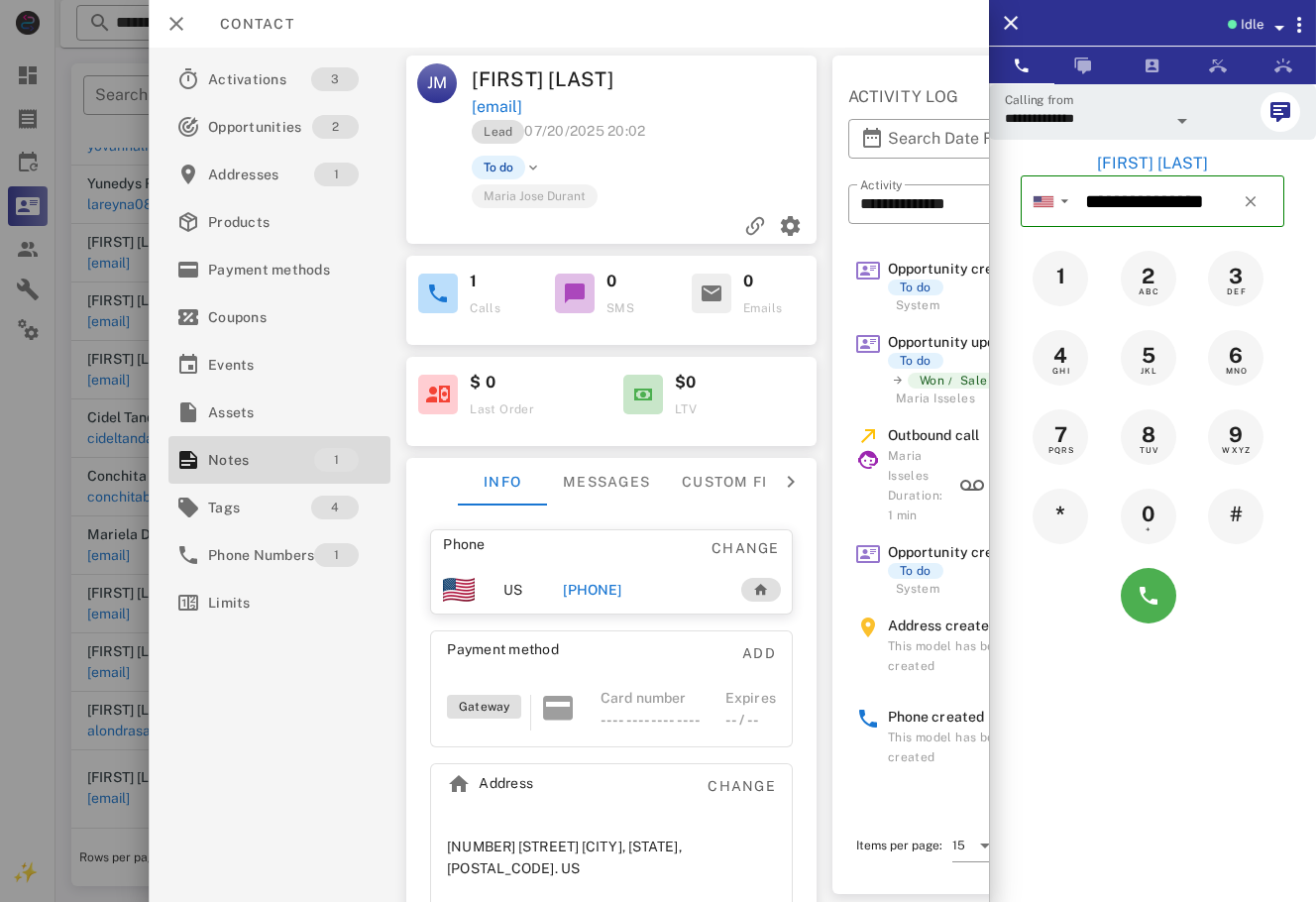 click at bounding box center [658, 451] 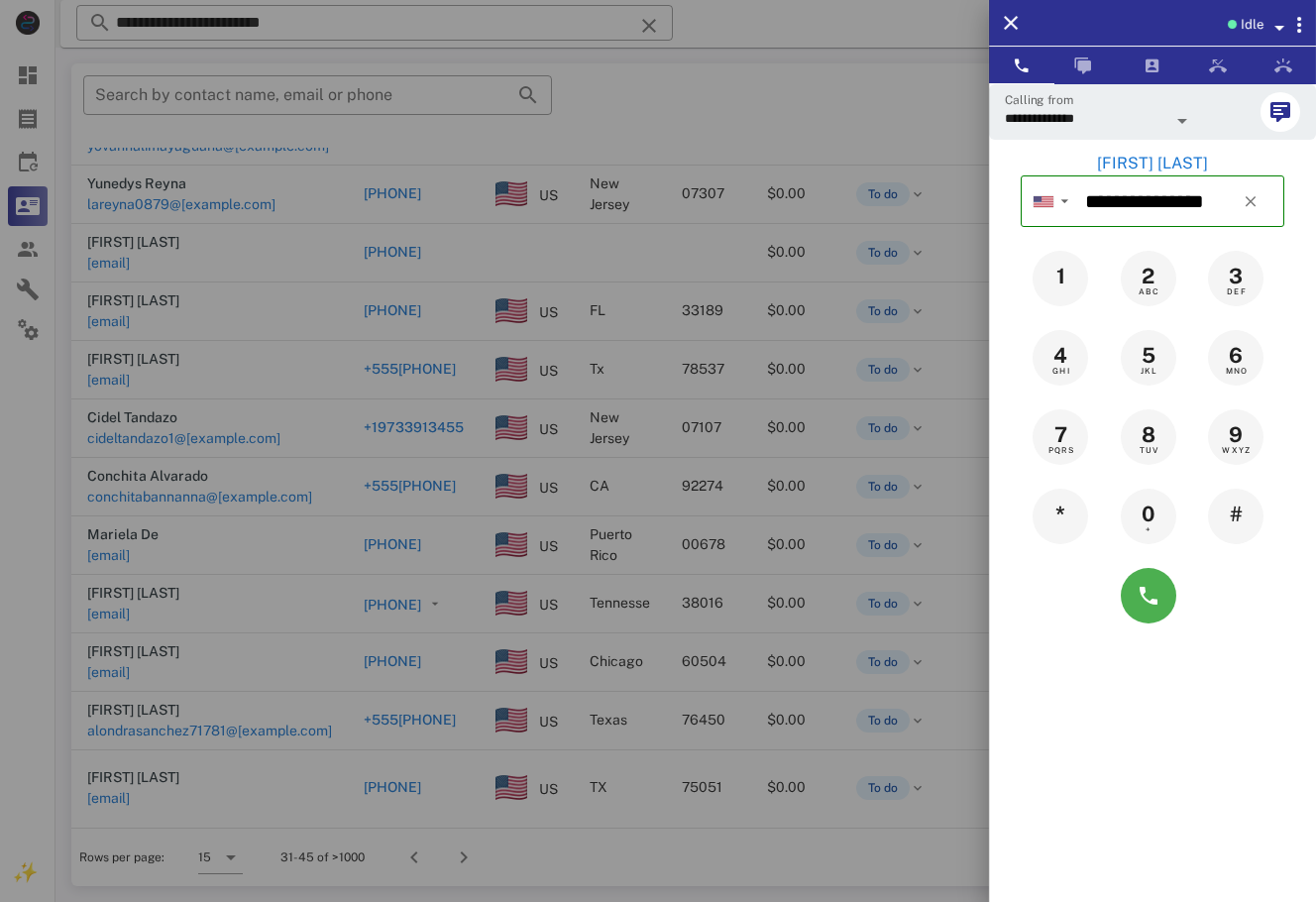 click at bounding box center (658, 451) 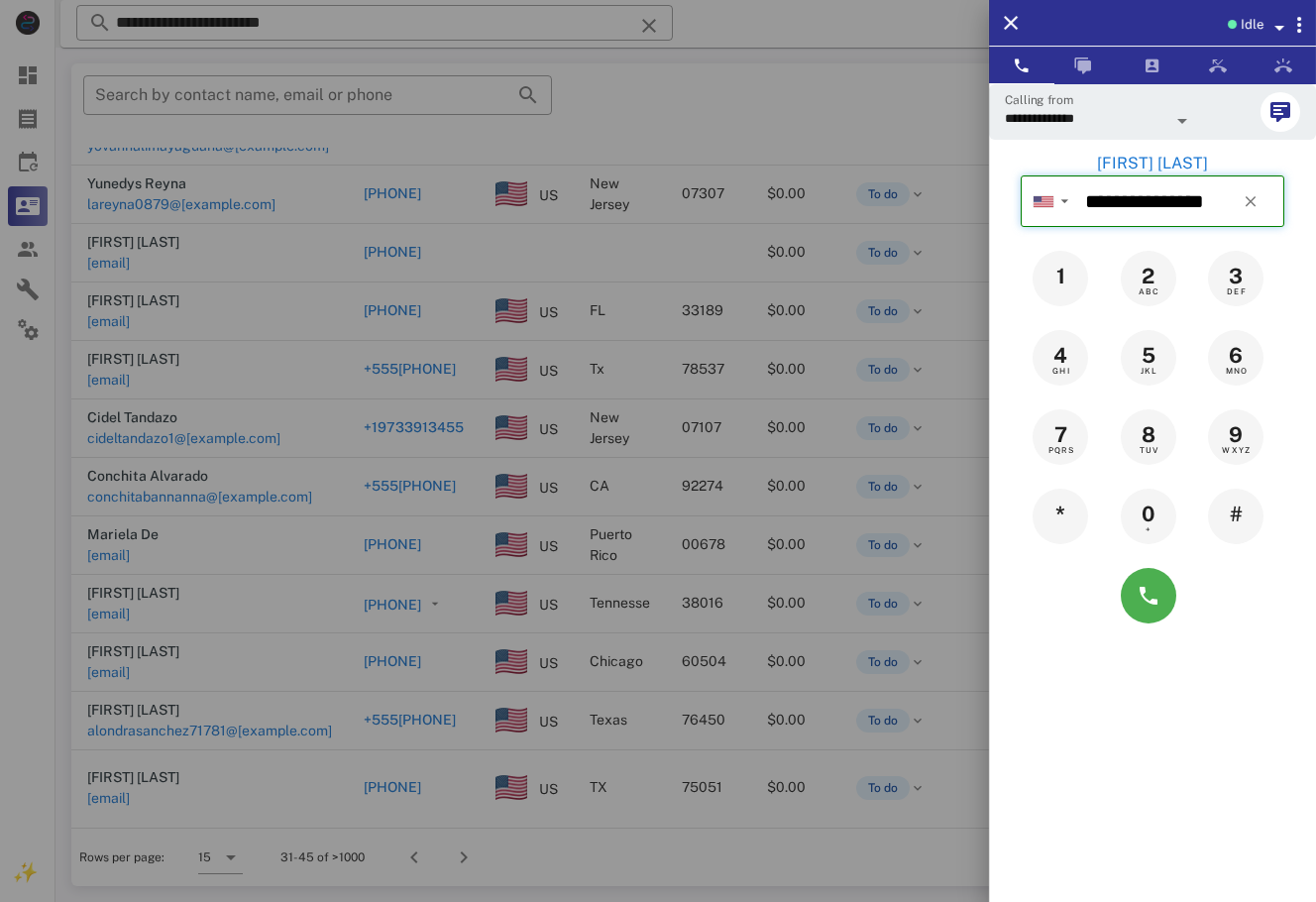 type 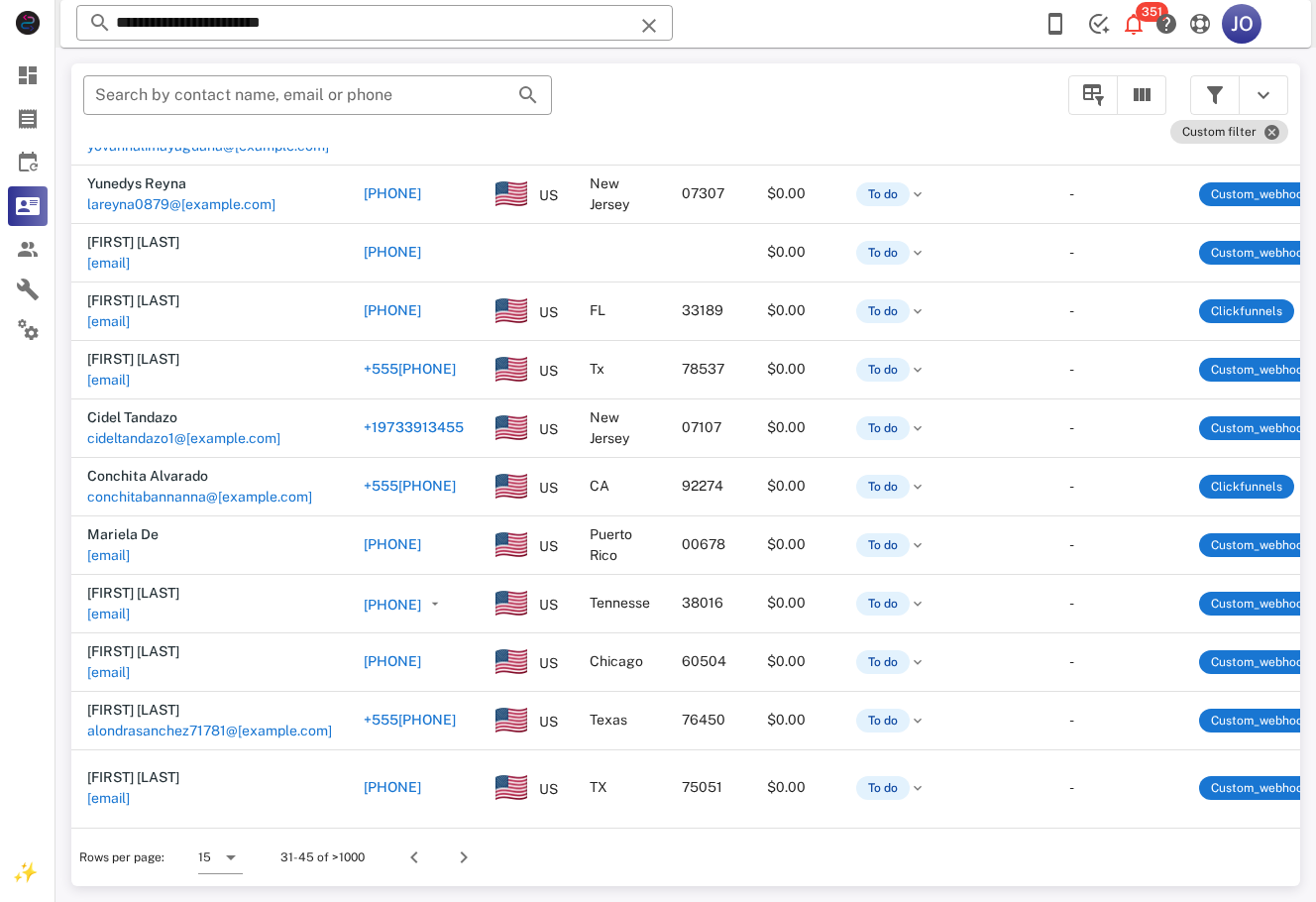 scroll, scrollTop: 274, scrollLeft: 530, axis: both 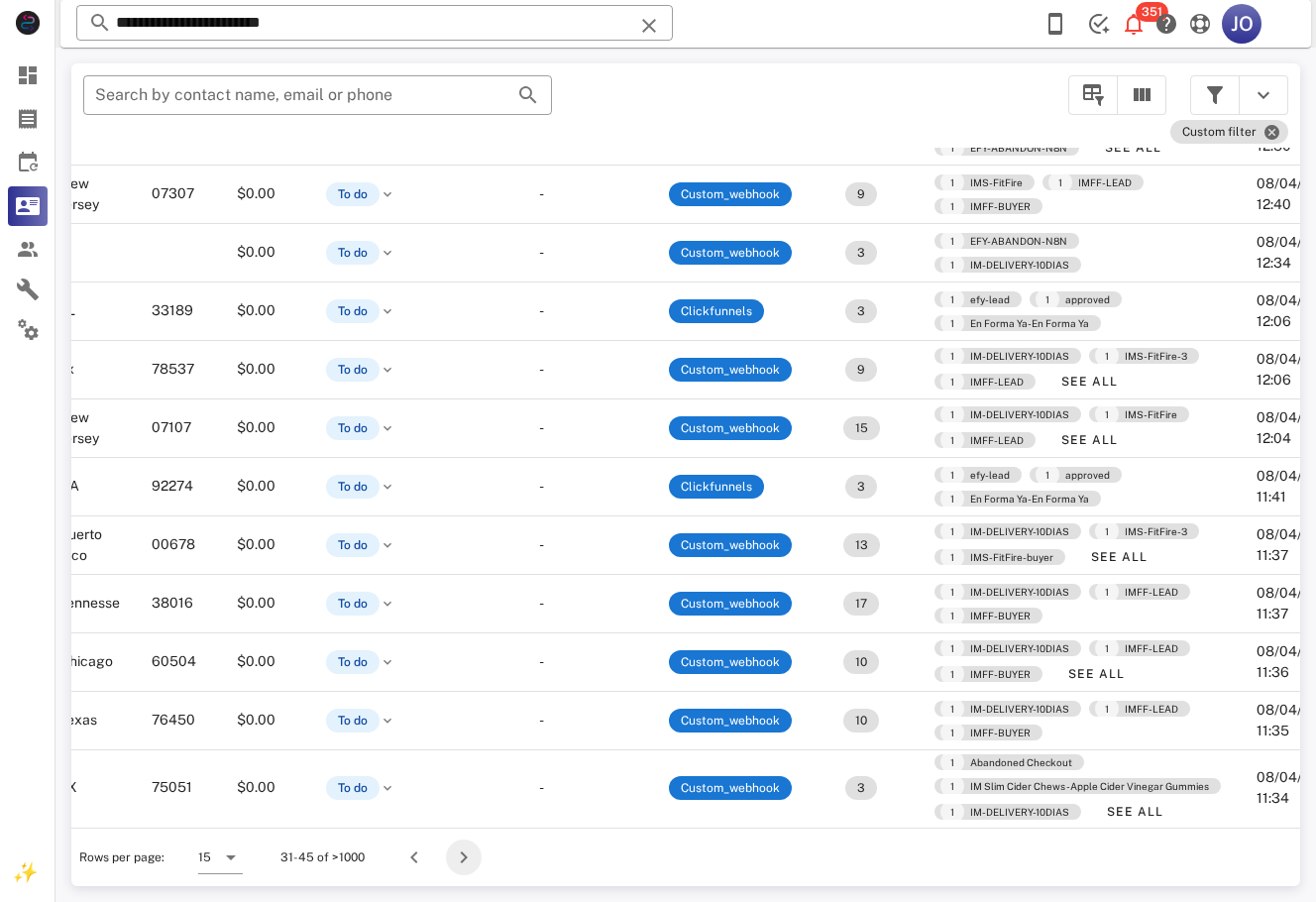 click at bounding box center (464, 857) 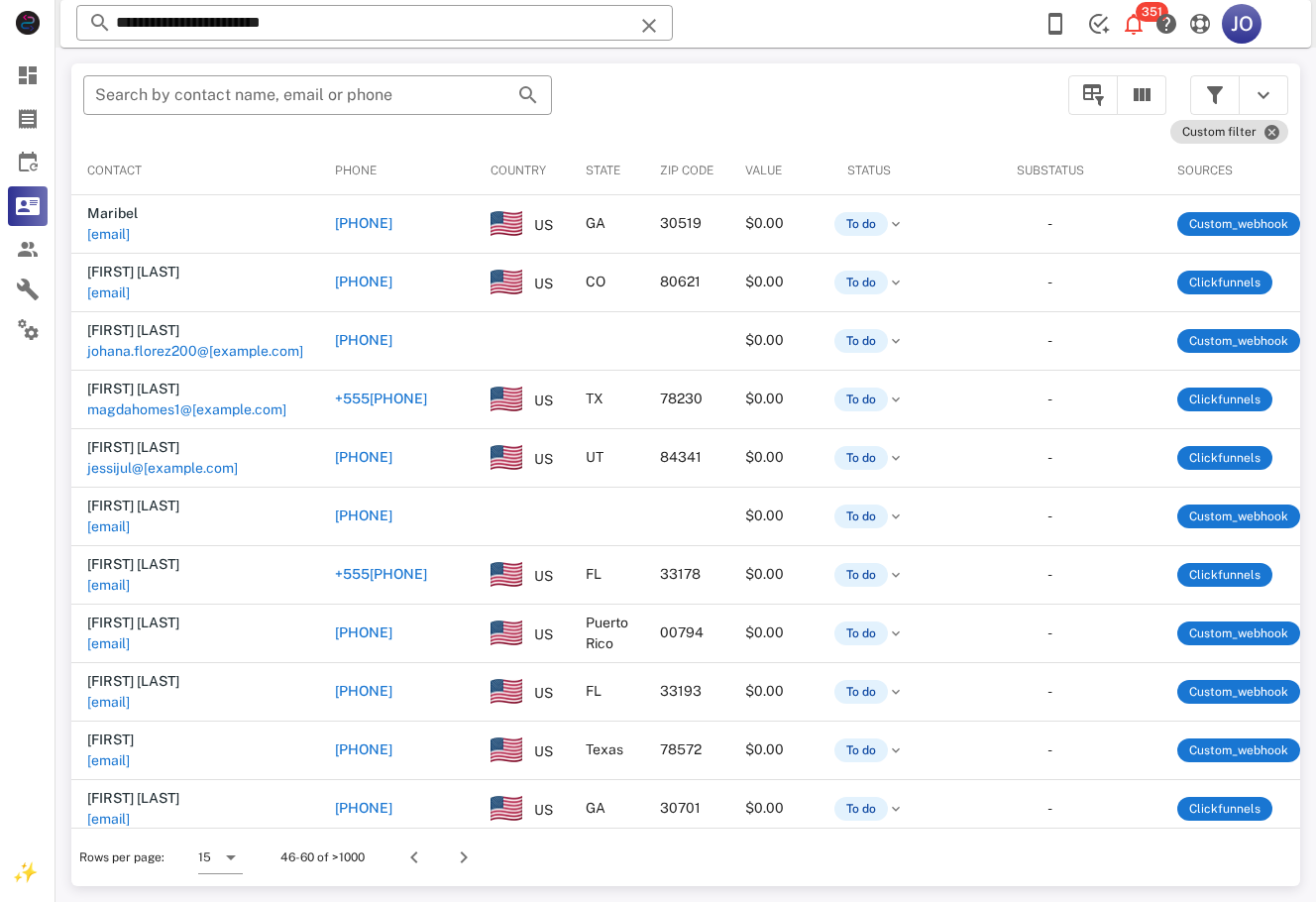 click on "​ Search by contact name, email or phone Custom filter Contact Phone Country State Zip code Value Status Substatus Sources Activations Tags Created at Maribel  maribelrod9097@gmail.com   +14049102462   US GA 30519  $0.00   To do  -  Custom_webhook  9 1  efy-lead  1  approved  1  efy-buyer   See All   08/04/2025 11:33  Gloria Orta  gloriadominguez52@yahoo.com   +17202432872   US CO 80621  $0.00   To do  -  Clickfunnels  3 1  efy-lead  1  approved  1  En Forma Ya-En Forma Ya   08/04/2025 11:23  Johana Flórez  johana.florez200@gmail.com   +573223824794   $0.00   To do  -  Custom_webhook  2 1  EFY-ABANDON-N8N   08/04/2025 11:20  Magdalena Katz  magdahomes1@gmail.com   +12107083382   US TX 78230  $0.00   To do  -  Clickfunnels  3 1  efy-lead  1  approved  1  En Forma Ya-En Forma Ya   See All   08/04/2025 11:06  Jessica Alania  jessijul@yahoo.com   +17147200520   US UT 84341  $0.00   To do  -  Clickfunnels  4 1  efy-lead  1  approved  1  En Forma Ya-En Forma Ya   See All   08/04/2025 10:50  Magda Torres  $0.00" at bounding box center (686, 475) 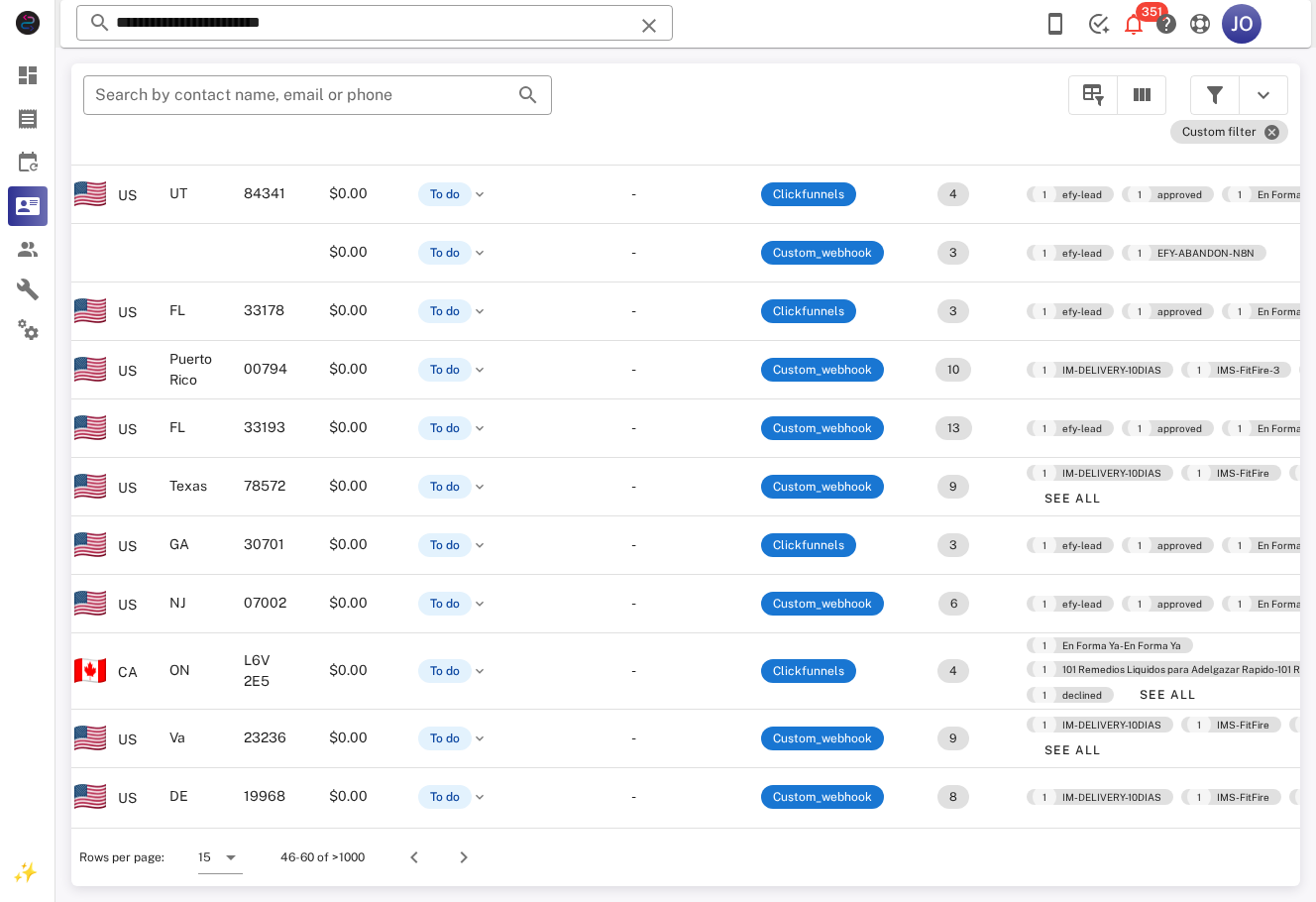 scroll, scrollTop: 274, scrollLeft: 0, axis: vertical 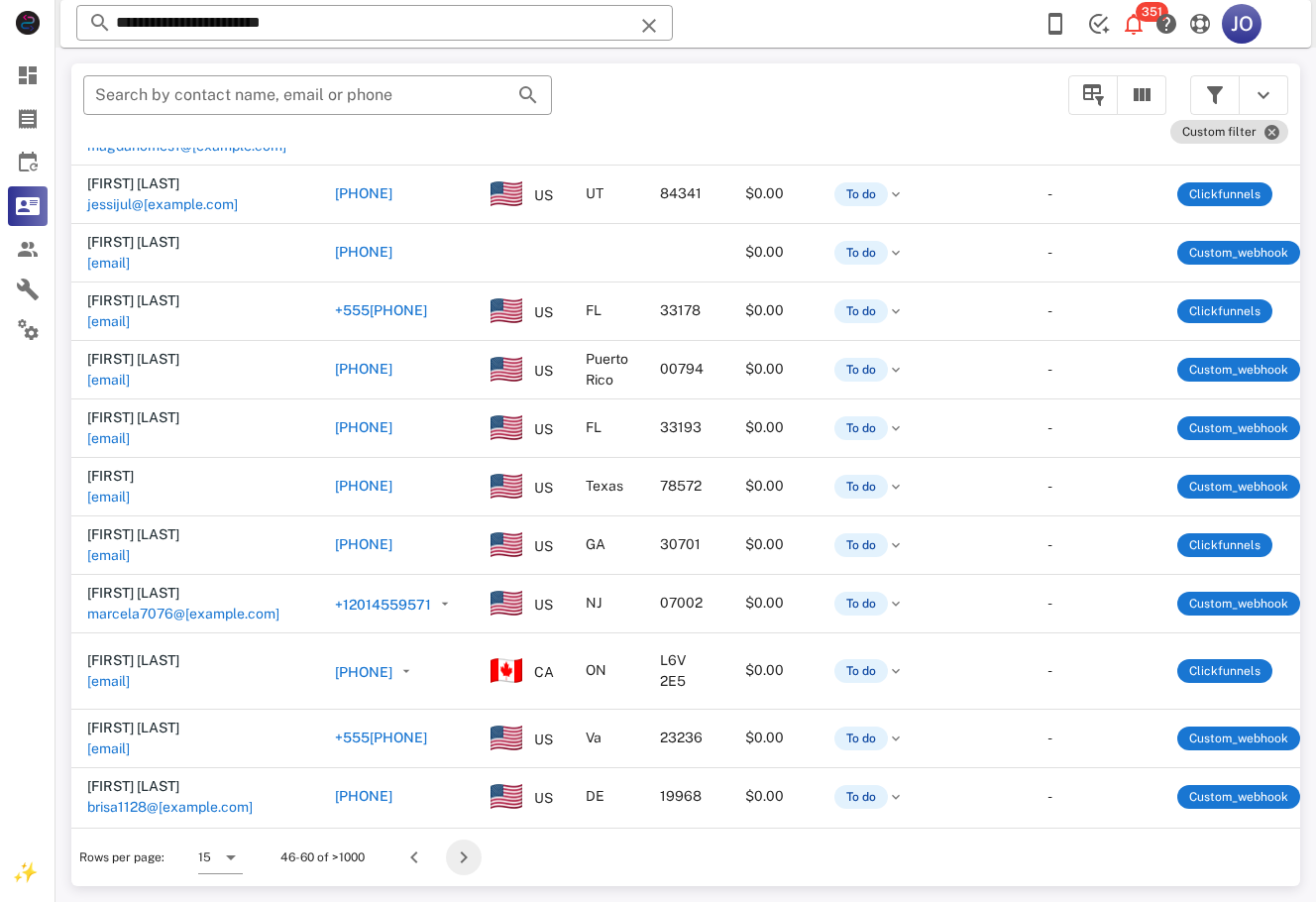 click at bounding box center (464, 857) 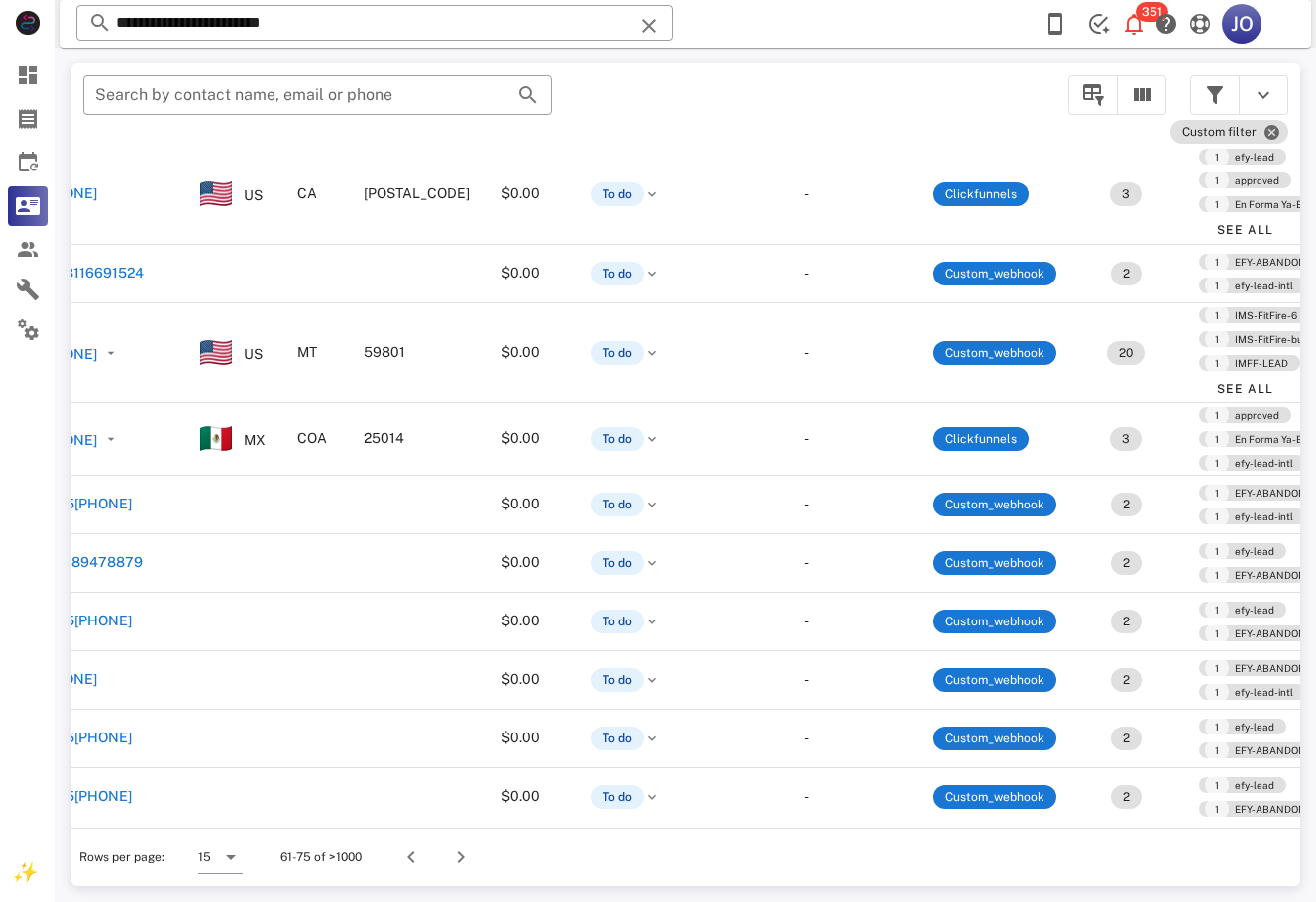 scroll, scrollTop: 436, scrollLeft: 0, axis: vertical 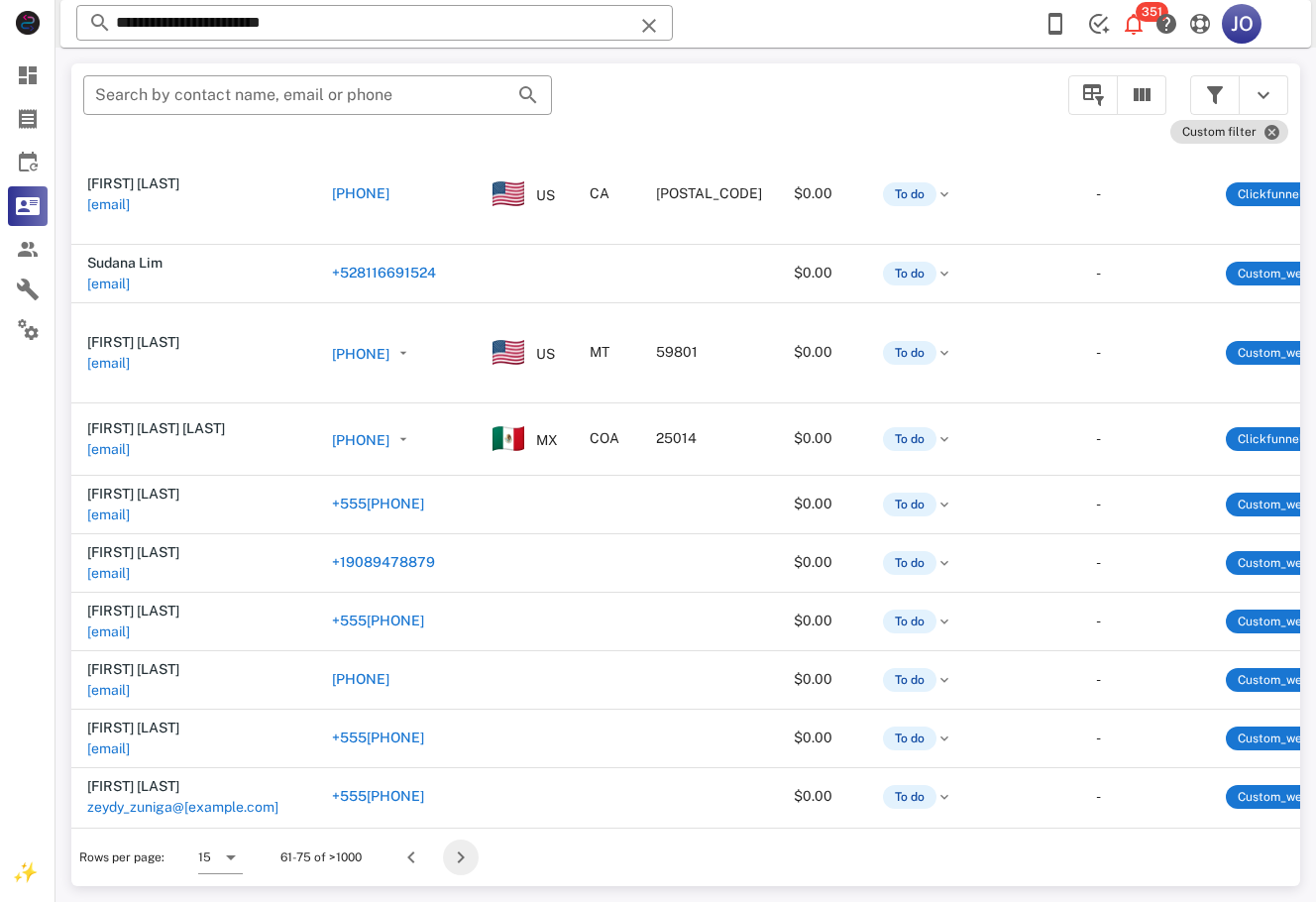 click at bounding box center [461, 857] 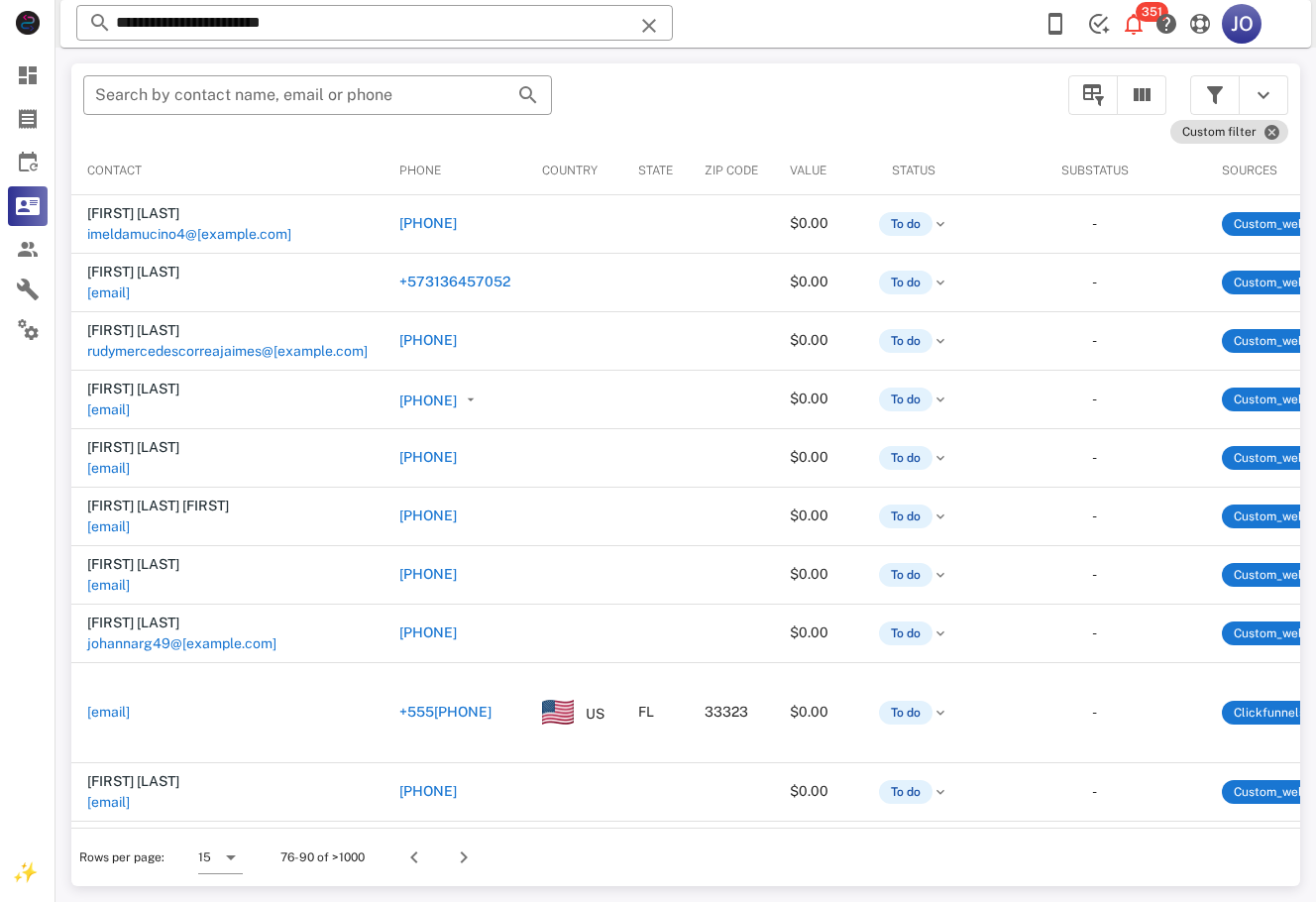 scroll, scrollTop: 0, scrollLeft: 494, axis: horizontal 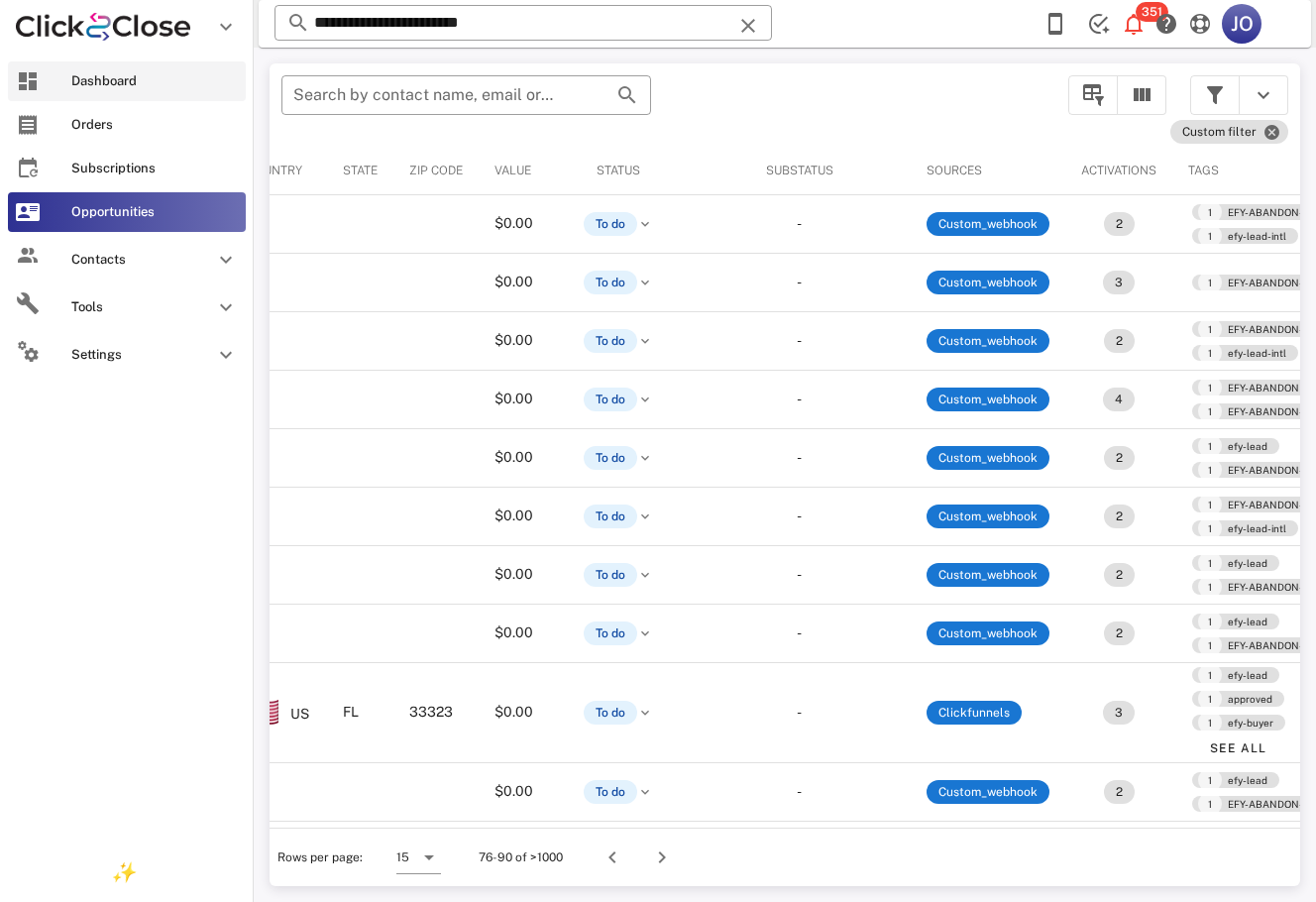 click on "Dashboard Orders Subscriptions Opportunities Contacts Tools Settings" at bounding box center (127, 220) 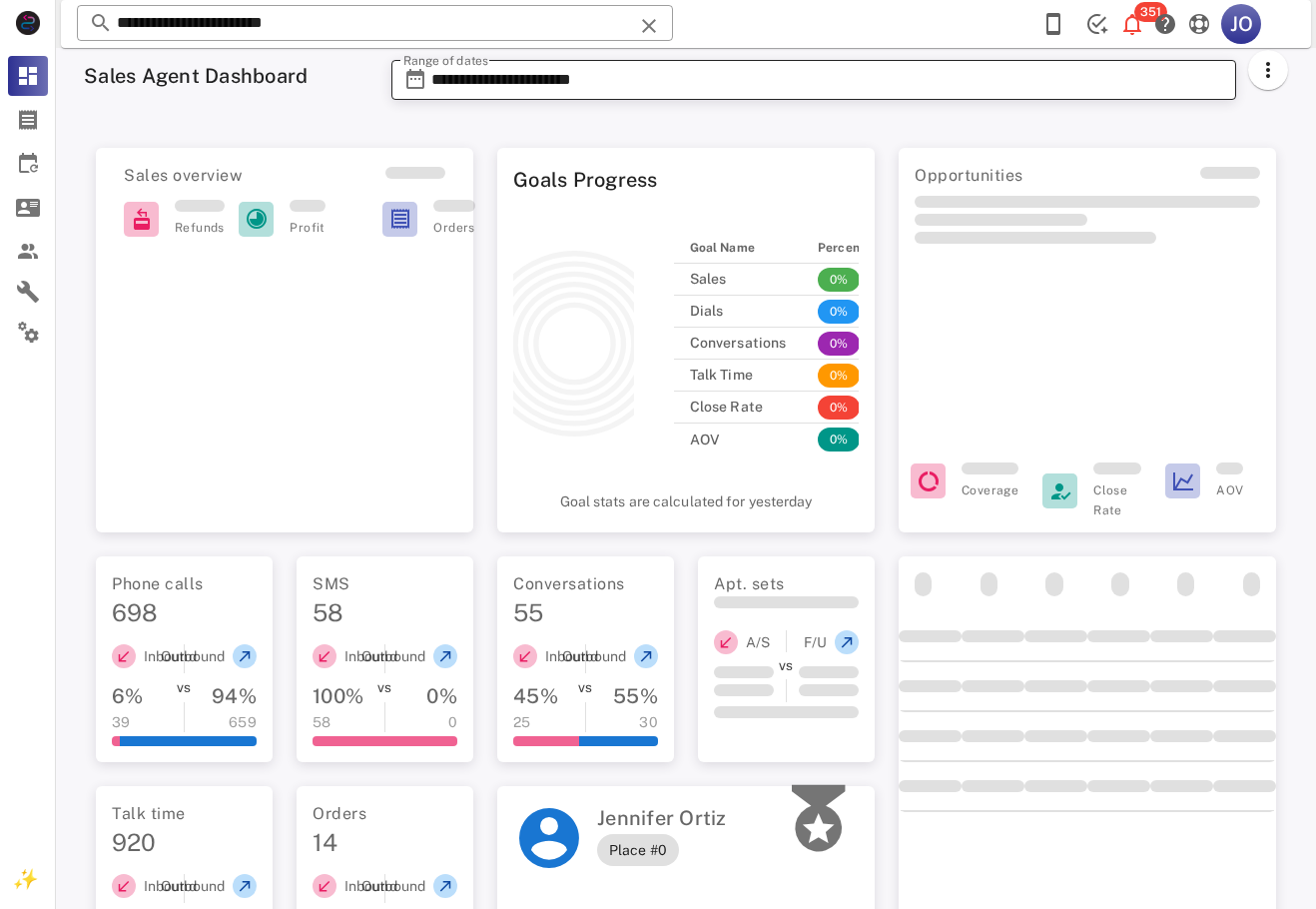 click on "**********" at bounding box center (828, 80) 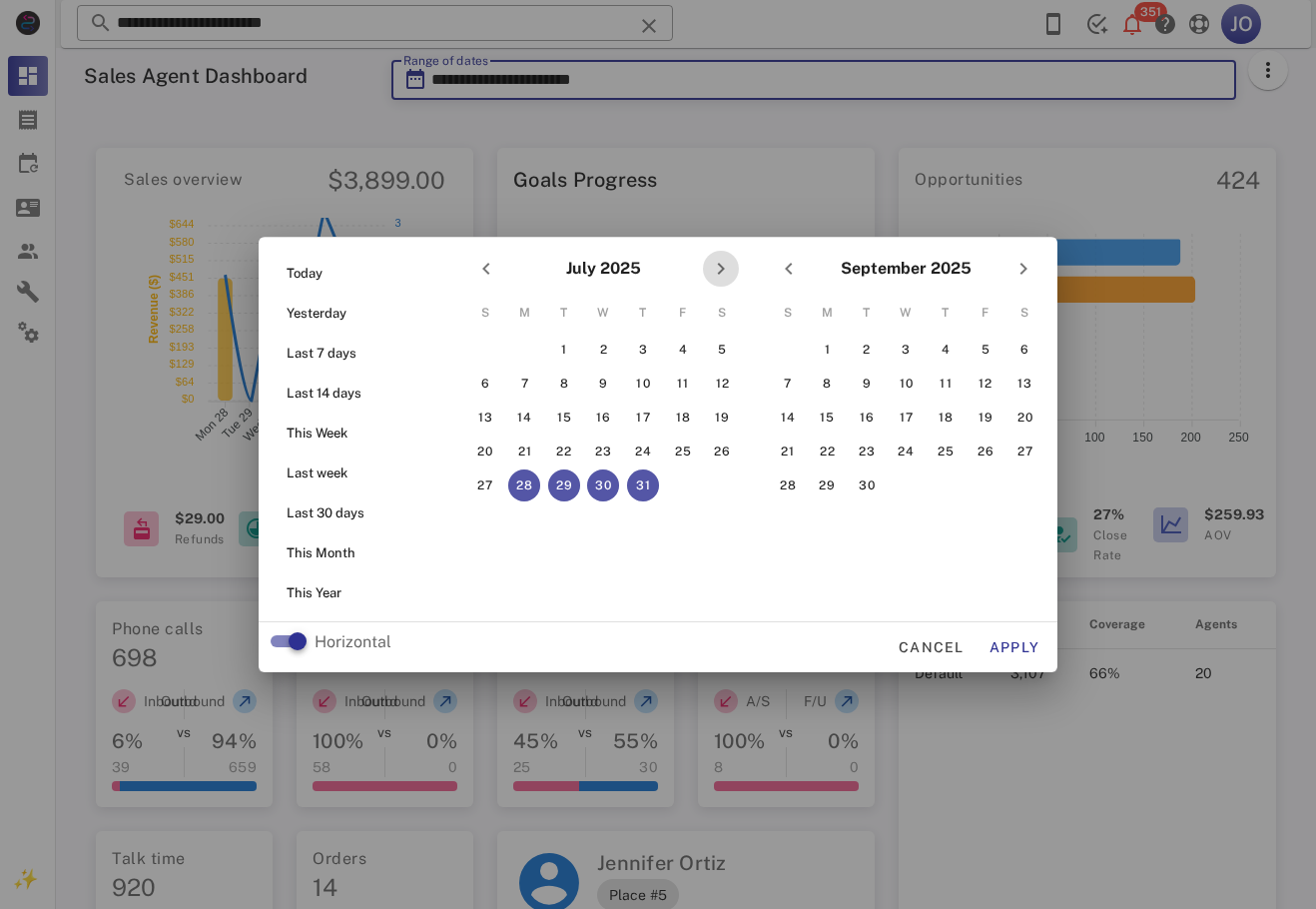 click at bounding box center (721, 269) 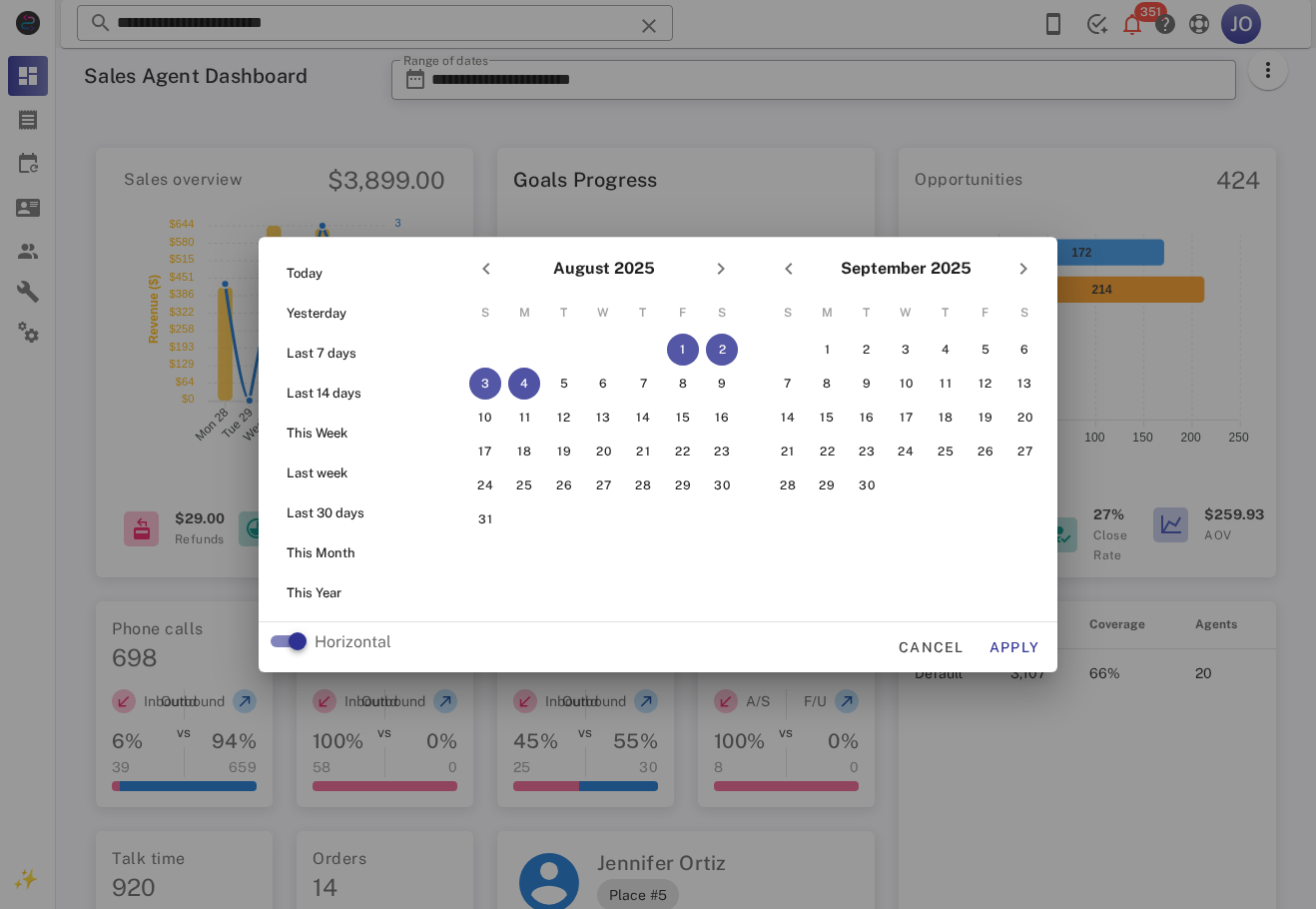 click on "4" at bounding box center [524, 384] 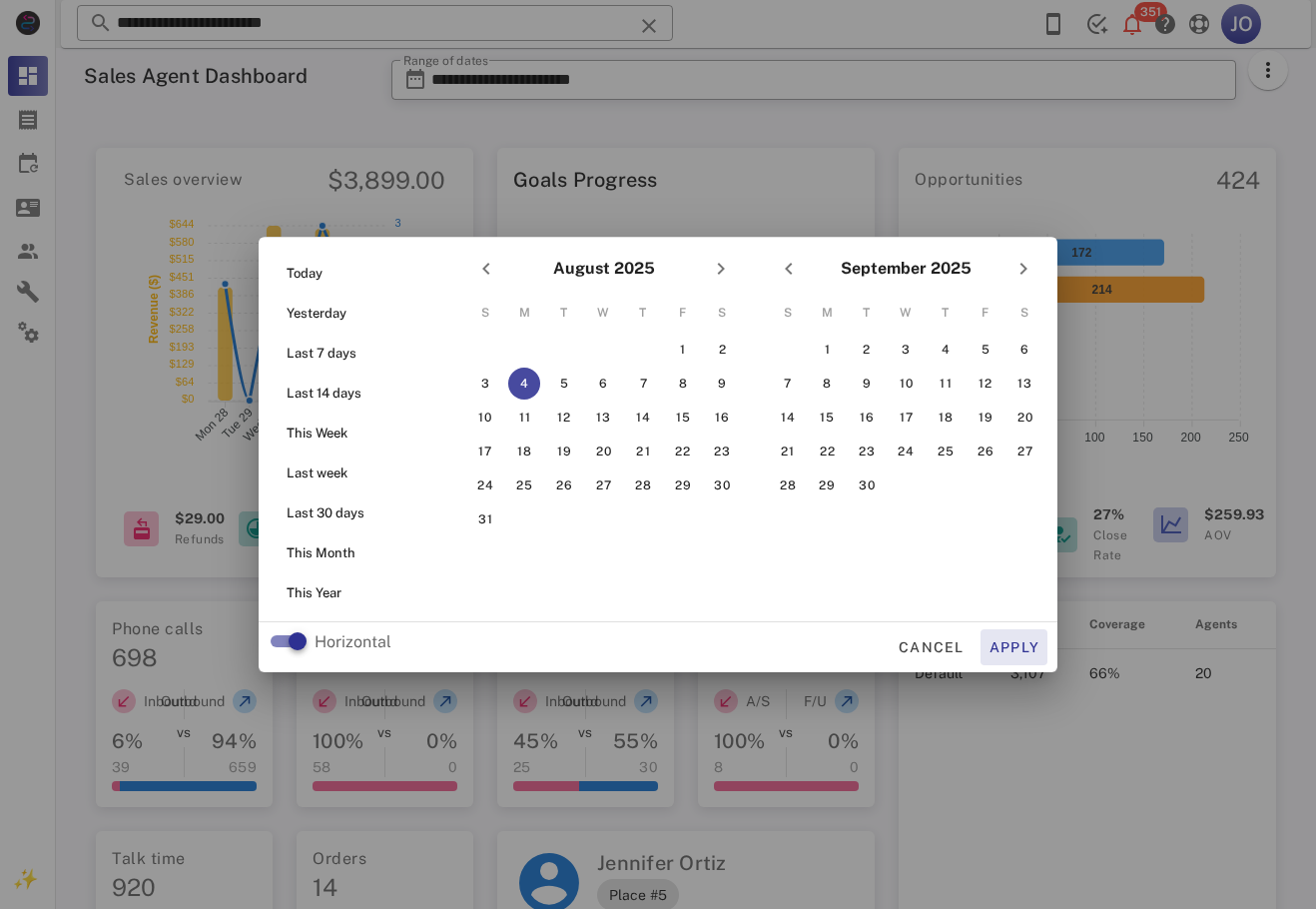 click on "Apply" at bounding box center [1014, 647] 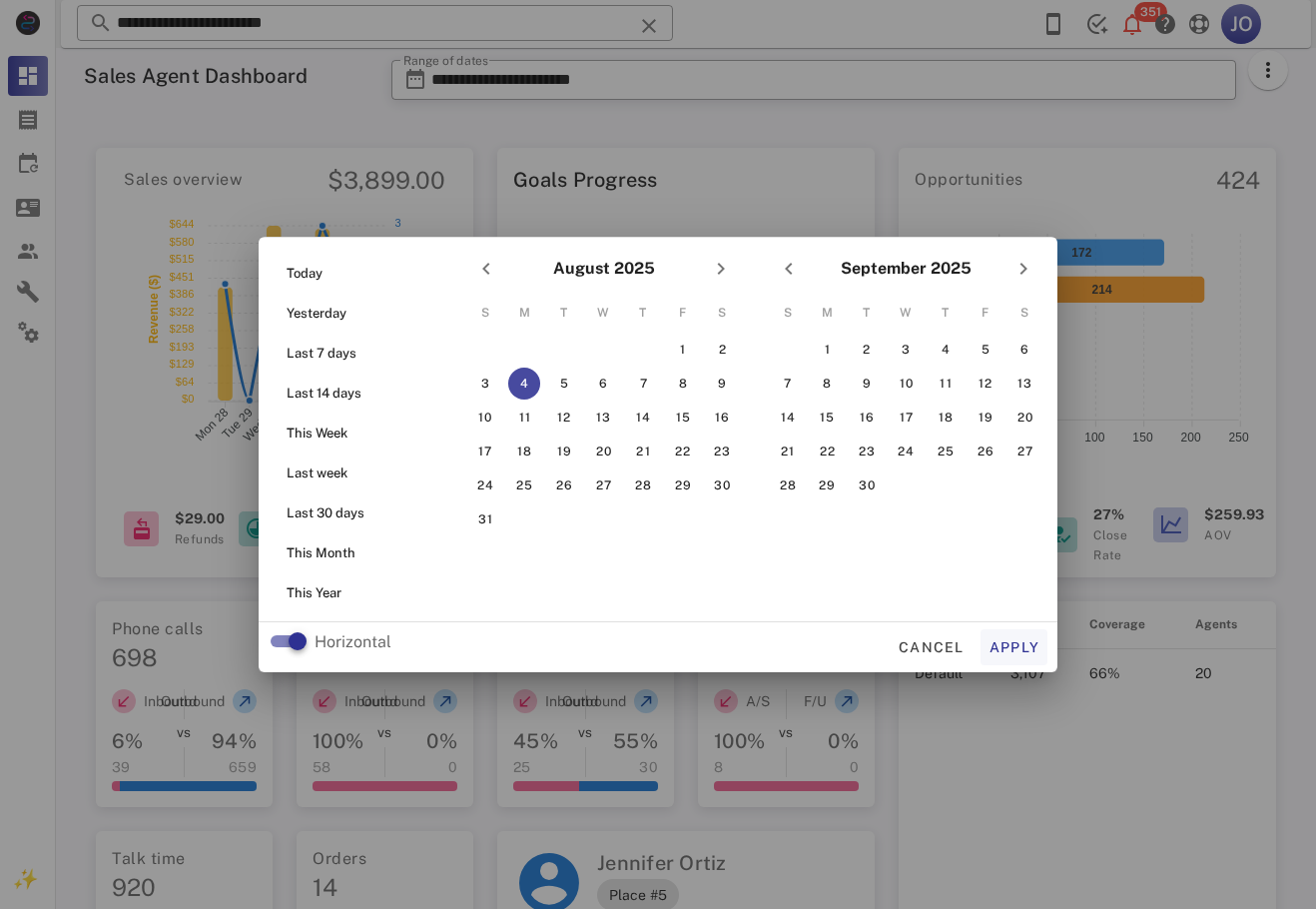 type on "**********" 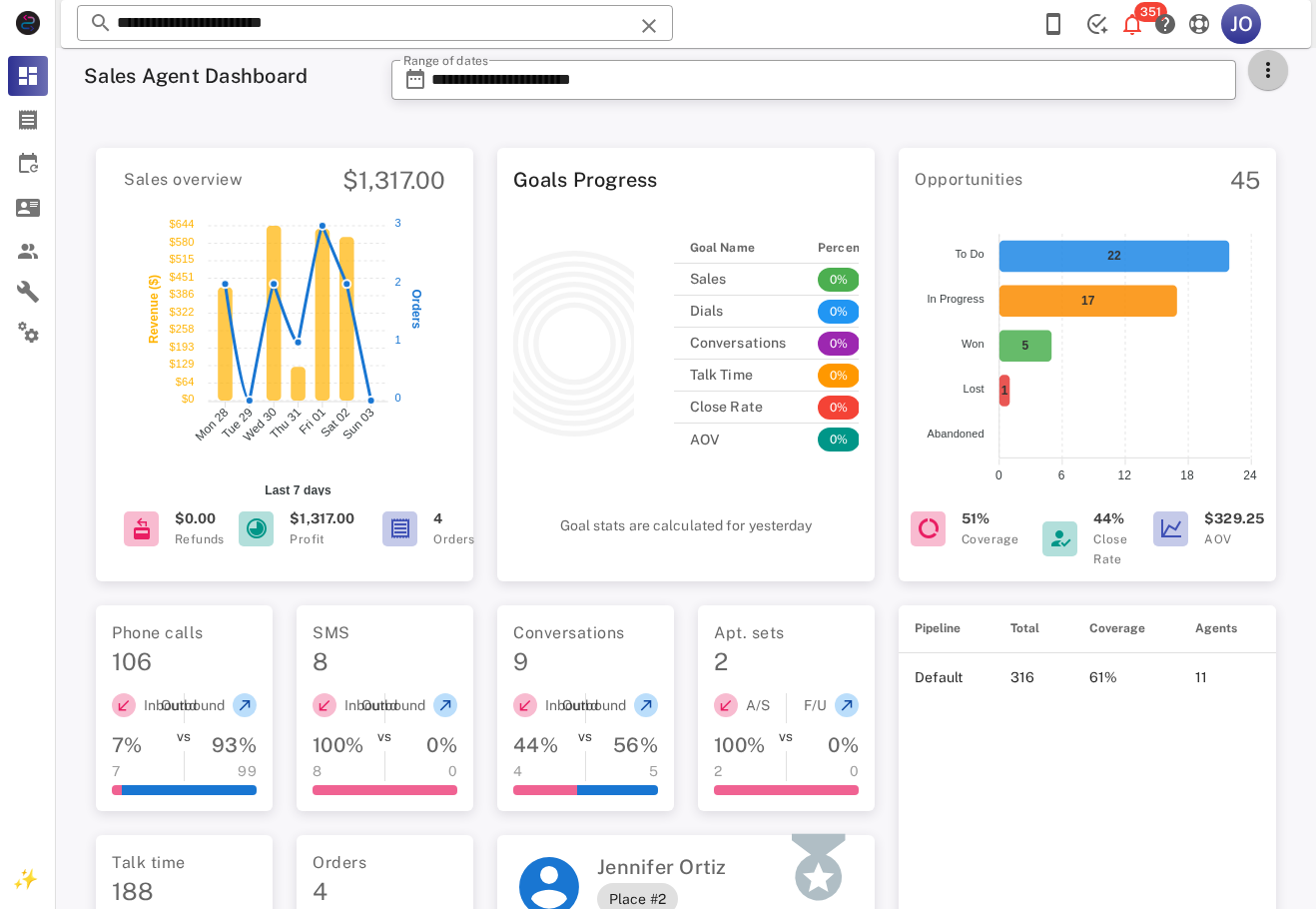 click at bounding box center [1268, 70] 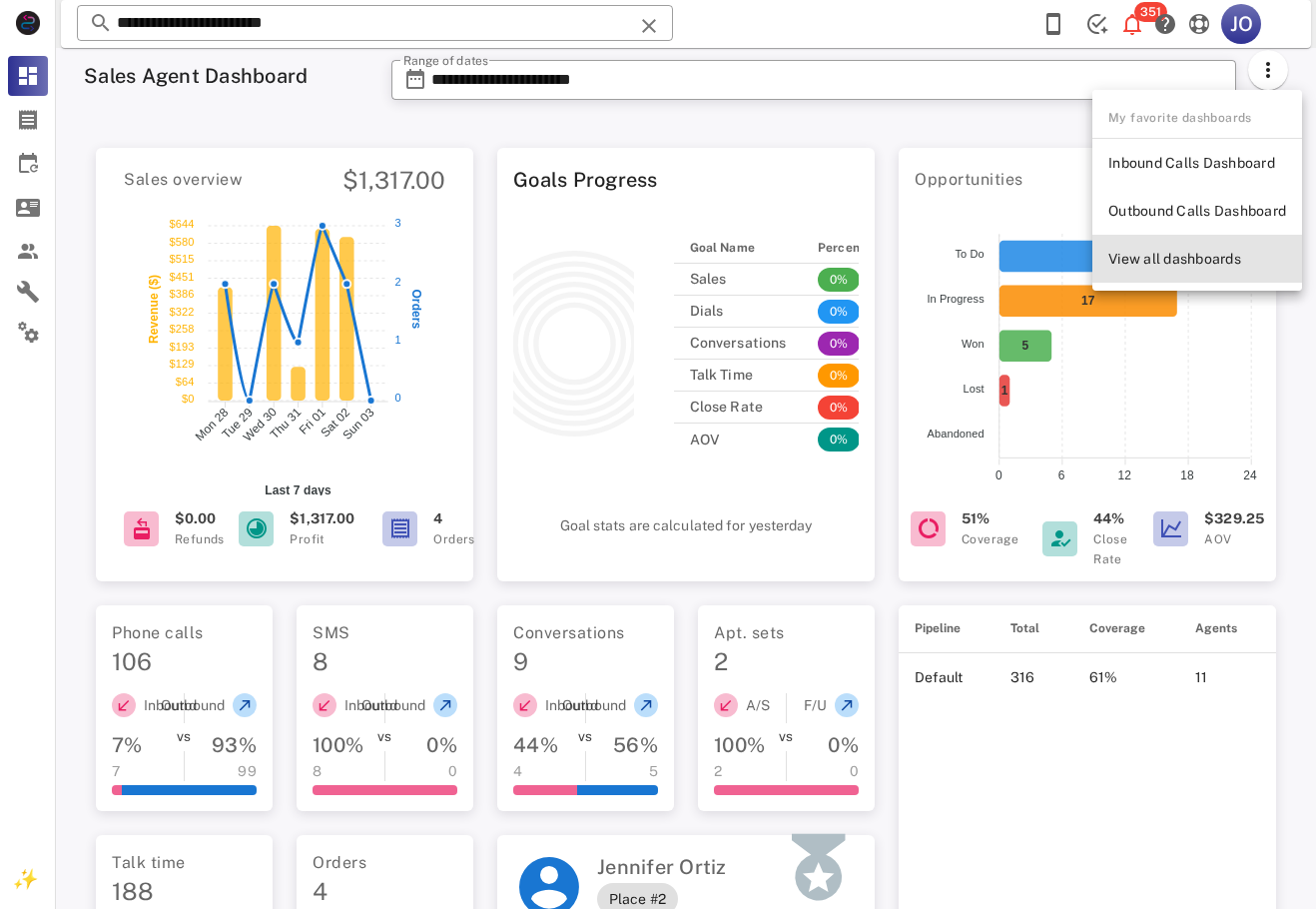 click on "View all dashboards" at bounding box center [1197, 259] 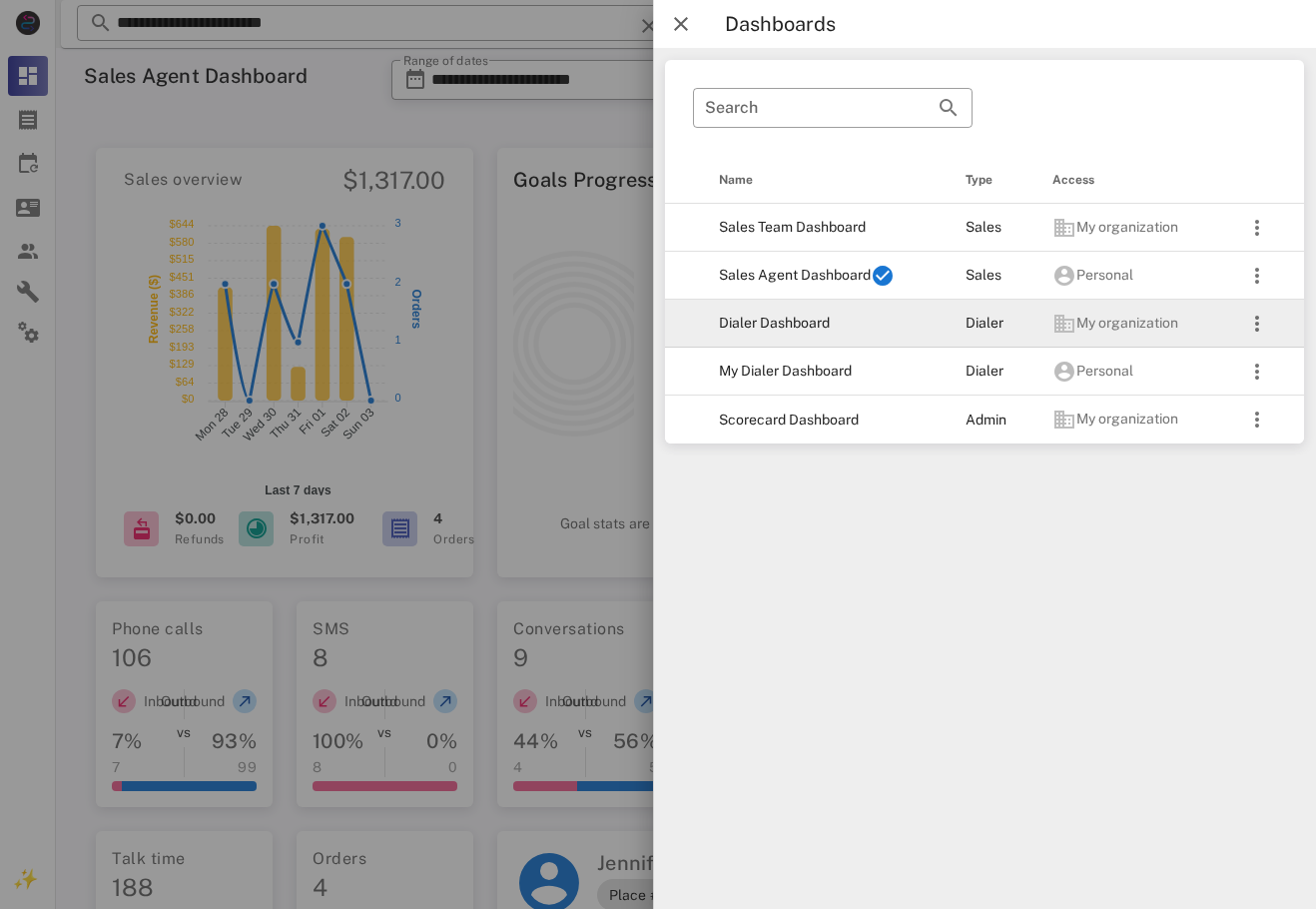 click on "Dialer Dashboard" at bounding box center [826, 324] 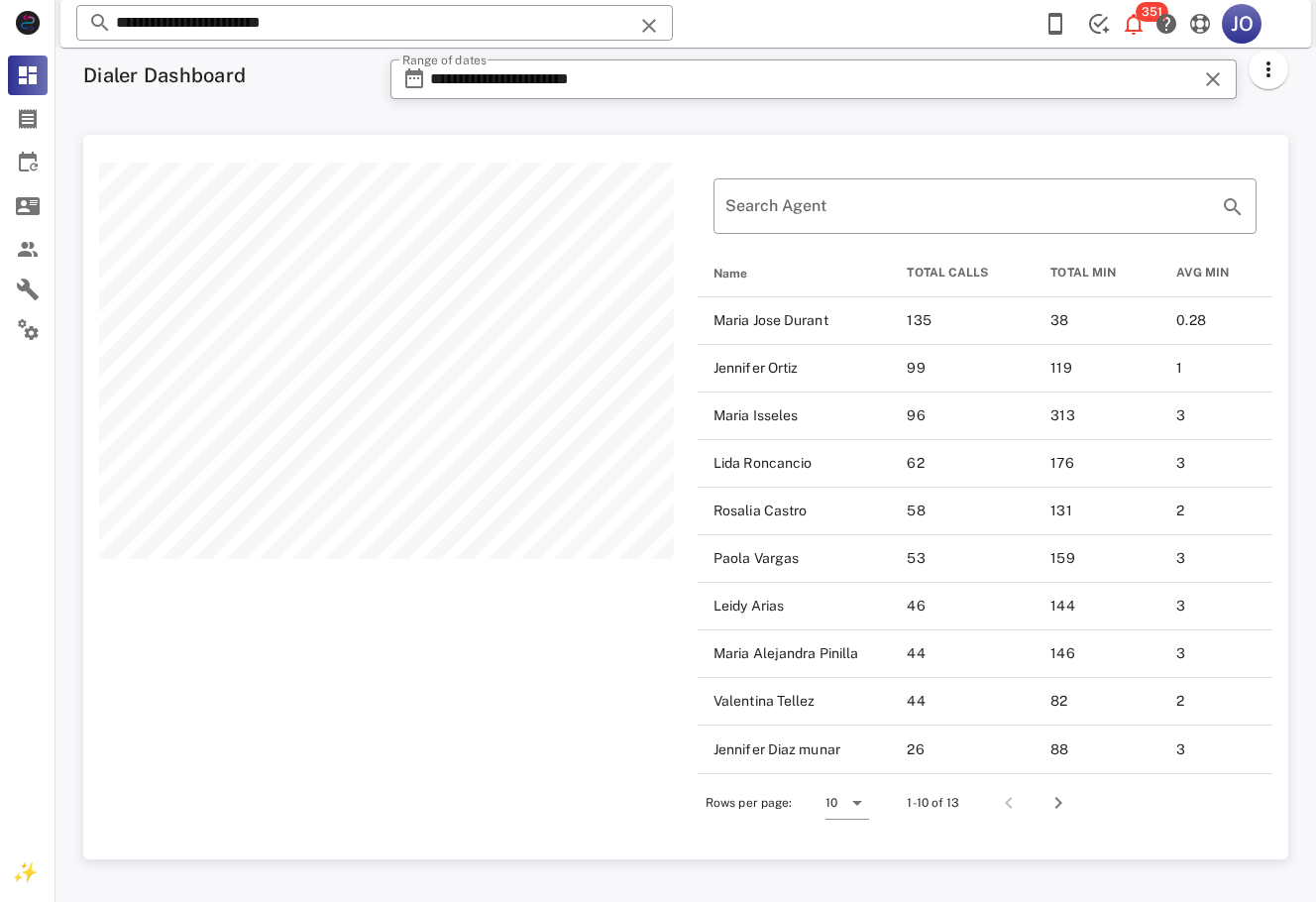 scroll, scrollTop: 990484, scrollLeft: 989759, axis: both 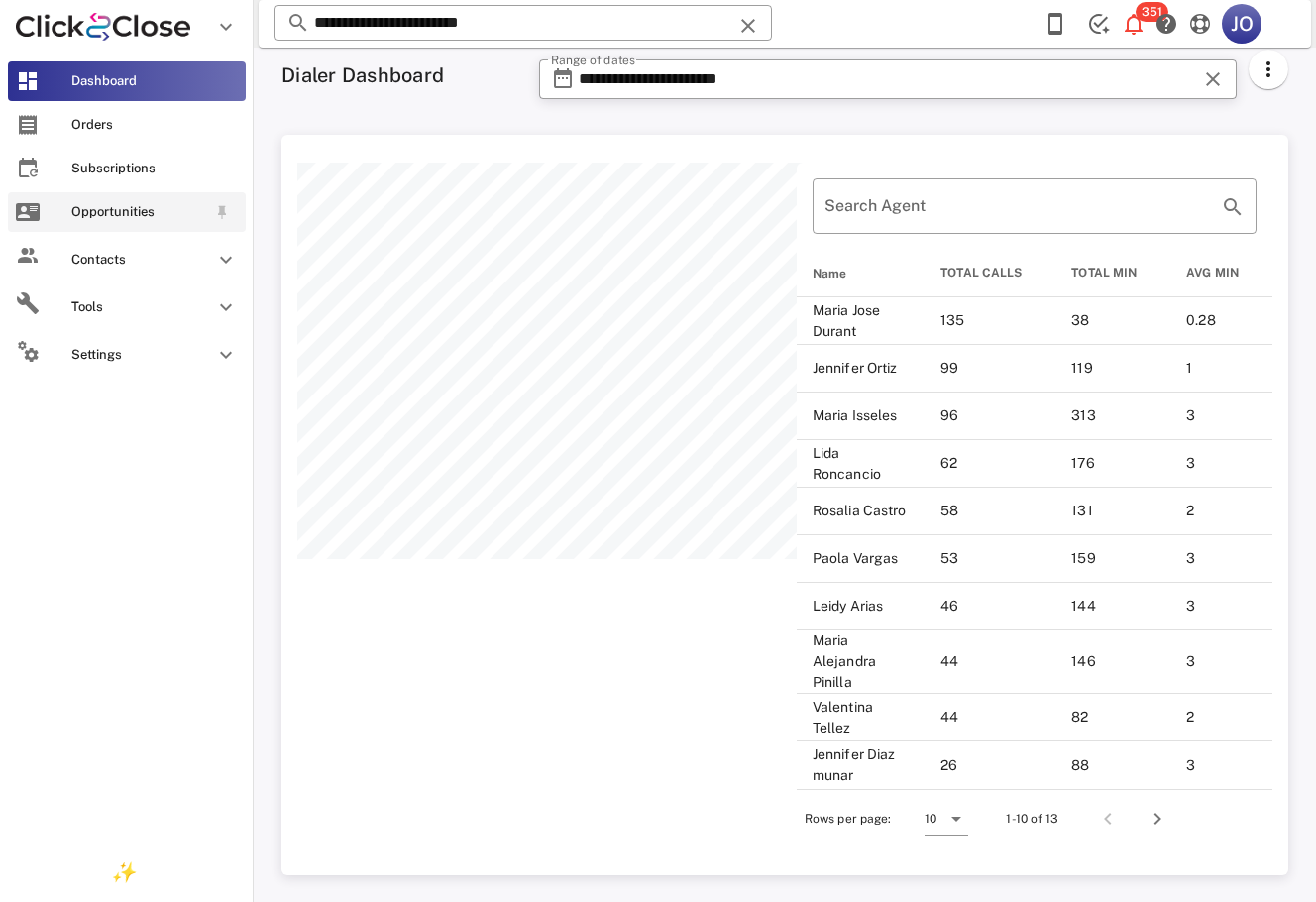 click at bounding box center [28, 212] 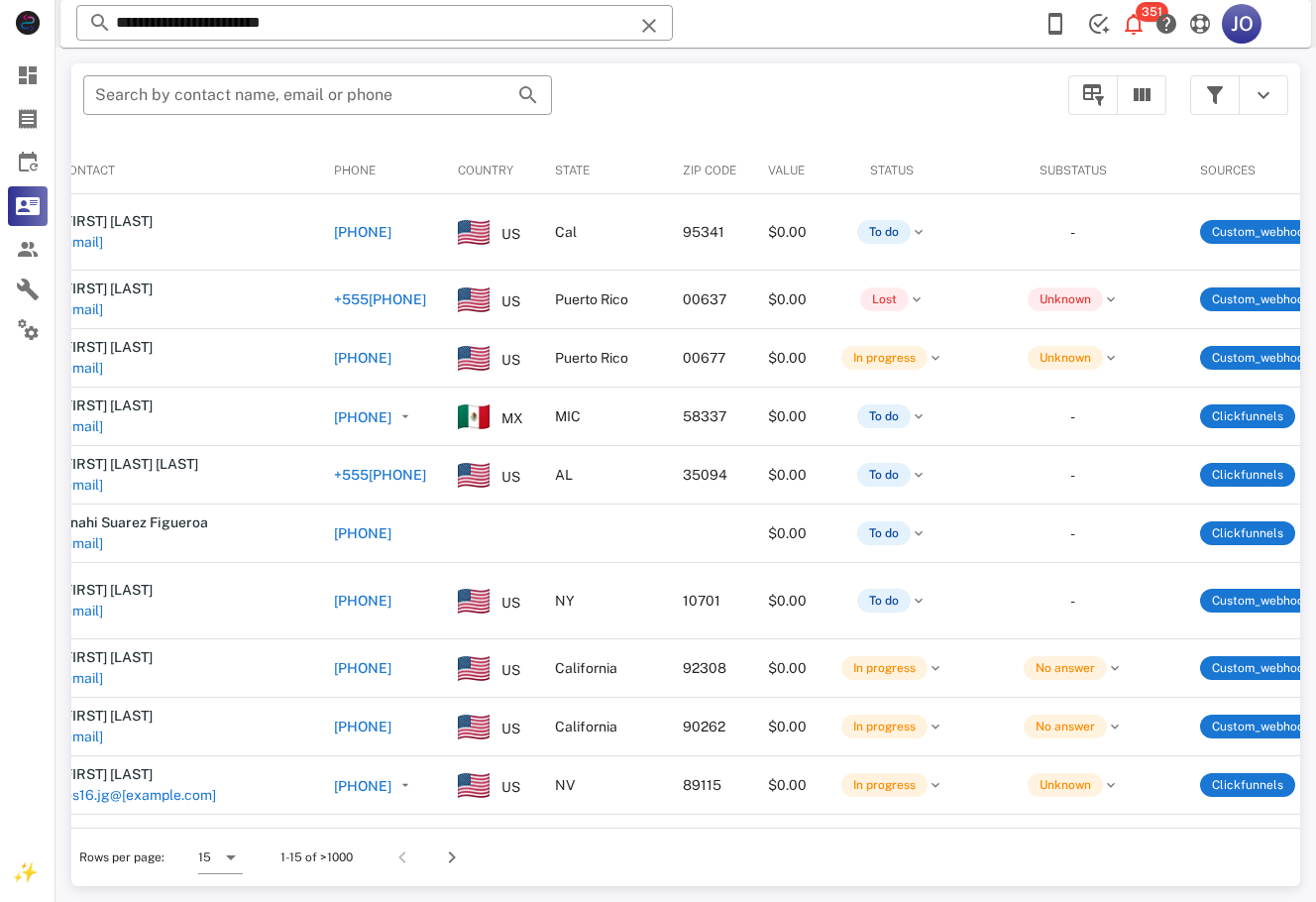 scroll, scrollTop: 0, scrollLeft: 0, axis: both 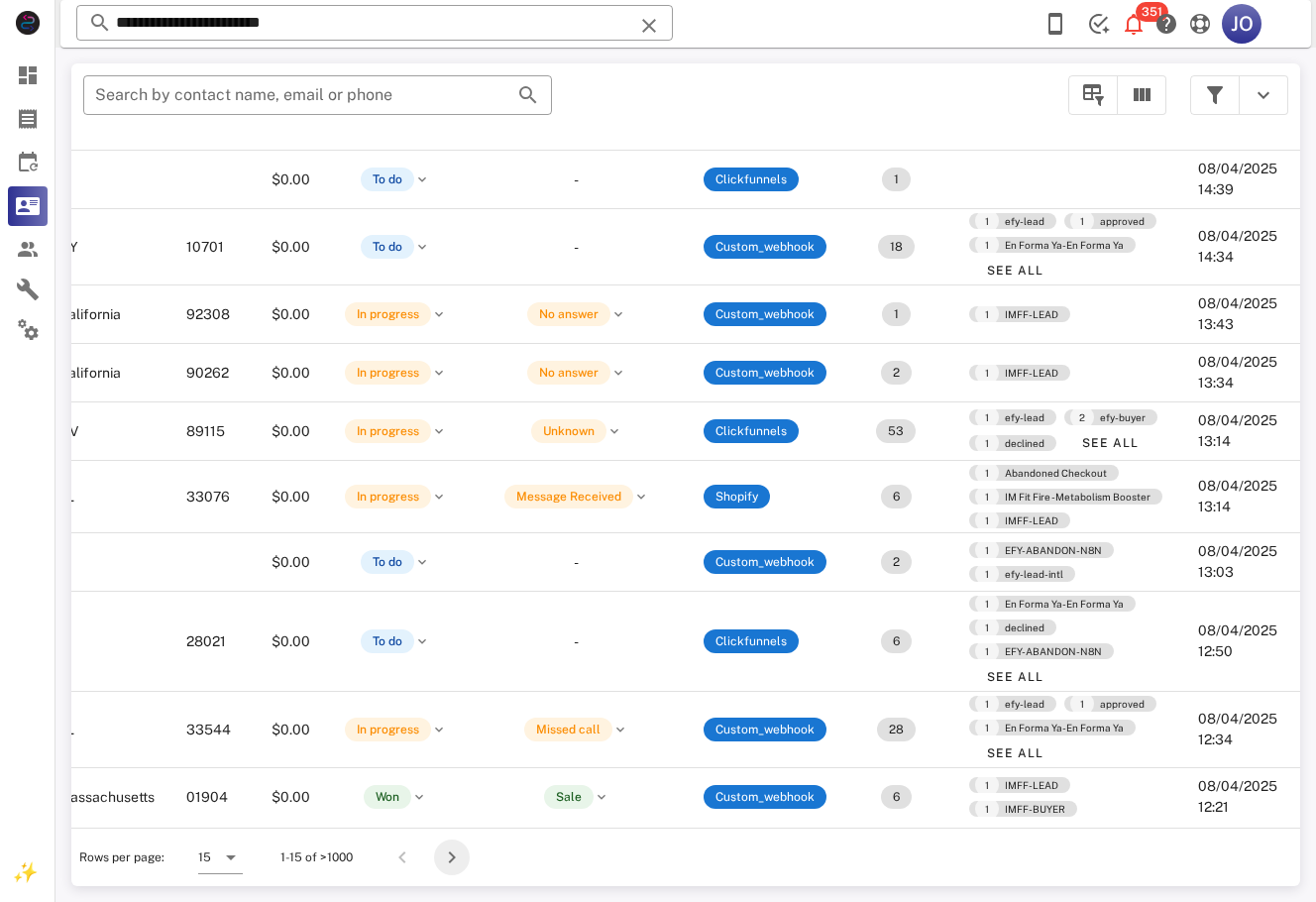 click at bounding box center (452, 857) 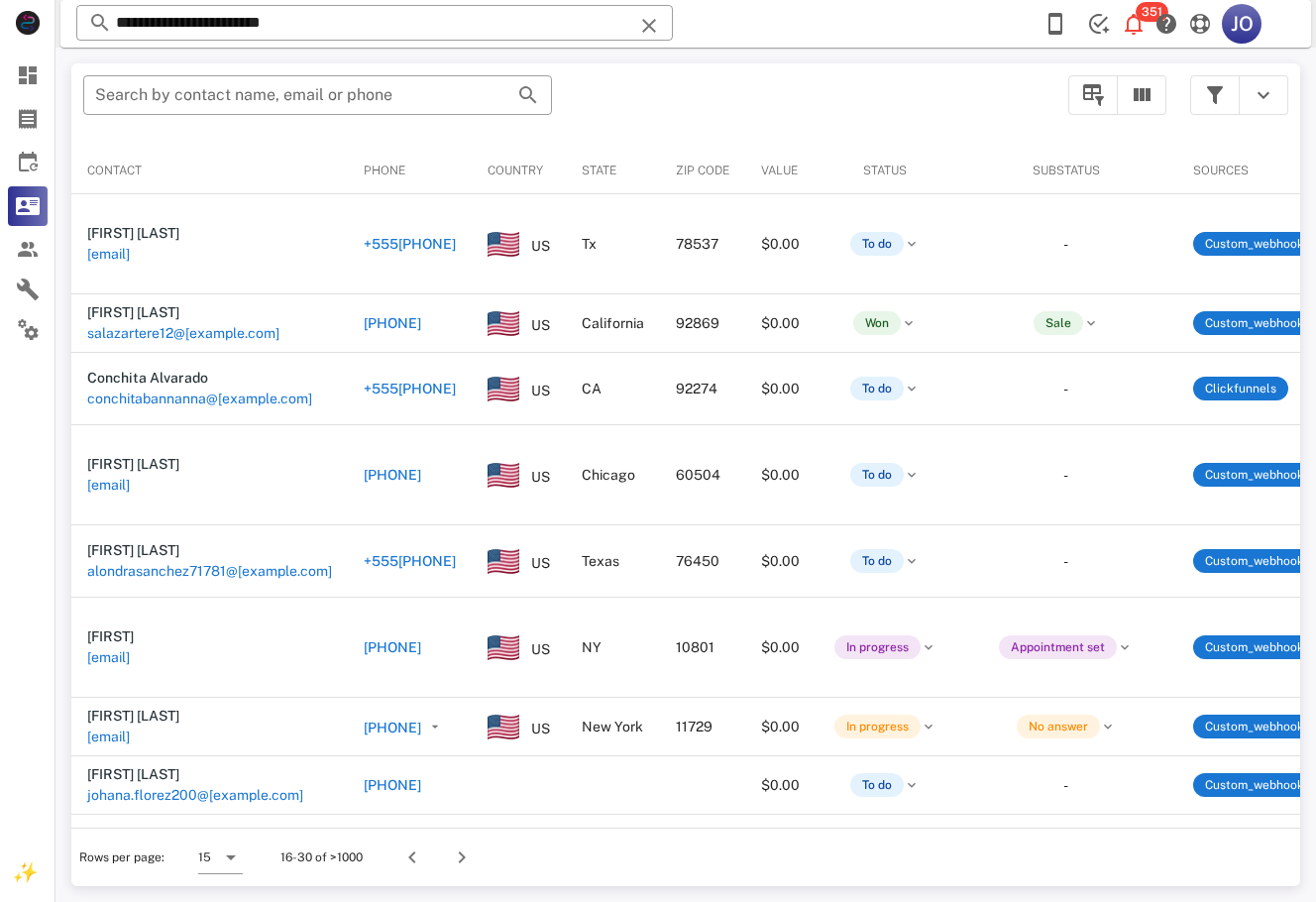 click on "​ Search by contact name, email or phone Contact Phone Country State Zip code Value Status Substatus Sources Activations Tags Created at Silvia Jaramillo  stephanieixpache09@gmail.com   +19563635062   US Tx 78537  $0.00   To do  -  Custom_webhook  9 1  IM-DELIVERY-10DIAS  1  IMS-FitFire-3  1  IMFF-LEAD   See All   08/04/2025 12:06  Maria Nunez  salazartere12@yahoo.com   +17144992030   US California 92869  $0.00   Won   Sale   Custom_webhook  1 1  IMFF-LEAD   08/04/2025 12:00  Conchita Alvarado  conchitabannanna@yahoo.com   +17604278633   US CA 92274  $0.00   To do  -  Clickfunnels  3 1  efy-lead  1  approved  1  En Forma Ya-En Forma Ya   08/04/2025 11:41  Rosa castellanos  marlenecastellanos253@gmail.com   +16304407427   US Chicago 60504  $0.00   To do  -  Custom_webhook  10 1  IM-DELIVERY-10DIAS  1  IMFF-LEAD  1  IMFF-BUYER   See All   08/04/2025 11:36  Alondra lucio  alondrasanchez71781@gail.com   +19404568907   US Texas 76450  $0.00   To do  -  Custom_webhook  10 1  IM-DELIVERY-10DIAS  1  IMFF-LEAD  1 NY" at bounding box center [686, 475] 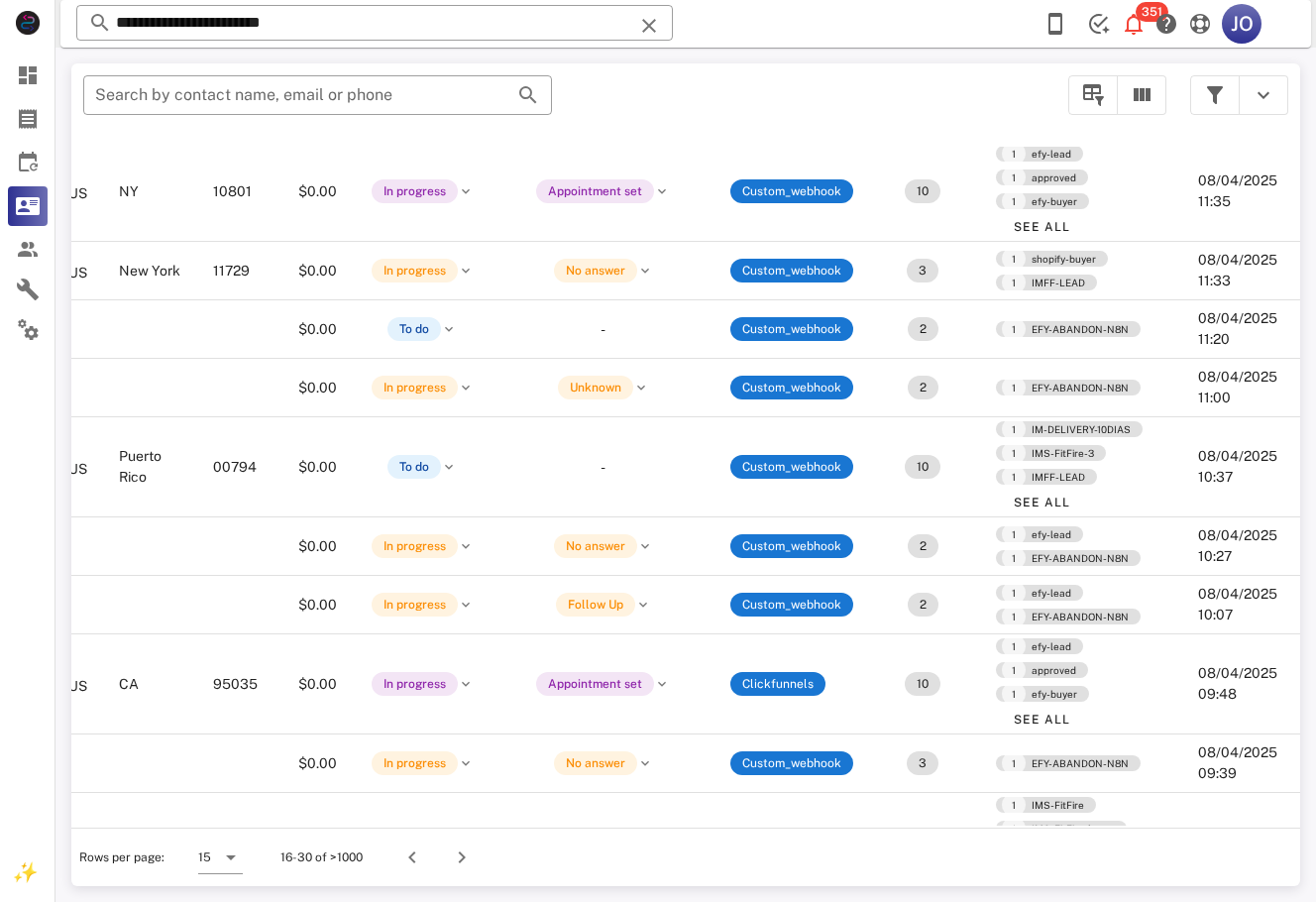 scroll, scrollTop: 532, scrollLeft: 487, axis: both 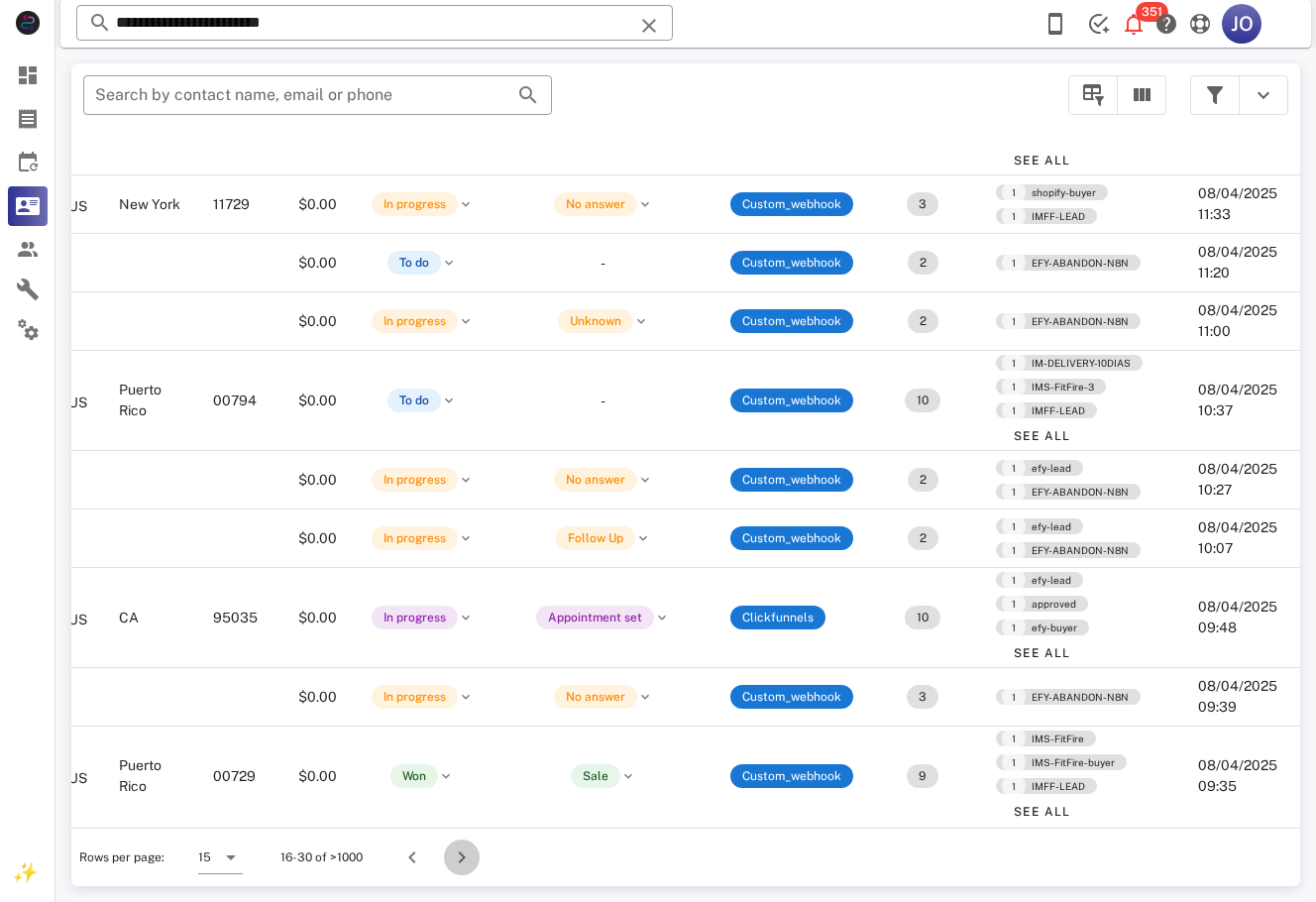 click at bounding box center (462, 857) 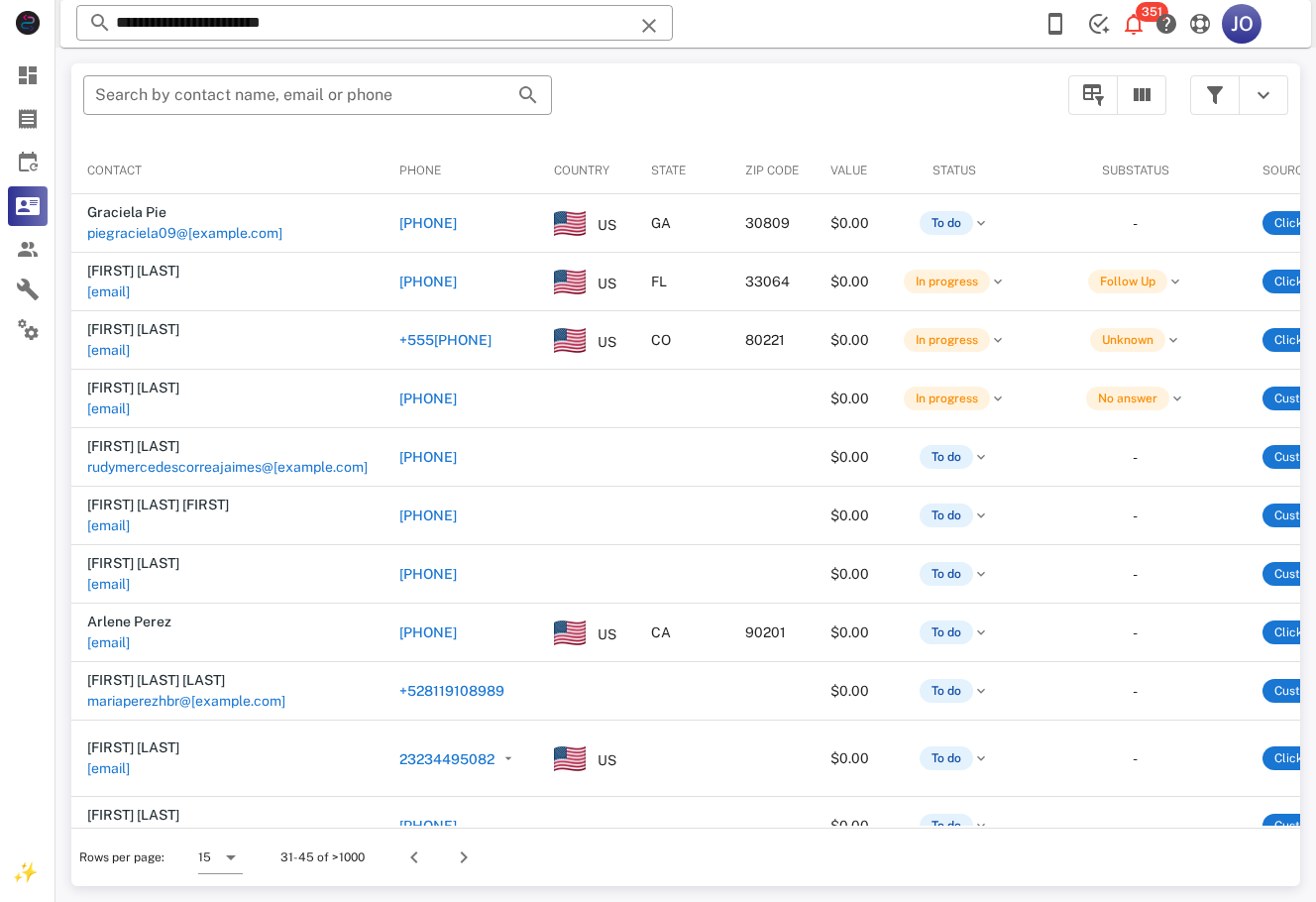 drag, startPoint x: 494, startPoint y: 828, endPoint x: 511, endPoint y: 826, distance: 17.117243 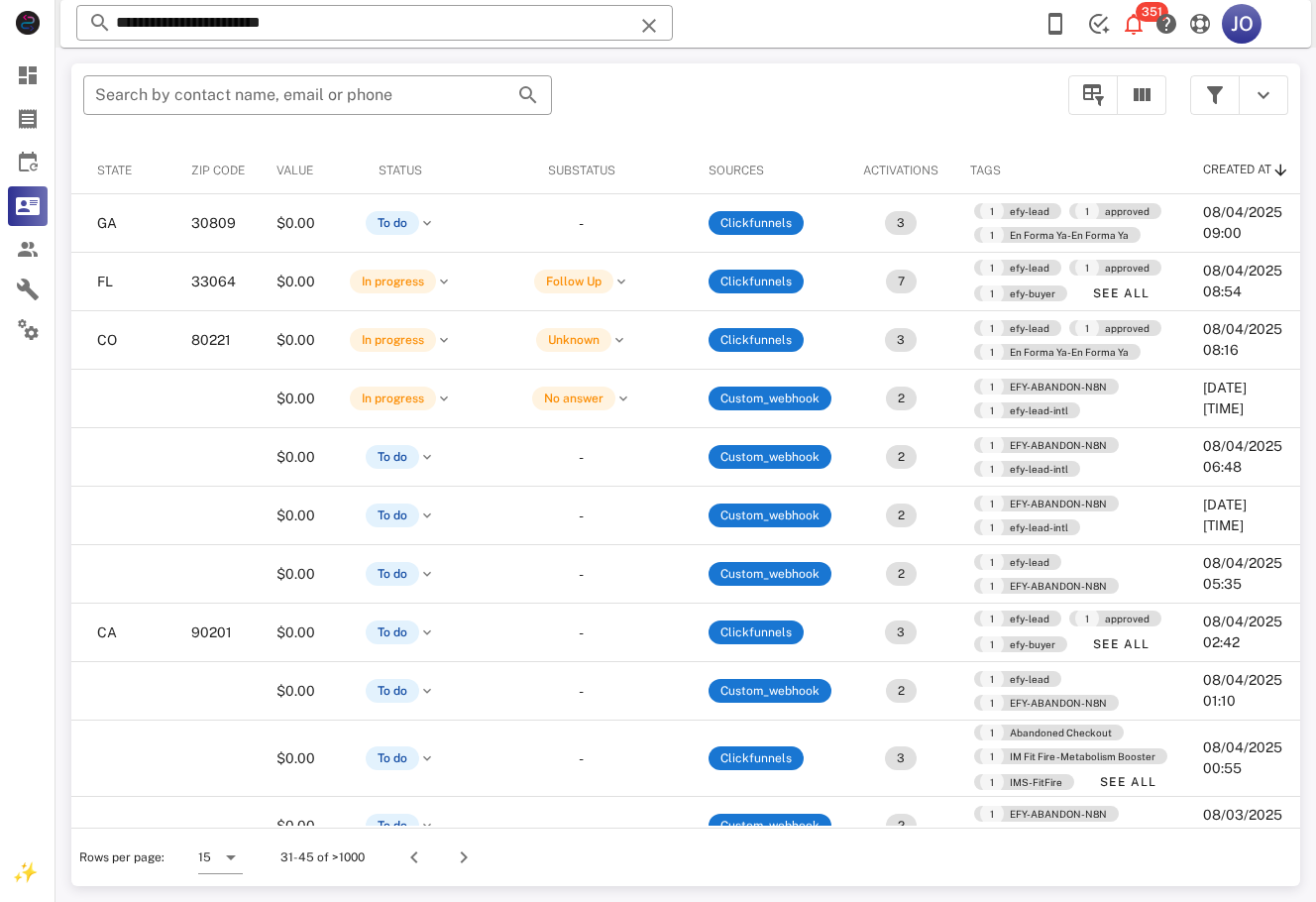 scroll, scrollTop: 0, scrollLeft: 0, axis: both 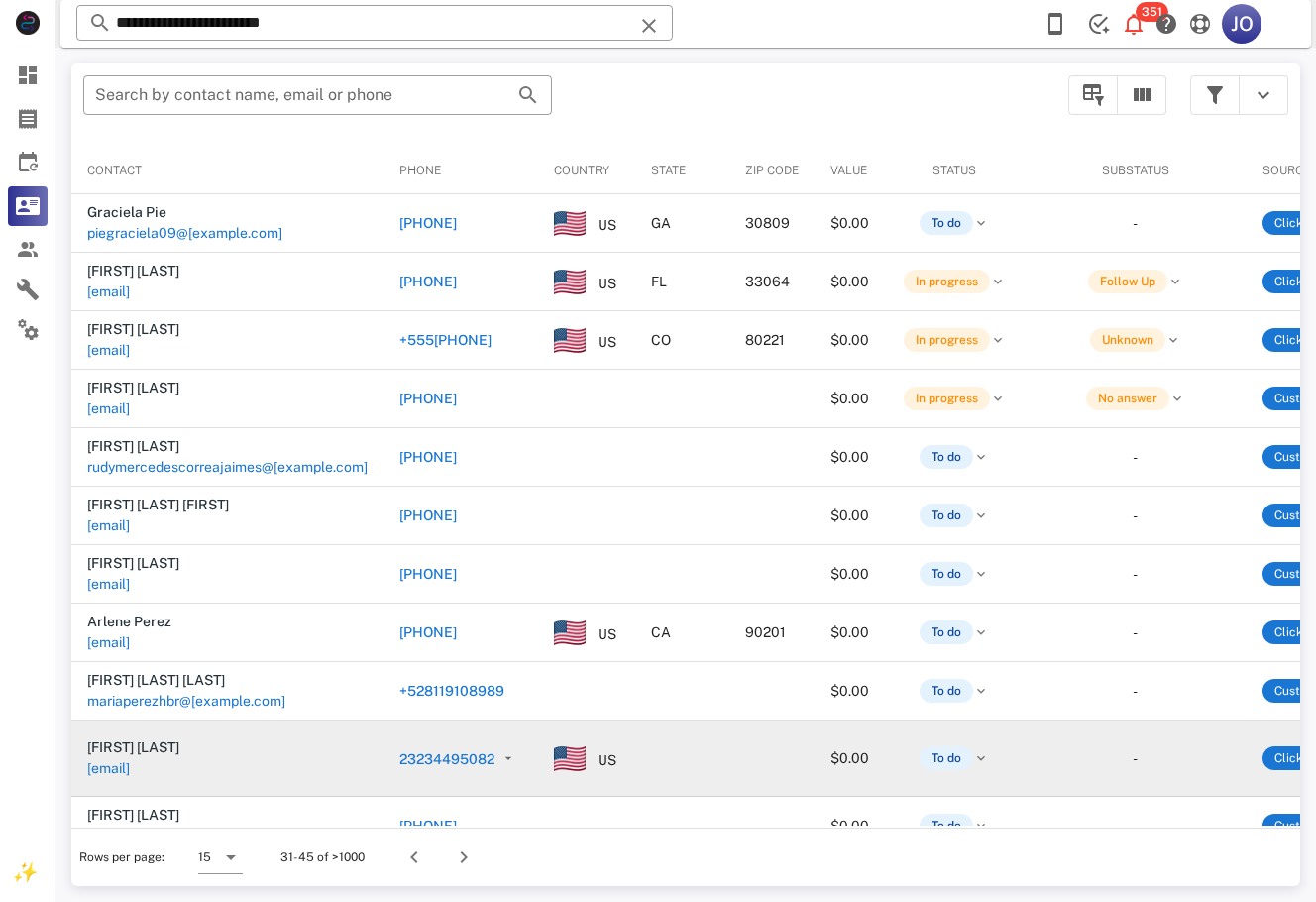 click on "fdzkanito2@yahoo.com" at bounding box center (108, 768) 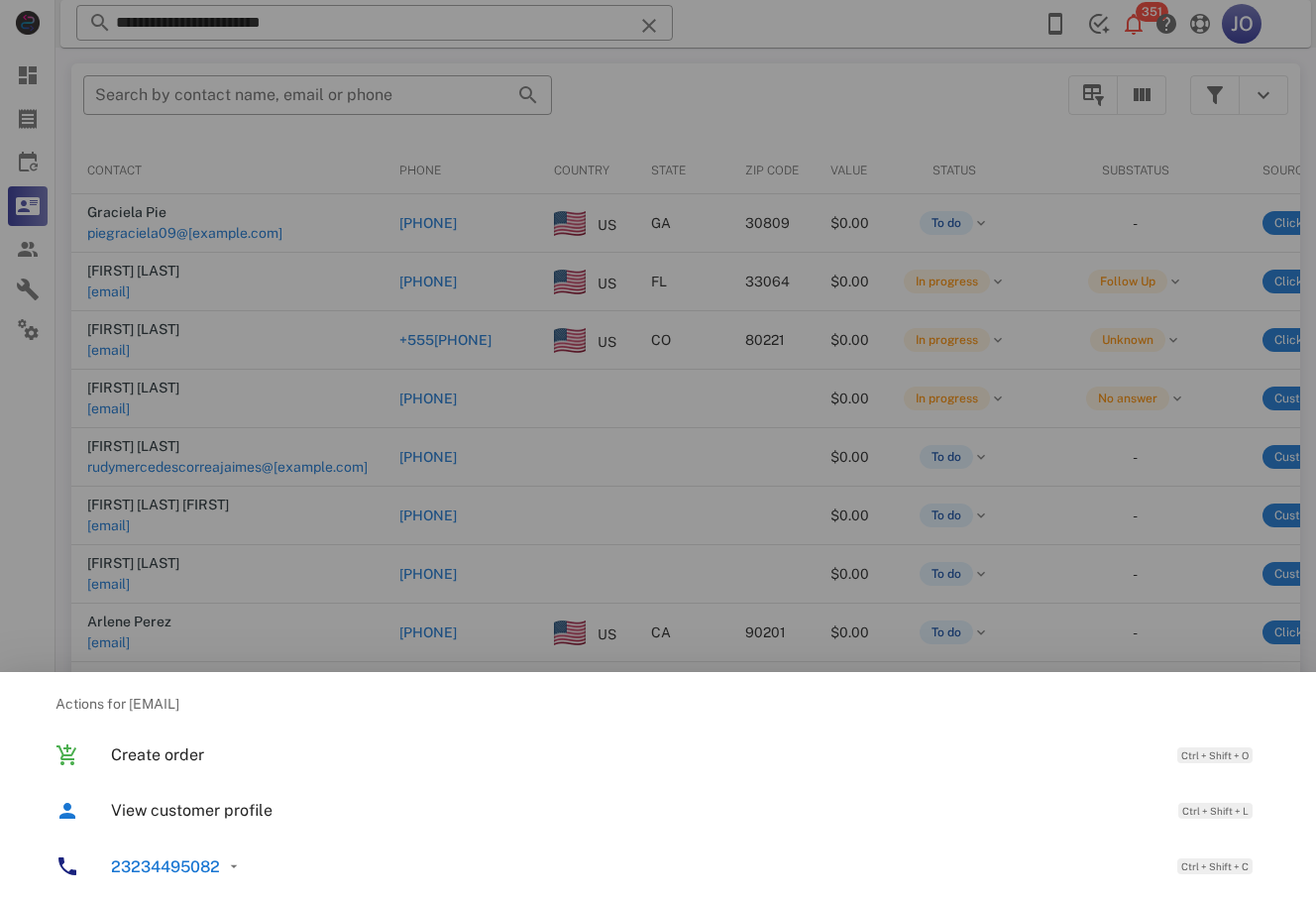 click at bounding box center (658, 451) 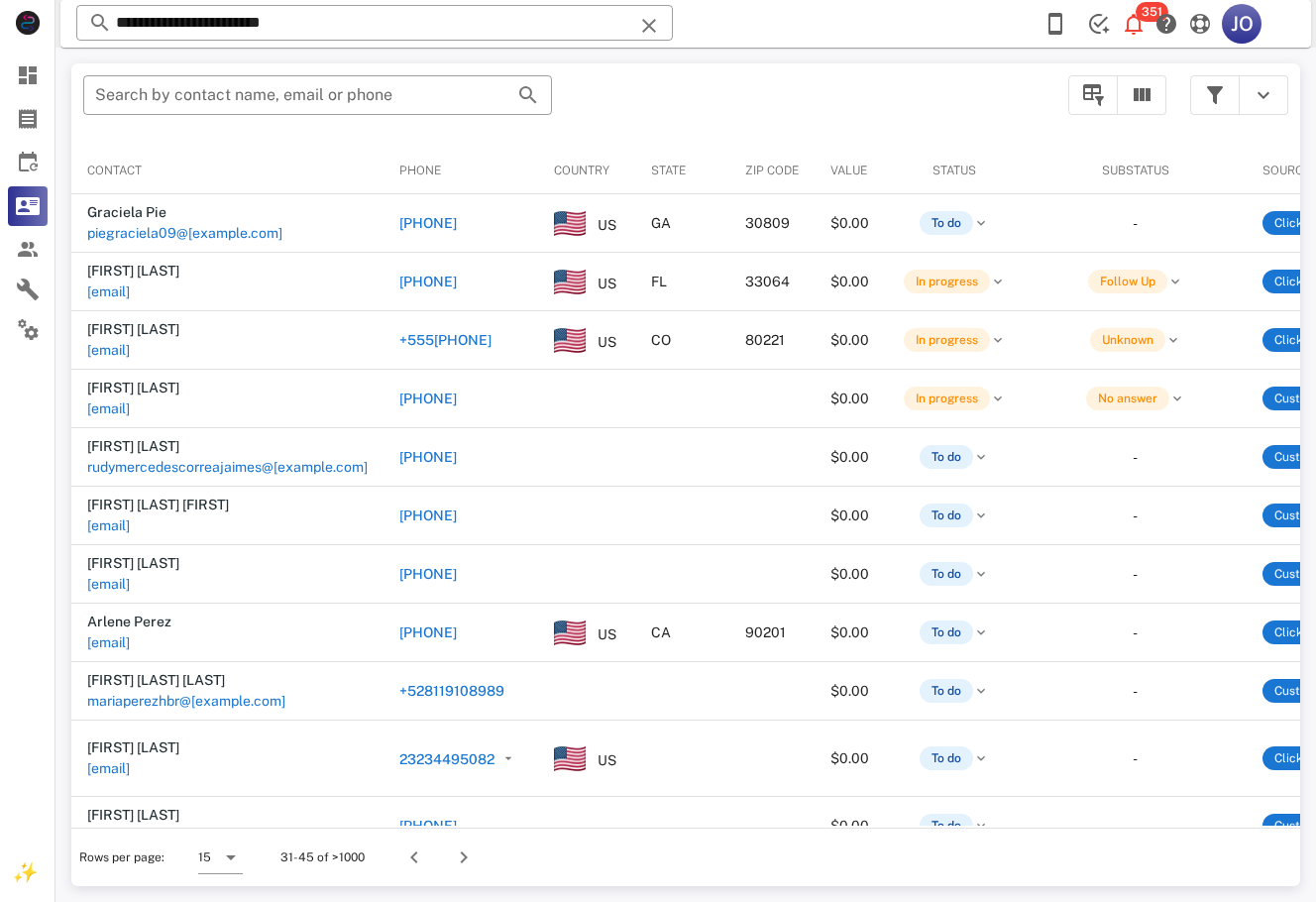 scroll, scrollTop: 308, scrollLeft: 0, axis: vertical 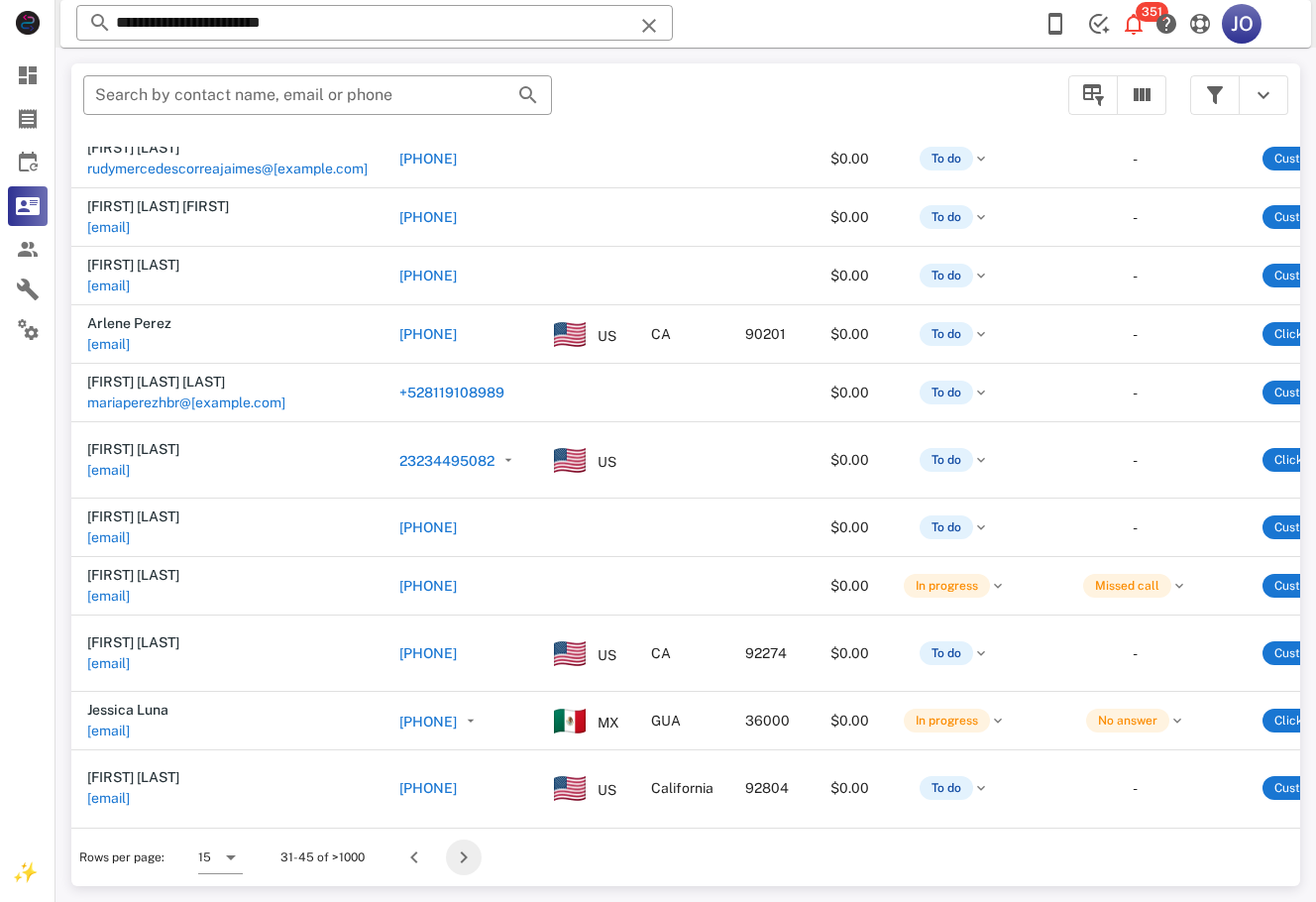 click at bounding box center [464, 857] 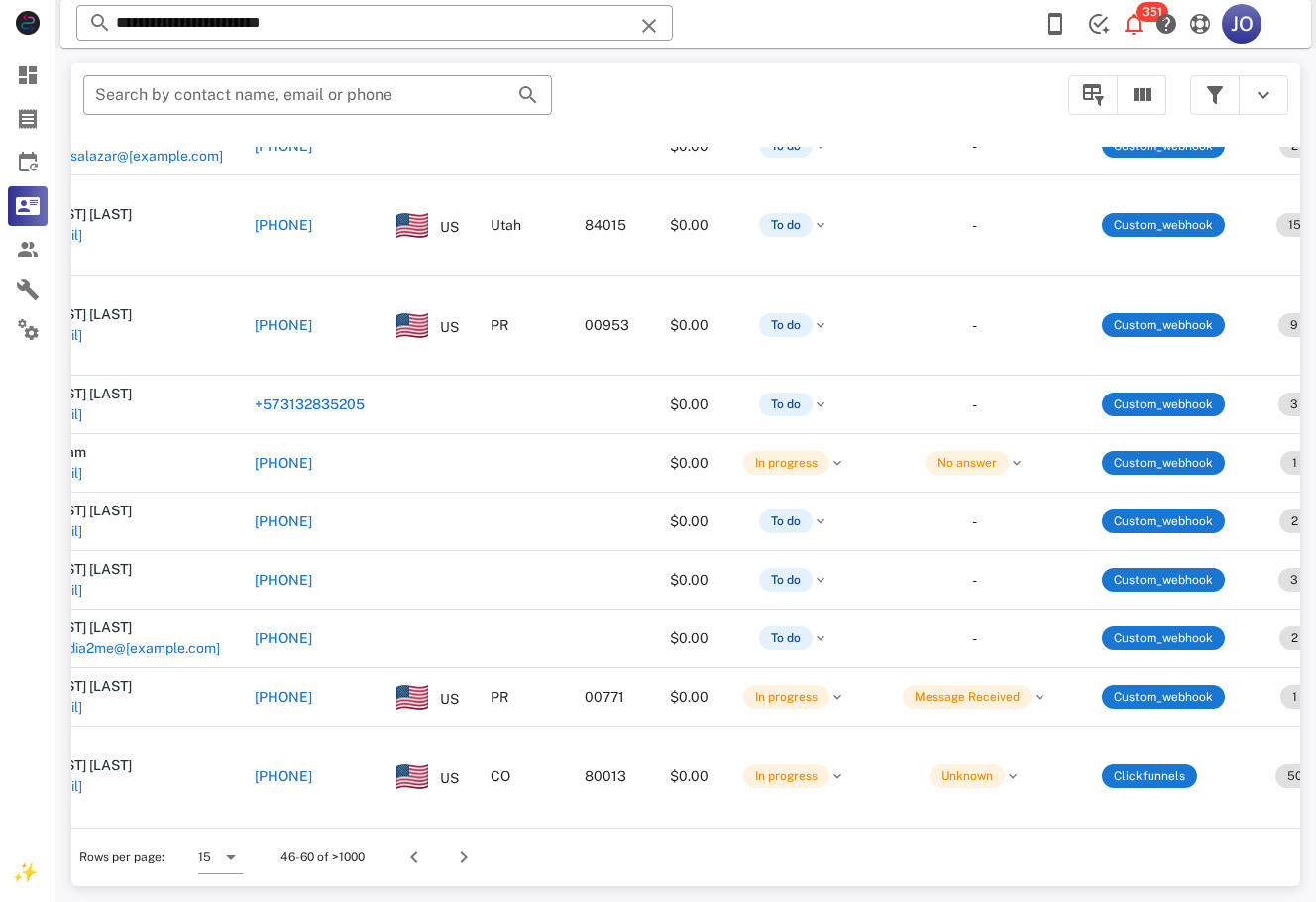 scroll, scrollTop: 394, scrollLeft: 0, axis: vertical 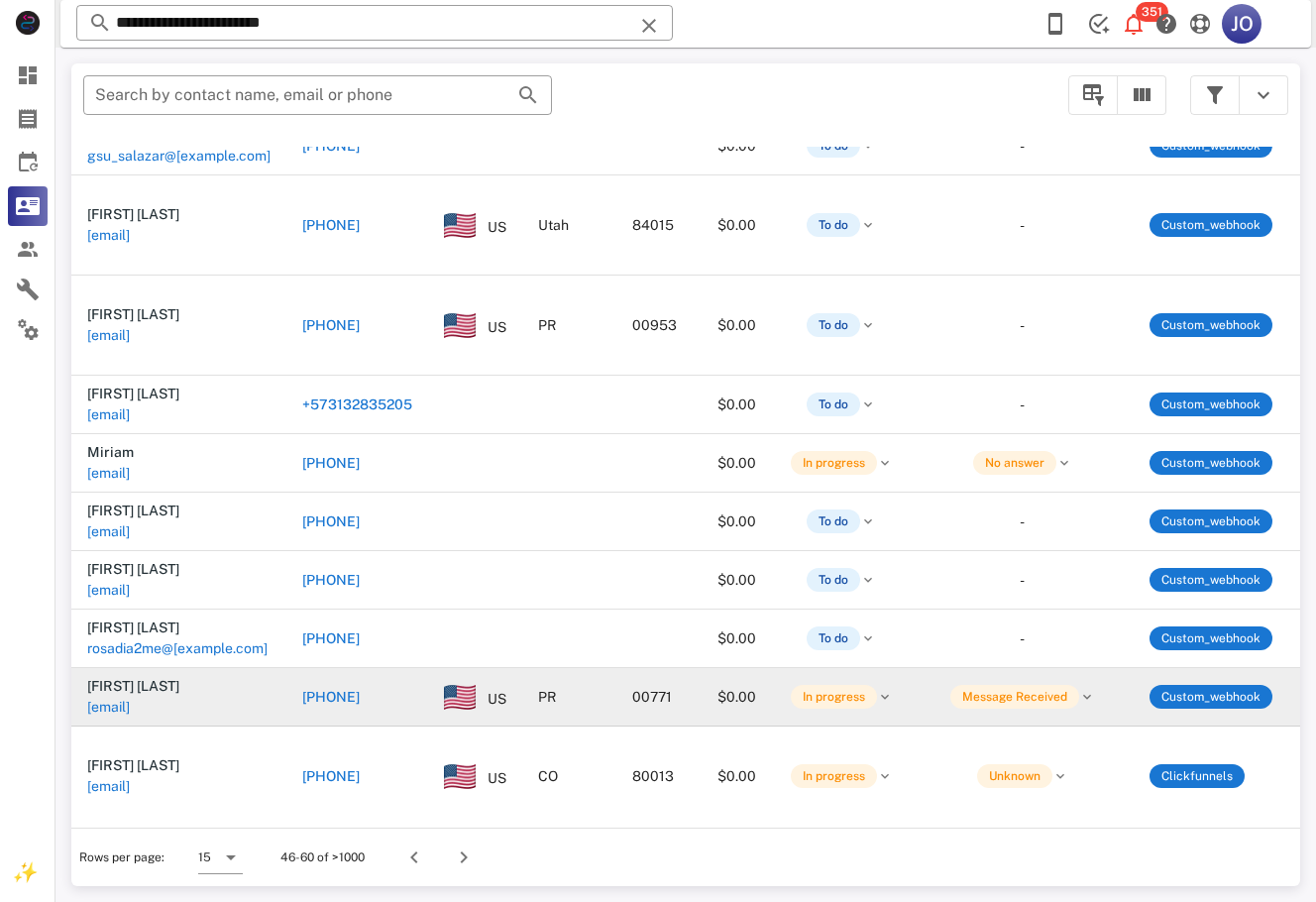click on "garcia.ivelisse86@icloud.com" at bounding box center (108, 707) 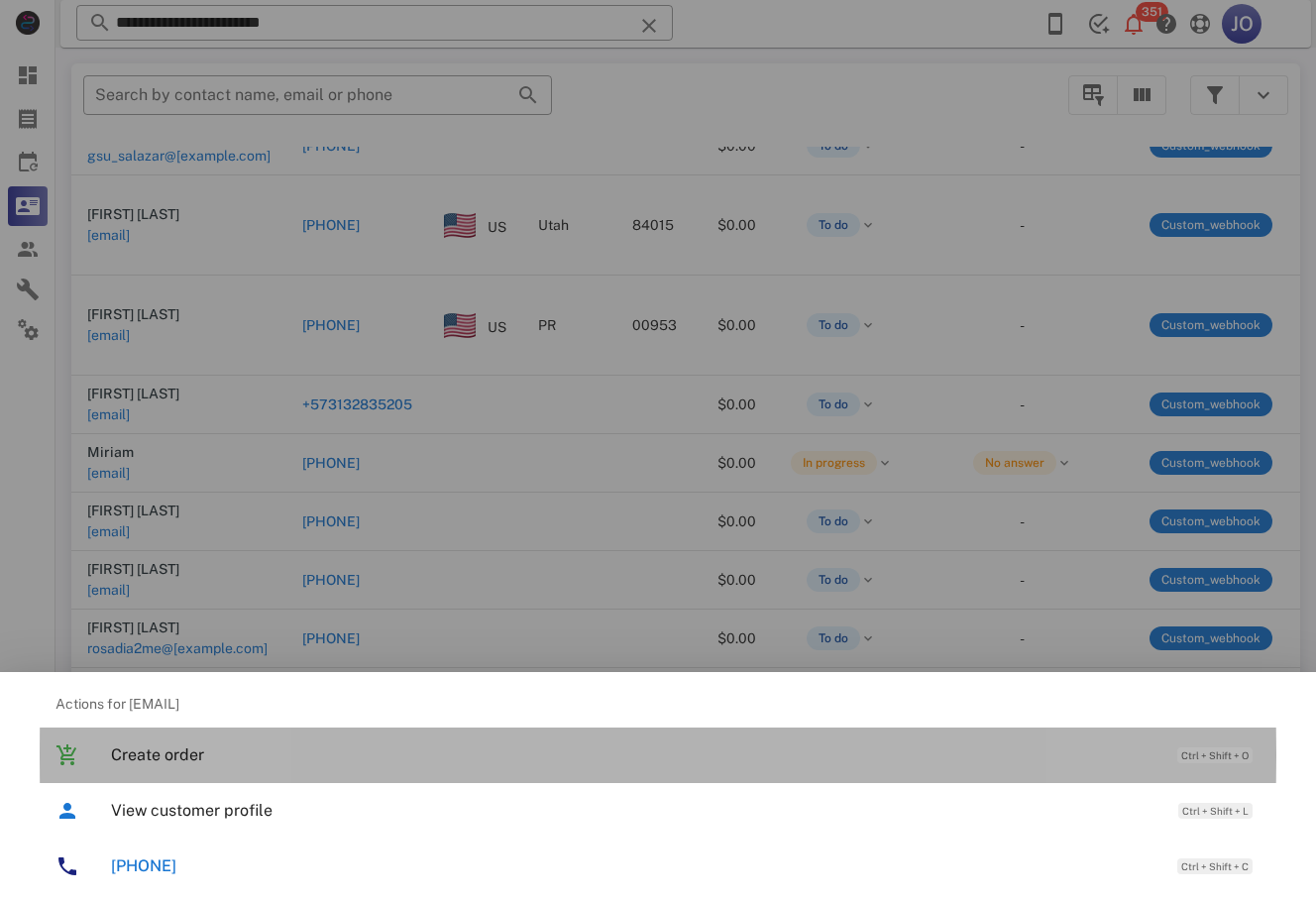 click on "Create order Ctrl + Shift + O" at bounding box center [658, 755] 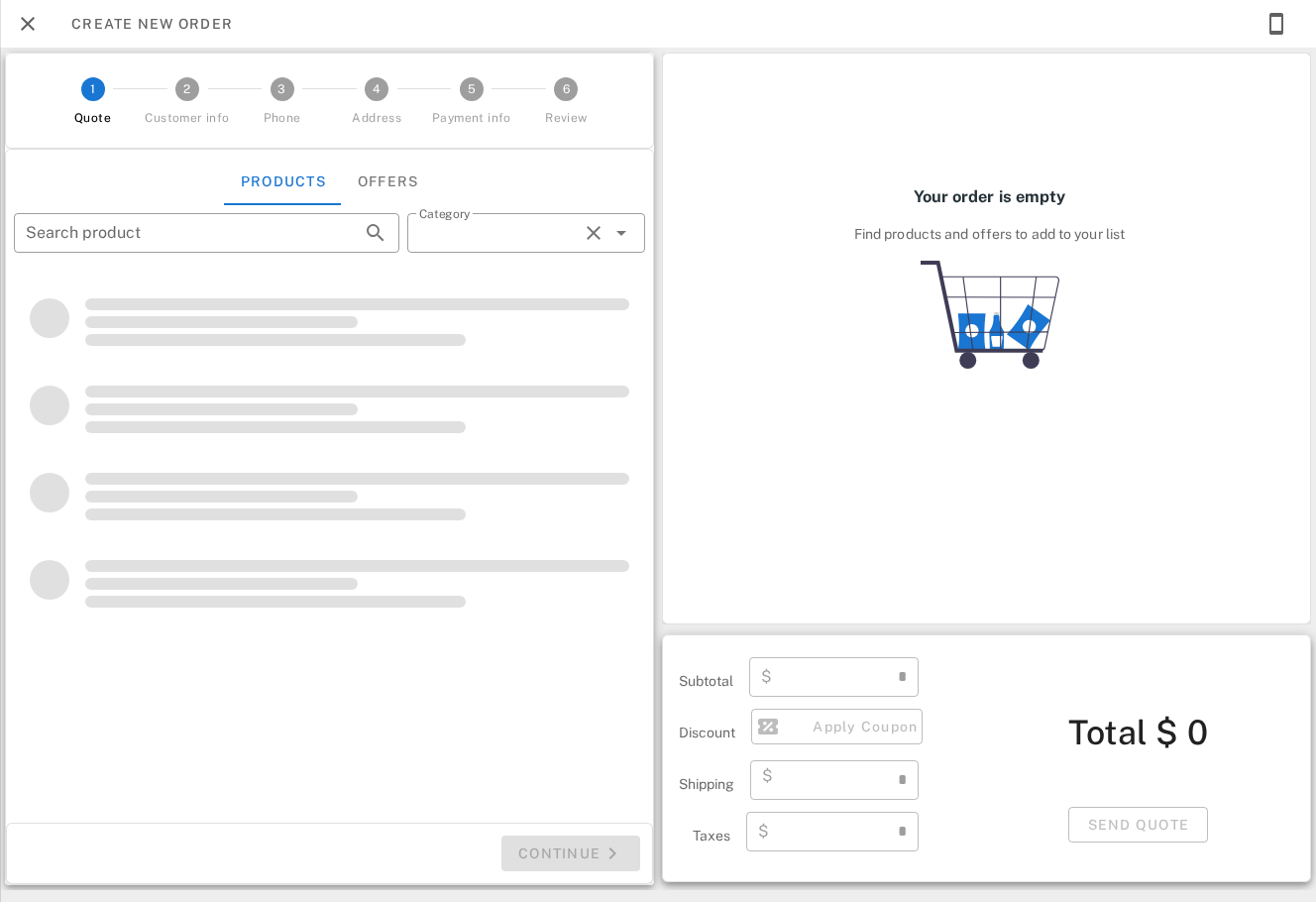 type on "**********" 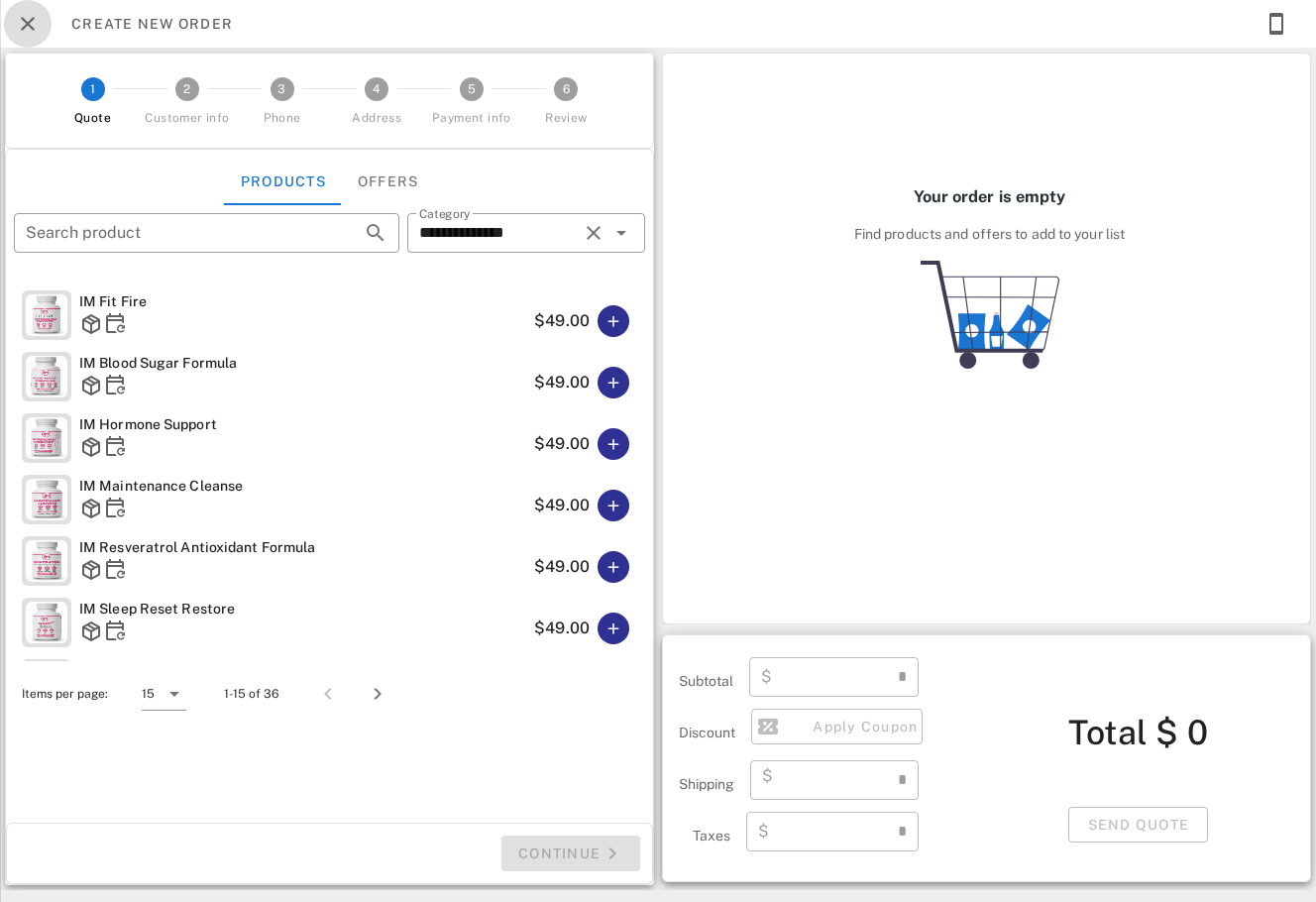 click at bounding box center [28, 24] 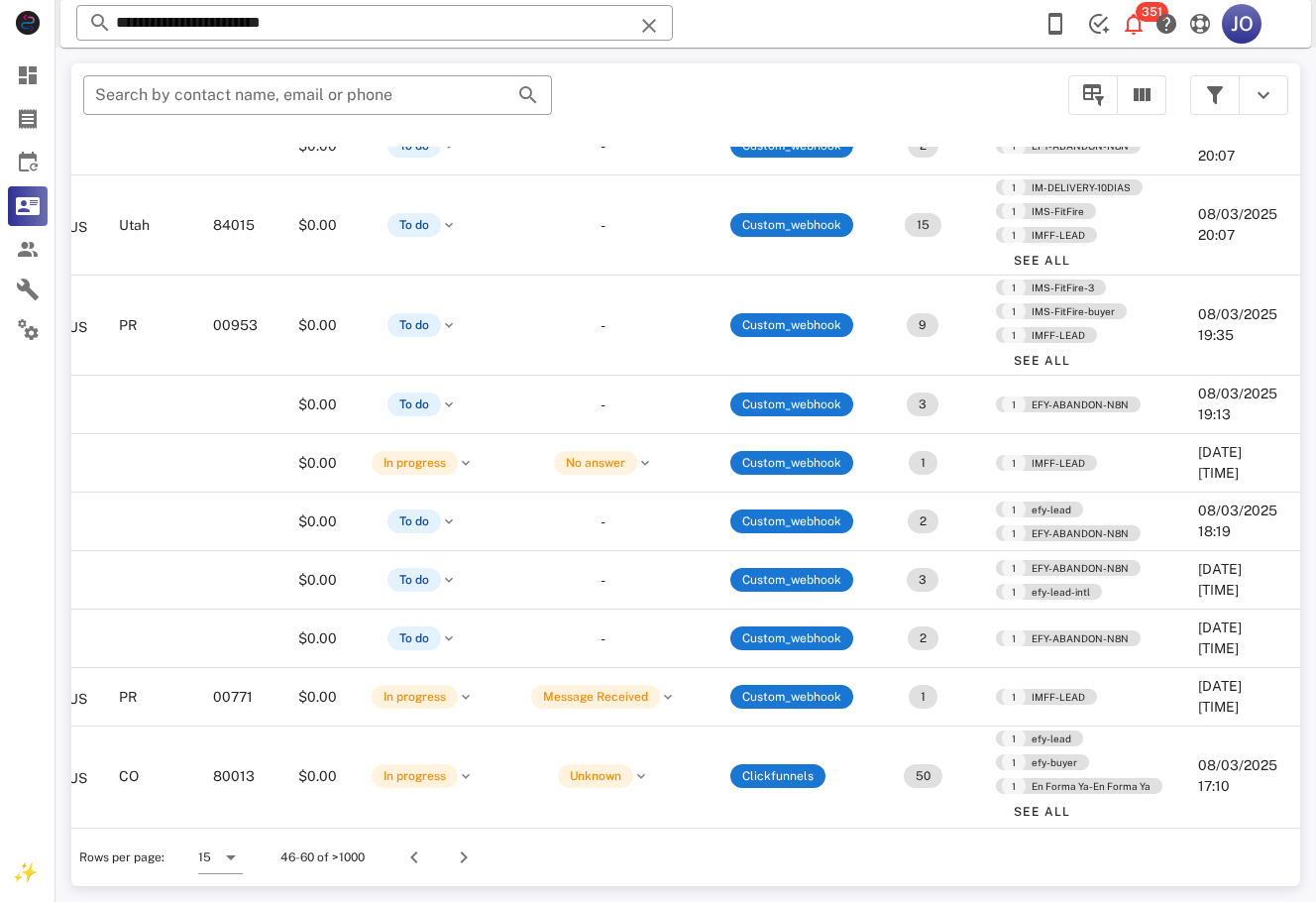 scroll, scrollTop: 394, scrollLeft: 0, axis: vertical 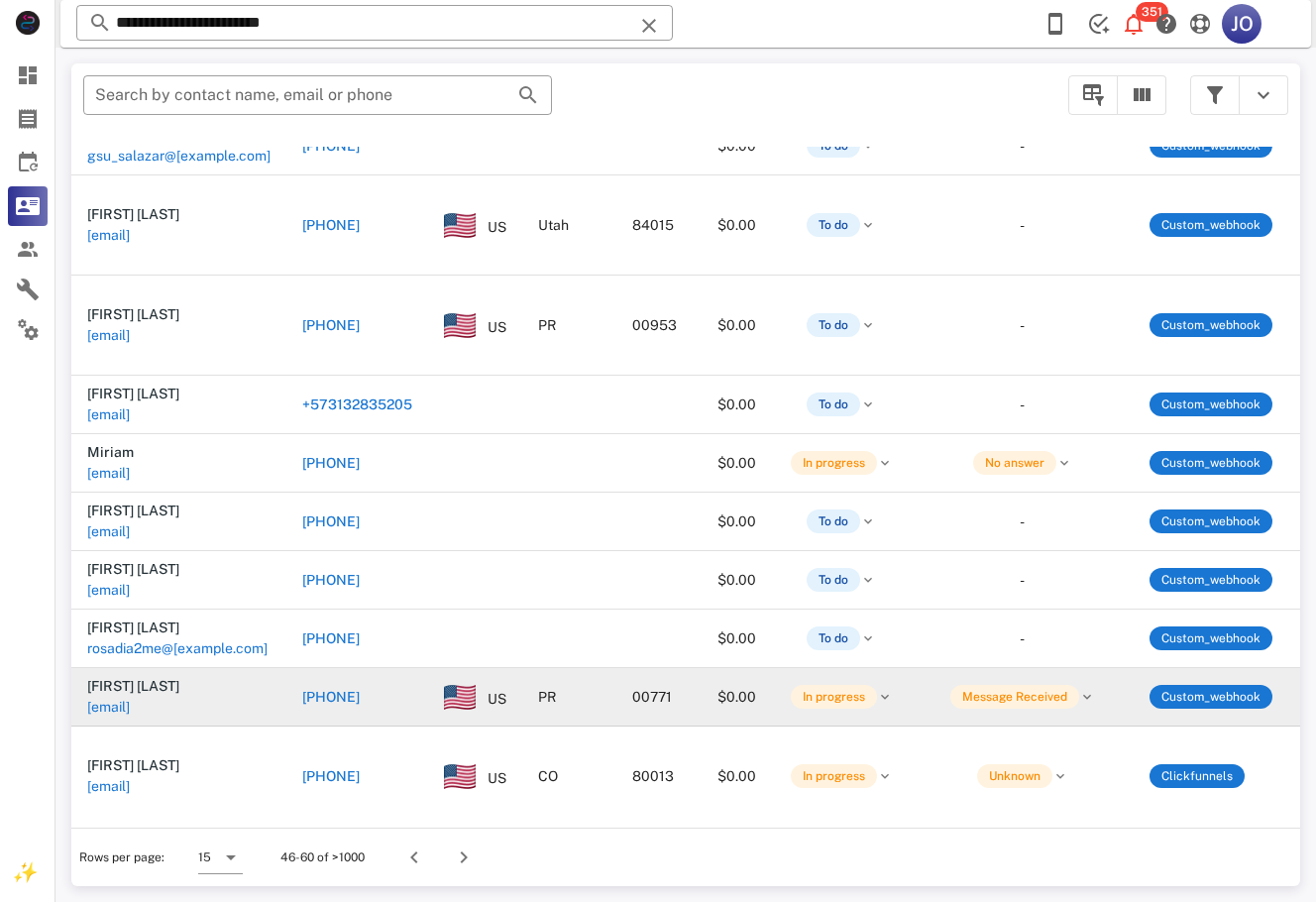 click on "garcia.ivelisse86@icloud.com" at bounding box center [108, 707] 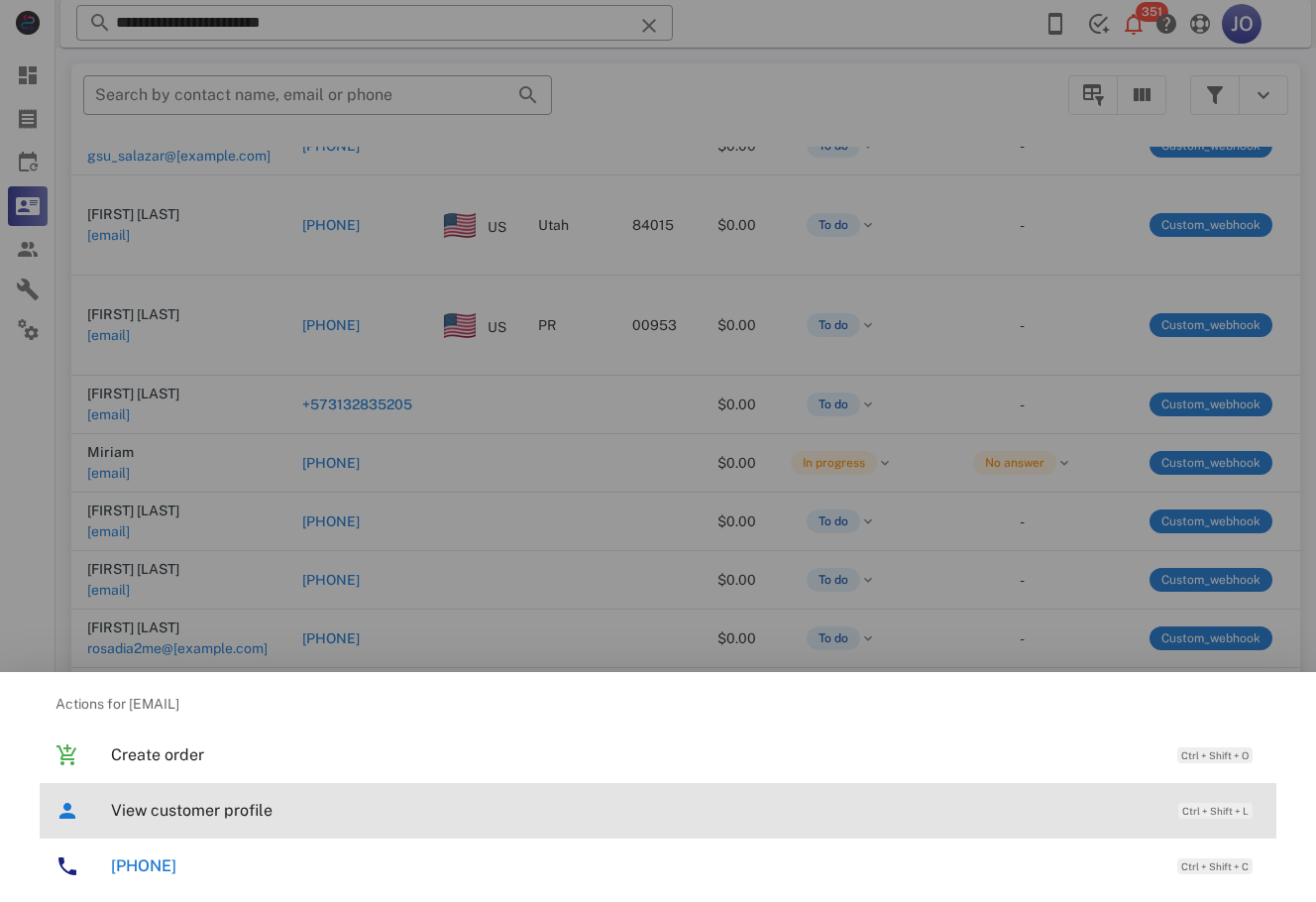 click on "View customer profile" at bounding box center (634, 810) 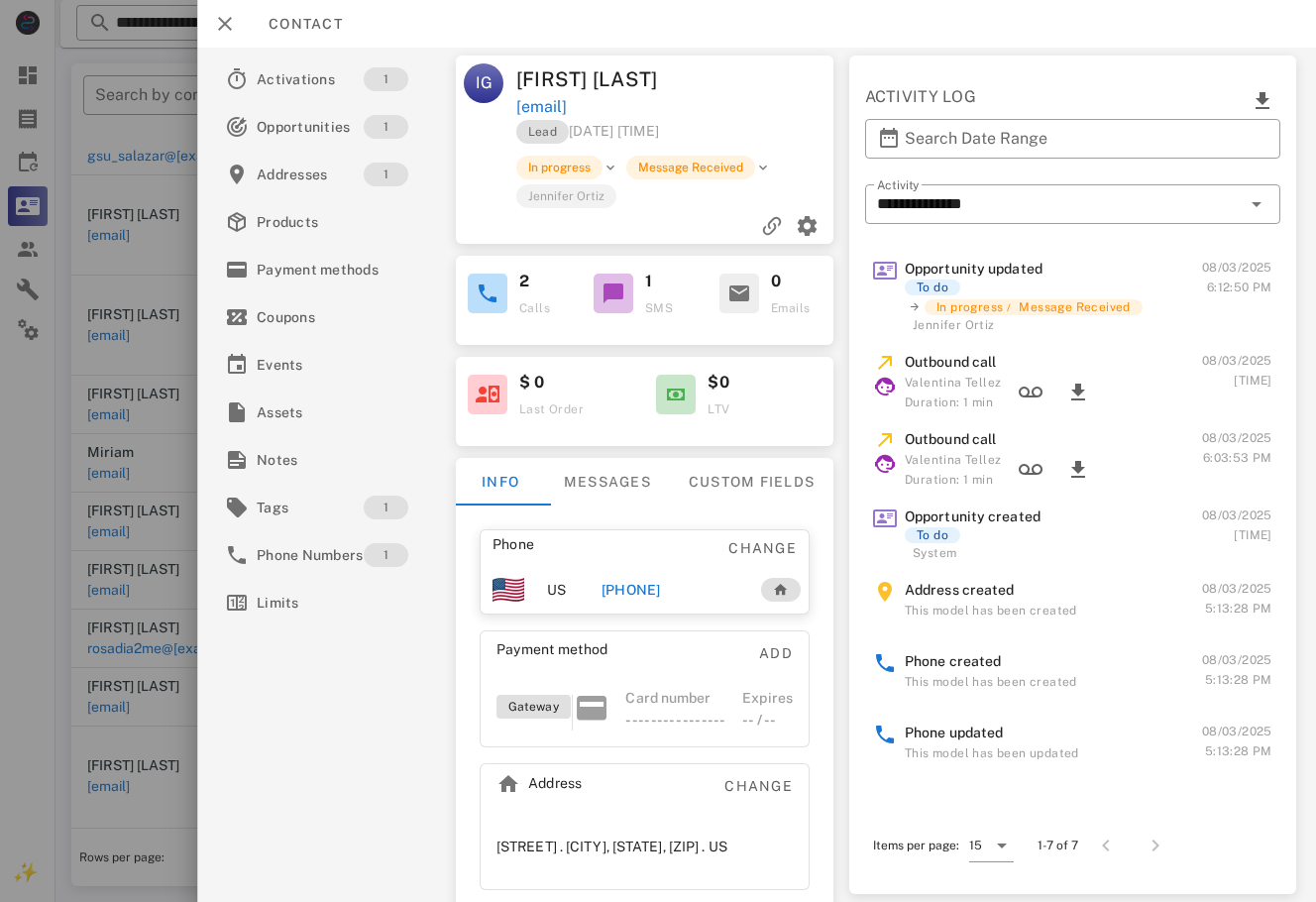 click on "+17879004492" at bounding box center [630, 590] 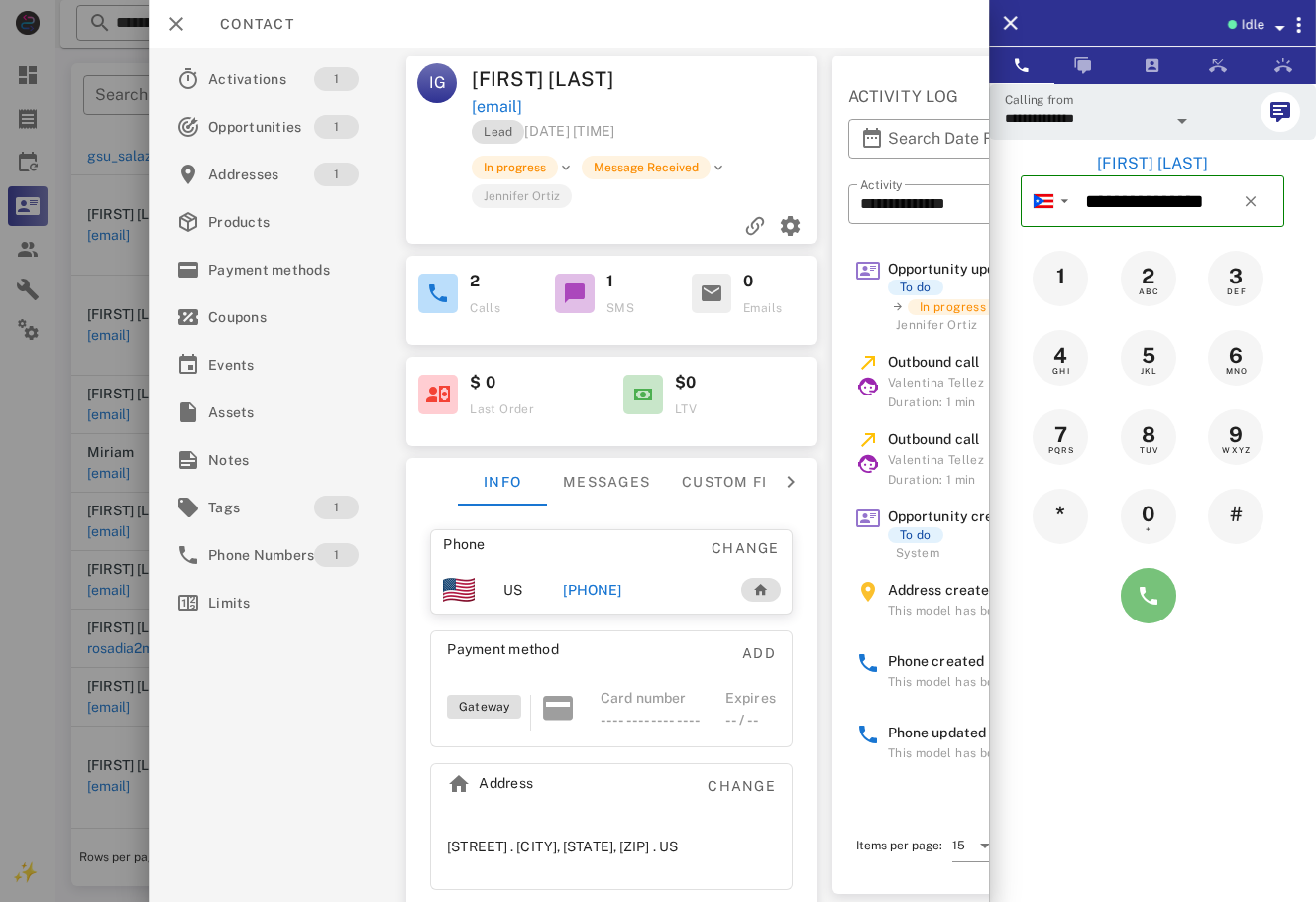 click at bounding box center (1149, 596) 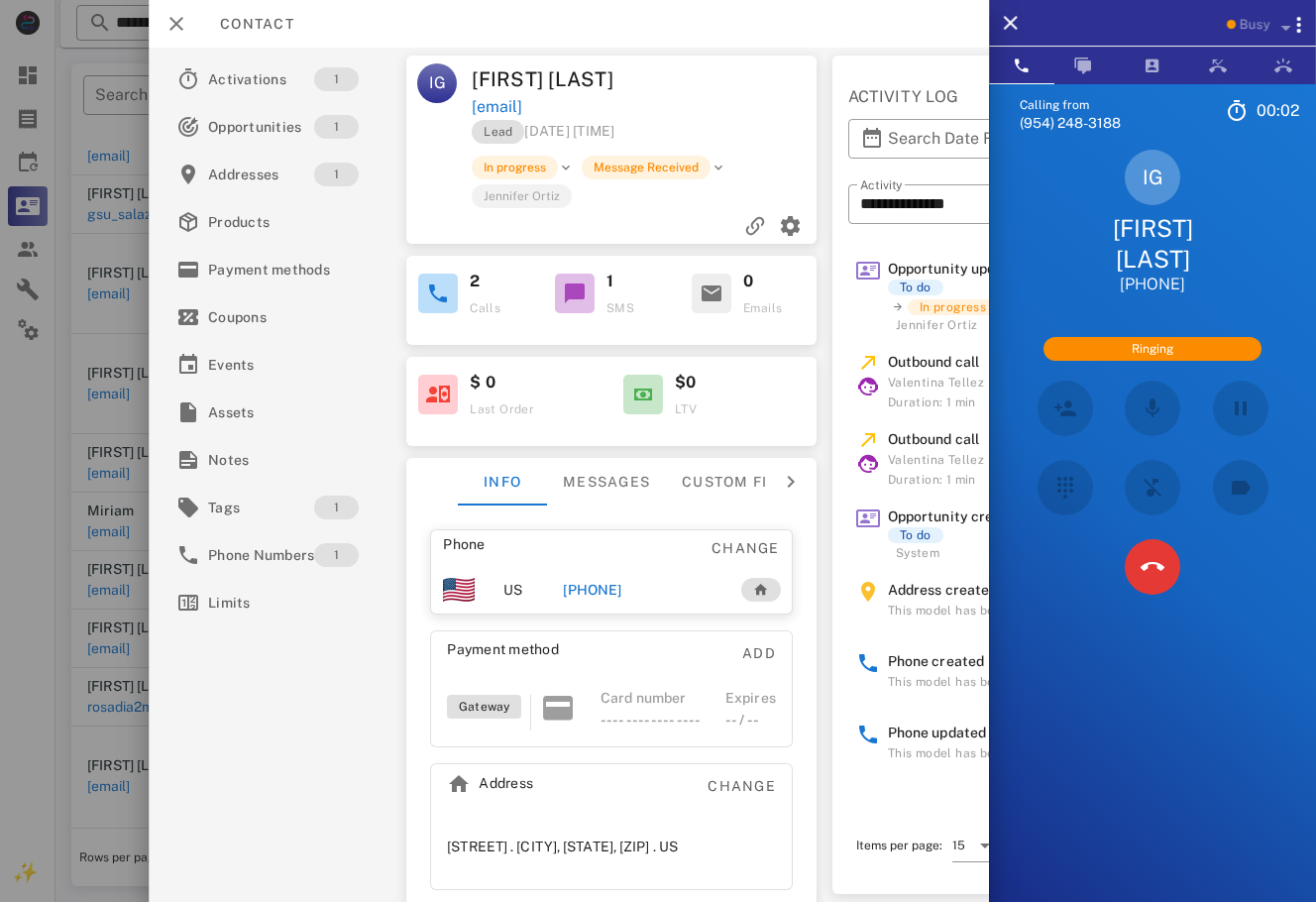 scroll, scrollTop: 335, scrollLeft: 0, axis: vertical 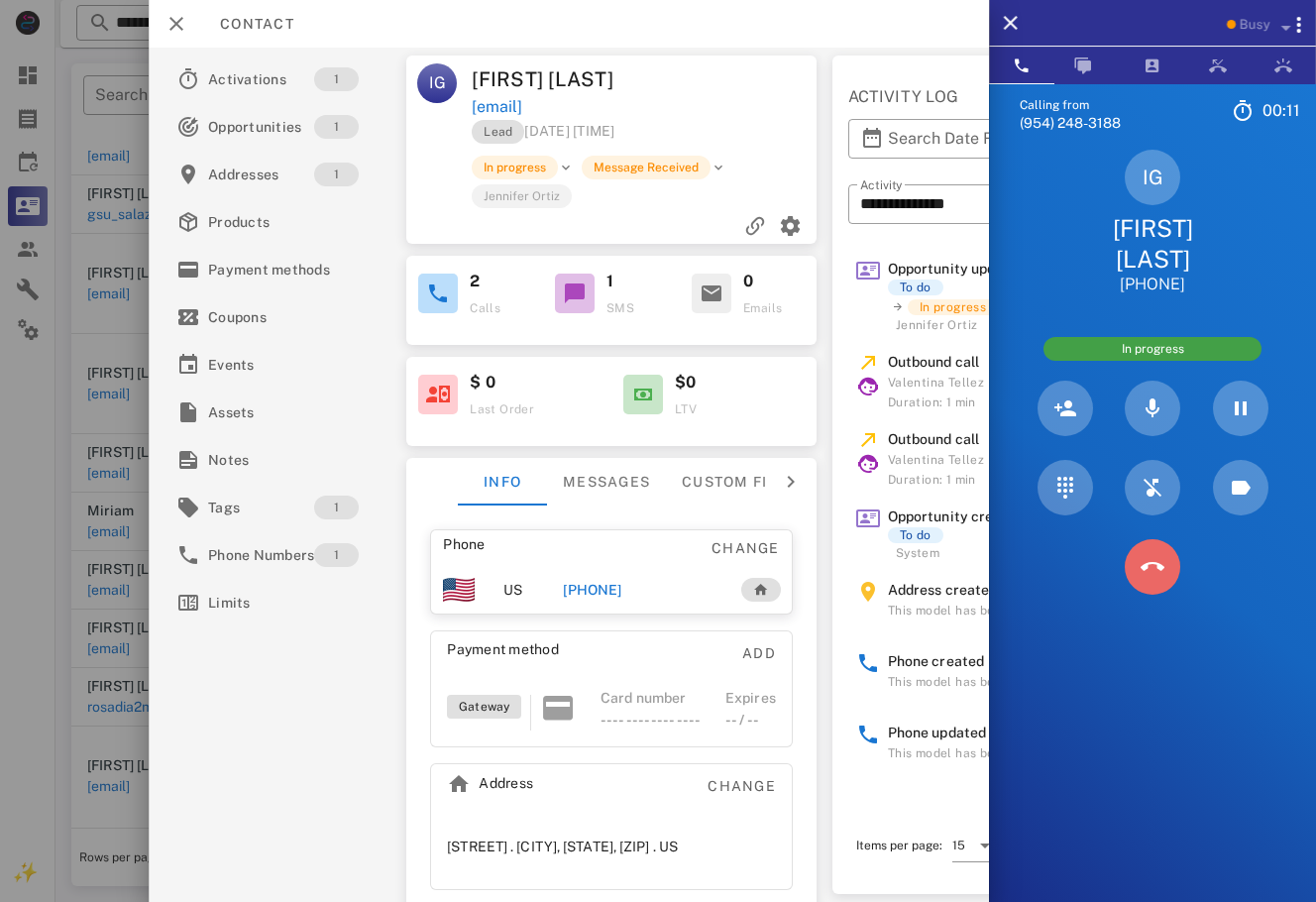 click at bounding box center [1152, 567] 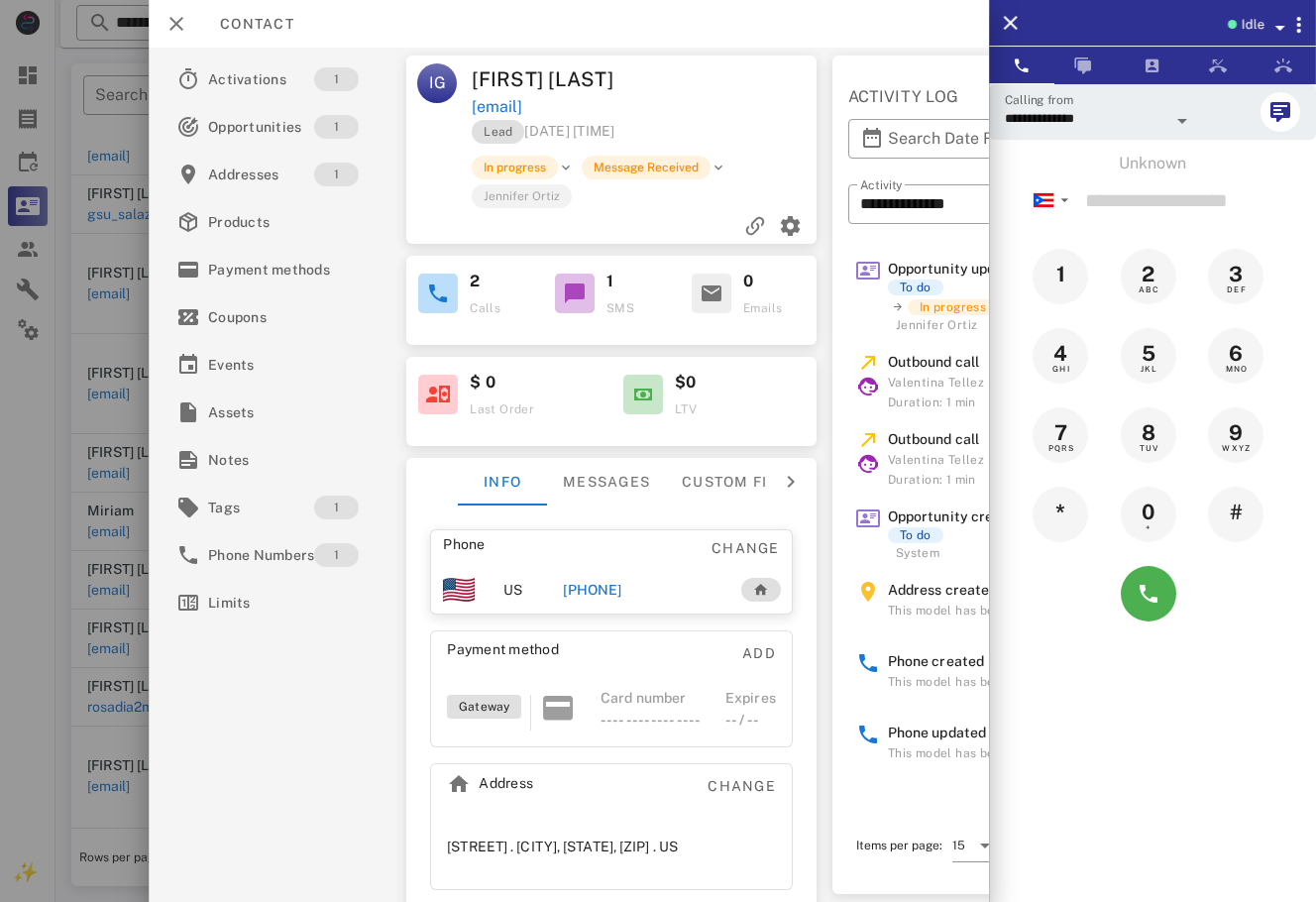 click at bounding box center [658, 451] 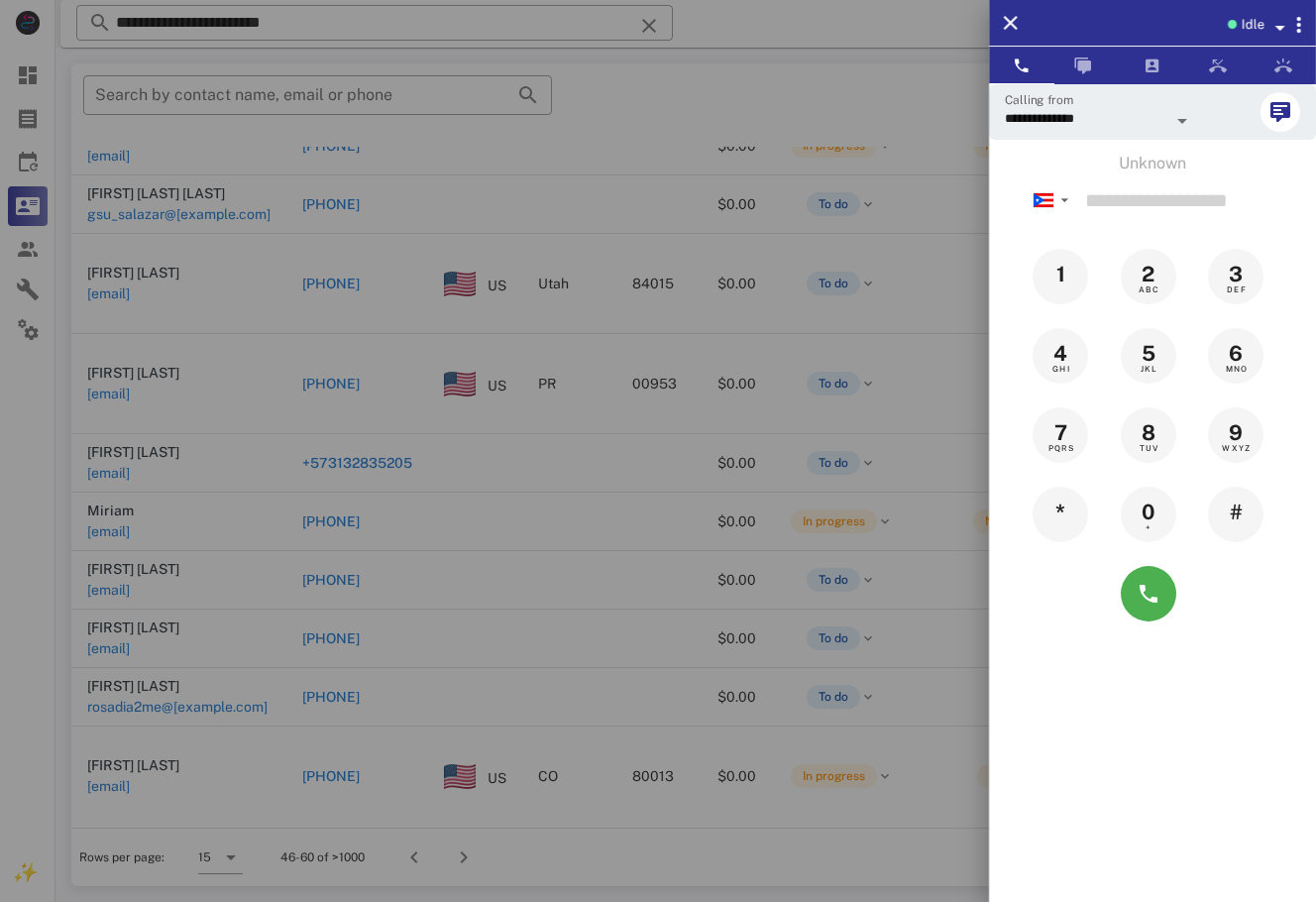 click at bounding box center (658, 451) 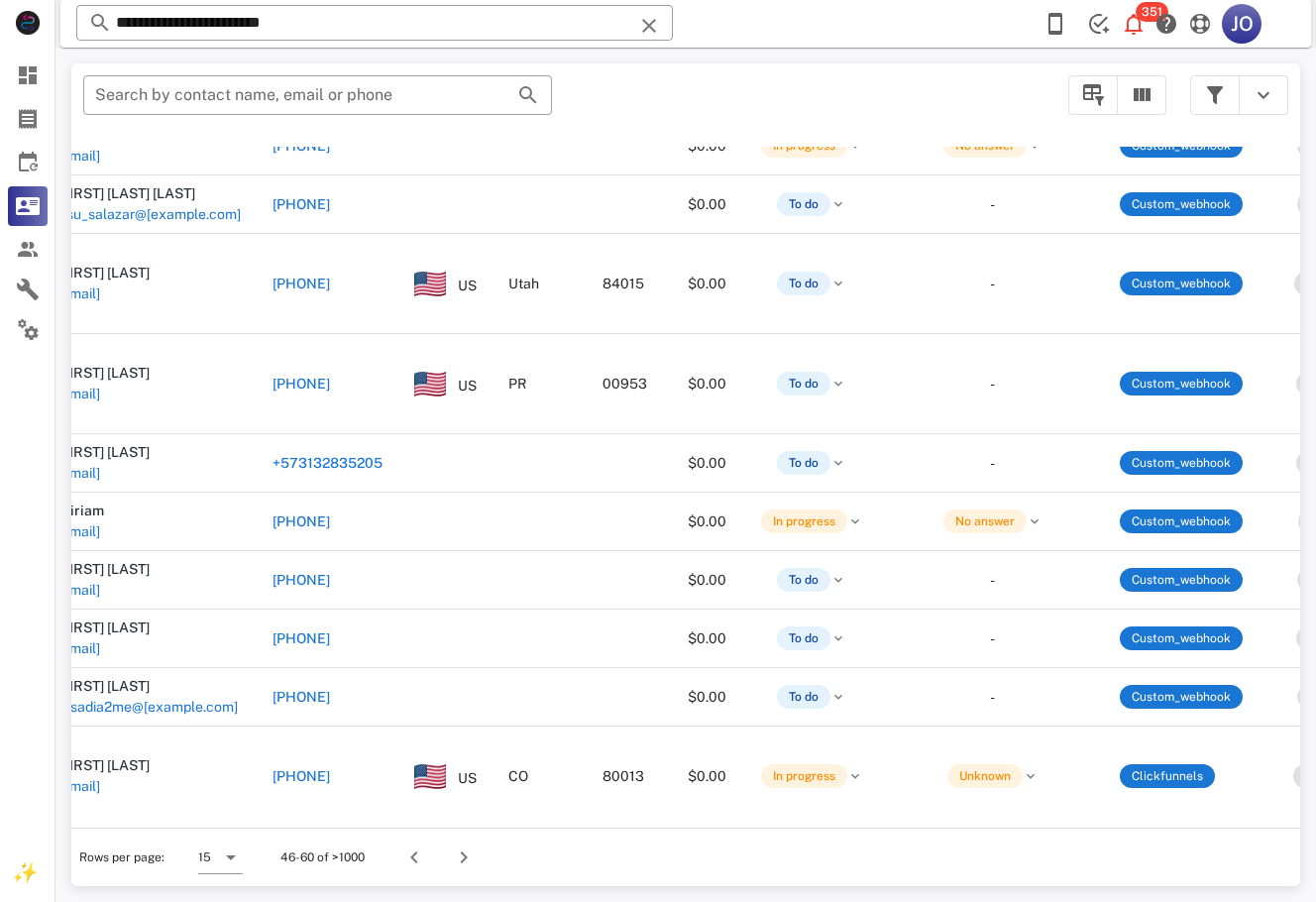 scroll, scrollTop: 335, scrollLeft: 0, axis: vertical 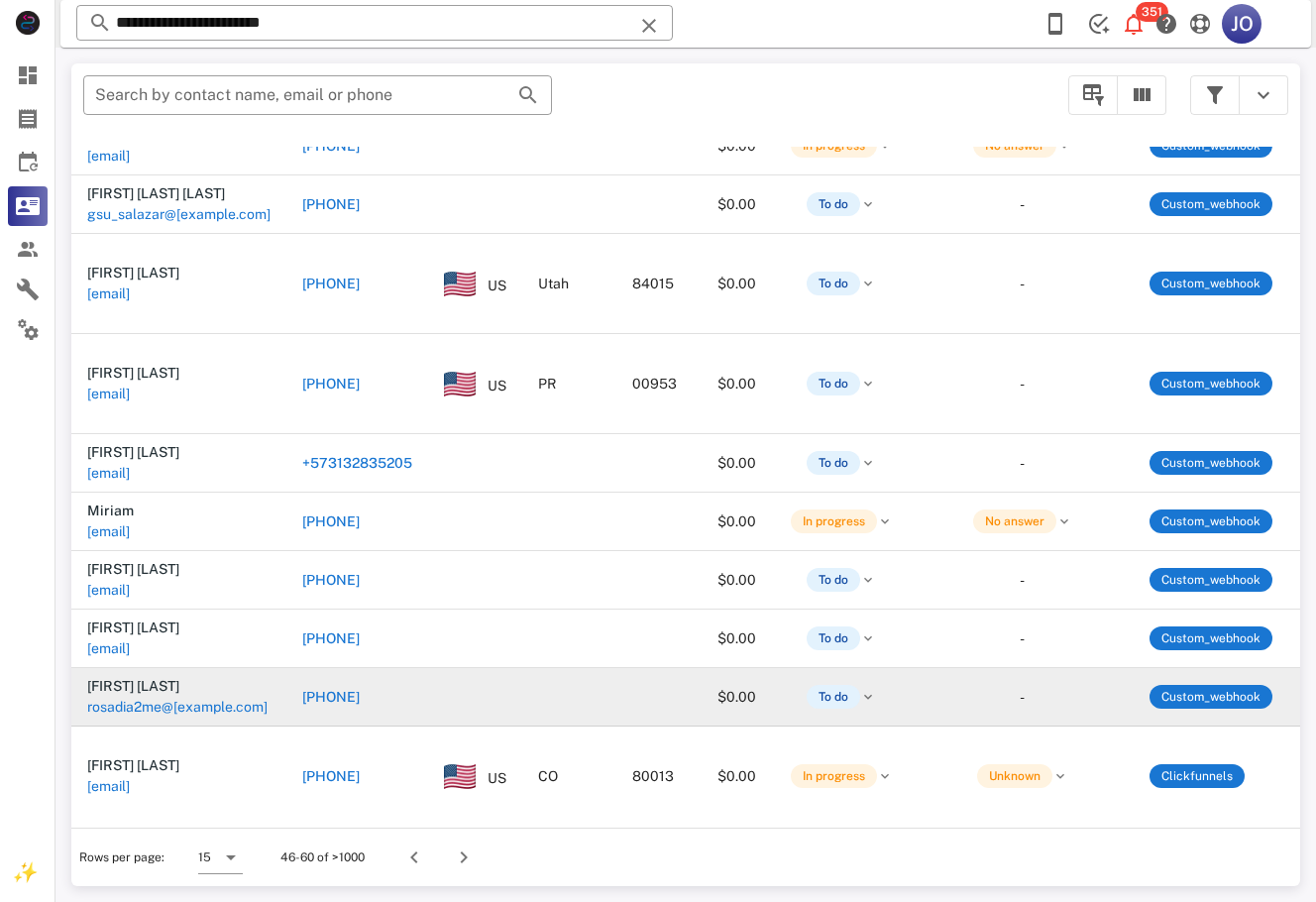 click on "rosadia2me@yahoo.com" at bounding box center [177, 707] 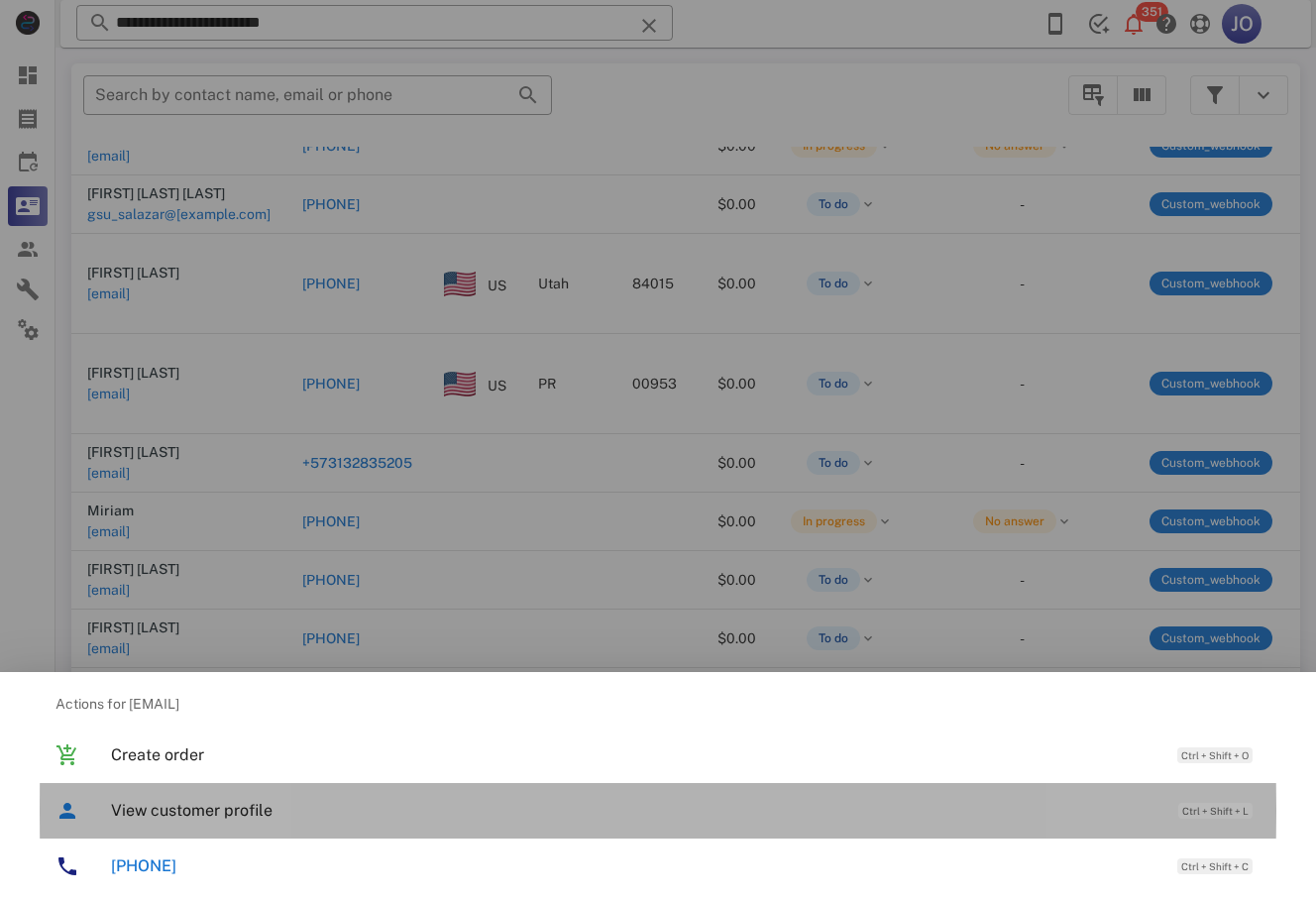 click on "View customer profile Ctrl + Shift + L" at bounding box center [686, 810] 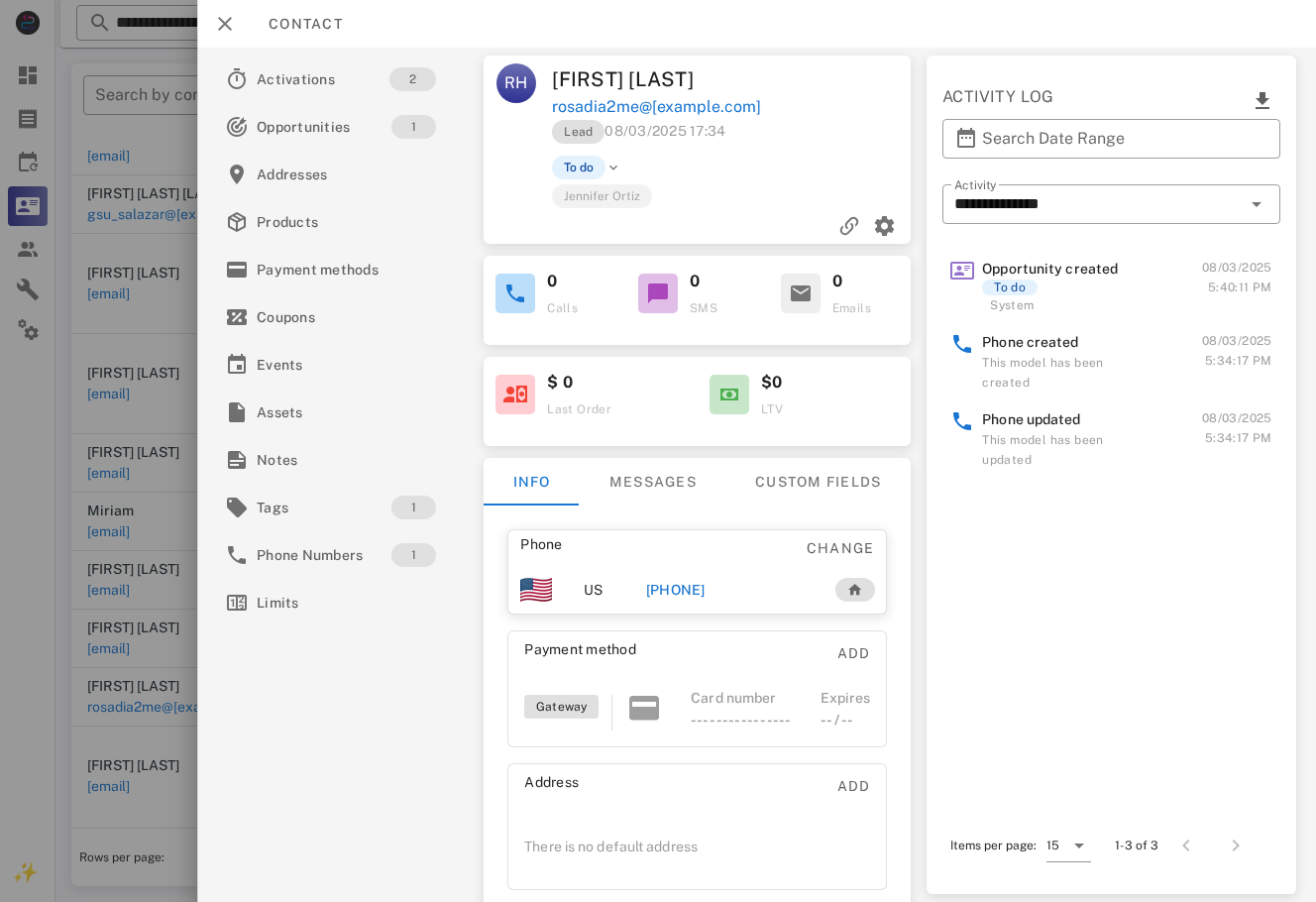 click on "+16265892604" at bounding box center [676, 590] 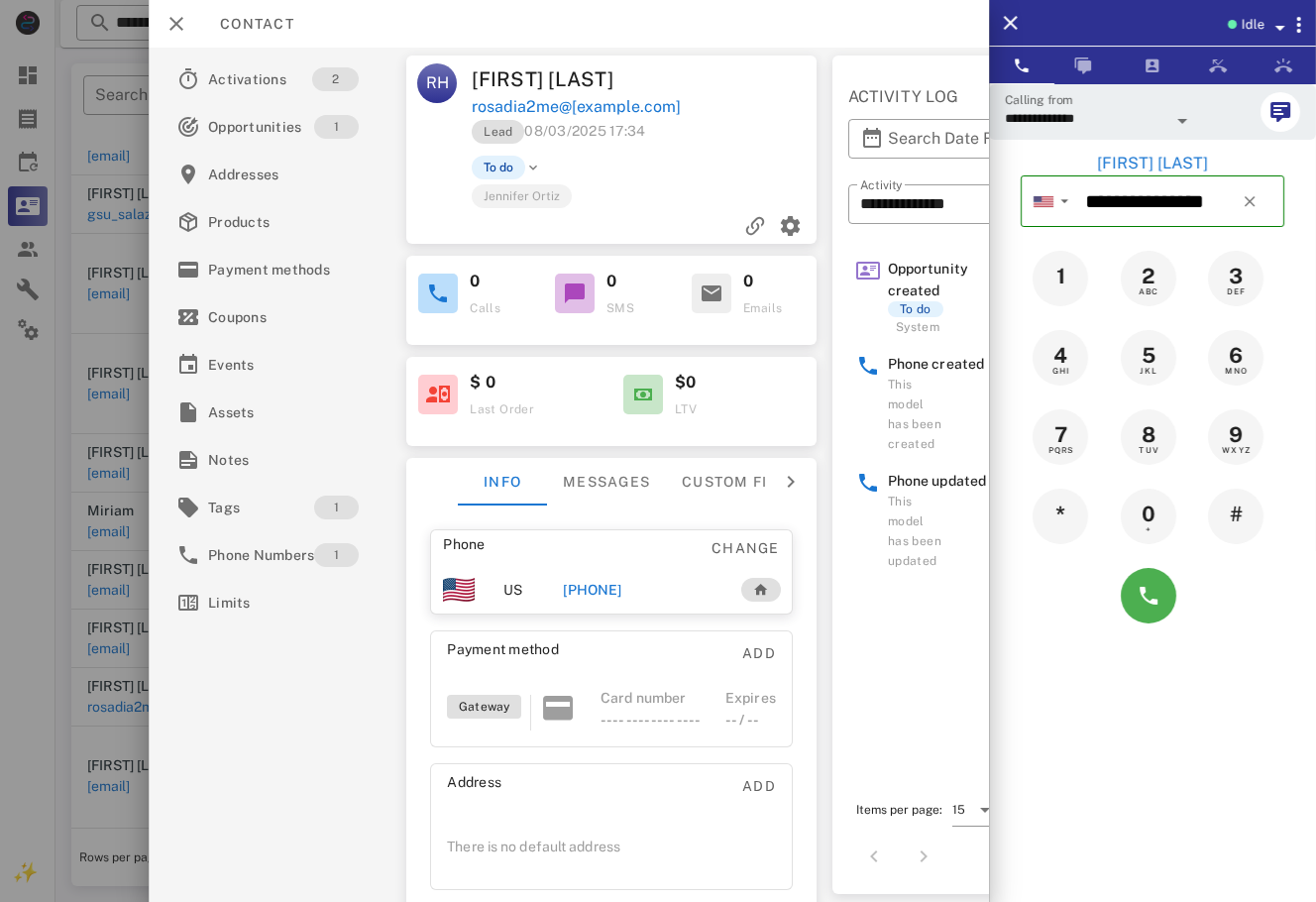 click at bounding box center [1152, 596] 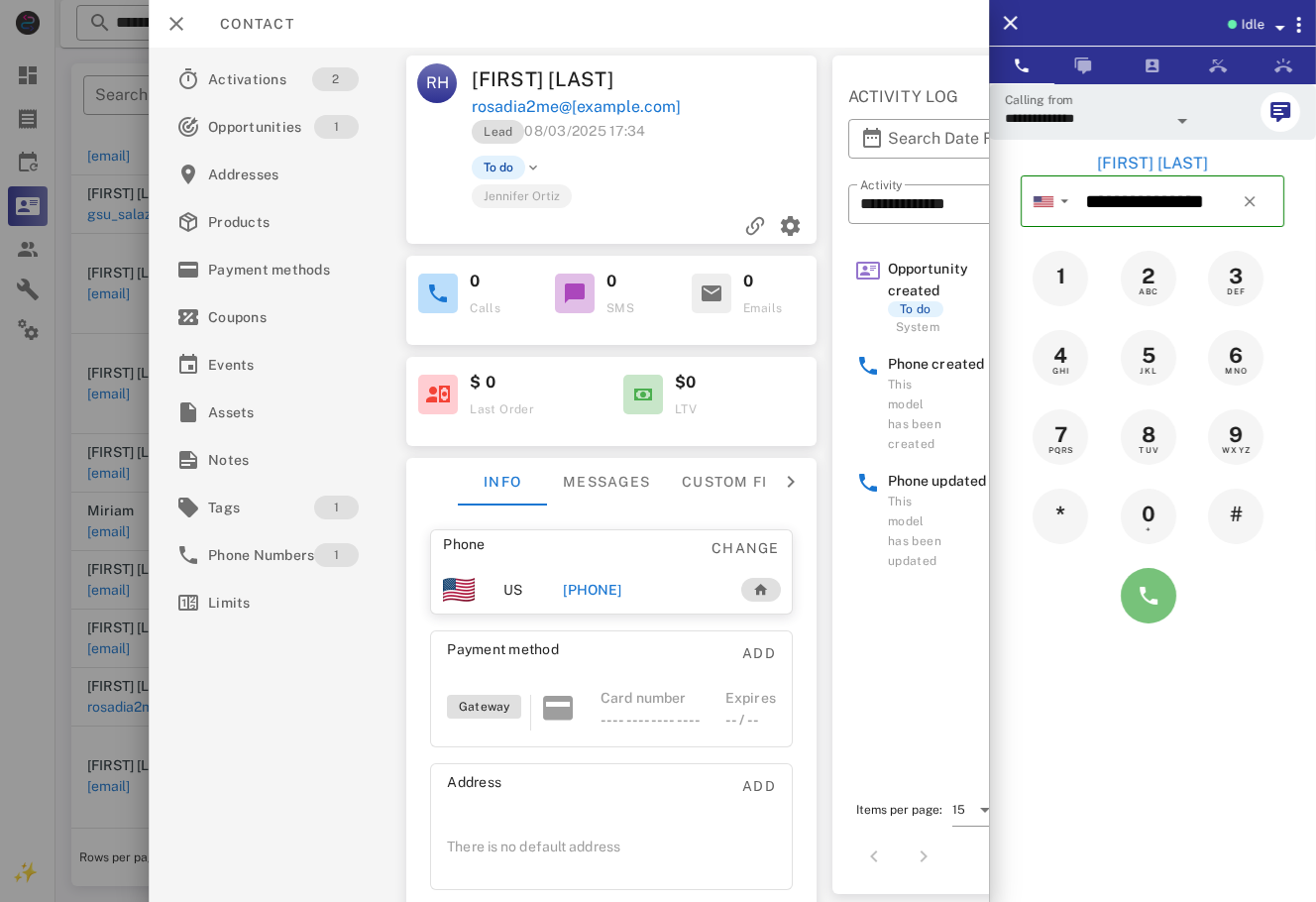 click at bounding box center [1149, 596] 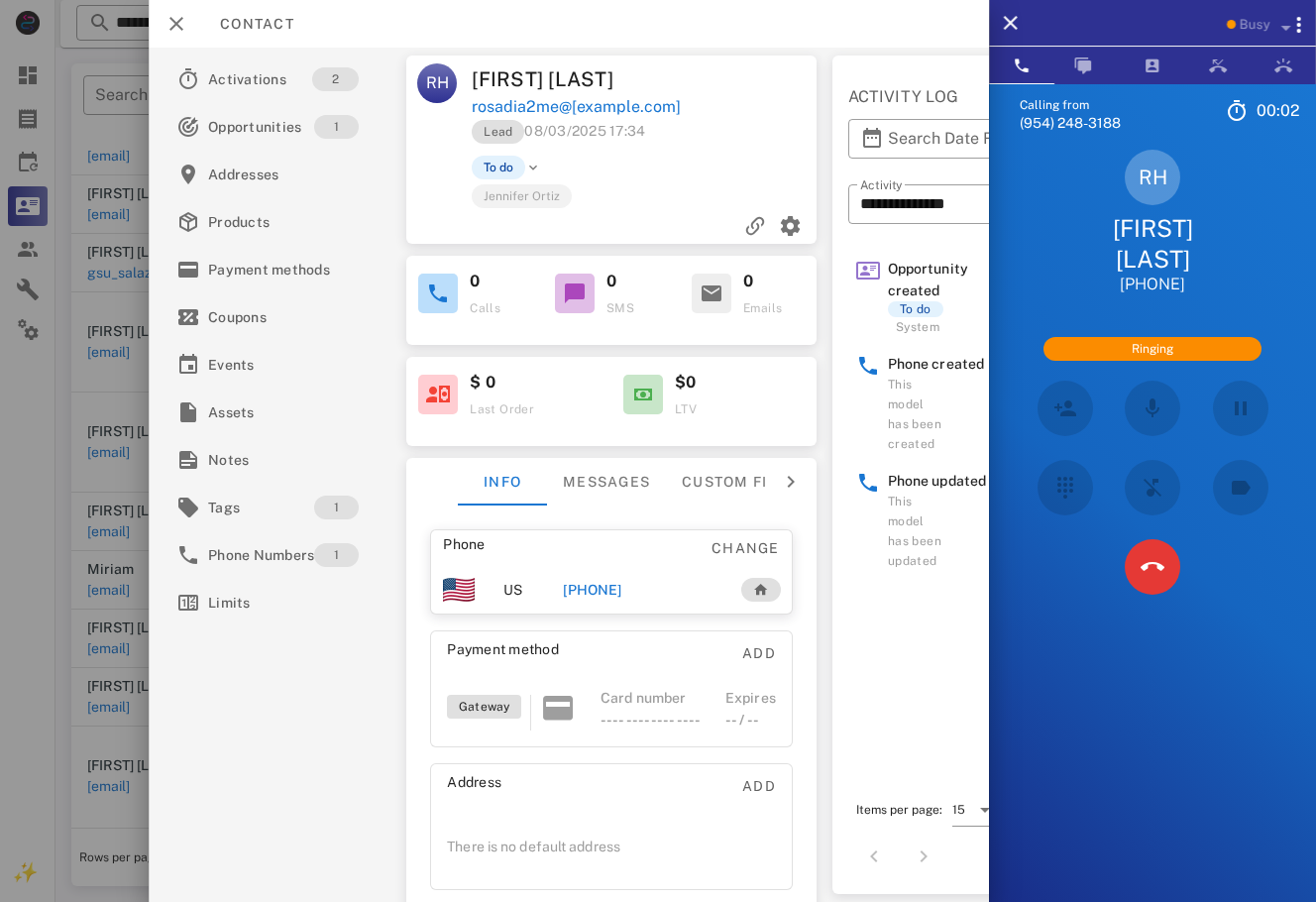 scroll, scrollTop: 277, scrollLeft: 0, axis: vertical 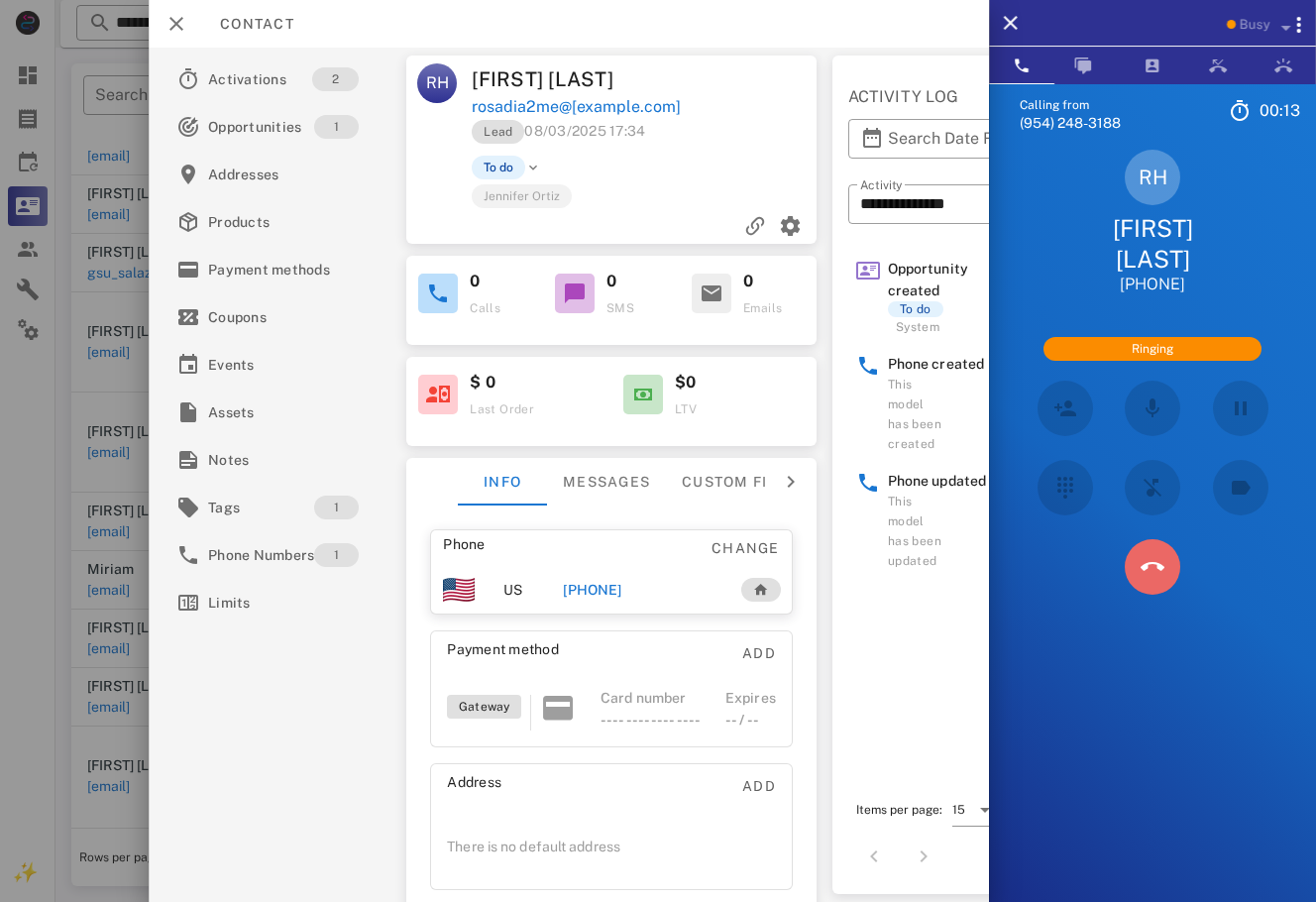 click at bounding box center (1152, 567) 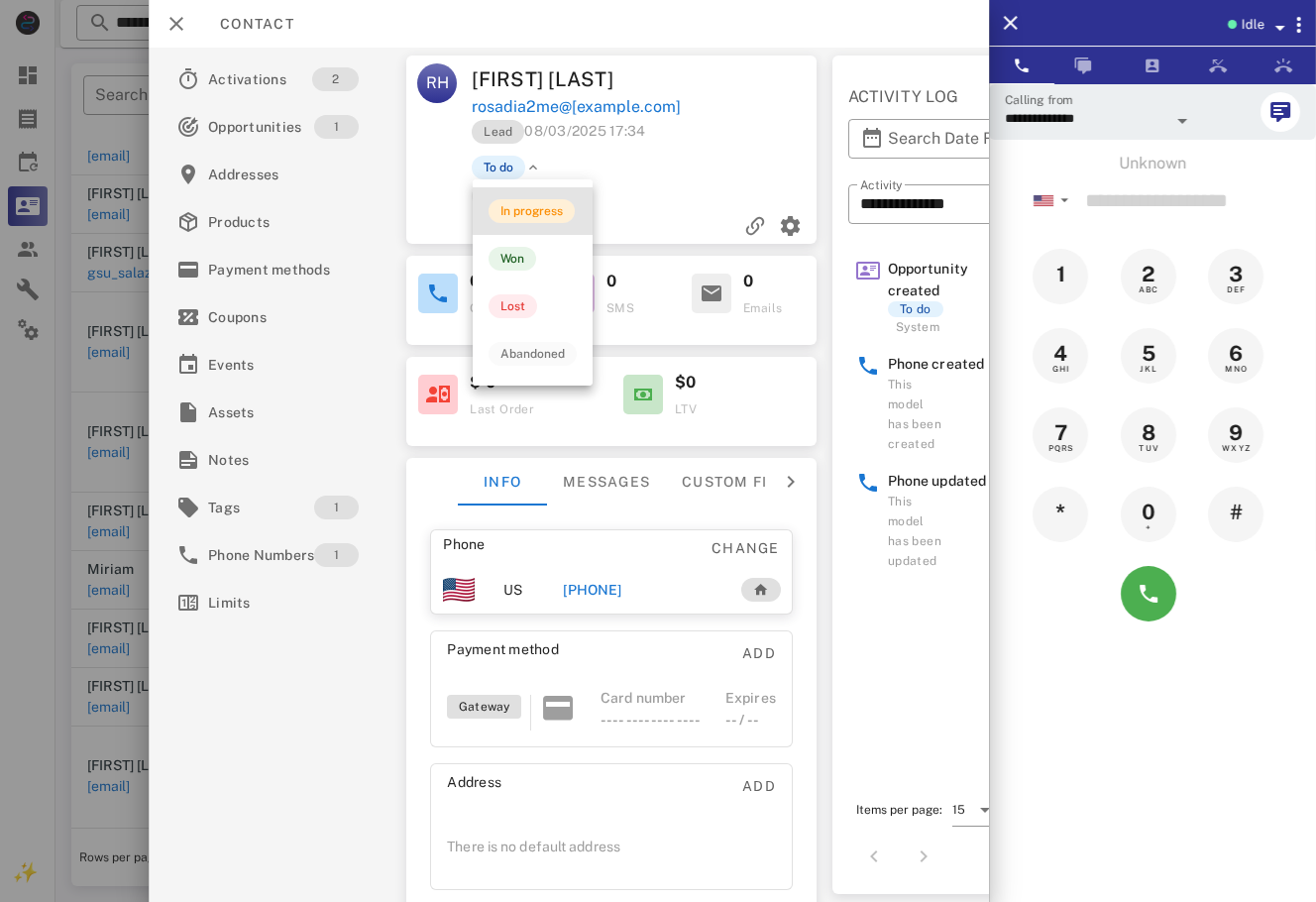 click on "In progress" at bounding box center (531, 211) 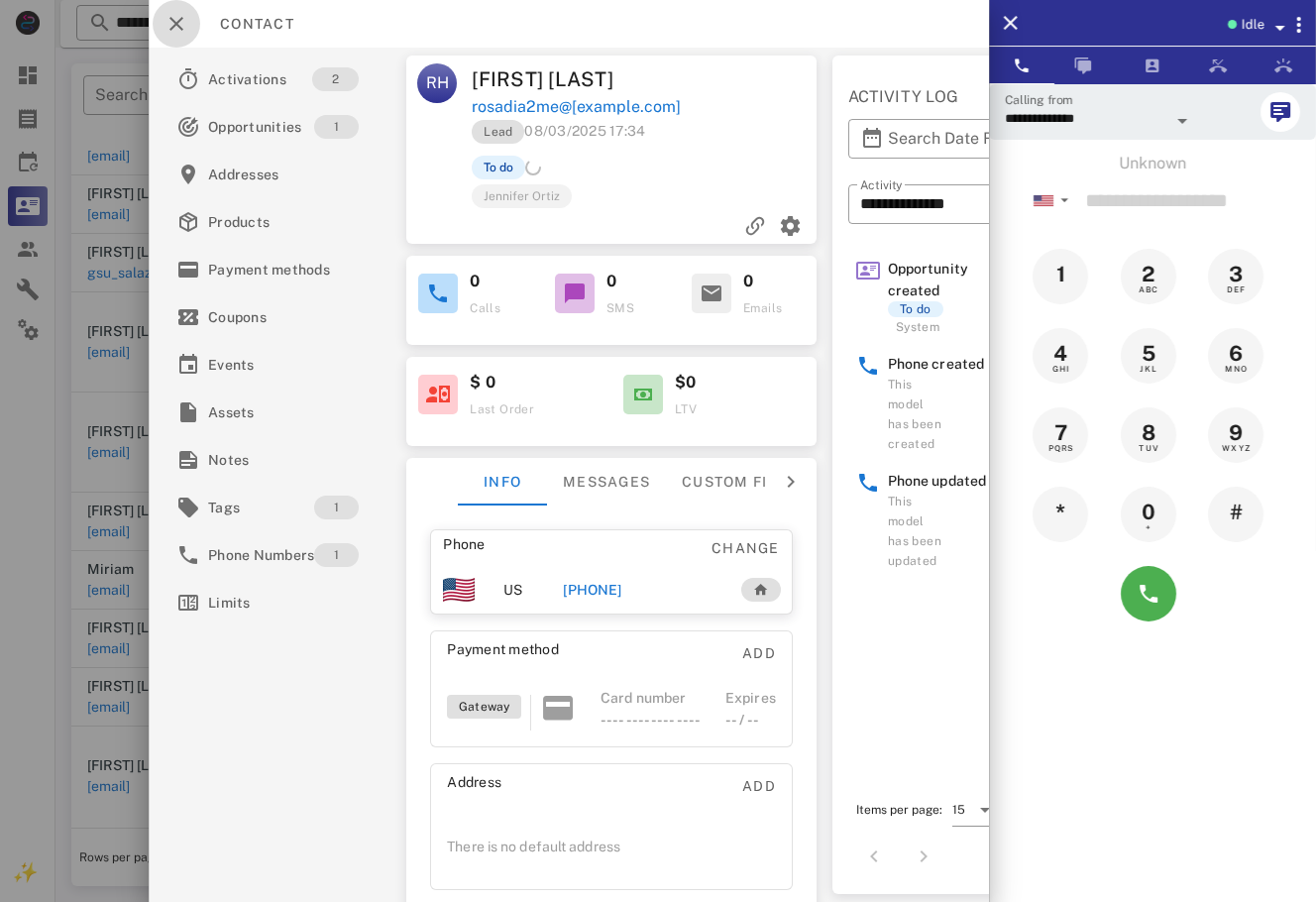 click at bounding box center (176, 24) 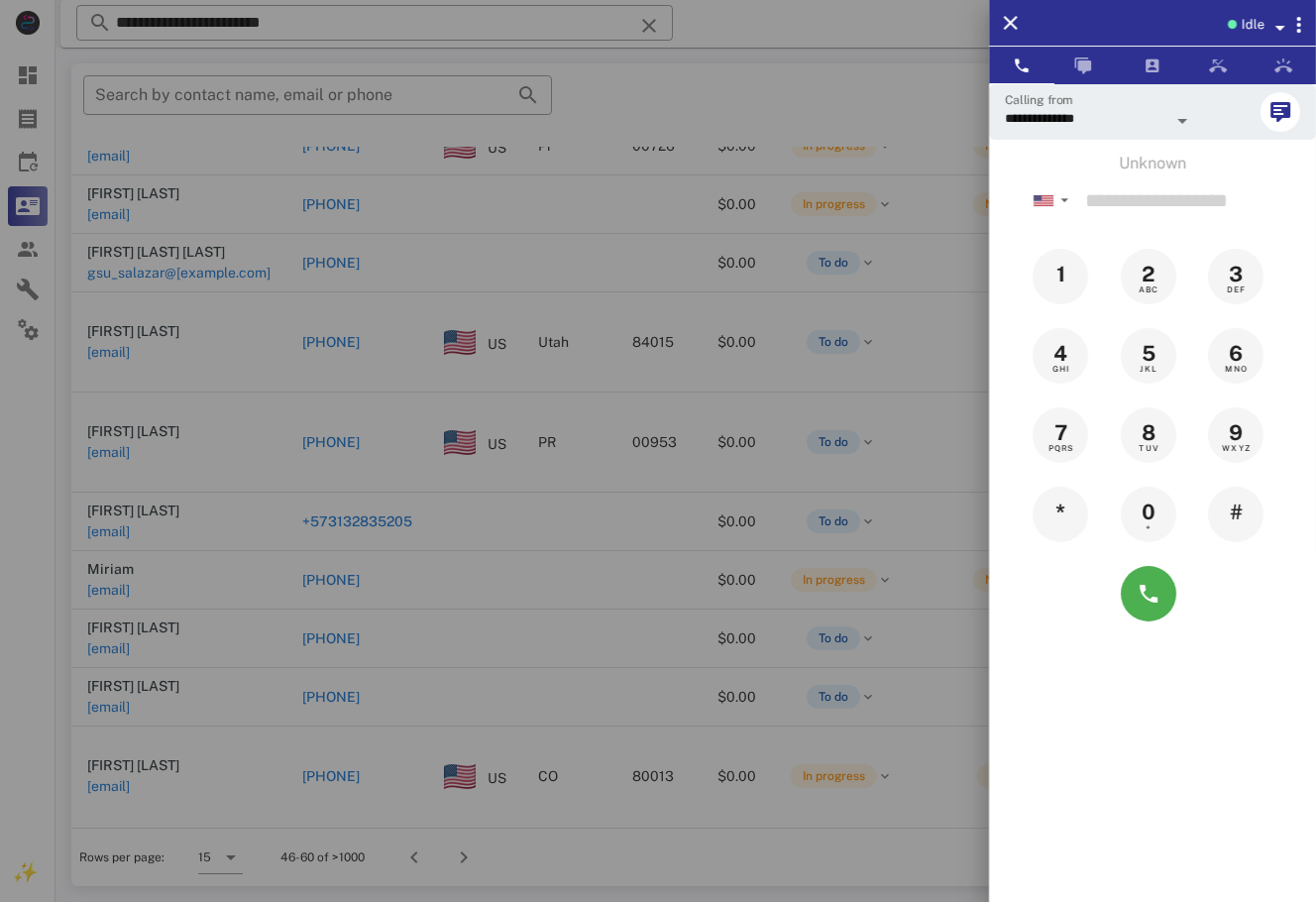 click at bounding box center [658, 451] 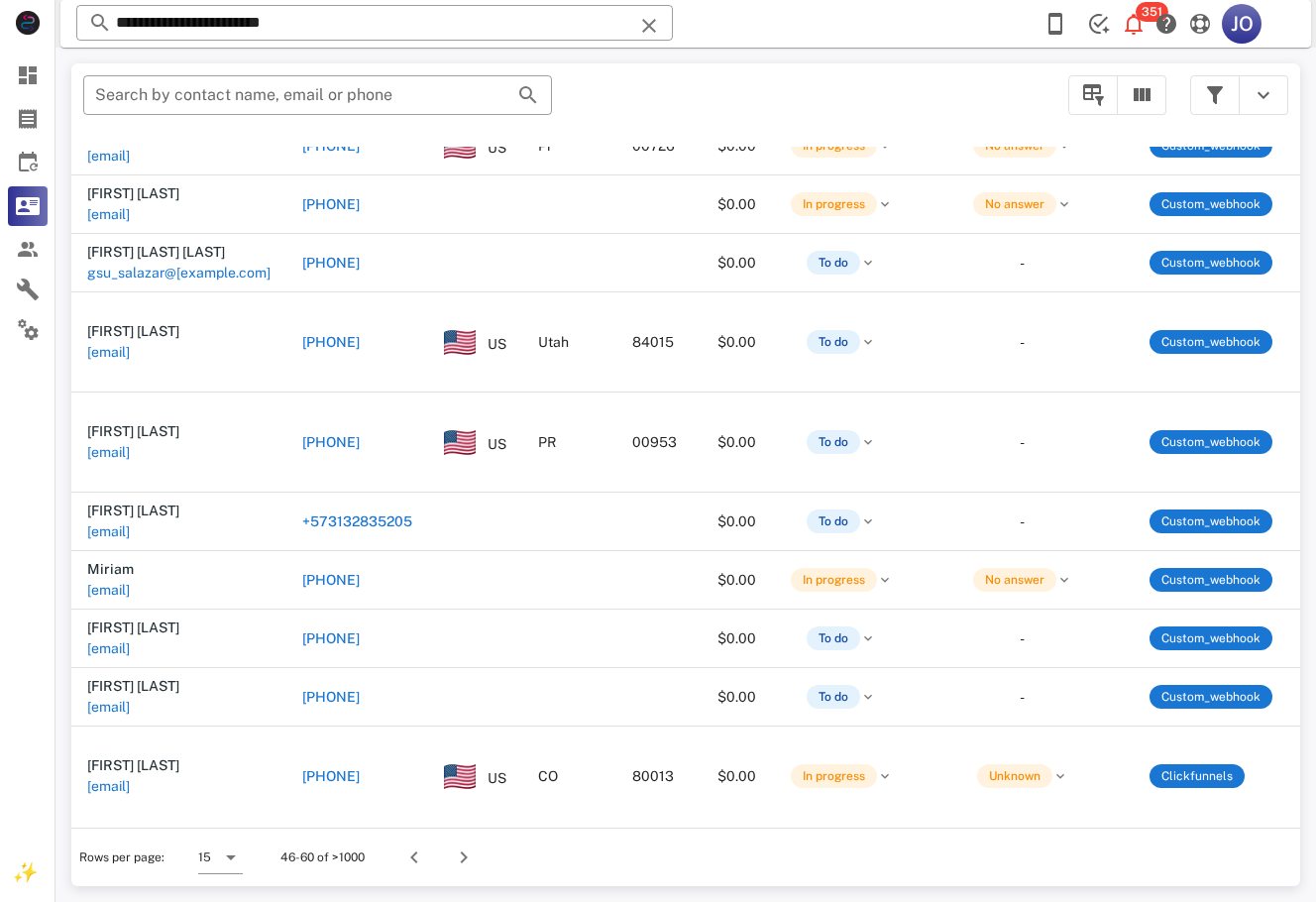 scroll, scrollTop: 277, scrollLeft: 452, axis: both 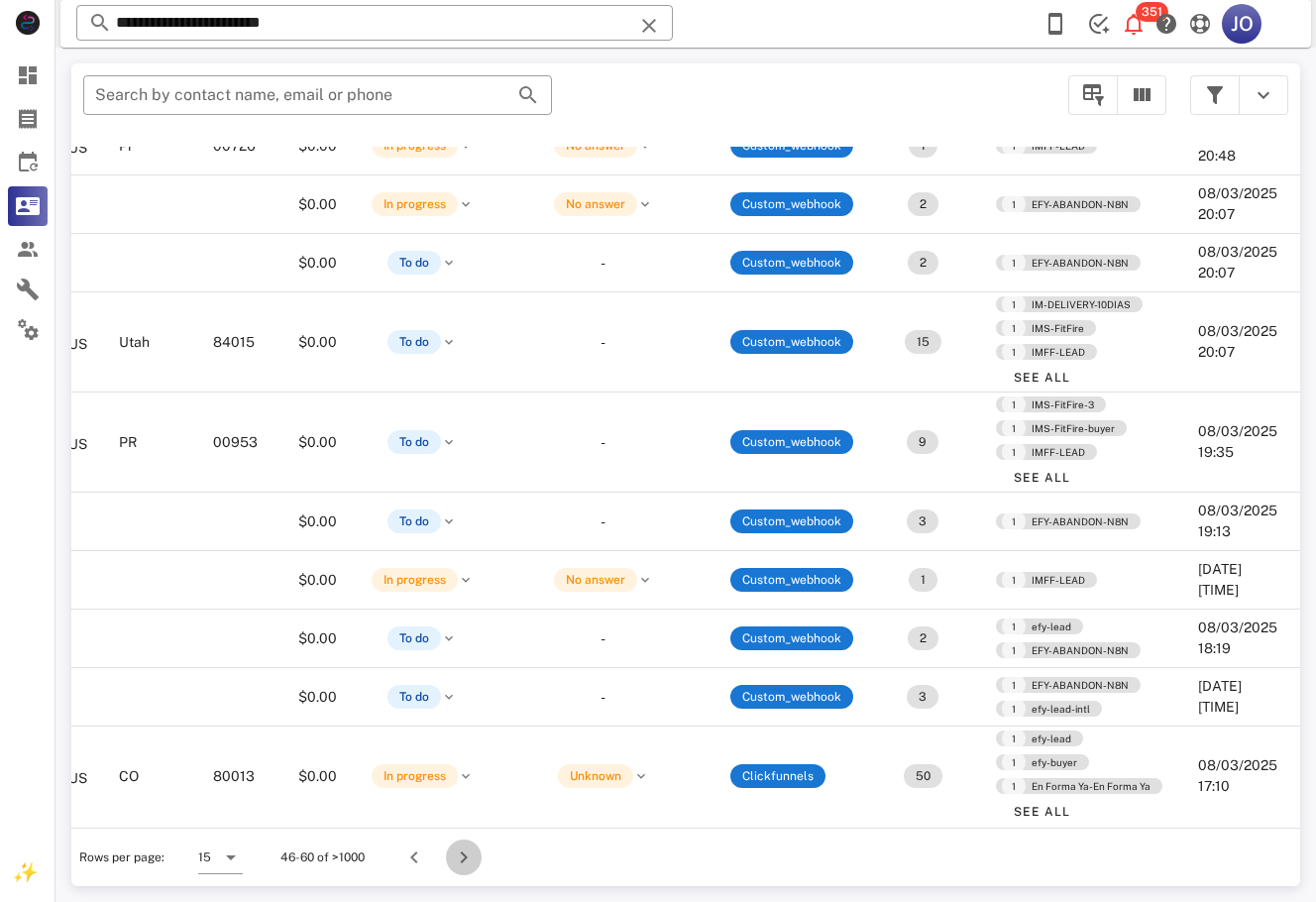 click at bounding box center [464, 857] 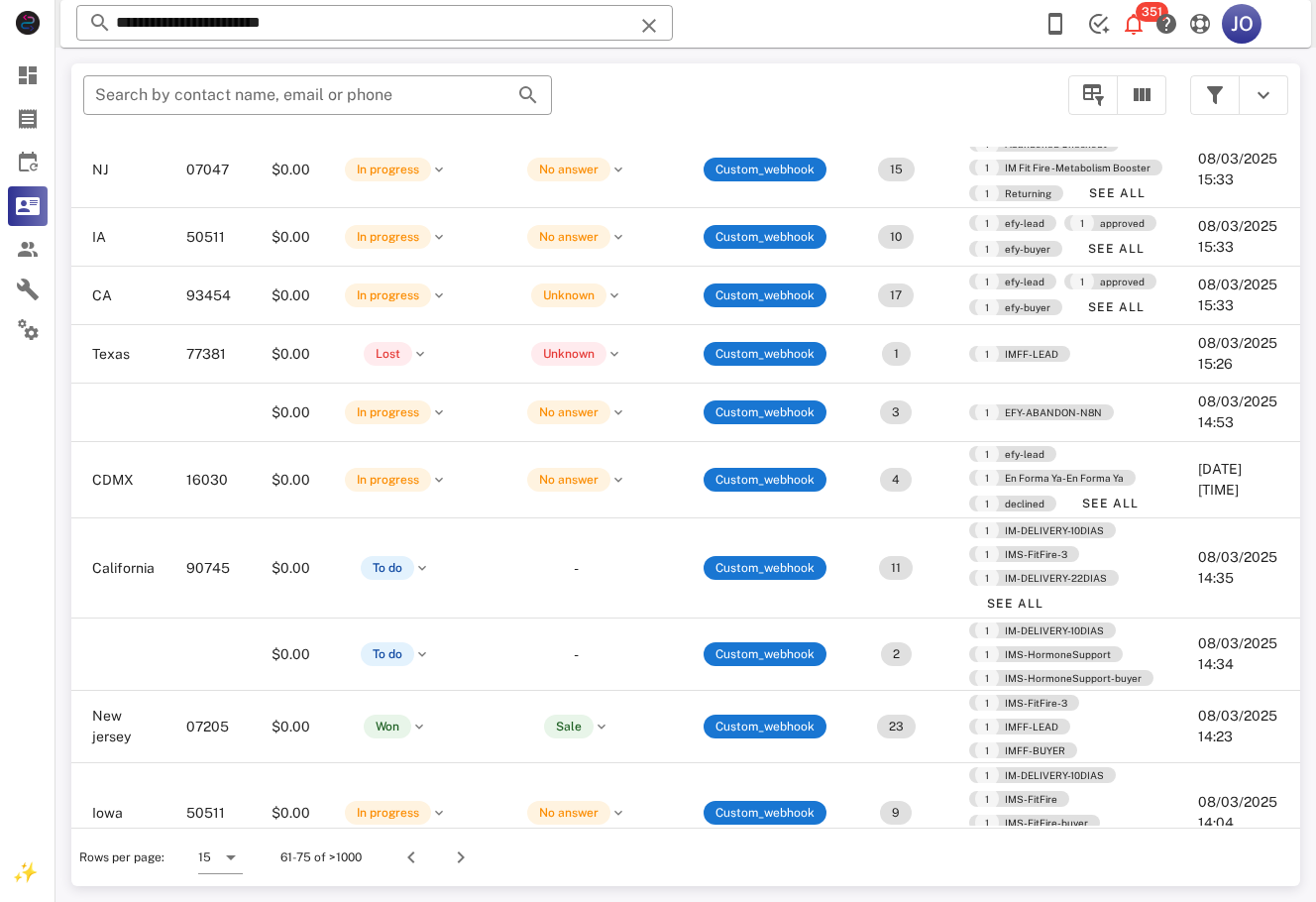 scroll, scrollTop: 437, scrollLeft: 603, axis: both 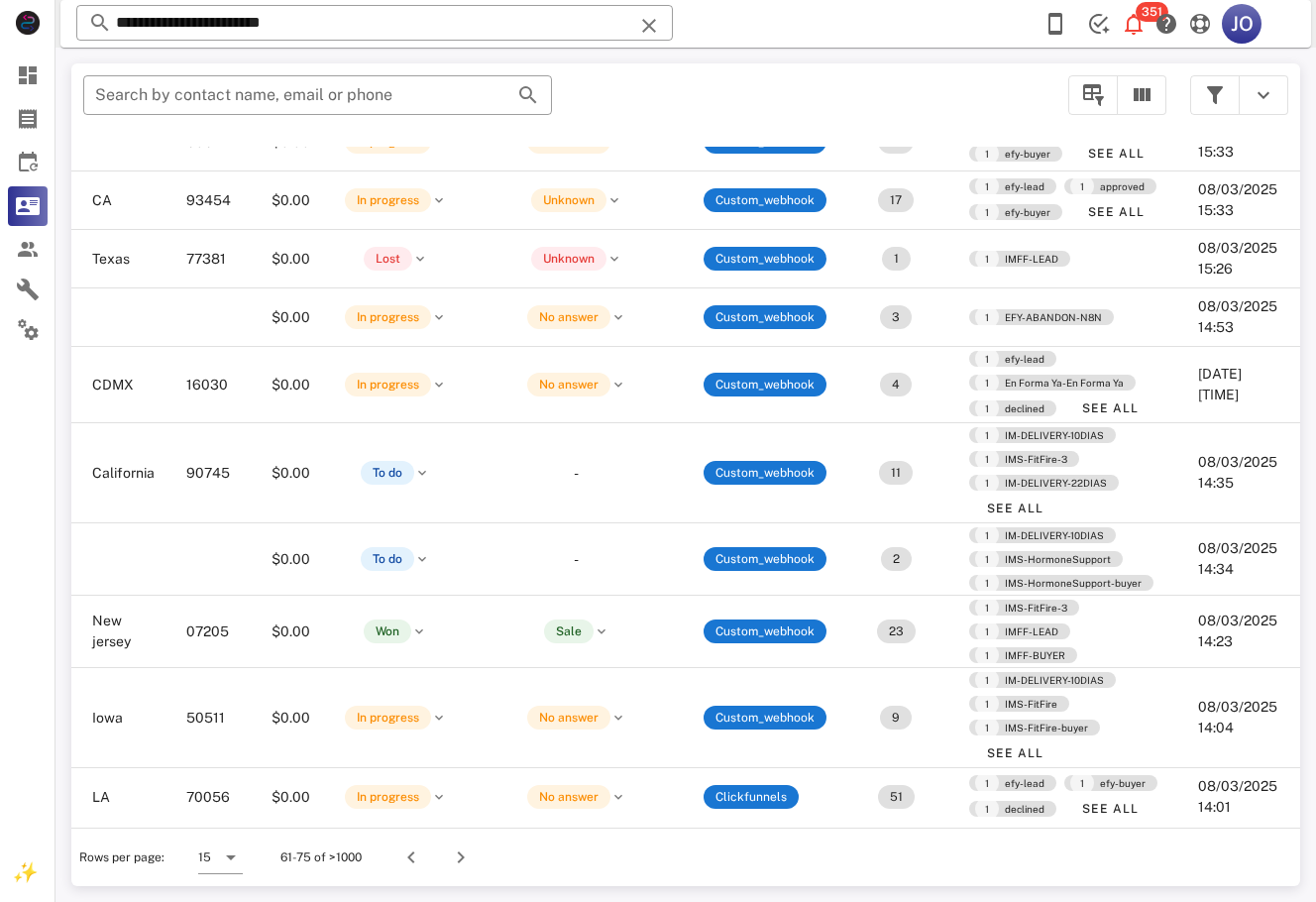 drag, startPoint x: 1291, startPoint y: 483, endPoint x: 14, endPoint y: 16, distance: 1359.7125 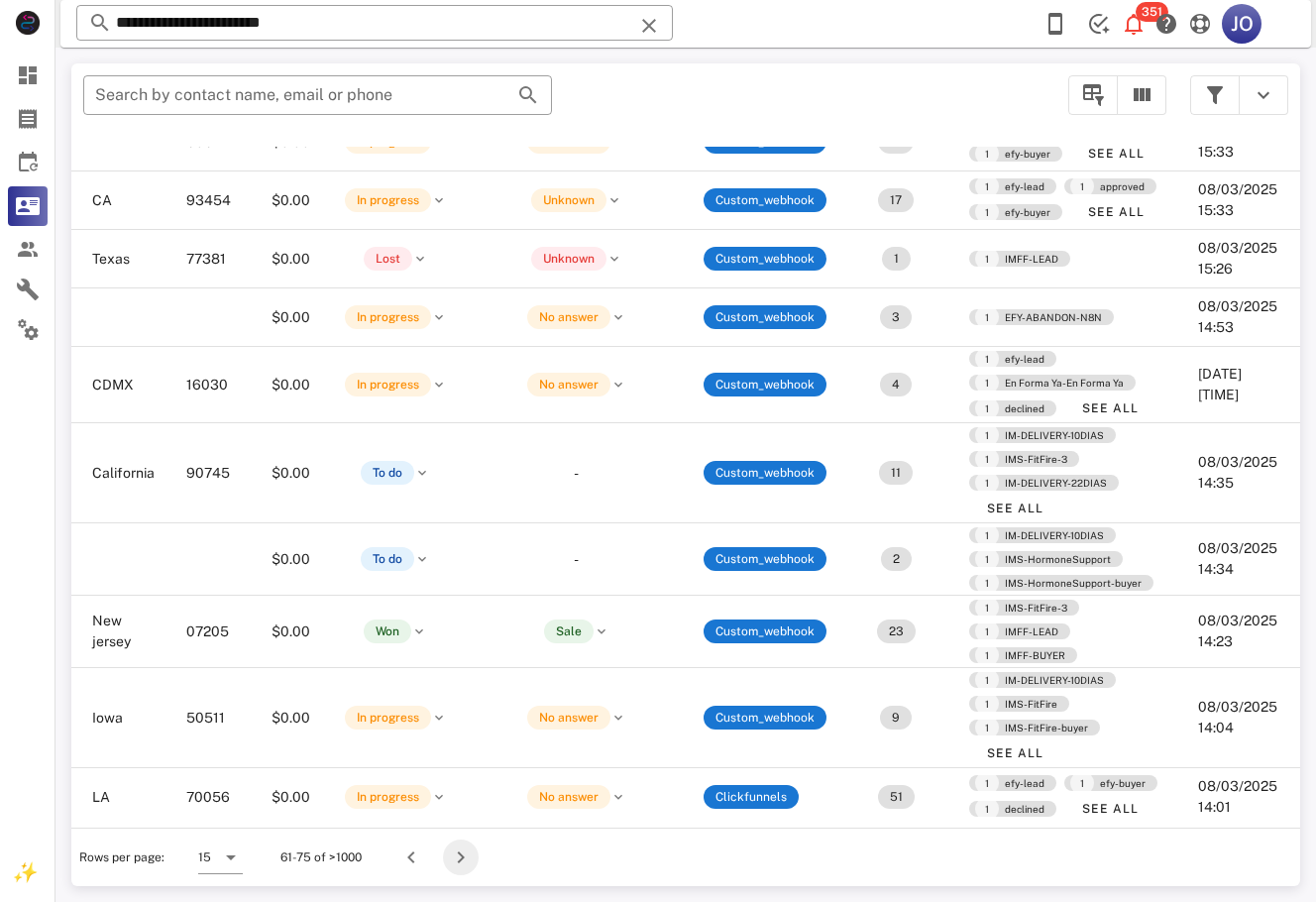 click at bounding box center [461, 857] 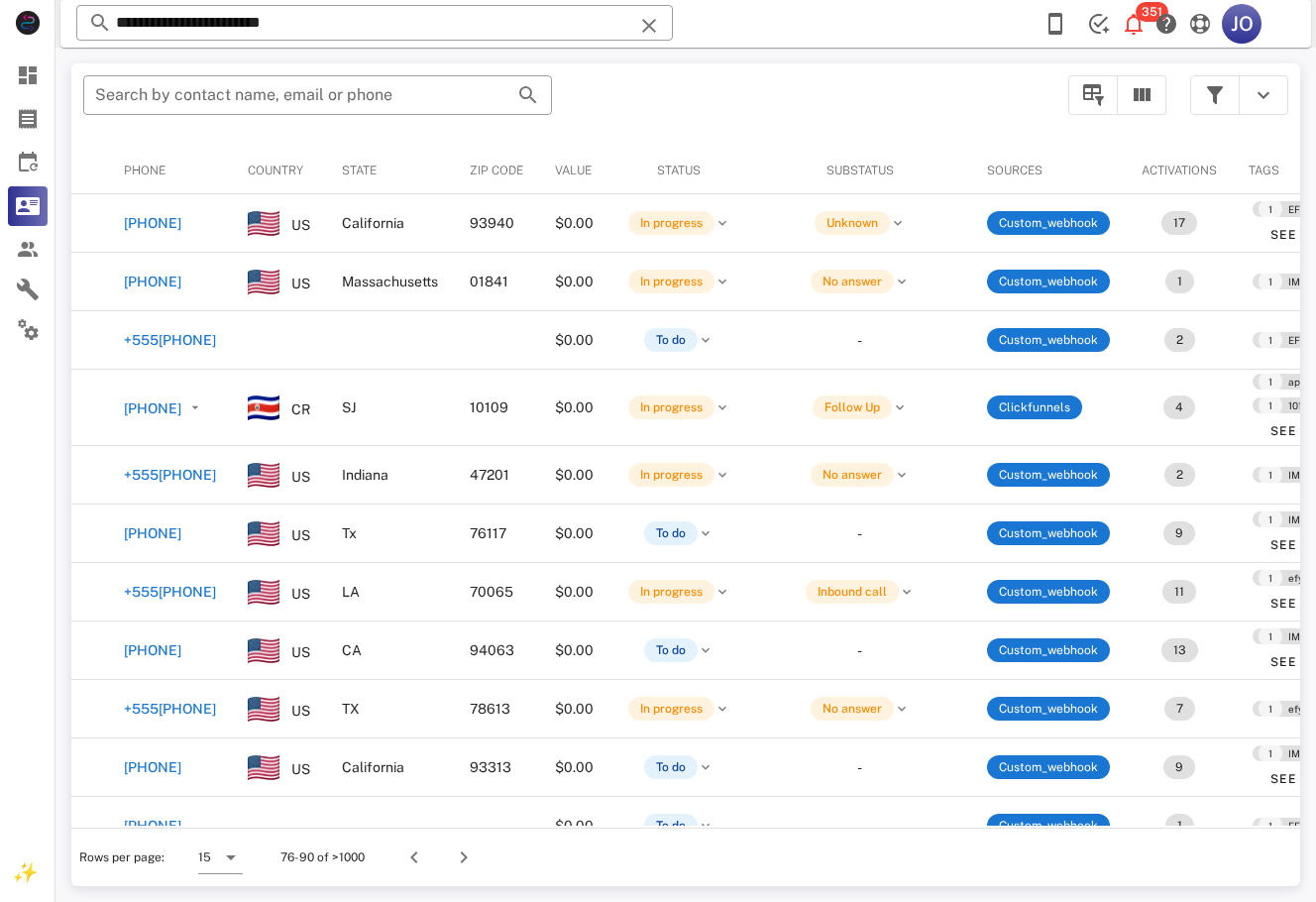 scroll, scrollTop: 0, scrollLeft: 0, axis: both 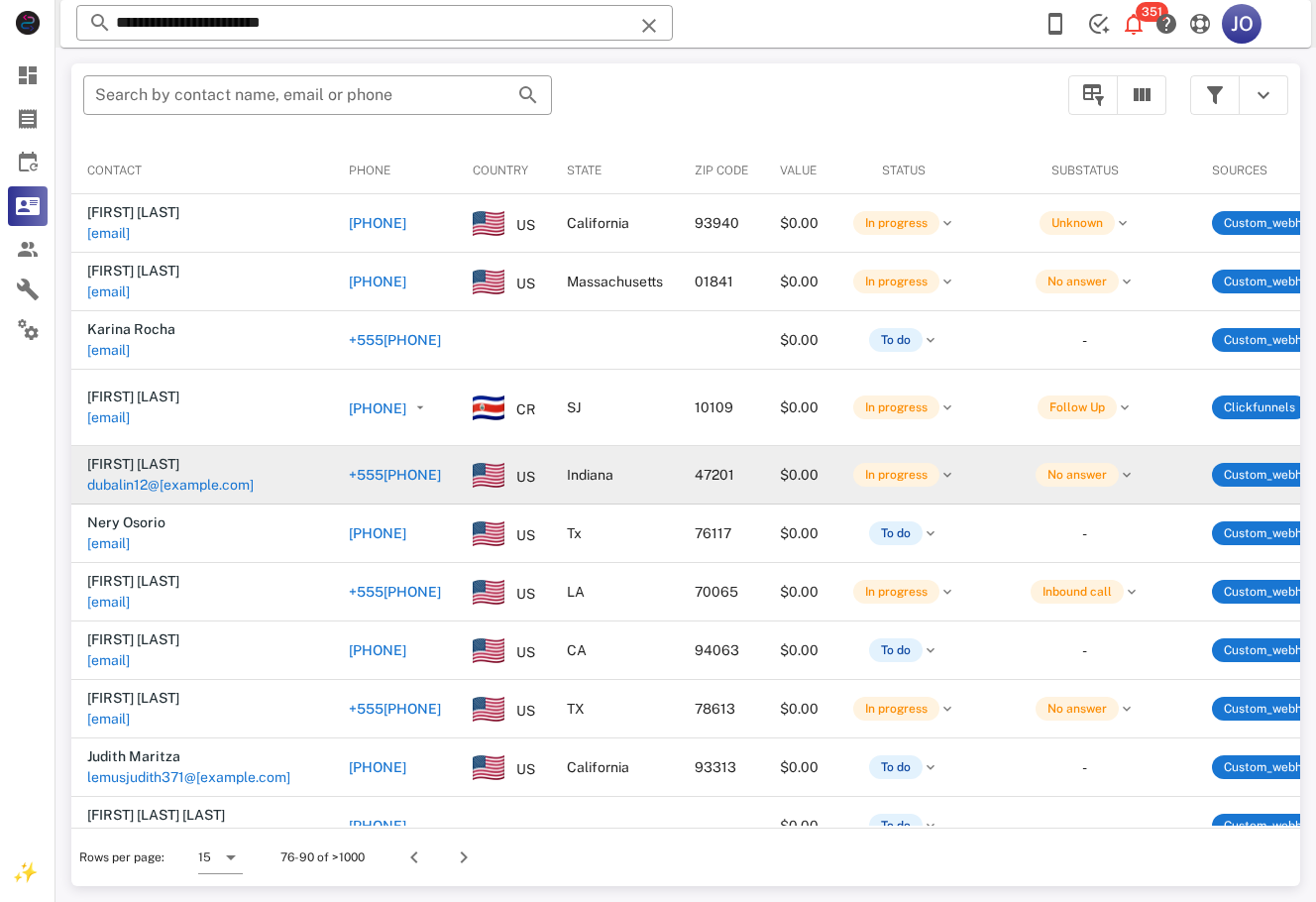 click on "dubalin12@gmail.com" at bounding box center [170, 485] 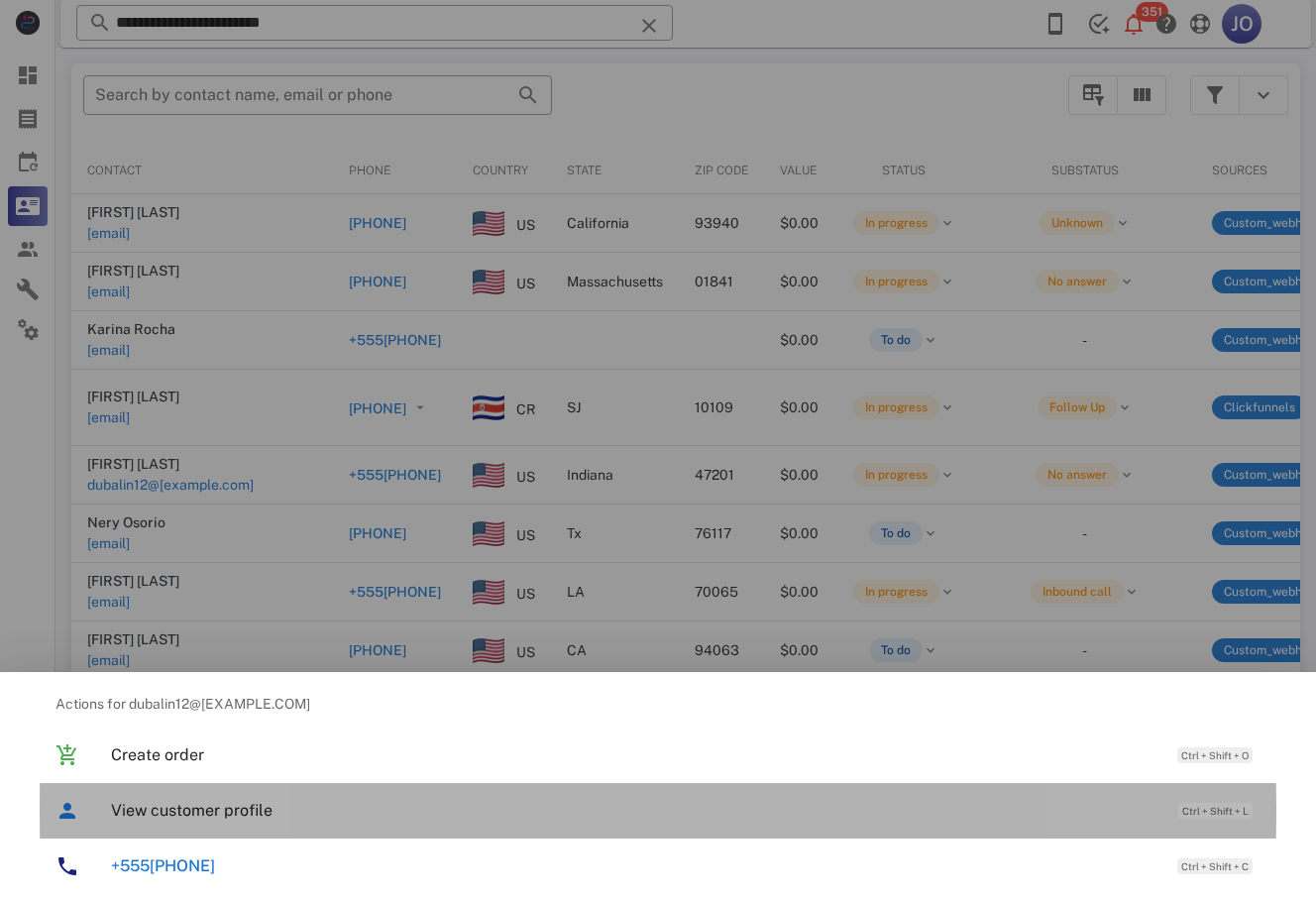 click on "View customer profile Ctrl + Shift + L" at bounding box center (686, 810) 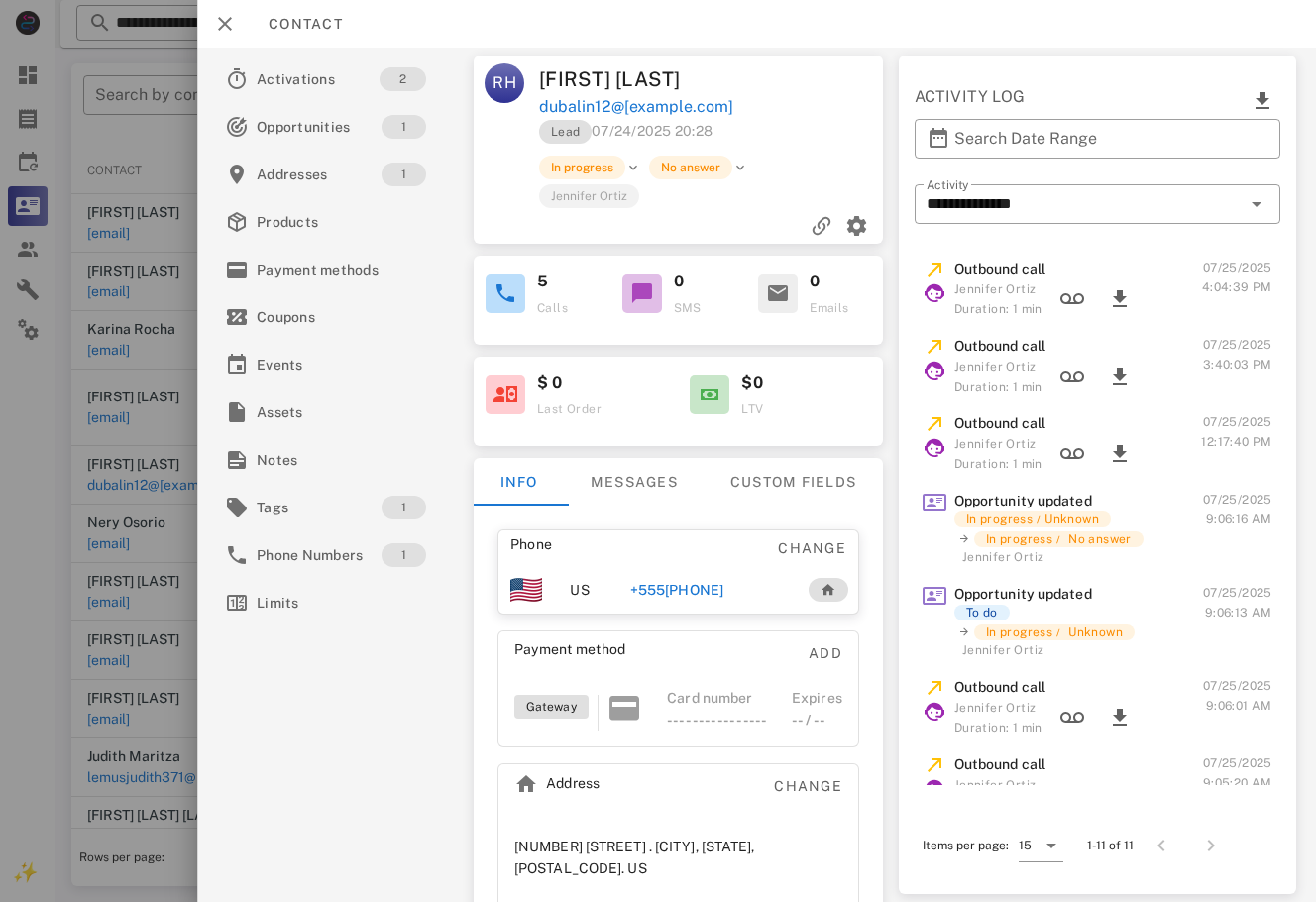 click on "+18127649072" at bounding box center (708, 590) 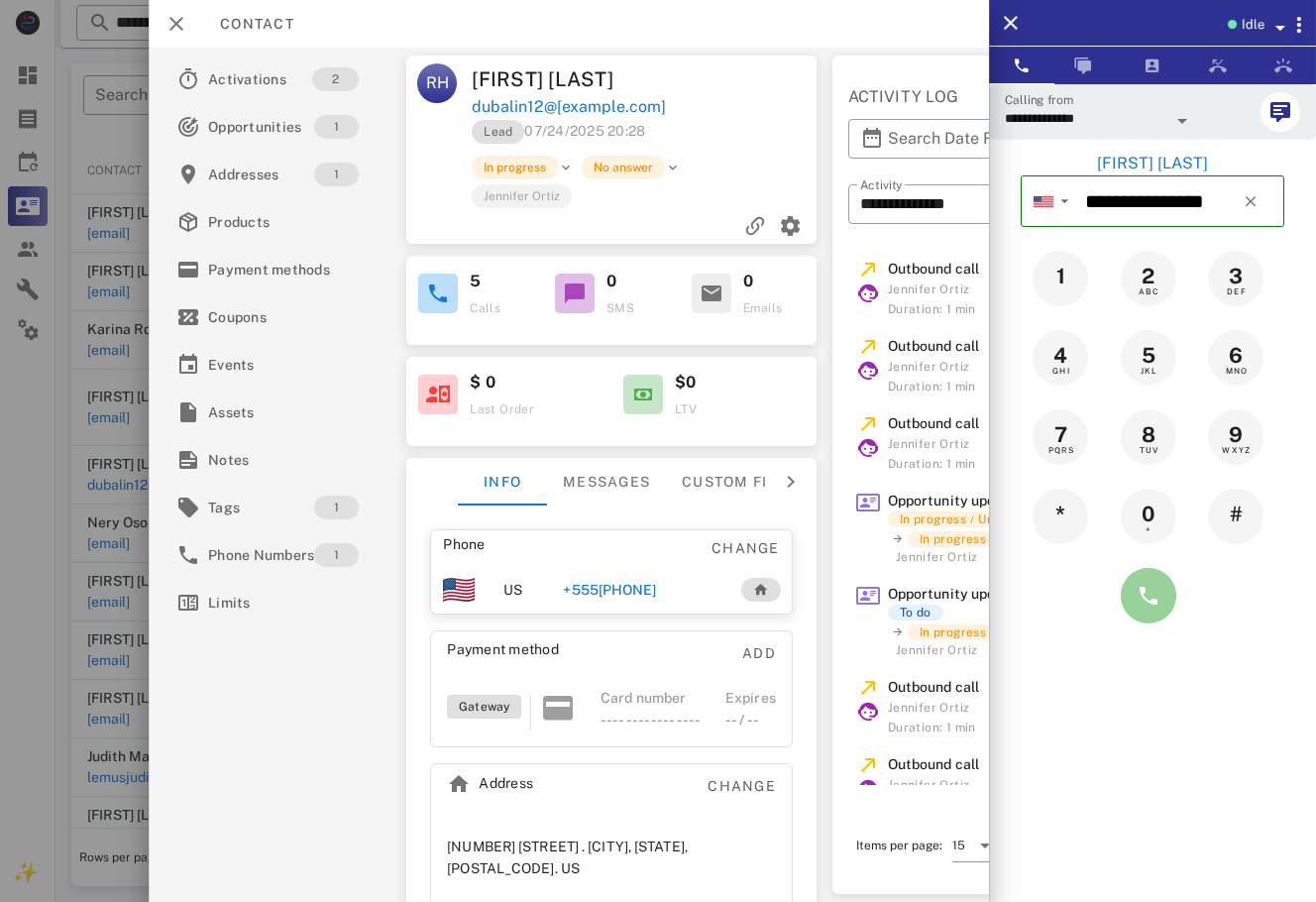 click at bounding box center [1149, 596] 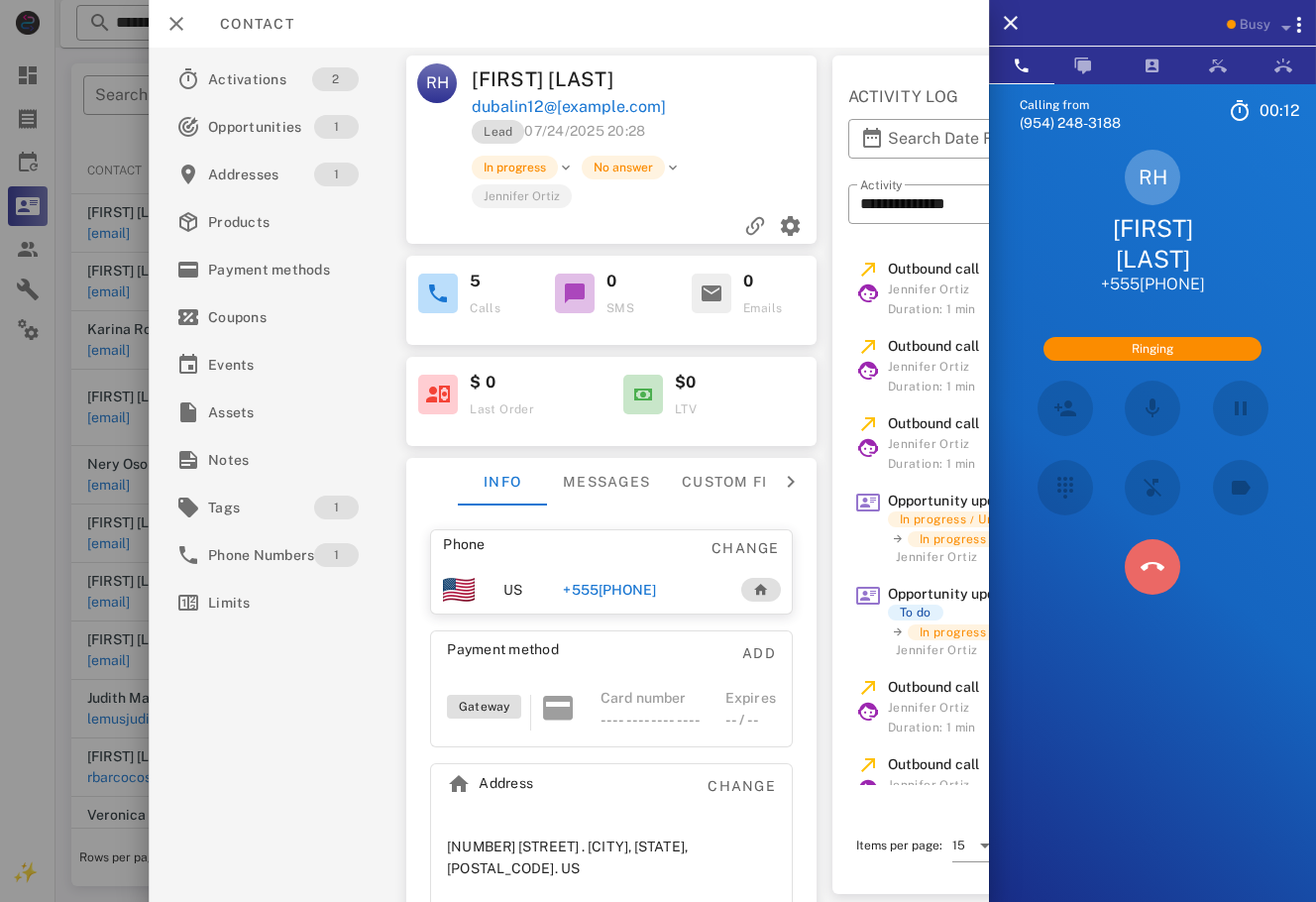 click at bounding box center [1152, 567] 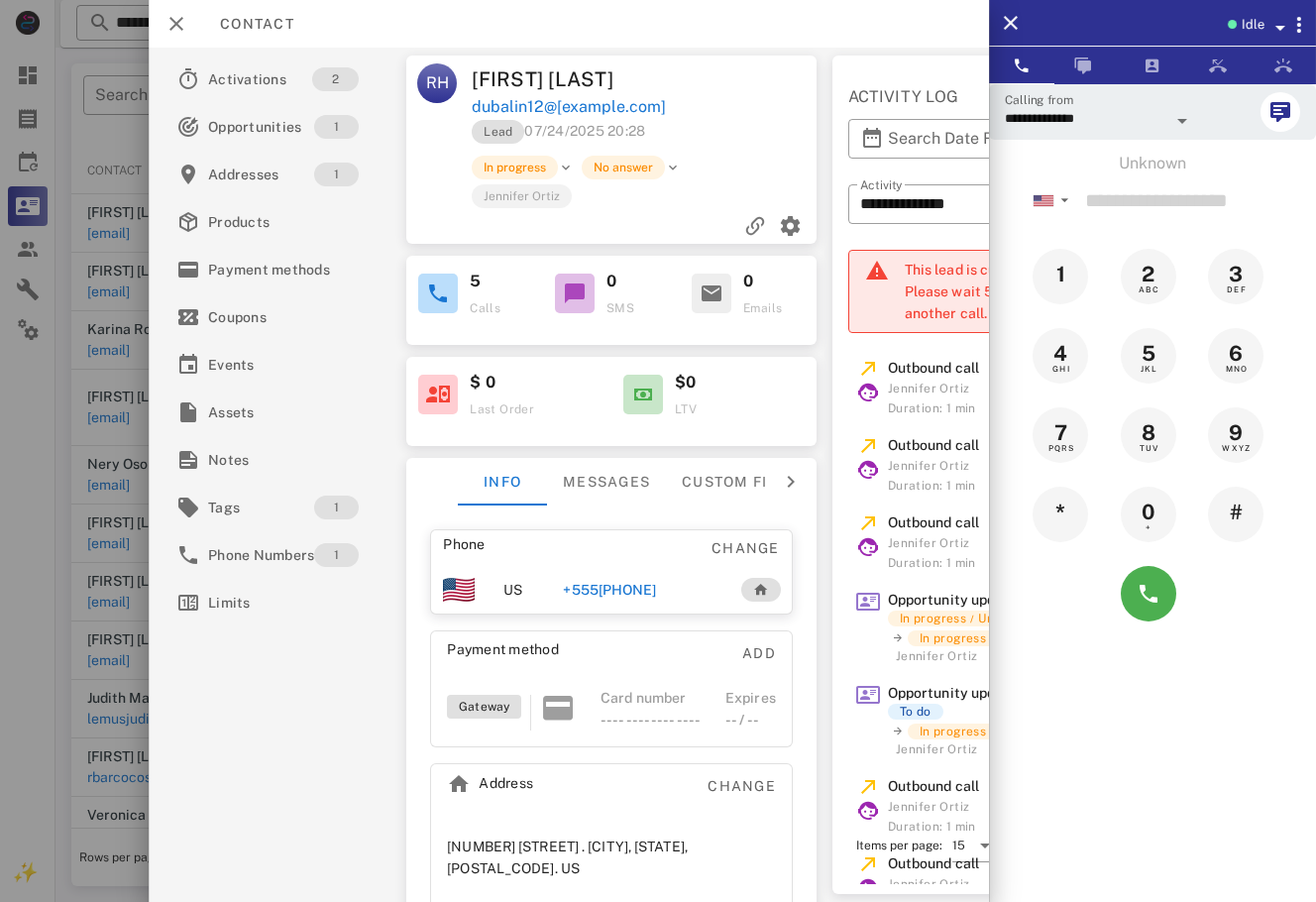 click on "**********" at bounding box center (1152, 534) 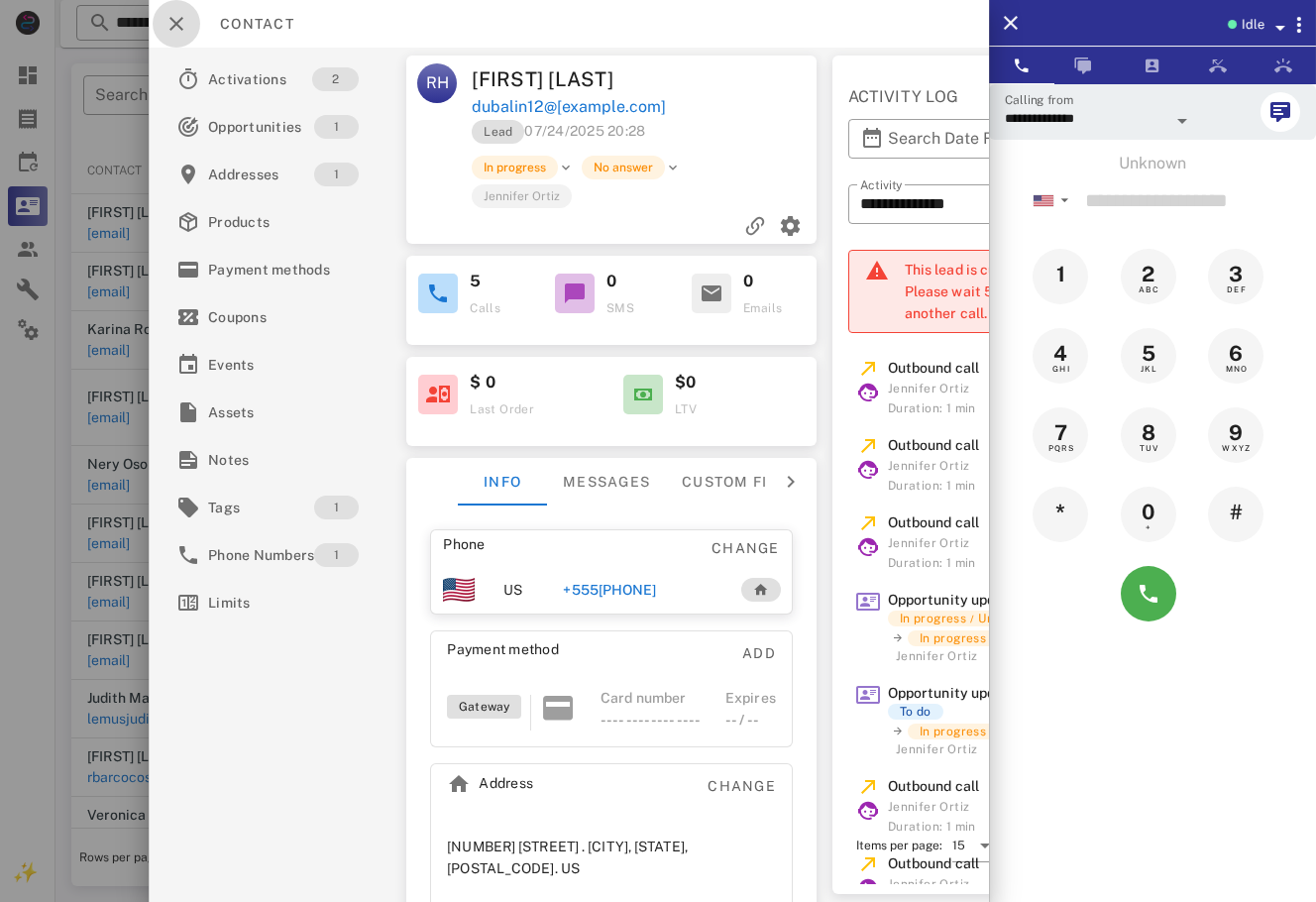 click at bounding box center [176, 24] 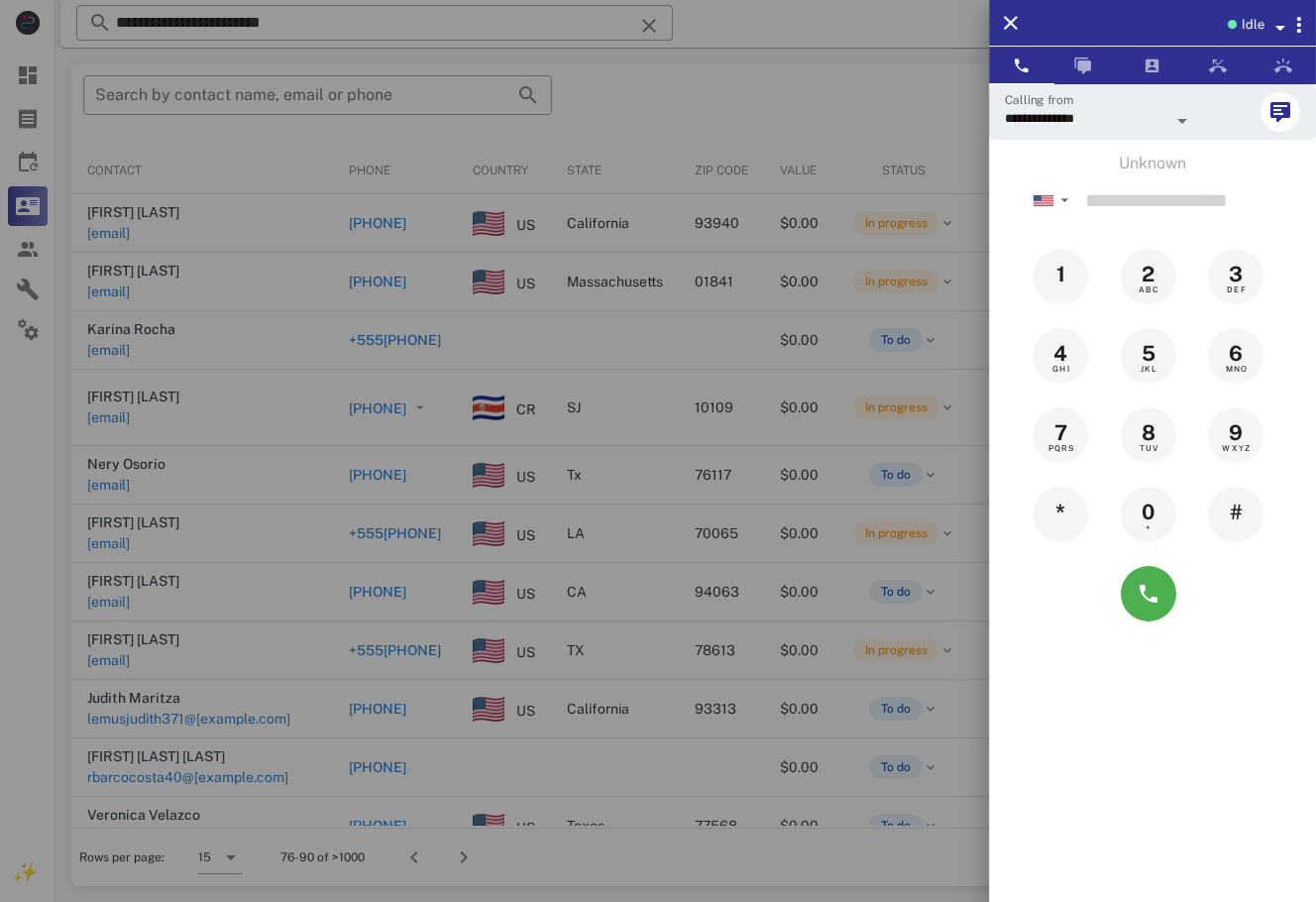 click at bounding box center (658, 451) 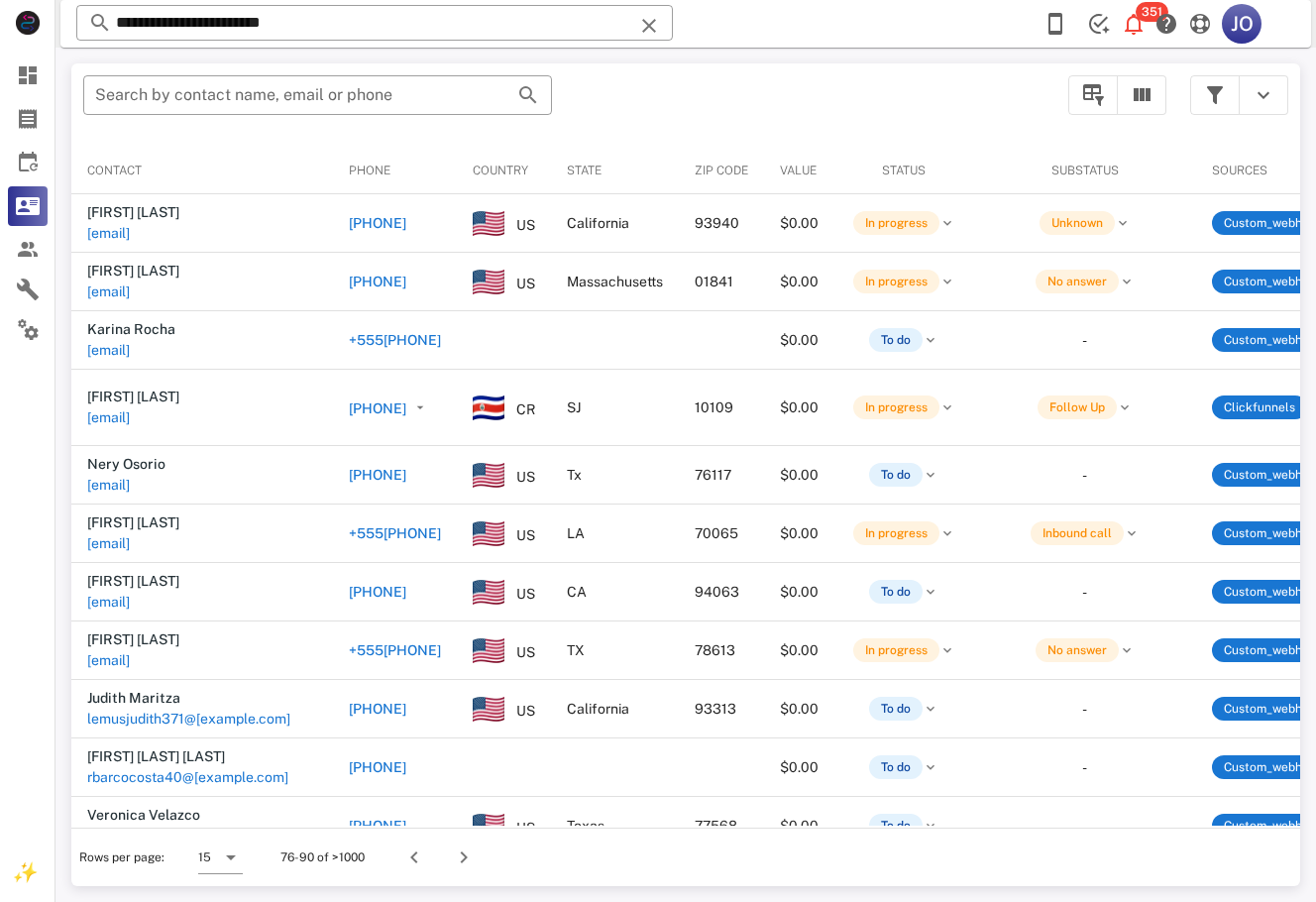 scroll, scrollTop: 0, scrollLeft: 822, axis: horizontal 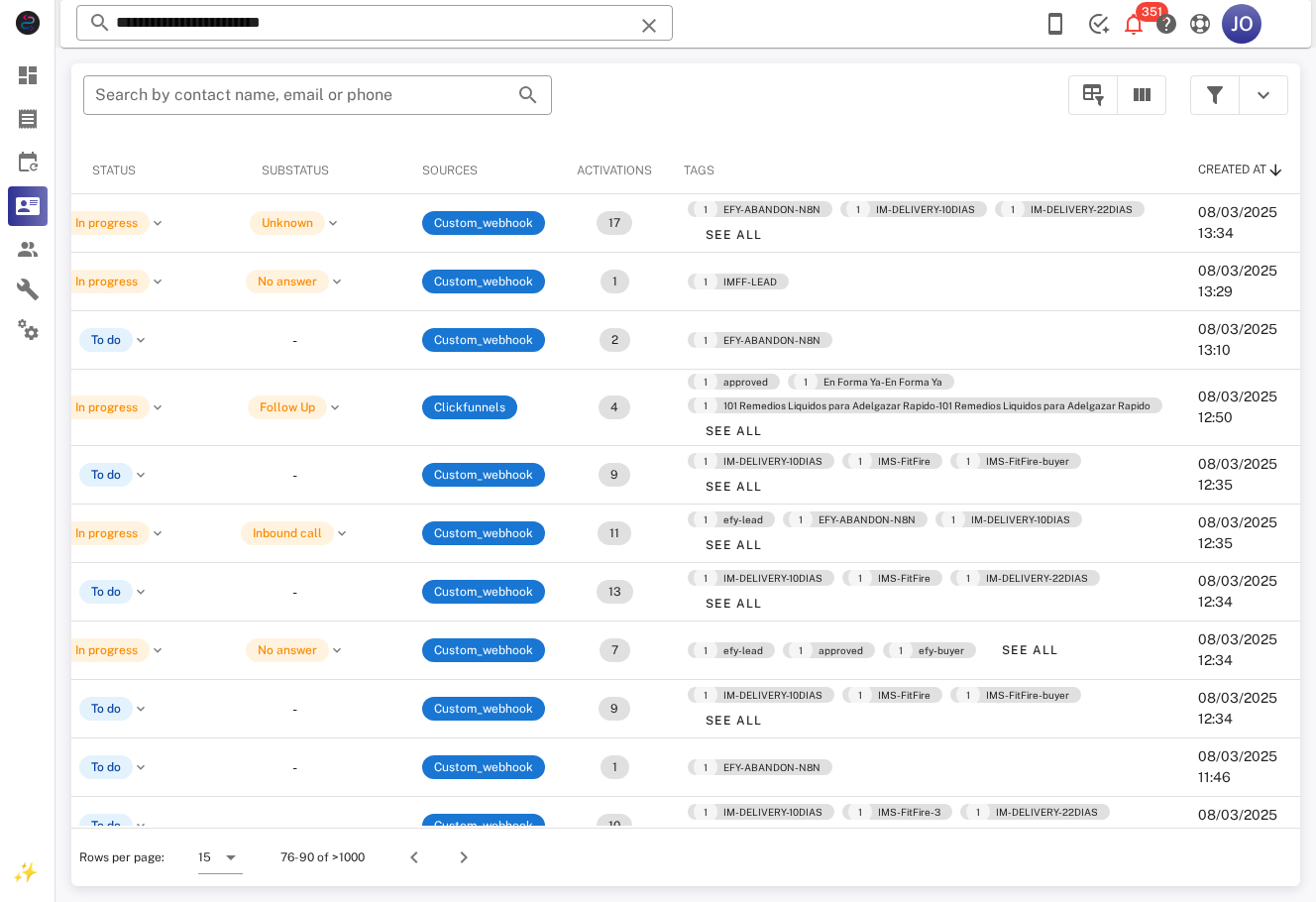 drag, startPoint x: 489, startPoint y: 824, endPoint x: 0, endPoint y: 3, distance: 955.5951 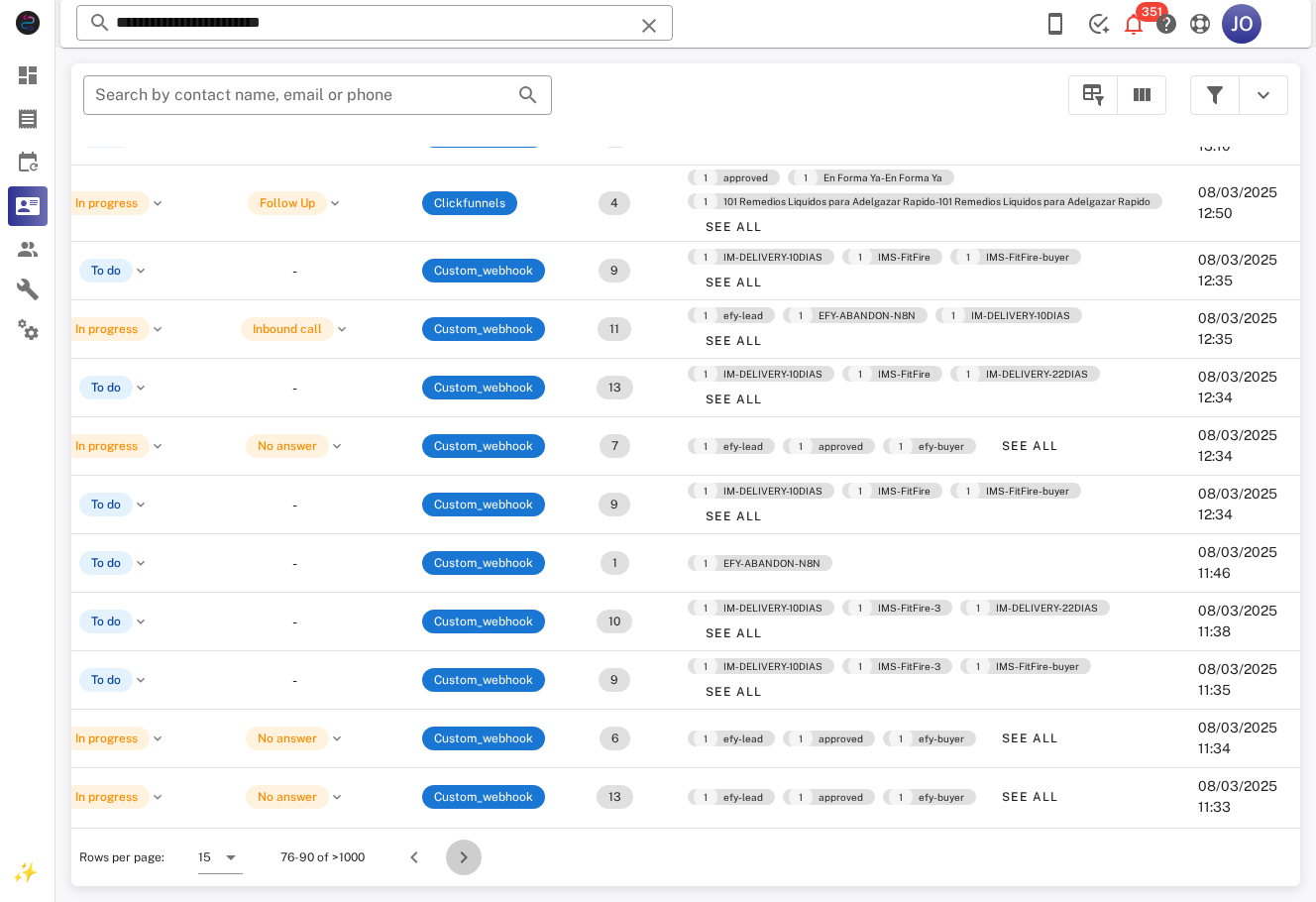 click at bounding box center (464, 857) 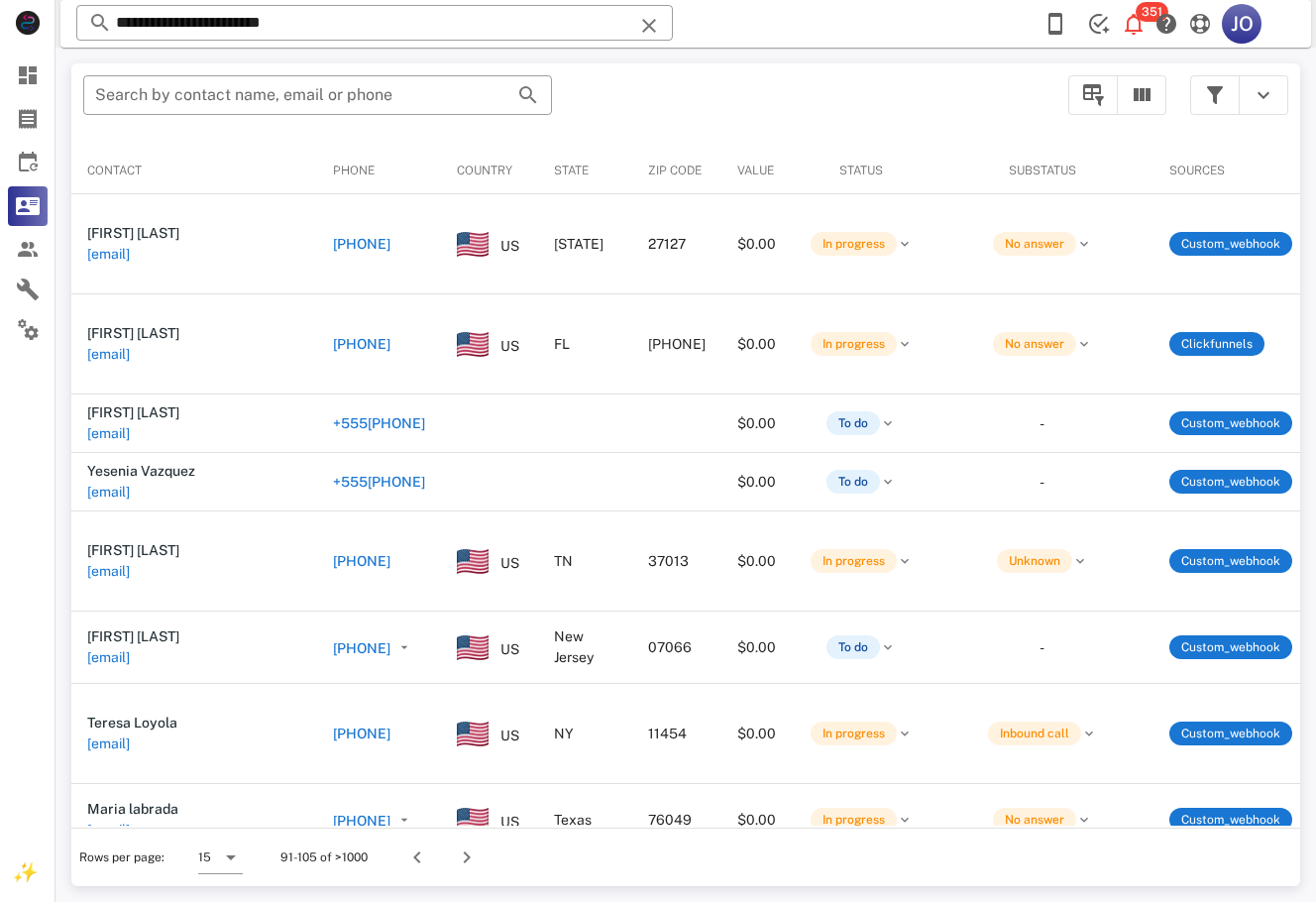 scroll, scrollTop: 0, scrollLeft: 568, axis: horizontal 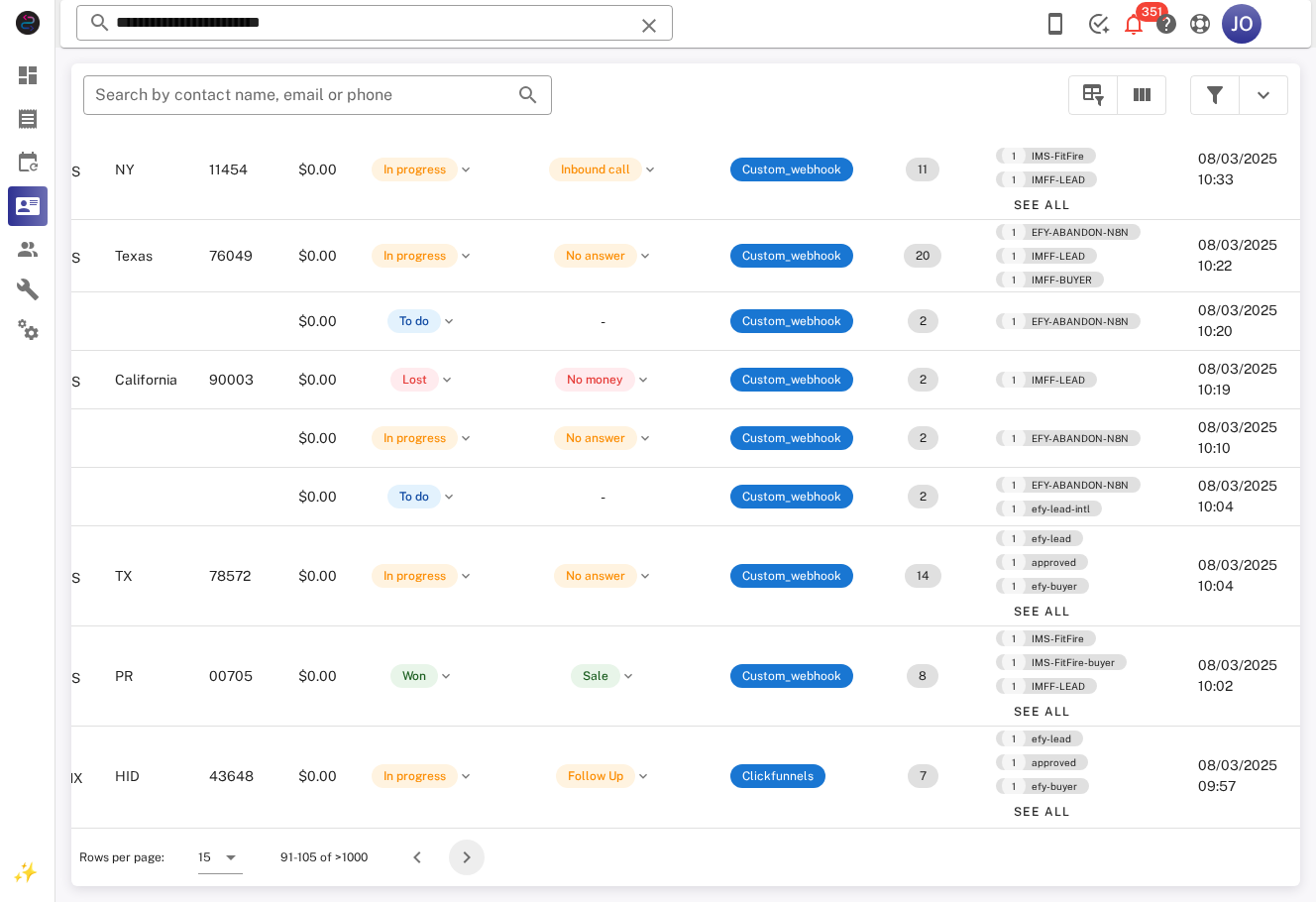 click at bounding box center (467, 857) 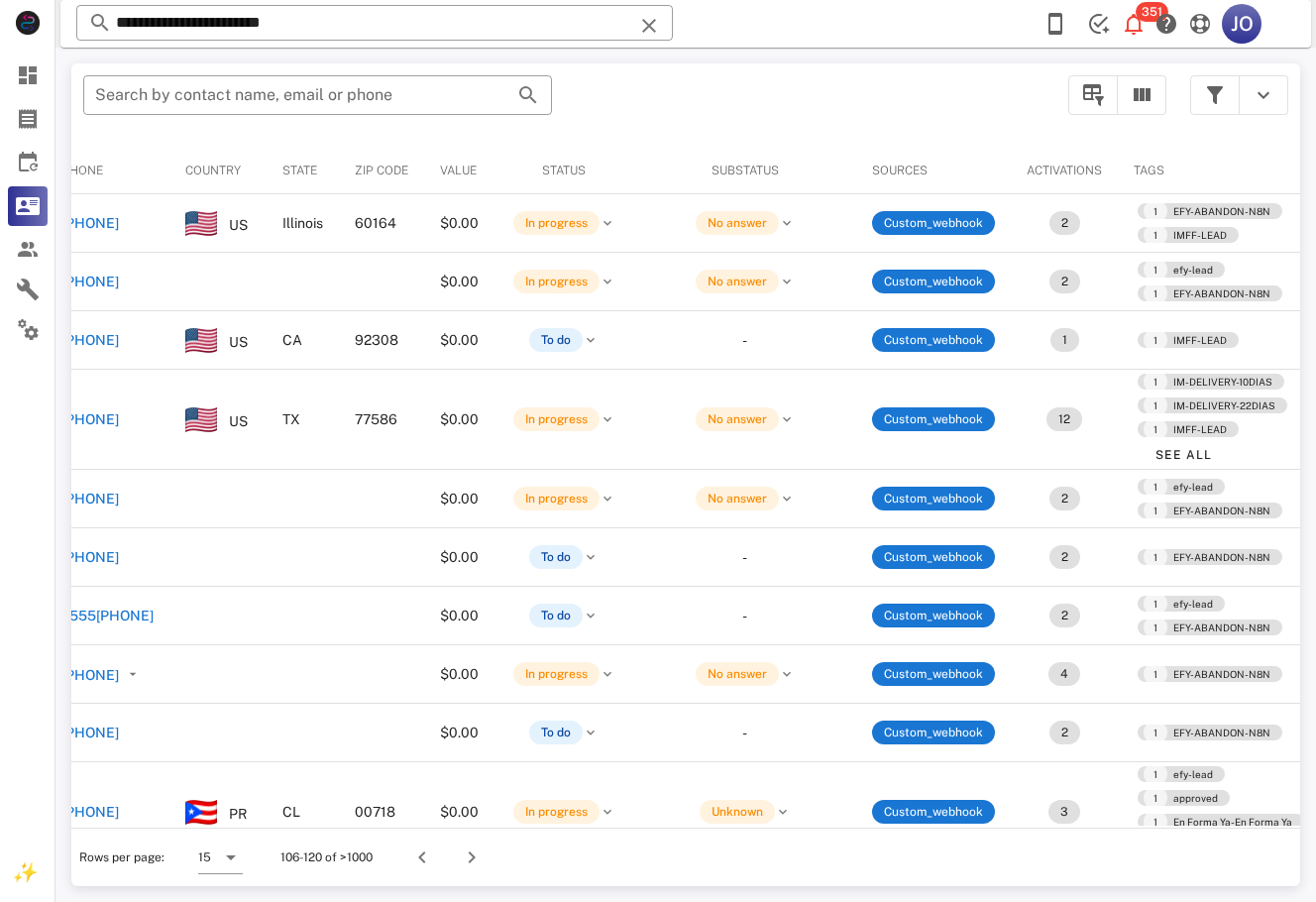 scroll, scrollTop: 0, scrollLeft: 486, axis: horizontal 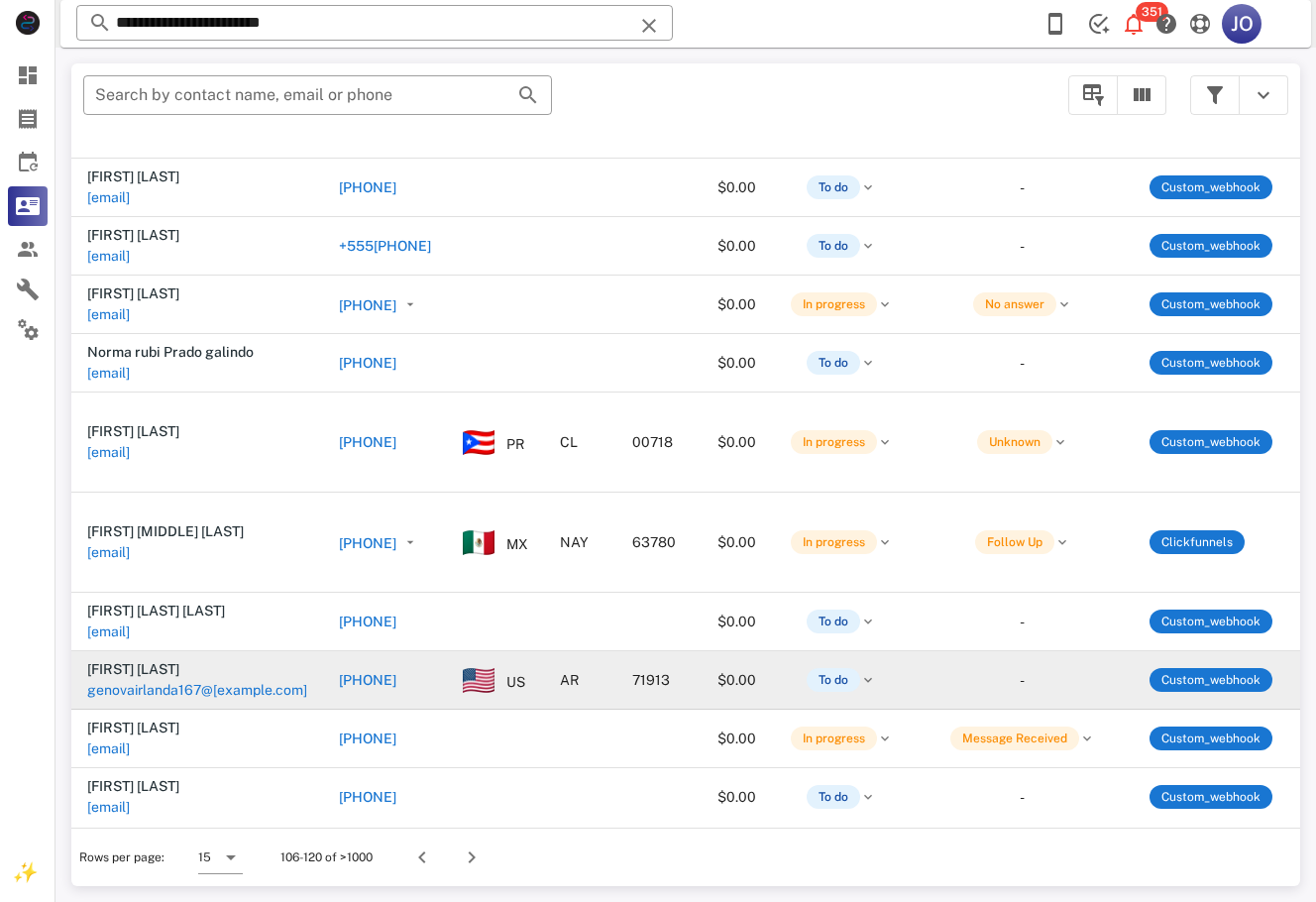 click on "genovairlanda167@hotmail.com" at bounding box center (197, 690) 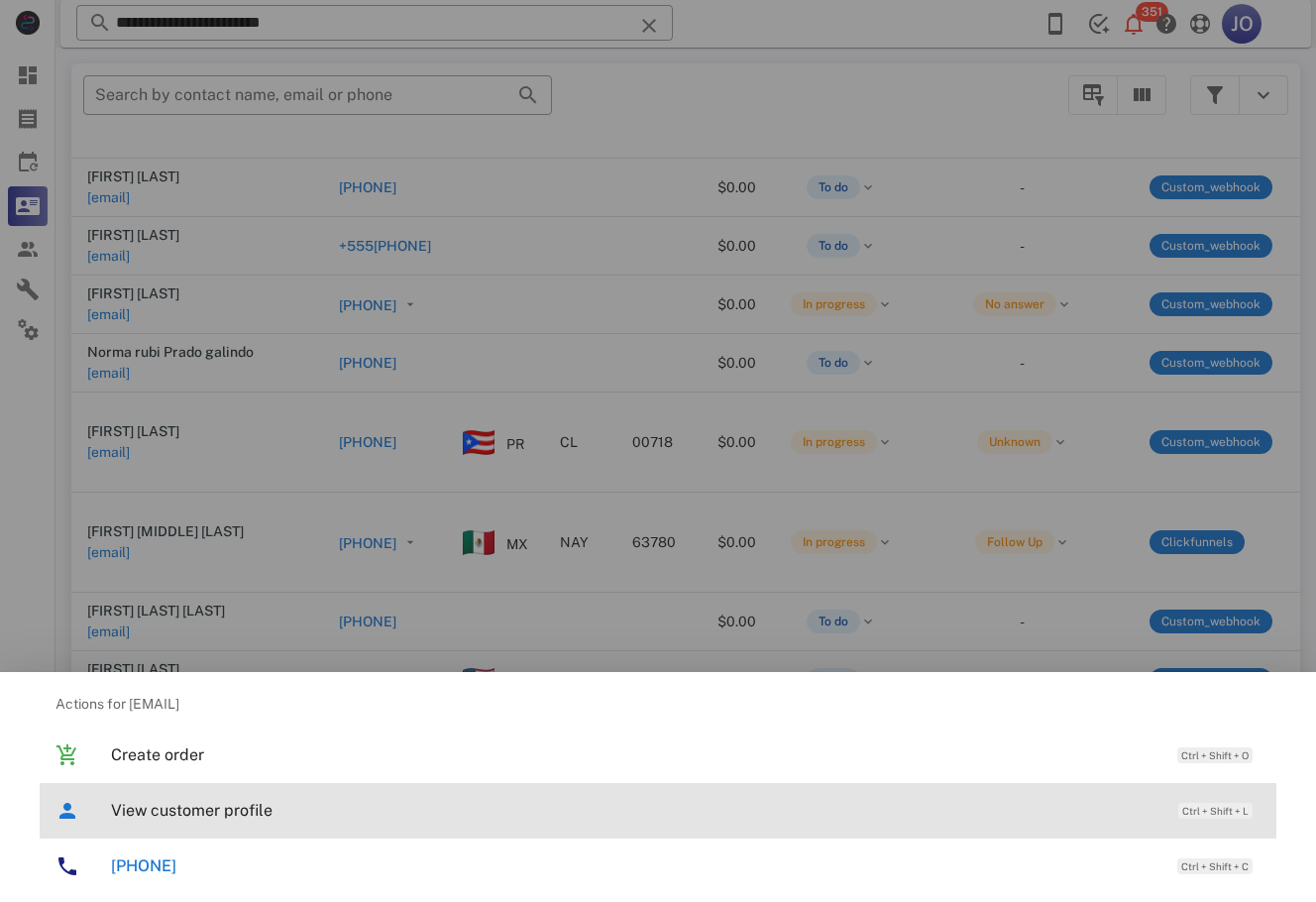 click on "View customer profile" at bounding box center (634, 810) 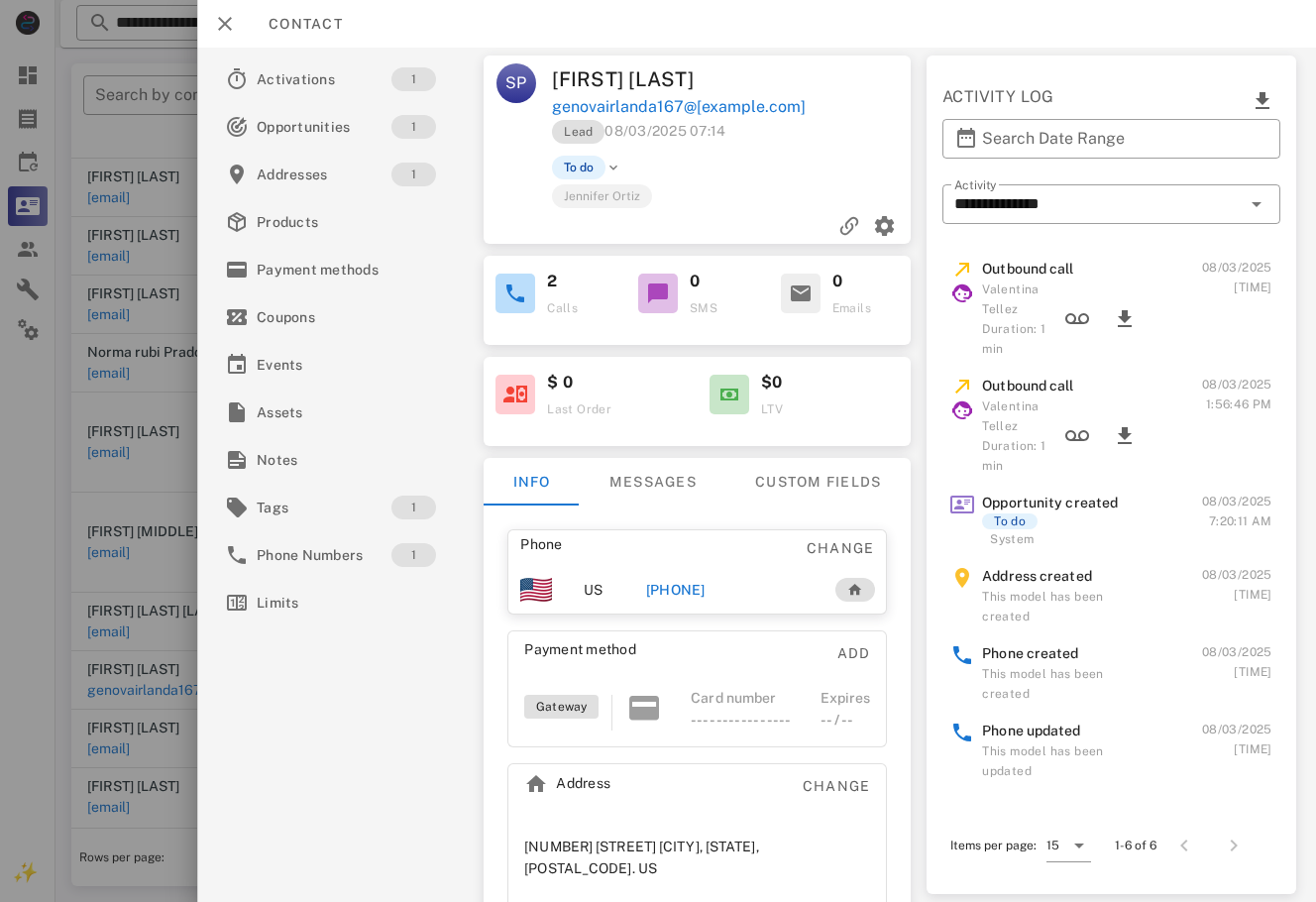 click on "+15015380697" at bounding box center [676, 590] 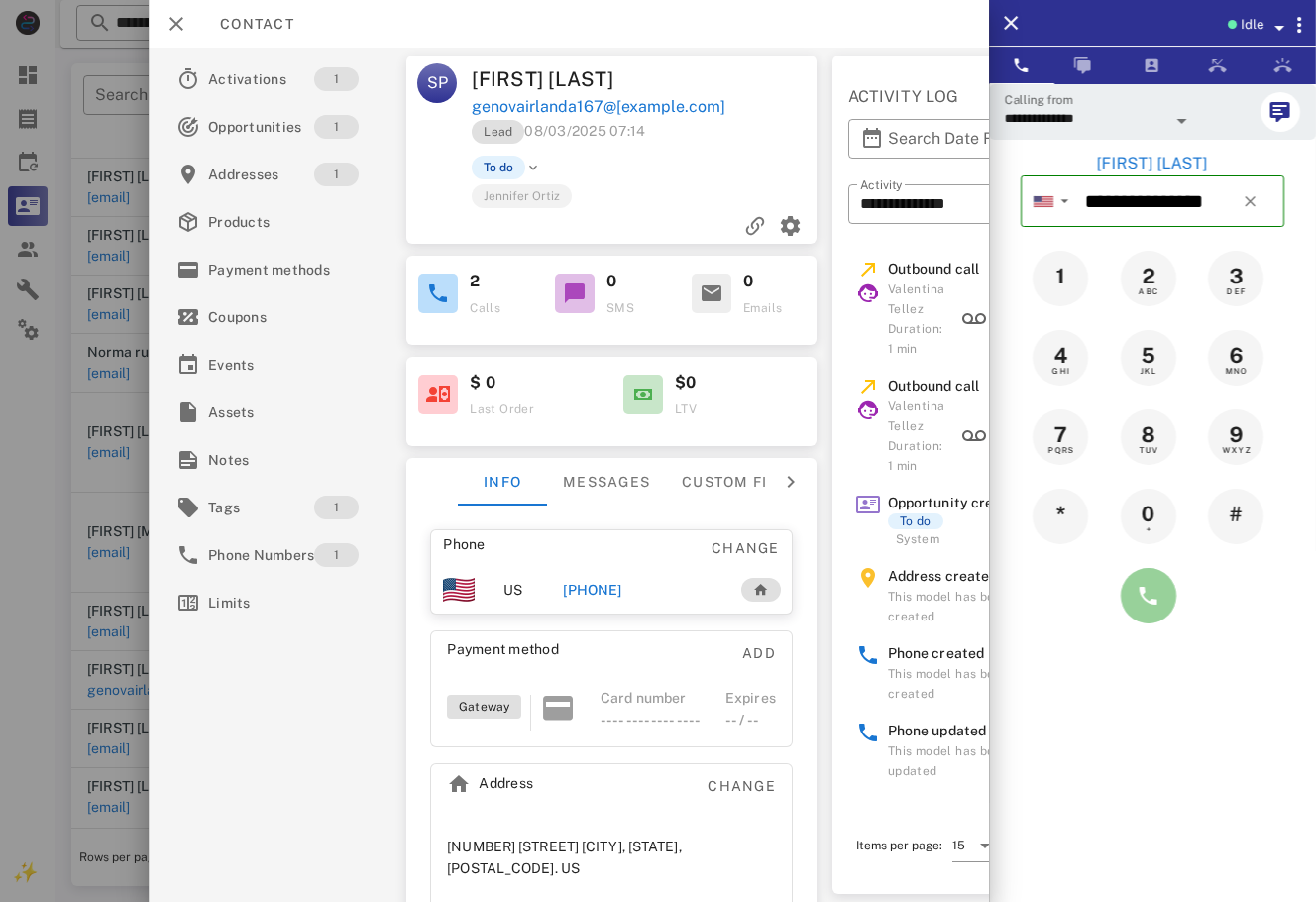 click at bounding box center [1149, 596] 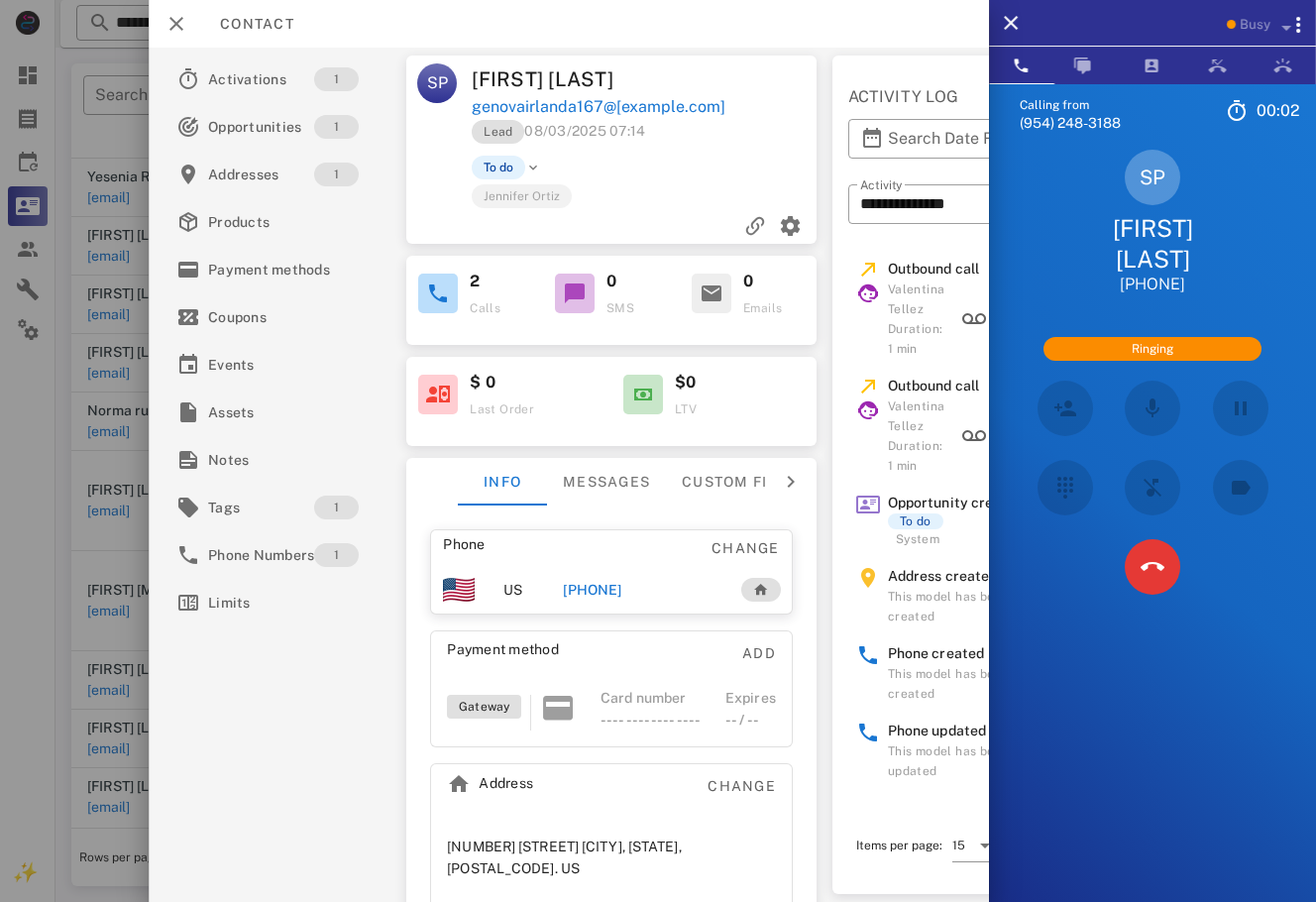 scroll, scrollTop: 321, scrollLeft: 0, axis: vertical 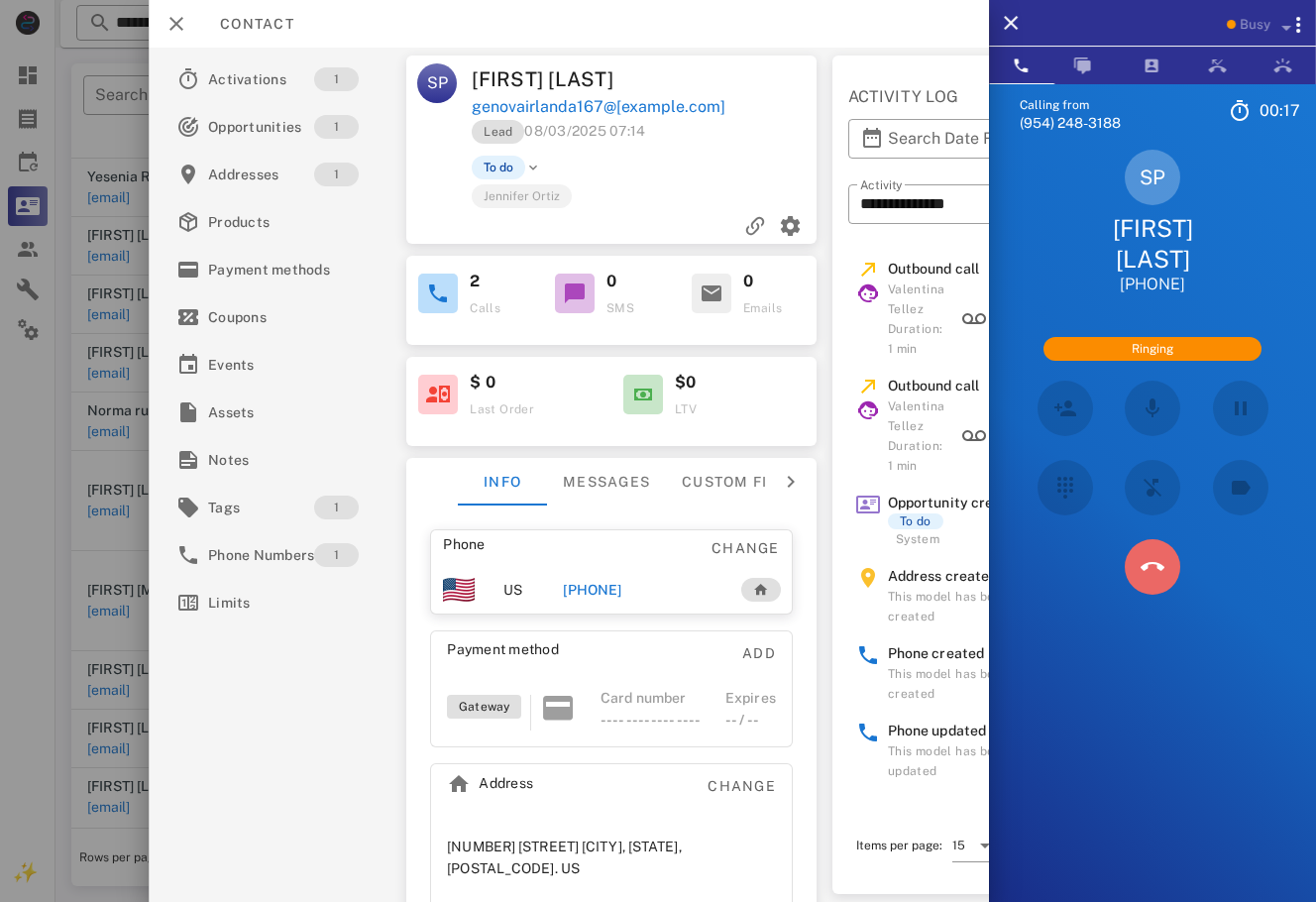 click at bounding box center [1152, 567] 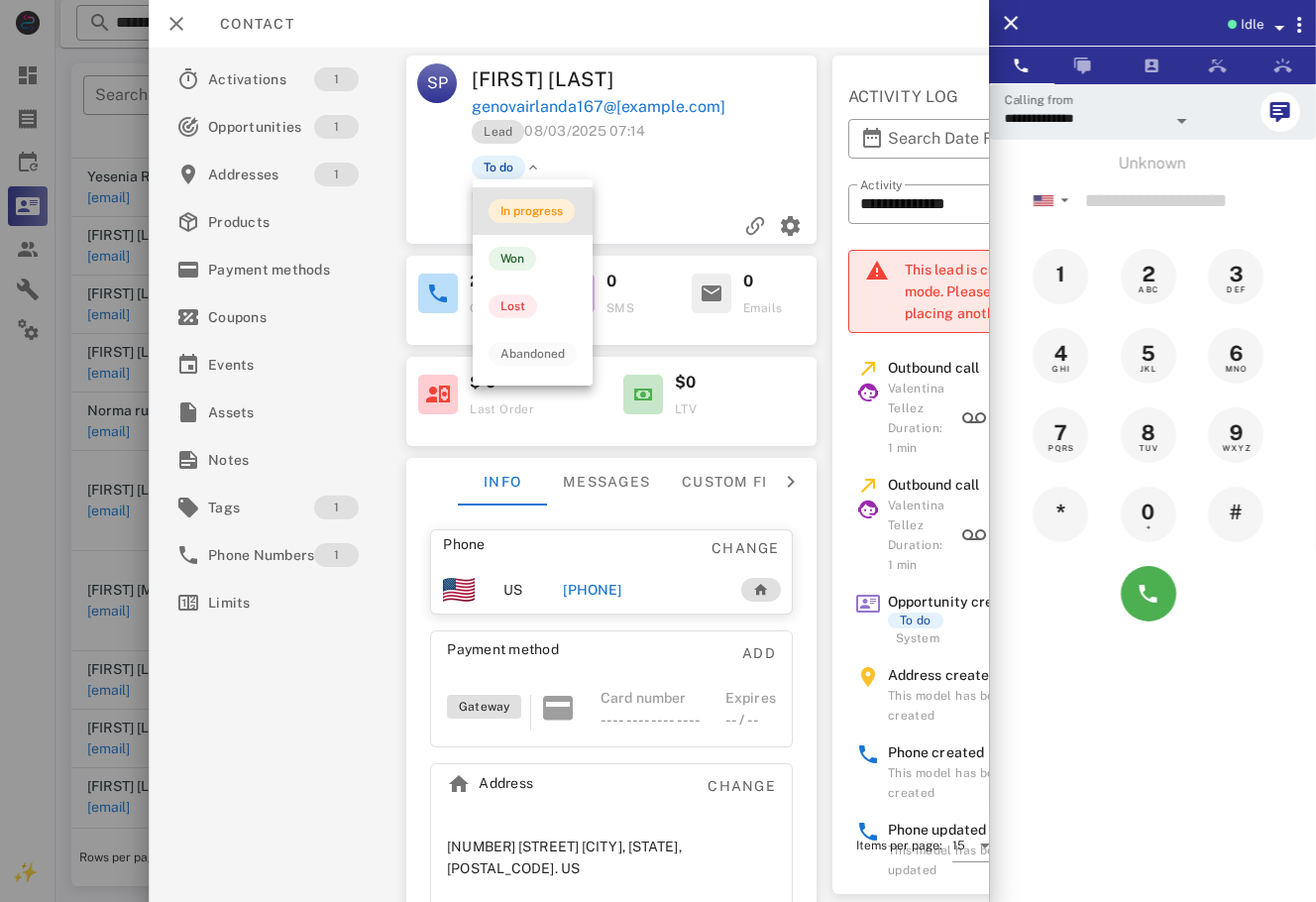 click on "In progress" at bounding box center (531, 211) 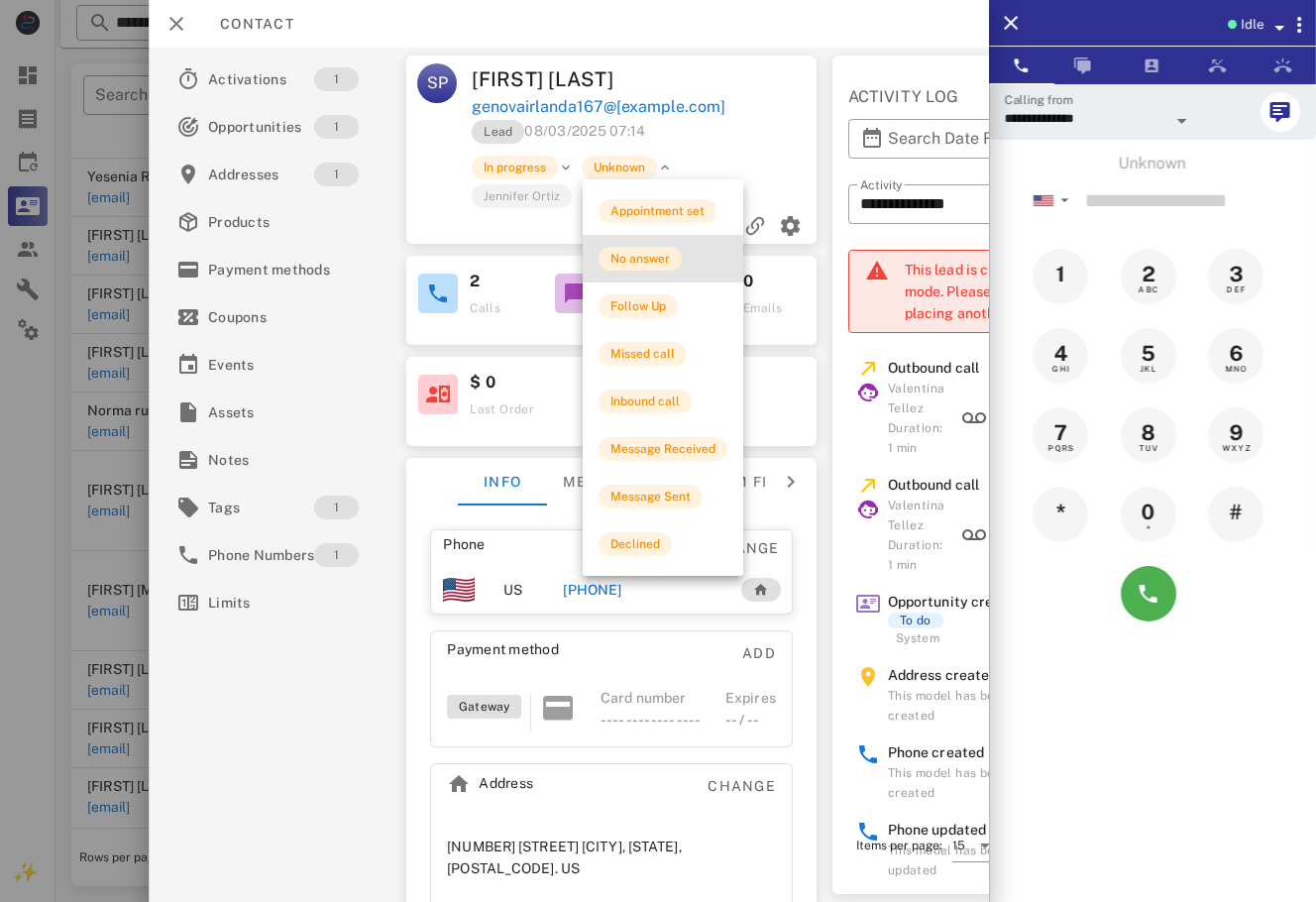 click on "No answer" at bounding box center (640, 259) 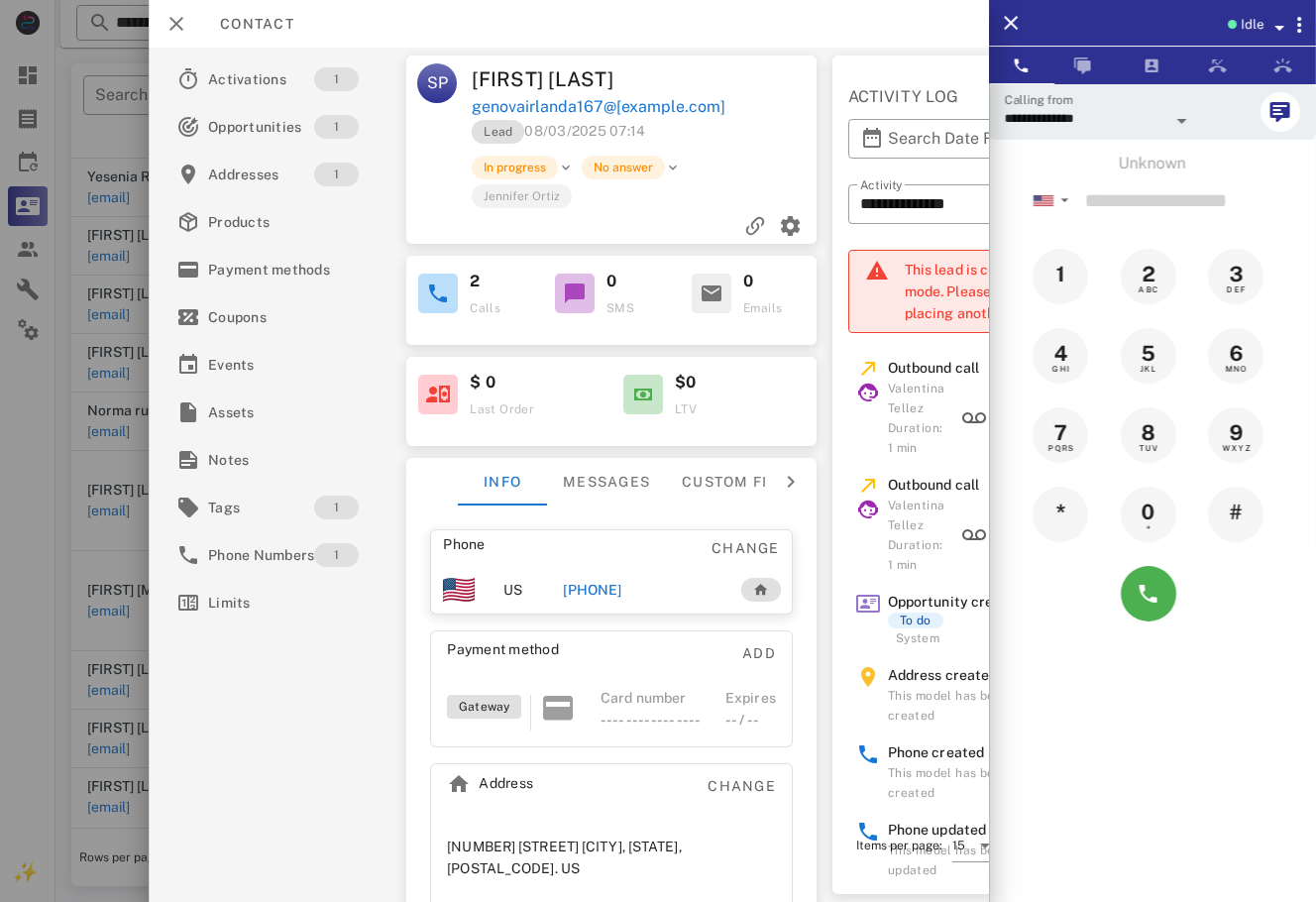 click at bounding box center [658, 451] 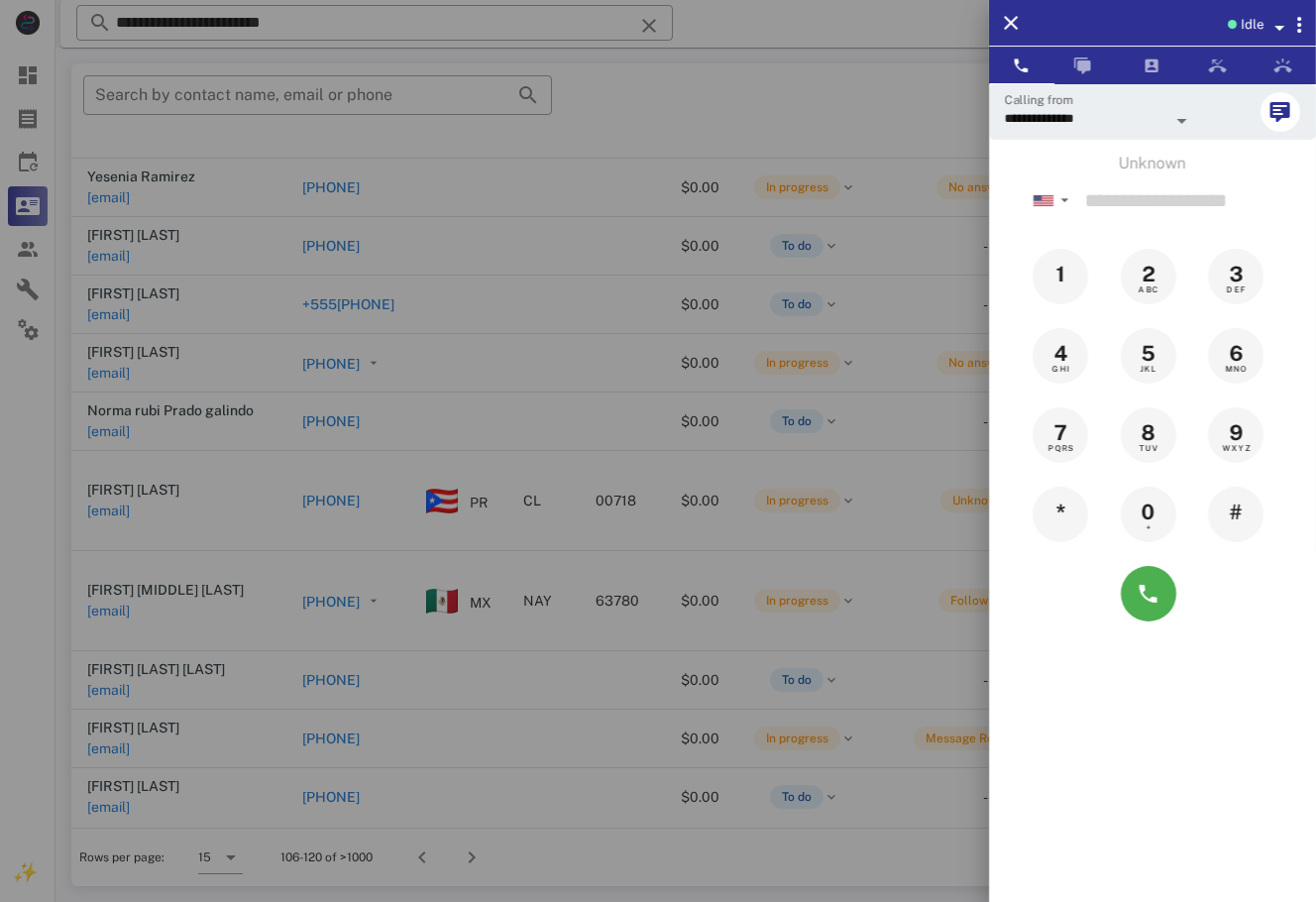 click at bounding box center [658, 451] 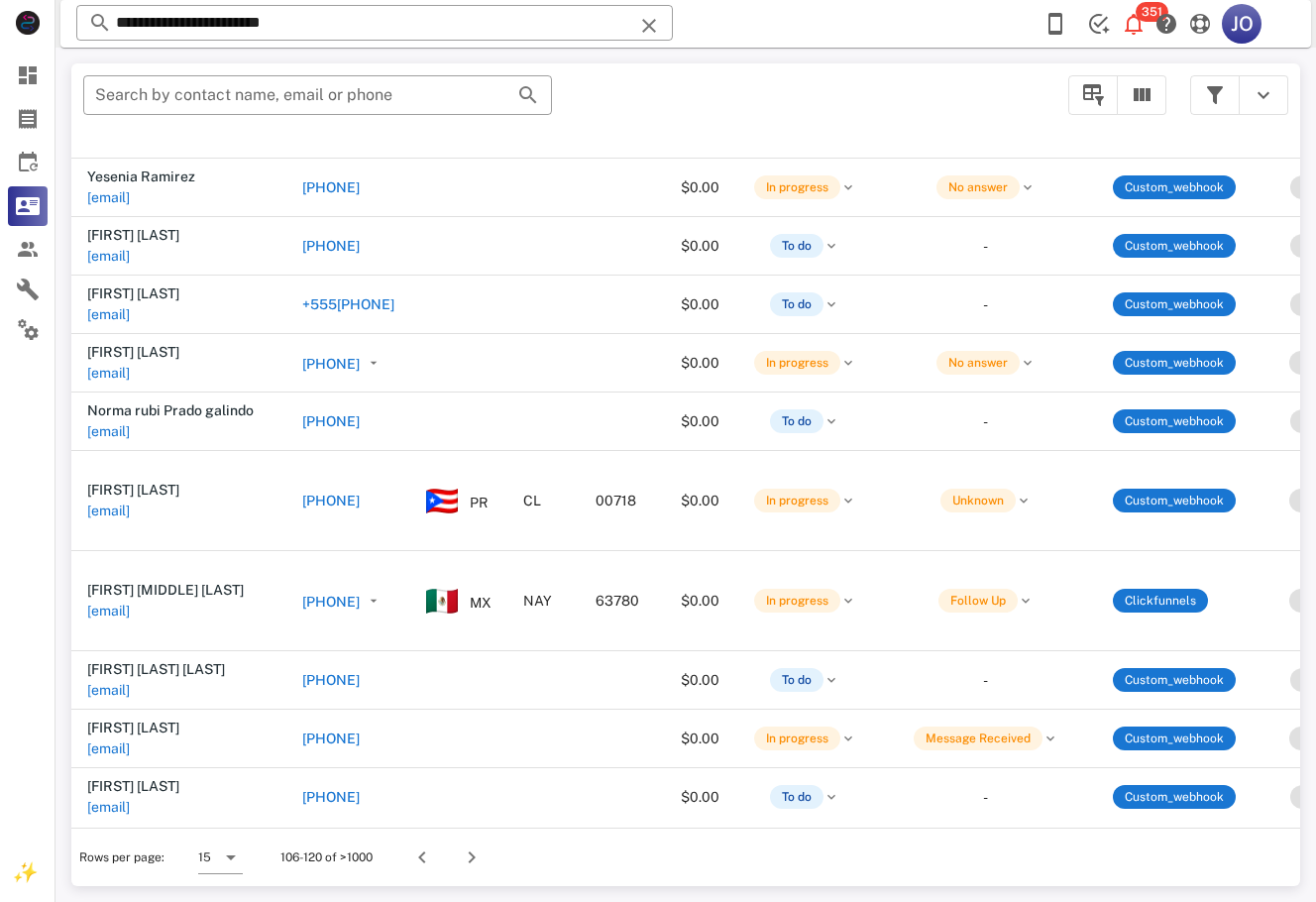 scroll, scrollTop: 321, scrollLeft: 486, axis: both 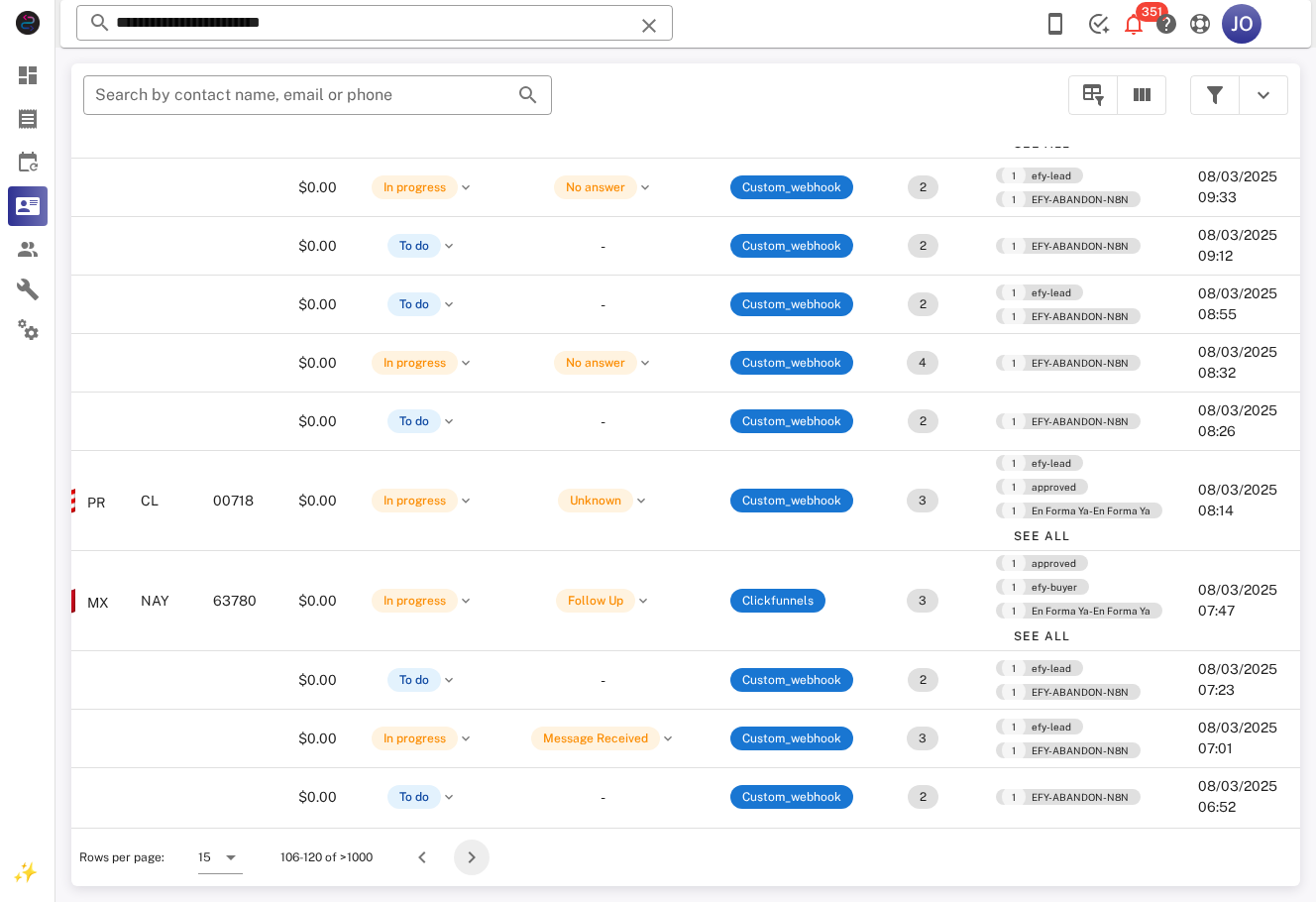 click at bounding box center (472, 857) 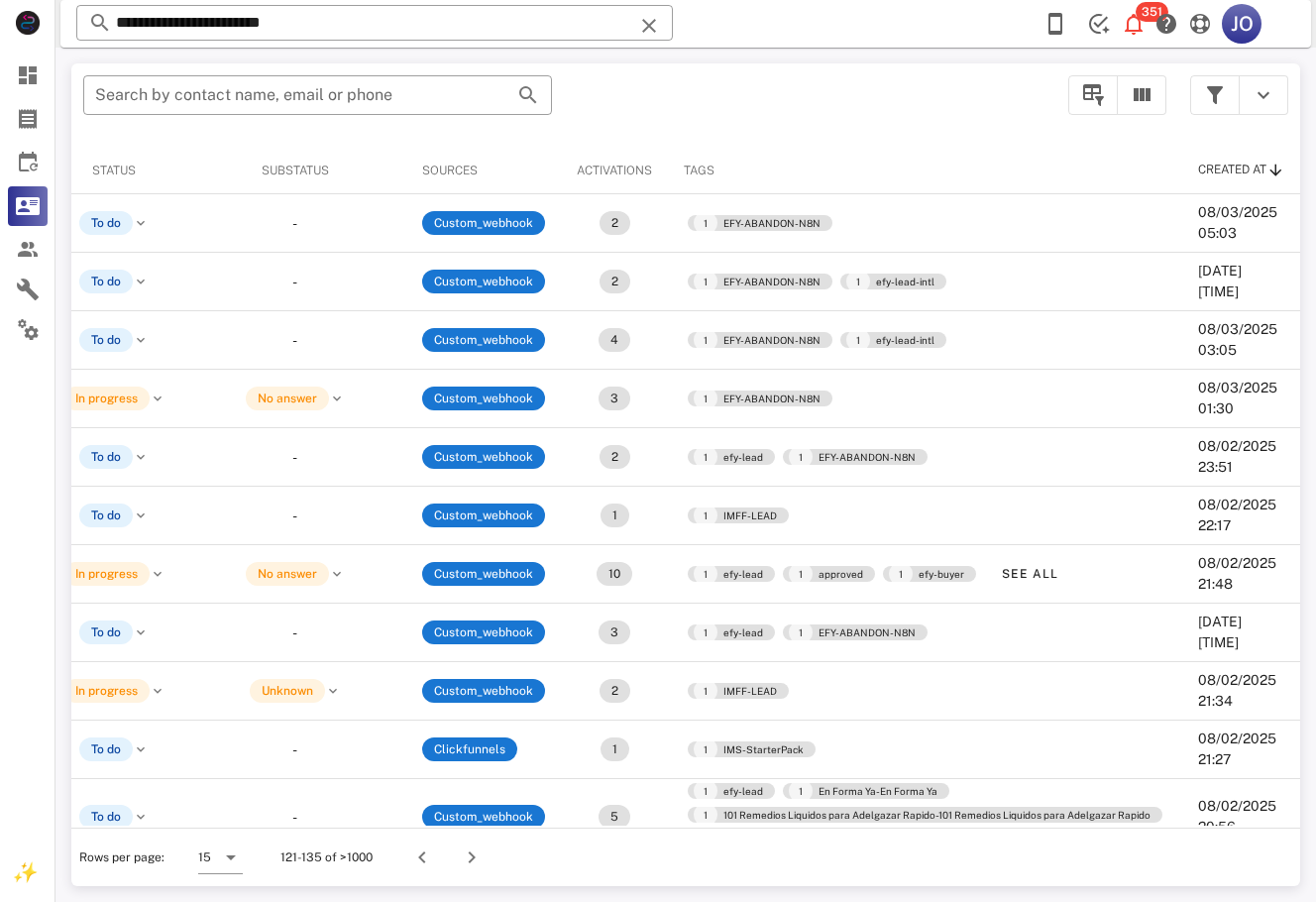 scroll, scrollTop: 0, scrollLeft: 0, axis: both 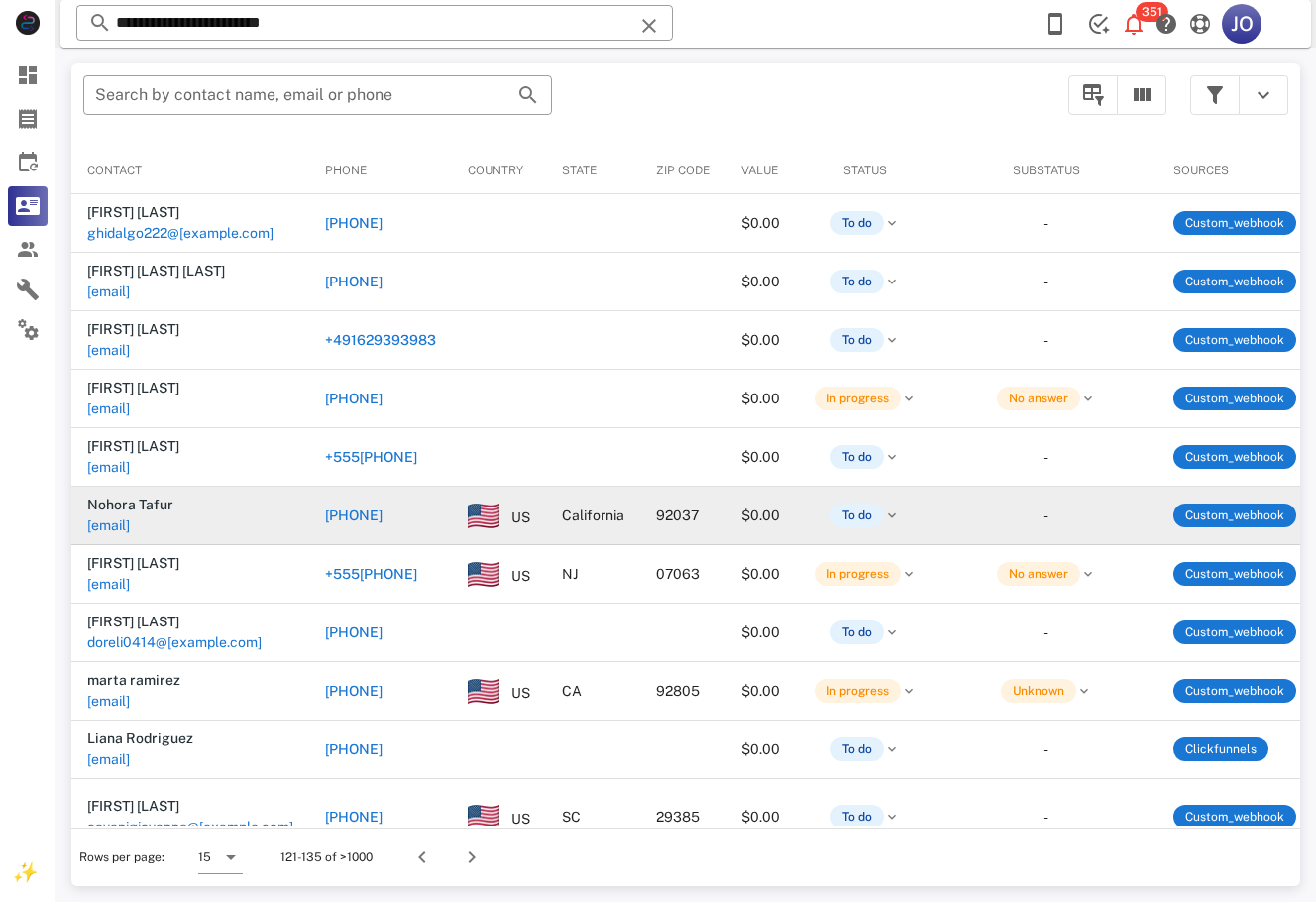 click on "tafurqnorita@icloud.com" at bounding box center [108, 525] 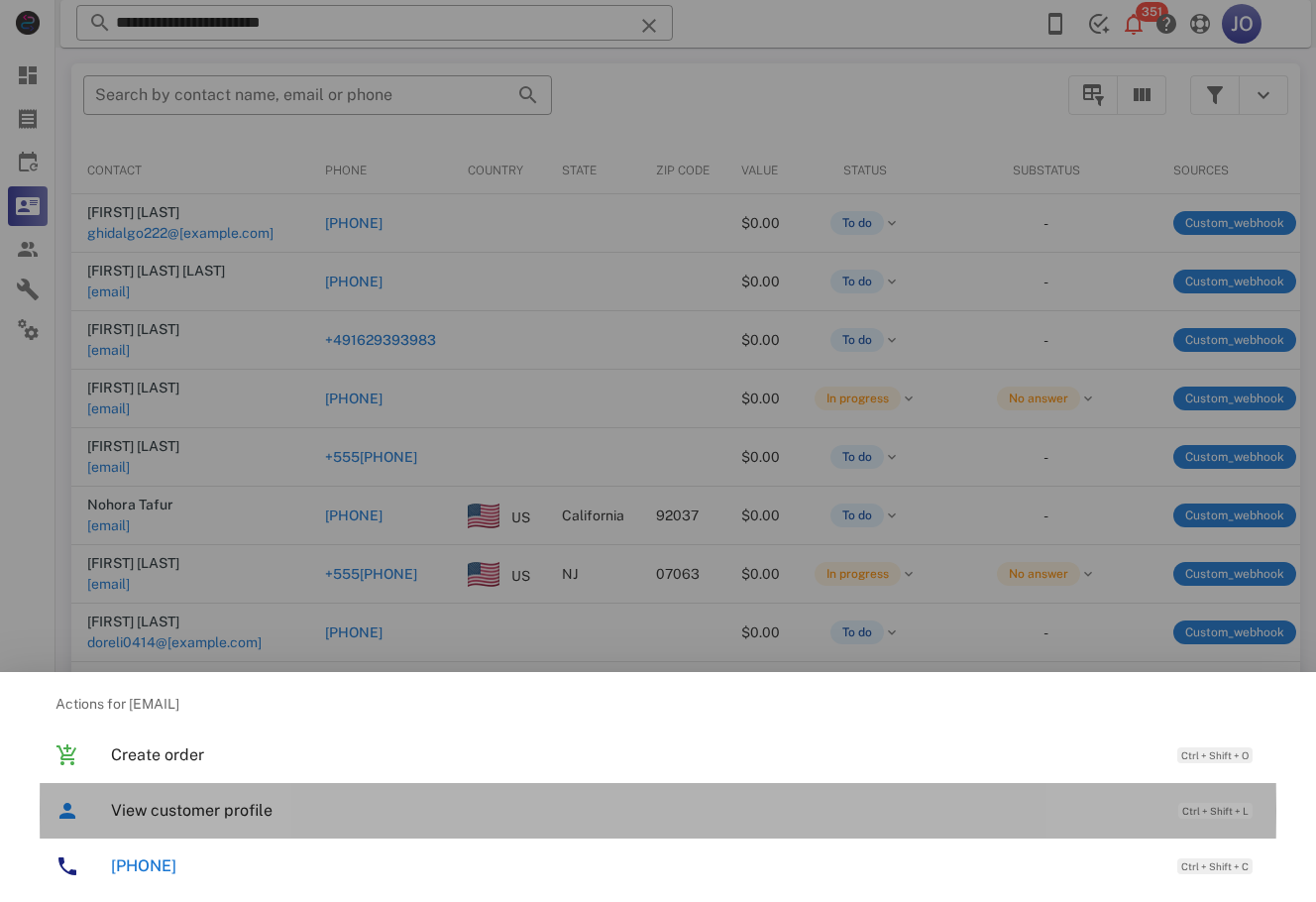 click on "View customer profile Ctrl + Shift + L" at bounding box center (686, 810) 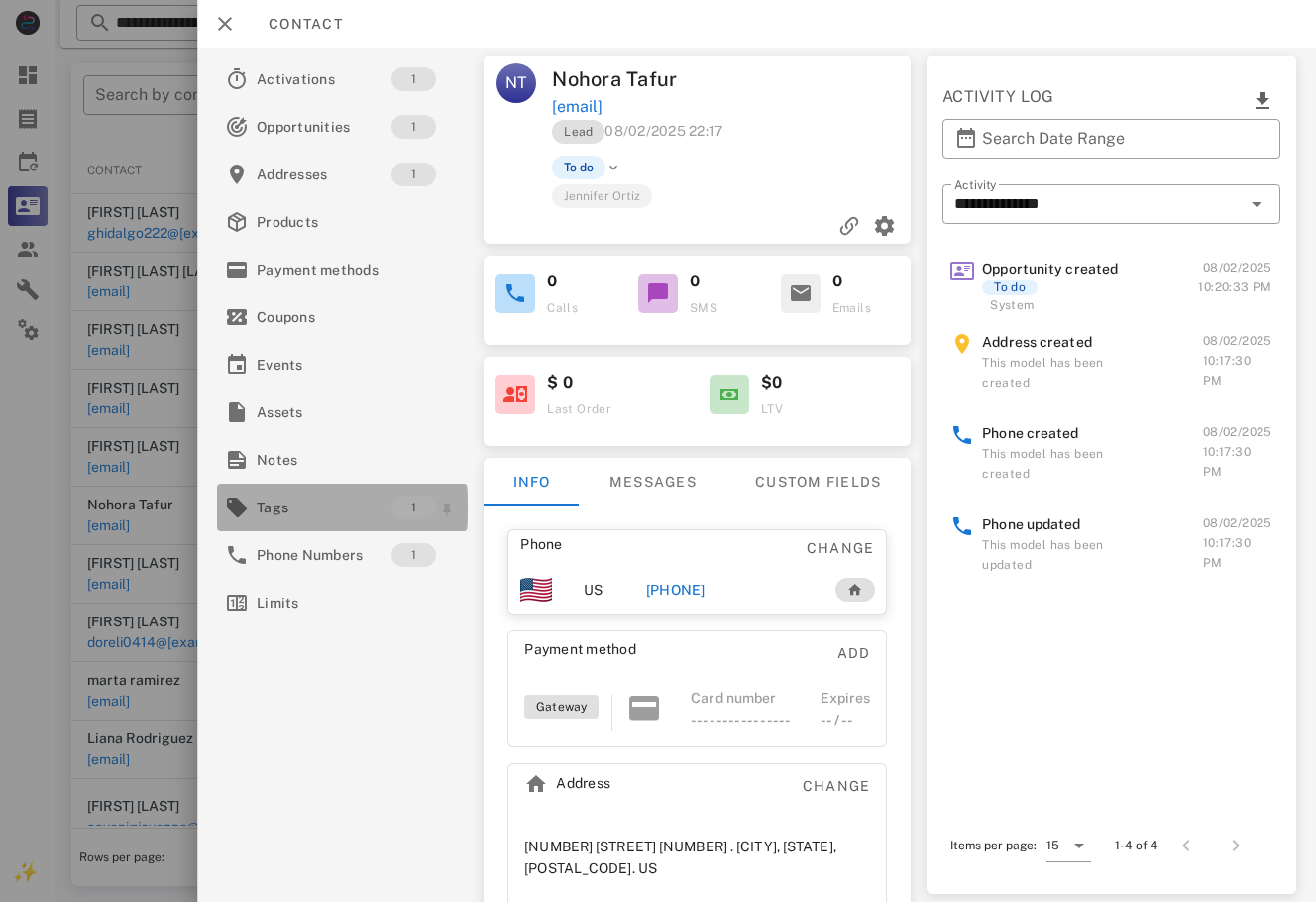 click on "Tags" at bounding box center (324, 507) 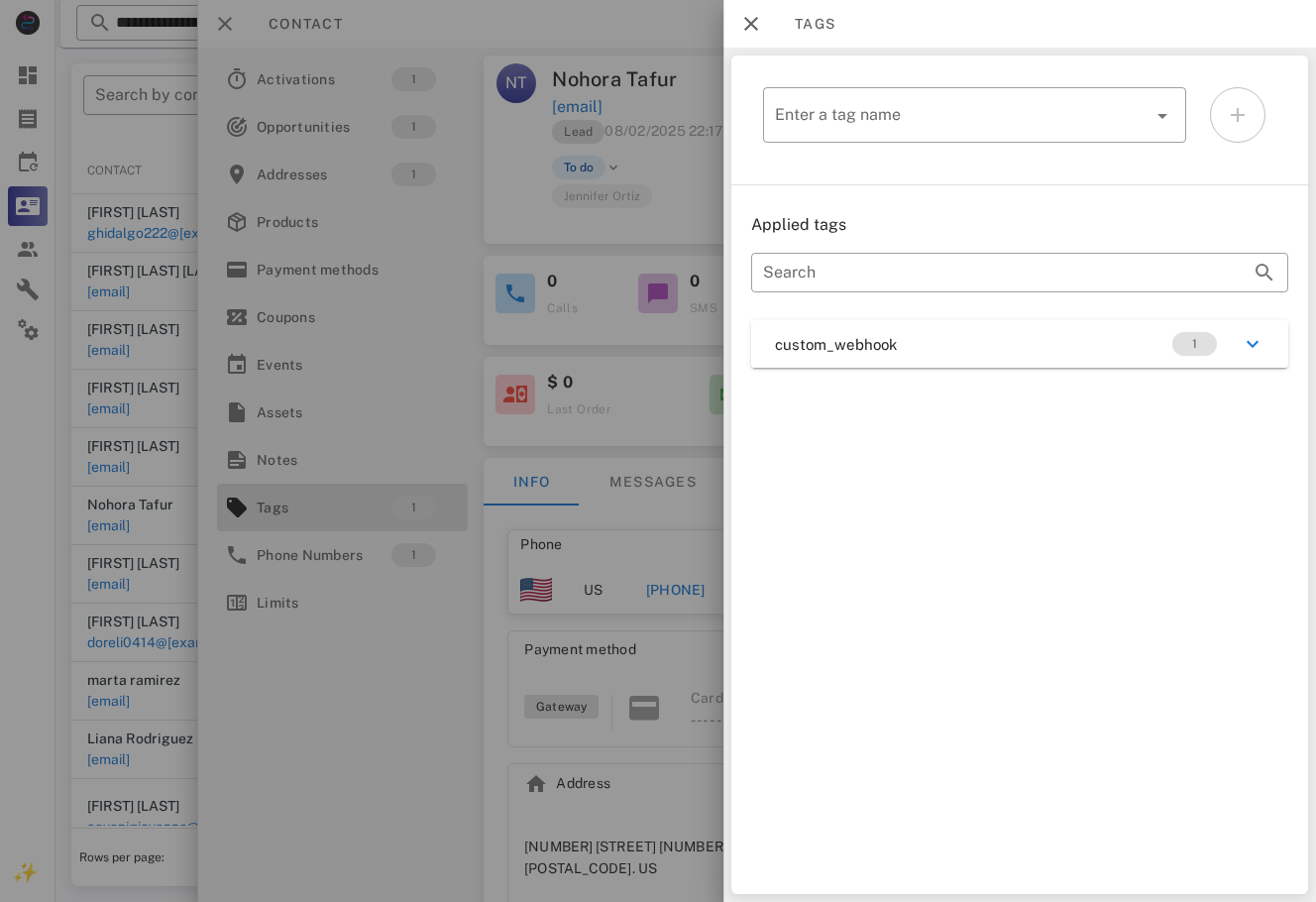click on "​ Enter a tag name Applied tags ​ Search  custom_webhook  1" at bounding box center (1020, 475) 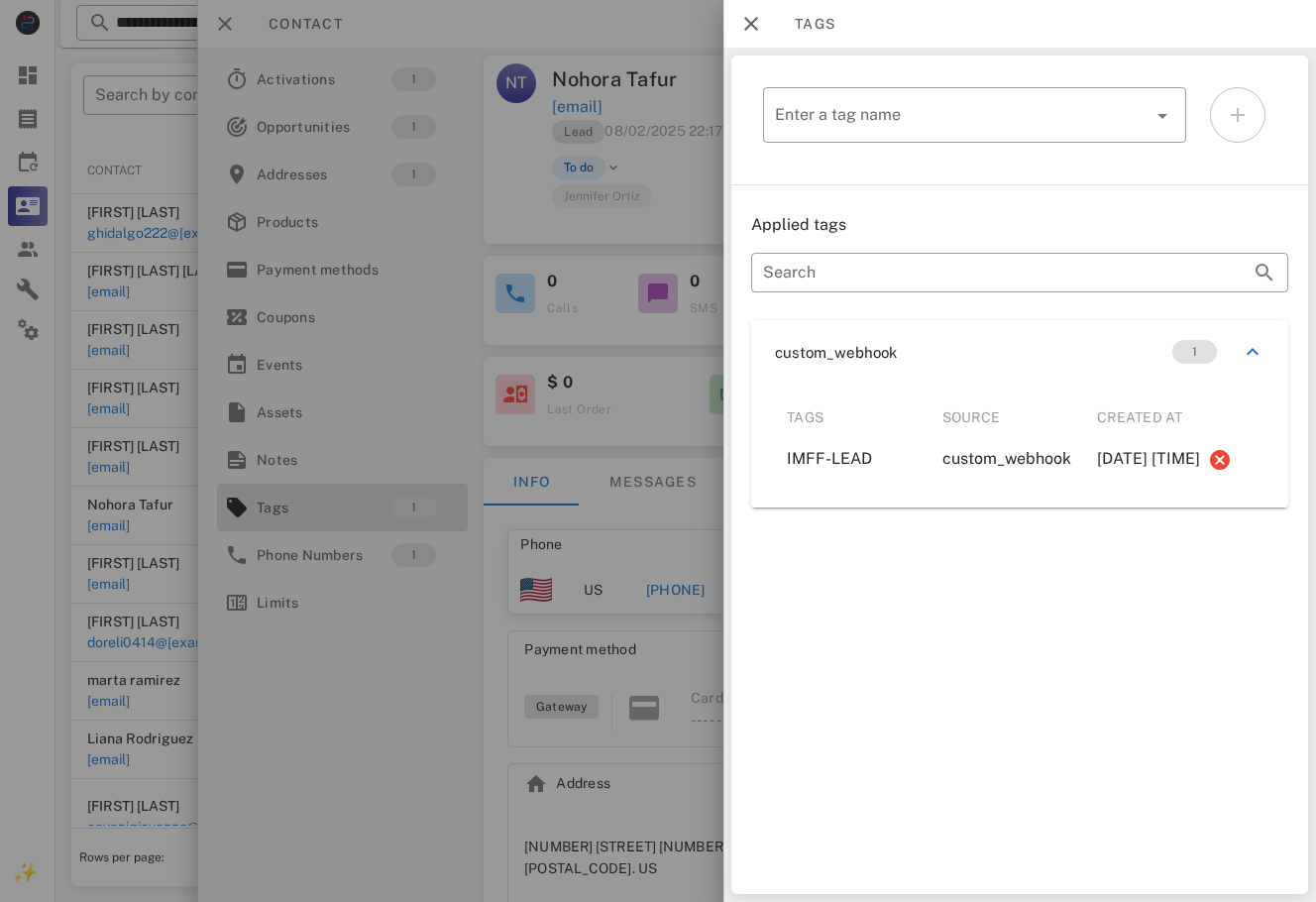 click at bounding box center (658, 451) 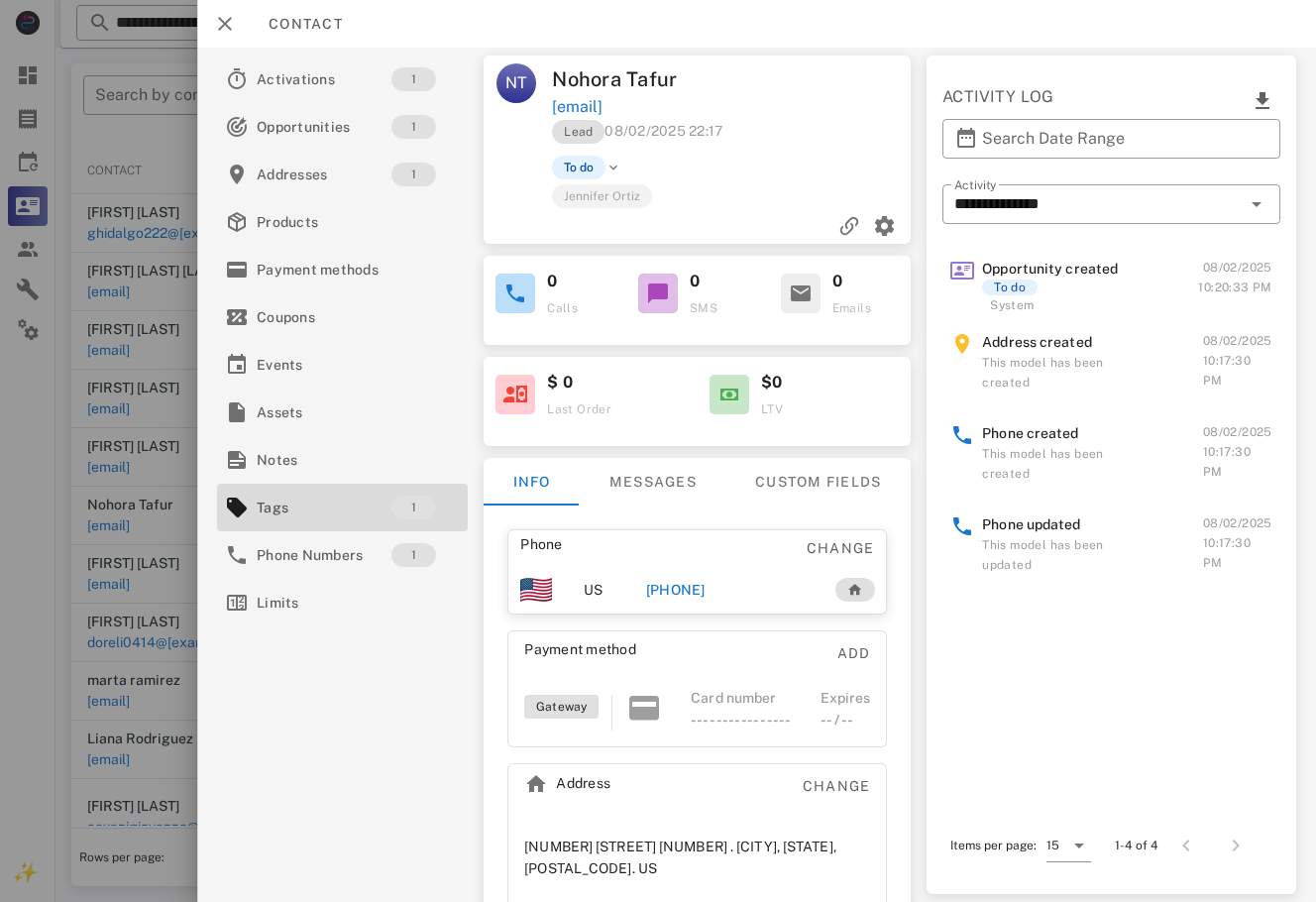click on "+17026839949" at bounding box center (676, 590) 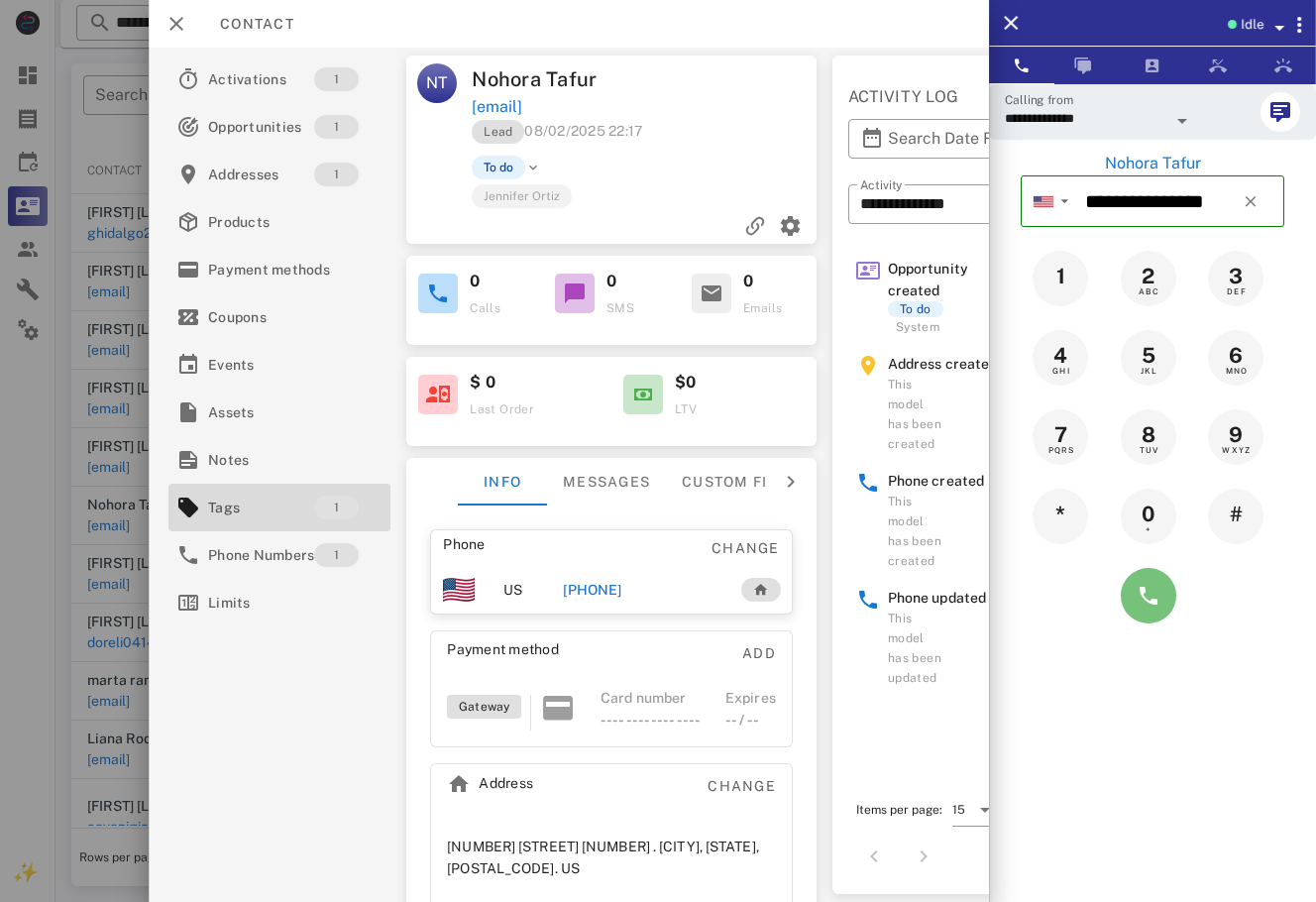 click at bounding box center [1149, 596] 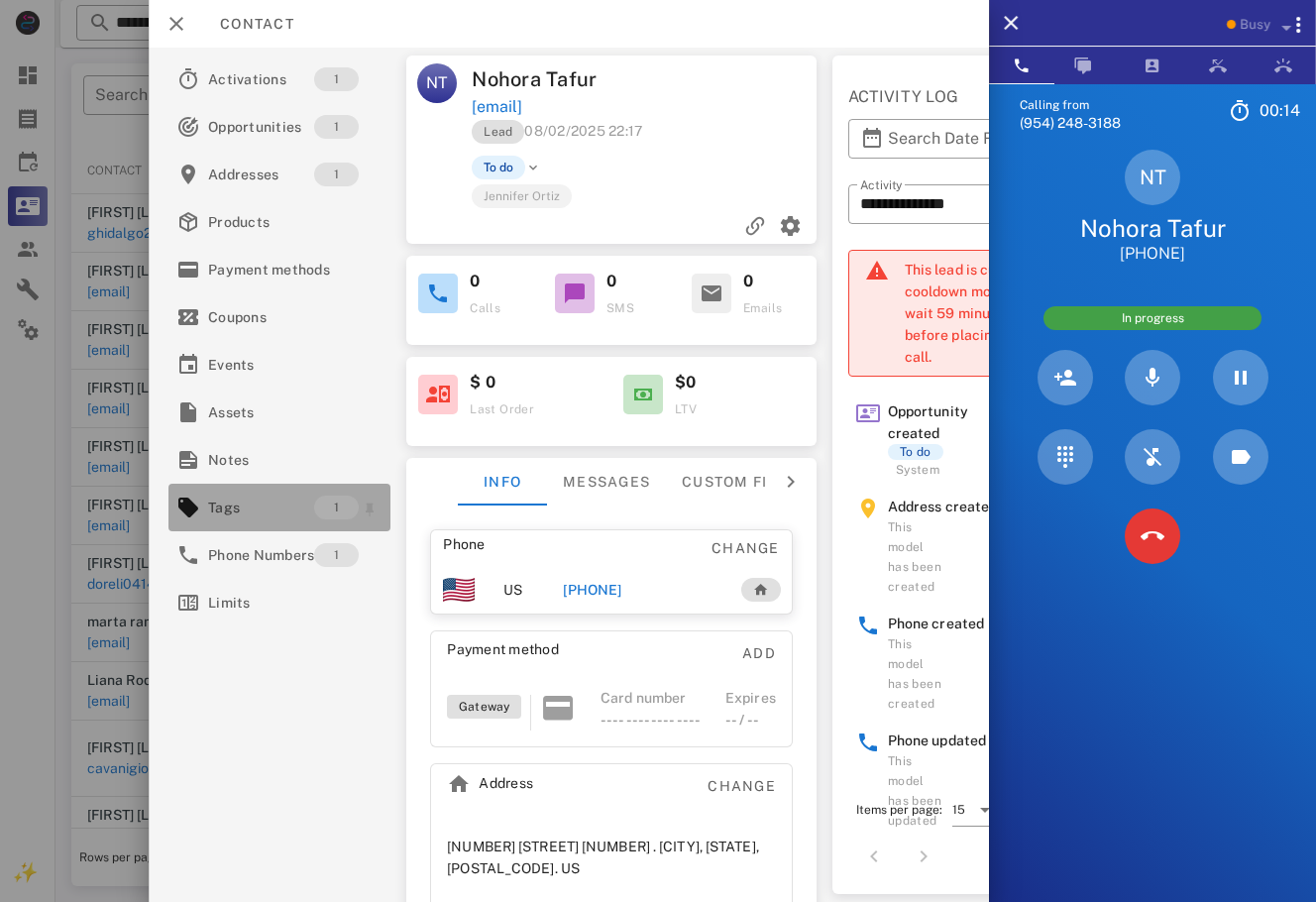 click on "Tags" at bounding box center [261, 507] 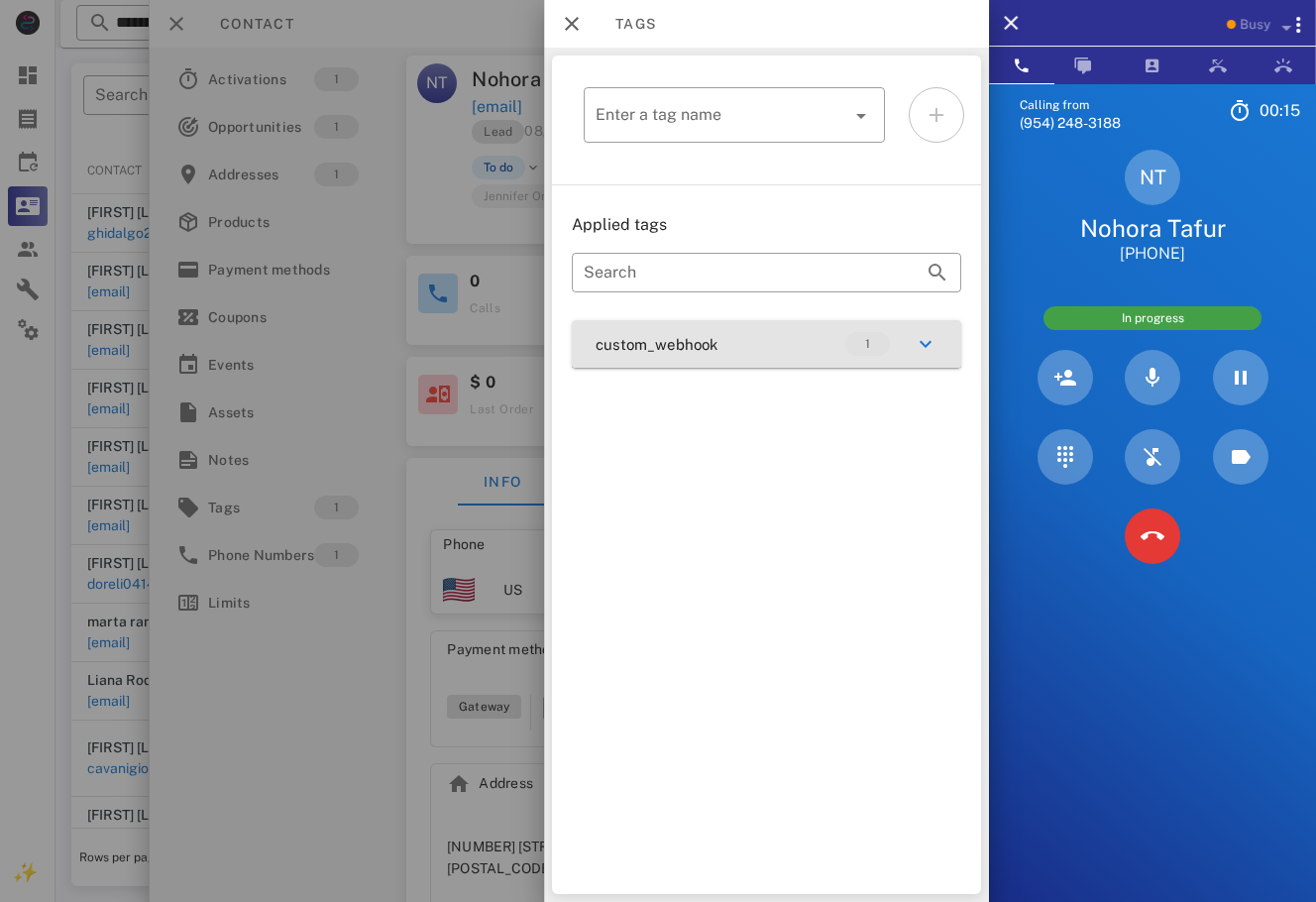 click on "custom_webhook  1" at bounding box center [766, 344] 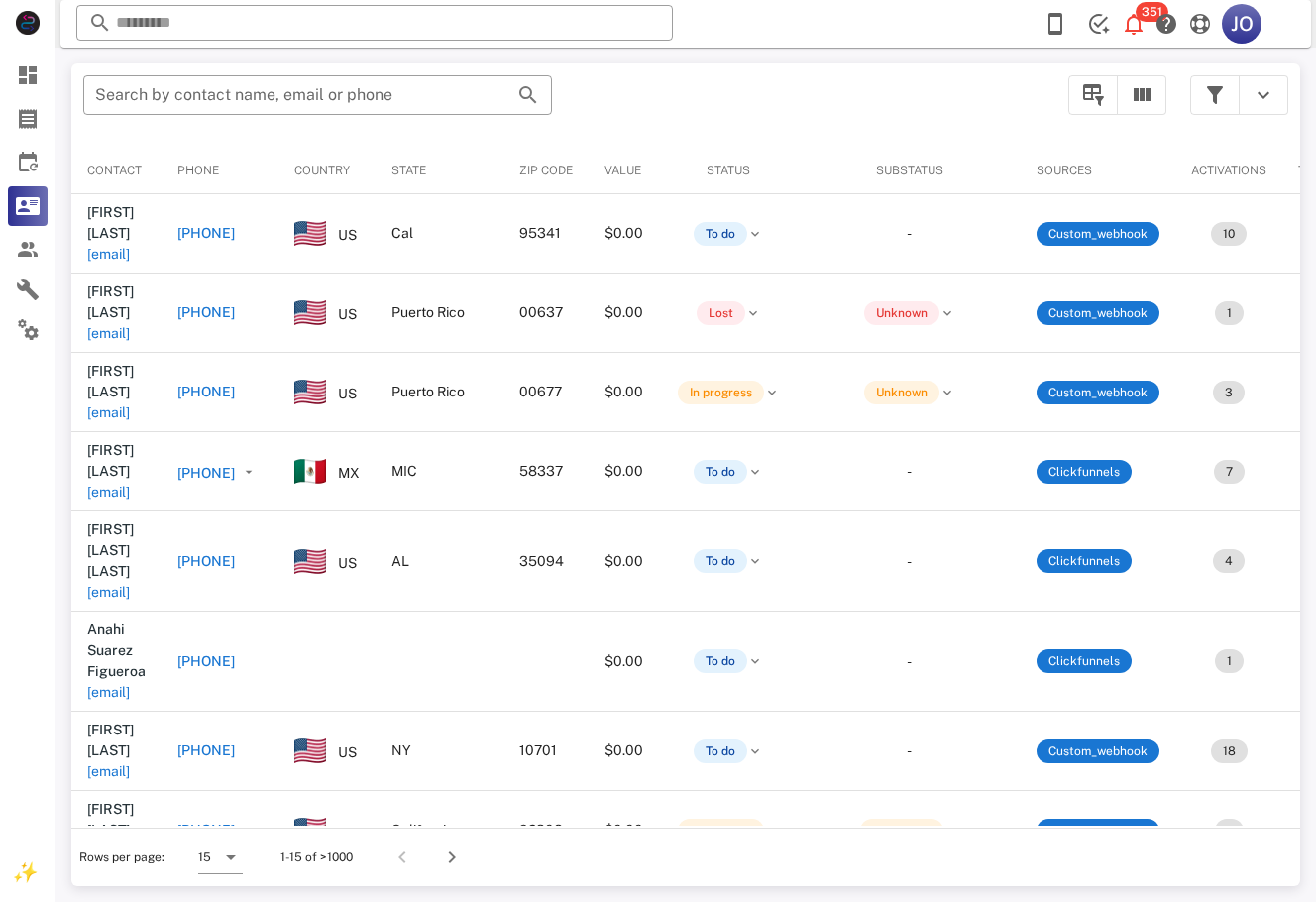 scroll, scrollTop: 0, scrollLeft: 0, axis: both 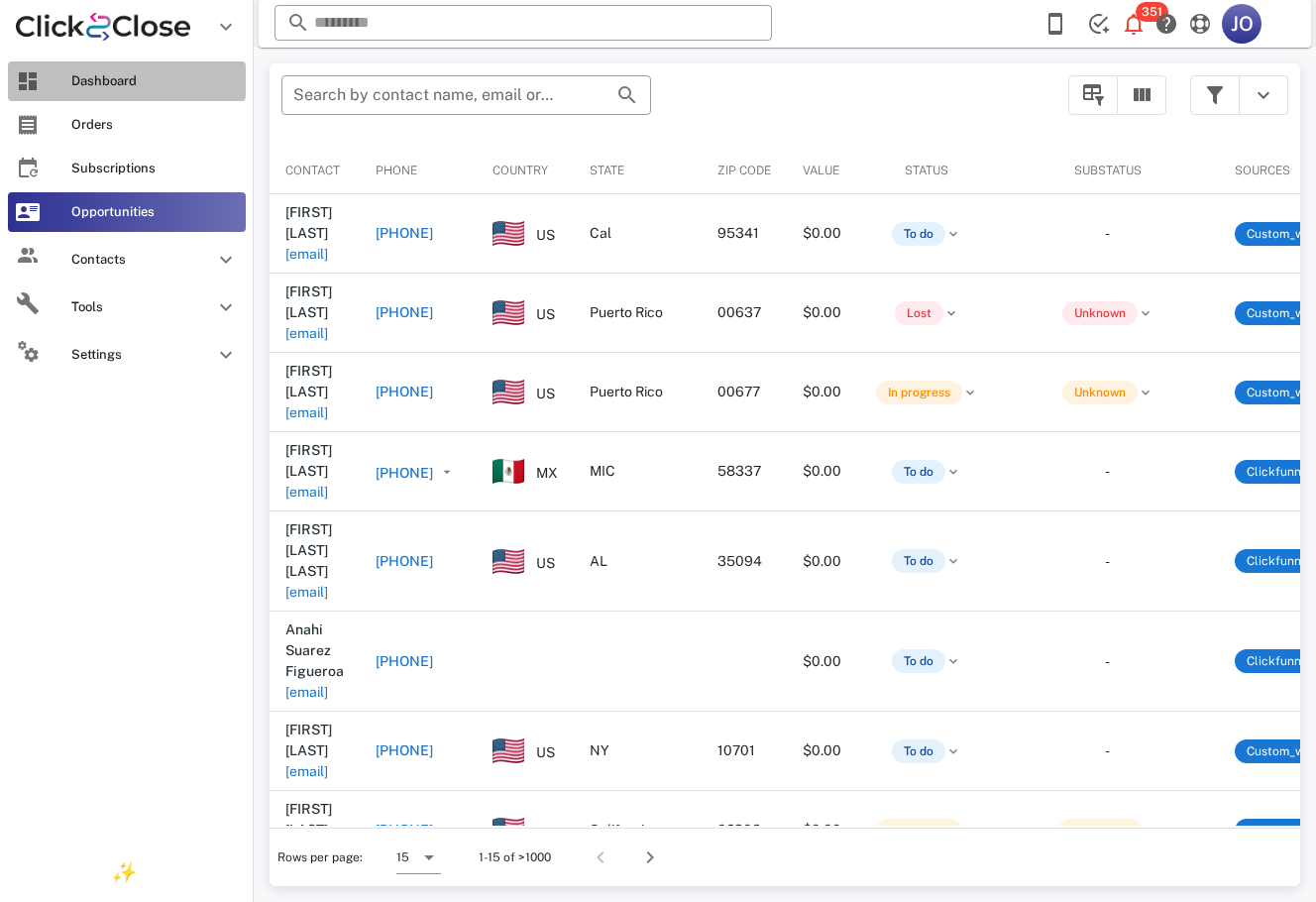 click on "Dashboard" at bounding box center (127, 81) 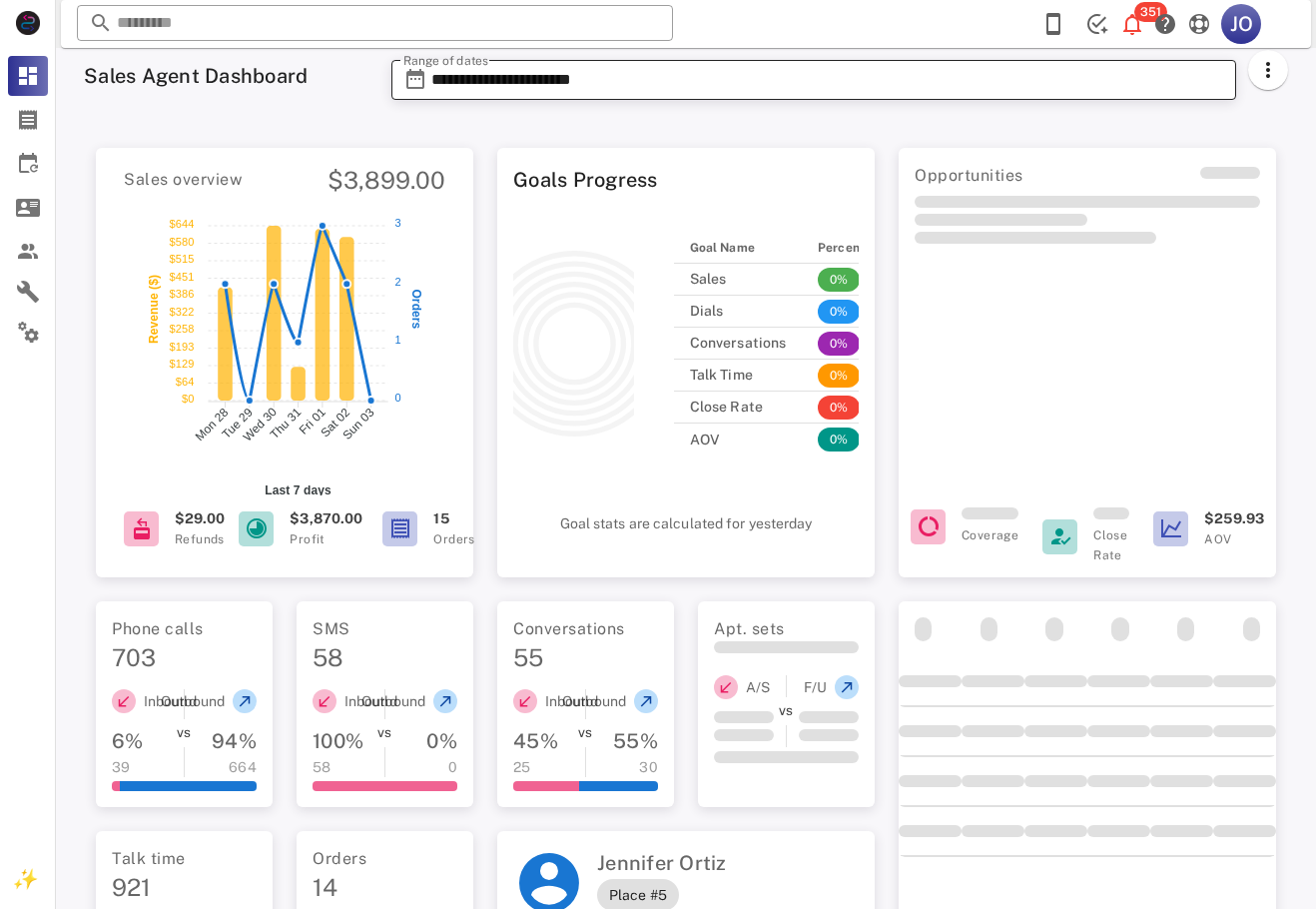 click on "**********" at bounding box center (828, 80) 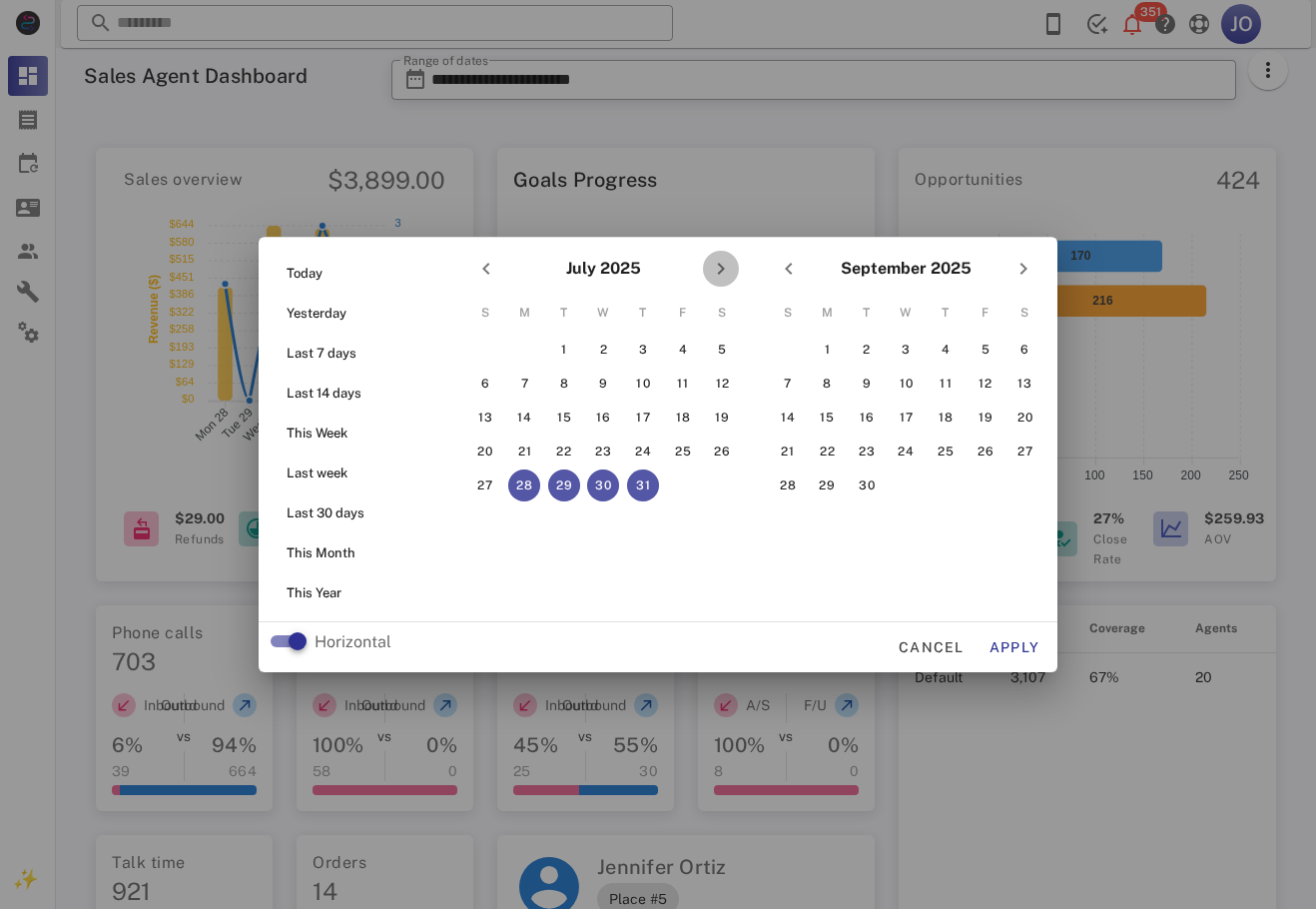 click at bounding box center [721, 269] 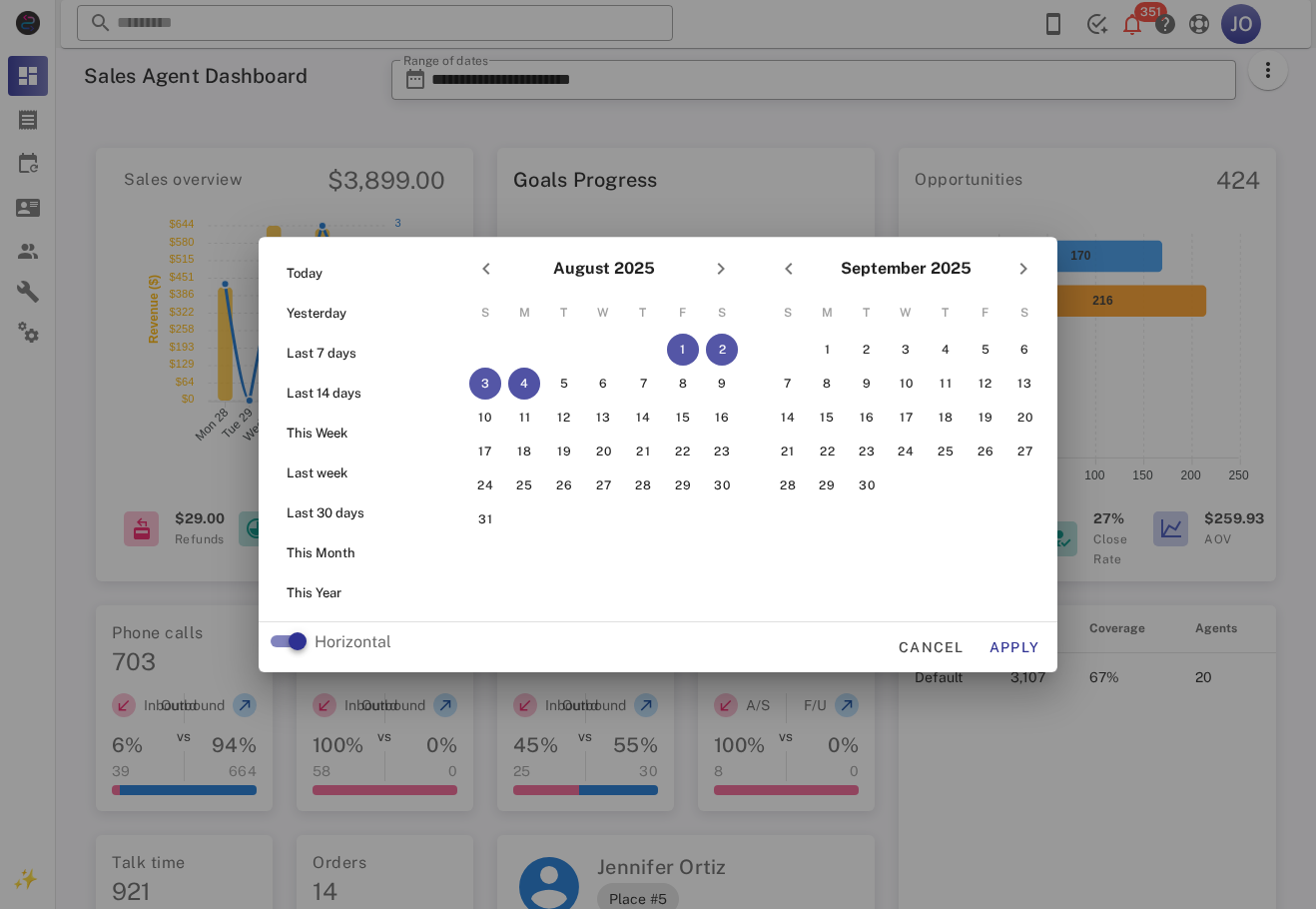 click on "4" at bounding box center [524, 384] 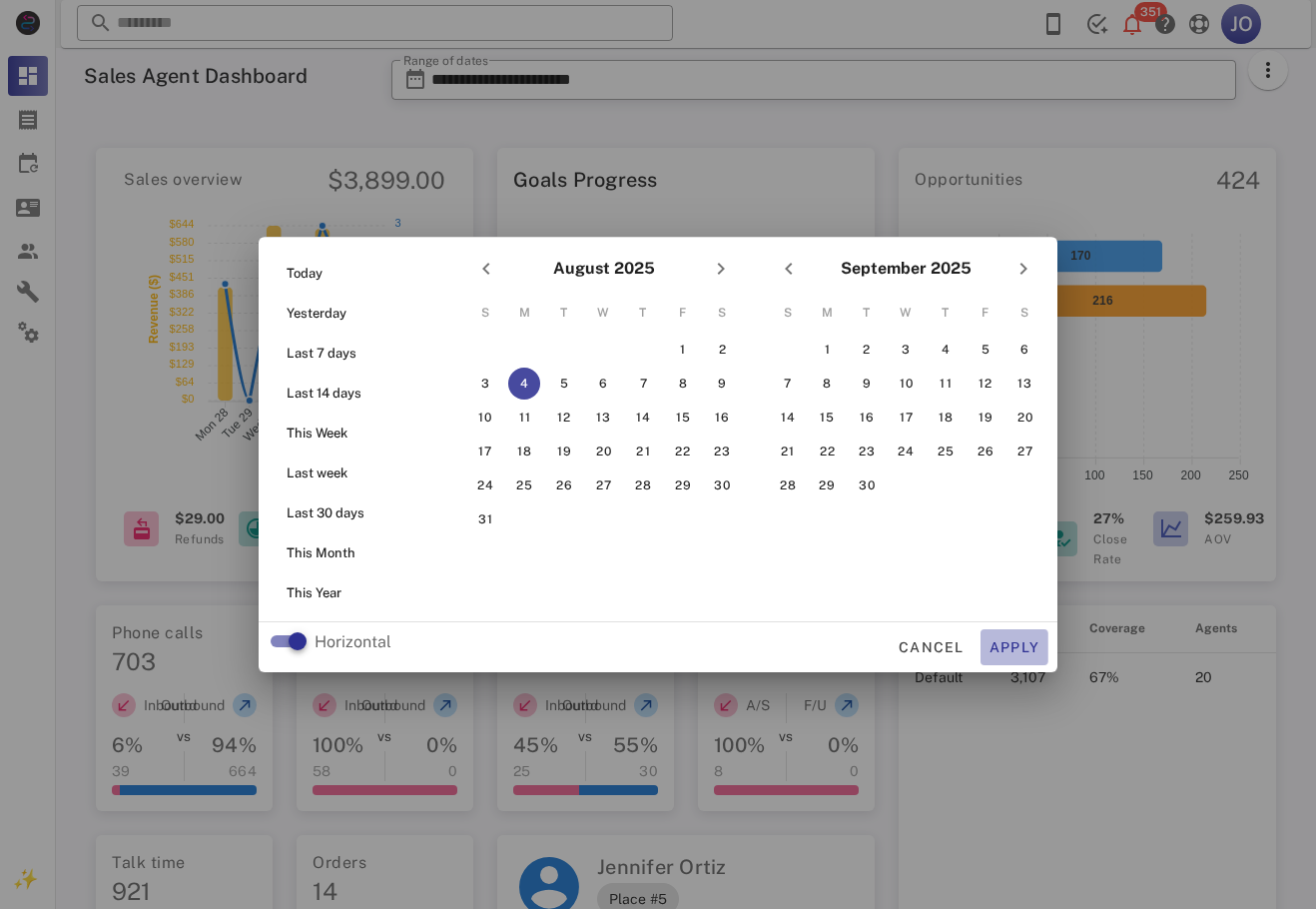 click on "Apply" at bounding box center [1014, 647] 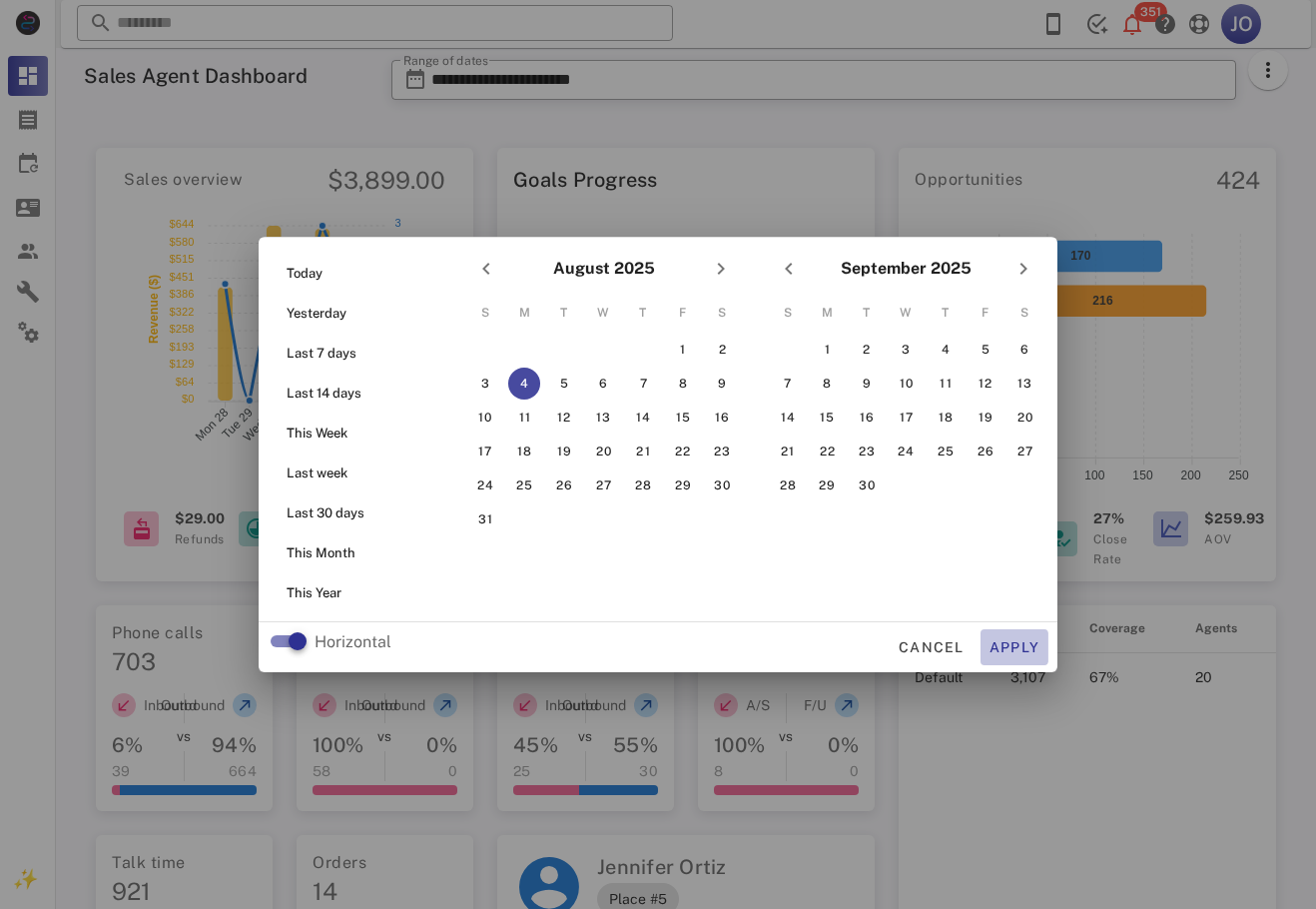 type on "**********" 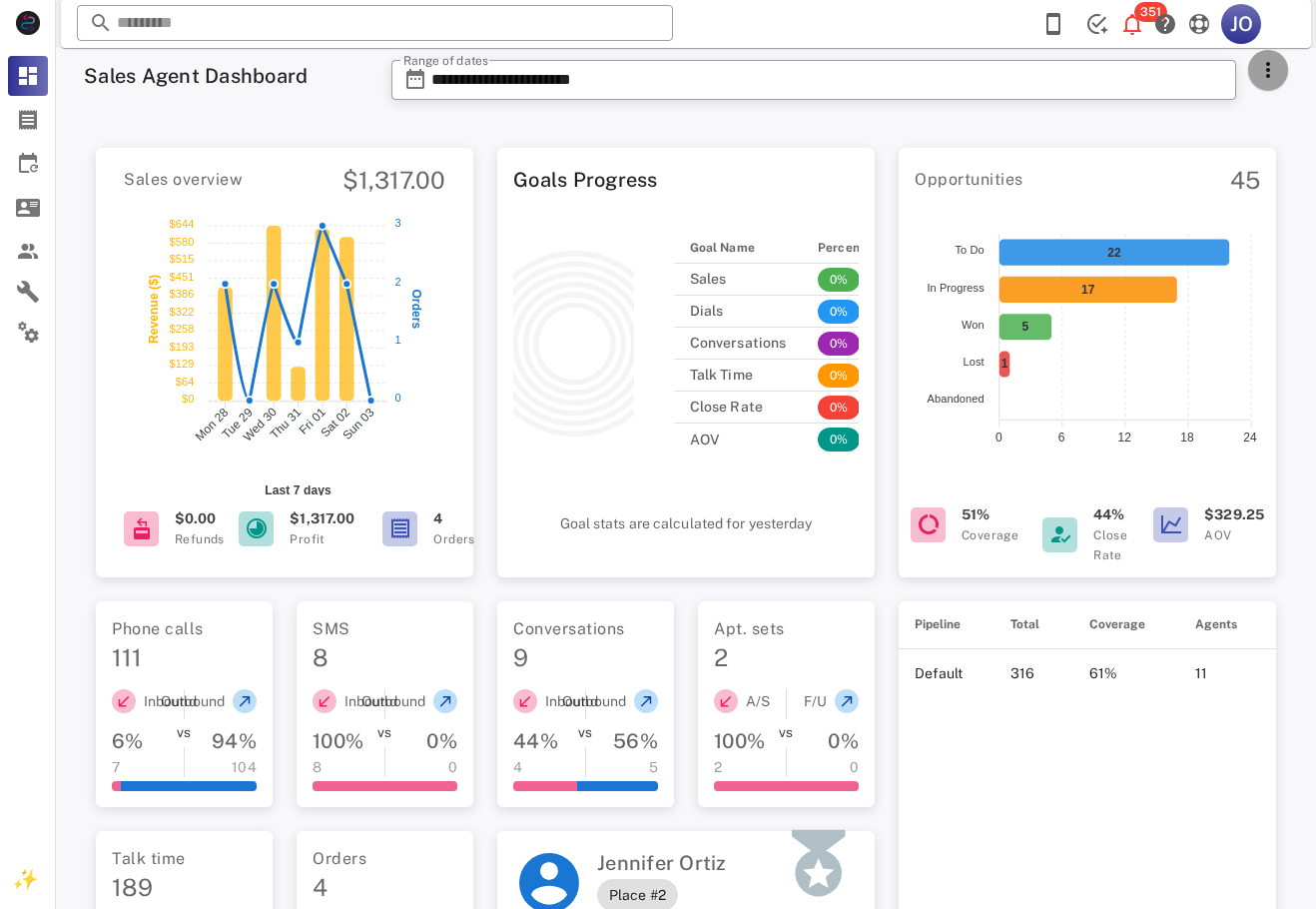 click at bounding box center [1268, 70] 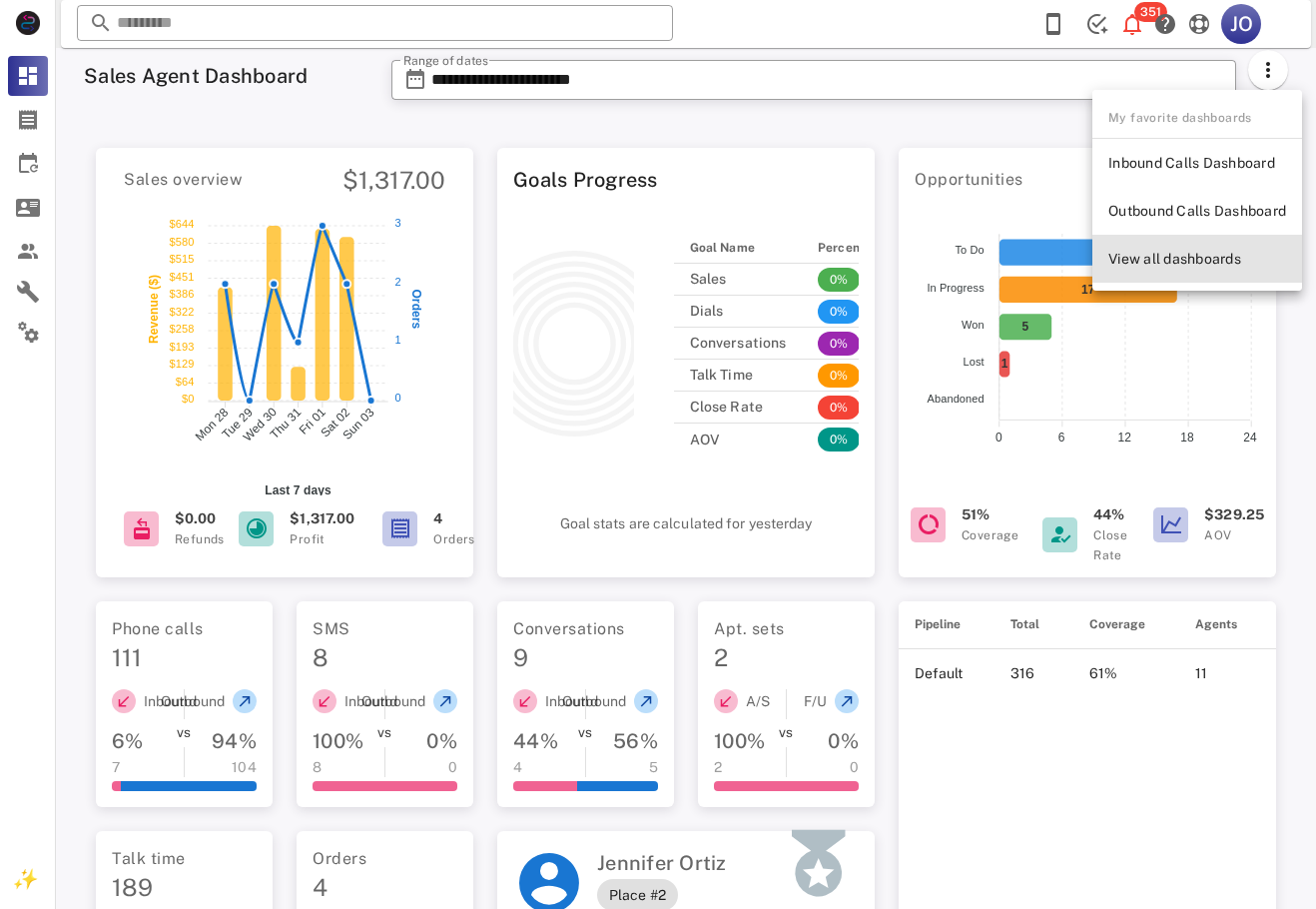 click on "View all dashboards" at bounding box center [1197, 259] 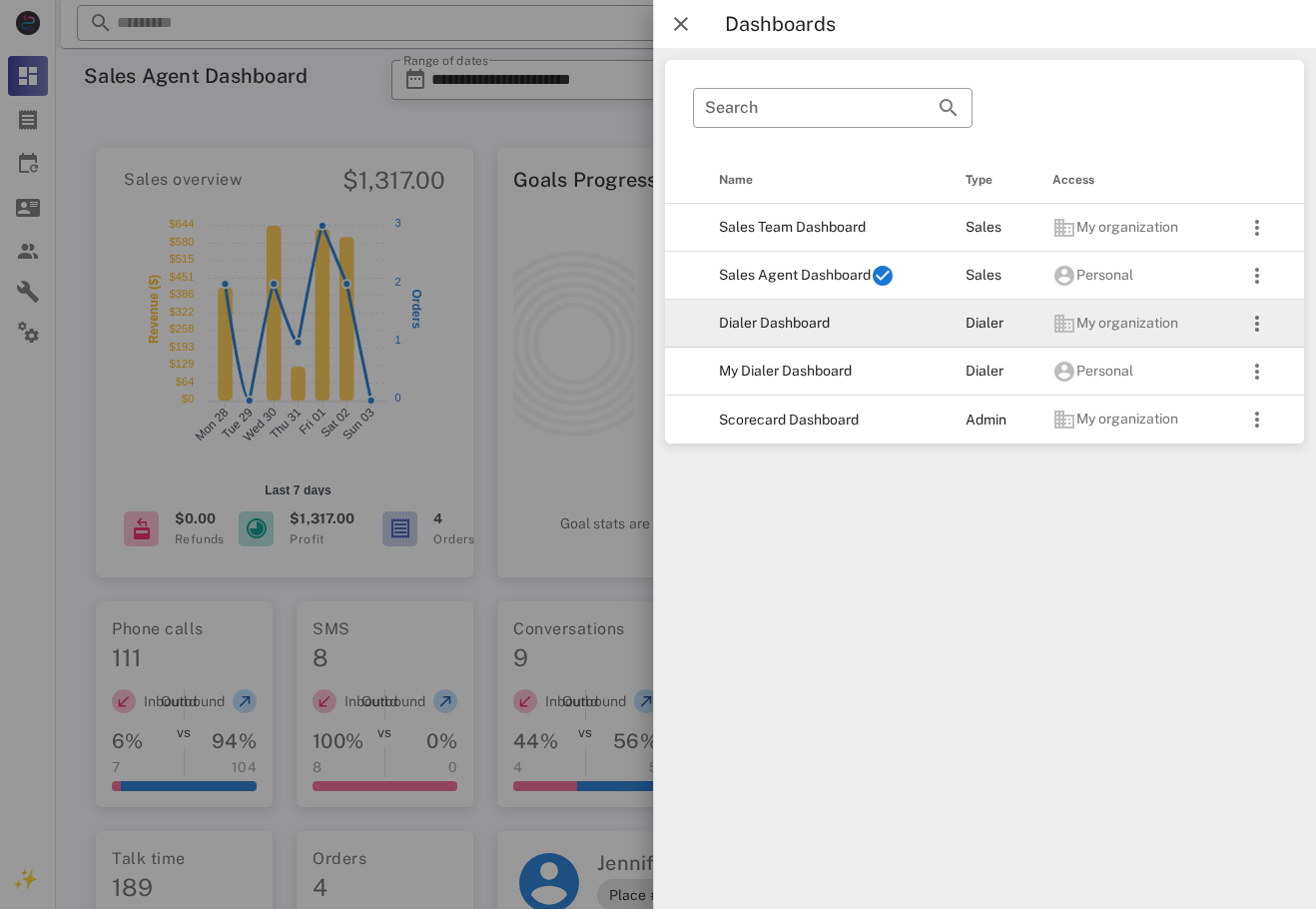 click on "Dialer Dashboard" at bounding box center [826, 324] 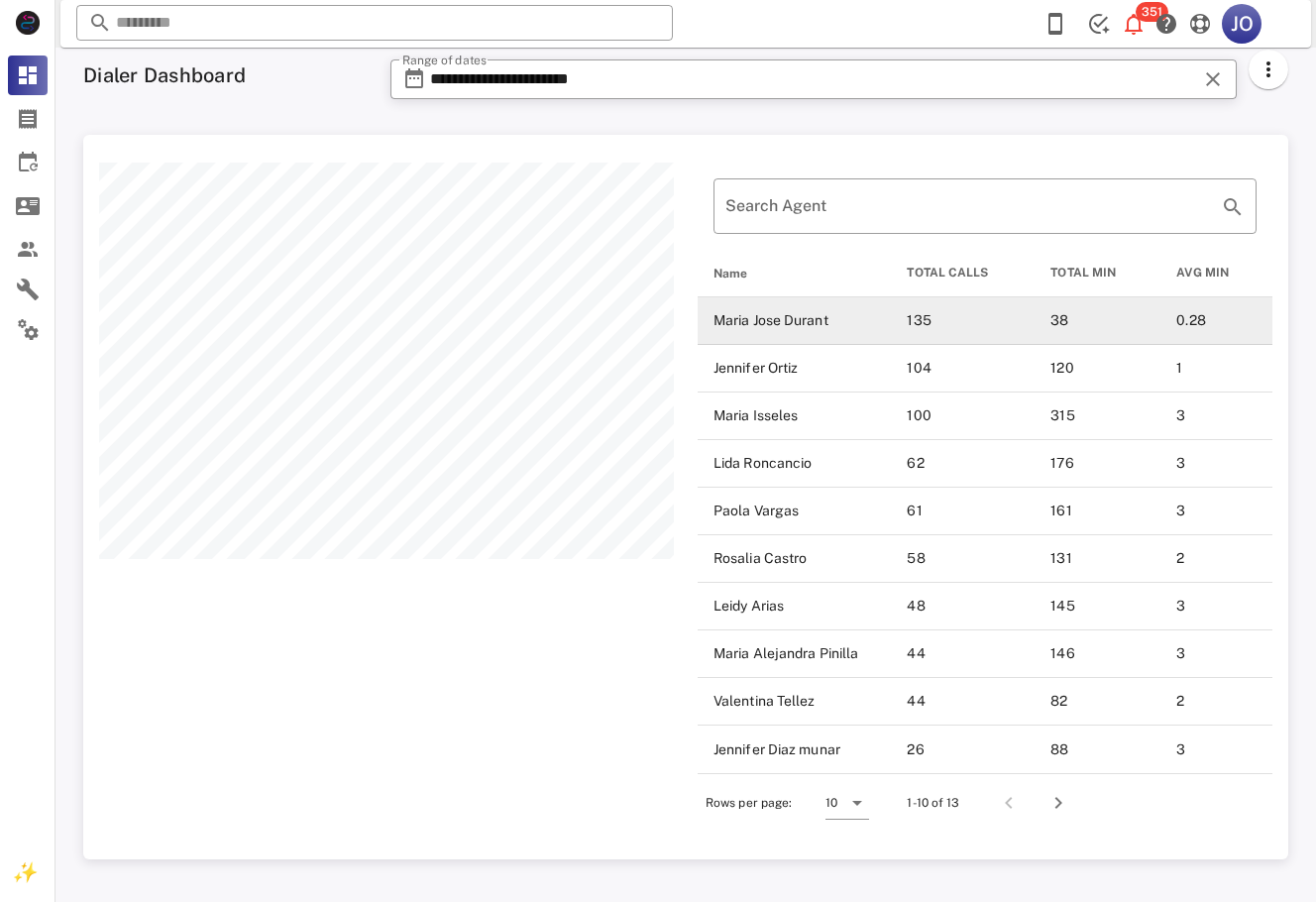scroll, scrollTop: 990484, scrollLeft: 989759, axis: both 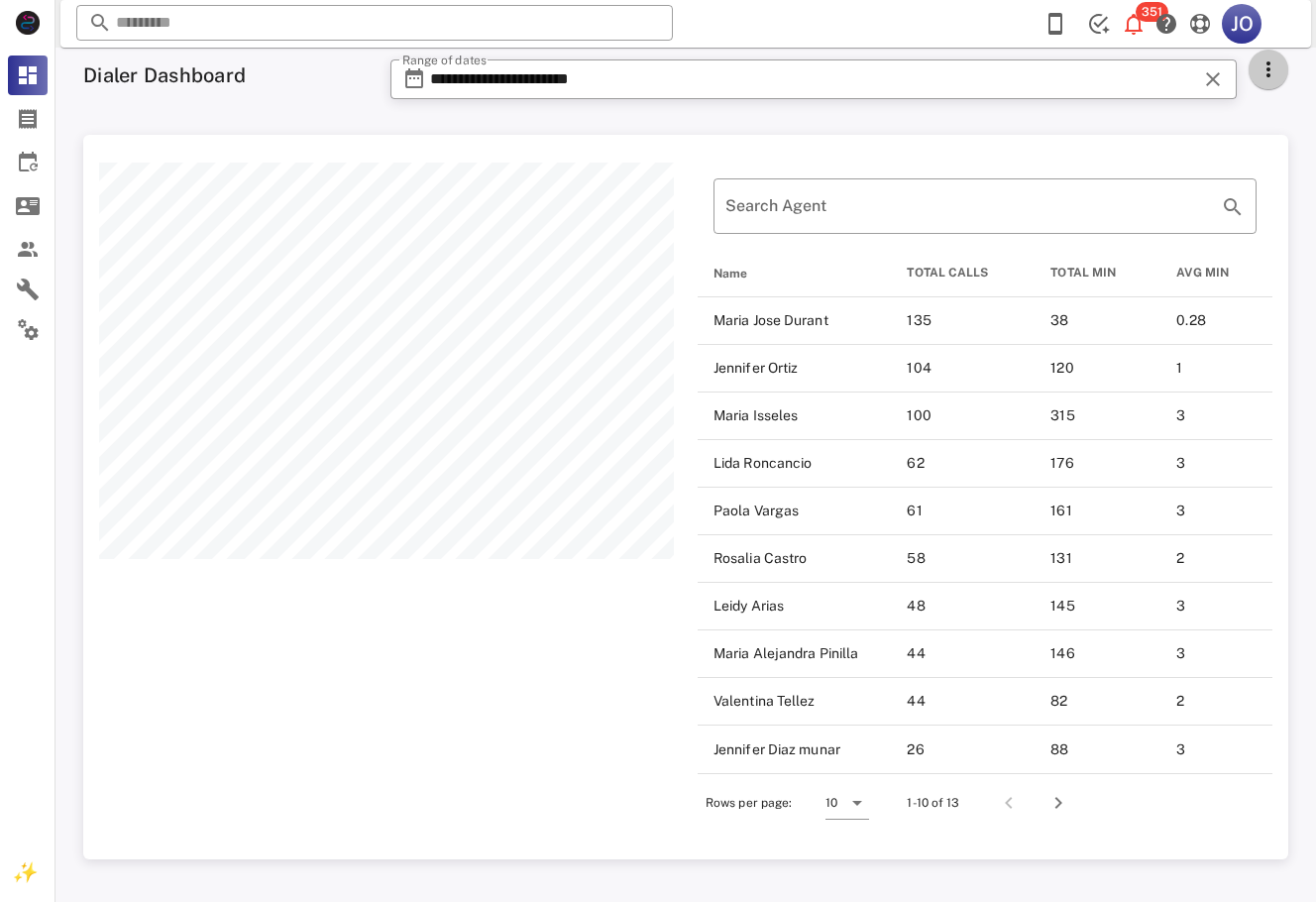 click at bounding box center [1268, 69] 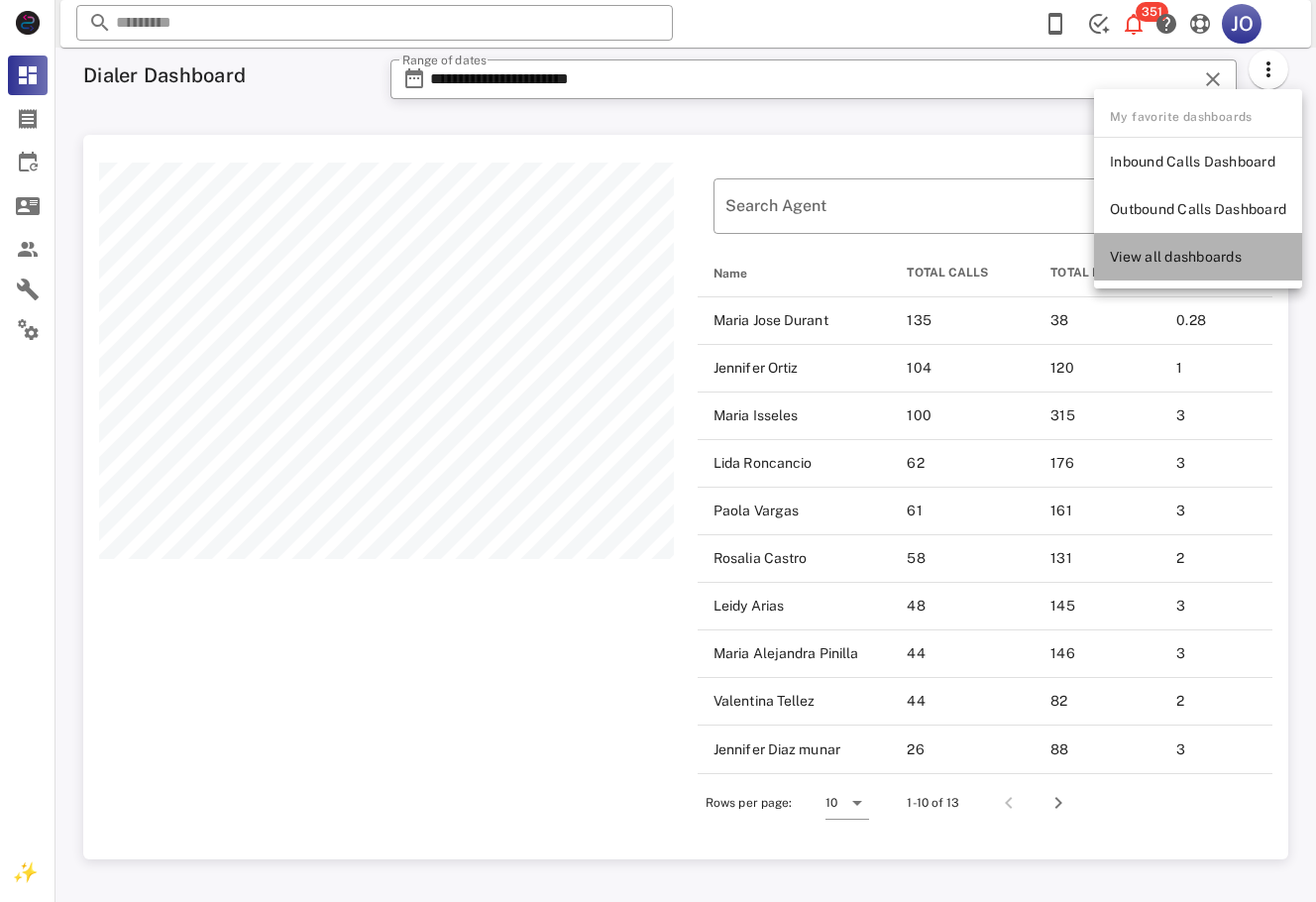 click on "View all dashboards" at bounding box center [1198, 257] 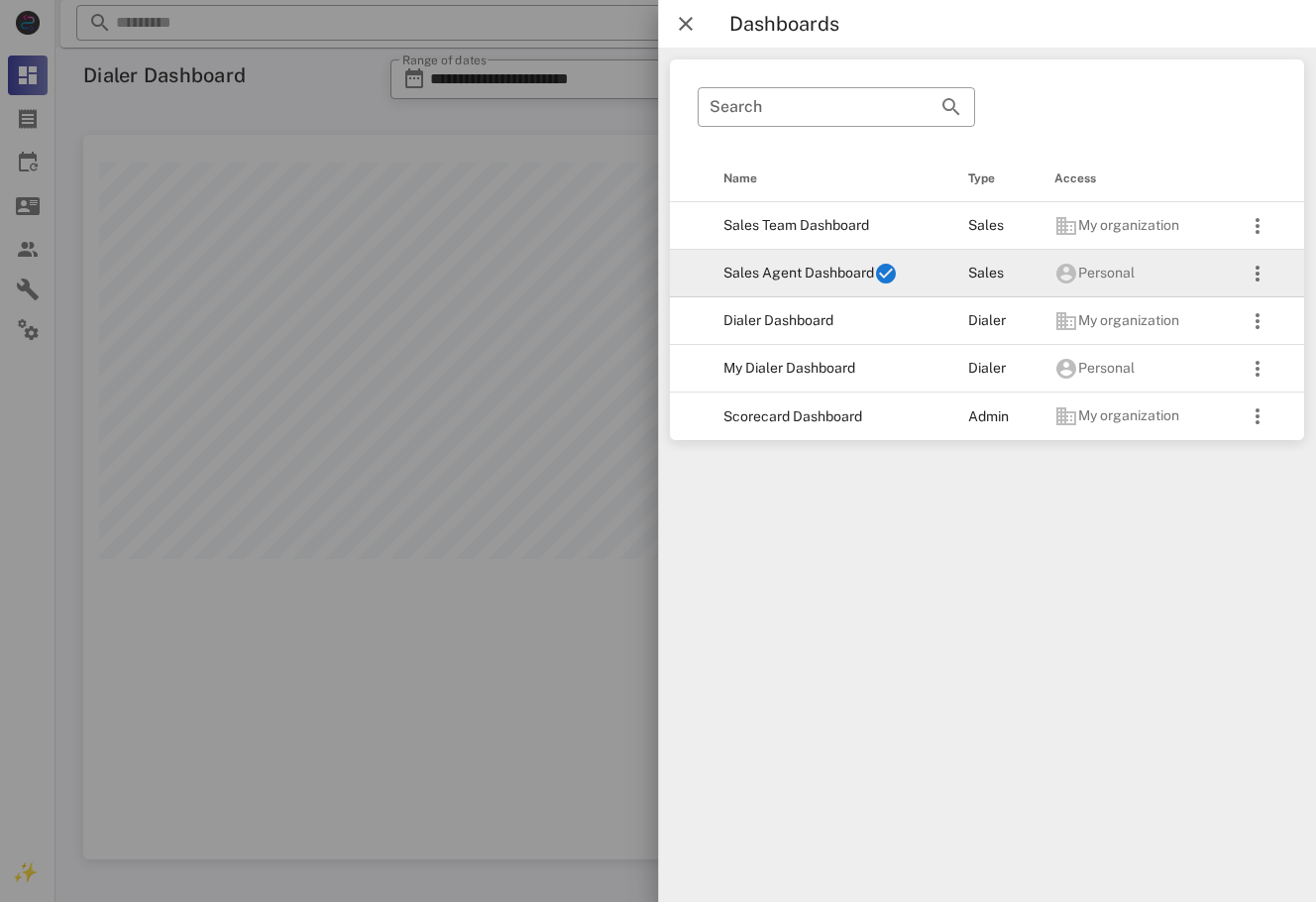 click on "Sales Agent Dashboard" at bounding box center [829, 274] 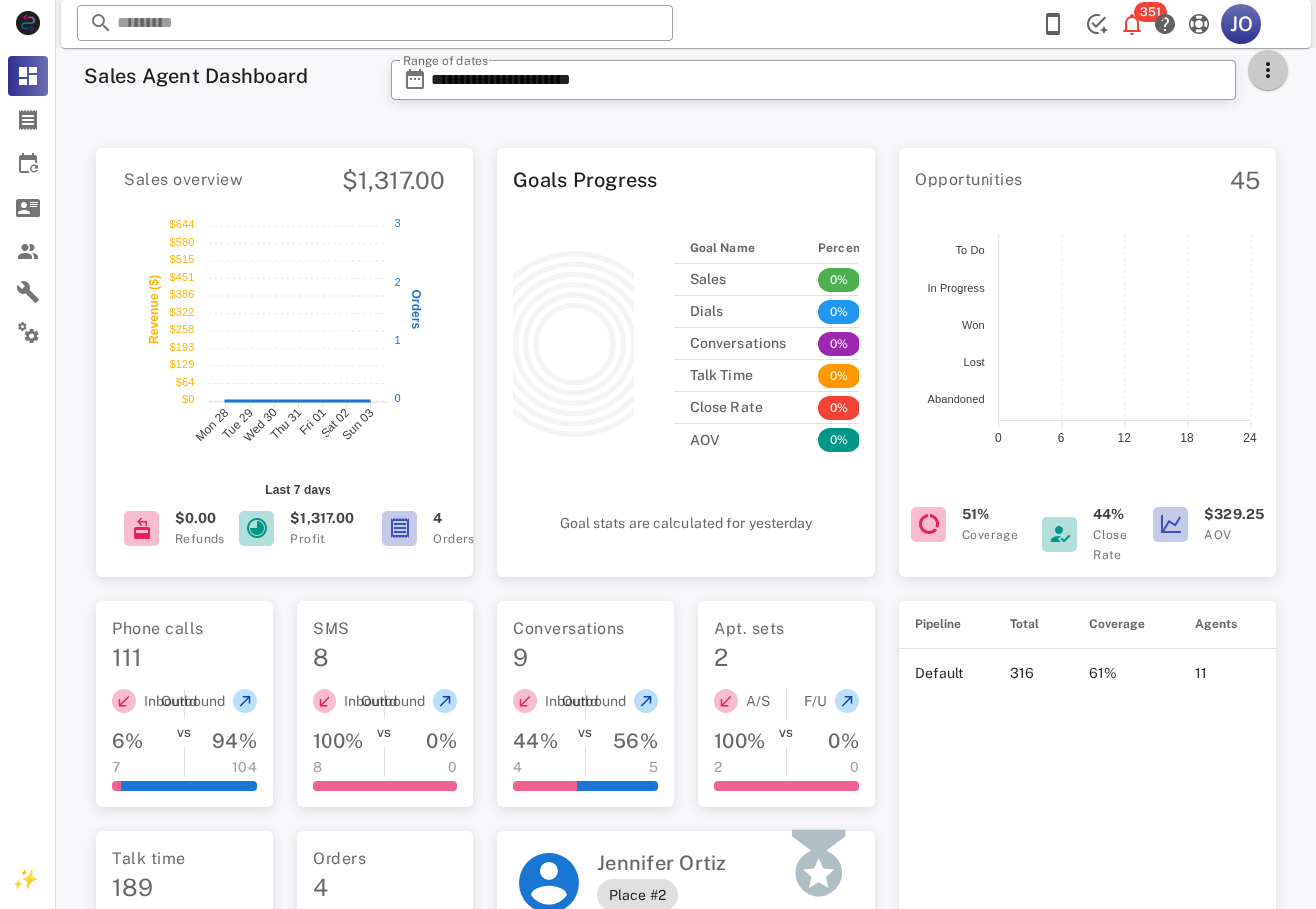 click at bounding box center [1268, 70] 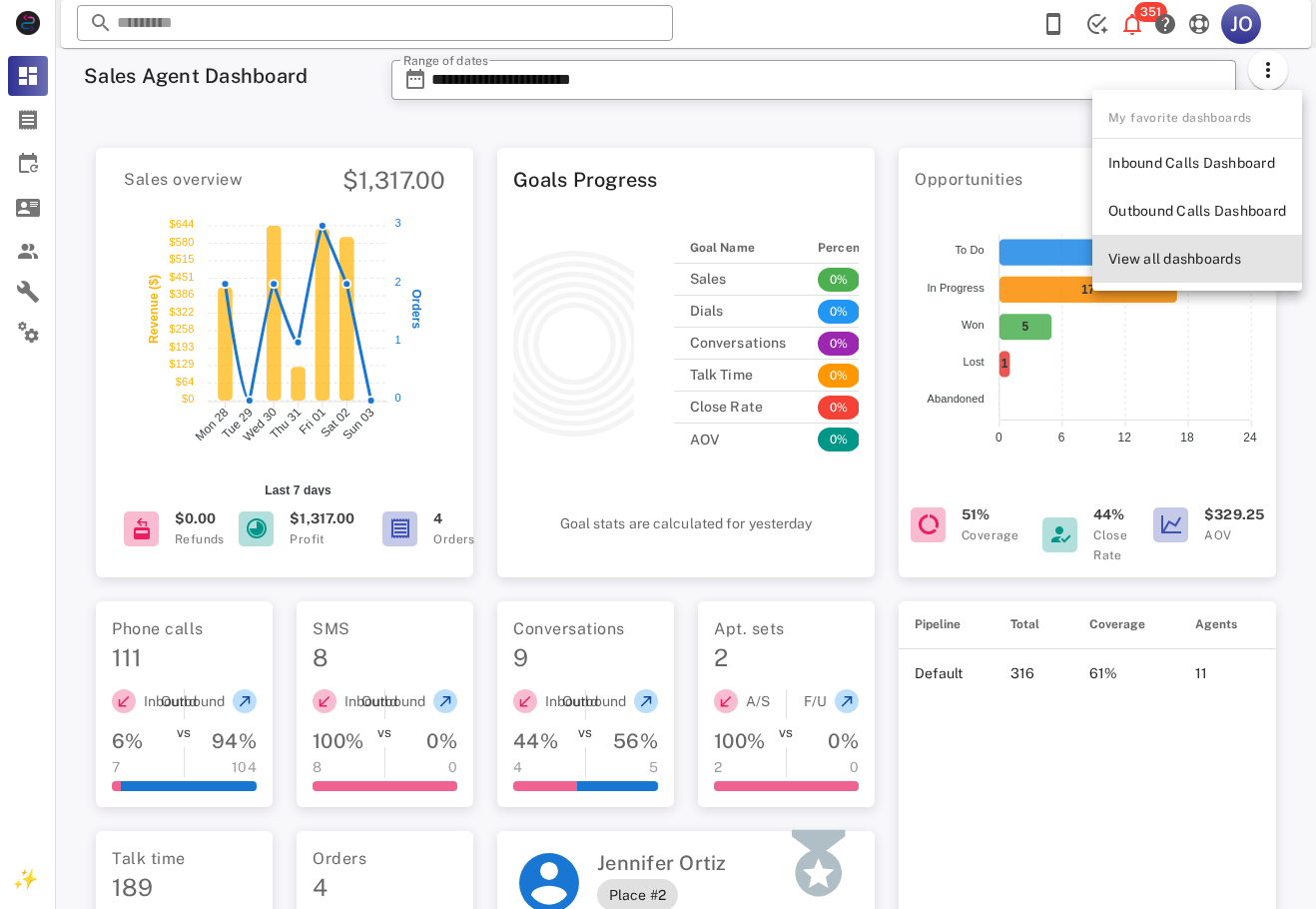 click on "View all dashboards" at bounding box center (1197, 259) 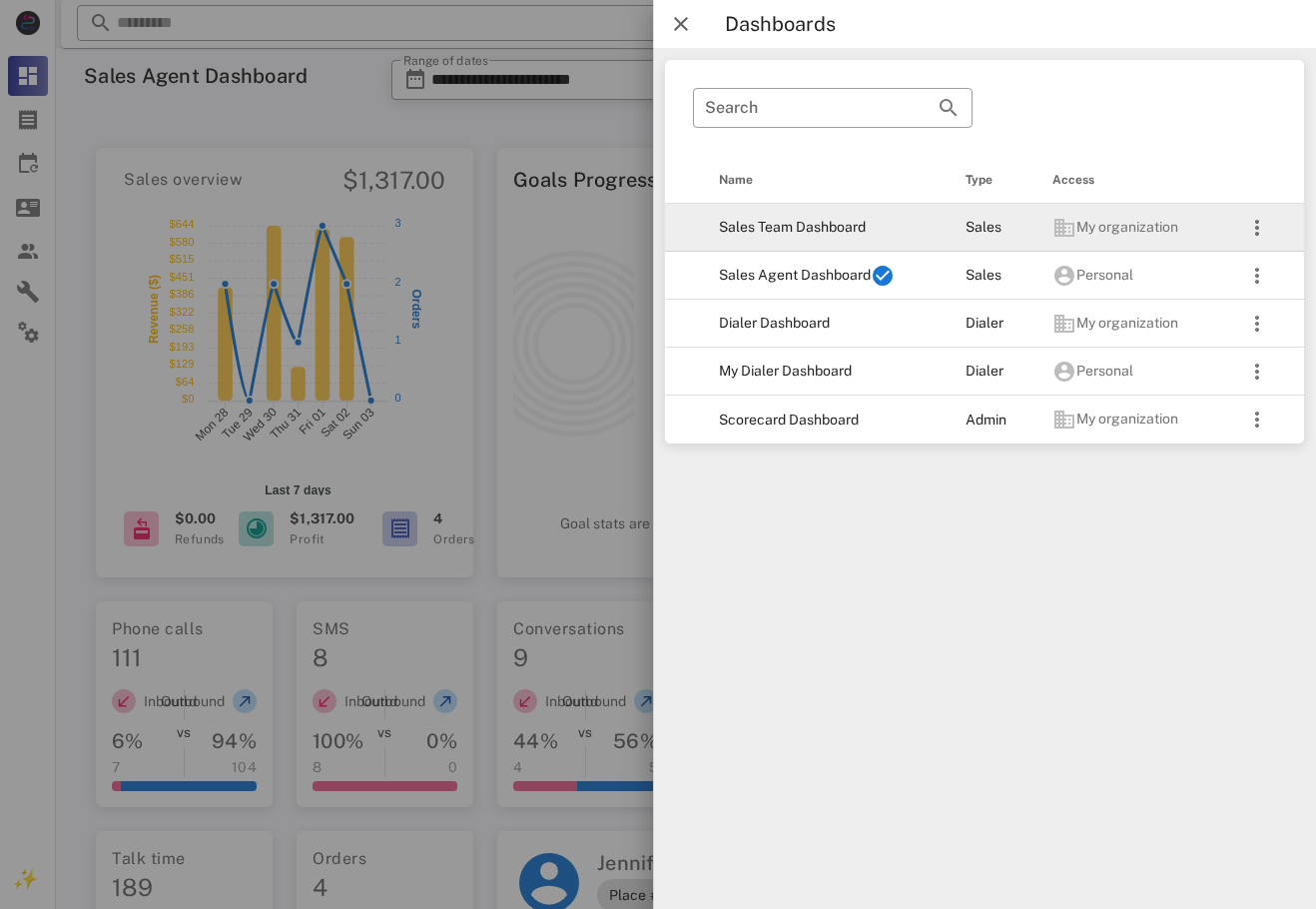 click on "Sales Team Dashboard" at bounding box center [826, 228] 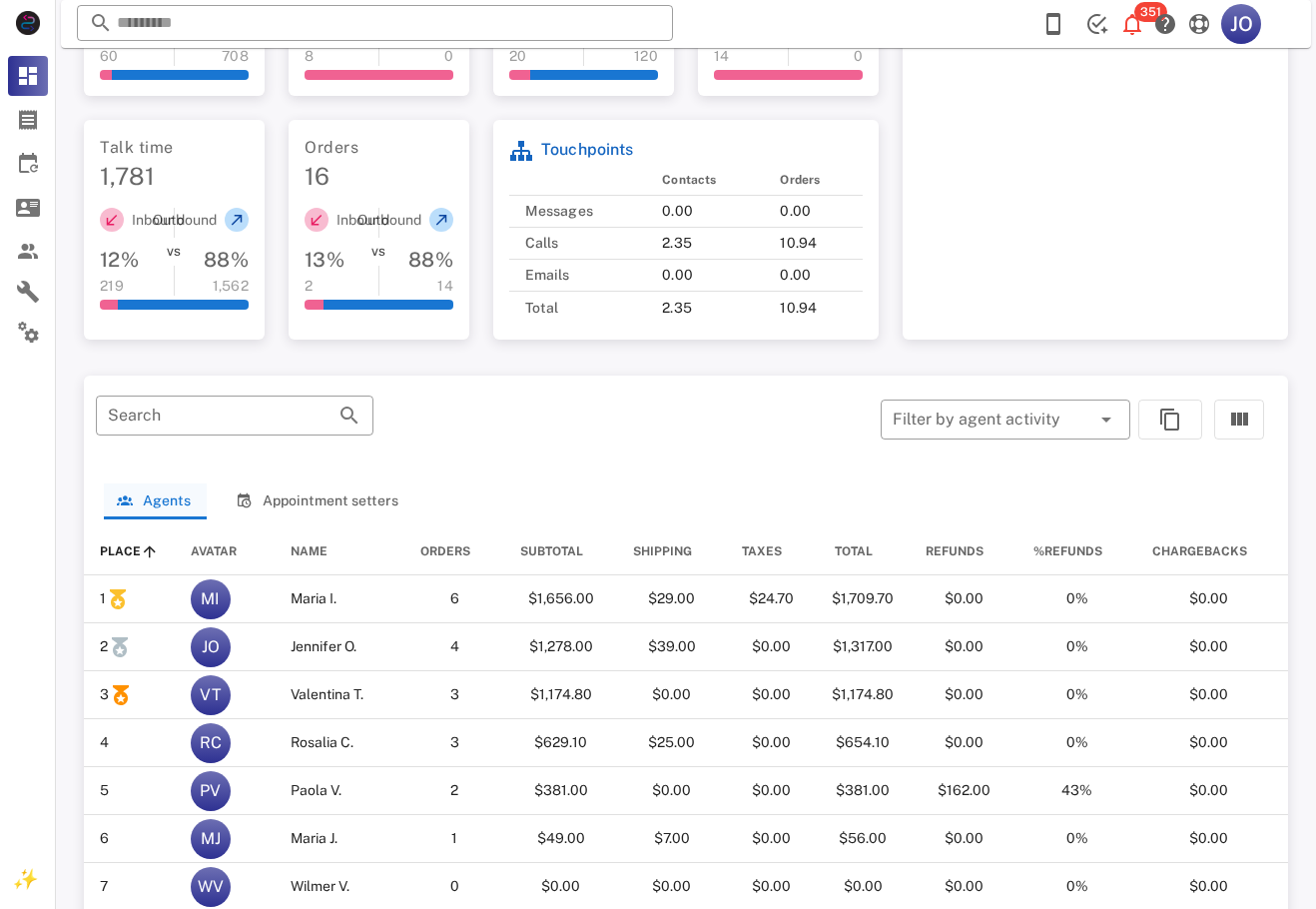scroll, scrollTop: 784, scrollLeft: 0, axis: vertical 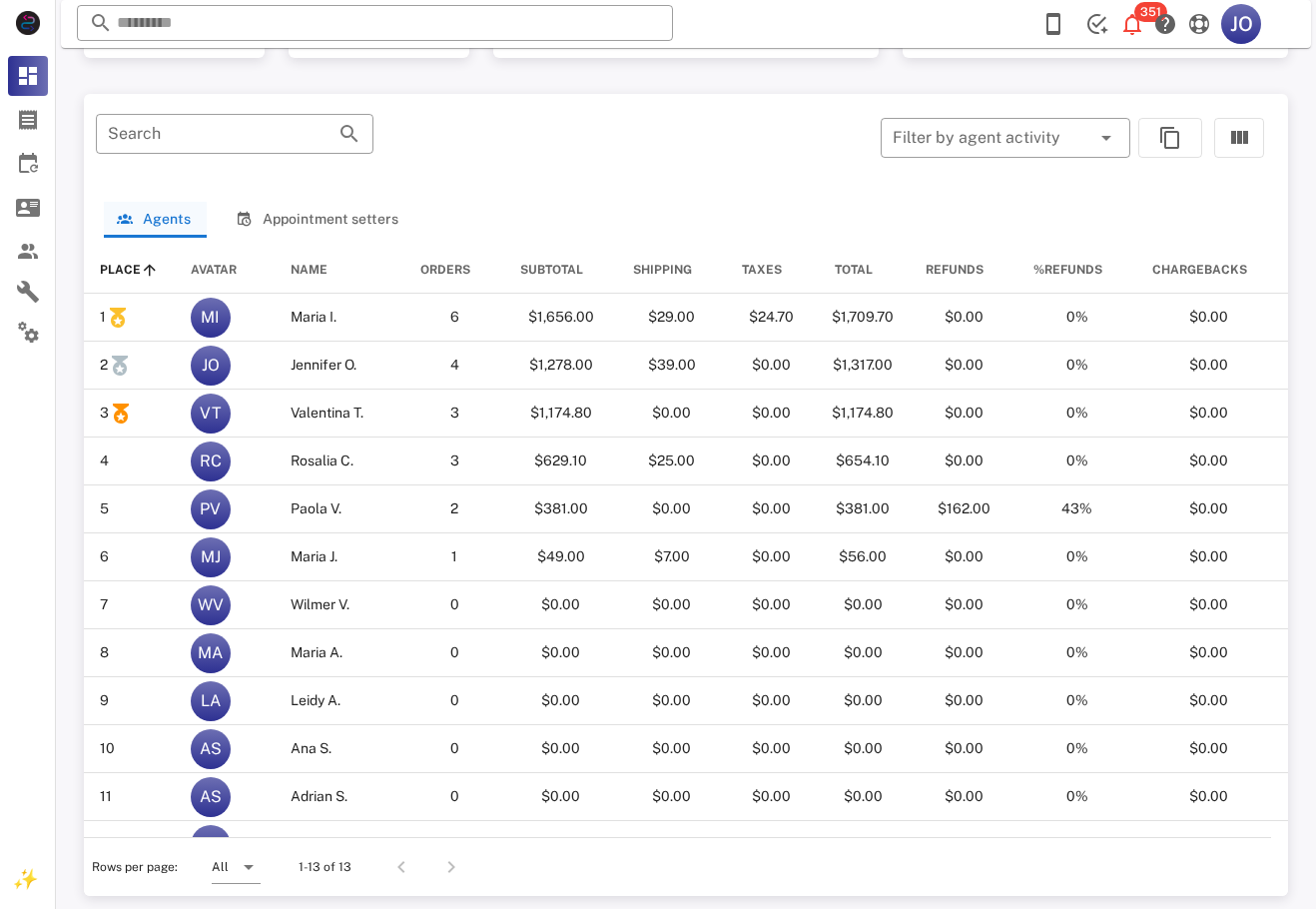 click on "​ Filter by agent activity" at bounding box center (1037, 148) 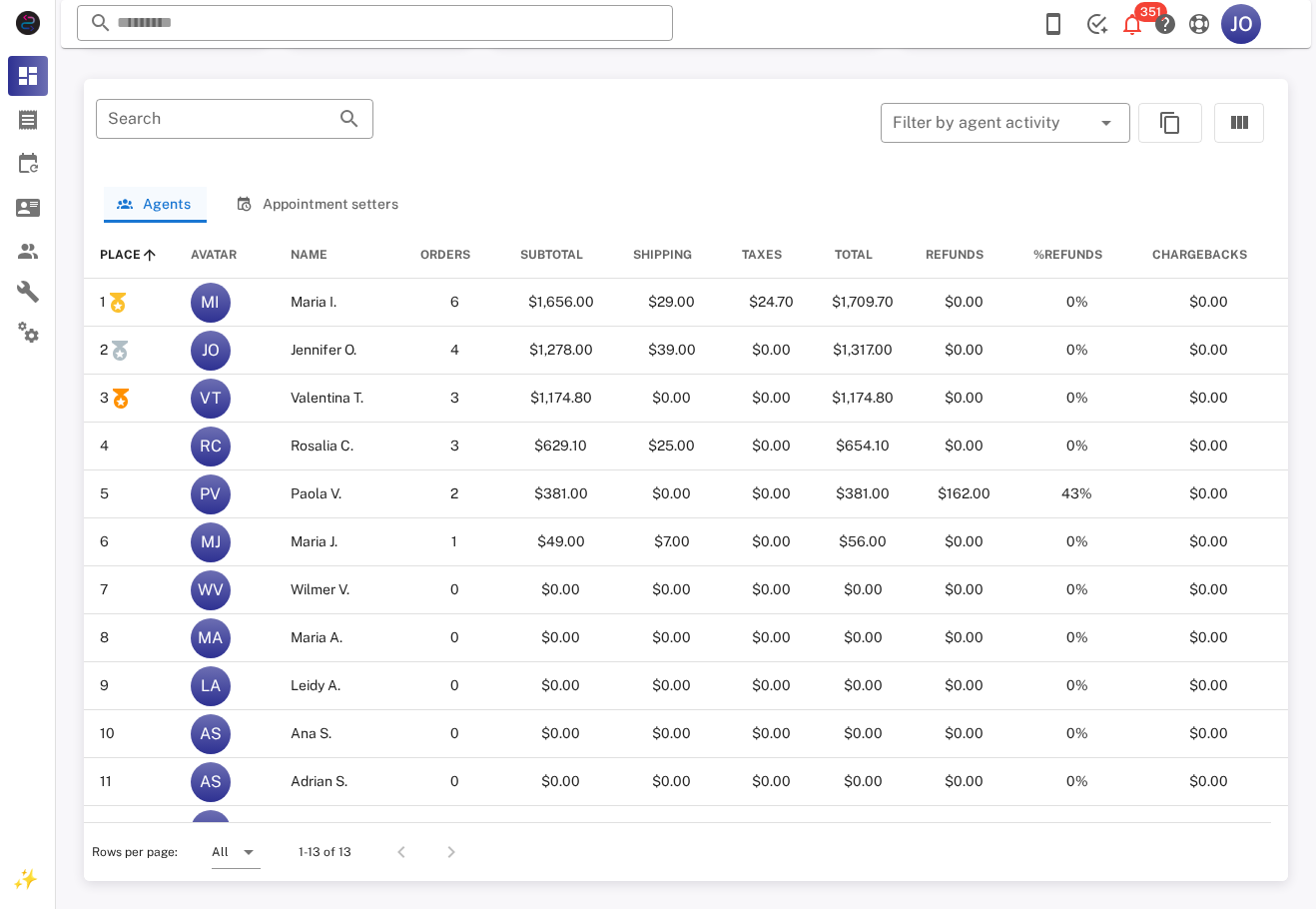 scroll, scrollTop: 0, scrollLeft: 969, axis: horizontal 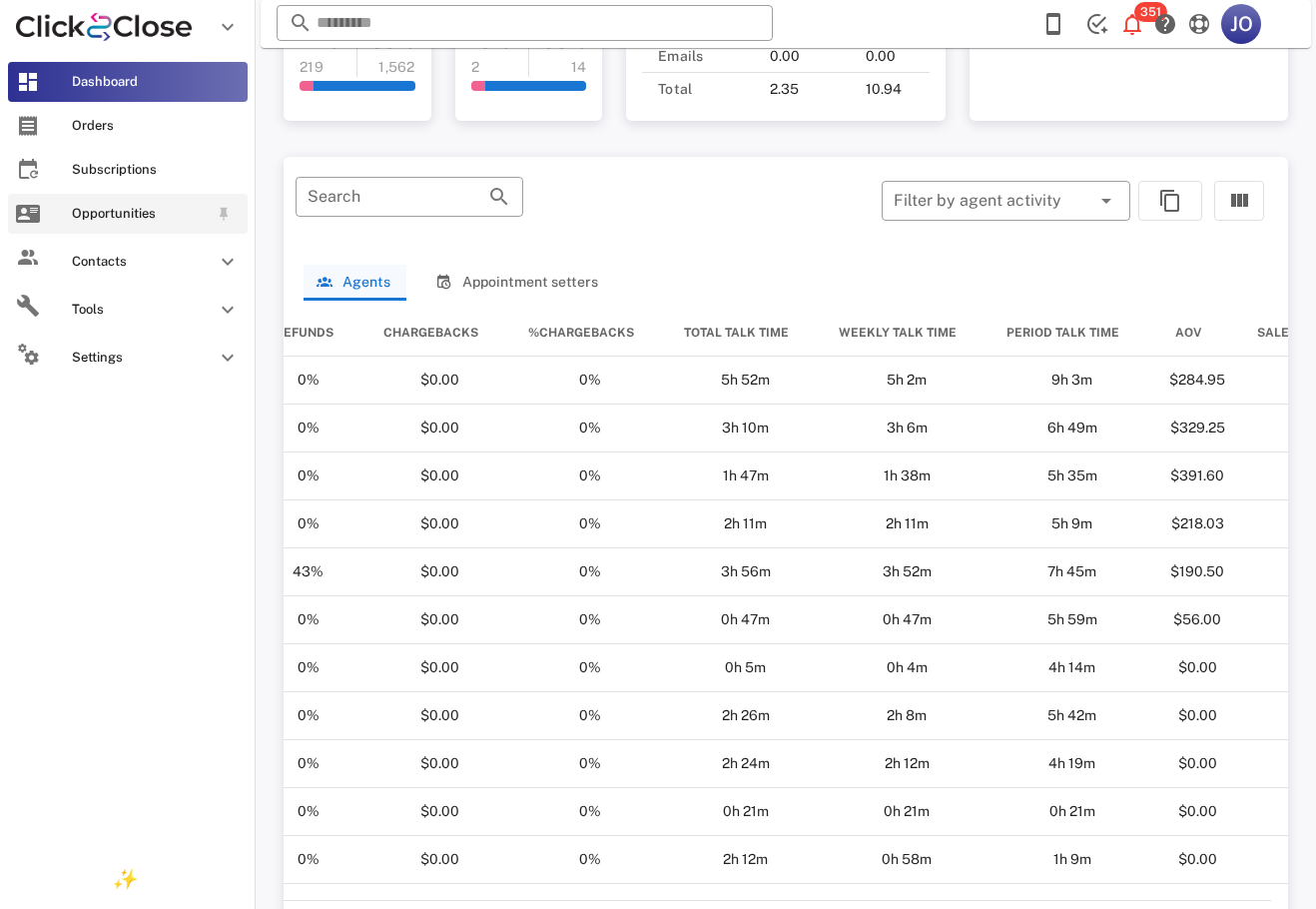 click on "Opportunities" at bounding box center (140, 214) 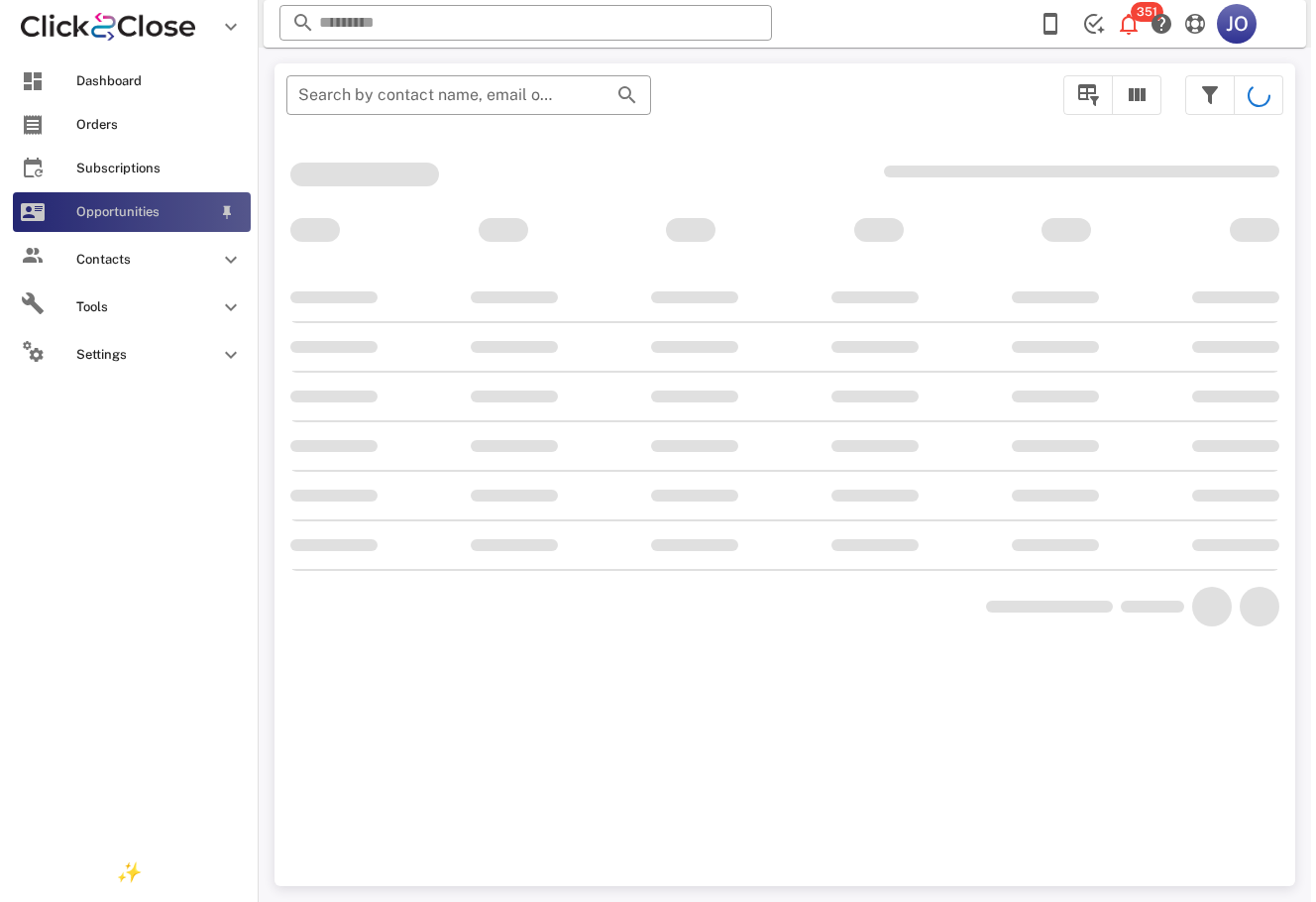 scroll, scrollTop: 0, scrollLeft: 0, axis: both 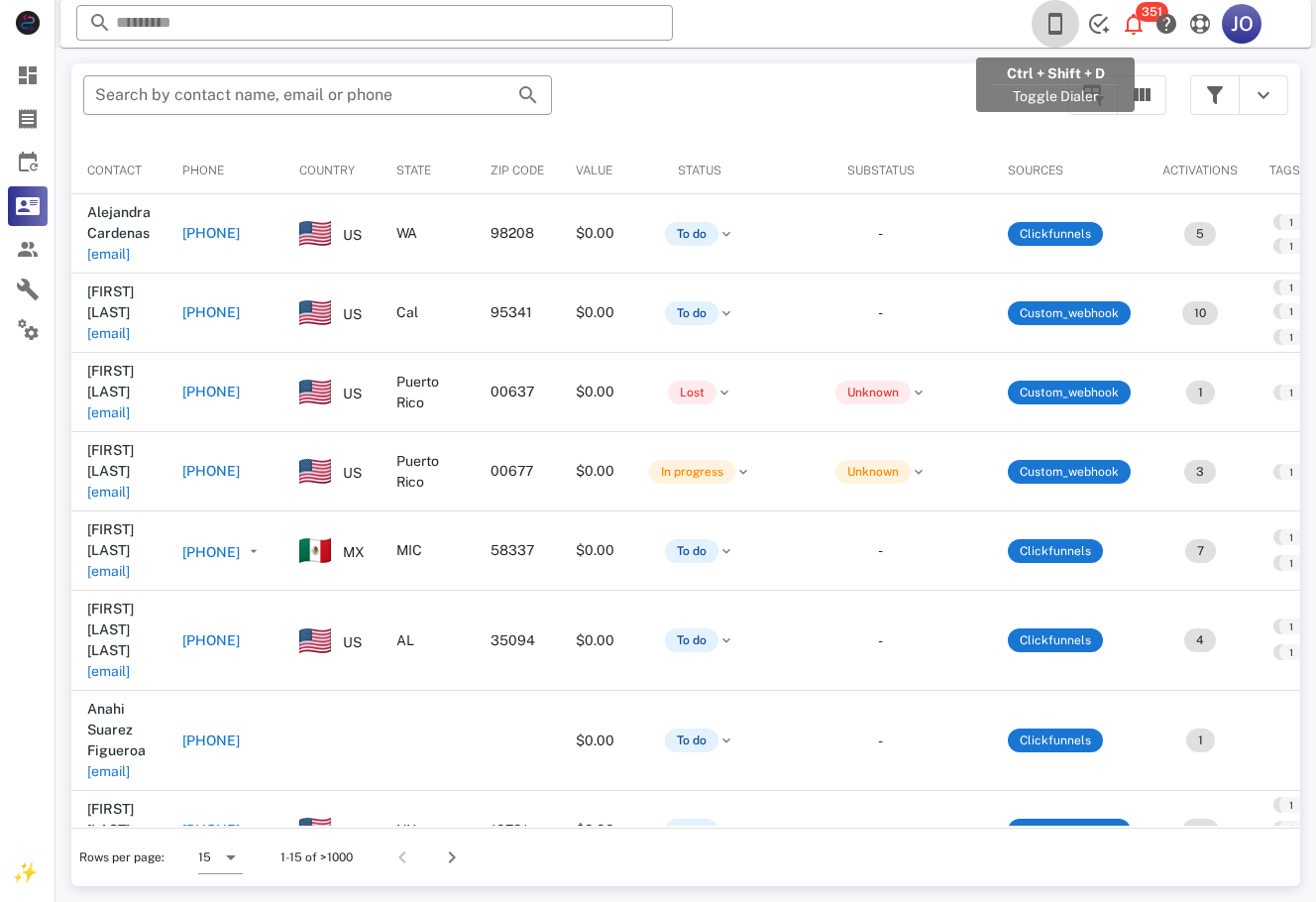 click at bounding box center (1055, 24) 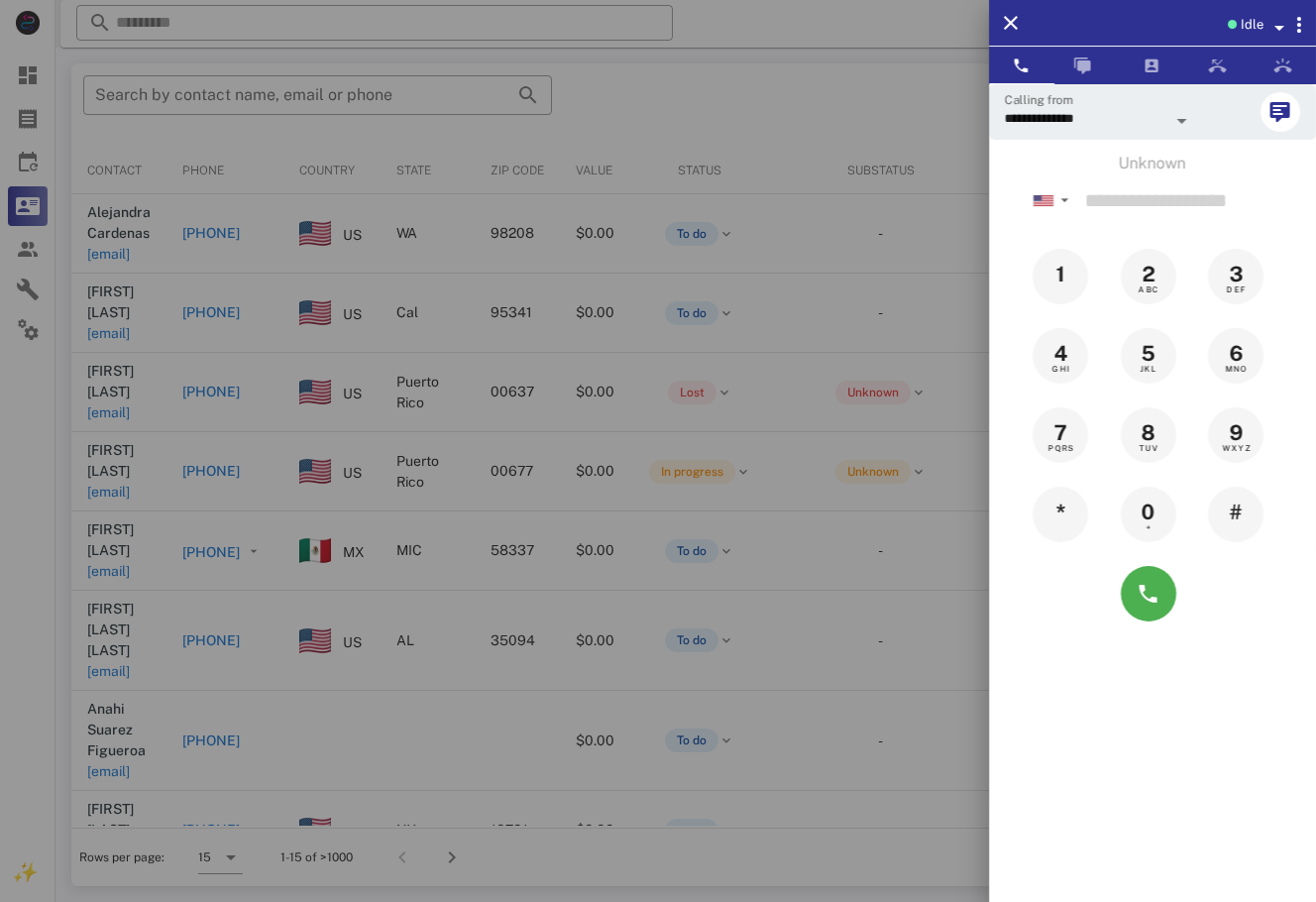 click on "Idle" at bounding box center [1252, 25] 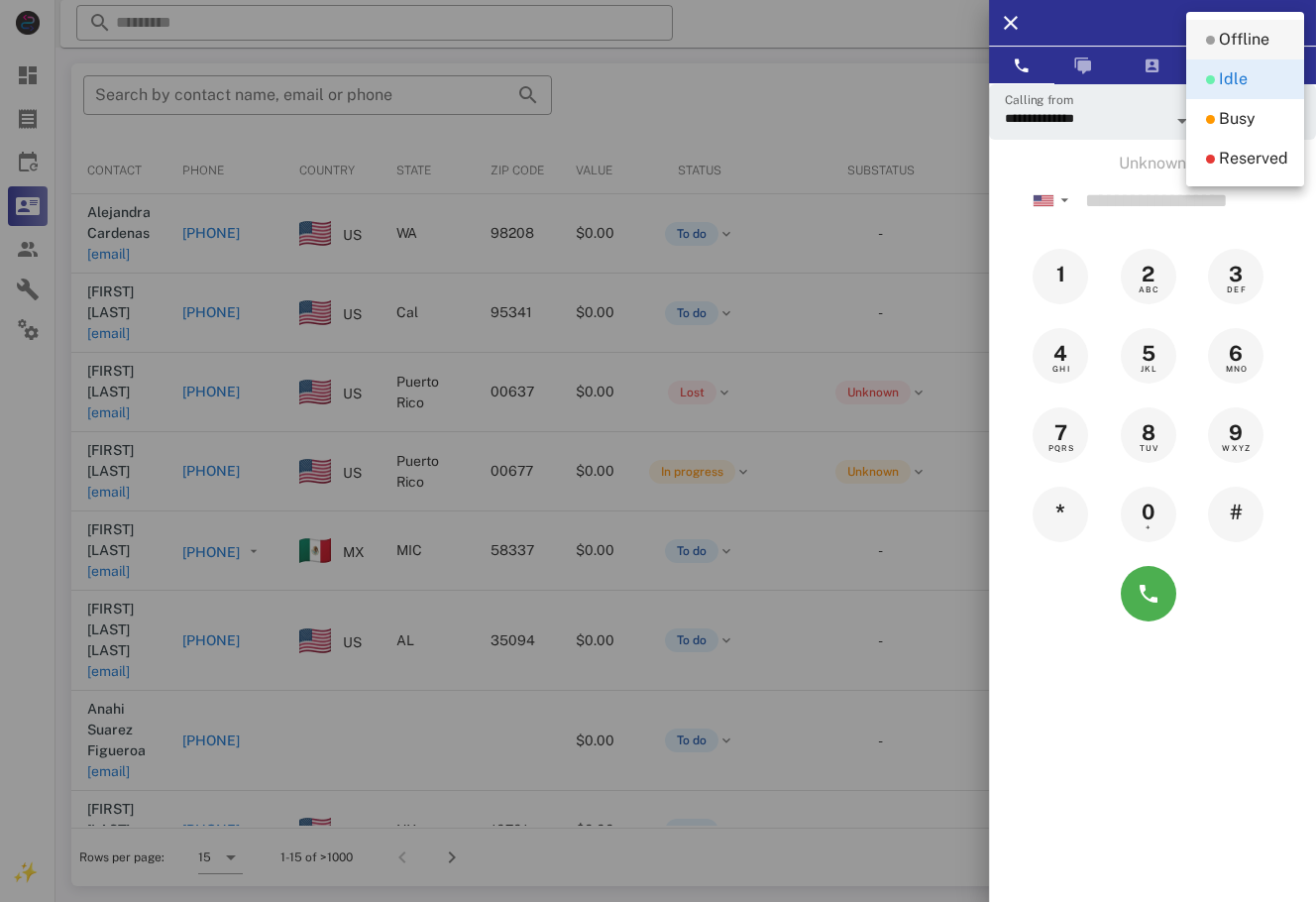 click on "Offline" at bounding box center (1244, 40) 